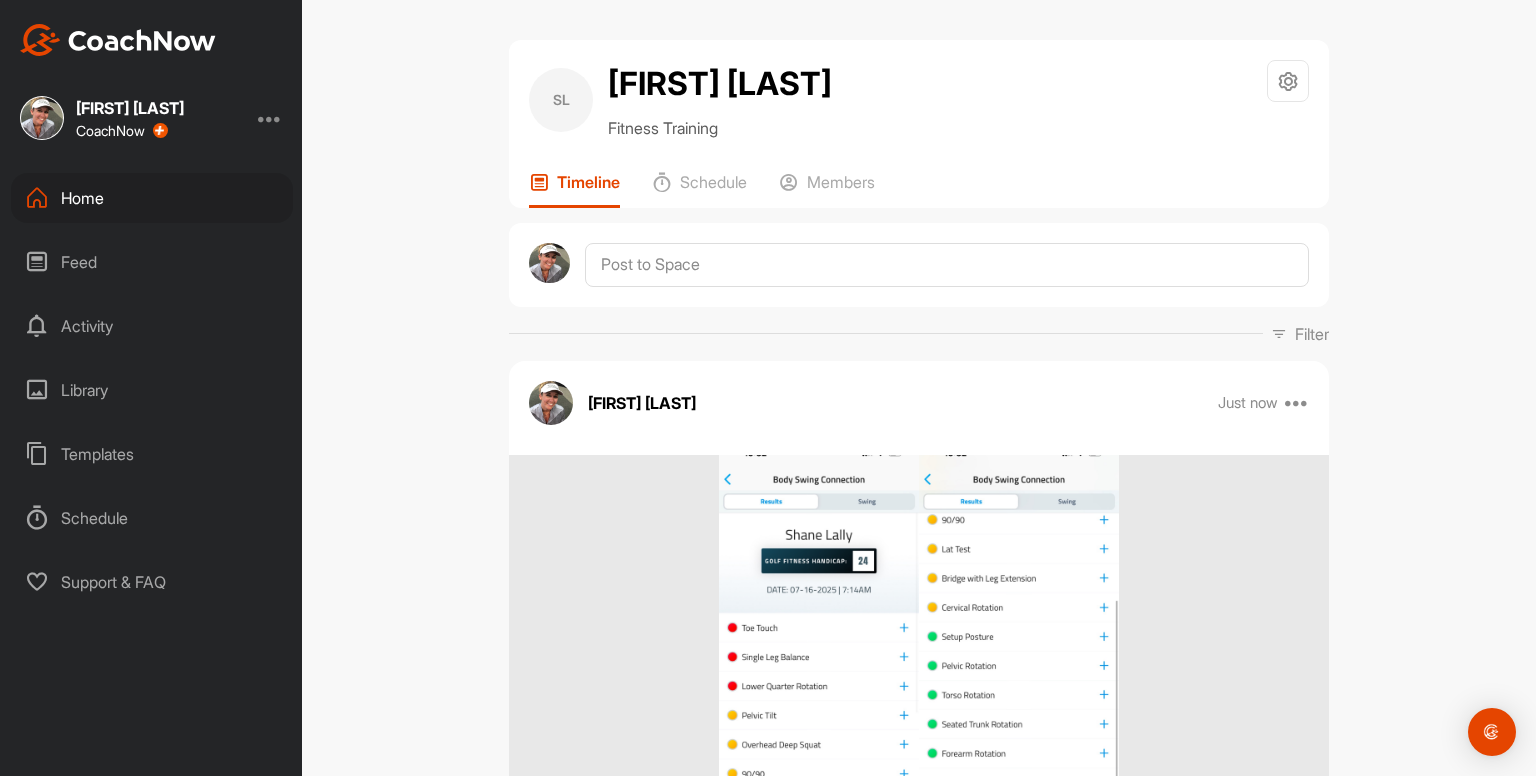 scroll, scrollTop: 0, scrollLeft: 0, axis: both 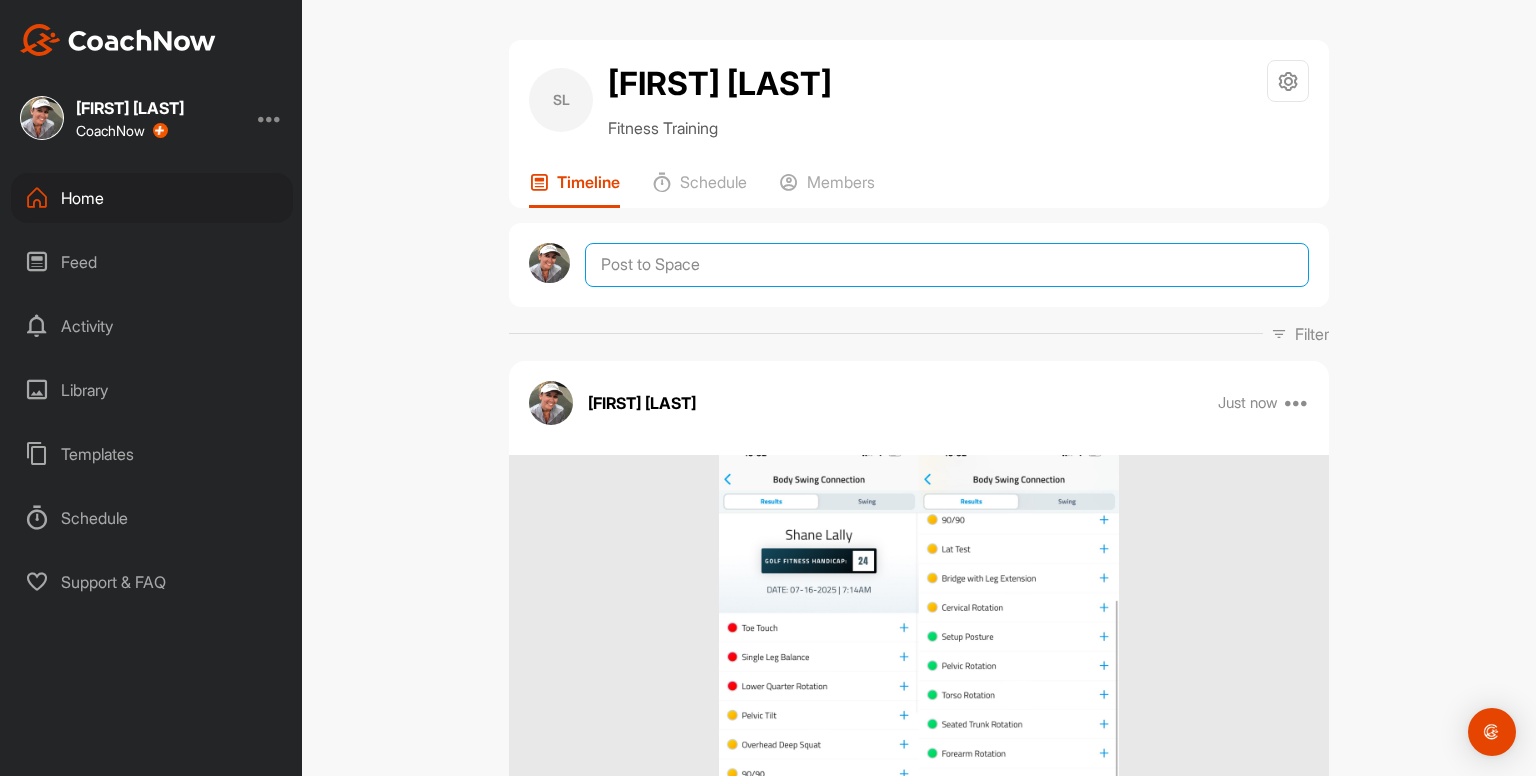 click at bounding box center (947, 265) 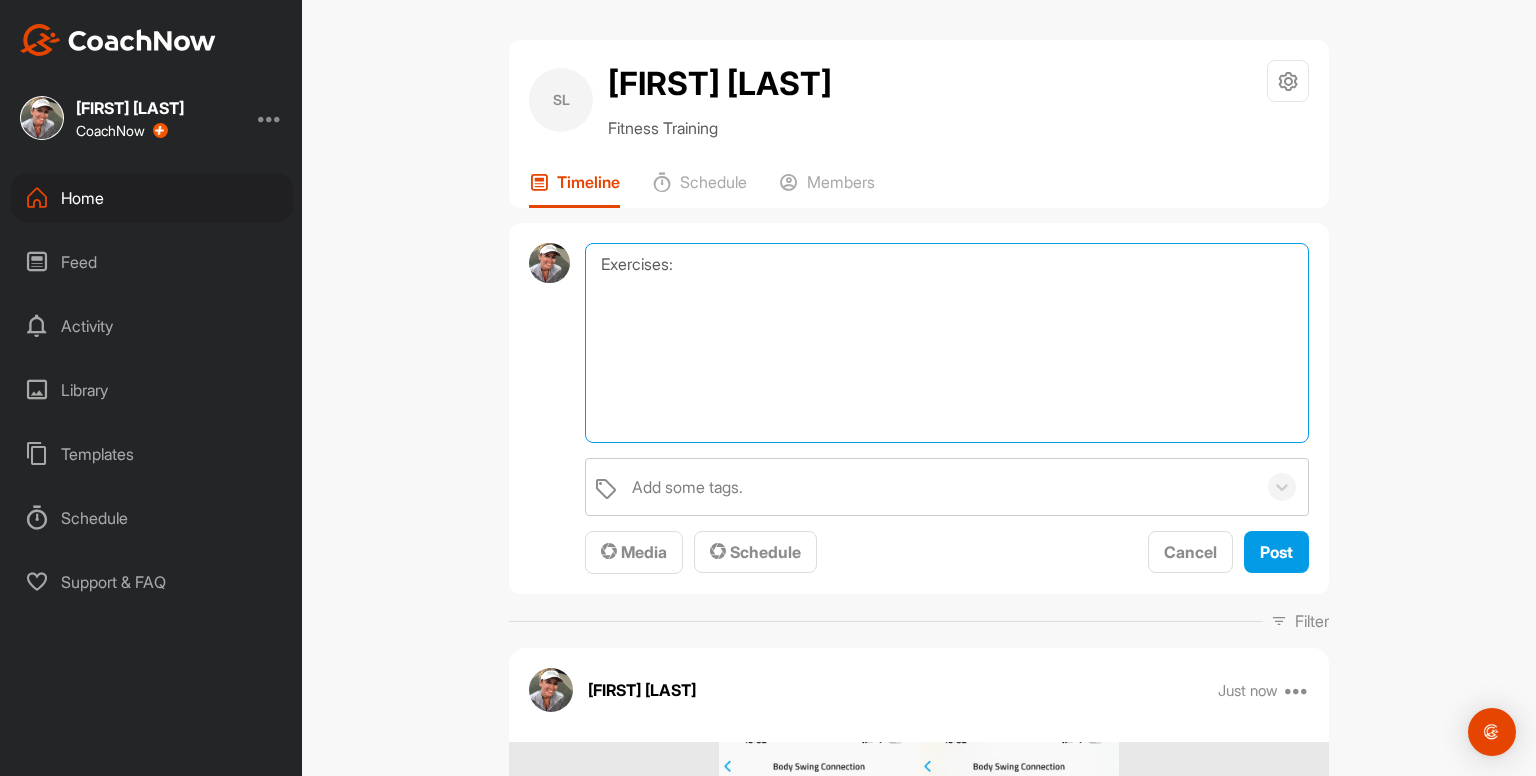 paste on "Cats and Camels x5
Cobra to Prayer Stretch x2
Shoulder Raise Routine x5
Shoulder Swimmers x5
Shoulder ER's and IR's 2 x 10
Shoulder and Torso Rotations x10
Cross Body Stretch
Torso Turns with Side Bends
Cervical Drills
Side Stretches
Chest / Arm Stretches
Ankle Movements 2 x 10
Ankle Squats 2 x 10
Hip Circles Tall Kneeling x10
Hip Circles to Stands x5
Hip Routine x10
Straight Leg Raises 3 x 10
Hamstring Stretches
Hip Flexor / Quad Stretches
Movement Flow" 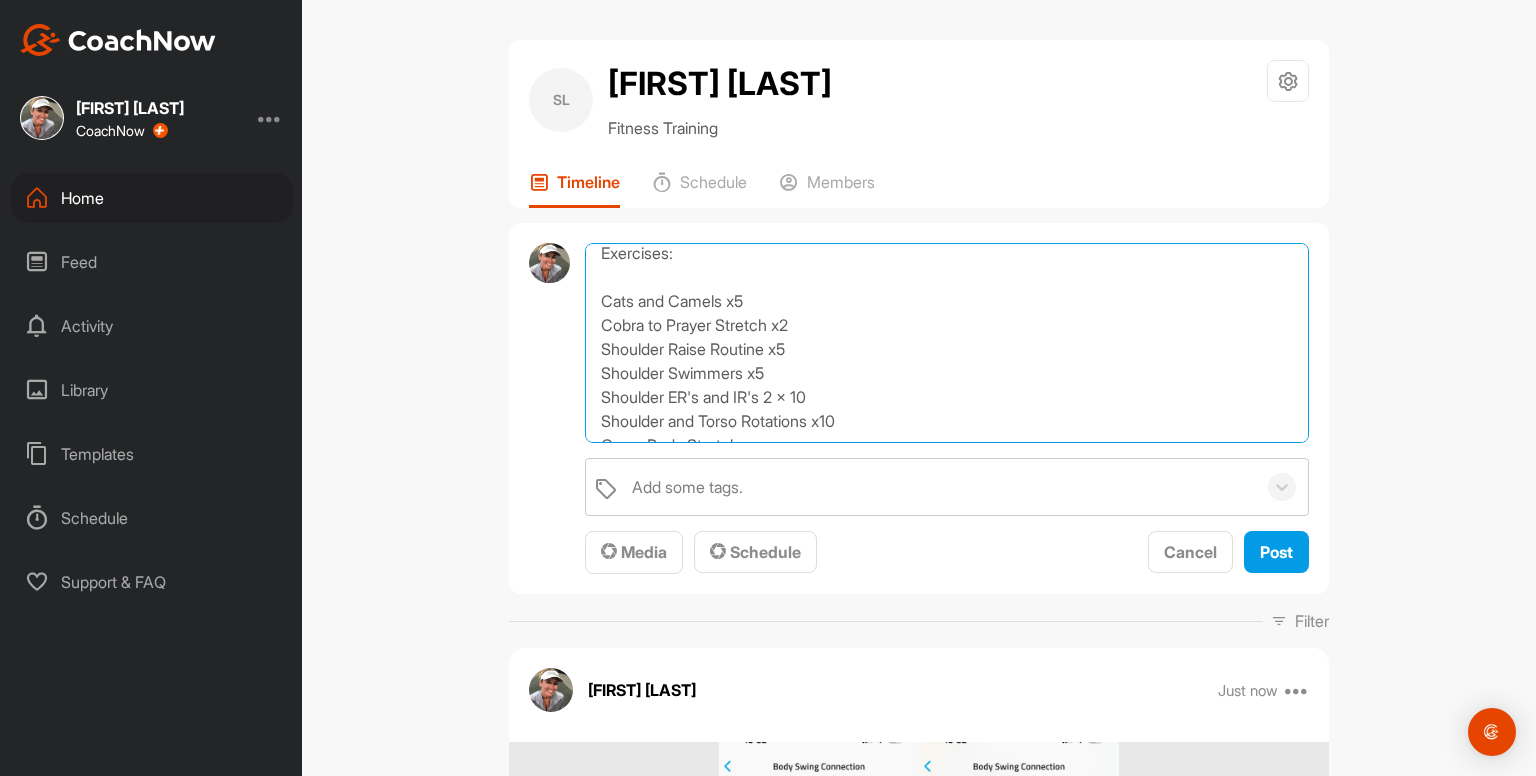 scroll, scrollTop: 0, scrollLeft: 0, axis: both 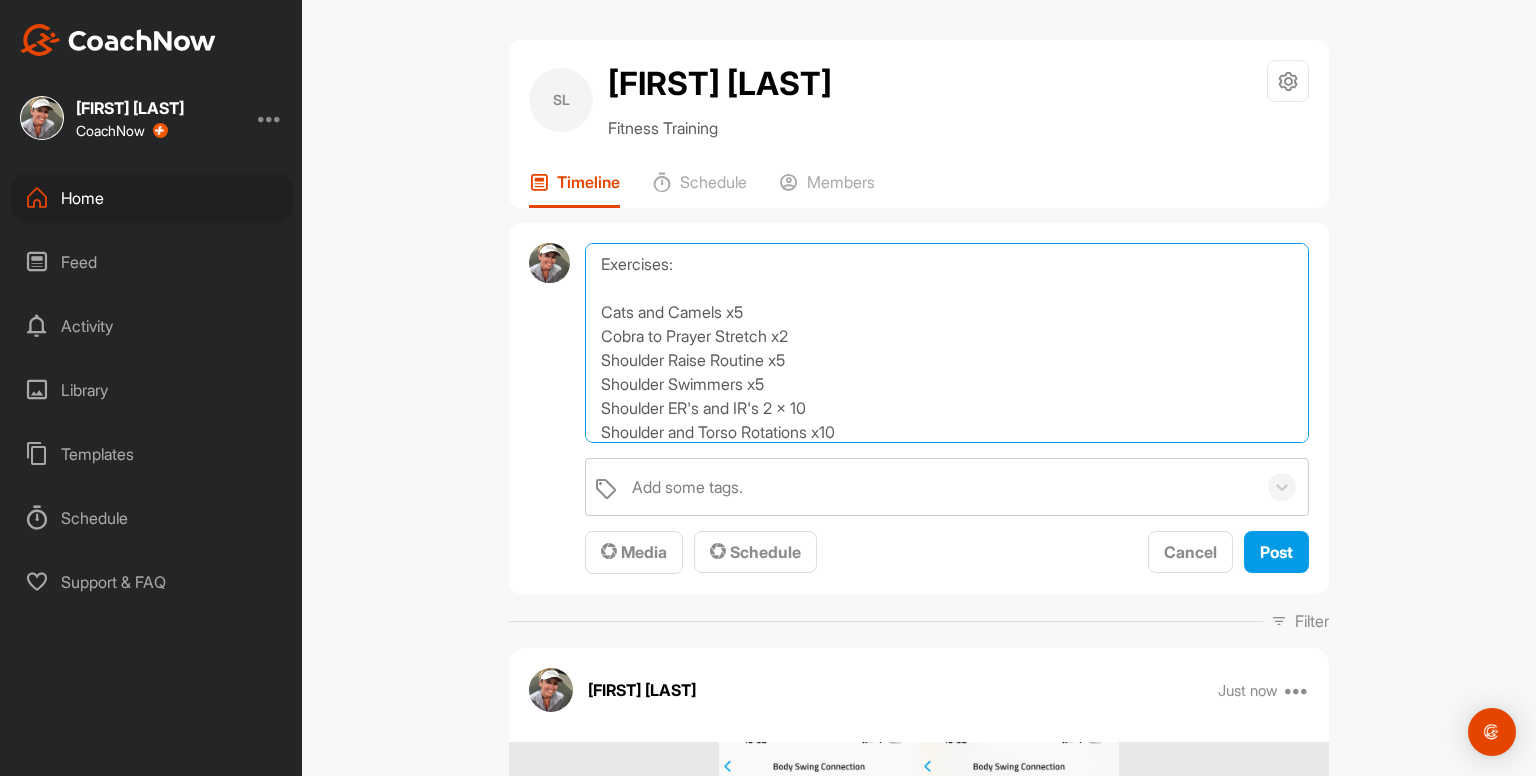 drag, startPoint x: 663, startPoint y: 333, endPoint x: 588, endPoint y: 334, distance: 75.00667 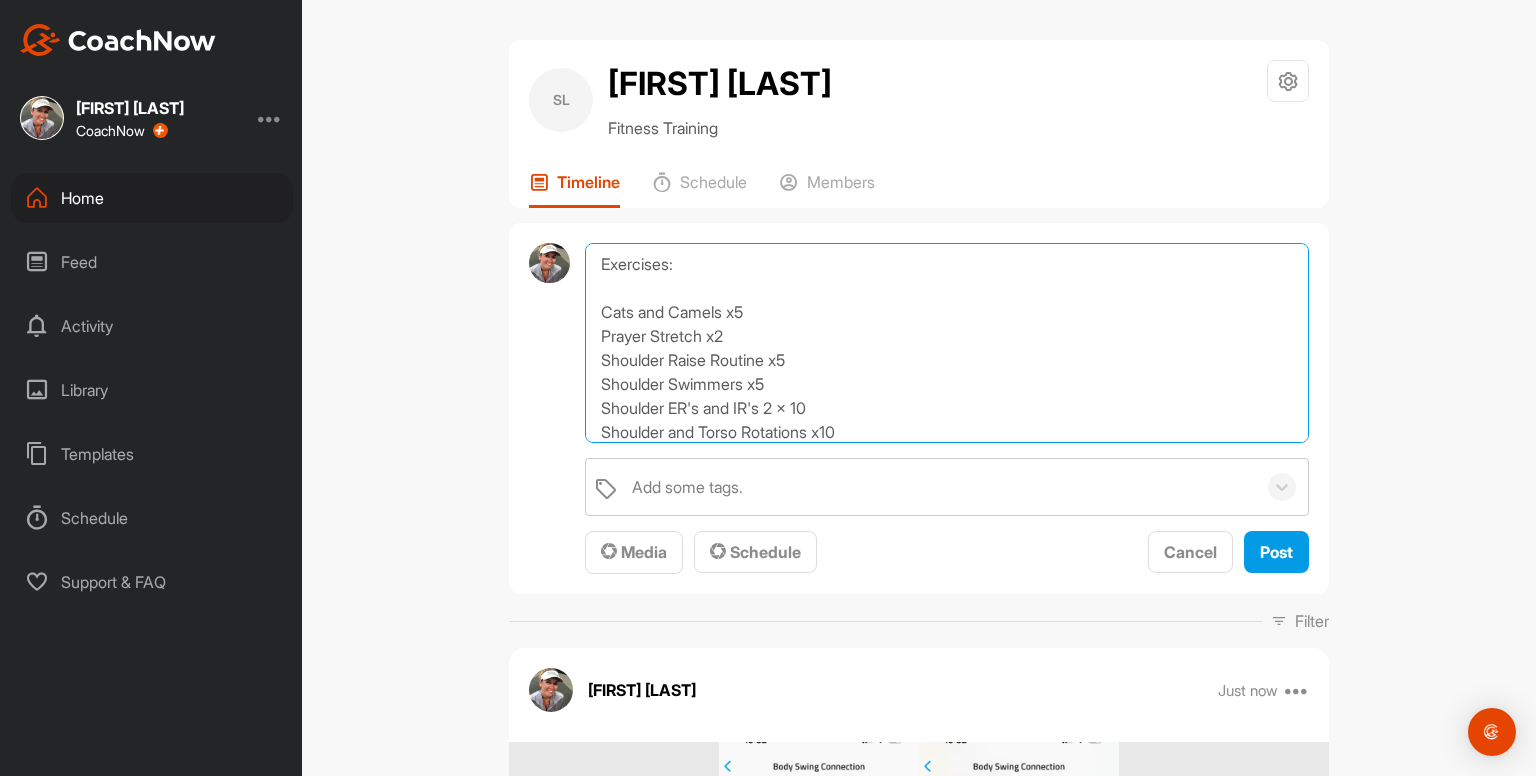 scroll, scrollTop: 39, scrollLeft: 0, axis: vertical 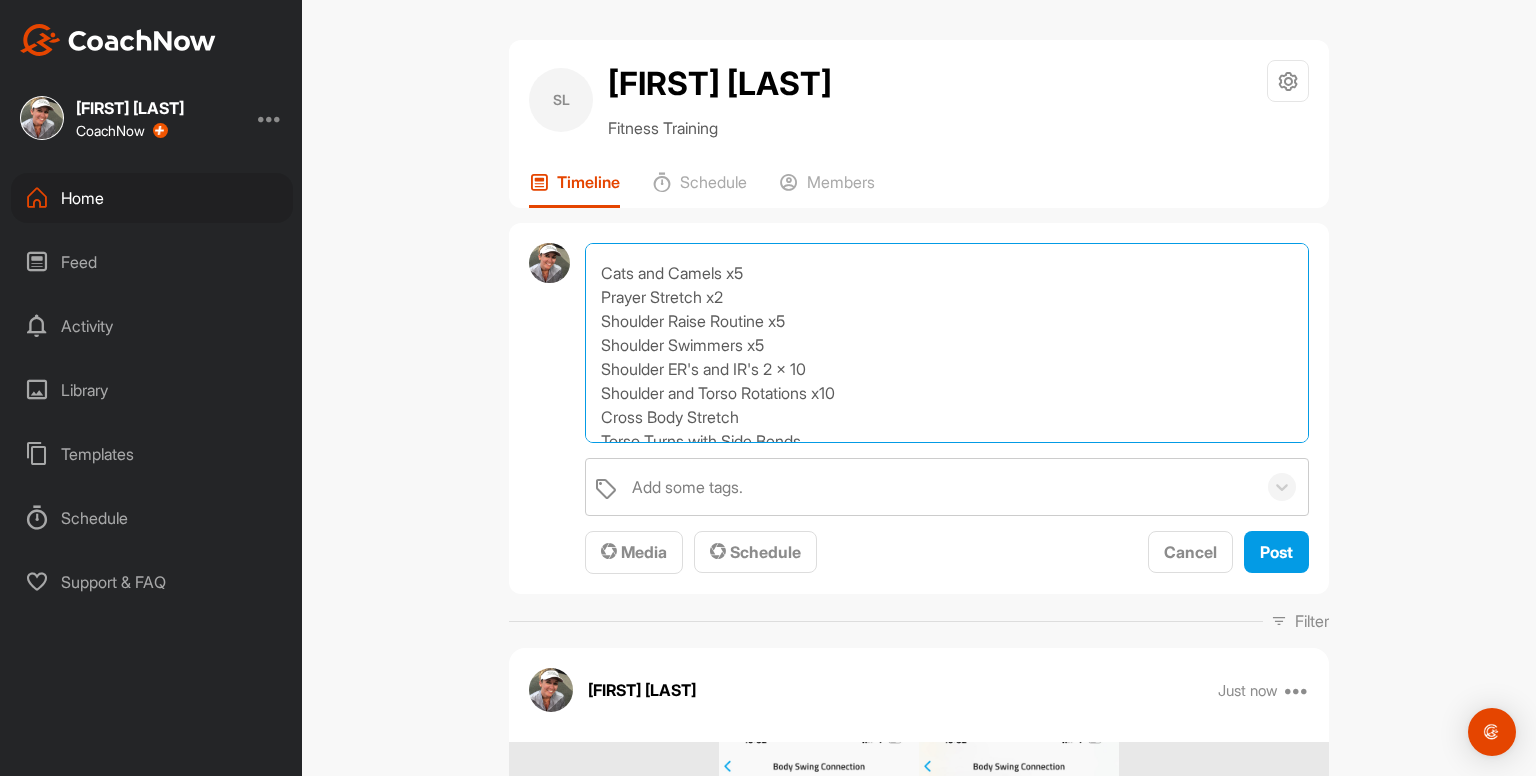 drag, startPoint x: 775, startPoint y: 344, endPoint x: 556, endPoint y: 347, distance: 219.02055 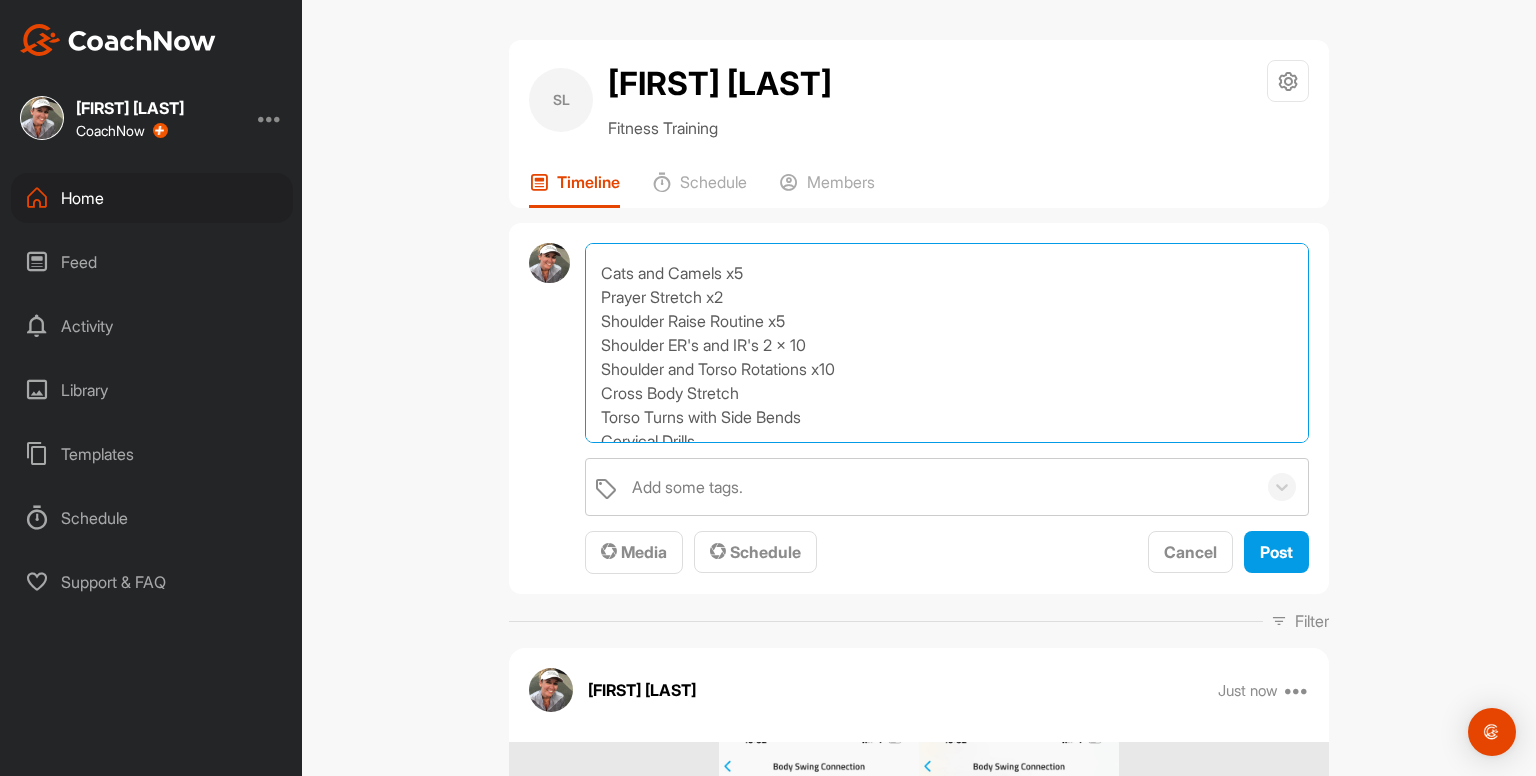drag, startPoint x: 827, startPoint y: 354, endPoint x: 569, endPoint y: 345, distance: 258.15692 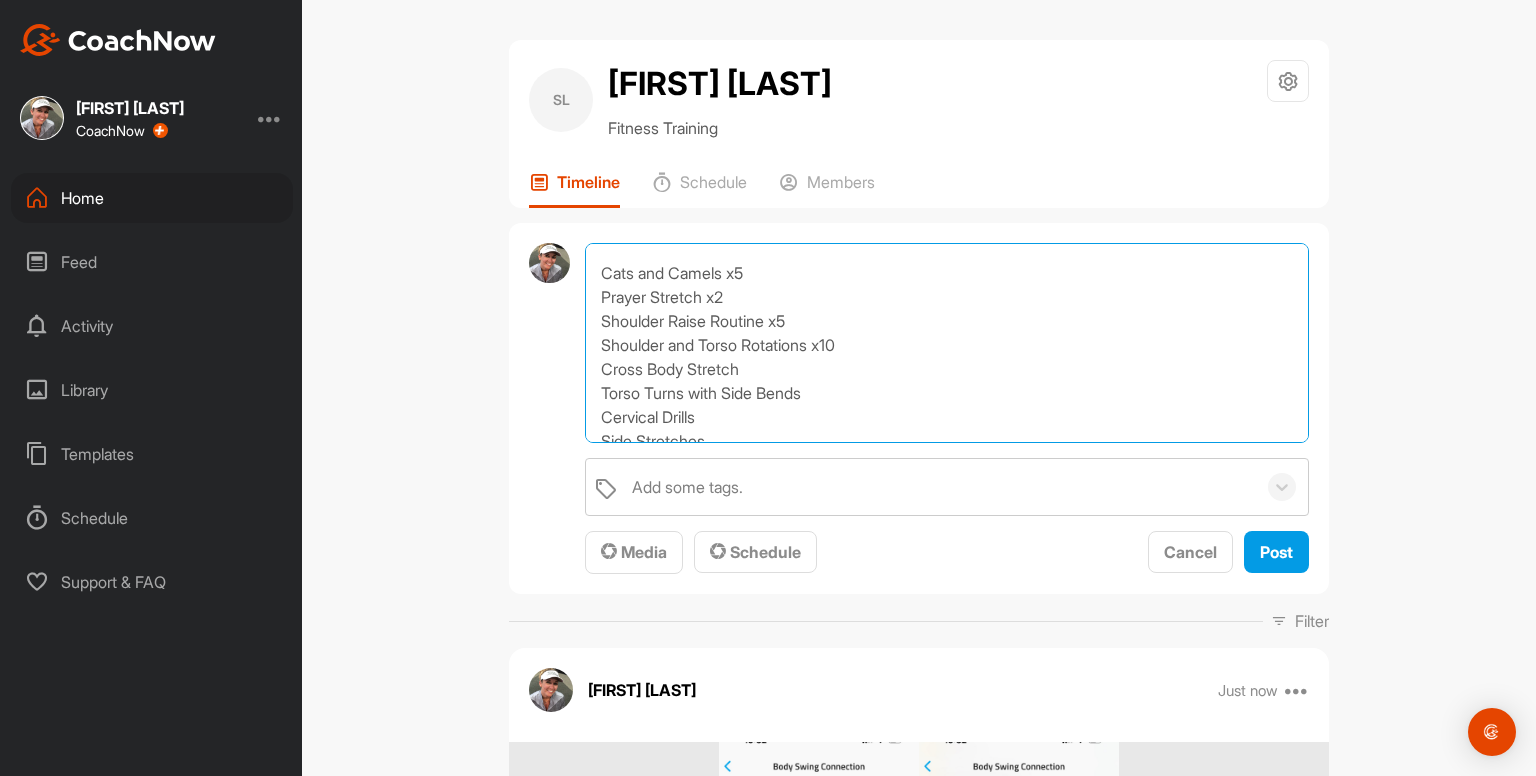 click on "Exercises:
Cats and Camels x5
Prayer Stretch x2
Shoulder Raise Routine x5
Shoulder and Torso Rotations x10
Cross Body Stretch
Torso Turns with Side Bends
Cervical Drills
Side Stretches
Chest / Arm Stretches
Ankle Movements 2 x 10
Ankle Squats 2 x 10
Hip Circles Tall Kneeling x10
Hip Circles to Stands x5
Hip Routine x10
Straight Leg Raises 3 x 10
Hamstring Stretches
Hip Flexor / Quad Stretches
Movement Flow" at bounding box center [947, 343] 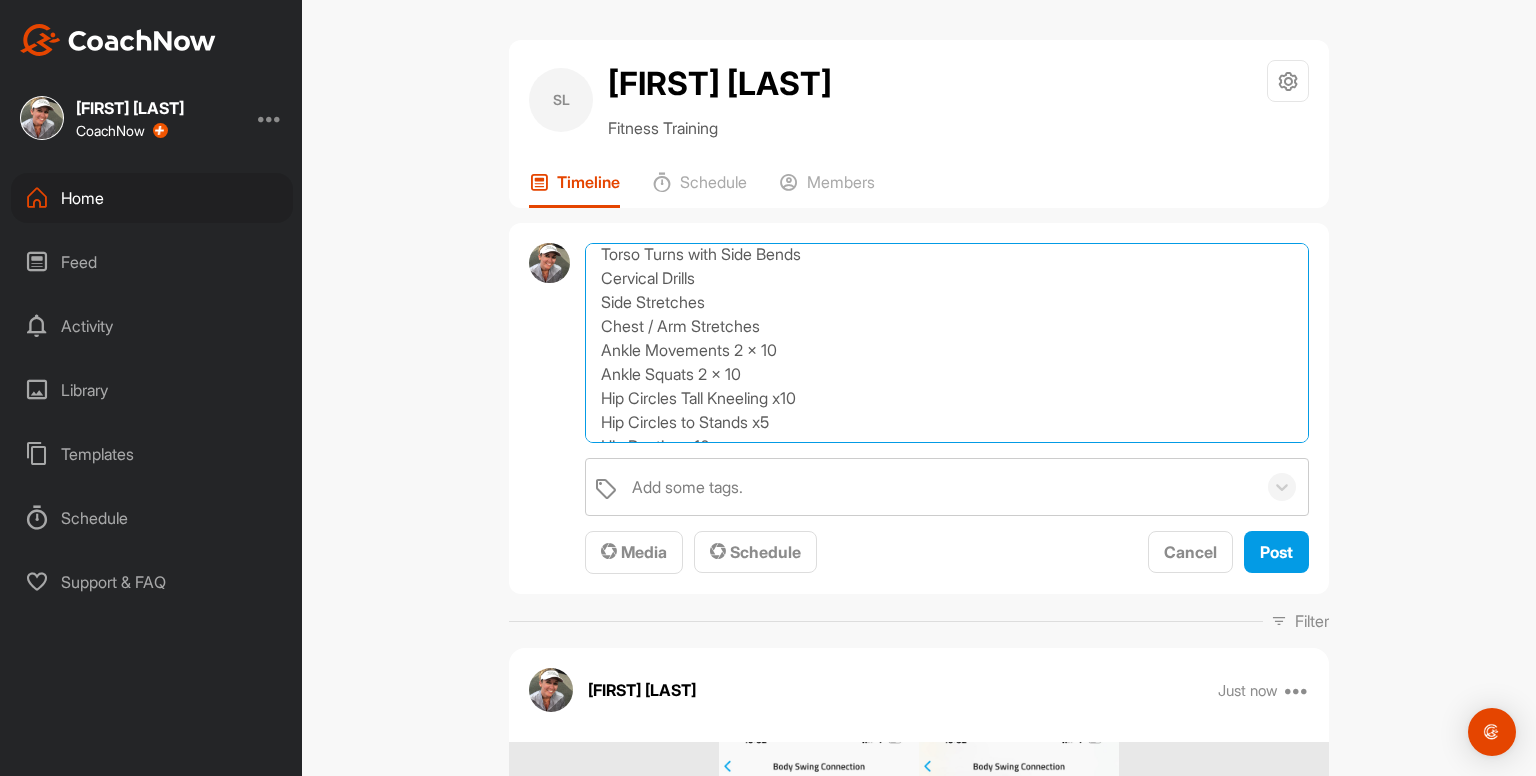 scroll, scrollTop: 184, scrollLeft: 0, axis: vertical 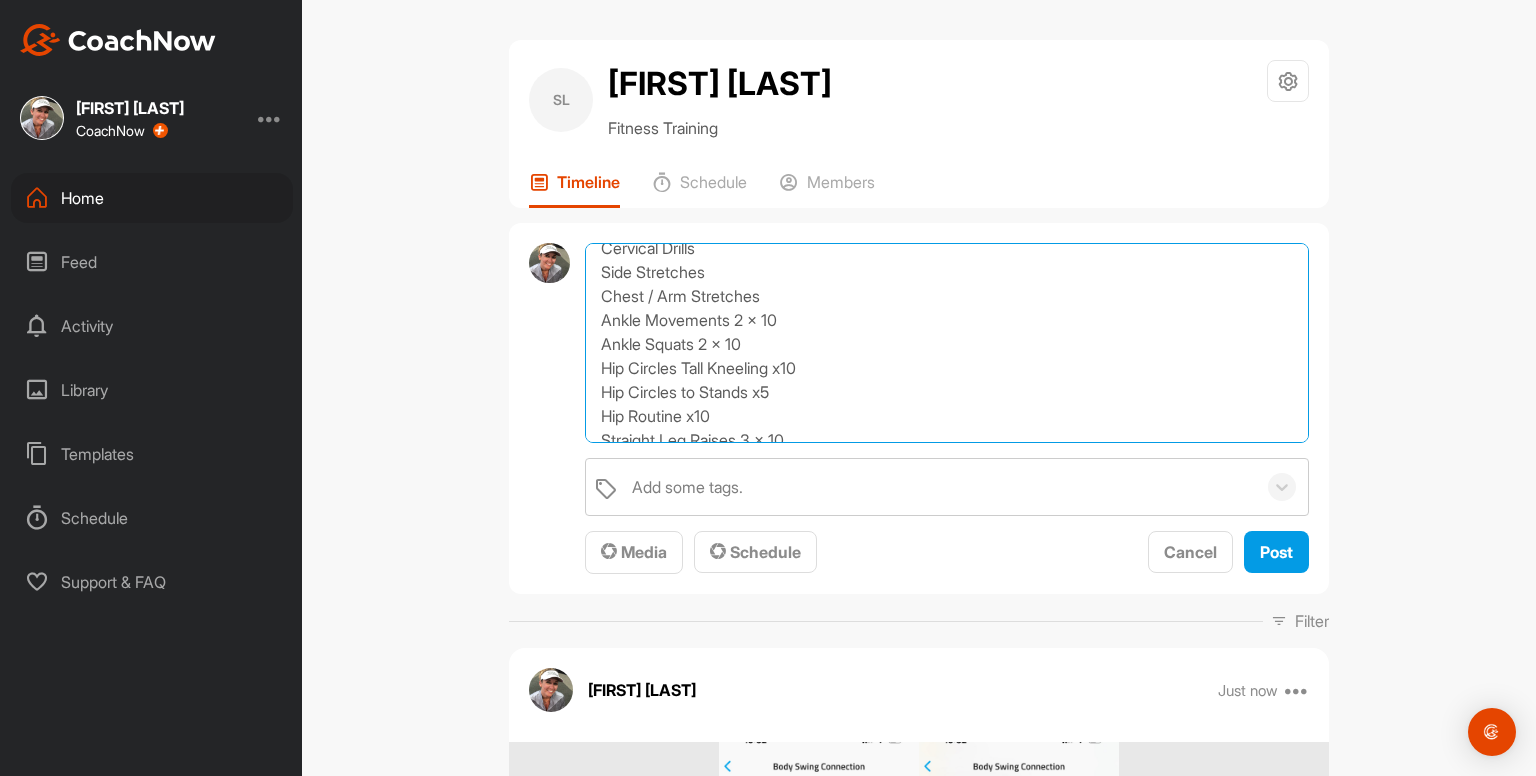 drag, startPoint x: 740, startPoint y: 343, endPoint x: 565, endPoint y: 327, distance: 175.7299 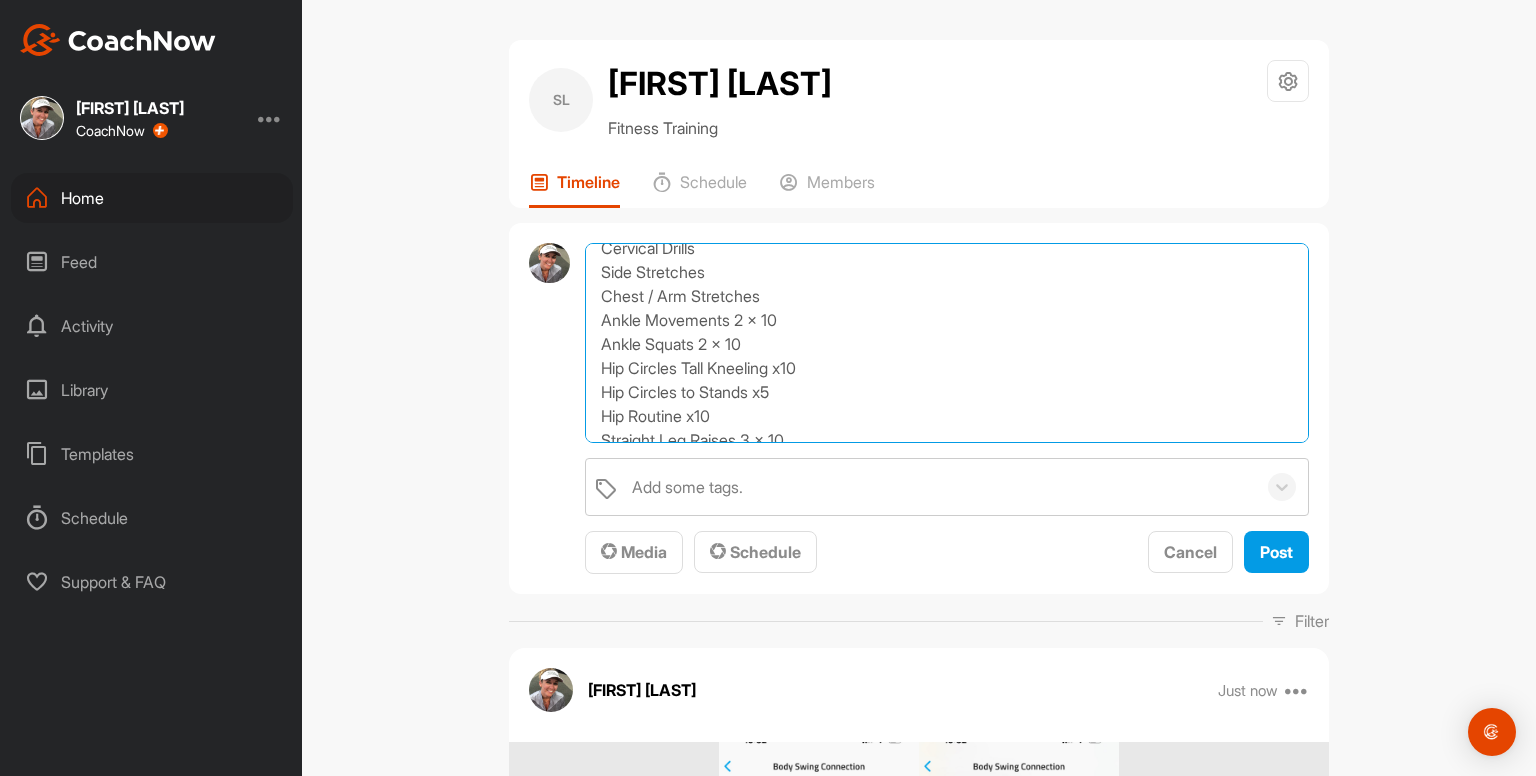 drag, startPoint x: 752, startPoint y: 343, endPoint x: 593, endPoint y: 344, distance: 159.00314 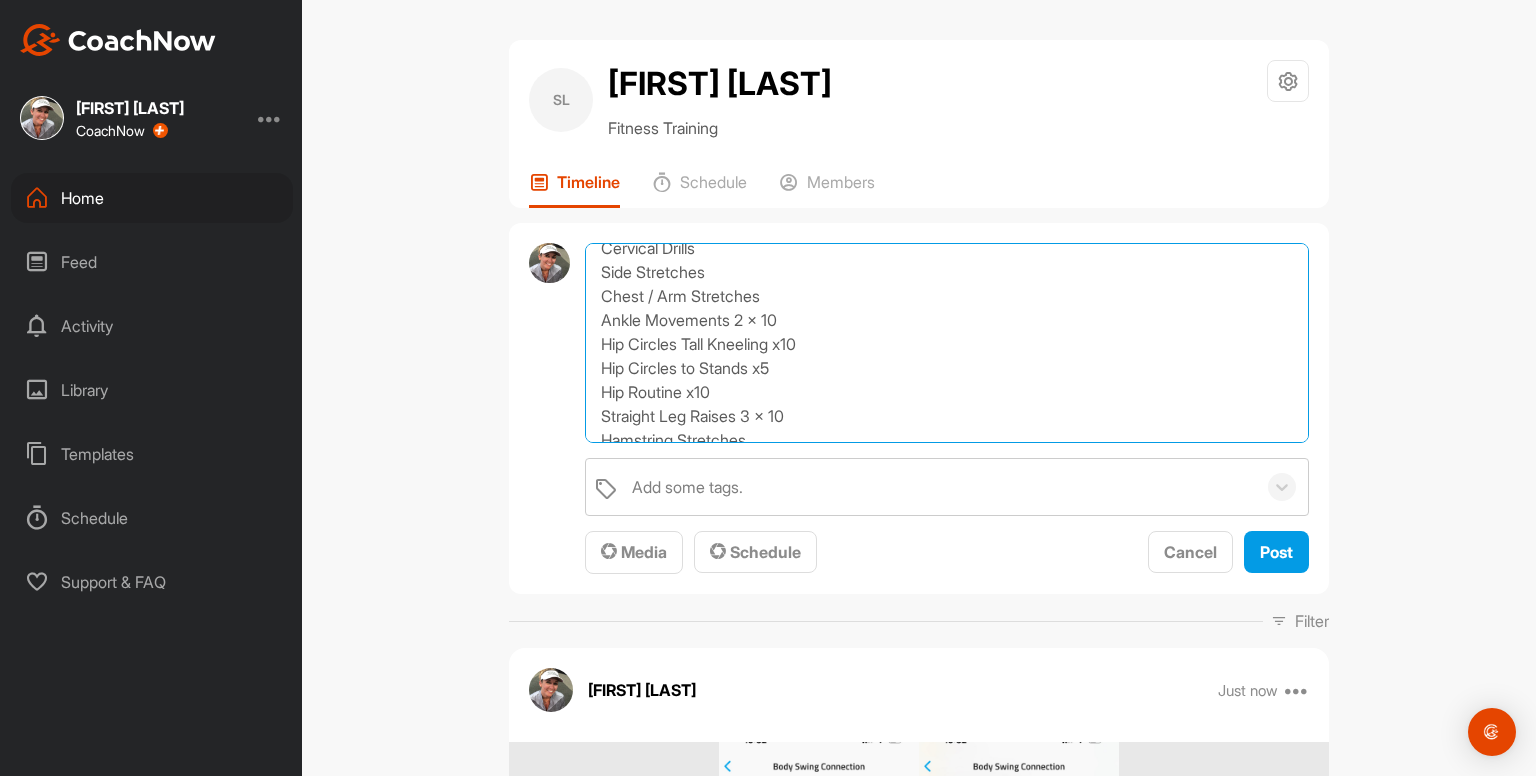 drag, startPoint x: 708, startPoint y: 269, endPoint x: 592, endPoint y: 272, distance: 116.03879 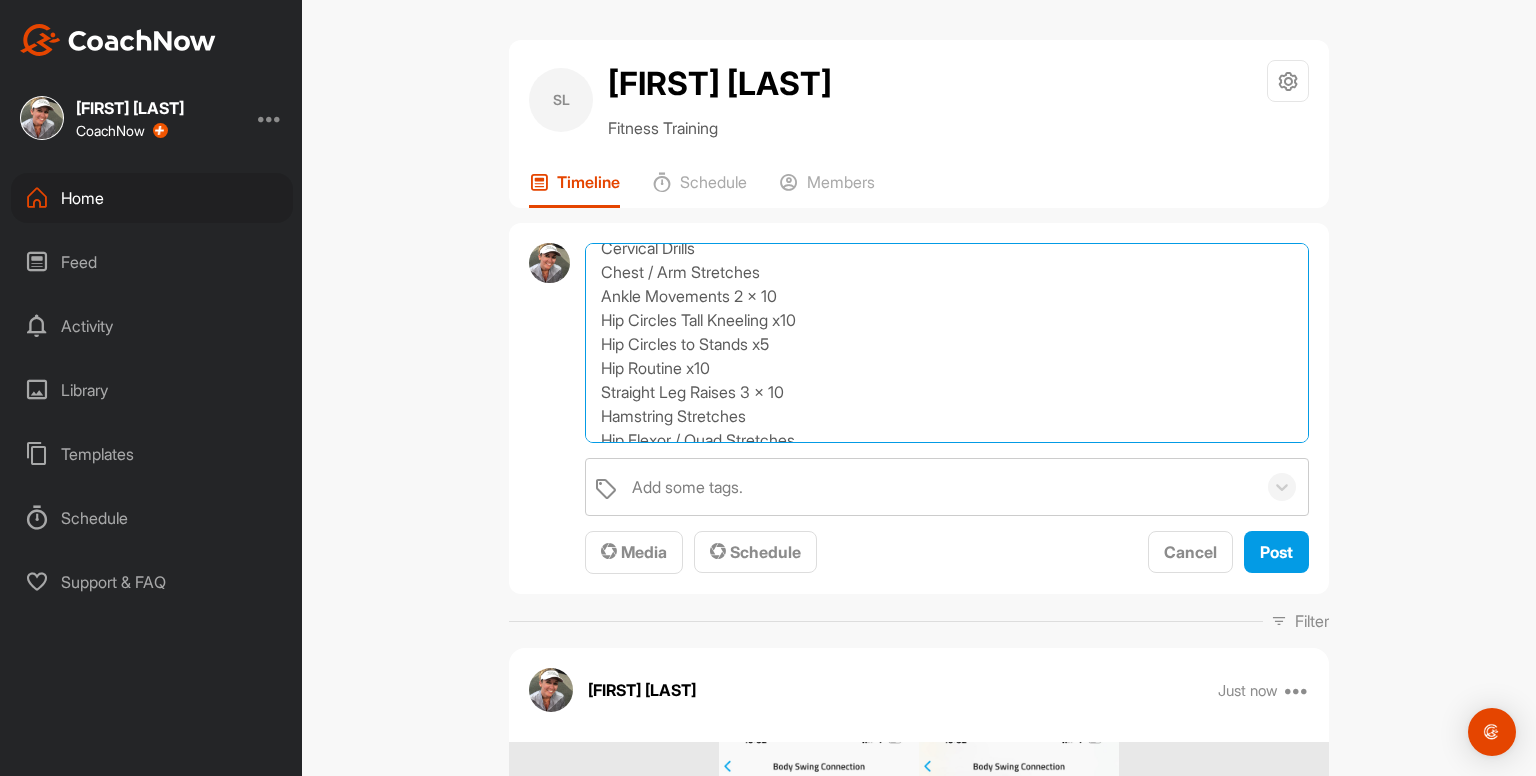 scroll, scrollTop: 160, scrollLeft: 0, axis: vertical 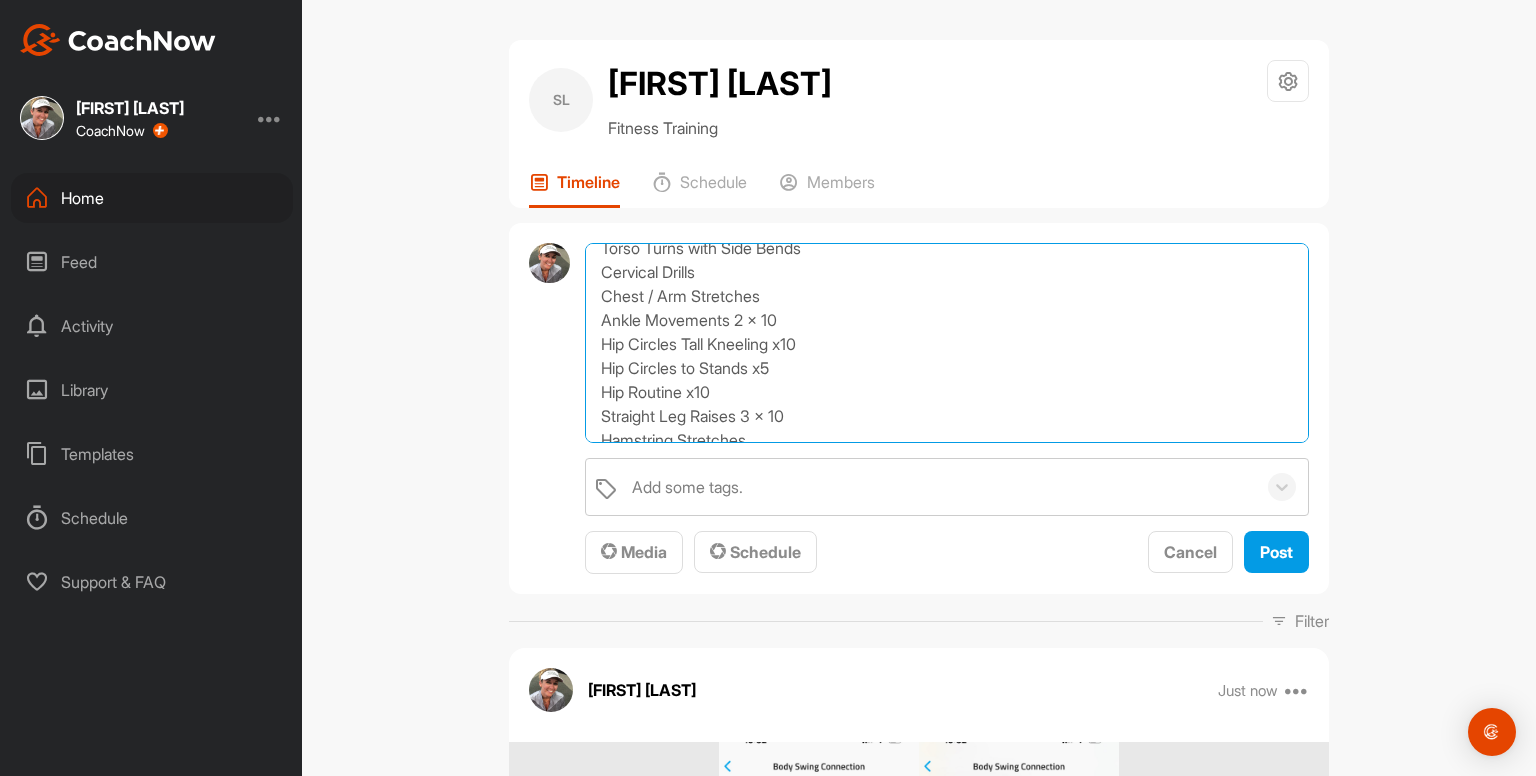 click on "Exercises:
Cats and Camels x5
Prayer Stretch x2
Shoulder Raise Routine x5
Shoulder and Torso Rotations x10
Torso Turns with Side Bends
Cervical Drills
Chest / Arm Stretches
Ankle Movements 2 x 10
Hip Circles Tall Kneeling x10
Hip Circles to Stands x5
Hip Routine x10
Straight Leg Raises 3 x 10
Hamstring Stretches
Hip Flexor / Quad Stretches
Movement Flow" at bounding box center [947, 343] 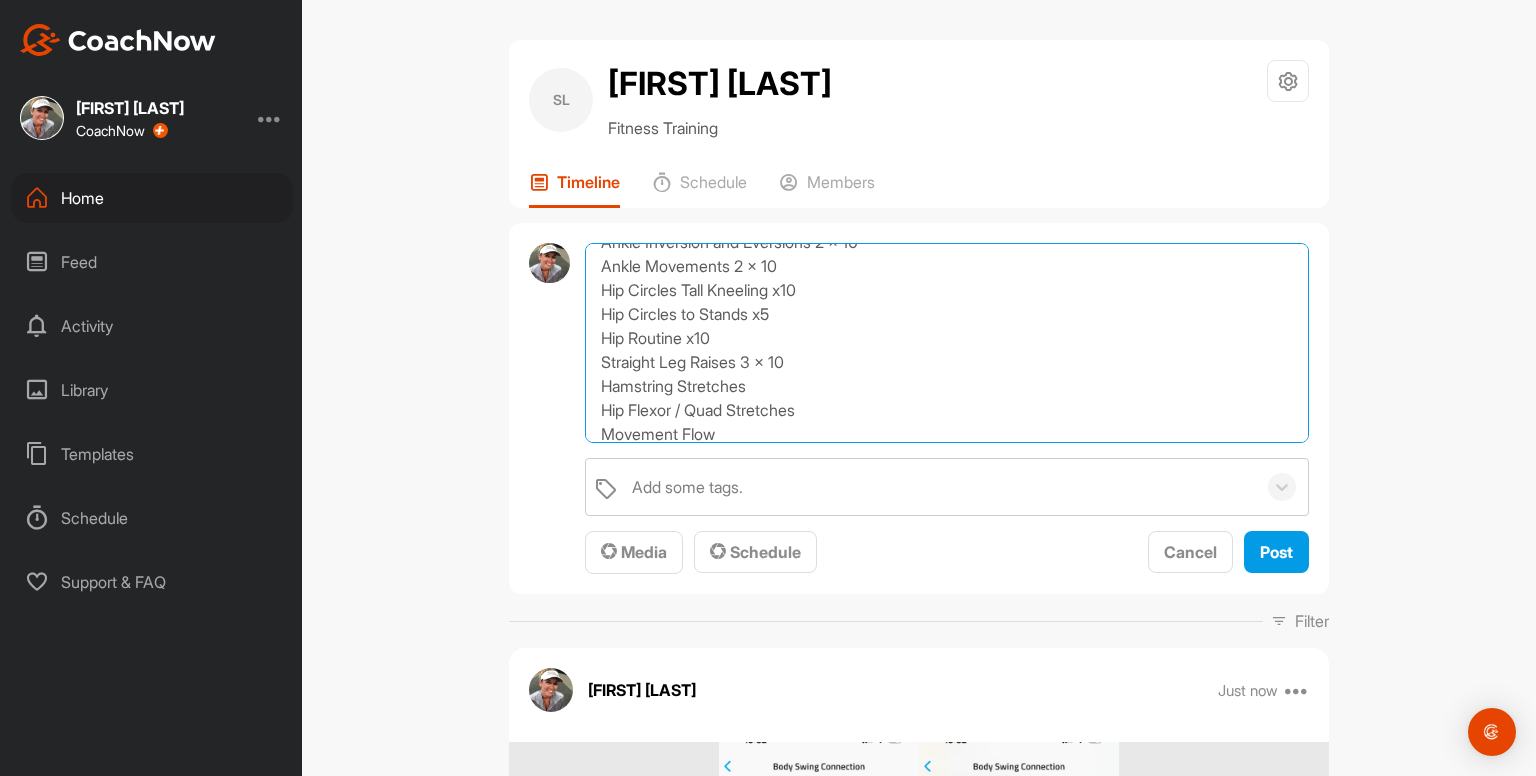 scroll, scrollTop: 264, scrollLeft: 0, axis: vertical 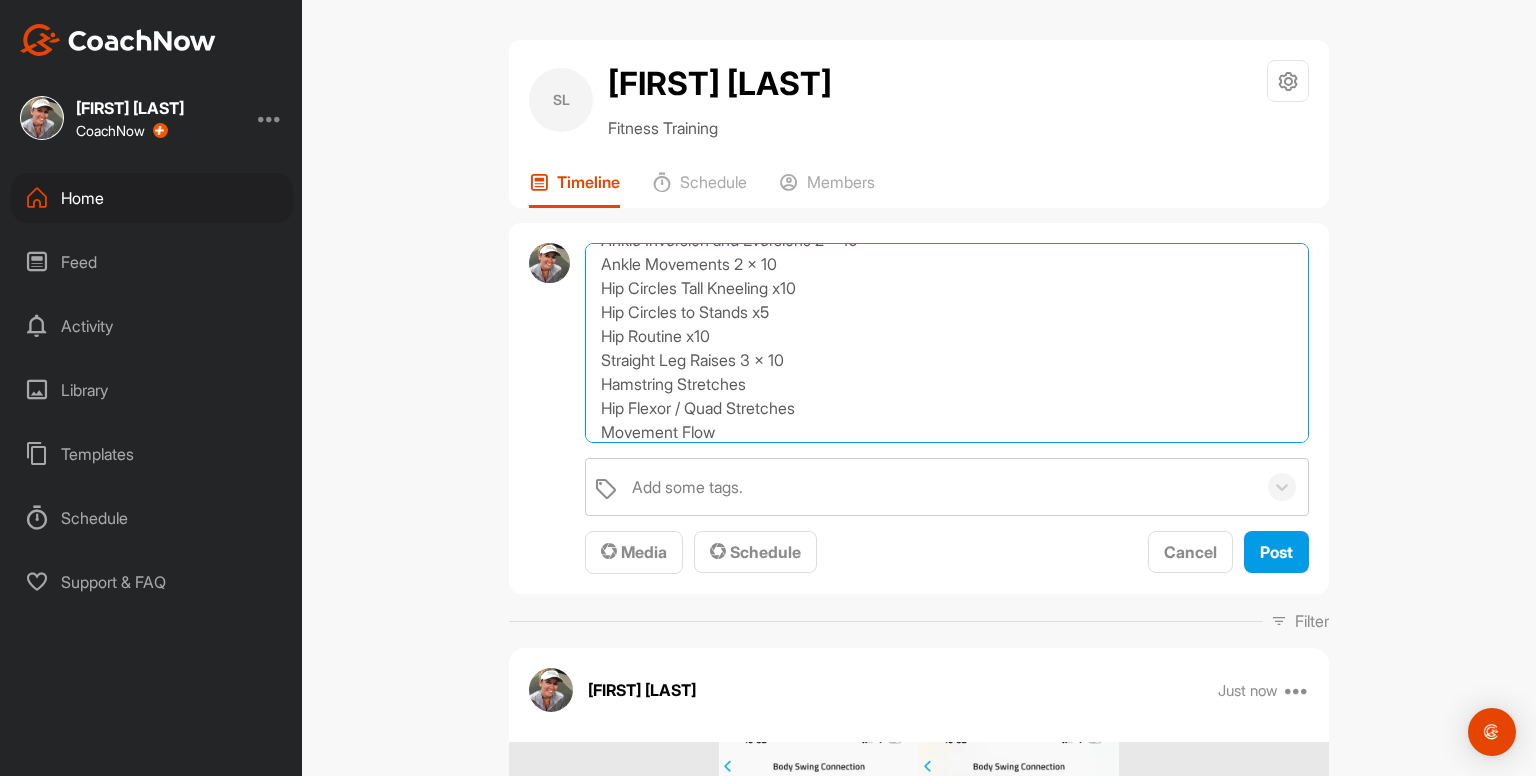 drag, startPoint x: 790, startPoint y: 313, endPoint x: 570, endPoint y: 313, distance: 220 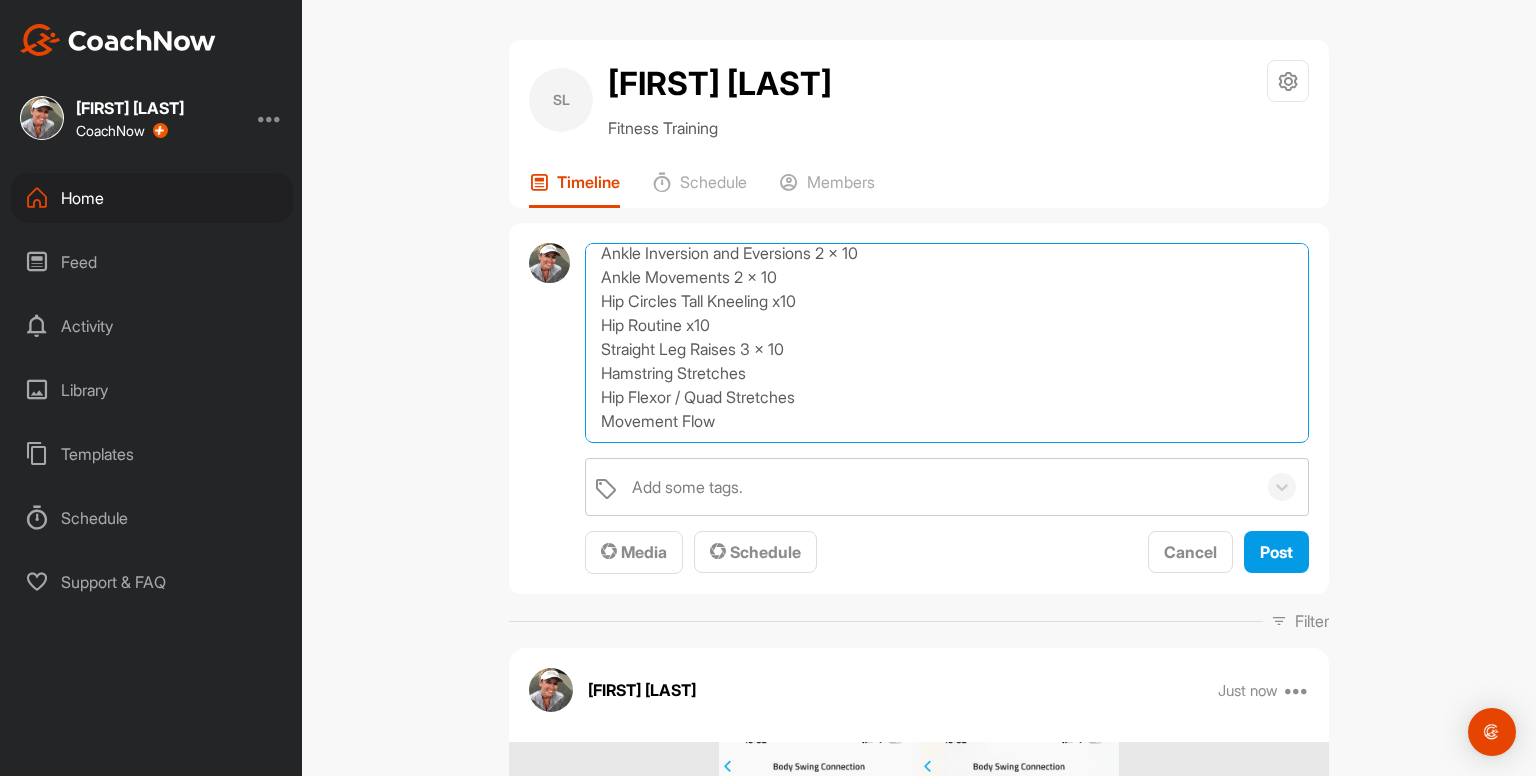 scroll, scrollTop: 250, scrollLeft: 0, axis: vertical 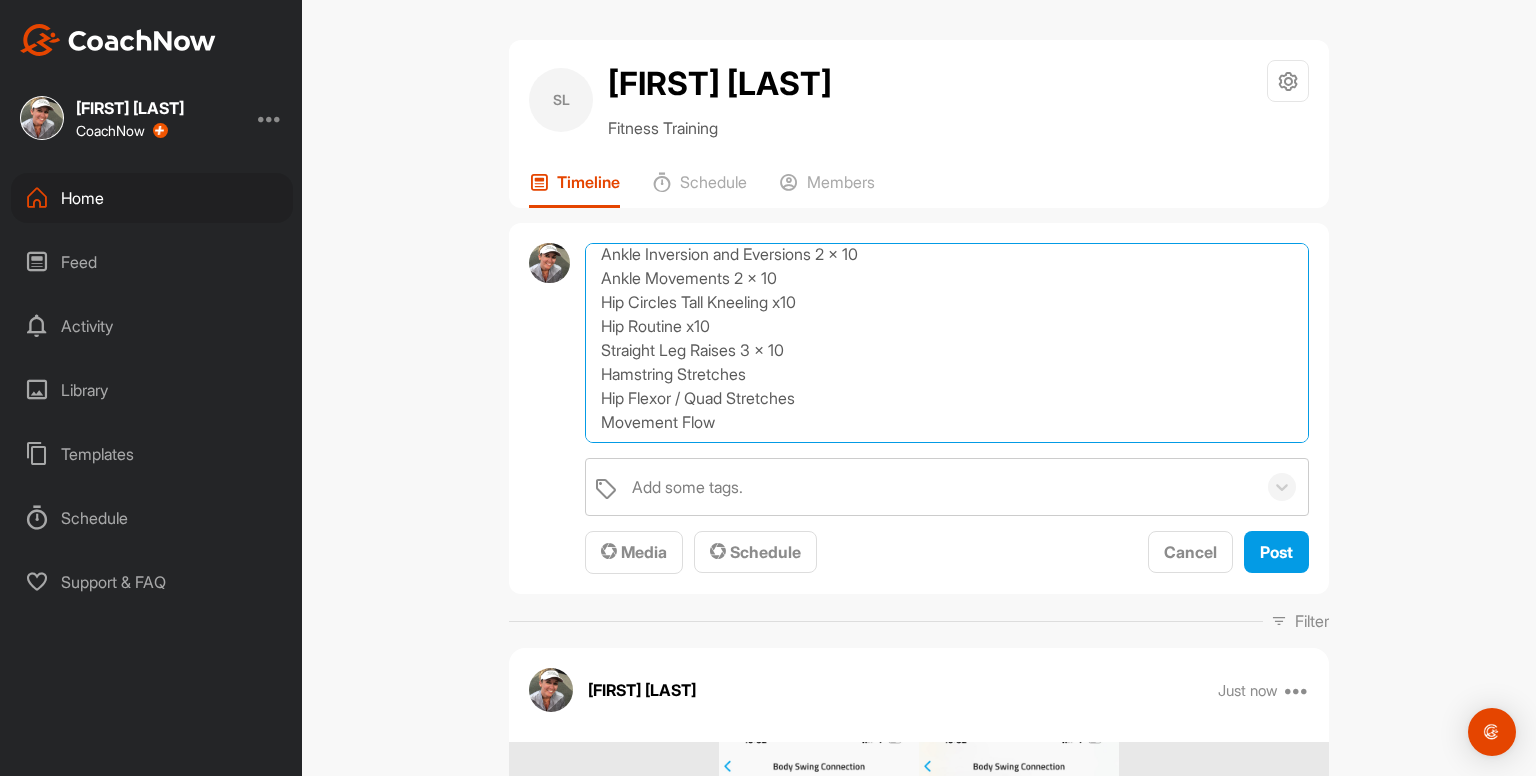 click on "Exercises:
Cats and Camels x5
Prayer Stretch x2
Shoulder Raise Routine x5
Shoulder and Torso Rotations x10
Torso Turns with Side Bends
Cervical Drills
Chest / Arm Stretches
Side Stretches
Ankle Inversion and Eversions 2 x 10
Ankle Movements 2 x 10
Hip Circles Tall Kneeling x10
Hip Routine x10
Straight Leg Raises 3 x 10
Hamstring Stretches
Hip Flexor / Quad Stretches
Movement Flow" at bounding box center [947, 343] 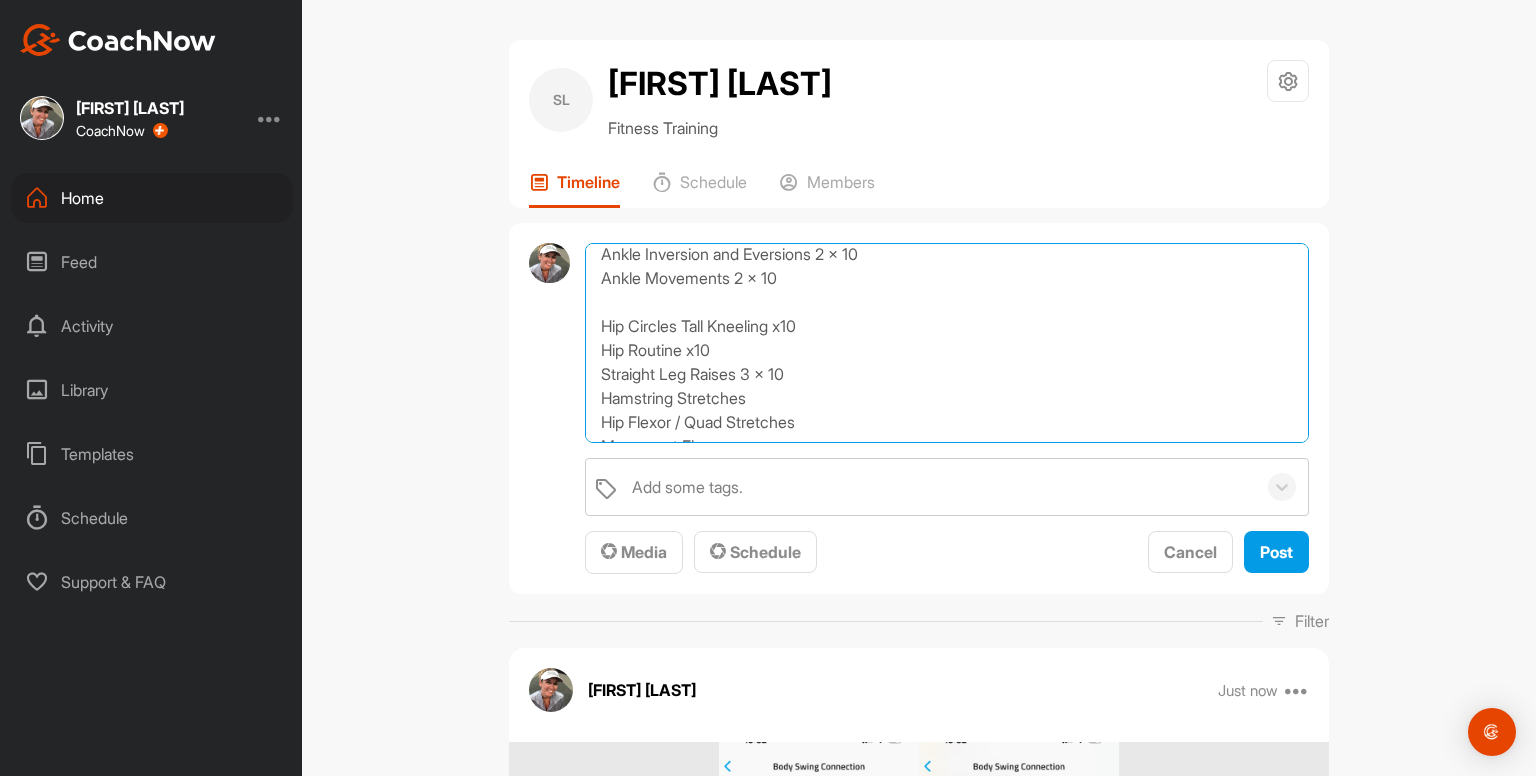 scroll, scrollTop: 264, scrollLeft: 0, axis: vertical 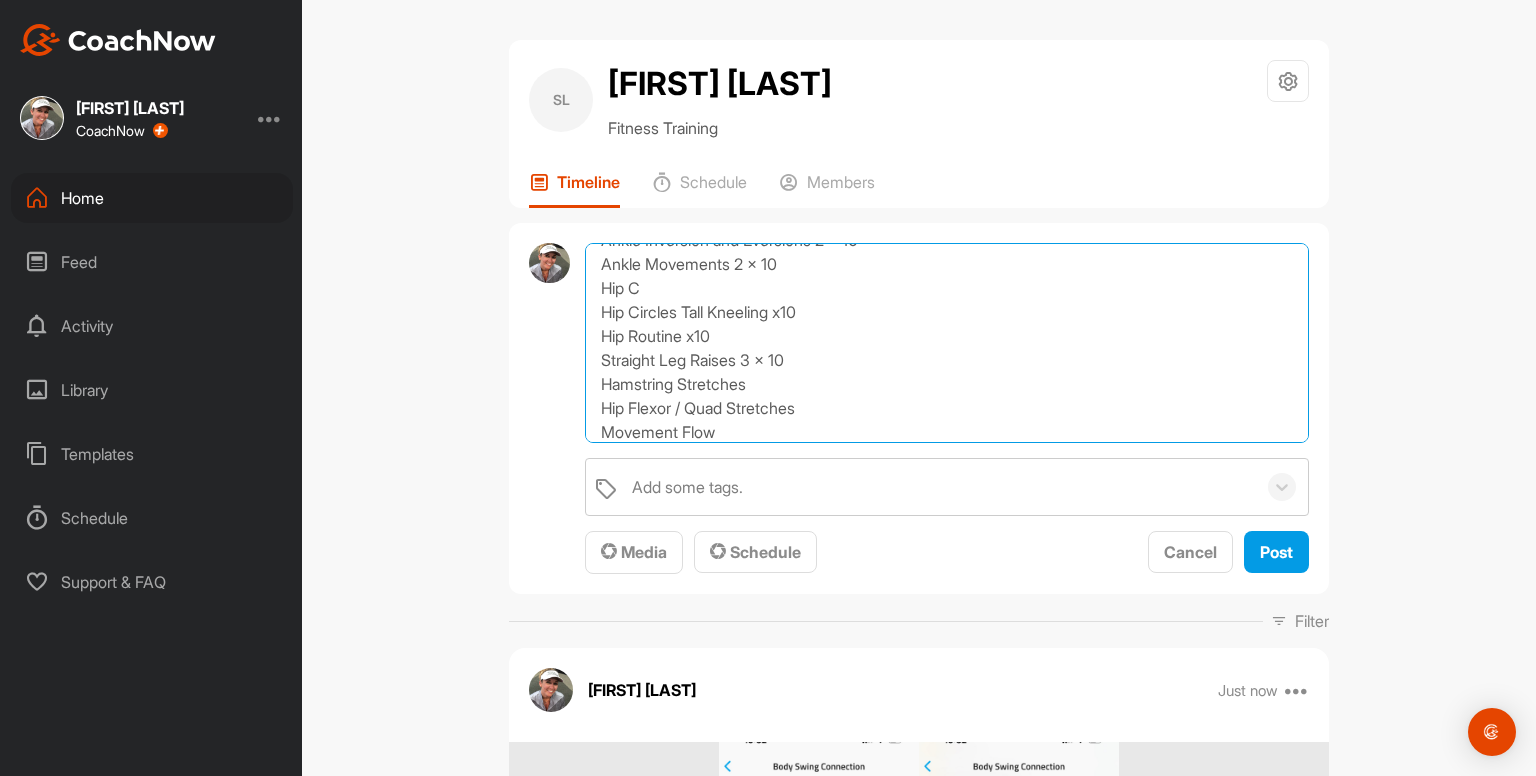 type on "Exercises:
Cats and Camels x5
Prayer Stretch x2
Shoulder Raise Routine x5
Shoulder and Torso Rotations x10
Torso Turns with Side Bends
Cervical Drills
Chest / Arm Stretches
Side Stretches
Ankle Inversion and Eversions 2 x 10
Ankle Movements 2 x 10
Hip C
Hip Circles Tall Kneeling x10
Hip Routine x10
Straight Leg Raises 3 x 10
Hamstring Stretches
Hip Flexor / Quad Stretches
Movement Flow" 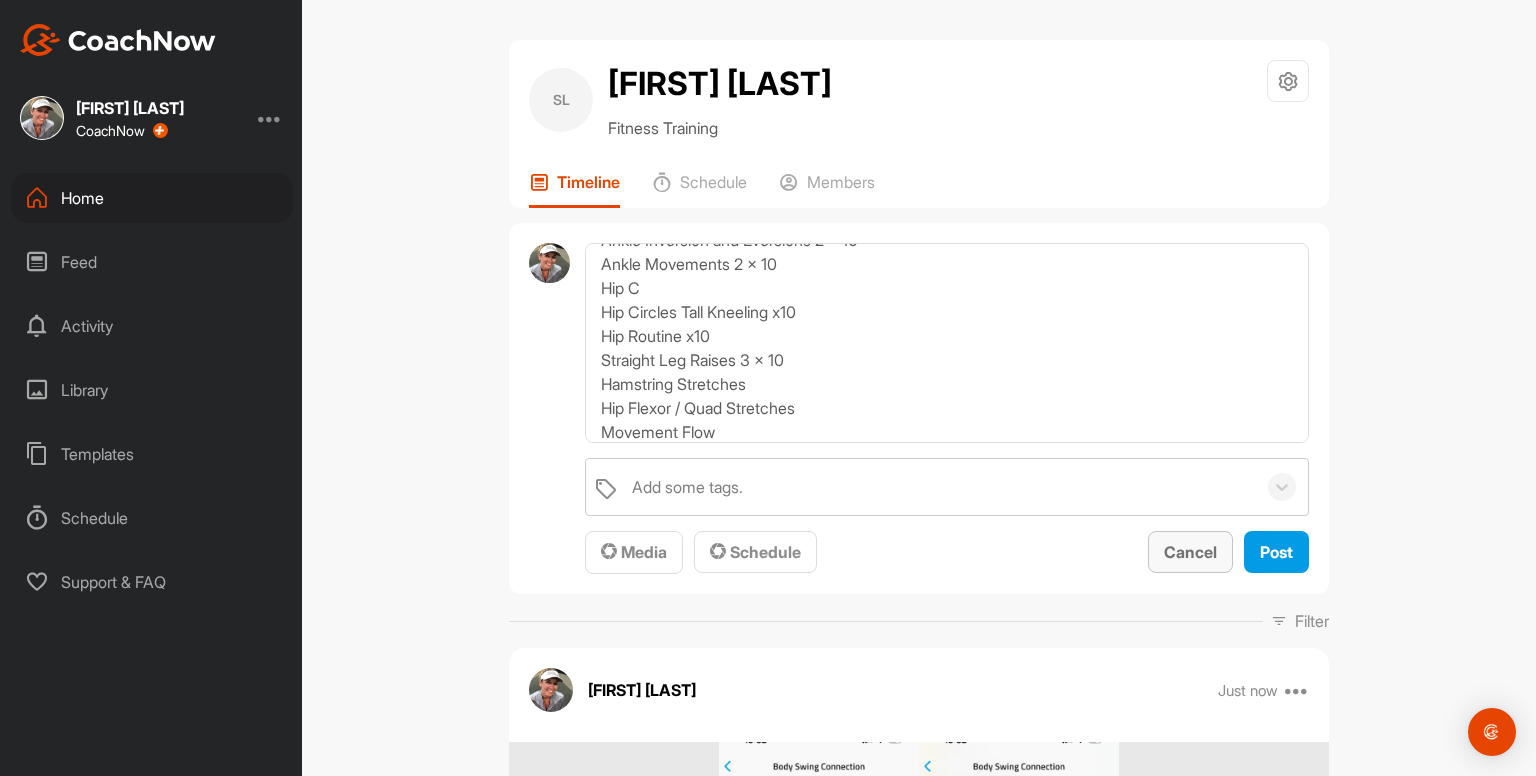 click on "Cancel" at bounding box center (1190, 552) 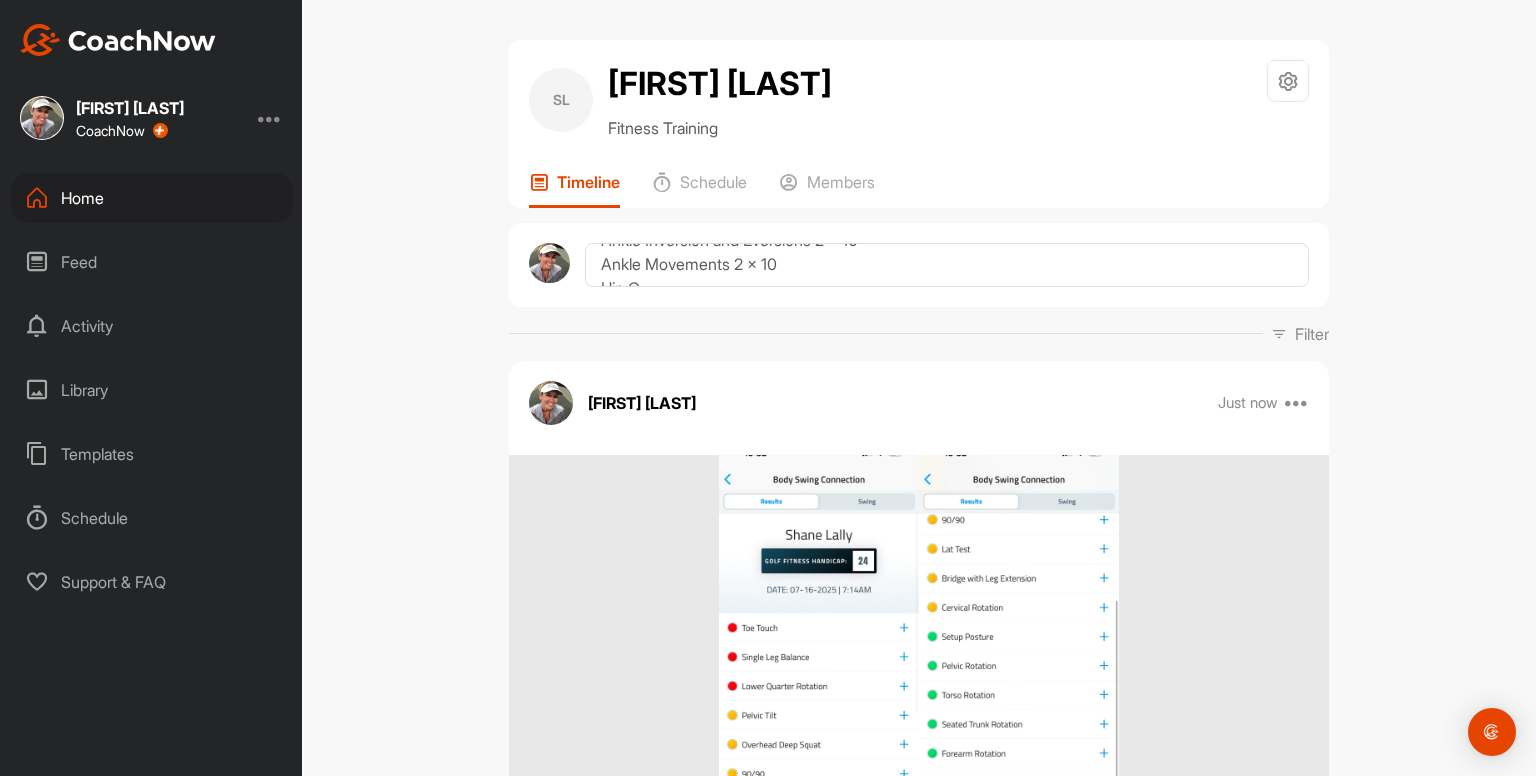 scroll, scrollTop: 0, scrollLeft: 0, axis: both 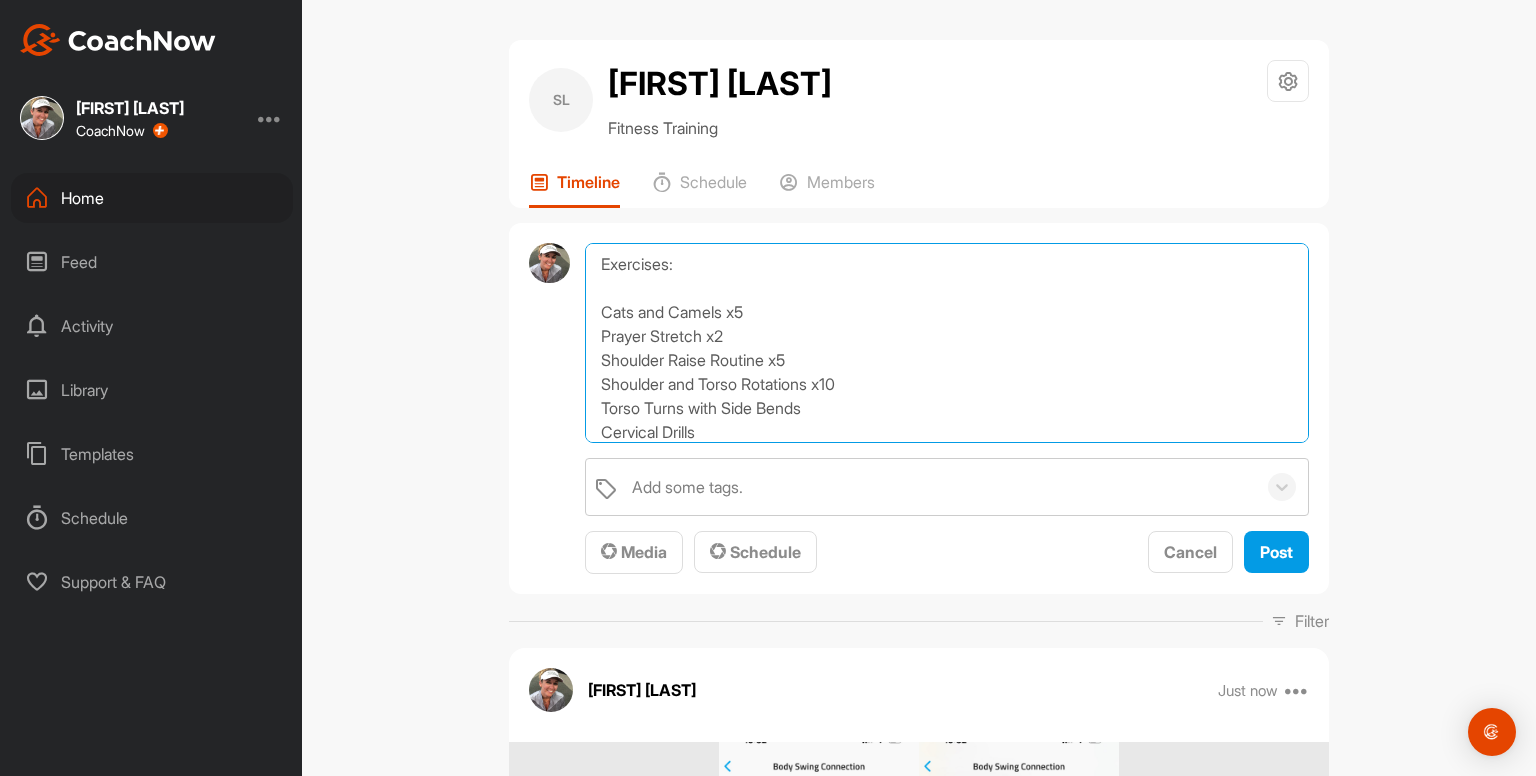 click on "Exercises:
Cats and Camels x5
Prayer Stretch x2
Shoulder Raise Routine x5
Shoulder and Torso Rotations x10
Torso Turns with Side Bends
Cervical Drills
Chest / Arm Stretches
Side Stretches
Ankle Inversion and Eversions 2 x 10
Ankle Movements 2 x 10
Hip C
Hip Circles Tall Kneeling x10
Hip Routine x10
Straight Leg Raises 3 x 10
Hamstring Stretches
Hip Flexor / Quad Stretches
Movement Flow" at bounding box center [947, 343] 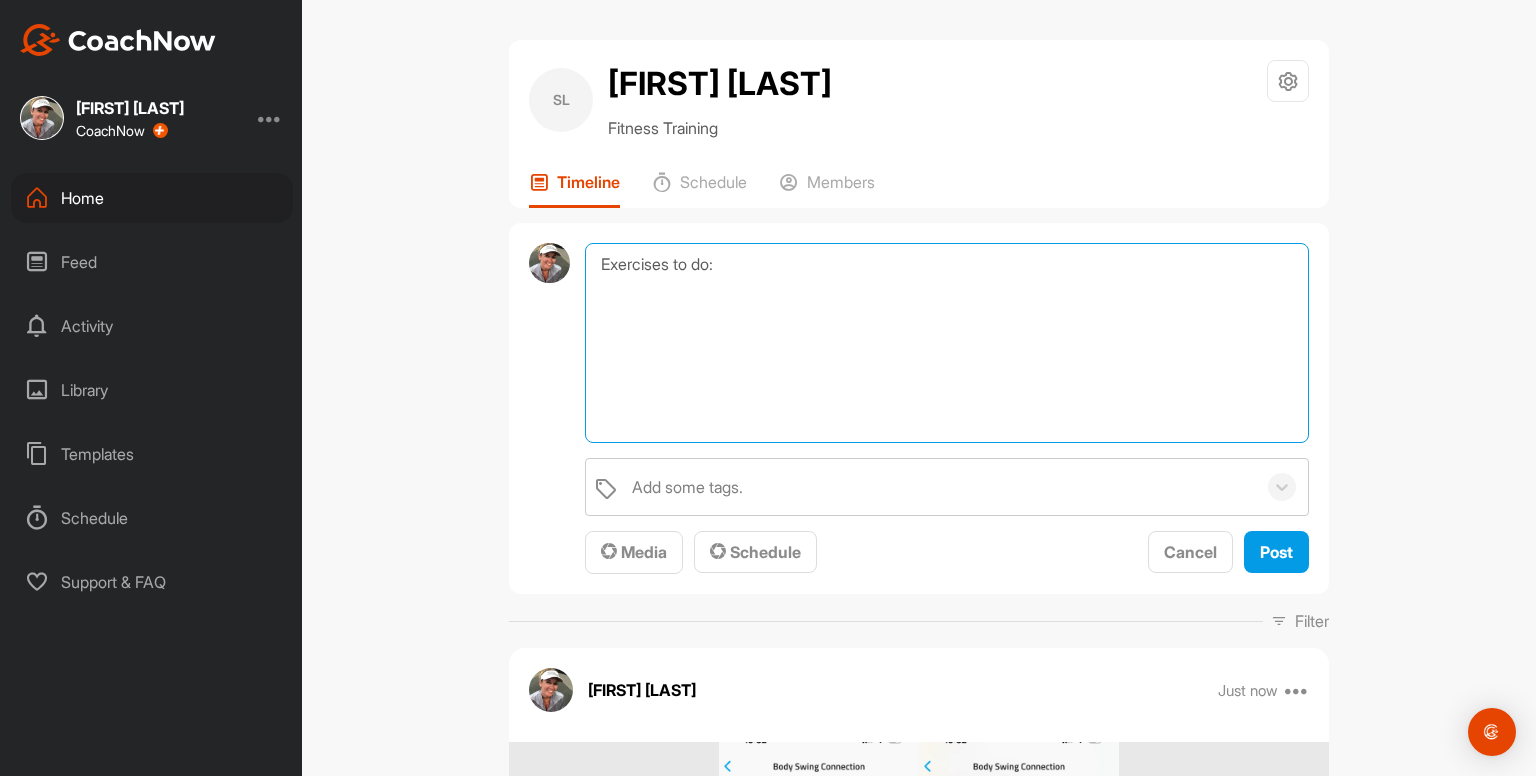 click on "Exercises to do:" at bounding box center [947, 343] 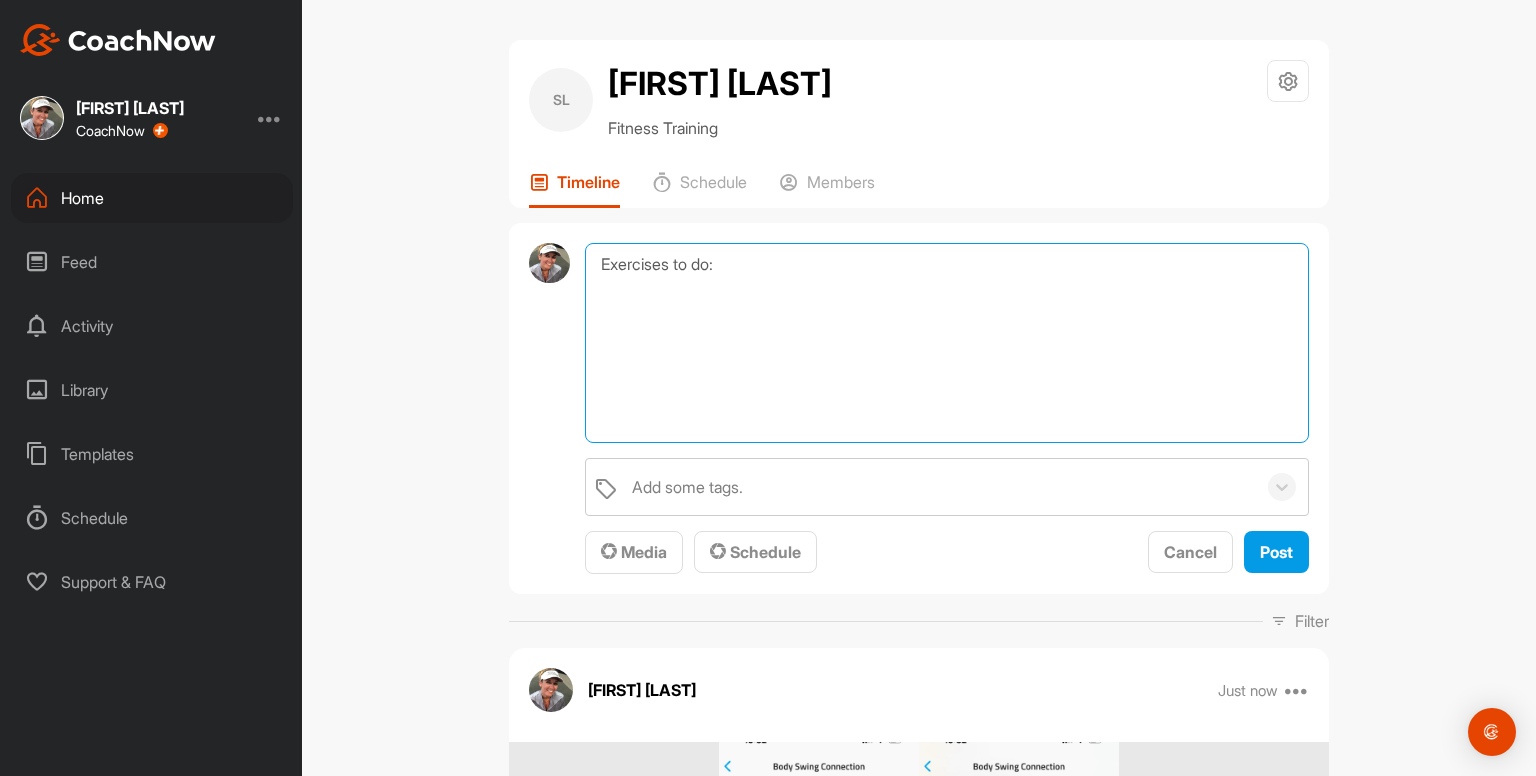 paste on "Ankle Inversions and Eversions 2 x 10
Ankle Movements 2 x 10
Ankle Rocking 2 x 10
Cervical Rotations
Cats & Camels x10
Prayer Stretch
Shoulder Raises 2 x 10
Shoulder ER 2 x 10
Open Books x4
Glute Activations x2 rounds
Bridges x10
Hip Circles 2 x 10
Tall Kneeling Hip Circles 2 x 10
Straight Leg Raises 3 x 10
Hamstring Stretches
Hip Flexor / Quad Stretches
Side Stretch" 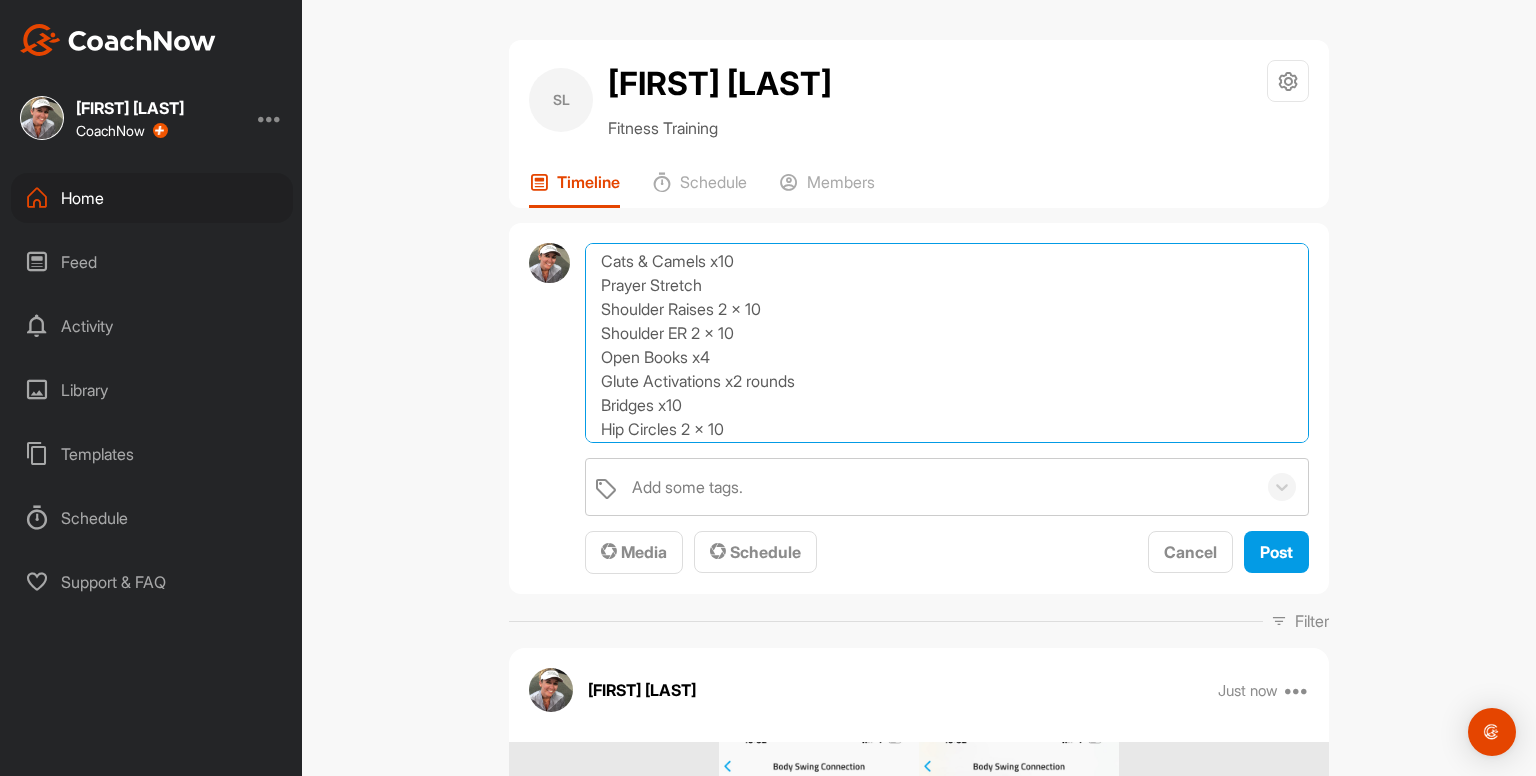 scroll, scrollTop: 274, scrollLeft: 0, axis: vertical 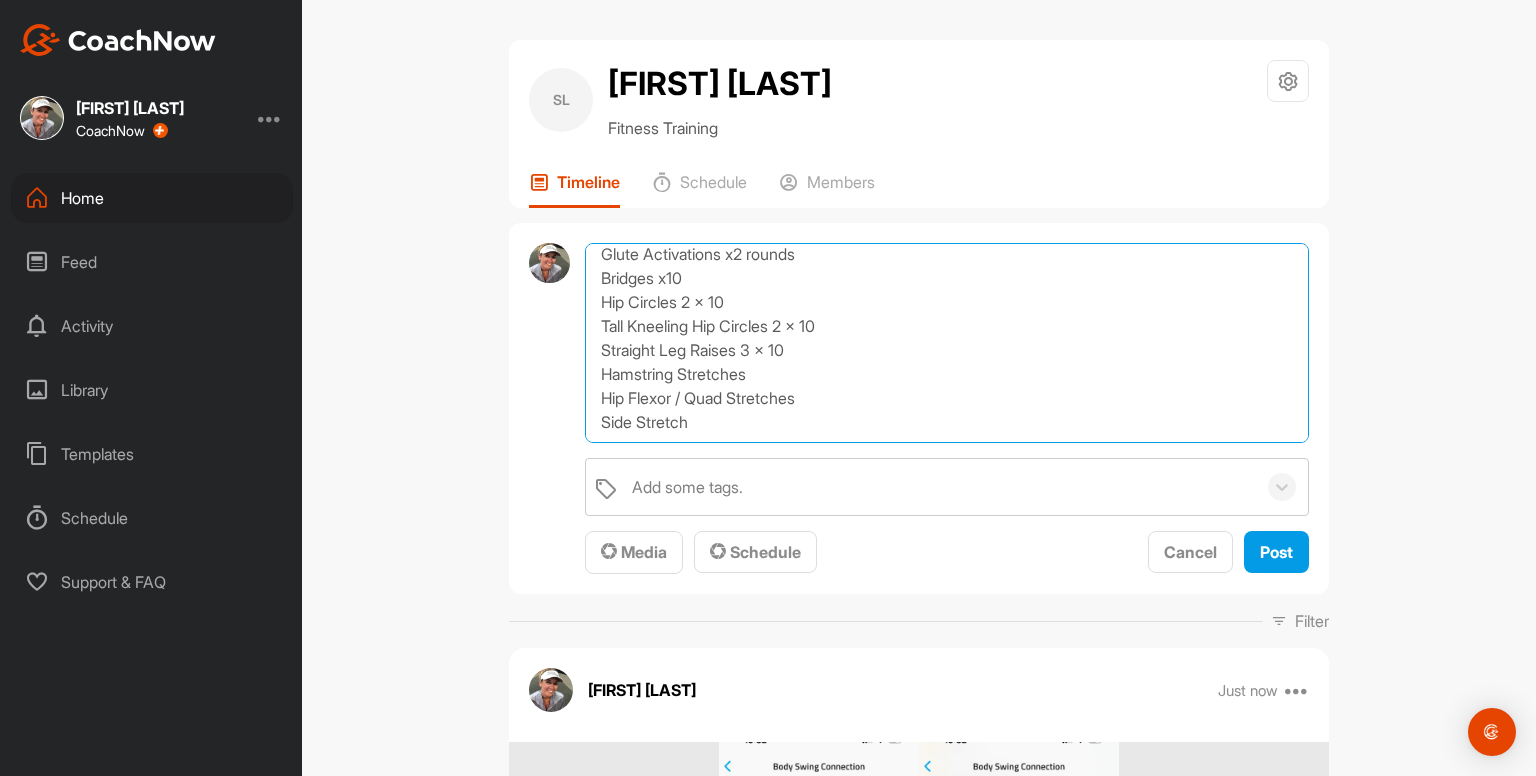 click on "Exercises to do:
Ankle Inversions and Eversions 2 x 10
Ankle Movements 2 x 10
Ankle Rocking 2 x 10
Cervical Rotations
Cats & Camels x10
Prayer Stretch
Shoulder Raises 2 x 10
Shoulder ER 2 x 10
Open Books x4
Glute Activations x2 rounds
Bridges x10
Hip Circles 2 x 10
Tall Kneeling Hip Circles 2 x 10
Straight Leg Raises 3 x 10
Hamstring Stretches
Hip Flexor / Quad Stretches
Side Stretch" at bounding box center (947, 343) 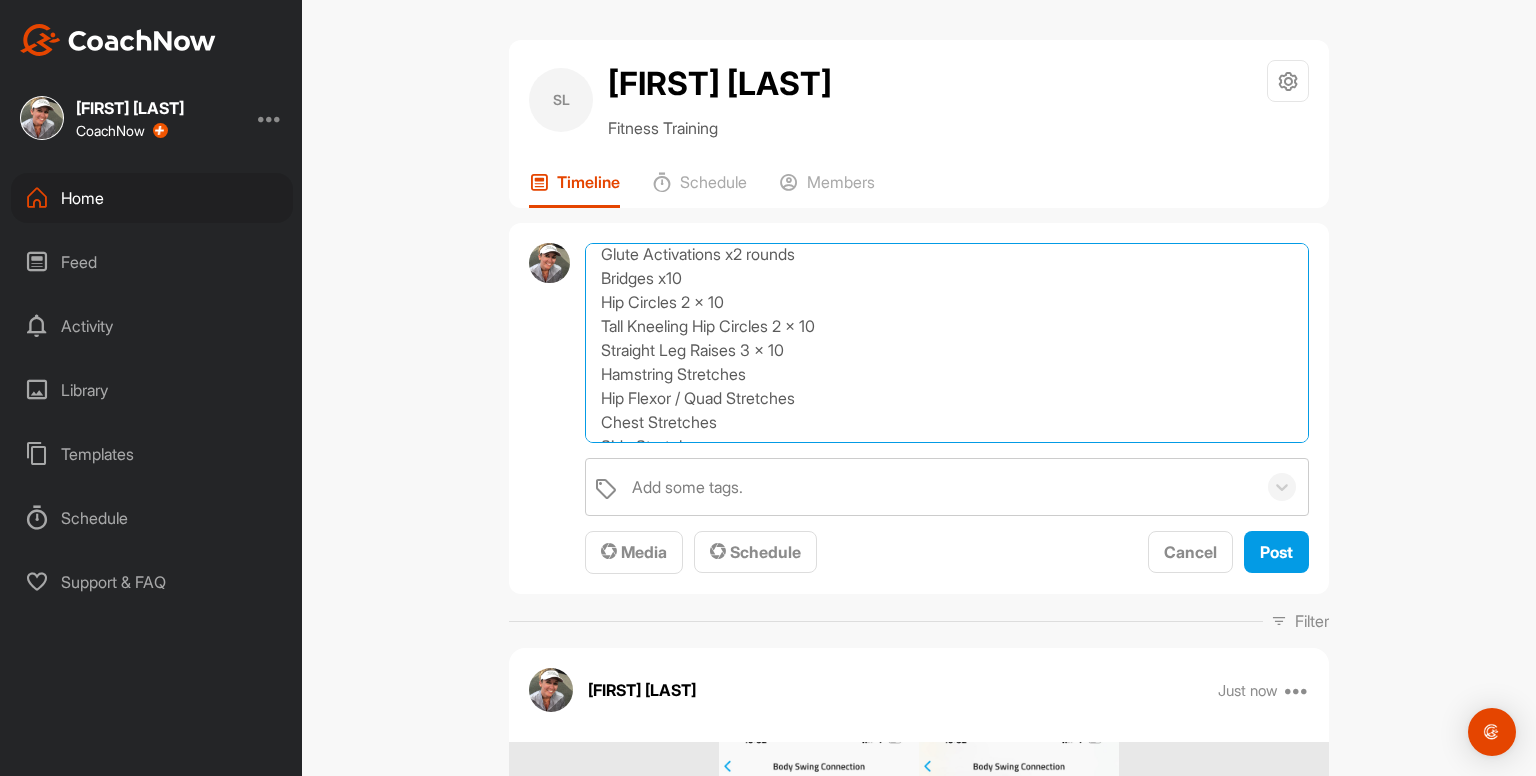 type on "Exercises to do:
Ankle Inversions and Eversions 2 x 10
Ankle Movements 2 x 10
Ankle Rocking 2 x 10
Cervical Rotations
Cats & Camels x10
Prayer Stretch
Shoulder Raises 2 x 10
Shoulder ER 2 x 10
Open Books x4
Glute Activations x2 rounds
Bridges x10
Hip Circles 2 x 10
Tall Kneeling Hip Circles 2 x 10
Straight Leg Raises 3 x 10
Hamstring Stretches
Hip Flexor / Quad Stretches
Chest Stretches
Side Stretch" 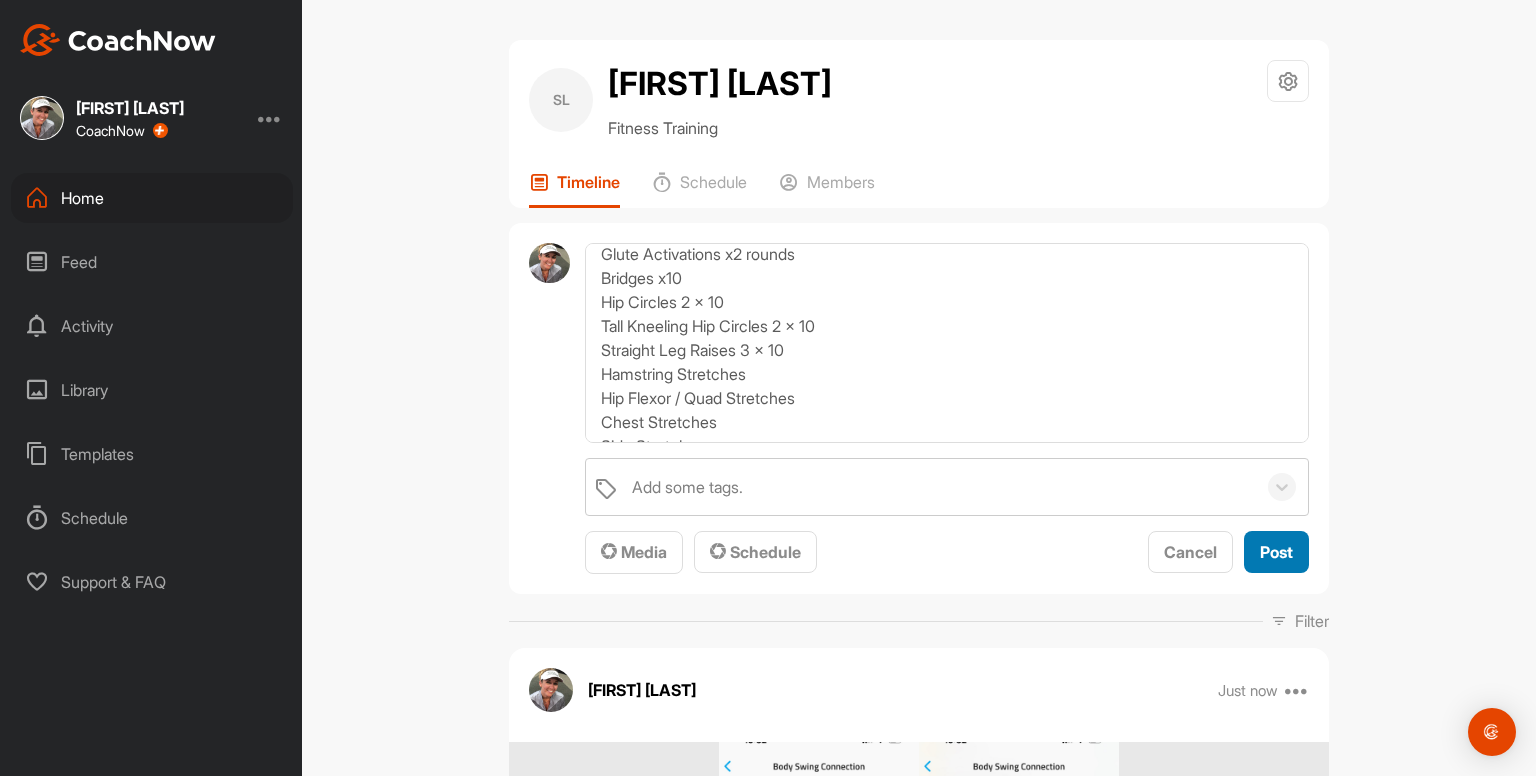 click on "Post" at bounding box center [1276, 552] 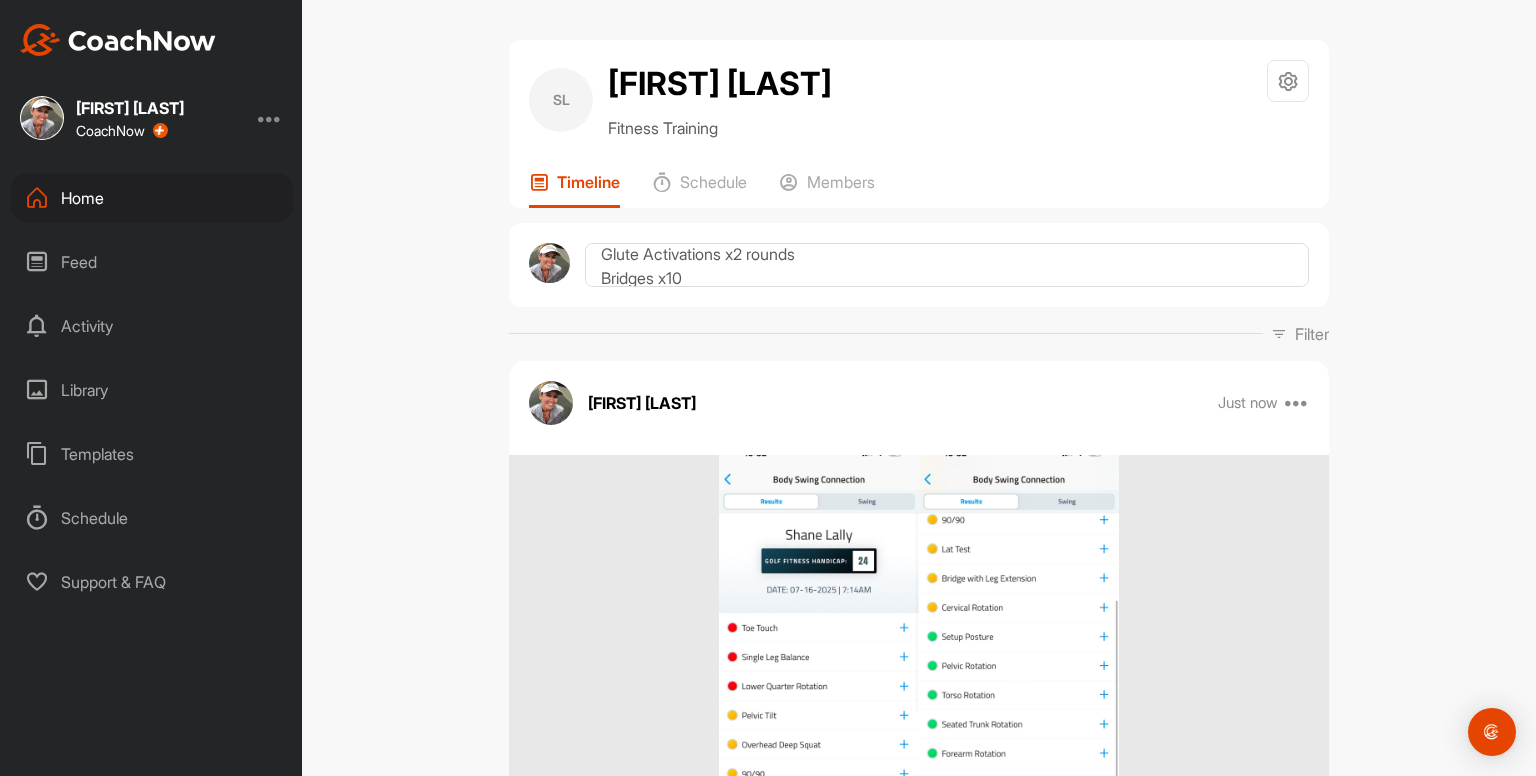 scroll, scrollTop: 0, scrollLeft: 0, axis: both 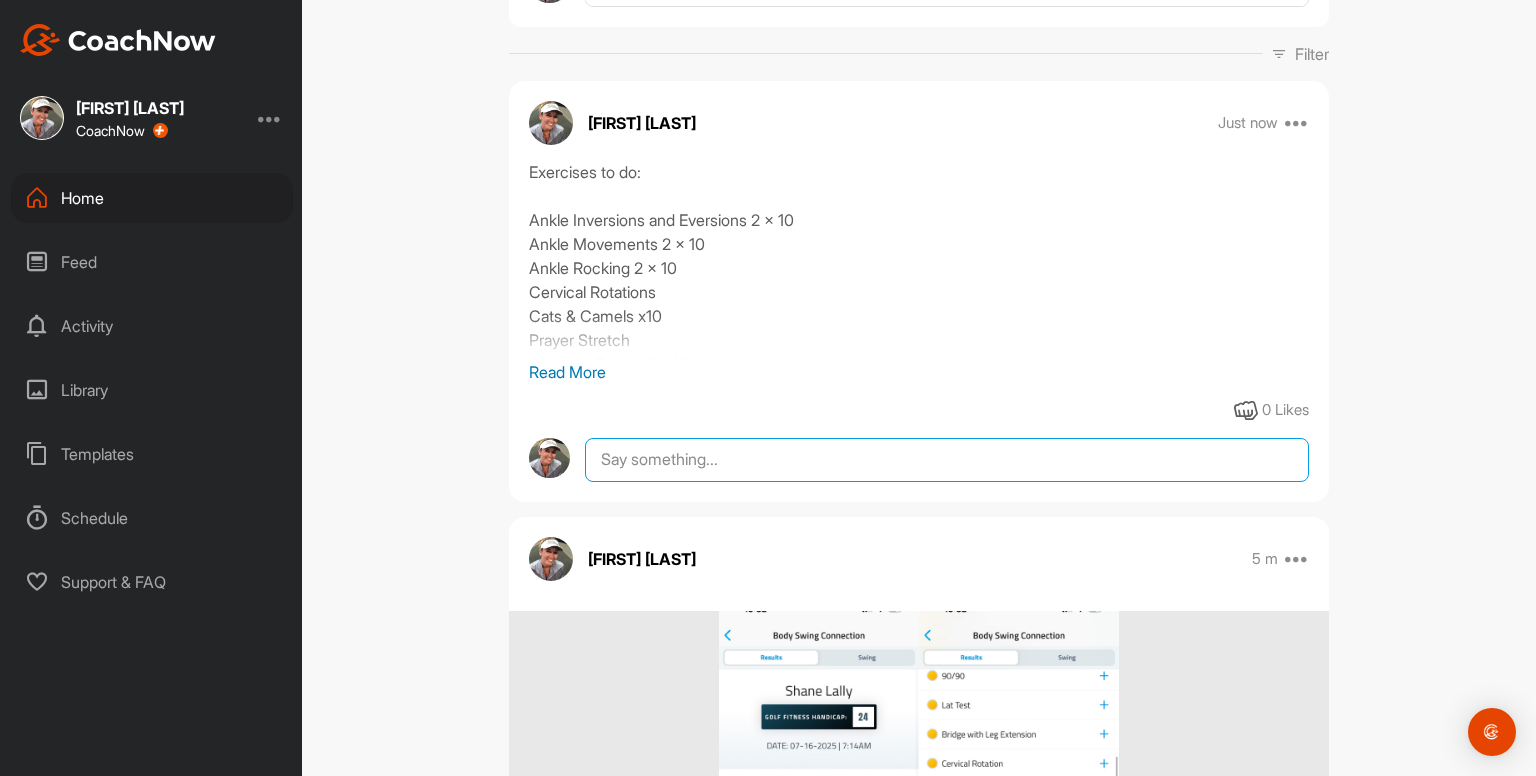 click at bounding box center [947, 460] 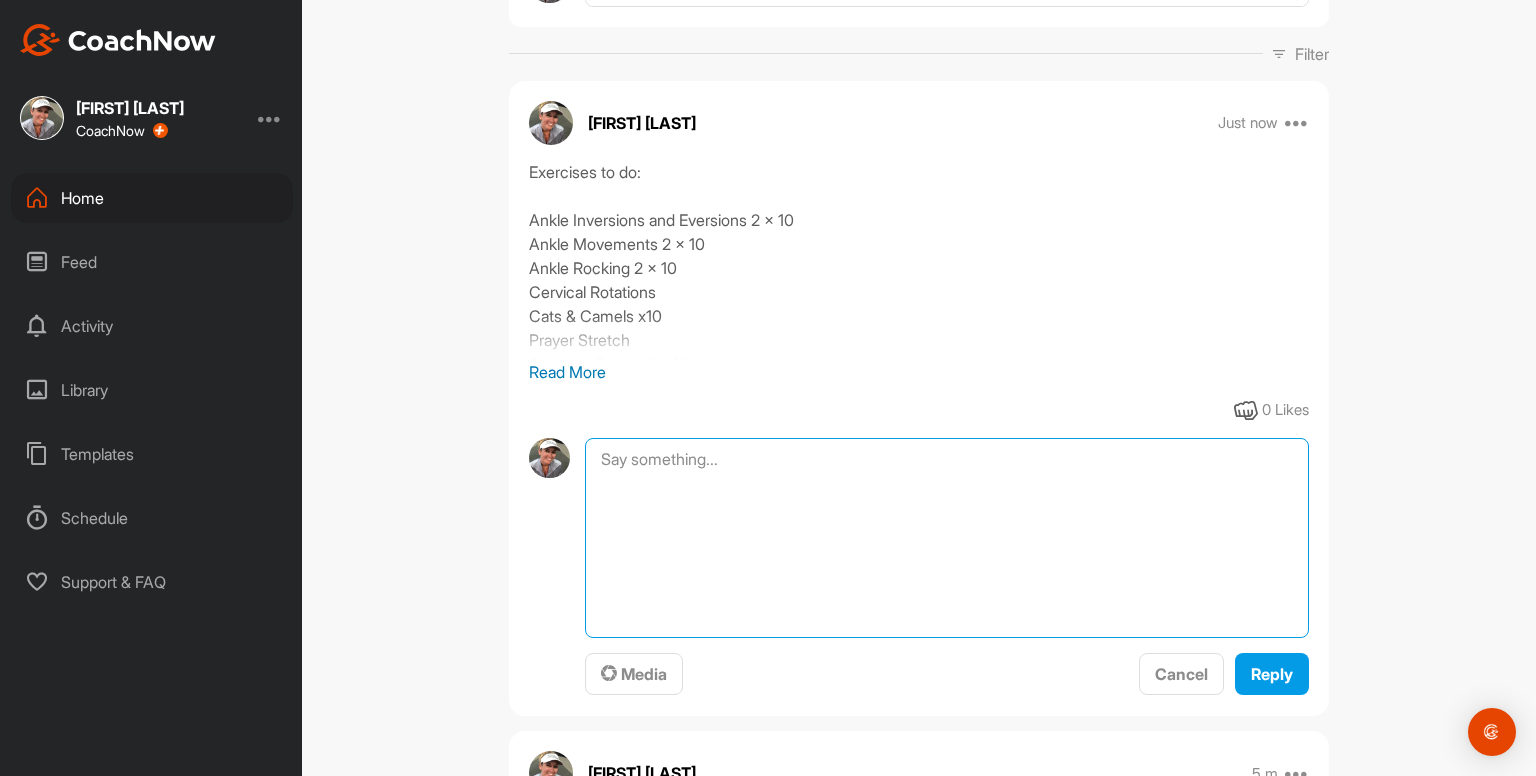 paste on "Ankle Inversion and Eversions
- x10 right foot
- 10 left foot
Repeat
00:18media
May 19
0 Likes
avatar
Kayleigh franklin
Ankle Movements - use something to balance with
- x10 circles clockwise
- x10 circles counterclockwise
- x10 pointing to ground / pulling up to shin
Repeat on other foot
Repeat both feet again
00:46media
May 19
0 Likes
avatar
Kayleigh franklin
Ankle Rocking - use something to balance with
- x10 rocking / heels up to toes up
Repeat
00:36media
May 19
0 Likes
avatar
Kayleigh franklin
Cervical Drill x5
- keep eyes focused forwards as head moves right and left
- right and left = 1 rep
- using a mirror helps
00:25media
May 19
0 Likes
avatar
Kayleigh franklin
Cervical Drill x5
- keep head still as eyes follow thumb
- right and left = 1 rep
00:38media
May 19
0 Likes
avatar
Kayleigh franklin
Cats & Camels x10
- up and down = 1 rep
- big movement from head to tailbone
- breathe in at the top and really expand the rib cage then breathe out when you arch down
00:13media
May 19
0 Likes
avatar
Ka..." 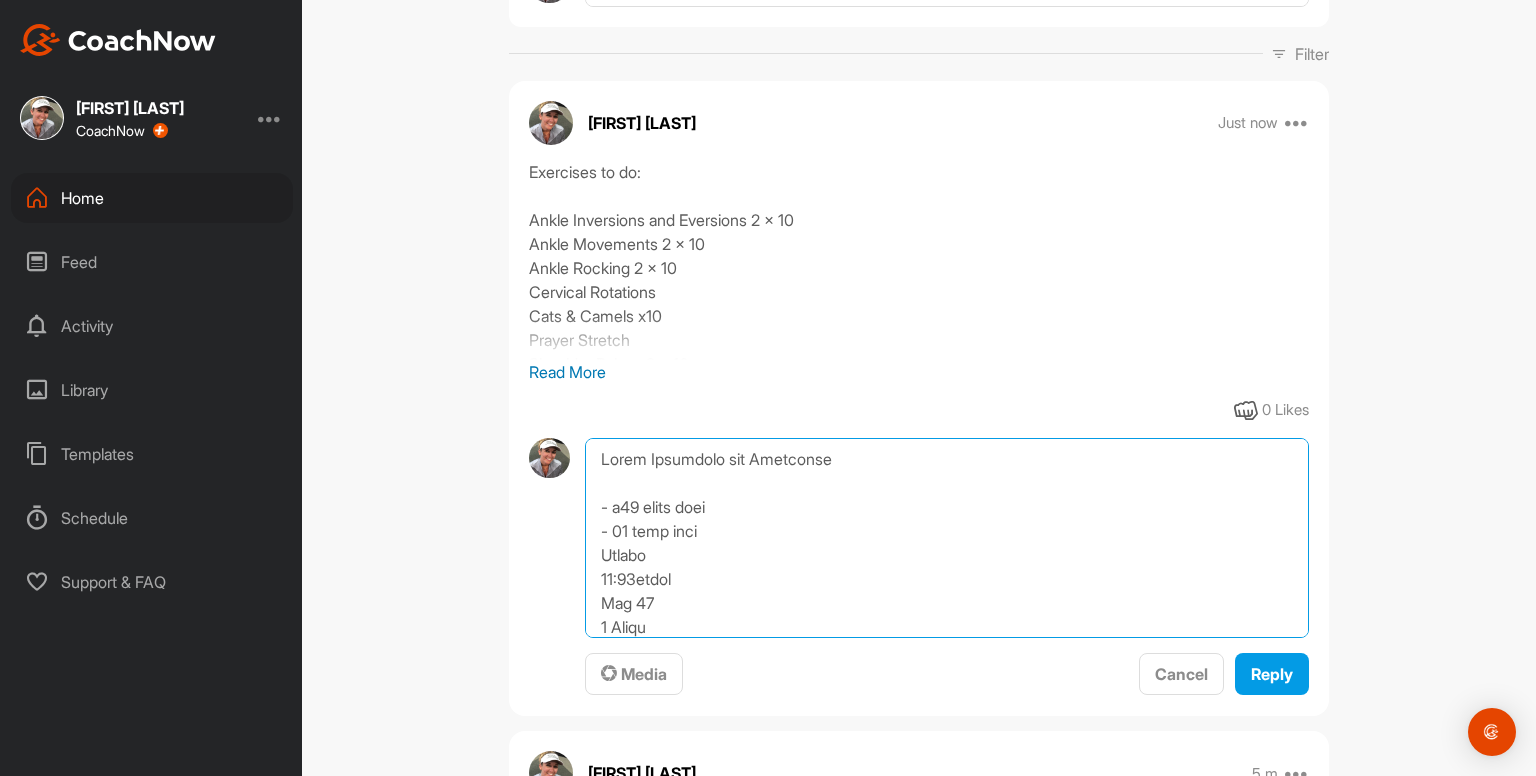 scroll, scrollTop: 12, scrollLeft: 0, axis: vertical 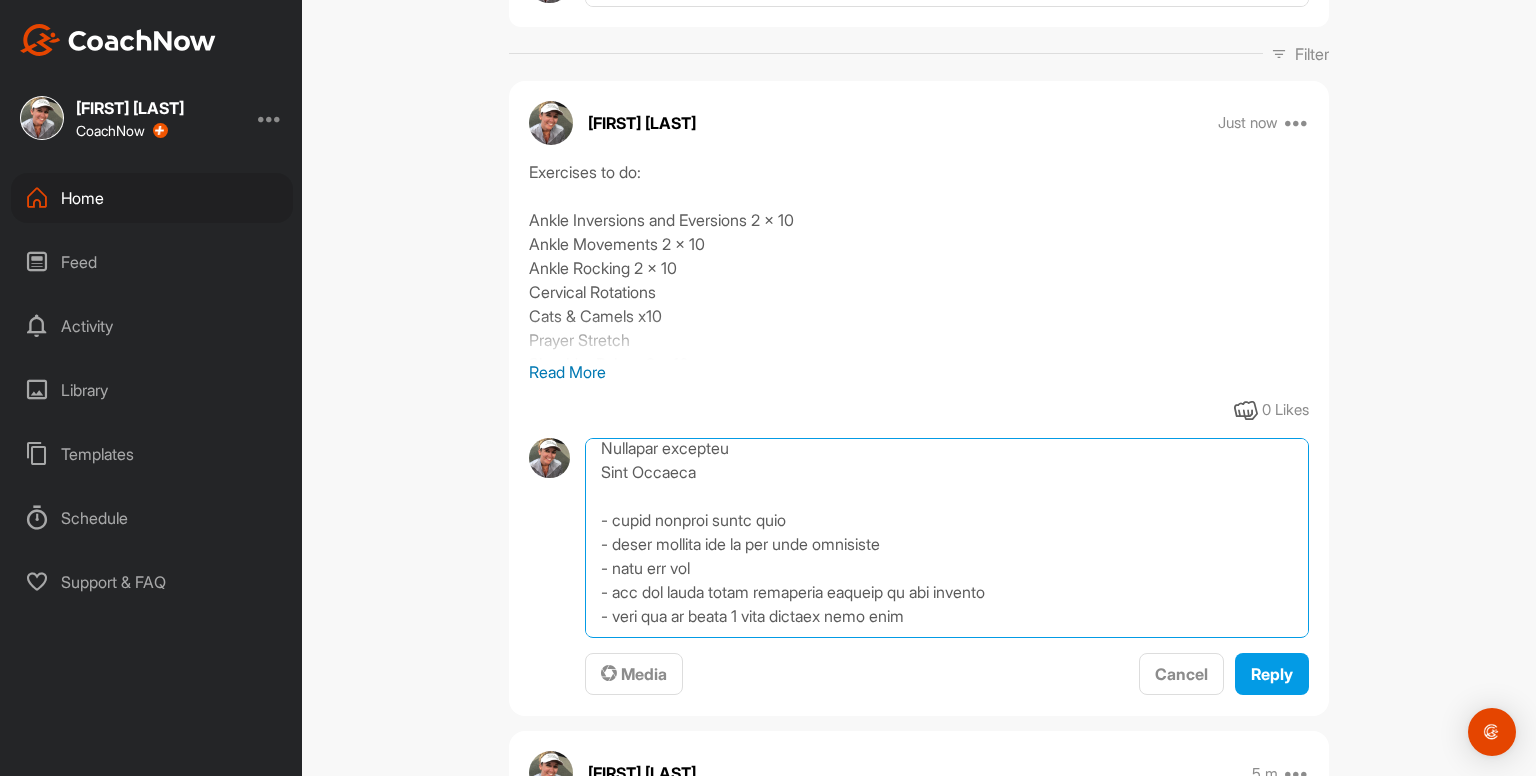 drag, startPoint x: 588, startPoint y: 565, endPoint x: 891, endPoint y: 666, distance: 319.39005 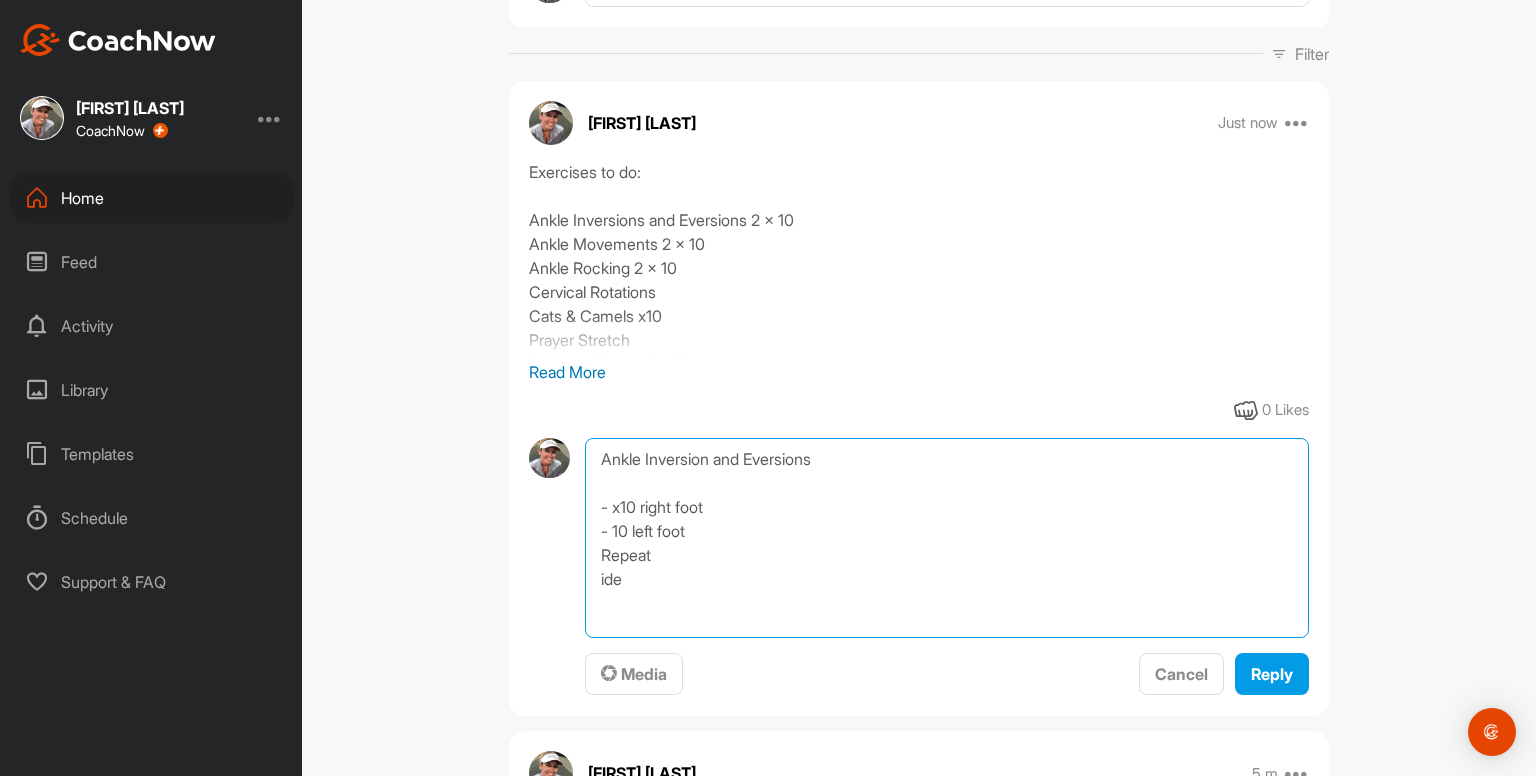 scroll, scrollTop: 0, scrollLeft: 0, axis: both 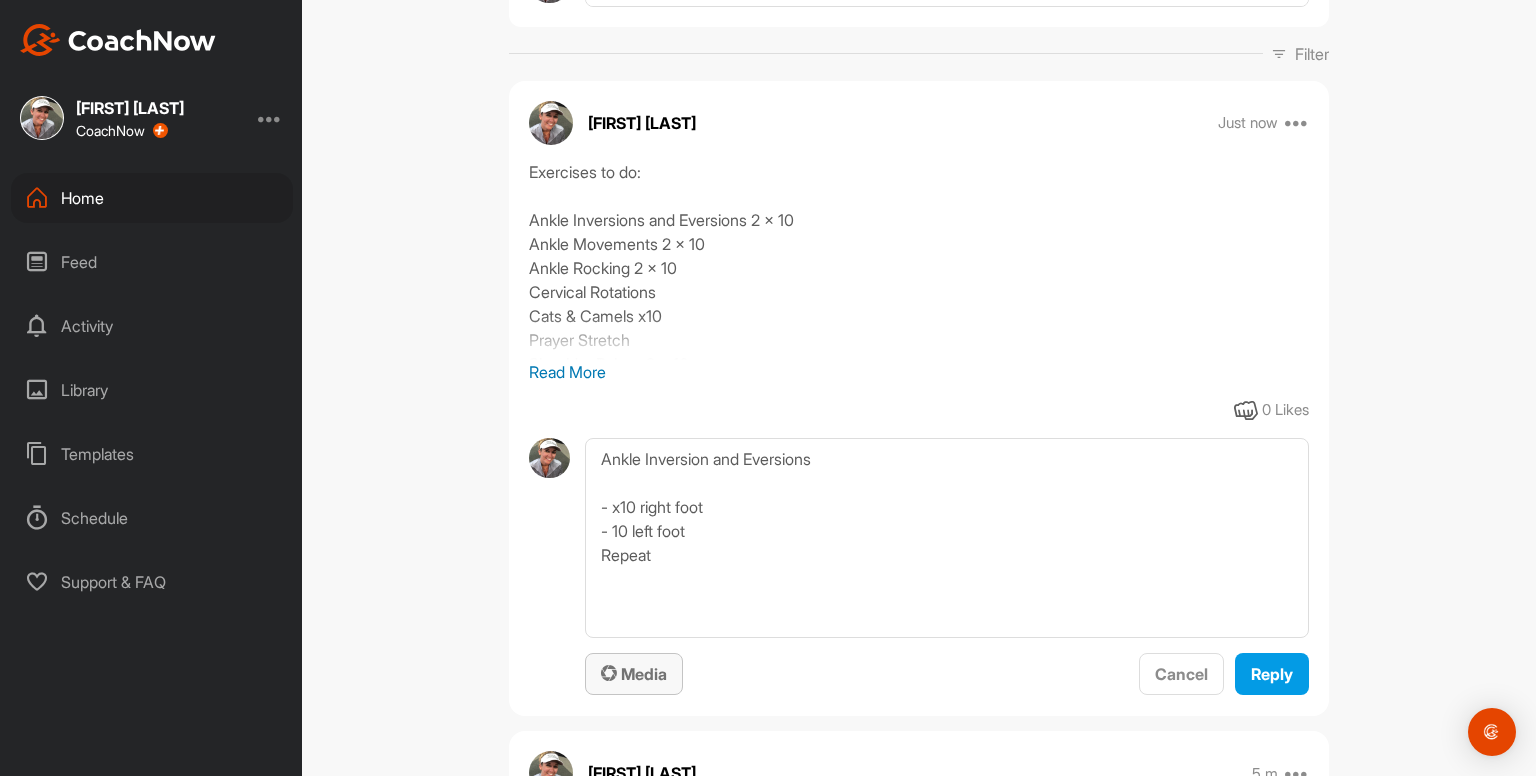 click on "Media" at bounding box center (634, 674) 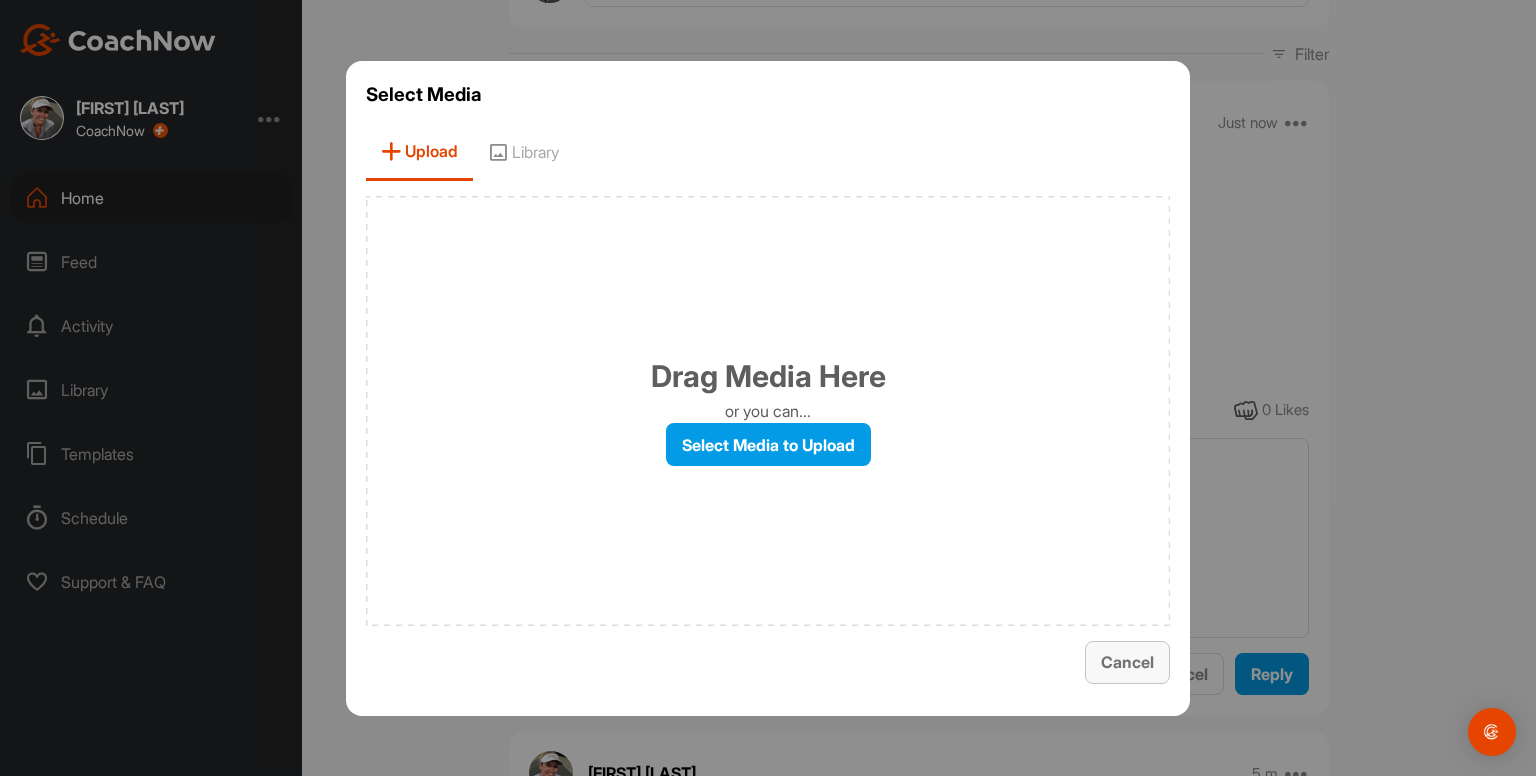 click on "Cancel" at bounding box center (1127, 662) 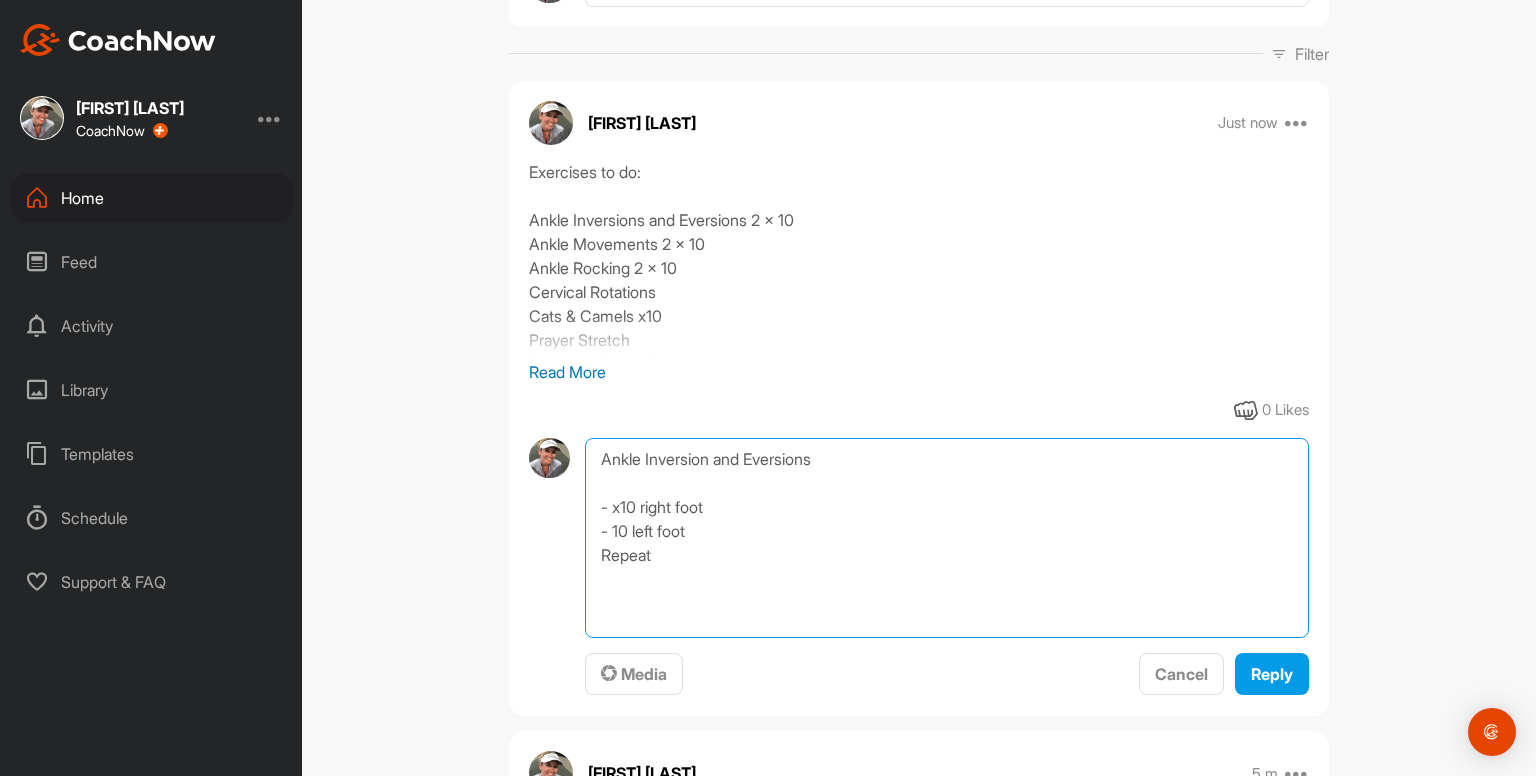 click on "Ankle Inversion and Eversions
- x10 right foot
- 10 left foot
Repeat" at bounding box center (947, 538) 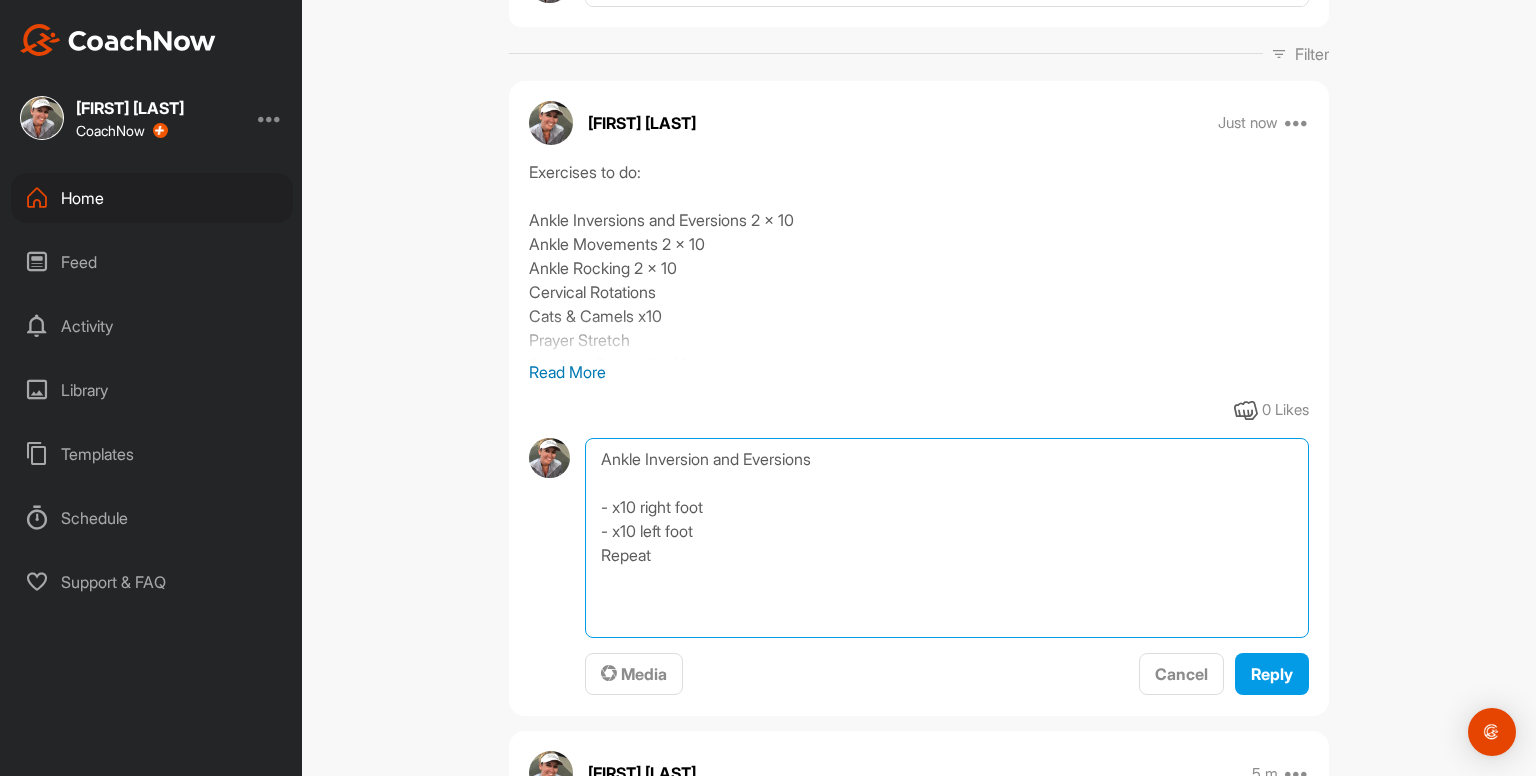type on "Ankle Inversion and Eversions
- x10 right foot
- x10 left foot
Repeat" 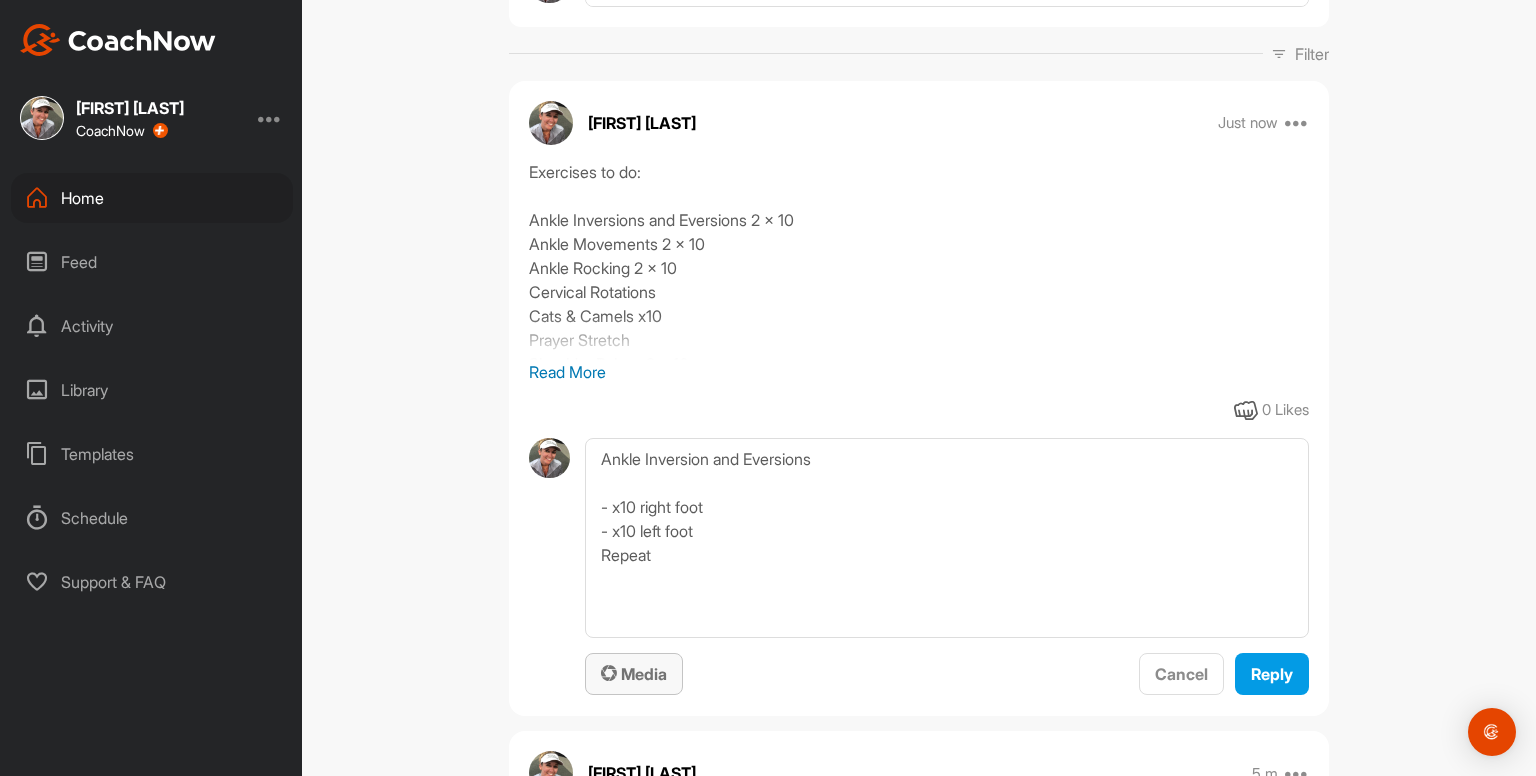 click on "Media" at bounding box center [634, 674] 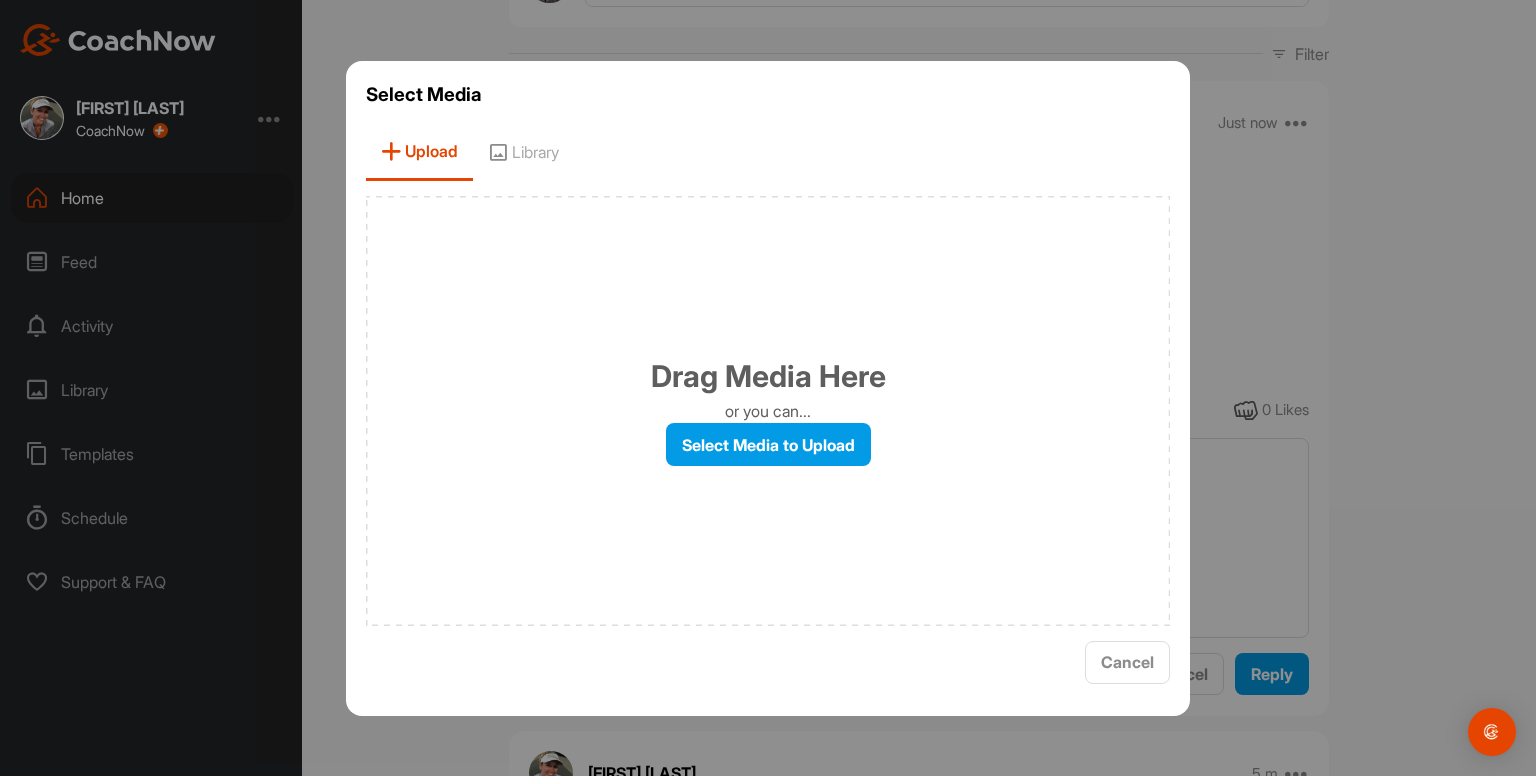 click on "Library" at bounding box center [523, 152] 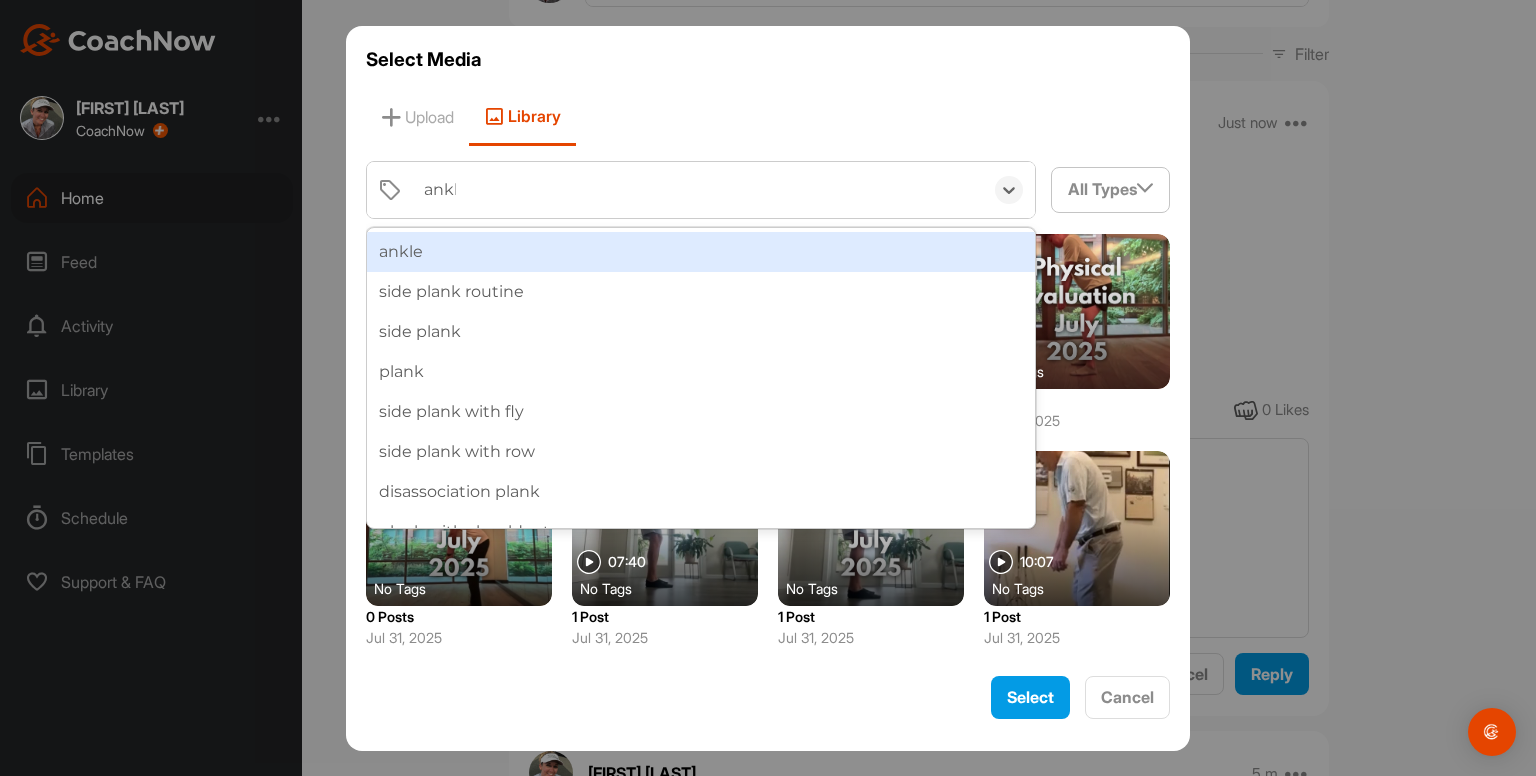 type on "ankle" 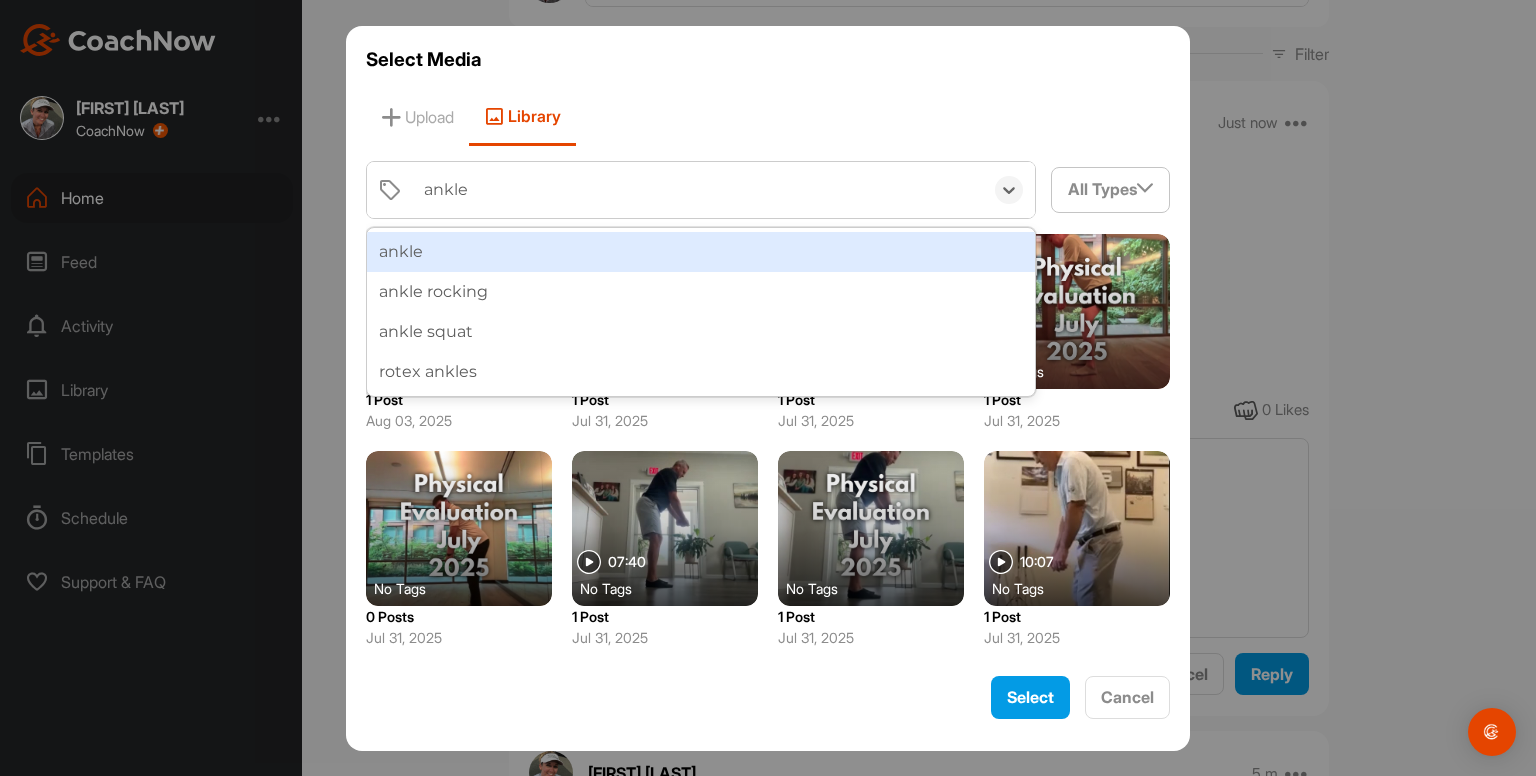 click on "ankle" at bounding box center [701, 252] 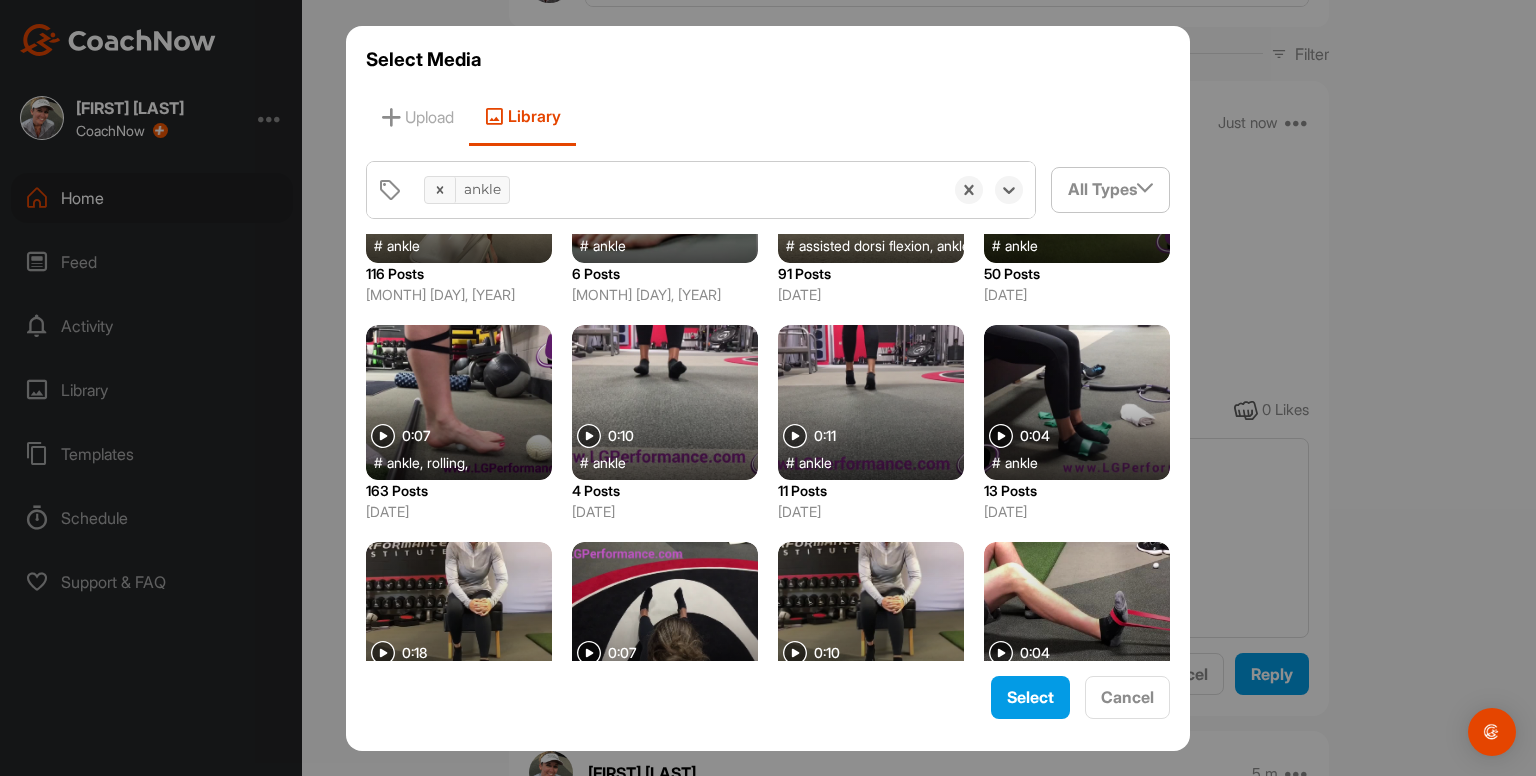 scroll, scrollTop: 496, scrollLeft: 0, axis: vertical 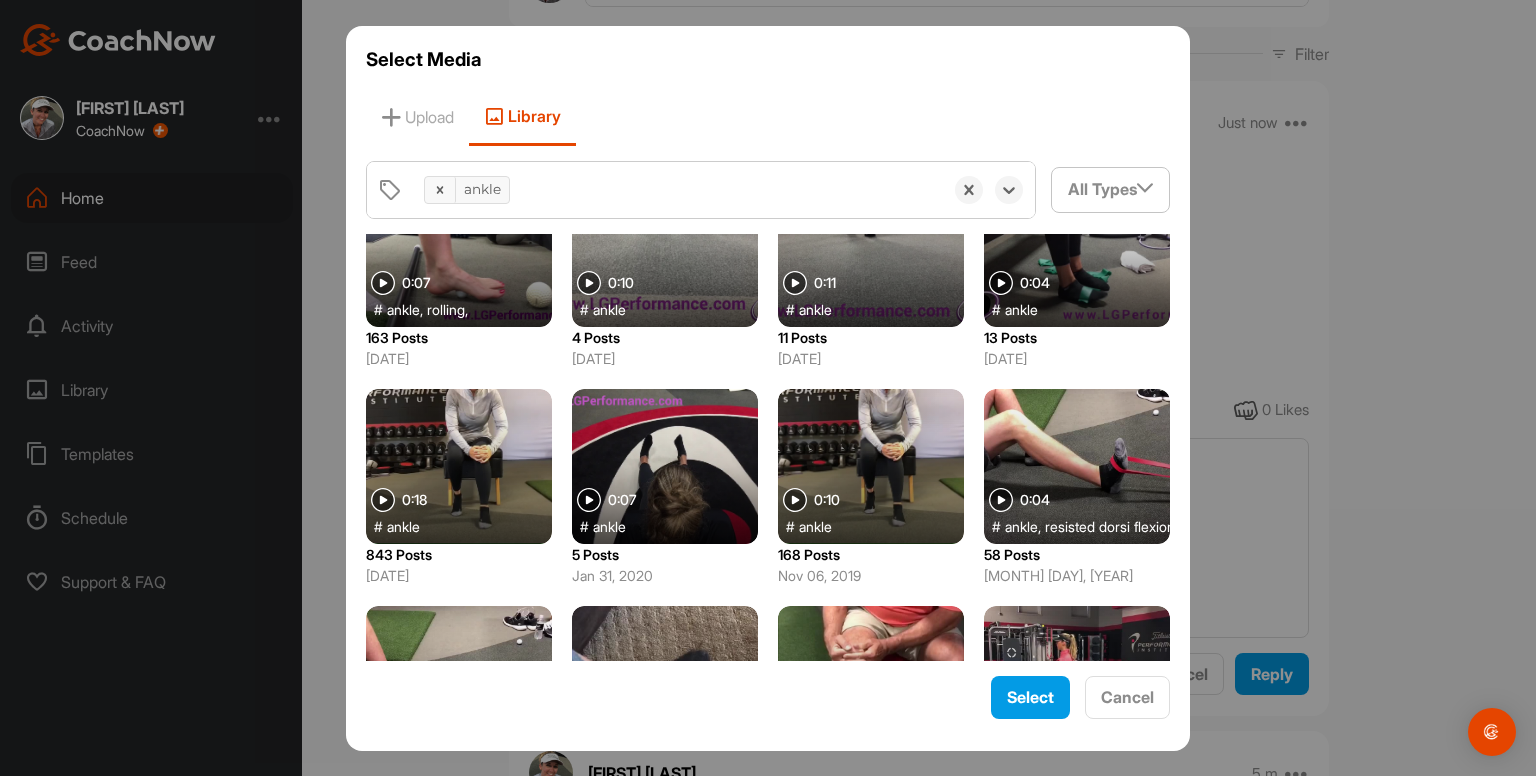 click at bounding box center [459, 466] 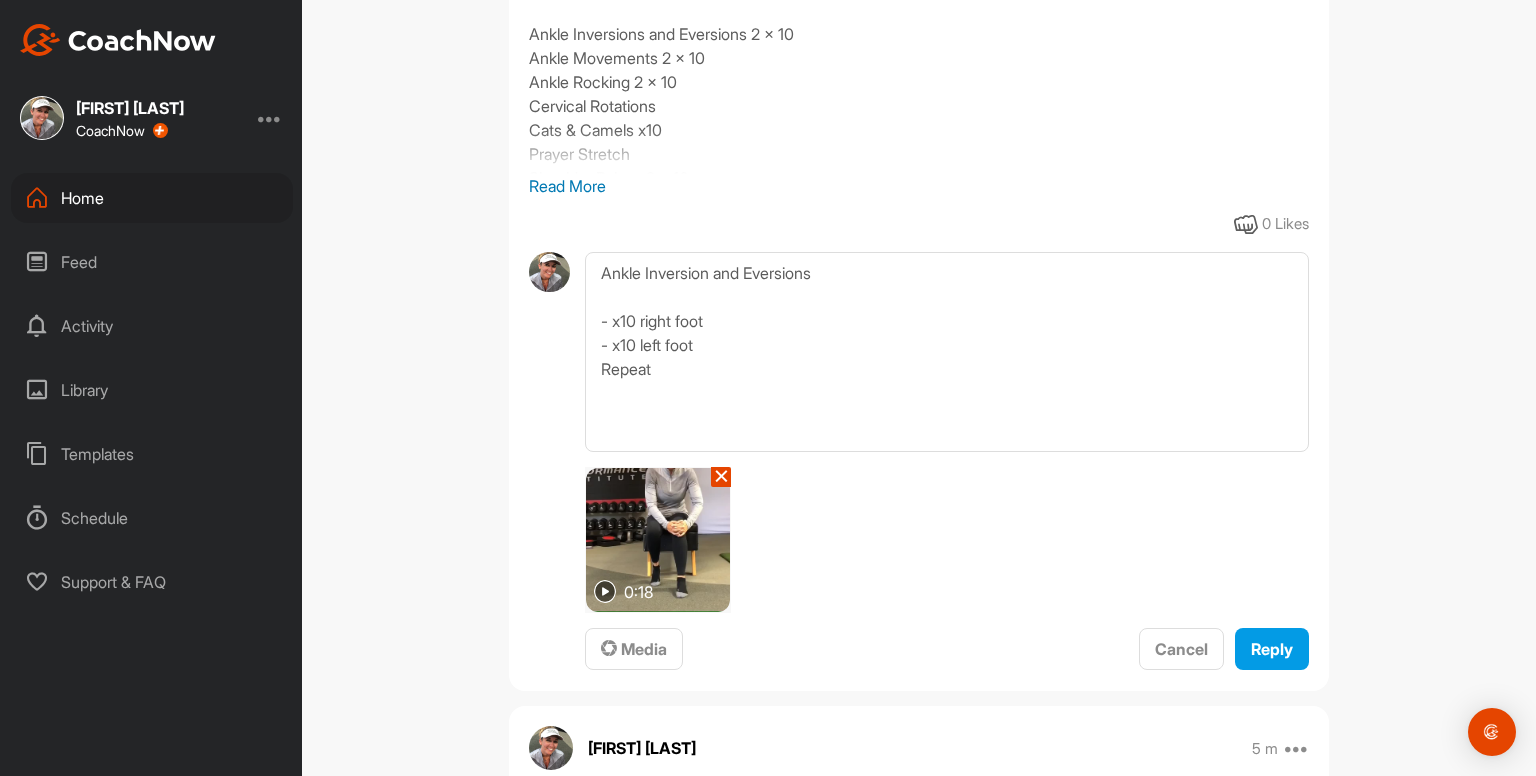scroll, scrollTop: 468, scrollLeft: 0, axis: vertical 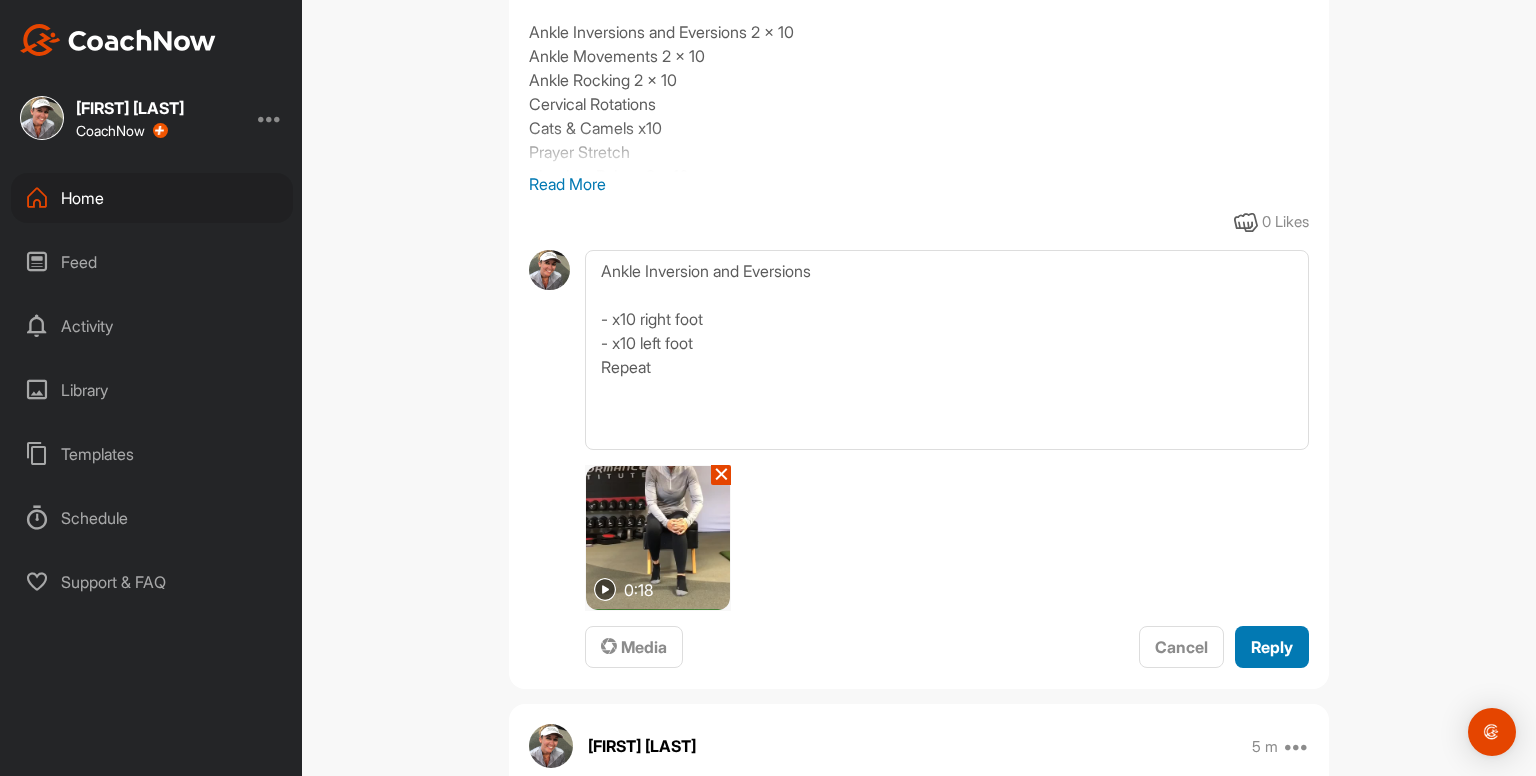 click on "Reply" at bounding box center (1272, 647) 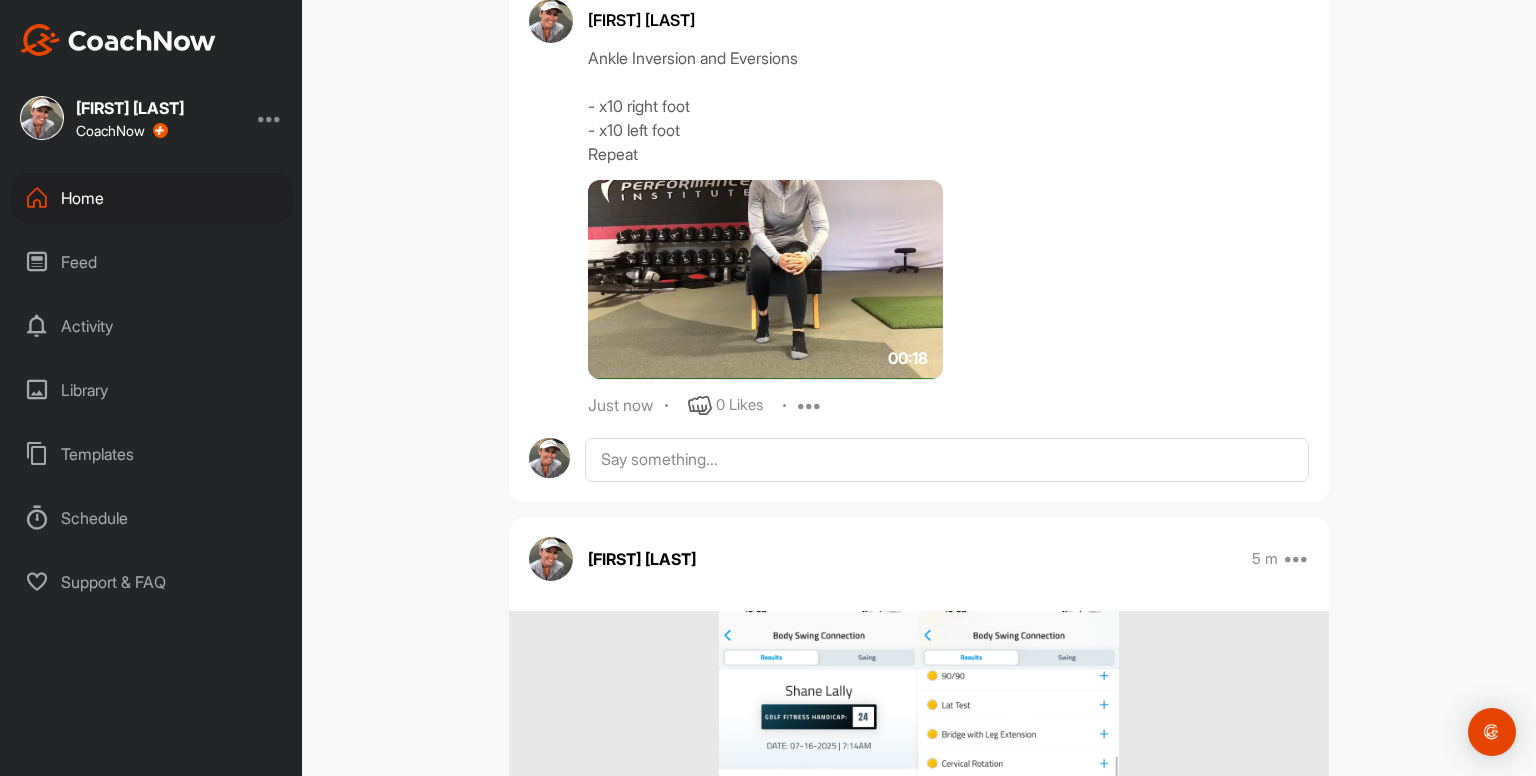 scroll, scrollTop: 744, scrollLeft: 0, axis: vertical 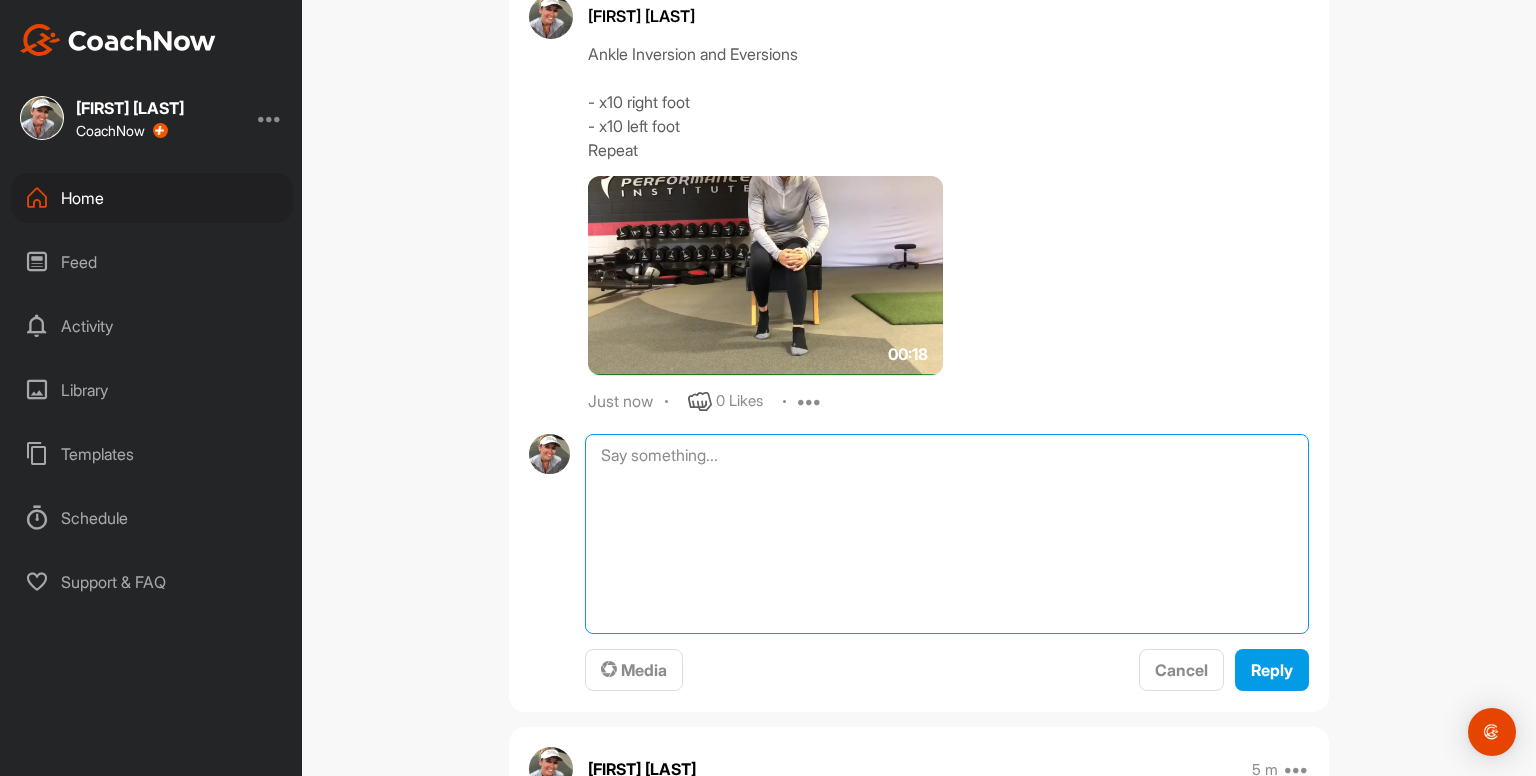 click at bounding box center [947, 534] 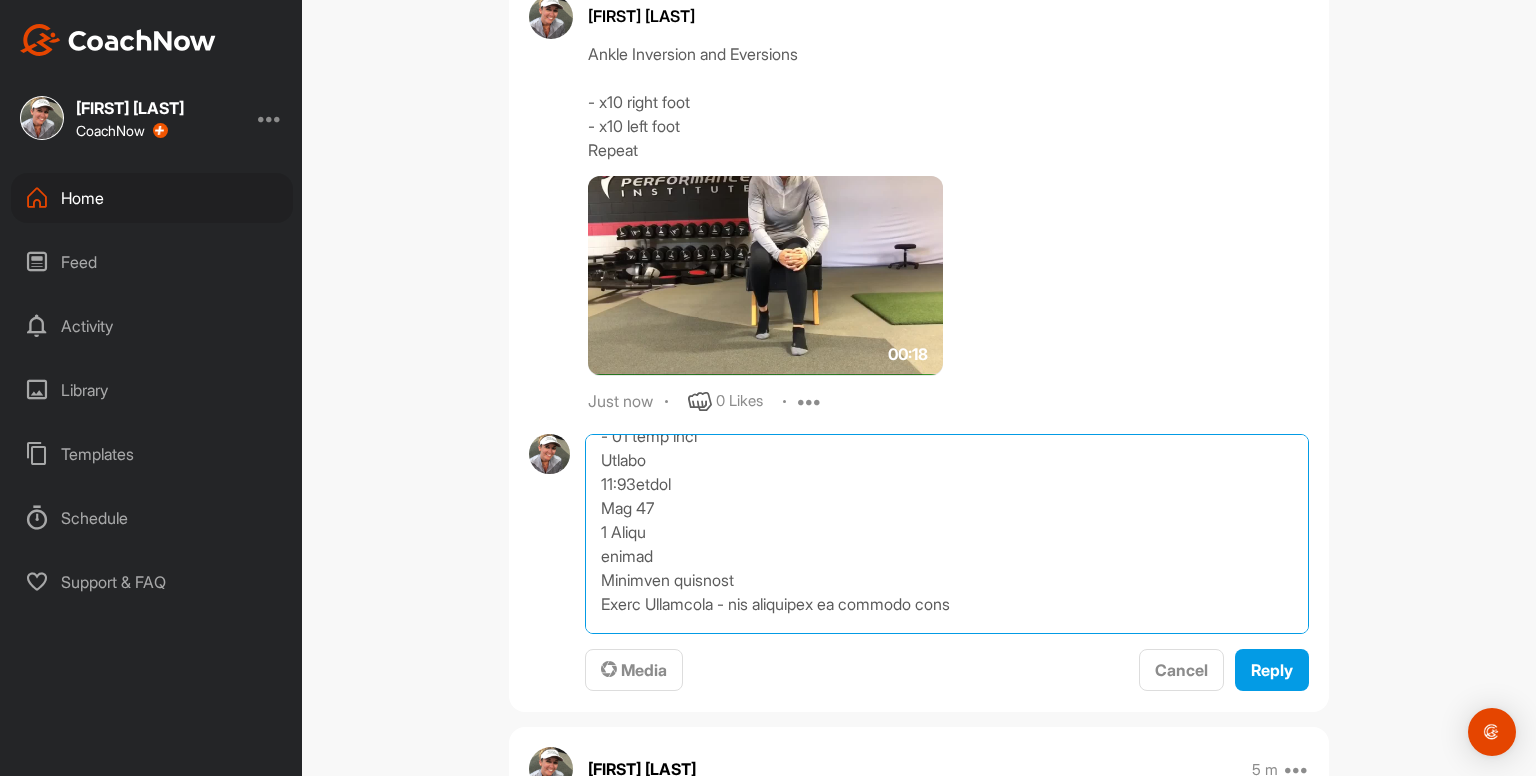 scroll, scrollTop: 100, scrollLeft: 0, axis: vertical 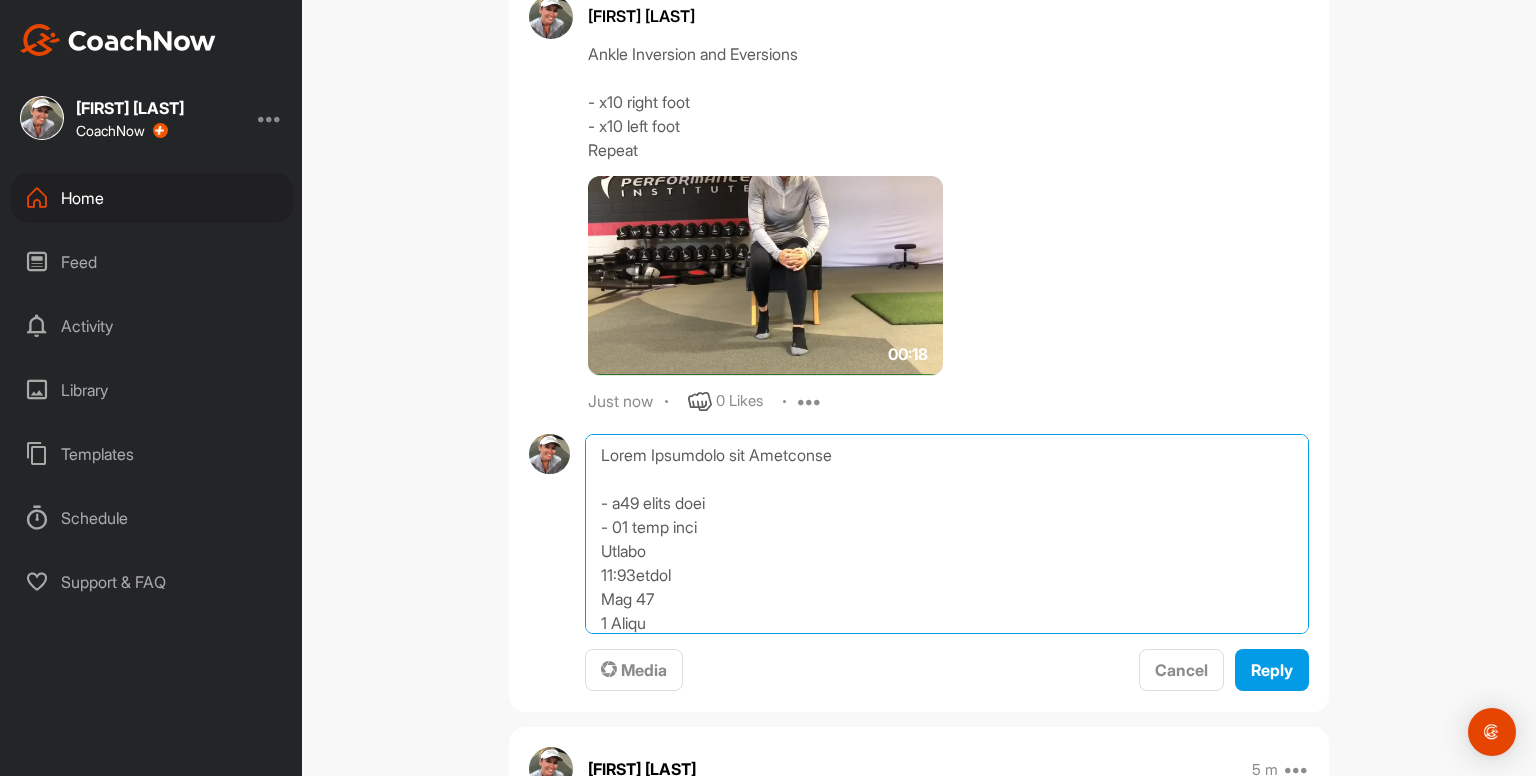 drag, startPoint x: 587, startPoint y: 592, endPoint x: 555, endPoint y: 253, distance: 340.507 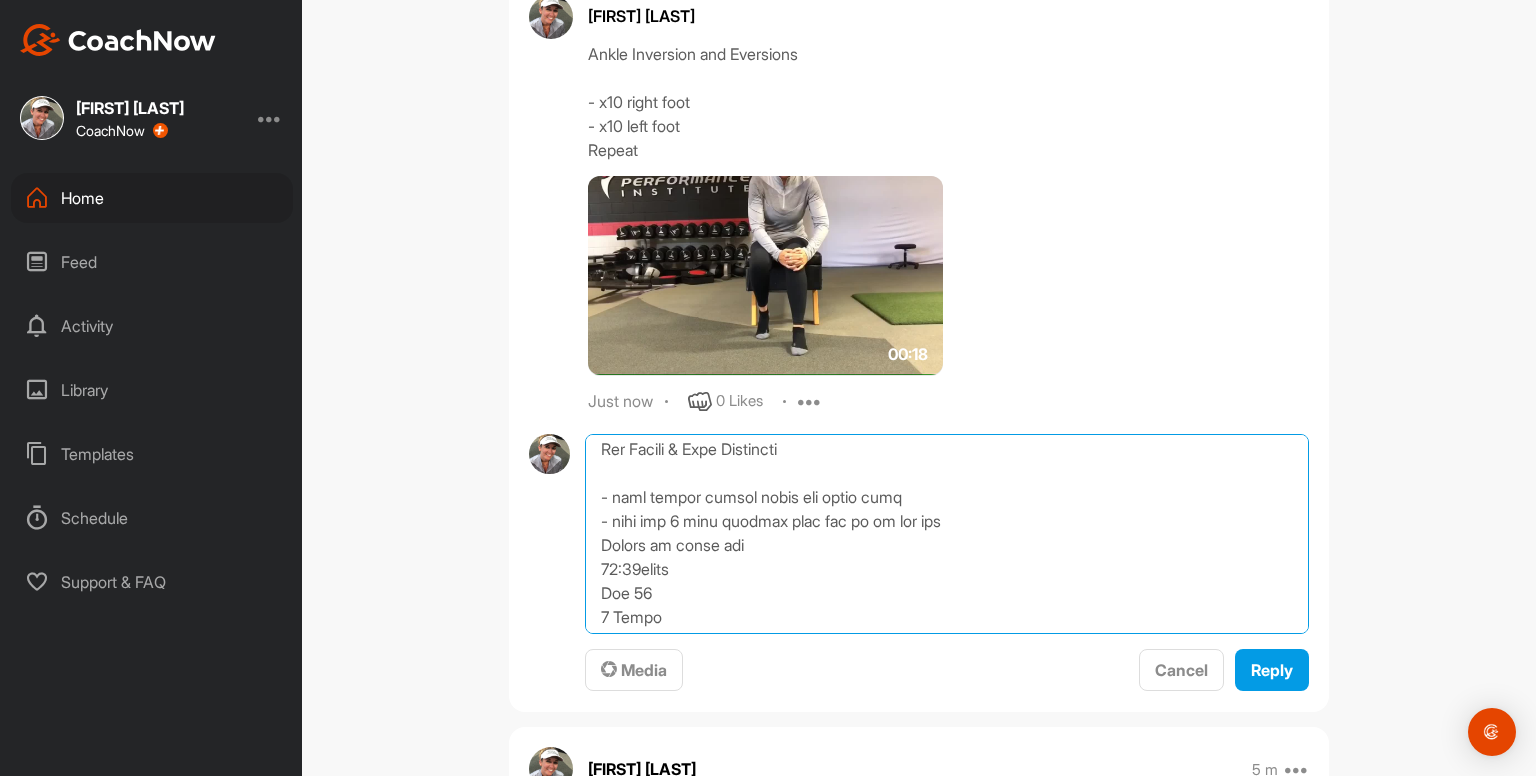 scroll, scrollTop: 4330, scrollLeft: 0, axis: vertical 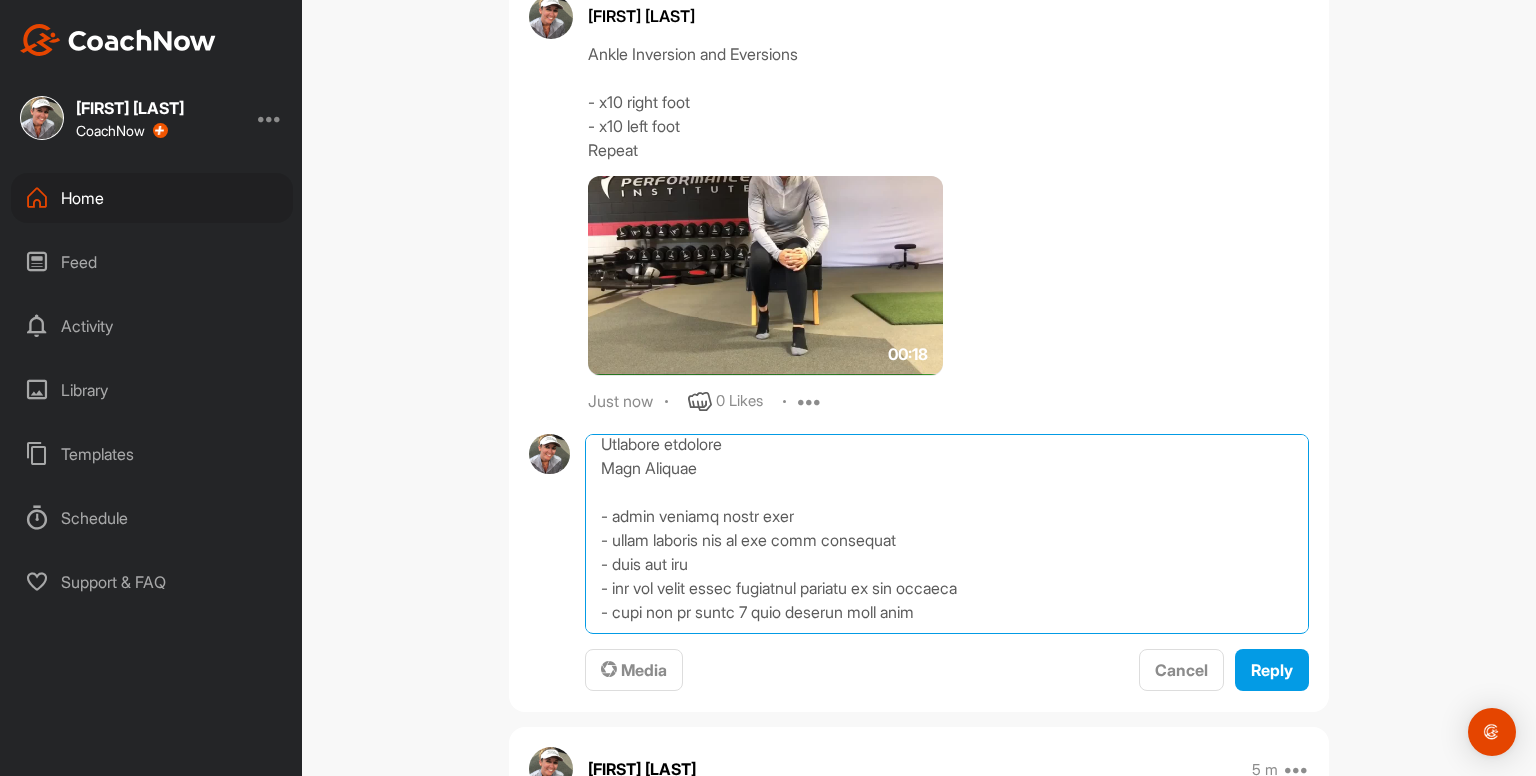 drag, startPoint x: 591, startPoint y: 617, endPoint x: 991, endPoint y: 667, distance: 403.11288 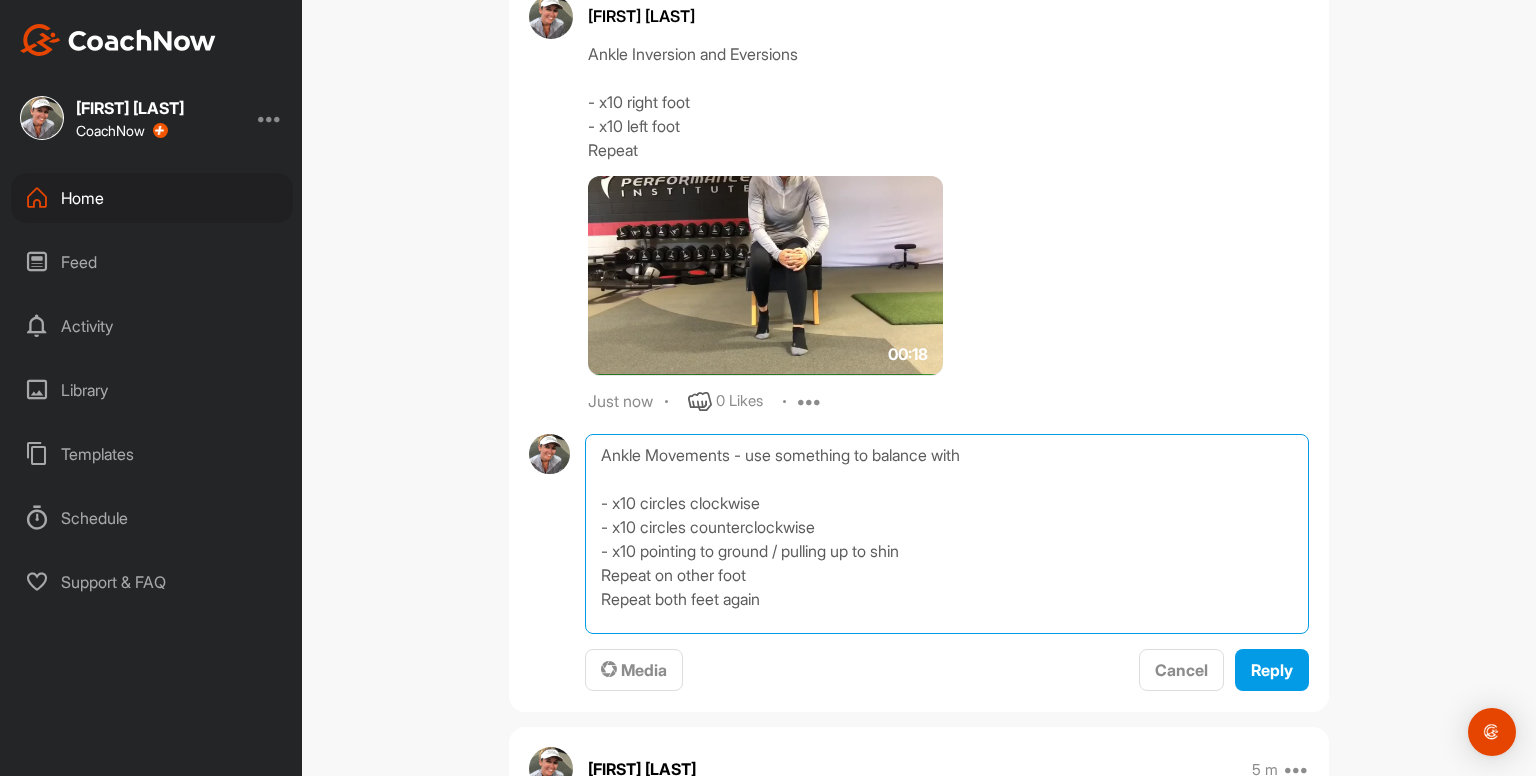 scroll, scrollTop: 0, scrollLeft: 0, axis: both 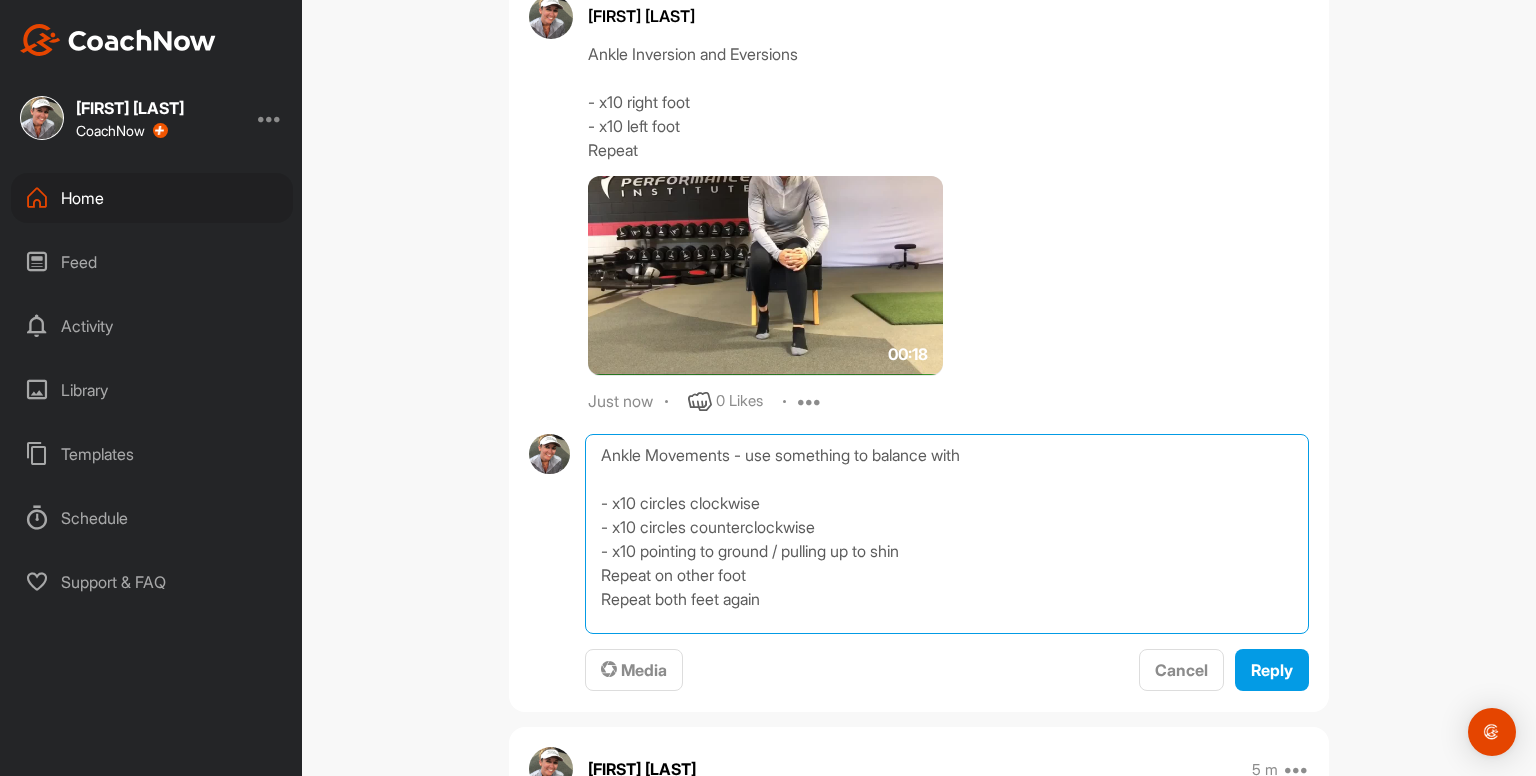 type on "Ankle Movements - use something to balance with
- x10 circles clockwise
- x10 circles counterclockwise
- x10 pointing to ground / pulling up to shin
Repeat on other foot
Repeat both feet again" 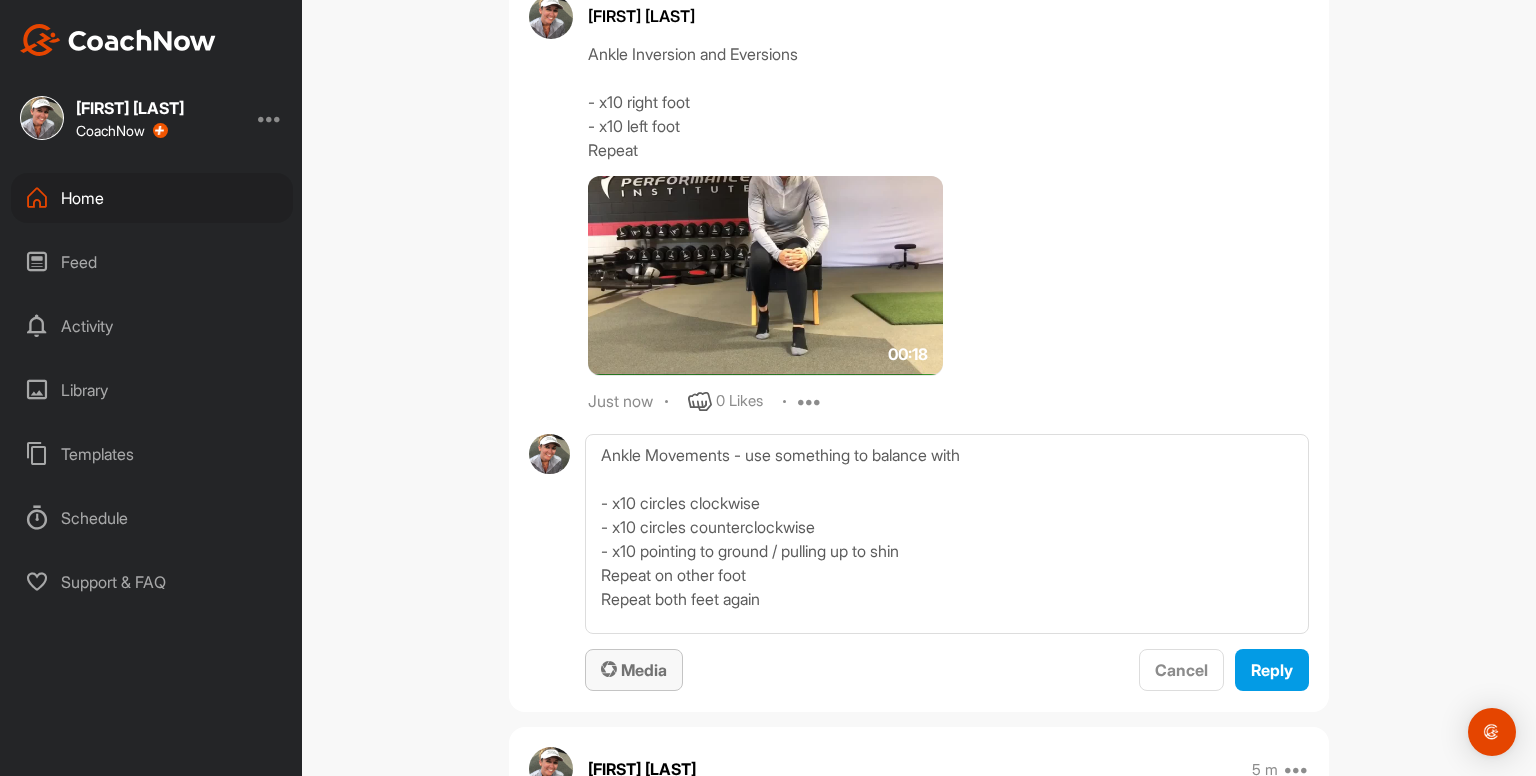 click on "Media" at bounding box center (634, 670) 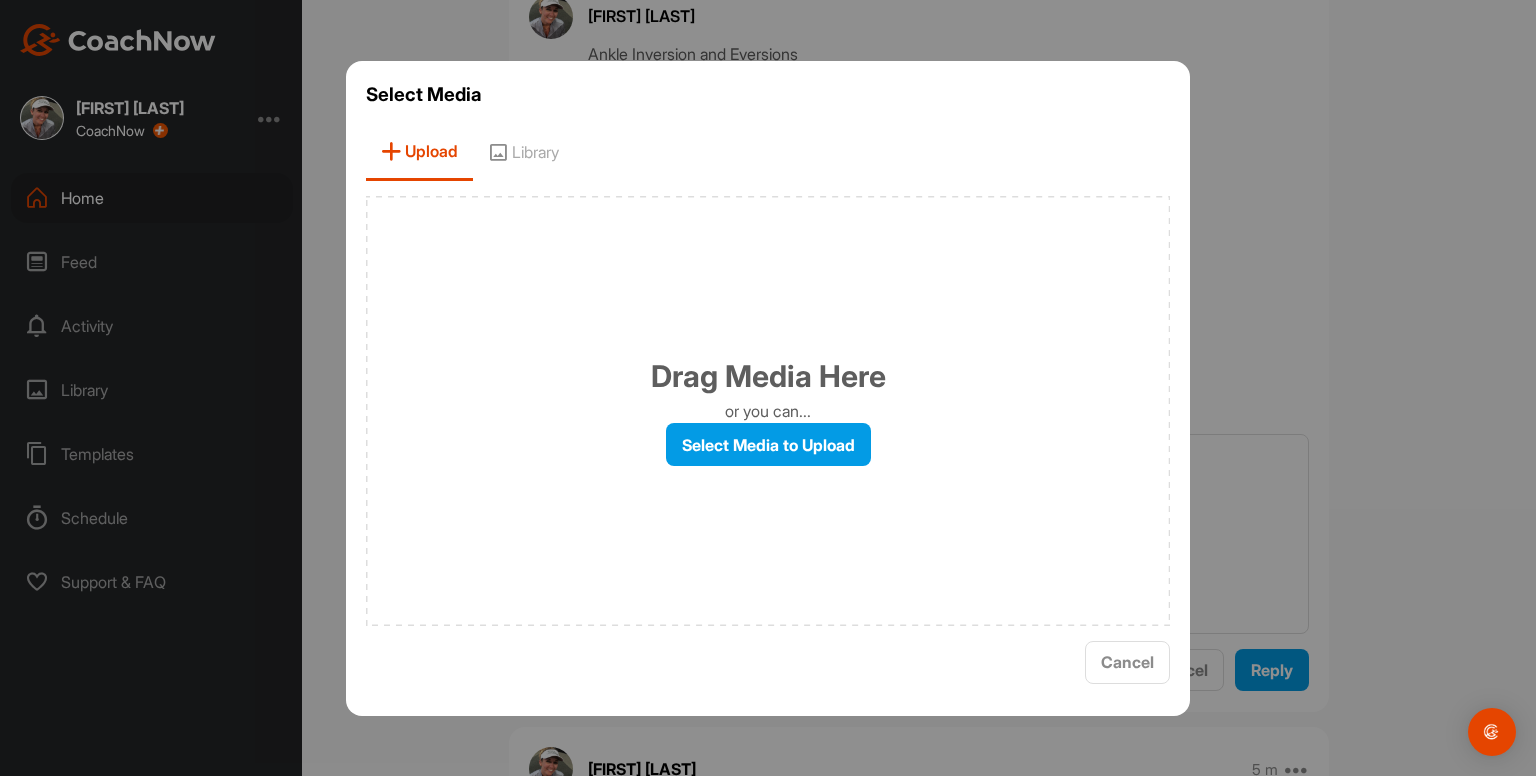 click on "Library" at bounding box center (523, 152) 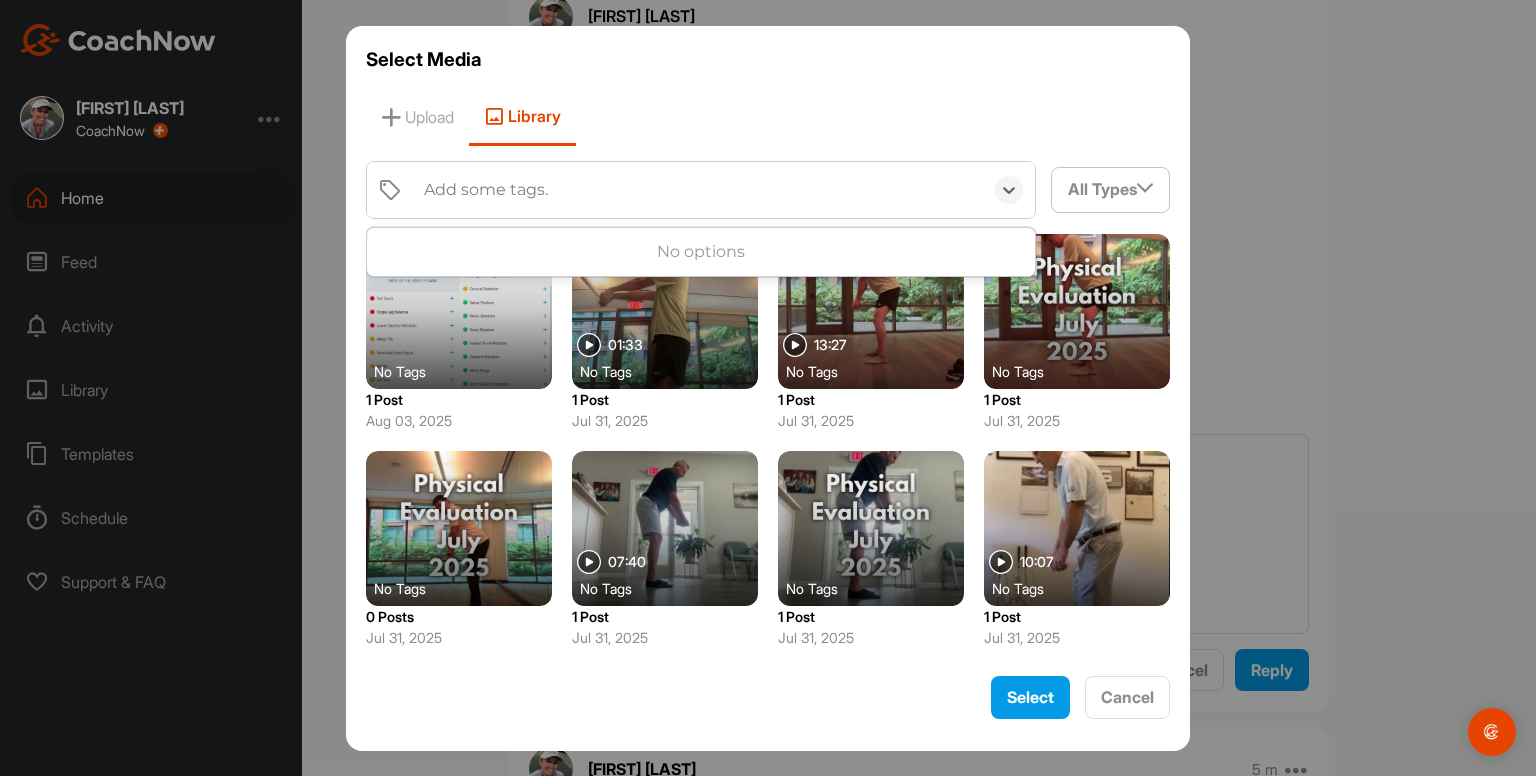 click on "Add some tags." at bounding box center (486, 190) 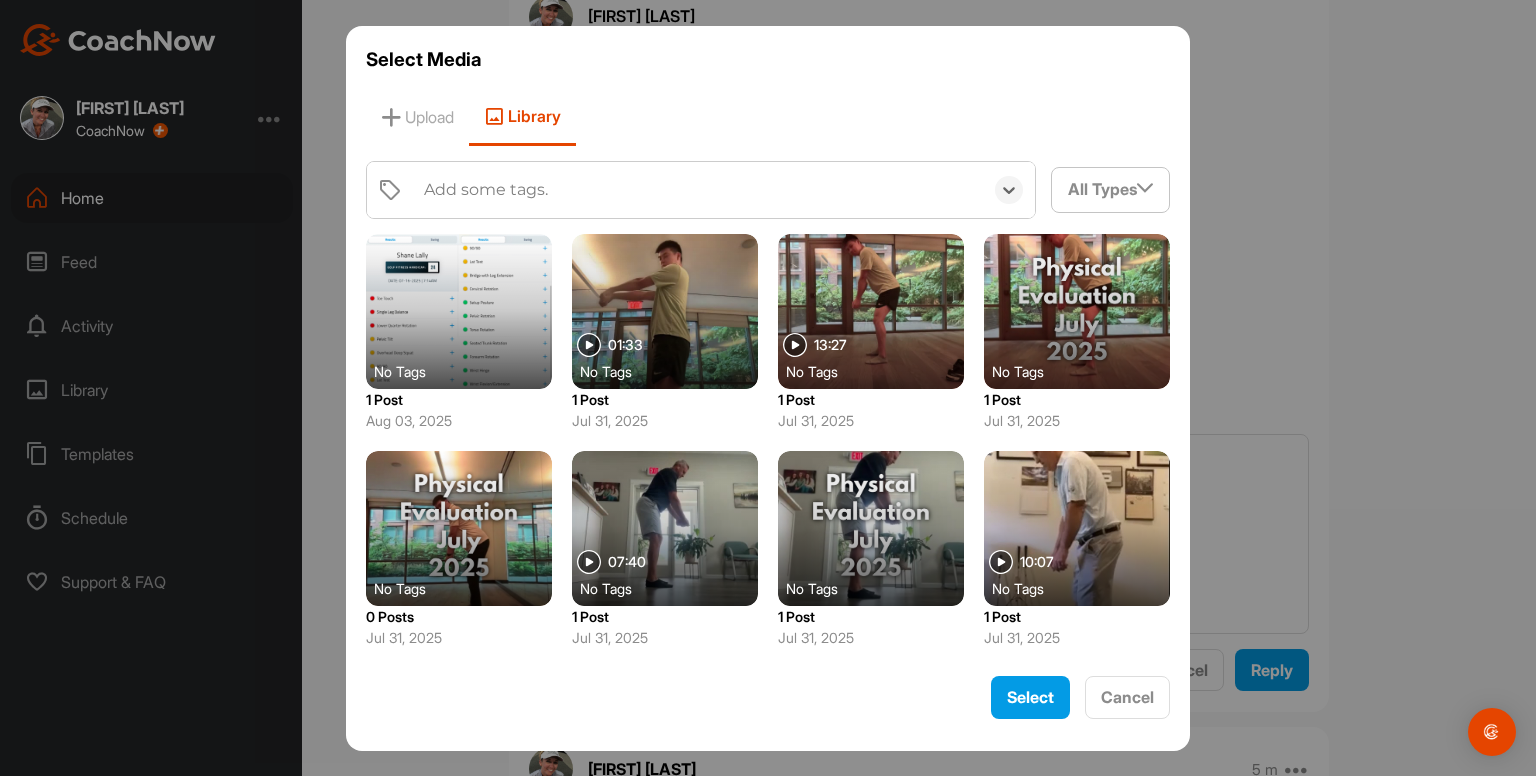 click on "Add some tags." at bounding box center [486, 190] 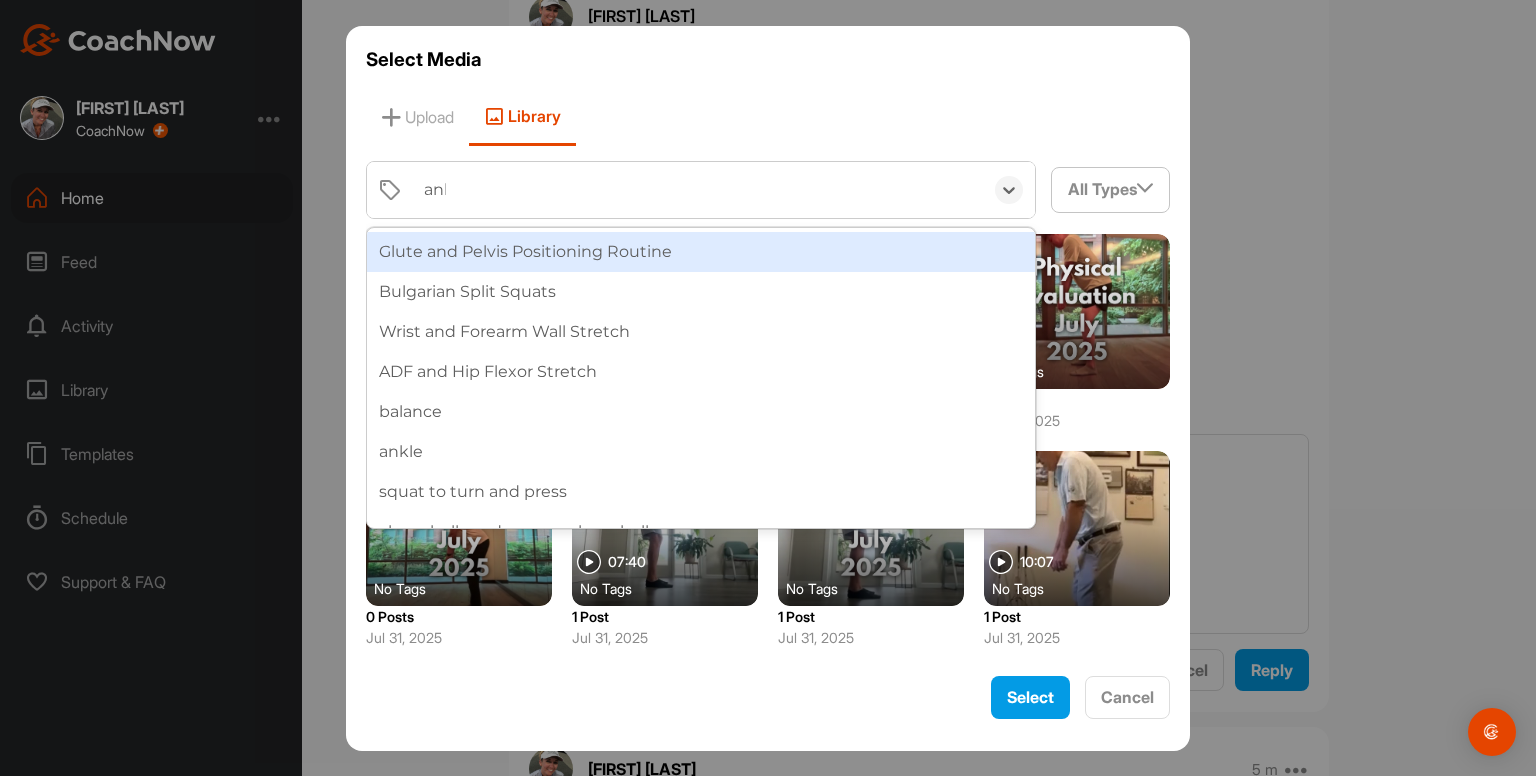 type on "ankle" 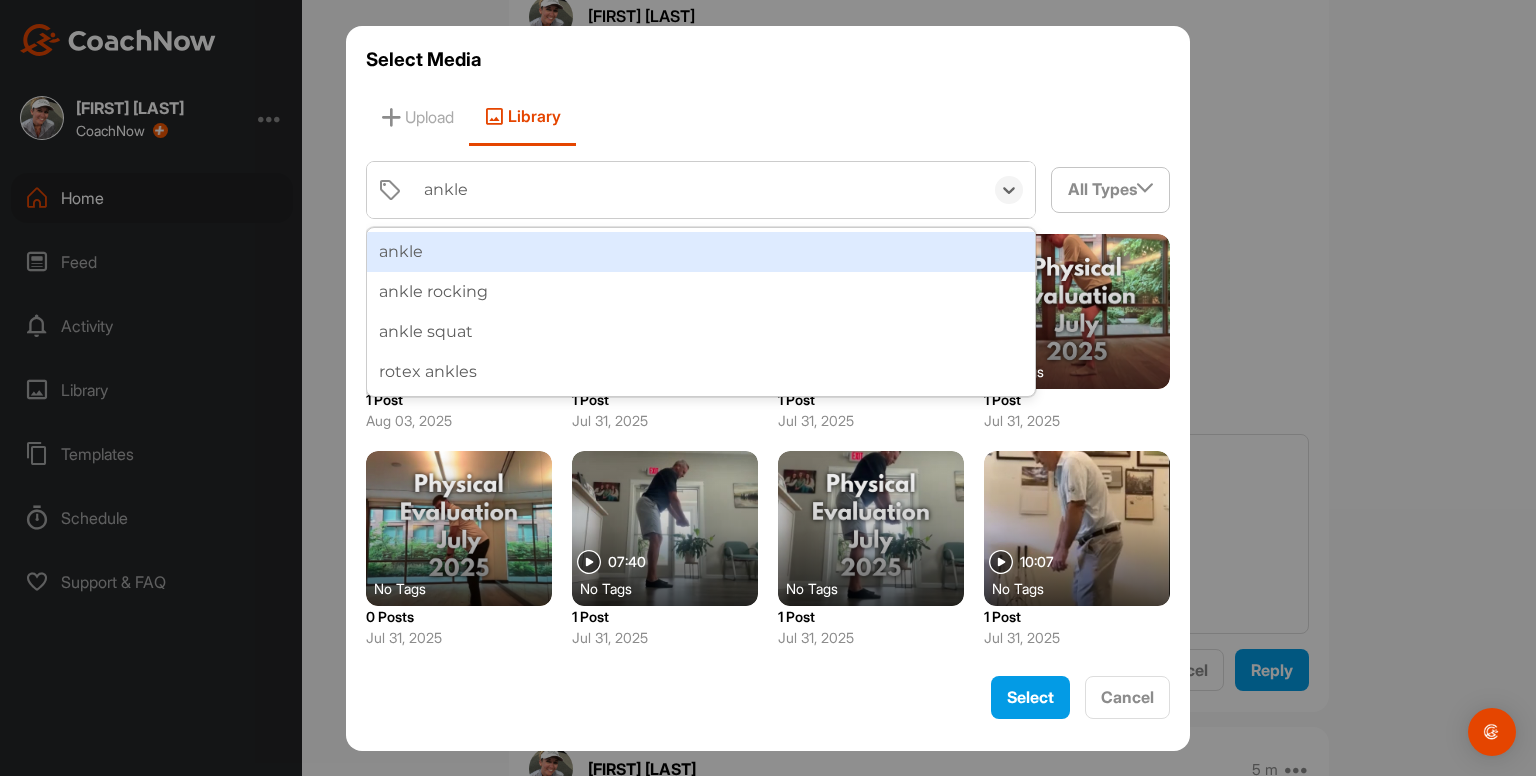 click on "ankle" at bounding box center [701, 252] 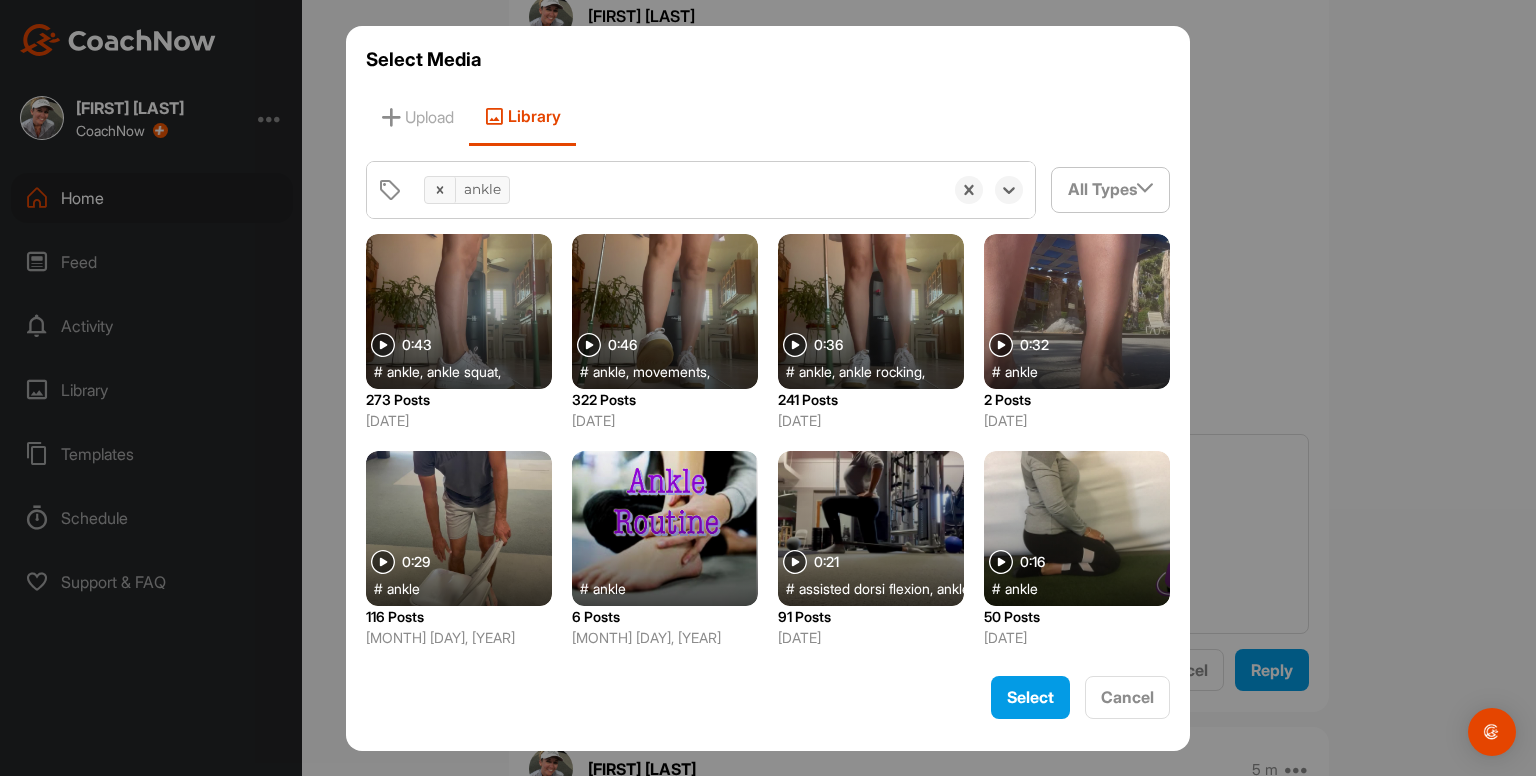 click on "322 Posts" at bounding box center [665, 399] 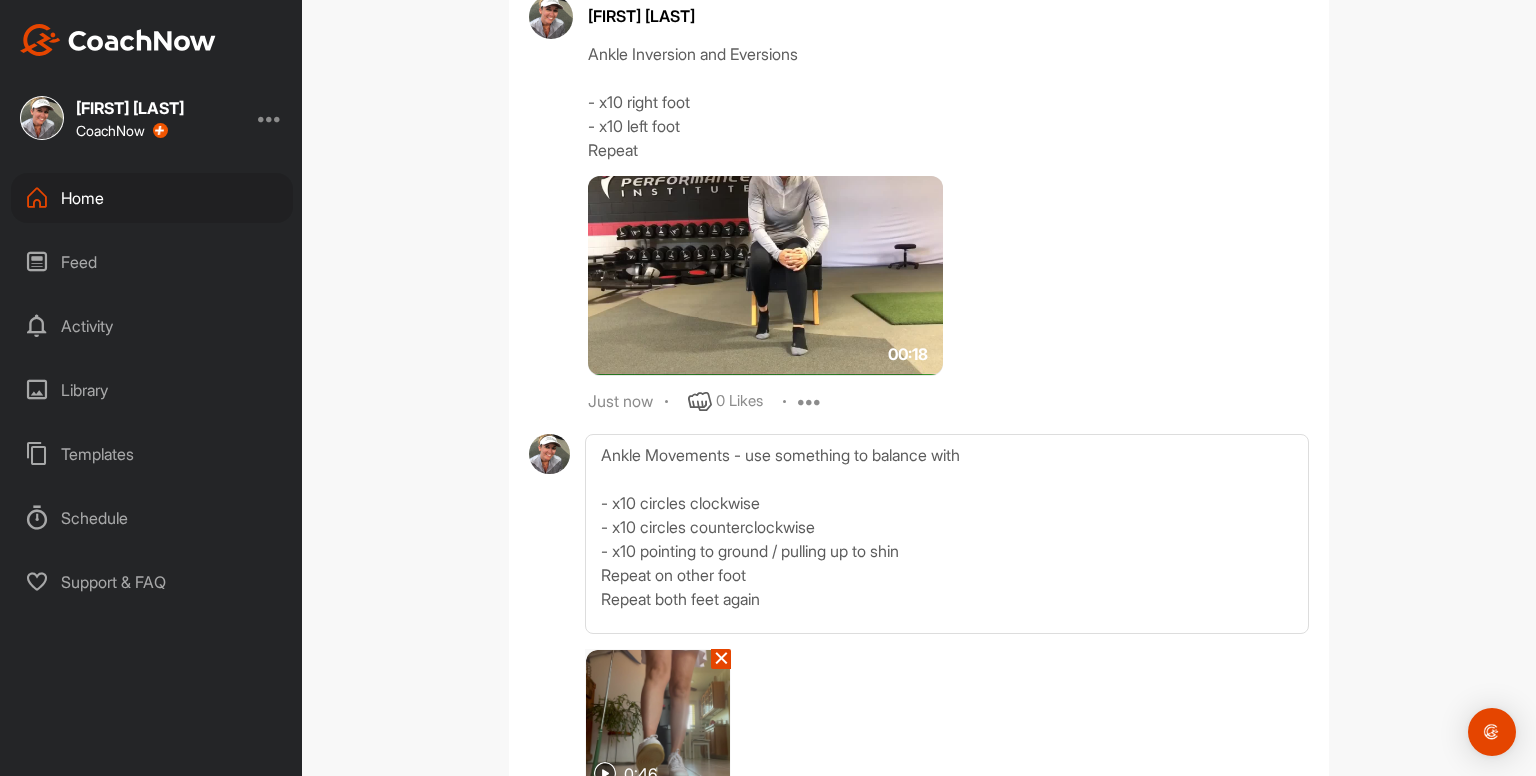 scroll, scrollTop: 982, scrollLeft: 0, axis: vertical 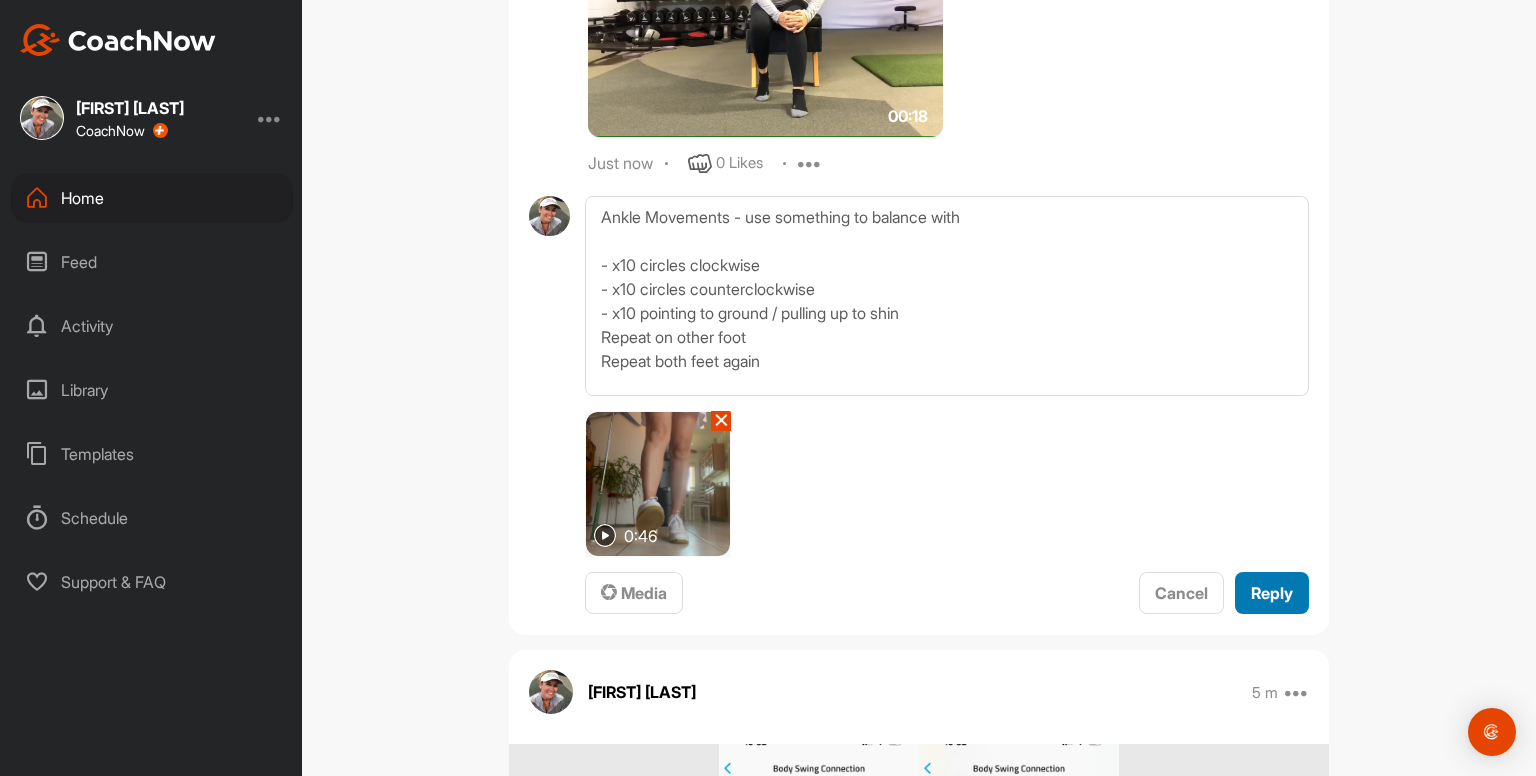 click on "Reply" at bounding box center (1272, 593) 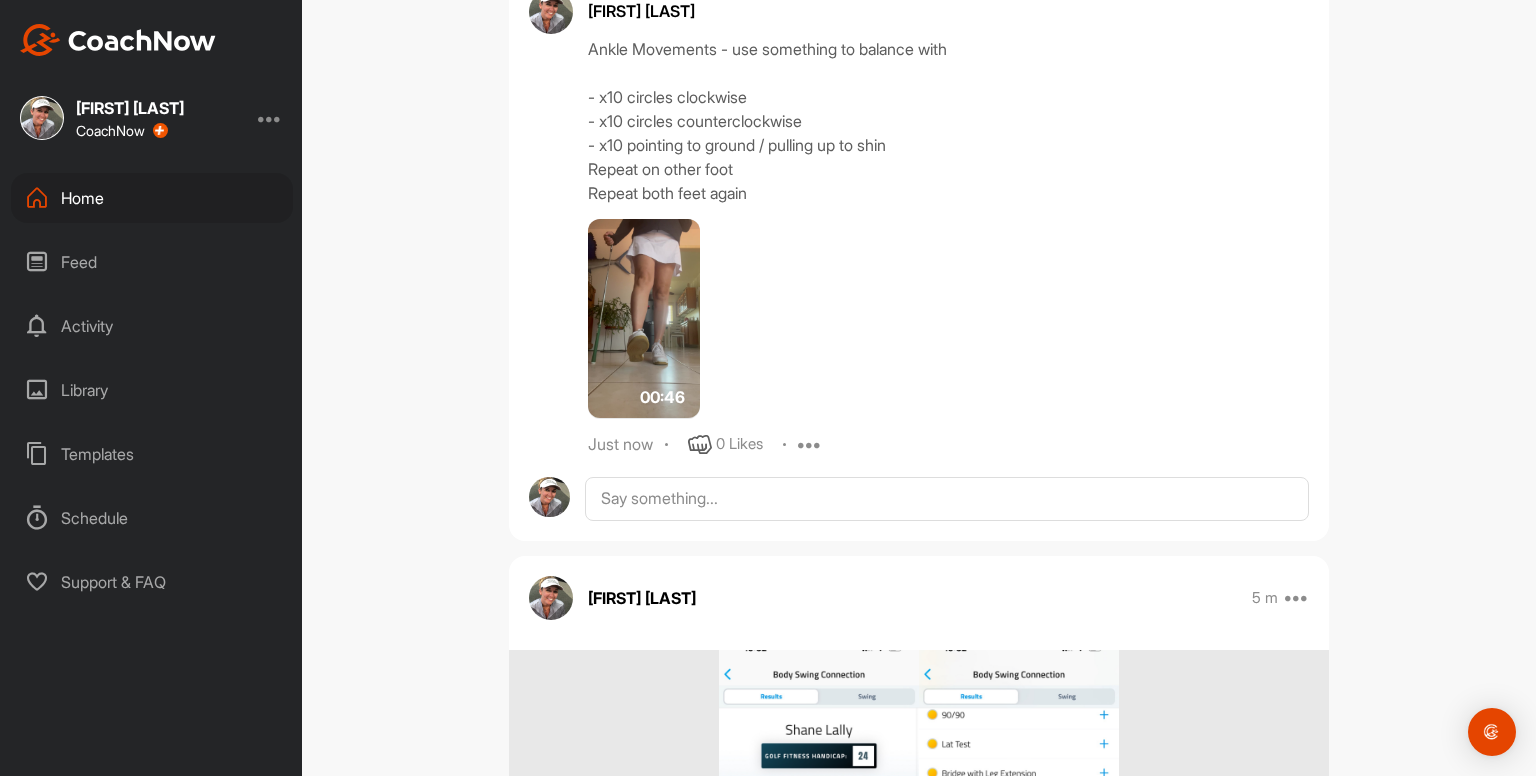 scroll, scrollTop: 1188, scrollLeft: 0, axis: vertical 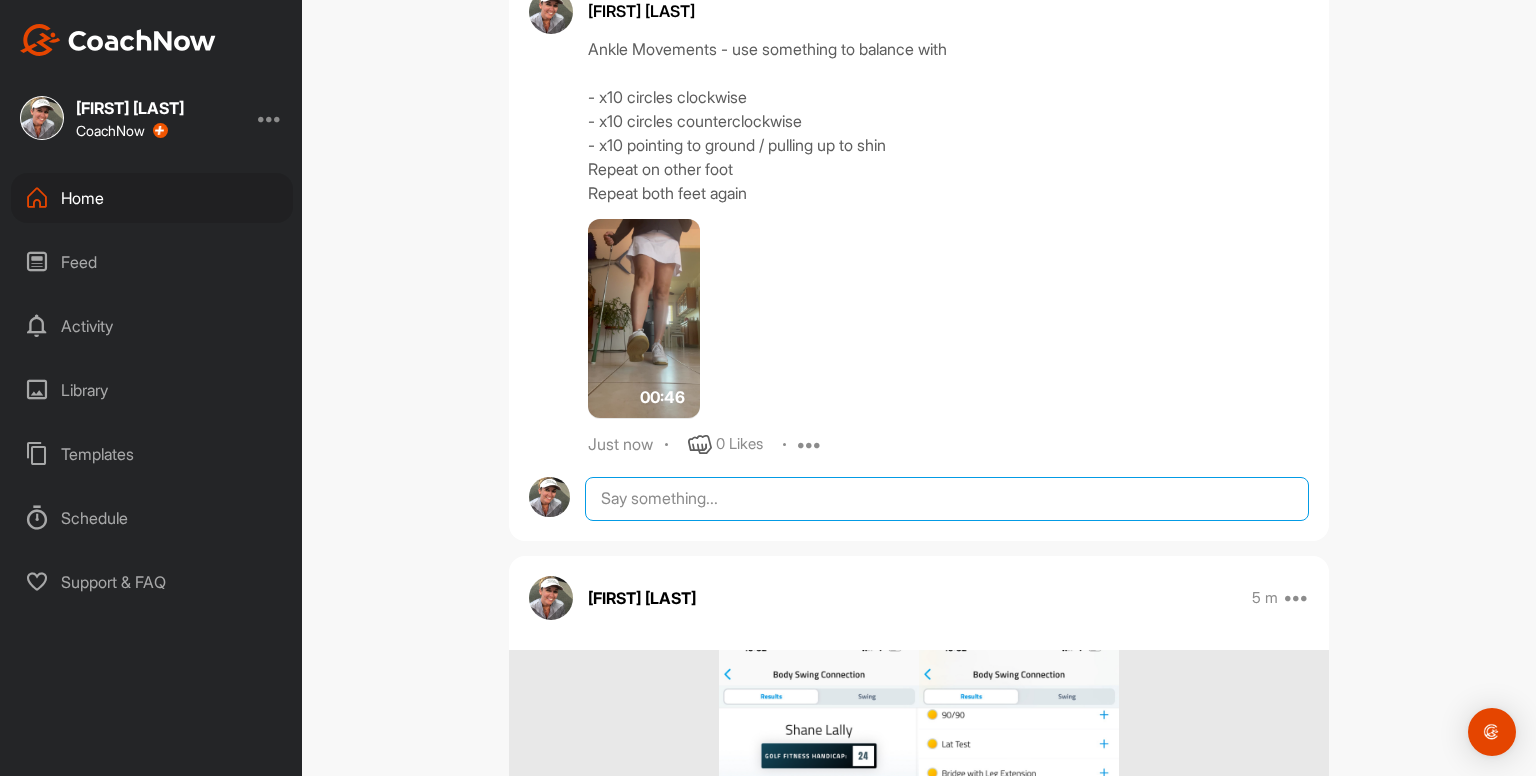 click at bounding box center (947, 499) 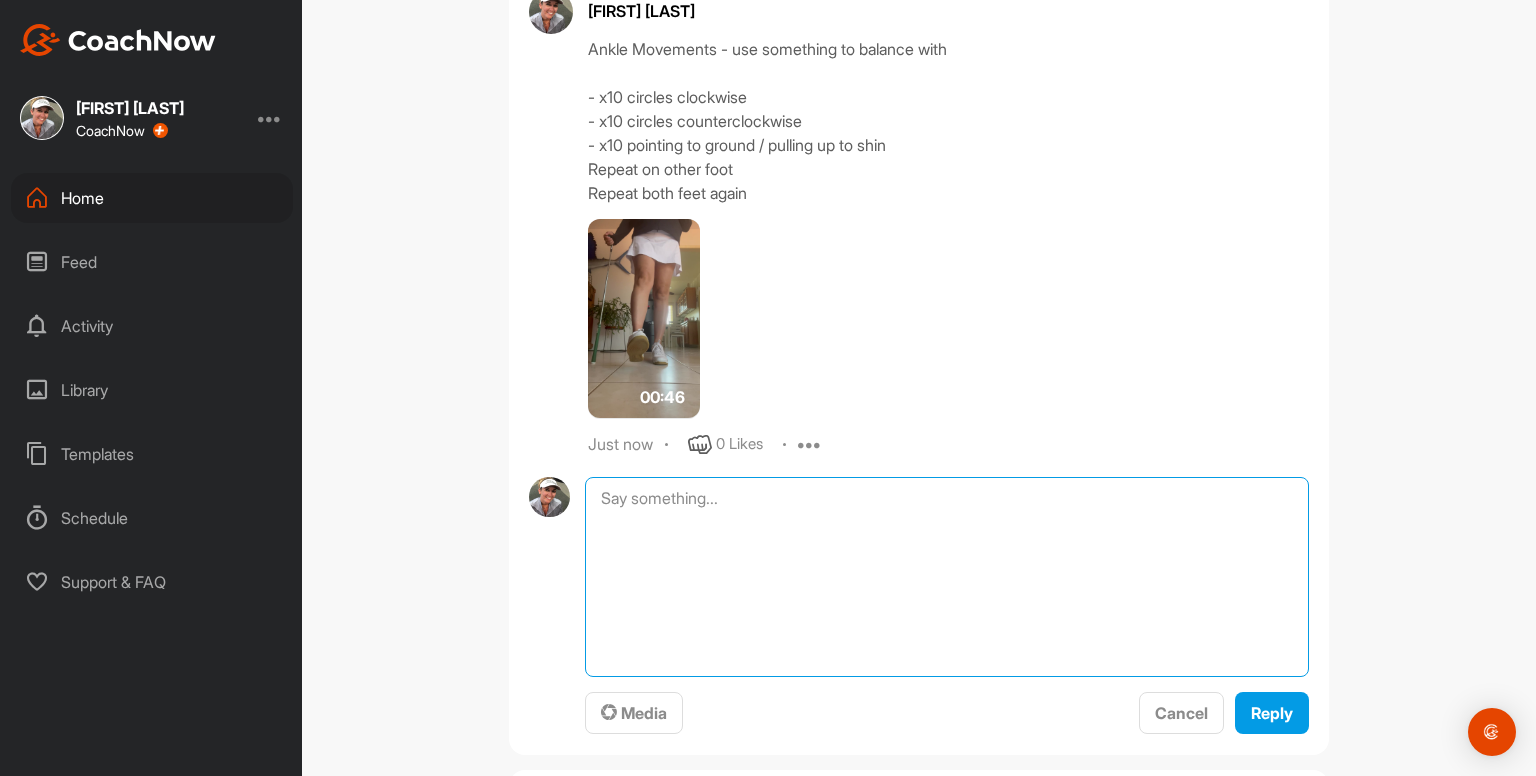 paste on "Ankle Inversion and Eversions
- x10 right foot
- 10 left foot
Repeat
00:18media
May 19
0 Likes
avatar
Kayleigh franklin
Ankle Movements - use something to balance with
- x10 circles clockwise
- x10 circles counterclockwise
- x10 pointing to ground / pulling up to shin
Repeat on other foot
Repeat both feet again
00:46media
May 19
0 Likes
avatar
Kayleigh franklin
Ankle Rocking - use something to balance with
- x10 rocking / heels up to toes up
Repeat
00:36media
May 19
0 Likes
avatar
Kayleigh franklin
Cervical Drill x5
- keep eyes focused forwards as head moves right and left
- right and left = 1 rep
- using a mirror helps
00:25media
May 19
0 Likes
avatar
Kayleigh franklin
Cervical Drill x5
- keep head still as eyes follow thumb
- right and left = 1 rep
00:38media
May 19
0 Likes
avatar
Kayleigh franklin
Cats & Camels x10
- up and down = 1 rep
- big movement from head to tailbone
- breathe in at the top and really expand the rib cage then breathe out when you arch down
00:13media
May 19
0 Likes
avatar
Ka..." 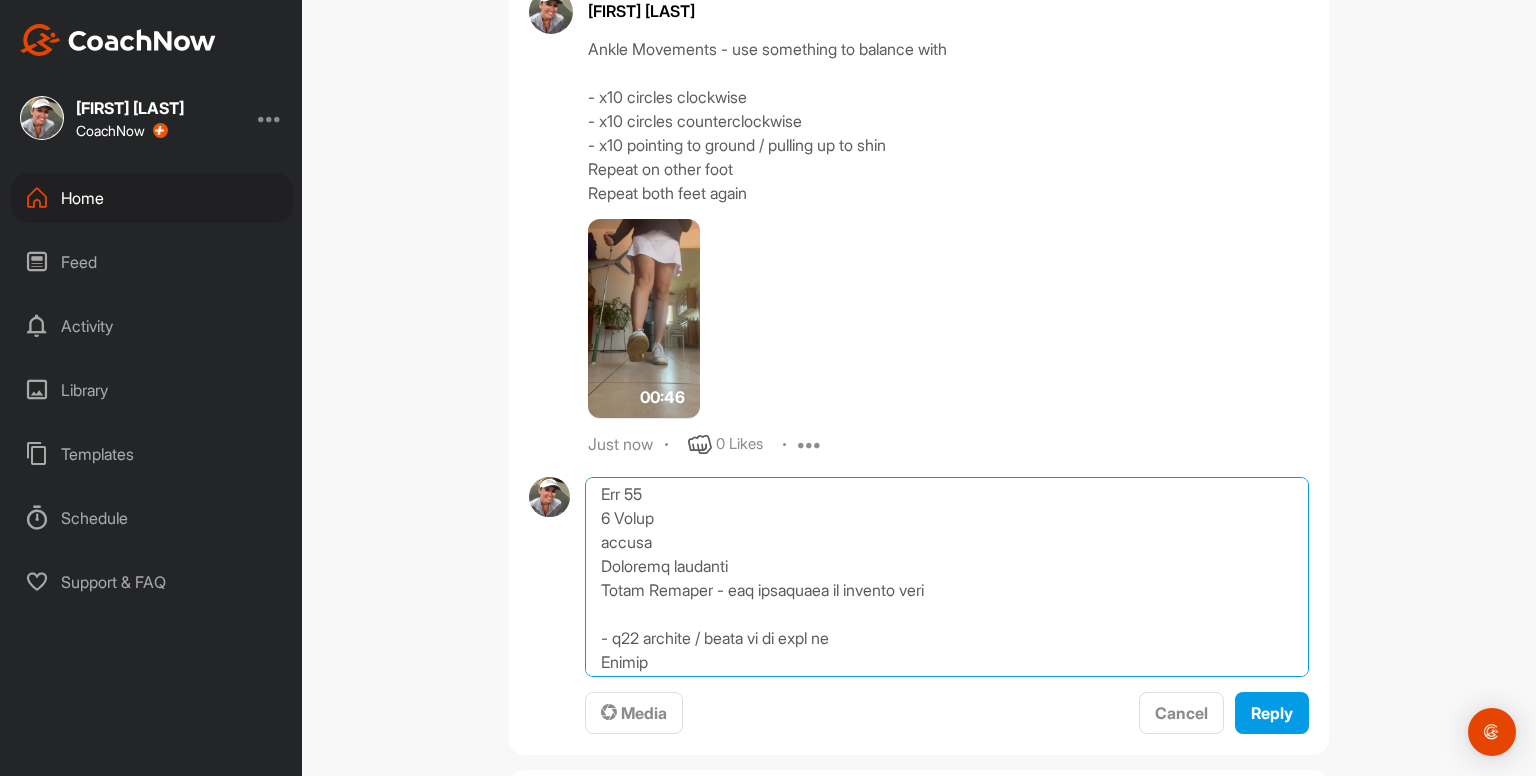 scroll, scrollTop: 0, scrollLeft: 0, axis: both 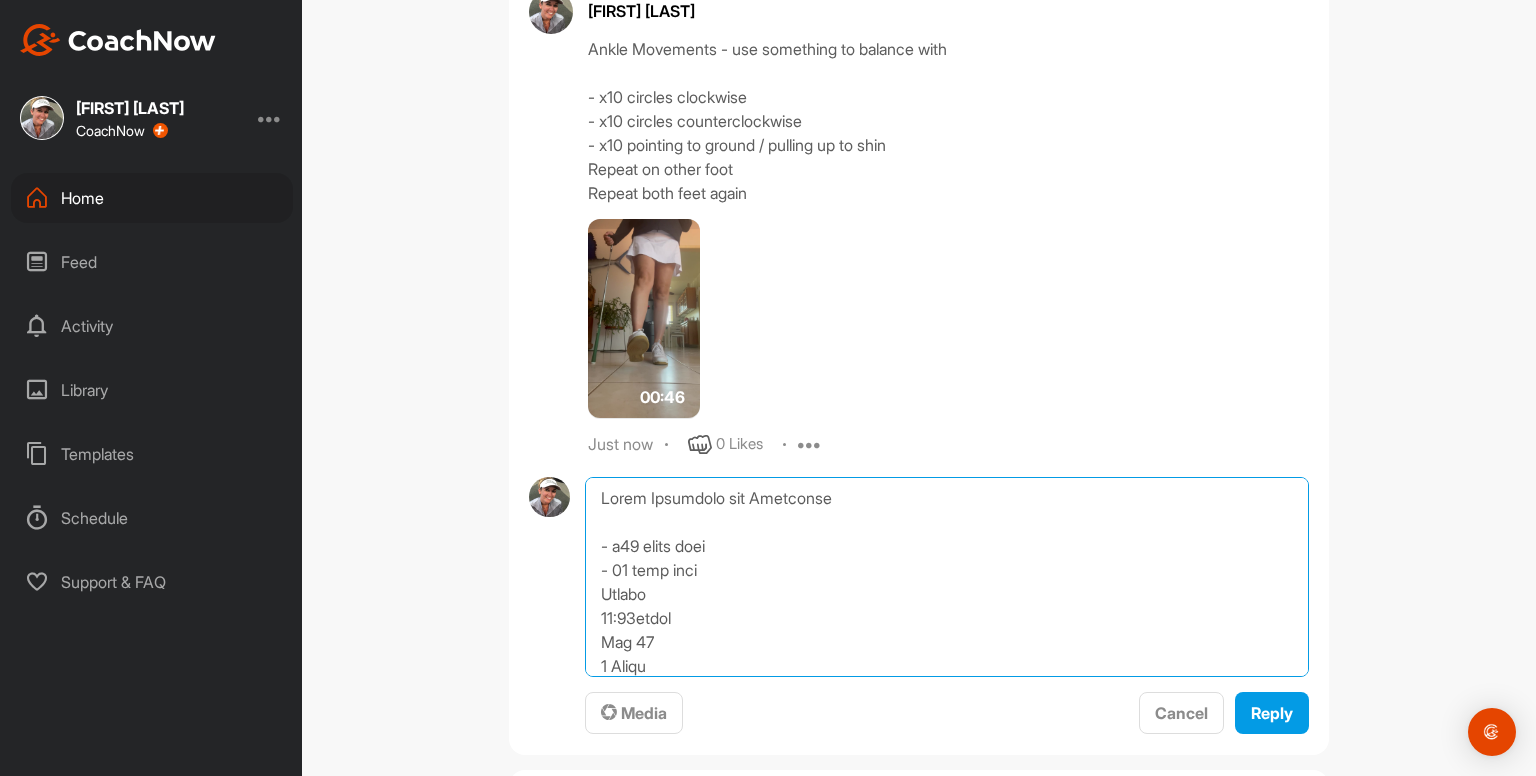 drag, startPoint x: 592, startPoint y: 582, endPoint x: 571, endPoint y: 286, distance: 296.744 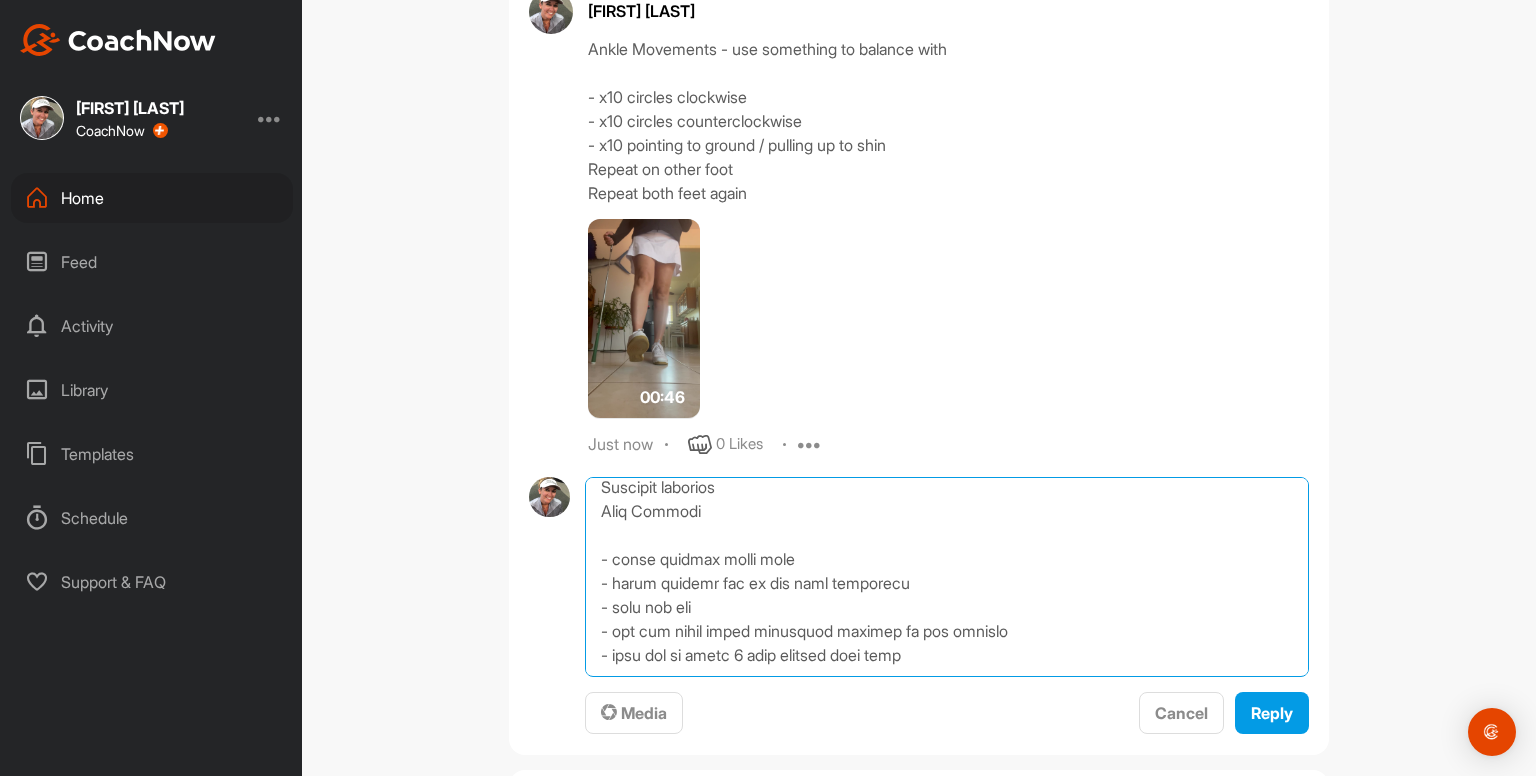 scroll, scrollTop: 4042, scrollLeft: 0, axis: vertical 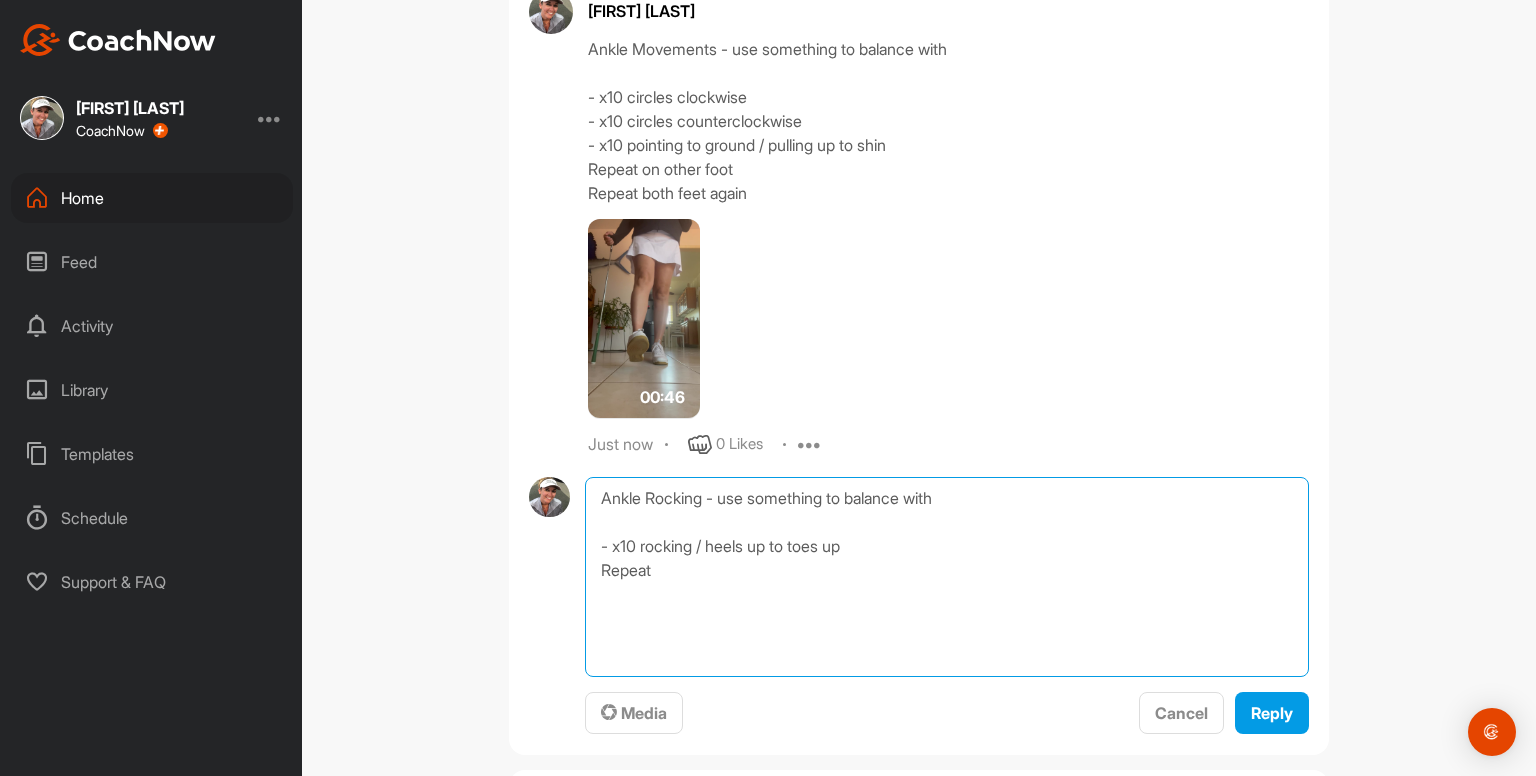 type on "Ankle Rocking - use something to balance with
- x10 rocking / heels up to toes up
Repeat" 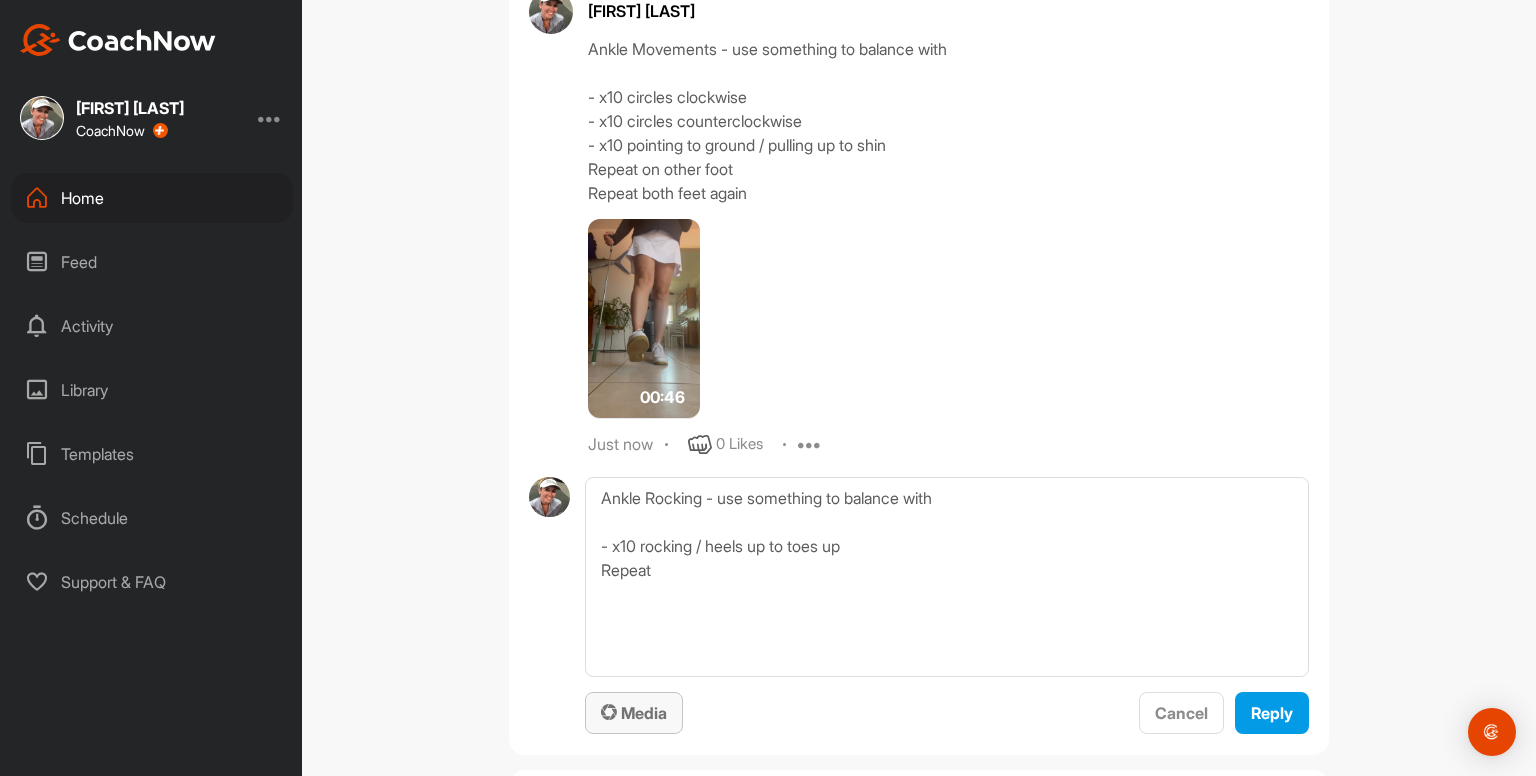 click at bounding box center (609, 712) 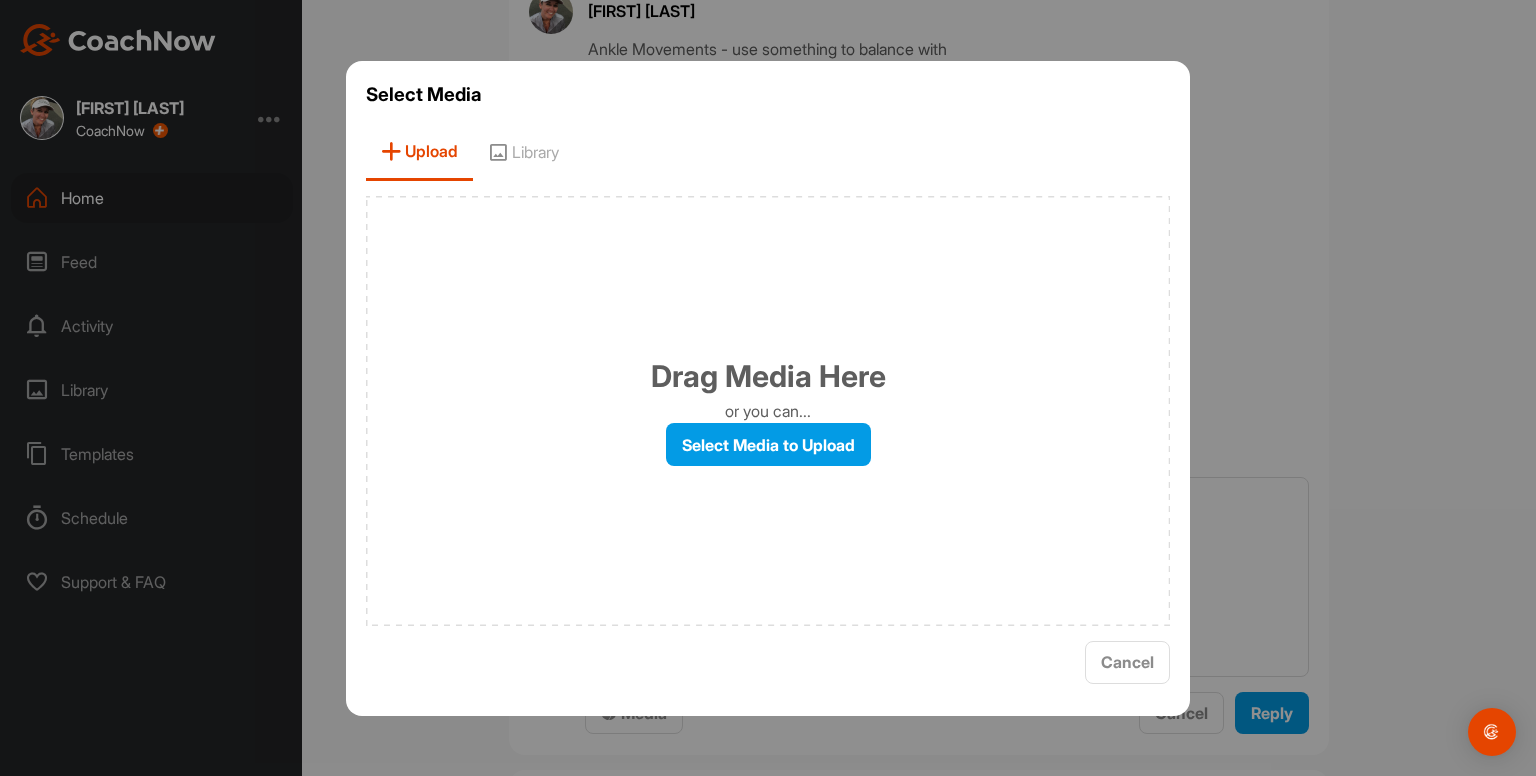 click on "Library" at bounding box center [523, 152] 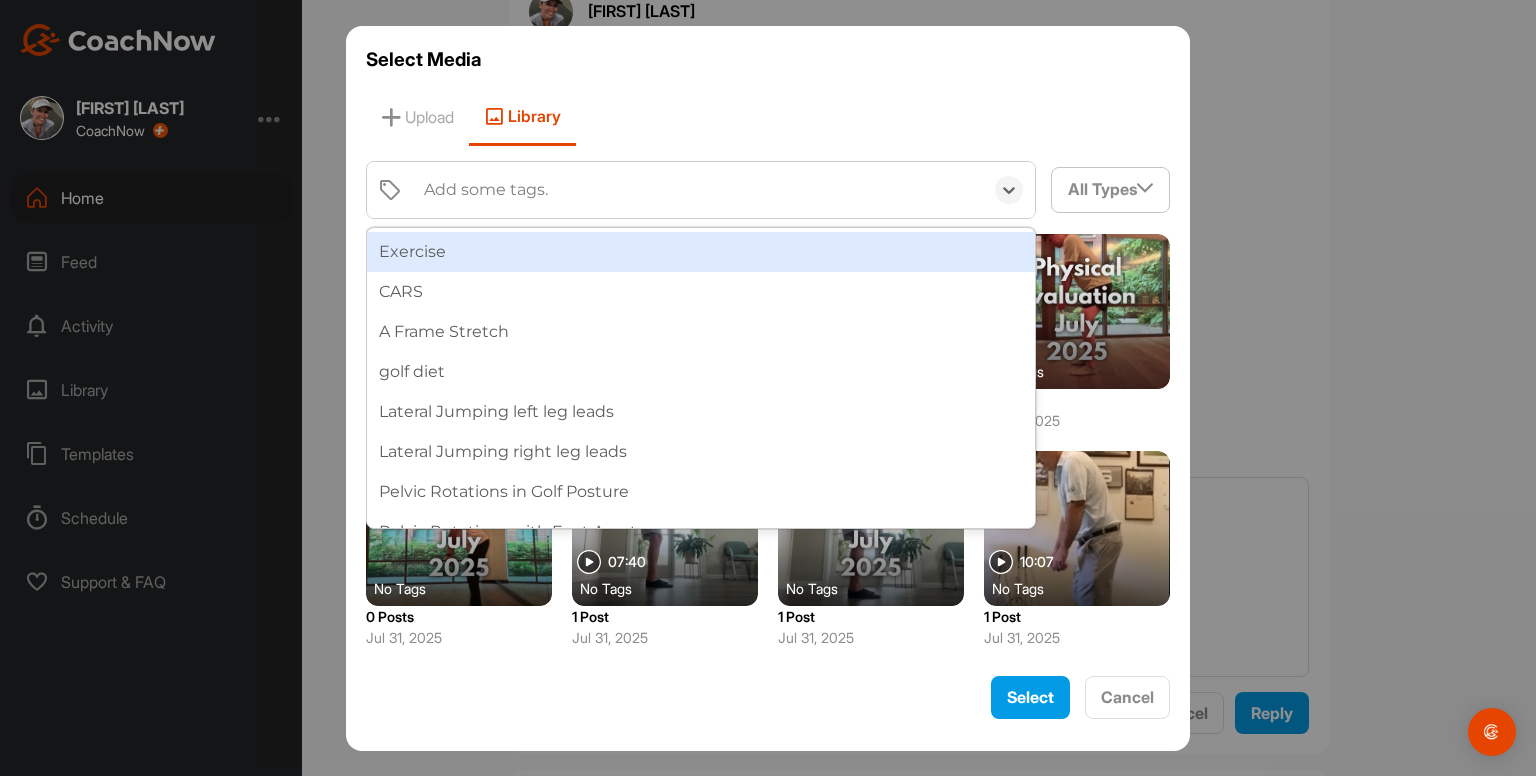 click on "Add some tags." at bounding box center [698, 190] 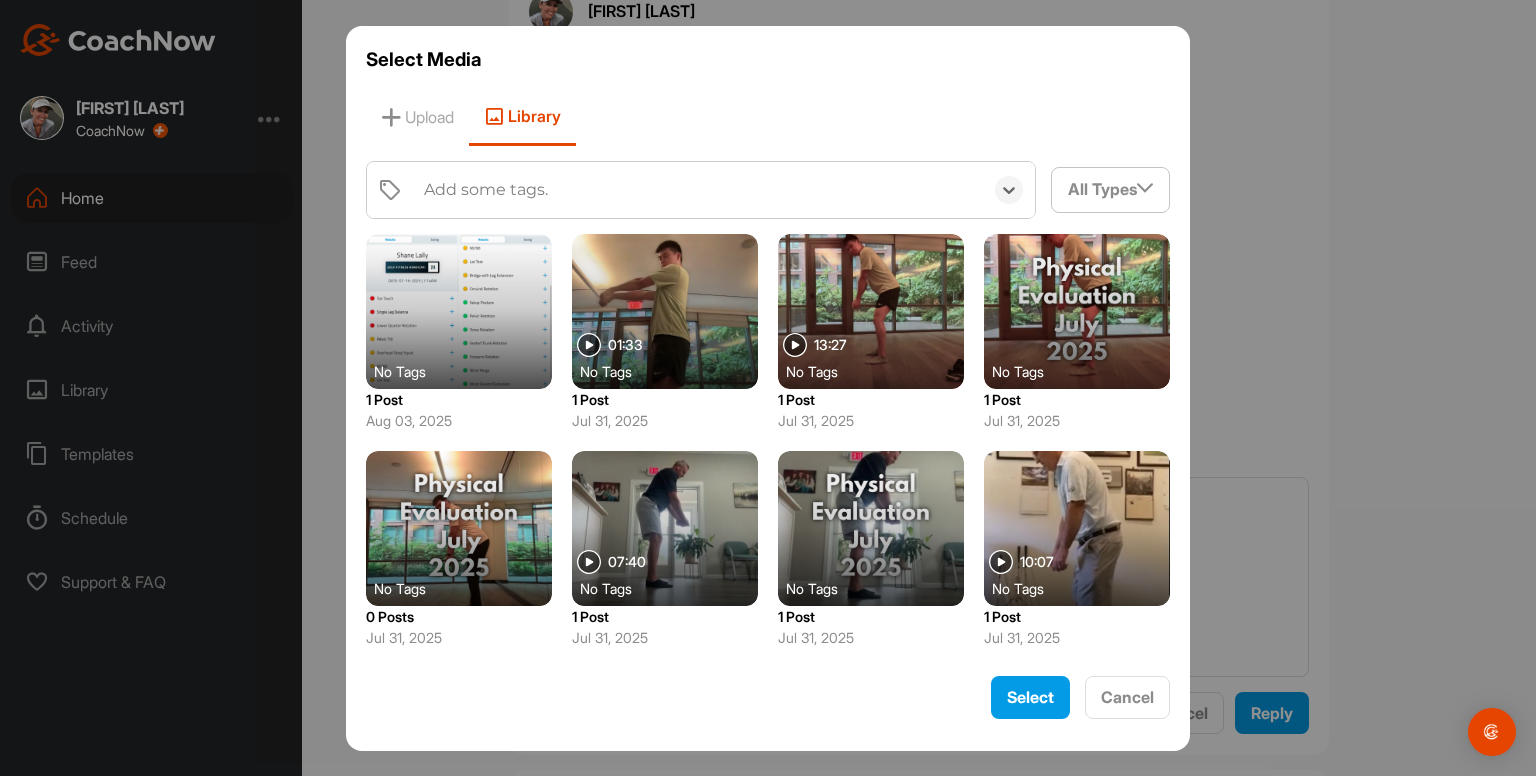click on "Add some tags." at bounding box center [698, 190] 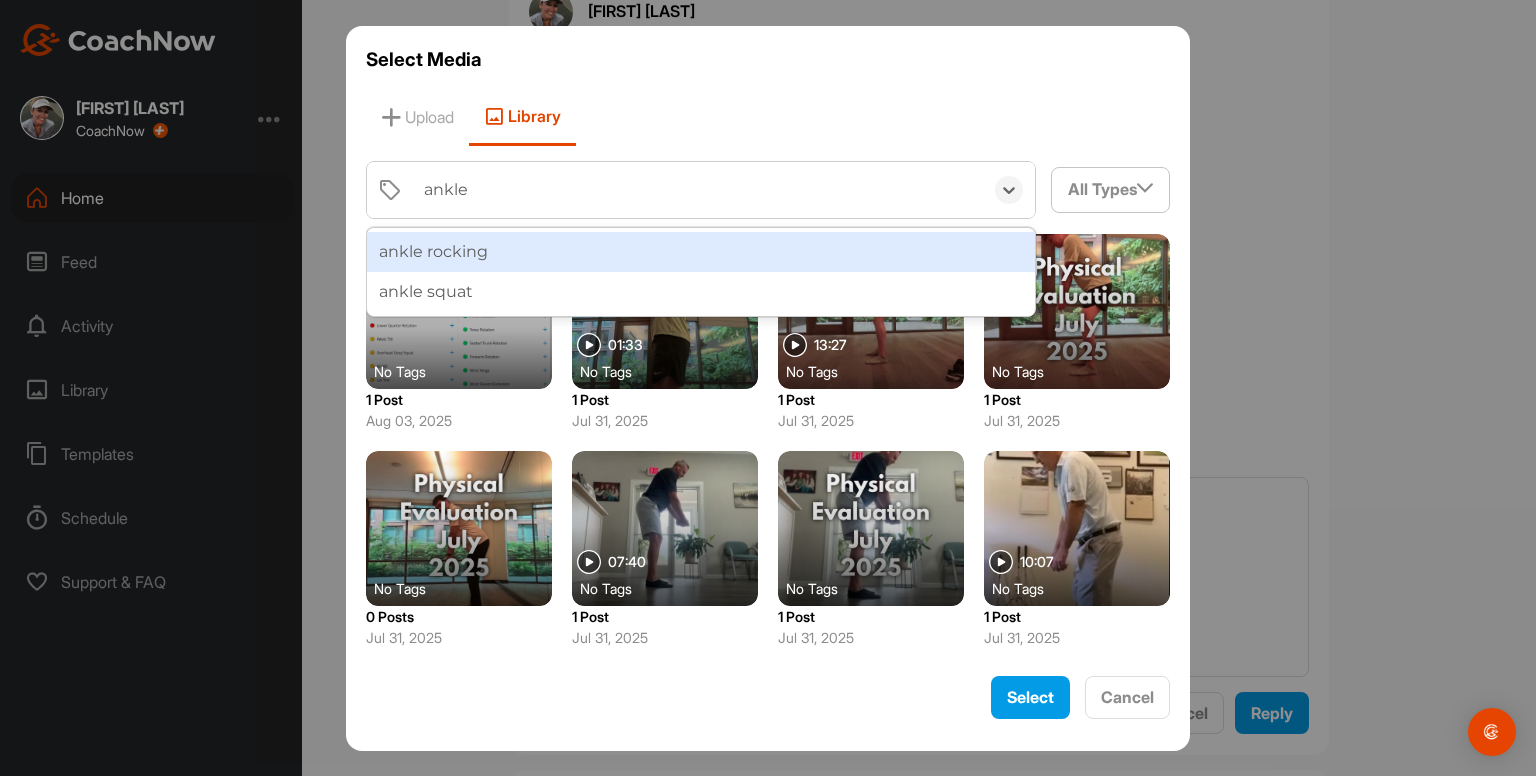type on "ankle r" 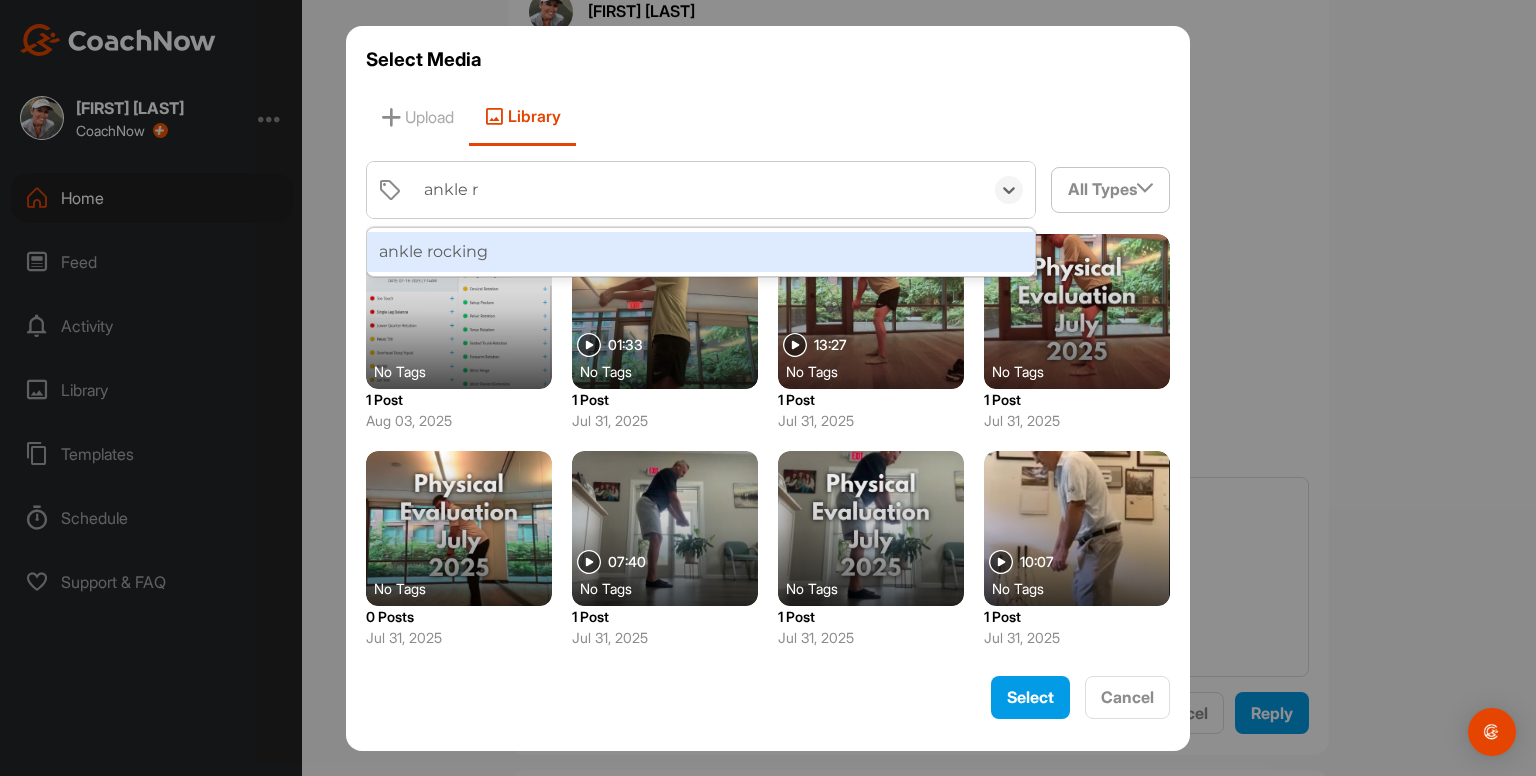 click on "ankle rocking" at bounding box center (701, 252) 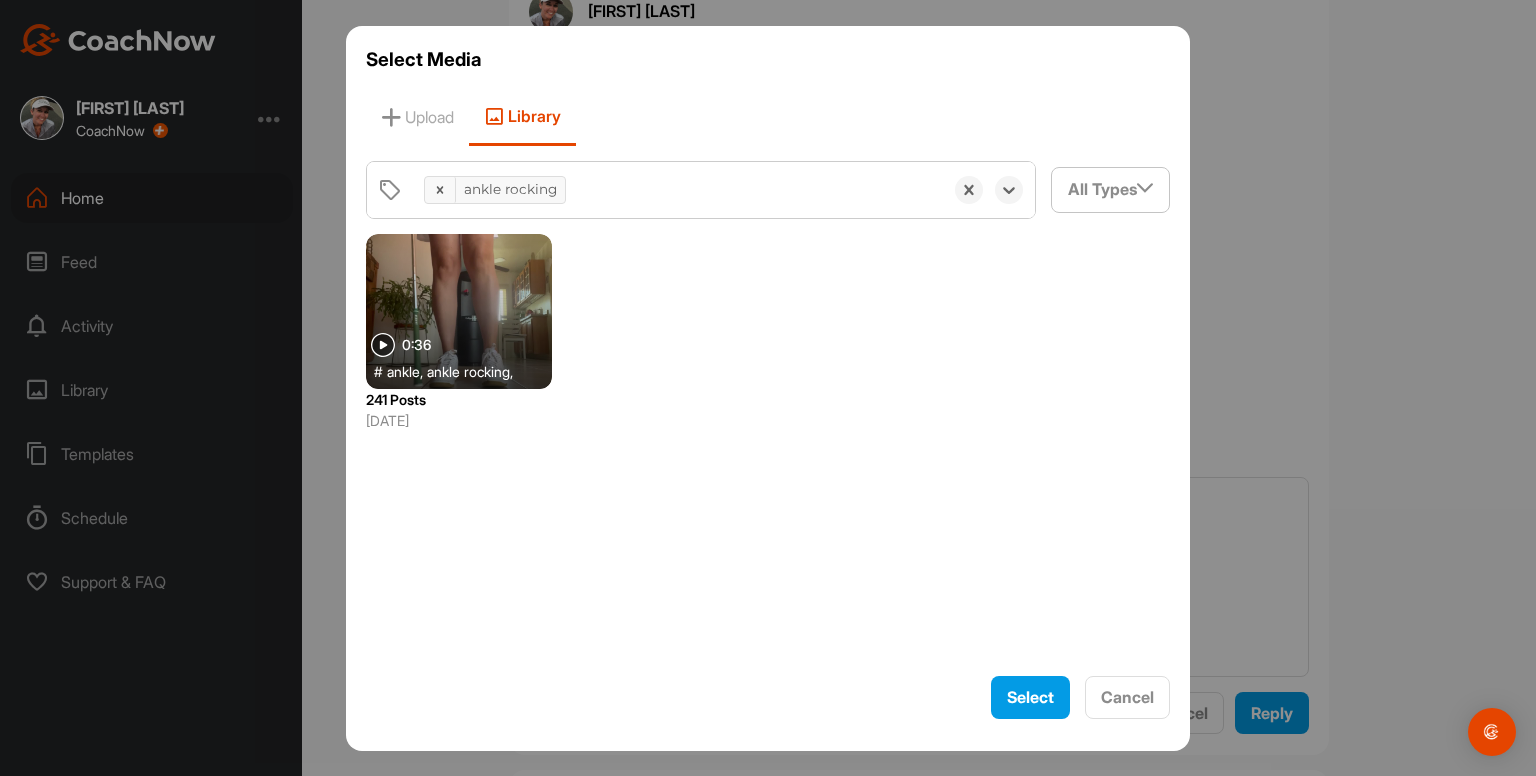 click at bounding box center (459, 311) 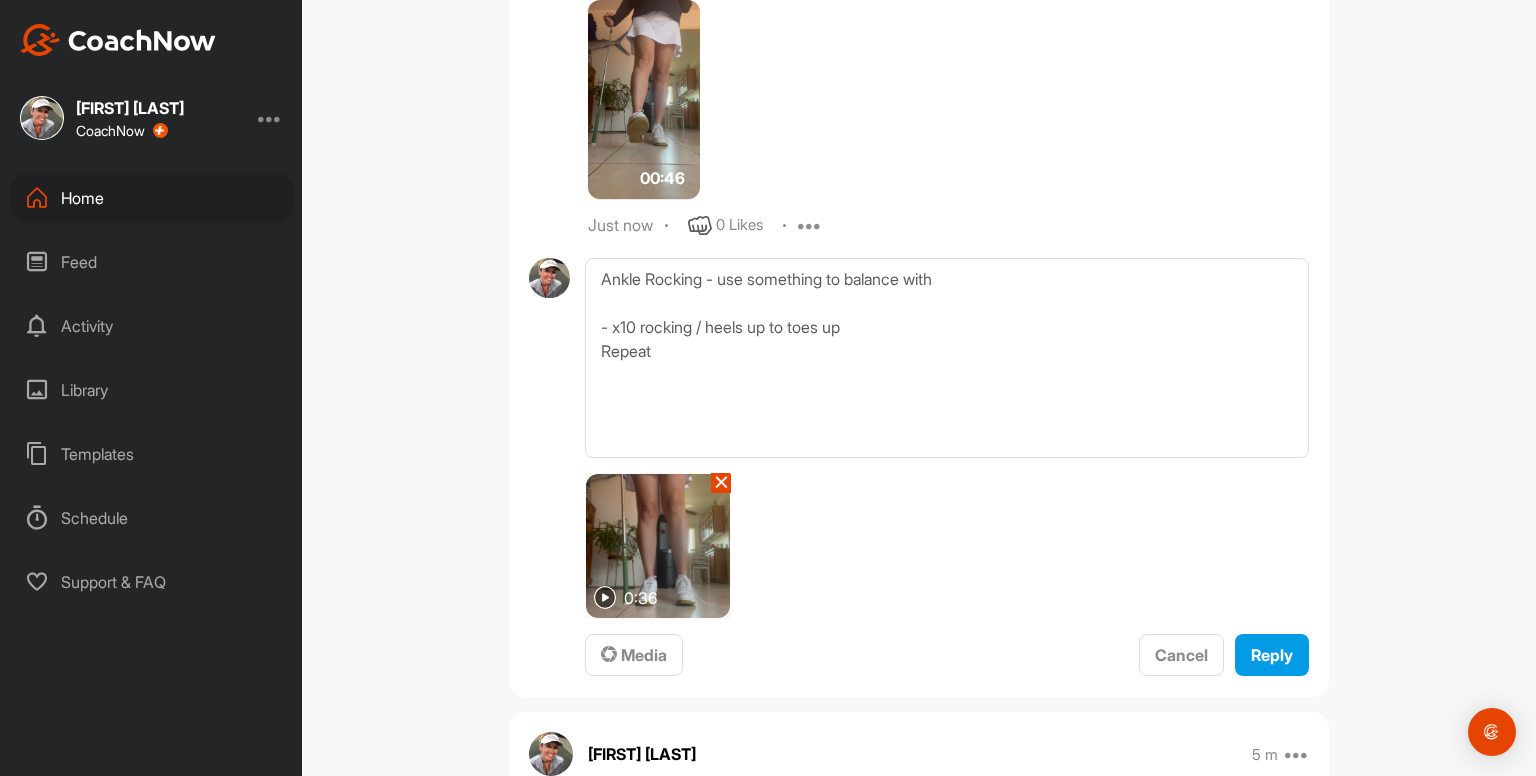 scroll, scrollTop: 1408, scrollLeft: 0, axis: vertical 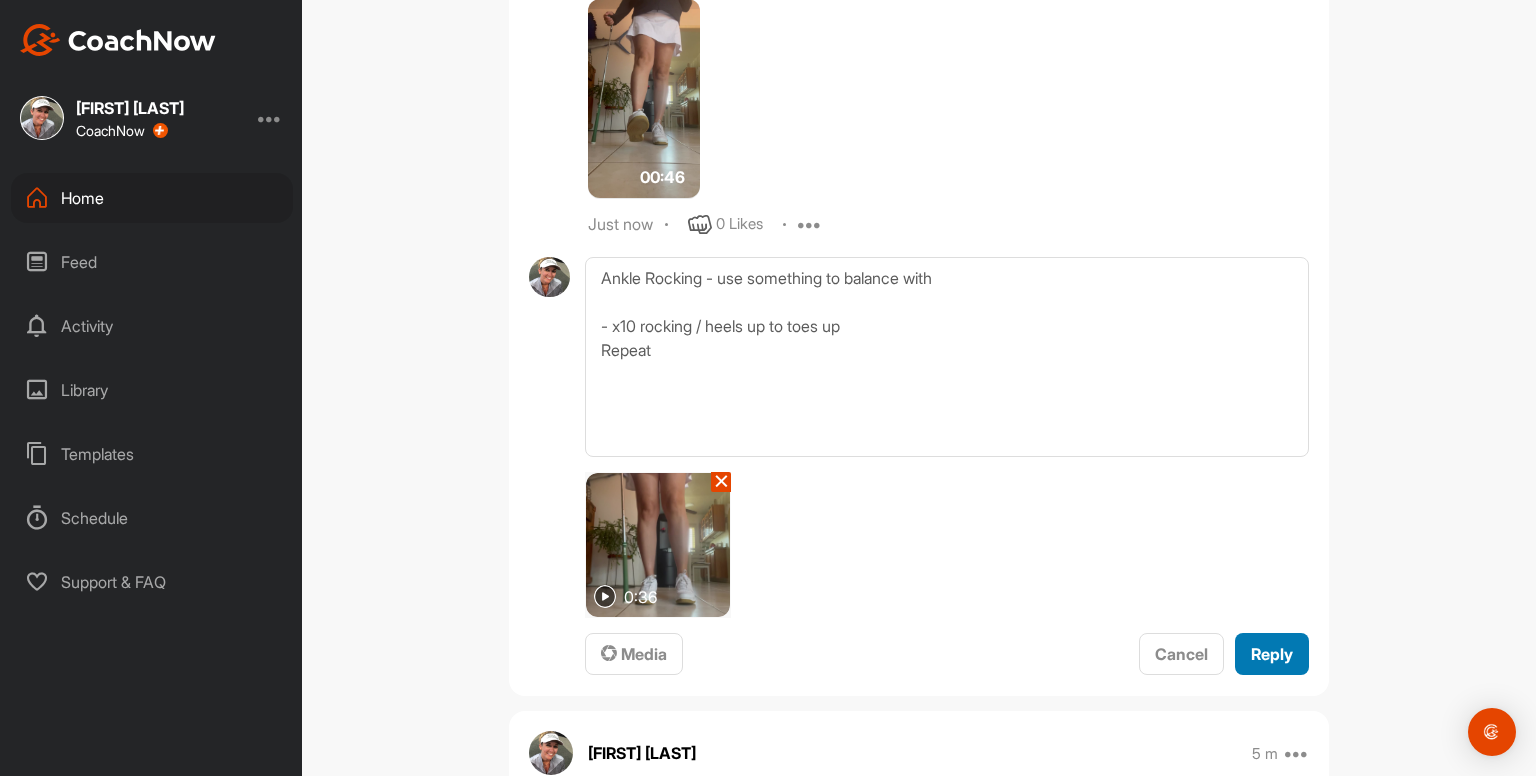 click on "Reply" at bounding box center (1272, 654) 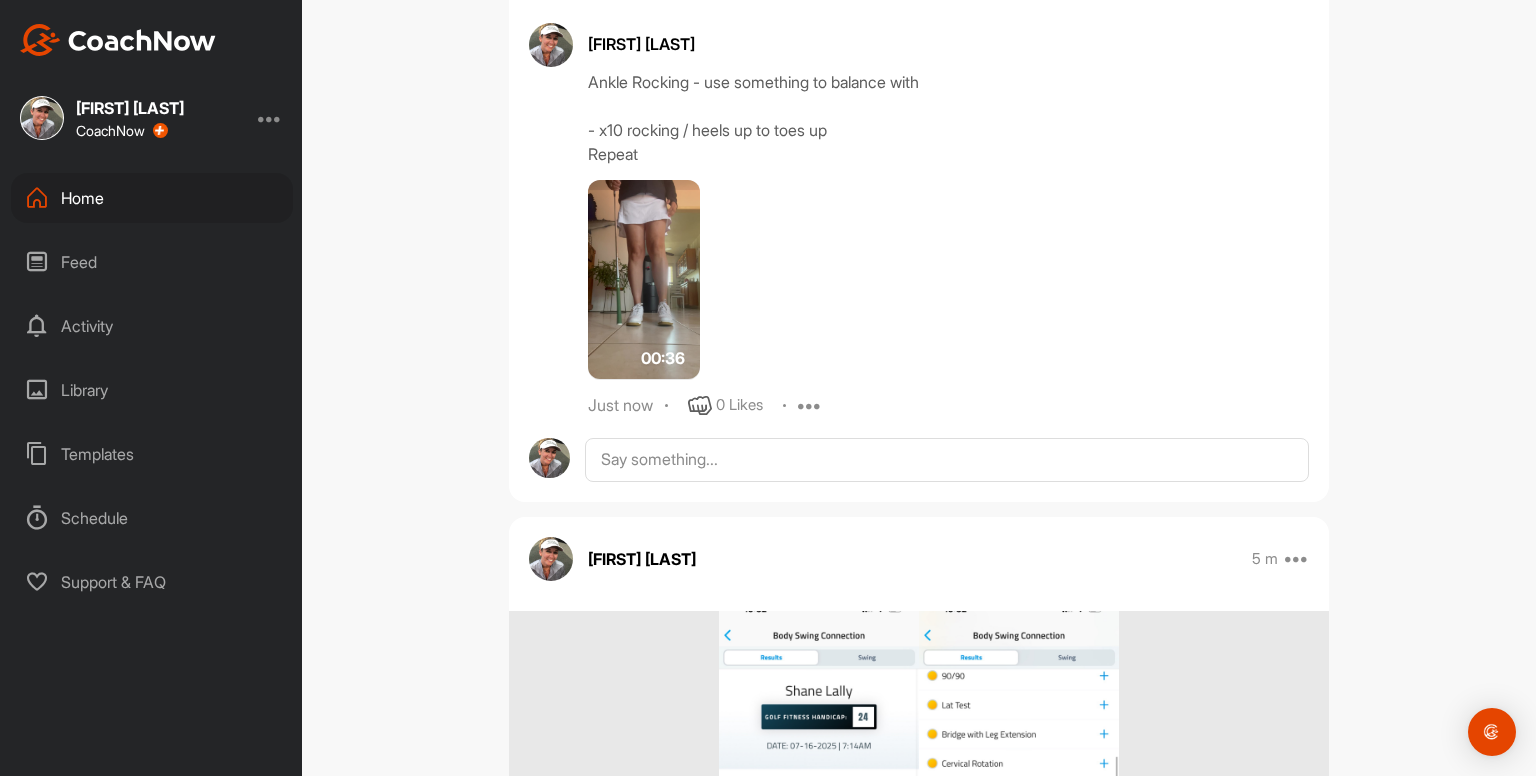 scroll, scrollTop: 1648, scrollLeft: 0, axis: vertical 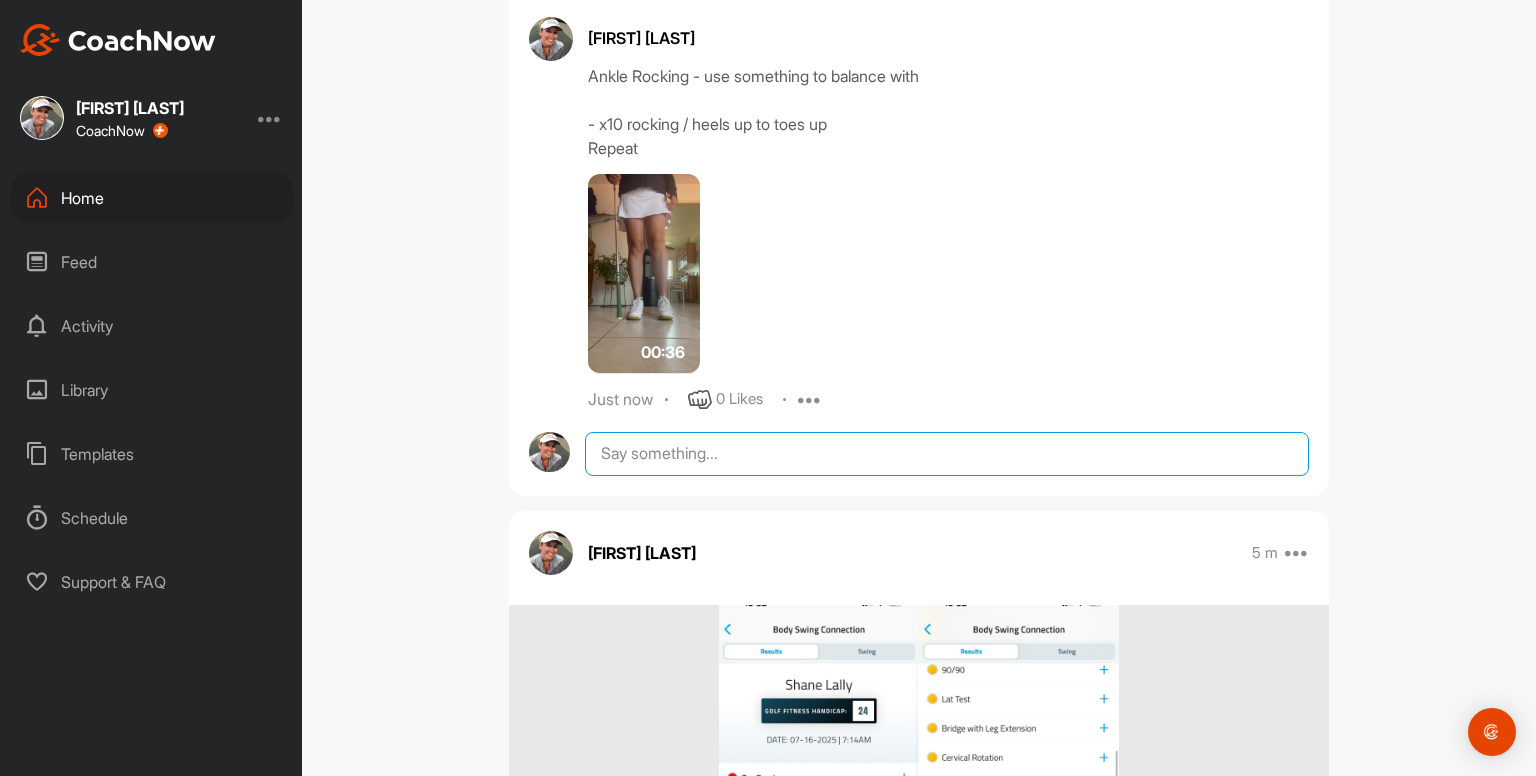 click at bounding box center [947, 454] 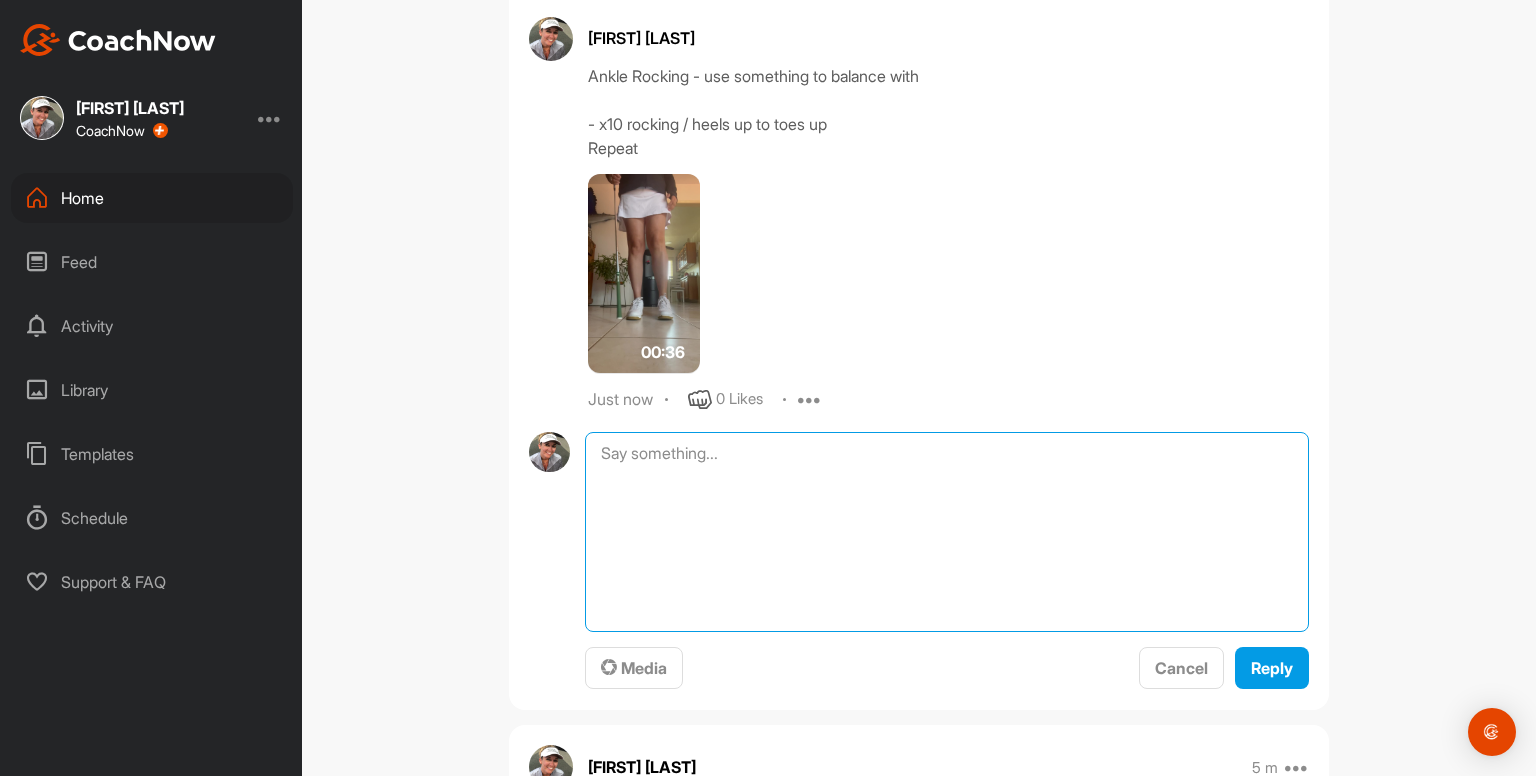 paste on "Ankle Inversion and Eversions
- x10 right foot
- 10 left foot
Repeat
00:18media
May 19
0 Likes
avatar
Kayleigh franklin
Ankle Movements - use something to balance with
- x10 circles clockwise
- x10 circles counterclockwise
- x10 pointing to ground / pulling up to shin
Repeat on other foot
Repeat both feet again
00:46media
May 19
0 Likes
avatar
Kayleigh franklin
Ankle Rocking - use something to balance with
- x10 rocking / heels up to toes up
Repeat
00:36media
May 19
0 Likes
avatar
Kayleigh franklin
Cervical Drill x5
- keep eyes focused forwards as head moves right and left
- right and left = 1 rep
- using a mirror helps
00:25media
May 19
0 Likes
avatar
Kayleigh franklin
Cervical Drill x5
- keep head still as eyes follow thumb
- right and left = 1 rep
00:38media
May 19
0 Likes
avatar
Kayleigh franklin
Cats & Camels x10
- up and down = 1 rep
- big movement from head to tailbone
- breathe in at the top and really expand the rib cage then breathe out when you arch down
00:13media
May 19
0 Likes
avatar
Ka..." 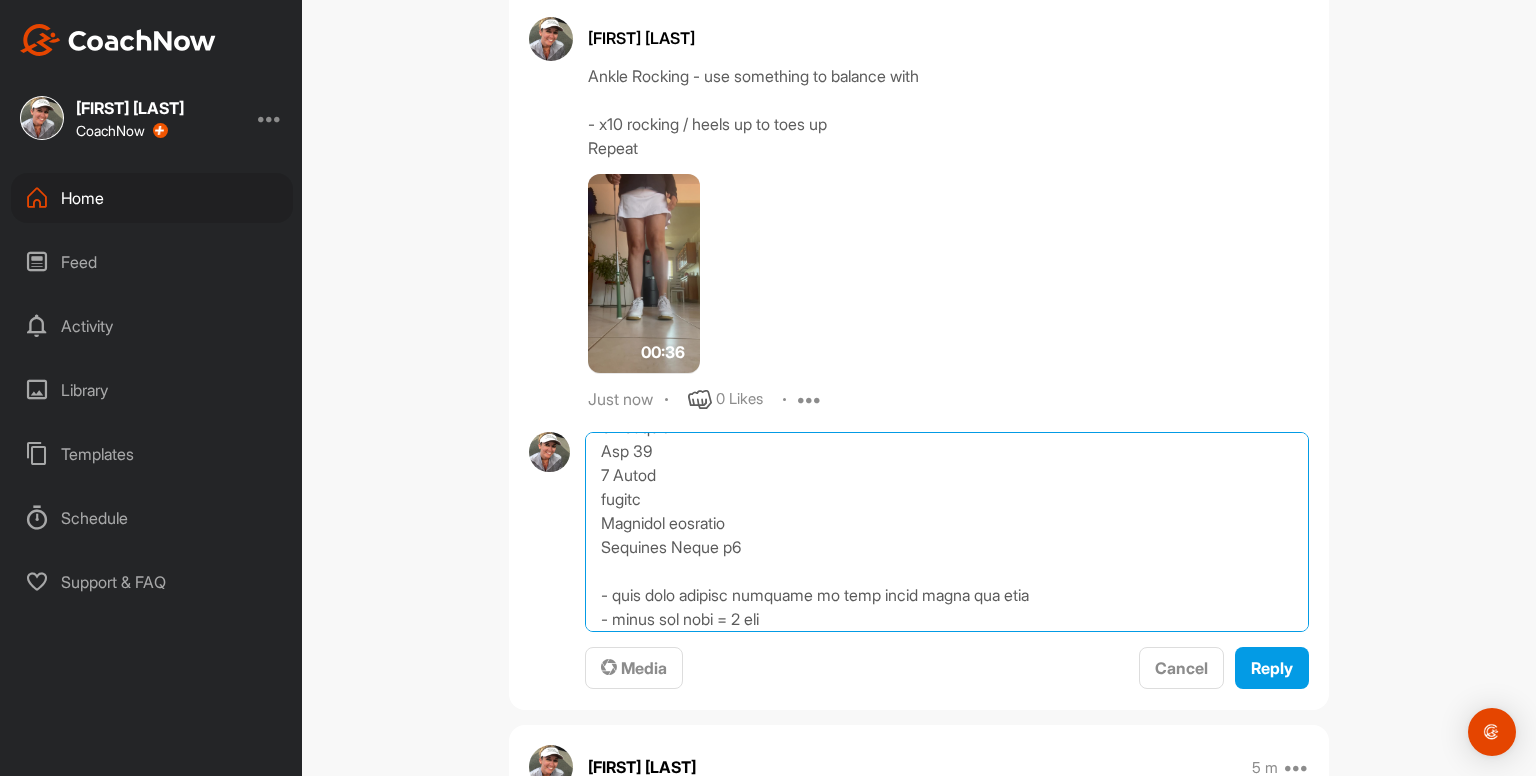 scroll, scrollTop: 686, scrollLeft: 0, axis: vertical 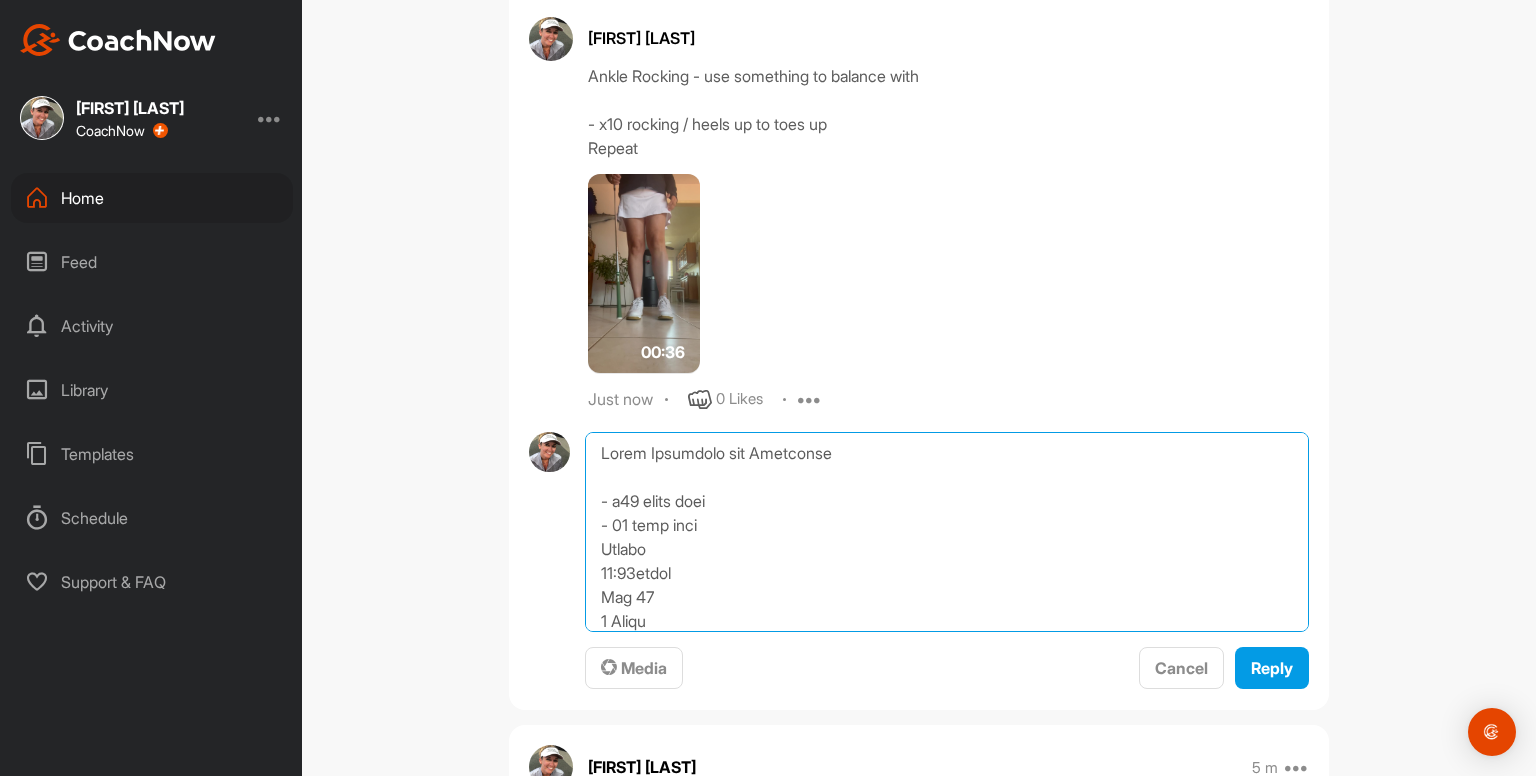 drag, startPoint x: 585, startPoint y: 500, endPoint x: 557, endPoint y: 268, distance: 233.68355 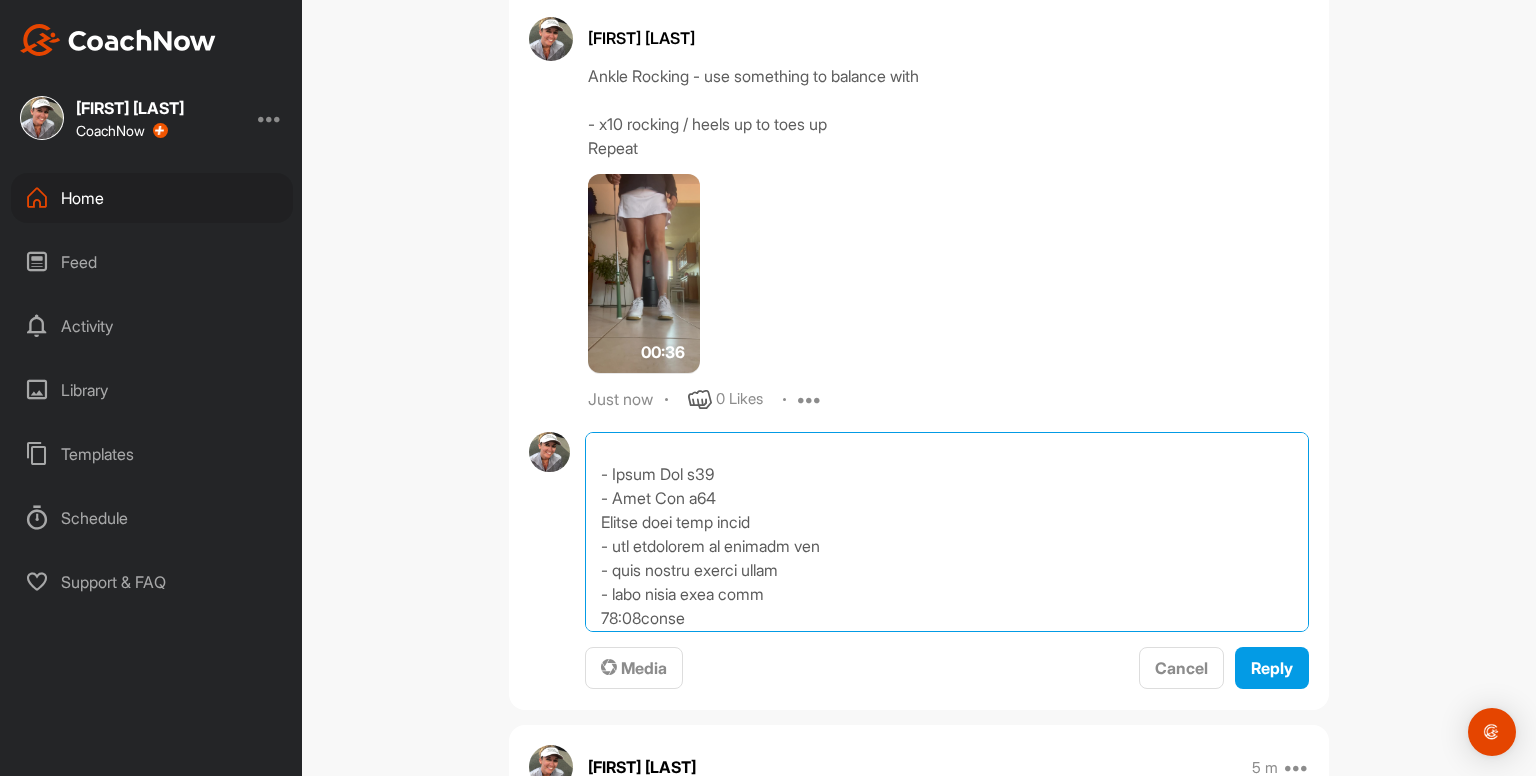 scroll, scrollTop: 3826, scrollLeft: 0, axis: vertical 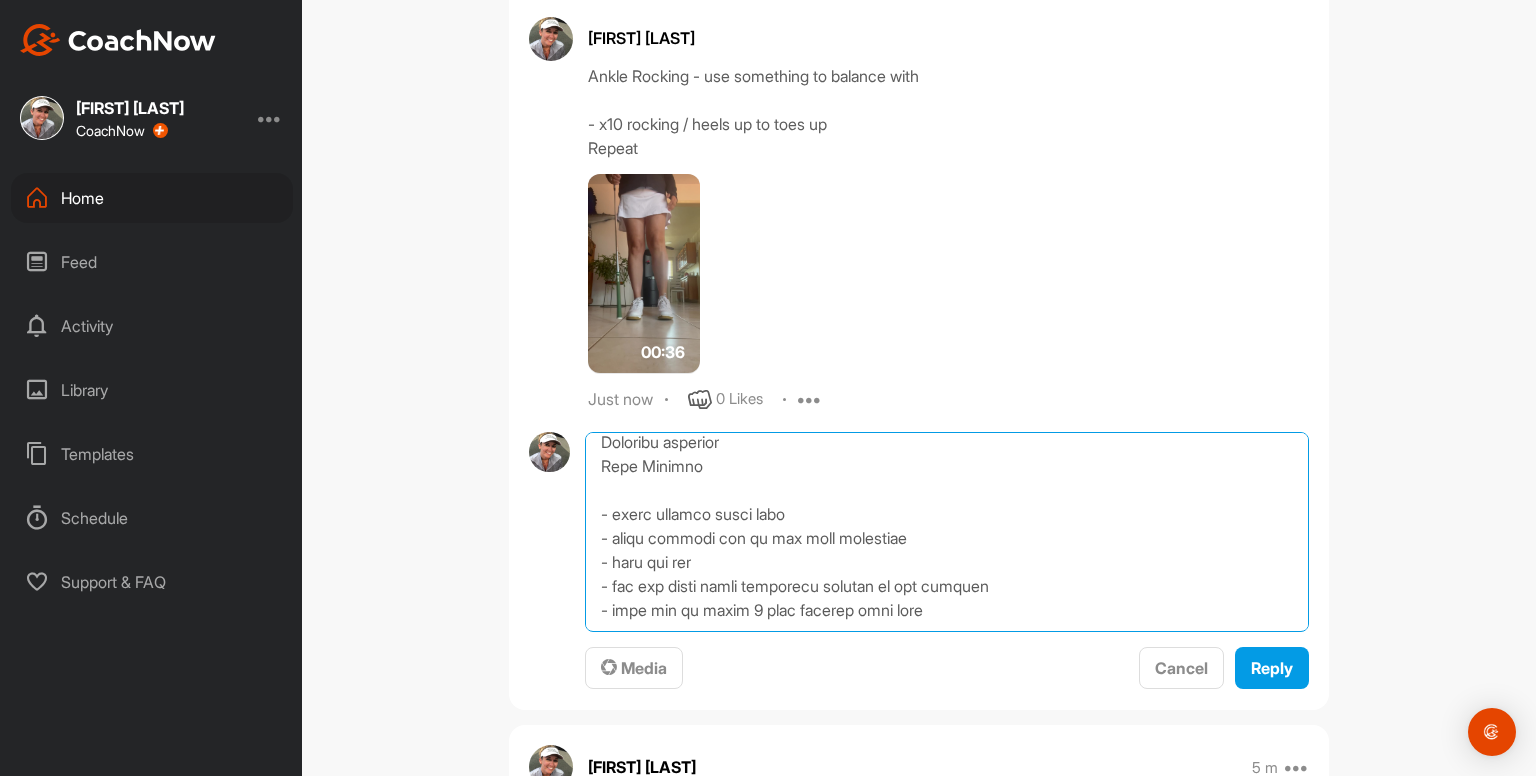 drag, startPoint x: 590, startPoint y: 567, endPoint x: 1076, endPoint y: 750, distance: 519.3121 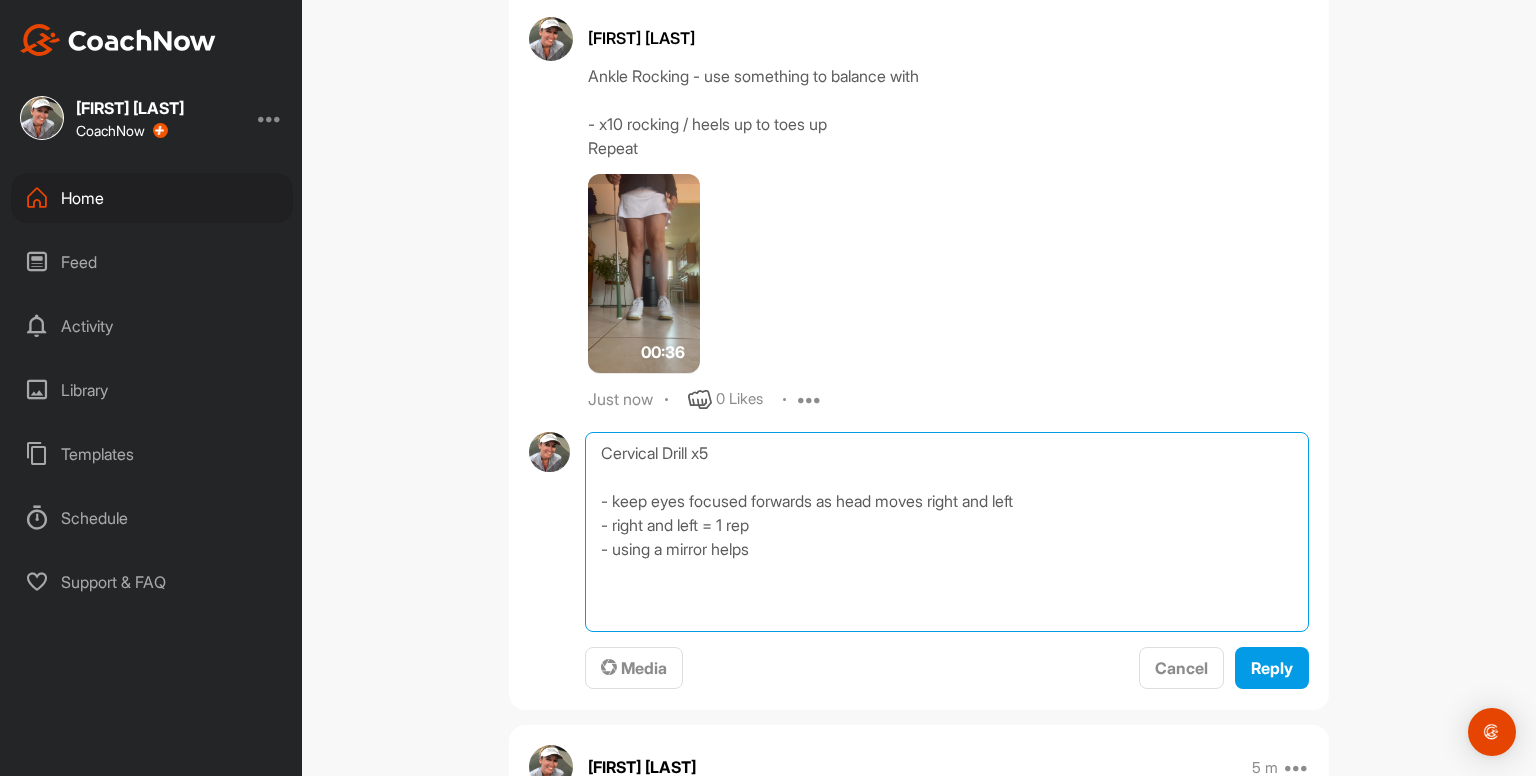 scroll, scrollTop: 0, scrollLeft: 0, axis: both 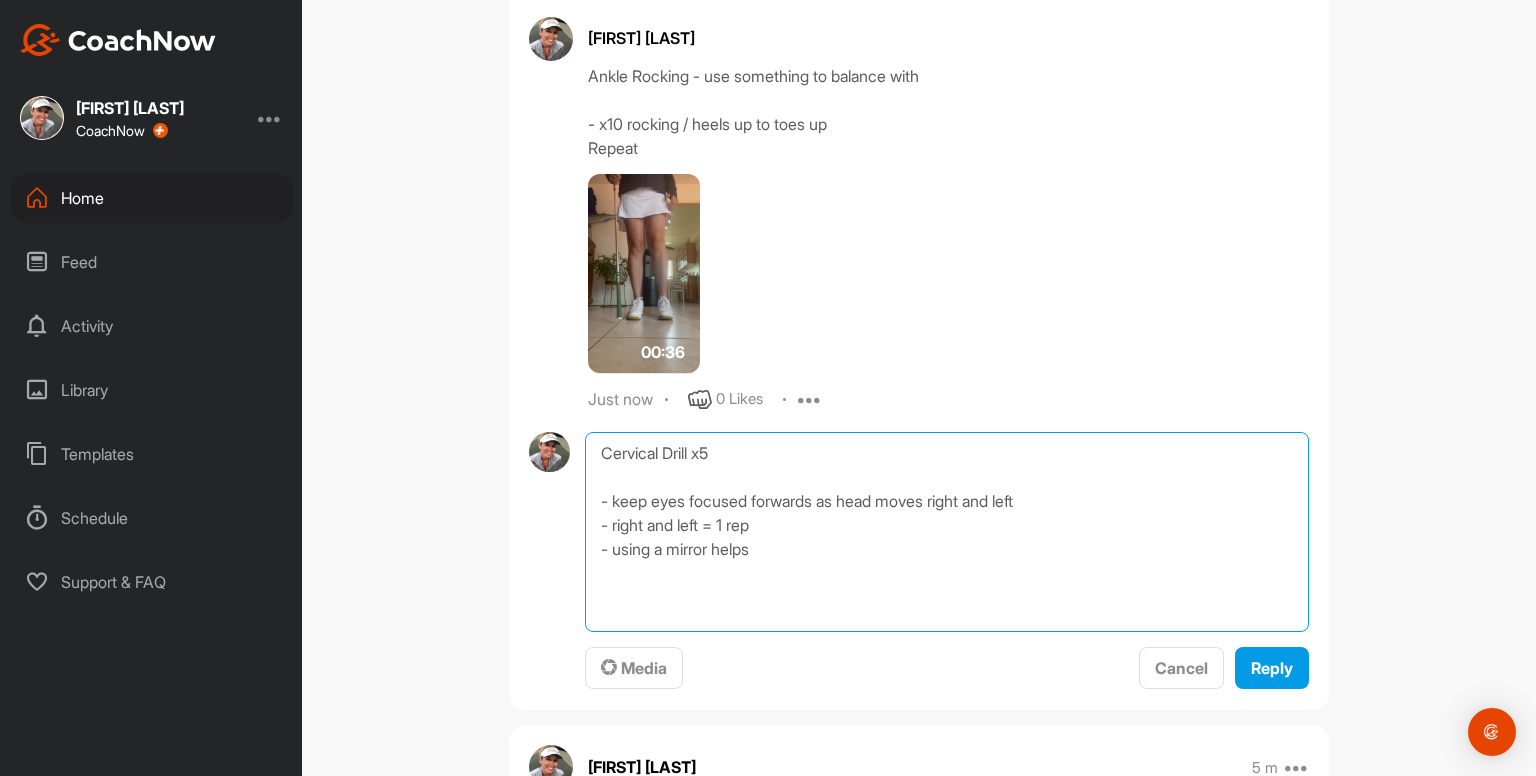 type on "Cervical Drill x5
- keep eyes focused forwards as head moves right and left
- right and left = 1 rep
- using a mirror helps" 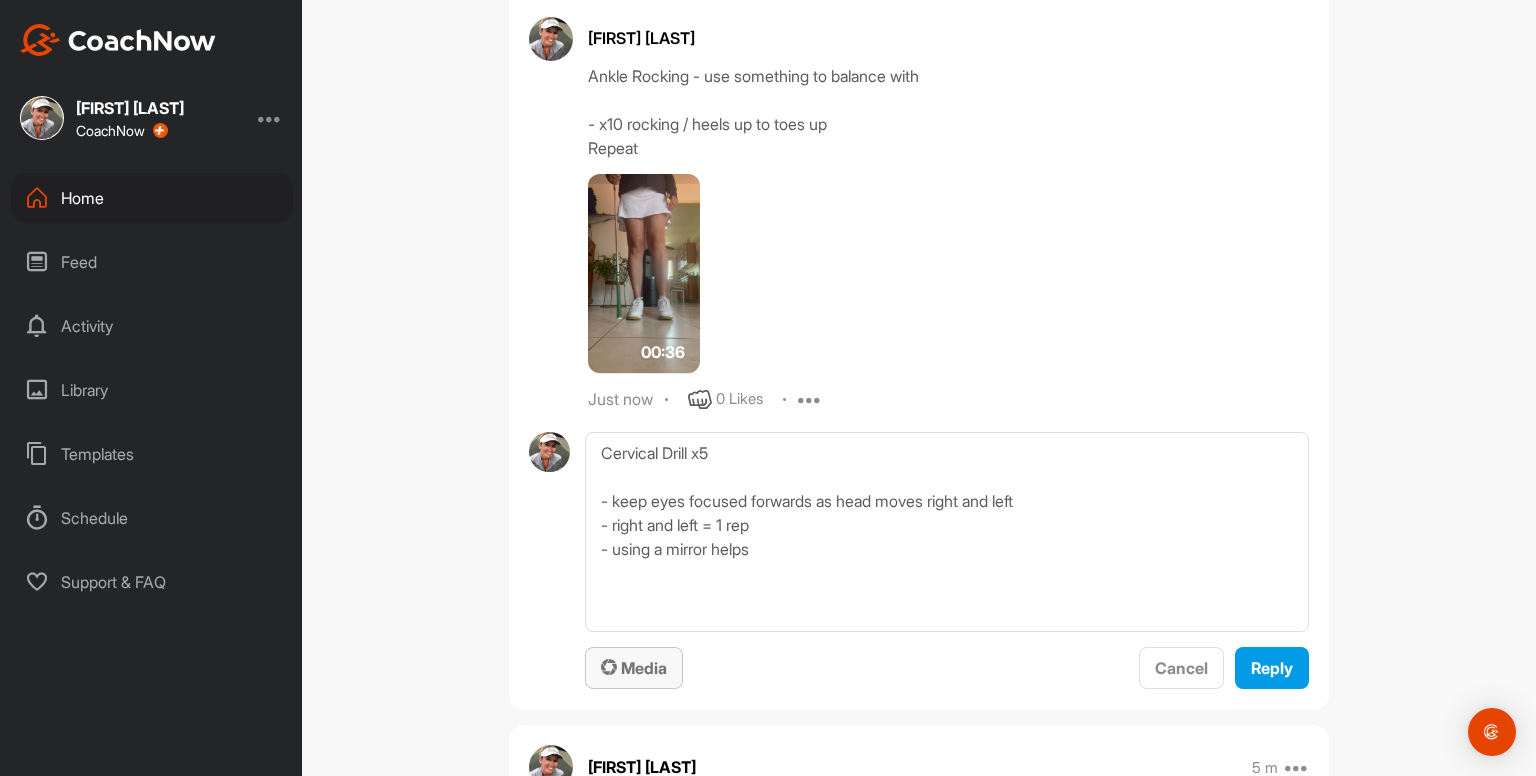 click on "Media" at bounding box center [634, 668] 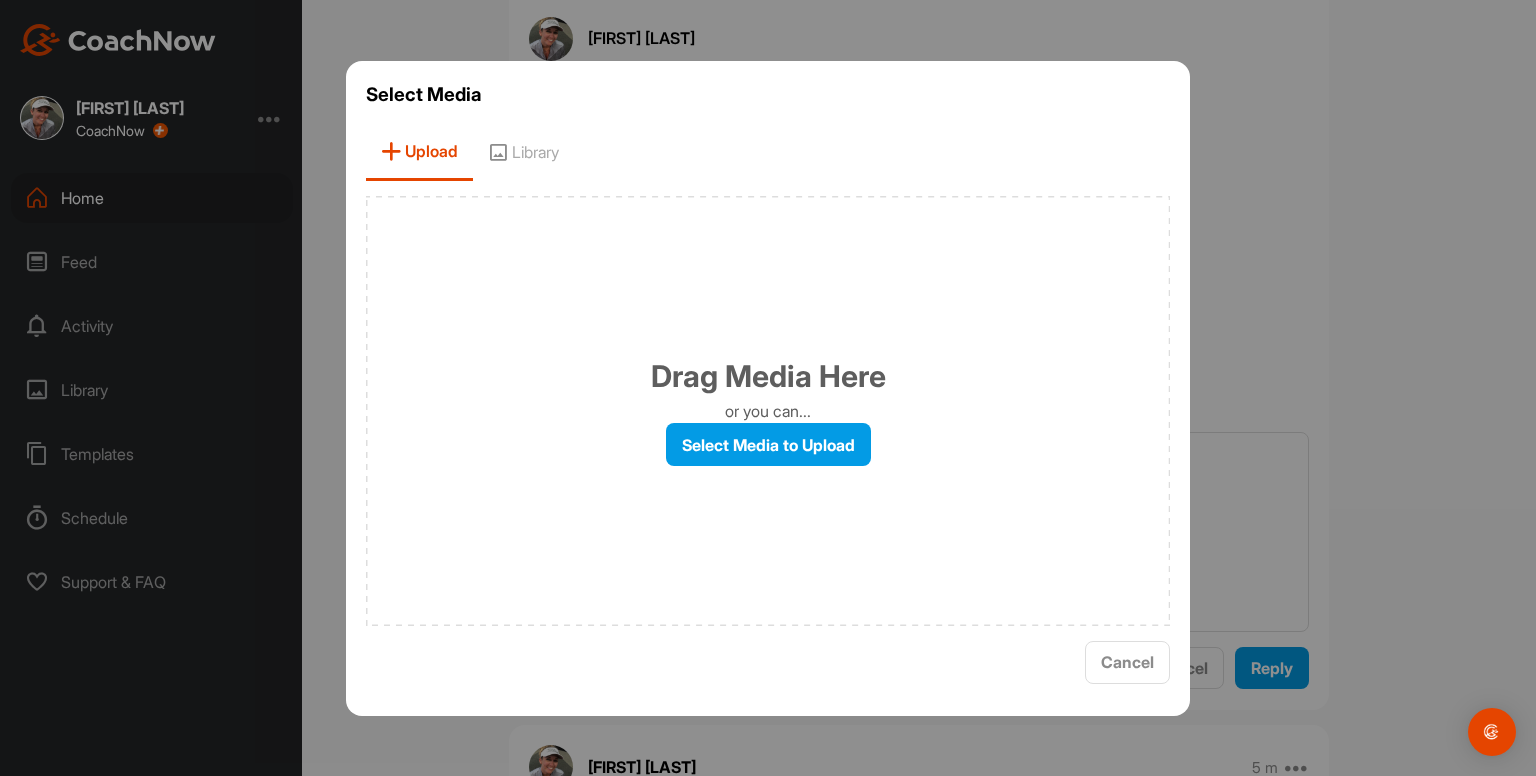 click on "Library" at bounding box center [523, 152] 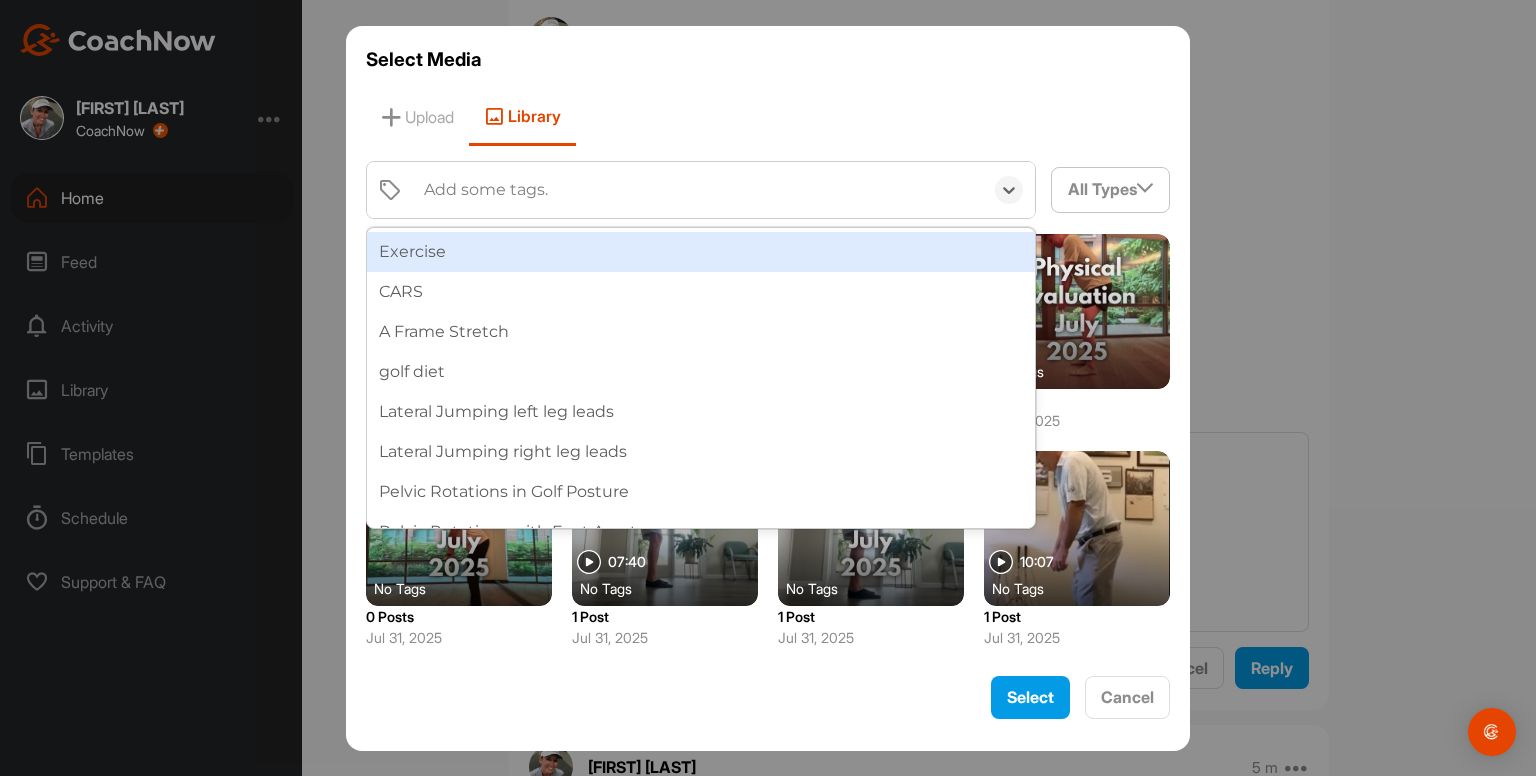 click on "Add some tags." at bounding box center (698, 190) 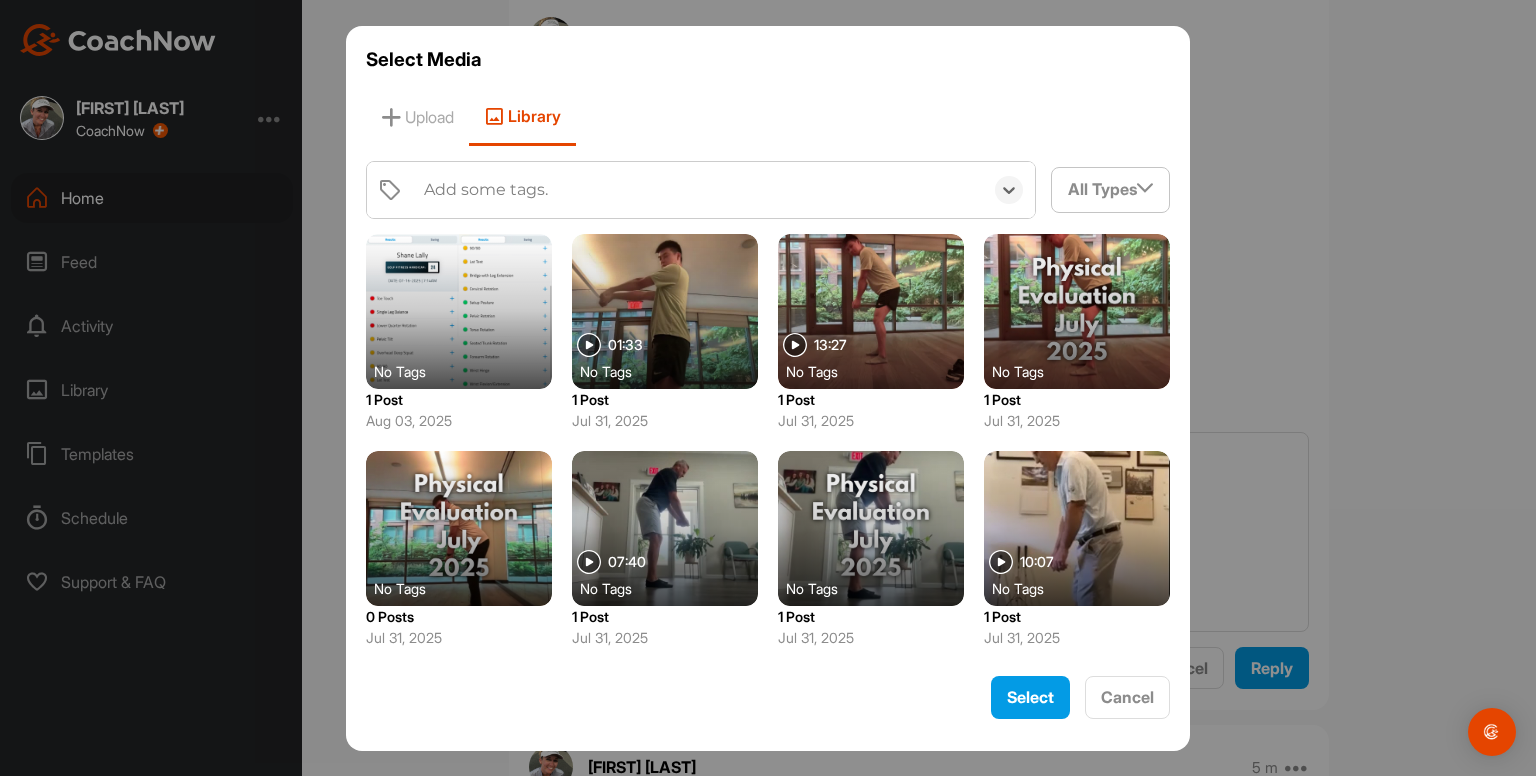 click on "Add some tags." at bounding box center [698, 190] 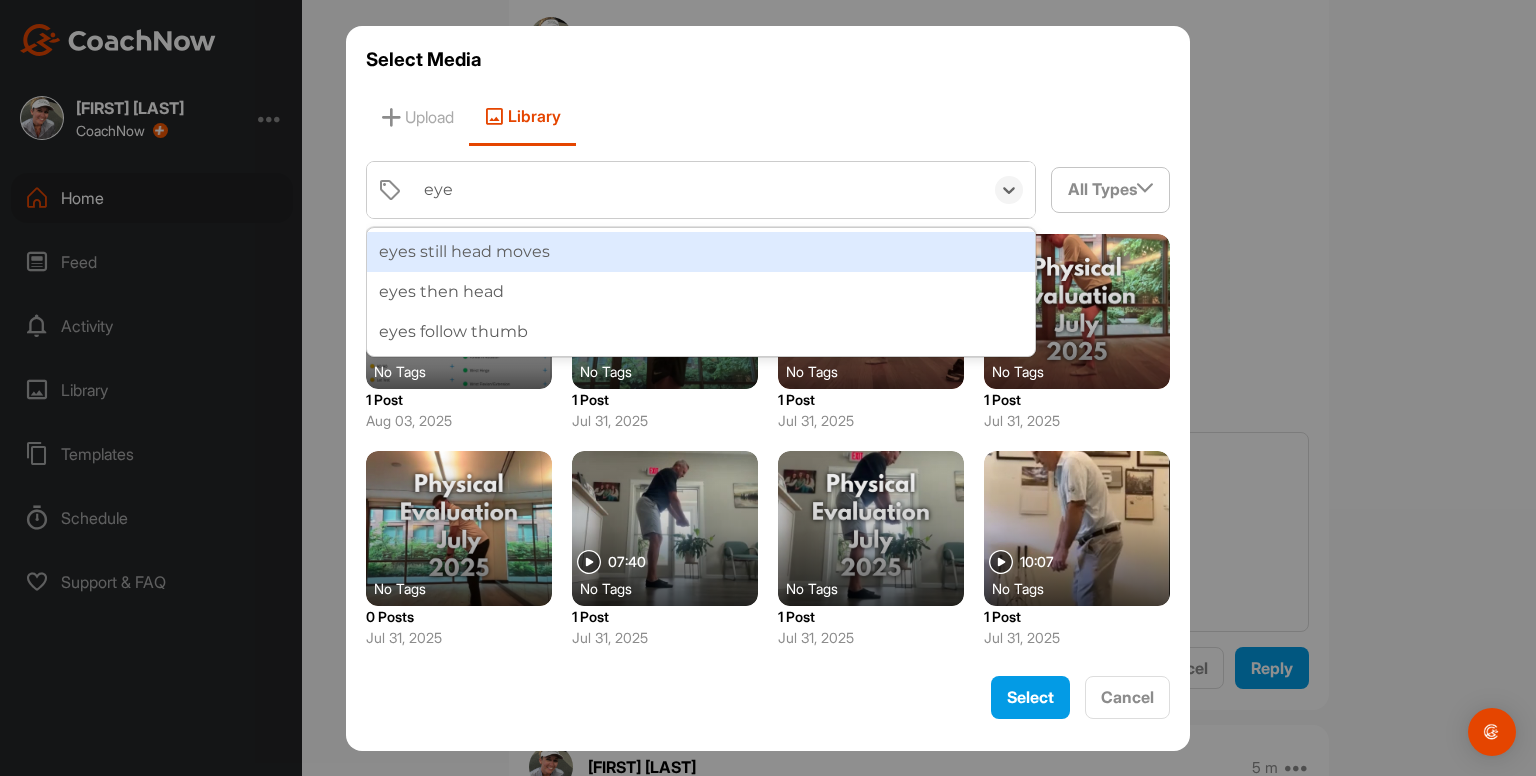 type on "eyes" 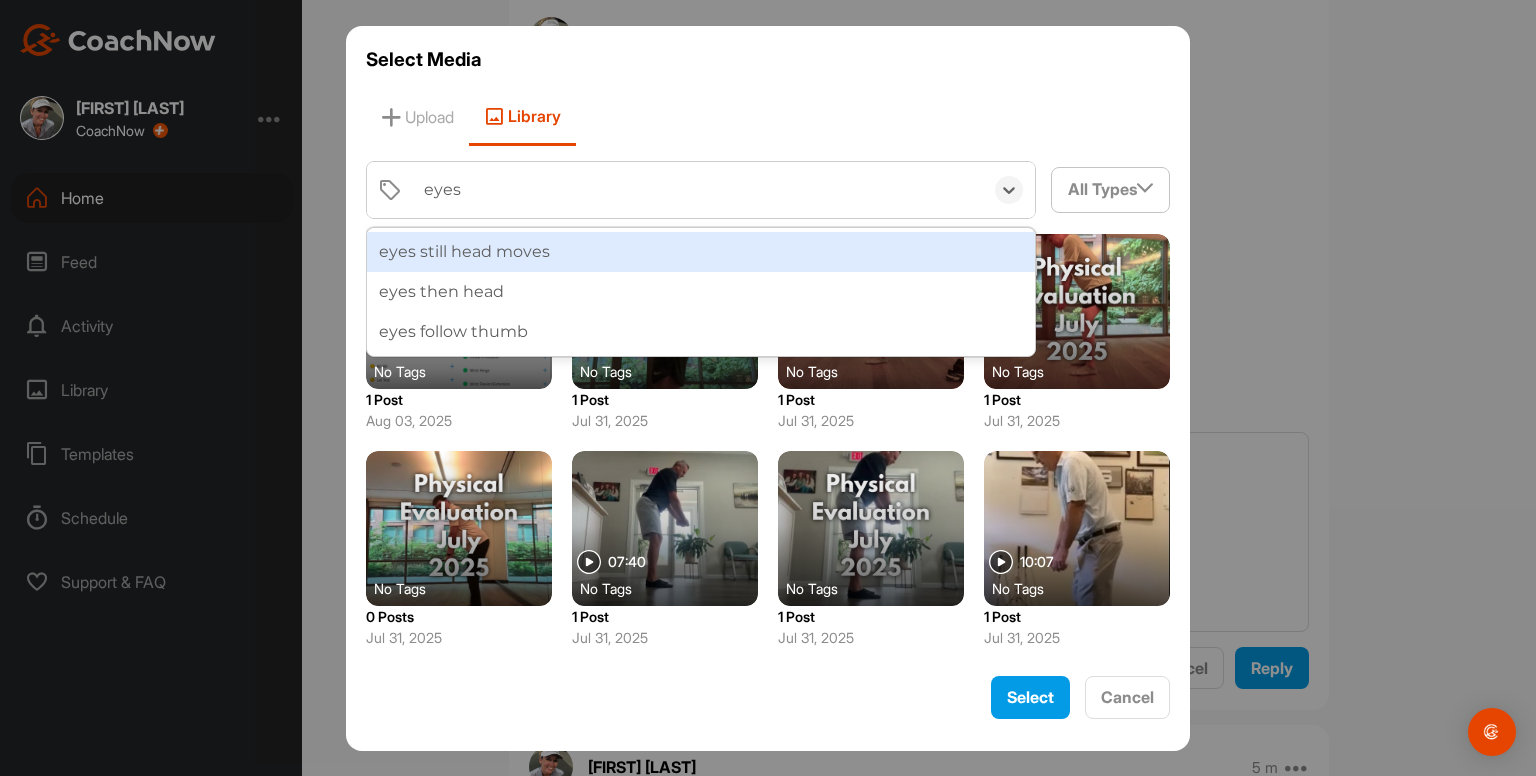 click on "eyes still head moves" at bounding box center (701, 252) 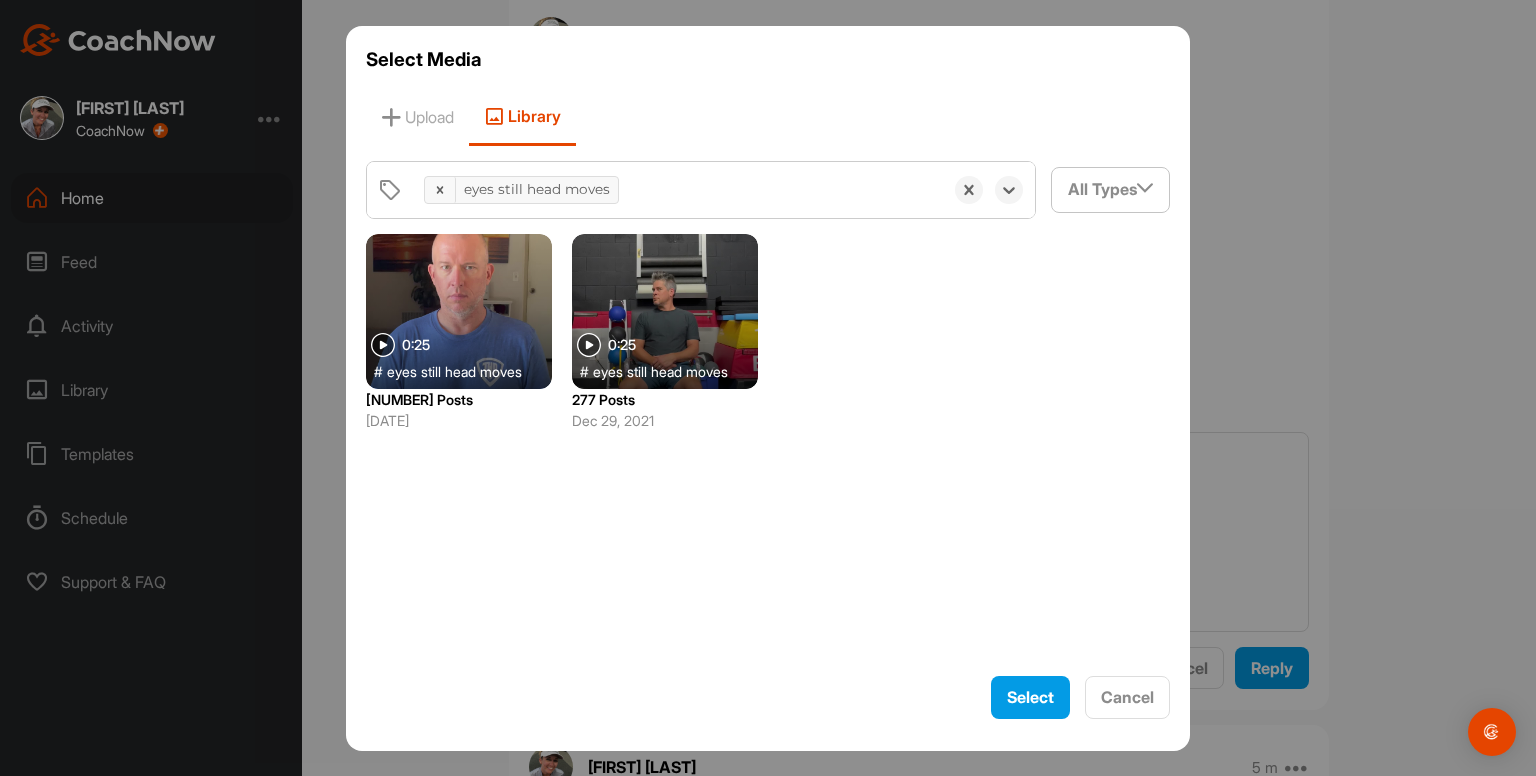 click at bounding box center (459, 311) 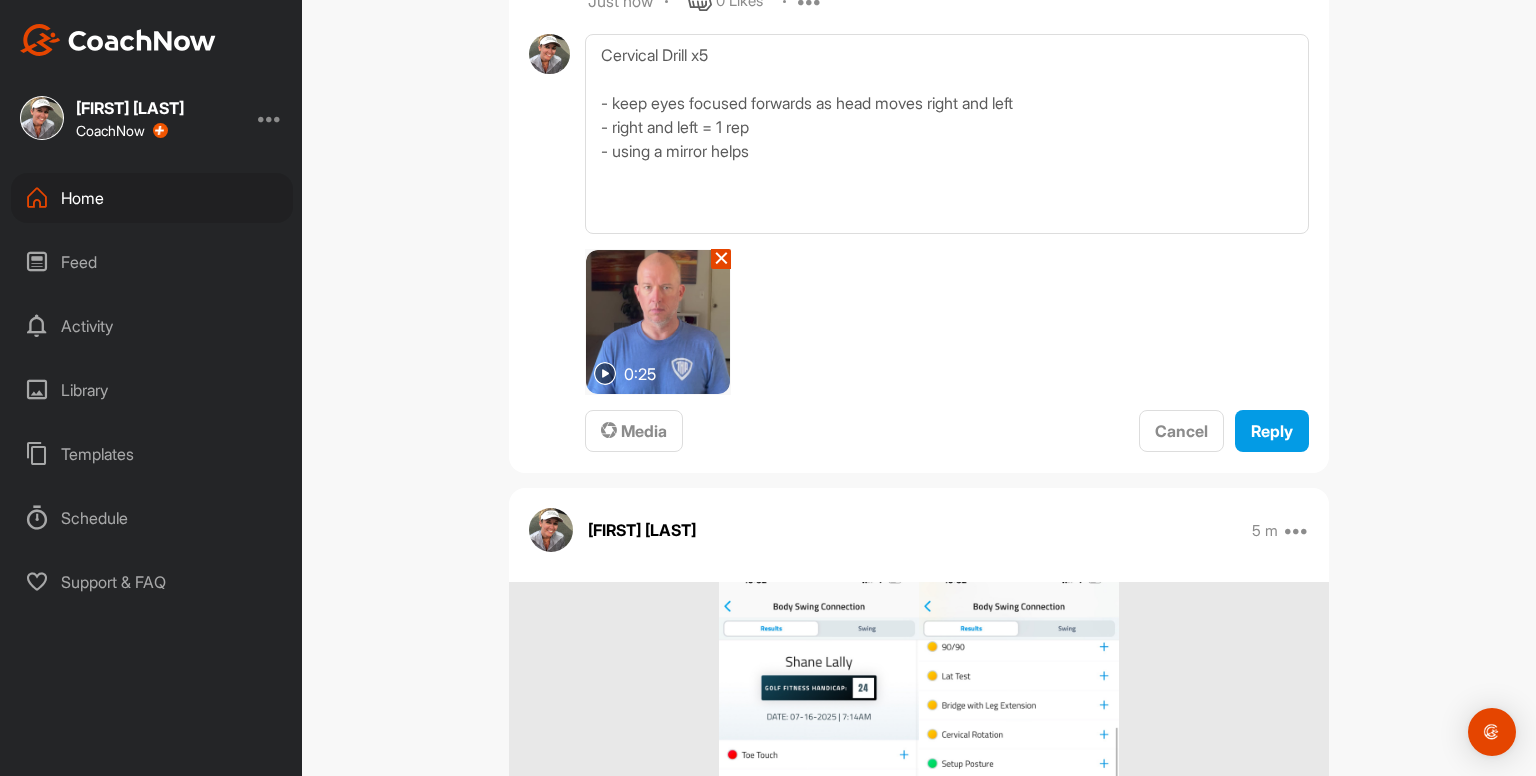 scroll, scrollTop: 2052, scrollLeft: 0, axis: vertical 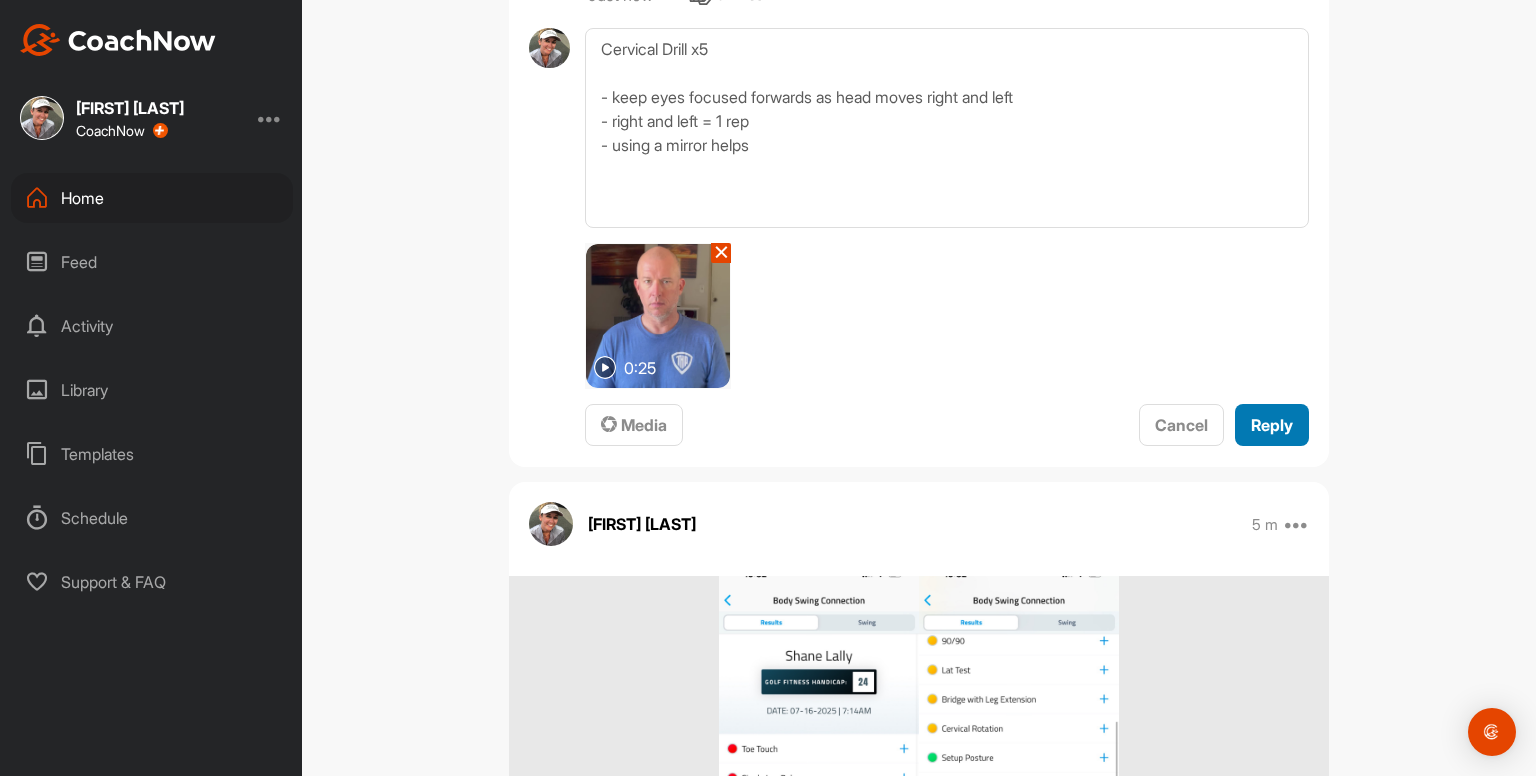 click on "Reply" at bounding box center [1272, 425] 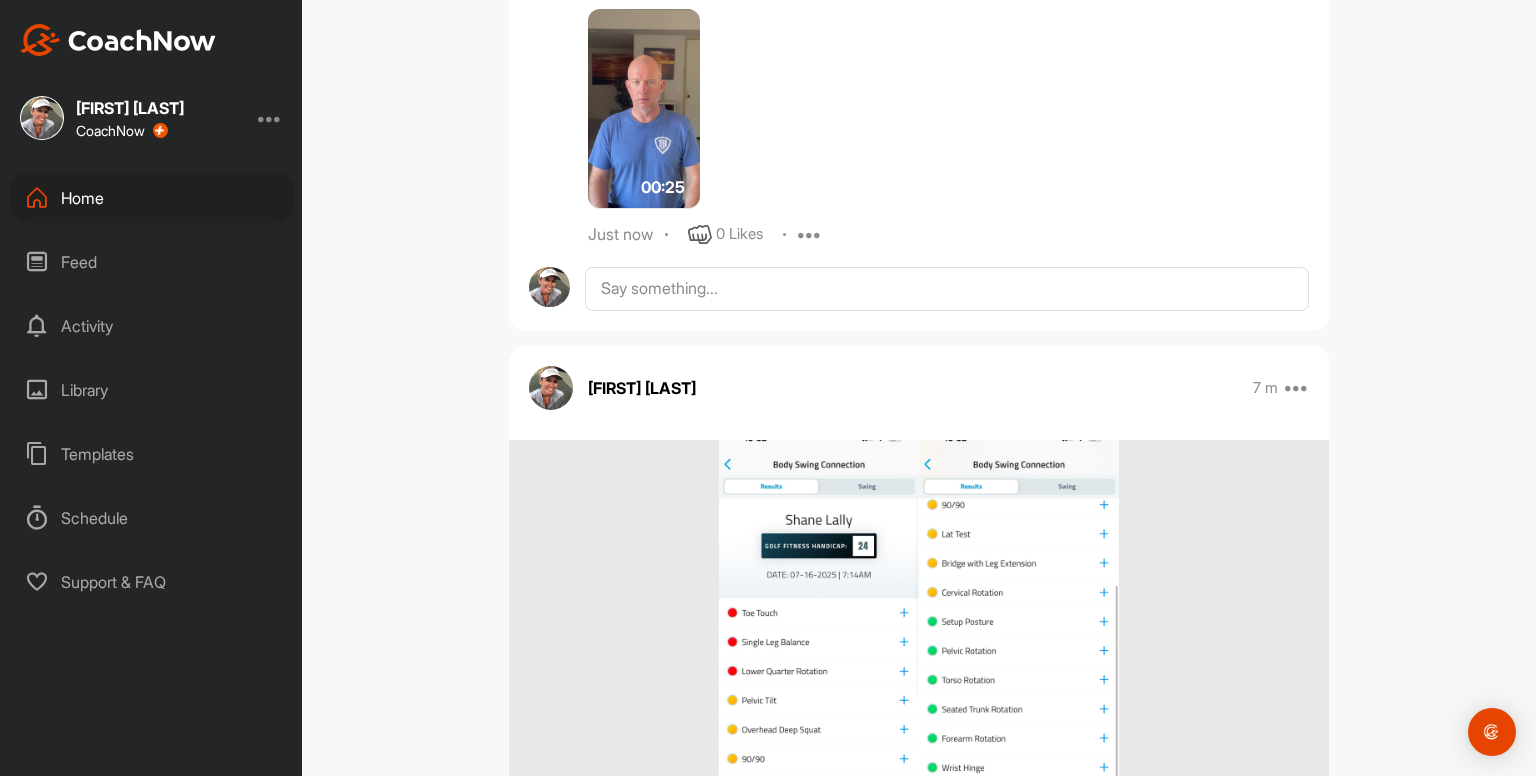 scroll, scrollTop: 2252, scrollLeft: 0, axis: vertical 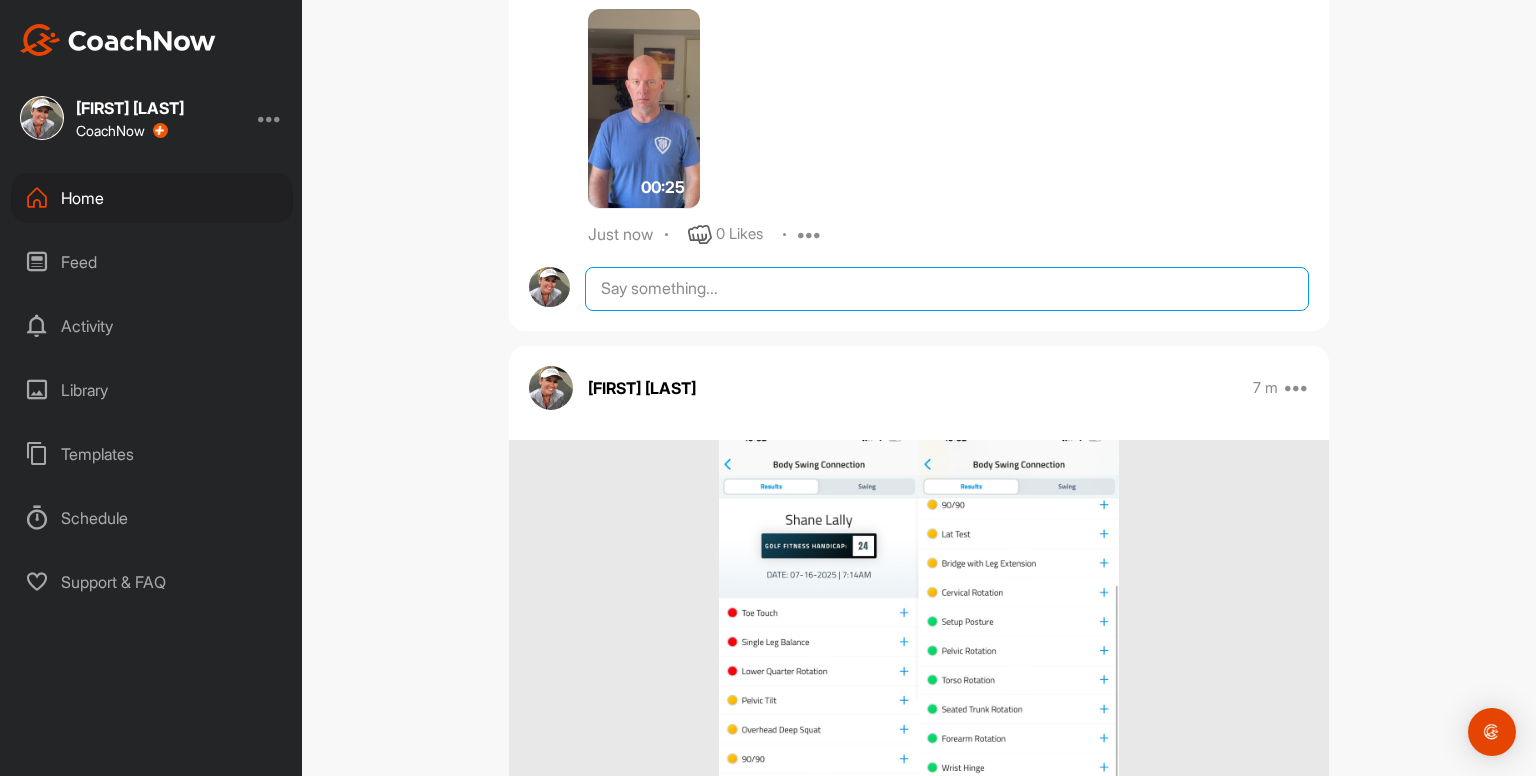 click at bounding box center (947, 289) 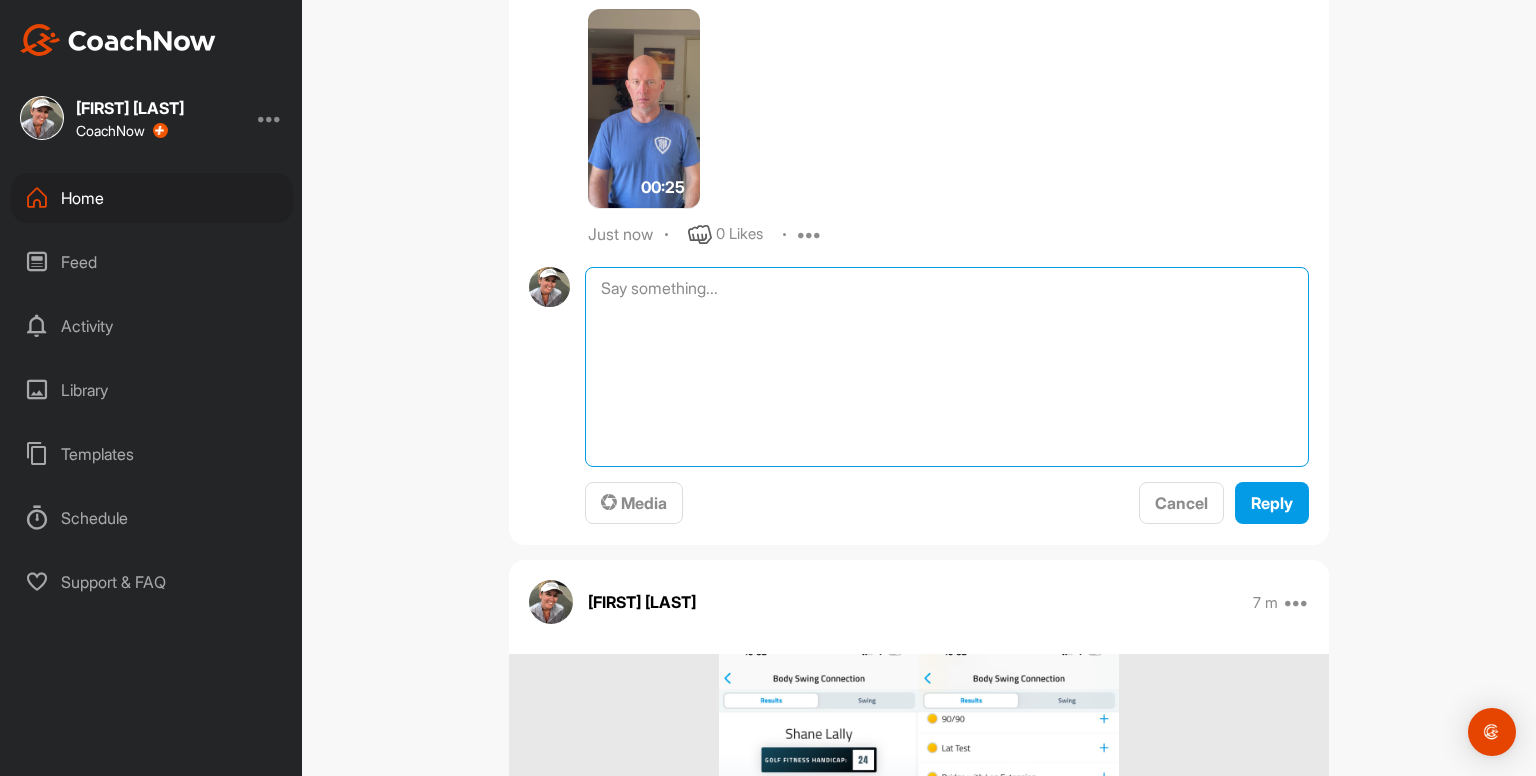 paste on "Ankle Inversion and Eversions
- x10 right foot
- 10 left foot
Repeat
00:18media
May 19
0 Likes
avatar
Kayleigh franklin
Ankle Movements - use something to balance with
- x10 circles clockwise
- x10 circles counterclockwise
- x10 pointing to ground / pulling up to shin
Repeat on other foot
Repeat both feet again
00:46media
May 19
0 Likes
avatar
Kayleigh franklin
Ankle Rocking - use something to balance with
- x10 rocking / heels up to toes up
Repeat
00:36media
May 19
0 Likes
avatar
Kayleigh franklin
Cervical Drill x5
- keep eyes focused forwards as head moves right and left
- right and left = 1 rep
- using a mirror helps
00:25media
May 19
0 Likes
avatar
Kayleigh franklin
Cervical Drill x5
- keep head still as eyes follow thumb
- right and left = 1 rep
00:38media
May 19
0 Likes
avatar
Kayleigh franklin
Cats & Camels x10
- up and down = 1 rep
- big movement from head to tailbone
- breathe in at the top and really expand the rib cage then breathe out when you arch down
00:13media
May 19
0 Likes
avatar
Ka..." 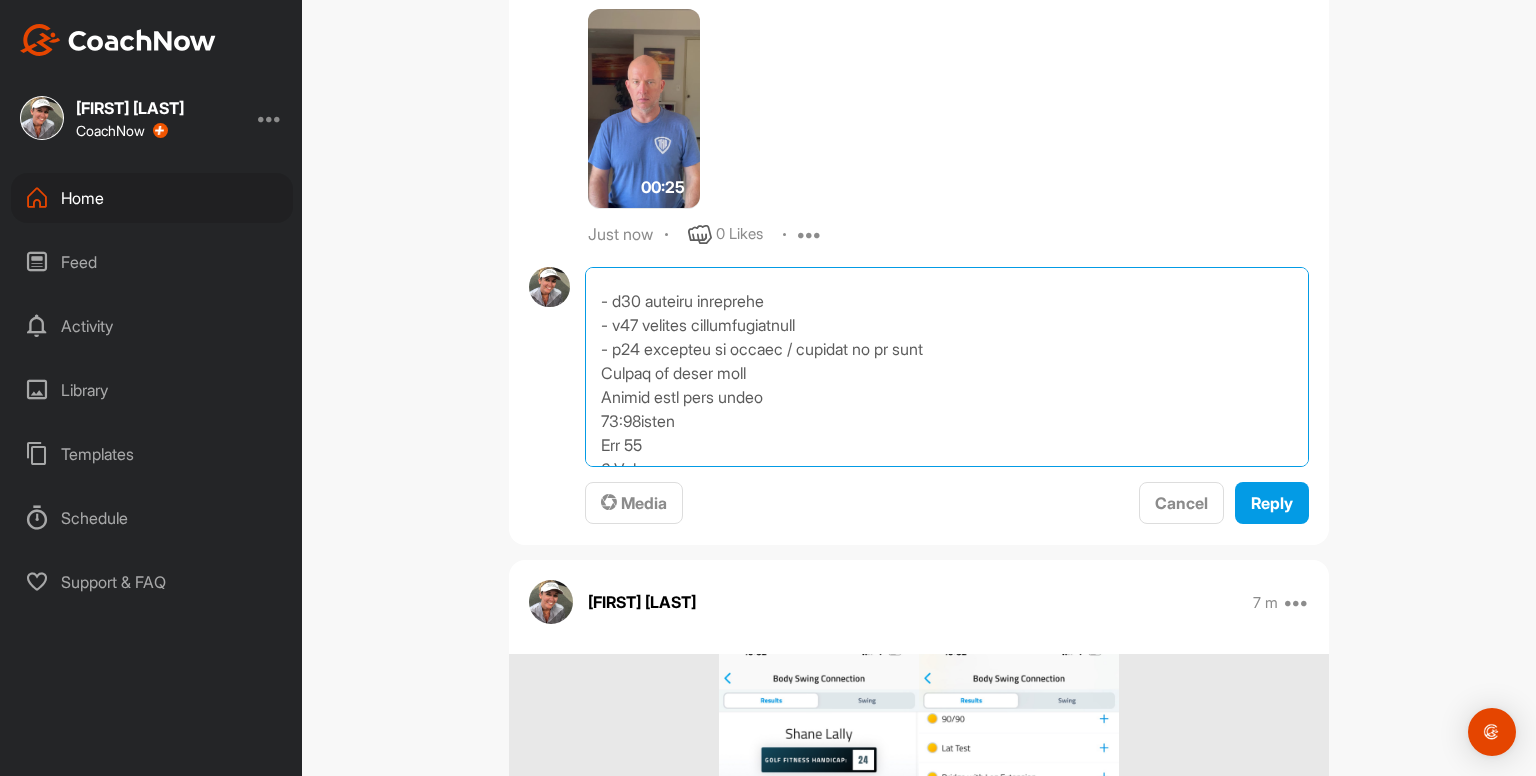scroll, scrollTop: 0, scrollLeft: 0, axis: both 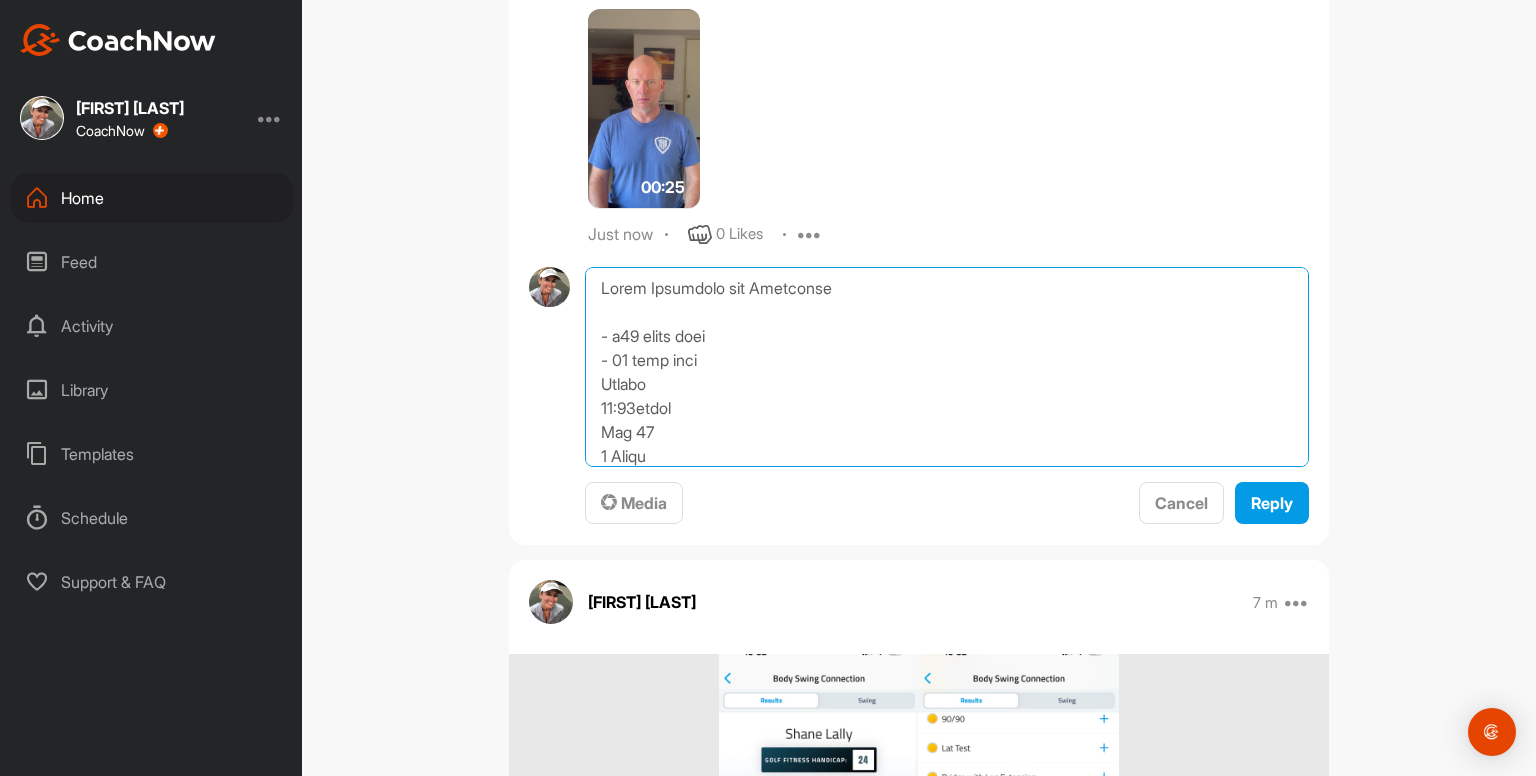 drag, startPoint x: 586, startPoint y: 318, endPoint x: 559, endPoint y: 65, distance: 254.43663 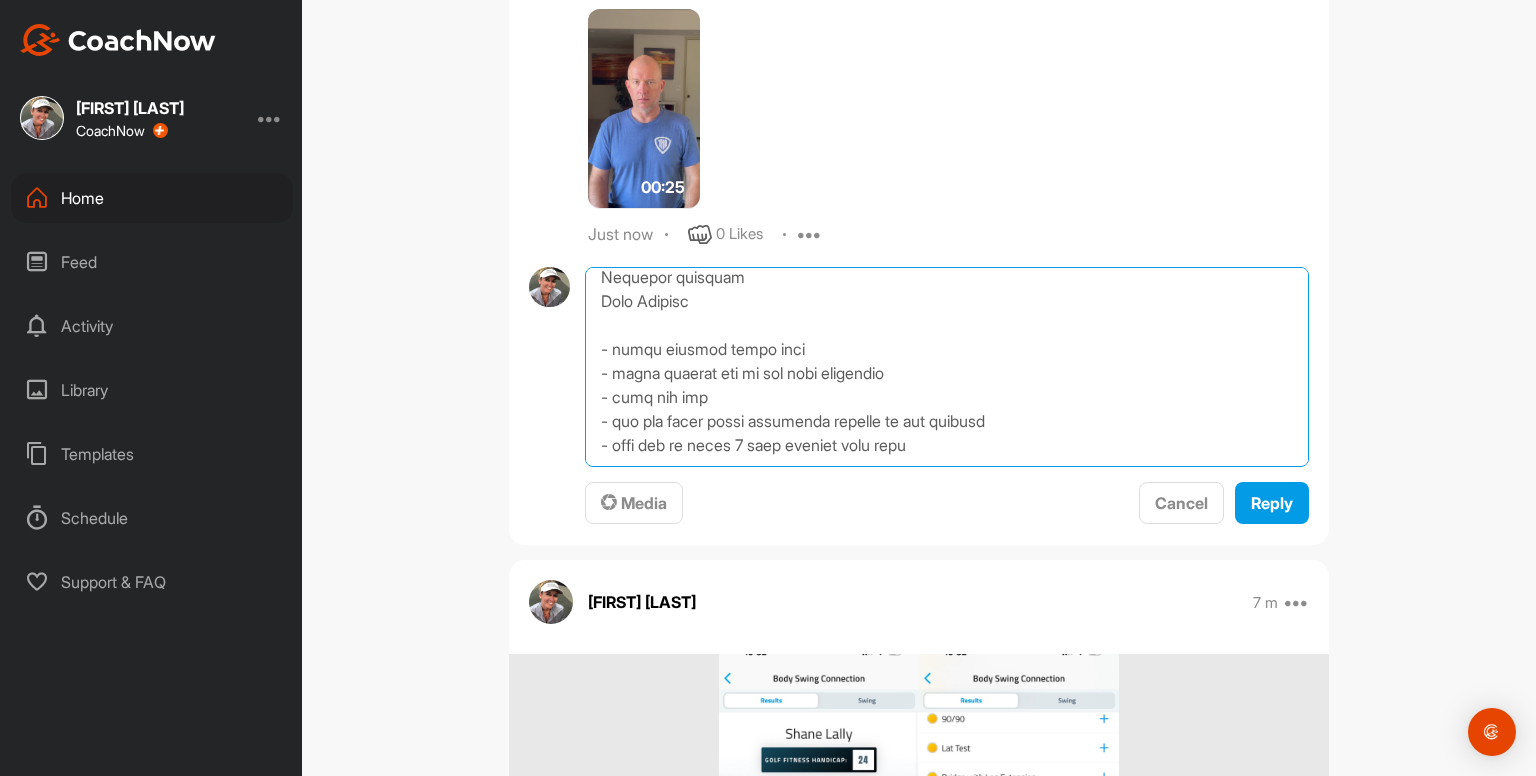 scroll, scrollTop: 3586, scrollLeft: 0, axis: vertical 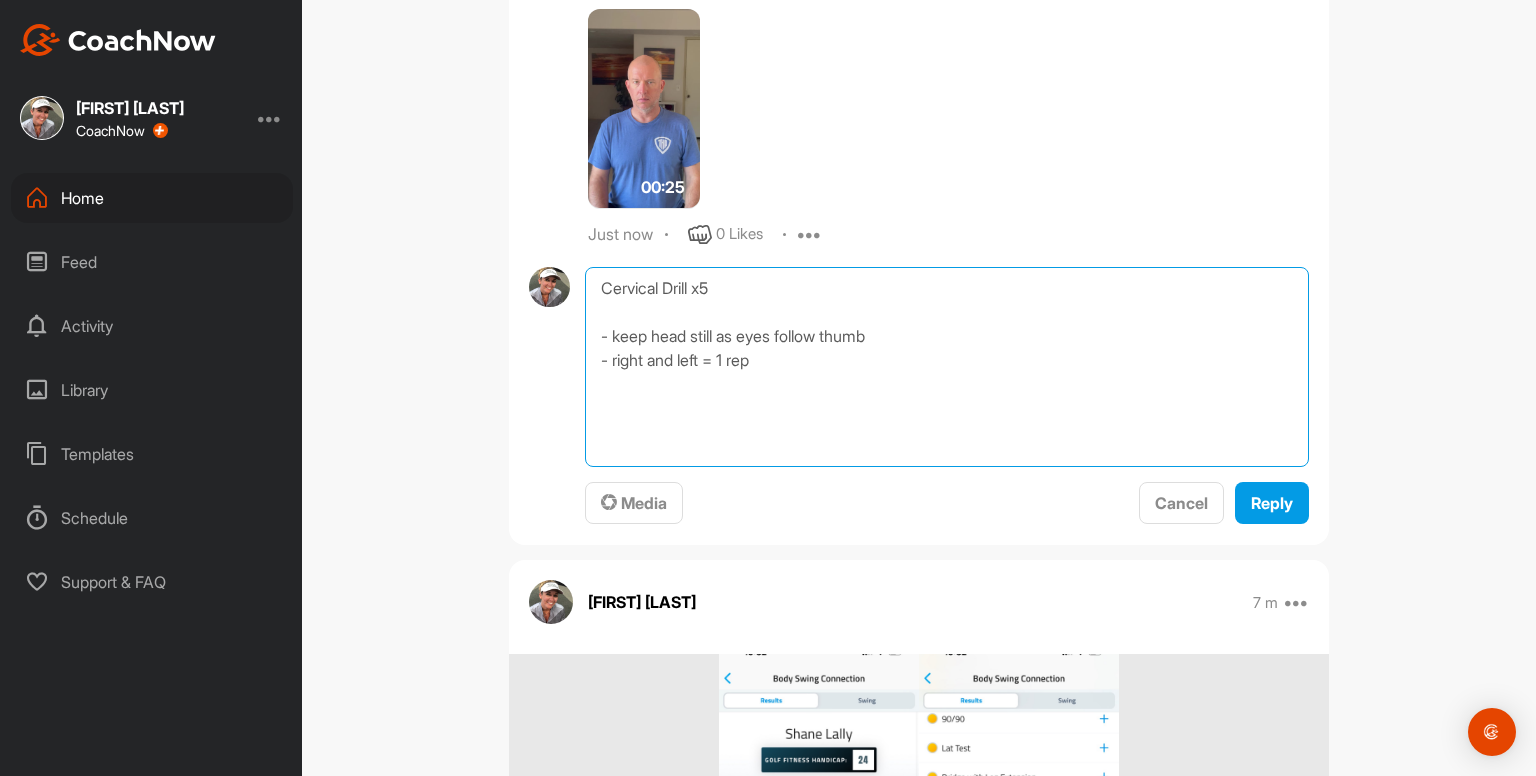 type on "Cervical Drill x5
- keep head still as eyes follow thumb
- right and left = 1 rep" 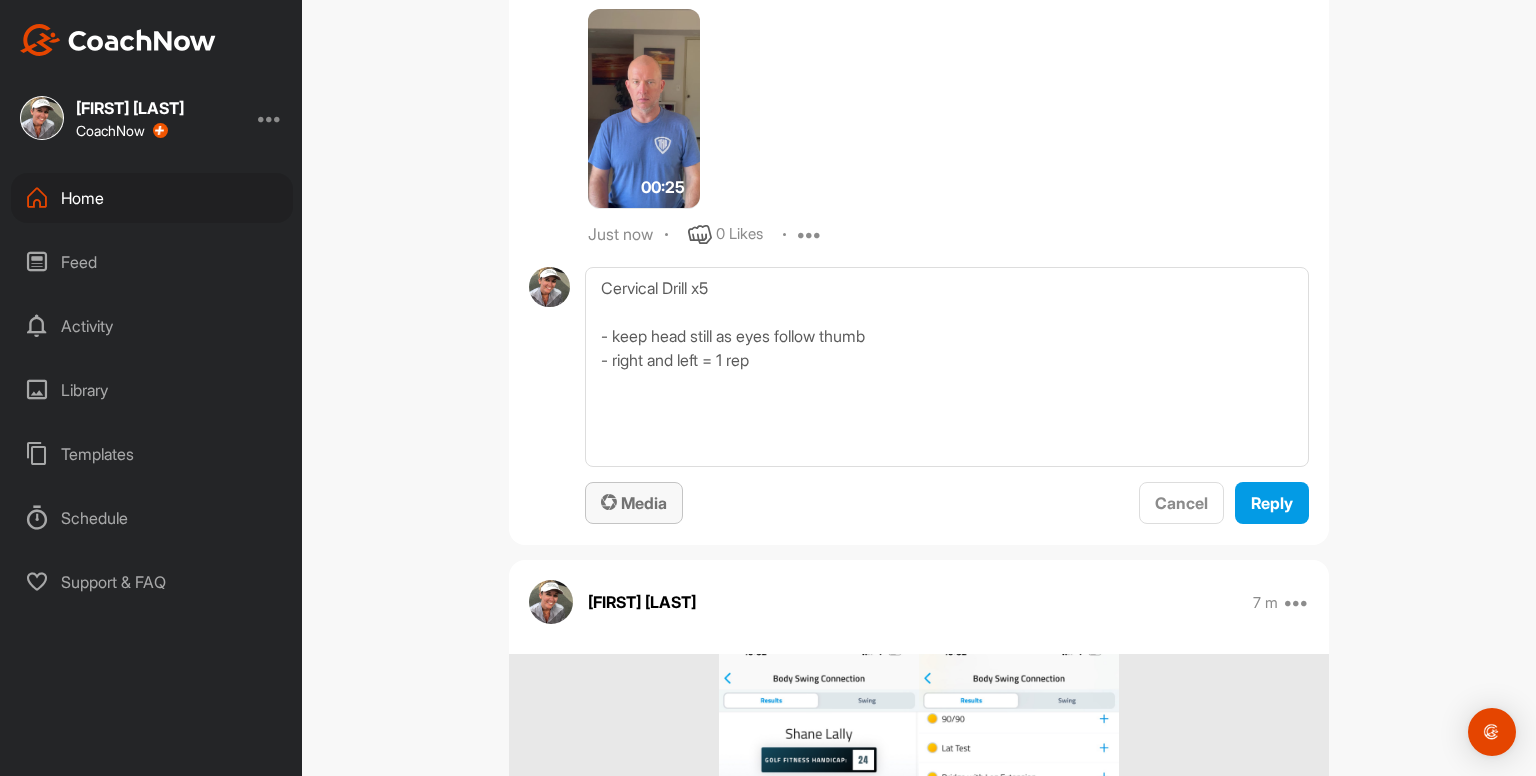 click on "Media" at bounding box center [634, 503] 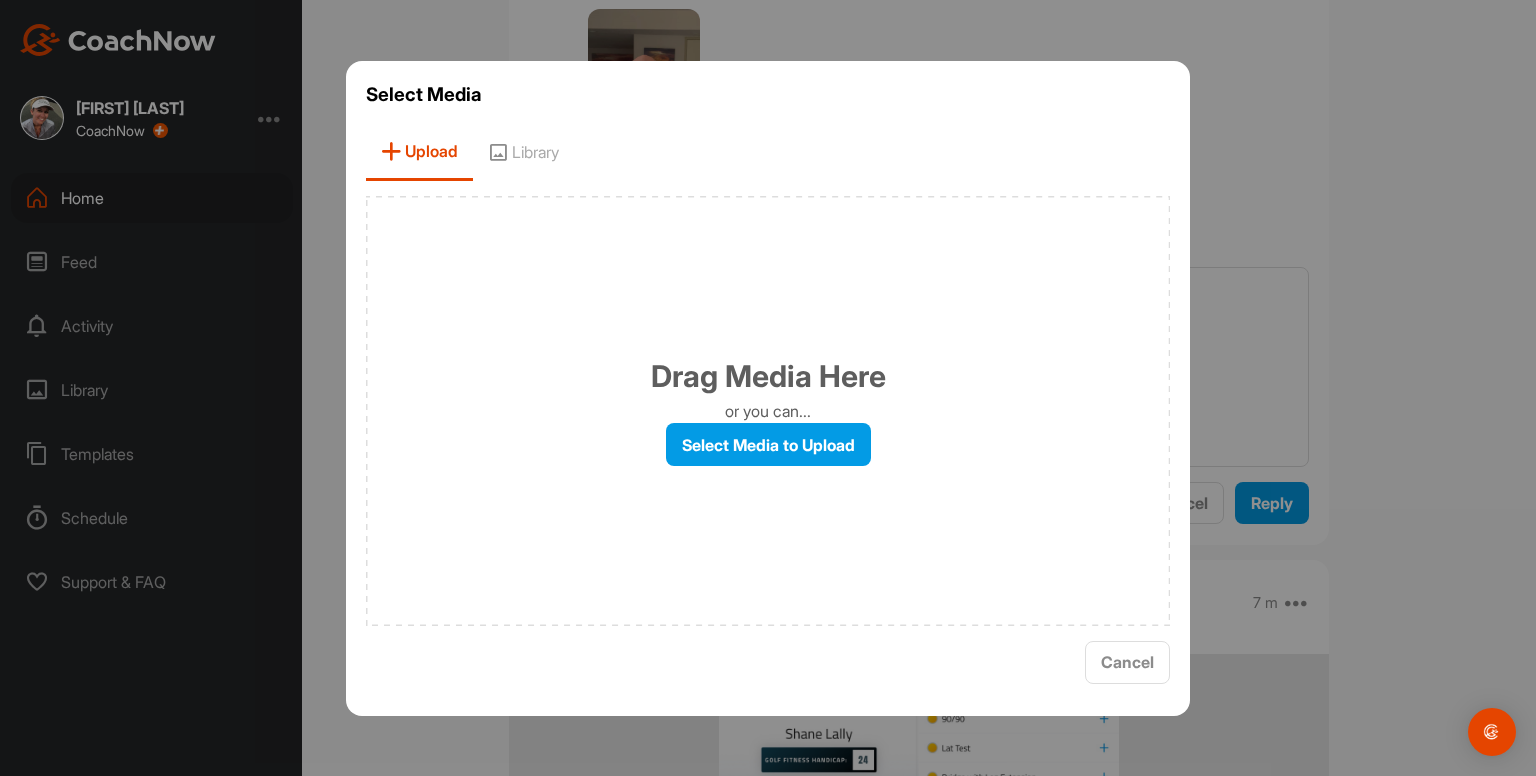 click on "Library" at bounding box center (523, 152) 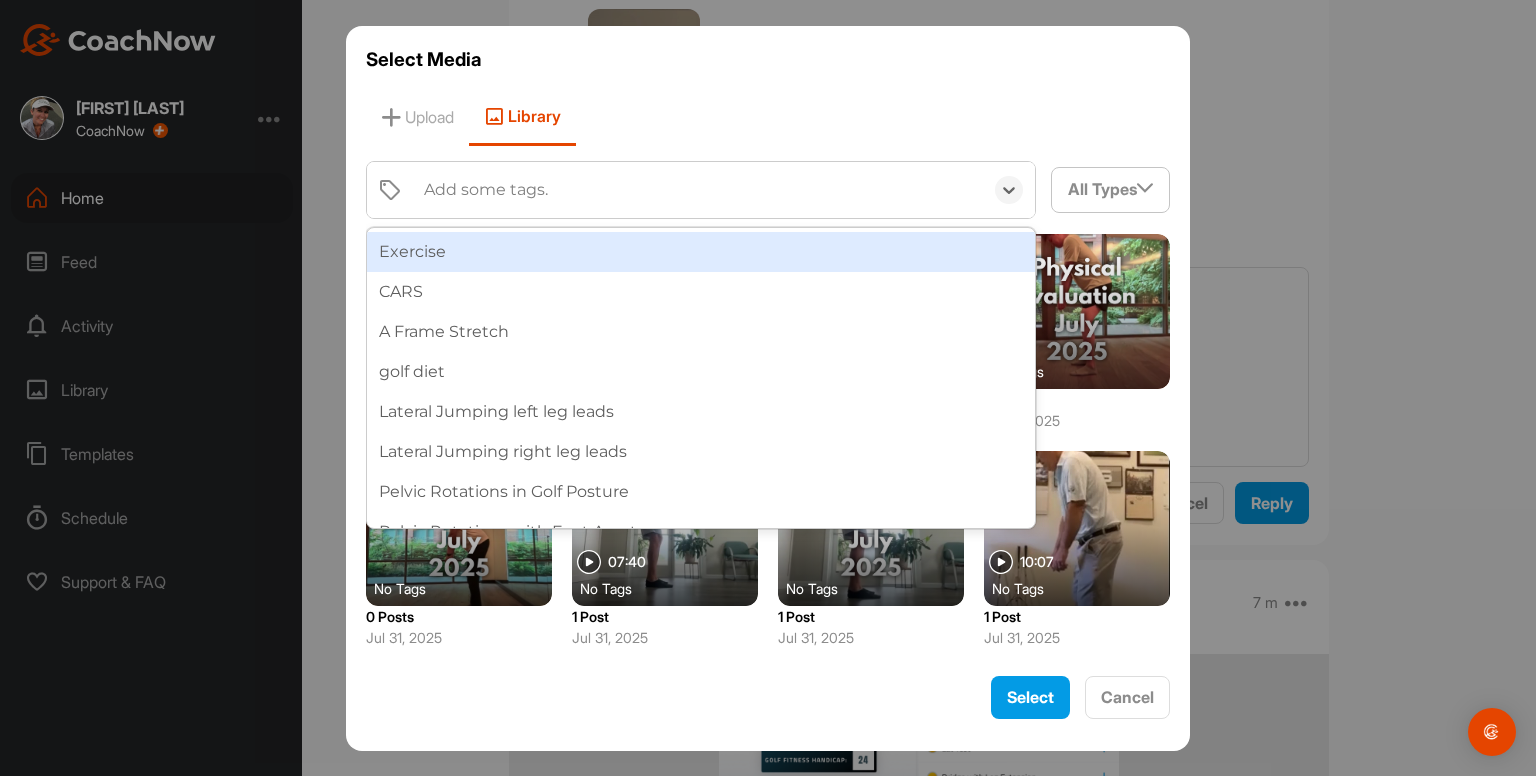 click on "Add some tags." at bounding box center (486, 190) 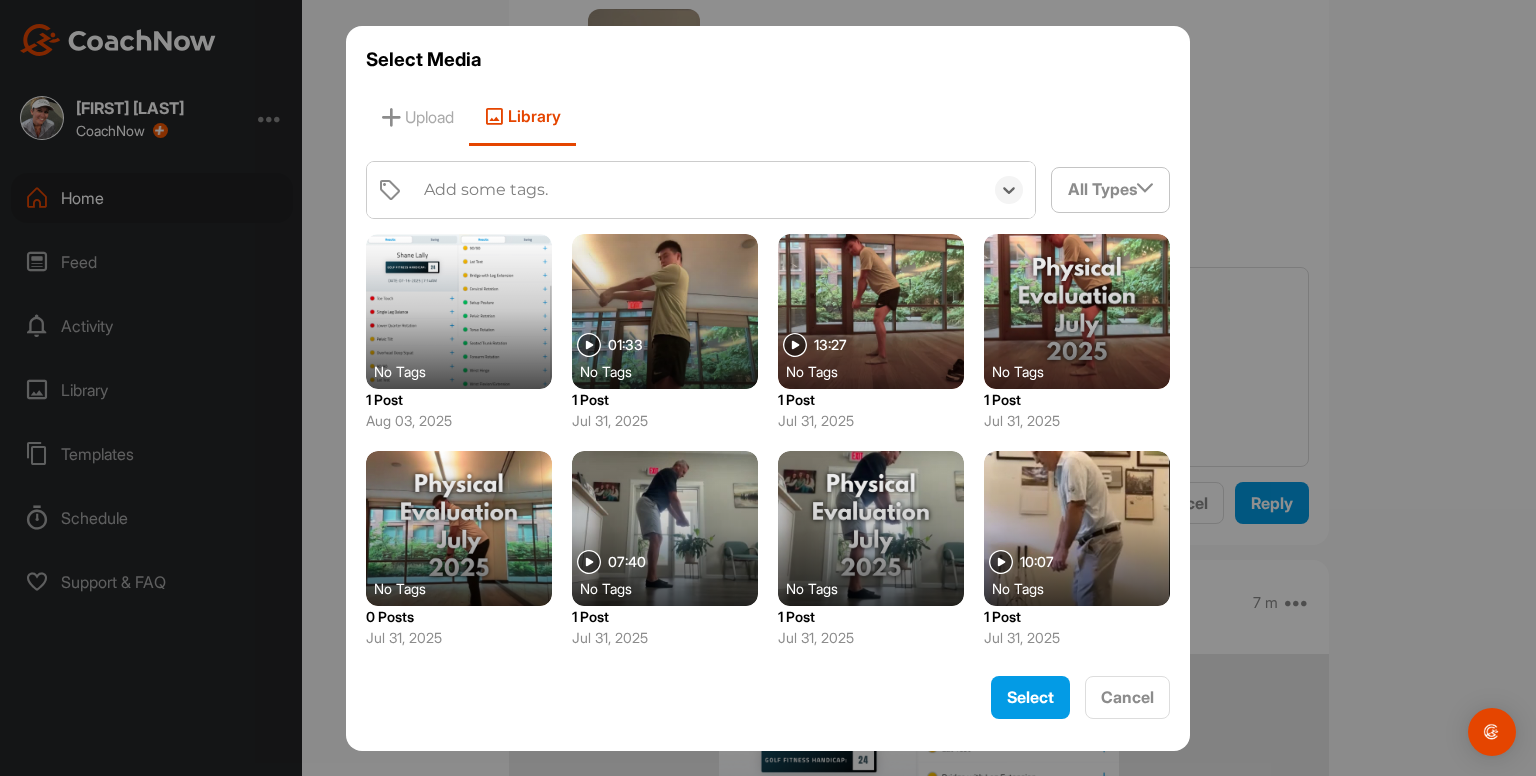 click on "Add some tags." at bounding box center (486, 190) 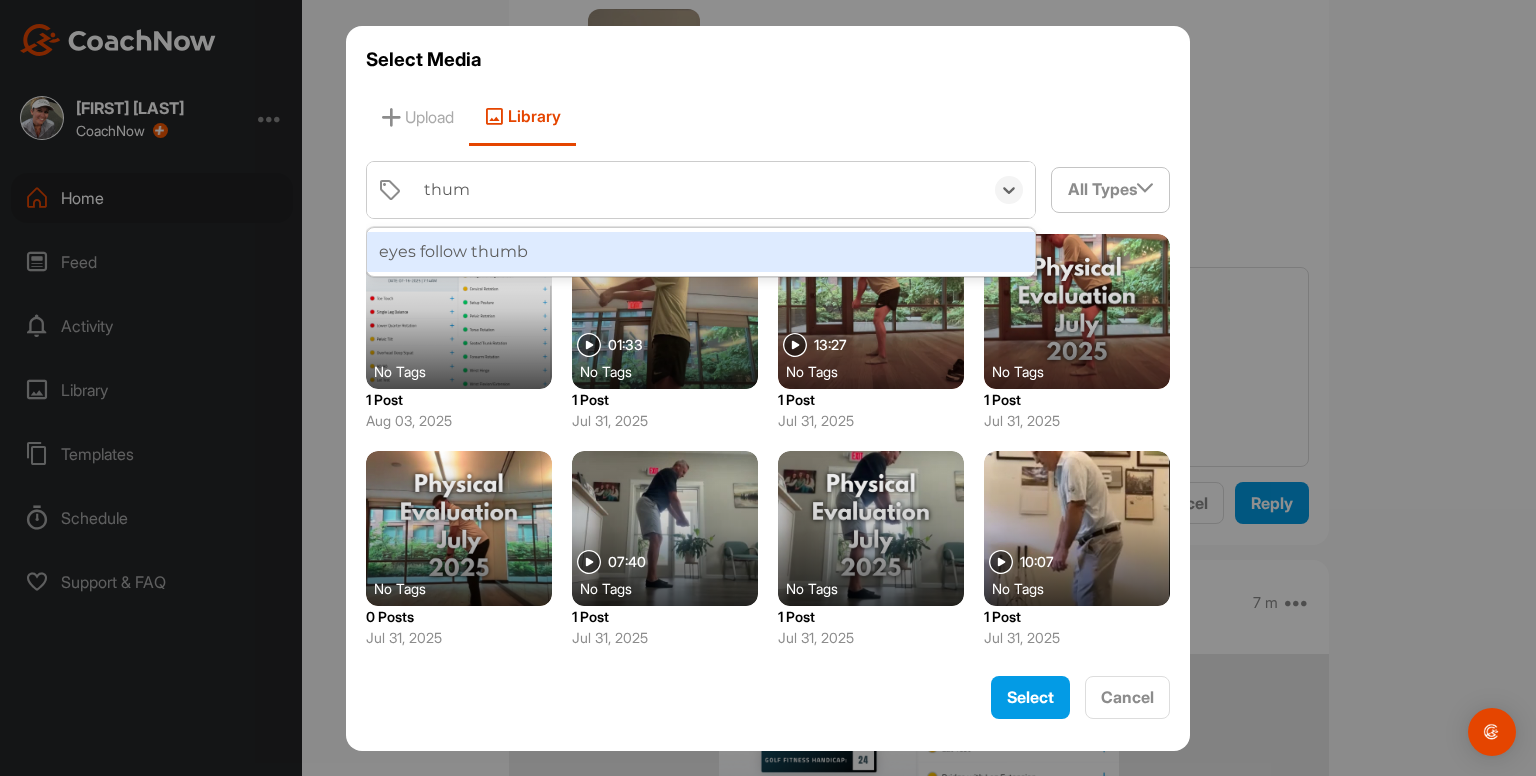type on "thumb" 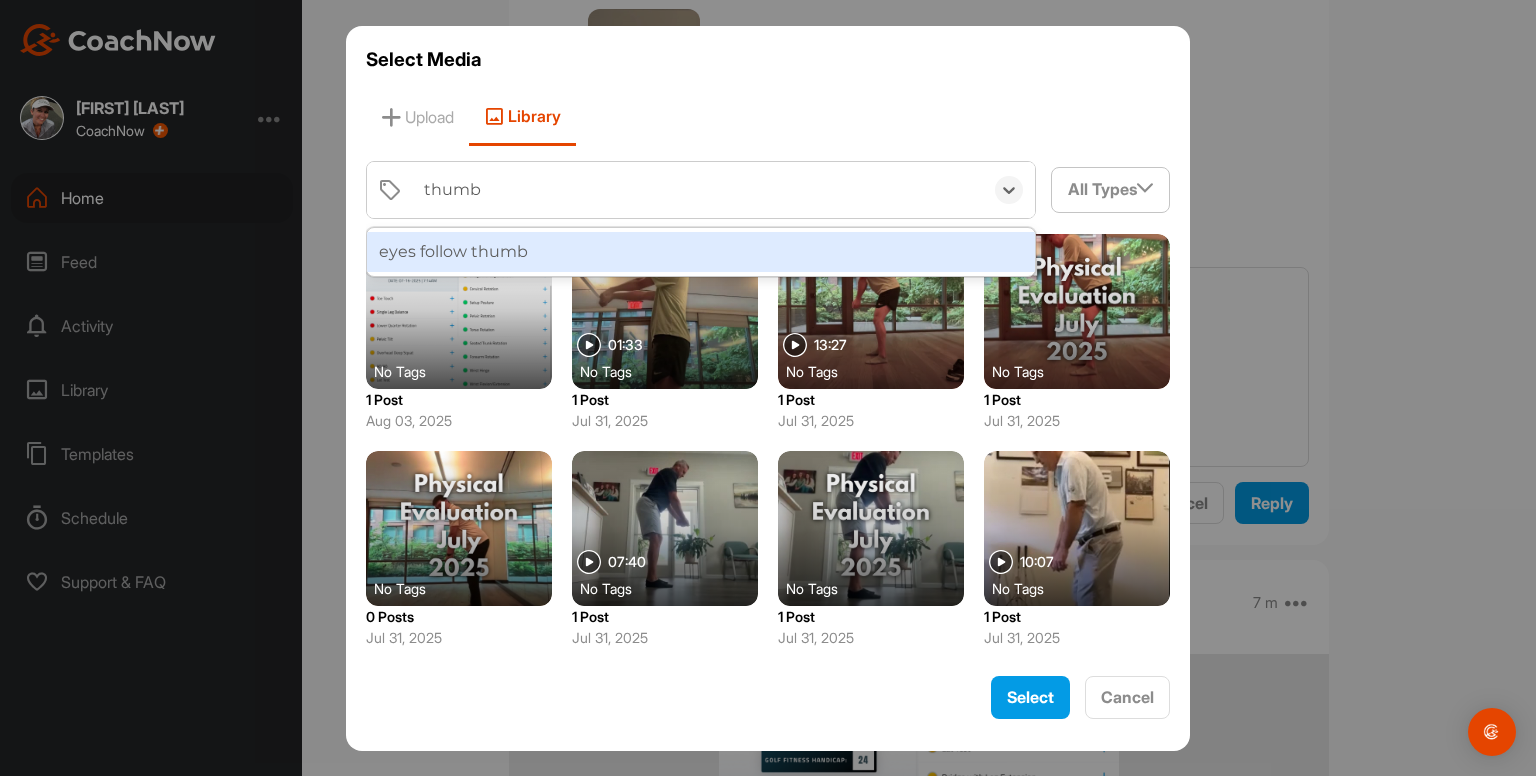 click on "eyes follow thumb" at bounding box center (701, 252) 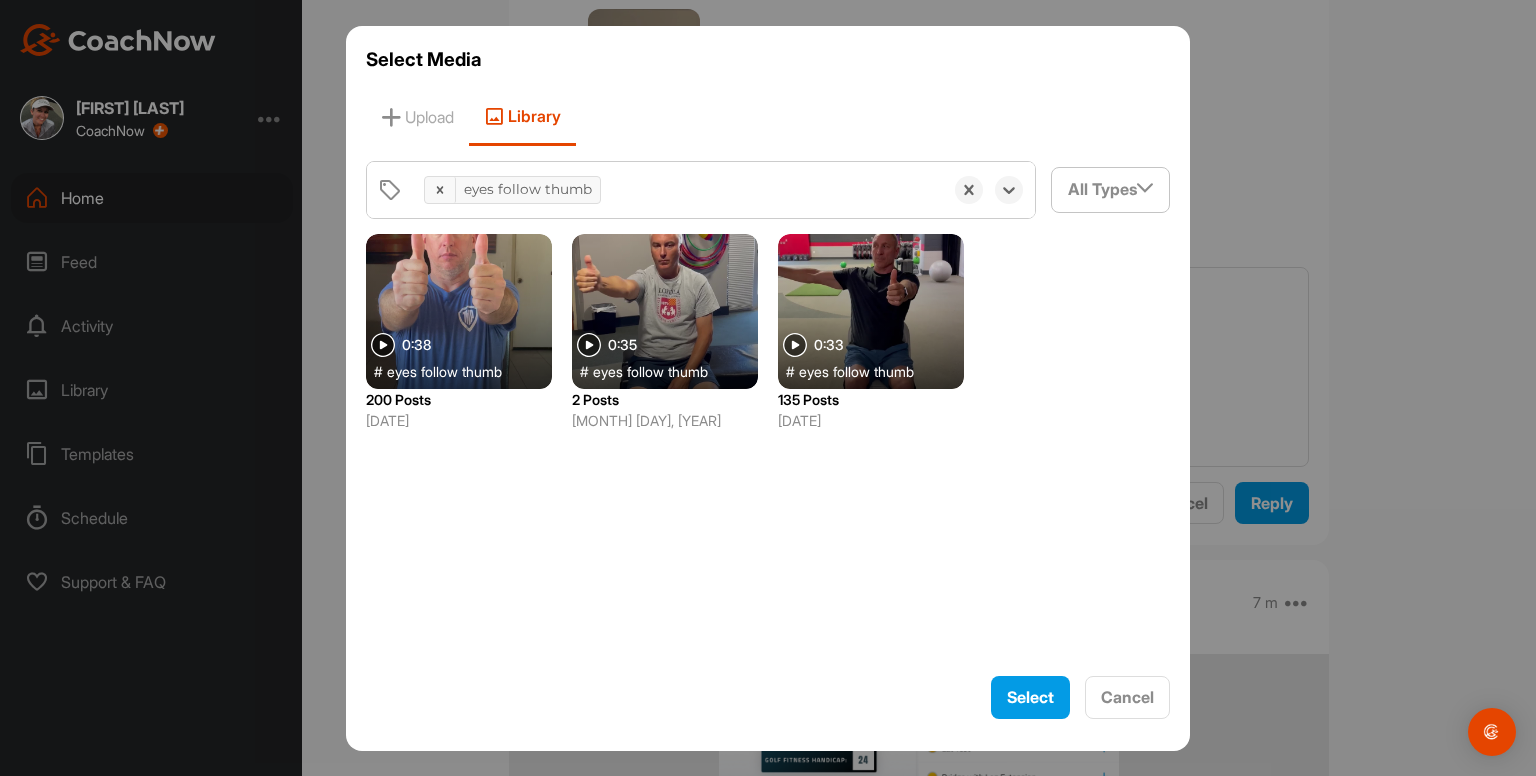 click at bounding box center [459, 311] 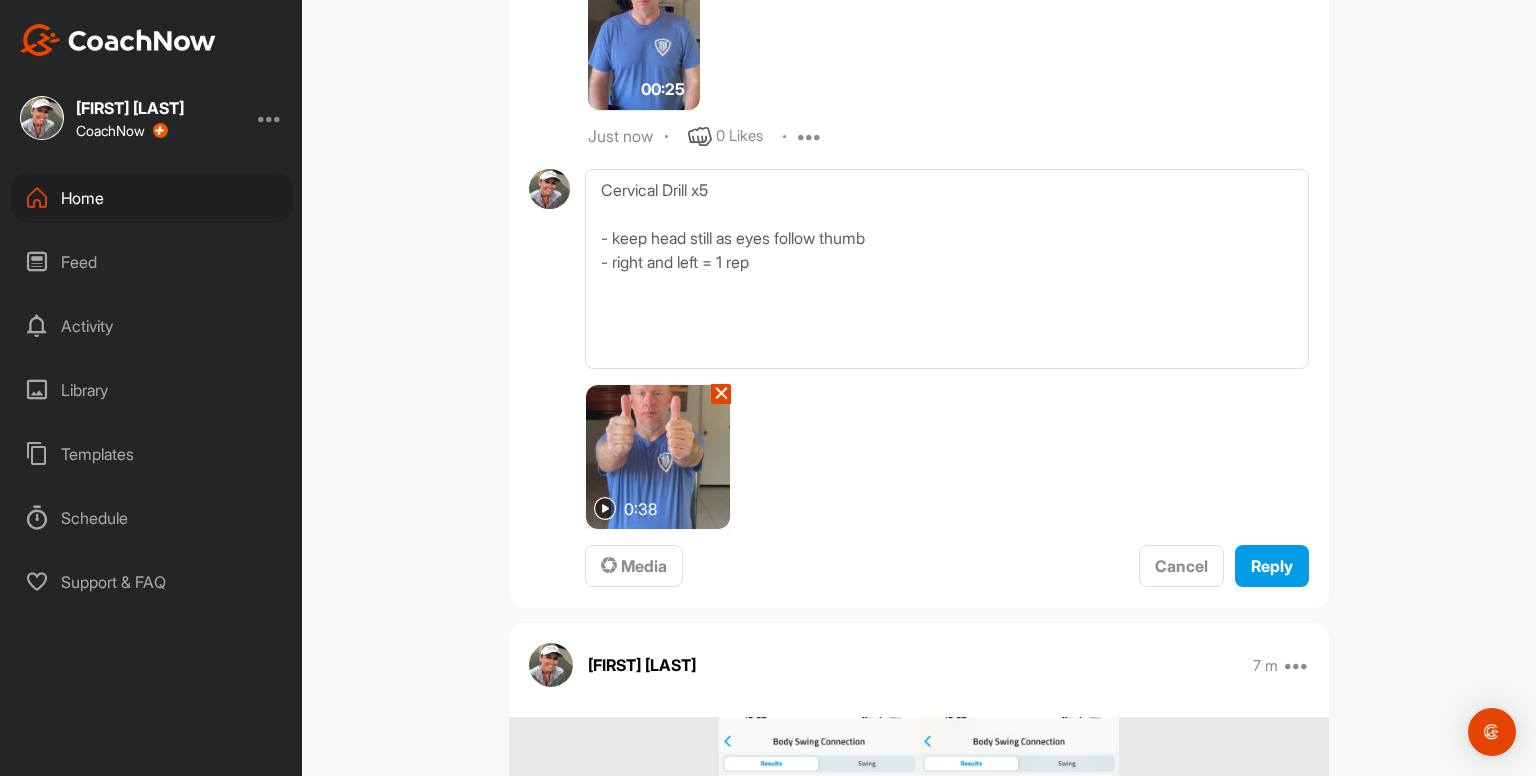scroll, scrollTop: 2362, scrollLeft: 0, axis: vertical 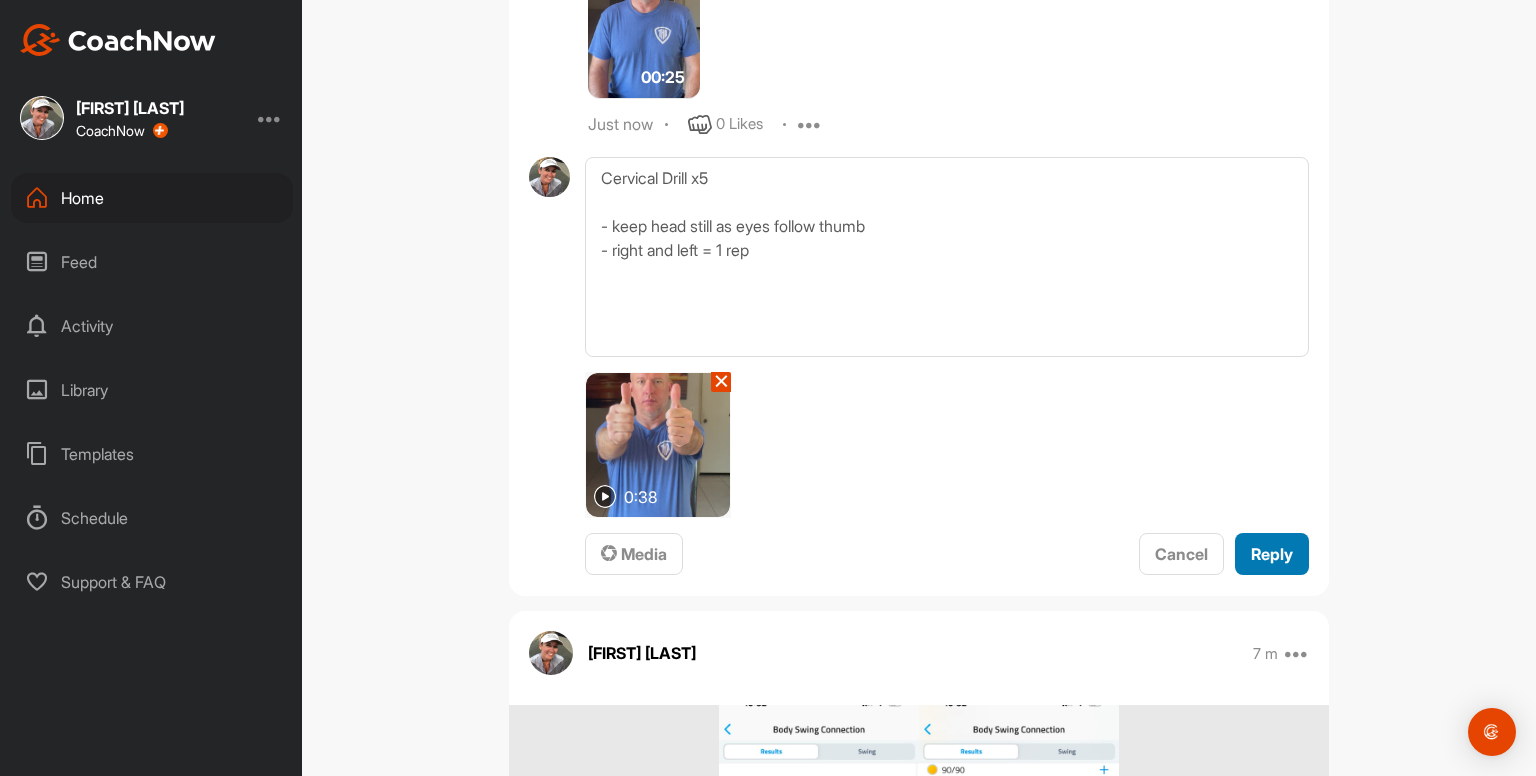 click on "Reply" at bounding box center [1272, 554] 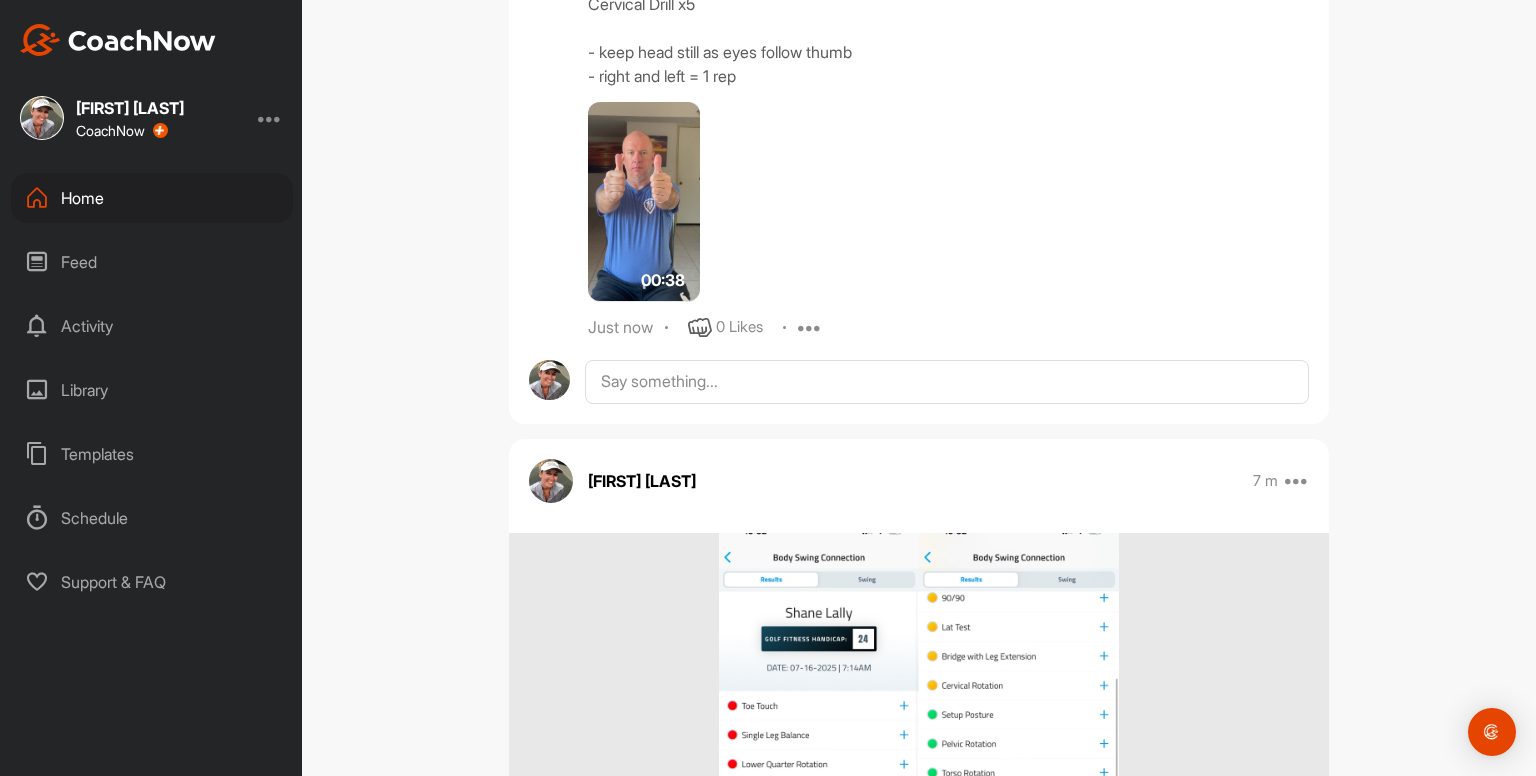 scroll, scrollTop: 2575, scrollLeft: 0, axis: vertical 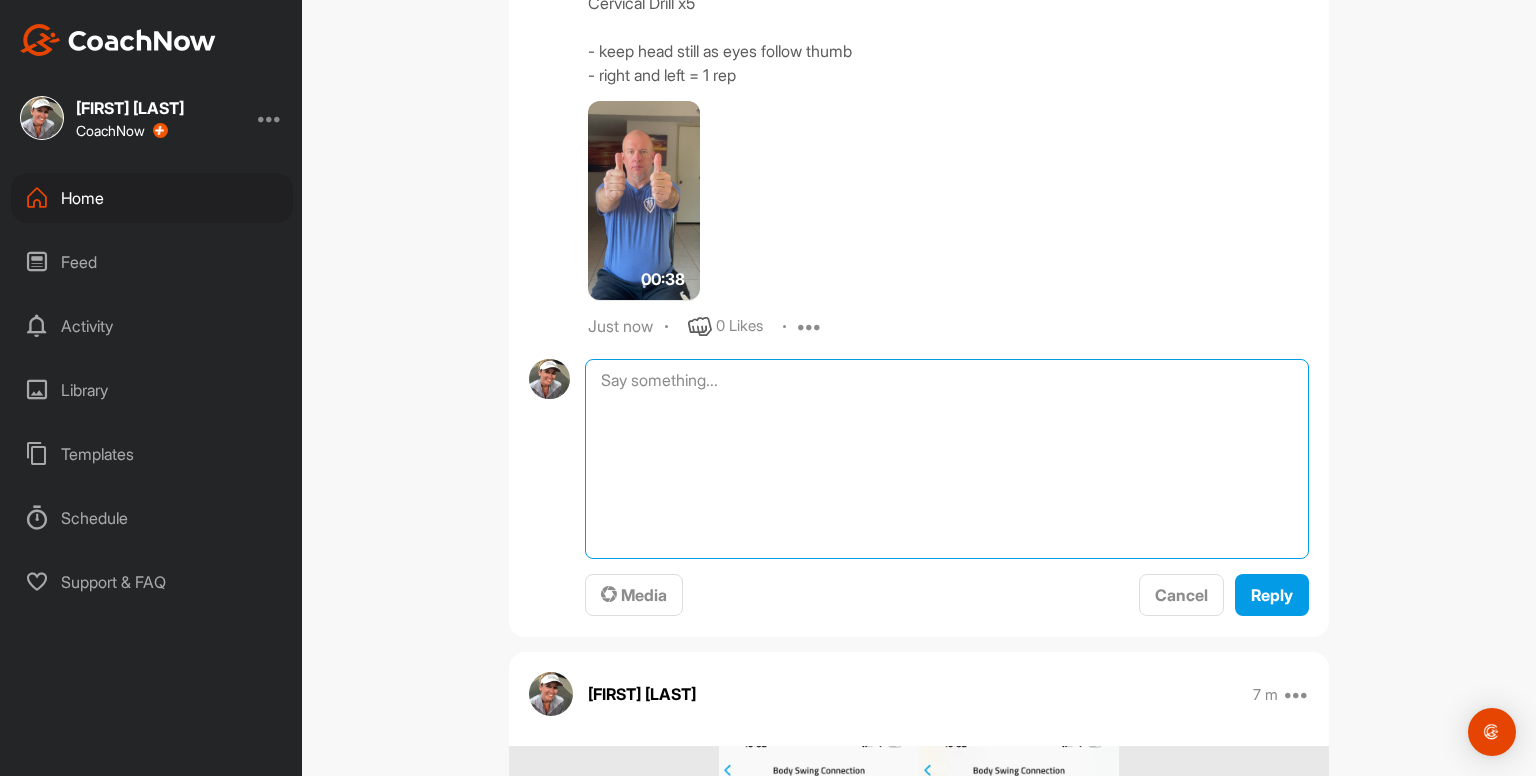 click at bounding box center [947, 459] 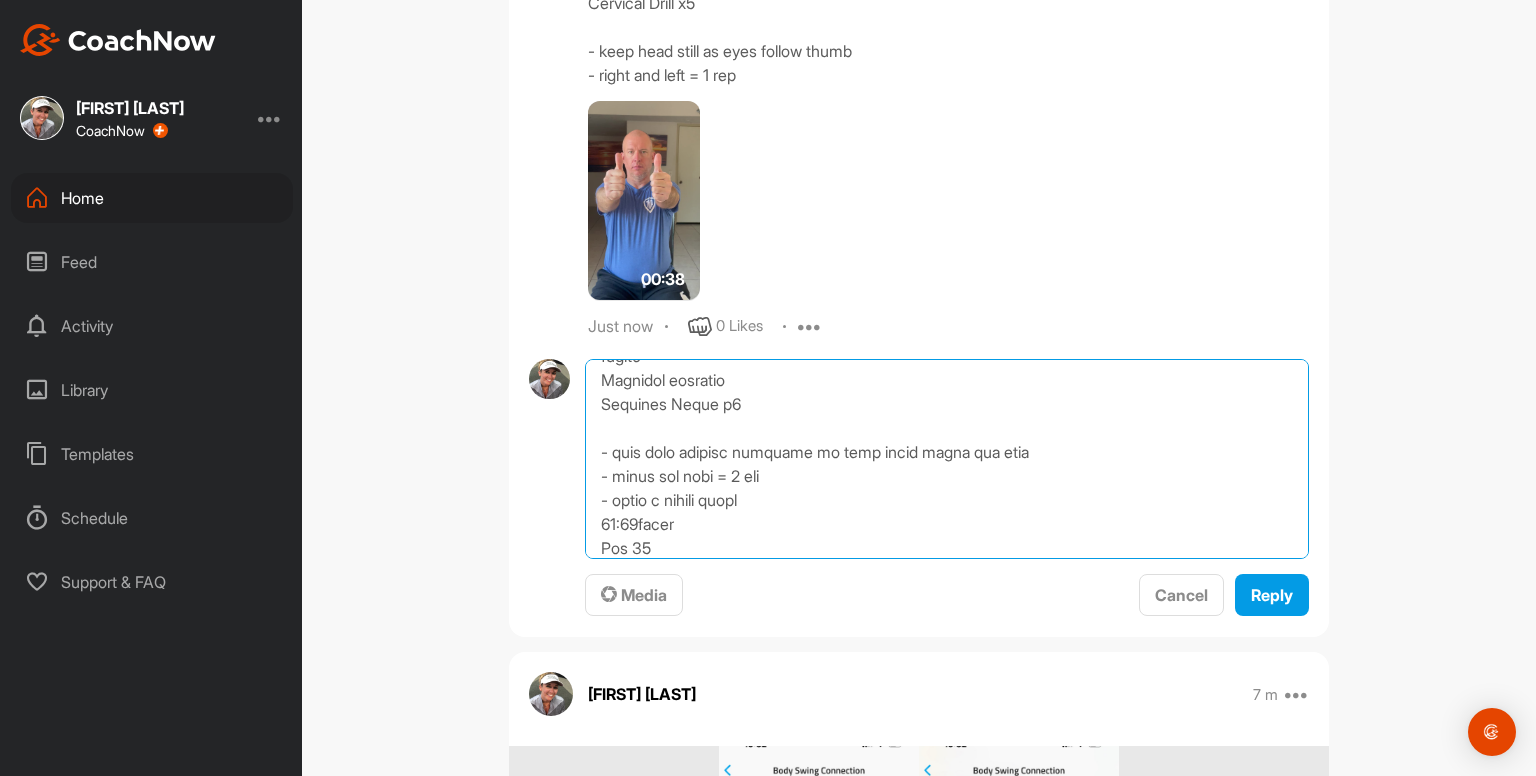 scroll, scrollTop: 0, scrollLeft: 0, axis: both 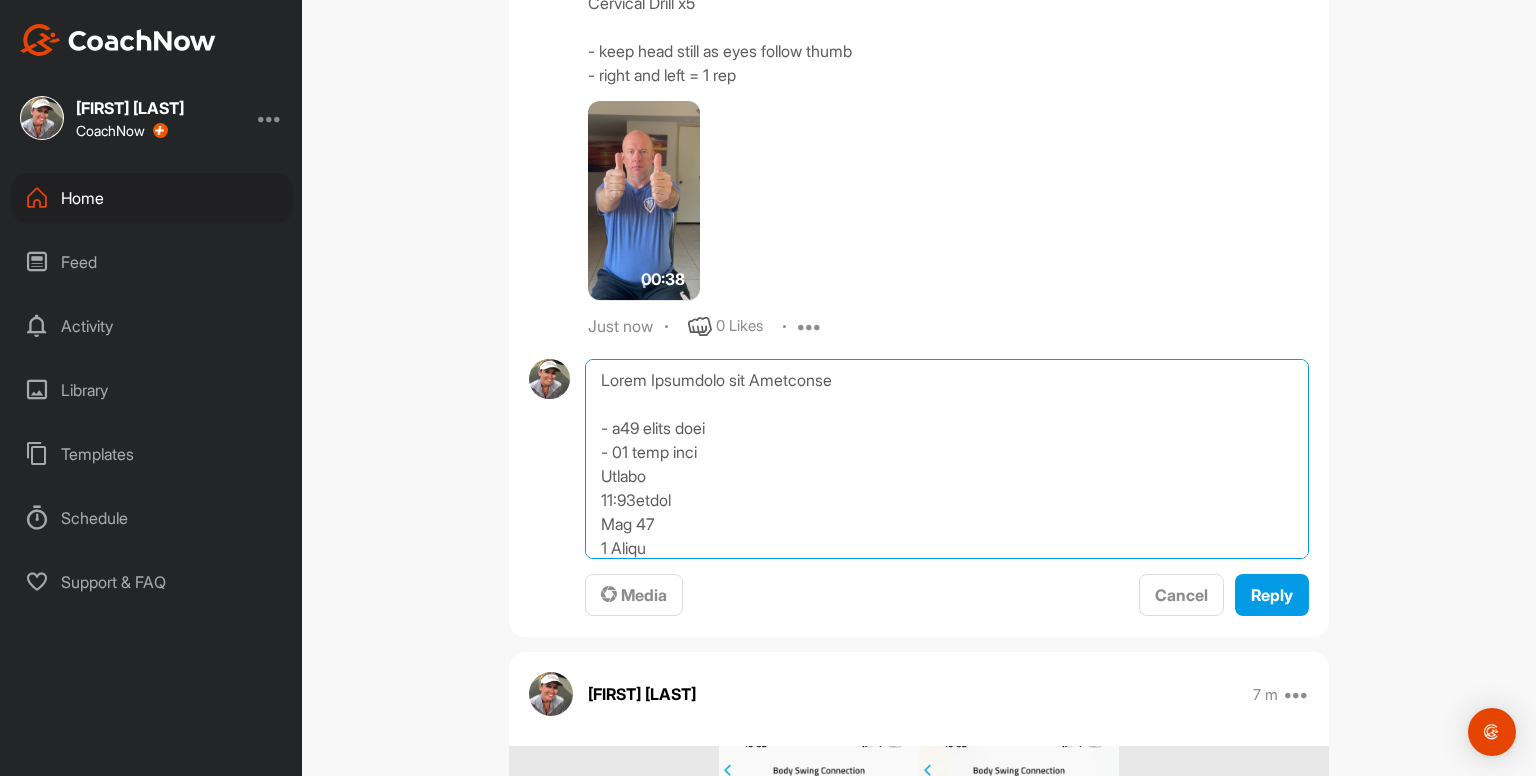 drag, startPoint x: 589, startPoint y: 421, endPoint x: 530, endPoint y: 173, distance: 254.92155 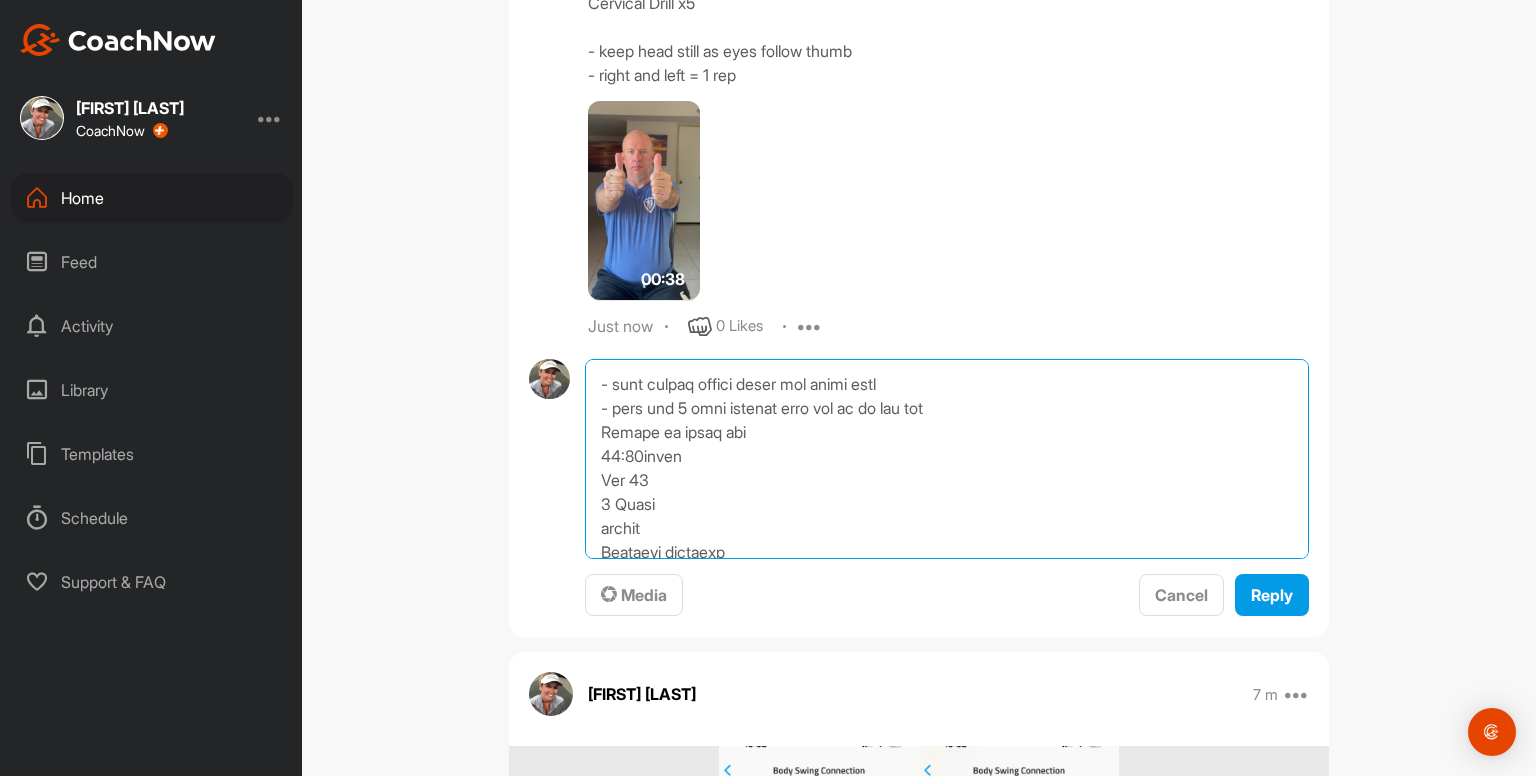 scroll, scrollTop: 3370, scrollLeft: 0, axis: vertical 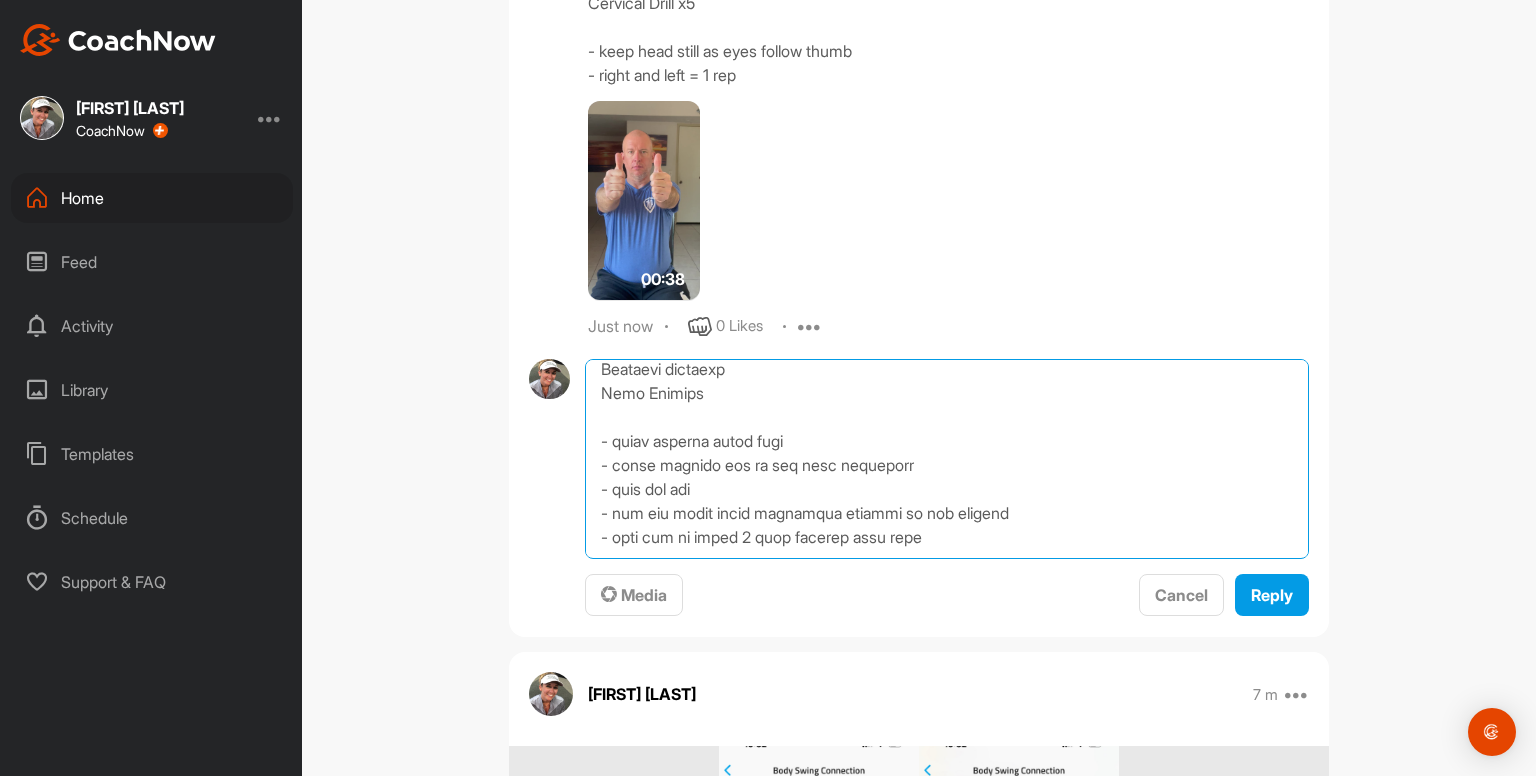 drag, startPoint x: 588, startPoint y: 521, endPoint x: 927, endPoint y: 602, distance: 348.5427 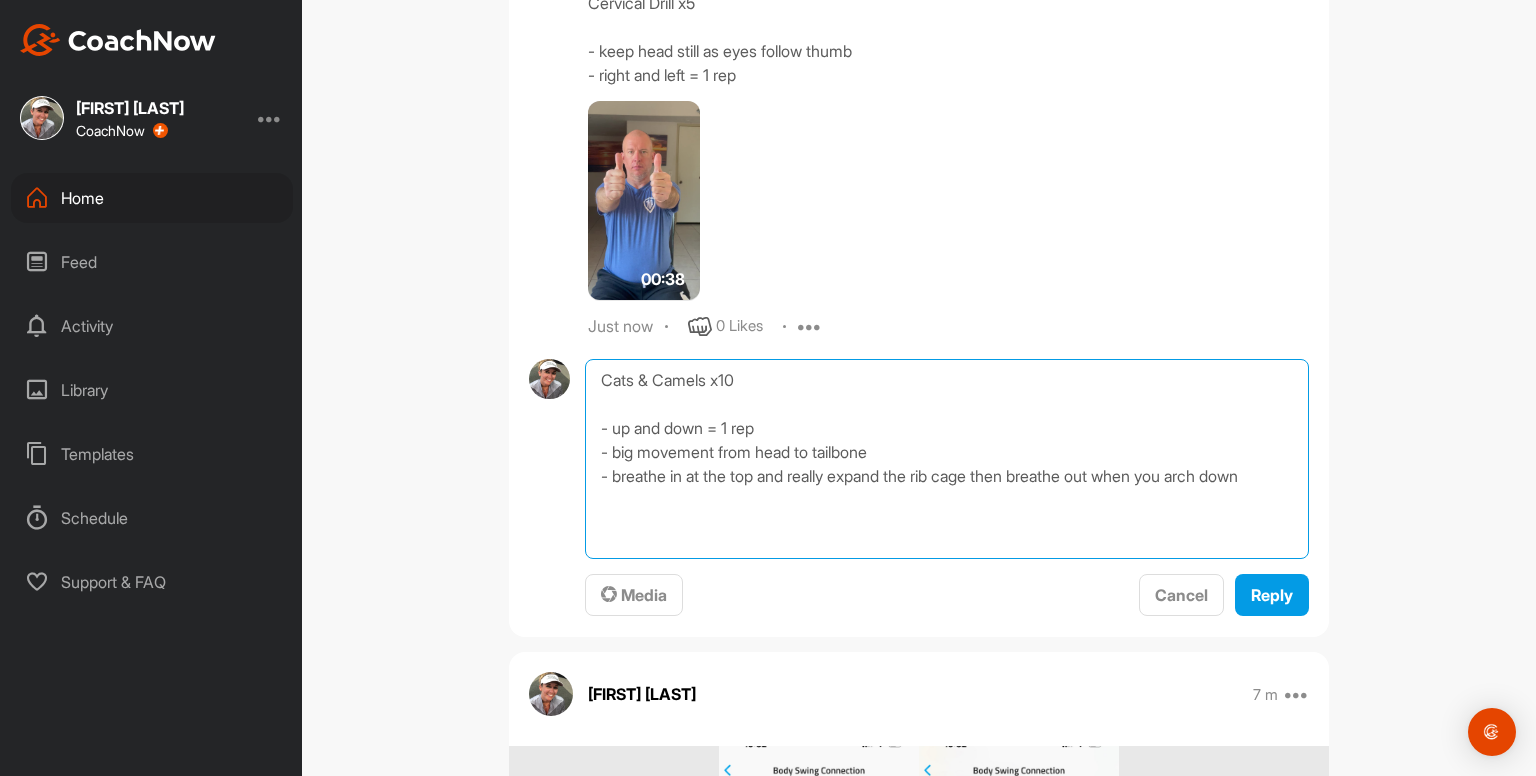 scroll, scrollTop: 0, scrollLeft: 0, axis: both 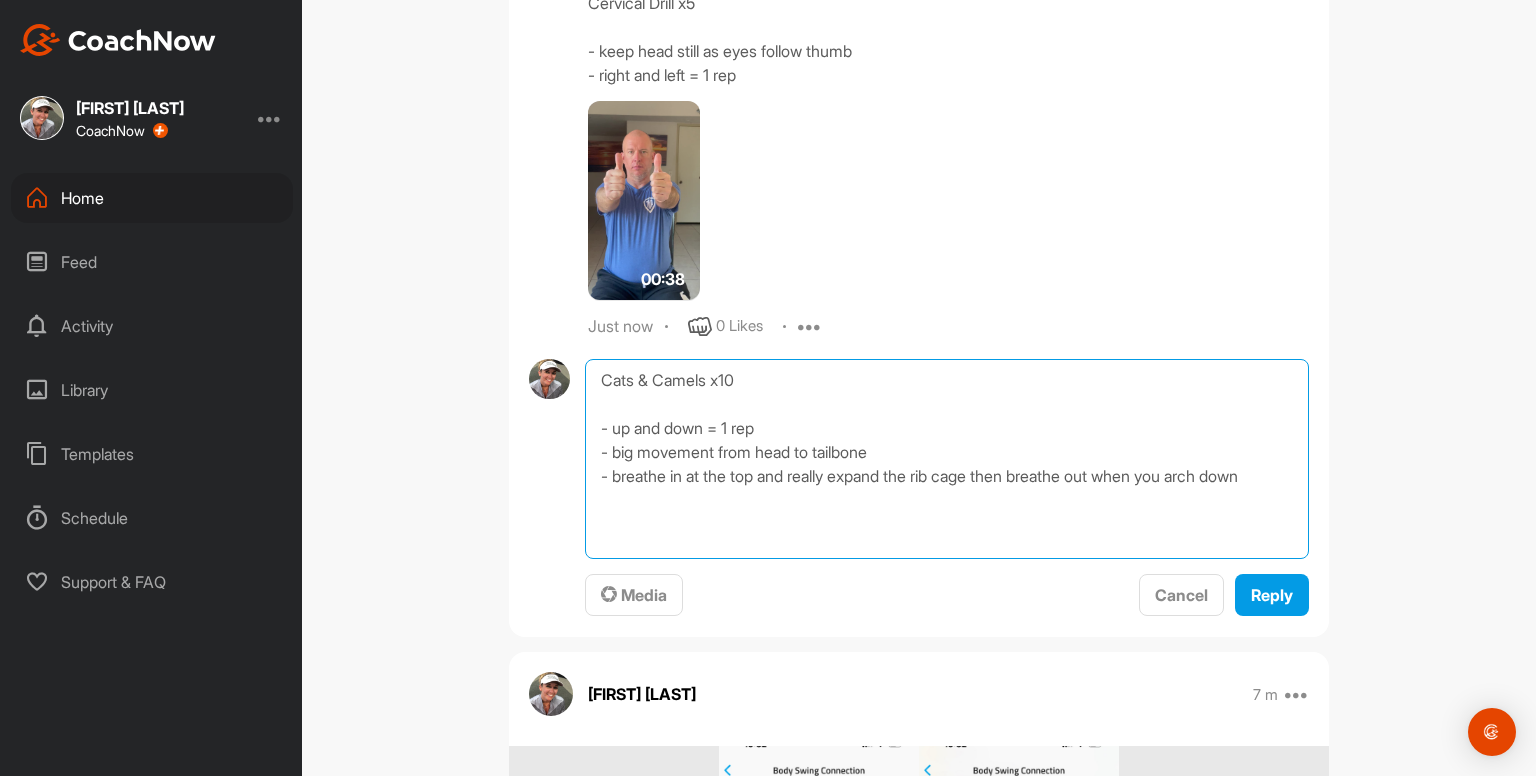 type on "Cats & Camels x10
- up and down = 1 rep
- big movement from head to tailbone
- breathe in at the top and really expand the rib cage then breathe out when you arch down" 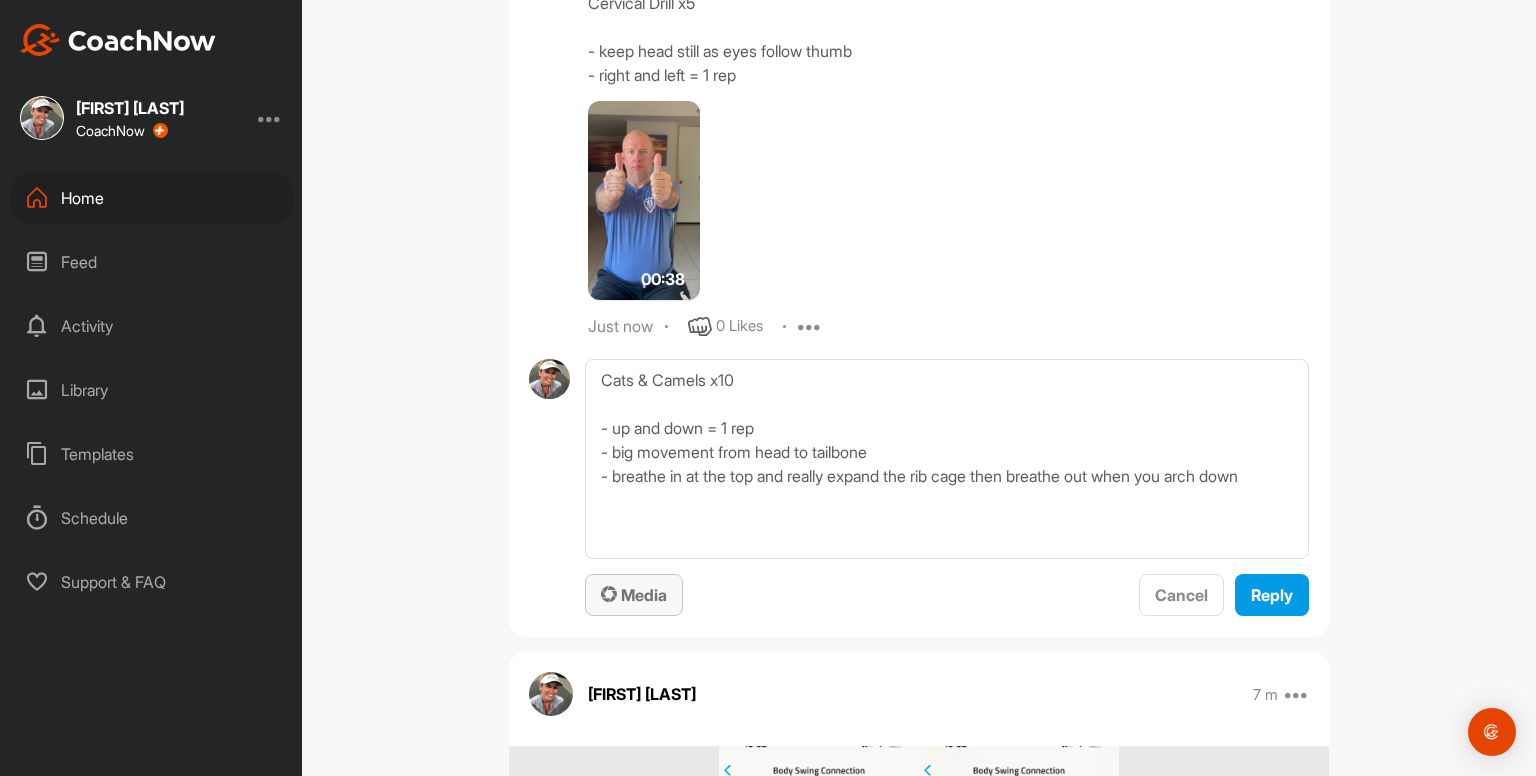 click on "Media" at bounding box center (634, 595) 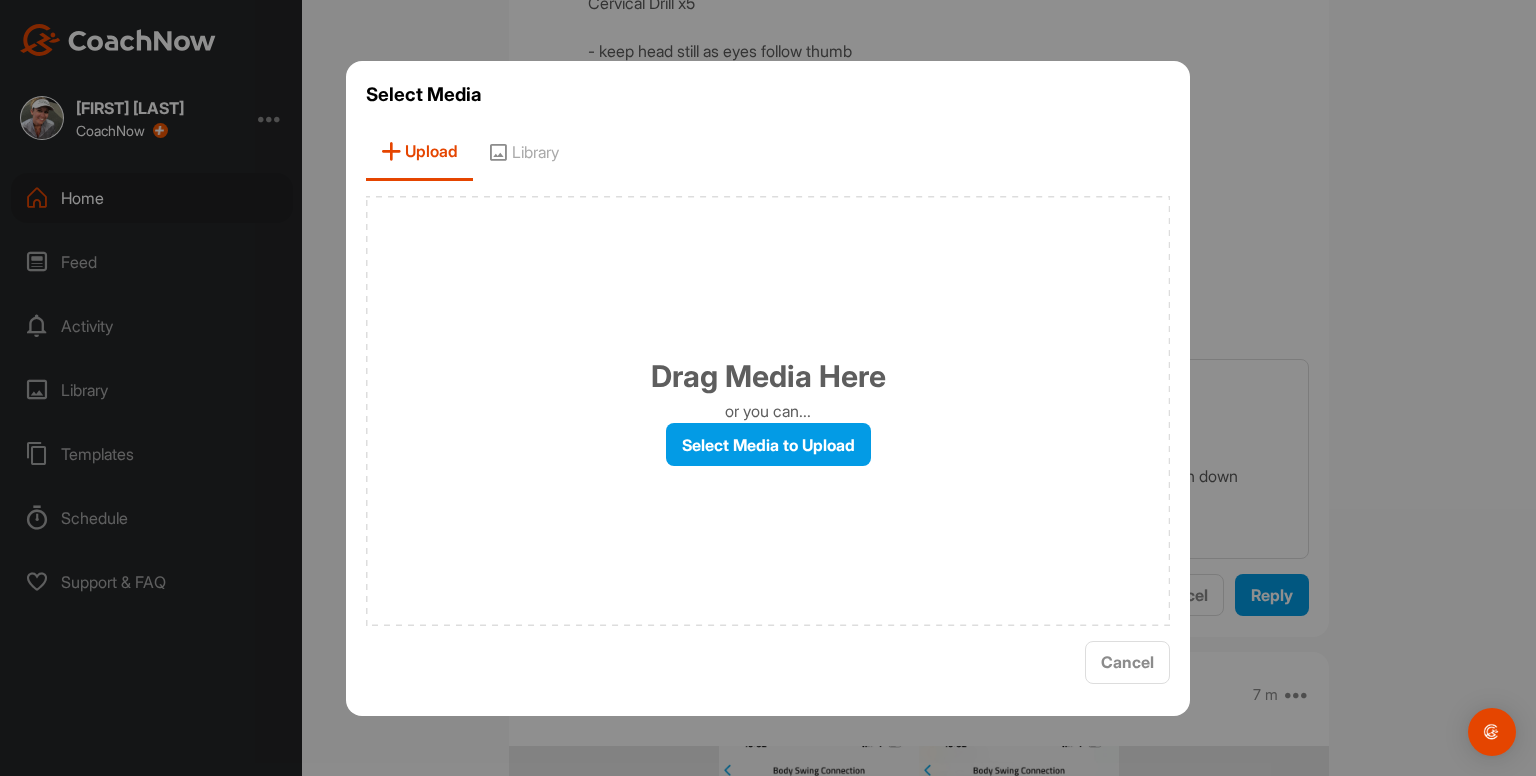 click on "Library" at bounding box center (523, 152) 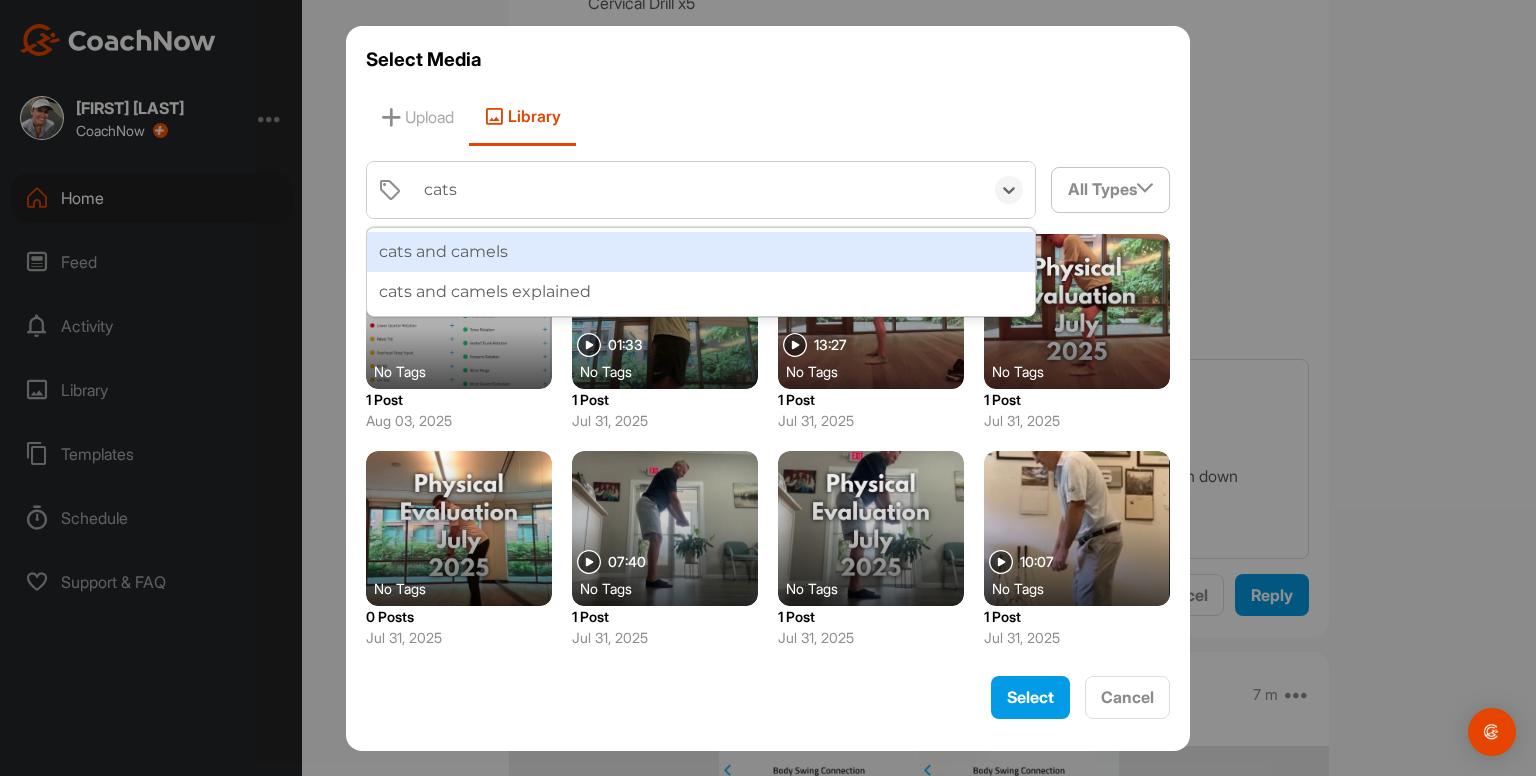 type on "cats a" 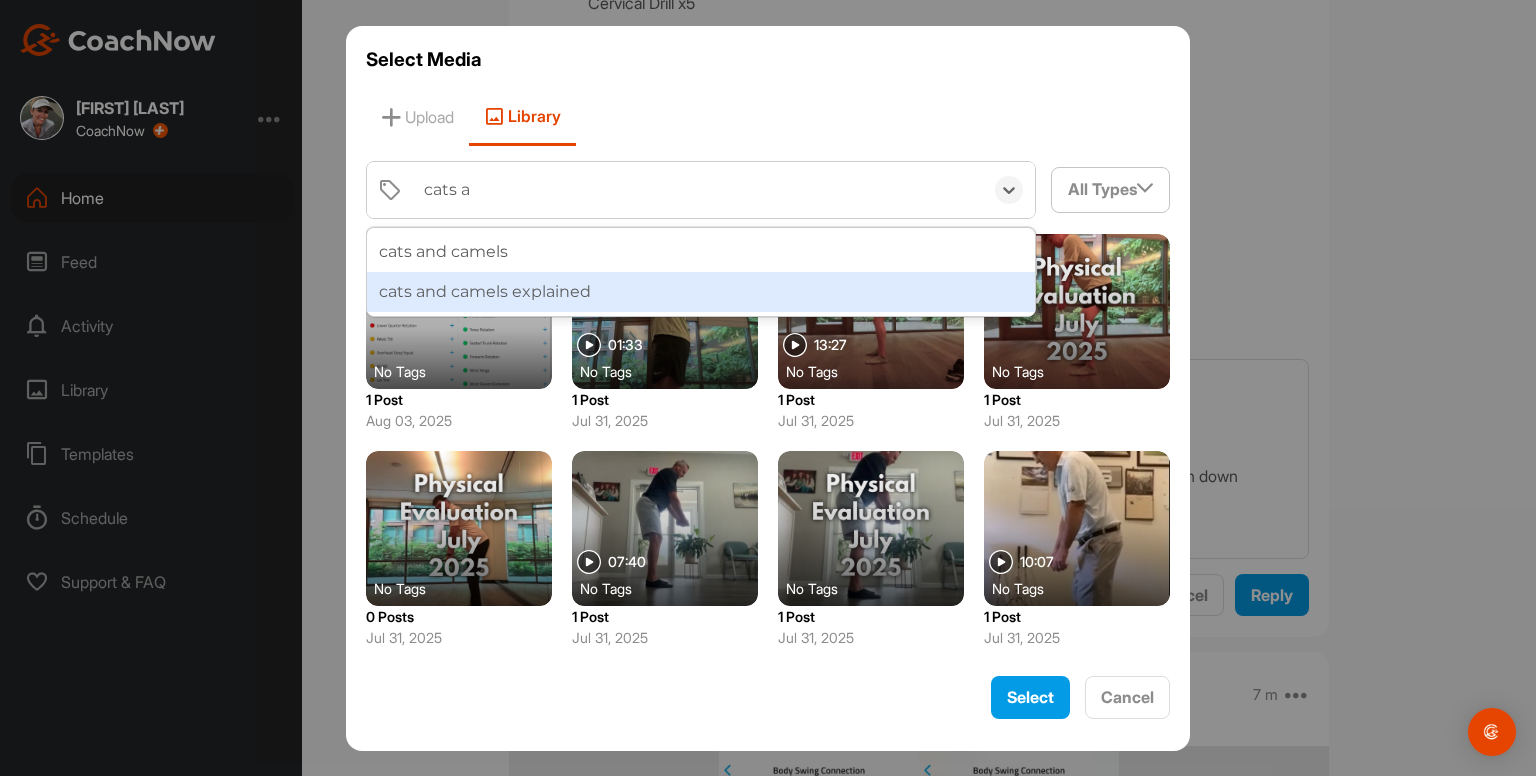 click on "cats and camels explained" at bounding box center [701, 292] 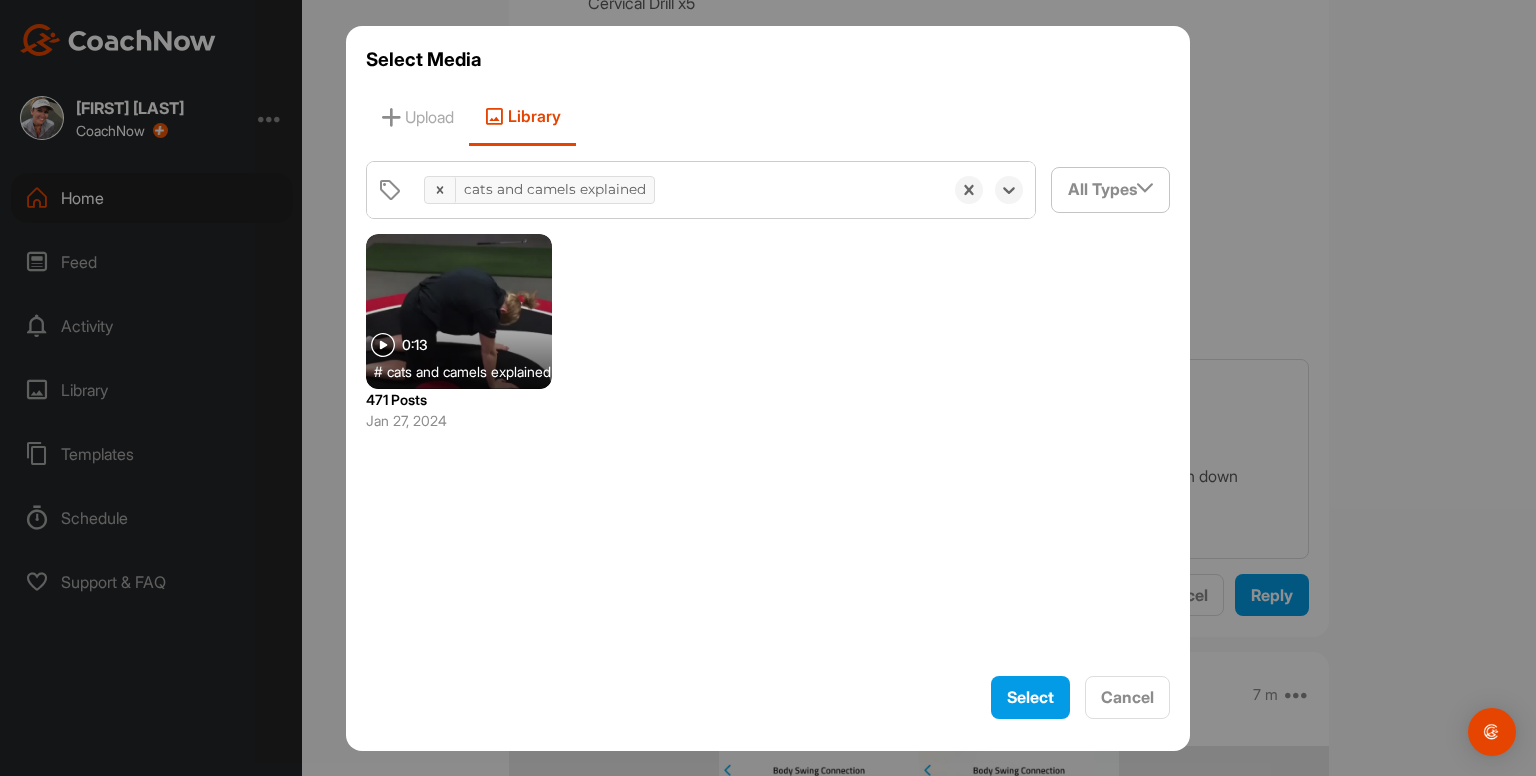 click at bounding box center (459, 311) 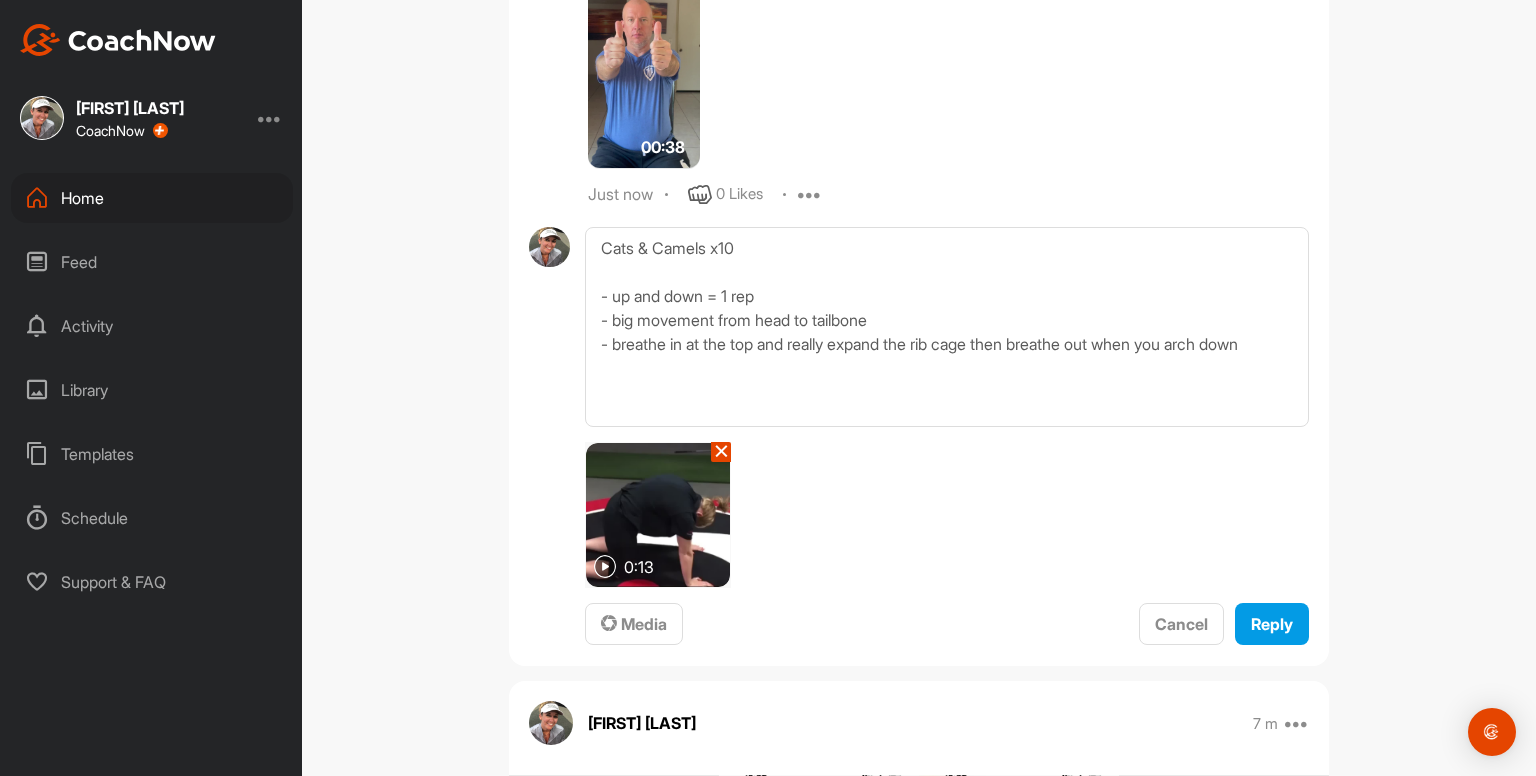 scroll, scrollTop: 2712, scrollLeft: 0, axis: vertical 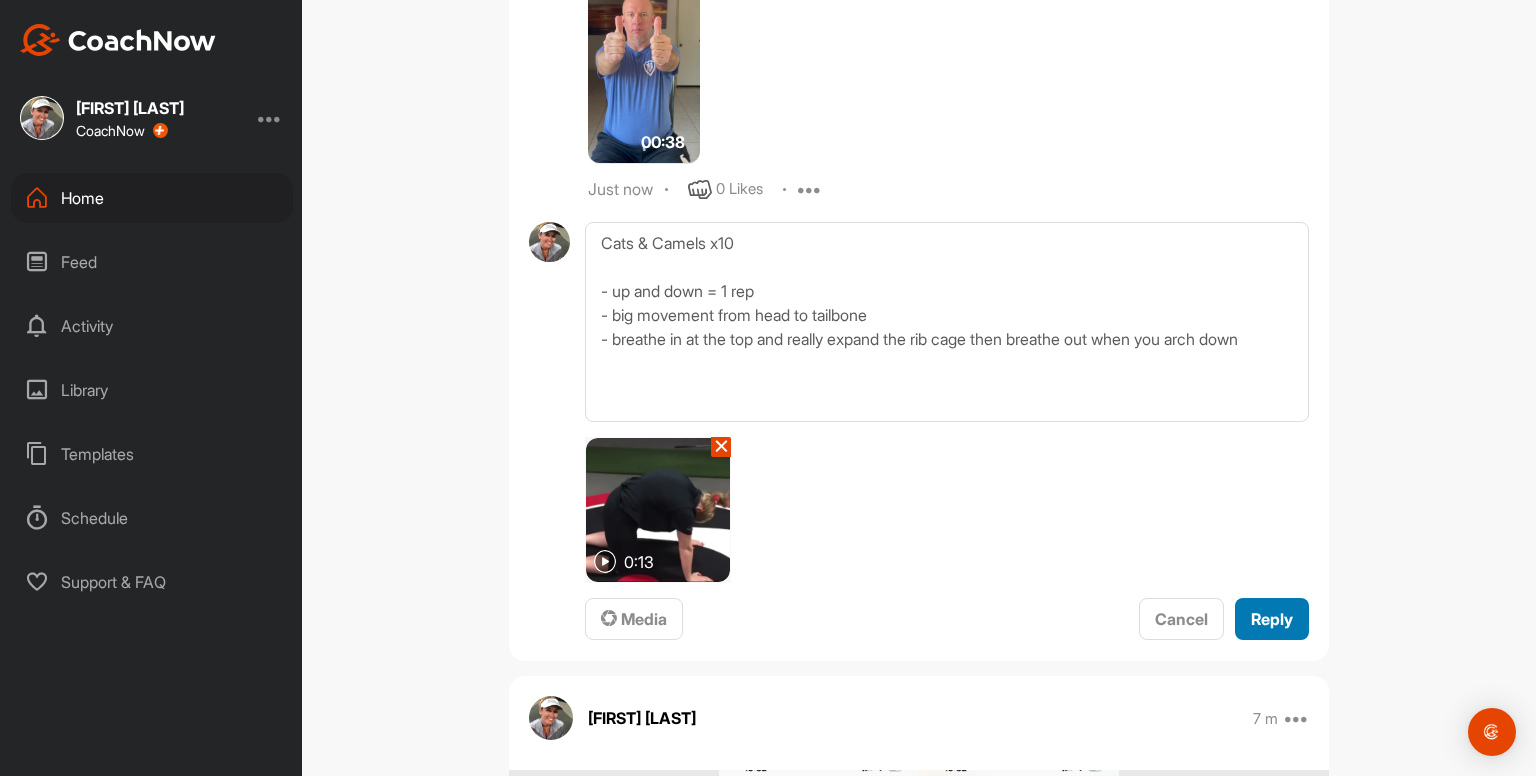 click on "Reply" at bounding box center (1272, 619) 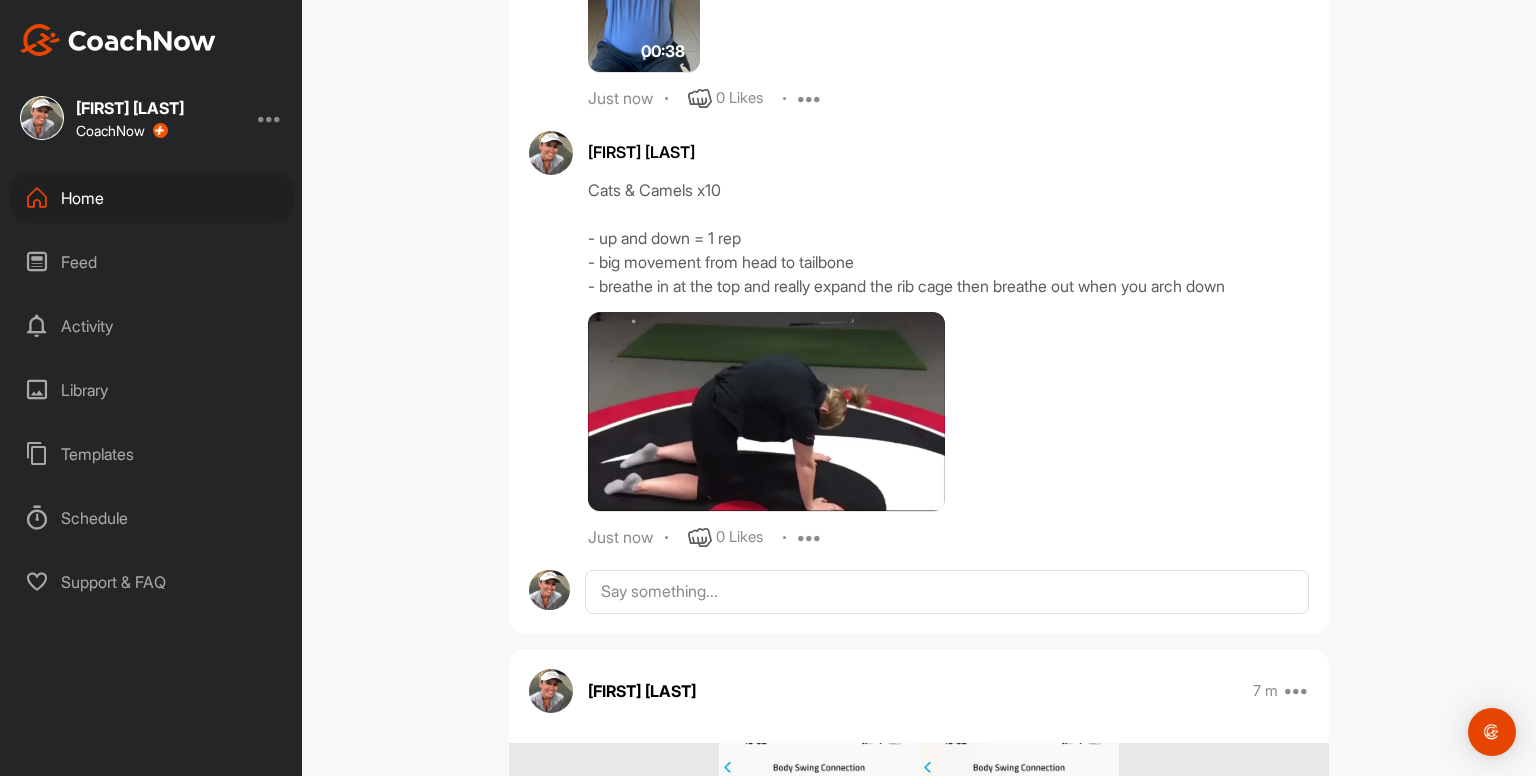 scroll, scrollTop: 2812, scrollLeft: 0, axis: vertical 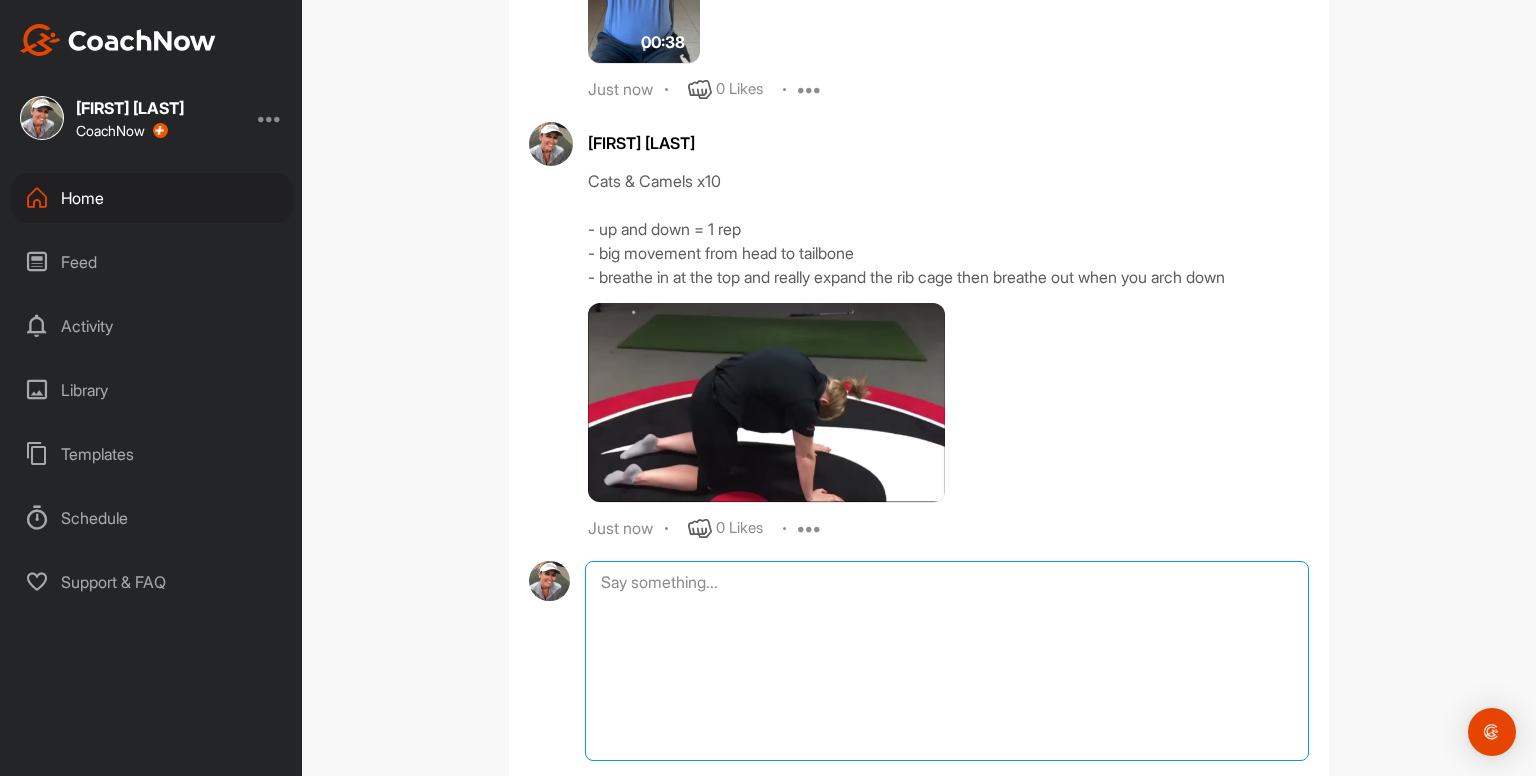 click at bounding box center (947, 661) 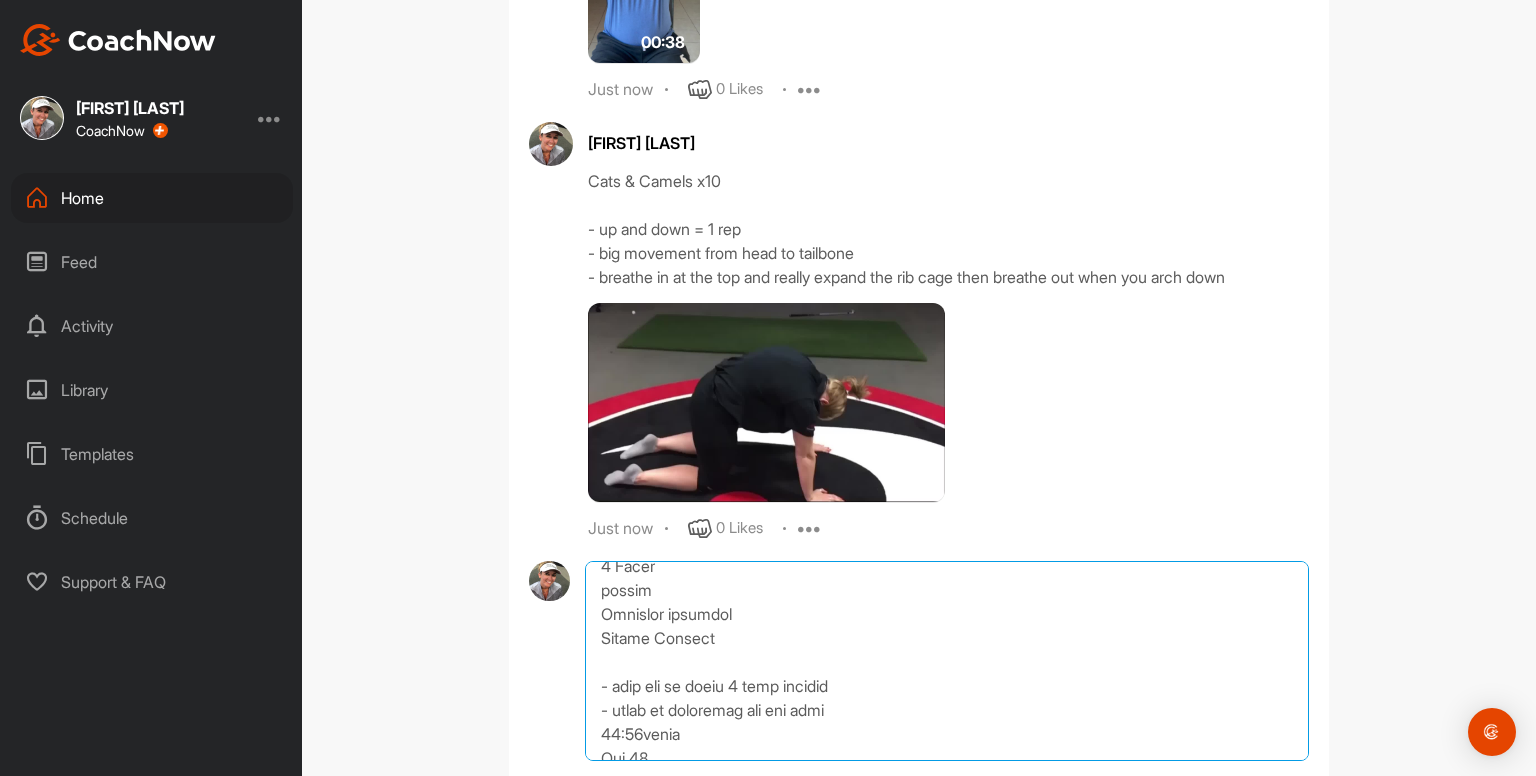 scroll, scrollTop: 0, scrollLeft: 0, axis: both 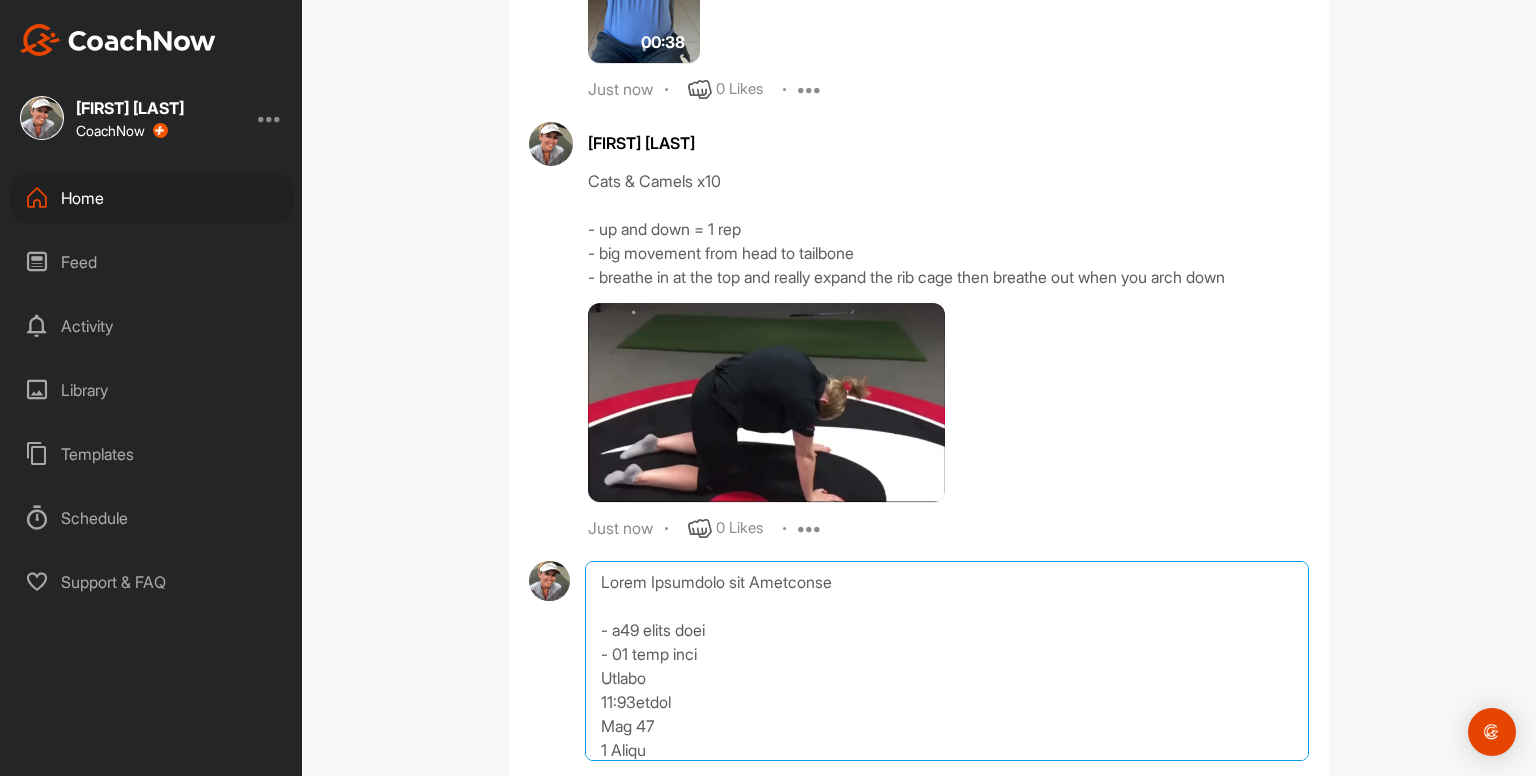 drag, startPoint x: 591, startPoint y: 656, endPoint x: 540, endPoint y: 398, distance: 262.9924 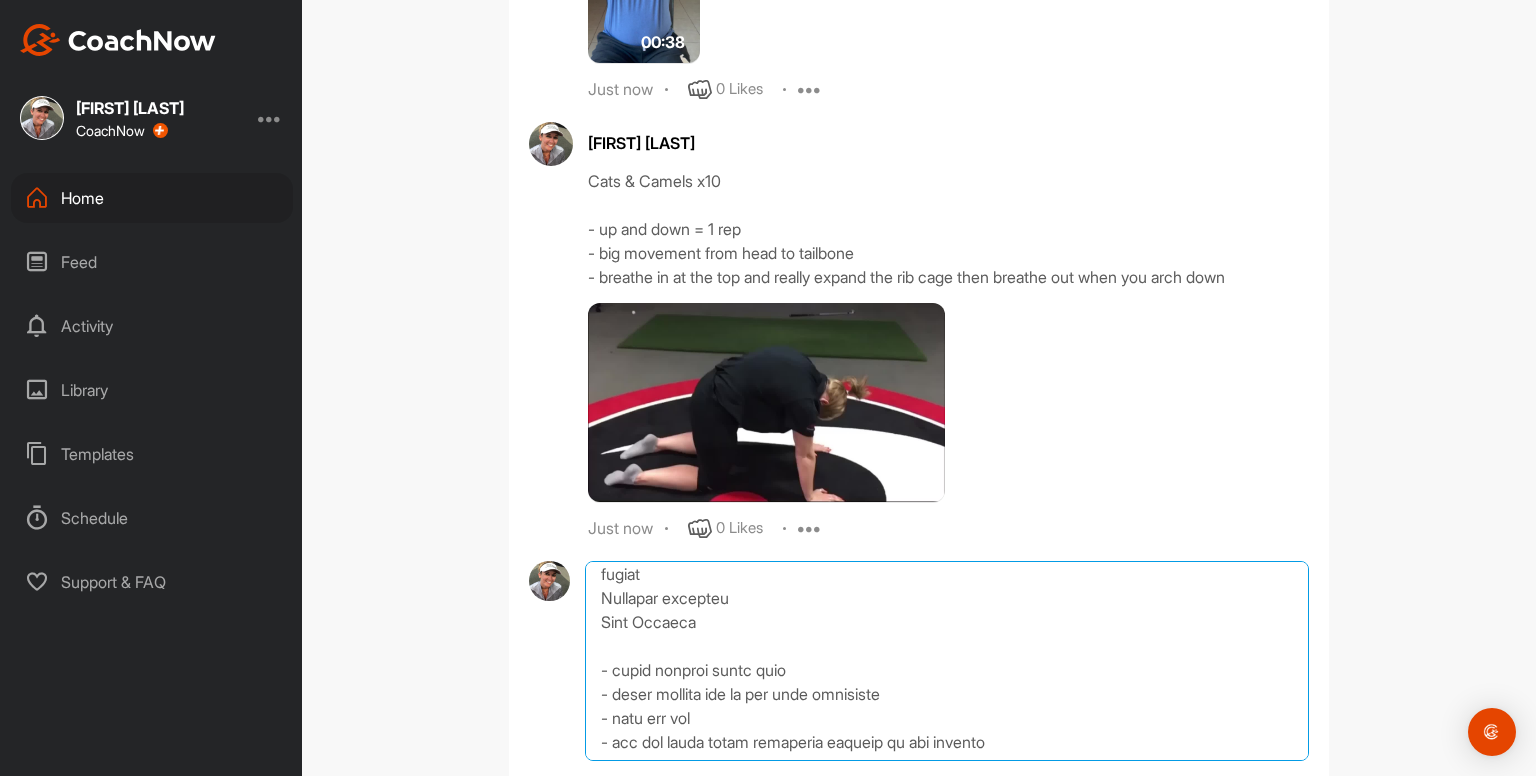 scroll, scrollTop: 3106, scrollLeft: 0, axis: vertical 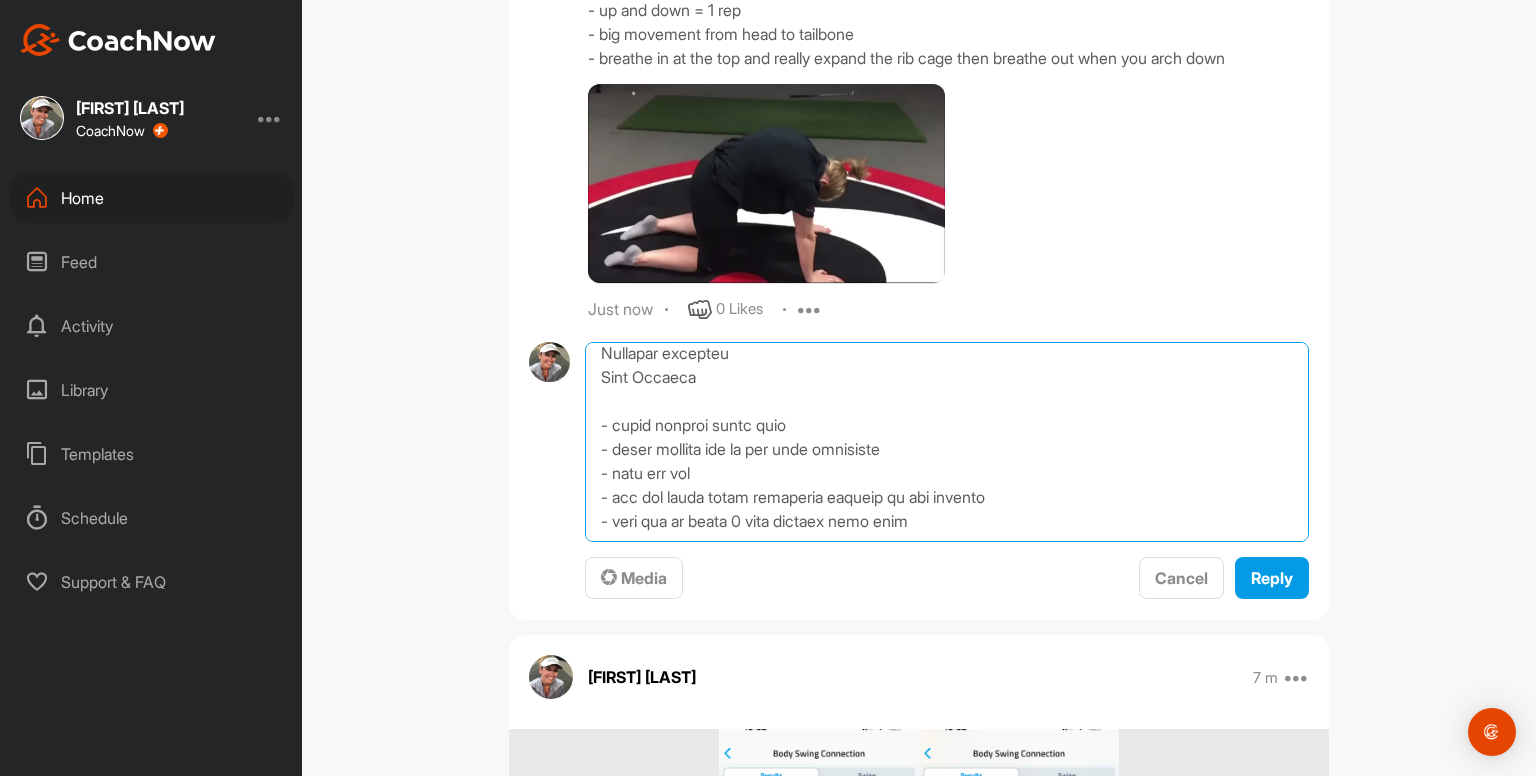 drag, startPoint x: 583, startPoint y: 680, endPoint x: 899, endPoint y: 776, distance: 330.2605 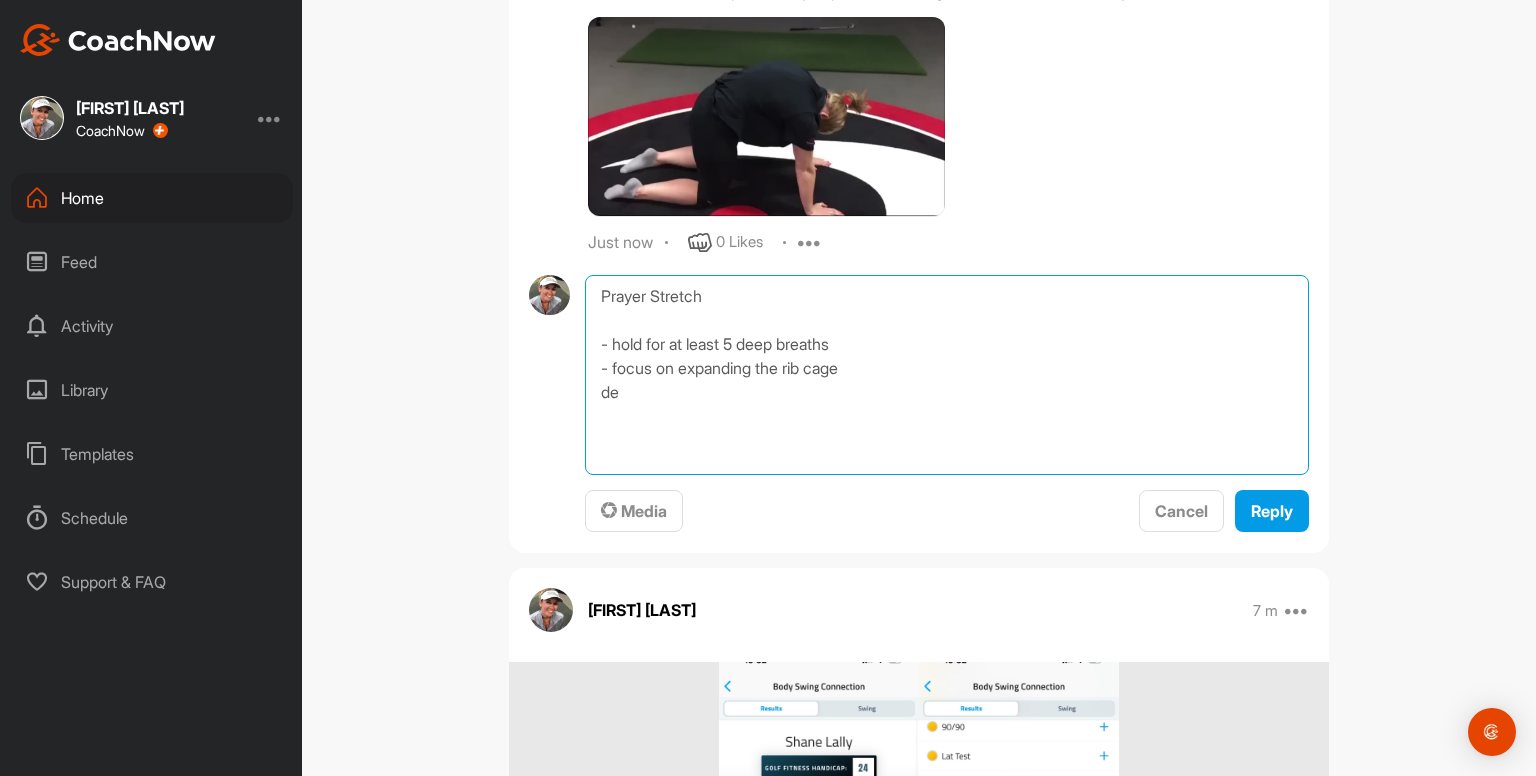 scroll, scrollTop: 0, scrollLeft: 0, axis: both 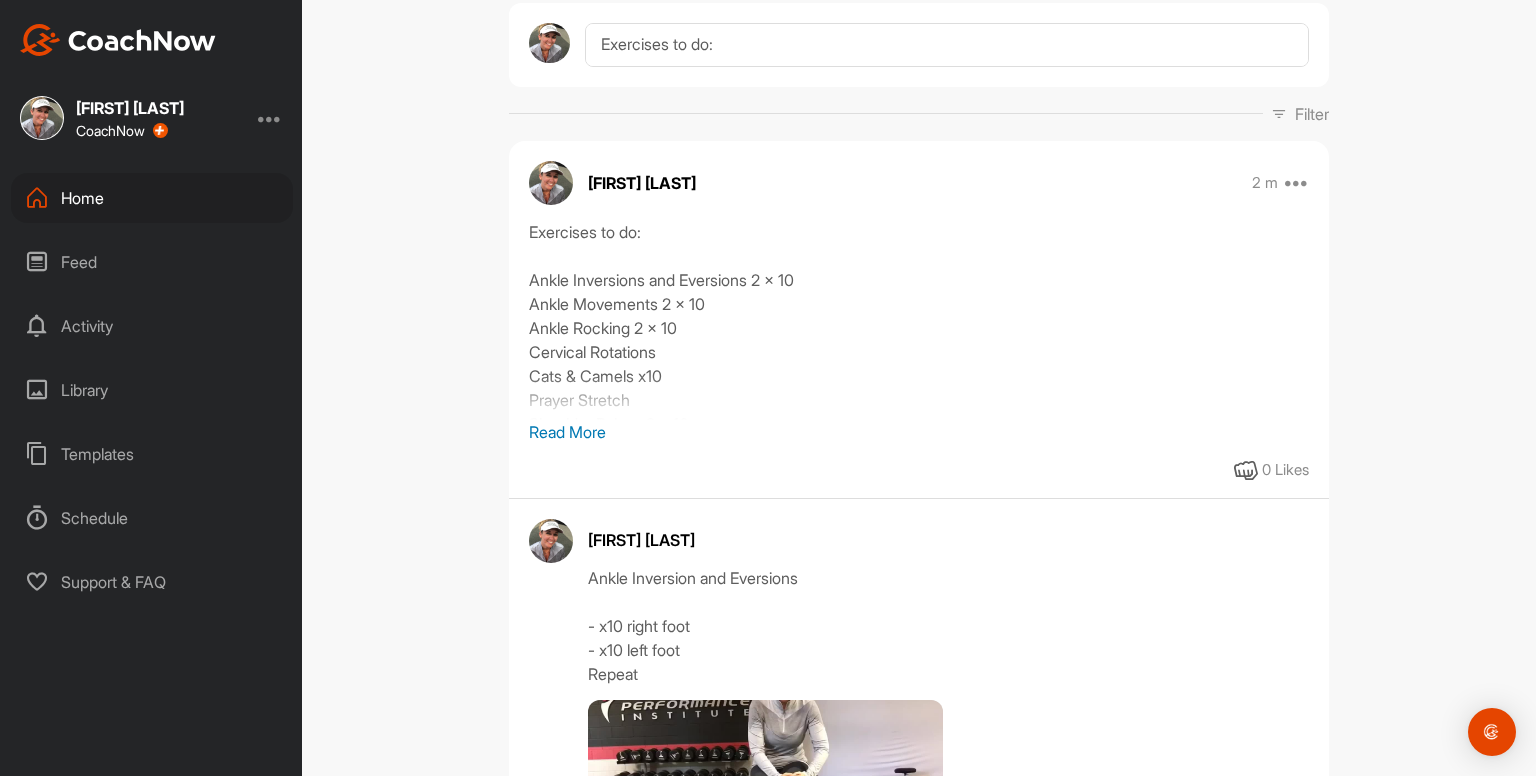 type on "Prayer Stretch
- hold for at least 5 deep breaths
- focus on expanding the rib cage" 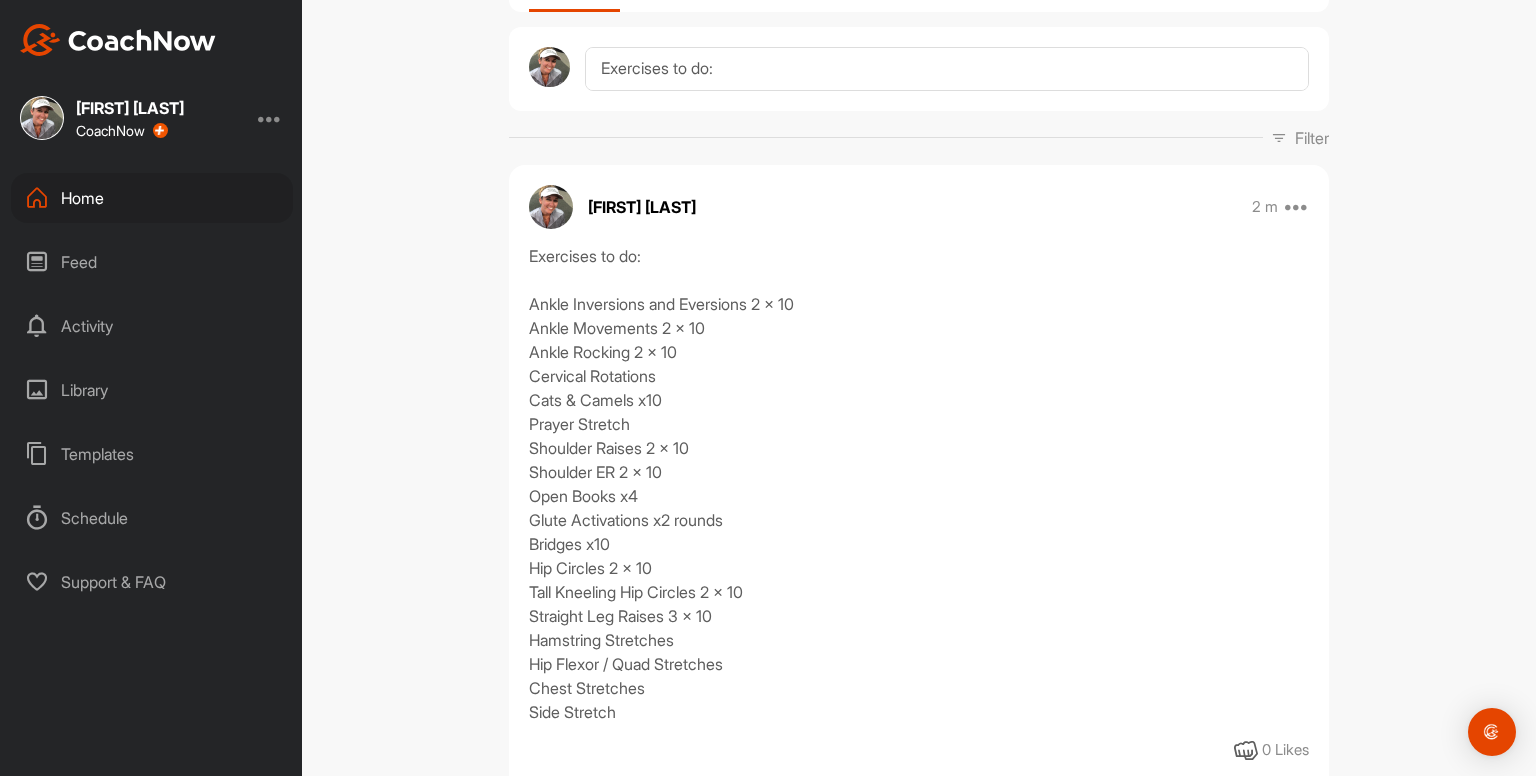 scroll, scrollTop: 196, scrollLeft: 0, axis: vertical 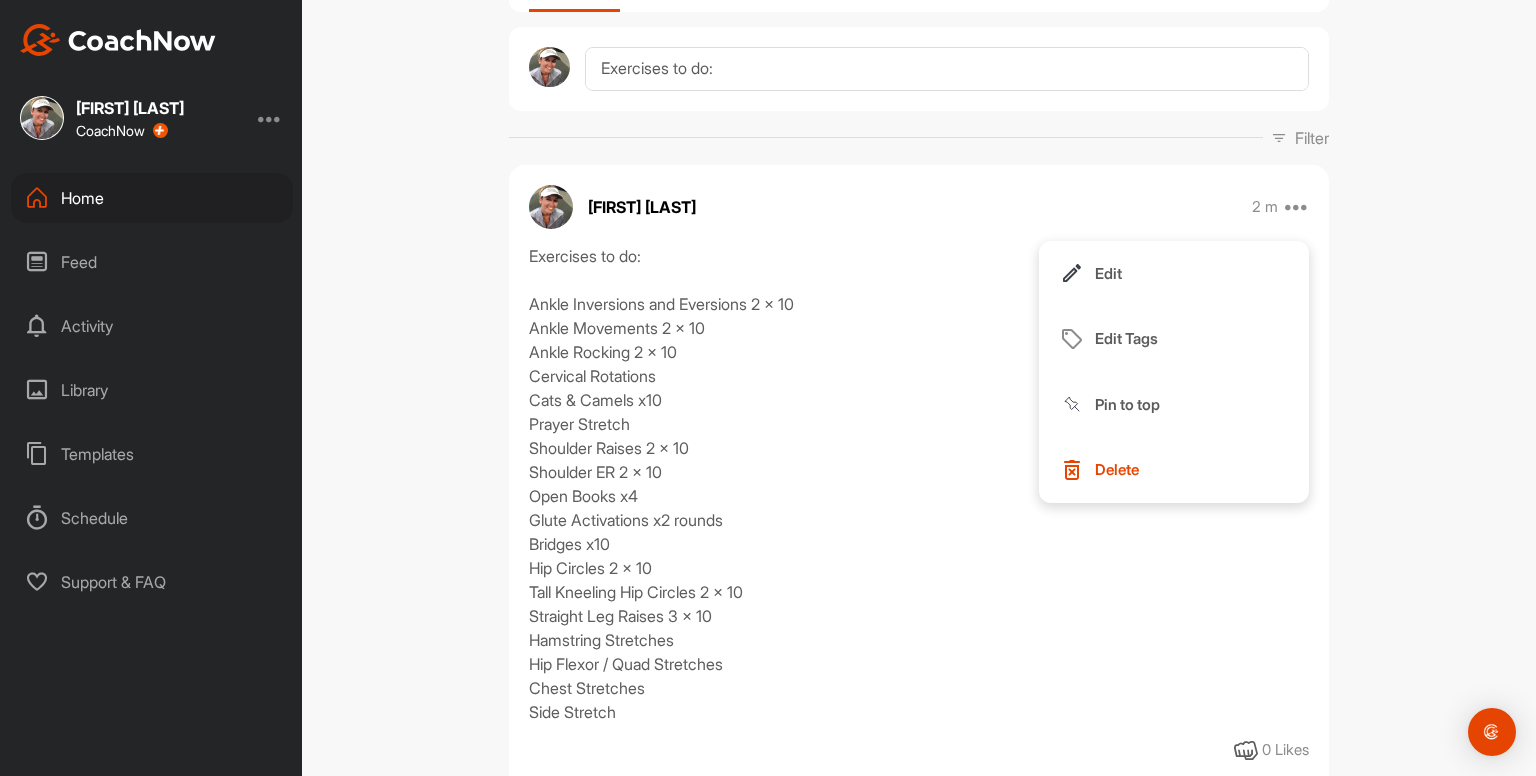 click on "Edit" at bounding box center (1174, 274) 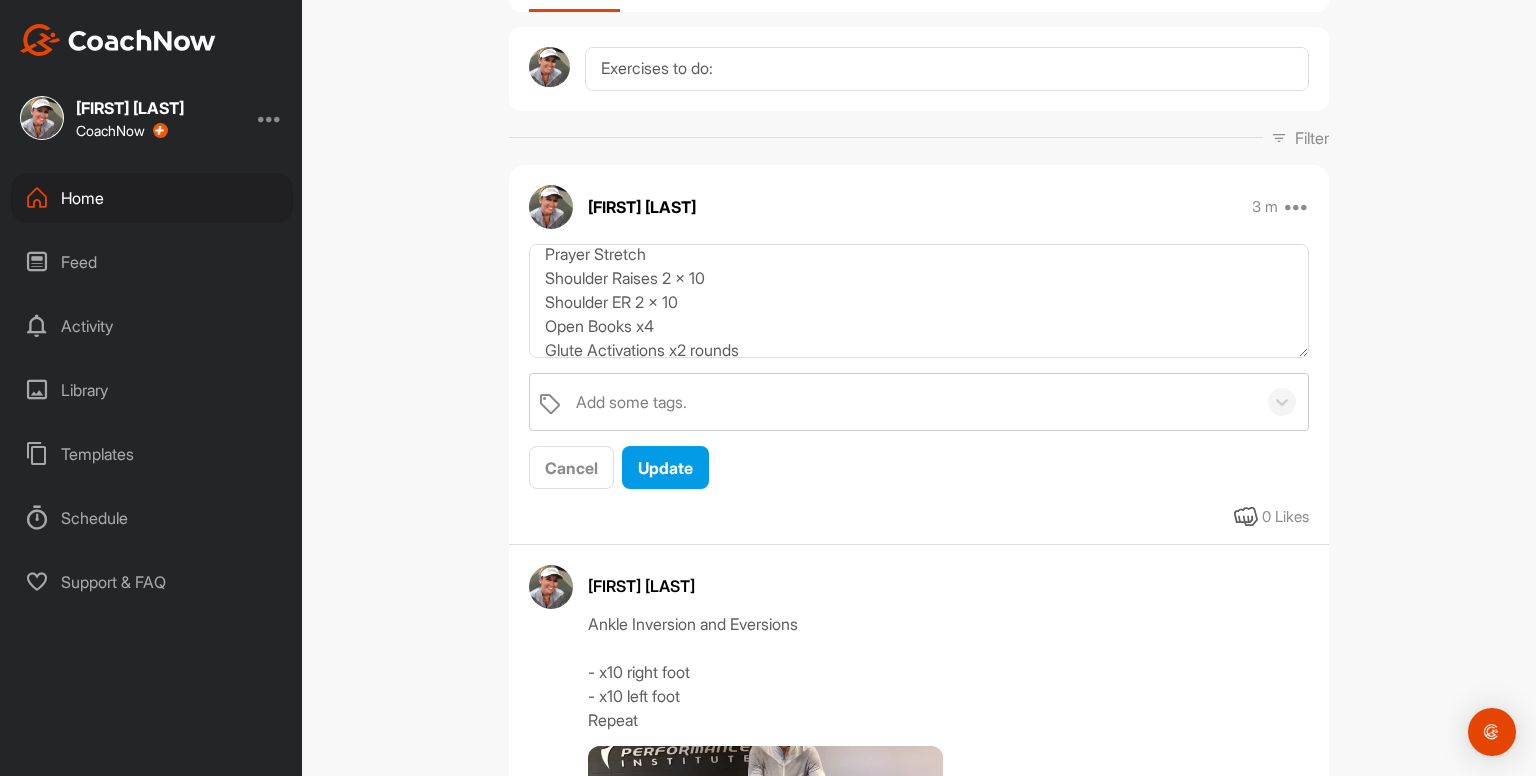 scroll, scrollTop: 140, scrollLeft: 0, axis: vertical 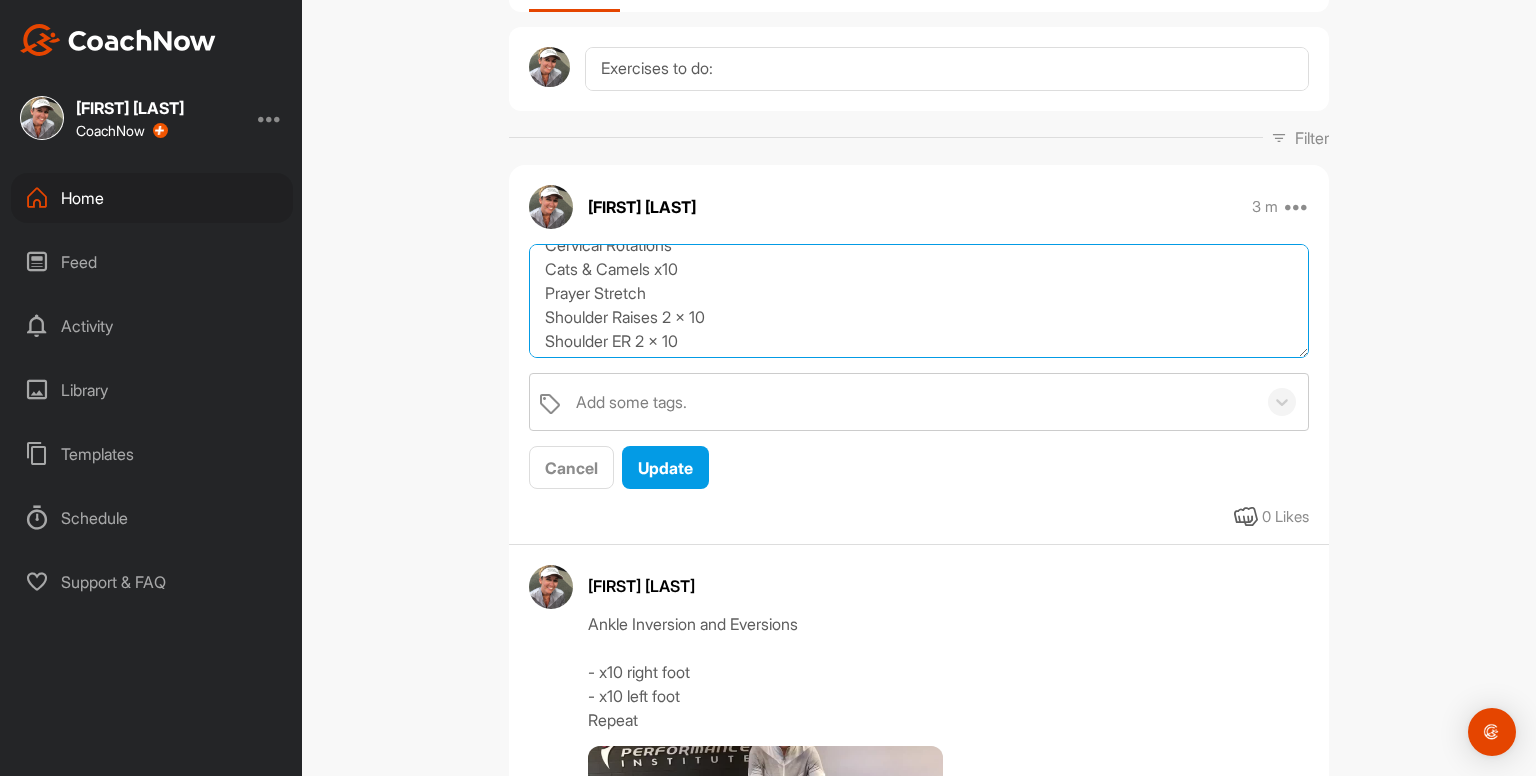 click on "Exercises to do:
Ankle Inversions and Eversions 2 x 10
Ankle Movements 2 x 10
Ankle Rocking 2 x 10
Cervical Rotations
Cats & Camels x10
Prayer Stretch
Shoulder Raises 2 x 10
Shoulder ER 2 x 10
Open Books x4
Glute Activations x2 rounds
Bridges x10
Hip Circles 2 x 10
Tall Kneeling Hip Circles 2 x 10
Straight Leg Raises 3 x 10
Hamstring Stretches
Hip Flexor / Quad Stretches
Chest Stretches
Side Stretch" at bounding box center (919, 301) 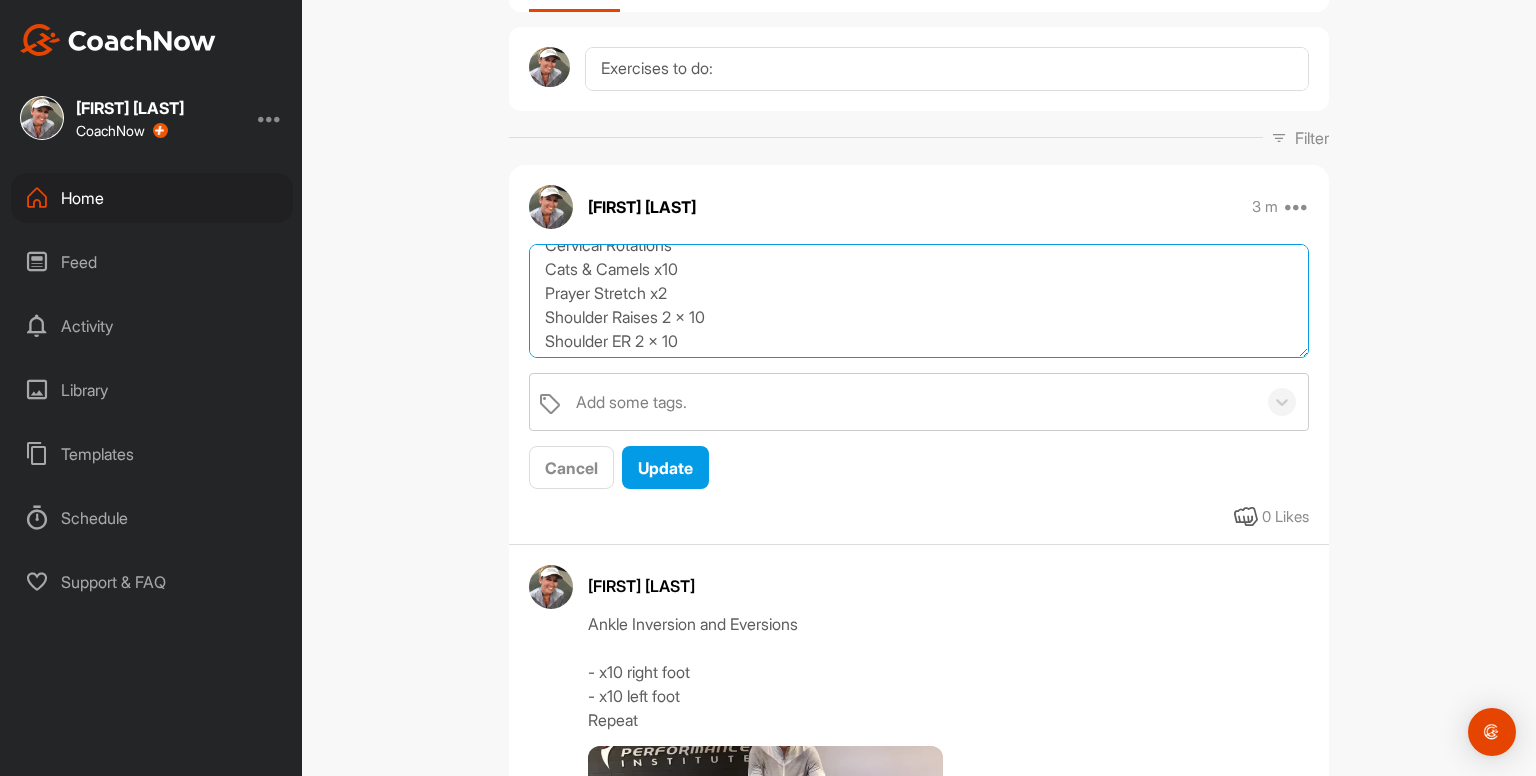 type on "Exercises to do:
Ankle Inversions and Eversions 2 x 10
Ankle Movements 2 x 10
Ankle Rocking 2 x 10
Cervical Rotations
Cats & Camels x10
Prayer Stretch x2
Shoulder Raises 2 x 10
Shoulder ER 2 x 10
Open Books x4
Glute Activations x2 rounds
Bridges x10
Hip Circles 2 x 10
Tall Kneeling Hip Circles 2 x 10
Straight Leg Raises 3 x 10
Hamstring Stretches
Hip Flexor / Quad Stretches
Chest Stretches
Side Stretch" 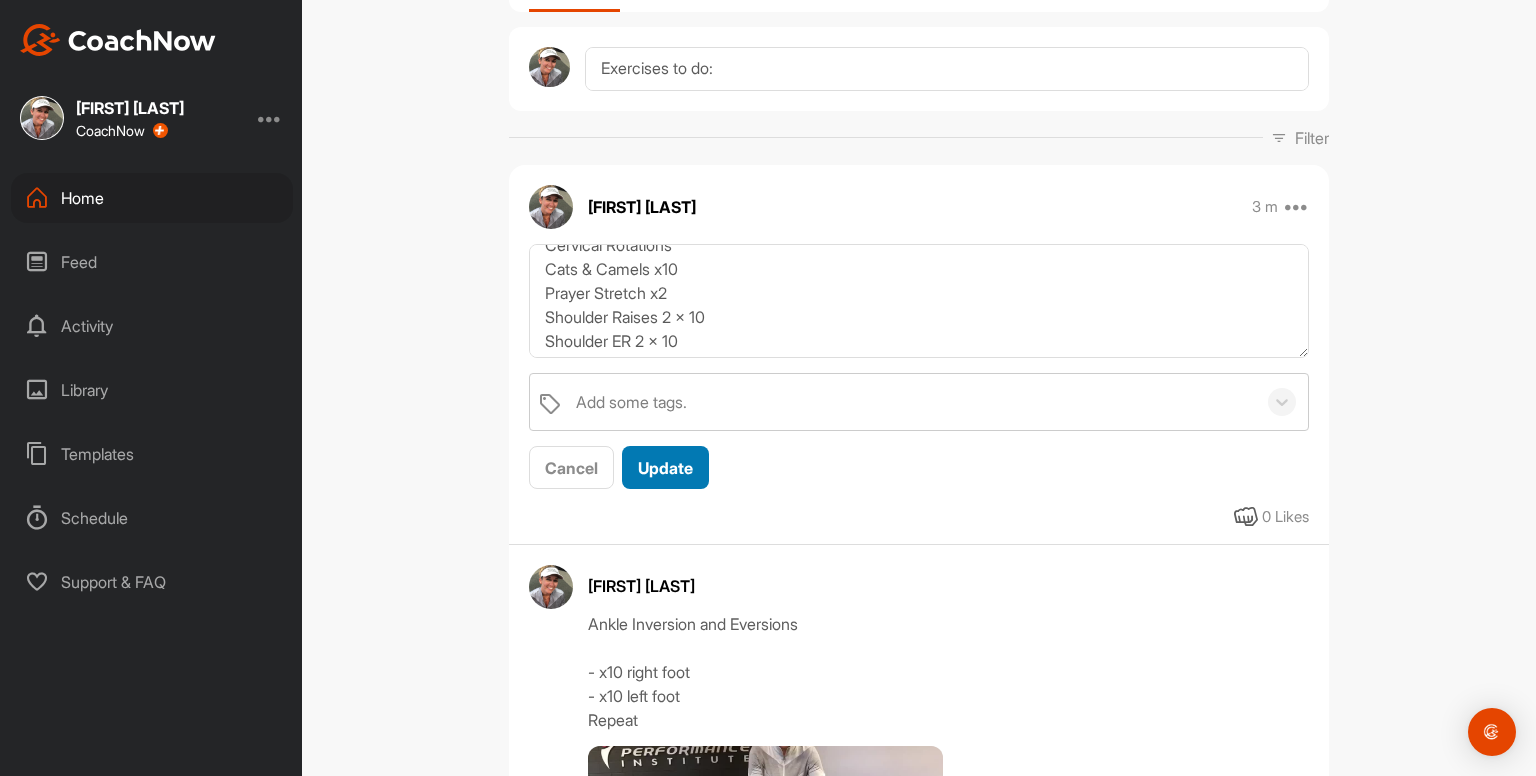 click on "Update" at bounding box center [665, 468] 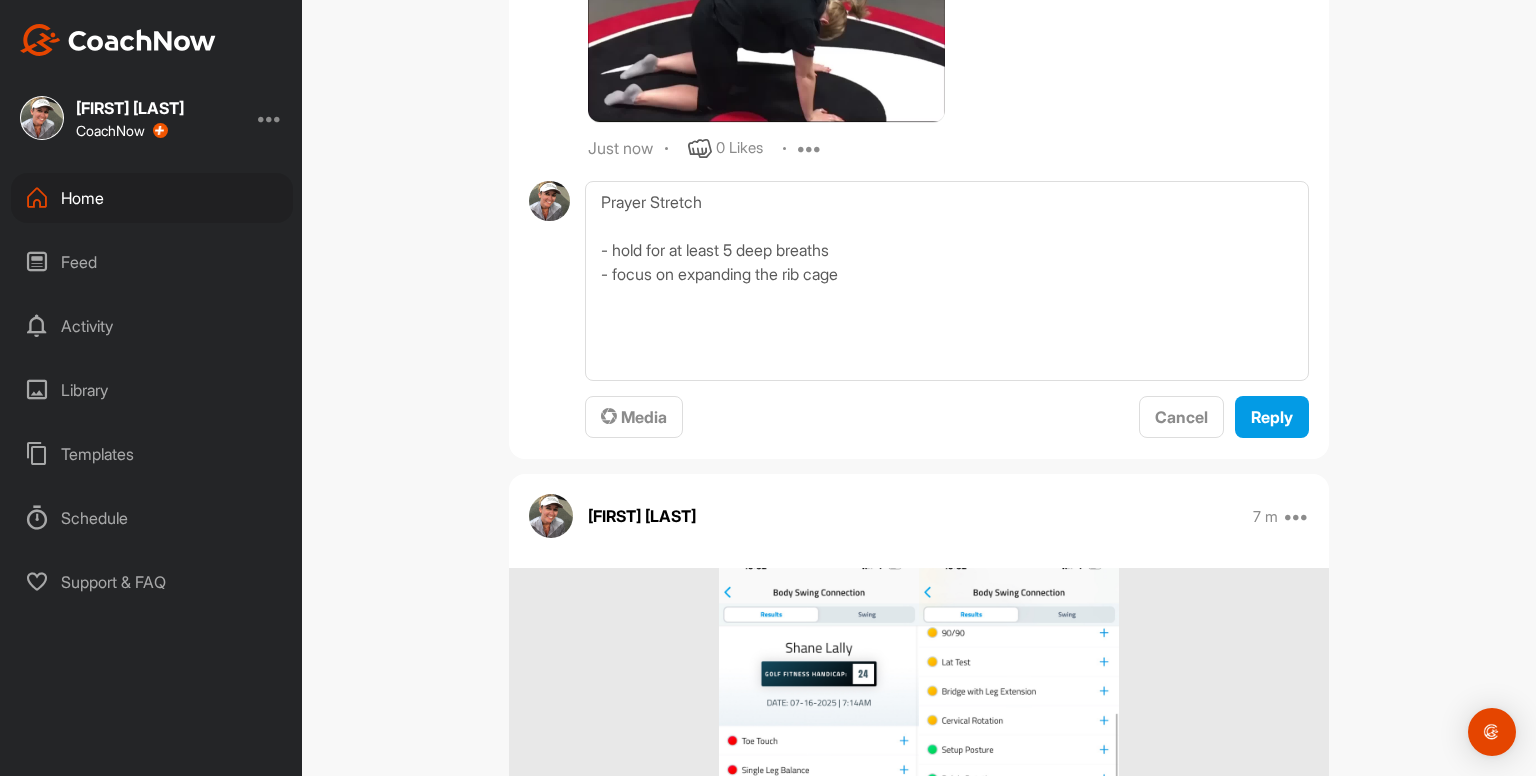 scroll, scrollTop: 3178, scrollLeft: 0, axis: vertical 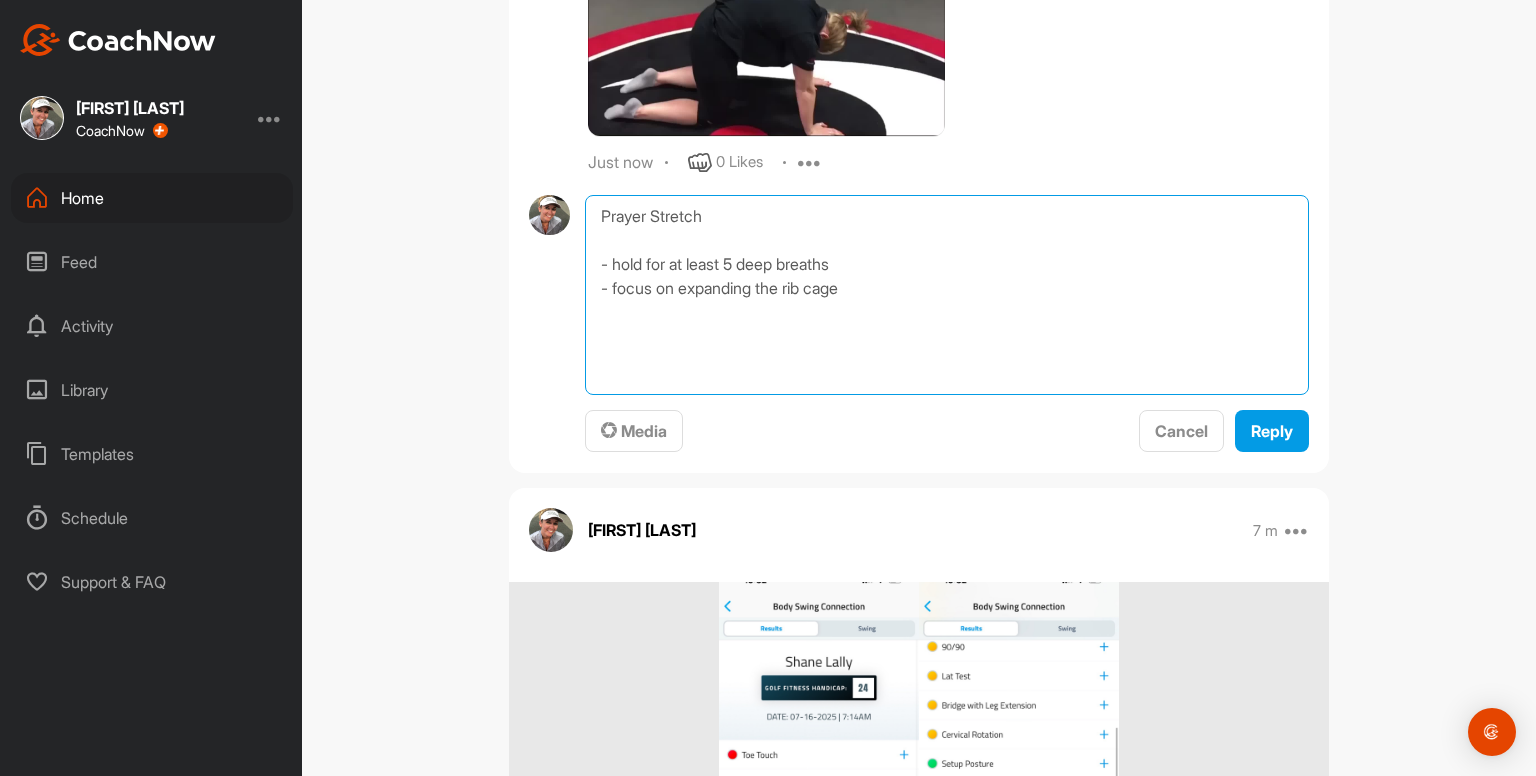 click on "Prayer Stretch
- hold for at least 5 deep breaths
- focus on expanding the rib cage" at bounding box center (947, 295) 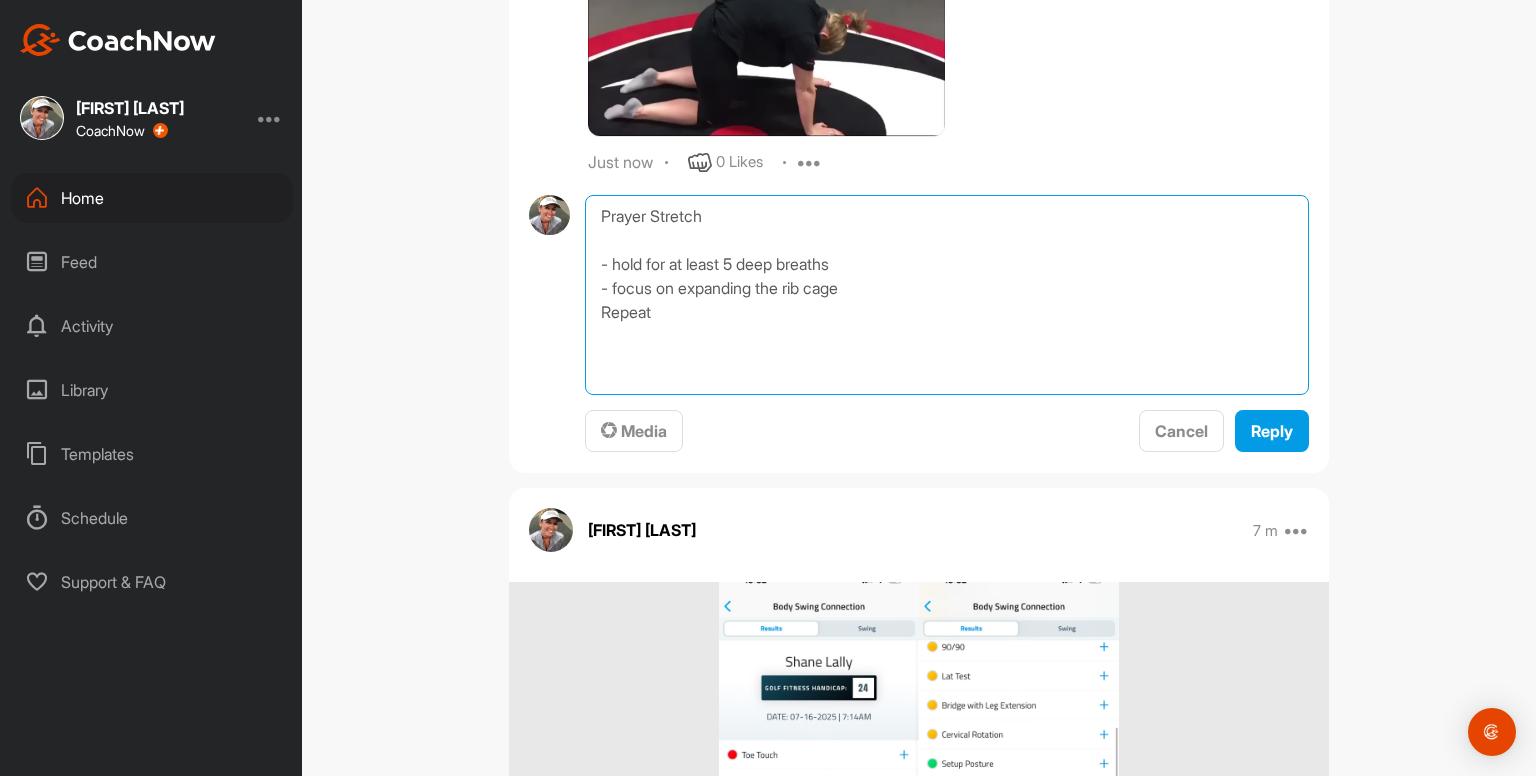 type on "Prayer Stretch
- hold for at least 5 deep breaths
- focus on expanding the rib cage
Repeat" 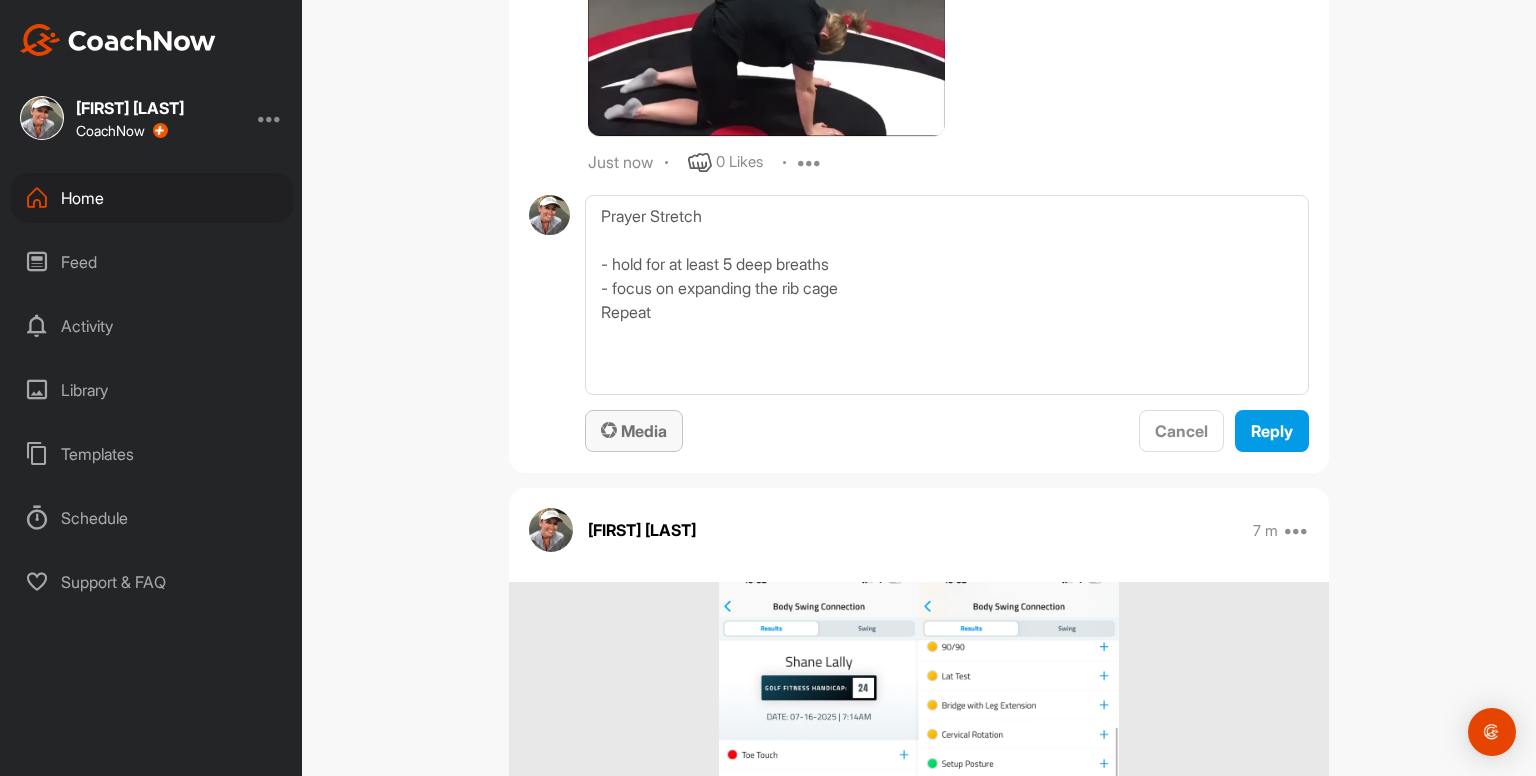 click on "Media" at bounding box center (634, 431) 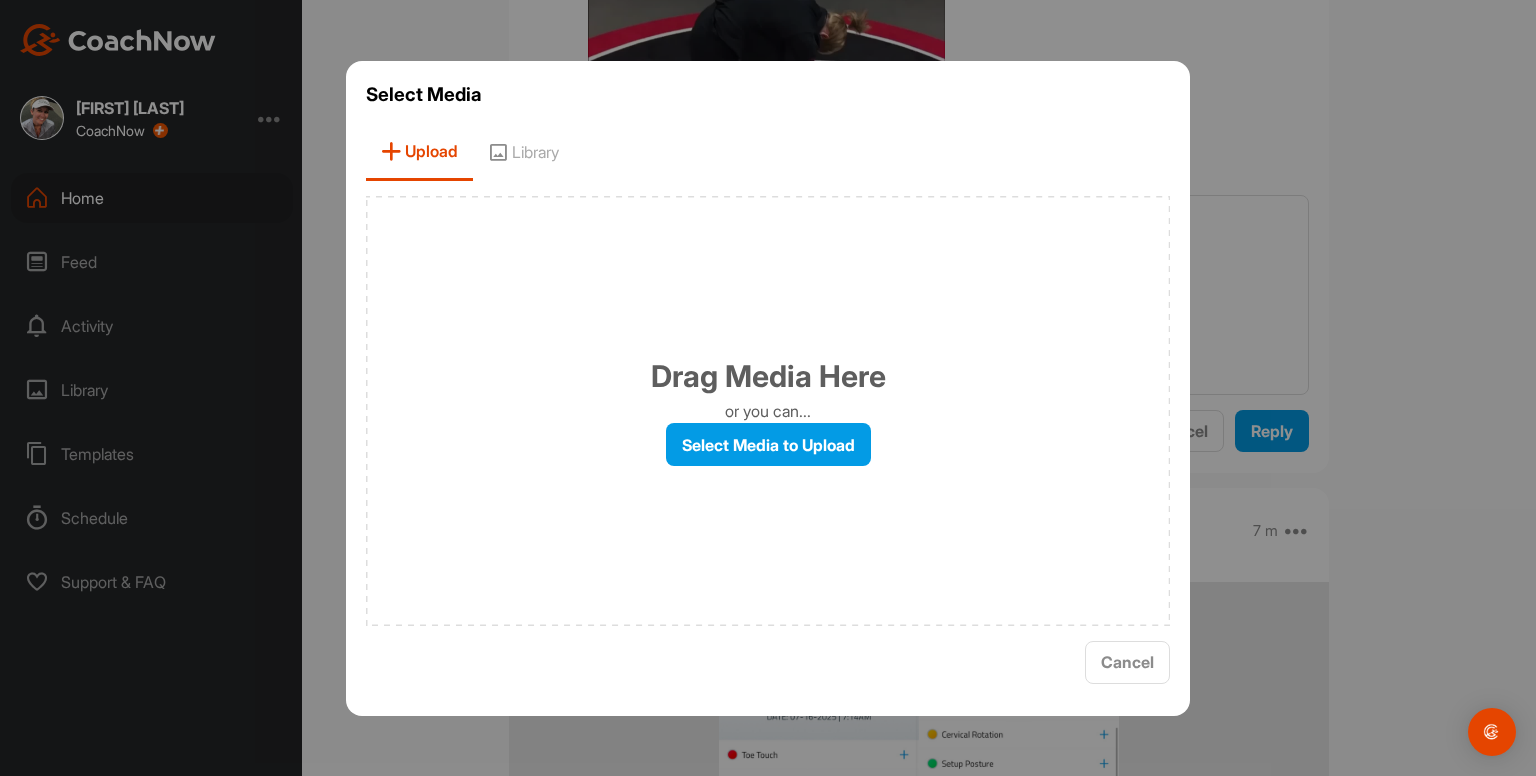 click on "Library" at bounding box center (523, 152) 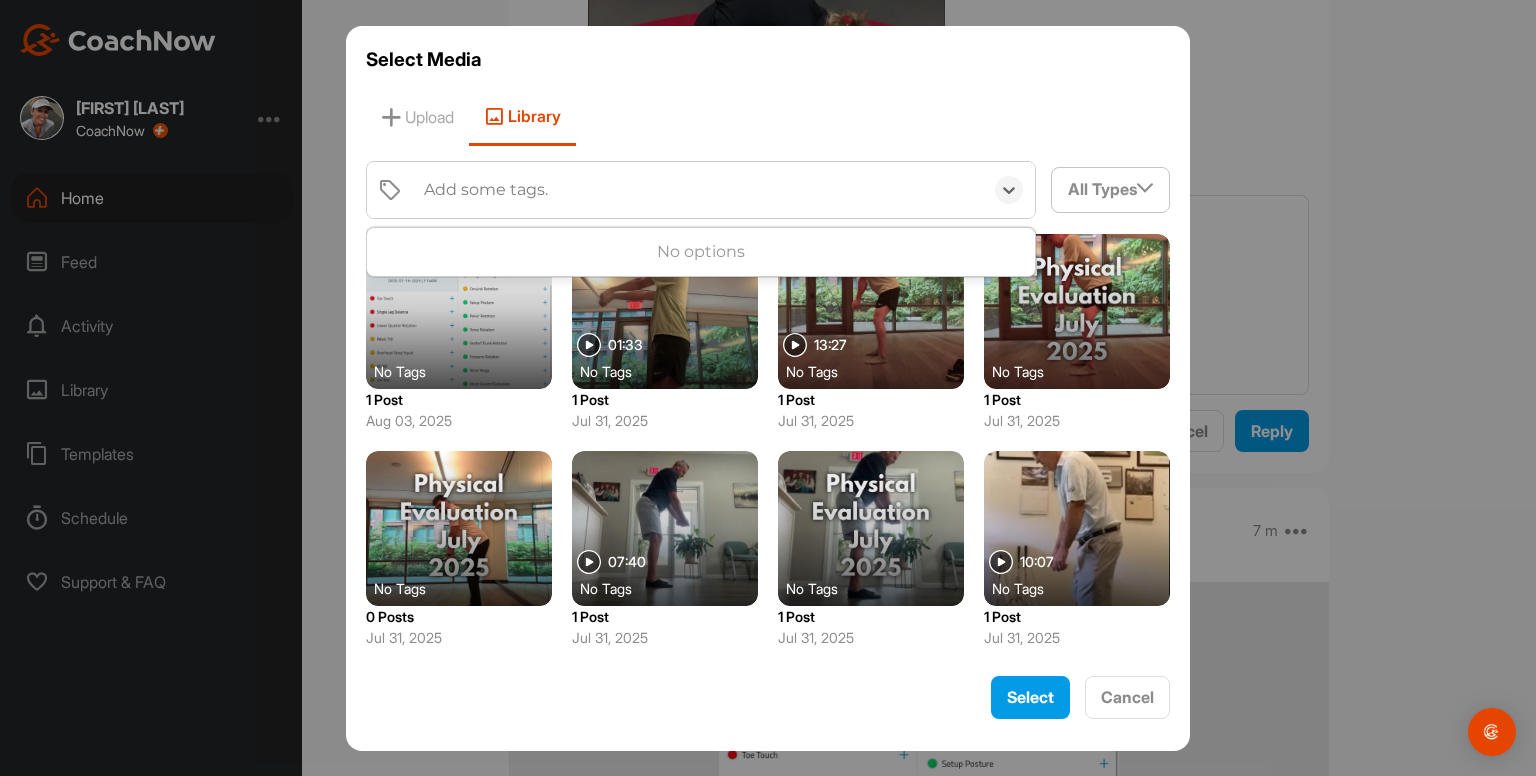 click on "Add some tags." at bounding box center (698, 190) 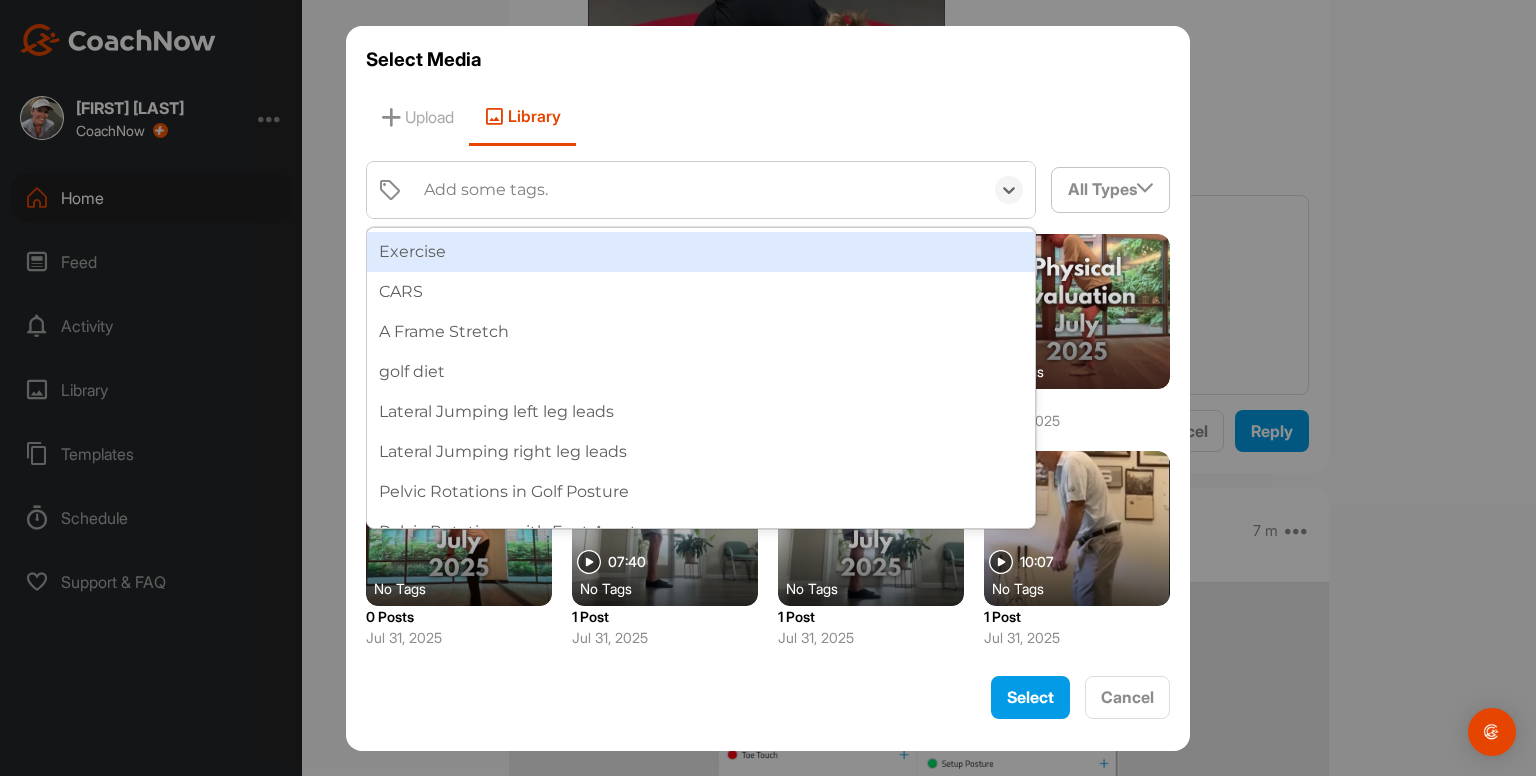 click on "Add some tags." at bounding box center (698, 190) 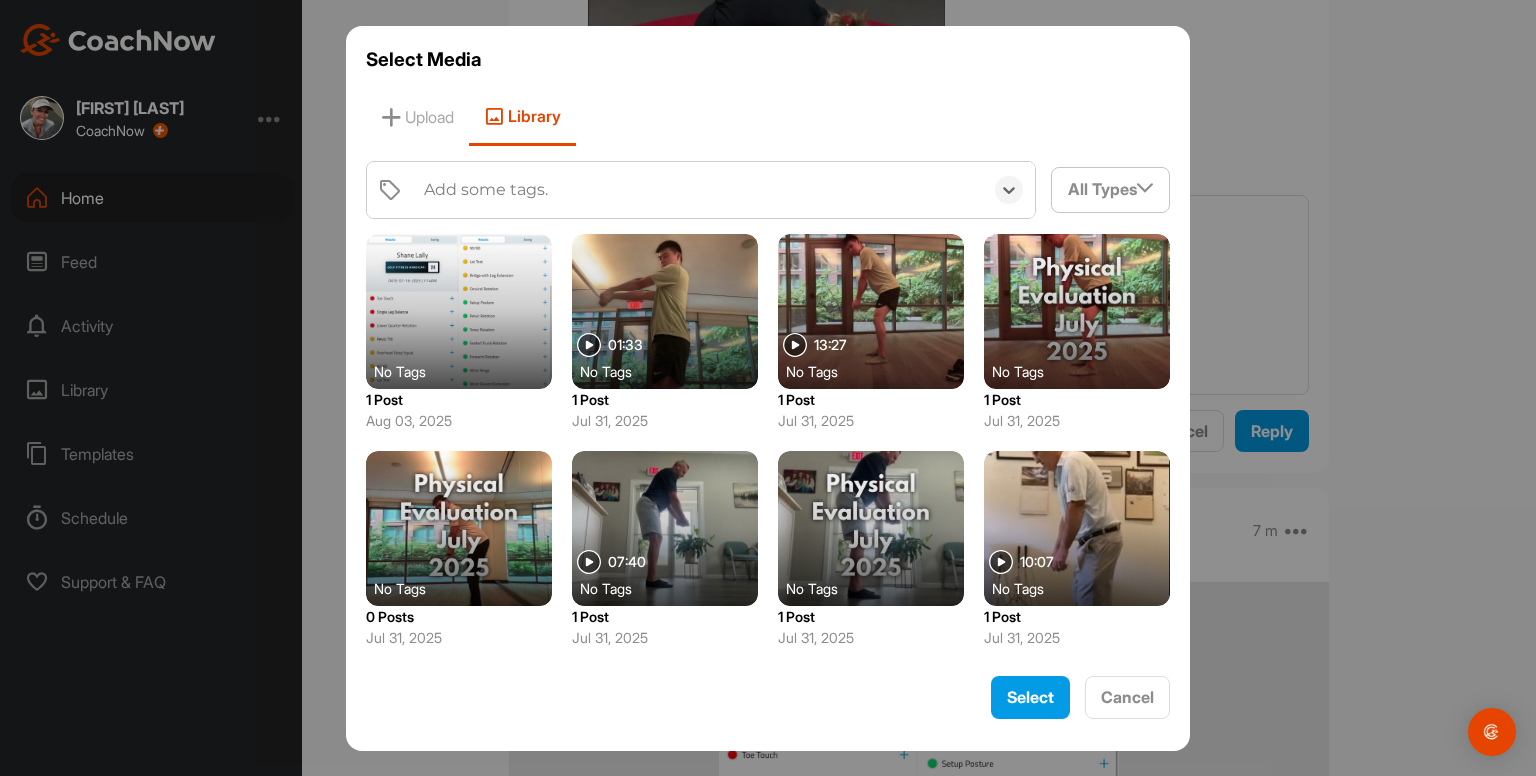 click on "Add some tags." at bounding box center (698, 190) 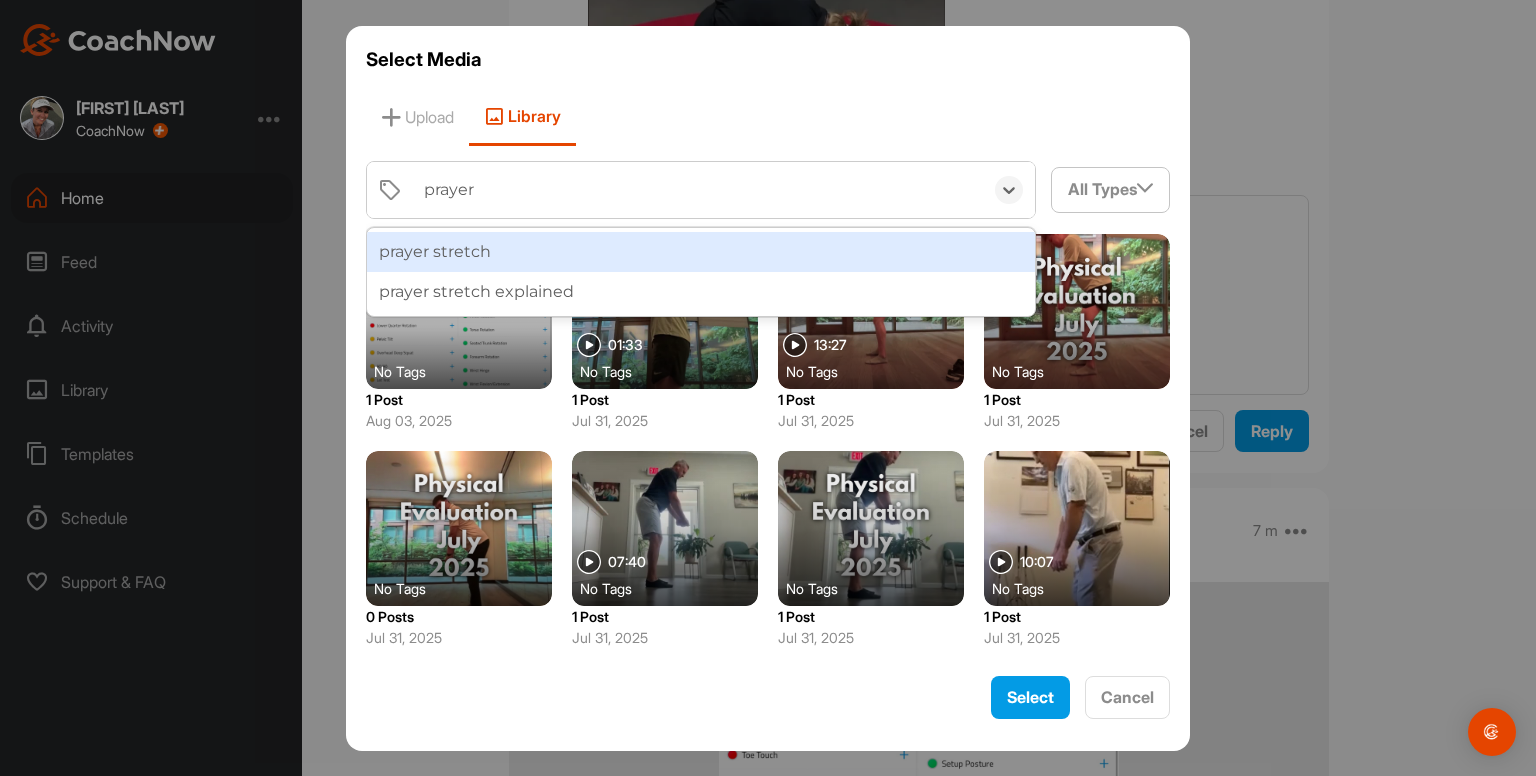 type on "prayer s" 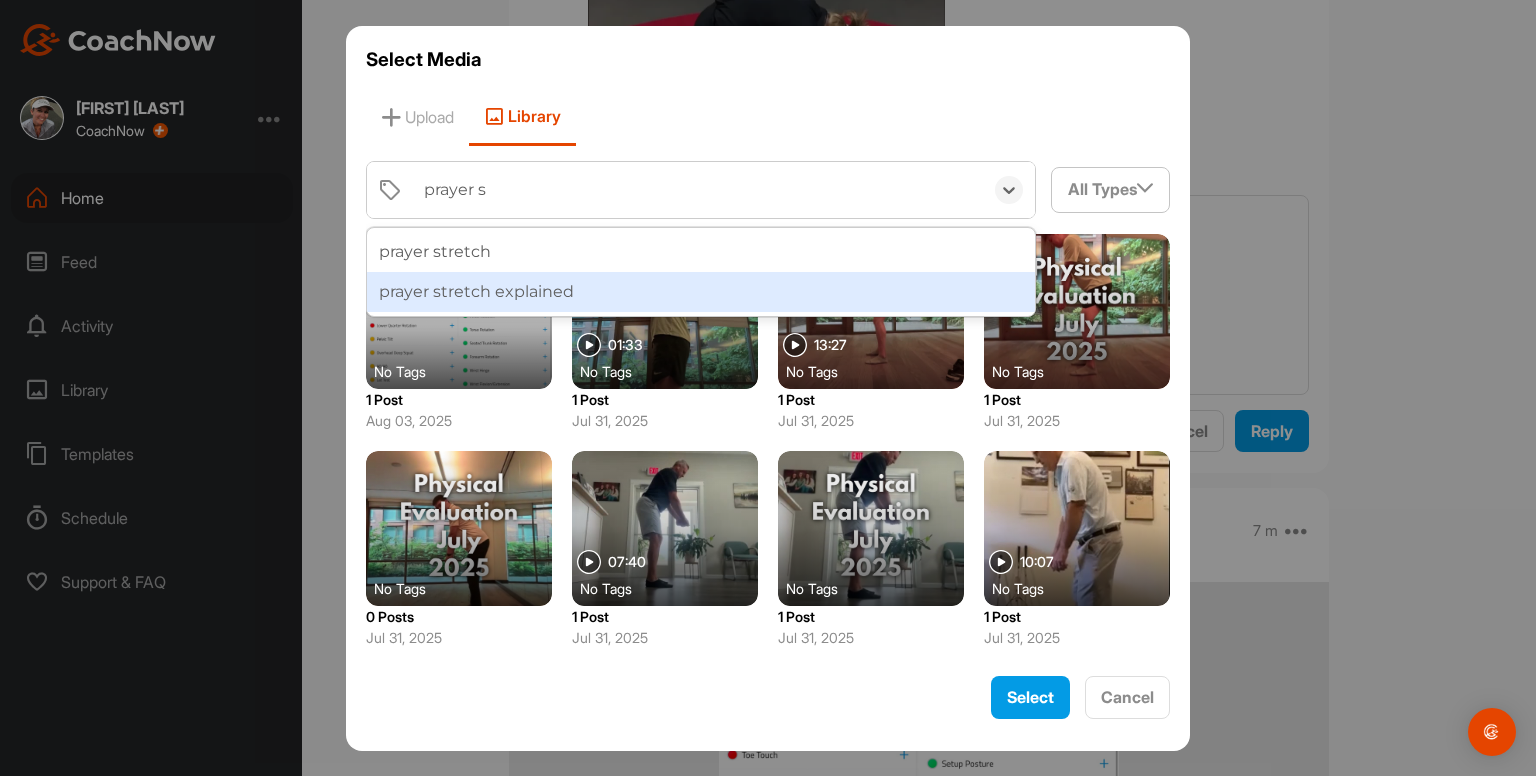click on "prayer stretch explained" at bounding box center (701, 292) 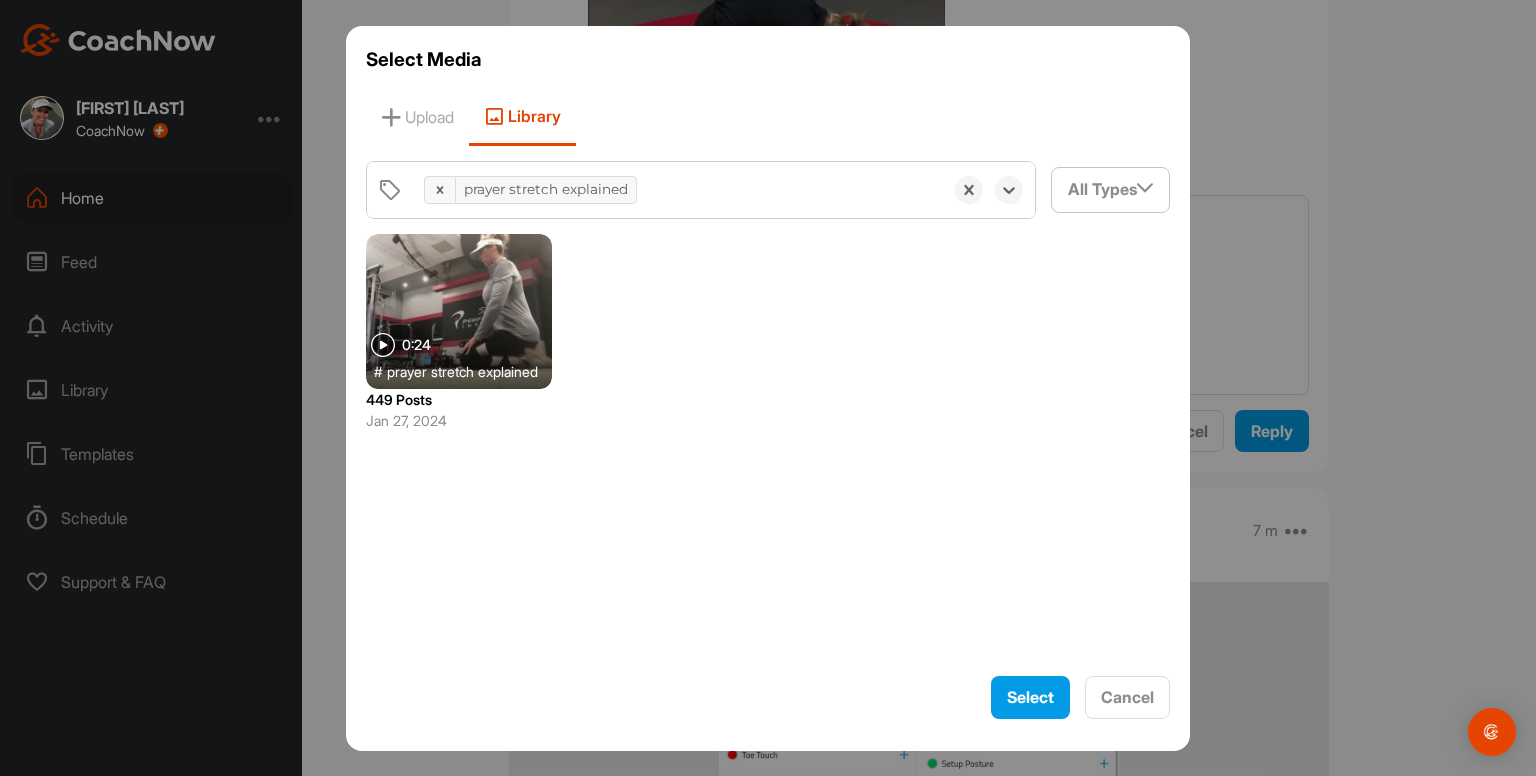 click at bounding box center (459, 311) 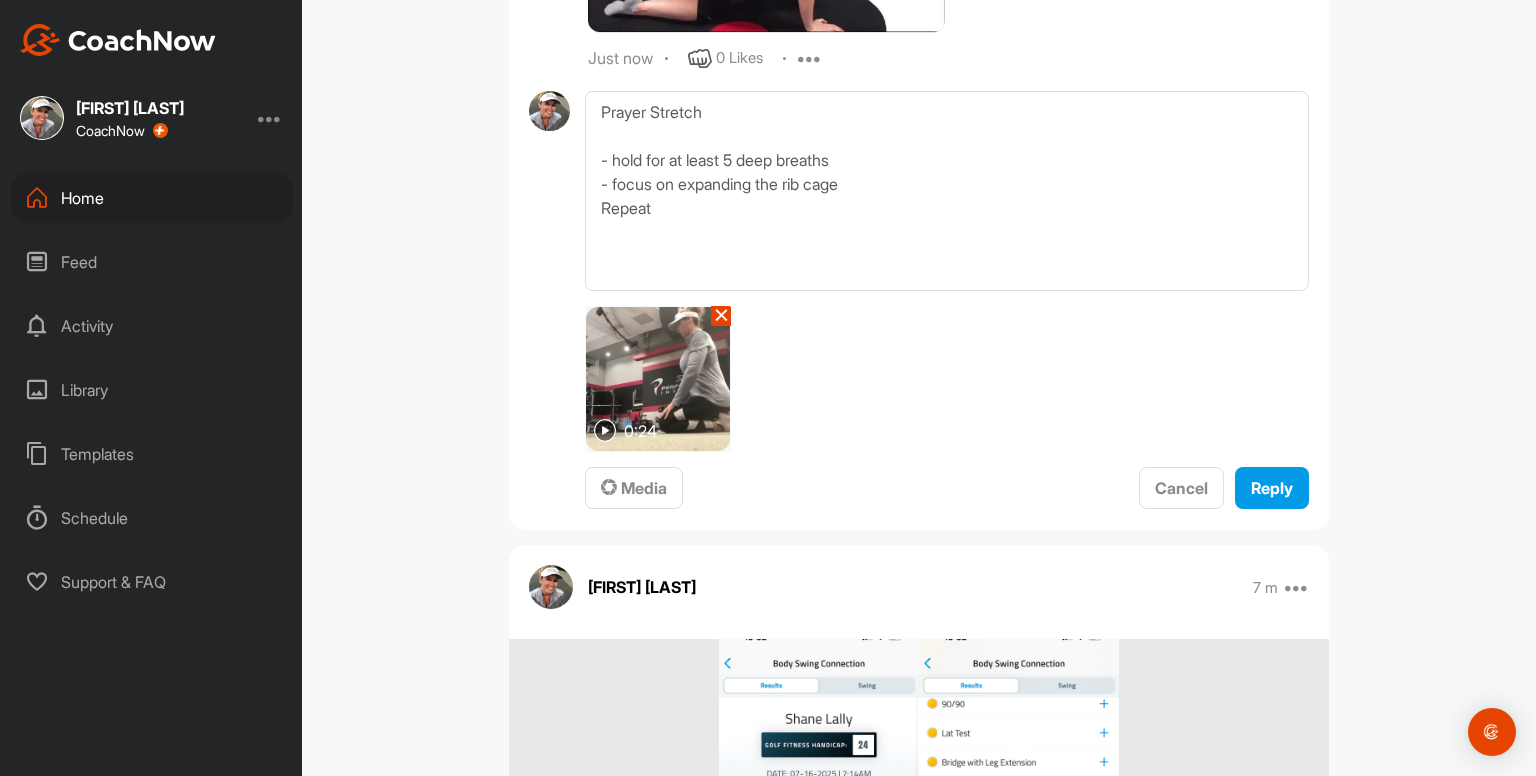 scroll, scrollTop: 3284, scrollLeft: 0, axis: vertical 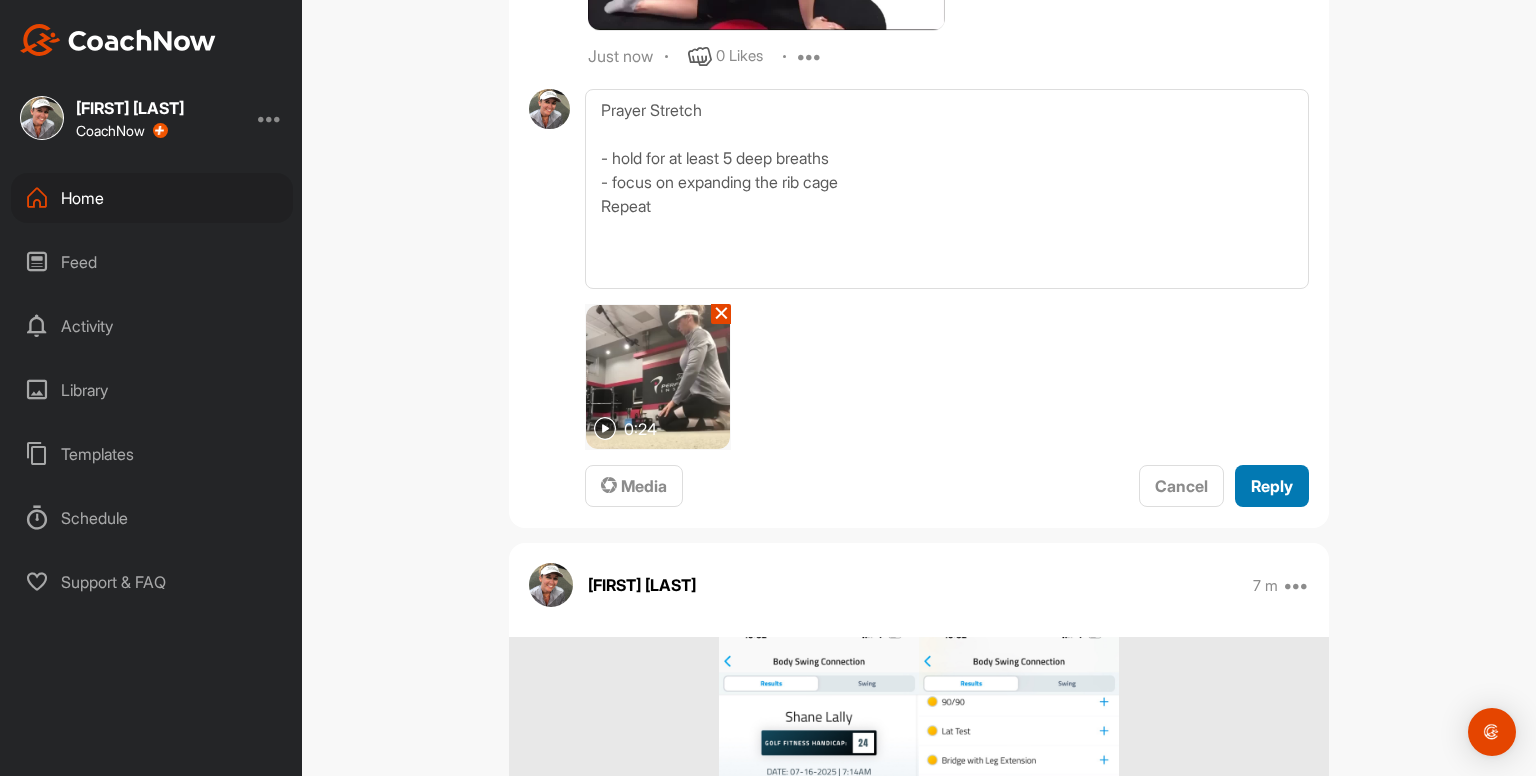 click on "Reply" at bounding box center (1272, 486) 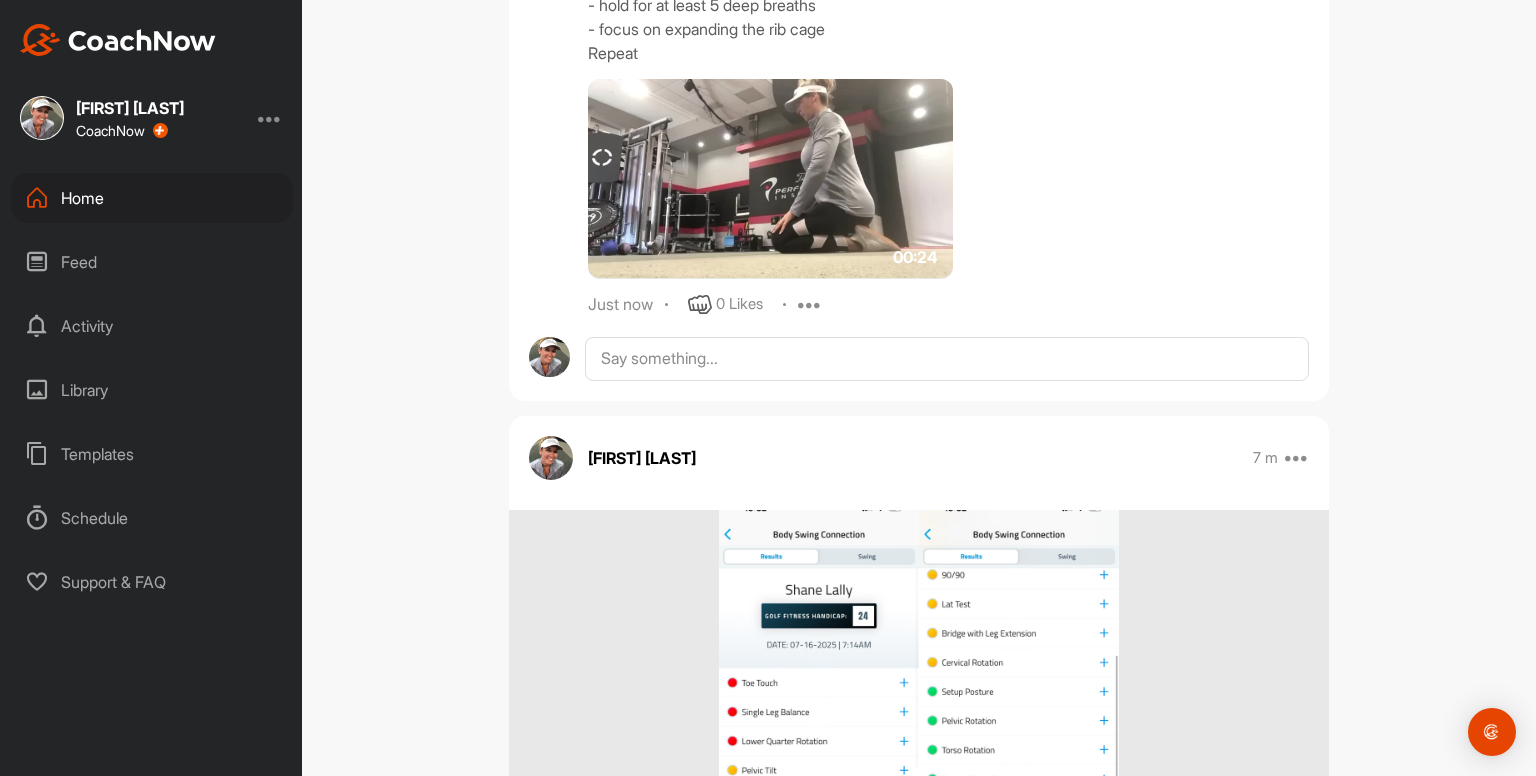 scroll, scrollTop: 3476, scrollLeft: 0, axis: vertical 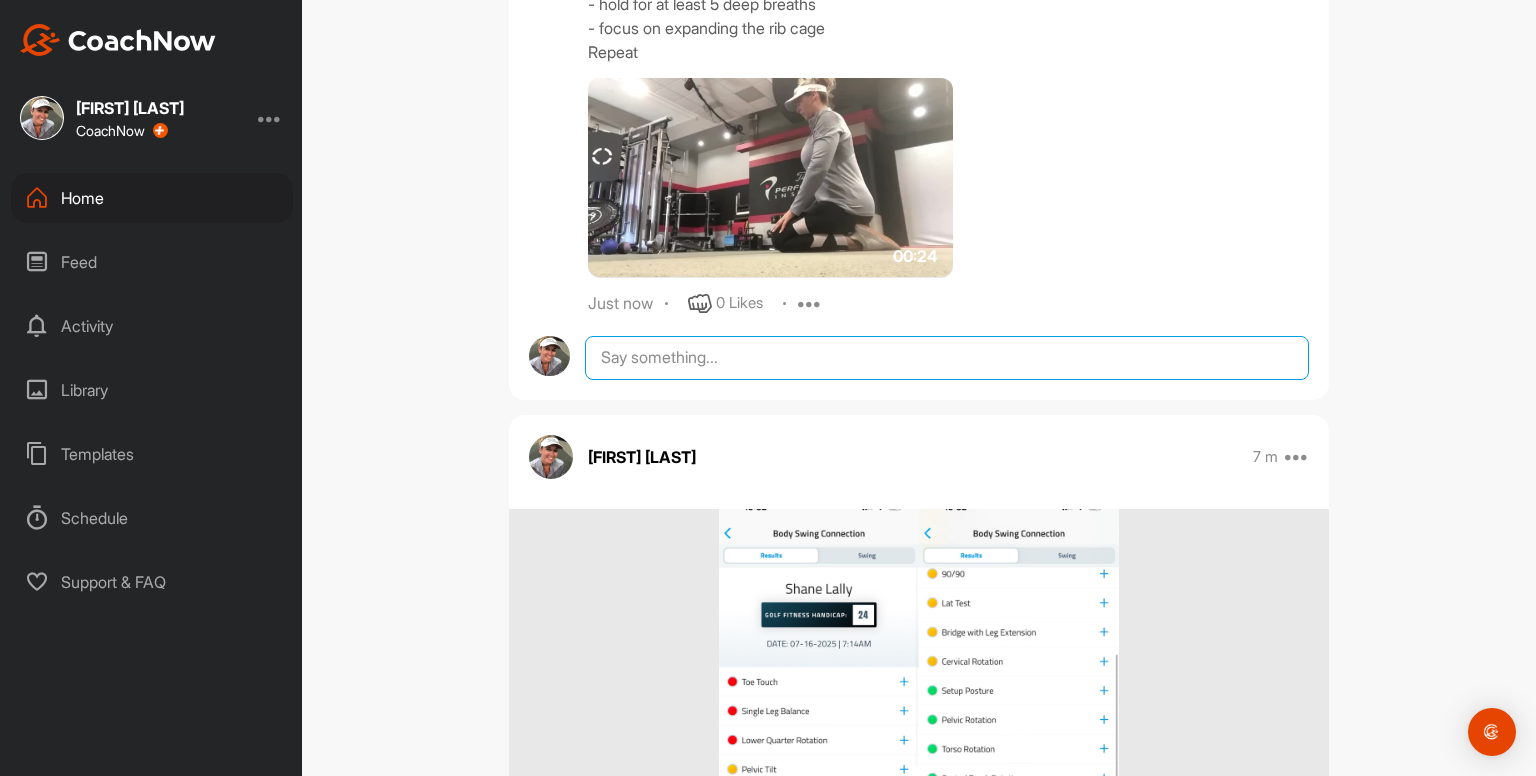 click at bounding box center (947, 358) 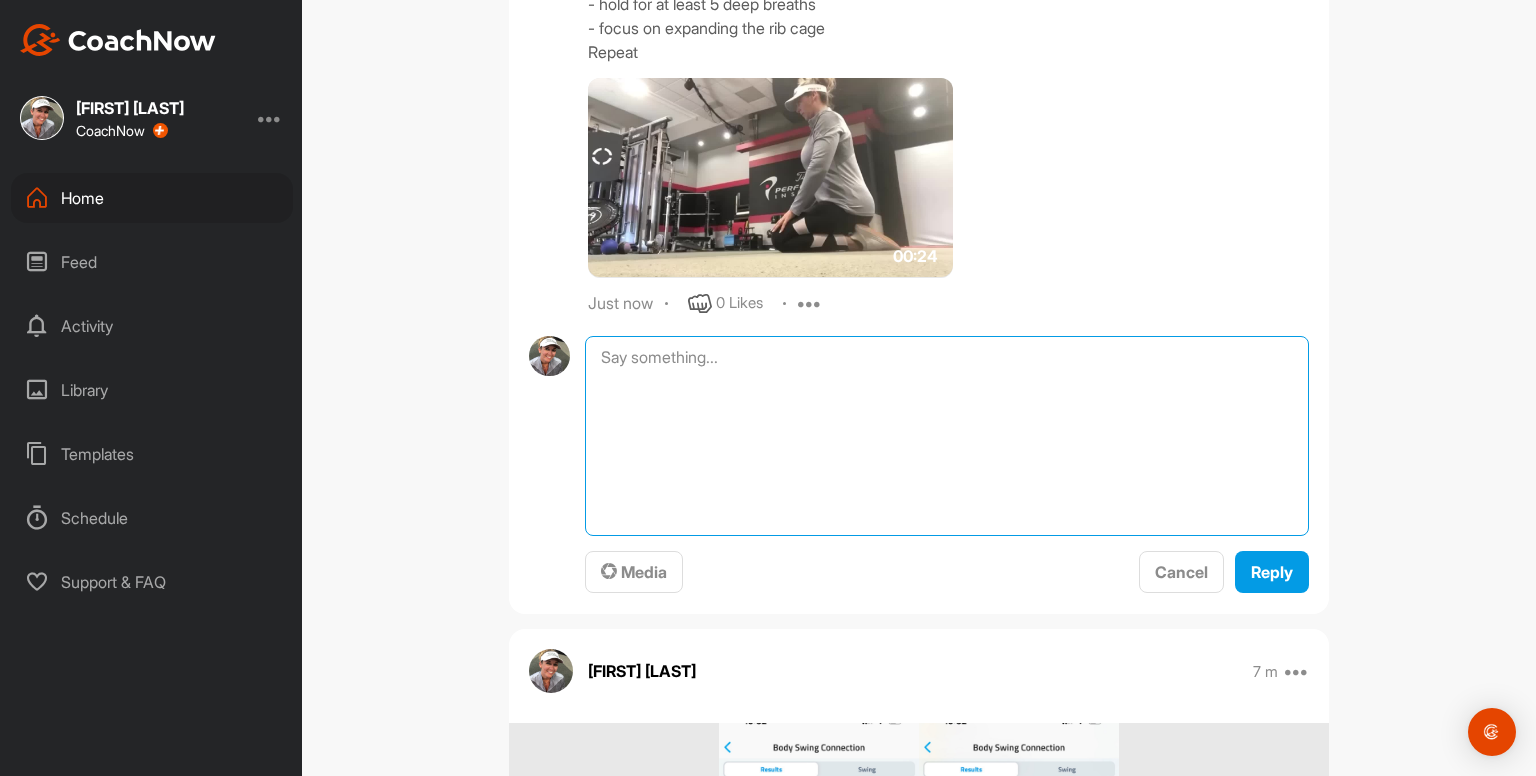 paste on "Ankle Inversion and Eversions
- x10 right foot
- 10 left foot
Repeat
00:18media
May 19
0 Likes
avatar
Kayleigh franklin
Ankle Movements - use something to balance with
- x10 circles clockwise
- x10 circles counterclockwise
- x10 pointing to ground / pulling up to shin
Repeat on other foot
Repeat both feet again
00:46media
May 19
0 Likes
avatar
Kayleigh franklin
Ankle Rocking - use something to balance with
- x10 rocking / heels up to toes up
Repeat
00:36media
May 19
0 Likes
avatar
Kayleigh franklin
Cervical Drill x5
- keep eyes focused forwards as head moves right and left
- right and left = 1 rep
- using a mirror helps
00:25media
May 19
0 Likes
avatar
Kayleigh franklin
Cervical Drill x5
- keep head still as eyes follow thumb
- right and left = 1 rep
00:38media
May 19
0 Likes
avatar
Kayleigh franklin
Cats & Camels x10
- up and down = 1 rep
- big movement from head to tailbone
- breathe in at the top and really expand the rib cage then breathe out when you arch down
00:13media
May 19
0 Likes
avatar
Ka..." 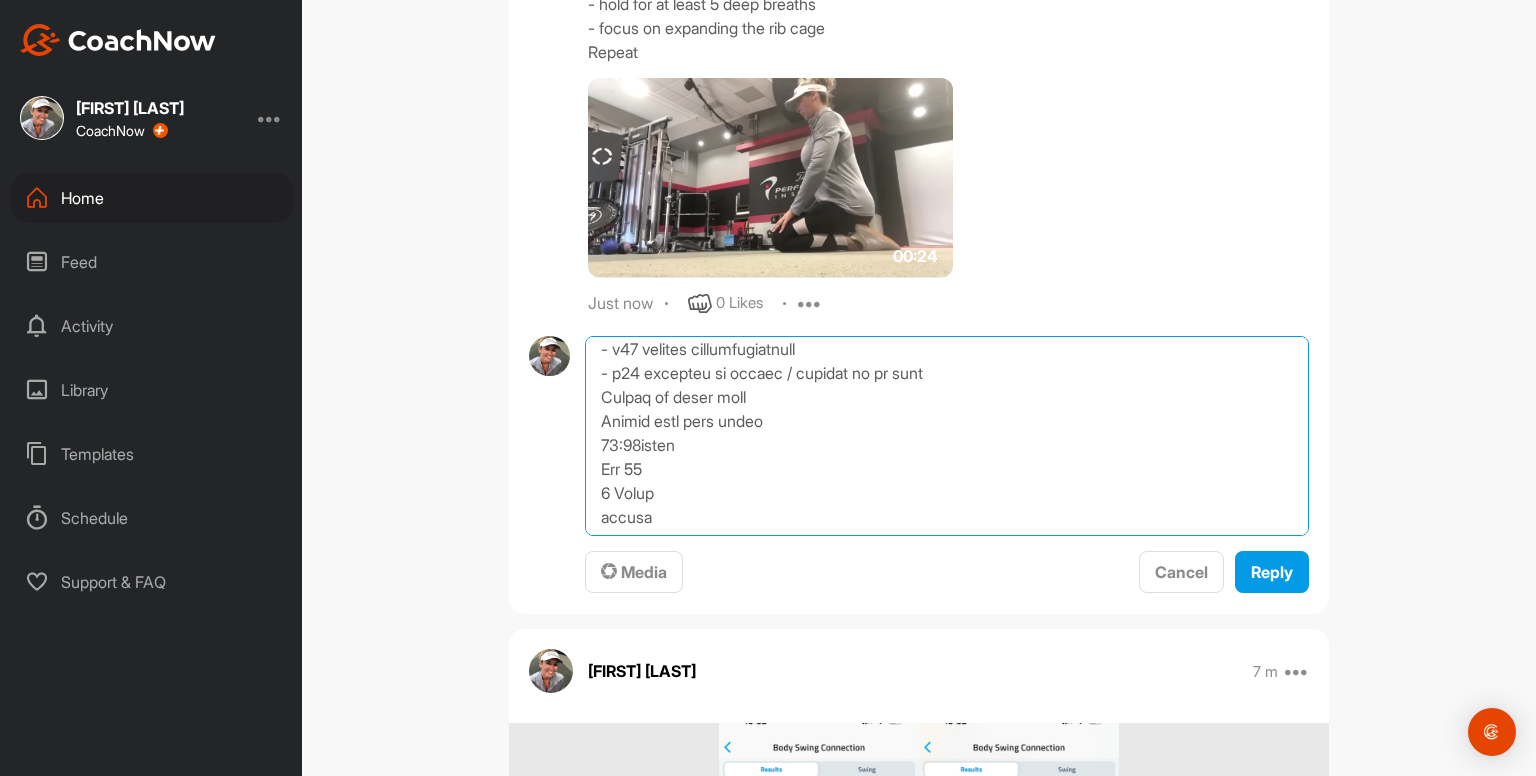 scroll, scrollTop: 0, scrollLeft: 0, axis: both 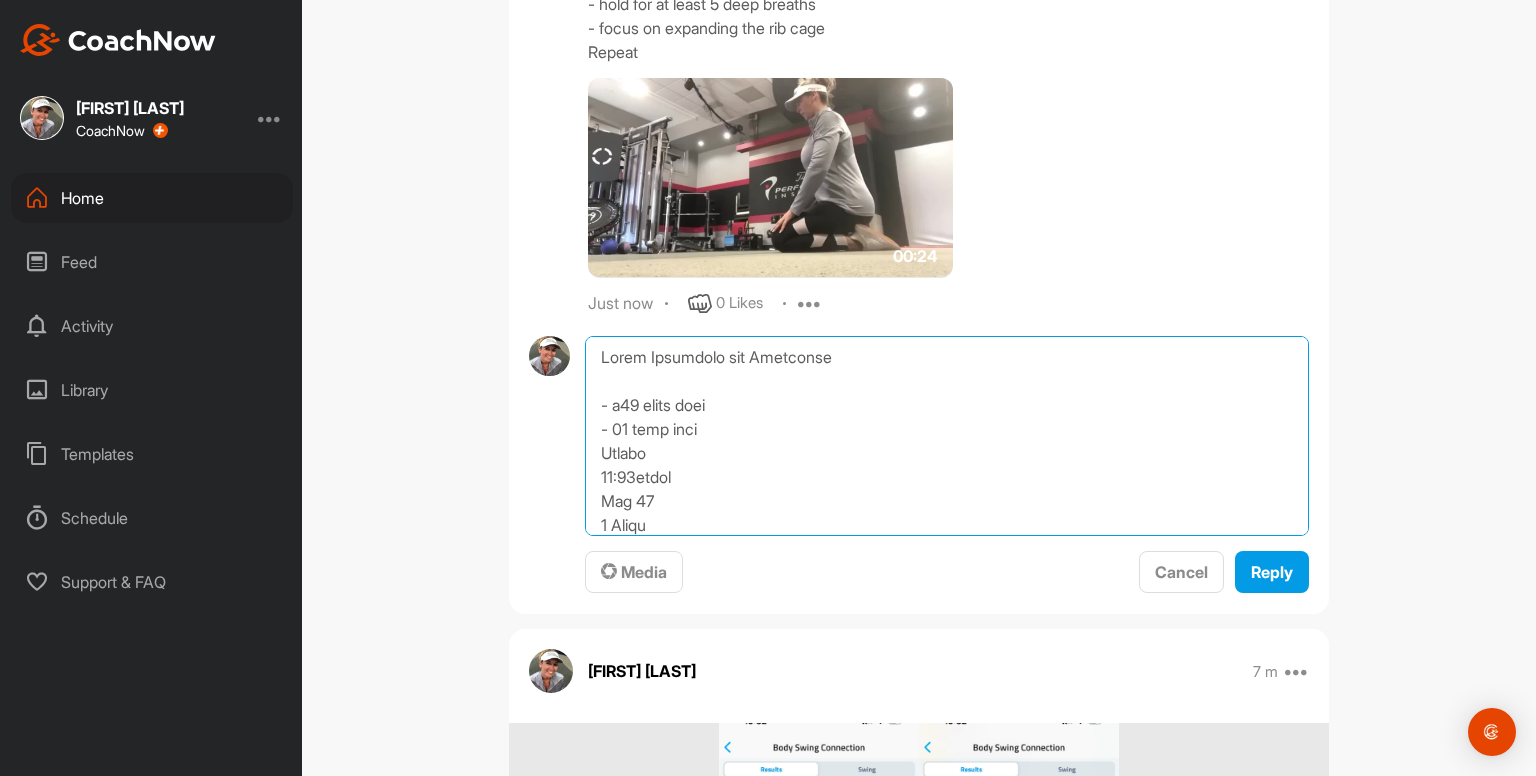 drag, startPoint x: 592, startPoint y: 481, endPoint x: 580, endPoint y: 227, distance: 254.28331 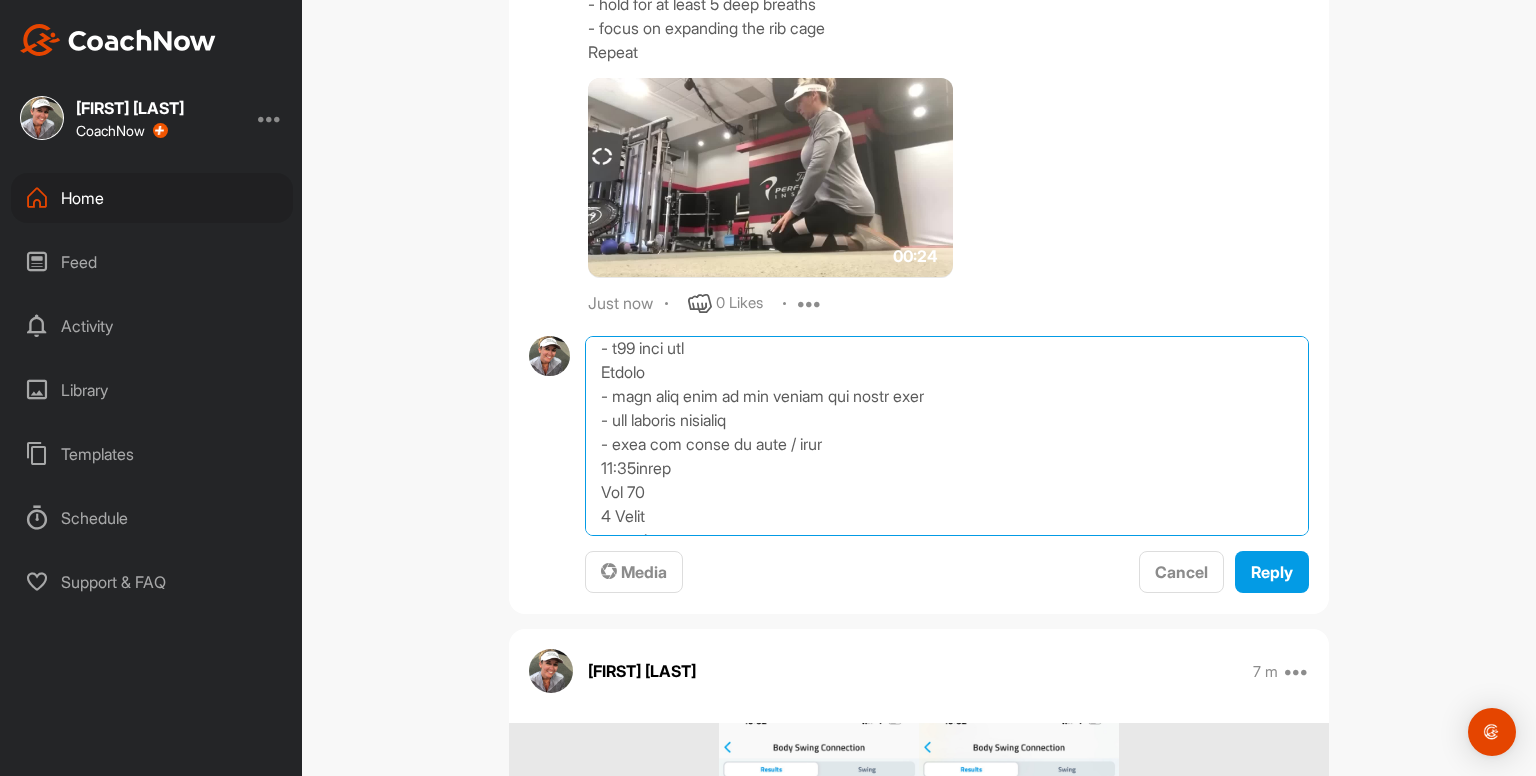 scroll, scrollTop: 98, scrollLeft: 0, axis: vertical 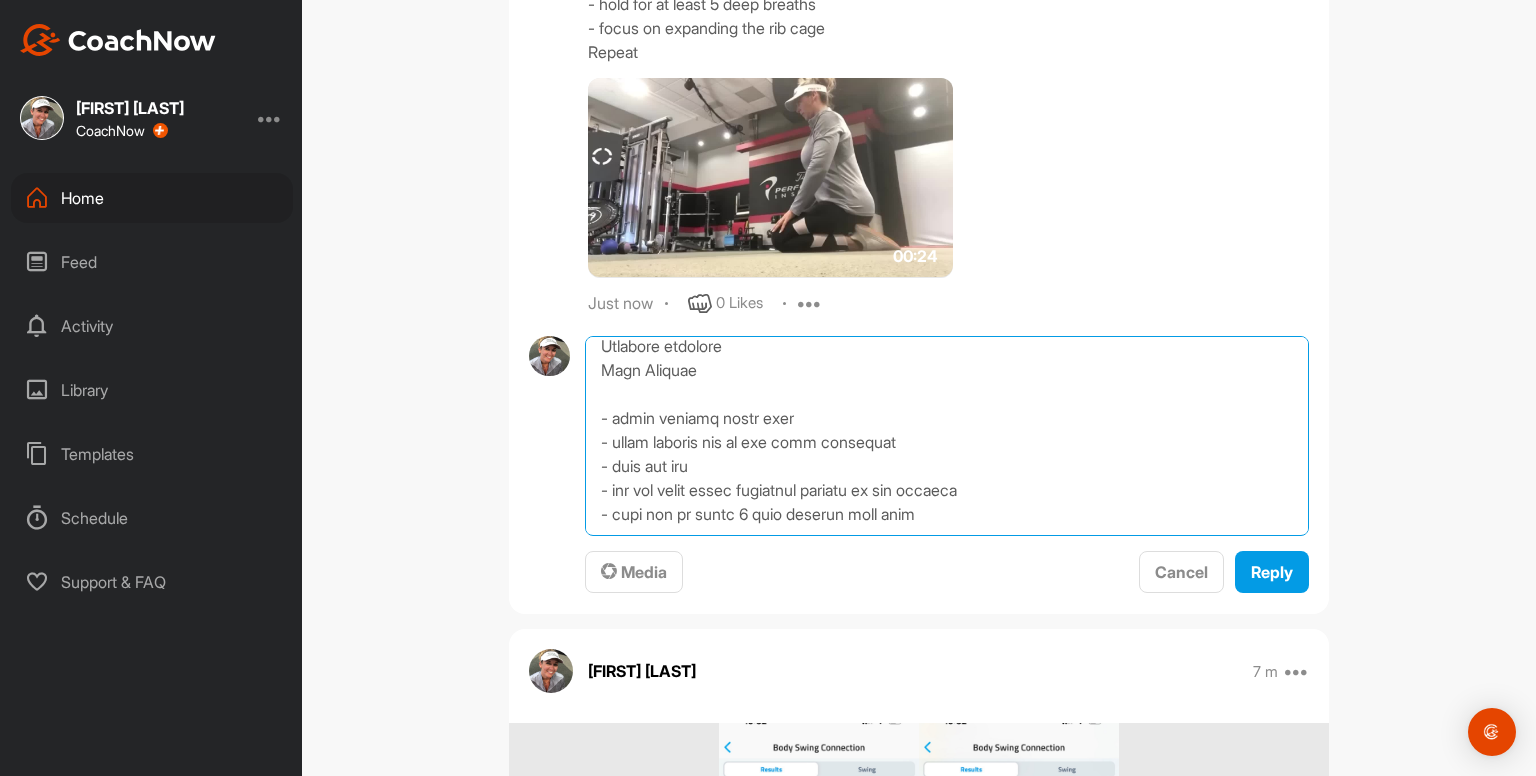 drag, startPoint x: 588, startPoint y: 447, endPoint x: 945, endPoint y: 533, distance: 367.21246 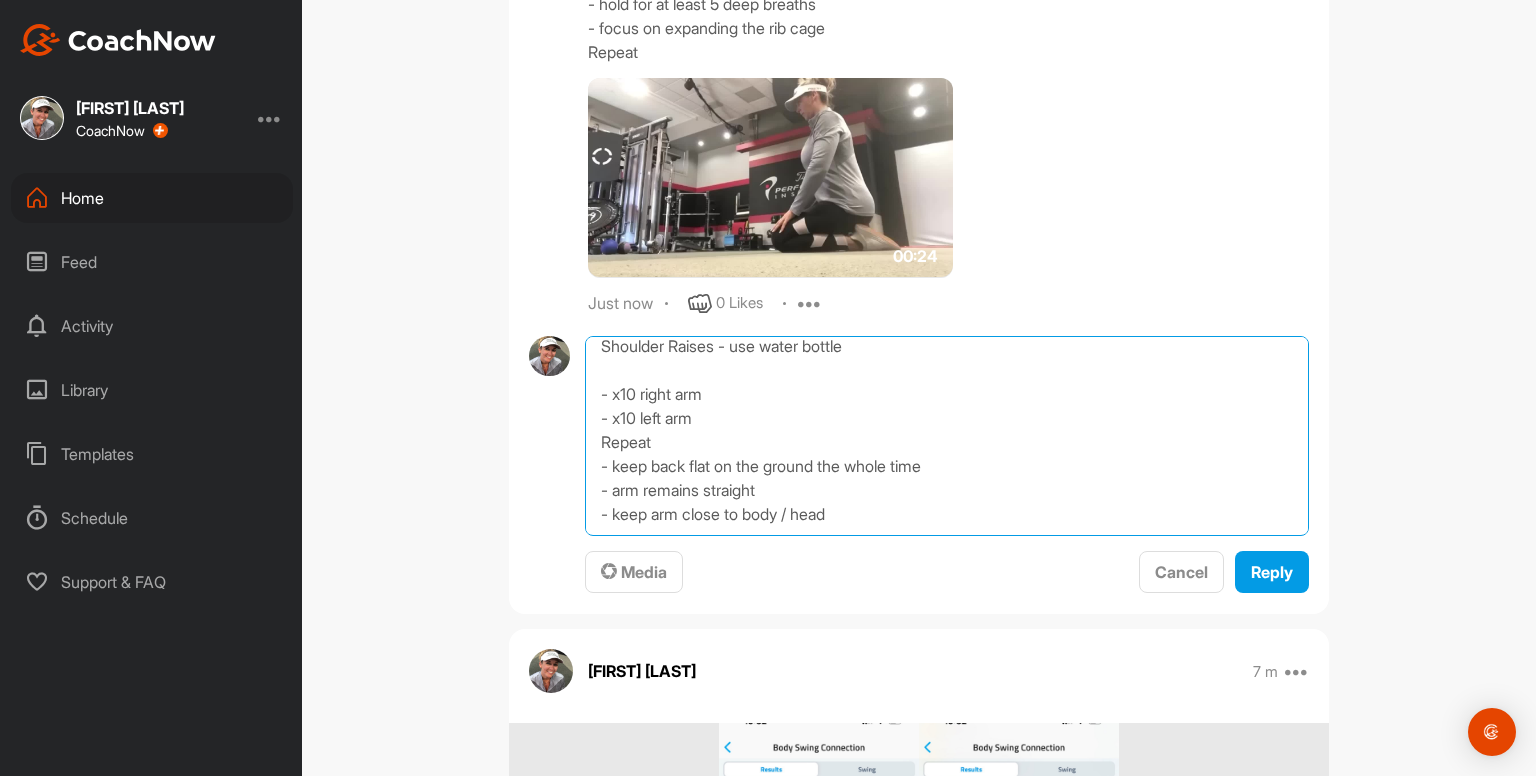 scroll, scrollTop: 10, scrollLeft: 0, axis: vertical 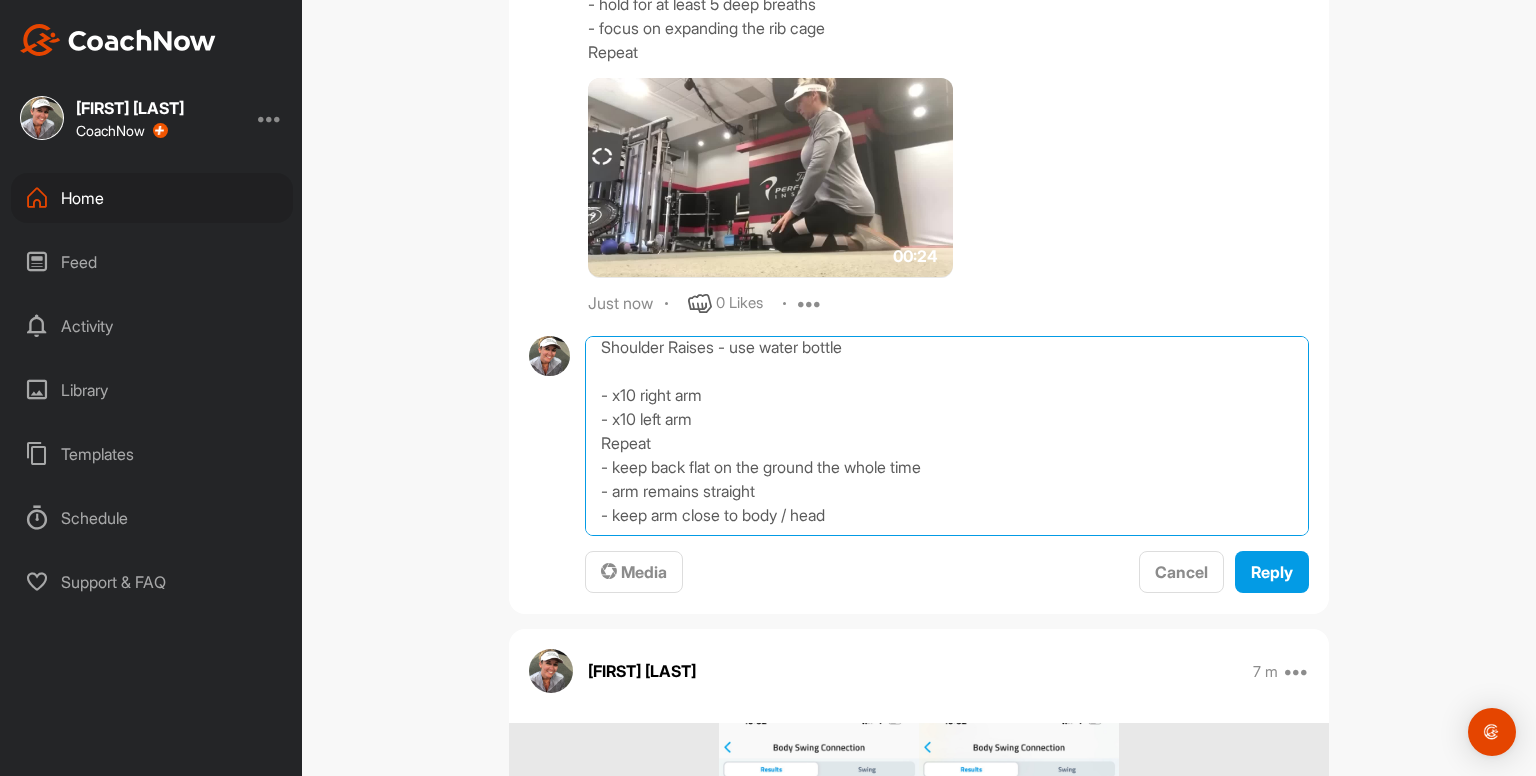type on "Shoulder Raises - use water bottle
- x10 right arm
- x10 left arm
Repeat
- keep back flat on the ground the whole time
- arm remains straight
- keep arm close to body / head" 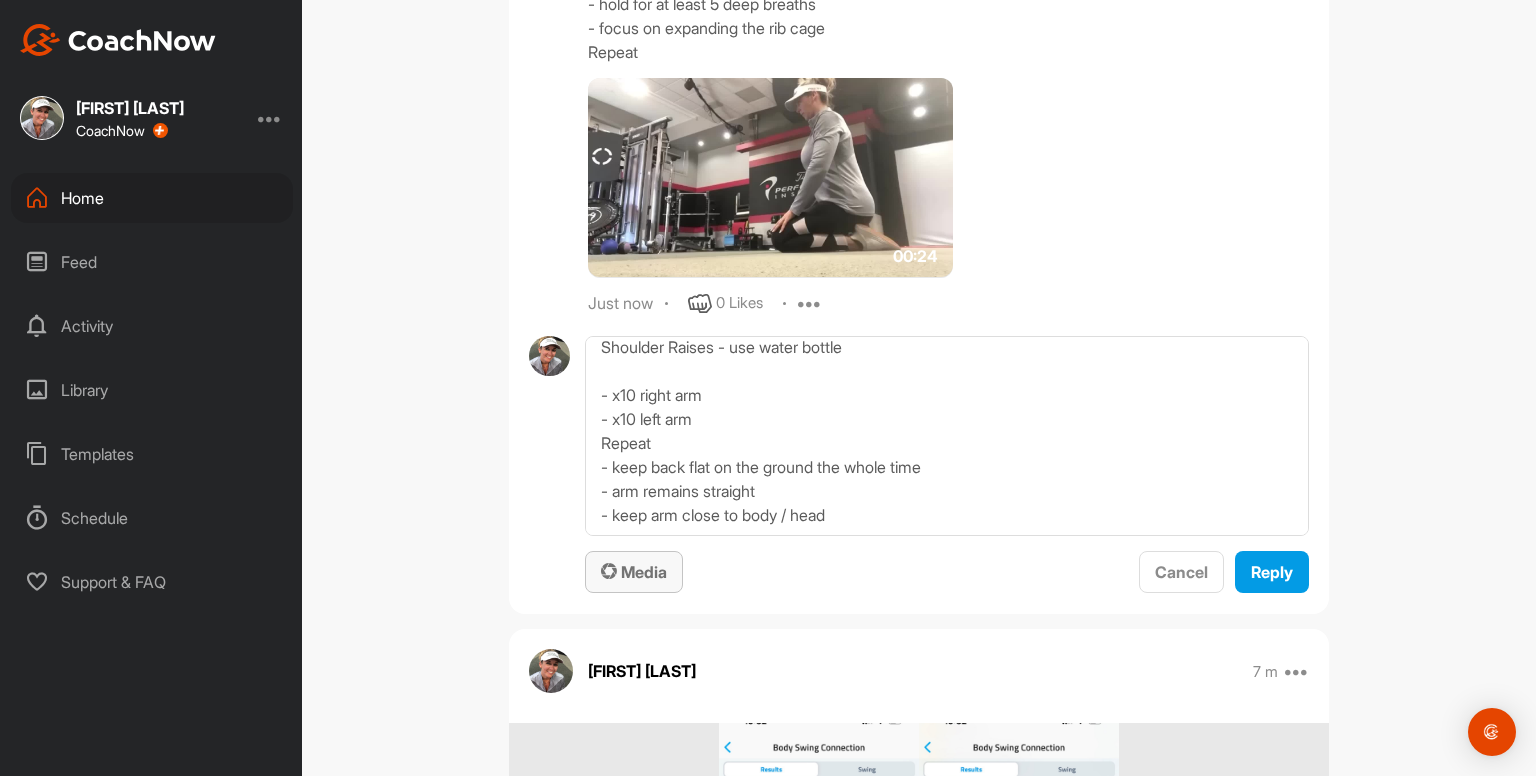 click on "Media" at bounding box center (634, 572) 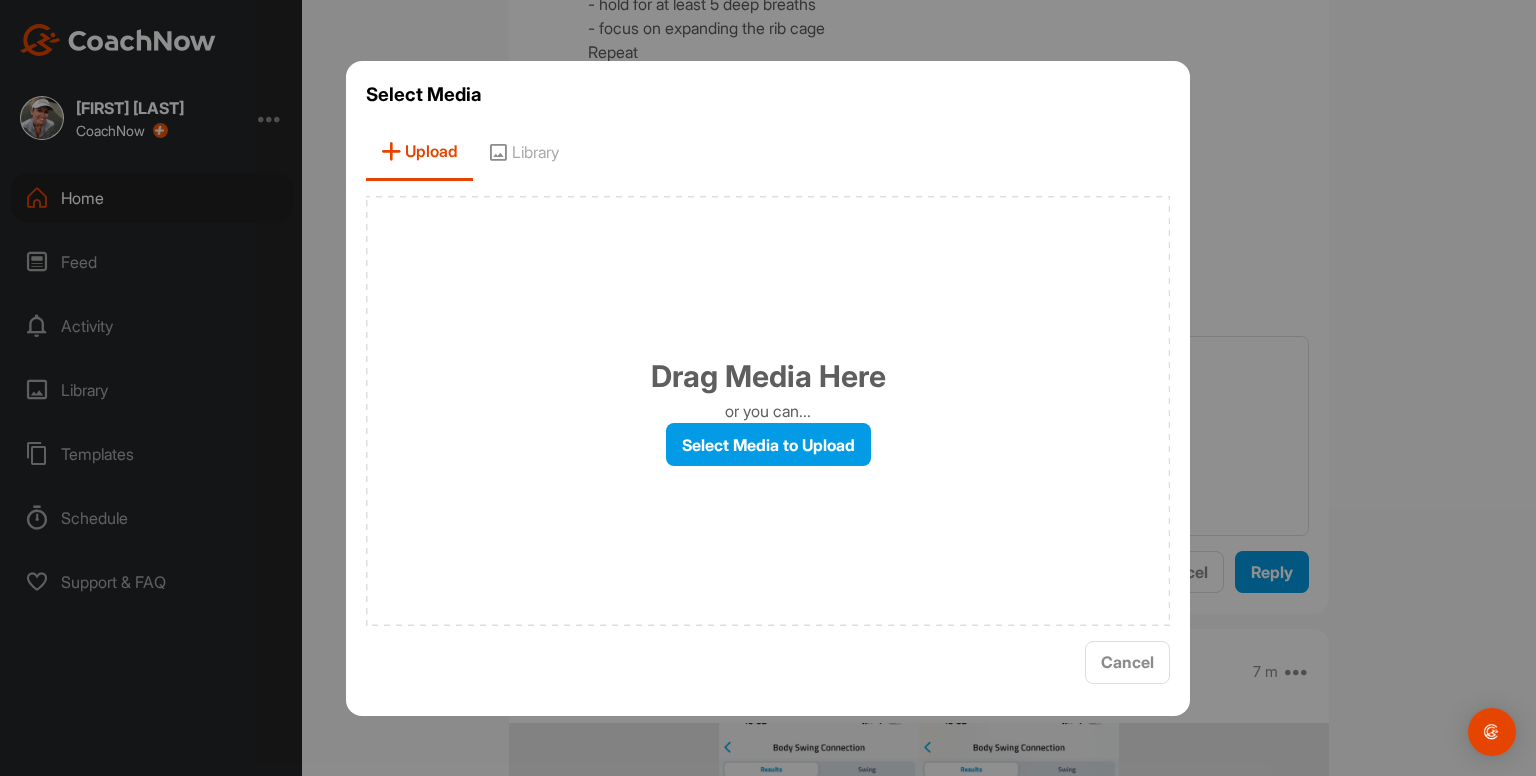 click on "Library" at bounding box center (523, 152) 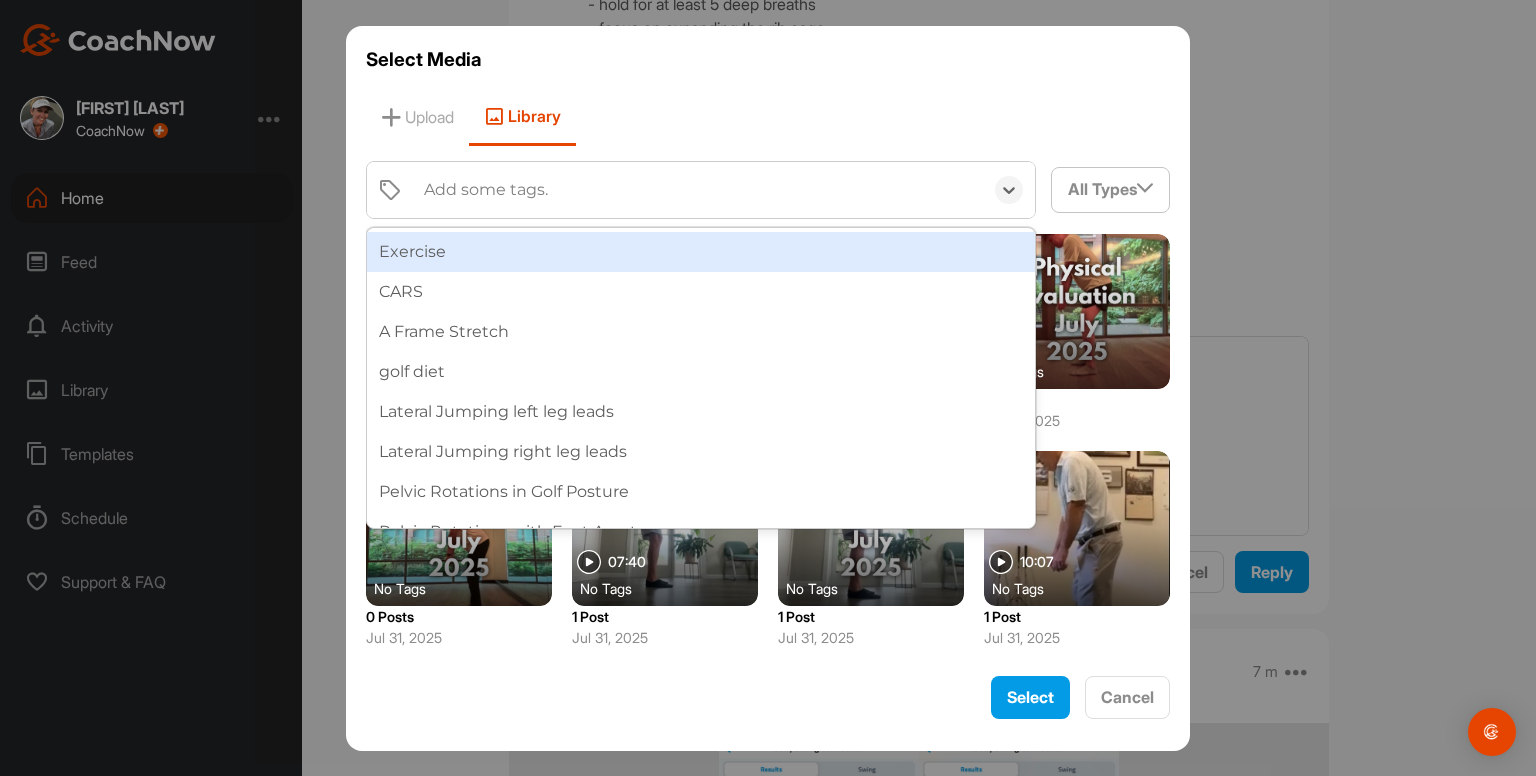 click on "Add some tags." at bounding box center (486, 190) 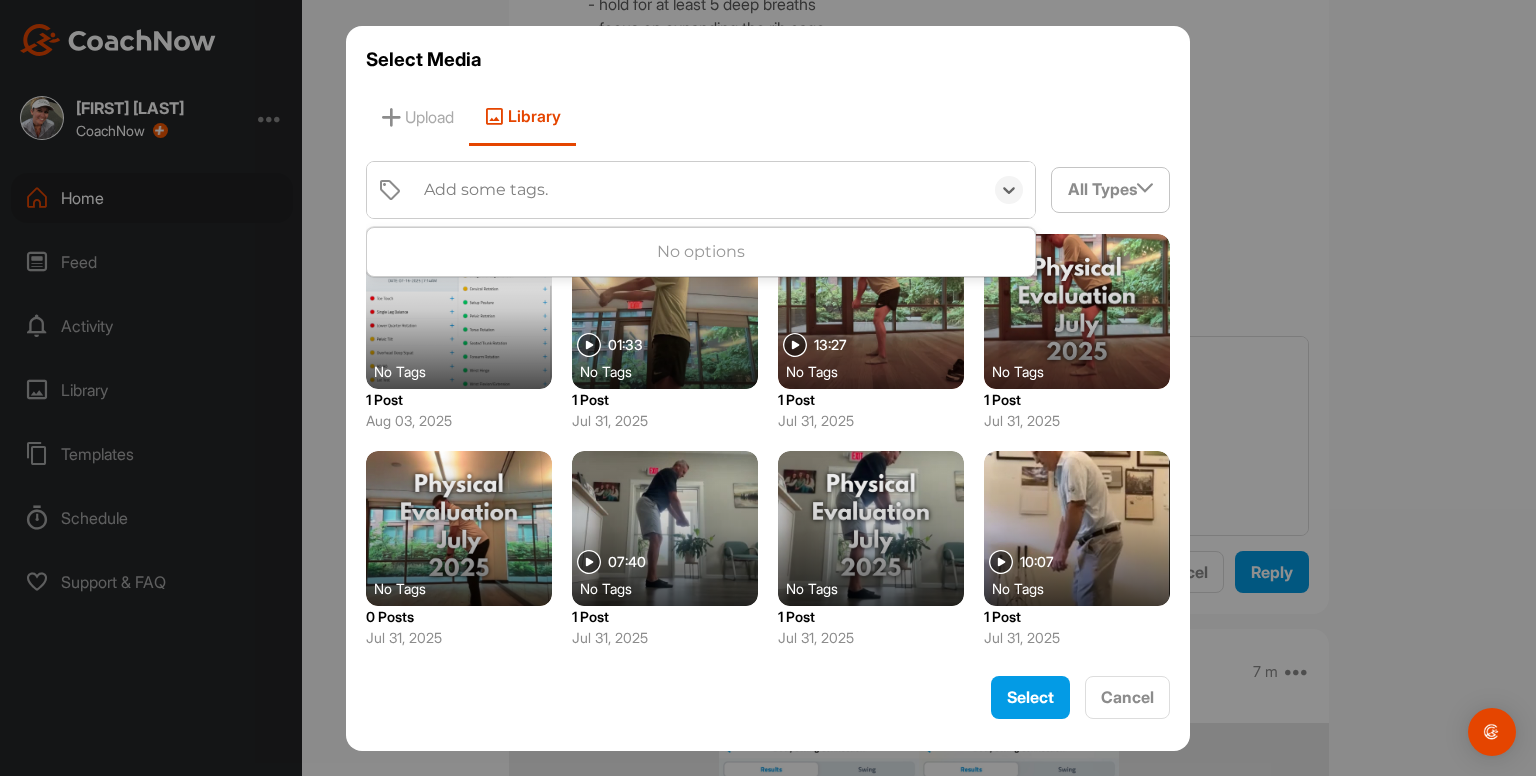 click on "Add some tags." at bounding box center [486, 190] 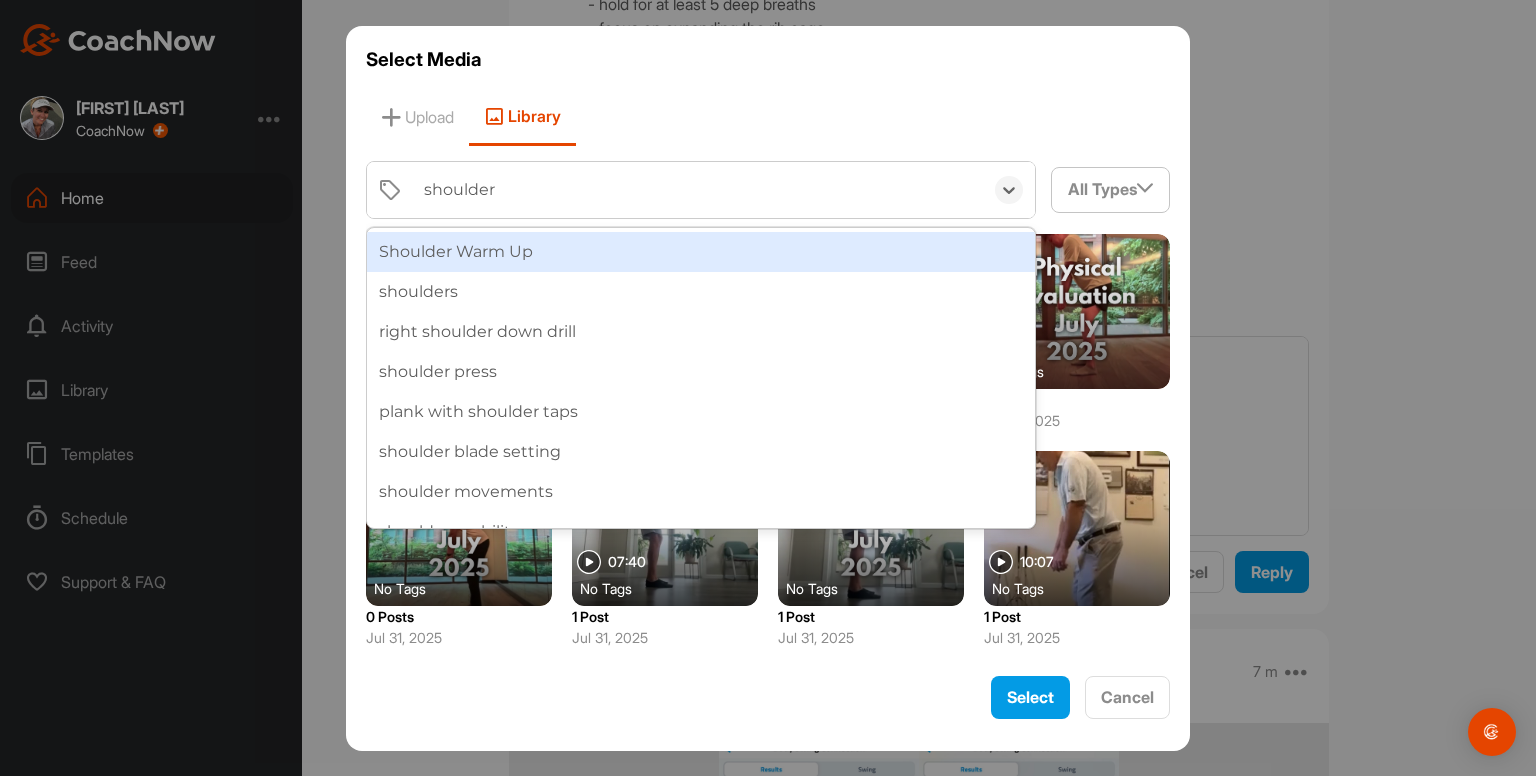 type on "shoulder r" 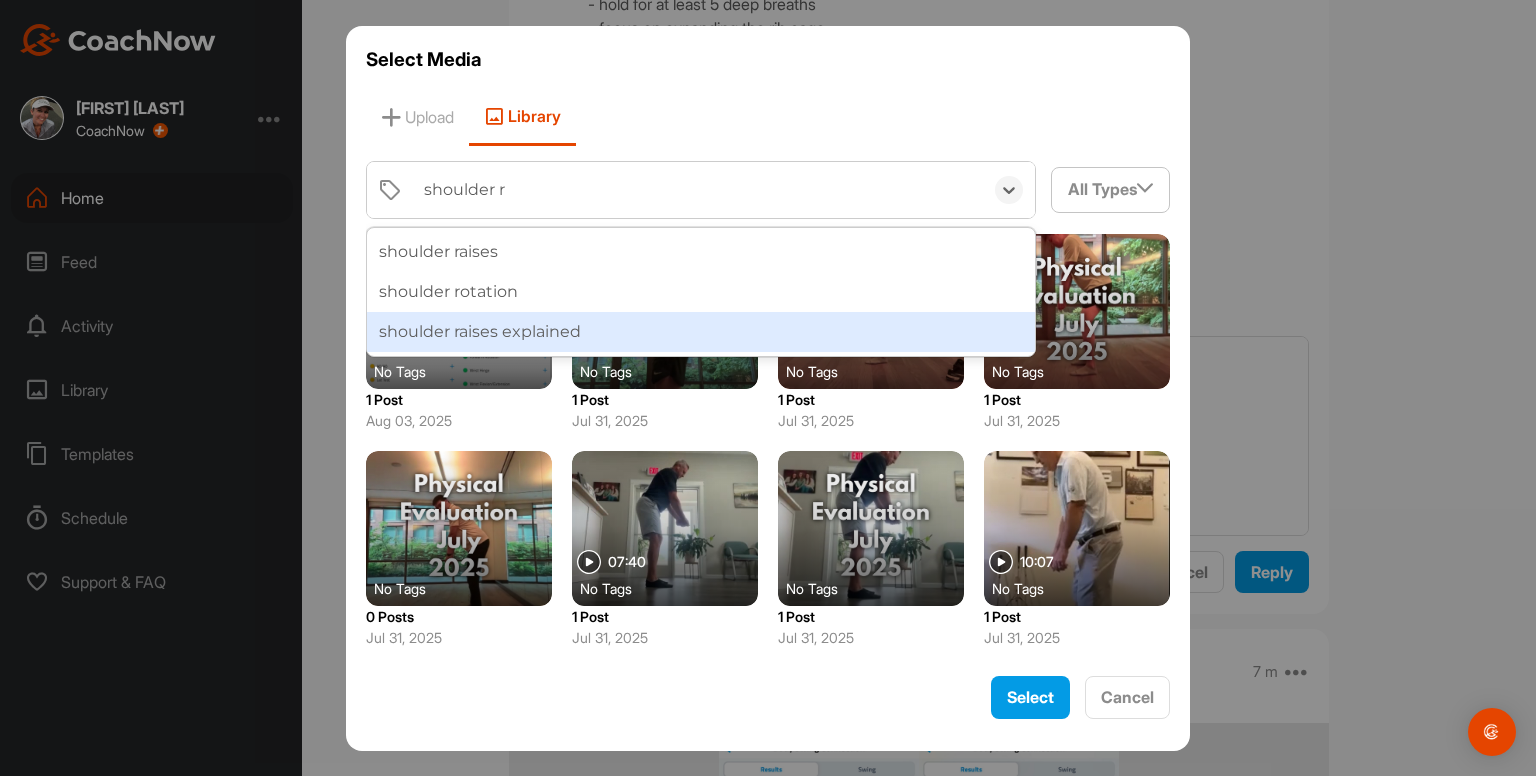 click on "shoulder raises explained" at bounding box center [701, 332] 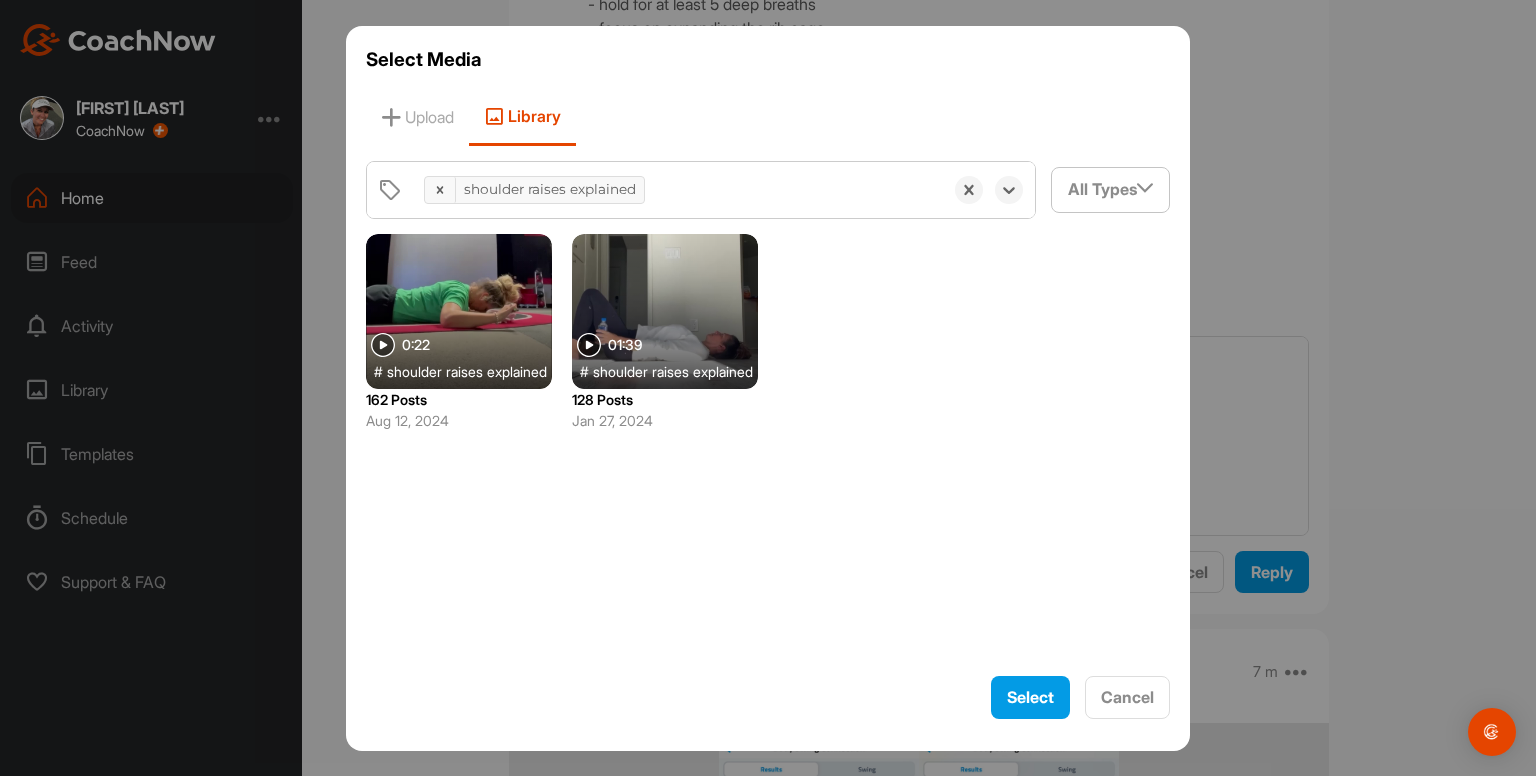 click at bounding box center (459, 311) 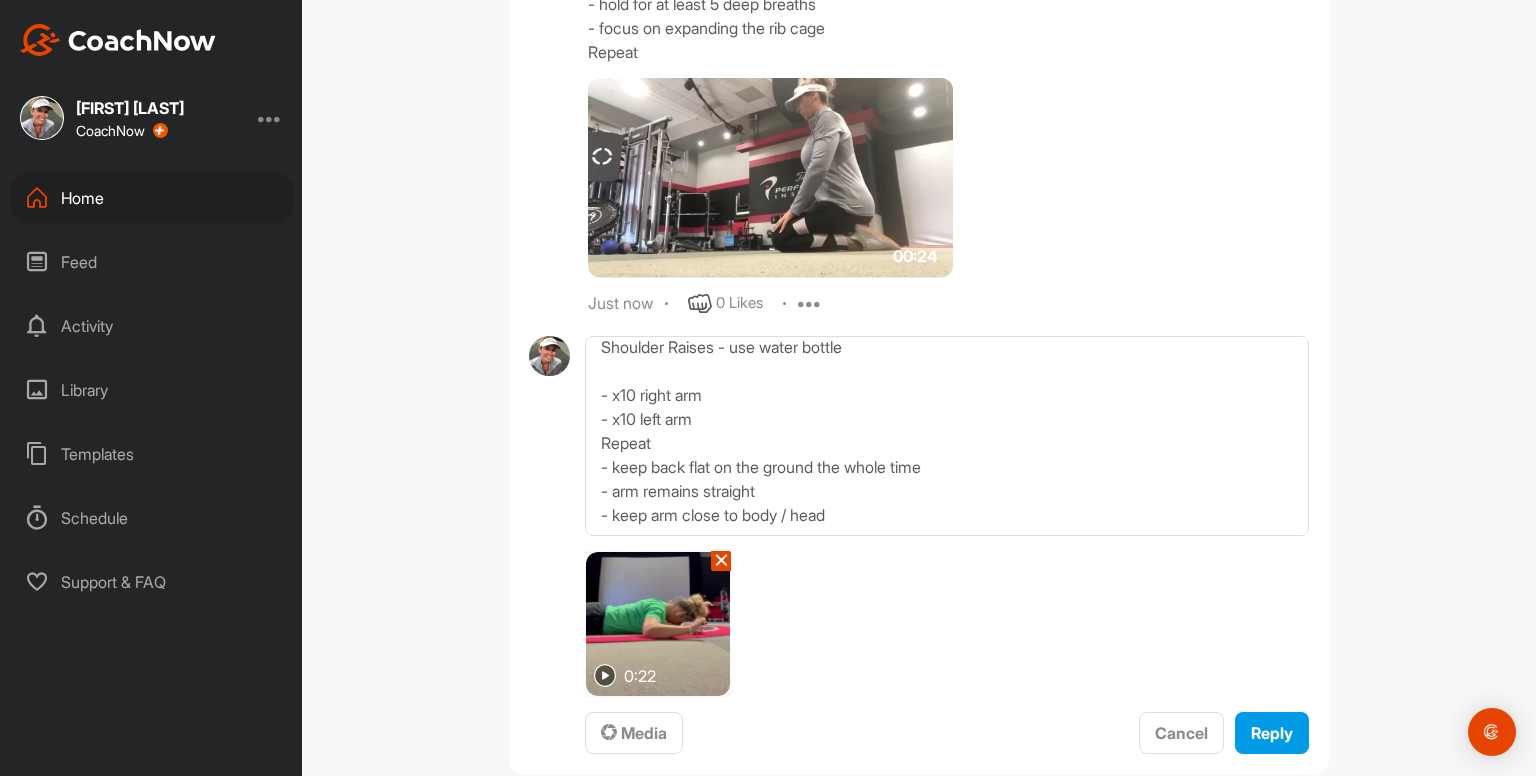 click on "✕" at bounding box center [721, 561] 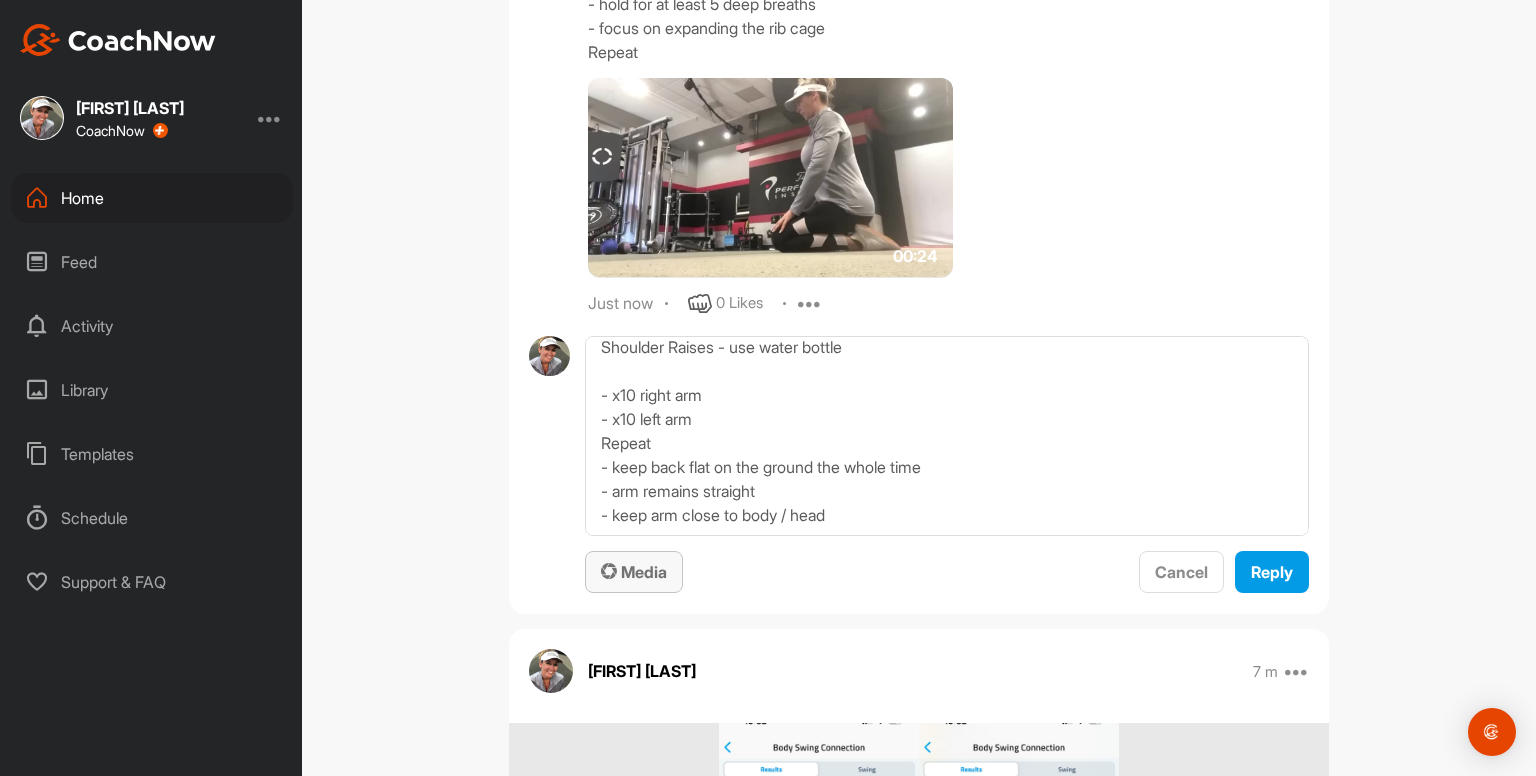 click on "Media" at bounding box center [634, 572] 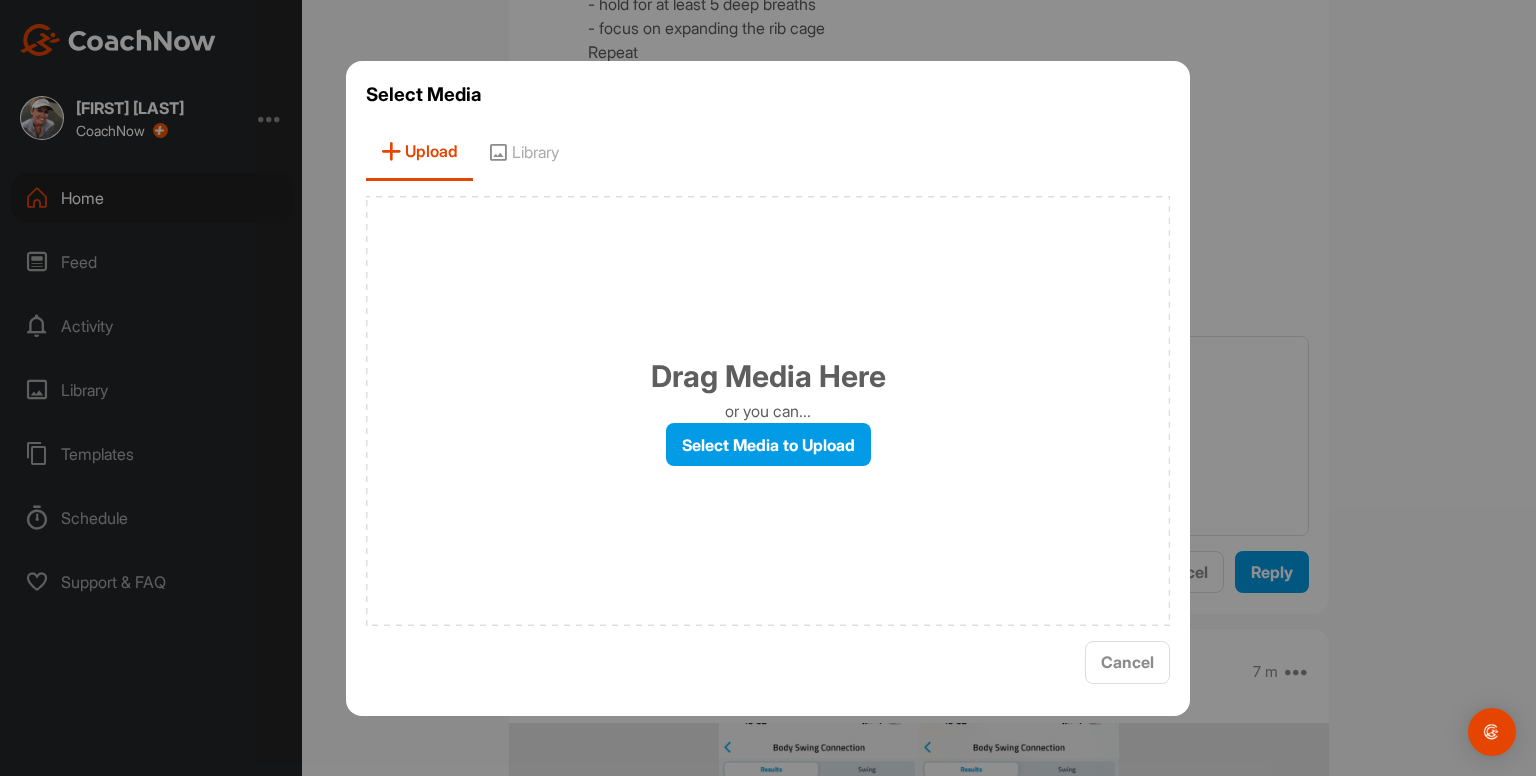 click on "Library" at bounding box center (523, 152) 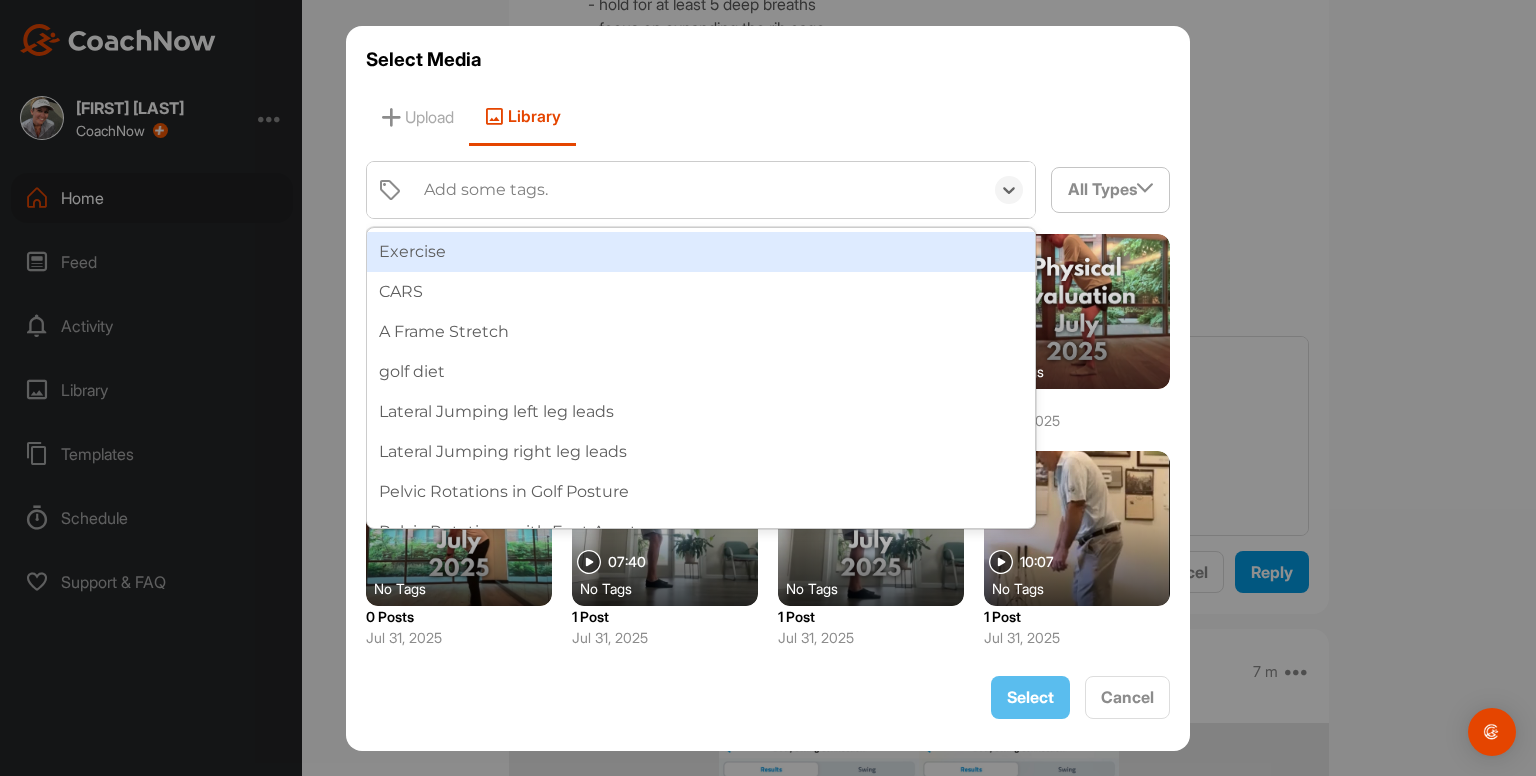 click on "Add some tags." at bounding box center (486, 190) 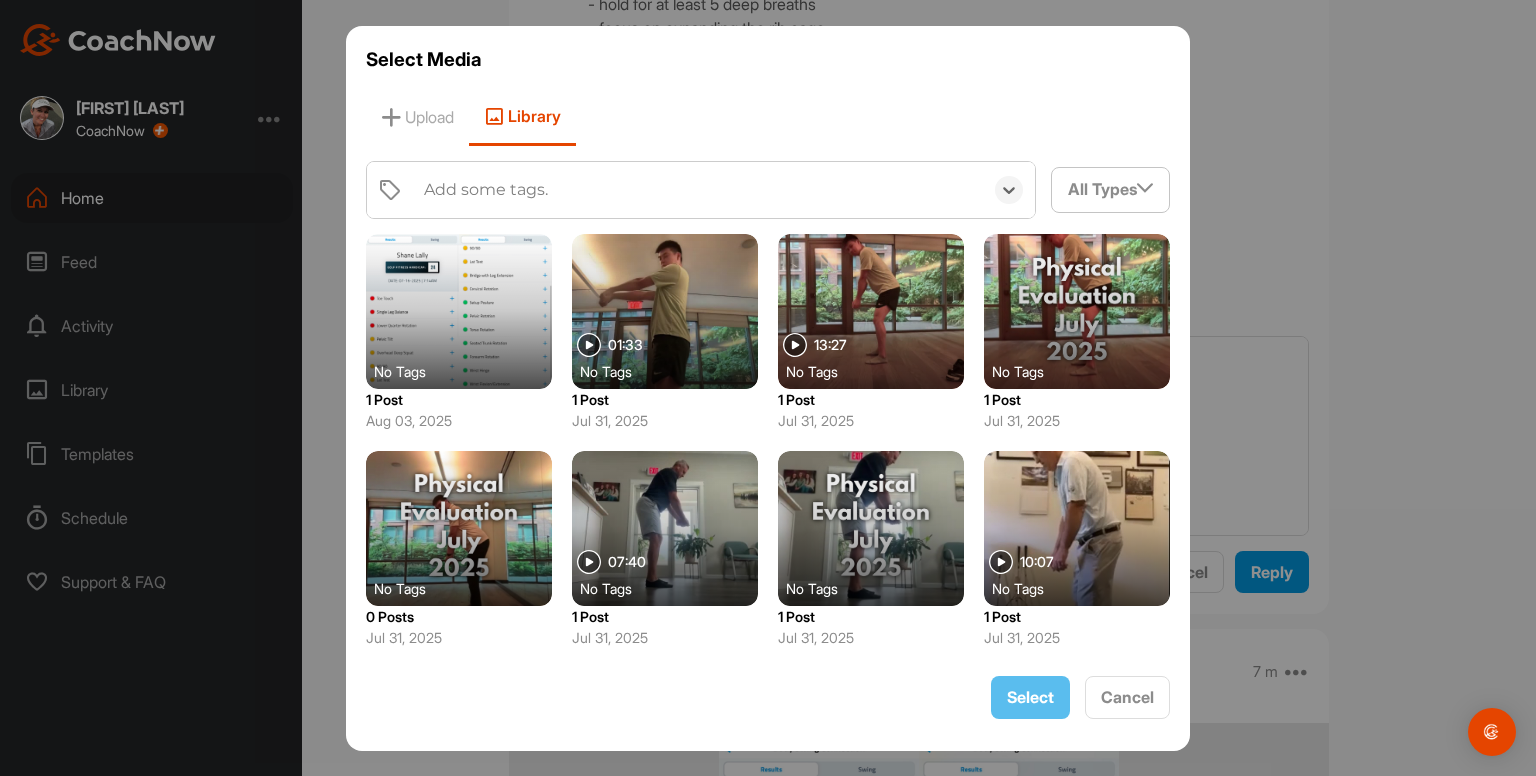 click on "Add some tags." at bounding box center (486, 190) 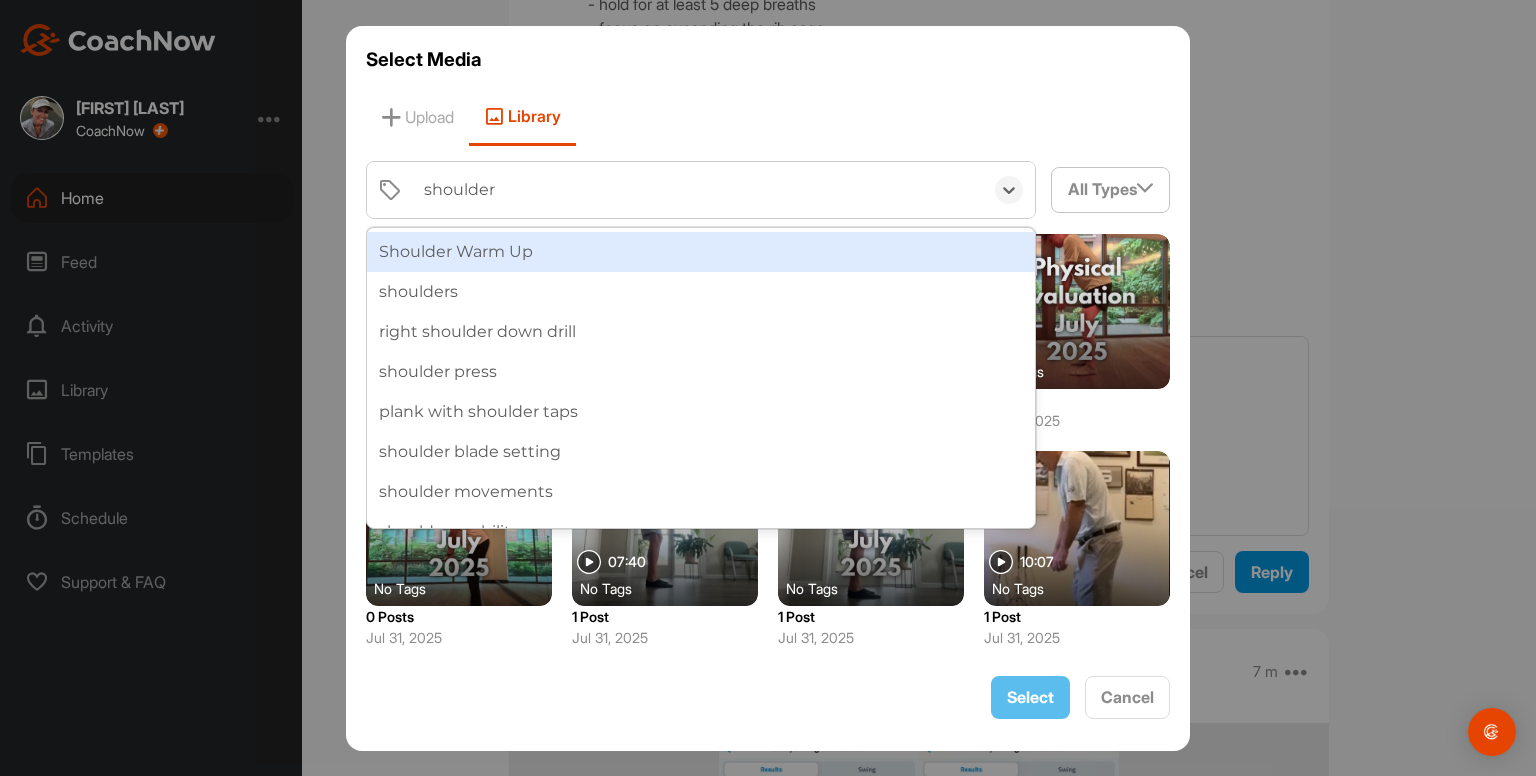 type on "shoulder r" 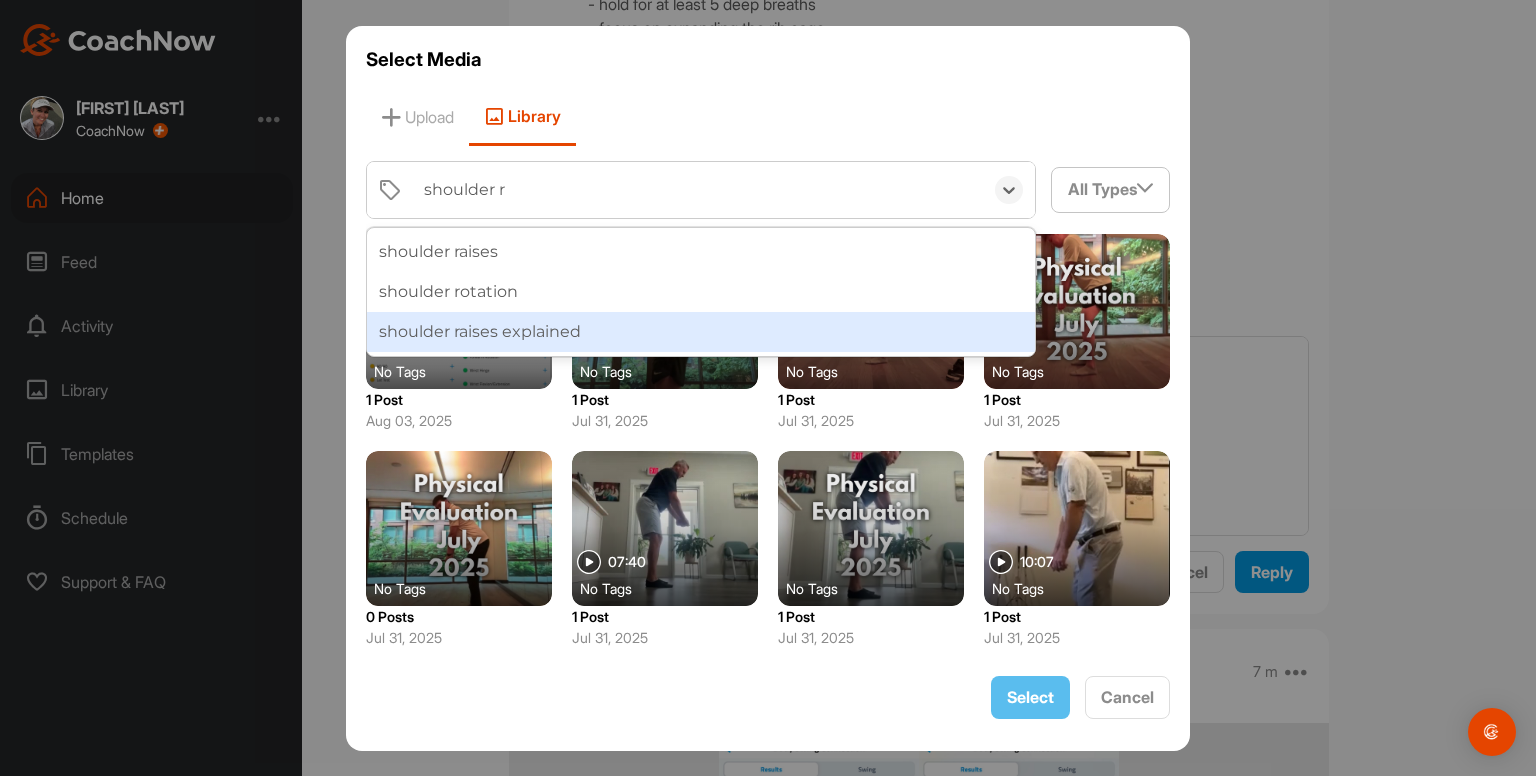 click on "shoulder raises explained" at bounding box center [701, 332] 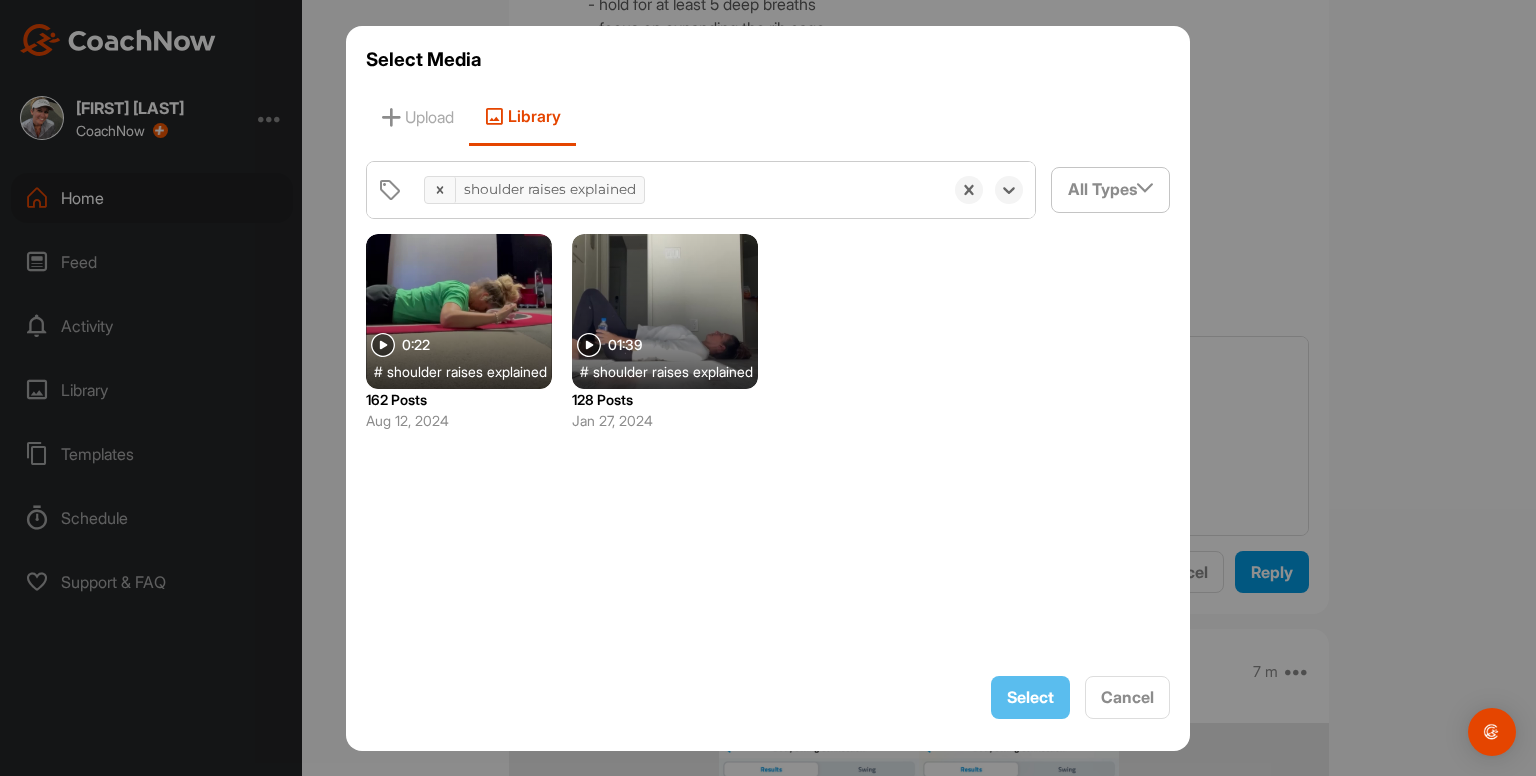 click at bounding box center (665, 311) 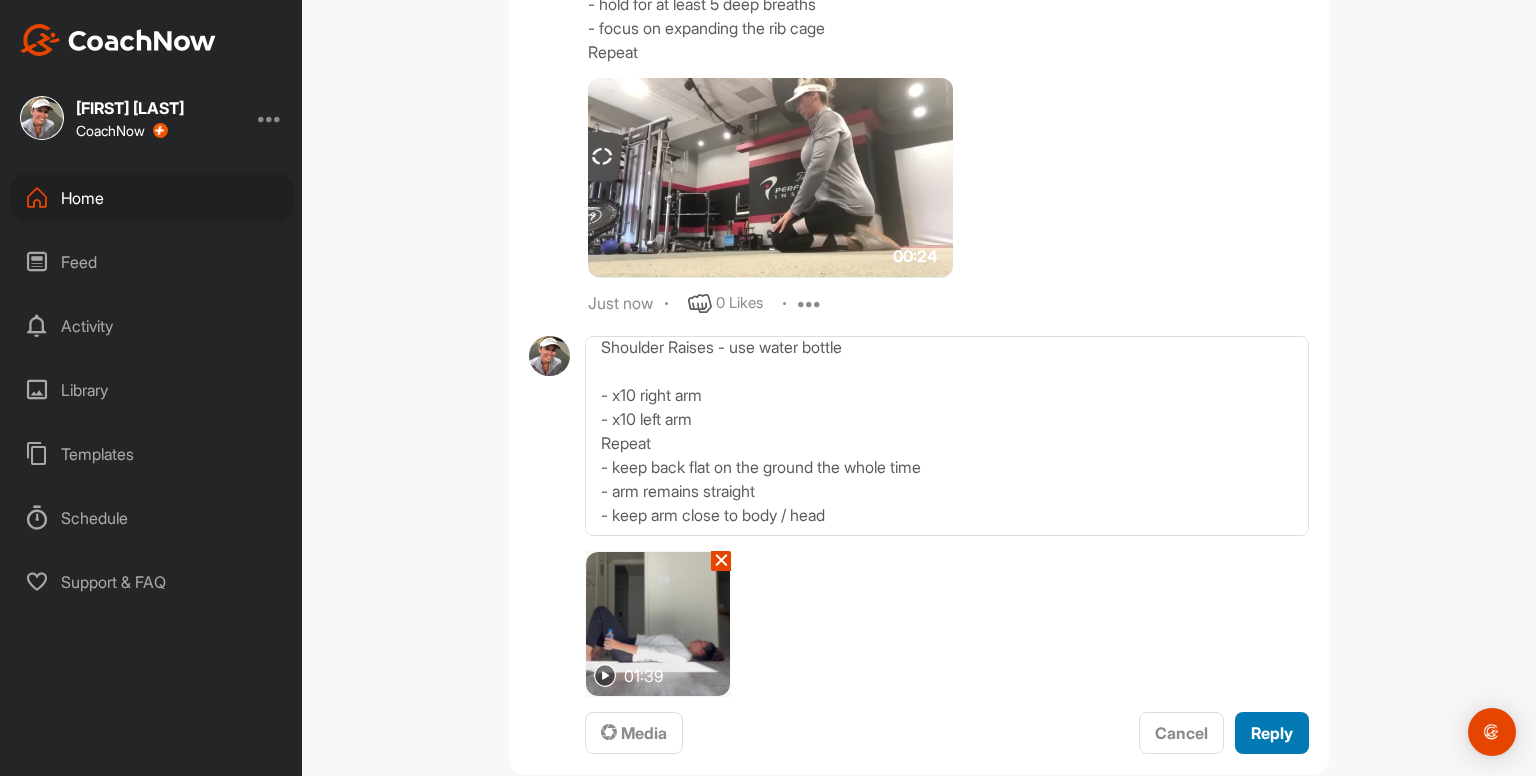 click on "Reply" at bounding box center [1272, 733] 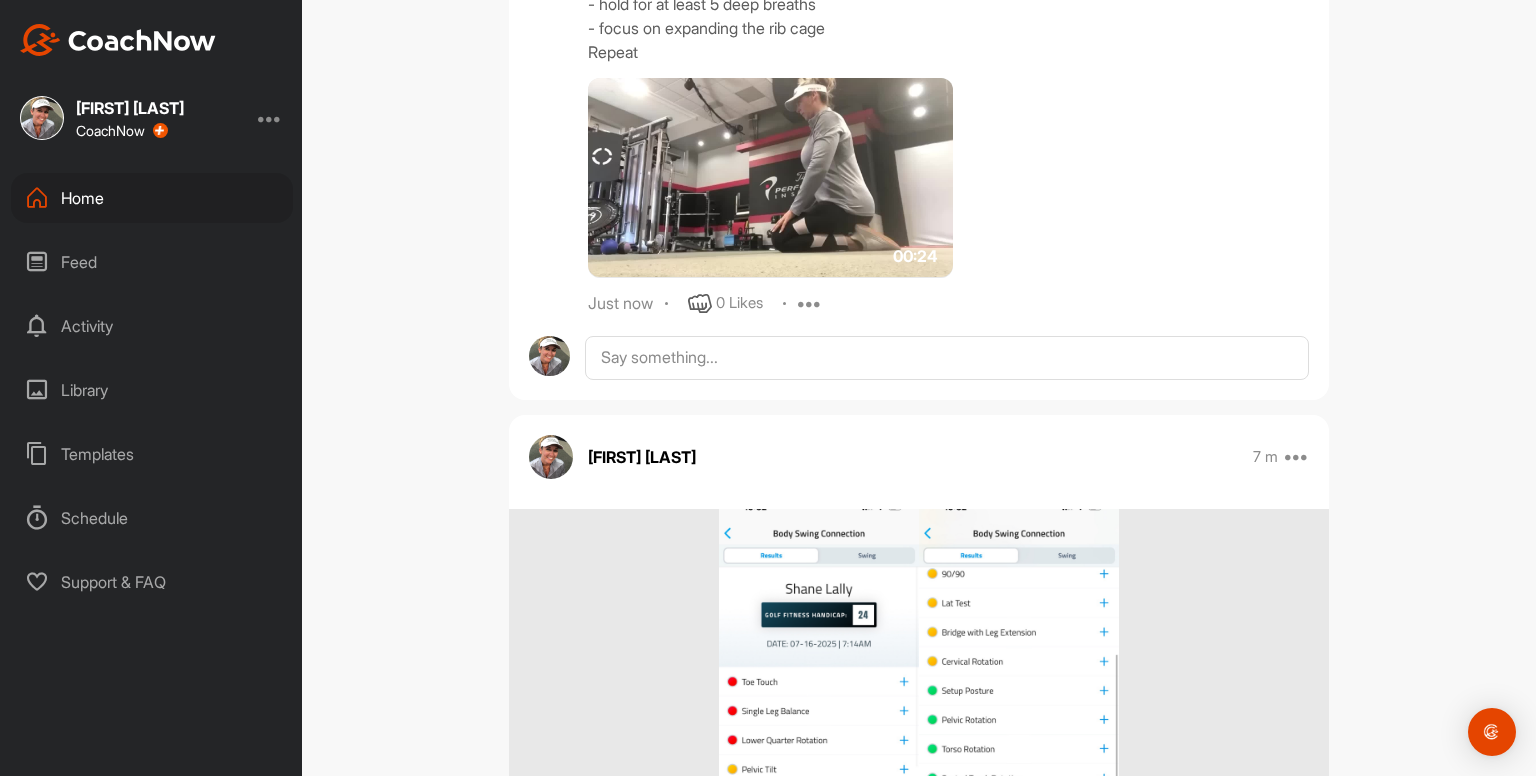 scroll, scrollTop: 0, scrollLeft: 0, axis: both 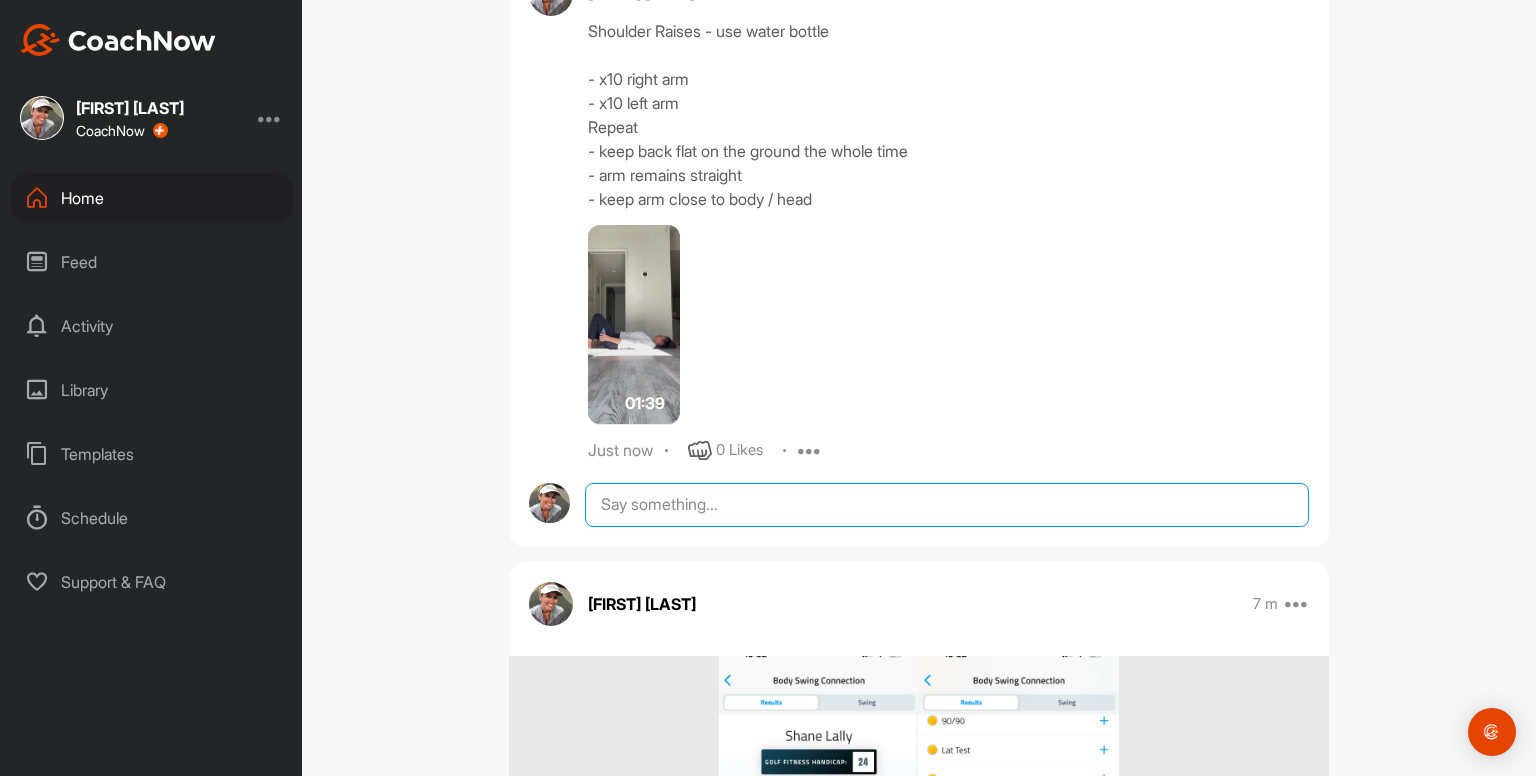 click at bounding box center [947, 505] 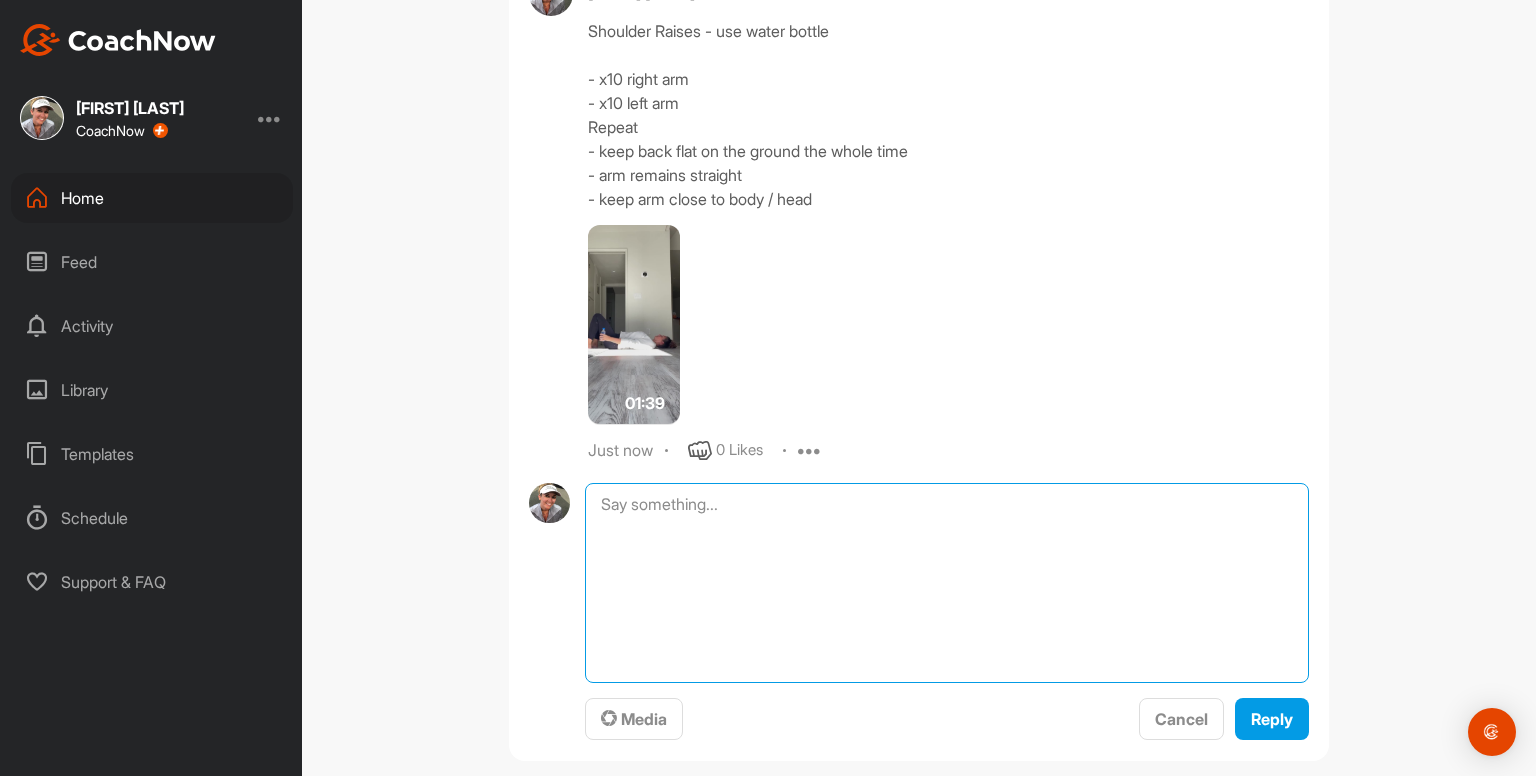 paste on "Ankle Inversion and Eversions
- x10 right foot
- 10 left foot
Repeat
00:18media
May 19
0 Likes
avatar
Kayleigh franklin
Ankle Movements - use something to balance with
- x10 circles clockwise
- x10 circles counterclockwise
- x10 pointing to ground / pulling up to shin
Repeat on other foot
Repeat both feet again
00:46media
May 19
0 Likes
avatar
Kayleigh franklin
Ankle Rocking - use something to balance with
- x10 rocking / heels up to toes up
Repeat
00:36media
May 19
0 Likes
avatar
Kayleigh franklin
Cervical Drill x5
- keep eyes focused forwards as head moves right and left
- right and left = 1 rep
- using a mirror helps
00:25media
May 19
0 Likes
avatar
Kayleigh franklin
Cervical Drill x5
- keep head still as eyes follow thumb
- right and left = 1 rep
00:38media
May 19
0 Likes
avatar
Kayleigh franklin
Cats & Camels x10
- up and down = 1 rep
- big movement from head to tailbone
- breathe in at the top and really expand the rib cage then breathe out when you arch down
00:13media
May 19
0 Likes
avatar
Ka..." 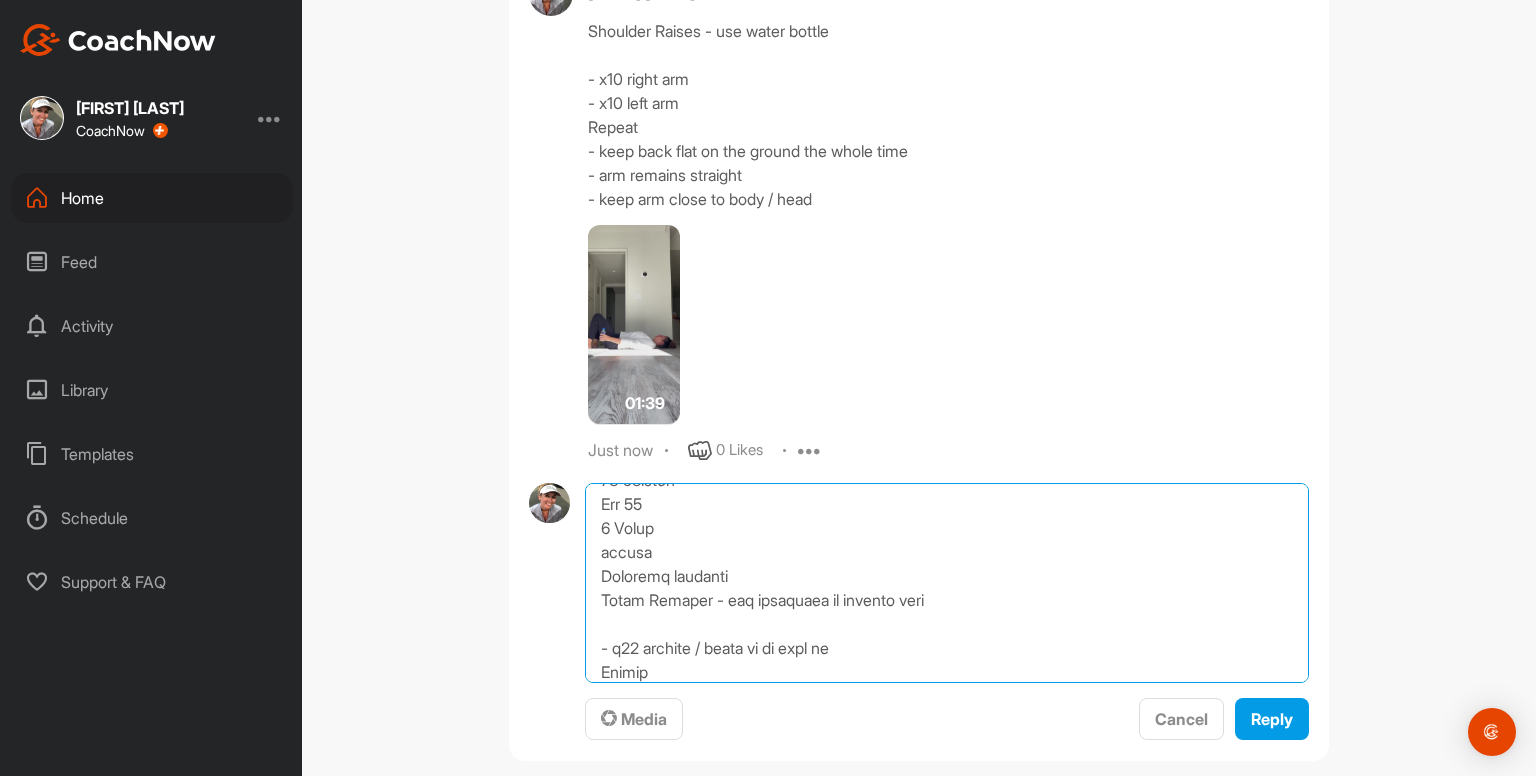 scroll, scrollTop: 0, scrollLeft: 0, axis: both 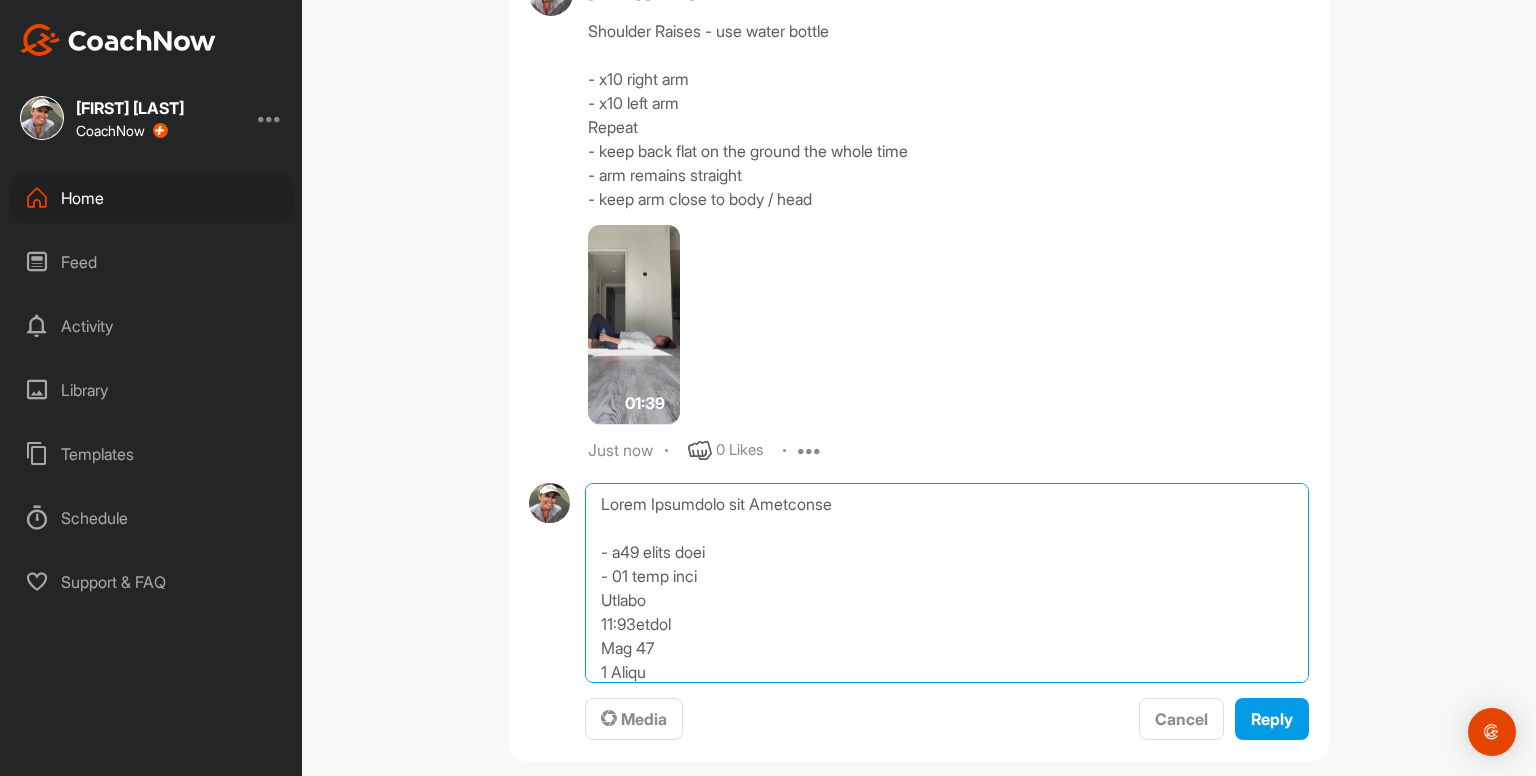 drag, startPoint x: 594, startPoint y: 582, endPoint x: 586, endPoint y: 326, distance: 256.12497 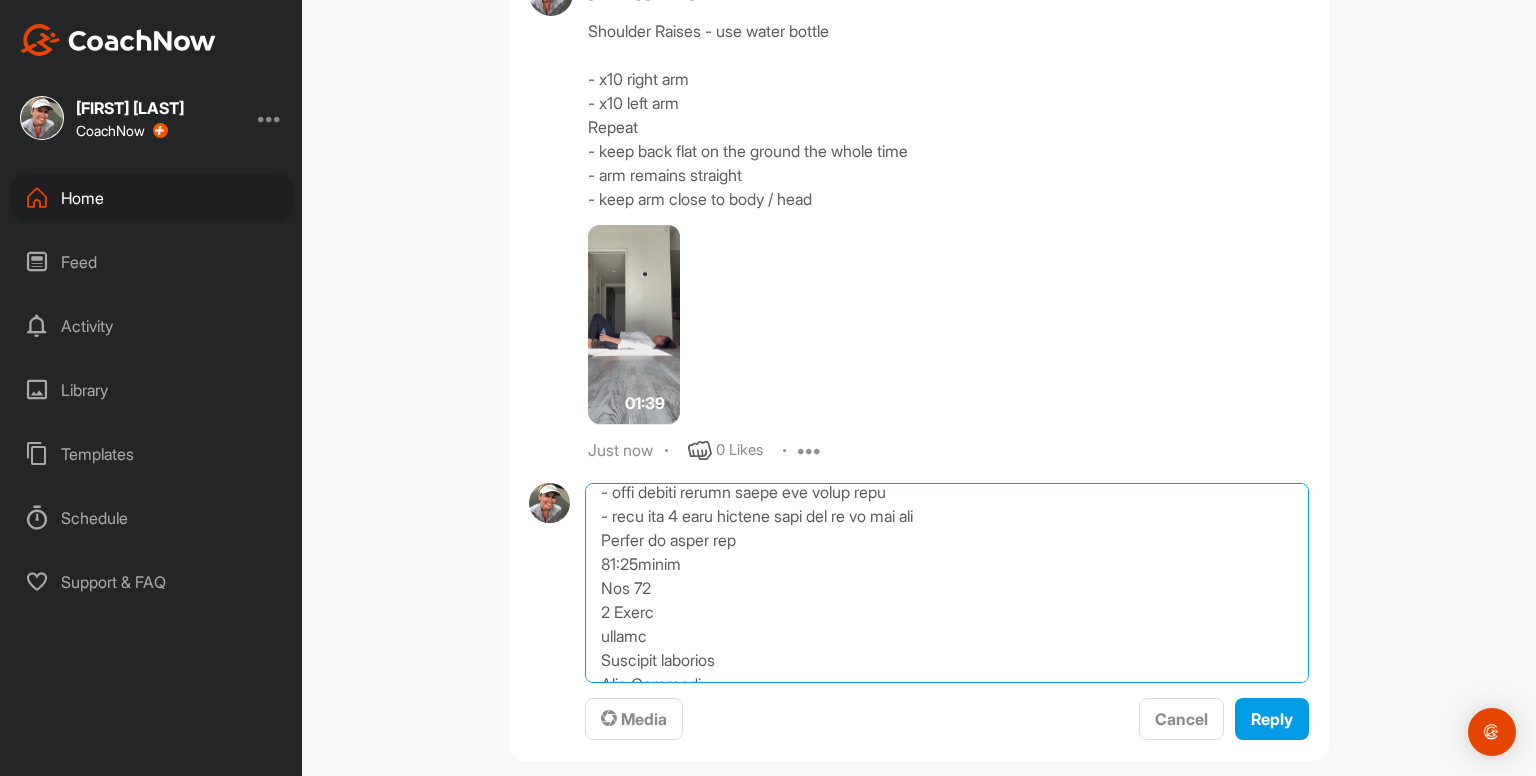 scroll, scrollTop: 2578, scrollLeft: 0, axis: vertical 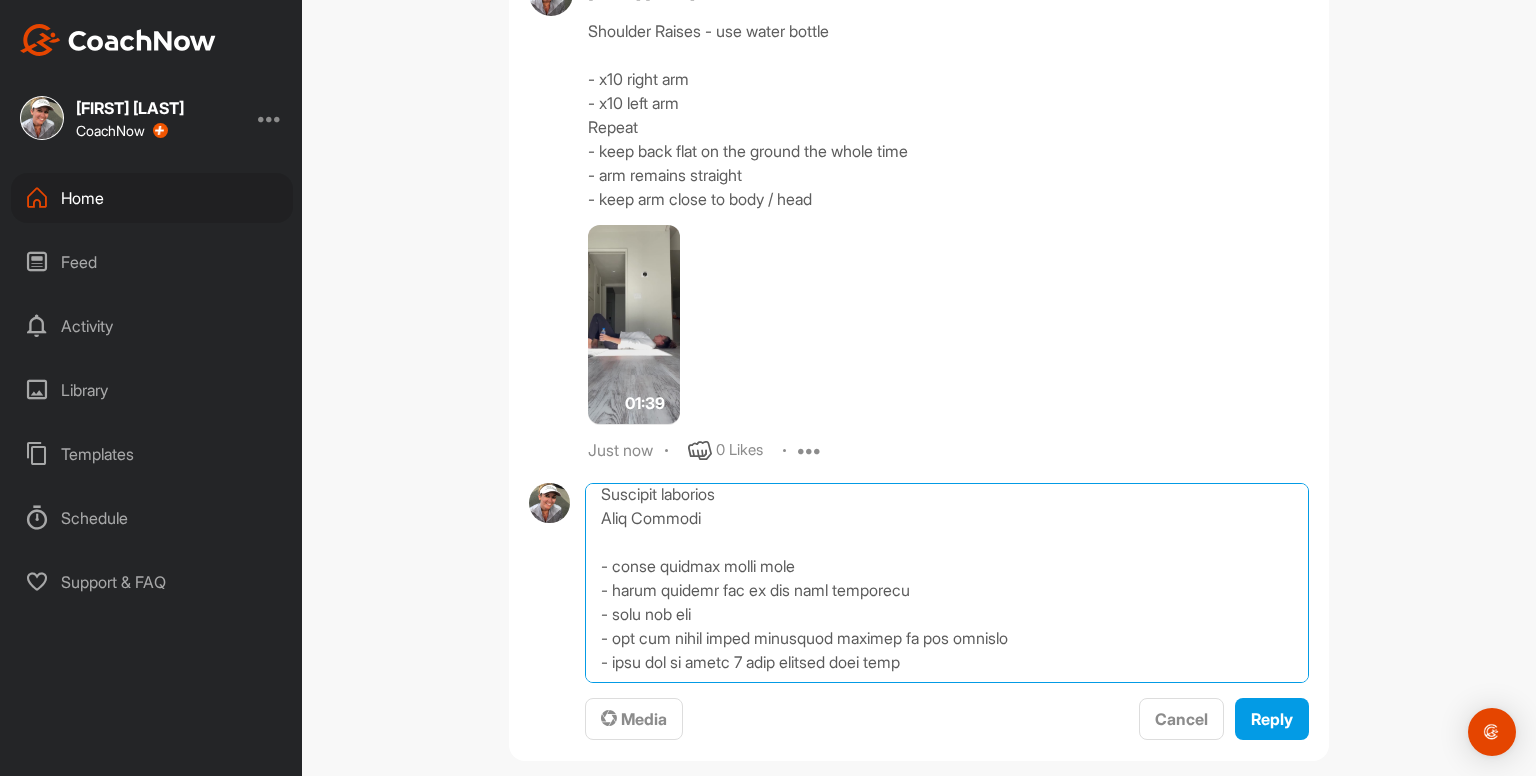 drag, startPoint x: 584, startPoint y: 554, endPoint x: 1082, endPoint y: 749, distance: 534.8168 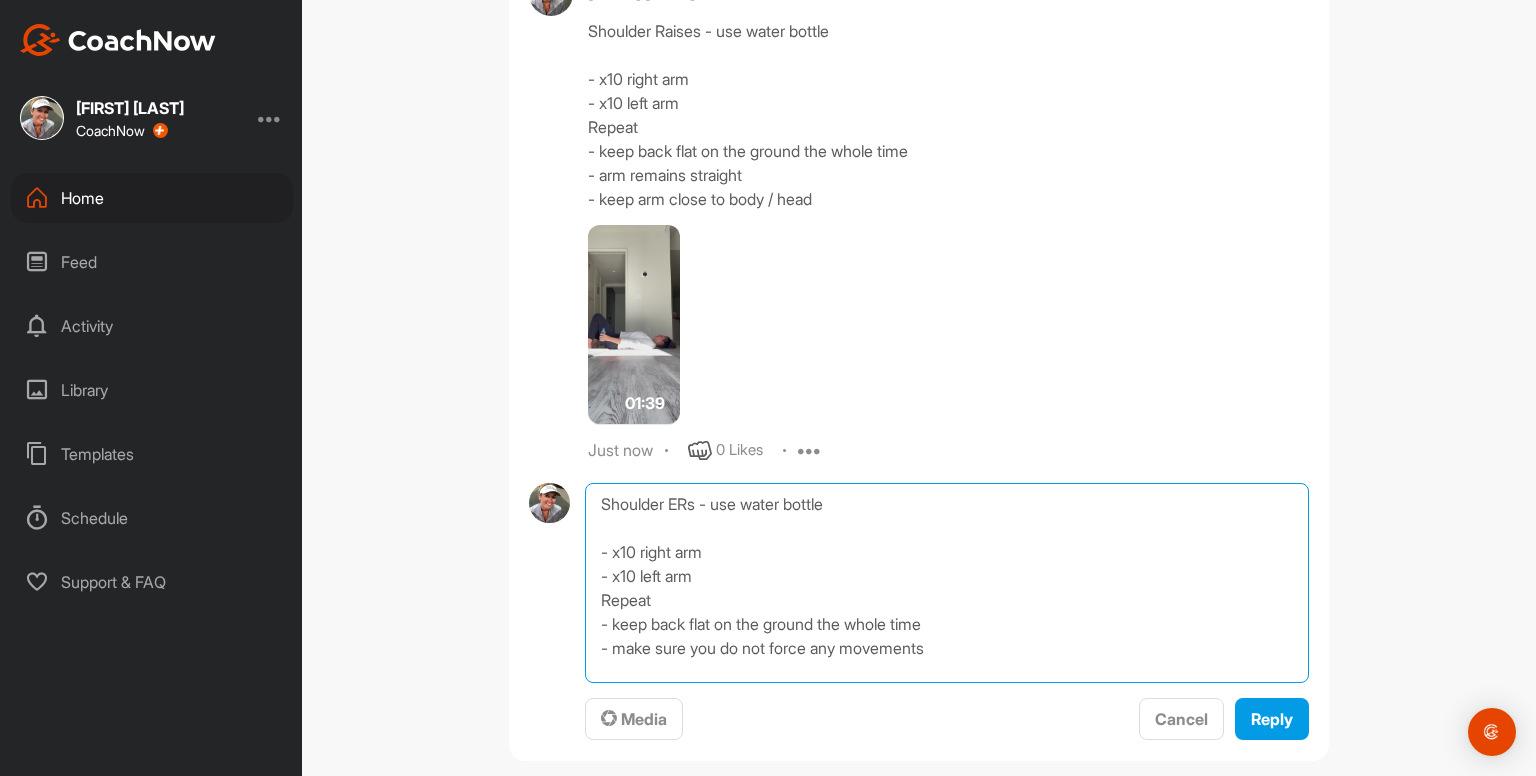 scroll, scrollTop: 0, scrollLeft: 0, axis: both 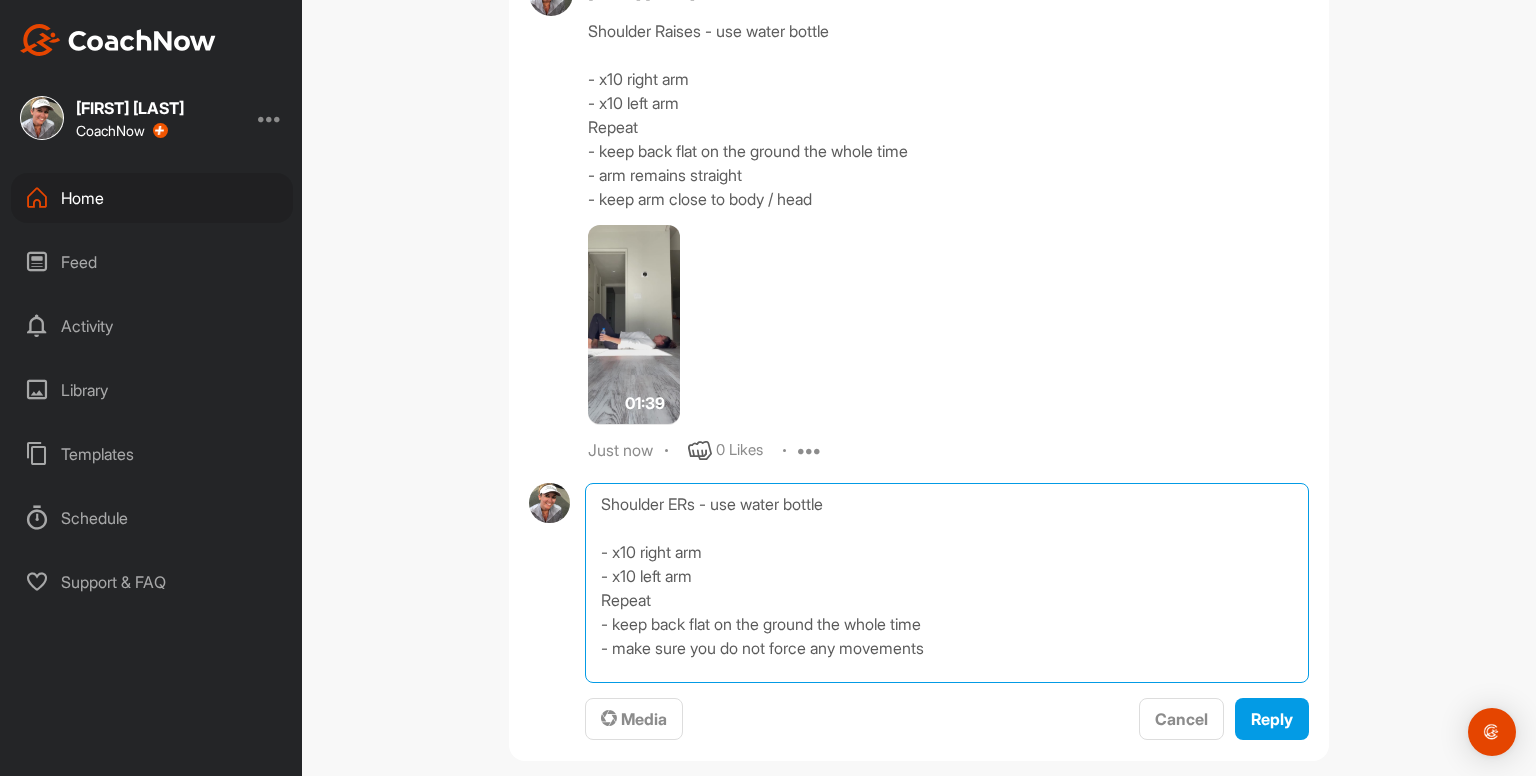 type on "Shoulder ERs - use water bottle
- x10 right arm
- x10 left arm
Repeat
- keep back flat on the ground the whole time
- make sure you do not force any movements" 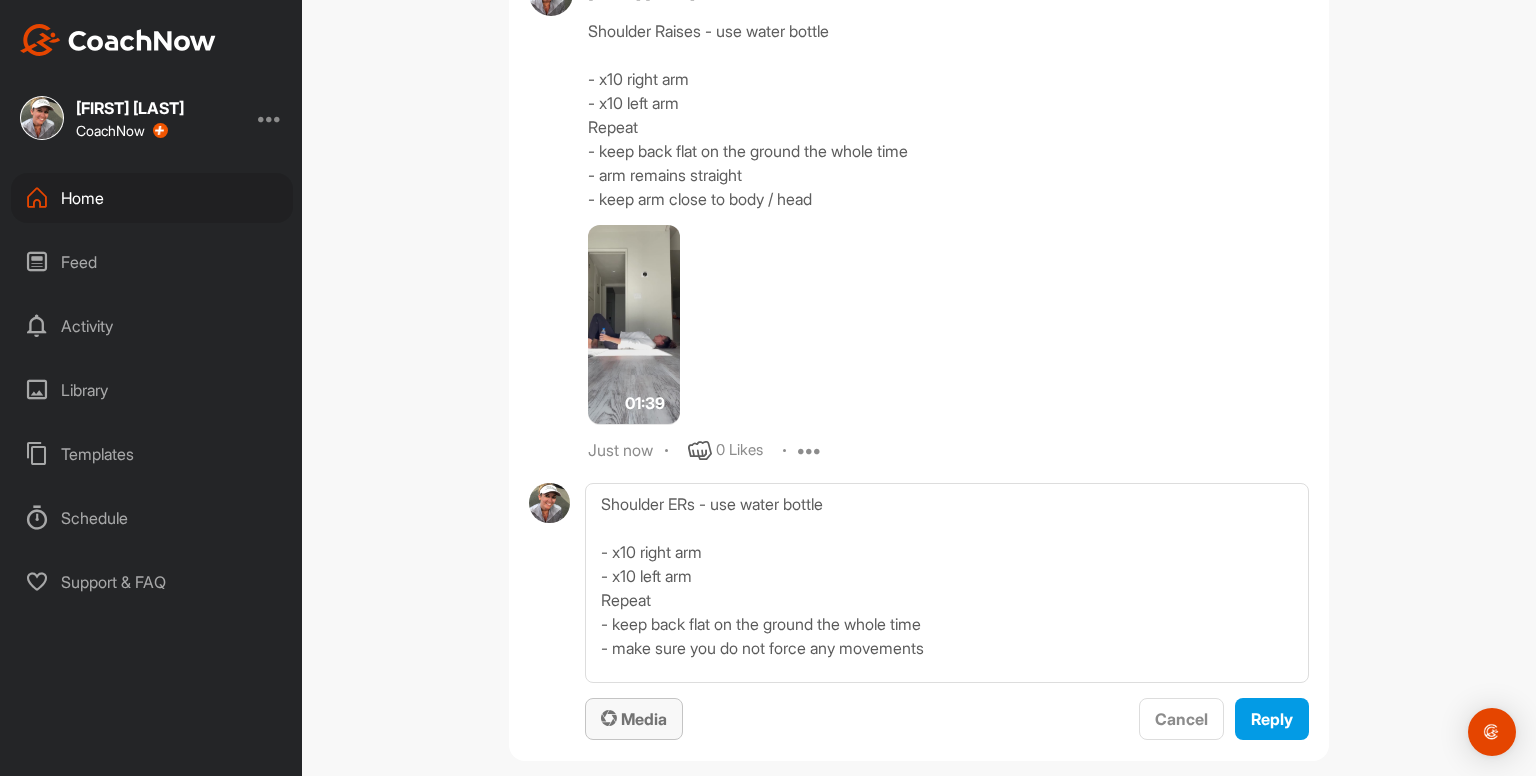 click on "Media" at bounding box center (634, 719) 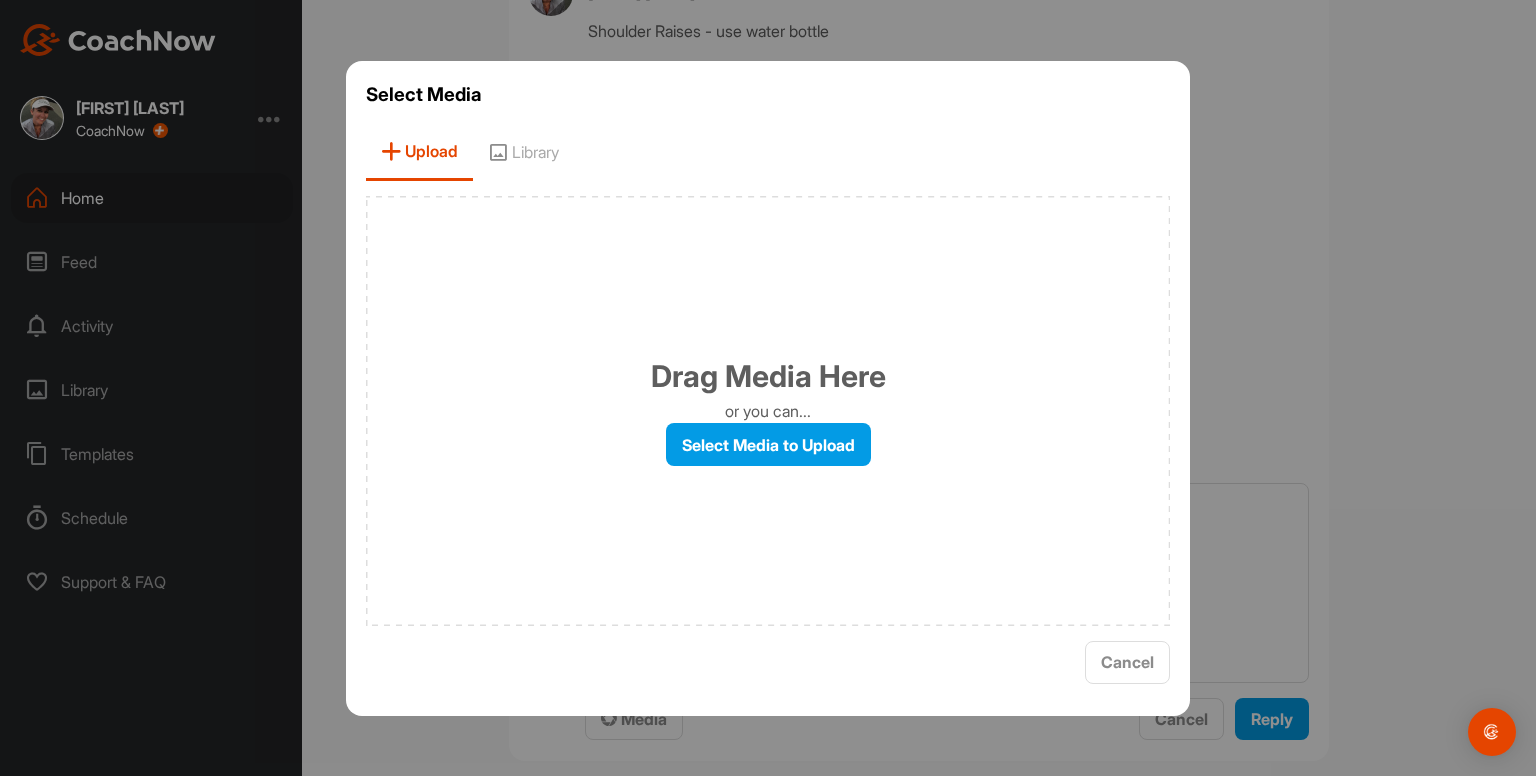 click on "Library" at bounding box center (523, 152) 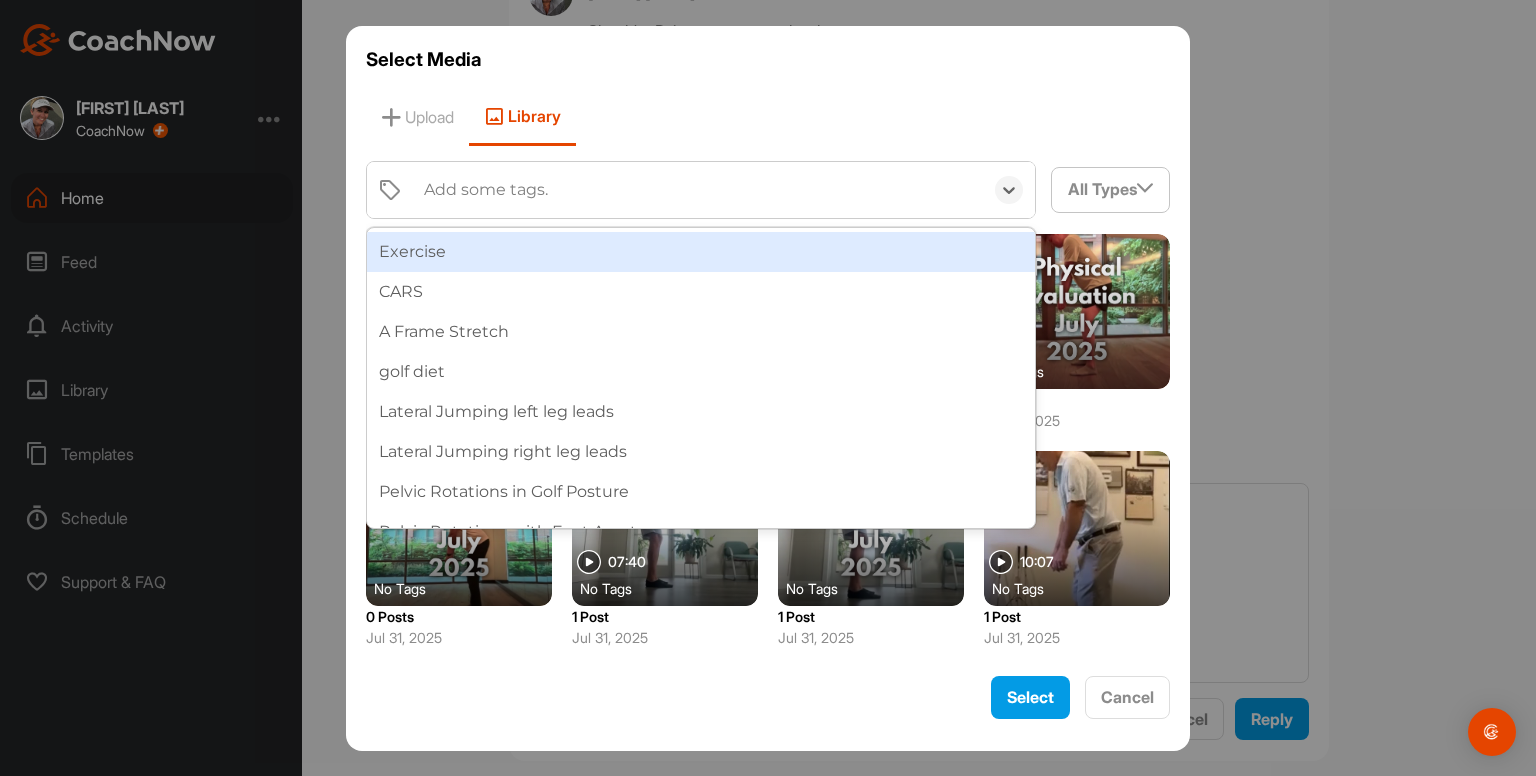 click on "Add some tags." at bounding box center [486, 190] 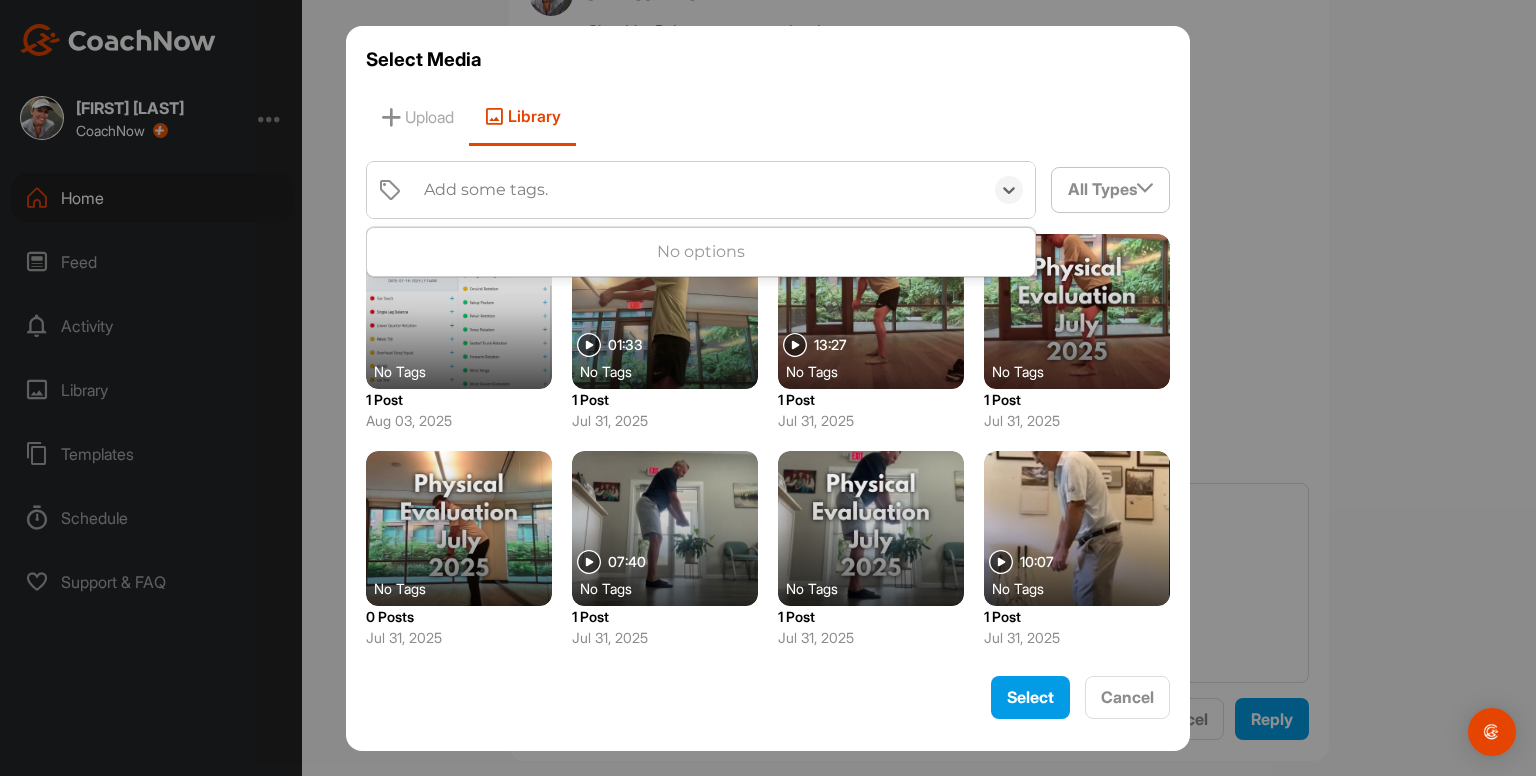 click on "Add some tags." at bounding box center [486, 190] 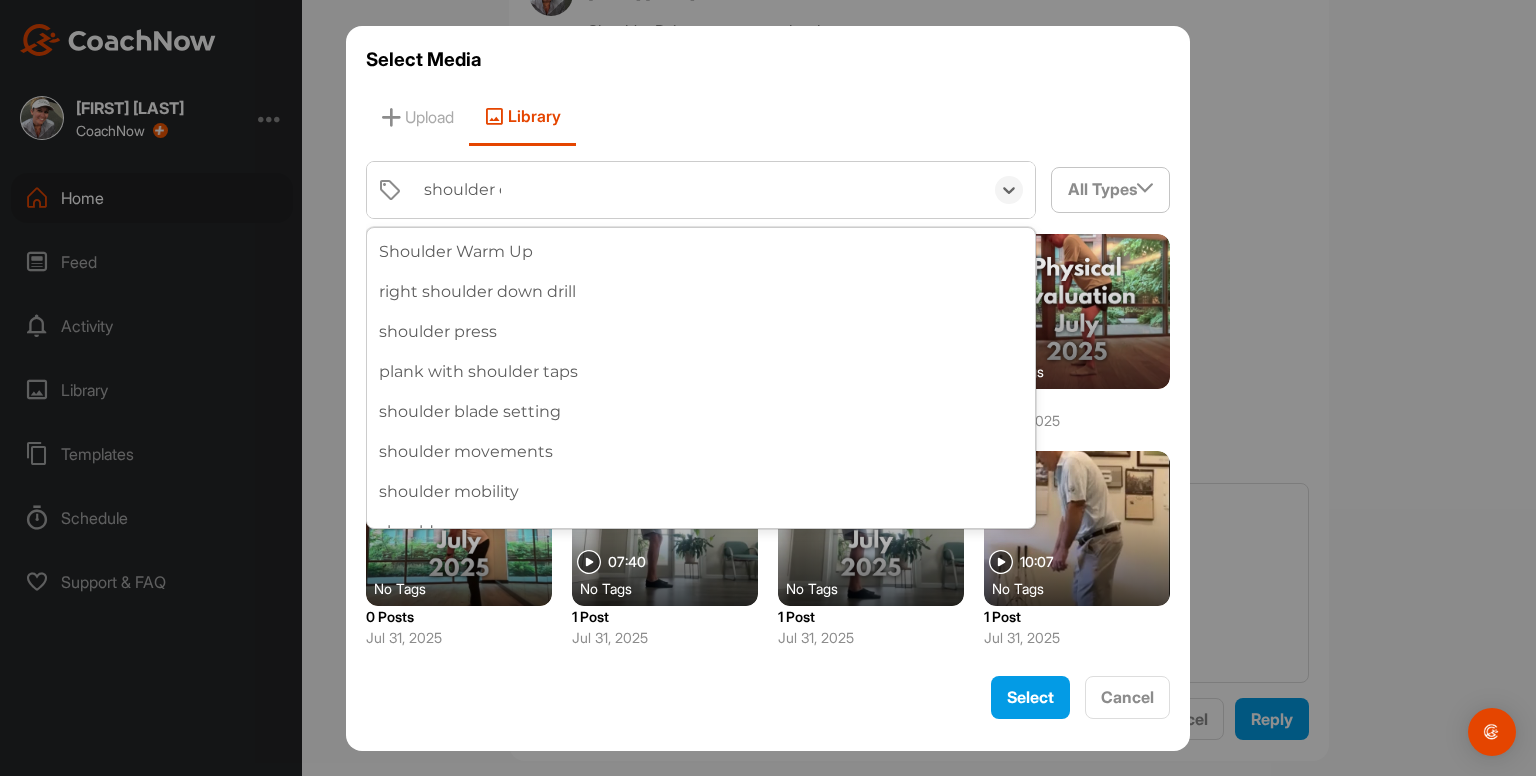 type on "shoulder er" 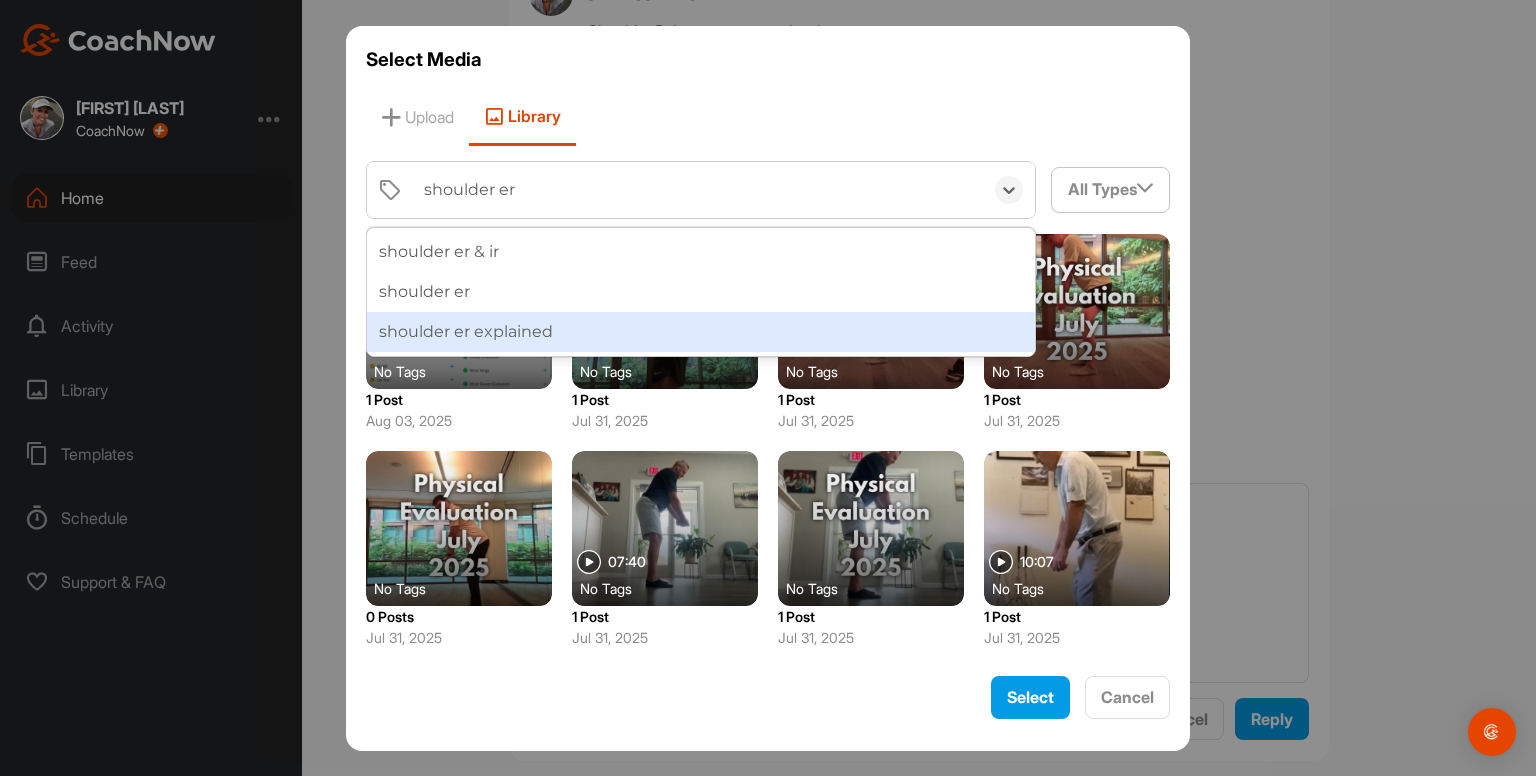 click on "shoulder er explained" at bounding box center [701, 332] 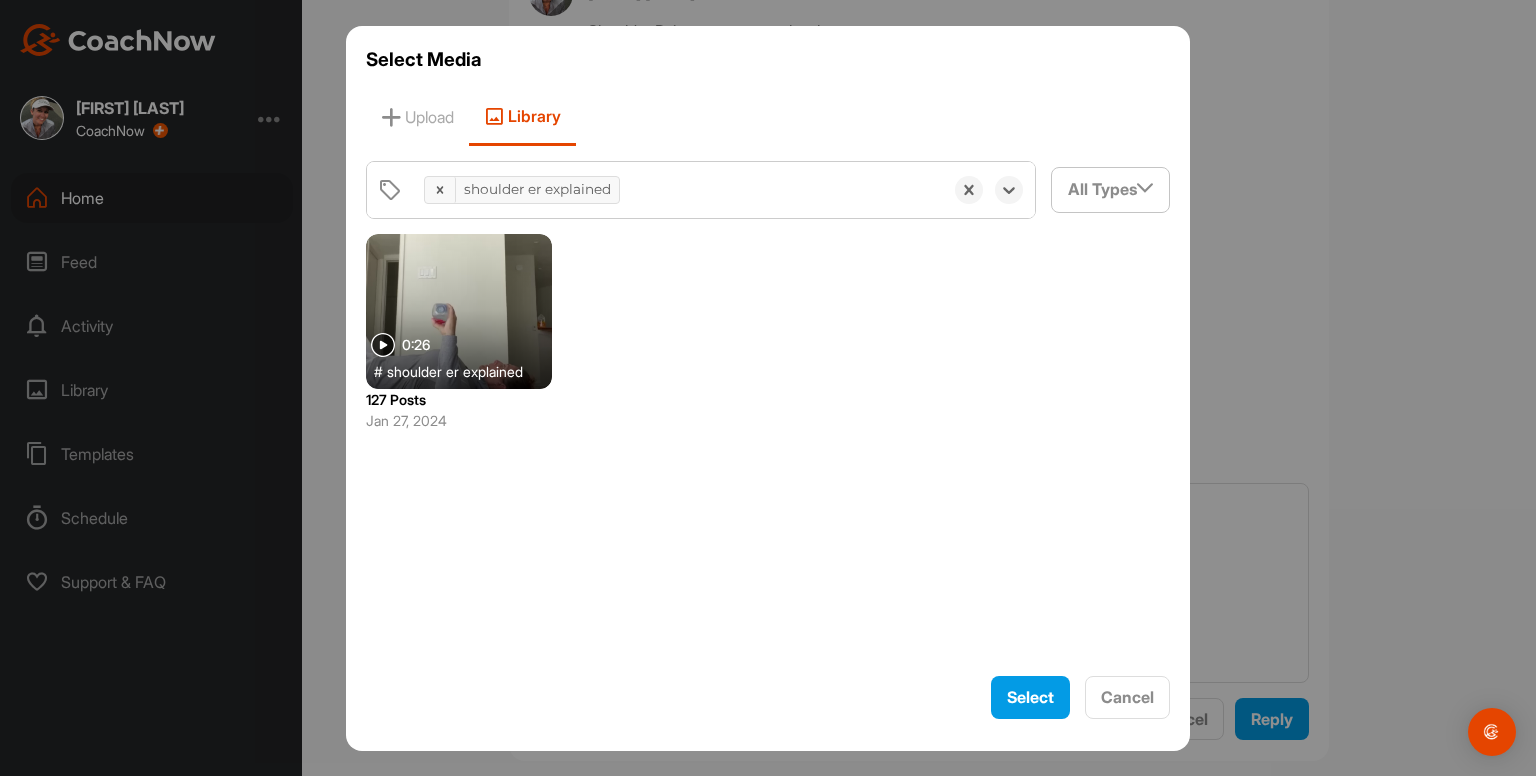 click at bounding box center (459, 311) 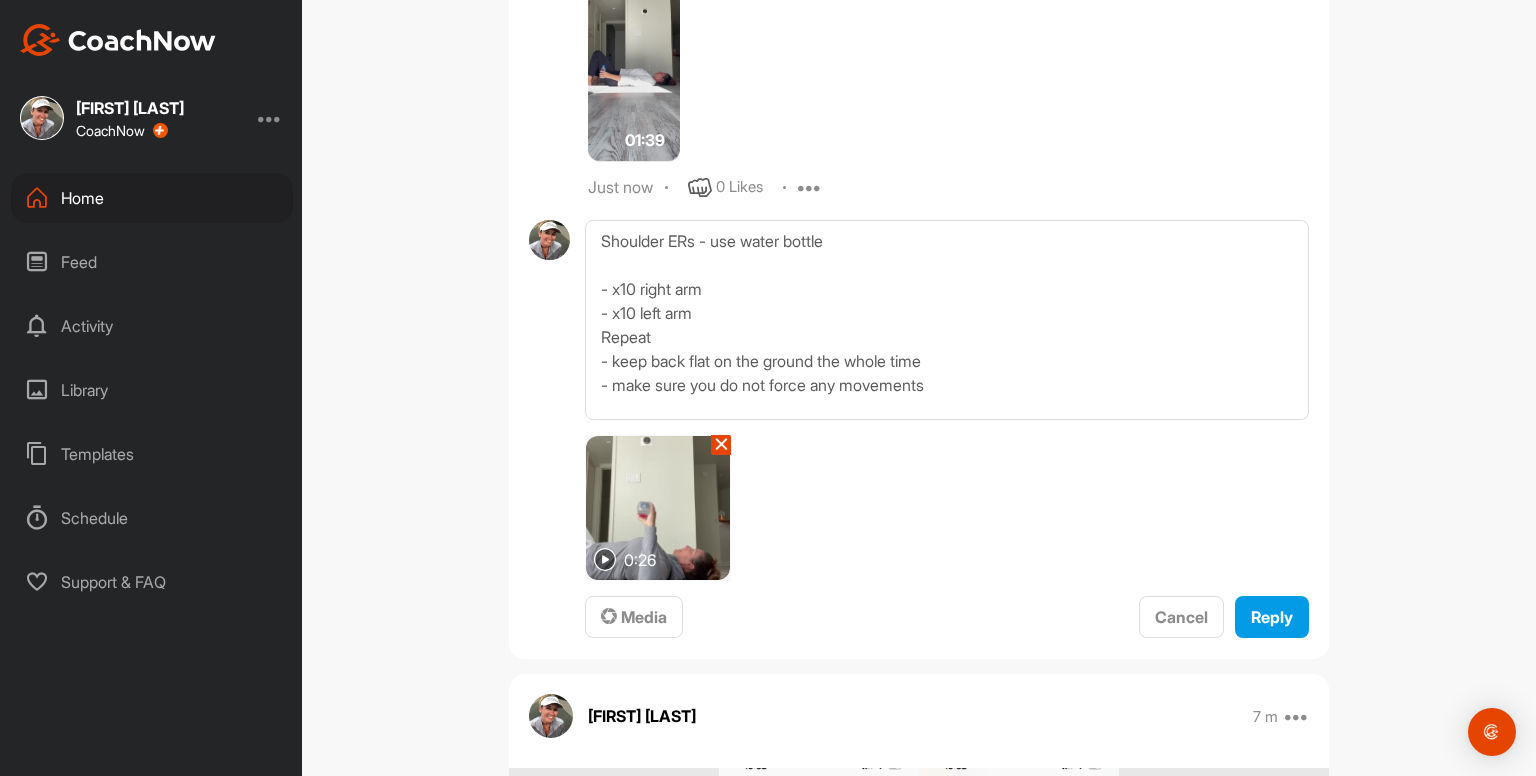 scroll, scrollTop: 4131, scrollLeft: 0, axis: vertical 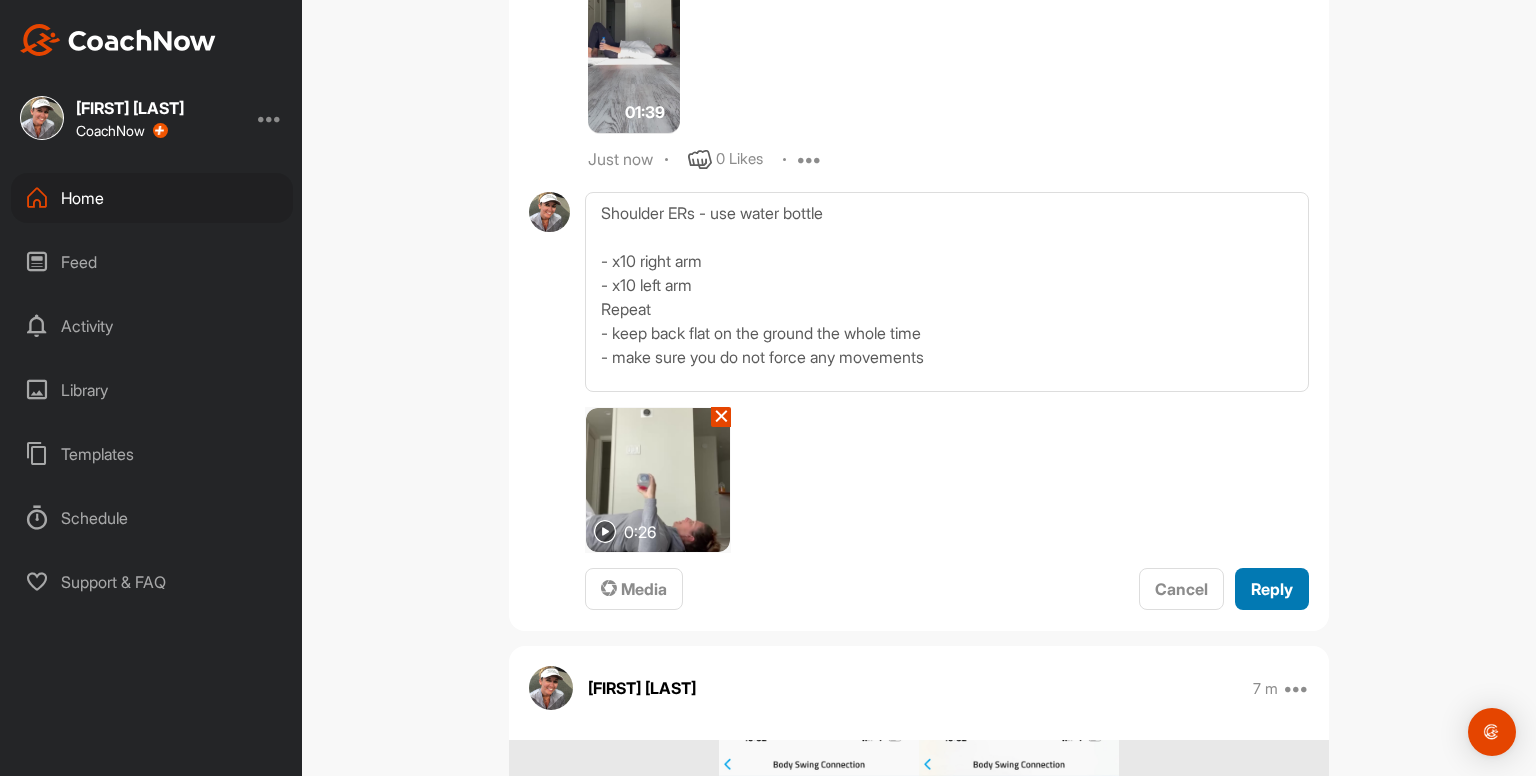 click on "Reply" at bounding box center (1272, 589) 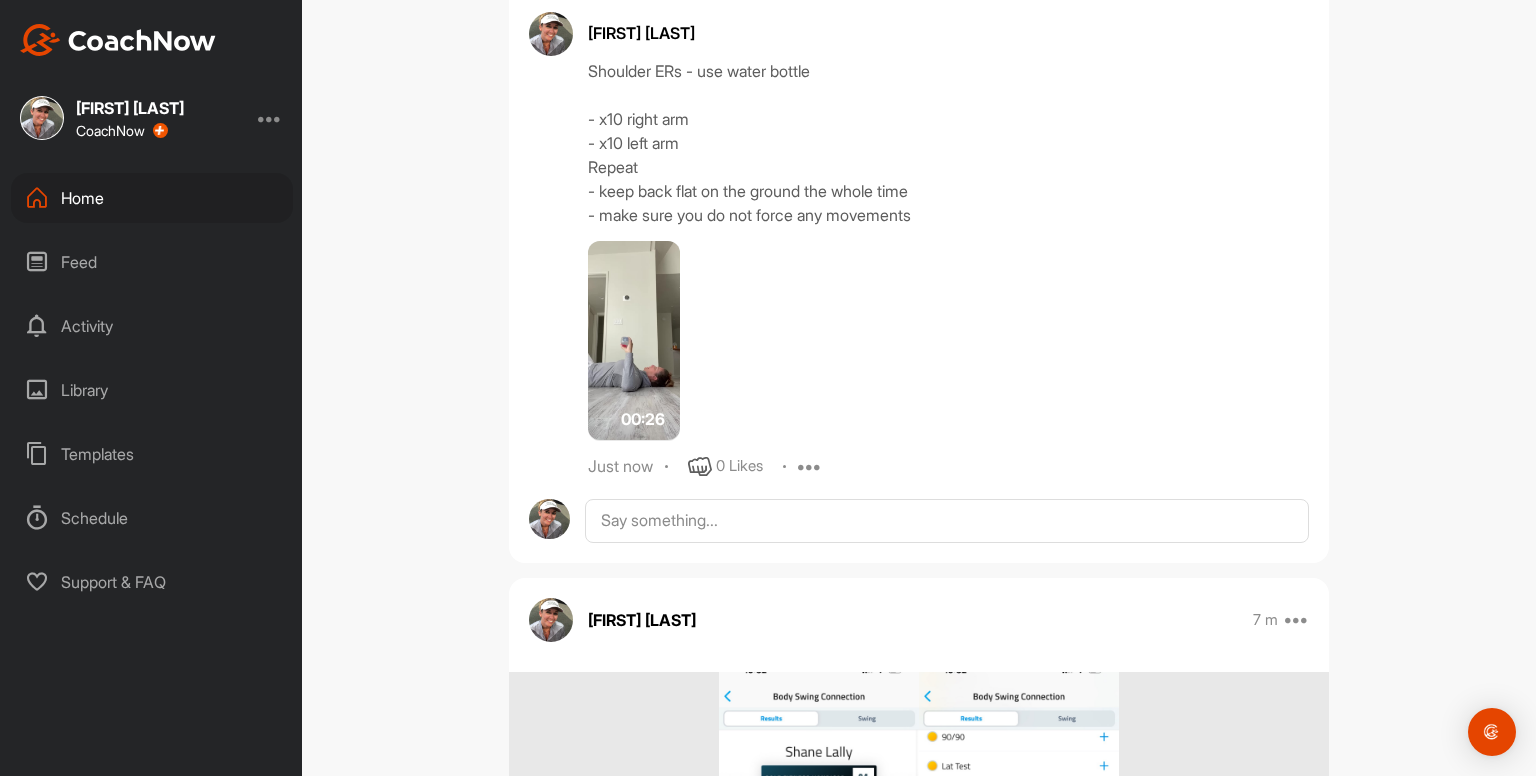 scroll, scrollTop: 4316, scrollLeft: 0, axis: vertical 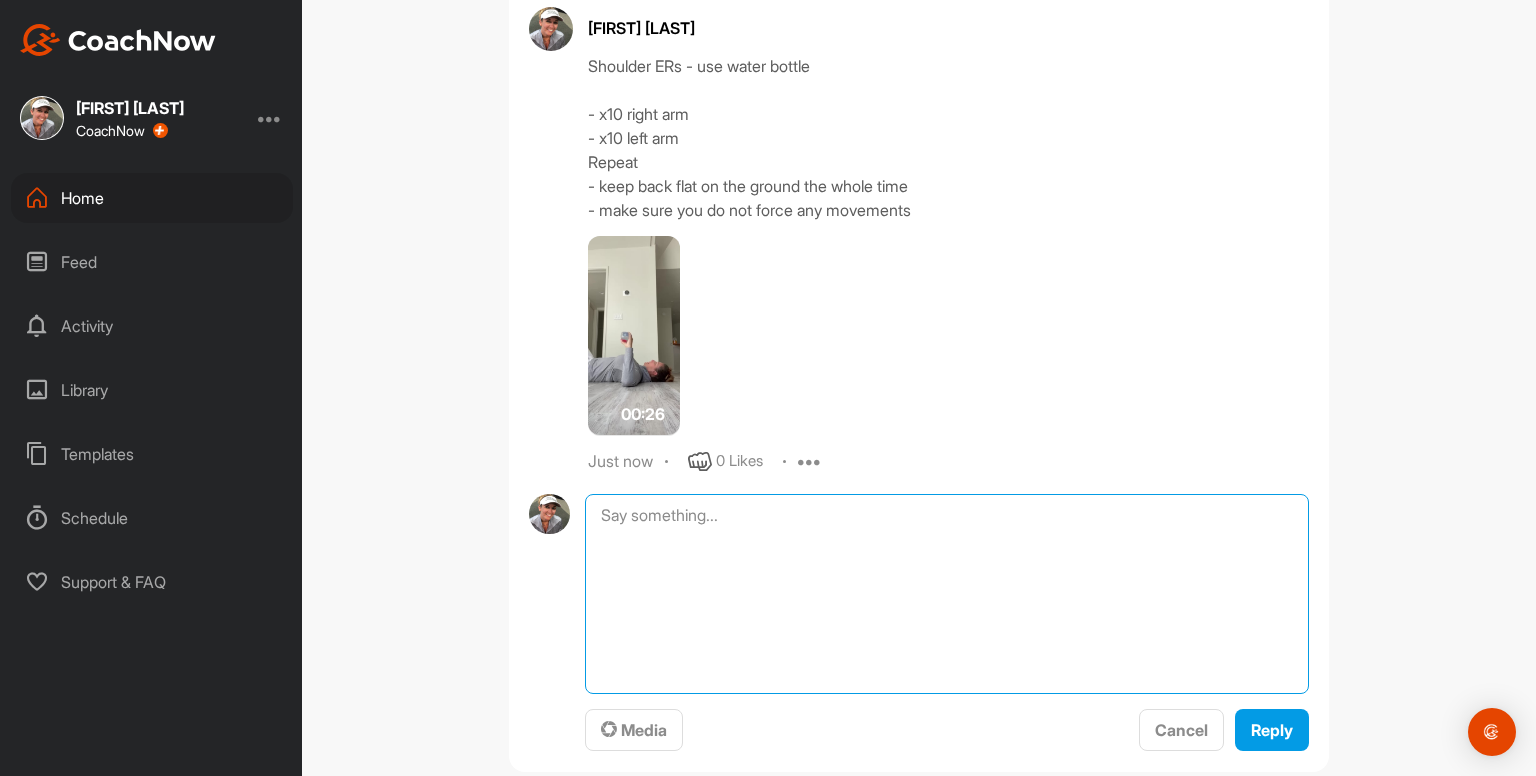 click at bounding box center (947, 594) 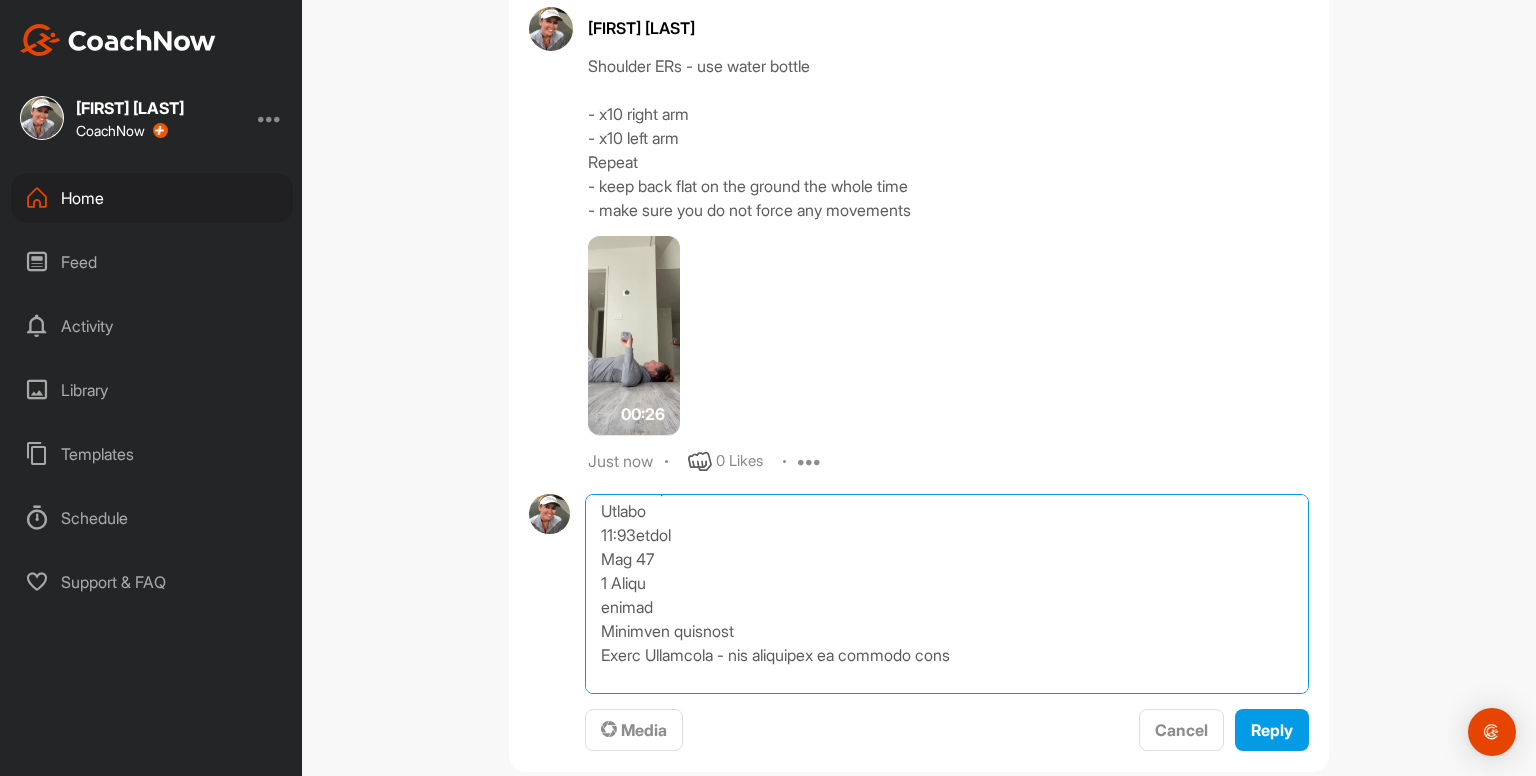 scroll, scrollTop: 0, scrollLeft: 0, axis: both 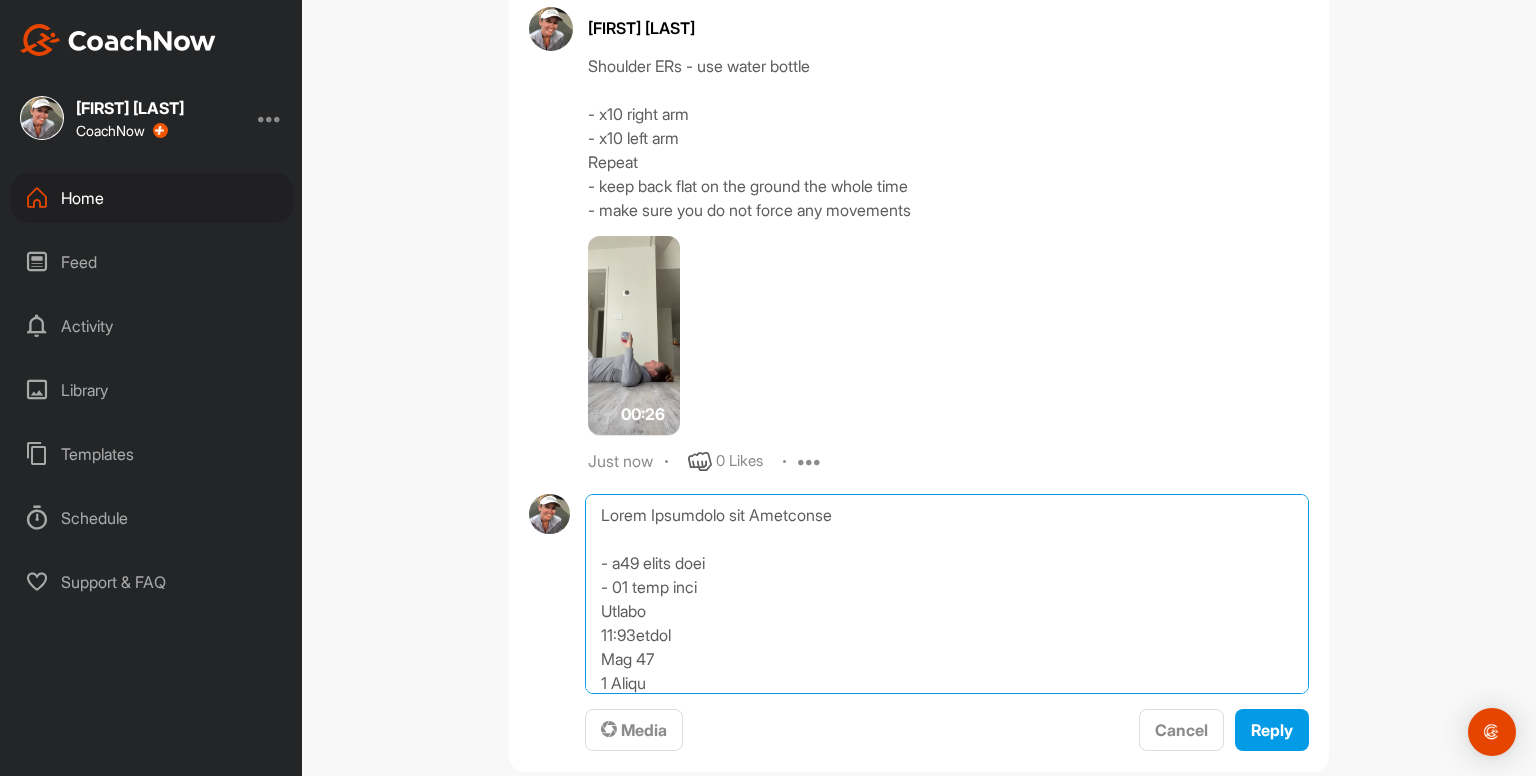 drag, startPoint x: 588, startPoint y: 599, endPoint x: 544, endPoint y: 365, distance: 238.10081 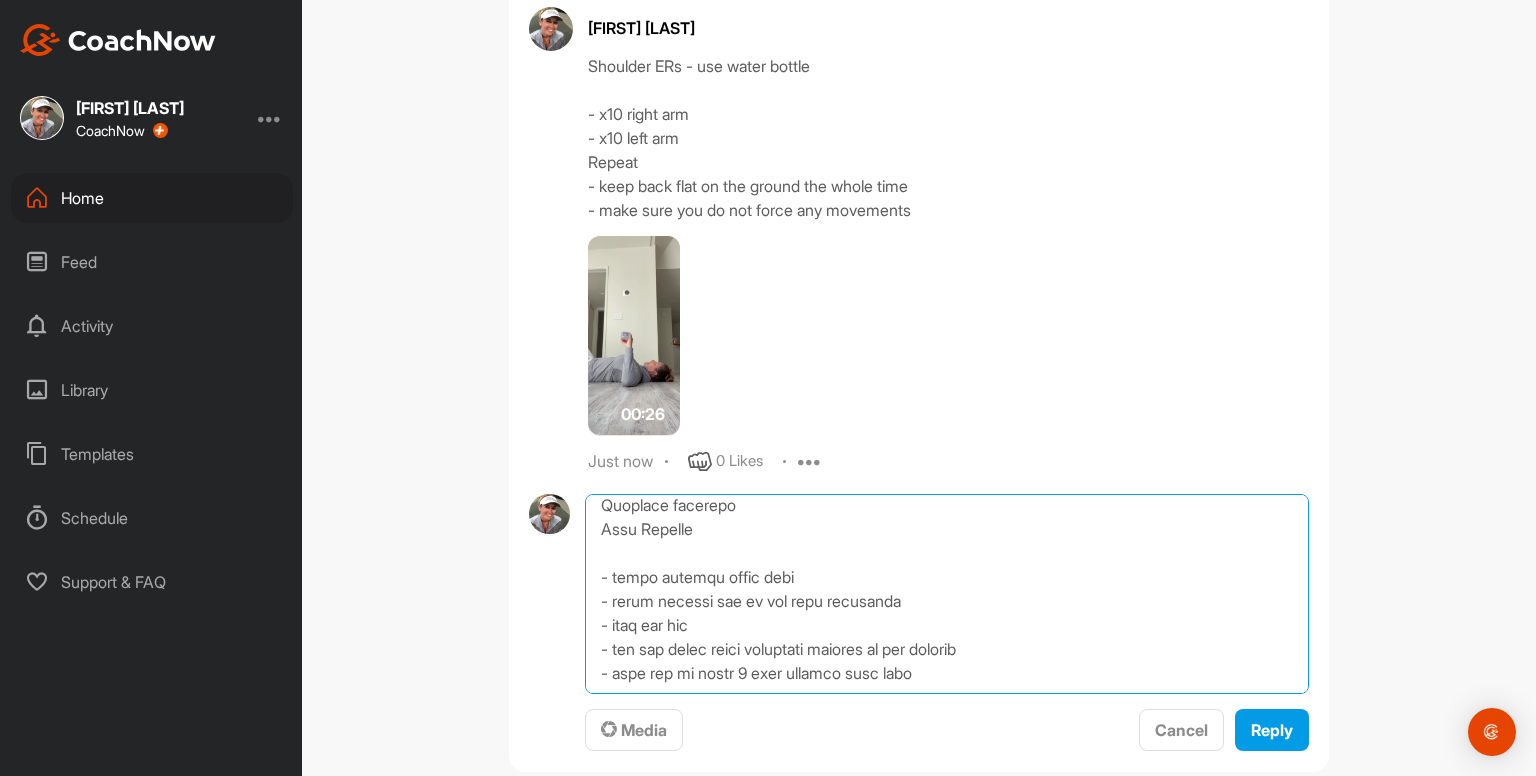 scroll, scrollTop: 2290, scrollLeft: 0, axis: vertical 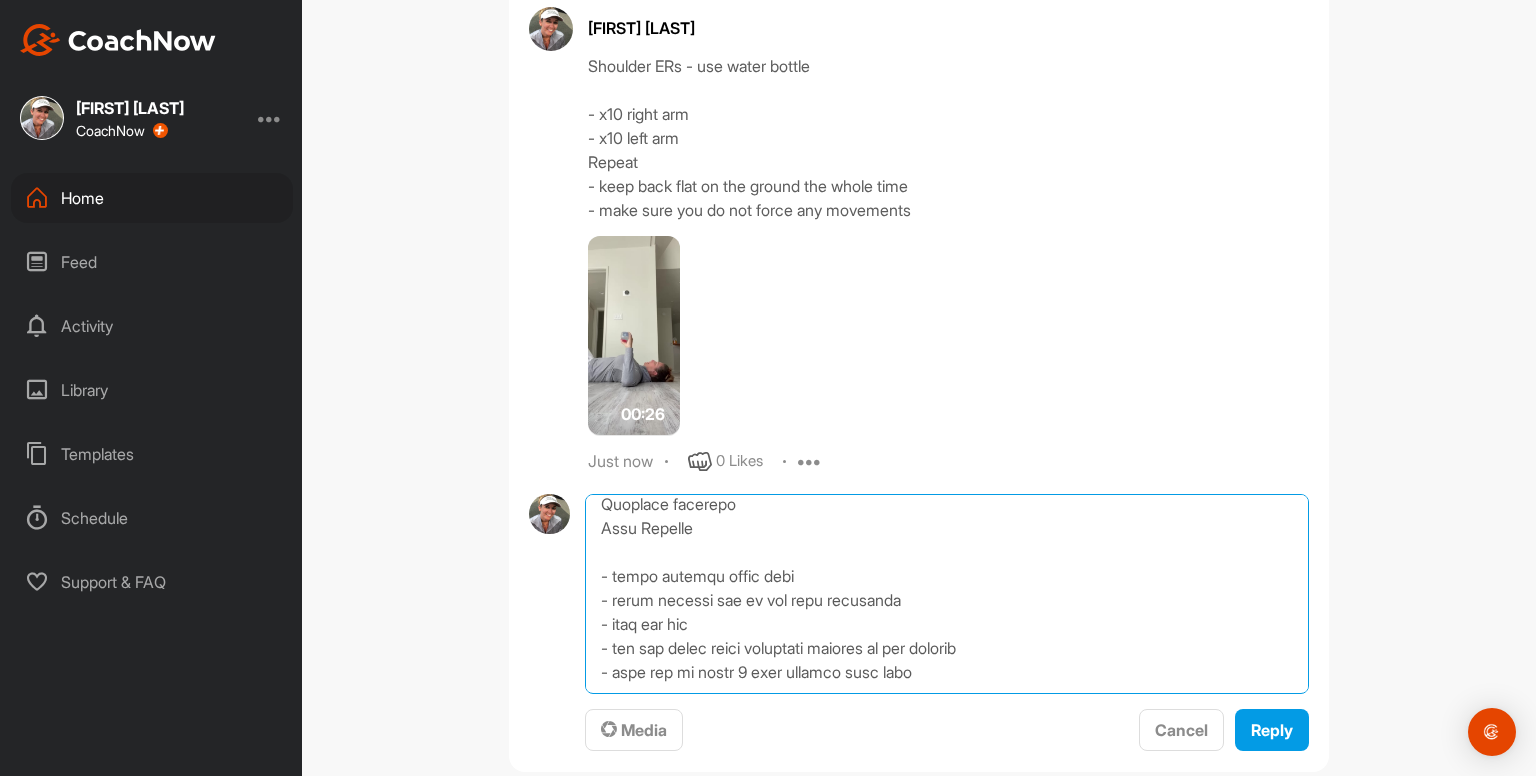drag, startPoint x: 585, startPoint y: 595, endPoint x: 926, endPoint y: 690, distance: 353.98587 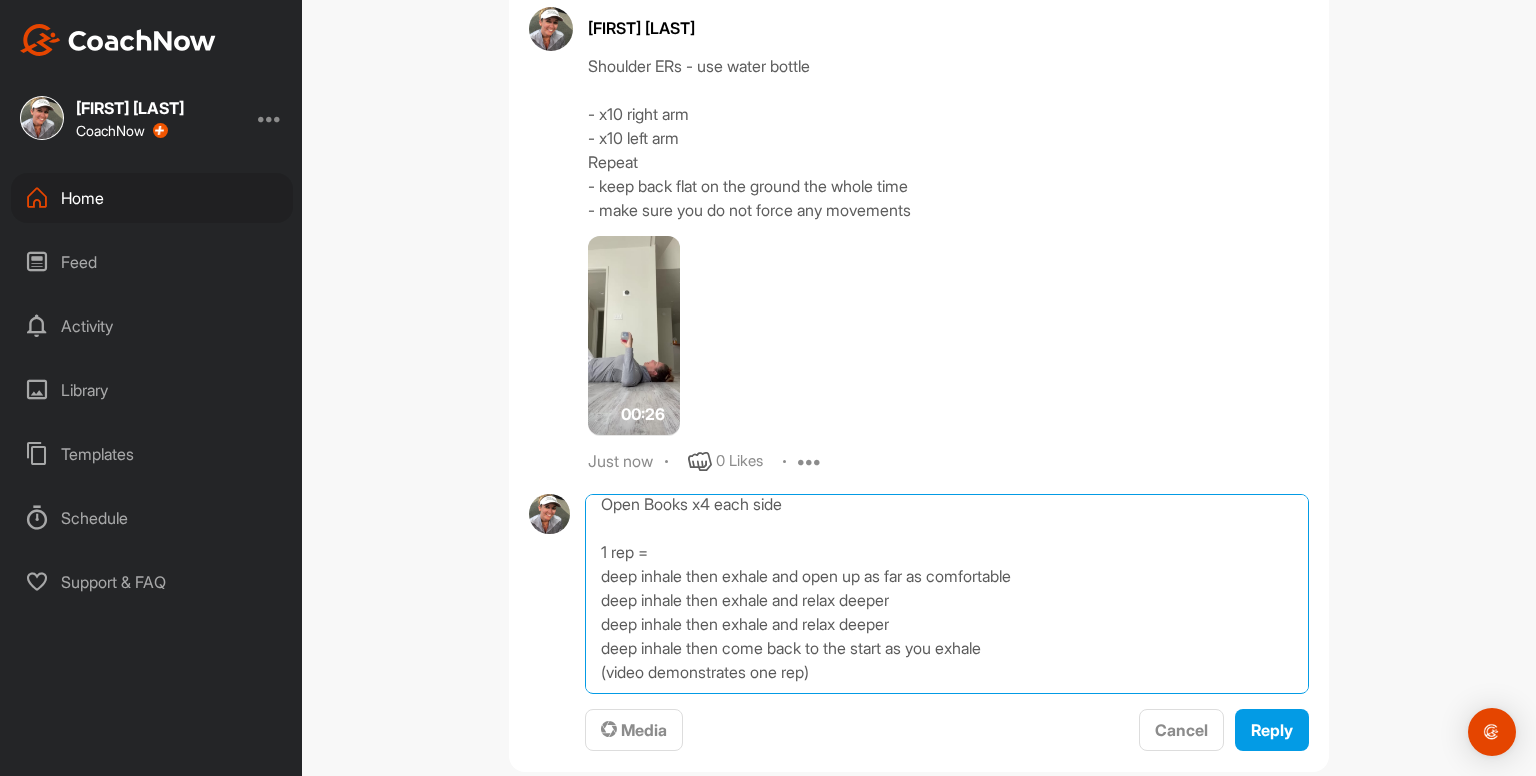 scroll, scrollTop: 10, scrollLeft: 0, axis: vertical 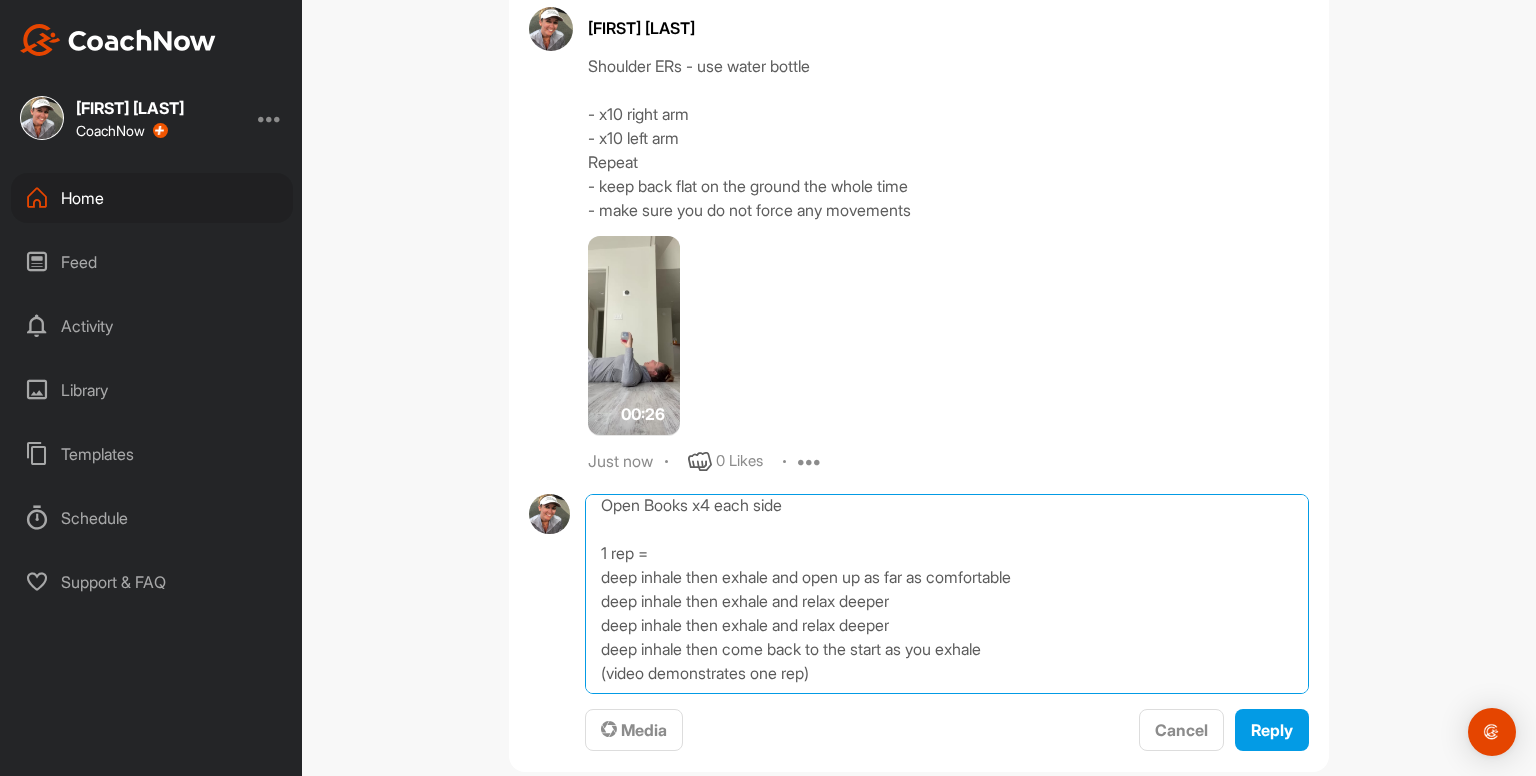 type on "Open Books x4 each side
1 rep =
deep inhale then exhale and open up as far as comfortable
deep inhale then exhale and relax deeper
deep inhale then exhale and relax deeper
deep inhale then come back to the start as you exhale
(video demonstrates one rep)" 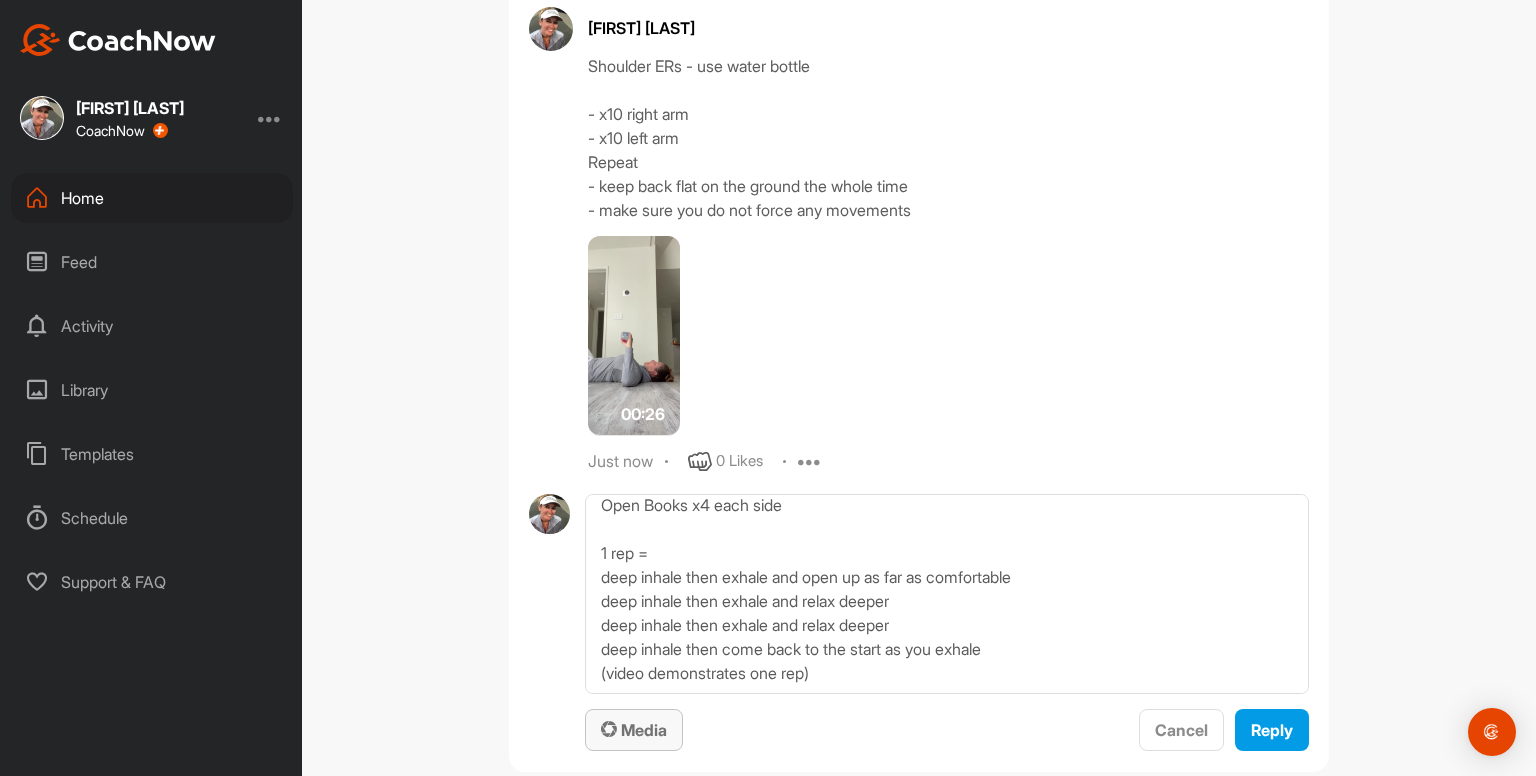 click on "Media" at bounding box center (634, 730) 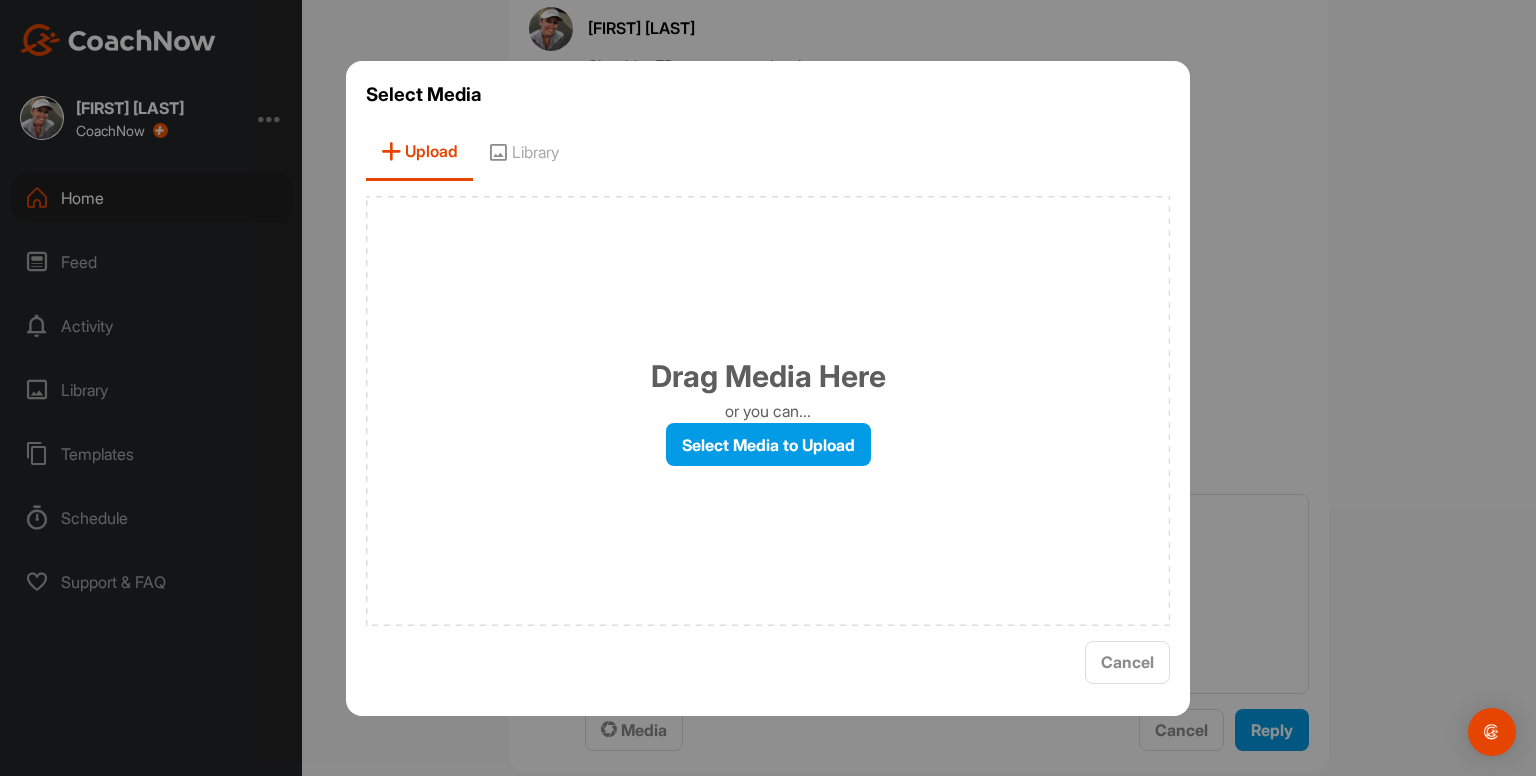 click on "Library" at bounding box center [523, 152] 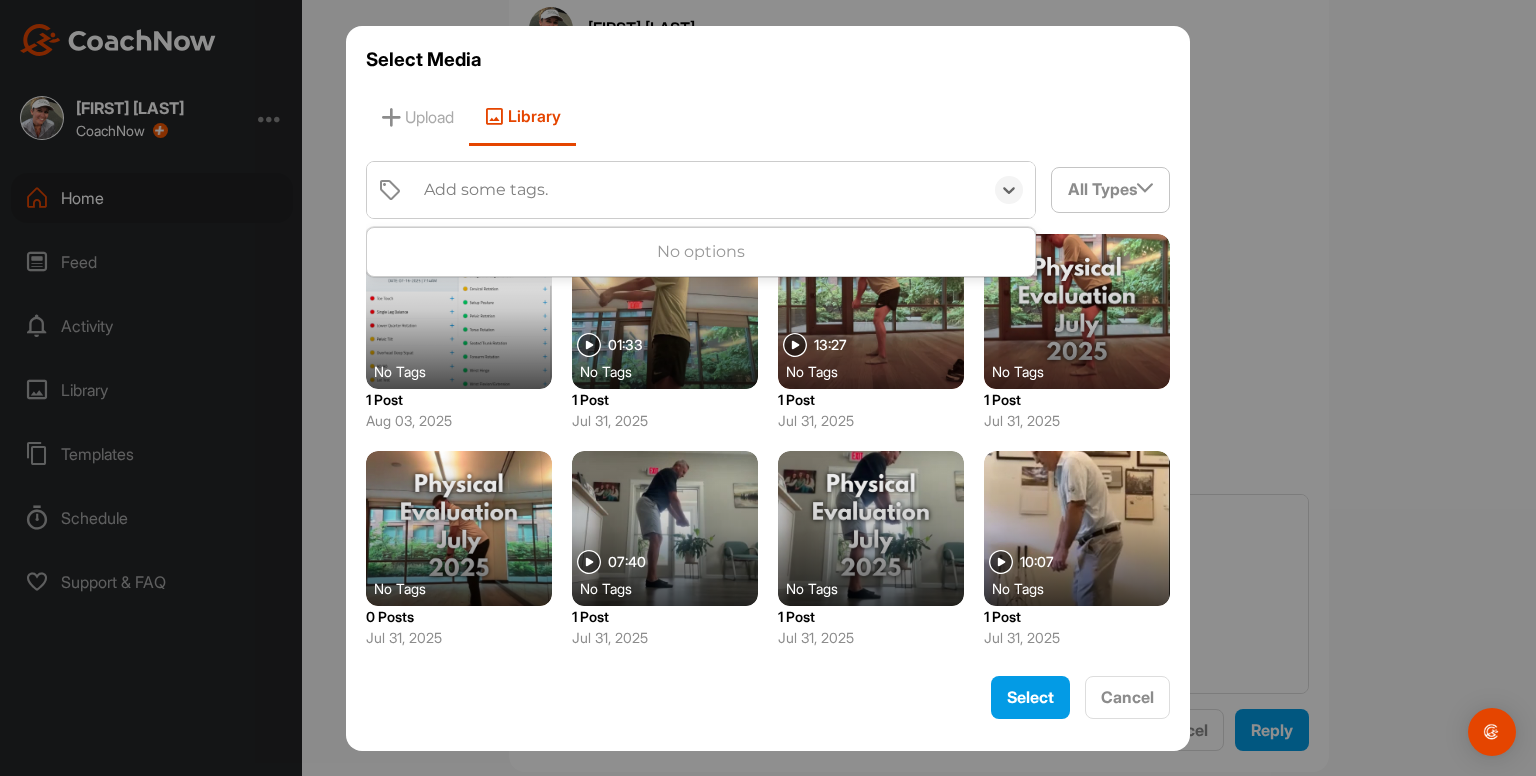 click on "Add some tags." at bounding box center (486, 190) 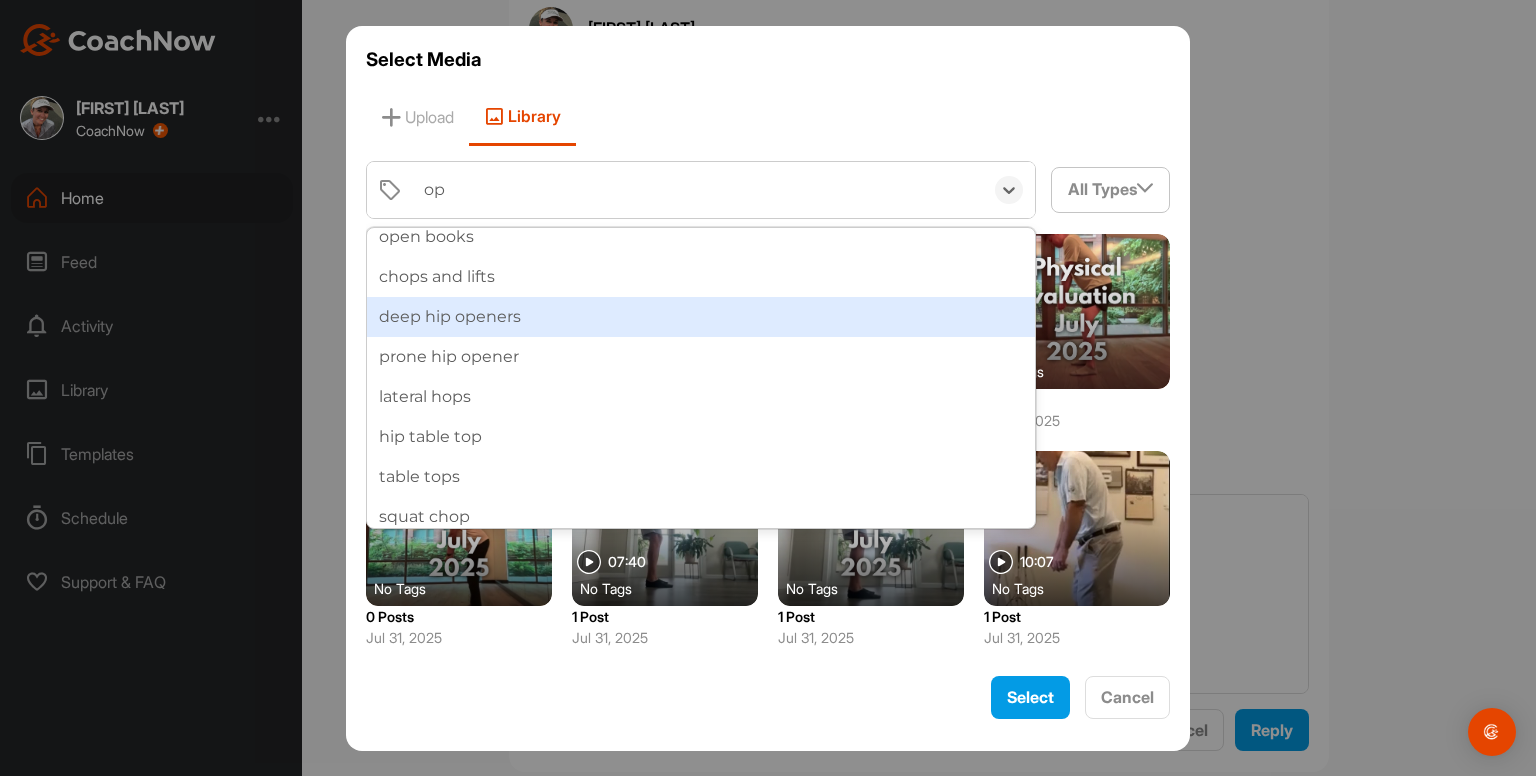 scroll, scrollTop: 176, scrollLeft: 0, axis: vertical 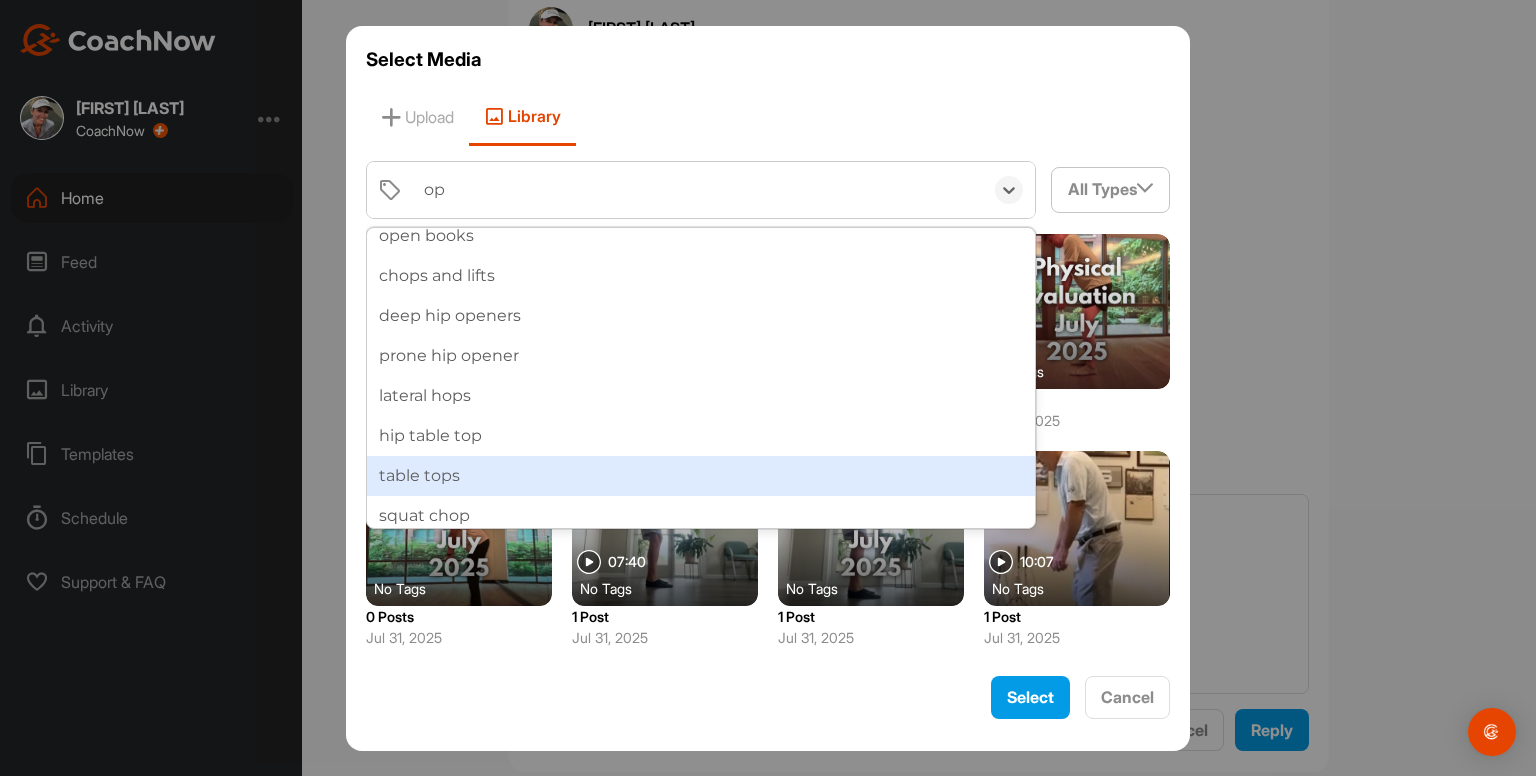 type on "op" 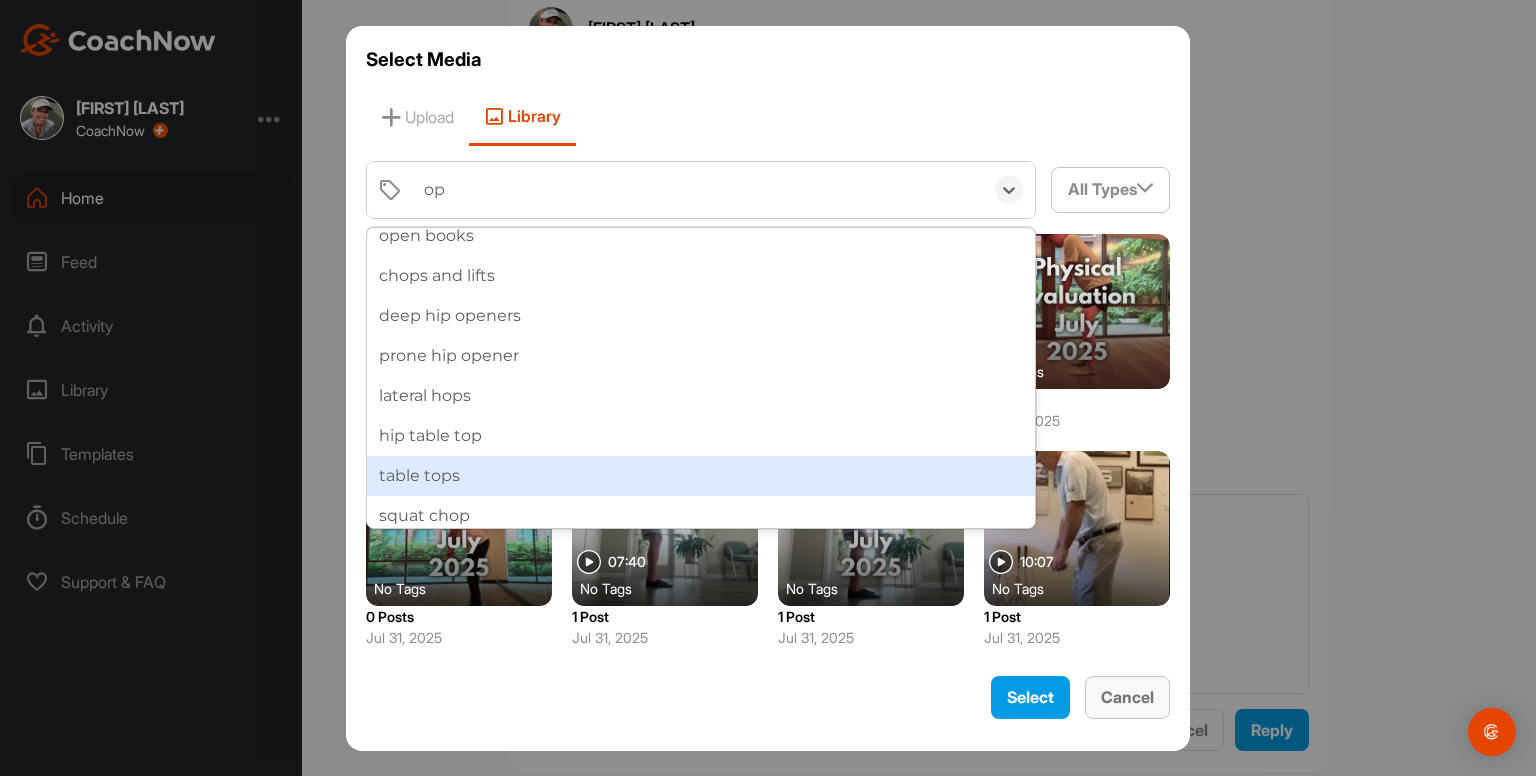 type 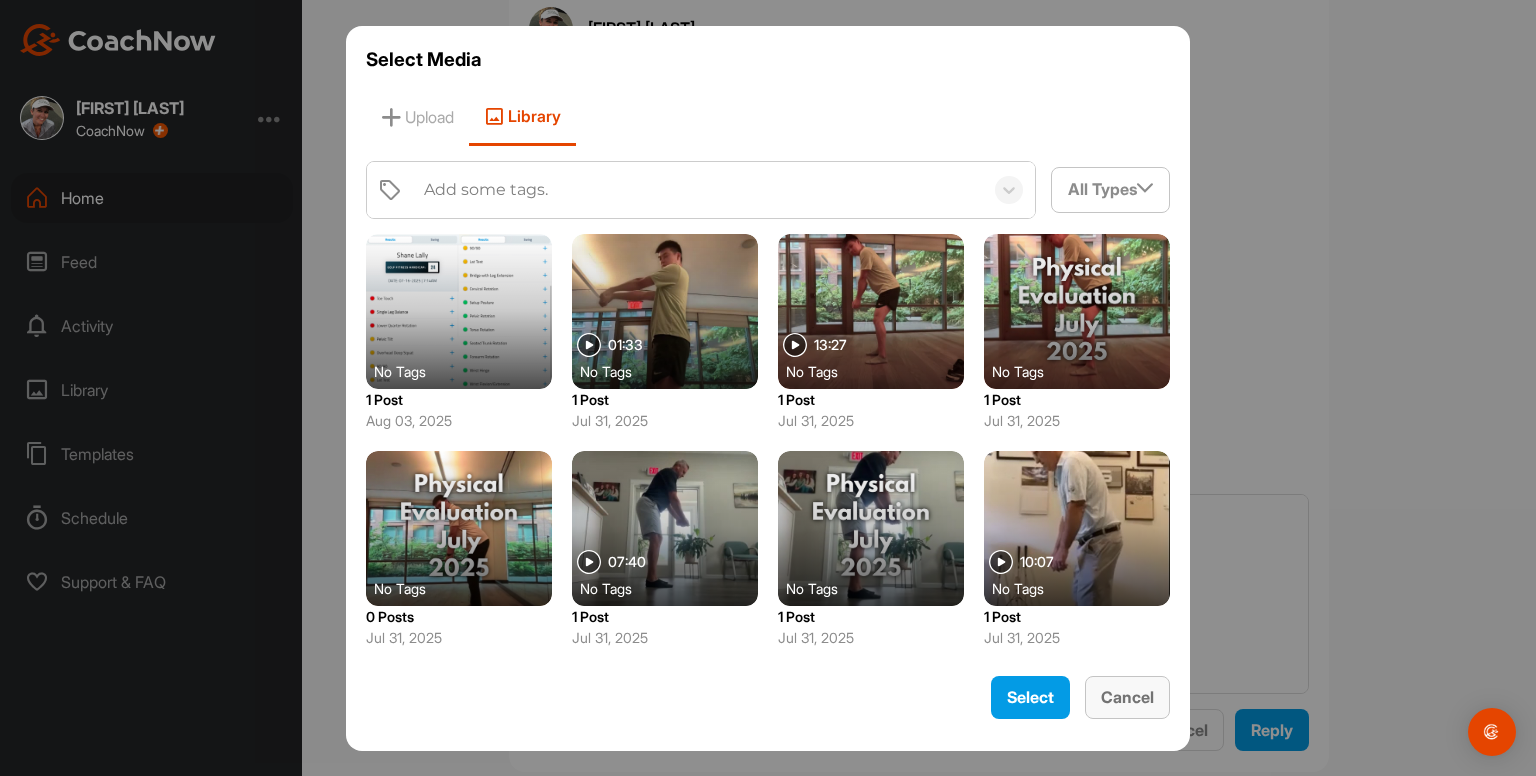 click on "Cancel" at bounding box center (1127, 697) 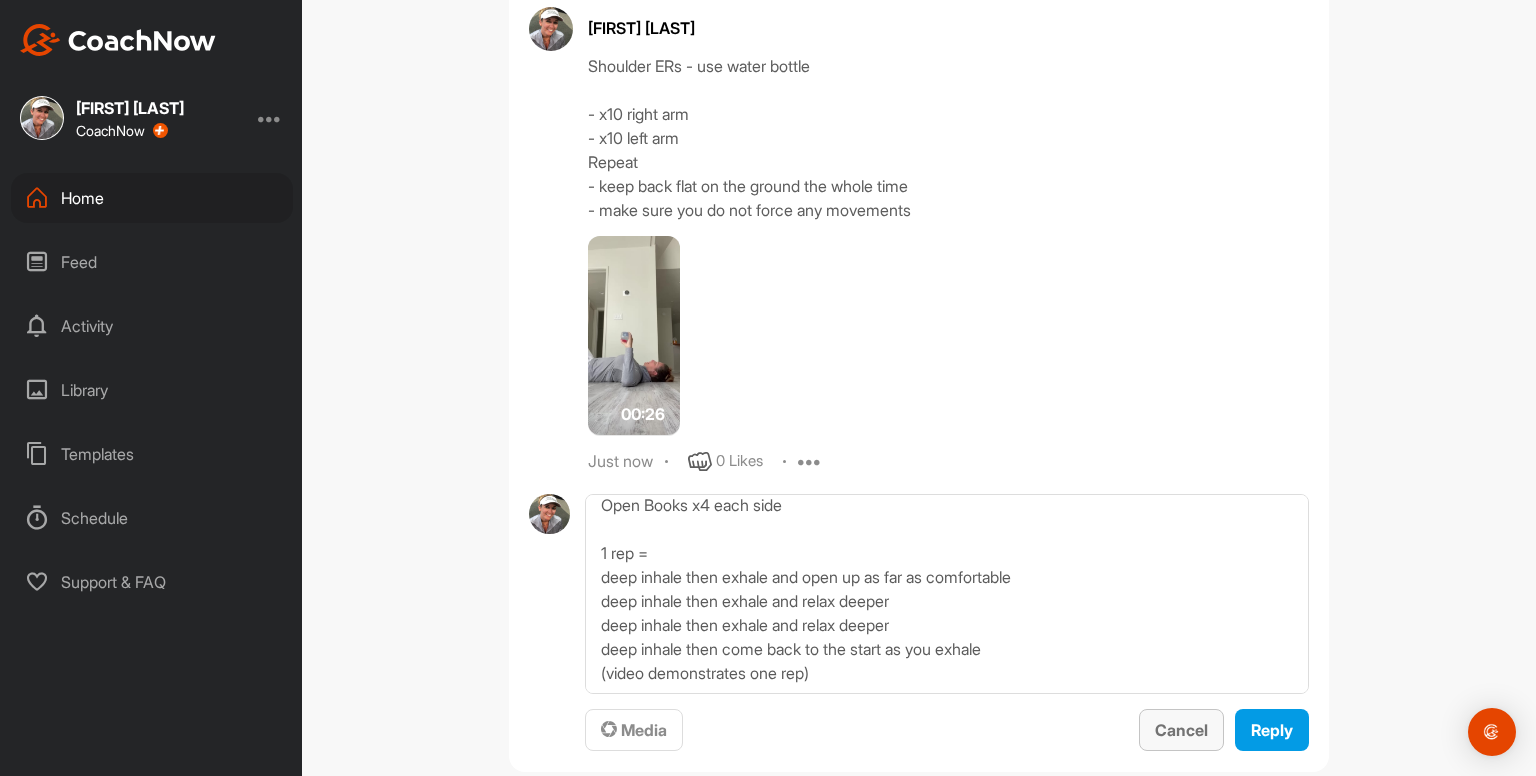 click on "Cancel" at bounding box center [1181, 730] 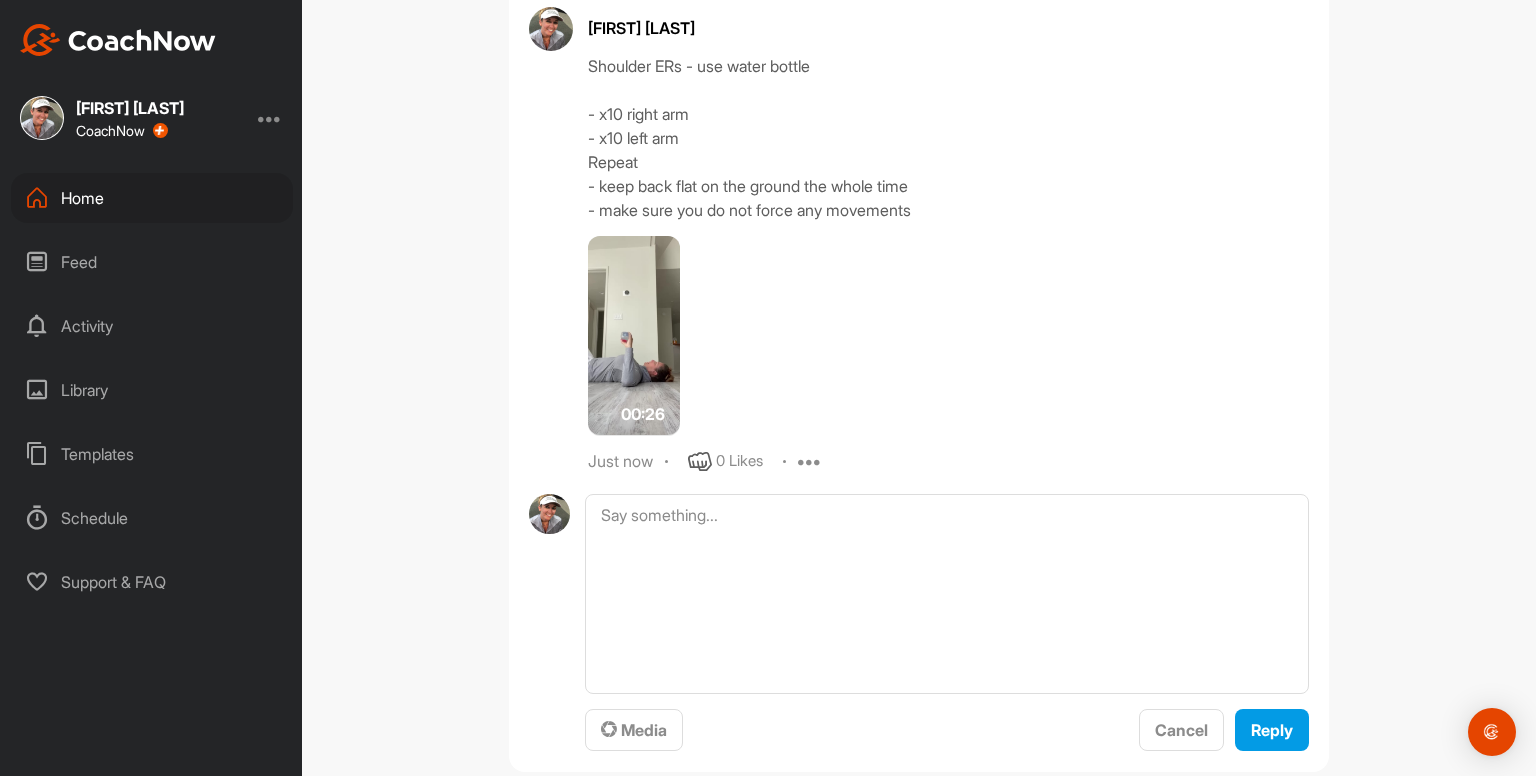 scroll, scrollTop: 0, scrollLeft: 0, axis: both 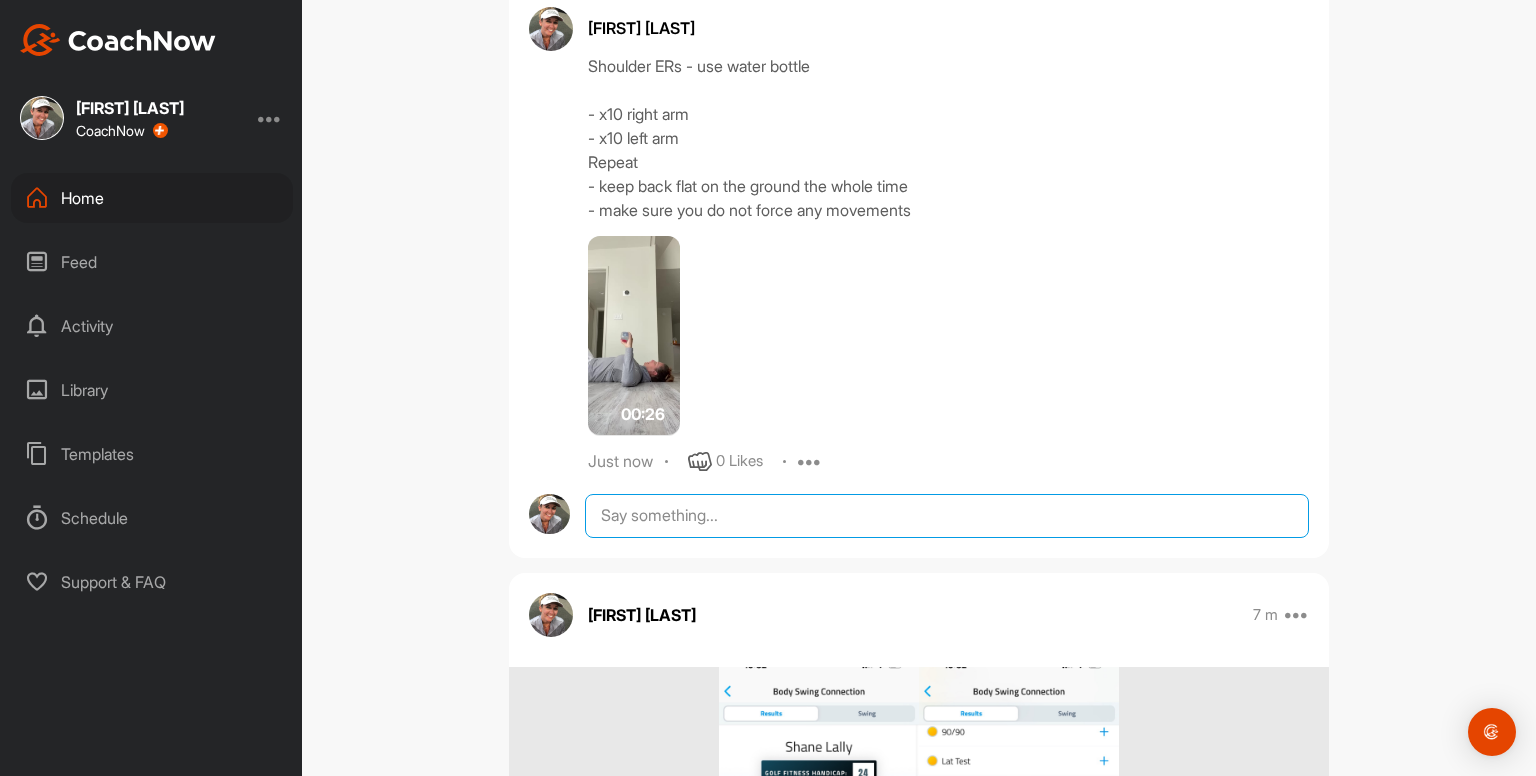 click at bounding box center [947, 516] 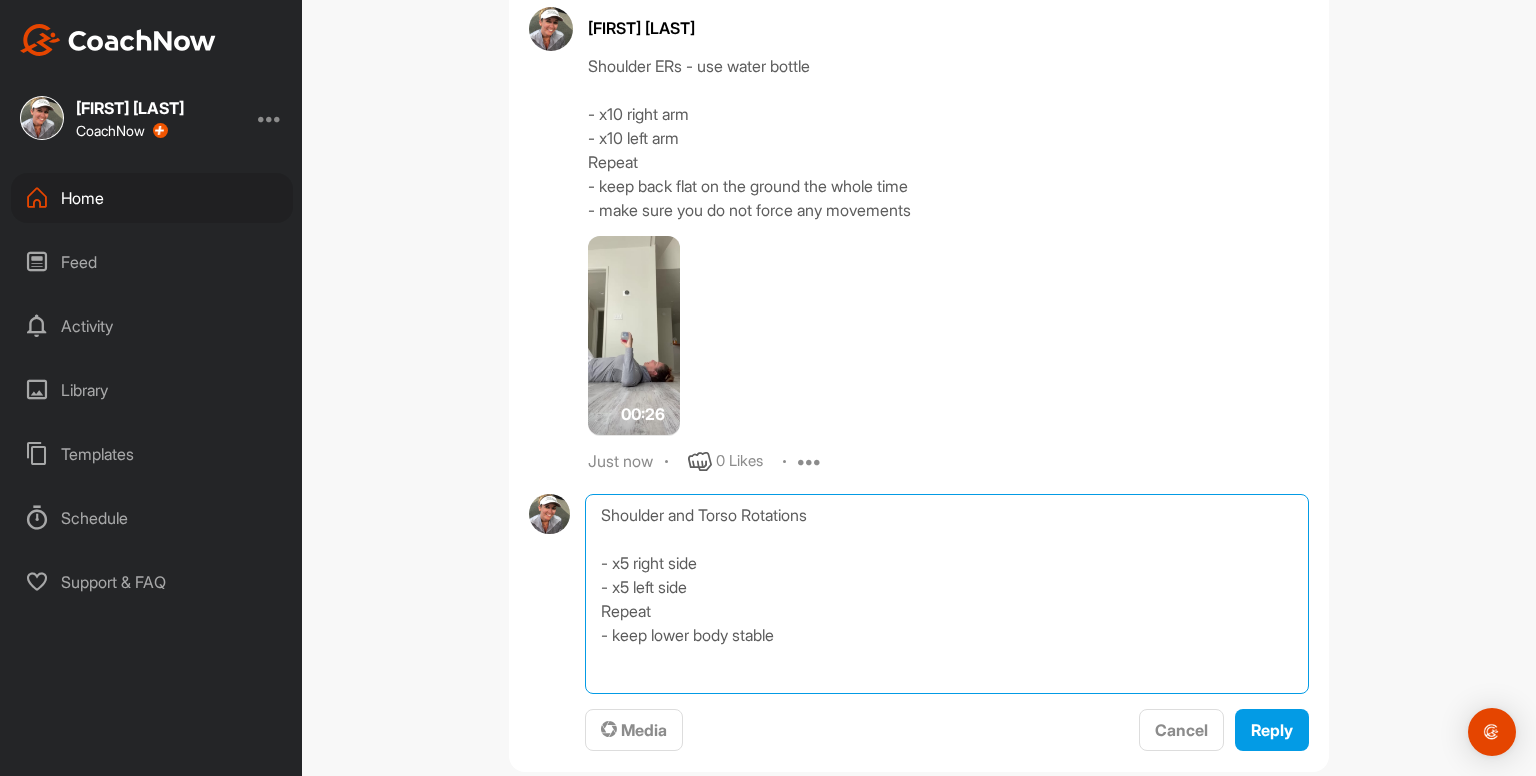 type on "Shoulder and Torso Rotations
- x5 right side
- x5 left side
Repeat
- keep lower body stable" 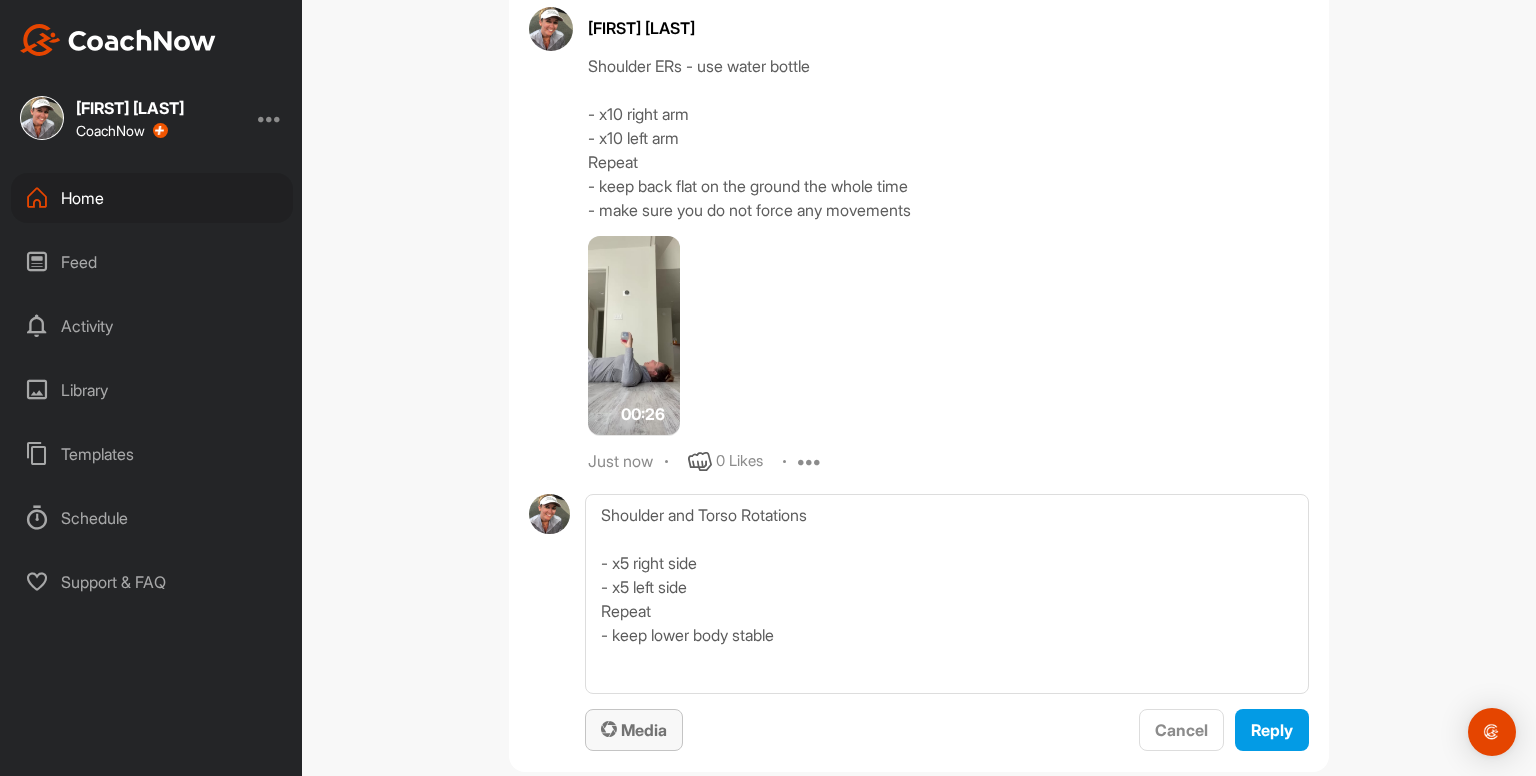 click on "Media" at bounding box center [634, 730] 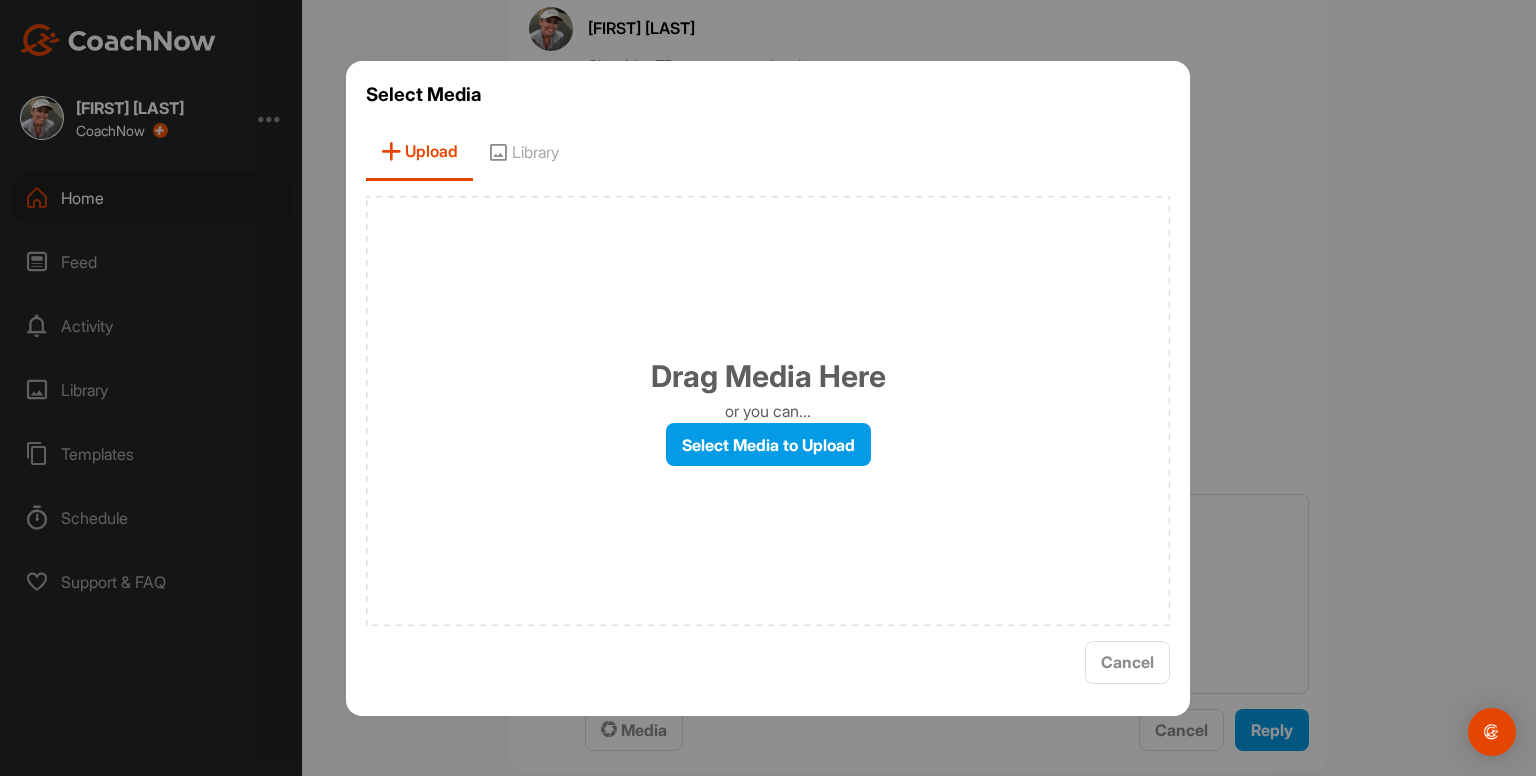 click on "Library" at bounding box center [523, 152] 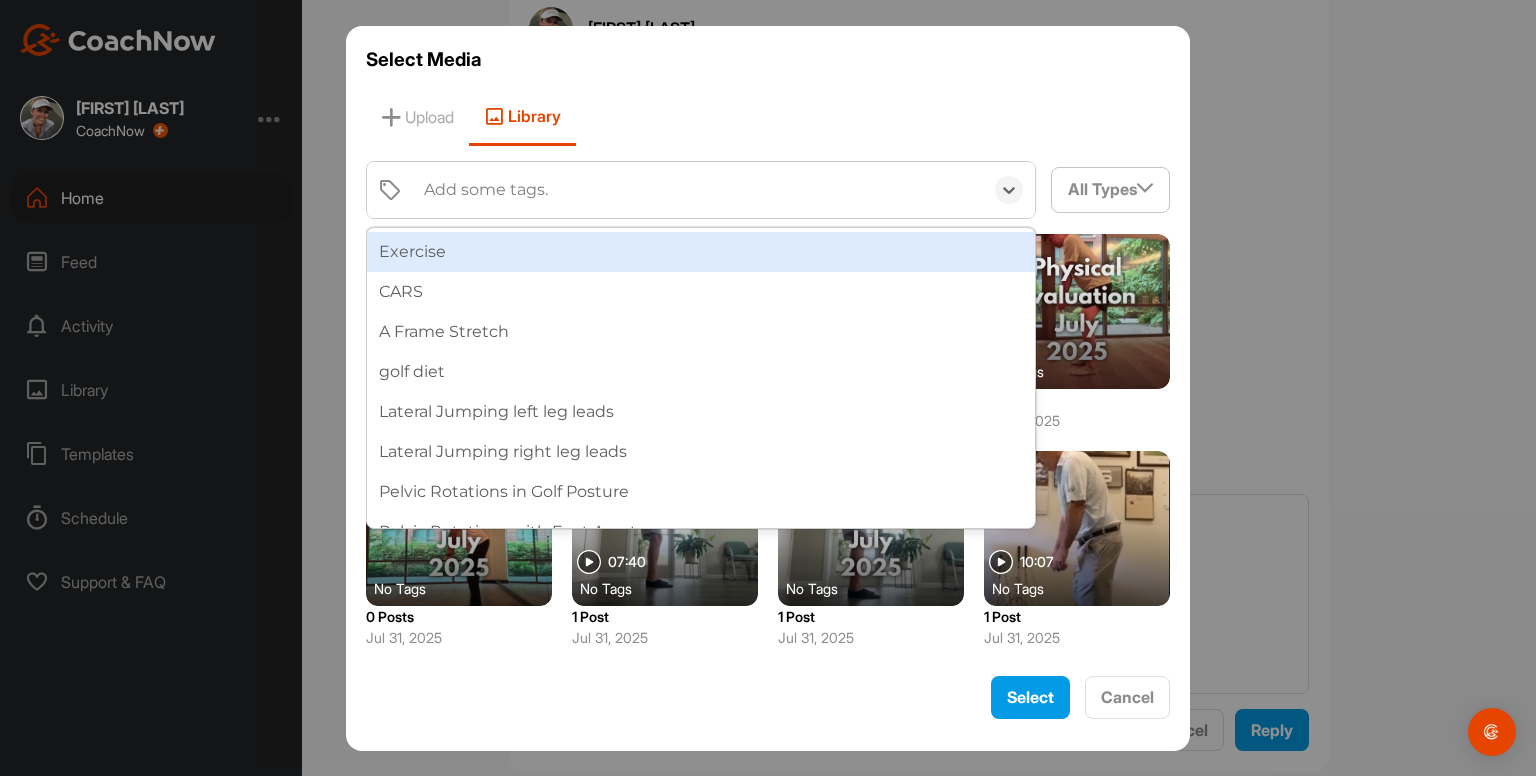 click on "Add some tags." at bounding box center (486, 190) 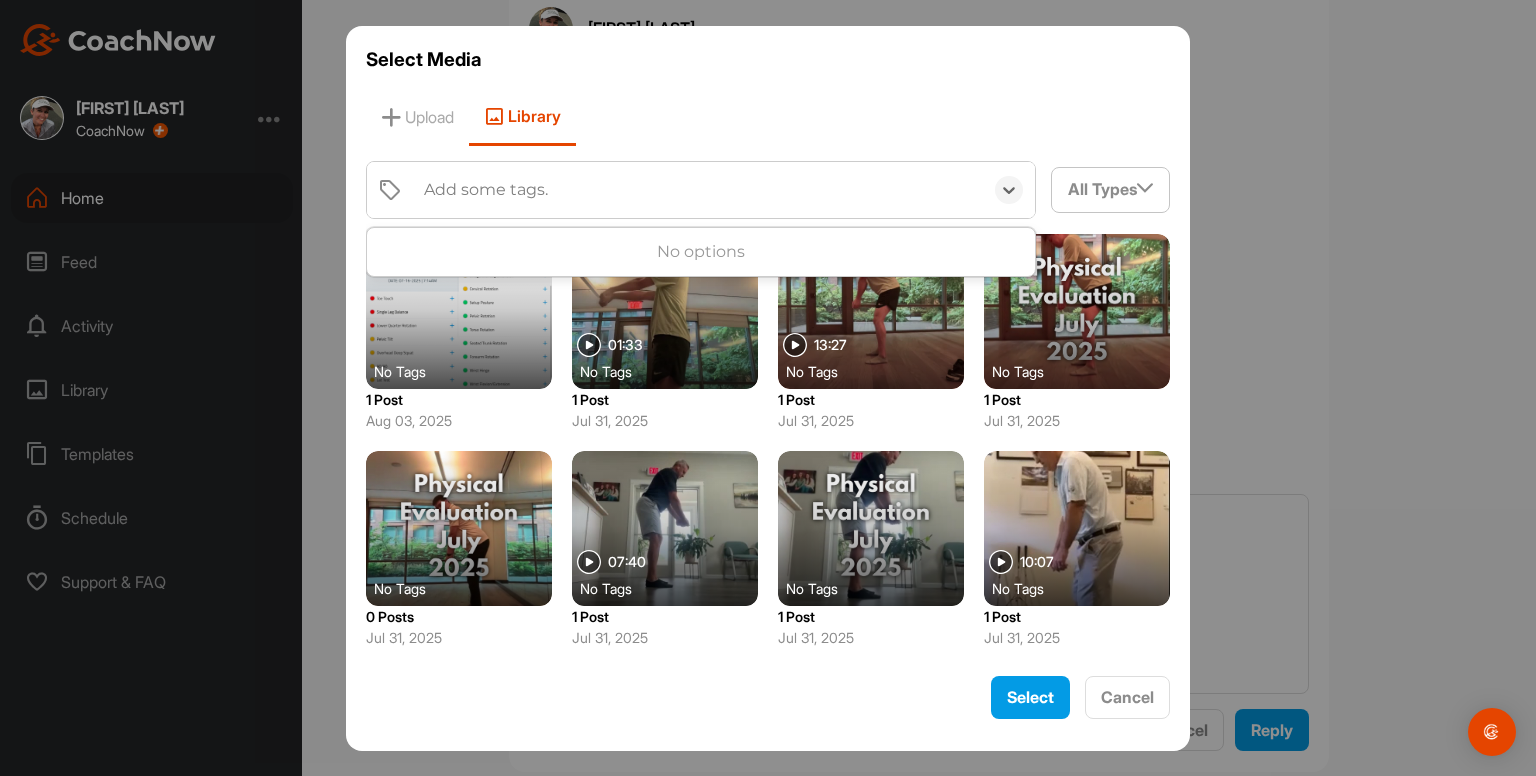 click on "Add some tags." at bounding box center [486, 190] 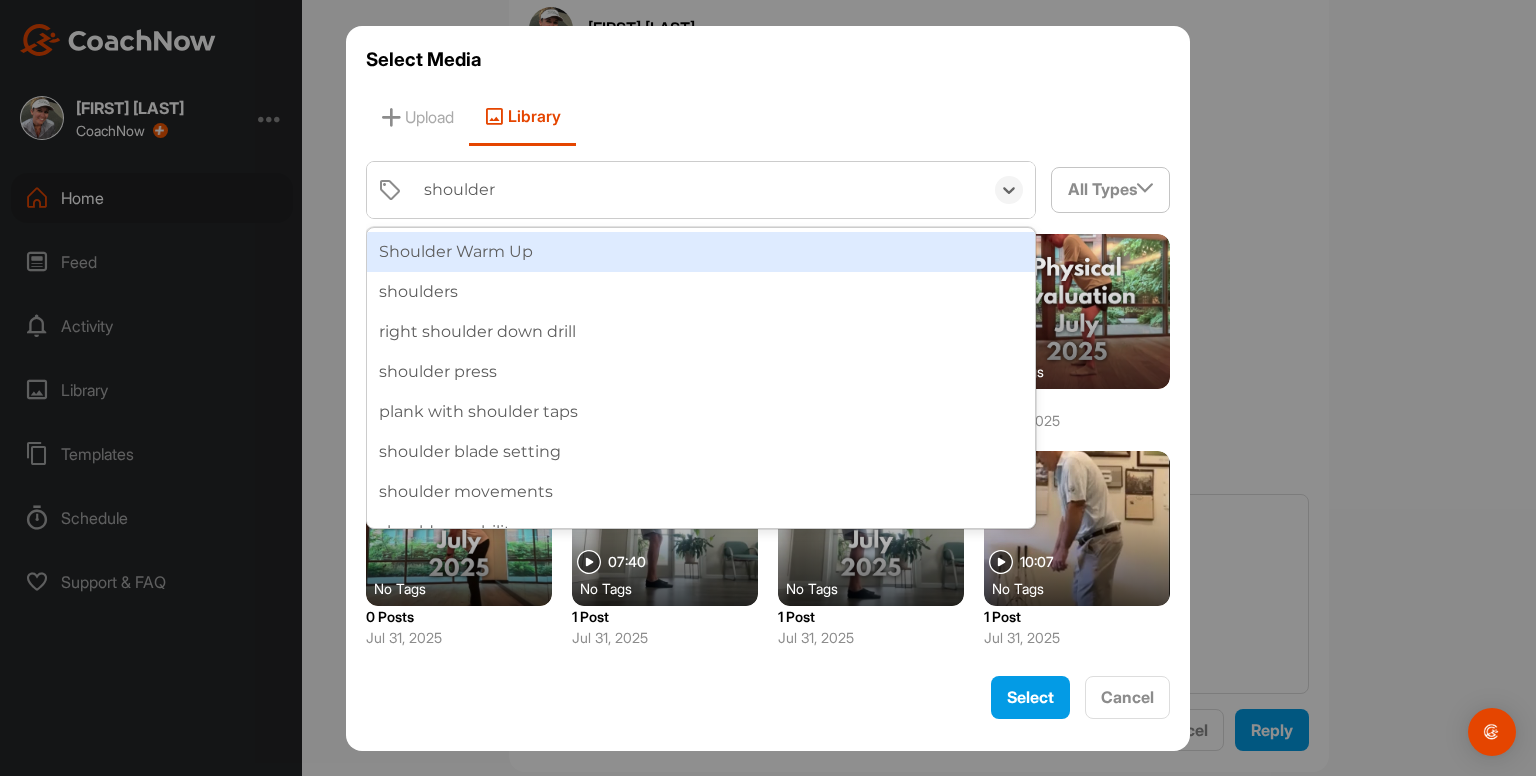 type on "shoulder r" 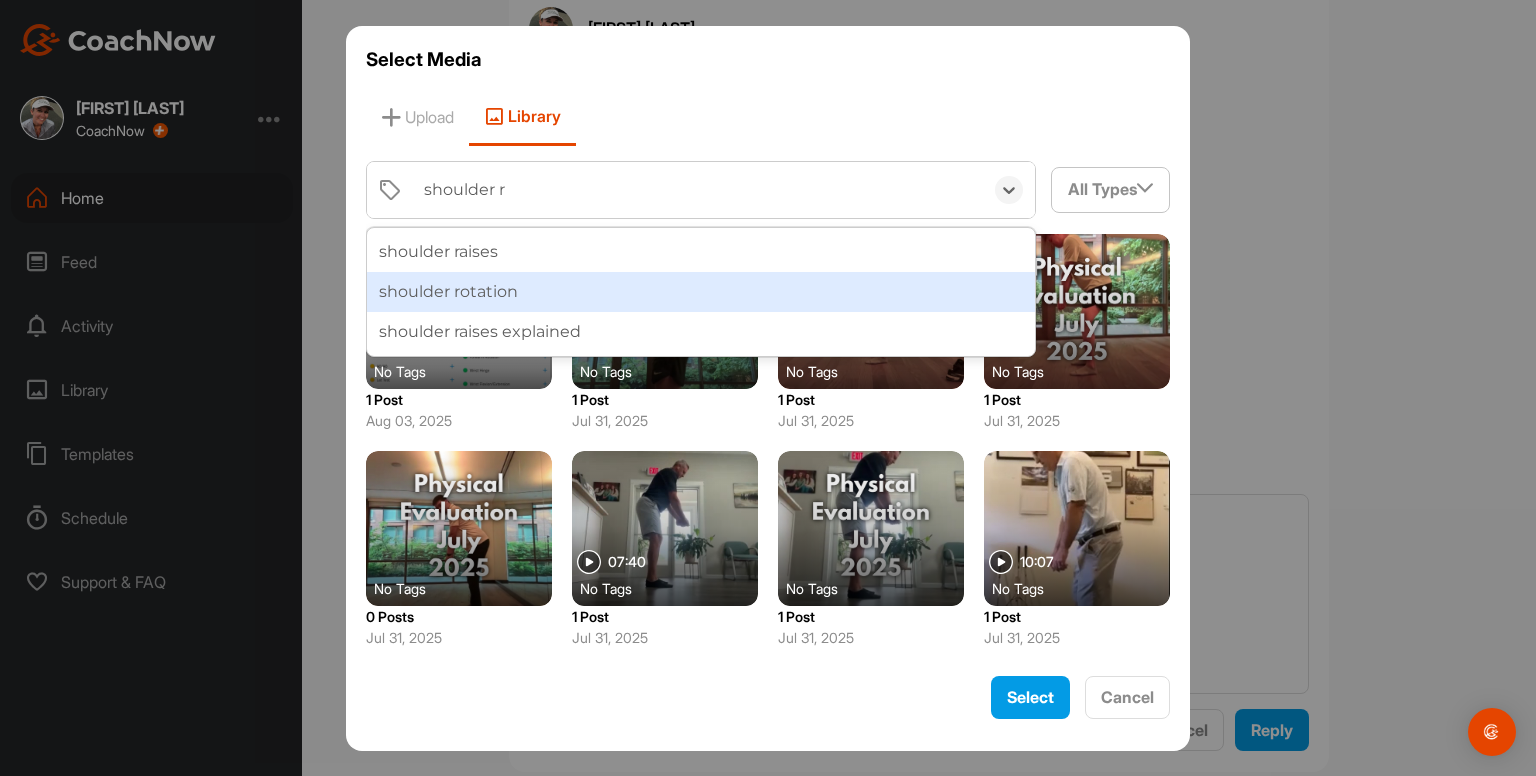 click on "shoulder rotation" at bounding box center (701, 292) 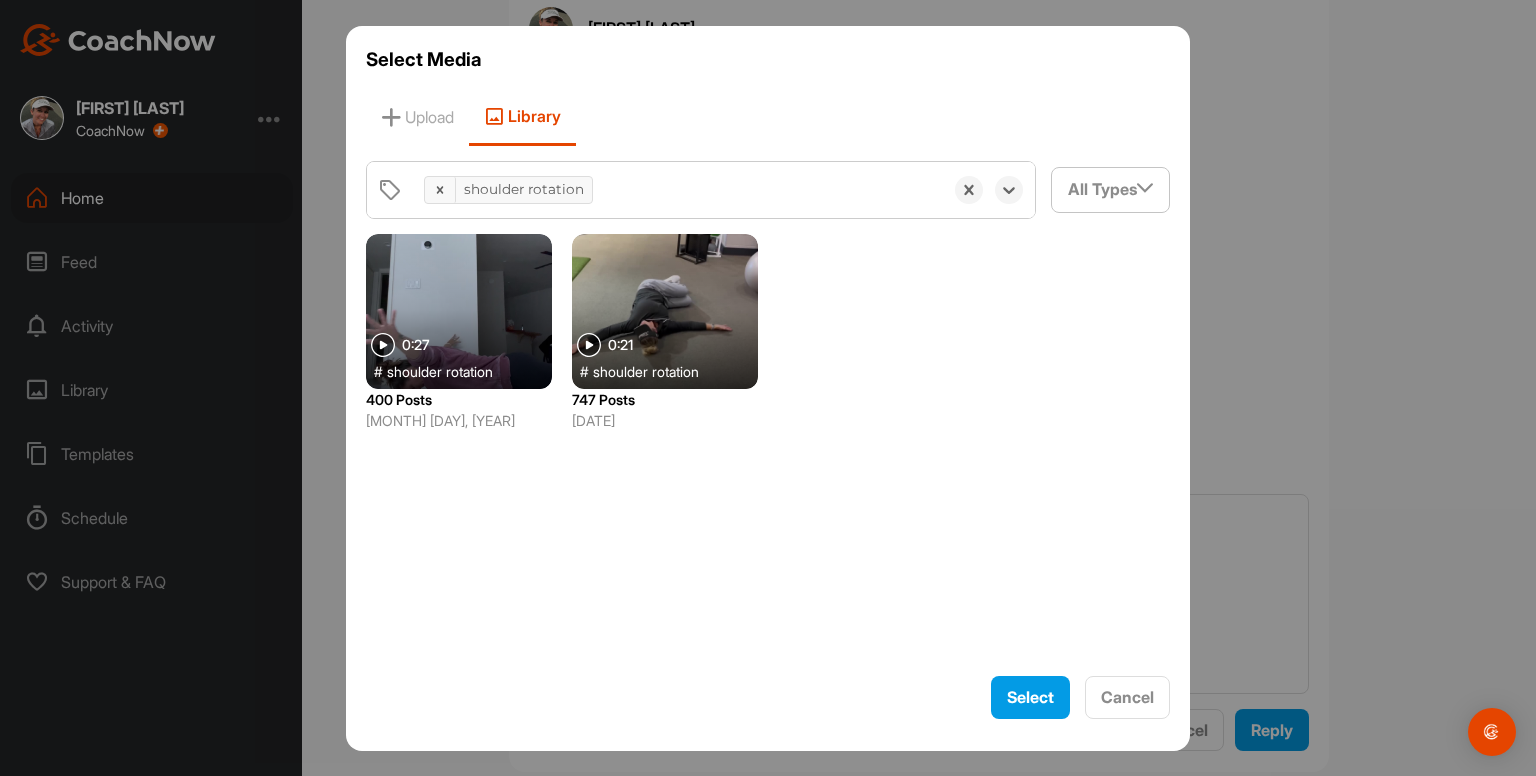 click at bounding box center (665, 311) 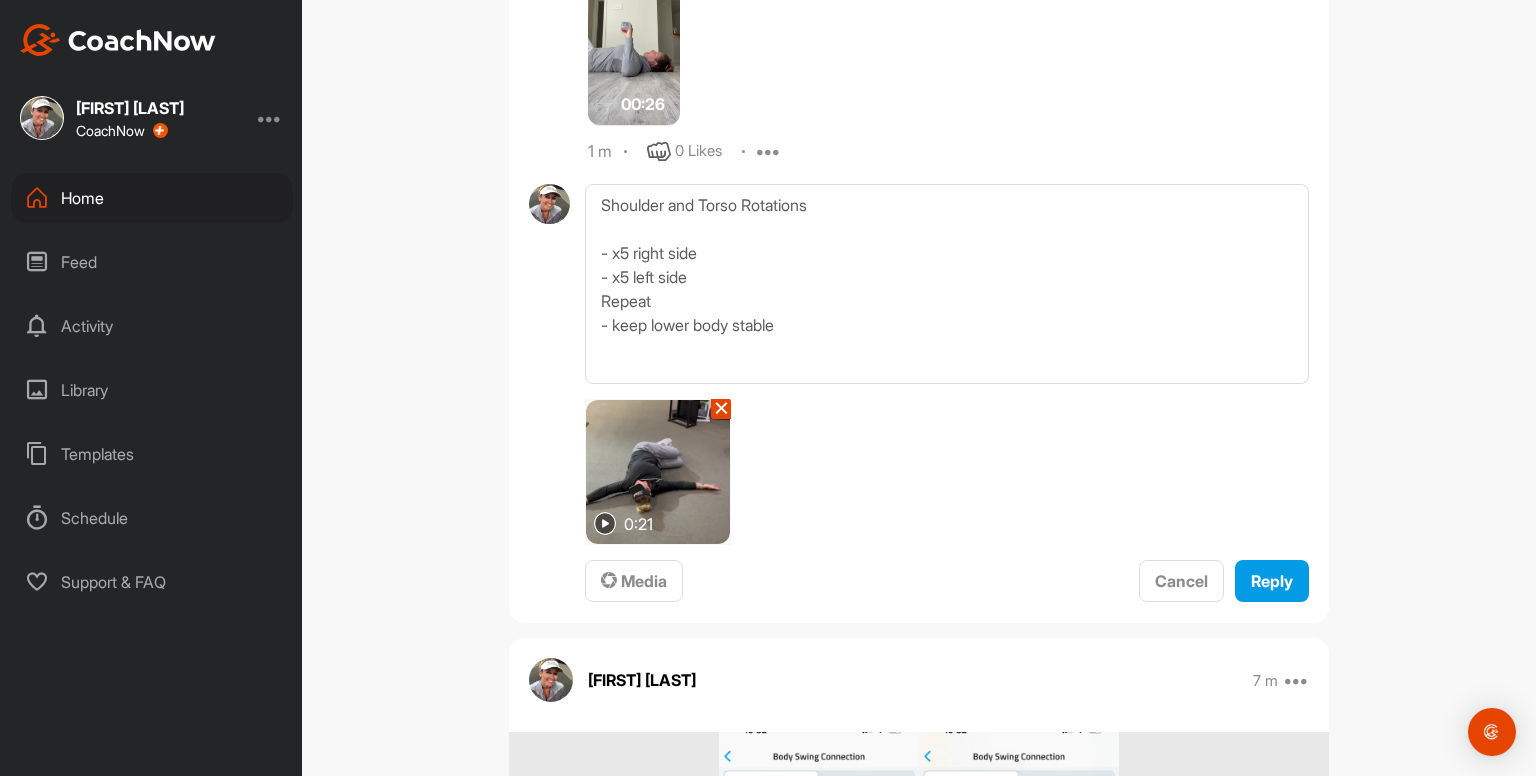 scroll, scrollTop: 4632, scrollLeft: 0, axis: vertical 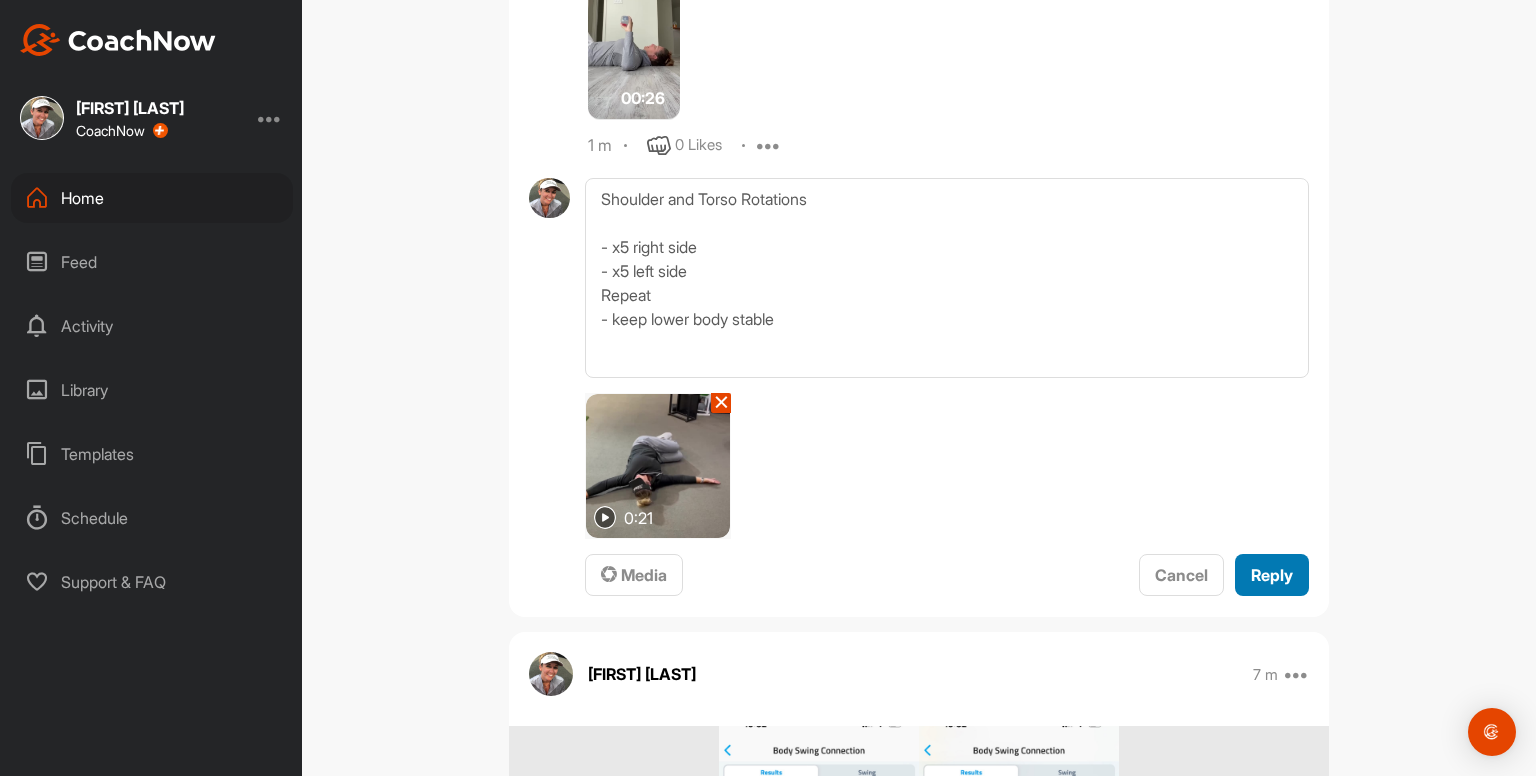 click on "Reply" at bounding box center (1272, 575) 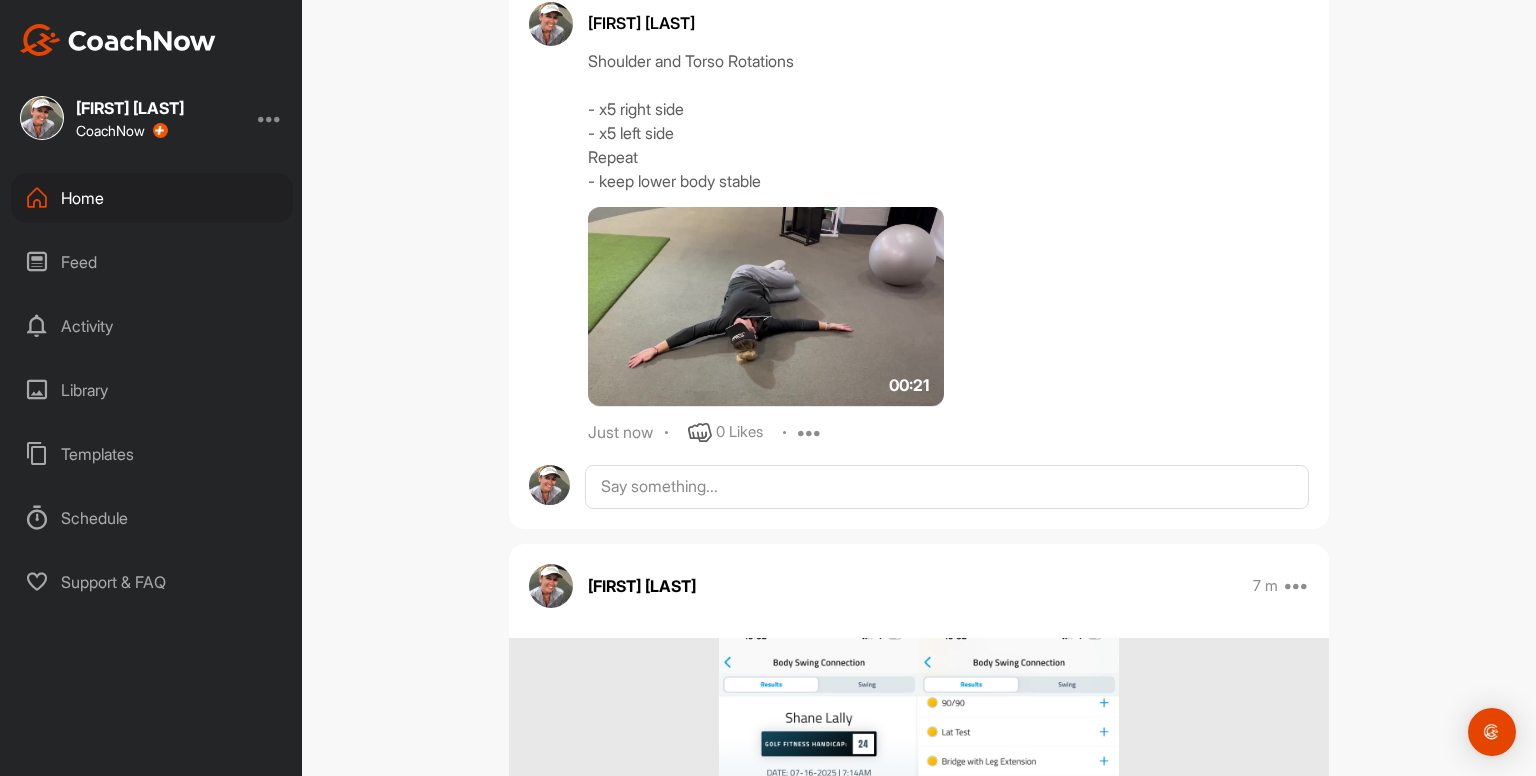 scroll, scrollTop: 4811, scrollLeft: 0, axis: vertical 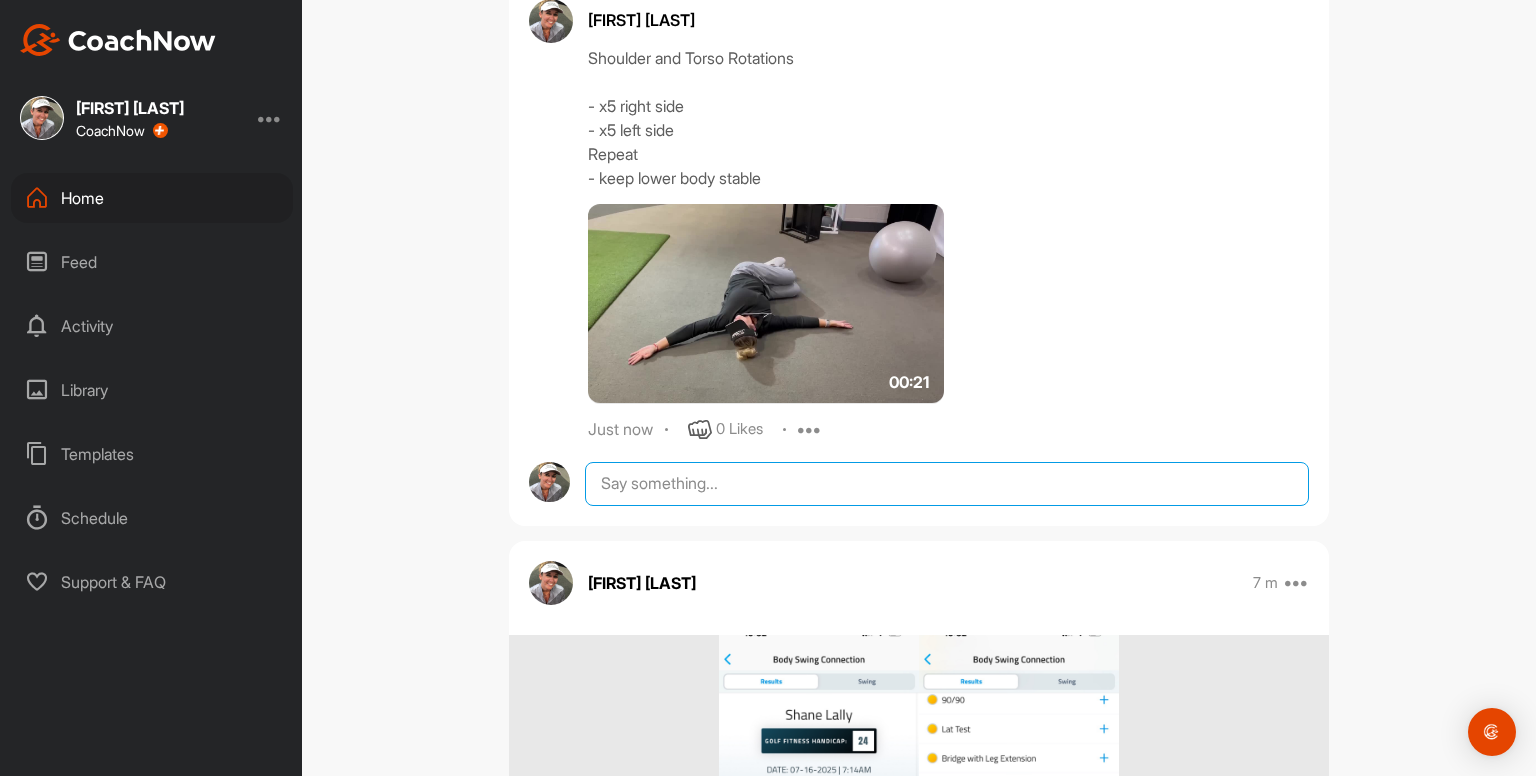 click at bounding box center [947, 484] 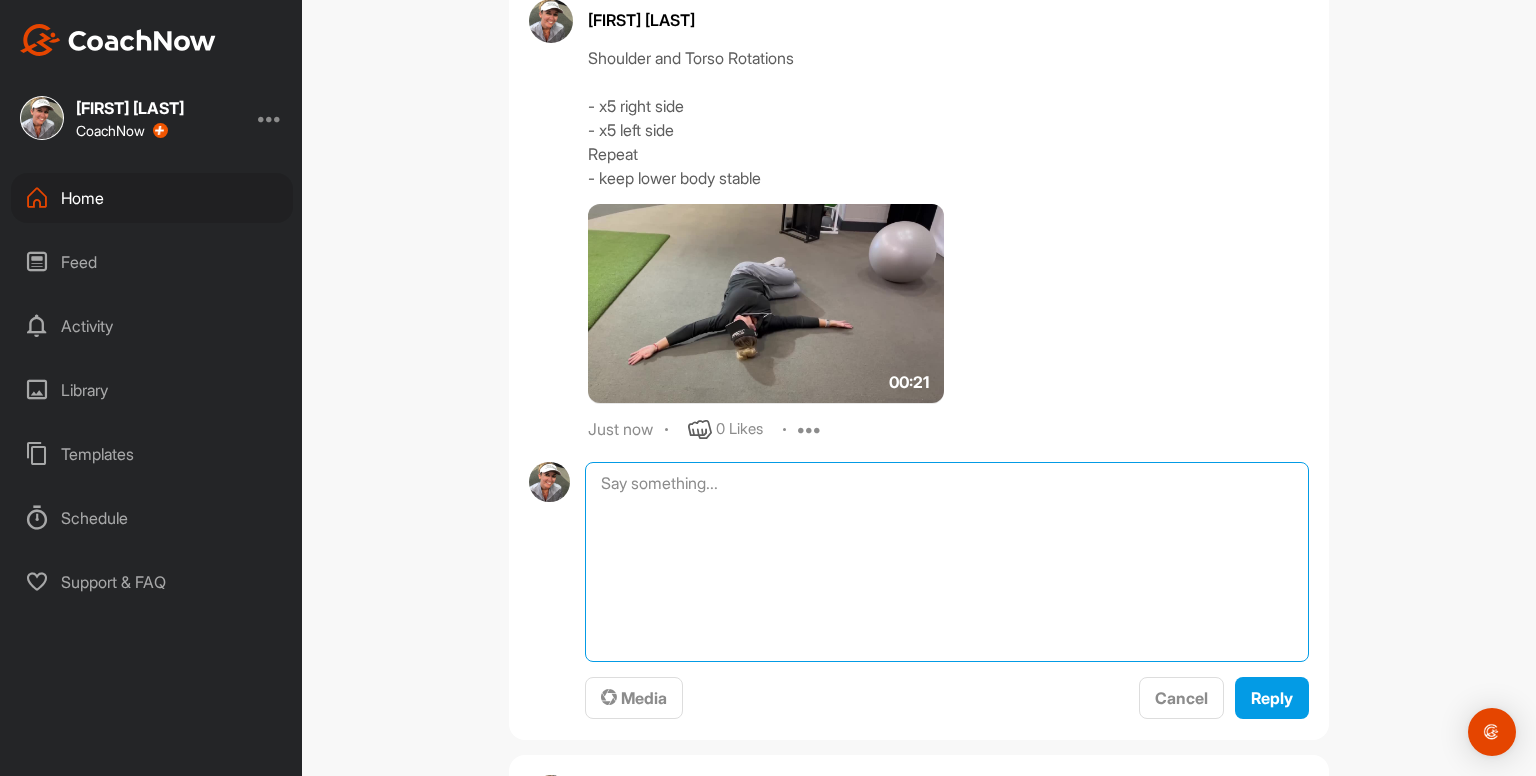 paste on "Ankle Inversion and Eversions
- x10 right foot
- 10 left foot
Repeat
00:18media
May 19
0 Likes
avatar
[FIRST] [LAST]
Ankle Movements - use something to balance with
- x10 circles clockwise
- x10 circles counterclockwise
- x10 pointing to ground / pulling up to shin
Repeat on other foot
Repeat both feet again
00:46media
May 19
0 Likes
avatar
[FIRST] [LAST]
Ankle Rocking - use something to balance with
- x10 rocking / heels up to toes up
Repeat
00:36media
May 19
0 Likes
avatar
[FIRST] [LAST]
Cervical Drill x5
- keep eyes focused forwards as head moves right and left
- right and left = 1 rep
- using a mirror helps
00:25media
May 19
0 Likes
avatar
[FIRST] [LAST]
Cervical Drill x5
- keep head still as eyes follow thumb
- right and left = 1 rep
00:38media
May 19
0 Likes
avatar
[FIRST] [LAST]
Cats & Camels x10
- up and down = 1 rep
- big movement from head to tailbone
- breathe in at the top and really expand the rib cage then breathe out when you arch down
00:13media
May 19
0 Likes
avatar
Ka..." 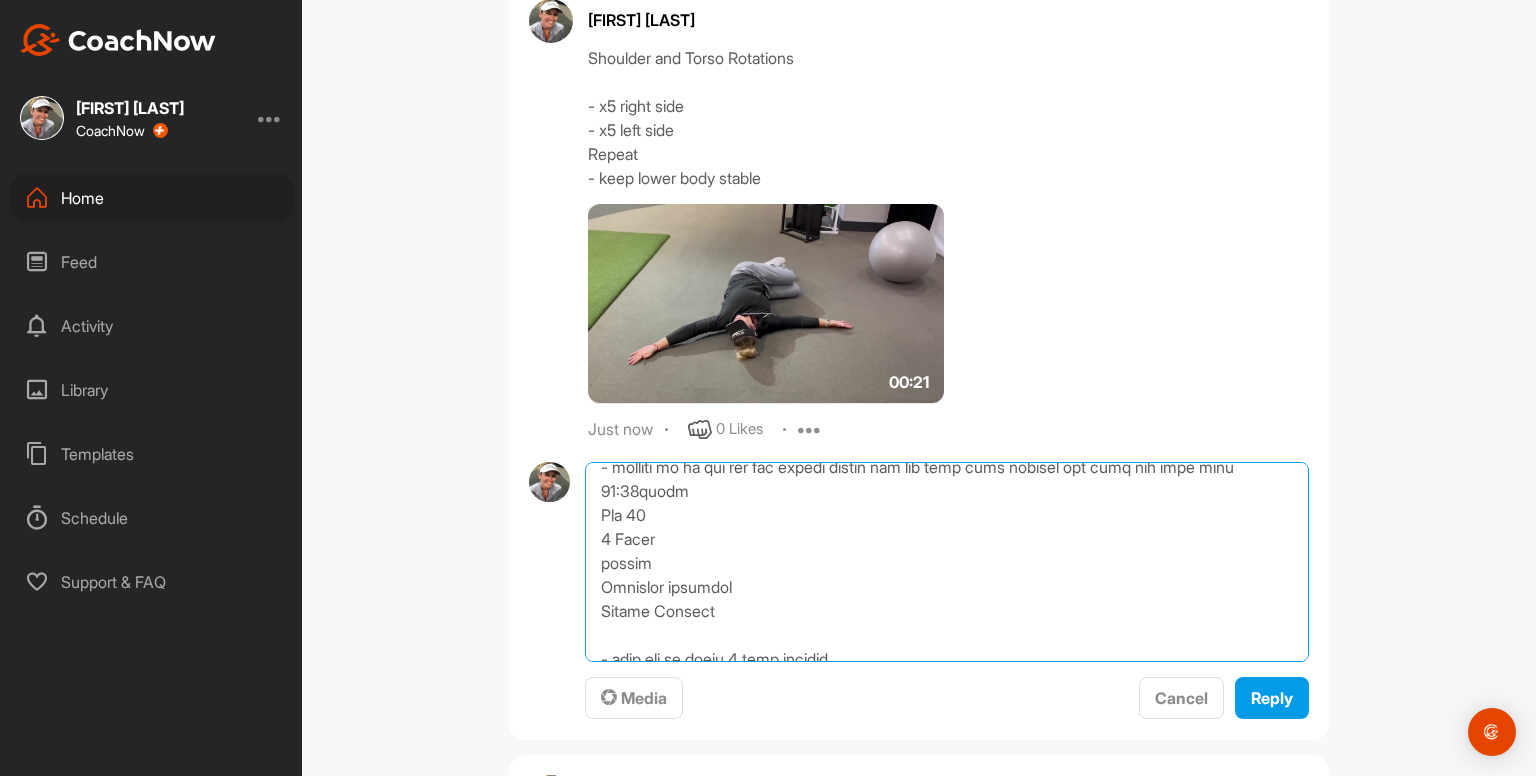 scroll, scrollTop: 250, scrollLeft: 0, axis: vertical 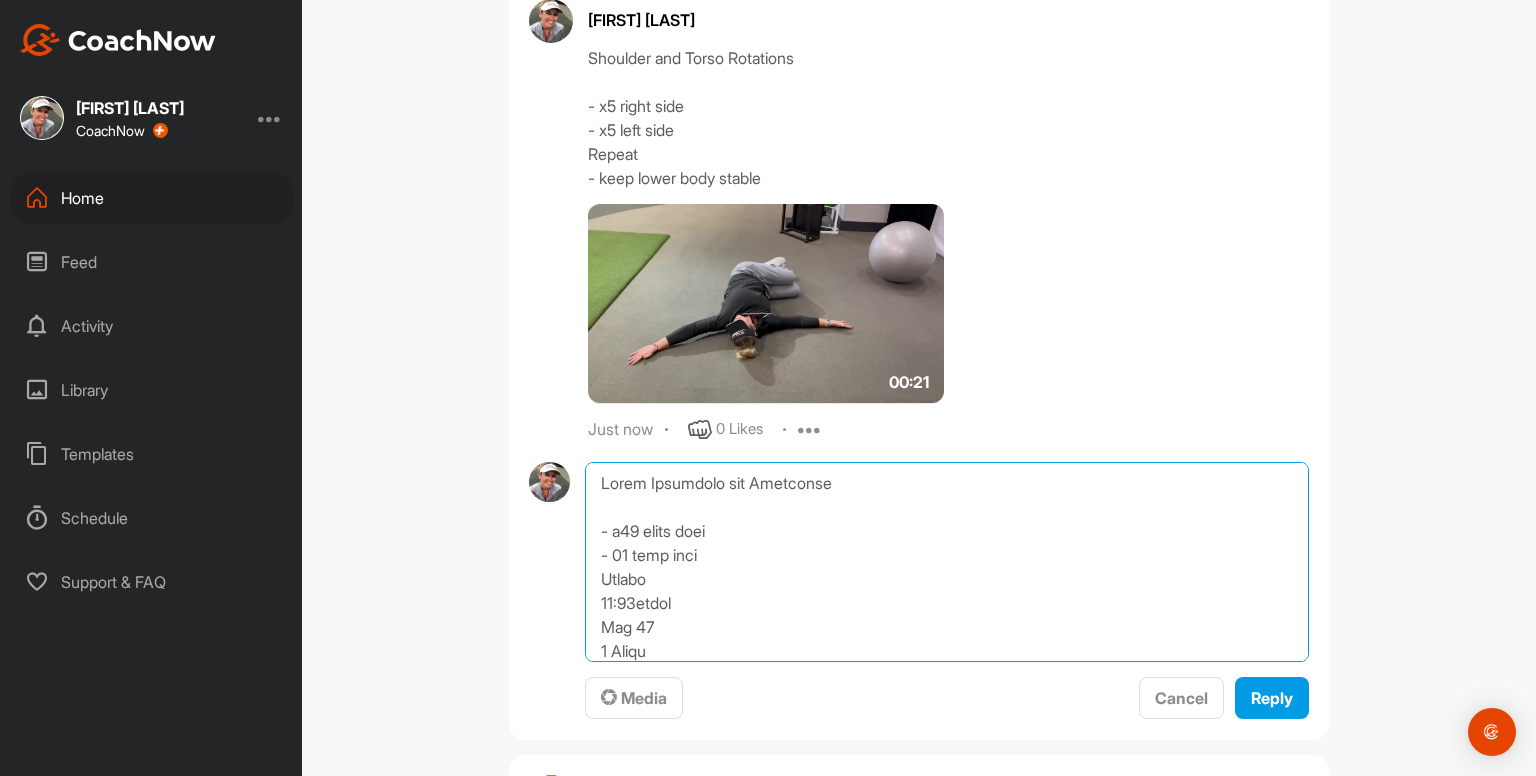 drag, startPoint x: 585, startPoint y: 508, endPoint x: 568, endPoint y: 323, distance: 185.77943 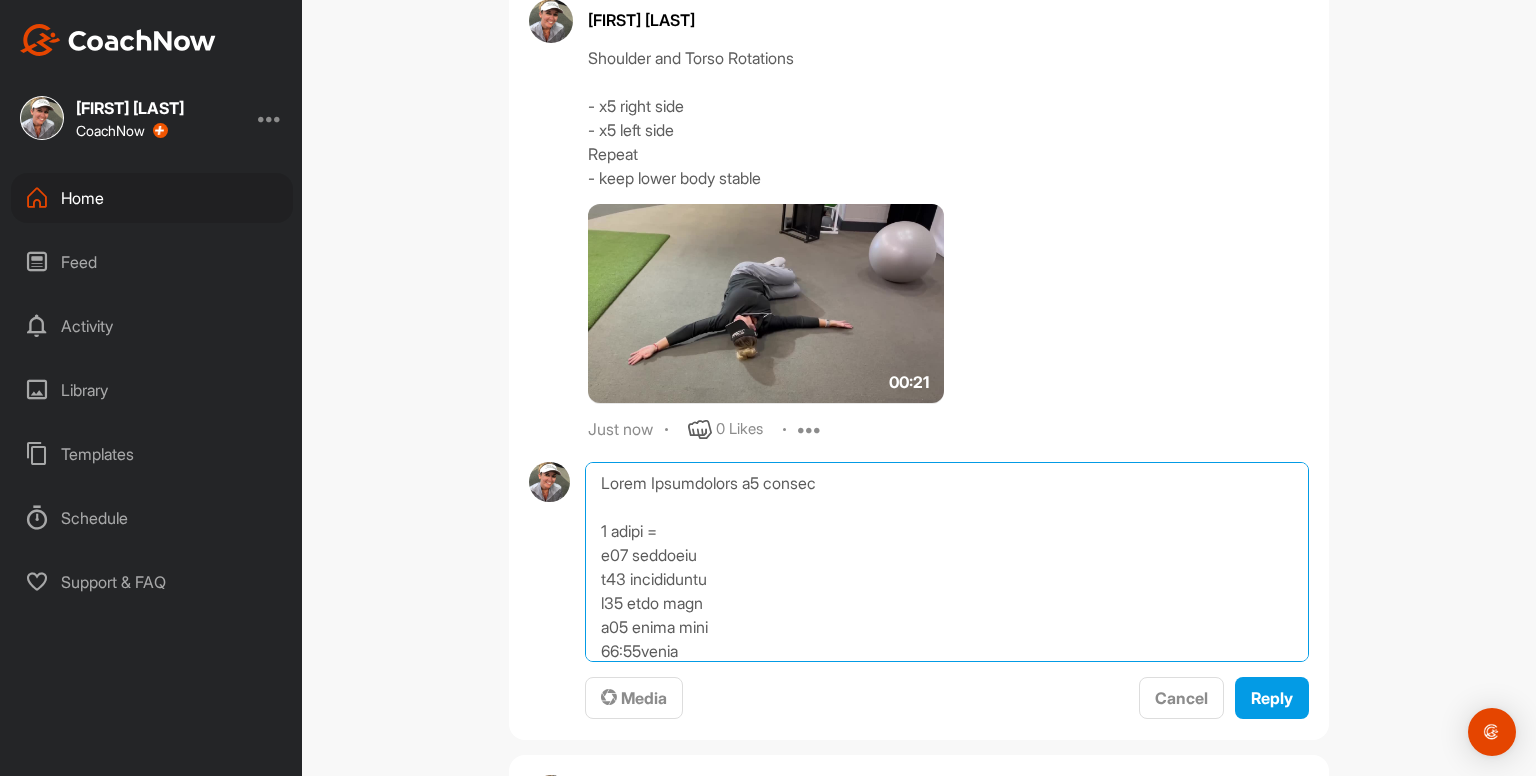 scroll, scrollTop: 0, scrollLeft: 0, axis: both 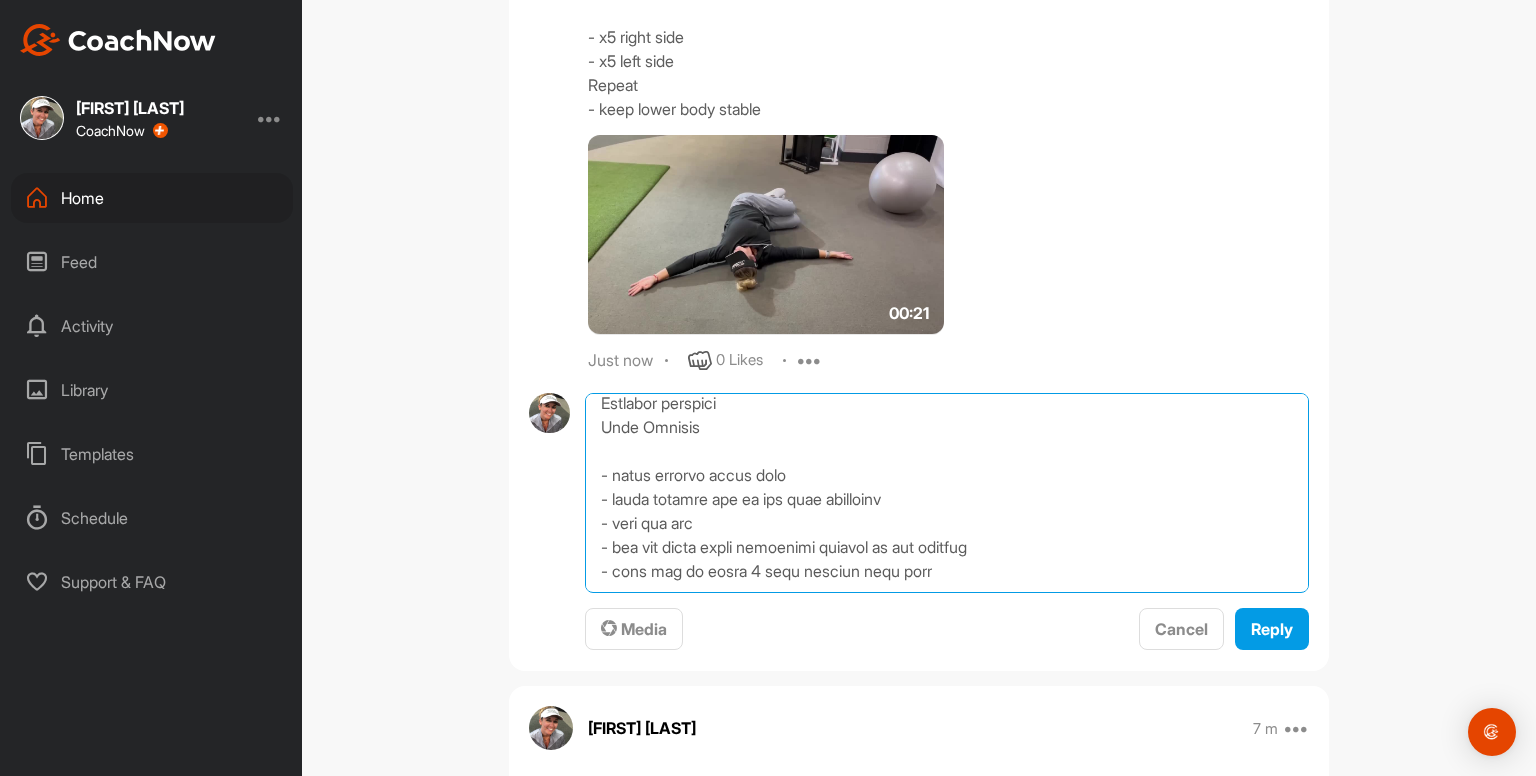 drag, startPoint x: 589, startPoint y: 581, endPoint x: 828, endPoint y: 614, distance: 241.26749 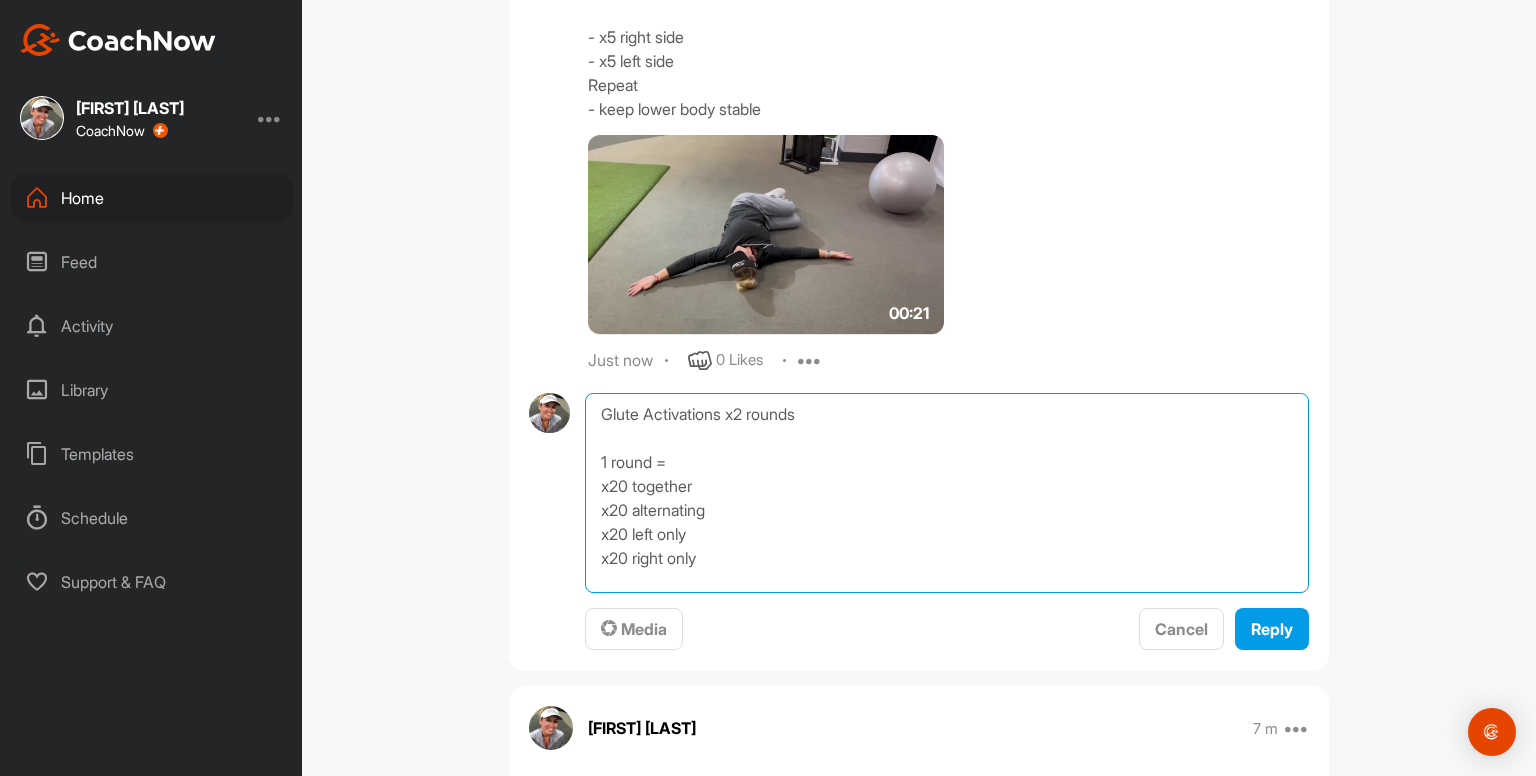 scroll, scrollTop: 0, scrollLeft: 0, axis: both 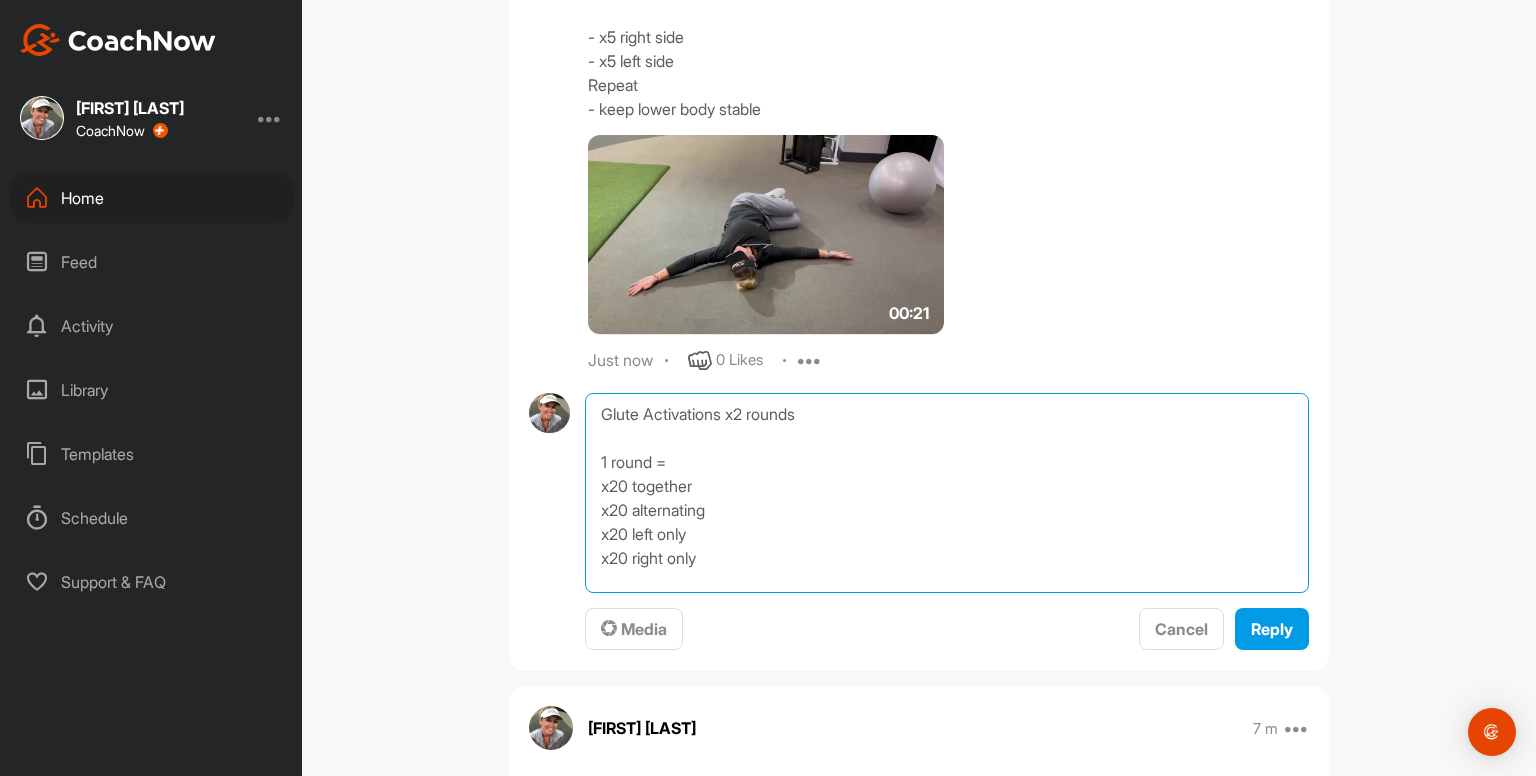 type on "Glute Activations x2 rounds
1 round =
x20 together
x20 alternating
x20 left only
x20 right only" 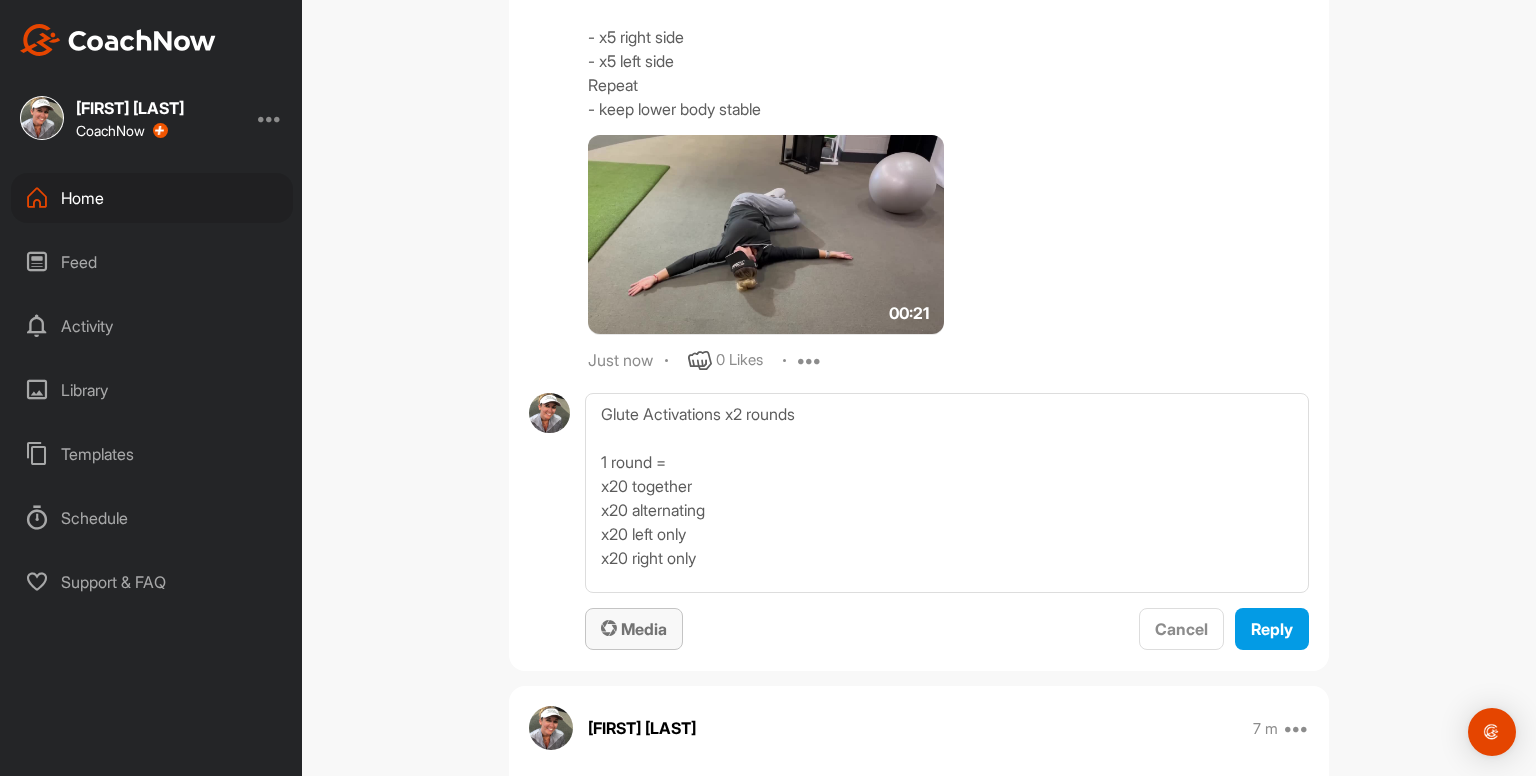 click on "Media" at bounding box center [634, 629] 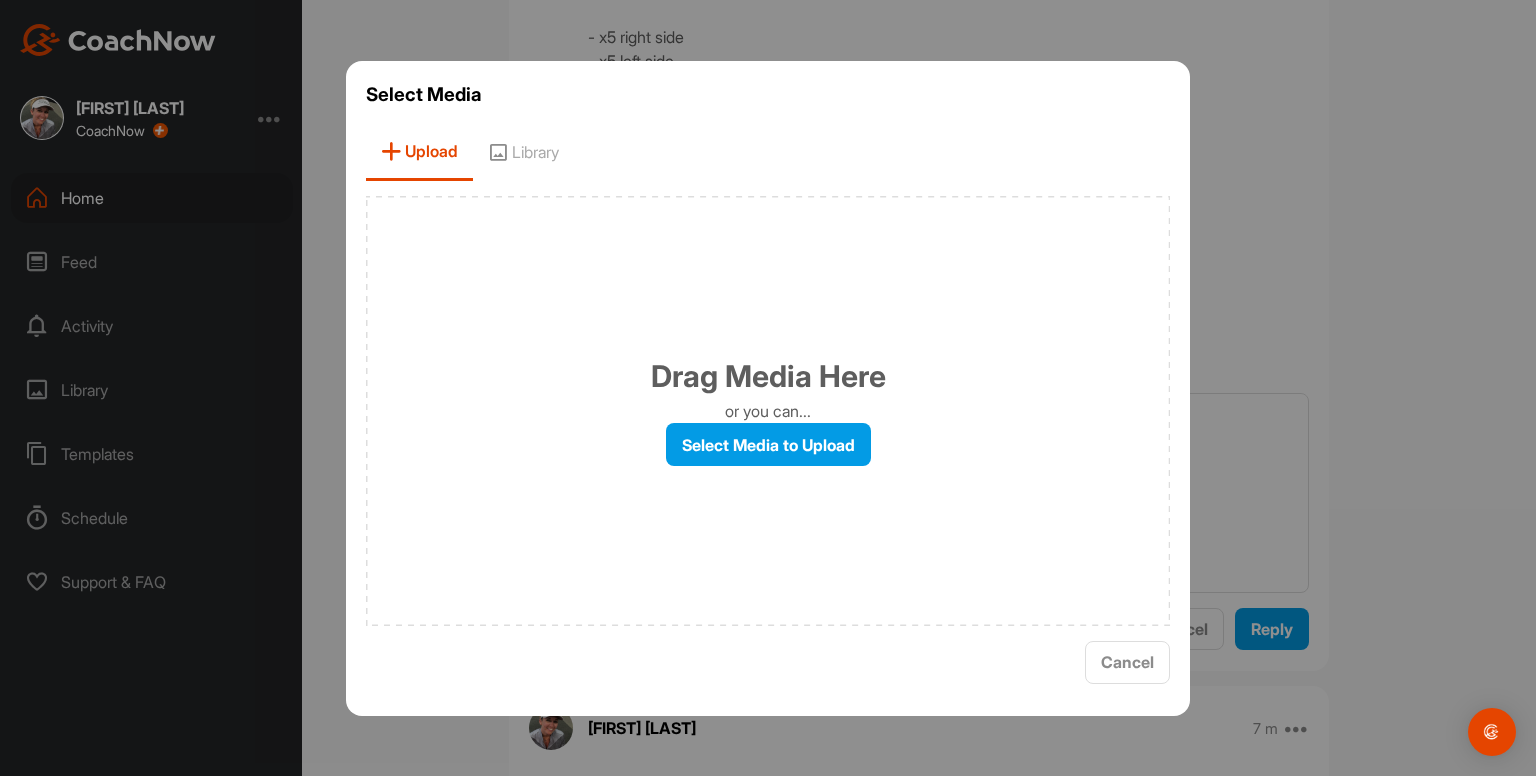 click on "Library" at bounding box center [523, 152] 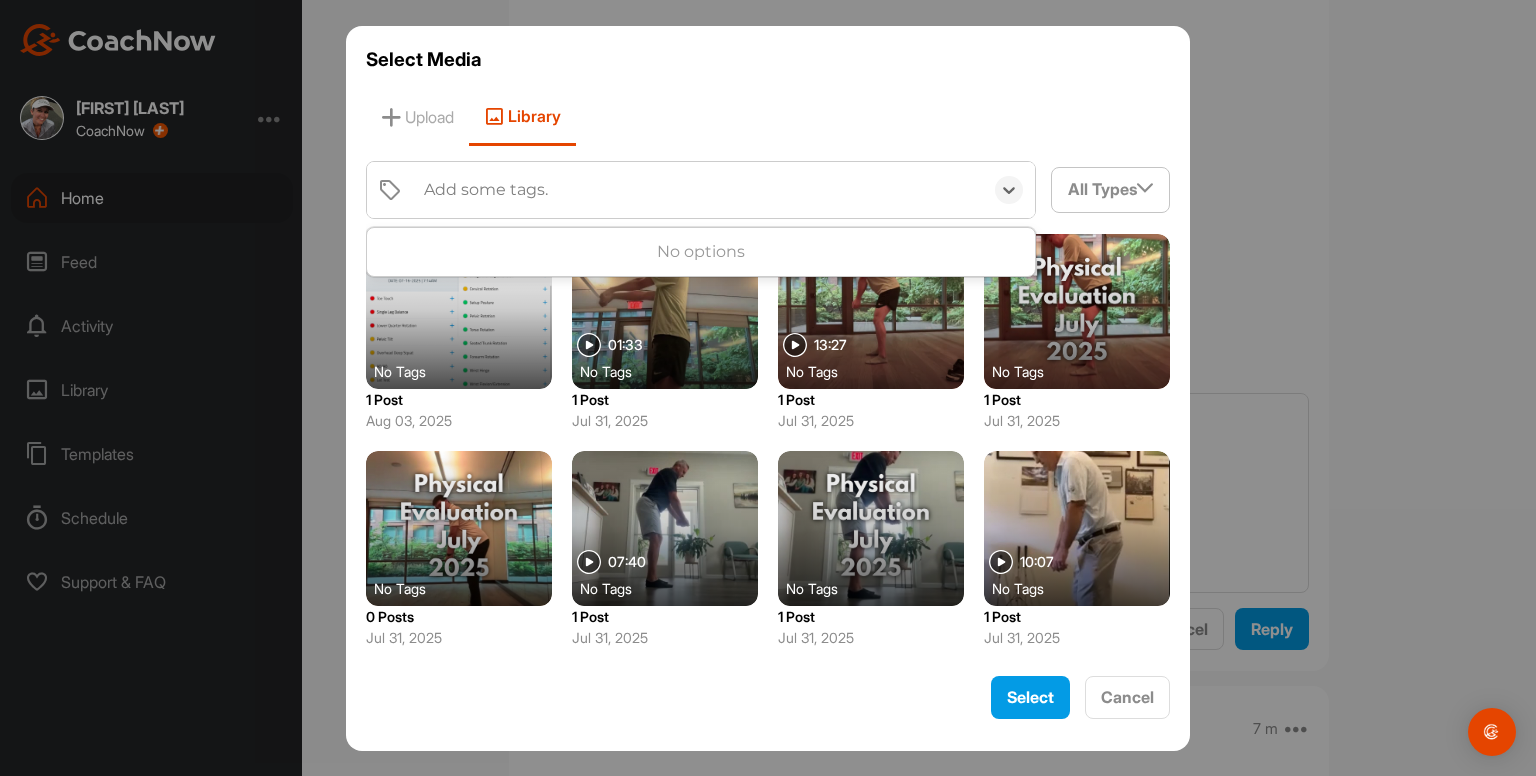 click on "Add some tags." at bounding box center (698, 190) 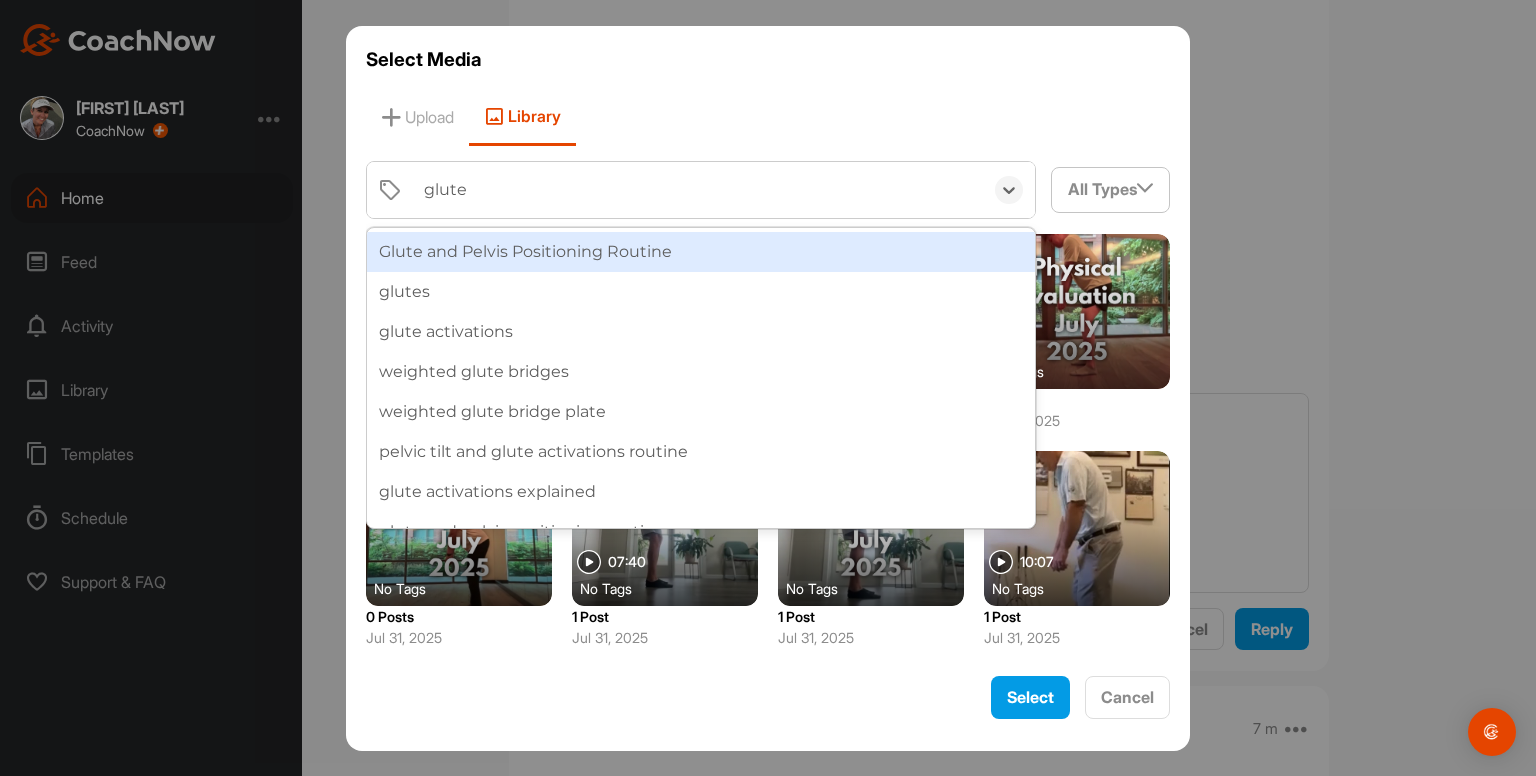 type on "glute a" 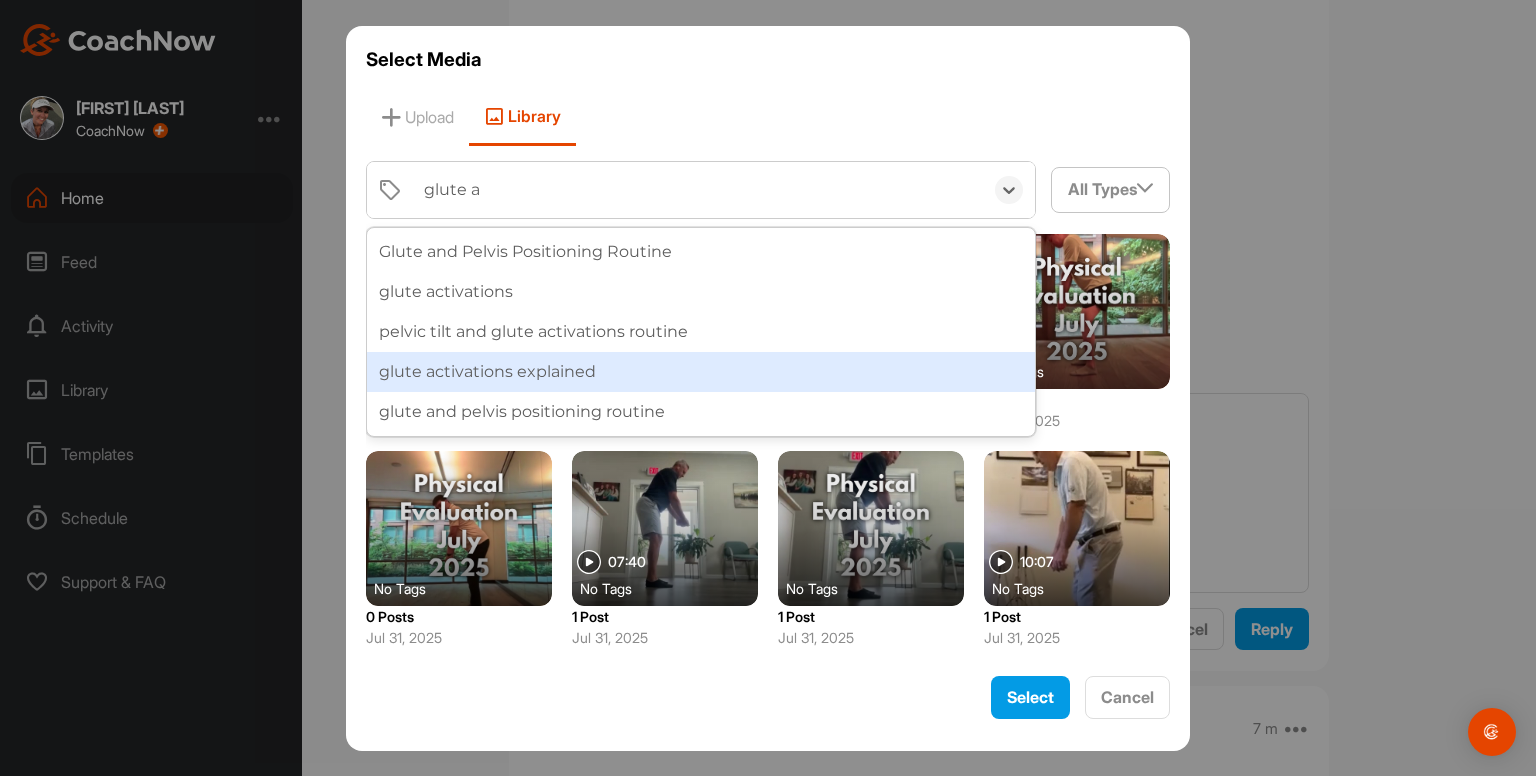 click on "glute activations explained" at bounding box center (701, 372) 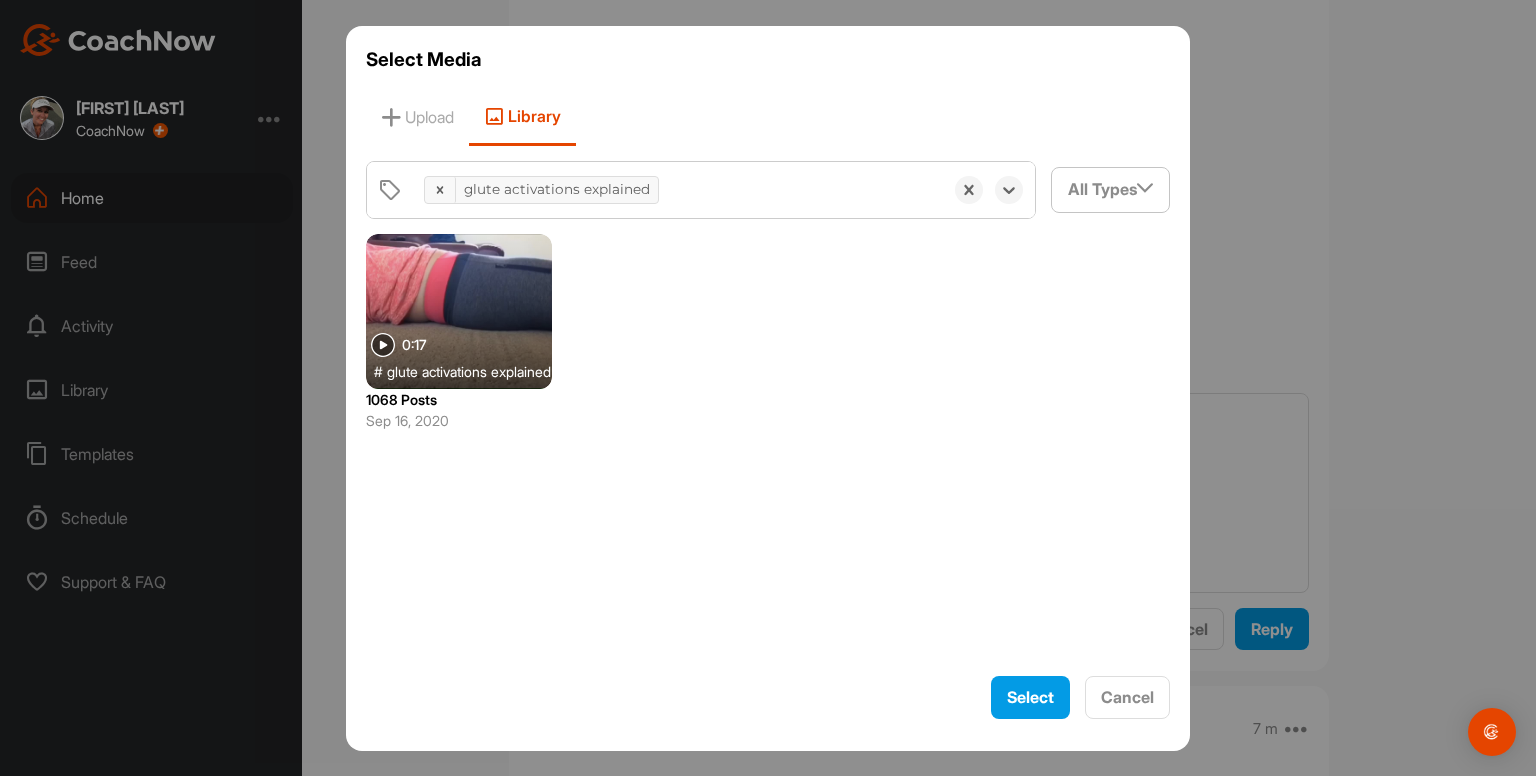 click at bounding box center [459, 311] 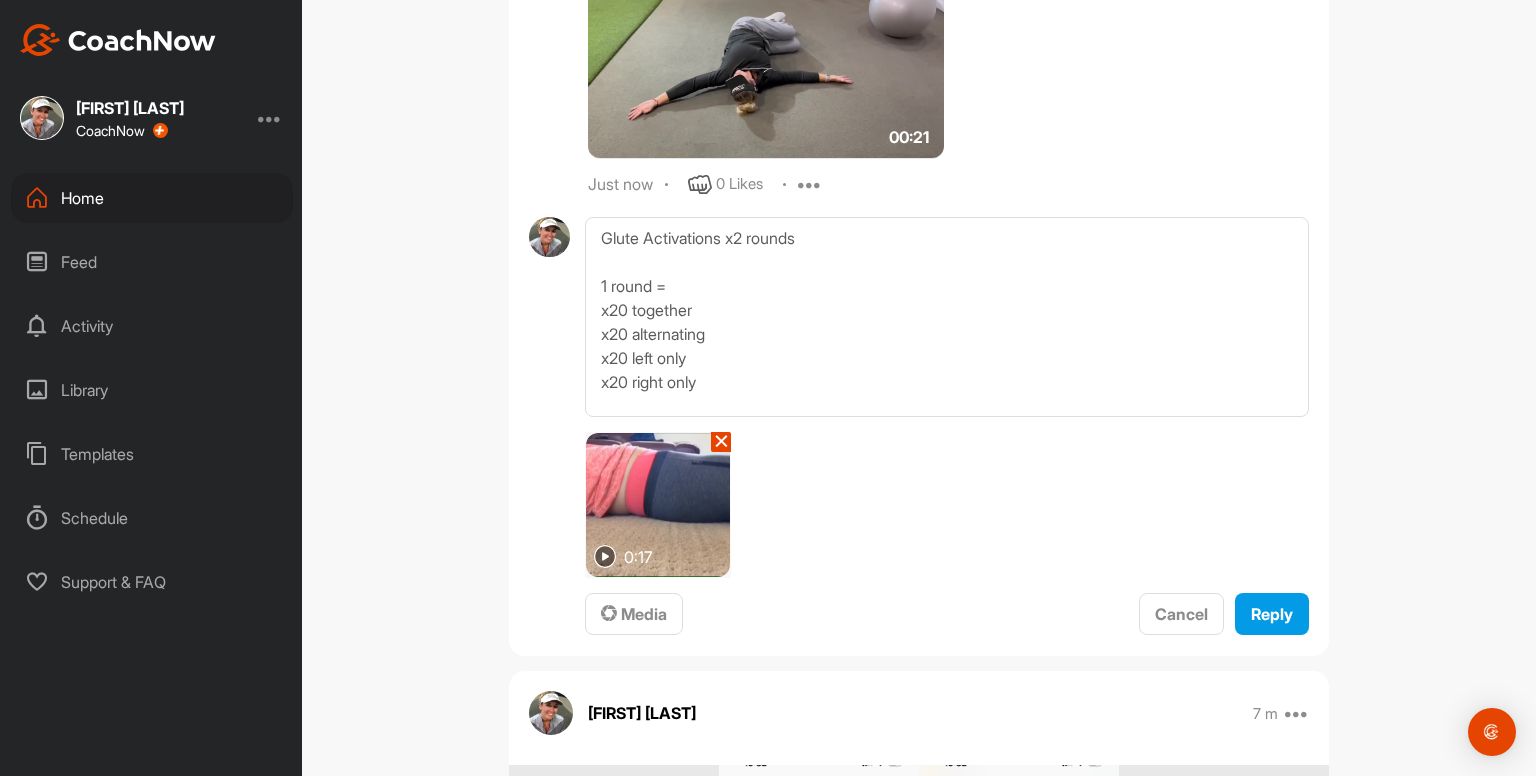 scroll, scrollTop: 5059, scrollLeft: 0, axis: vertical 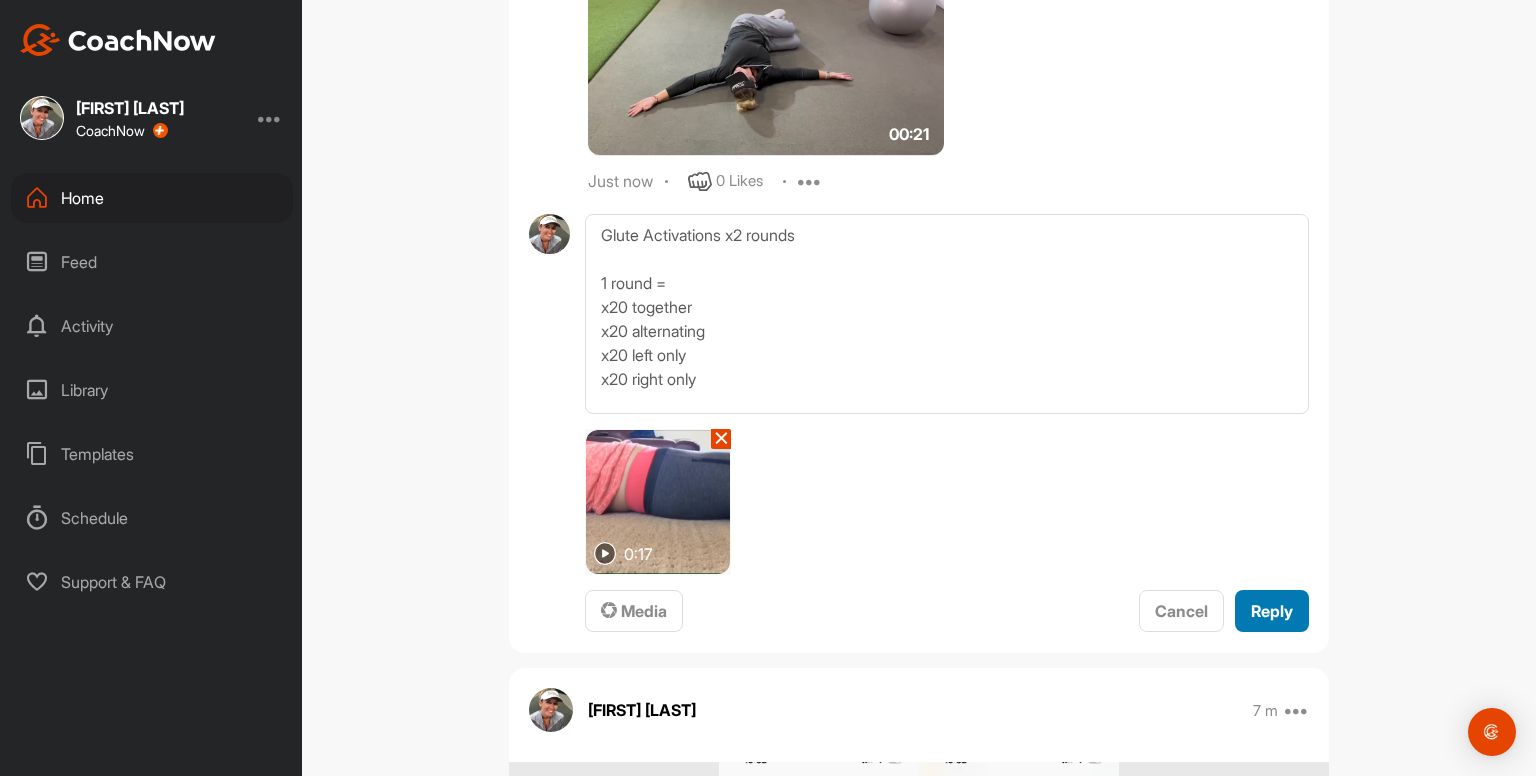 click on "Reply" at bounding box center [1272, 611] 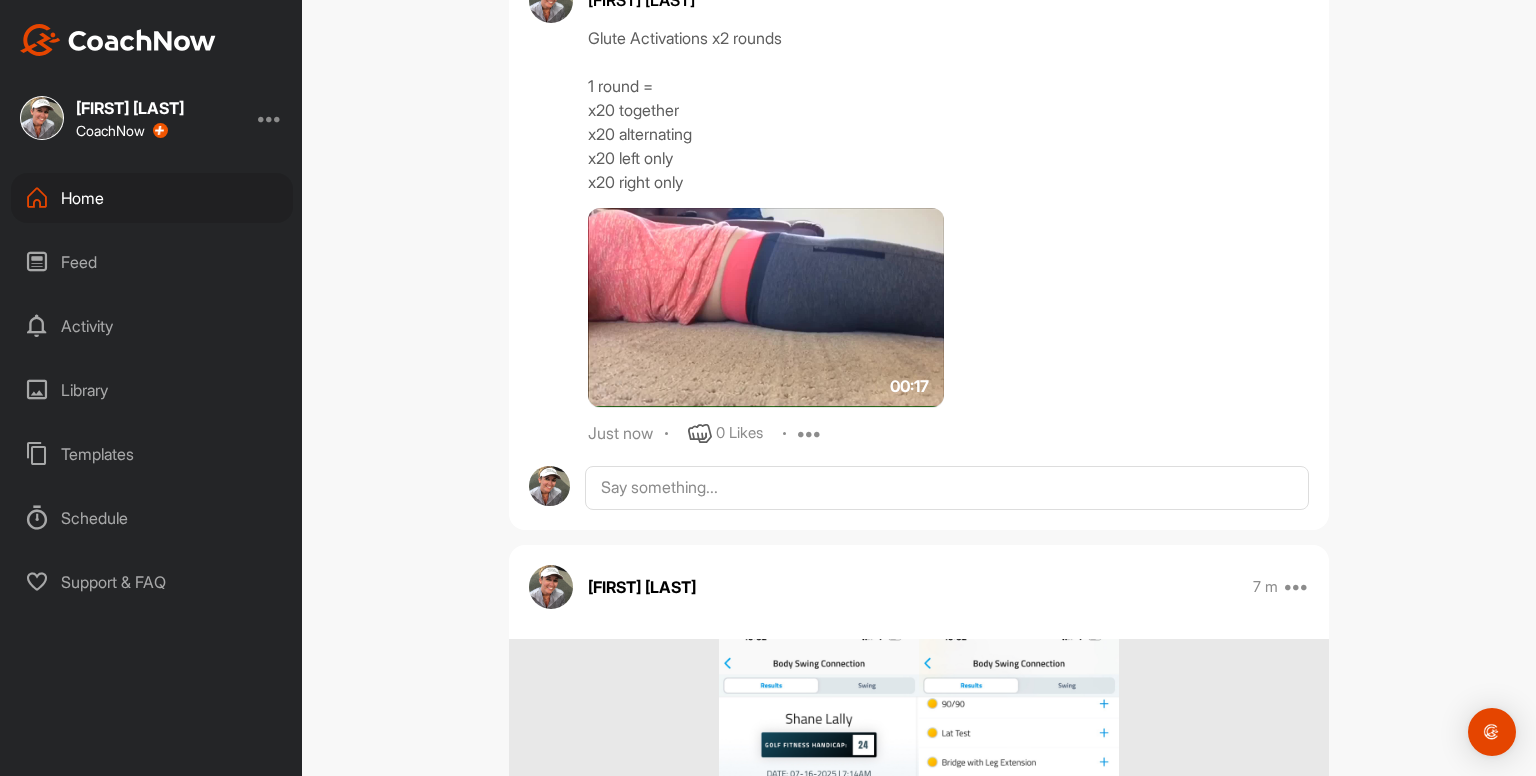 scroll, scrollTop: 5296, scrollLeft: 0, axis: vertical 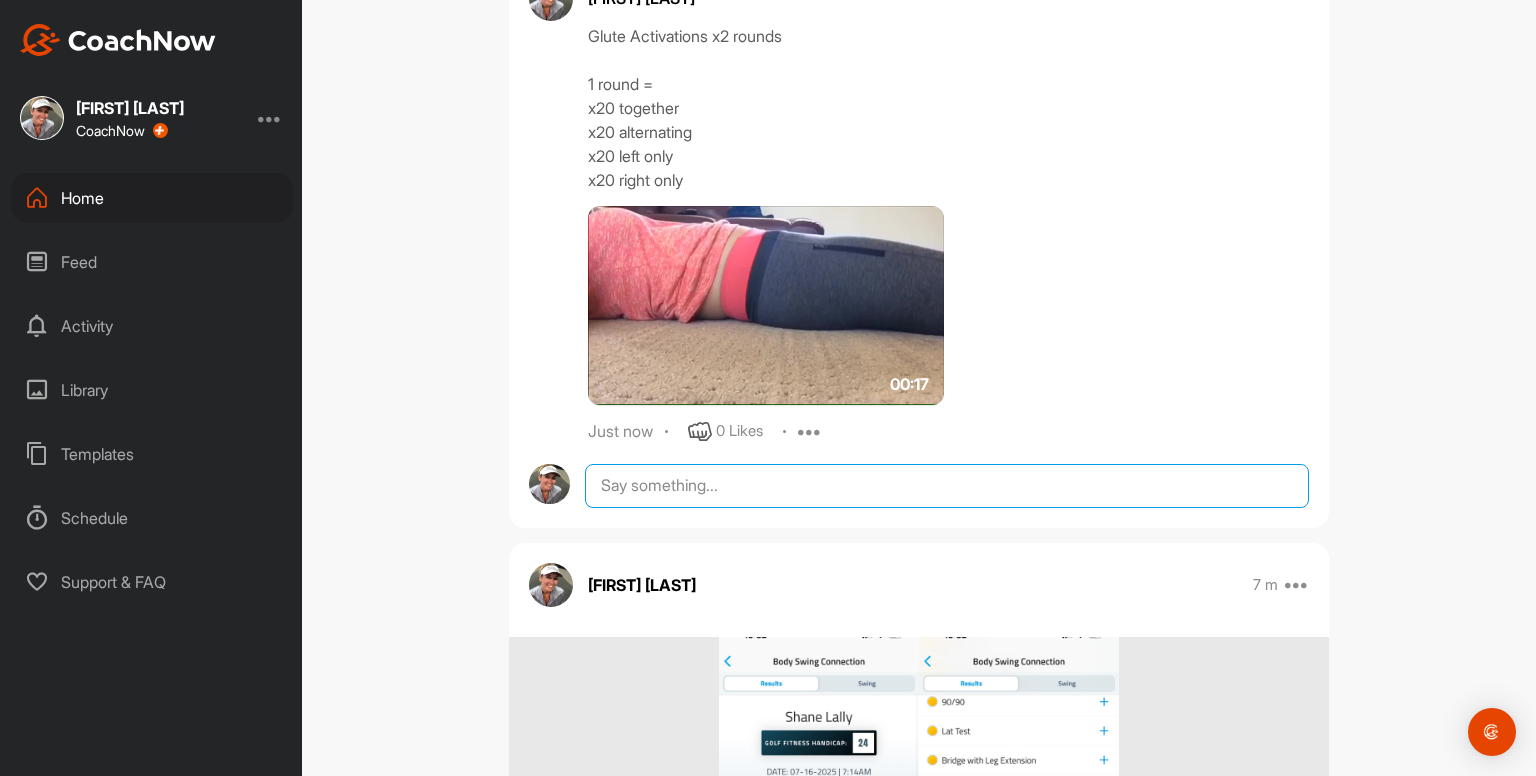 click at bounding box center (947, 486) 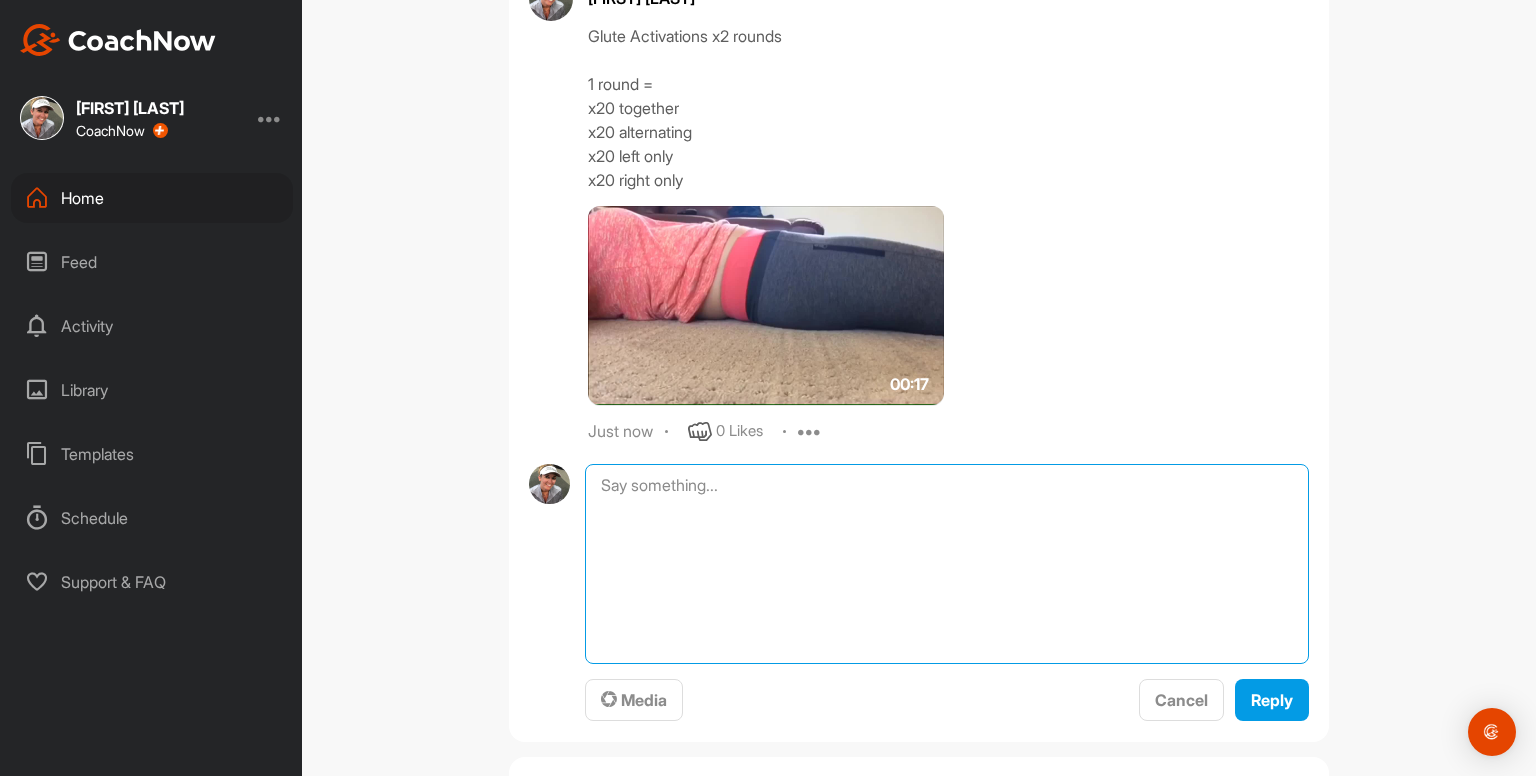 paste on "Ankle Inversion and Eversions
- x10 right foot
- 10 left foot
Repeat
00:18media
May 19
0 Likes
avatar
[FIRST] [LAST]
Ankle Movements - use something to balance with
- x10 circles clockwise
- x10 circles counterclockwise
- x10 pointing to ground / pulling up to shin
Repeat on other foot
Repeat both feet again
00:46media
May 19
0 Likes
avatar
[FIRST] [LAST]
Ankle Rocking - use something to balance with
- x10 rocking / heels up to toes up
Repeat
00:36media
May 19
0 Likes
avatar
[FIRST] [LAST]
Cervical Drill x5
- keep eyes focused forwards as head moves right and left
- right and left = 1 rep
- using a mirror helps
00:25media
May 19
0 Likes
avatar
[FIRST] [LAST]
Cervical Drill x5
- keep head still as eyes follow thumb
- right and left = 1 rep
00:38media
May 19
0 Likes
avatar
[FIRST] [LAST]
Cats & Camels x10
- up and down = 1 rep
- big movement from head to tailbone
- breathe in at the top and really expand the rib cage then breathe out when you arch down
00:13media
May 19
0 Likes
avatar
Ka..." 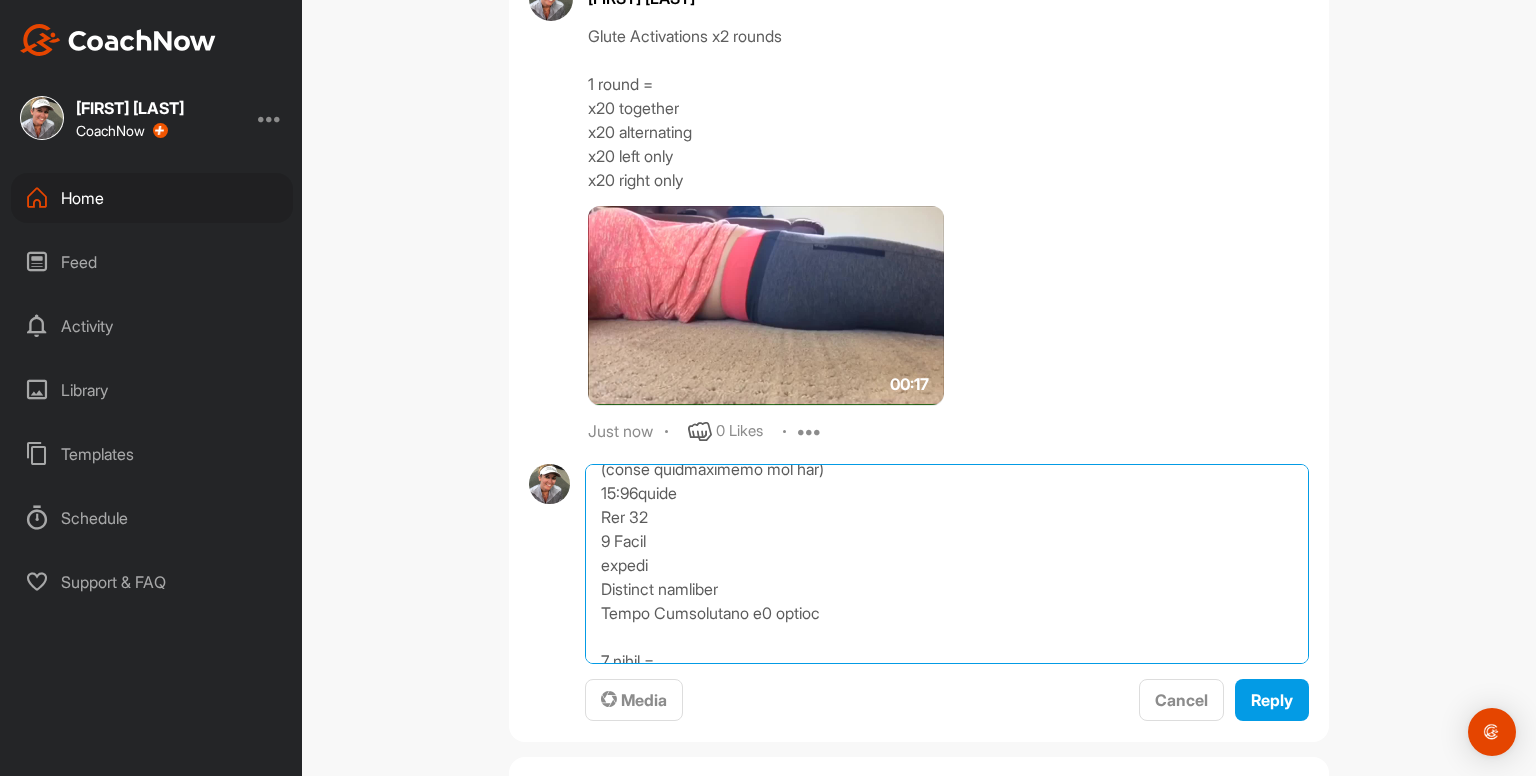 scroll, scrollTop: 1252, scrollLeft: 0, axis: vertical 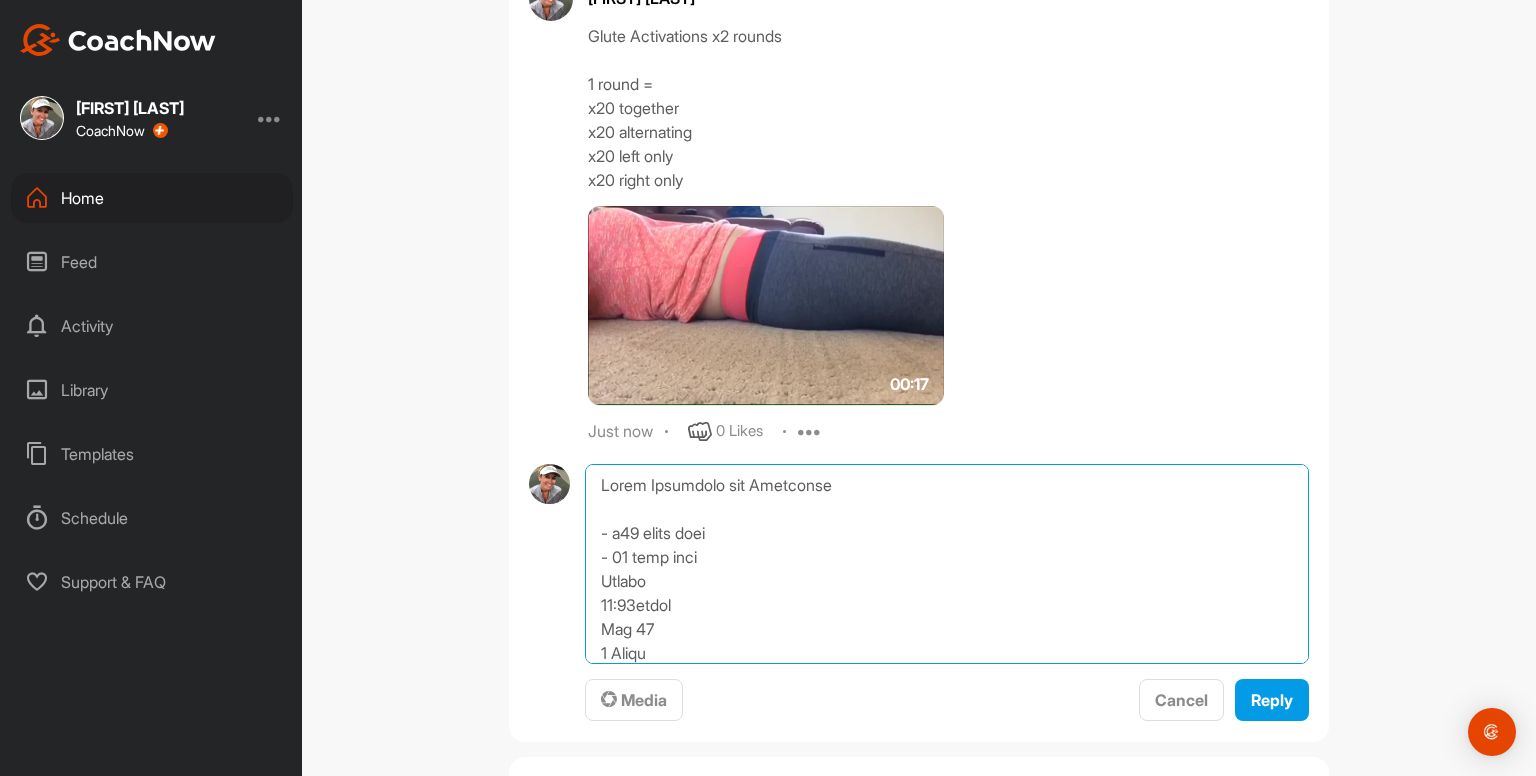 drag, startPoint x: 588, startPoint y: 564, endPoint x: 560, endPoint y: 271, distance: 294.33484 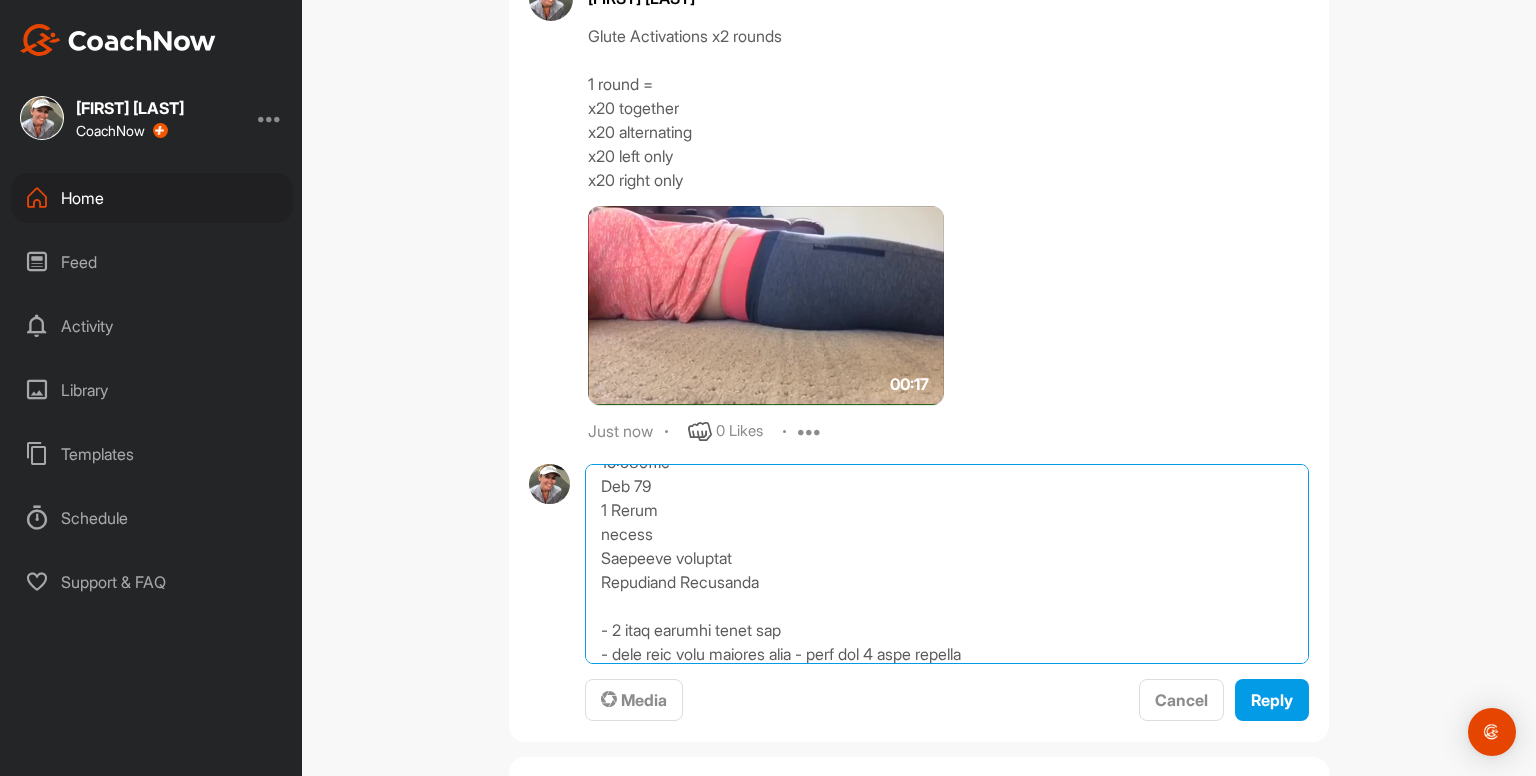 scroll, scrollTop: 1690, scrollLeft: 0, axis: vertical 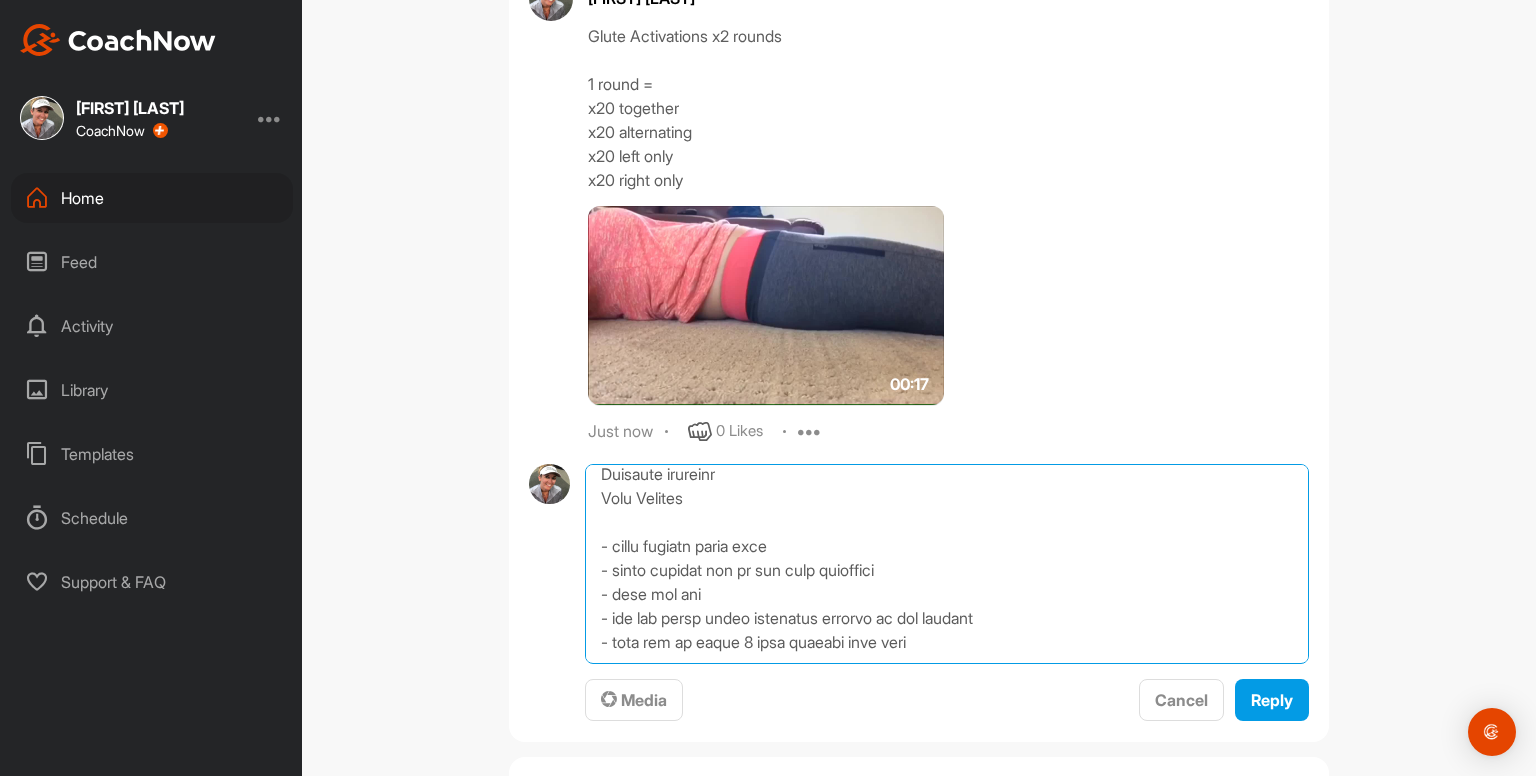 drag, startPoint x: 589, startPoint y: 574, endPoint x: 977, endPoint y: 744, distance: 423.6083 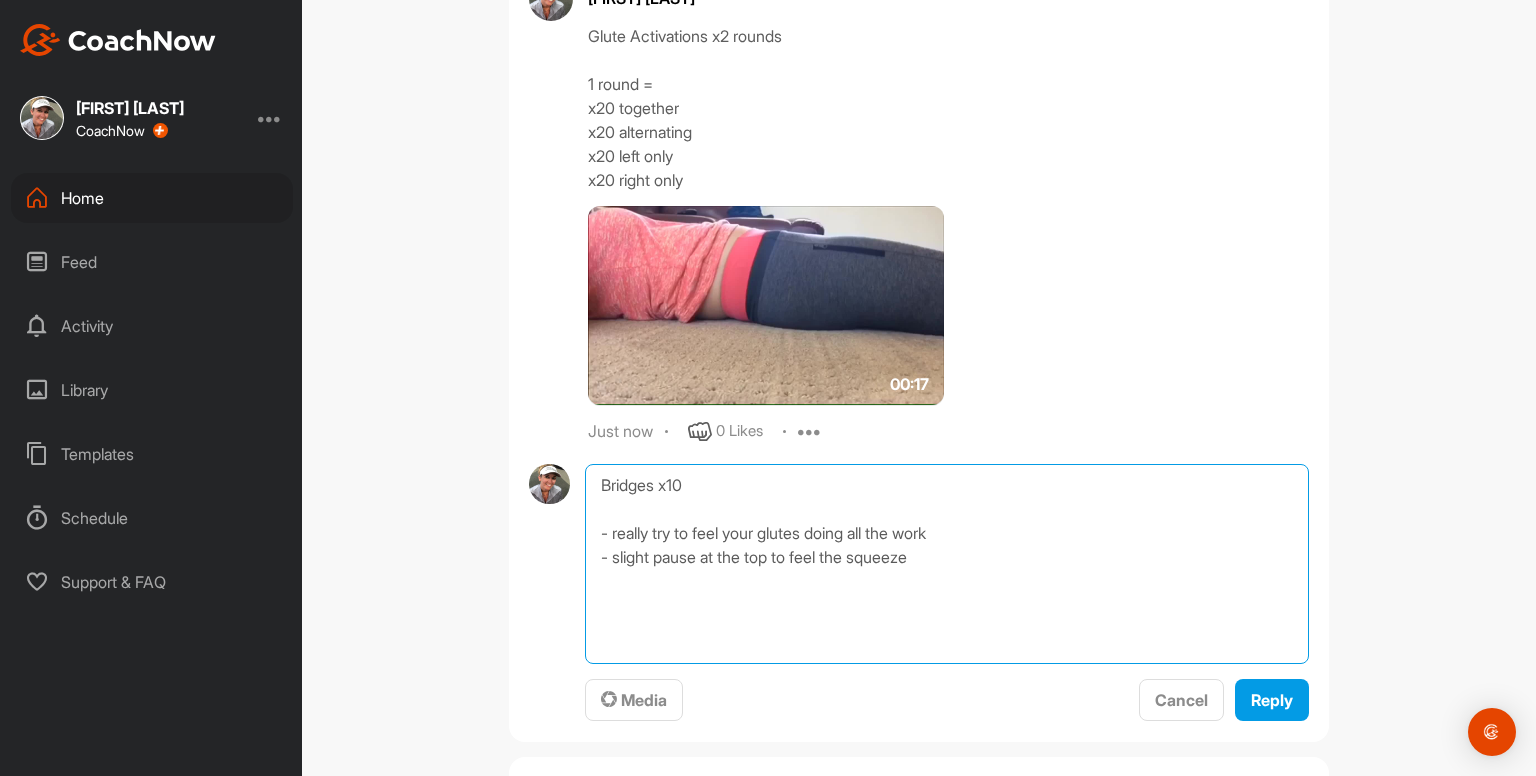 scroll, scrollTop: 0, scrollLeft: 0, axis: both 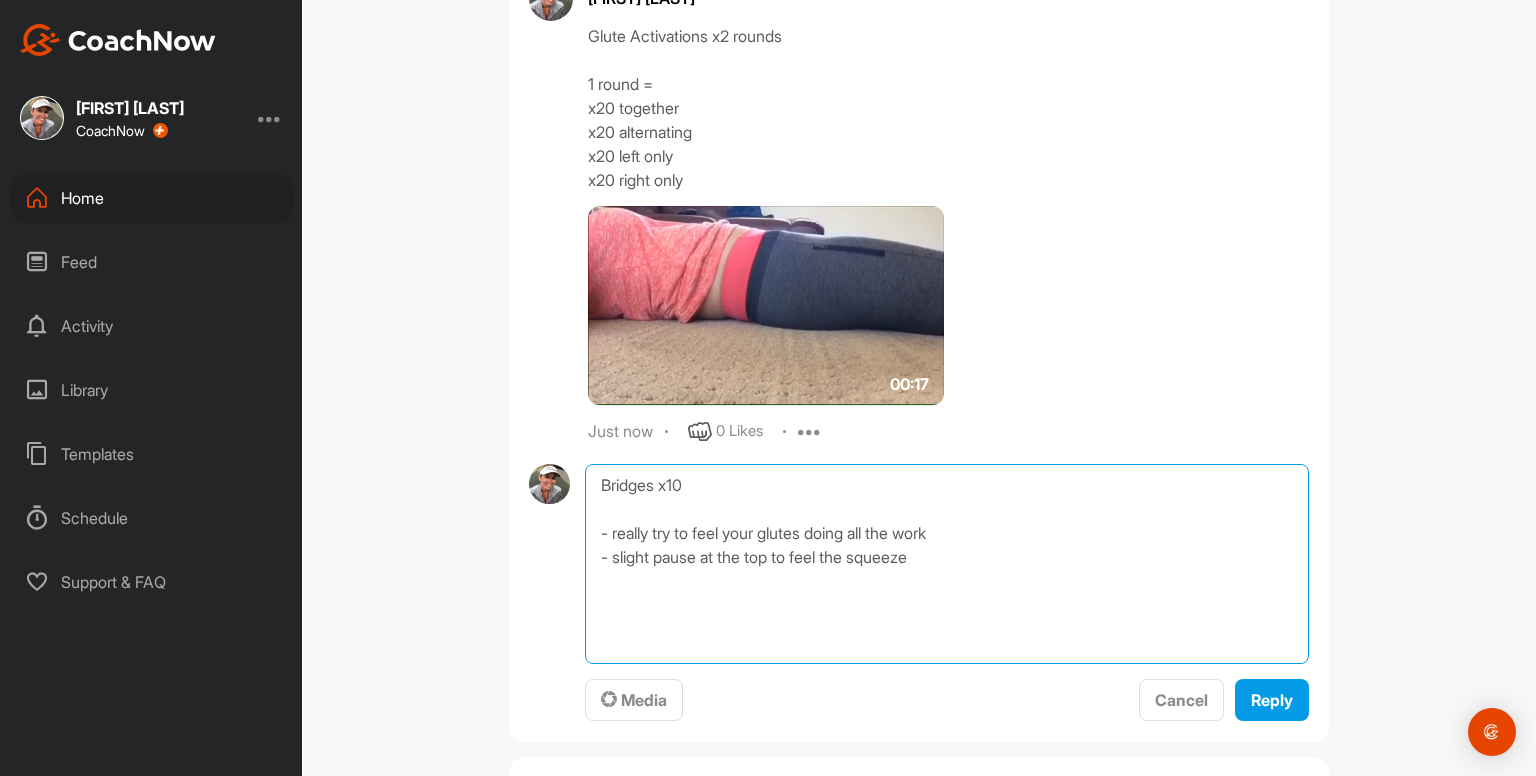 type on "Bridges x10
- really try to feel your glutes doing all the work
- slight pause at the top to feel the squeeze" 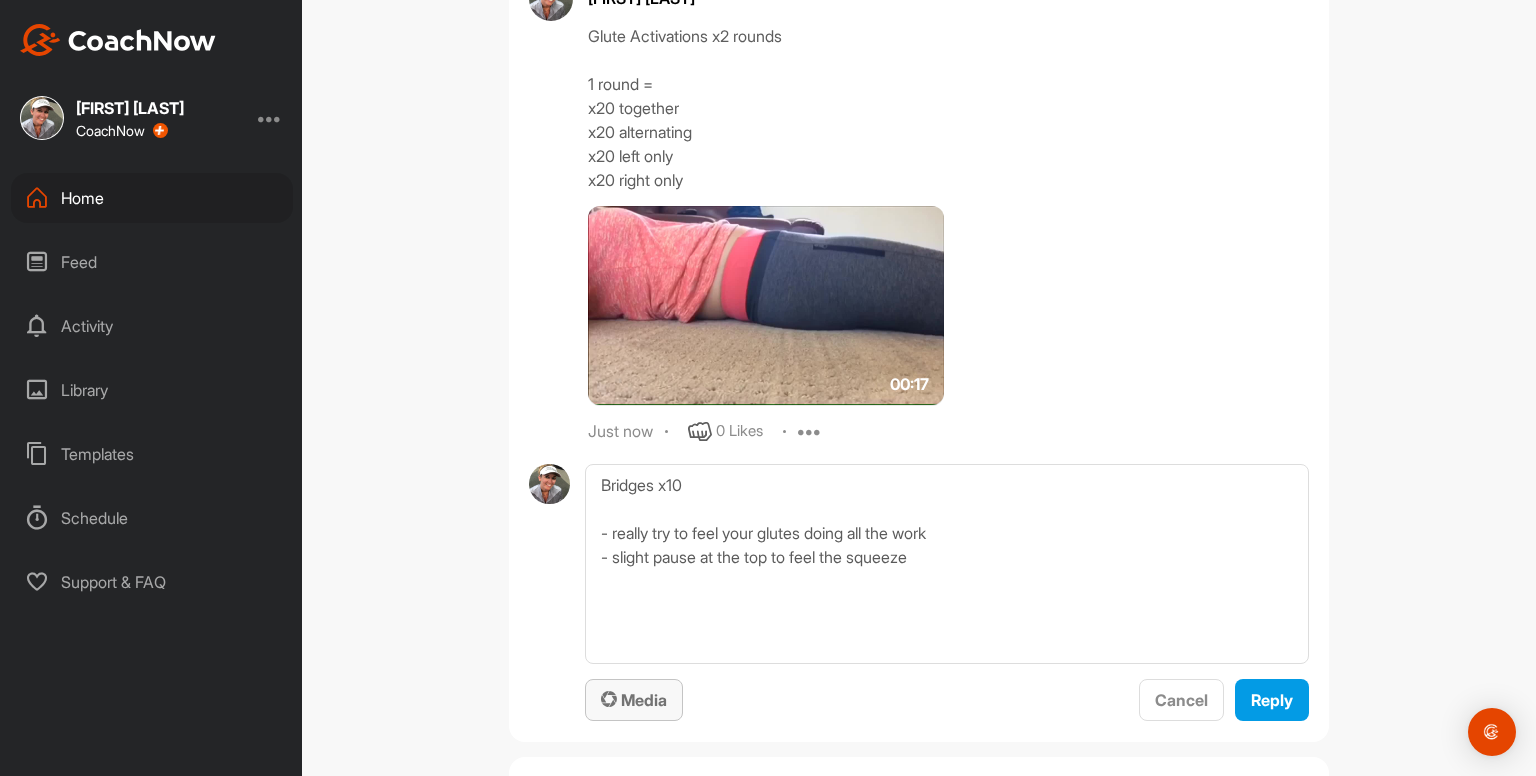 click on "Media" at bounding box center (634, 700) 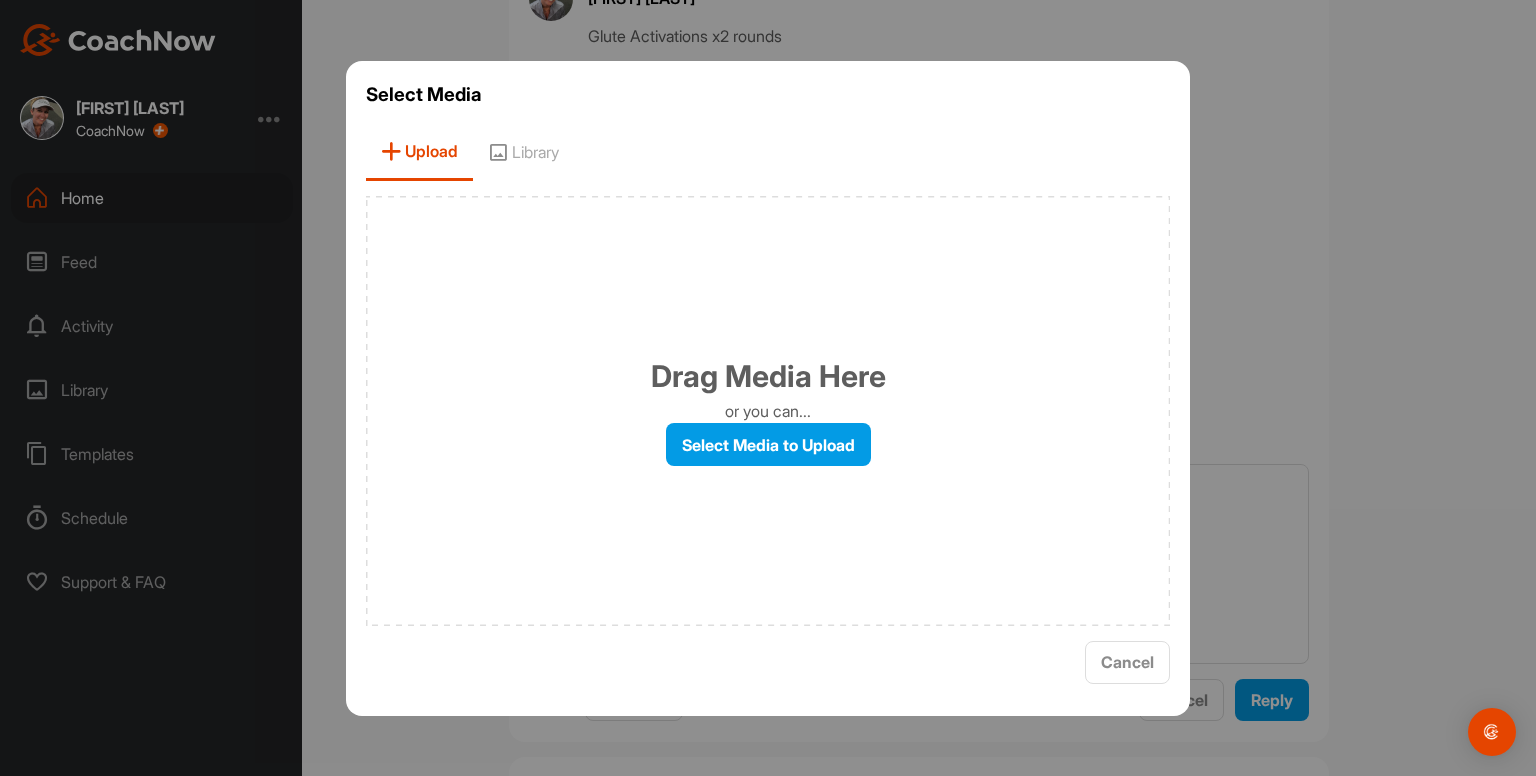 click on "Library" at bounding box center (523, 152) 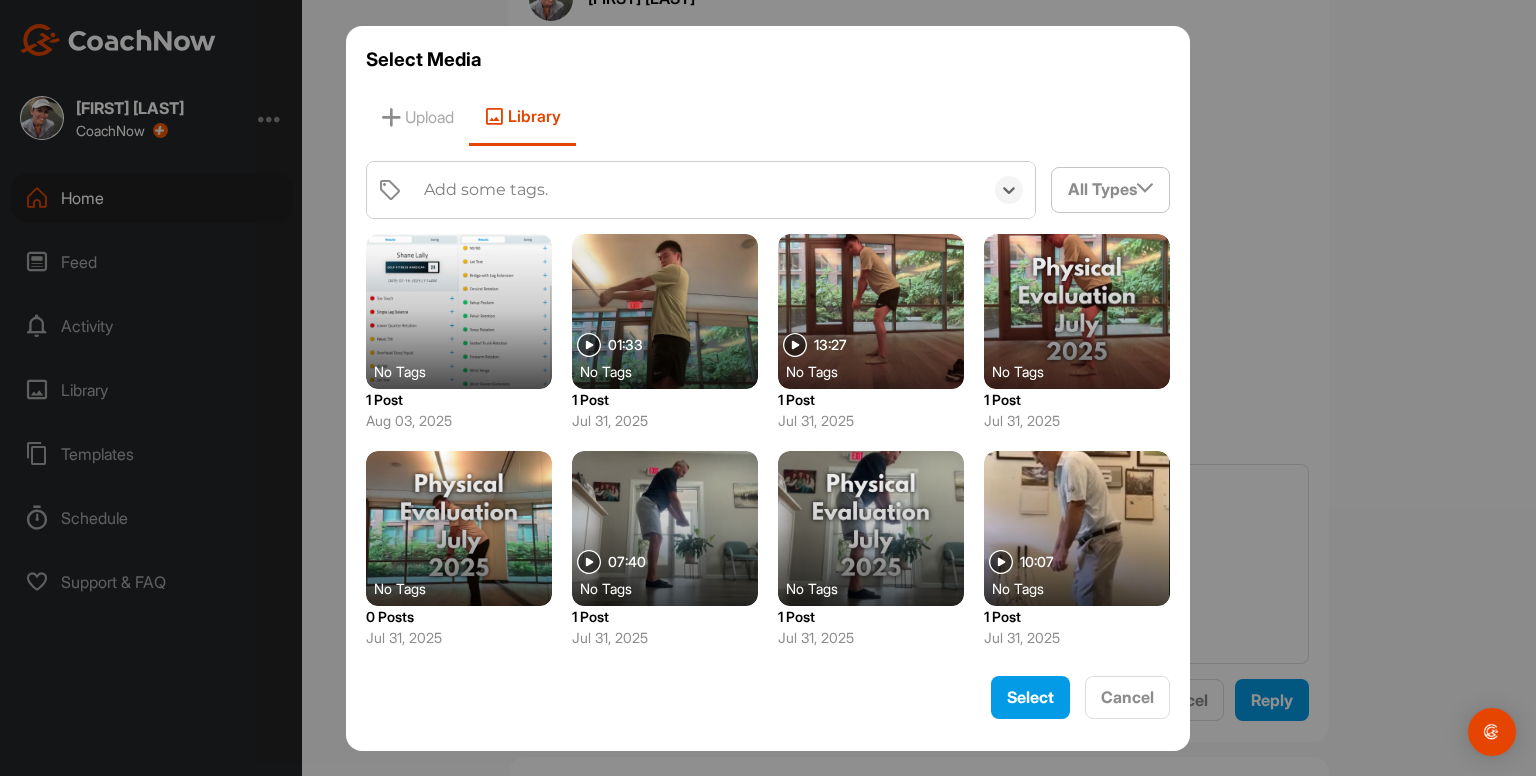 click on "Add some tags." at bounding box center (486, 190) 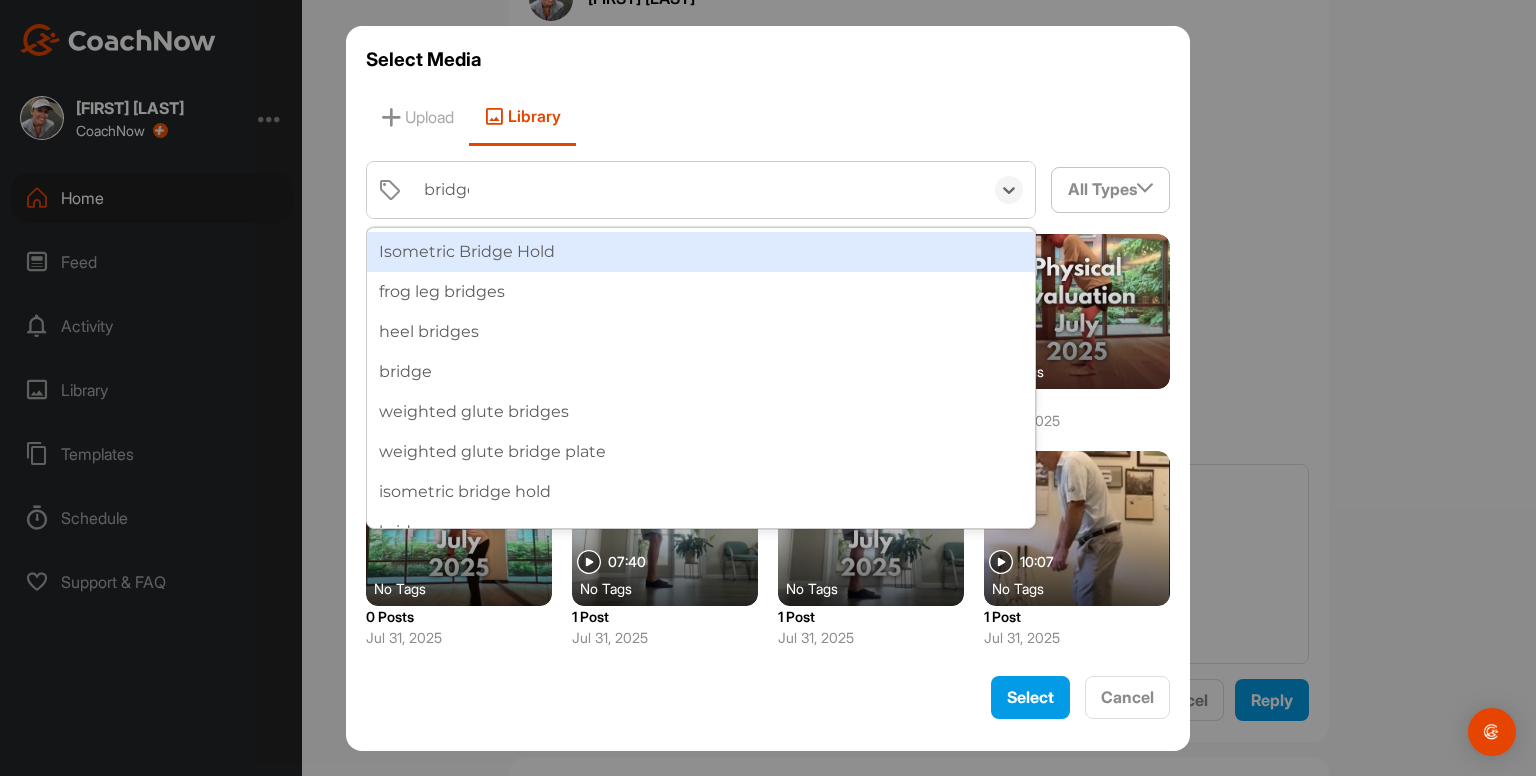 type on "bridges" 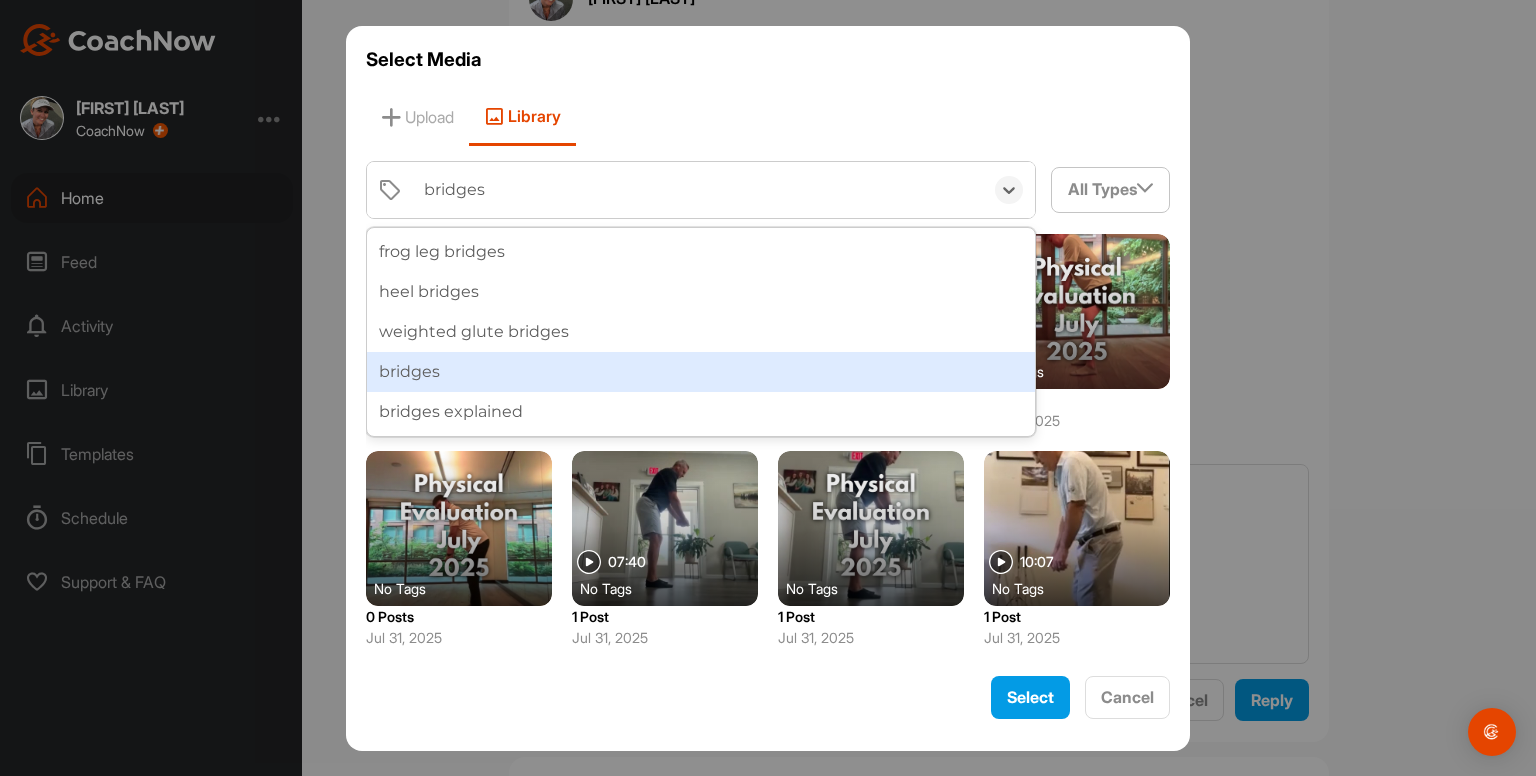 click on "bridges" at bounding box center (701, 372) 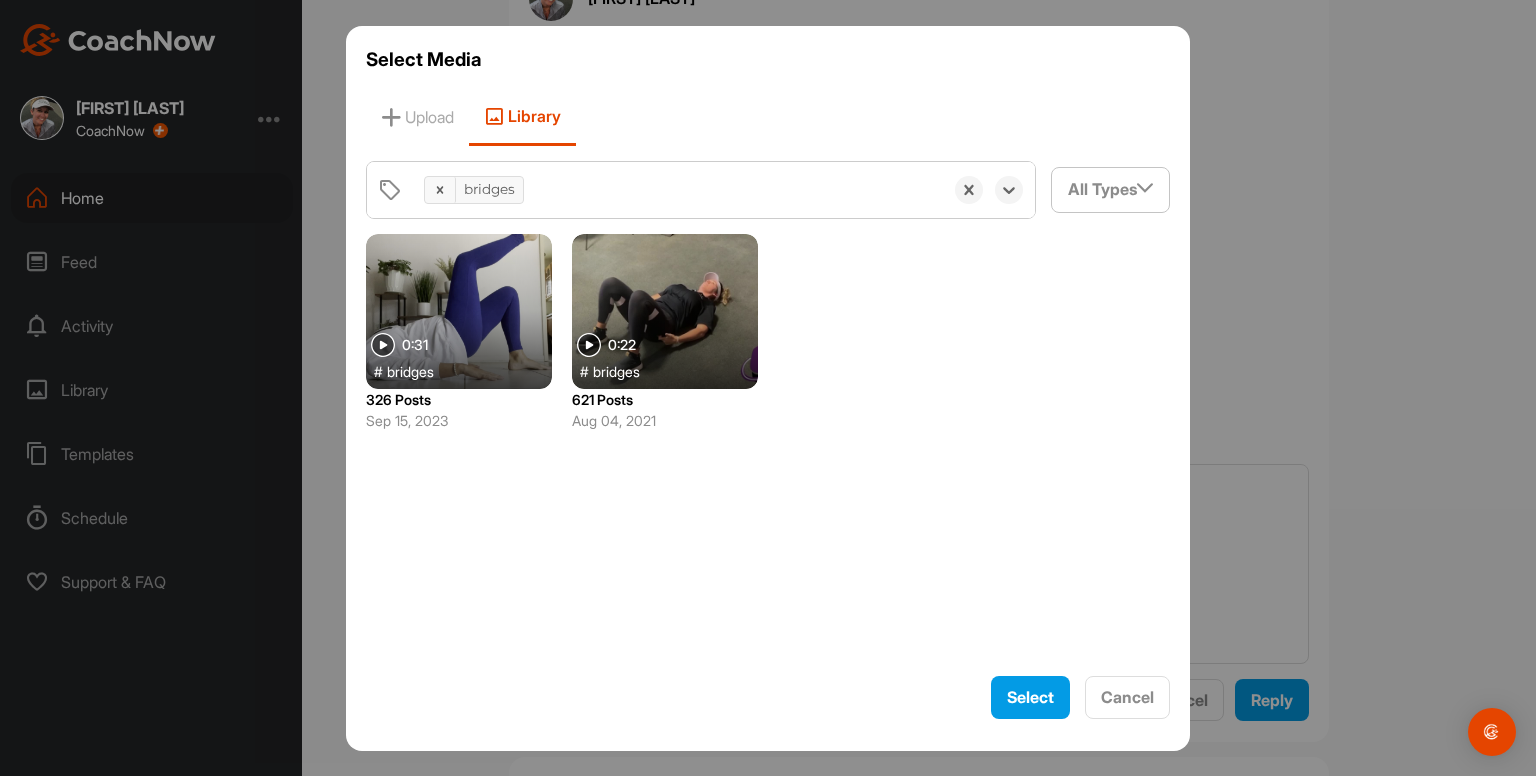 click at bounding box center [665, 311] 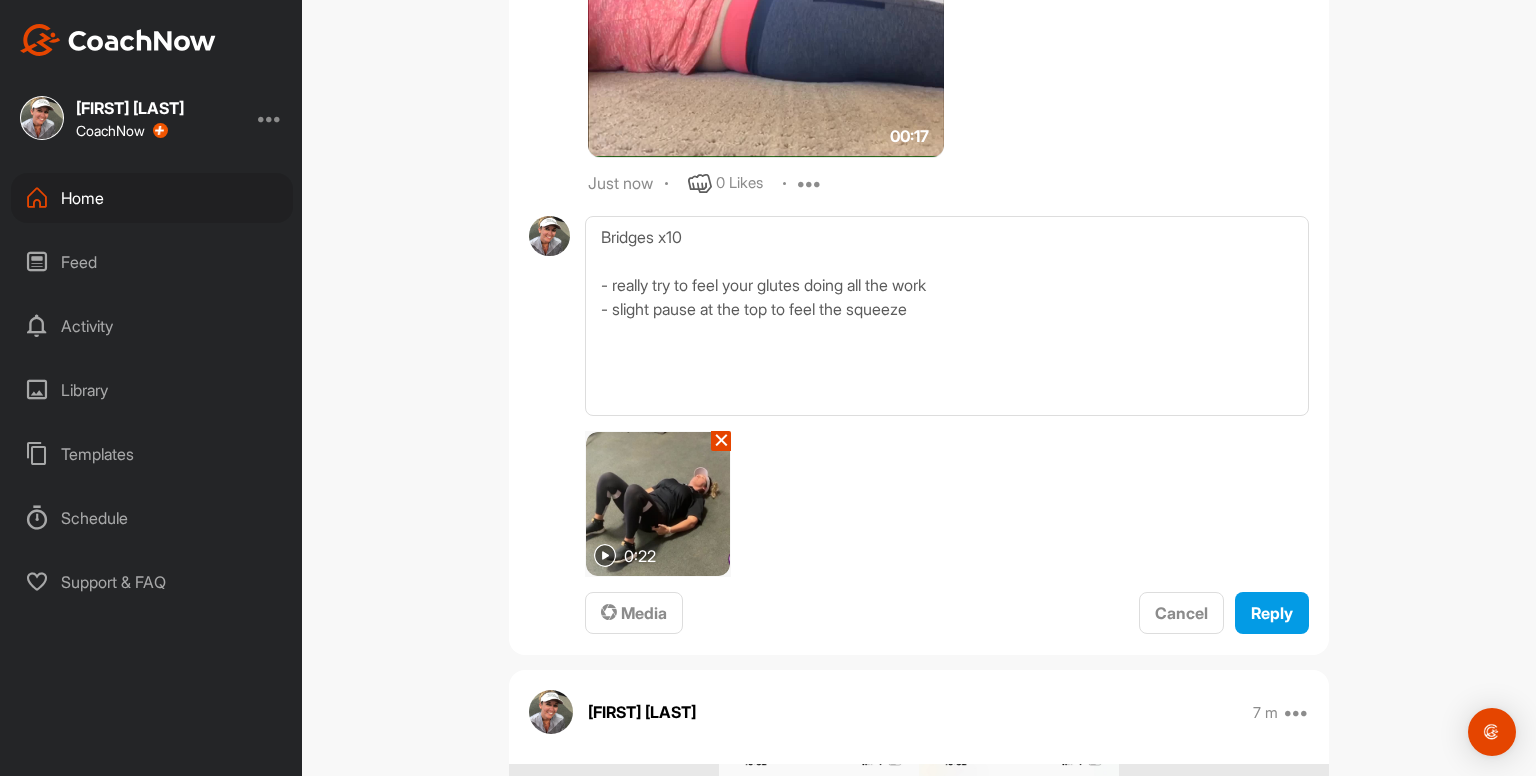 scroll, scrollTop: 5556, scrollLeft: 0, axis: vertical 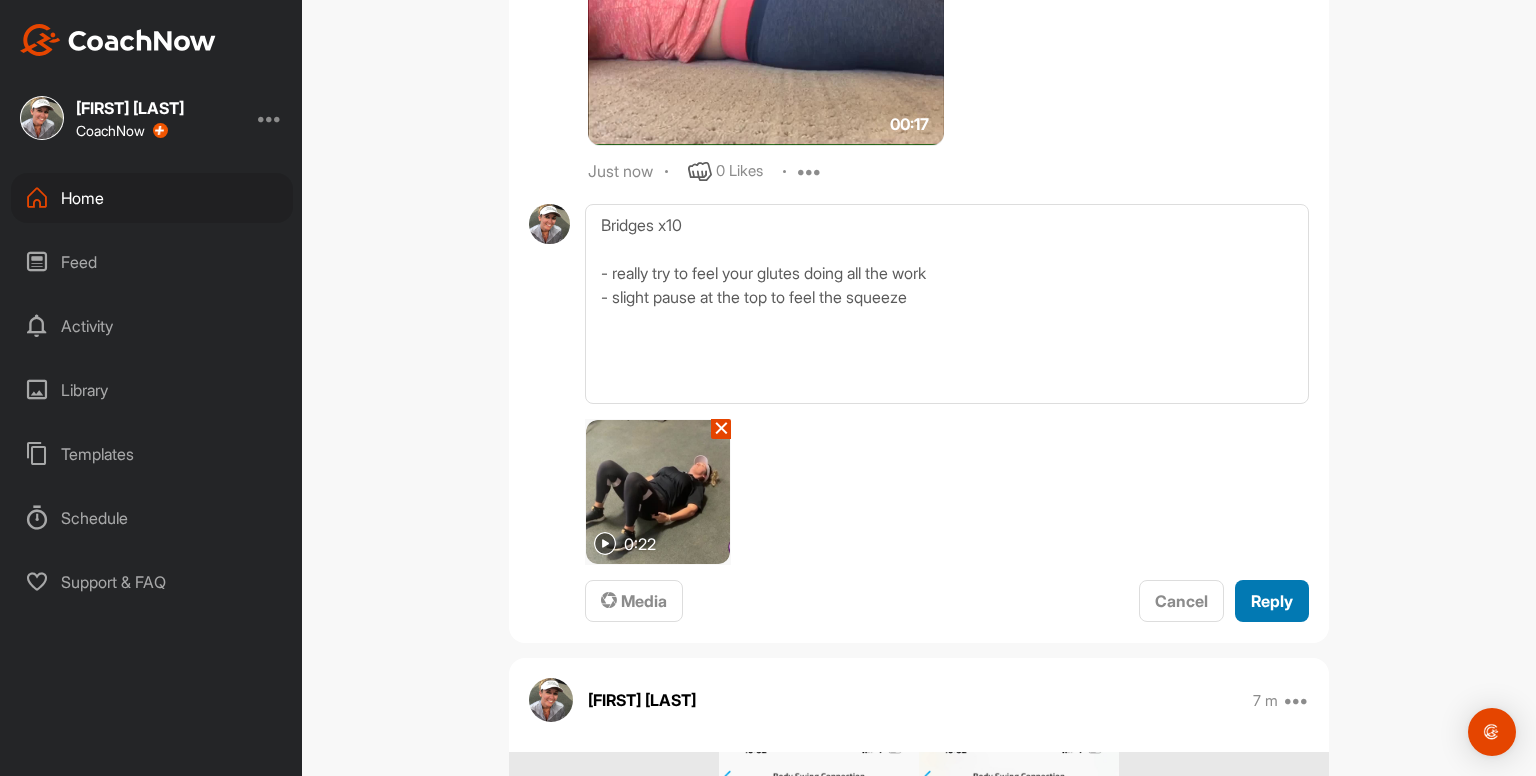click on "Reply" at bounding box center [1272, 601] 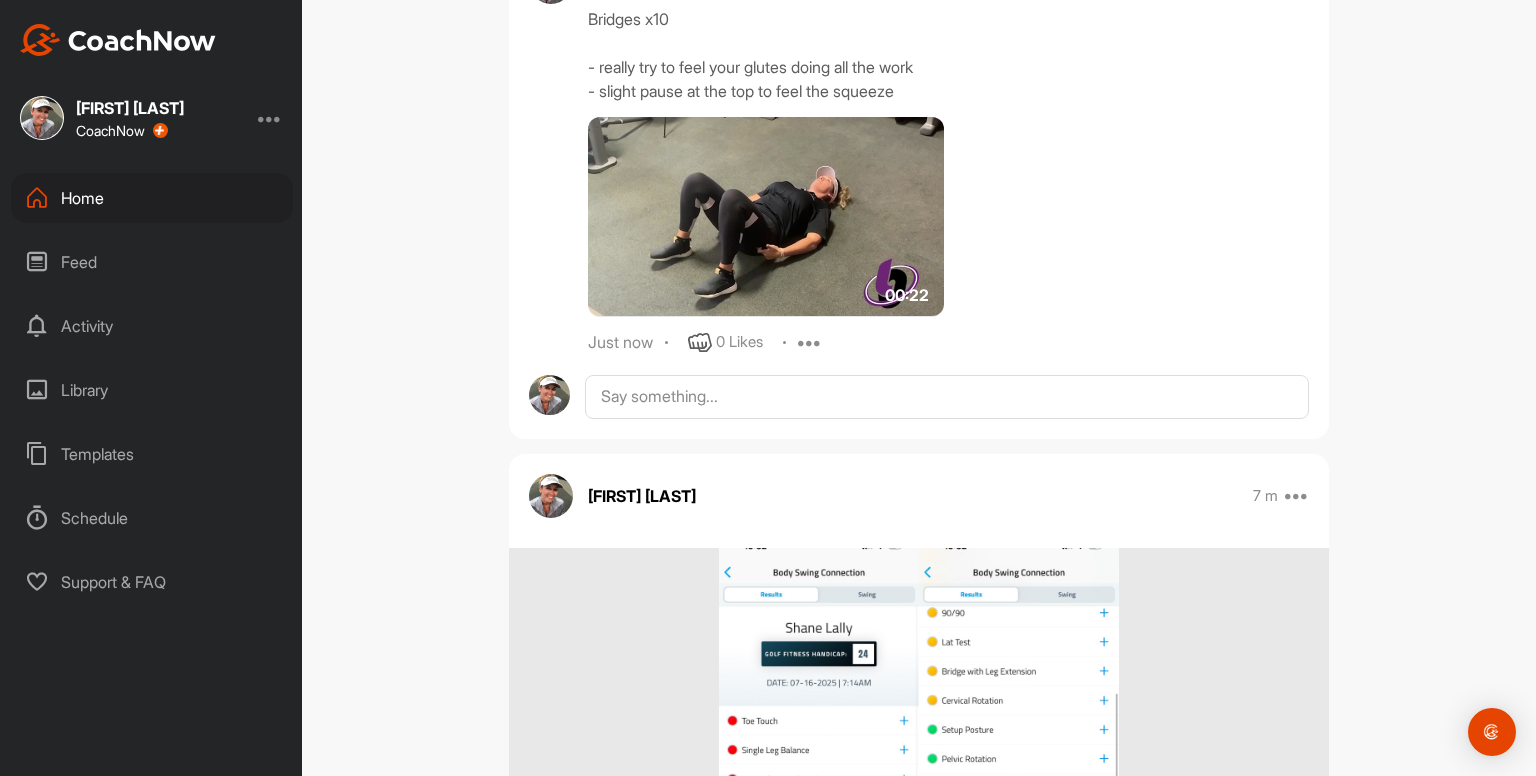 scroll, scrollTop: 5800, scrollLeft: 0, axis: vertical 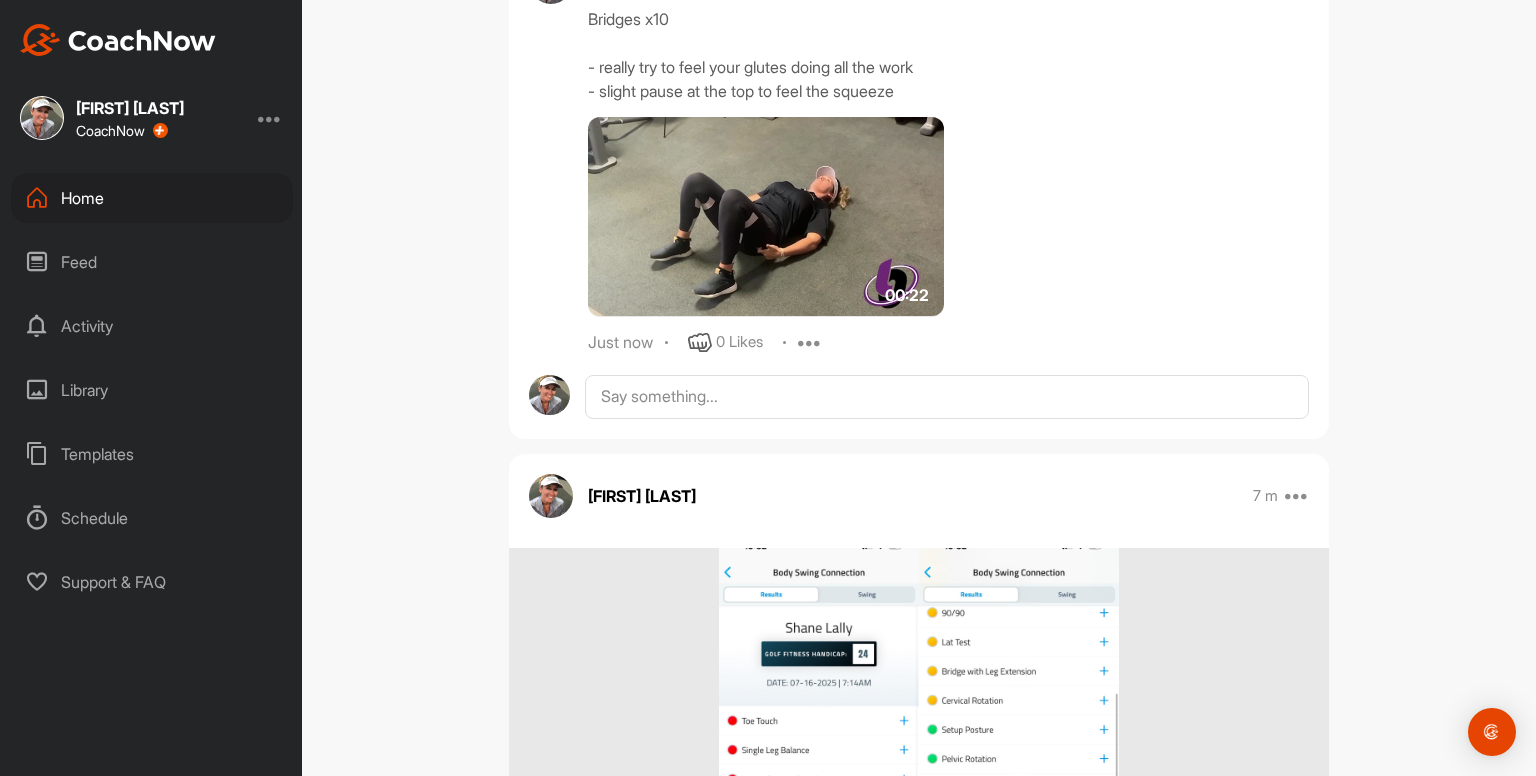 click at bounding box center (766, 217) 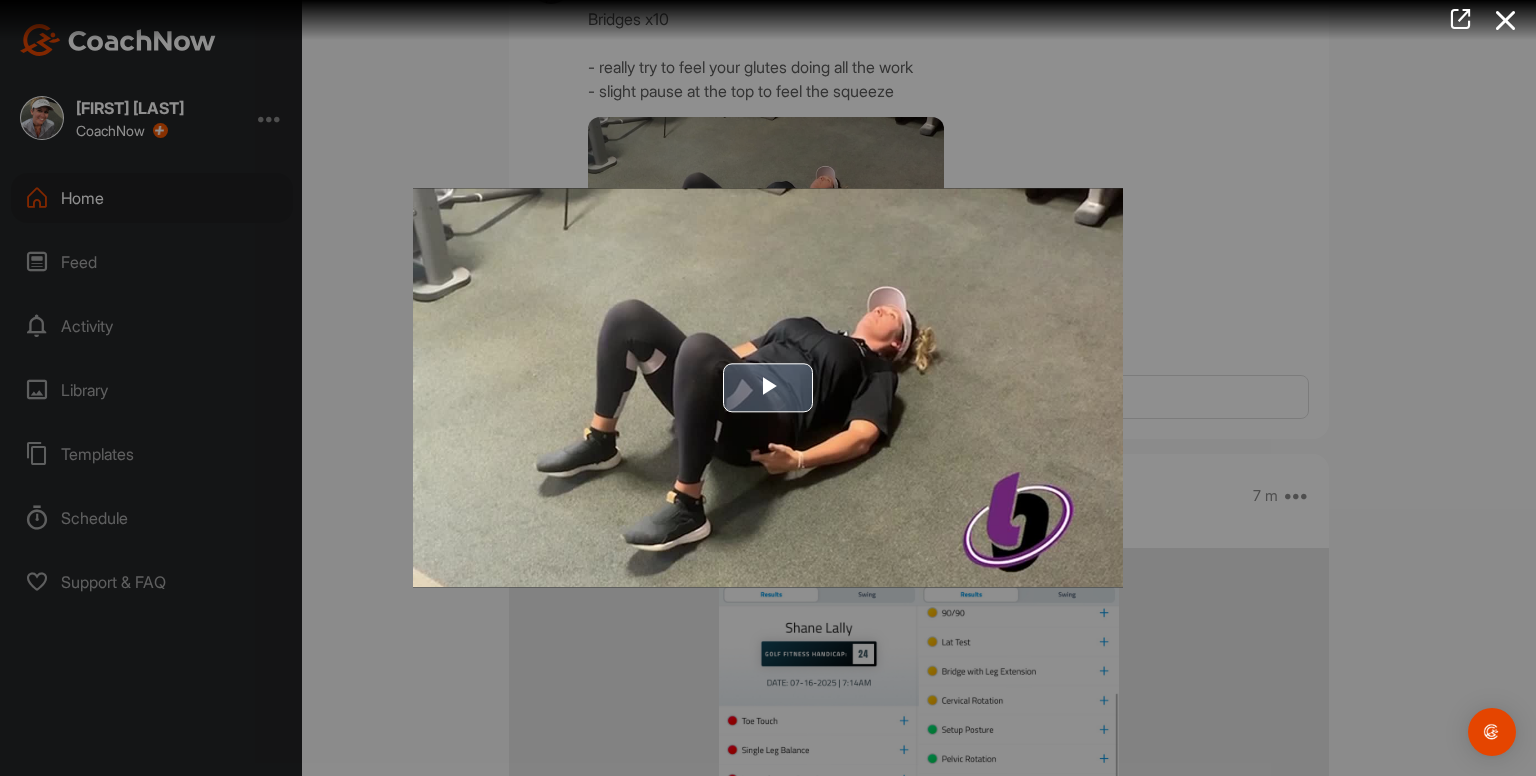 click at bounding box center [768, 388] 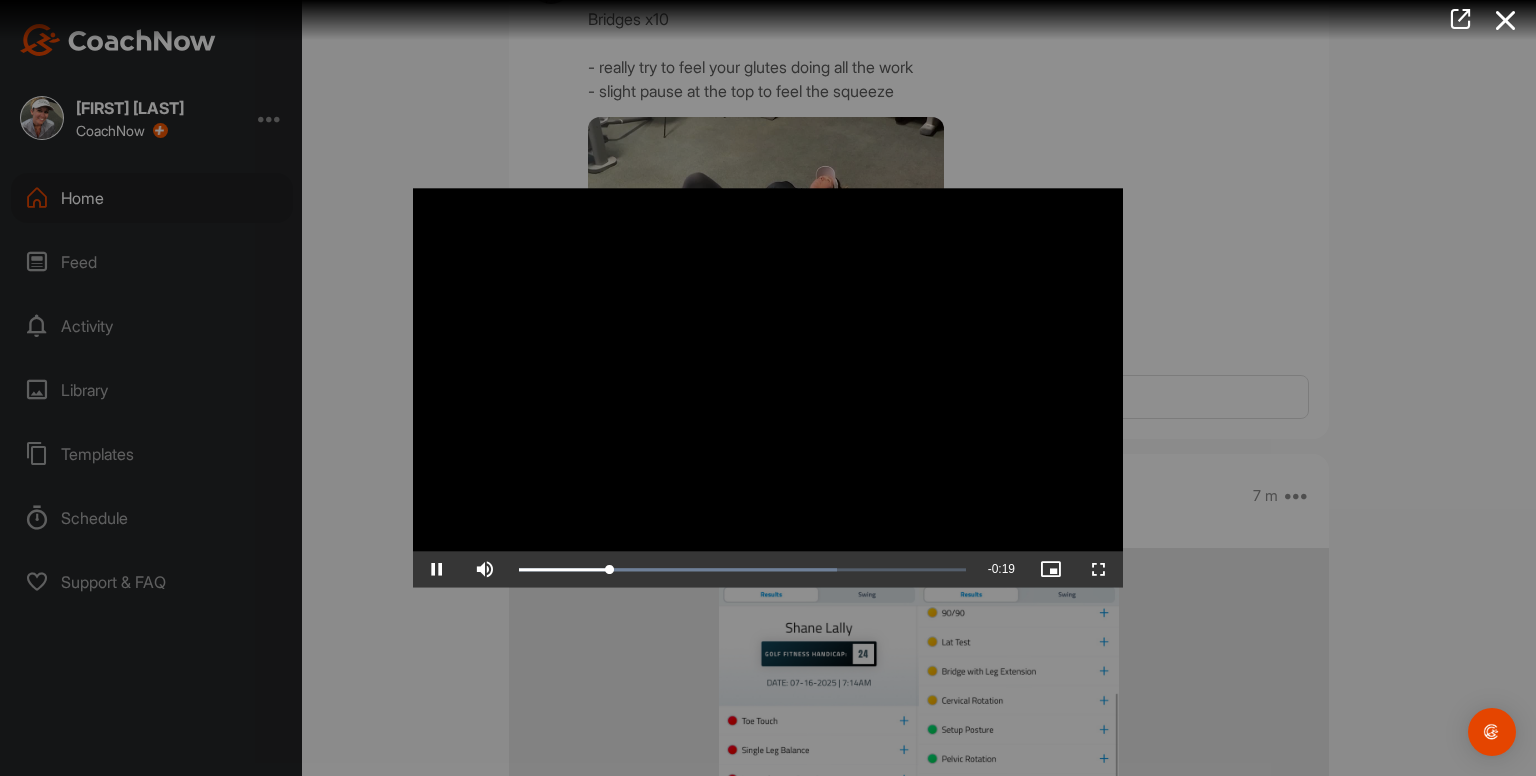click at bounding box center (1506, 20) 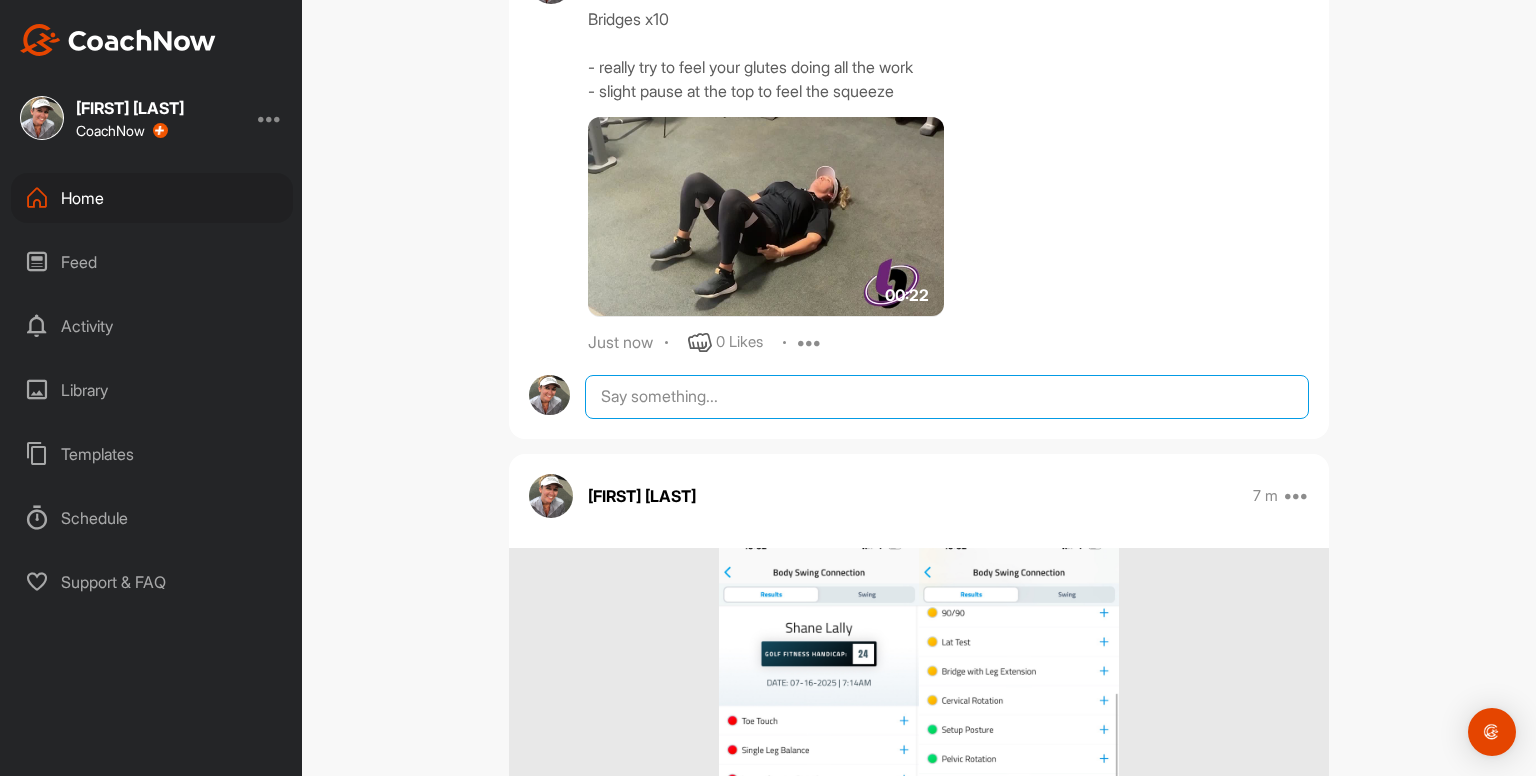 click at bounding box center [947, 397] 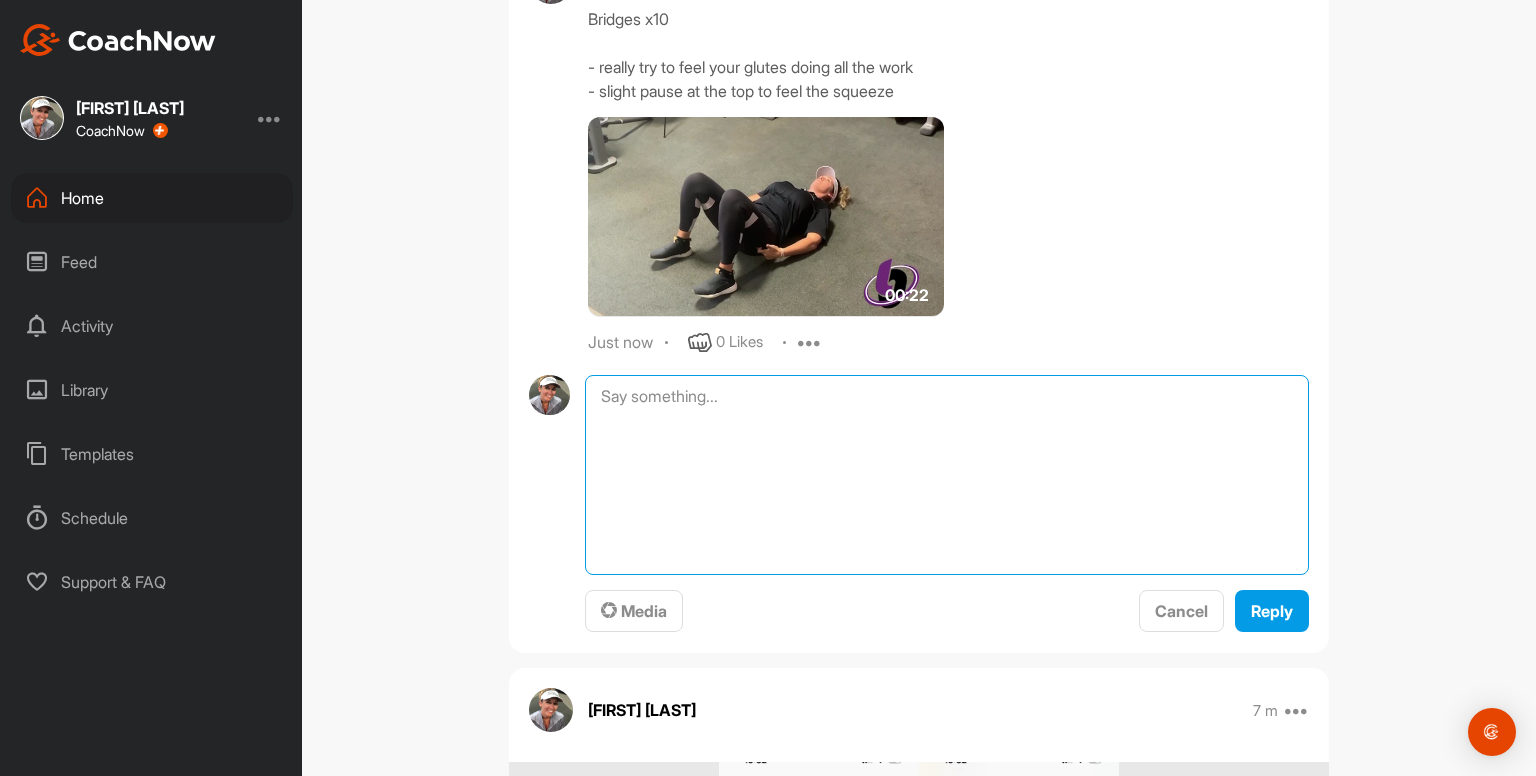paste on "Ankle Inversion and Eversions
- x10 right foot
- 10 left foot
Repeat
00:18media
May 19
0 Likes
avatar
[FIRST] [LAST]
Ankle Movements - use something to balance with
- x10 circles clockwise
- x10 circles counterclockwise
- x10 pointing to ground / pulling up to shin
Repeat on other foot
Repeat both feet again
00:46media
May 19
0 Likes
avatar
[FIRST] [LAST]
Ankle Rocking - use something to balance with
- x10 rocking / heels up to toes up
Repeat
00:36media
May 19
0 Likes
avatar
[FIRST] [LAST]
Cervical Drill x5
- keep eyes focused forwards as head moves right and left
- right and left = 1 rep
- using a mirror helps
00:25media
May 19
0 Likes
avatar
[FIRST] [LAST]
Cervical Drill x5
- keep head still as eyes follow thumb
- right and left = 1 rep
00:38media
May 19
0 Likes
avatar
[FIRST] [LAST]
Cats & Camels x10
- up and down = 1 rep
- big movement from head to tailbone
- breathe in at the top and really expand the rib cage then breathe out when you arch down
00:13media
May 19
0 Likes
avatar
Ka..." 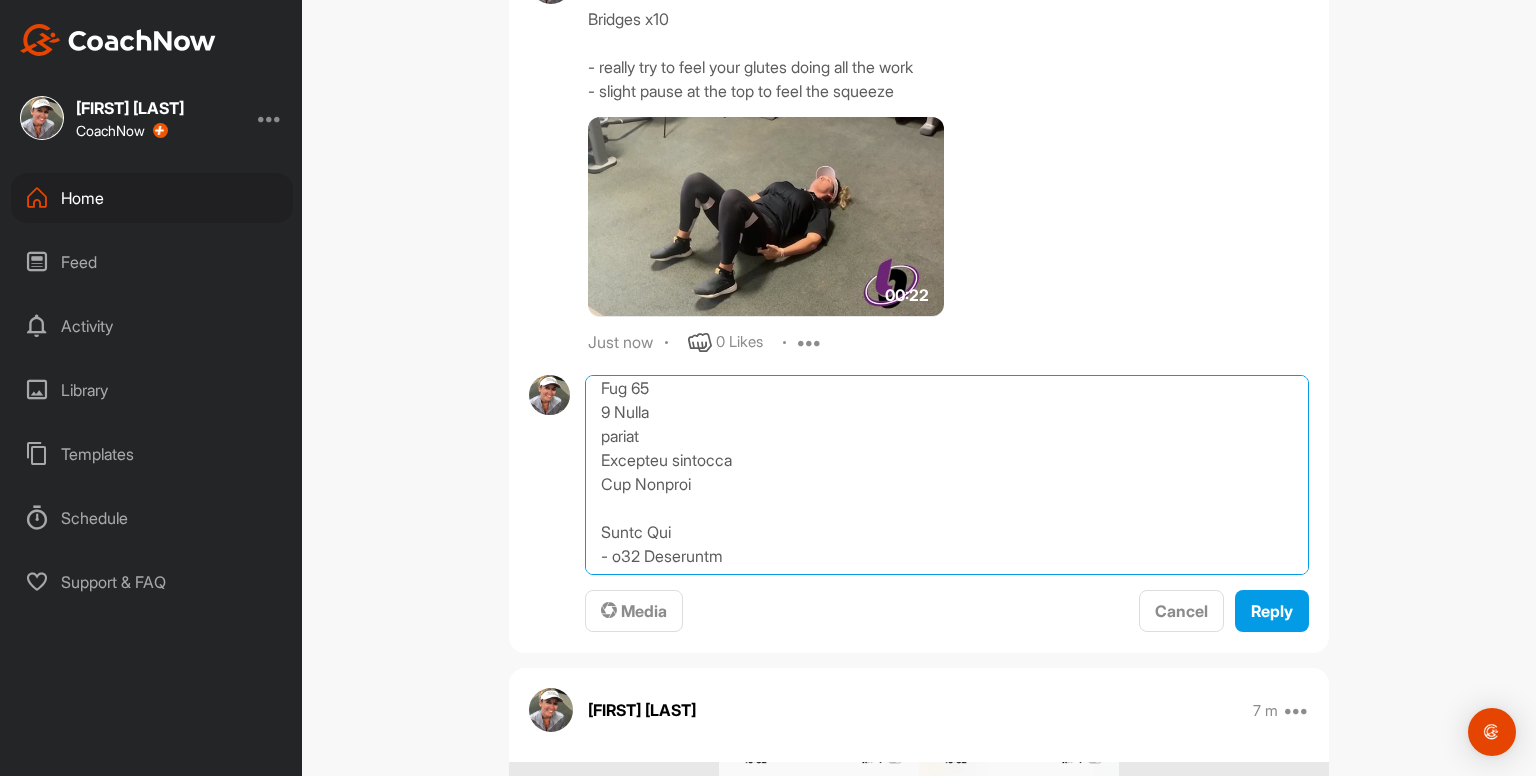 scroll, scrollTop: 2990, scrollLeft: 0, axis: vertical 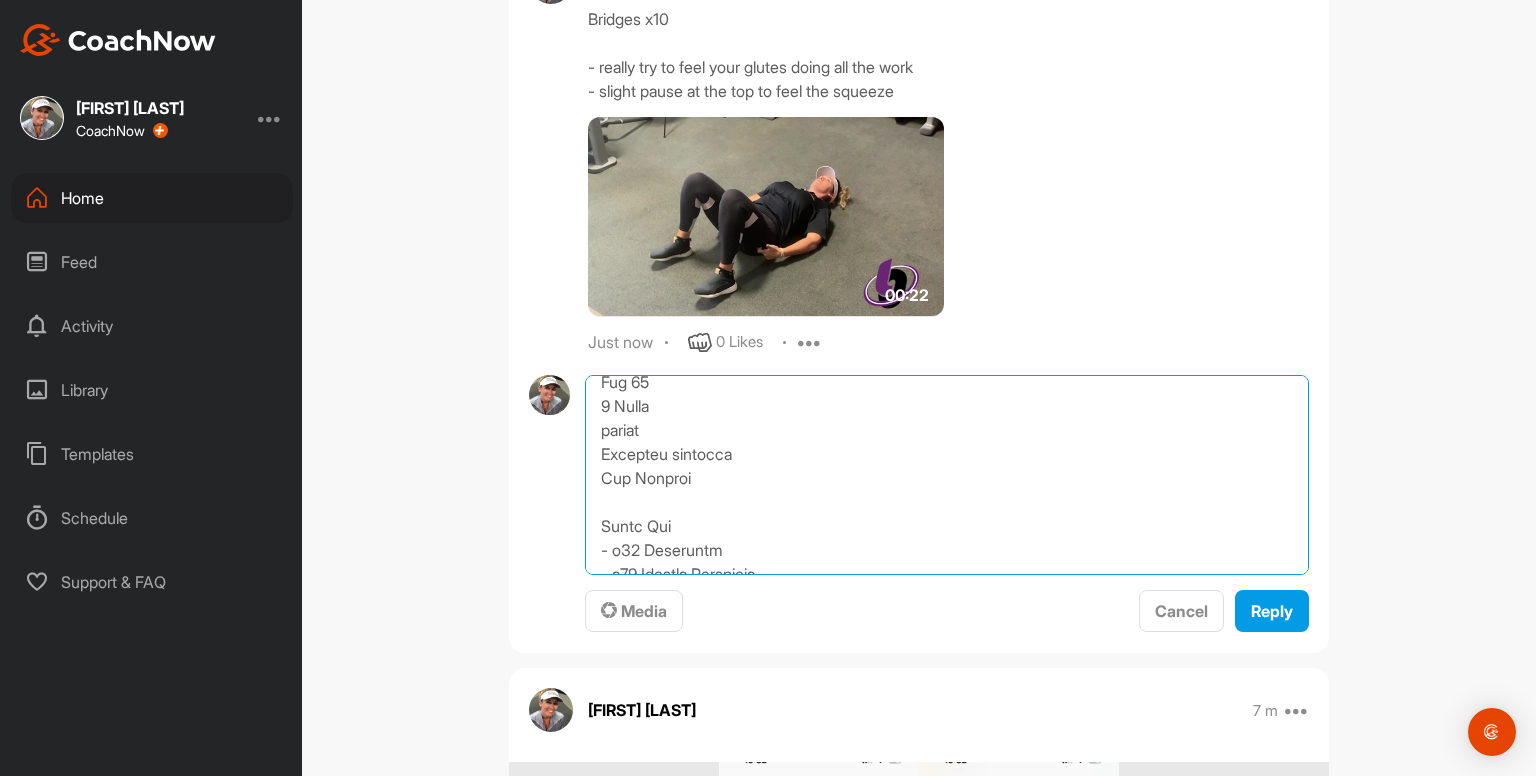 click at bounding box center [947, 475] 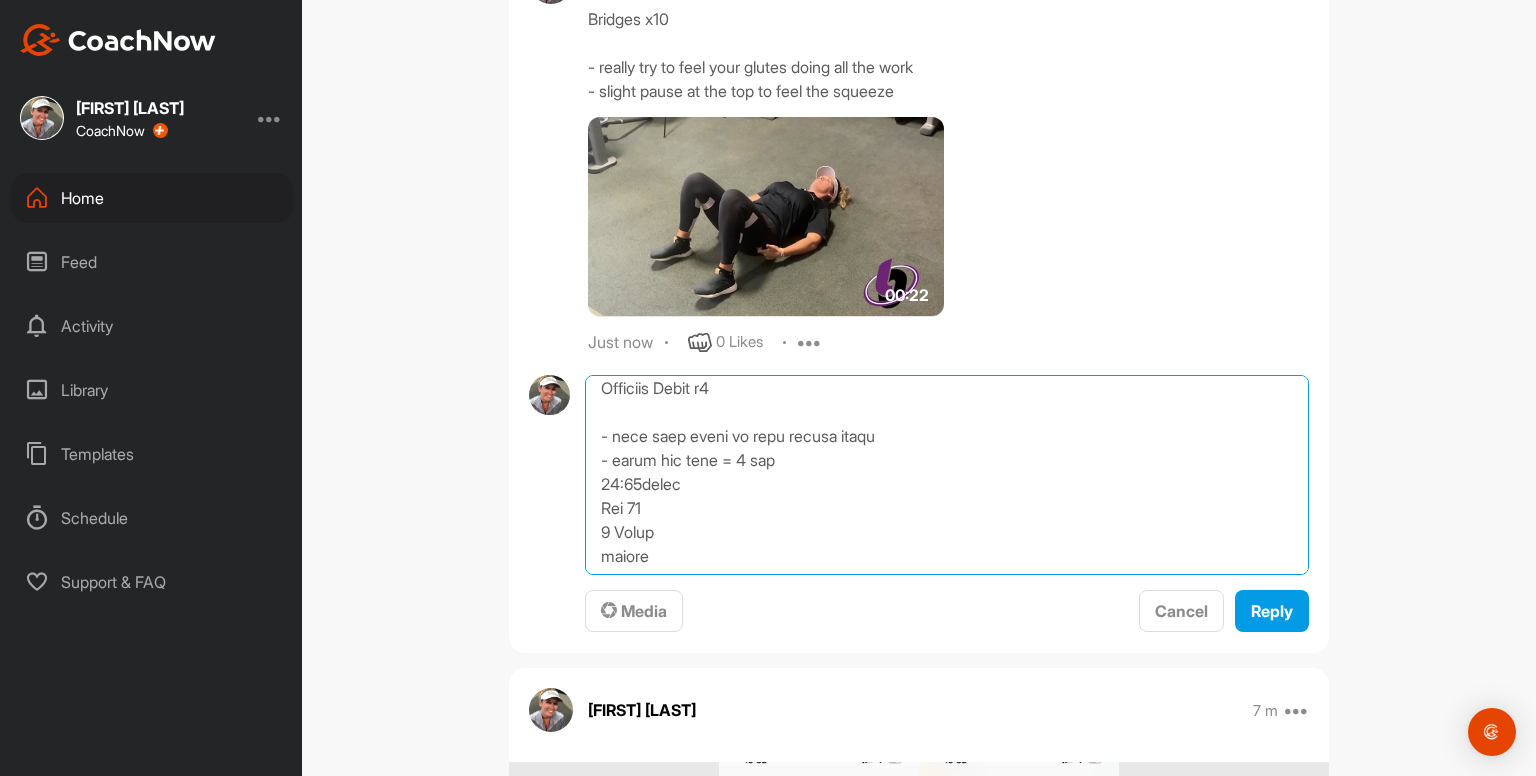 scroll, scrollTop: 410, scrollLeft: 0, axis: vertical 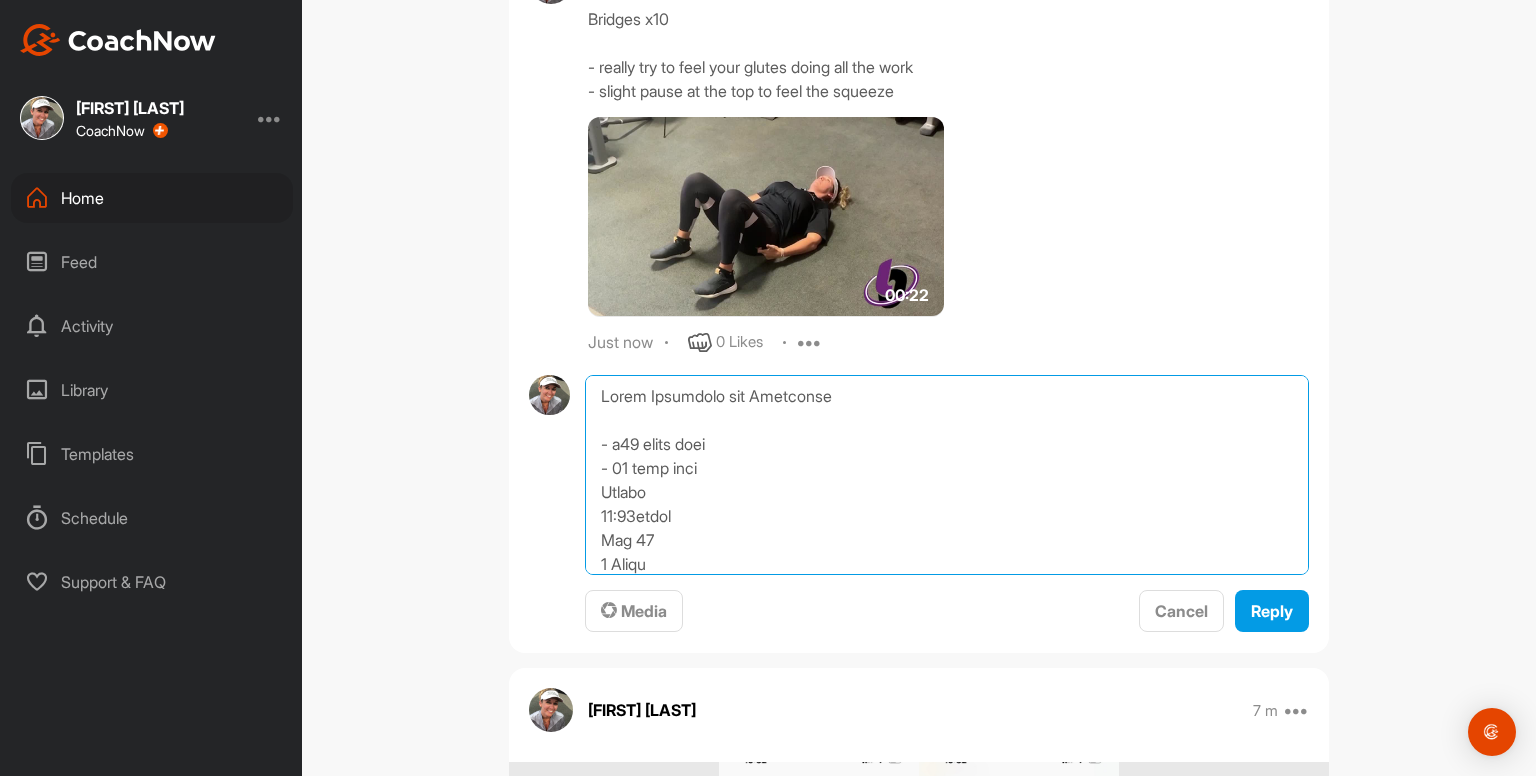 drag, startPoint x: 590, startPoint y: 501, endPoint x: 579, endPoint y: 297, distance: 204.29636 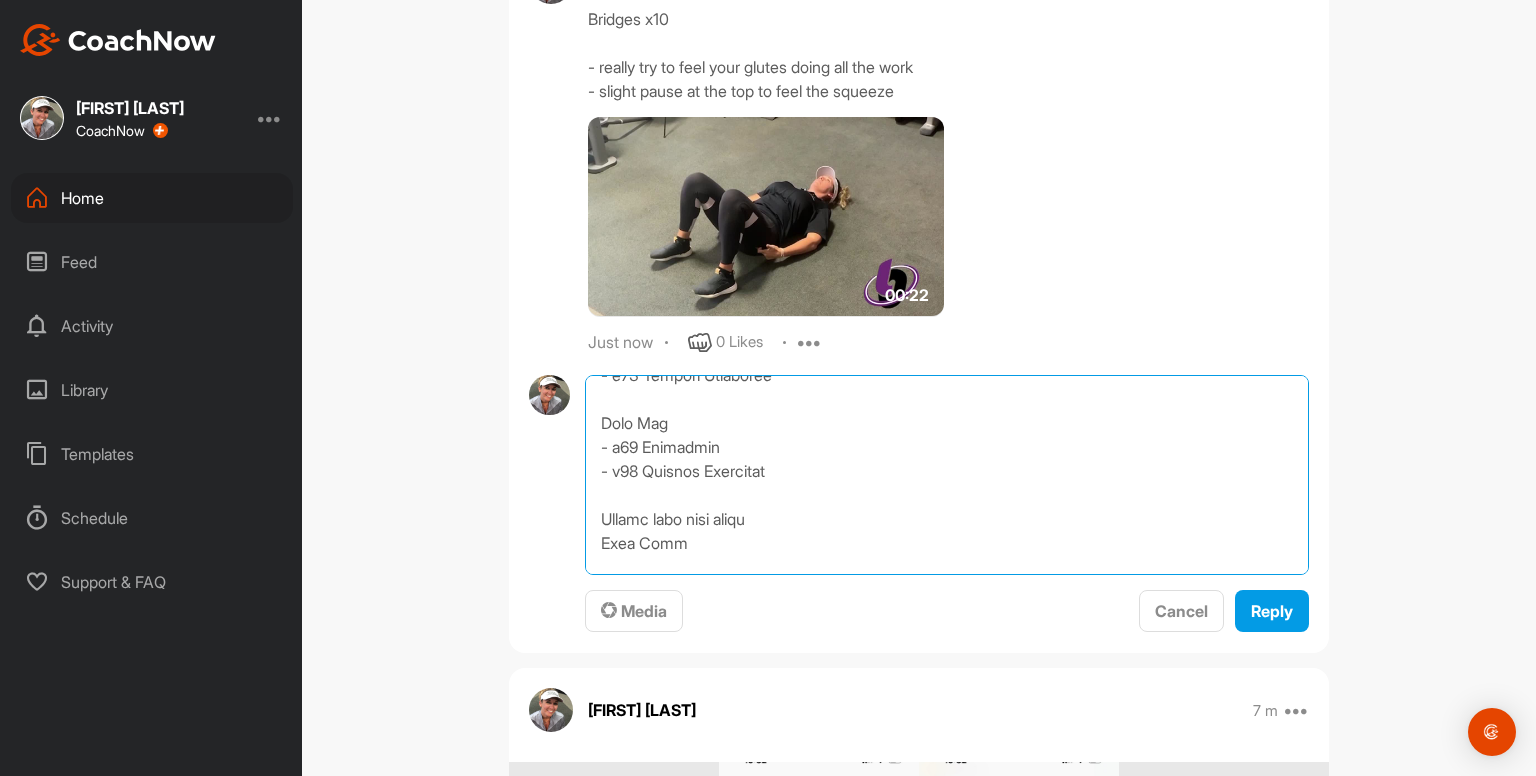 scroll, scrollTop: 127, scrollLeft: 0, axis: vertical 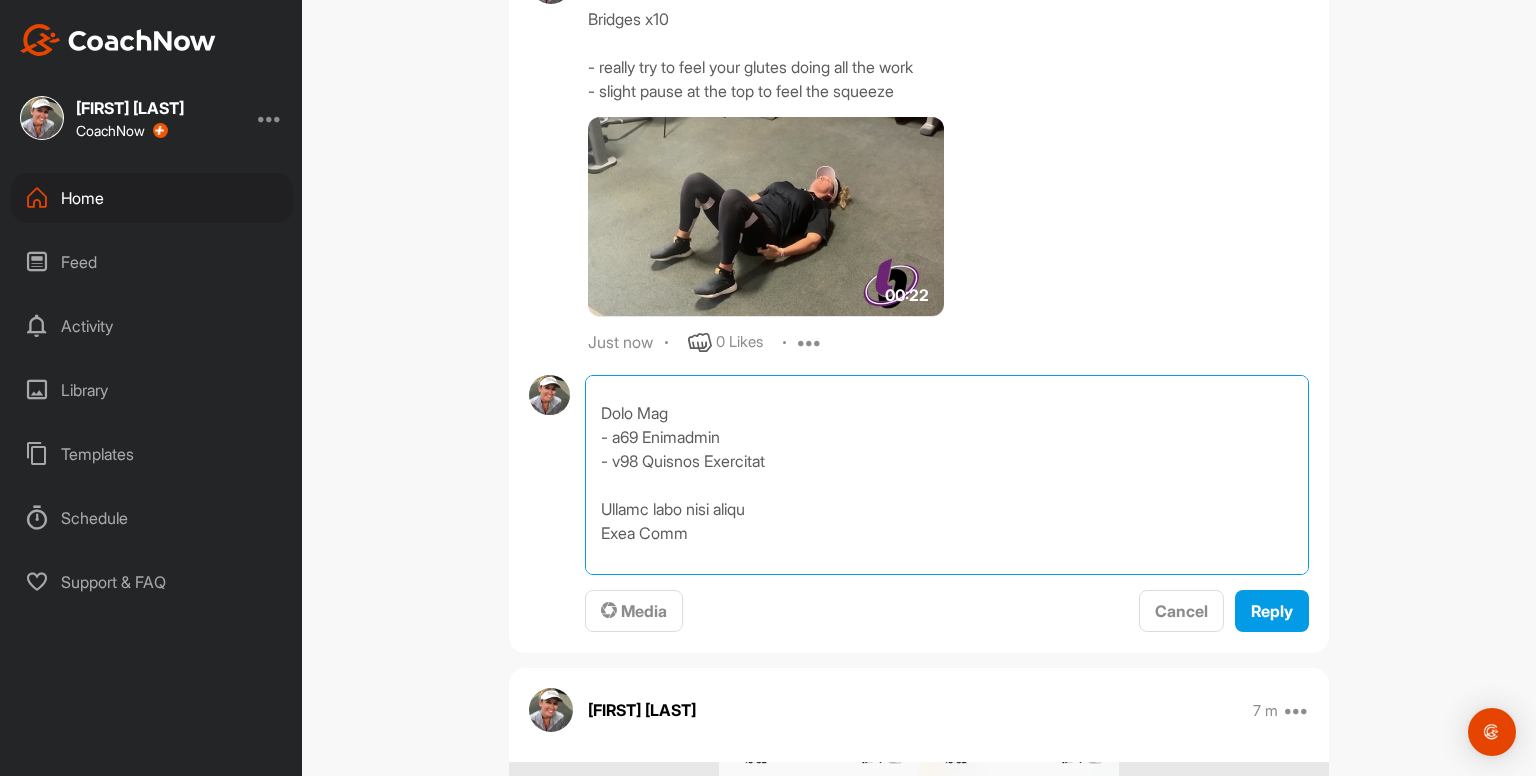 click at bounding box center [947, 475] 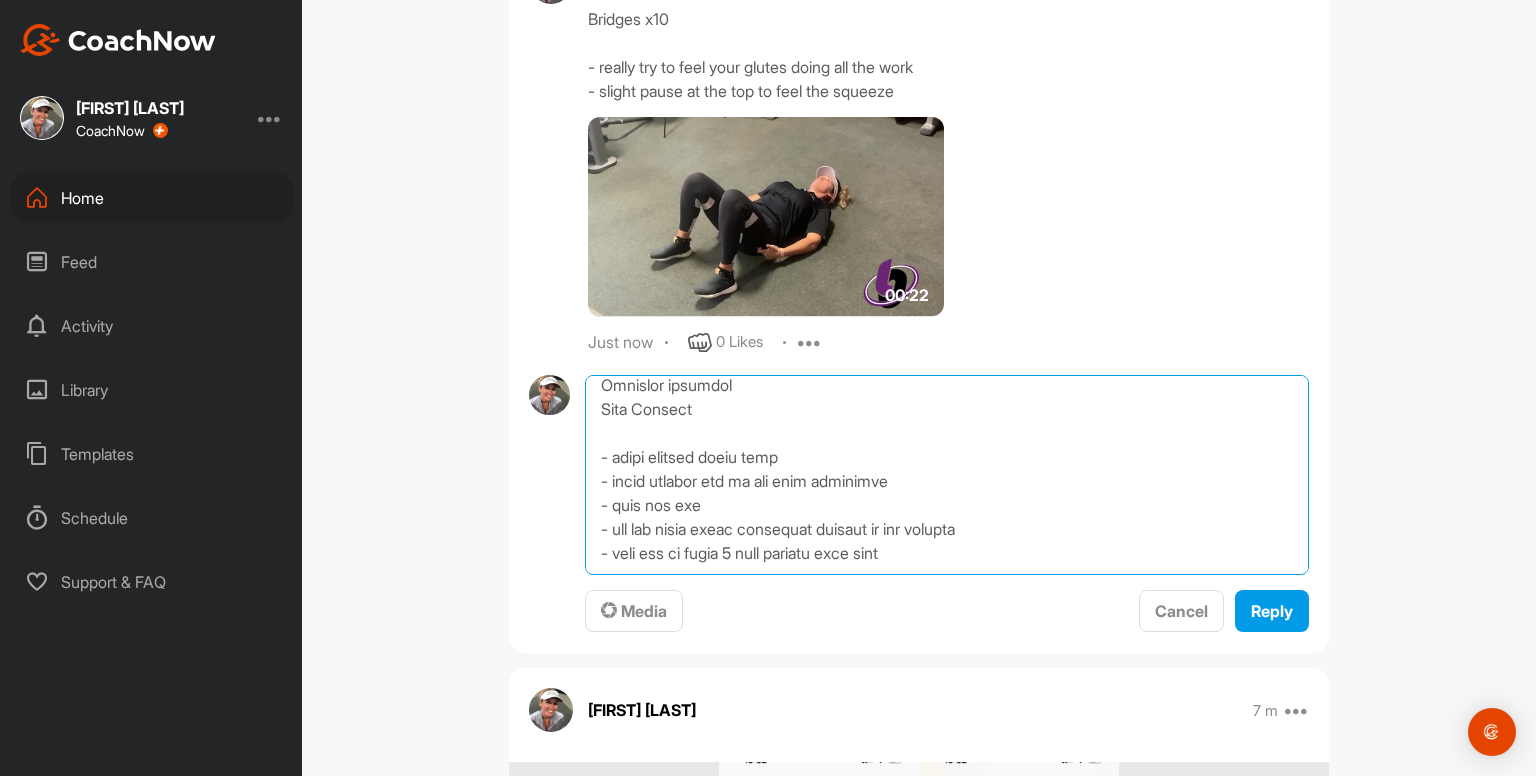 drag, startPoint x: 589, startPoint y: 532, endPoint x: 889, endPoint y: 619, distance: 312.36038 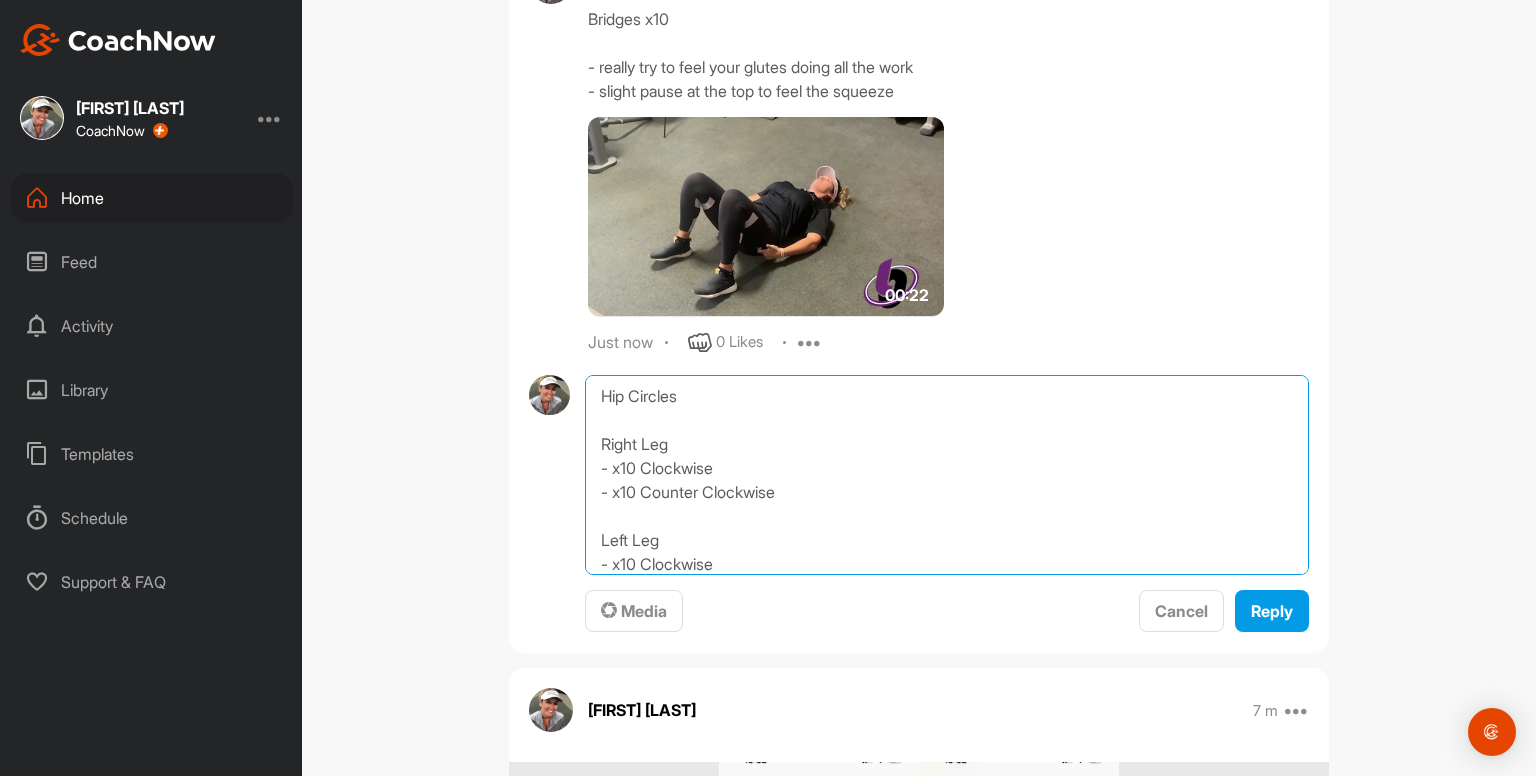 scroll, scrollTop: 82, scrollLeft: 0, axis: vertical 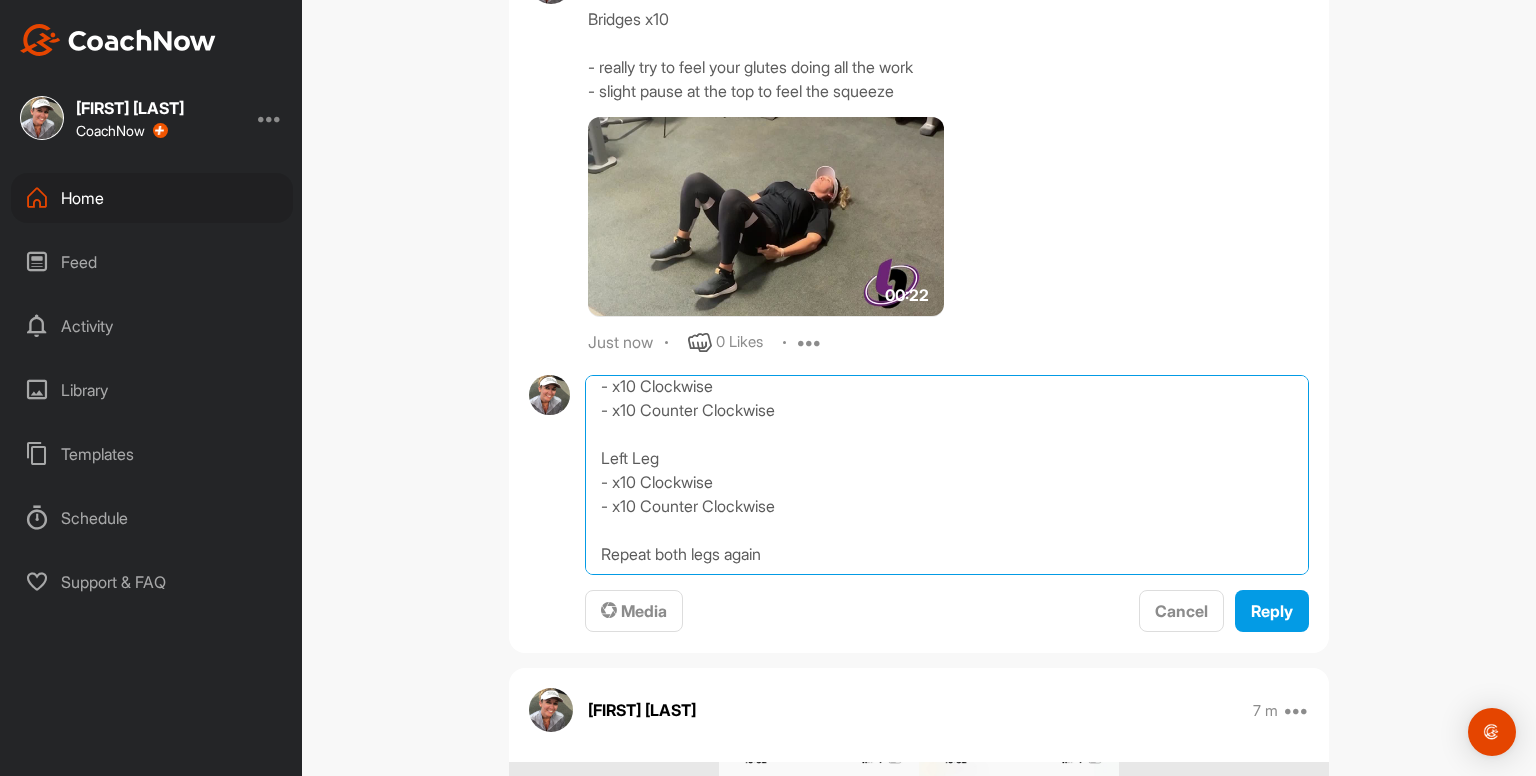 type on "Hip Circles
Right Leg
- x10 Clockwise
- x10 Counter Clockwise
Left Leg
- x10 Clockwise
- x10 Counter Clockwise
Repeat both legs again" 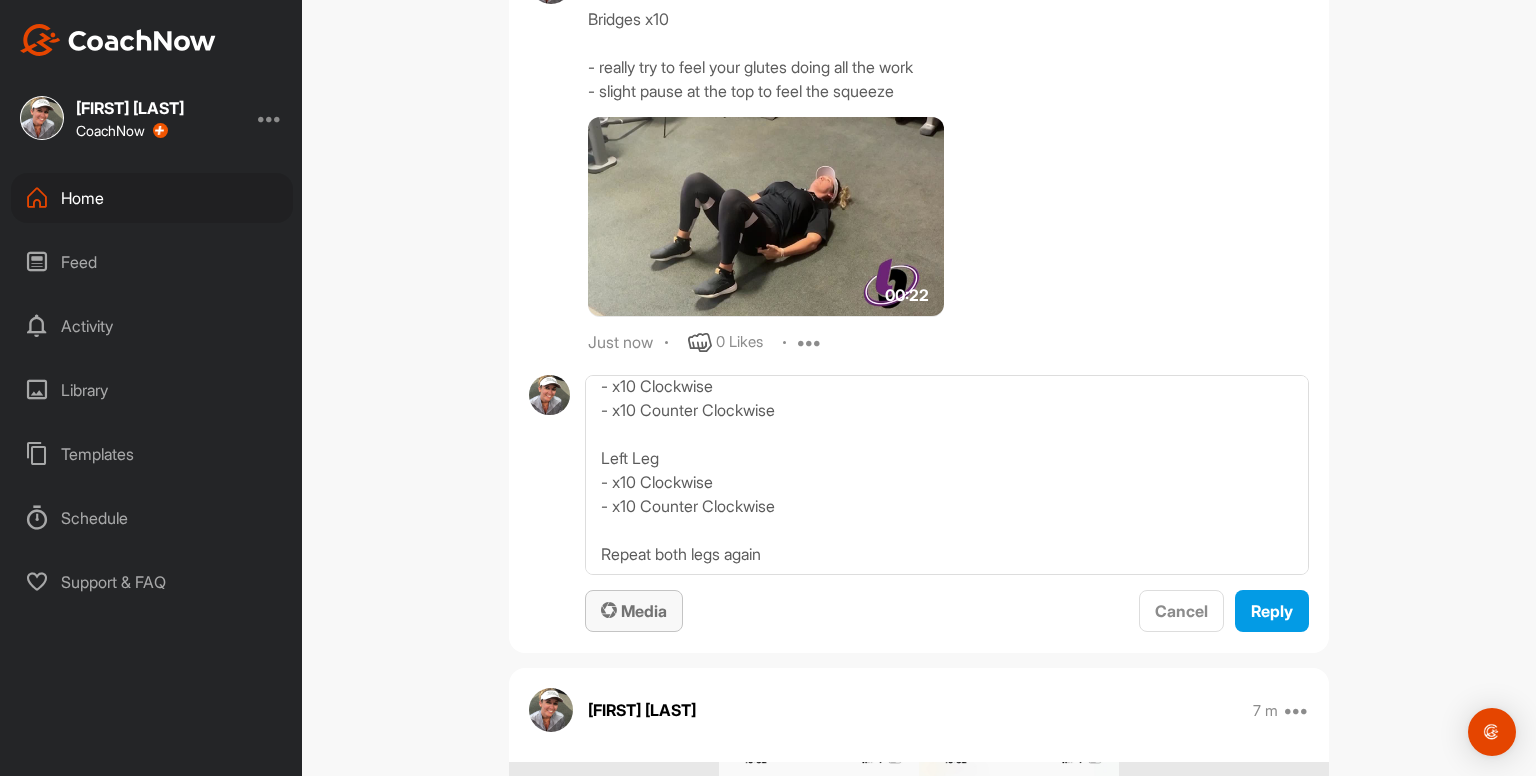 click on "Media" at bounding box center [634, 611] 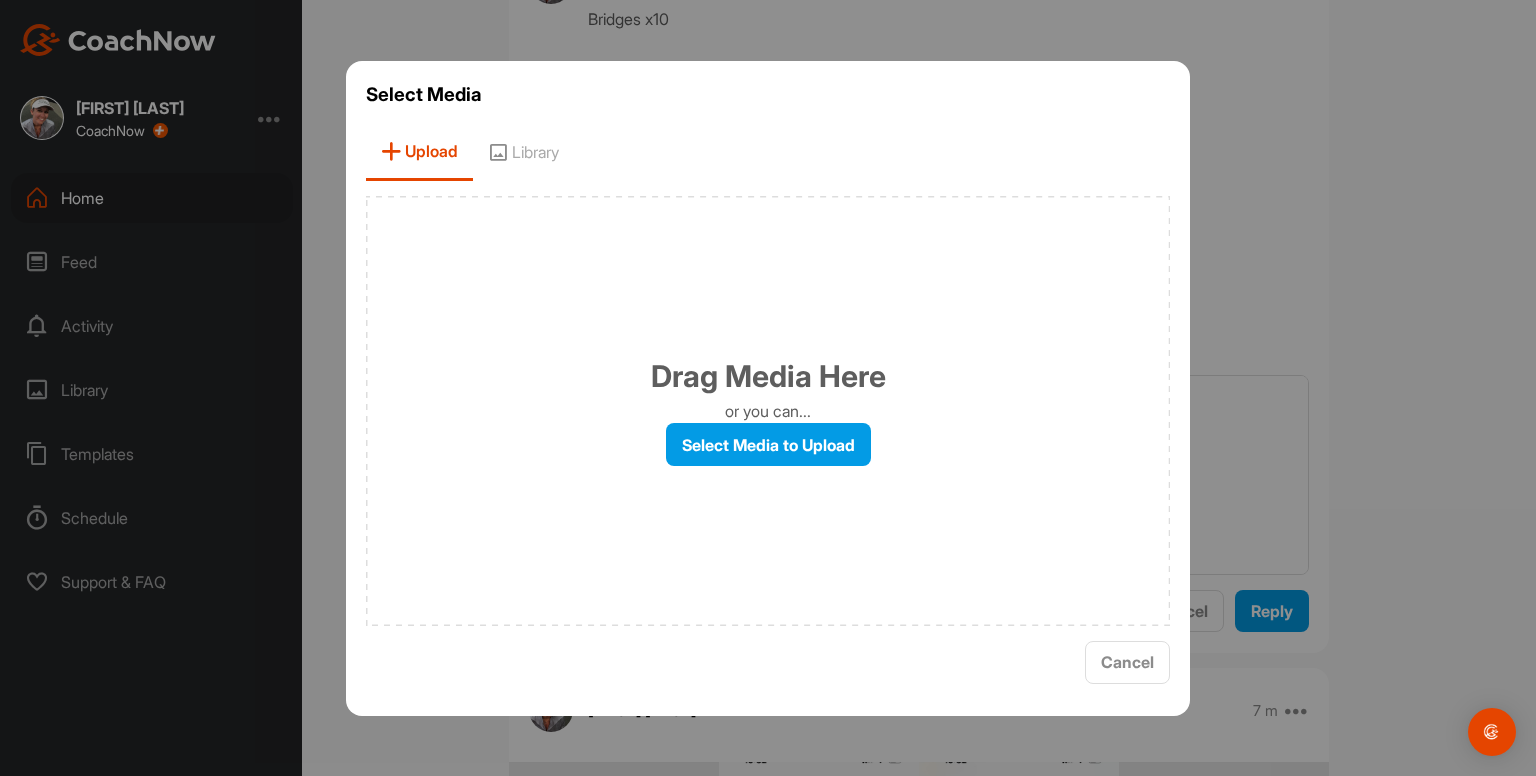 click on "Library" at bounding box center [523, 152] 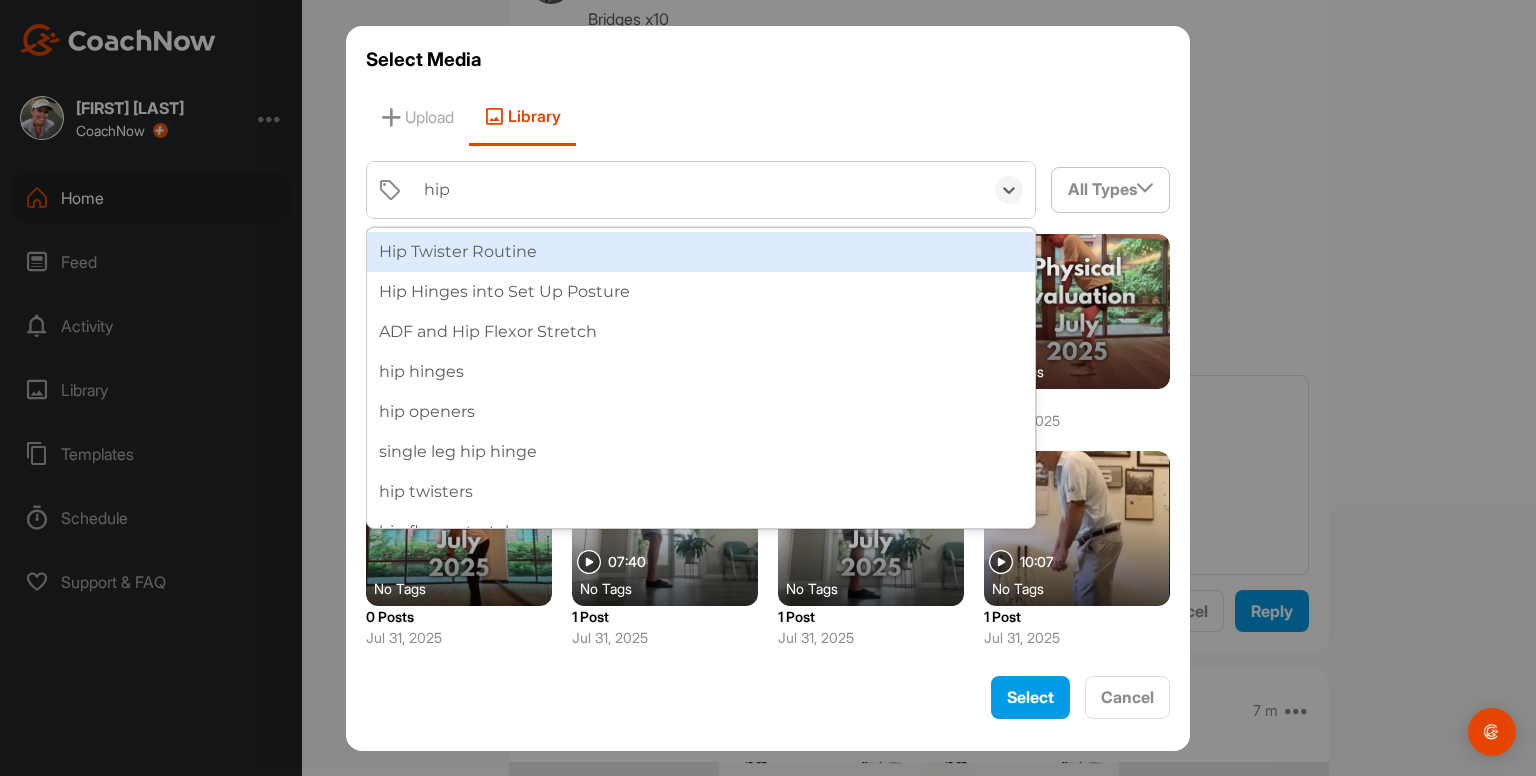 type on "hip c" 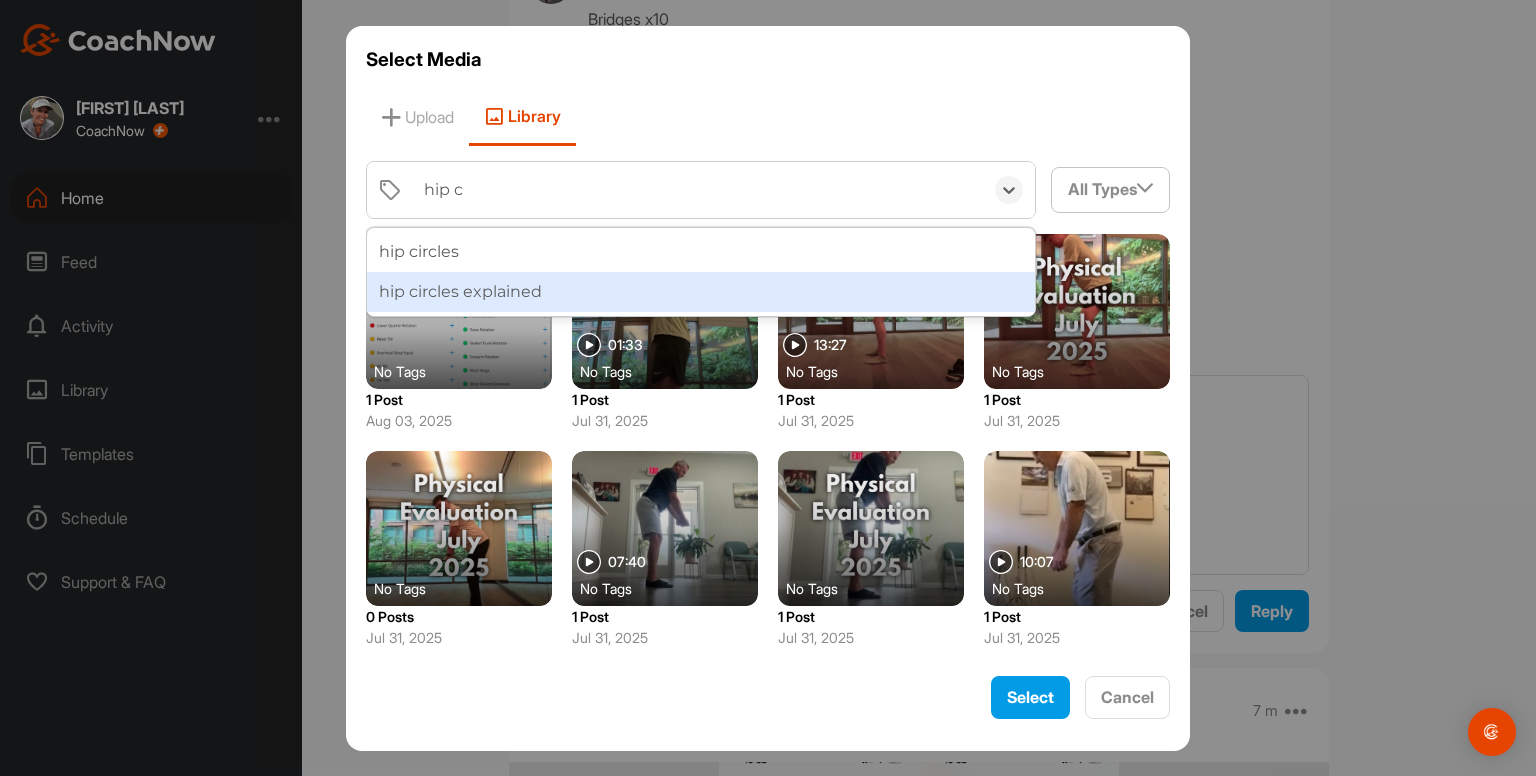 click on "hip circles explained" at bounding box center (701, 292) 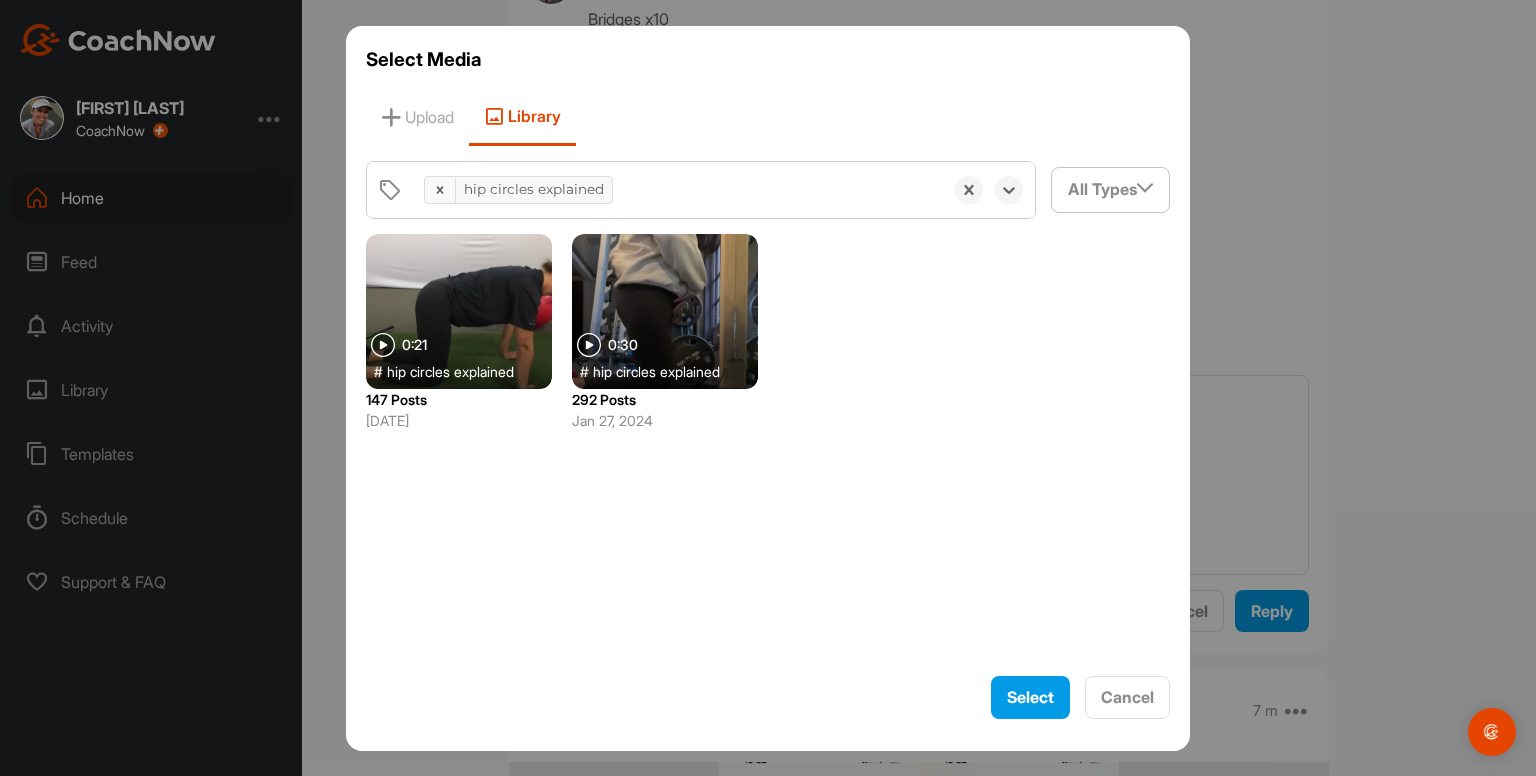 click at bounding box center (459, 311) 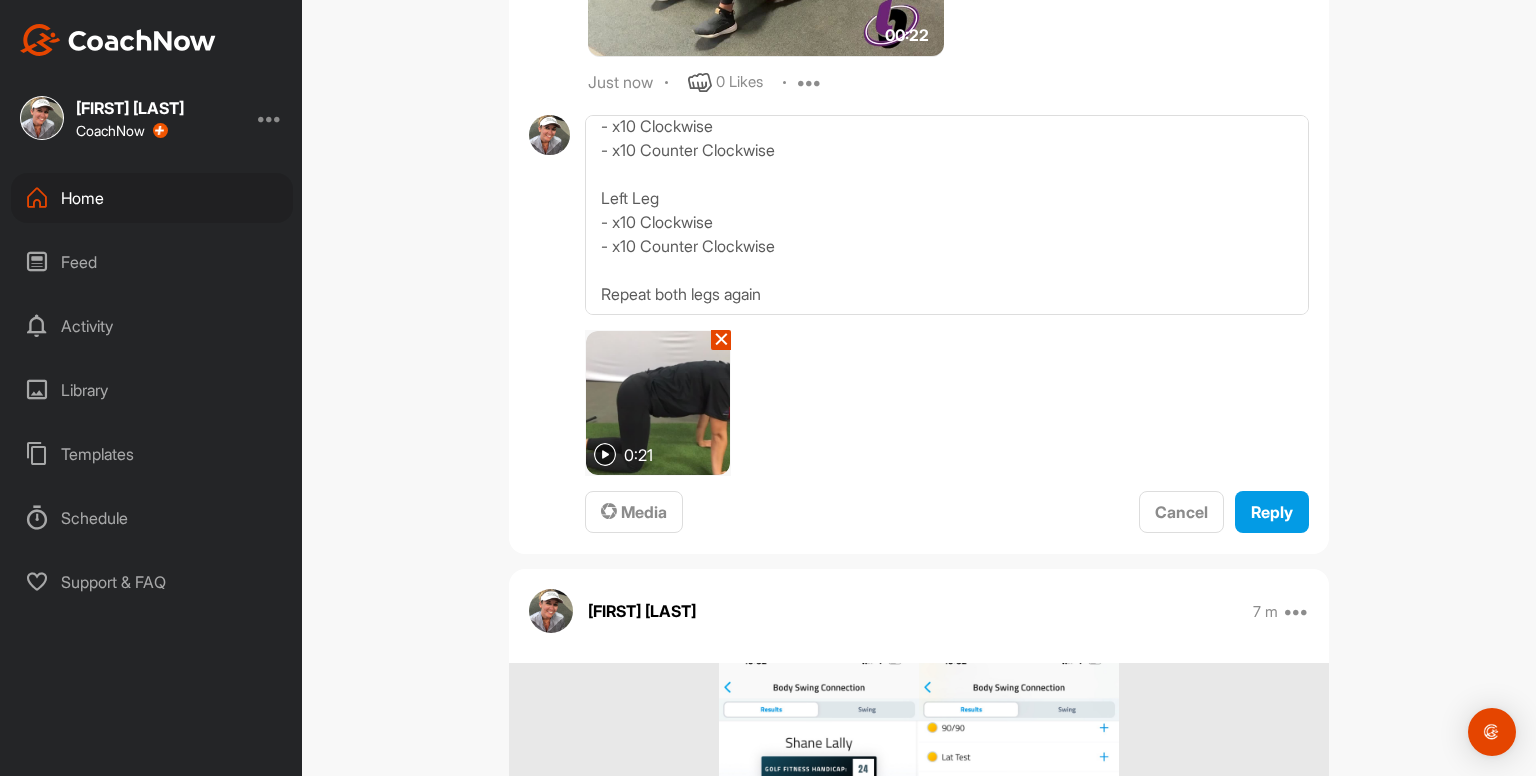 scroll, scrollTop: 6076, scrollLeft: 0, axis: vertical 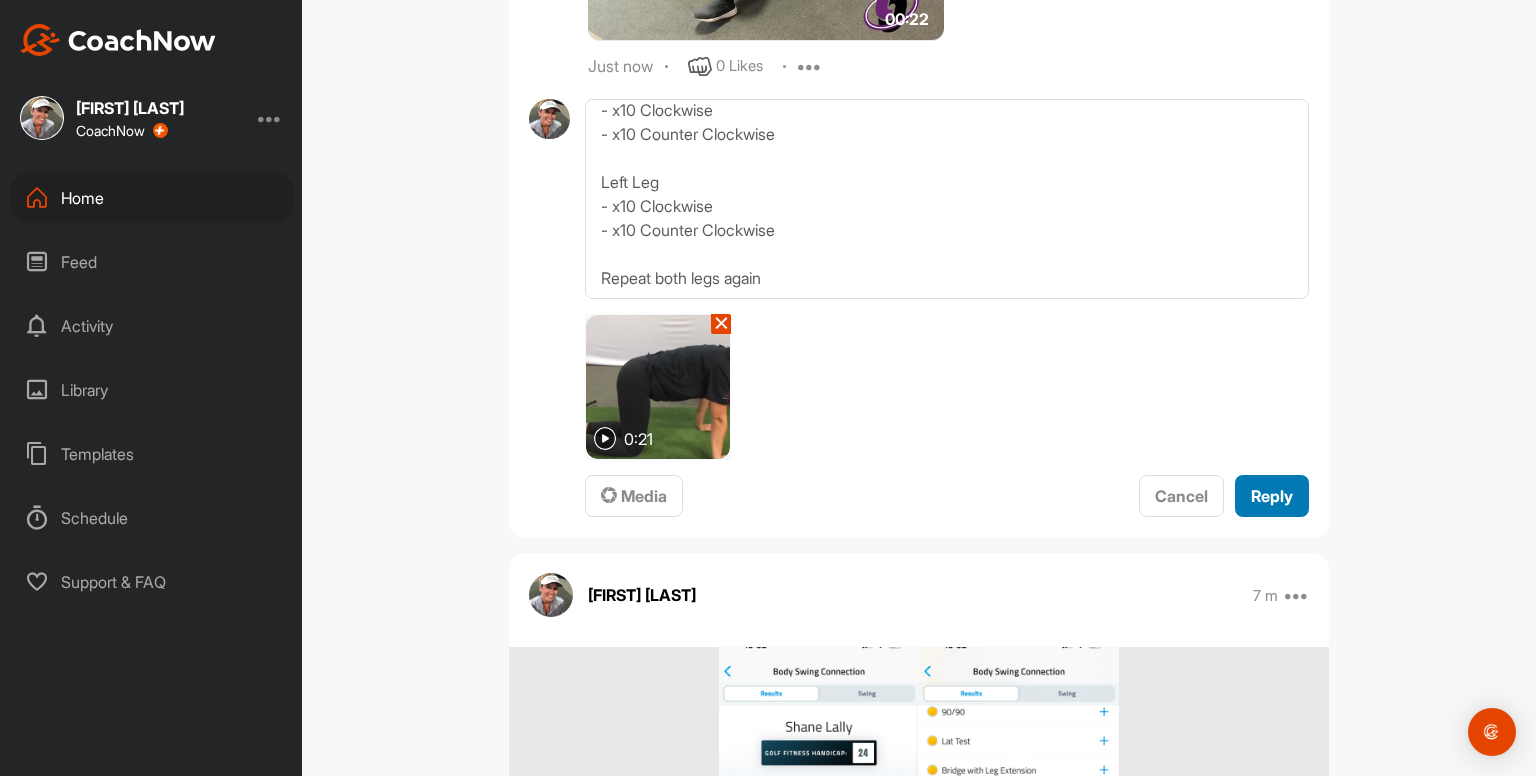 click on "Reply" at bounding box center (1272, 496) 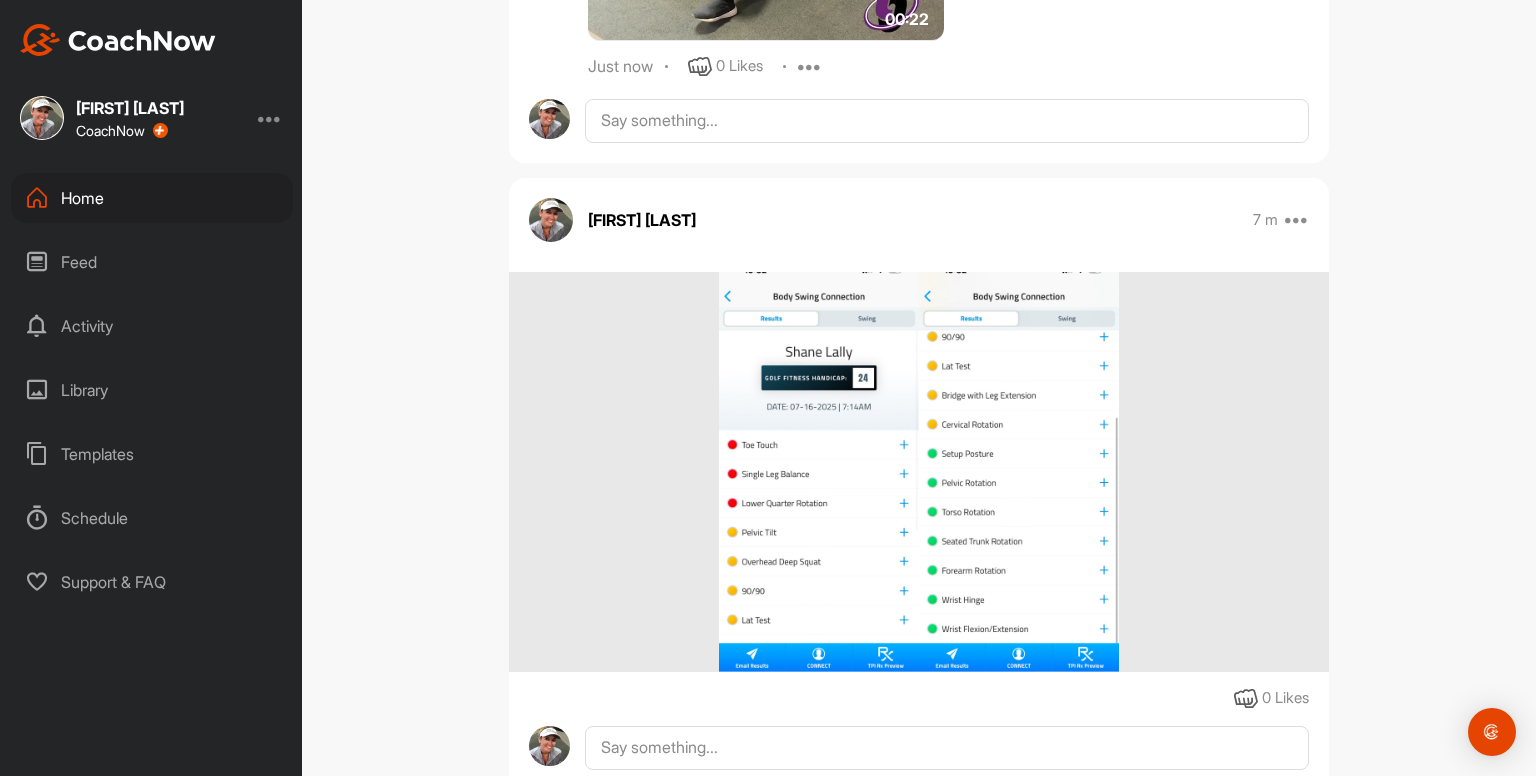 scroll, scrollTop: 0, scrollLeft: 0, axis: both 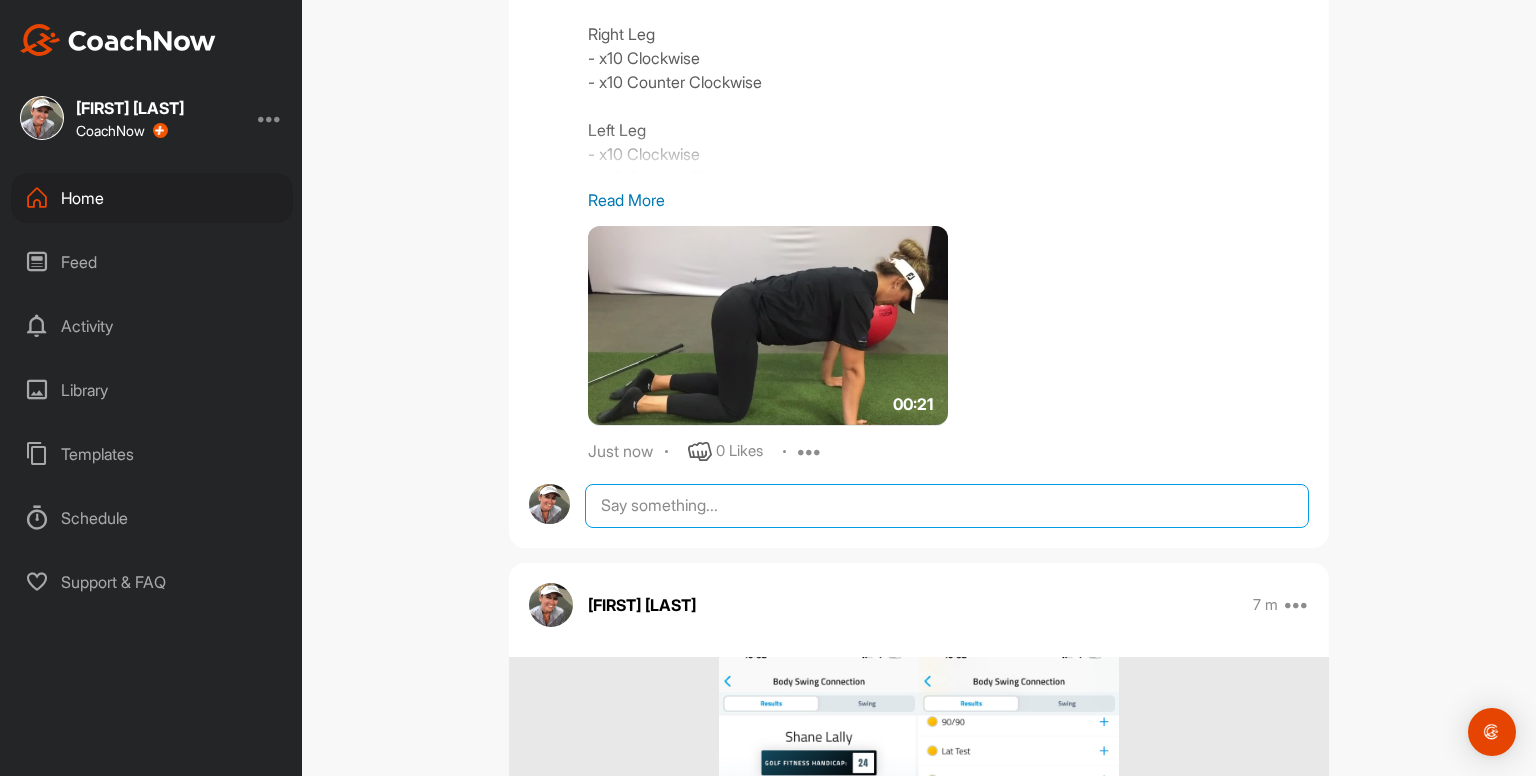 click at bounding box center (947, 506) 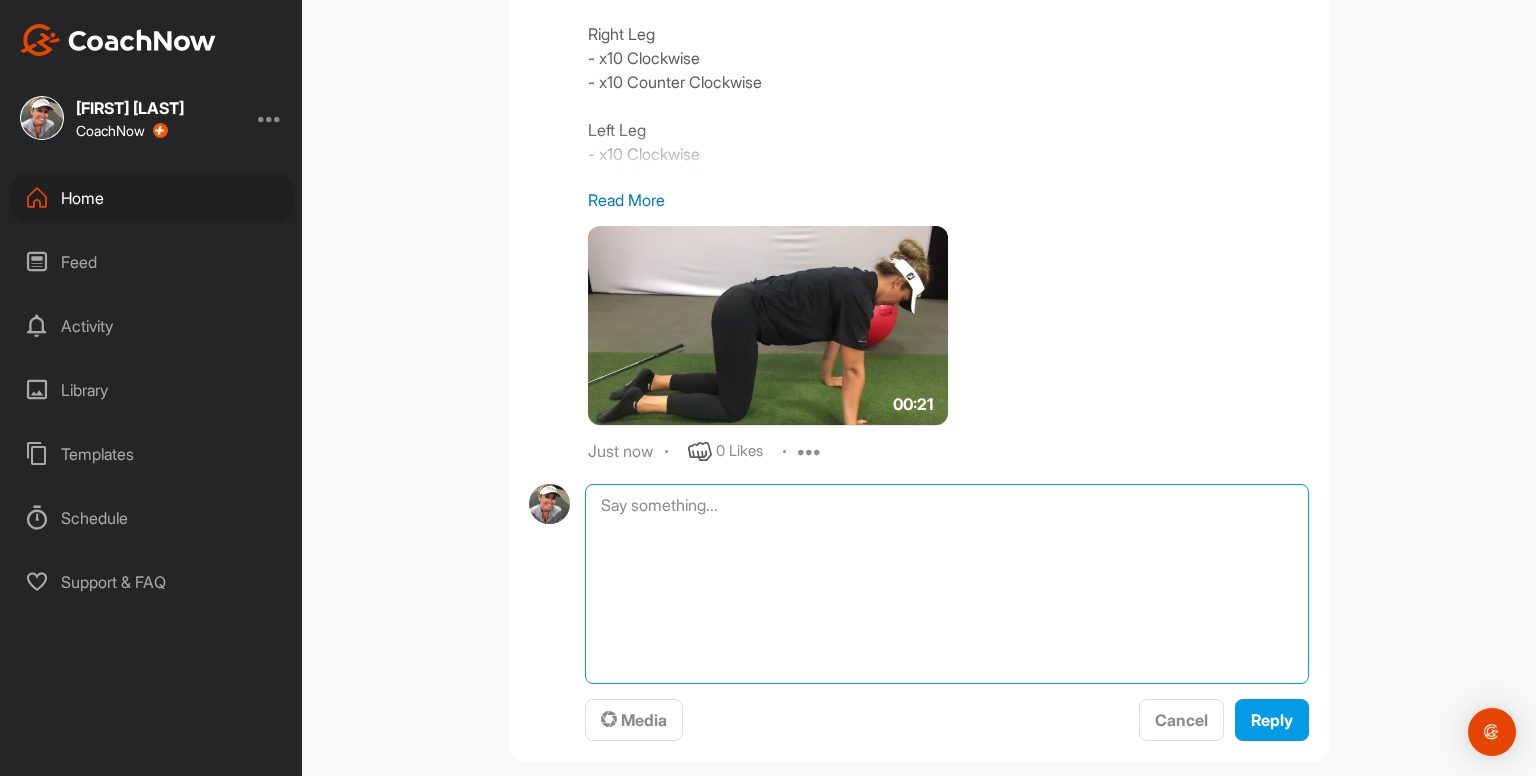 drag, startPoint x: 631, startPoint y: 521, endPoint x: 640, endPoint y: 515, distance: 10.816654 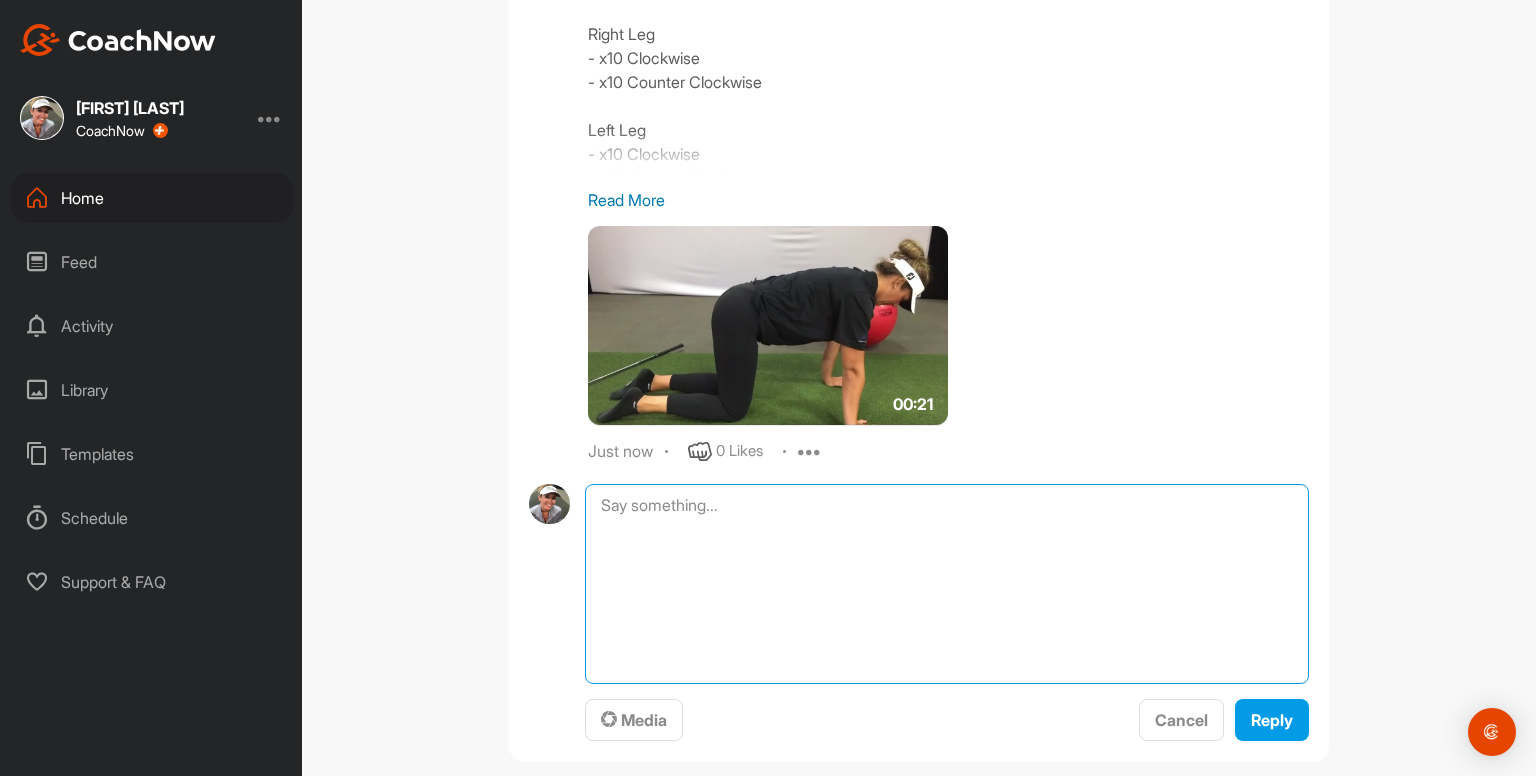 paste on "Ankle Inversion and Eversions
- x10 right foot
- 10 left foot
Repeat
00:18media
May 19
0 Likes
avatar
[FIRST] [LAST]
Ankle Movements - use something to balance with
- x10 circles clockwise
- x10 circles counterclockwise
- x10 pointing to ground / pulling up to shin
Repeat on other foot
Repeat both feet again
00:46media
May 19
0 Likes
avatar
[FIRST] [LAST]
Ankle Rocking - use something to balance with
- x10 rocking / heels up to toes up
Repeat
00:36media
May 19
0 Likes
avatar
[FIRST] [LAST]
Cervical Drill x5
- keep eyes focused forwards as head moves right and left
- right and left = 1 rep
- using a mirror helps
00:25media
May 19
0 Likes
avatar
[FIRST] [LAST]
Cervical Drill x5
- keep head still as eyes follow thumb
- right and left = 1 rep
00:38media
May 19
0 Likes
avatar
[FIRST] [LAST]
Cats & Camels x10
- up and down = 1 rep
- big movement from head to tailbone
- breathe in at the top and really expand the rib cage then breathe out when you arch down
00:13media
May 19
0 Likes
avatar
Ka..." 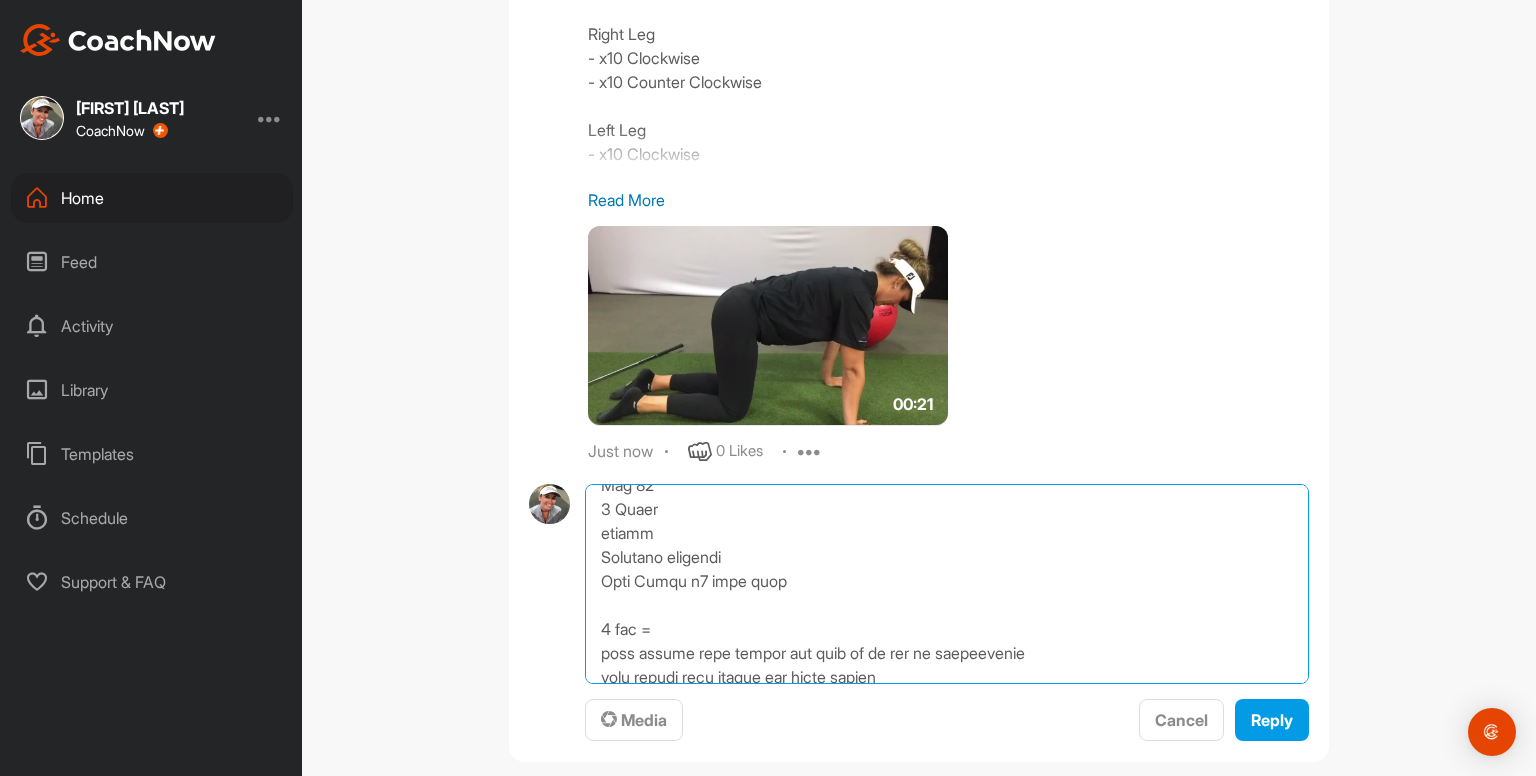 scroll, scrollTop: 911, scrollLeft: 0, axis: vertical 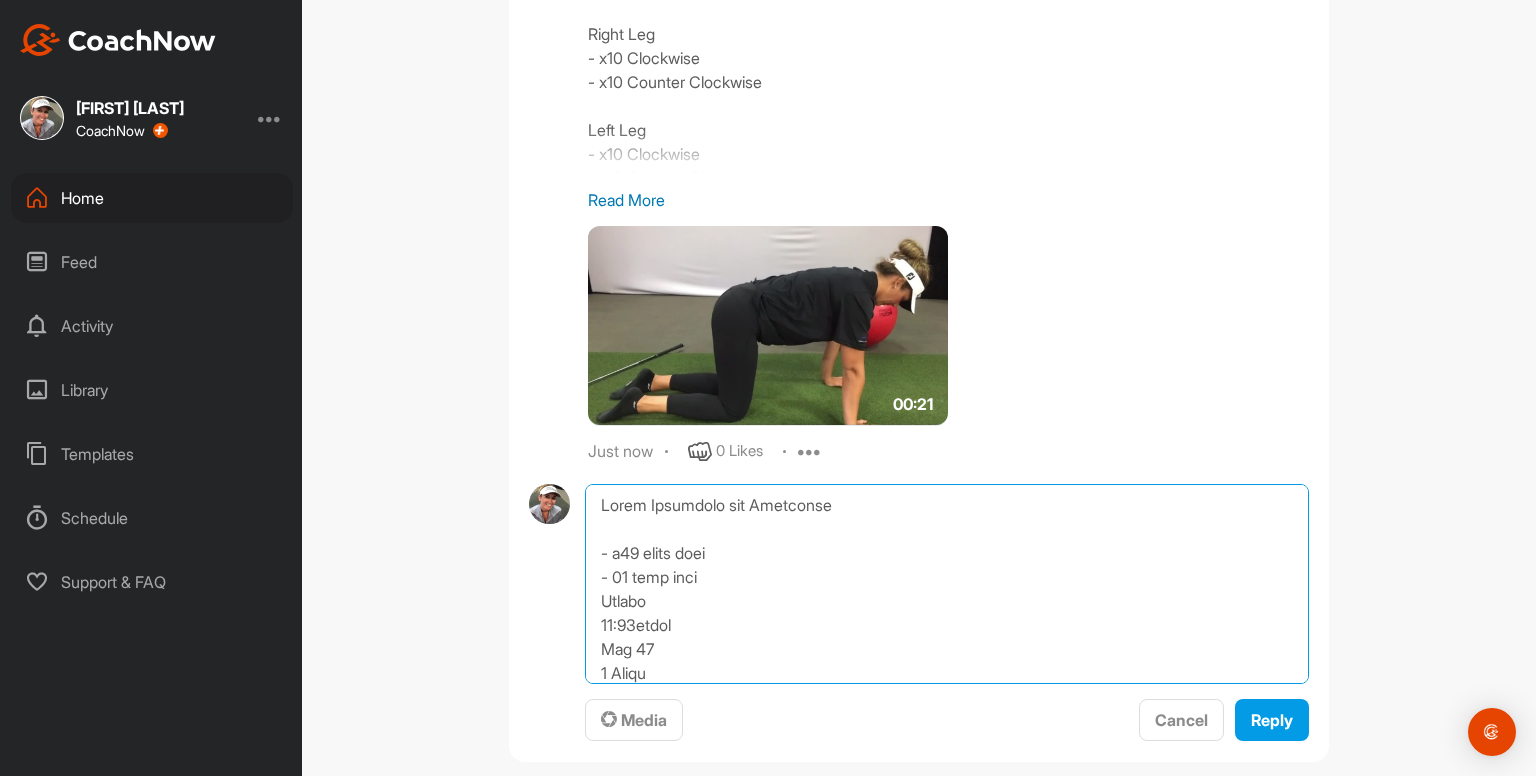drag, startPoint x: 583, startPoint y: 572, endPoint x: 575, endPoint y: 298, distance: 274.11676 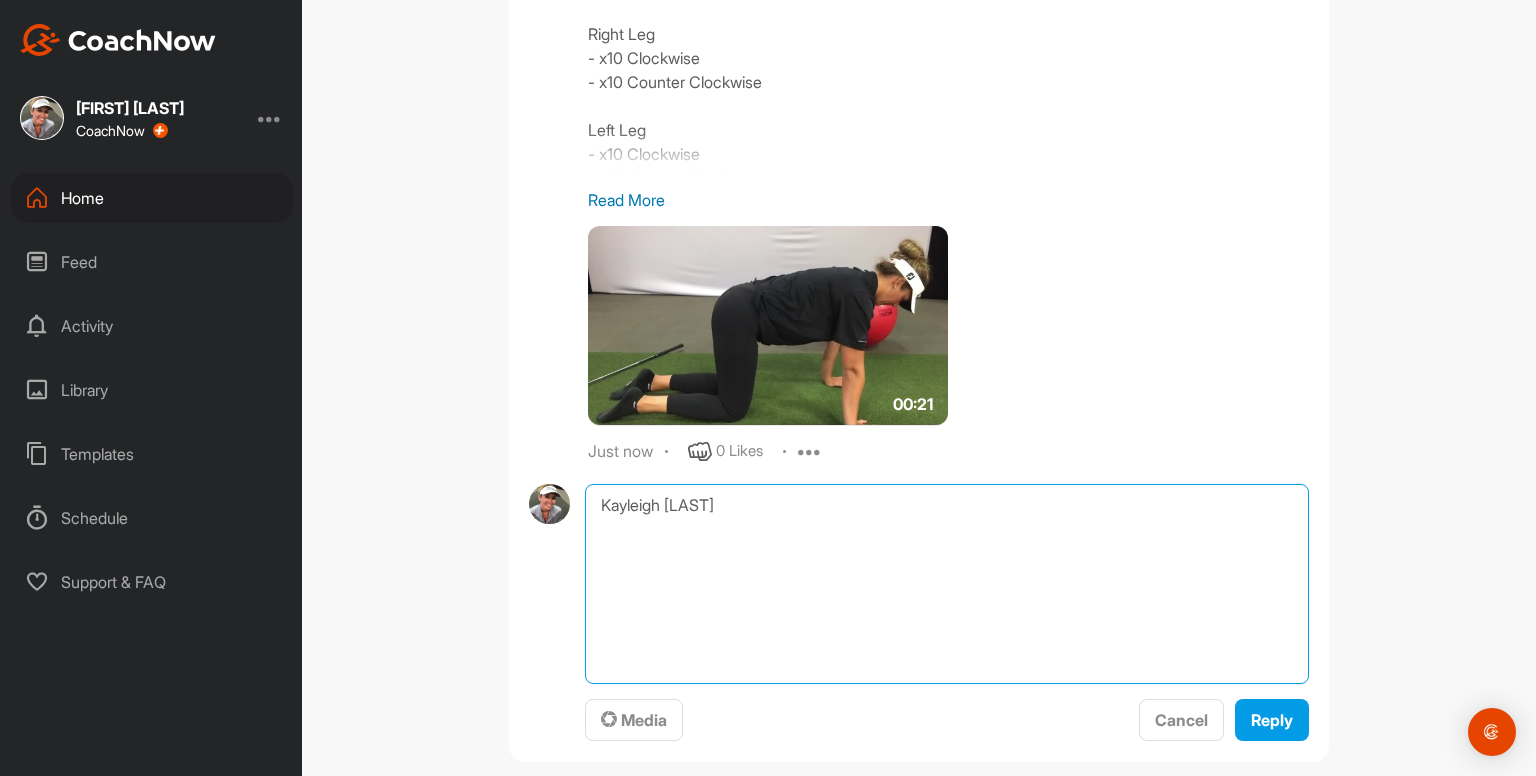 scroll, scrollTop: 1042, scrollLeft: 0, axis: vertical 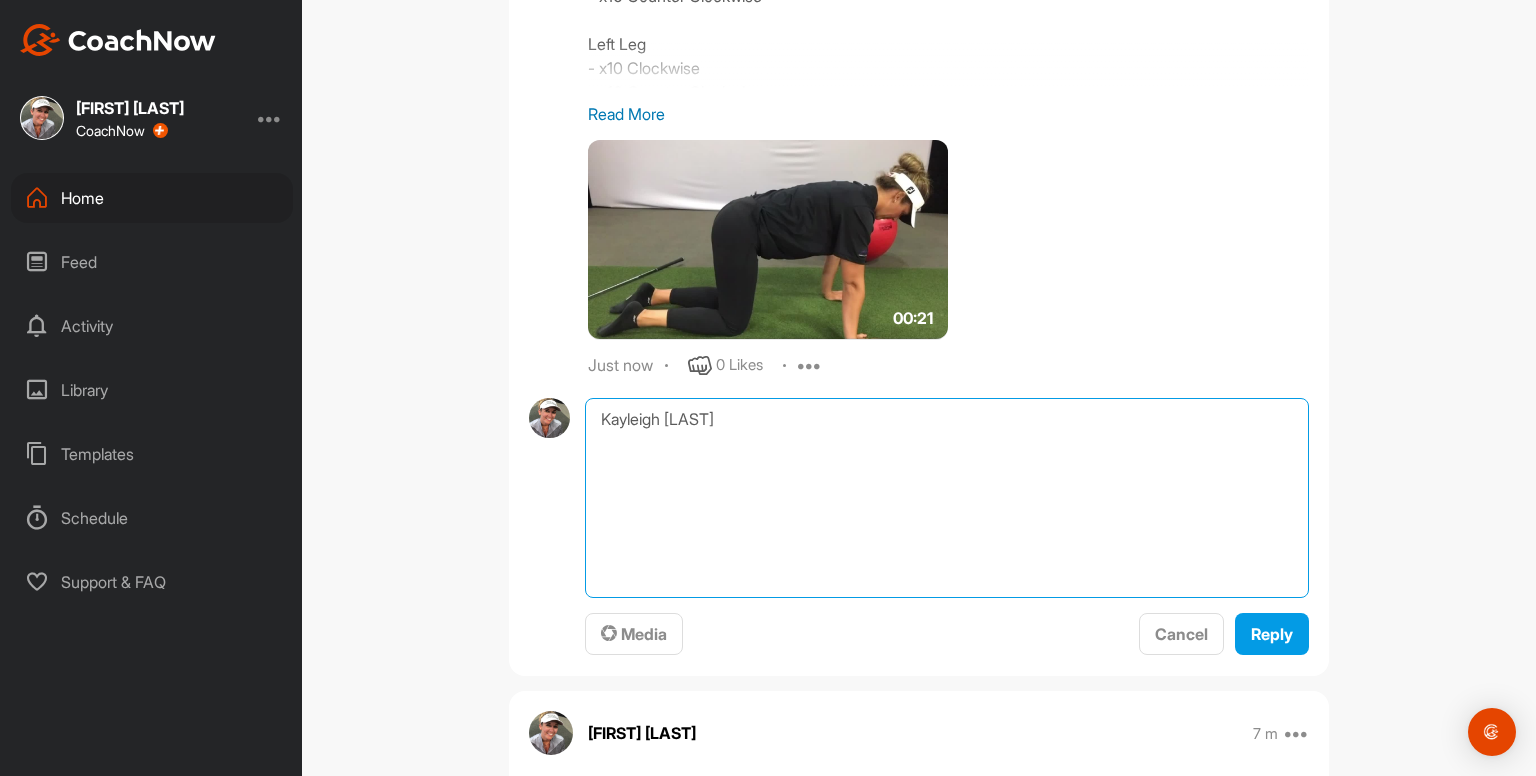 drag, startPoint x: 588, startPoint y: 561, endPoint x: 948, endPoint y: 762, distance: 412.31177 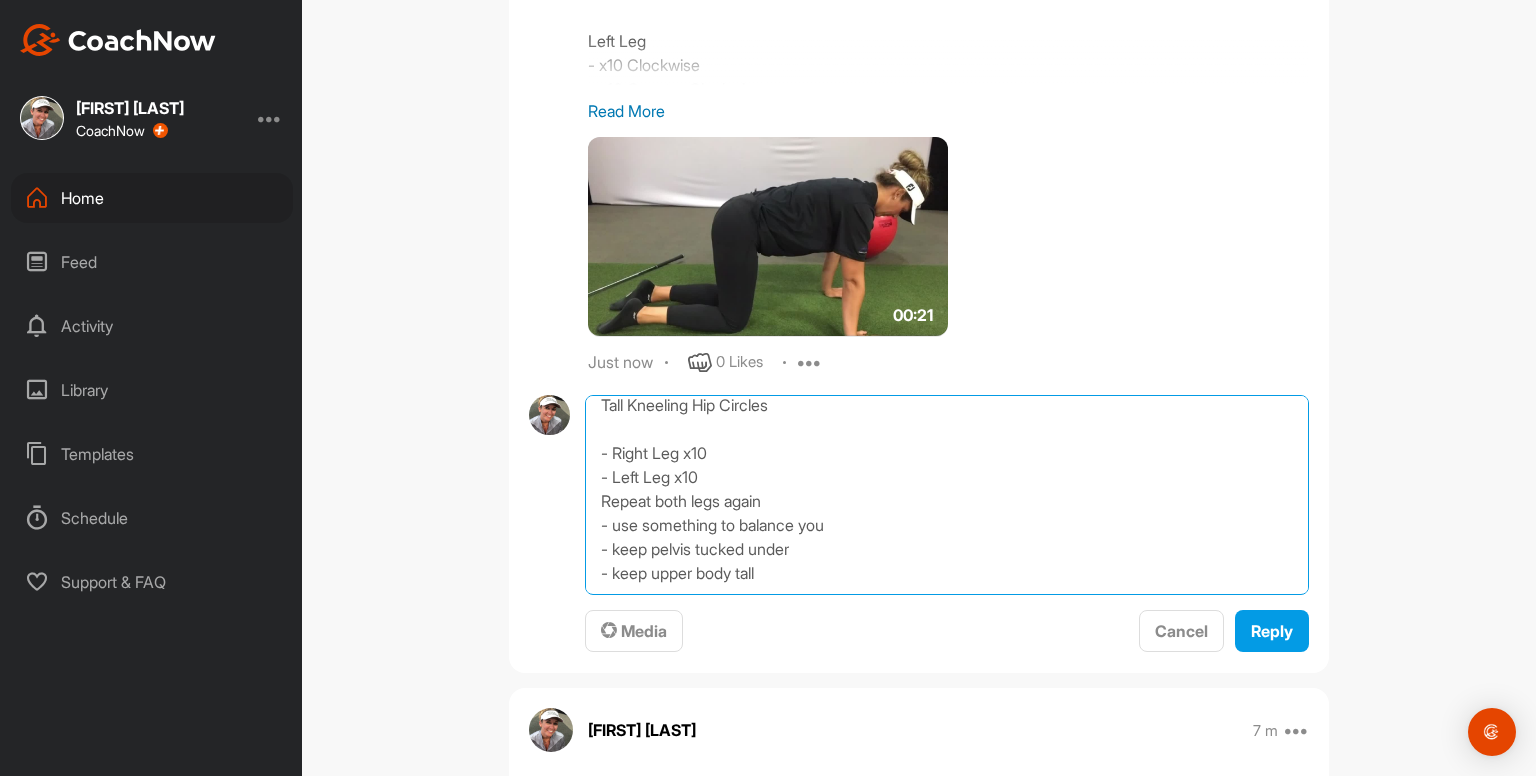 scroll, scrollTop: 10, scrollLeft: 0, axis: vertical 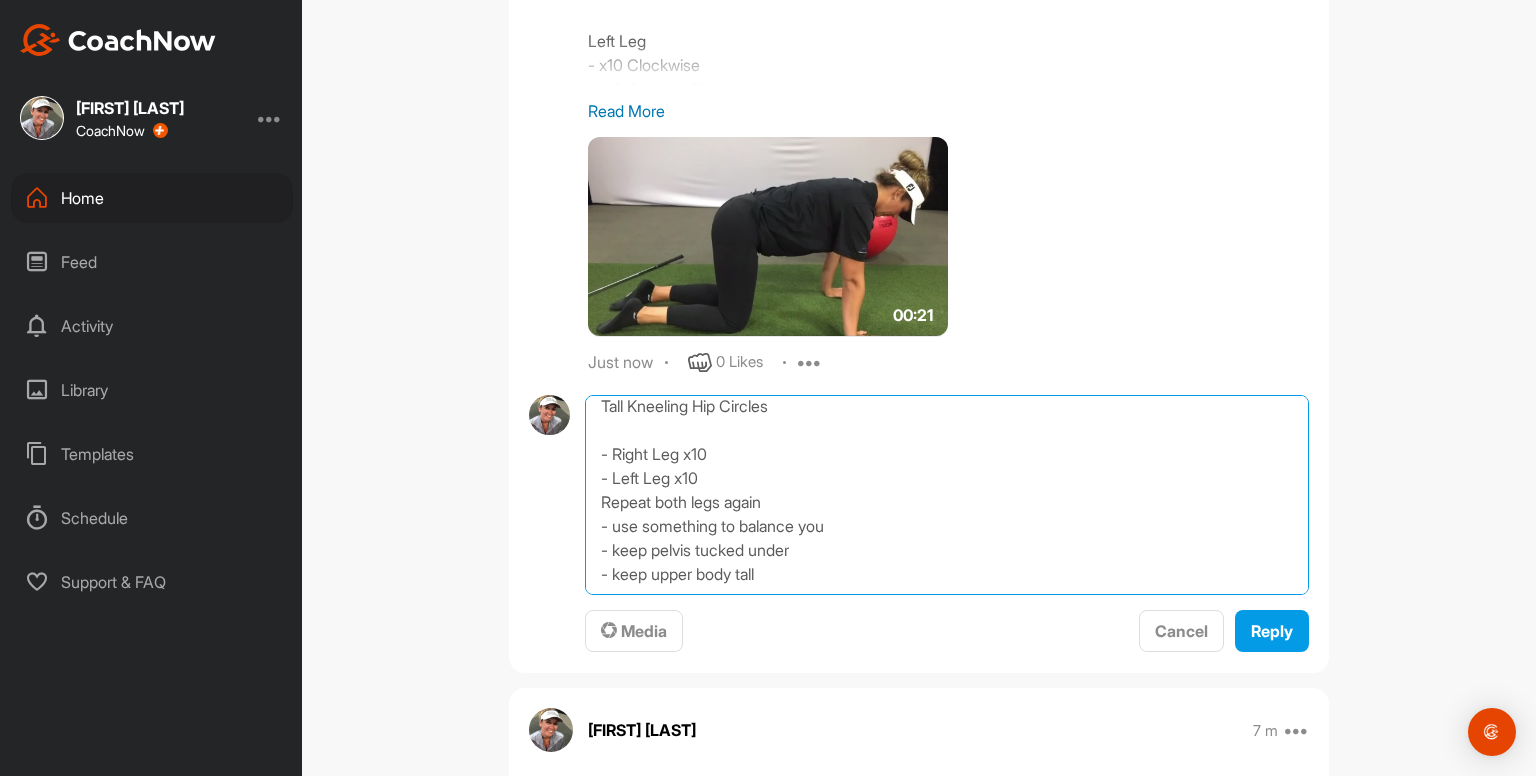 type on "Tall Kneeling Hip Circles
- Right Leg x10
- Left Leg x10
Repeat both legs again
- use something to balance you
- keep pelvis tucked under
- keep upper body tall" 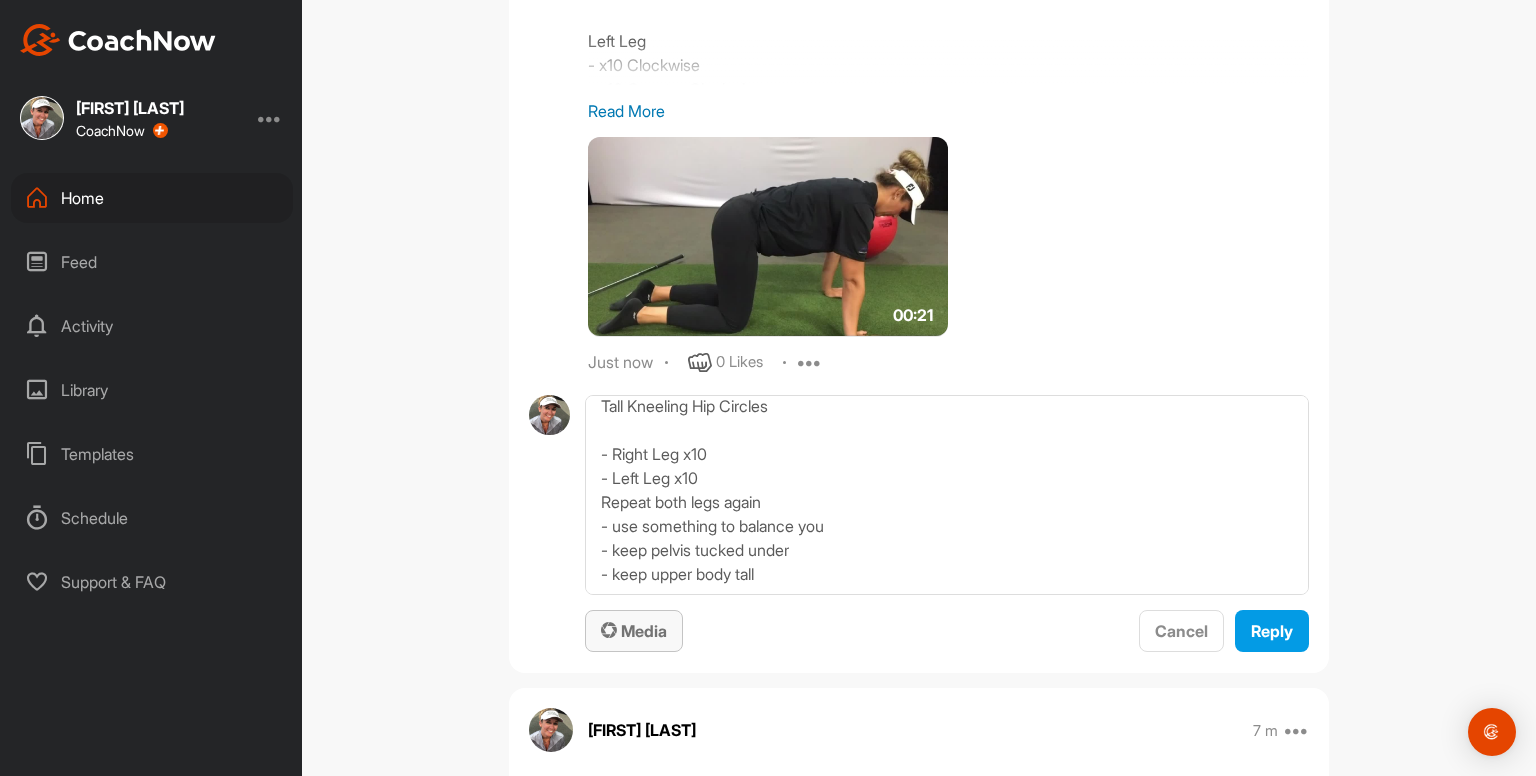 click on "Media" at bounding box center [634, 631] 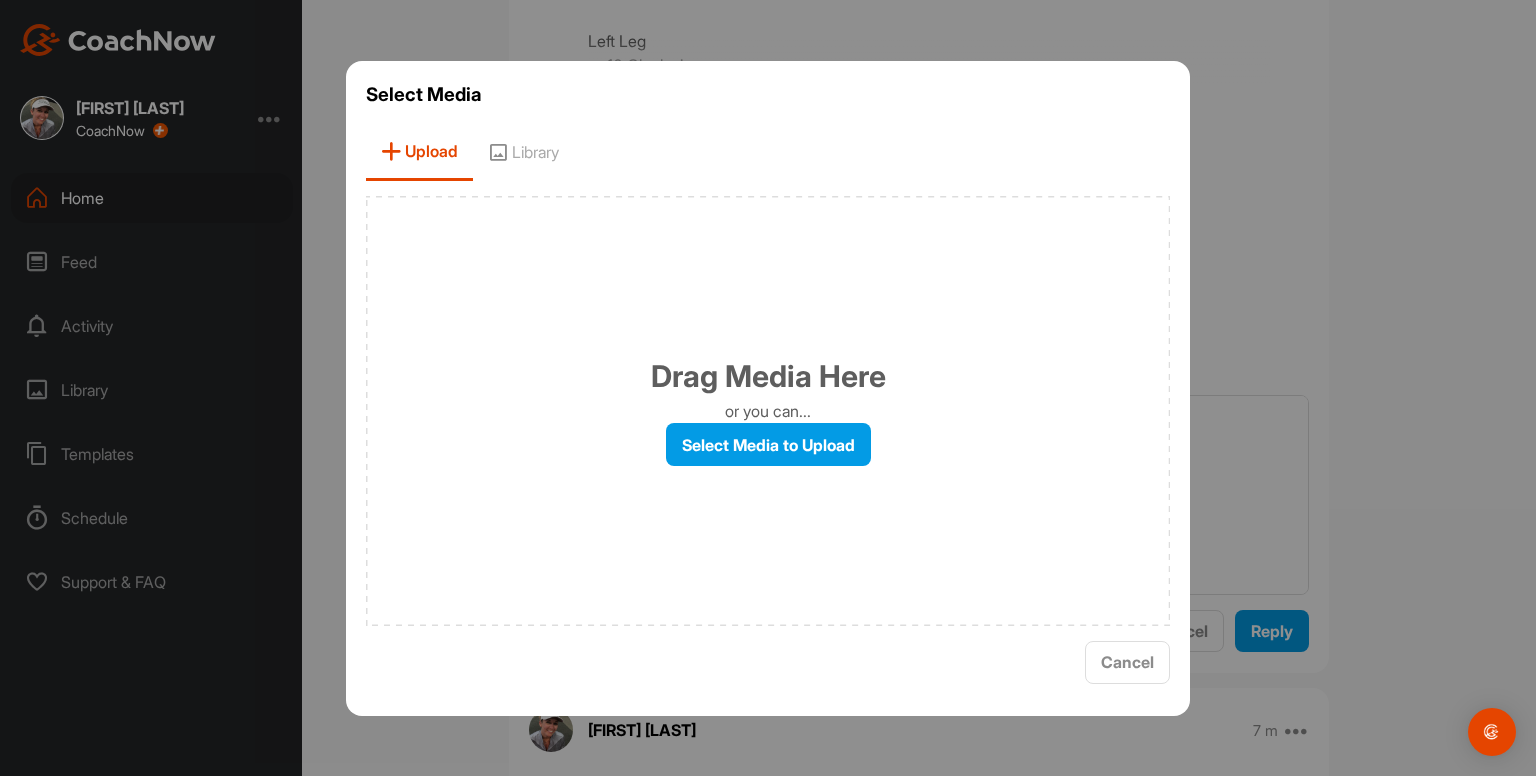 click on "Select Media Upload Library Drag Media Here or you can... Select Media to Upload   Cancel" at bounding box center (768, 388) 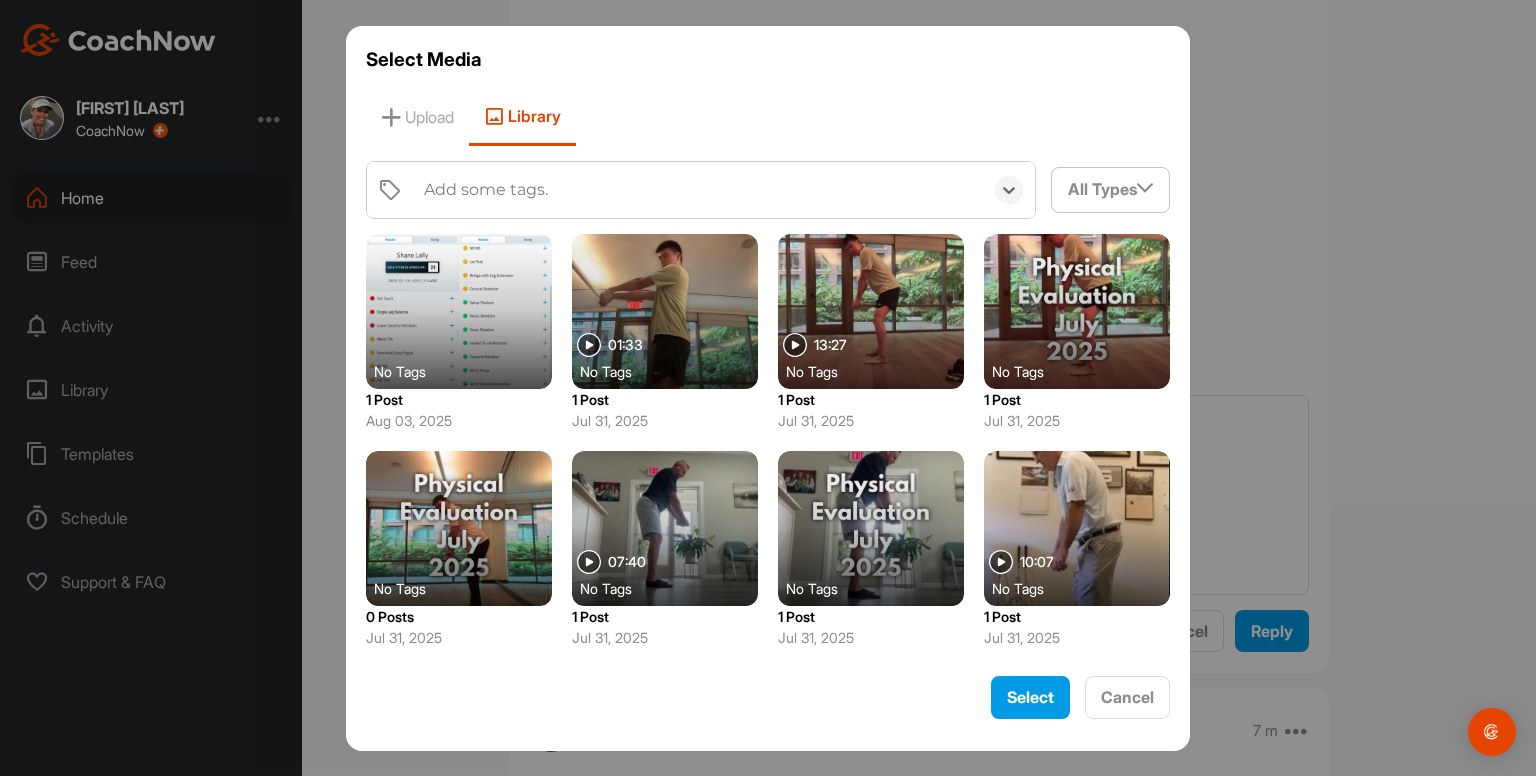 click on "Add some tags." at bounding box center [486, 190] 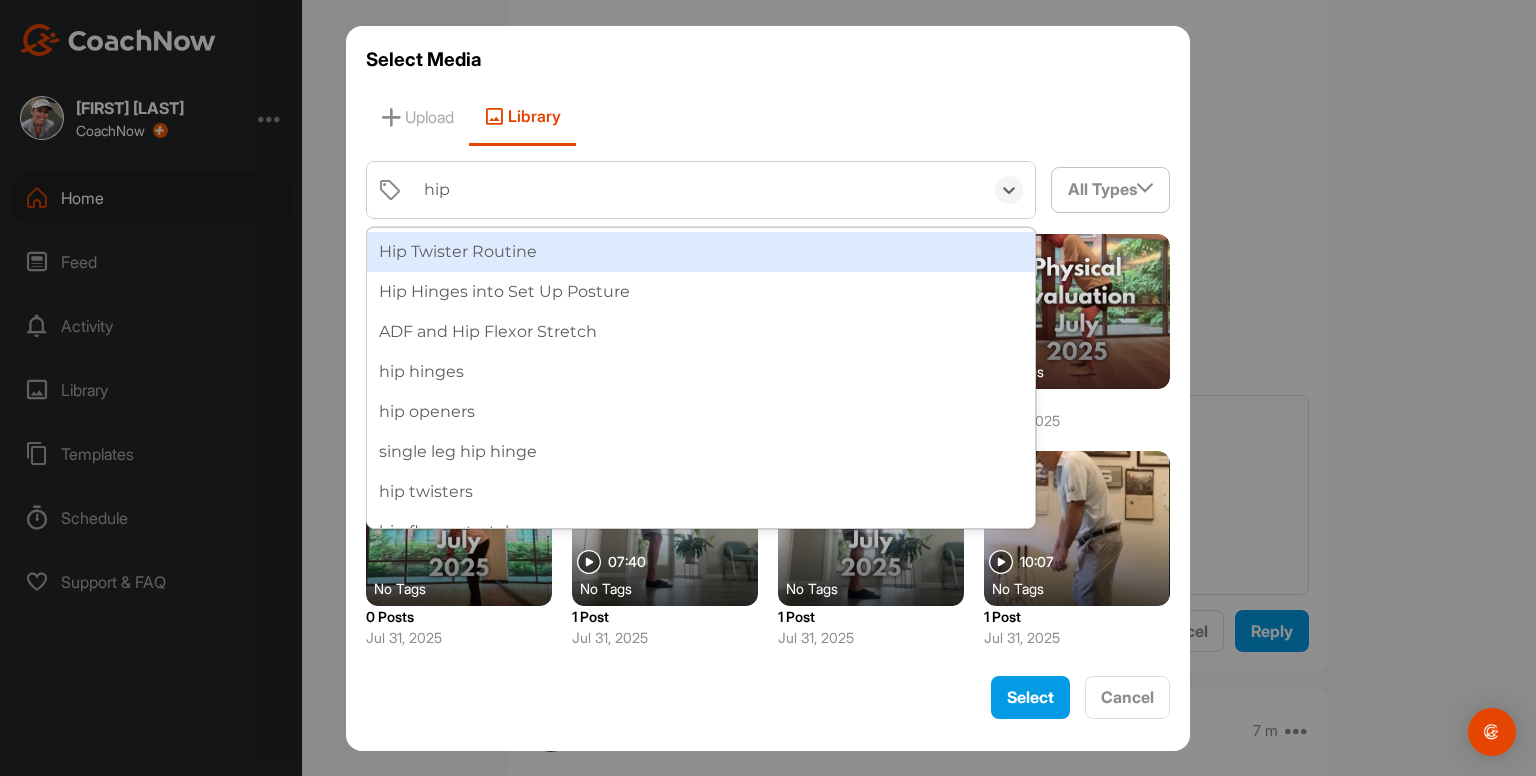 type on "hip c" 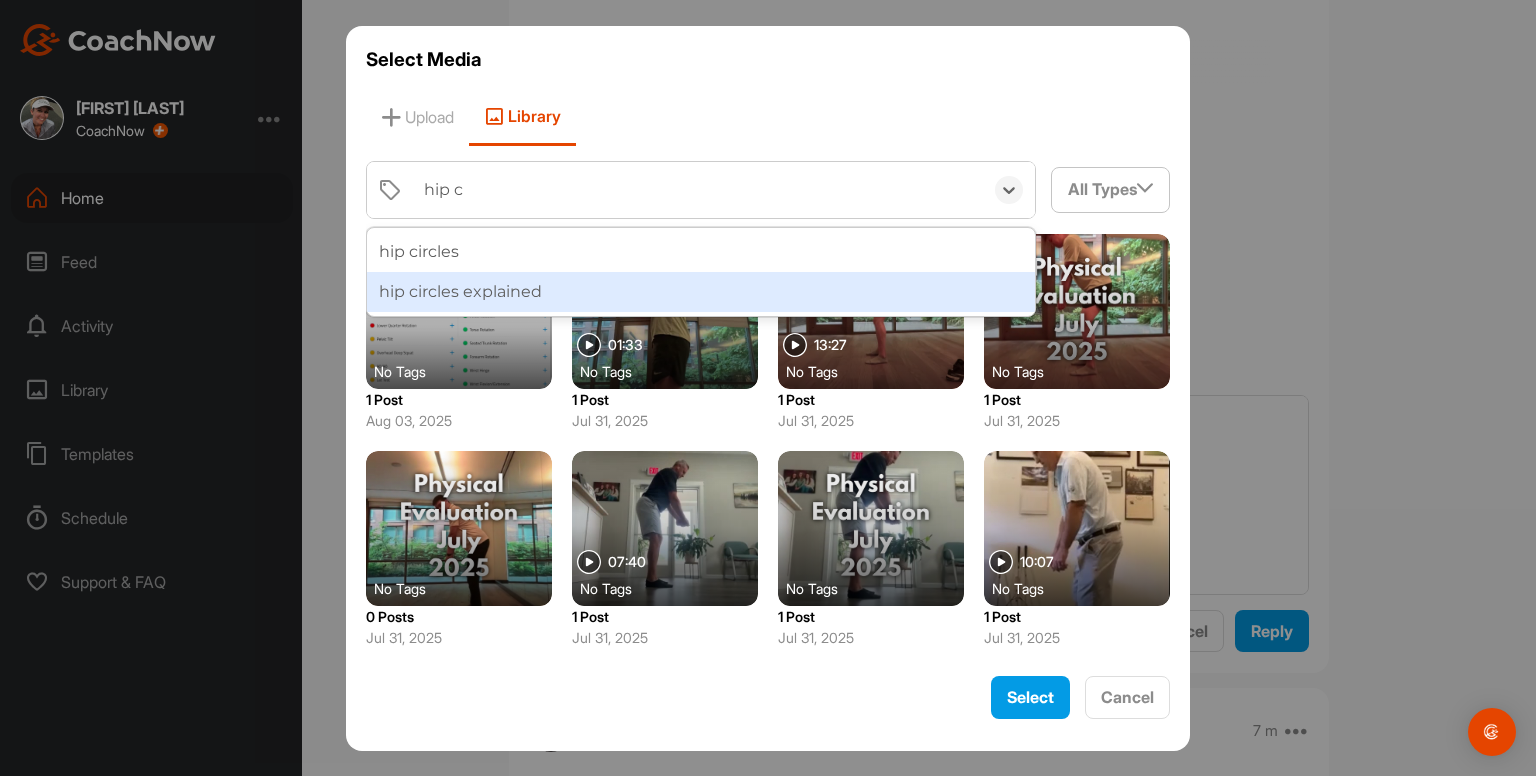 click on "hip circles explained" at bounding box center [701, 292] 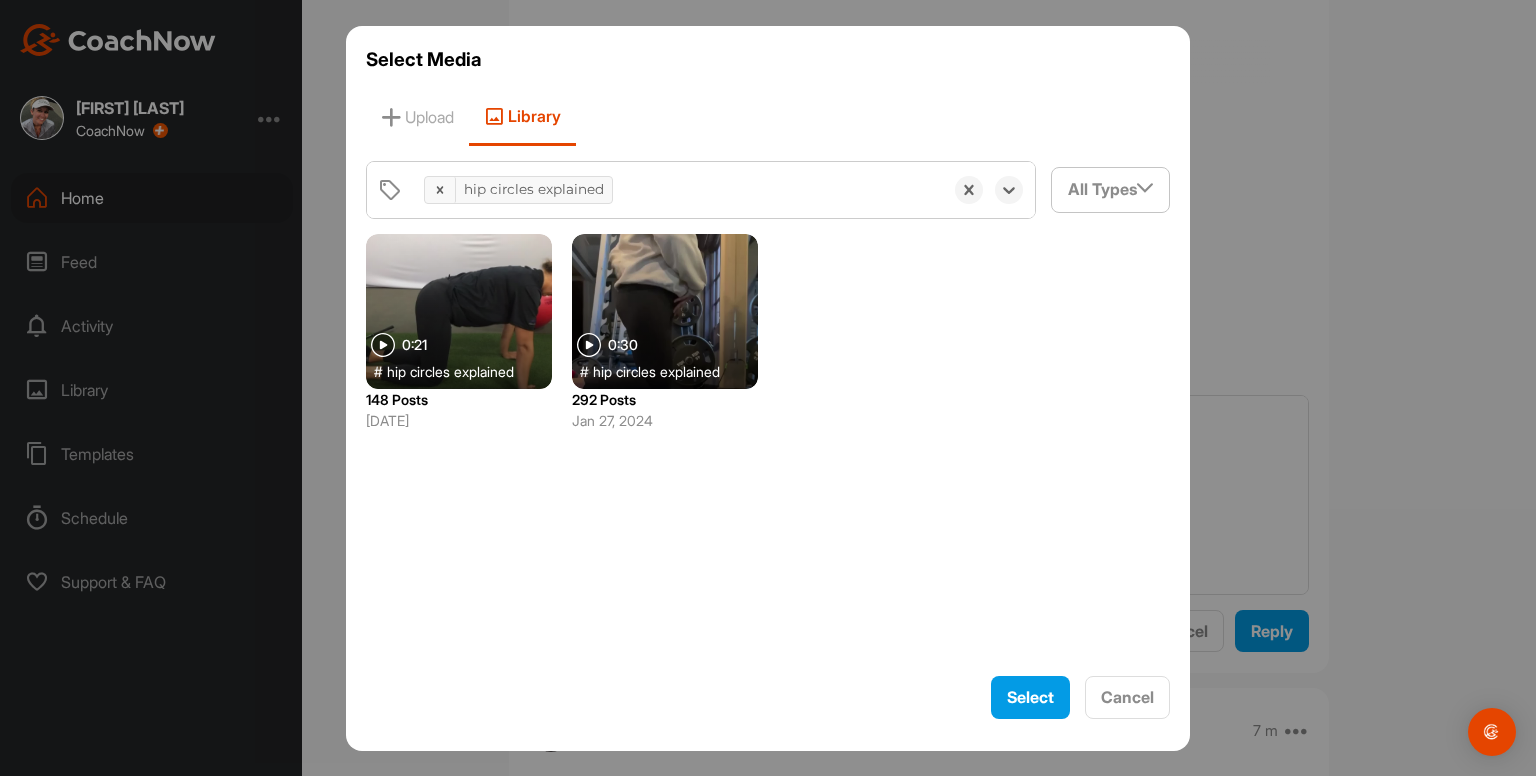 click at bounding box center [665, 311] 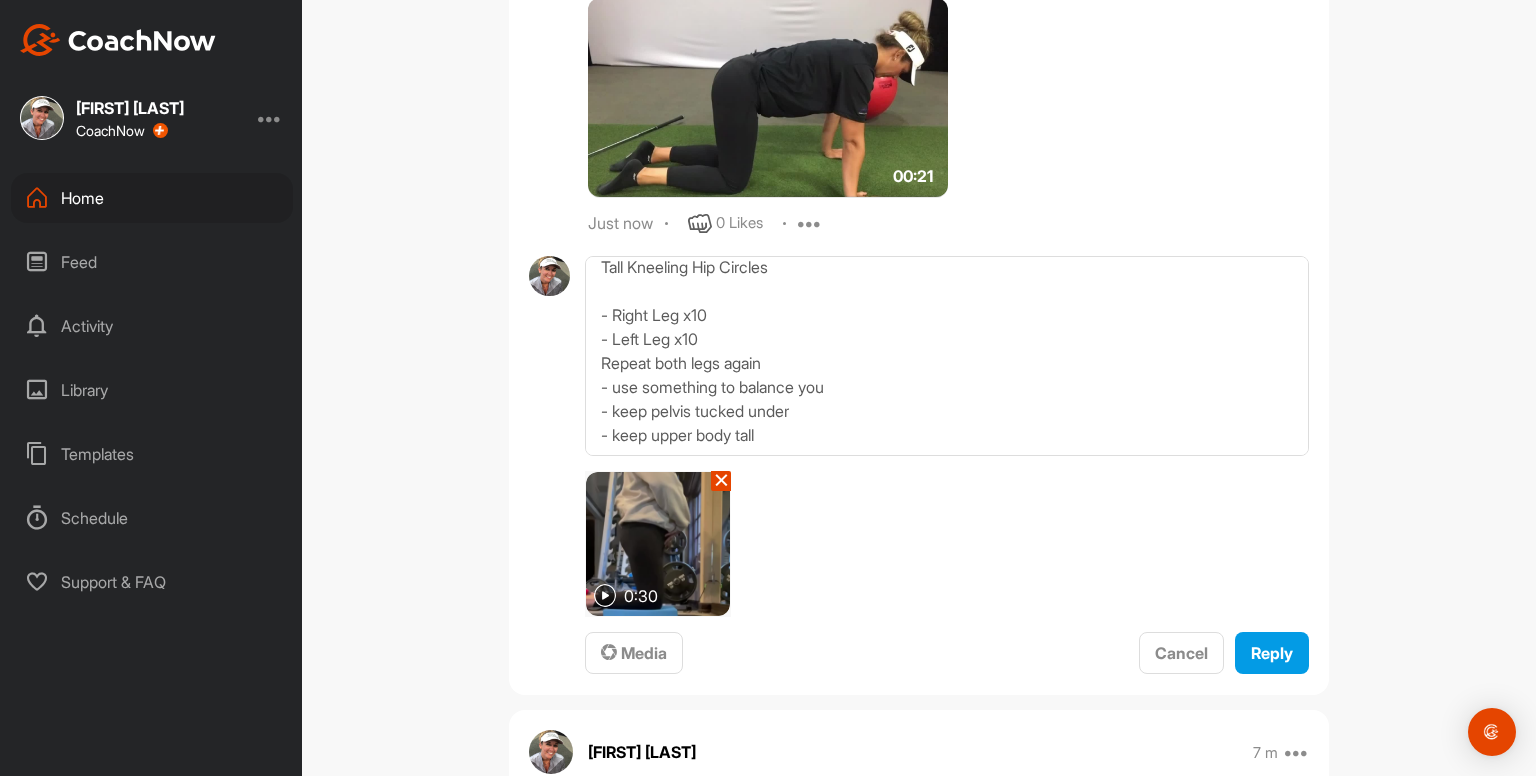scroll, scrollTop: 6479, scrollLeft: 0, axis: vertical 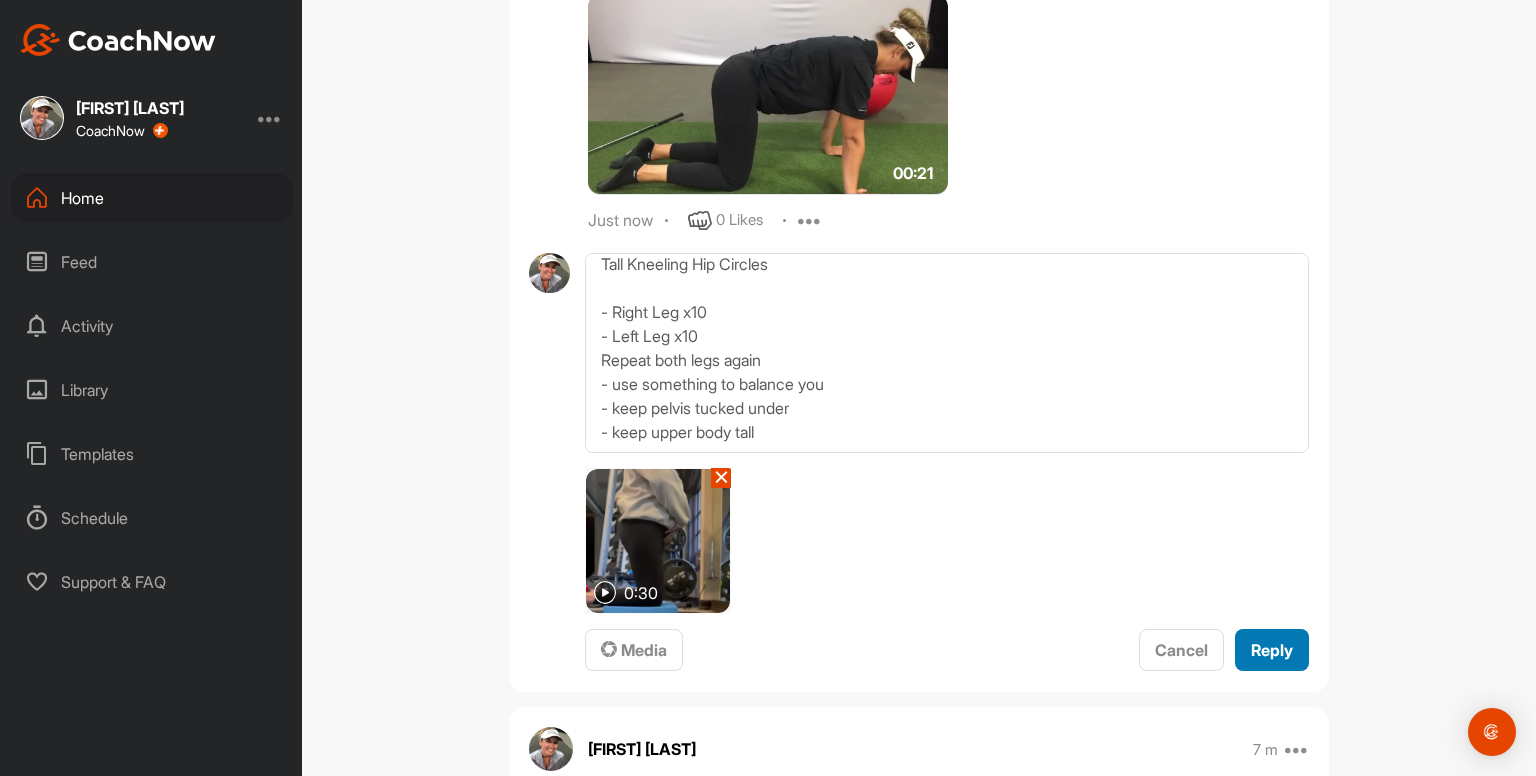 click on "Reply" at bounding box center [1272, 650] 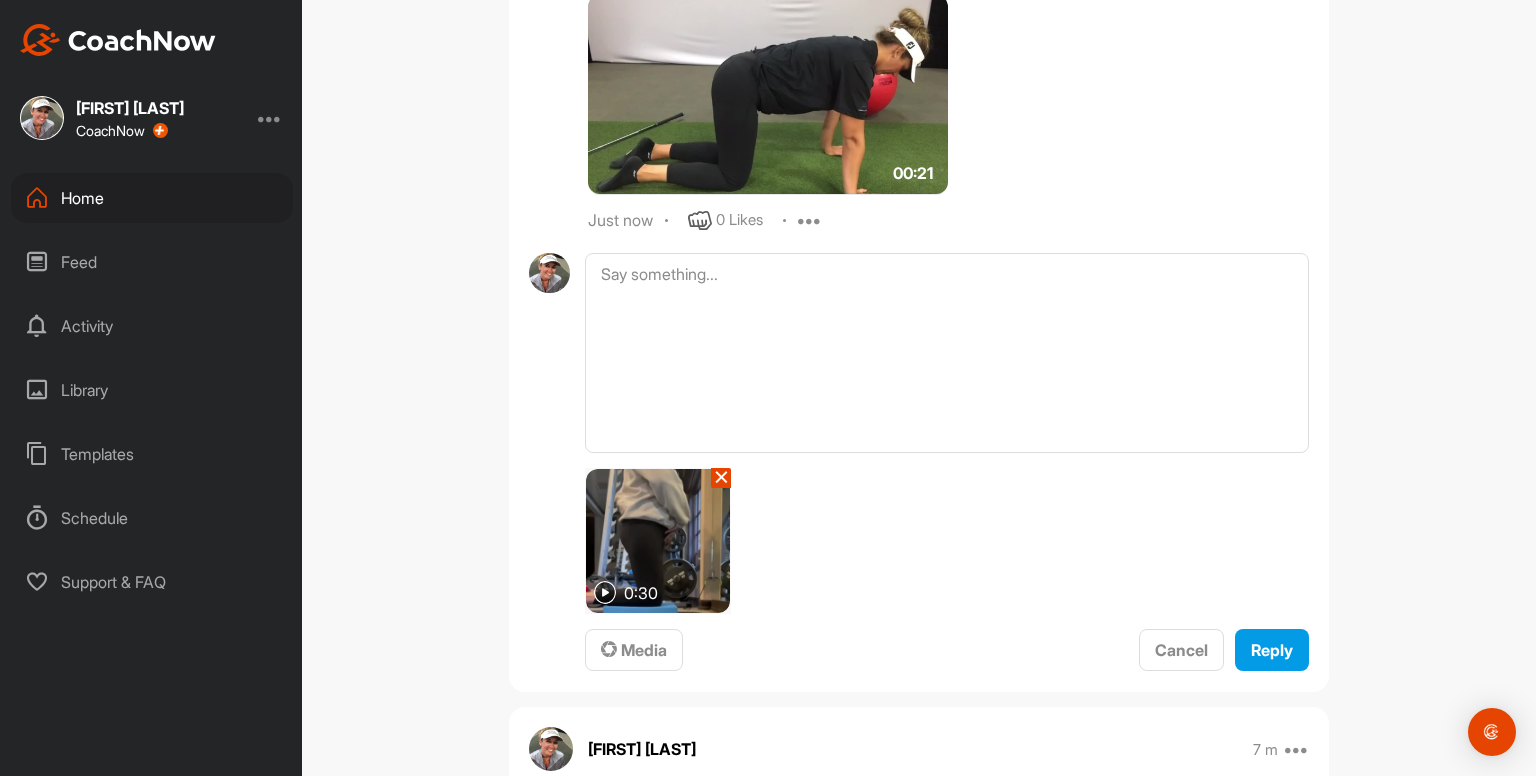scroll, scrollTop: 0, scrollLeft: 0, axis: both 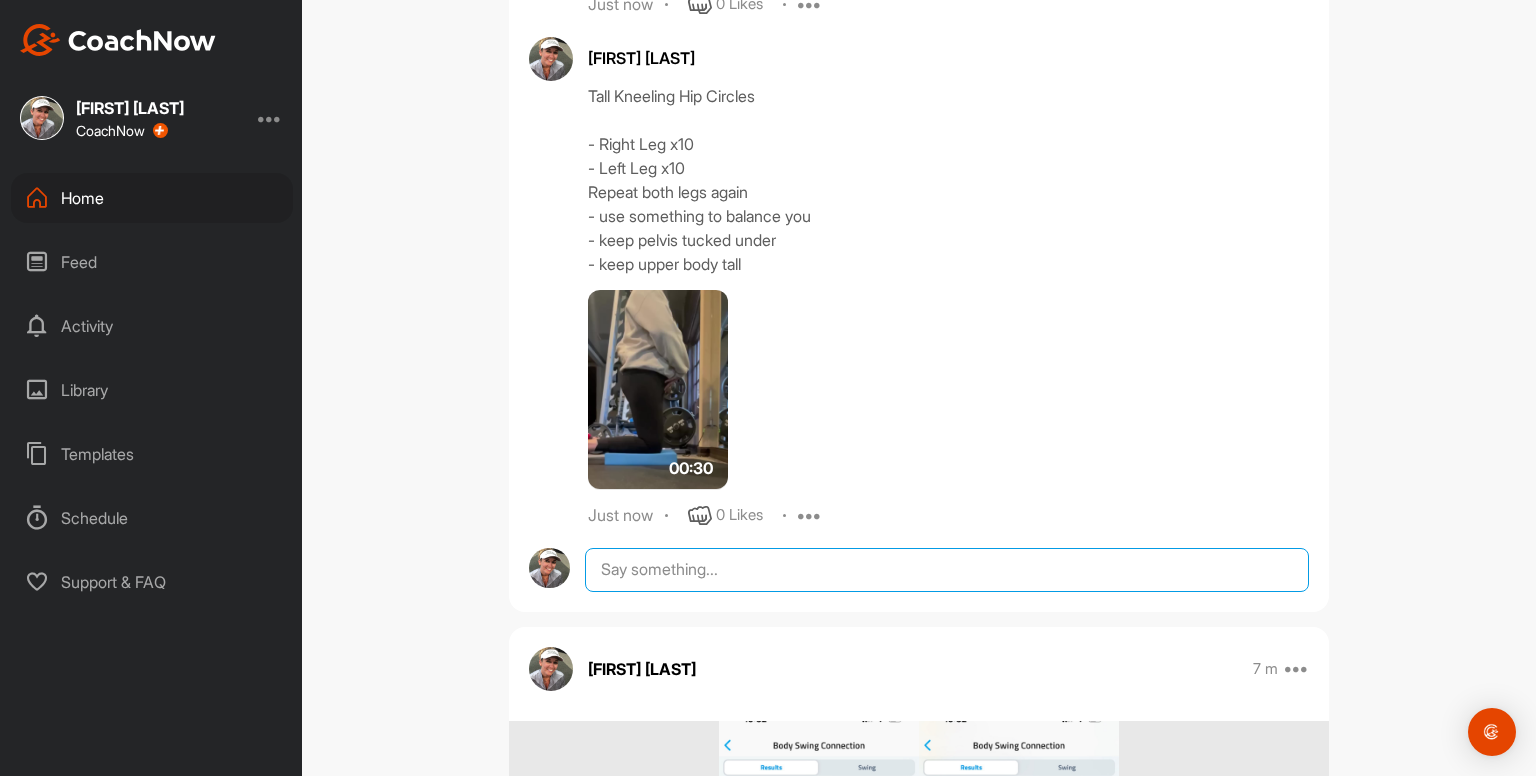 click at bounding box center [947, 570] 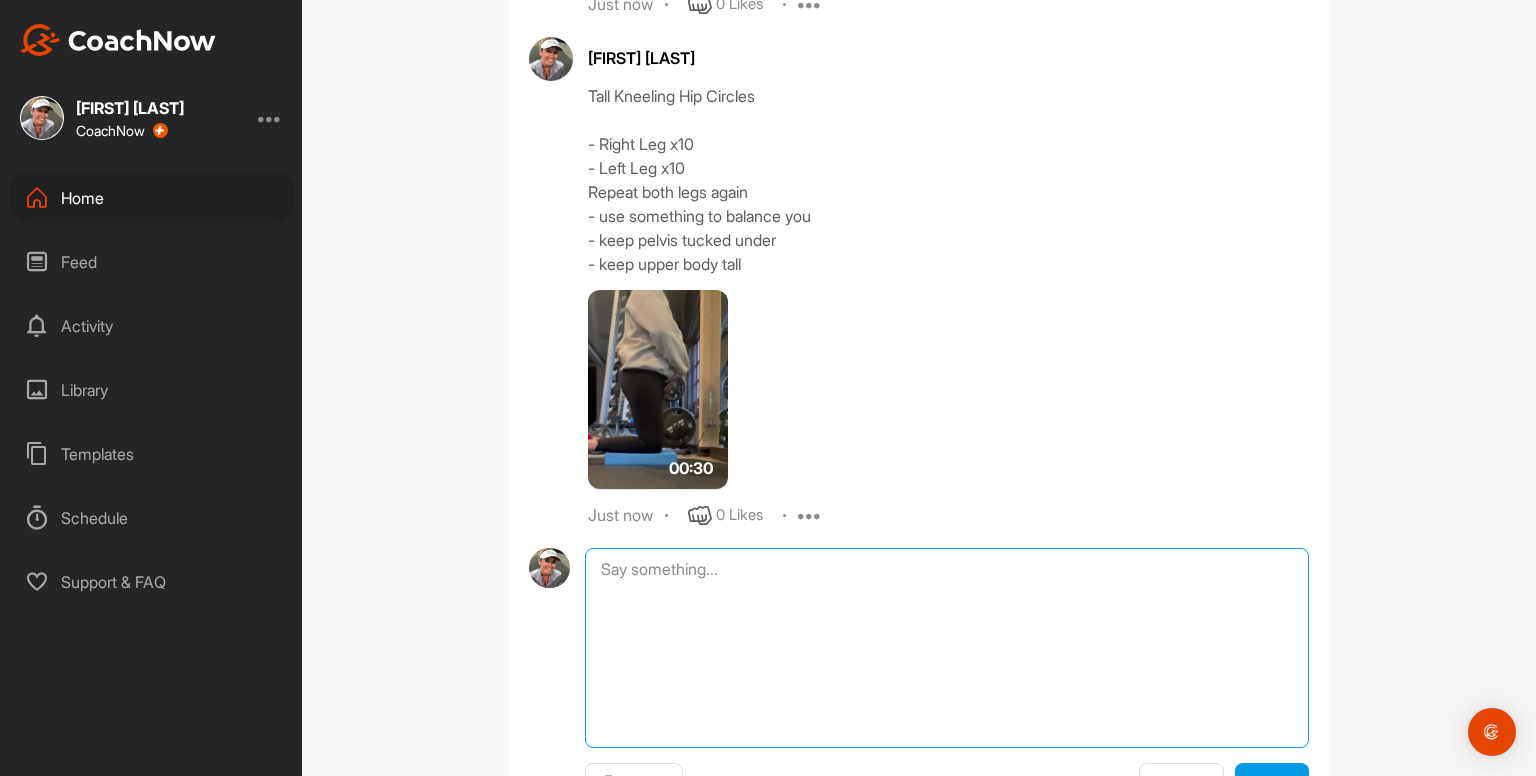 paste on "Ankle Inversion and Eversions
- x10 right foot
- 10 left foot
Repeat
00:18media
May 19
0 Likes
avatar
[FIRST] [LAST]
Ankle Movements - use something to balance with
- x10 circles clockwise
- x10 circles counterclockwise
- x10 pointing to ground / pulling up to shin
Repeat on other foot
Repeat both feet again
00:46media
May 19
0 Likes
avatar
[FIRST] [LAST]
Ankle Rocking - use something to balance with
- x10 rocking / heels up to toes up
Repeat
00:36media
May 19
0 Likes
avatar
[FIRST] [LAST]
Cervical Drill x5
- keep eyes focused forwards as head moves right and left
- right and left = 1 rep
- using a mirror helps
00:25media
May 19
0 Likes
avatar
[FIRST] [LAST]
Cervical Drill x5
- keep head still as eyes follow thumb
- right and left = 1 rep
00:38media
May 19
0 Likes
avatar
[FIRST] [LAST]
Cats & Camels x10
- up and down = 1 rep
- big movement from head to tailbone
- breathe in at the top and really expand the rib cage then breathe out when you arch down
00:13media
May 19
0 Likes
avatar
Ka..." 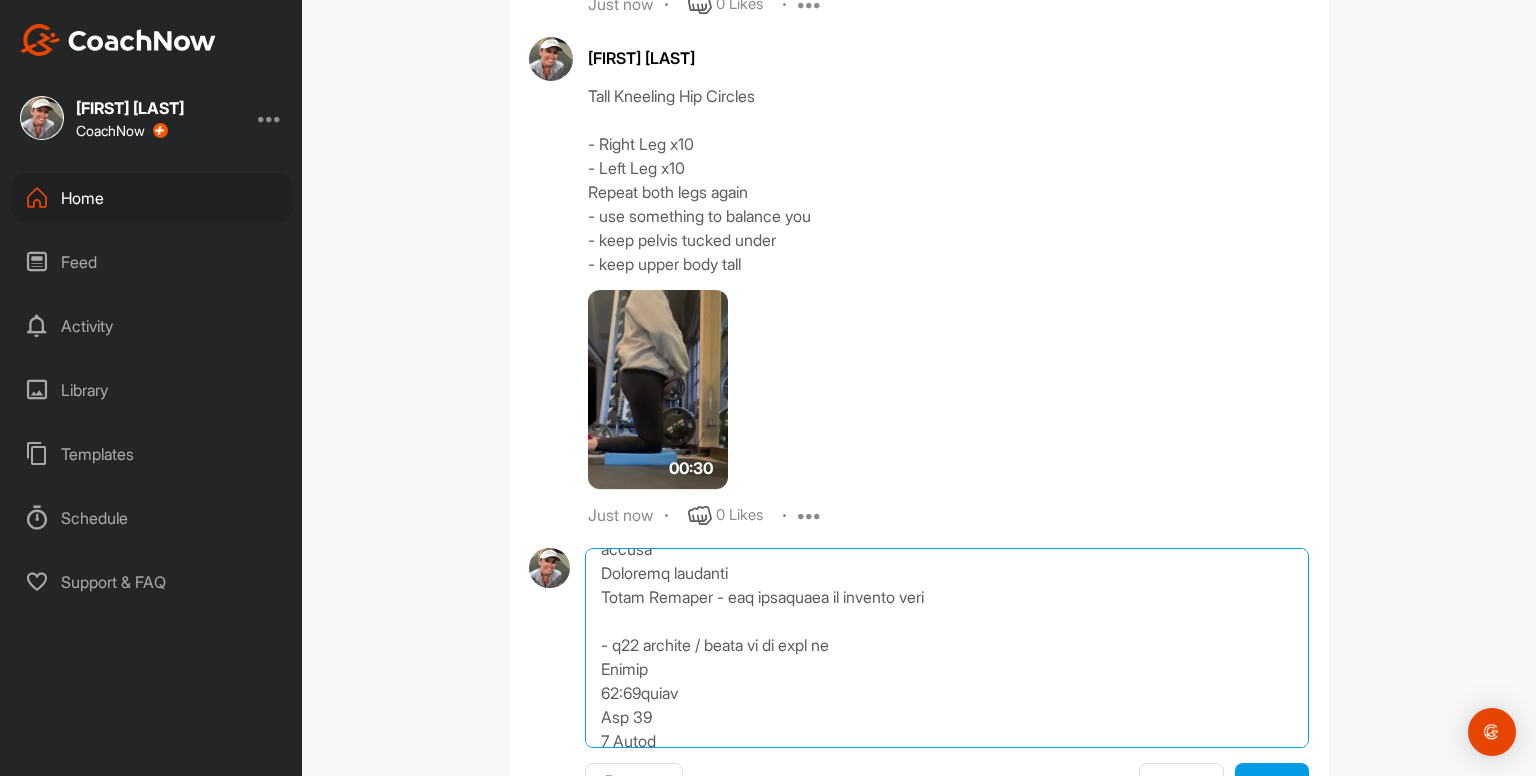 scroll, scrollTop: 0, scrollLeft: 0, axis: both 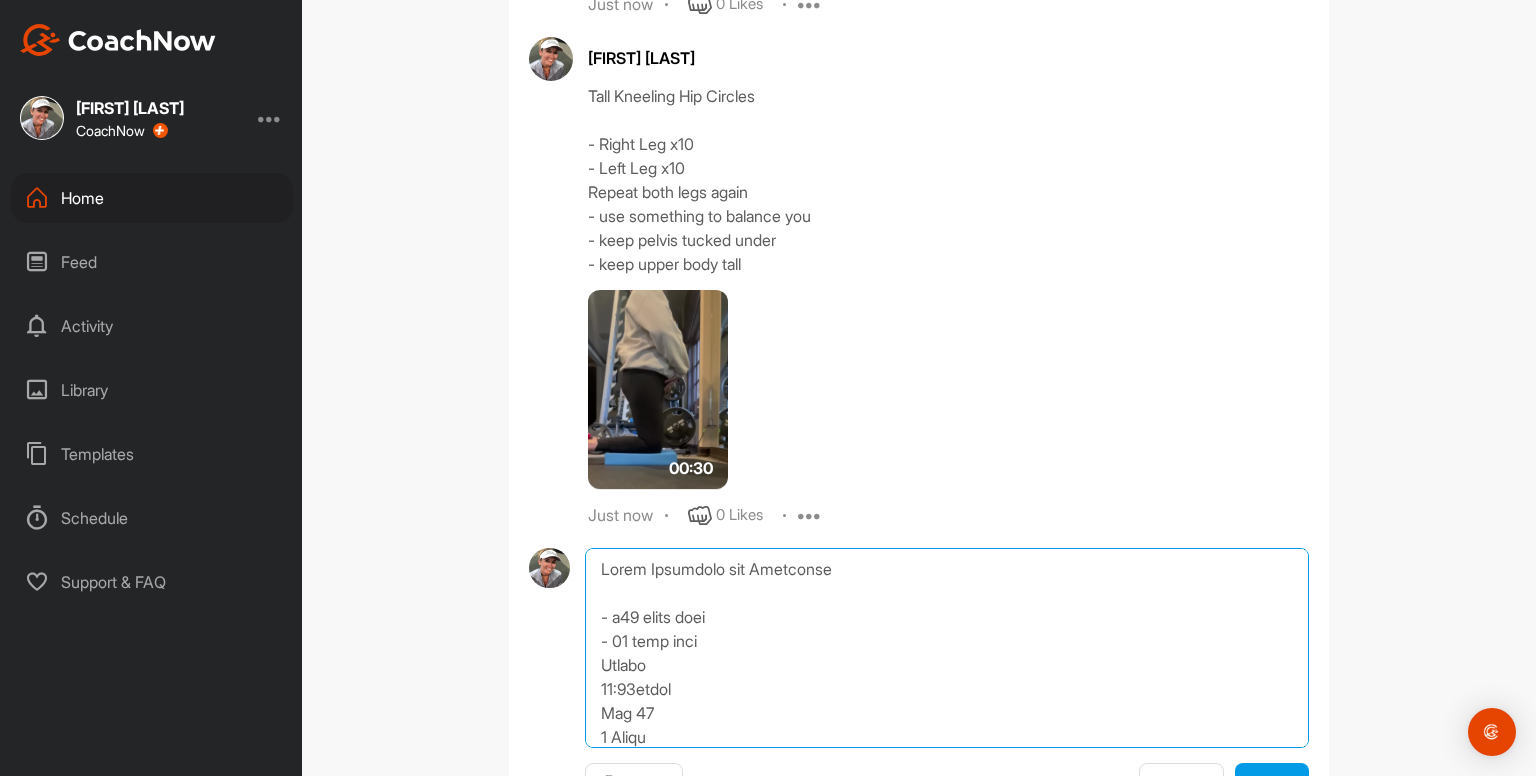 drag, startPoint x: 590, startPoint y: 610, endPoint x: 563, endPoint y: 343, distance: 268.3617 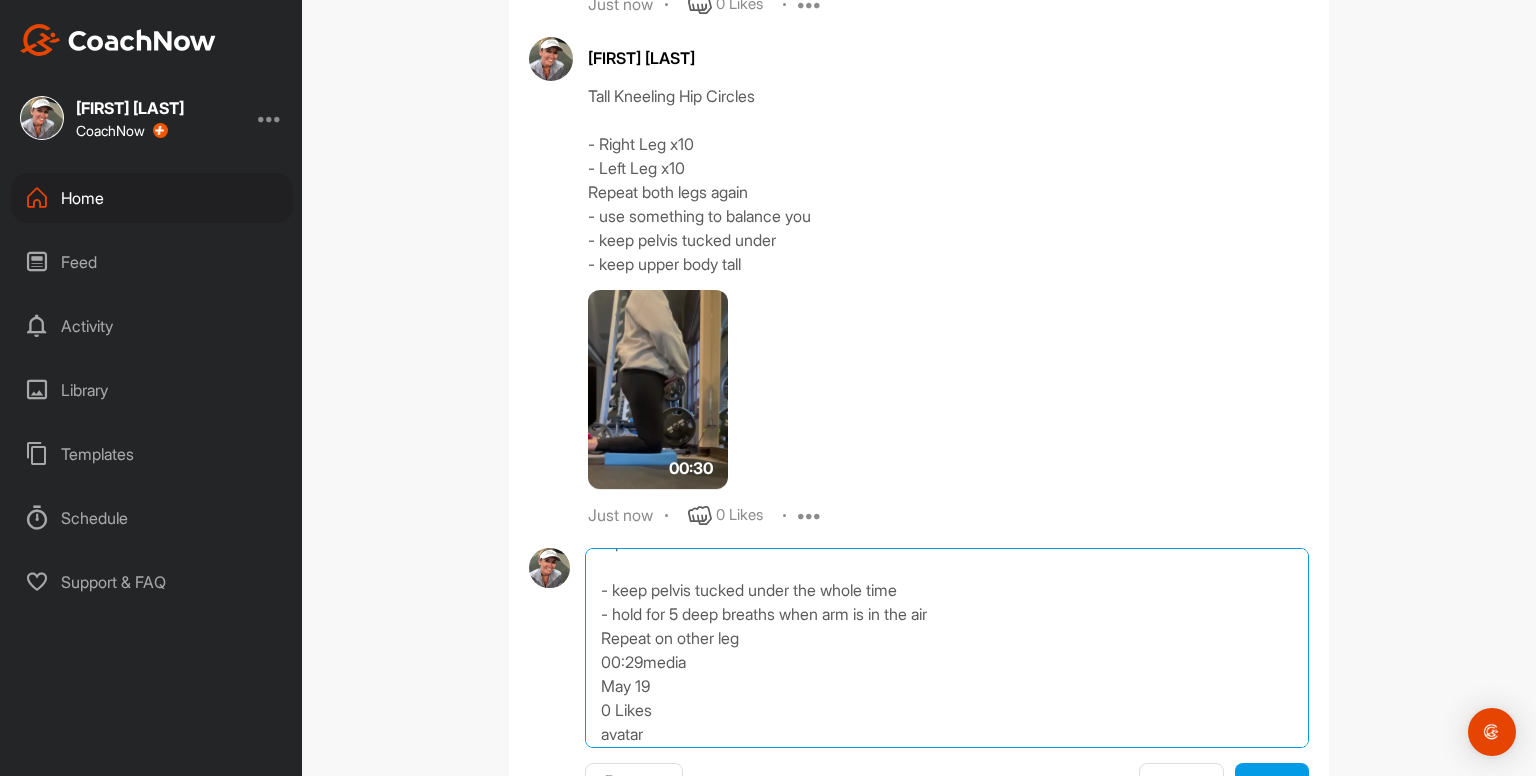 scroll, scrollTop: 730, scrollLeft: 0, axis: vertical 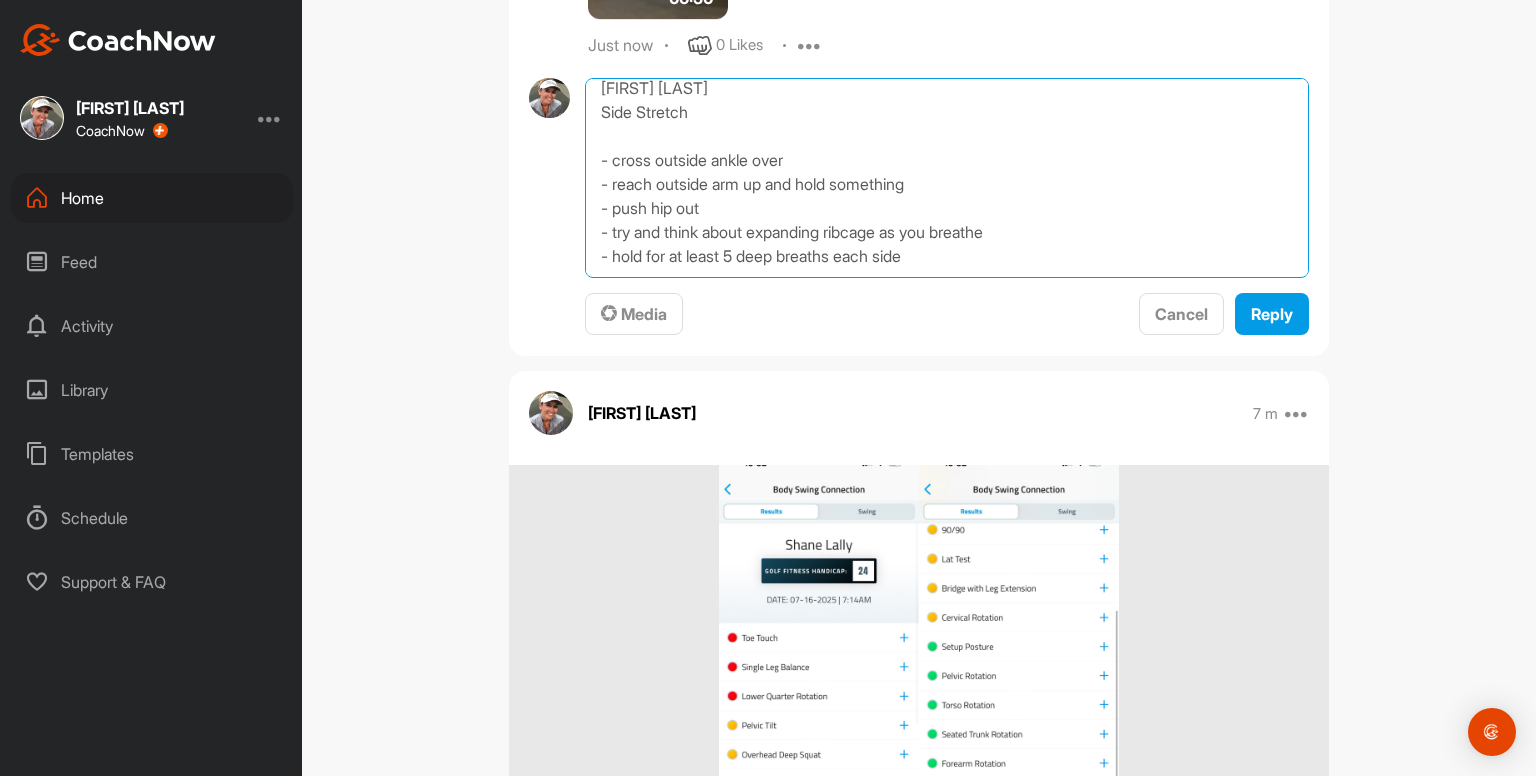 drag, startPoint x: 596, startPoint y: 638, endPoint x: 966, endPoint y: 776, distance: 394.89746 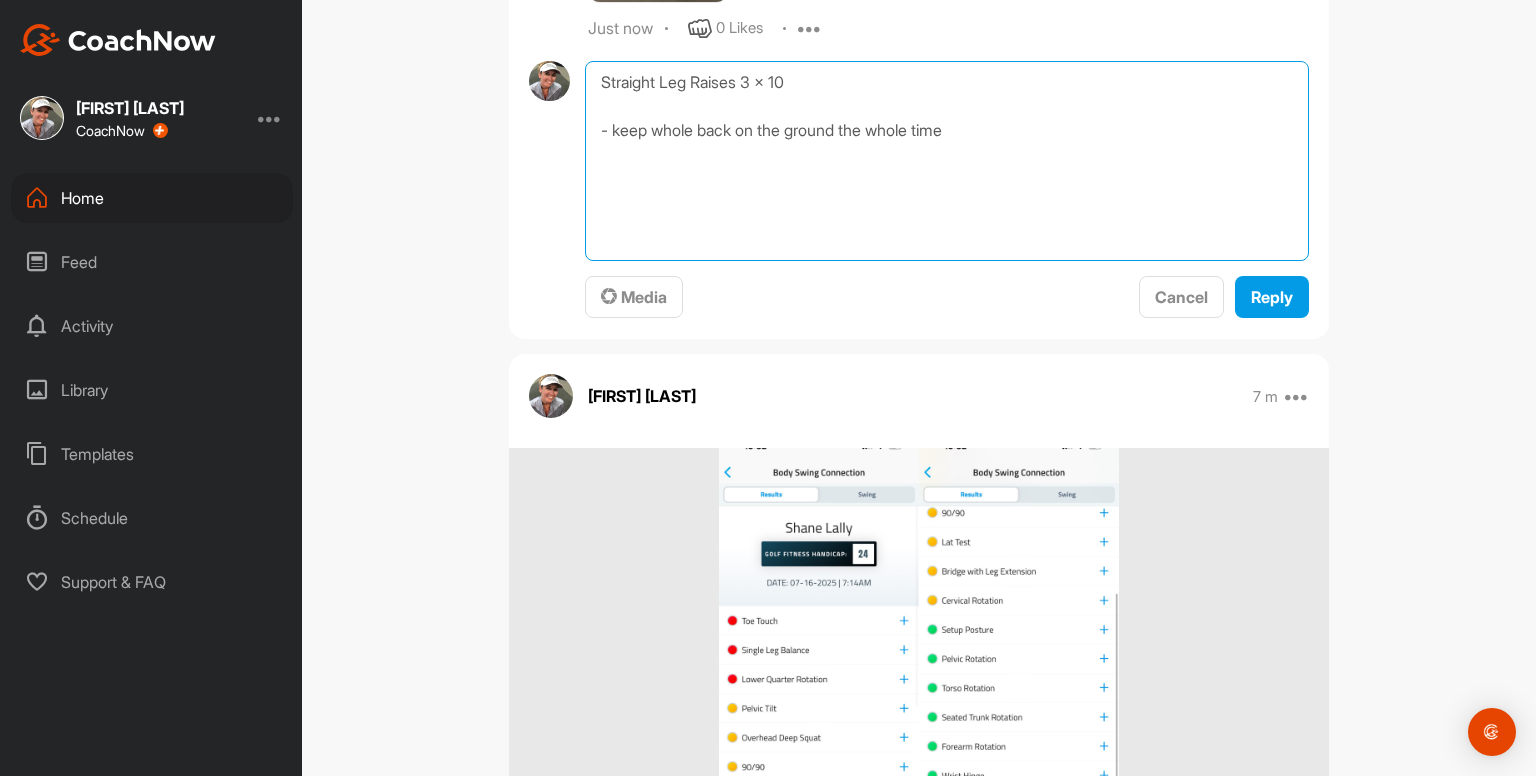 scroll, scrollTop: 0, scrollLeft: 0, axis: both 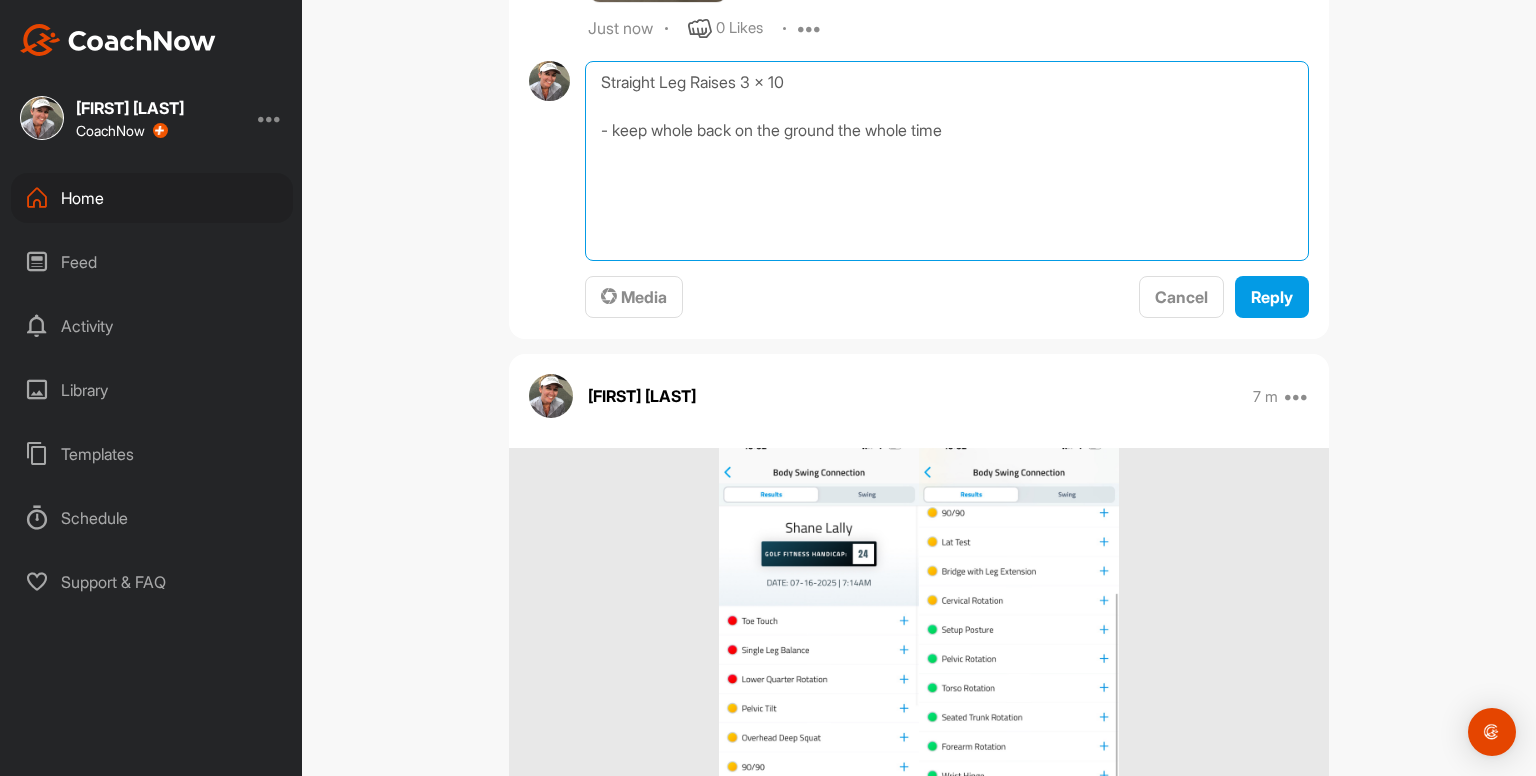 click on "Straight Leg Raises 3 x 10
- keep whole back on the ground the whole time" at bounding box center (947, 161) 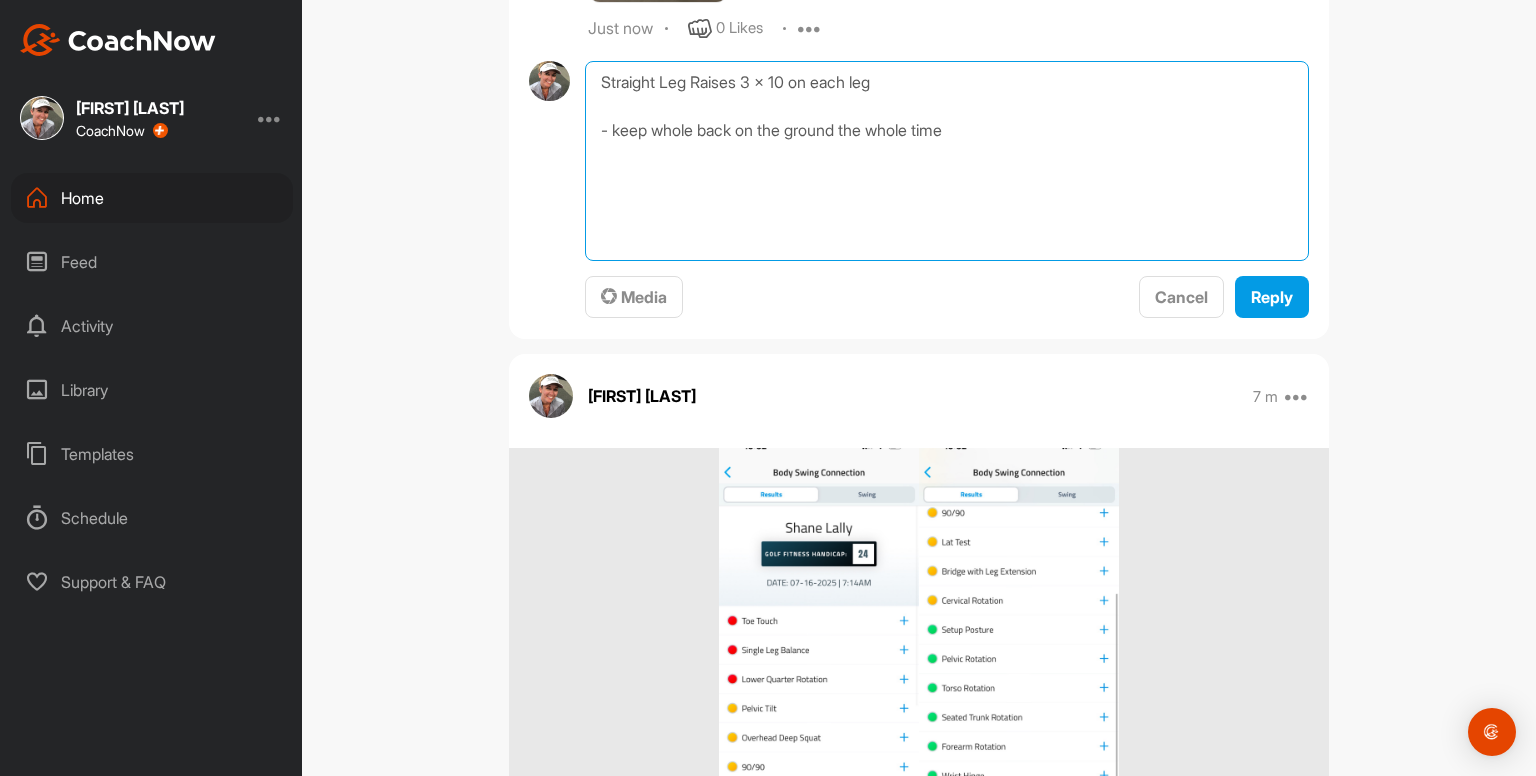 type on "Straight Leg Raises 3 x 10 on each leg
- keep whole back on the ground the whole time" 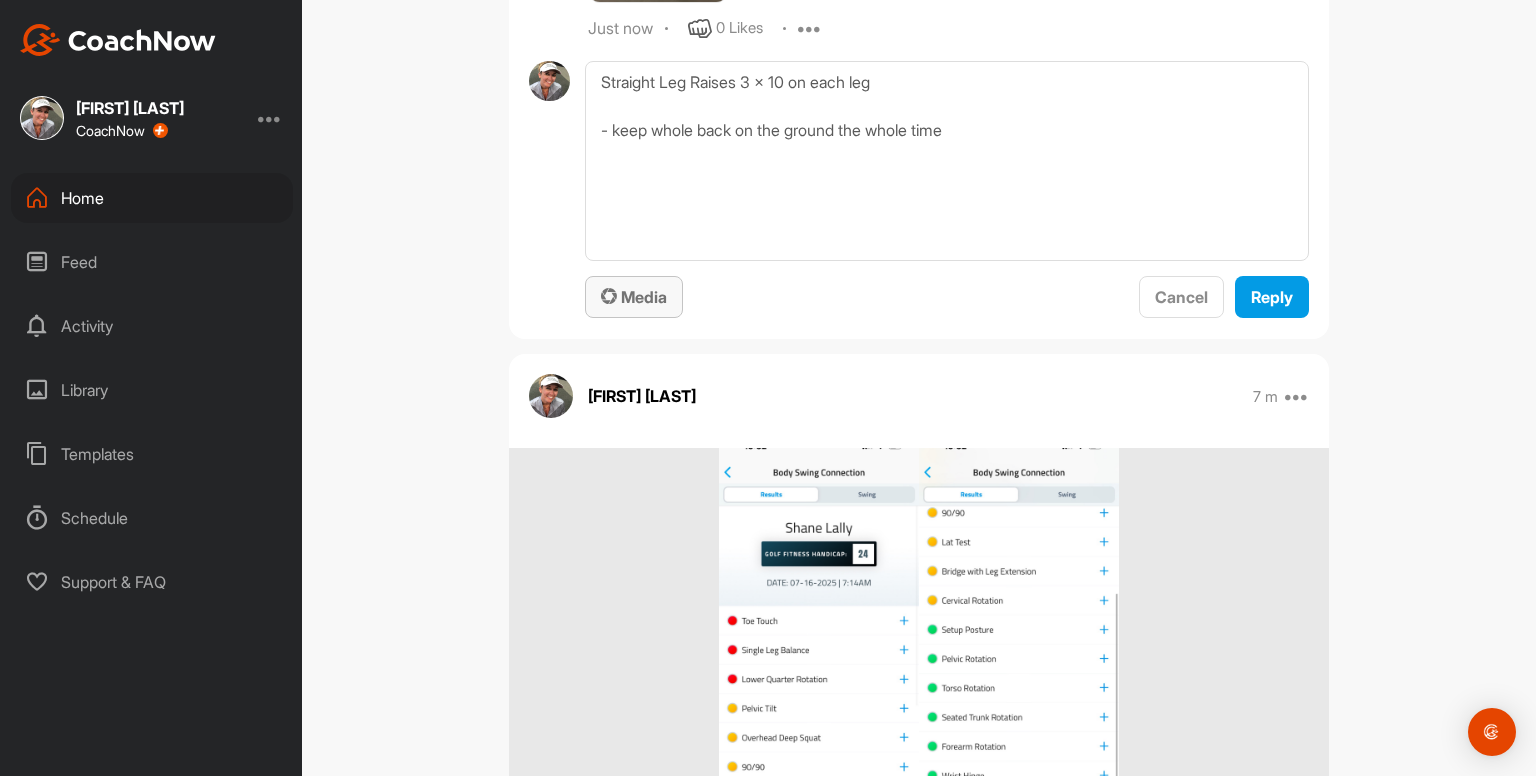 click at bounding box center [609, 296] 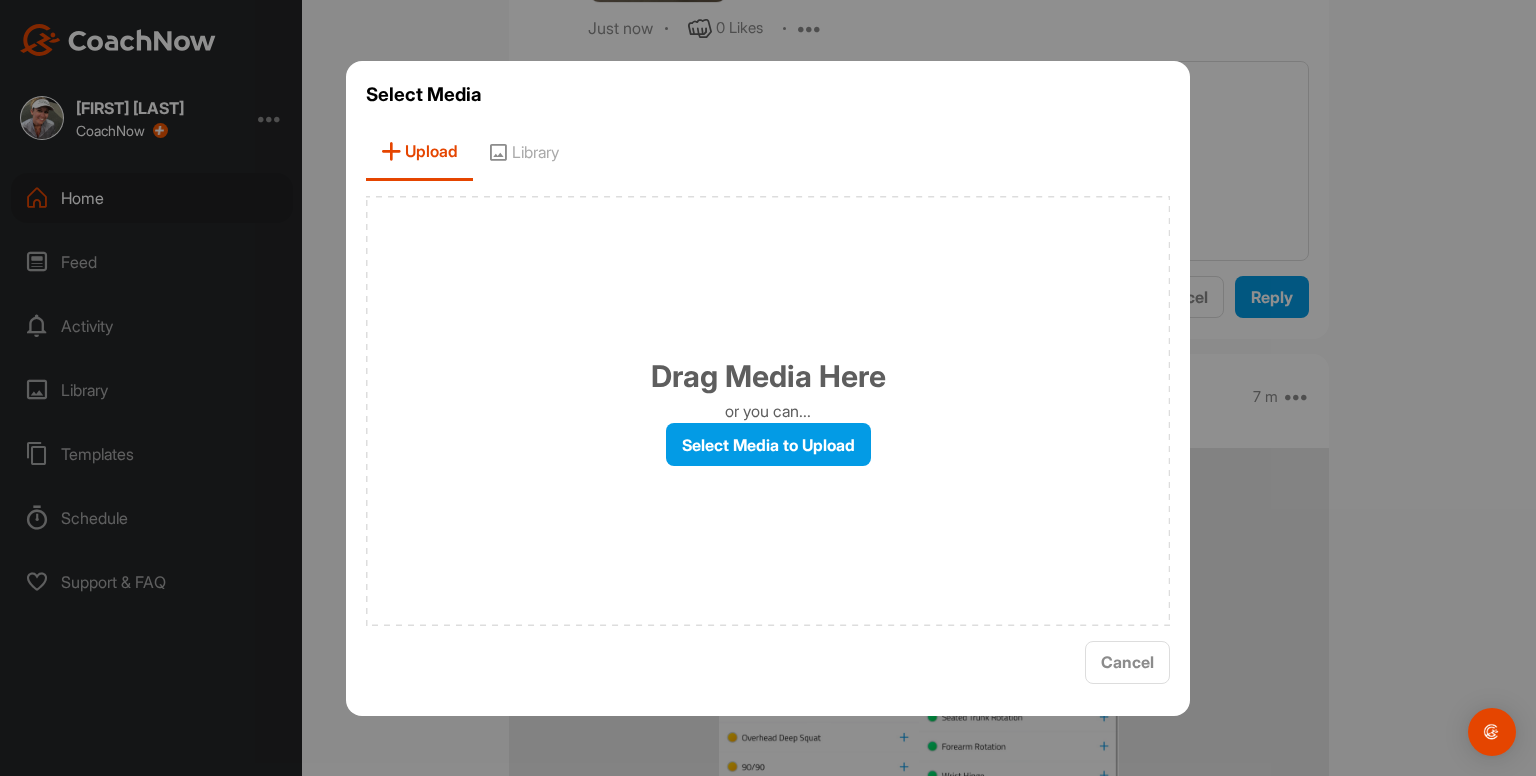 click on "Library" at bounding box center [523, 152] 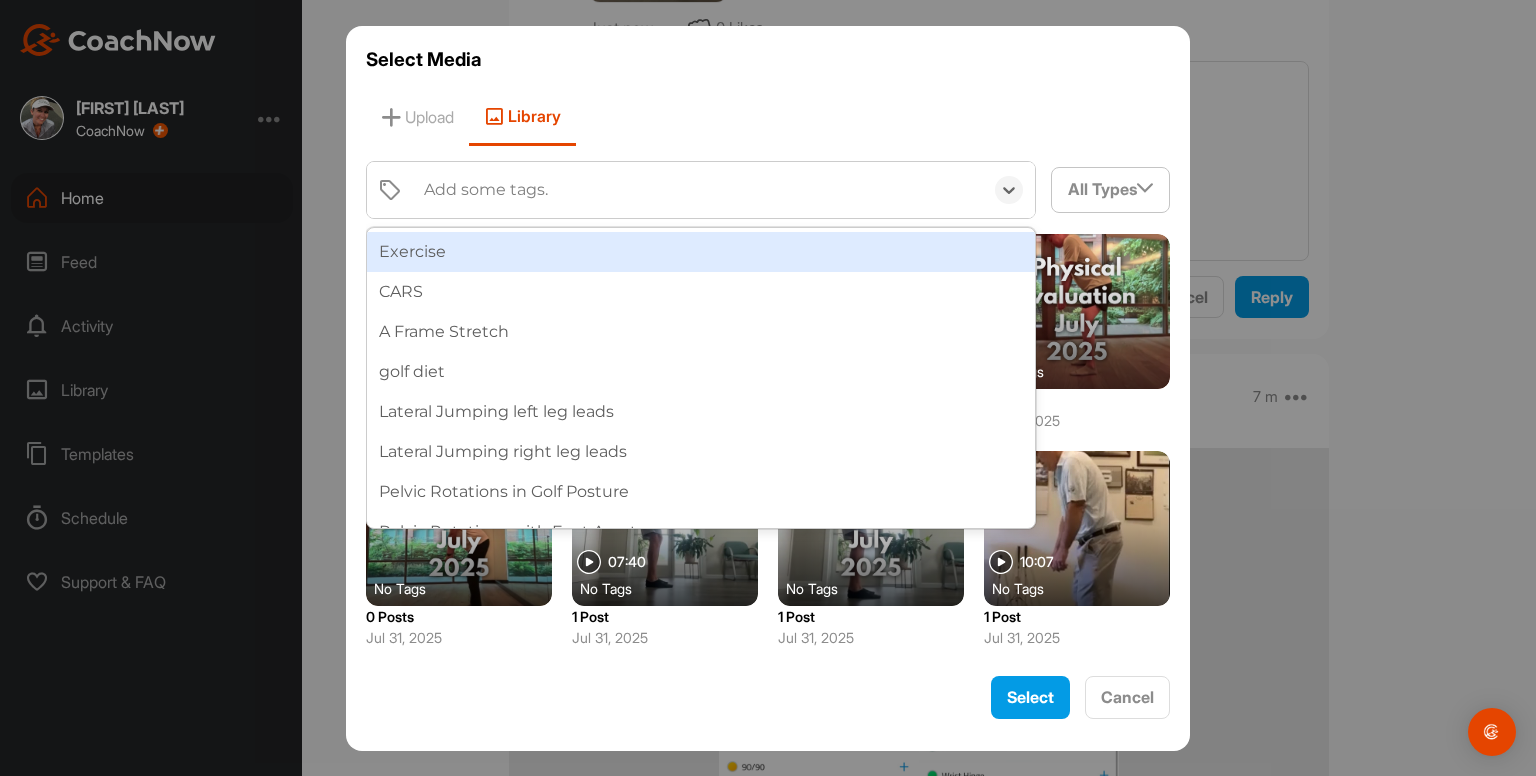 click on "Add some tags." at bounding box center [486, 190] 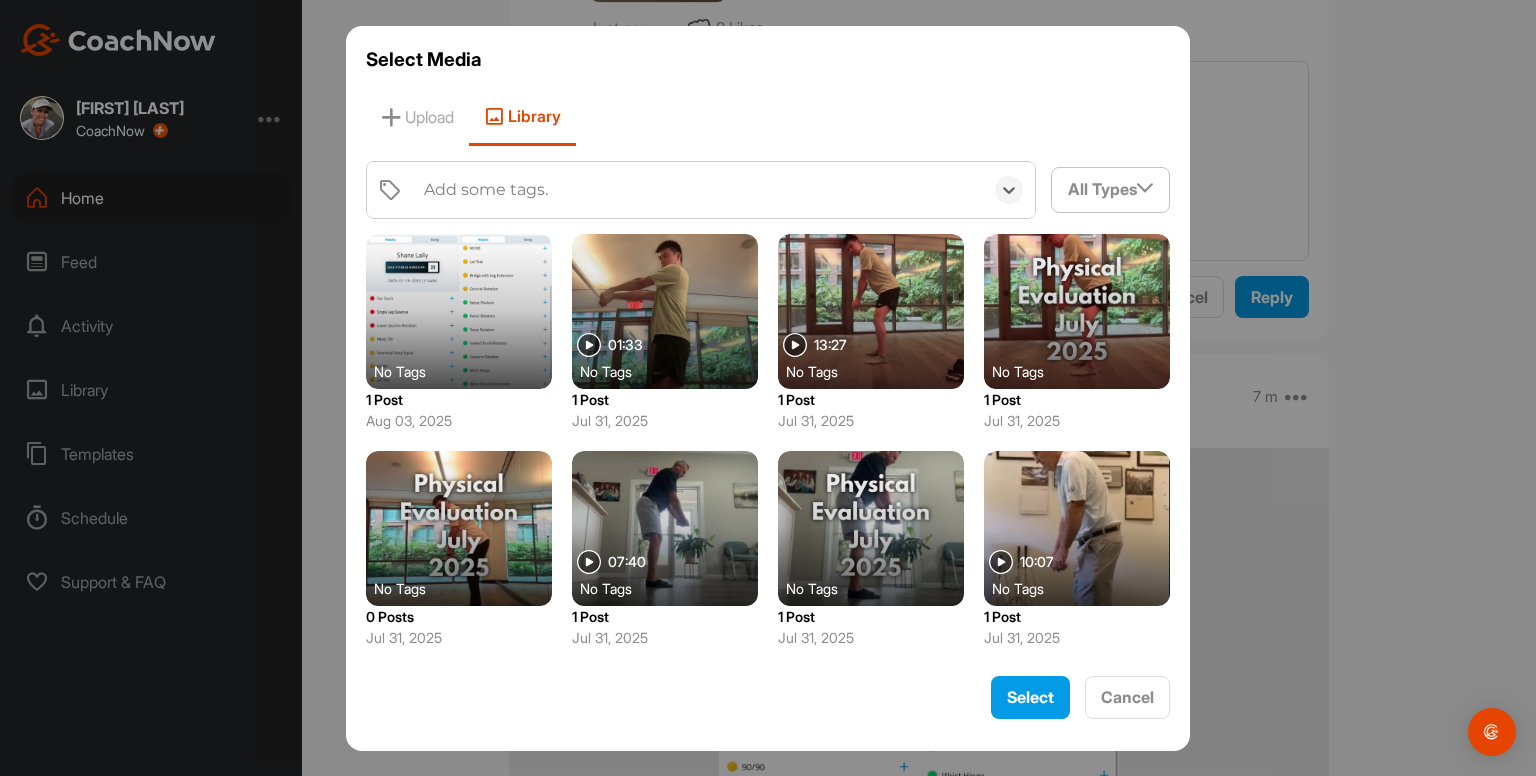 click on "Add some tags." at bounding box center [486, 190] 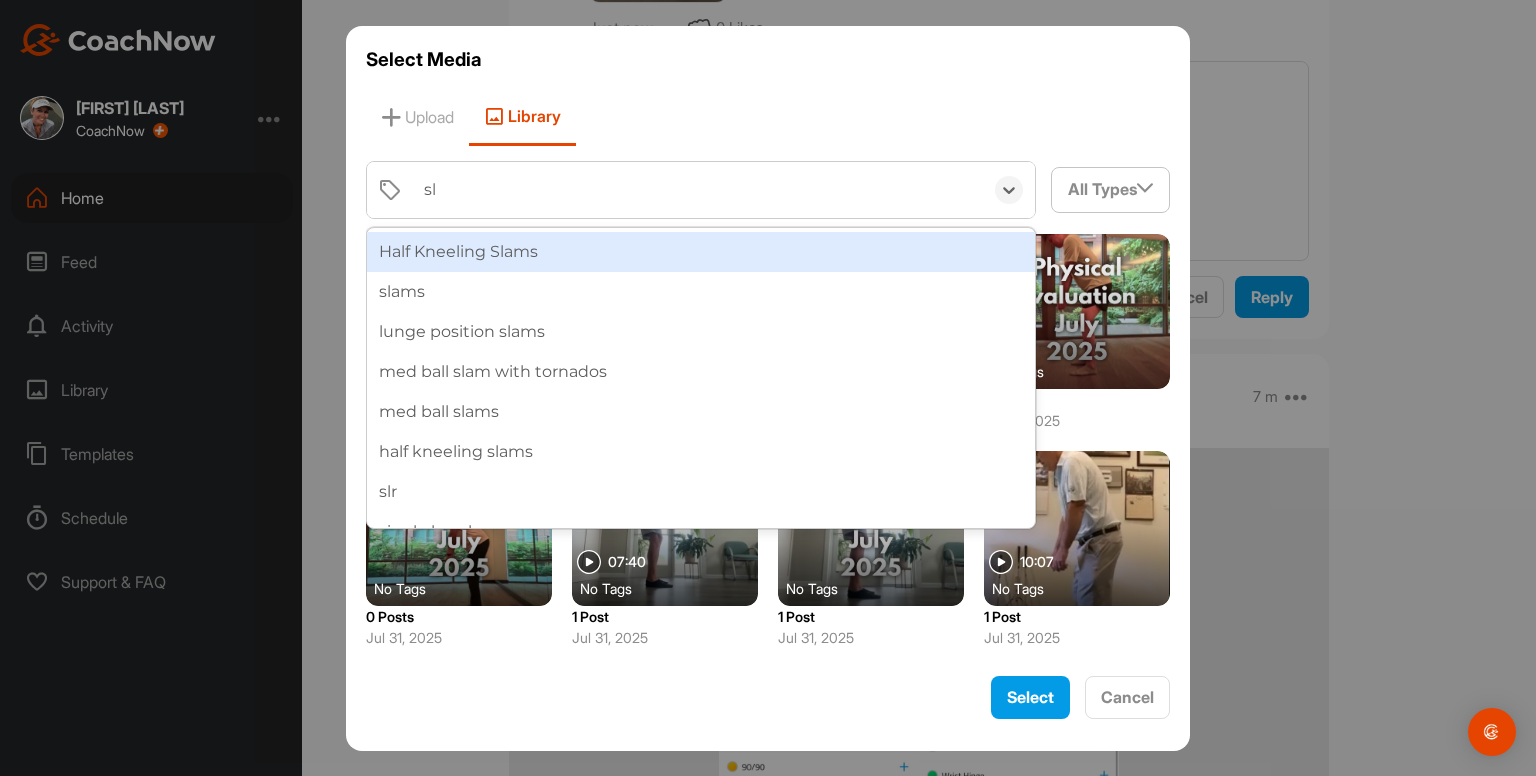 type on "slr" 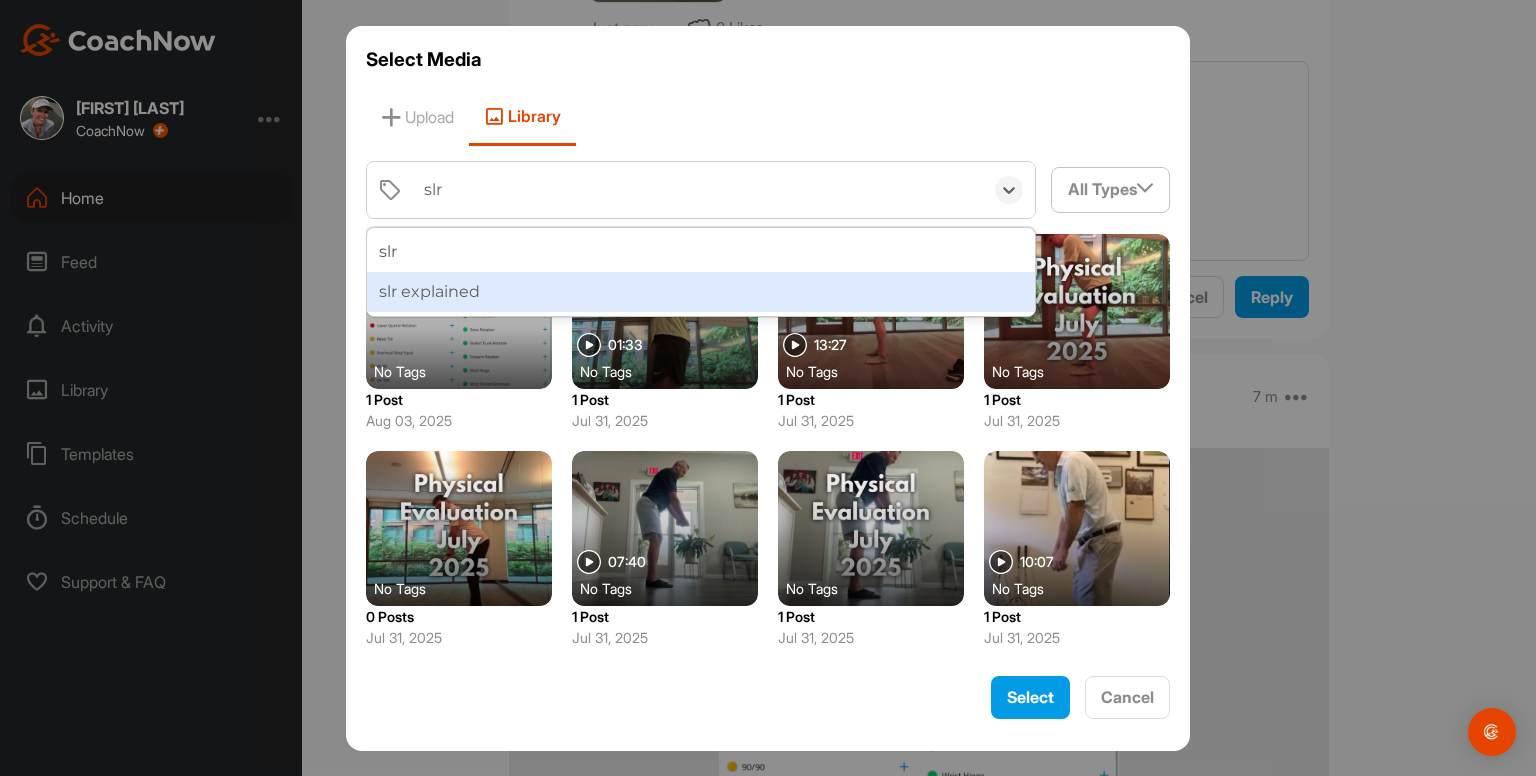 click on "slr explained" at bounding box center [701, 292] 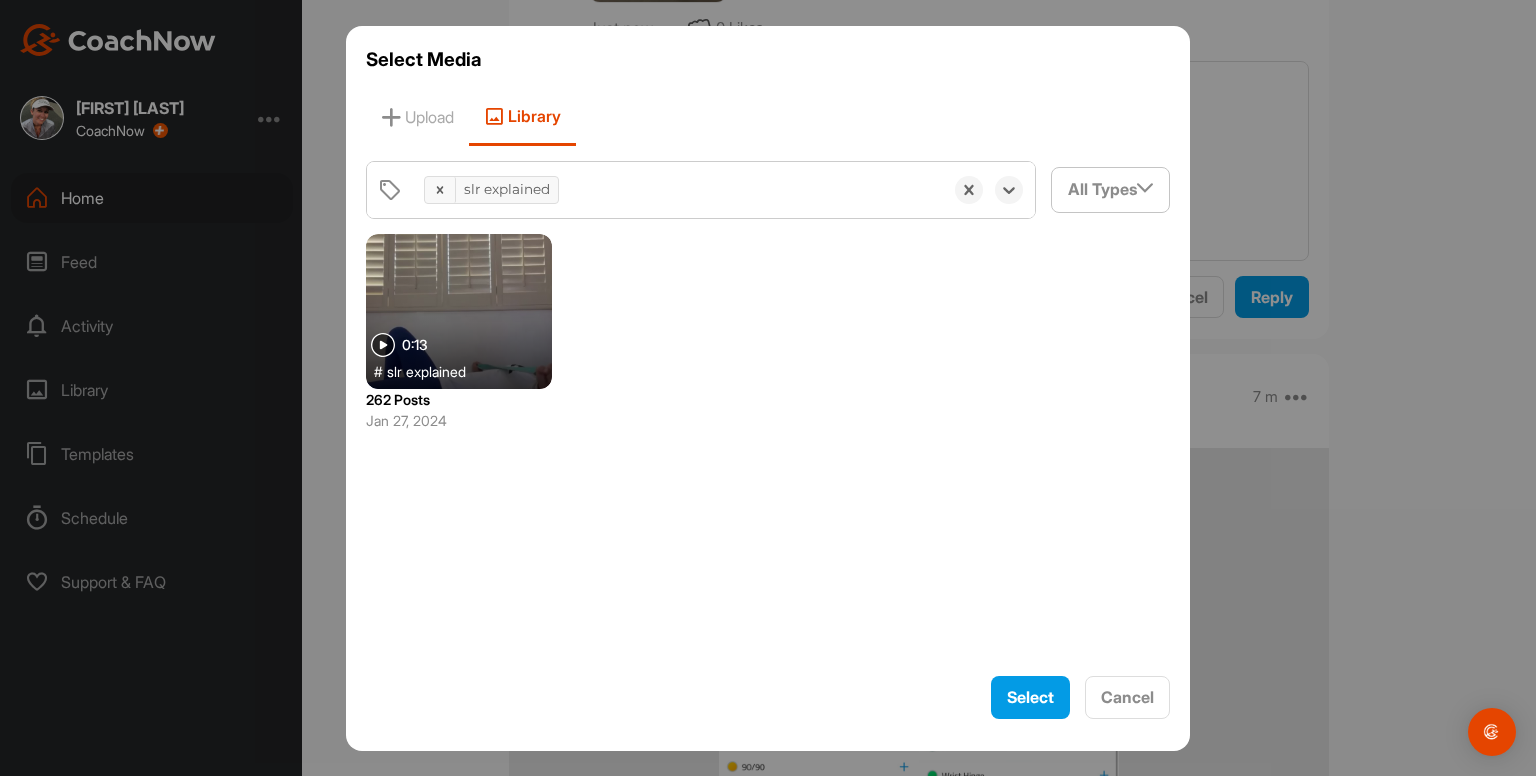 click at bounding box center (459, 311) 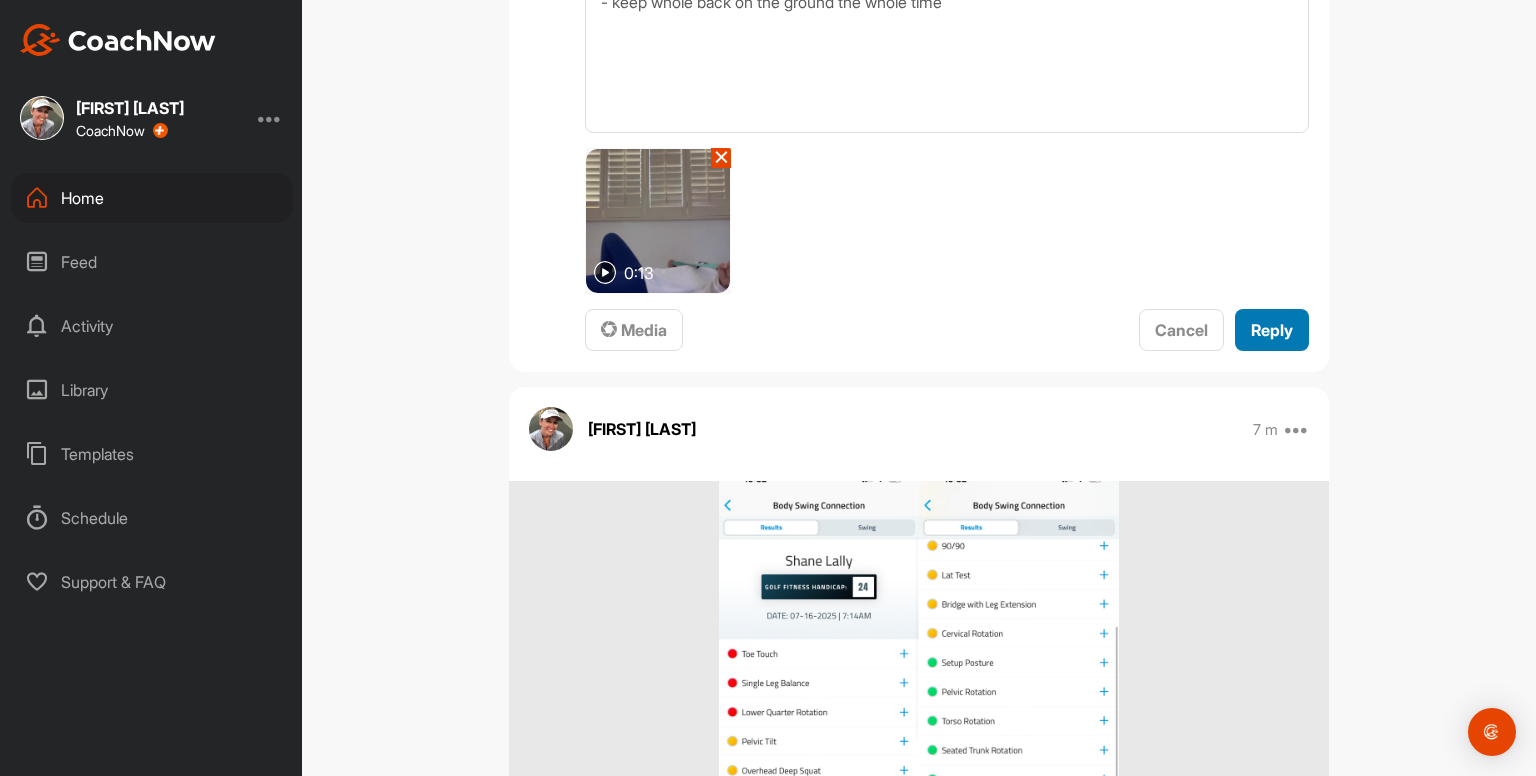 click on "Reply" at bounding box center (1272, 330) 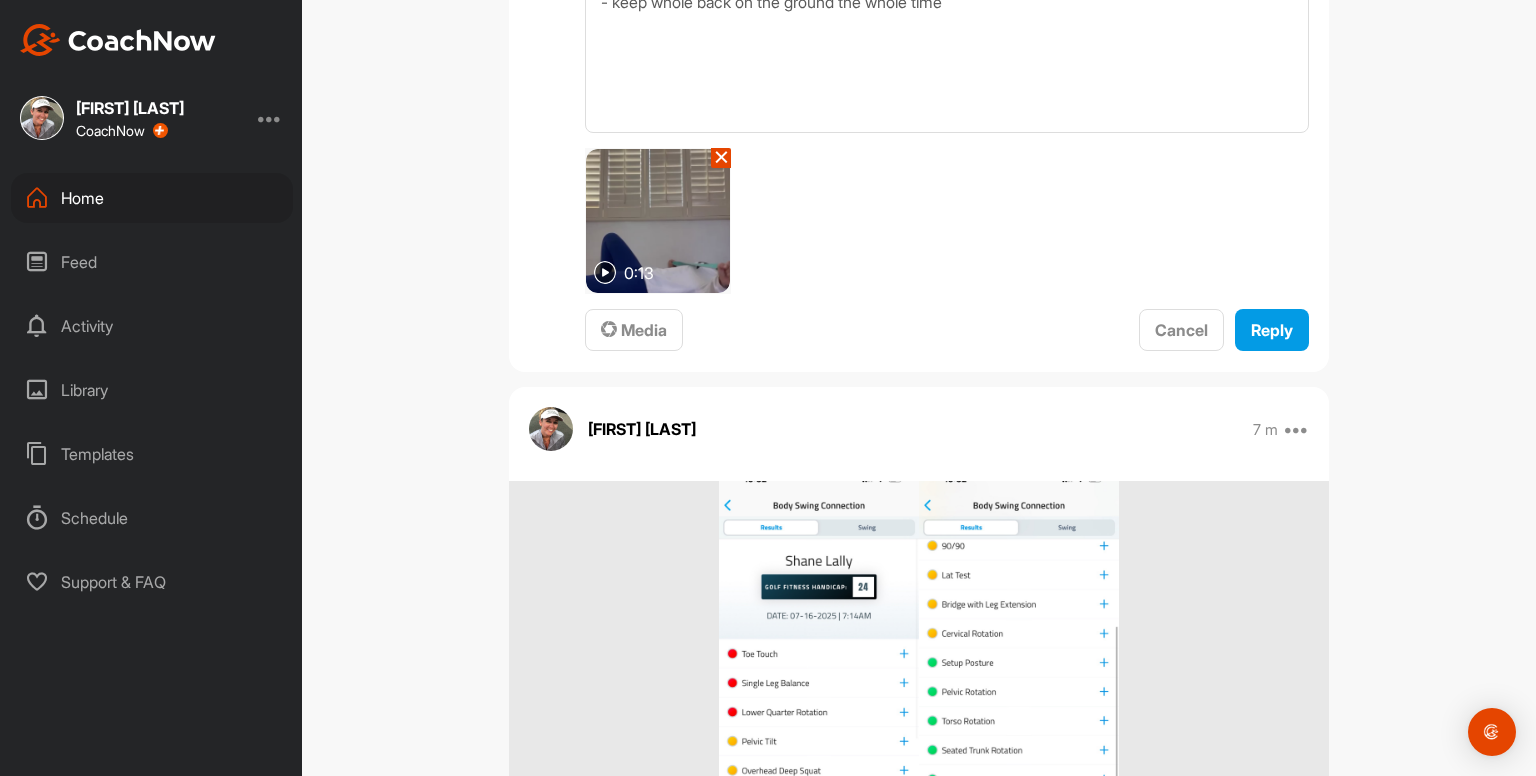 type 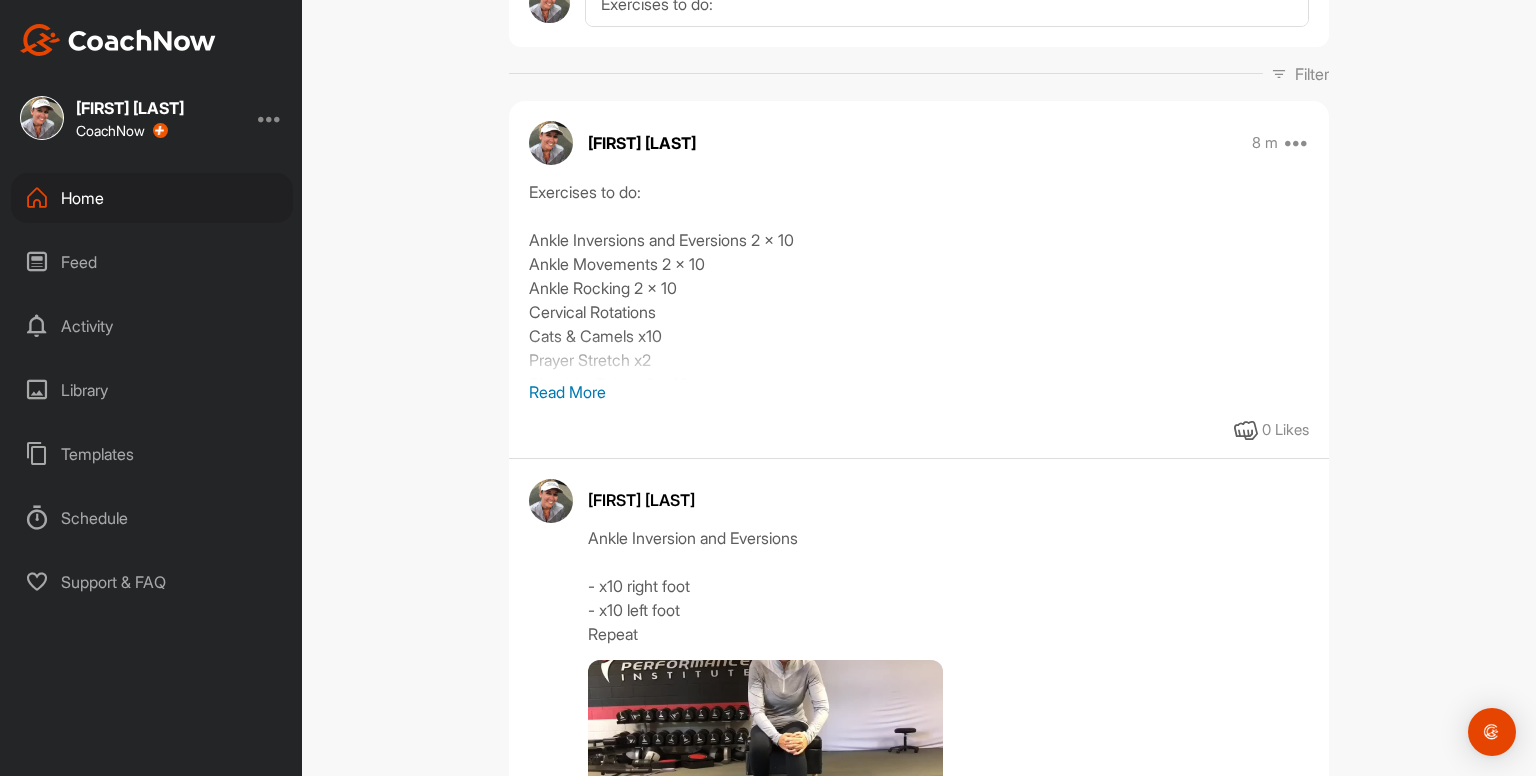 scroll, scrollTop: 276, scrollLeft: 0, axis: vertical 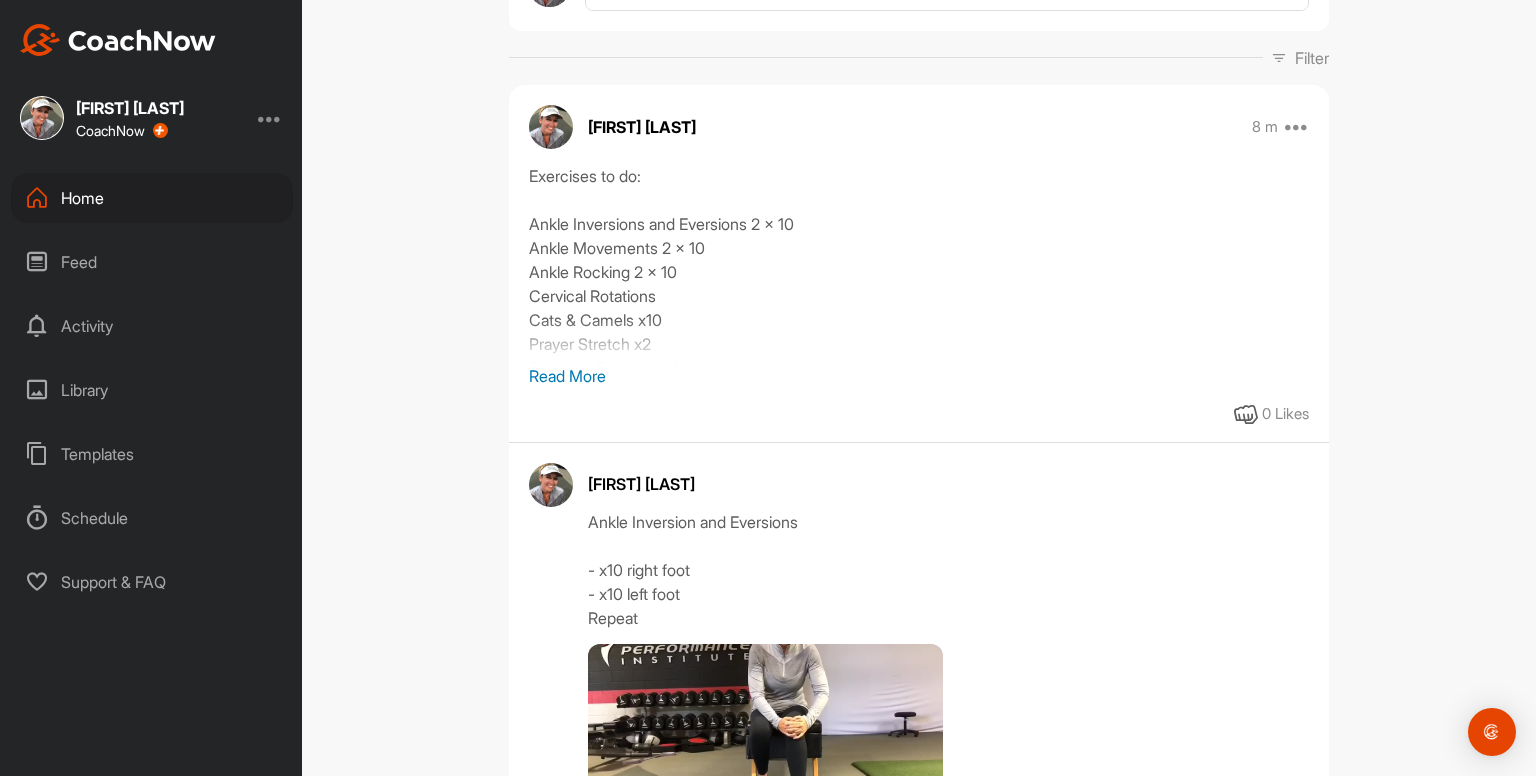 click on "Read More" at bounding box center [919, 376] 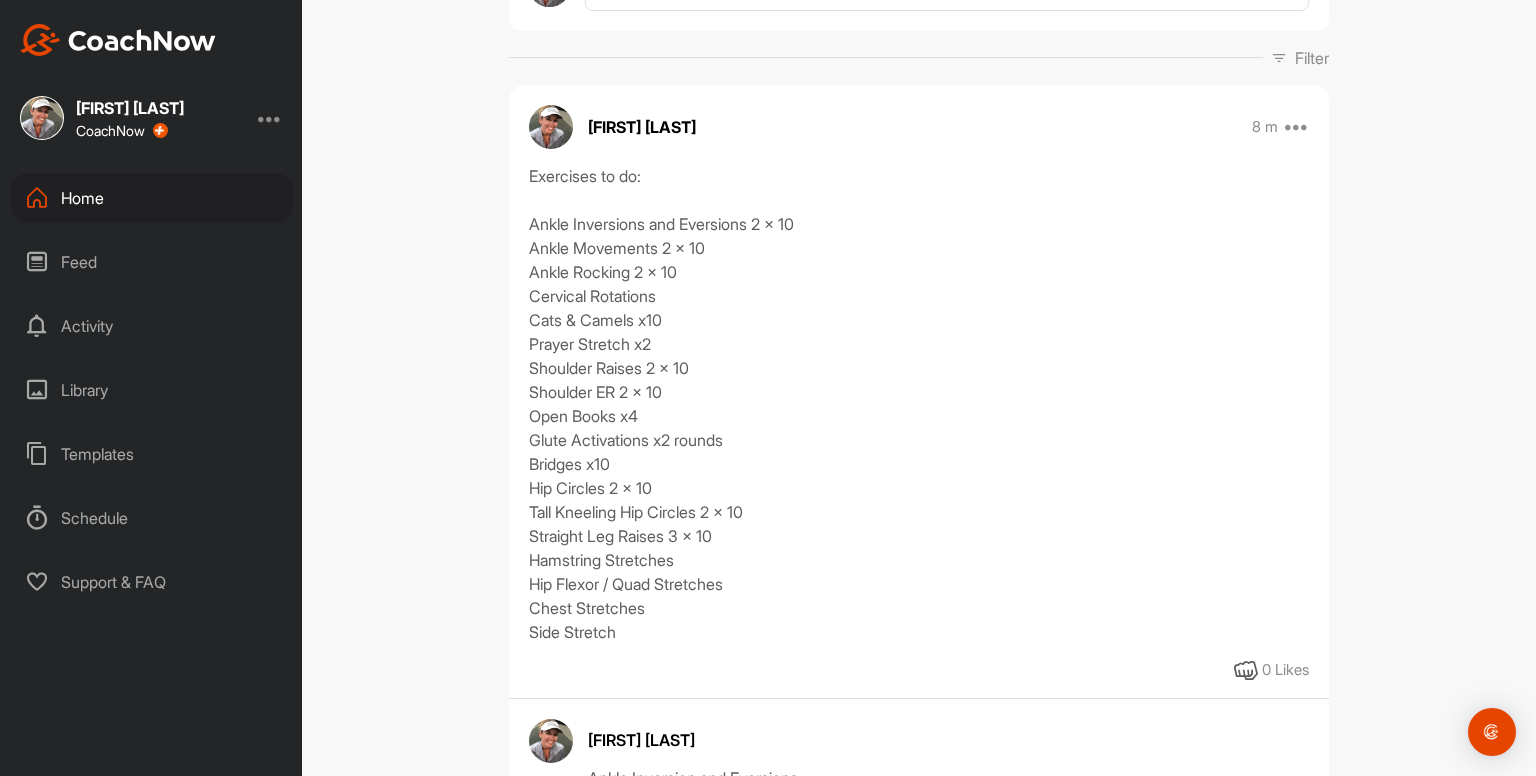 click at bounding box center [1297, 127] 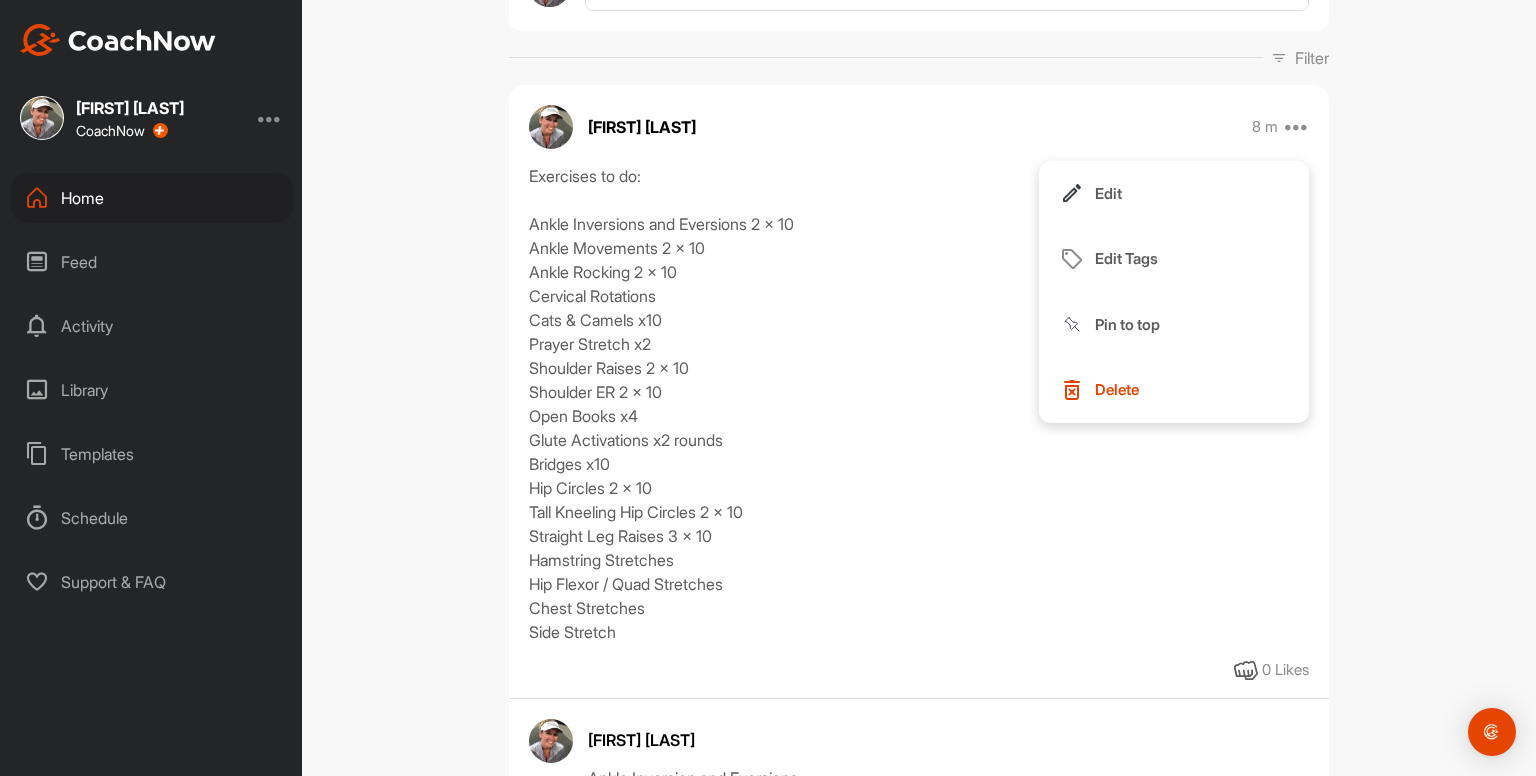 click on "Edit" at bounding box center [1174, 194] 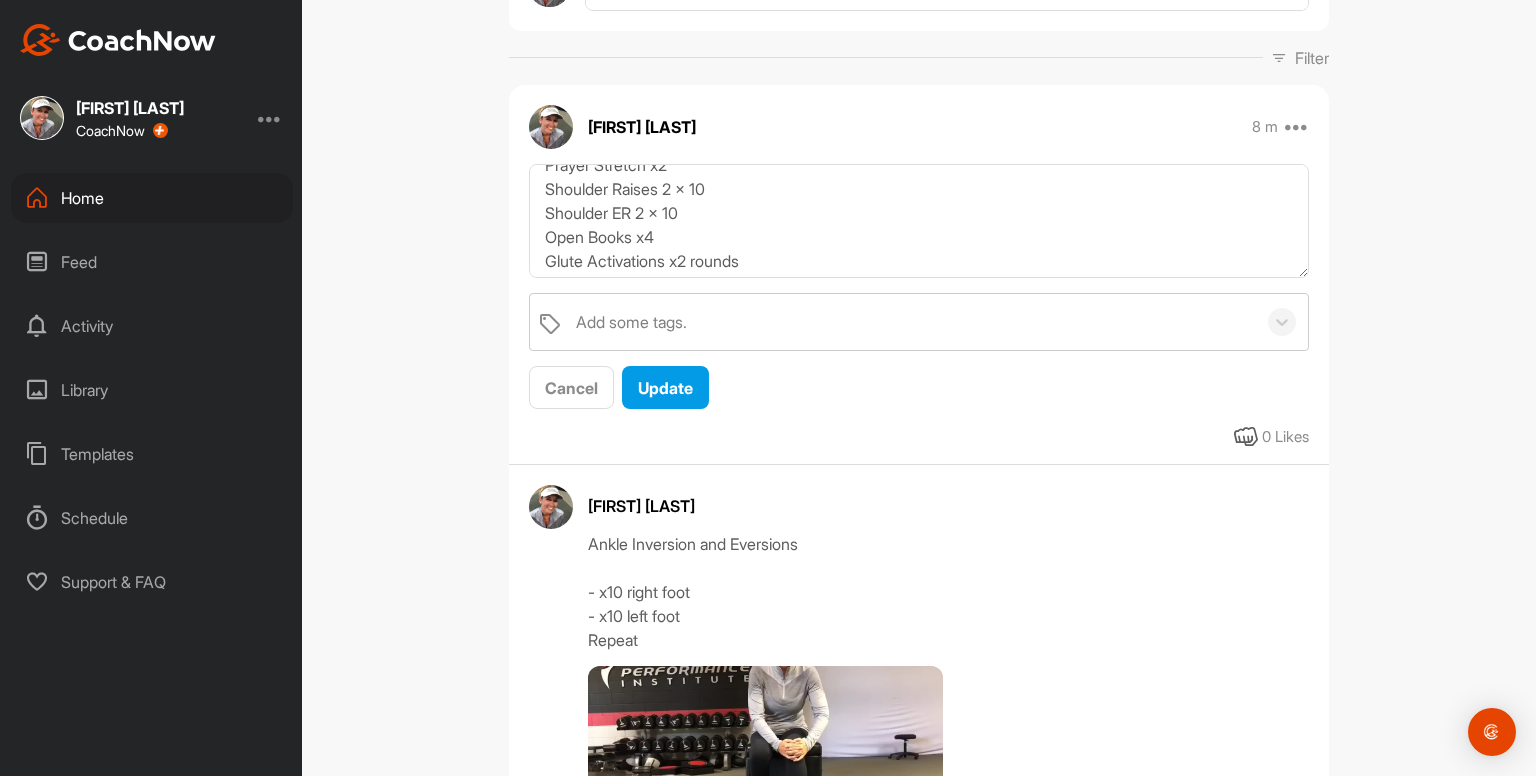 scroll, scrollTop: 190, scrollLeft: 0, axis: vertical 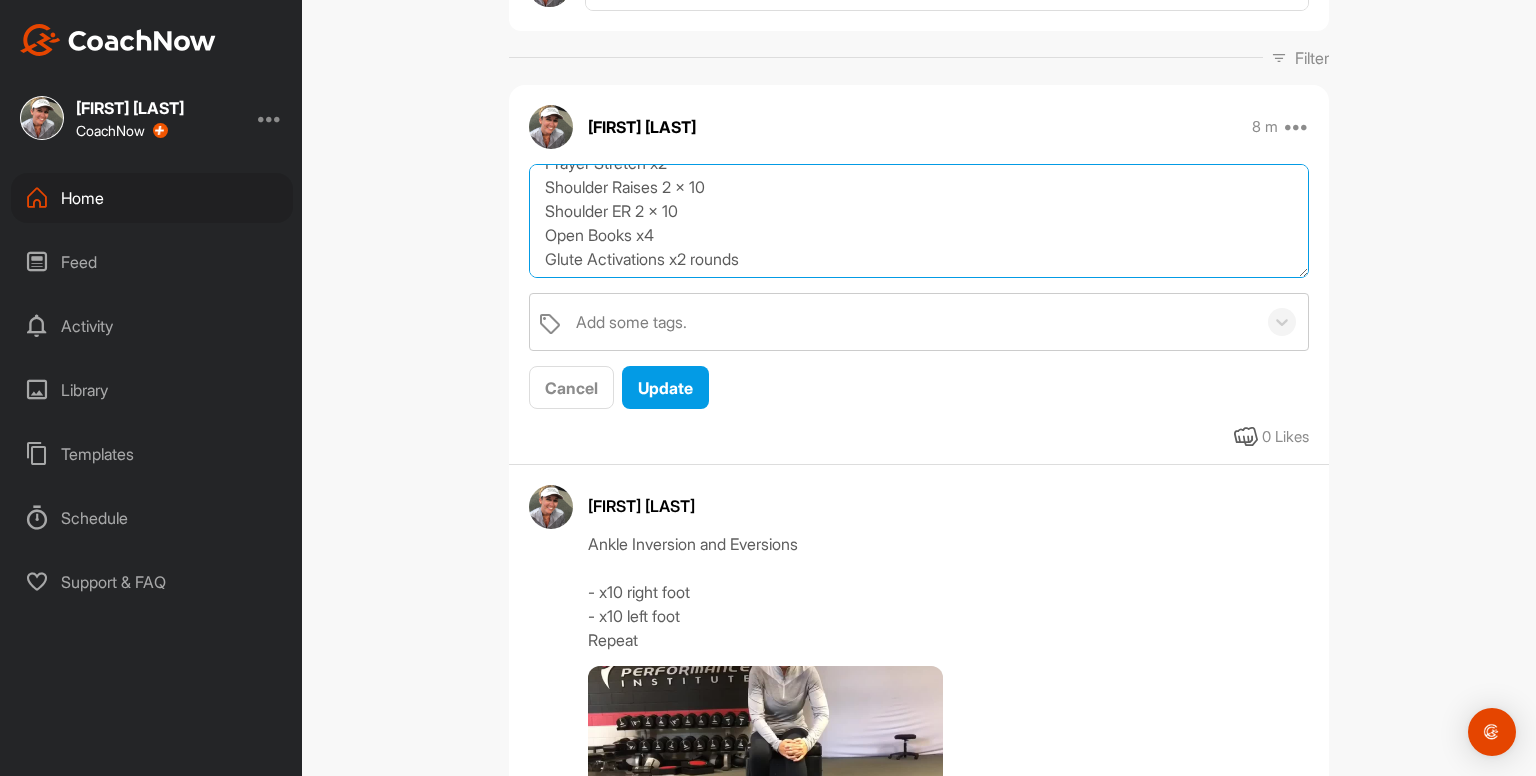 click on "Exercises to do:
Ankle Inversions and Eversions 2 x 10
Ankle Movements 2 x 10
Ankle Rocking 2 x 10
Cervical Rotations
Cats & Camels x10
Prayer Stretch x2
Shoulder Raises 2 x 10
Shoulder ER 2 x 10
Open Books x4
Glute Activations x2 rounds
Bridges x10
Hip Circles 2 x 10
Tall Kneeling Hip Circles 2 x 10
Straight Leg Raises 3 x 10
Hamstring Stretches
Hip Flexor / Quad Stretches
Chest Stretches
Side Stretch" at bounding box center (919, 221) 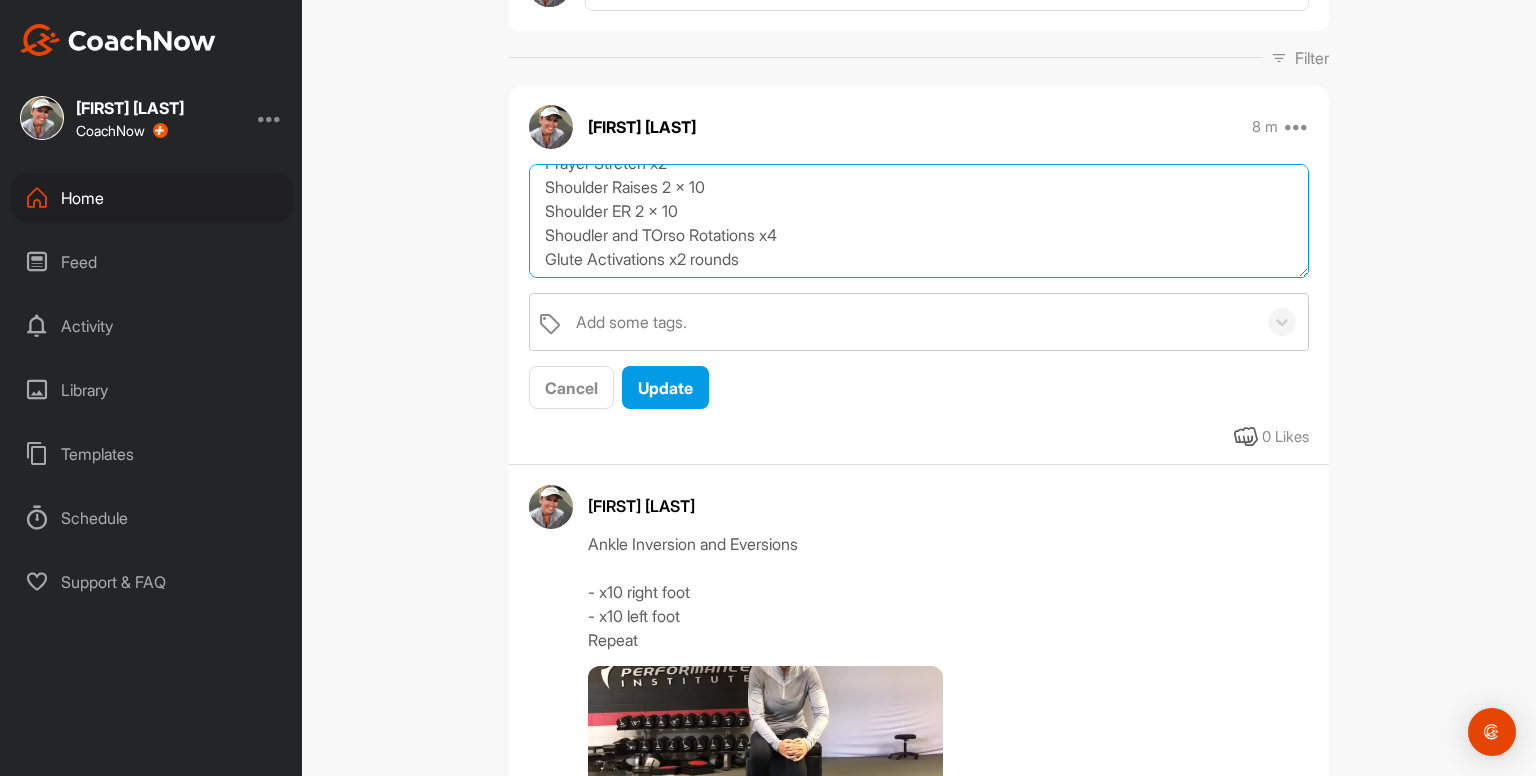 click on "Exercises to do:
Ankle Inversions and Eversions 2 x 10
Ankle Movements 2 x 10
Ankle Rocking 2 x 10
Cervical Rotations
Cats & Camels x10
Prayer Stretch x2
Shoulder Raises 2 x 10
Shoulder ER 2 x 10
Shoudler and TOrso Rotations x4
Glute Activations x2 rounds
Bridges x10
Hip Circles 2 x 10
Tall Kneeling Hip Circles 2 x 10
Straight Leg Raises 3 x 10
Hamstring Stretches
Hip Flexor / Quad Stretches
Chest Stretches
Side Stretch" at bounding box center (919, 221) 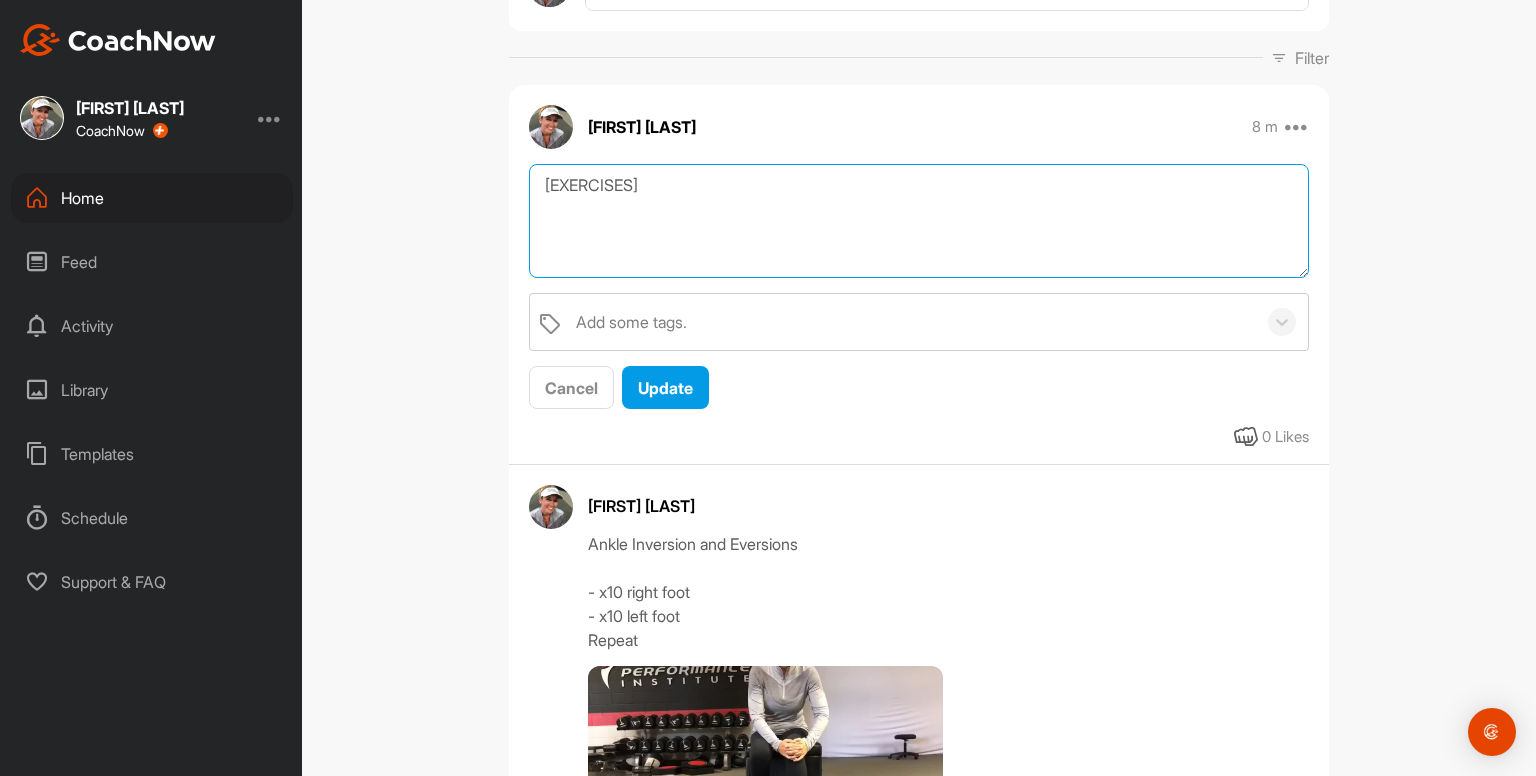 click on "Exercises to do:
Ankle Inversions and Eversions 2 x 10
Ankle Movements 2 x 10
Ankle Rocking 2 x 10
Cervical Rotations
Cats & Camels x10
Prayer Stretch x2
Shoulder Raises 2 x 10
Shoulder ER 2 x 10
Shoudler and TOrso Rotations x5
Glute Activations x2 rounds
Bridges x10
Hip Circles 2 x 10
Tall Kneeling Hip Circles 2 x 10
Straight Leg Raises 3 x 10
Hamstring Stretches
Hip Flexor / Quad Stretches
Chest Stretches
Side Stretch" at bounding box center [919, 221] 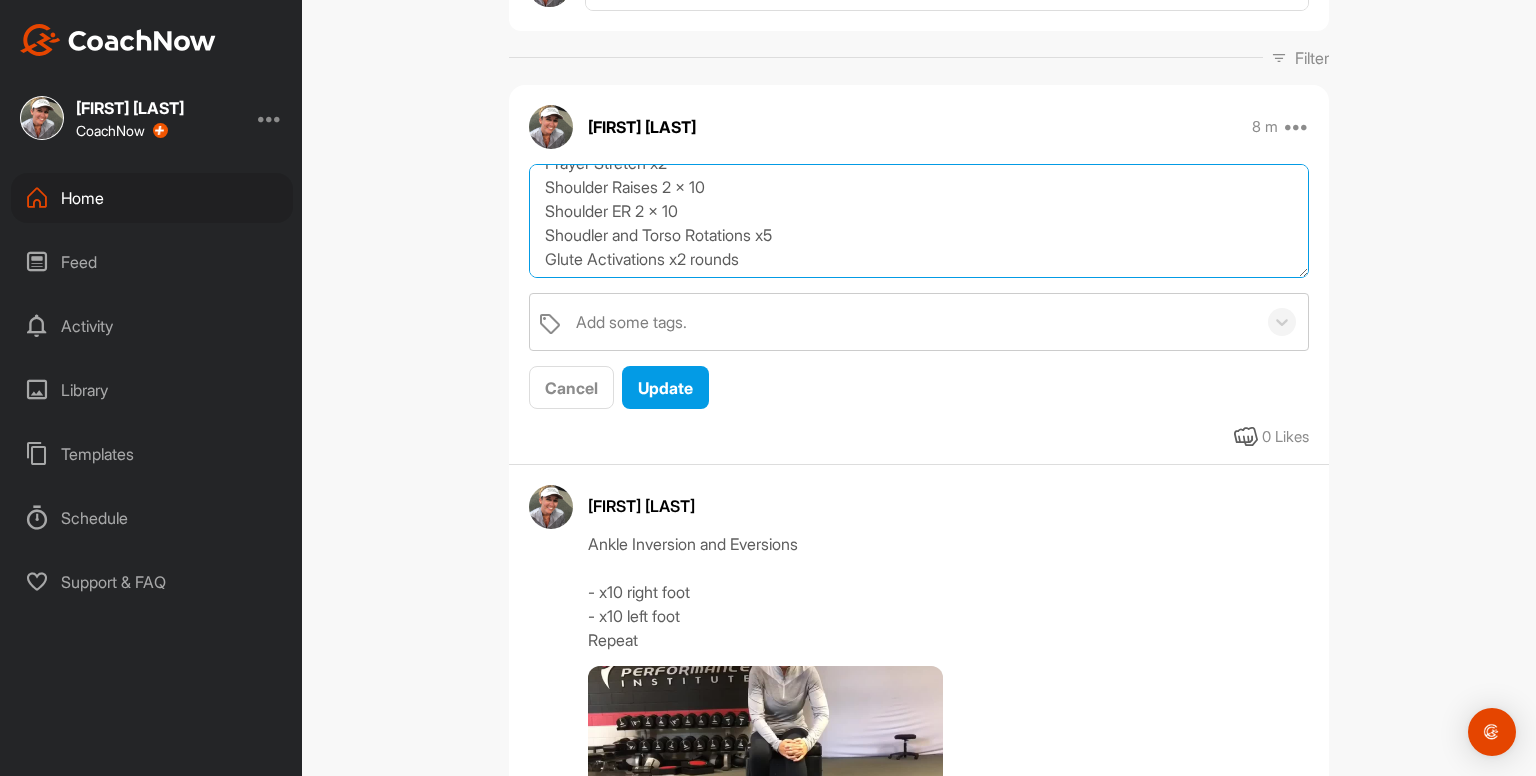 click on "Exercises to do:
Ankle Inversions and Eversions 2 x 10
Ankle Movements 2 x 10
Ankle Rocking 2 x 10
Cervical Rotations
Cats & Camels x10
Prayer Stretch x2
Shoulder Raises 2 x 10
Shoulder ER 2 x 10
Shoudler and Torso Rotations x5
Glute Activations x2 rounds
Bridges x10
Hip Circles 2 x 10
Tall Kneeling Hip Circles 2 x 10
Straight Leg Raises 3 x 10
Hamstring Stretches
Hip Flexor / Quad Stretches
Chest Stretches
Side Stretch" at bounding box center (919, 221) 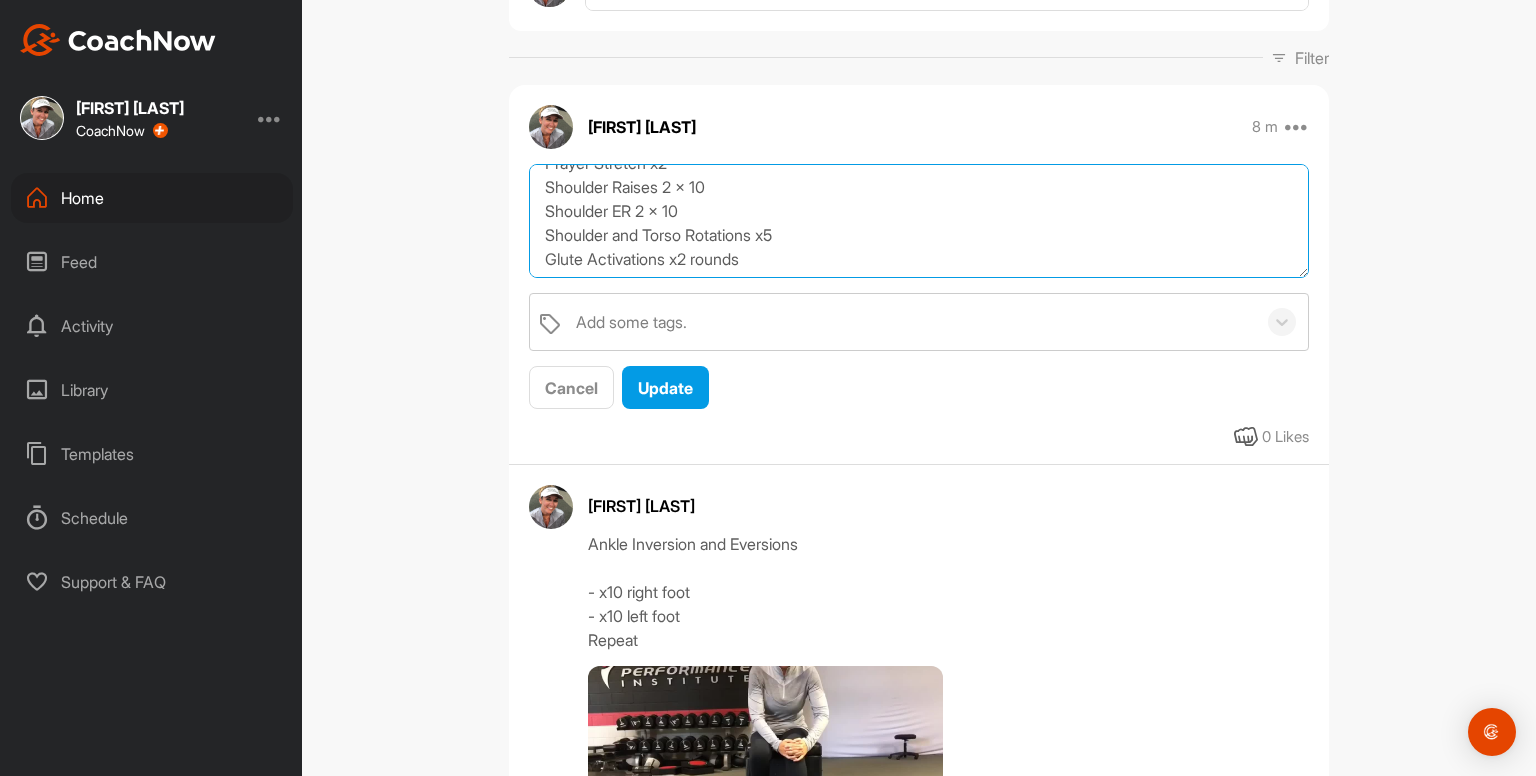type on "Exercises to do:
Ankle Inversions and Eversions 2 x 10
Ankle Movements 2 x 10
Ankle Rocking 2 x 10
Cervical Rotations
Cats & Camels x10
Prayer Stretch x2
Shoulder Raises 2 x 10
Shoulder ER 2 x 10
Shoulder and Torso Rotations x5
Glute Activations x2 rounds
Bridges x10
Hip Circles 2 x 10
Tall Kneeling Hip Circles 2 x 10
Straight Leg Raises 3 x 10
Hamstring Stretches
Hip Flexor / Quad Stretches
Chest Stretches
Side Stretch" 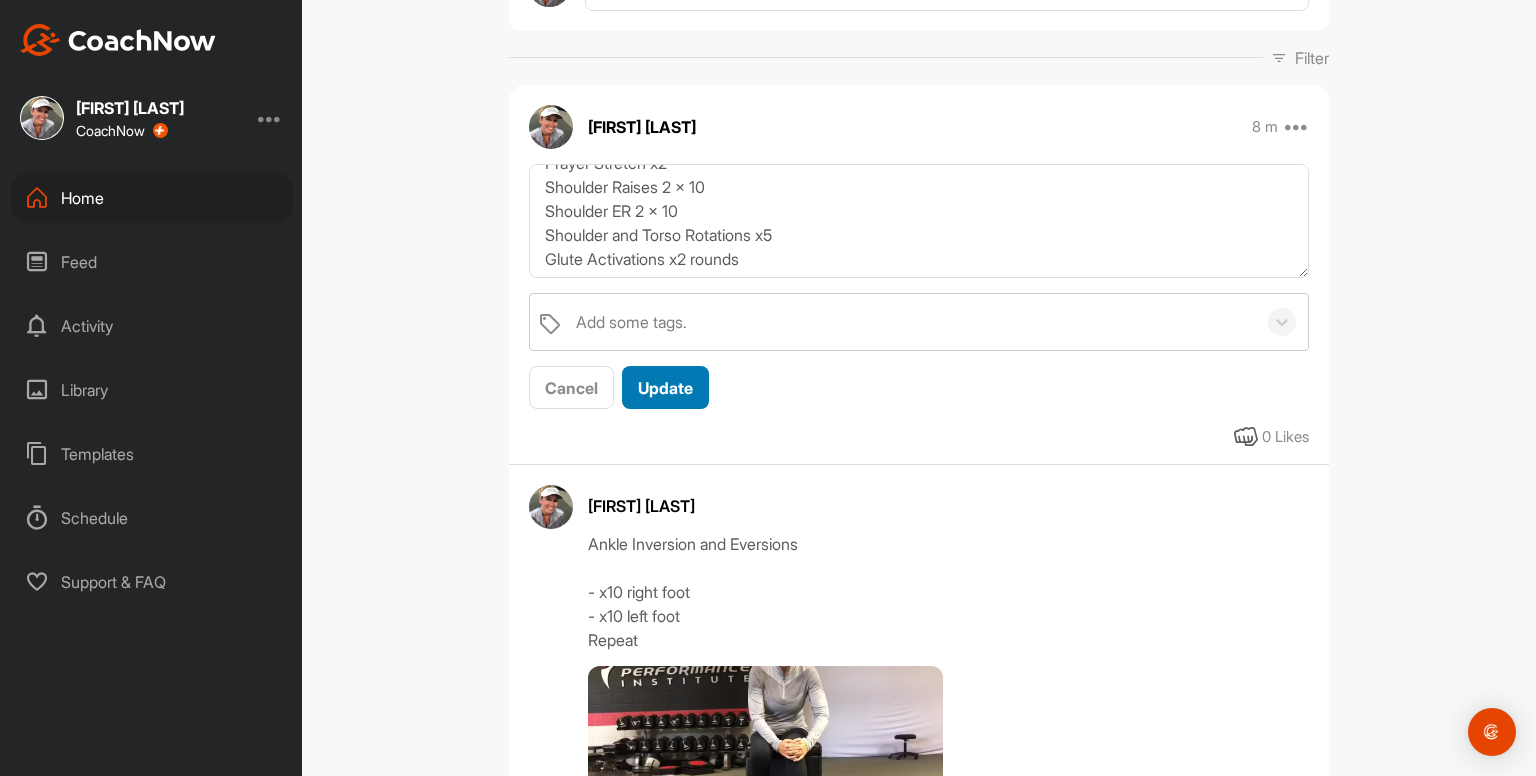 click on "Update" at bounding box center (665, 388) 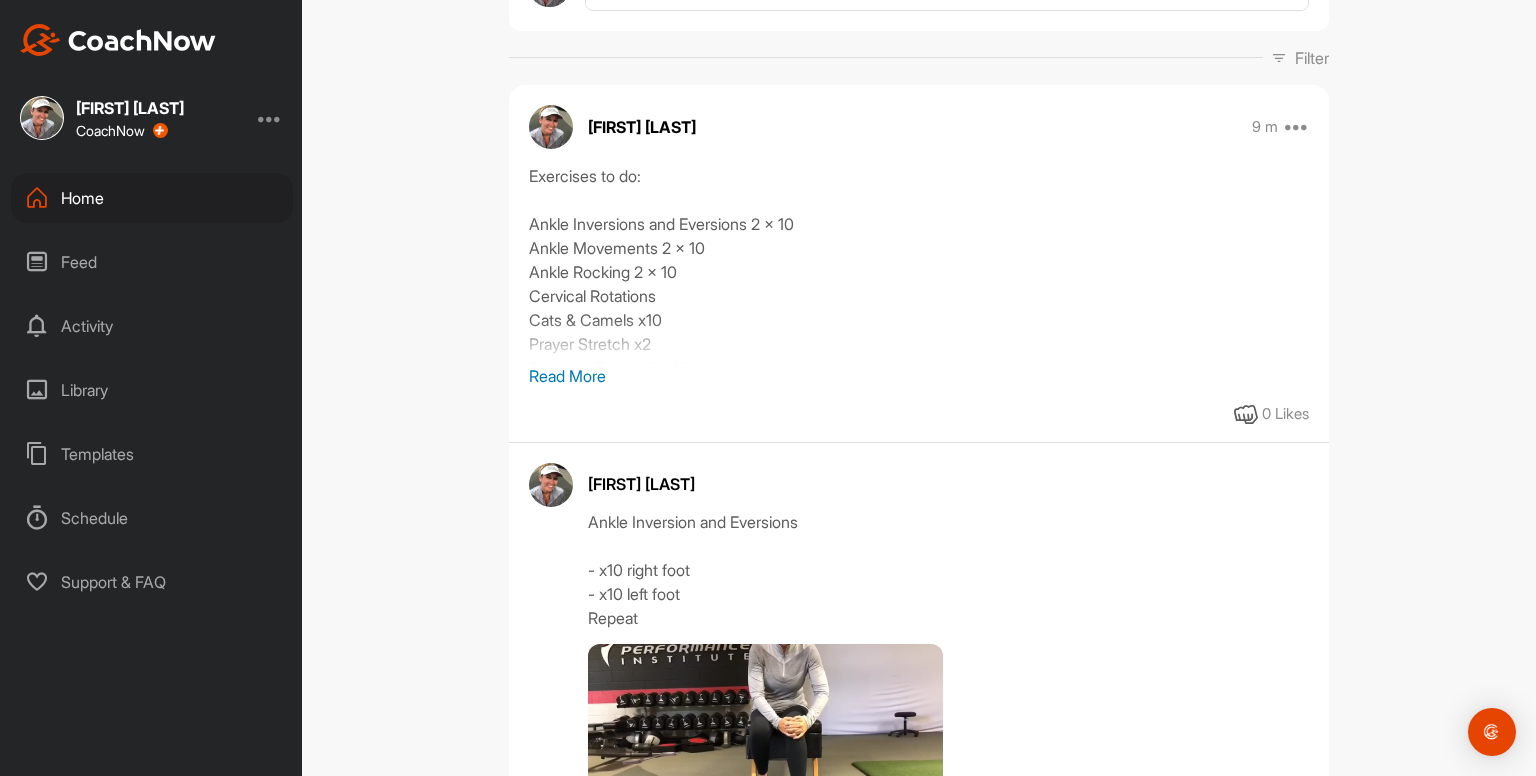 click on "Read More" at bounding box center [919, 376] 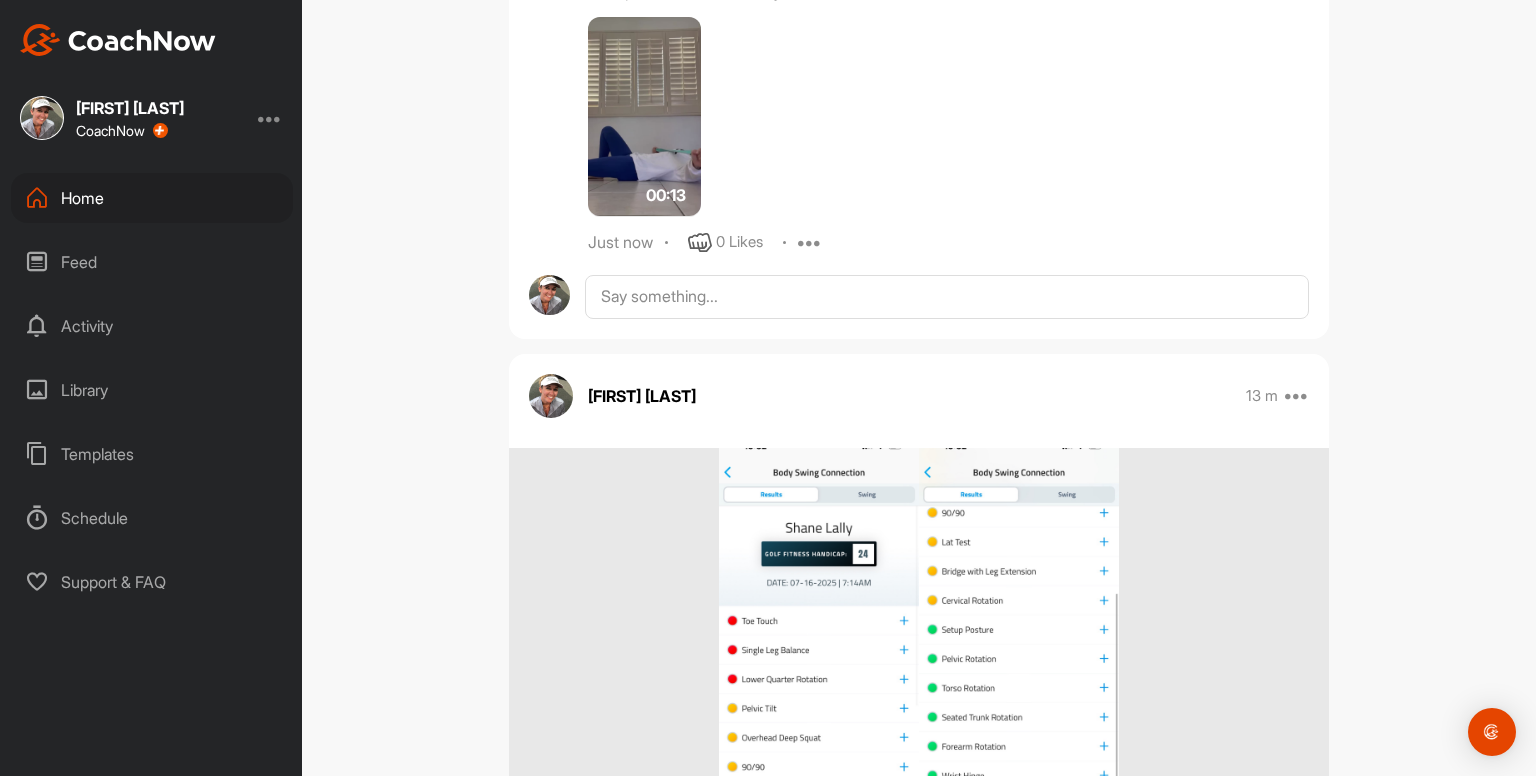 scroll, scrollTop: 7608, scrollLeft: 0, axis: vertical 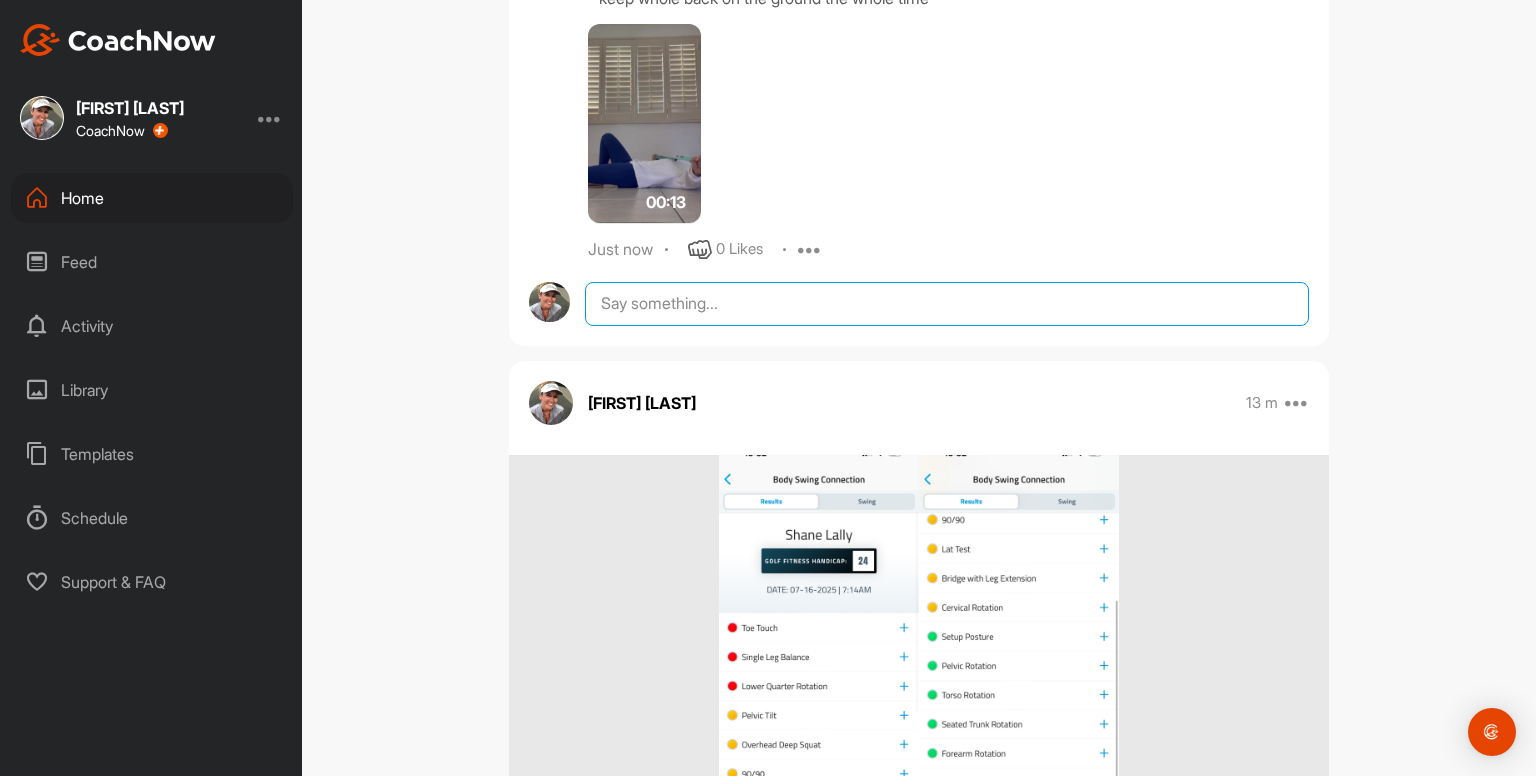 click at bounding box center [947, 304] 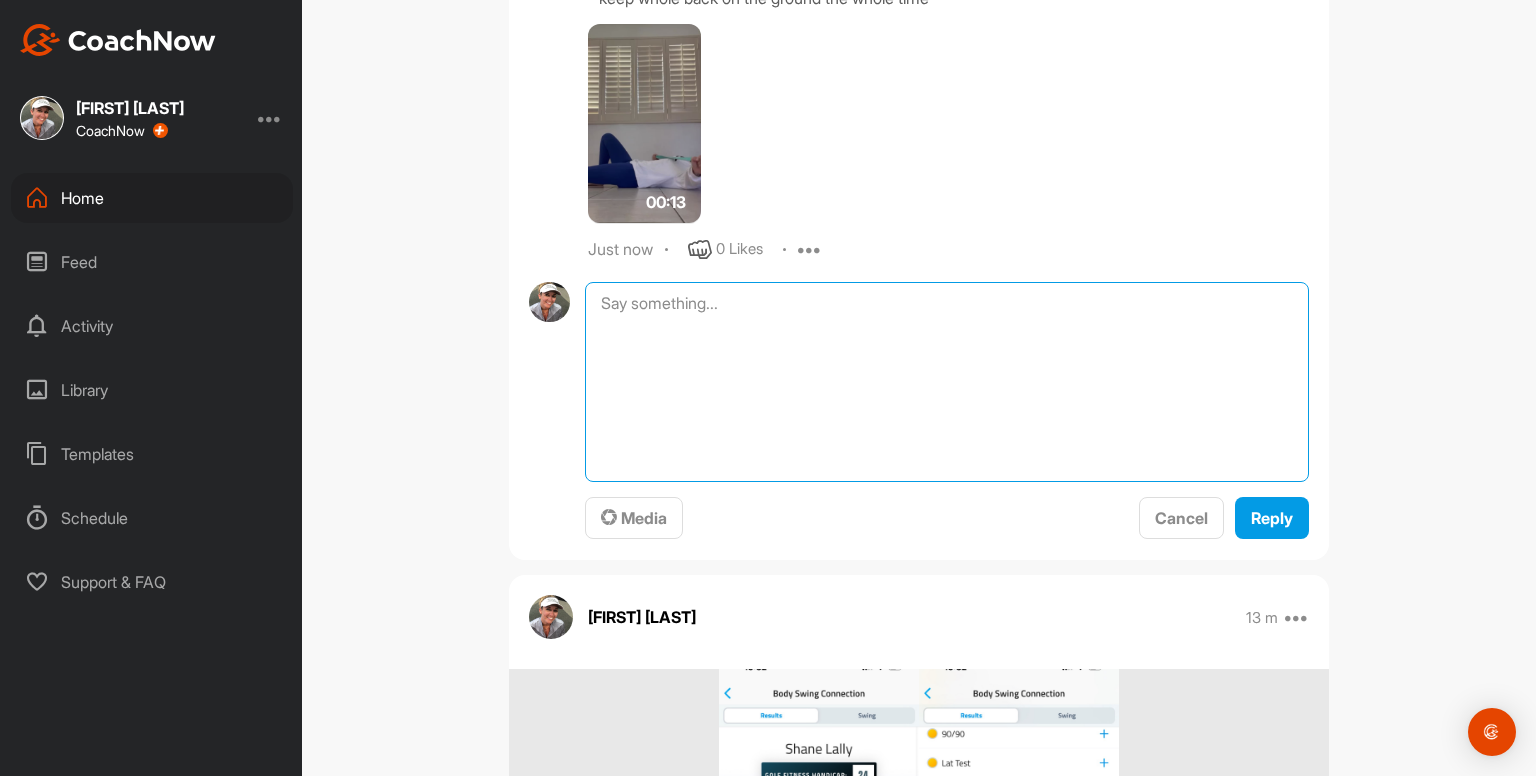 paste on "Ankle Inversion and Eversions
- x10 right foot
- 10 left foot
Repeat
00:18media
May 19
0 Likes
avatar
[FIRST] [LAST]
Ankle Movements - use something to balance with
- x10 circles clockwise
- x10 circles counterclockwise
- x10 pointing to ground / pulling up to shin
Repeat on other foot
Repeat both feet again
00:46media
May 19
0 Likes
avatar
[FIRST] [LAST]
Ankle Rocking - use something to balance with
- x10 rocking / heels up to toes up
Repeat
00:36media
May 19
0 Likes
avatar
[FIRST] [LAST]
Cervical Drill x5
- keep eyes focused forwards as head moves right and left
- right and left = 1 rep
- using a mirror helps
00:25media
May 19
0 Likes
avatar
[FIRST] [LAST]
Cervical Drill x5
- keep head still as eyes follow thumb
- right and left = 1 rep
00:38media
May 19
0 Likes
avatar
[FIRST] [LAST]
Cats & Camels x10
- up and down = 1 rep
- big movement from head to tailbone
- breathe in at the top and really expand the rib cage then breathe out when you arch down
00:13media
May 19
0 Likes
avatar
Ka..." 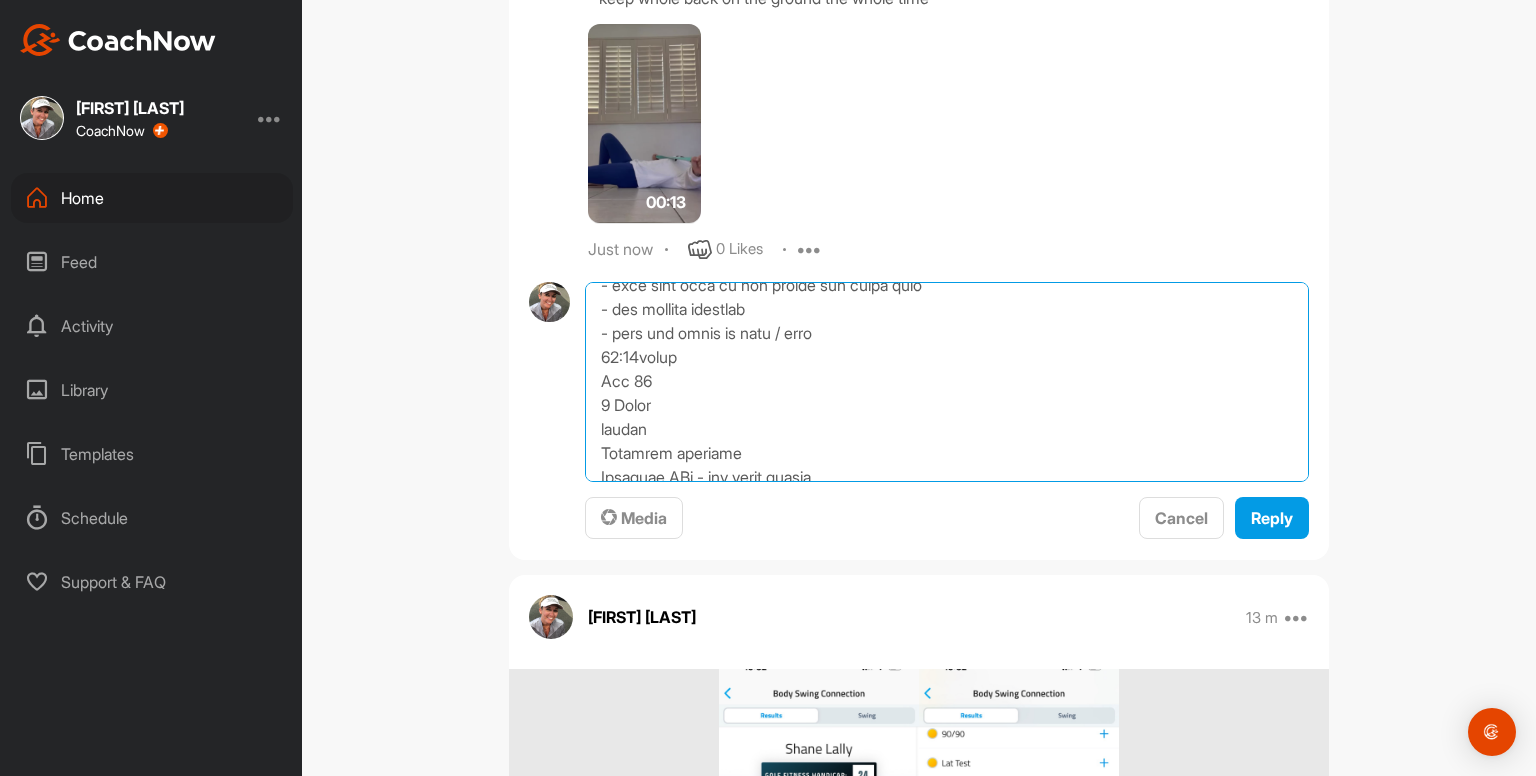 scroll, scrollTop: 0, scrollLeft: 0, axis: both 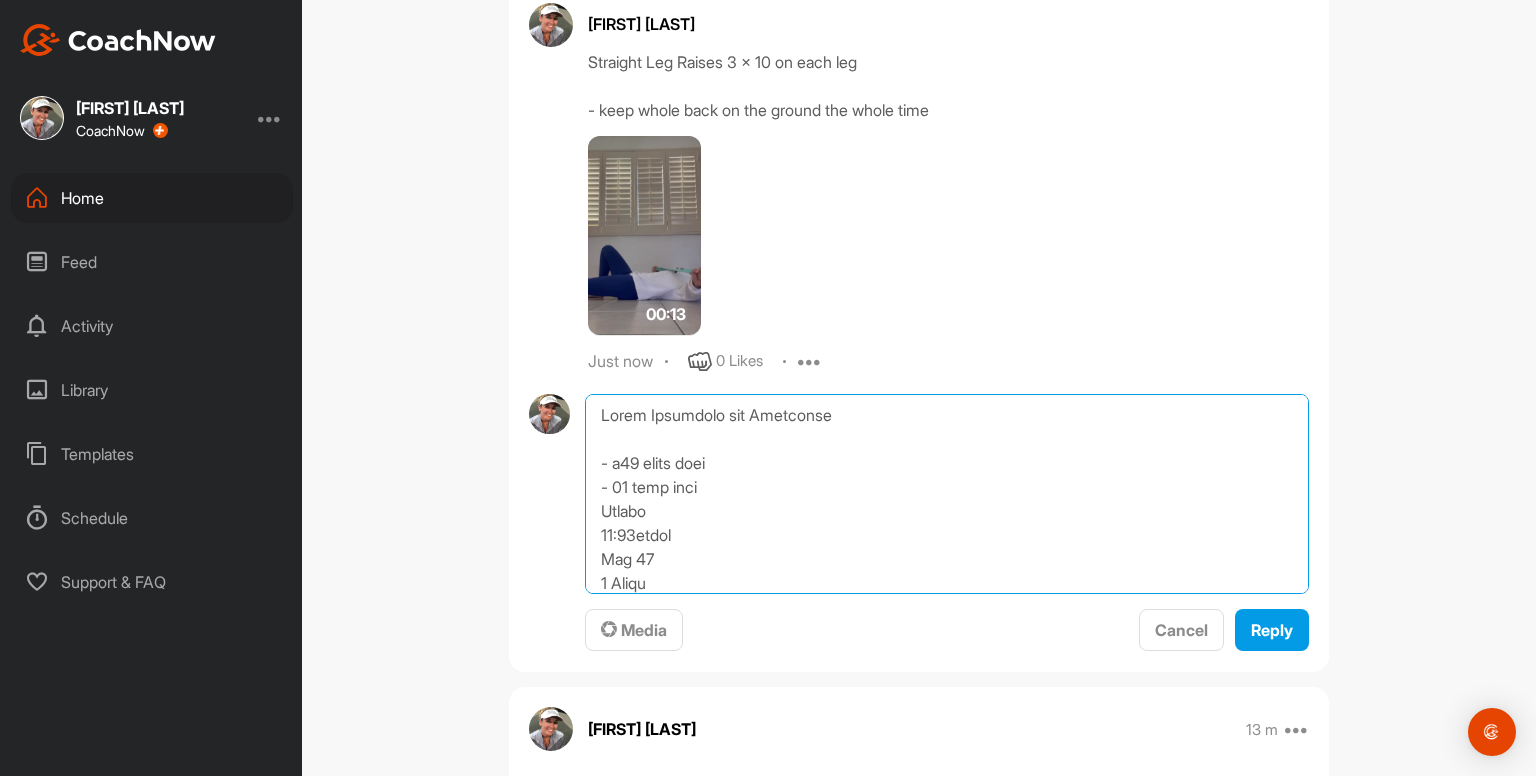 drag, startPoint x: 586, startPoint y: 449, endPoint x: 545, endPoint y: -23, distance: 473.77737 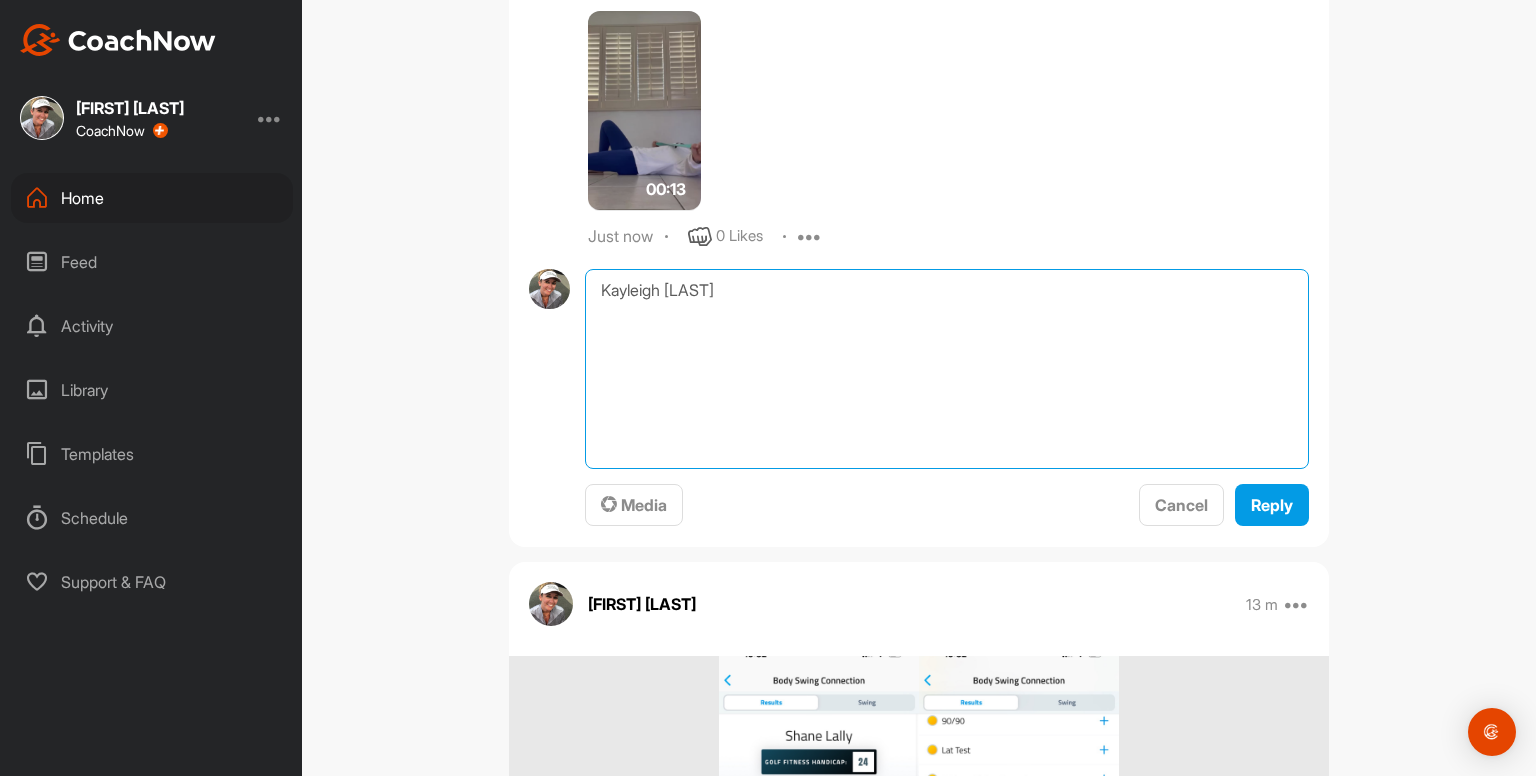 scroll, scrollTop: 7624, scrollLeft: 0, axis: vertical 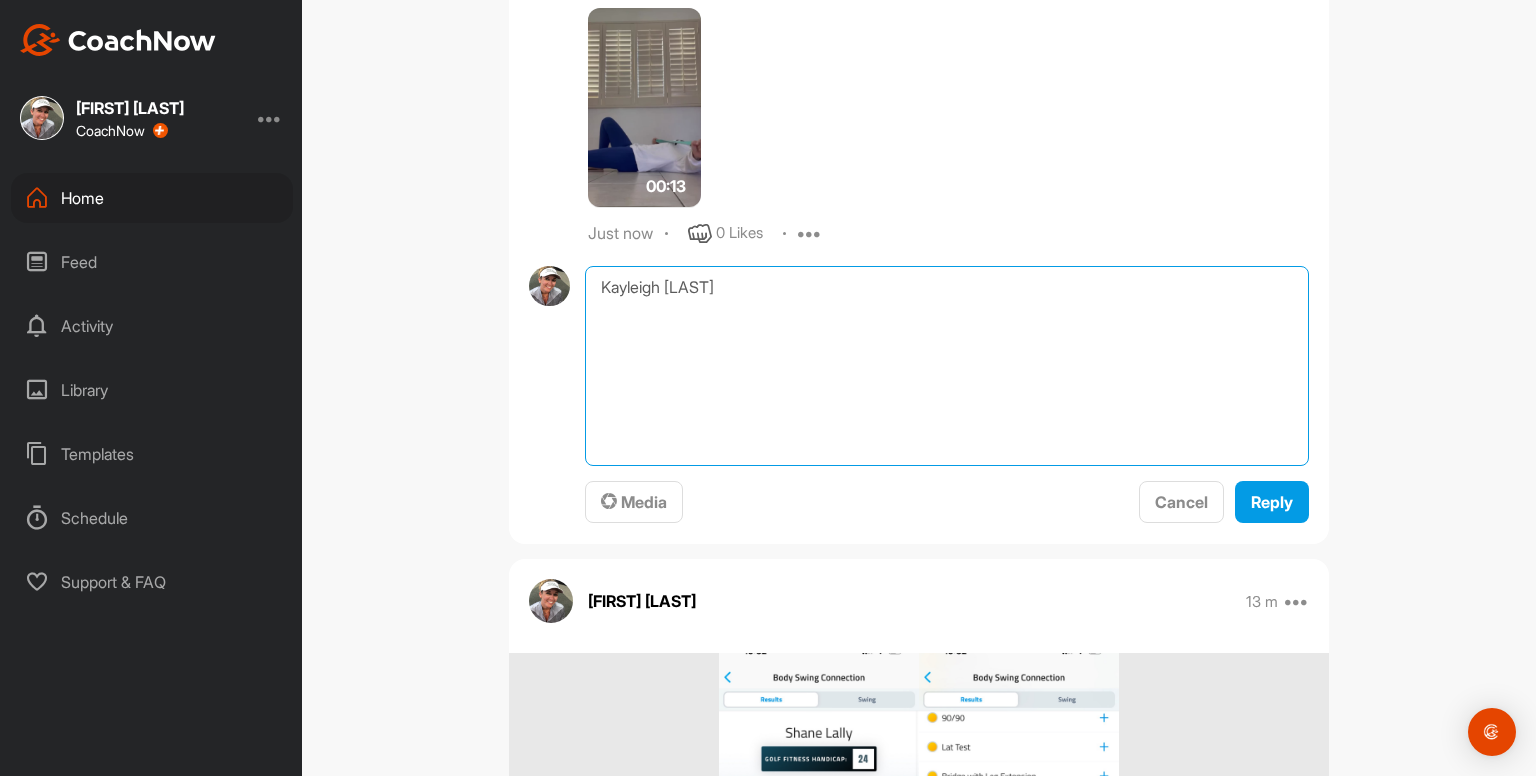 drag, startPoint x: 588, startPoint y: 373, endPoint x: 1068, endPoint y: 545, distance: 509.88626 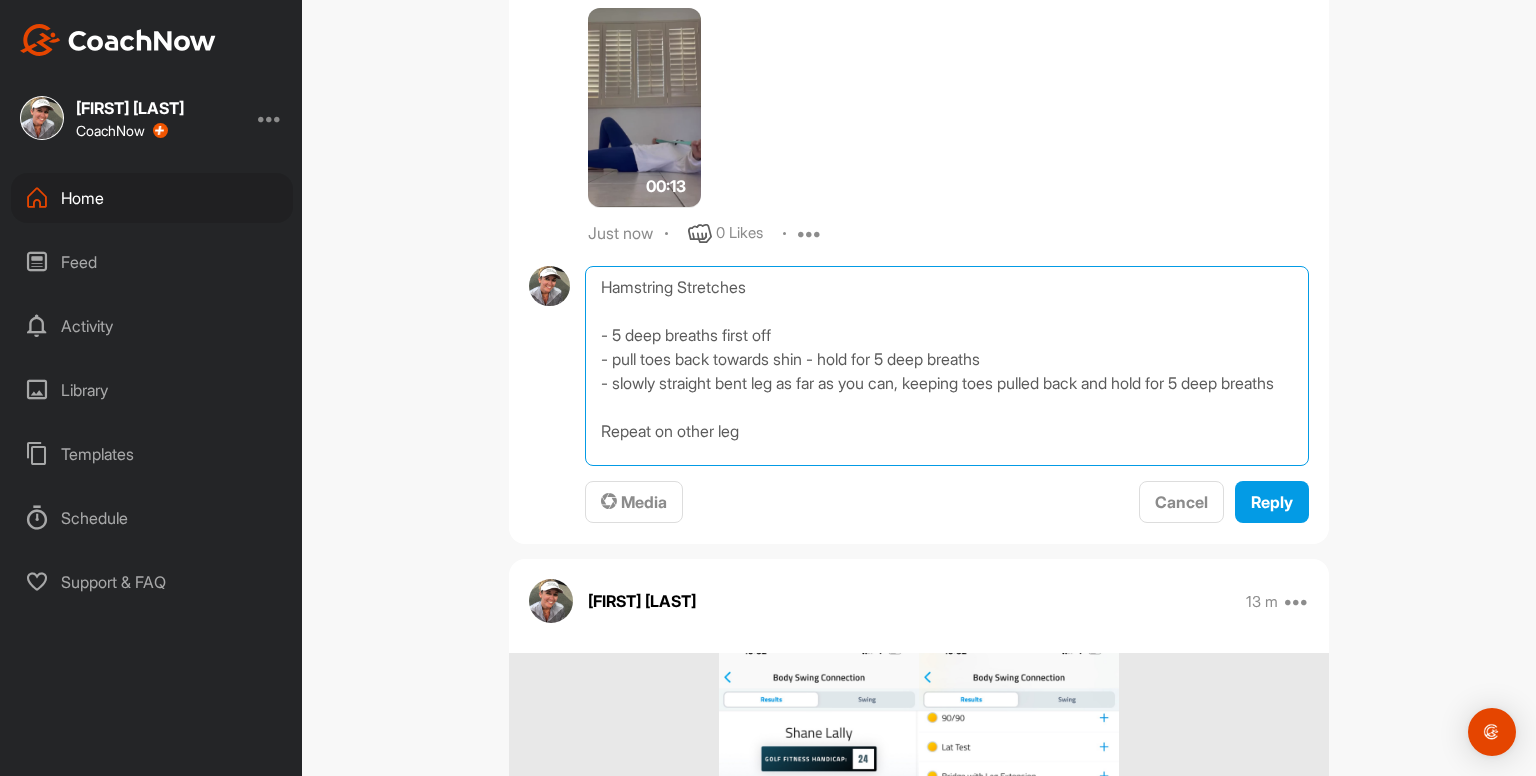 scroll, scrollTop: 10, scrollLeft: 0, axis: vertical 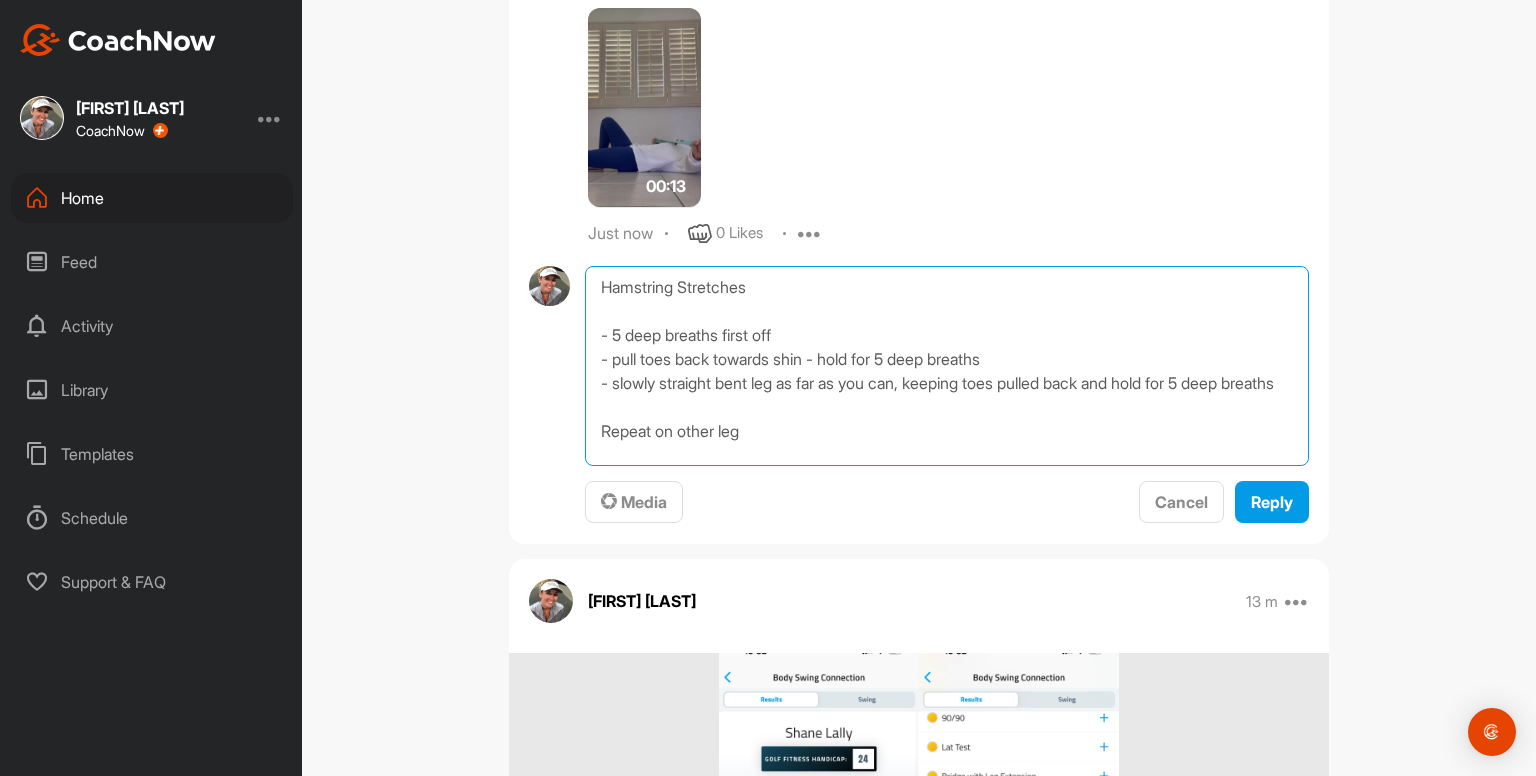 type on "Hamstring Stretches
- 5 deep breaths first off
- pull toes back towards shin - hold for 5 deep breaths
- slowly straight bent leg as far as you can, keeping toes pulled back and hold for 5 deep breaths
Repeat on other leg" 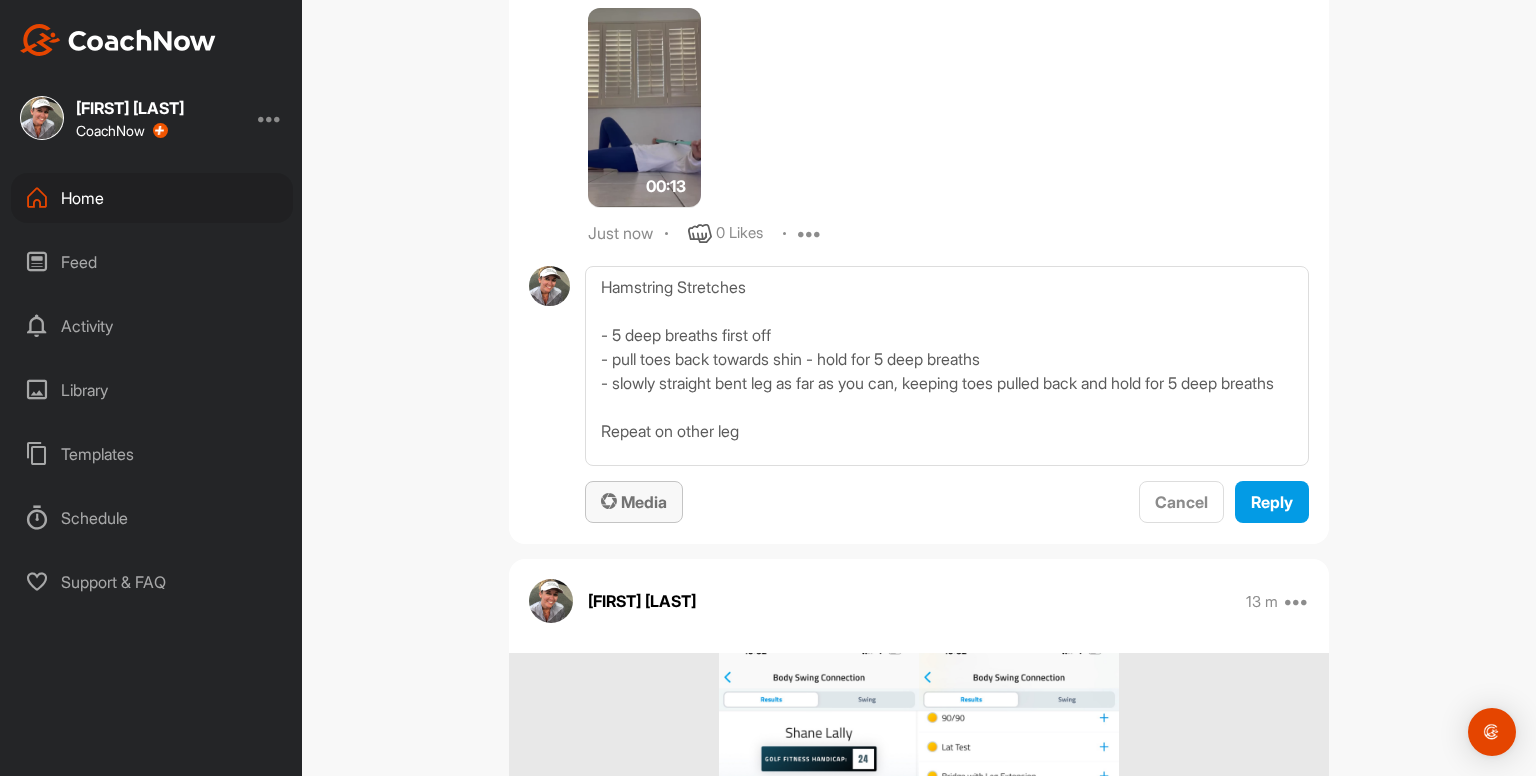click on "Media" at bounding box center (634, 502) 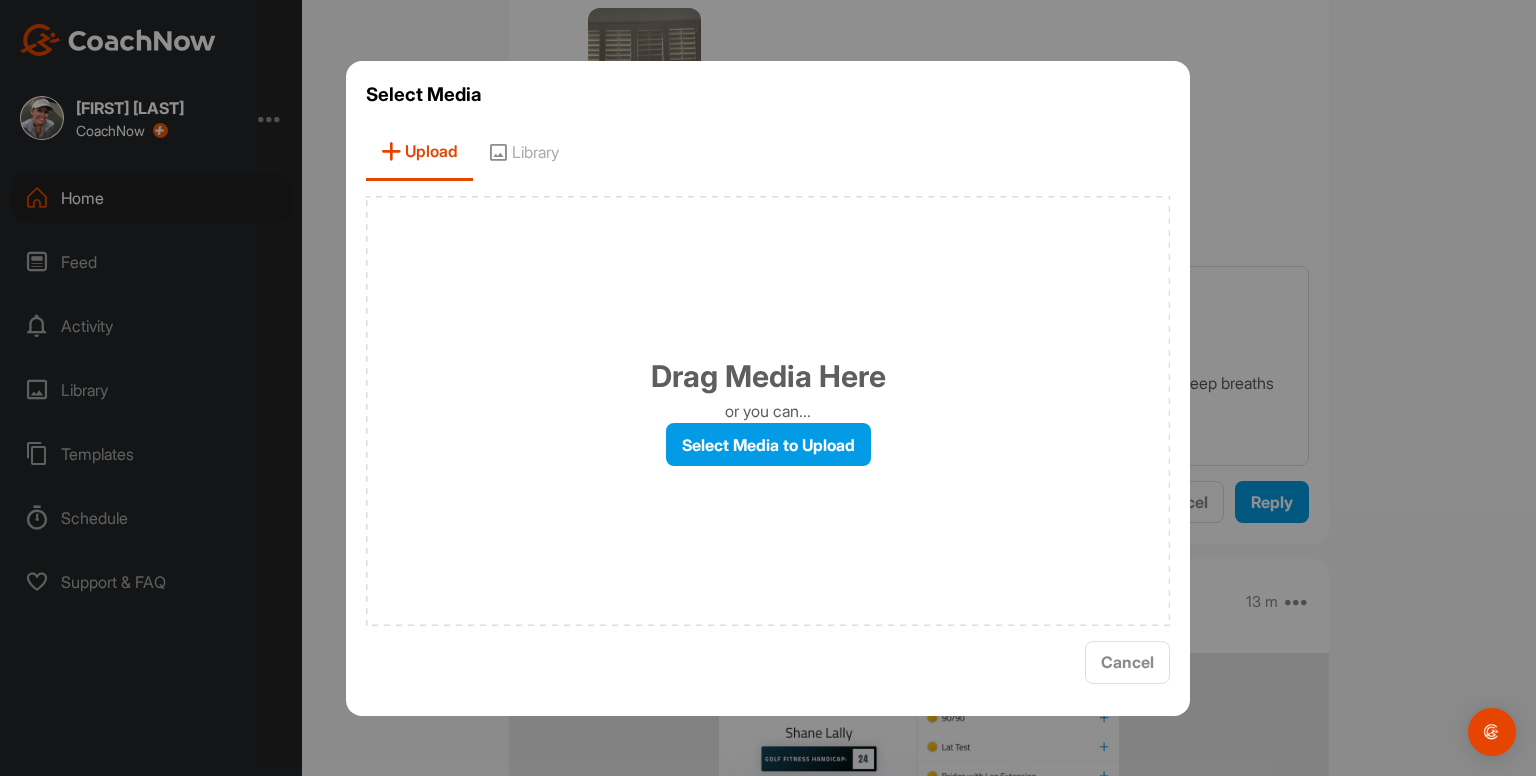 click on "Library" at bounding box center (523, 152) 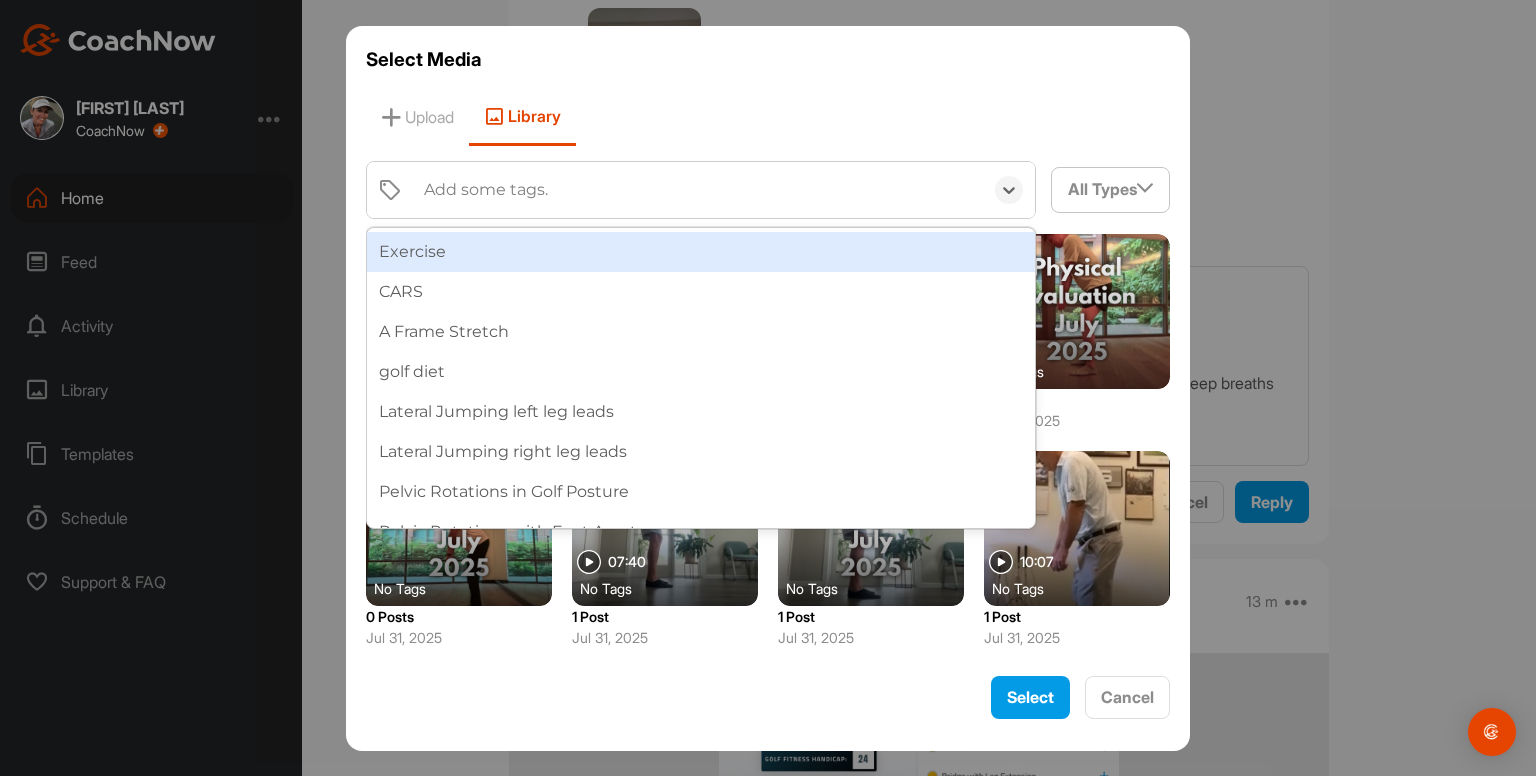 click on "Add some tags." at bounding box center (486, 190) 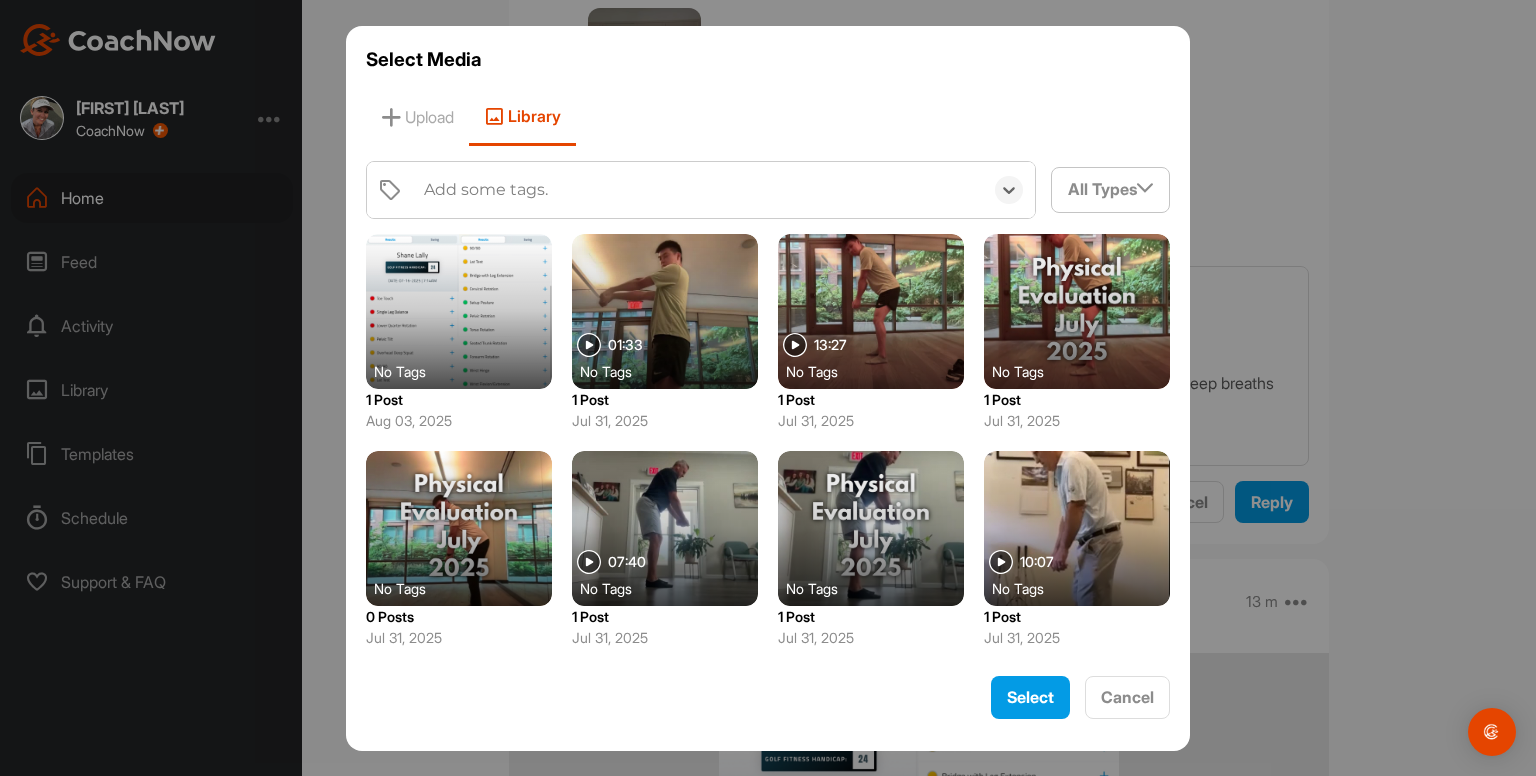 click on "Add some tags." at bounding box center [486, 190] 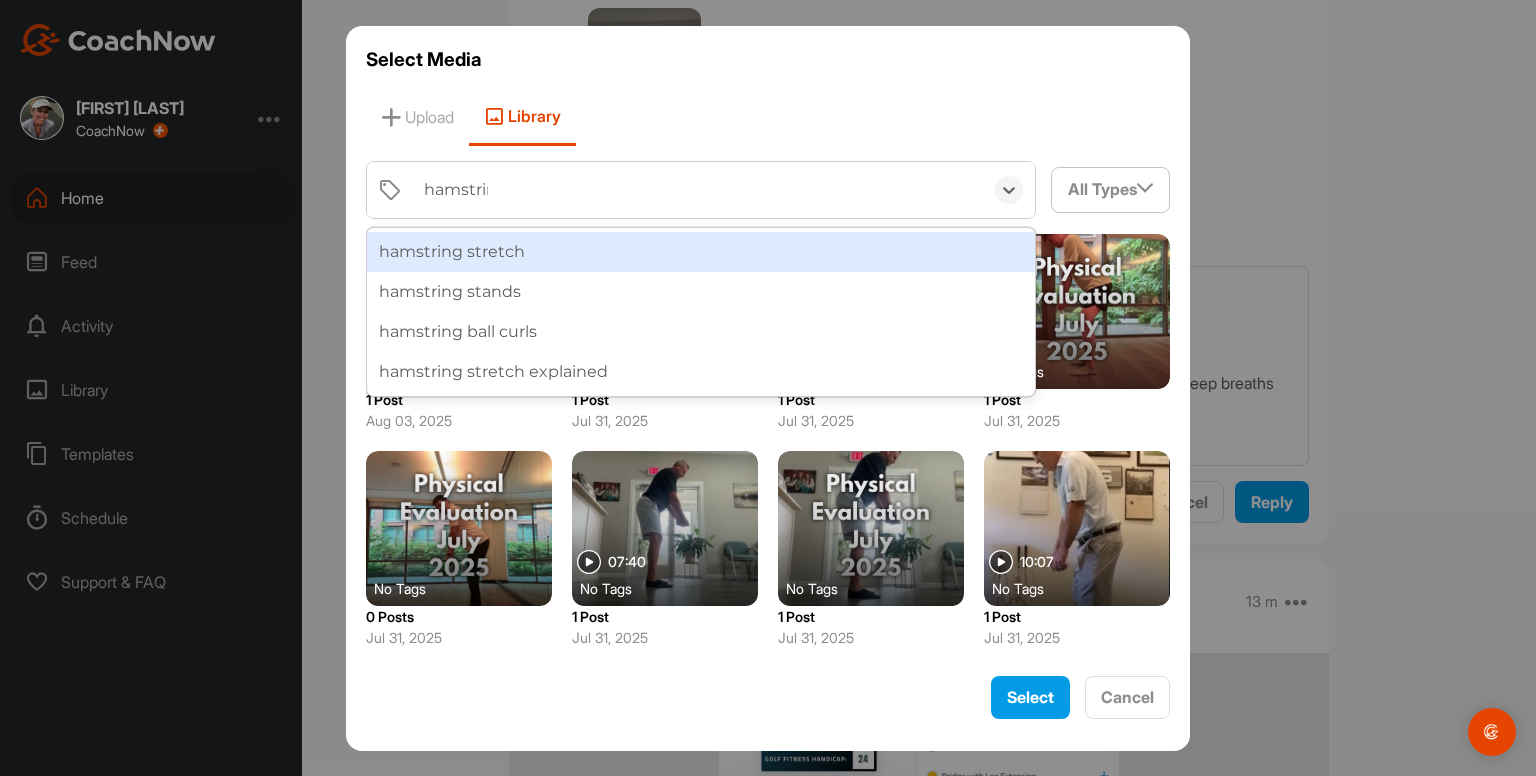 type on "hamstring" 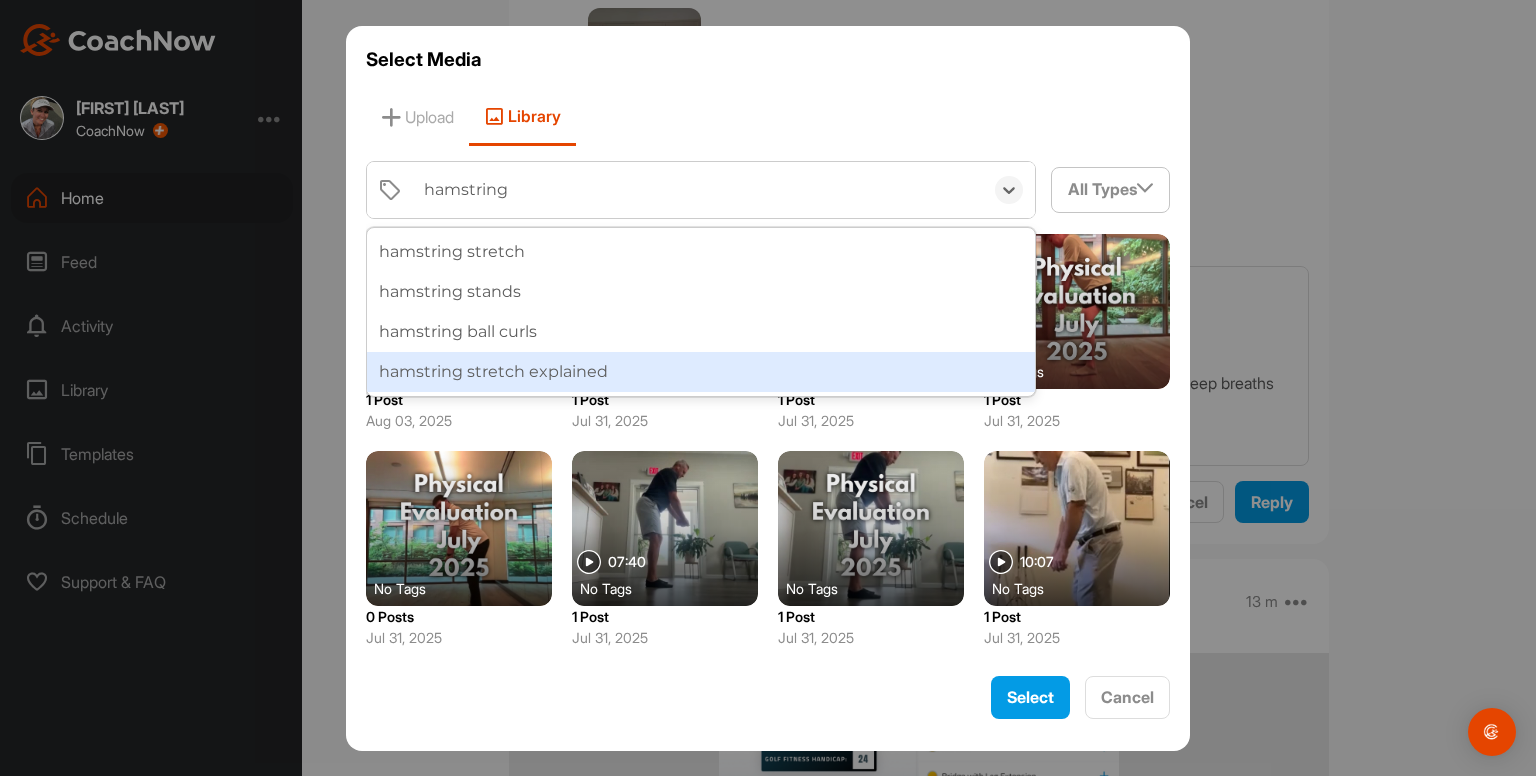 click on "hamstring stretch explained" at bounding box center (701, 372) 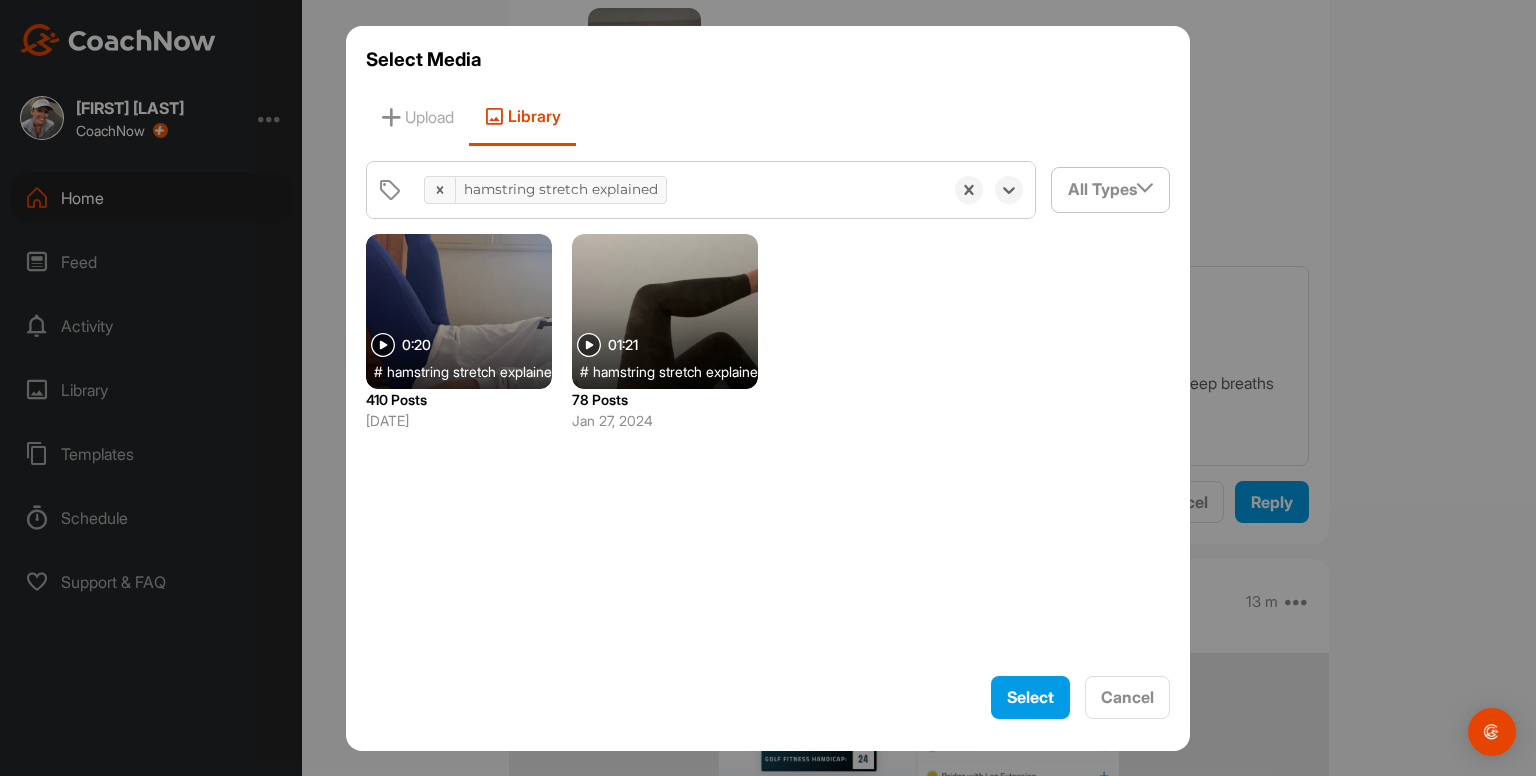 click at bounding box center (459, 311) 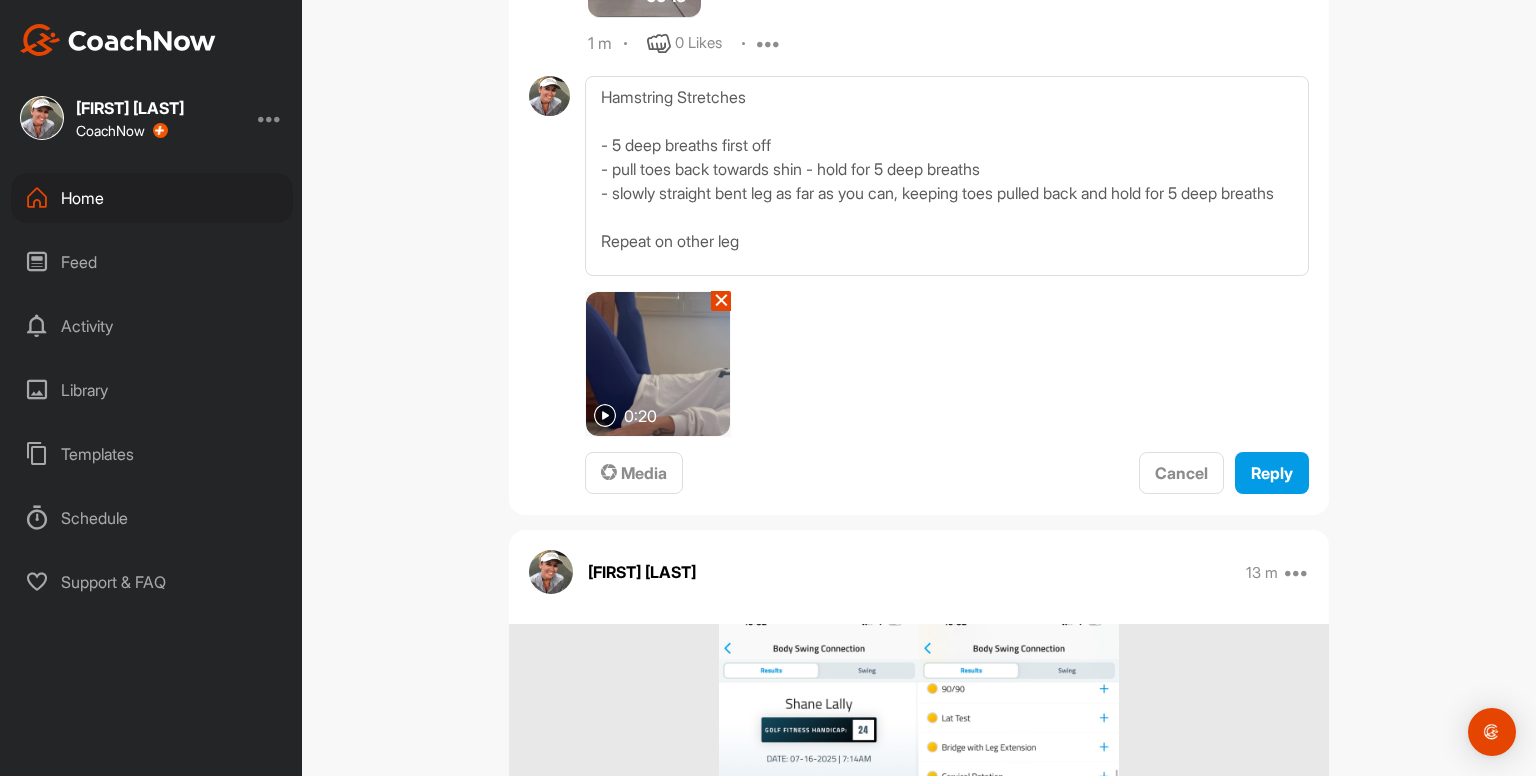 scroll, scrollTop: 7816, scrollLeft: 0, axis: vertical 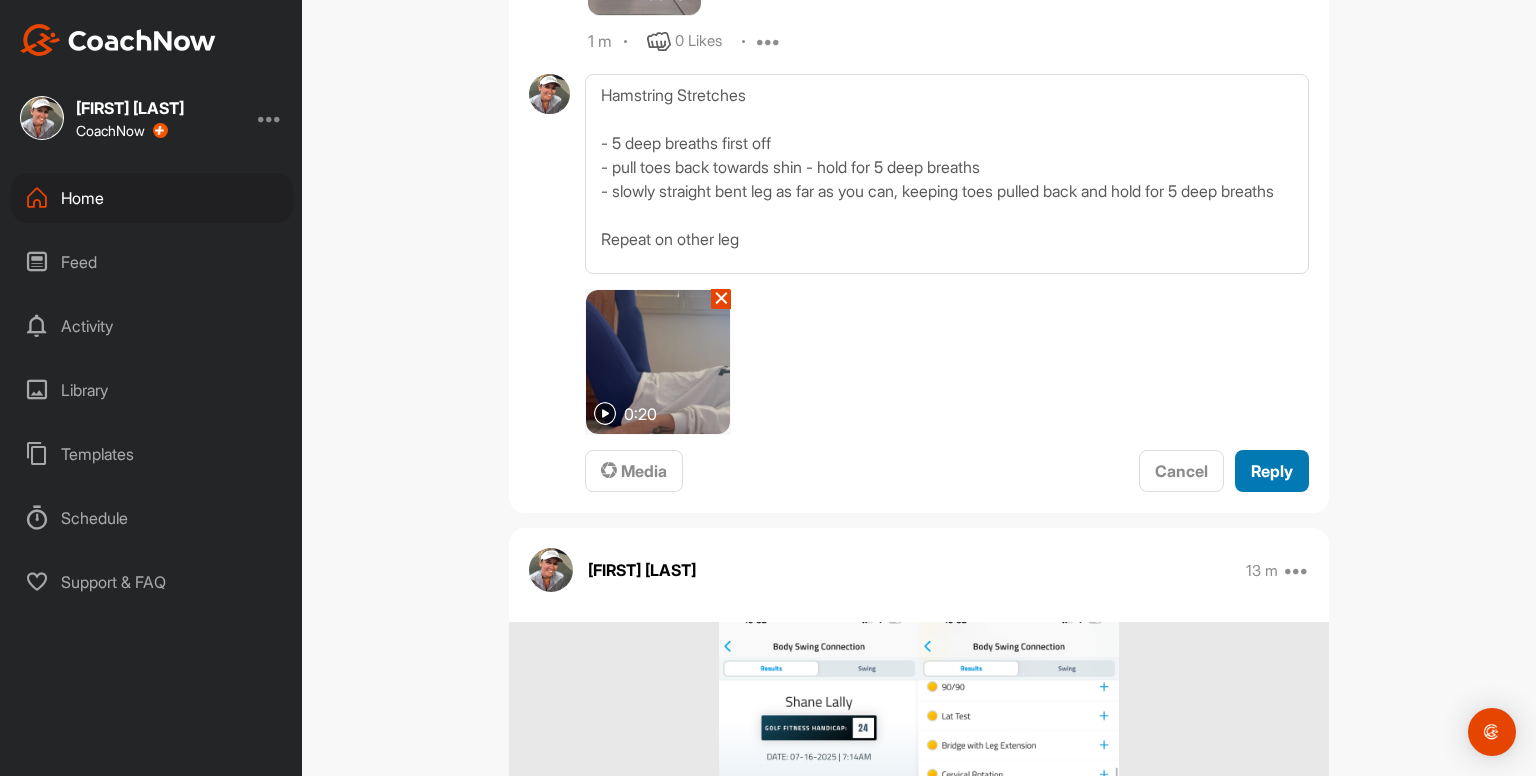 click on "Reply" at bounding box center (1272, 471) 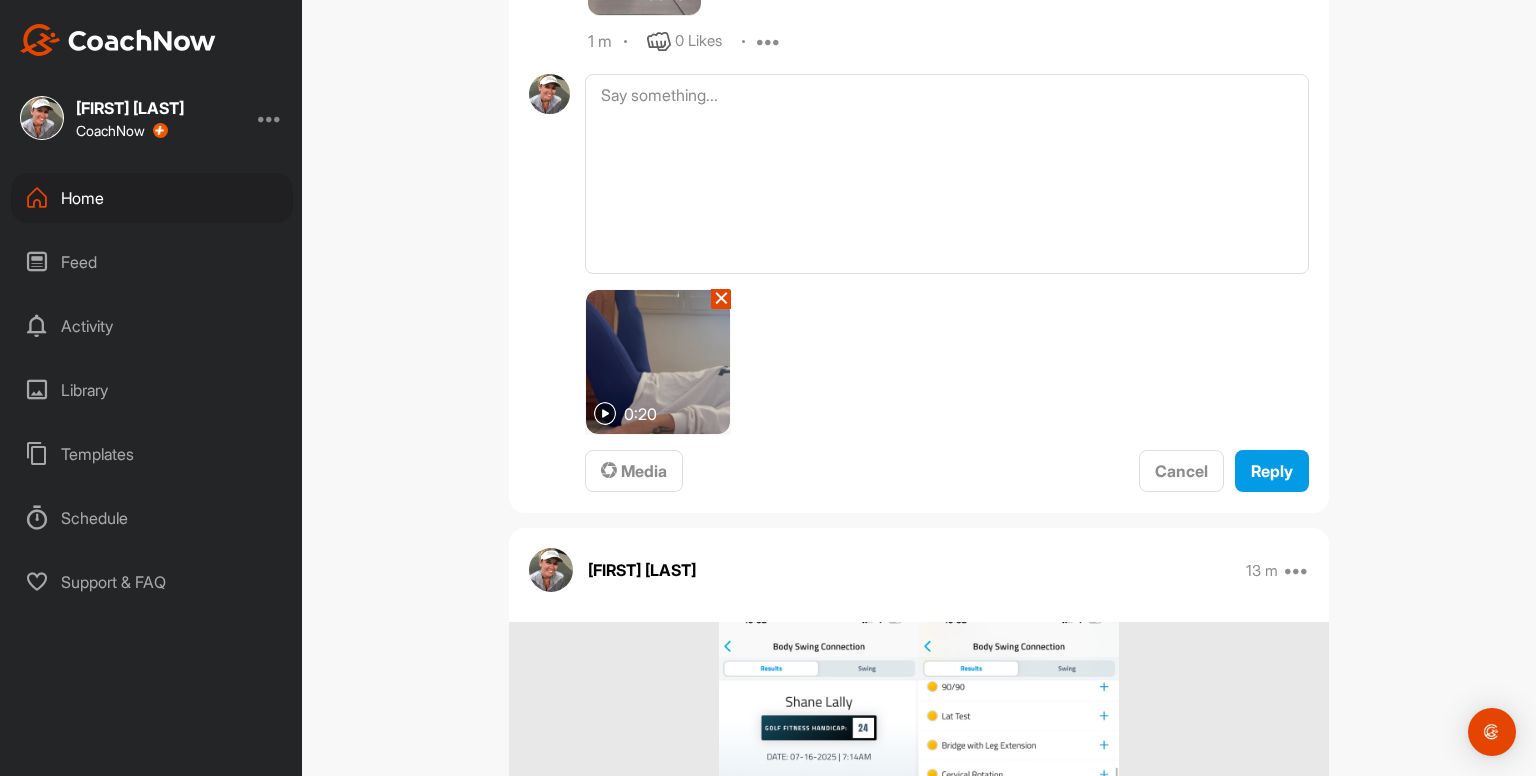 scroll, scrollTop: 0, scrollLeft: 0, axis: both 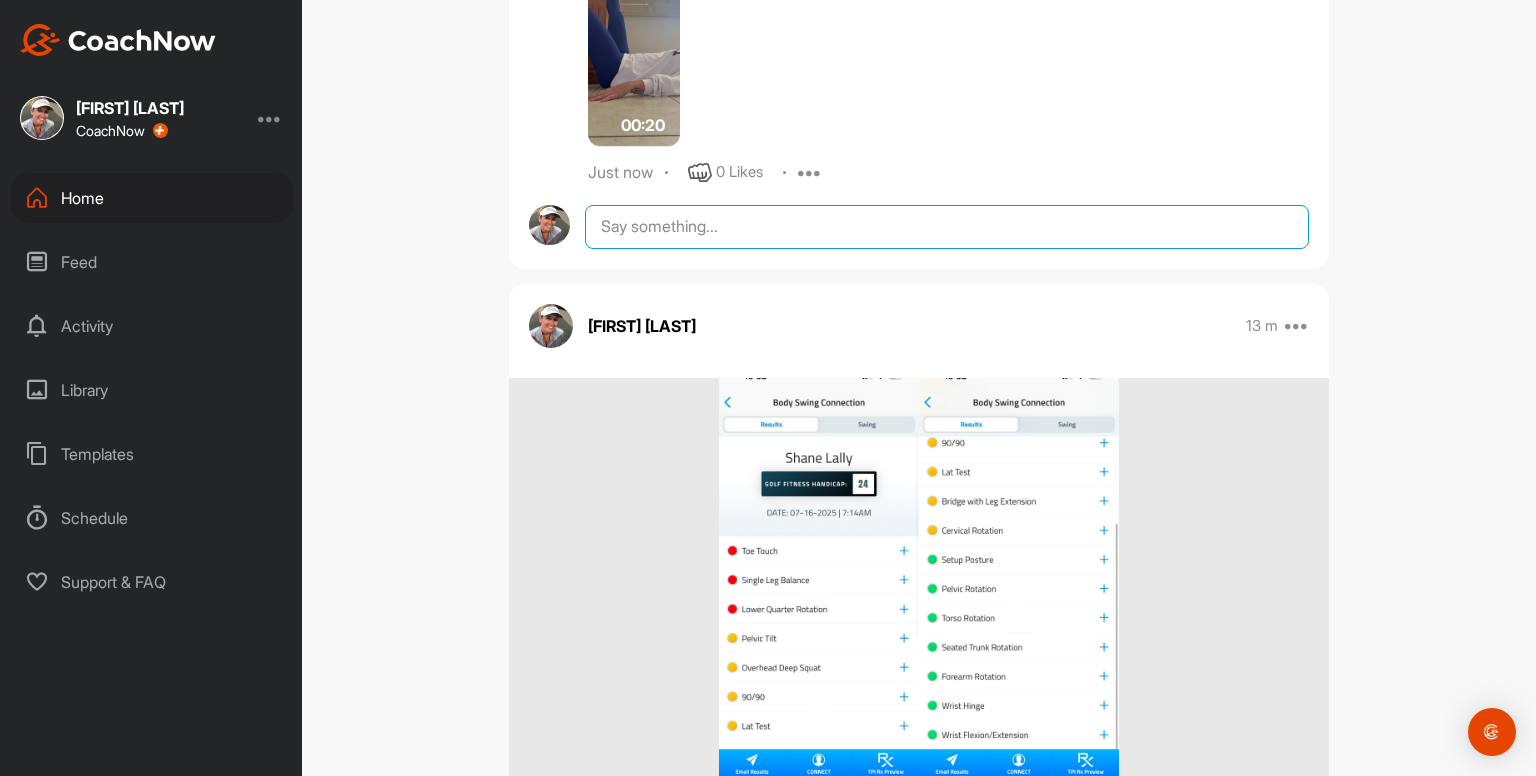 click at bounding box center [947, 227] 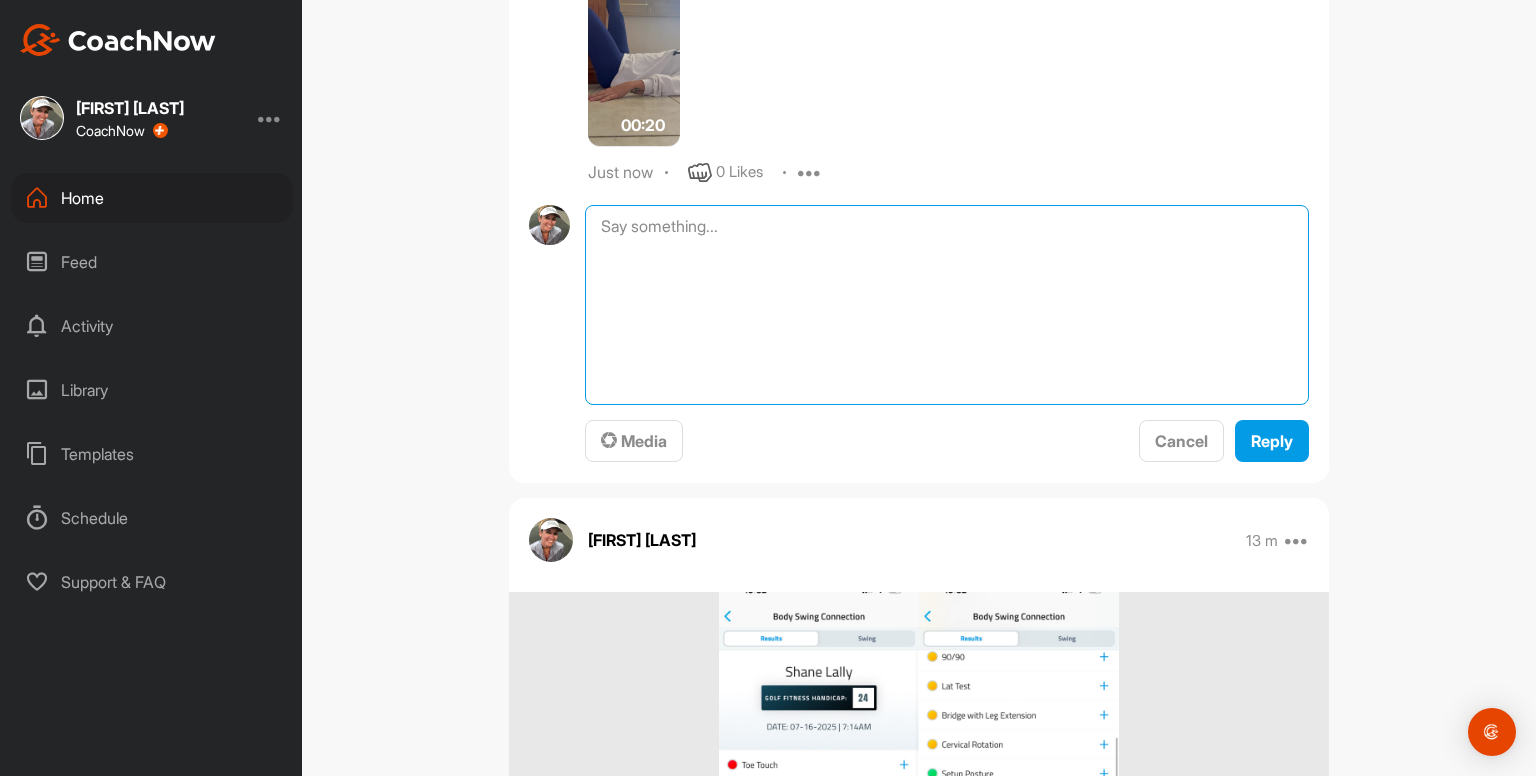 paste on "Ankle Inversion and Eversions
- x10 right foot
- 10 left foot
Repeat
00:18media
May 19
0 Likes
avatar
[FIRST] [LAST]
Ankle Movements - use something to balance with
- x10 circles clockwise
- x10 circles counterclockwise
- x10 pointing to ground / pulling up to shin
Repeat on other foot
Repeat both feet again
00:46media
May 19
0 Likes
avatar
[FIRST] [LAST]
Ankle Rocking - use something to balance with
- x10 rocking / heels up to toes up
Repeat
00:36media
May 19
0 Likes
avatar
[FIRST] [LAST]
Cervical Drill x5
- keep eyes focused forwards as head moves right and left
- right and left = 1 rep
- using a mirror helps
00:25media
May 19
0 Likes
avatar
[FIRST] [LAST]
Cervical Drill x5
- keep head still as eyes follow thumb
- right and left = 1 rep
00:38media
May 19
0 Likes
avatar
[FIRST] [LAST]
Cats & Camels x10
- up and down = 1 rep
- big movement from head to tailbone
- breathe in at the top and really expand the rib cage then breathe out when you arch down
00:13media
May 19
0 Likes
avatar
Ka..." 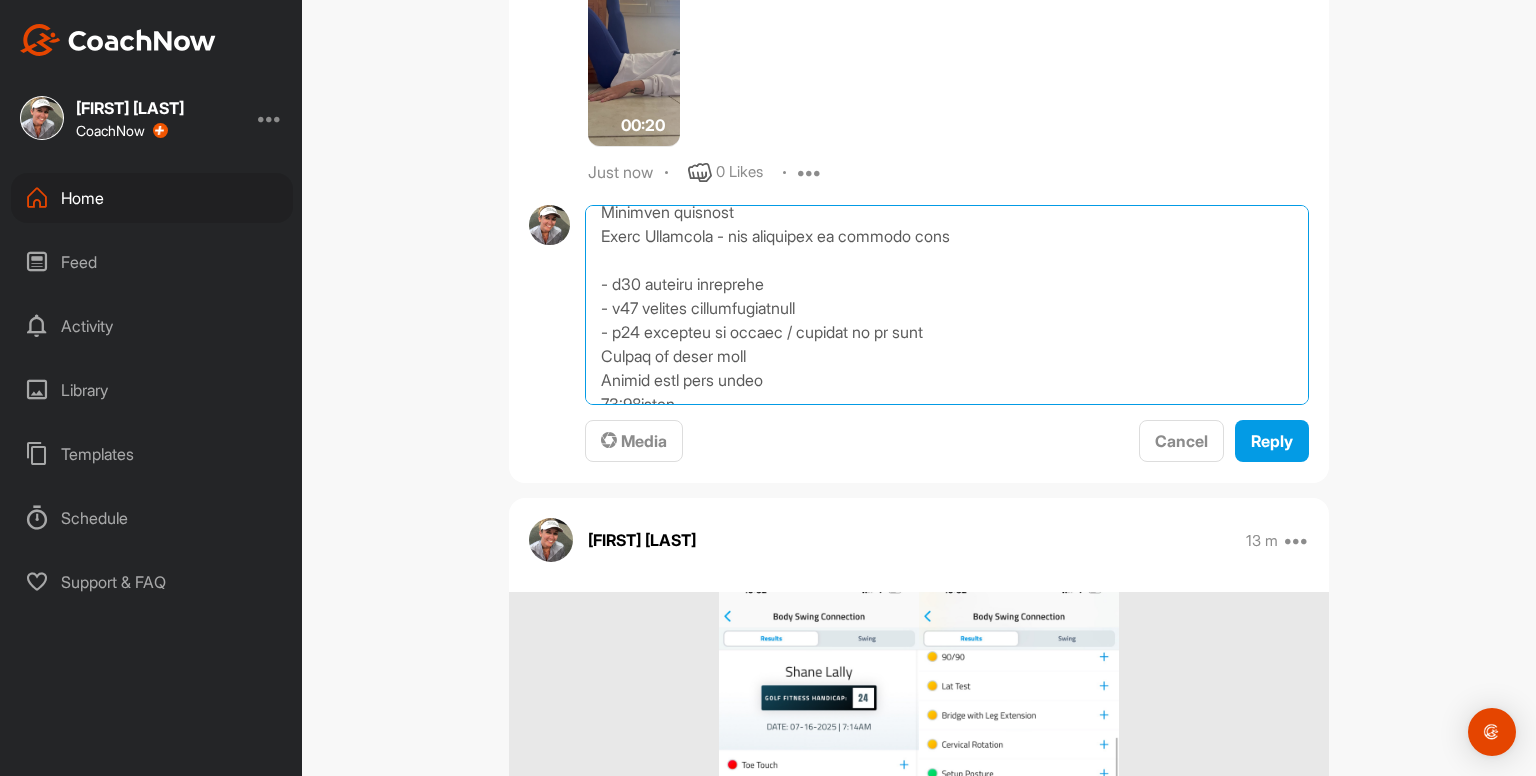 scroll, scrollTop: 0, scrollLeft: 0, axis: both 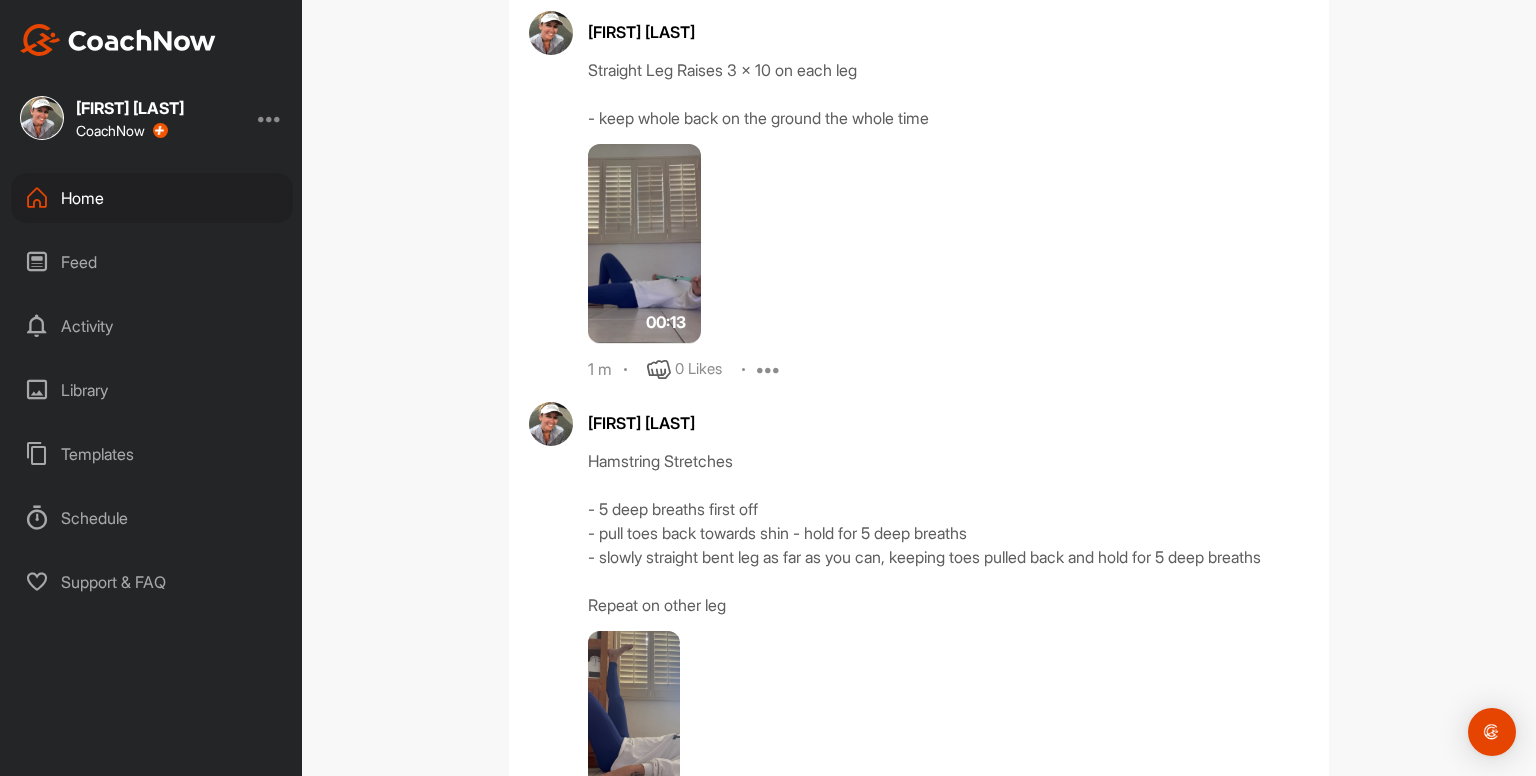 drag, startPoint x: 588, startPoint y: 354, endPoint x: 566, endPoint y: -34, distance: 388.6232 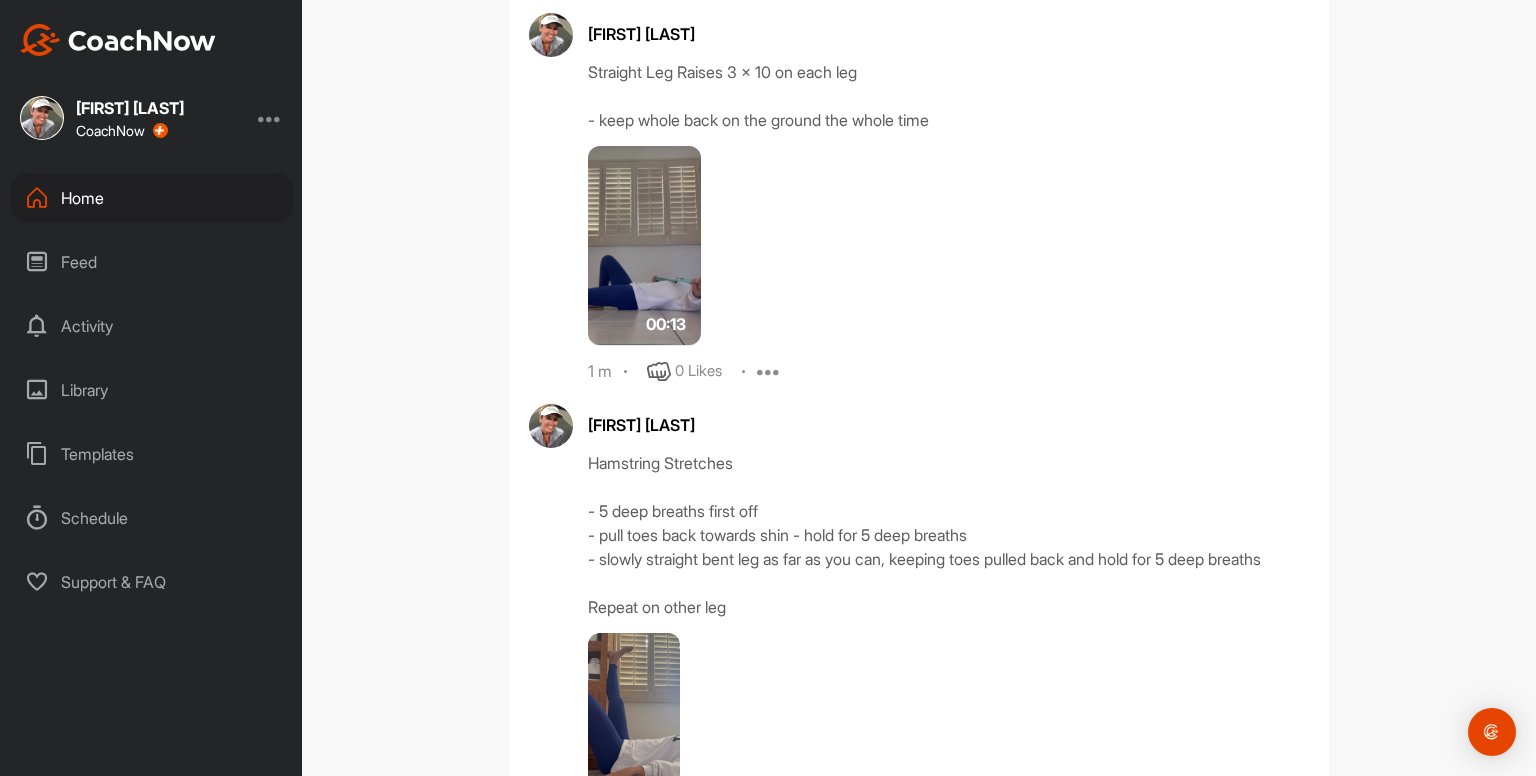 click on "Kayleigh franklin CoachNow  Home Feed Activity Library Templates Schedule Support & FAQ + Create New Space New Group New Tag New List New Template 2 Notifications Invitations This Week WG William G.   liked your video . 1 d  • Bill Grebe / Golf Fitness Lance G.   posted a video : " Swing evaluation " 2 d  • Hector G. / Fitness Training KP Kajsa P.   replied to a post : "Hi! Update from my side: no..." 3 d  • Kajsa P. / Fitness Training LF Leslie F.   accepted your invitation . 6 d  • Leslie F. / Fitness Training This Month JC Joseph C.   replied to a post : "Looks neat will try it out!..." 1 w  • Joseph C. / Golf Ryan K.   created a post : "Here’s a cool new app that ..." 1 w  • Joseph C. / Golf Ryan K.   created a post : "Here’s a cool new app that ..." 1 w  • Jordan S. / Golf Ryan K.   created a post : "Here’s a cool new app that ..." 1 w  • Jordan W. / Golf Ryan K.   created a post : "Here’s a cool new app that ..." 1 w  • Bill C. / Golf Ryan K.   created a post 1 w" at bounding box center (768, 388) 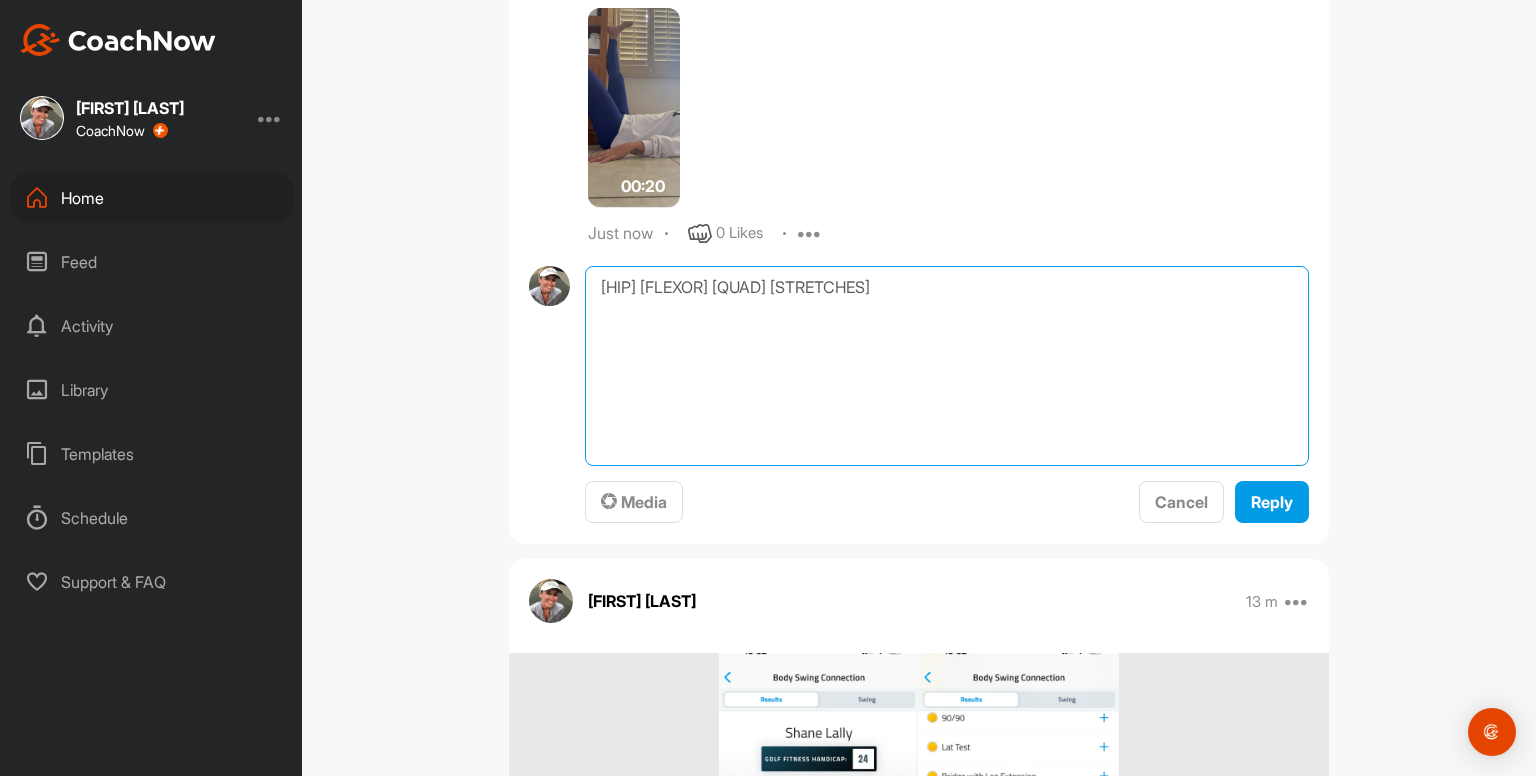 scroll, scrollTop: 8120, scrollLeft: 0, axis: vertical 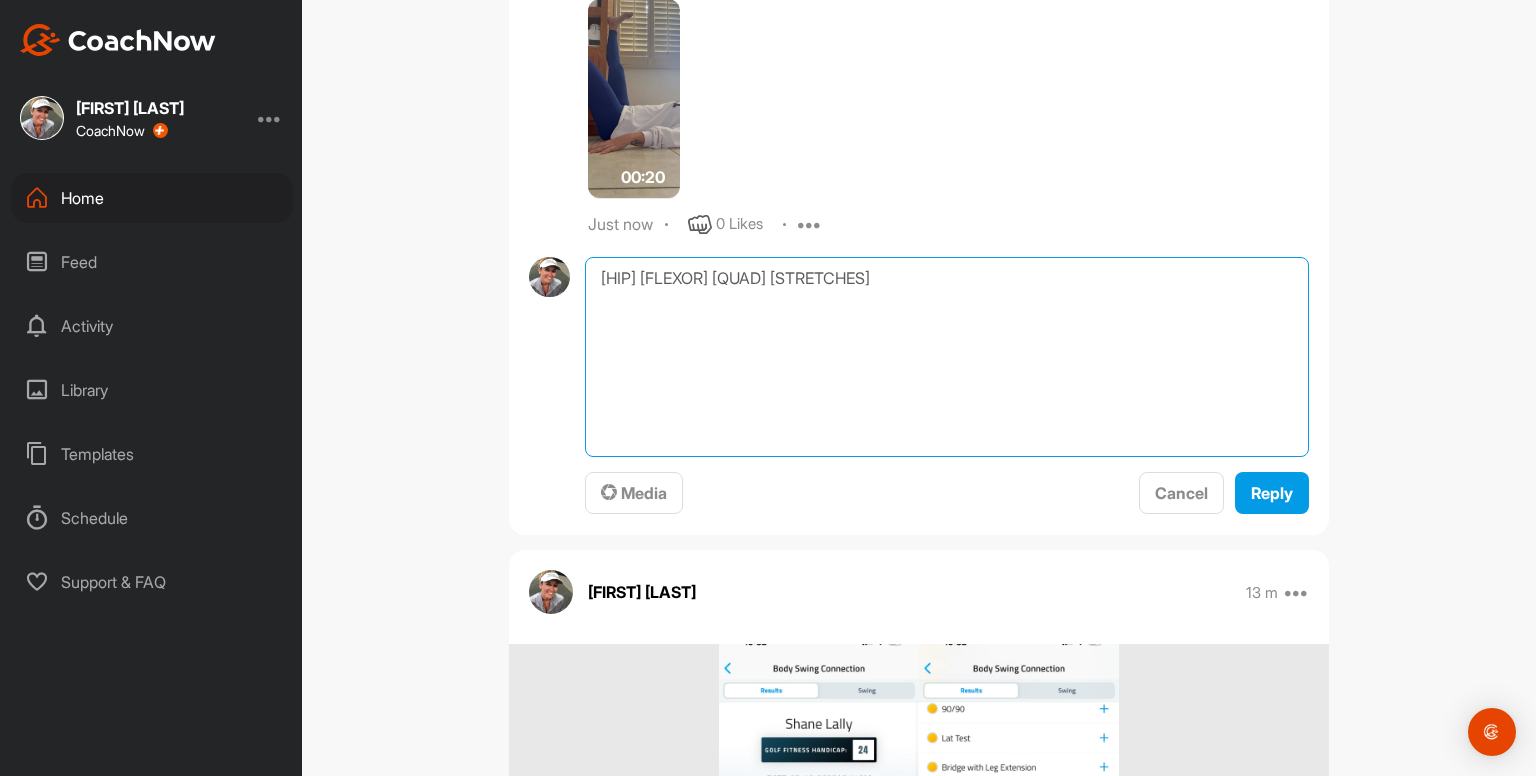 drag, startPoint x: 589, startPoint y: 420, endPoint x: 1016, endPoint y: 509, distance: 436.17657 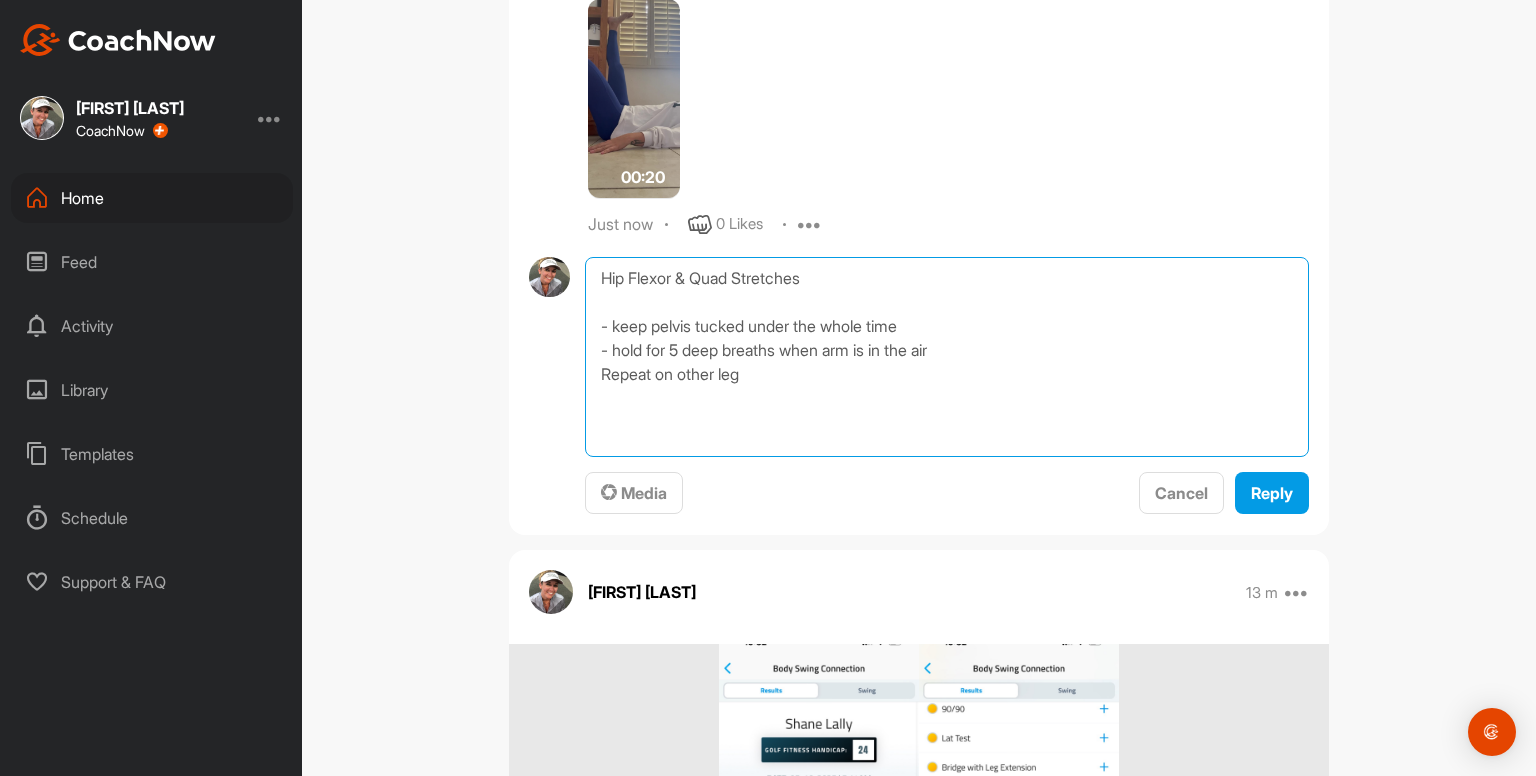 scroll, scrollTop: 0, scrollLeft: 0, axis: both 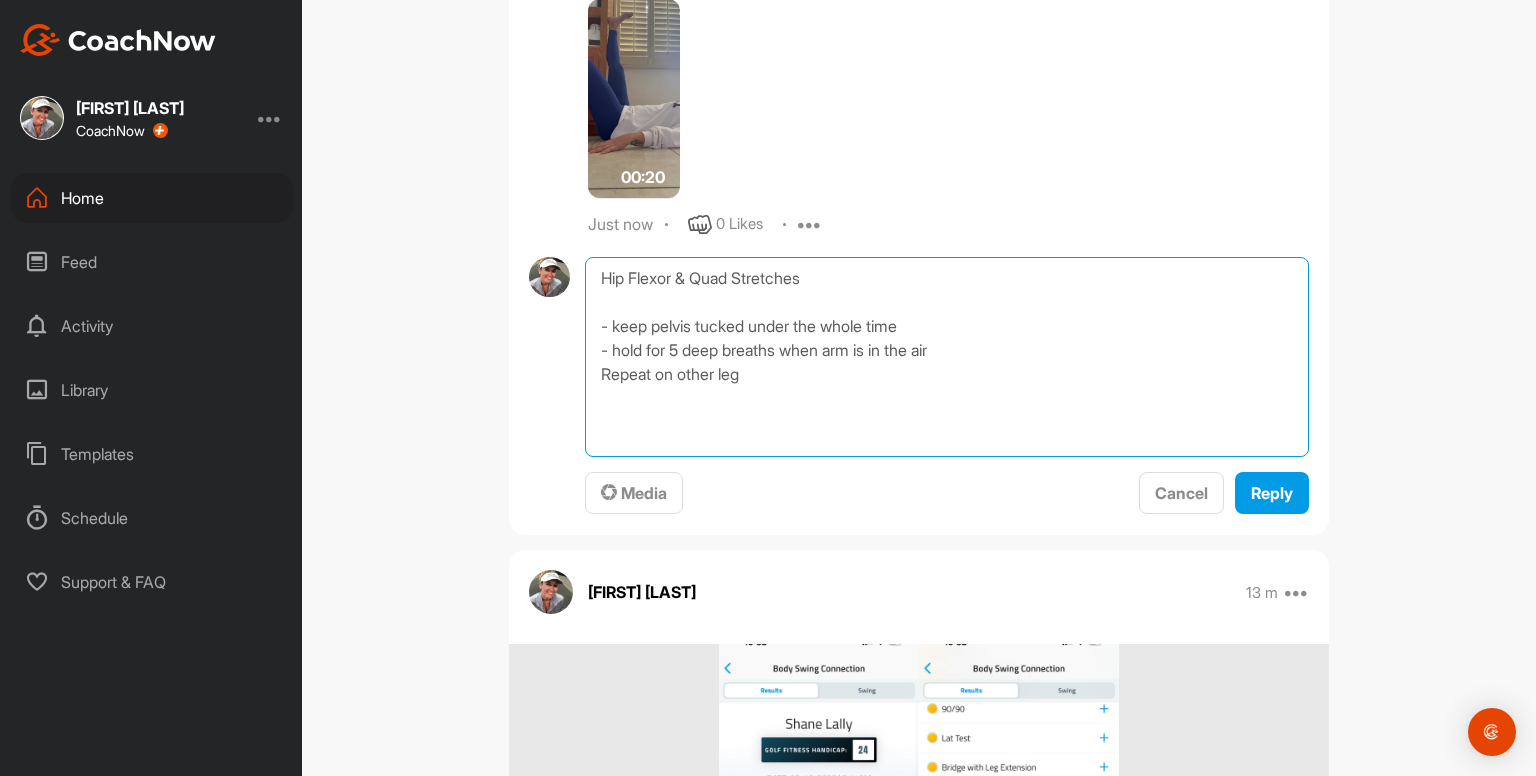 click on "Hip Flexor & Quad Stretches
- keep pelvis tucked under the whole time
- hold for 5 deep breaths when arm is in the air
Repeat on other leg" at bounding box center (947, 357) 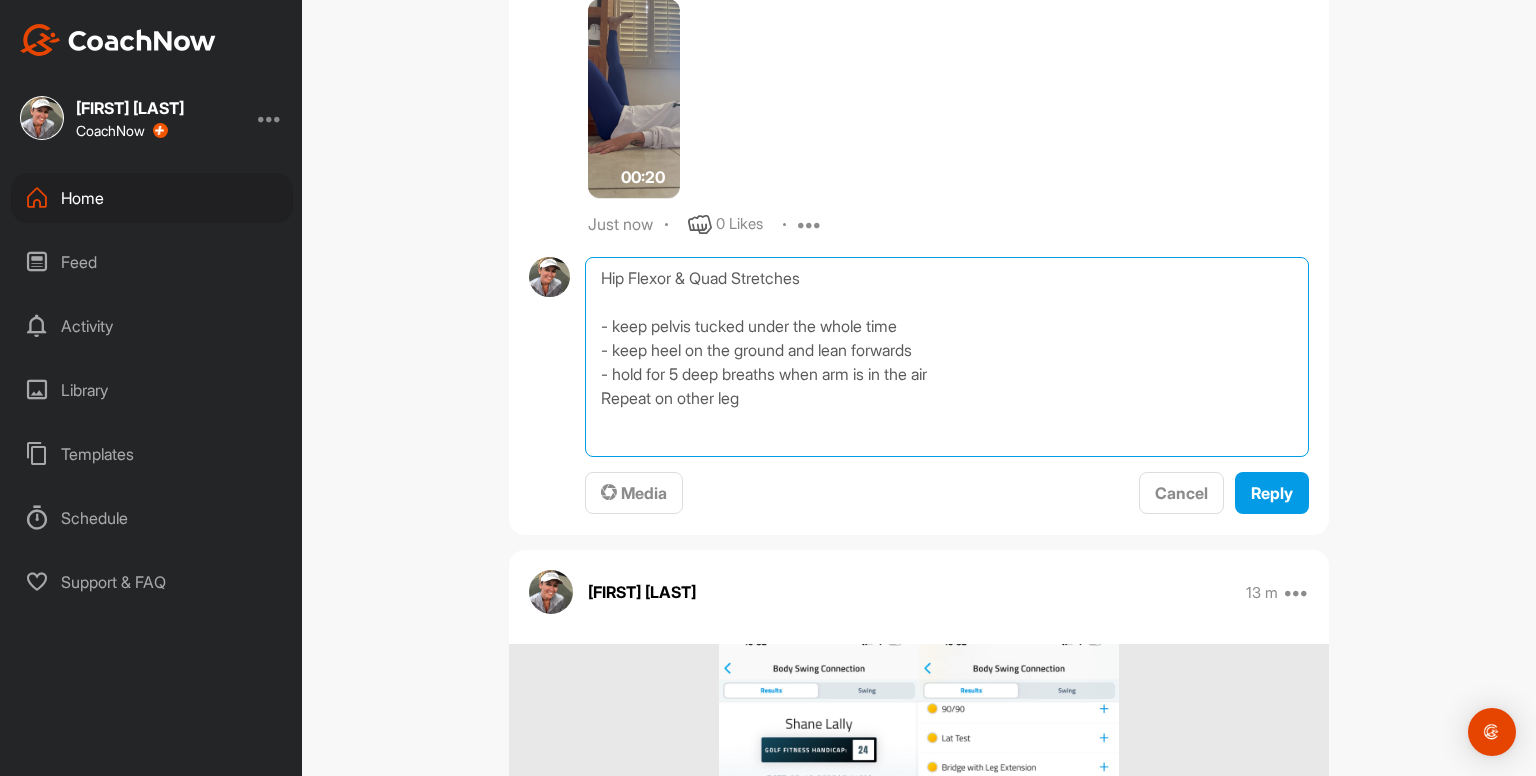 type on "Hip Flexor & Quad Stretches
- keep pelvis tucked under the whole time
- keep heel on the ground and lean forwards
- hold for 5 deep breaths when arm is in the air
Repeat on other leg" 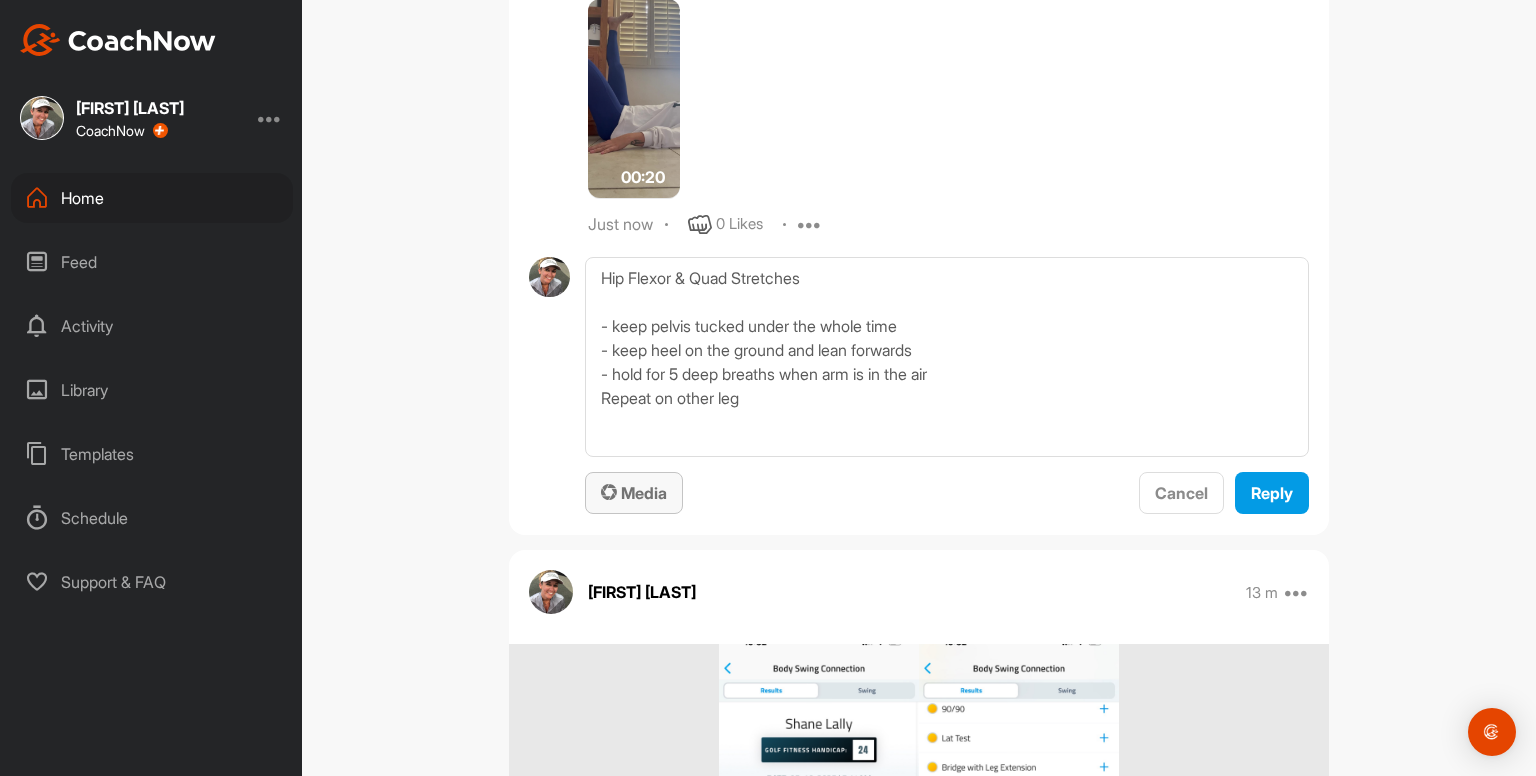 click on "Media" at bounding box center [634, 493] 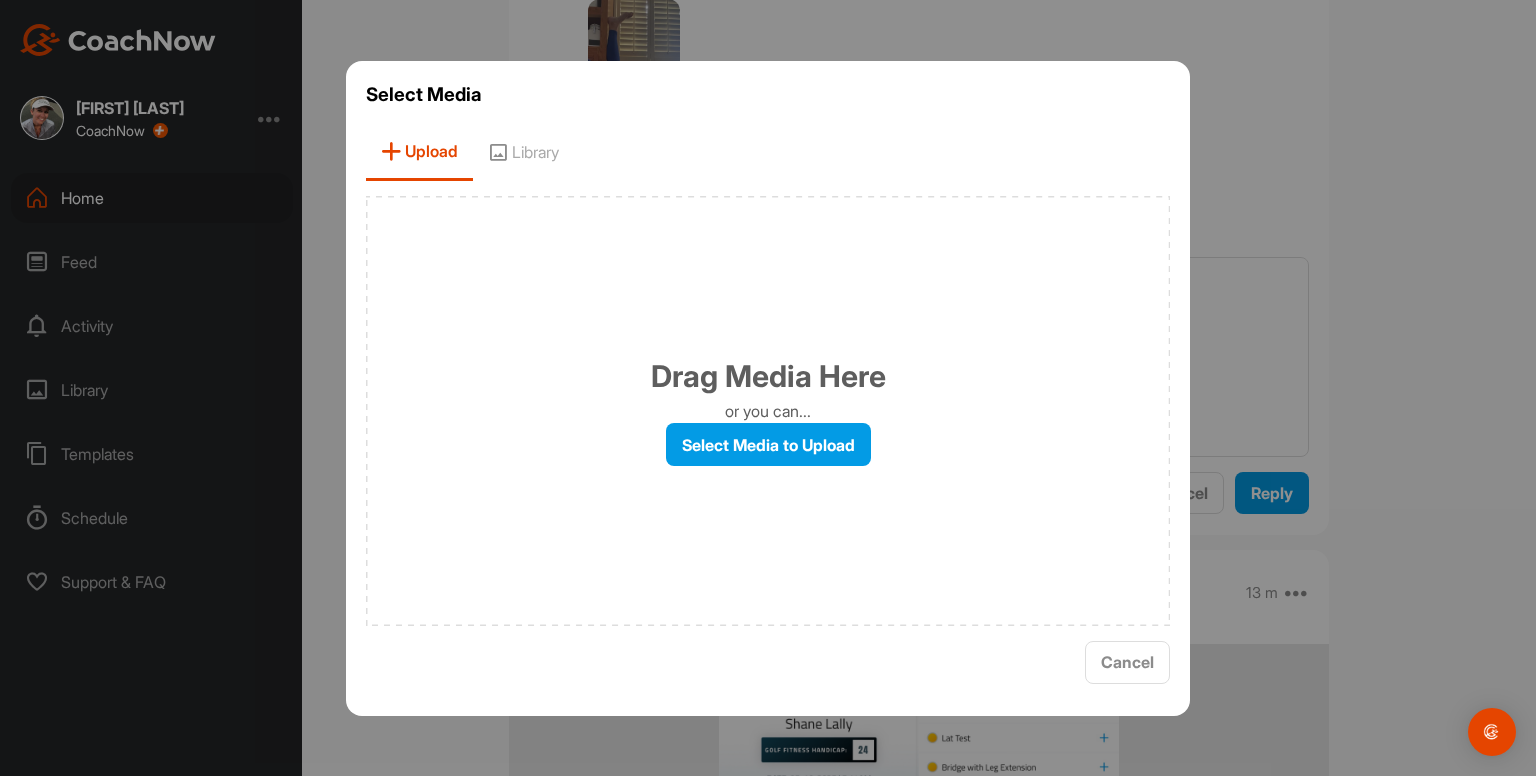 click on "Library" at bounding box center [523, 152] 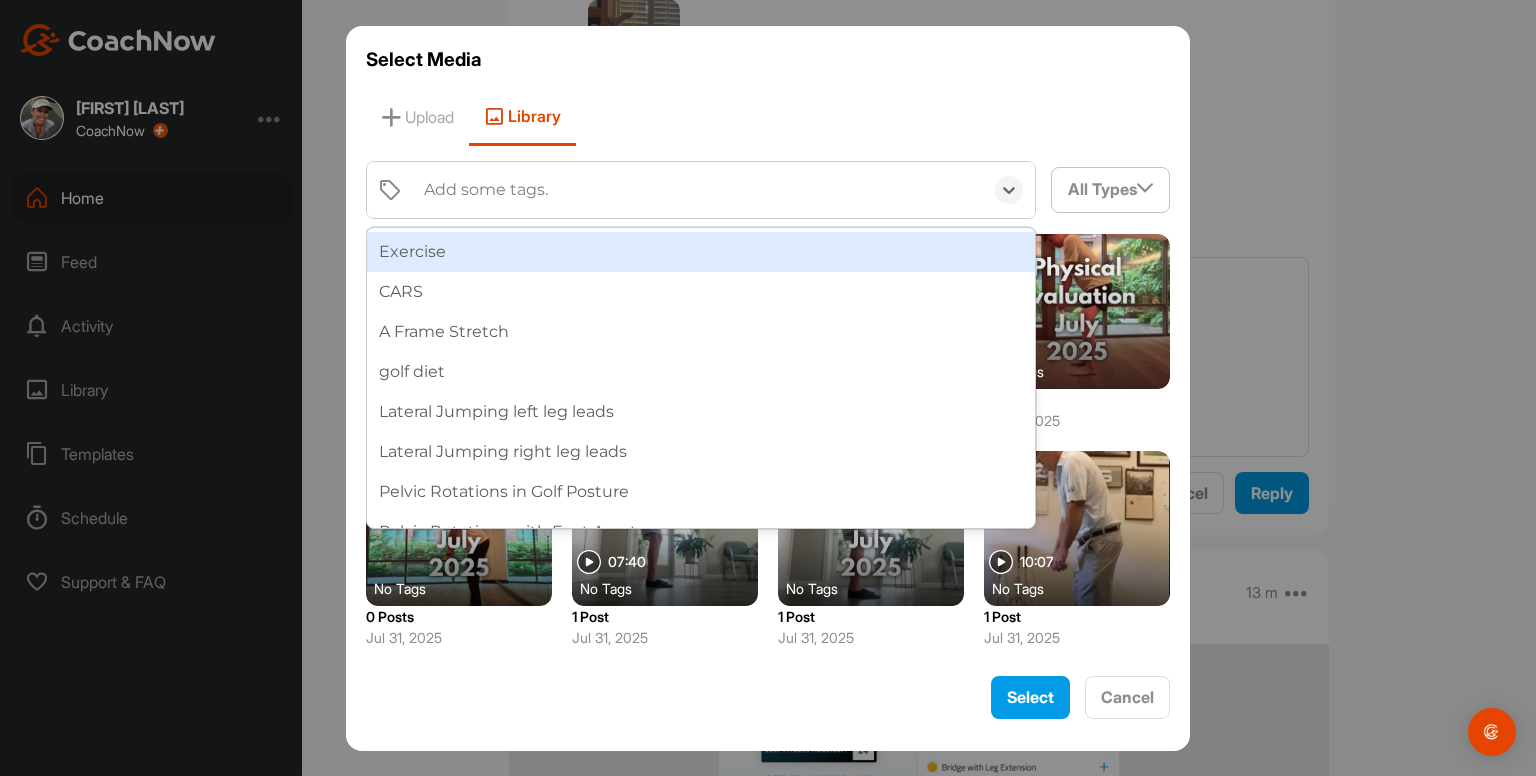 click on "Add some tags." at bounding box center [698, 190] 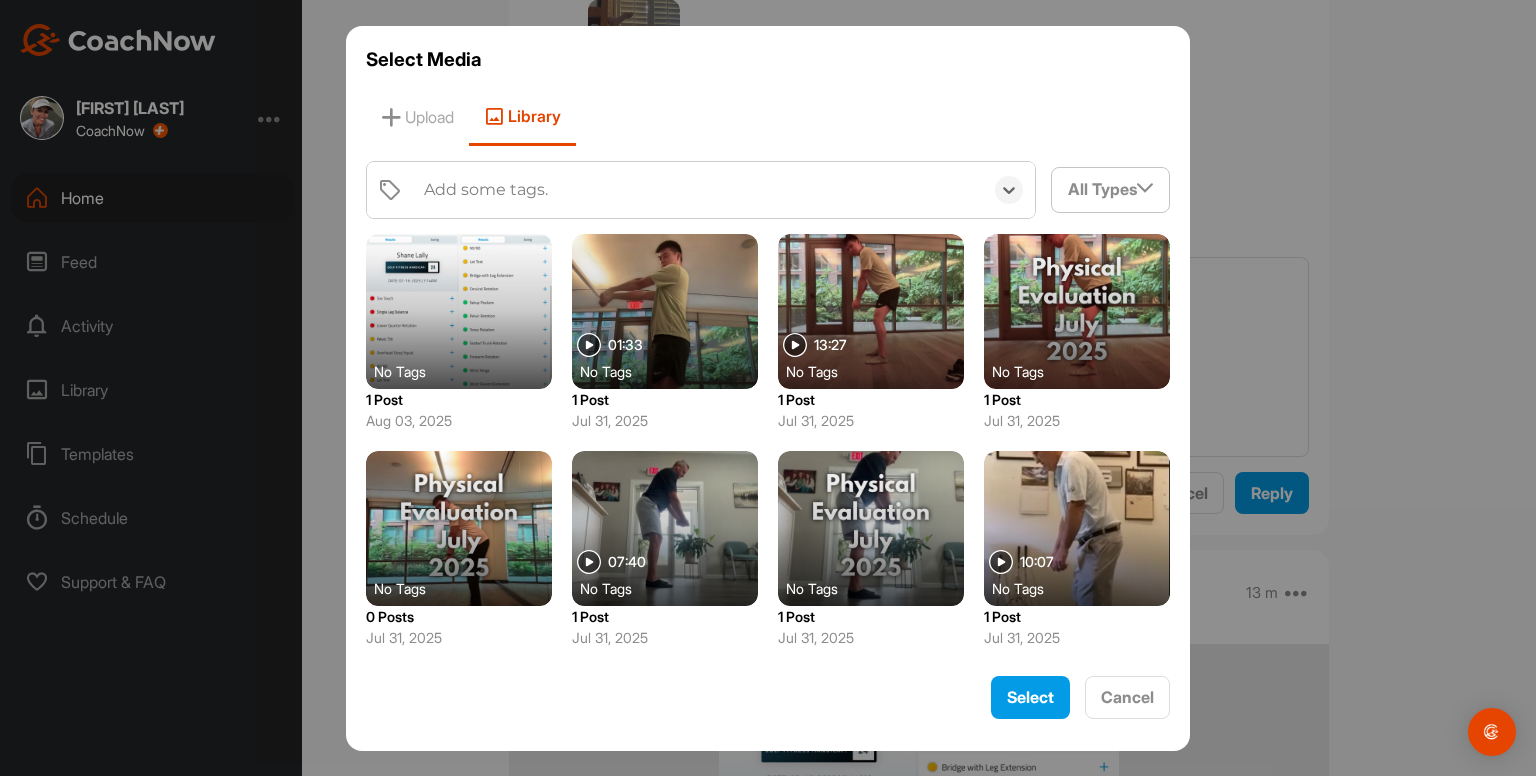 click on "Add some tags." at bounding box center (698, 190) 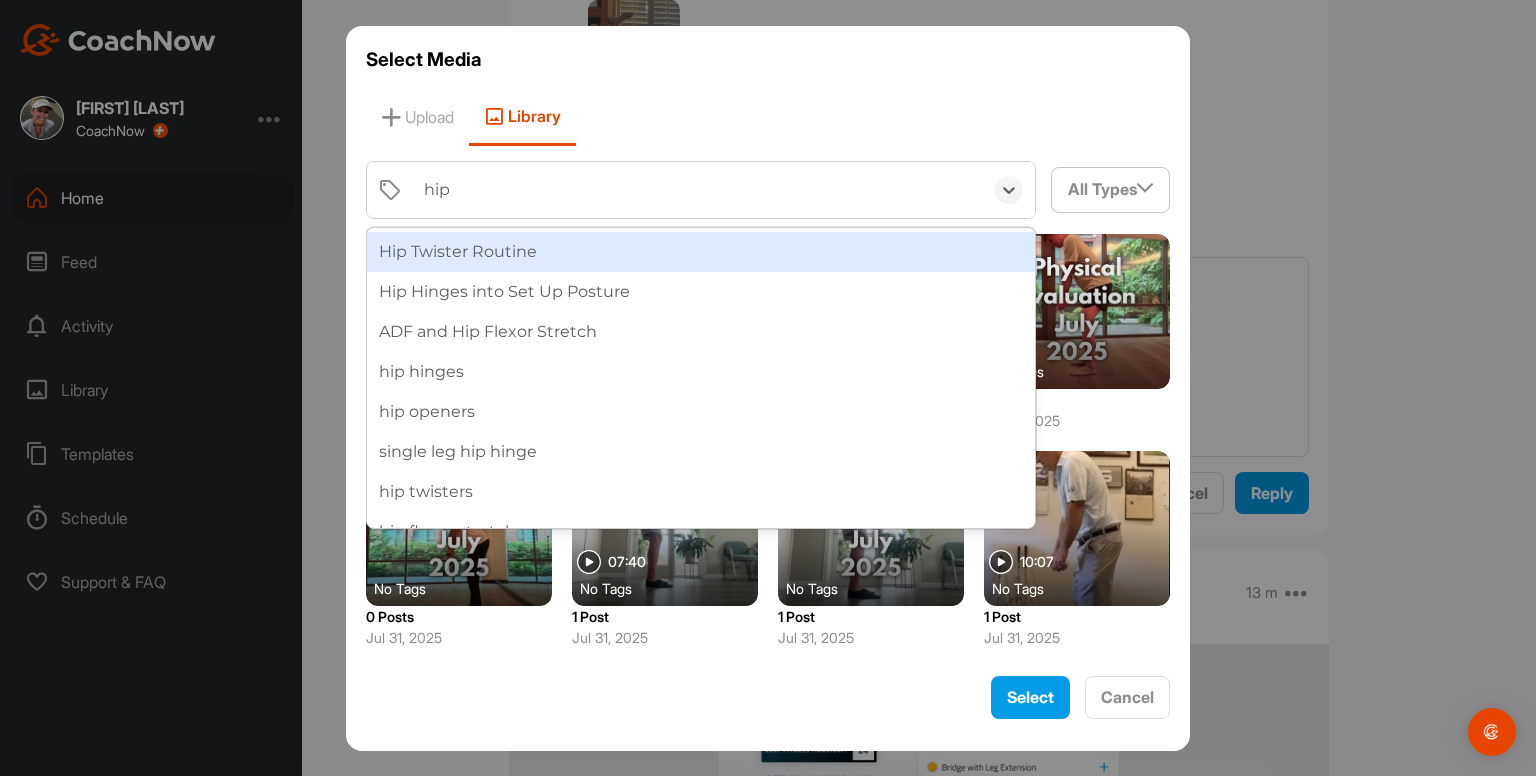 type on "hip f" 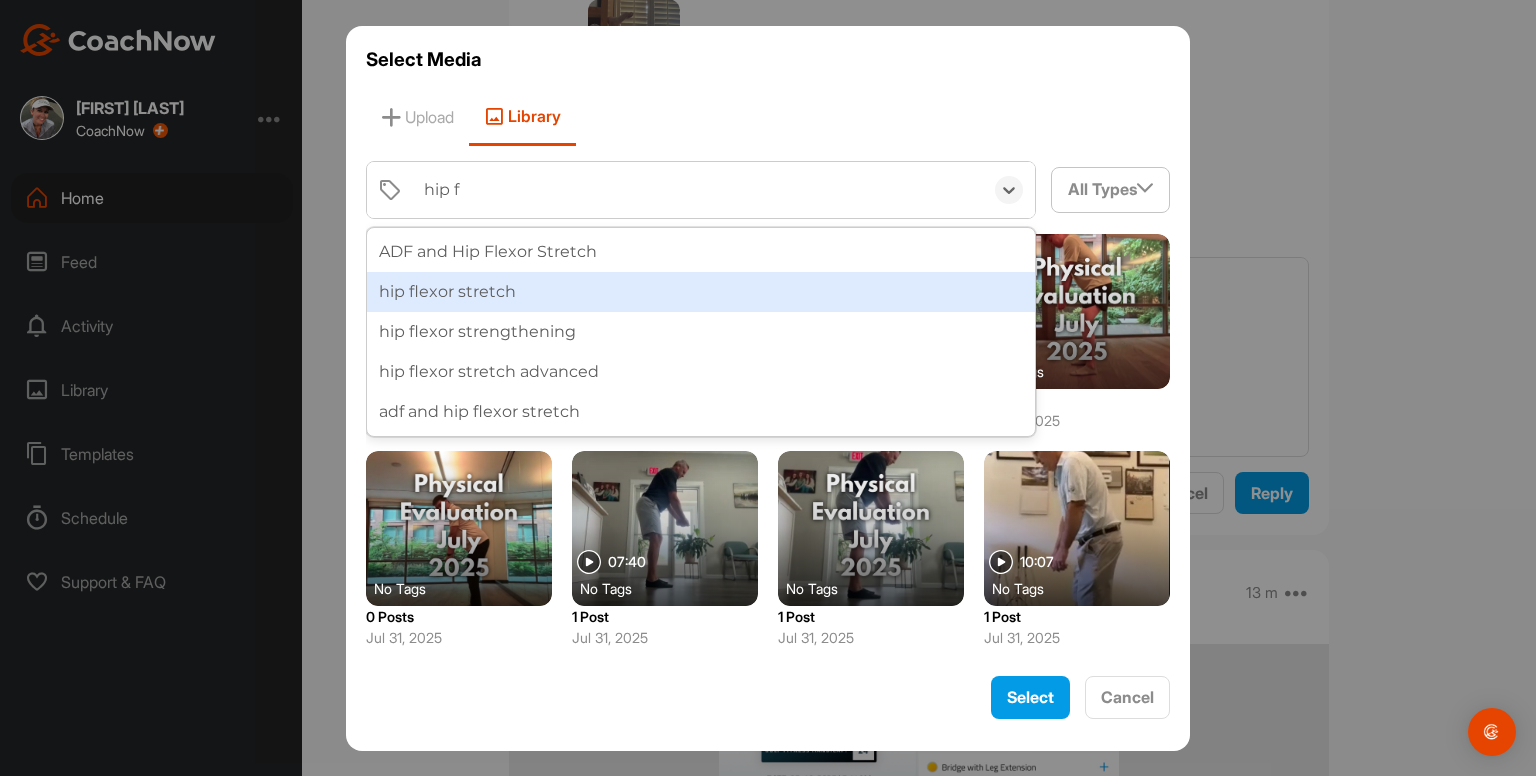 click on "hip flexor stretch" at bounding box center [701, 292] 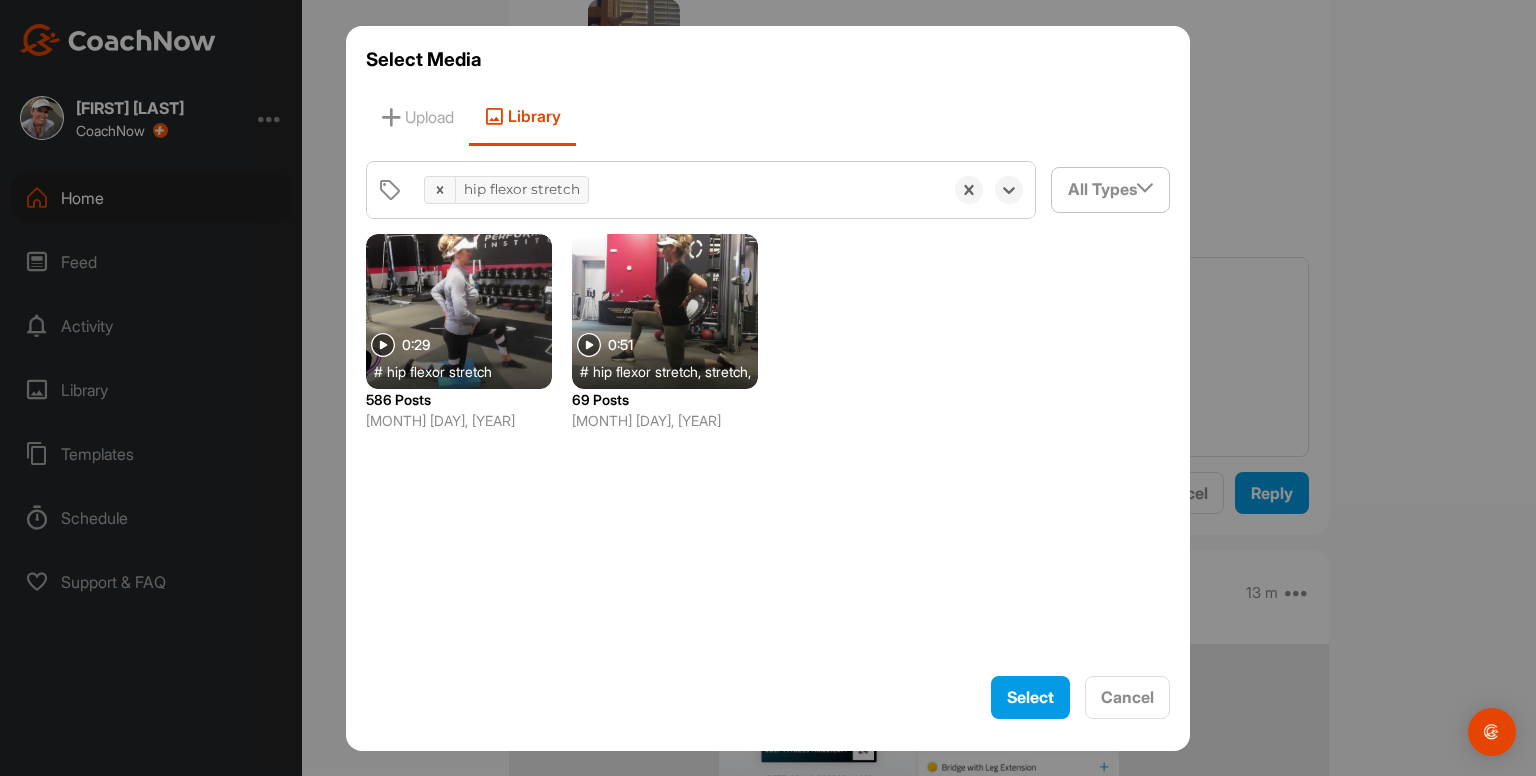 click at bounding box center (459, 311) 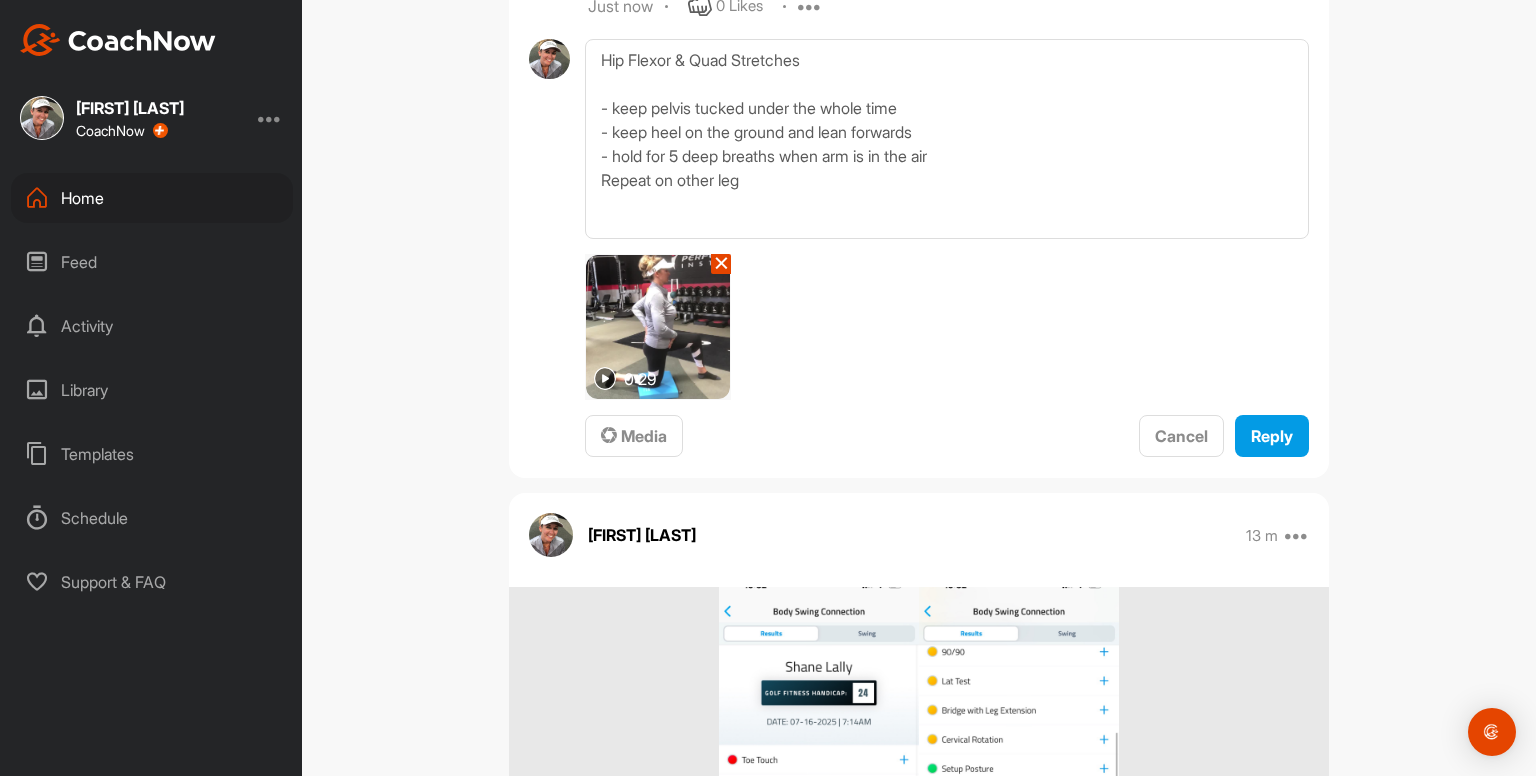 scroll, scrollTop: 8340, scrollLeft: 0, axis: vertical 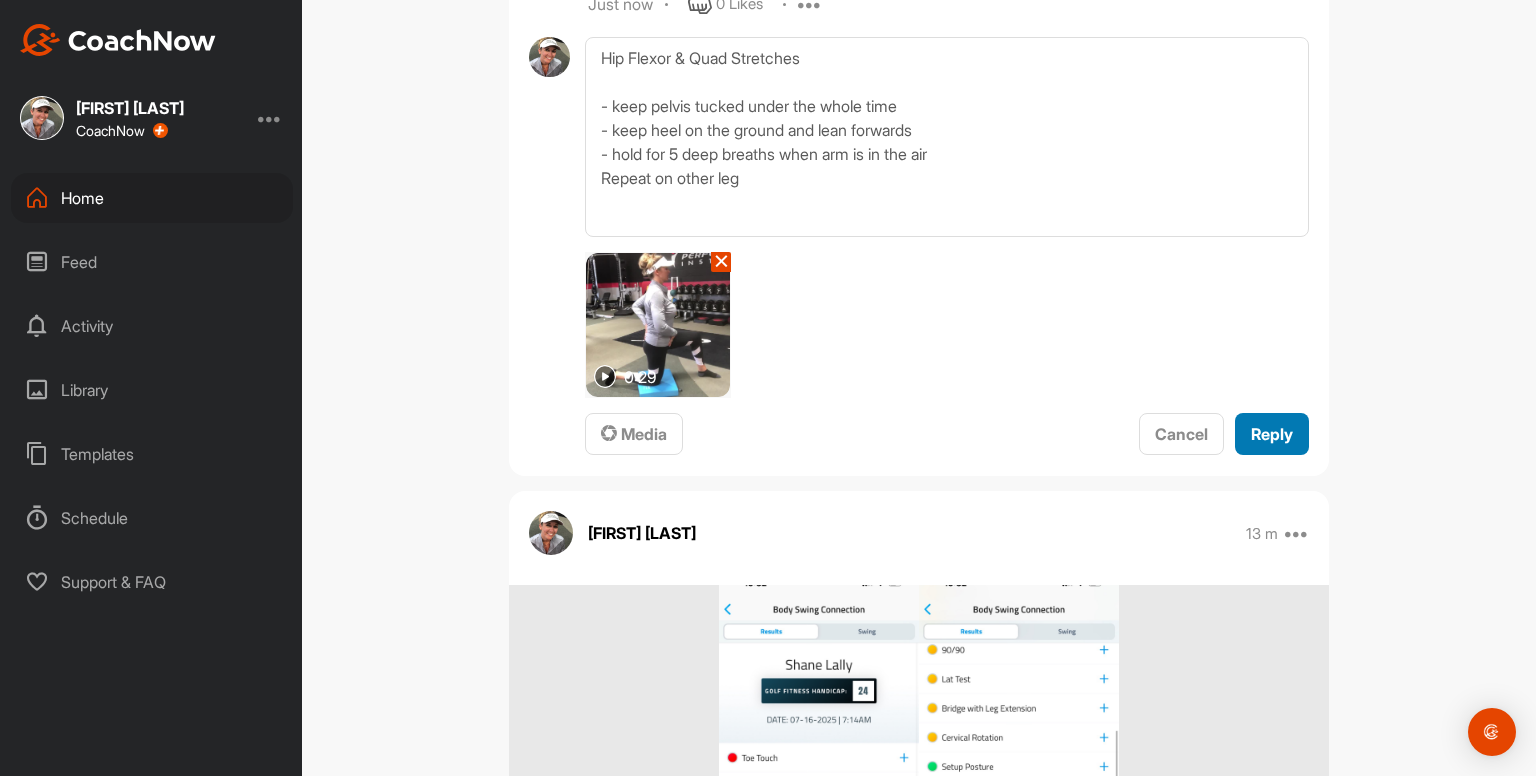 click on "Reply" at bounding box center (1272, 434) 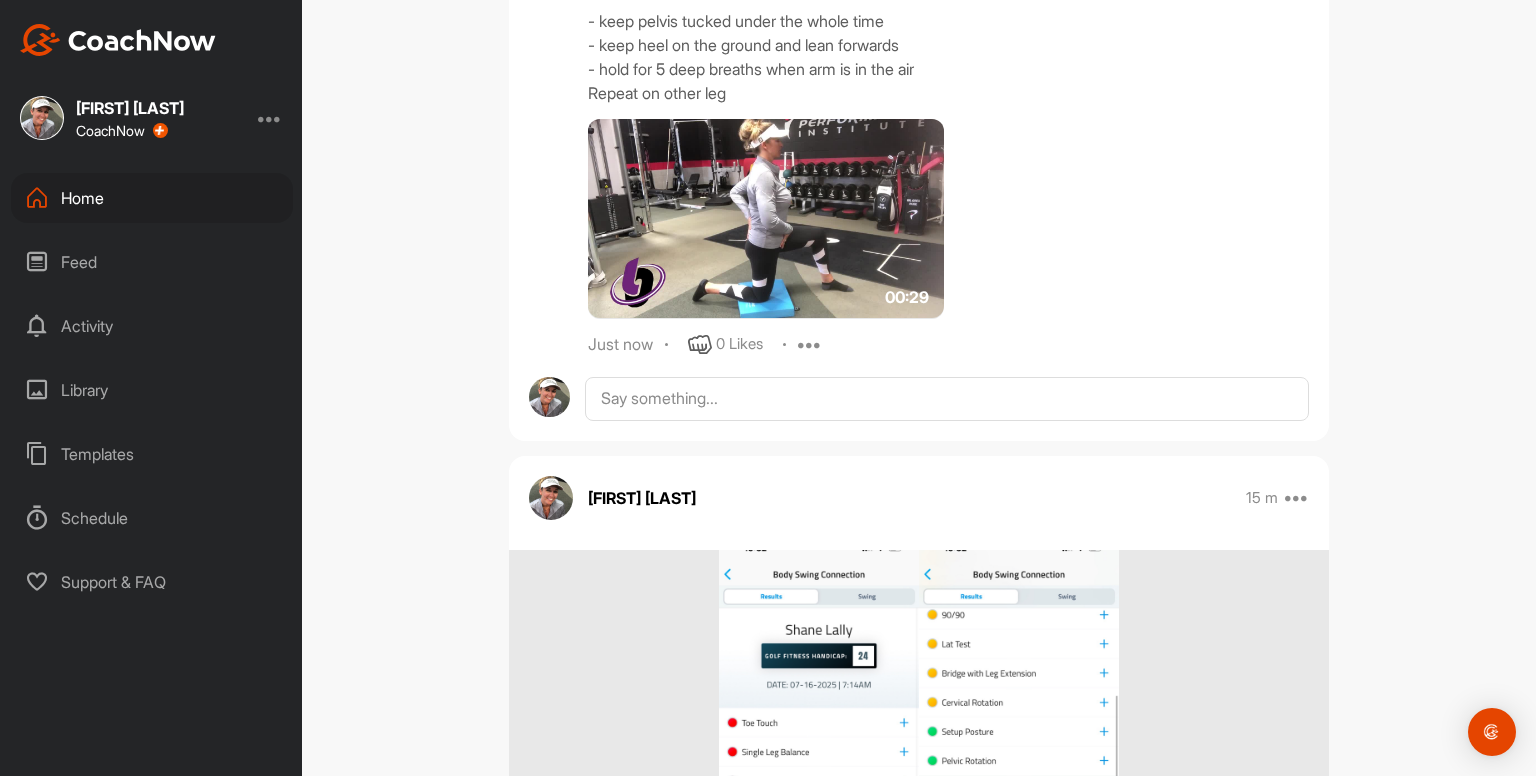 scroll, scrollTop: 8464, scrollLeft: 0, axis: vertical 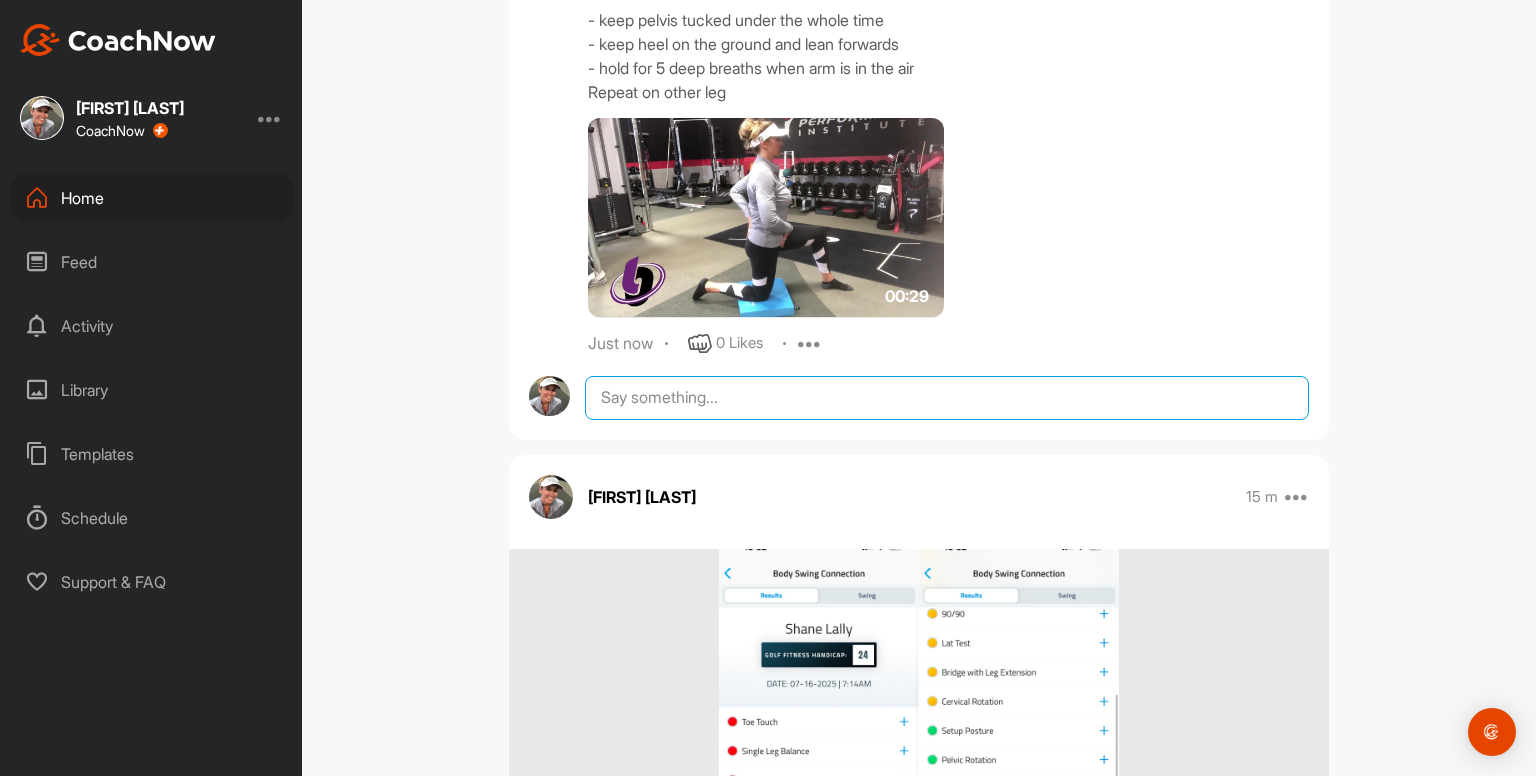 click at bounding box center [947, 398] 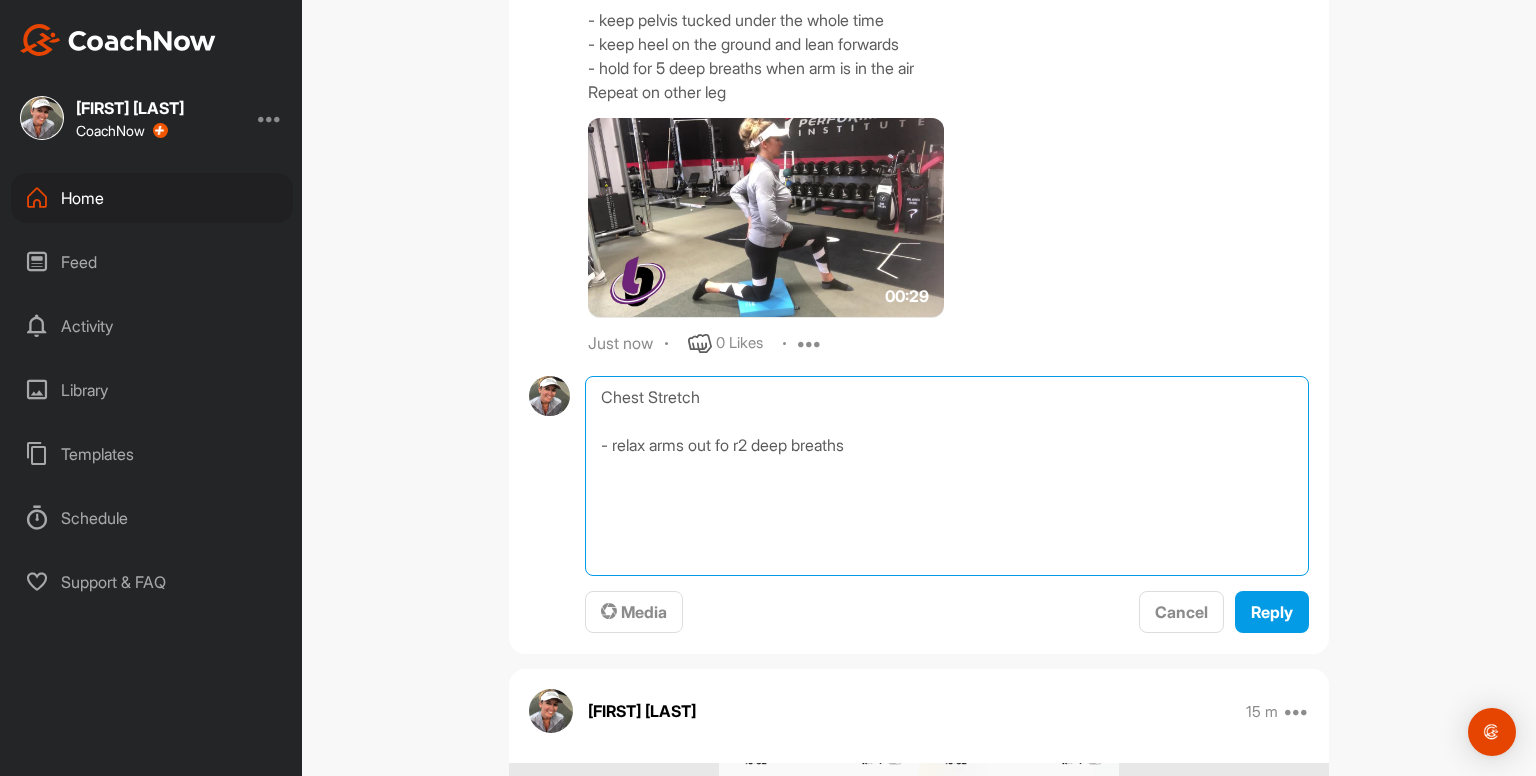 click on "Chest Stretch
- relax arms out fo r2 deep breaths" at bounding box center [947, 476] 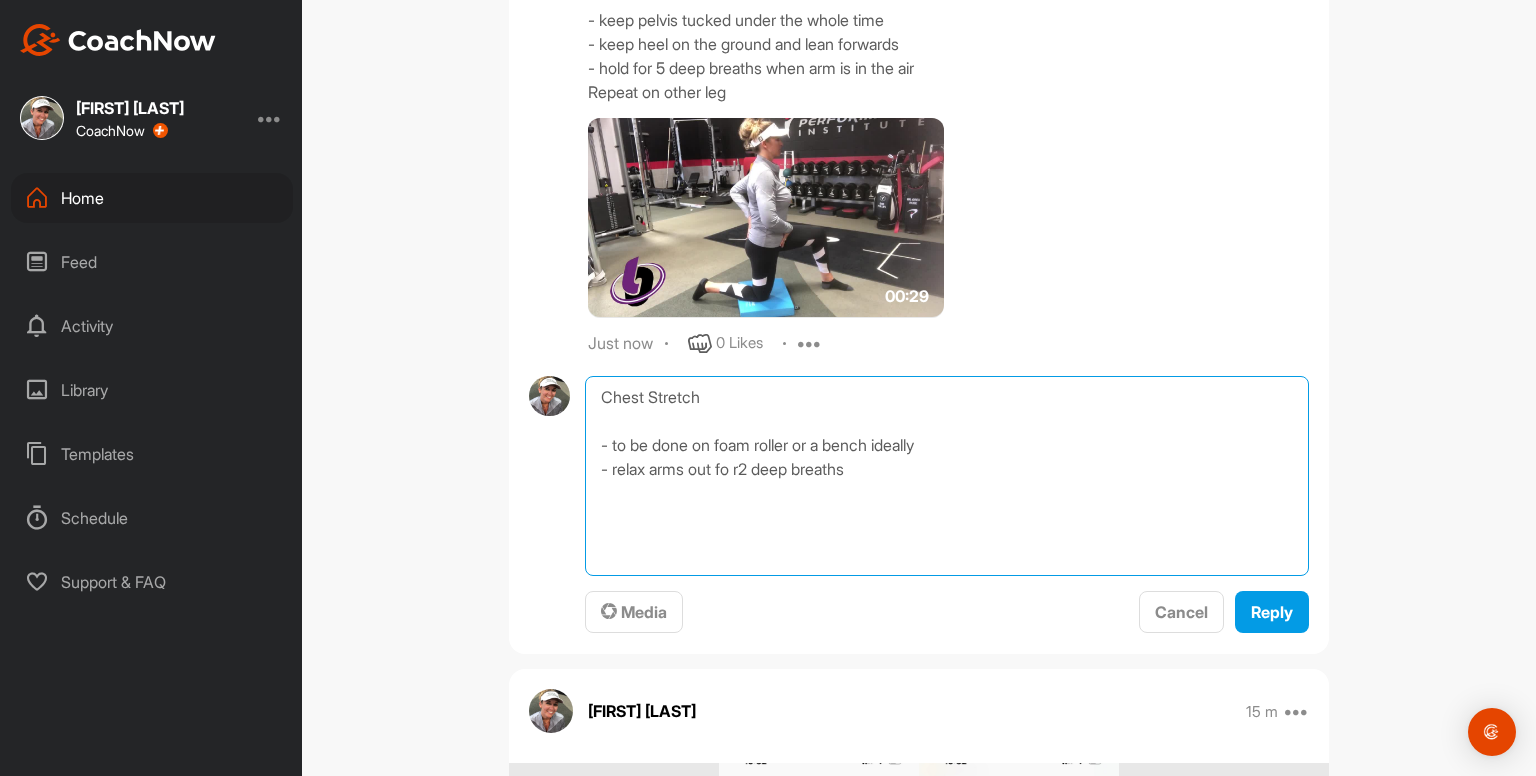 click on "Chest Stretch
- to be done on foam roller or a bench ideally
- relax arms out fo r2 deep breaths" at bounding box center [947, 476] 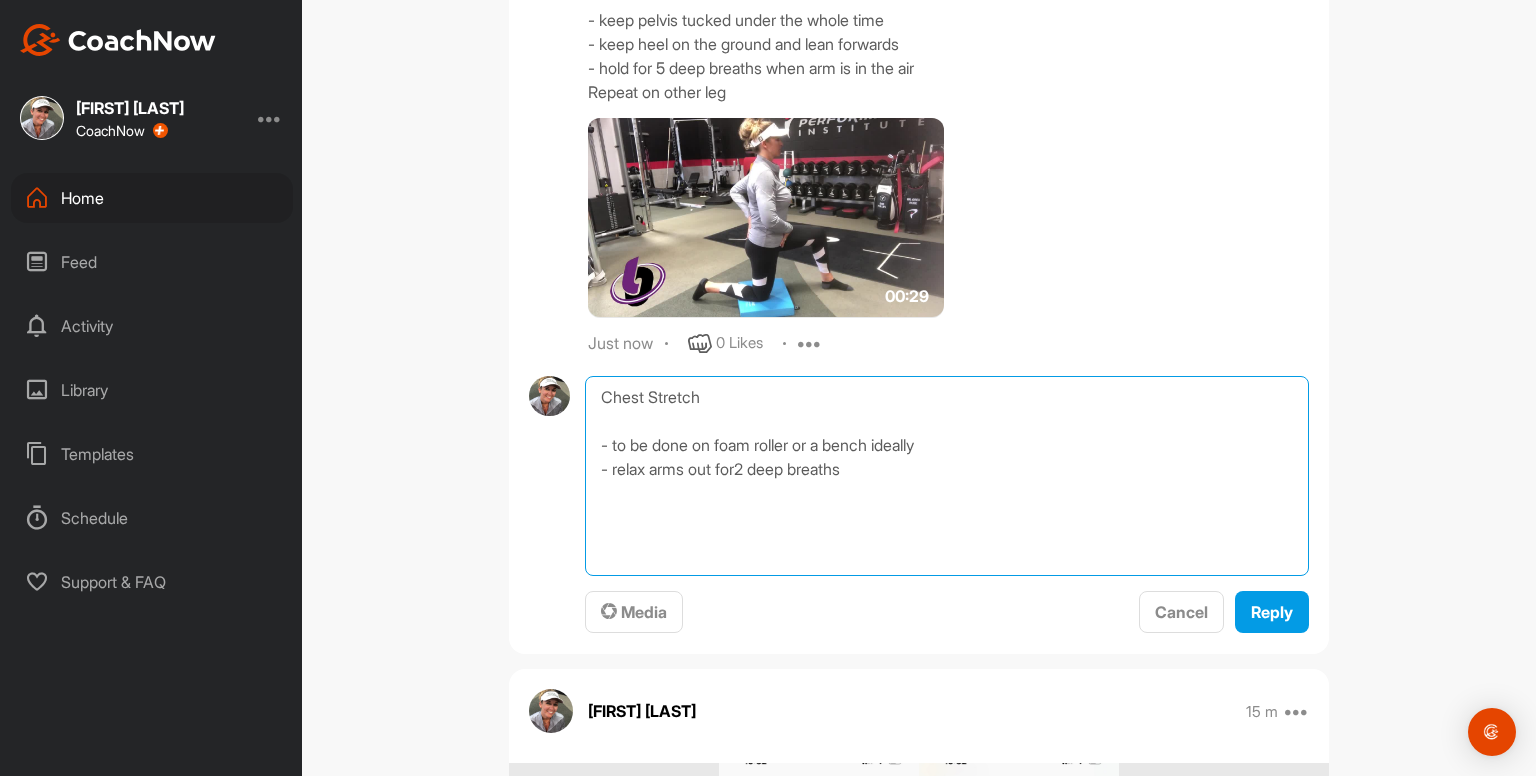 click on "Chest Stretch
- to be done on foam roller or a bench ideally
- relax arms out for2 deep breaths" at bounding box center [947, 476] 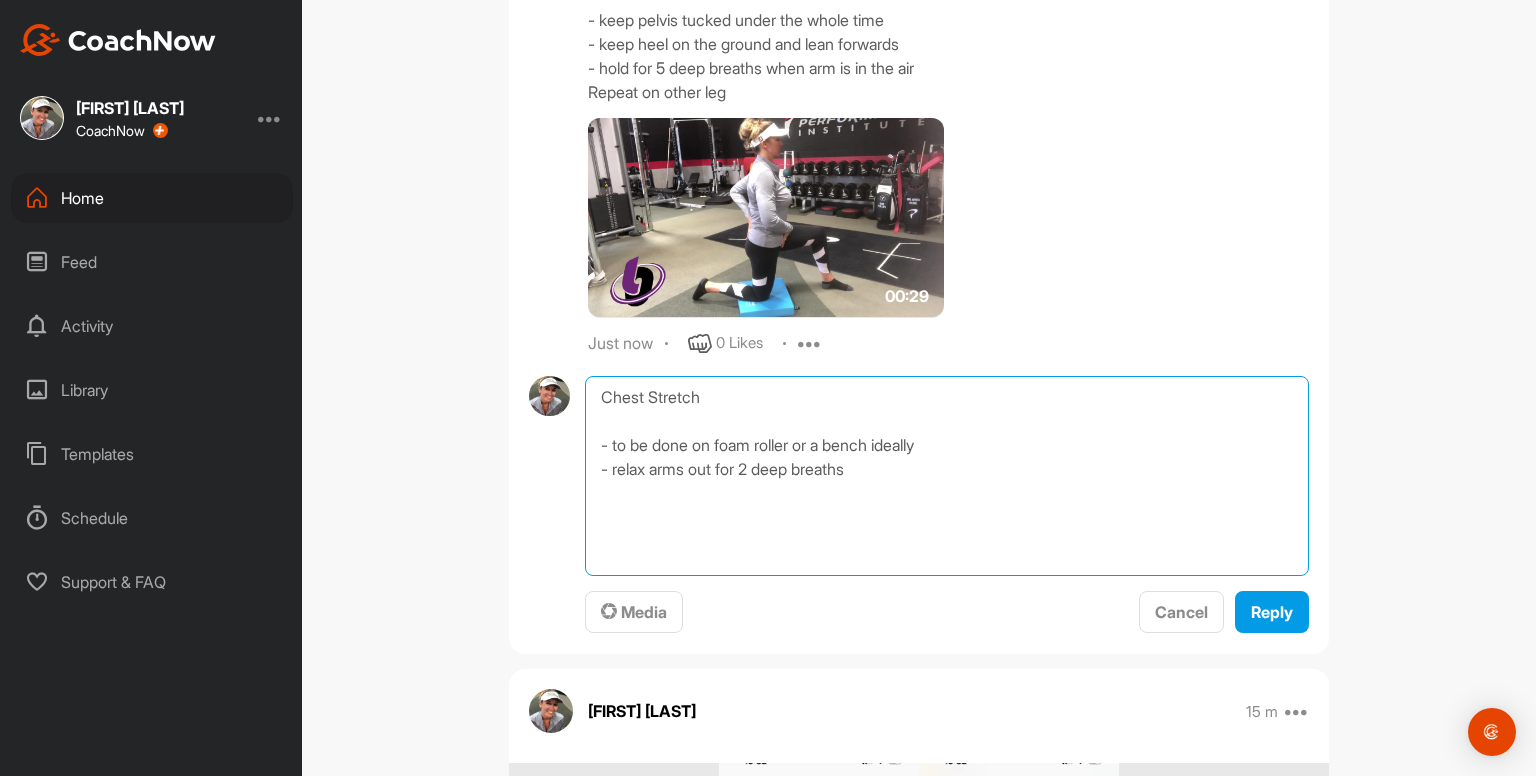 click on "Chest Stretch
- to be done on foam roller or a bench ideally
- relax arms out for 2 deep breaths" at bounding box center [947, 476] 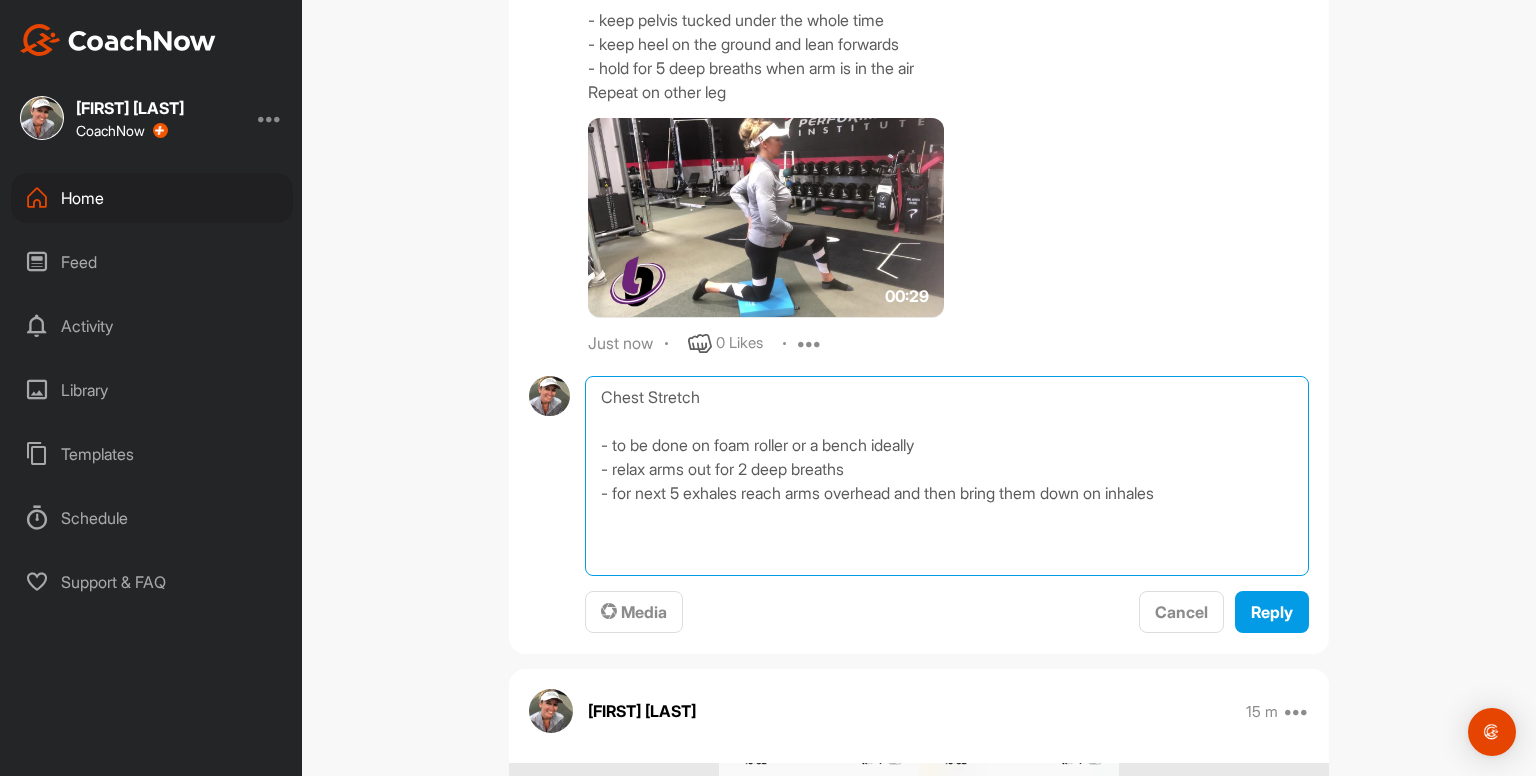 type on "Chest Stretch
- to be done on foam roller or a bench ideally
- relax arms out for 2 deep breaths
- for next 5 exhales reach arms overhead and then bring them down on inhales" 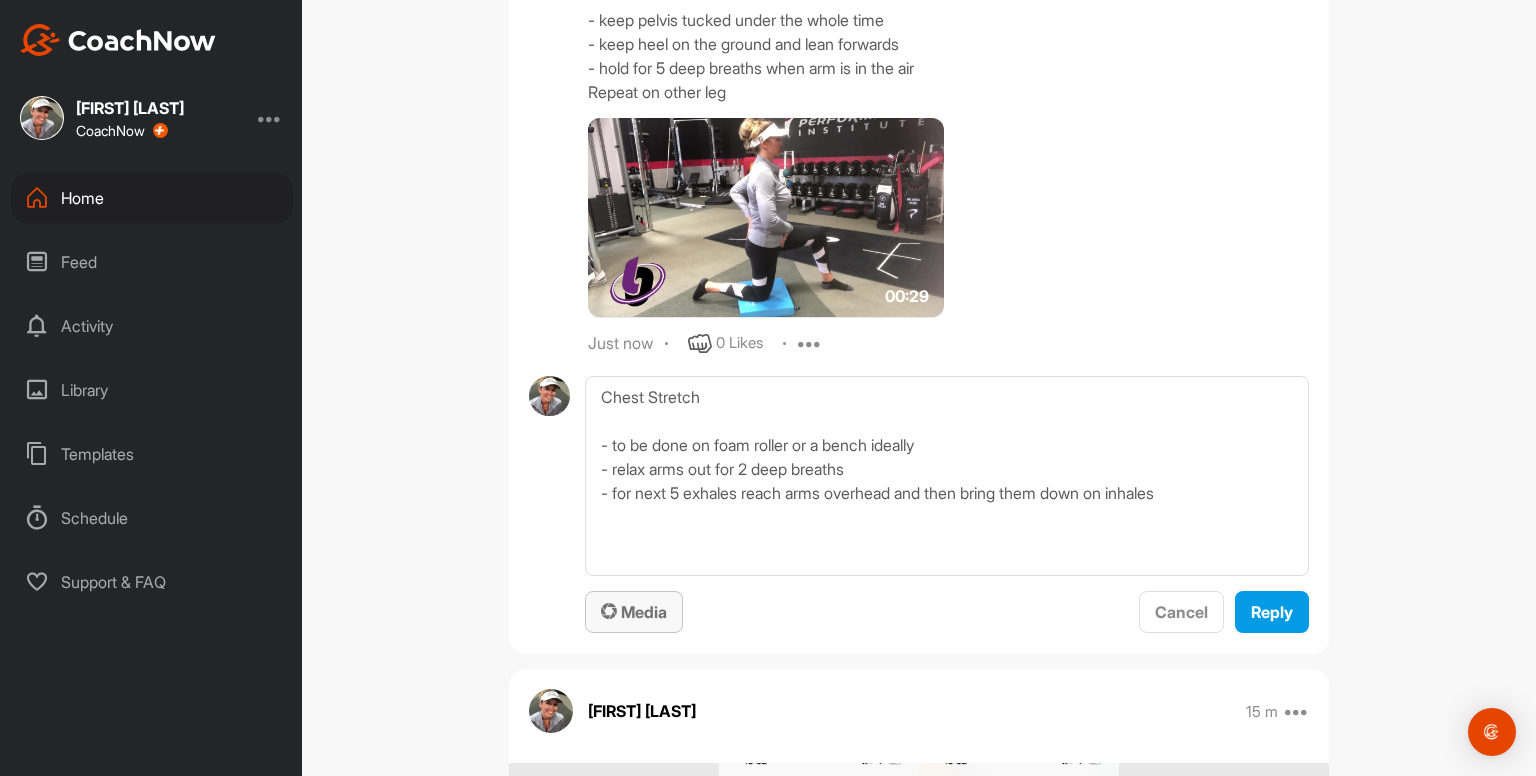 click on "Media" at bounding box center [634, 612] 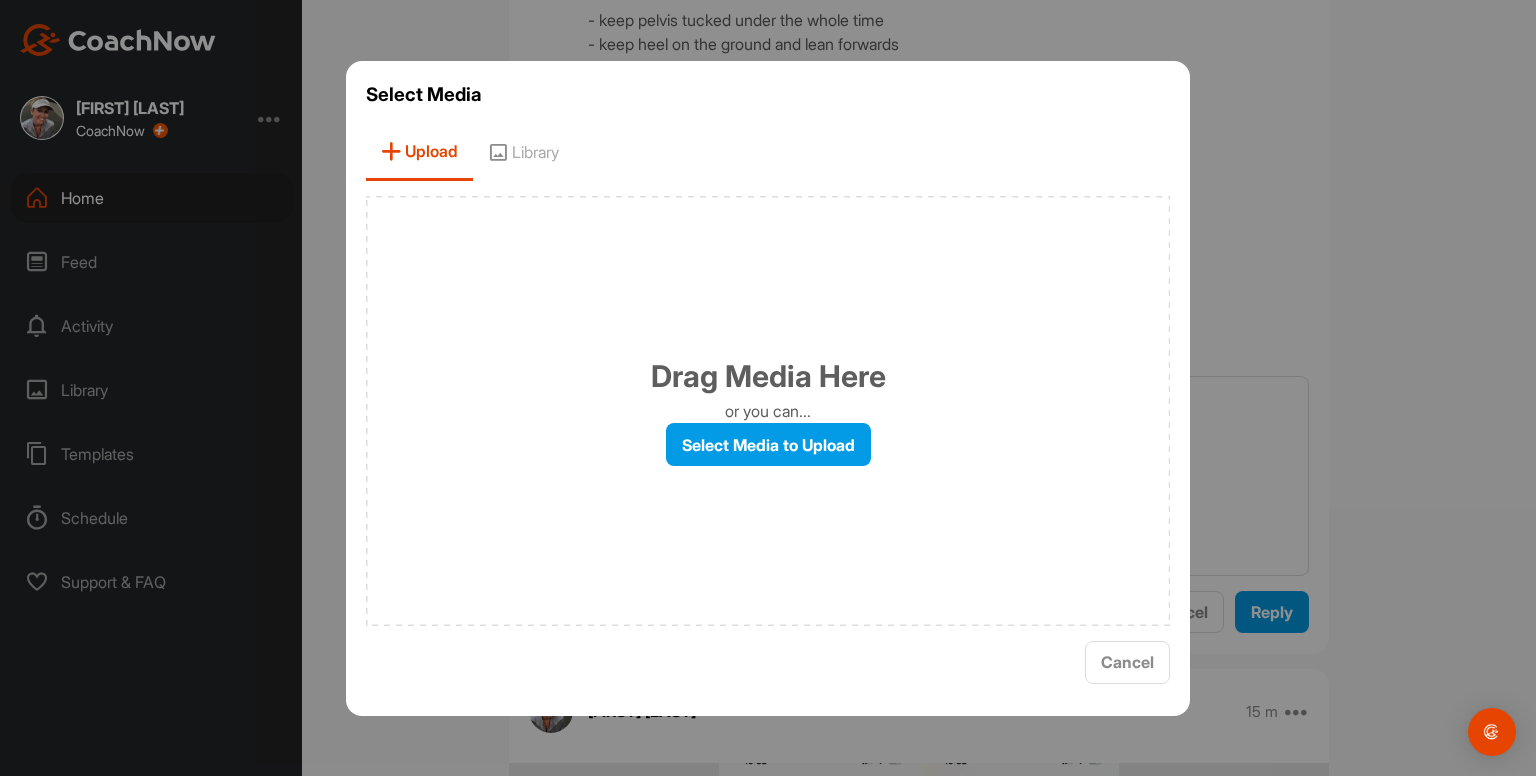 click on "Library" at bounding box center [523, 152] 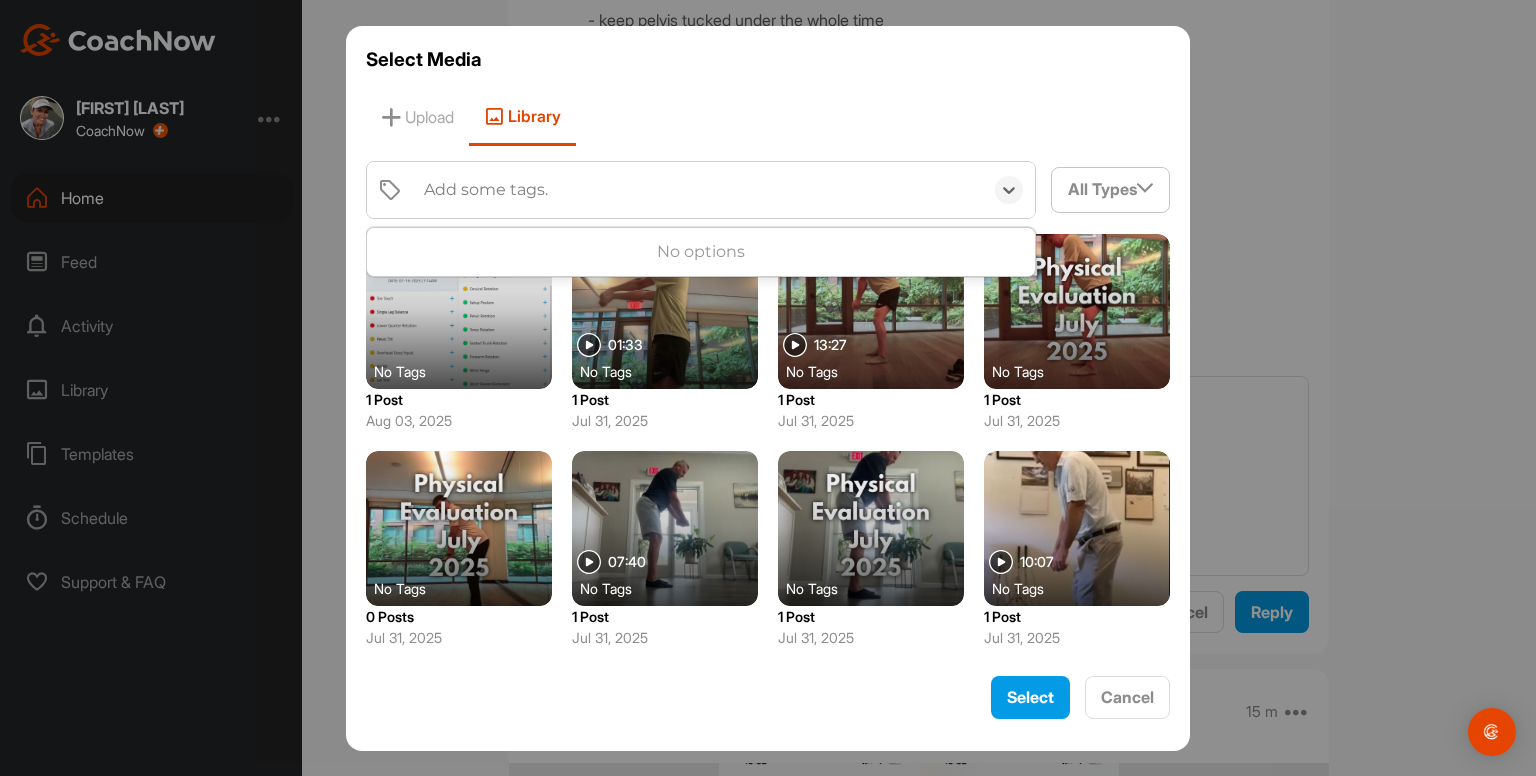 click on "Add some tags." at bounding box center (486, 190) 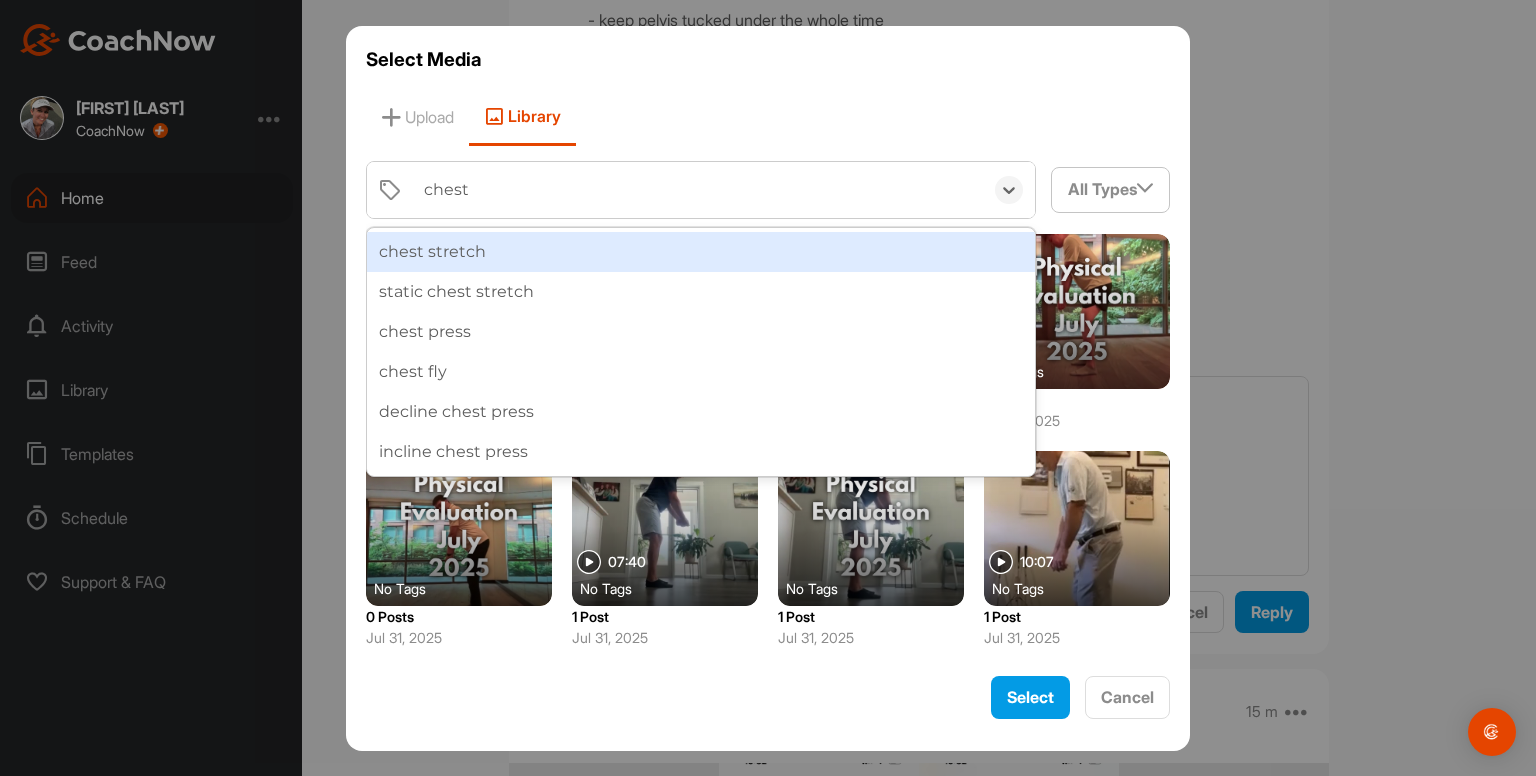 type on "chest s" 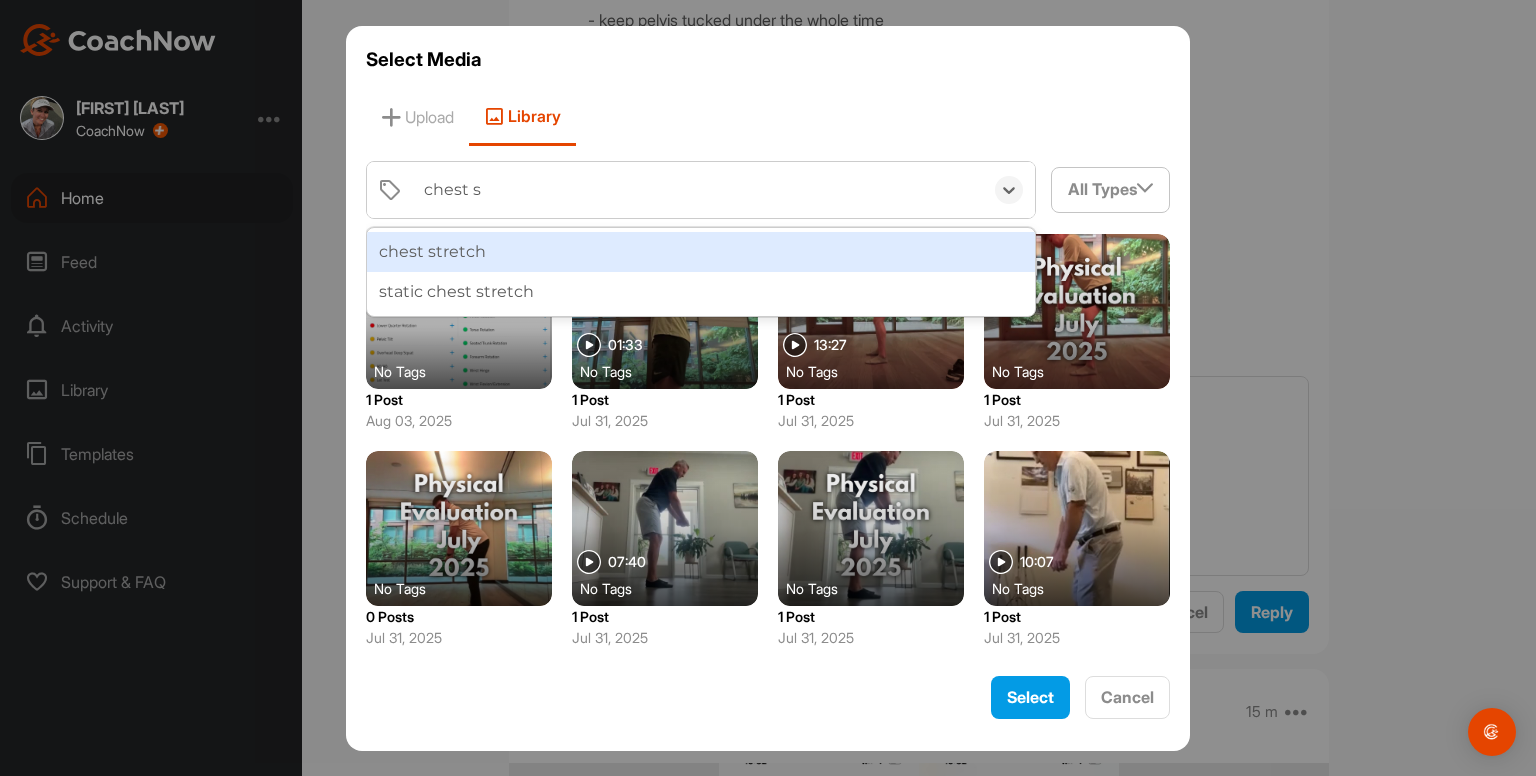 click on "chest stretch" at bounding box center [701, 252] 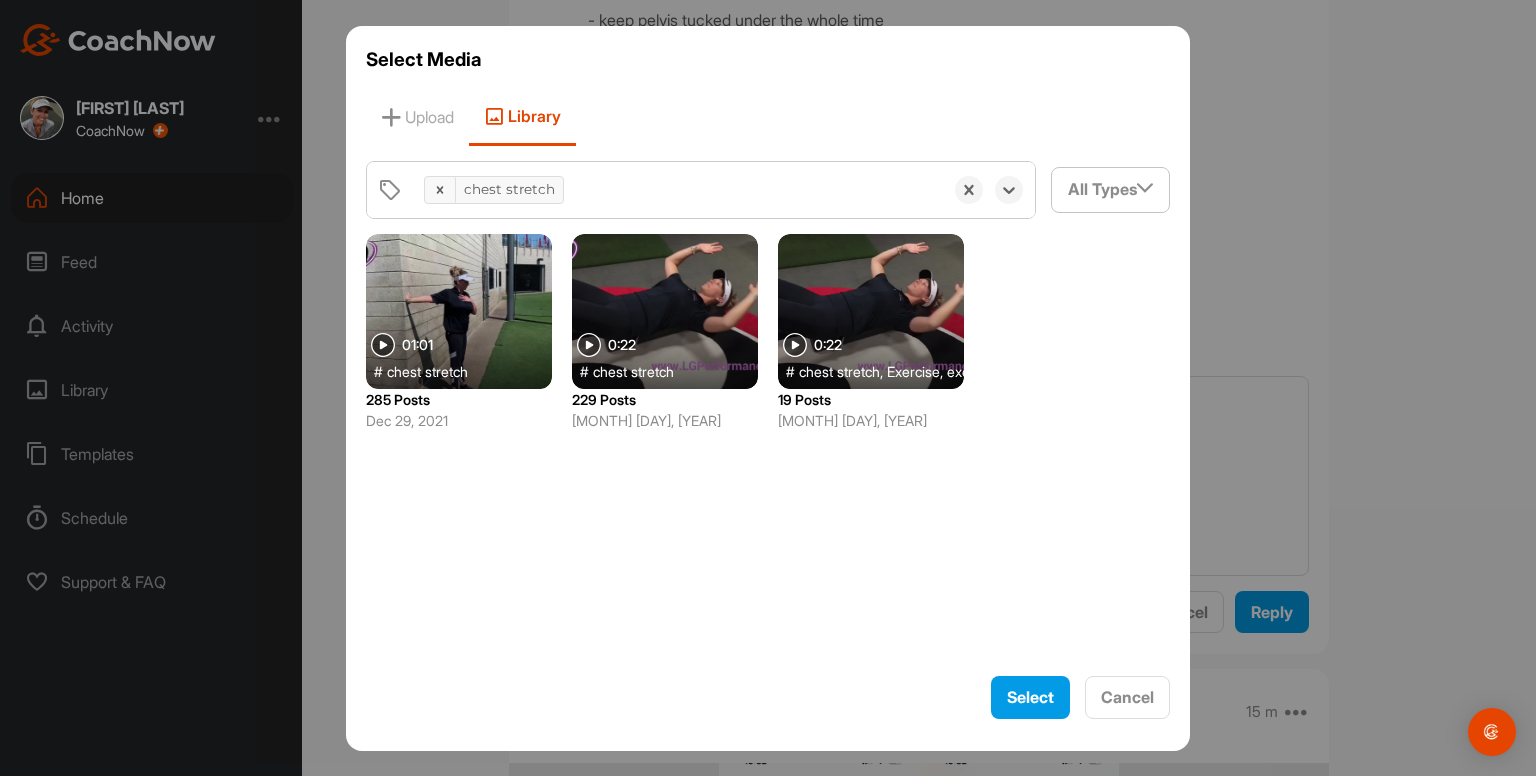 click at bounding box center (665, 311) 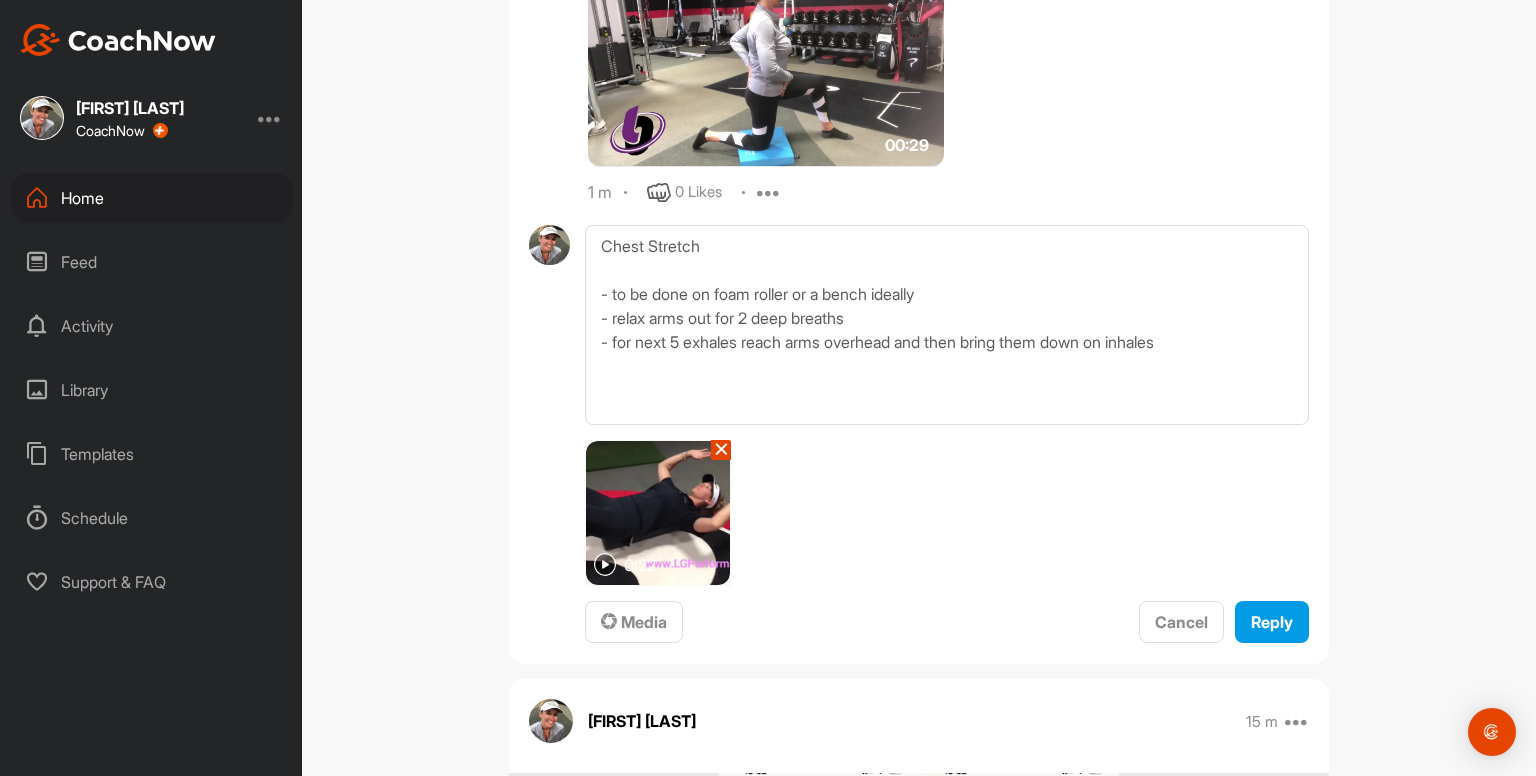 scroll, scrollTop: 8620, scrollLeft: 0, axis: vertical 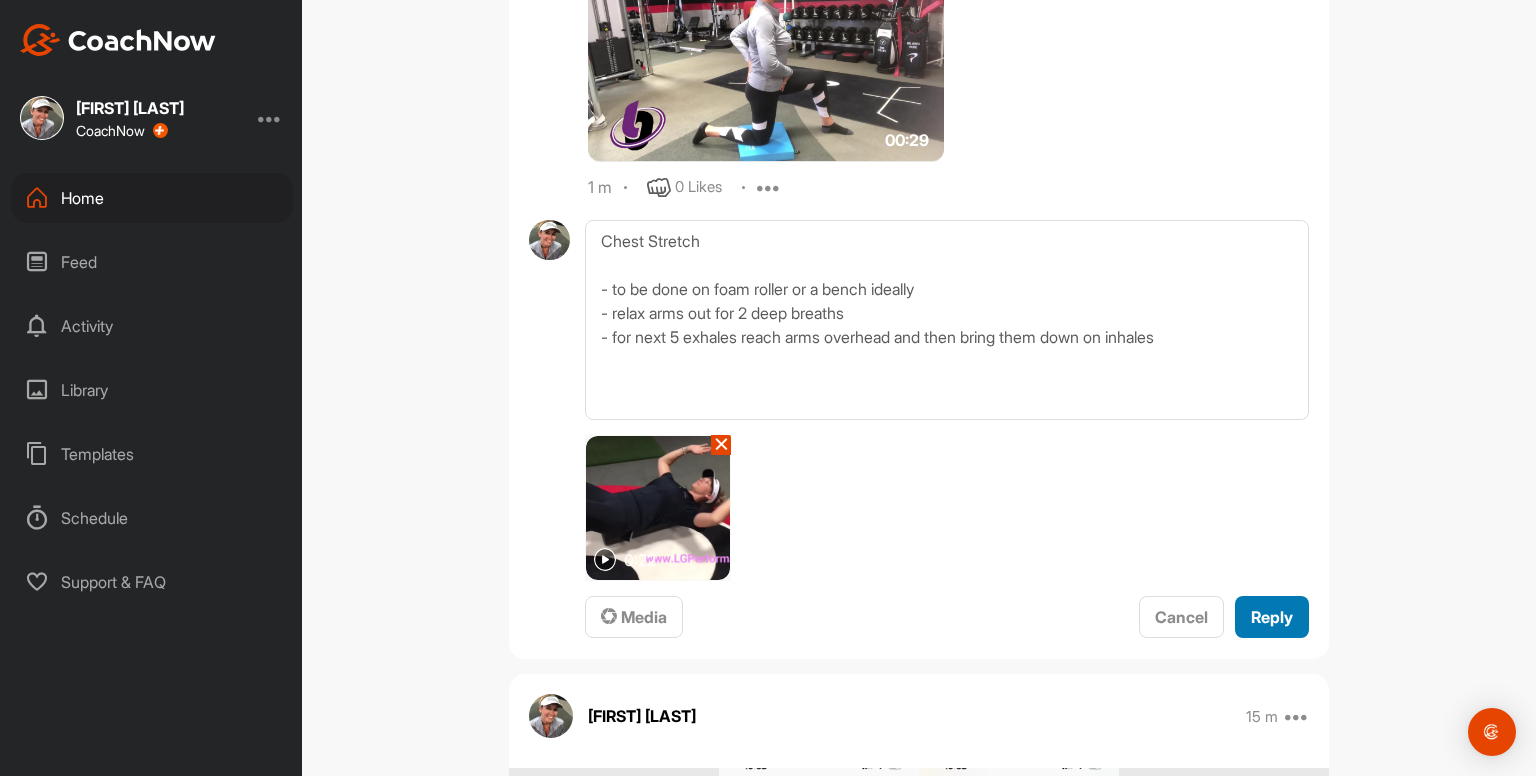 click on "Reply" at bounding box center [1272, 617] 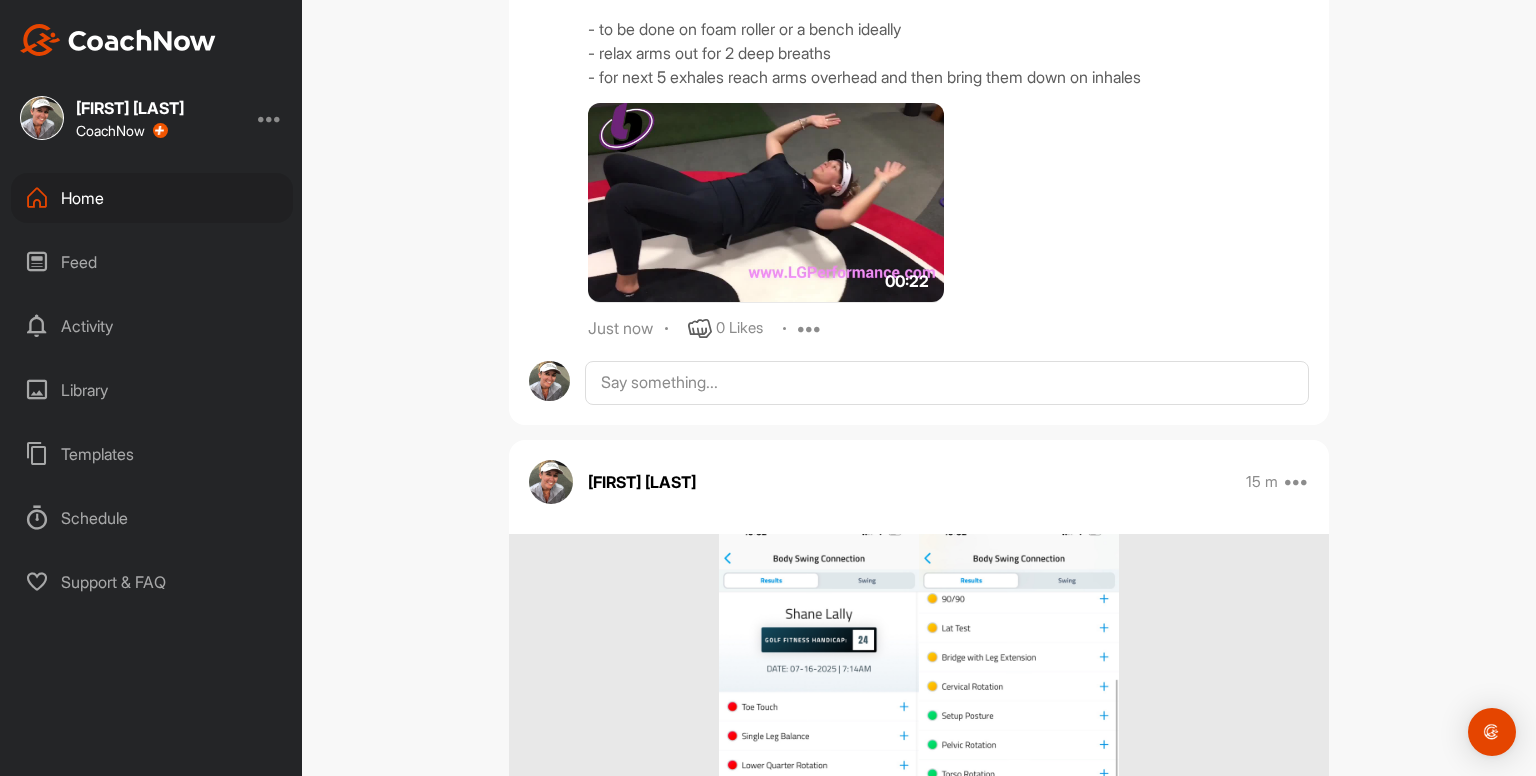 scroll, scrollTop: 8919, scrollLeft: 0, axis: vertical 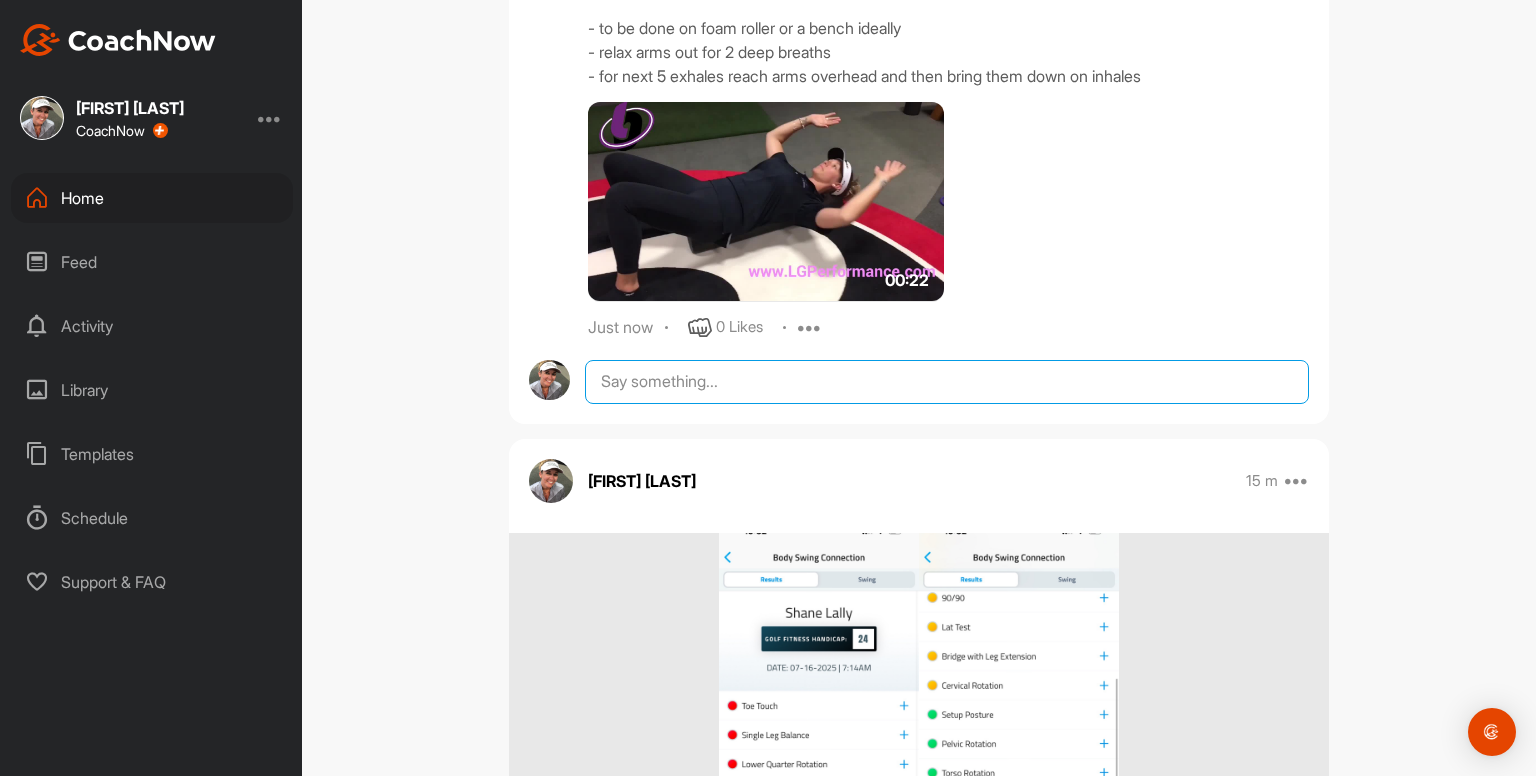 click at bounding box center [947, 382] 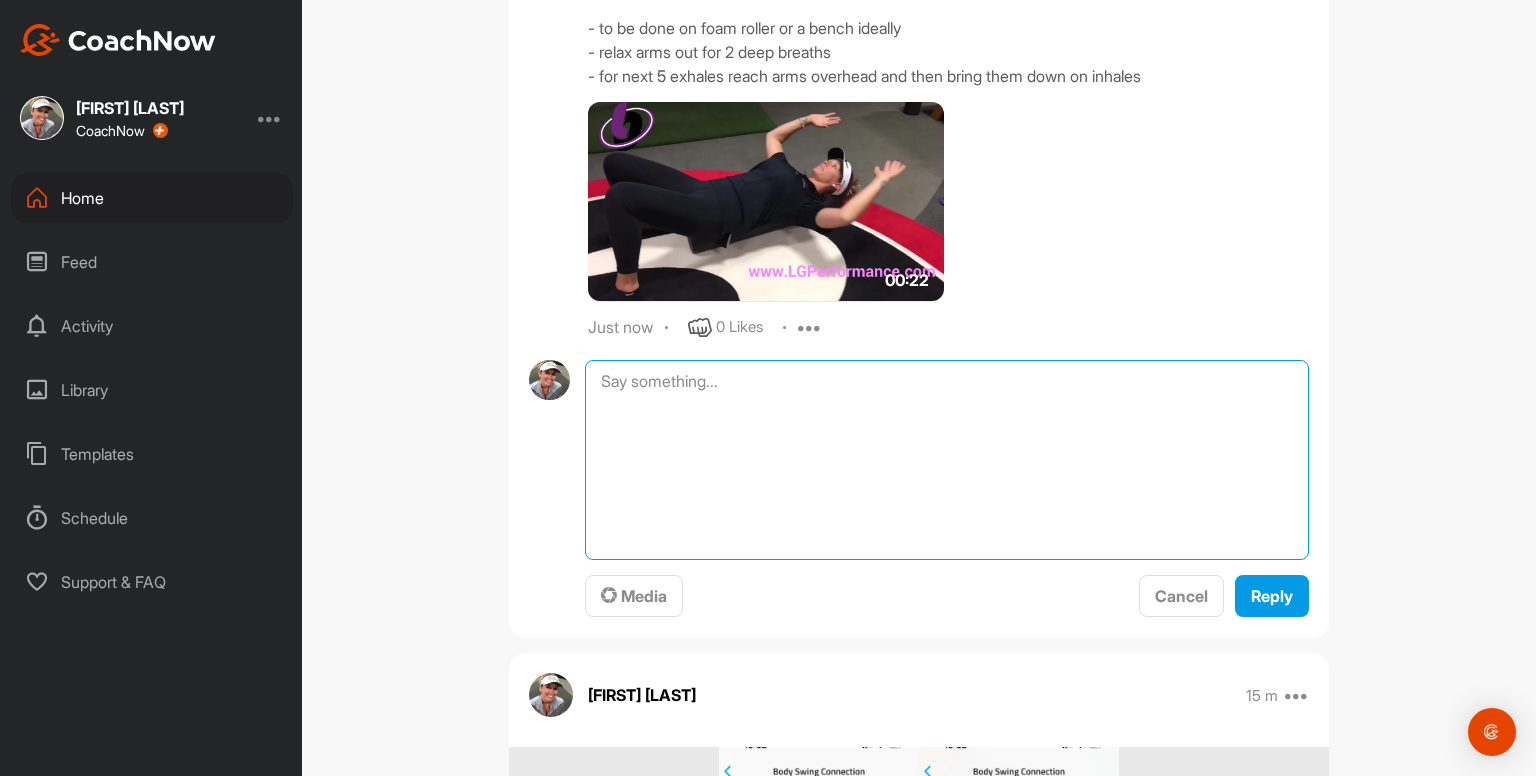 paste on "Ankle Inversion and Eversions
- x10 right foot
- 10 left foot
Repeat
00:18media
May 19
0 Likes
avatar
[FIRST] [LAST]
Ankle Movements - use something to balance with
- x10 circles clockwise
- x10 circles counterclockwise
- x10 pointing to ground / pulling up to shin
Repeat on other foot
Repeat both feet again
00:46media
May 19
0 Likes
avatar
[FIRST] [LAST]
Ankle Rocking - use something to balance with
- x10 rocking / heels up to toes up
Repeat
00:36media
May 19
0 Likes
avatar
[FIRST] [LAST]
Cervical Drill x5
- keep eyes focused forwards as head moves right and left
- right and left = 1 rep
- using a mirror helps
00:25media
May 19
0 Likes
avatar
[FIRST] [LAST]
Cervical Drill x5
- keep head still as eyes follow thumb
- right and left = 1 rep
00:38media
May 19
0 Likes
avatar
[FIRST] [LAST]
Cats & Camels x10
- up and down = 1 rep
- big movement from head to tailbone
- breathe in at the top and really expand the rib cage then breathe out when you arch down
00:13media
May 19
0 Likes
avatar
Ka..." 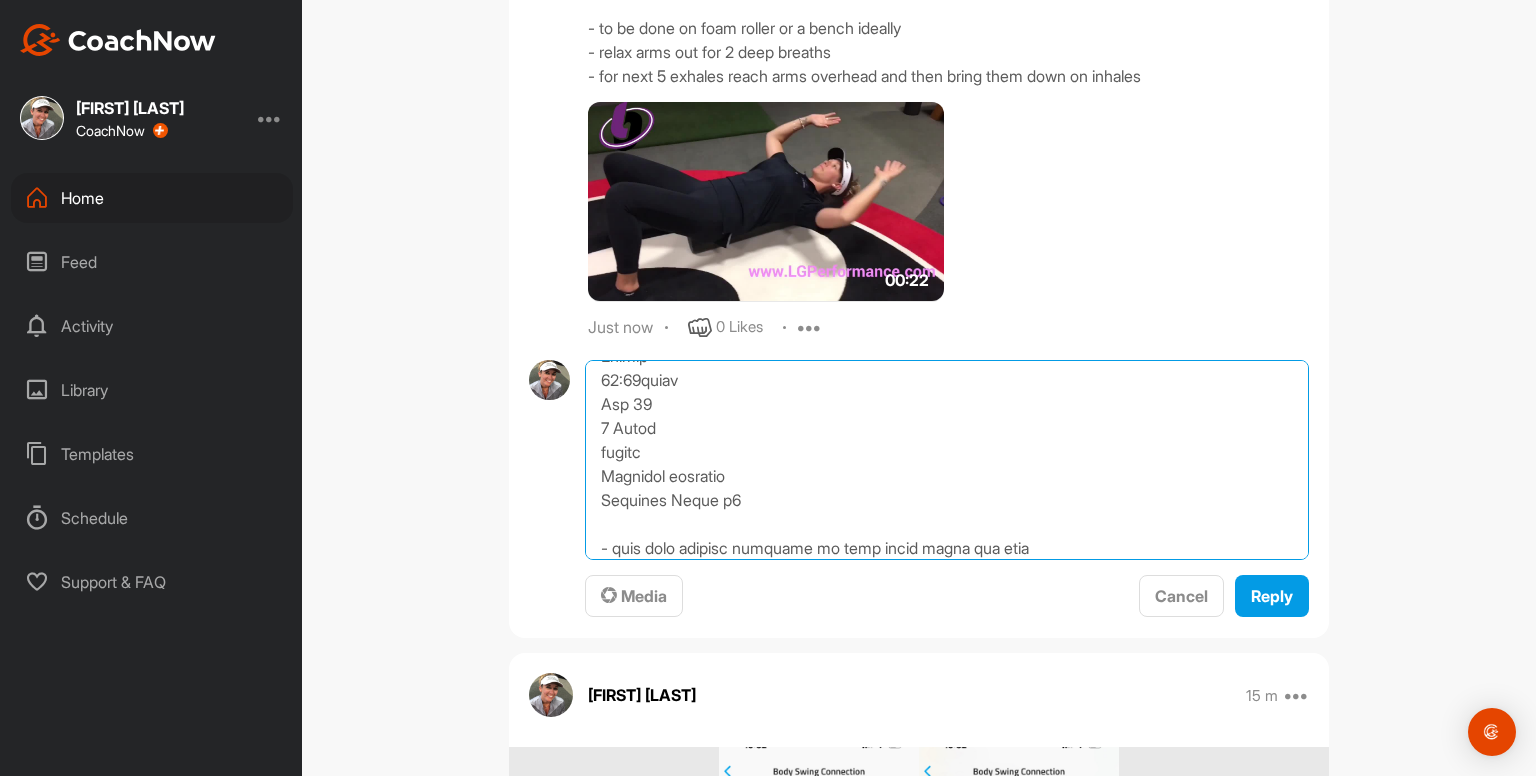 scroll, scrollTop: 0, scrollLeft: 0, axis: both 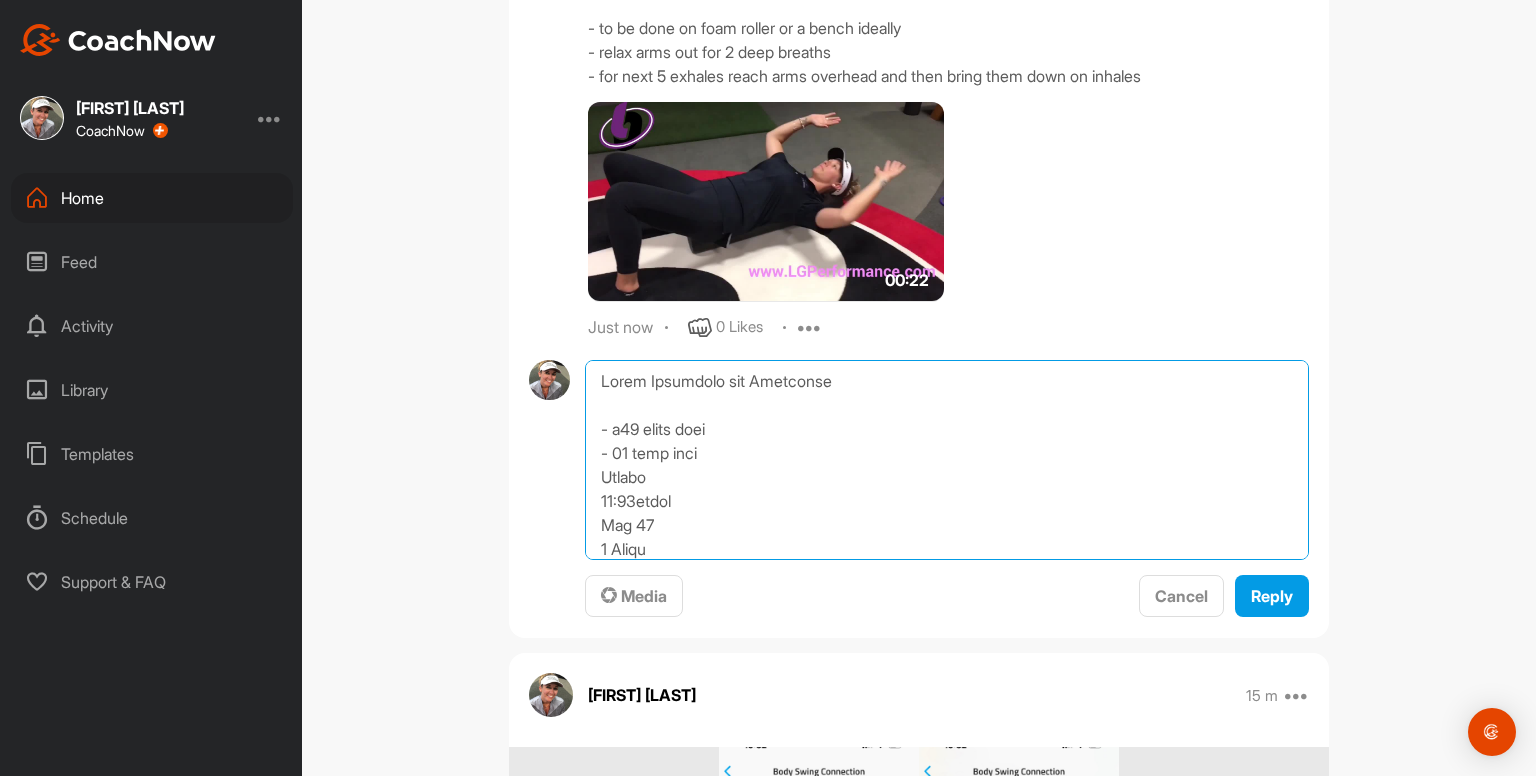drag, startPoint x: 588, startPoint y: 512, endPoint x: 549, endPoint y: 162, distance: 352.16617 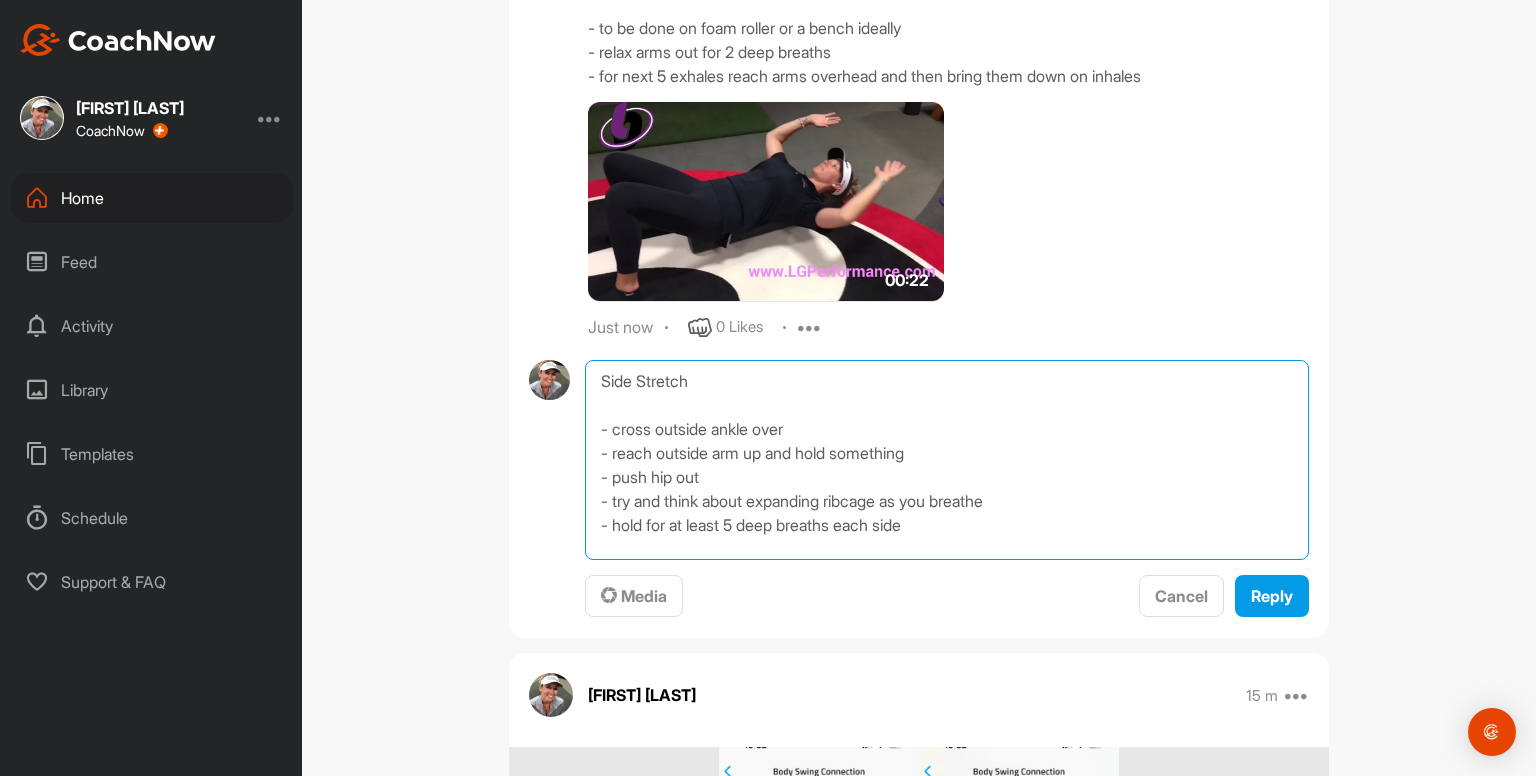 type on "Side Stretch
- cross outside ankle over
- reach outside arm up and hold something
- push hip out
- try and think about expanding ribcage as you breathe
- hold for at least 5 deep breaths each side" 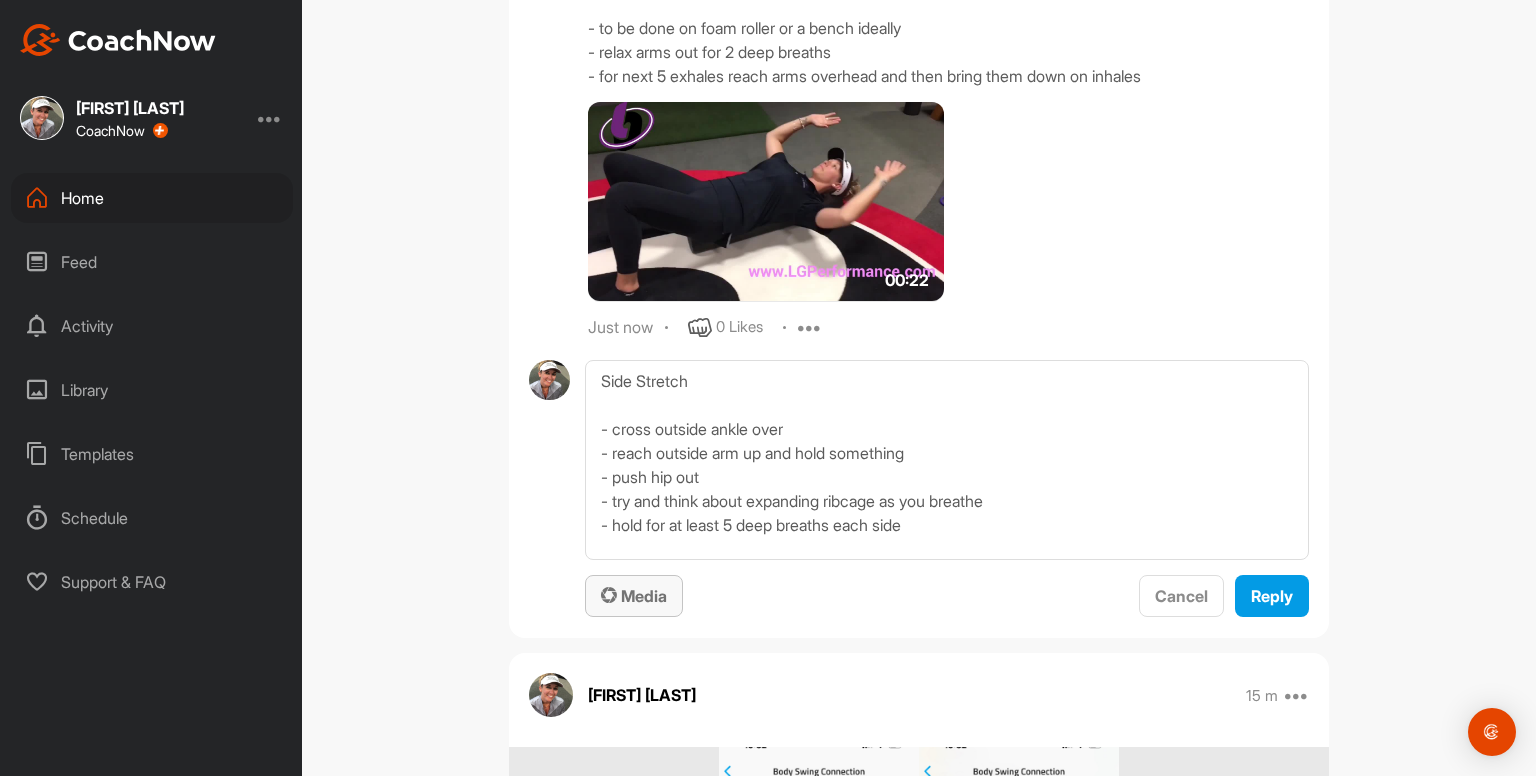 click on "Media" at bounding box center (634, 596) 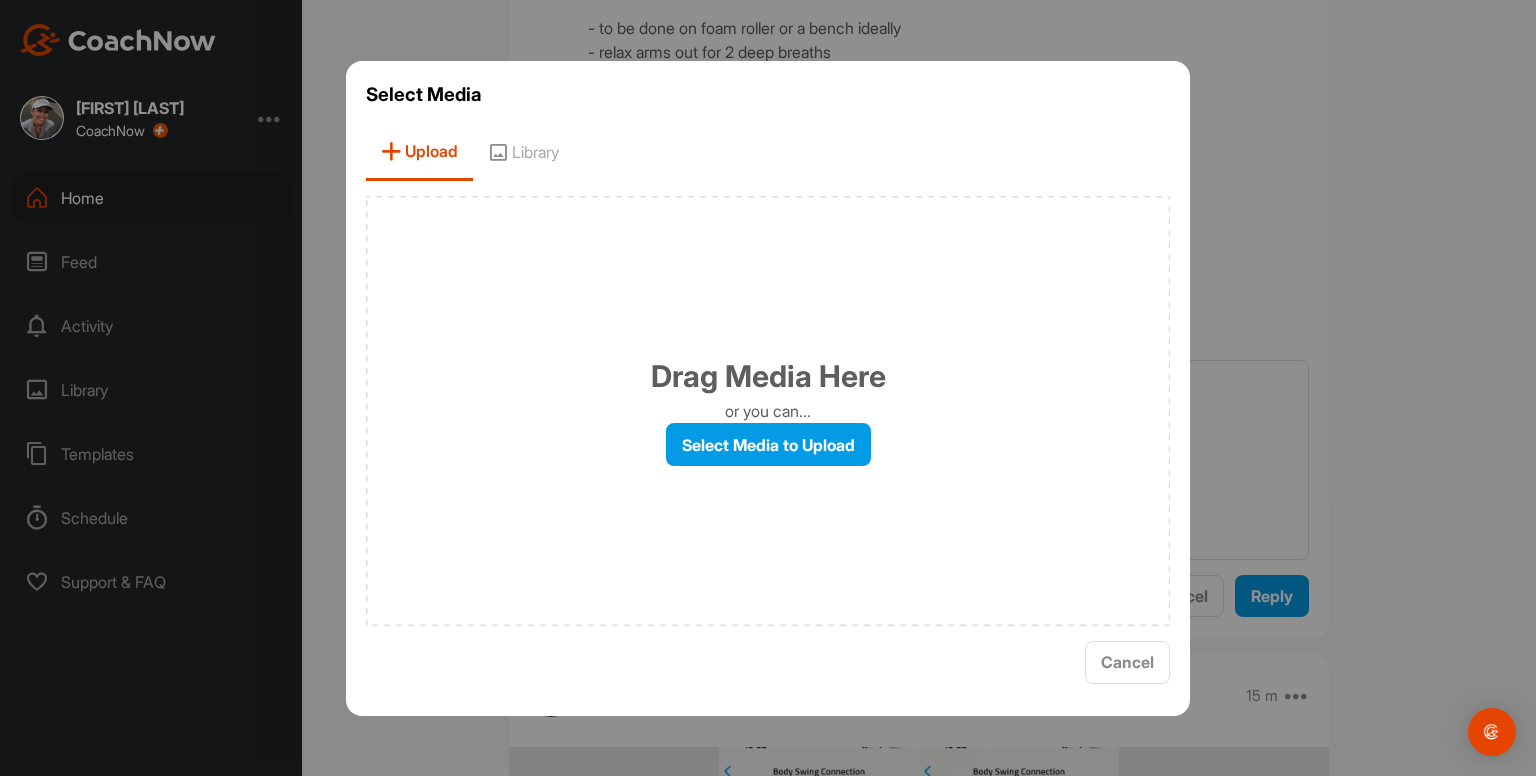 click on "Library" at bounding box center [523, 152] 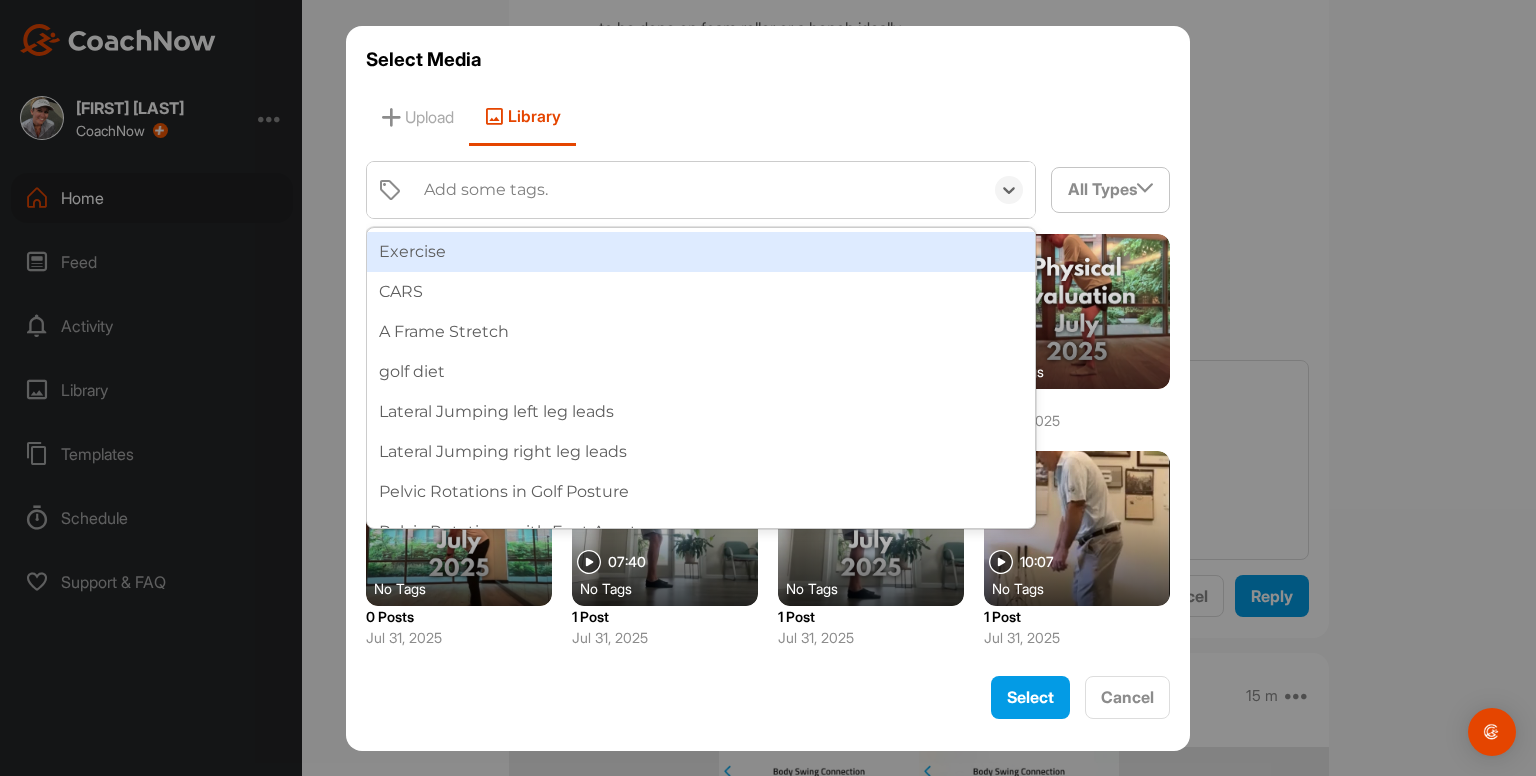 click on "Add some tags." at bounding box center [486, 190] 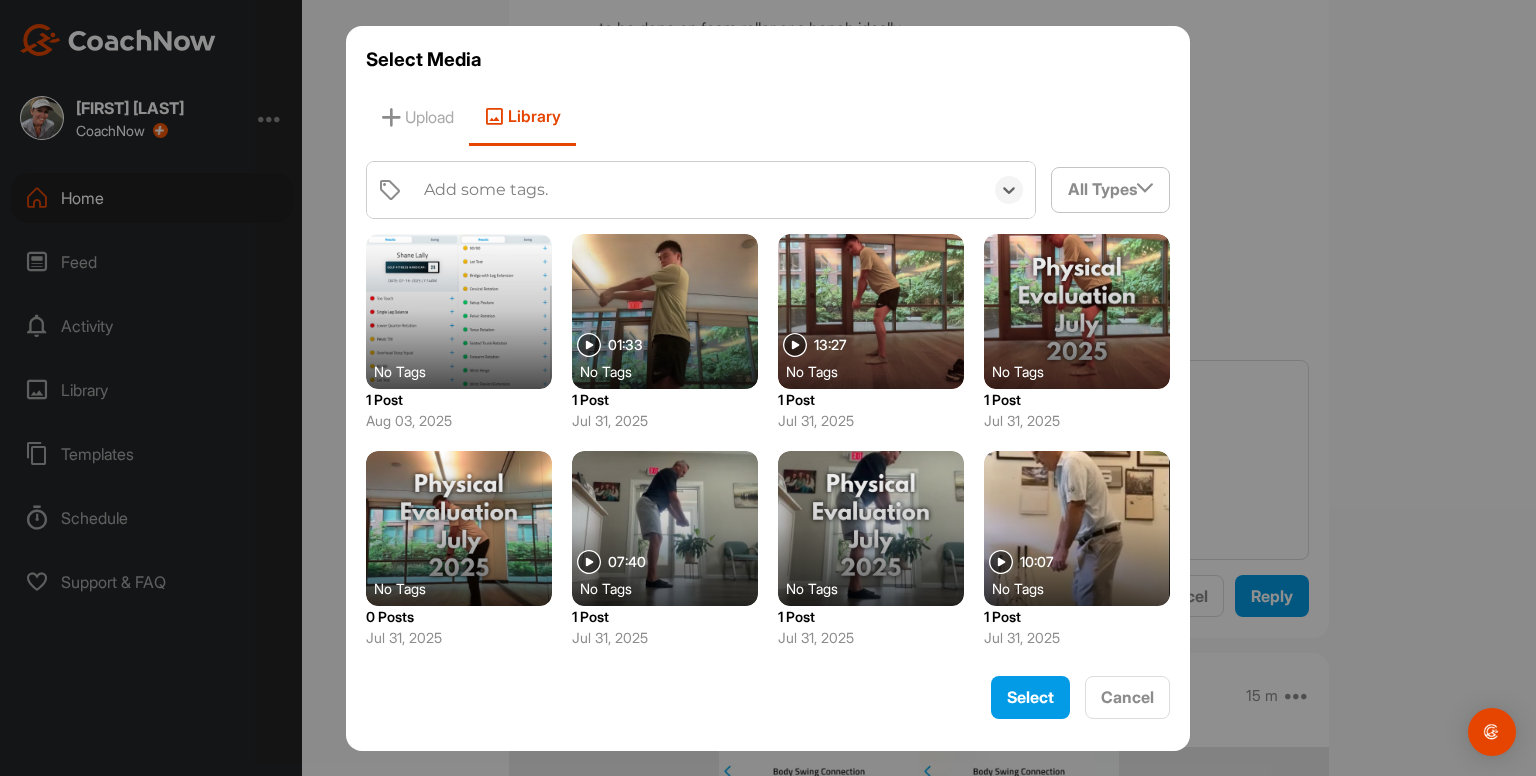 click on "Add some tags." at bounding box center [486, 190] 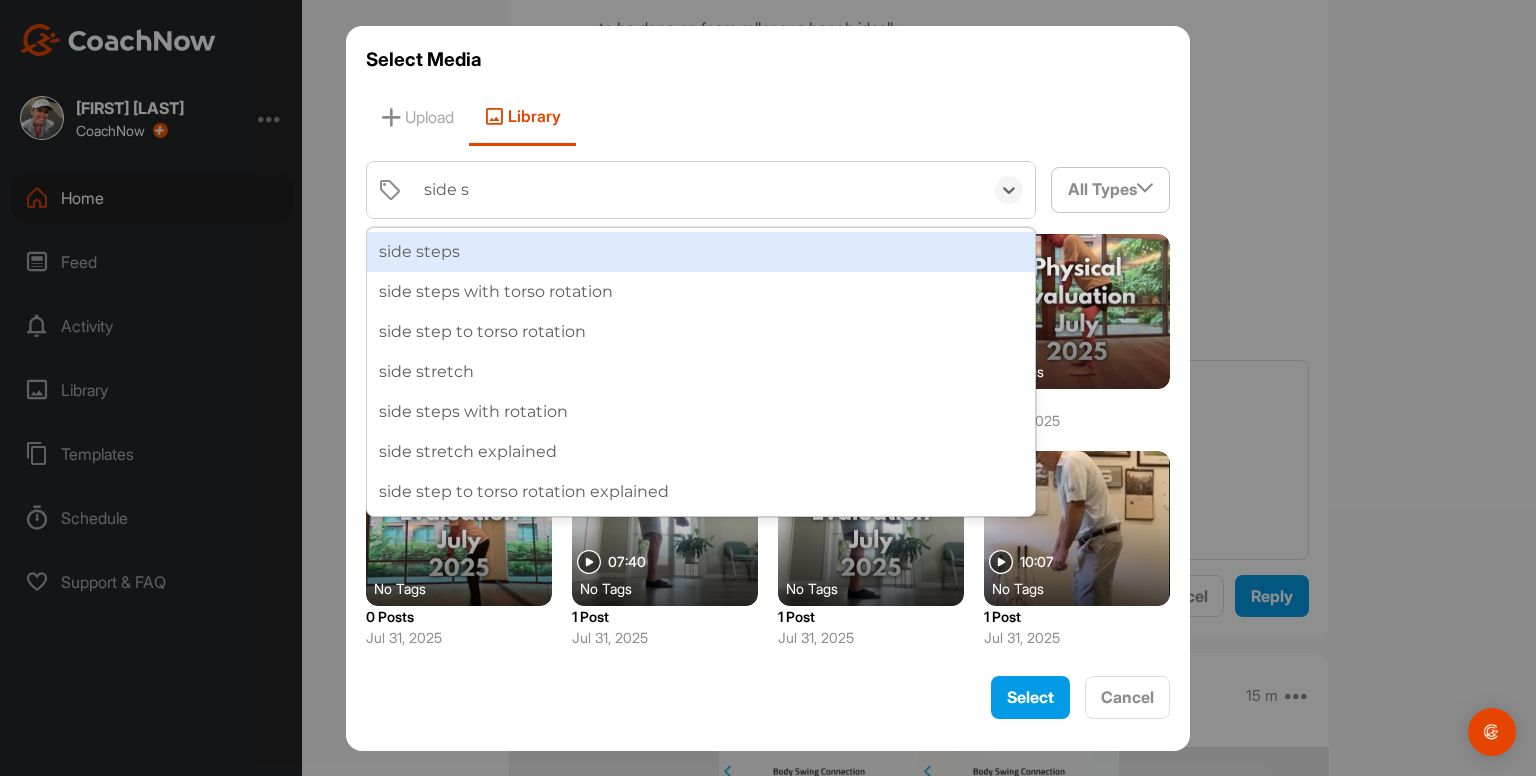 type on "side st" 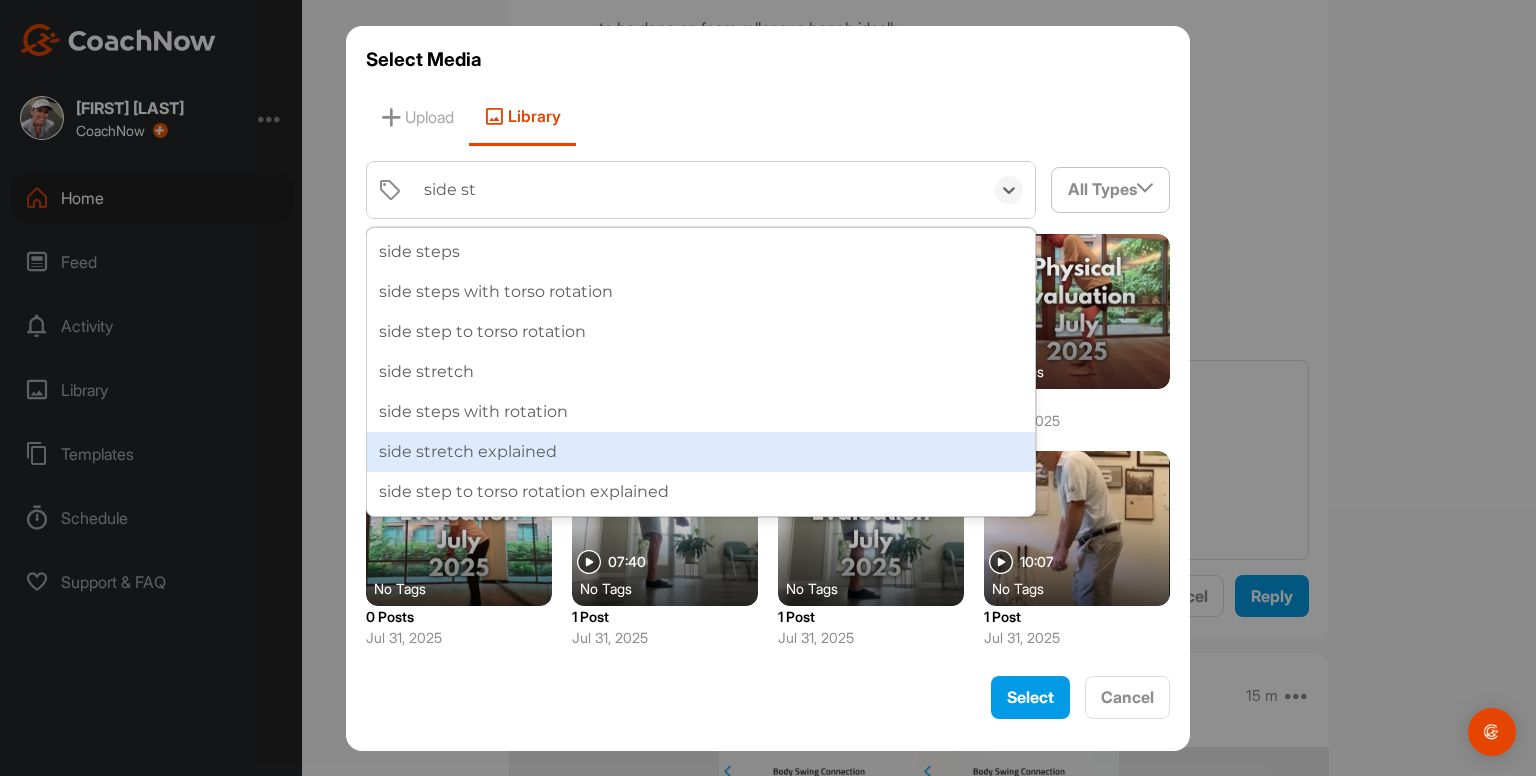 click on "side stretch explained" at bounding box center [701, 452] 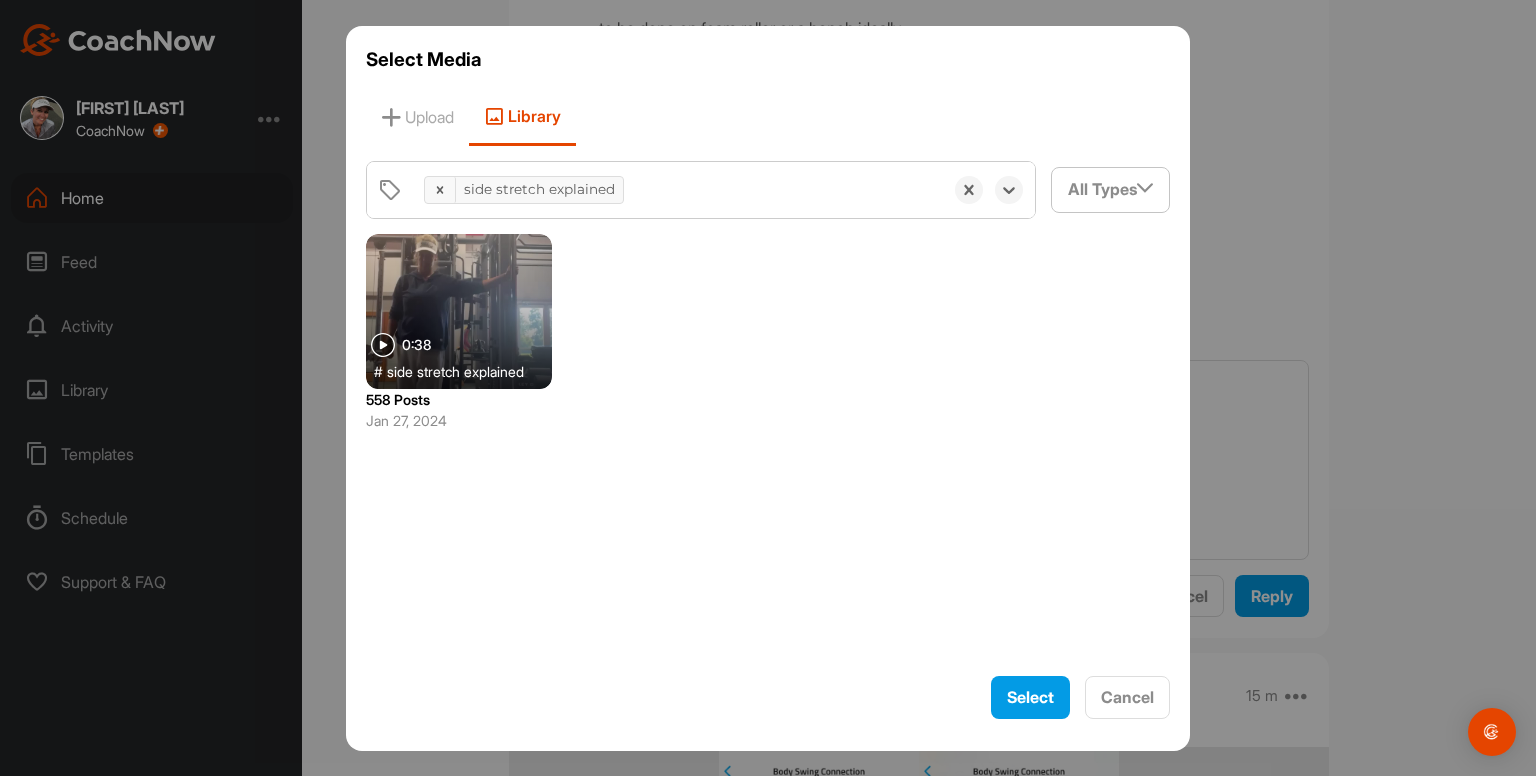 click at bounding box center (459, 311) 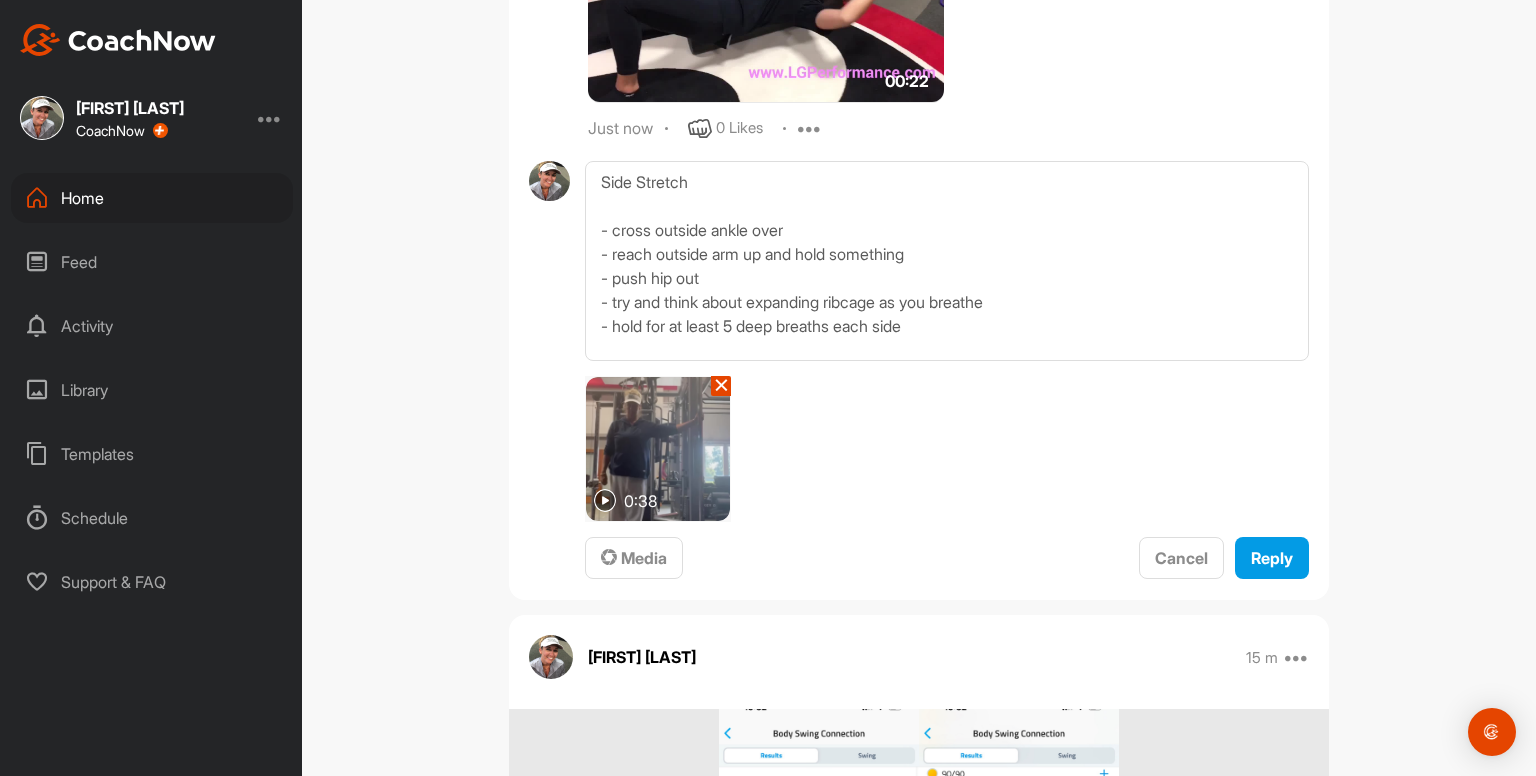 scroll, scrollTop: 9120, scrollLeft: 0, axis: vertical 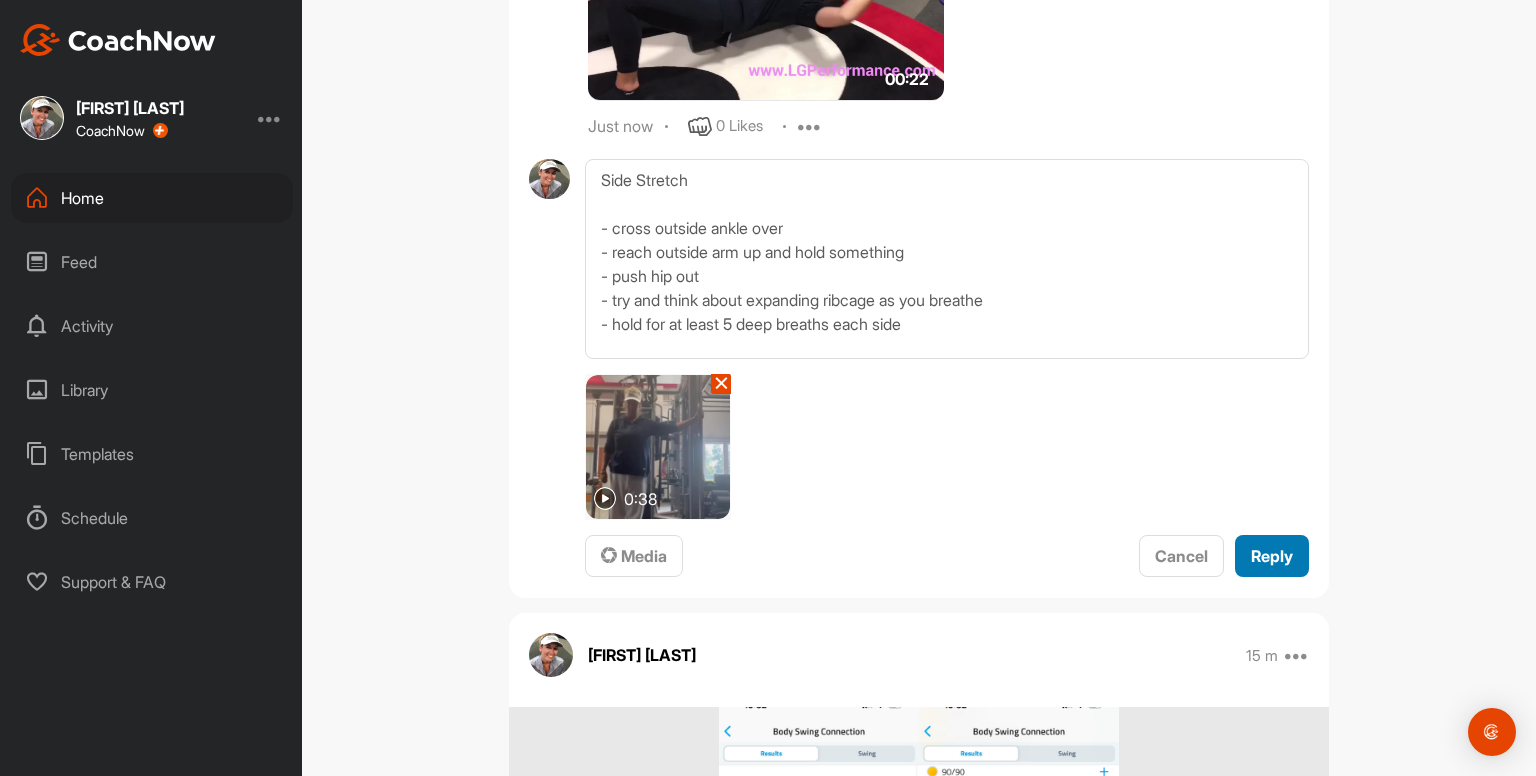 click on "Reply" at bounding box center [1272, 556] 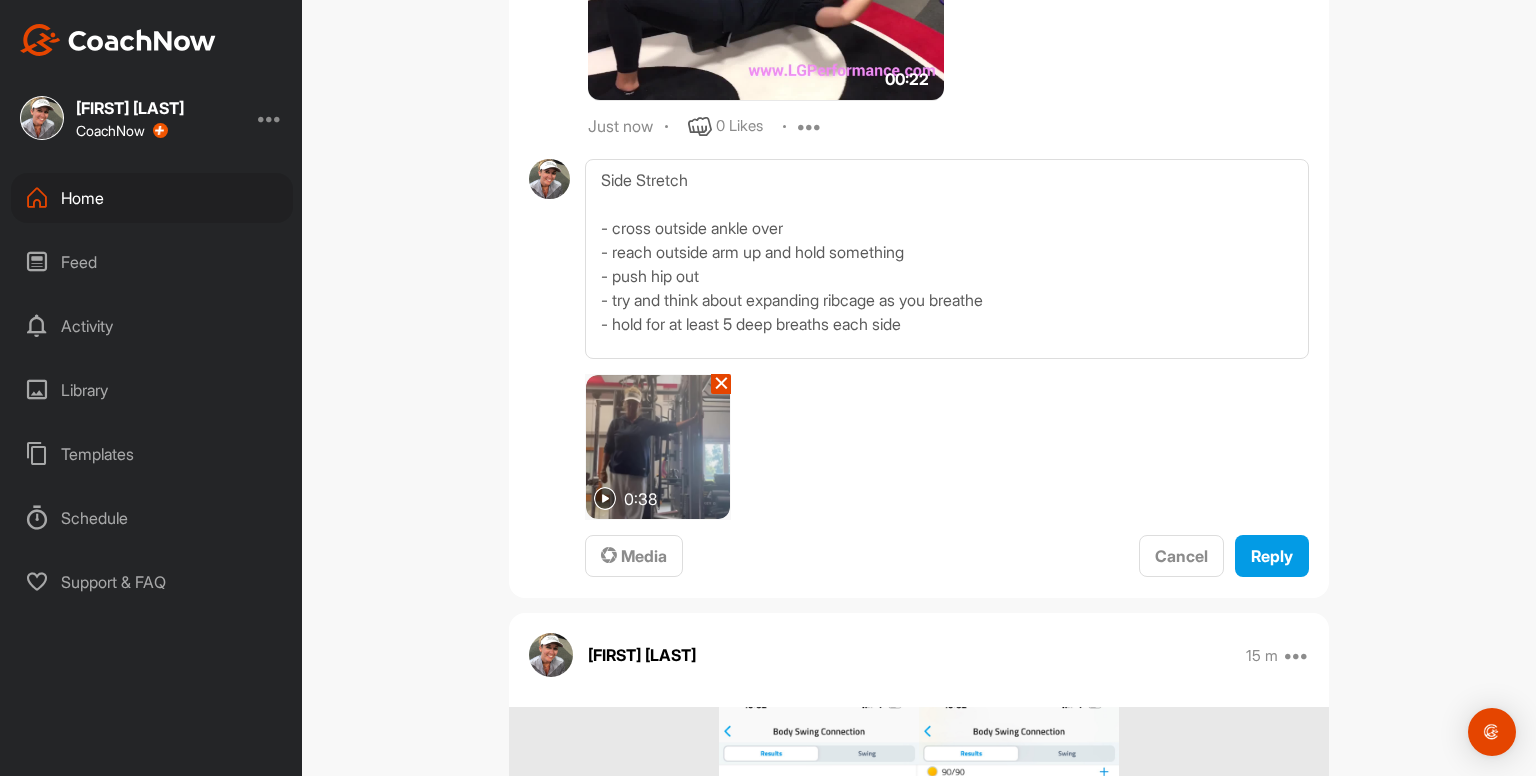 type 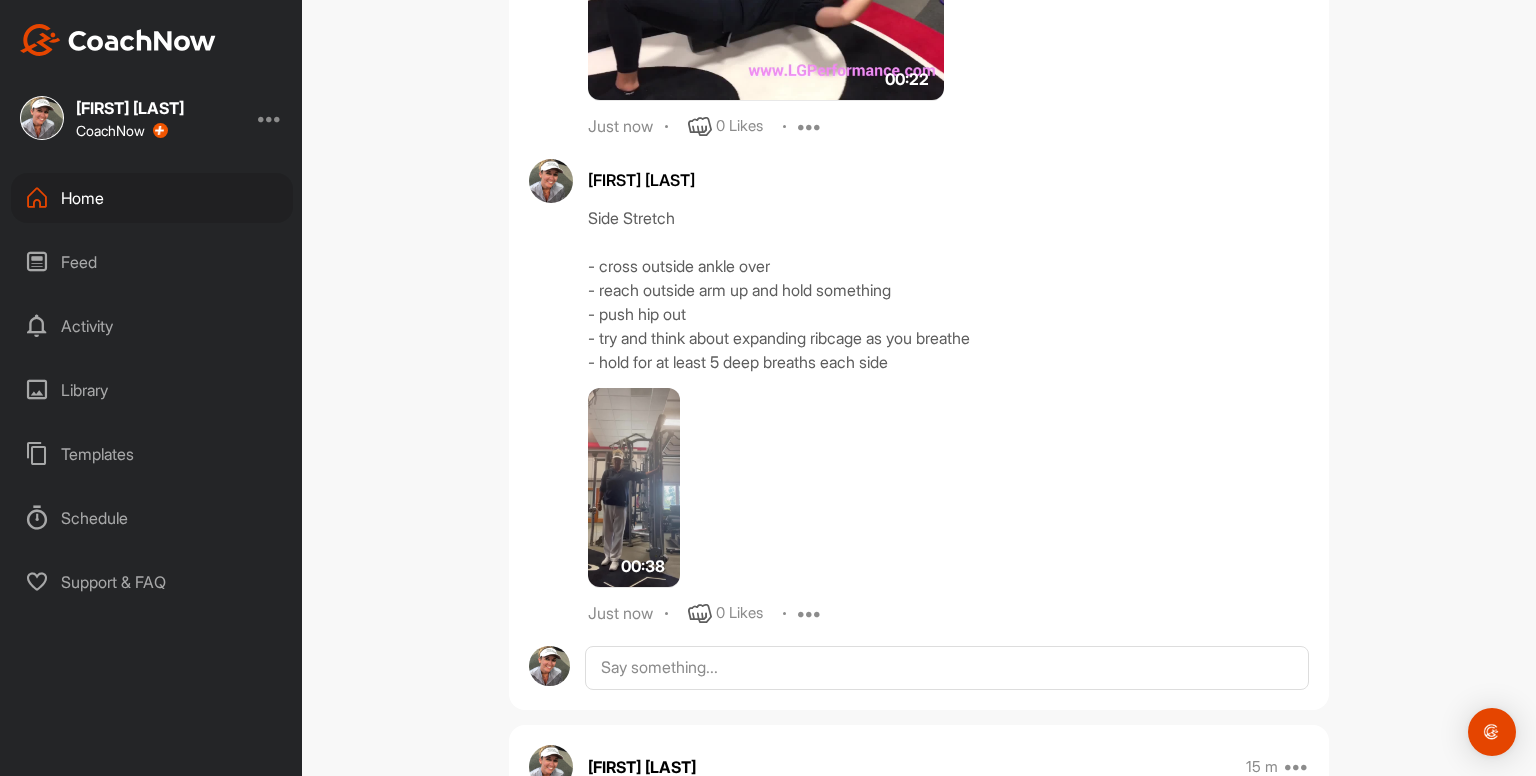 click on "Home" at bounding box center [152, 198] 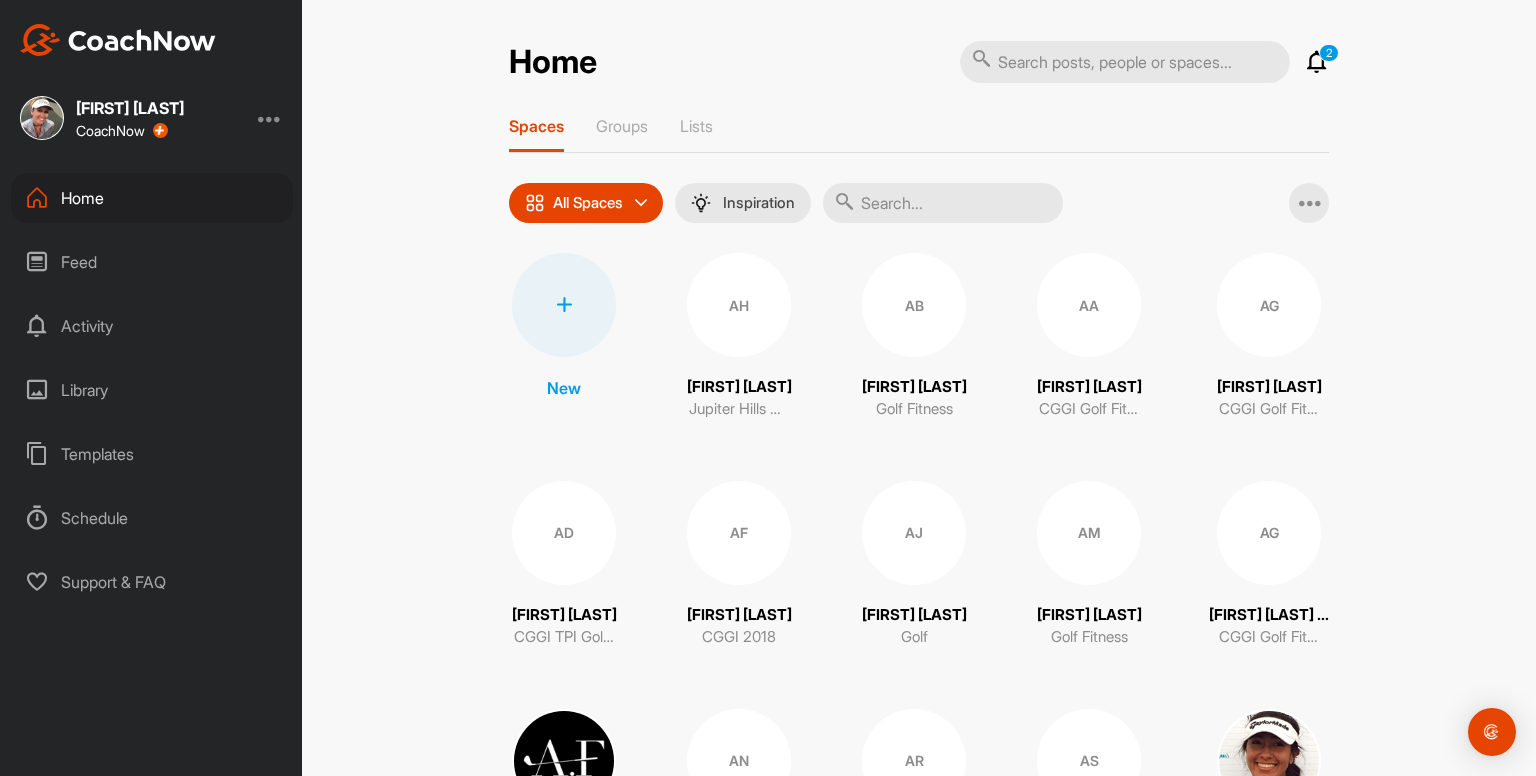 click at bounding box center [564, 305] 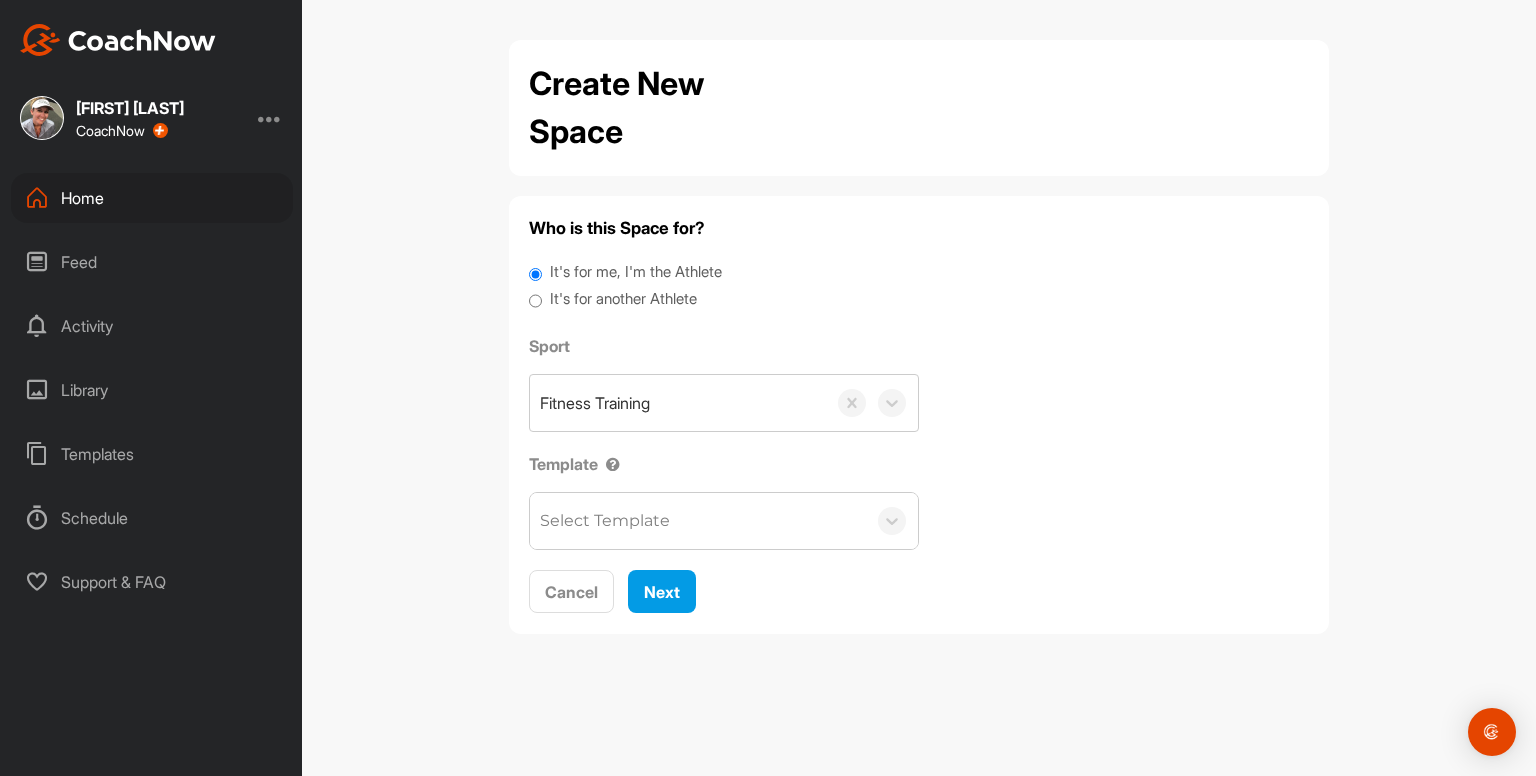 click on "It's for another Athlete" at bounding box center [623, 299] 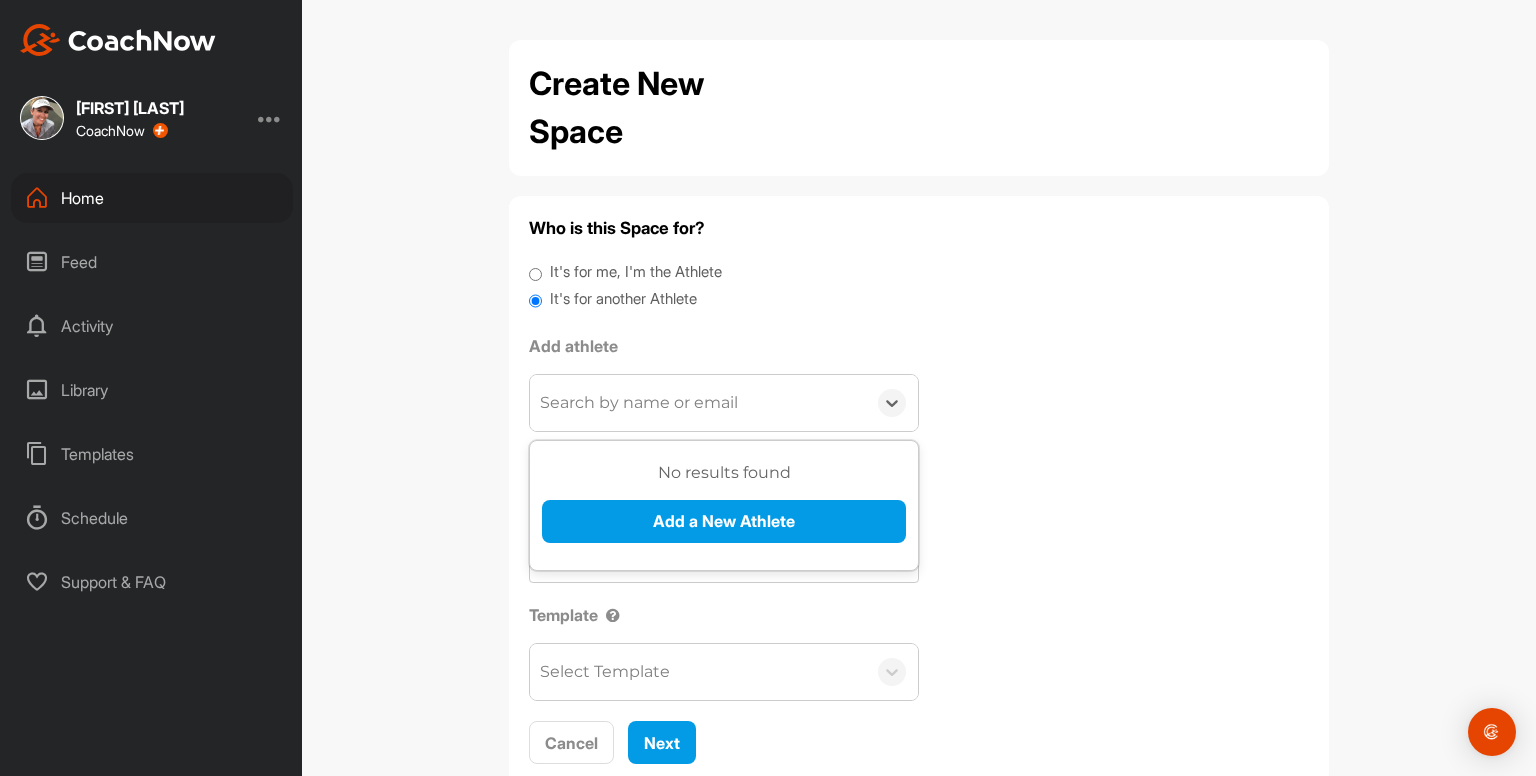 click on "Search by name or email" at bounding box center [698, 403] 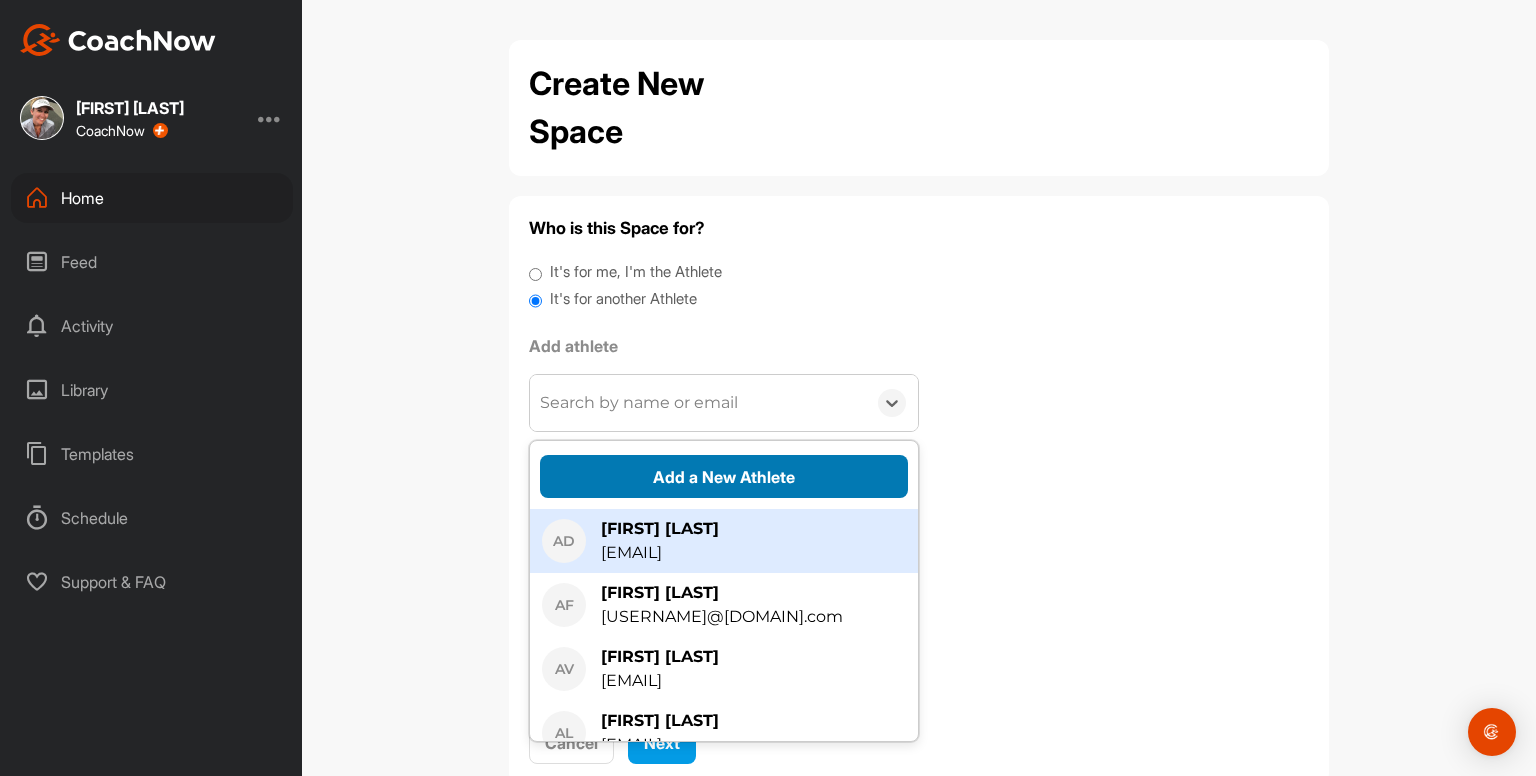 click on "Add a New Athlete" at bounding box center (724, 476) 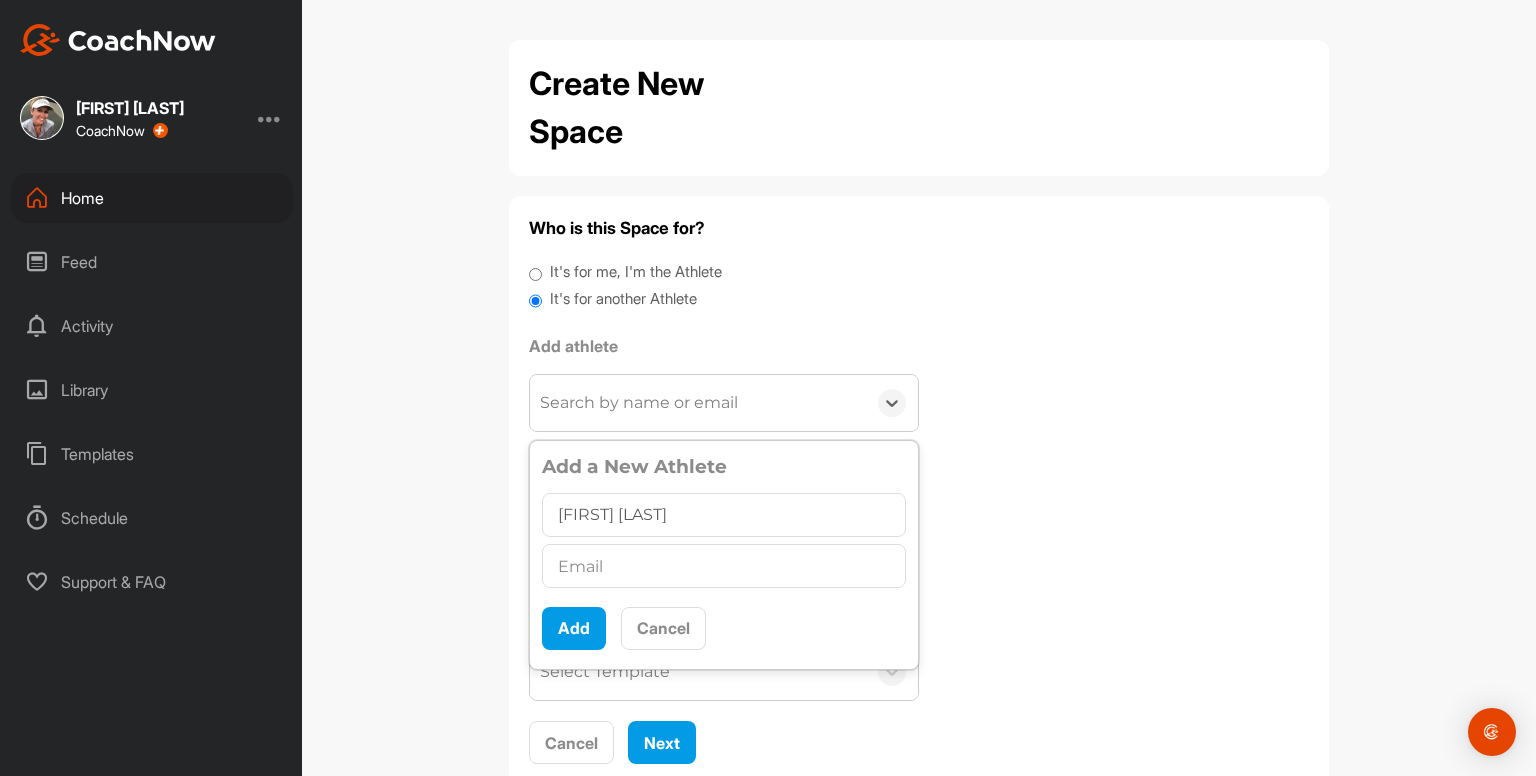 type on "Matthew Bennett" 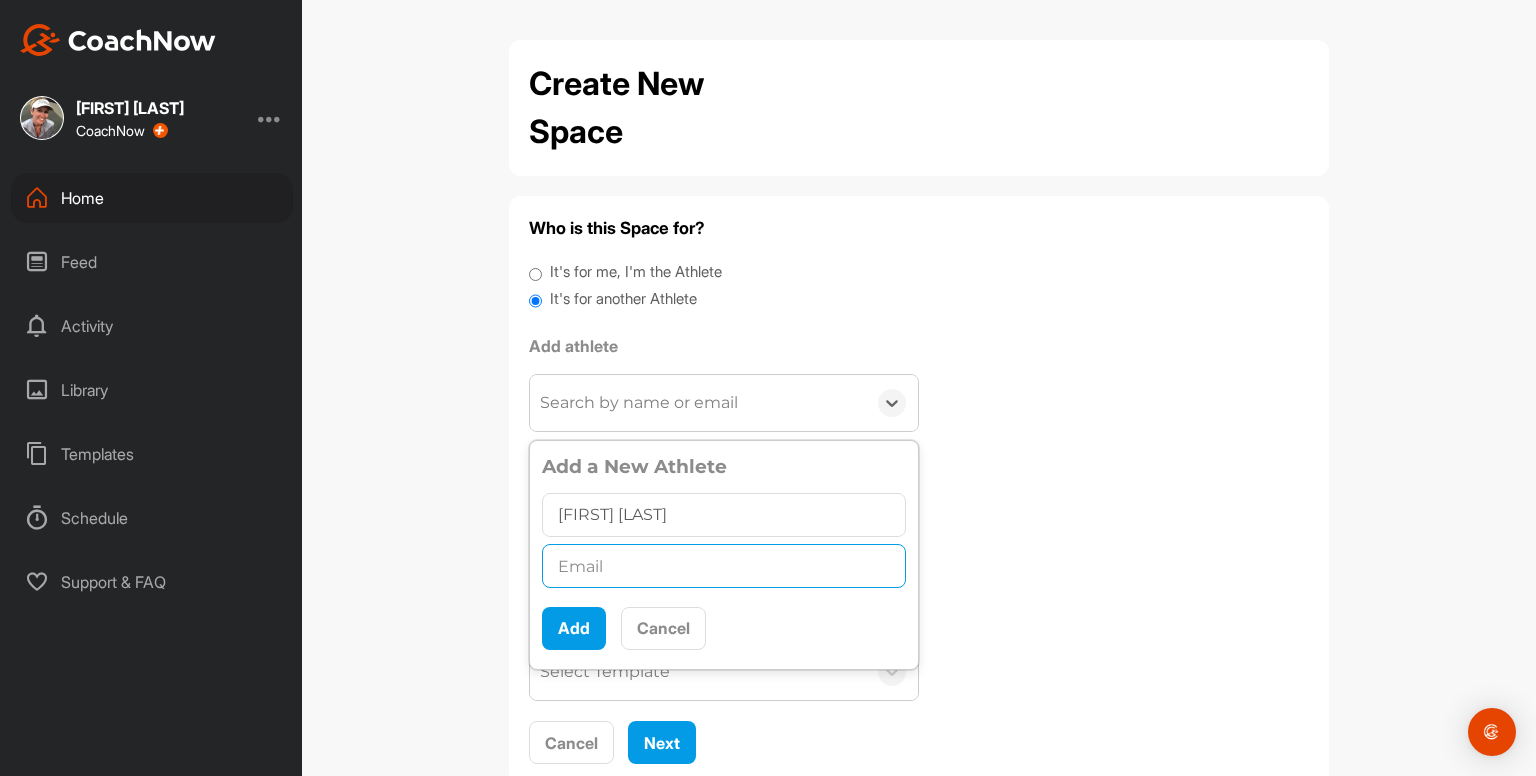 click at bounding box center [724, 566] 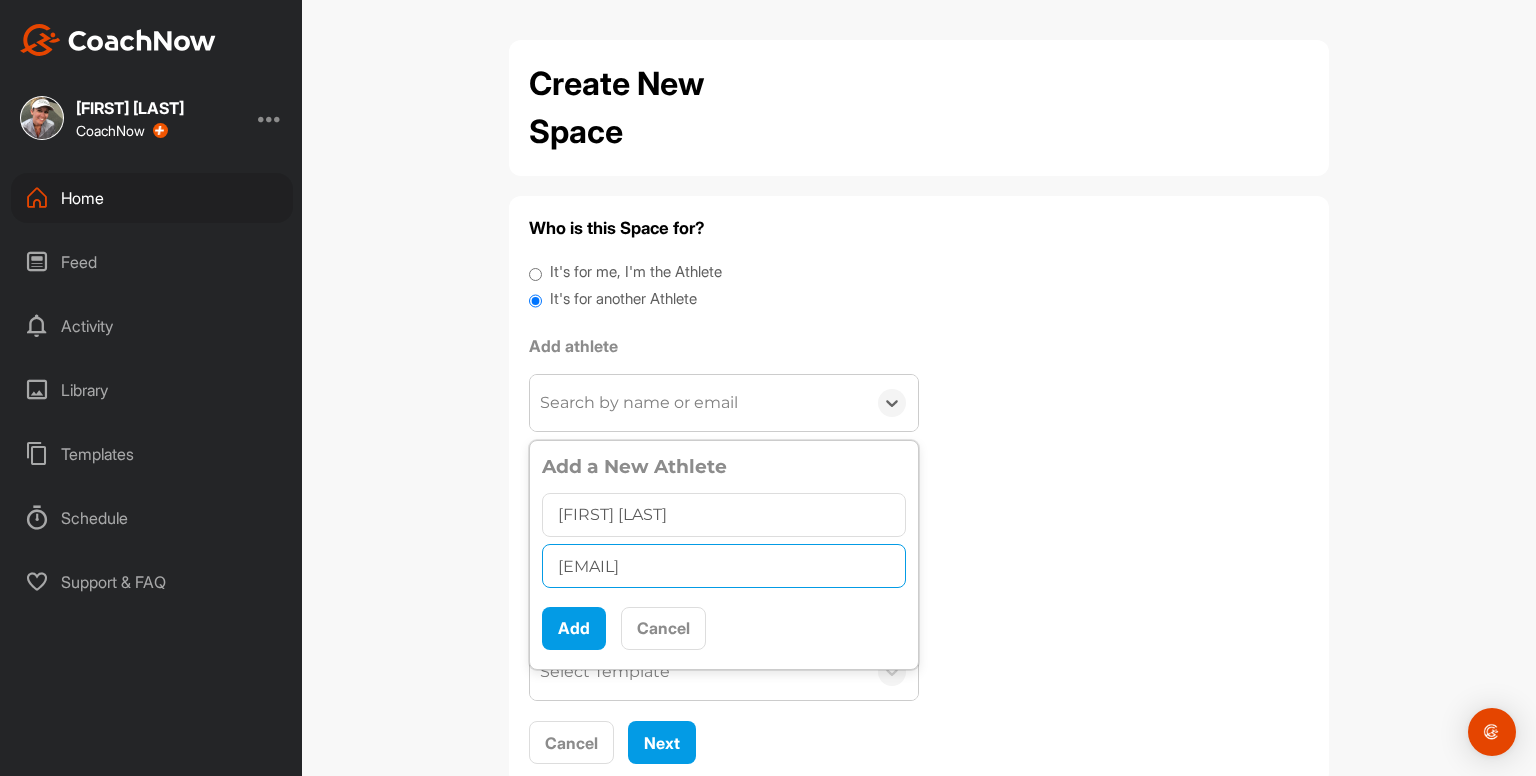 type on "m3ennett@gmail.com" 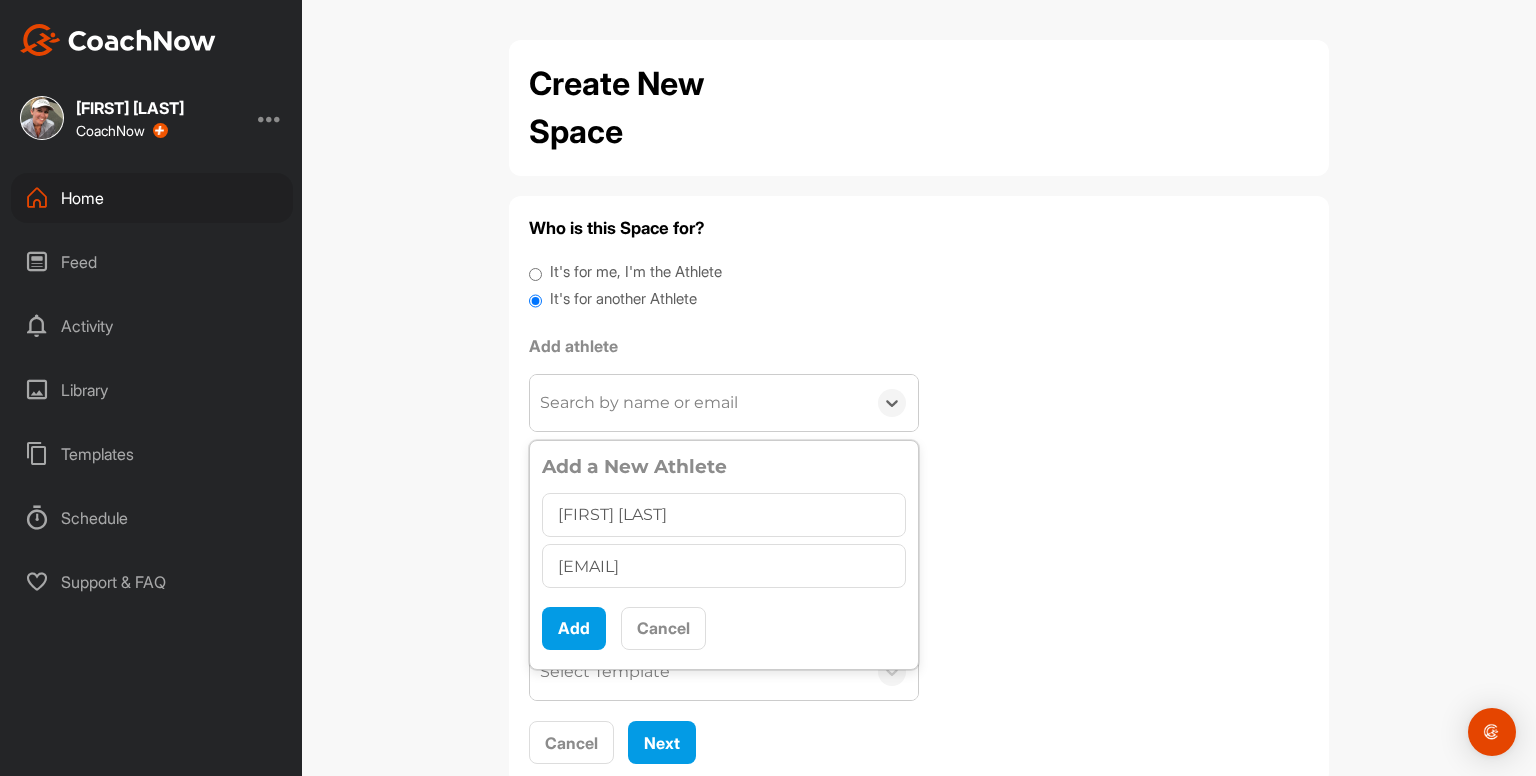 click on "Add" at bounding box center (574, 628) 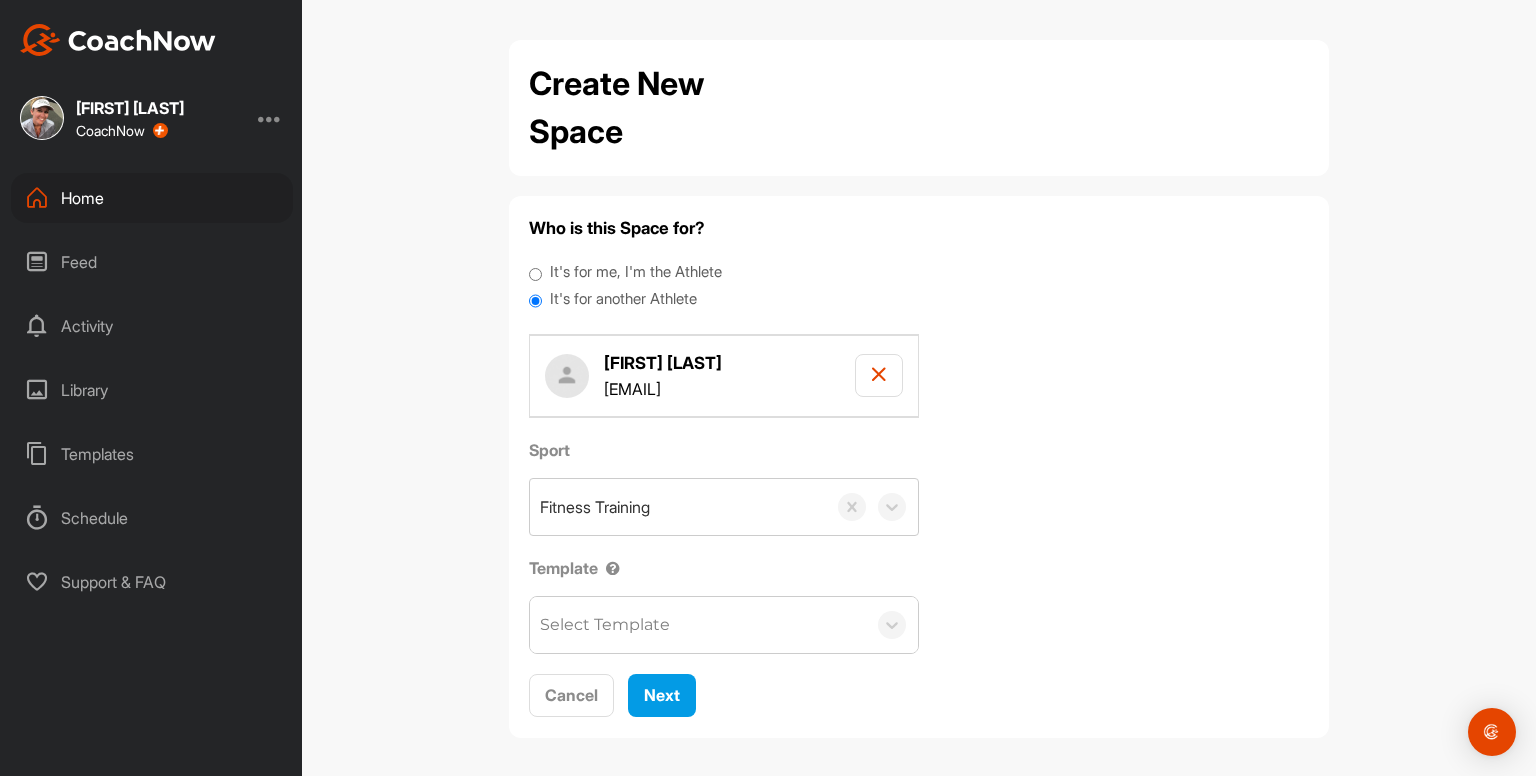 scroll, scrollTop: 5, scrollLeft: 0, axis: vertical 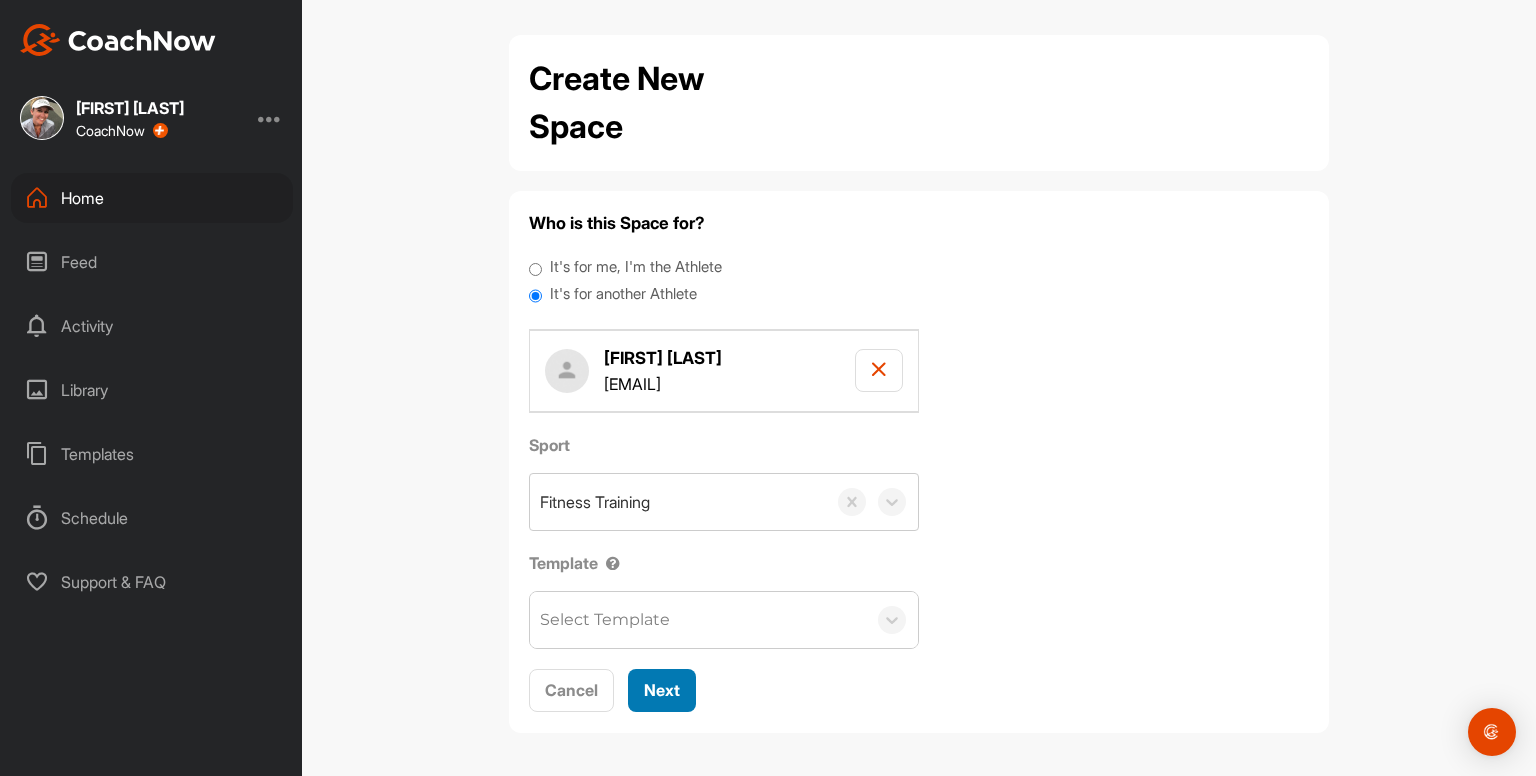 click on "Next" at bounding box center [662, 690] 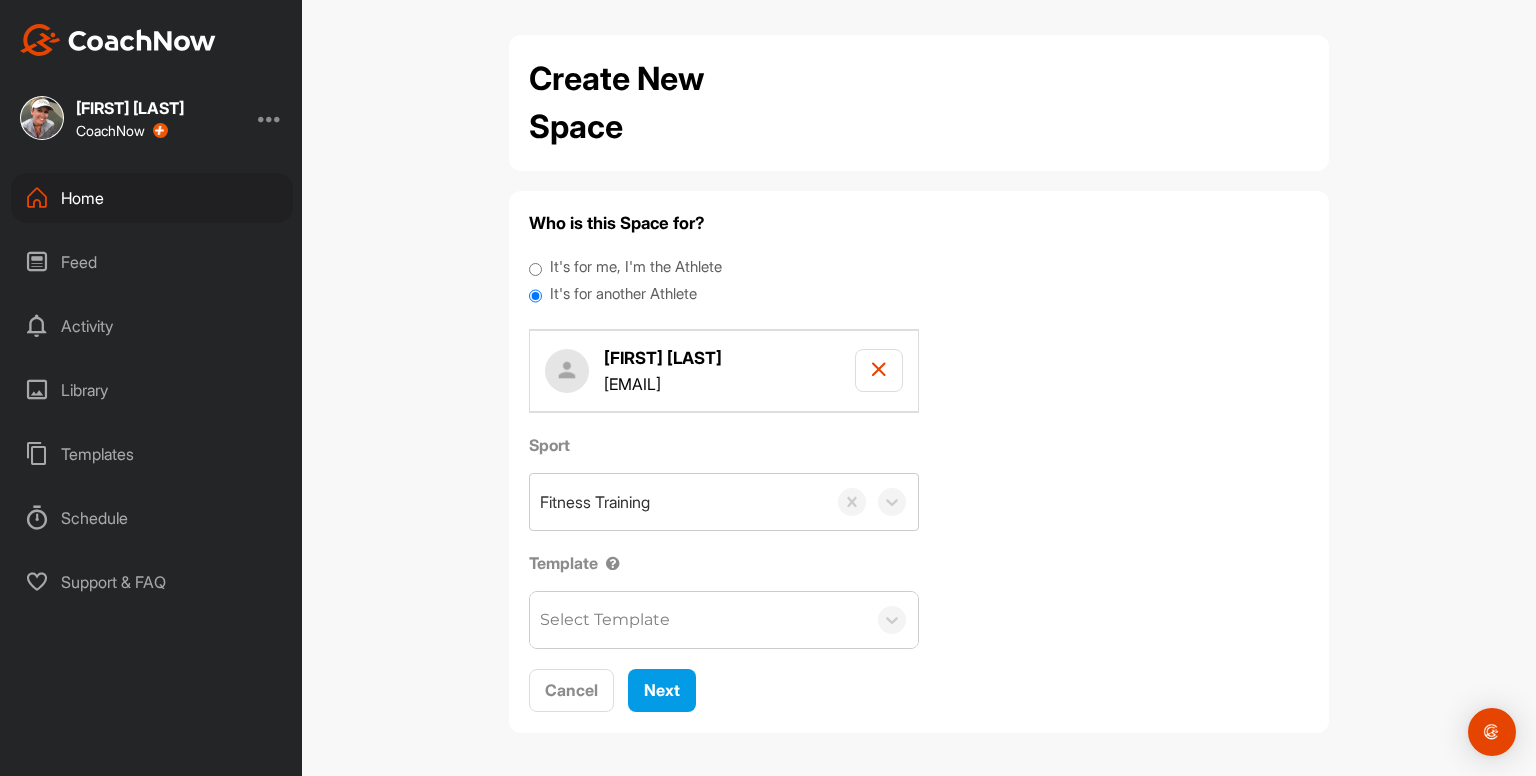 scroll, scrollTop: 0, scrollLeft: 0, axis: both 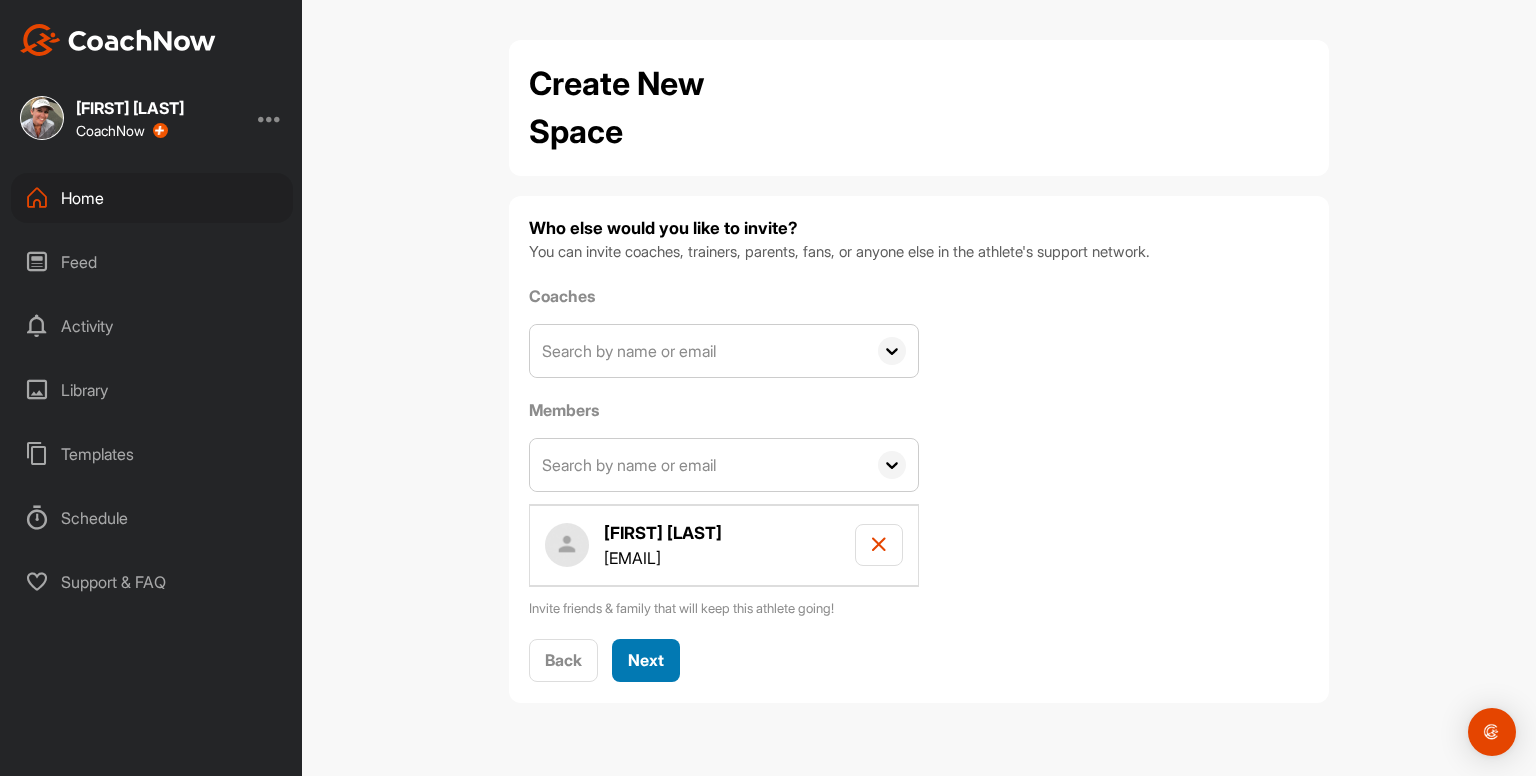 click on "Next" at bounding box center [646, 660] 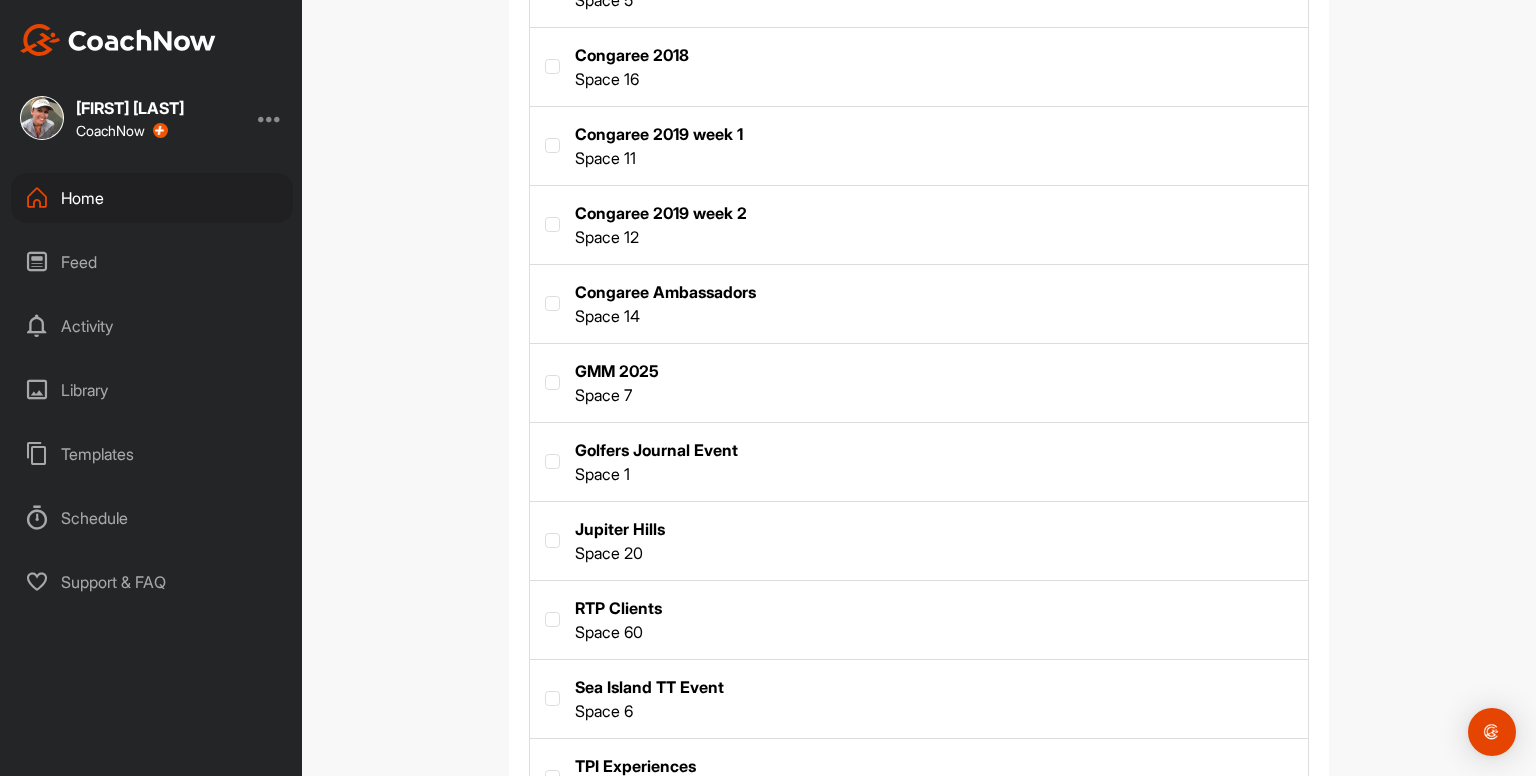 scroll, scrollTop: 1215, scrollLeft: 0, axis: vertical 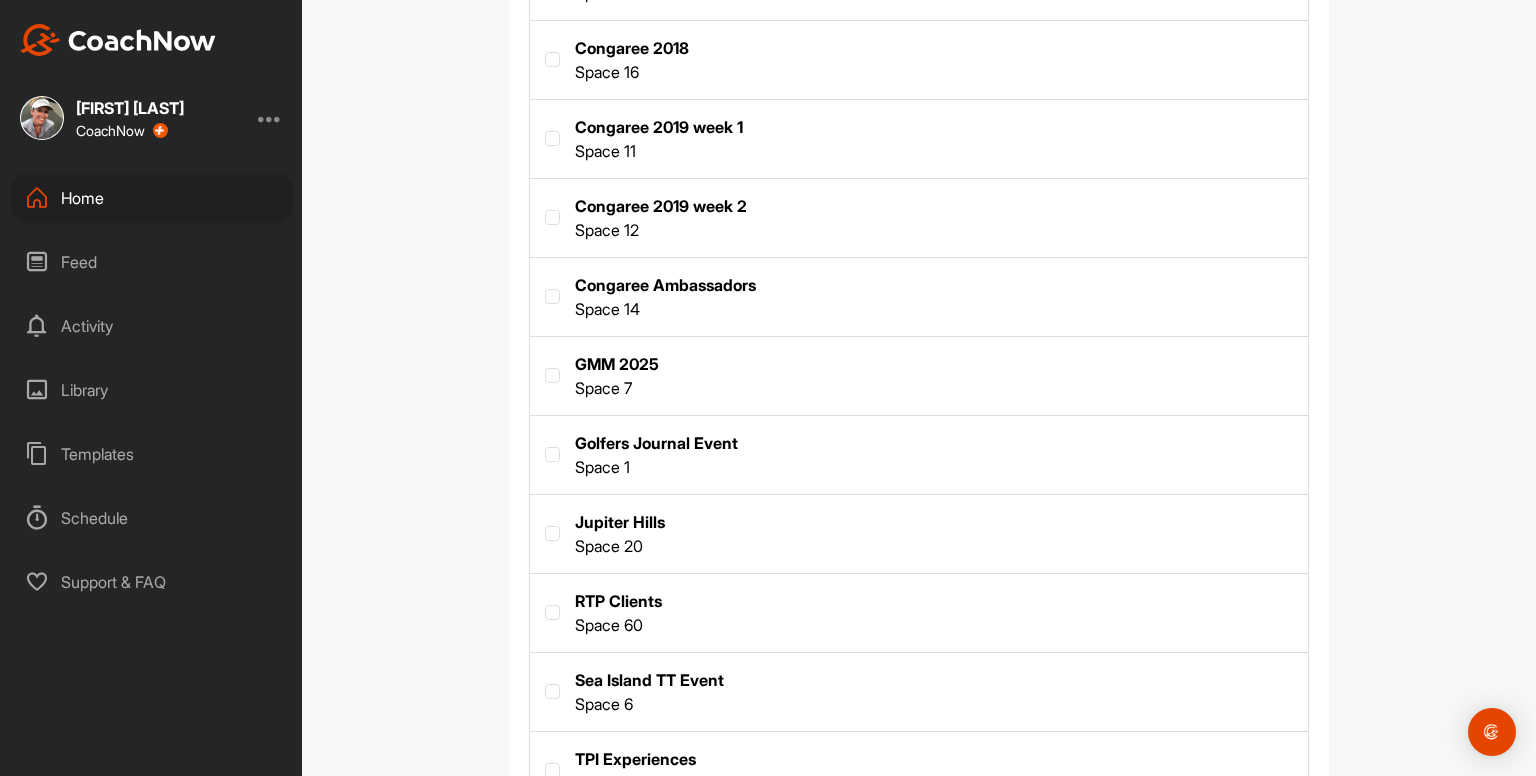 click at bounding box center [919, 453] 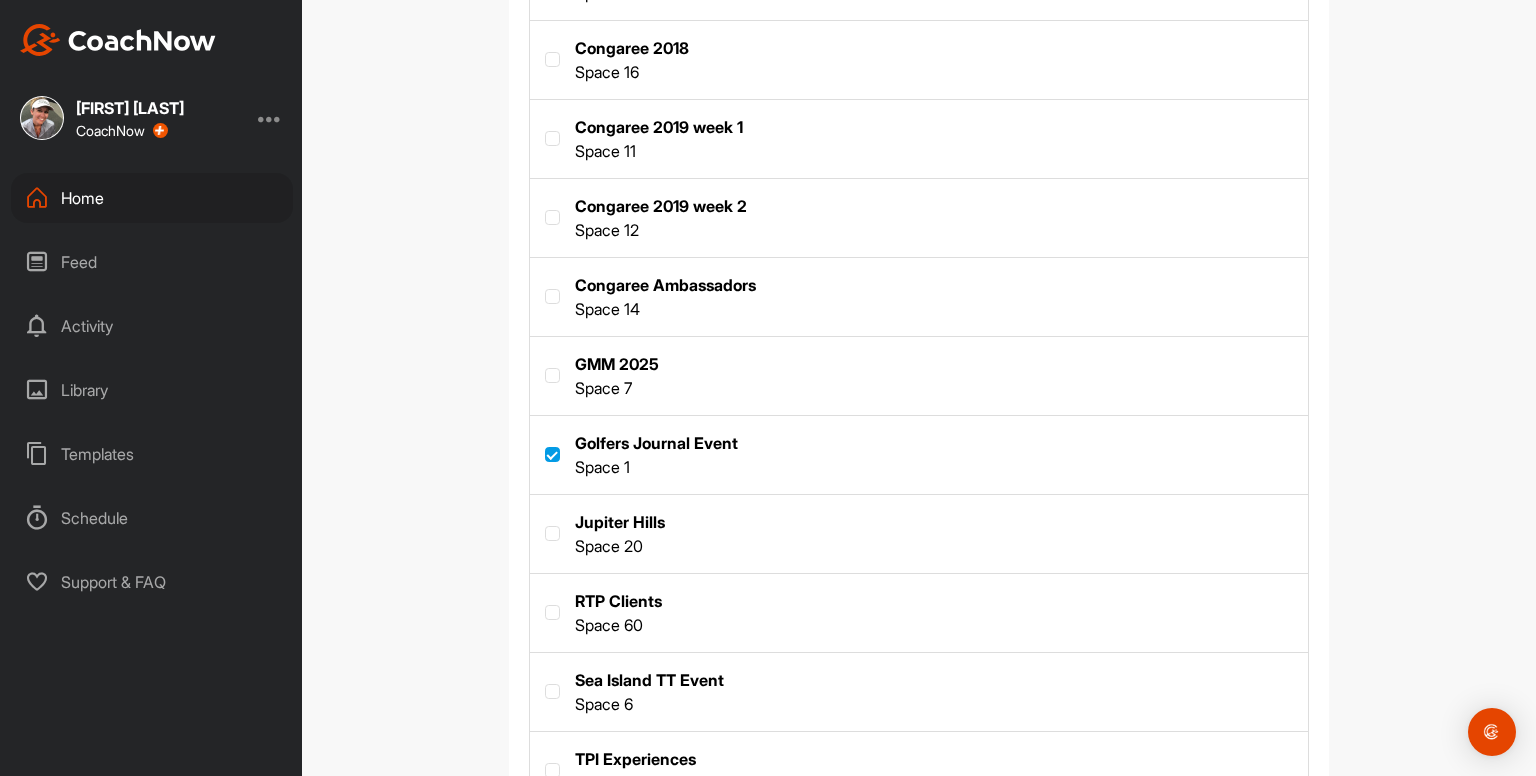 scroll, scrollTop: 1374, scrollLeft: 0, axis: vertical 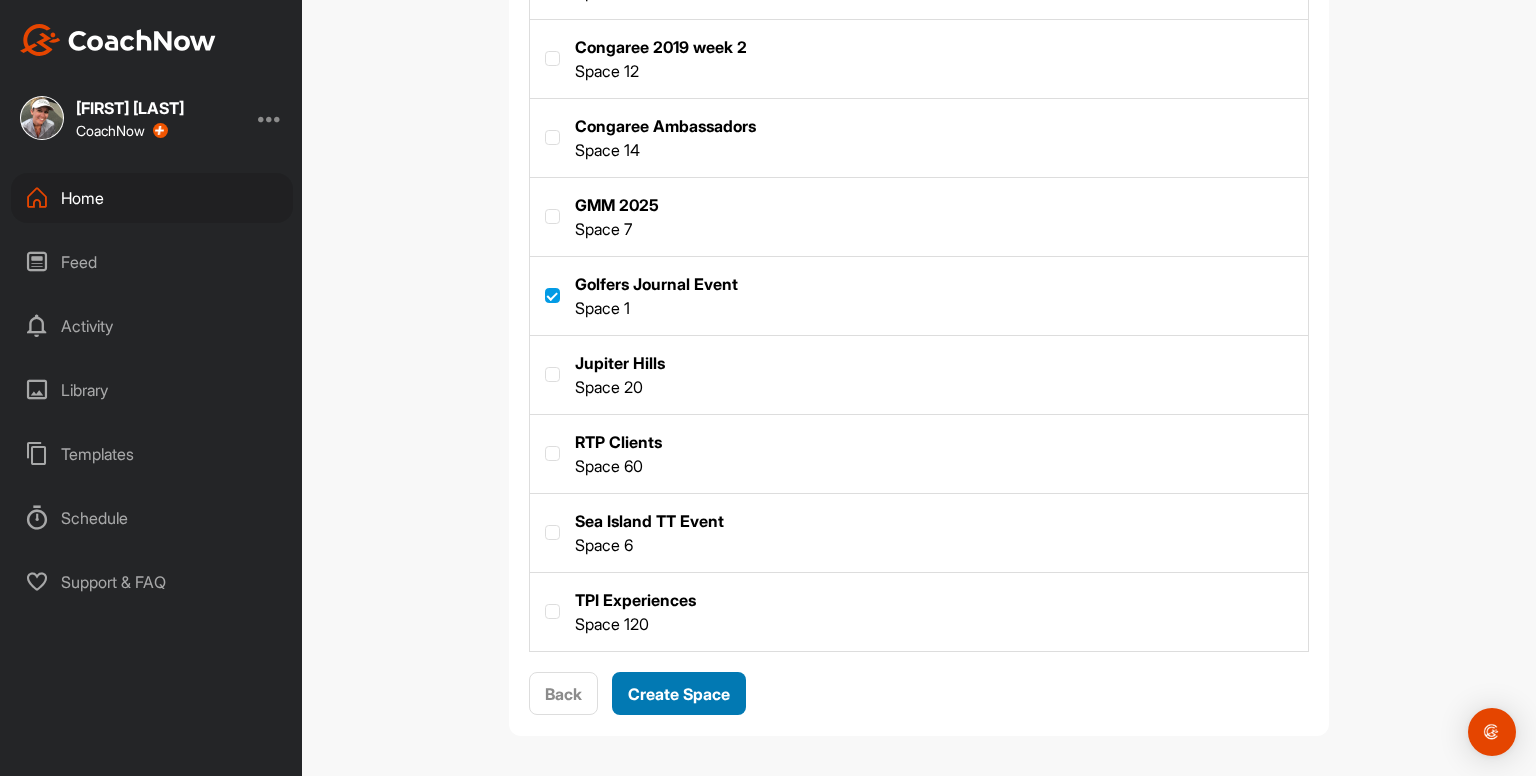 click on "Create Space" at bounding box center (679, 694) 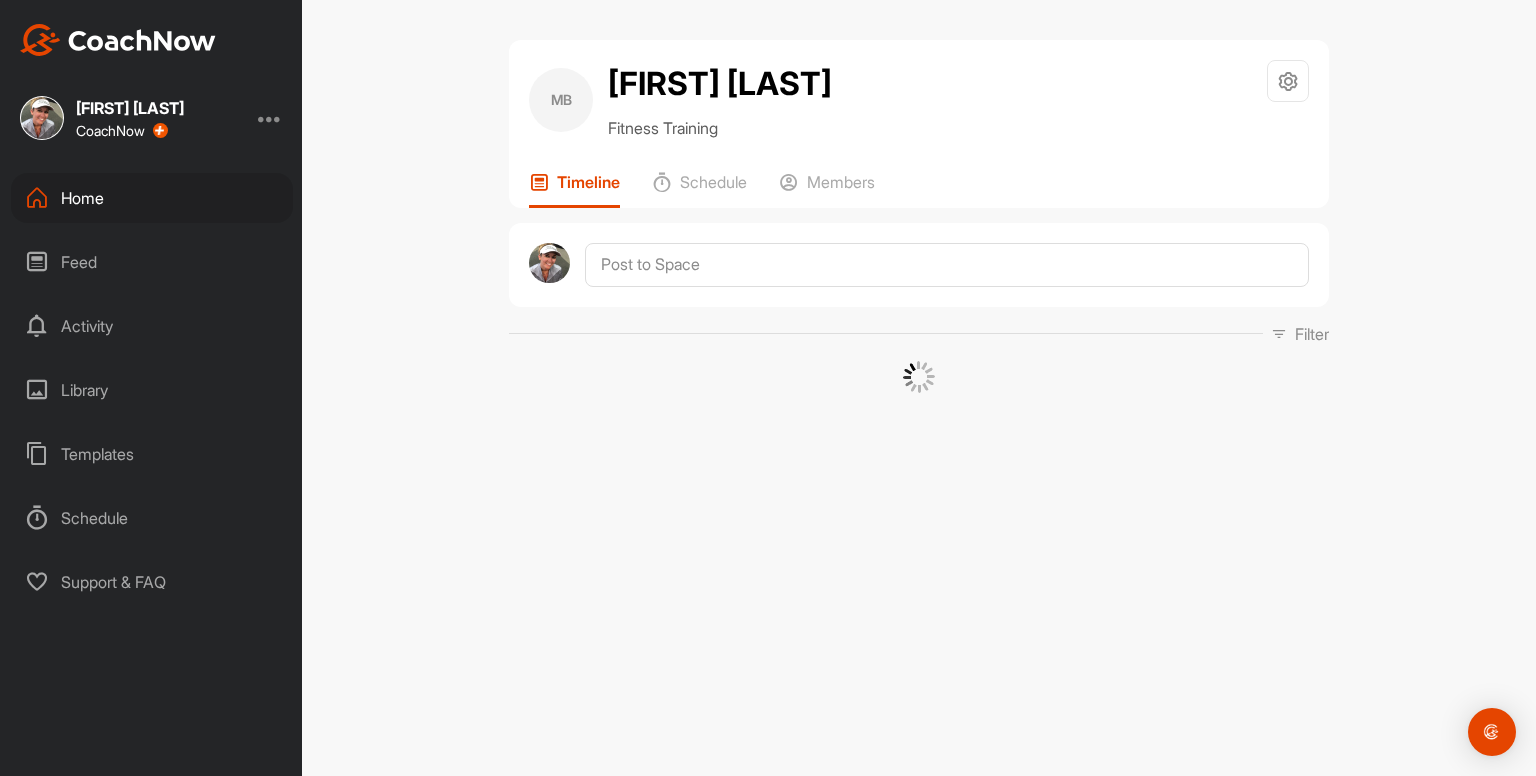 scroll, scrollTop: 0, scrollLeft: 0, axis: both 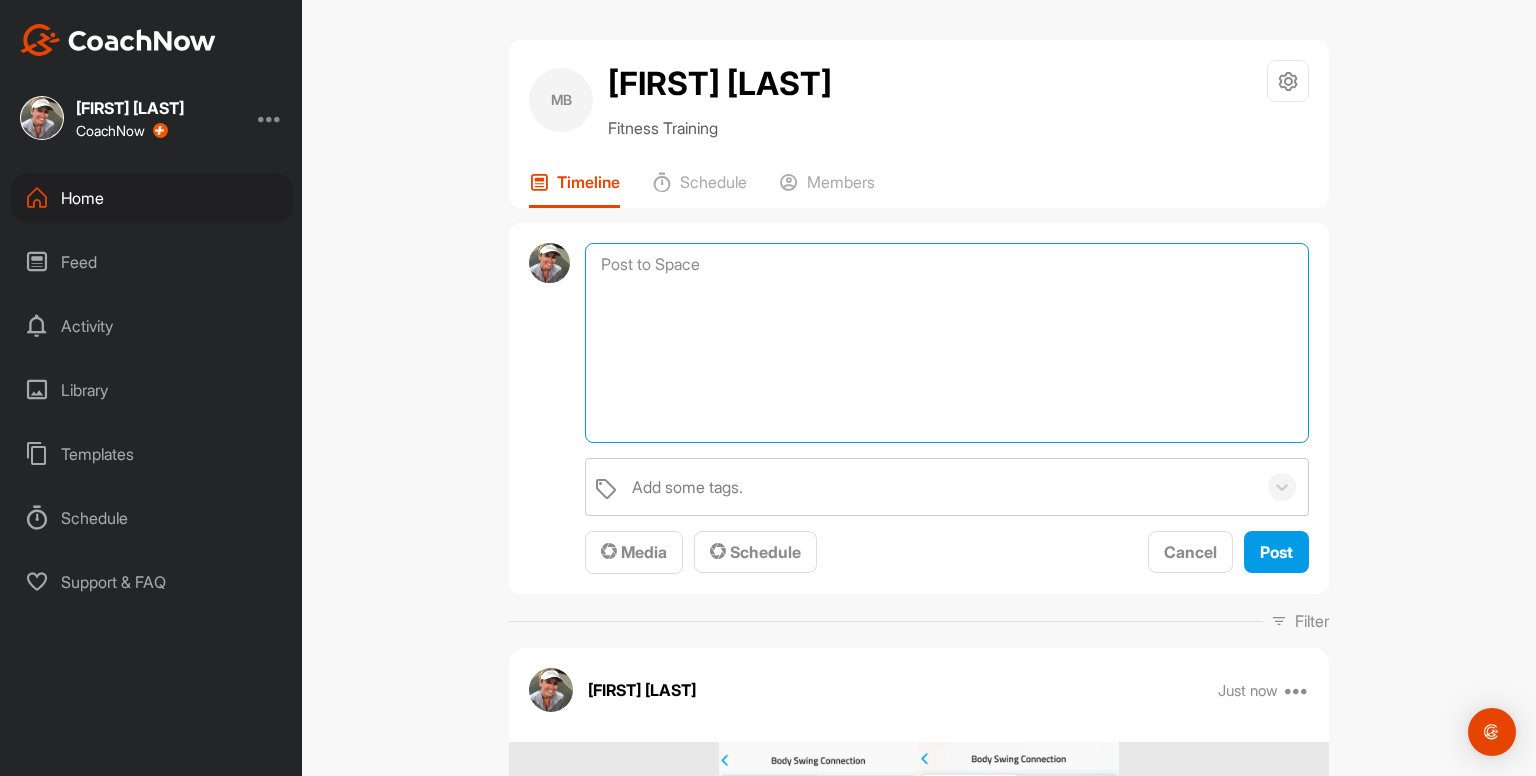 click at bounding box center [947, 343] 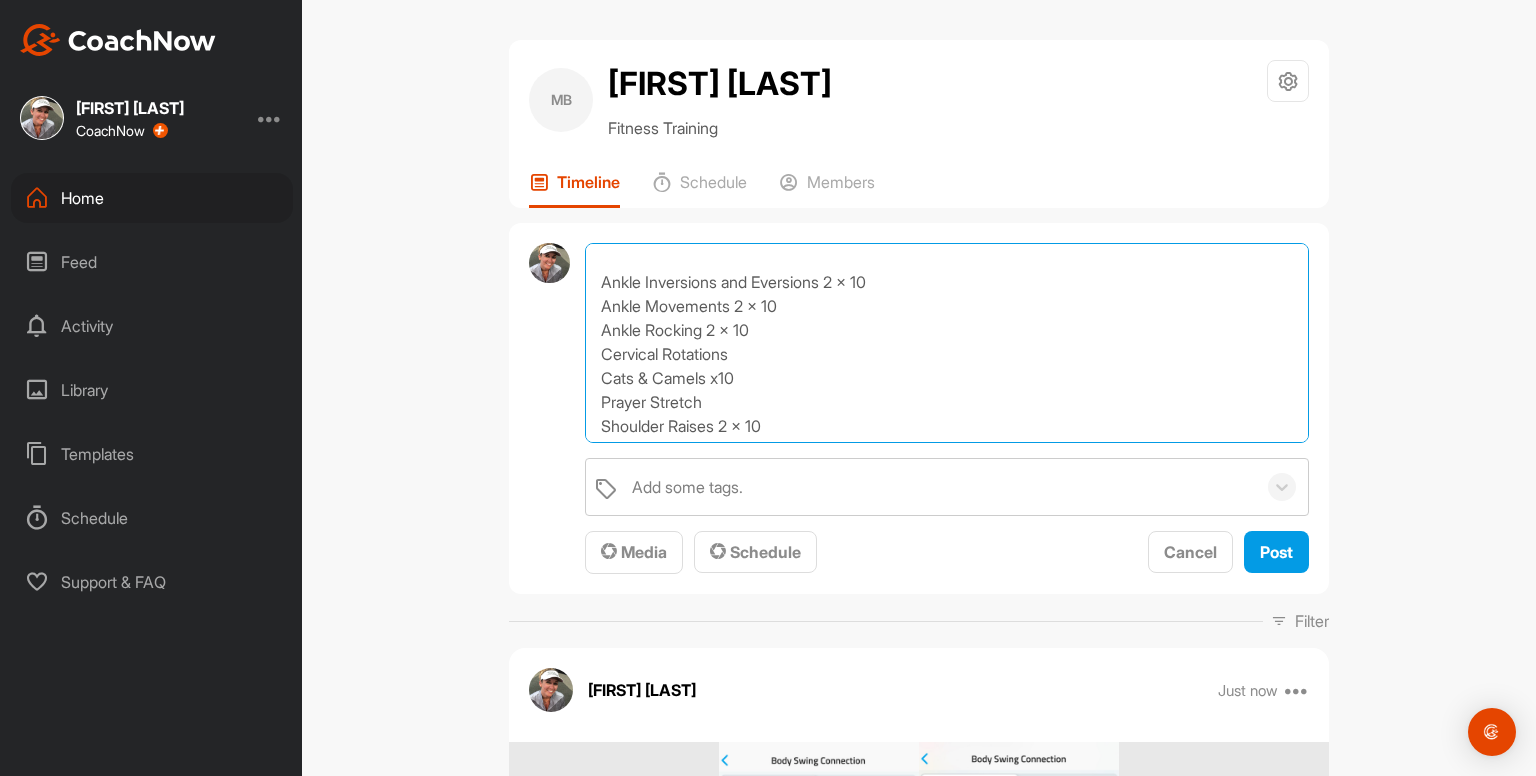 scroll, scrollTop: 43, scrollLeft: 0, axis: vertical 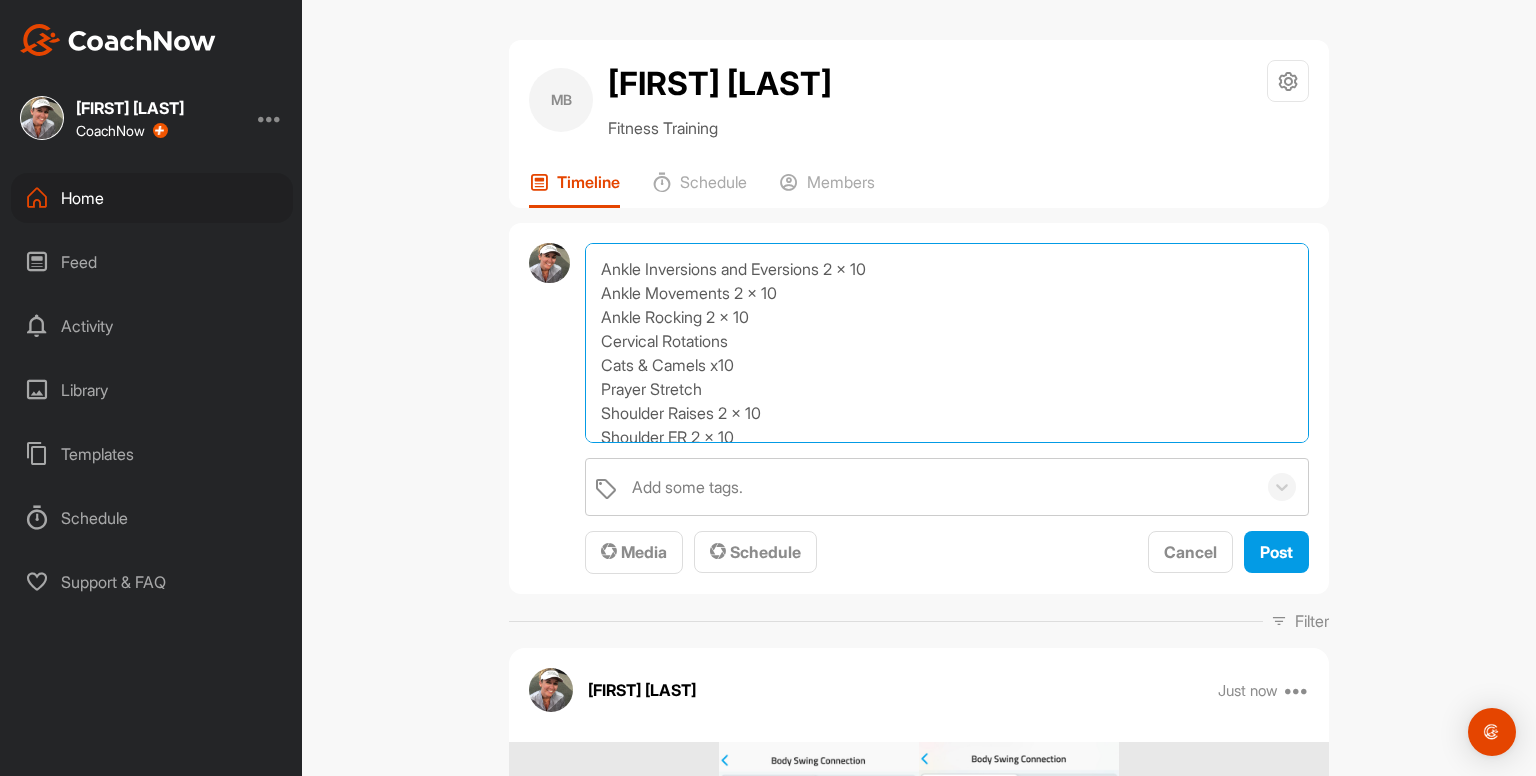 drag, startPoint x: 741, startPoint y: 346, endPoint x: 552, endPoint y: 339, distance: 189.12958 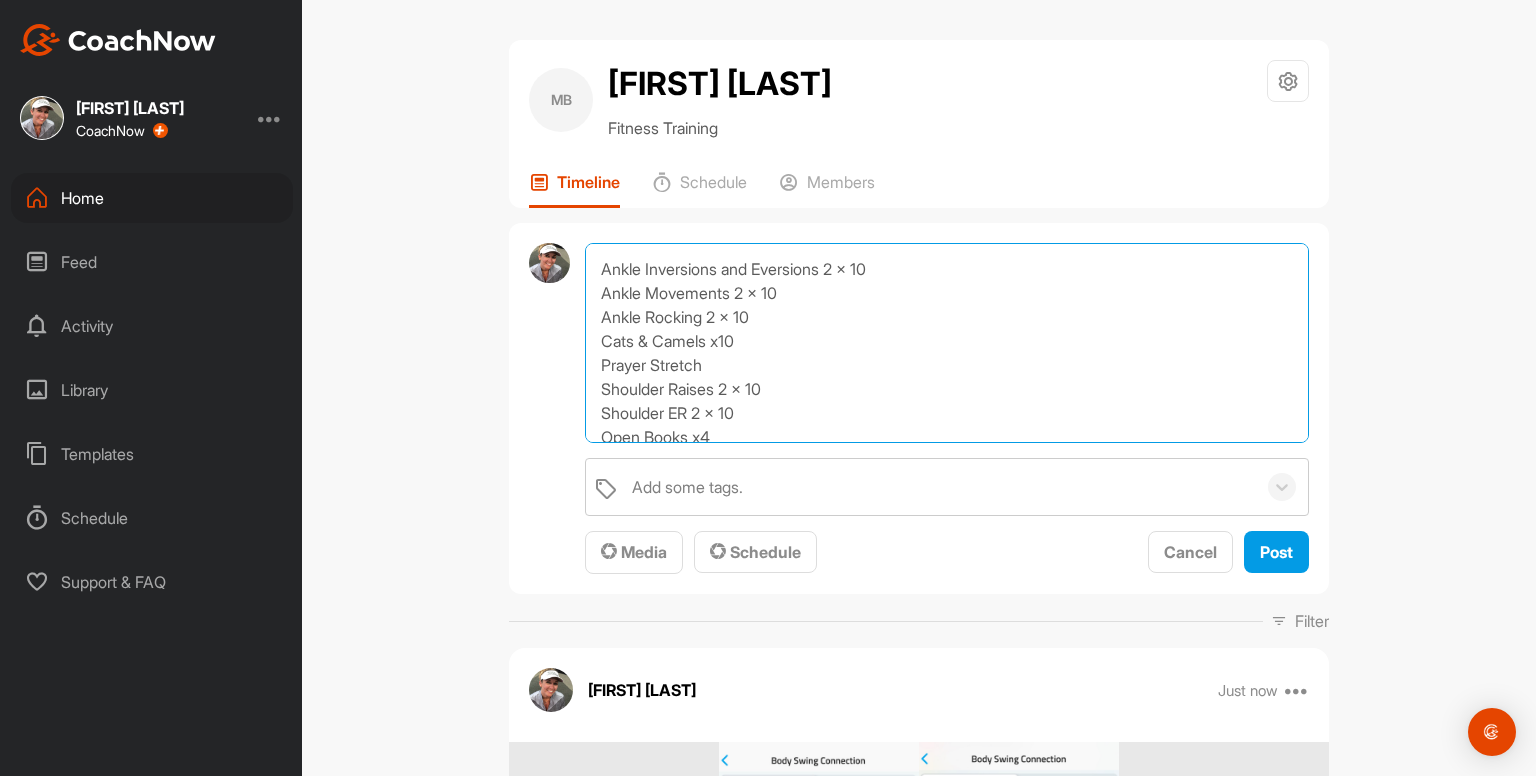 click on "Exercises to do 2 - 3x per week...
Ankle Inversions and Eversions 2 x 10
Ankle Movements 2 x 10
Ankle Rocking 2 x 10
Cats & Camels x10
Prayer Stretch
Shoulder Raises 2 x 10
Shoulder ER 2 x 10
Open Books x4
Glute Activations x2 rounds
Bridges x10
Hip Circles 2 x 10
Tall Kneeling Hip Circles 2 x 10
Straight Leg Raises 3 x 10
Hamstring Stretches
Hip Flexor / Quad Stretches
Side Stretch" at bounding box center (947, 343) 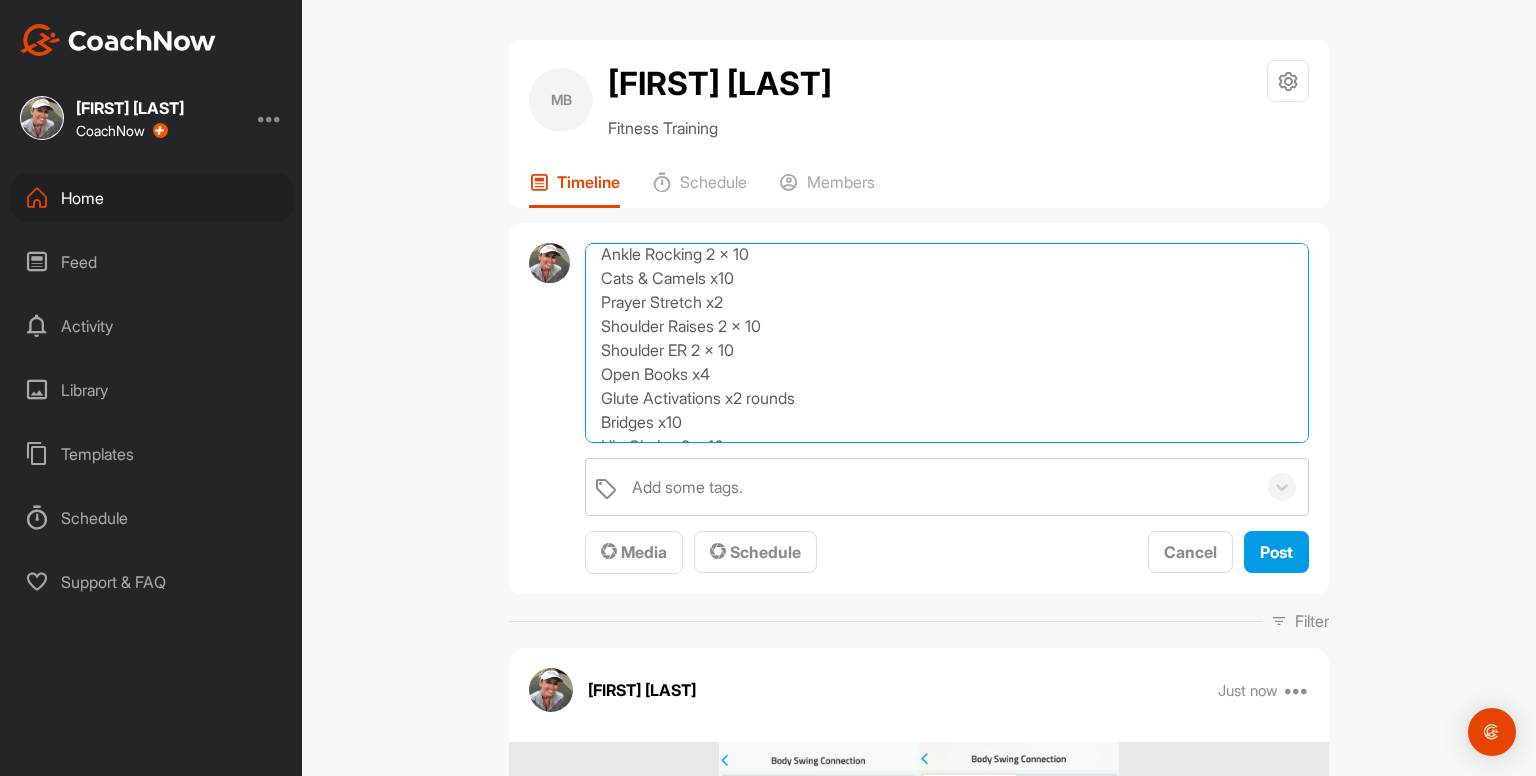 scroll, scrollTop: 107, scrollLeft: 0, axis: vertical 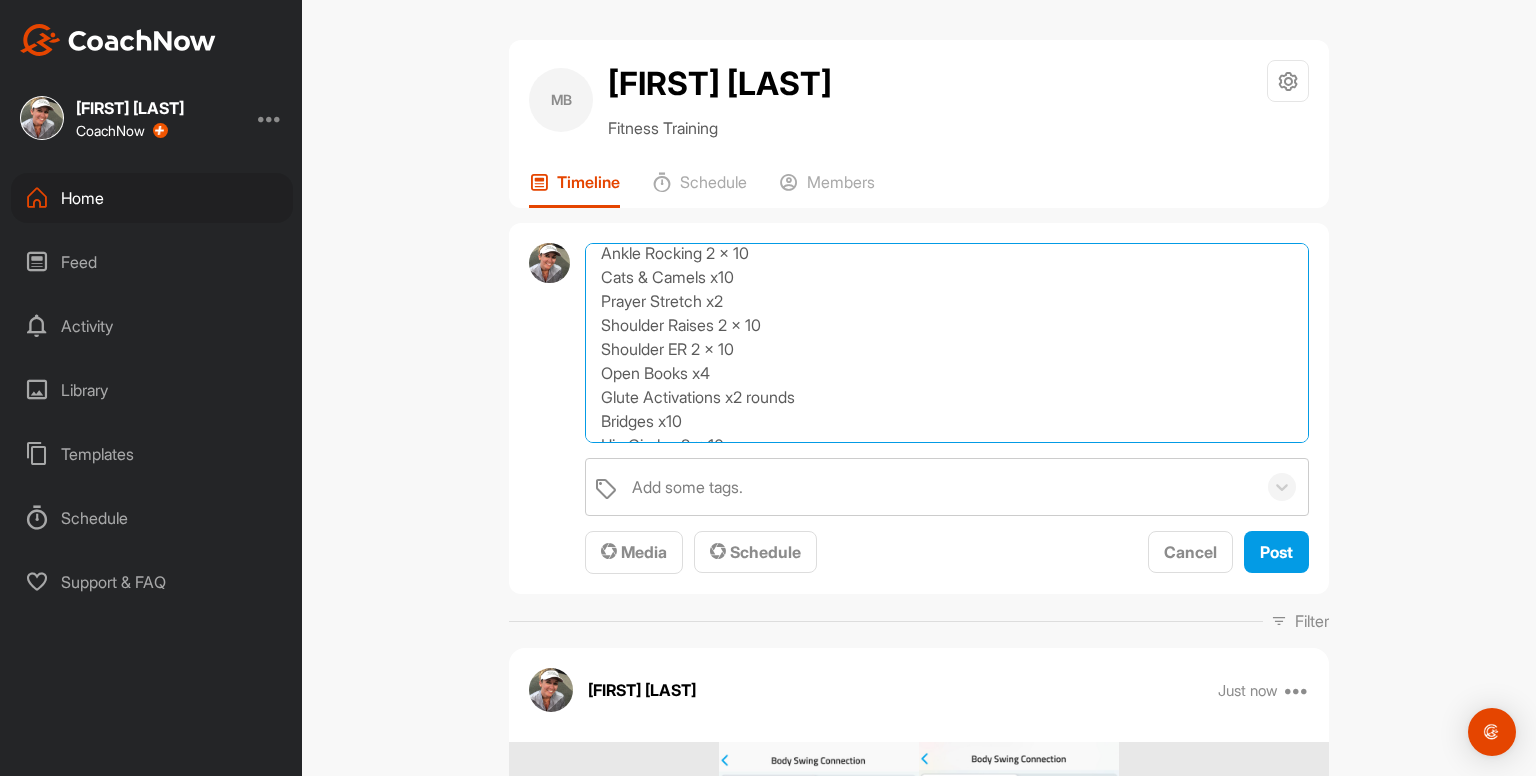drag, startPoint x: 752, startPoint y: 352, endPoint x: 588, endPoint y: 321, distance: 166.90416 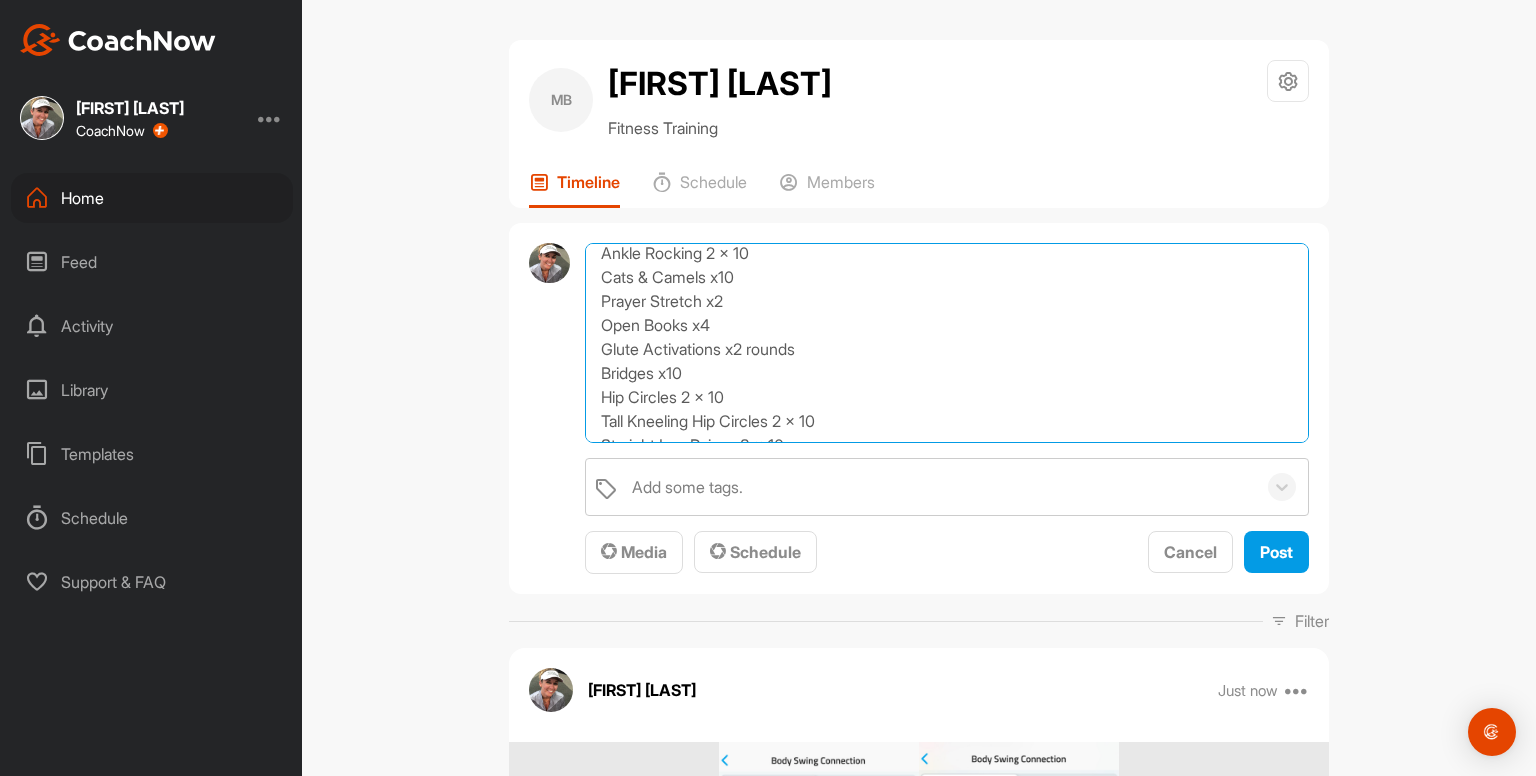 click on "Exercises to do 2 - 3x per week...
Ankle Inversions and Eversions 2 x 10
Ankle Movements 2 x 10
Ankle Rocking 2 x 10
Cats & Camels x10
Prayer Stretch x2
Open Books x4
Glute Activations x2 rounds
Bridges x10
Hip Circles 2 x 10
Tall Kneeling Hip Circles 2 x 10
Straight Leg Raises 3 x 10
Hamstring Stretches
Hip Flexor / Quad Stretches
Side Stretch" at bounding box center [947, 343] 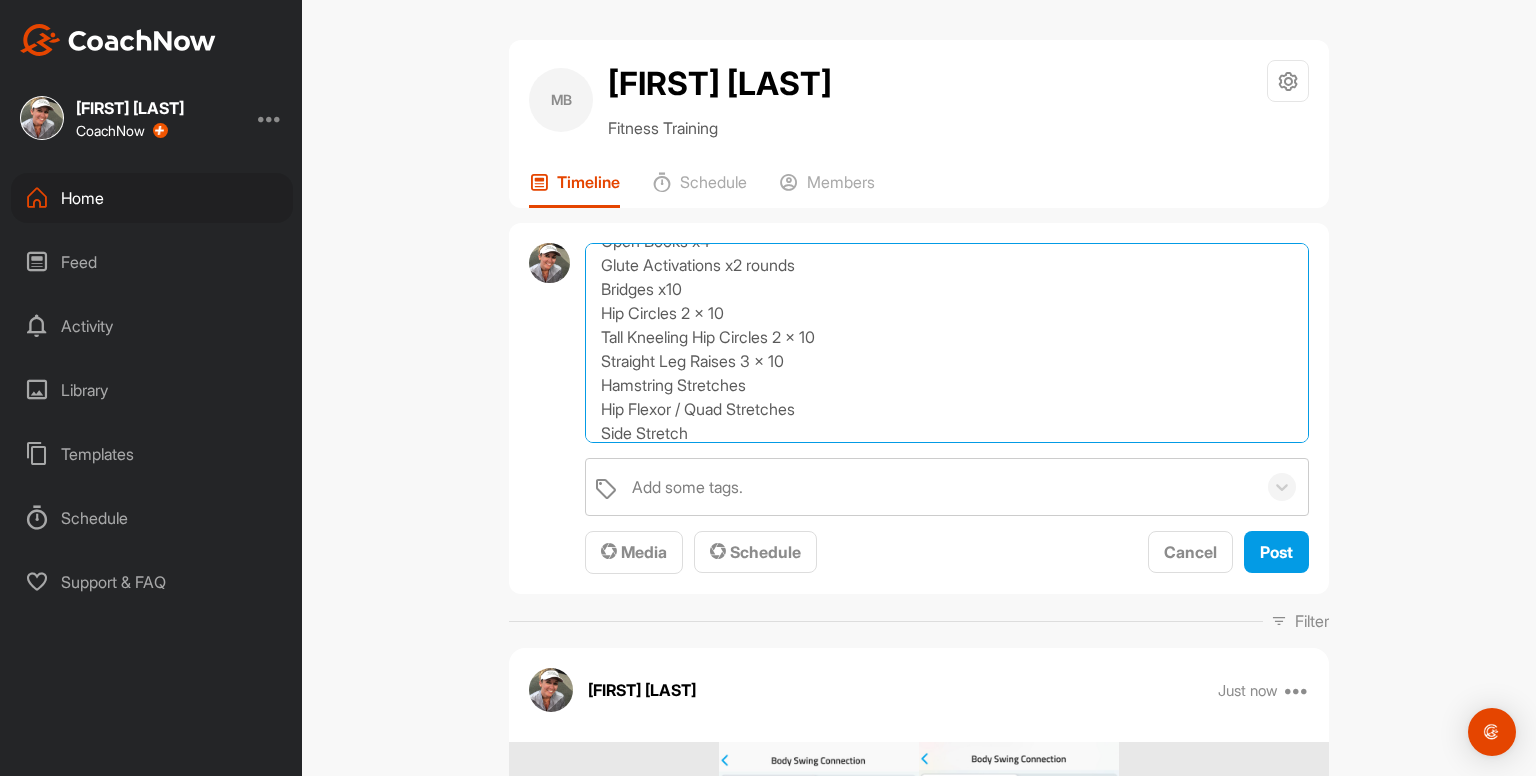 scroll, scrollTop: 202, scrollLeft: 0, axis: vertical 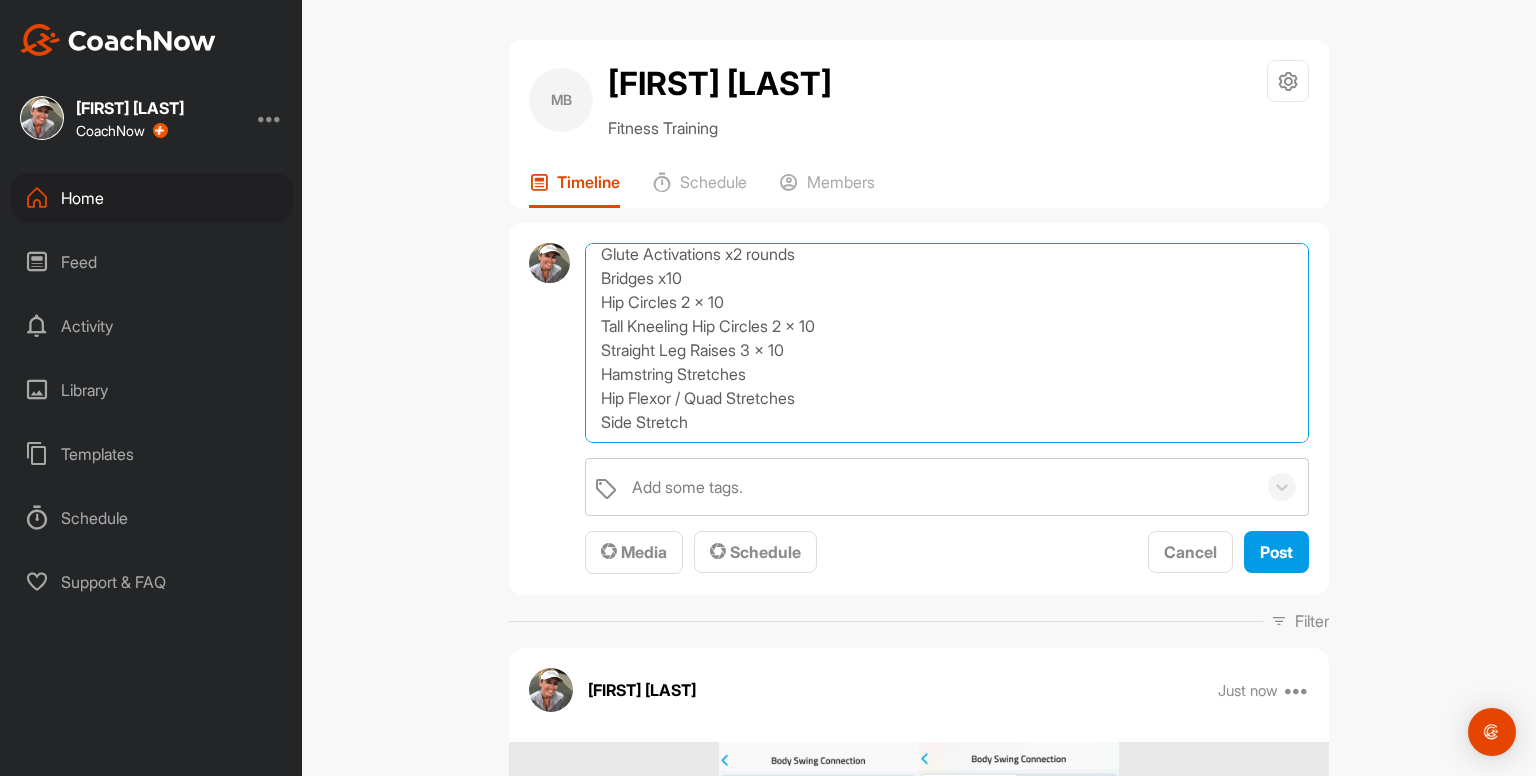 click on "Exercises to do 2 - 3x per week...
Ankle Inversions and Eversions 2 x 10
Ankle Movements 2 x 10
Ankle Rocking 2 x 10
Cats & Camels x10
Prayer Stretch x2
Open Books x4
Glute Activations x2 rounds
Bridges x10
Hip Circles 2 x 10
Tall Kneeling Hip Circles 2 x 10
Straight Leg Raises 3 x 10
Hamstring Stretches
Hip Flexor / Quad Stretches
Side Stretch" at bounding box center (947, 343) 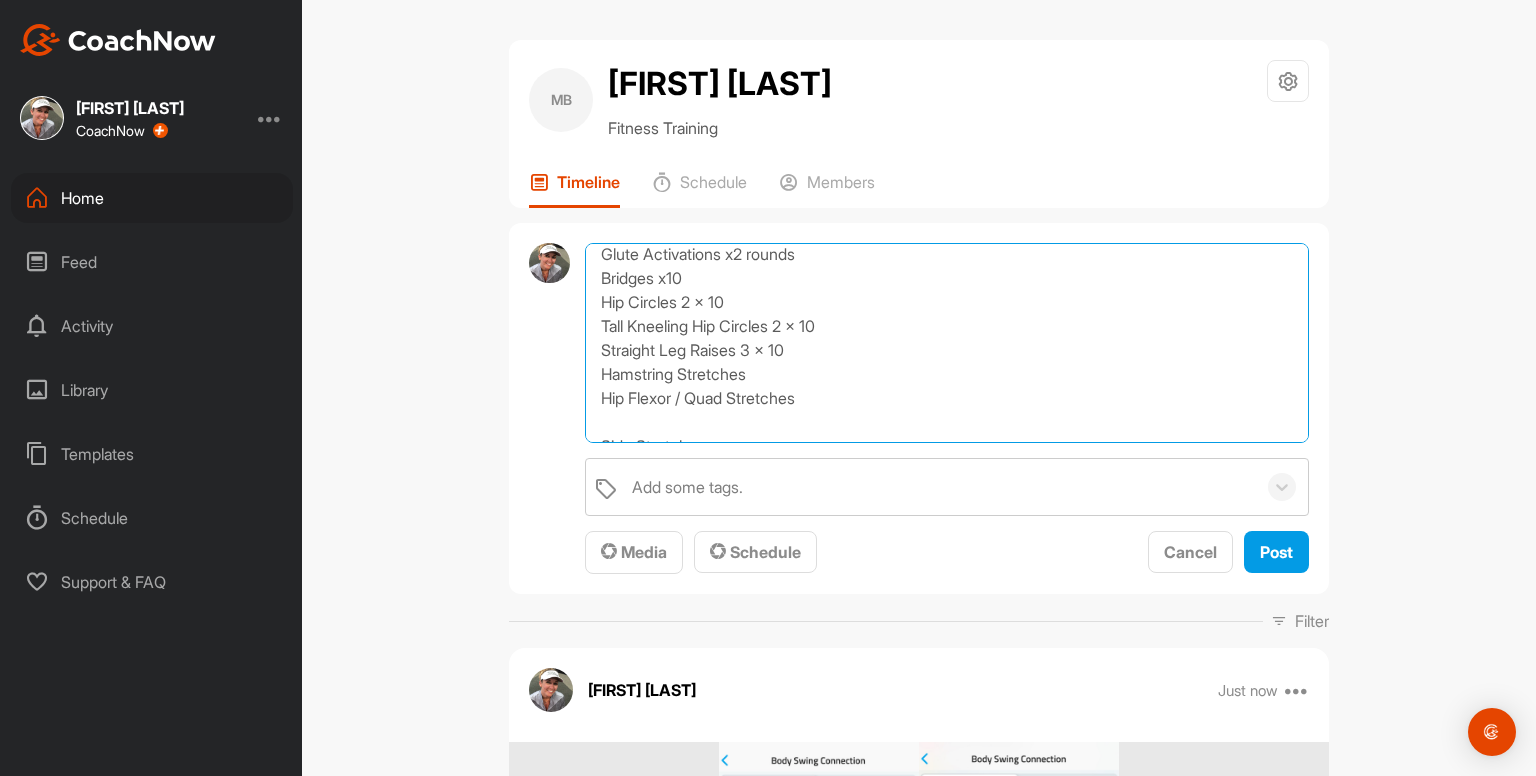 click on "Exercises to do 2 - 3x per week...
Ankle Inversions and Eversions 2 x 10
Ankle Movements 2 x 10
Ankle Rocking 2 x 10
Cats & Camels x10
Prayer Stretch x2
Open Books x4
Glute Activations x2 rounds
Bridges x10
Hip Circles 2 x 10
Tall Kneeling Hip Circles 2 x 10
Straight Leg Raises 3 x 10
Hamstring Stretches
Hip Flexor / Quad Stretches
Side Stretch" at bounding box center [947, 343] 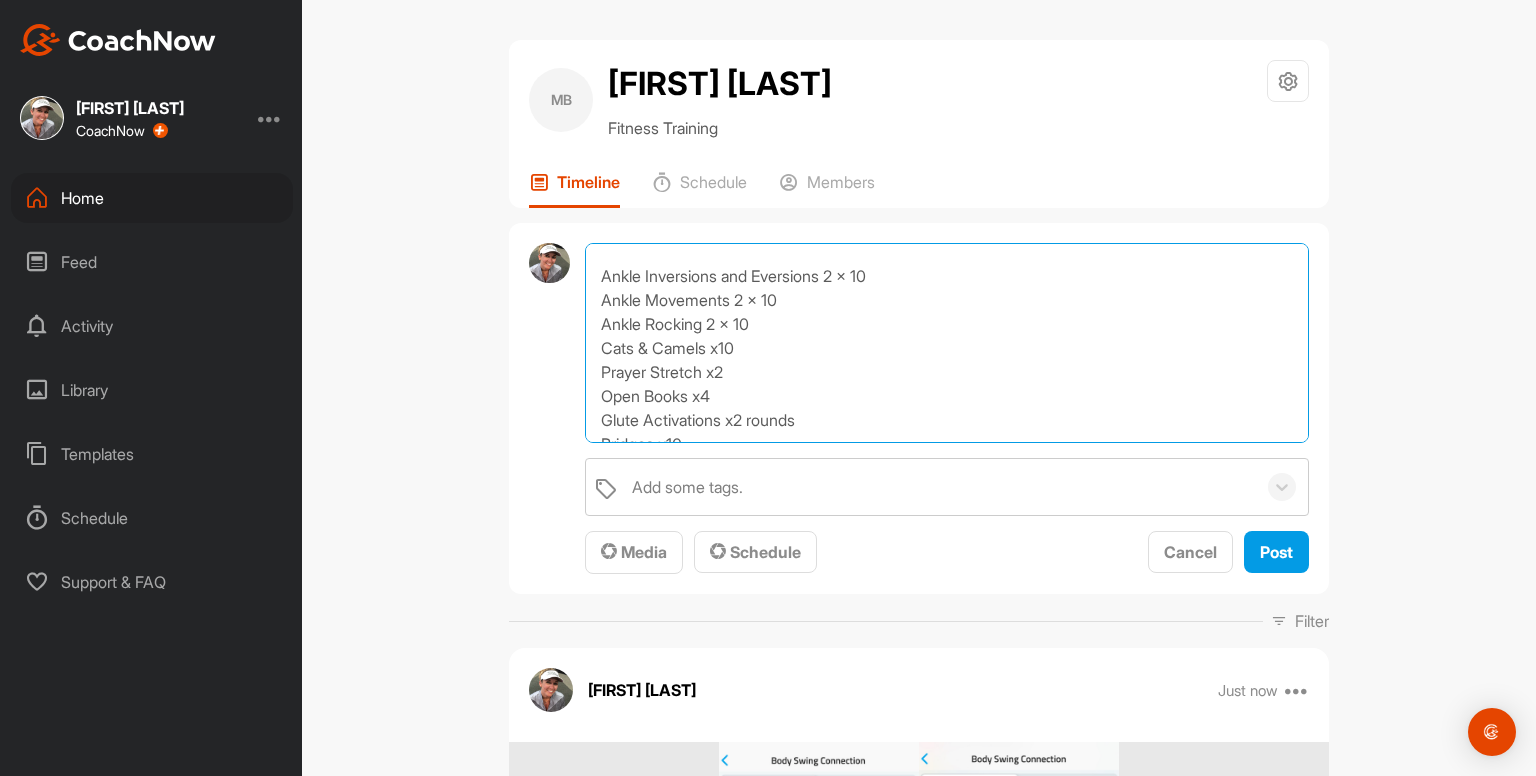 scroll, scrollTop: 27, scrollLeft: 0, axis: vertical 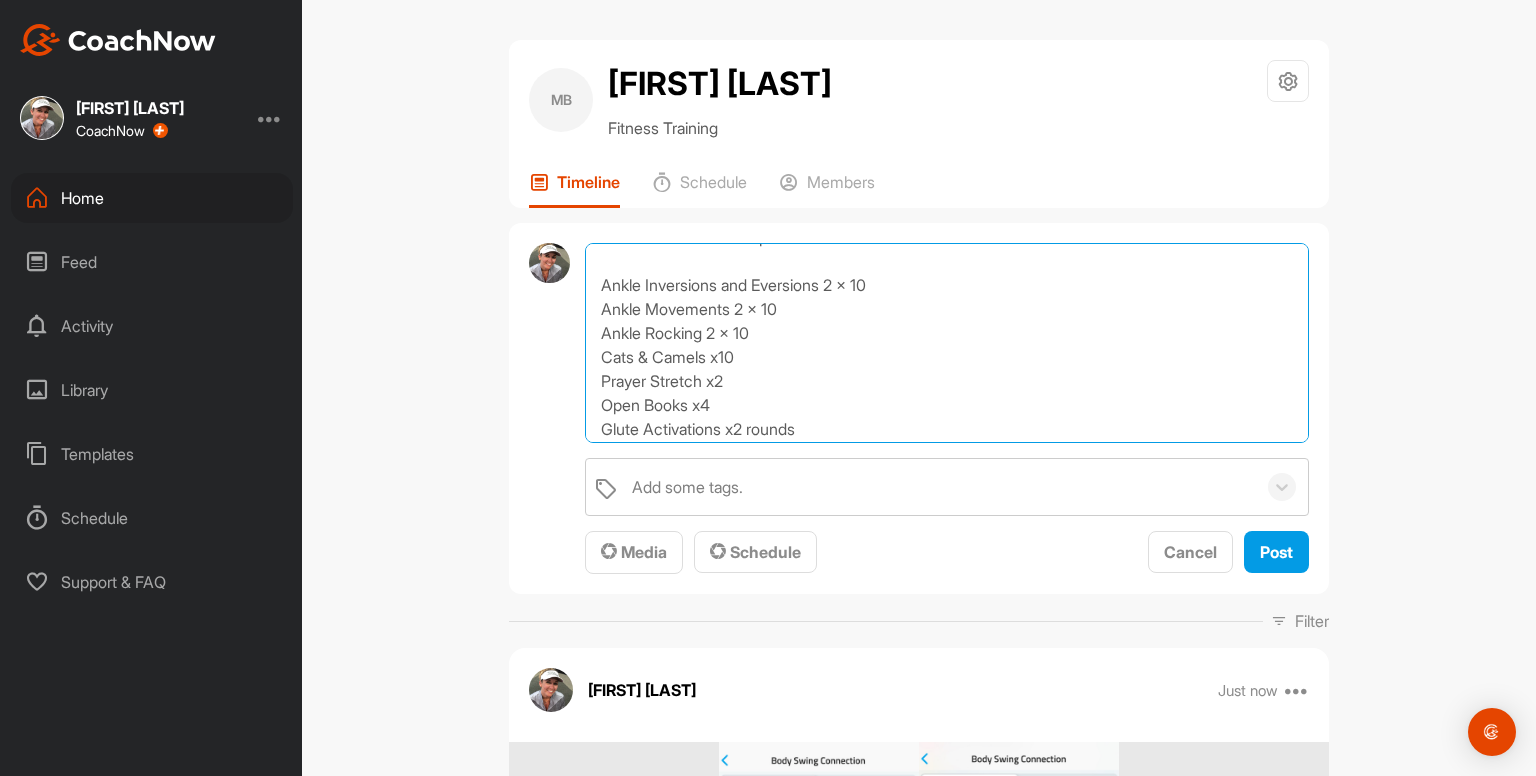 click on "Exercises to do 2 - 3x per week...
Ankle Inversions and Eversions 2 x 10
Ankle Movements 2 x 10
Ankle Rocking 2 x 10
Cats & Camels x10
Prayer Stretch x2
Open Books x4
Glute Activations x2 rounds
Bridges x10
Hip Circles 2 x 10
Tall Kneeling Hip Circles 2 x 10
Straight Leg Raises 3 x 10
Hamstring Stretches
Hip Flexor / Quad Stretches
Chest Stretches
Side Stretch" at bounding box center [947, 343] 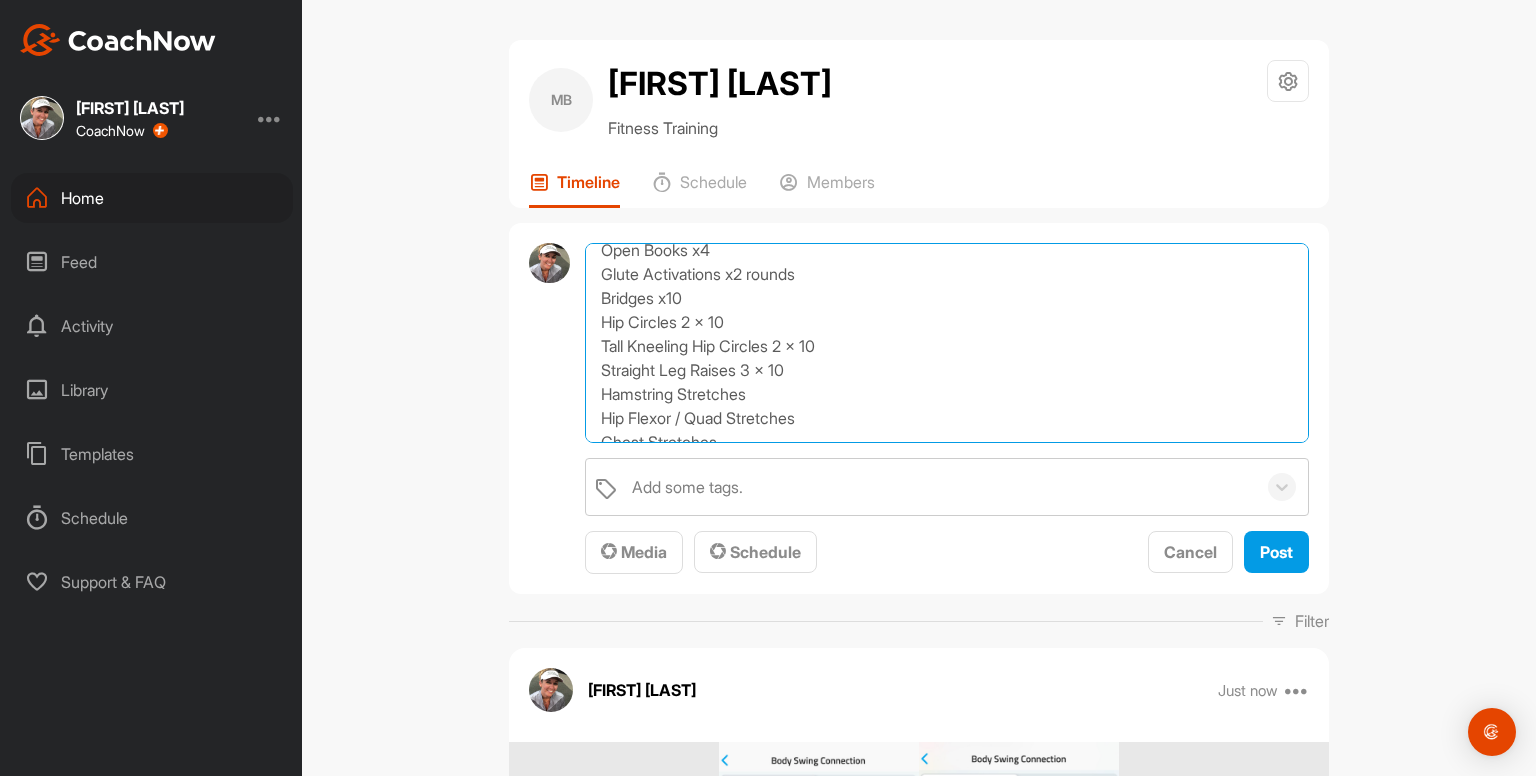 scroll, scrollTop: 183, scrollLeft: 0, axis: vertical 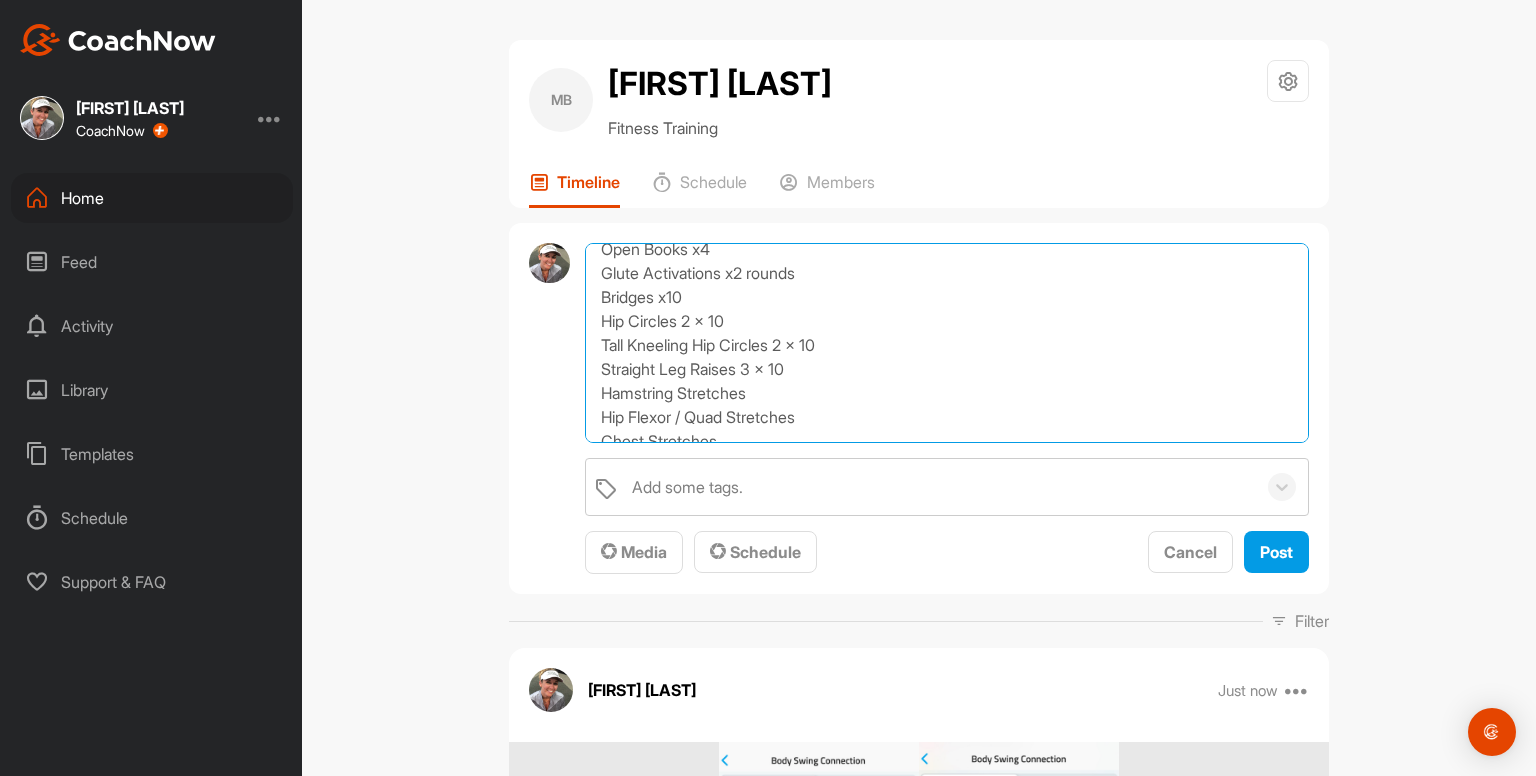 click on "Exercises to do 2 - 3x per week...
Ankle Inversions and Eversions 2 x 10
Ankle Movements 2 x 10
Ankle Rocking 2 x 10
Cats & Camels x10
Prayer Stretch x2
Open Books x4
Glute Activations x2 rounds
Bridges x10
Hip Circles 2 x 10
Tall Kneeling Hip Circles 2 x 10
Straight Leg Raises 3 x 10
Hamstring Stretches
Hip Flexor / Quad Stretches
Chest Stretches
Side Stretch" at bounding box center (947, 343) 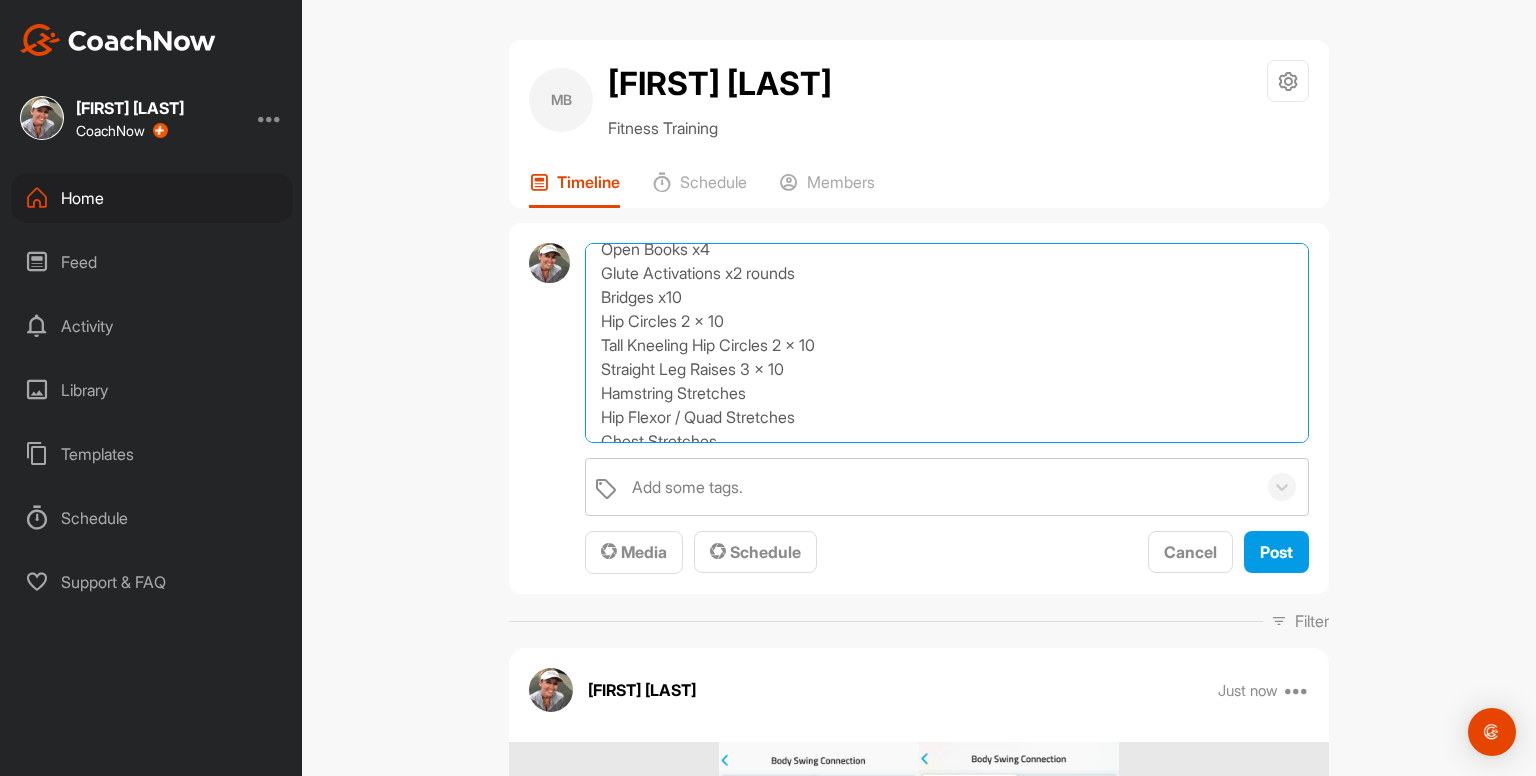 click on "Exercises to do 2 - 3x per week...
Ankle Inversions and Eversions 2 x 10
Ankle Movements 2 x 10
Ankle Rocking 2 x 10
Cats & Camels x10
Prayer Stretch x2
Open Books x4
Glute Activations x2 rounds
Bridges x10
Hip Circles 2 x 10
Tall Kneeling Hip Circles 2 x 10
Straight Leg Raises 3 x 10
Hamstring Stretches
Hip Flexor / Quad Stretches
Chest Stretches
Side Stretch" at bounding box center (947, 343) 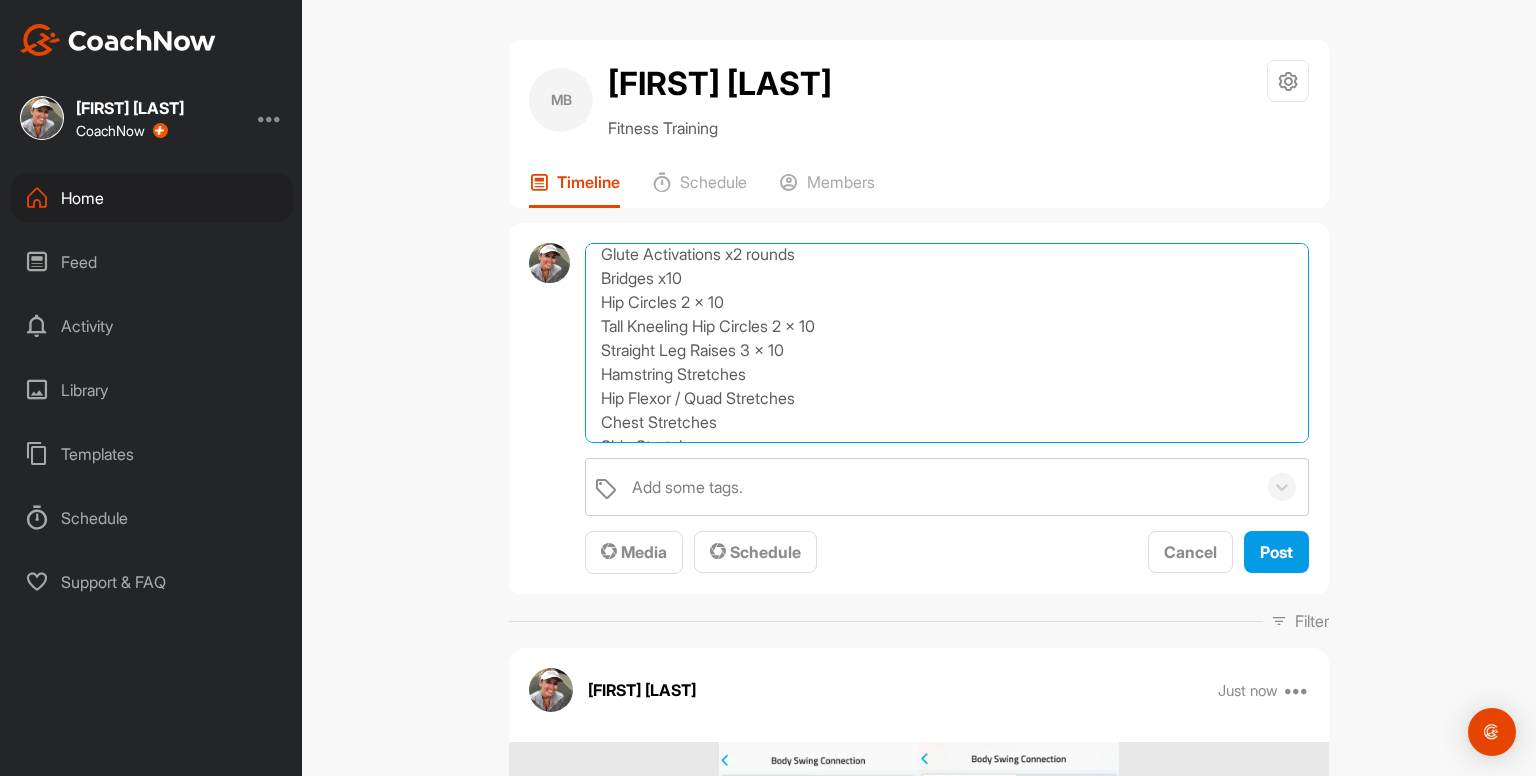 scroll, scrollTop: 178, scrollLeft: 0, axis: vertical 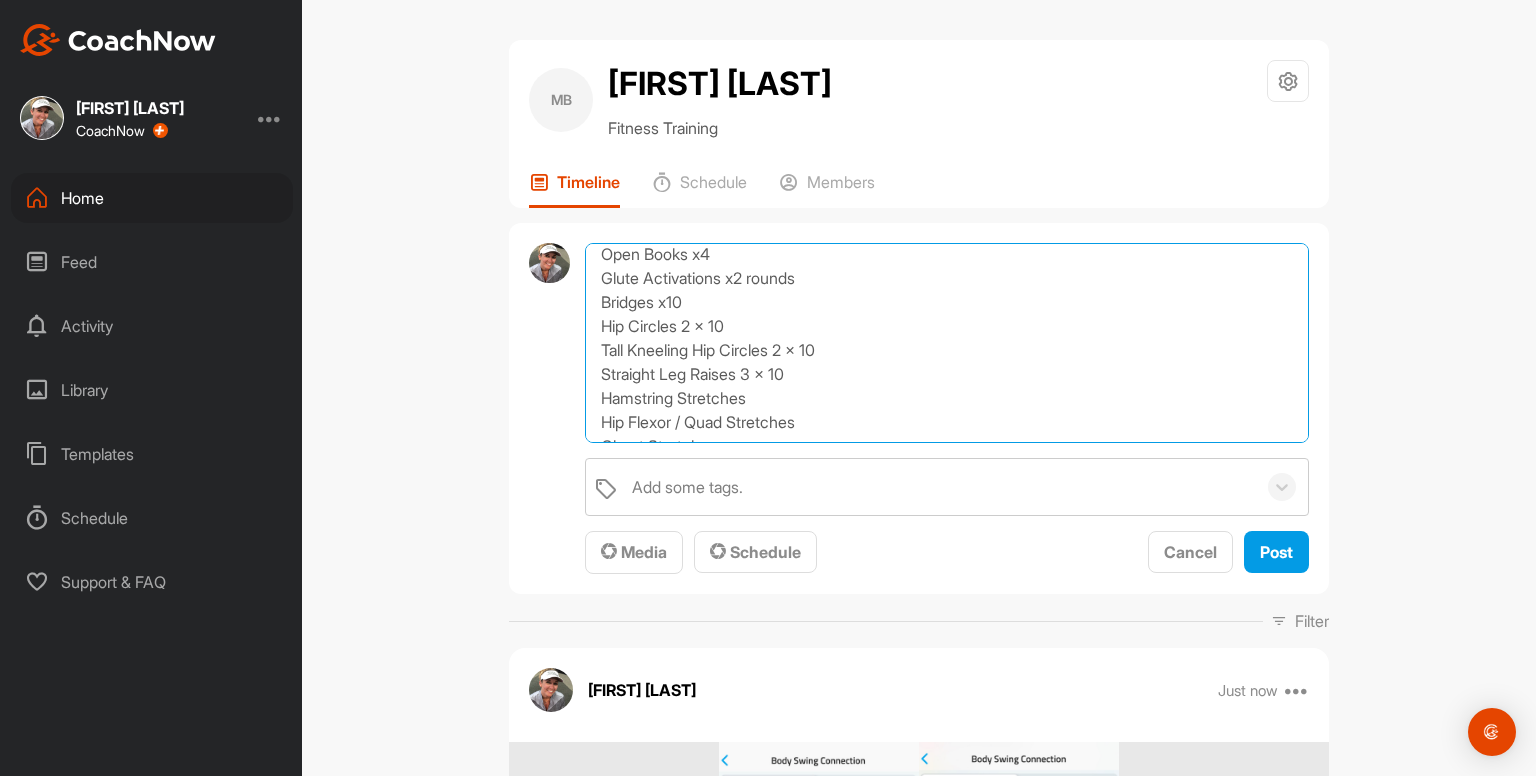 click on "Exercises to do 2 - 3x per week...
Ankle Inversions and Eversions 2 x 10
Ankle Movements 2 x 10
Ankle Rocking 2 x 10
Cats & Camels x10
Prayer Stretch x2
Open Books x4
Glute Activations x2 rounds
Bridges x10
Hip Circles 2 x 10
Tall Kneeling Hip Circles 2 x 10
Straight Leg Raises 3 x 10
Hamstring Stretches
Hip Flexor / Quad Stretches
Chest Stretches
Side Stretch" at bounding box center (947, 343) 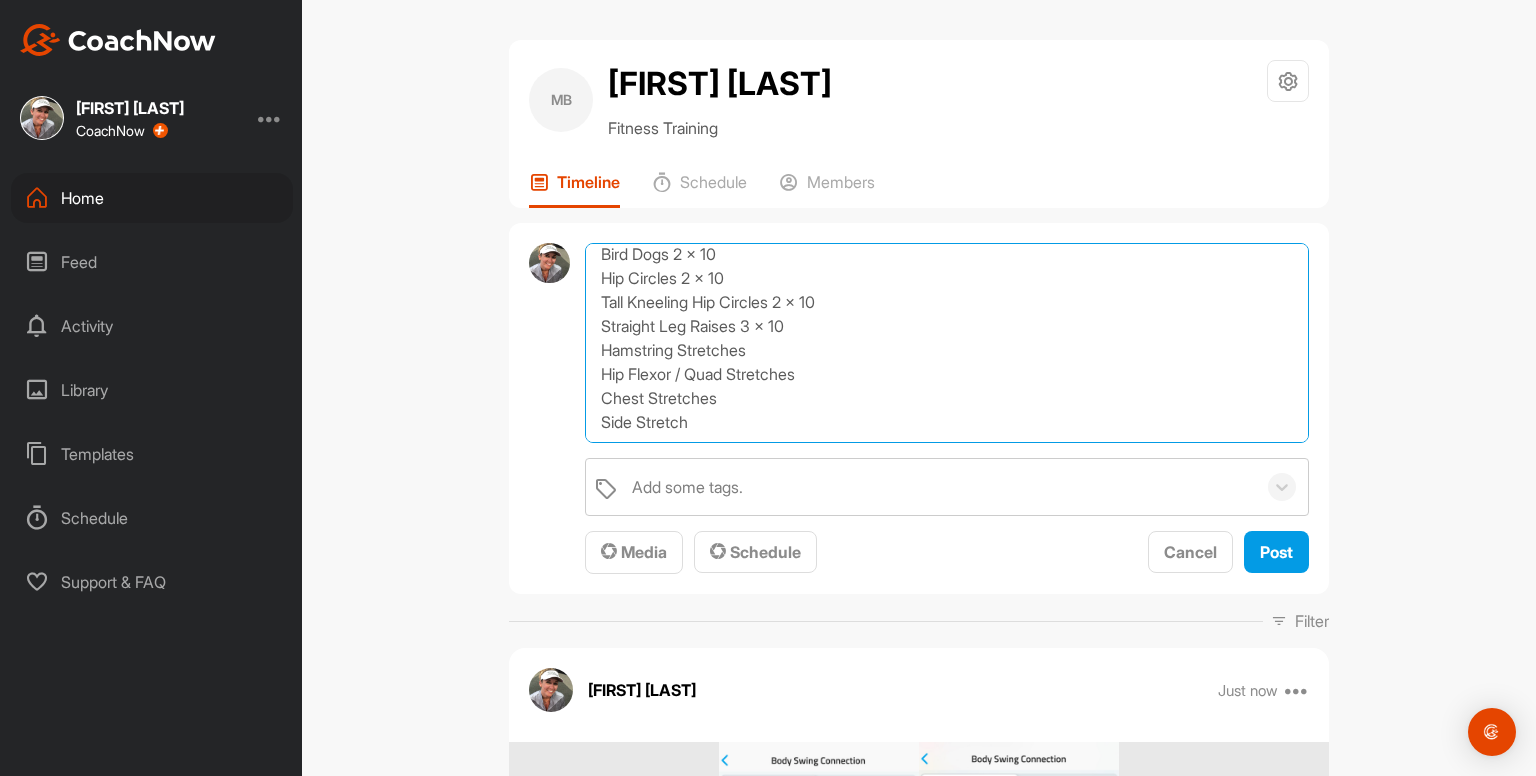 scroll, scrollTop: 219, scrollLeft: 0, axis: vertical 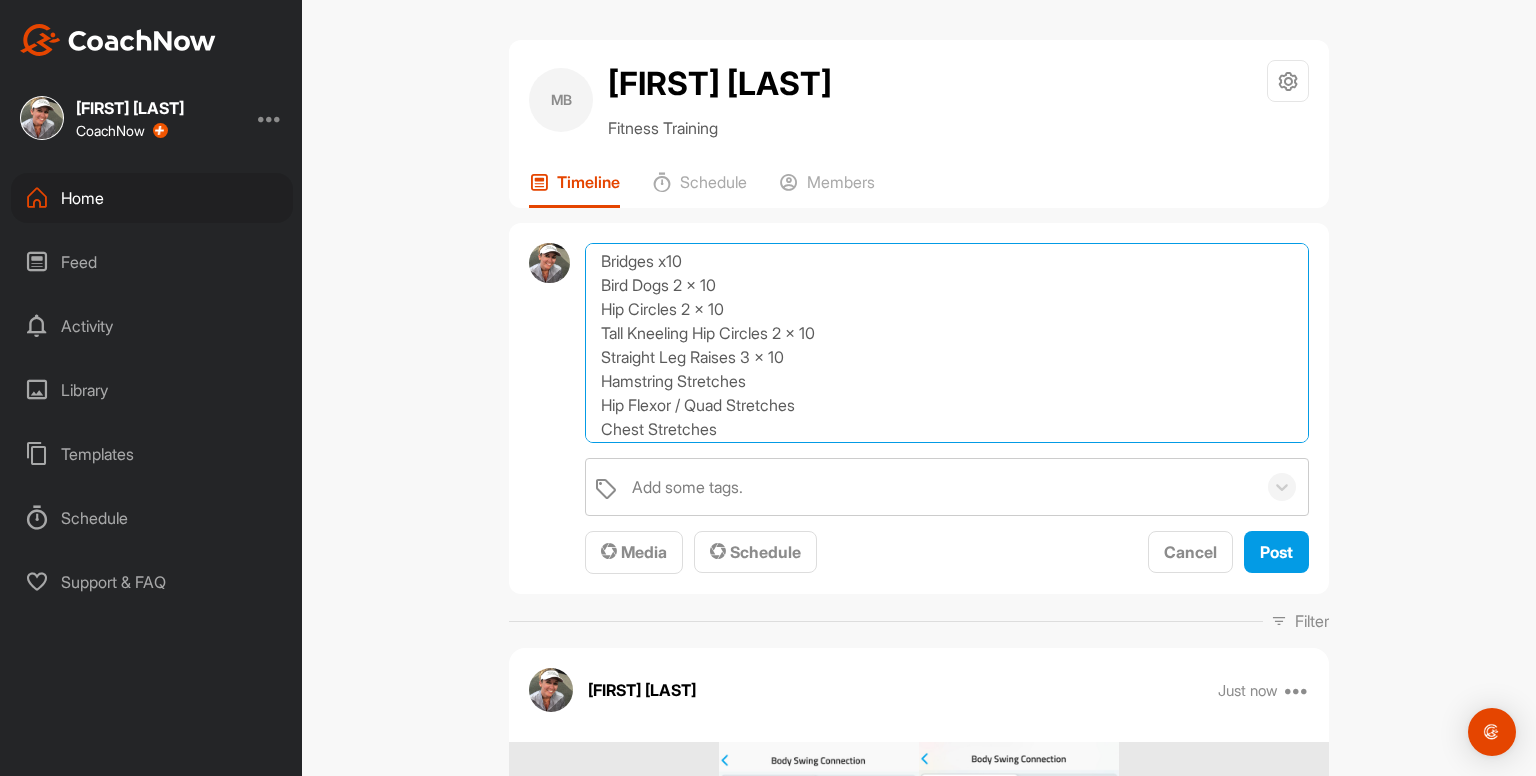 drag, startPoint x: 840, startPoint y: 325, endPoint x: 698, endPoint y: 337, distance: 142.50613 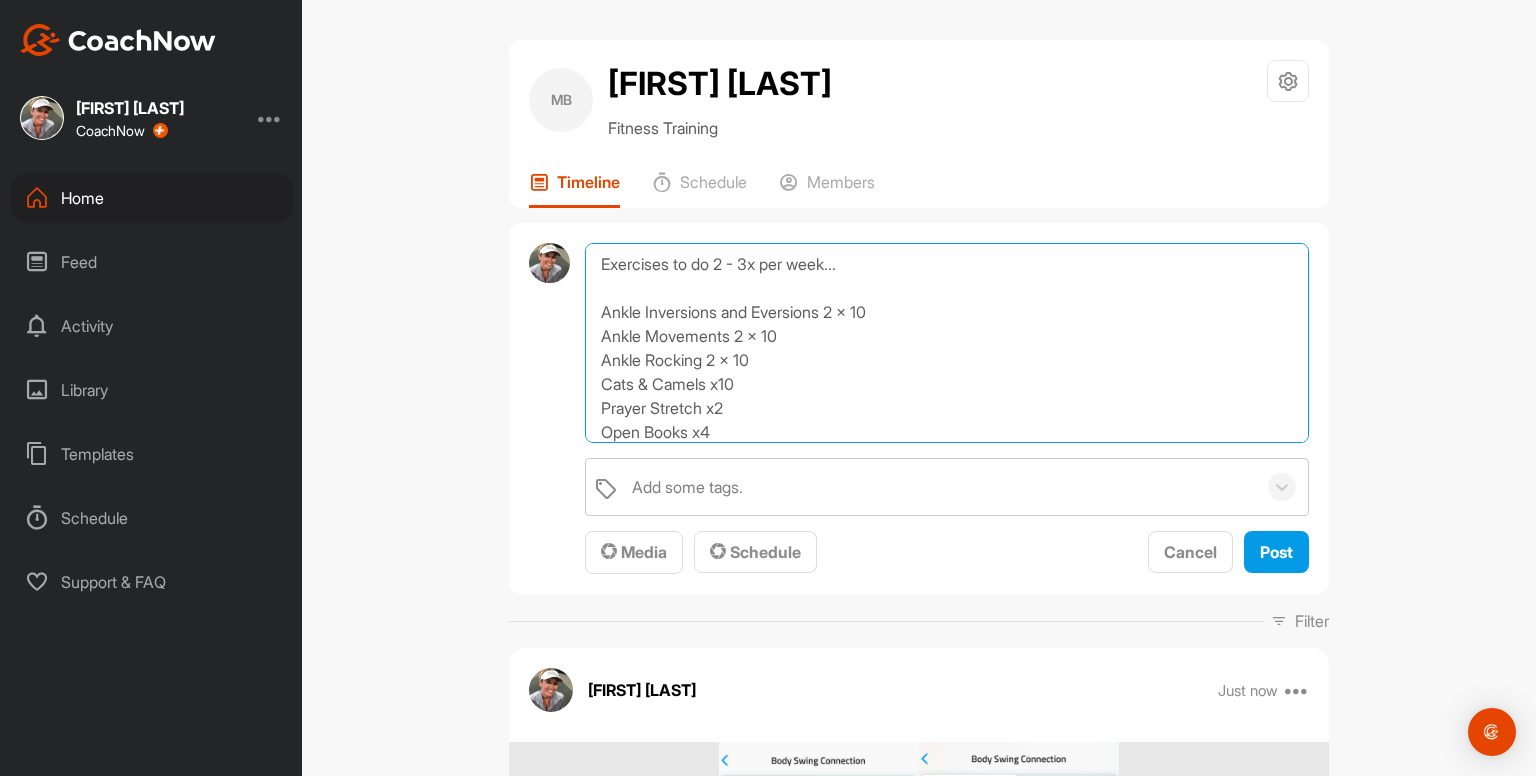 scroll, scrollTop: 40, scrollLeft: 0, axis: vertical 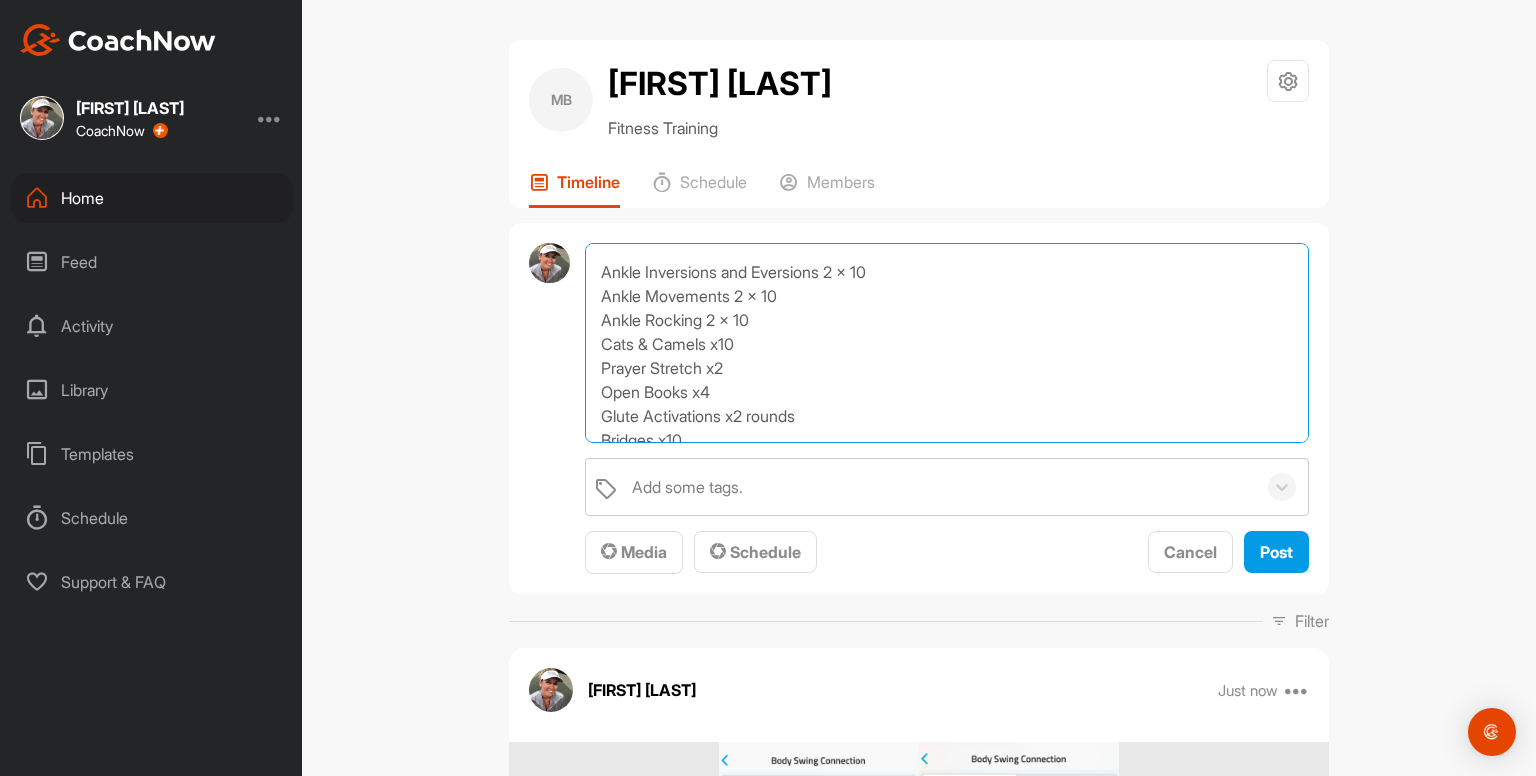 drag, startPoint x: 759, startPoint y: 318, endPoint x: 584, endPoint y: 279, distance: 179.29306 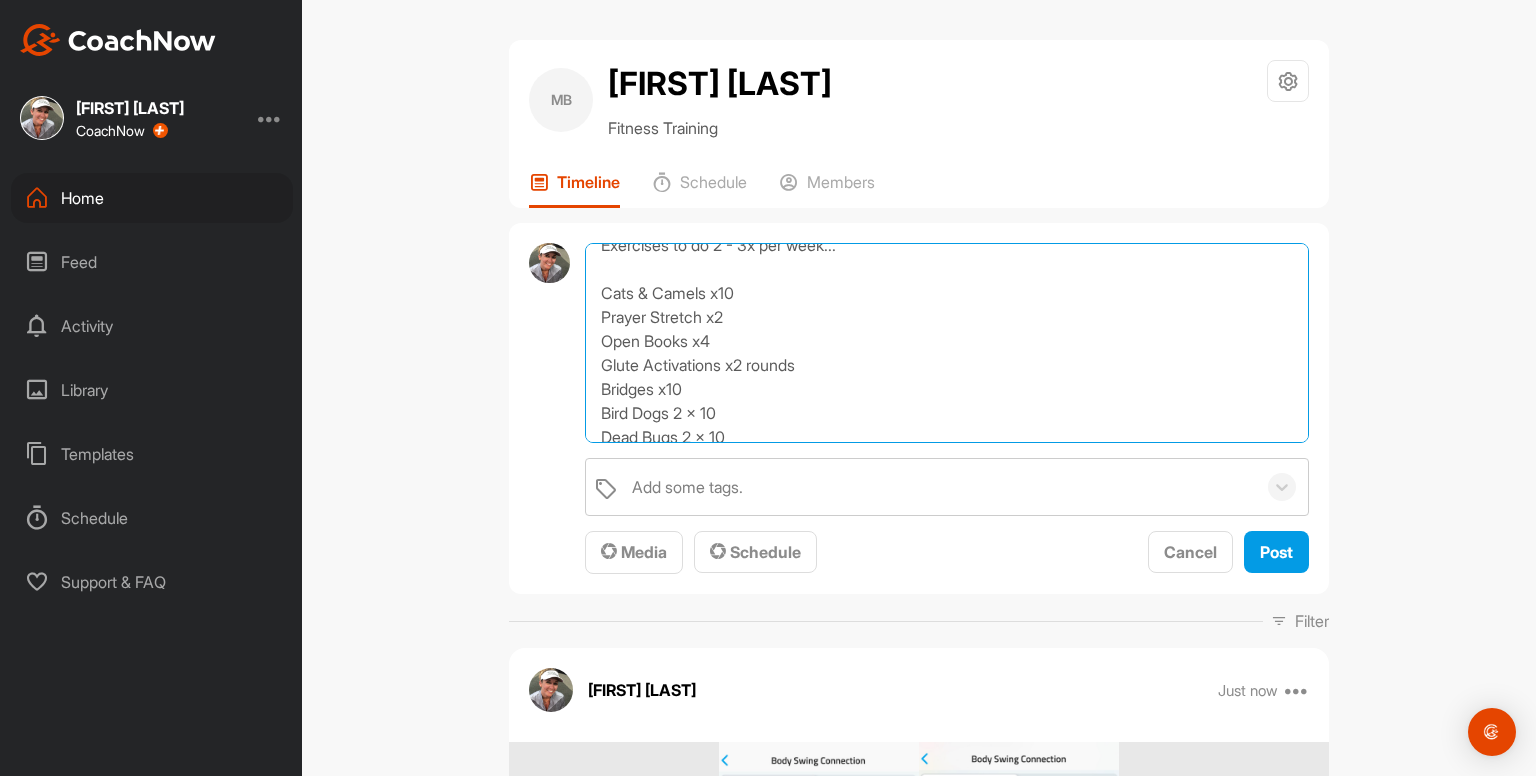 scroll, scrollTop: 12, scrollLeft: 0, axis: vertical 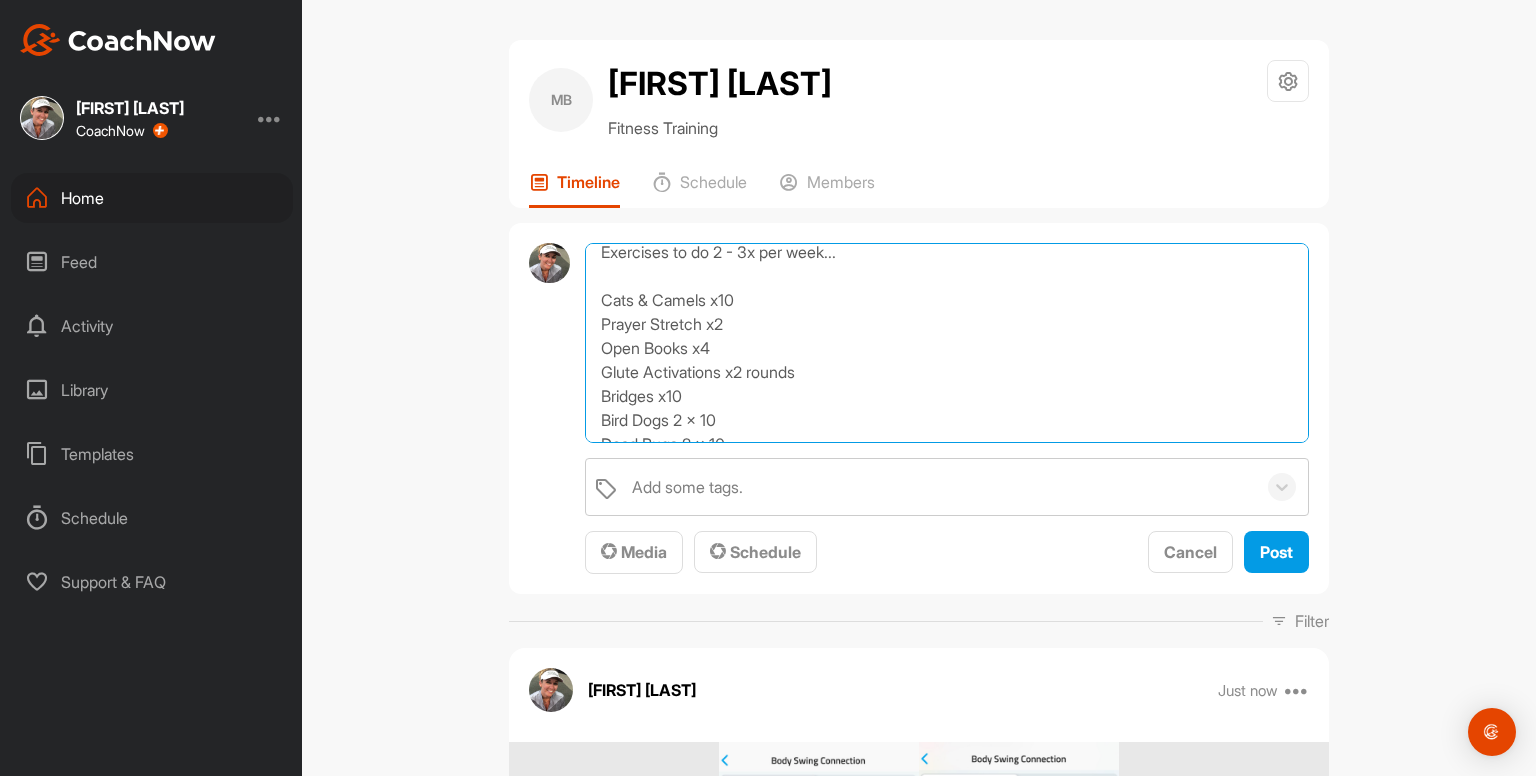 click on "Exercises to do 2 - 3x per week...
Cats & Camels x10
Prayer Stretch x2
Open Books x4
Glute Activations x2 rounds
Bridges x10
Bird Dogs 2 x 10
Dead Bugs 2 x 10
Tall Kneeling Hip Circles 2 x 10
Straight Leg Raises 3 x 10
Hamstring Stretches
Hip Flexor / Quad Stretches
Chest Stretches
Side Stretch" at bounding box center (947, 343) 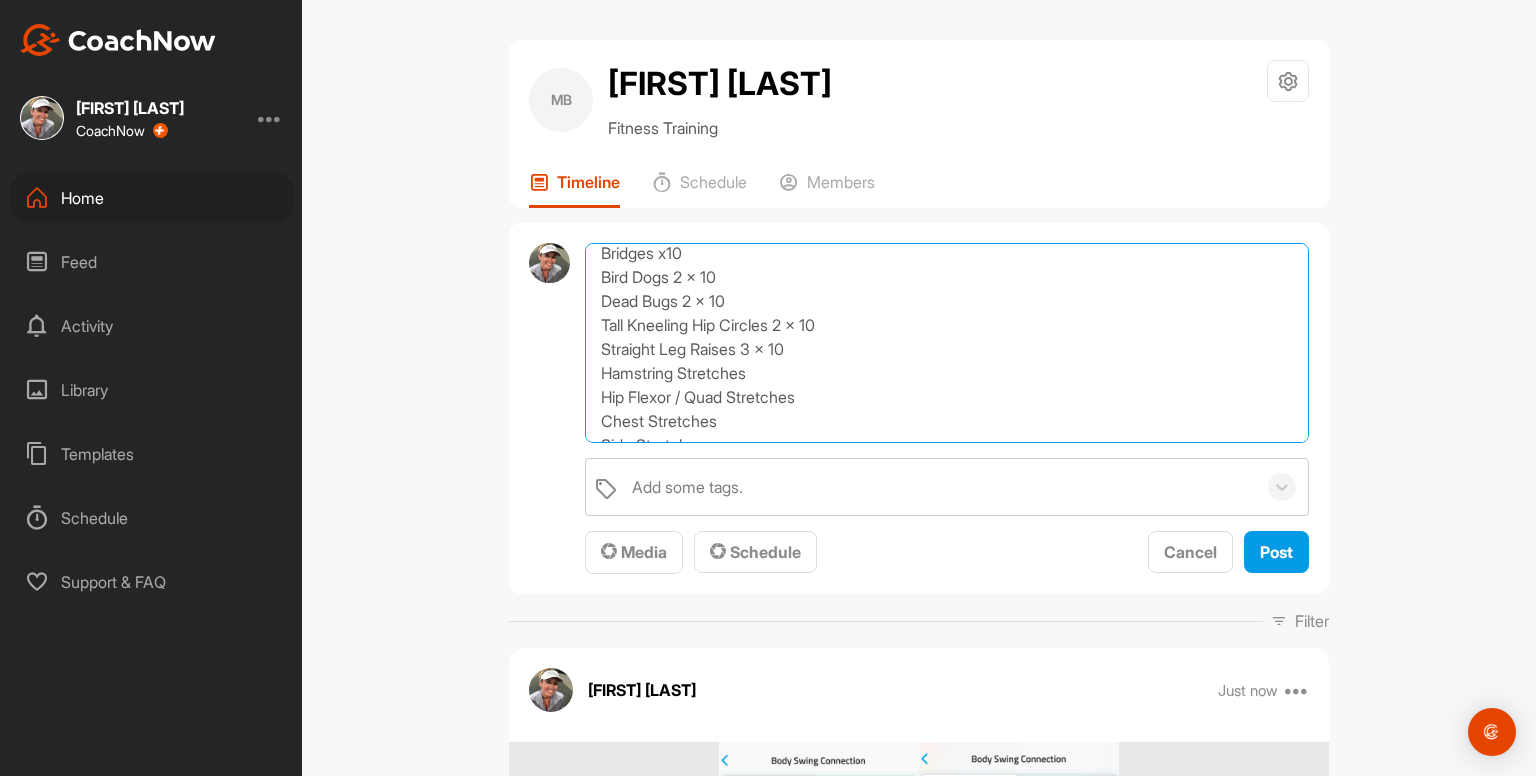 scroll, scrollTop: 202, scrollLeft: 0, axis: vertical 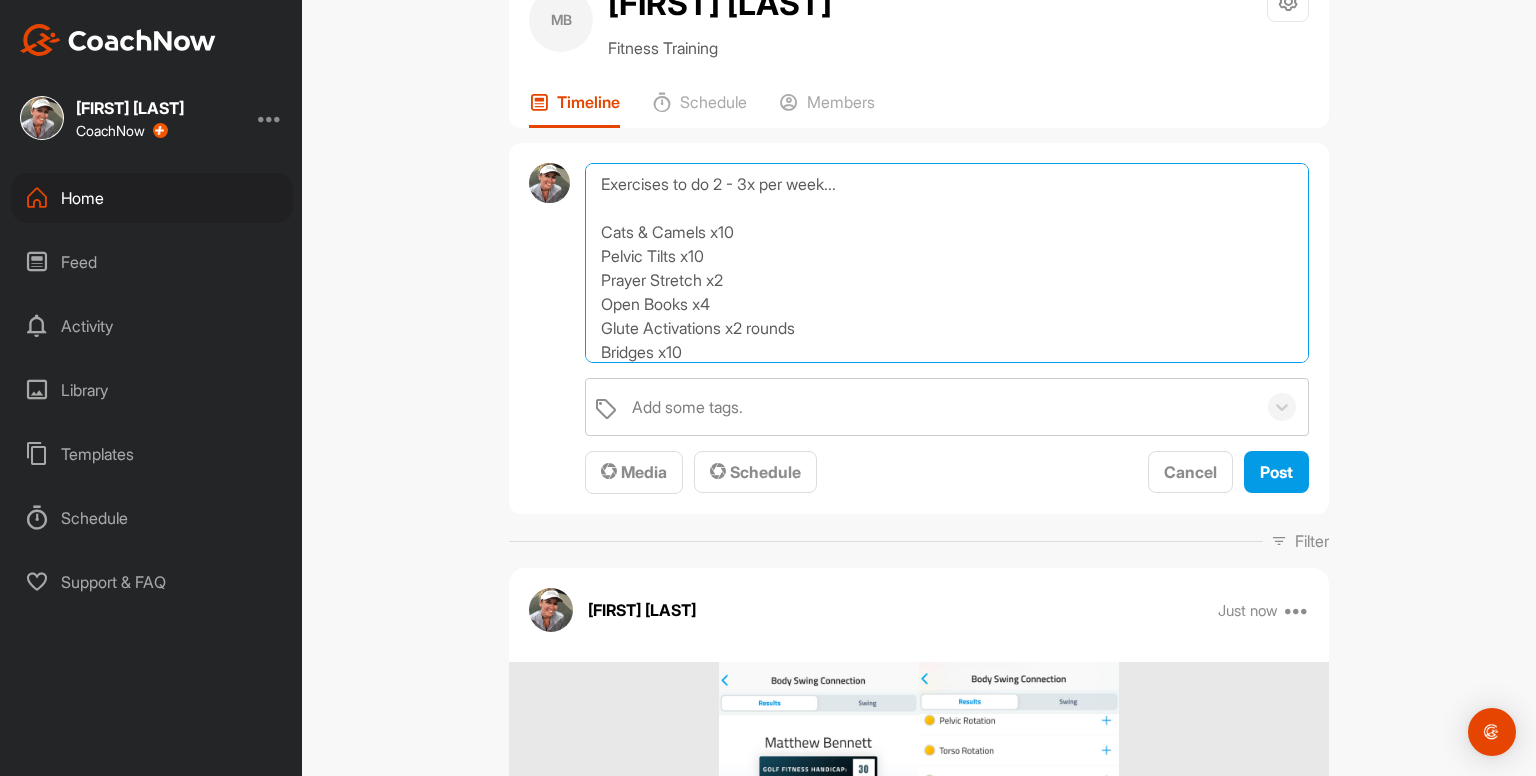 type on "Exercises to do 2 - 3x per week...
Cats & Camels x10
Pelvic Tilts x10
Prayer Stretch x2
Open Books x4
Glute Activations x2 rounds
Bridges x10
Bird Dogs 2 x 10
Dead Bugs 2 x 10
Tall Kneeling Hip Circles 2 x 10
Straight Leg Raises 3 x 10
Hamstring Stretches
Hip Flexor / Quad Stretches
Chest Stretches
Side Stretch" 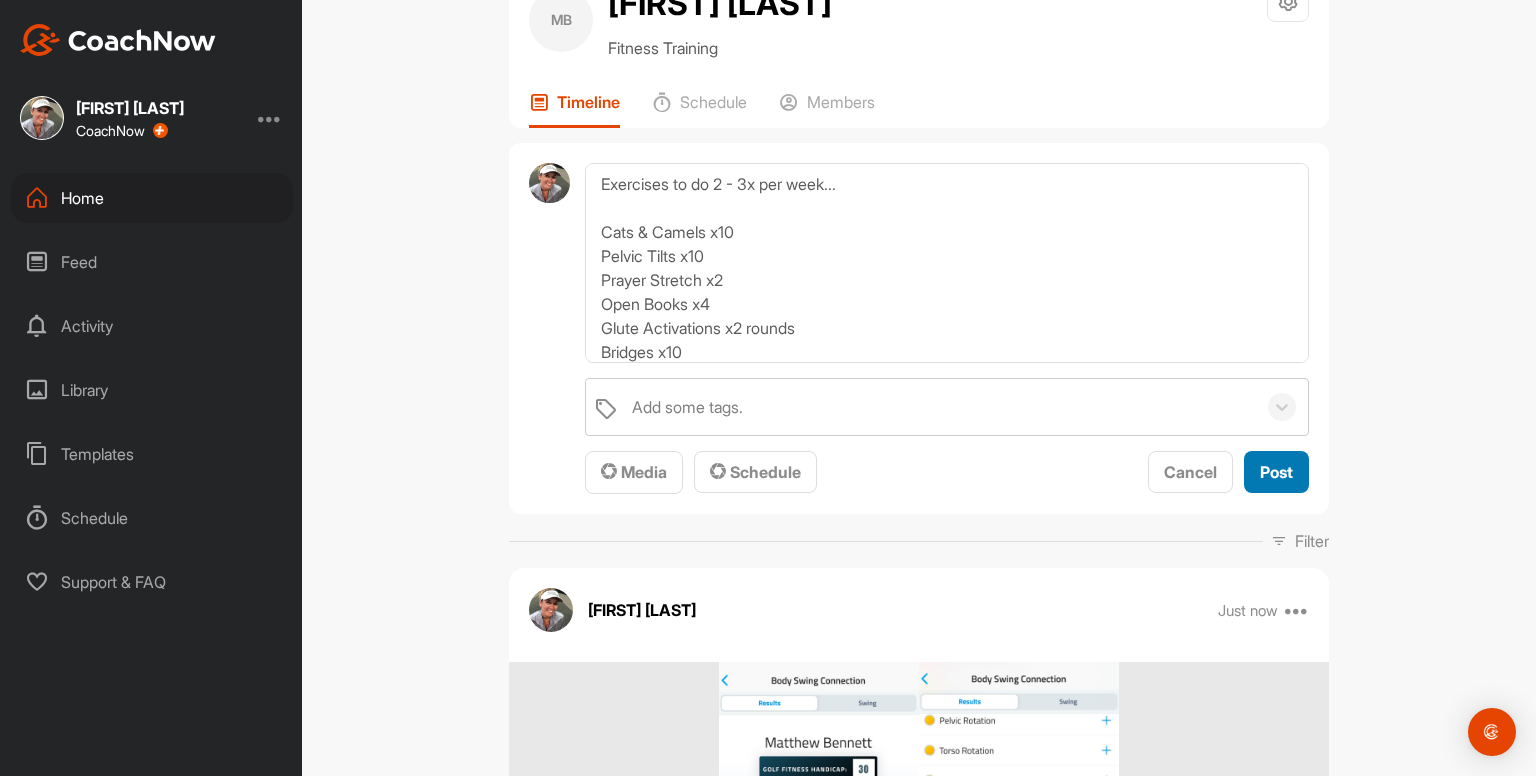 click on "Post" at bounding box center [1276, 472] 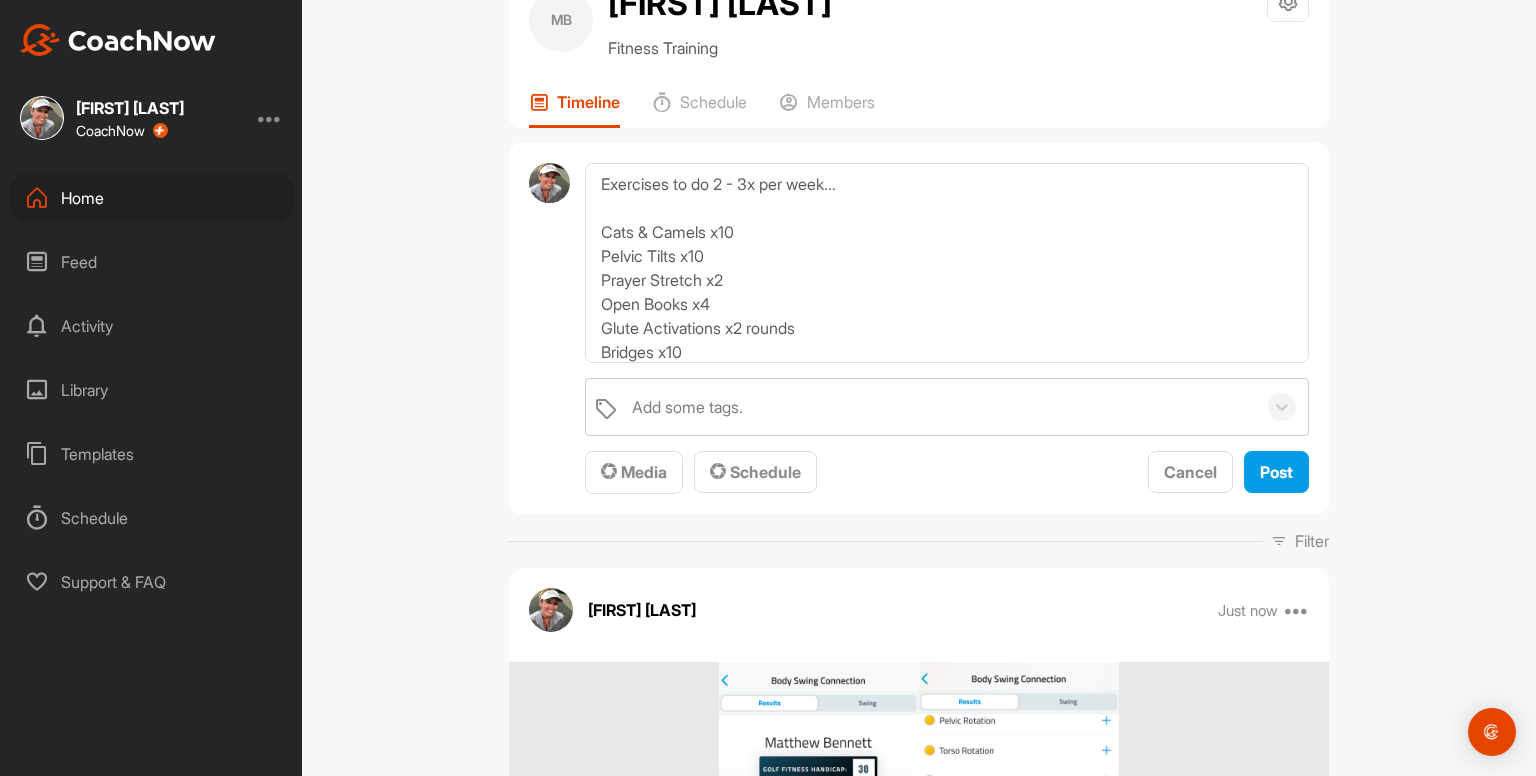 type 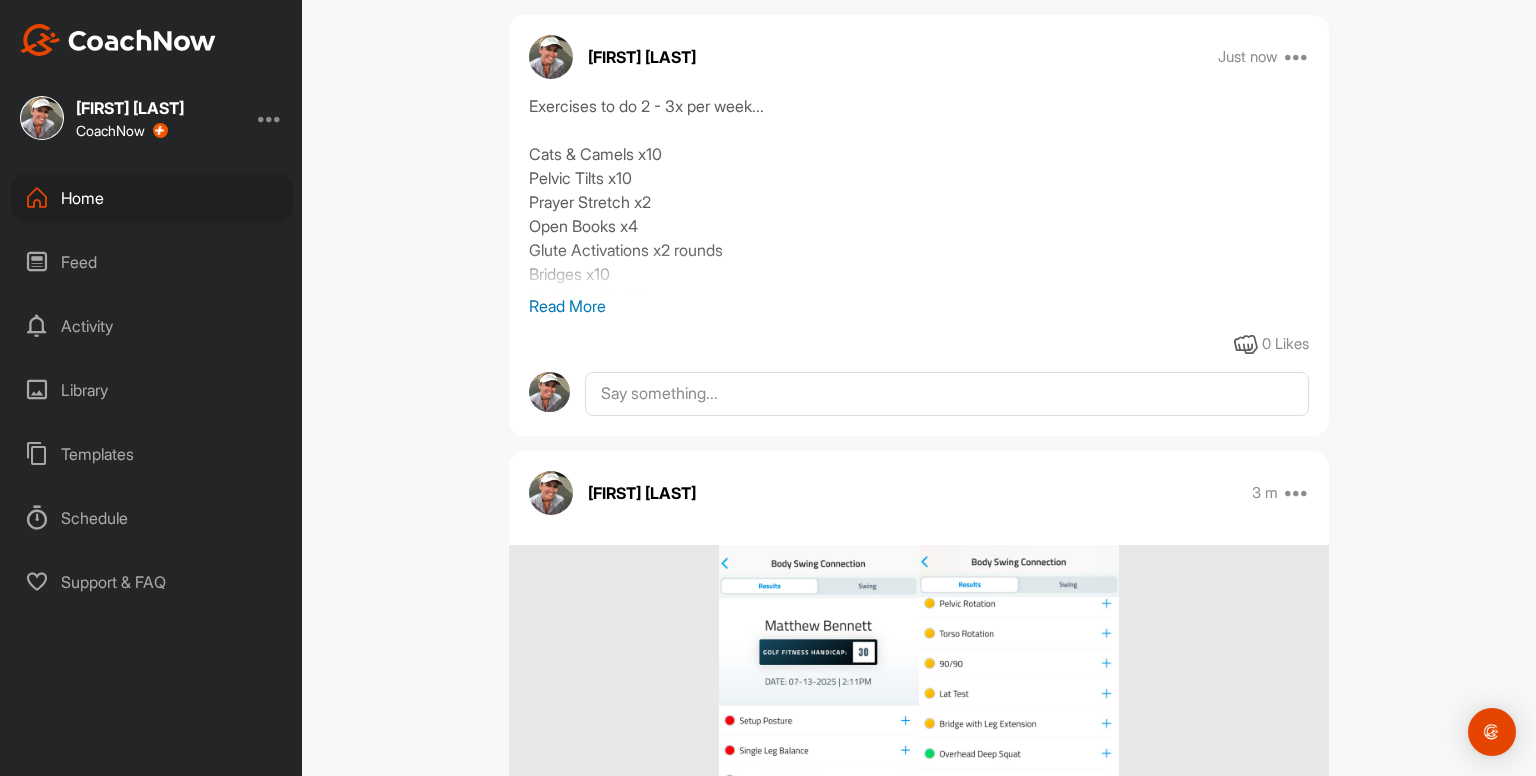 scroll, scrollTop: 347, scrollLeft: 0, axis: vertical 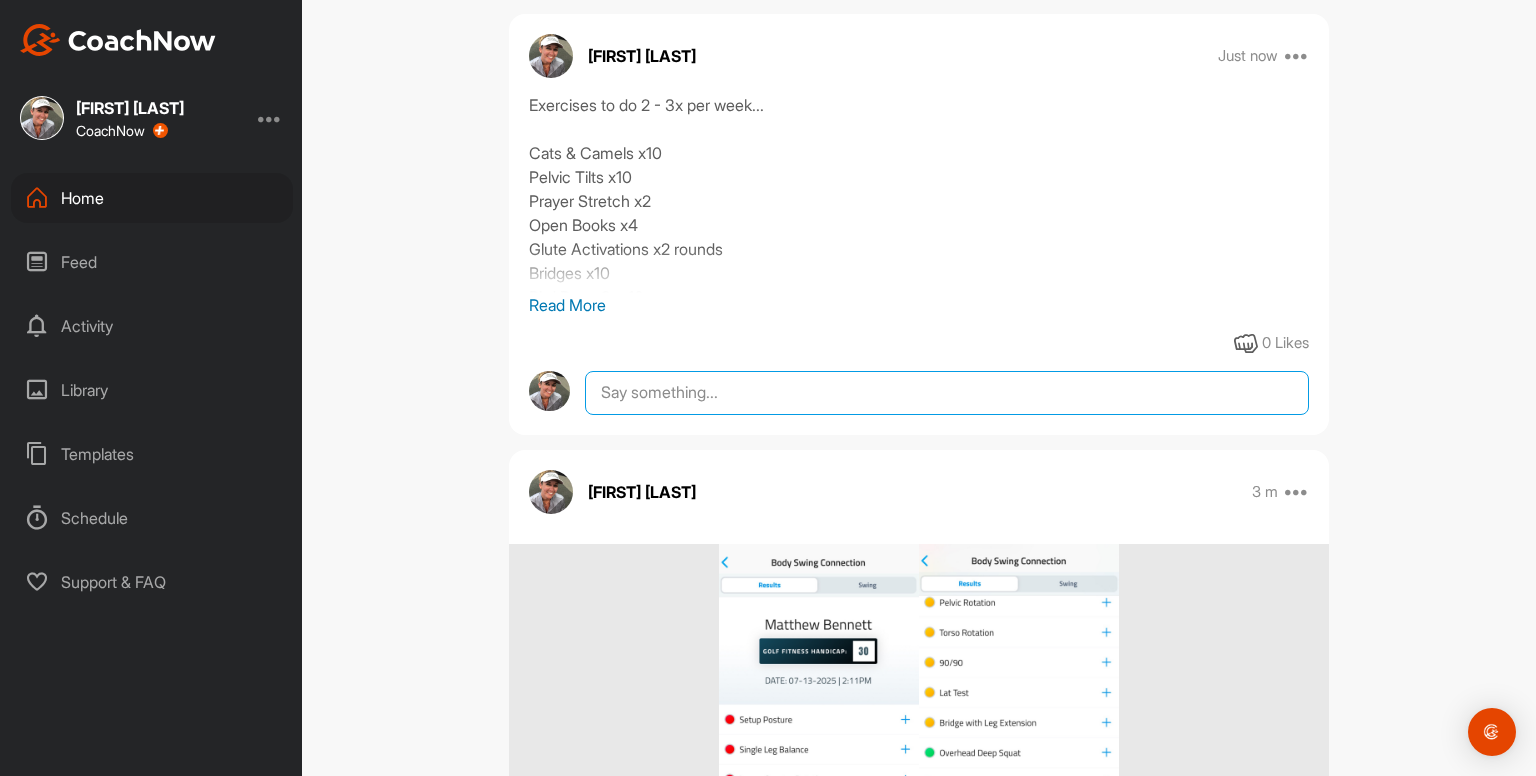 click at bounding box center (947, 393) 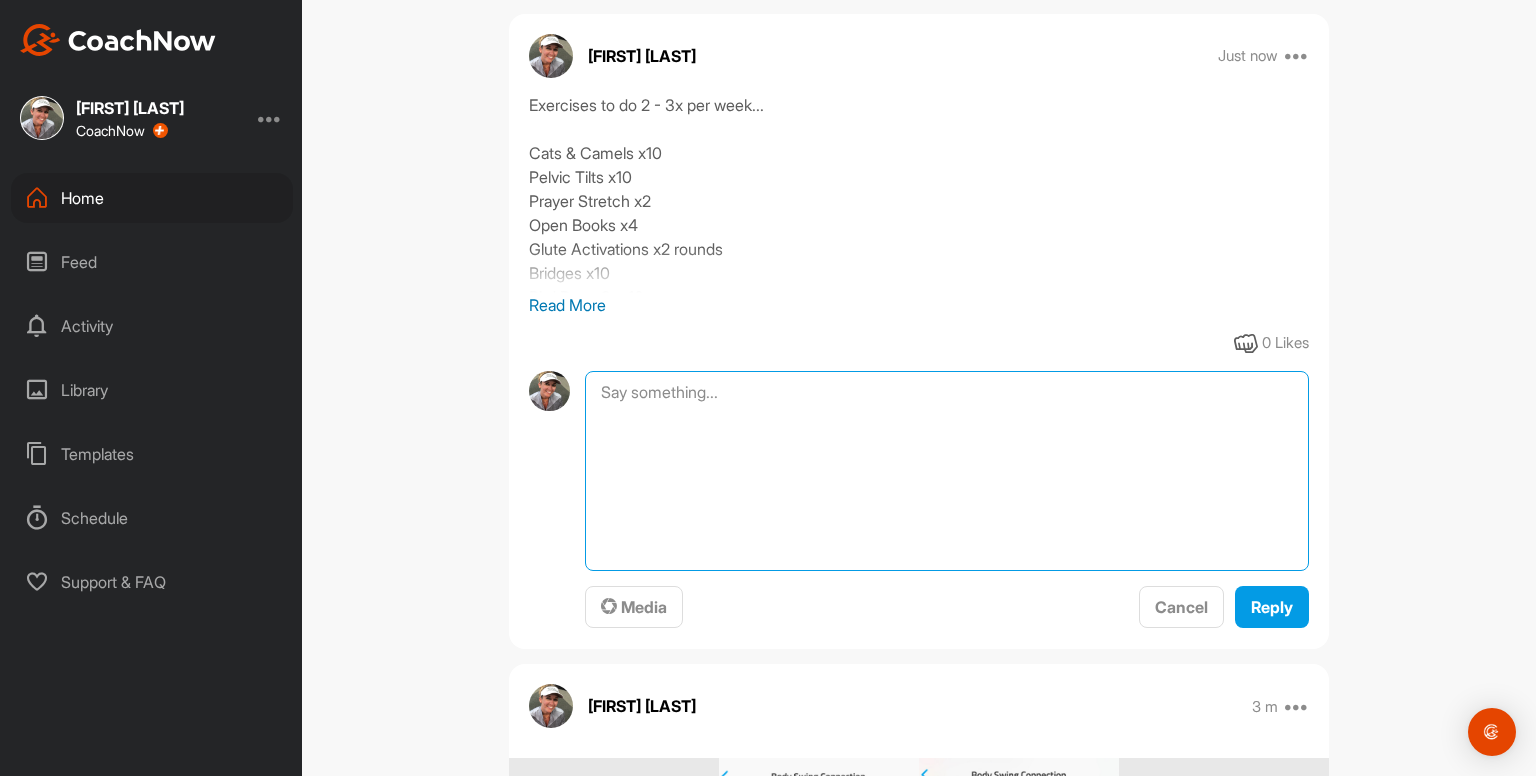 paste on "Cats & Camels x10
- up and down = 1 rep
- big movement from head to tailbone
- breathe in at the top and really expand the rib cage then breathe out when you arch down
00:13media
May 19
0 Likes
avatar
[FIRST] [LAST]
Prayer Stretch
- hold for at least 5 deep breaths
- focus on expanding the rib cage" 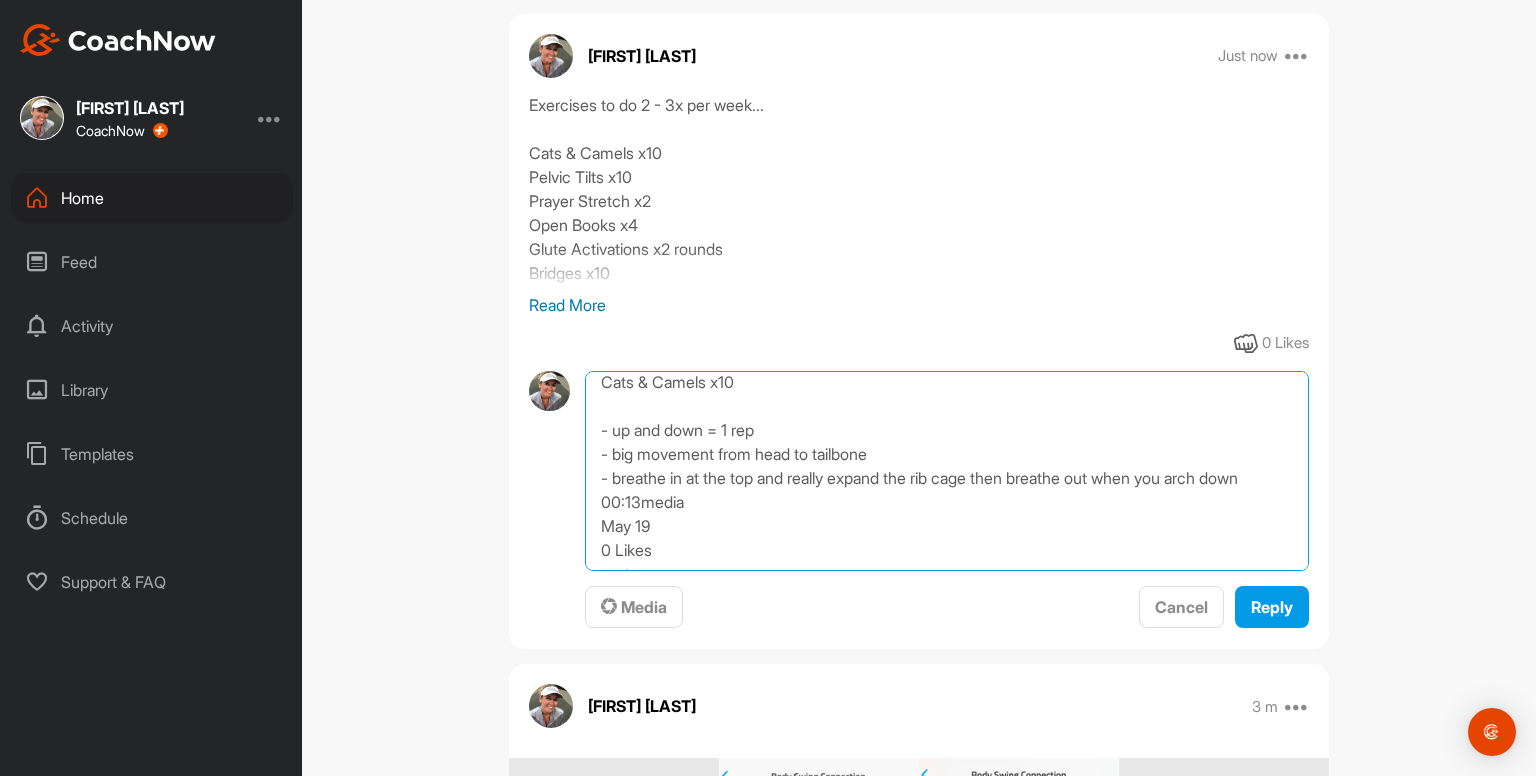 scroll, scrollTop: 0, scrollLeft: 0, axis: both 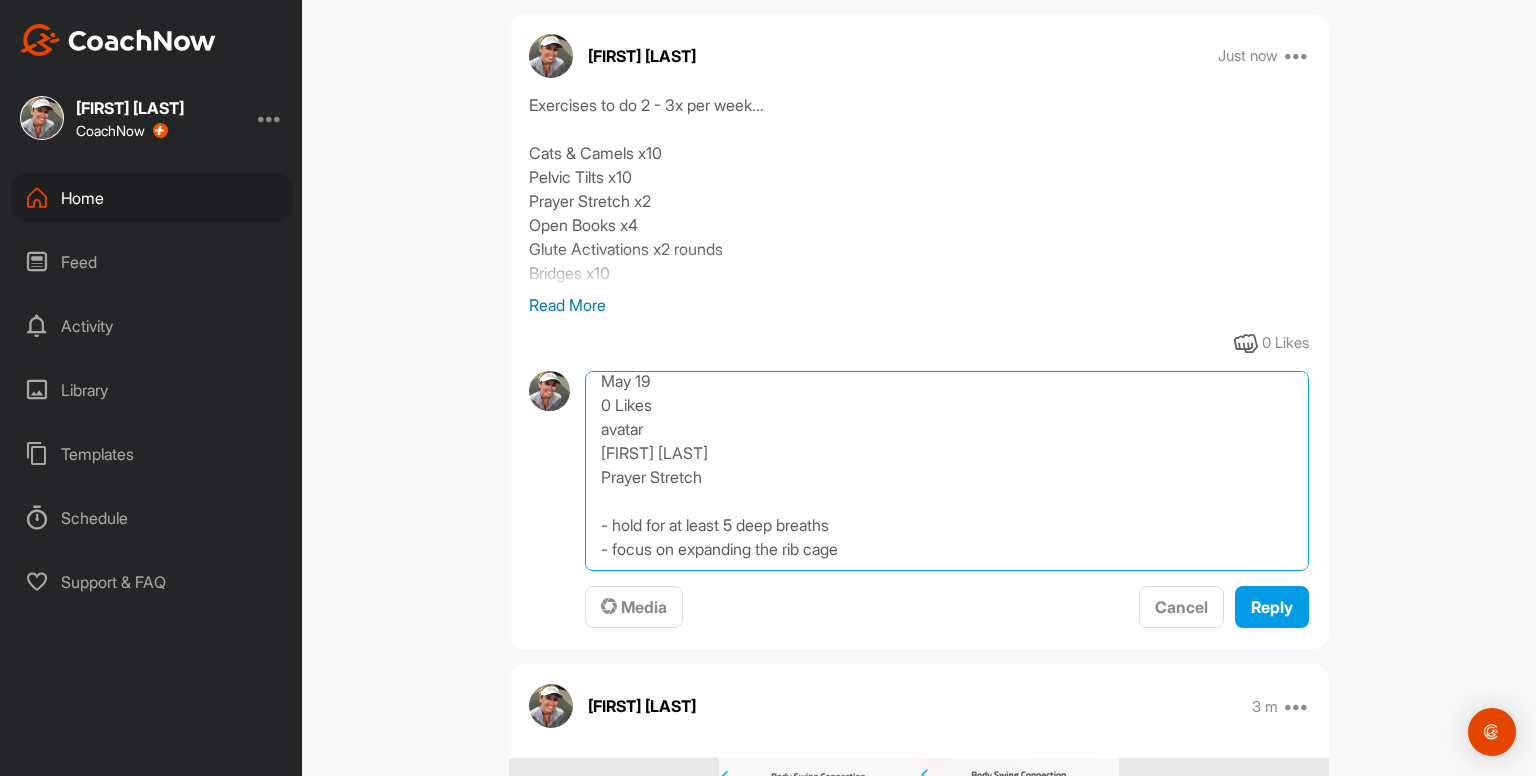 drag, startPoint x: 590, startPoint y: 537, endPoint x: 853, endPoint y: 620, distance: 275.78616 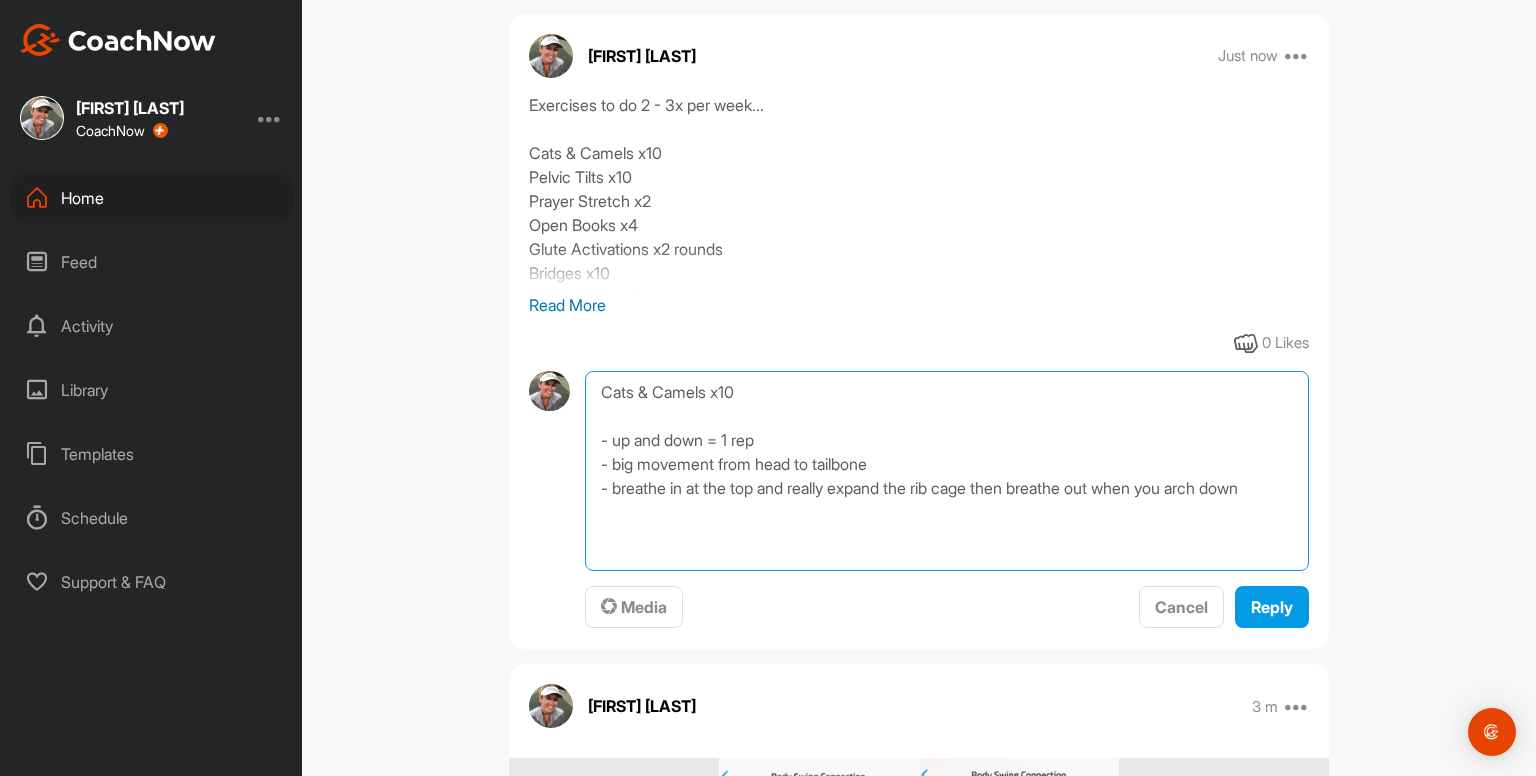scroll, scrollTop: 0, scrollLeft: 0, axis: both 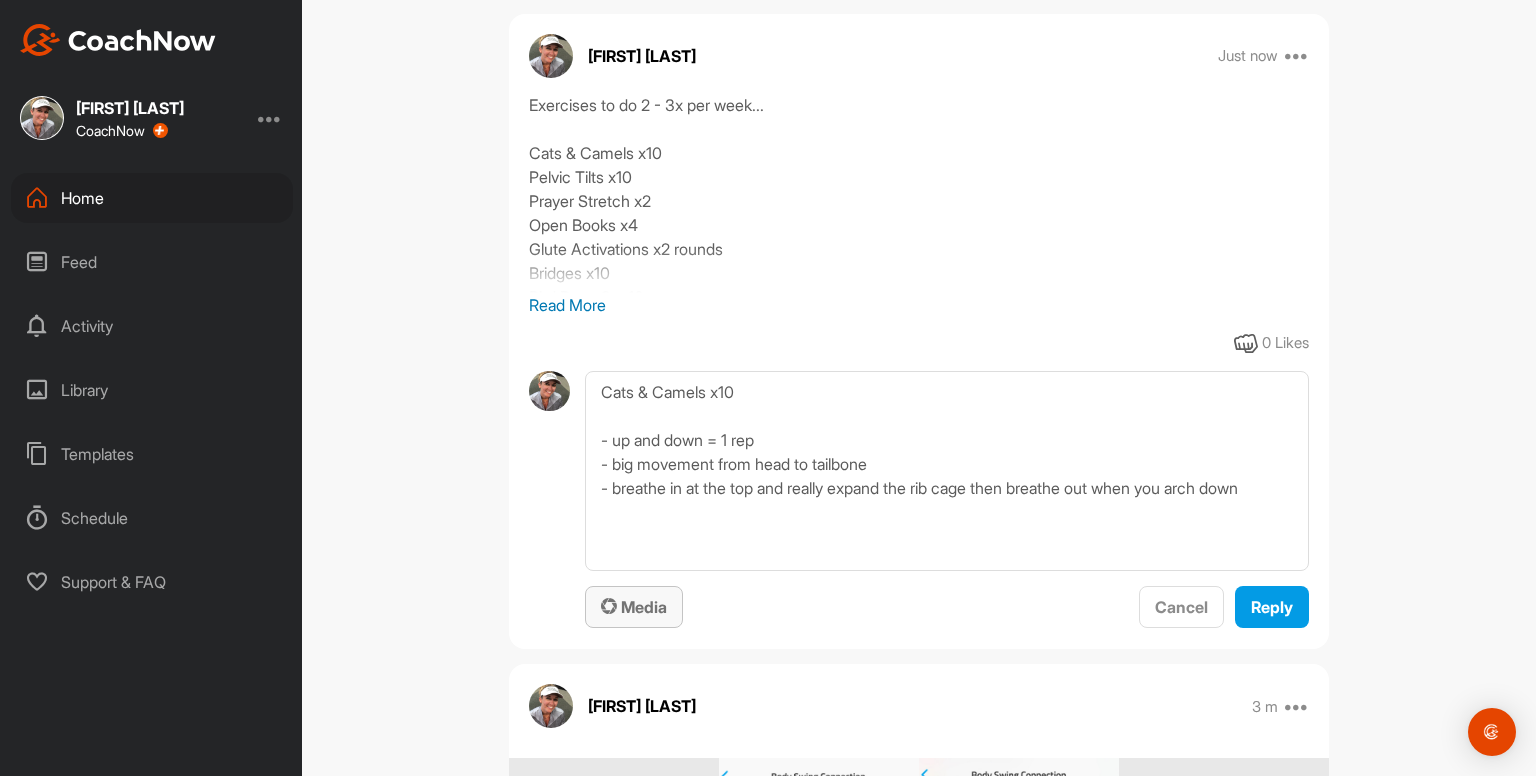 click on "Media" at bounding box center [634, 607] 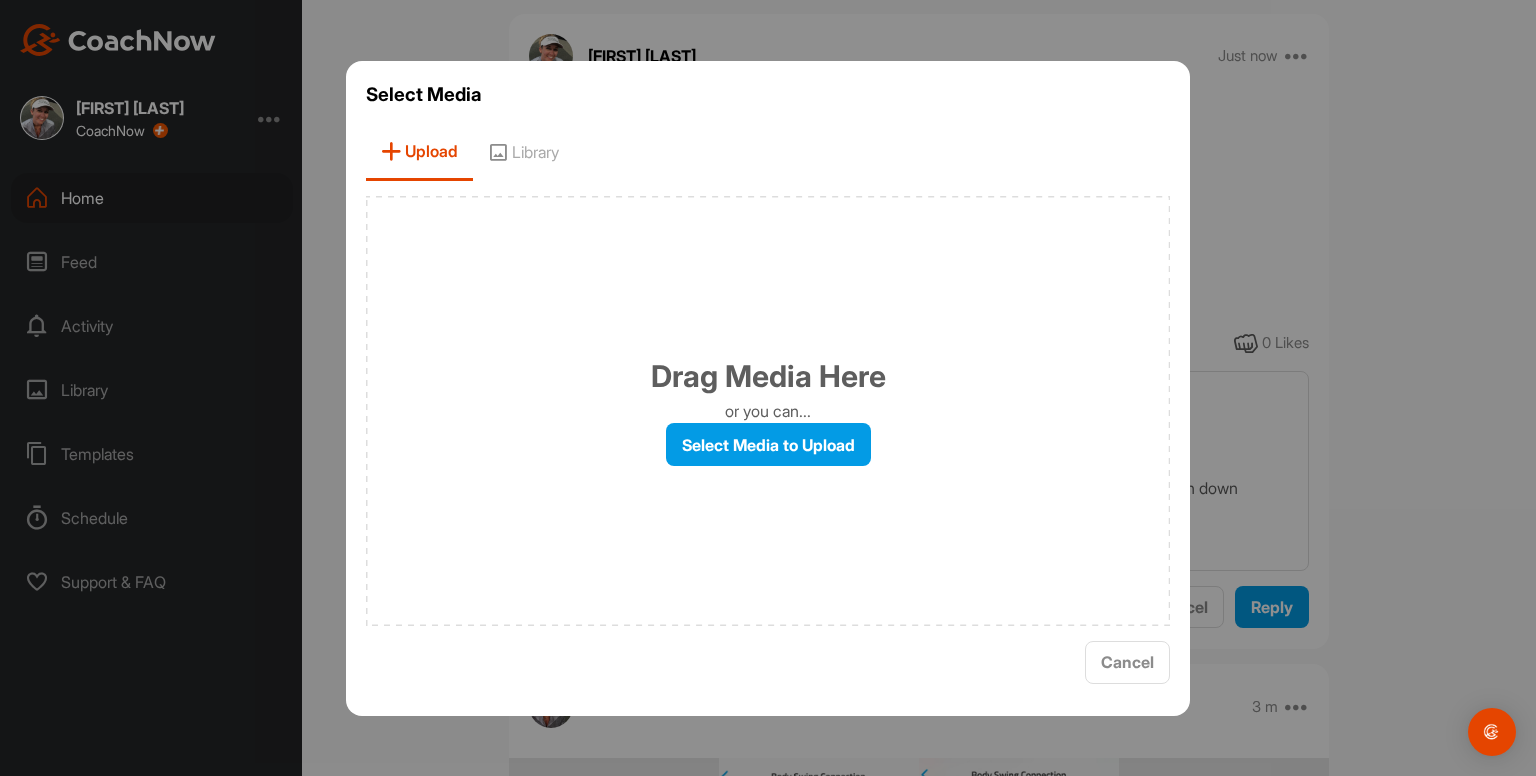 click on "Library" at bounding box center [523, 152] 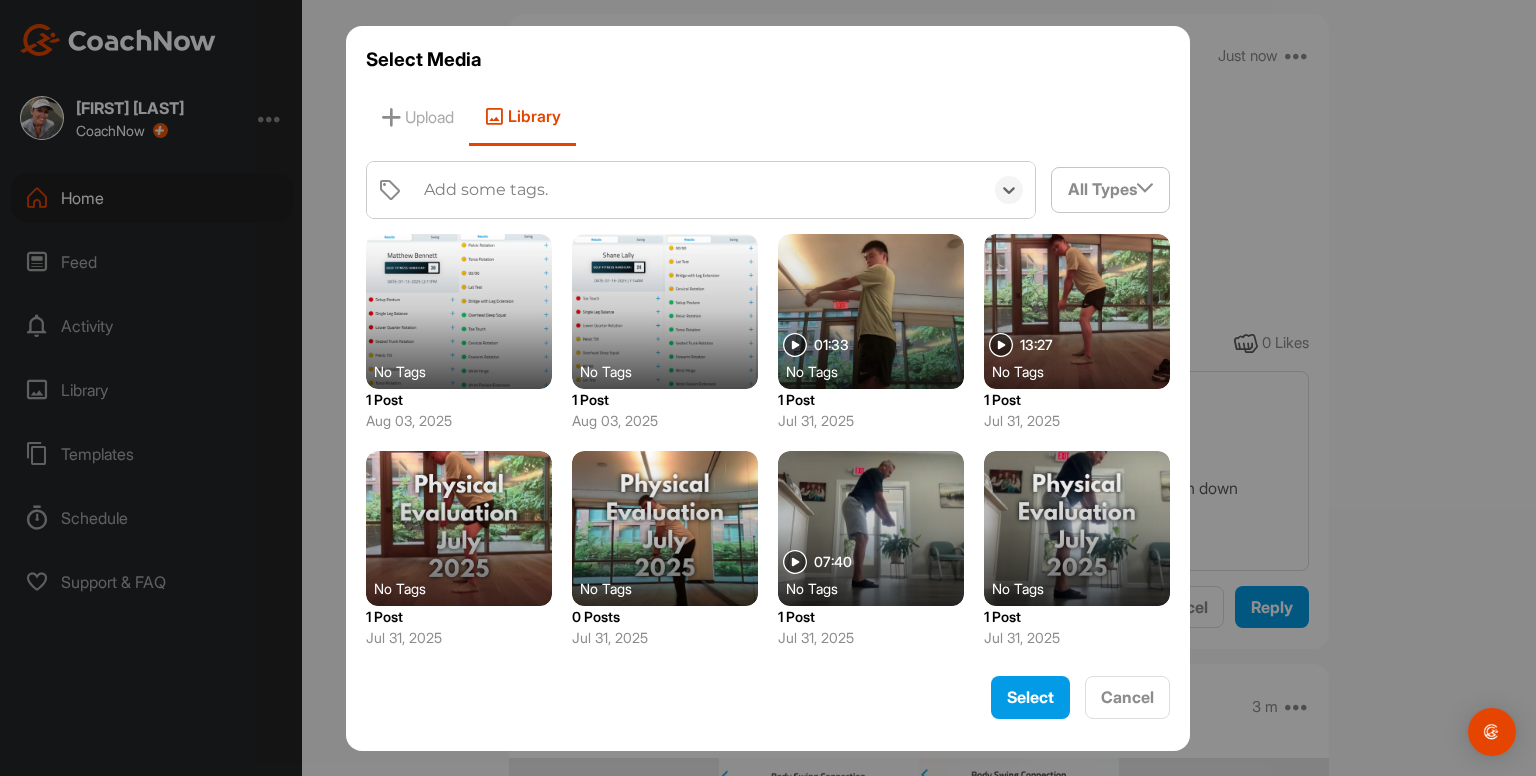 click on "Add some tags." at bounding box center (486, 190) 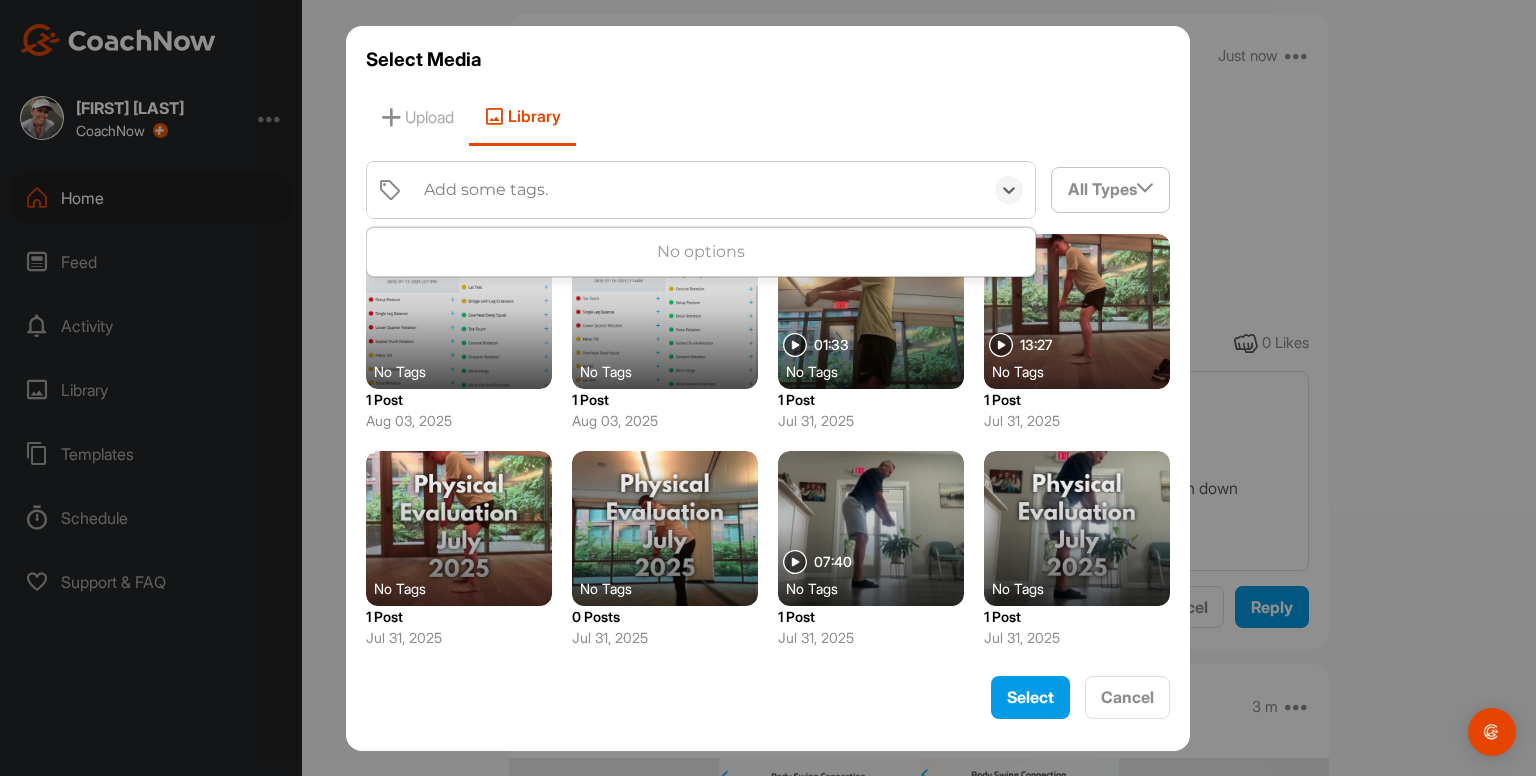 click on "Add some tags." at bounding box center (486, 190) 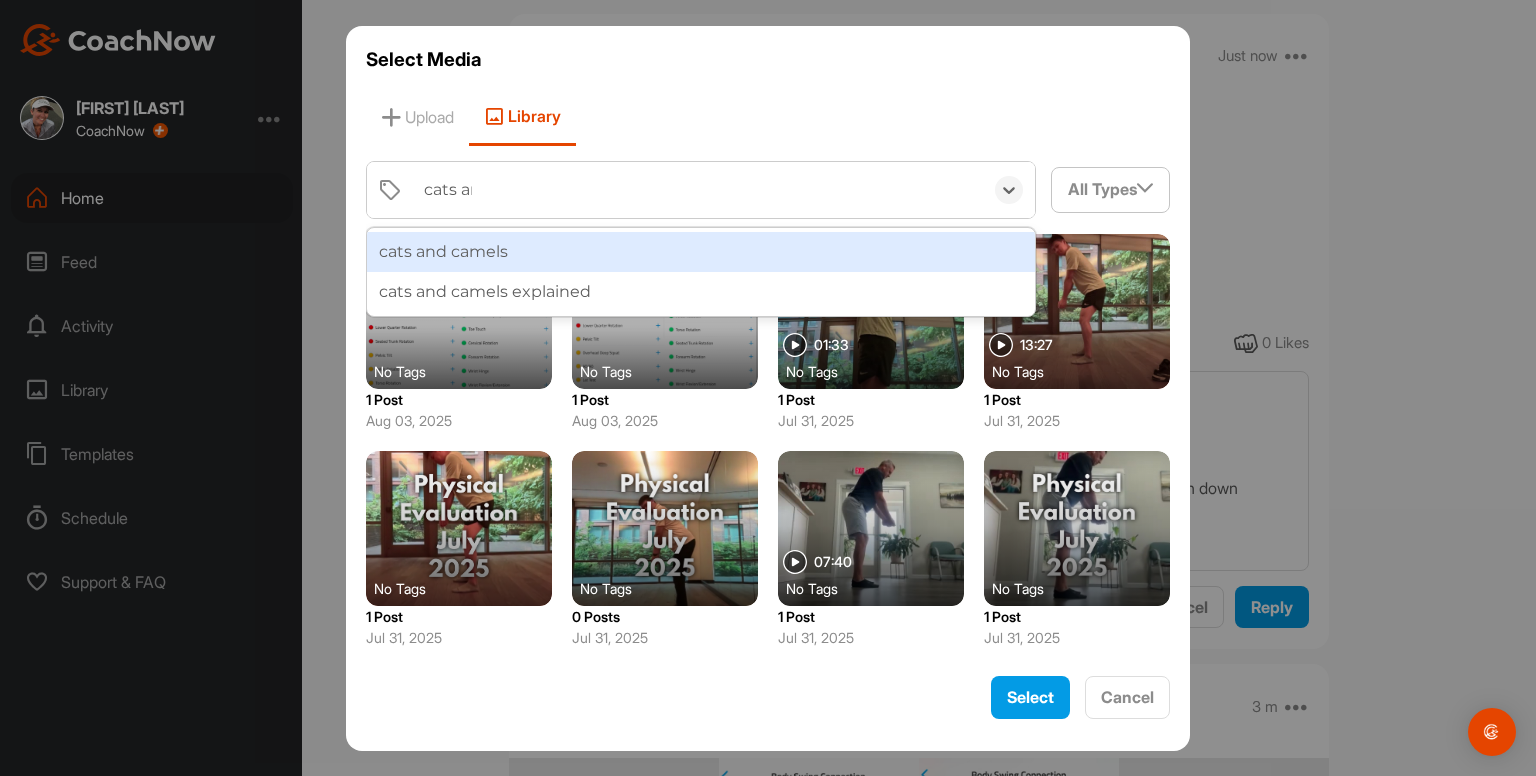 type on "cats and" 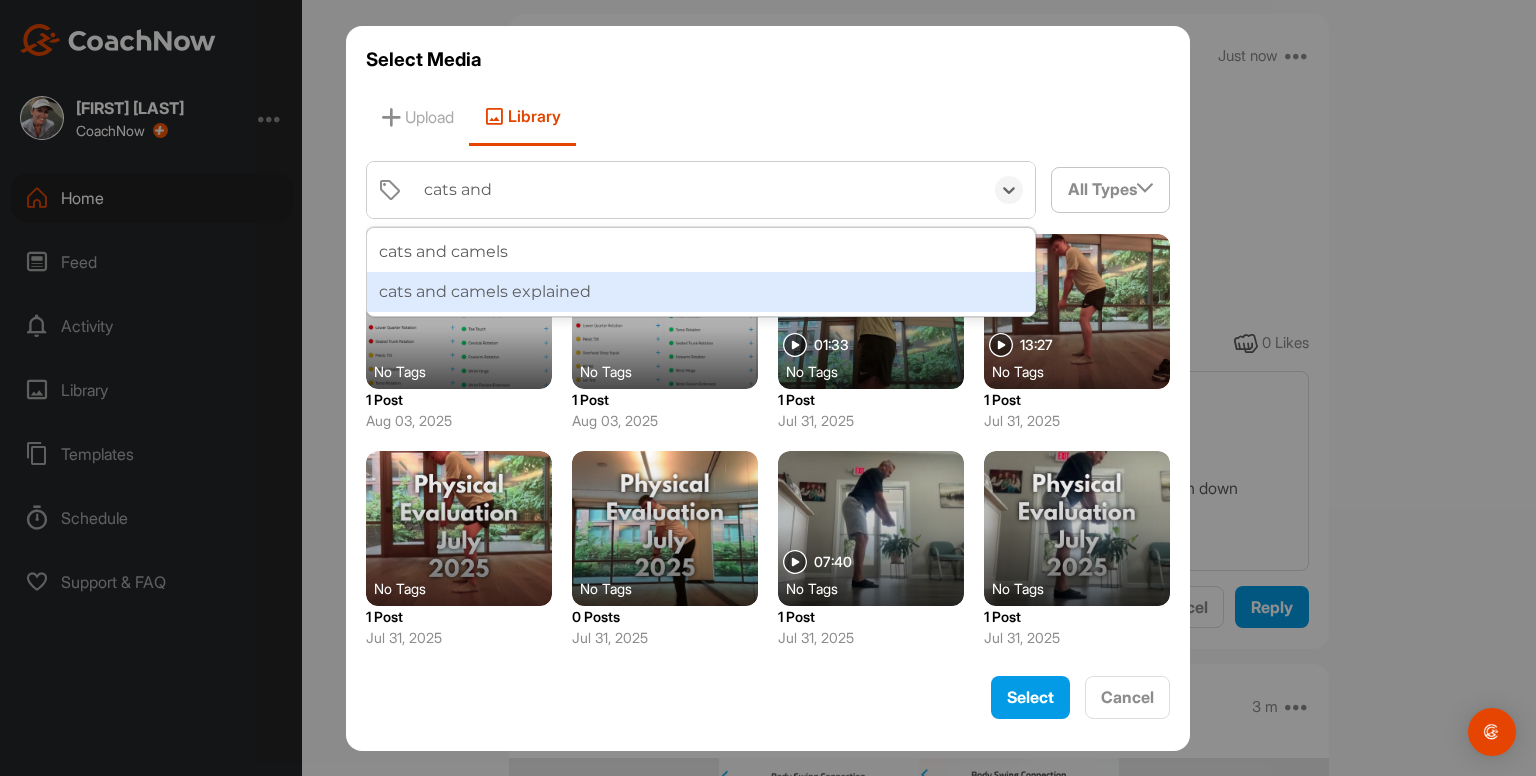 click on "cats and camels explained" at bounding box center [701, 292] 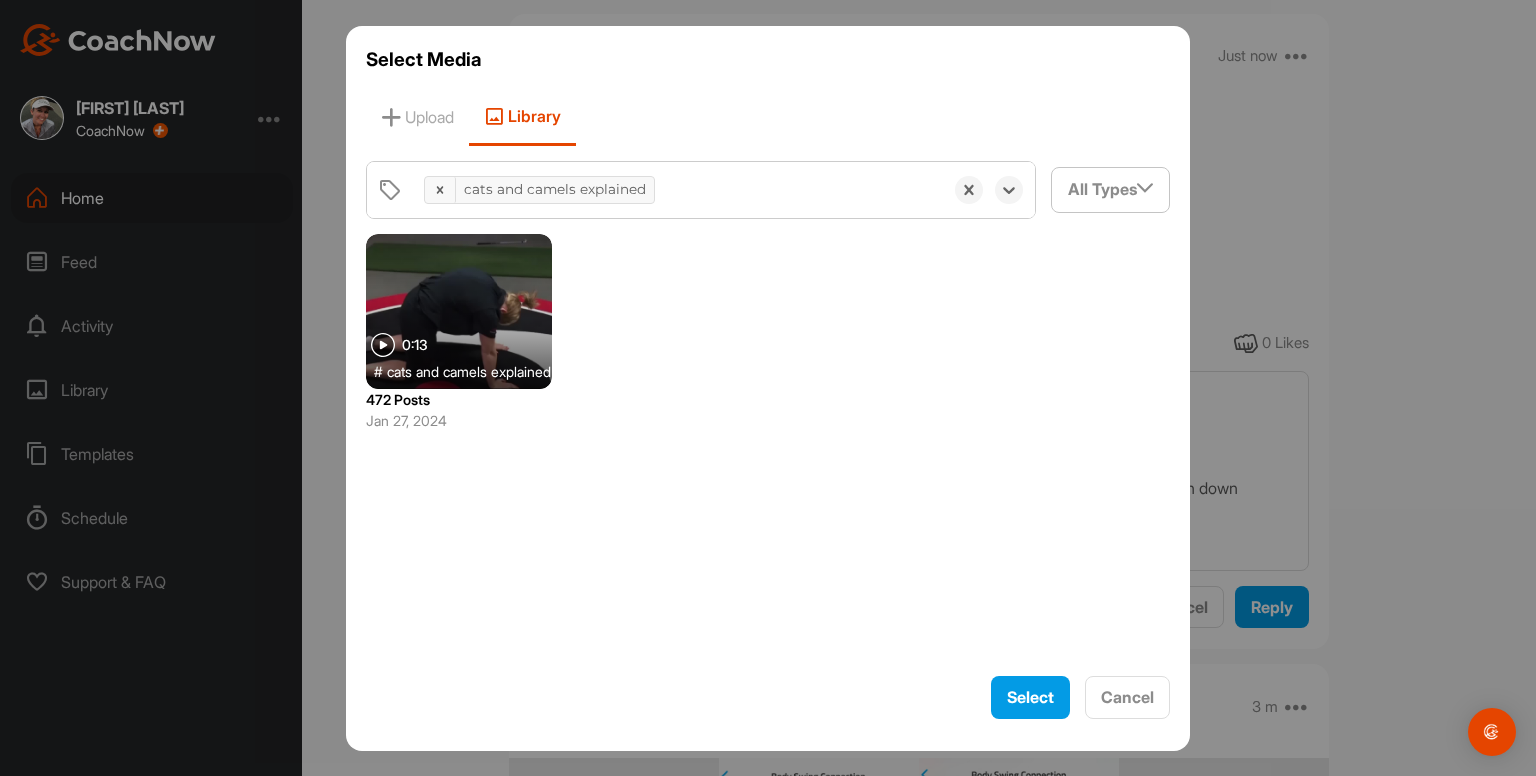 click at bounding box center [459, 311] 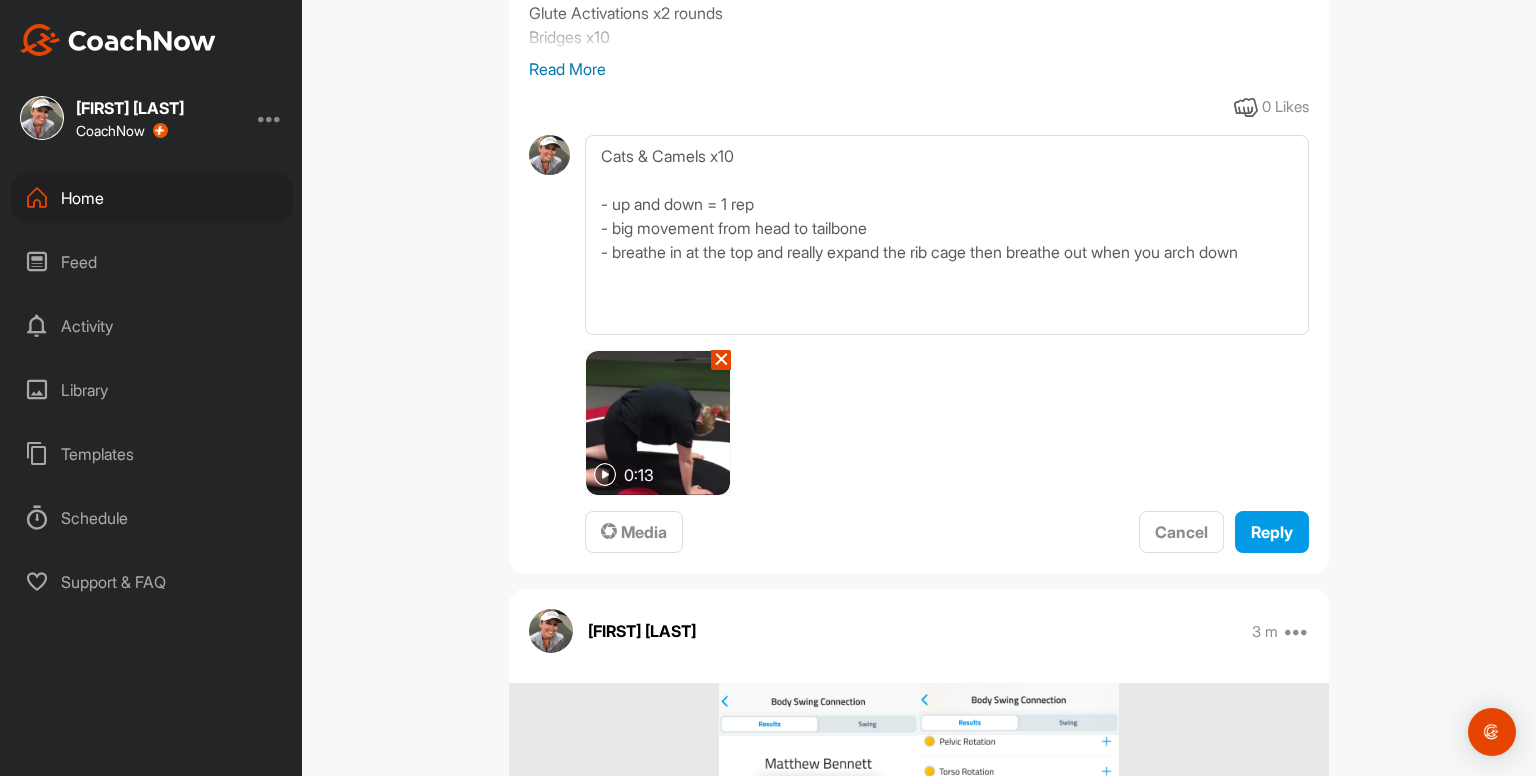 scroll, scrollTop: 599, scrollLeft: 0, axis: vertical 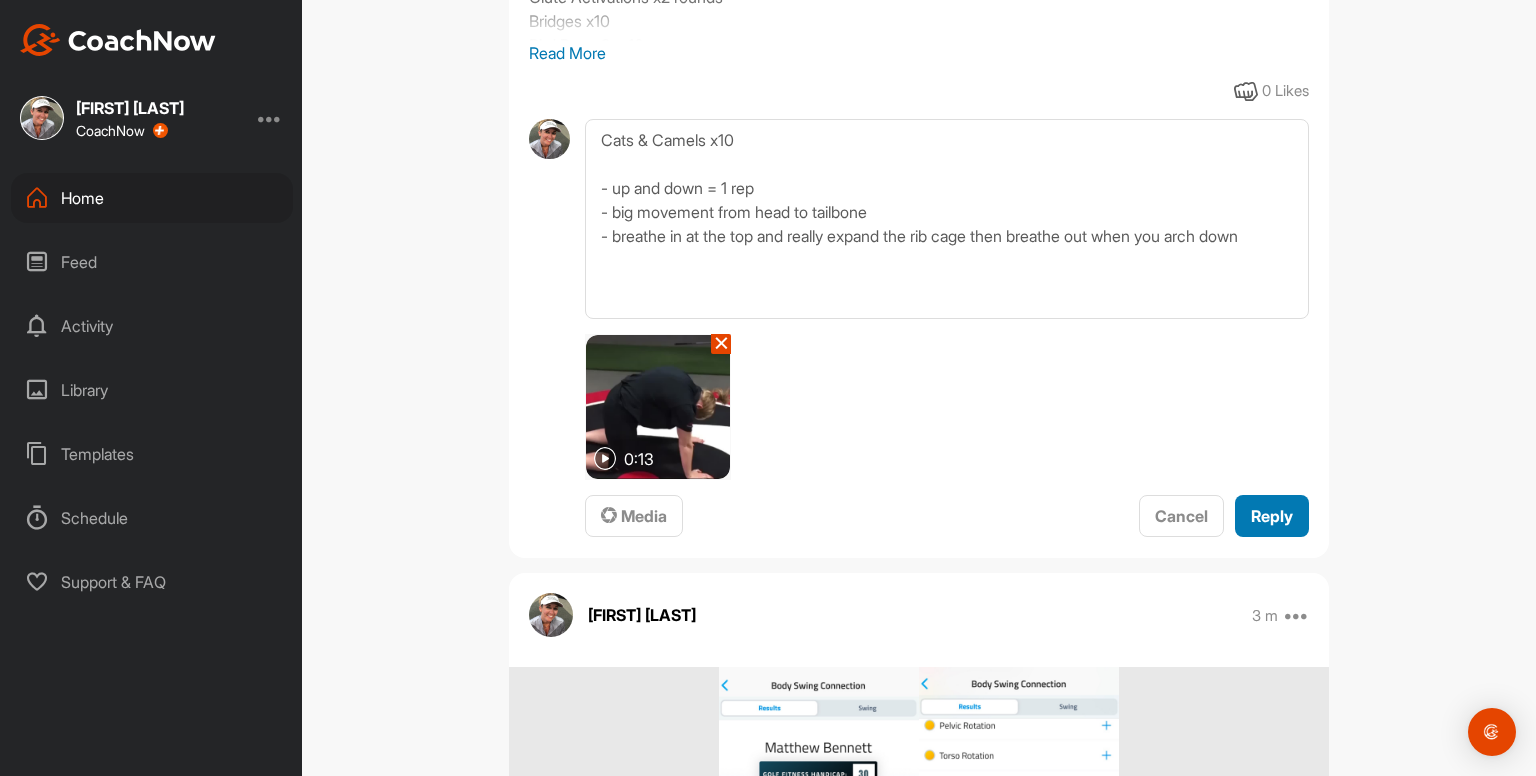 click on "Reply" at bounding box center (1272, 516) 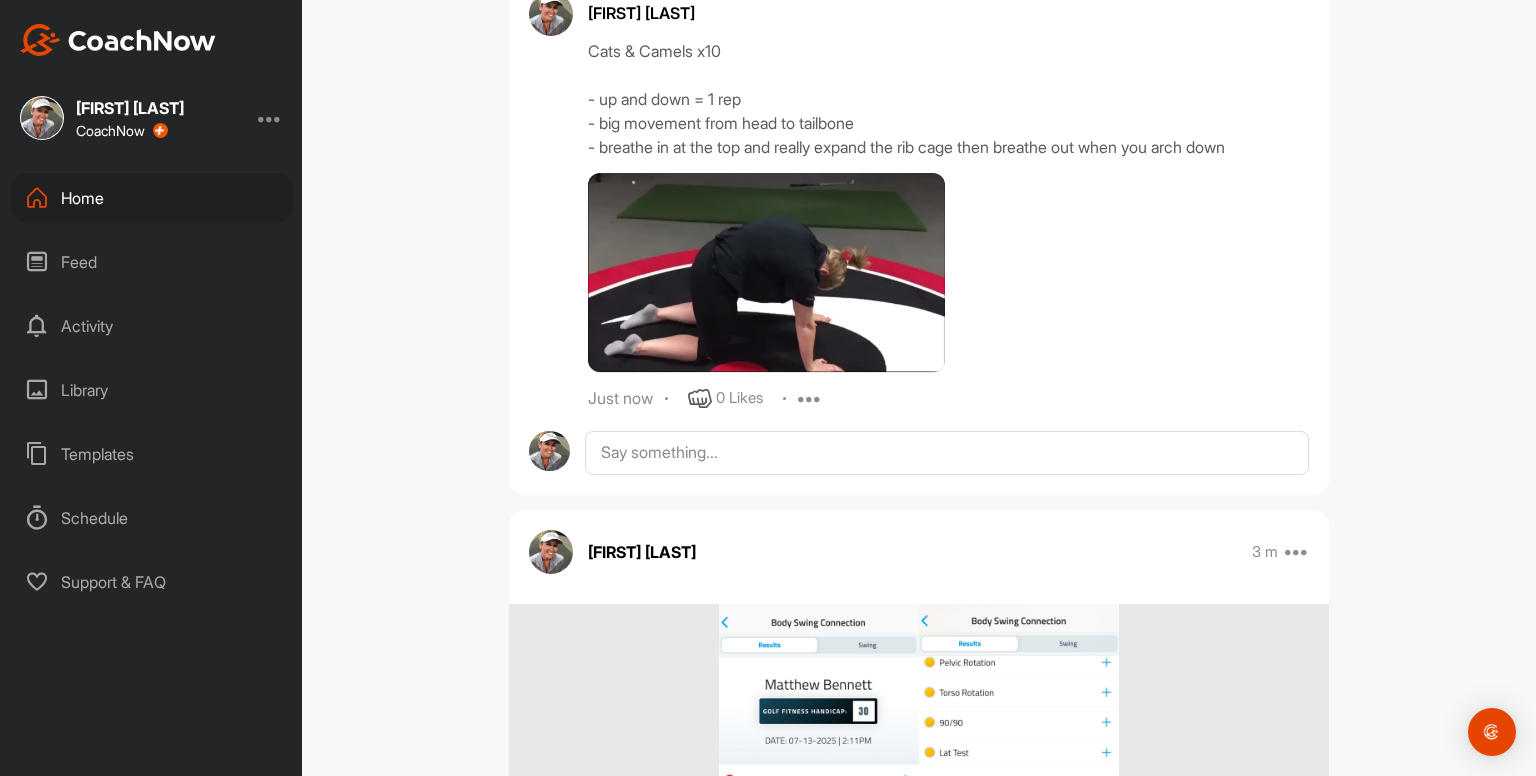 scroll, scrollTop: 776, scrollLeft: 0, axis: vertical 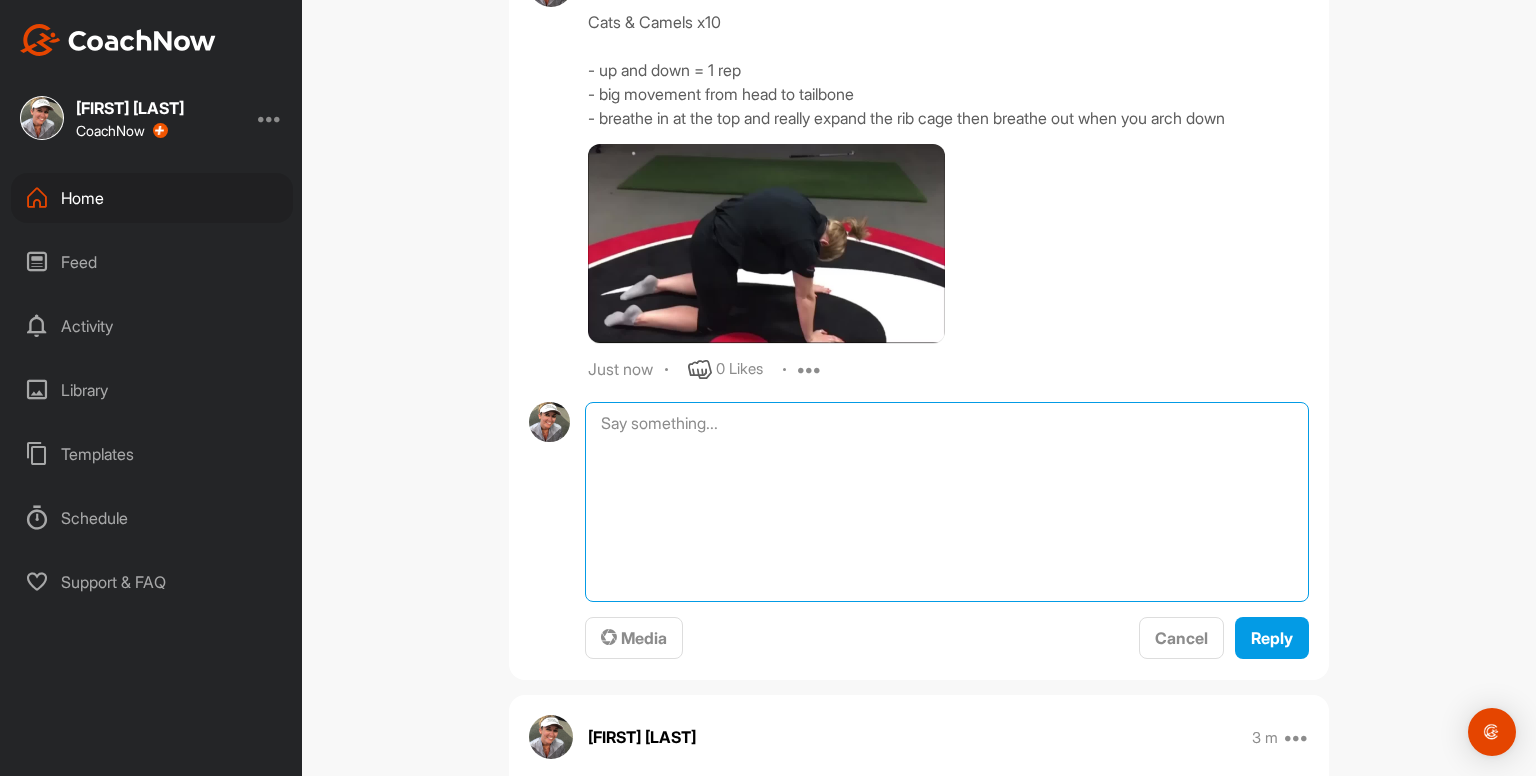 click at bounding box center [947, 502] 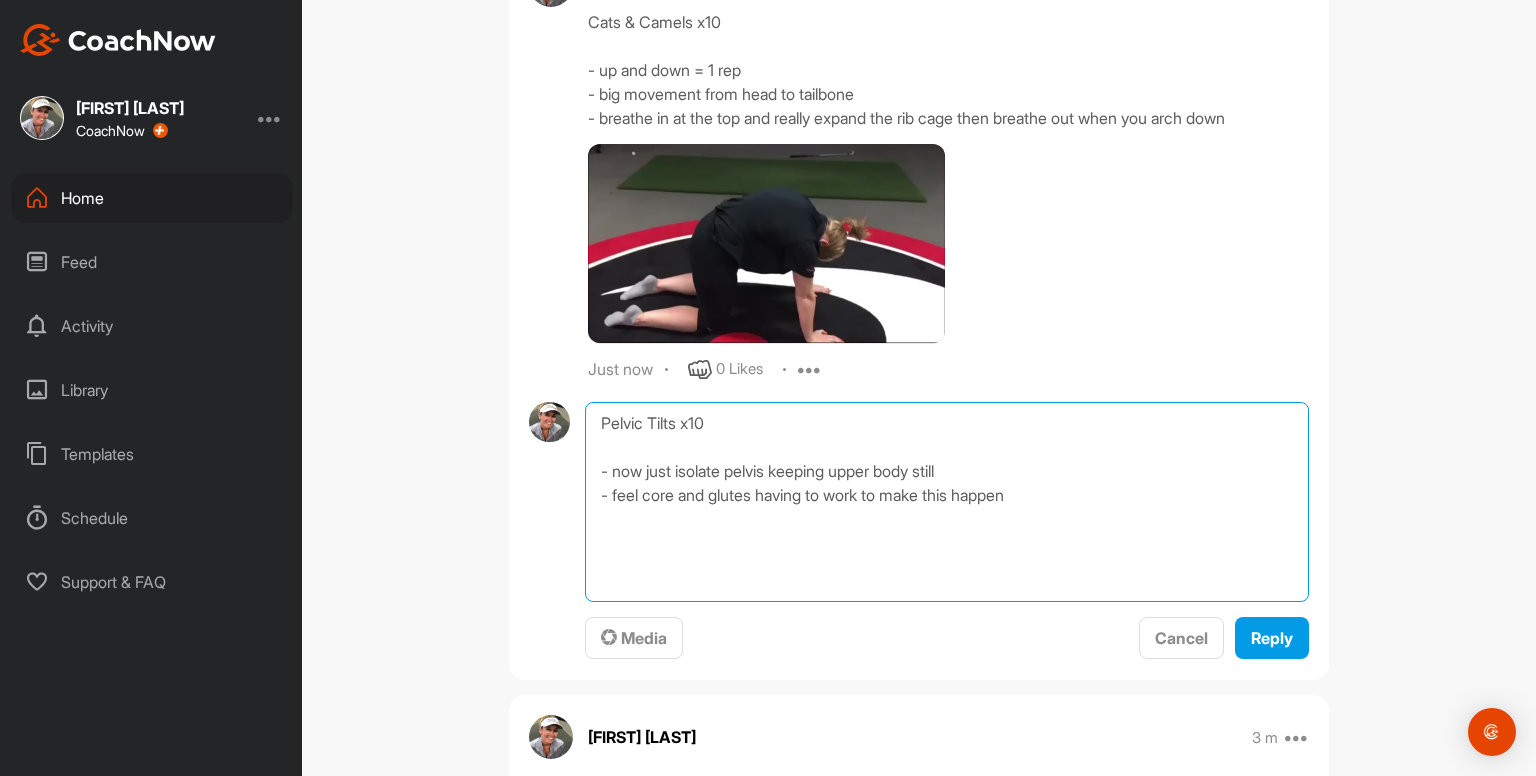 type on "Pelvic Tilts x10
- now just isolate pelvis keeping upper body still
- feel core and glutes having to work to make this happen" 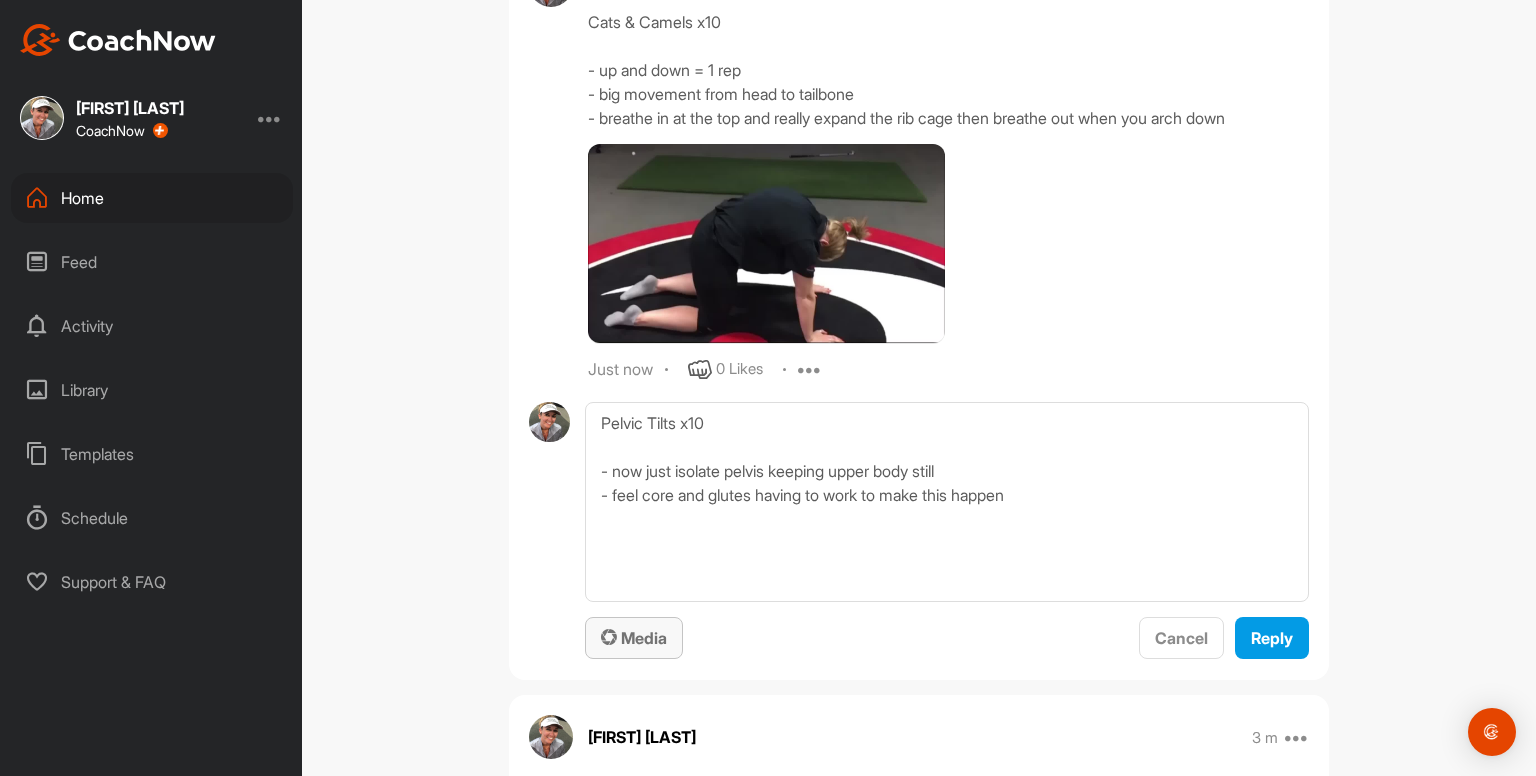 click on "Media" at bounding box center (634, 638) 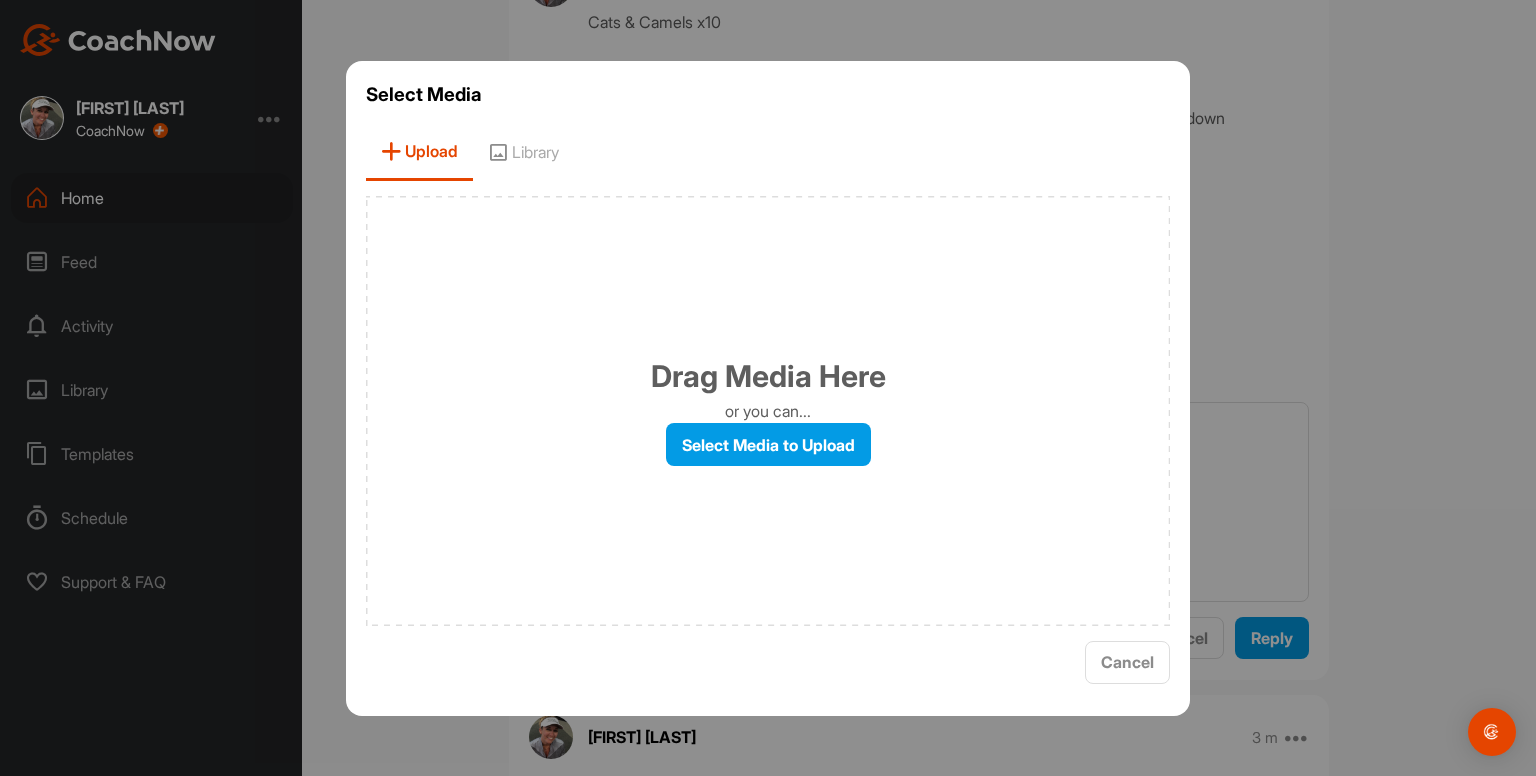 click on "Library" at bounding box center [523, 152] 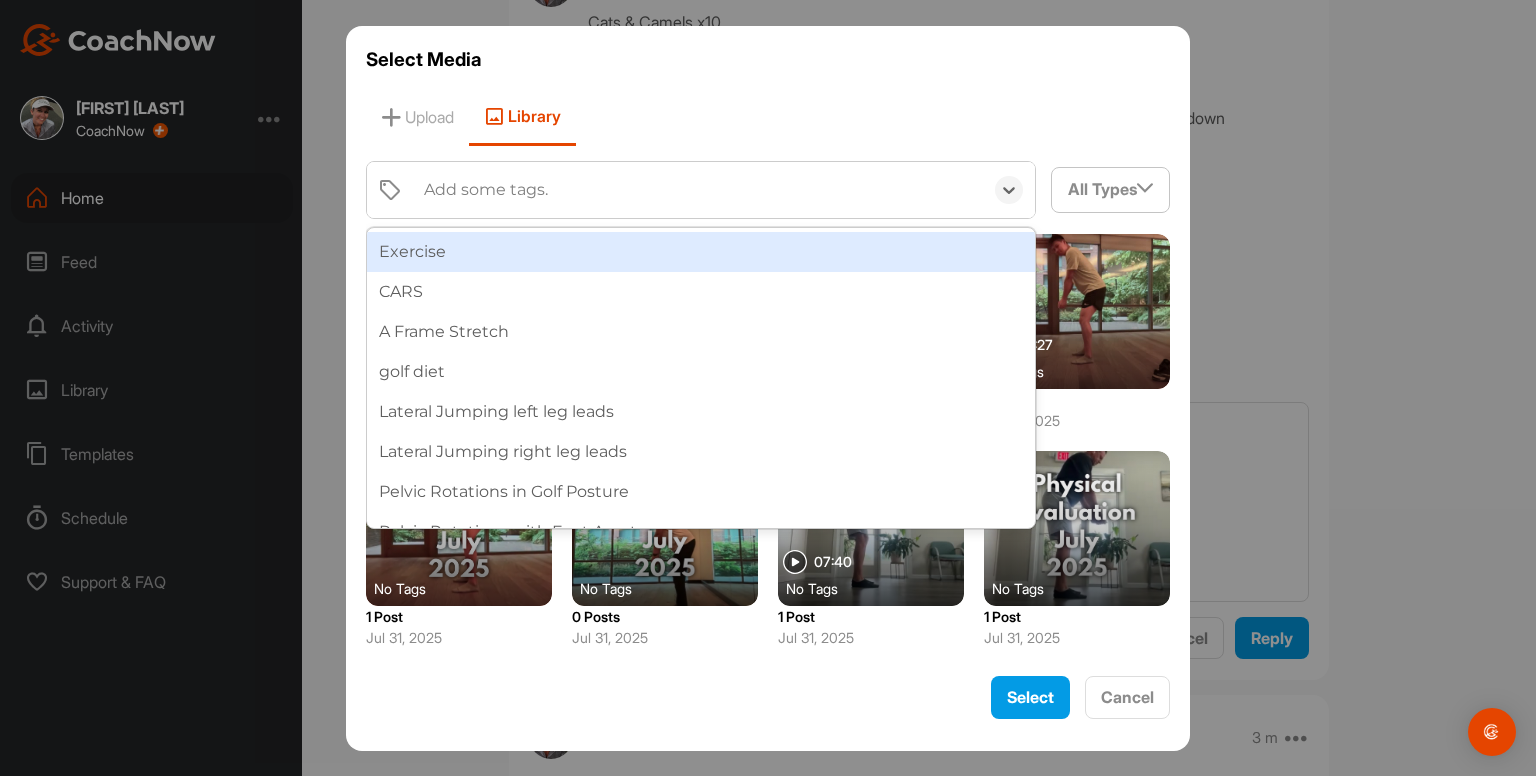 click on "Add some tags." at bounding box center [698, 190] 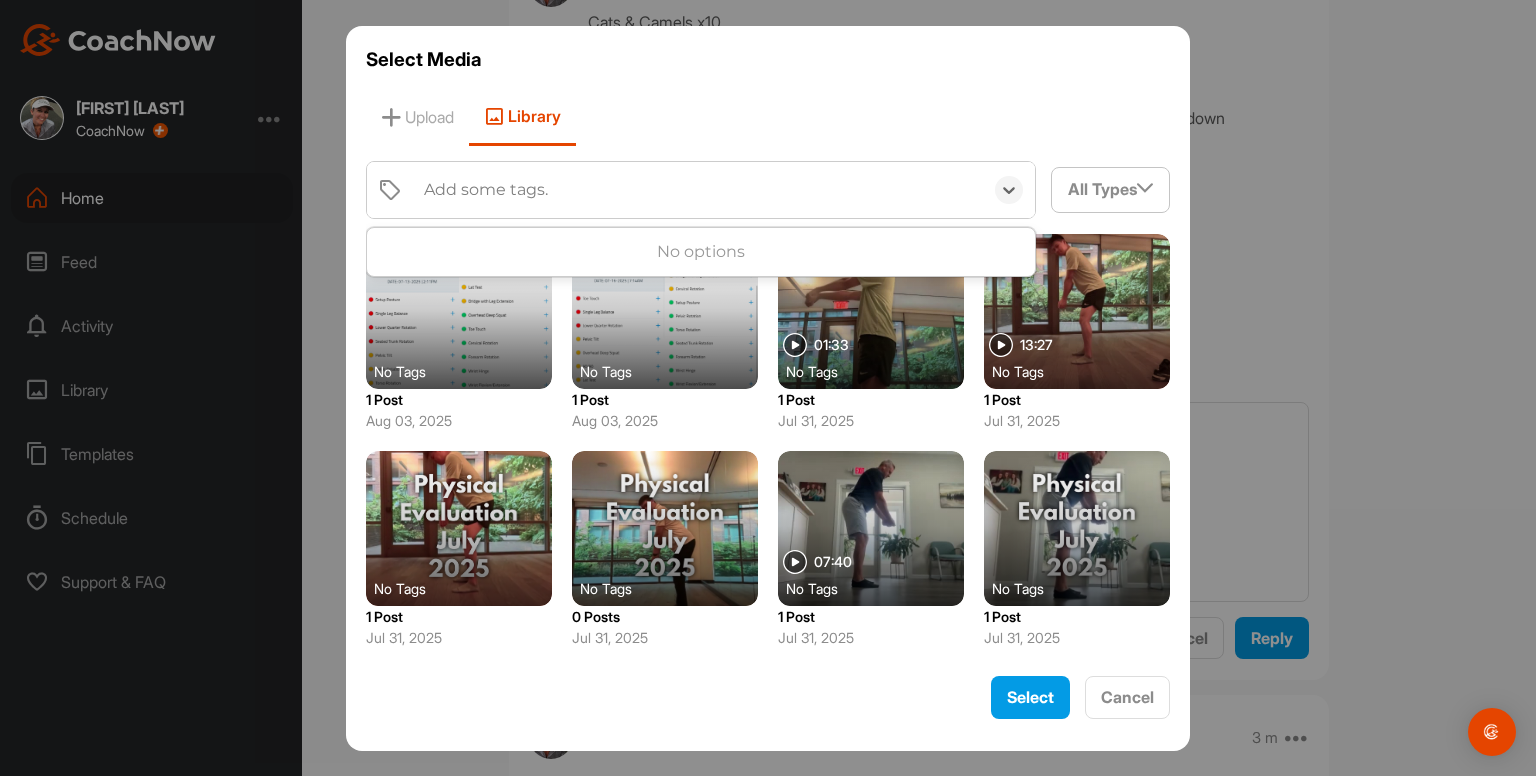 click on "Add some tags." at bounding box center (698, 190) 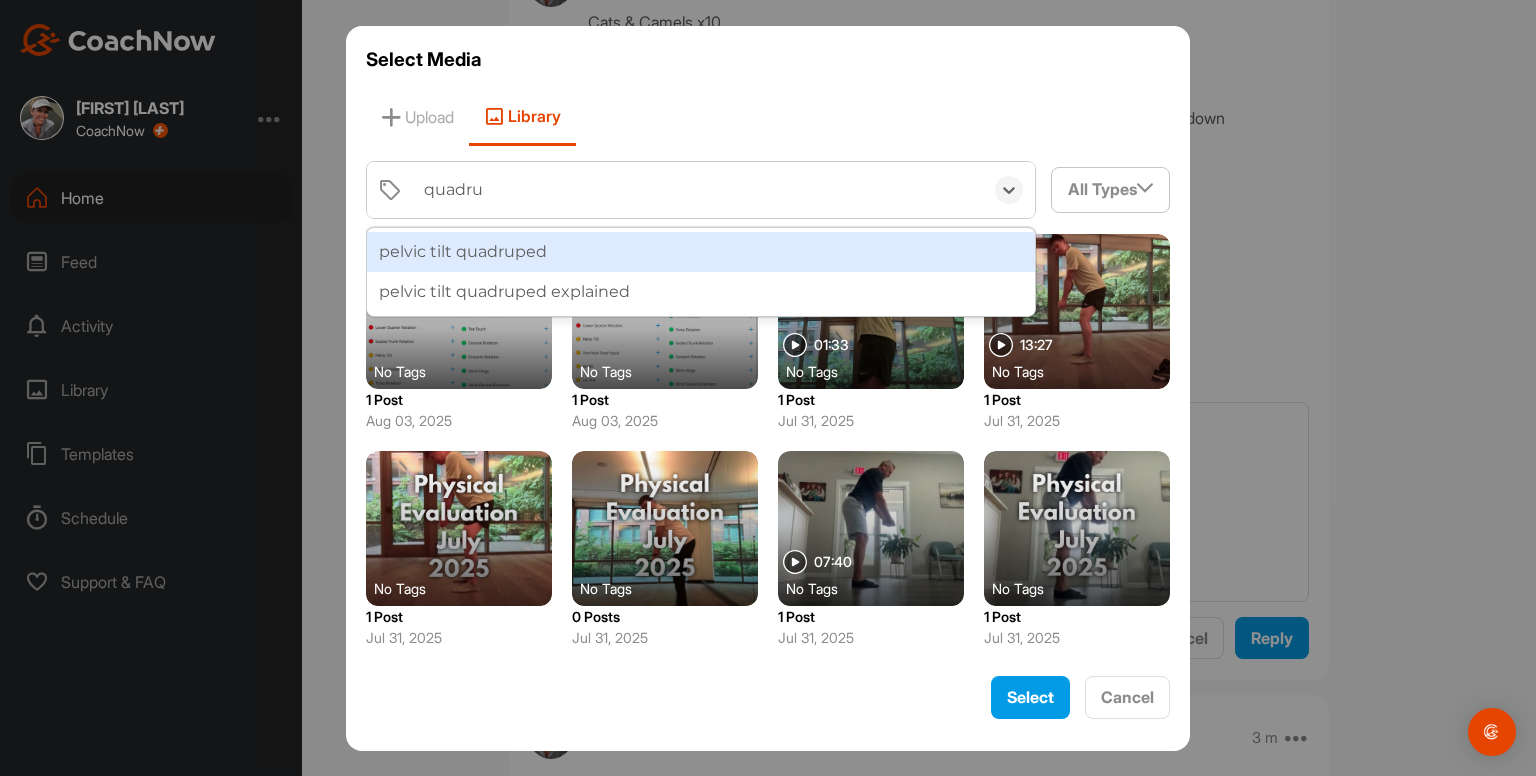 type on "quadrup" 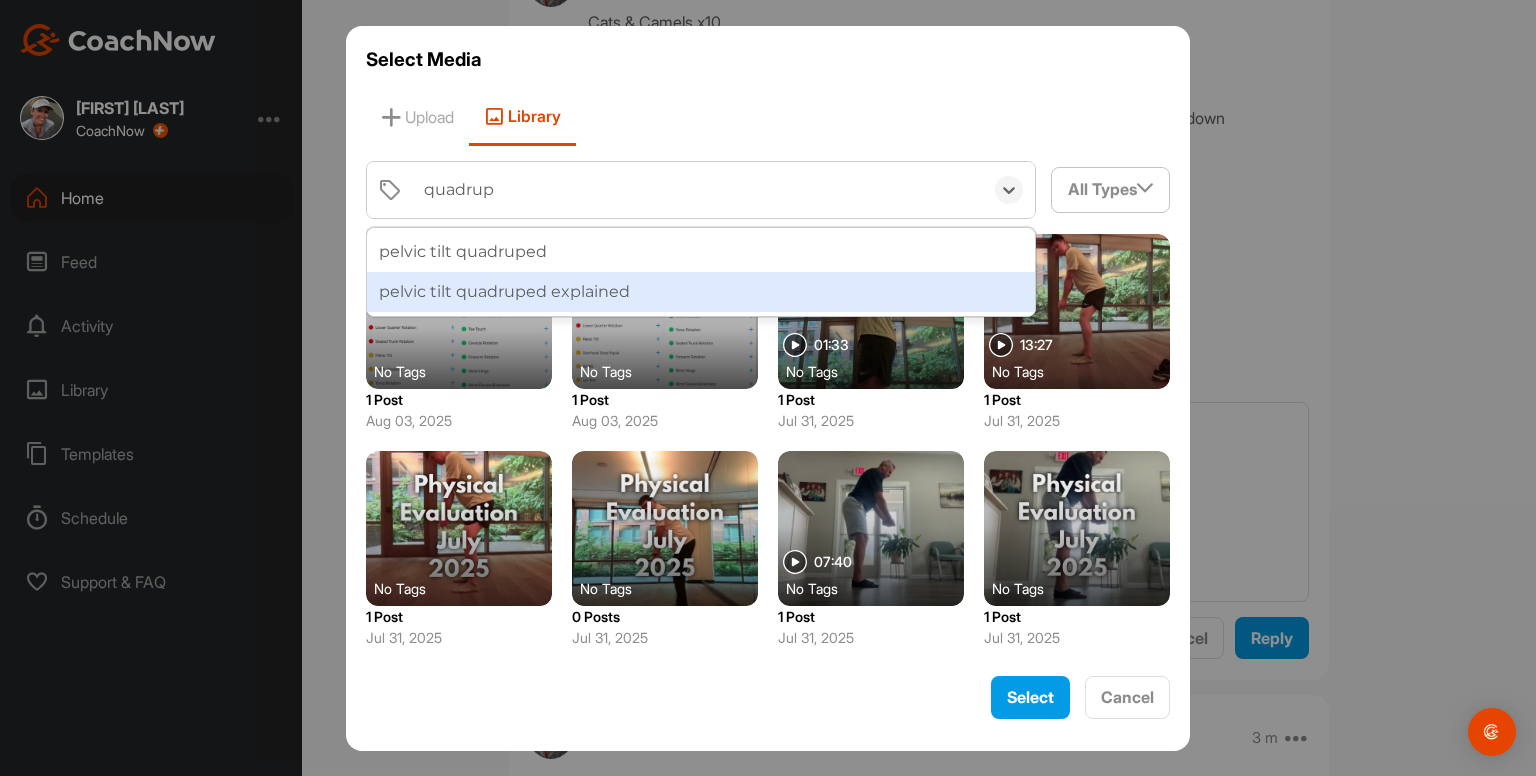 click on "pelvic tilt quadruped explained" at bounding box center (701, 292) 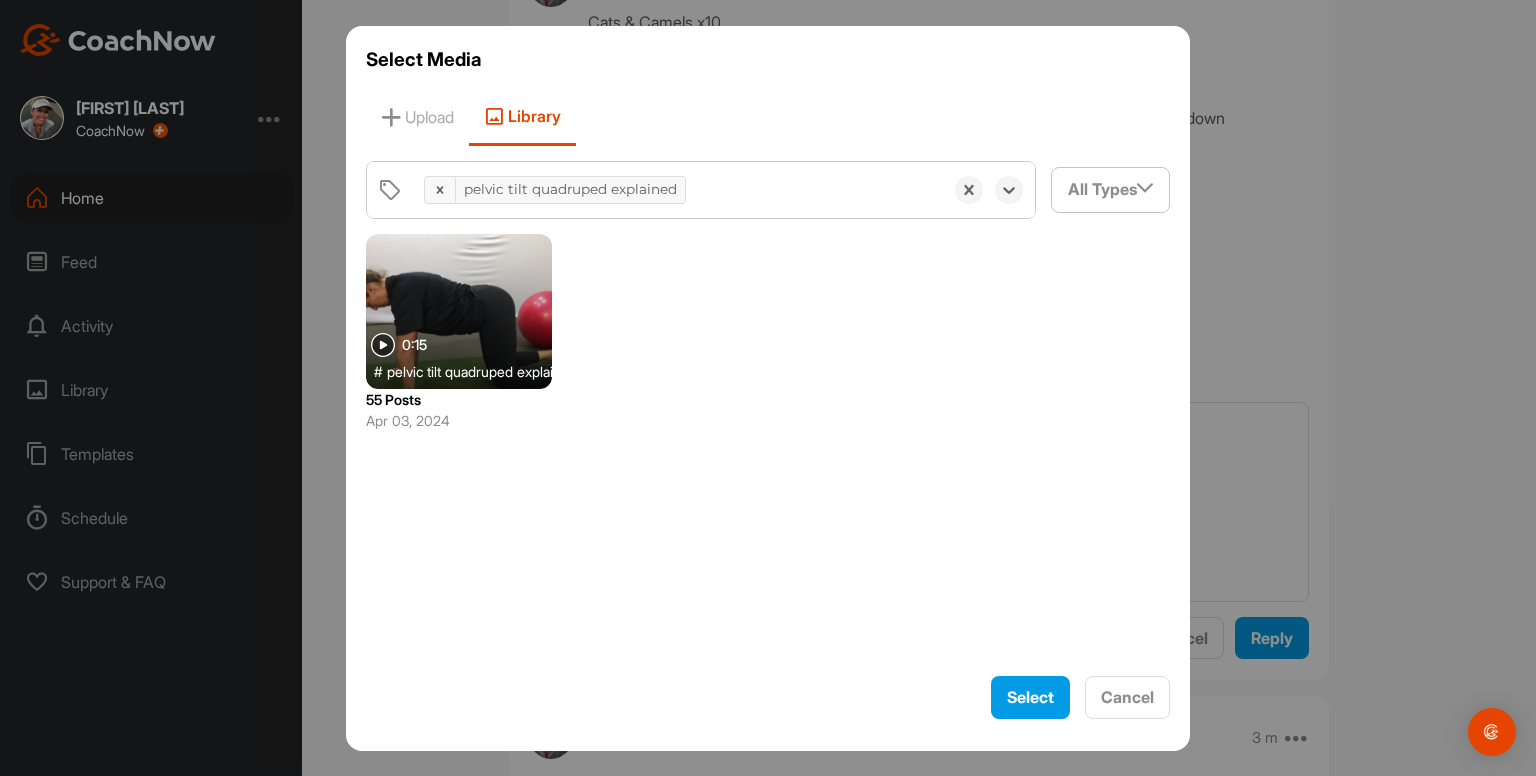 click at bounding box center (459, 311) 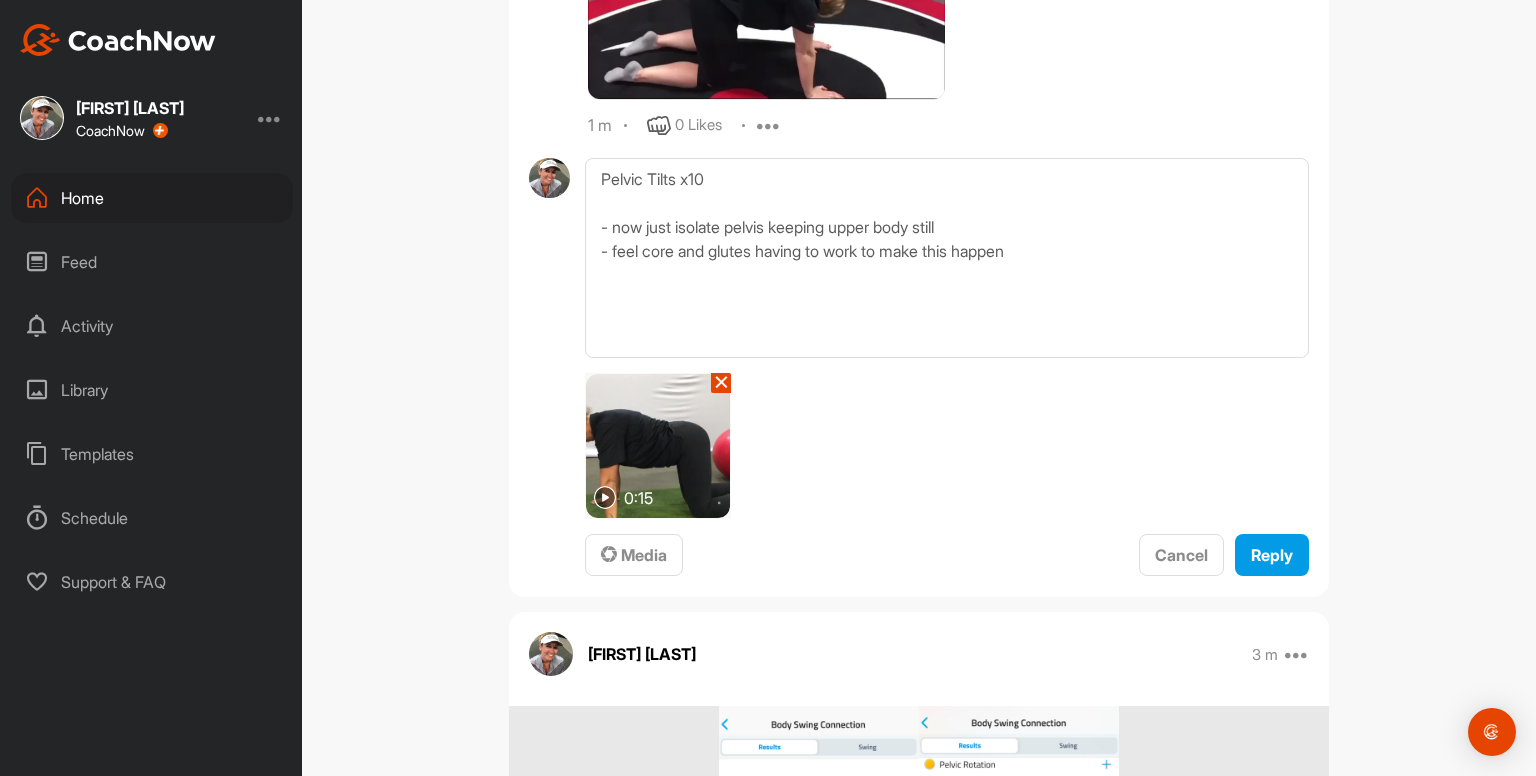 scroll, scrollTop: 1022, scrollLeft: 0, axis: vertical 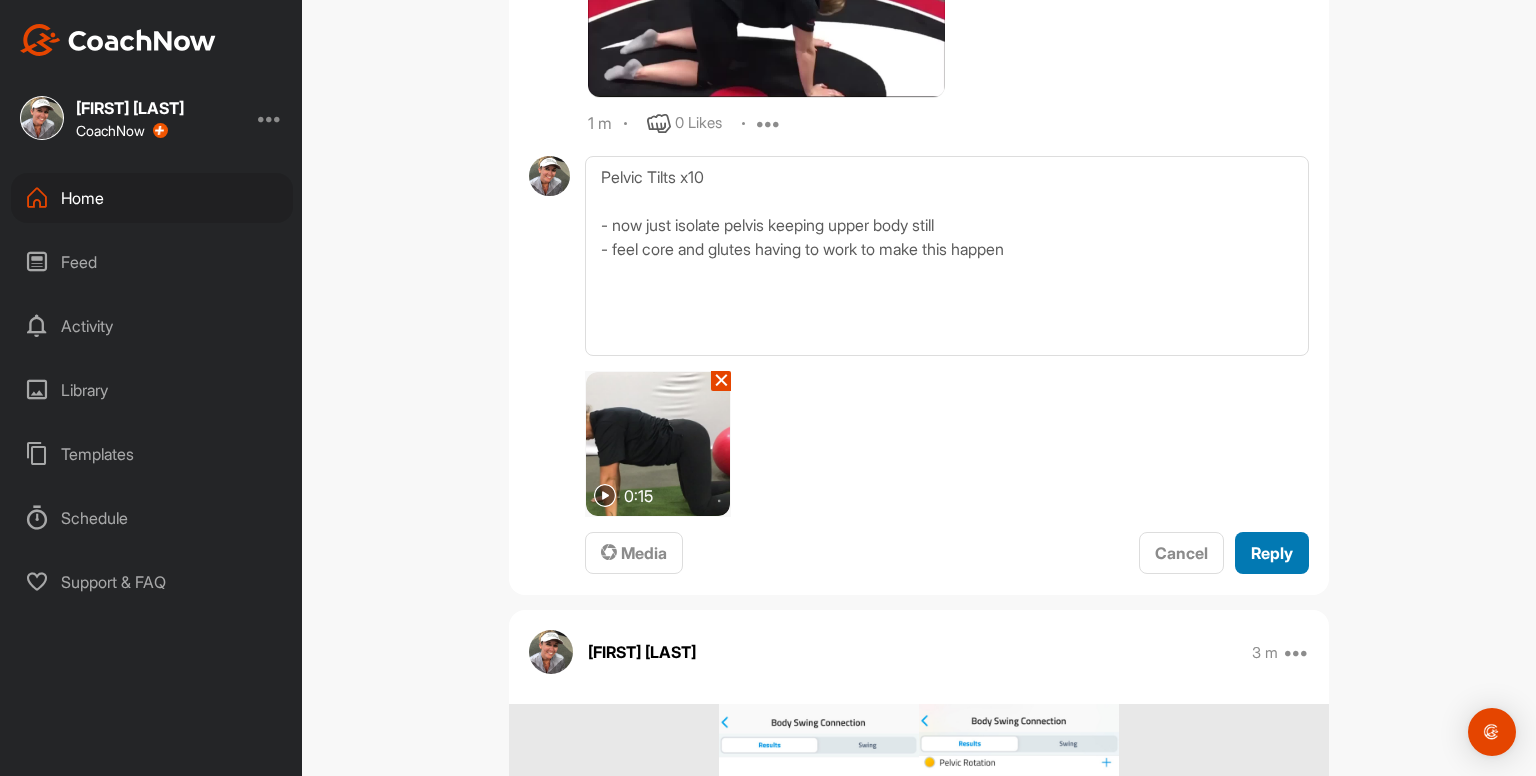 click on "Reply" at bounding box center (1272, 553) 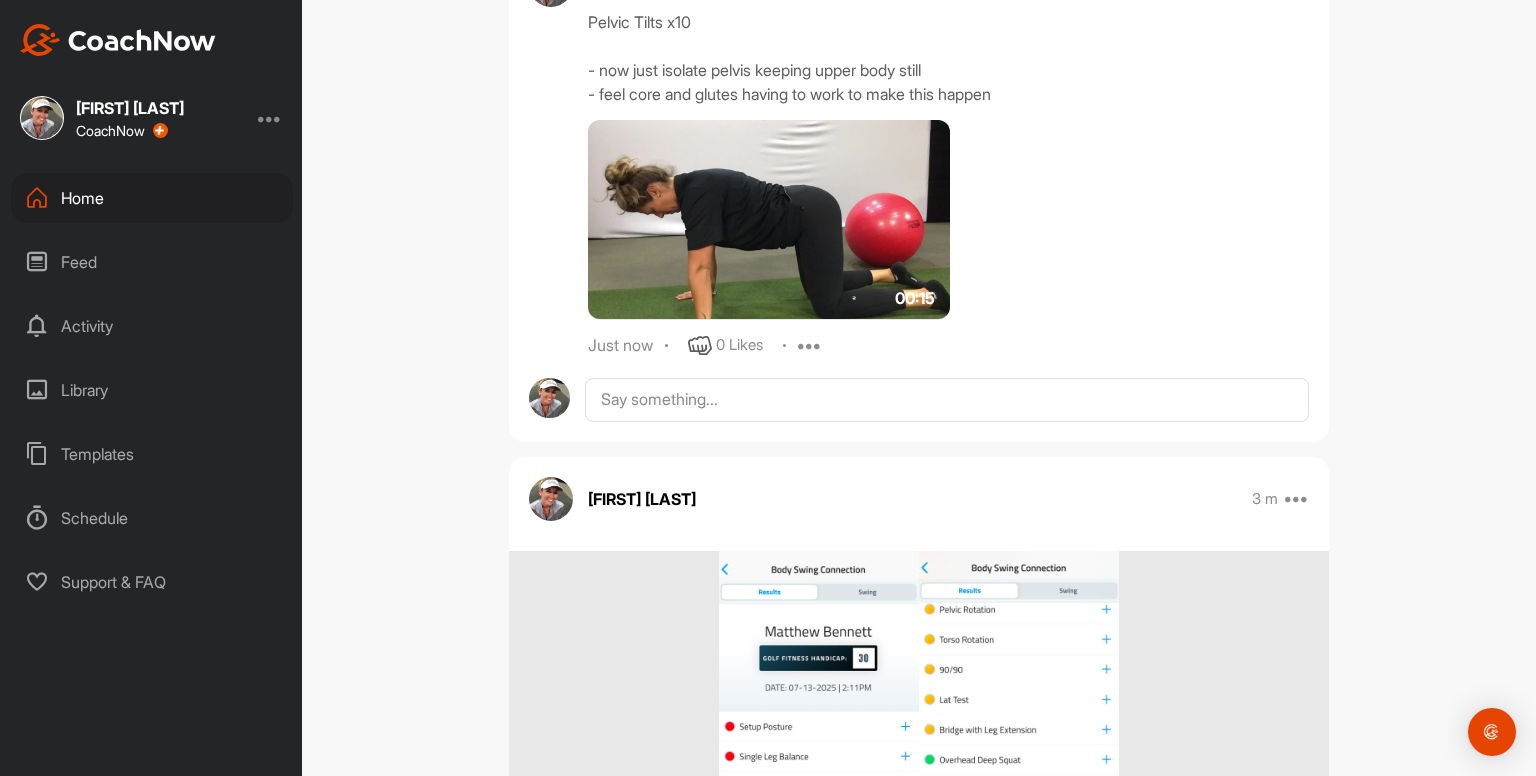 scroll, scrollTop: 1218, scrollLeft: 0, axis: vertical 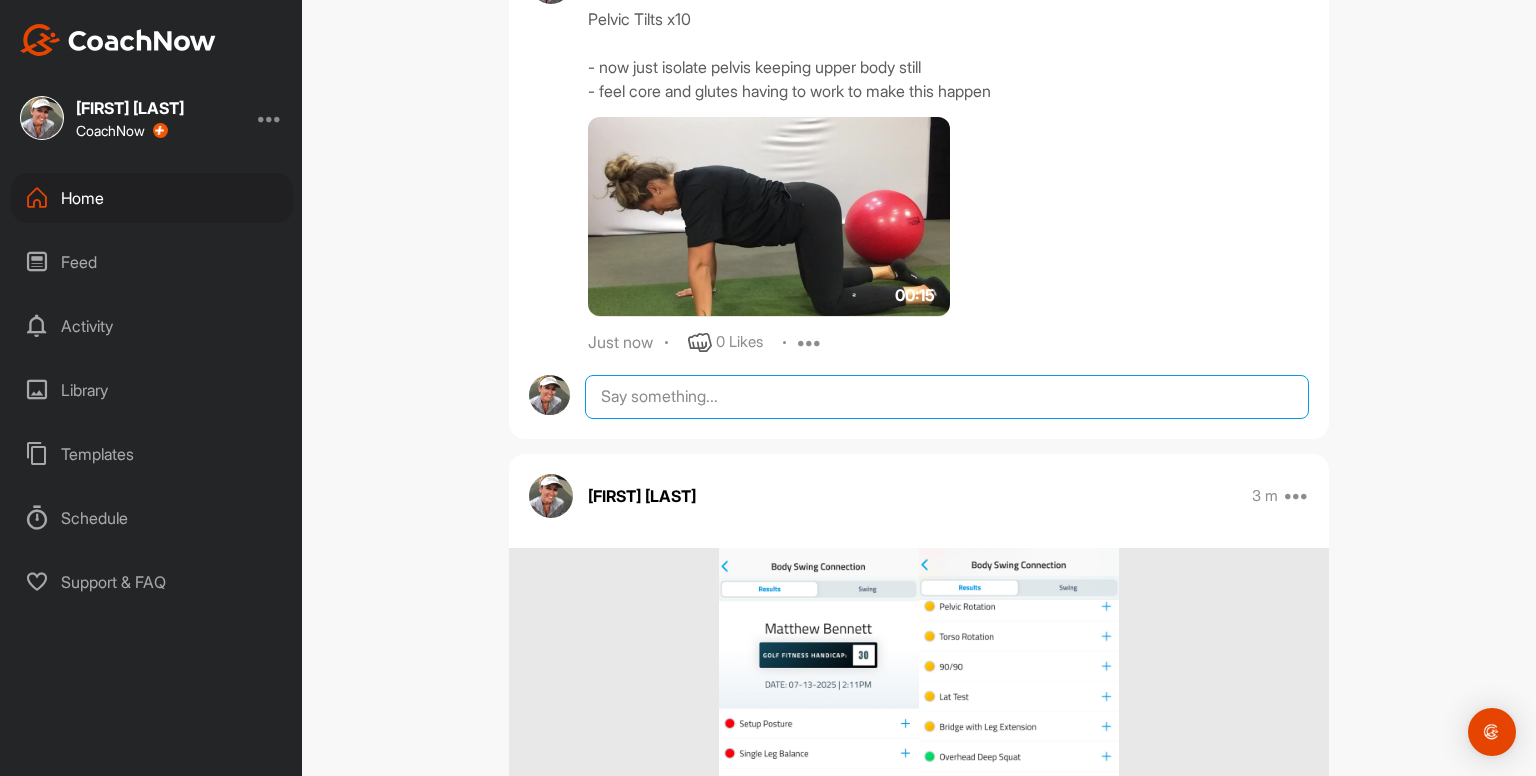 click at bounding box center (947, 397) 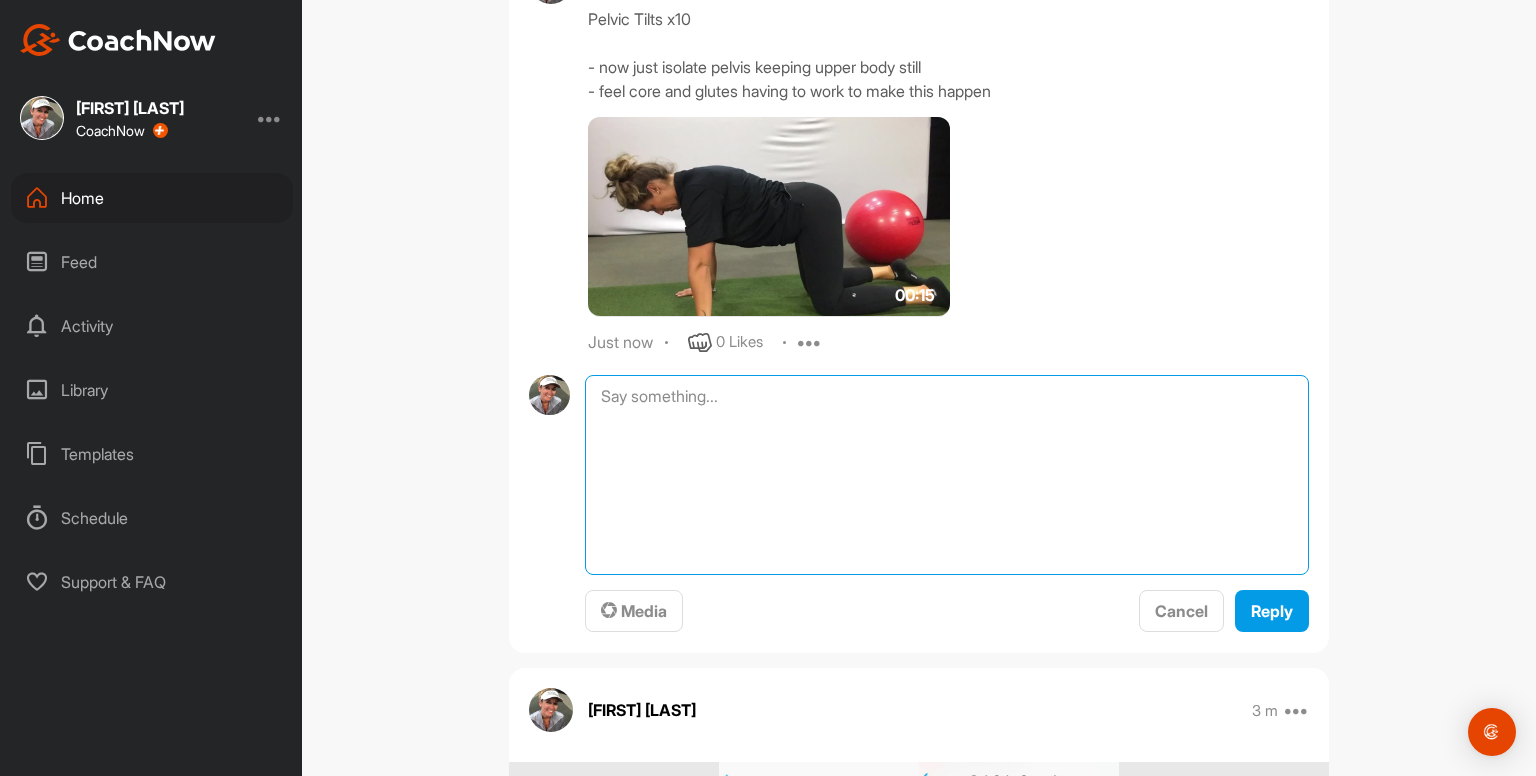 paste on "Cats & Camels x10
- up and down = 1 rep
- big movement from head to tailbone
- breathe in at the top and really expand the rib cage then breathe out when you arch down
00:13media
May 19
0 Likes
avatar
[FIRST] [LAST]
Prayer Stretch
- hold for at least 5 deep breaths
- focus on expanding the rib cage" 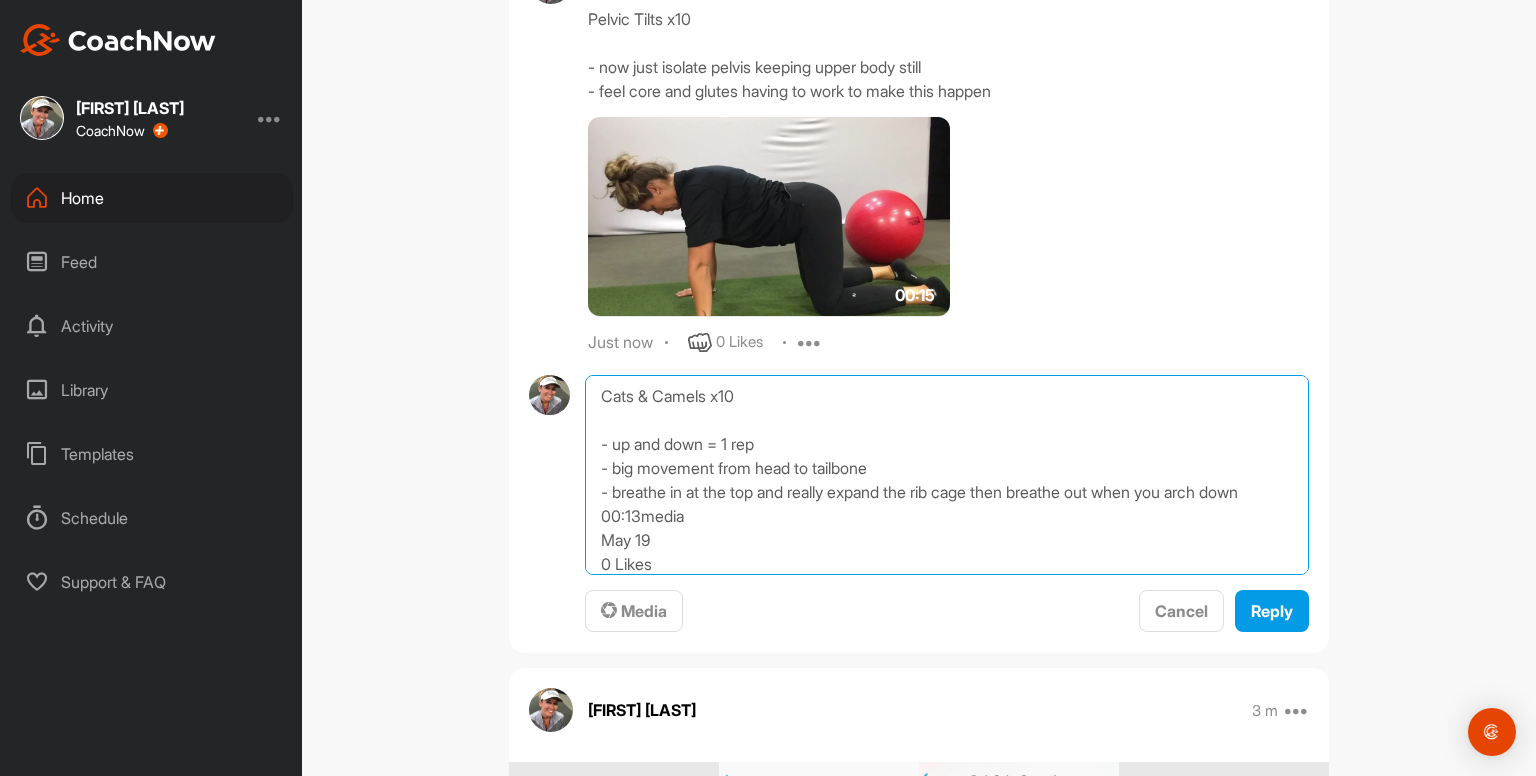 scroll, scrollTop: 168, scrollLeft: 0, axis: vertical 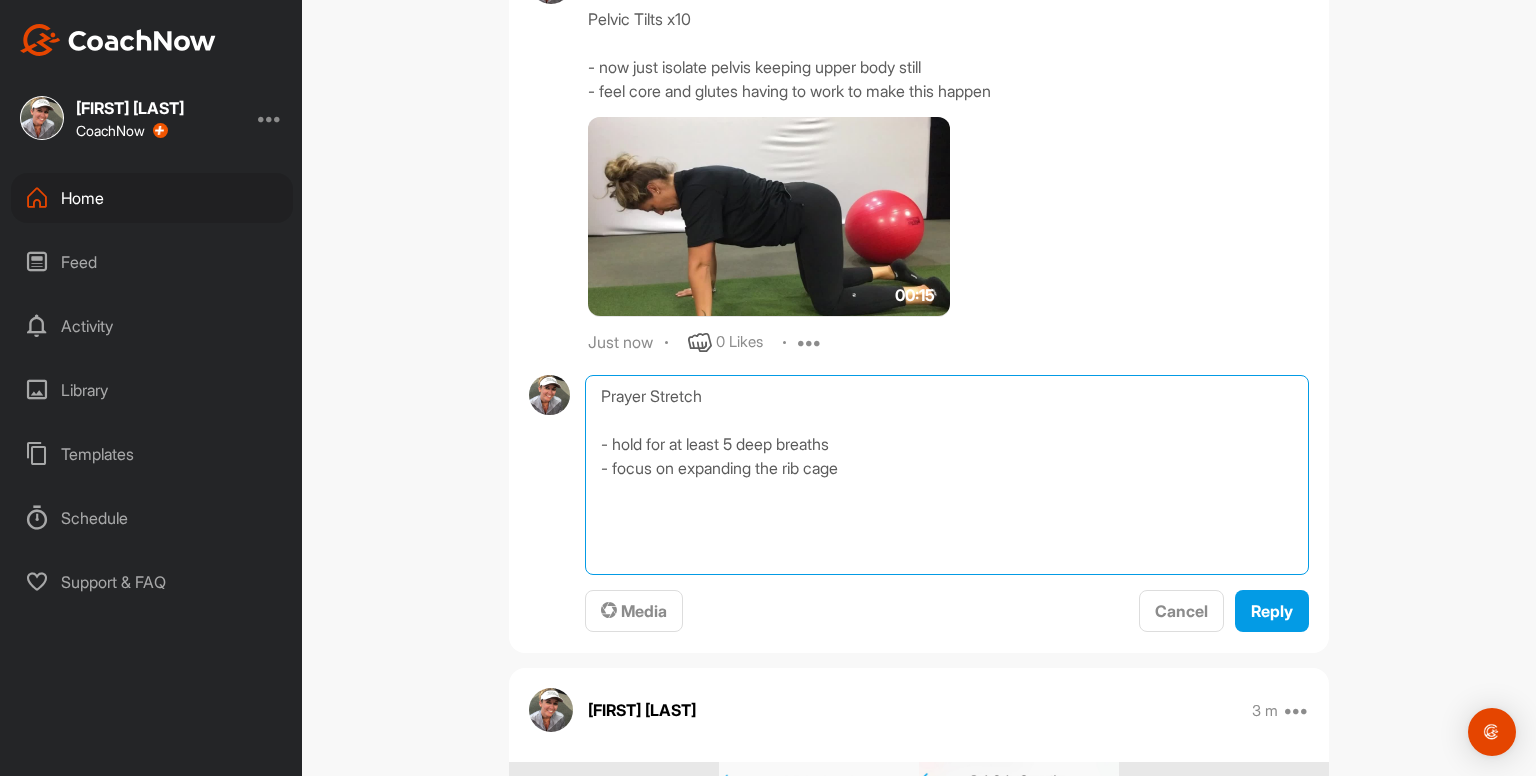 click on "Prayer Stretch
- hold for at least 5 deep breaths
- focus on expanding the rib cage" at bounding box center [947, 475] 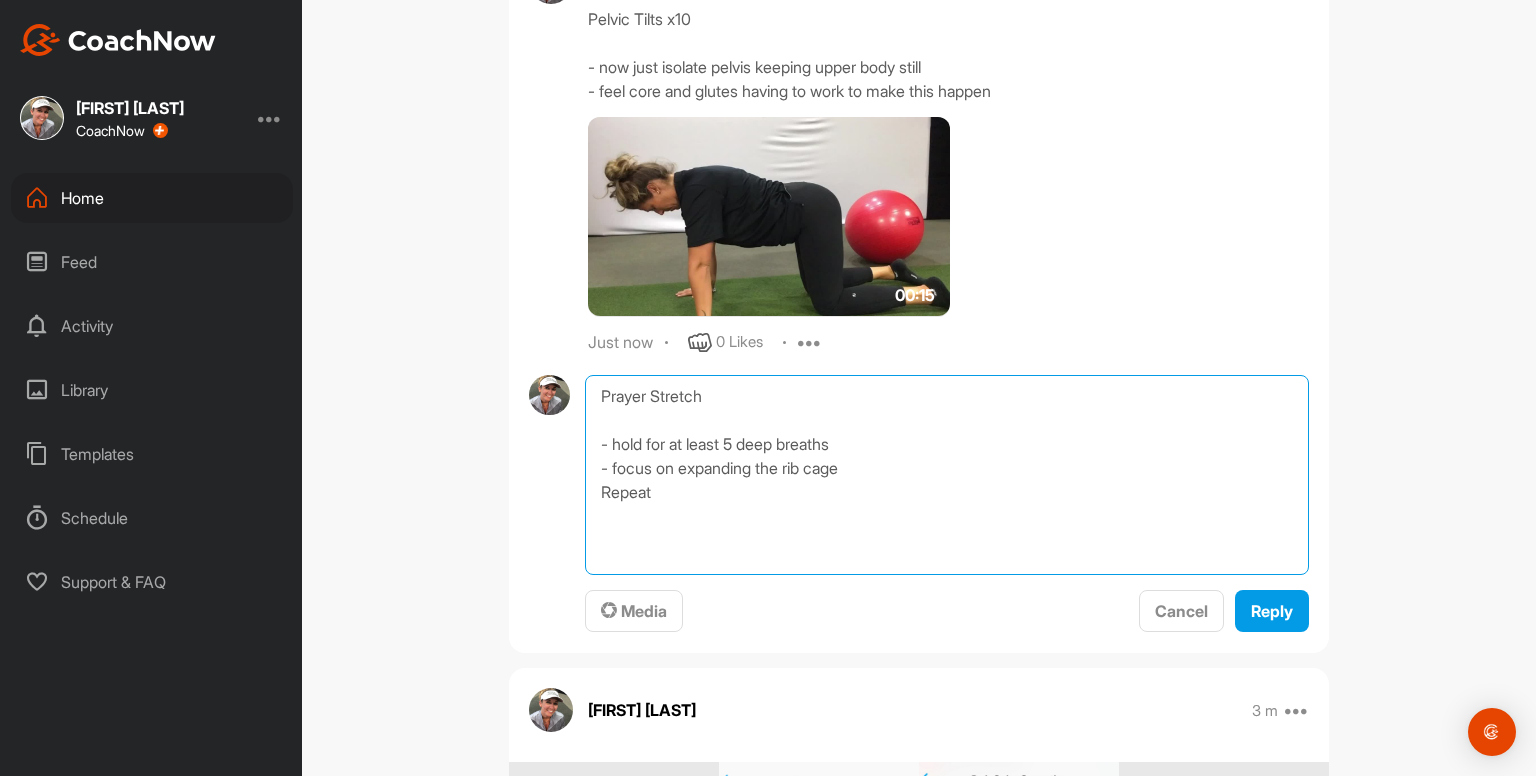 type on "Prayer Stretch
- hold for at least 5 deep breaths
- focus on expanding the rib cage
Repeat" 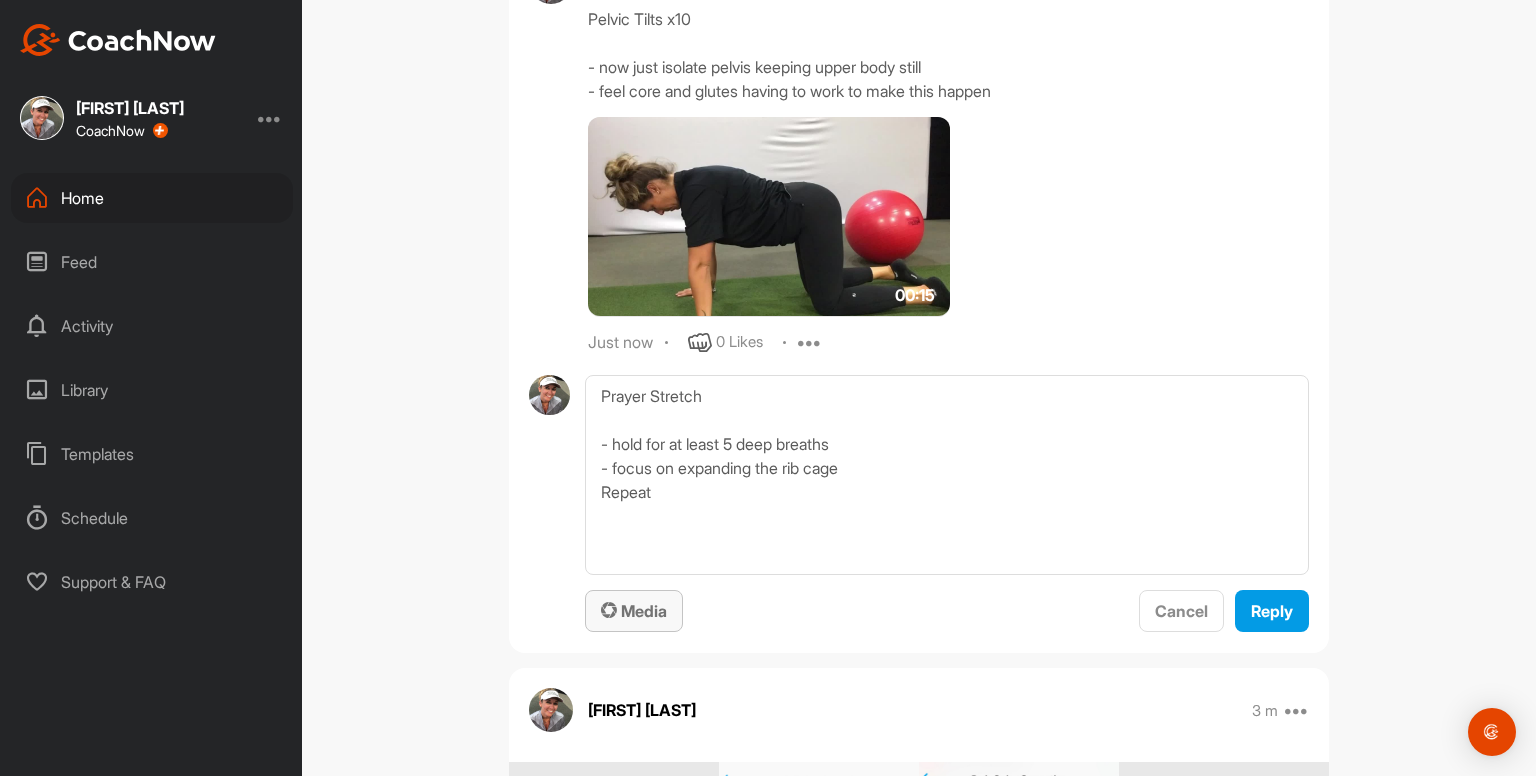 click on "Media" at bounding box center [634, 611] 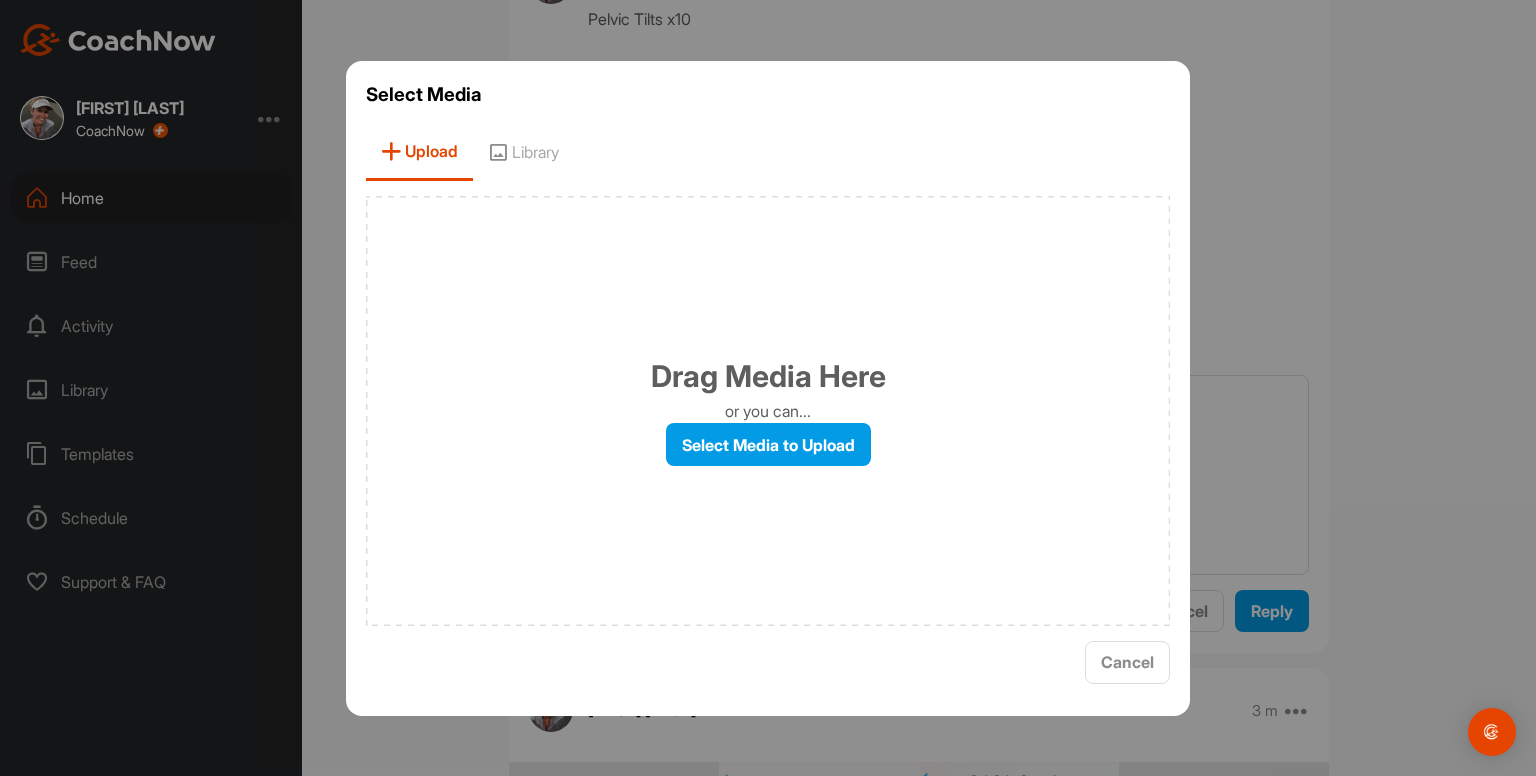 click on "Library" at bounding box center [523, 152] 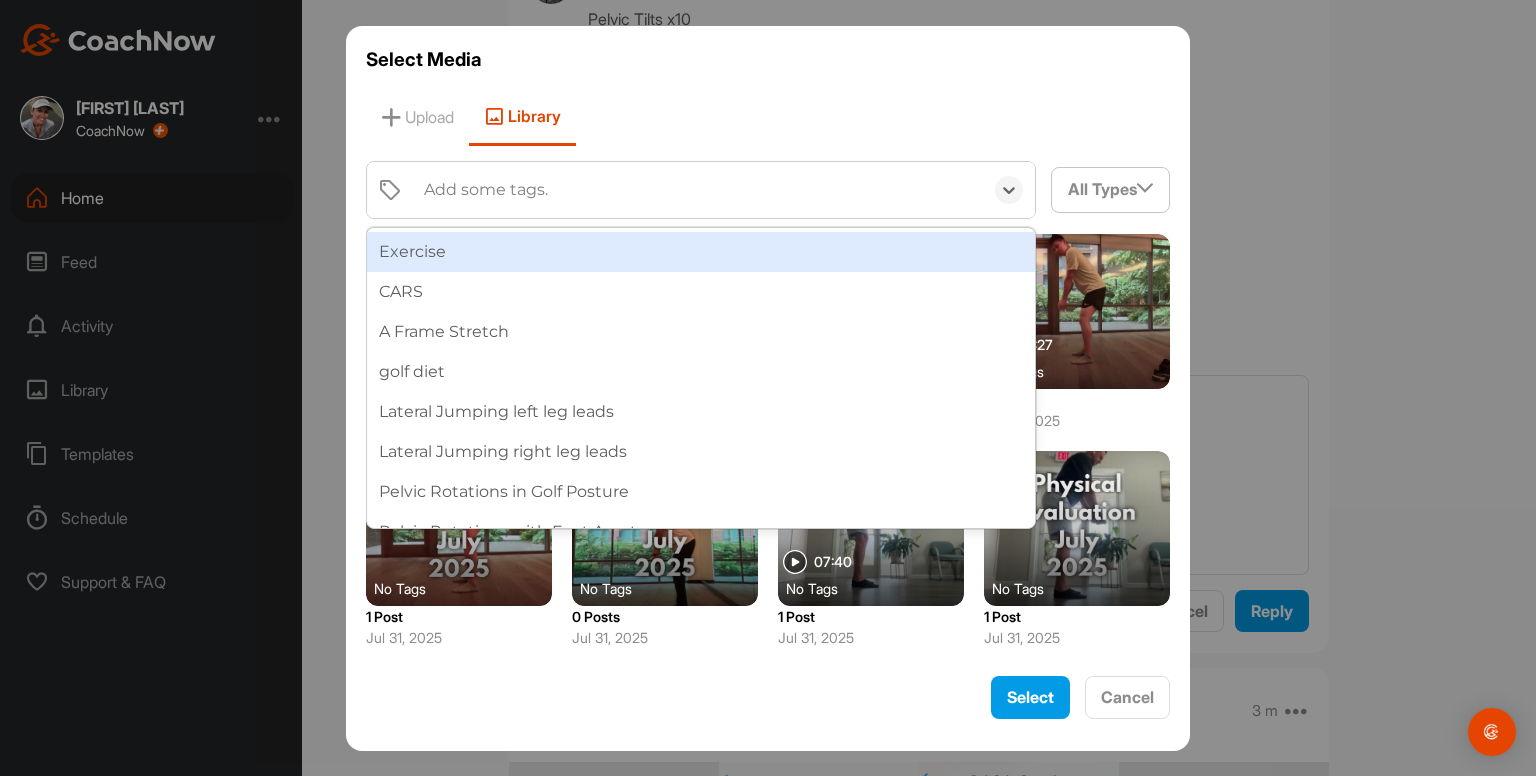 click on "Add some tags." at bounding box center [486, 190] 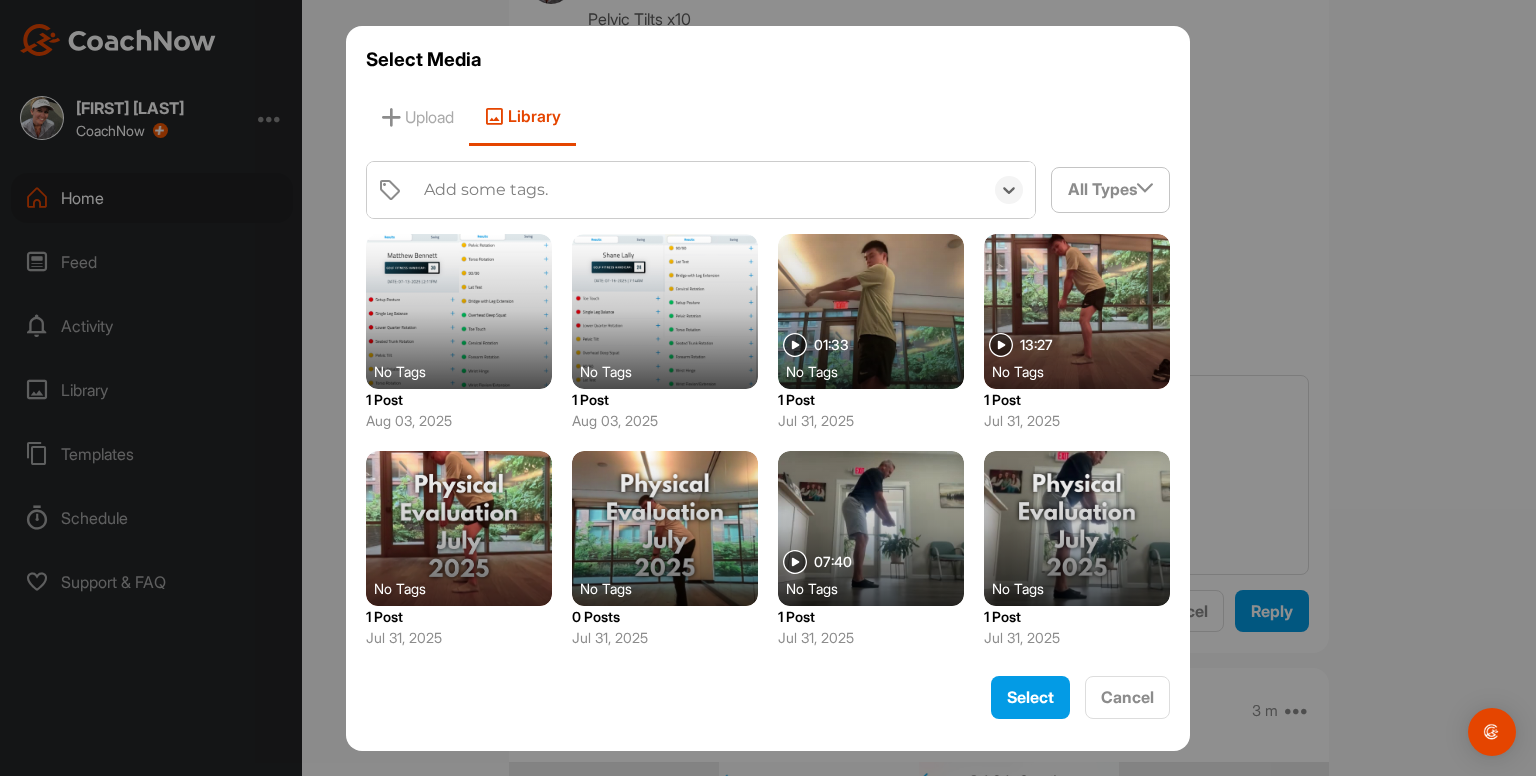 click on "Add some tags." at bounding box center [486, 190] 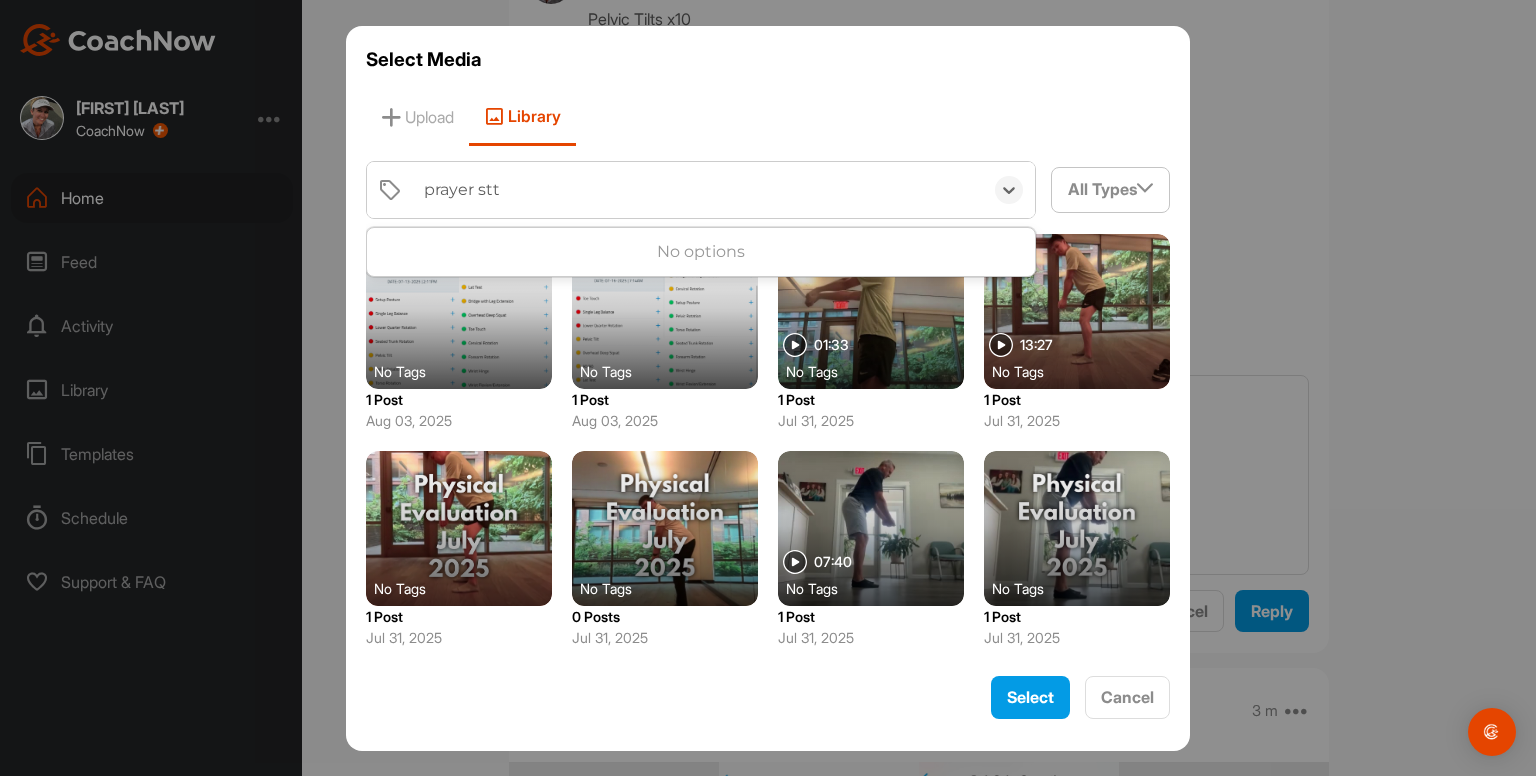 type on "prayer st" 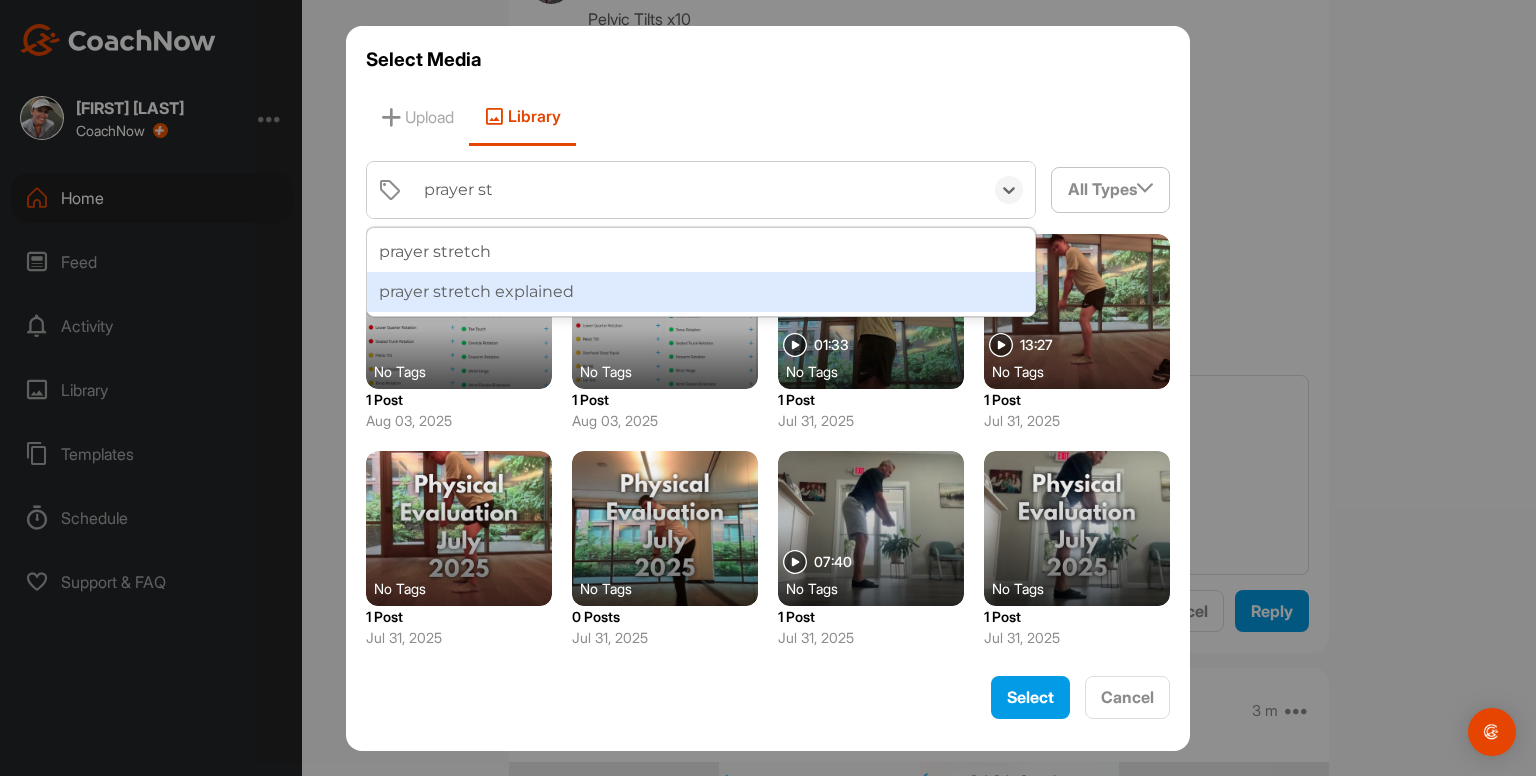 click on "prayer stretch explained" at bounding box center [701, 292] 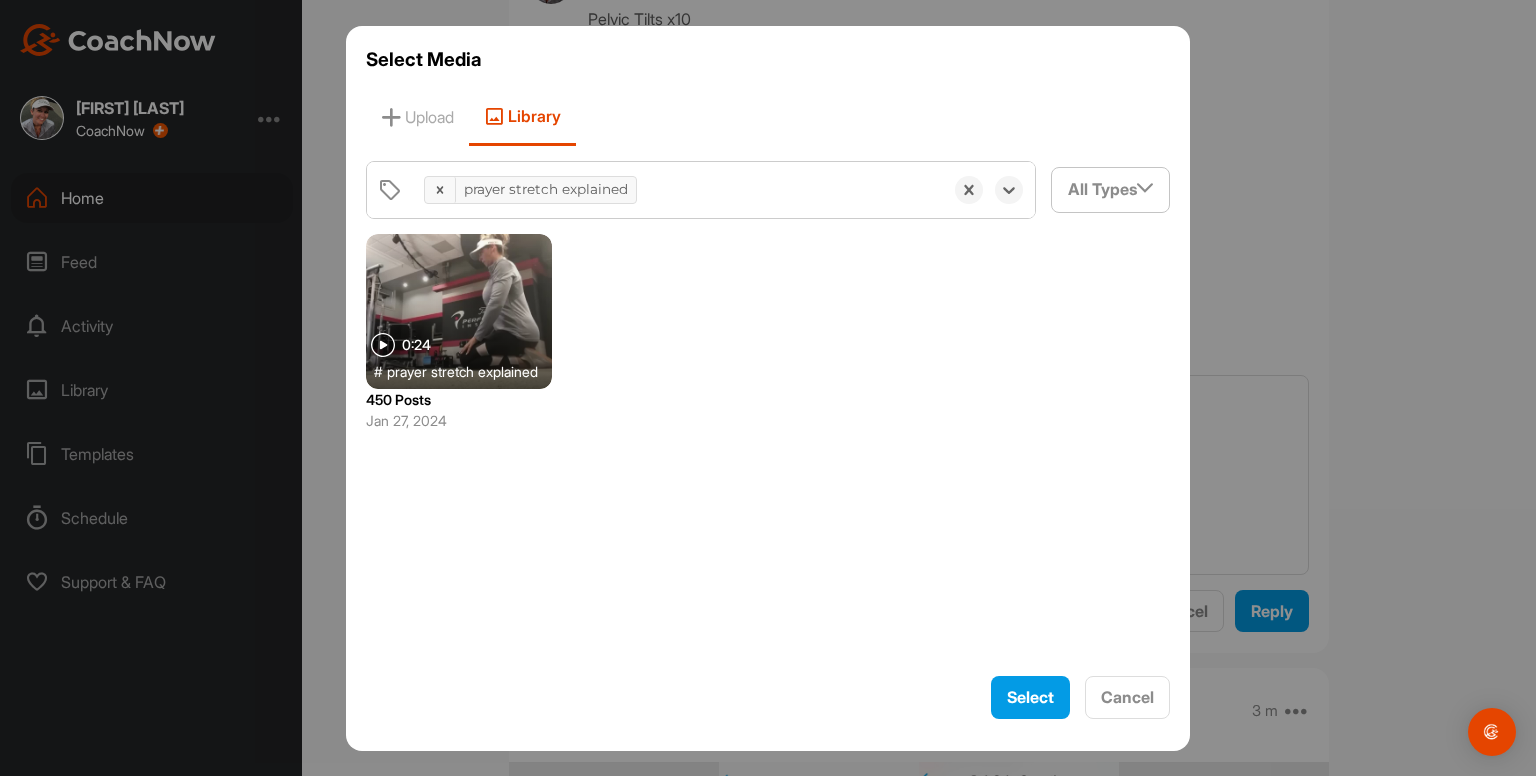 click at bounding box center [459, 311] 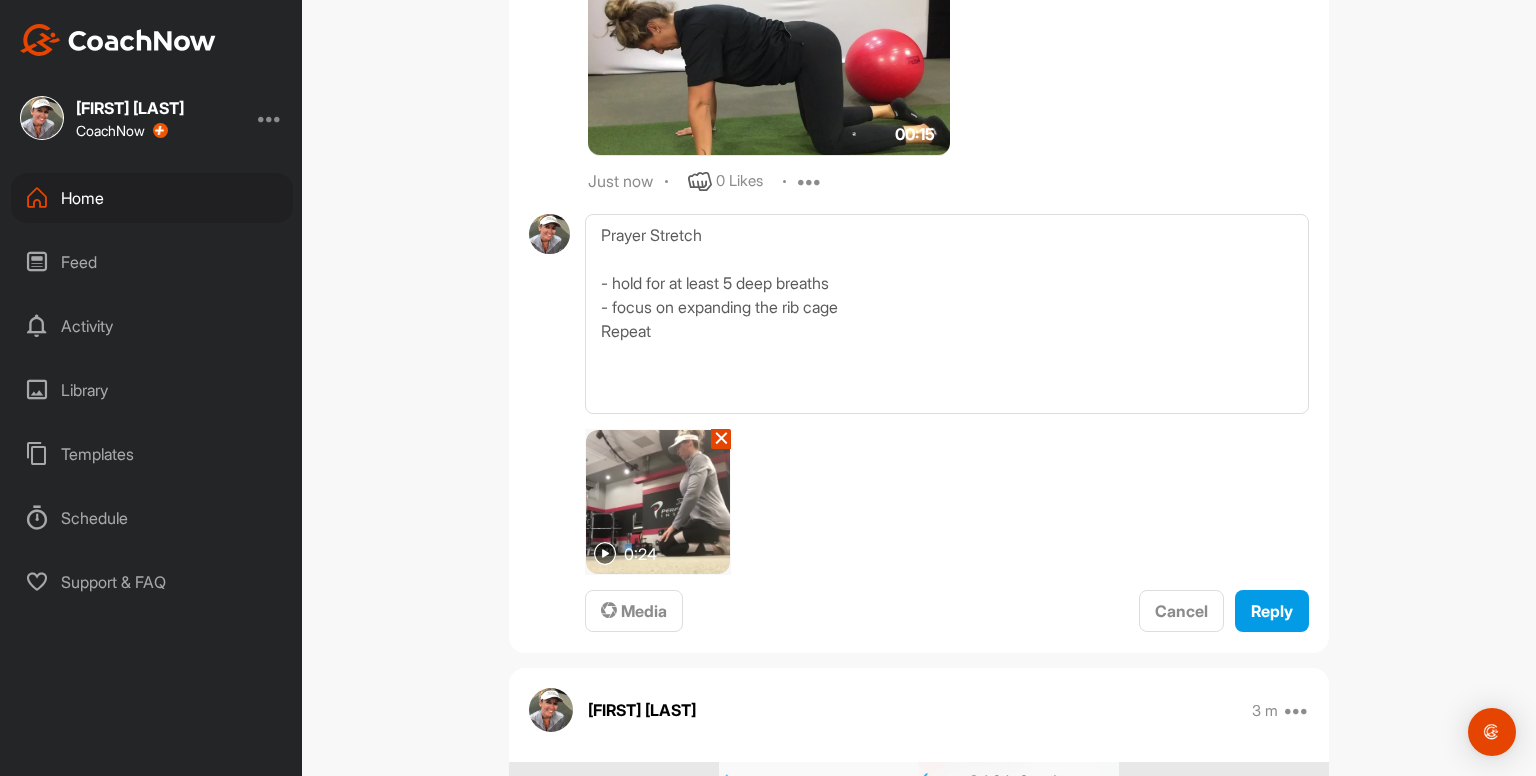 scroll, scrollTop: 1383, scrollLeft: 0, axis: vertical 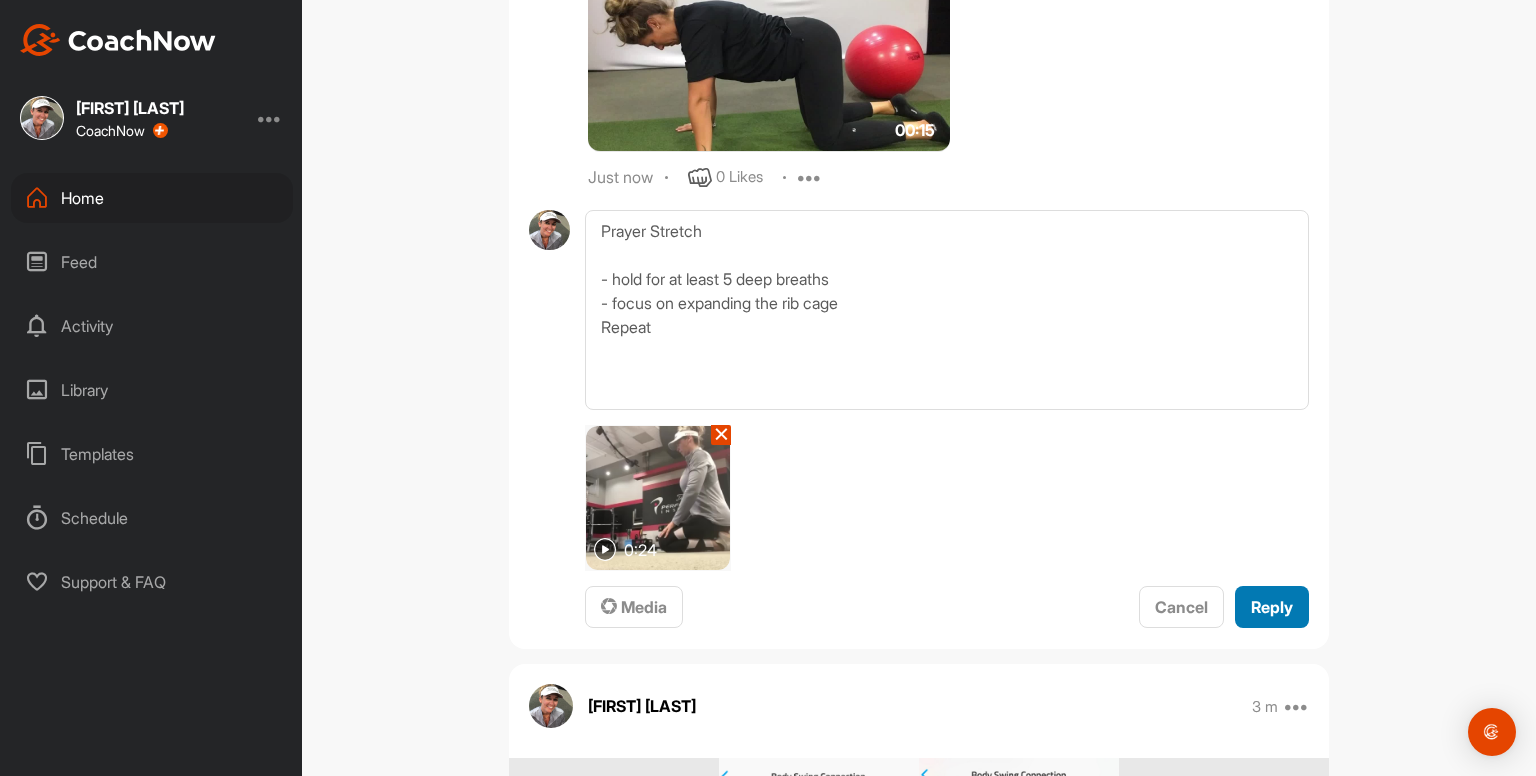 click on "Reply" at bounding box center [1272, 607] 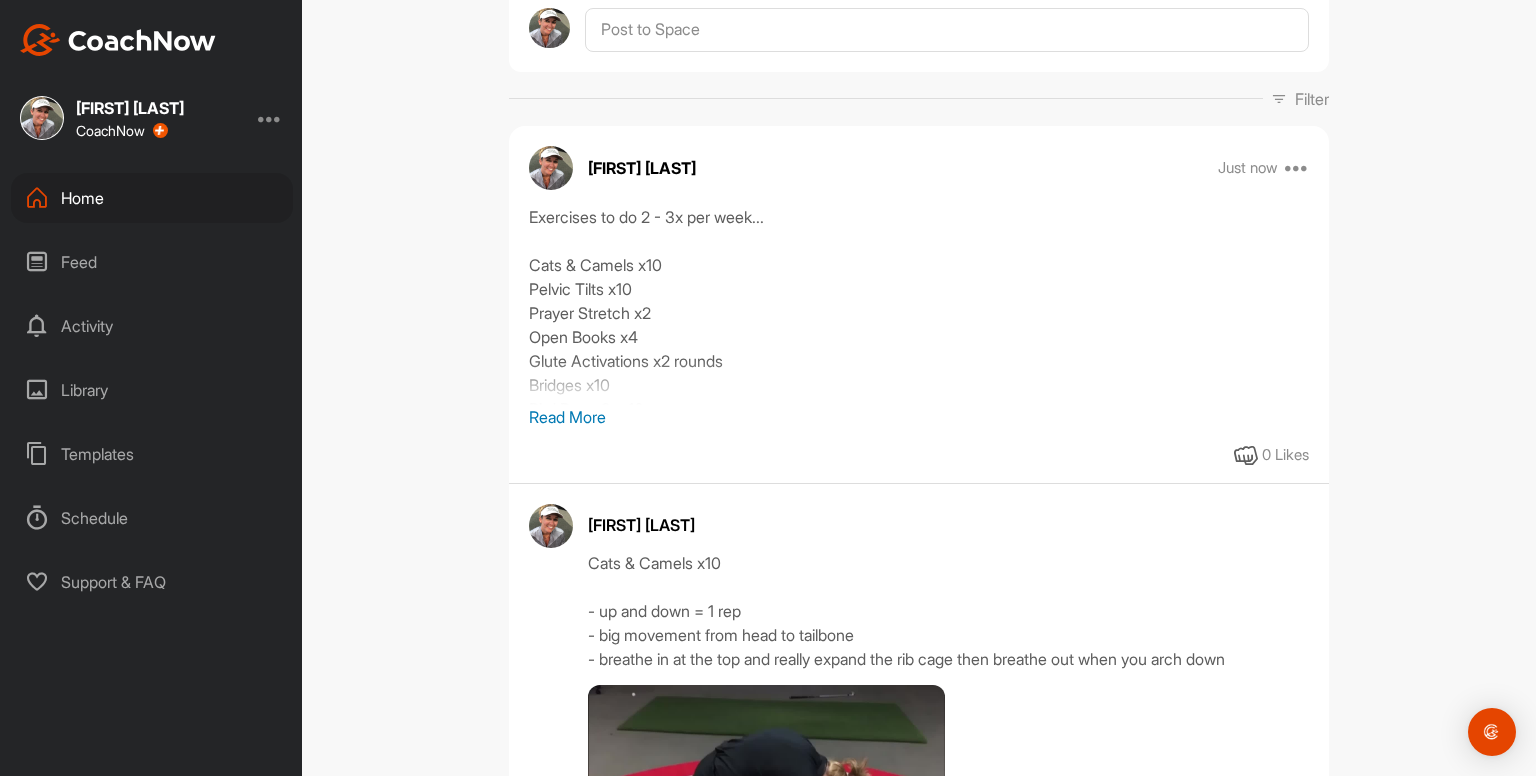 scroll, scrollTop: 236, scrollLeft: 0, axis: vertical 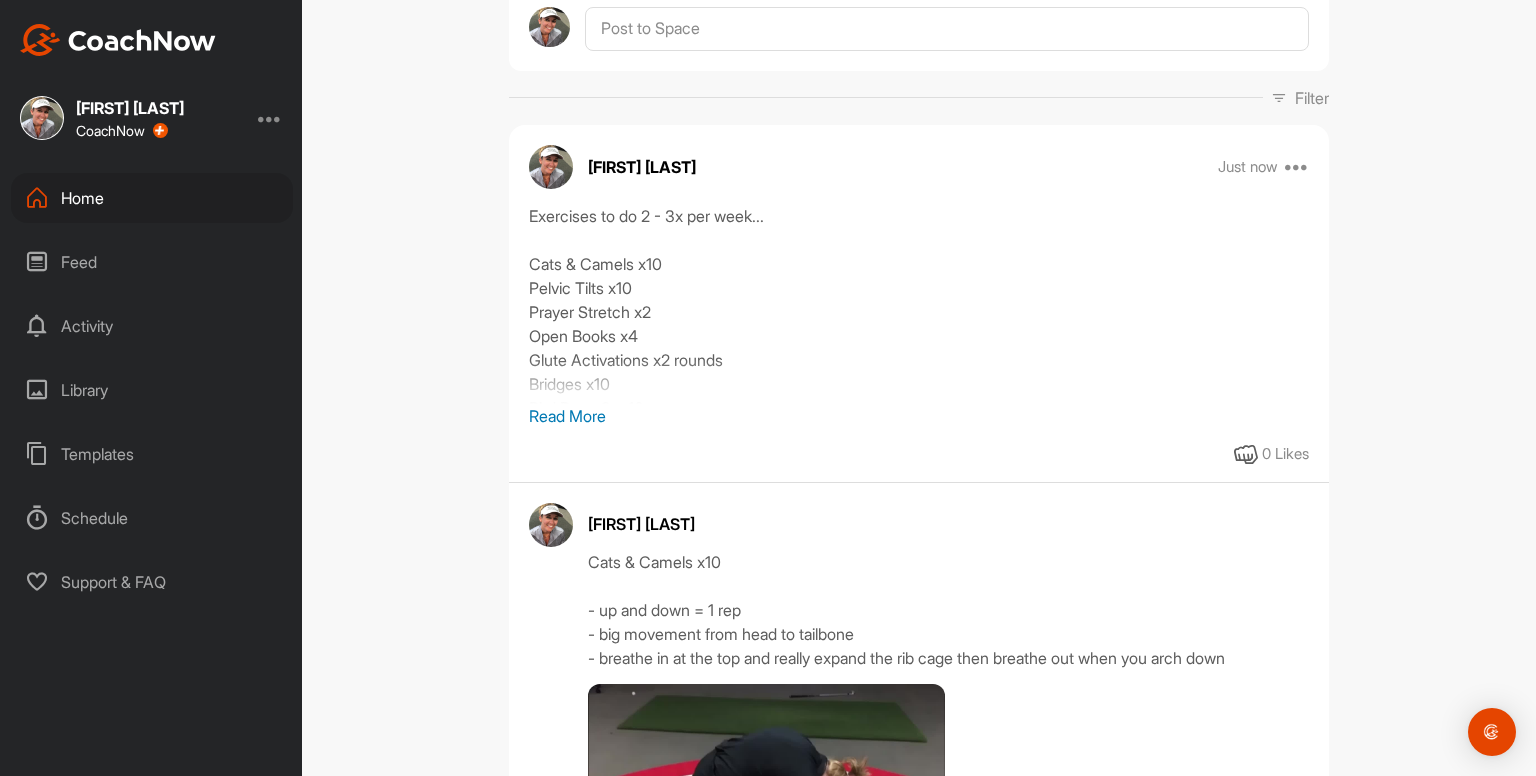 click on "Read More" at bounding box center [919, 416] 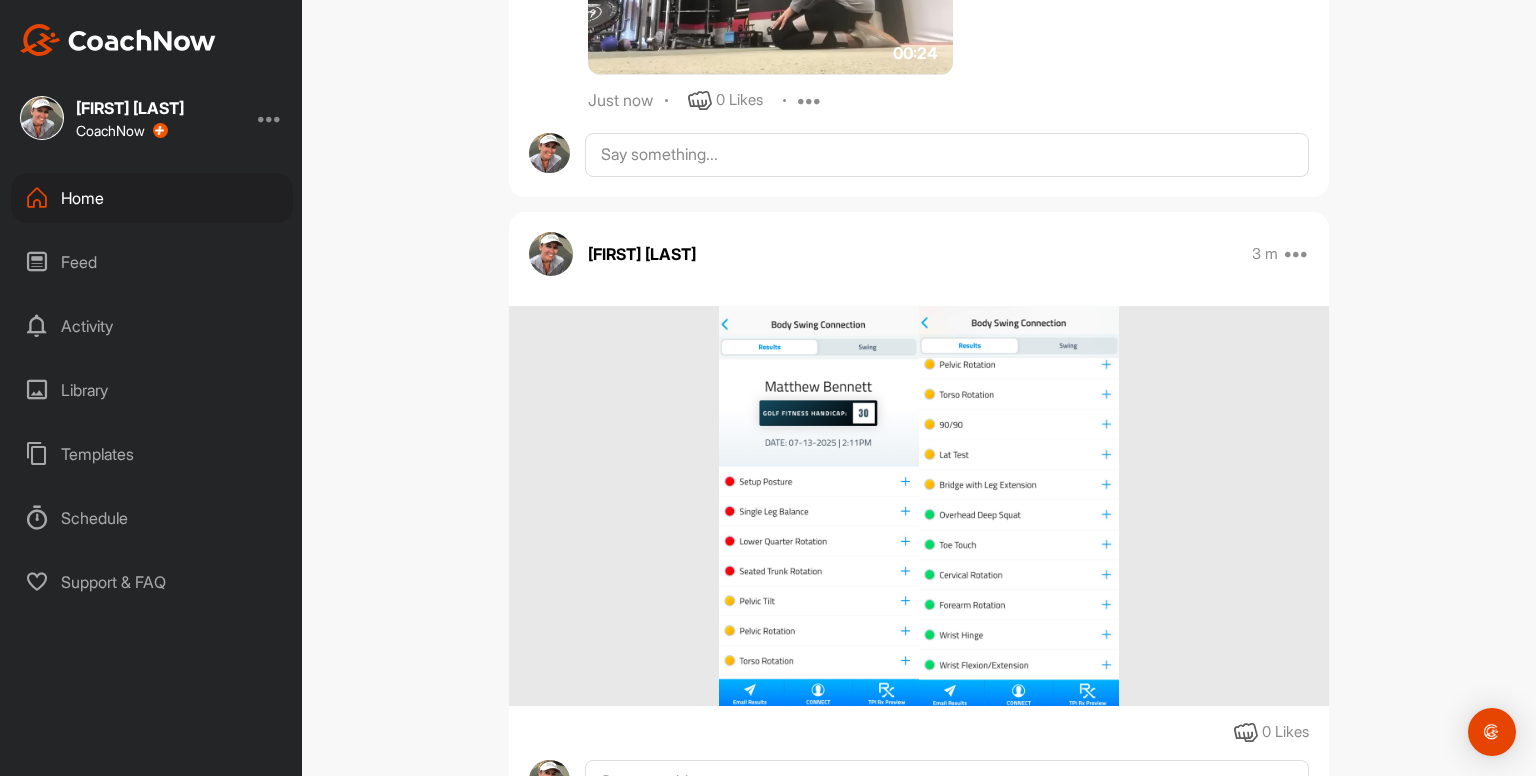 scroll, scrollTop: 2060, scrollLeft: 0, axis: vertical 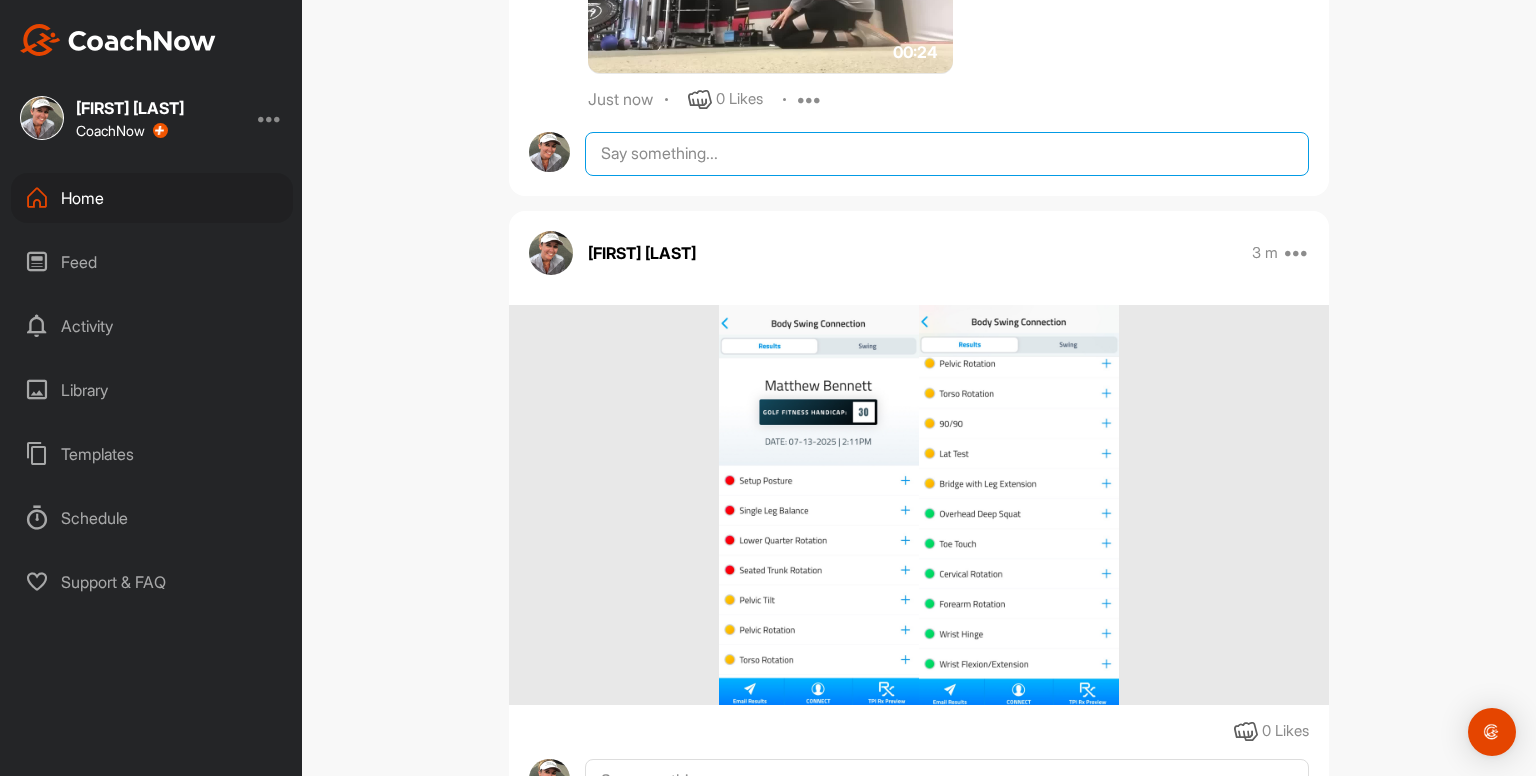 click at bounding box center (947, 154) 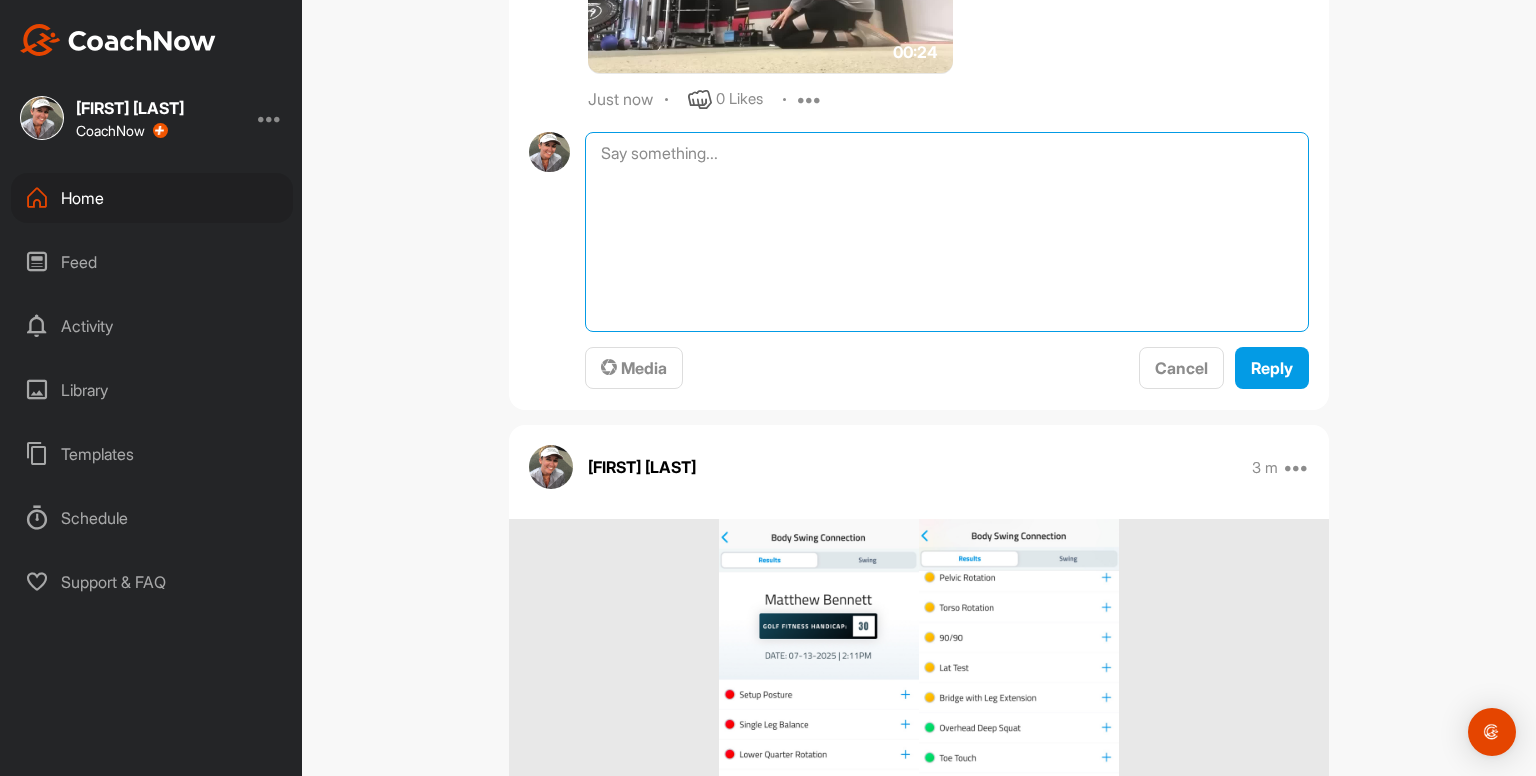 paste on "Open Books x4 each side
1 rep =
deep inhale then exhale and open up as far as comfortable
deep inhale then exhale and relax deeper
deep inhale then exhale and relax deeper
deep inhale then come back to the start as you exhale
(video demonstrates one rep)" 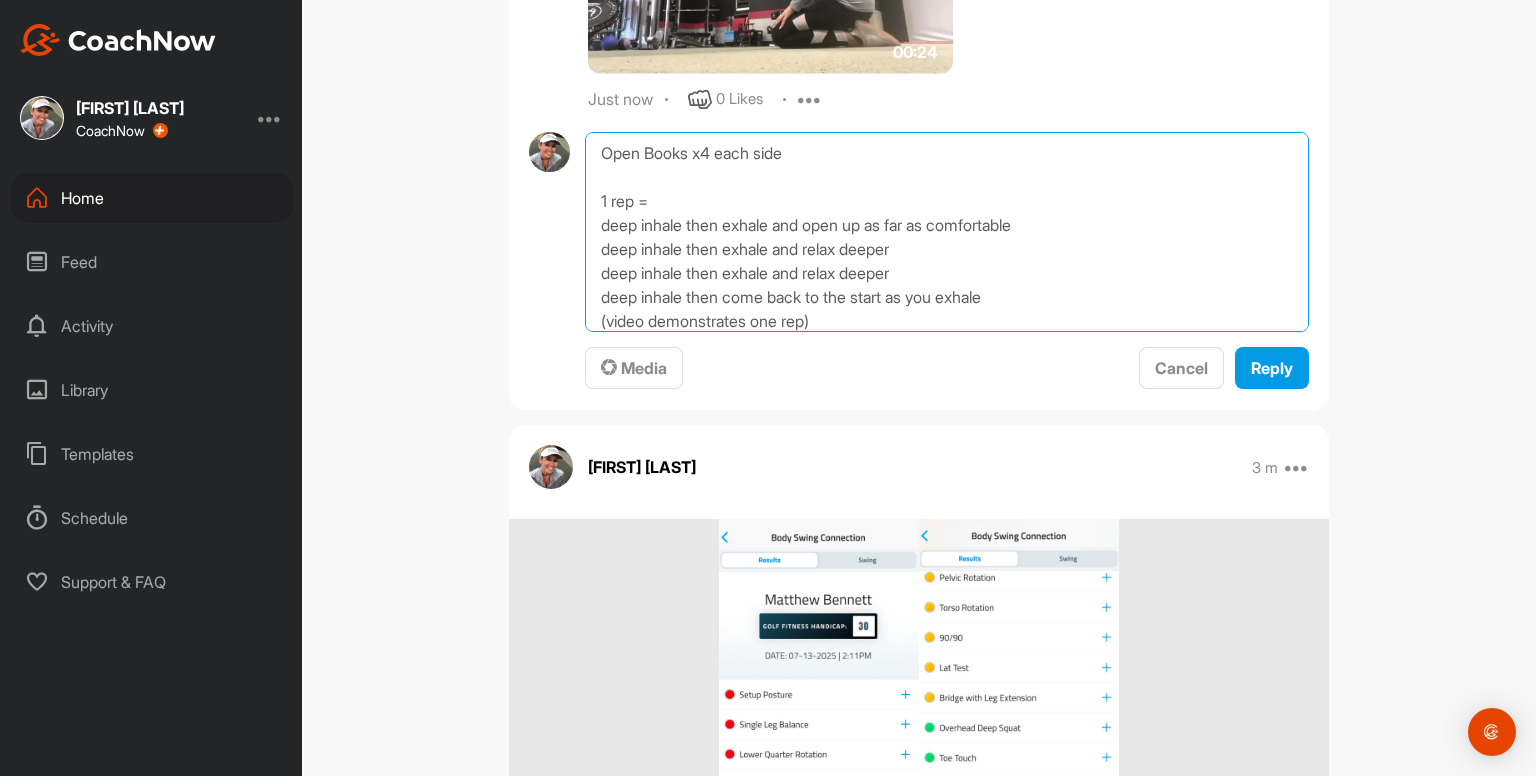 type on "Open Books x4 each side
1 rep =
deep inhale then exhale and open up as far as comfortable
deep inhale then exhale and relax deeper
deep inhale then exhale and relax deeper
deep inhale then come back to the start as you exhale
(video demonstrates one rep)" 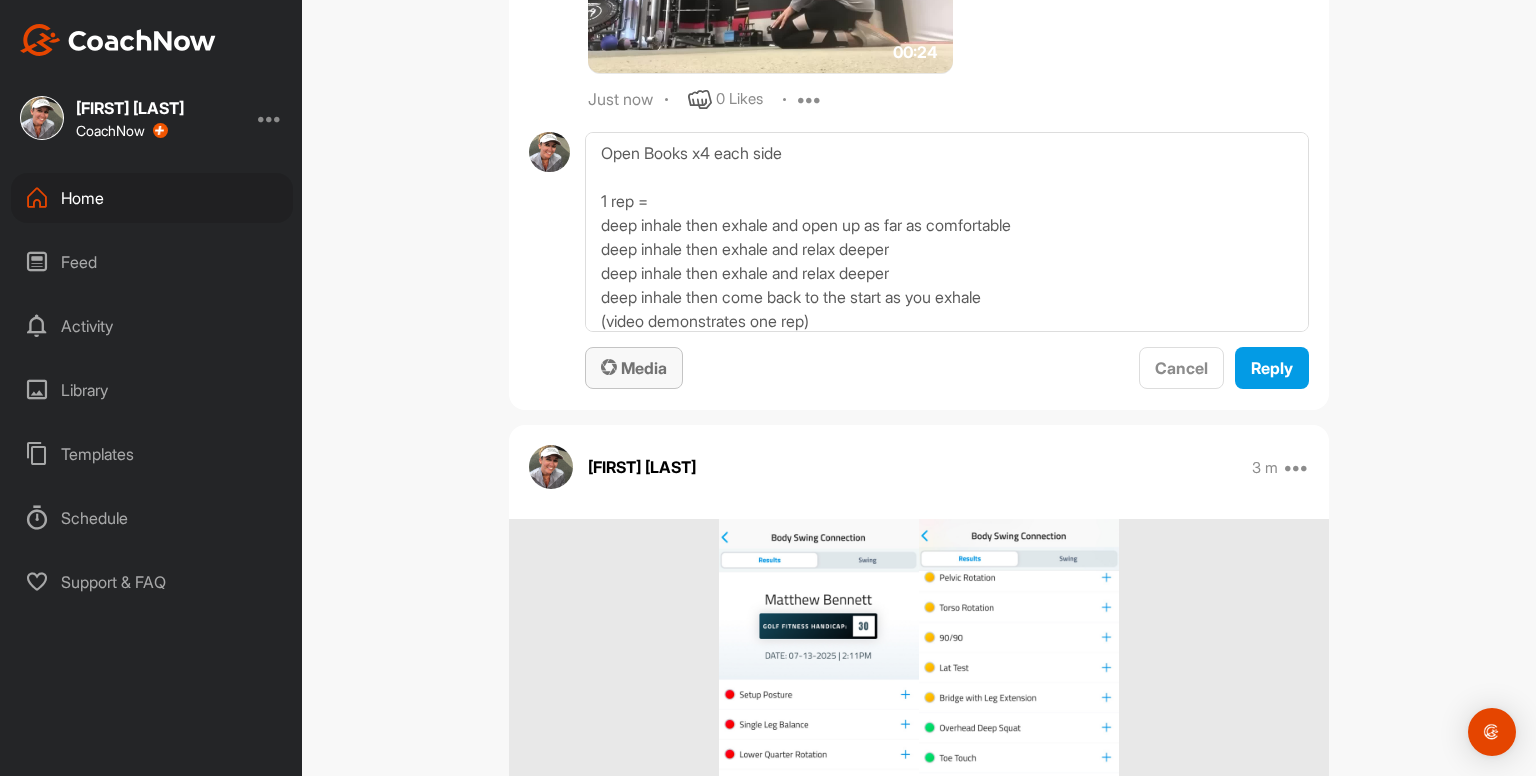 click on "Media" at bounding box center (634, 368) 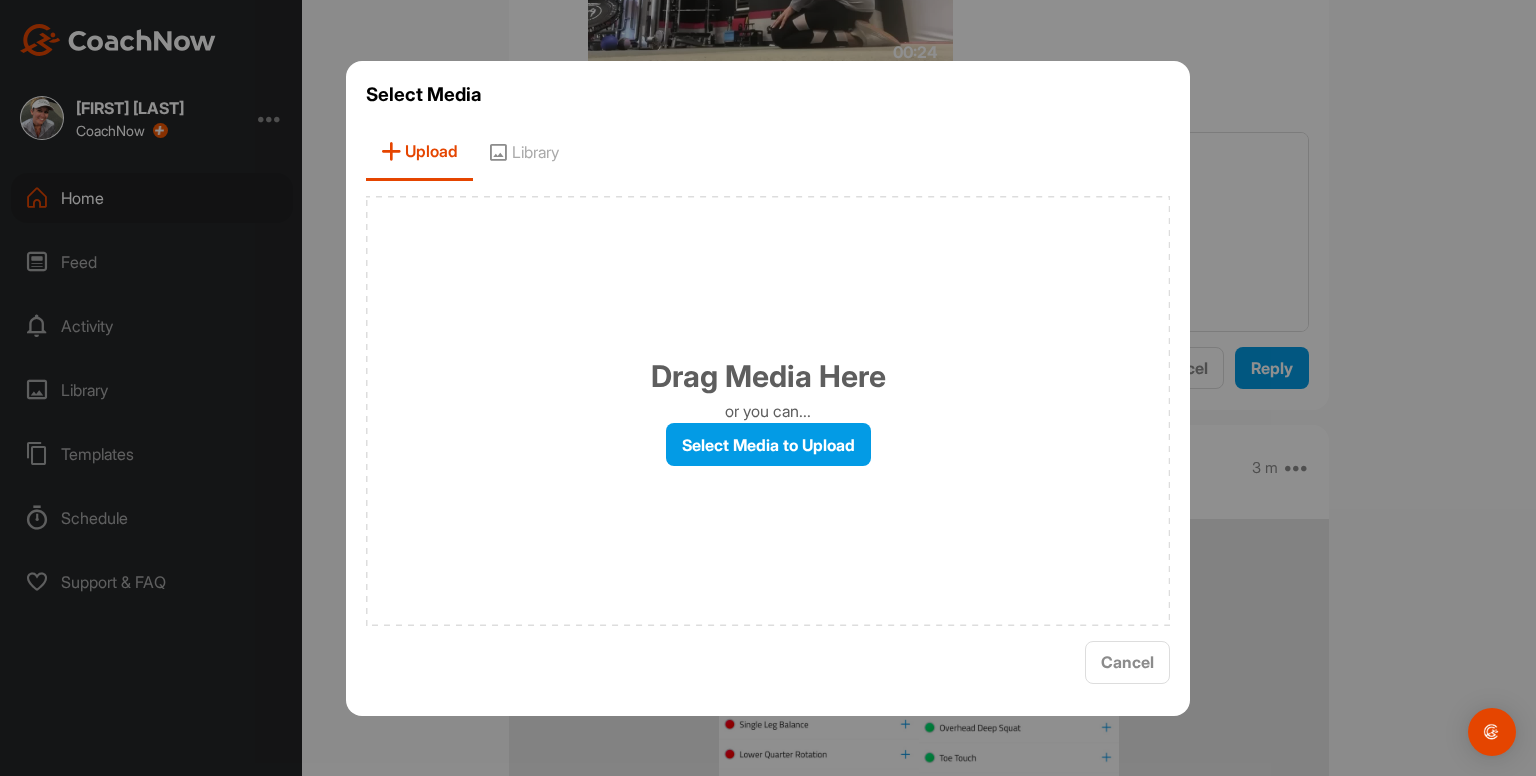 click on "Library" at bounding box center (523, 152) 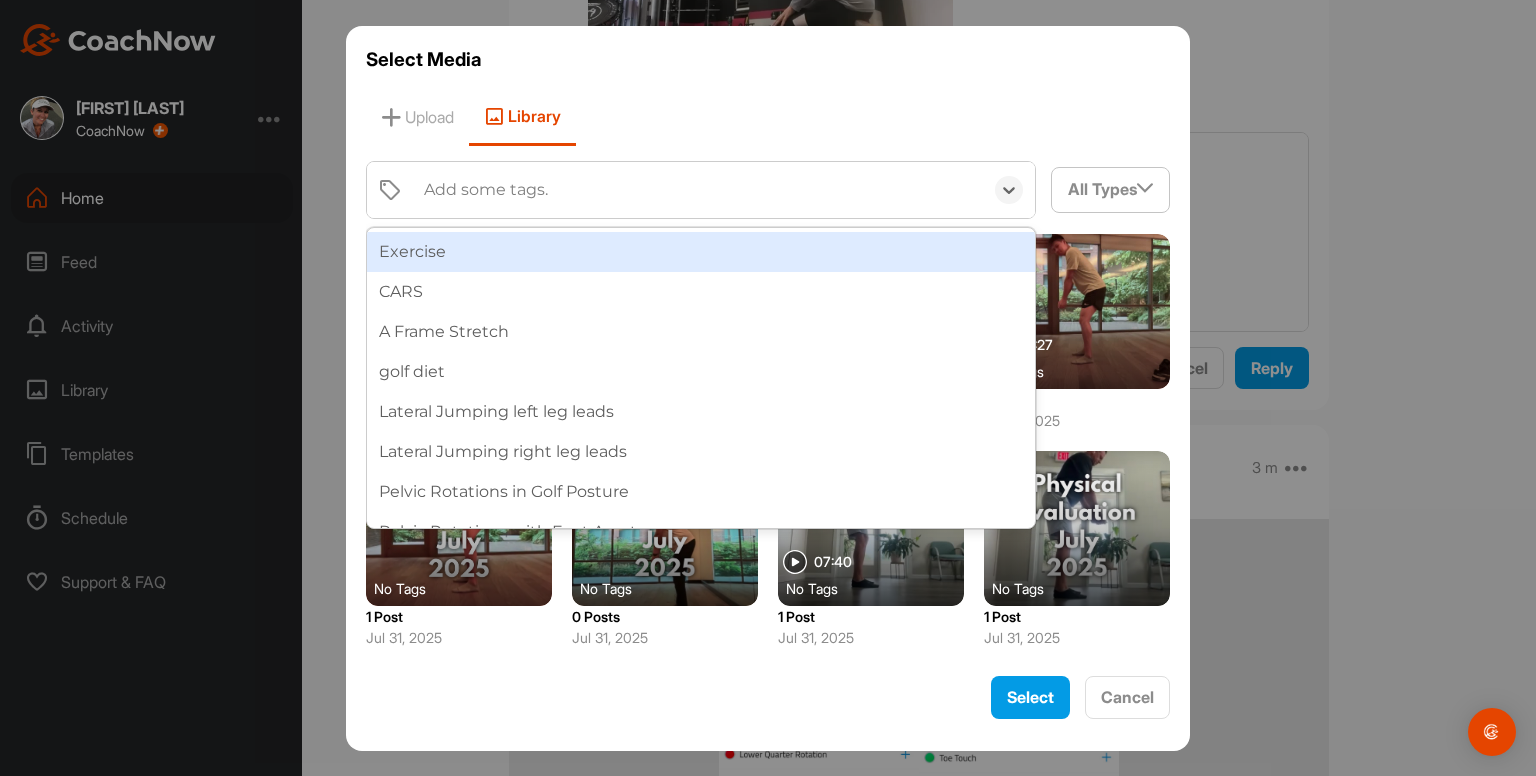 click on "Add some tags." at bounding box center (698, 190) 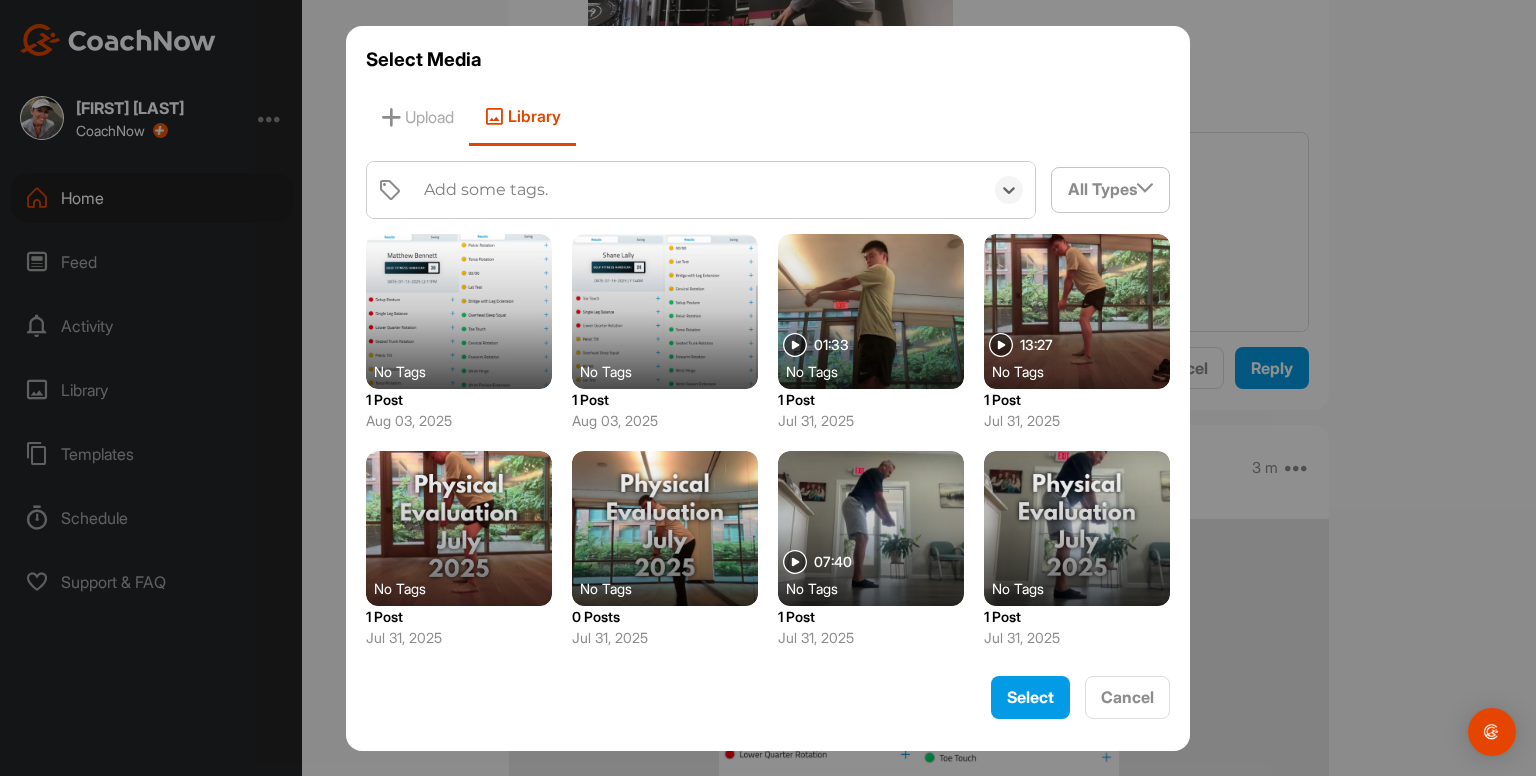 click on "Add some tags." at bounding box center (698, 190) 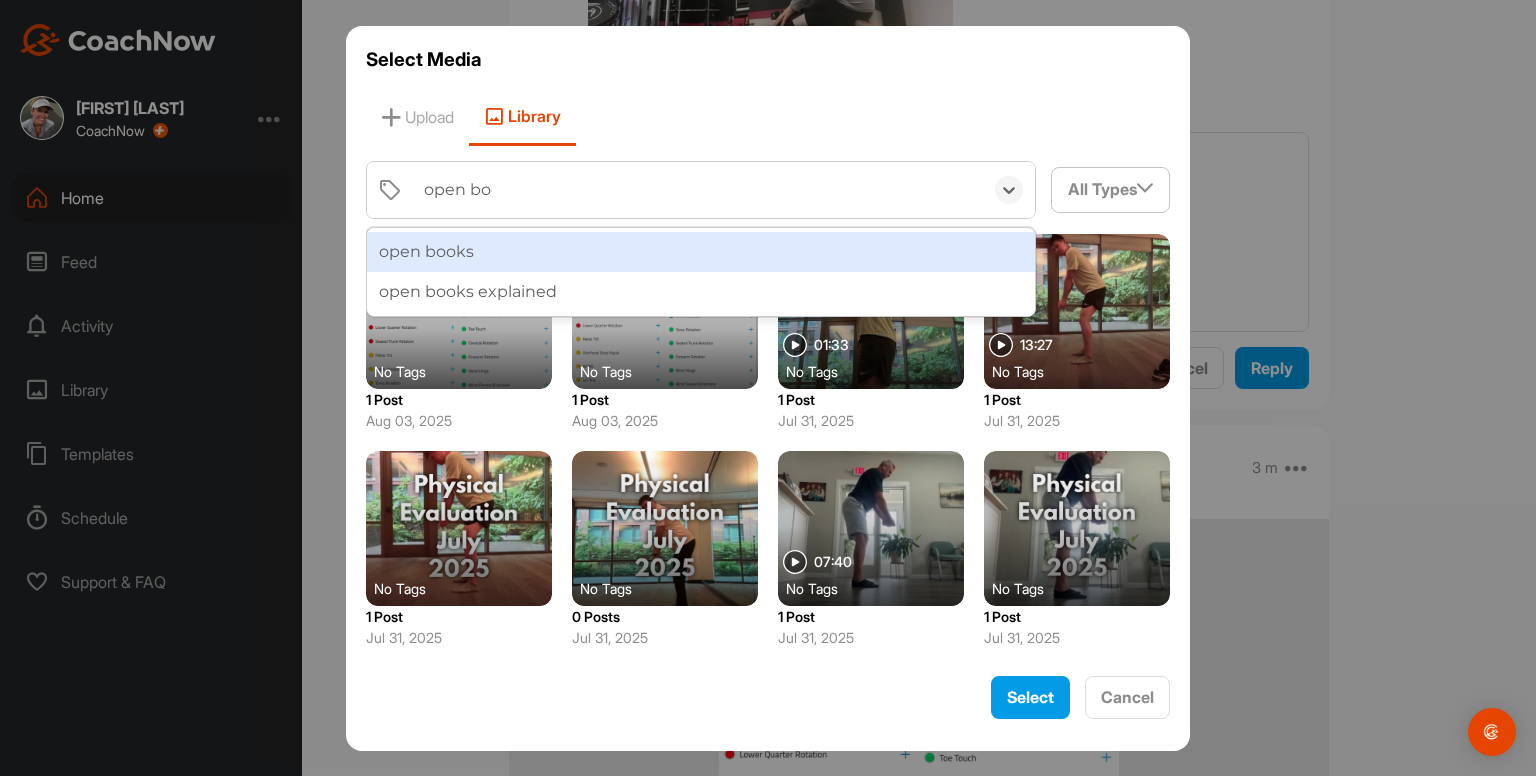 type on "open book" 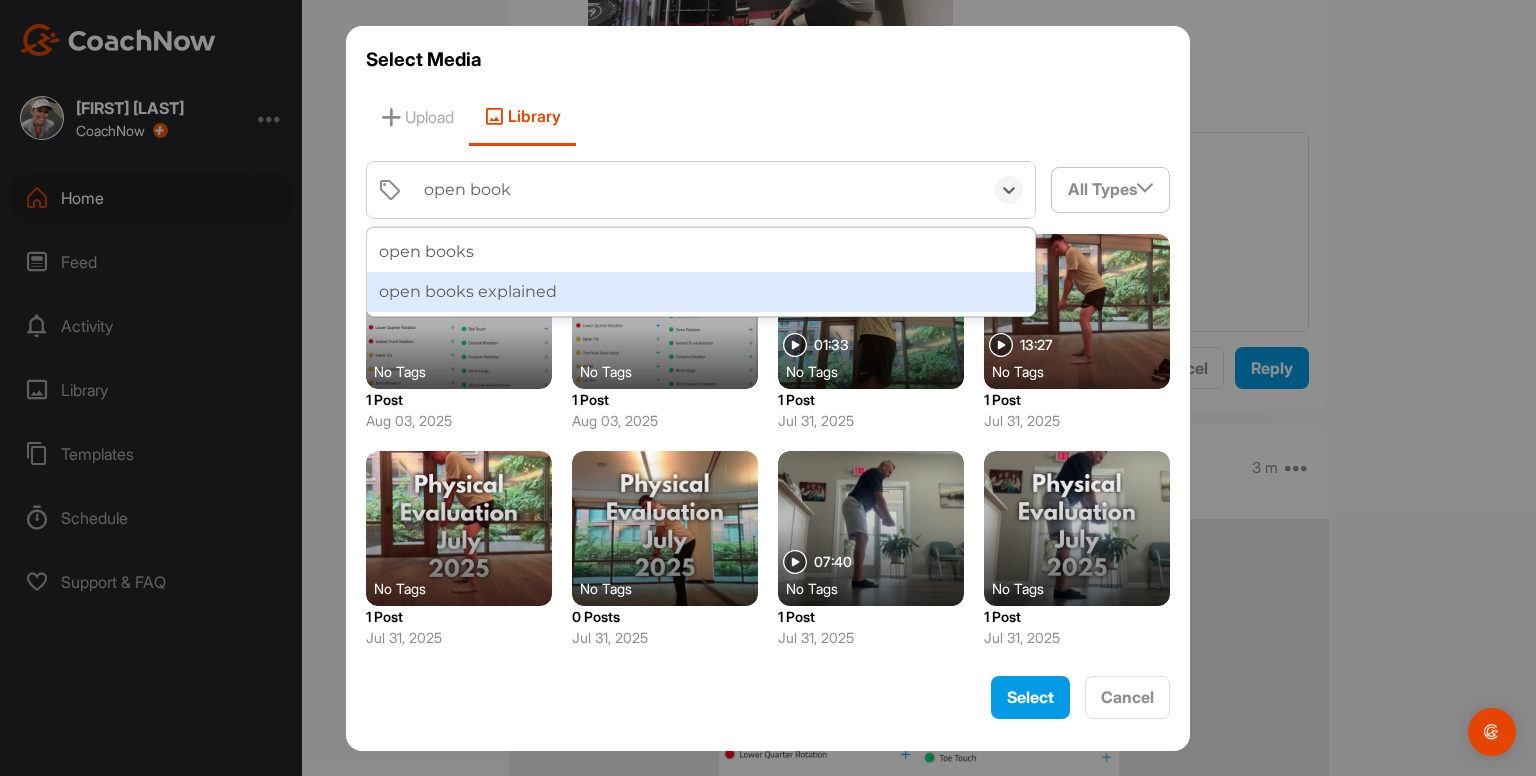 click on "open books explained" at bounding box center [701, 292] 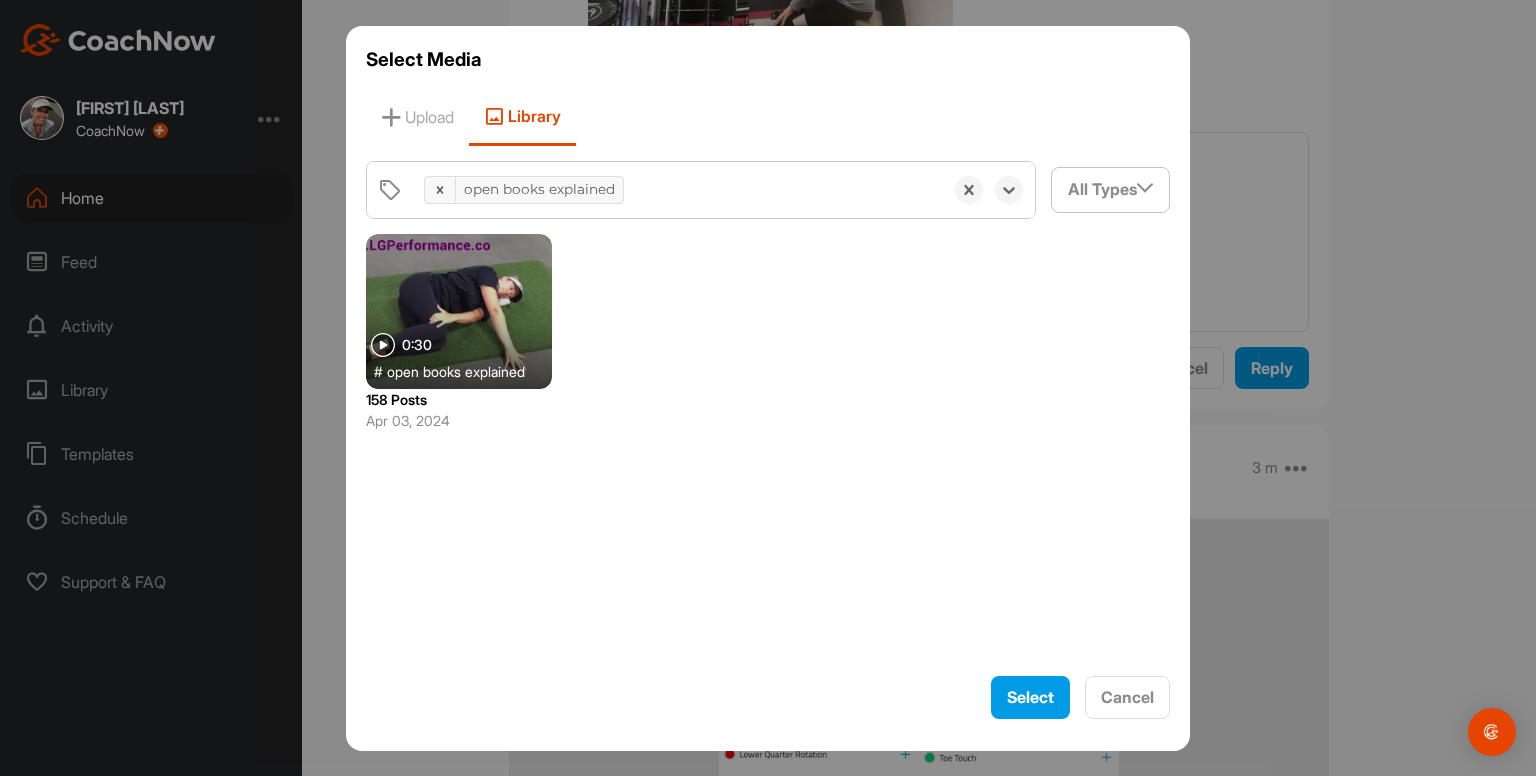 click at bounding box center [459, 311] 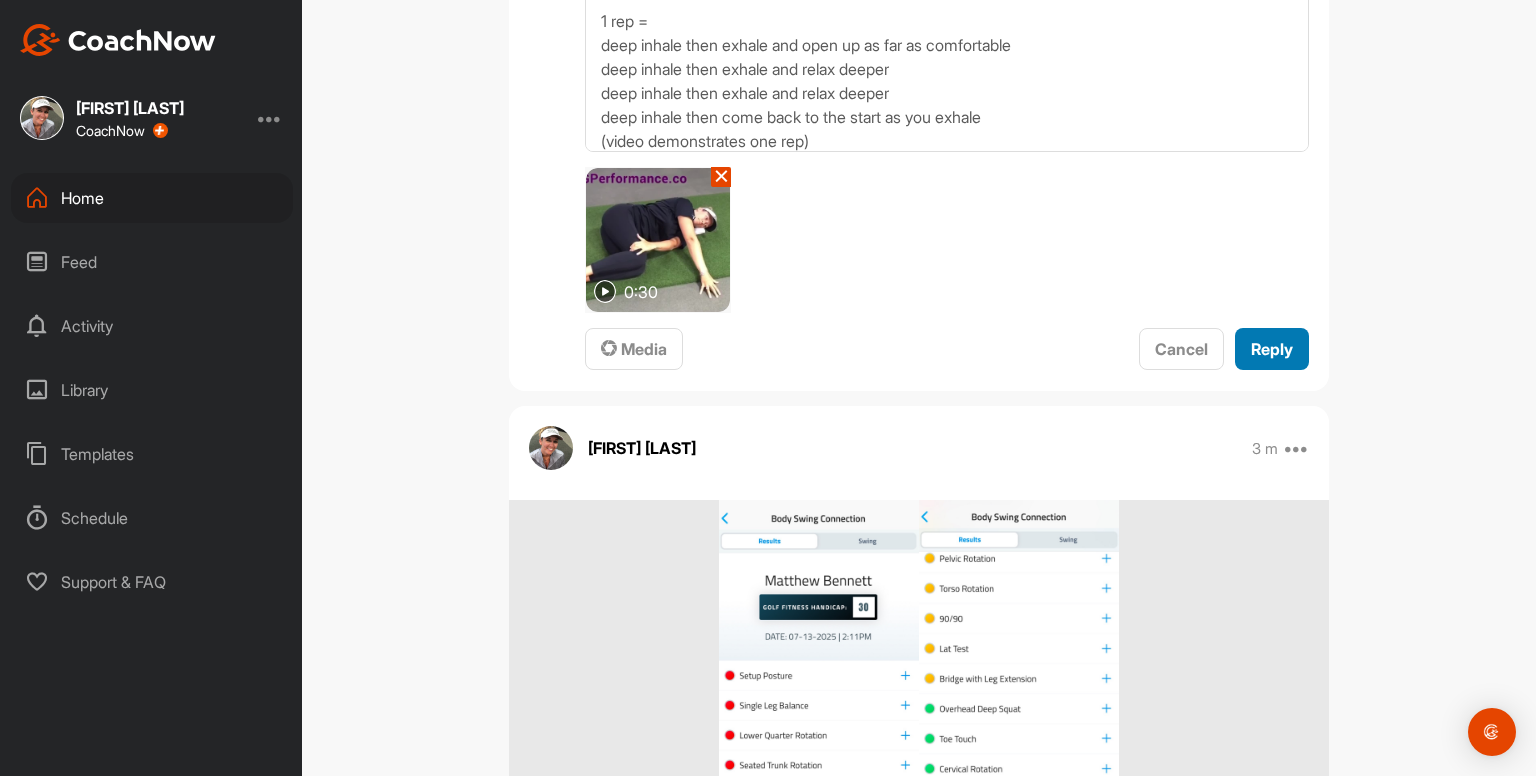 click on "Reply" at bounding box center [1272, 349] 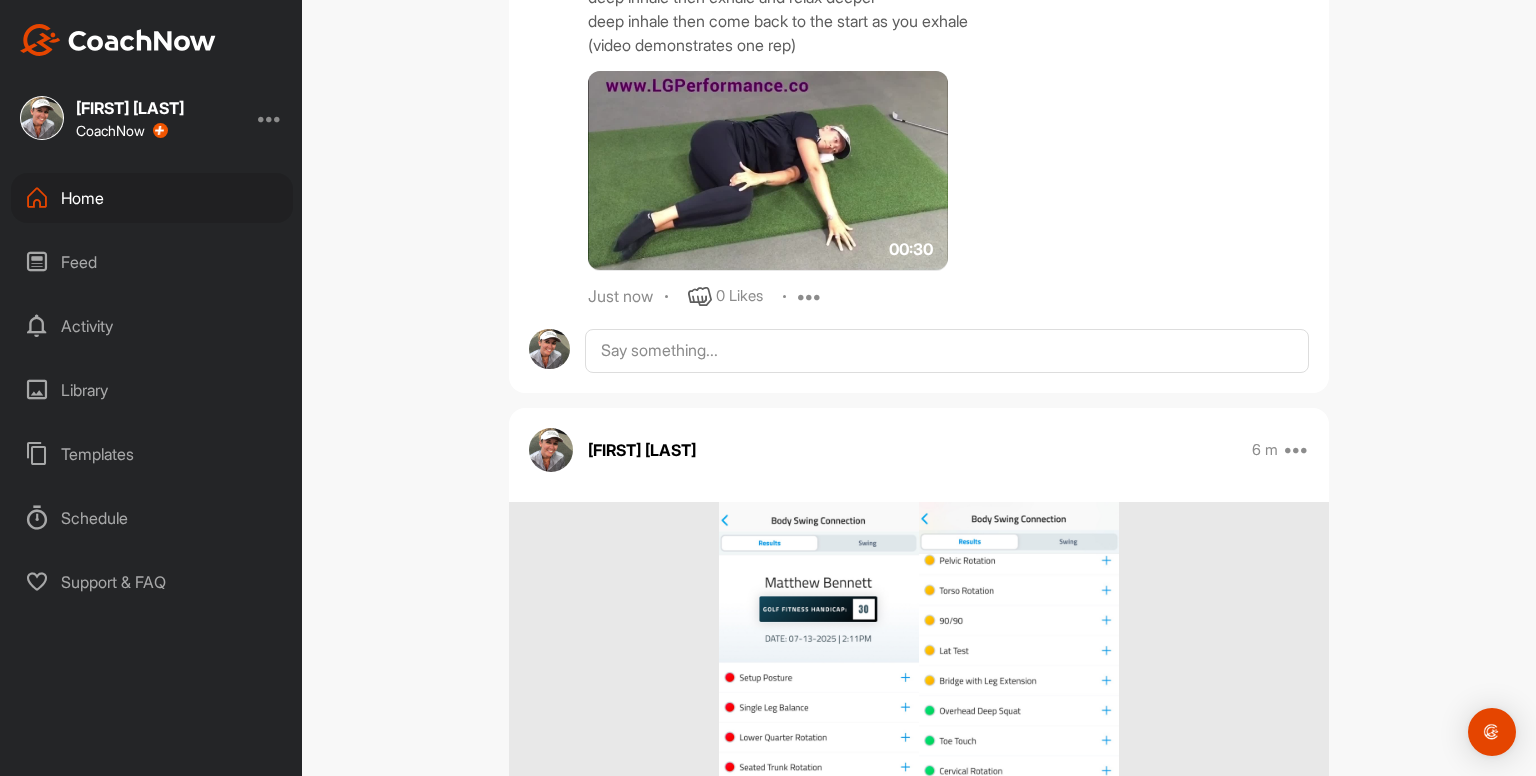 scroll, scrollTop: 2366, scrollLeft: 0, axis: vertical 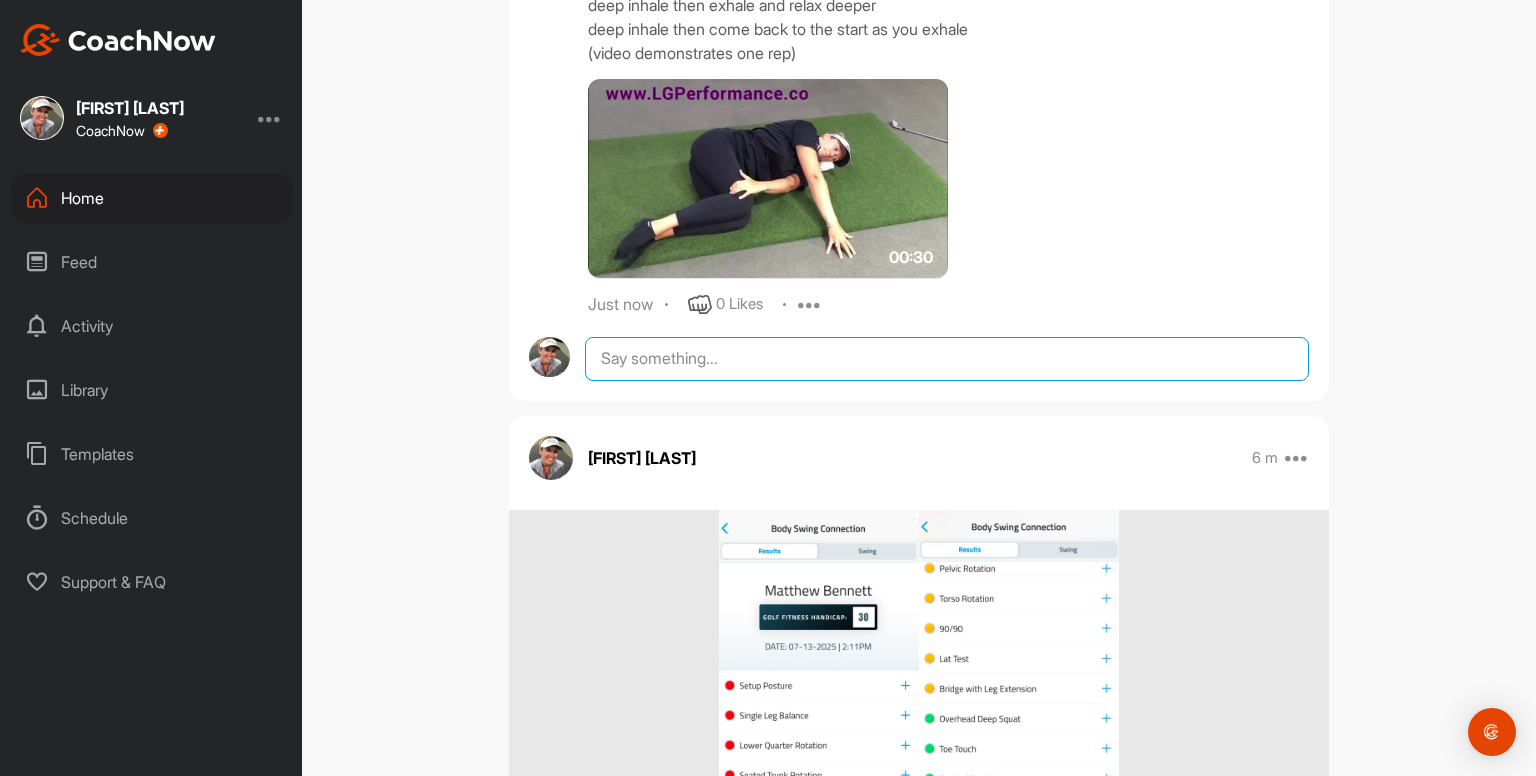 click at bounding box center [947, 359] 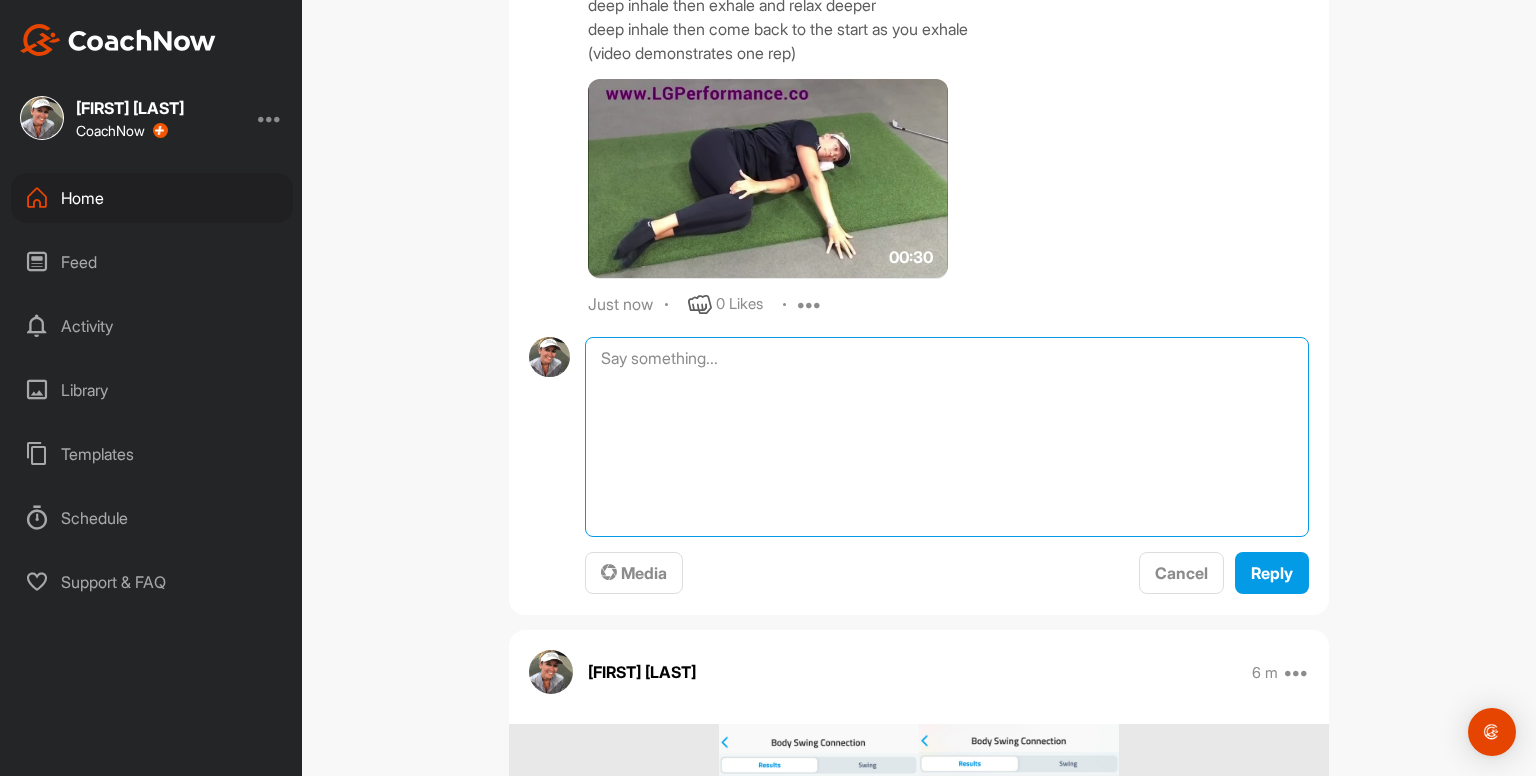 paste on "Glute Activations x2 rounds
1 round =
x20 together
x20 alternating
x20 left only
x20 right only
00:17media
May 19
0 Likes
avatar
Kayleigh franklin
Bridges x10
- really try to feel your glutes doing all the work
- slight pause at the top to feel the squeeze" 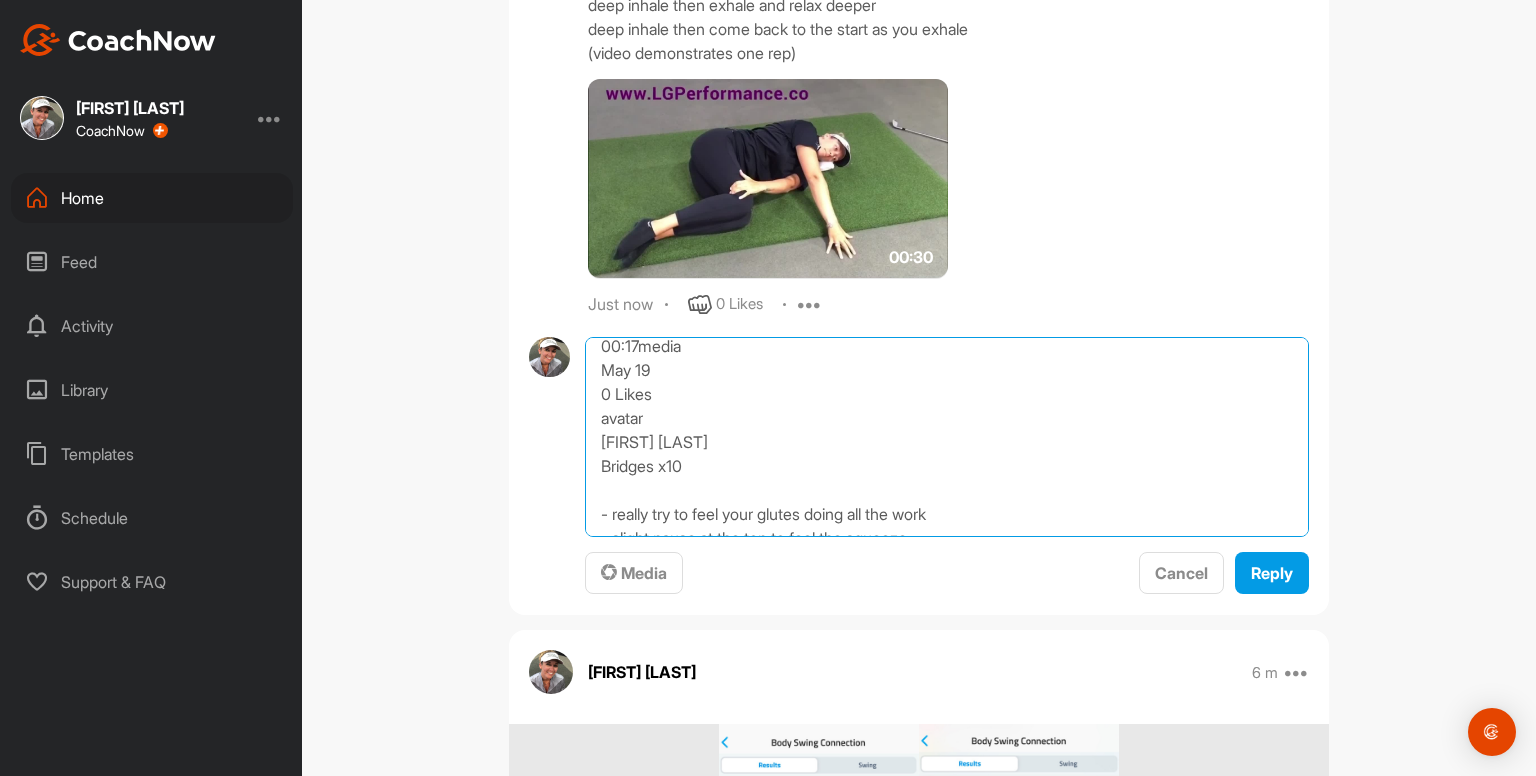 scroll, scrollTop: 202, scrollLeft: 0, axis: vertical 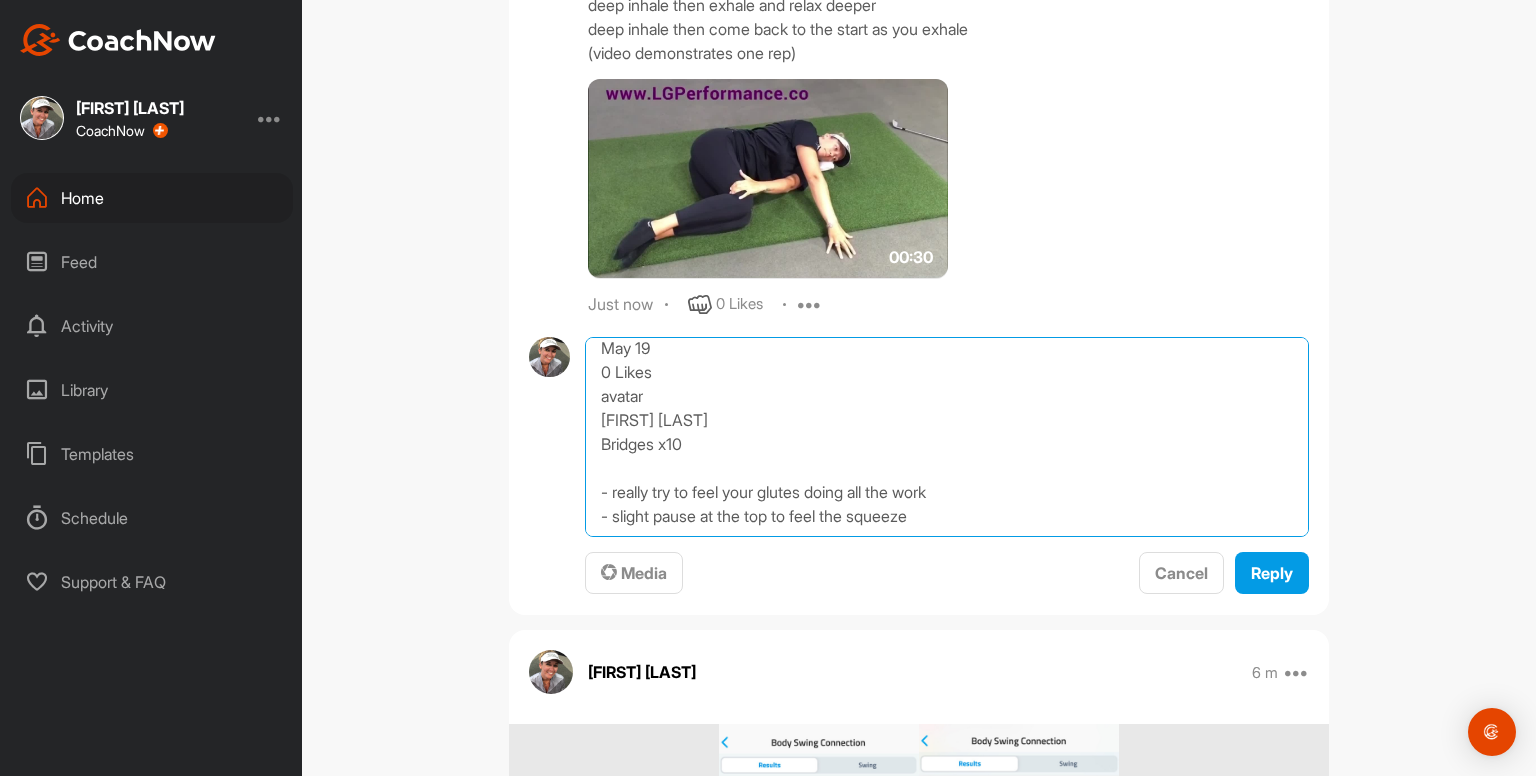 drag, startPoint x: 926, startPoint y: 521, endPoint x: 580, endPoint y: 368, distance: 378.31863 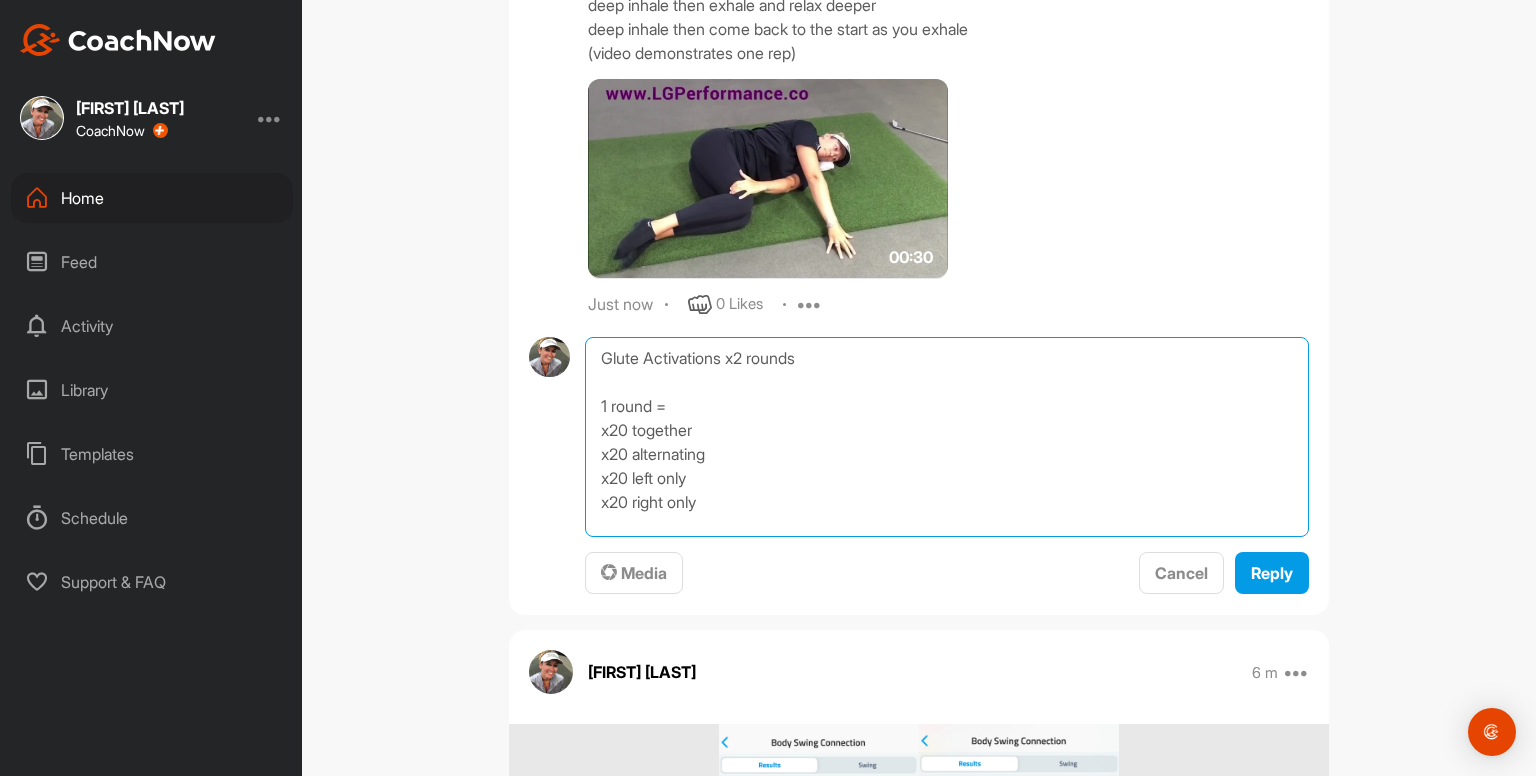 scroll, scrollTop: 0, scrollLeft: 0, axis: both 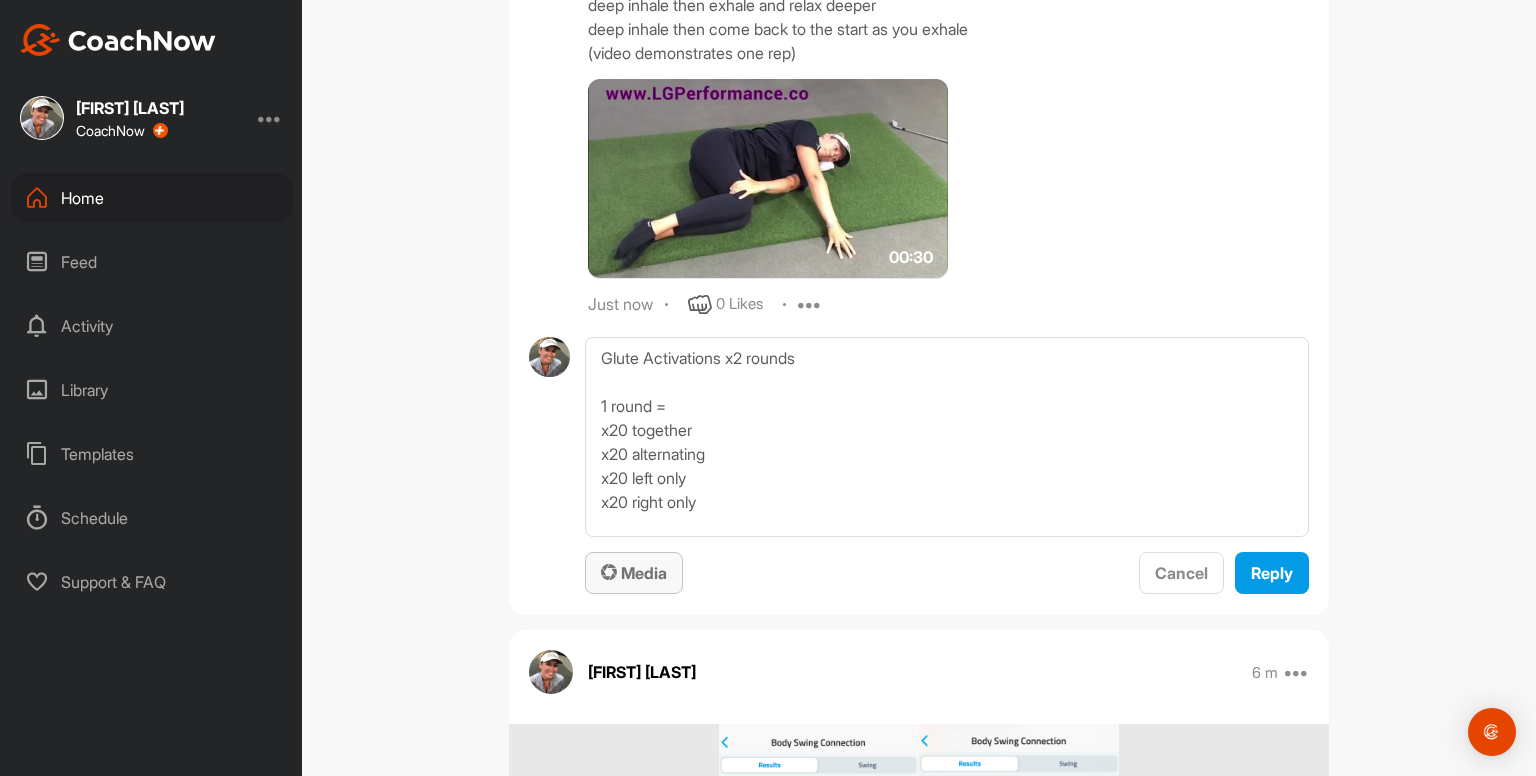 click on "Media" at bounding box center (634, 573) 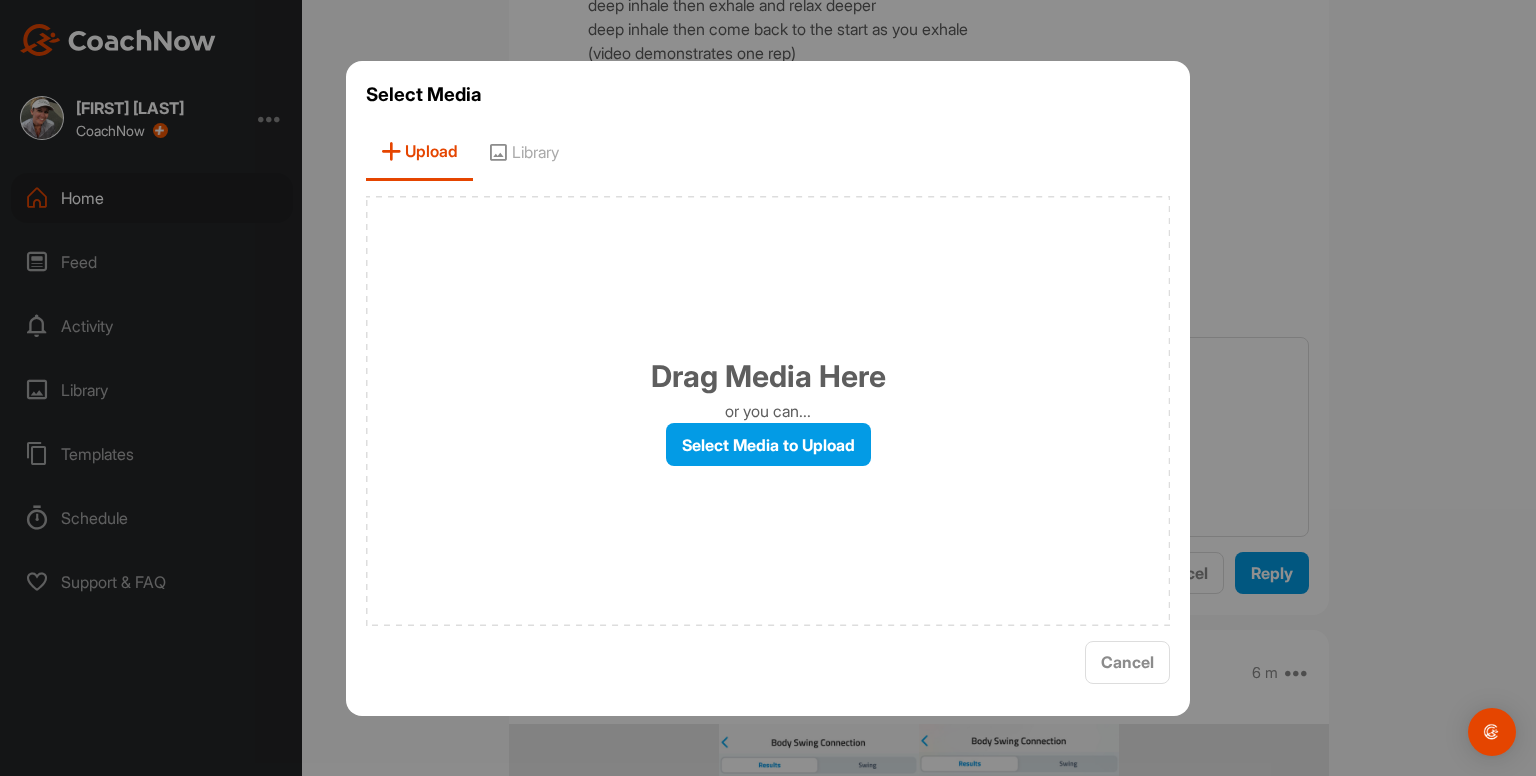 click on "Library" at bounding box center (523, 152) 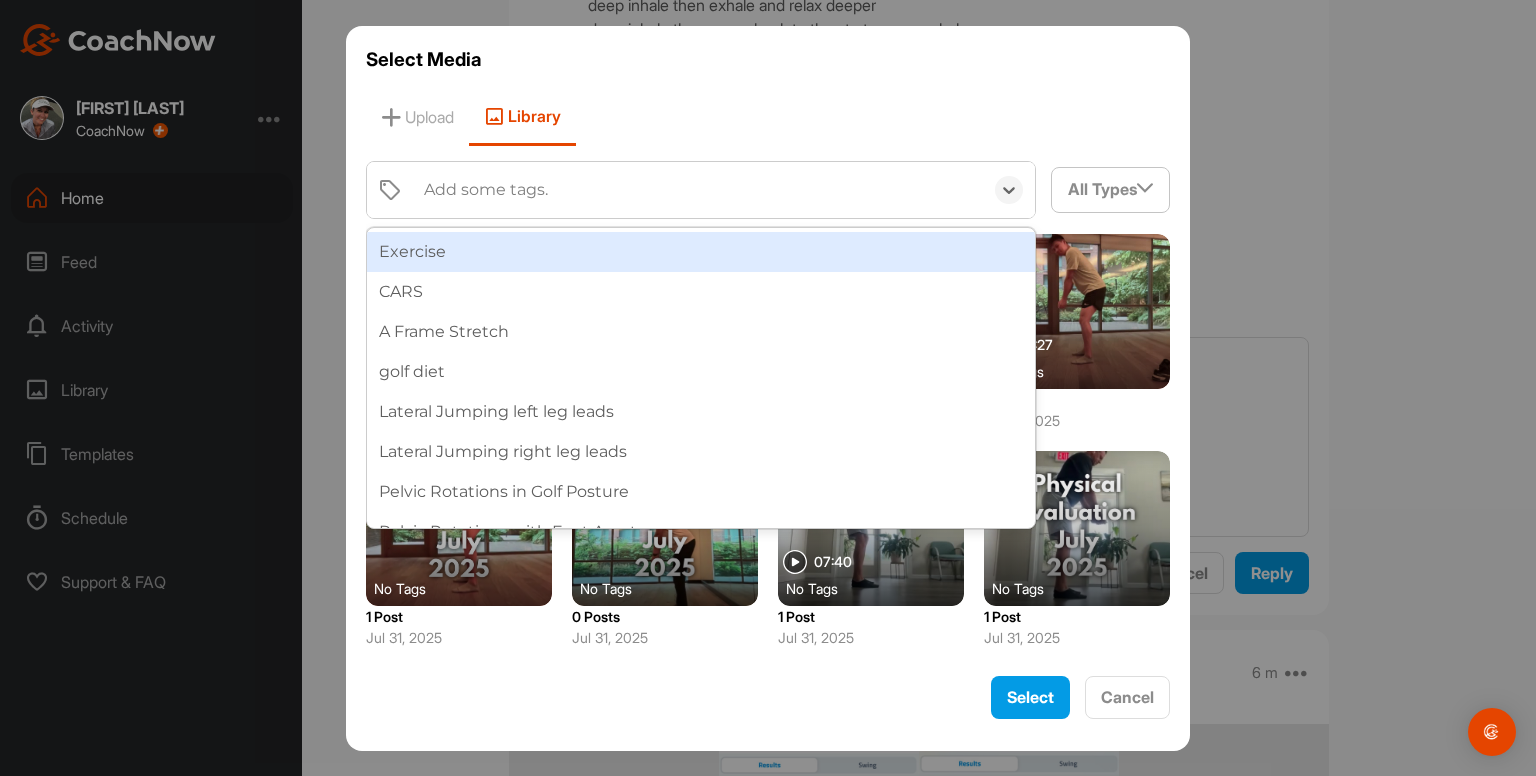 click on "Add some tags." at bounding box center [486, 190] 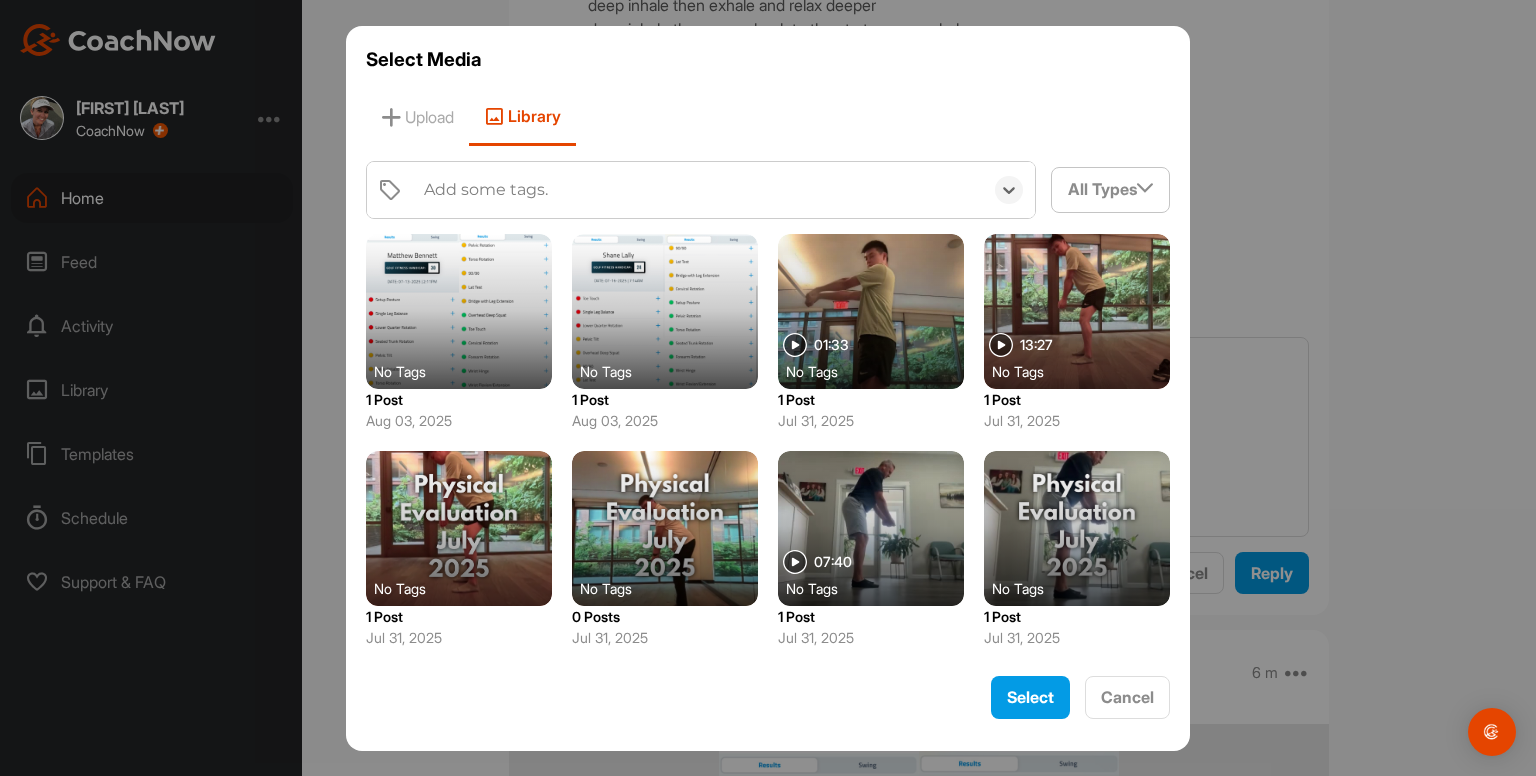 click on "Add some tags." at bounding box center [486, 190] 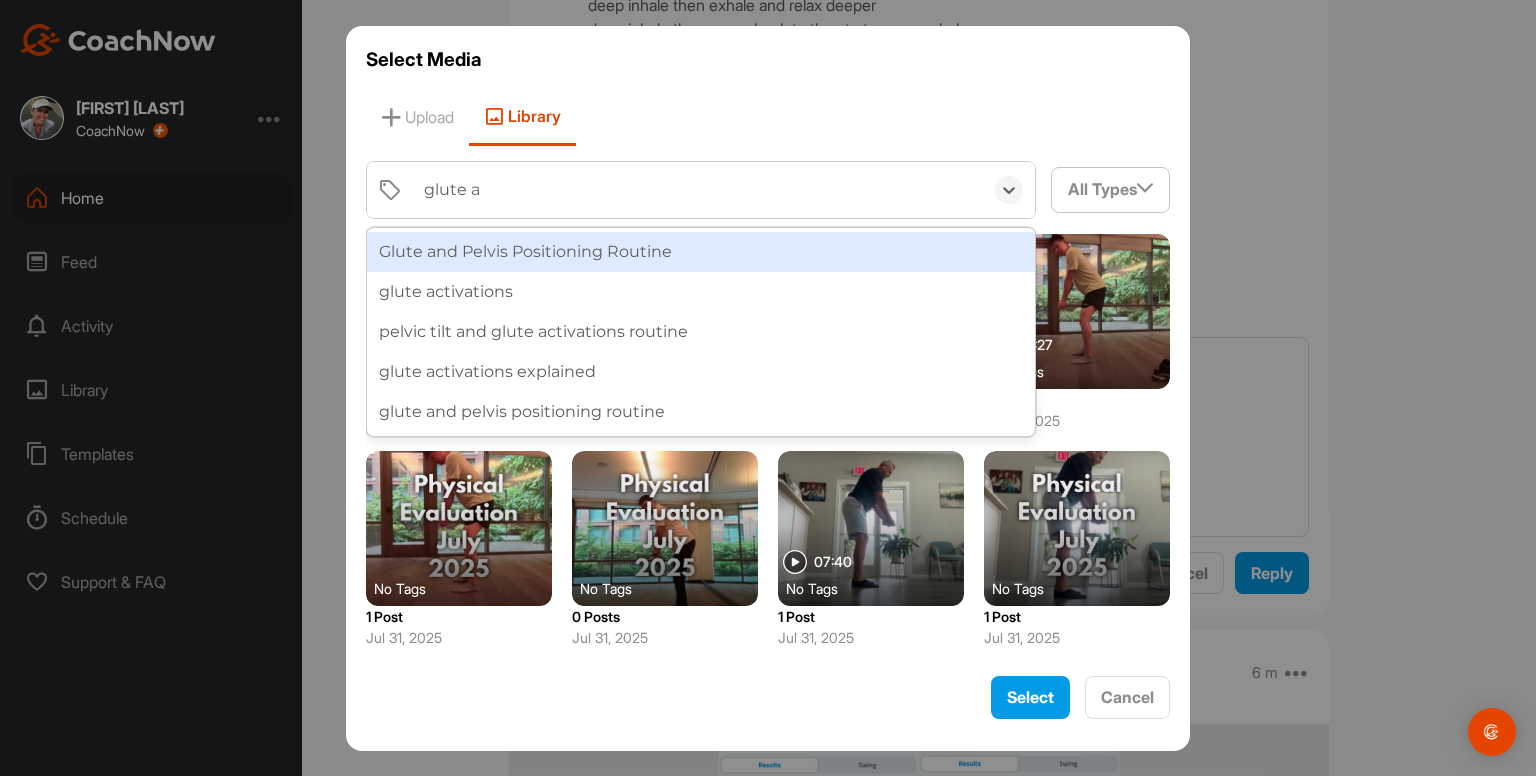 type on "glute ac" 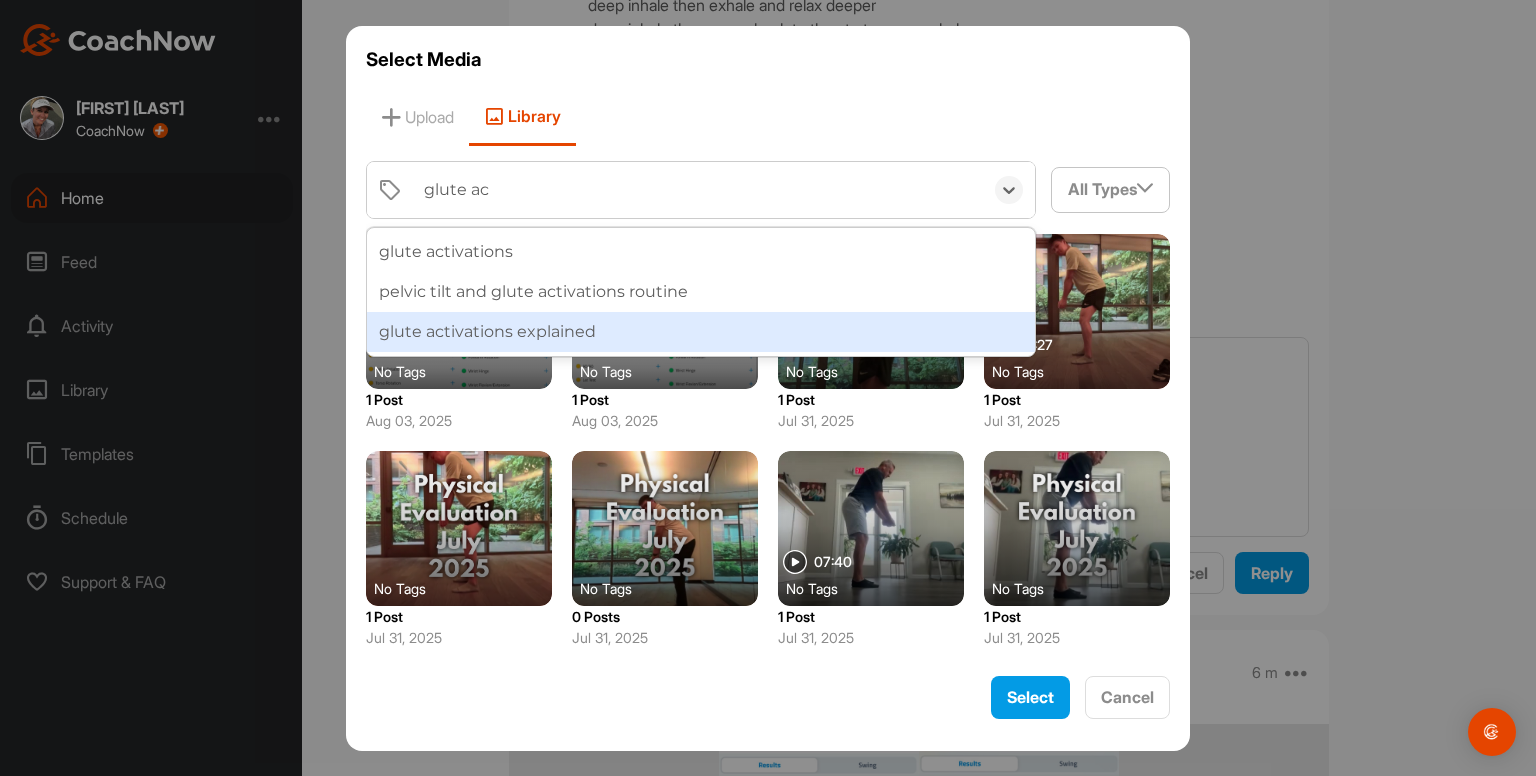 click on "glute activations explained" at bounding box center (701, 332) 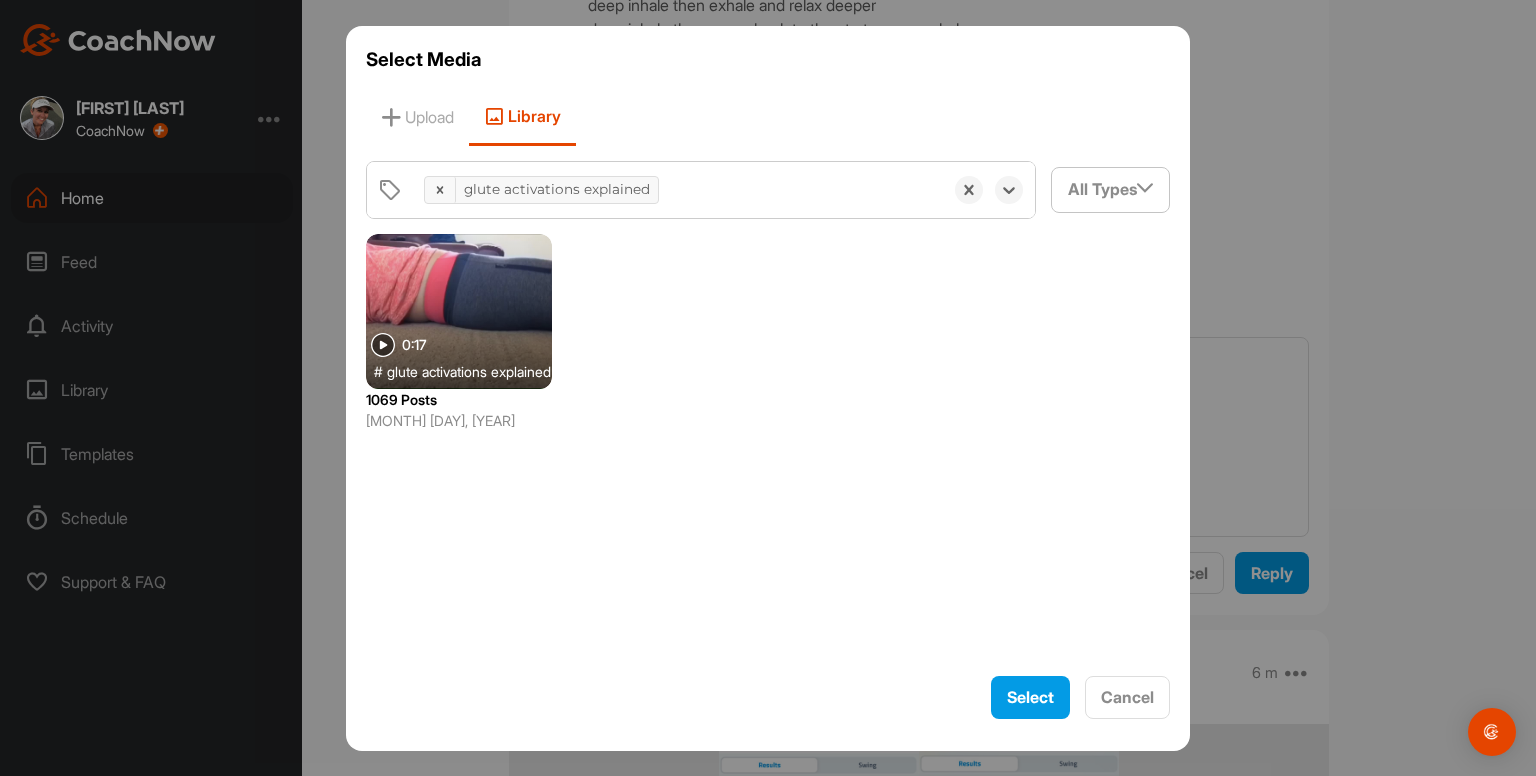 click at bounding box center [459, 311] 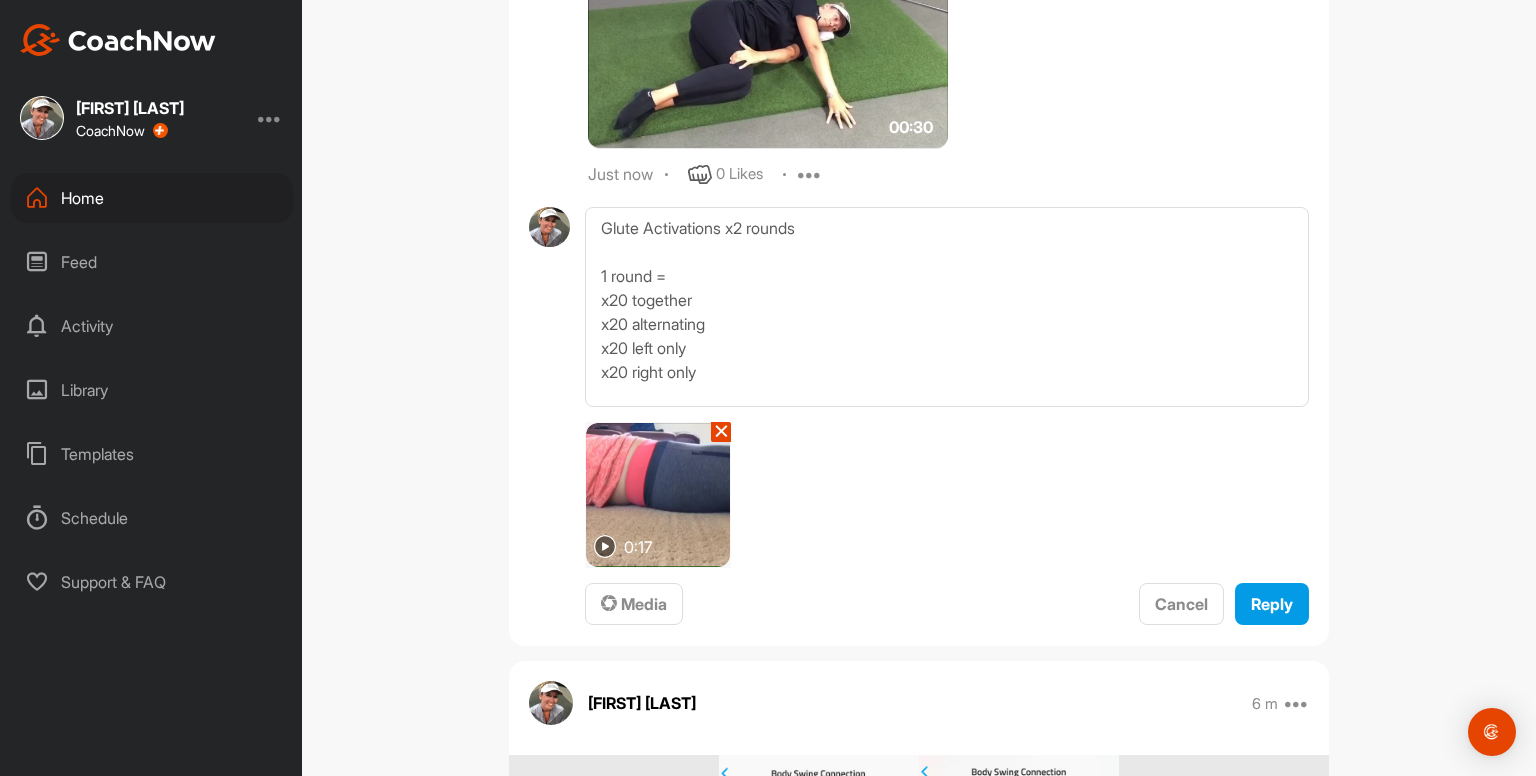scroll, scrollTop: 2498, scrollLeft: 0, axis: vertical 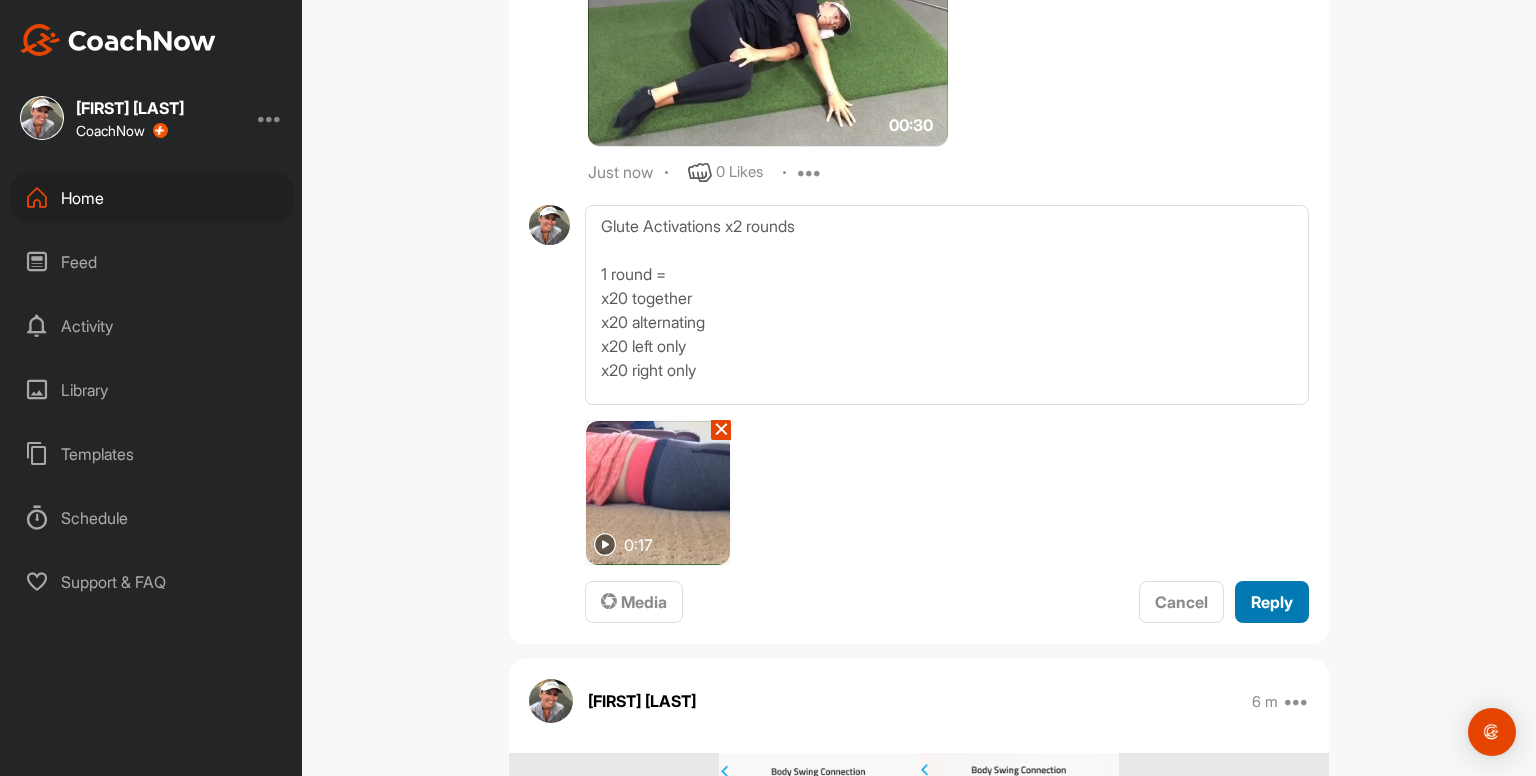 click on "Reply" at bounding box center (1272, 602) 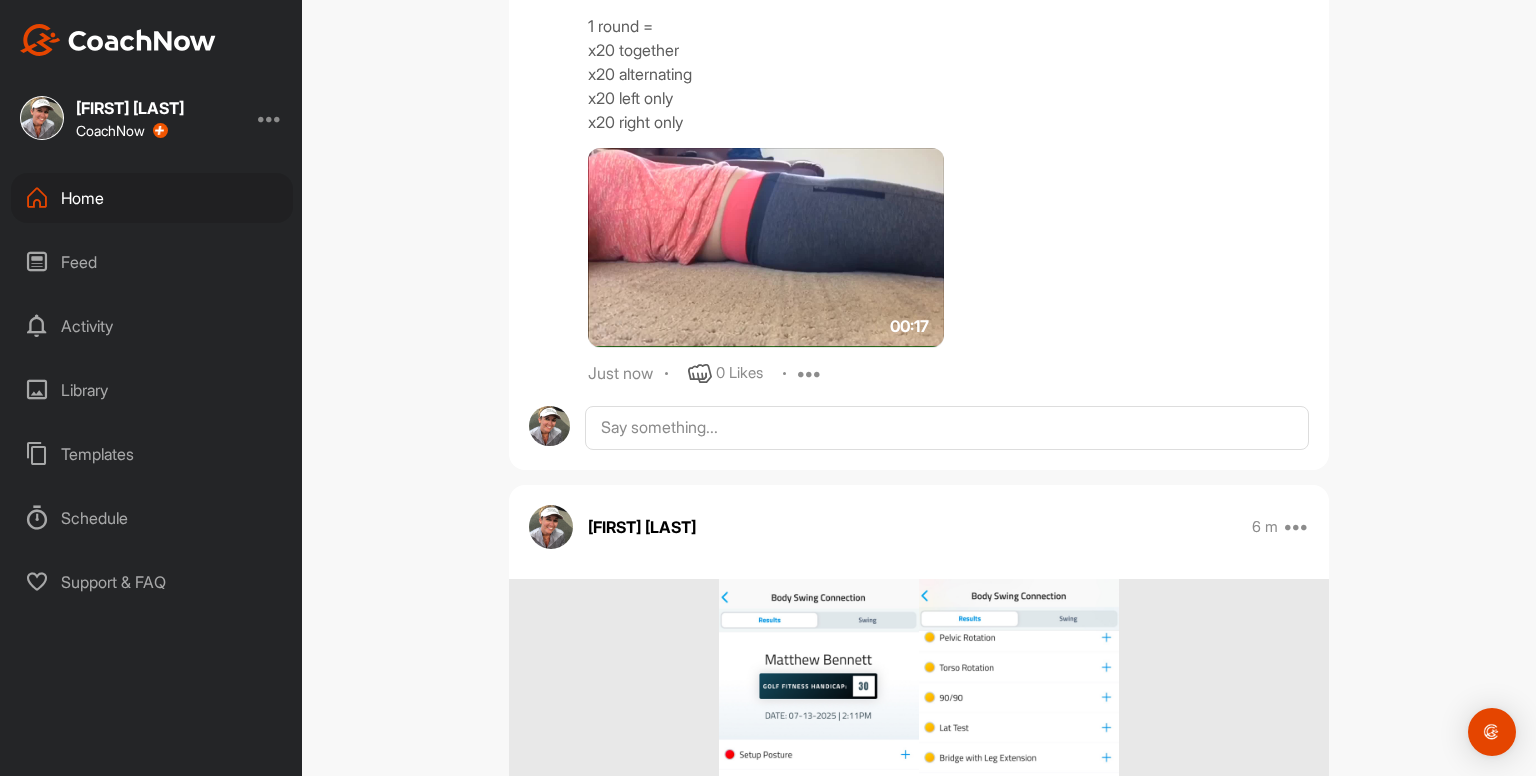 scroll, scrollTop: 2804, scrollLeft: 0, axis: vertical 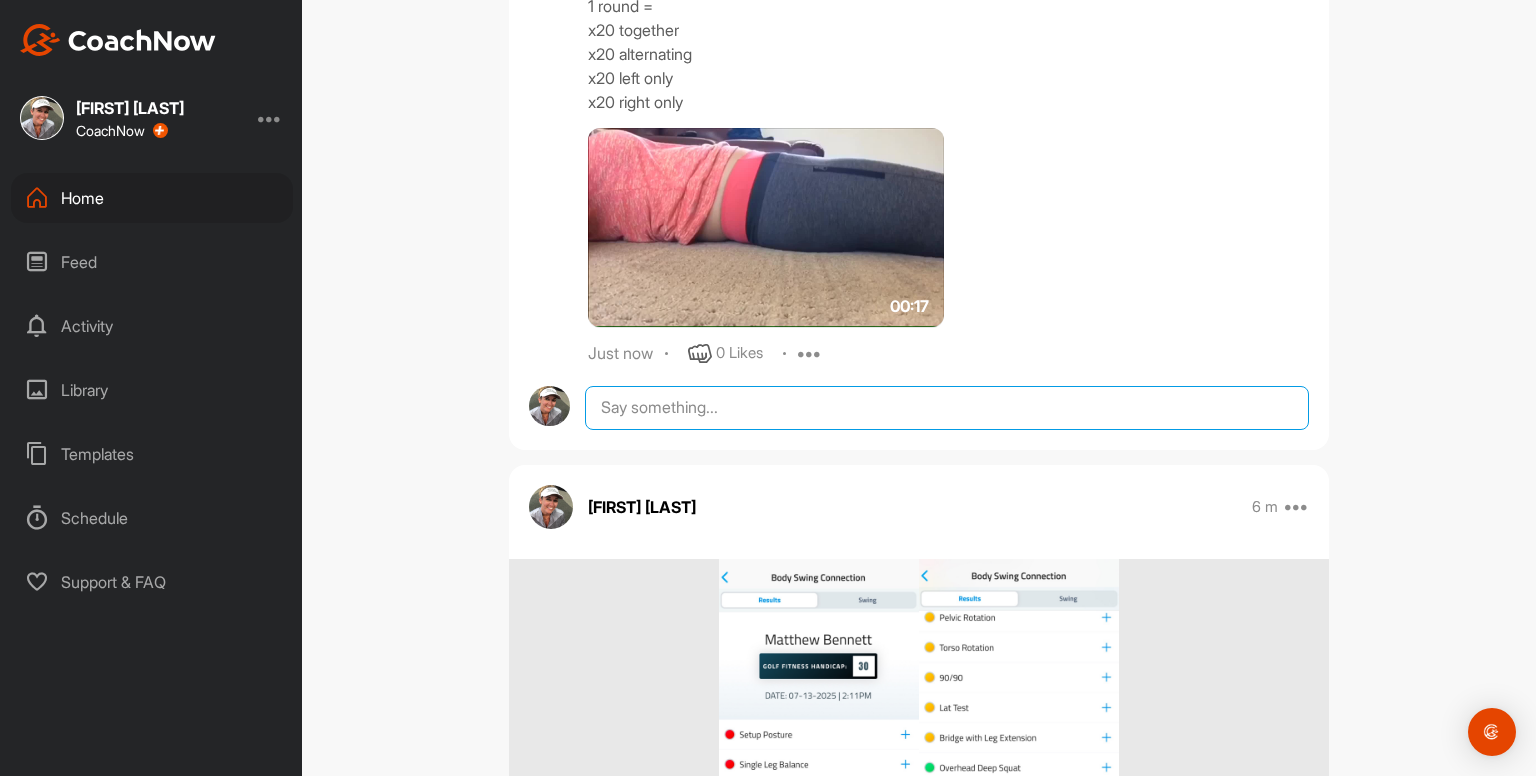 click at bounding box center [947, 408] 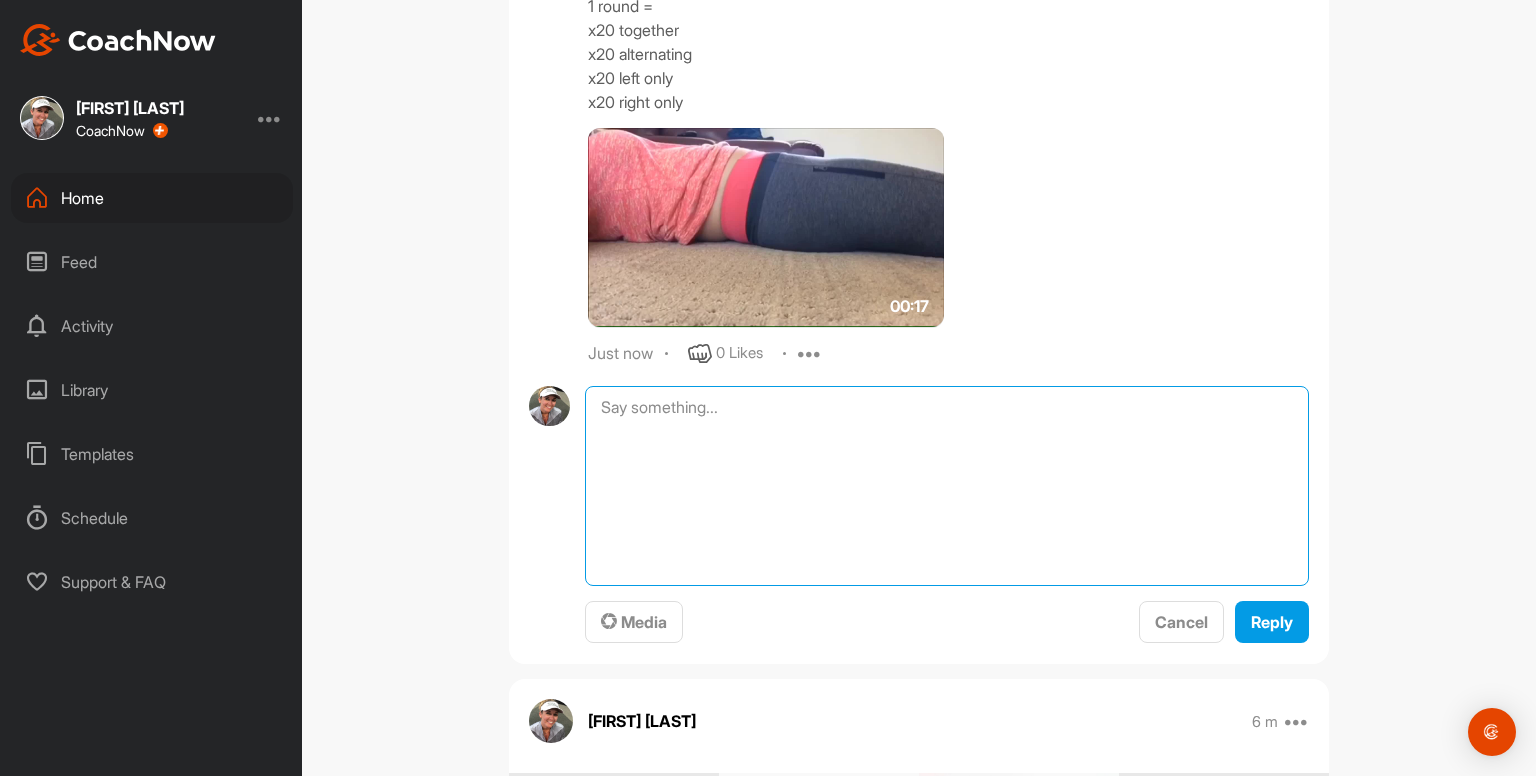 paste on "Glute Activations x2 rounds
1 round =
x20 together
x20 alternating
x20 left only
x20 right only
00:17media
May 19
0 Likes
avatar
Kayleigh franklin
Bridges x10
- really try to feel your glutes doing all the work
- slight pause at the top to feel the squeeze" 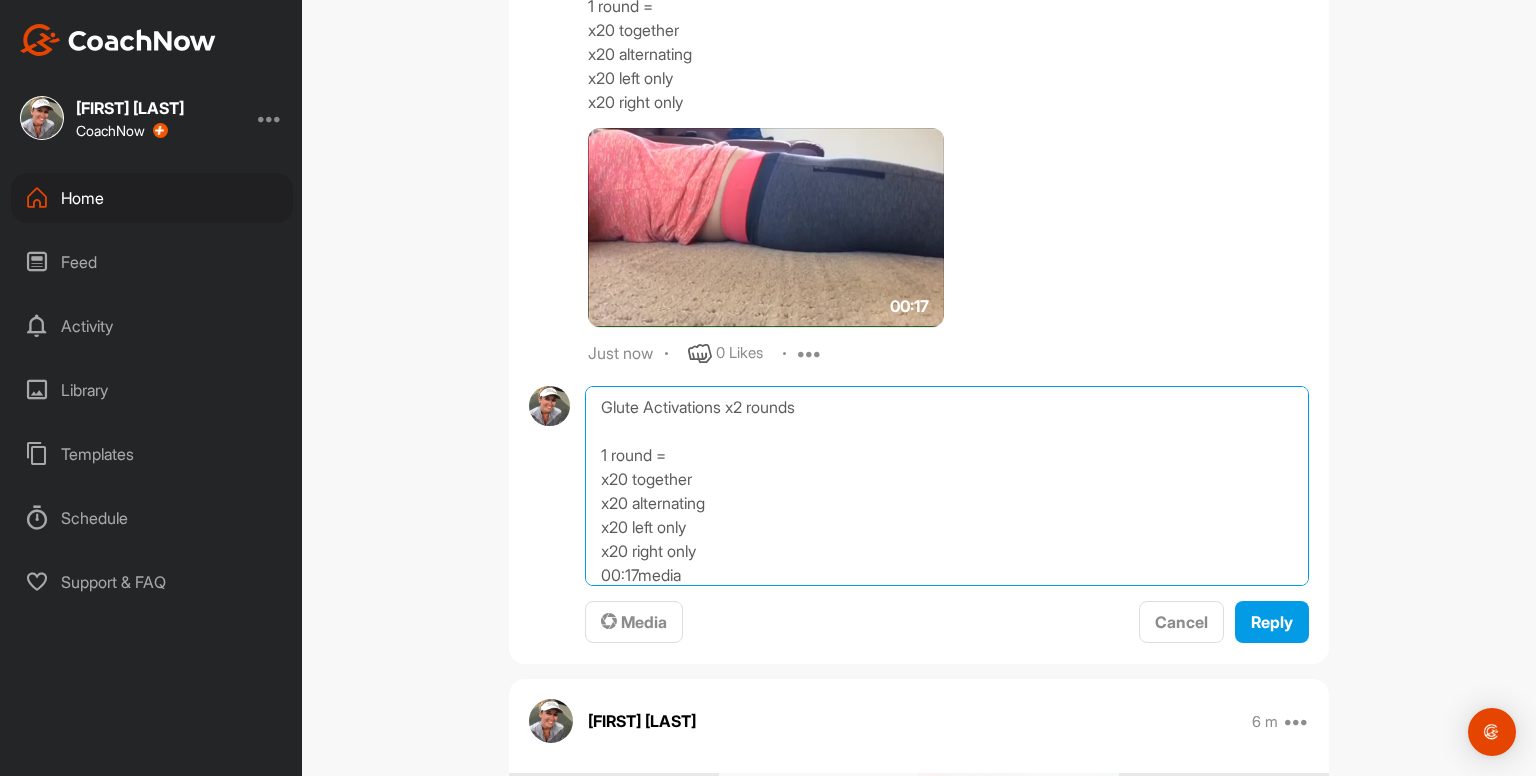 scroll, scrollTop: 192, scrollLeft: 0, axis: vertical 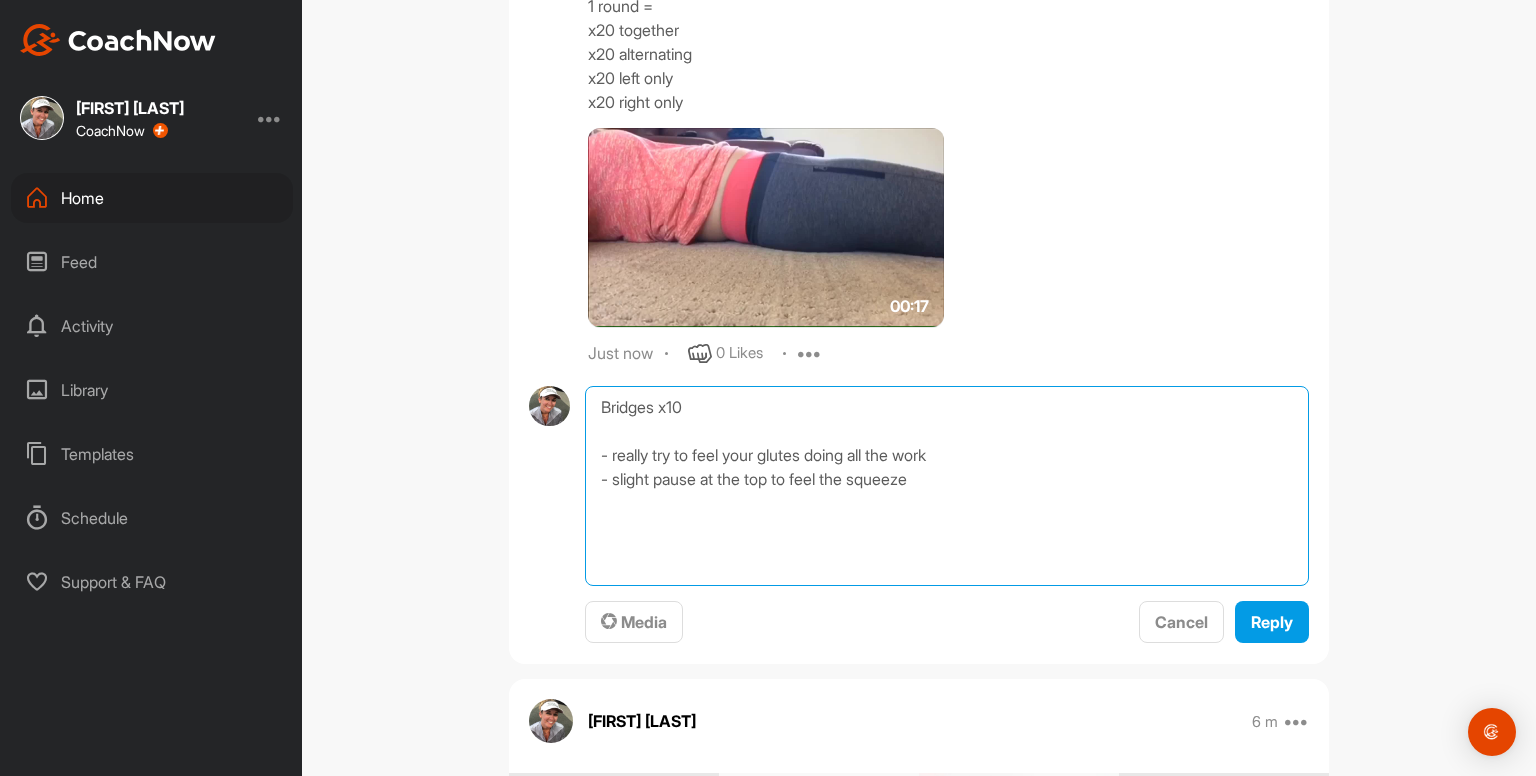 type on "Bridges x10
- really try to feel your glutes doing all the work
- slight pause at the top to feel the squeeze" 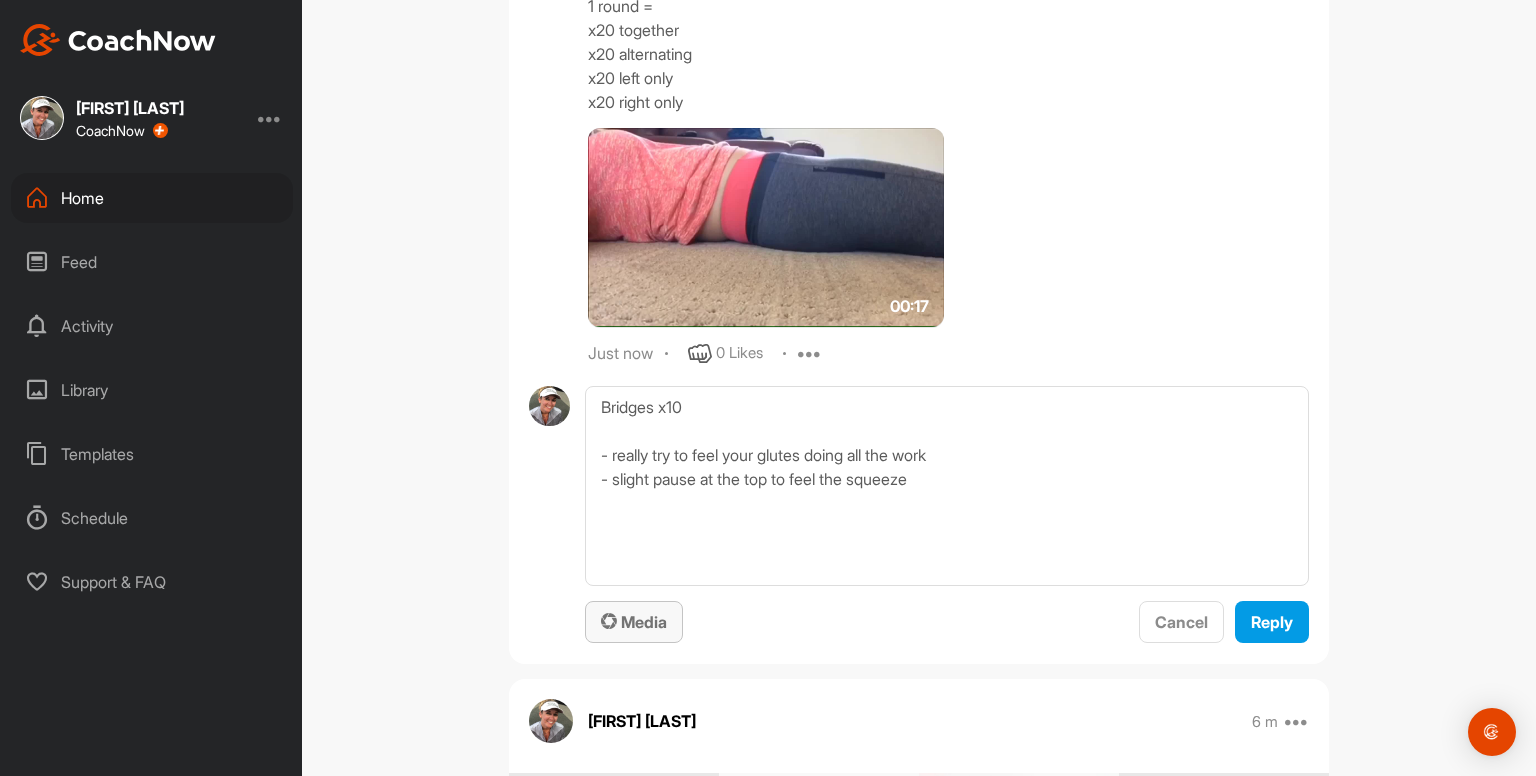 click on "Media" at bounding box center [634, 622] 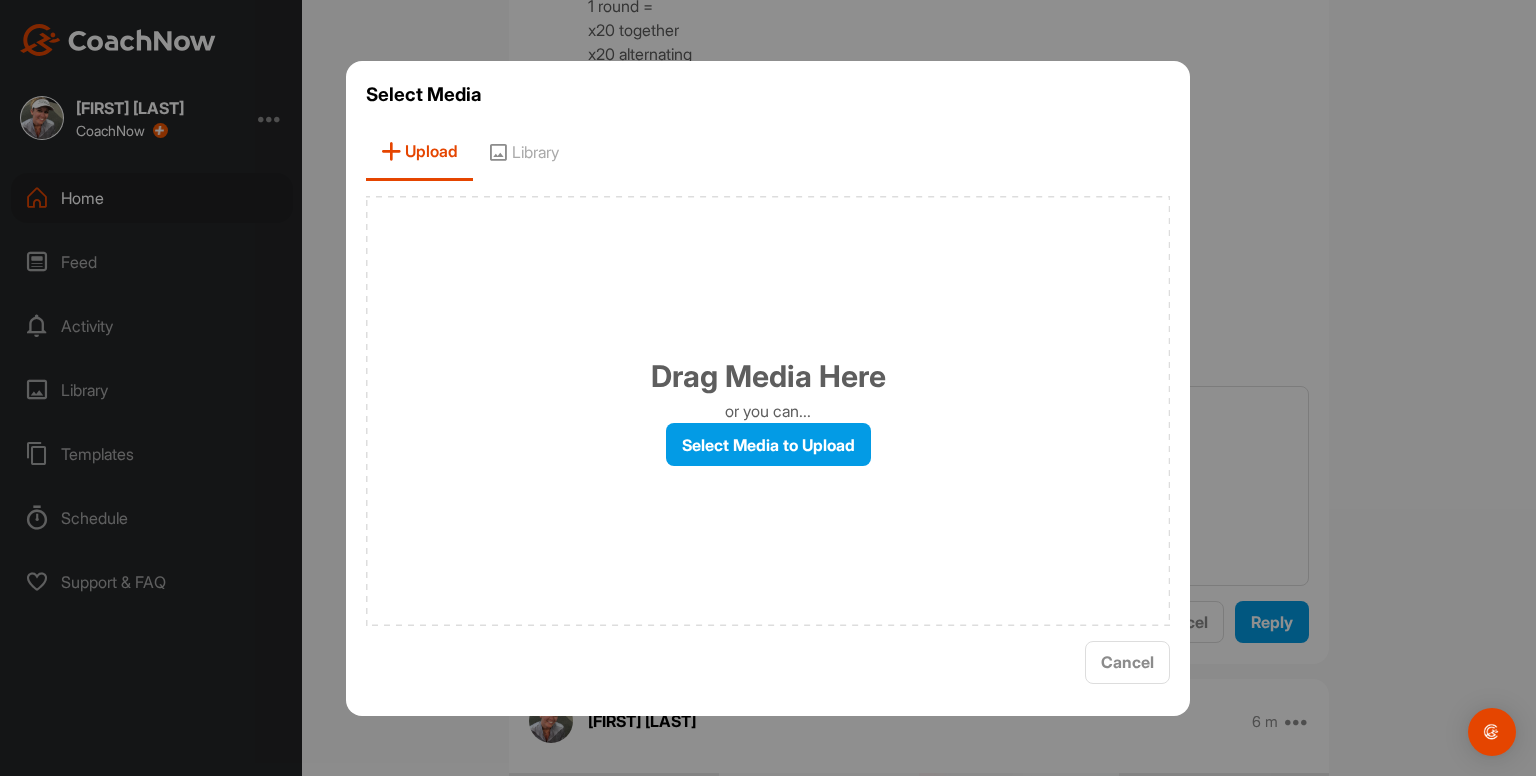 click on "Library" at bounding box center (523, 152) 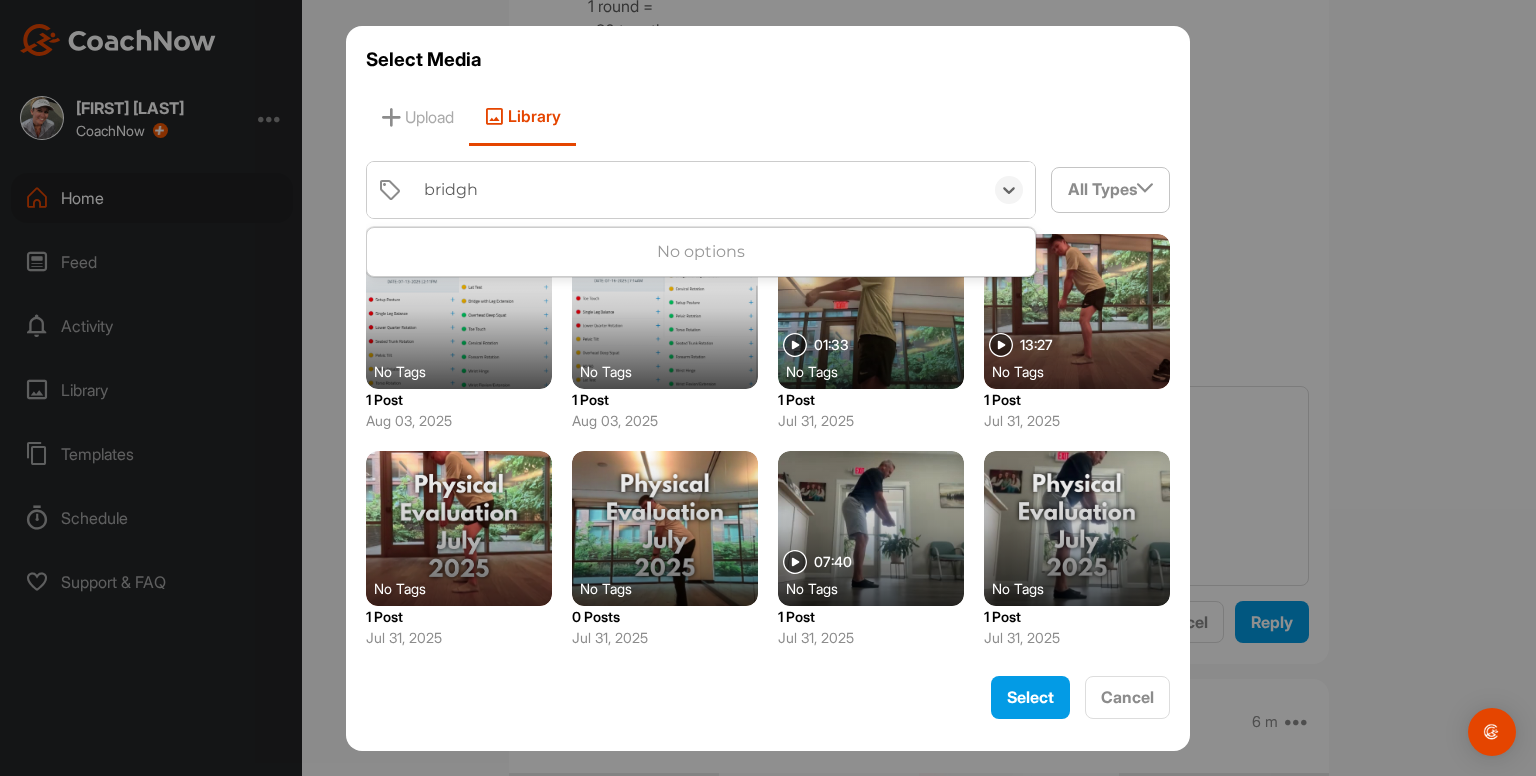 type on "bridg" 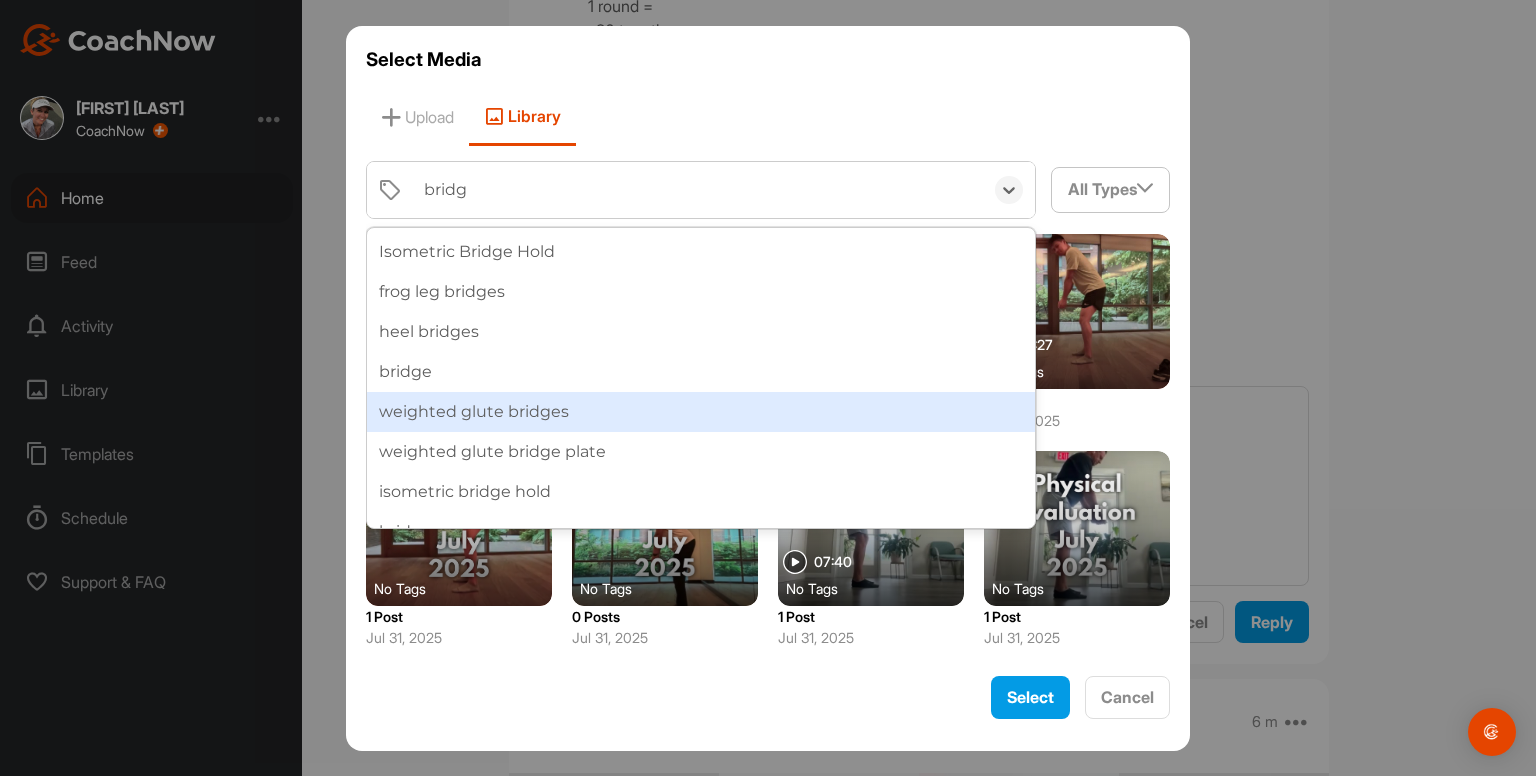 scroll, scrollTop: 68, scrollLeft: 0, axis: vertical 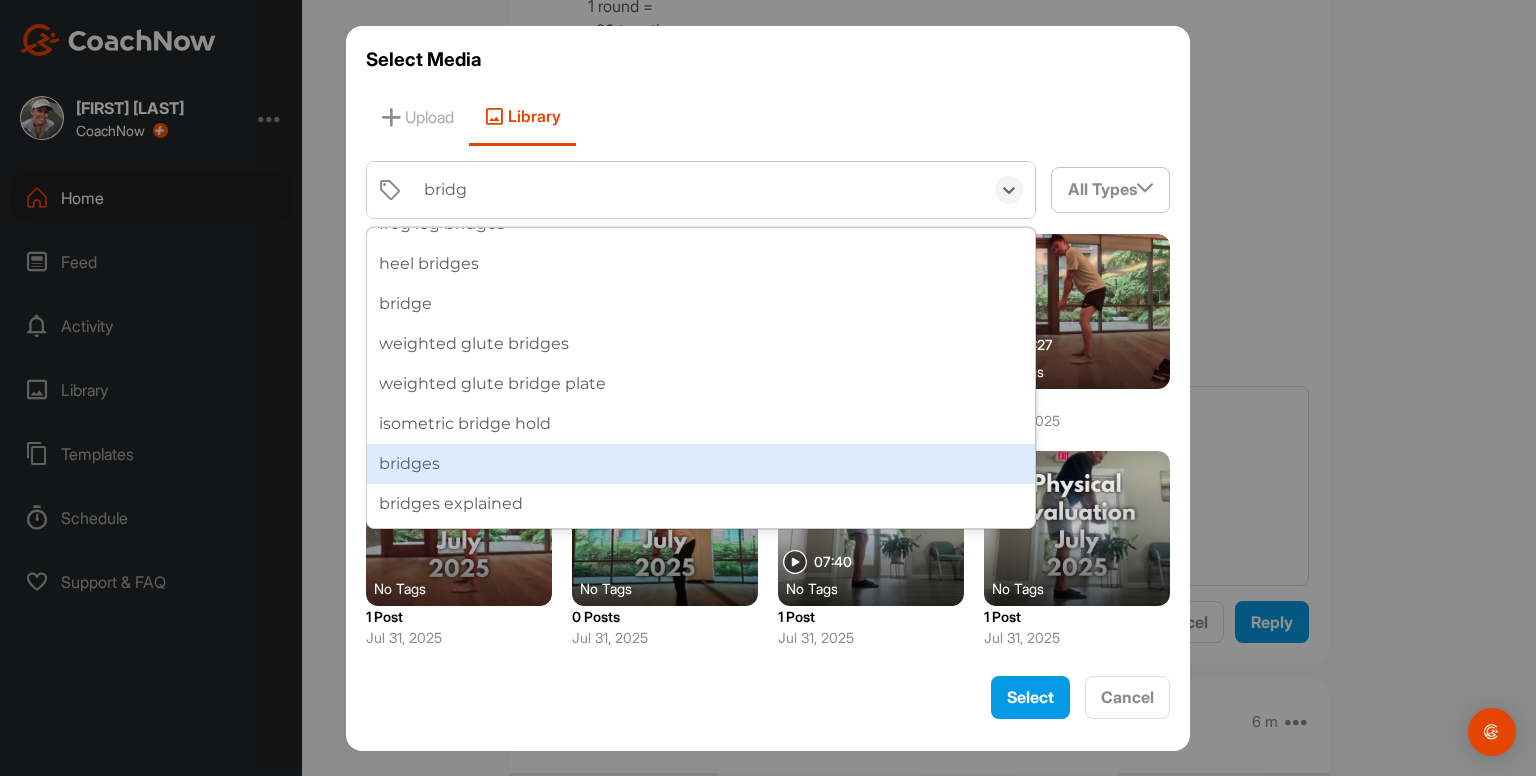 click on "bridges" at bounding box center (701, 464) 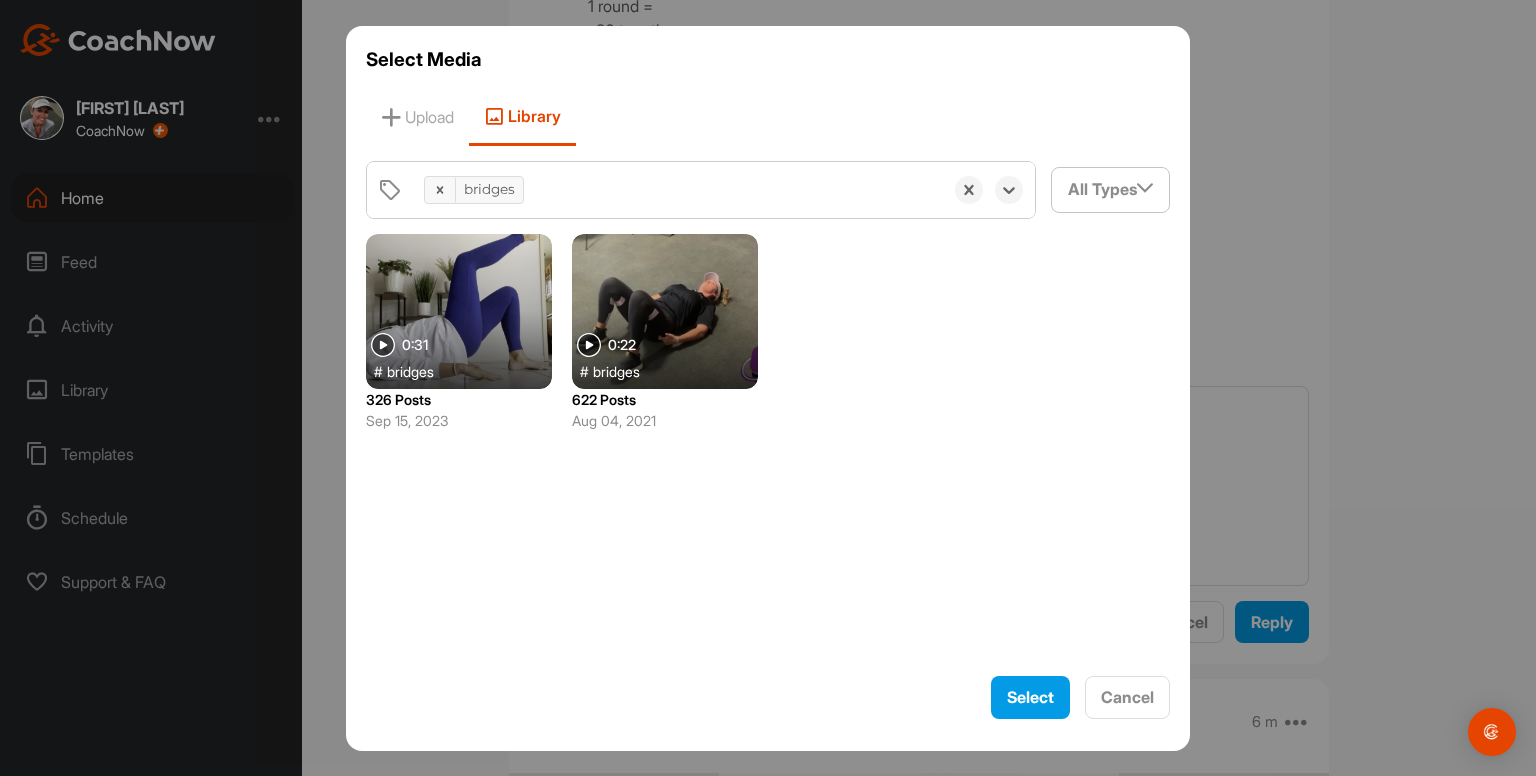 click at bounding box center (665, 311) 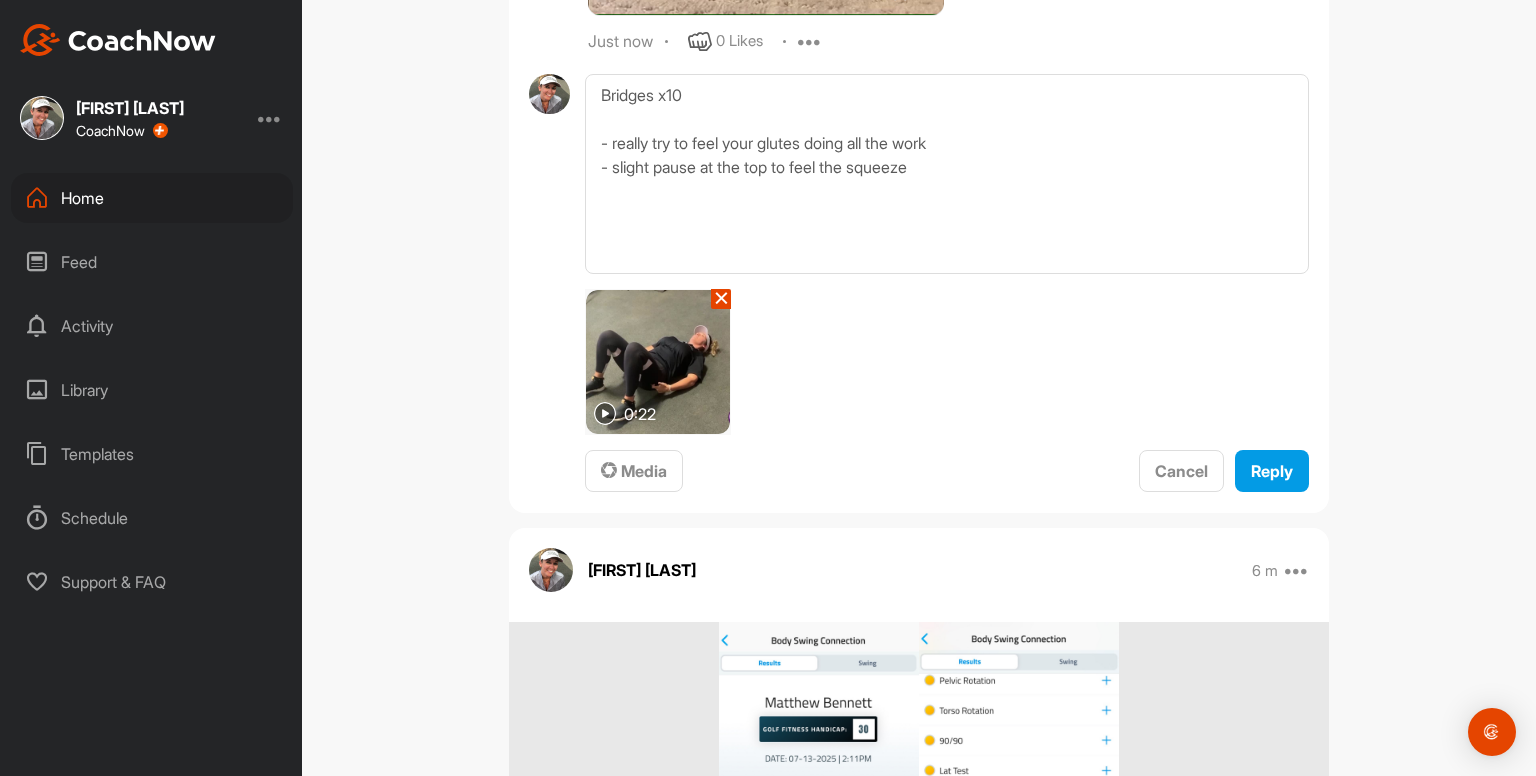 scroll, scrollTop: 3124, scrollLeft: 0, axis: vertical 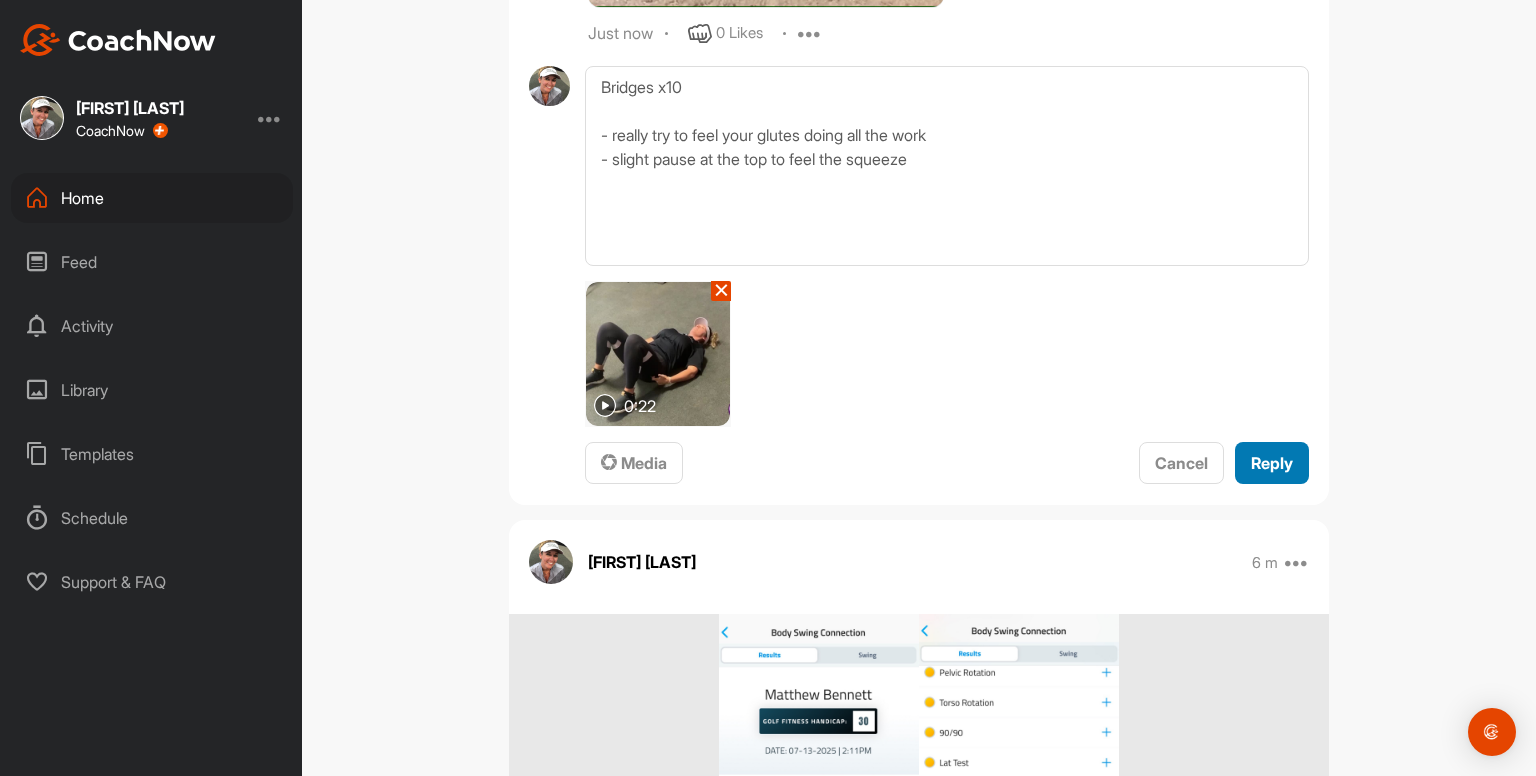 click on "Reply" at bounding box center [1272, 463] 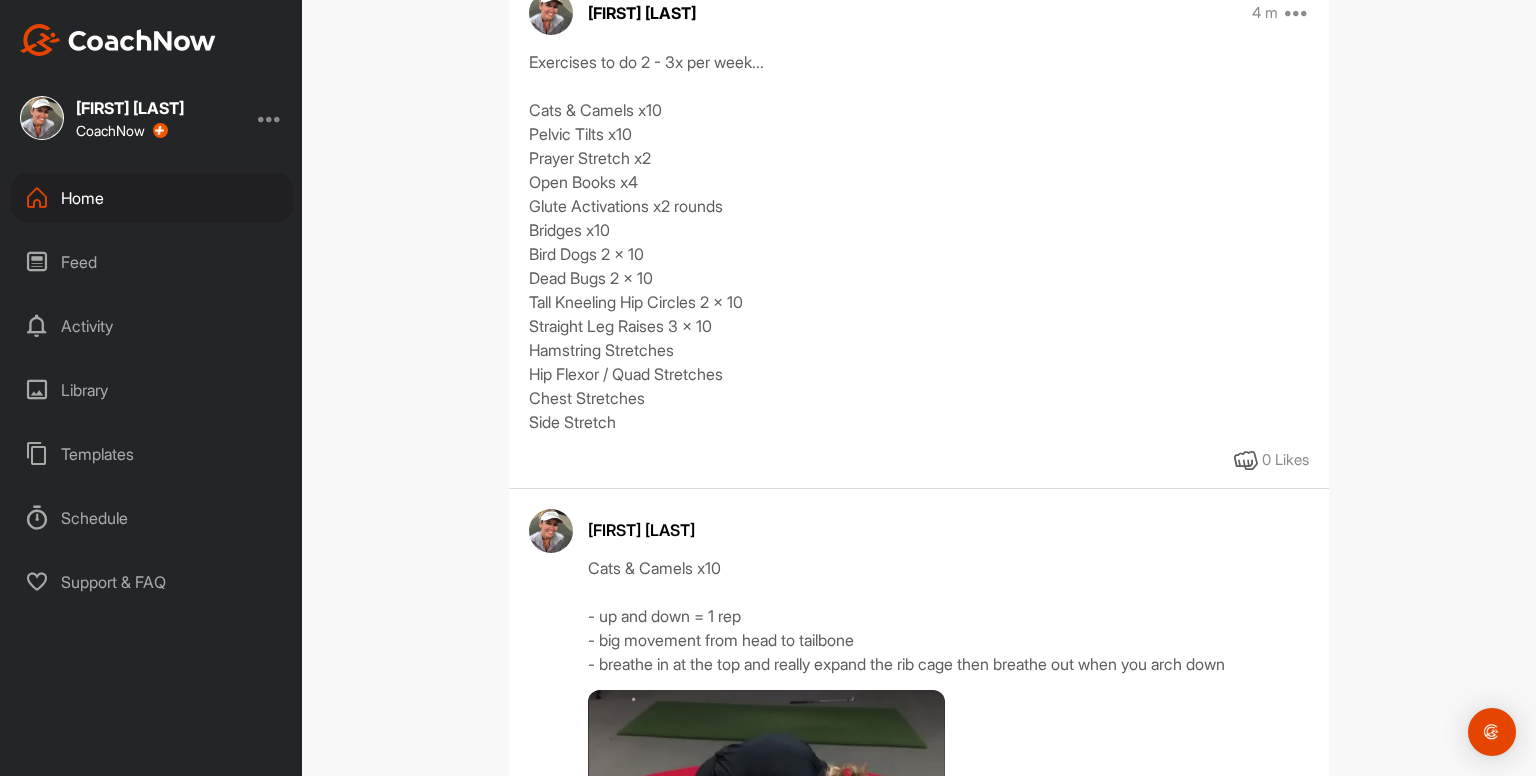 scroll, scrollTop: 439, scrollLeft: 0, axis: vertical 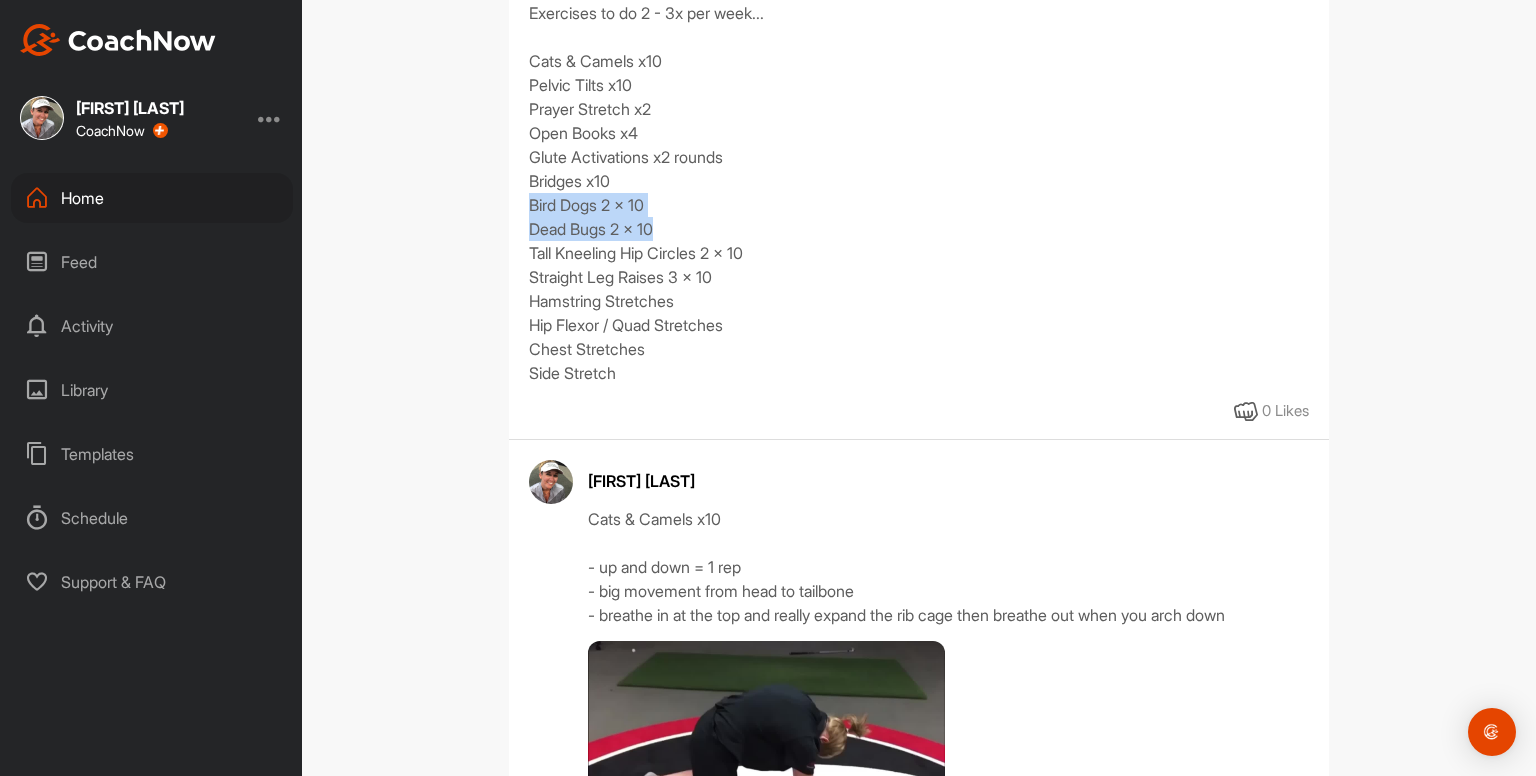 drag, startPoint x: 662, startPoint y: 225, endPoint x: 520, endPoint y: 204, distance: 143.54442 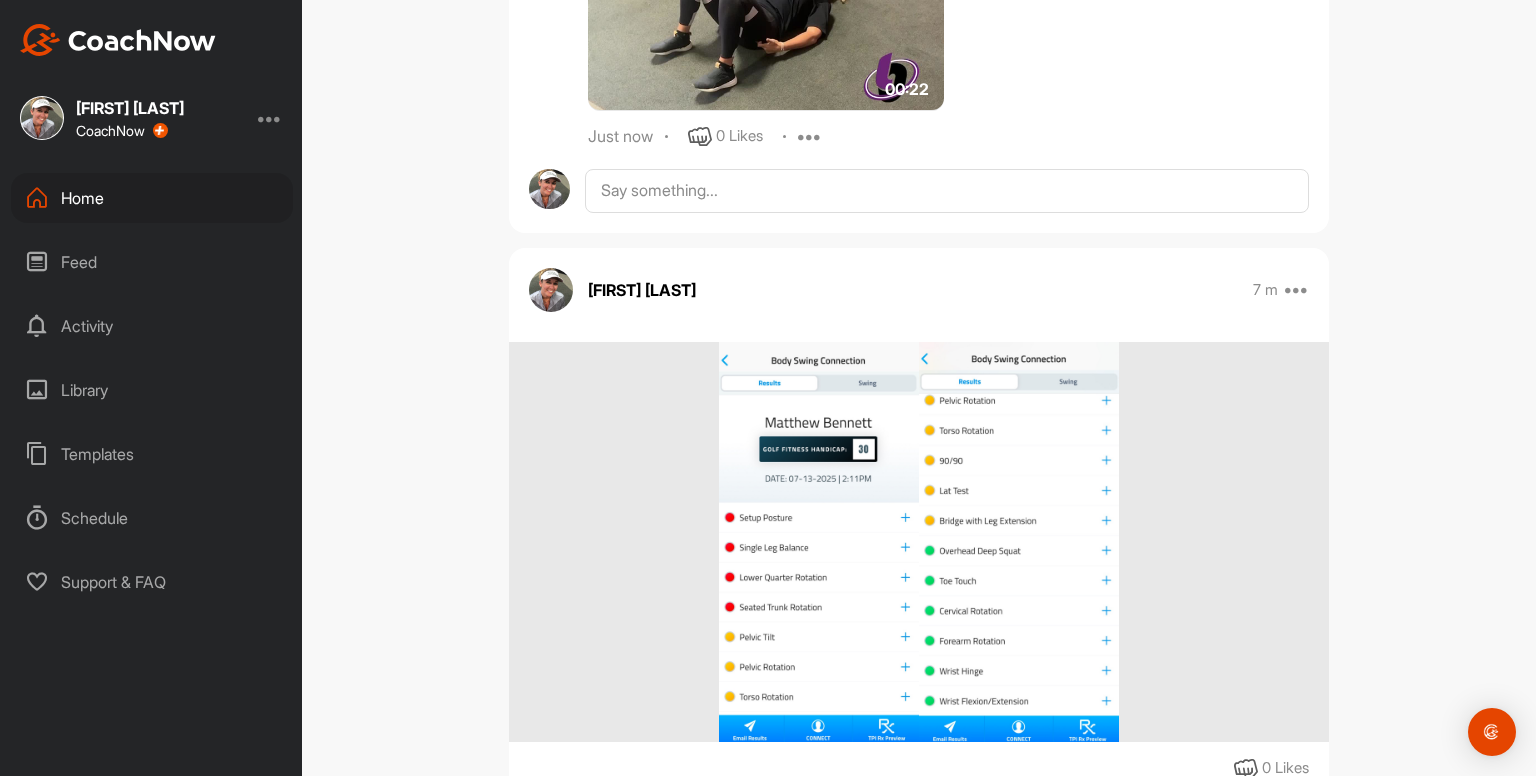 scroll, scrollTop: 3440, scrollLeft: 0, axis: vertical 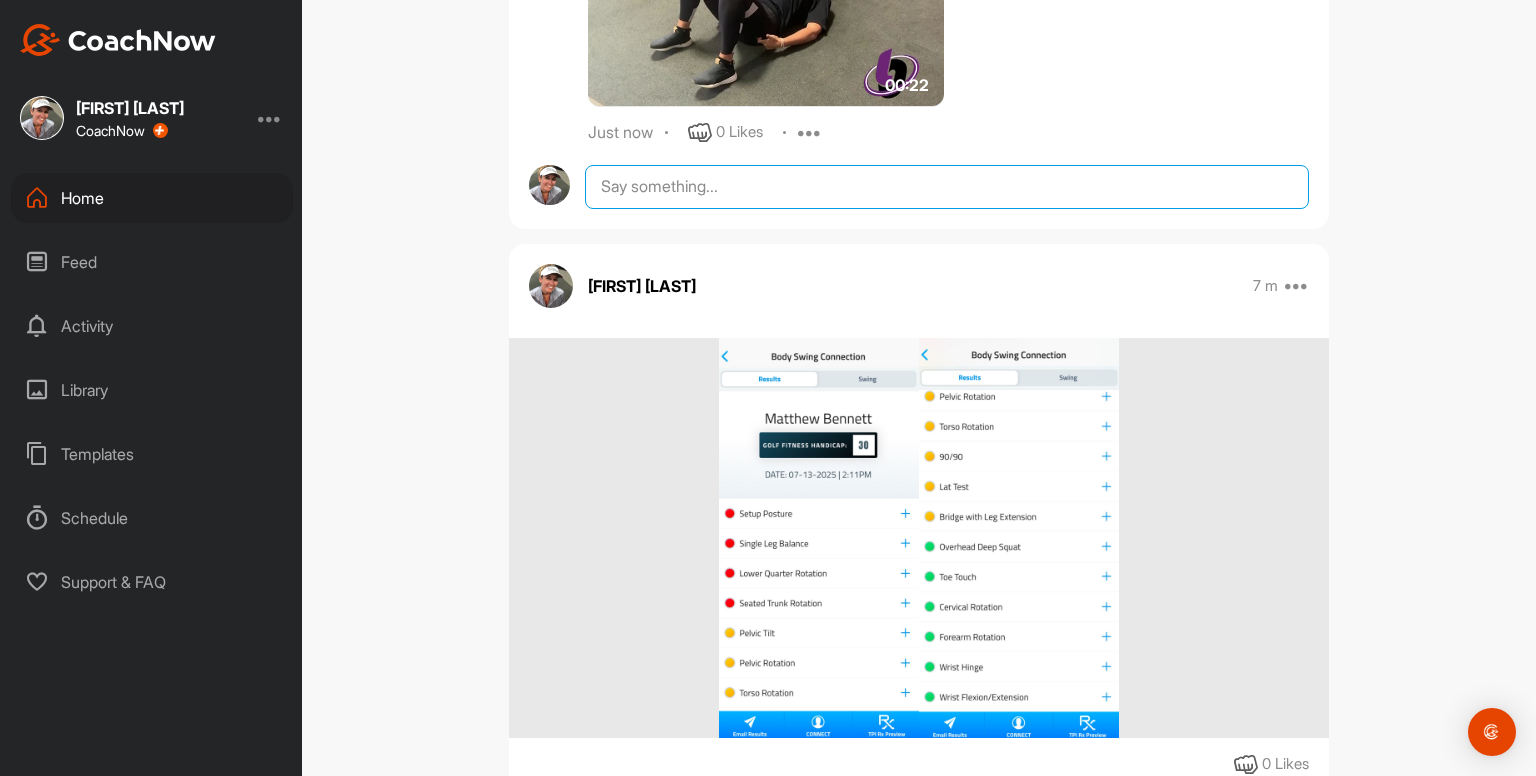 click at bounding box center (947, 187) 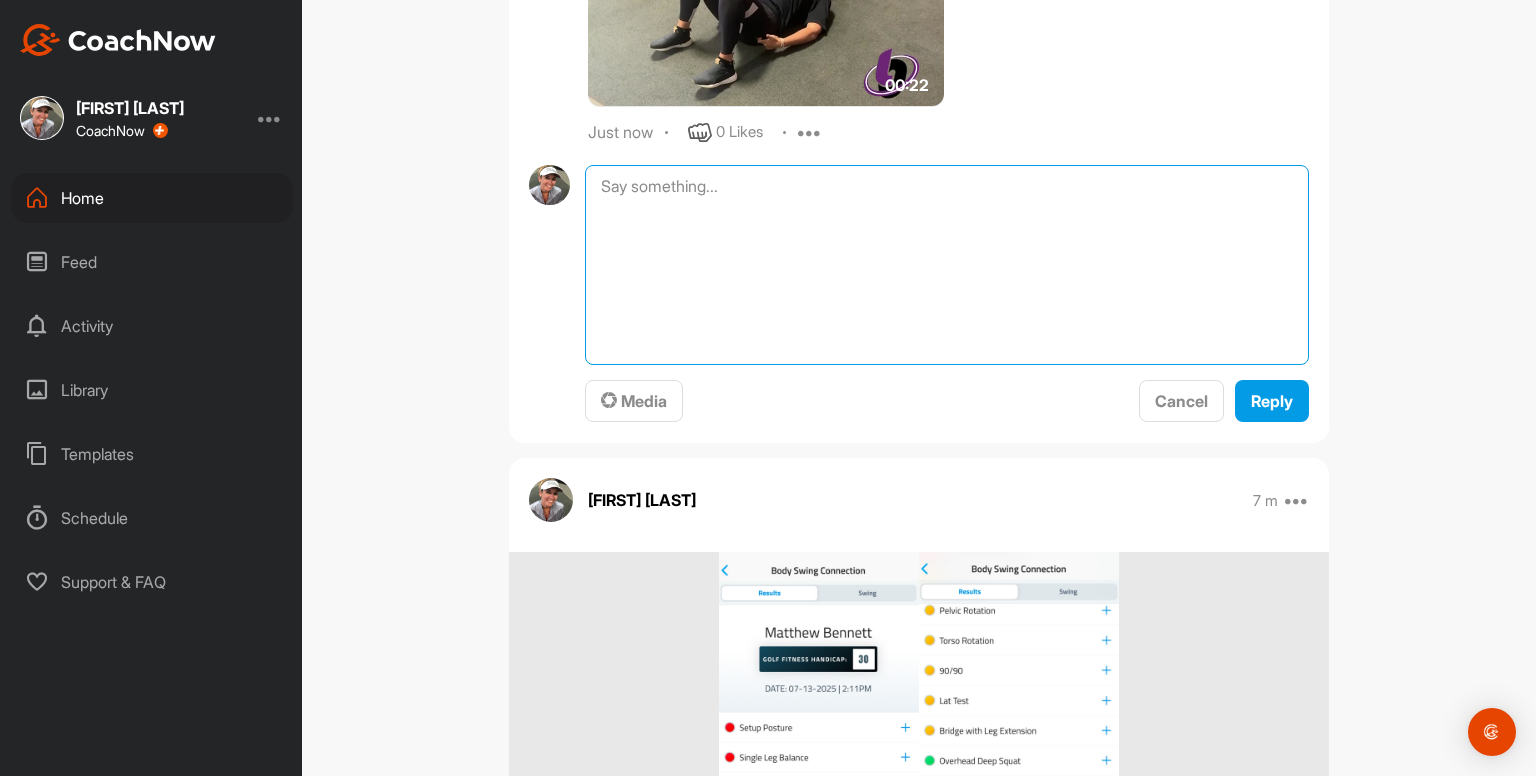 paste on "Bird Dogs 2 x 10
Dead Bugs 2 x 10" 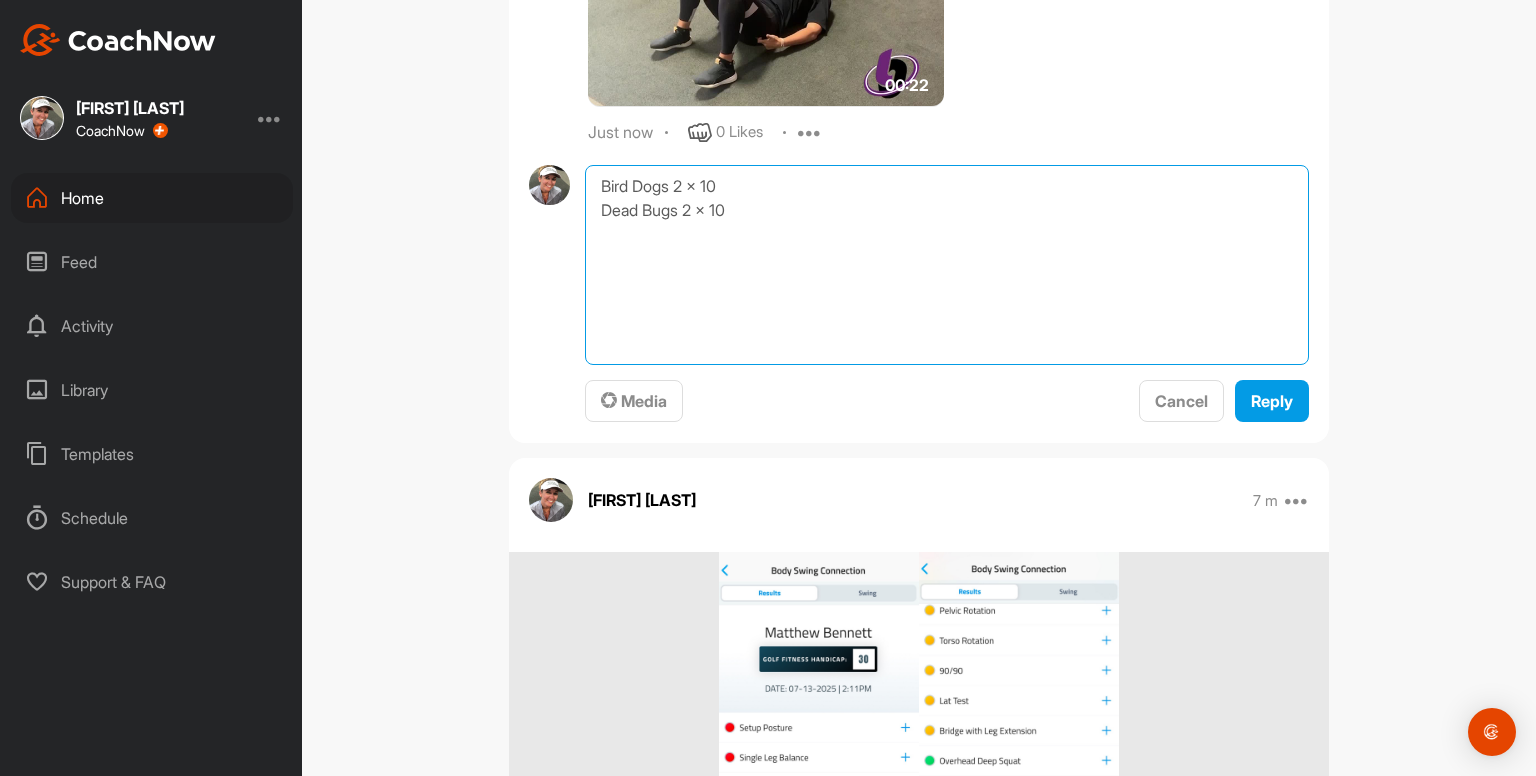 drag, startPoint x: 751, startPoint y: 221, endPoint x: 559, endPoint y: 209, distance: 192.37463 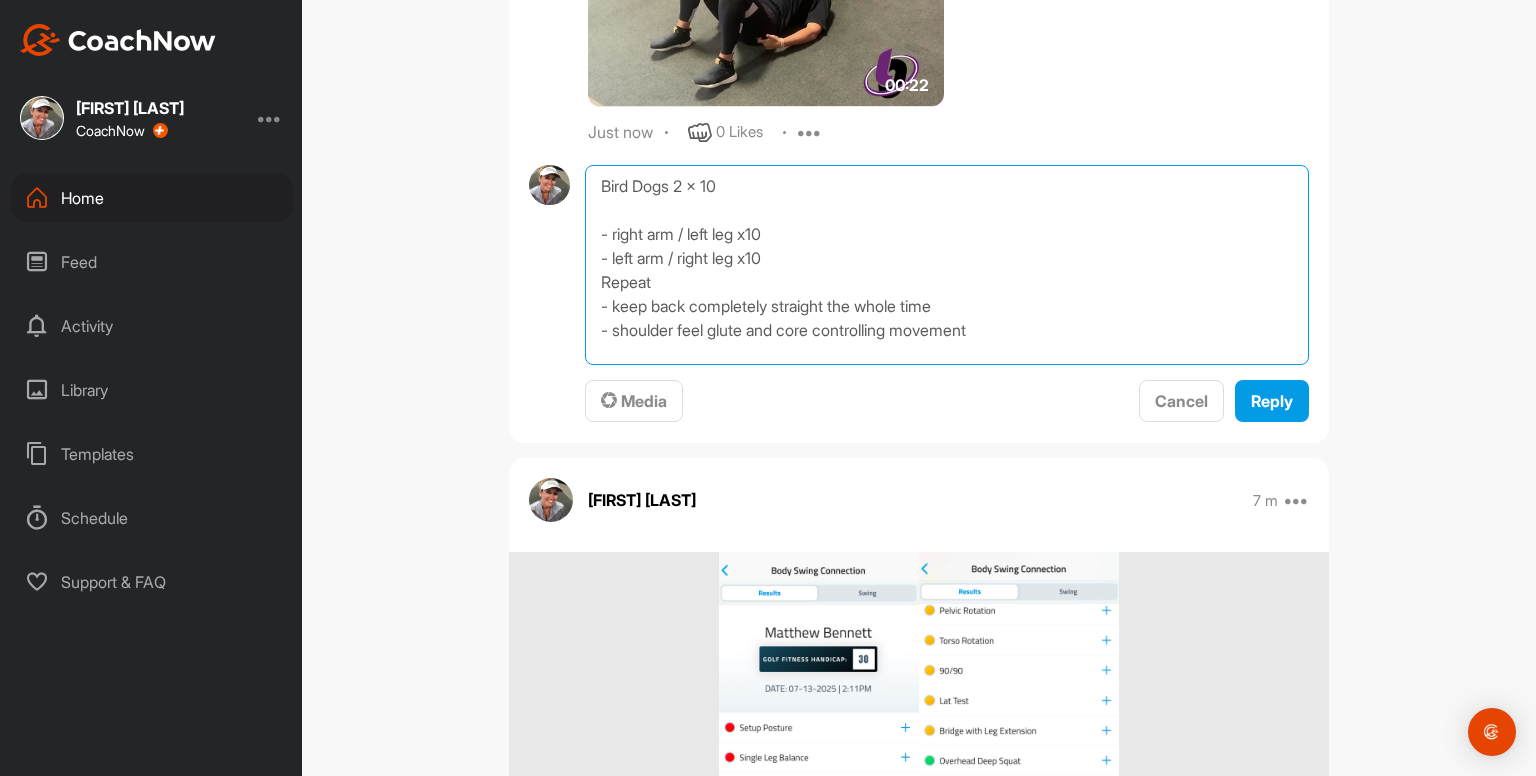 type on "Bird Dogs 2 x 10
- right arm / left leg x10
- left arm / right leg x10
Repeat
- keep back completely straight the whole time
- shoulder feel glute and core controlling movement" 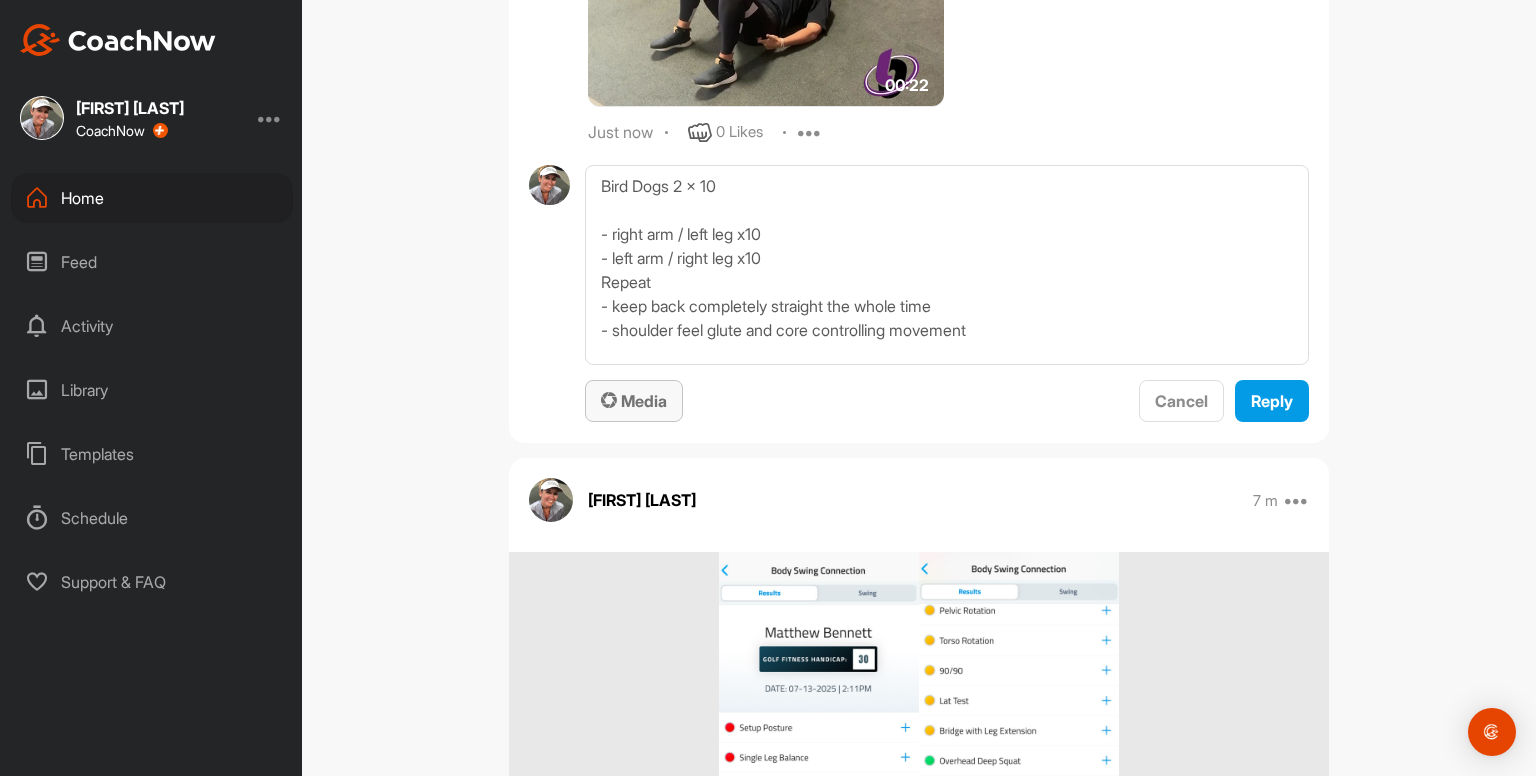 click on "Media" at bounding box center (634, 401) 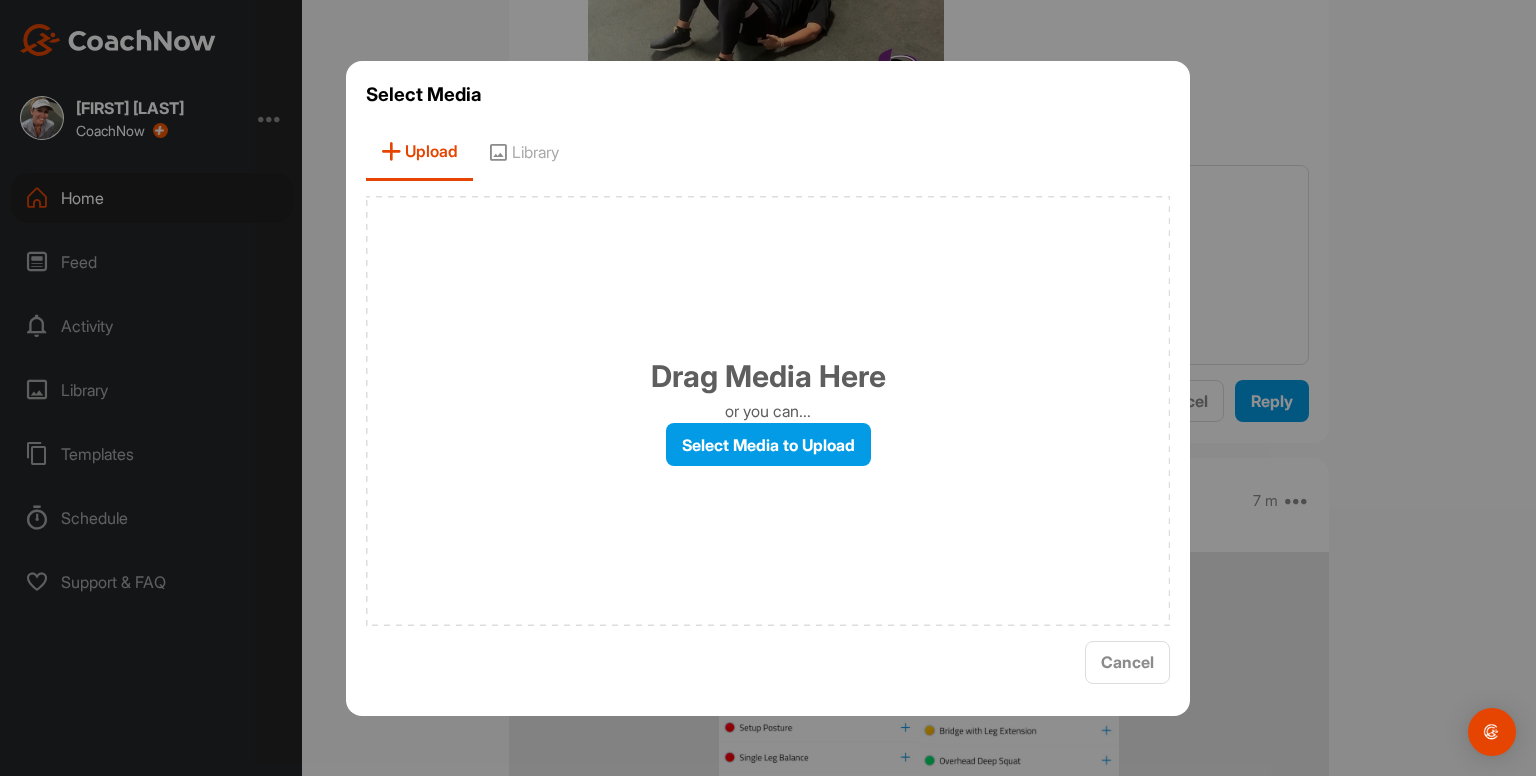 click on "Library" at bounding box center (523, 152) 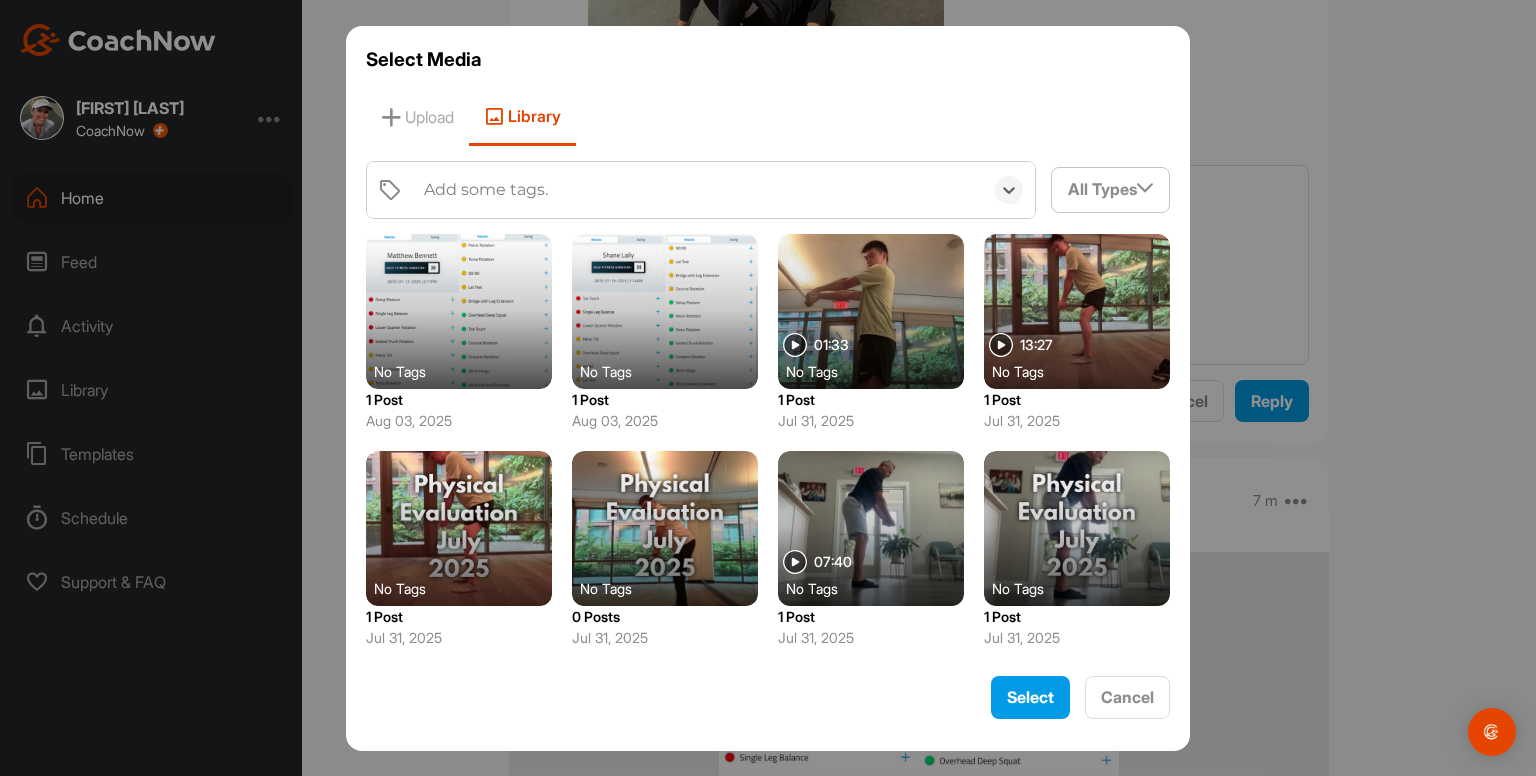 click on "Add some tags." at bounding box center (698, 190) 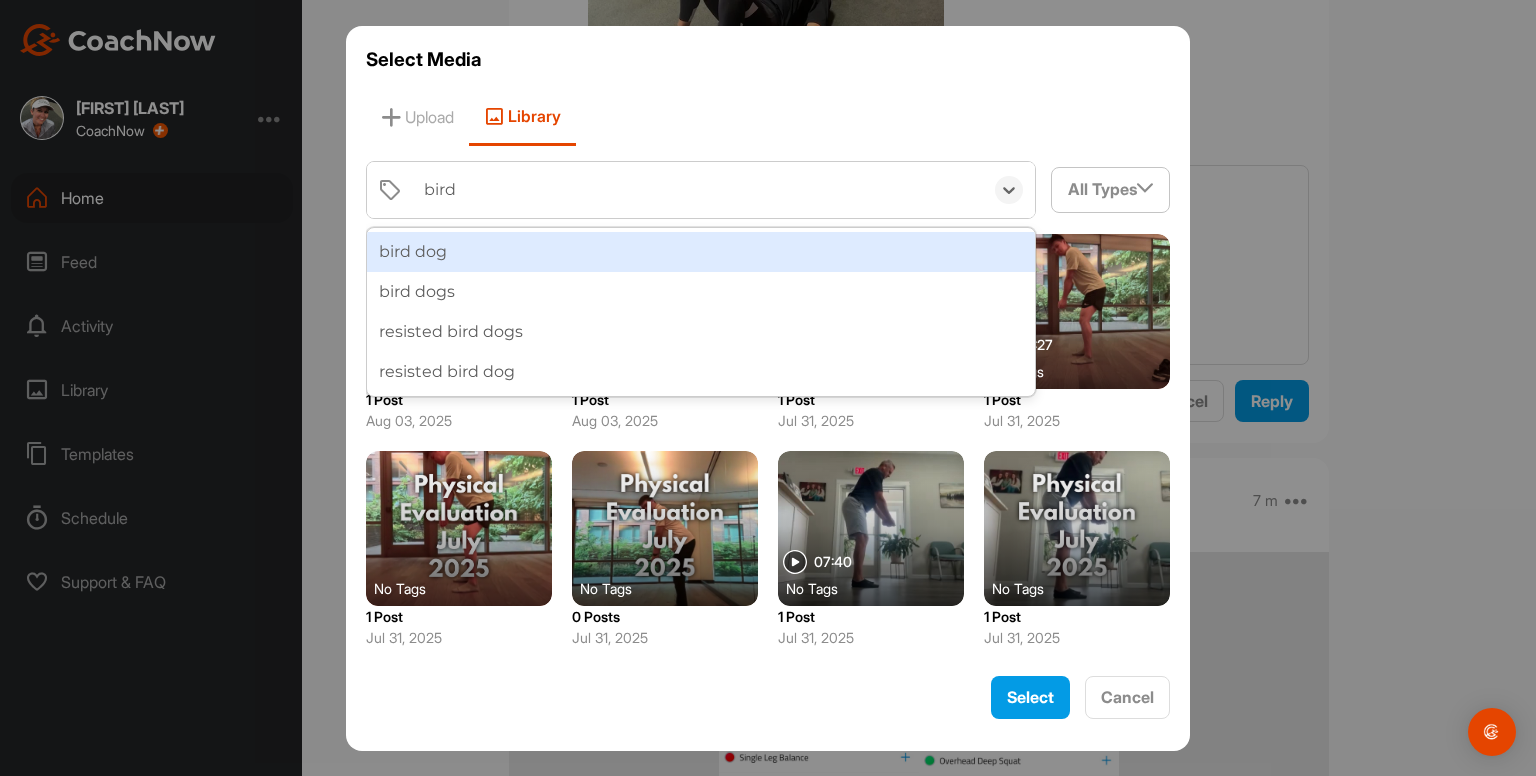 type on "bird d" 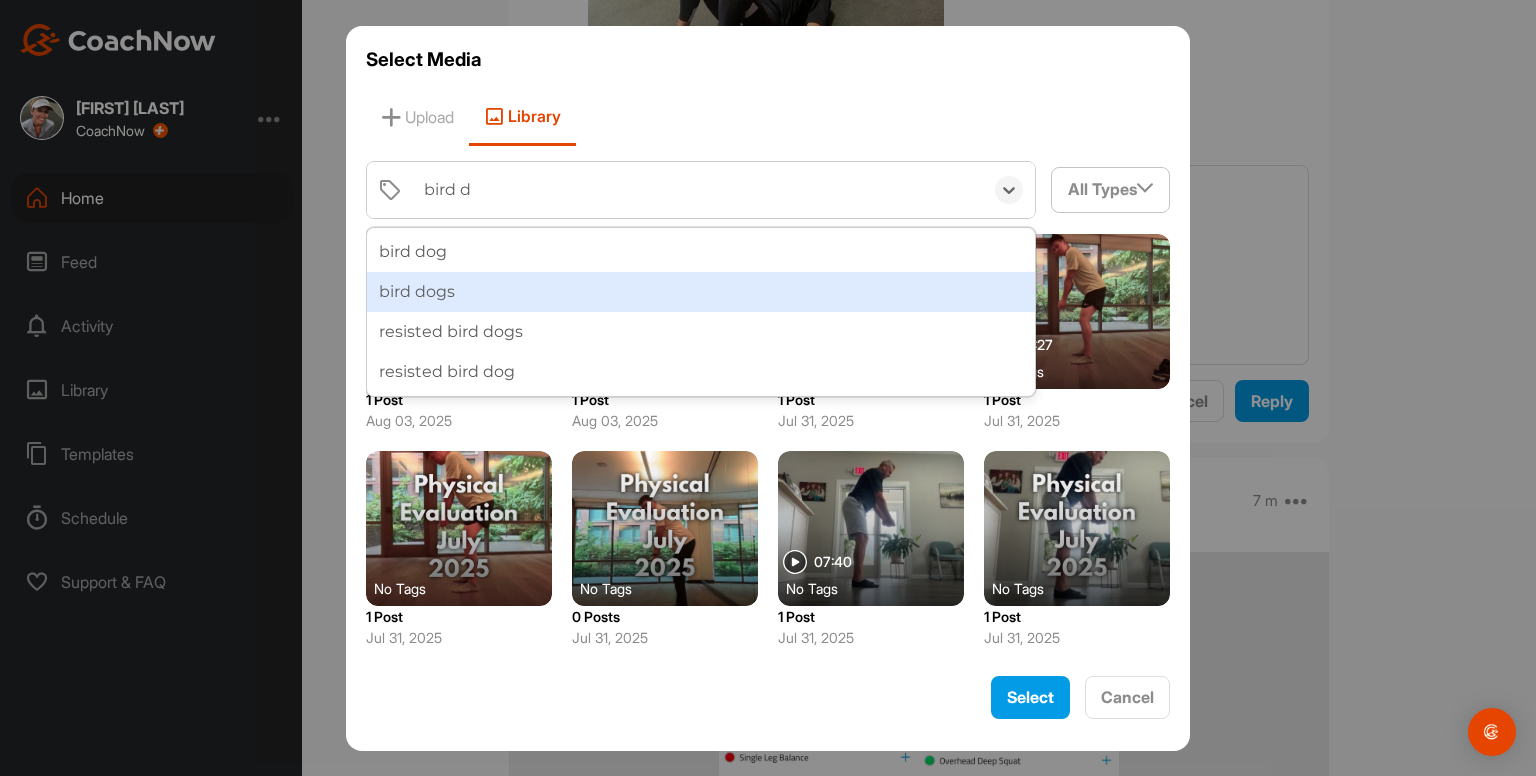 click on "bird dogs" at bounding box center [701, 292] 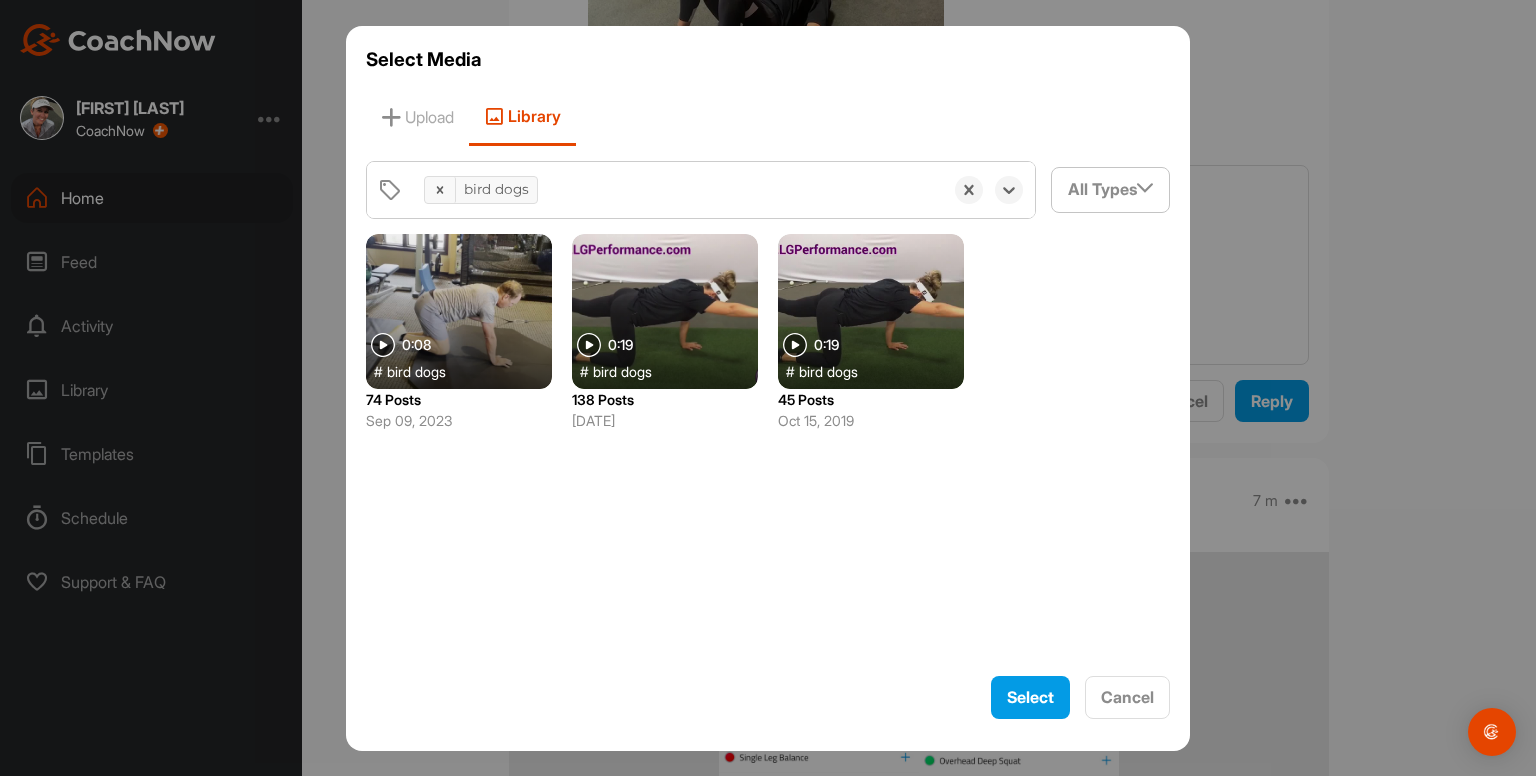 click at bounding box center (665, 311) 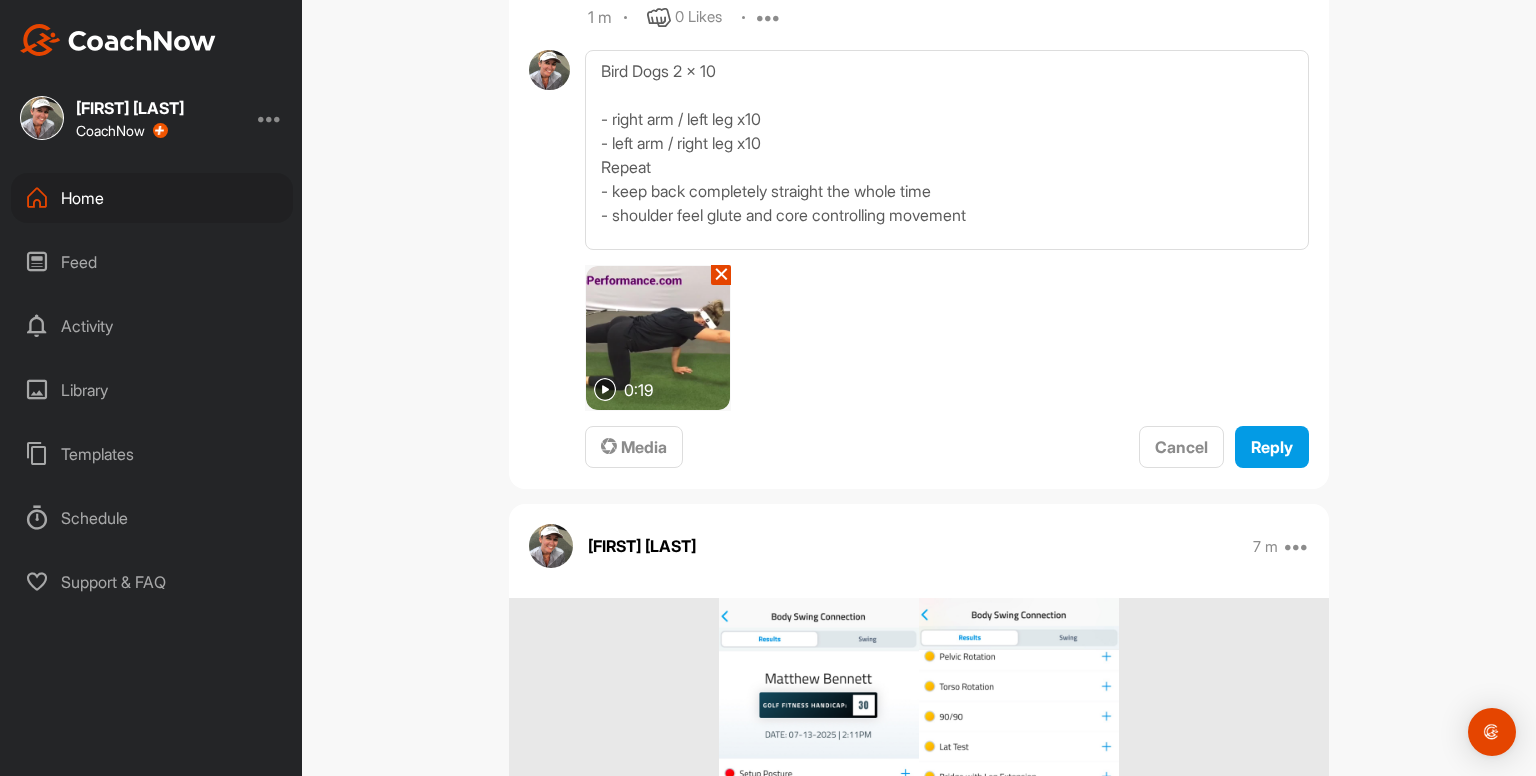 scroll, scrollTop: 3556, scrollLeft: 0, axis: vertical 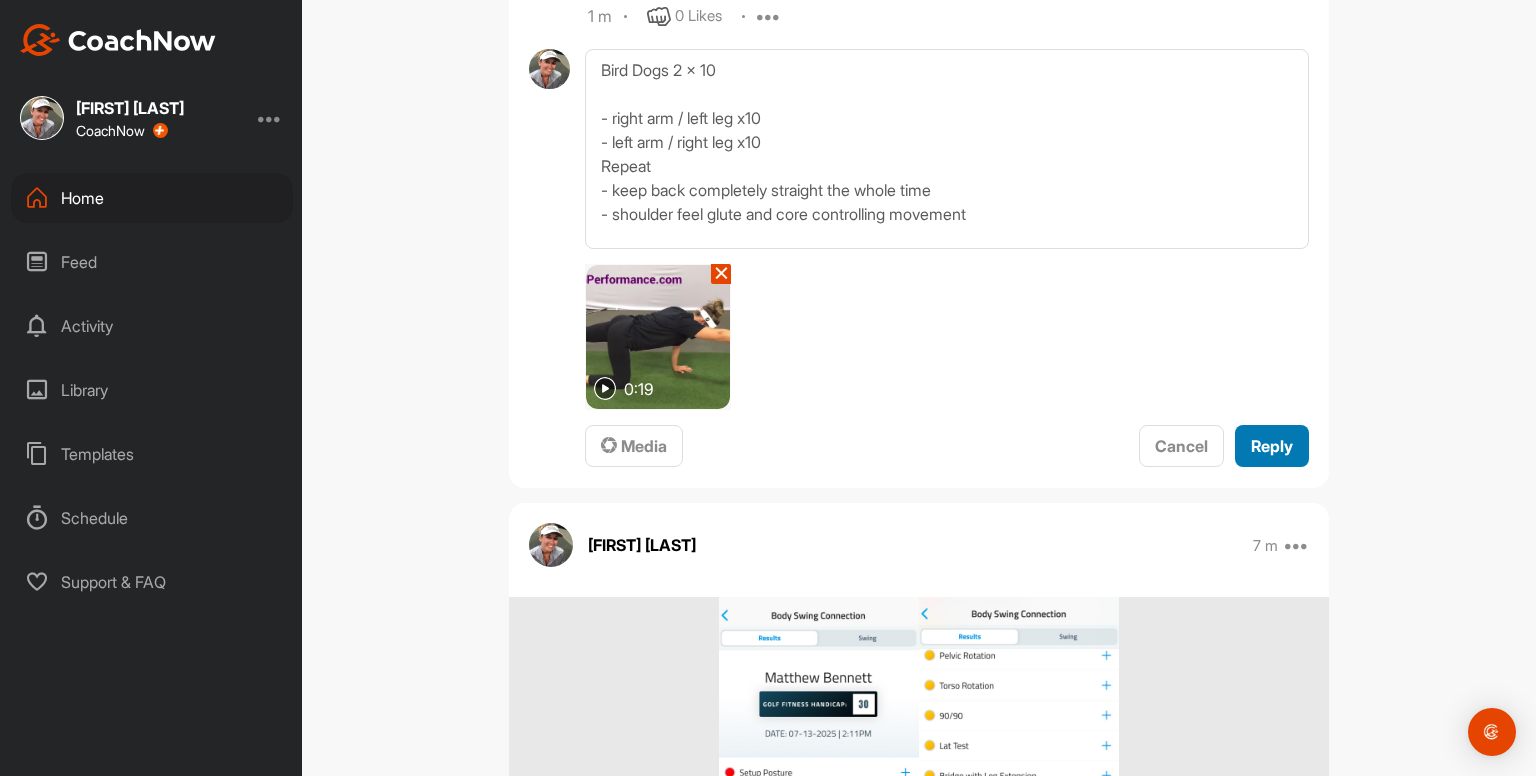 click on "Reply" at bounding box center (1272, 446) 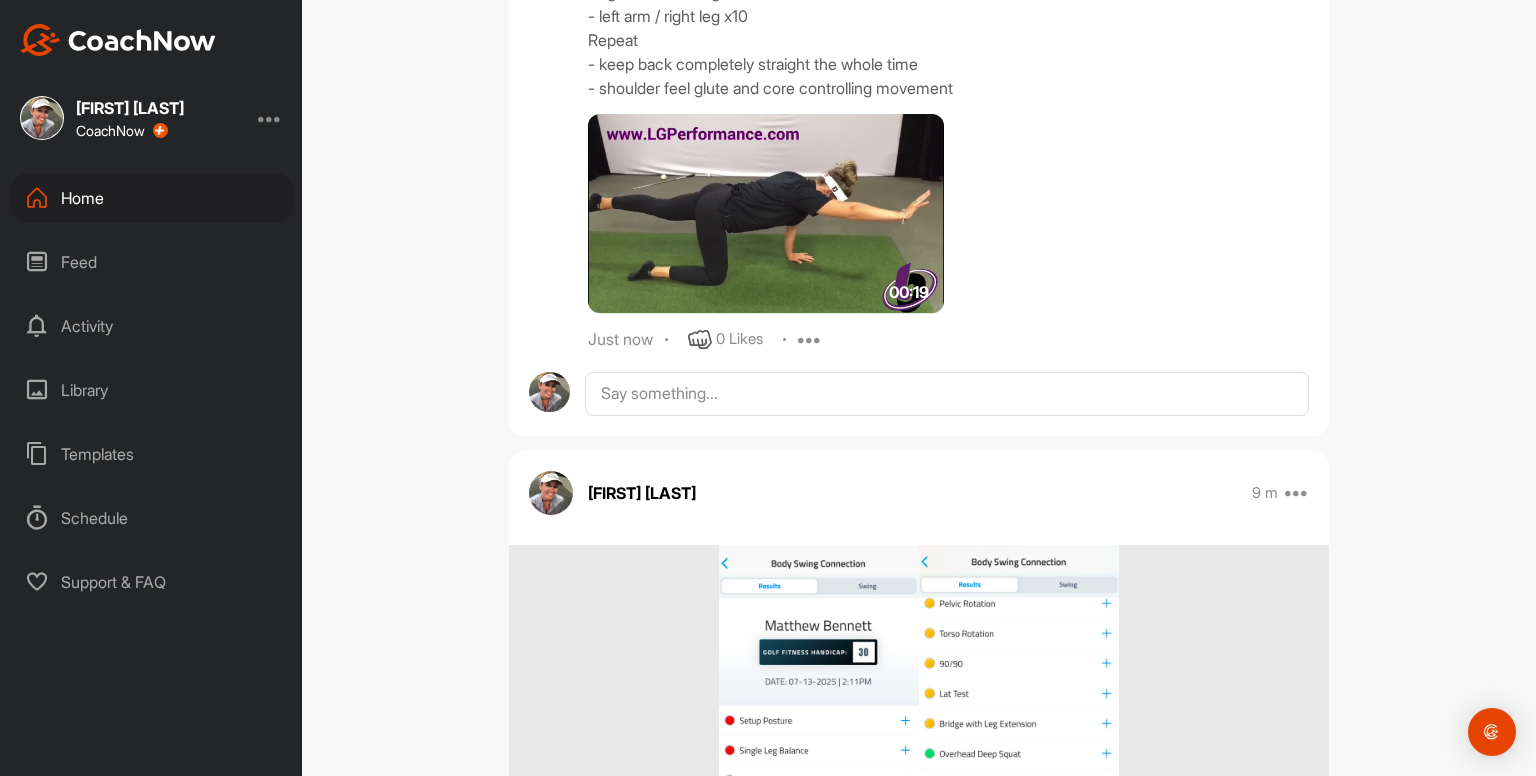 scroll, scrollTop: 3723, scrollLeft: 0, axis: vertical 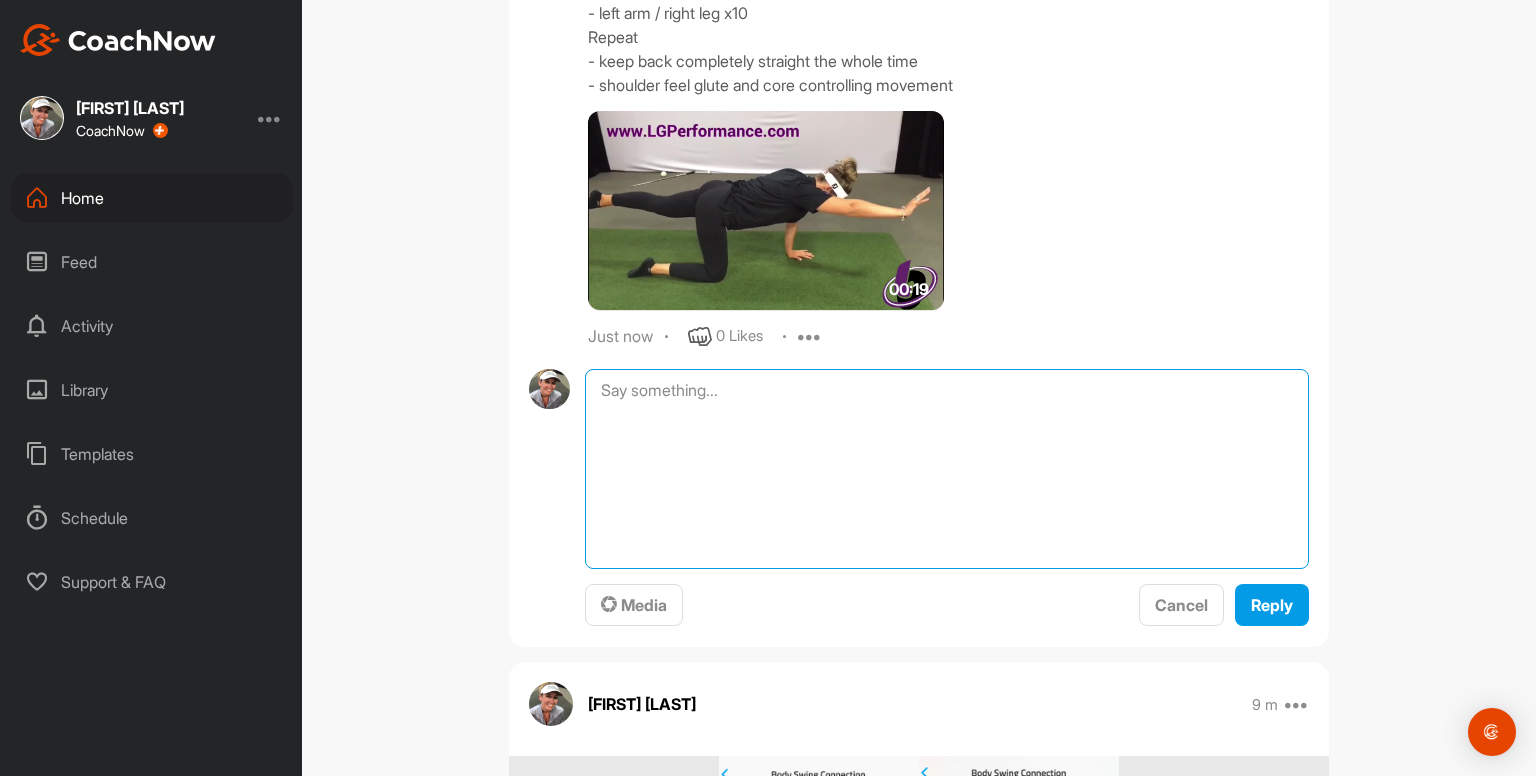 click at bounding box center (947, 469) 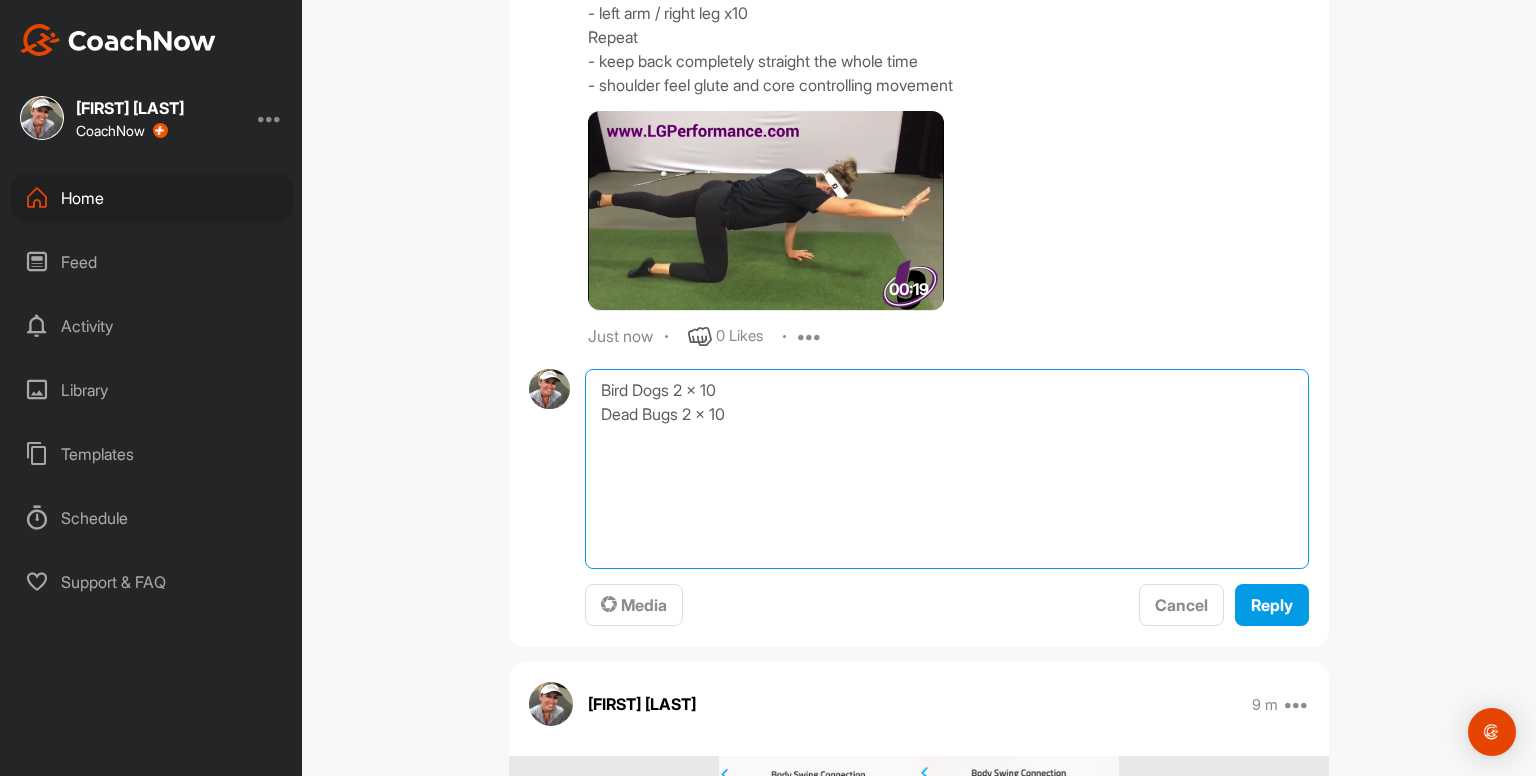 drag, startPoint x: 583, startPoint y: 413, endPoint x: 583, endPoint y: 341, distance: 72 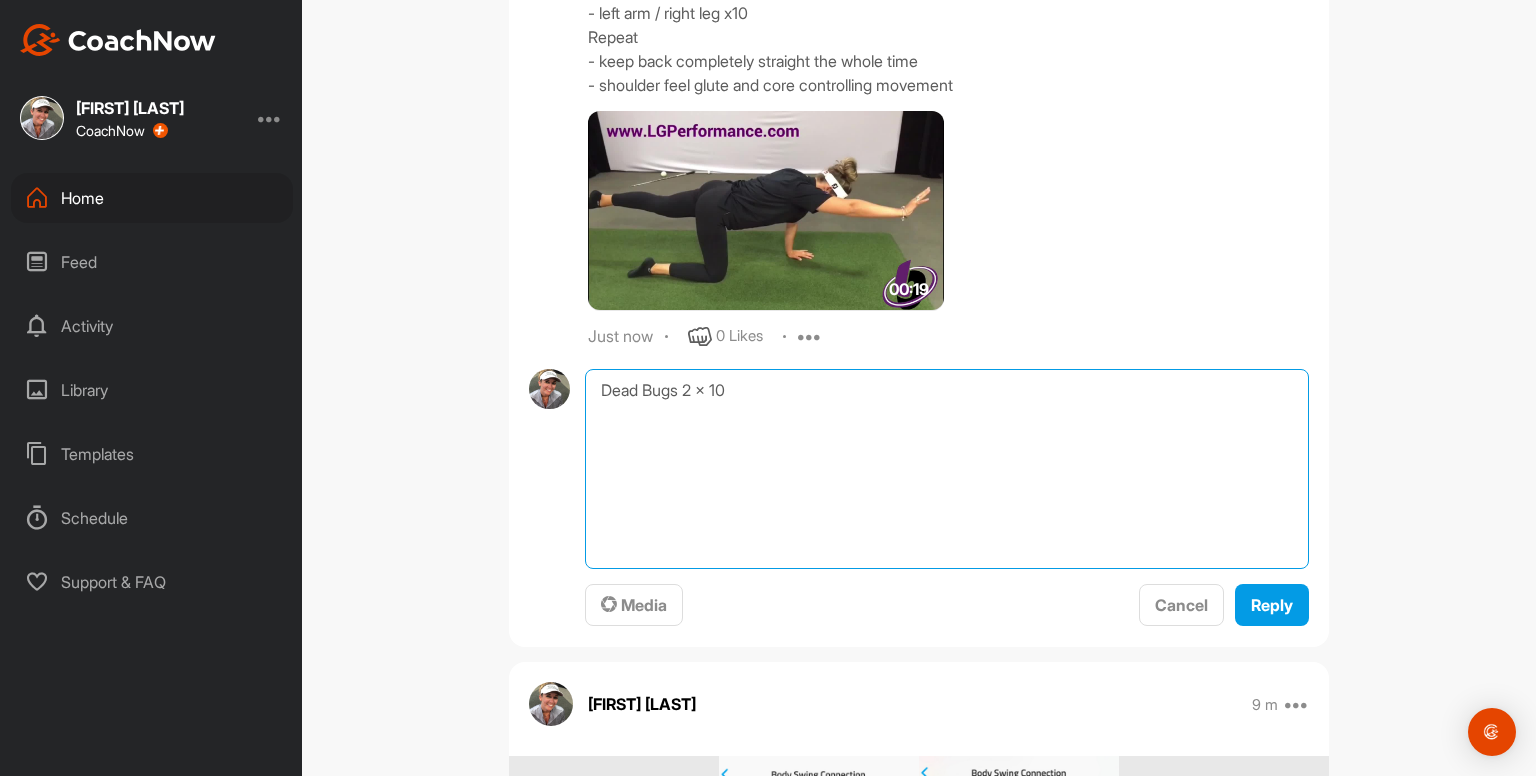 click on "Dead Bugs 2 x 10" at bounding box center [947, 469] 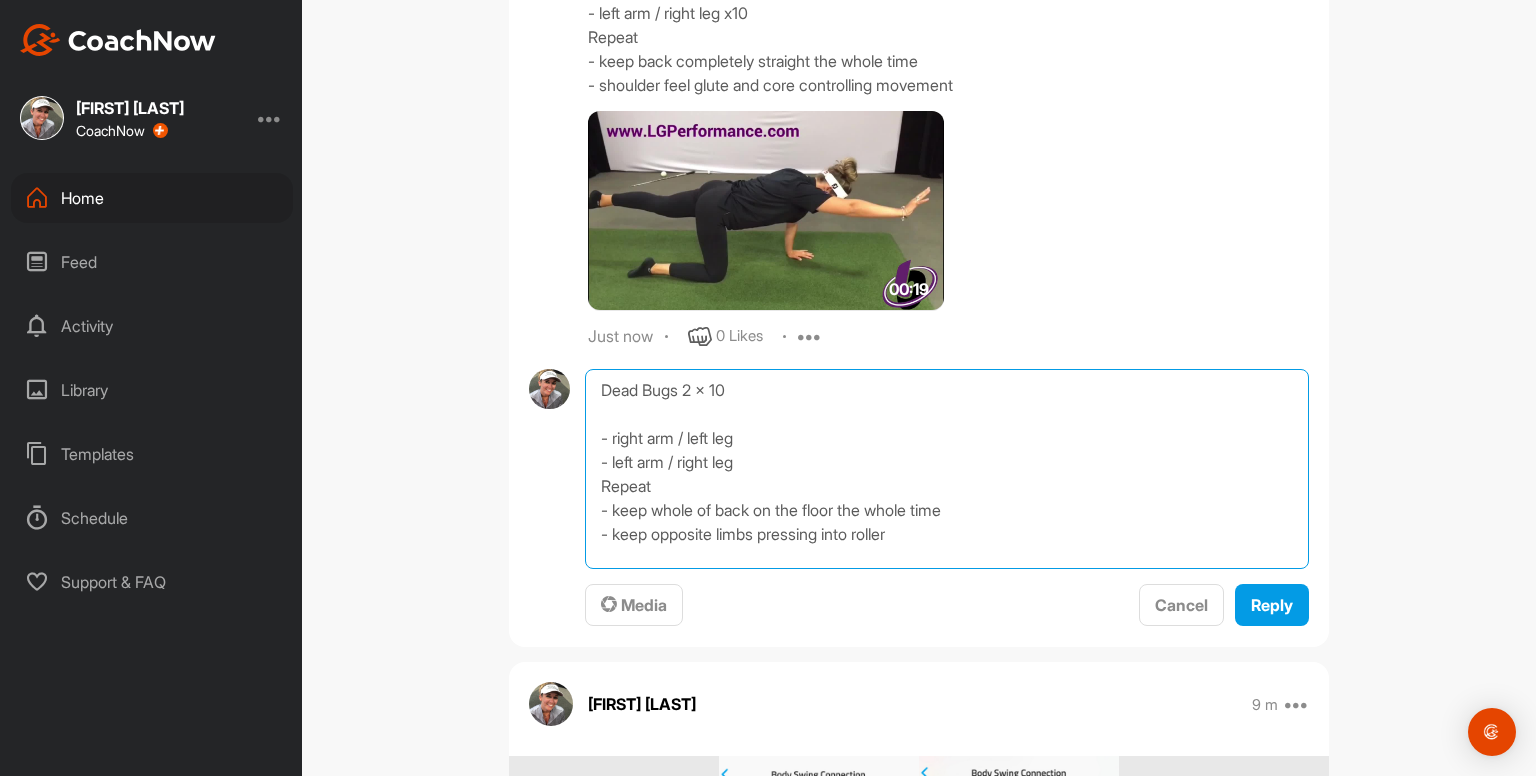 type on "Dead Bugs 2 x 10
- right arm / left leg
- left arm / right leg
Repeat
- keep whole of back on the floor the whole time
- keep opposite limbs pressing into roller" 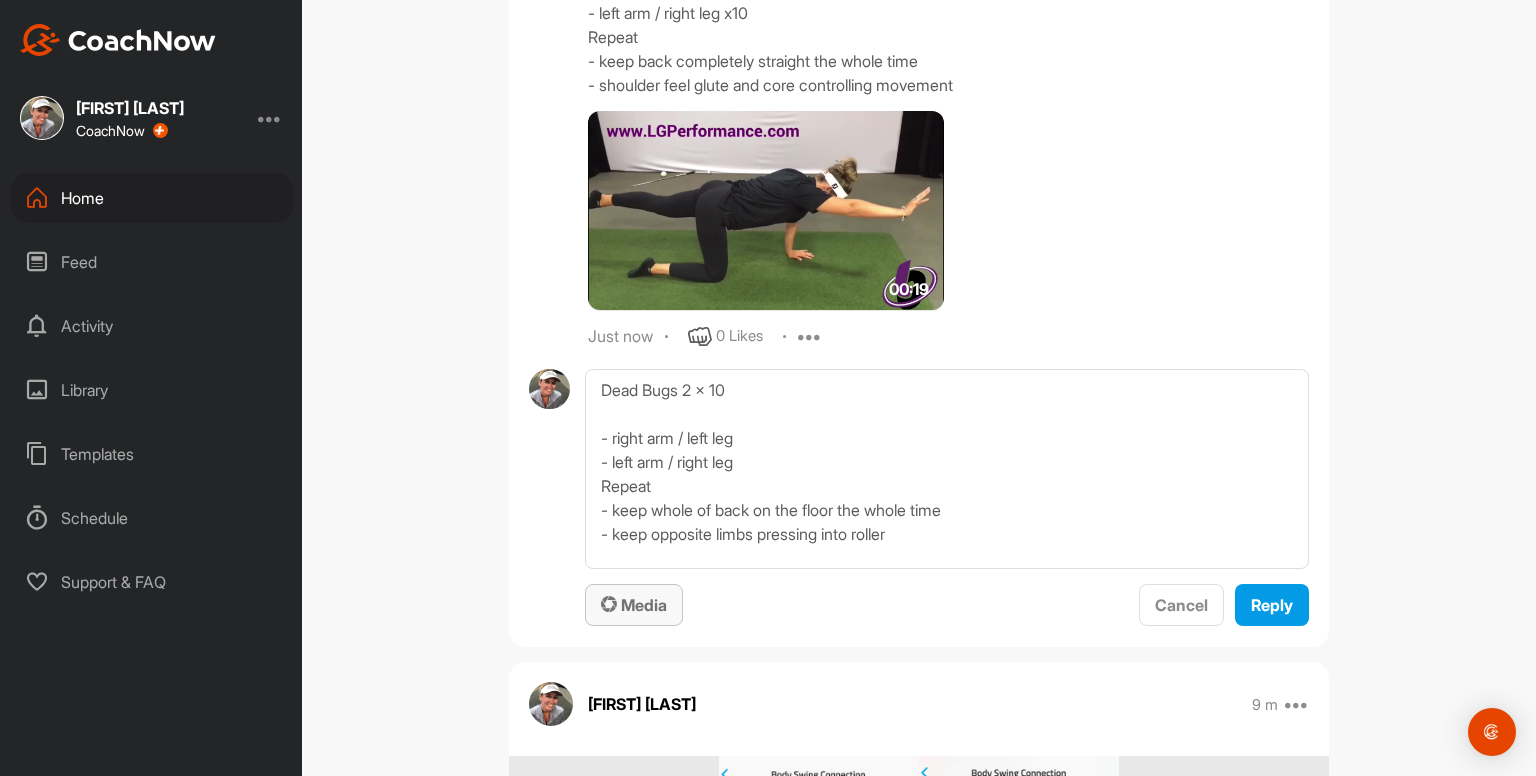 click on "Media" at bounding box center (634, 605) 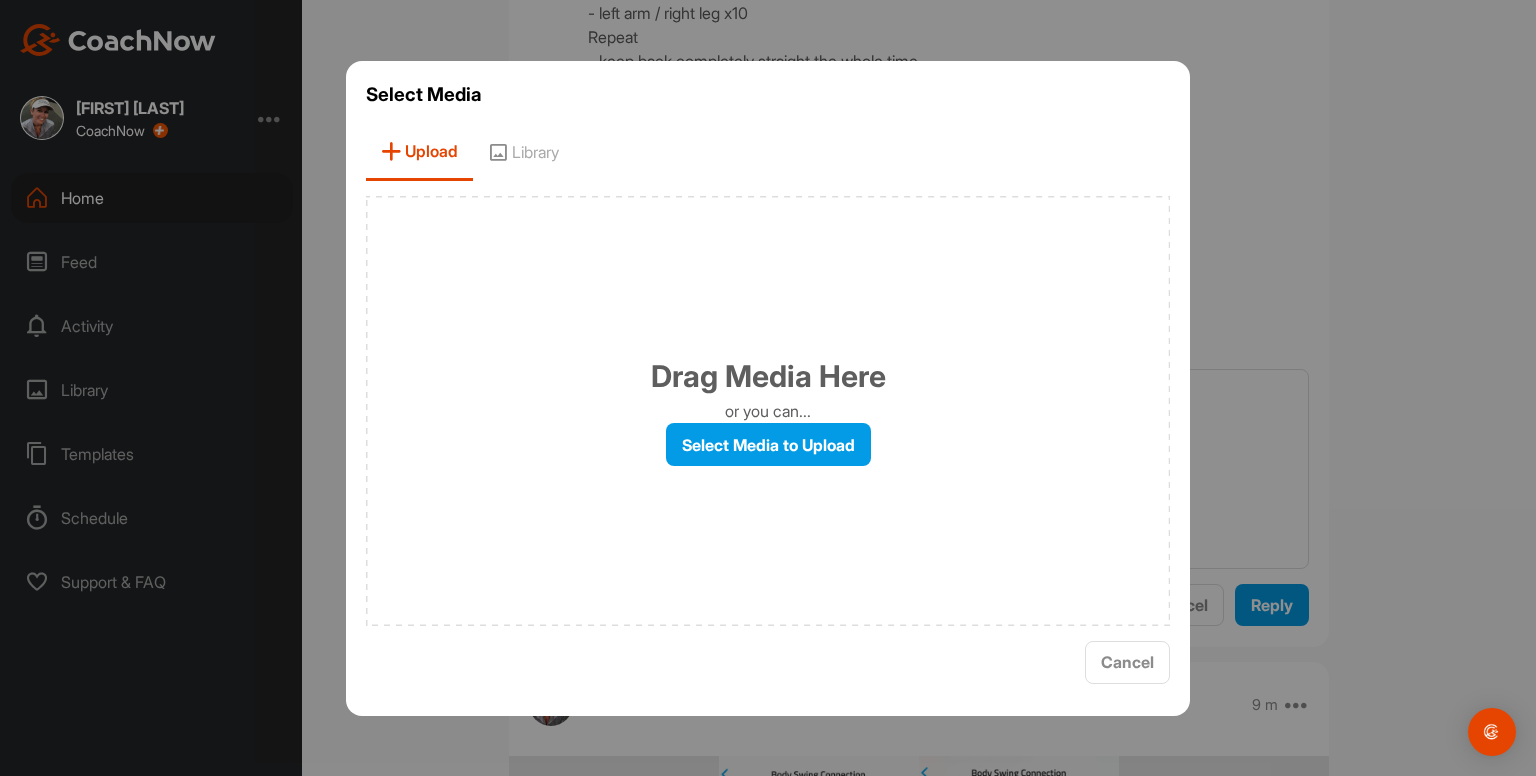 click on "Library" at bounding box center [523, 152] 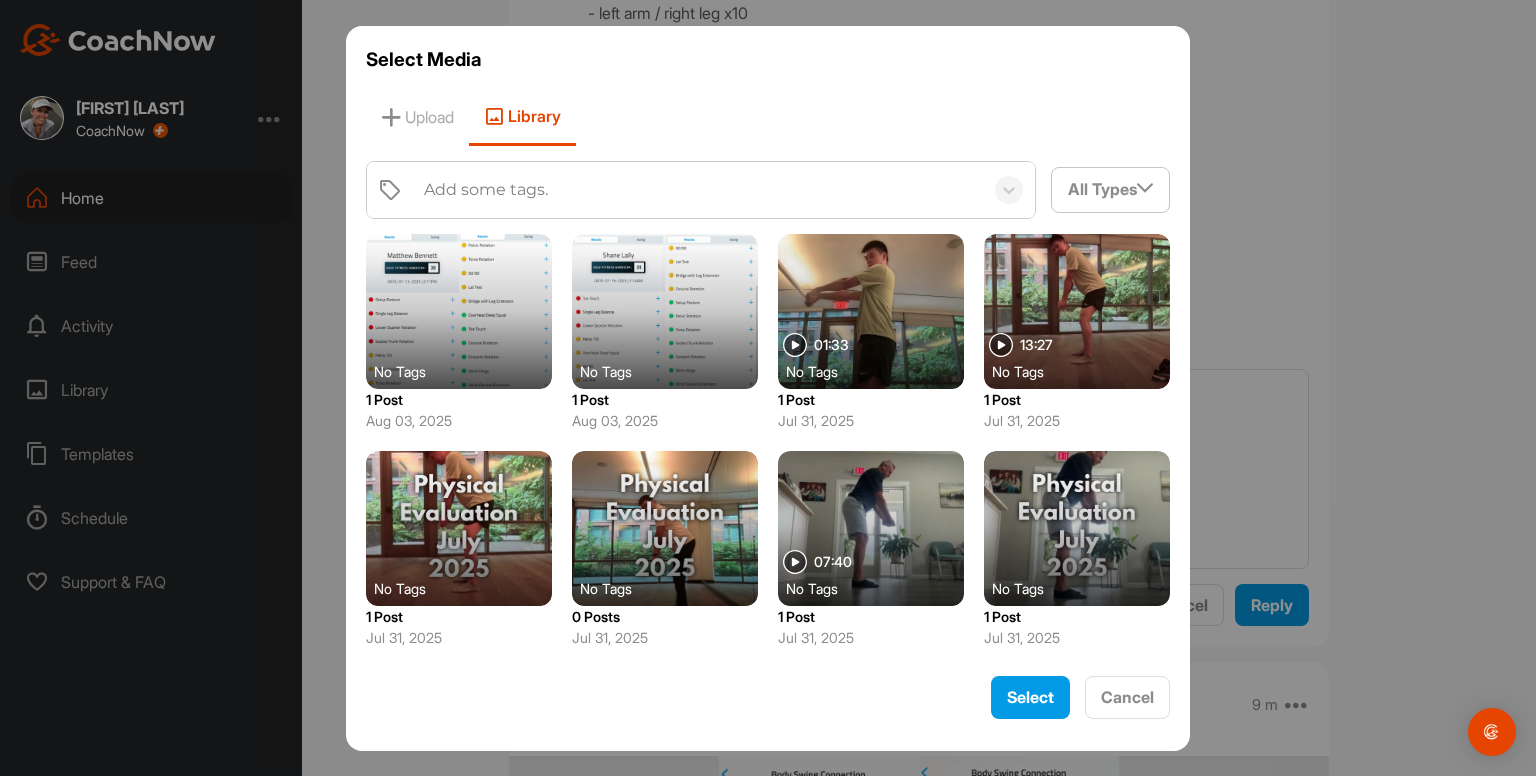 click on "Select Media Upload Library Add some tags. All Types Filter By Images Videos Audio Documents No Tags 1 Post Aug 03, 2025 No Tags 1 Post Aug 03, 2025 01:33 No Tags 1 Post Jul 31, 2025 13:27 No Tags 1 Post Jul 31, 2025 No Tags 1 Post Jul 31, 2025 No Tags 0 Posts Jul 31, 2025 07:40 No Tags 1 Post Jul 31, 2025 No Tags 1 Post Jul 31, 2025 10:07 No Tags 1 Post Jul 31, 2025 No Tags 1 Post Jul 31, 2025 07:38 No Tags 1 Post Jul 31, 2025 No Tags 1 Post Jul 31, 2025 14:47 No Tags 1 Post Jul 31, 2025 No Tags 1 Post Jul 31, 2025 No Tags 1 Post Jul 30, 2025 No Tags 1 Post Jul 30, 2025 No Tags 1 Post Jul 30, 2025 No Tags 1 Post Jul 30, 2025 14:27 No Tags 1 Post Jul 29, 2025 No Tags 1 Post Jul 29, 2025   Select   Cancel" at bounding box center [768, 388] 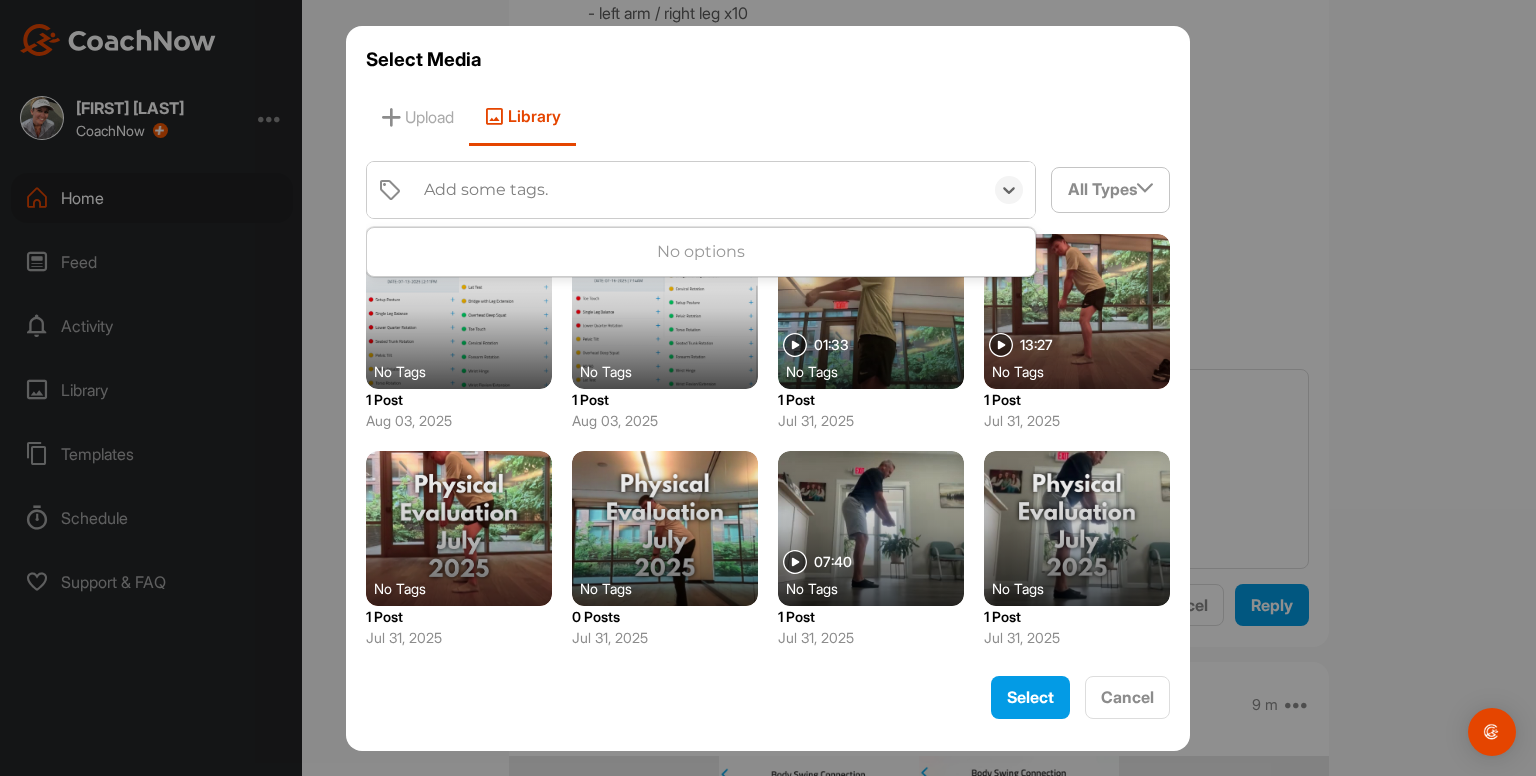 click on "Add some tags." at bounding box center [486, 190] 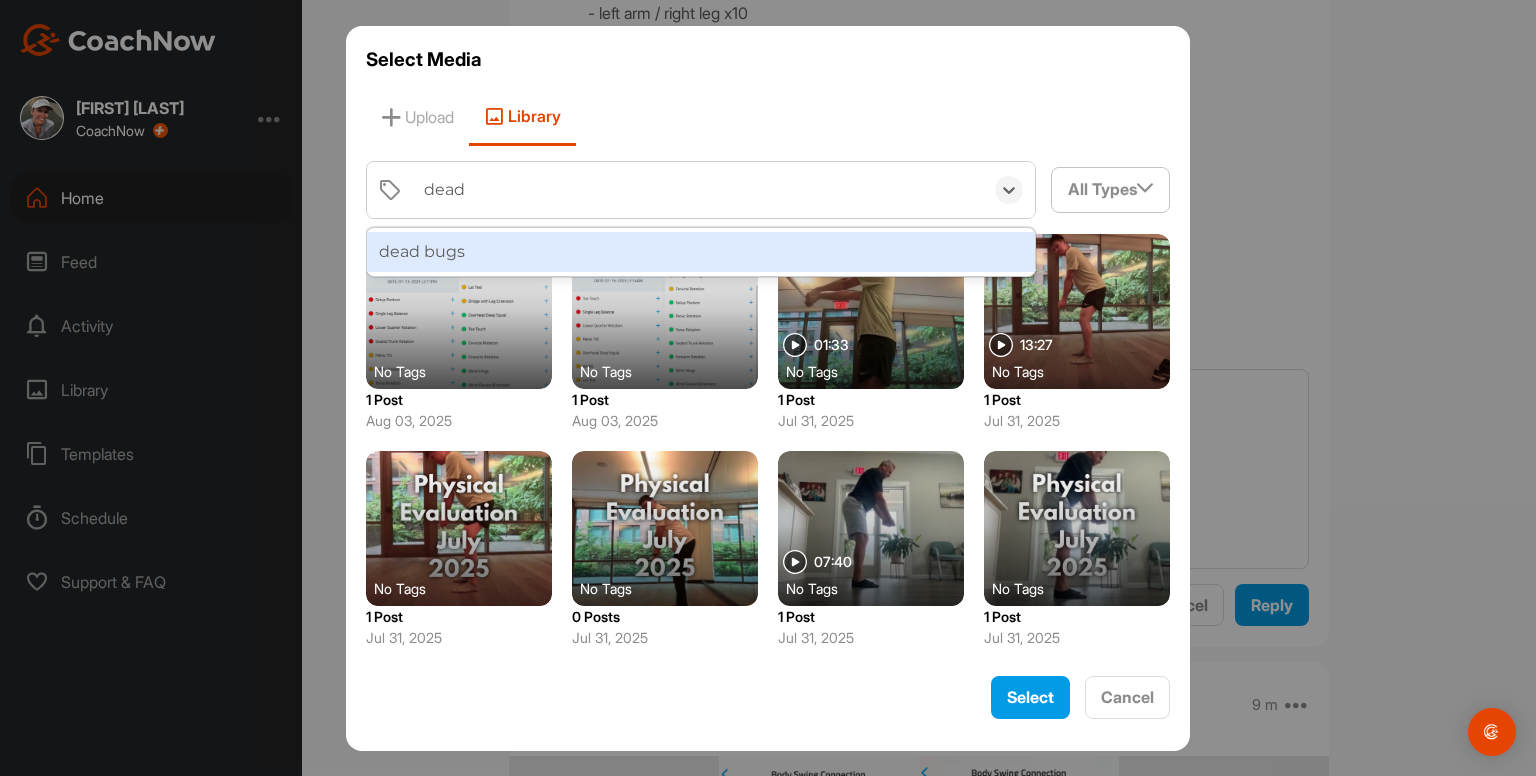 type on "dead b" 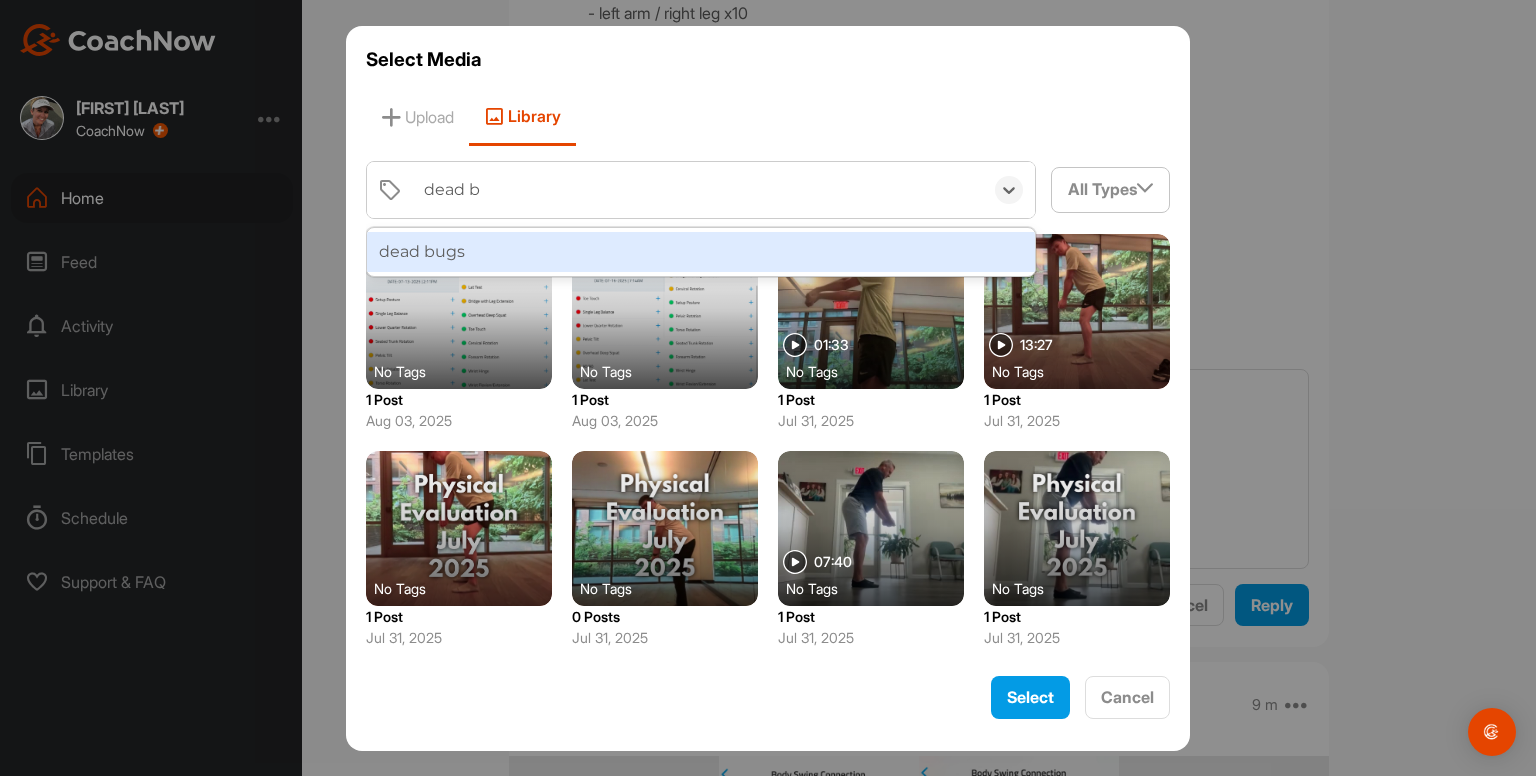 click on "dead bugs" at bounding box center [701, 252] 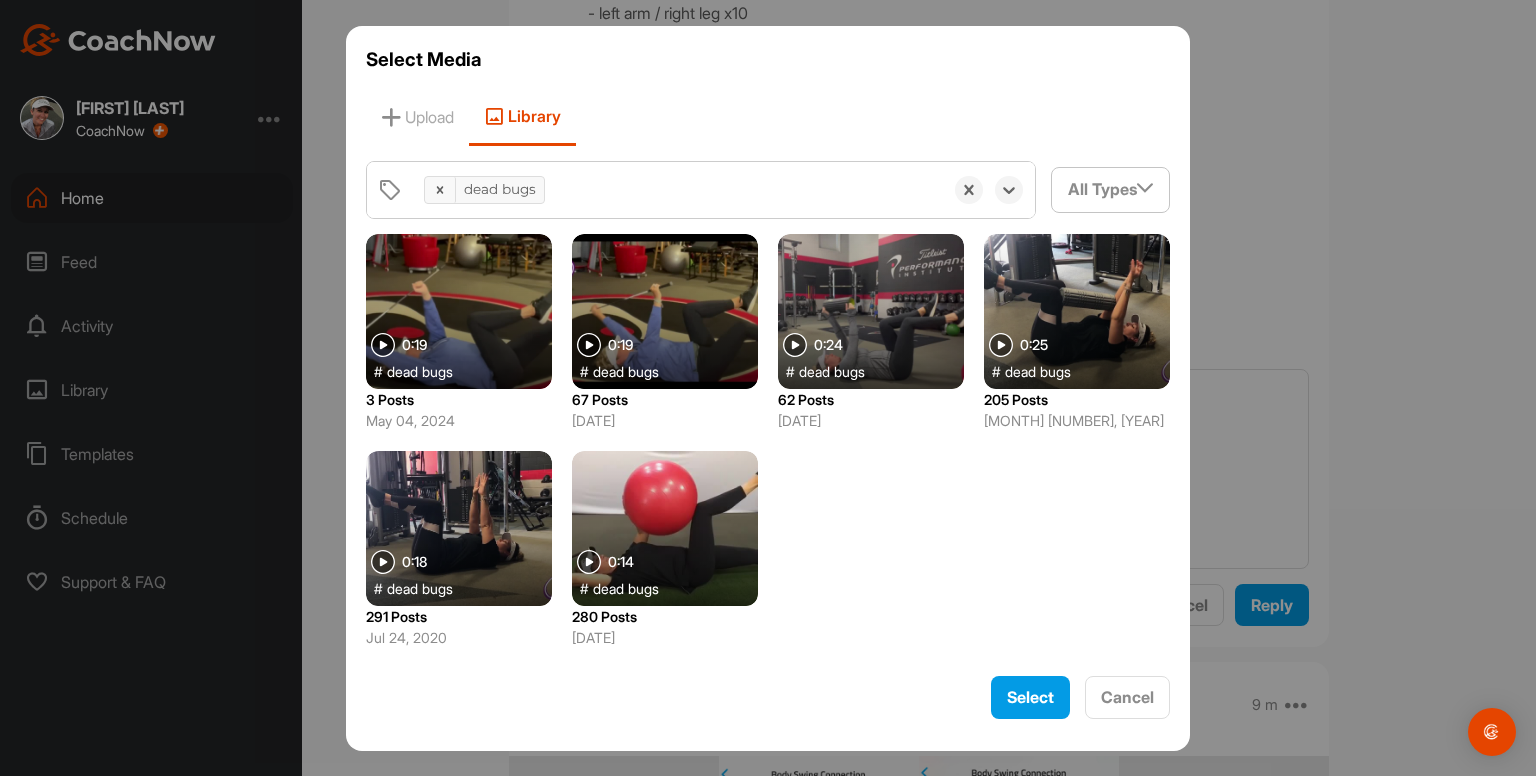 click at bounding box center (1077, 311) 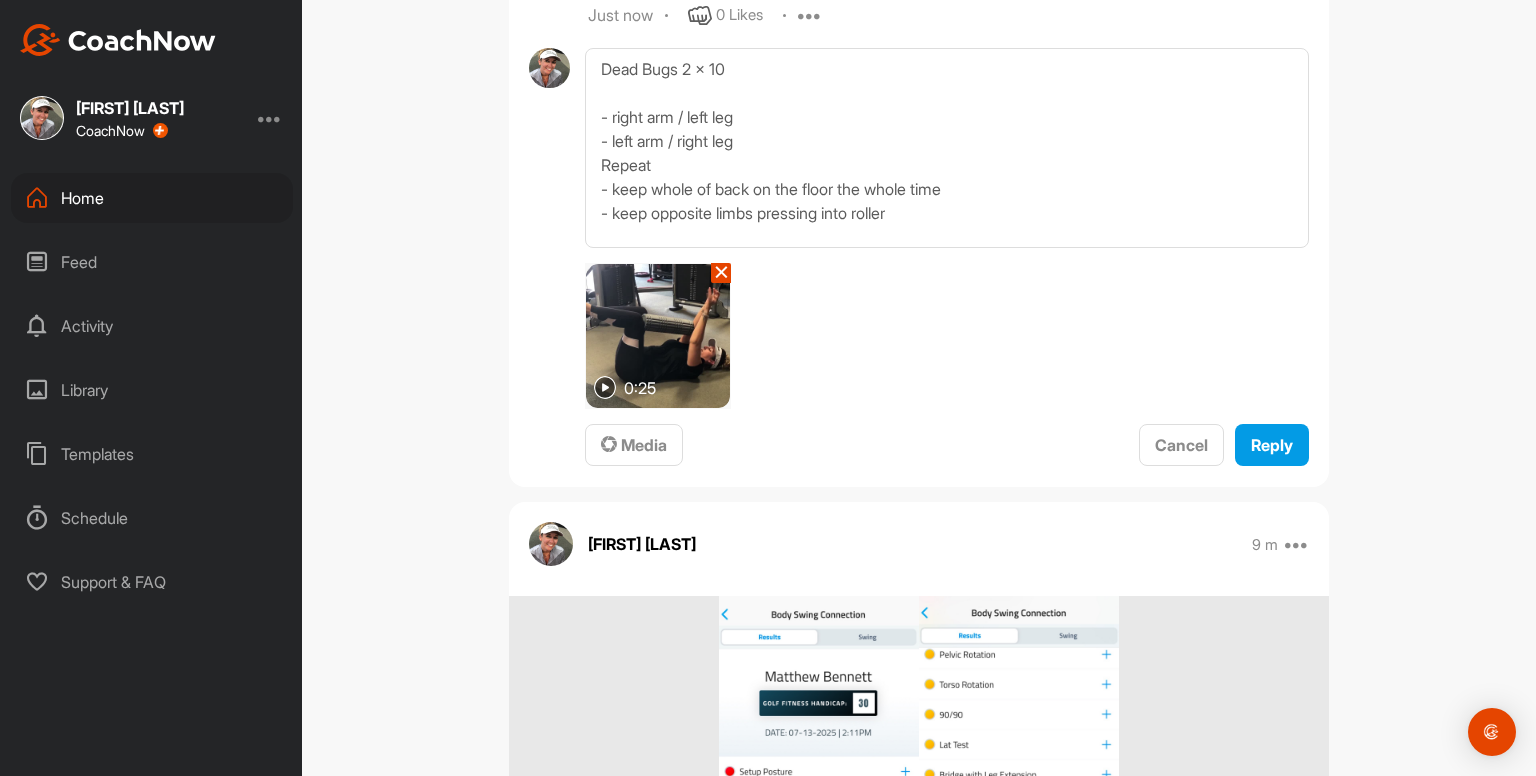 scroll, scrollTop: 4071, scrollLeft: 0, axis: vertical 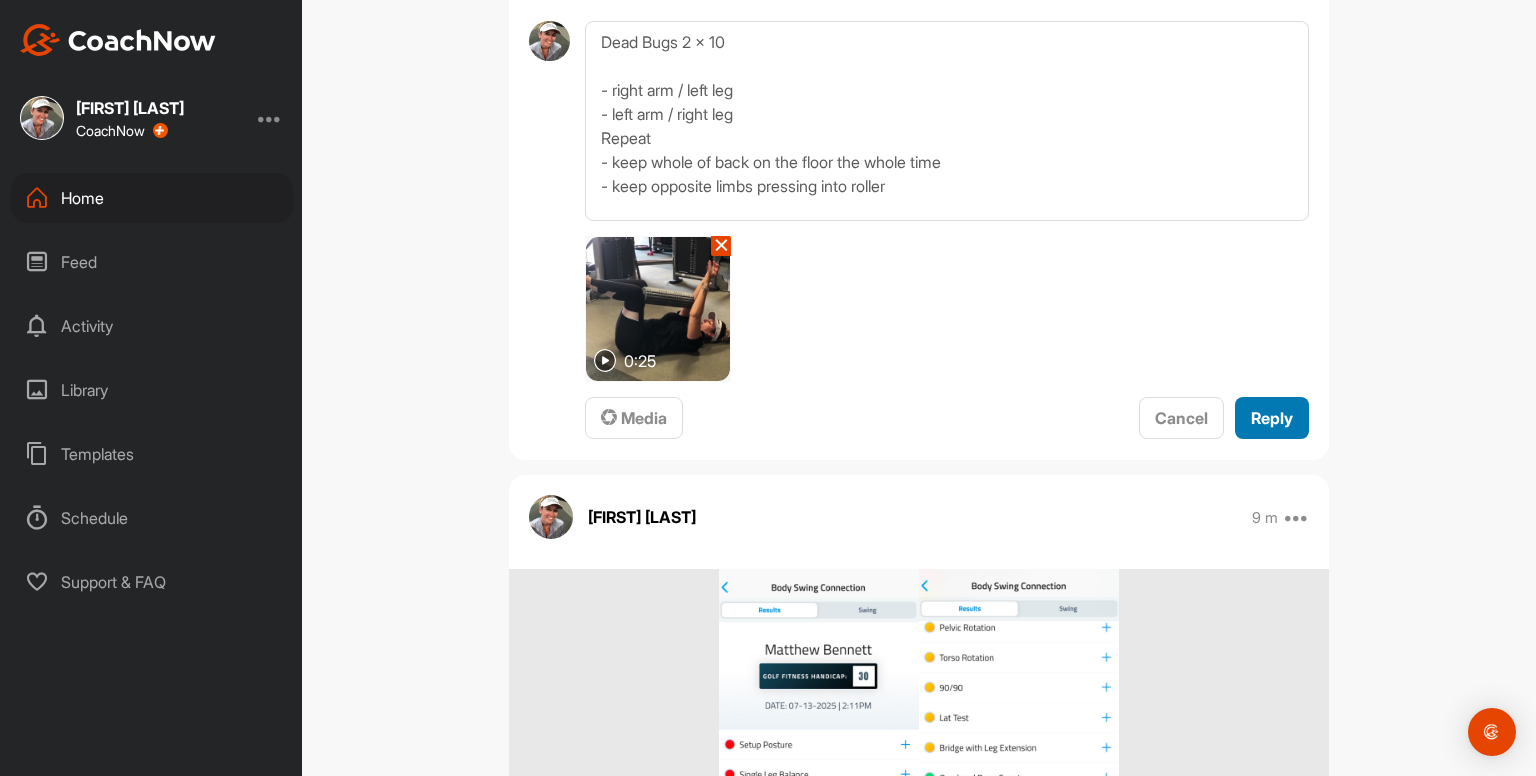 click on "Reply" at bounding box center [1272, 418] 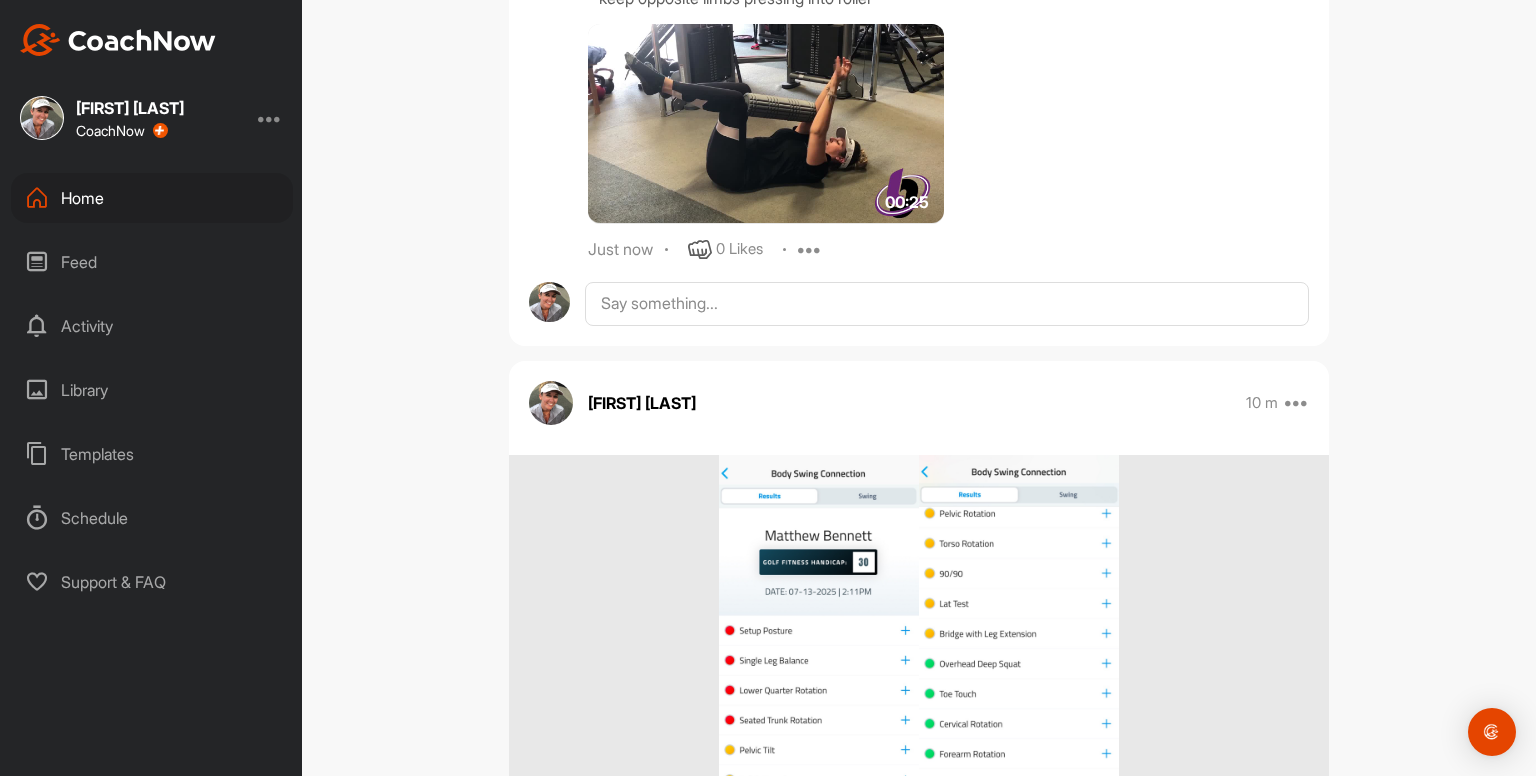 scroll, scrollTop: 4296, scrollLeft: 0, axis: vertical 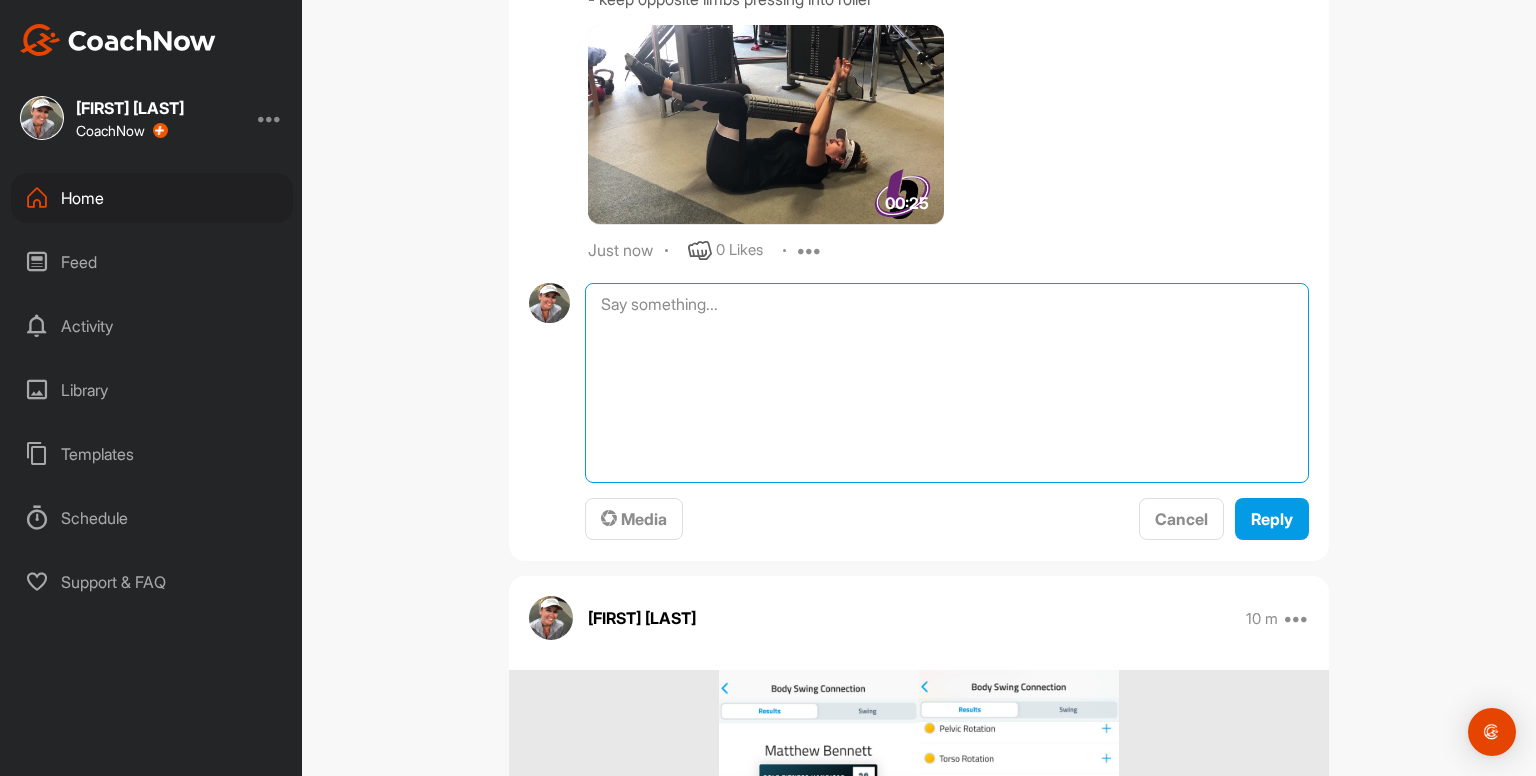 click at bounding box center (947, 383) 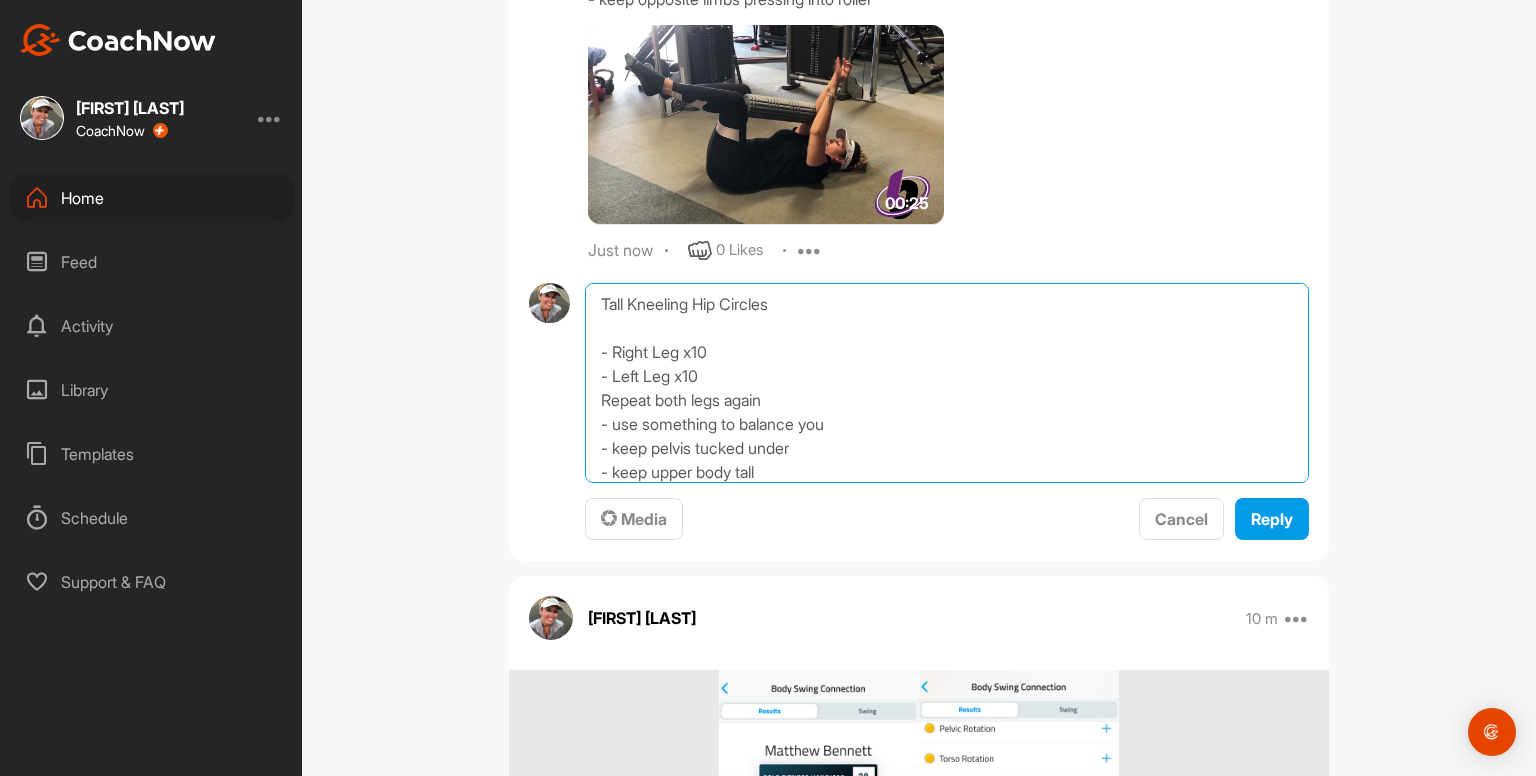 type on "Tall Kneeling Hip Circles
- Right Leg x10
- Left Leg x10
Repeat both legs again
- use something to balance you
- keep pelvis tucked under
- keep upper body tall" 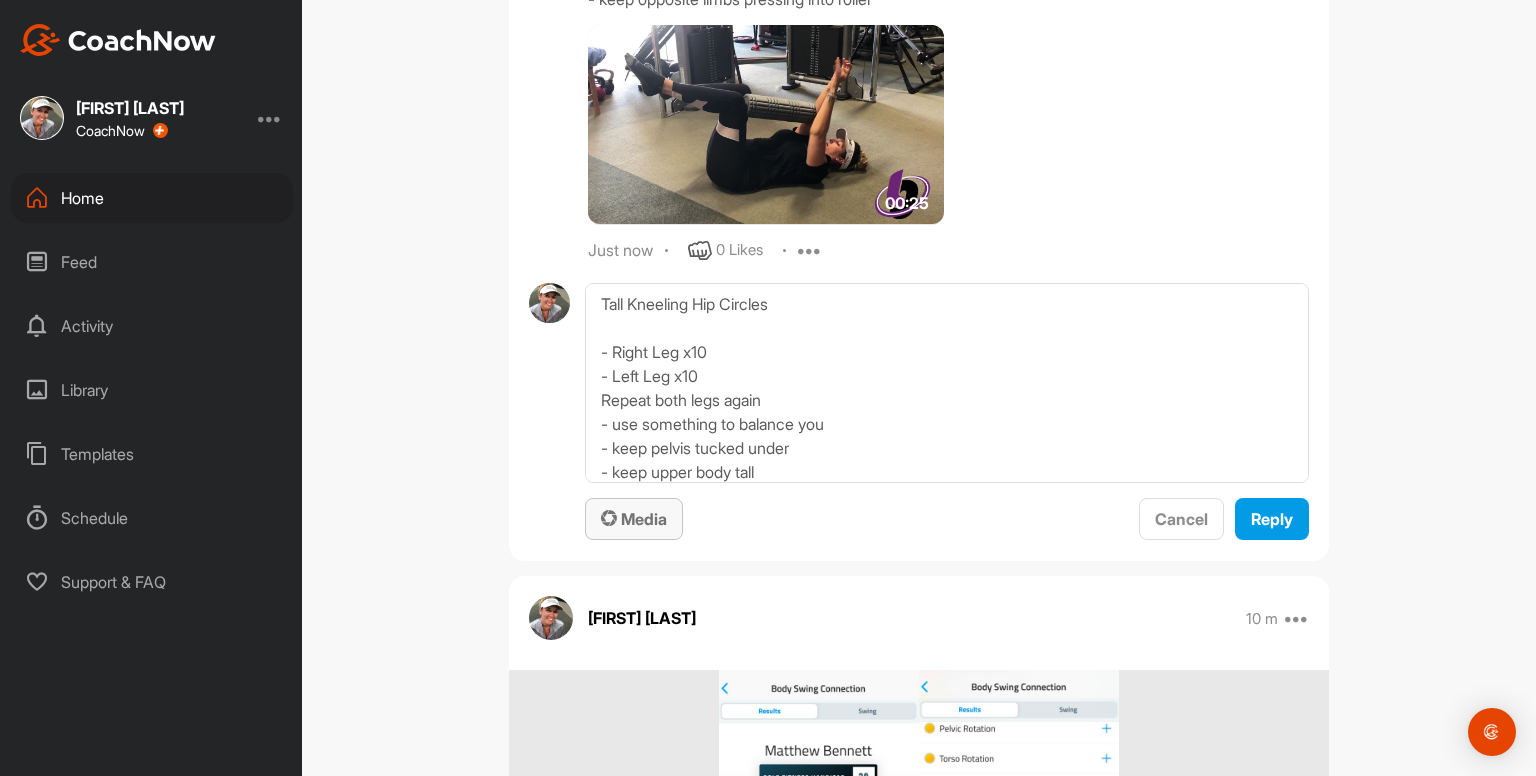 click on "Media" at bounding box center (634, 519) 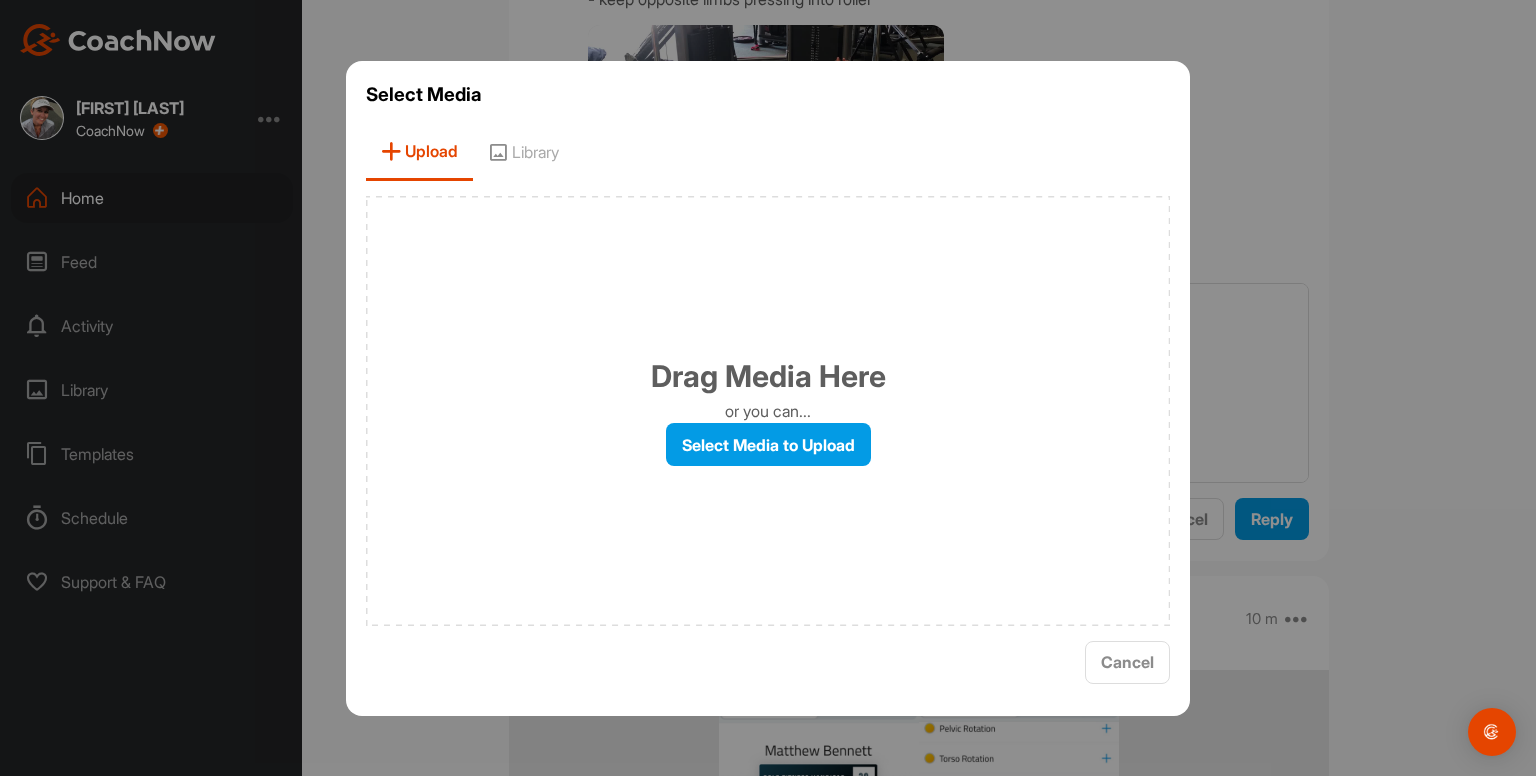 click on "Library" at bounding box center (523, 152) 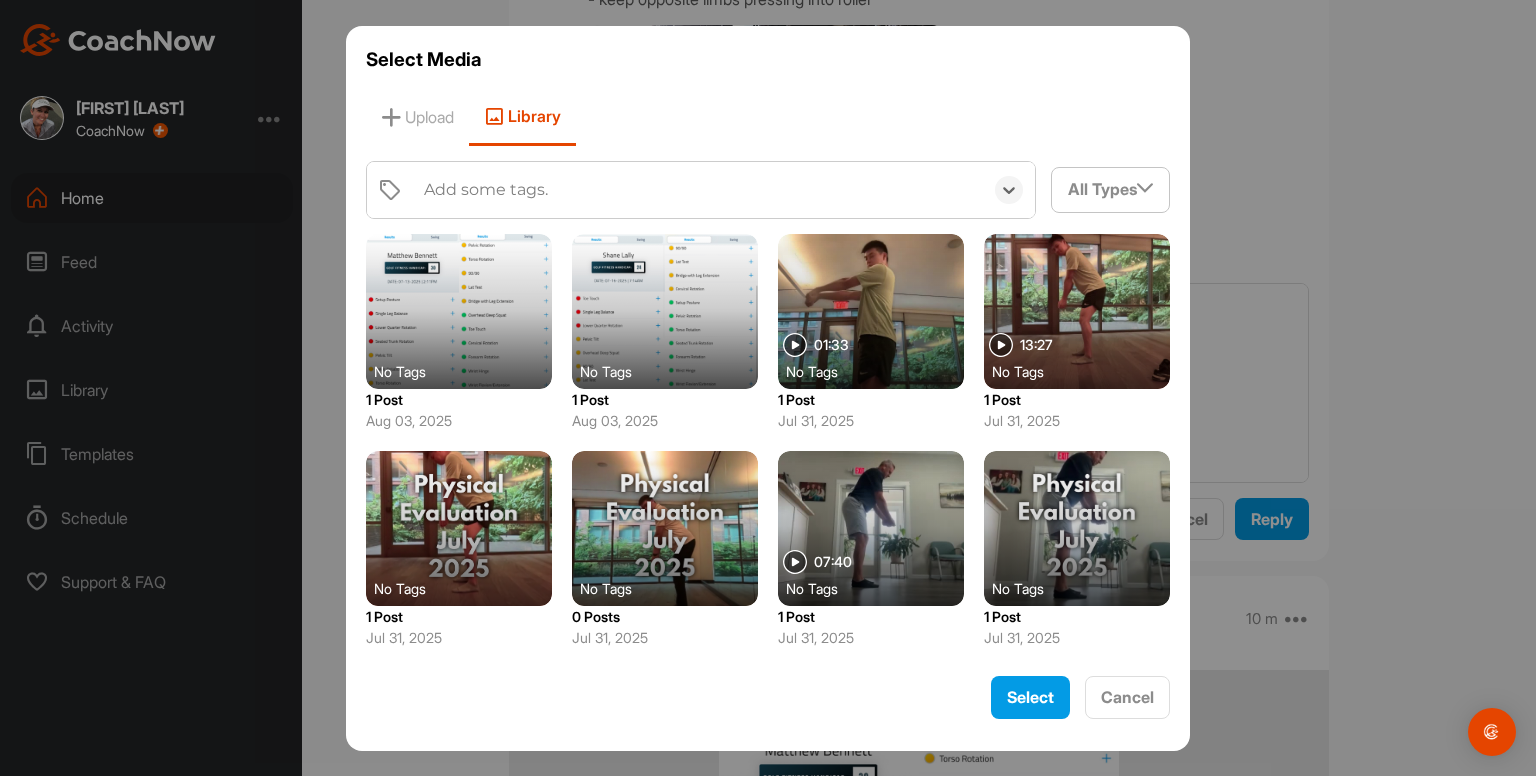 click on "Add some tags." at bounding box center [486, 190] 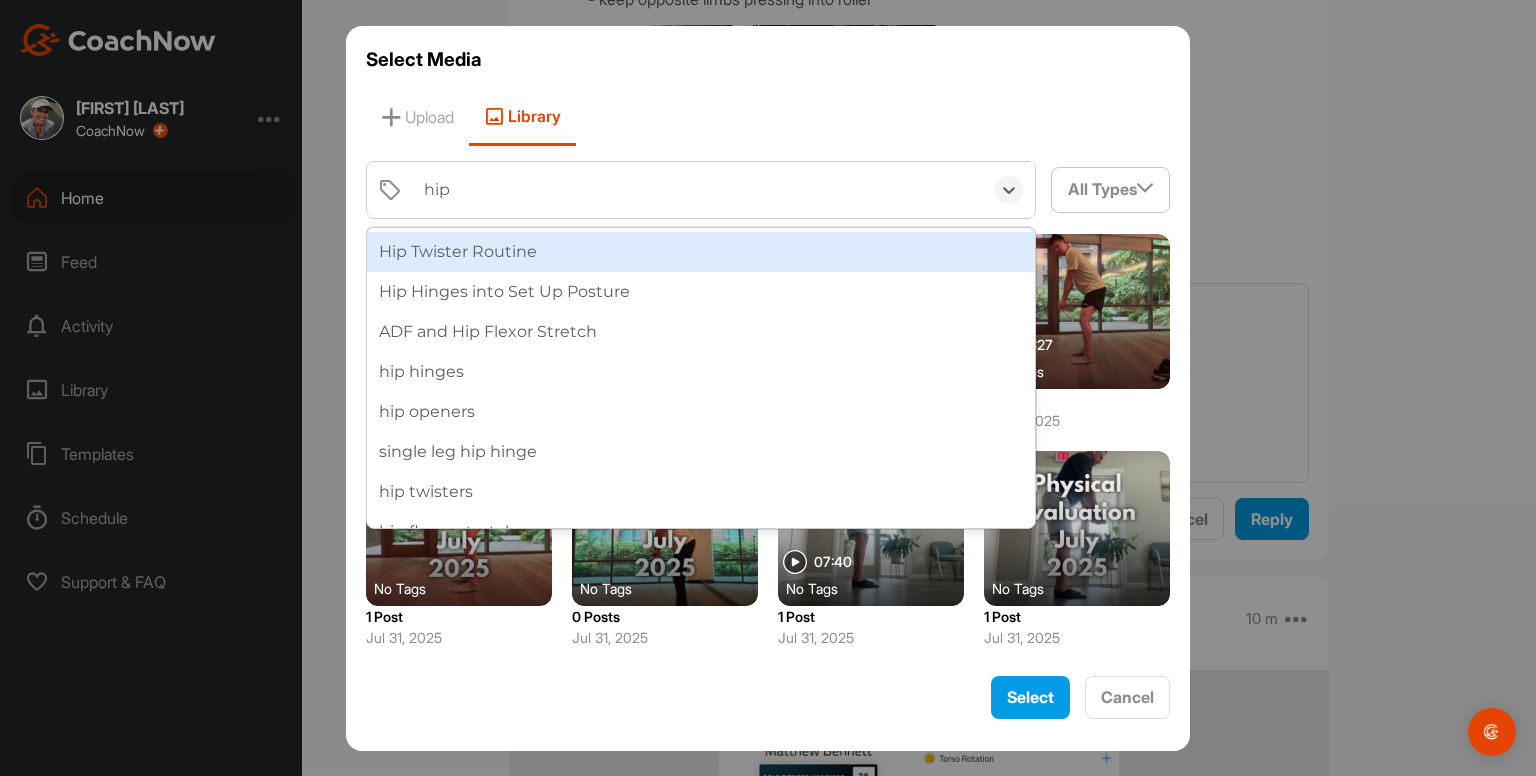 type on "hip c" 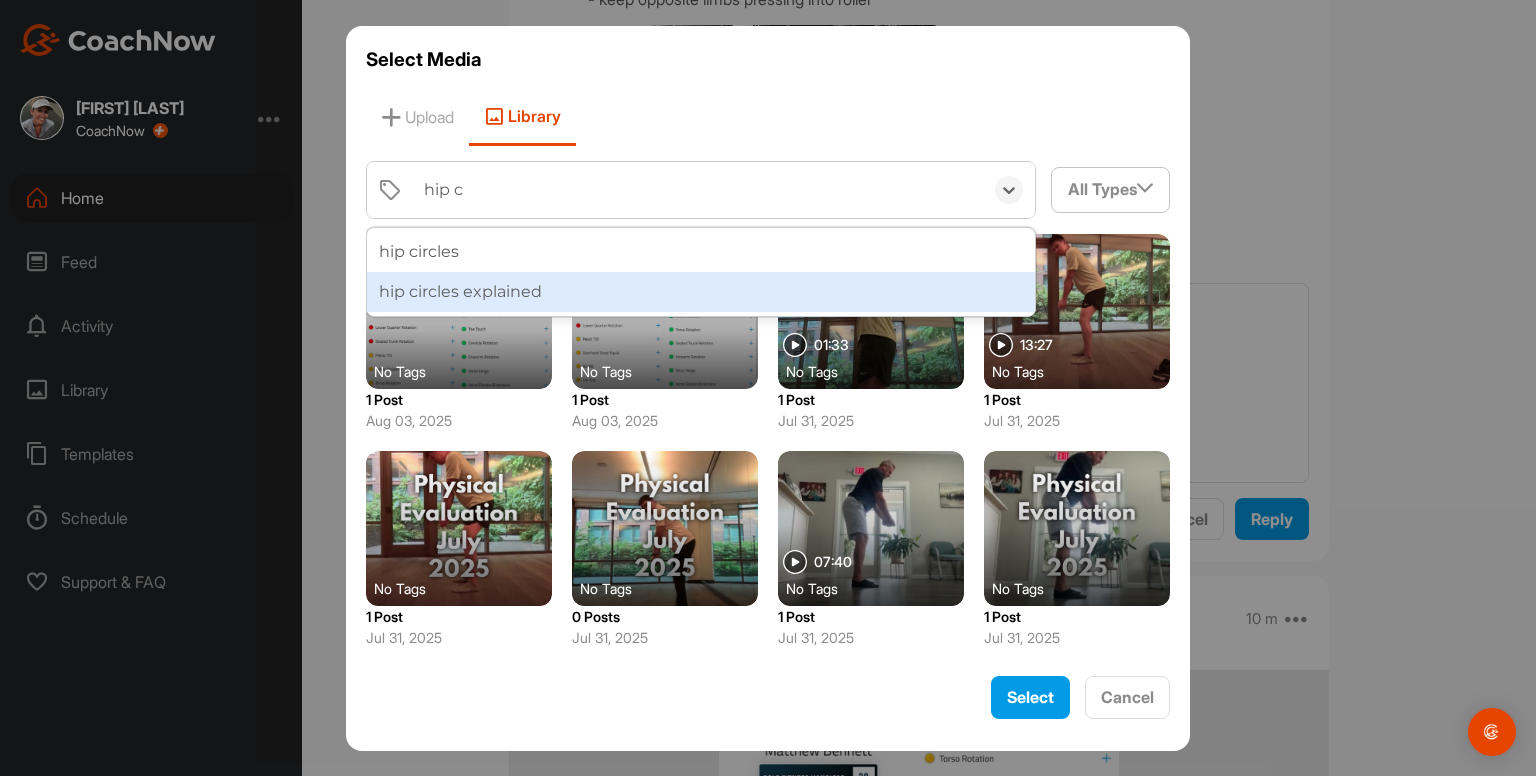 click on "hip circles explained" at bounding box center [701, 292] 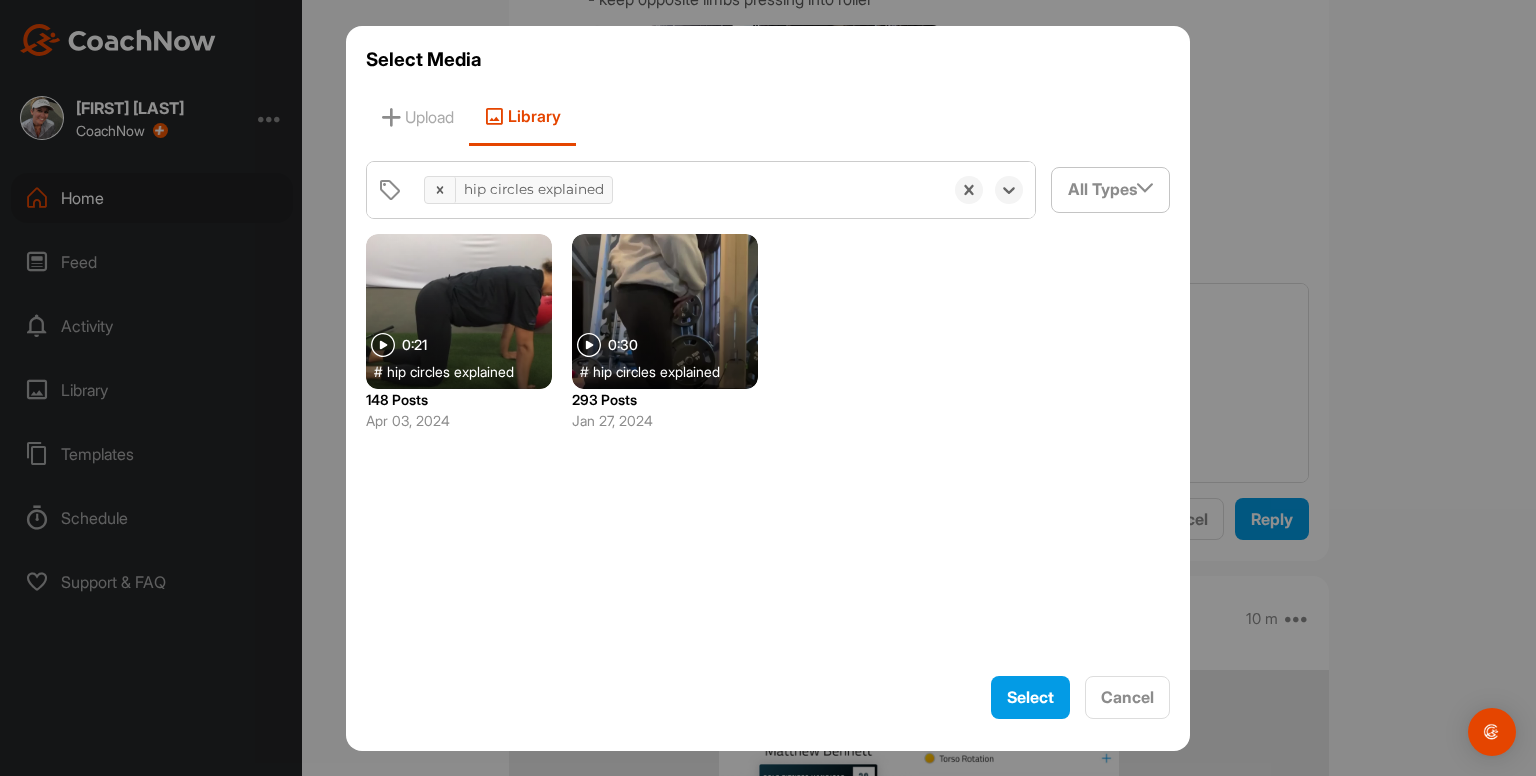click at bounding box center [665, 311] 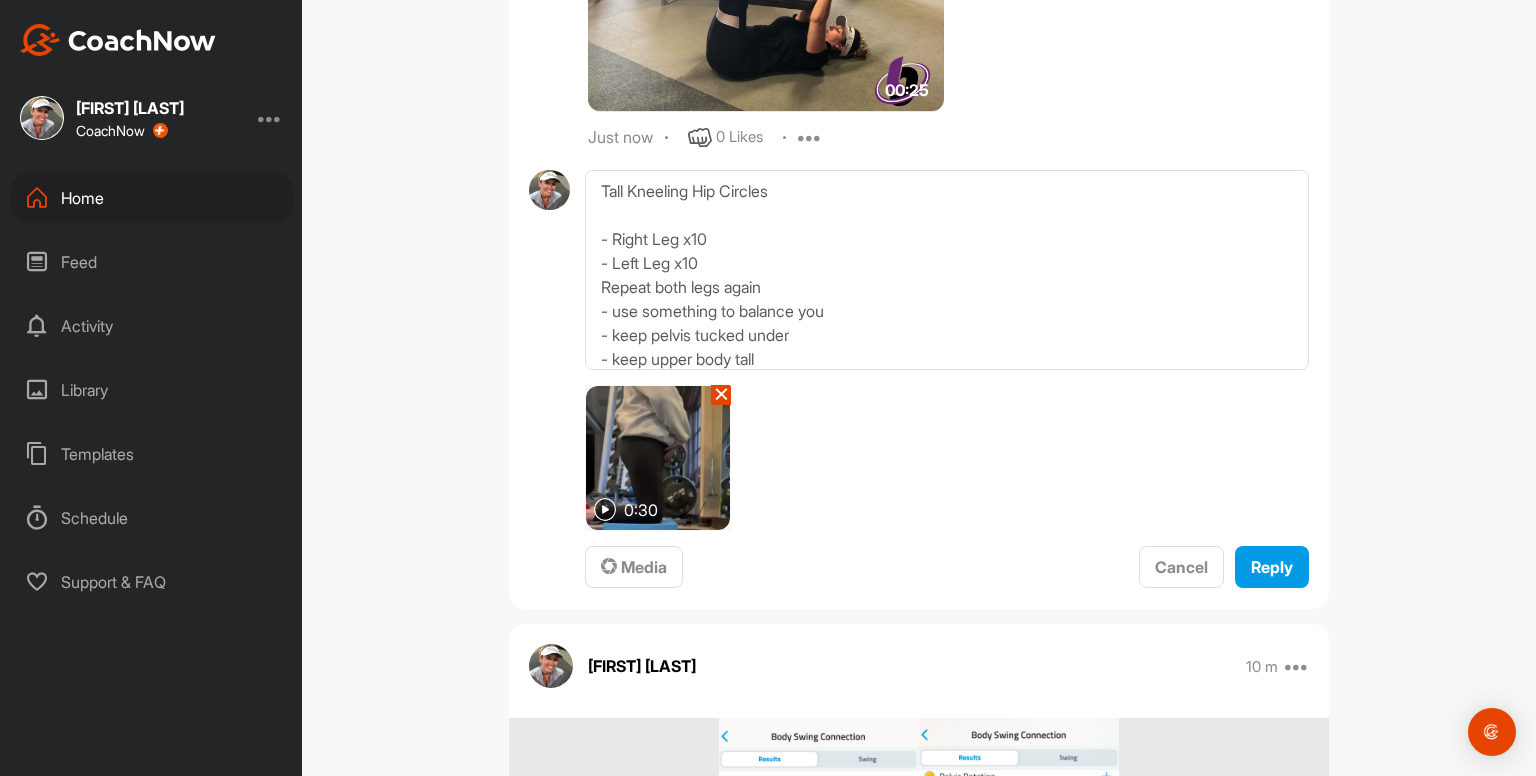 scroll, scrollTop: 4412, scrollLeft: 0, axis: vertical 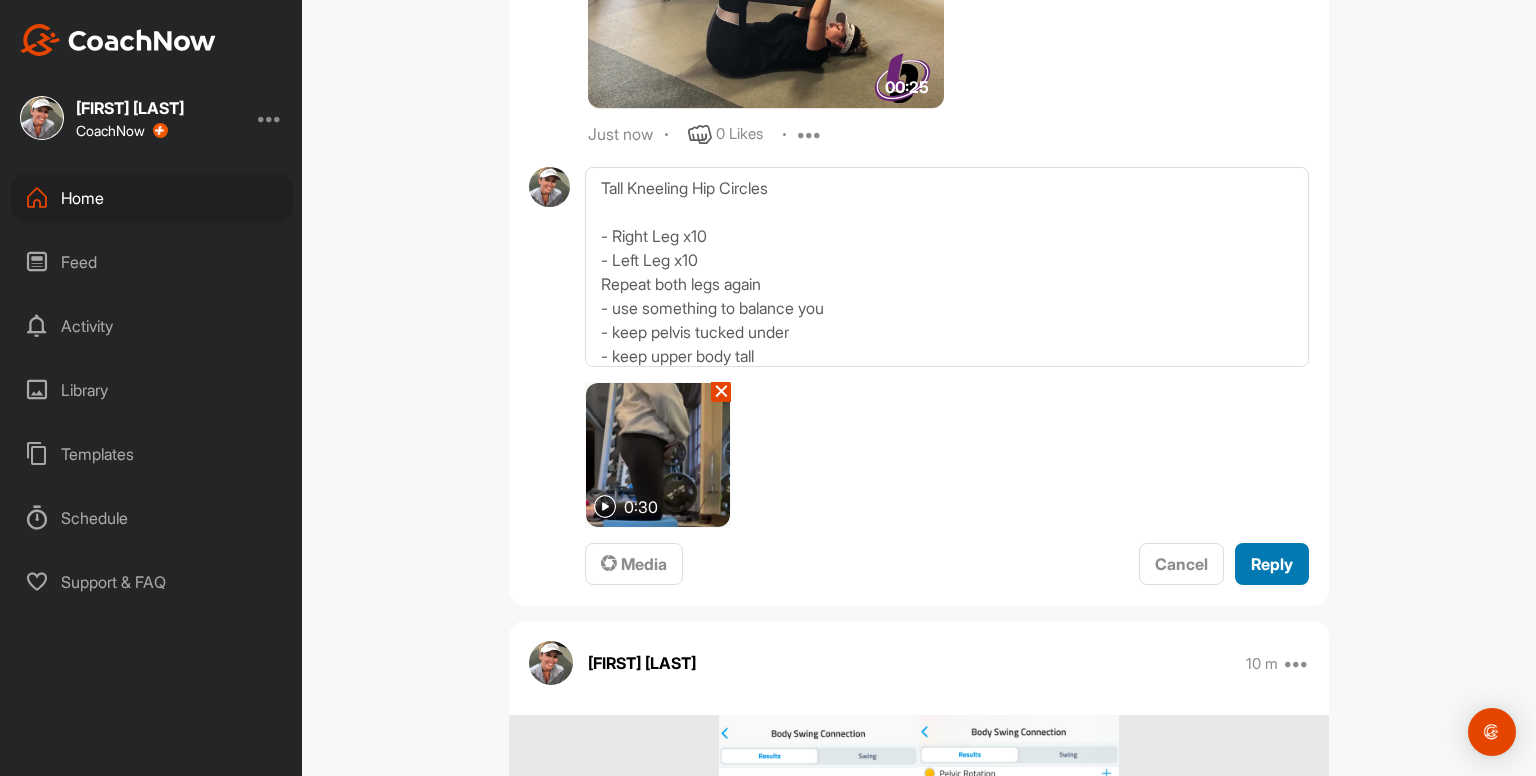 click on "Reply" at bounding box center [1272, 564] 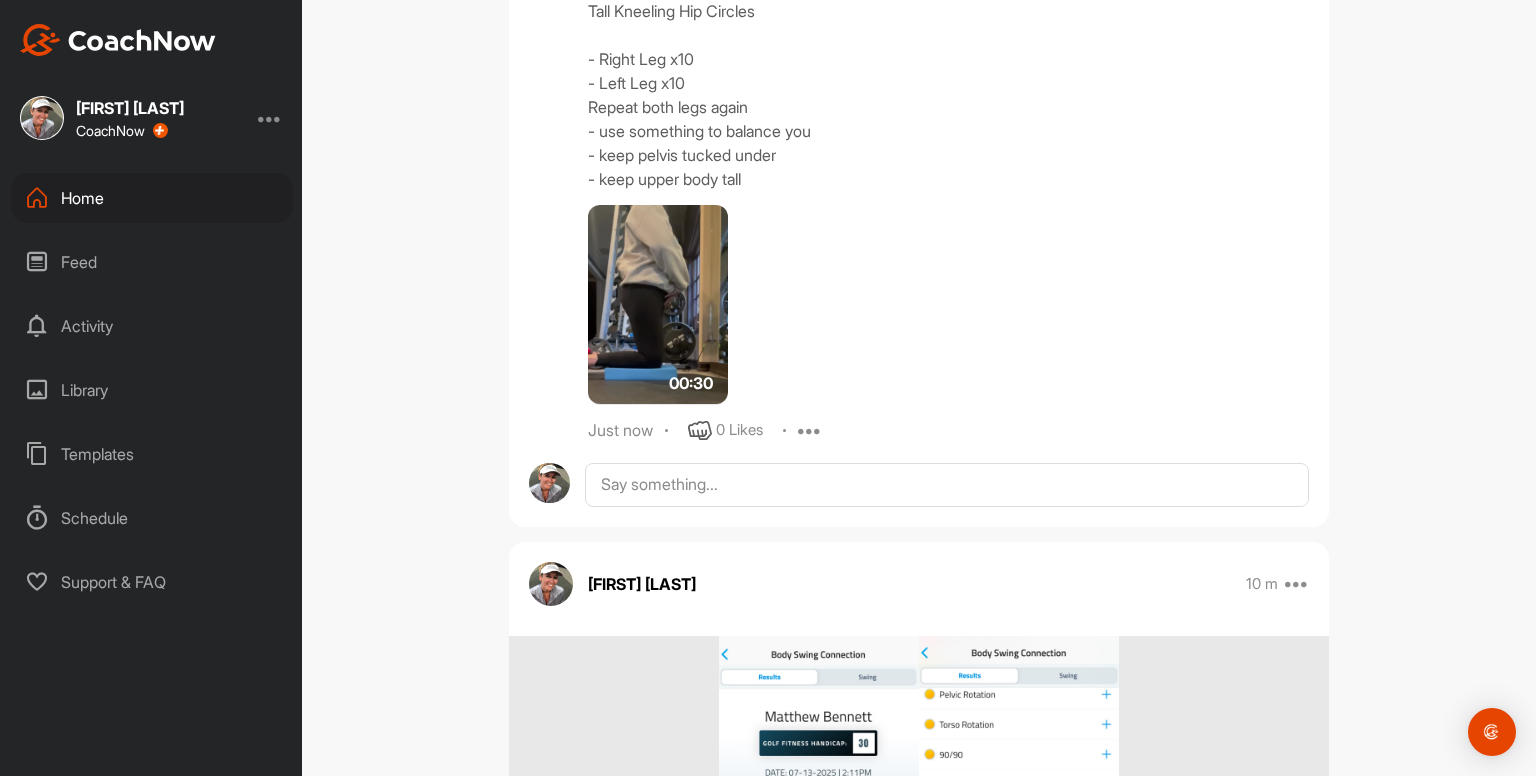 scroll, scrollTop: 4559, scrollLeft: 0, axis: vertical 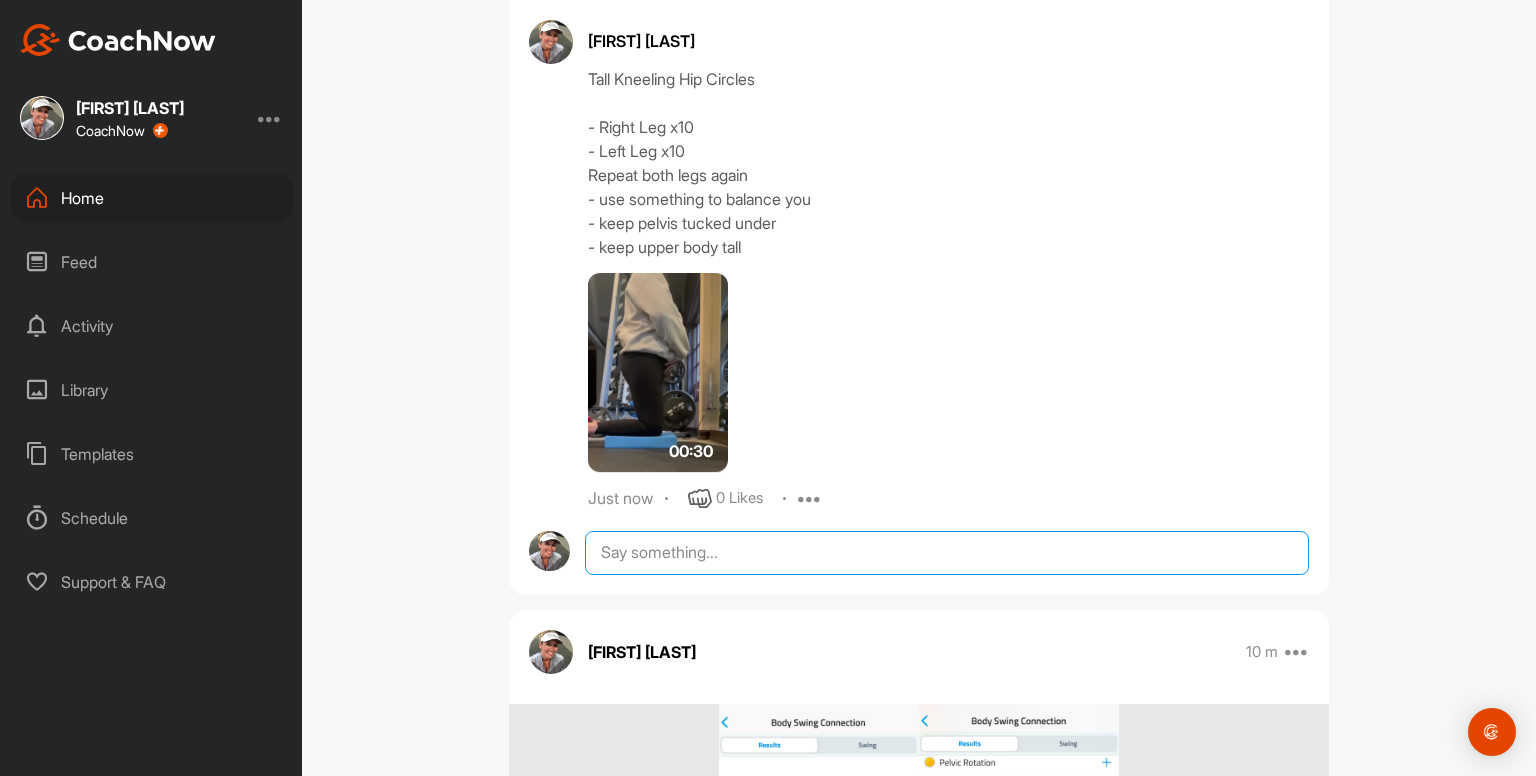 click at bounding box center (947, 553) 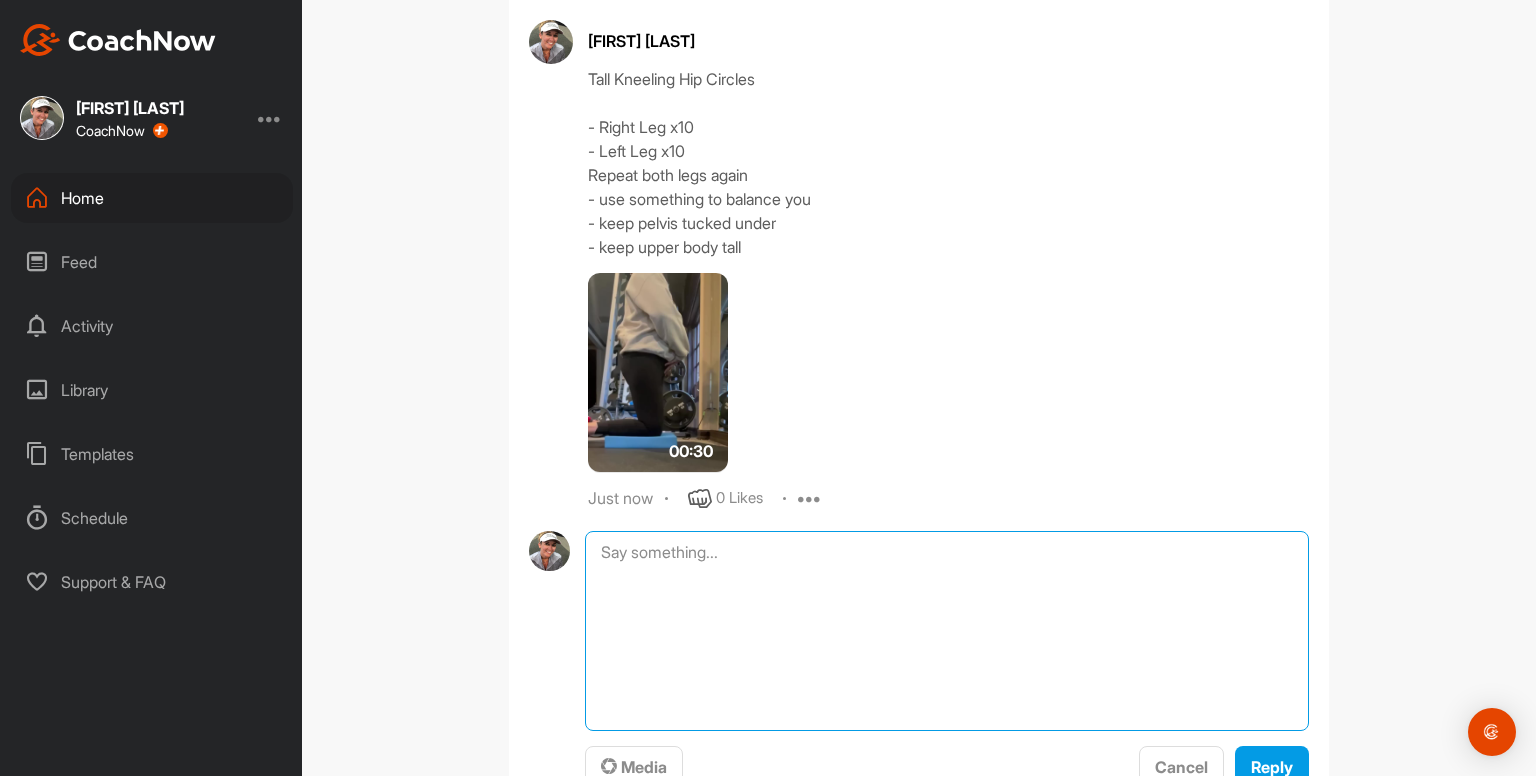 paste on "Straight Leg Raises 3 x 10
- keep whole back on the ground the whole time" 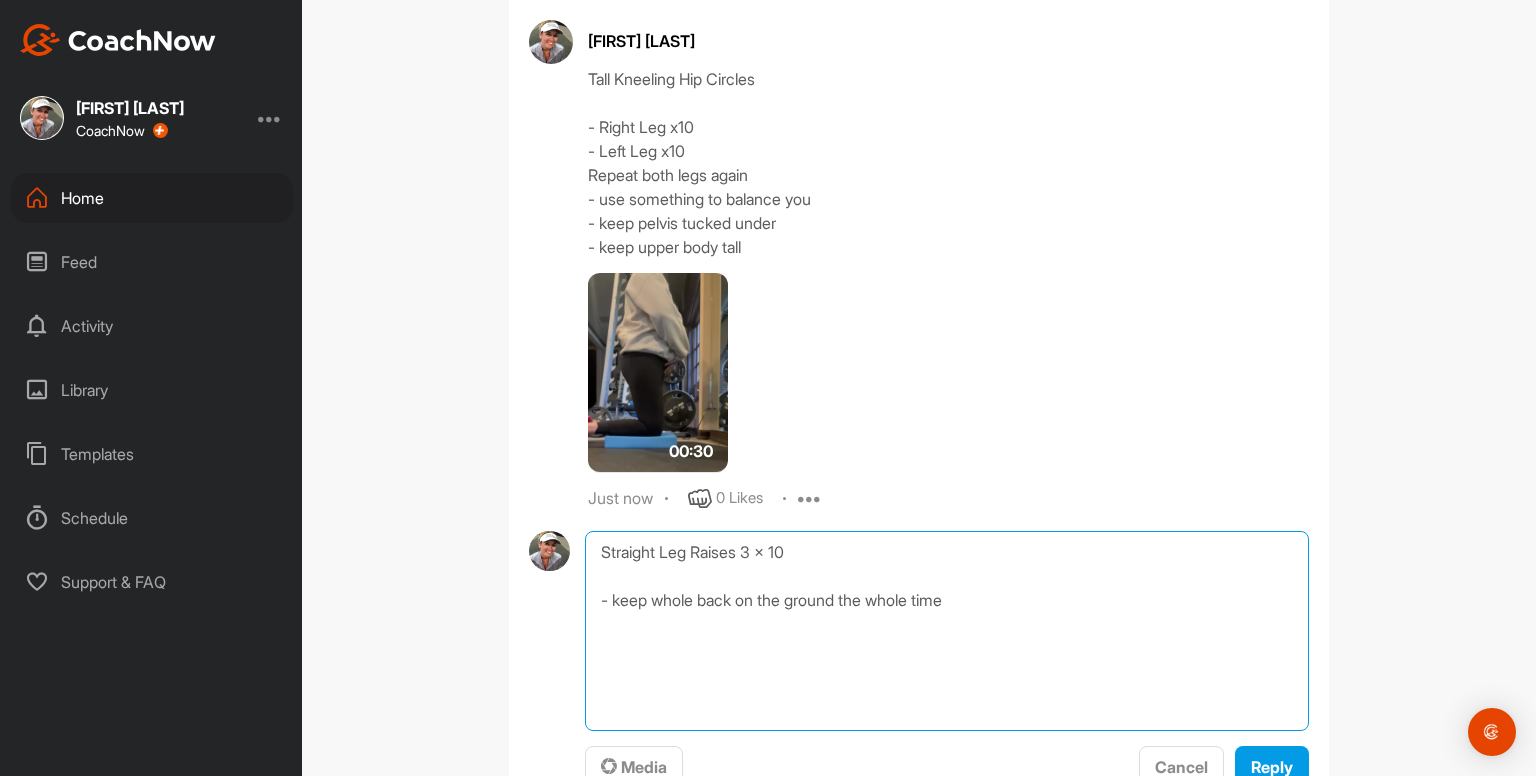 click on "Straight Leg Raises 3 x 10
- keep whole back on the ground the whole time" at bounding box center (947, 631) 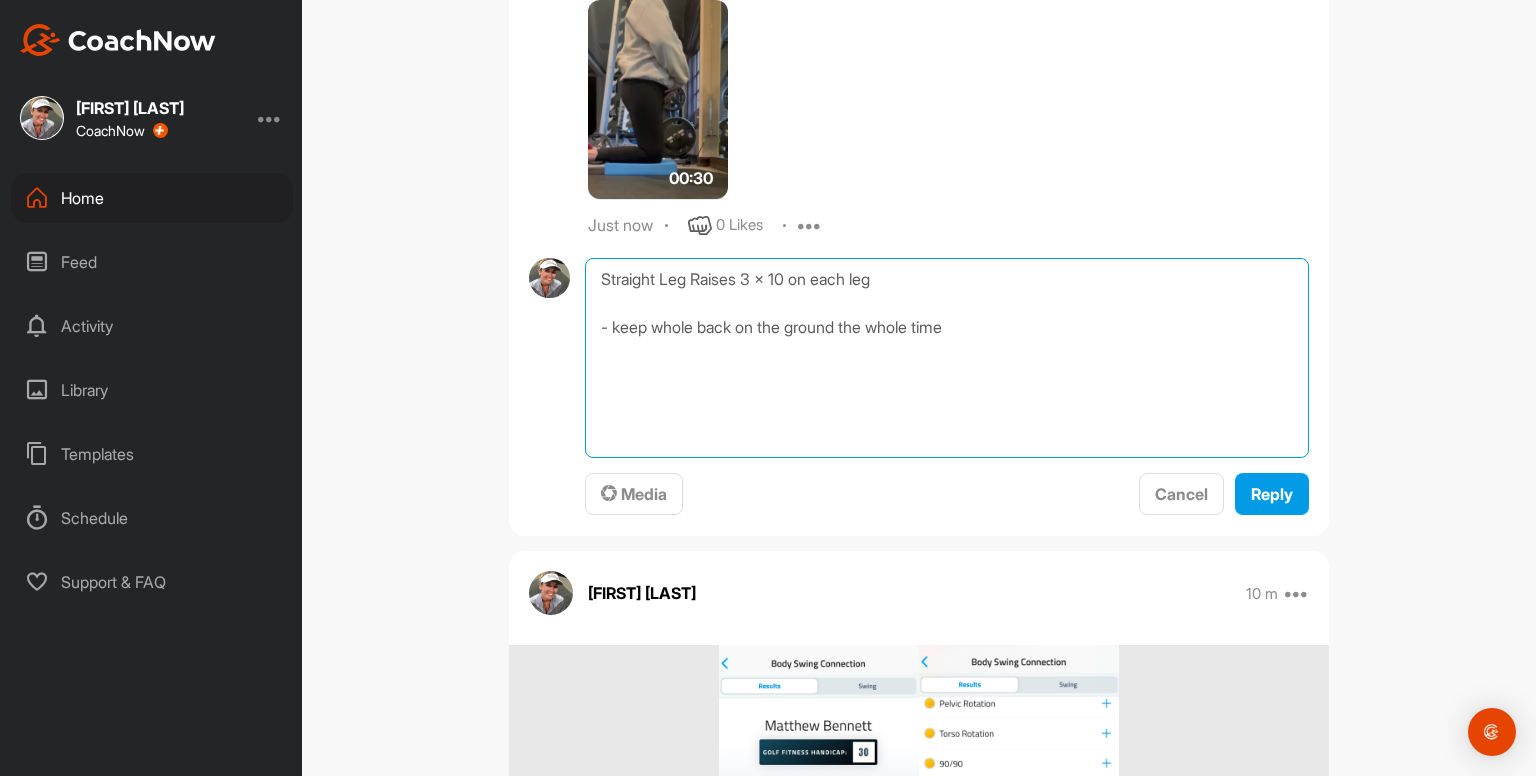 scroll, scrollTop: 4855, scrollLeft: 0, axis: vertical 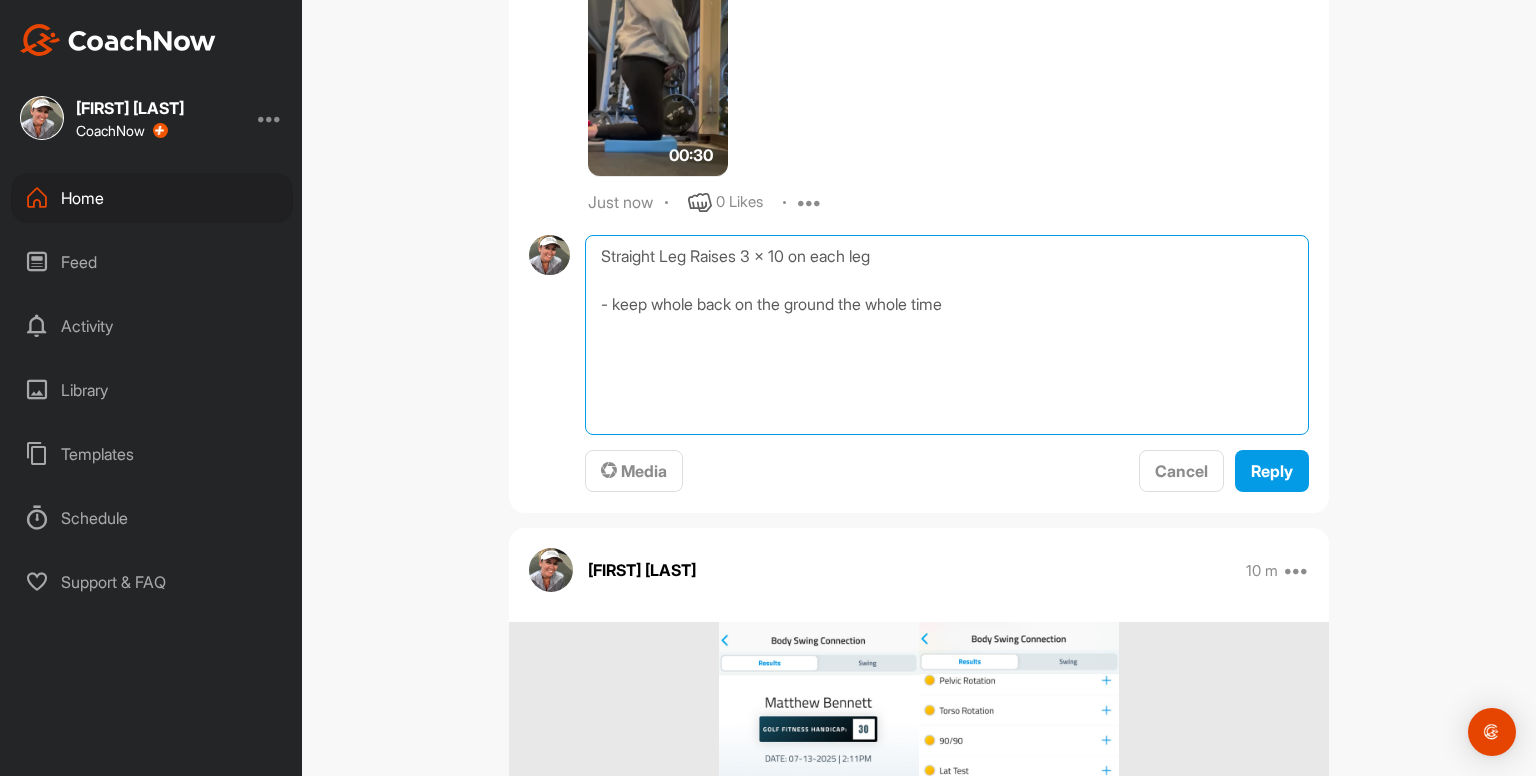 type on "Straight Leg Raises 3 x 10 on each leg
- keep whole back on the ground the whole time" 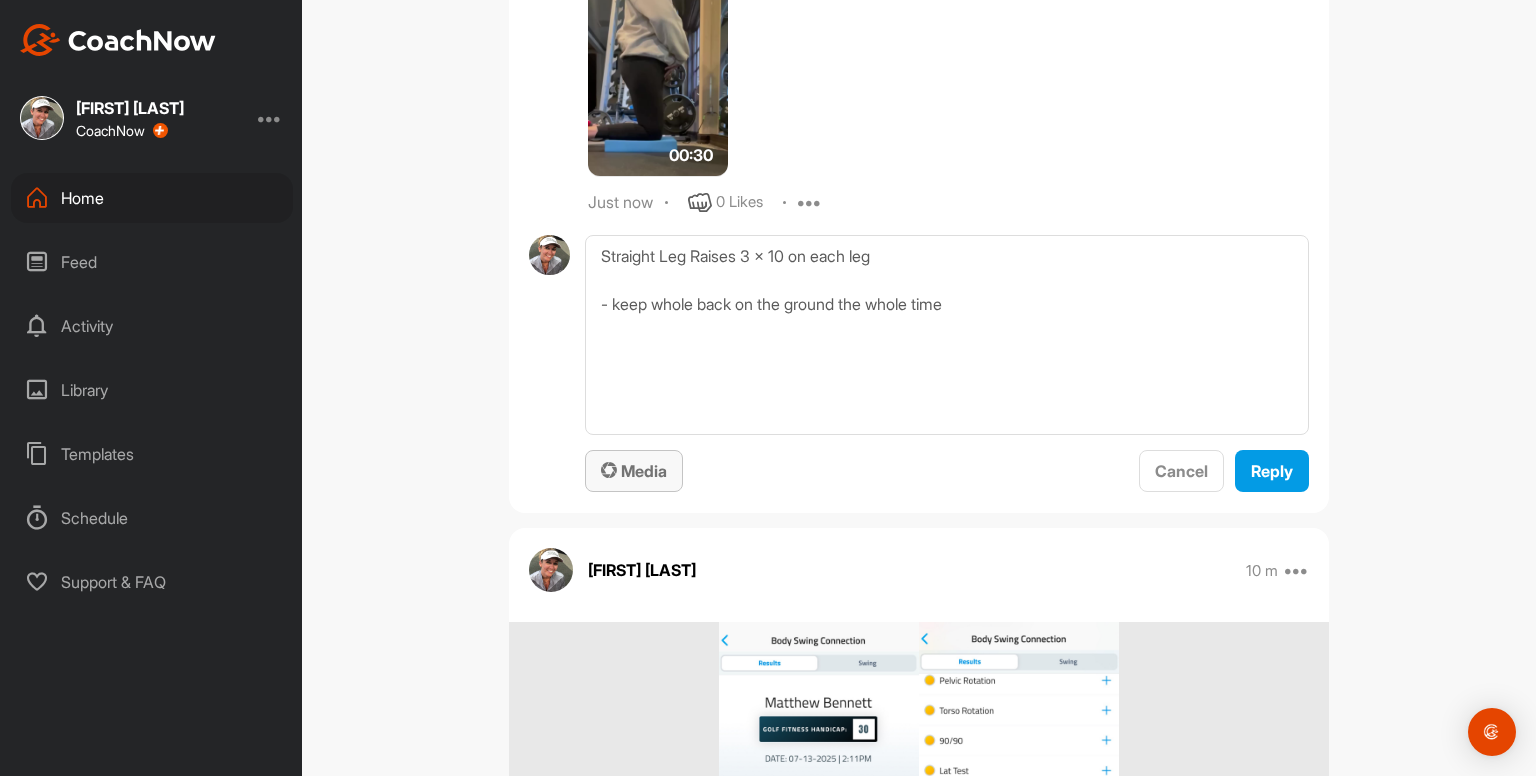click on "Media" at bounding box center (634, 471) 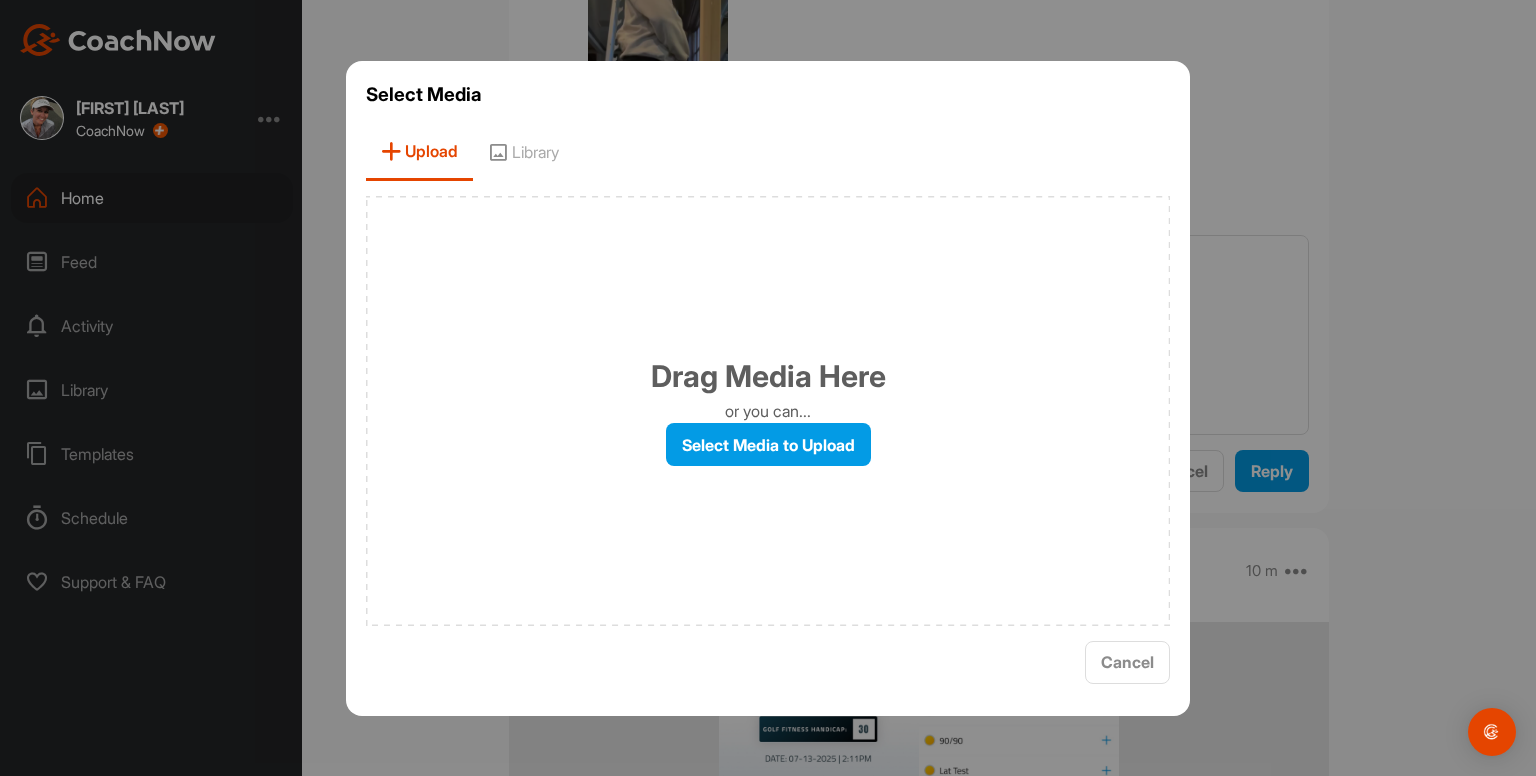 click on "Library" at bounding box center (523, 152) 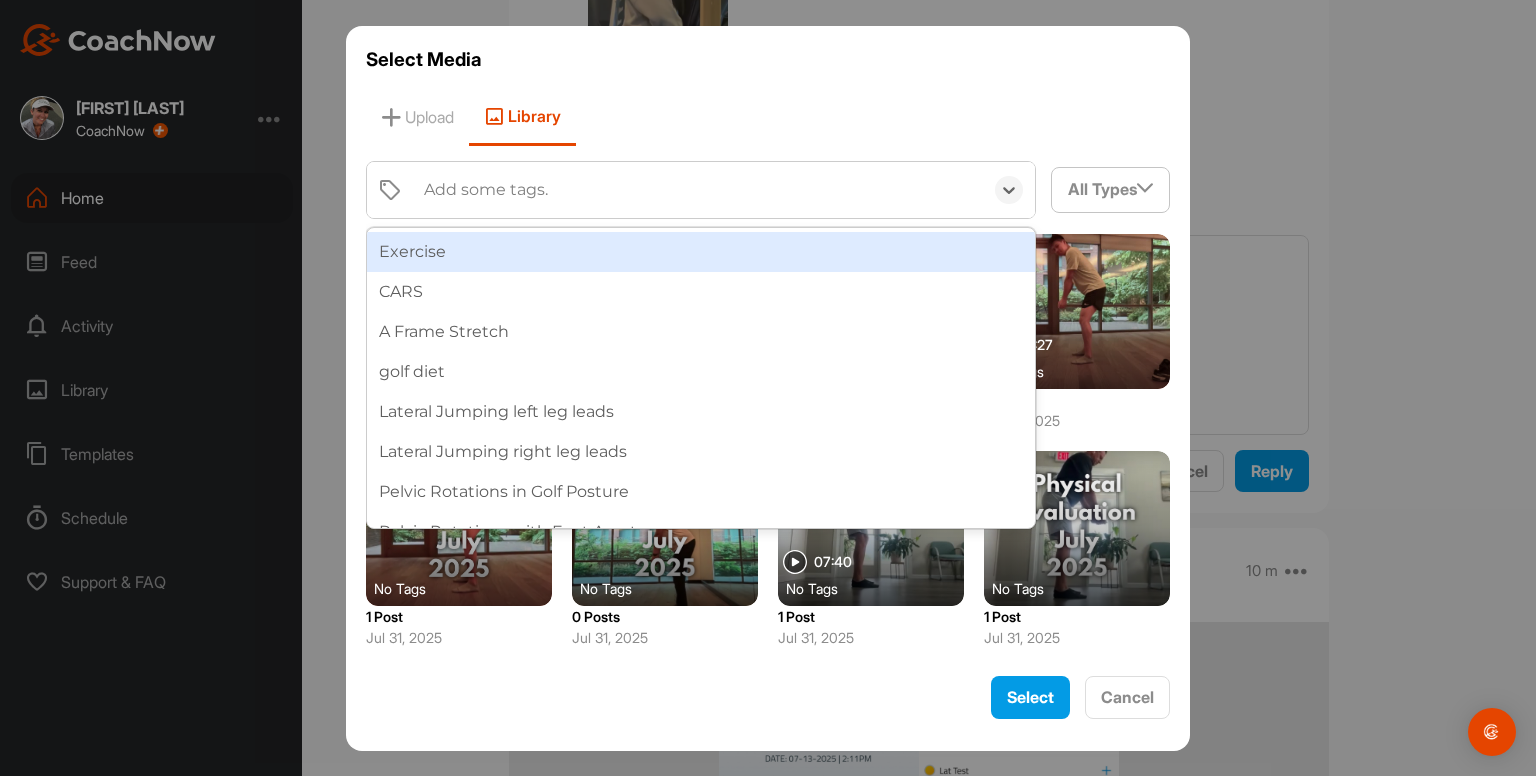 click on "Add some tags." at bounding box center (486, 190) 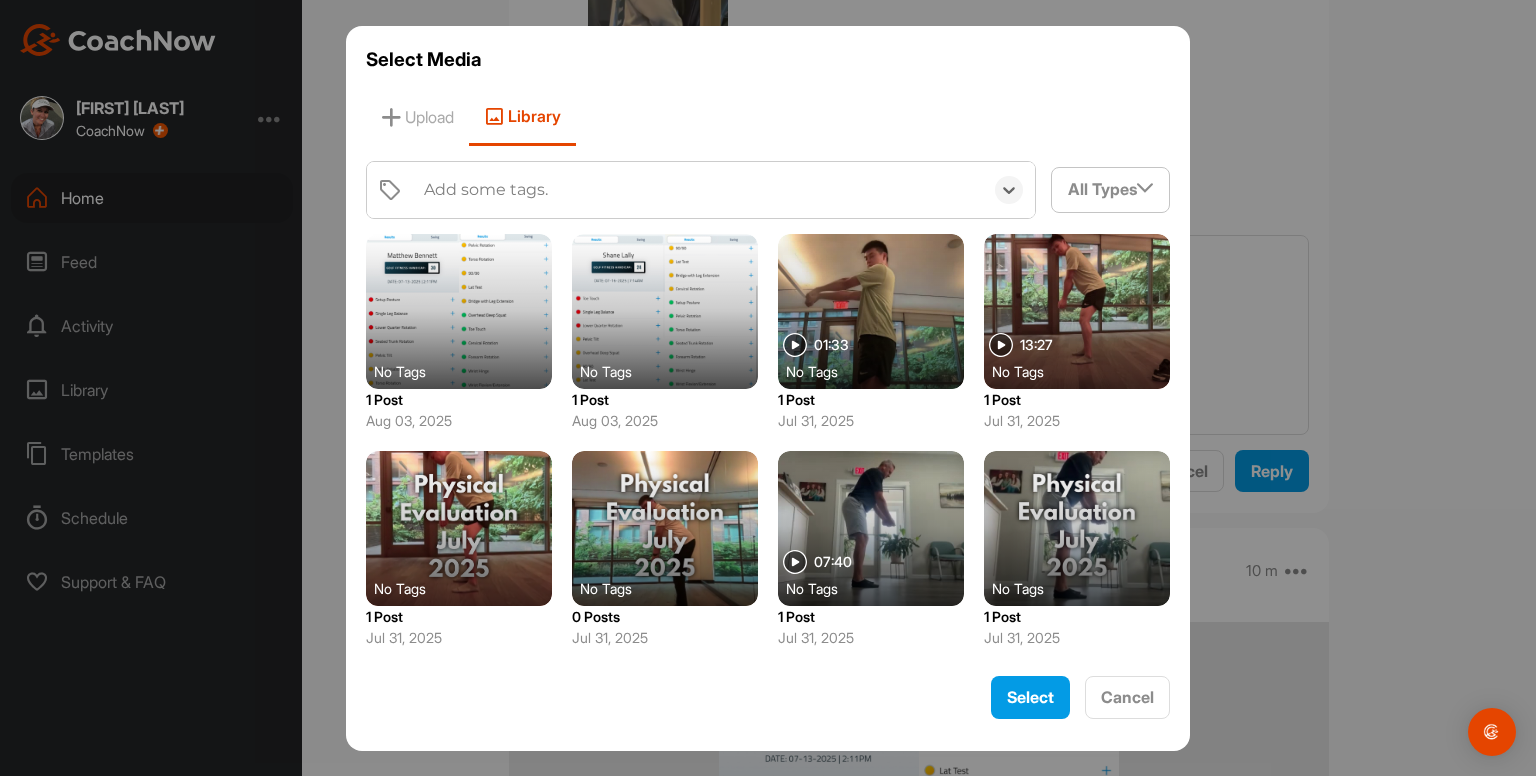 click on "Add some tags." at bounding box center (486, 190) 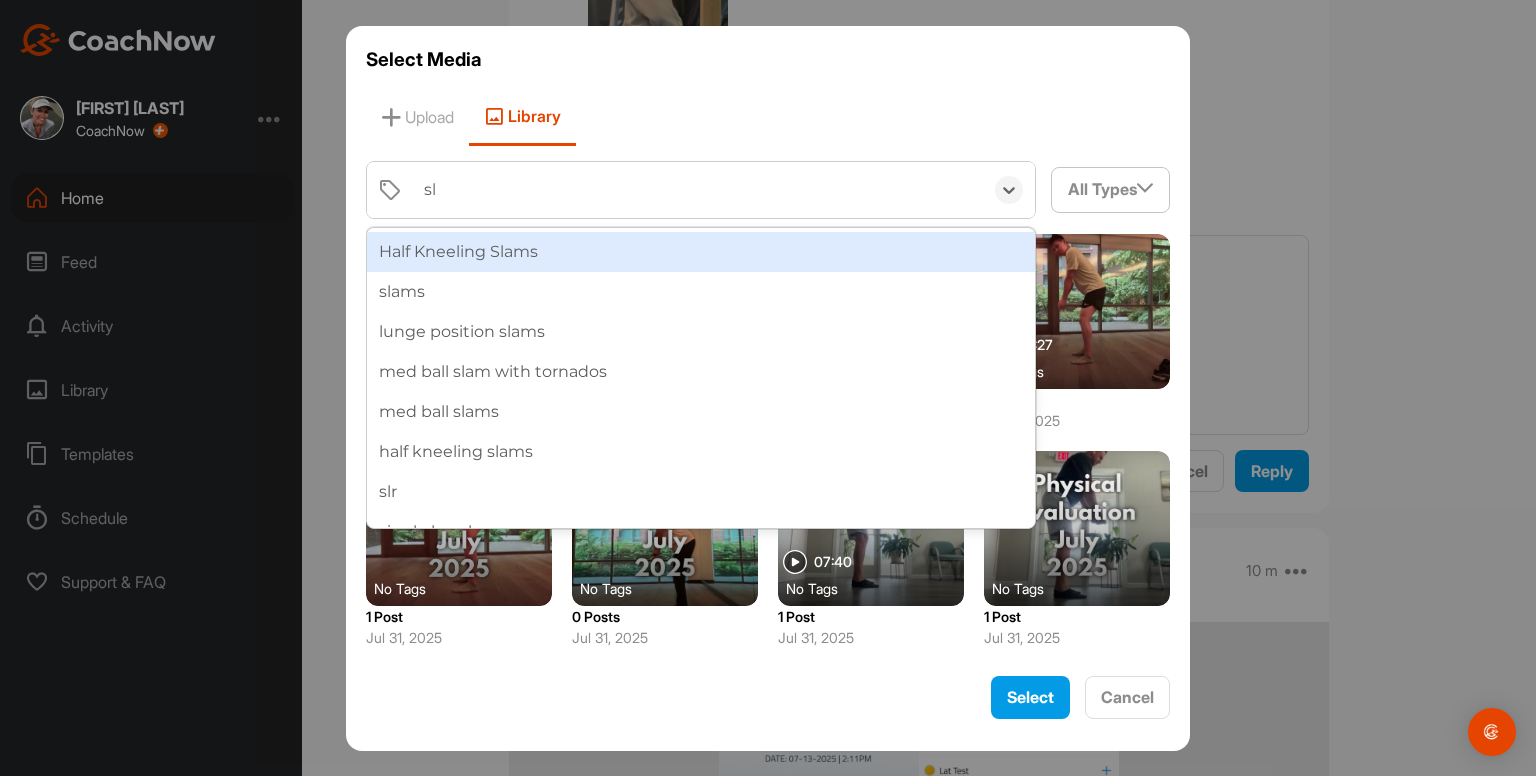 type on "slr" 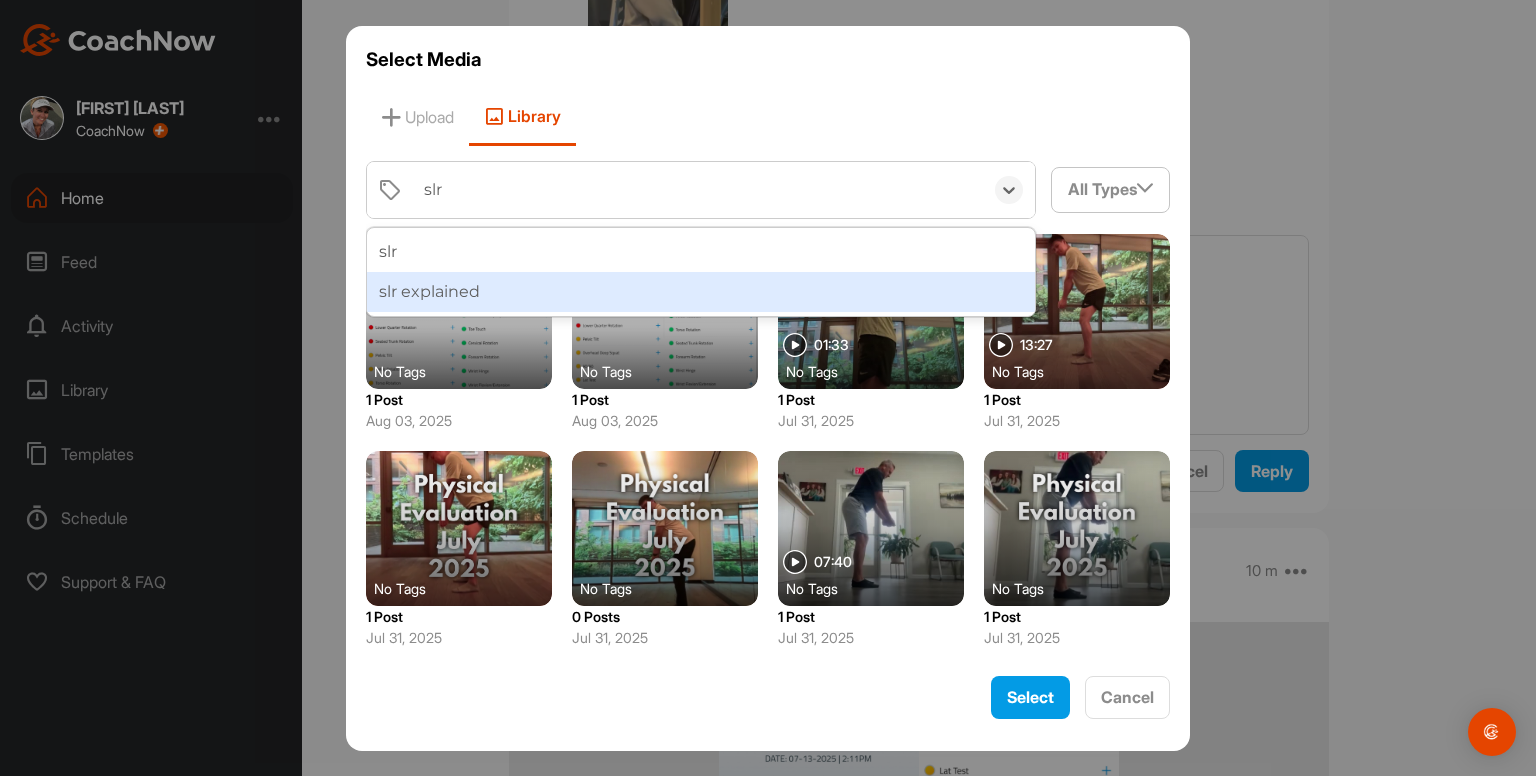 click on "slr explained" at bounding box center (701, 292) 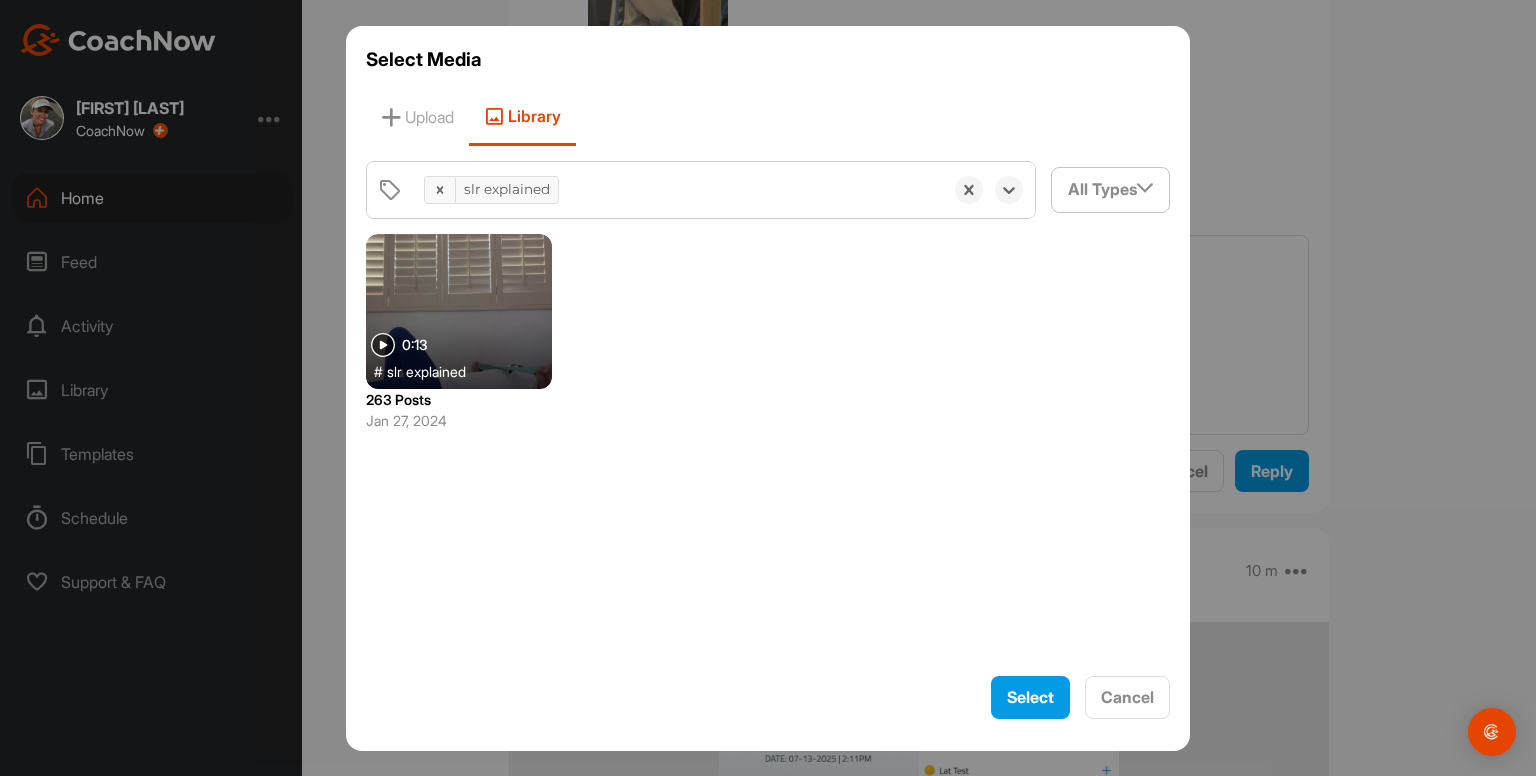 click at bounding box center (459, 311) 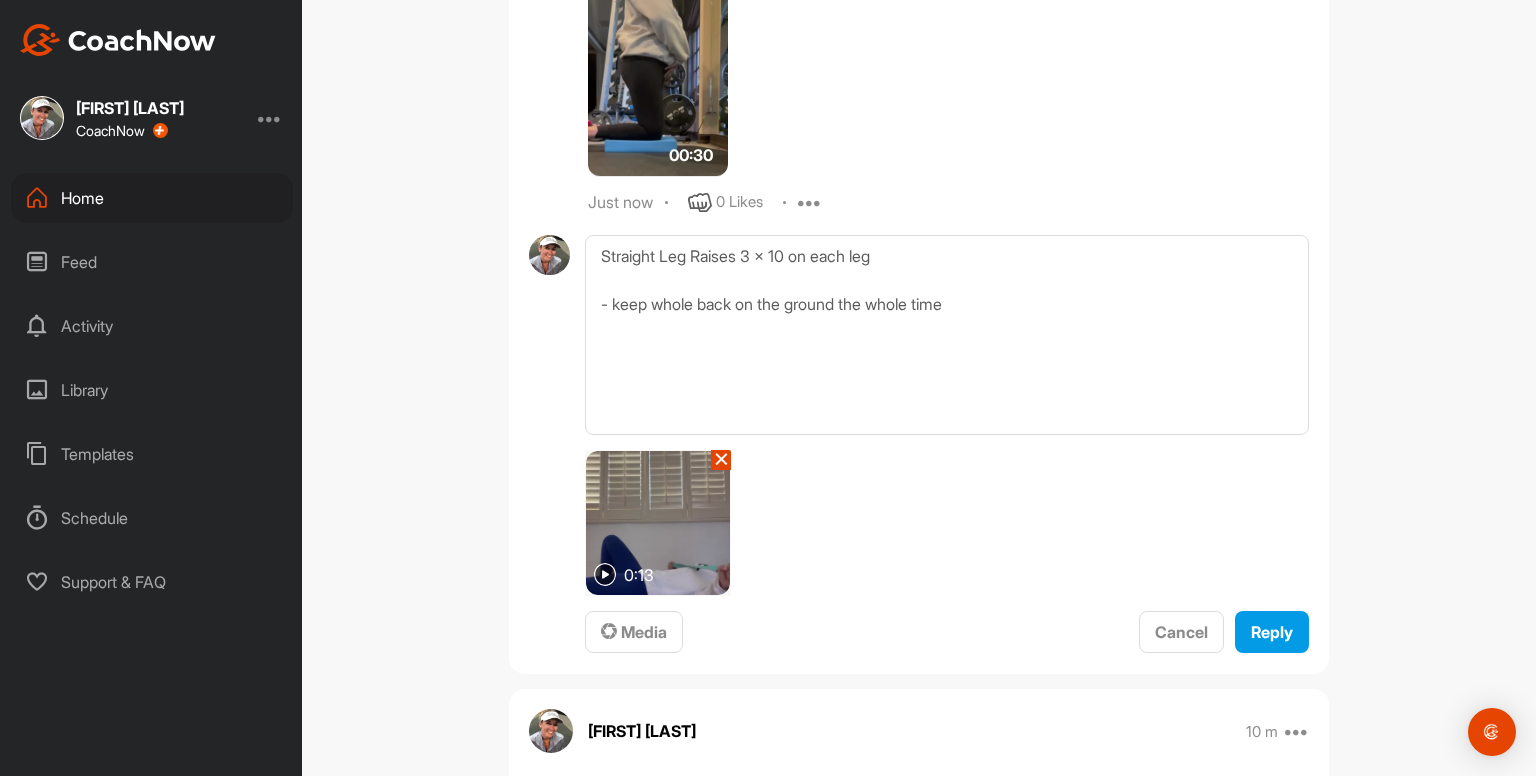 scroll, scrollTop: 4952, scrollLeft: 0, axis: vertical 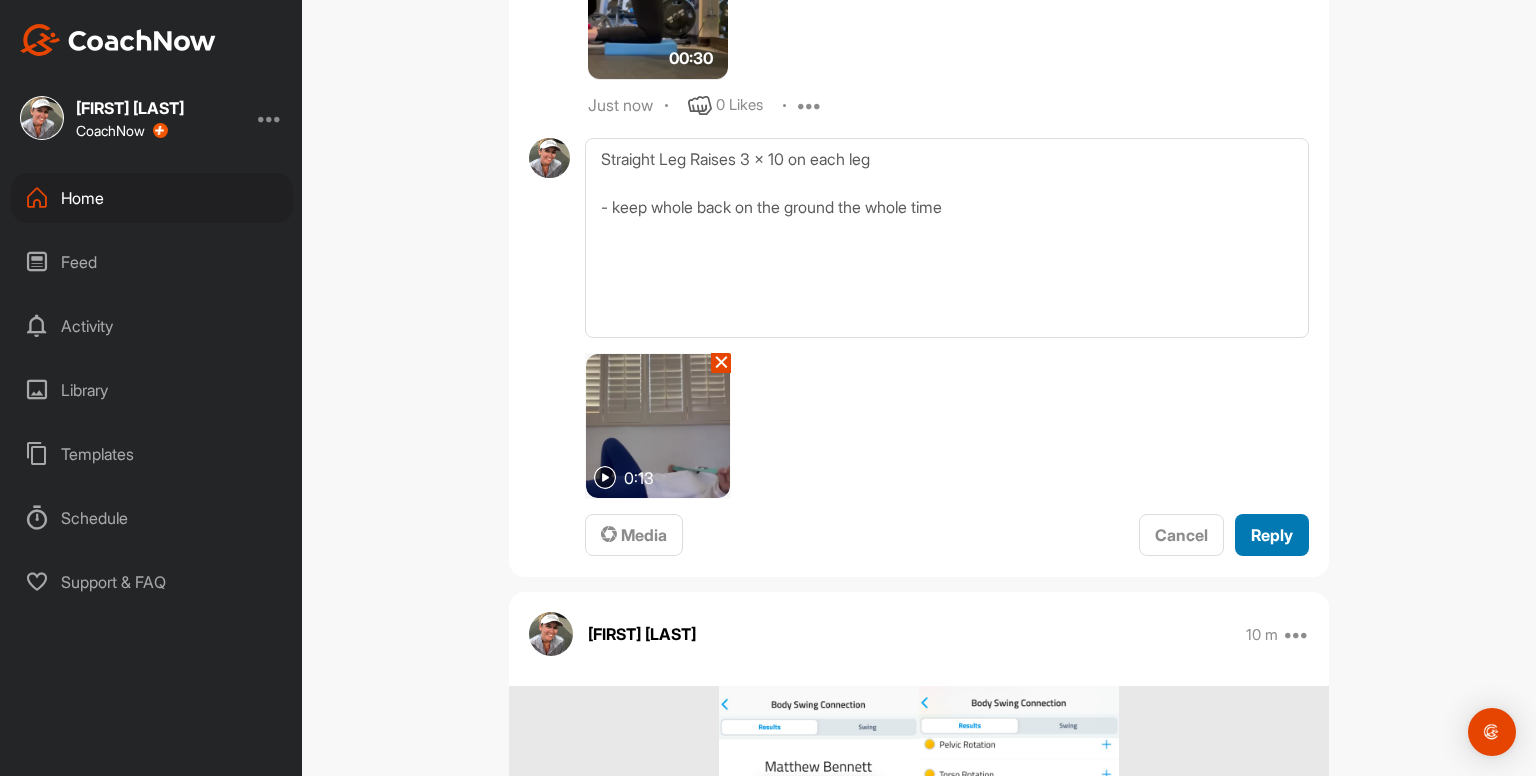 click on "Reply" at bounding box center (1272, 535) 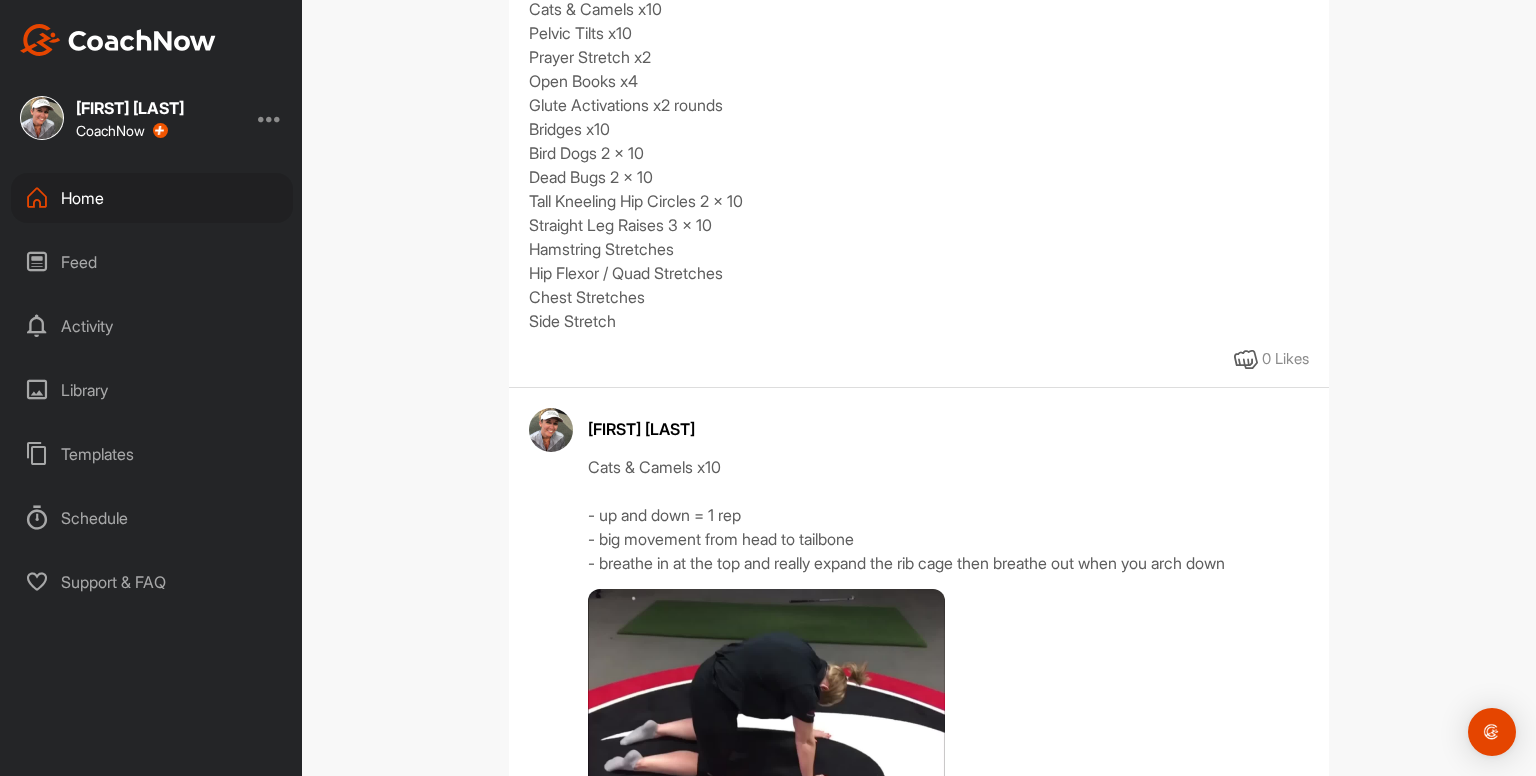 scroll, scrollTop: 493, scrollLeft: 0, axis: vertical 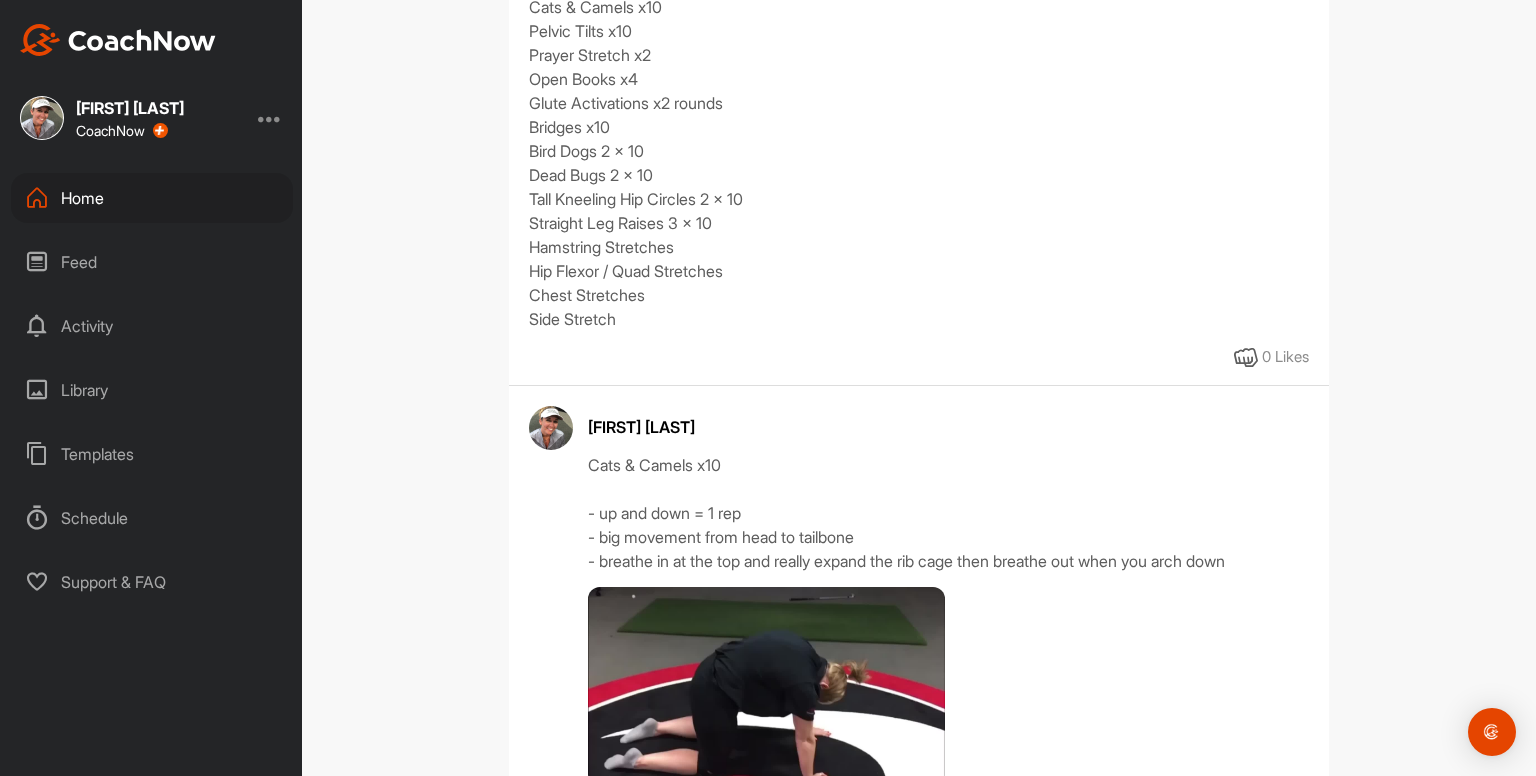 click on "Exercises to do 2 - 3x per week...
Cats & Camels x10
Pelvic Tilts x10
Prayer Stretch x2
Open Books x4
Glute Activations x2 rounds
Bridges x10
Bird Dogs 2 x 10
Dead Bugs 2 x 10
Tall Kneeling Hip Circles 2 x 10
Straight Leg Raises 3 x 10
Hamstring Stretches
Hip Flexor / Quad Stretches
Chest Stretches
Side Stretch 0 Likes" at bounding box center (919, 158) 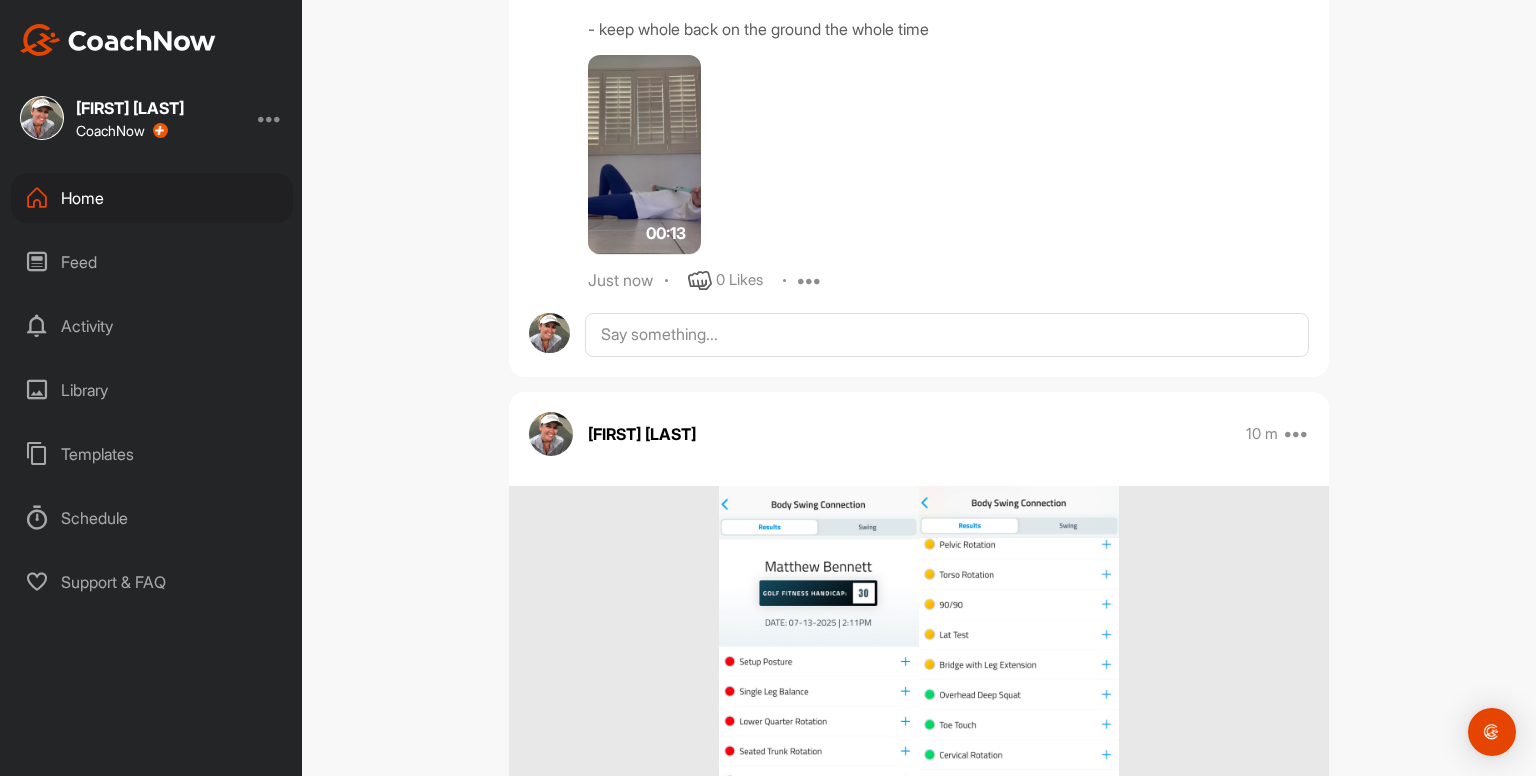 scroll, scrollTop: 5167, scrollLeft: 0, axis: vertical 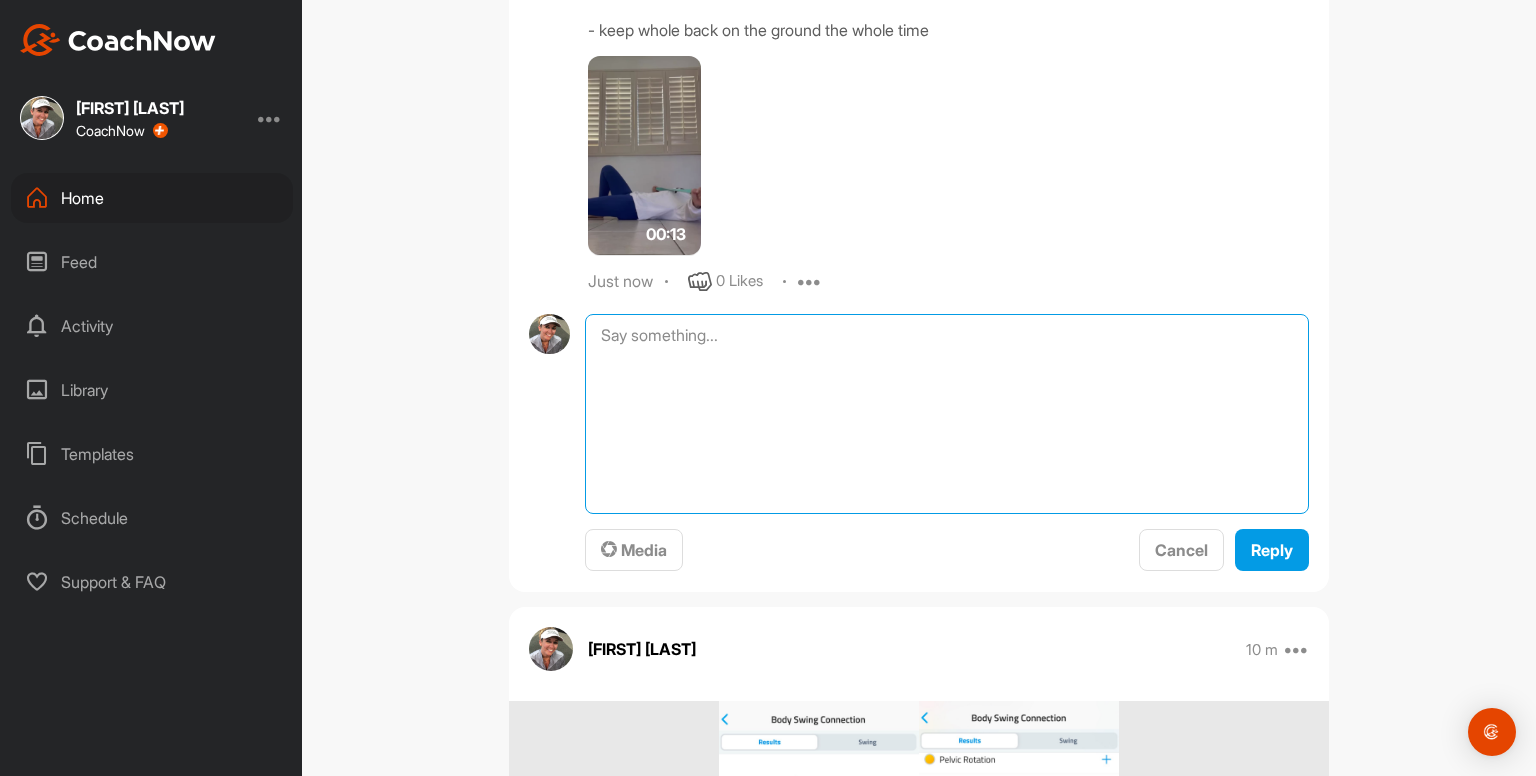 click at bounding box center (947, 414) 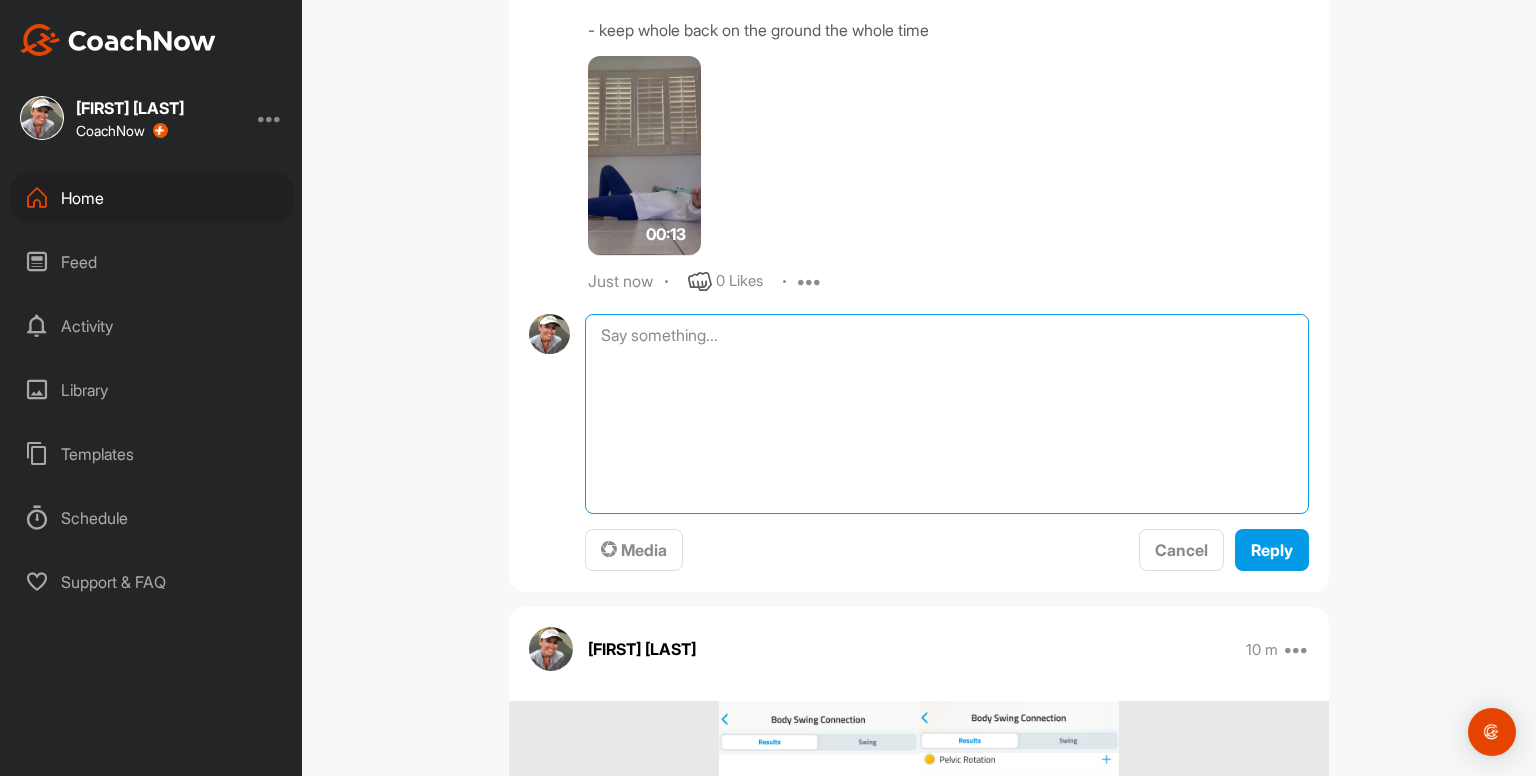 paste on "Hamstring Stretches
- 5 deep breaths first off
- pull toes back towards shin - hold for 5 deep breaths
- slowly straight bent leg as far as you can, keeping toes pulled back and hold for 5 deep breaths
Repeat on other leg" 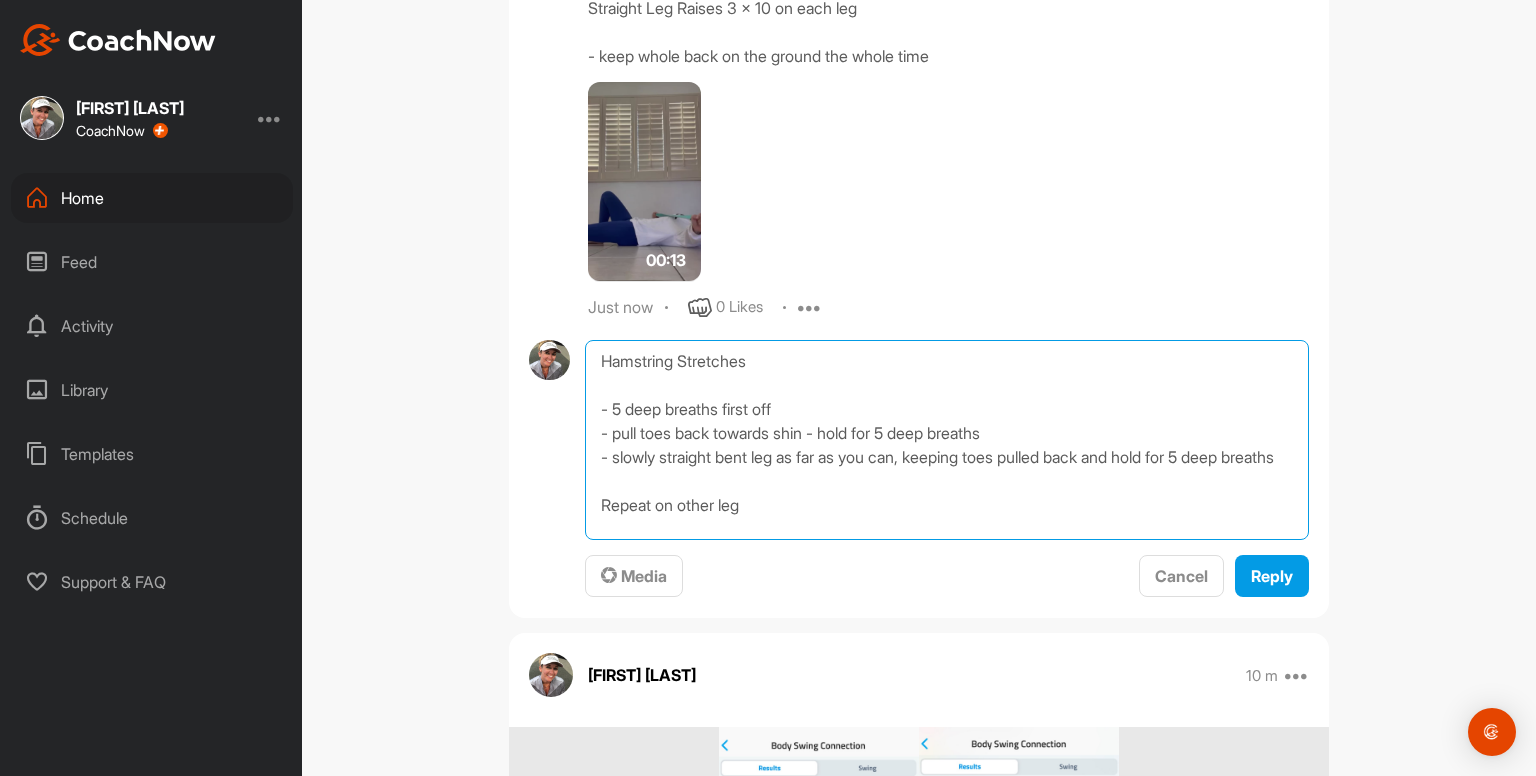 scroll, scrollTop: 5143, scrollLeft: 0, axis: vertical 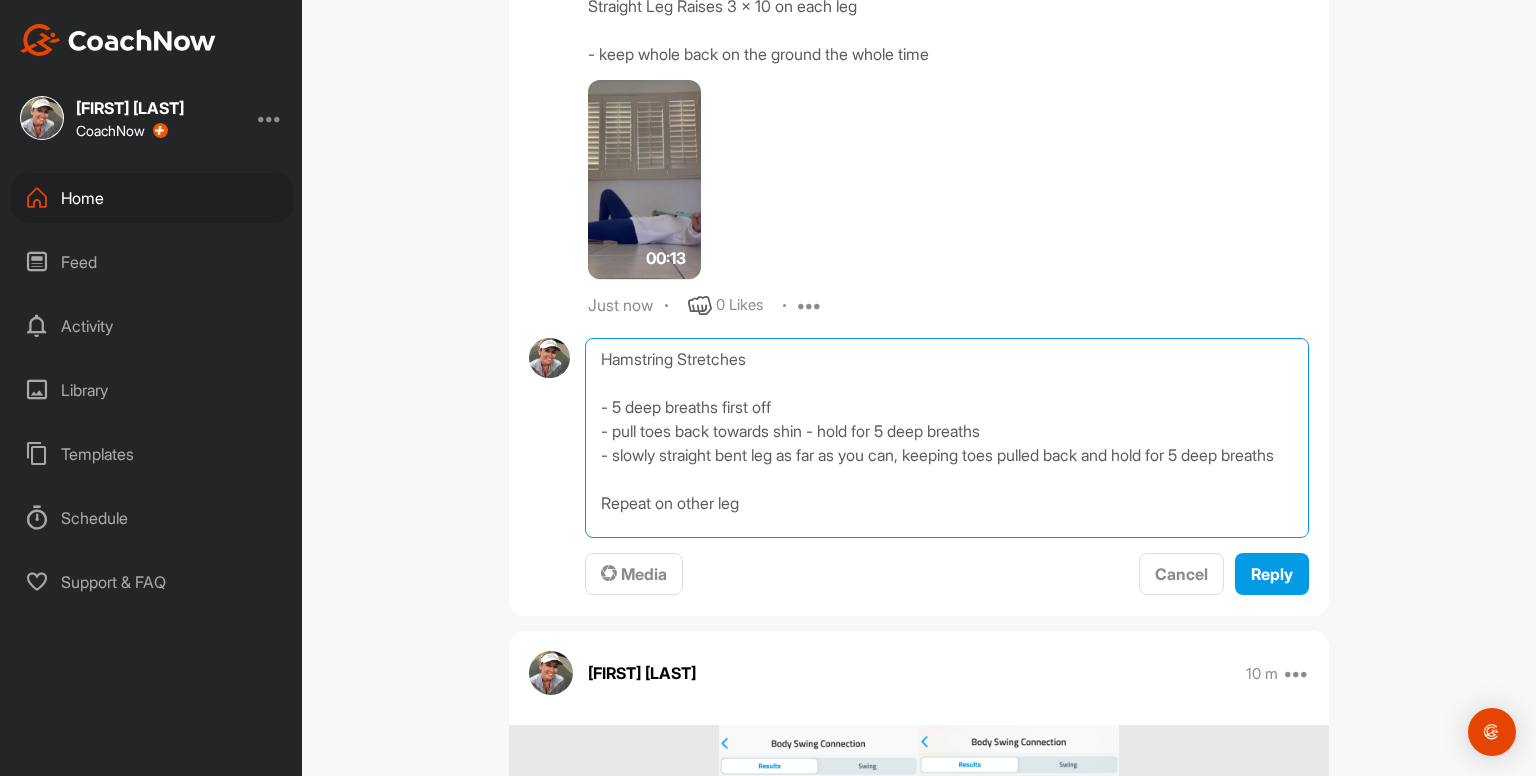 type on "Hamstring Stretches
- 5 deep breaths first off
- pull toes back towards shin - hold for 5 deep breaths
- slowly straight bent leg as far as you can, keeping toes pulled back and hold for 5 deep breaths
Repeat on other leg" 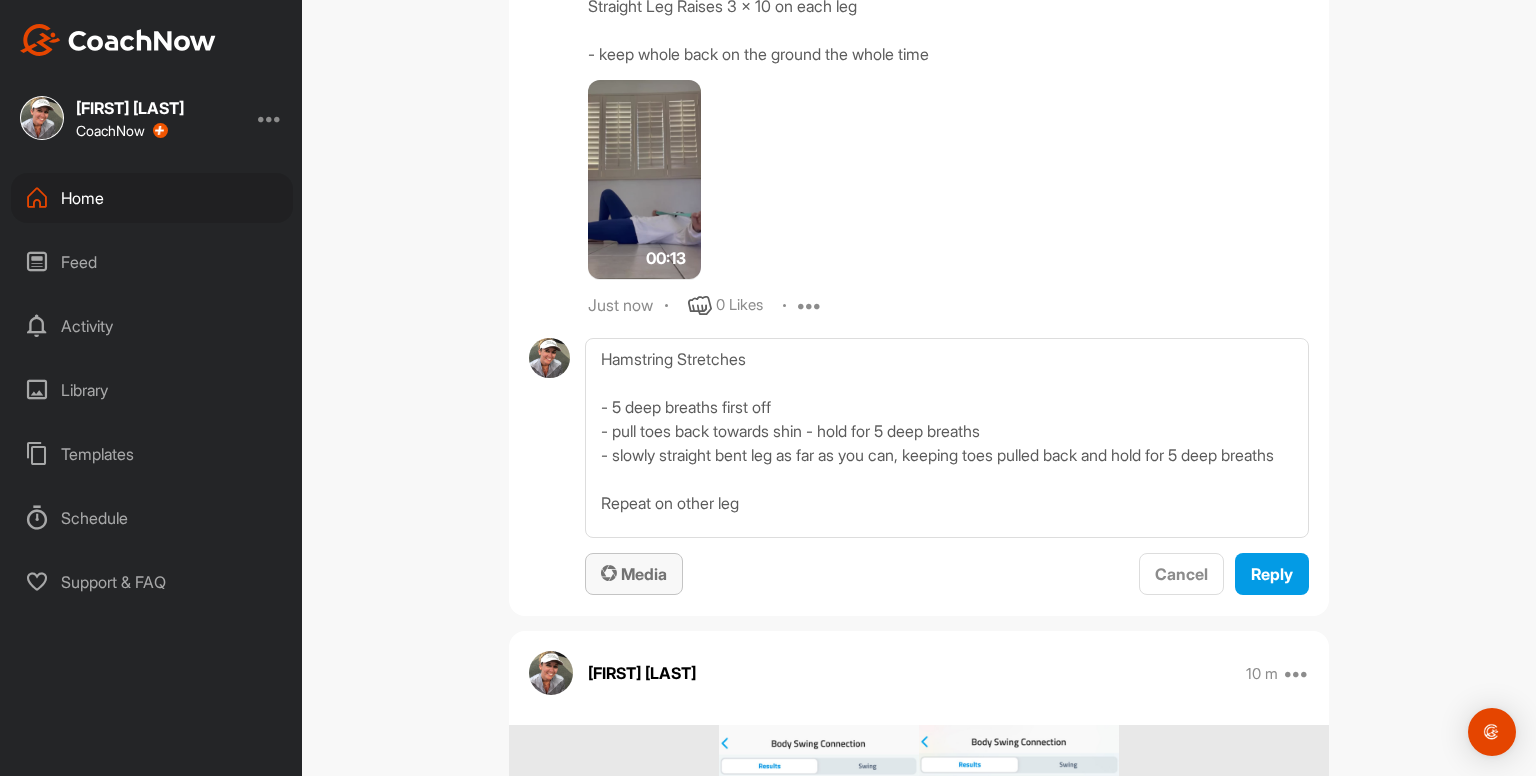 click on "Media" at bounding box center [634, 574] 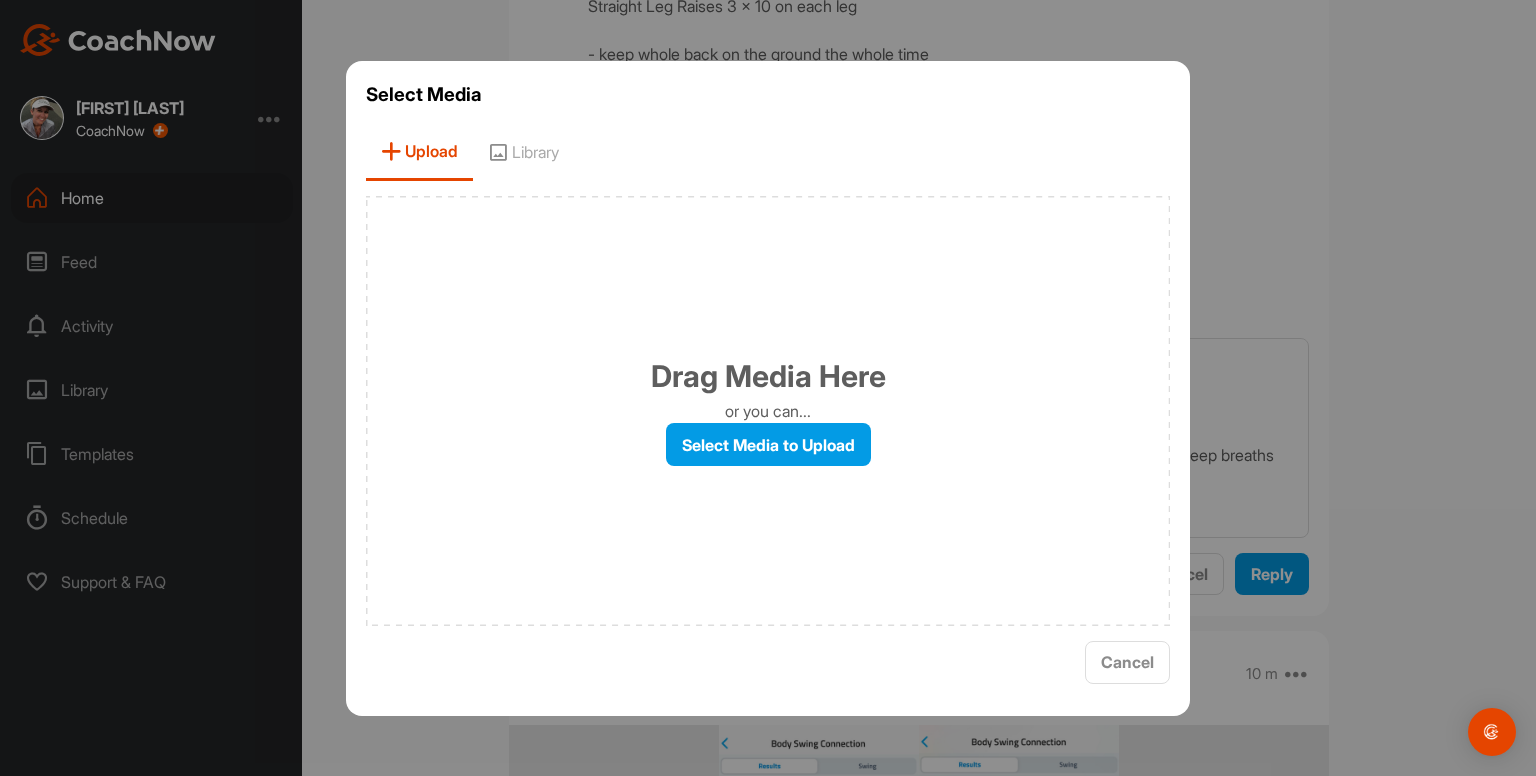click on "Library" at bounding box center [523, 152] 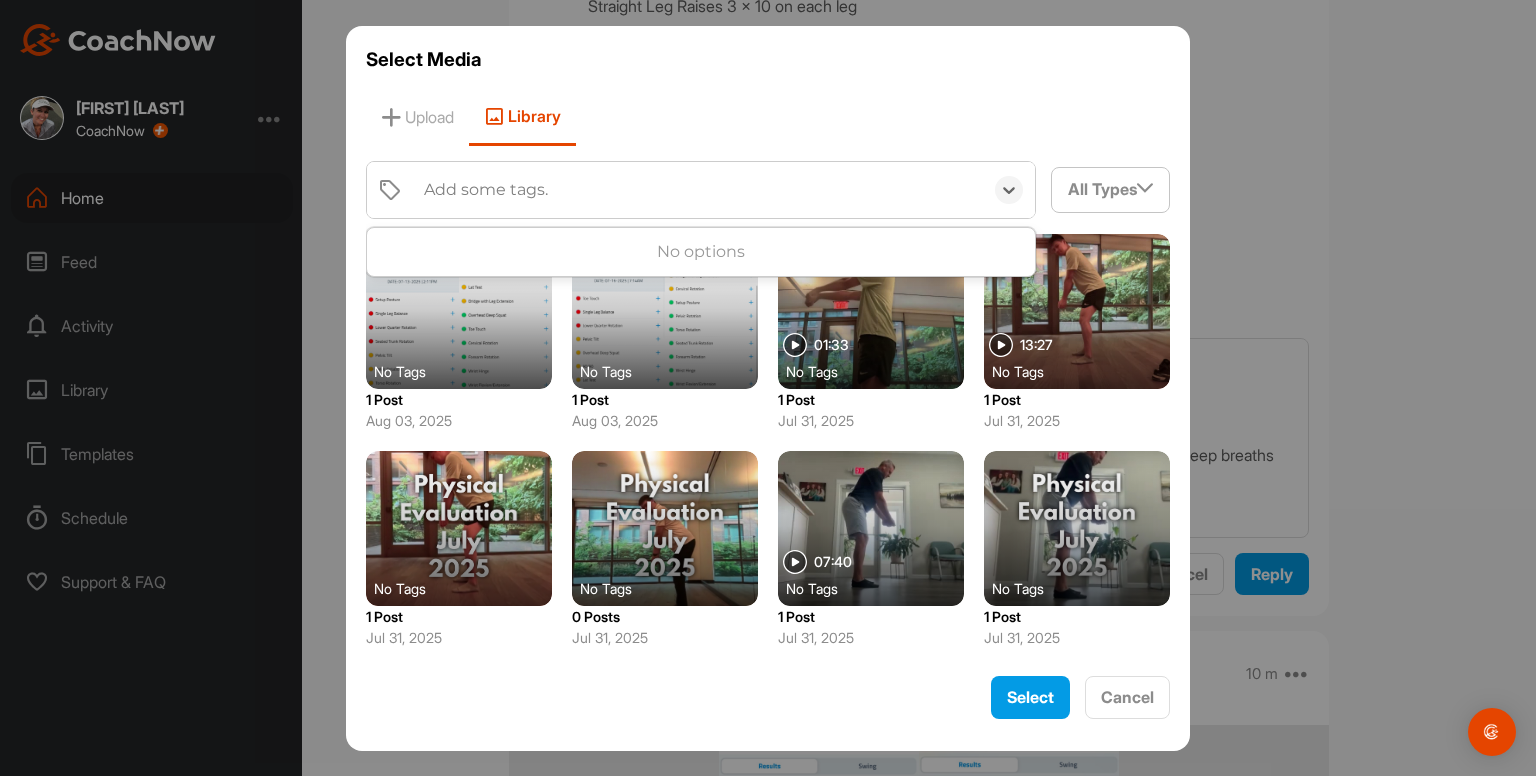 click on "Add some tags." at bounding box center [486, 190] 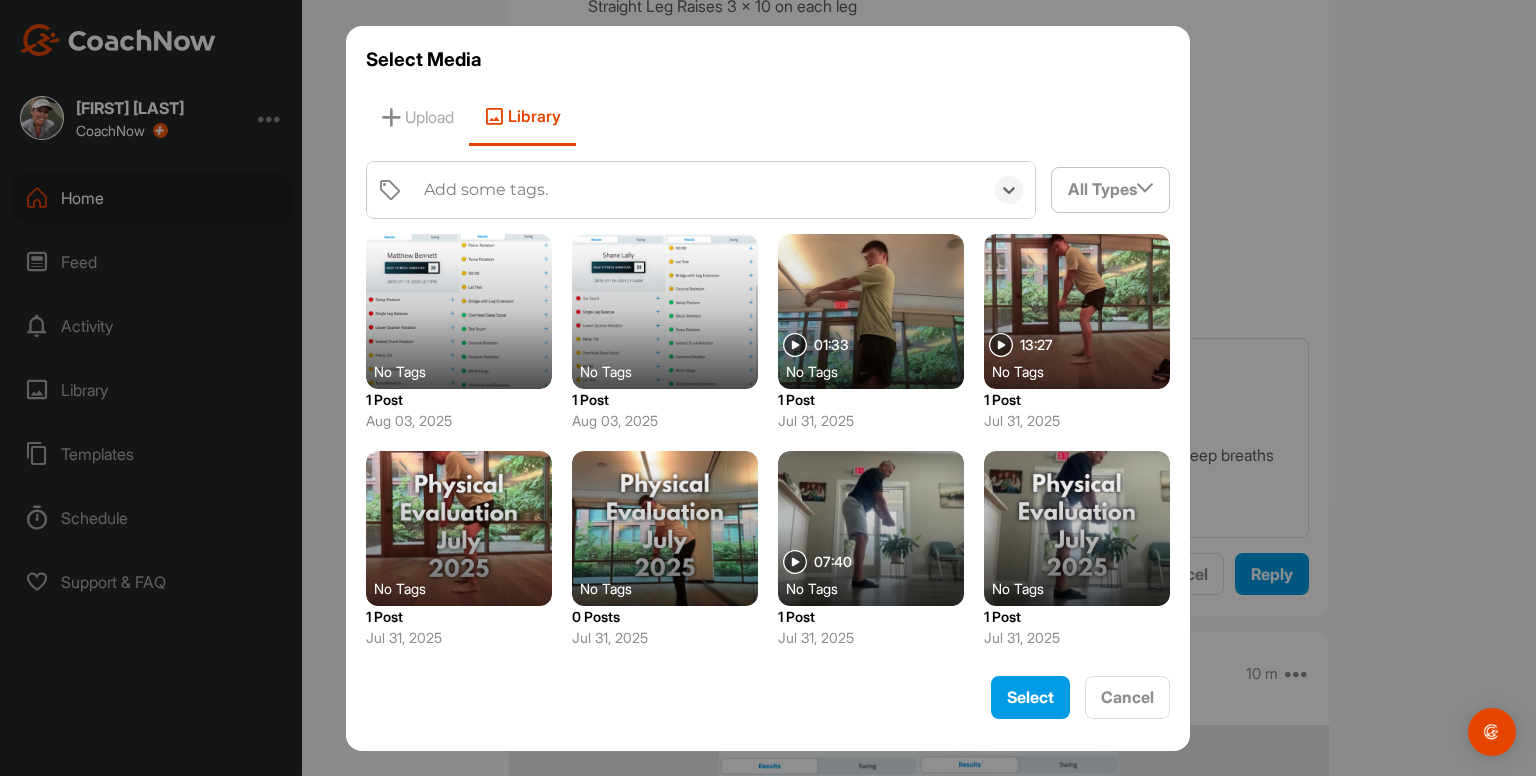 click on "Add some tags." at bounding box center (486, 190) 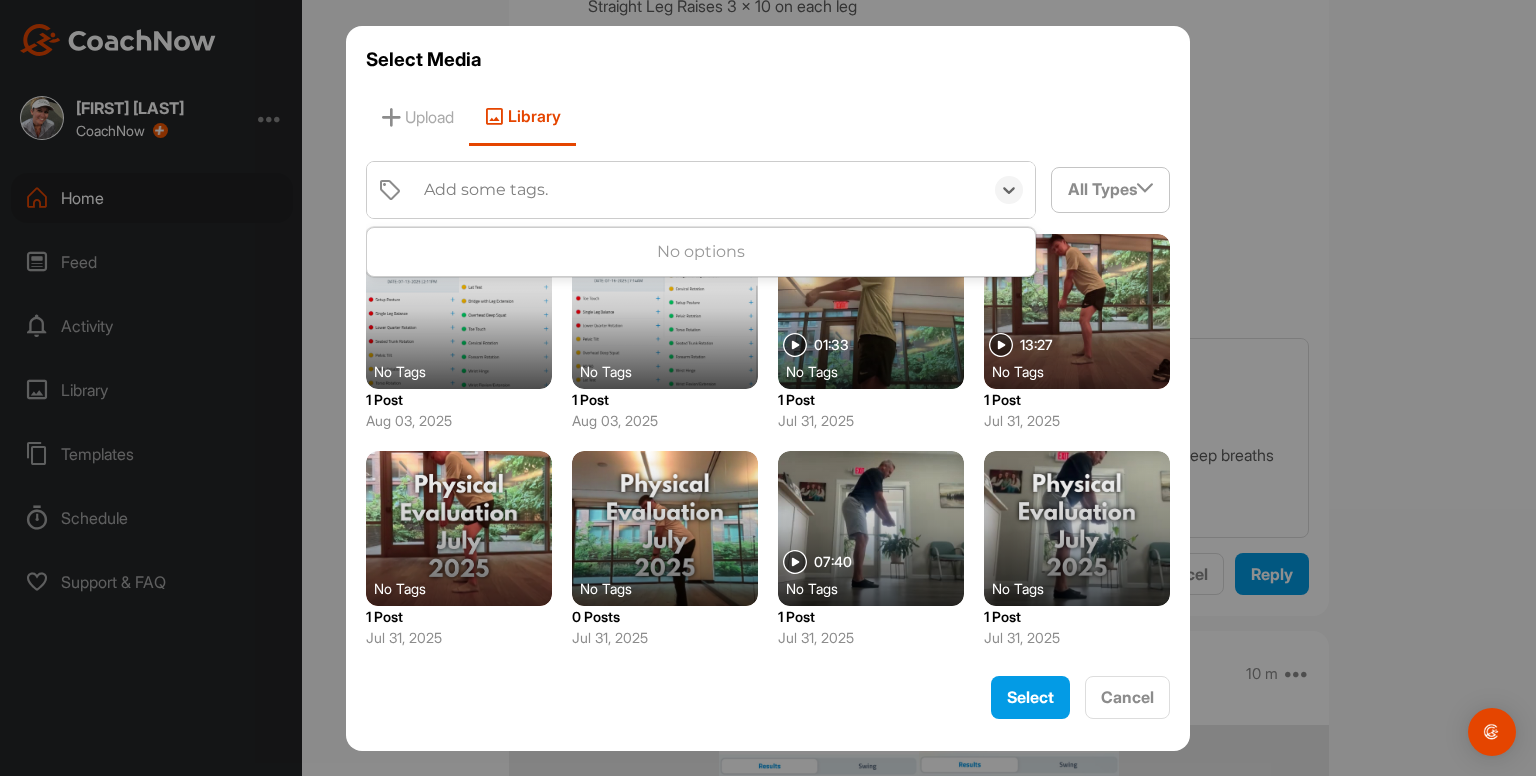 click on "Add some tags." at bounding box center [486, 190] 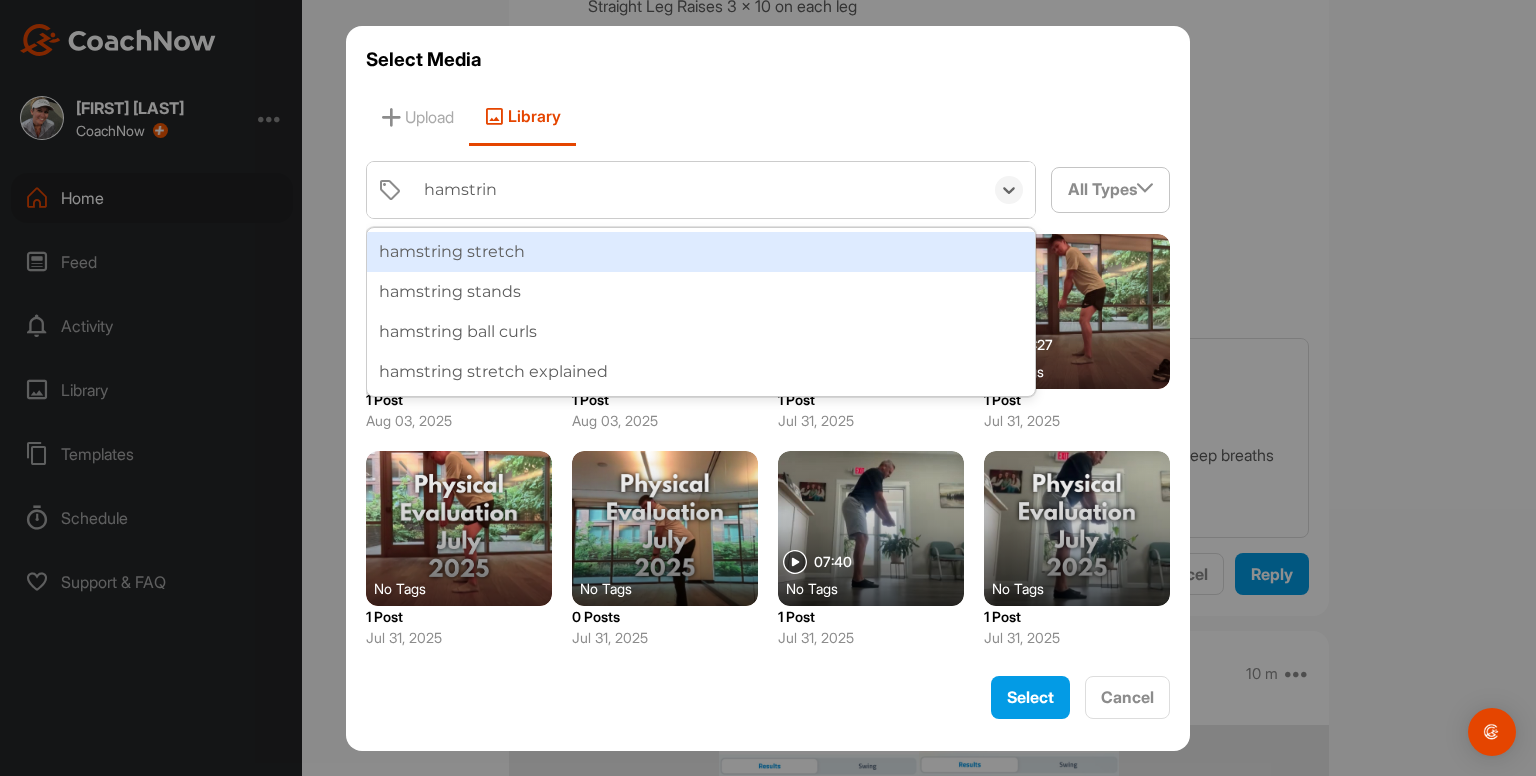 type on "hamstring" 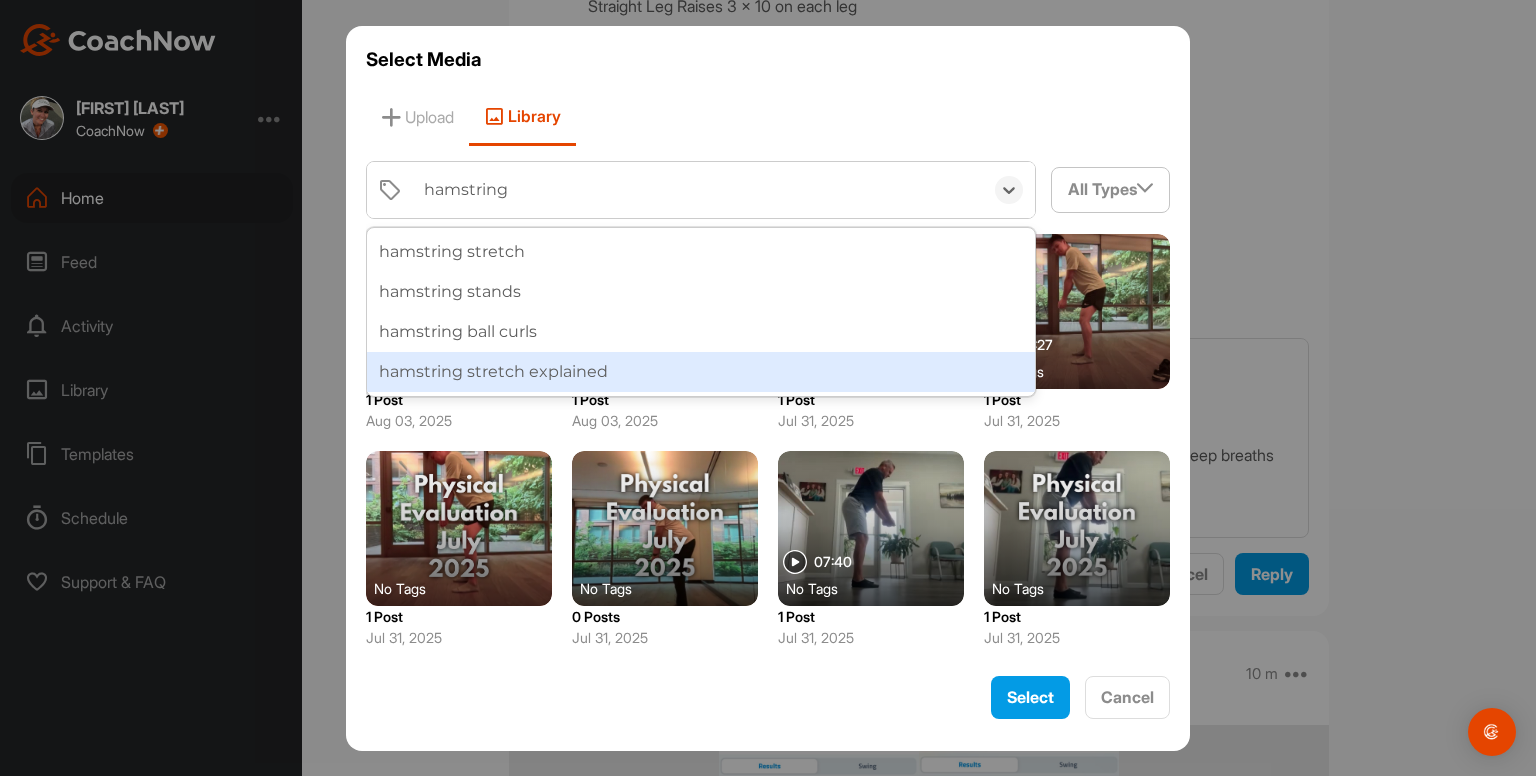click on "hamstring stretch explained" at bounding box center (701, 372) 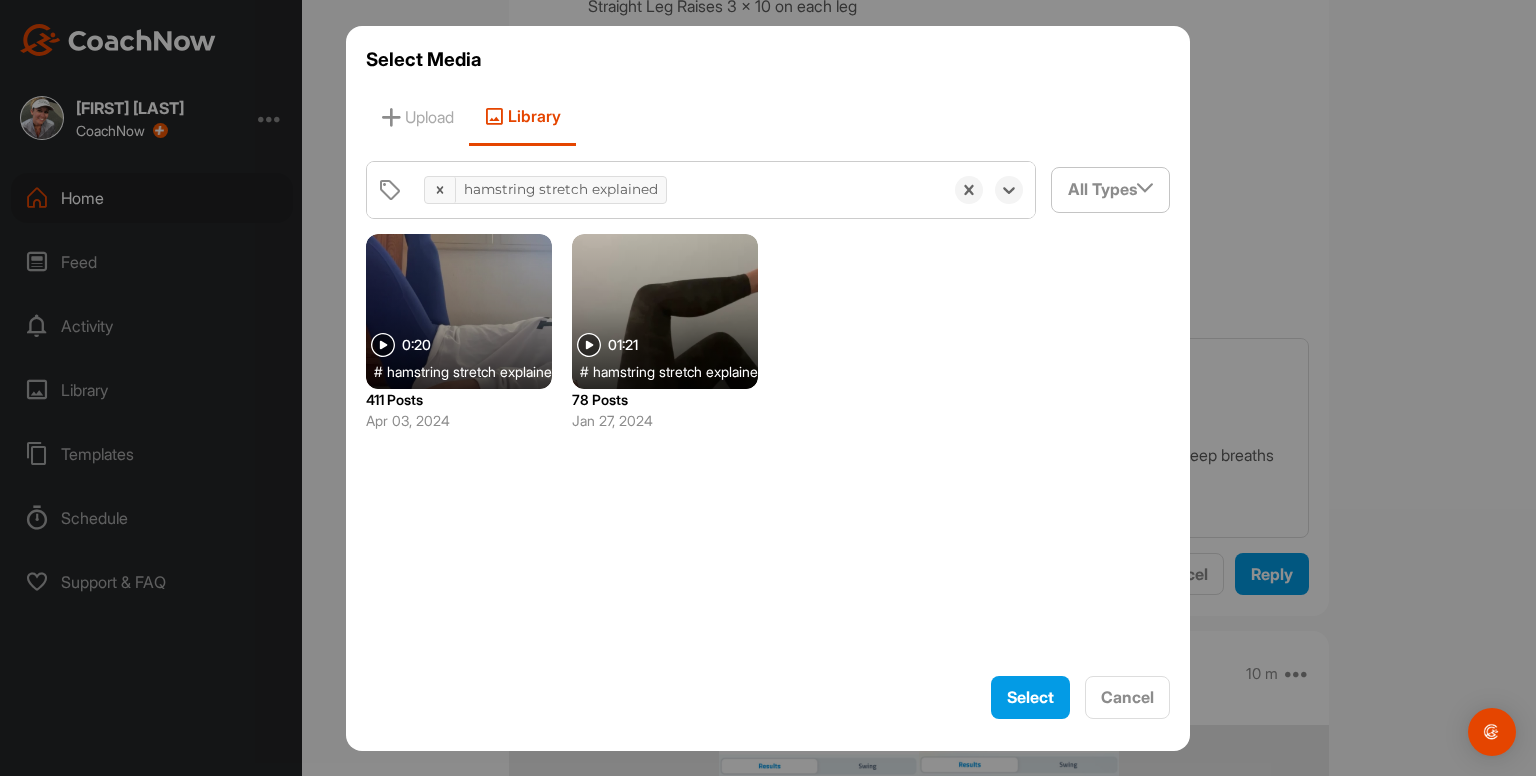 click at bounding box center [459, 311] 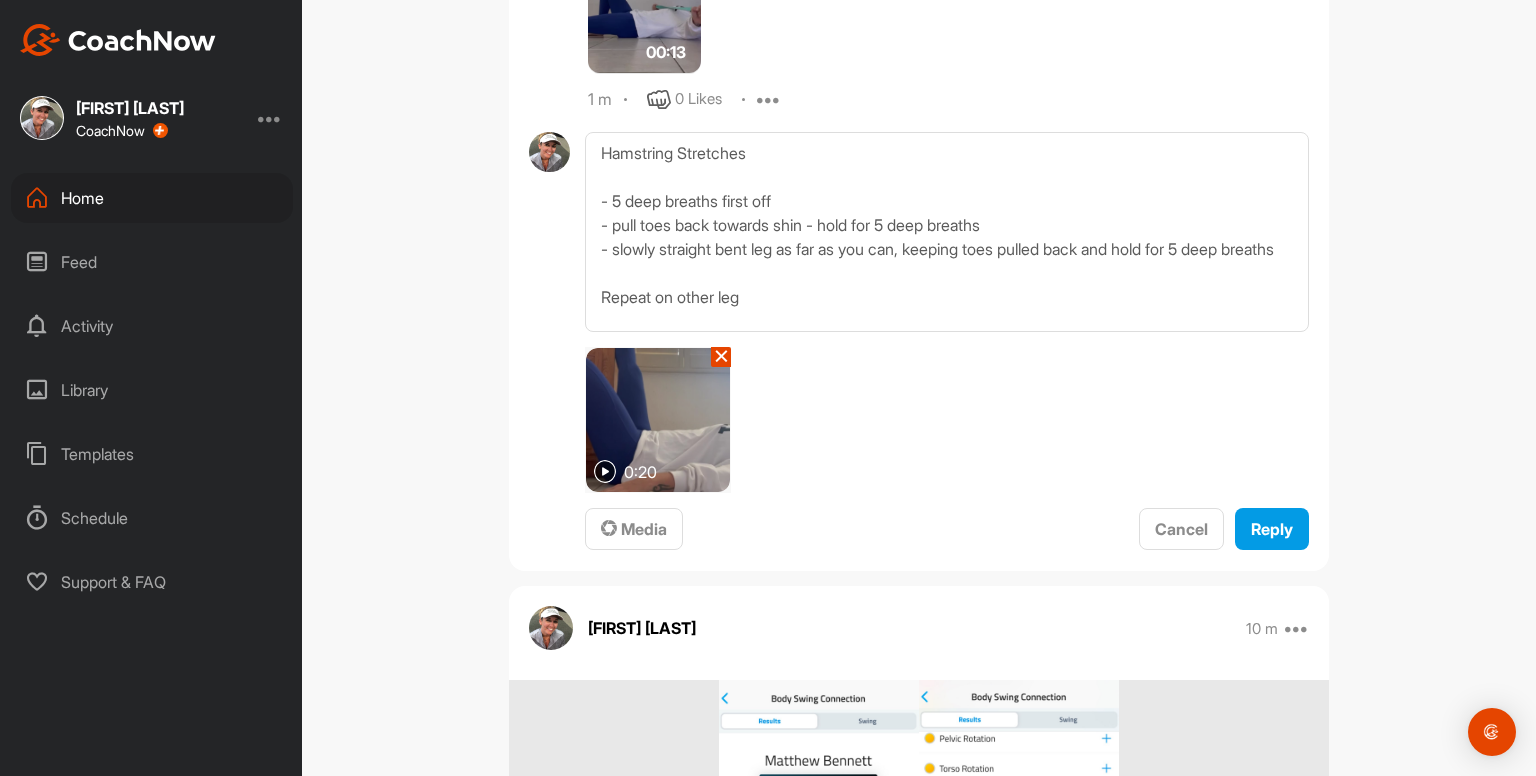 scroll, scrollTop: 5352, scrollLeft: 0, axis: vertical 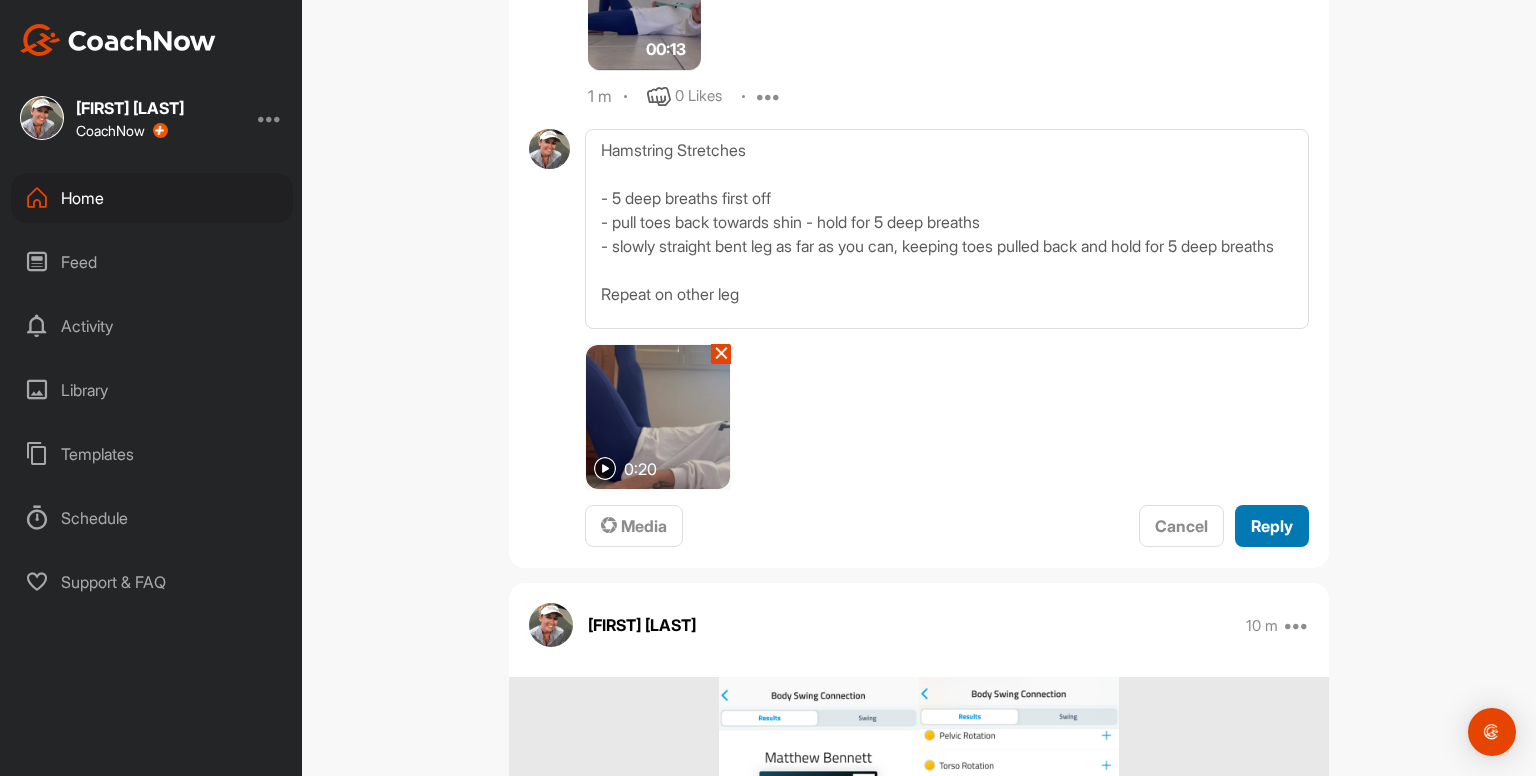 click on "Reply" at bounding box center [1272, 526] 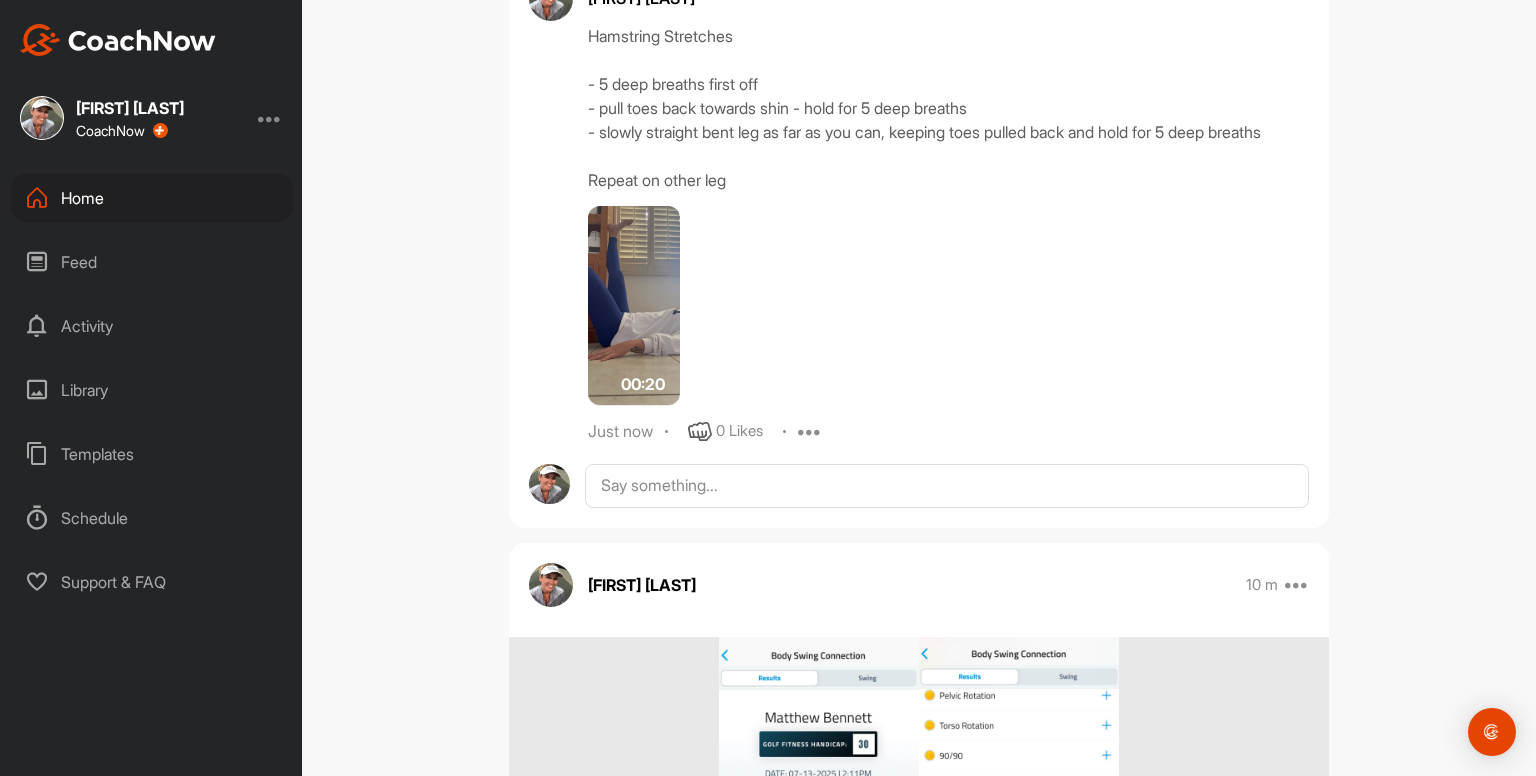 scroll, scrollTop: 5505, scrollLeft: 0, axis: vertical 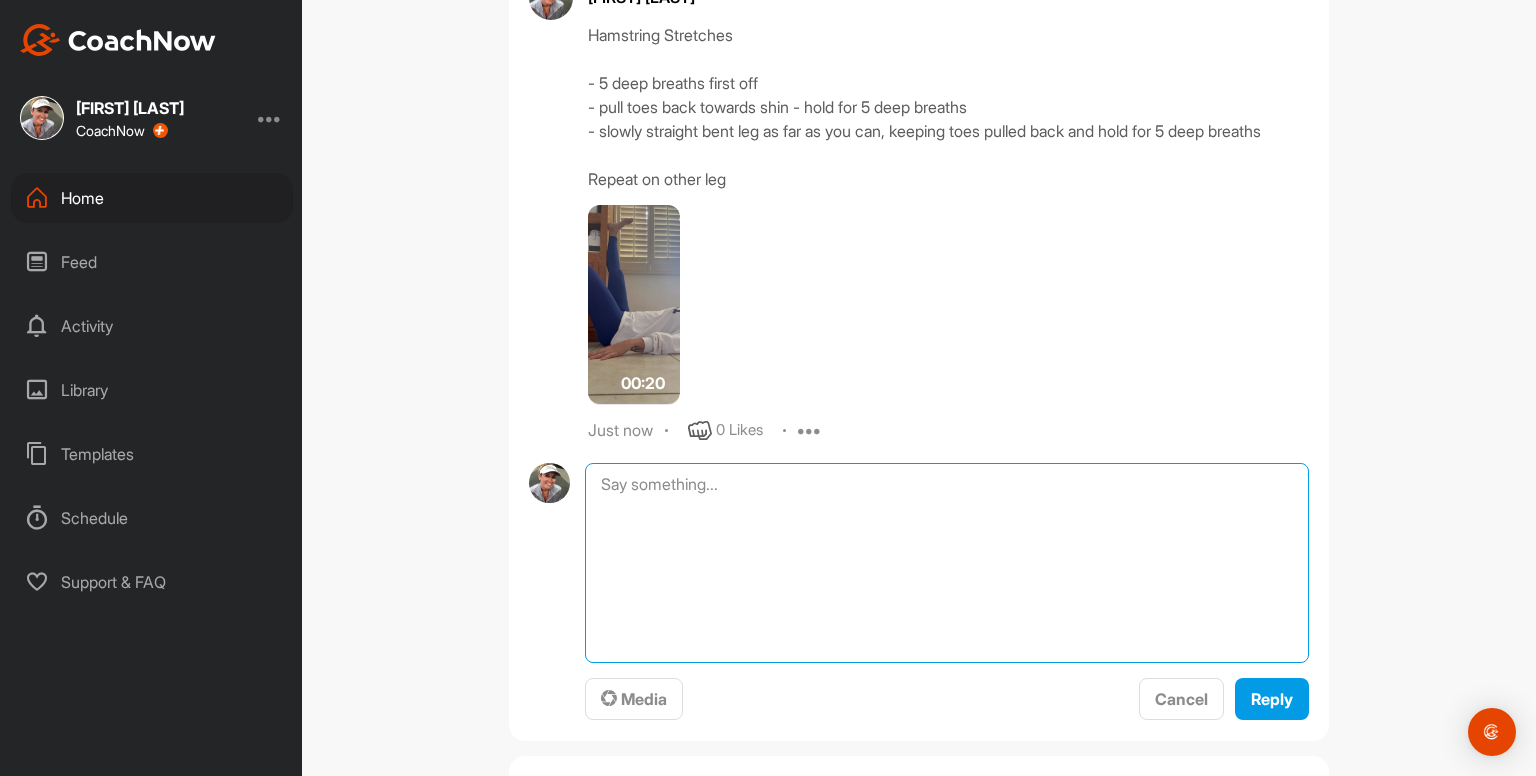 click at bounding box center [947, 563] 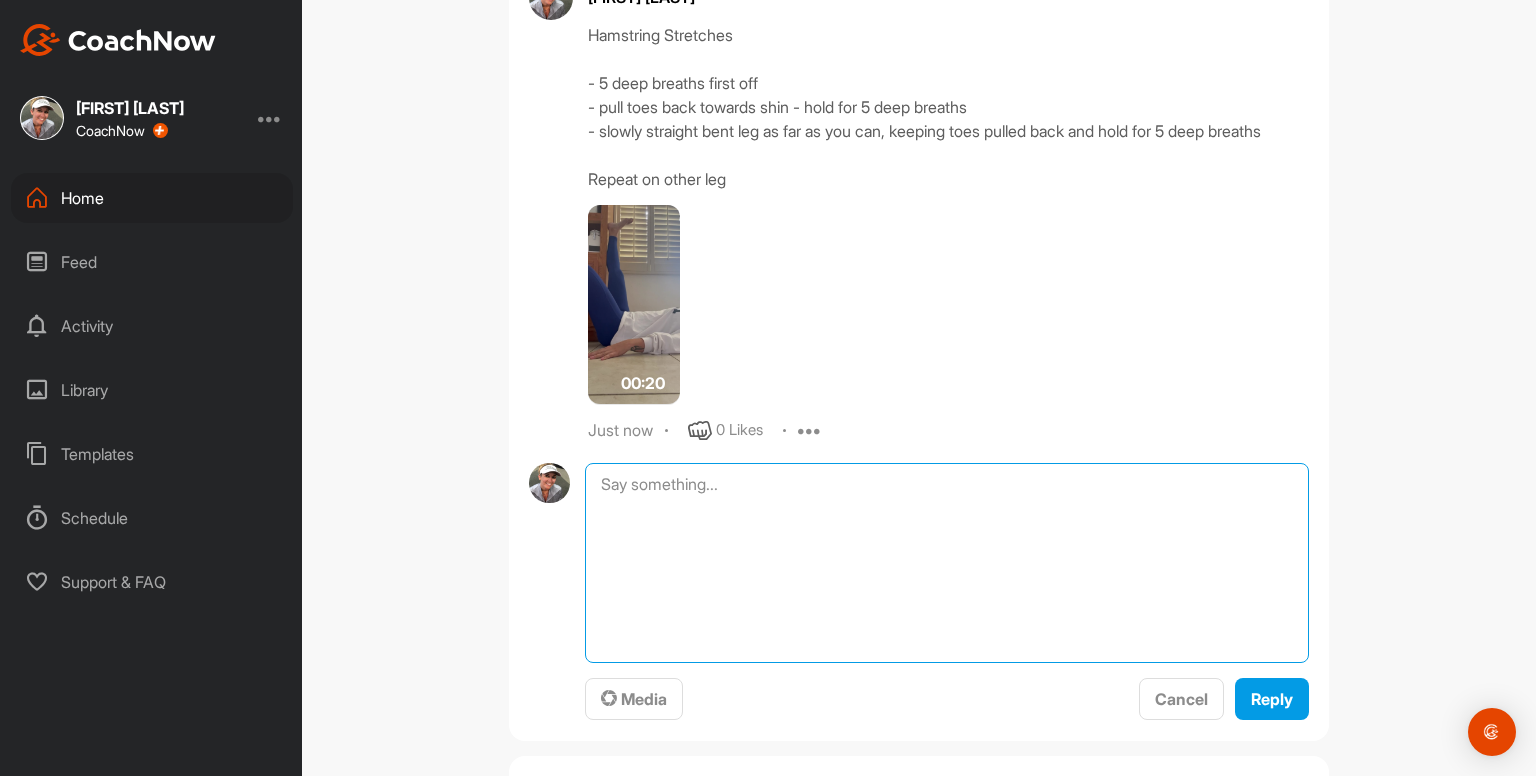 paste on "Hip Flexor & Quad Stretches
- keep pelvis tucked under the whole time
- hold for 5 deep breaths when arm is in the air
Repeat on other leg
00:29media
May 19
0 Likes
avatar
Kayleigh franklin
Side Stretch
- cross outside ankle over
- reach outside arm up and hold something
- push hip out
- try and think about expanding ribcage as you breathe
- hold for at least 5 deep breaths each side" 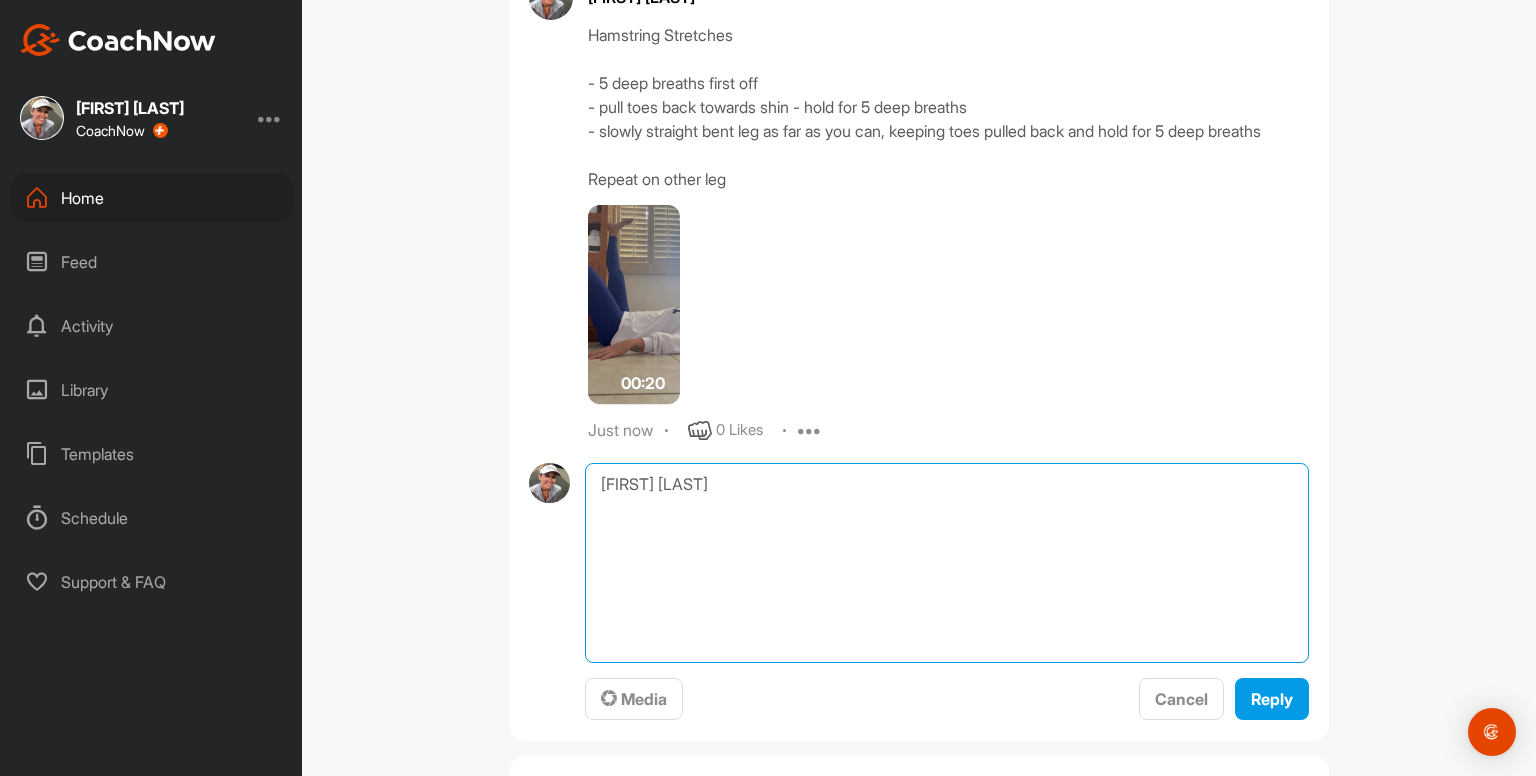 scroll, scrollTop: 216, scrollLeft: 0, axis: vertical 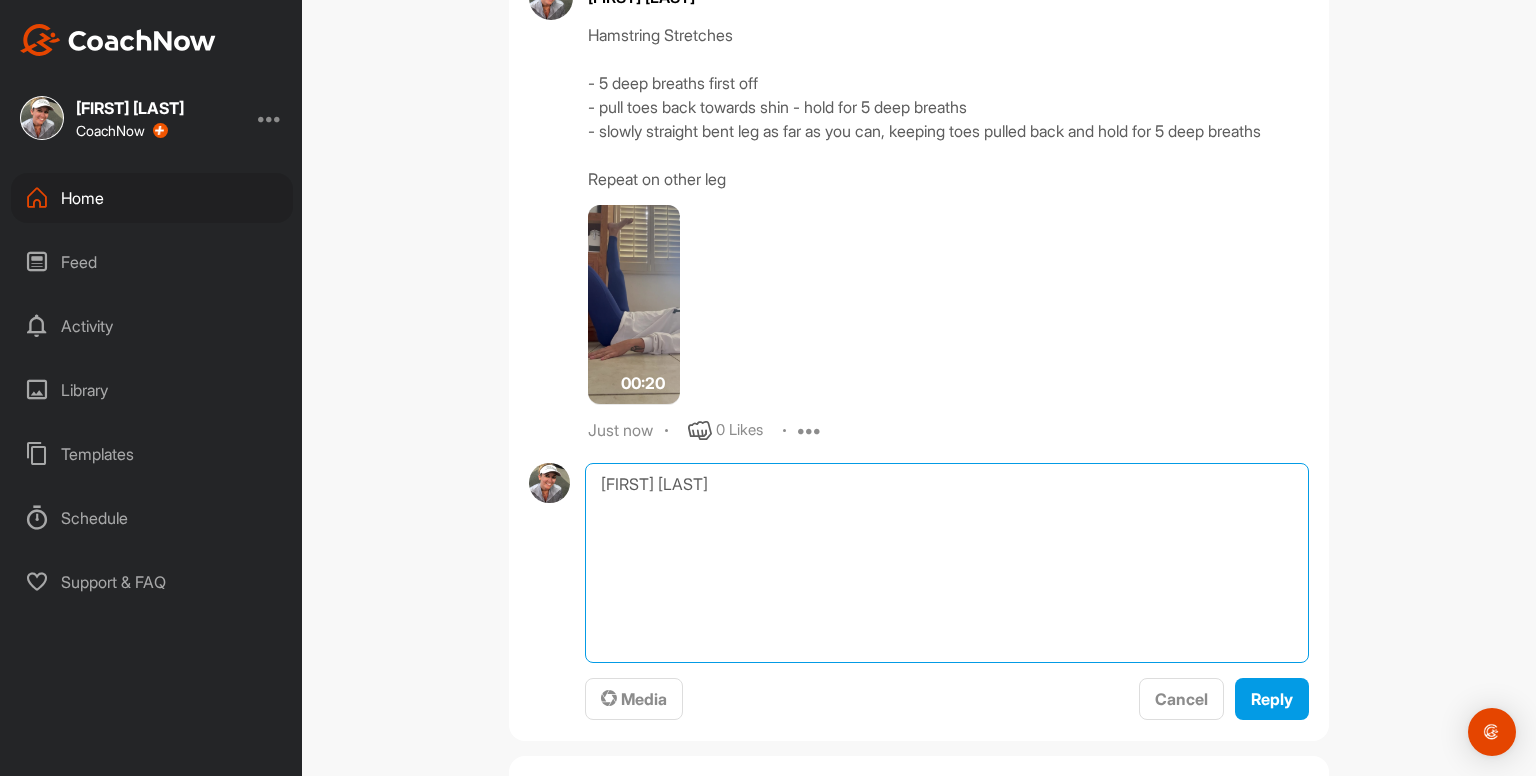 drag, startPoint x: 926, startPoint y: 675, endPoint x: 580, endPoint y: 629, distance: 349.0444 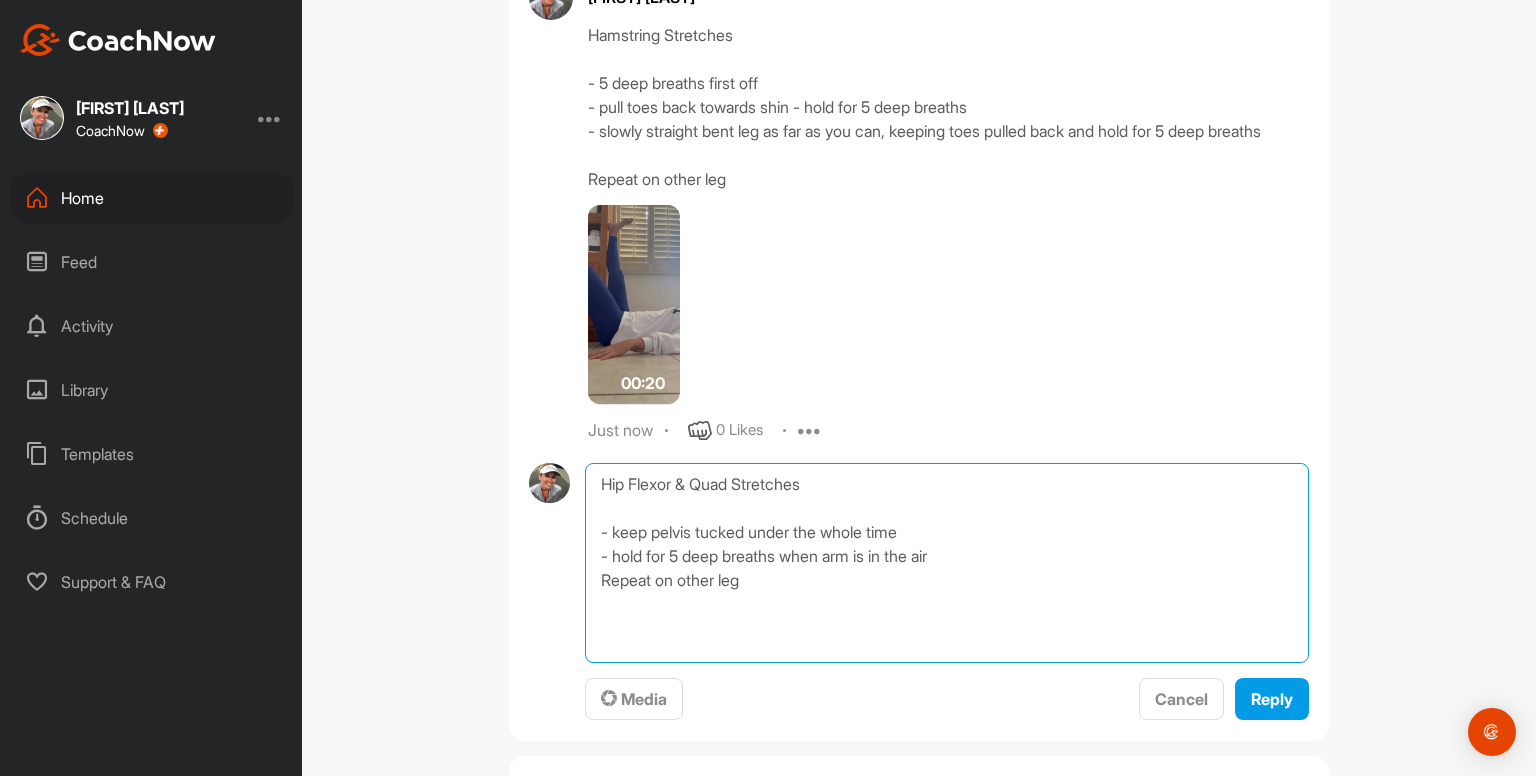 click on "Hip Flexor & Quad Stretches
- keep pelvis tucked under the whole time
- hold for 5 deep breaths when arm is in the air
Repeat on other leg" at bounding box center [947, 563] 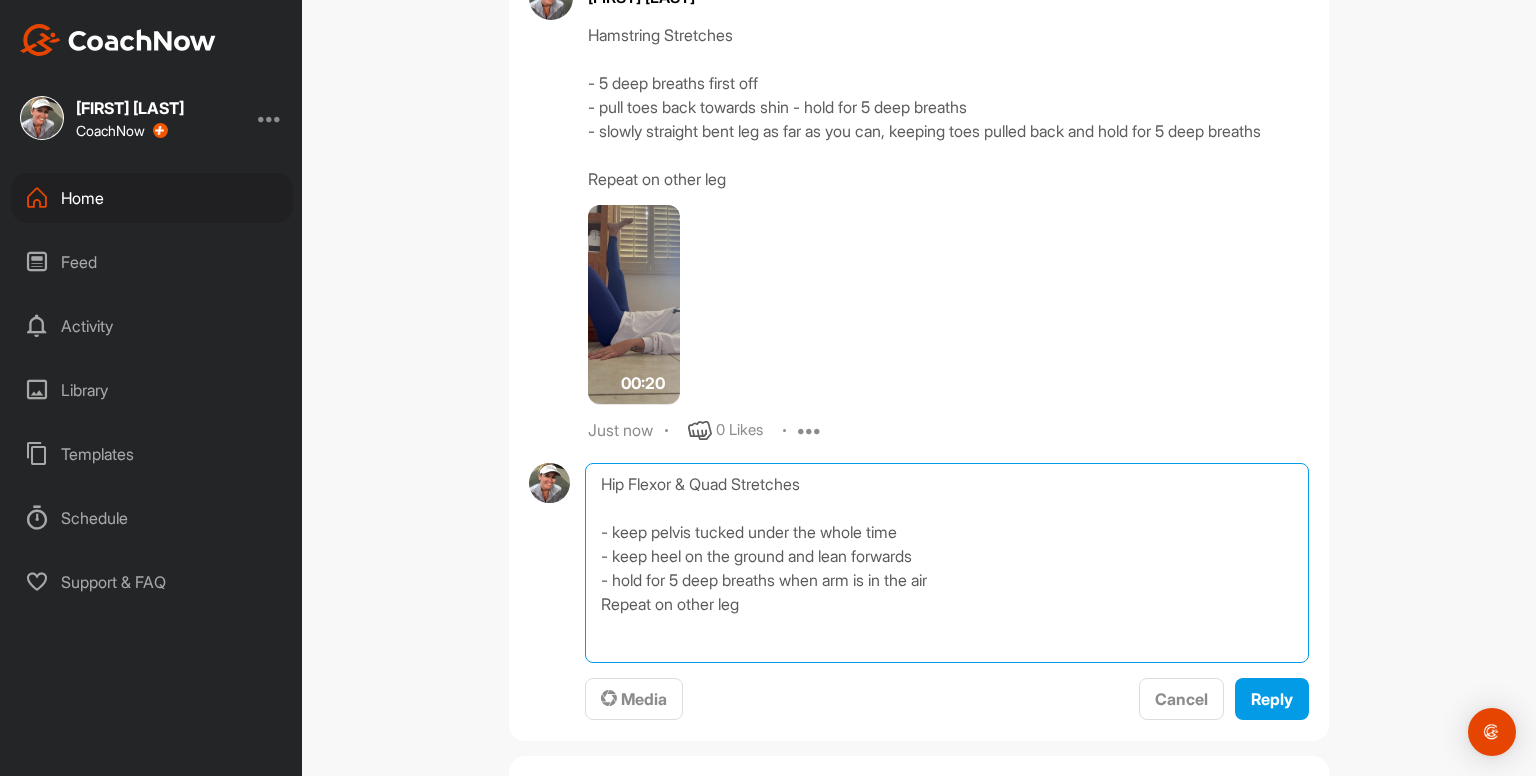 type on "Hip Flexor & Quad Stretches
- keep pelvis tucked under the whole time
- keep heel on the ground and lean forwards
- hold for 5 deep breaths when arm is in the air
Repeat on other leg" 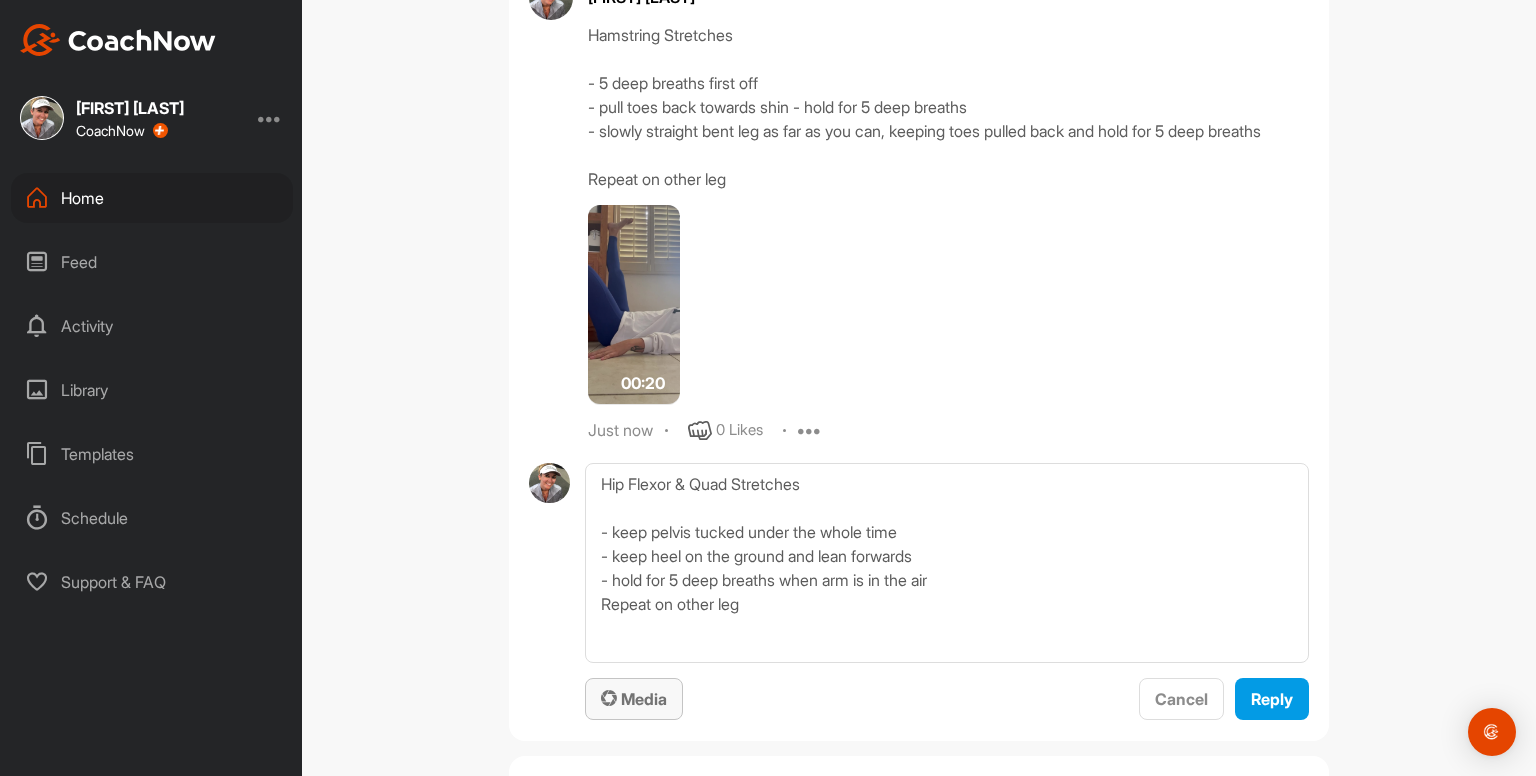 click at bounding box center (609, 698) 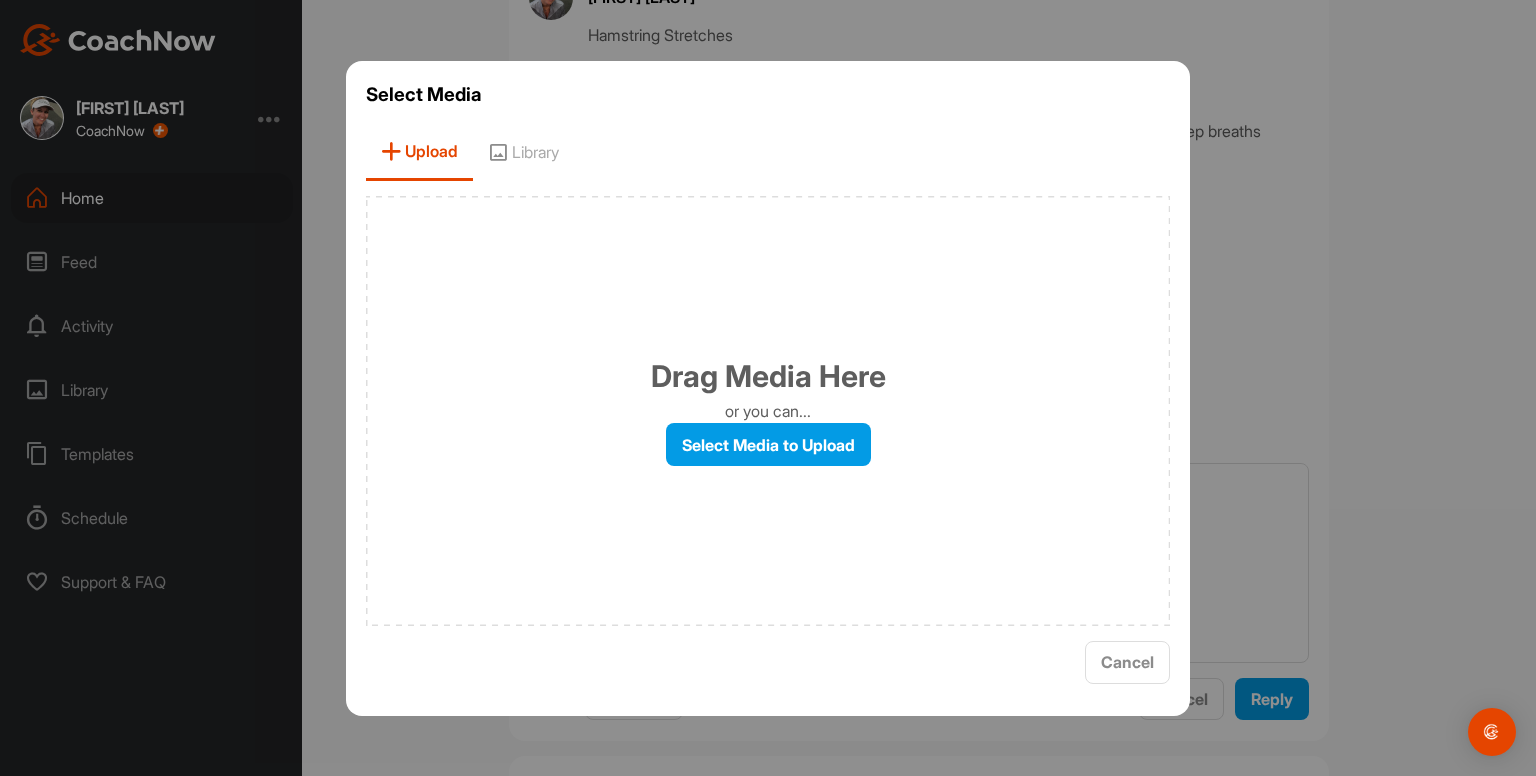 click on "Library" at bounding box center [523, 152] 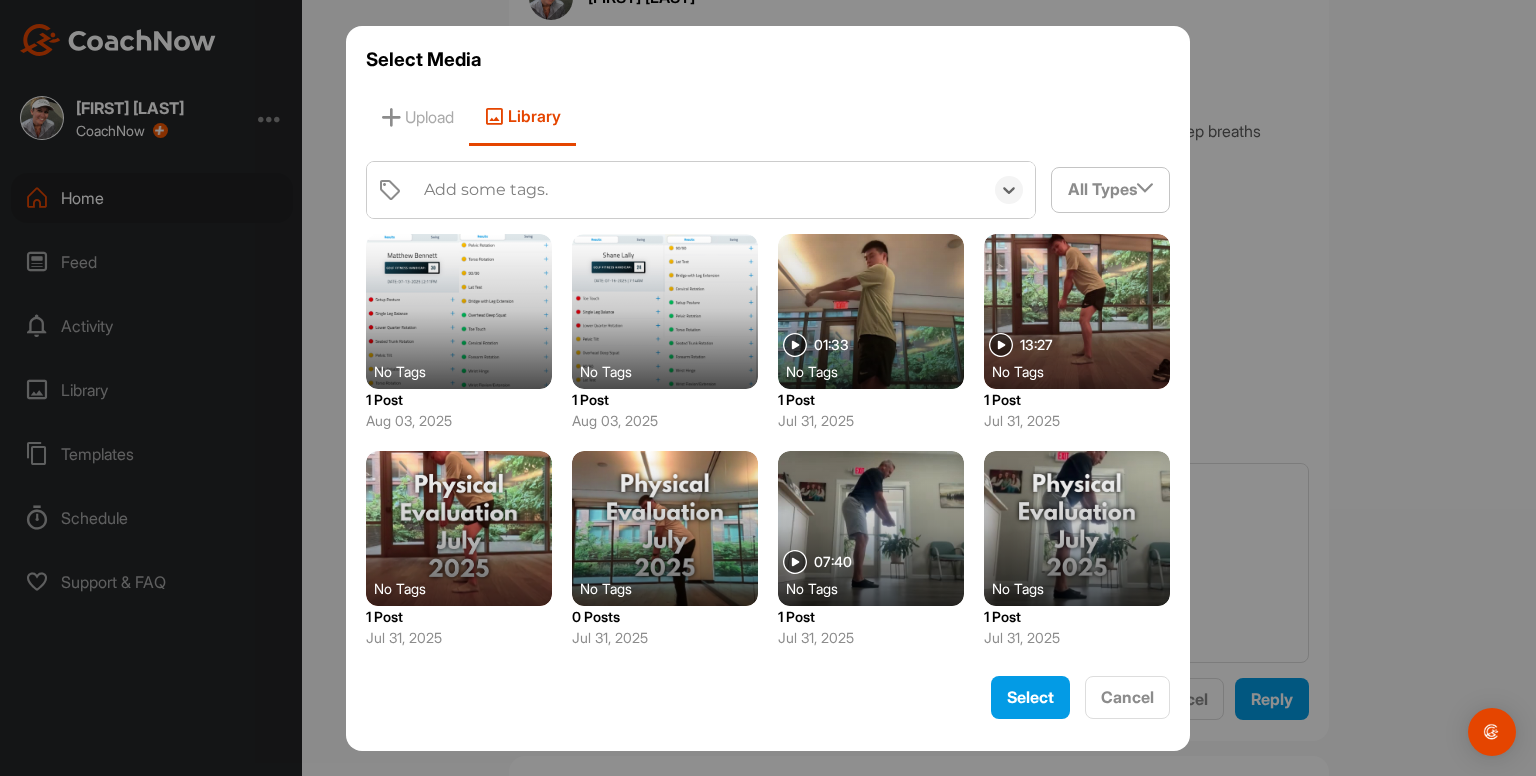 click on "Add some tags." at bounding box center (486, 190) 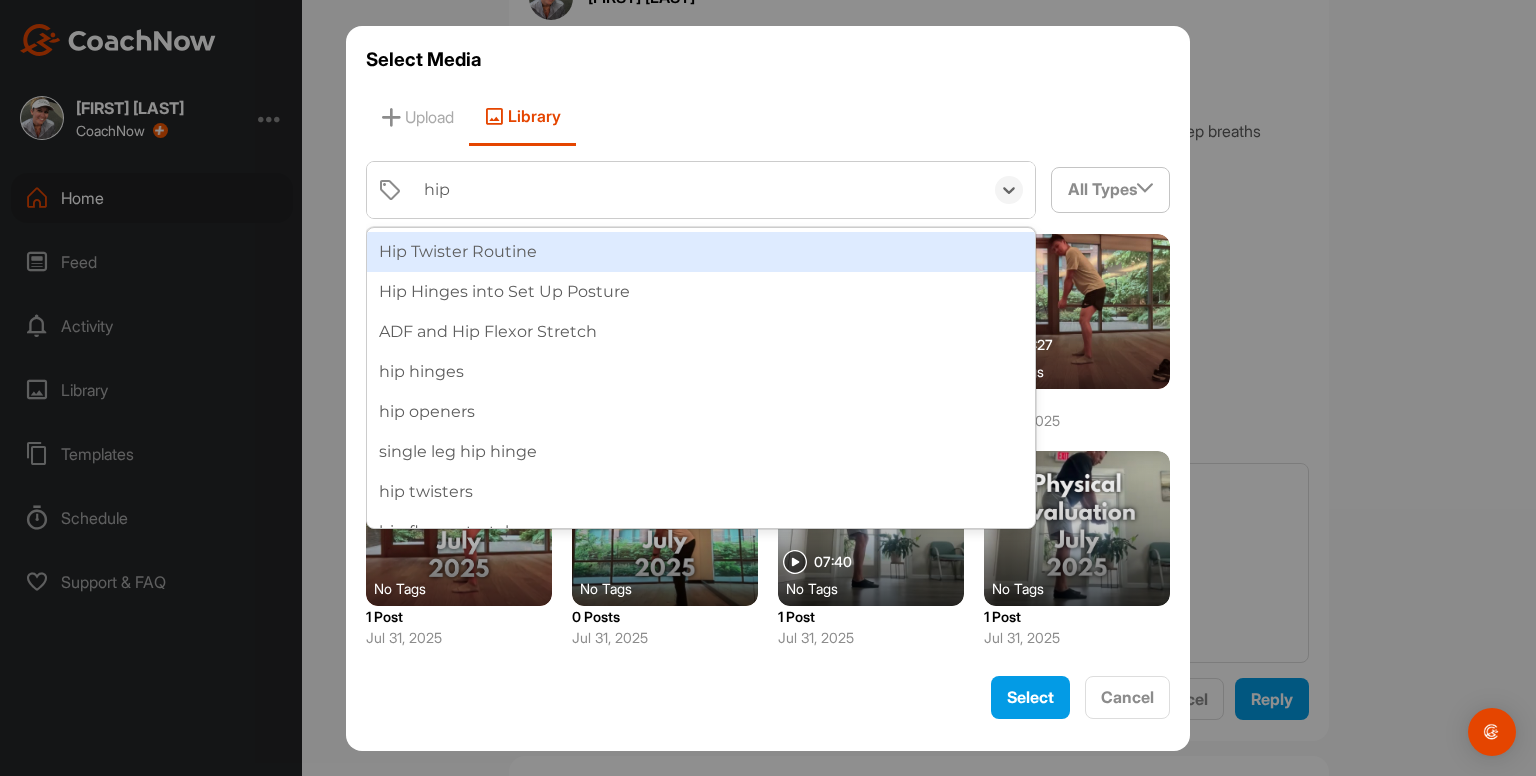 type on "hip f" 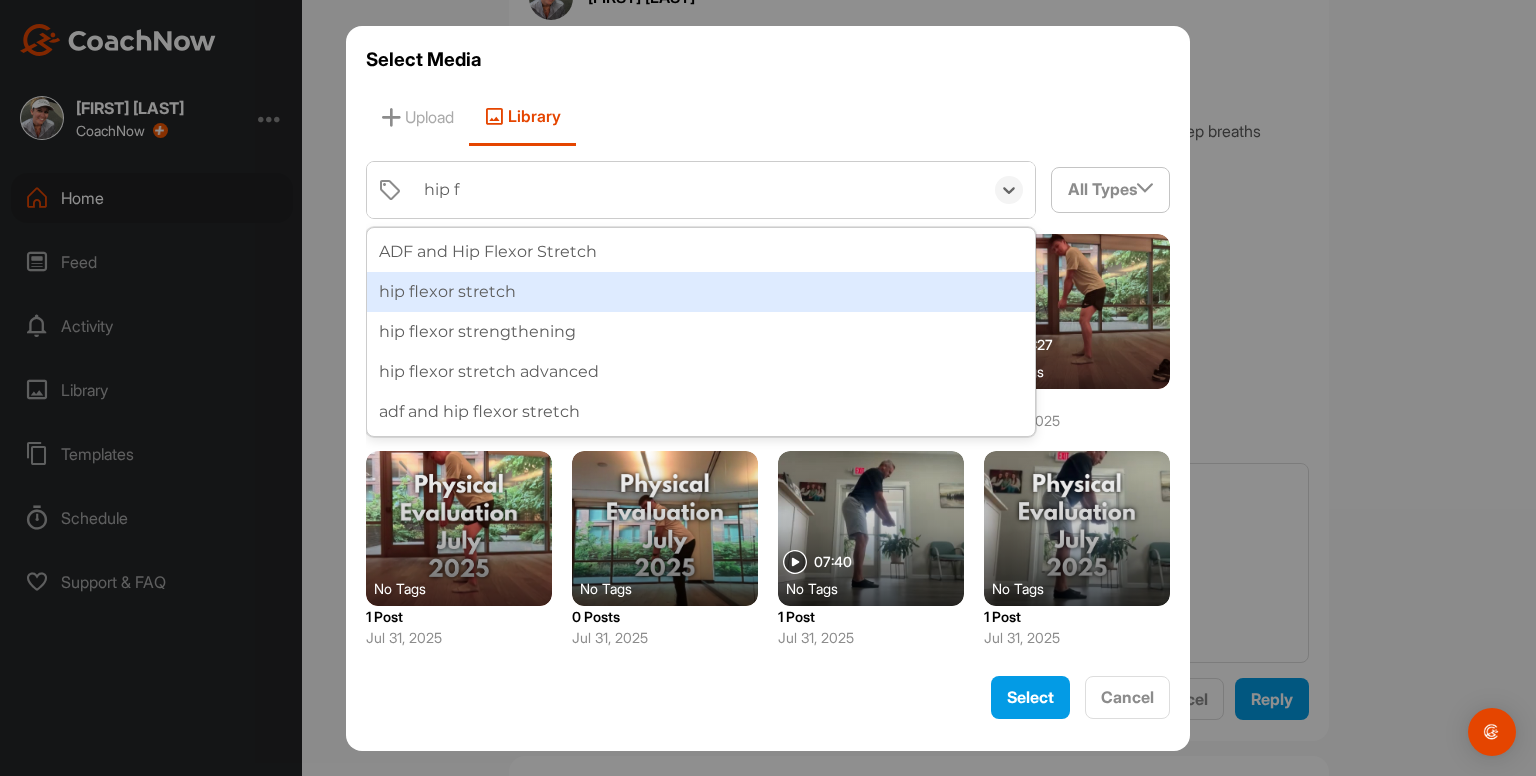 click on "hip flexor stretch" at bounding box center (701, 292) 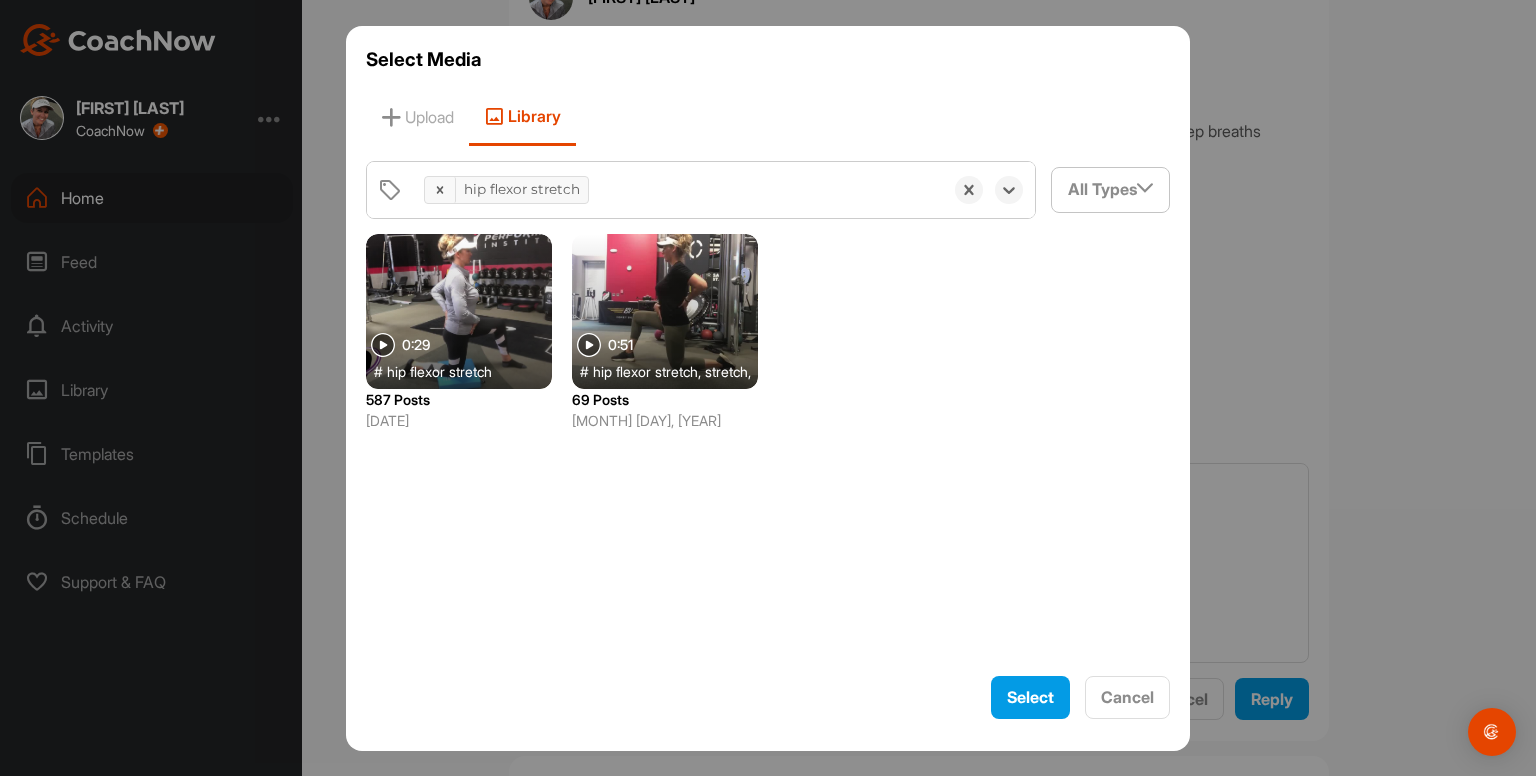 click at bounding box center [459, 311] 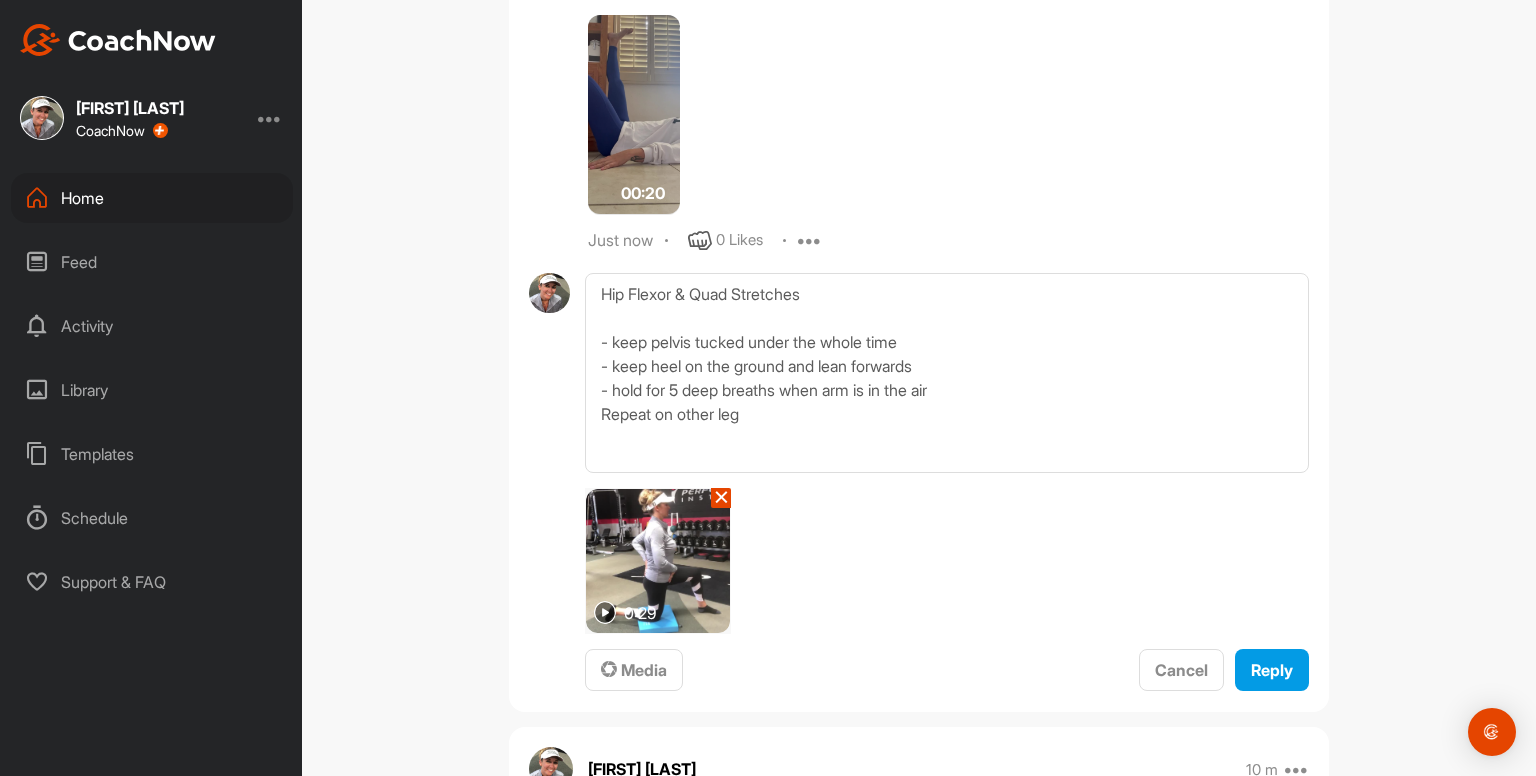scroll, scrollTop: 5705, scrollLeft: 0, axis: vertical 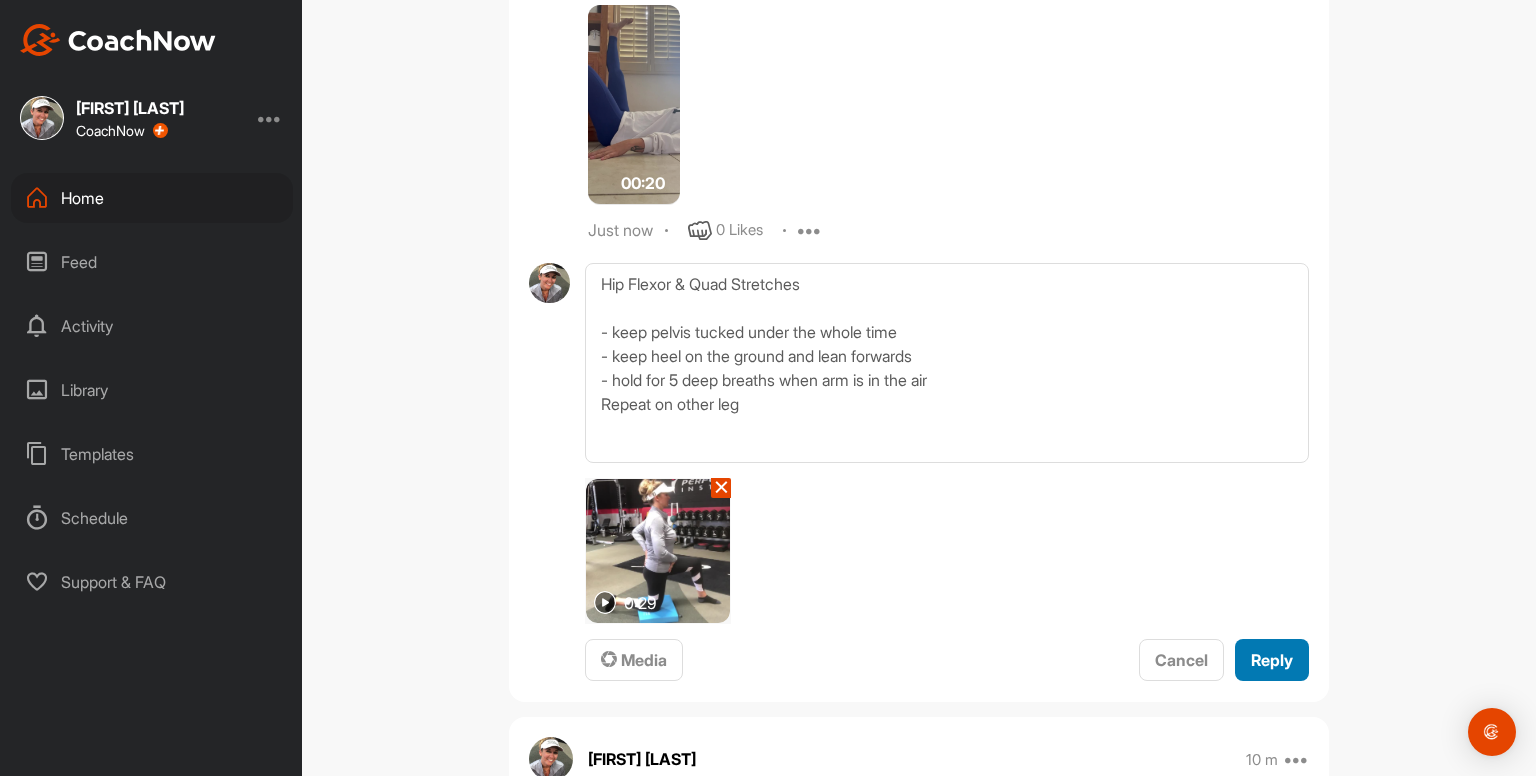 click on "Reply" at bounding box center (1272, 660) 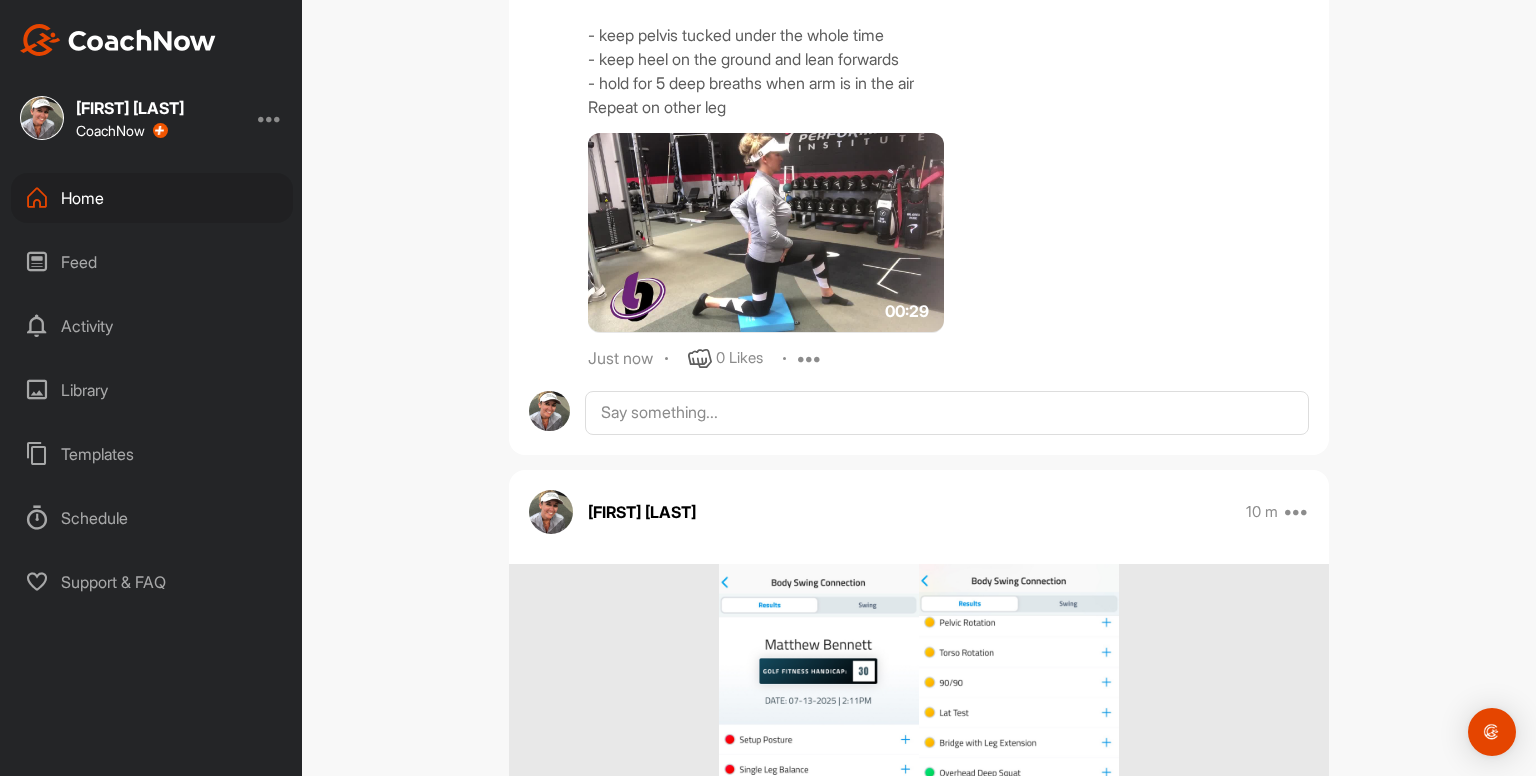 scroll, scrollTop: 6081, scrollLeft: 0, axis: vertical 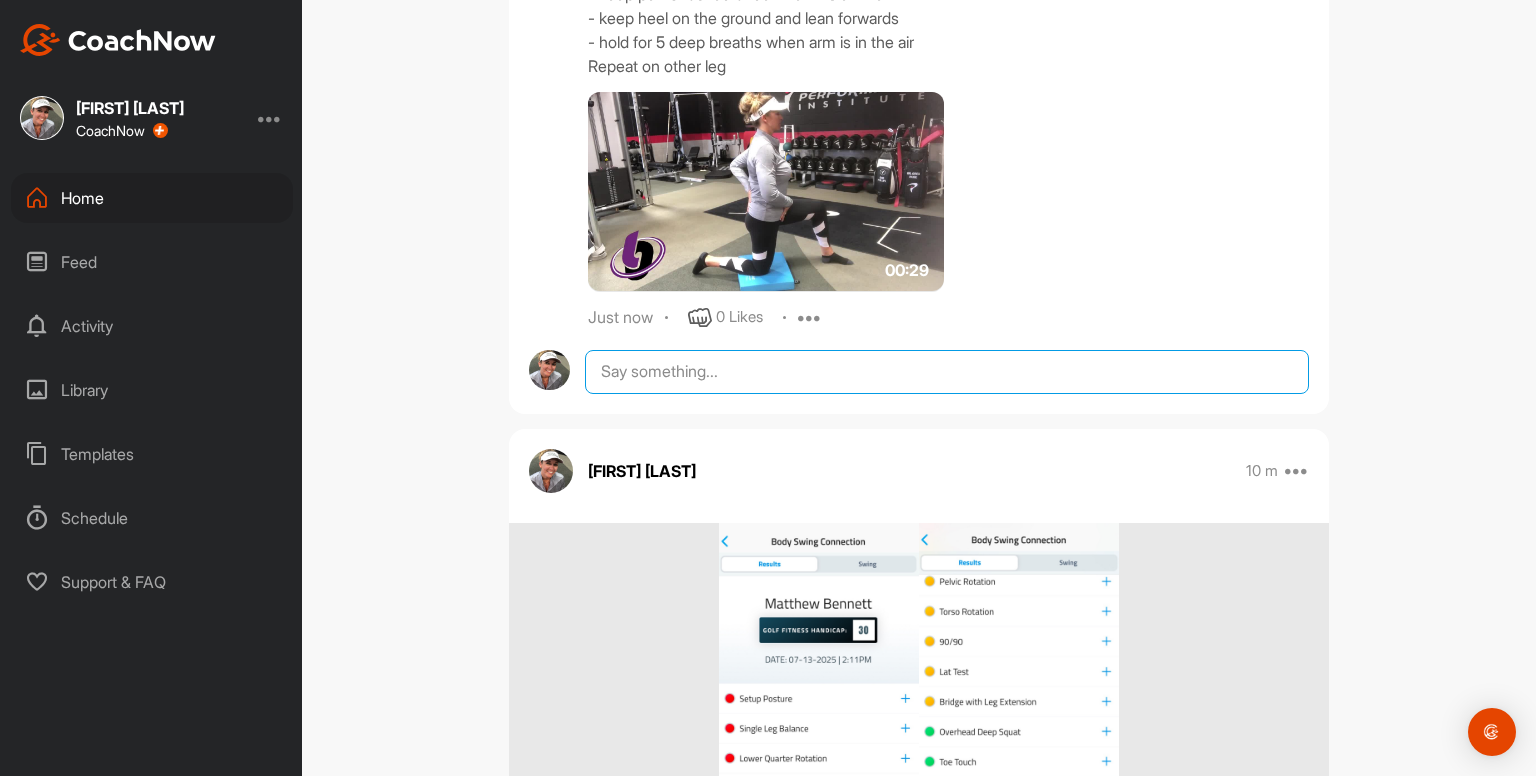 click at bounding box center [947, 372] 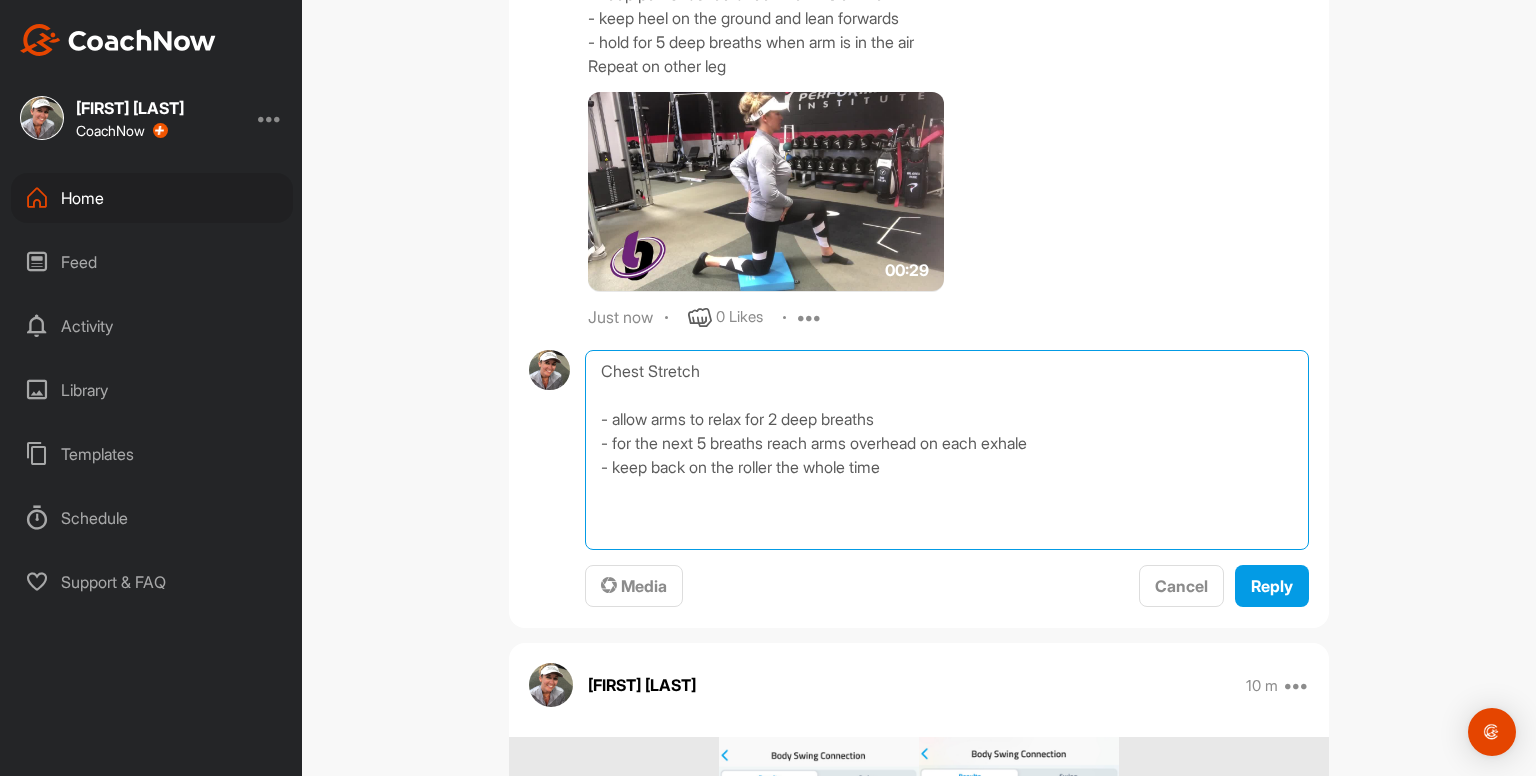 type on "Chest Stretch
- allow arms to relax for 2 deep breaths
- for the next 5 breaths reach arms overhead on each exhale
- keep back on the roller the whole time" 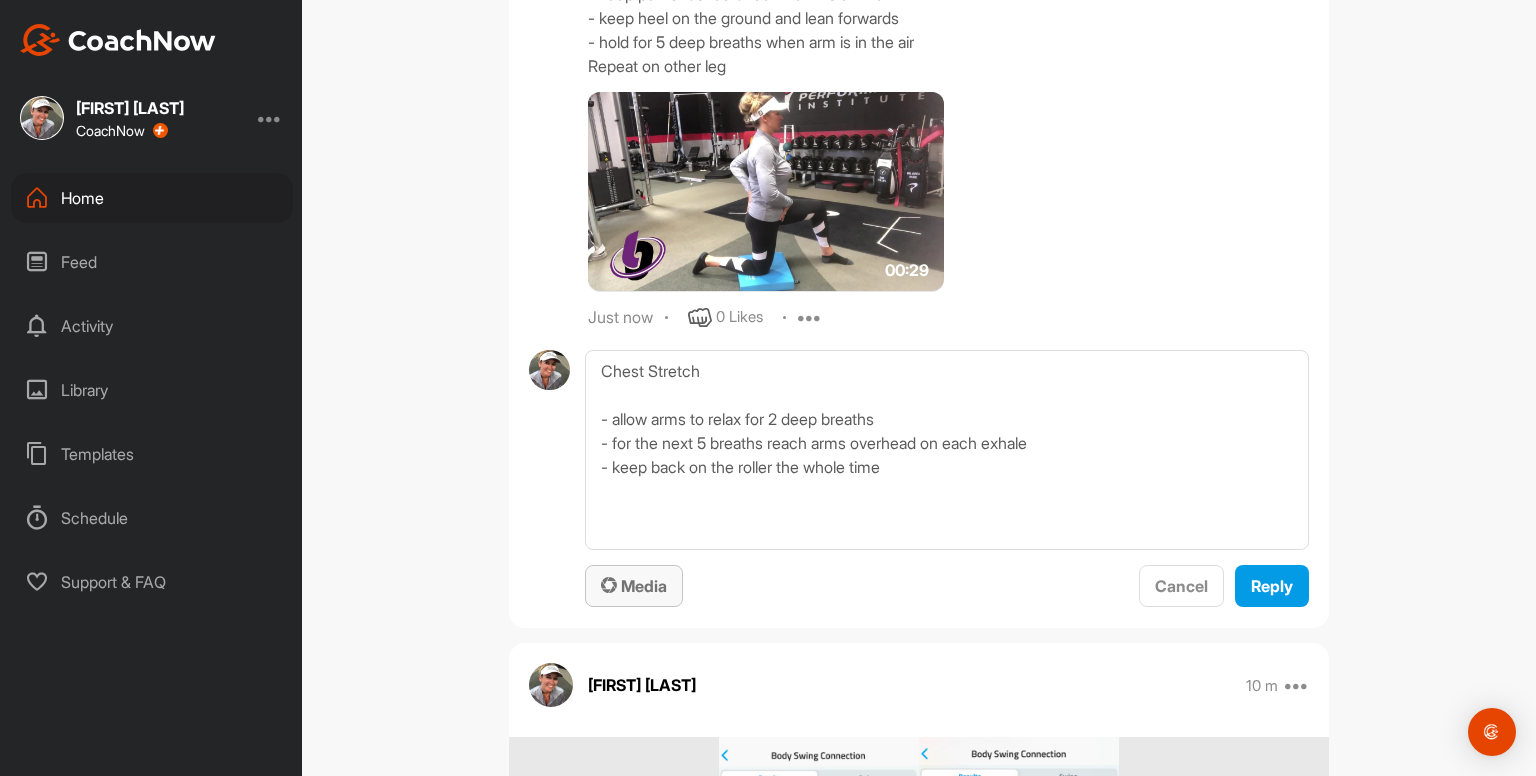 click on "Media" at bounding box center [634, 586] 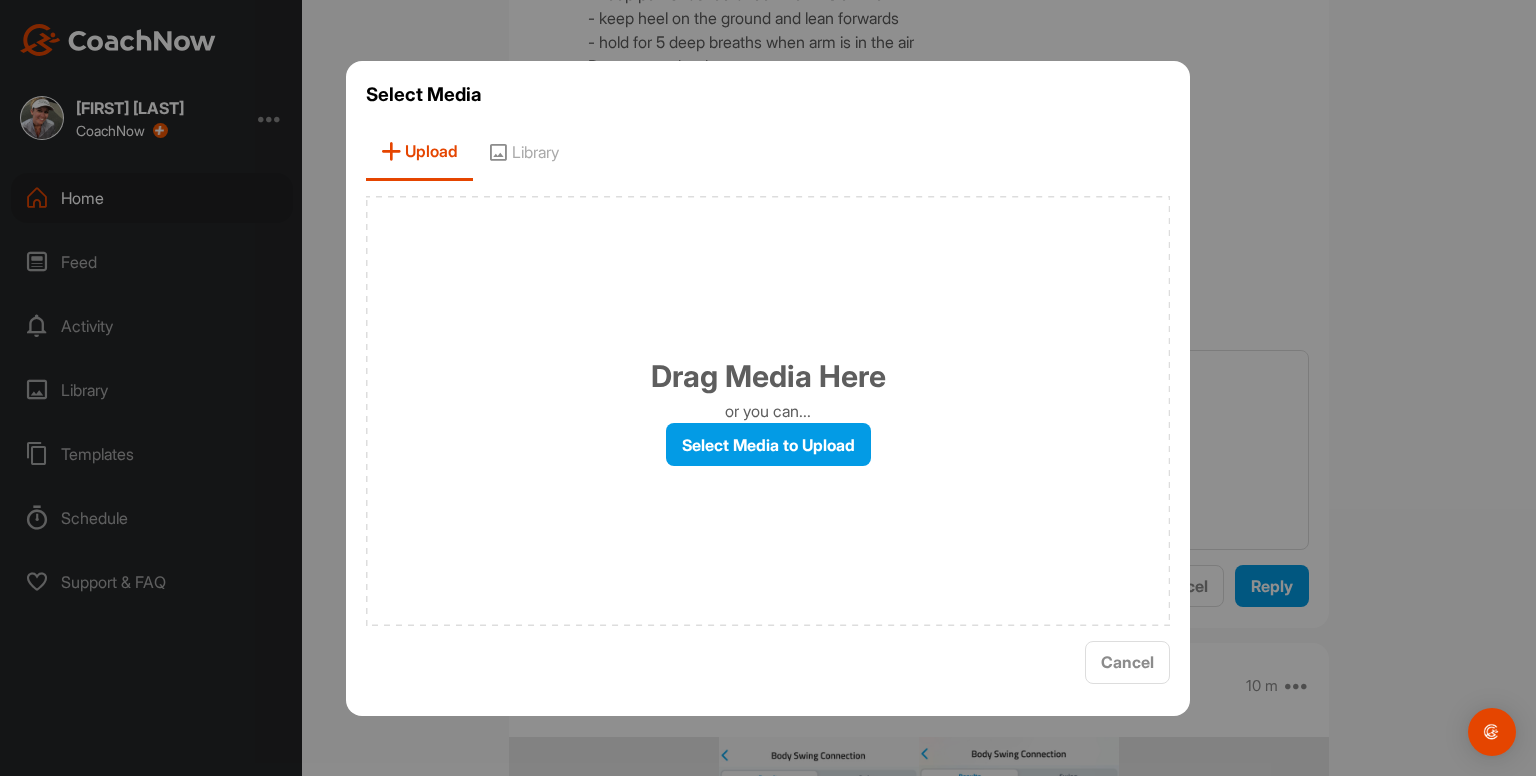 click on "Library" at bounding box center (523, 152) 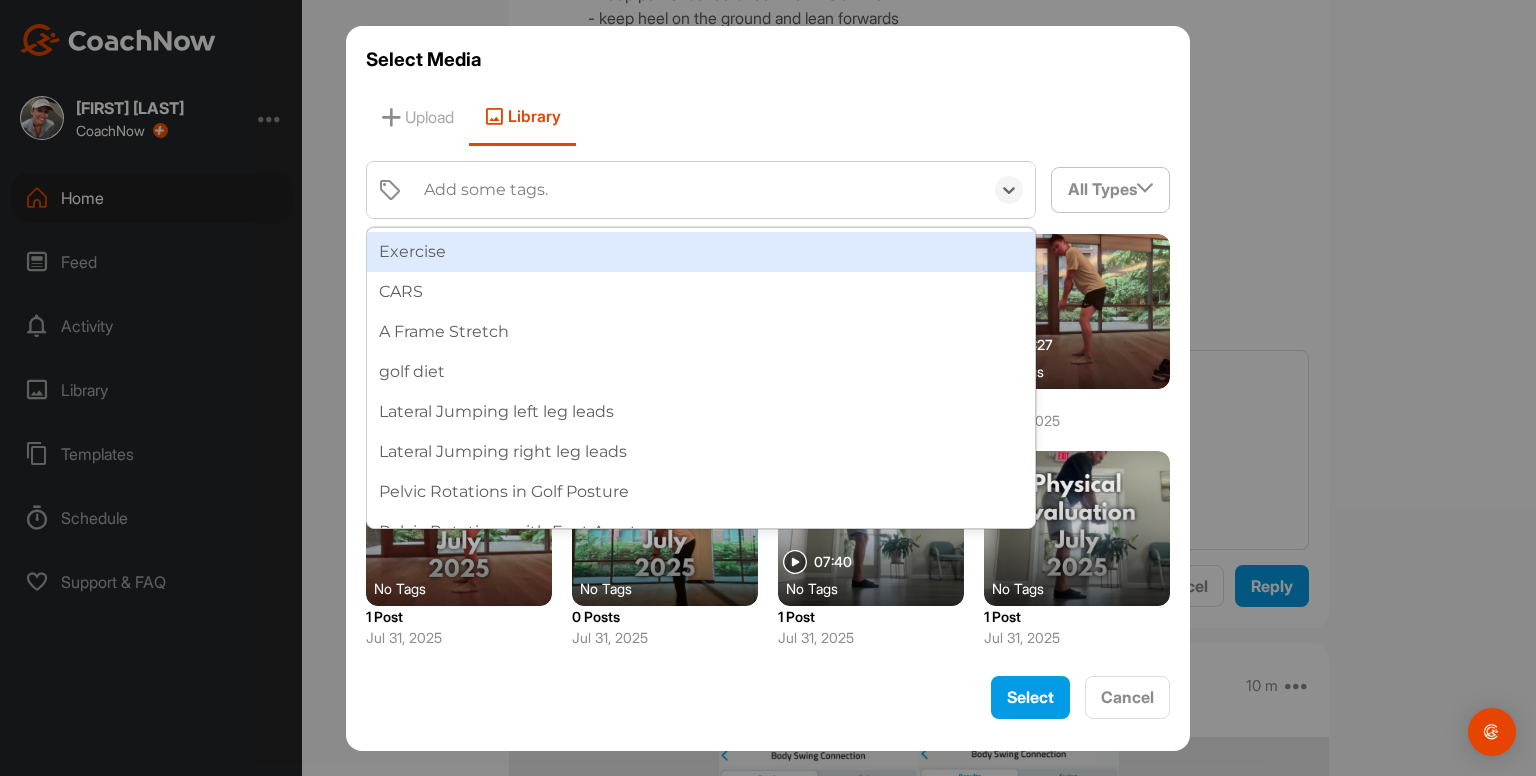click on "Add some tags." at bounding box center [486, 190] 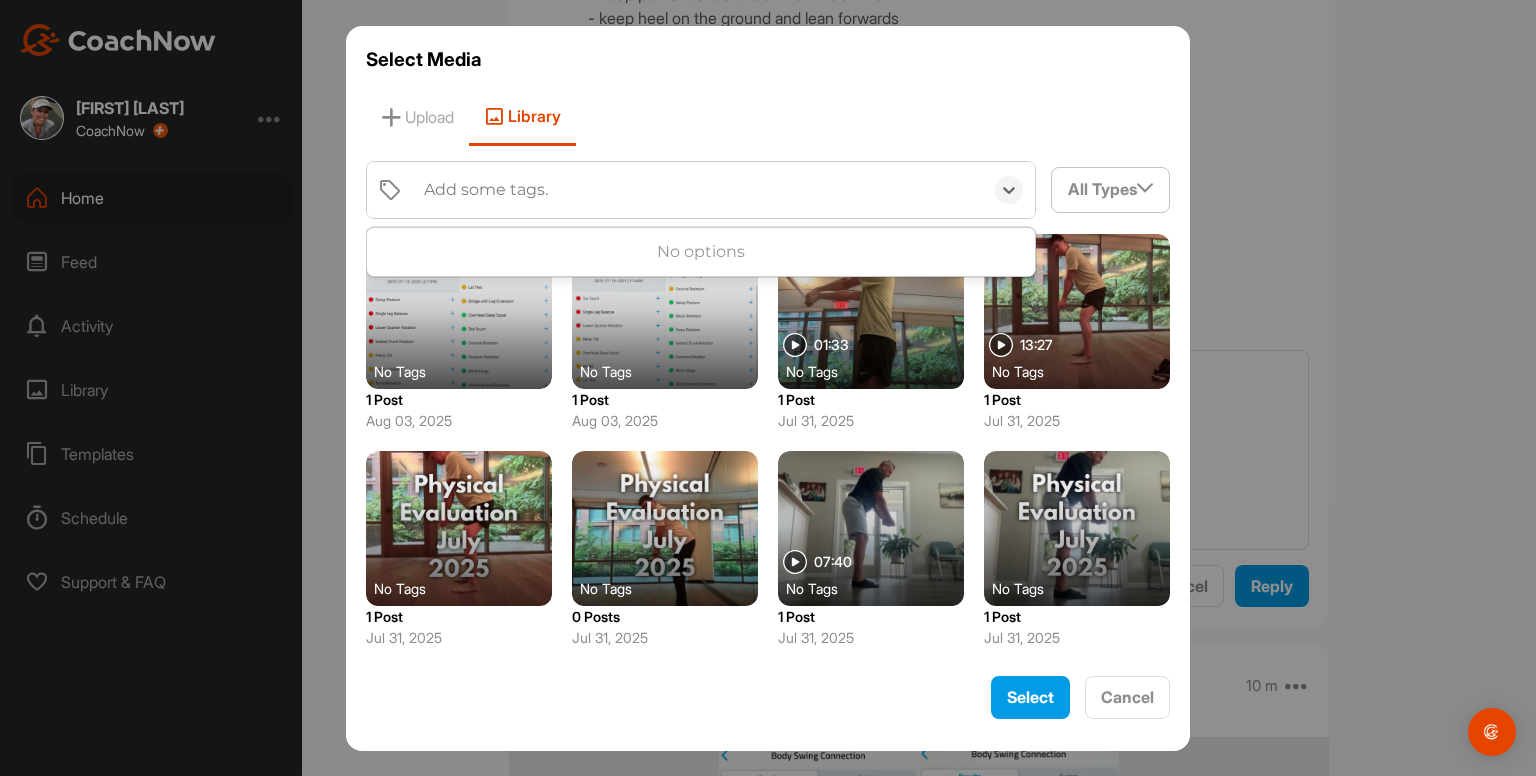 click on "Add some tags." at bounding box center [486, 190] 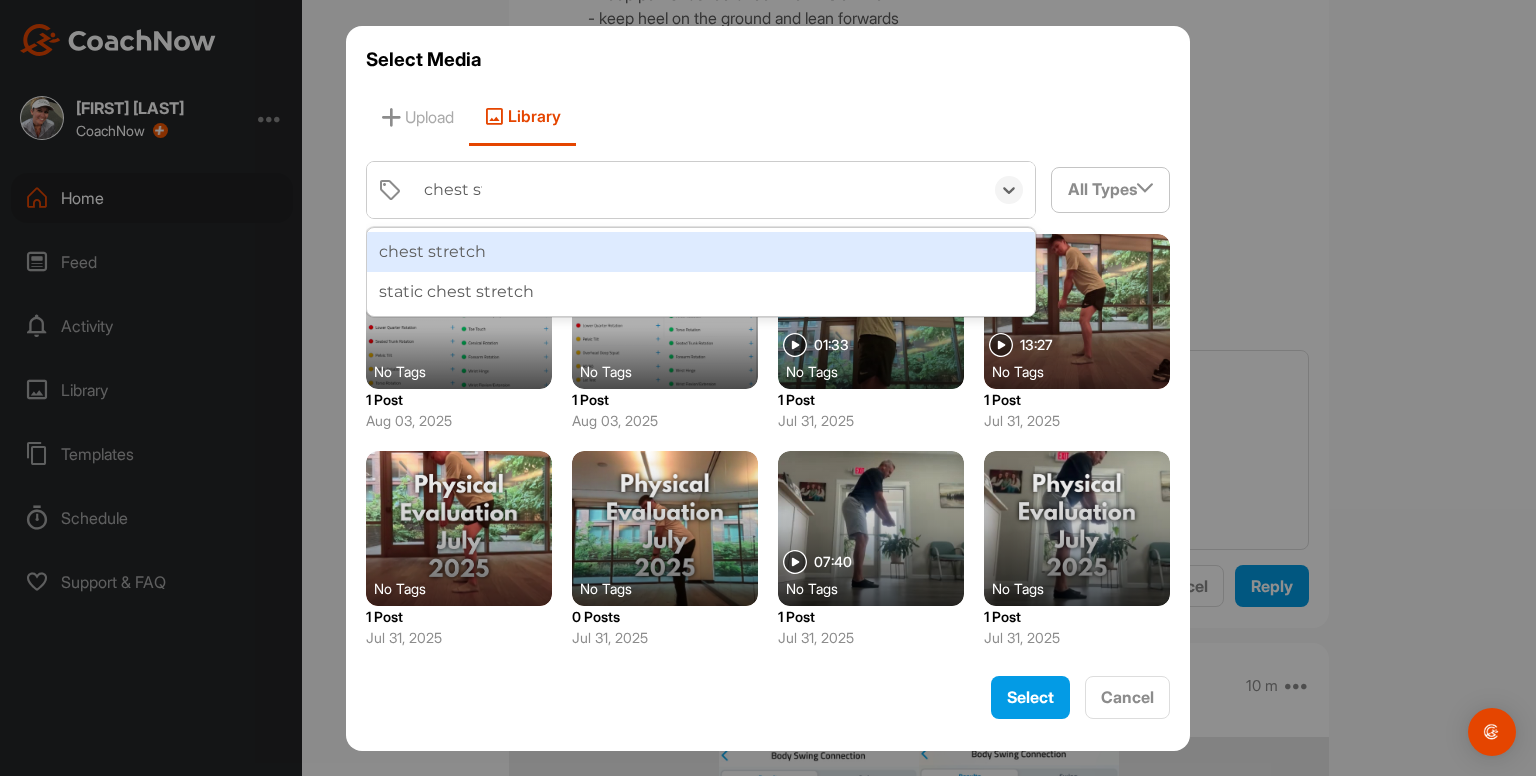 type on "chest str" 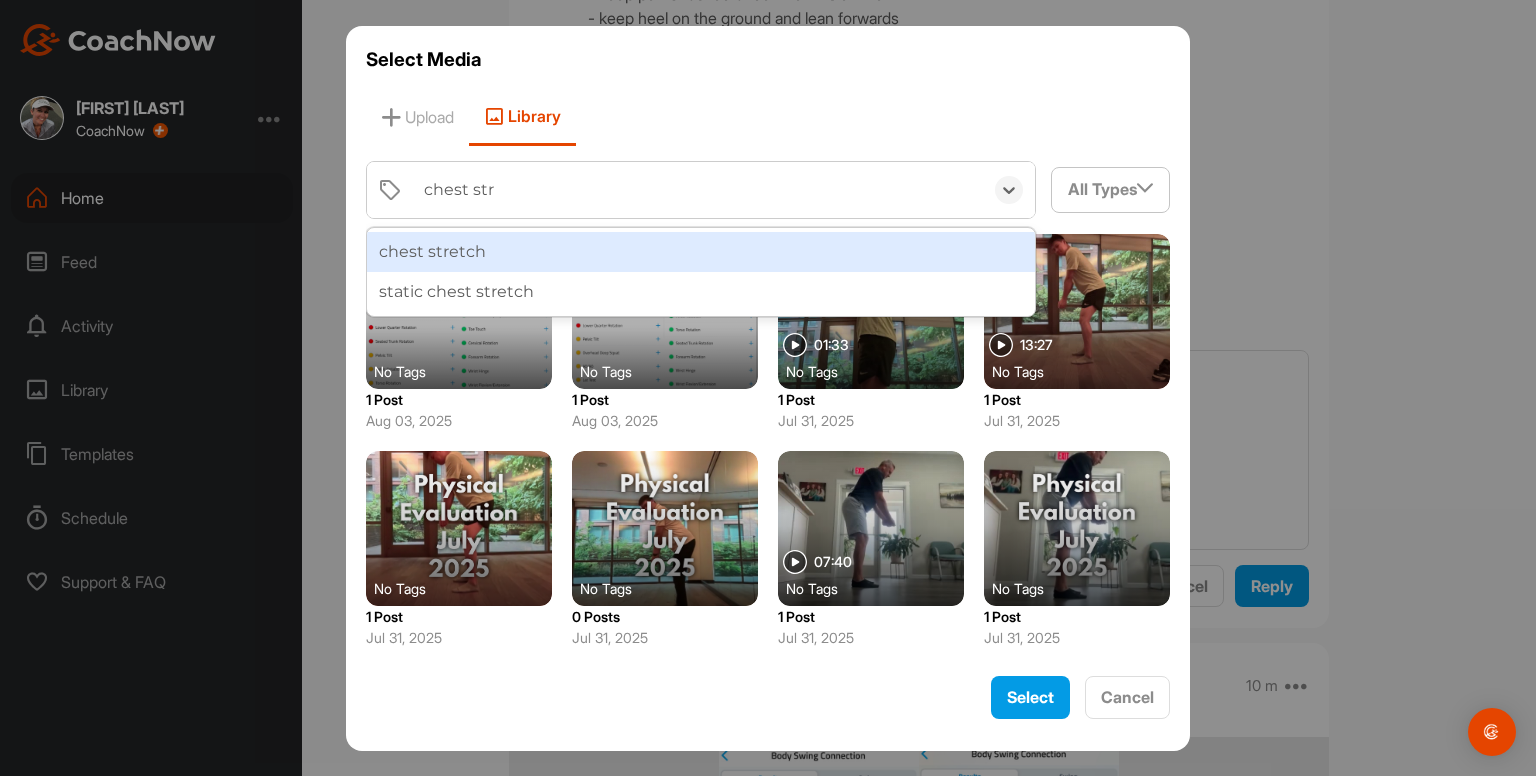 click on "chest stretch" at bounding box center [701, 252] 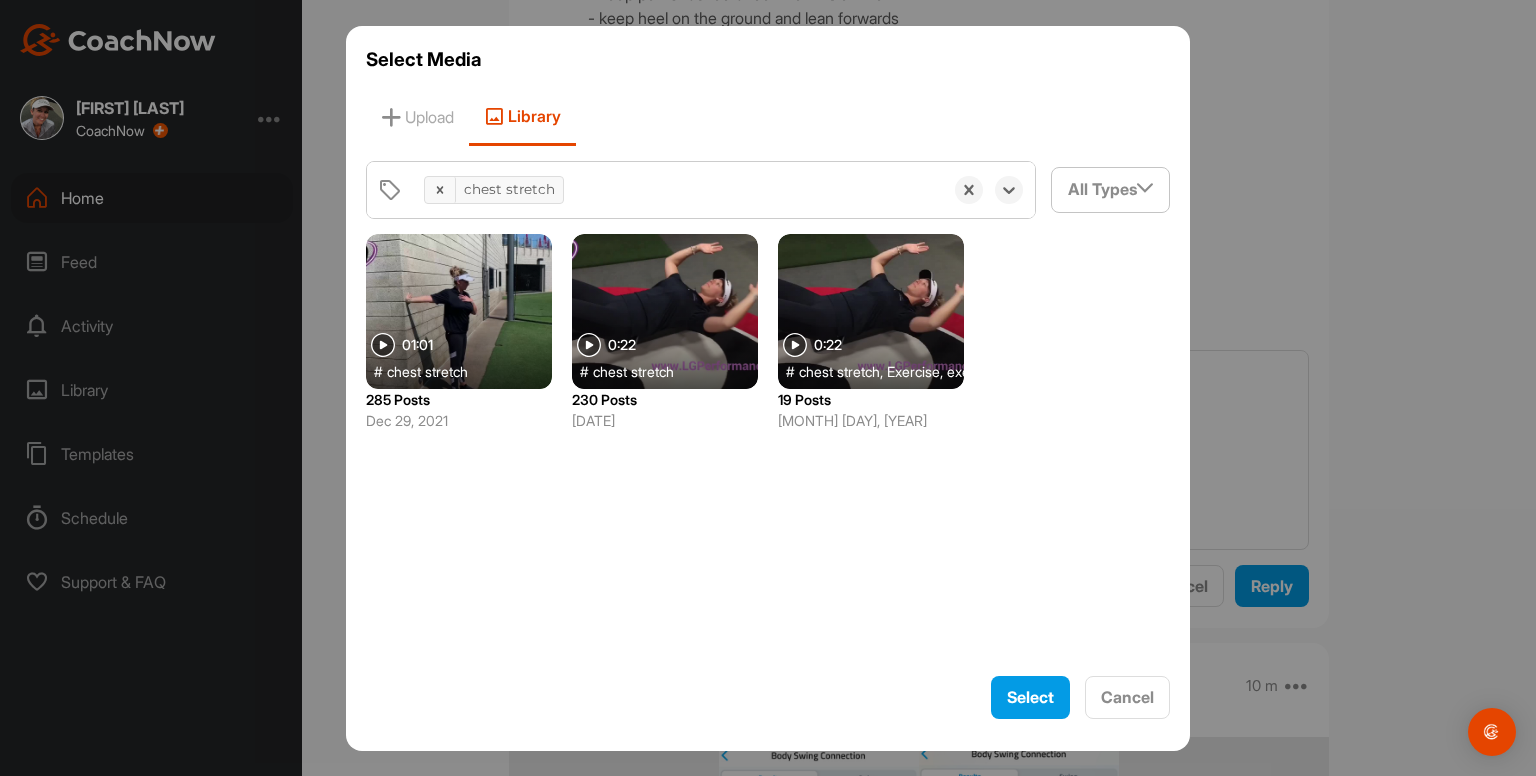 click at bounding box center [665, 311] 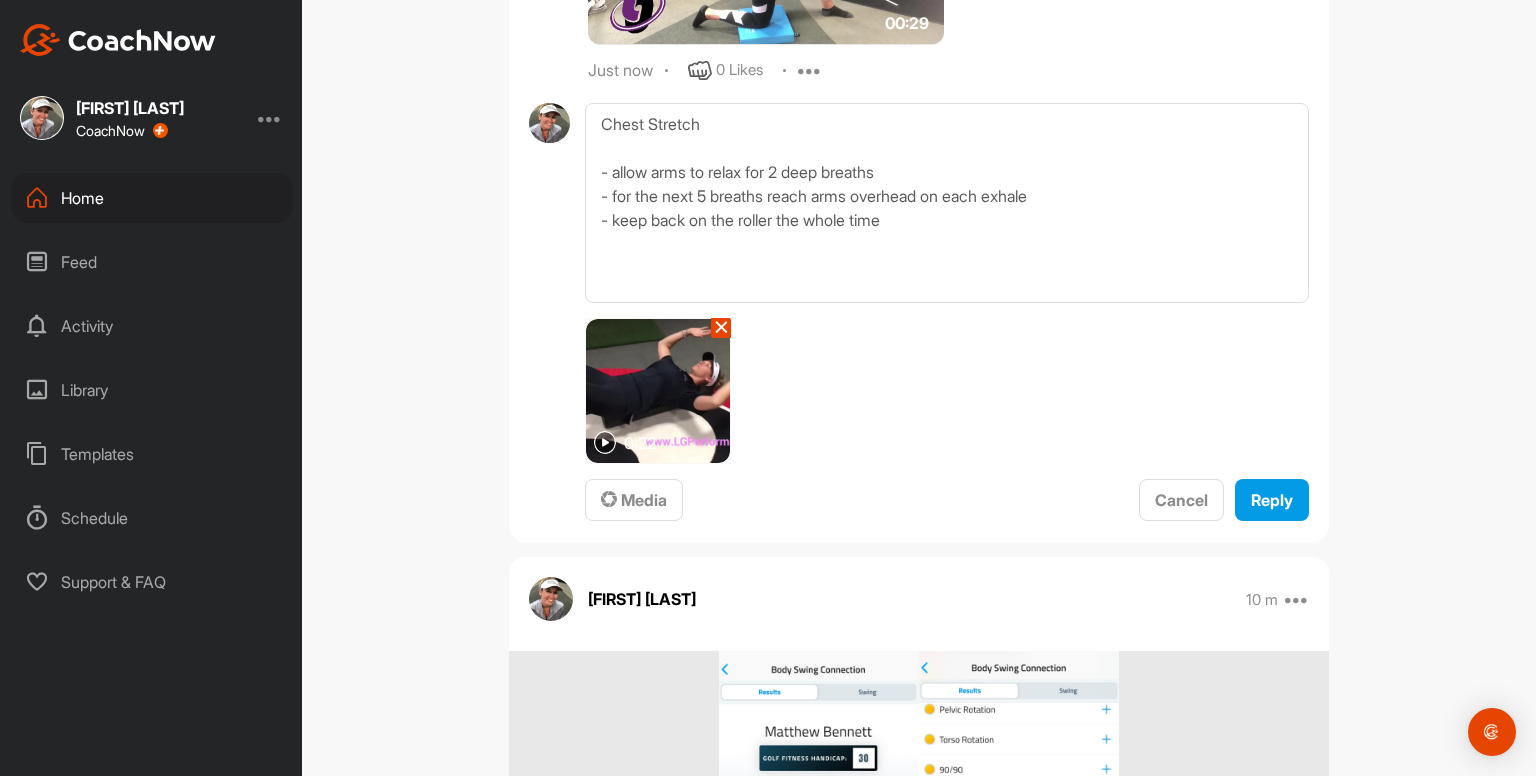 scroll, scrollTop: 6341, scrollLeft: 0, axis: vertical 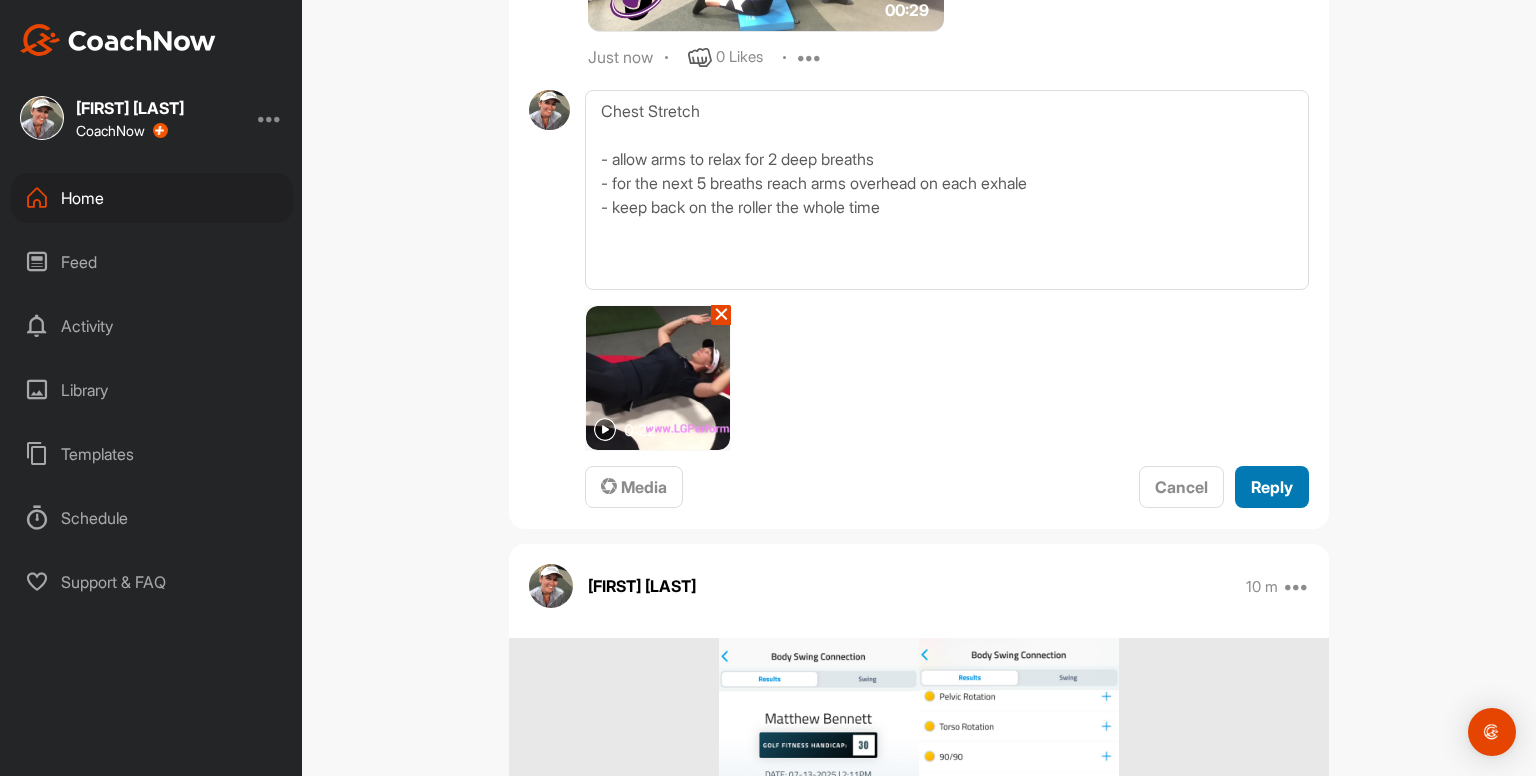 click on "Reply" at bounding box center [1272, 487] 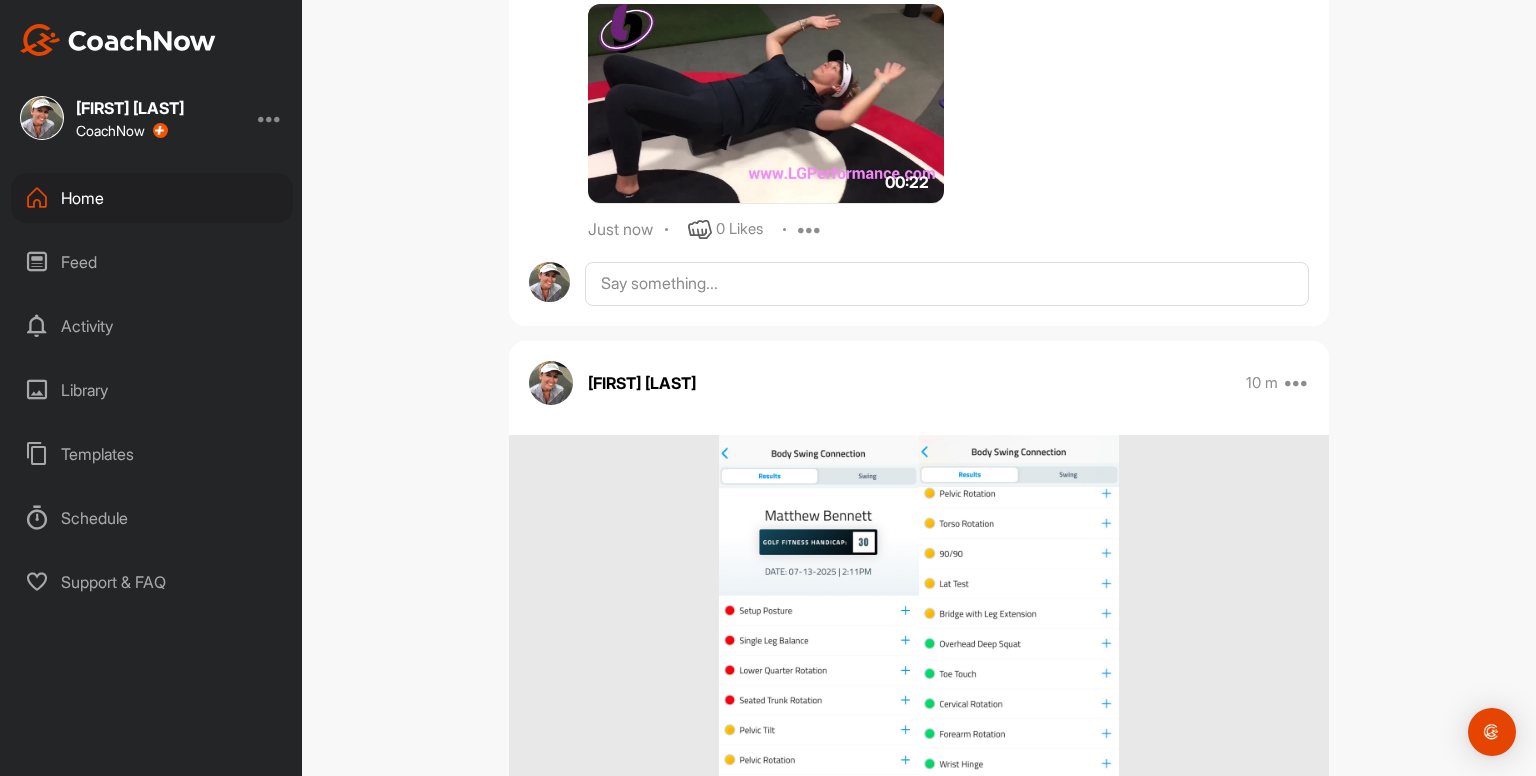 scroll, scrollTop: 6625, scrollLeft: 0, axis: vertical 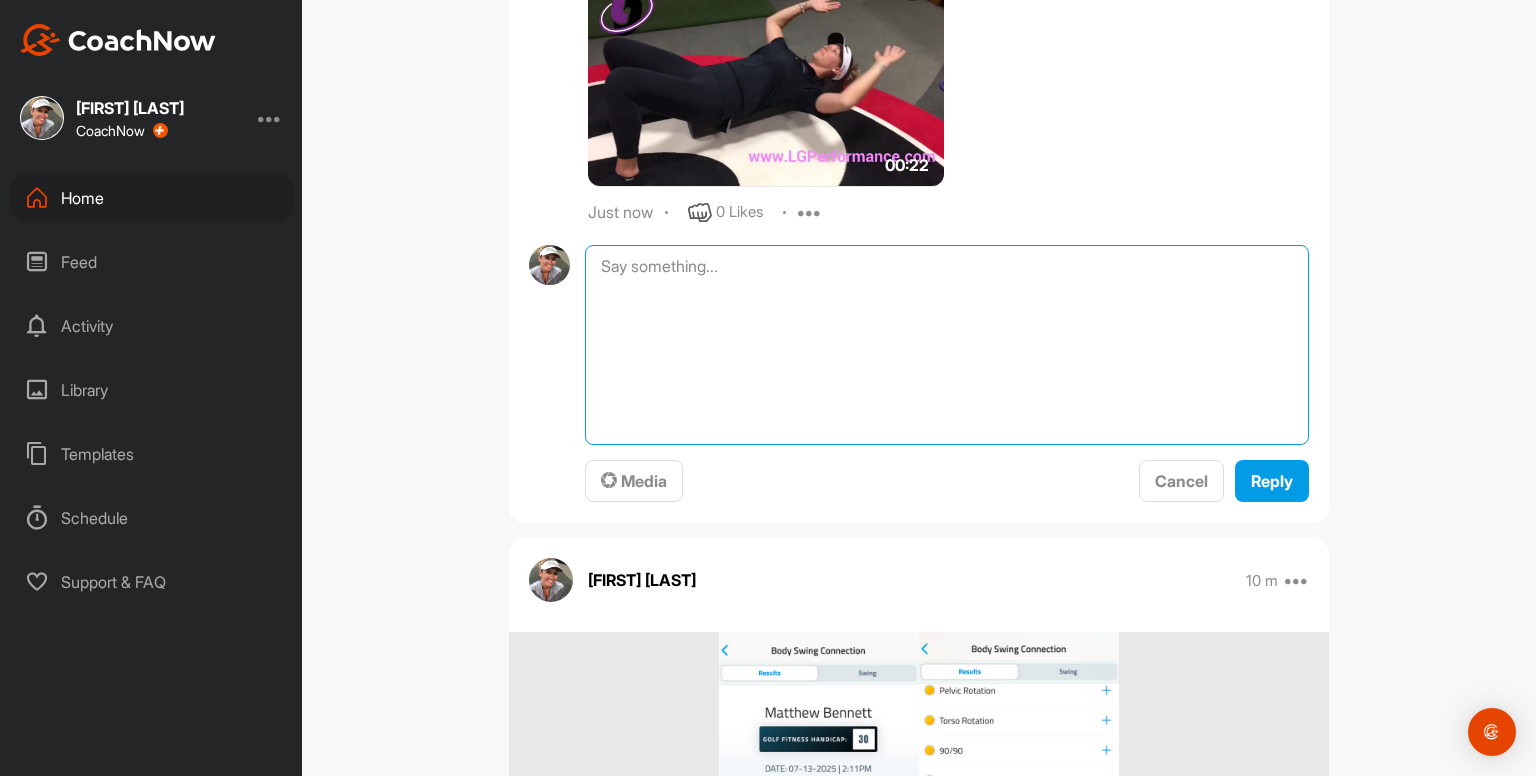 click at bounding box center [947, 345] 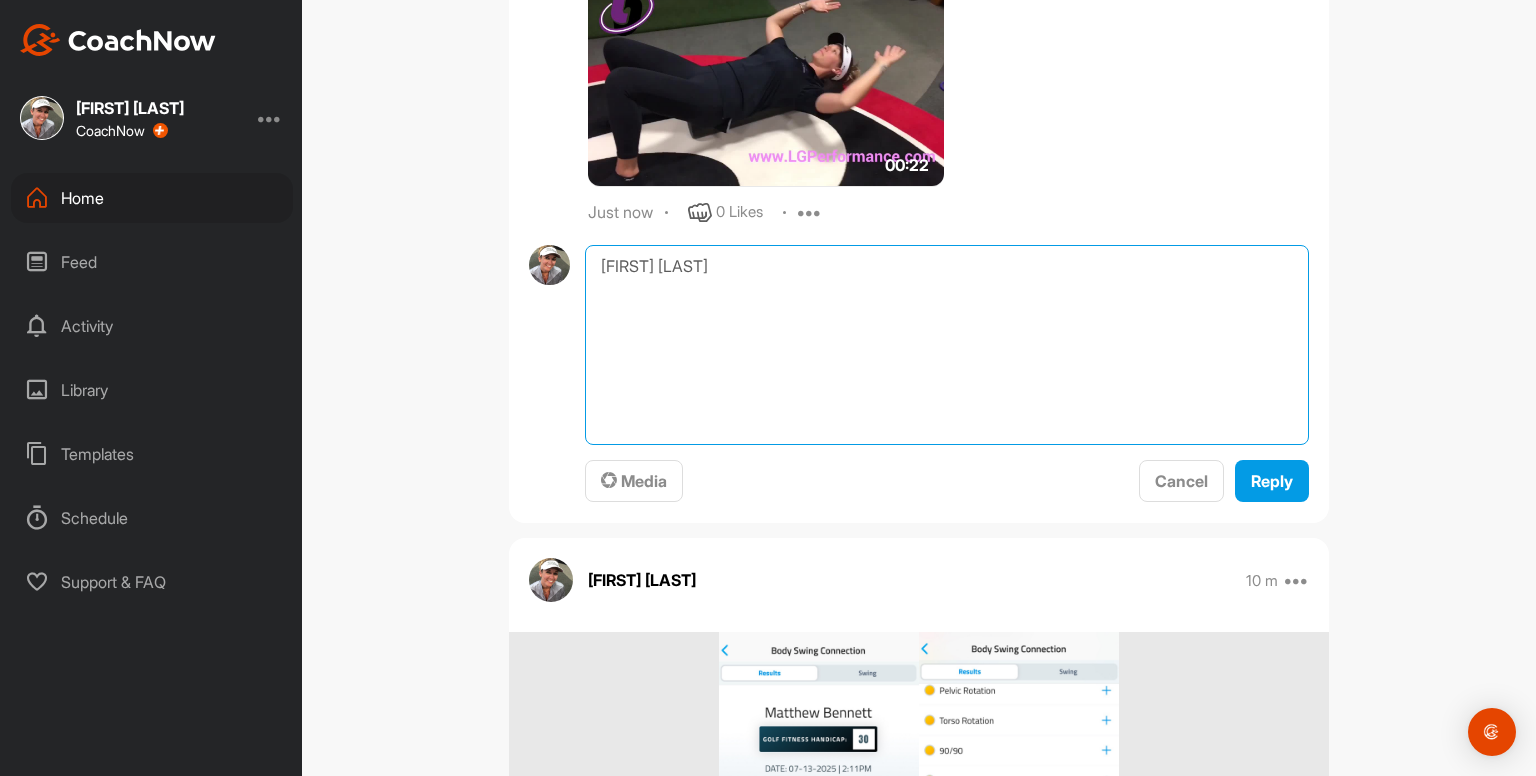 scroll, scrollTop: 216, scrollLeft: 0, axis: vertical 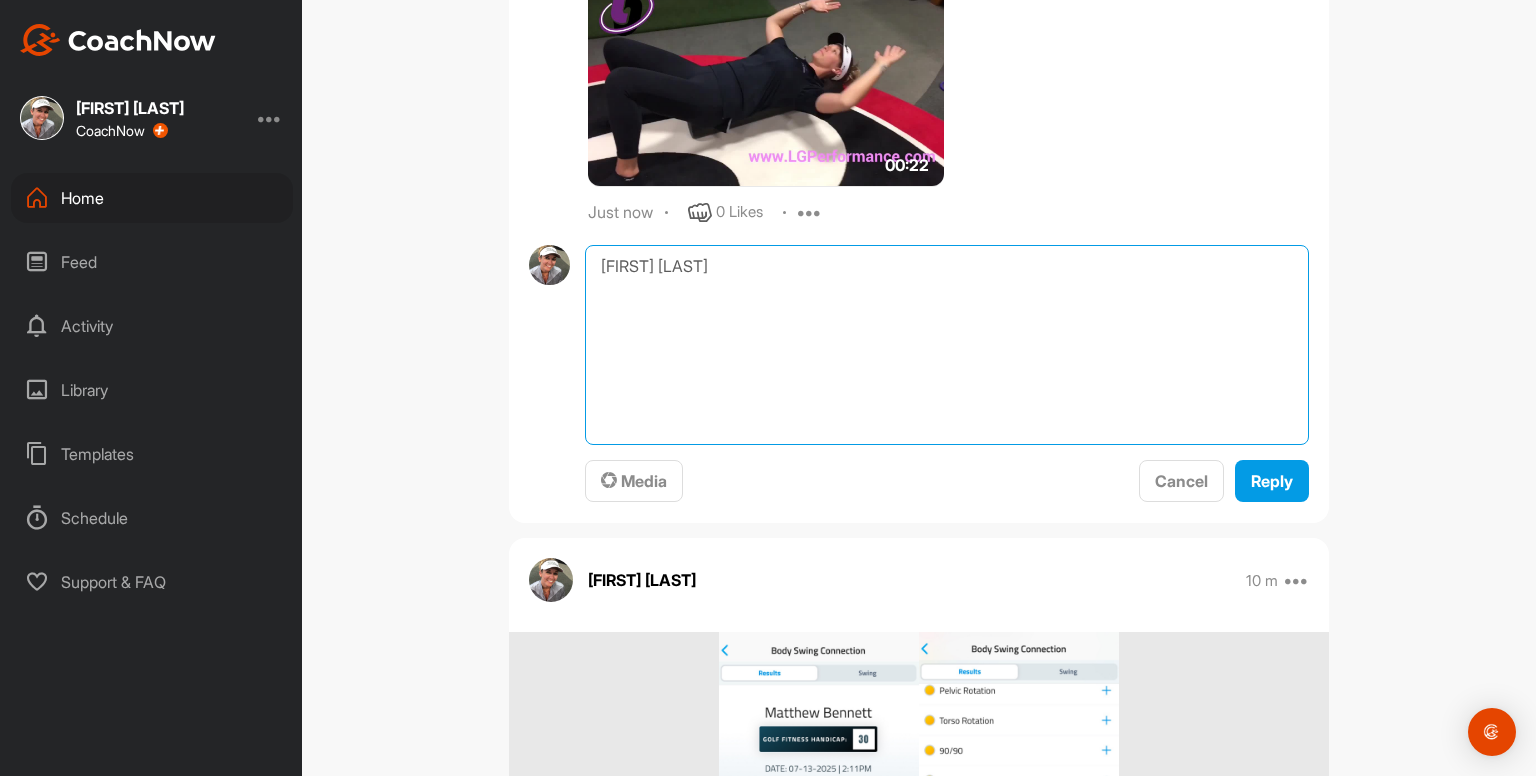 drag, startPoint x: 587, startPoint y: 310, endPoint x: 572, endPoint y: 188, distance: 122.91867 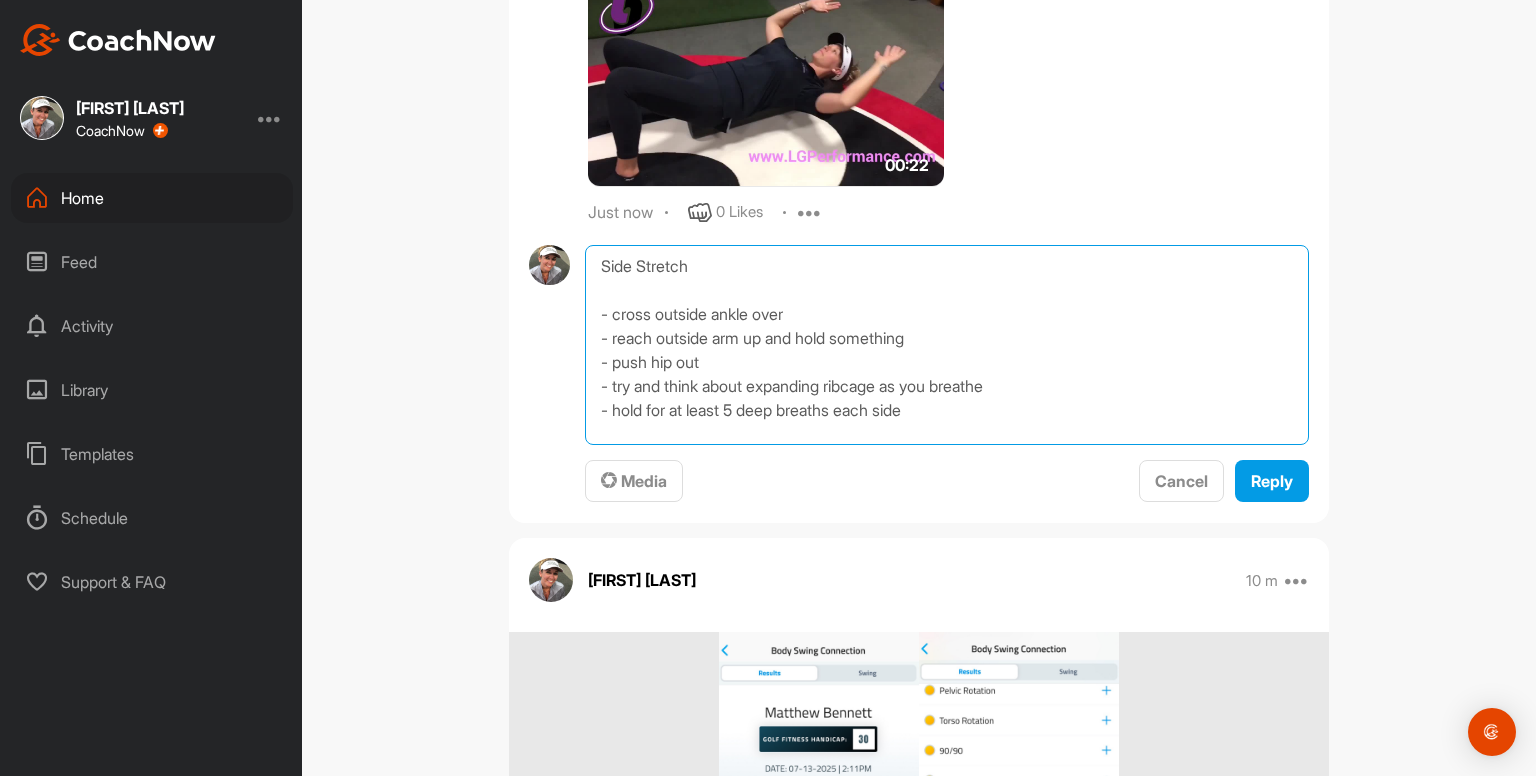 type on "Side Stretch
- cross outside ankle over
- reach outside arm up and hold something
- push hip out
- try and think about expanding ribcage as you breathe
- hold for at least 5 deep breaths each side" 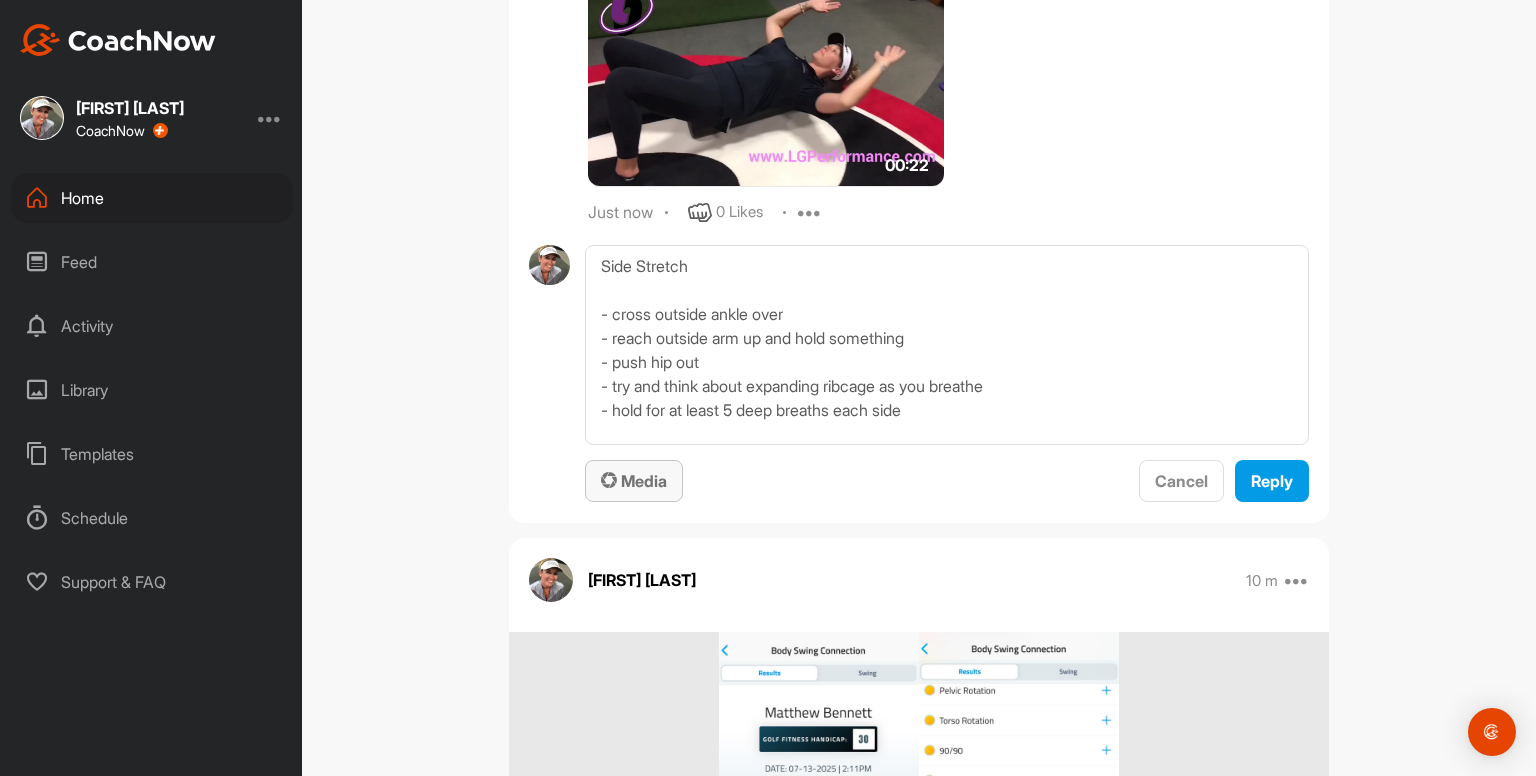 click at bounding box center [609, 480] 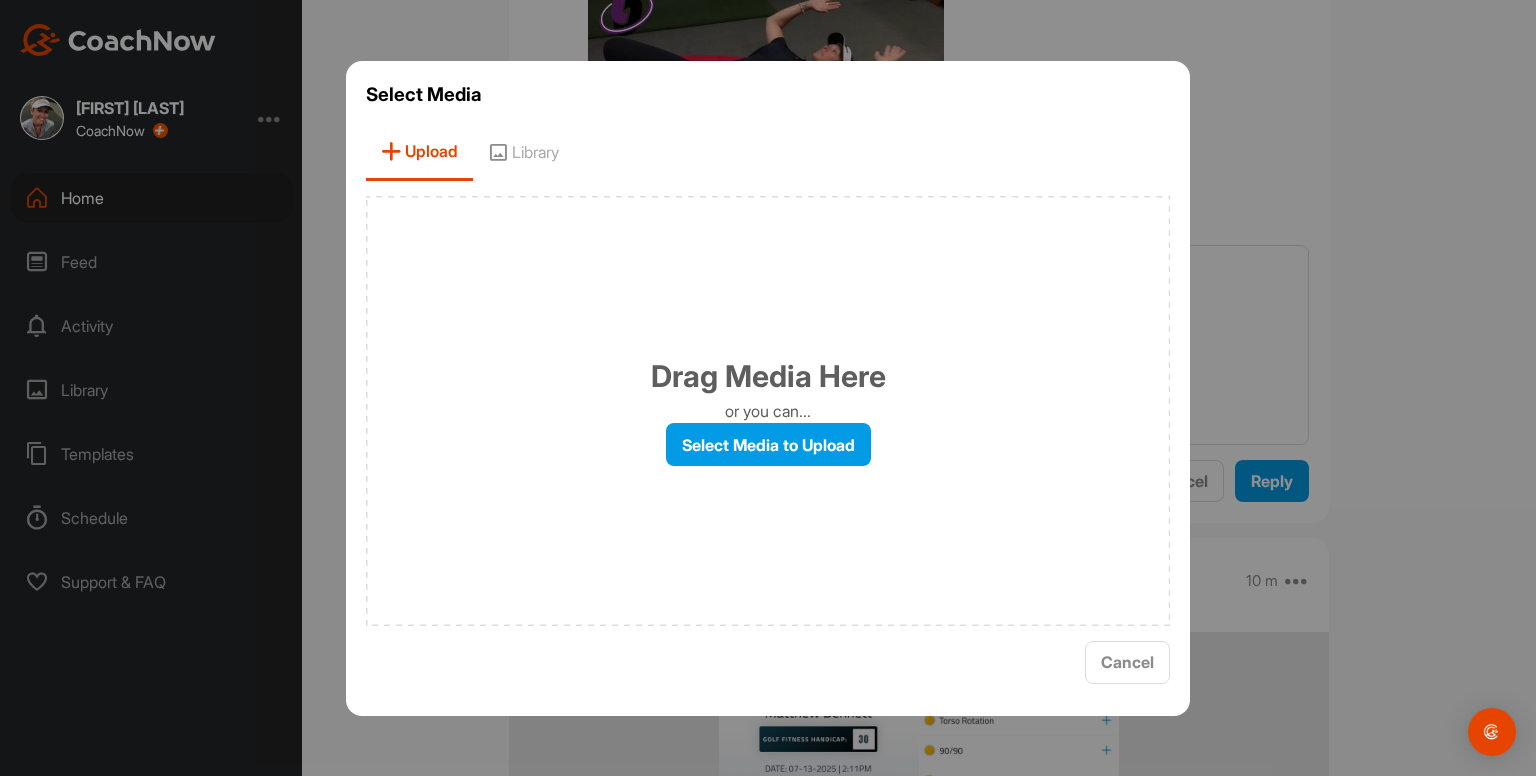 click on "Library" at bounding box center [523, 152] 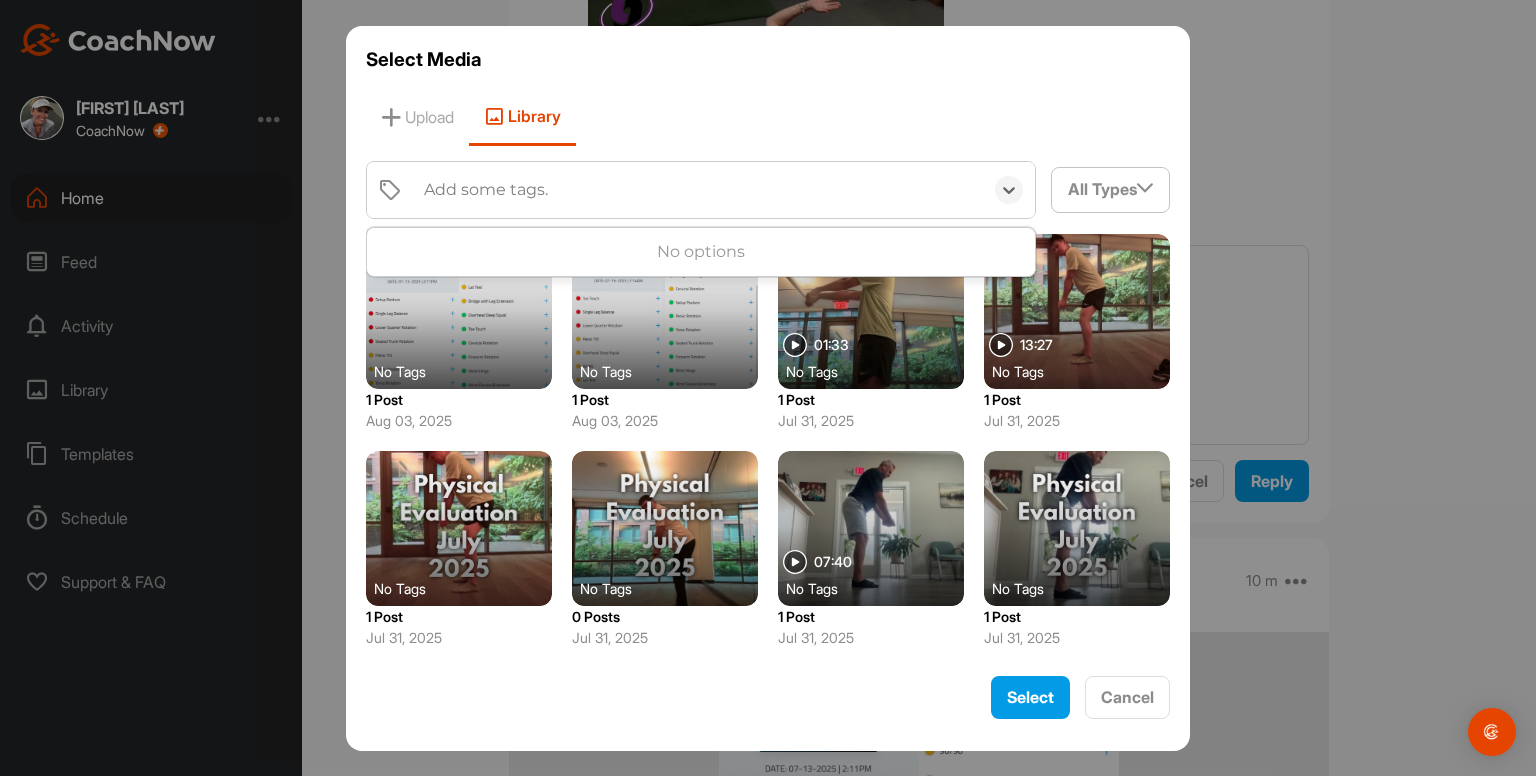 click on "Add some tags." at bounding box center [486, 190] 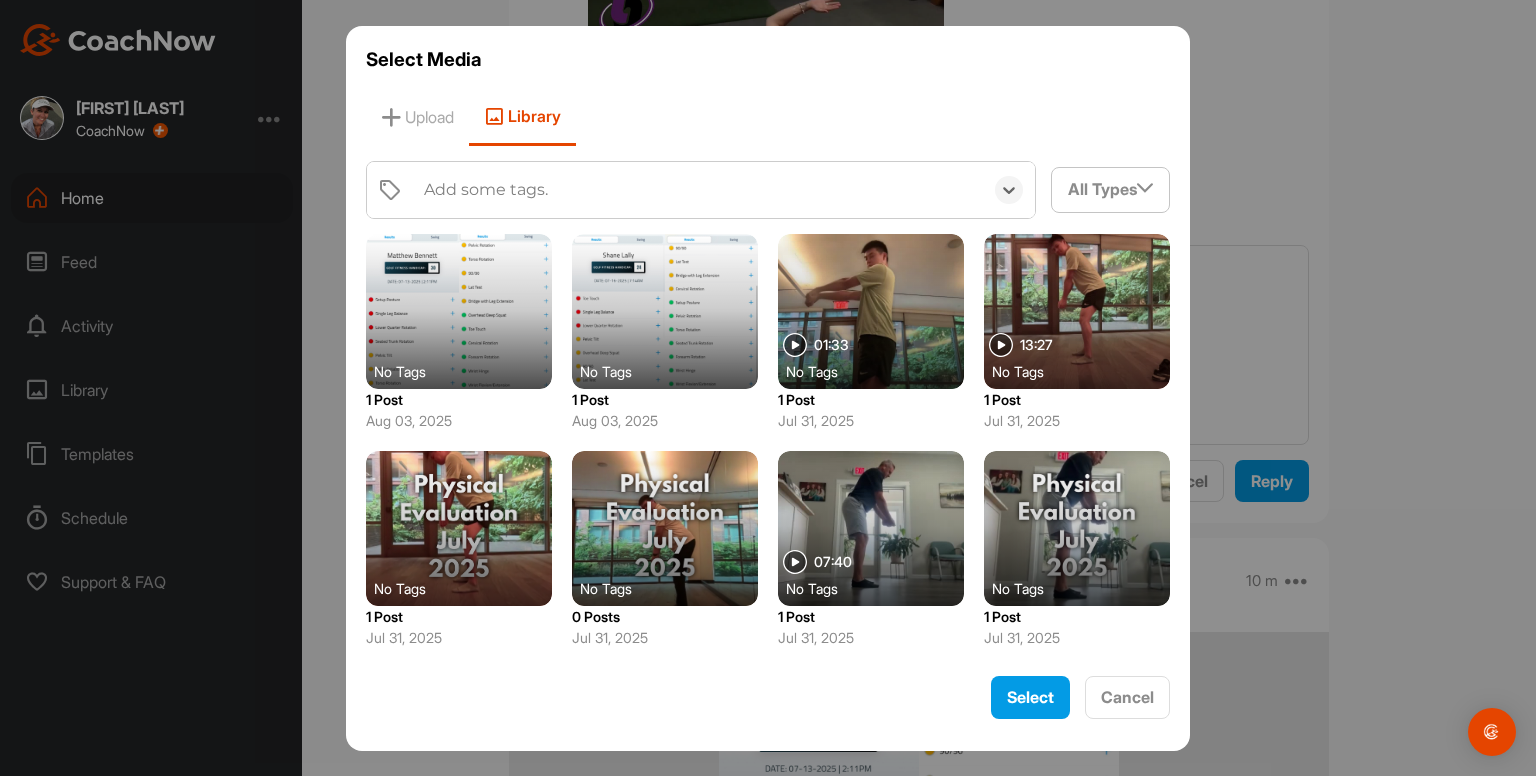 click on "Add some tags." at bounding box center [486, 190] 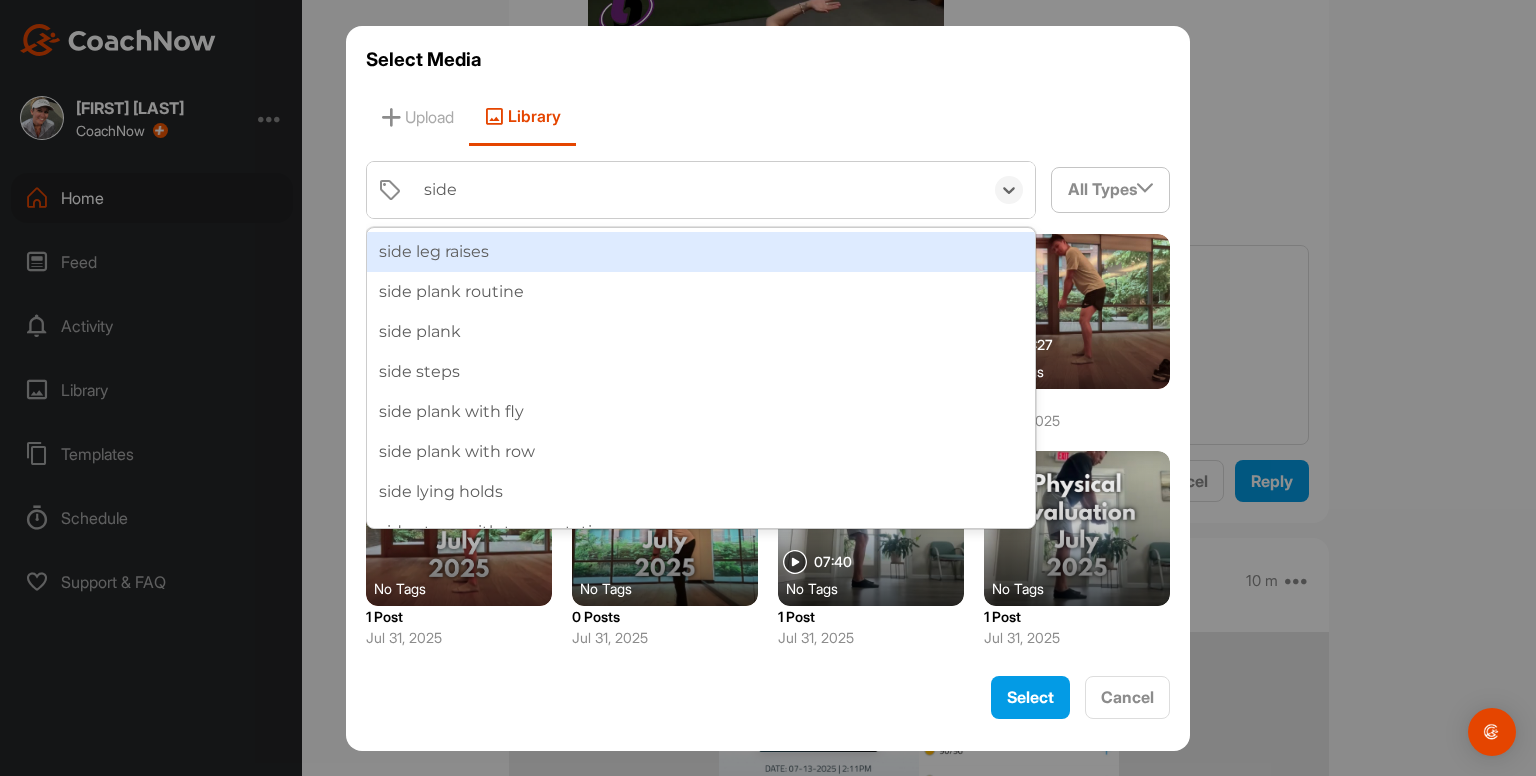 type on "side s" 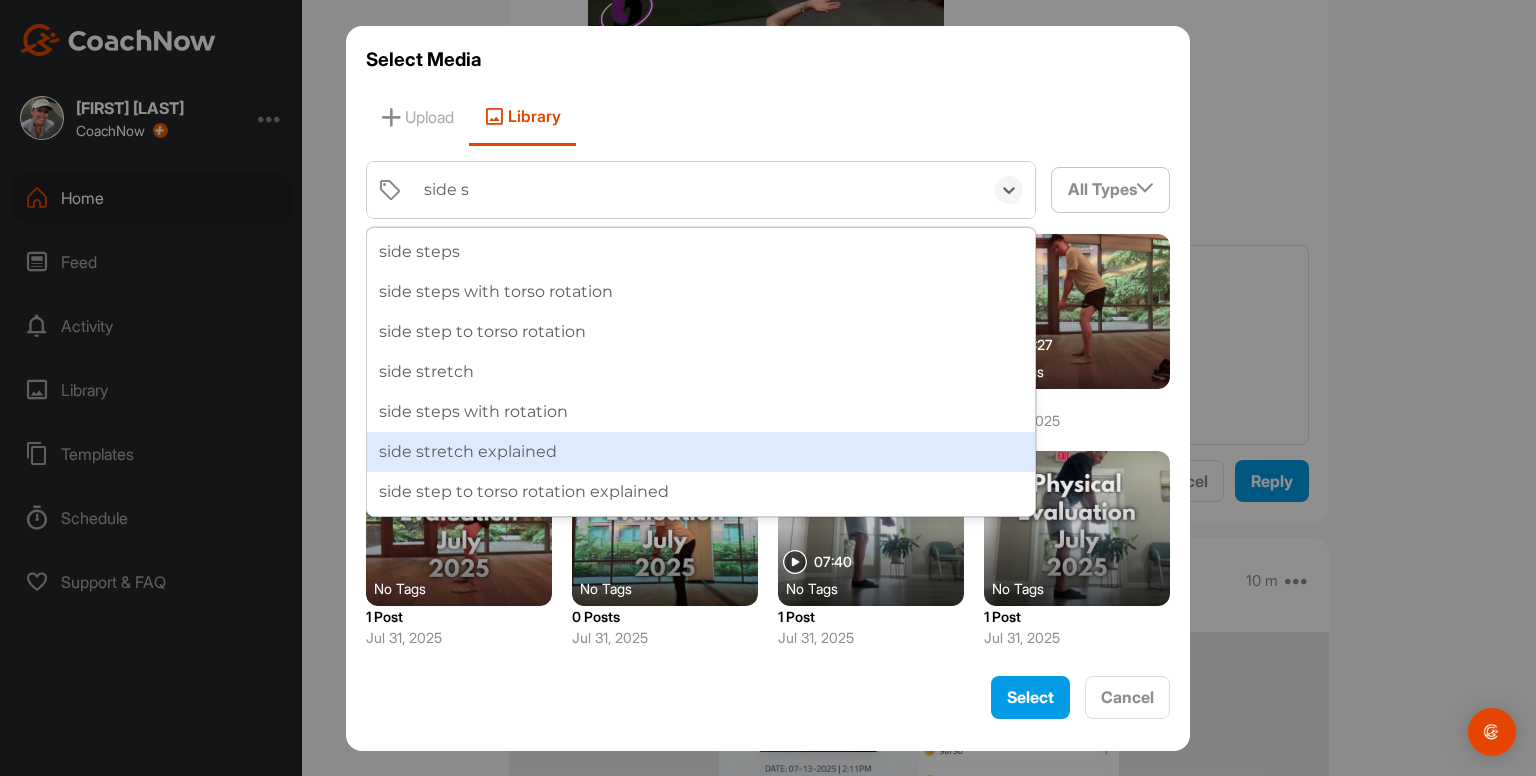 click on "side stretch explained" at bounding box center (701, 452) 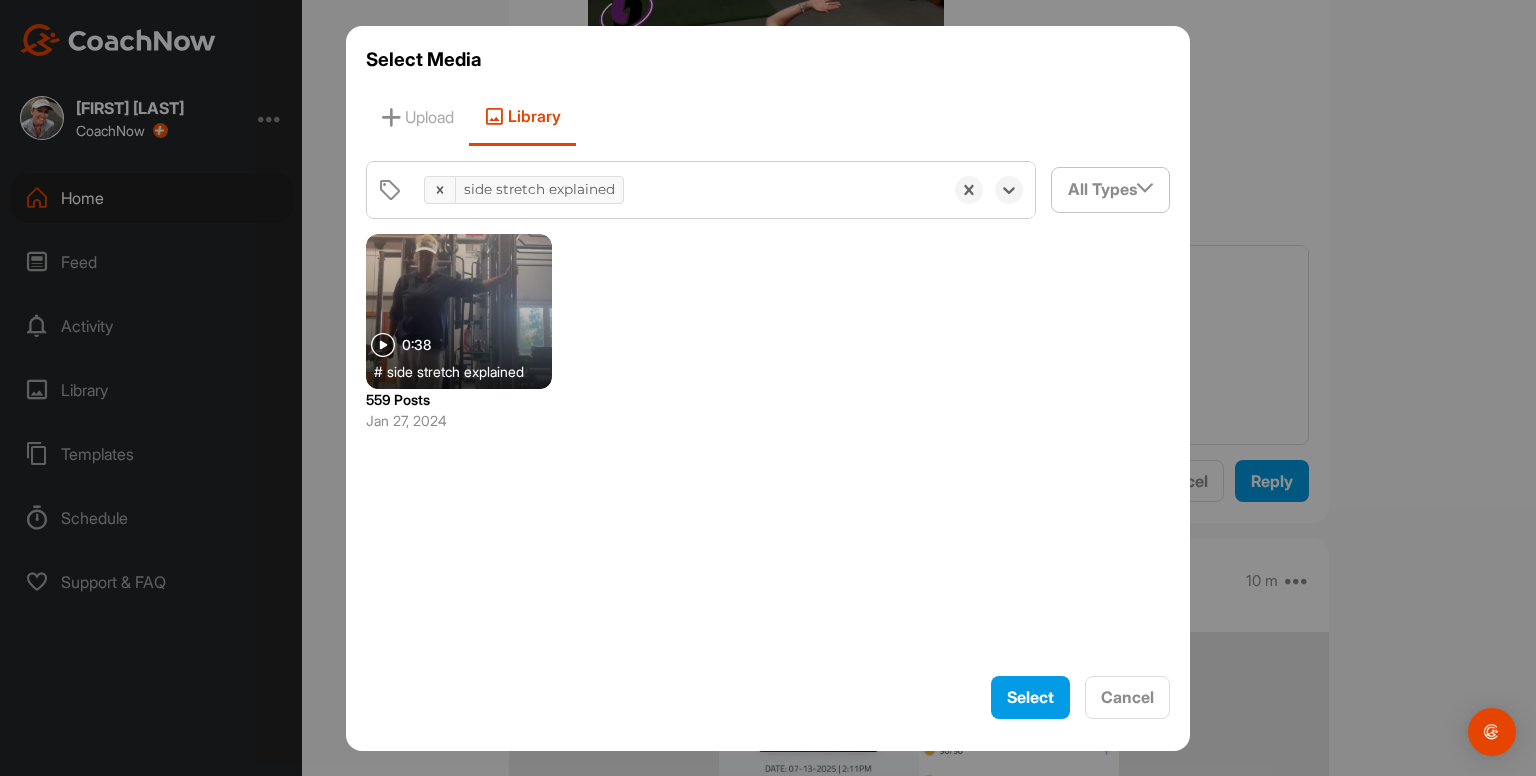 click at bounding box center (459, 311) 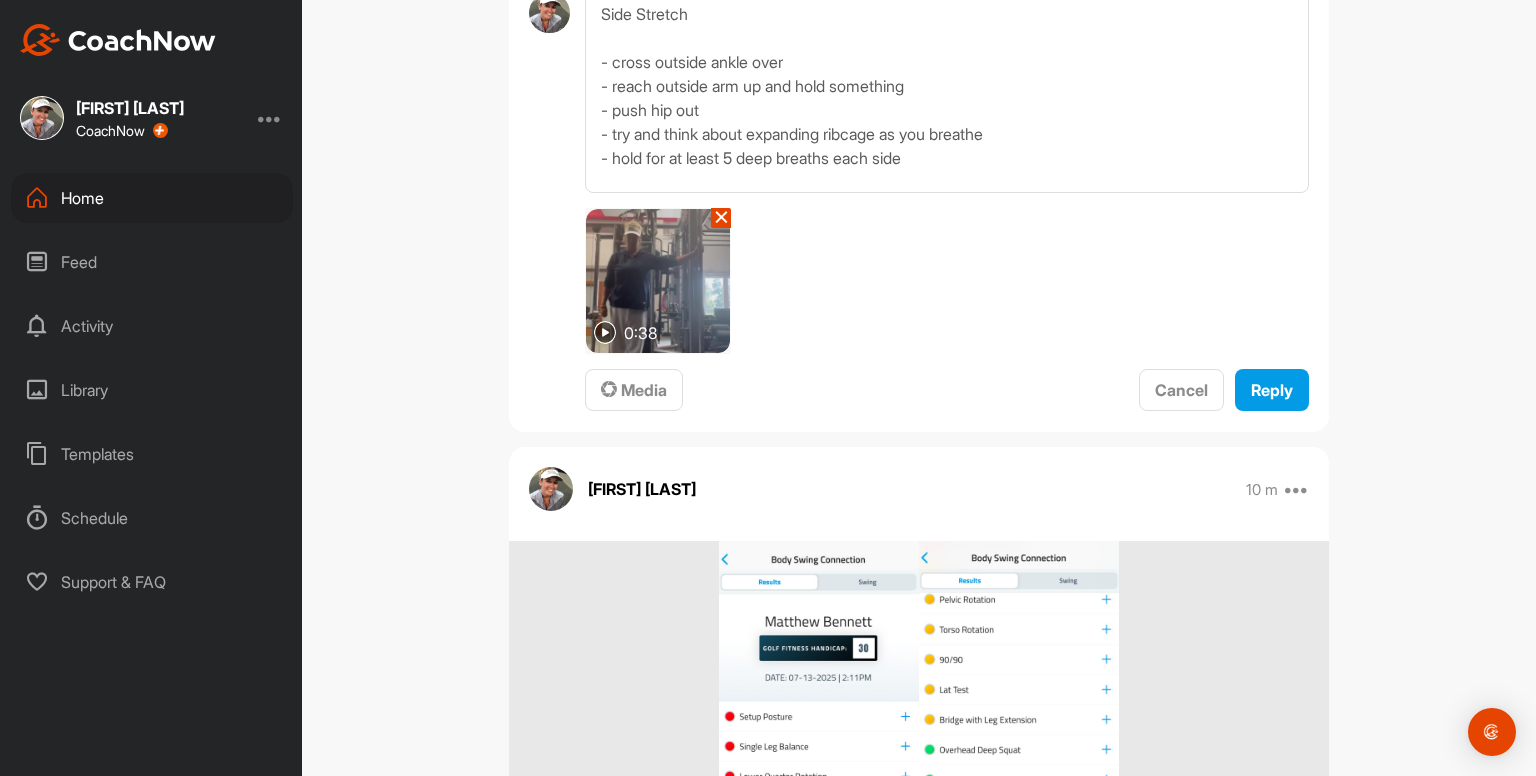 scroll, scrollTop: 6880, scrollLeft: 0, axis: vertical 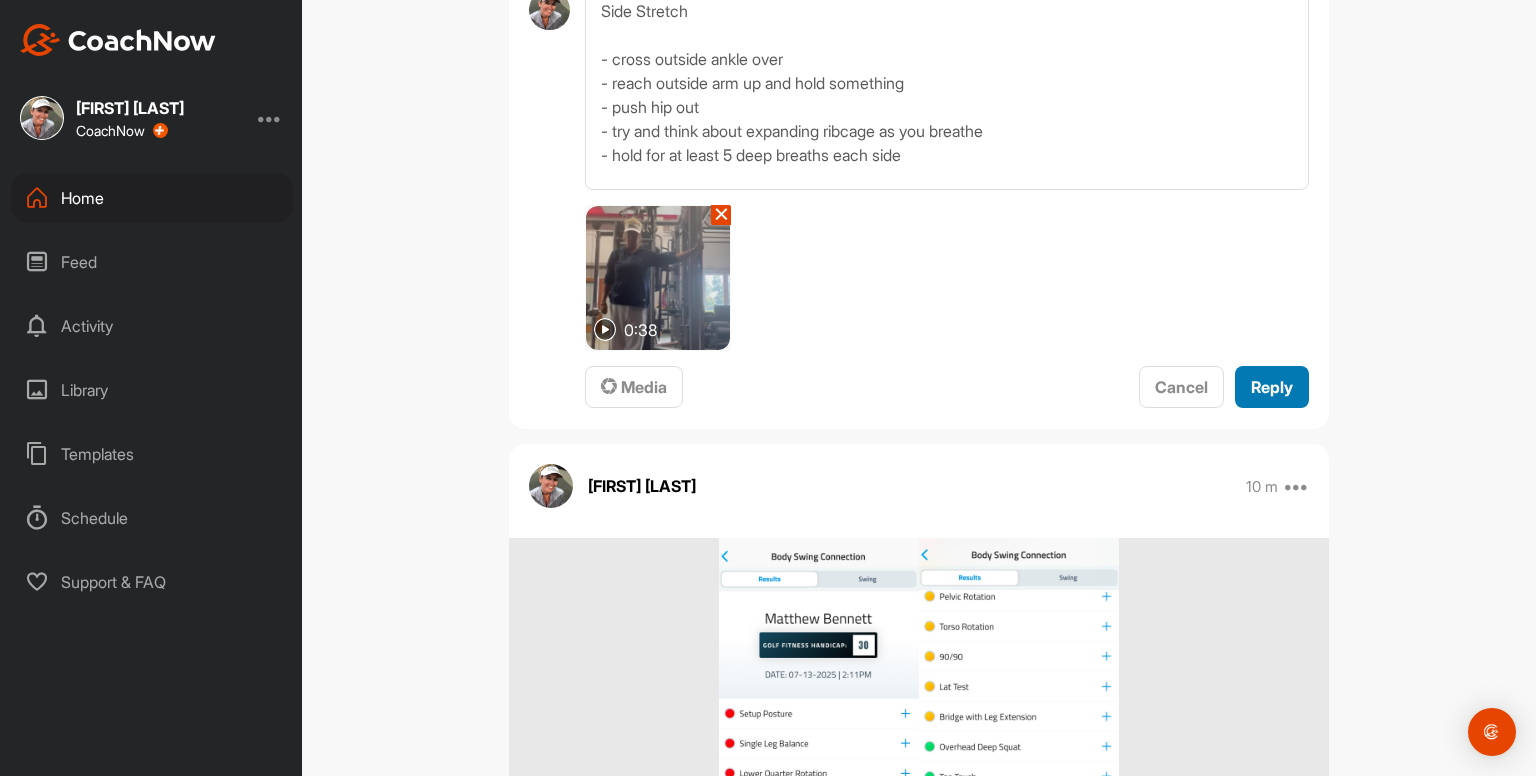 click on "Reply" at bounding box center (1272, 387) 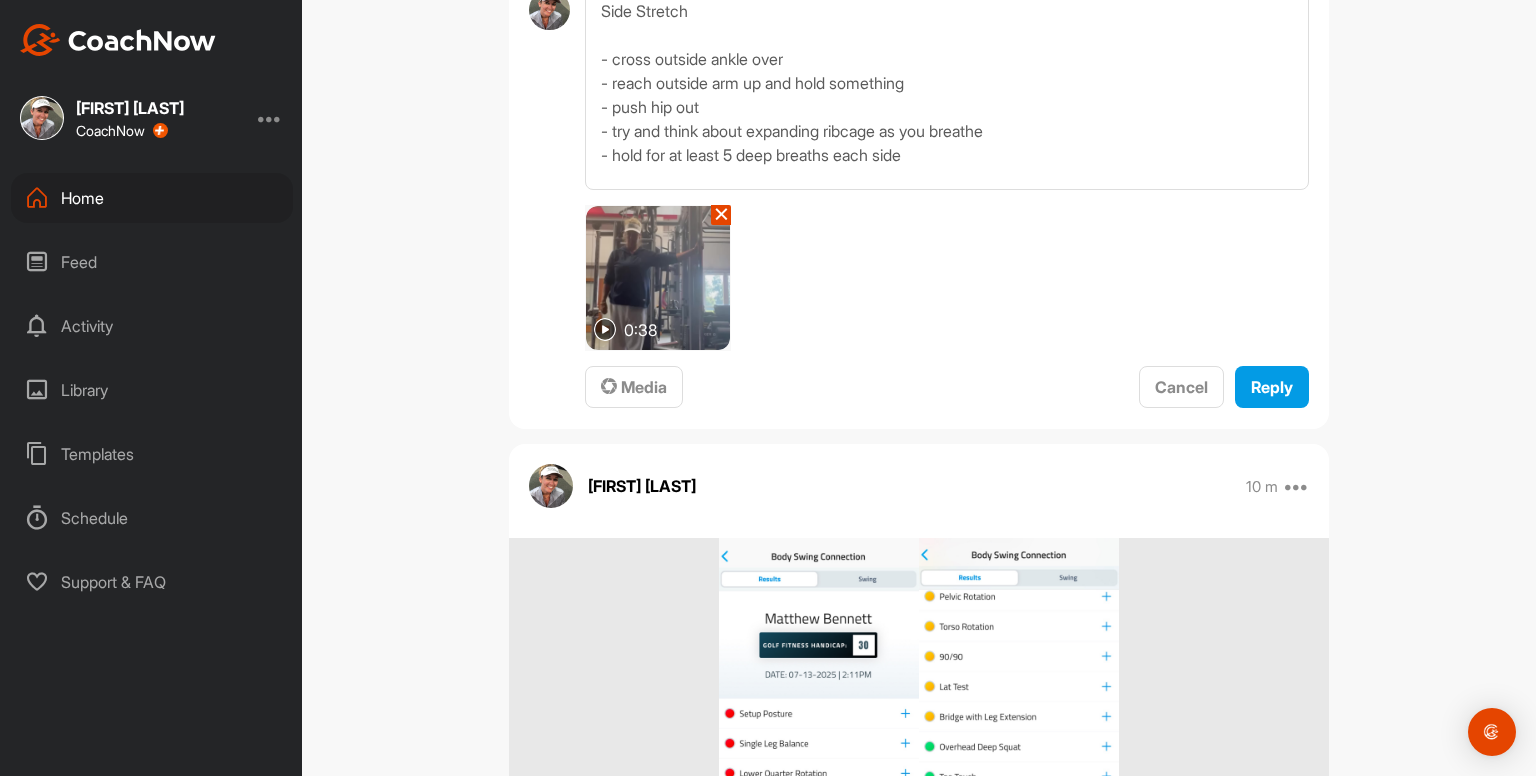 type 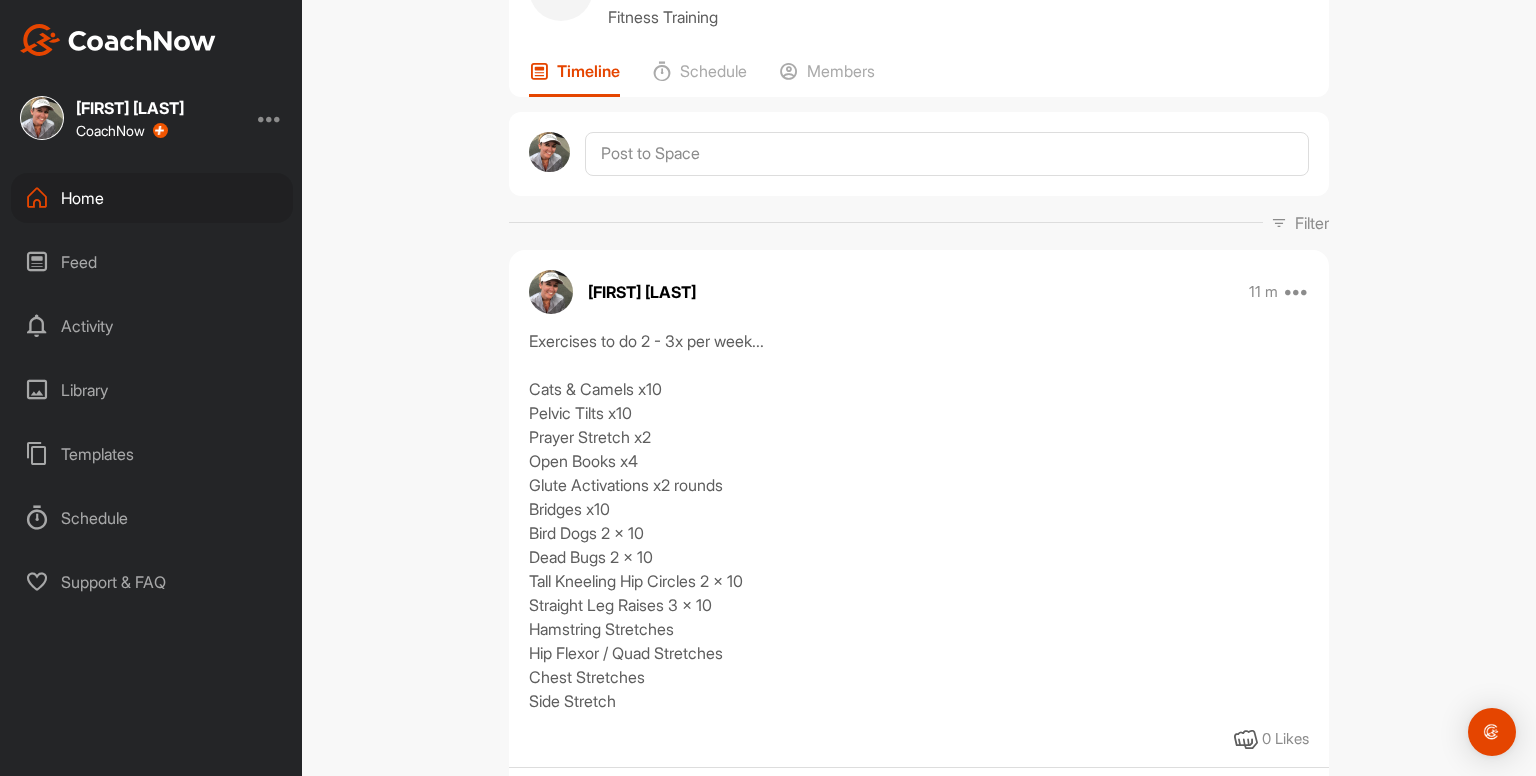 scroll, scrollTop: 0, scrollLeft: 0, axis: both 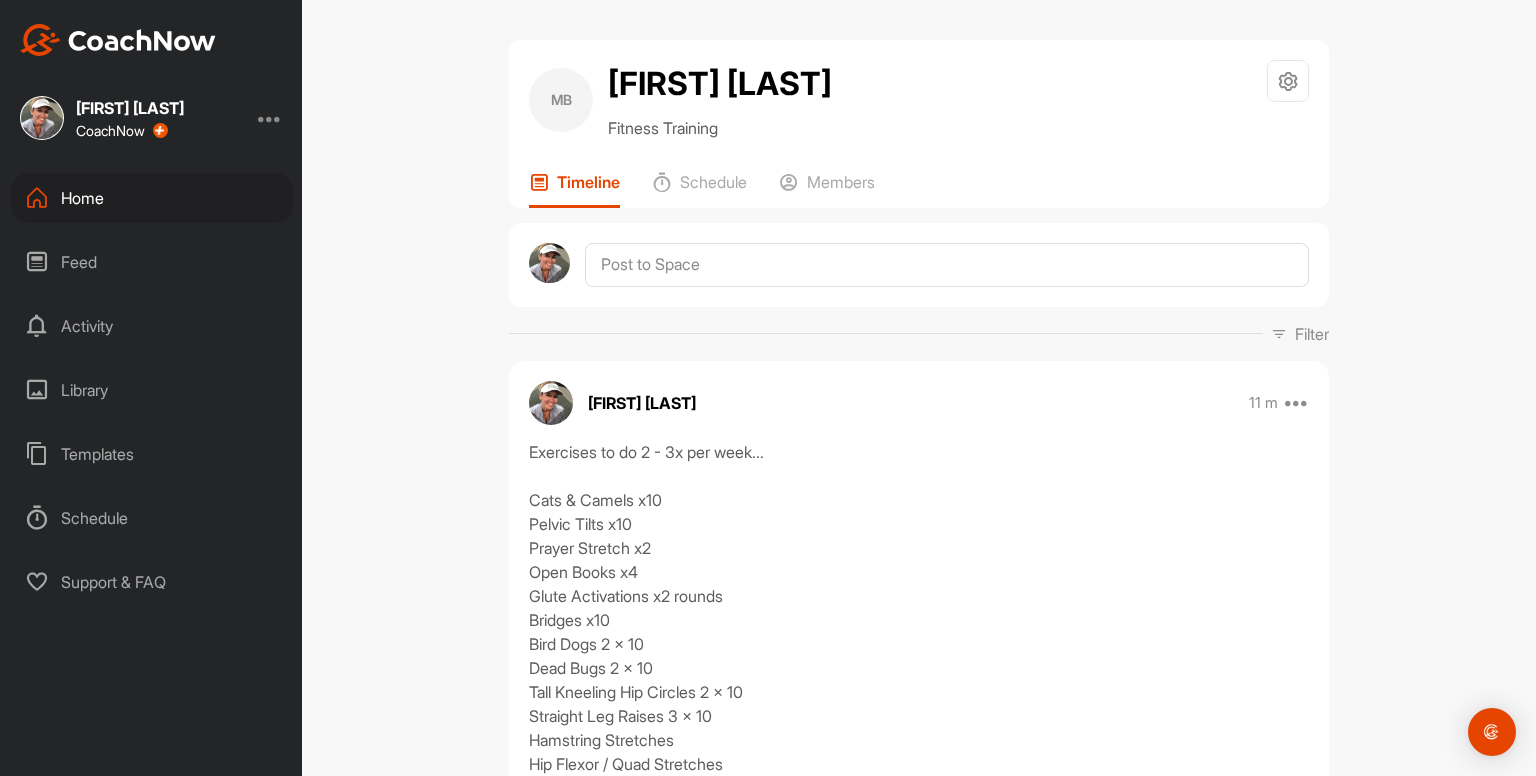 click on "Home" at bounding box center (152, 198) 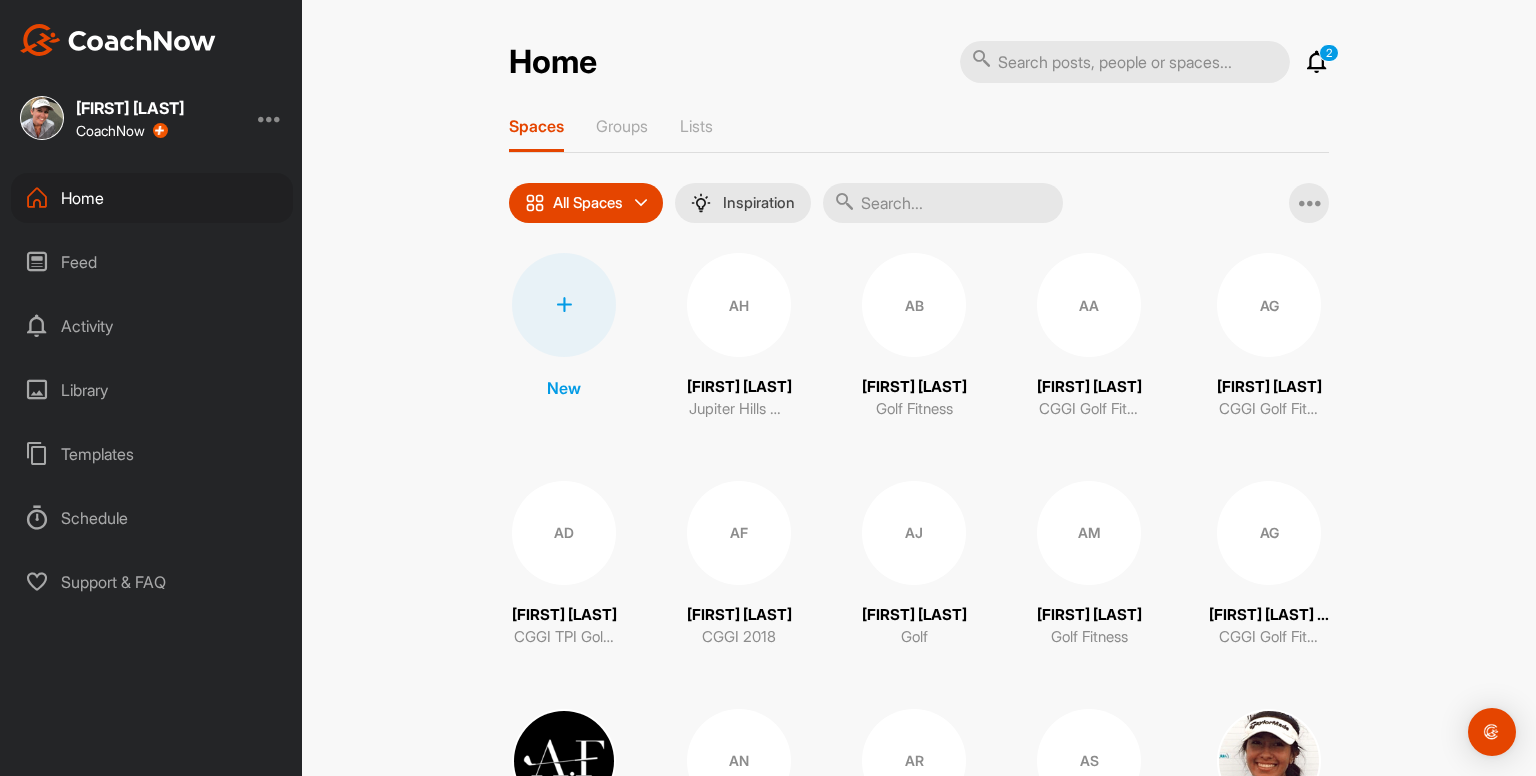 click at bounding box center (564, 305) 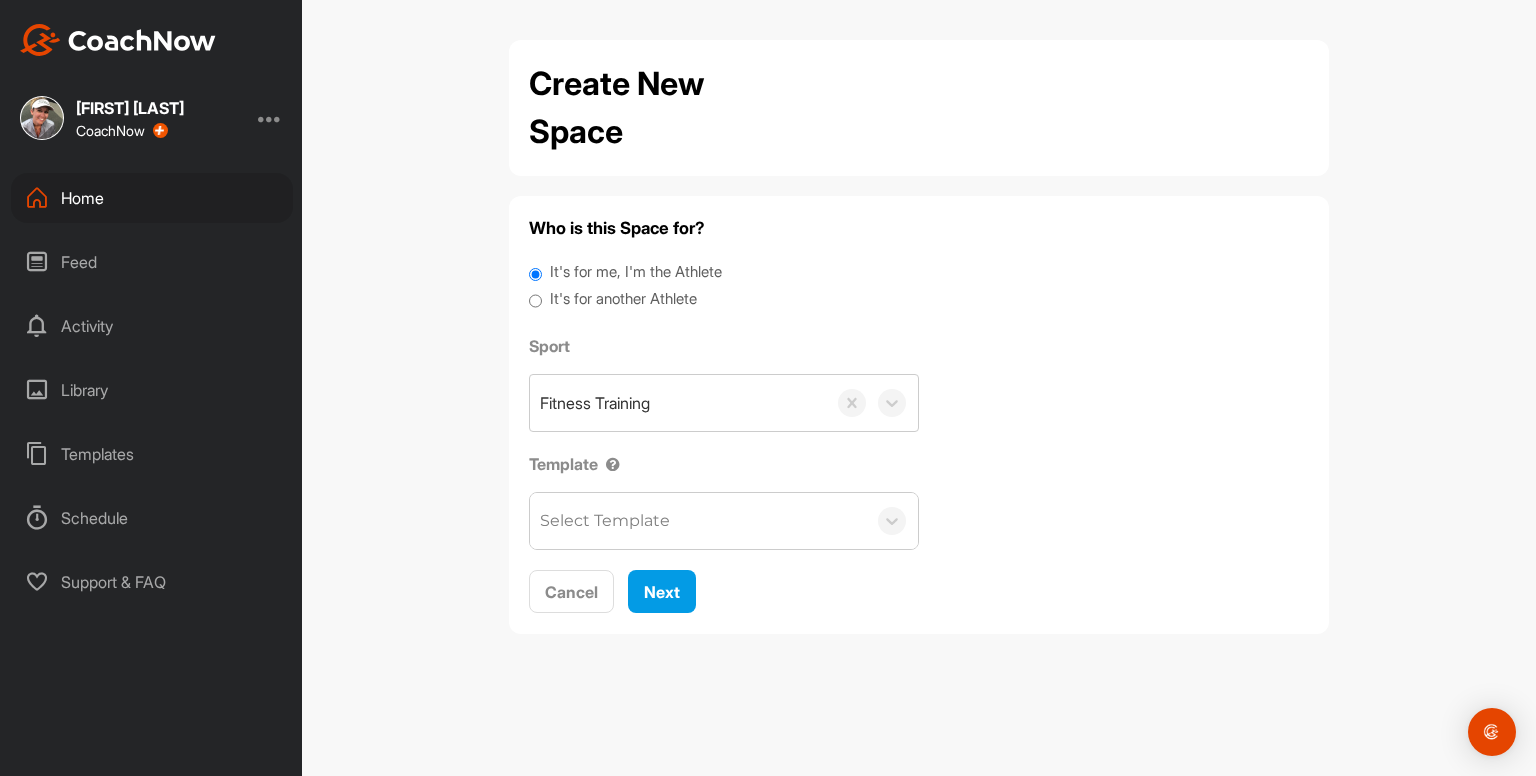 click on "It's for another Athlete" at bounding box center (623, 299) 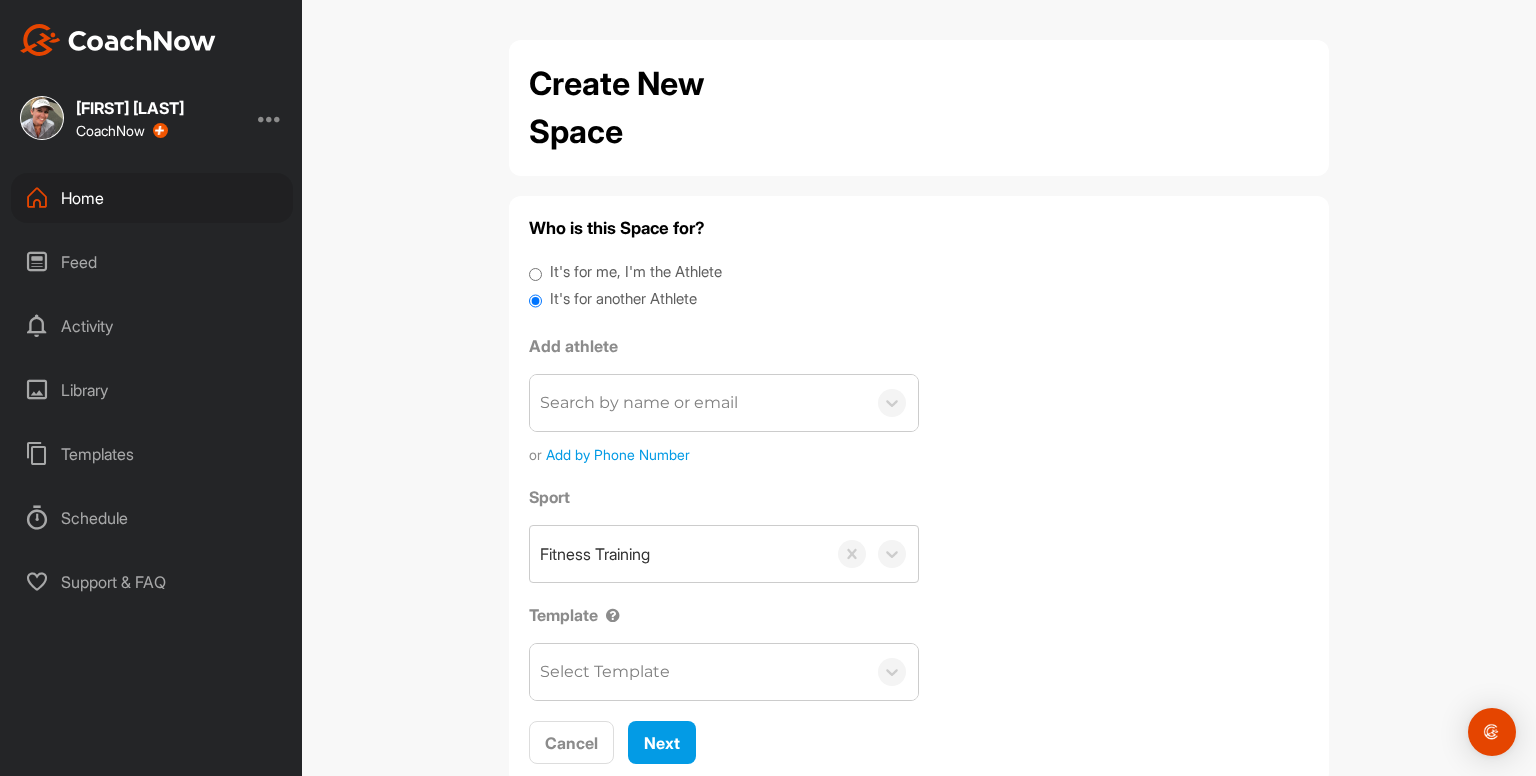 click on "Search by name or email" at bounding box center (639, 403) 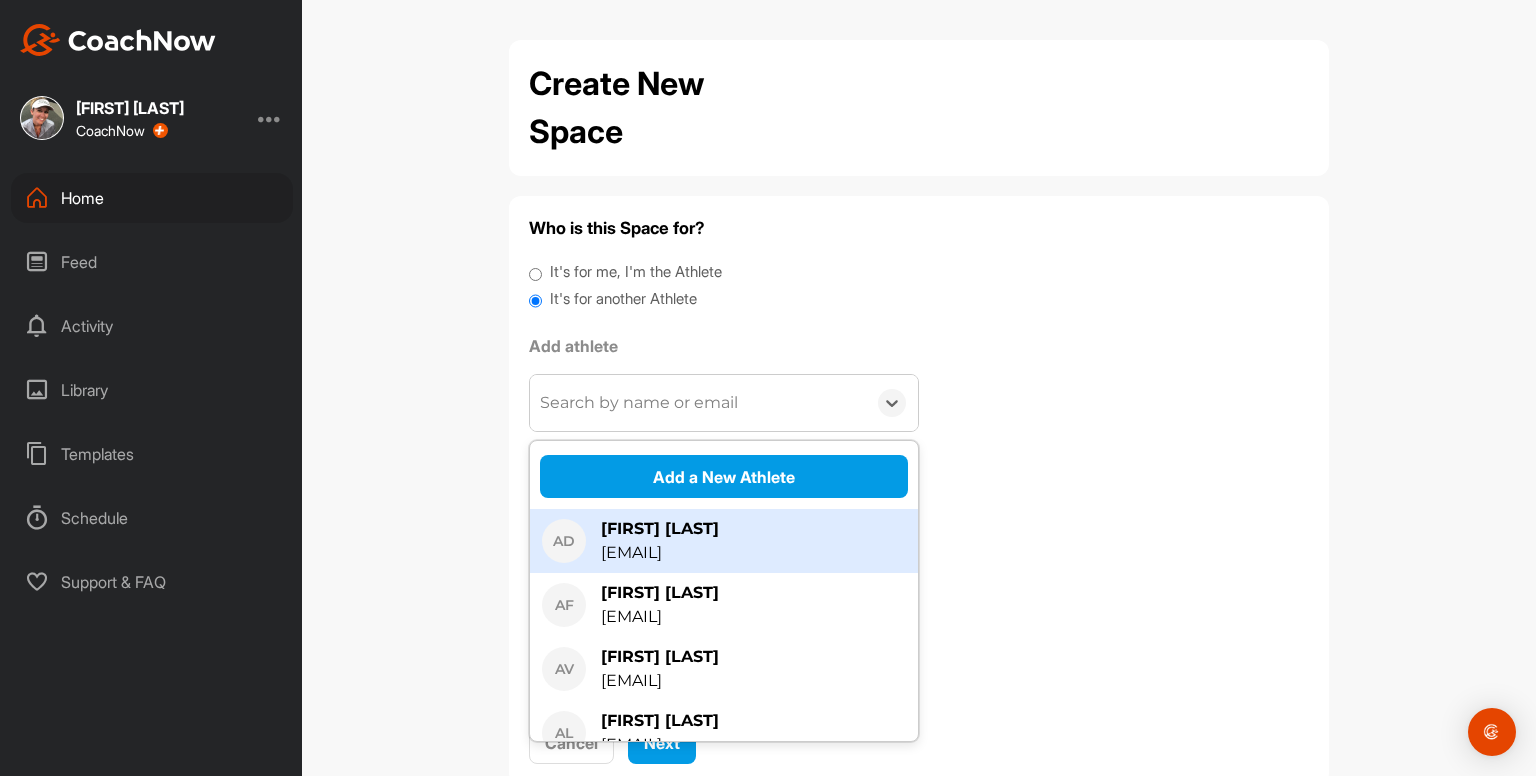 click on "Add a New Athlete" at bounding box center [724, 476] 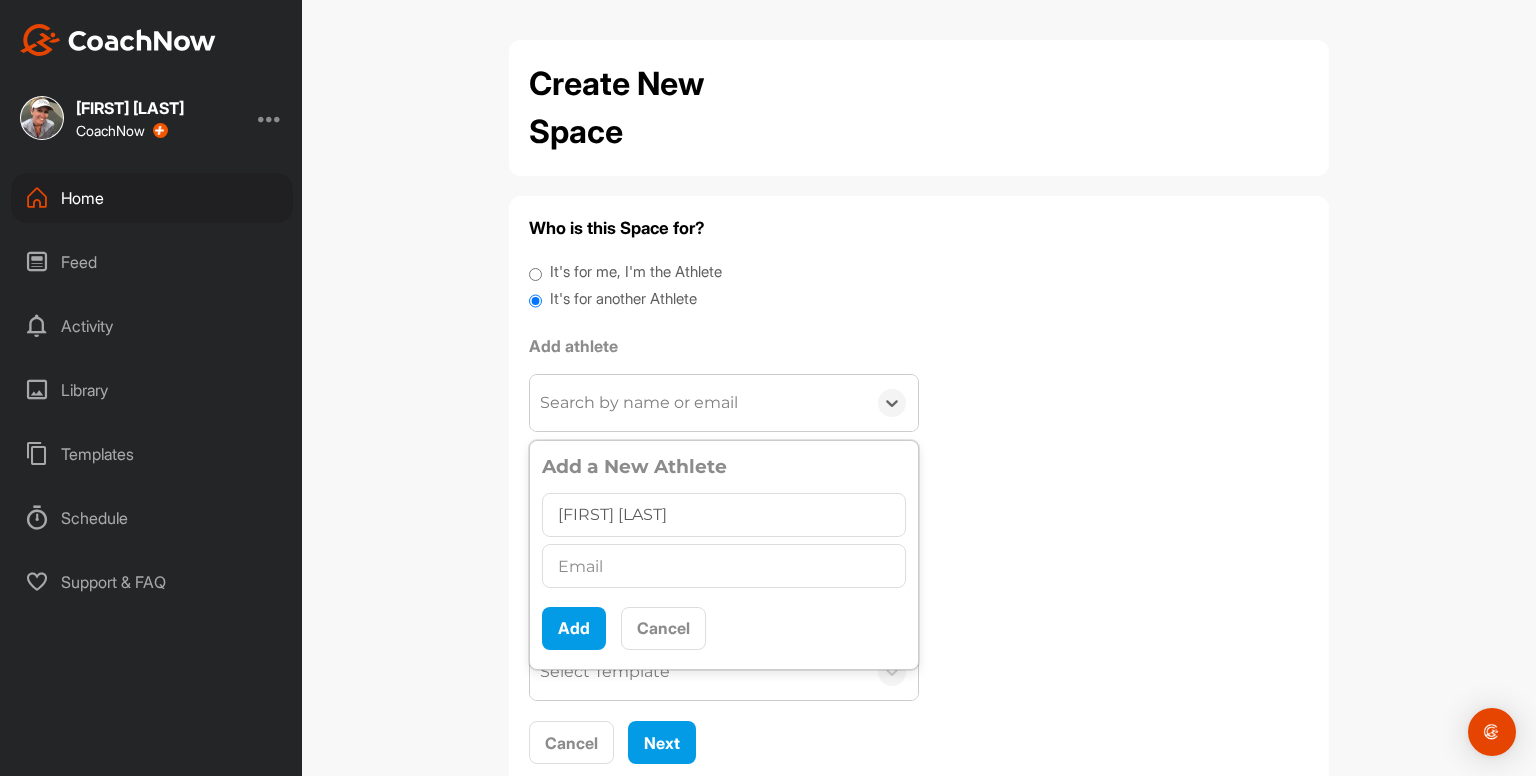 type on "Peder McOmber" 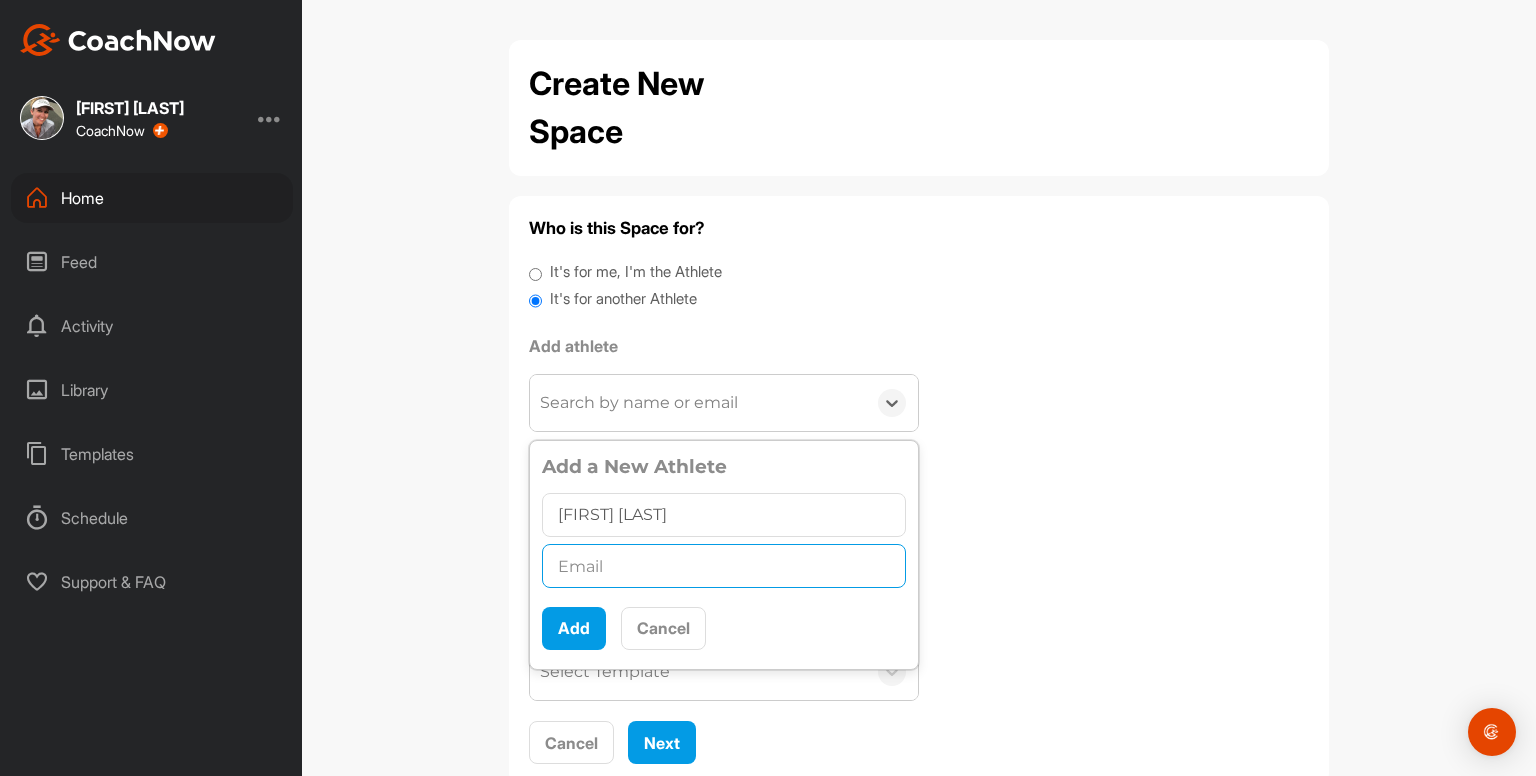 click at bounding box center [724, 566] 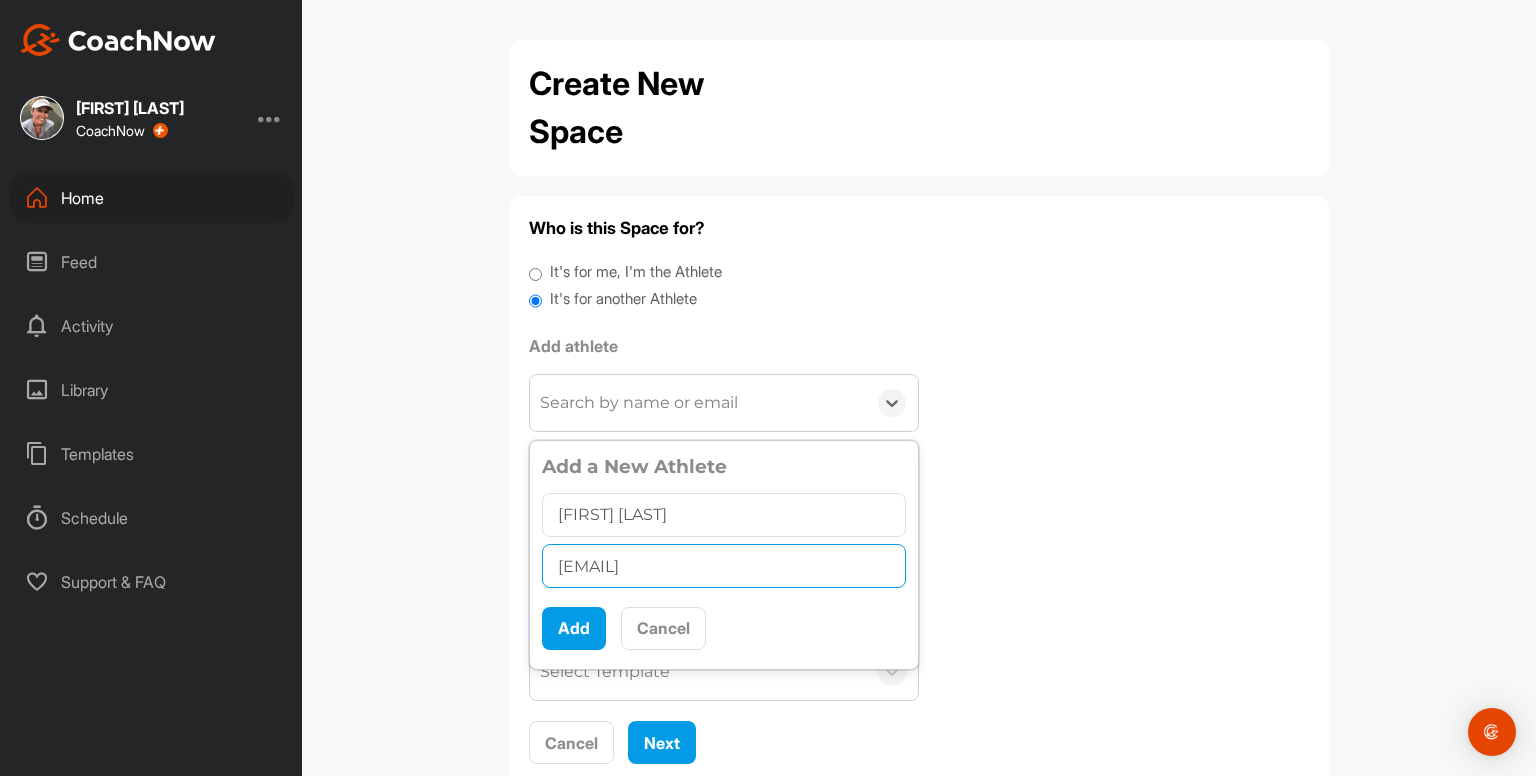 type on "pedermco@gmail.com" 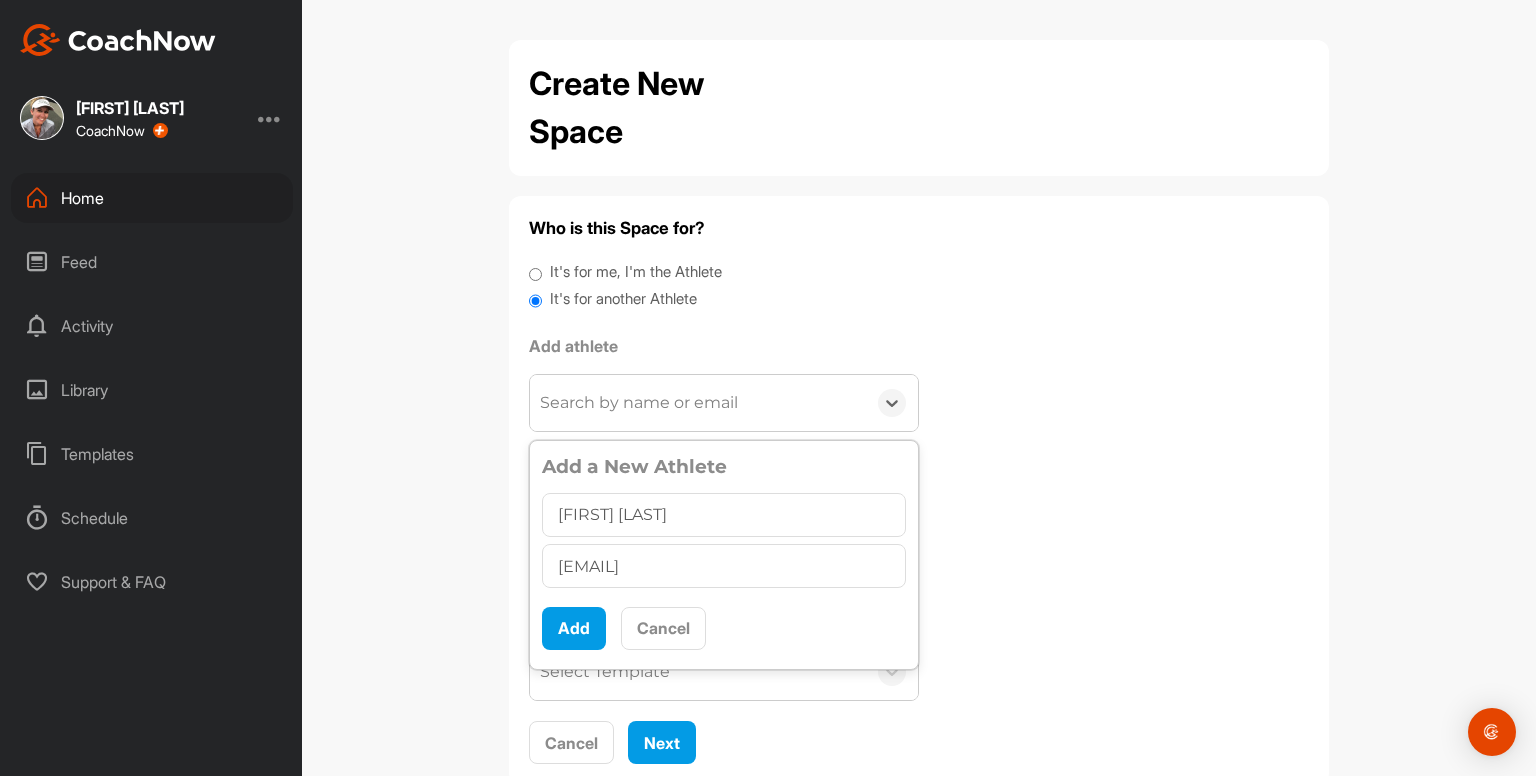 scroll, scrollTop: 11, scrollLeft: 0, axis: vertical 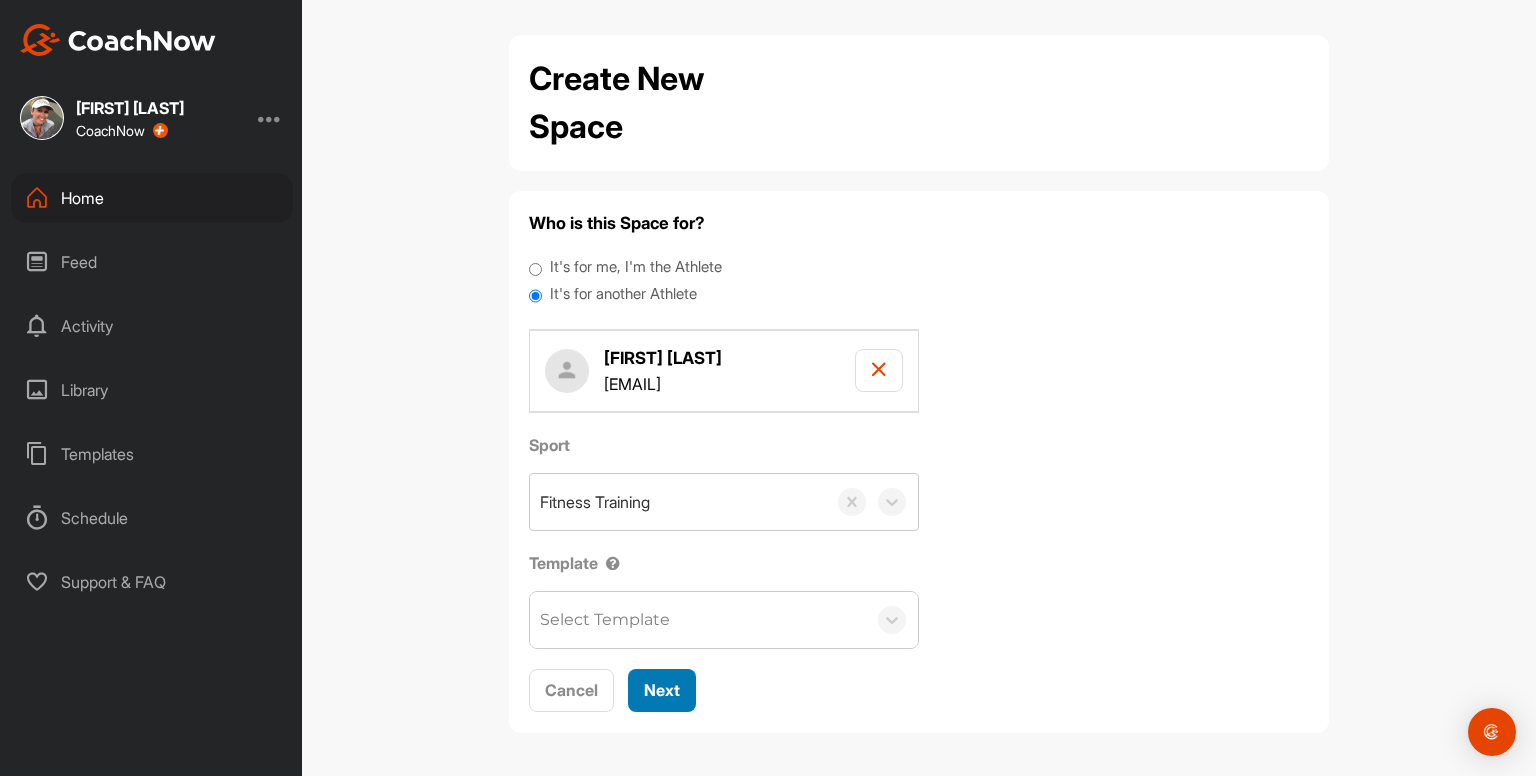 click on "Next" at bounding box center (662, 690) 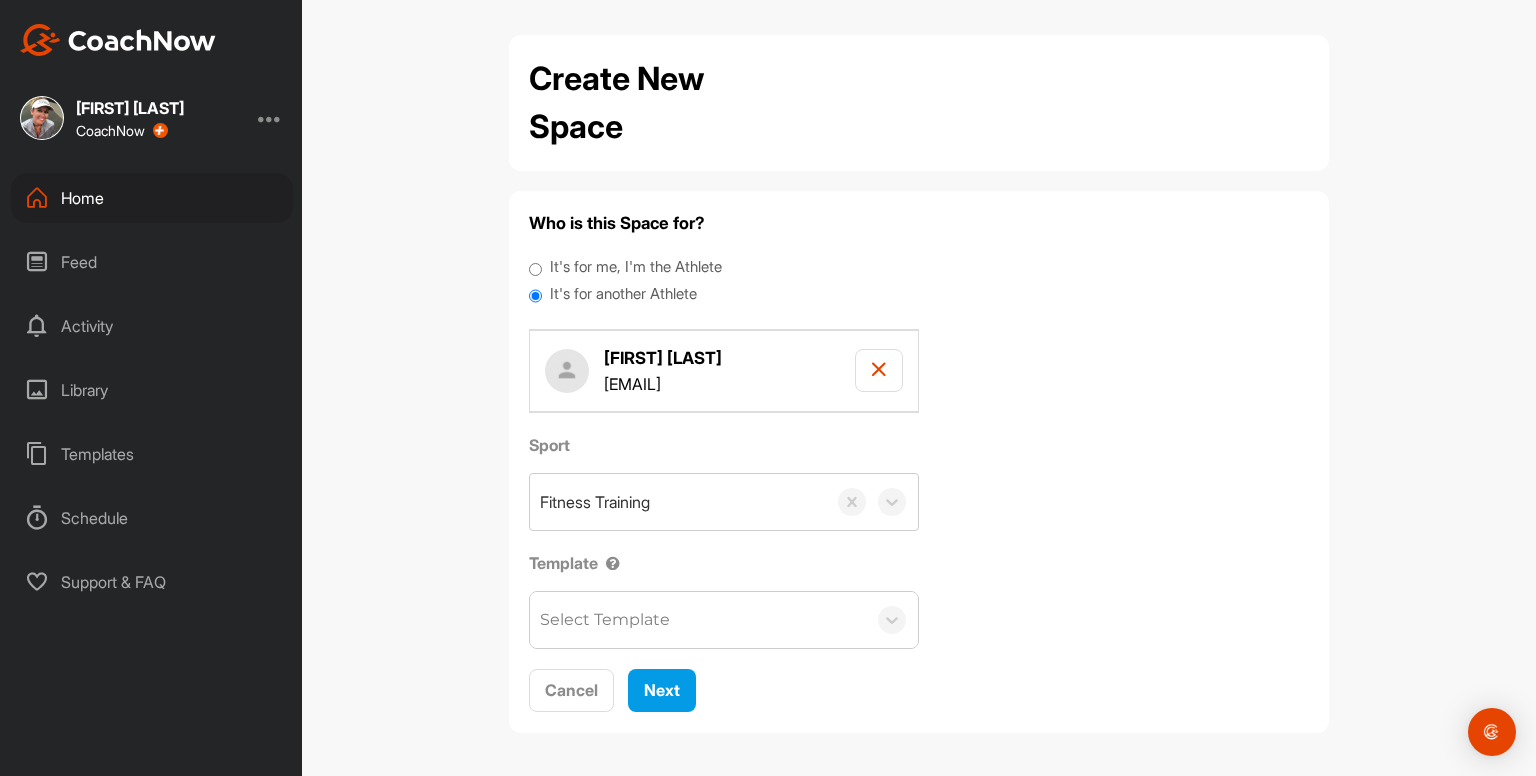 scroll, scrollTop: 0, scrollLeft: 0, axis: both 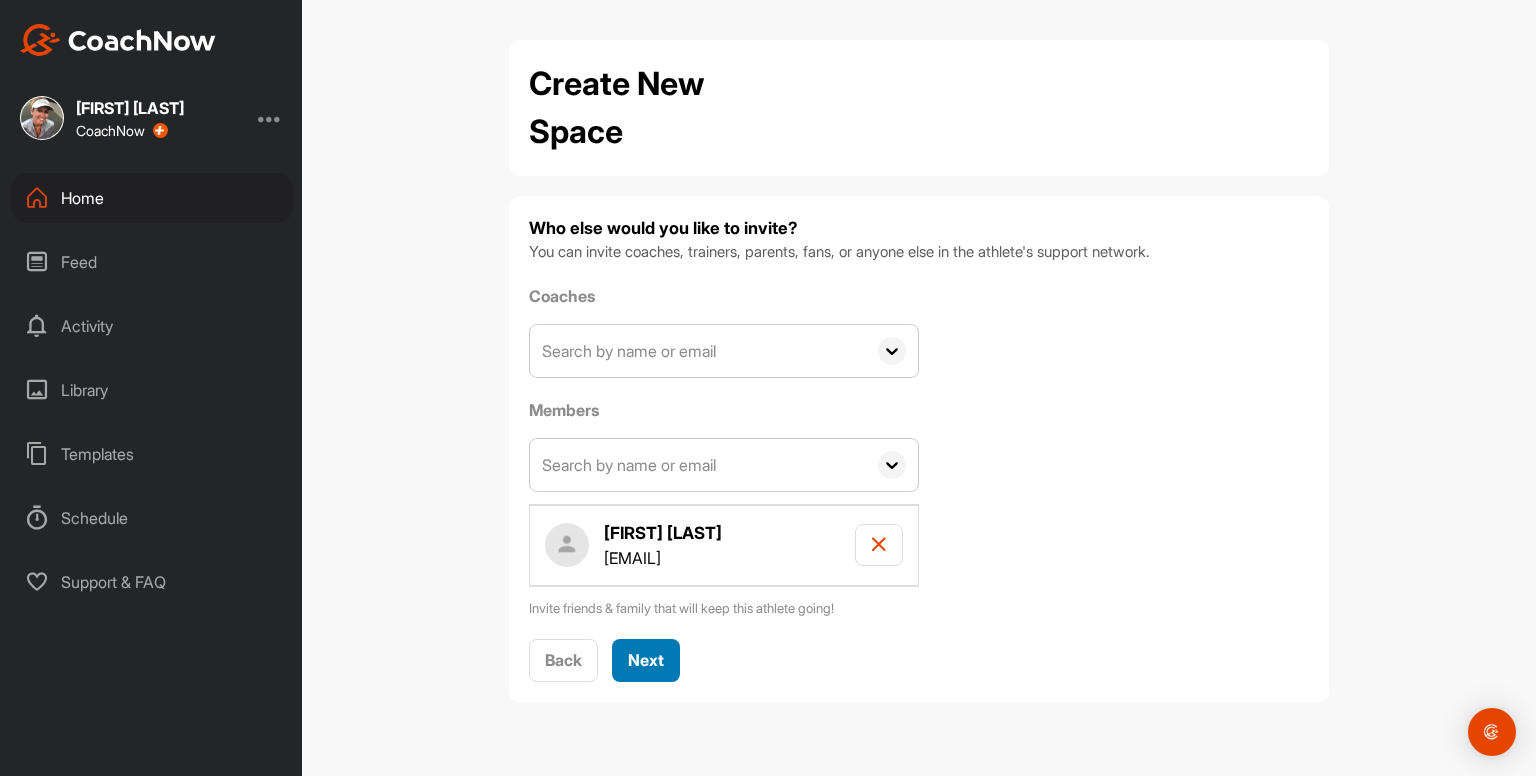 click on "Next" at bounding box center (646, 660) 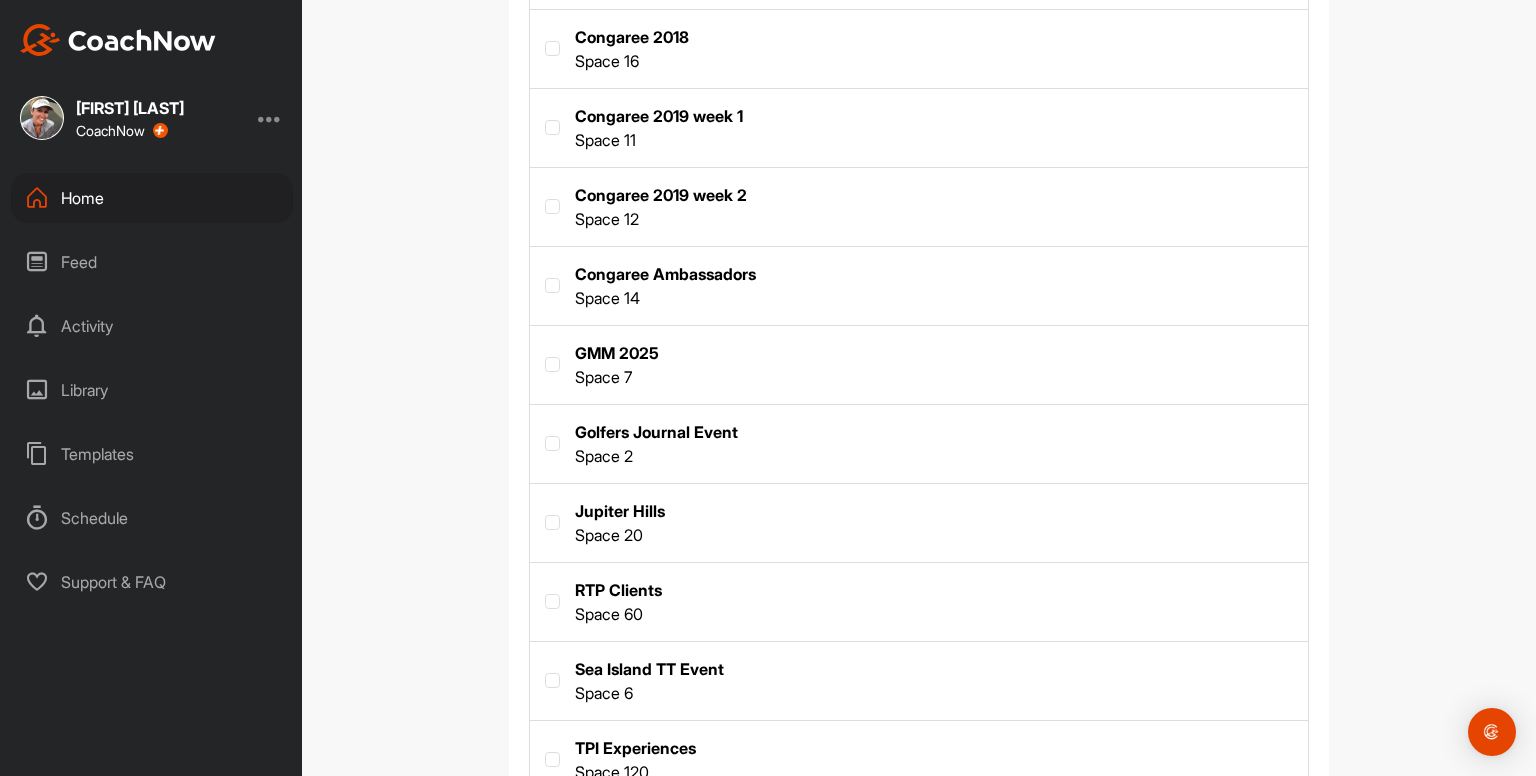 scroll, scrollTop: 1227, scrollLeft: 0, axis: vertical 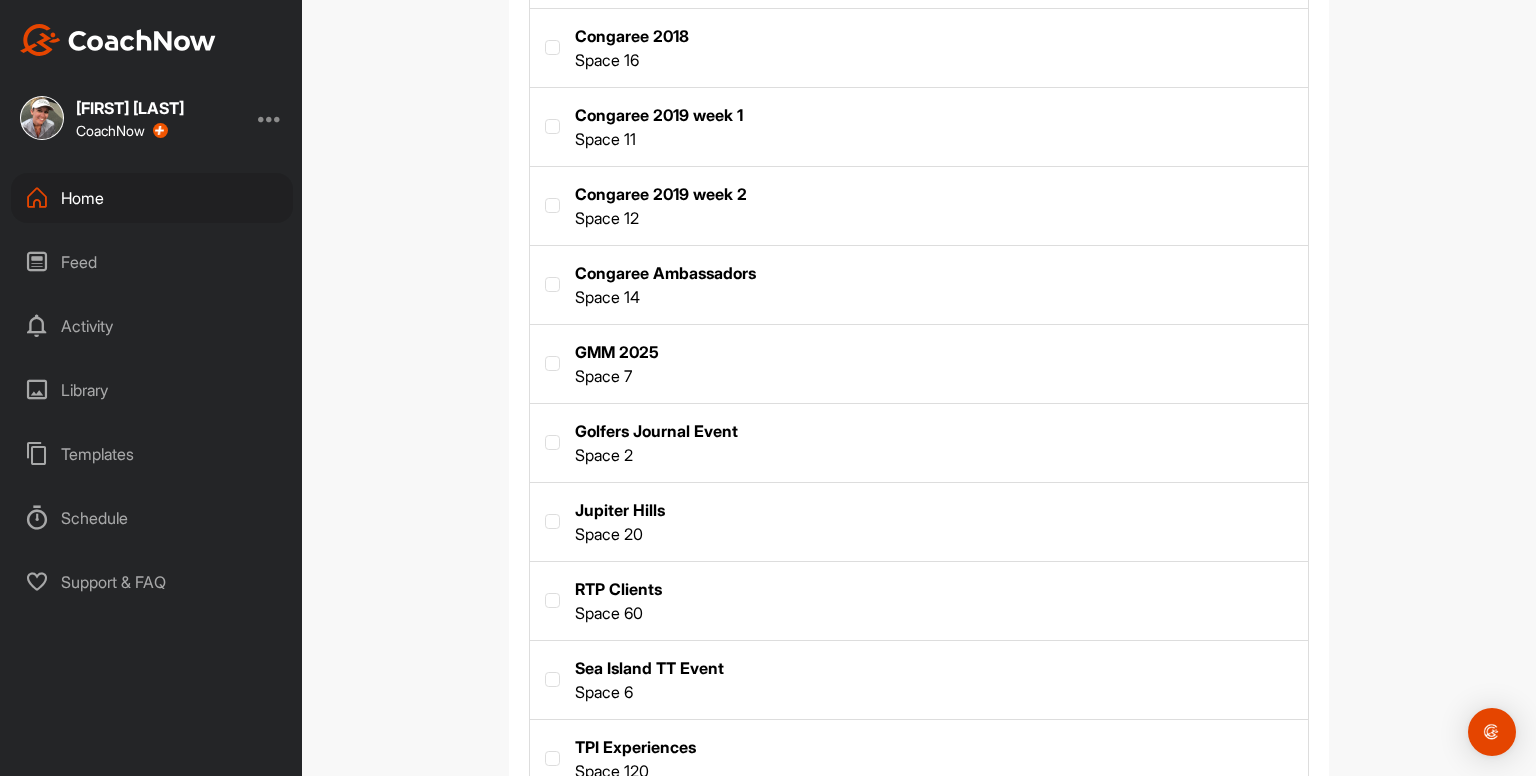 click at bounding box center (552, 442) 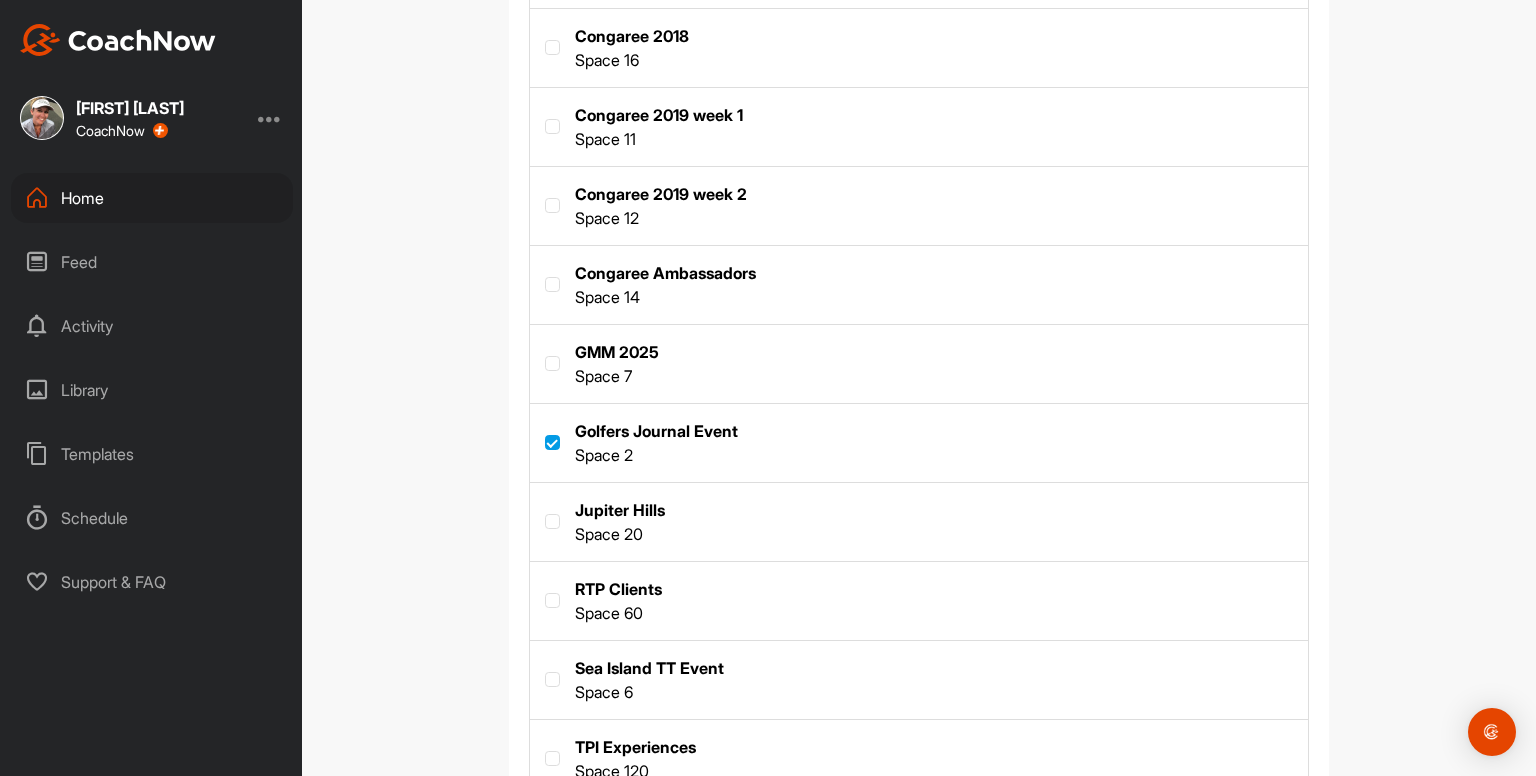 scroll, scrollTop: 1374, scrollLeft: 0, axis: vertical 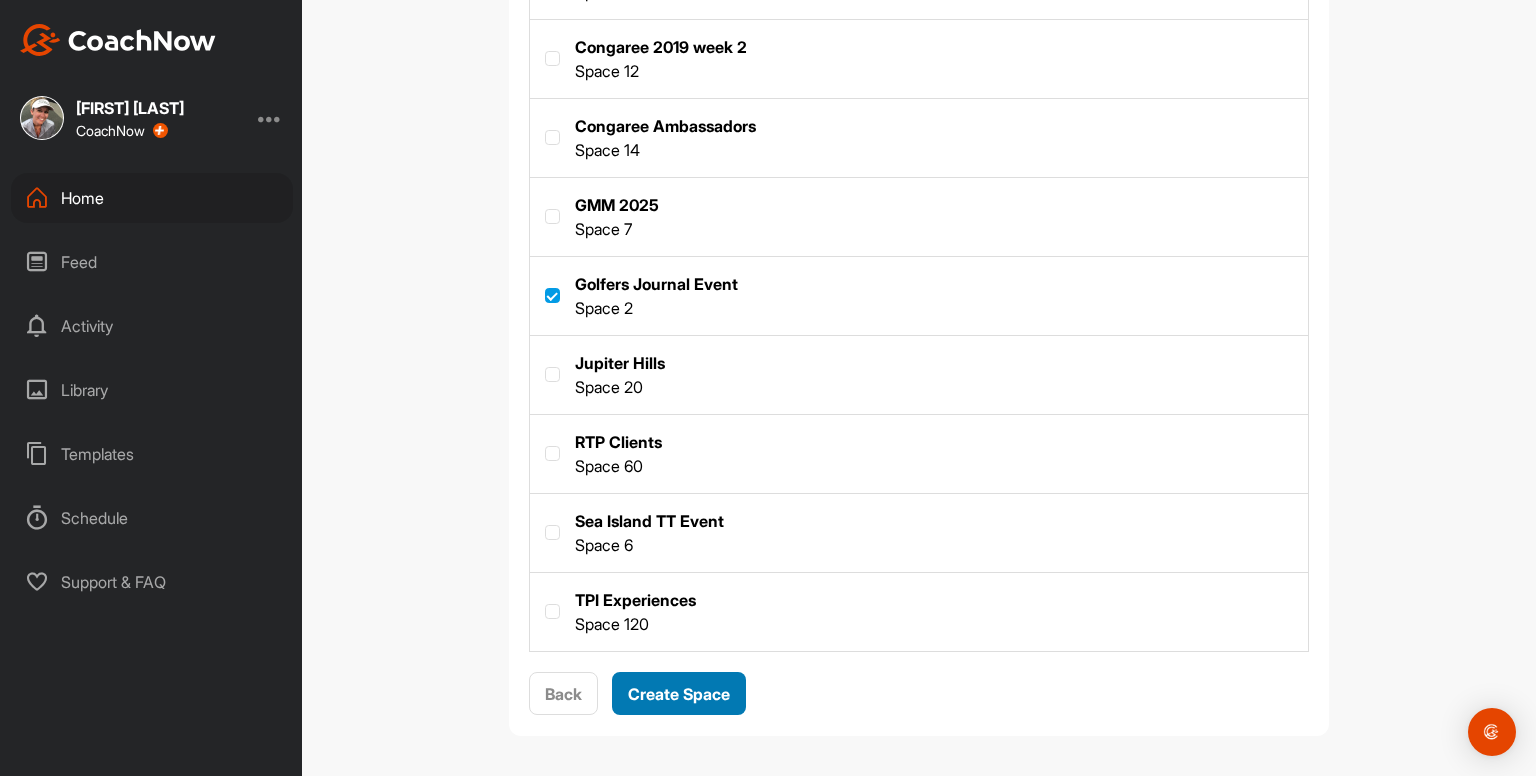 click on "Create Space" at bounding box center (679, 694) 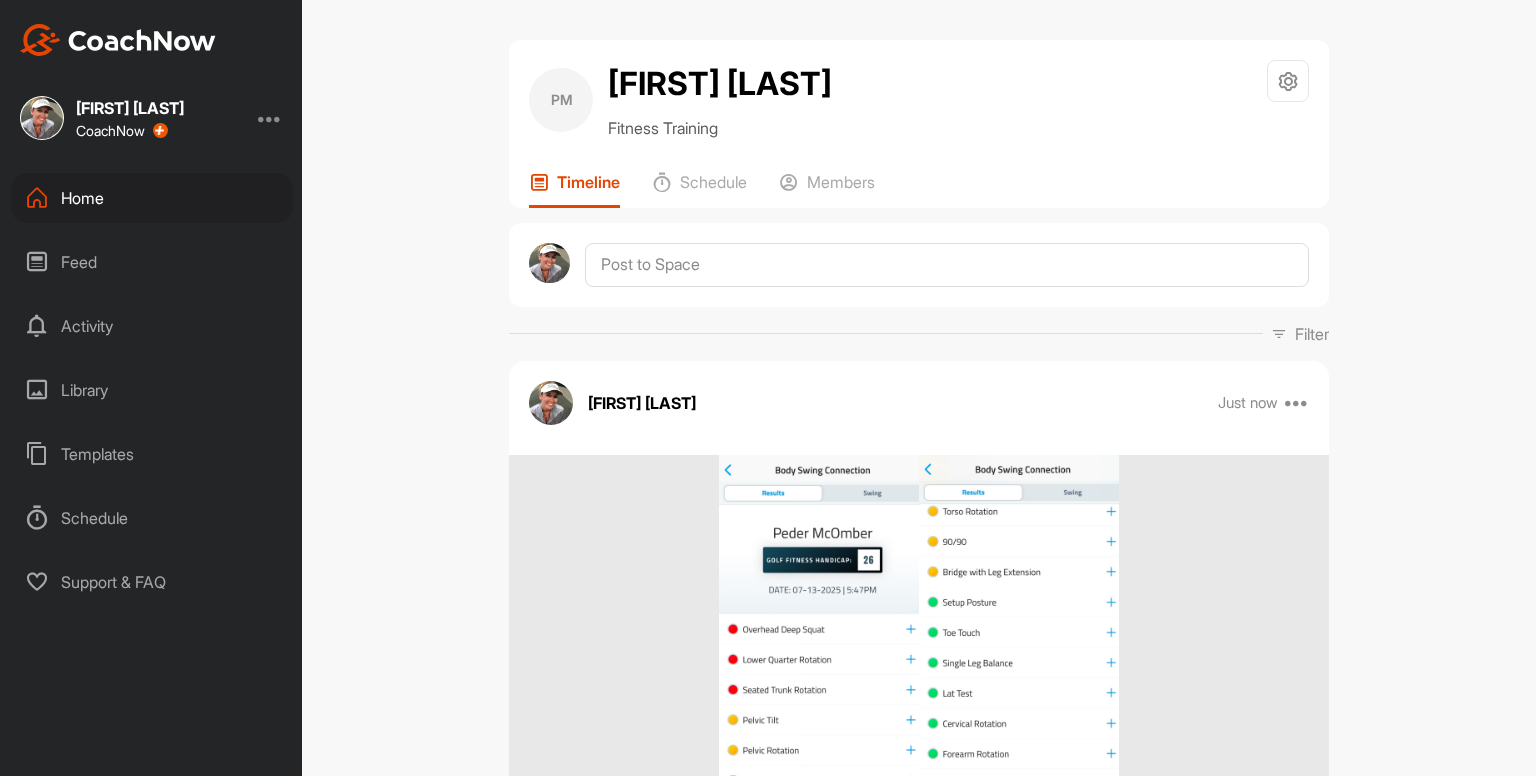 scroll, scrollTop: 0, scrollLeft: 0, axis: both 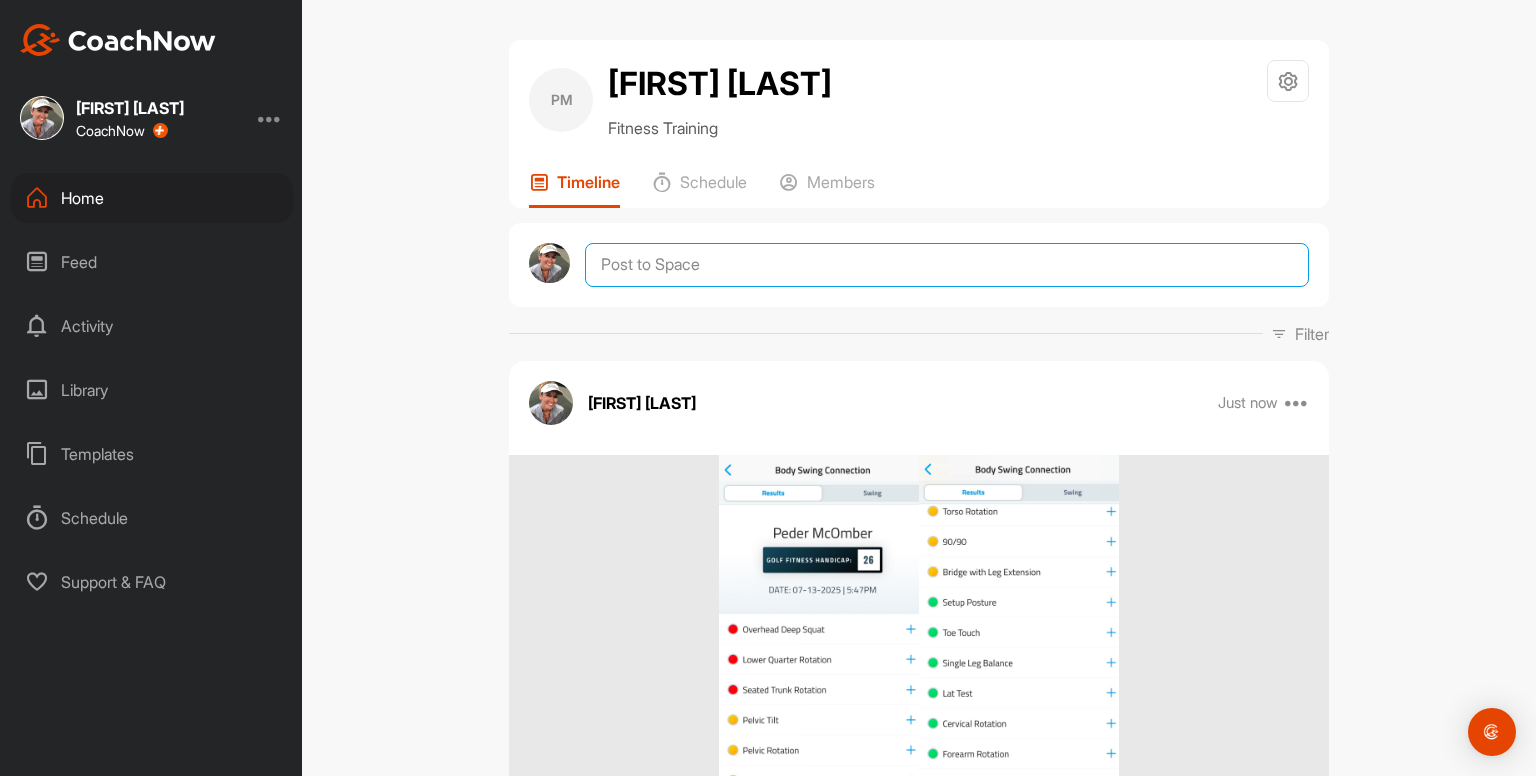 click at bounding box center [947, 265] 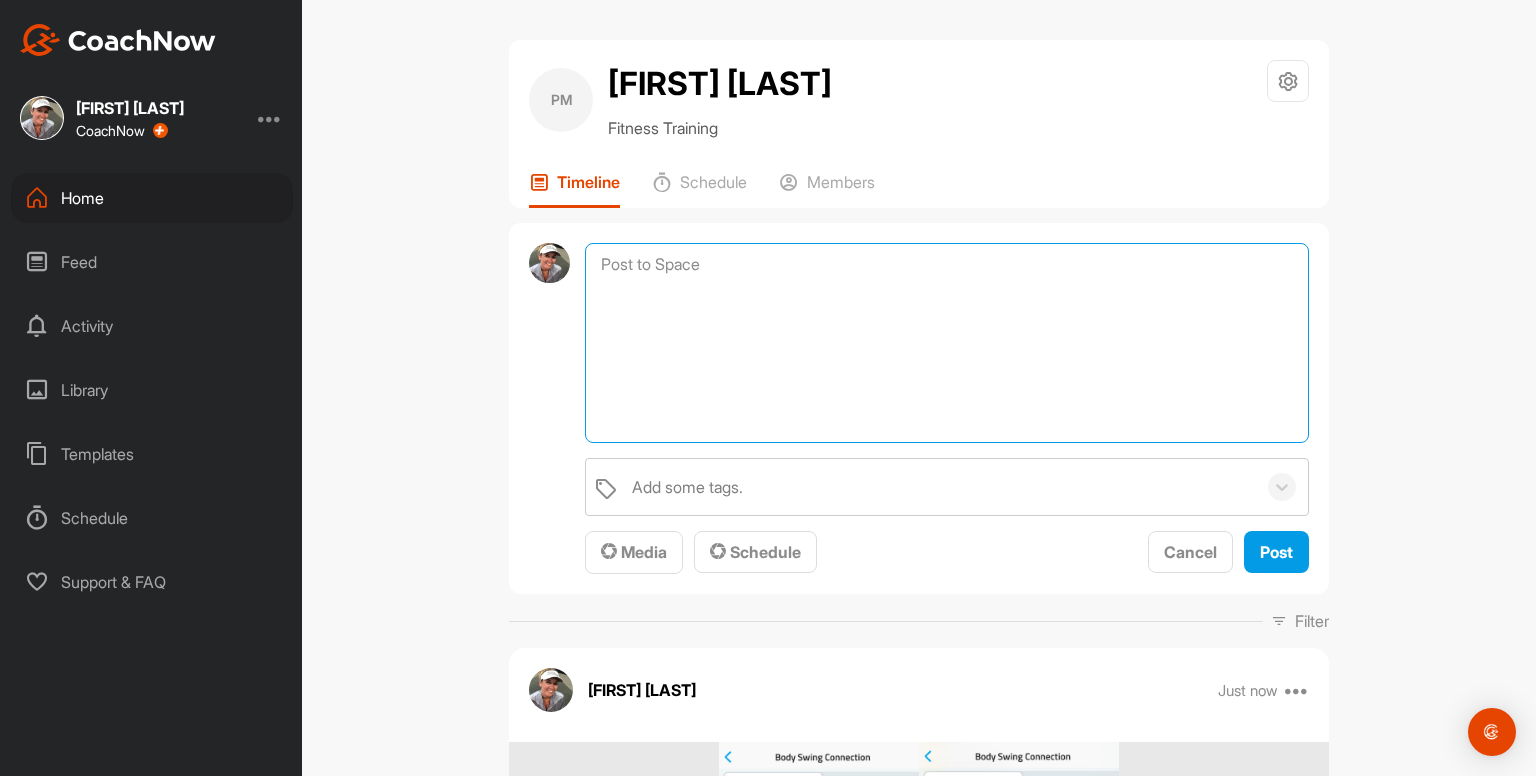 paste on "Exercises to do 2 - 3x per week...
Ankle Inversions and Eversions 2 x 10
Ankle Movements 2 x 10
Ankle Rocking 2 x 10
Cervical Rotations
Cats & Camels x10
Prayer Stretch
Shoulder Raises 2 x 10
Shoulder ER 2 x 10
Open Books x4
Glute Activations x2 rounds
Bridges x10
Hip Circles 2 x 10
Tall Kneeling Hip Circles 2 x 10
Straight Leg Raises 3 x 10
Hamstring Stretches
Hip Flexor / Quad Stretches
Side Stretch" 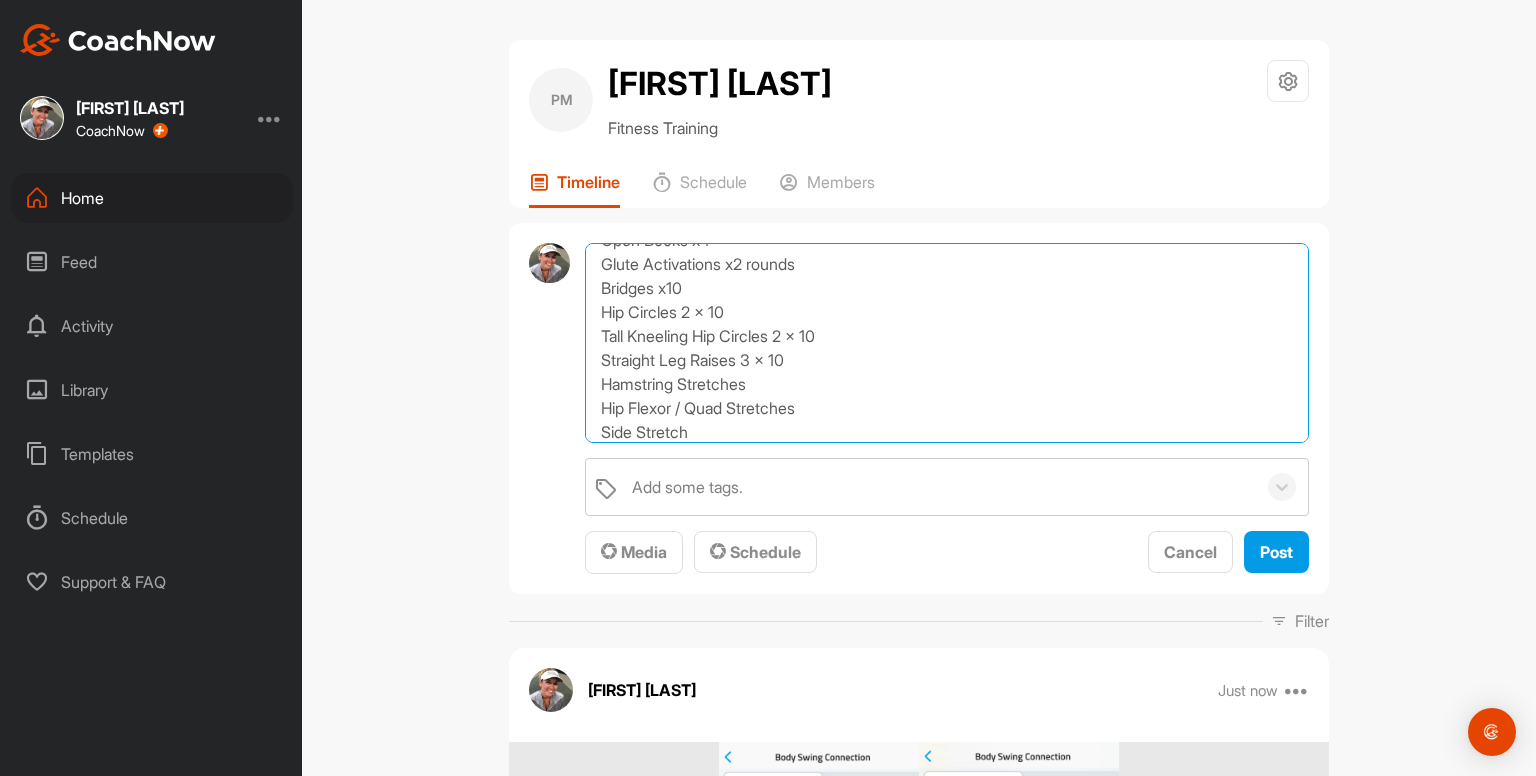 scroll, scrollTop: 0, scrollLeft: 0, axis: both 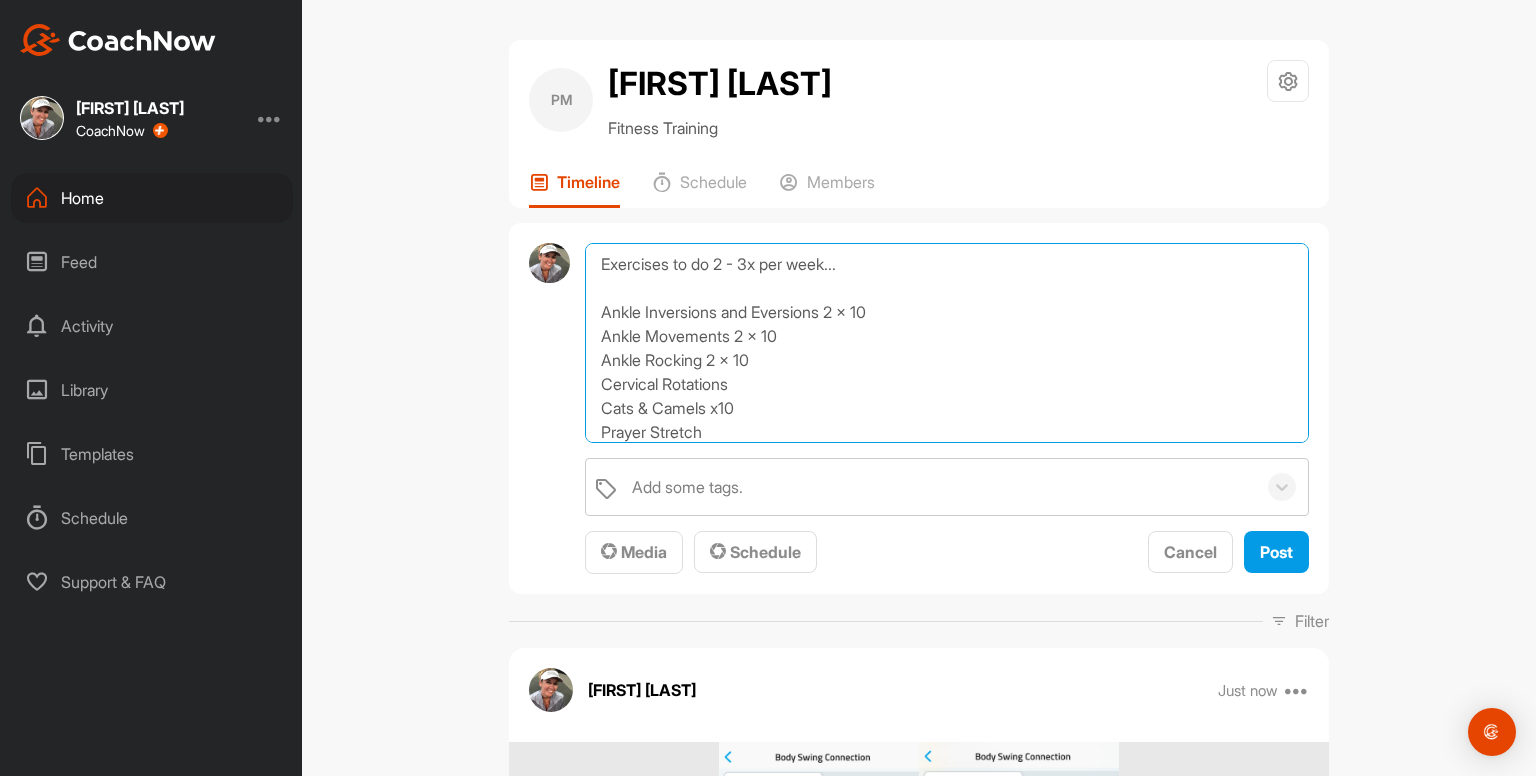 click on "Exercises to do 2 - 3x per week...
Ankle Inversions and Eversions 2 x 10
Ankle Movements 2 x 10
Ankle Rocking 2 x 10
Cervical Rotations
Cats & Camels x10
Prayer Stretch
Shoulder Raises 2 x 10
Shoulder ER 2 x 10
Open Books x4
Glute Activations x2 rounds
Bridges x10
Hip Circles 2 x 10
Tall Kneeling Hip Circles 2 x 10
Straight Leg Raises 3 x 10
Hamstring Stretches
Hip Flexor / Quad Stretches
Side Stretch" at bounding box center (947, 343) 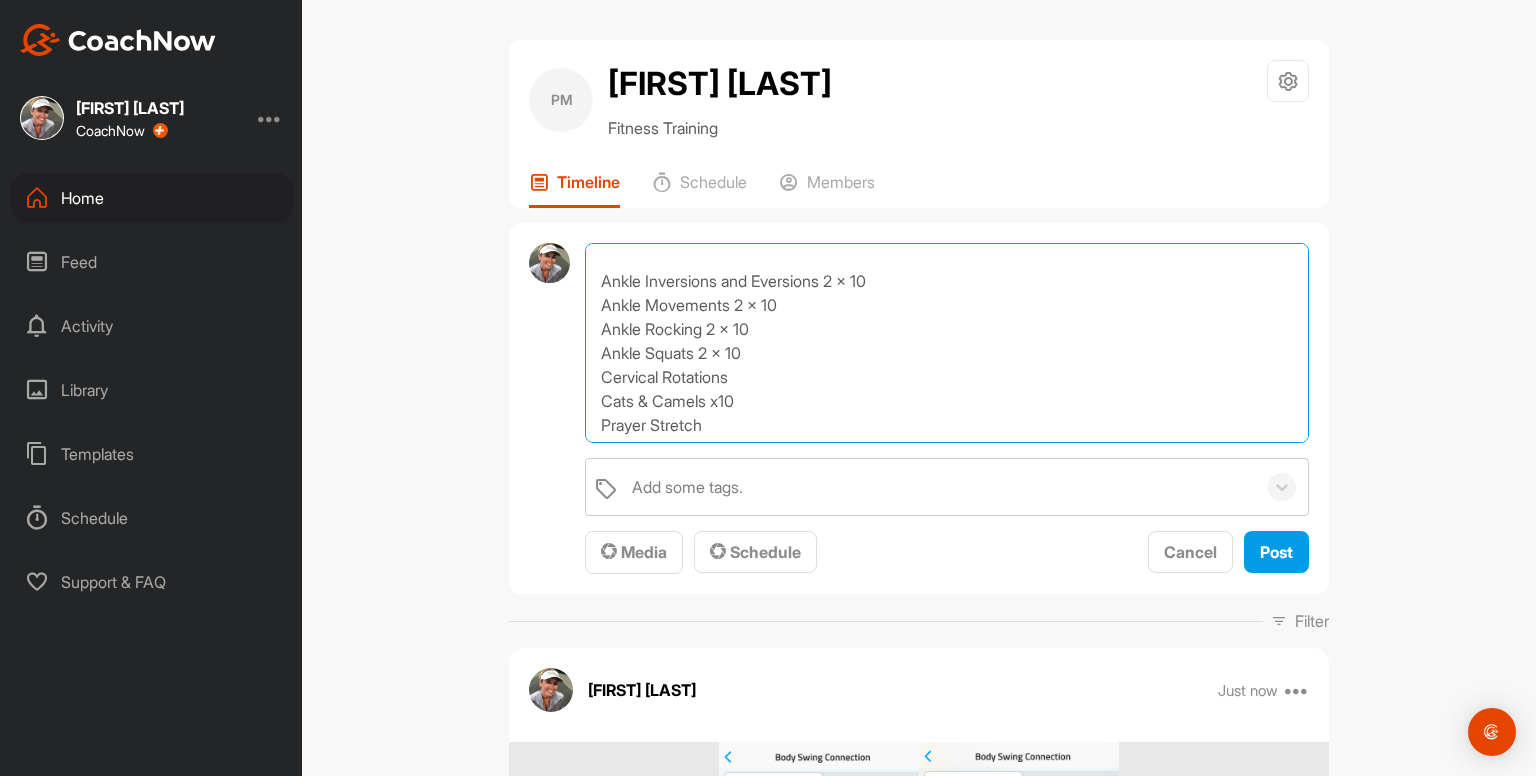 scroll, scrollTop: 36, scrollLeft: 0, axis: vertical 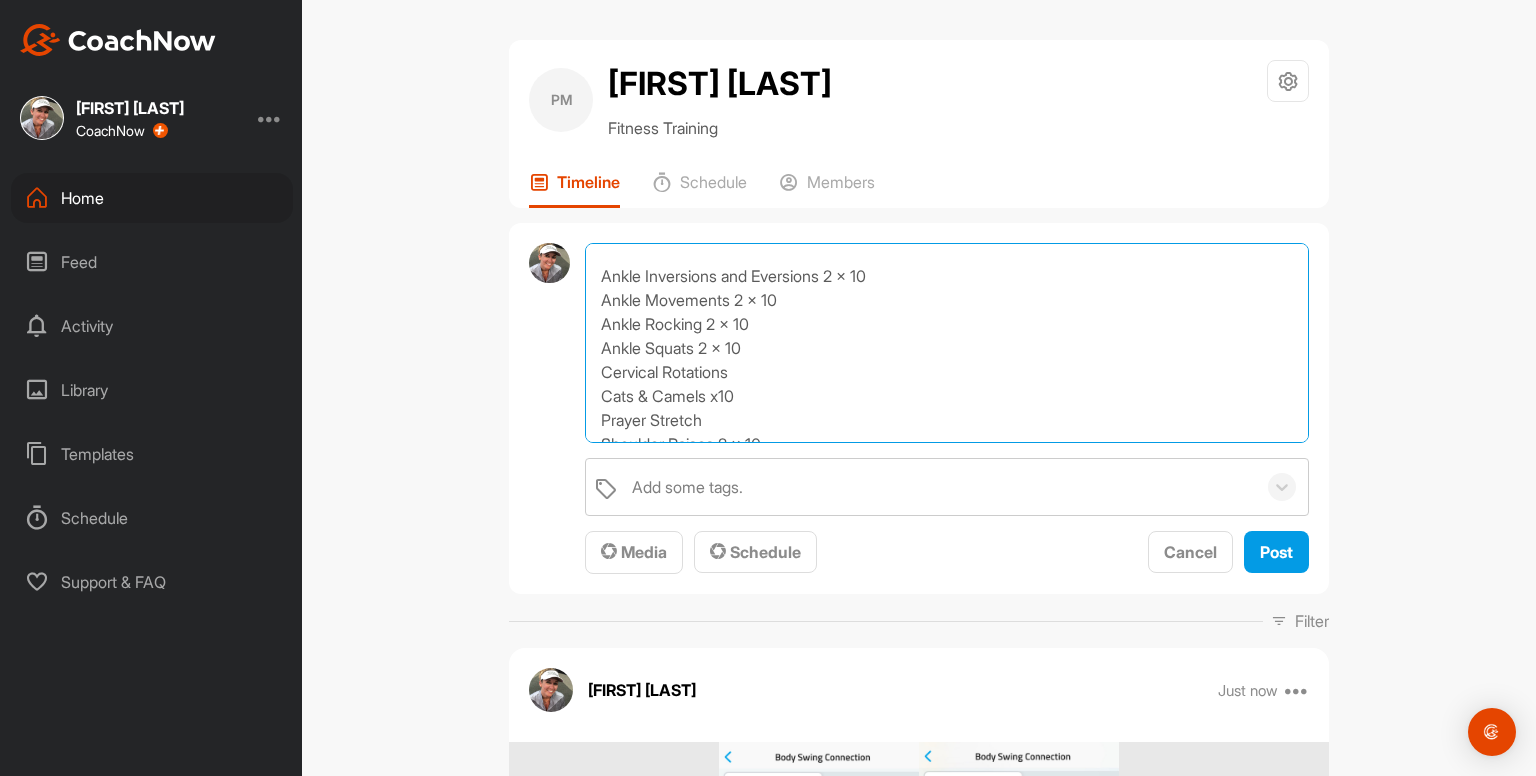 drag, startPoint x: 744, startPoint y: 369, endPoint x: 549, endPoint y: 376, distance: 195.1256 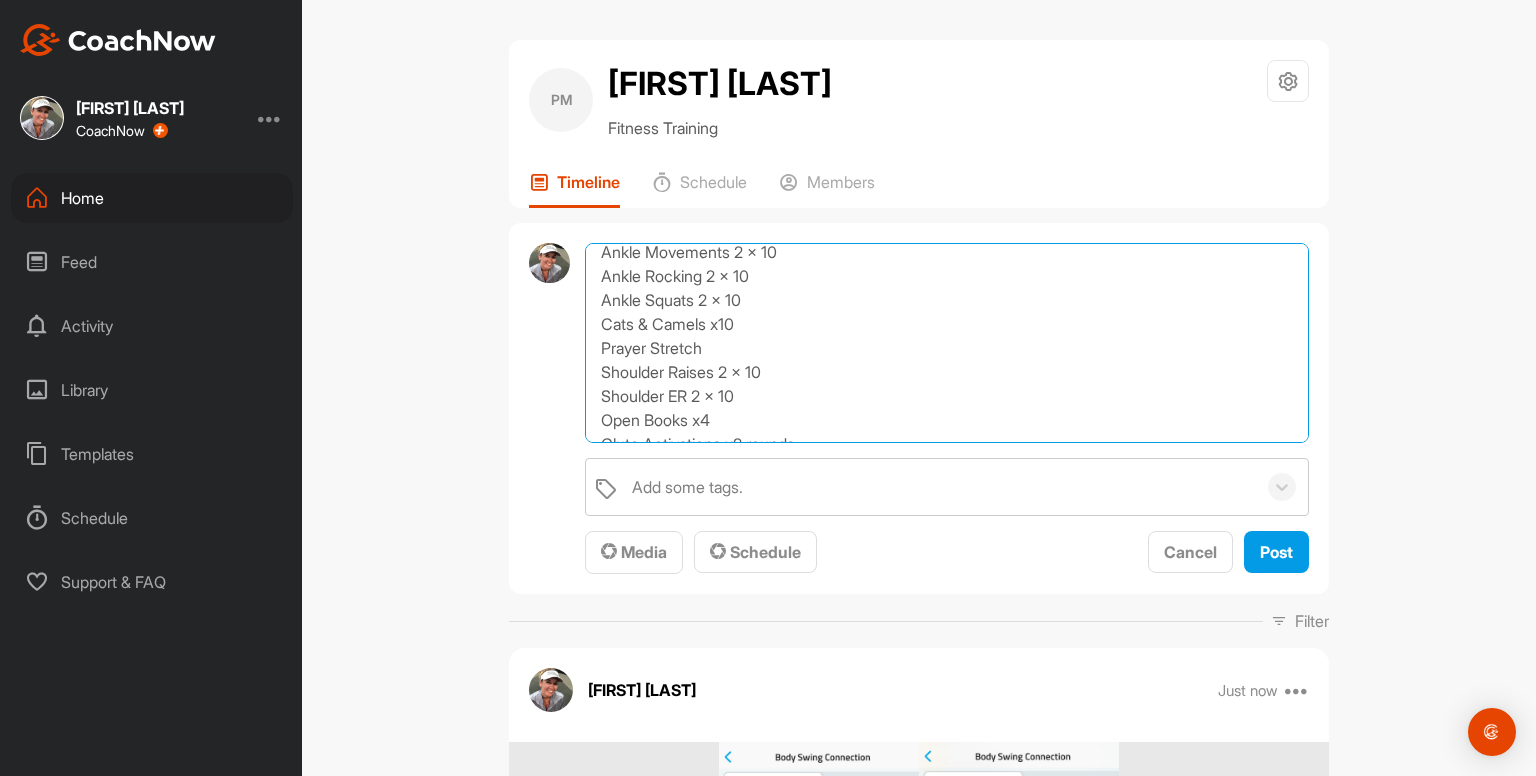 scroll, scrollTop: 84, scrollLeft: 0, axis: vertical 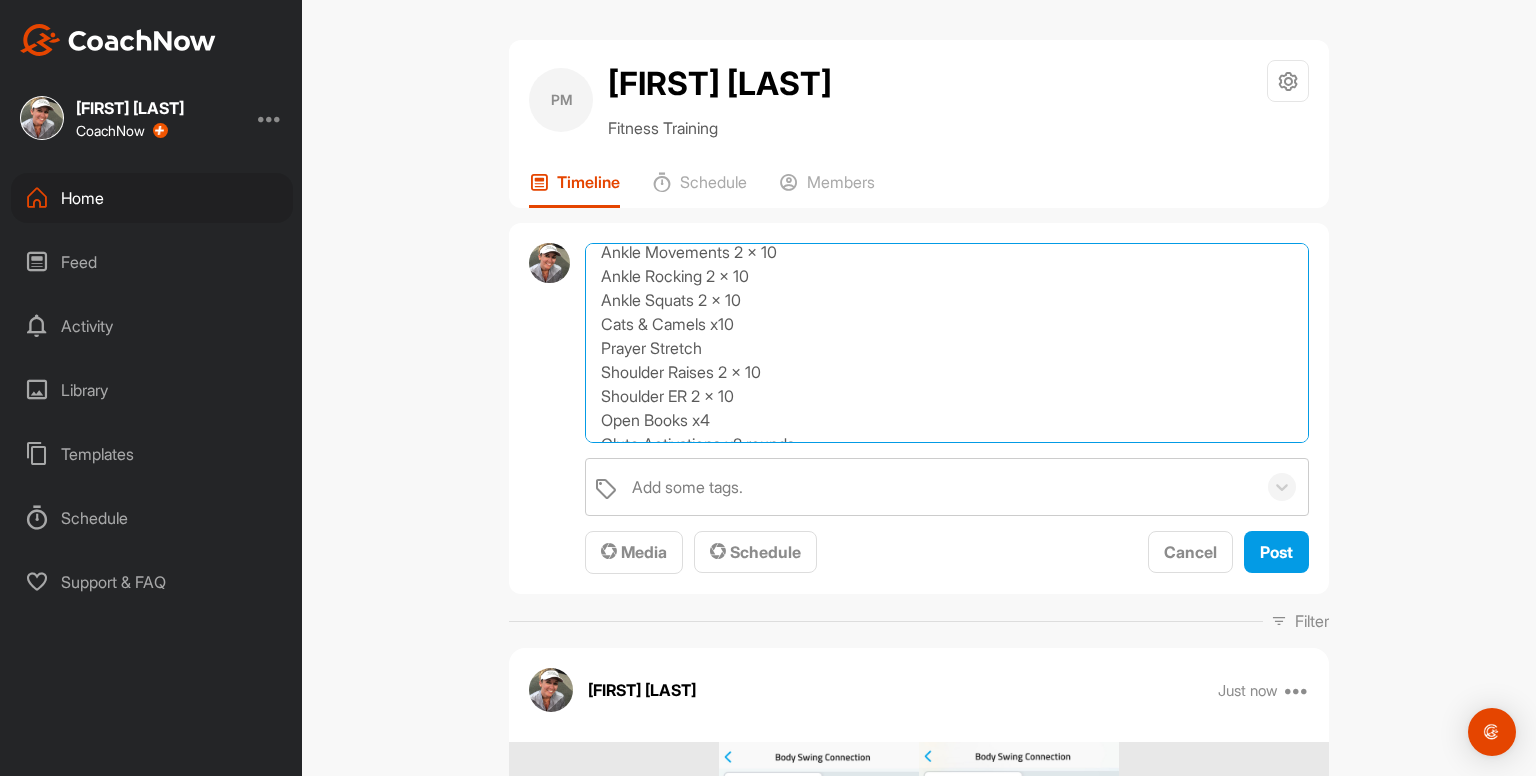 drag, startPoint x: 755, startPoint y: 395, endPoint x: 583, endPoint y: 378, distance: 172.83807 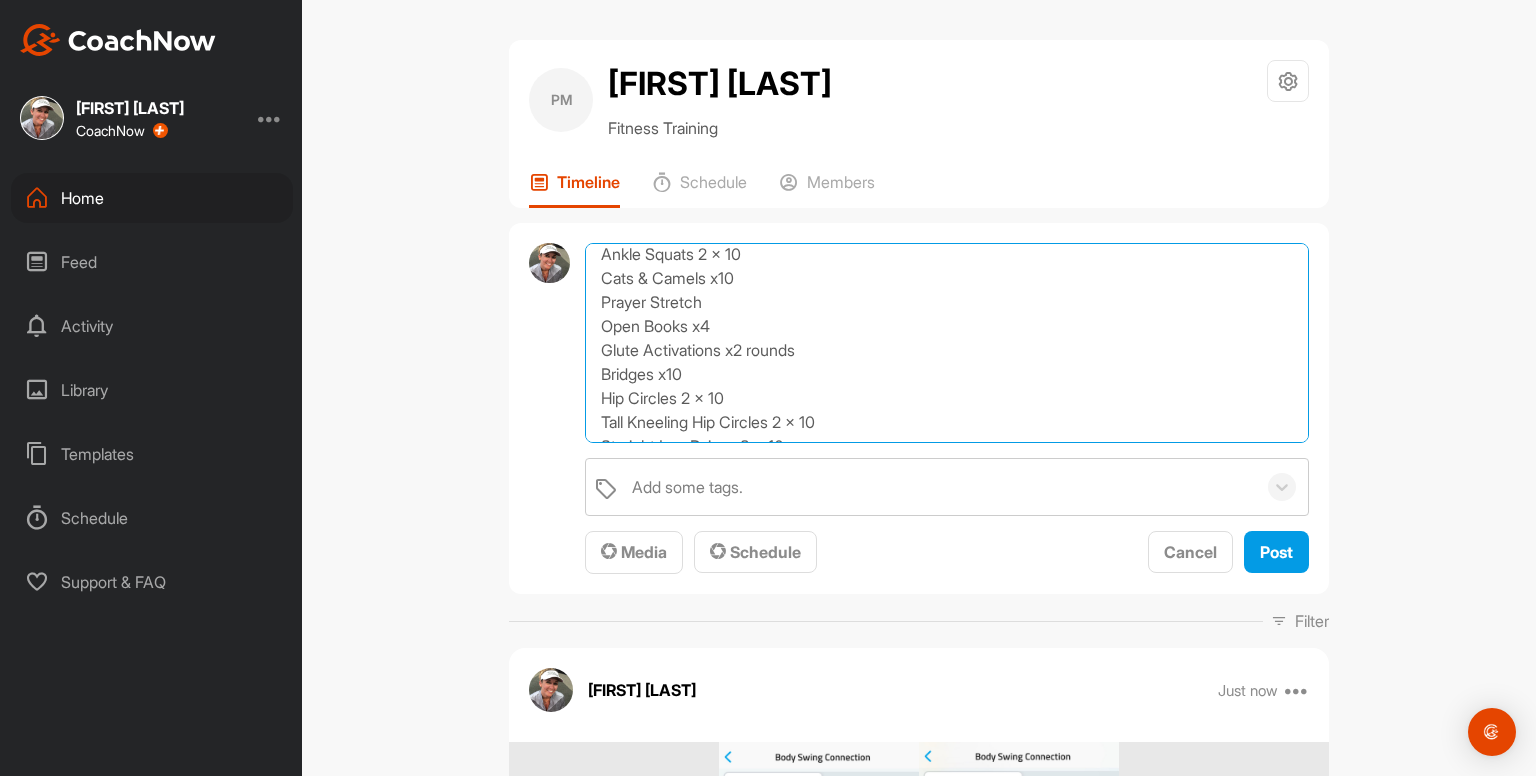 scroll, scrollTop: 144, scrollLeft: 0, axis: vertical 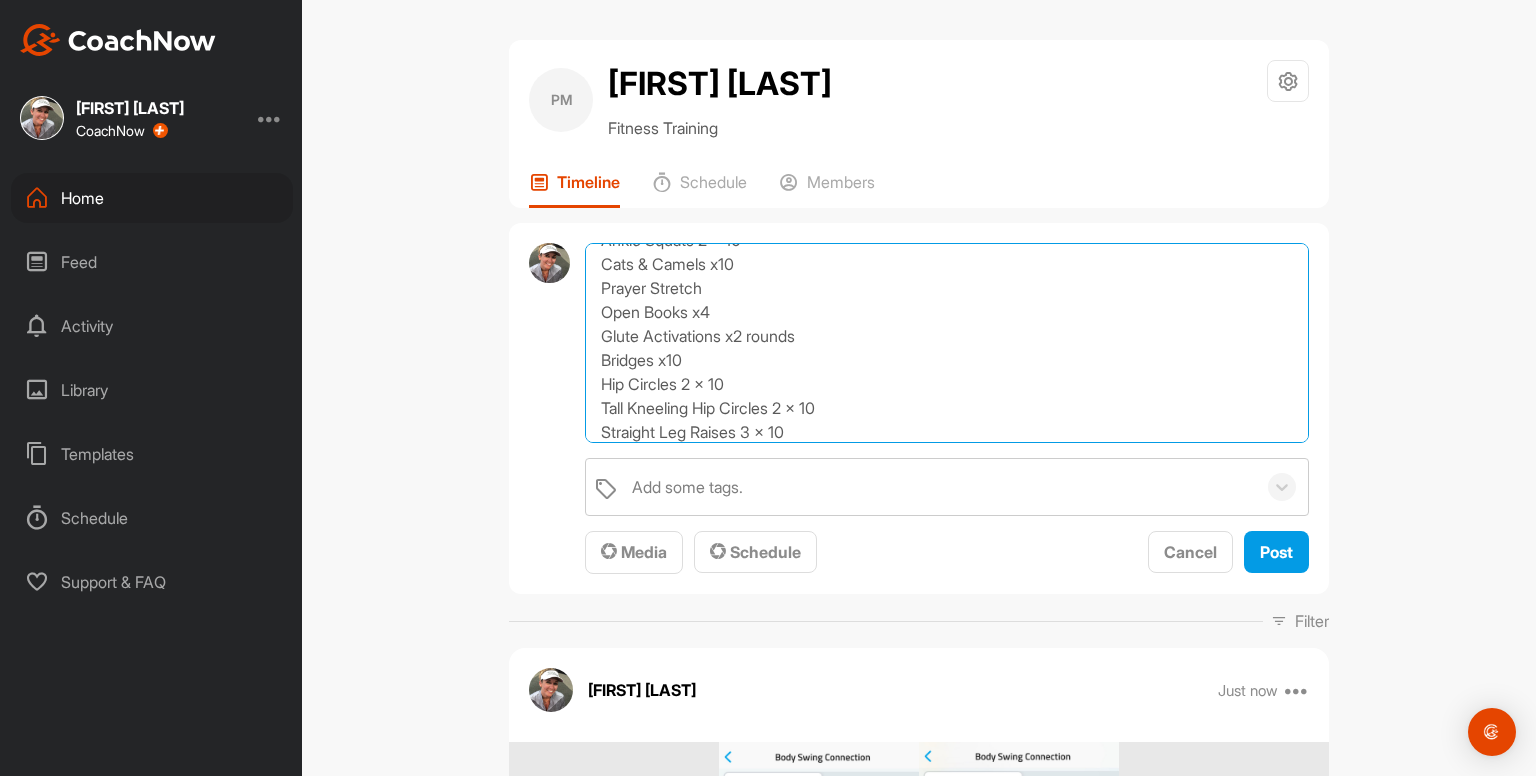click on "Exercises to do 2 - 3x per week...
Ankle Inversions and Eversions 2 x 10
Ankle Movements 2 x 10
Ankle Rocking 2 x 10
Ankle Squats 2 x 10
Cats & Camels x10
Prayer Stretch
Open Books x4
Glute Activations x2 rounds
Bridges x10
Hip Circles 2 x 10
Tall Kneeling Hip Circles 2 x 10
Straight Leg Raises 3 x 10
Hamstring Stretches
Hip Flexor / Quad Stretches
Side Stretch" at bounding box center [947, 343] 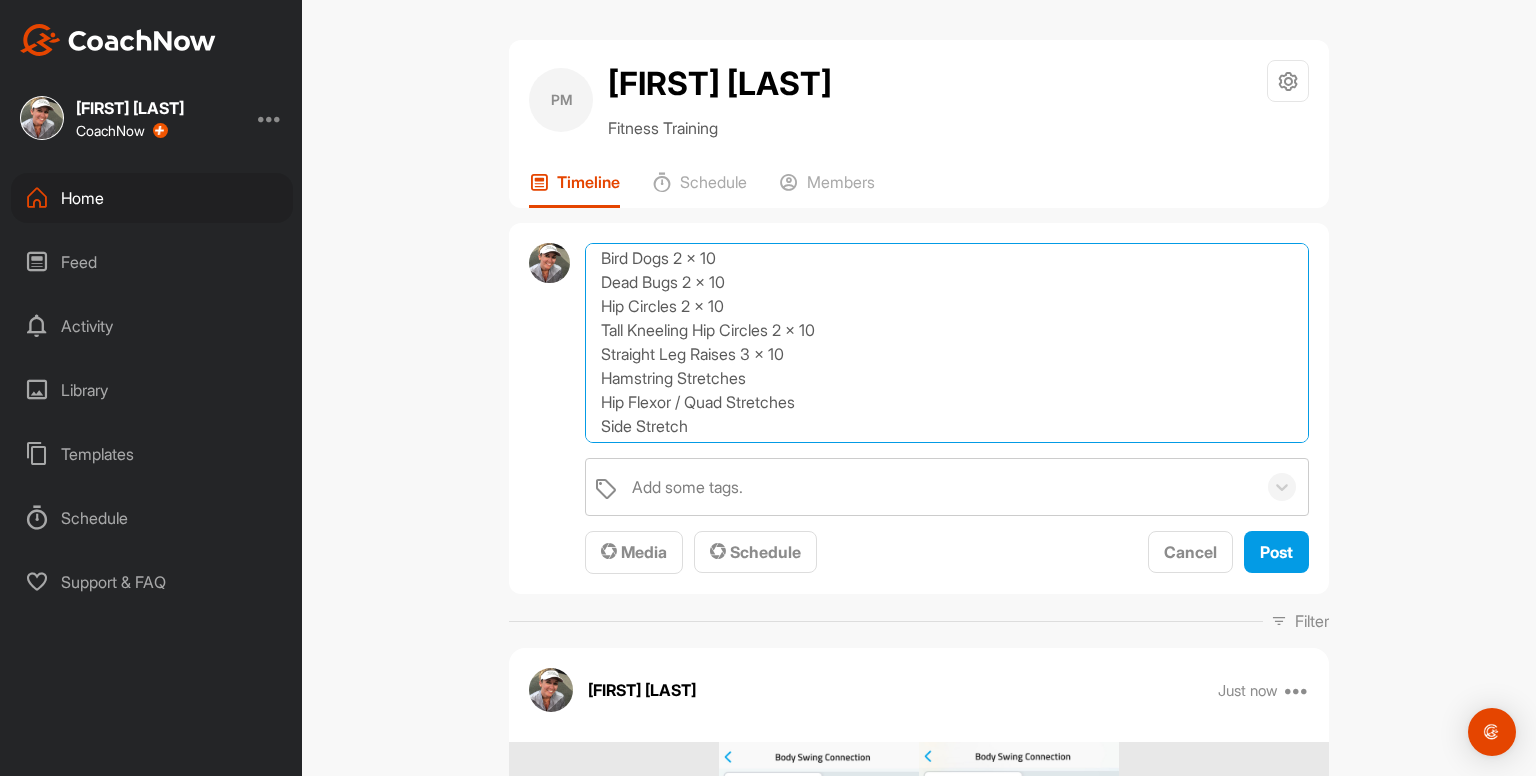 scroll, scrollTop: 274, scrollLeft: 0, axis: vertical 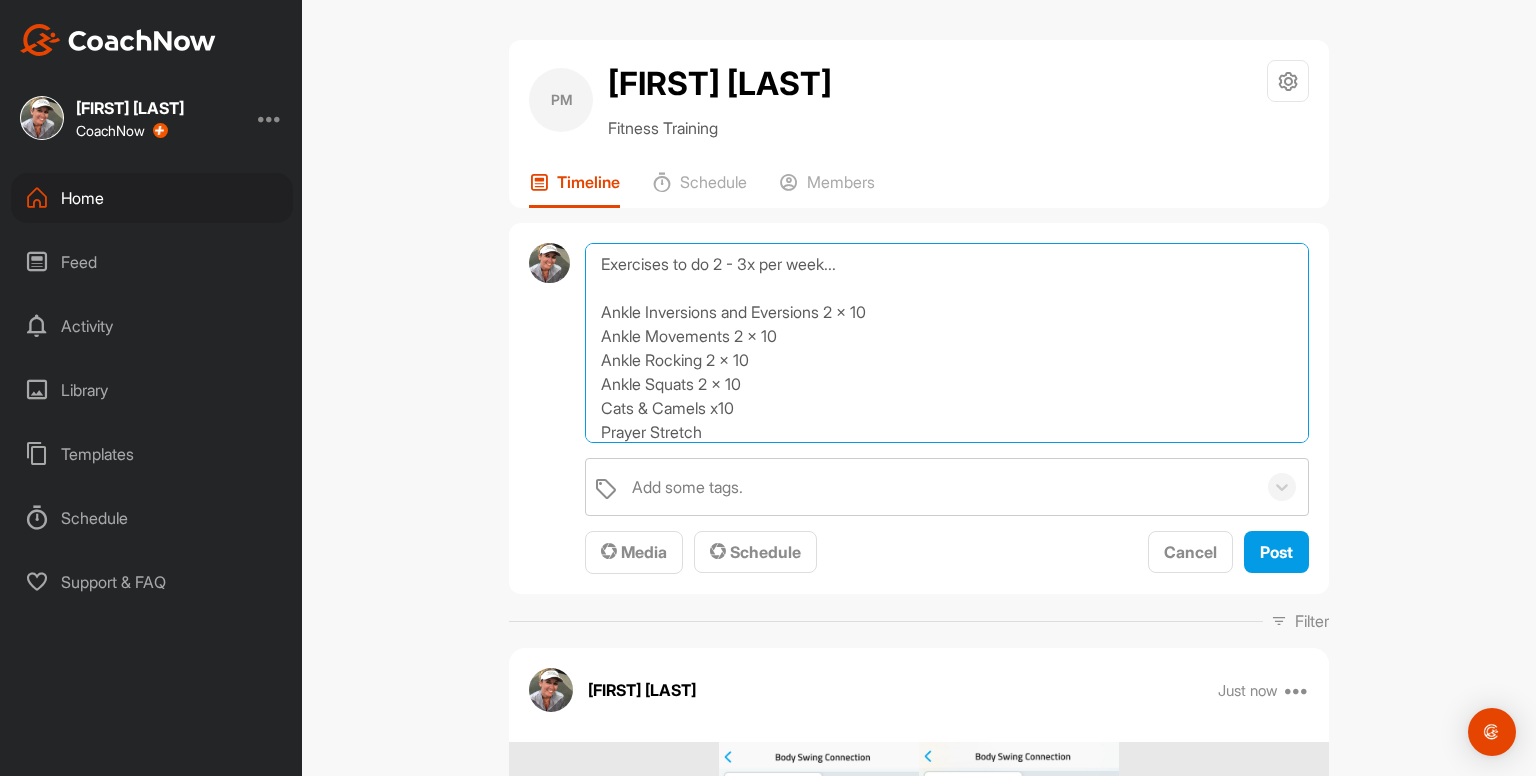 type on "Exercises to do 2 - 3x per week...
Ankle Inversions and Eversions 2 x 10
Ankle Movements 2 x 10
Ankle Rocking 2 x 10
Ankle Squats 2 x 10
Cats & Camels x10
Prayer Stretch
Open Books x4
Glute Activations x2 rounds
Bridges x10
Bird Dogs 2 x 10
Dead Bugs 2 x 10
Hip Circles 2 x 10
Tall Kneeling Hip Circles 2 x 10
Straight Leg Raises 3 x 10
Hamstring Stretches
Hip Flexor / Quad Stretches
Side Stretch" 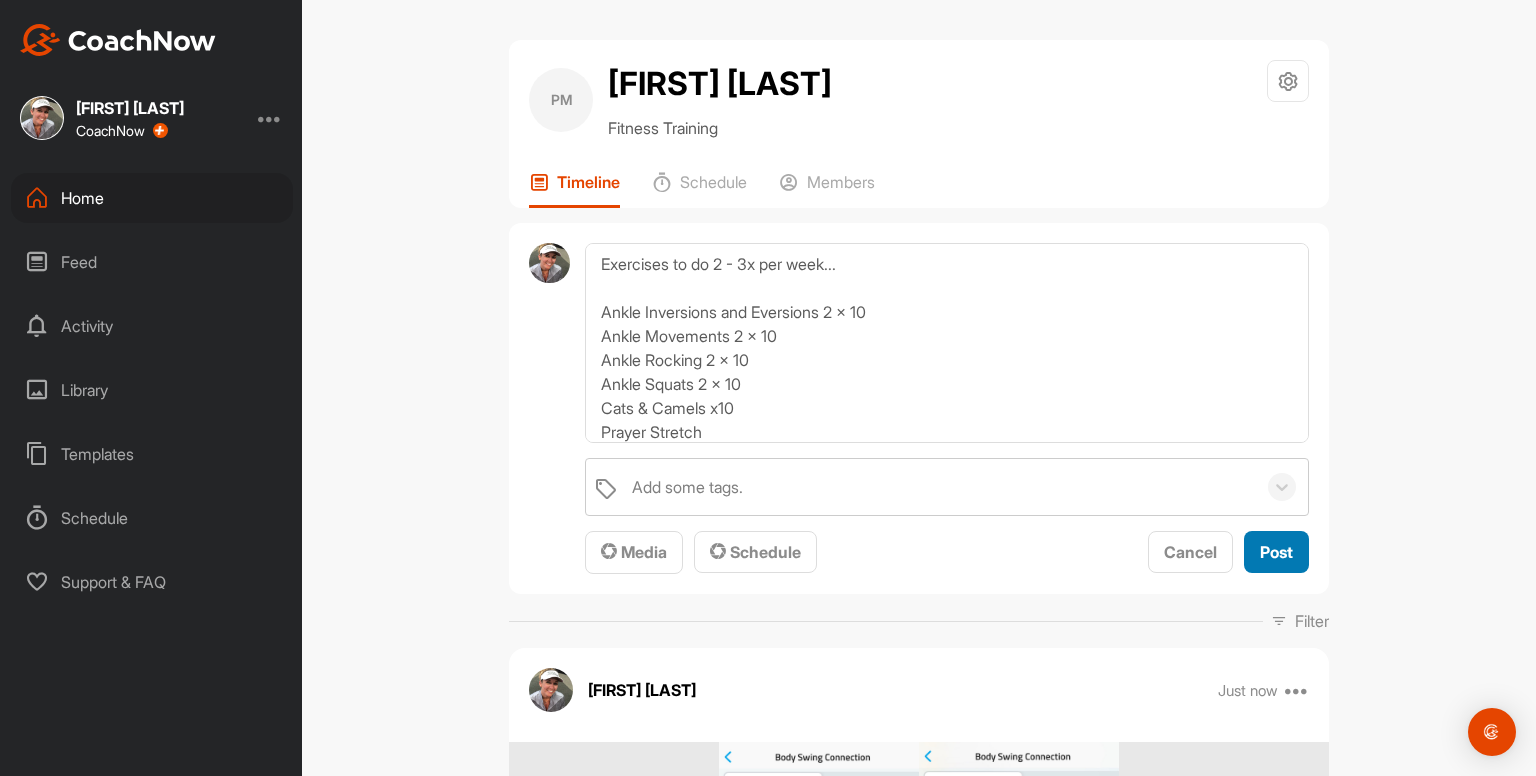 click on "Post" at bounding box center [1276, 552] 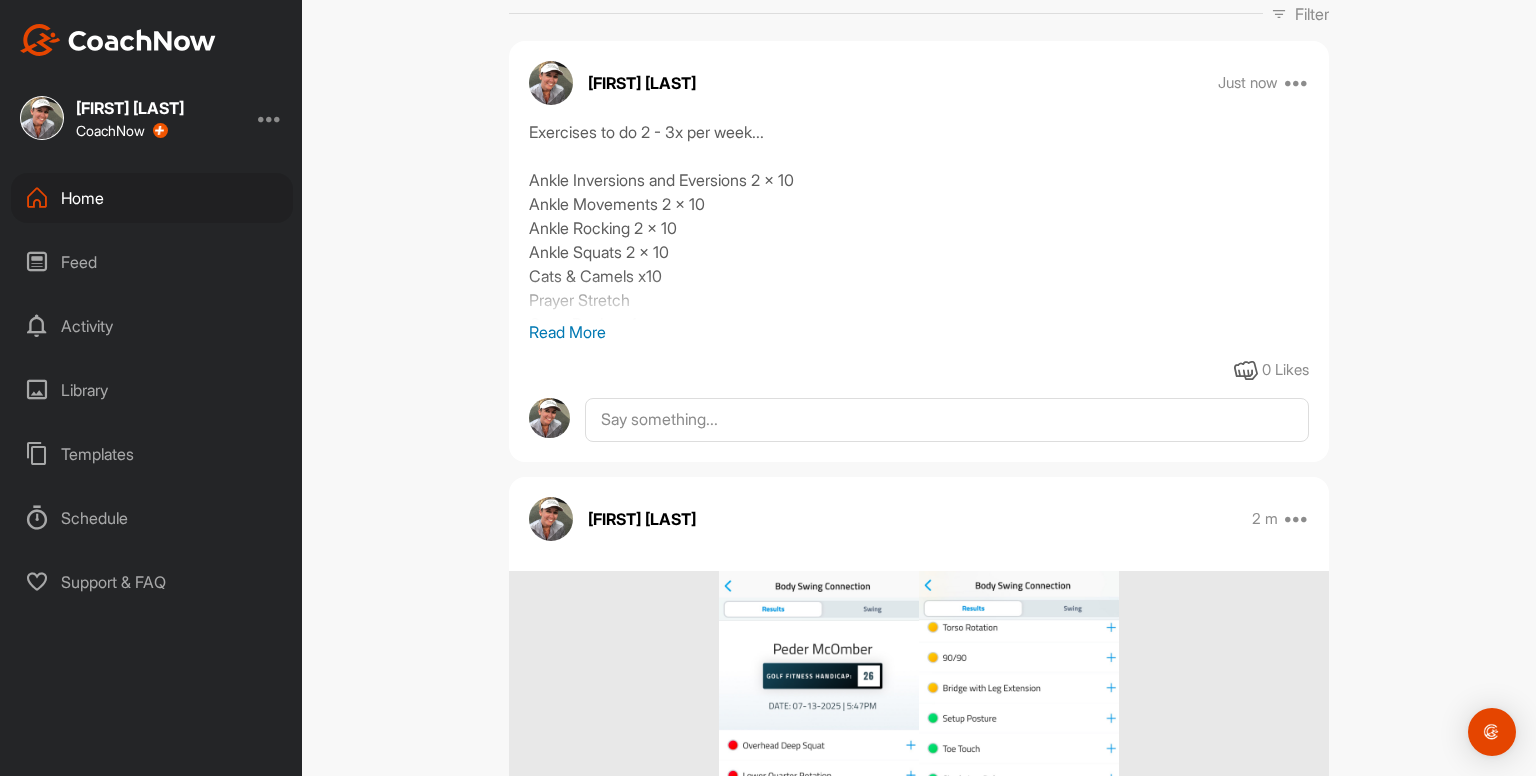 scroll, scrollTop: 323, scrollLeft: 0, axis: vertical 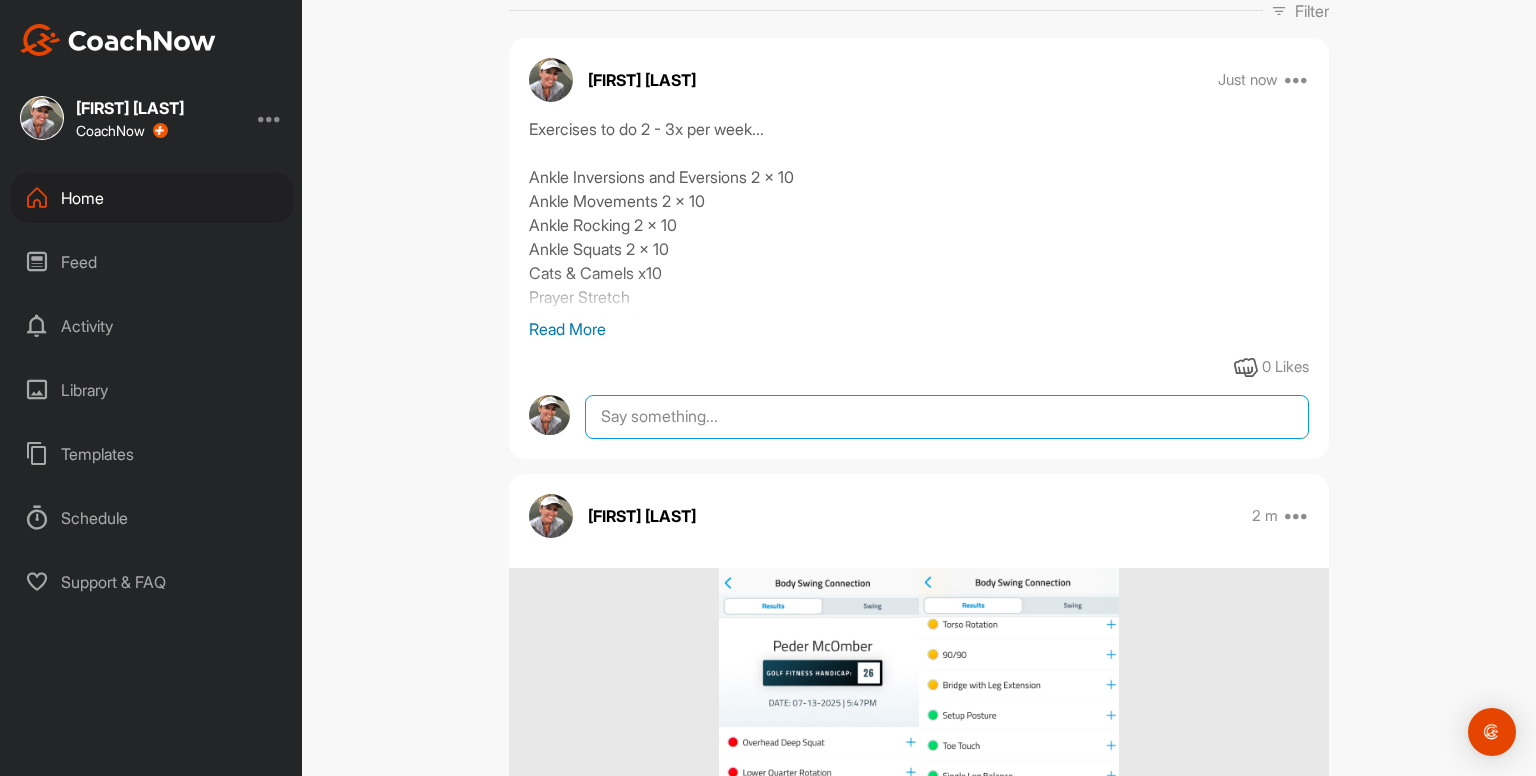 click at bounding box center [947, 417] 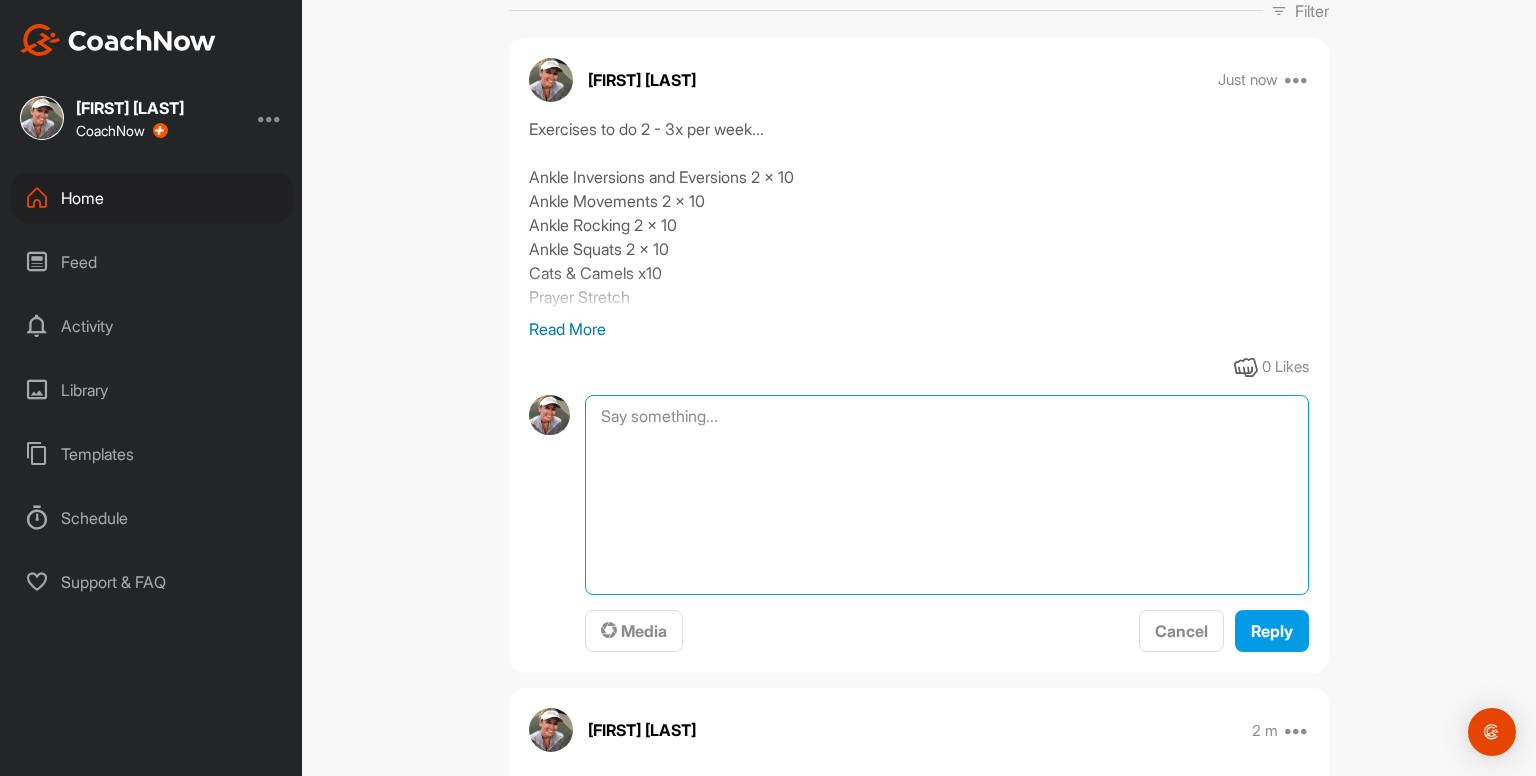 paste on "[FIRST] [LAST] Ankle Inversion and Eversions
- x10 right foot
- 10 left foot
Repeat
00:18media
May 19
0 Likes
avatar
[FIRST] [LAST]
Ankle Movements - use something to balance with
- x10 circles clockwise
- x10 circles counterclockwise
- x10 pointing to ground / pulling up to shin
Repeat on other foot
Repeat both feet again
00:46media
May 19
0 Likes
avatar
[FIRST] [LAST]
Ankle Rocking - use something to balance with
- x10 rocking / heels up to toes up
Repeat" 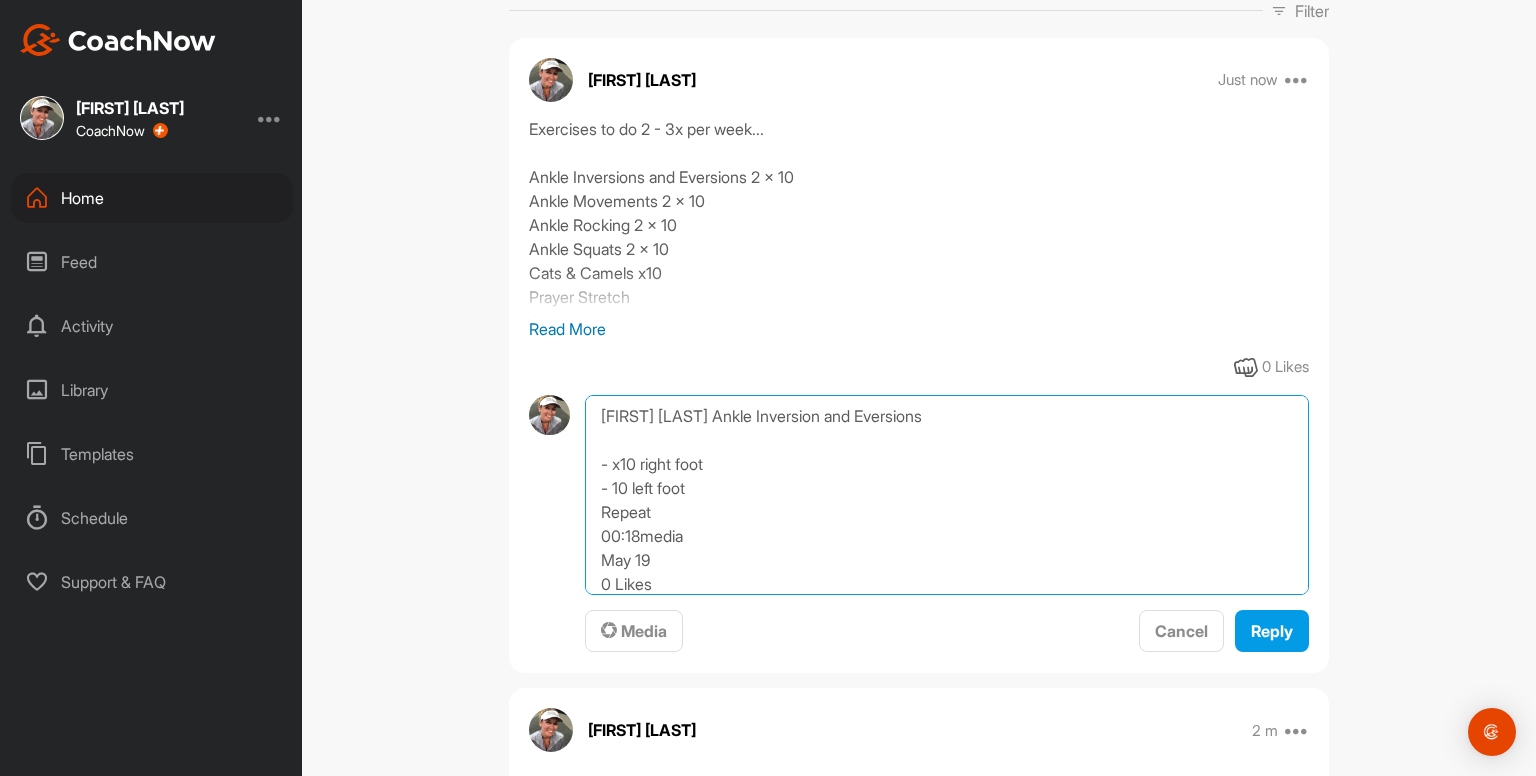 scroll, scrollTop: 432, scrollLeft: 0, axis: vertical 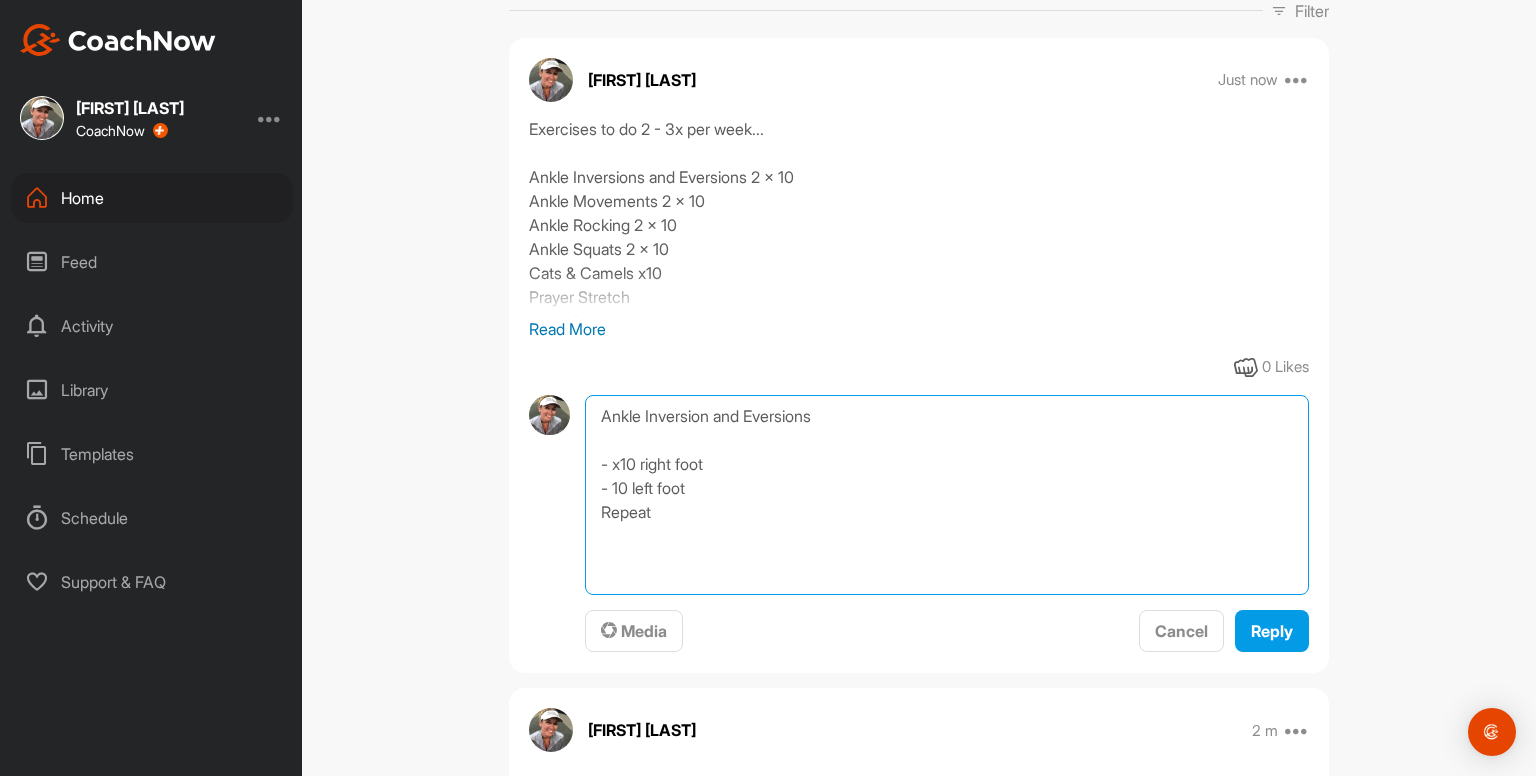 type on "Ankle Inversion and Eversions
- x10 right foot
- 10 left foot
Repeat" 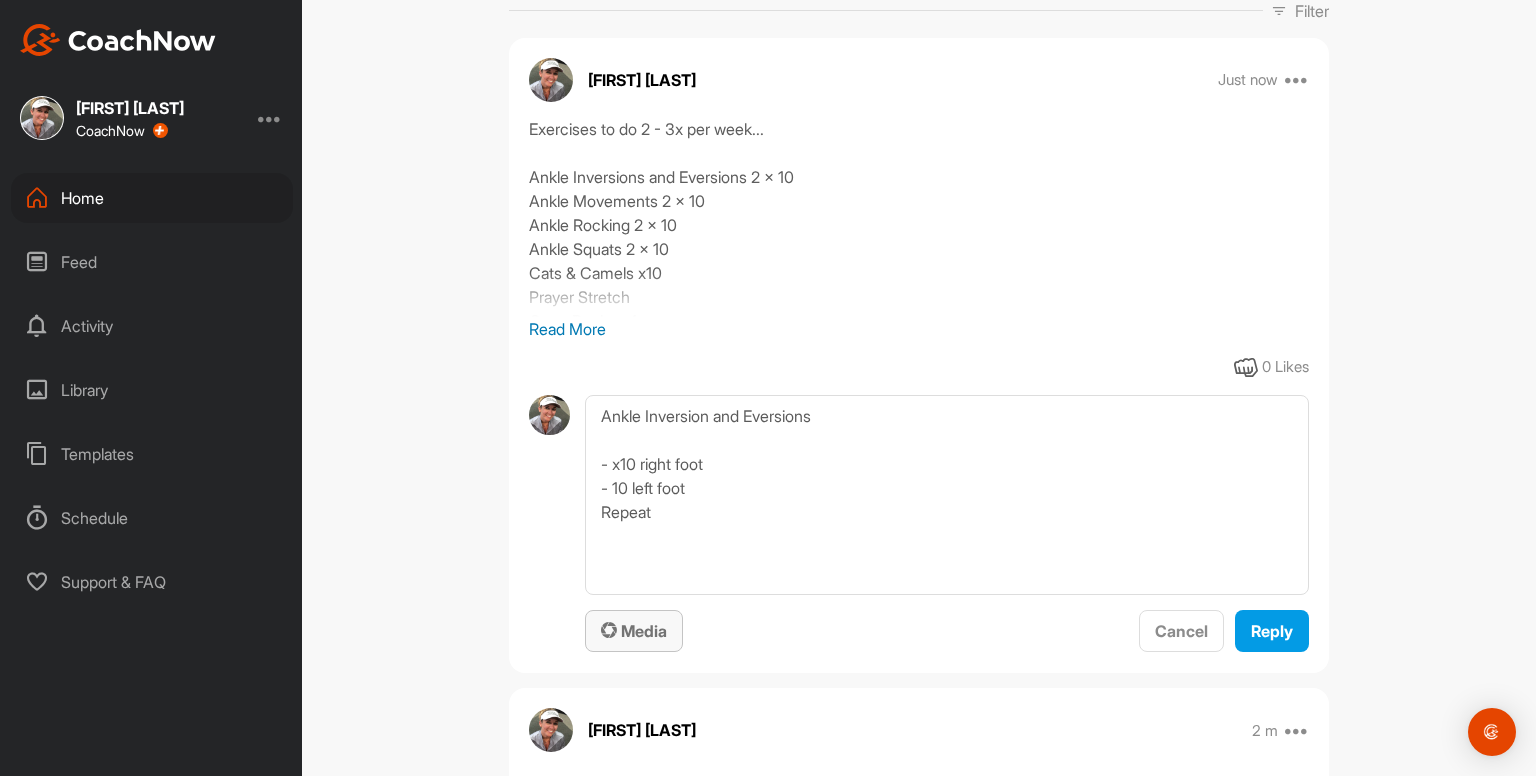 click on "Media" at bounding box center (634, 631) 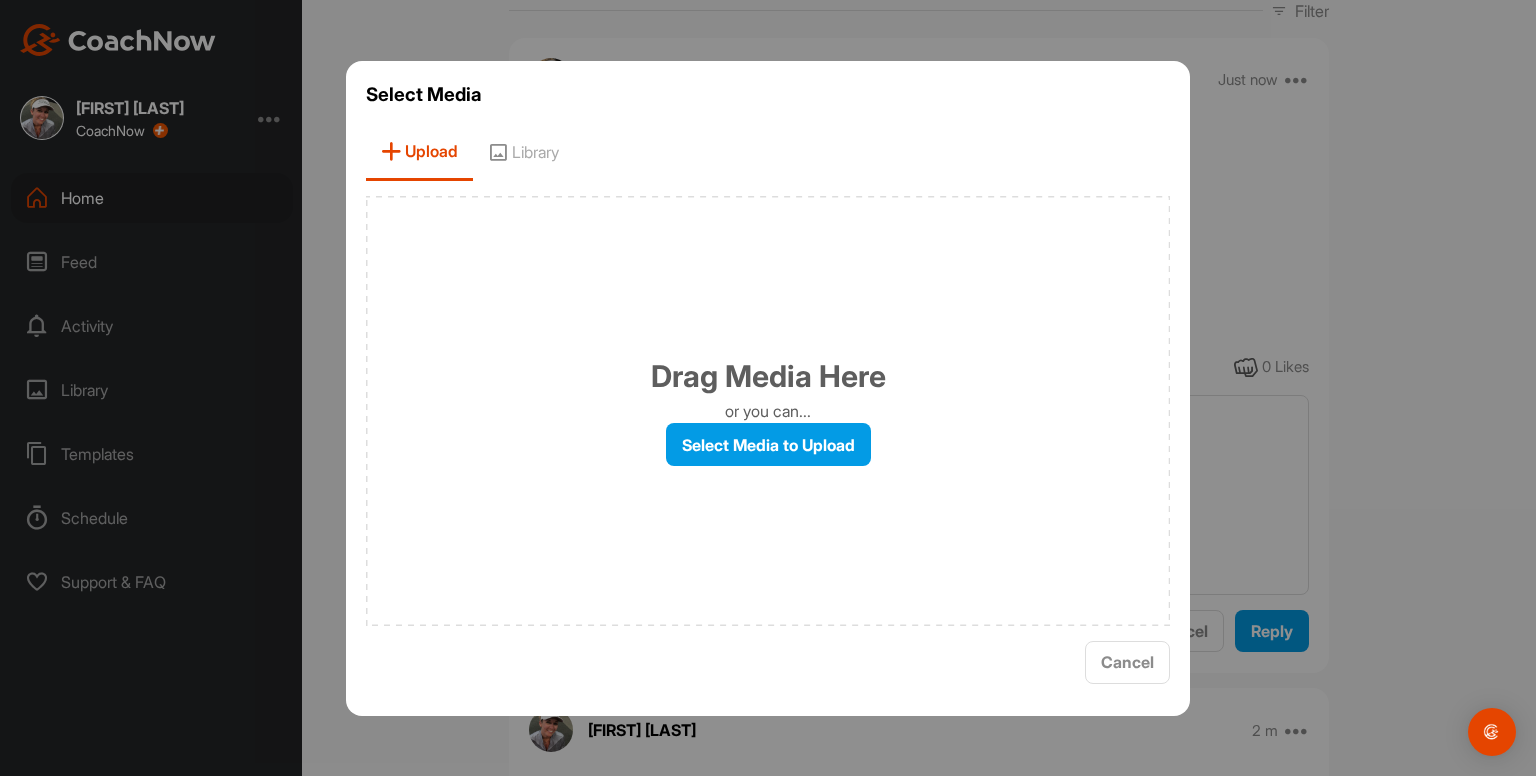 click on "Library" at bounding box center [523, 152] 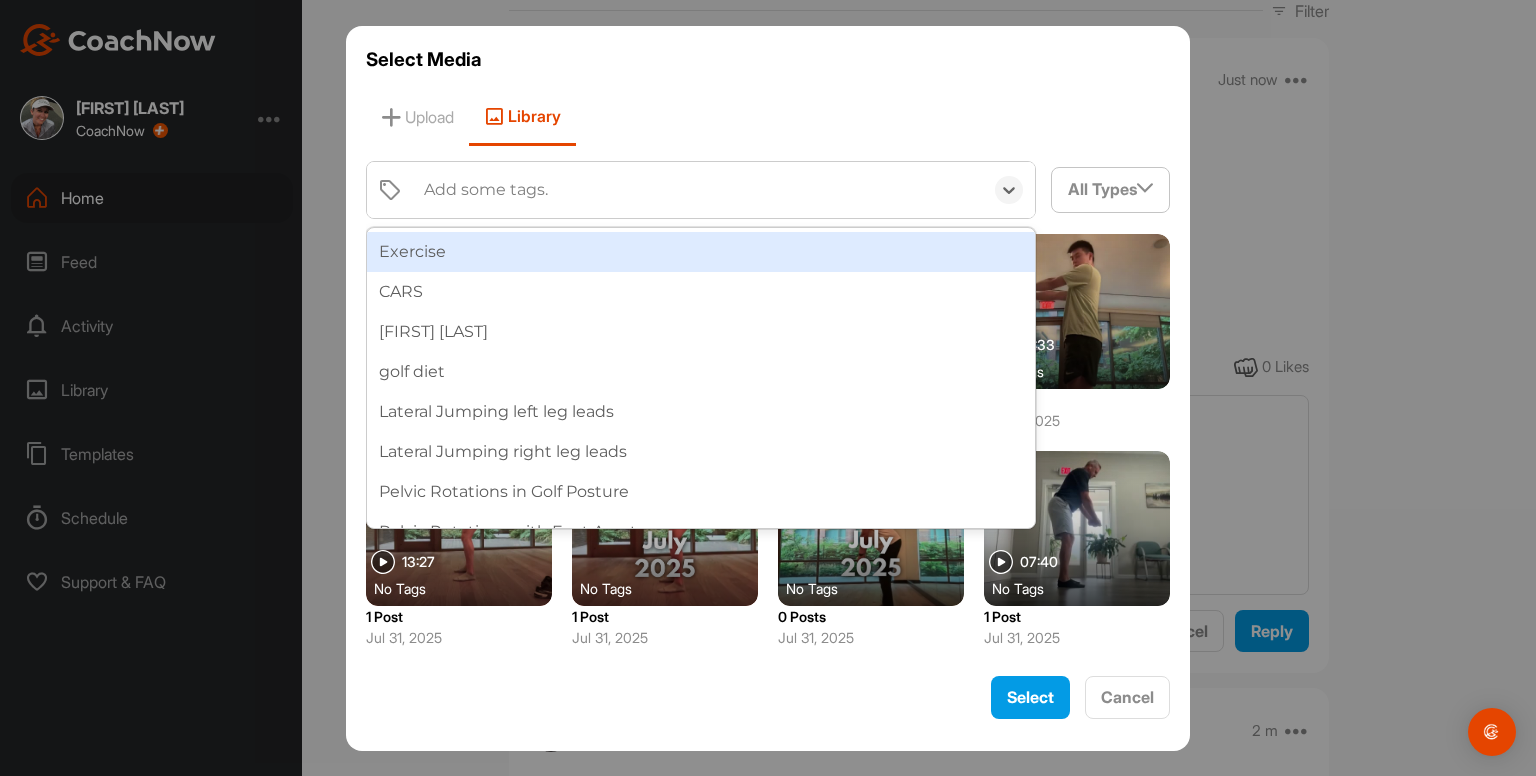 click on "Add some tags." at bounding box center (486, 190) 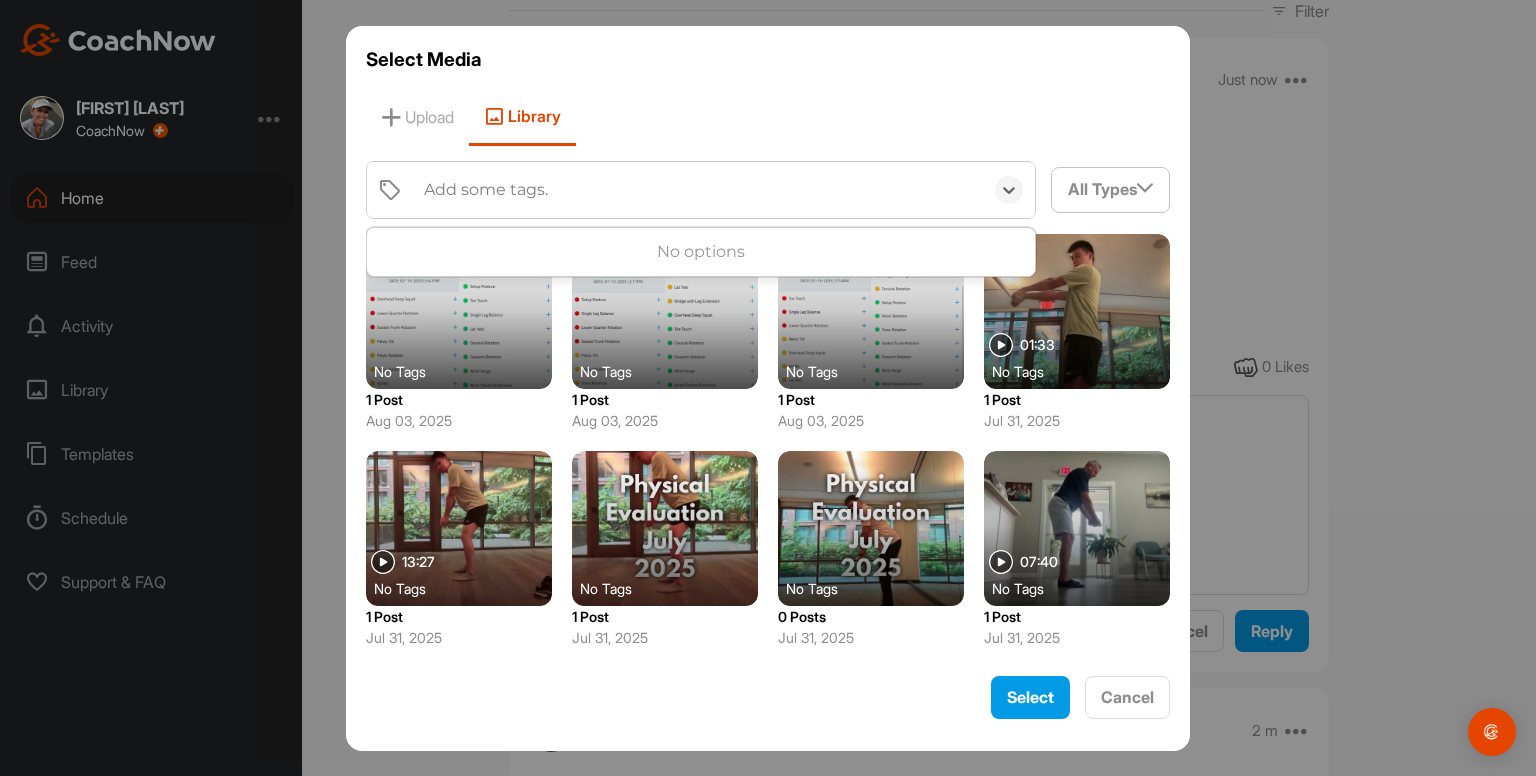 click on "Add some tags." at bounding box center [486, 190] 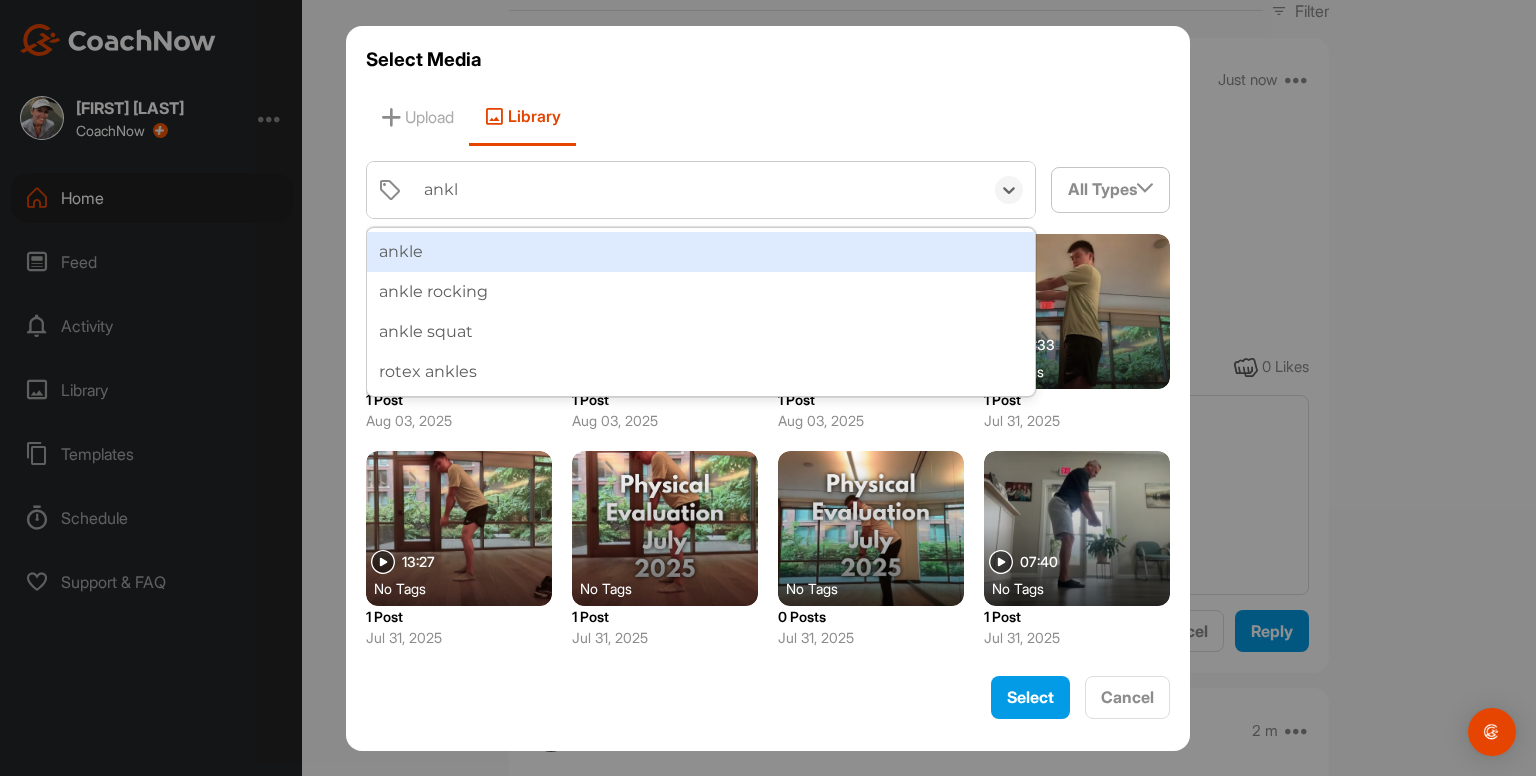 type on "ankle" 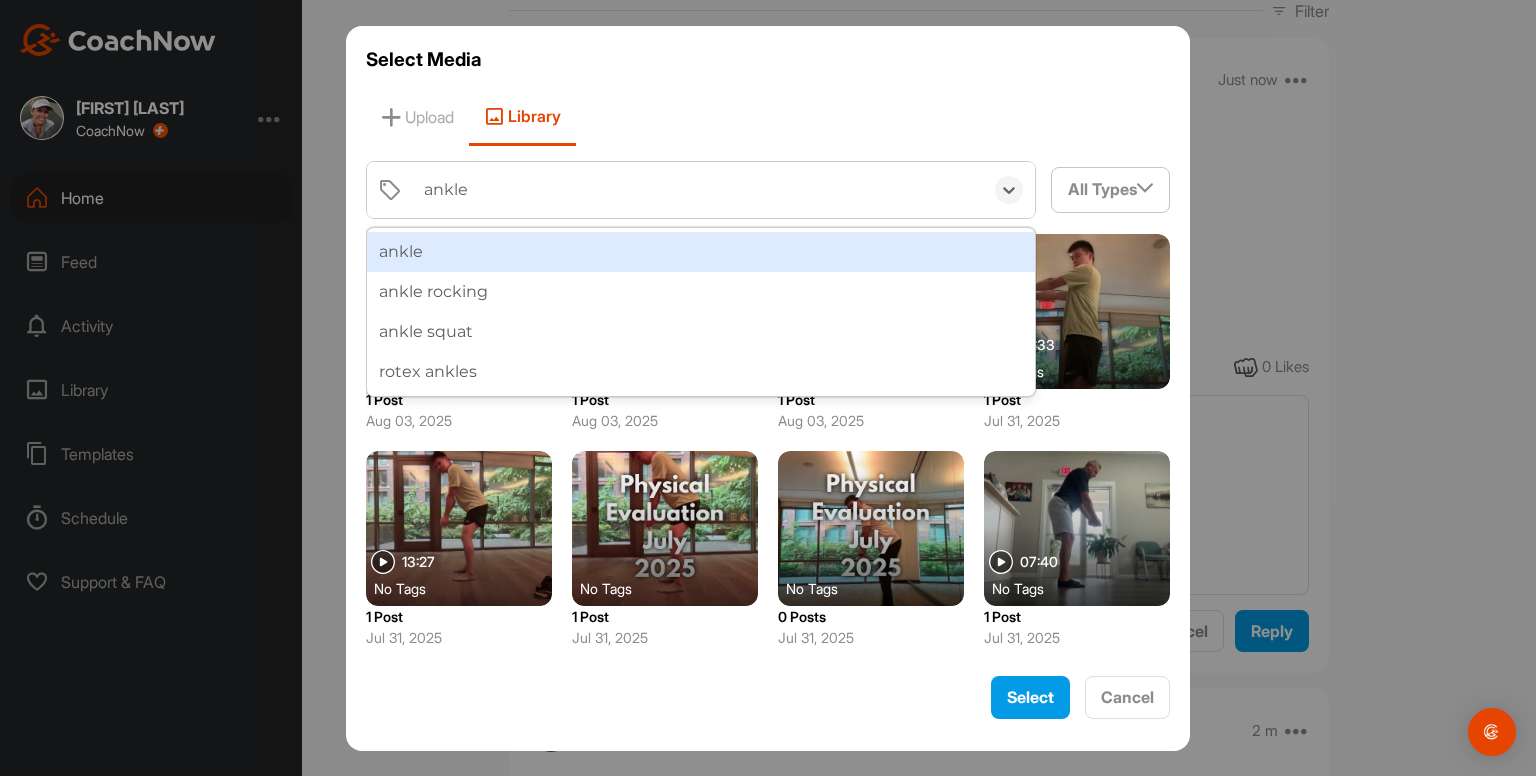 click on "ankle" at bounding box center (701, 252) 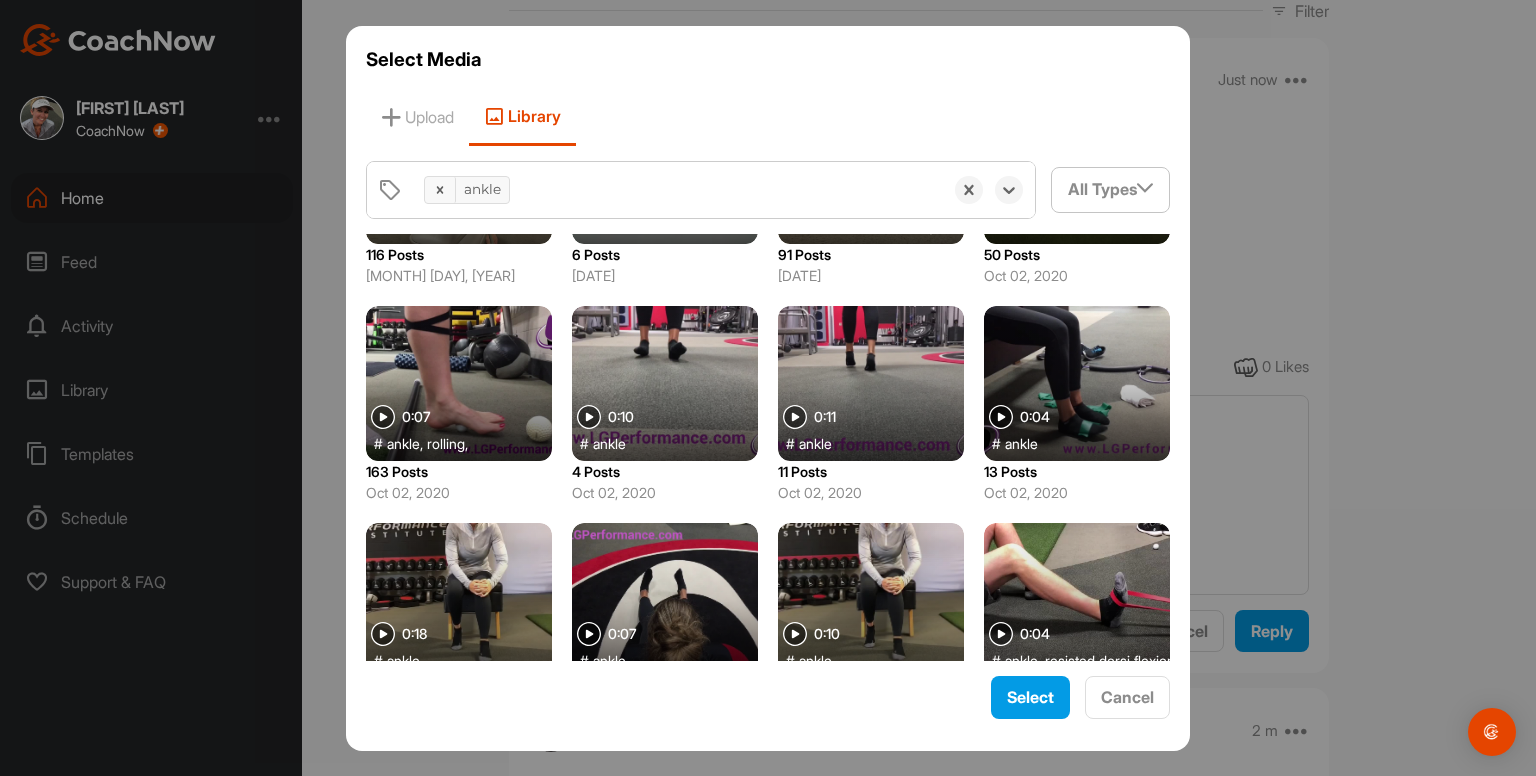scroll, scrollTop: 384, scrollLeft: 0, axis: vertical 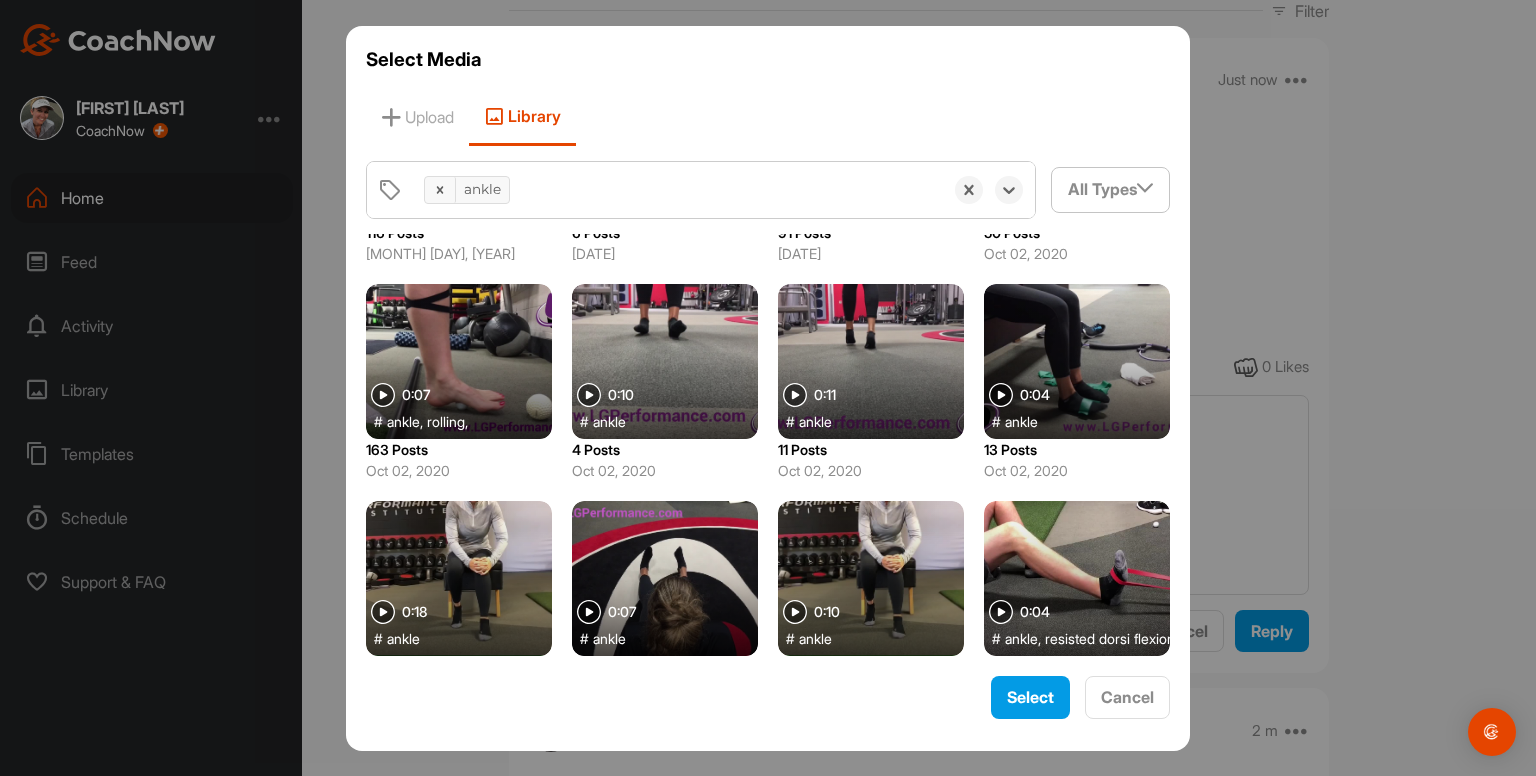 click at bounding box center (459, 578) 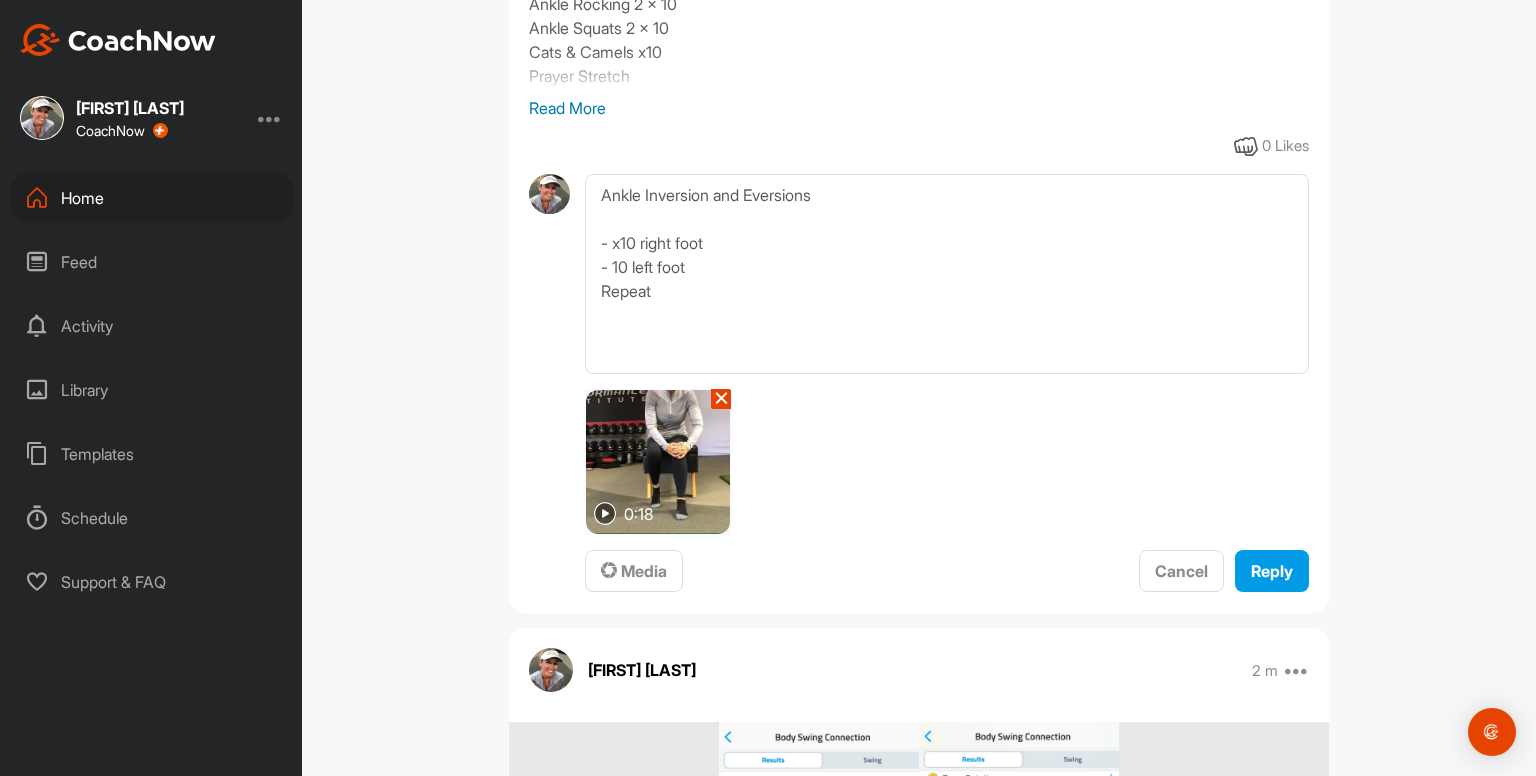 scroll, scrollTop: 547, scrollLeft: 0, axis: vertical 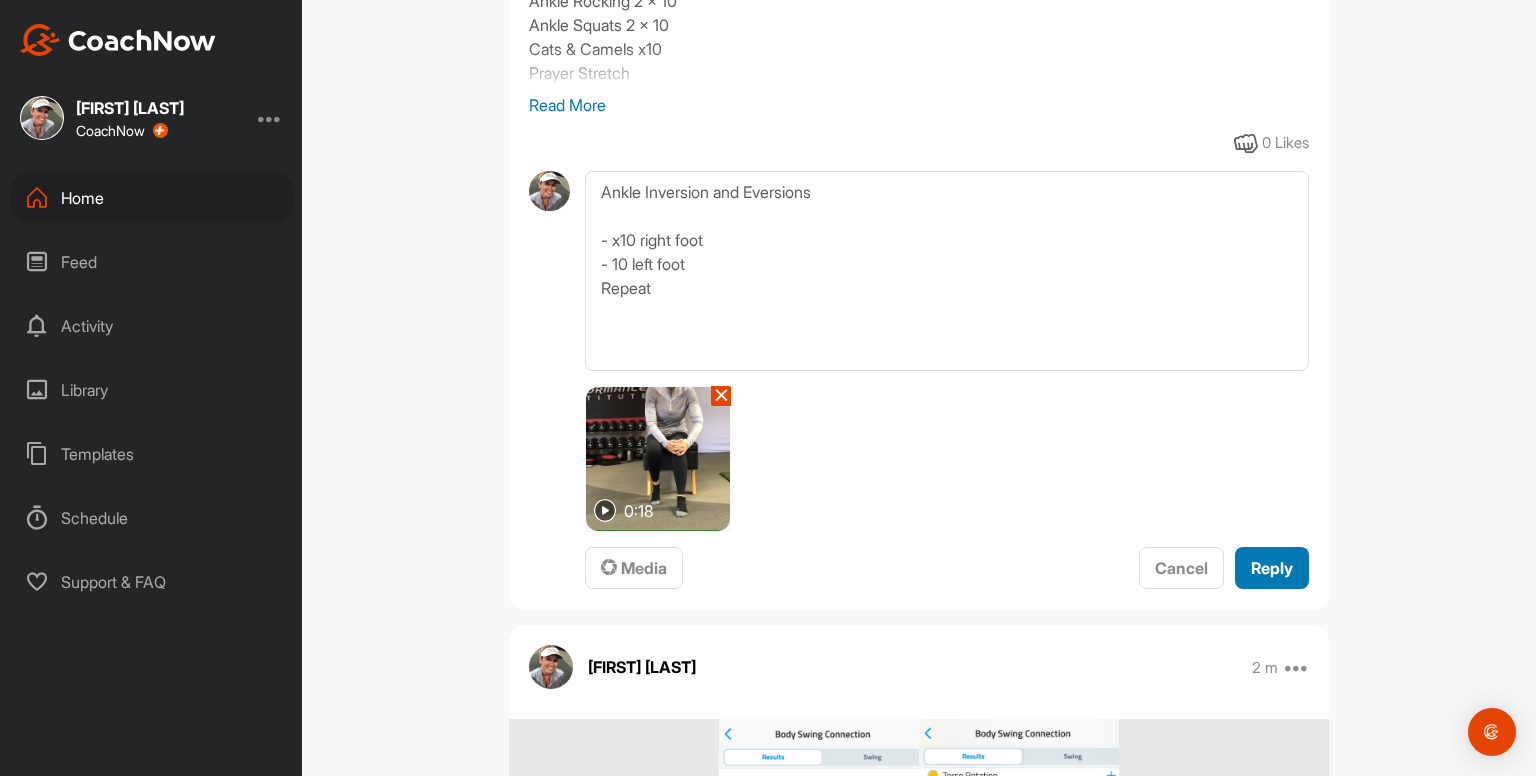 click on "Reply" at bounding box center (1272, 568) 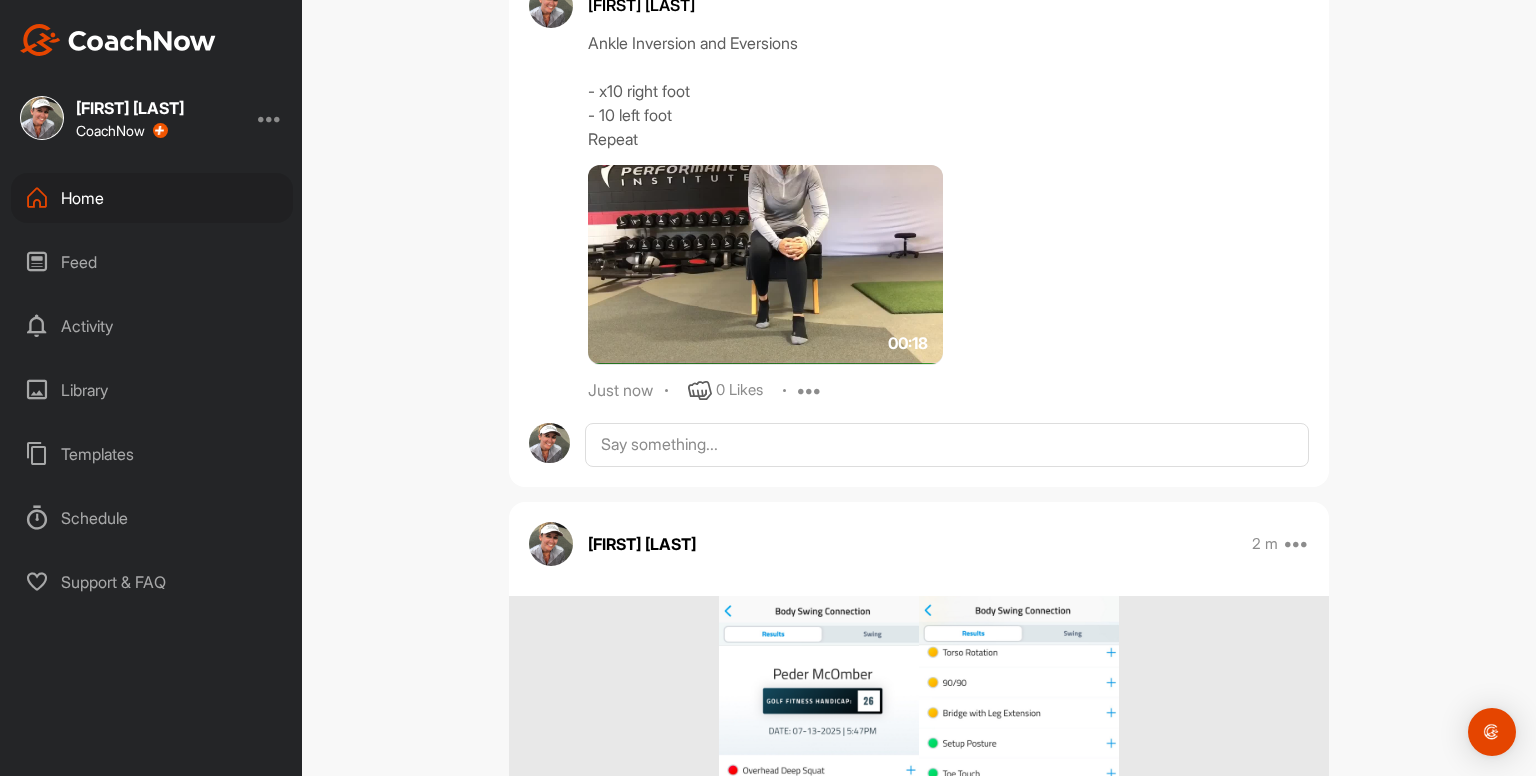 scroll, scrollTop: 758, scrollLeft: 0, axis: vertical 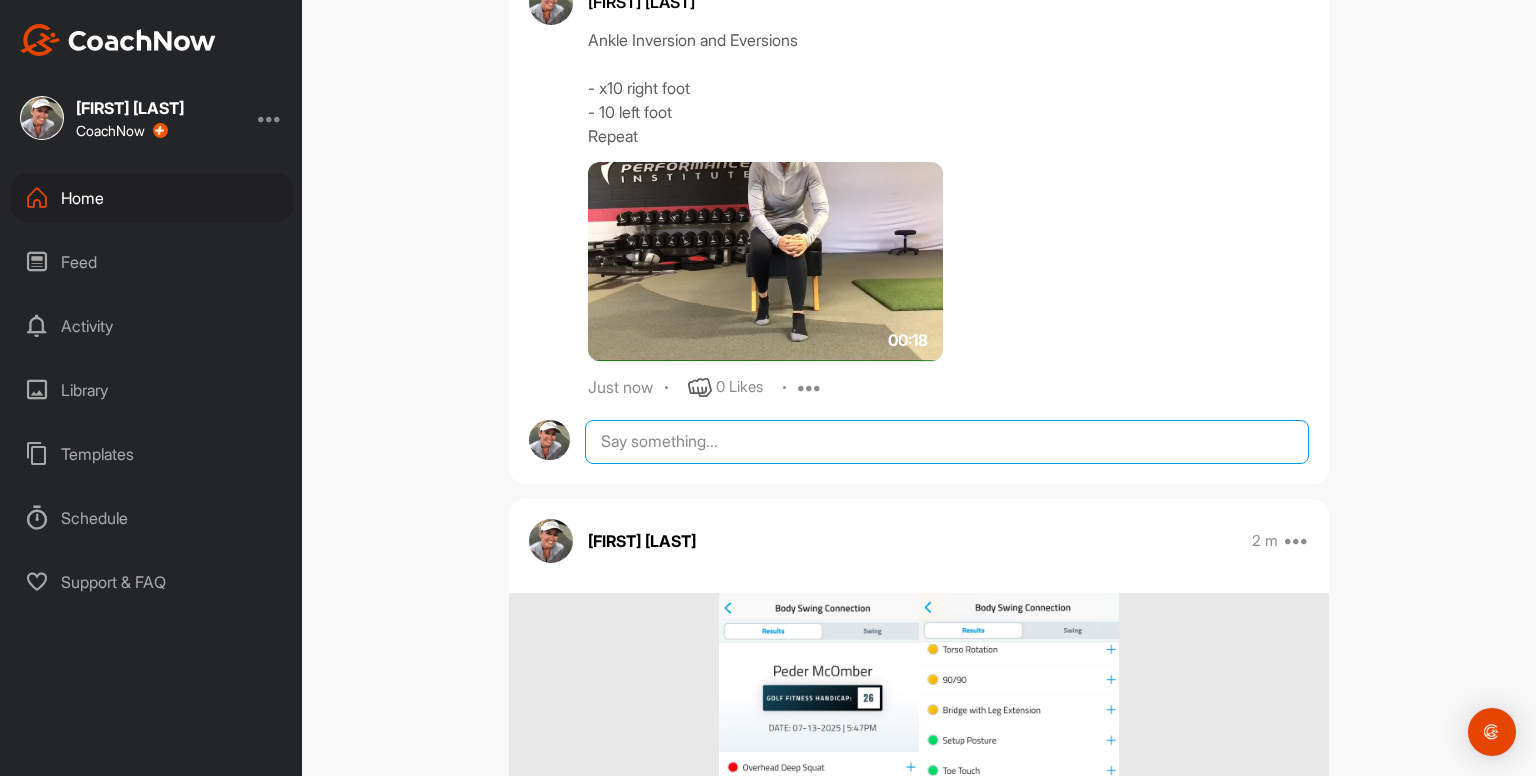 click at bounding box center [947, 442] 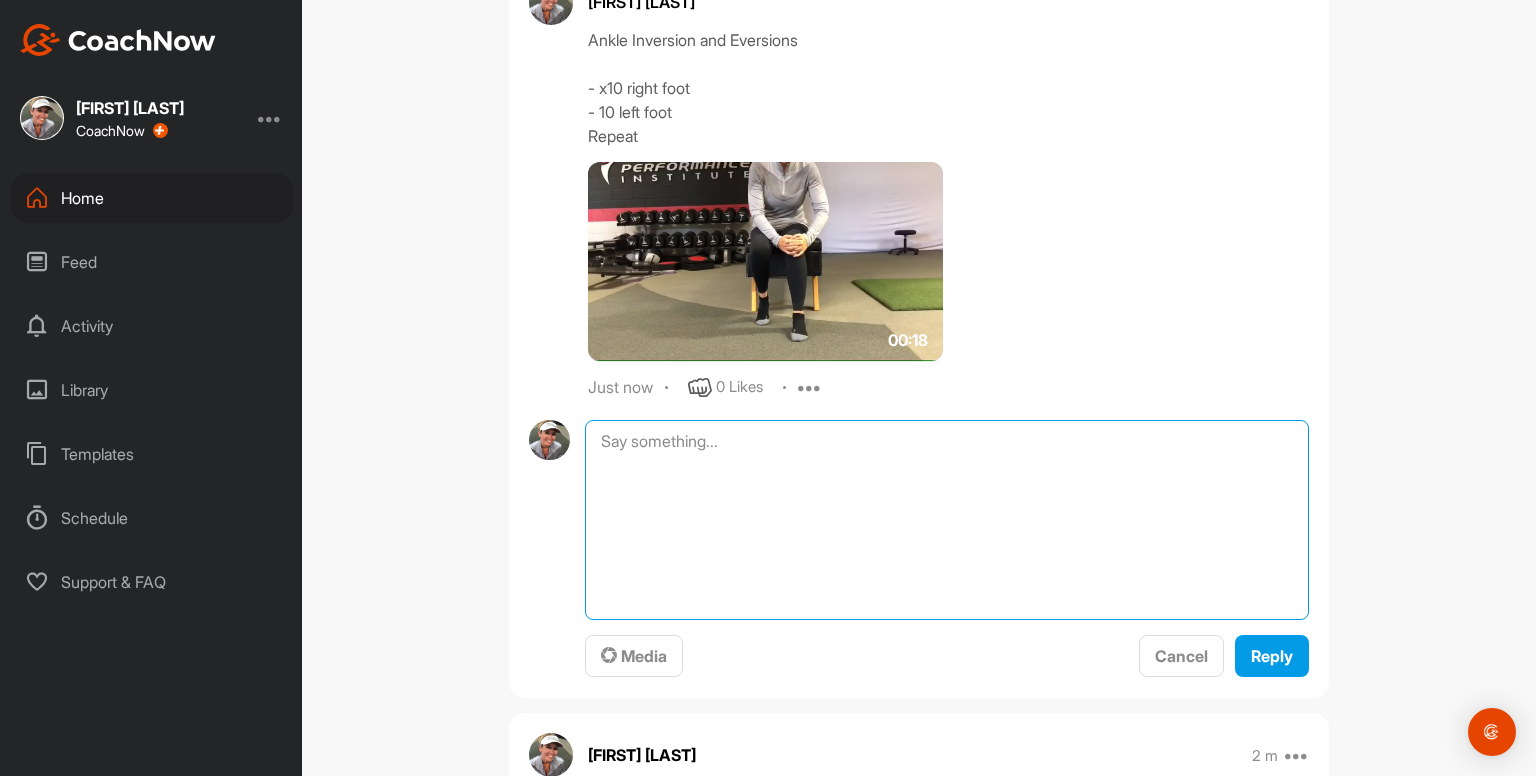 paste on "Ankle Inversion and Eversions
- x10 right foot
- 10 left foot
Repeat
00:18media
May 19
0 Likes
avatar
Kayleigh franklin
Ankle Movements - use something to balance with
- x10 circles clockwise
- x10 circles counterclockwise
- x10 pointing to ground / pulling up to shin
Repeat on other foot
Repeat both feet again
00:46media
May 19
0 Likes
avatar
Kayleigh franklin
Ankle Rocking - use something to balance with
- x10 rocking / heels up to toes up
Repeat" 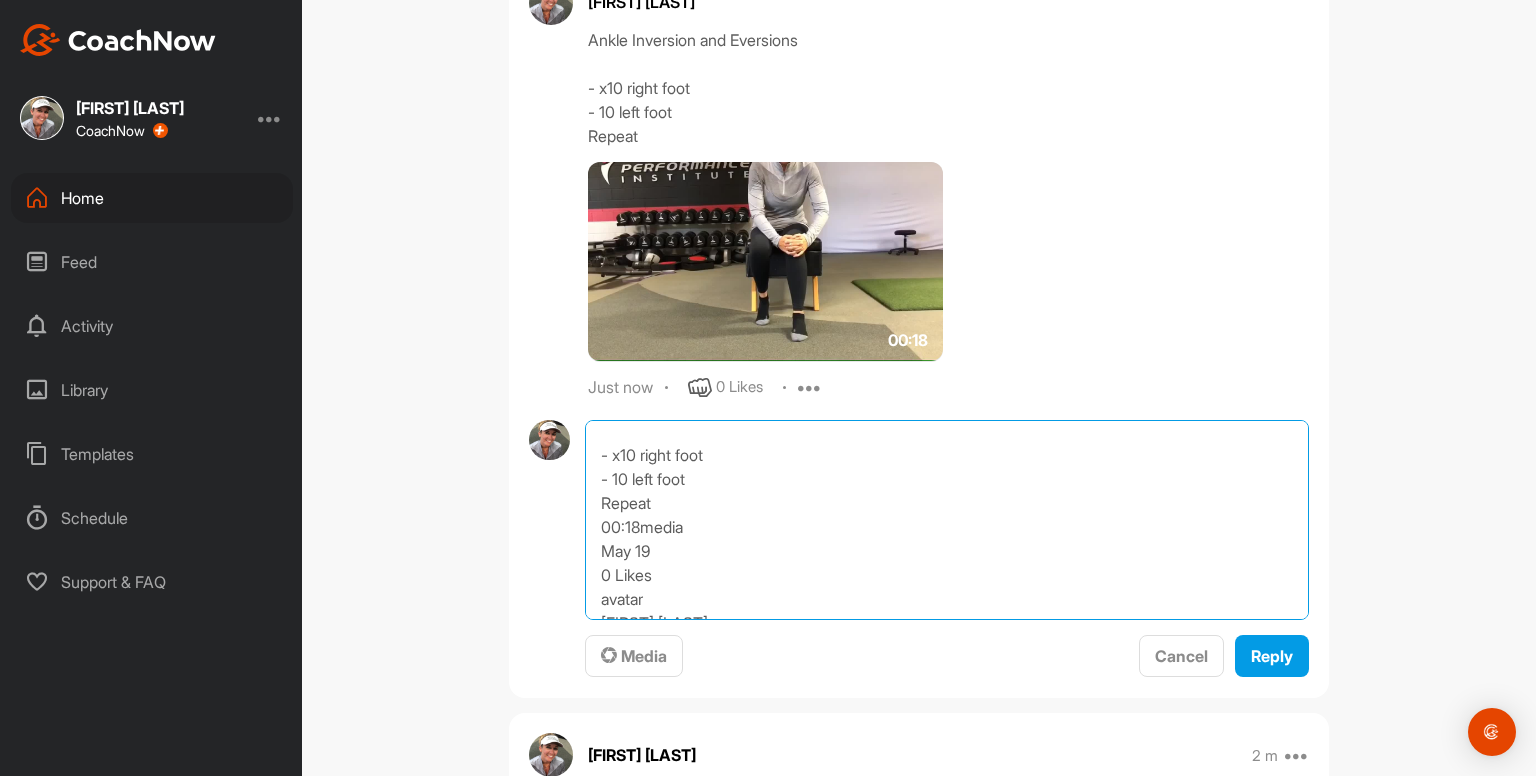 scroll, scrollTop: 0, scrollLeft: 0, axis: both 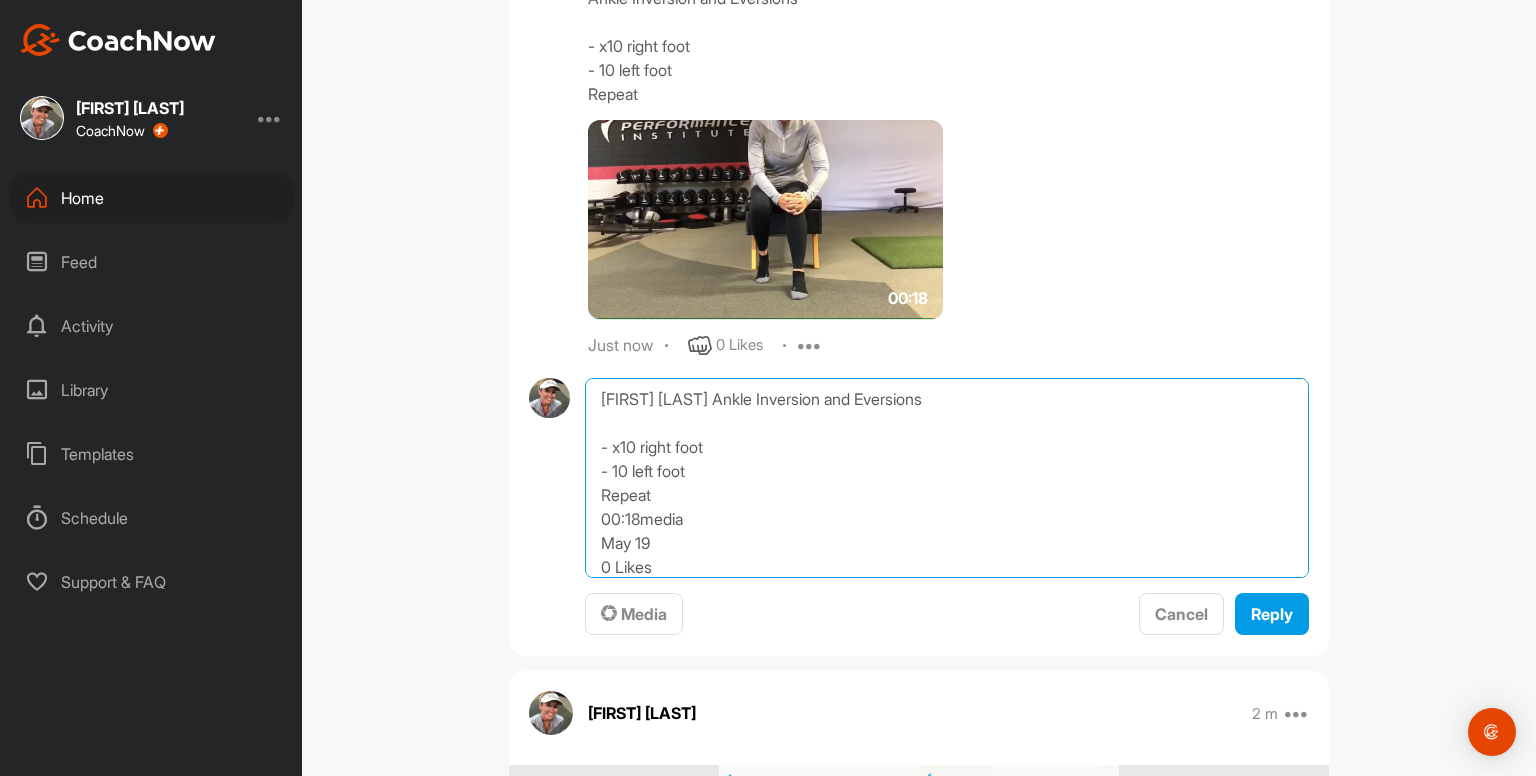 drag, startPoint x: 591, startPoint y: 488, endPoint x: 561, endPoint y: 201, distance: 288.5637 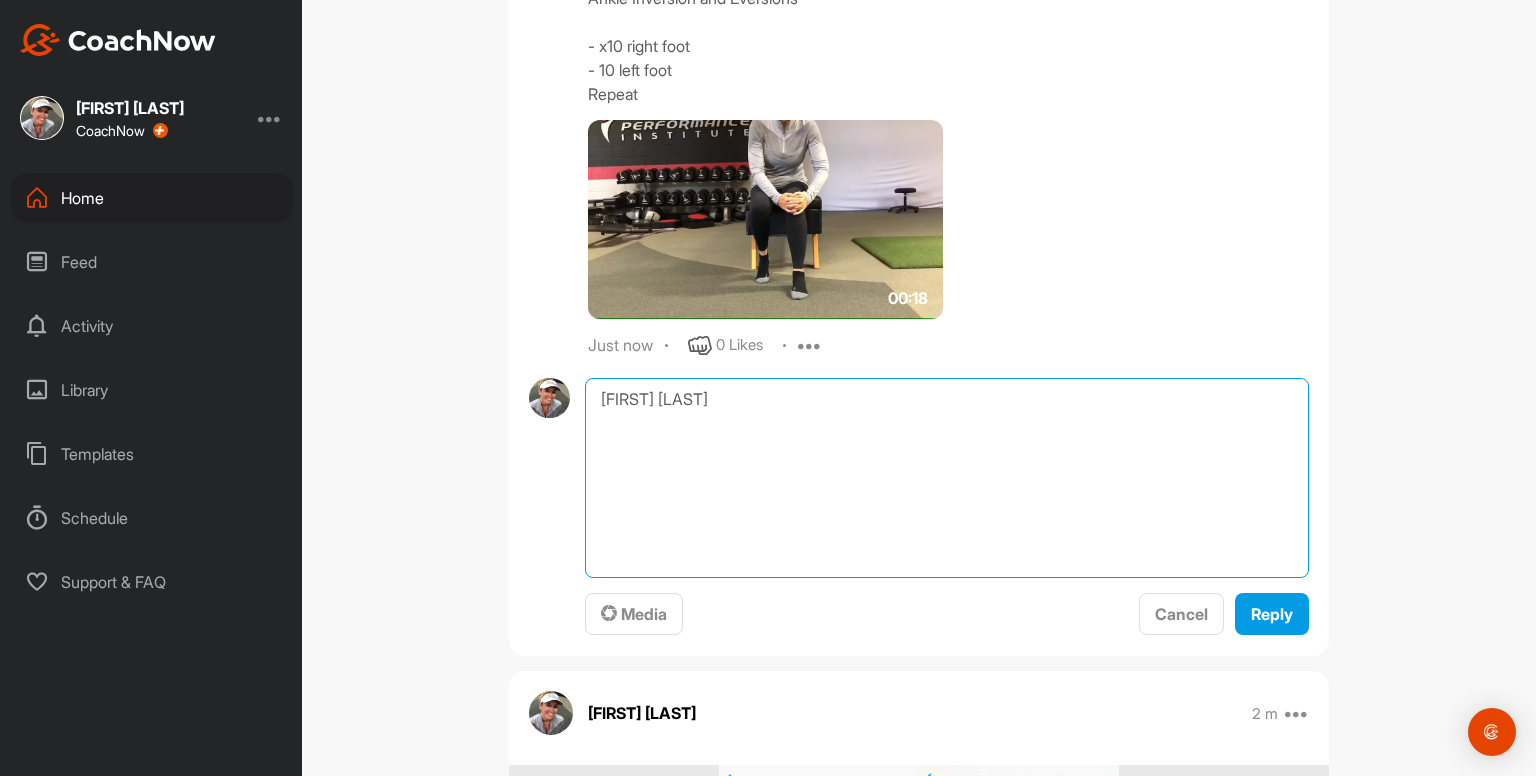 scroll, scrollTop: 843, scrollLeft: 0, axis: vertical 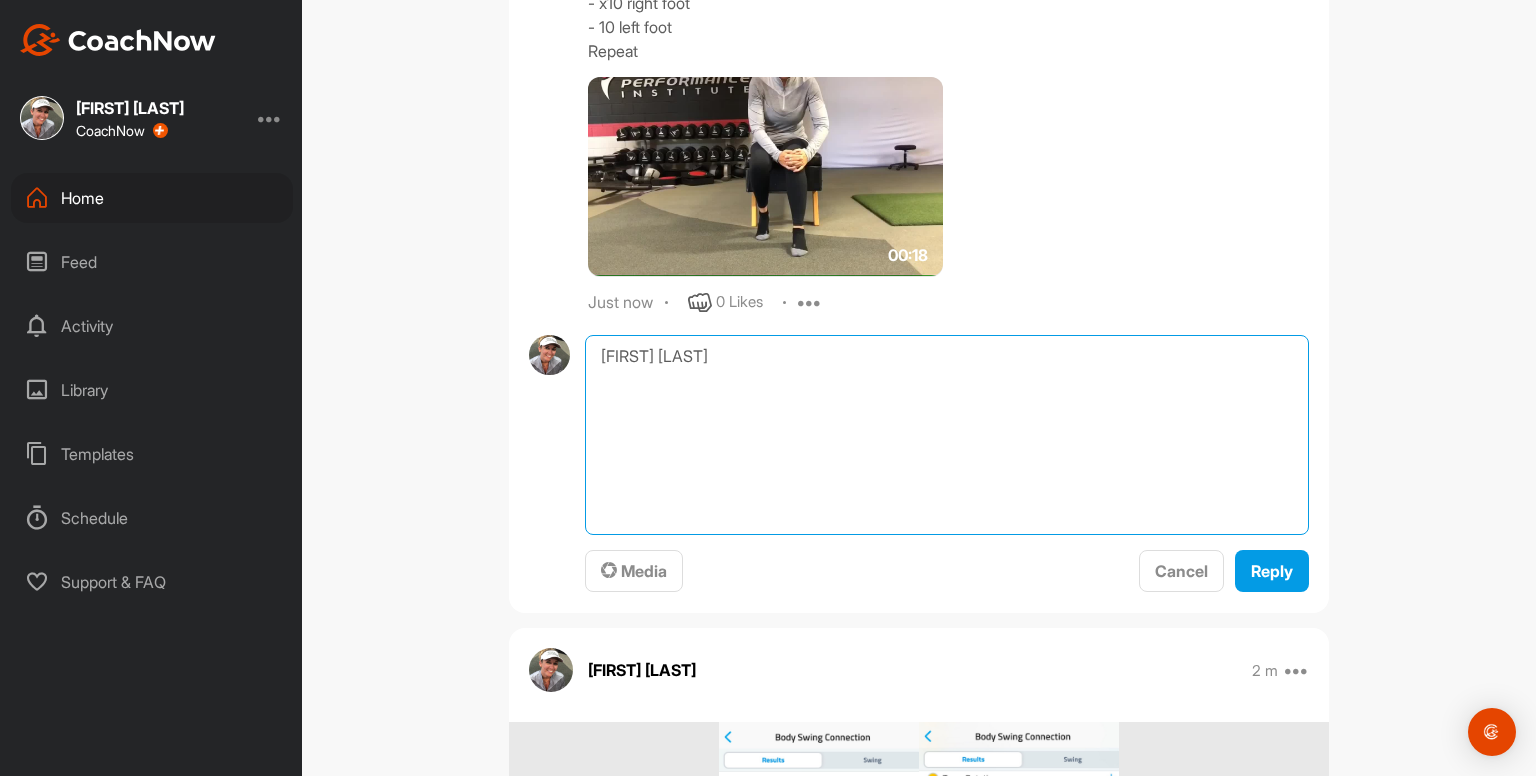 drag, startPoint x: 591, startPoint y: 523, endPoint x: 875, endPoint y: 531, distance: 284.11264 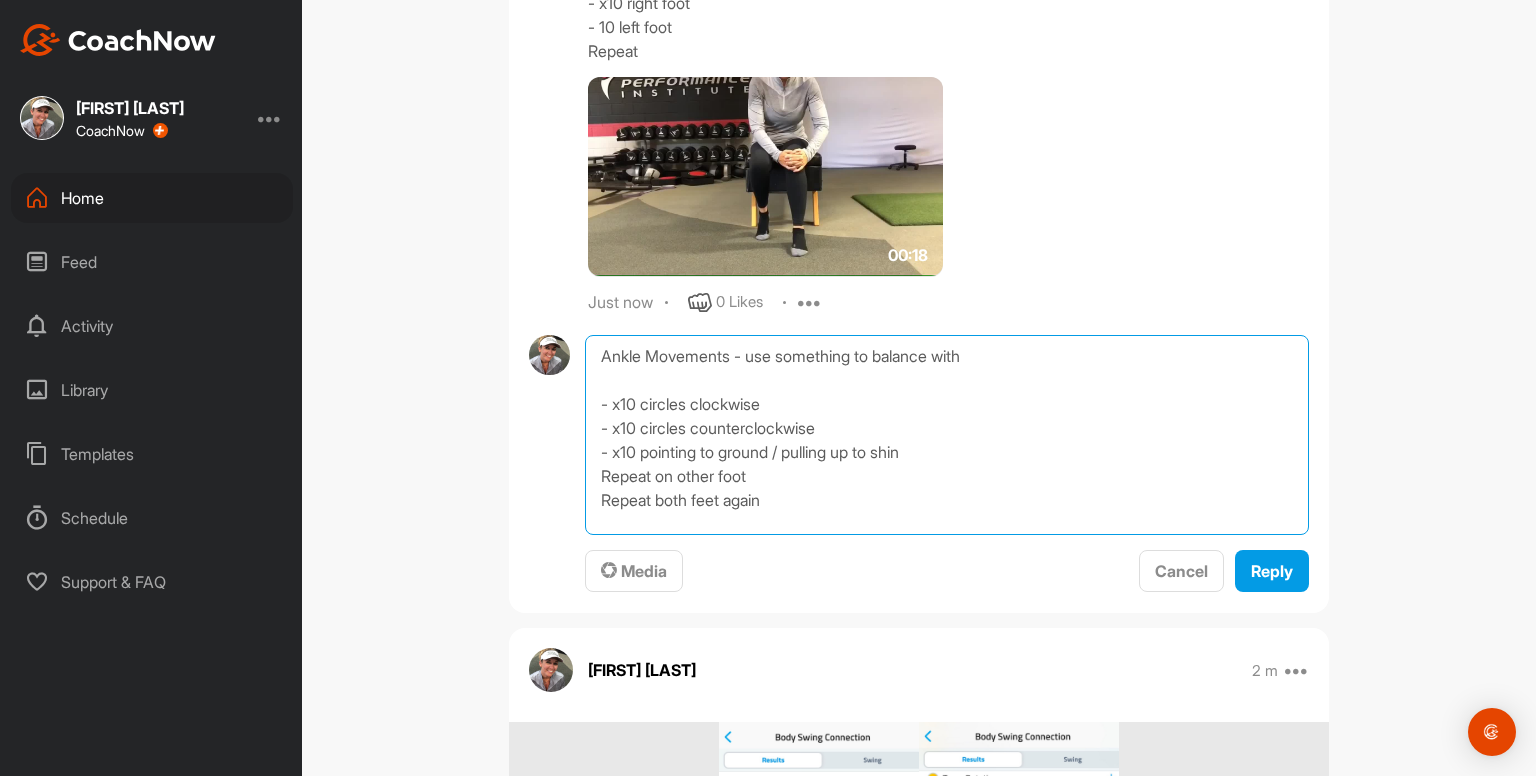 scroll, scrollTop: 0, scrollLeft: 0, axis: both 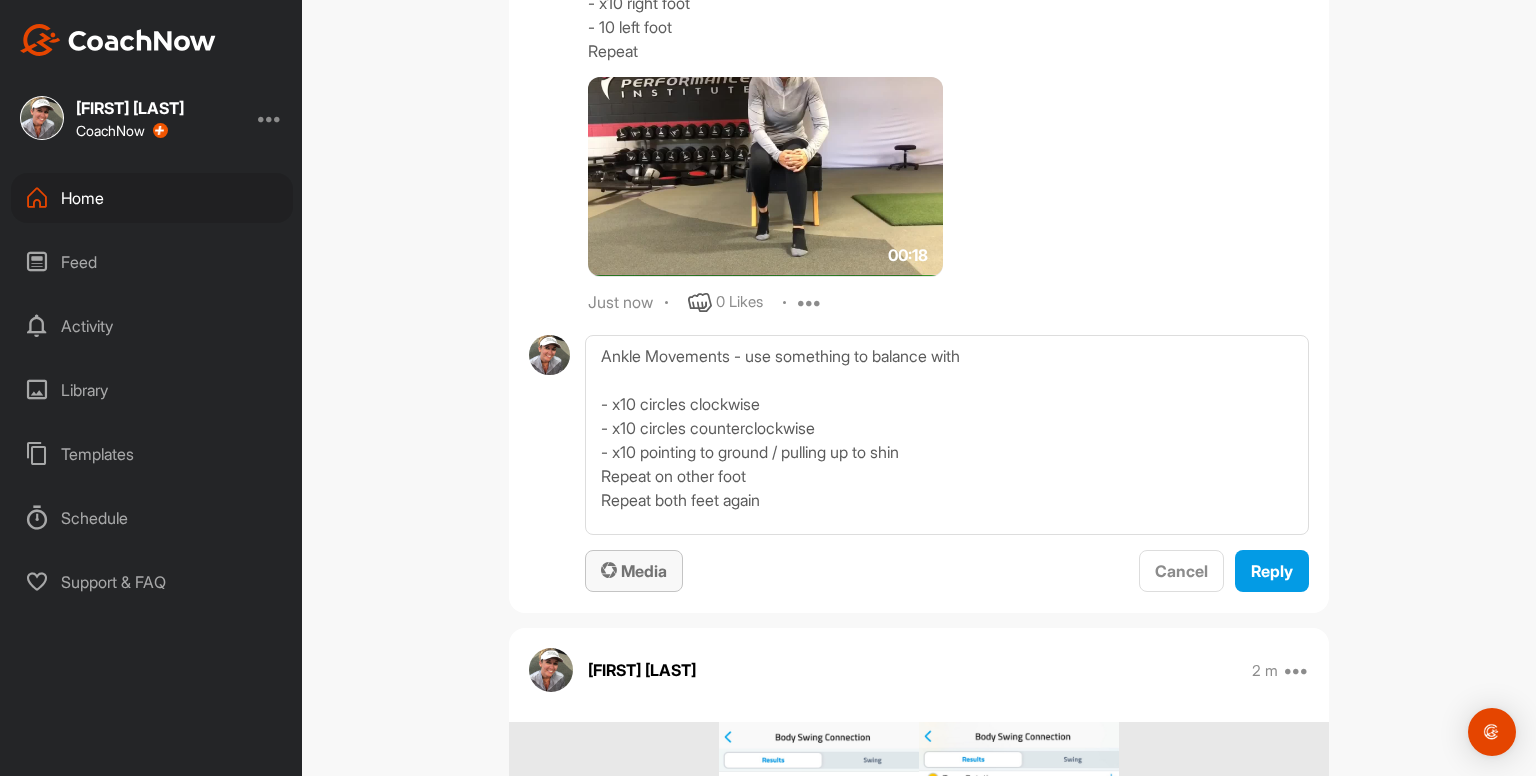 click on "Media" at bounding box center (634, 571) 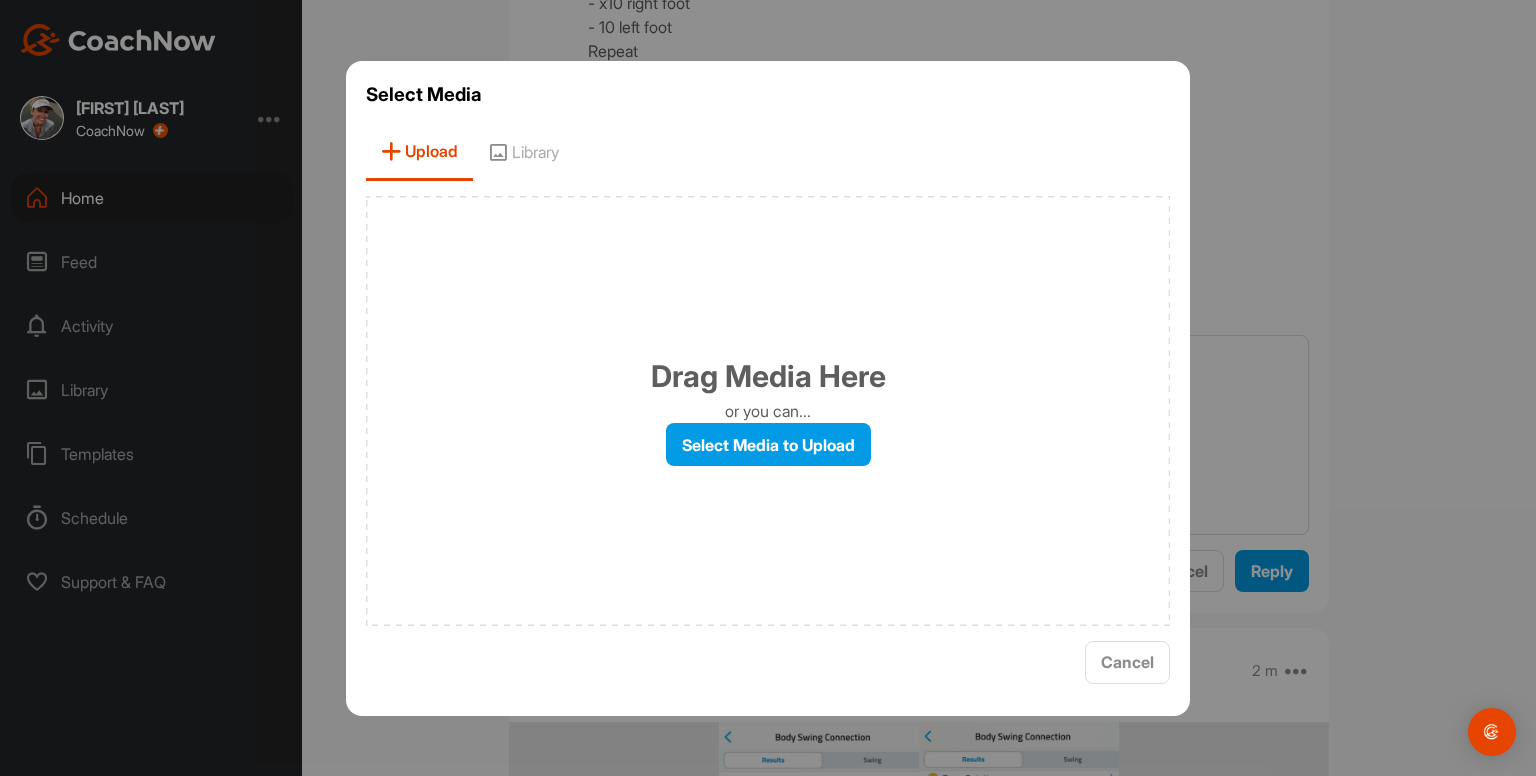 click on "Library" at bounding box center (523, 152) 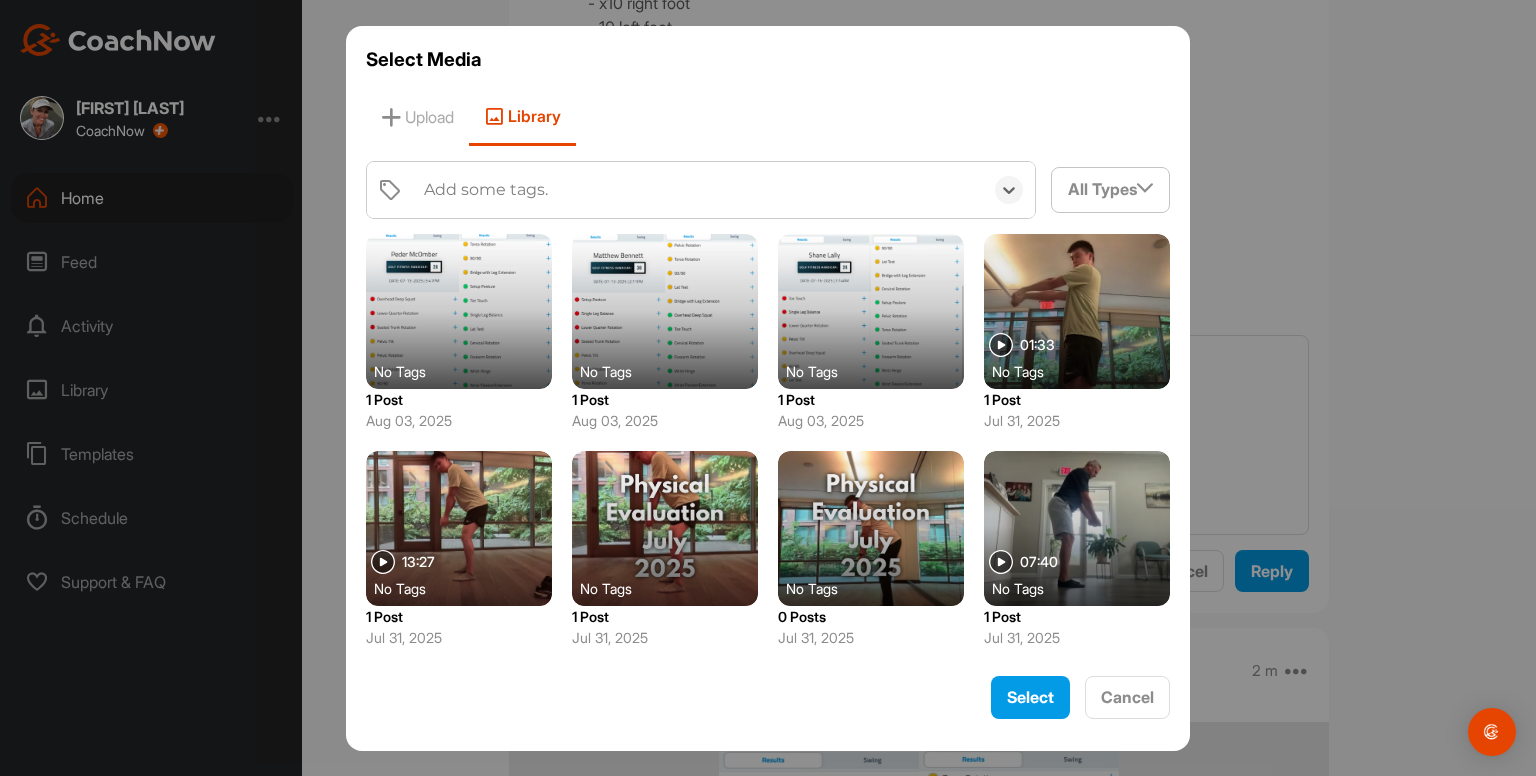 click on "Add some tags." at bounding box center (486, 190) 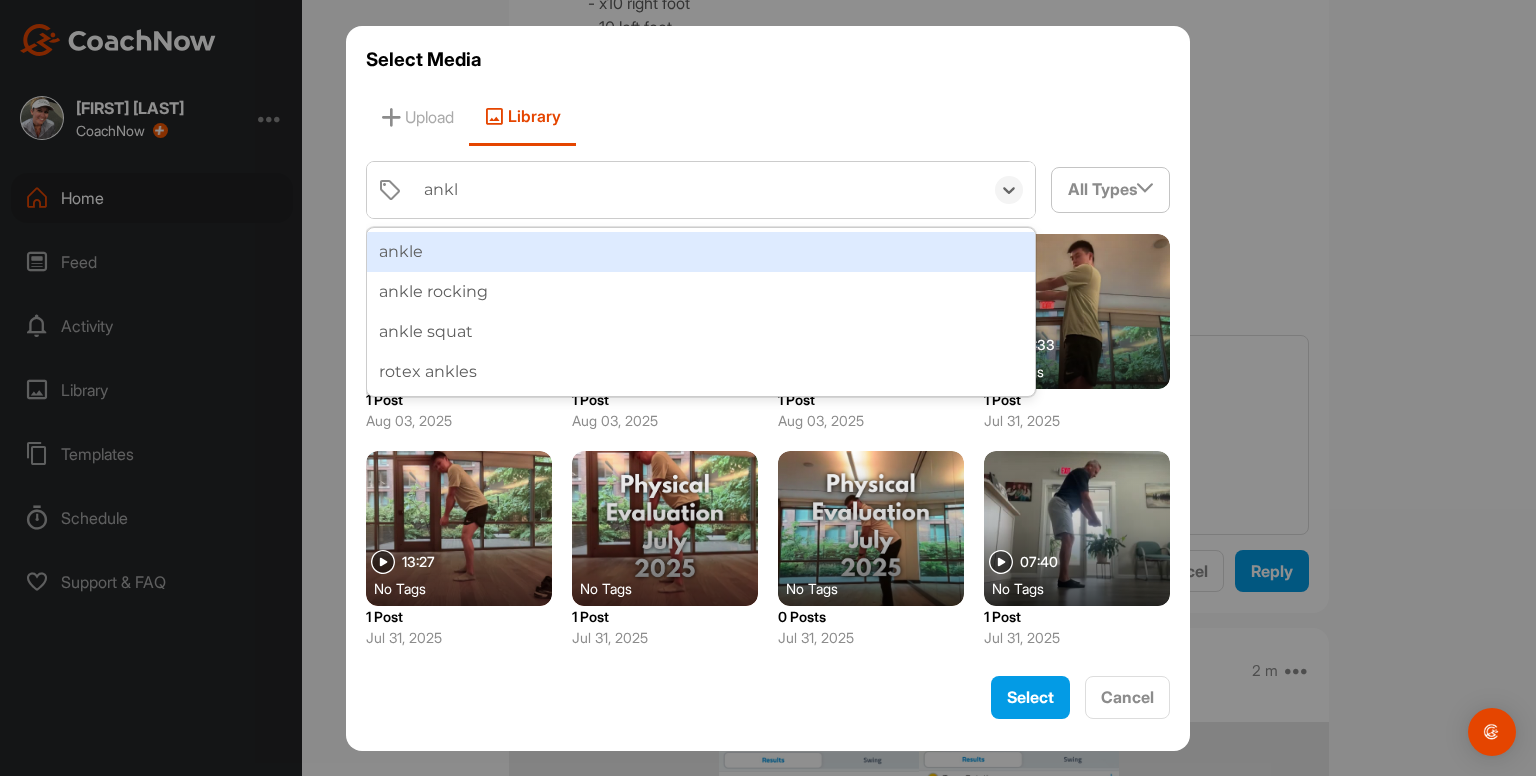 type on "ankle" 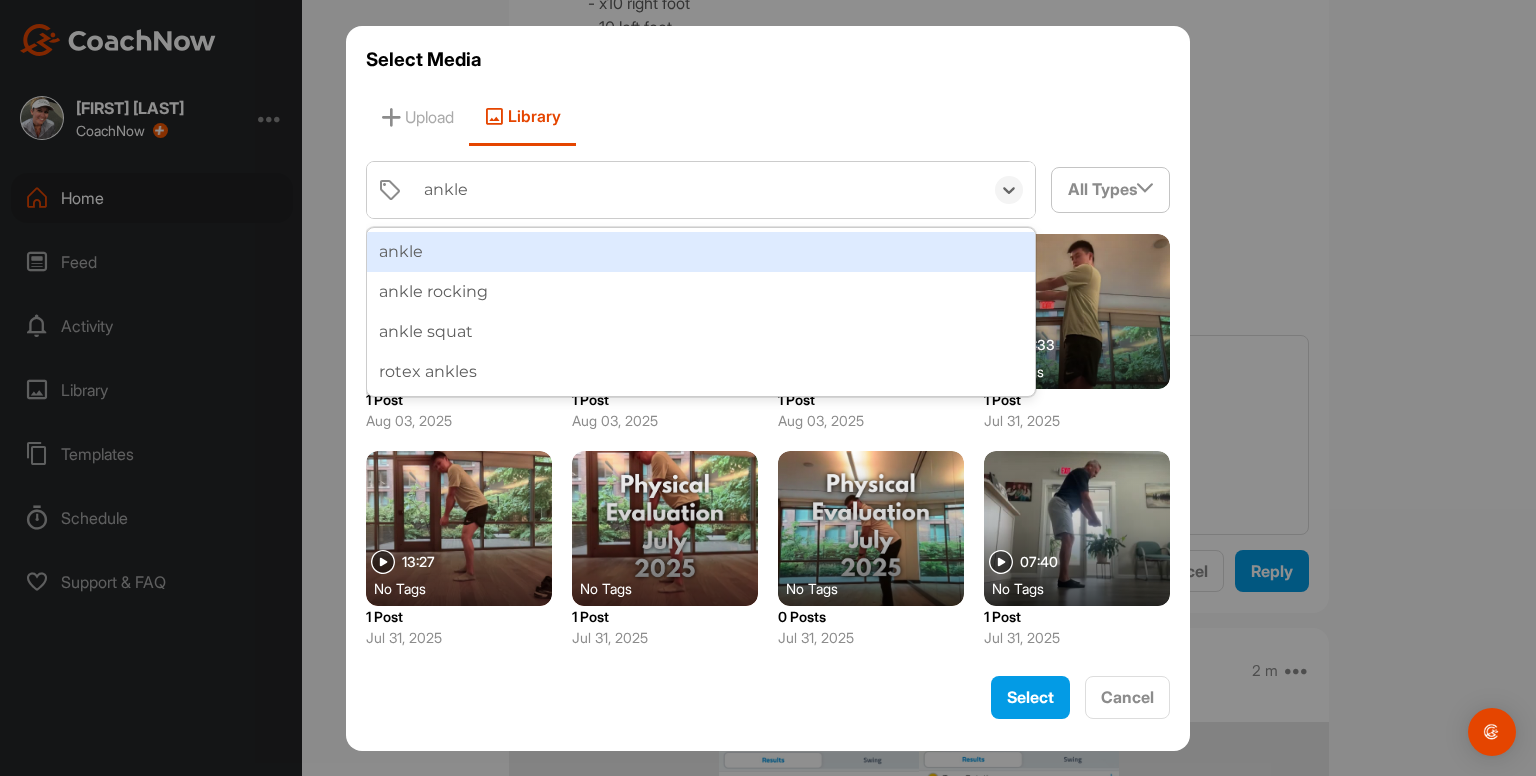 click on "ankle" at bounding box center (701, 252) 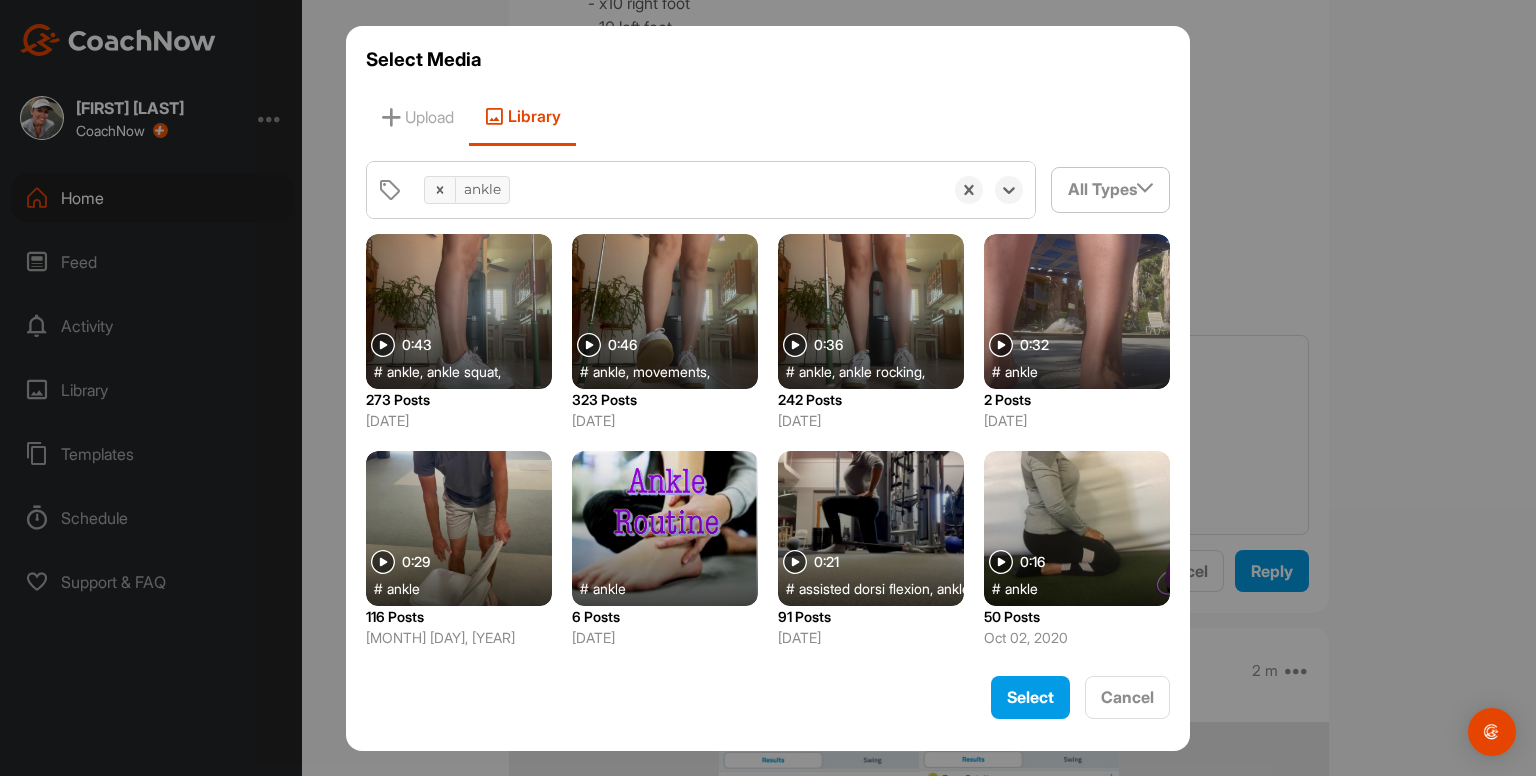 click at bounding box center (665, 311) 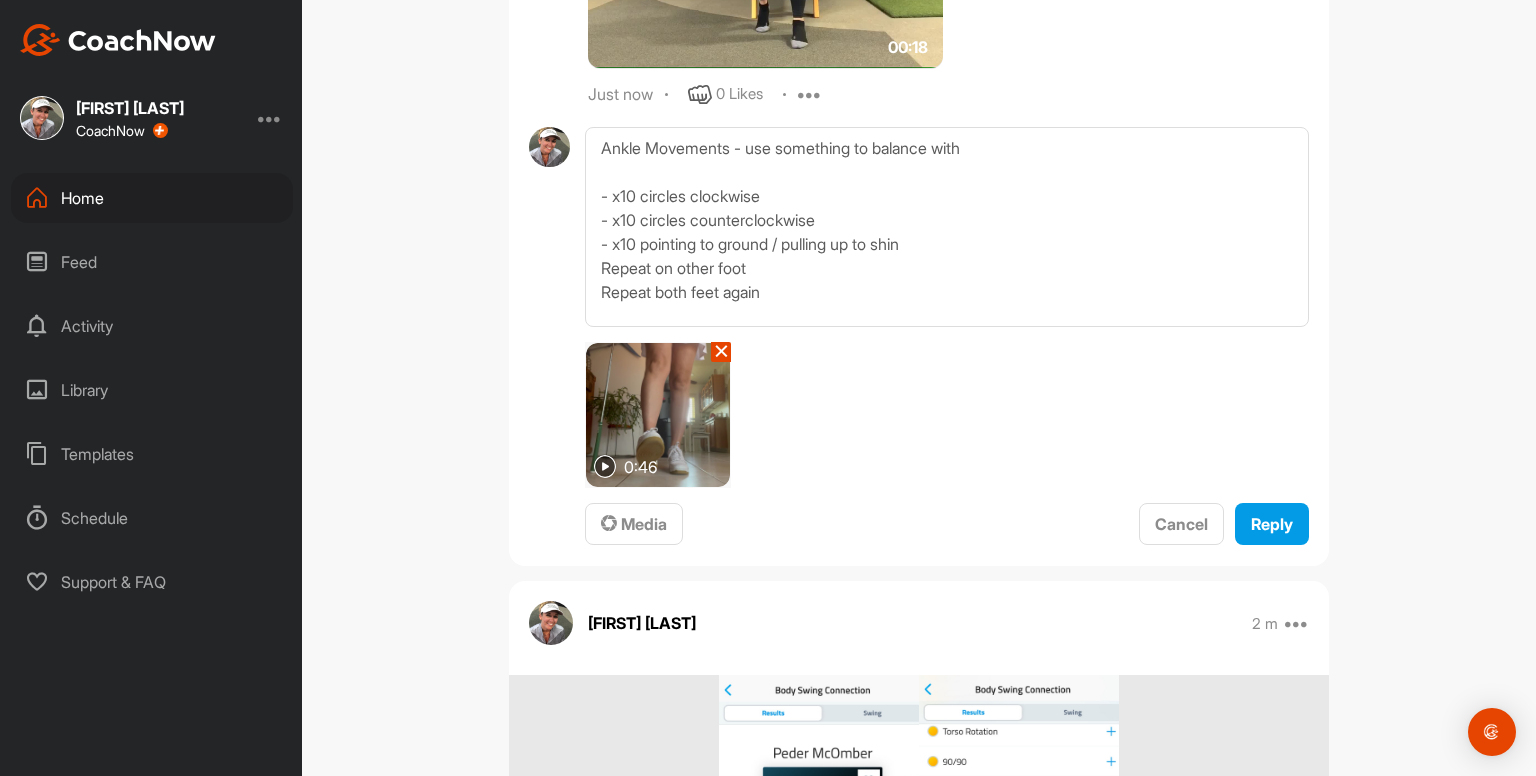 scroll, scrollTop: 1058, scrollLeft: 0, axis: vertical 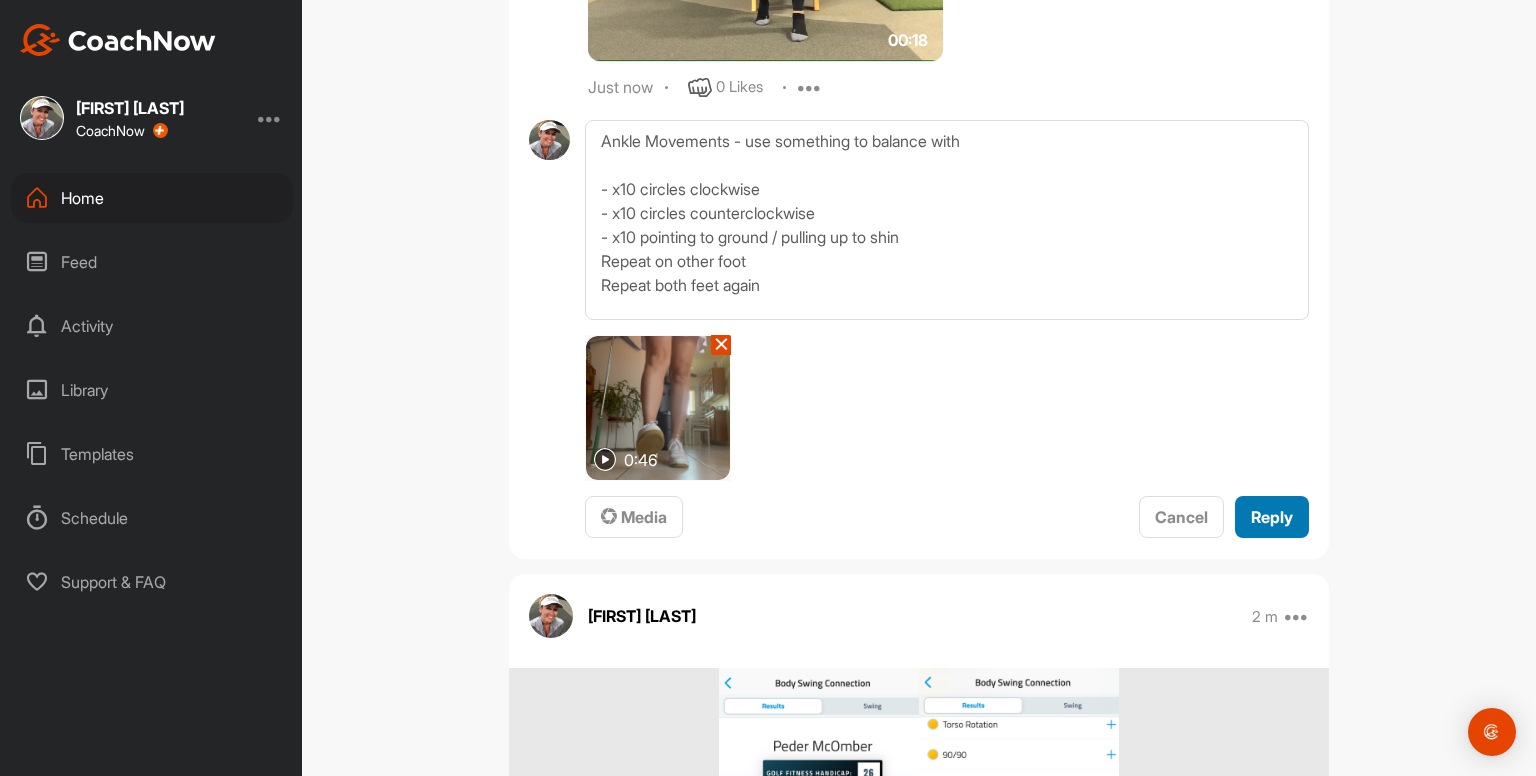 click on "Reply" at bounding box center [1272, 517] 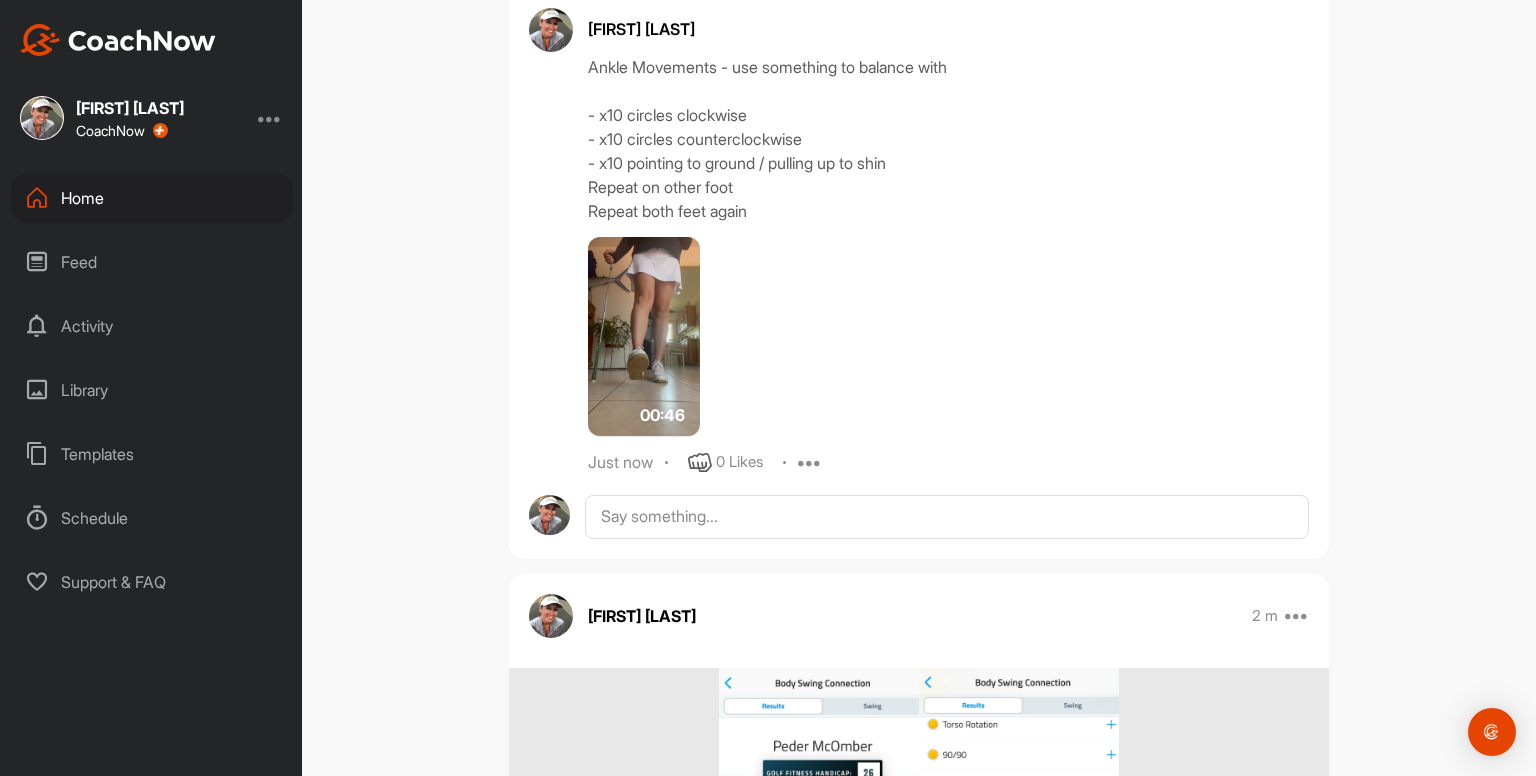 scroll, scrollTop: 1174, scrollLeft: 0, axis: vertical 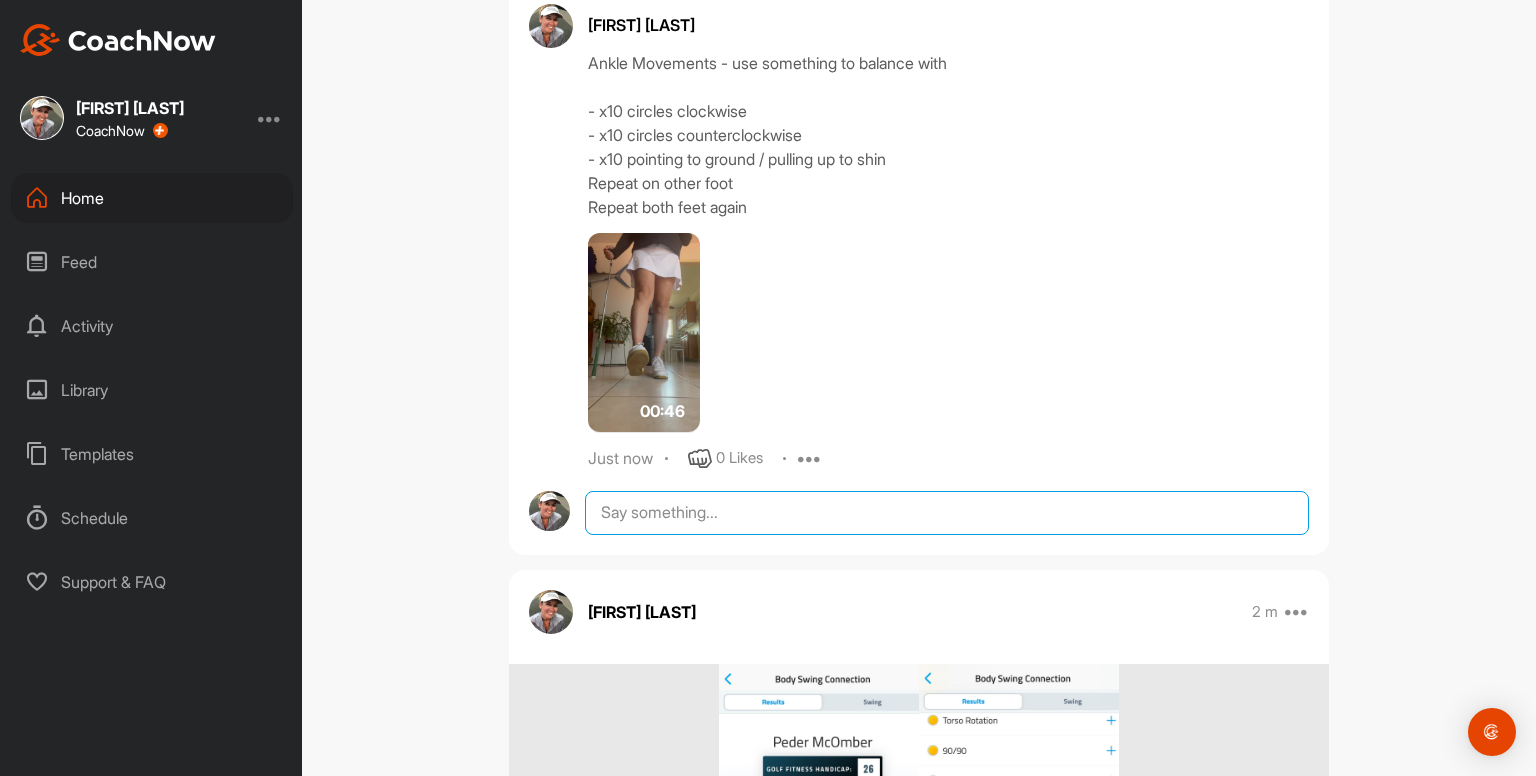 click at bounding box center (947, 513) 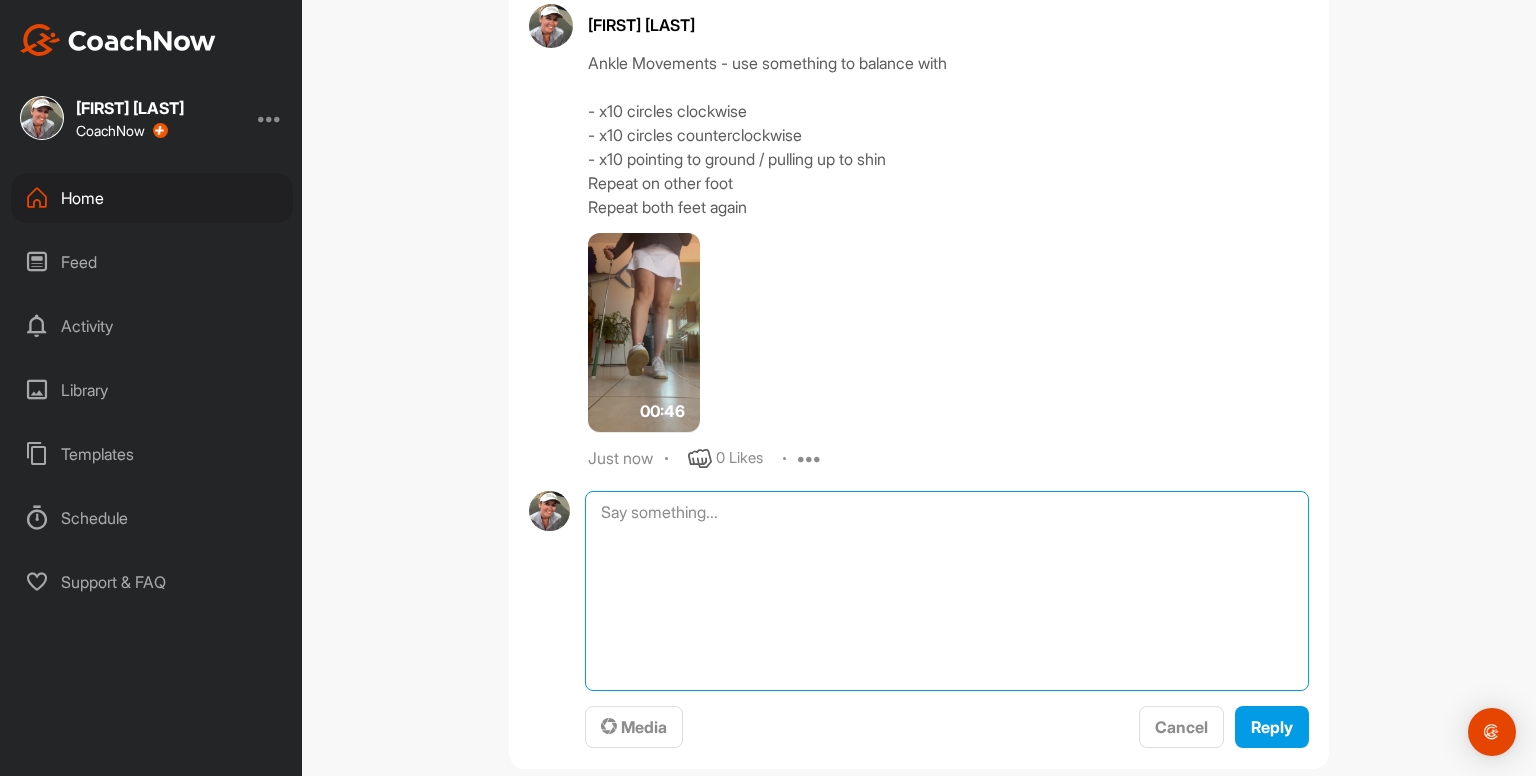 paste on "Ankle Inversion and Eversions
- x10 right foot
- 10 left foot
Repeat
00:18media
May 19
0 Likes
avatar
Kayleigh franklin
Ankle Movements - use something to balance with
- x10 circles clockwise
- x10 circles counterclockwise
- x10 pointing to ground / pulling up to shin
Repeat on other foot
Repeat both feet again
00:46media
May 19
0 Likes
avatar
Kayleigh franklin
Ankle Rocking - use something to balance with
- x10 rocking / heels up to toes up
Repeat" 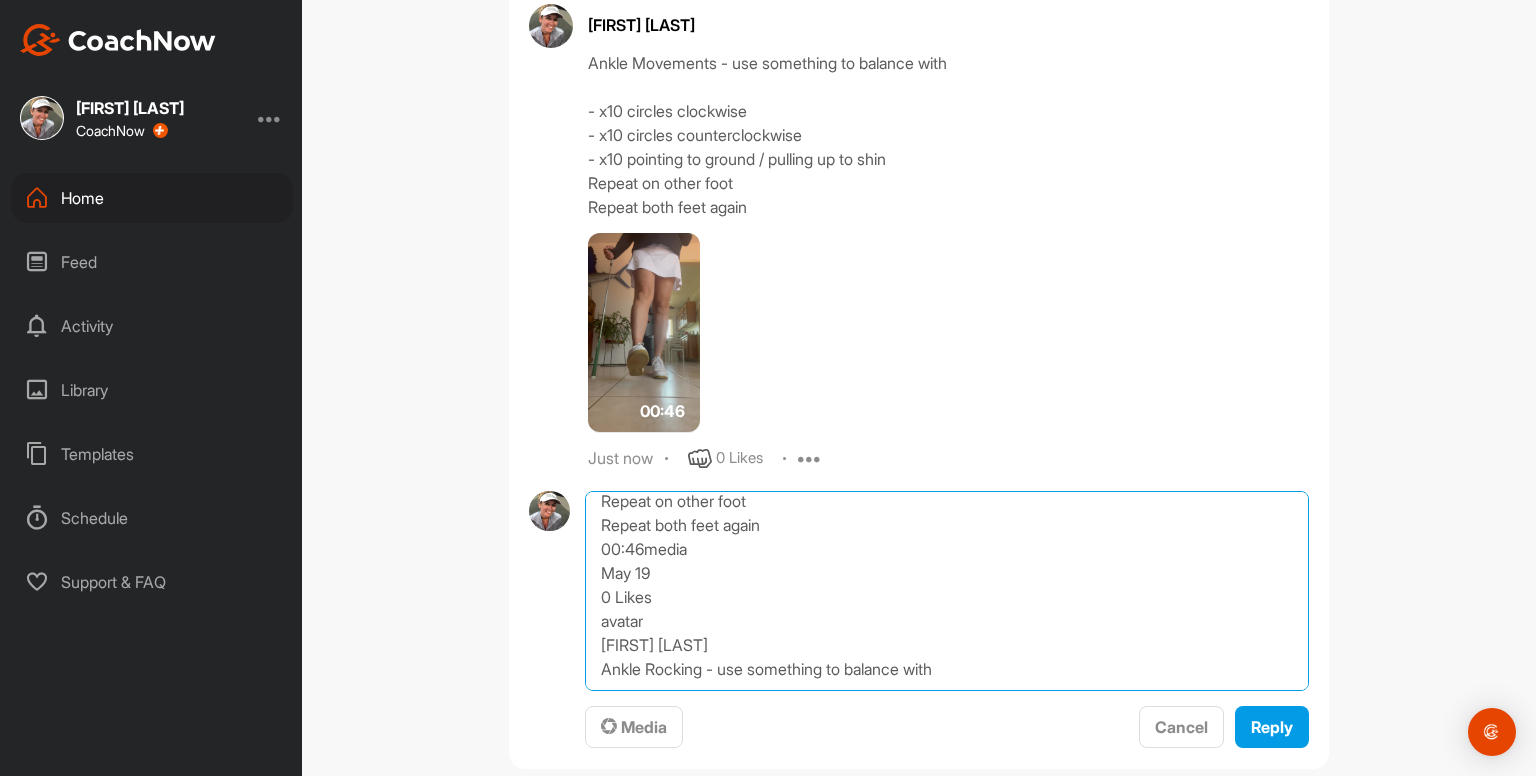 scroll, scrollTop: 0, scrollLeft: 0, axis: both 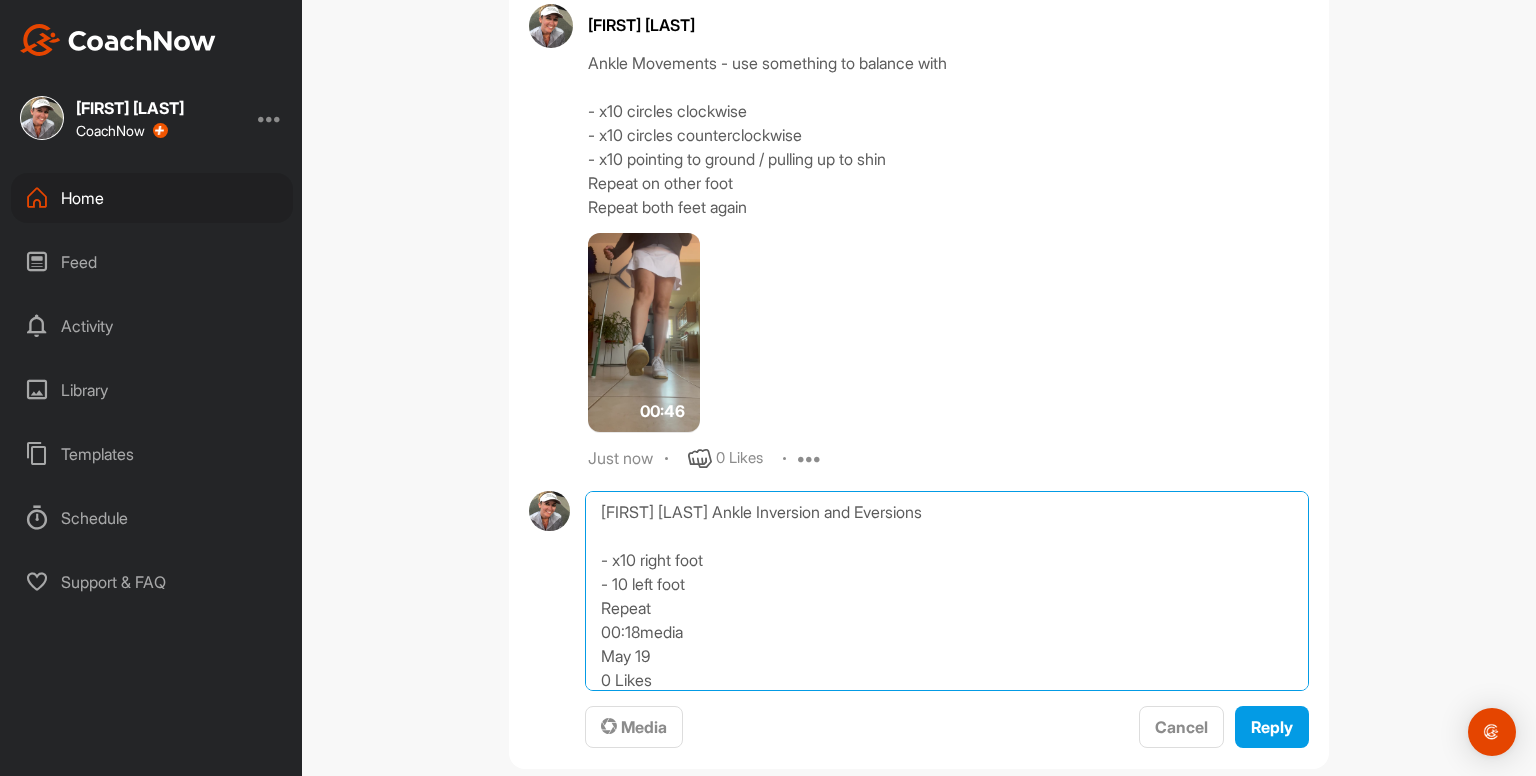drag, startPoint x: 591, startPoint y: 665, endPoint x: 549, endPoint y: 351, distance: 316.79648 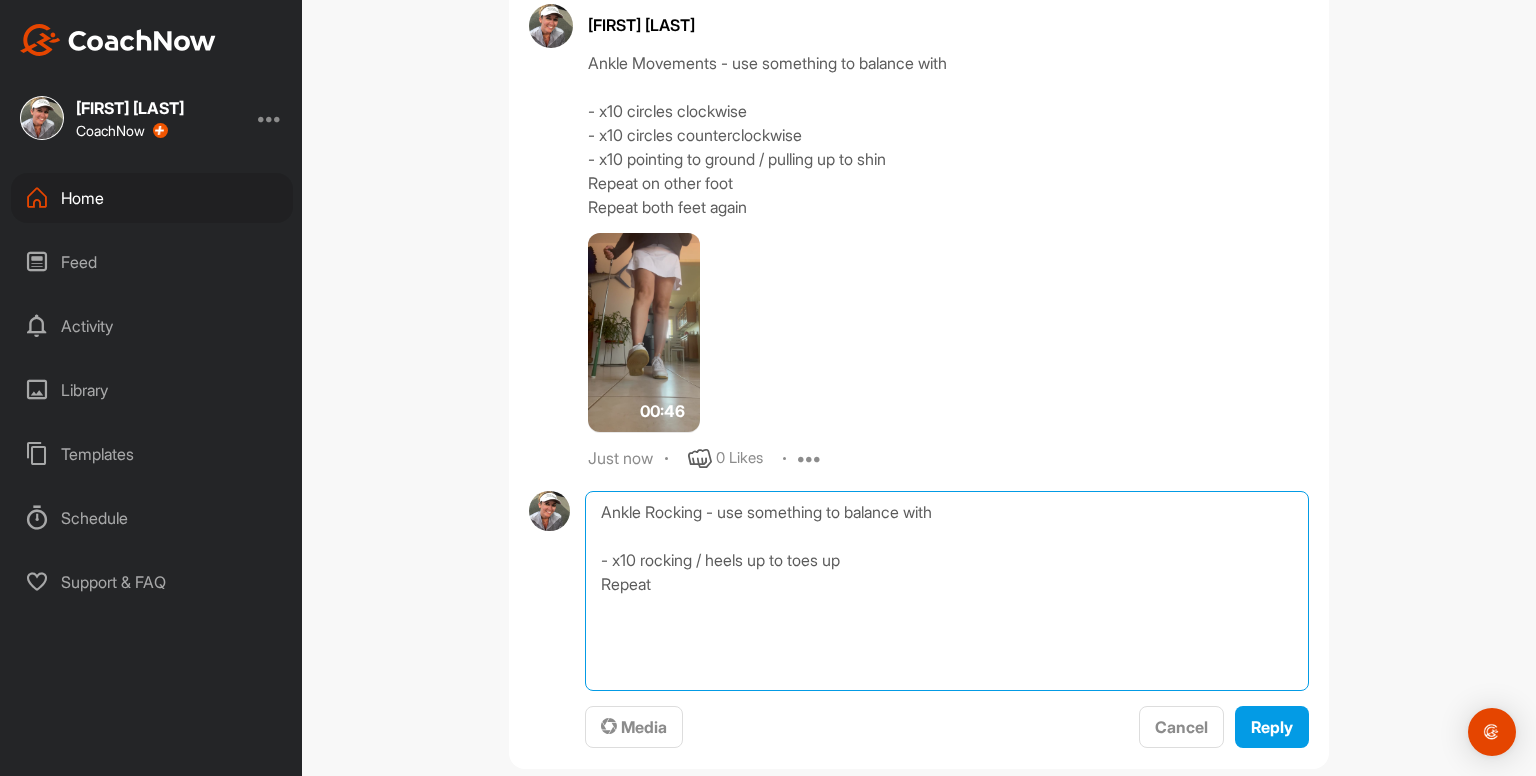 type on "Ankle Rocking - use something to balance with
- x10 rocking / heels up to toes up
Repeat" 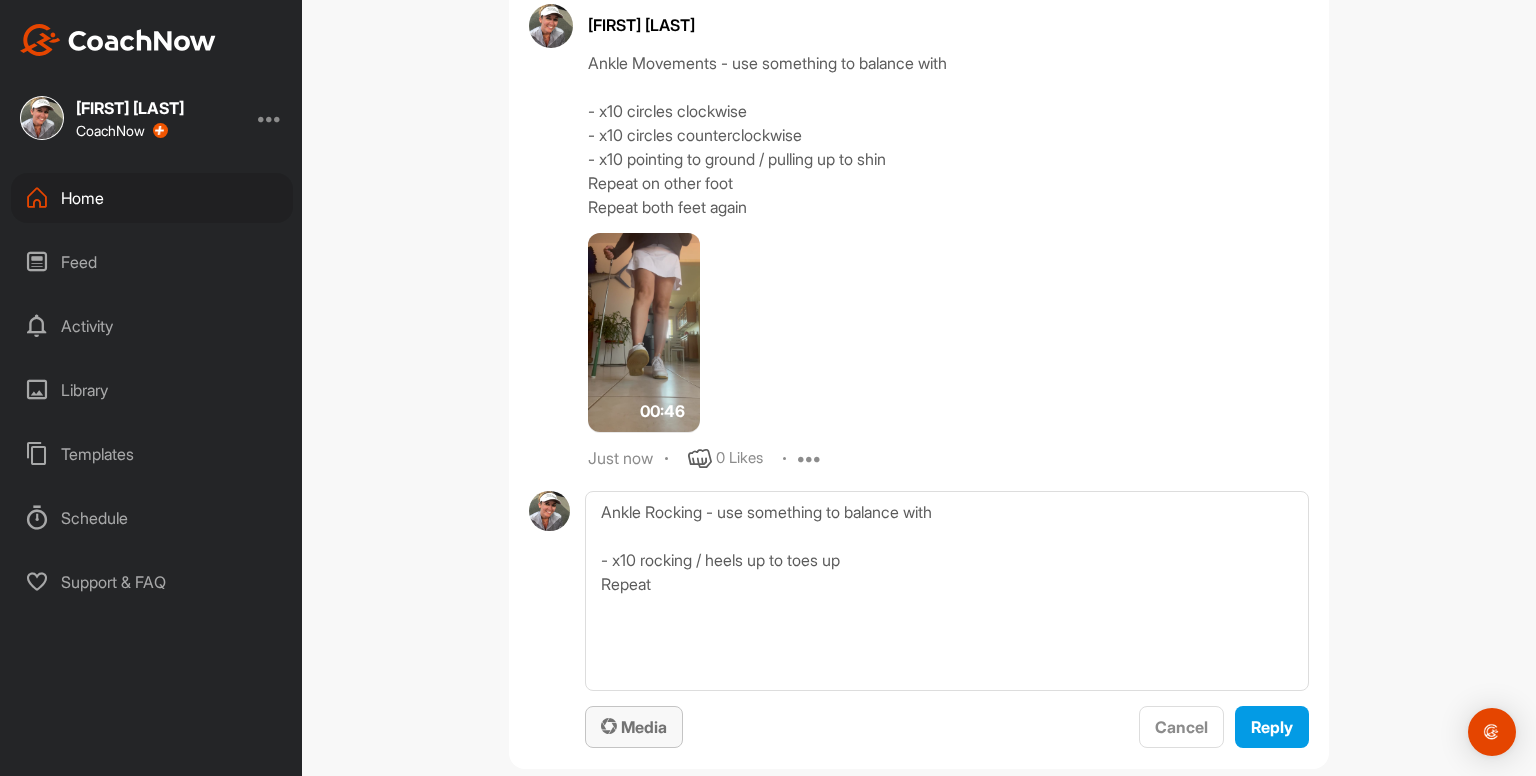 click on "Media" at bounding box center [634, 727] 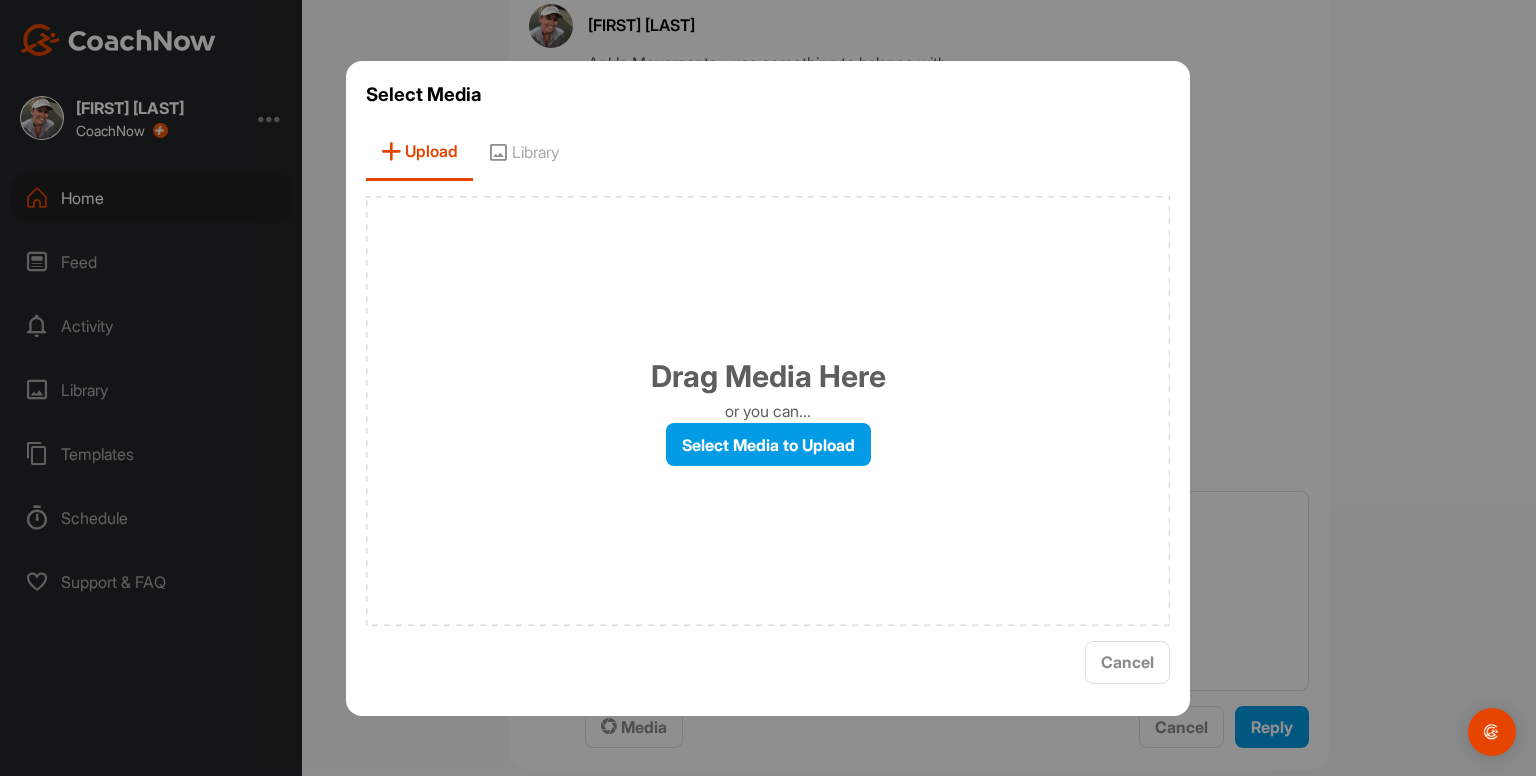 click on "Library" at bounding box center [523, 152] 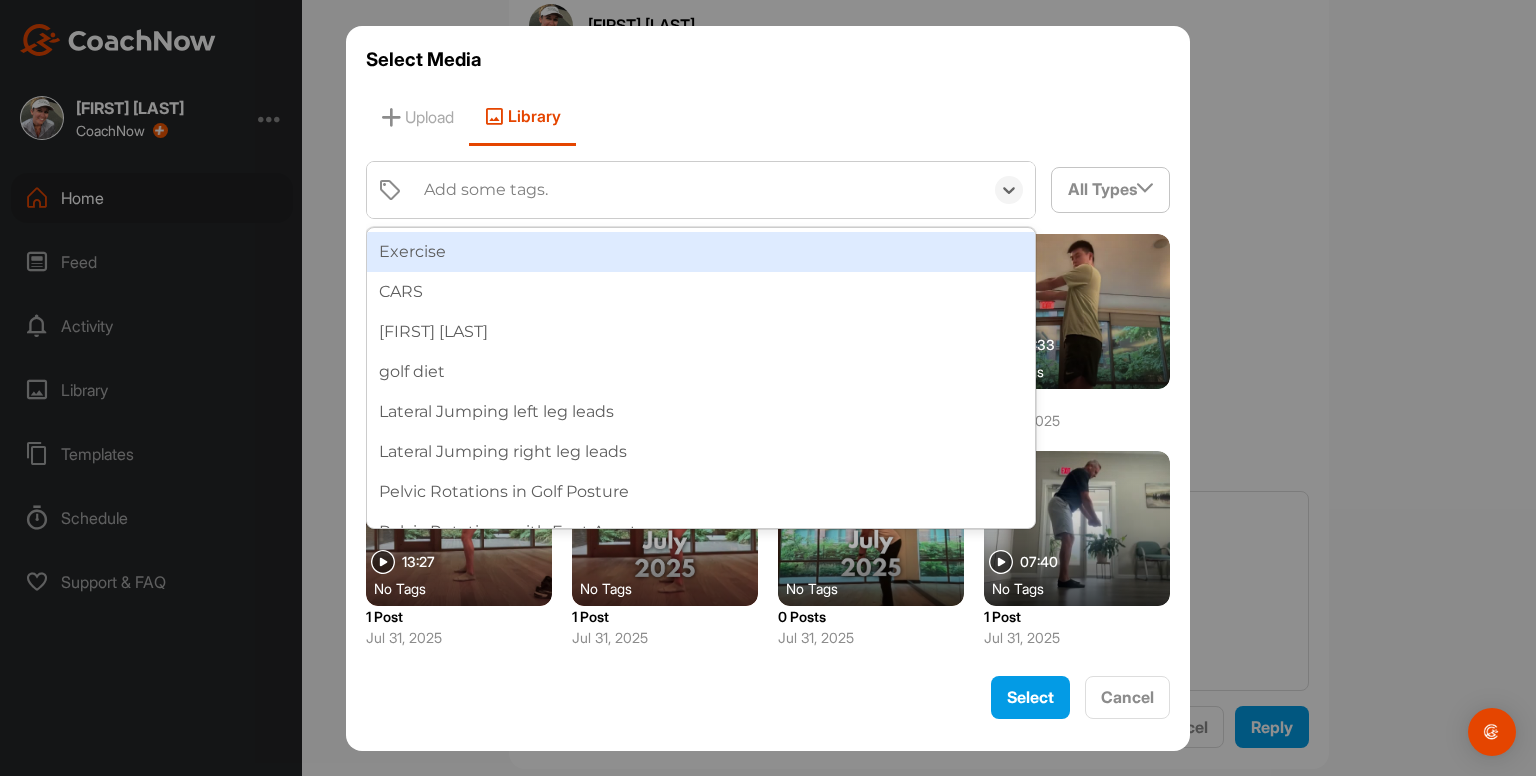 click on "Add some tags." at bounding box center (486, 190) 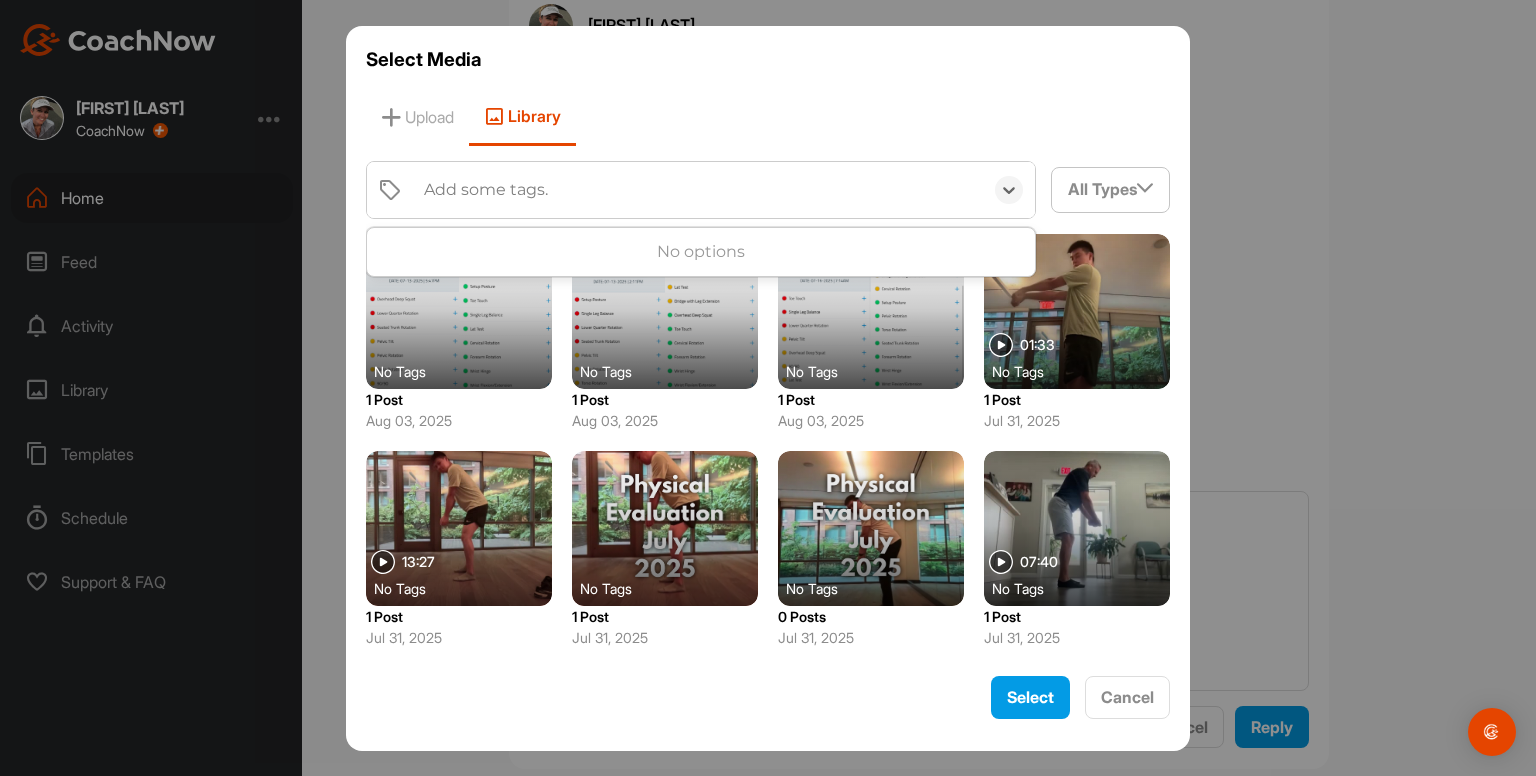 click on "Add some tags." at bounding box center (486, 190) 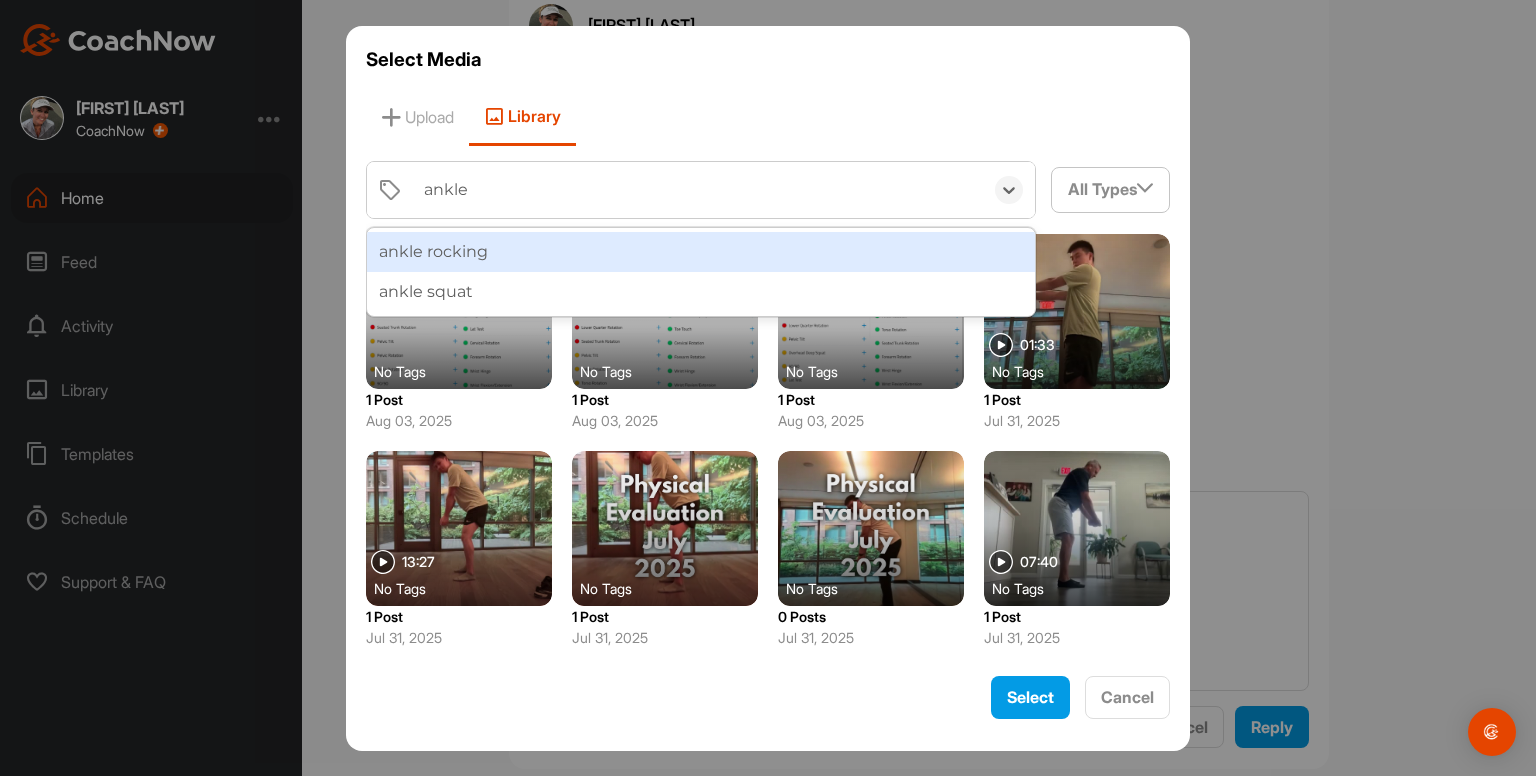 type on "ankle r" 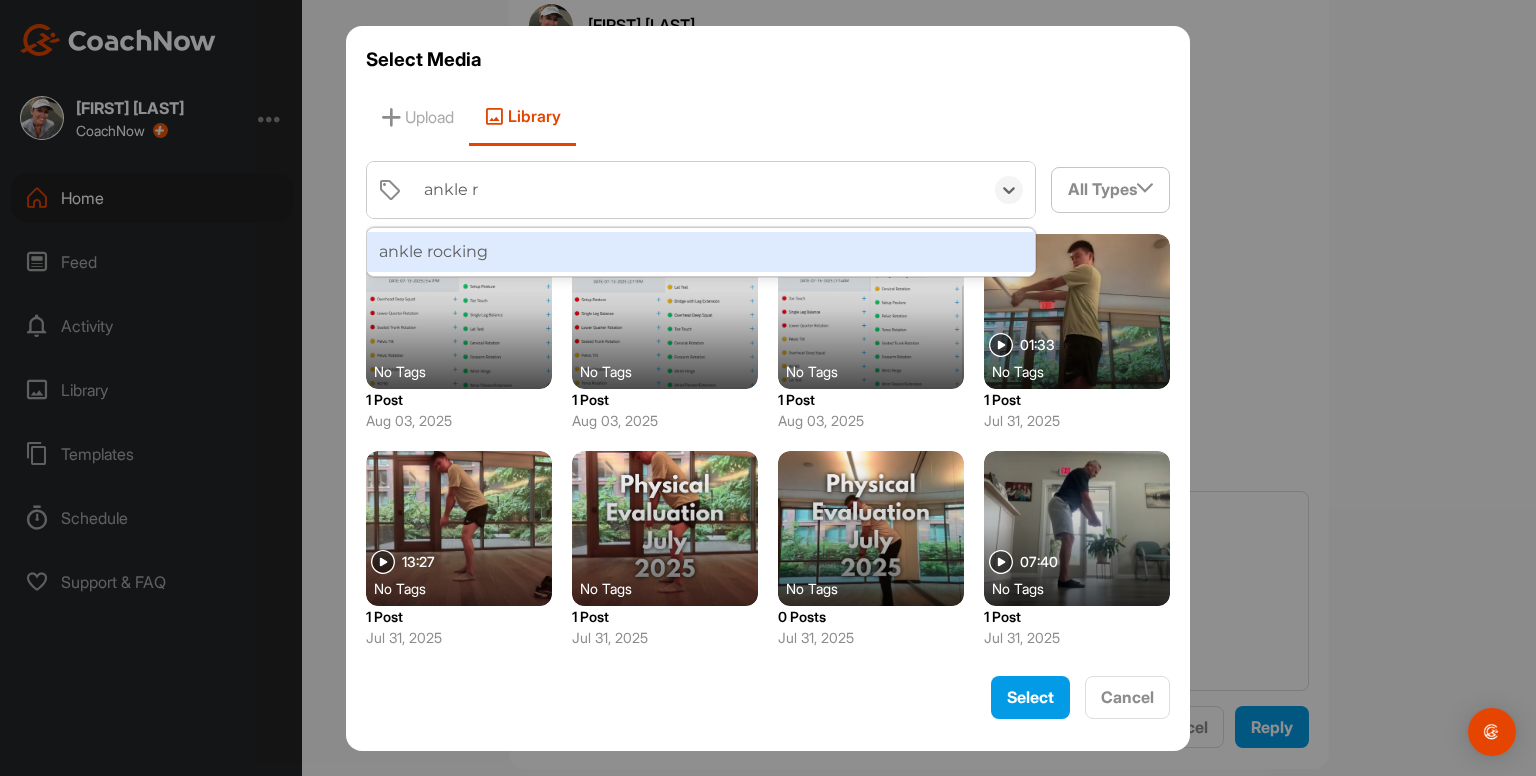 click on "ankle rocking" at bounding box center [701, 252] 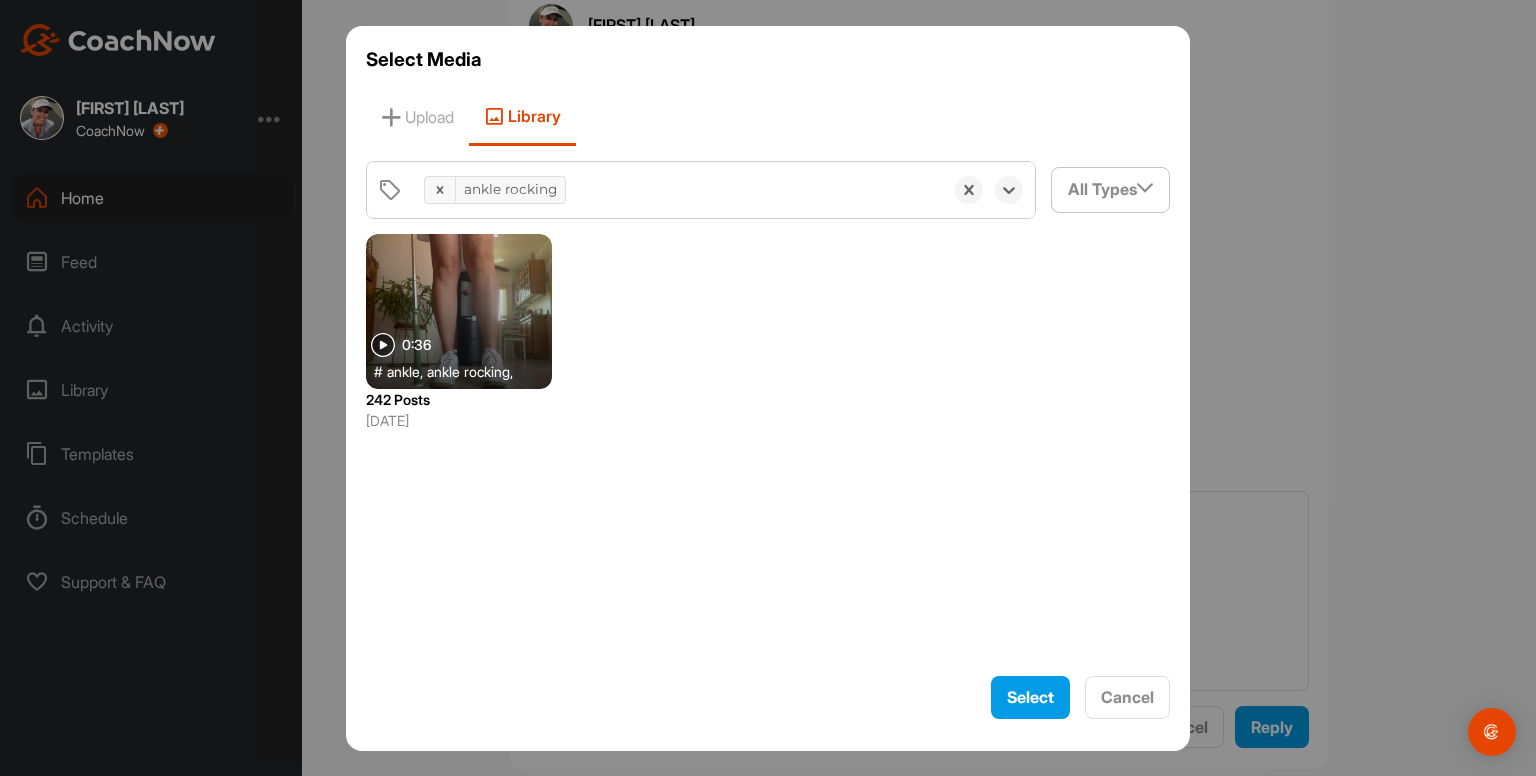 click at bounding box center (459, 311) 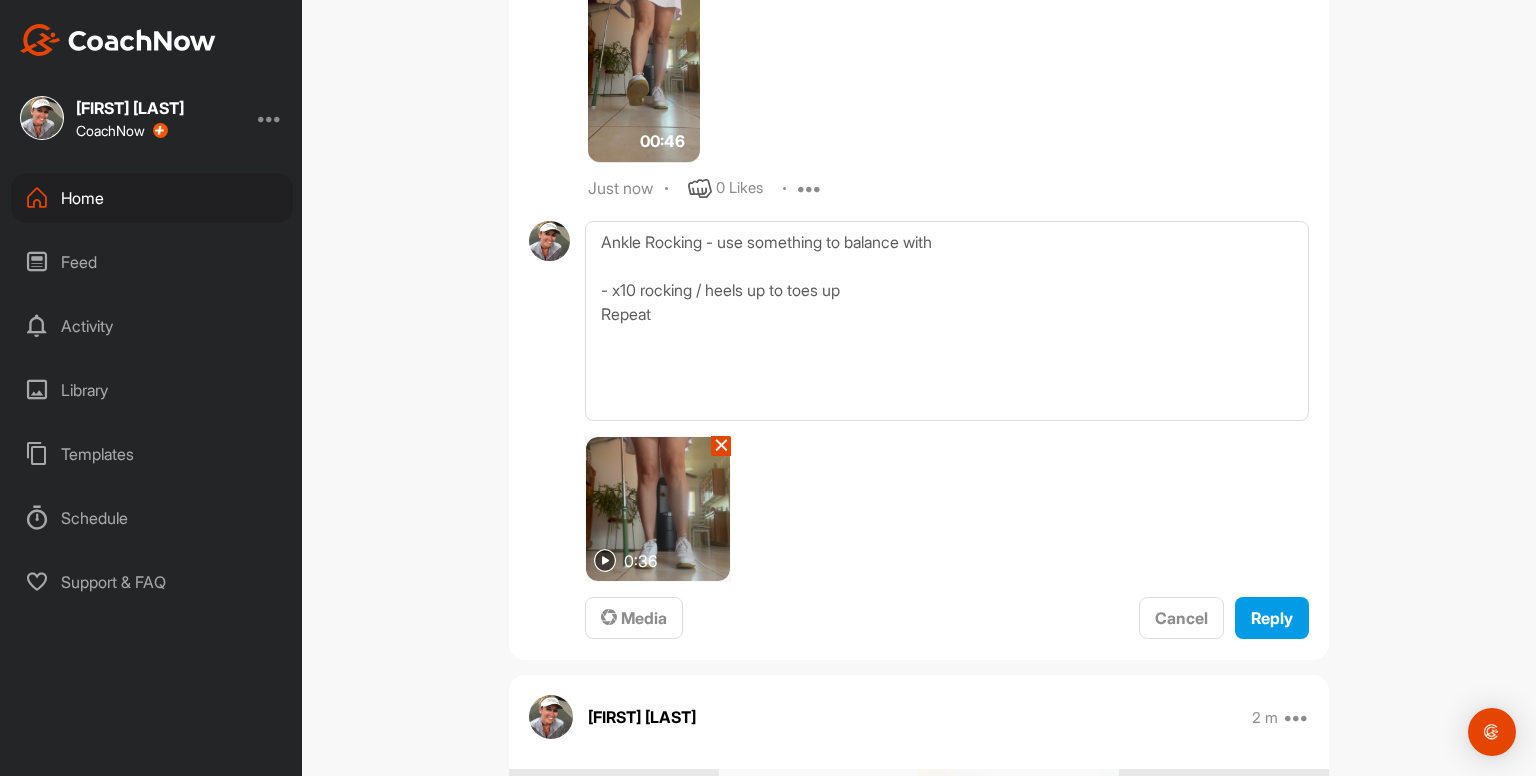 scroll, scrollTop: 1450, scrollLeft: 0, axis: vertical 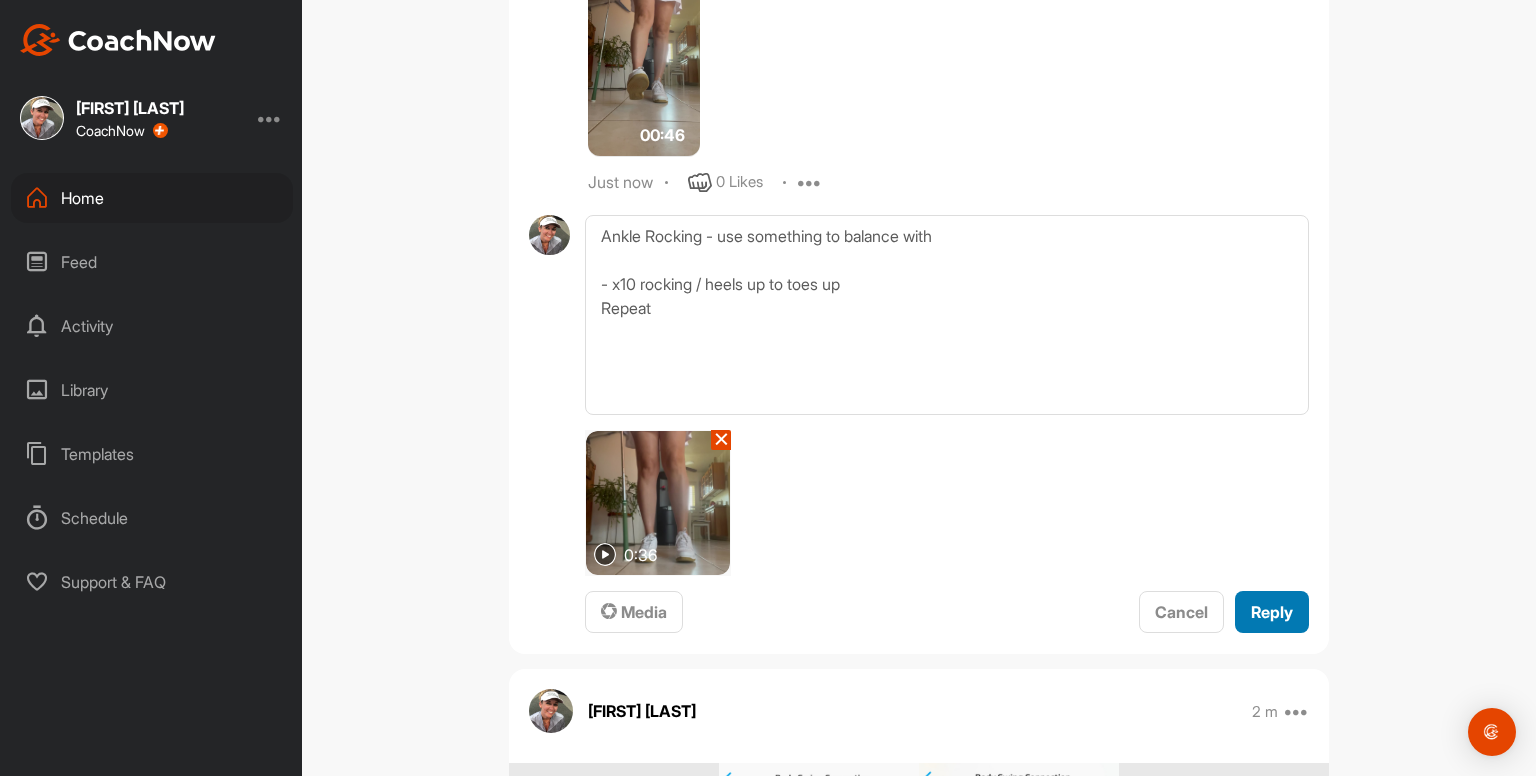 click on "Reply" at bounding box center [1272, 612] 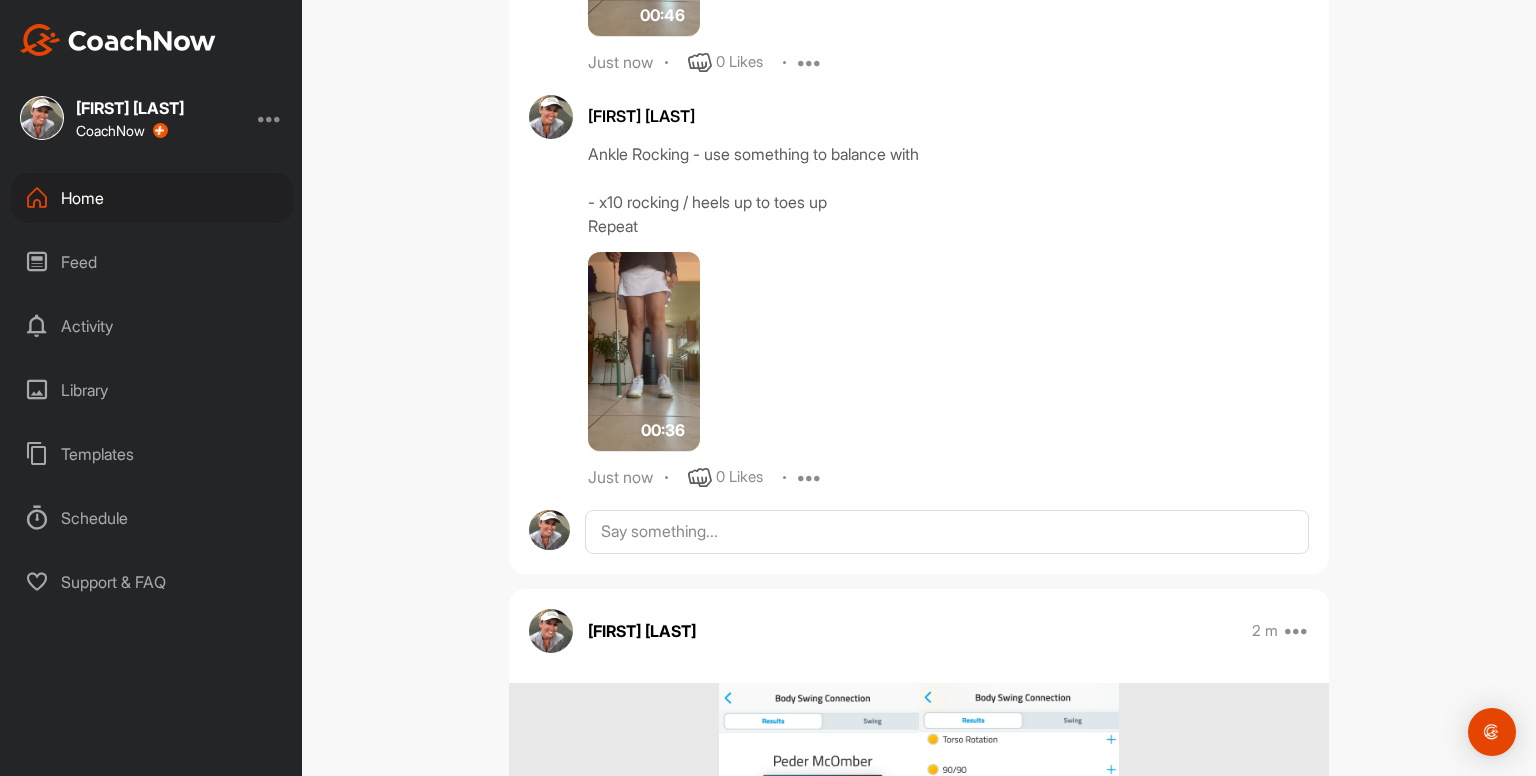 scroll, scrollTop: 1576, scrollLeft: 0, axis: vertical 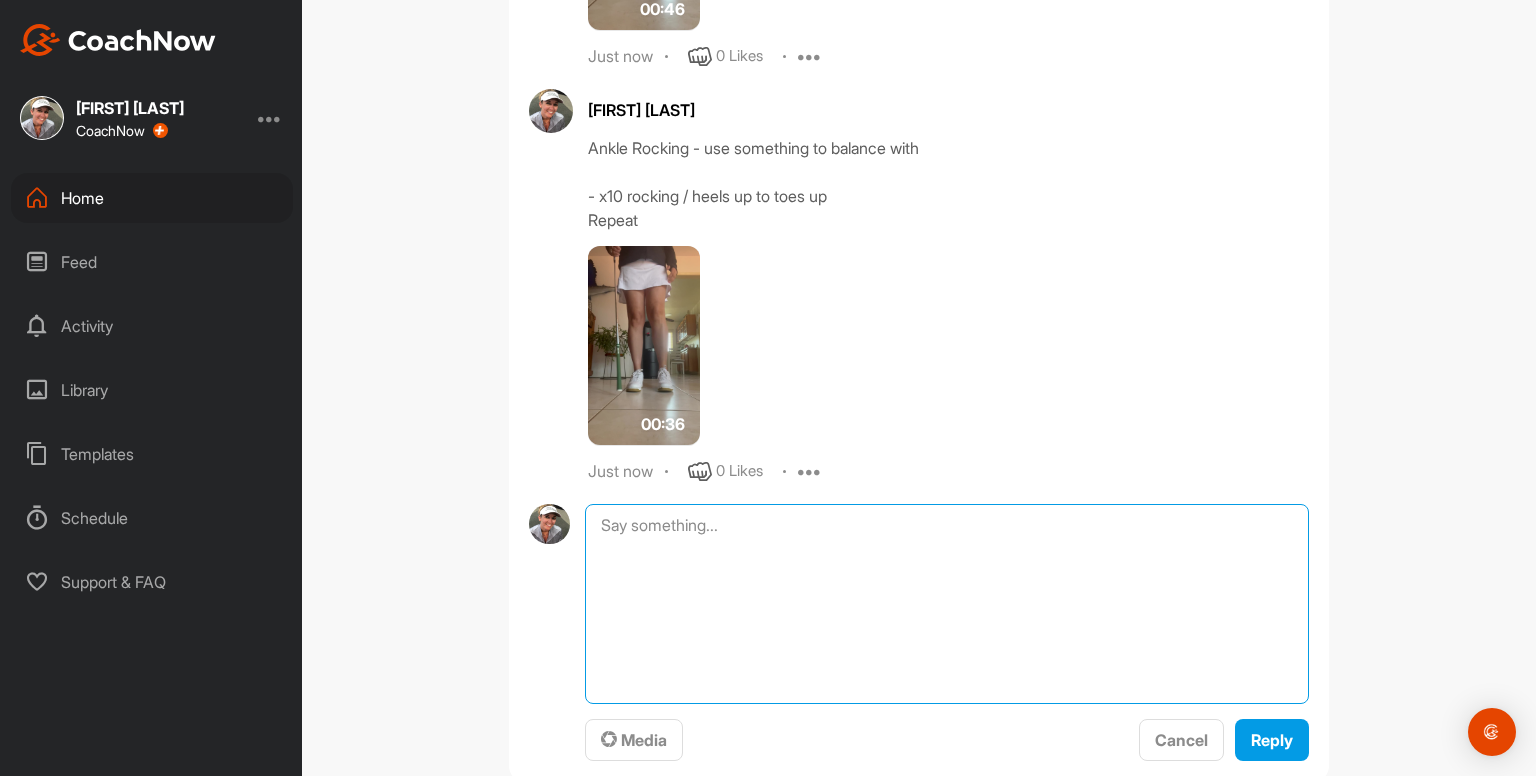 click at bounding box center (947, 604) 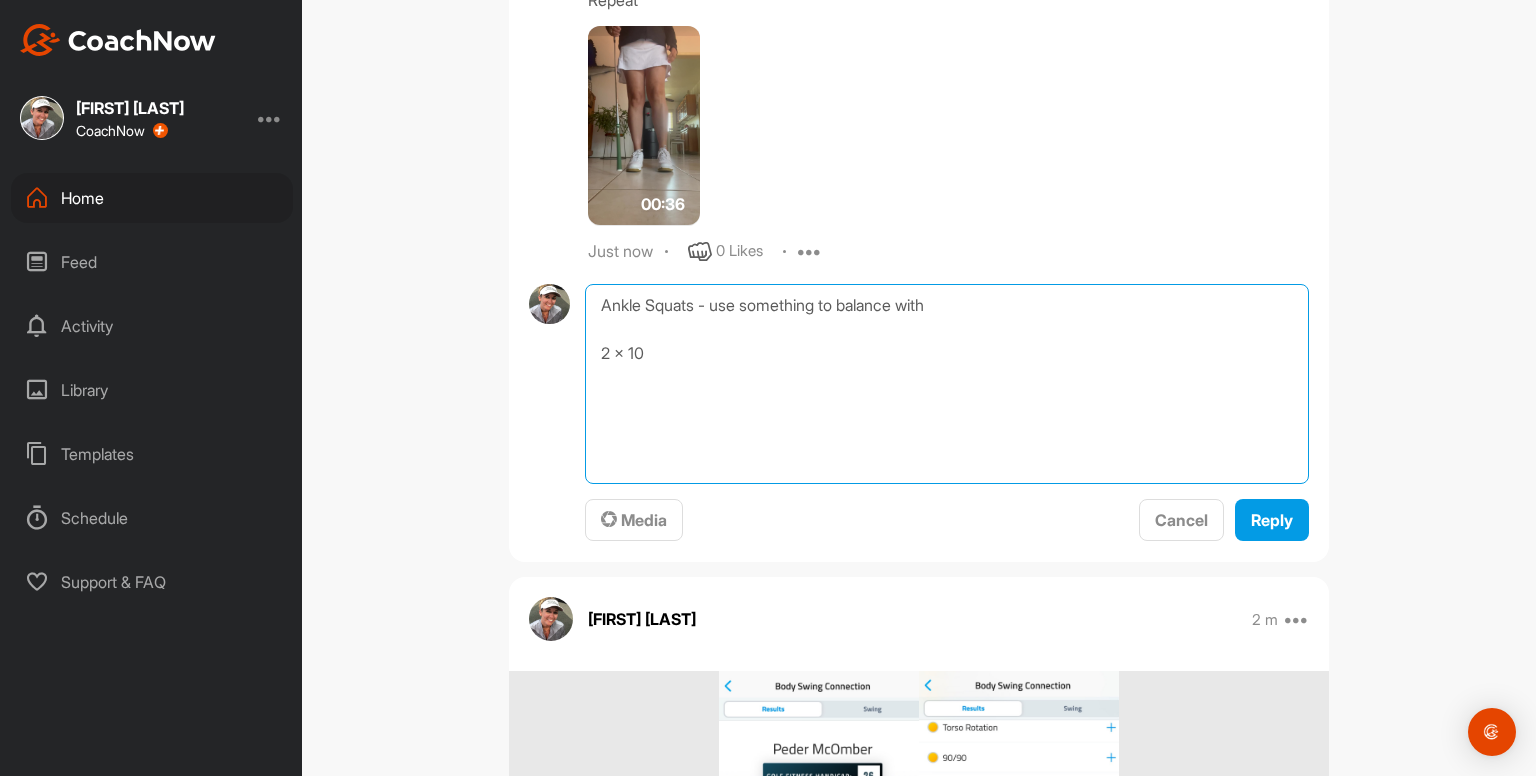 scroll, scrollTop: 1804, scrollLeft: 0, axis: vertical 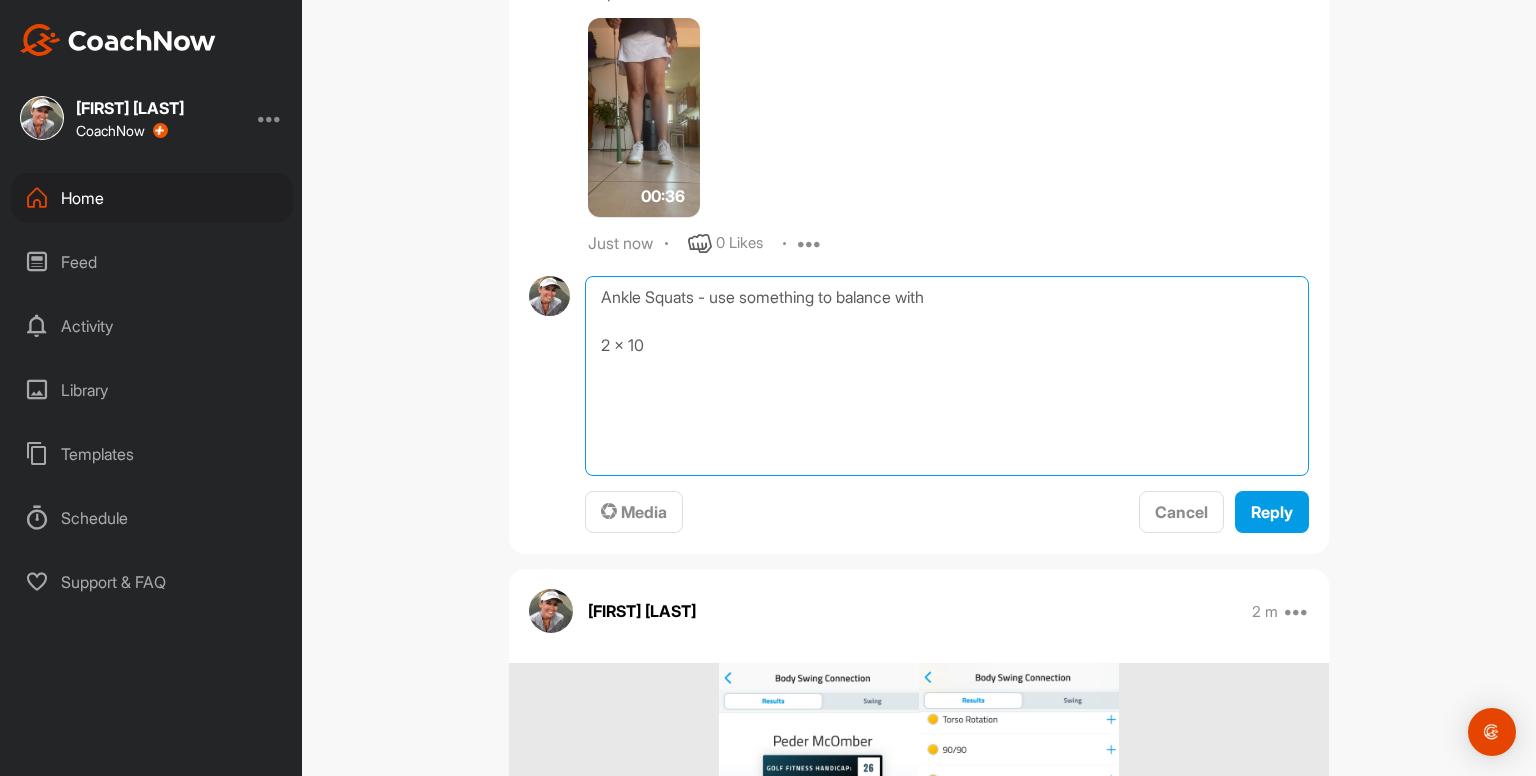 type on "Ankle Squats - use something to balance with
2 x 10" 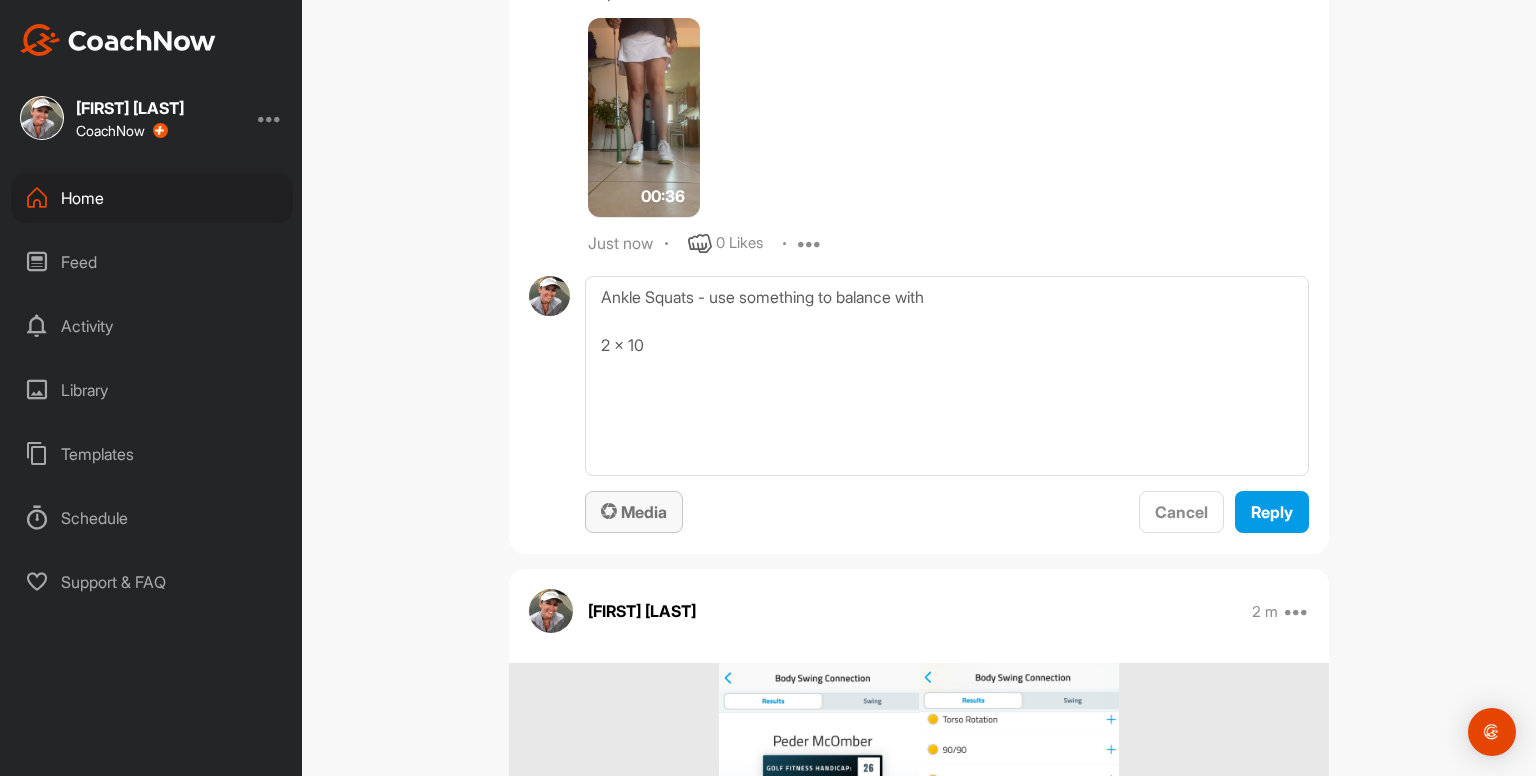 click on "Media" at bounding box center (634, 512) 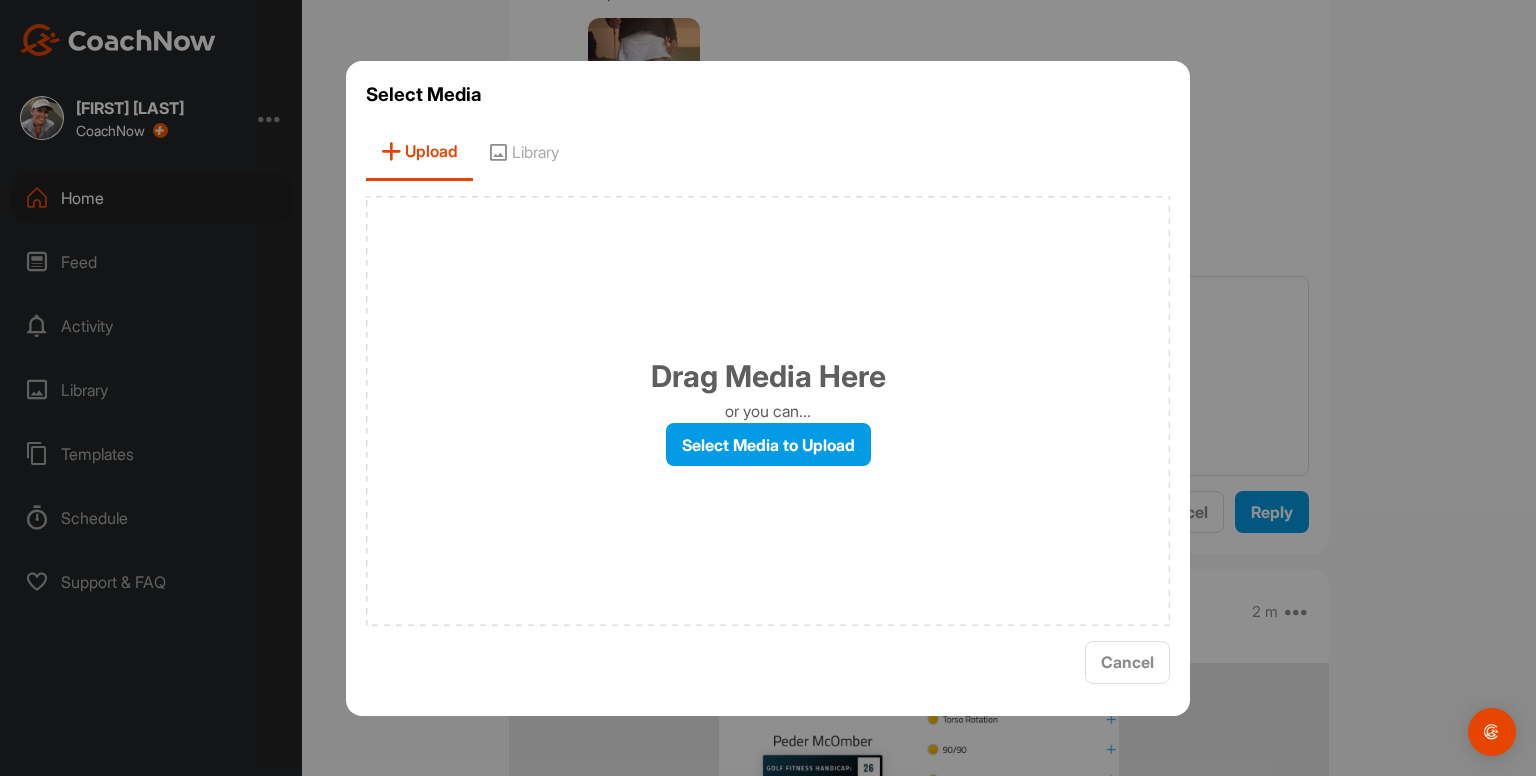 click on "Library" at bounding box center (523, 152) 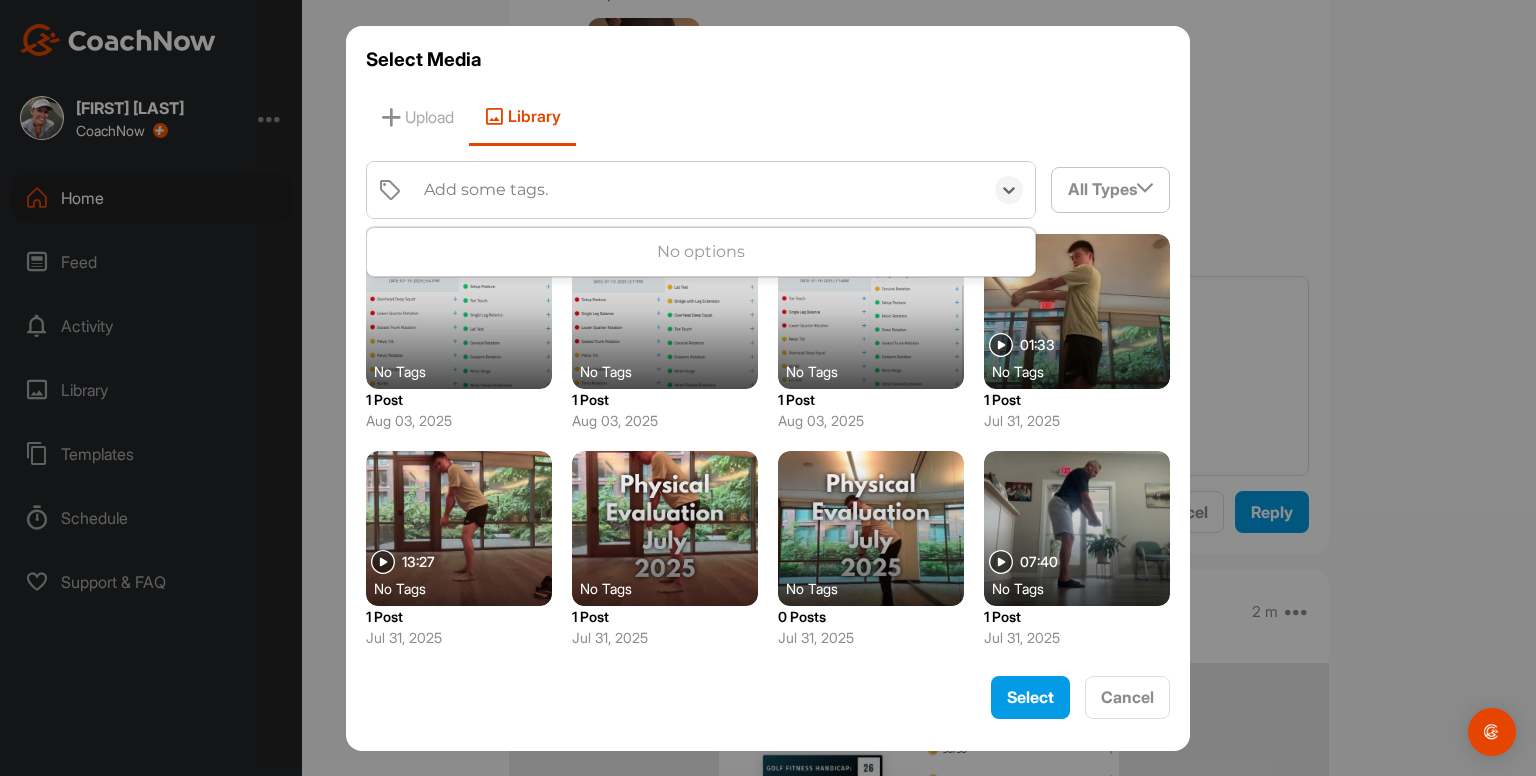 click on "Add some tags." at bounding box center (486, 190) 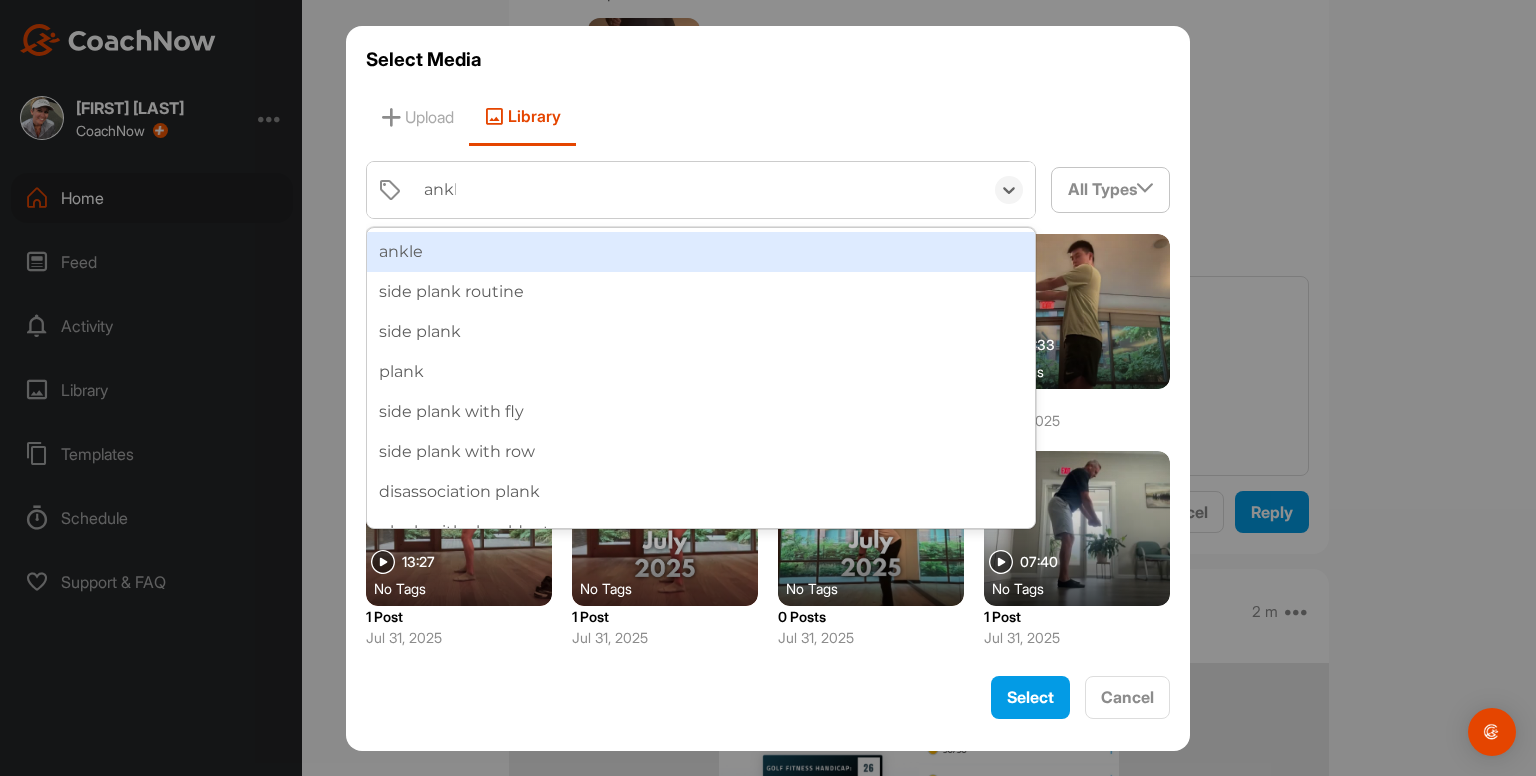 type on "ankle" 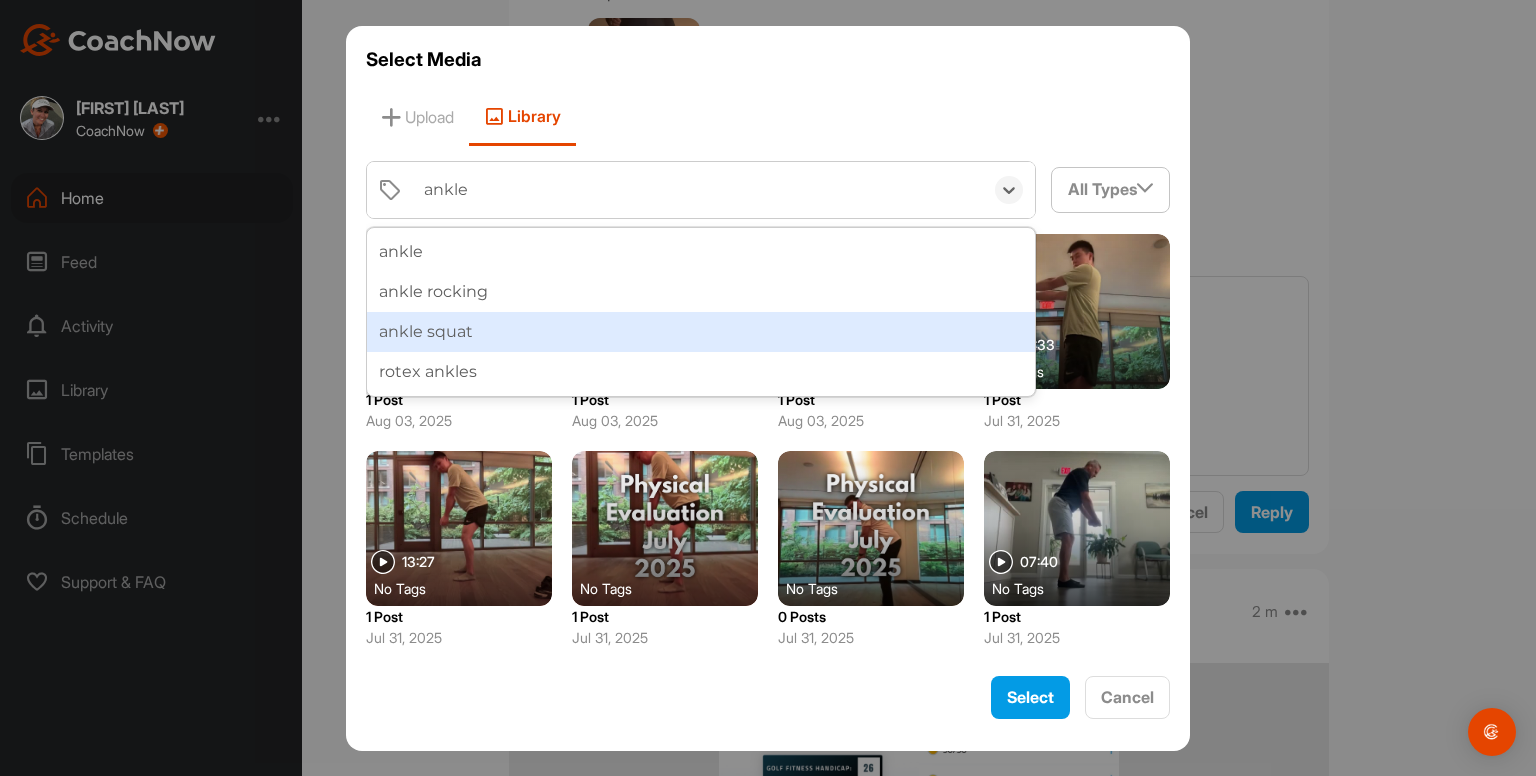 click on "ankle squat" at bounding box center [701, 332] 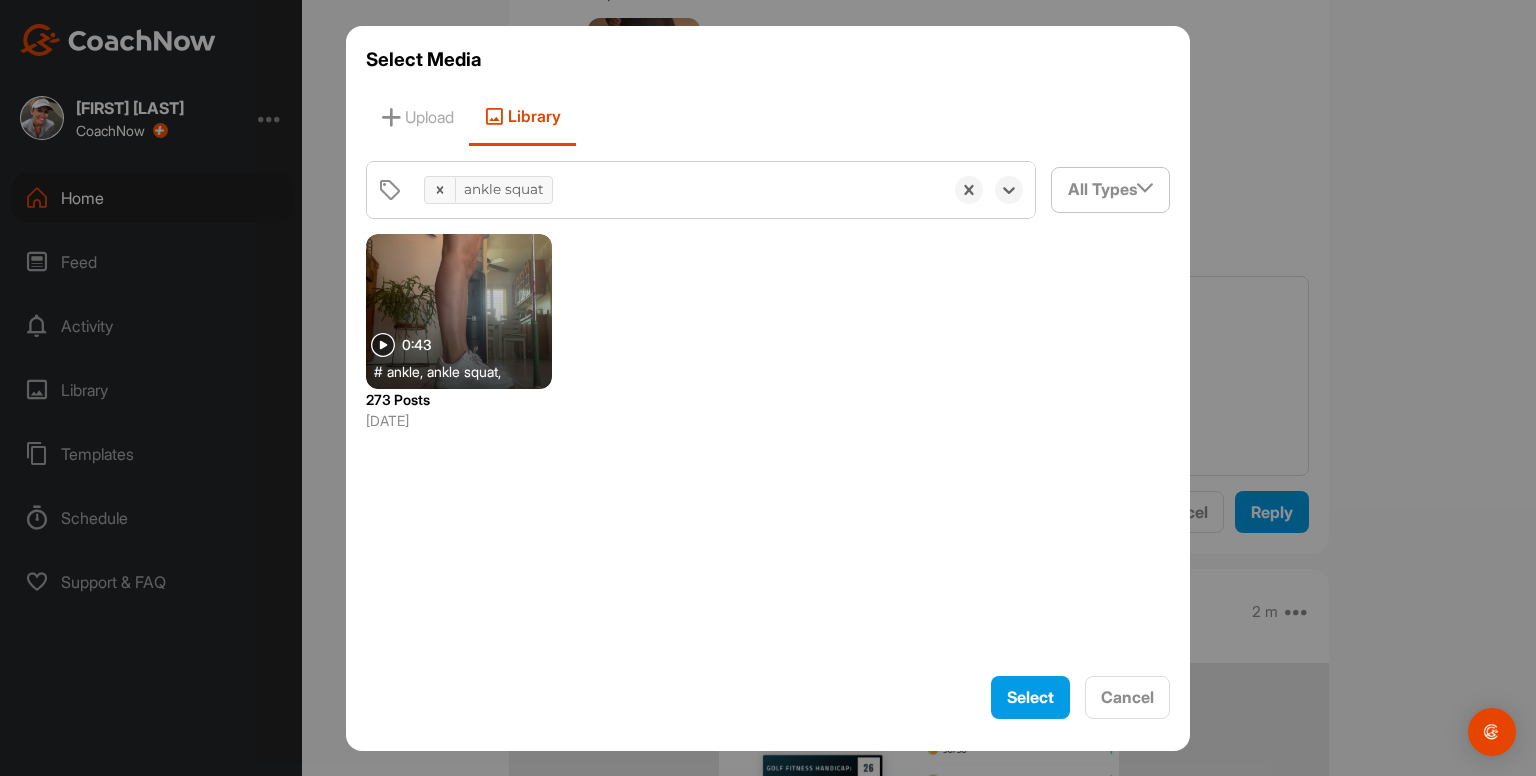 click at bounding box center (459, 311) 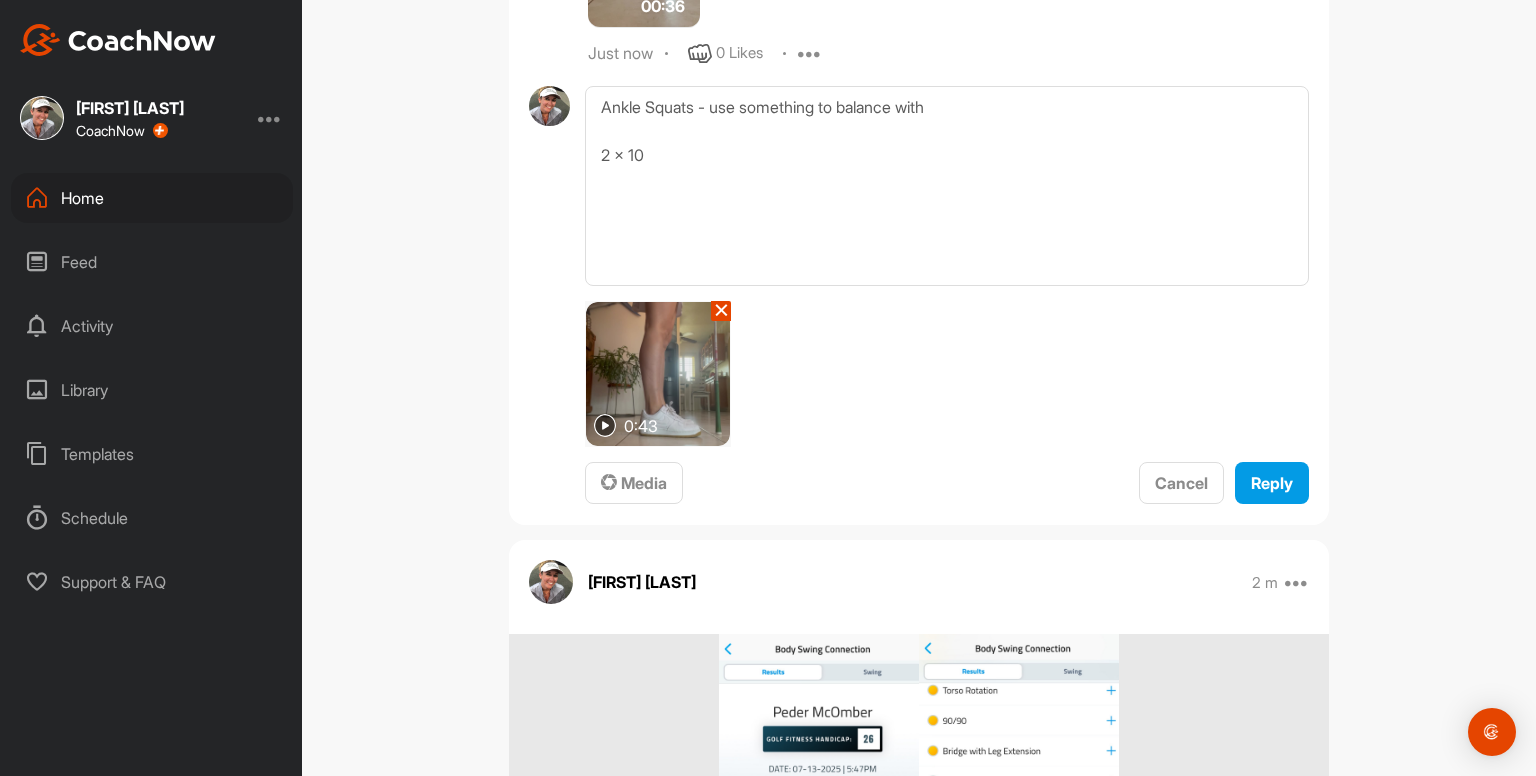 scroll, scrollTop: 1996, scrollLeft: 0, axis: vertical 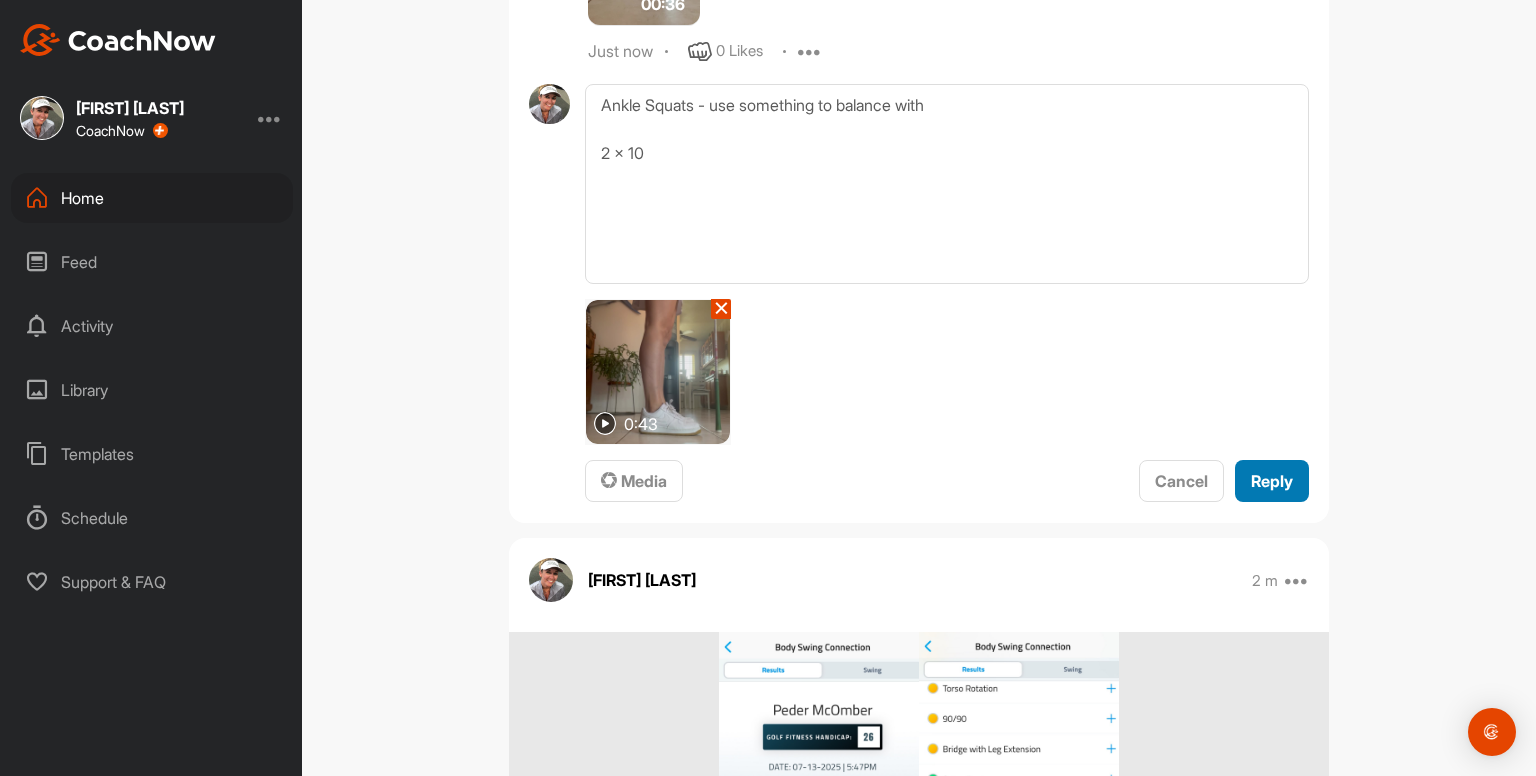 click on "Reply" at bounding box center [1272, 481] 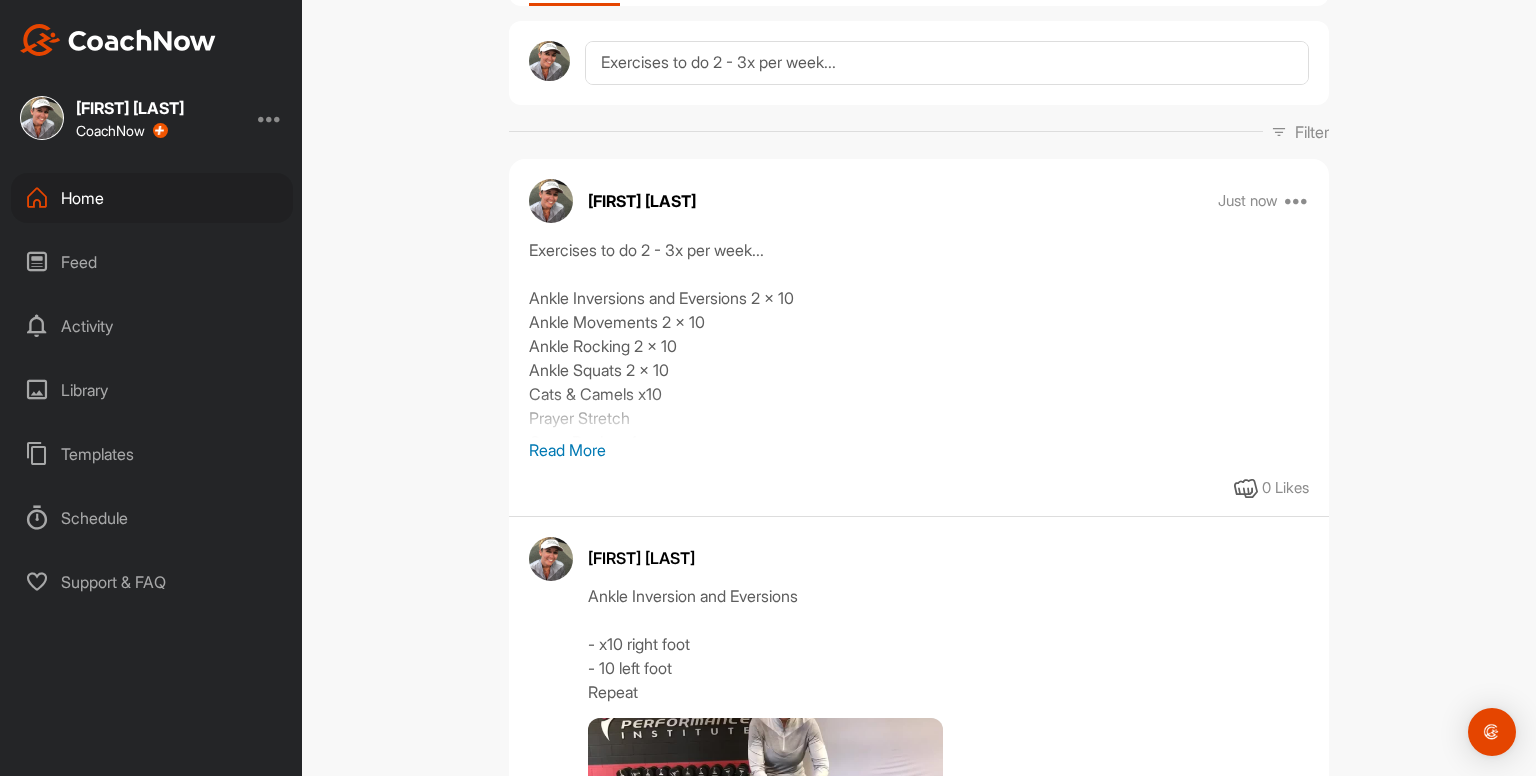 scroll, scrollTop: 203, scrollLeft: 0, axis: vertical 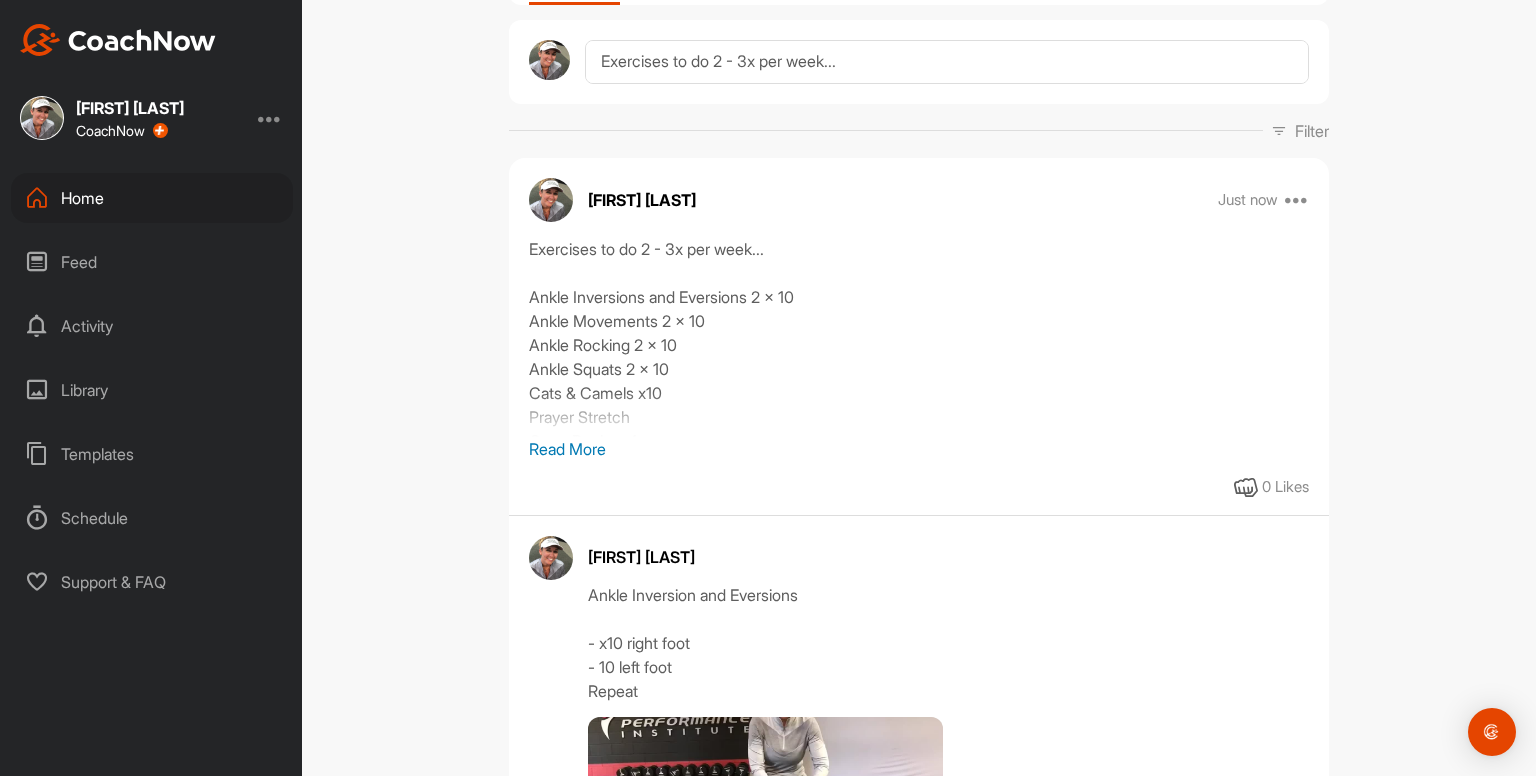 click on "Read More" at bounding box center [919, 449] 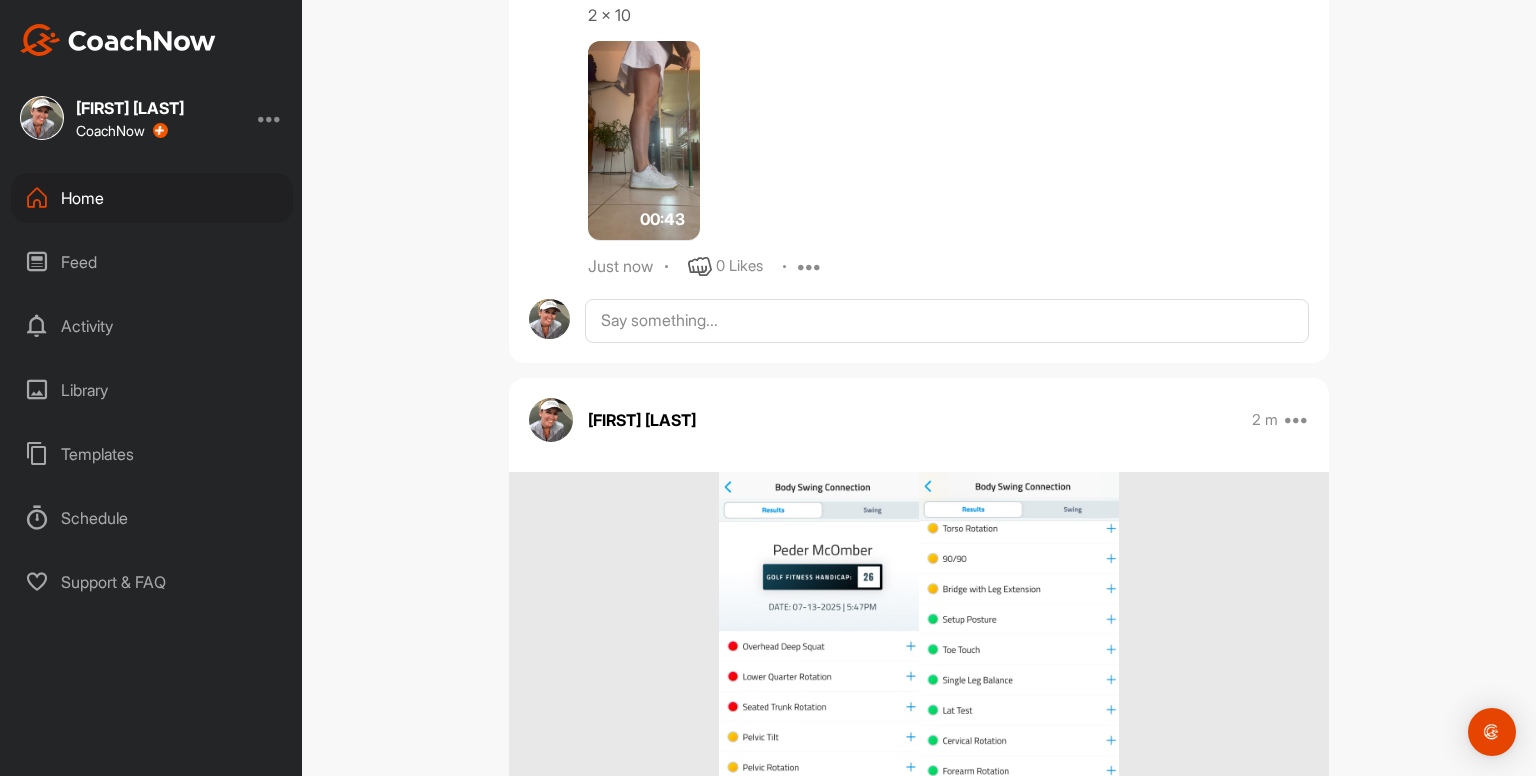 scroll, scrollTop: 2399, scrollLeft: 0, axis: vertical 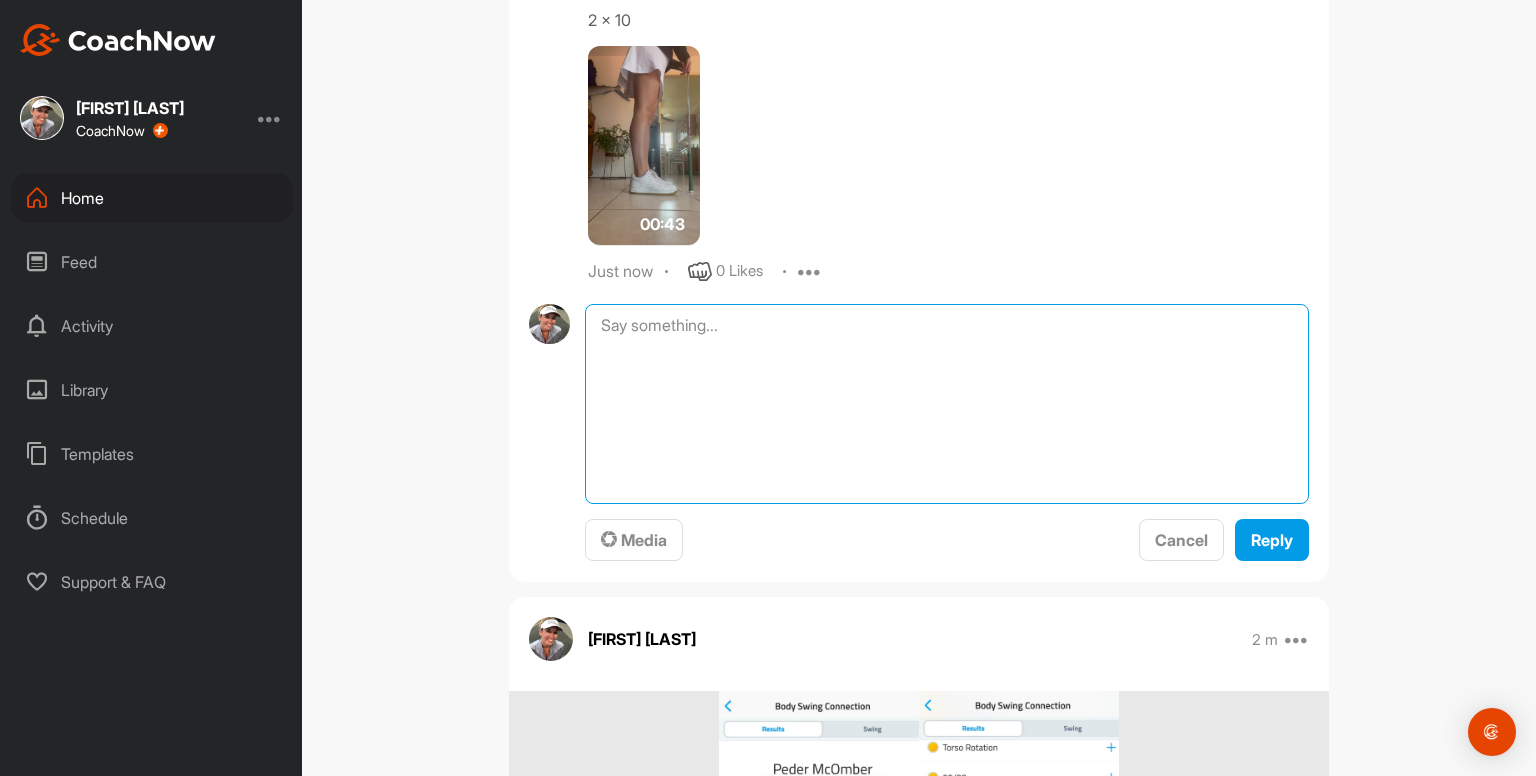 click at bounding box center [947, 404] 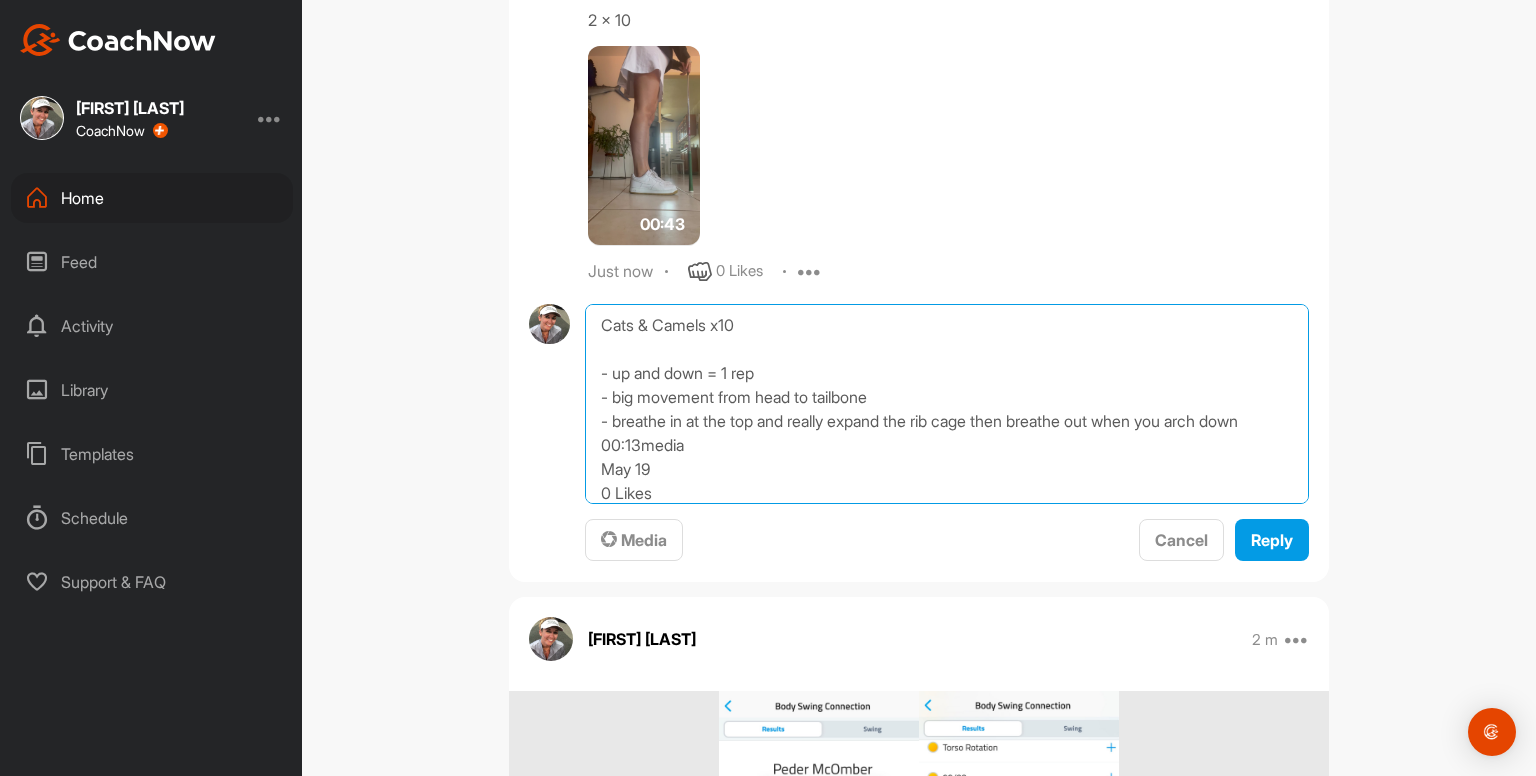 scroll, scrollTop: 168, scrollLeft: 0, axis: vertical 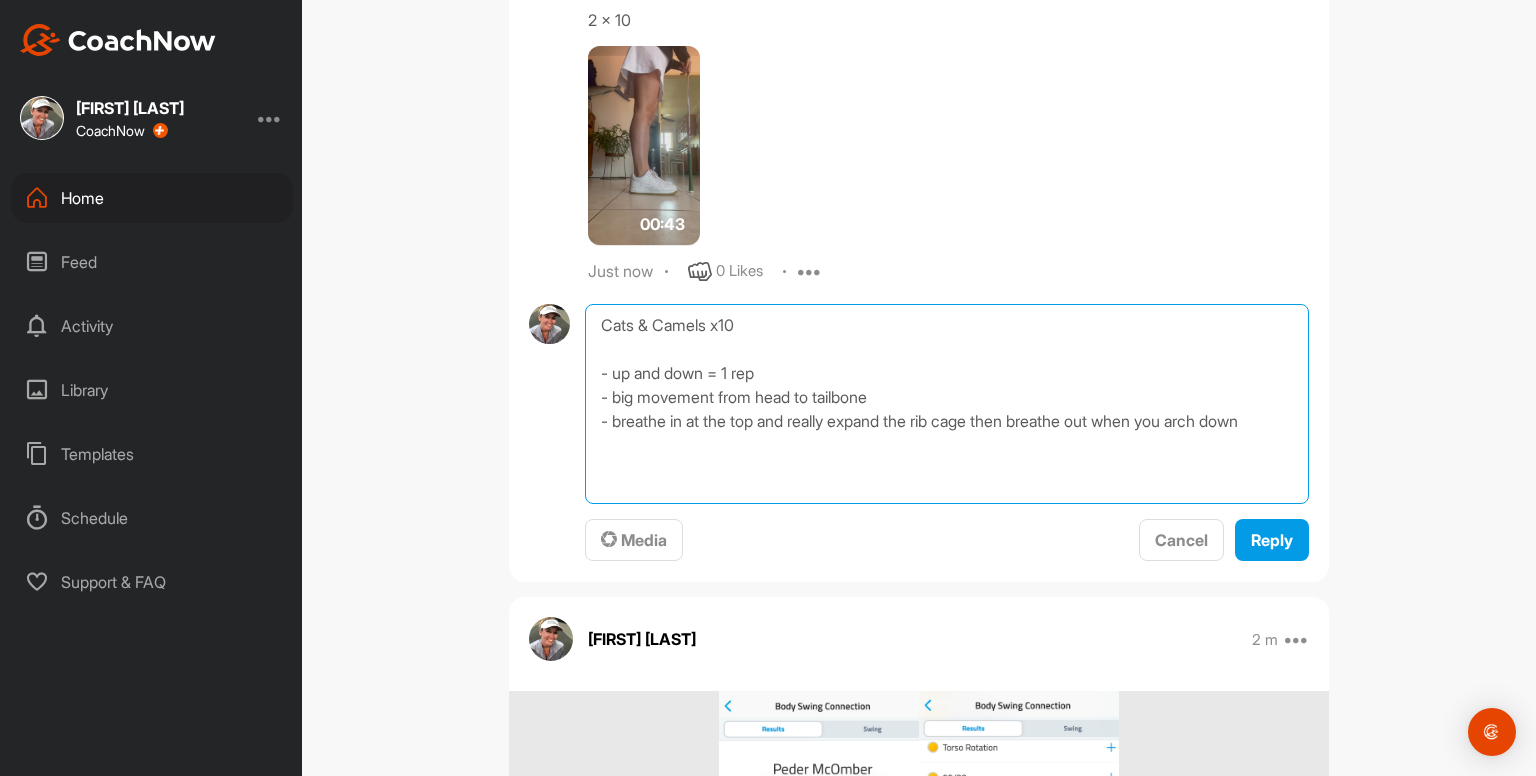 type on "Cats & Camels x10
- up and down = 1 rep
- big movement from head to tailbone
- breathe in at the top and really expand the rib cage then breathe out when you arch down" 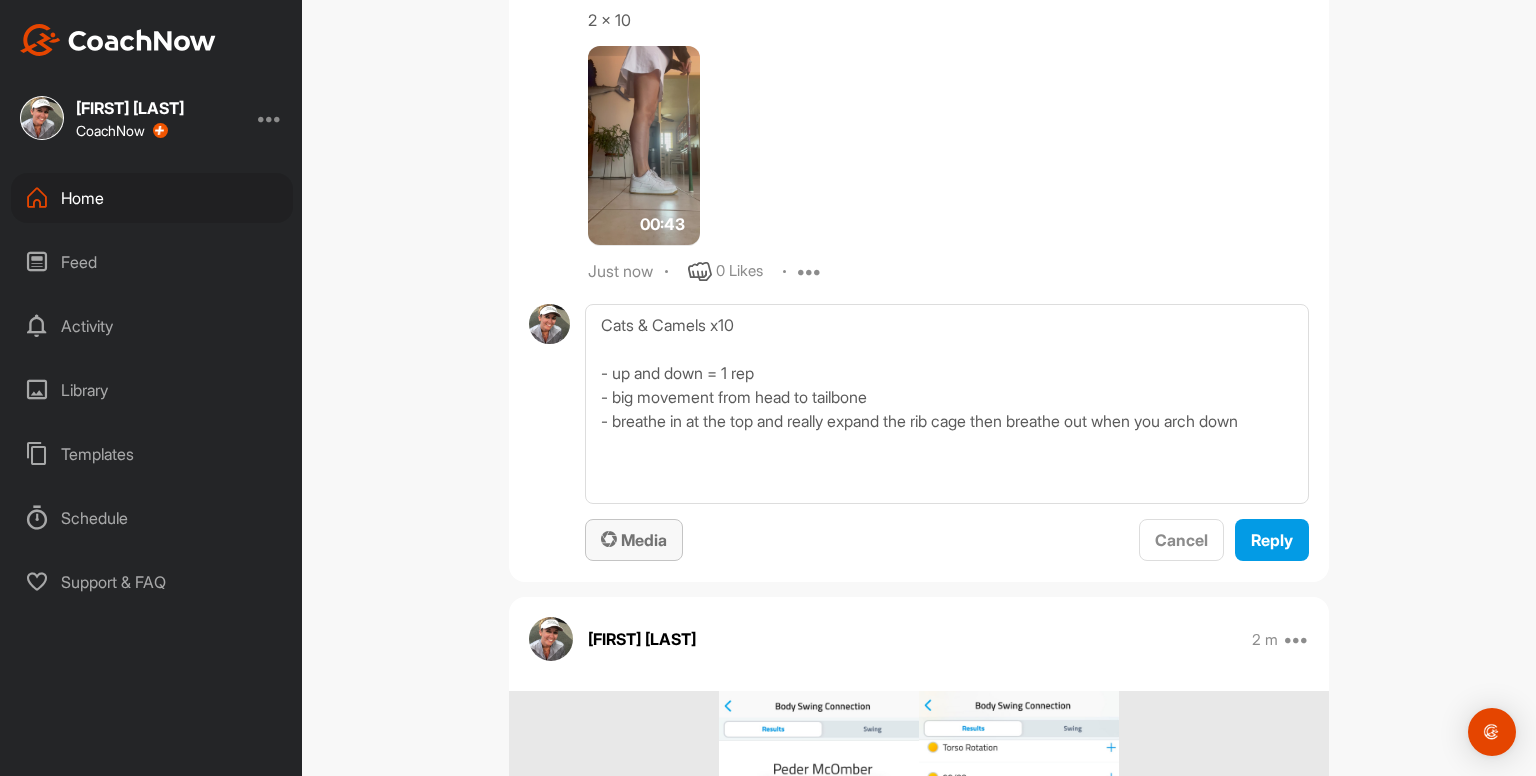 click on "Media" at bounding box center (634, 540) 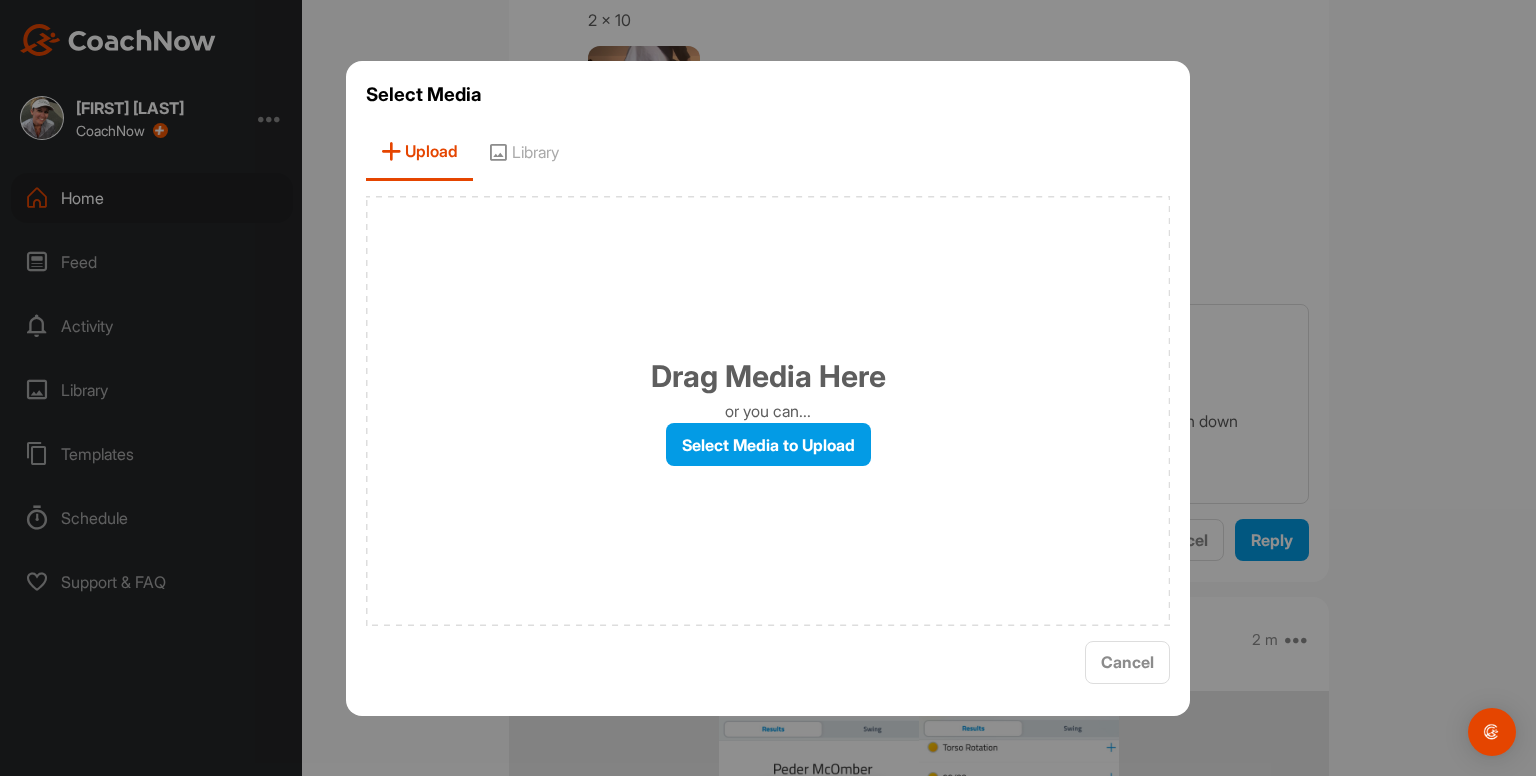 click on "Library" at bounding box center (523, 152) 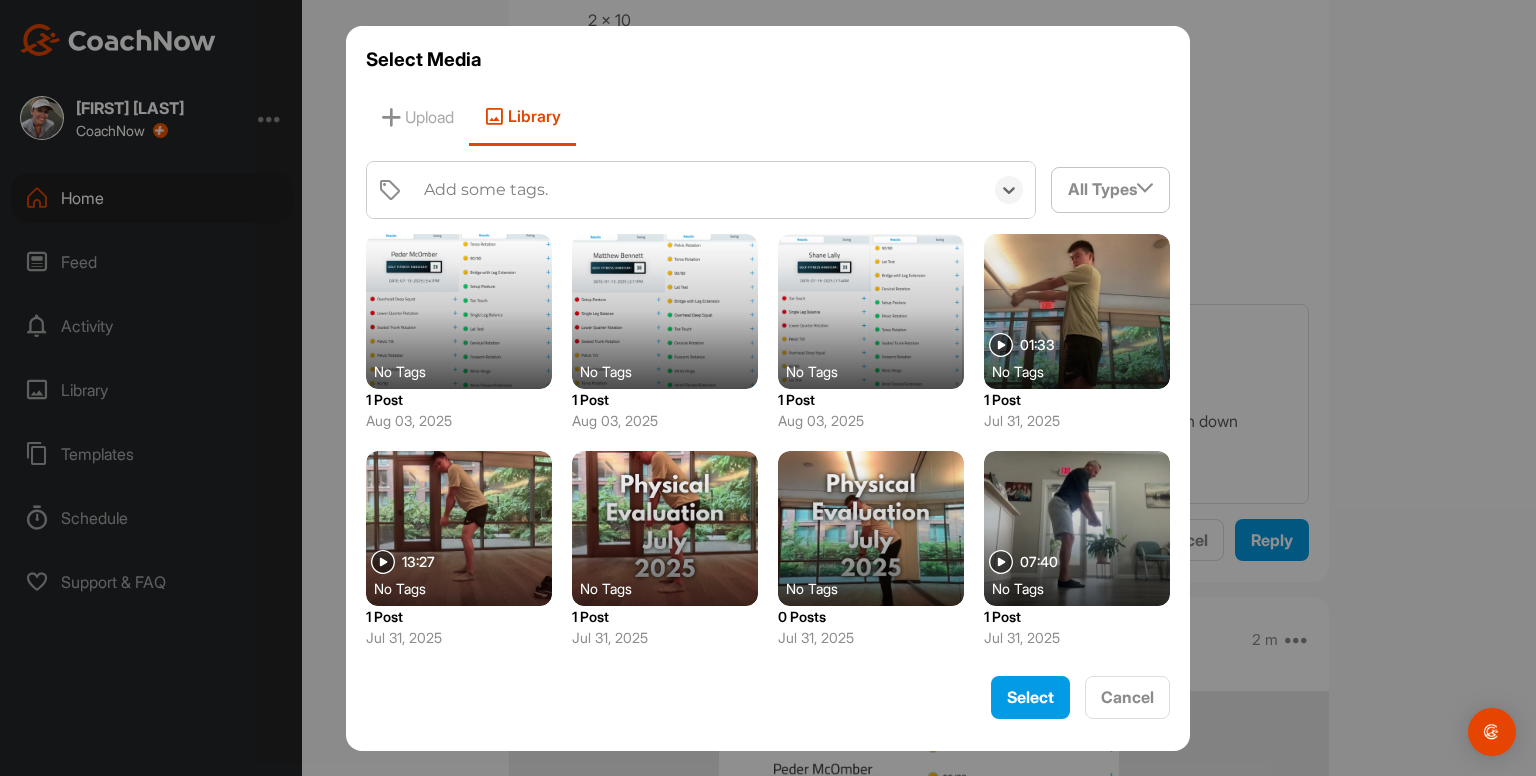 click on "Add some tags." at bounding box center (486, 190) 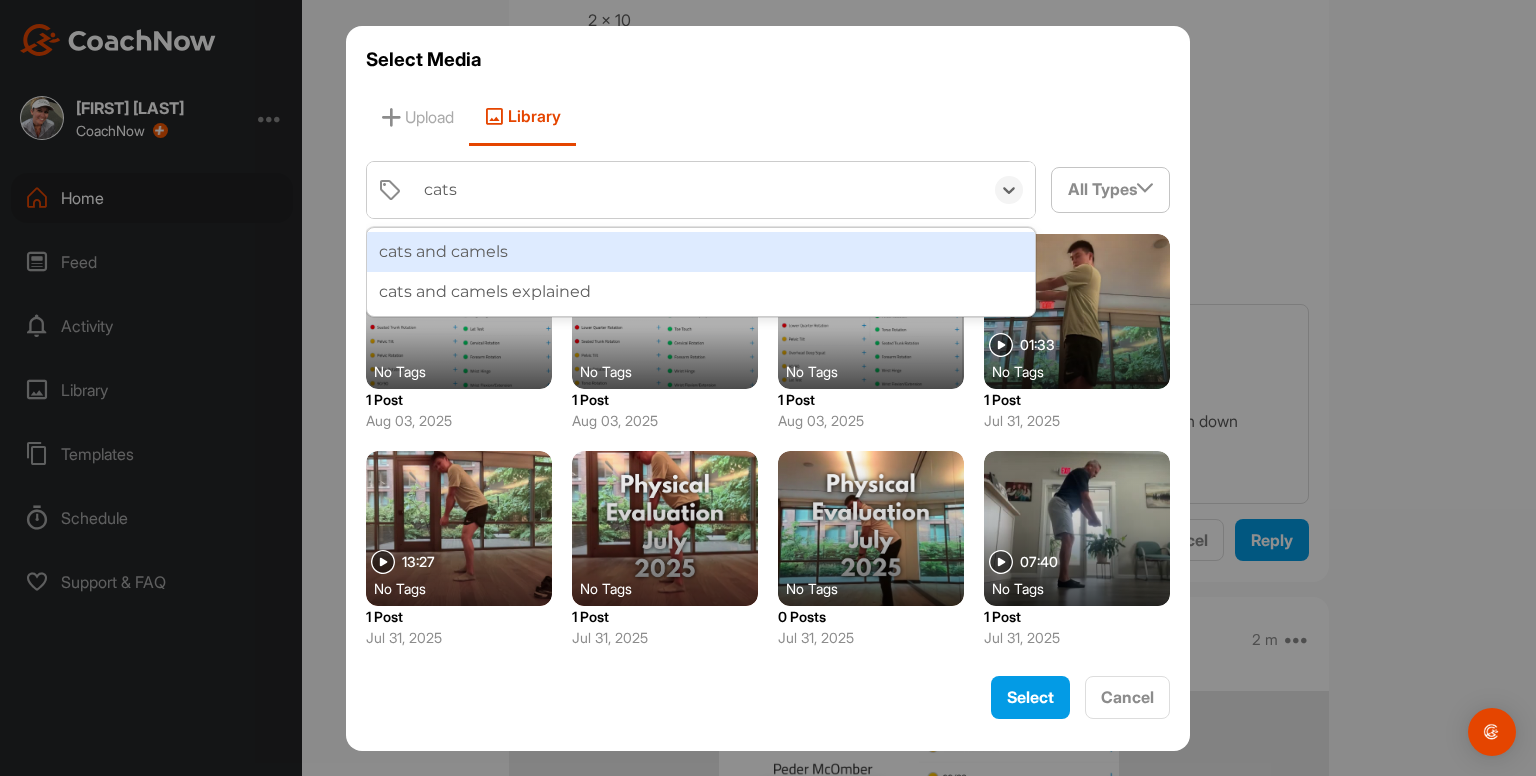 type on "cats a" 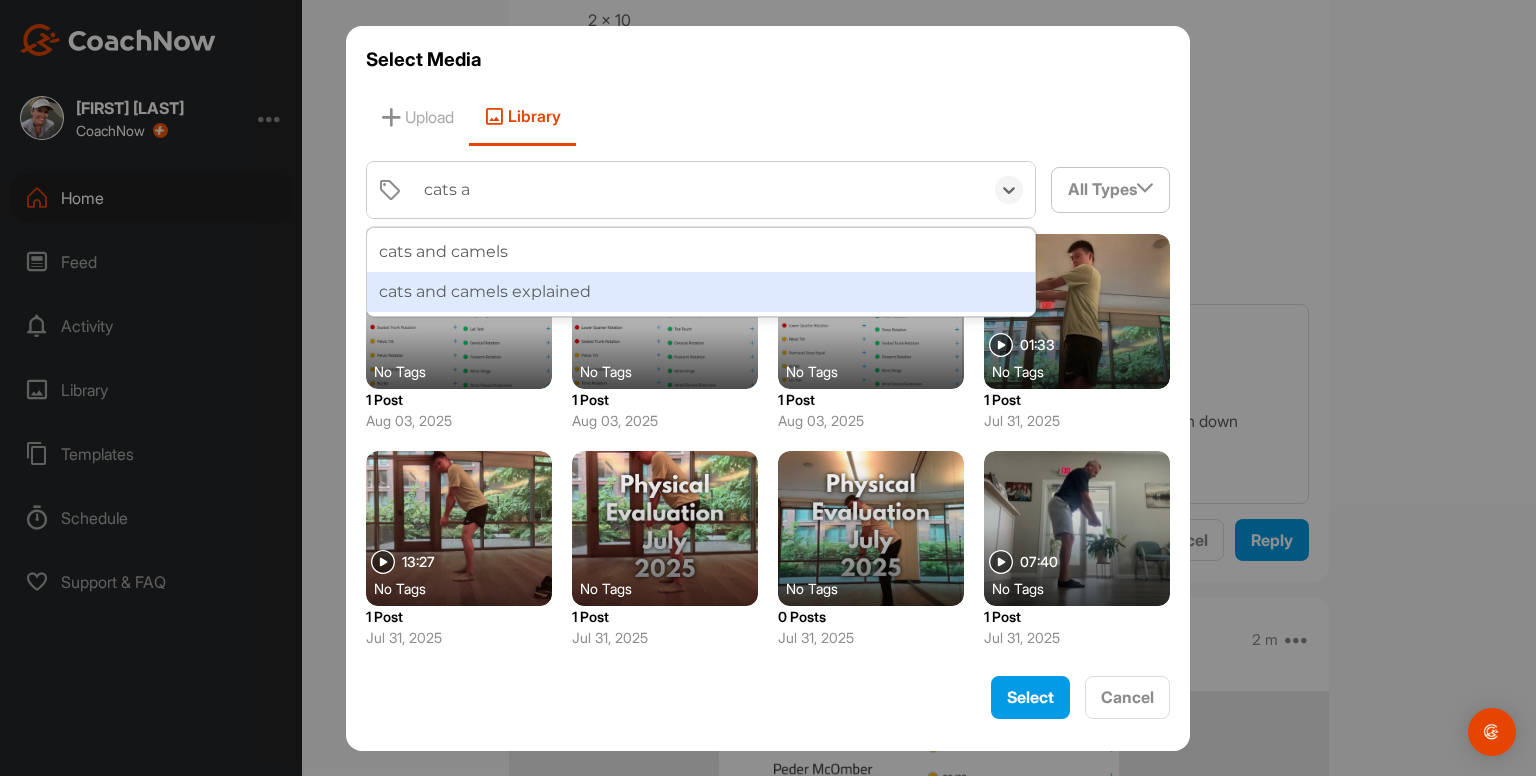 click on "cats and camels explained" at bounding box center (701, 292) 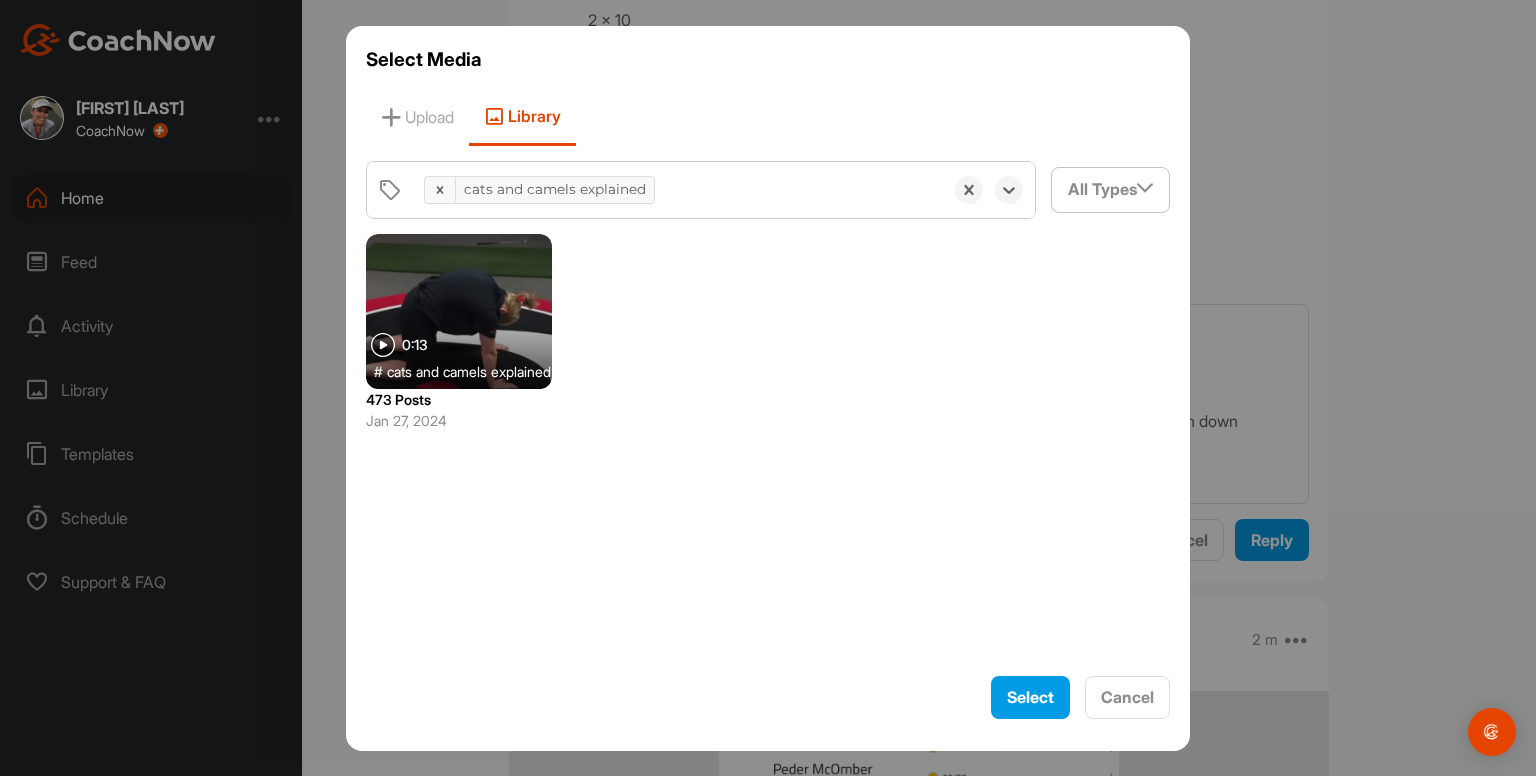 click at bounding box center [459, 311] 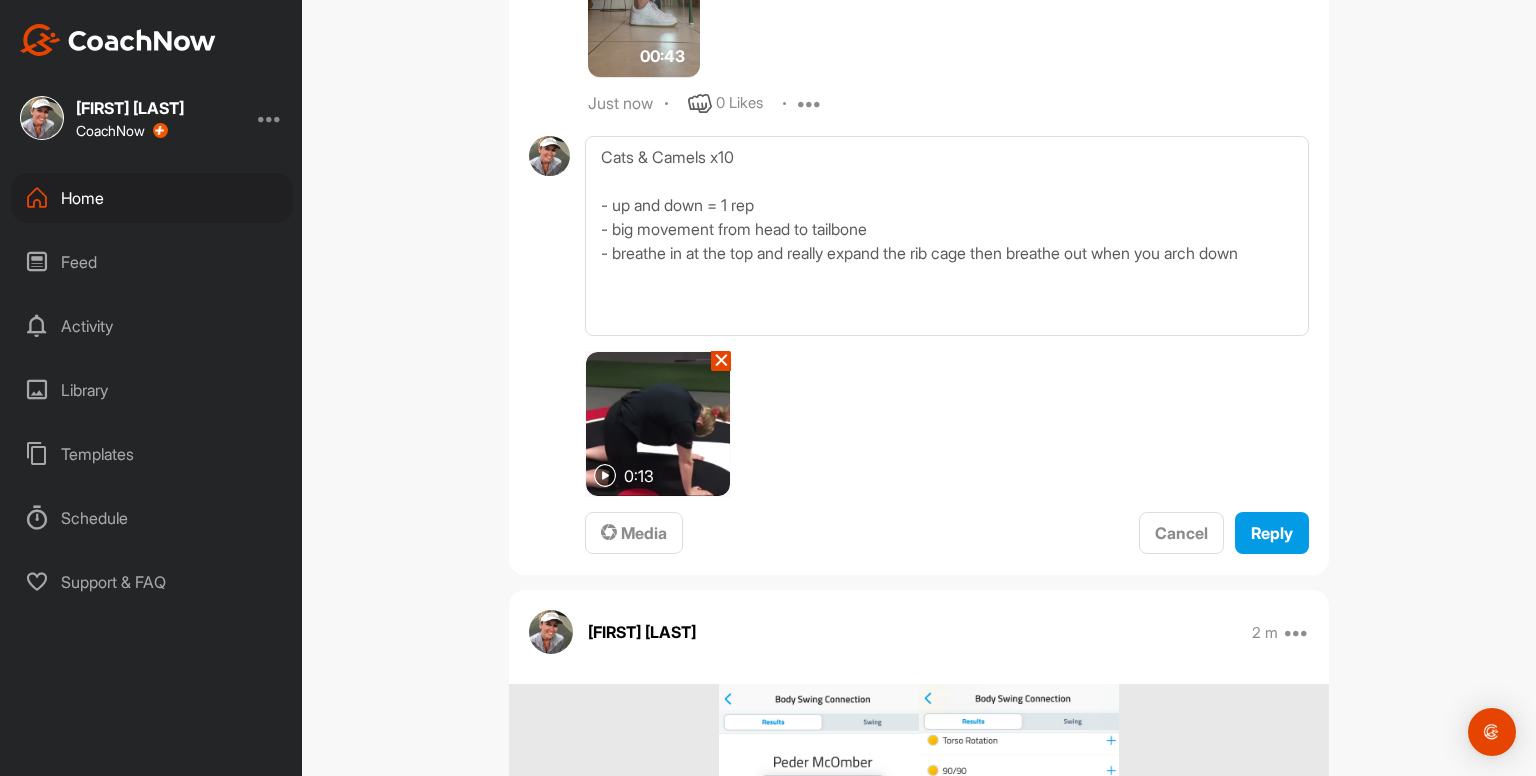 scroll, scrollTop: 2568, scrollLeft: 0, axis: vertical 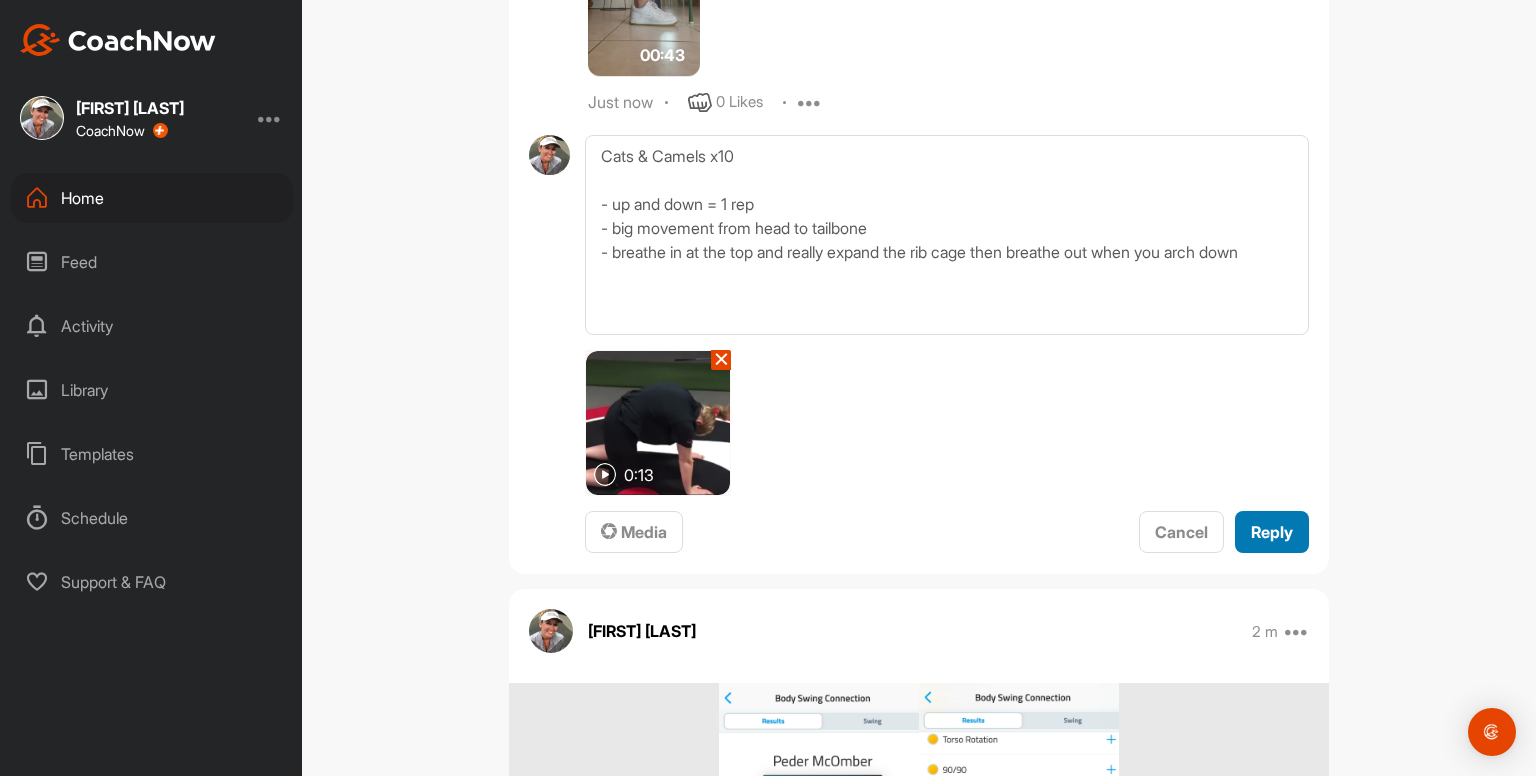 click on "Reply" at bounding box center [1272, 532] 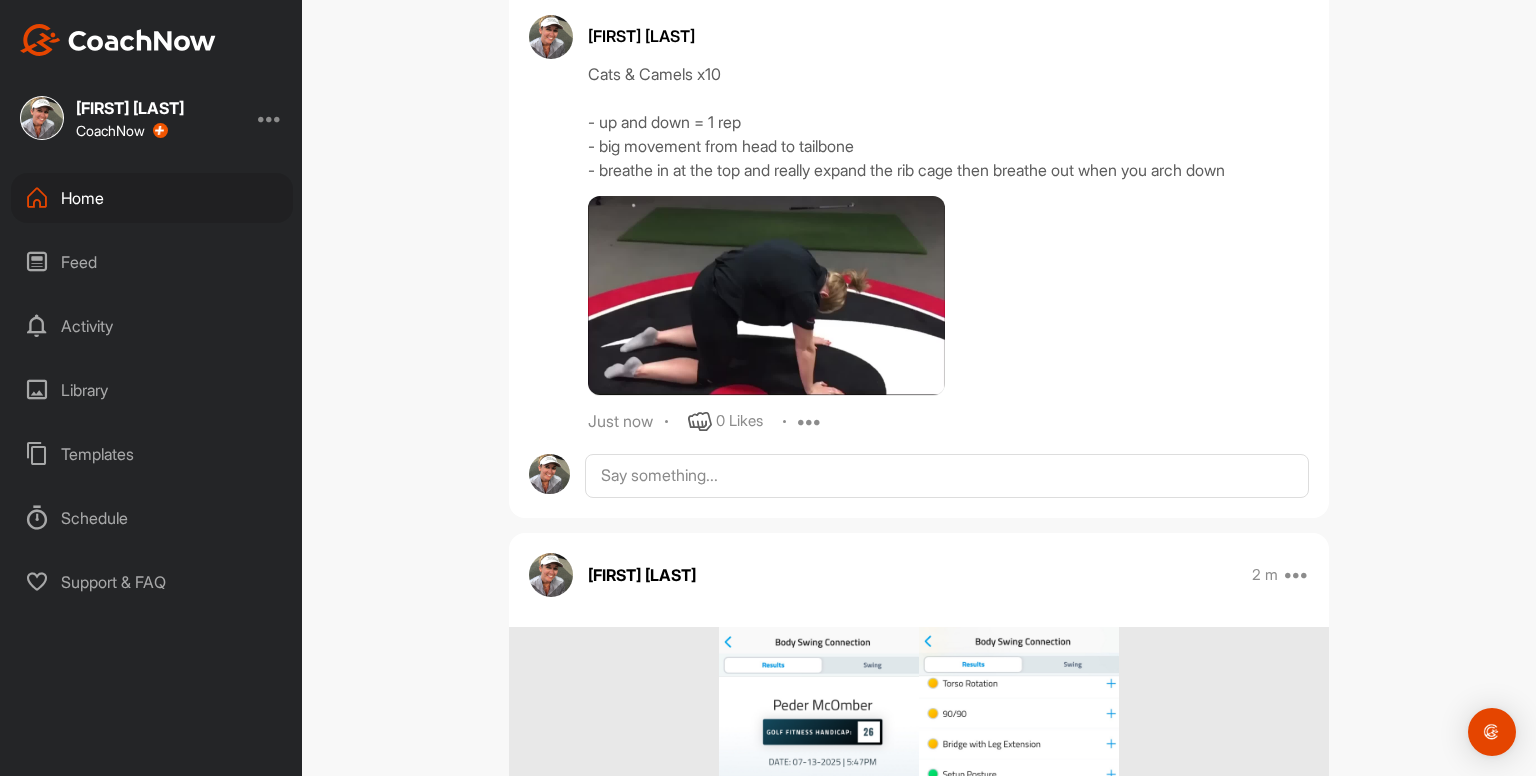 scroll, scrollTop: 2688, scrollLeft: 0, axis: vertical 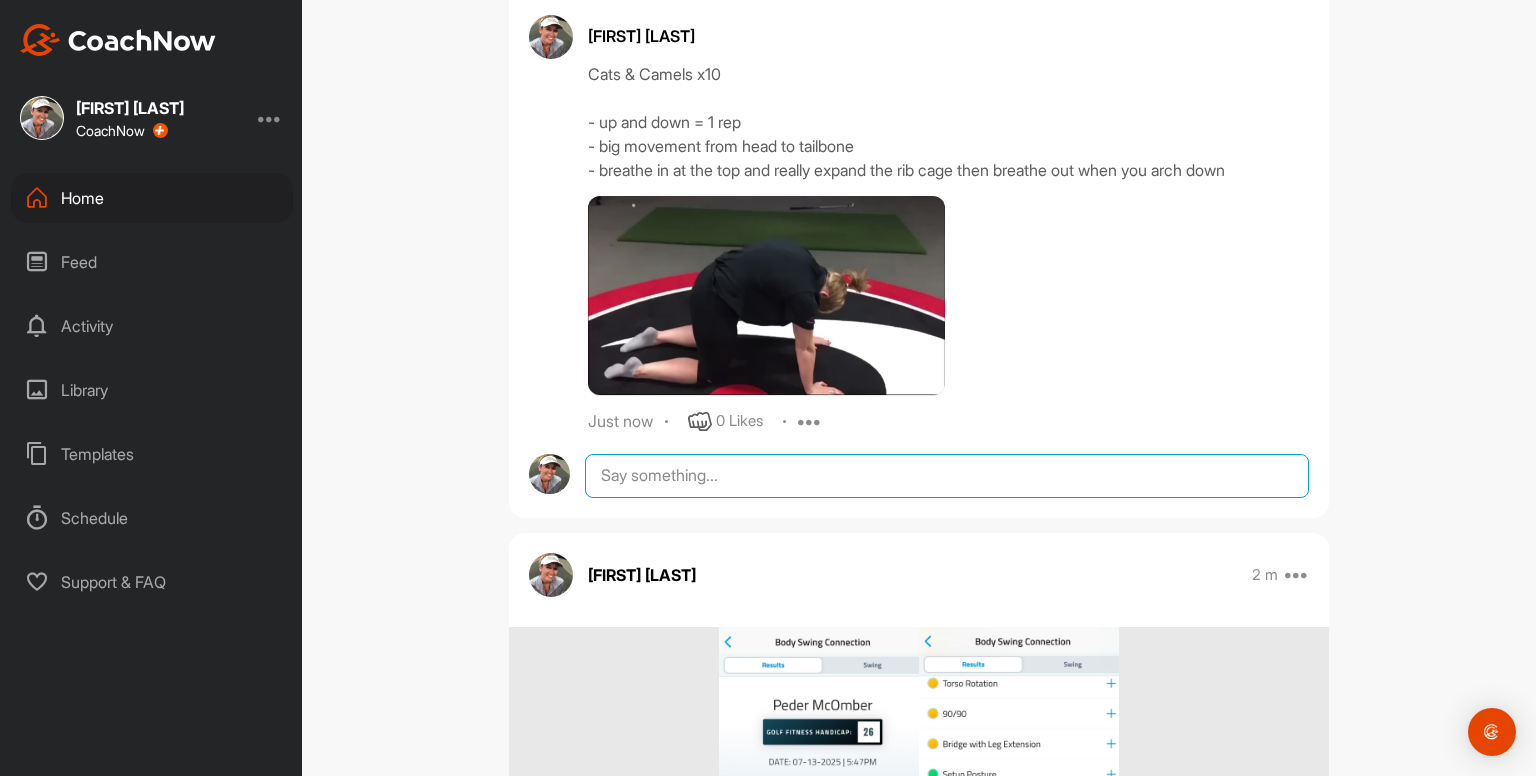 click at bounding box center [947, 476] 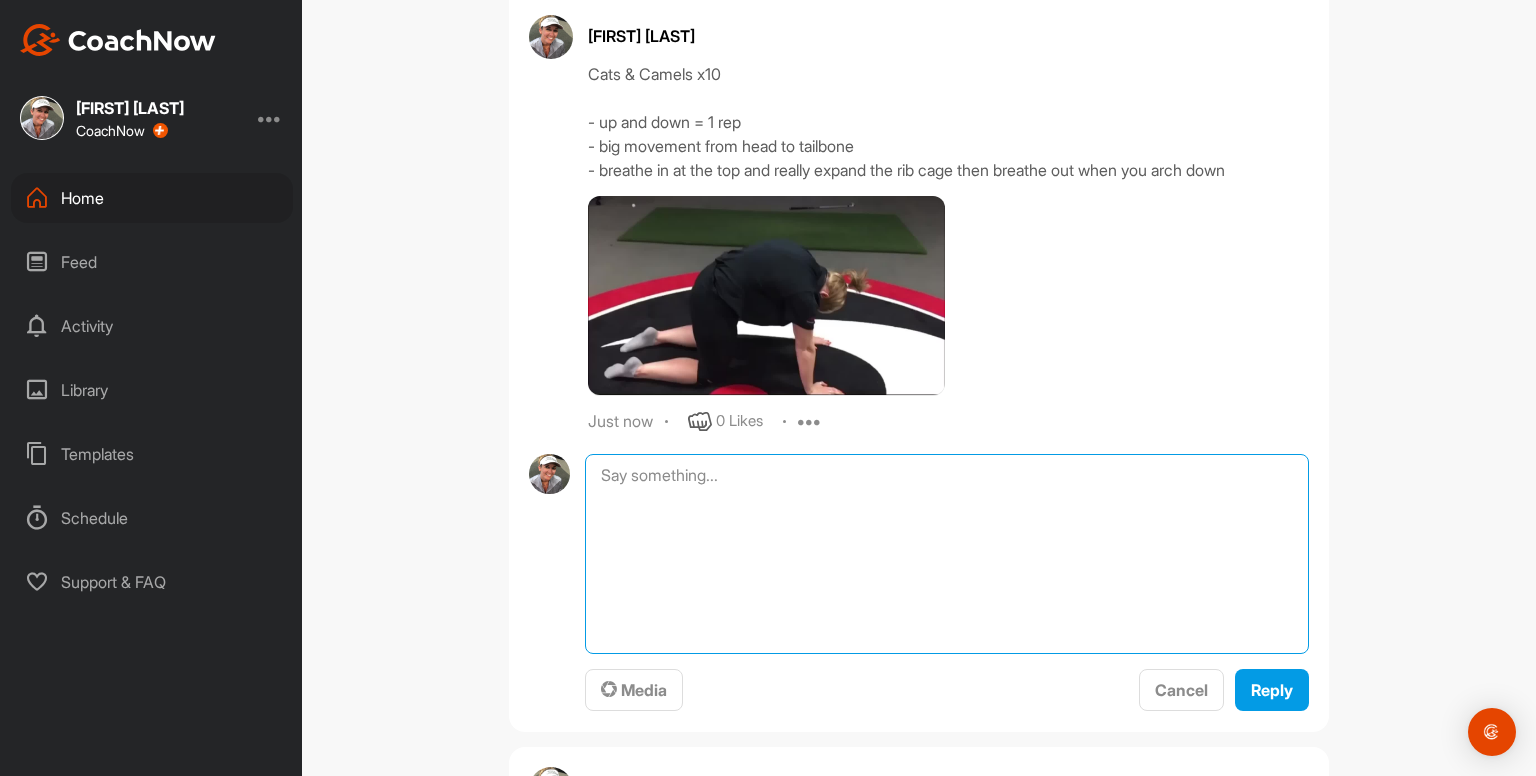 paste on "Cats & Camels x10
- up and down = 1 rep
- big movement from head to tailbone
- breathe in at the top and really expand the rib cage then breathe out when you arch down
00:13media
May 19
0 Likes
avatar
[NAME]
Prayer Stretch
- hold for at least 5 deep breaths
- focus on expanding the rib cage" 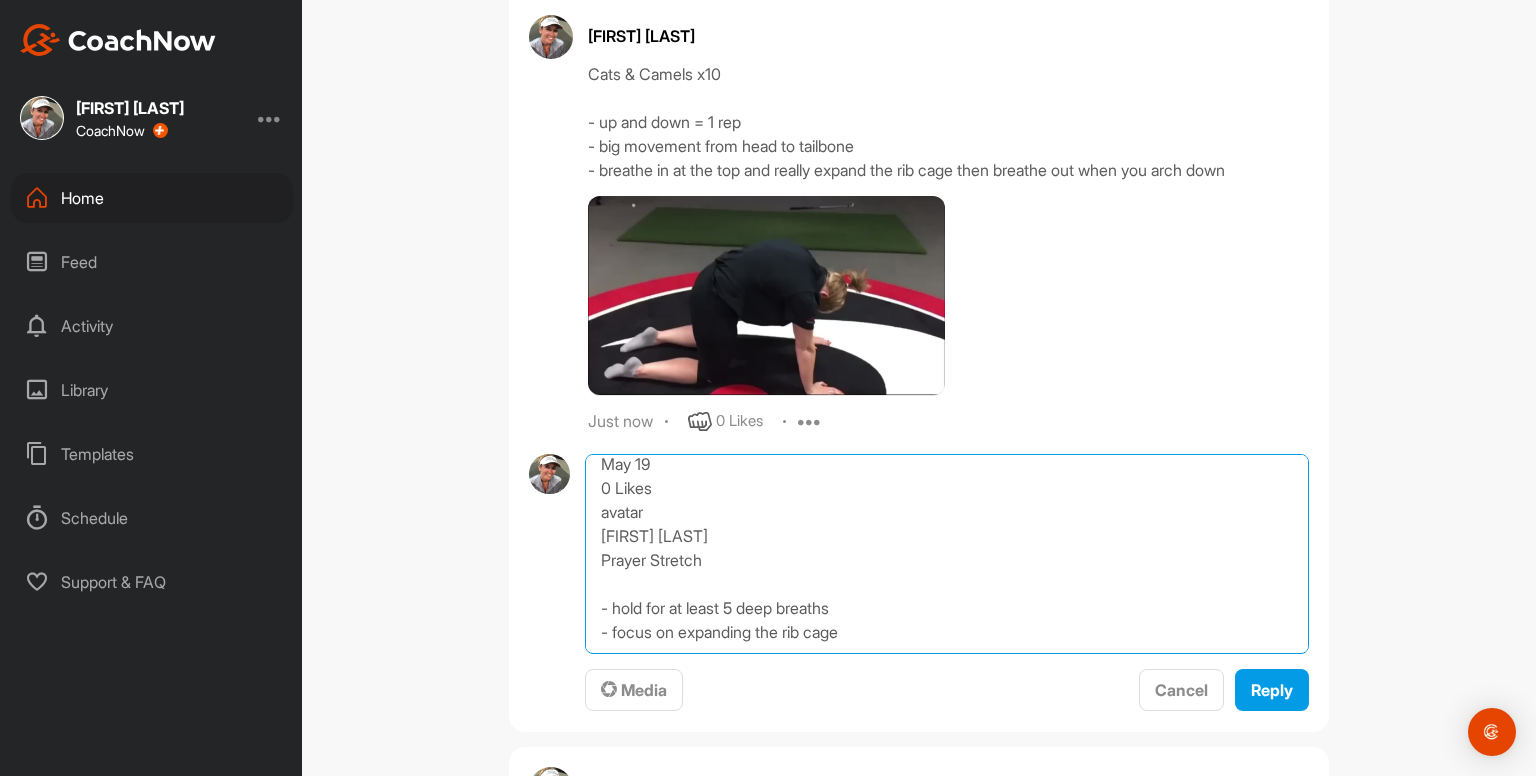 scroll, scrollTop: 0, scrollLeft: 0, axis: both 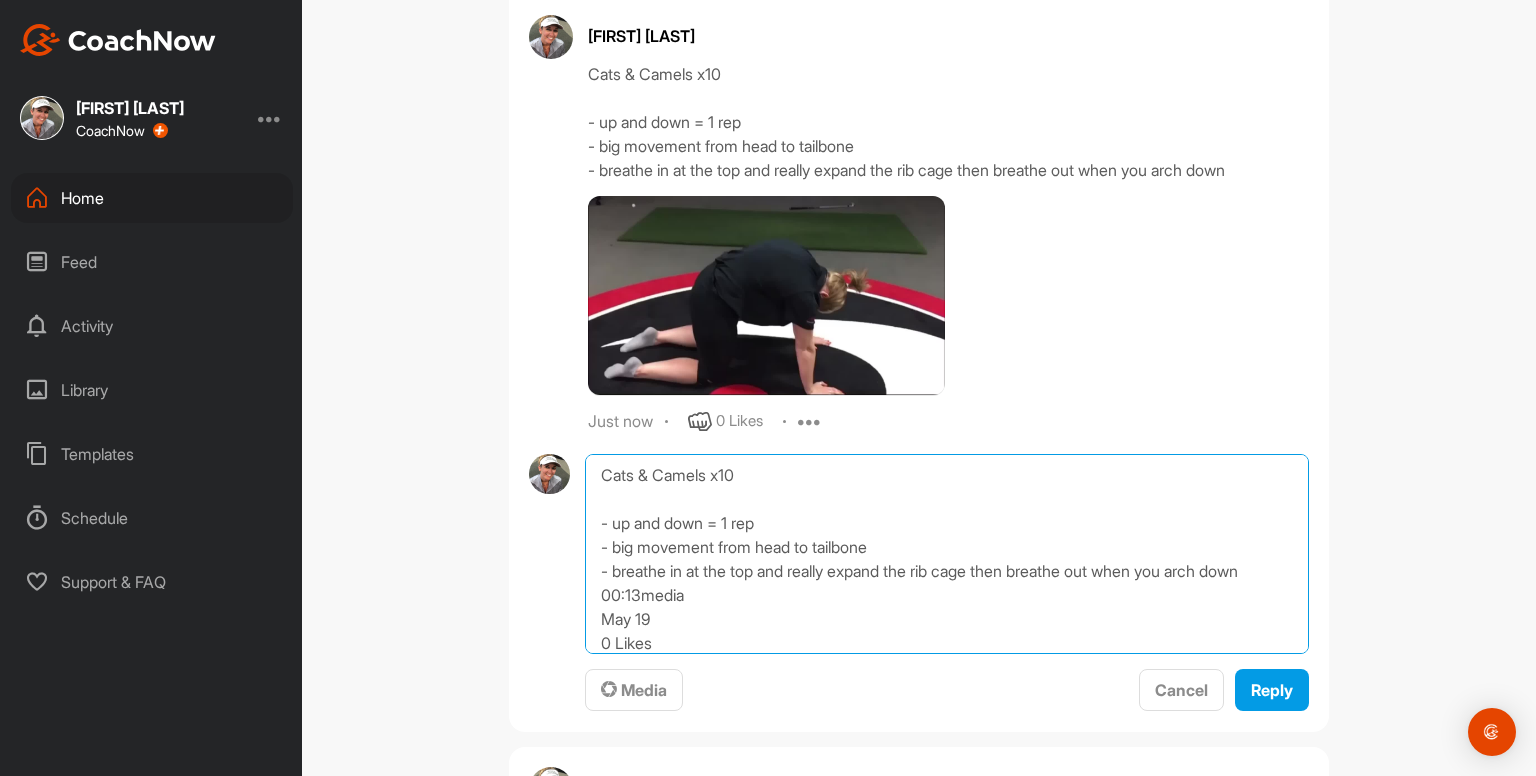 drag, startPoint x: 587, startPoint y: 570, endPoint x: 529, endPoint y: 253, distance: 322.26233 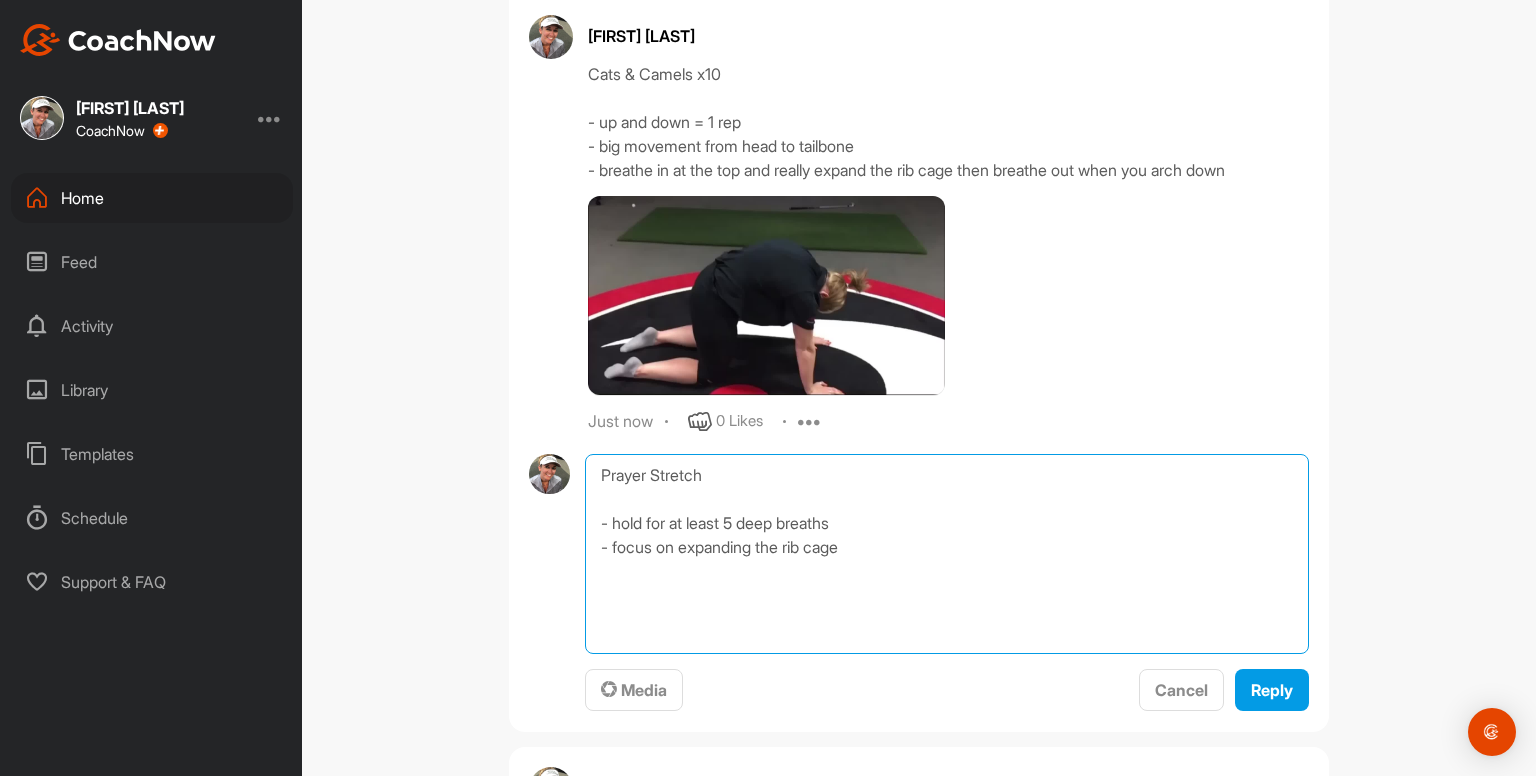 click on "Prayer Stretch
- hold for at least 5 deep breaths
- focus on expanding the rib cage" at bounding box center (947, 554) 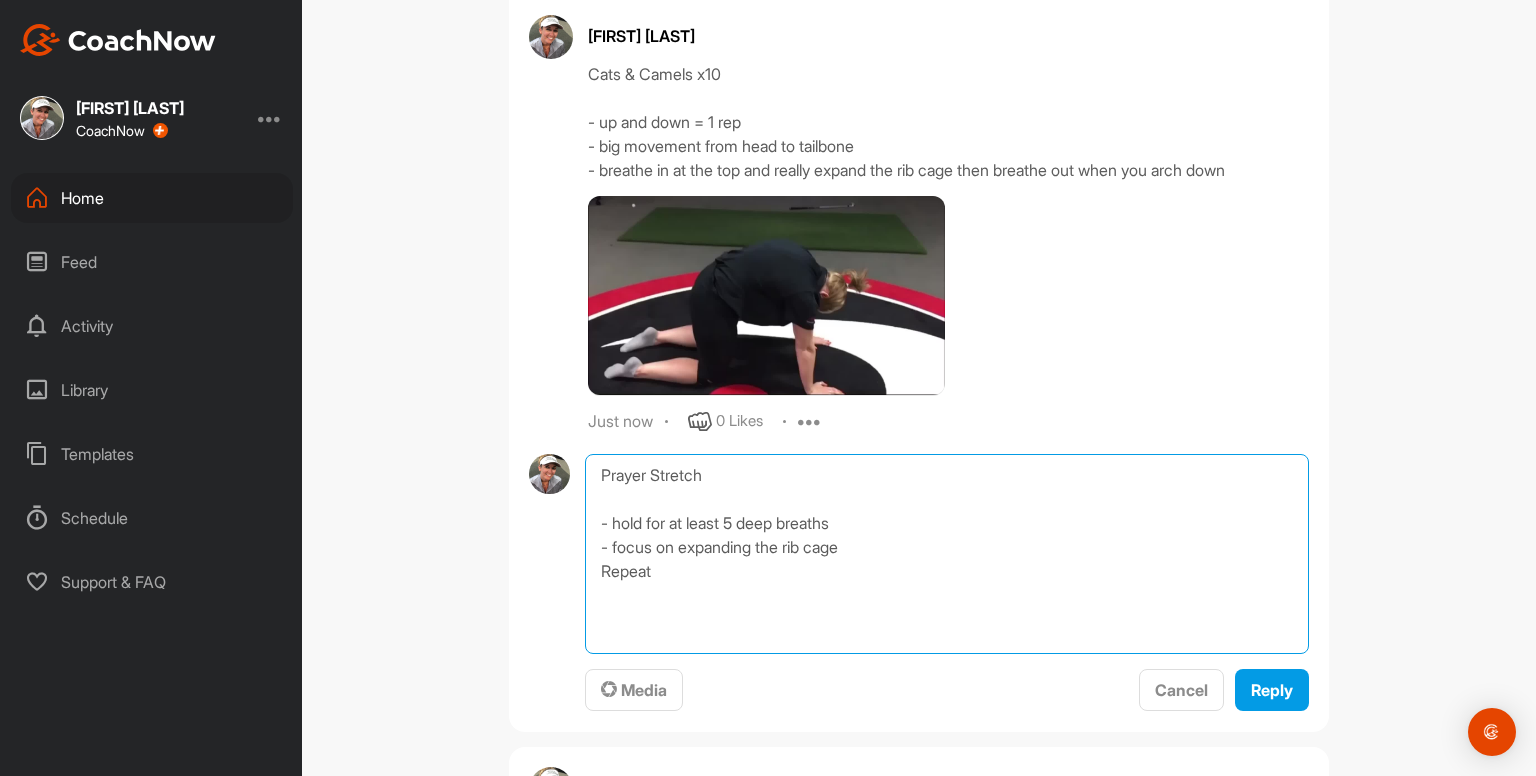 type on "Prayer Stretch
- hold for at least 5 deep breaths
- focus on expanding the rib cage
Repeat" 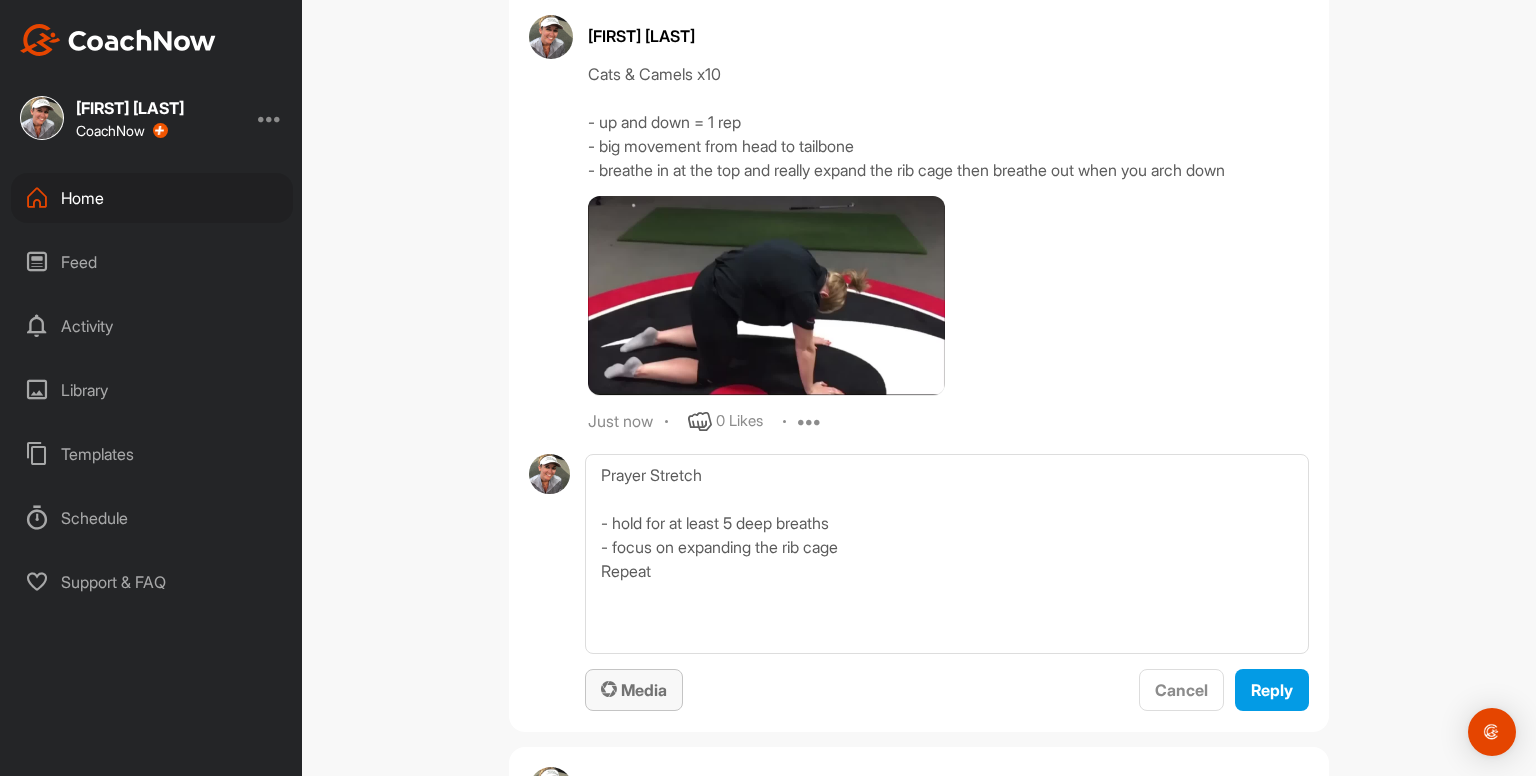 click on "Media" at bounding box center (634, 690) 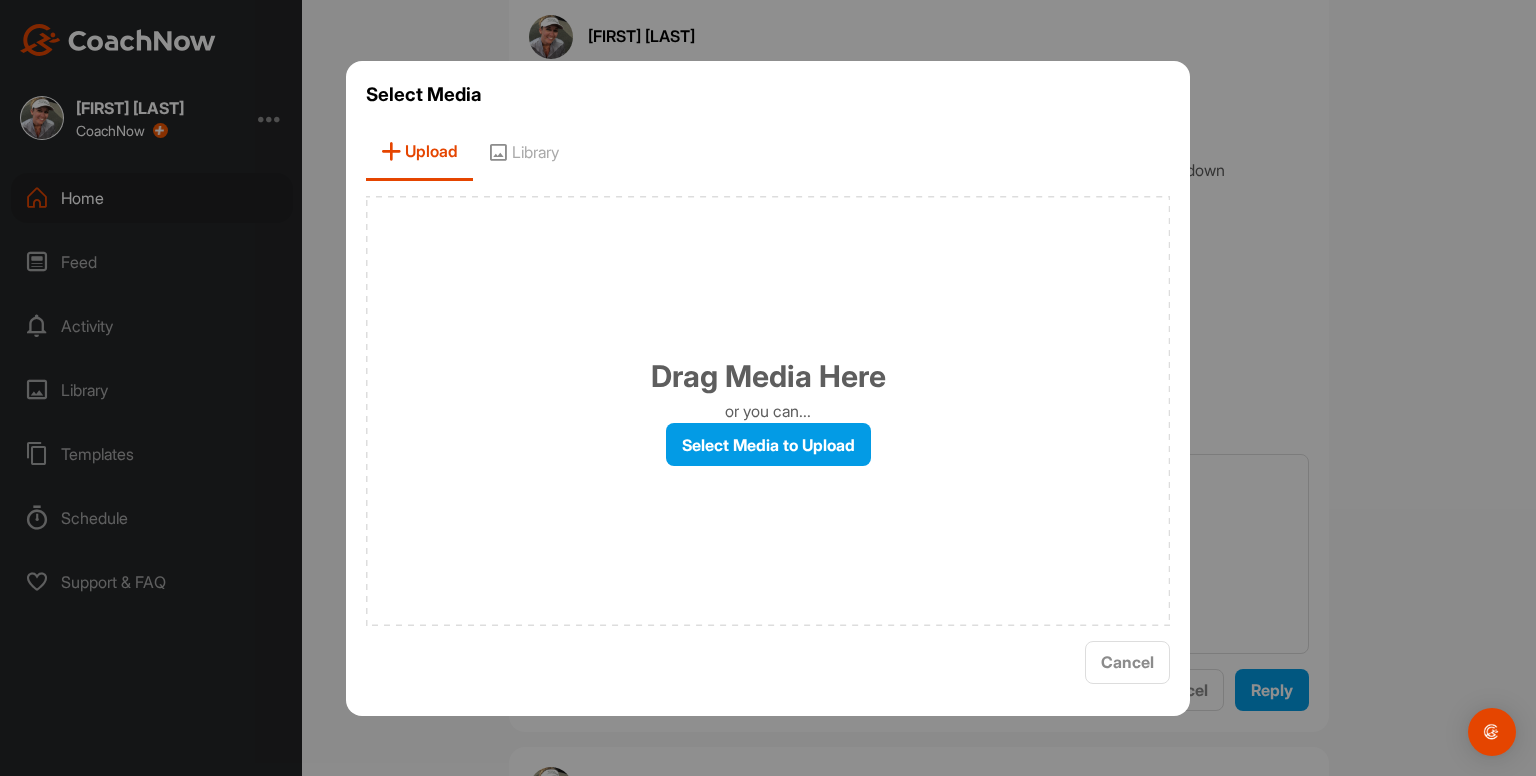 click on "Library" at bounding box center (523, 152) 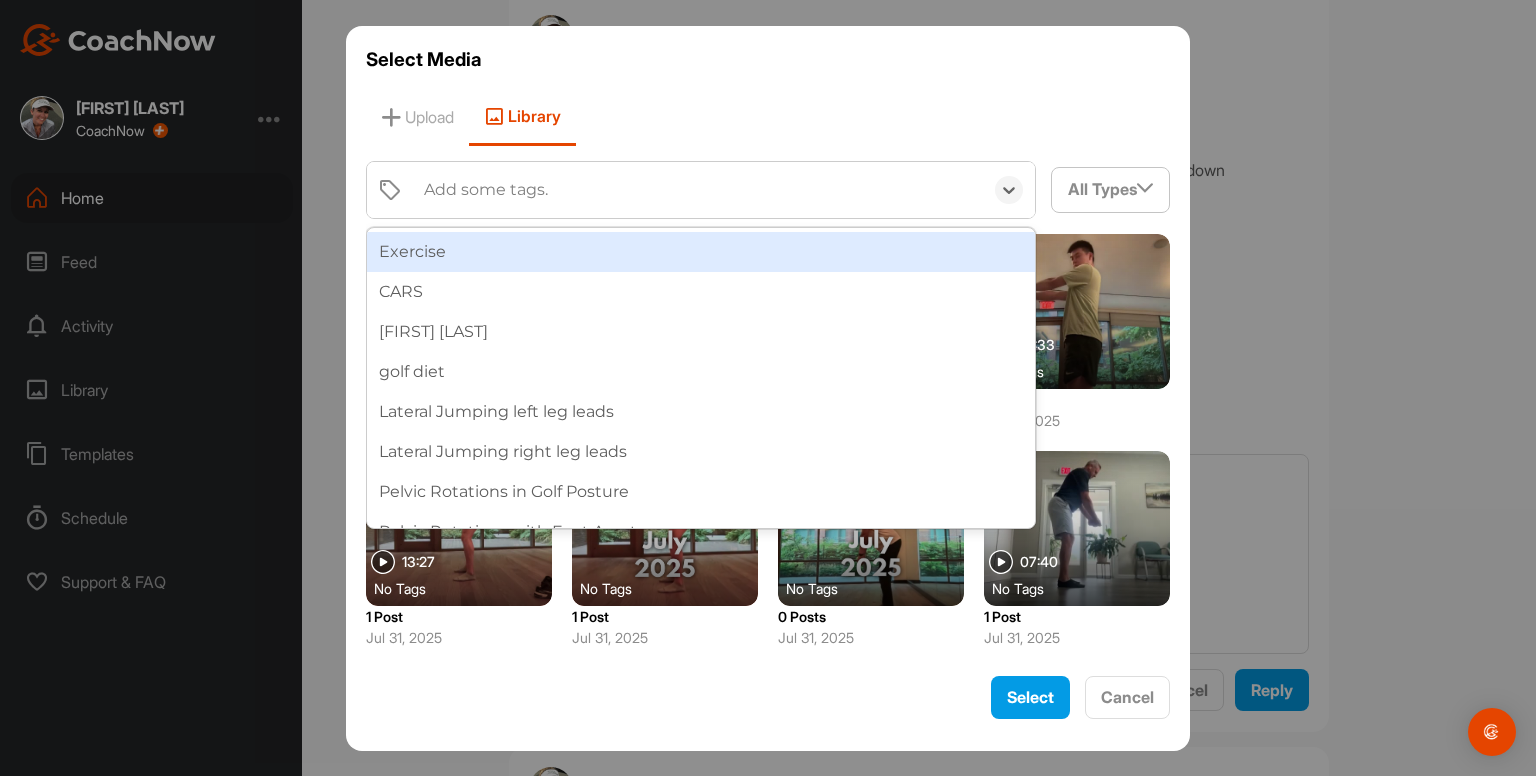 click on "Add some tags." at bounding box center [486, 190] 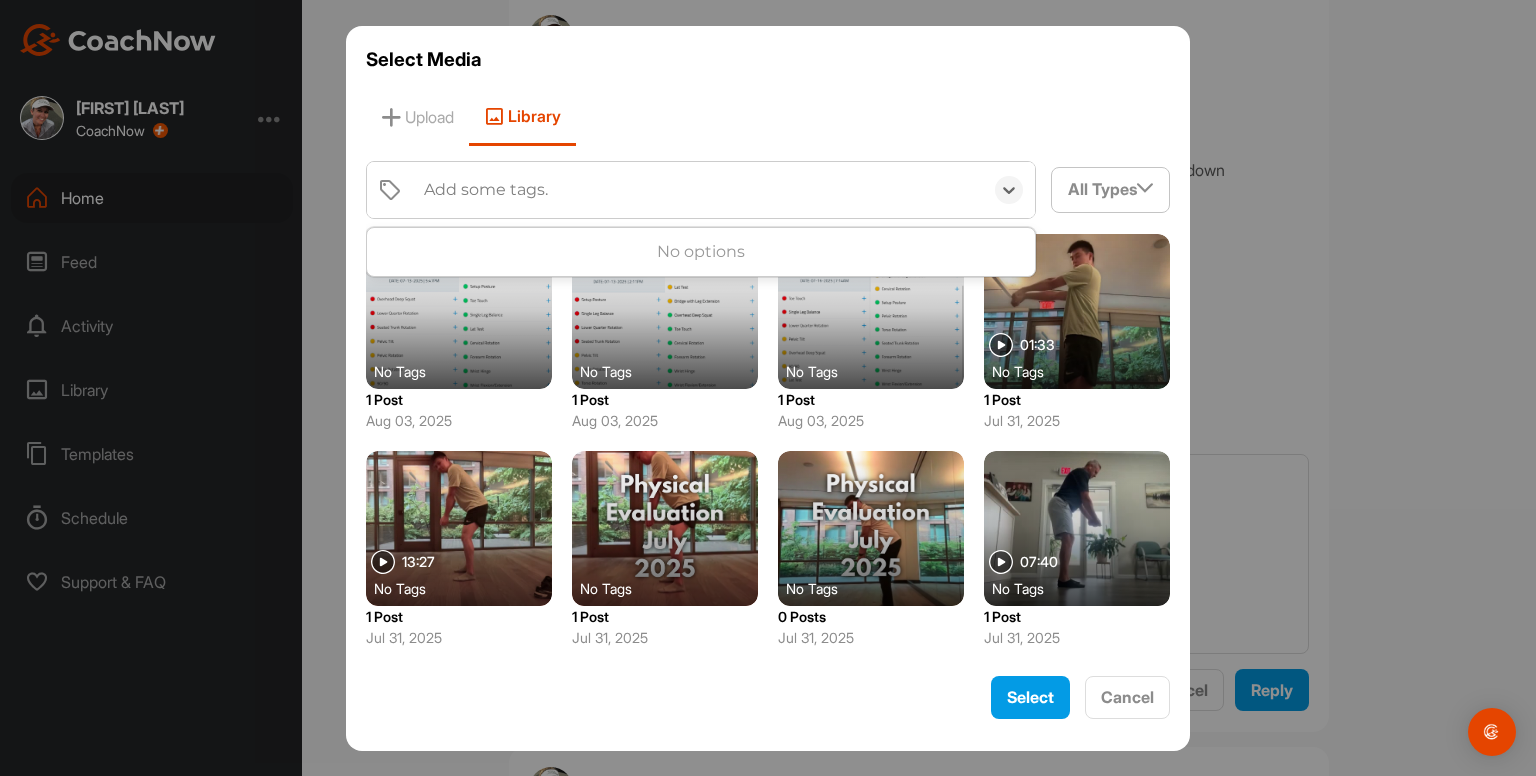click on "Add some tags." at bounding box center (486, 190) 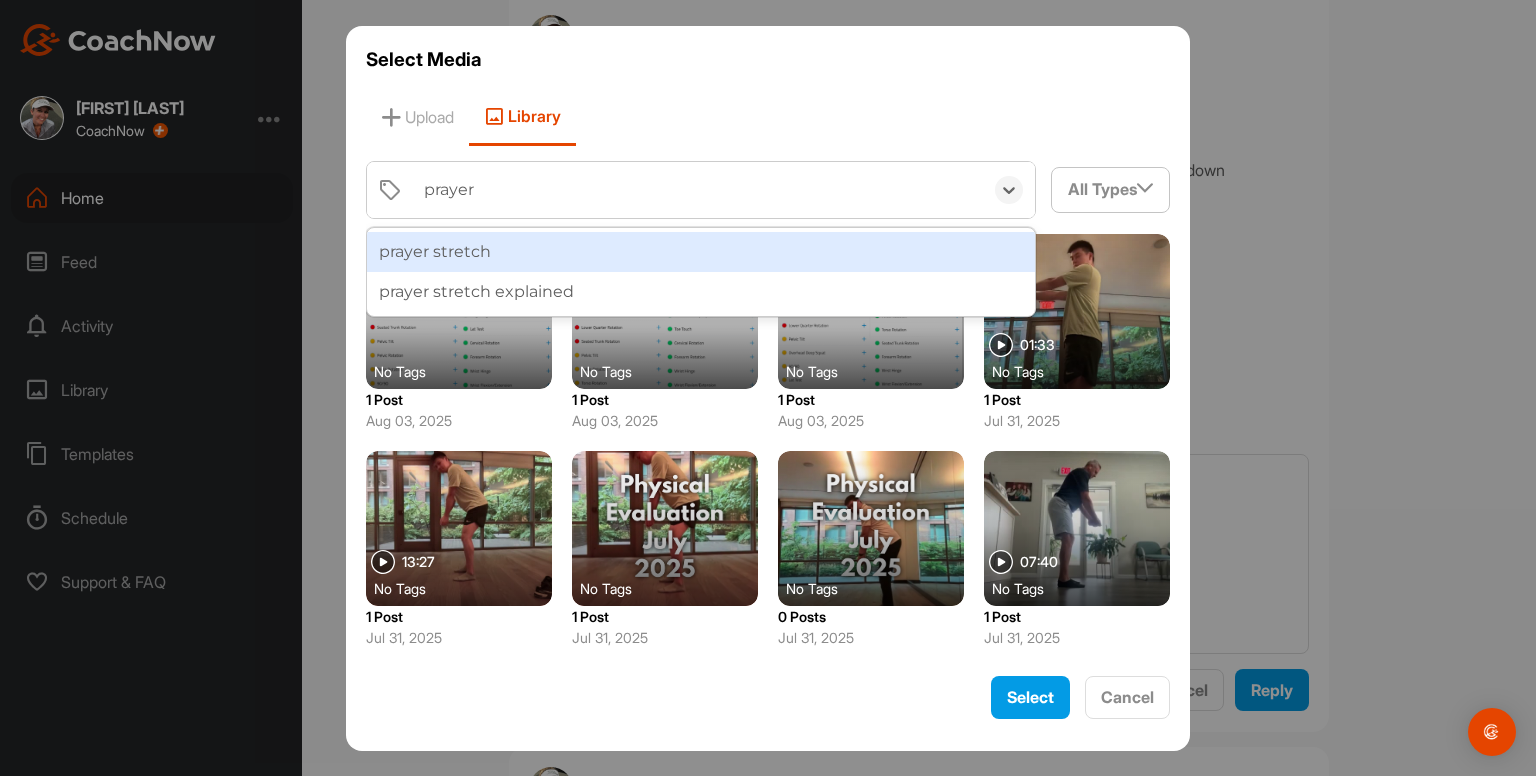 type on "prayer s" 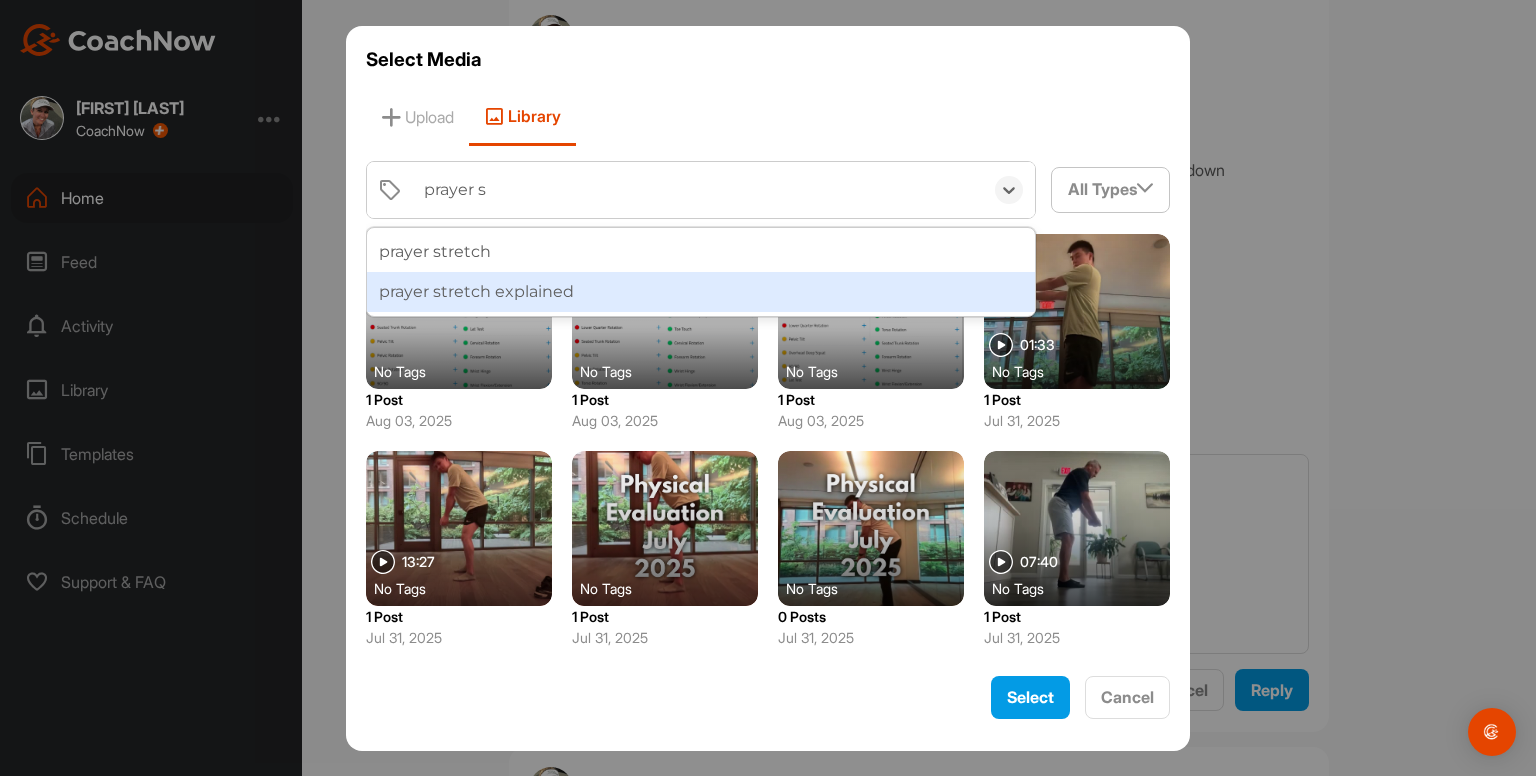 click on "prayer stretch explained" at bounding box center (701, 292) 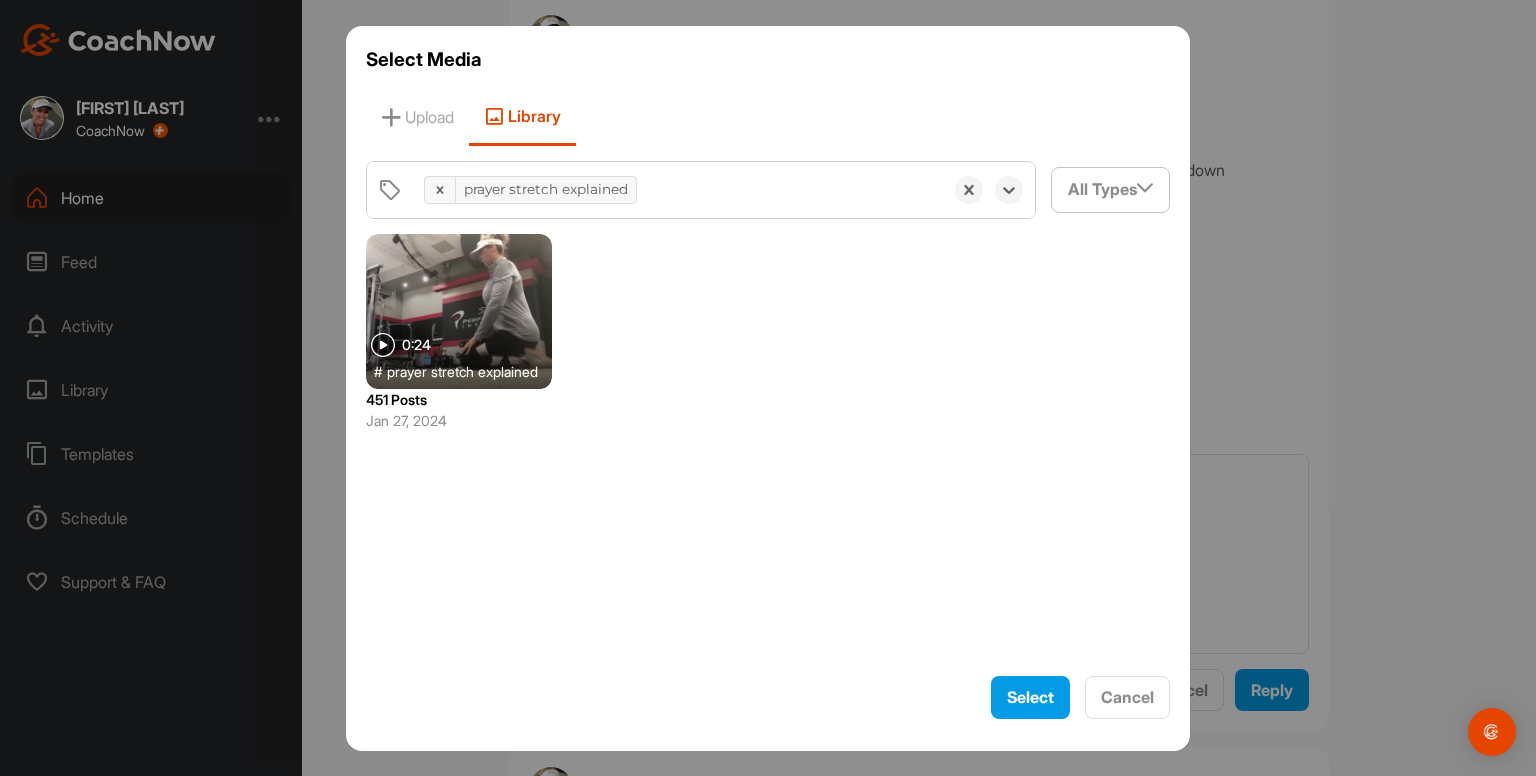 click at bounding box center [459, 311] 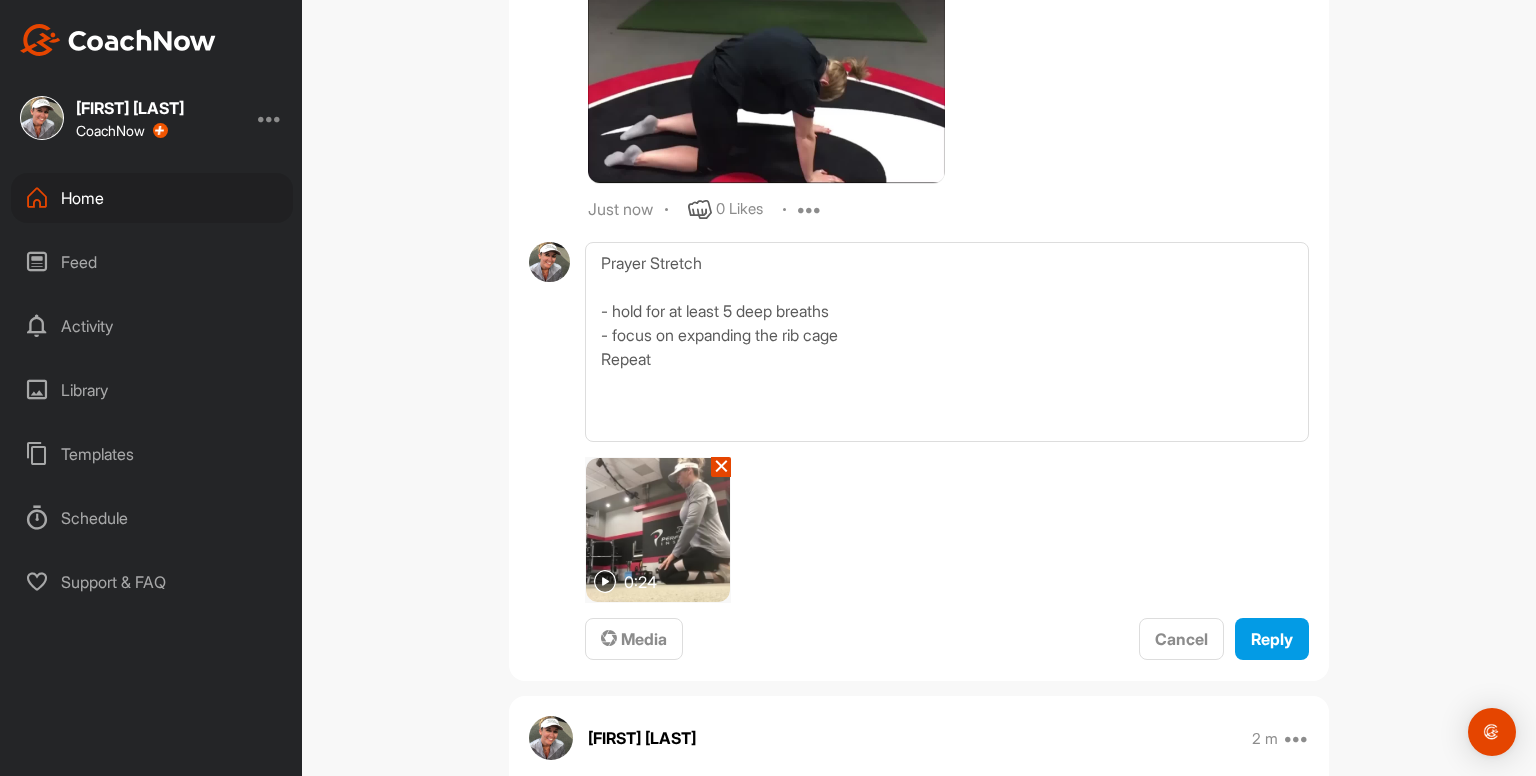 scroll, scrollTop: 2904, scrollLeft: 0, axis: vertical 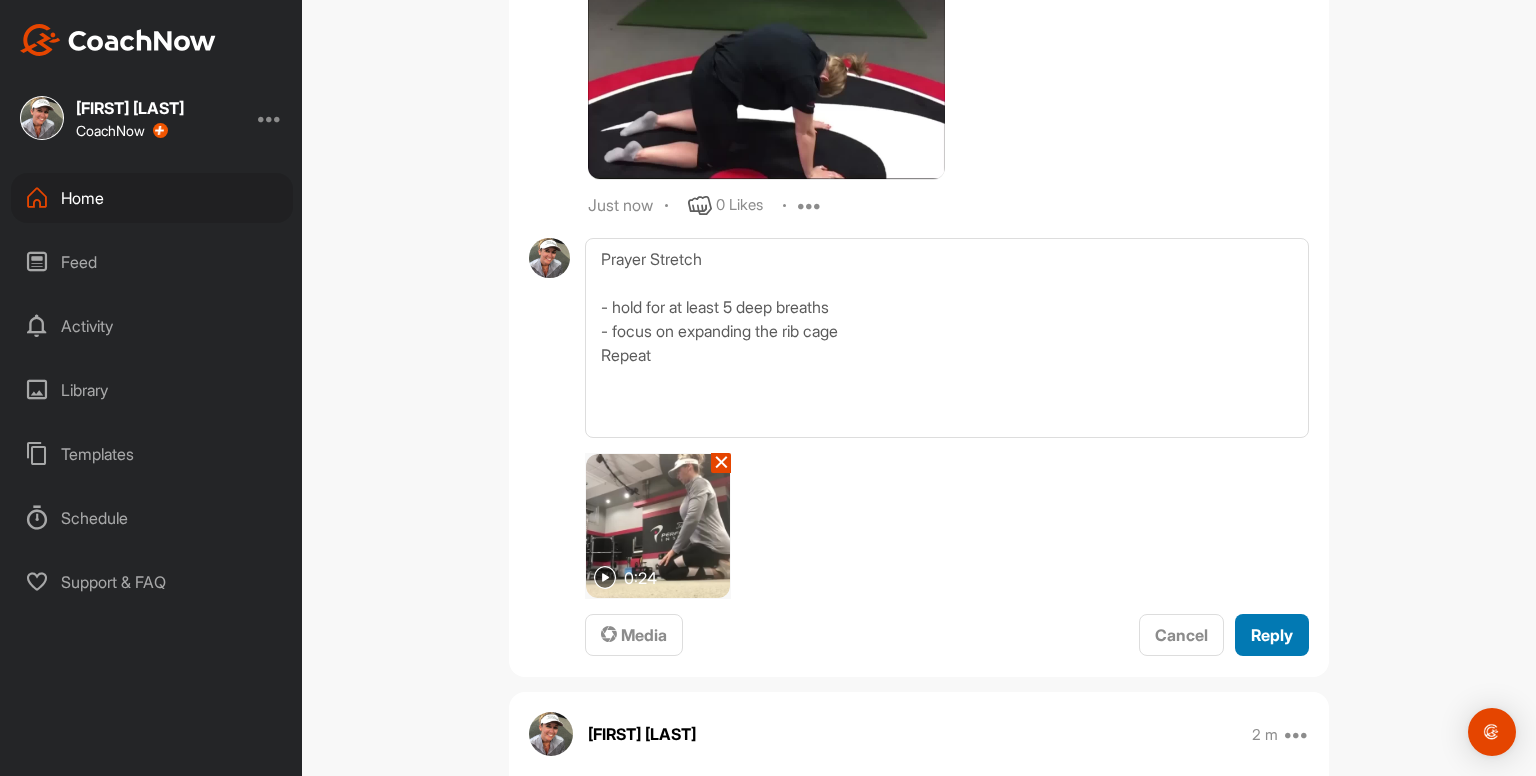 click on "Reply" at bounding box center [1272, 635] 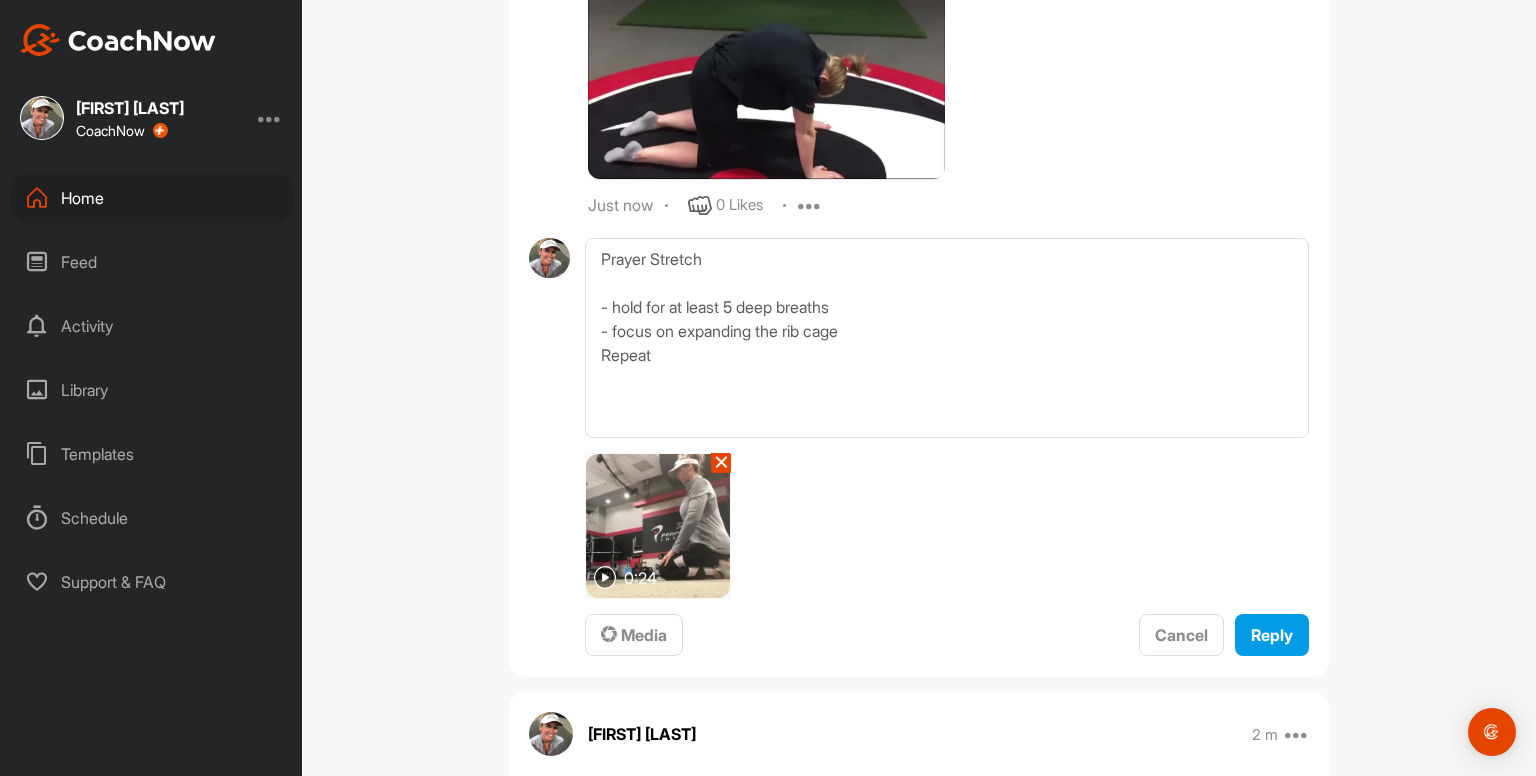 type 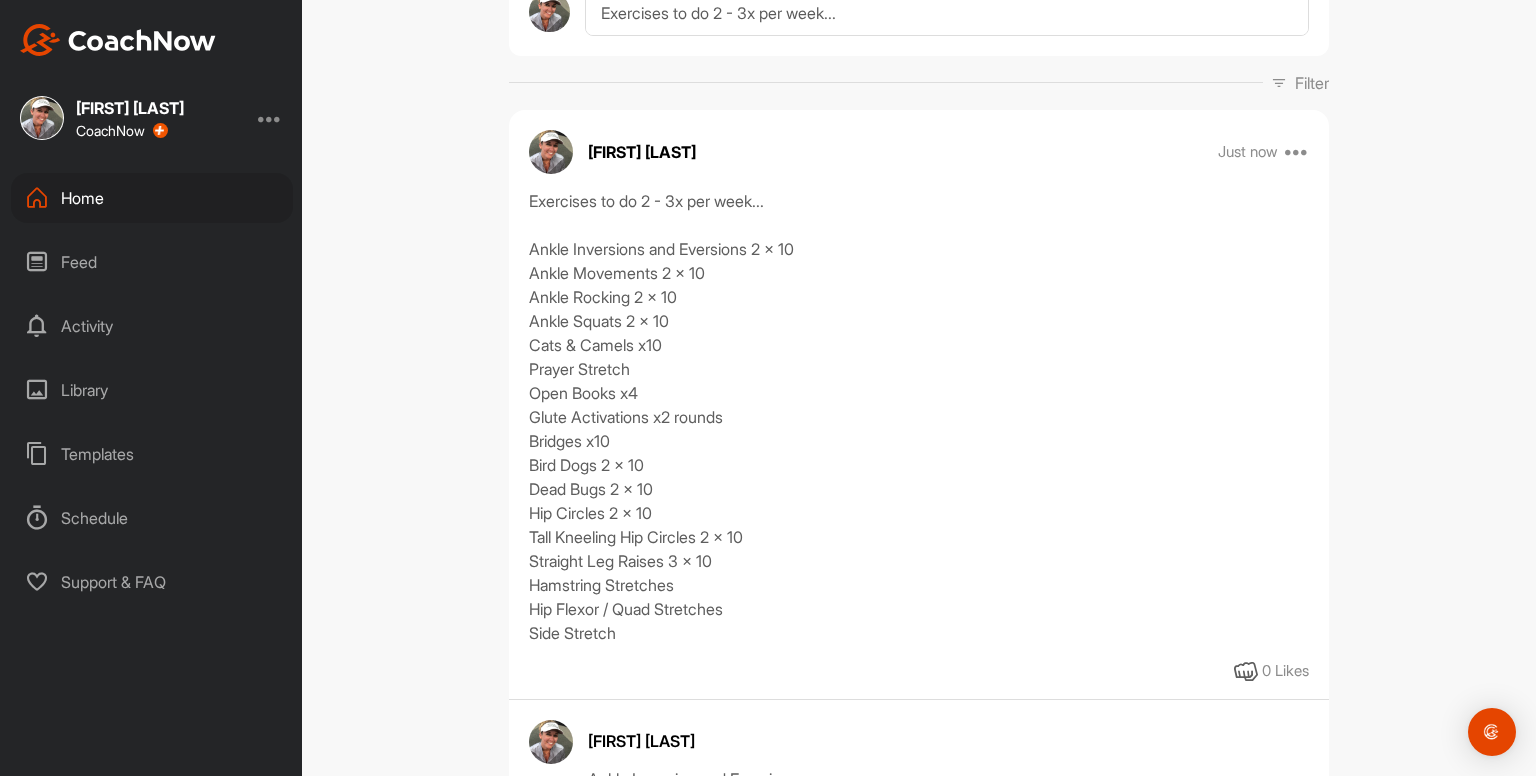 scroll, scrollTop: 250, scrollLeft: 0, axis: vertical 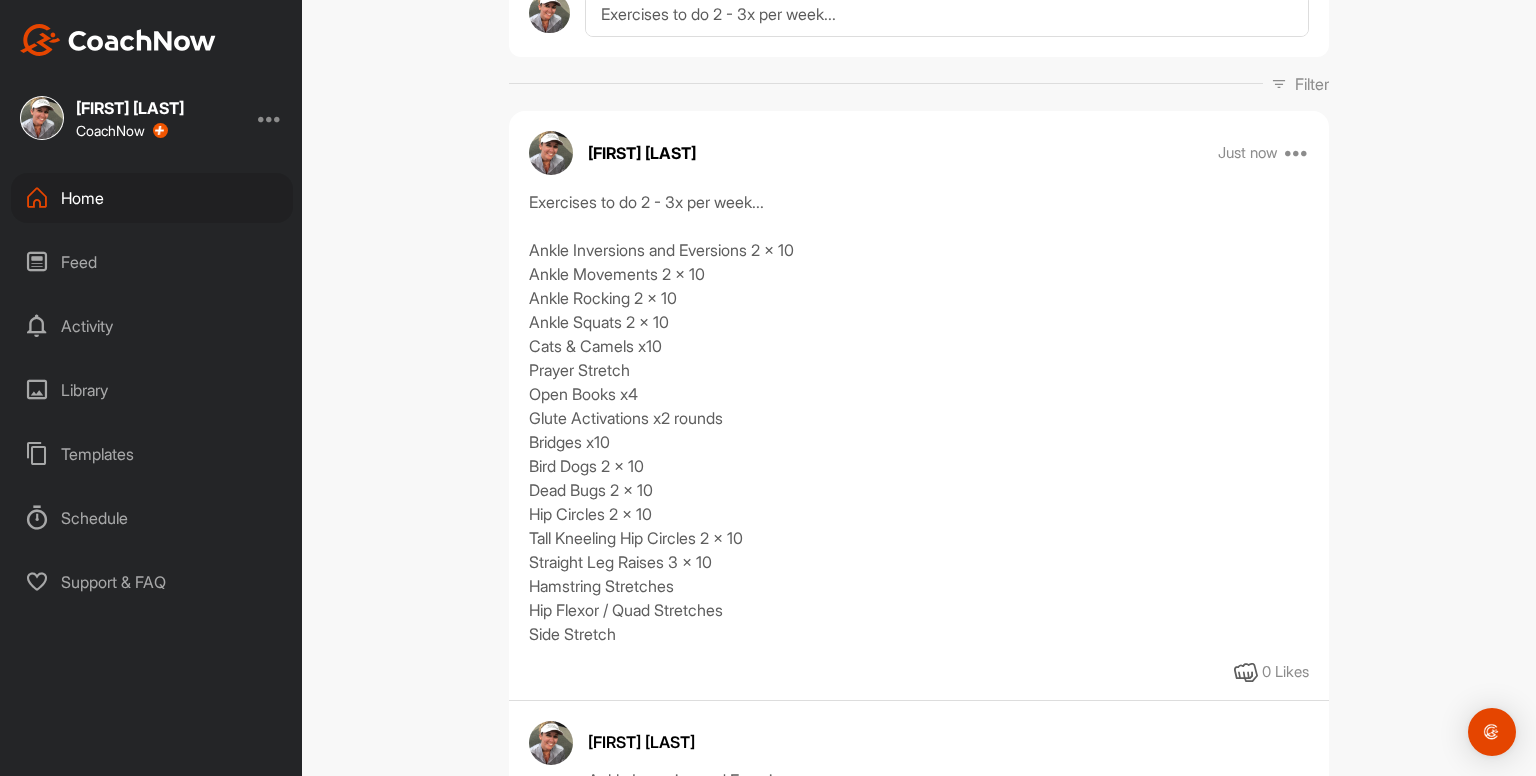 click at bounding box center [1297, 153] 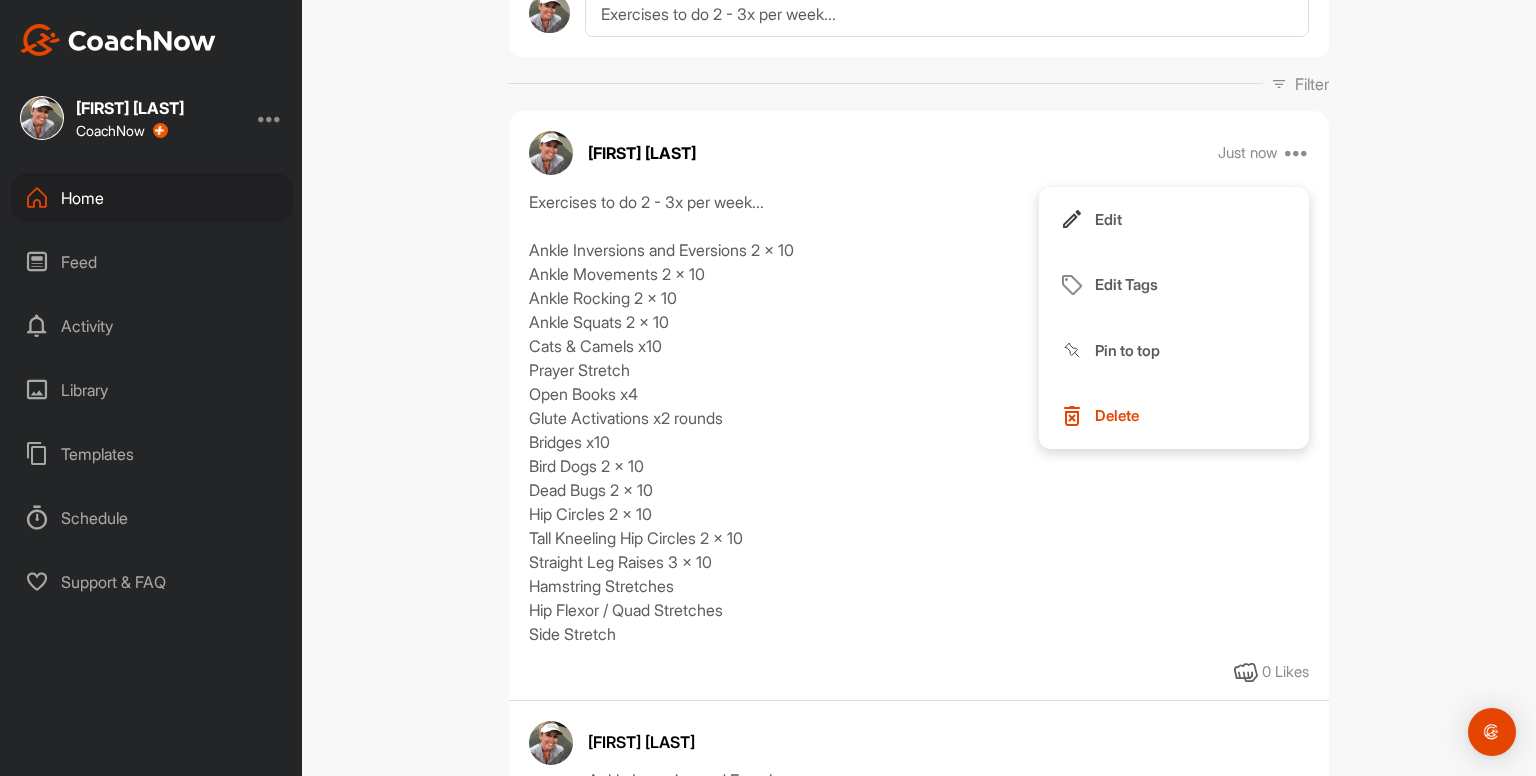 click on "Edit" at bounding box center (1174, 220) 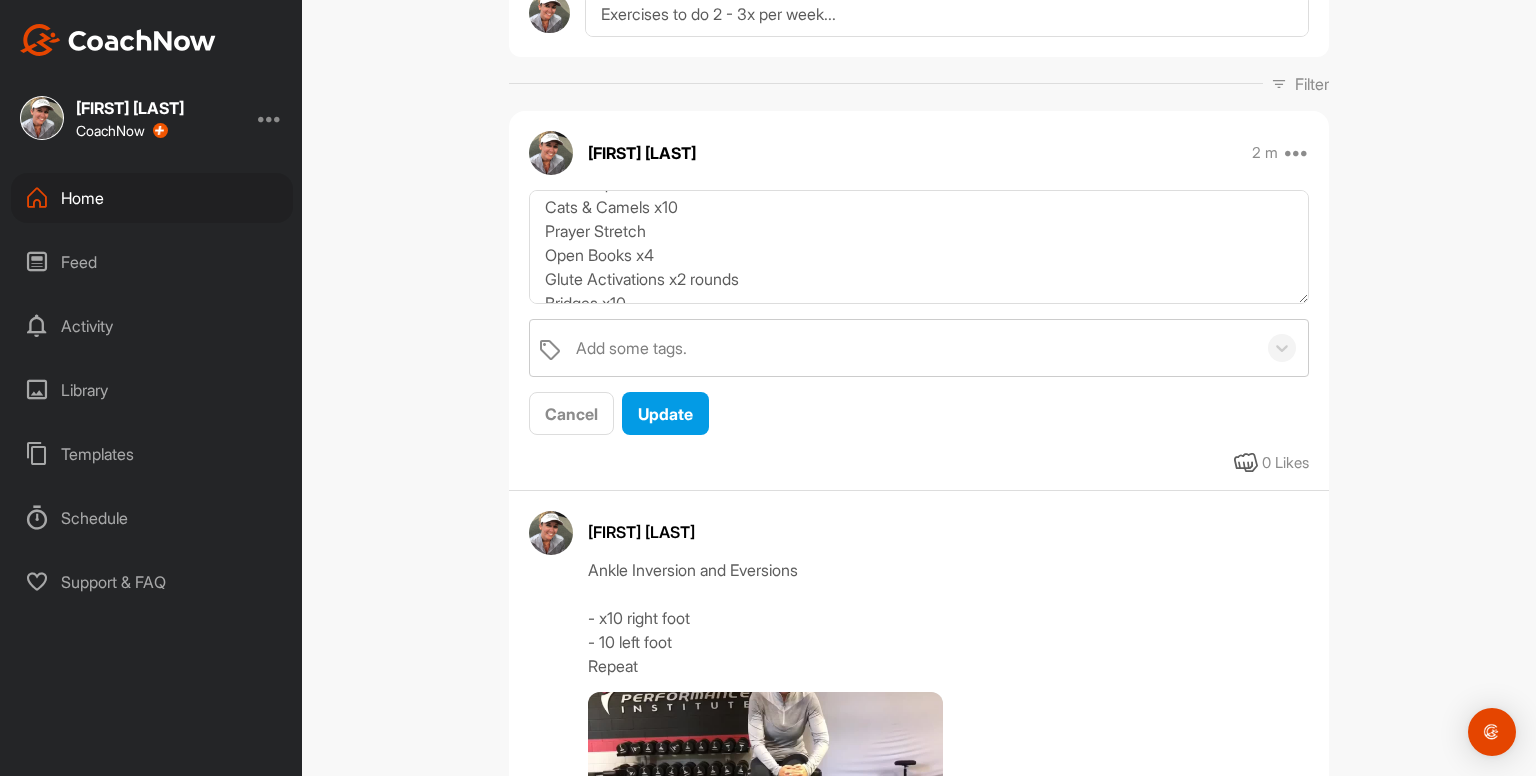 scroll, scrollTop: 148, scrollLeft: 0, axis: vertical 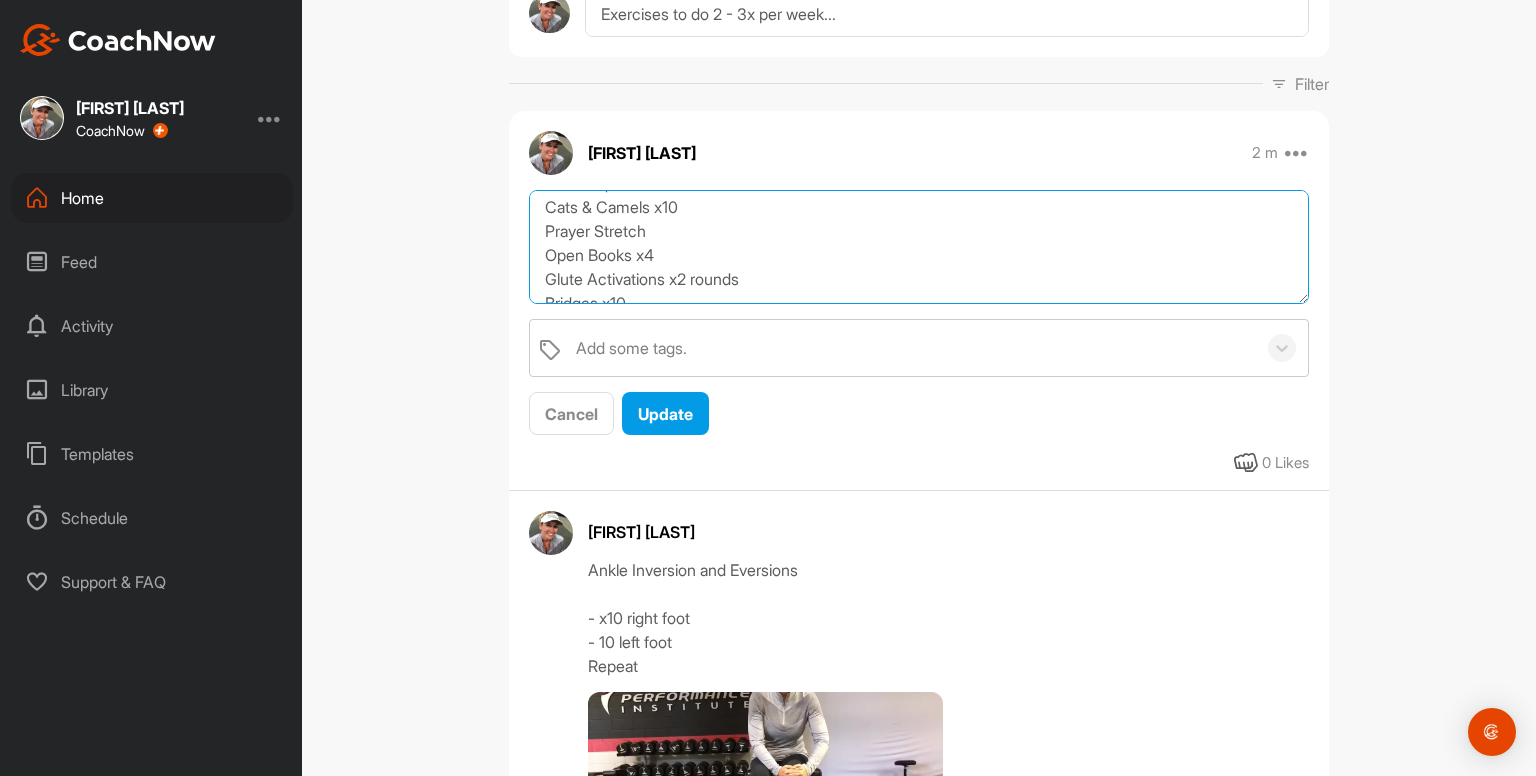 click on "Exercises to do 2 - 3x per week...
Ankle Inversions and Eversions 2 x 10
Ankle Movements 2 x 10
Ankle Rocking 2 x 10
Ankle Squats 2 x 10
Cats & Camels x10
Prayer Stretch
Open Books x4
Glute Activations x2 rounds
Bridges x10
Bird Dogs 2 x 10
Dead Bugs 2 x 10
Hip Circles 2 x 10
Tall Kneeling Hip Circles 2 x 10
Straight Leg Raises 3 x 10
Hamstring Stretches
Hip Flexor / Quad Stretches
Side Stretch" at bounding box center (919, 247) 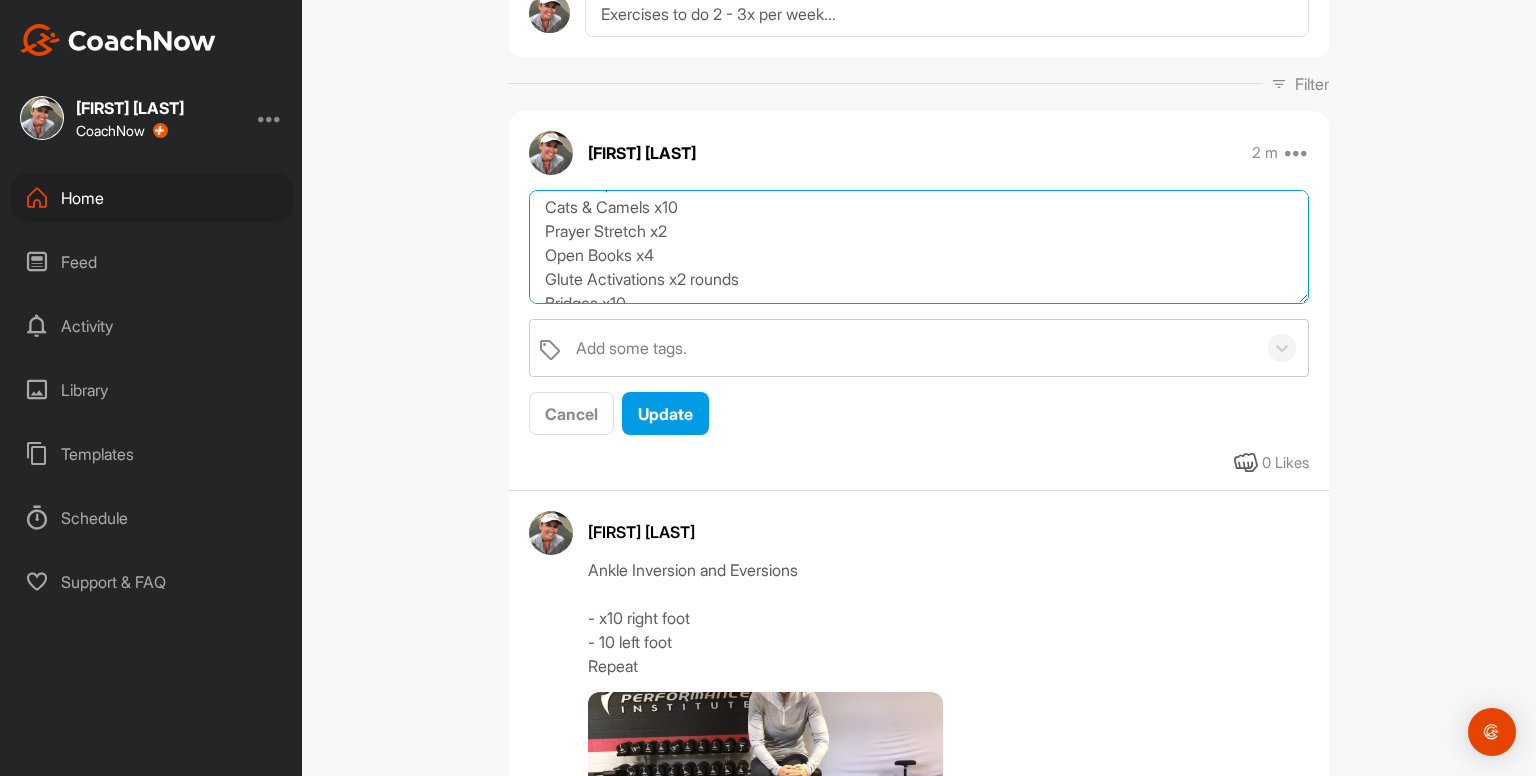 type on "Exercises to do 2 - 3x per week...
Ankle Inversions and Eversions 2 x 10
Ankle Movements 2 x 10
Ankle Rocking 2 x 10
Ankle Squats 2 x 10
Cats & Camels x10
Prayer Stretch x2
Open Books x4
Glute Activations x2 rounds
Bridges x10
Bird Dogs 2 x 10
Dead Bugs 2 x 10
Hip Circles 2 x 10
Tall Kneeling Hip Circles 2 x 10
Straight Leg Raises 3 x 10
Hamstring Stretches
Hip Flexor / Quad Stretches
Side Stretch" 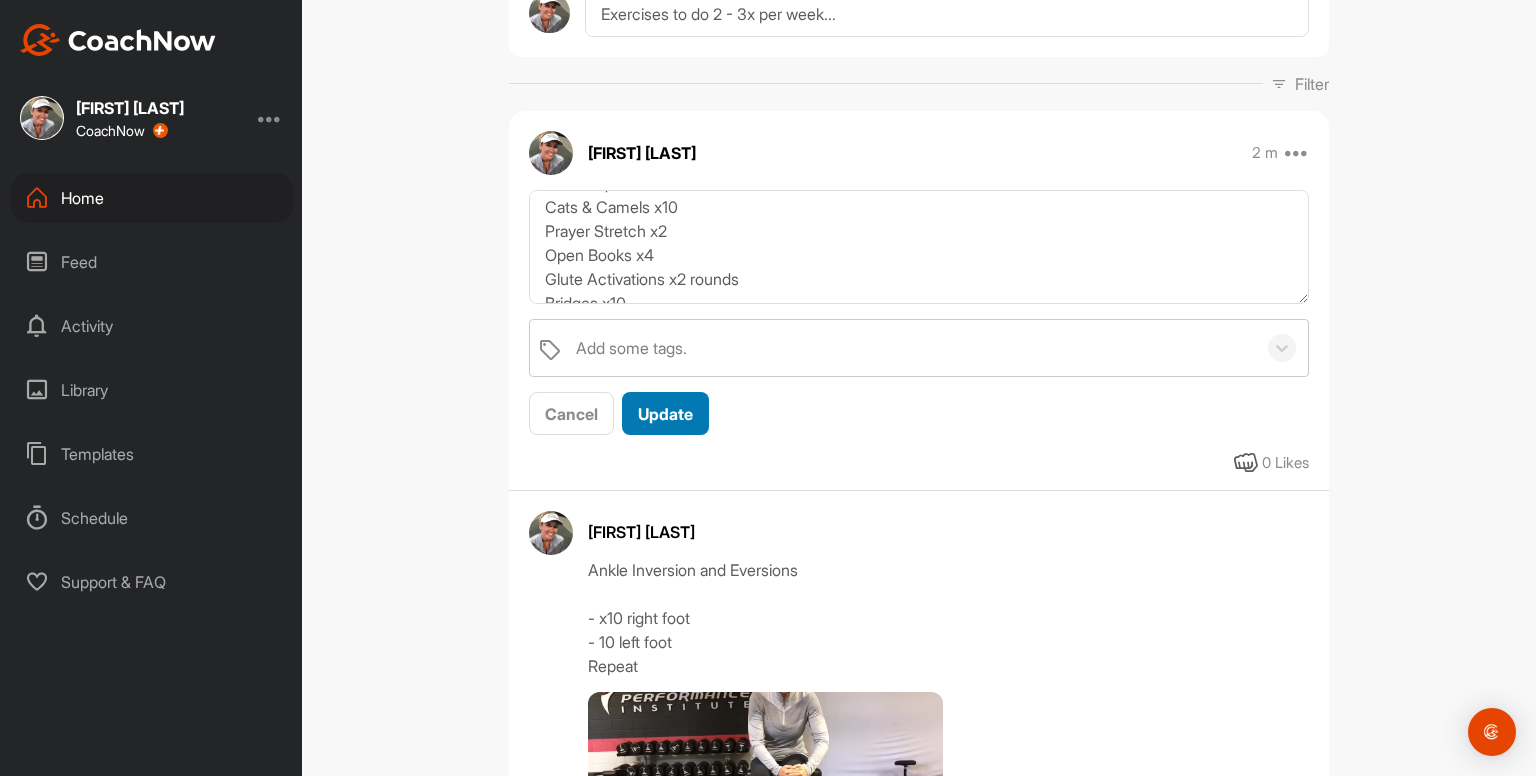 click on "Update" at bounding box center [665, 414] 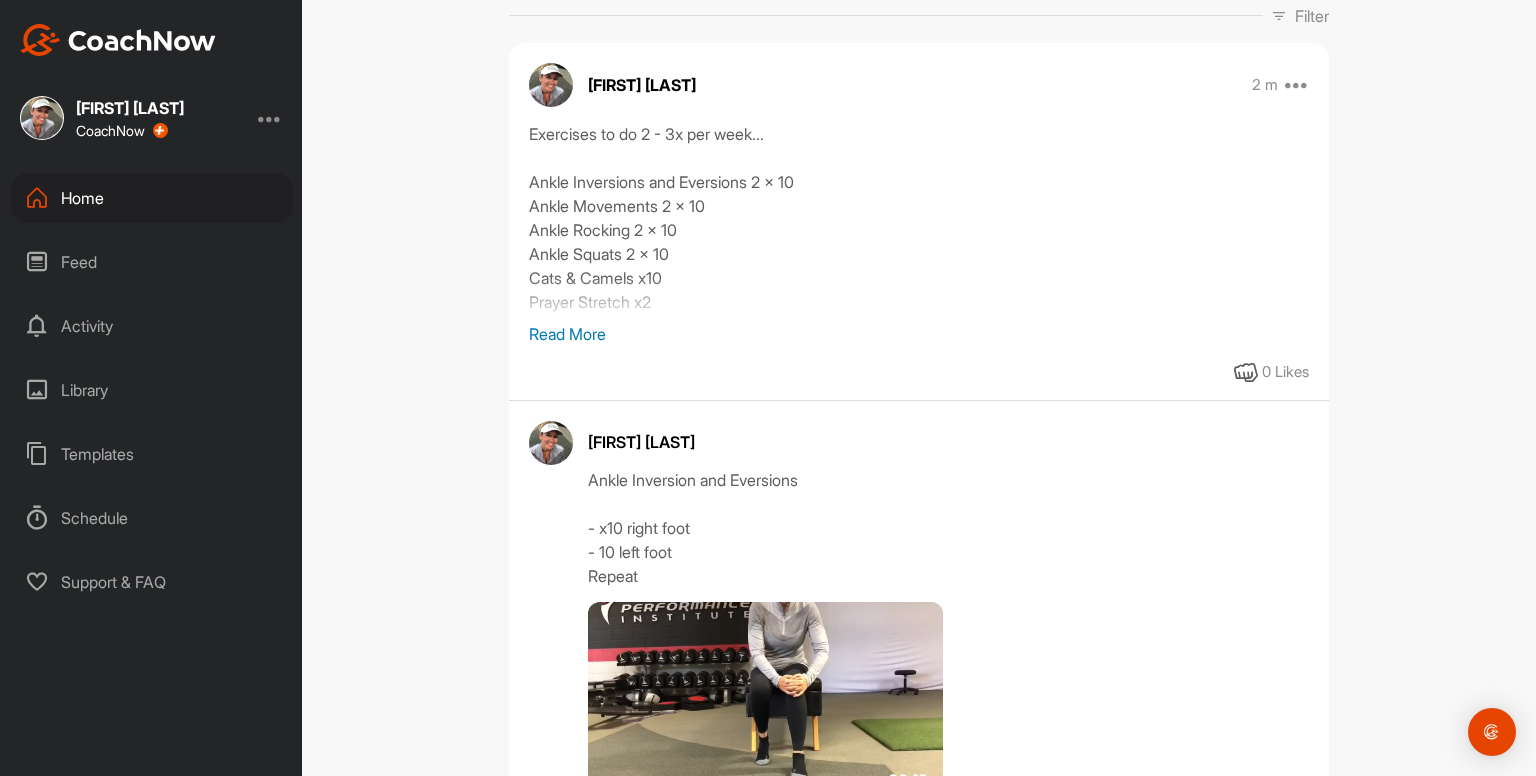 scroll, scrollTop: 320, scrollLeft: 0, axis: vertical 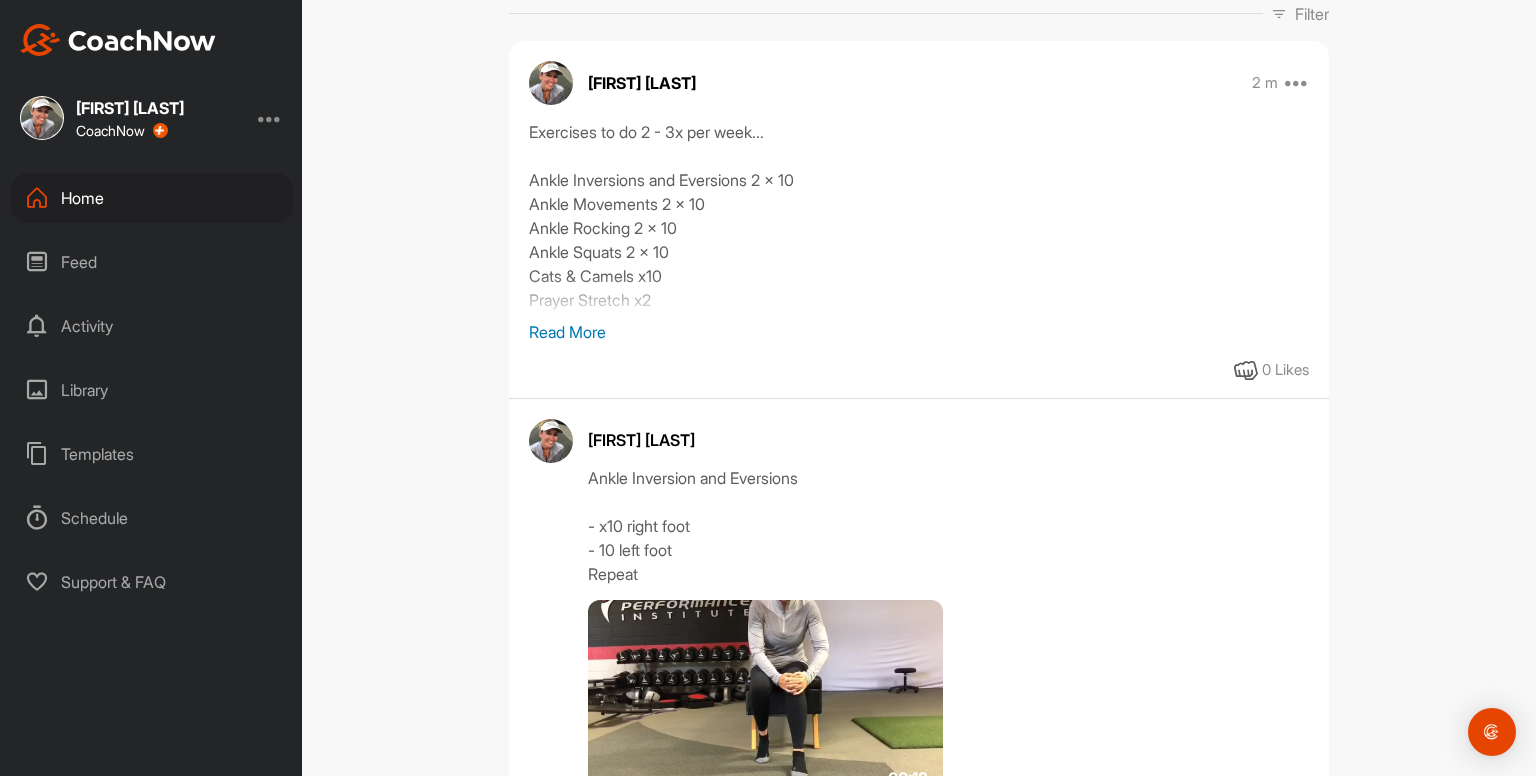 click on "Read More" at bounding box center [919, 332] 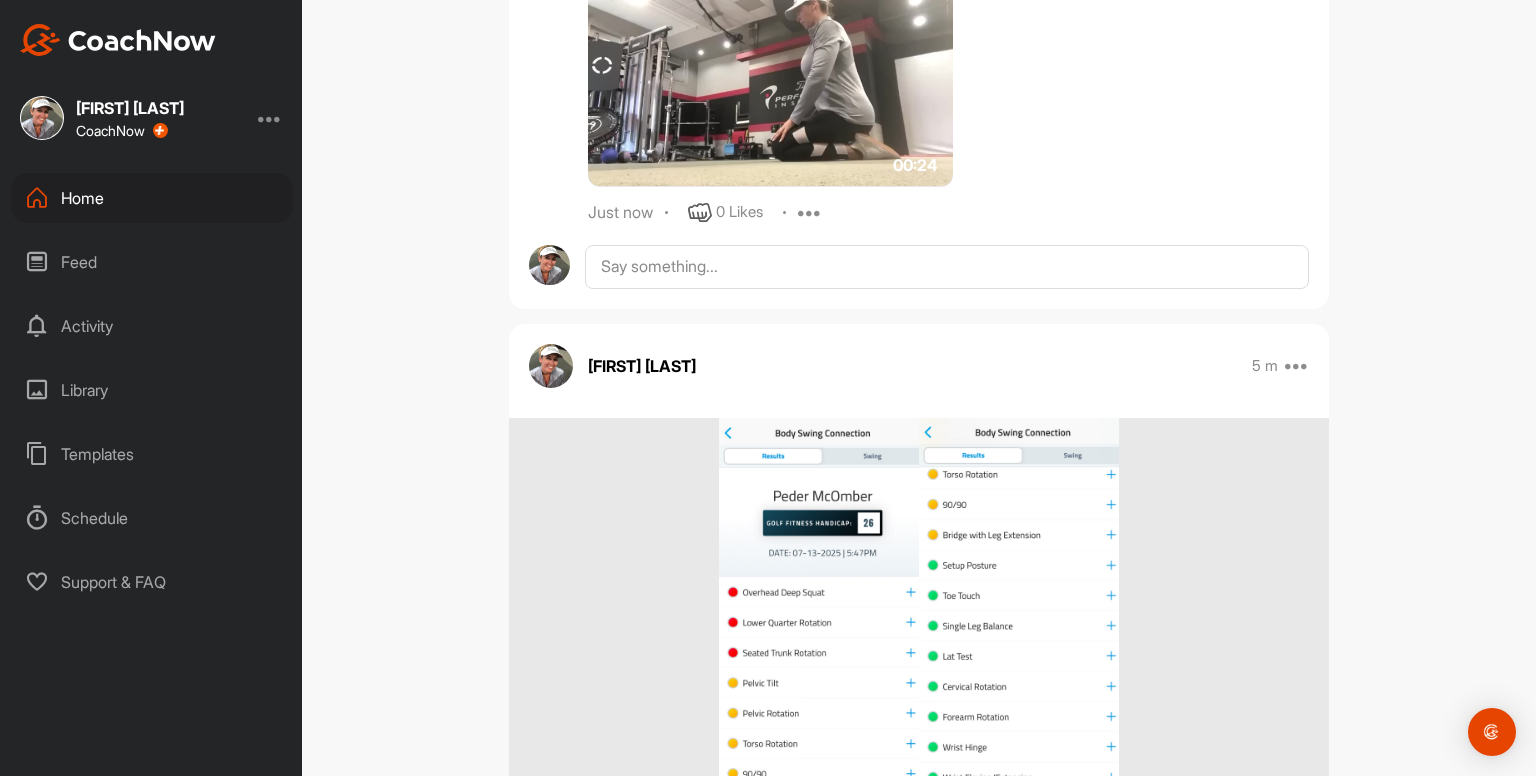 scroll, scrollTop: 3326, scrollLeft: 0, axis: vertical 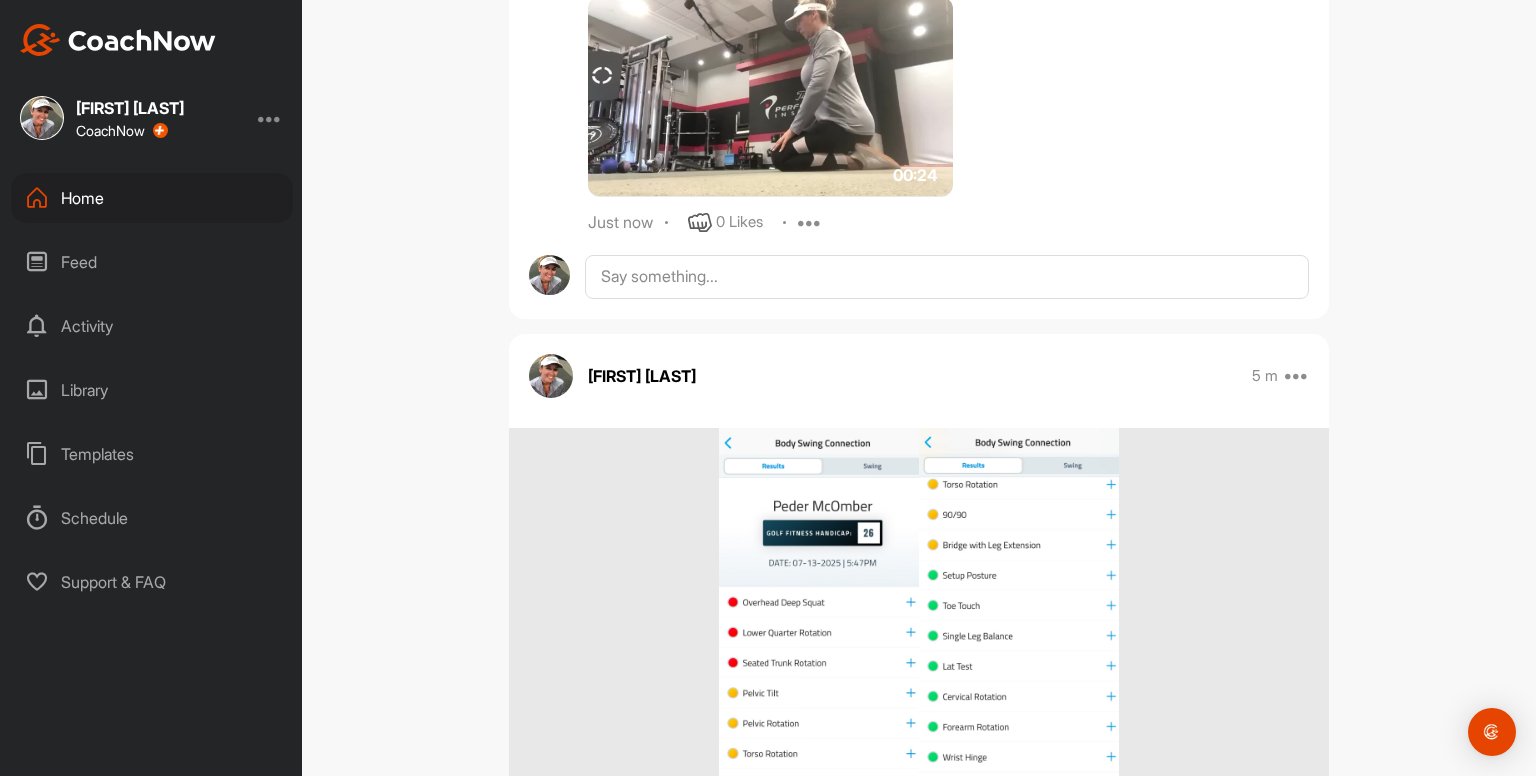 click on "Kayleigh franklin   3 m Edit Edit Tags Pin to top Delete Exercises to do 2 - 3x per week...
Ankle Inversions and Eversions 2 x 10
Ankle Movements 2 x 10
Ankle Rocking 2 x 10
Ankle Squats 2 x 10
Cats & Camels x10
Prayer Stretch x2
Open Books x4
Glute Activations x2 rounds
Bridges x10
Bird Dogs 2 x 10
Dead Bugs 2 x 10
Hip Circles 2 x 10
Tall Kneeling Hip Circles 2 x 10
Straight Leg Raises 3 x 10
Hamstring Stretches
Hip Flexor / Quad Stretches
Side Stretch 0 Likes Kayleigh franklin Ankle Inversion and Eversions
- x10 right foot
- 10 left foot
Repeat
00:18 2 m 0 Likes Edit Delete Kayleigh franklin Ankle Movements - use something to balance with
- x10 circles clockwise
- x10 circles counterclockwise
- x10 pointing to ground / pulling up to shin
Repeat on other foot
Repeat both feet again 00:46 2 m 0 Likes Edit Delete Kayleigh franklin Ankle Rocking - use something to balance with
- x10 rocking / heels up to toes up
Repeat 00:36 2 m 0 Likes Edit Delete Kayleigh franklin 00:43 1 m 0 Likes Edit Delete 00:13" at bounding box center [919, -1323] 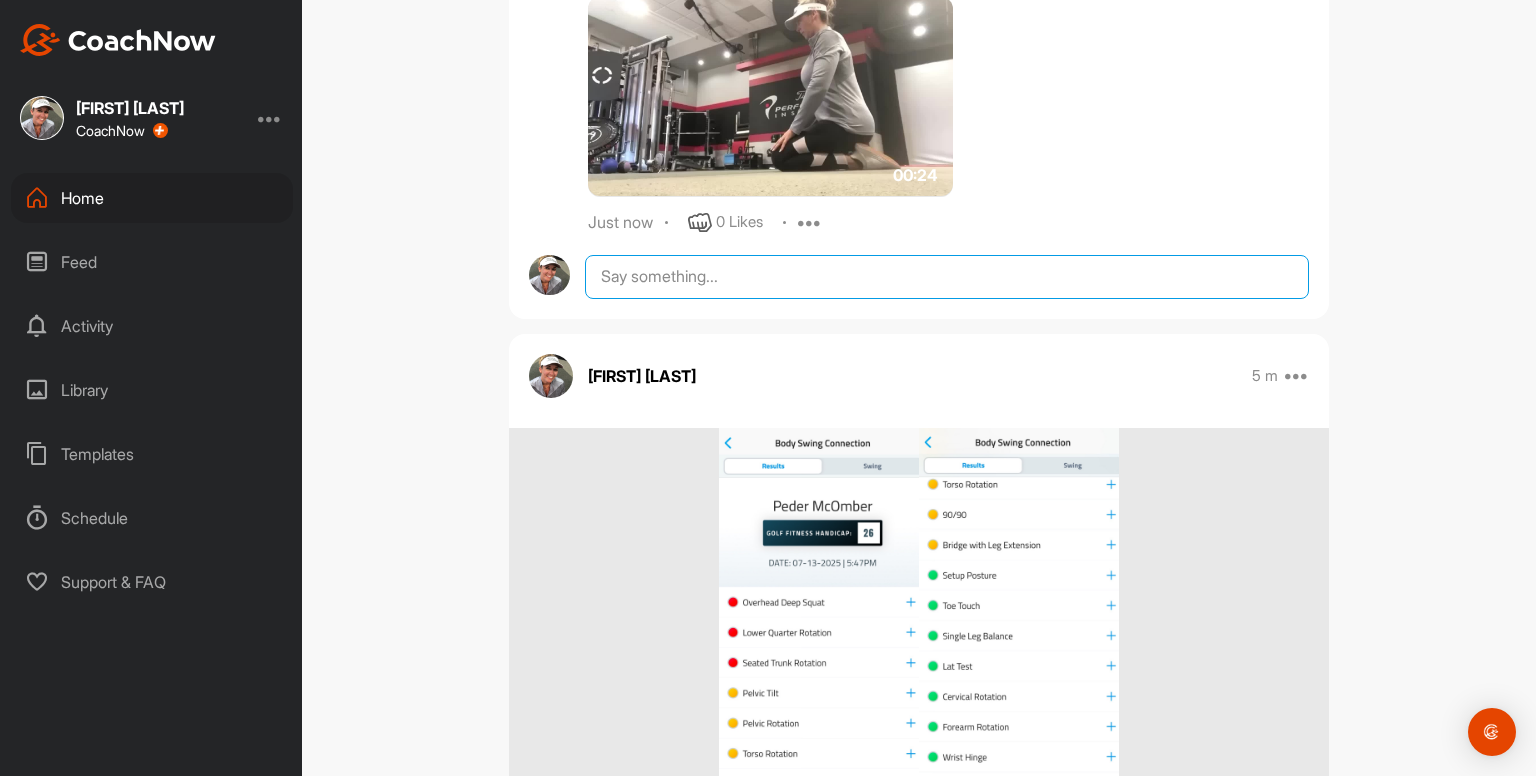 click at bounding box center [947, 277] 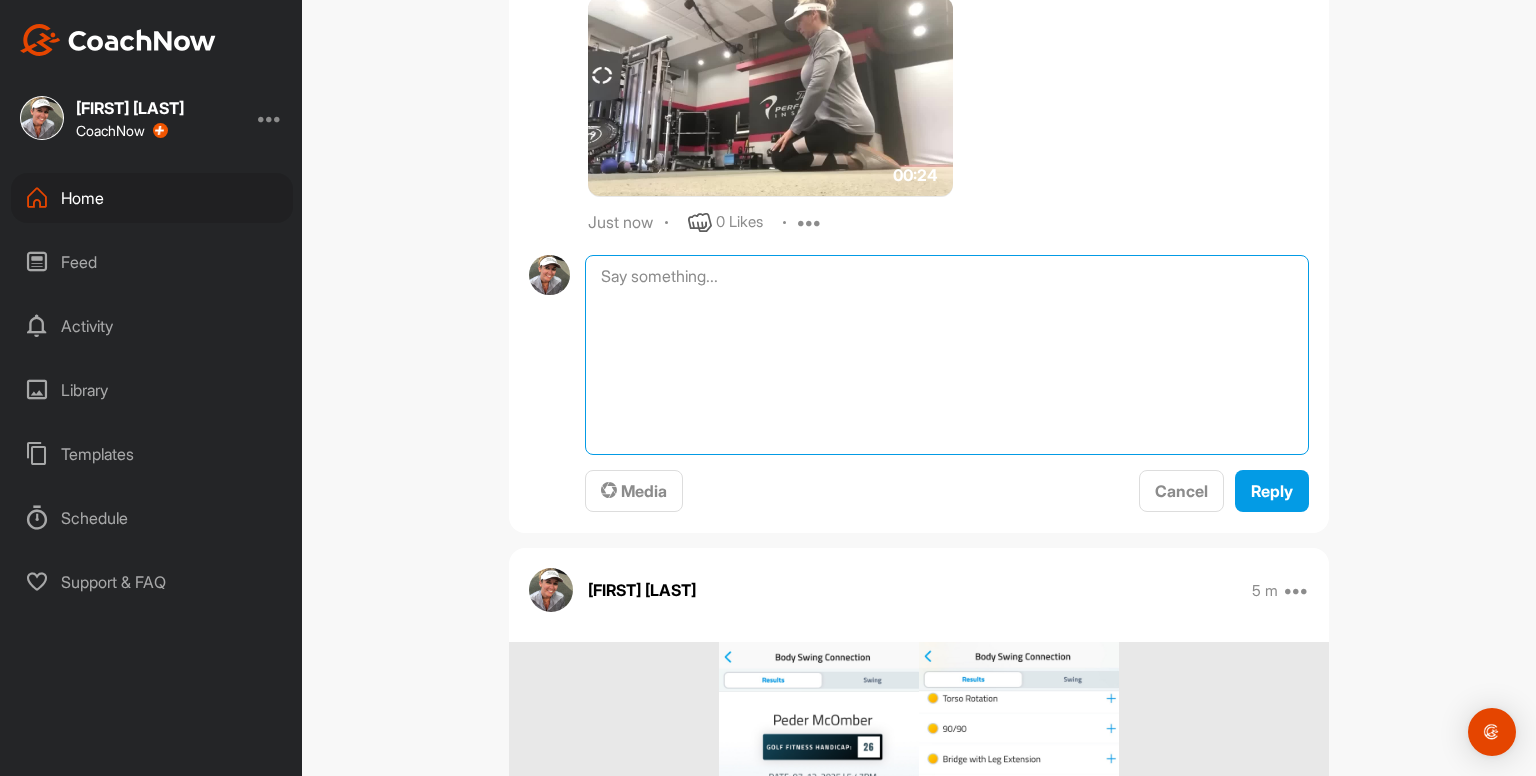 paste on "Open Books x4 each side
1 rep =
deep inhale then exhale and open up as far as comfortable
deep inhale then exhale and relax deeper
deep inhale then exhale and relax deeper
deep inhale then come back to the start as you exhale
(video demonstrates one rep)
00:30media
May 19
0 Likes
avatar
Kayleigh franklin
Glute Activations x2 rounds
1 round =
x20 together
x20 alternating
x20 left only
x20 right only" 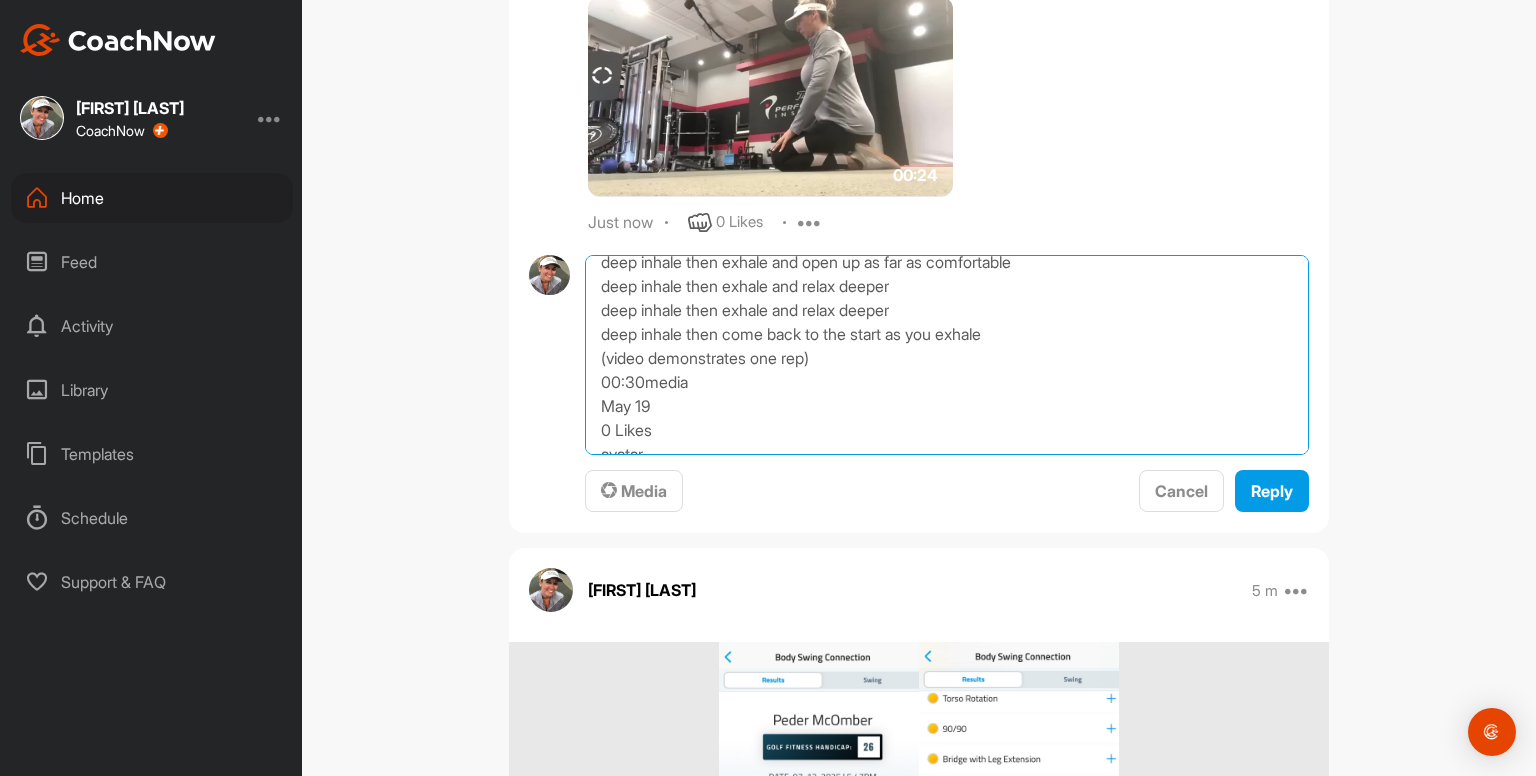 scroll, scrollTop: 121, scrollLeft: 0, axis: vertical 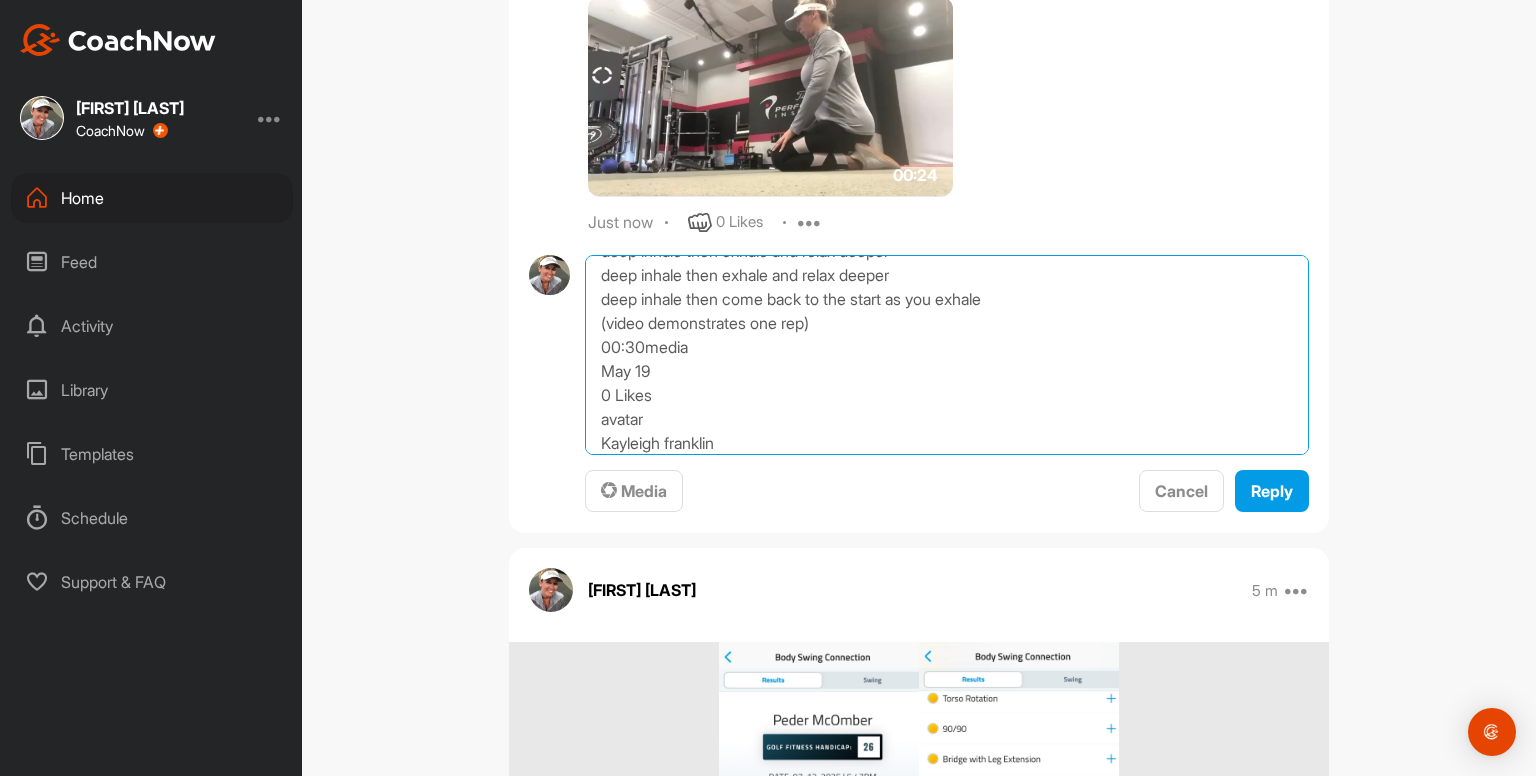 drag, startPoint x: 700, startPoint y: 439, endPoint x: 576, endPoint y: 348, distance: 153.80832 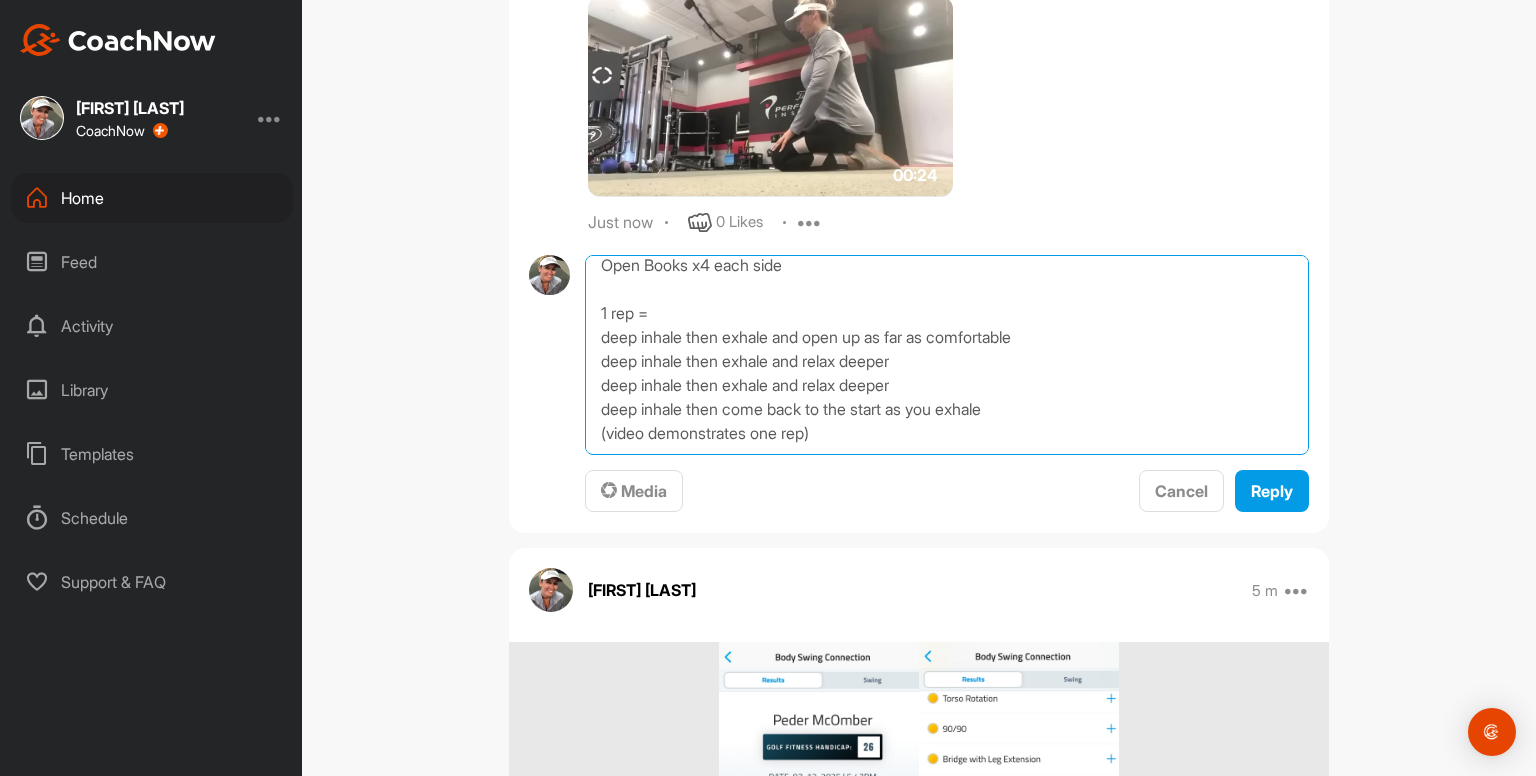 scroll, scrollTop: 10, scrollLeft: 0, axis: vertical 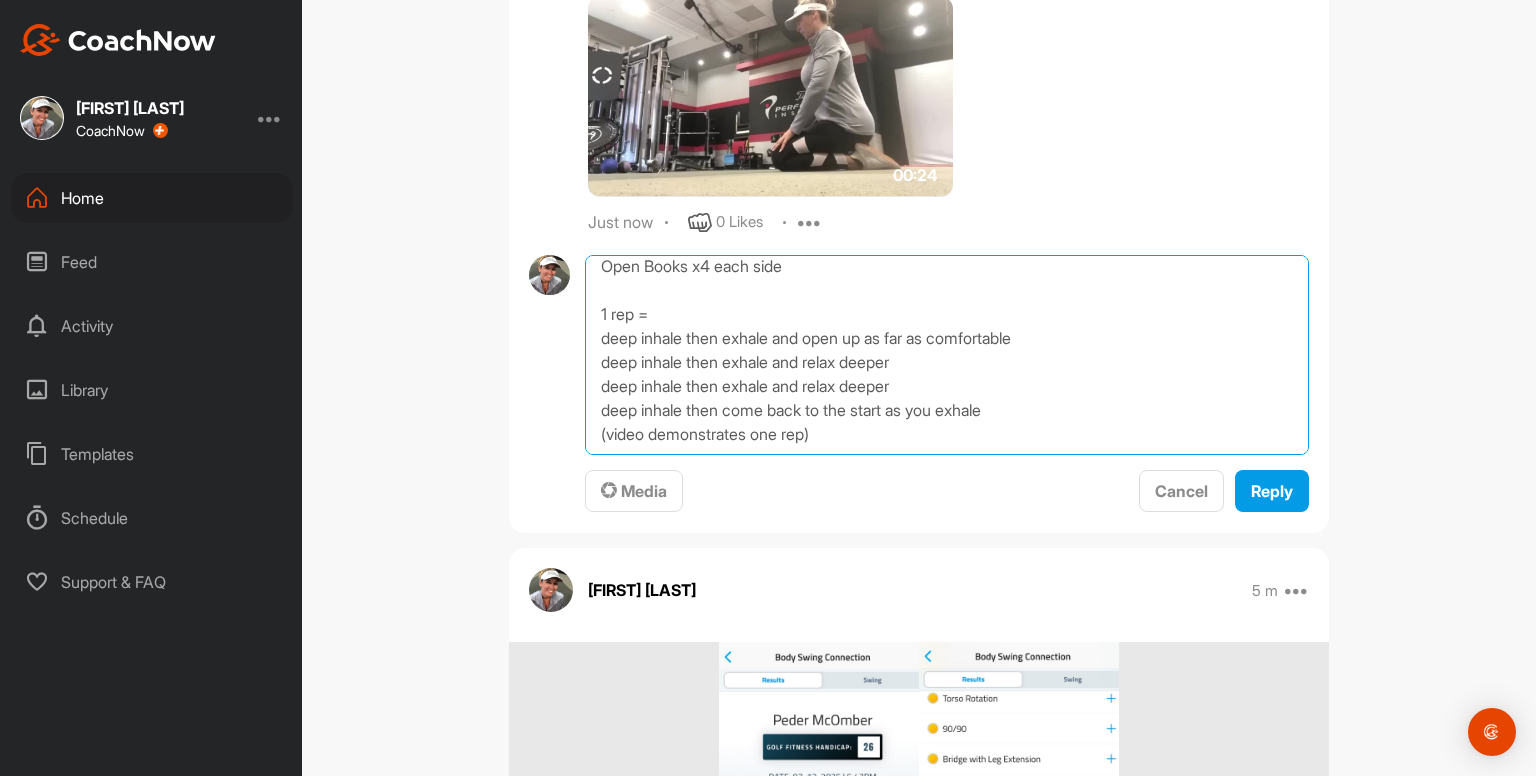 type on "Open Books x4 each side
1 rep =
deep inhale then exhale and open up as far as comfortable
deep inhale then exhale and relax deeper
deep inhale then exhale and relax deeper
deep inhale then come back to the start as you exhale
(video demonstrates one rep)" 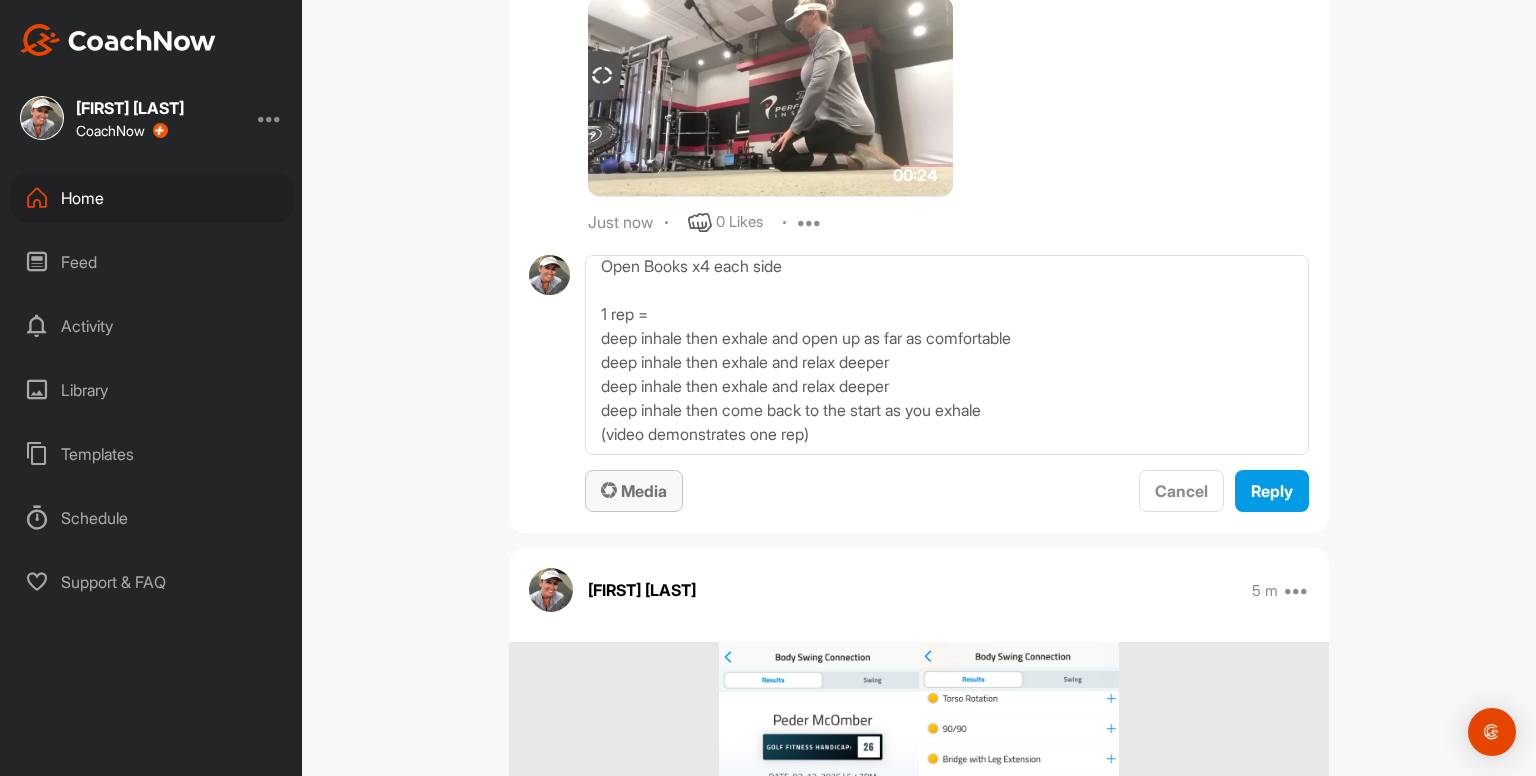 click on "Media" at bounding box center [634, 491] 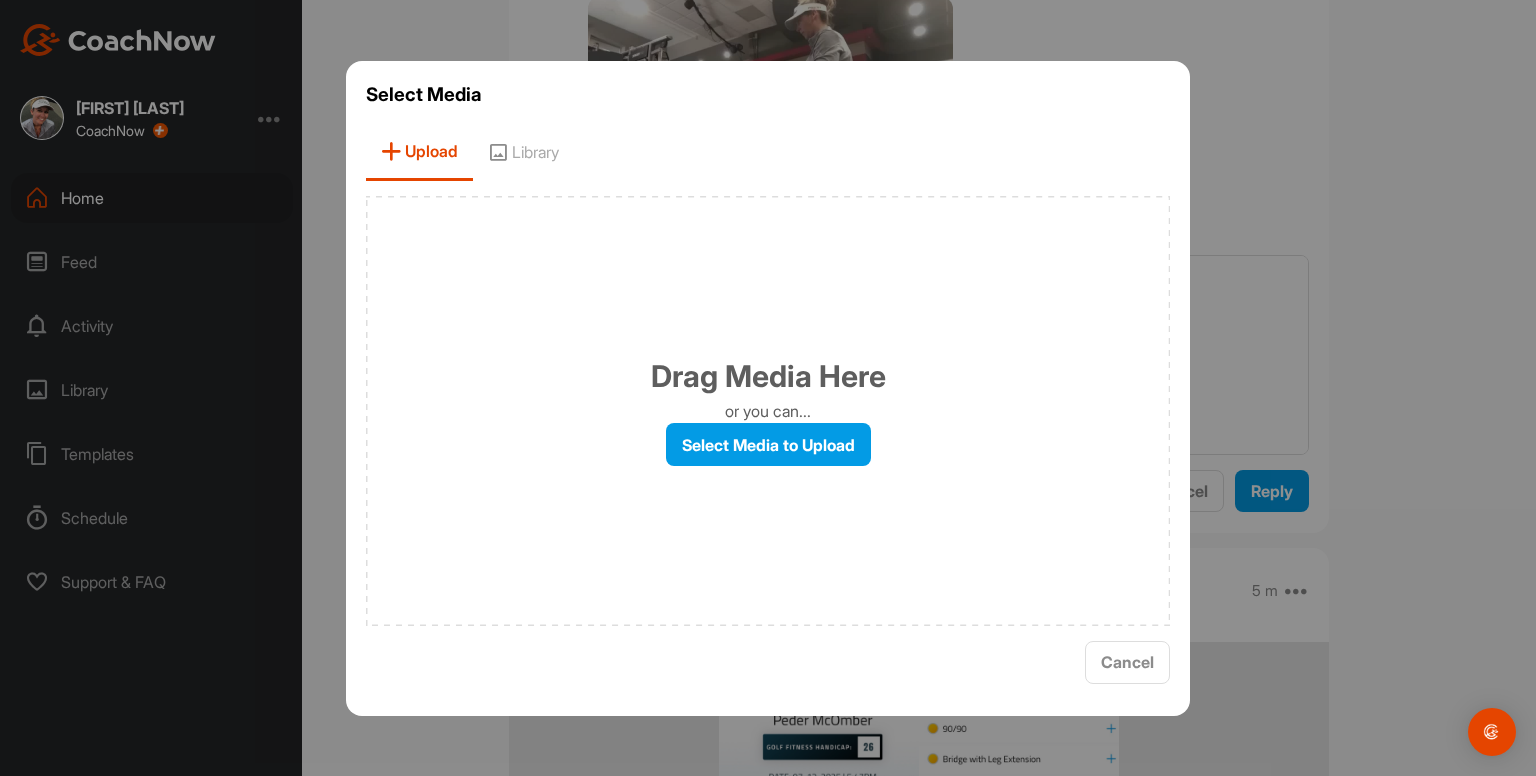 click on "Library" at bounding box center [523, 152] 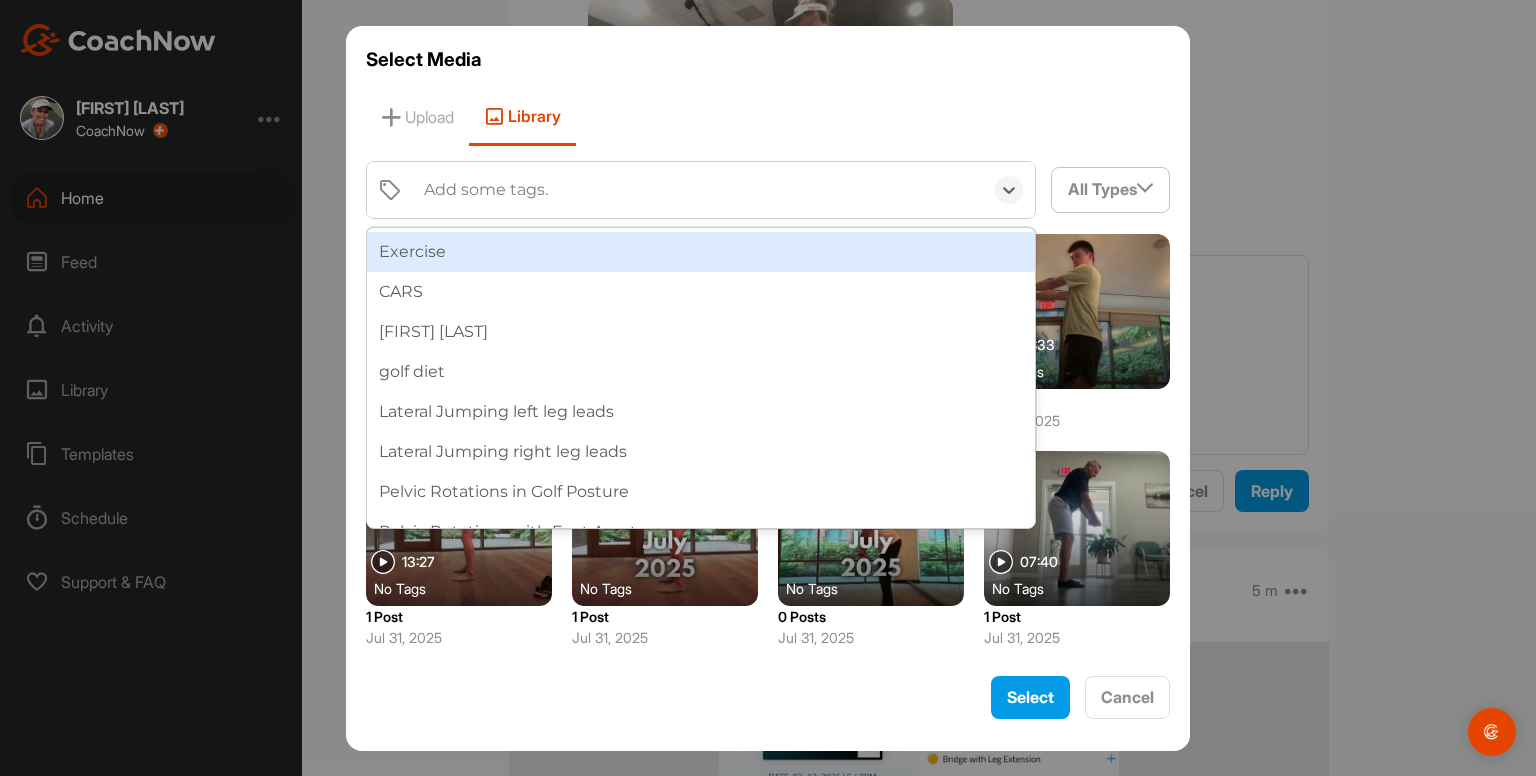 click on "Add some tags." at bounding box center [698, 190] 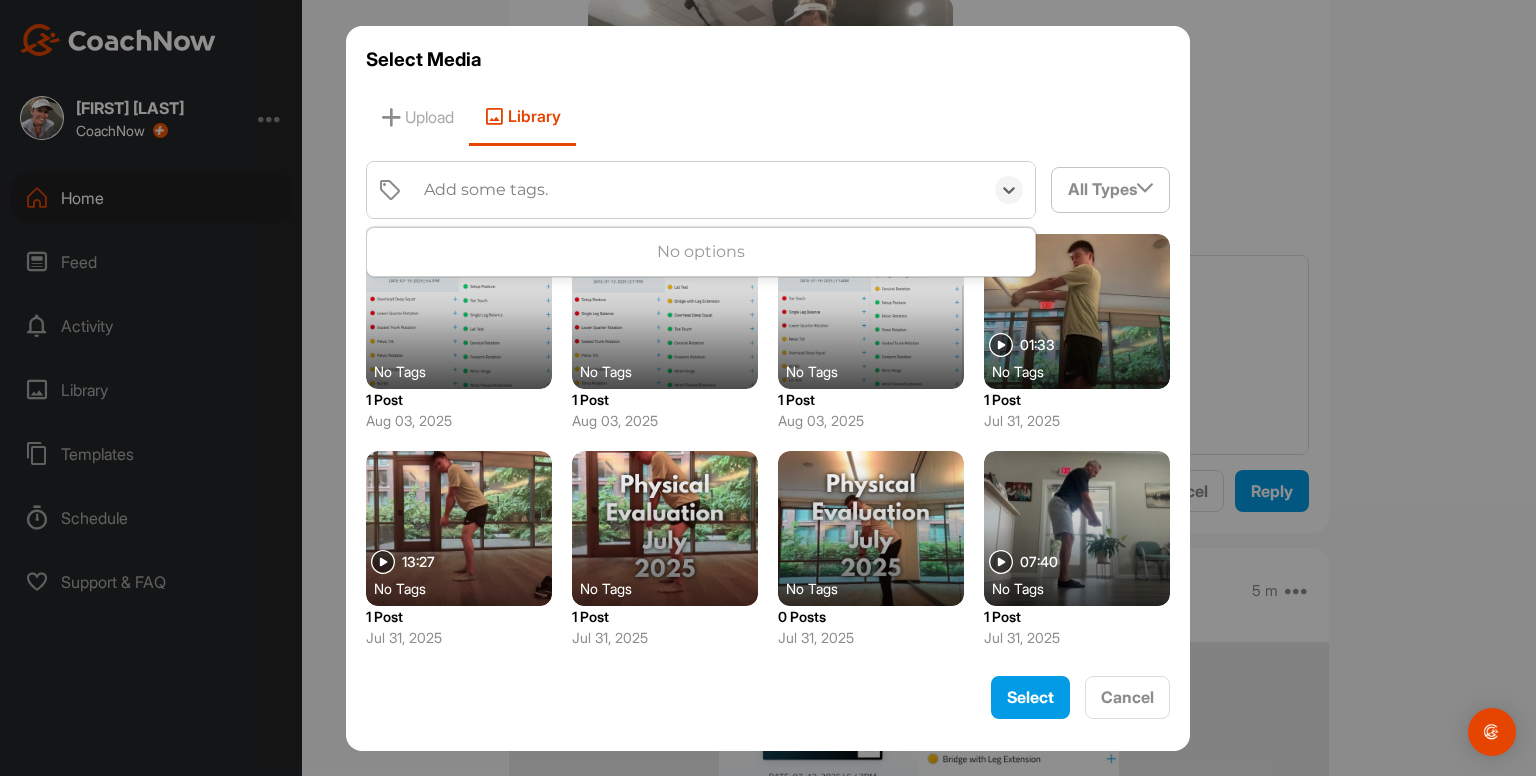 click on "Add some tags." at bounding box center (698, 190) 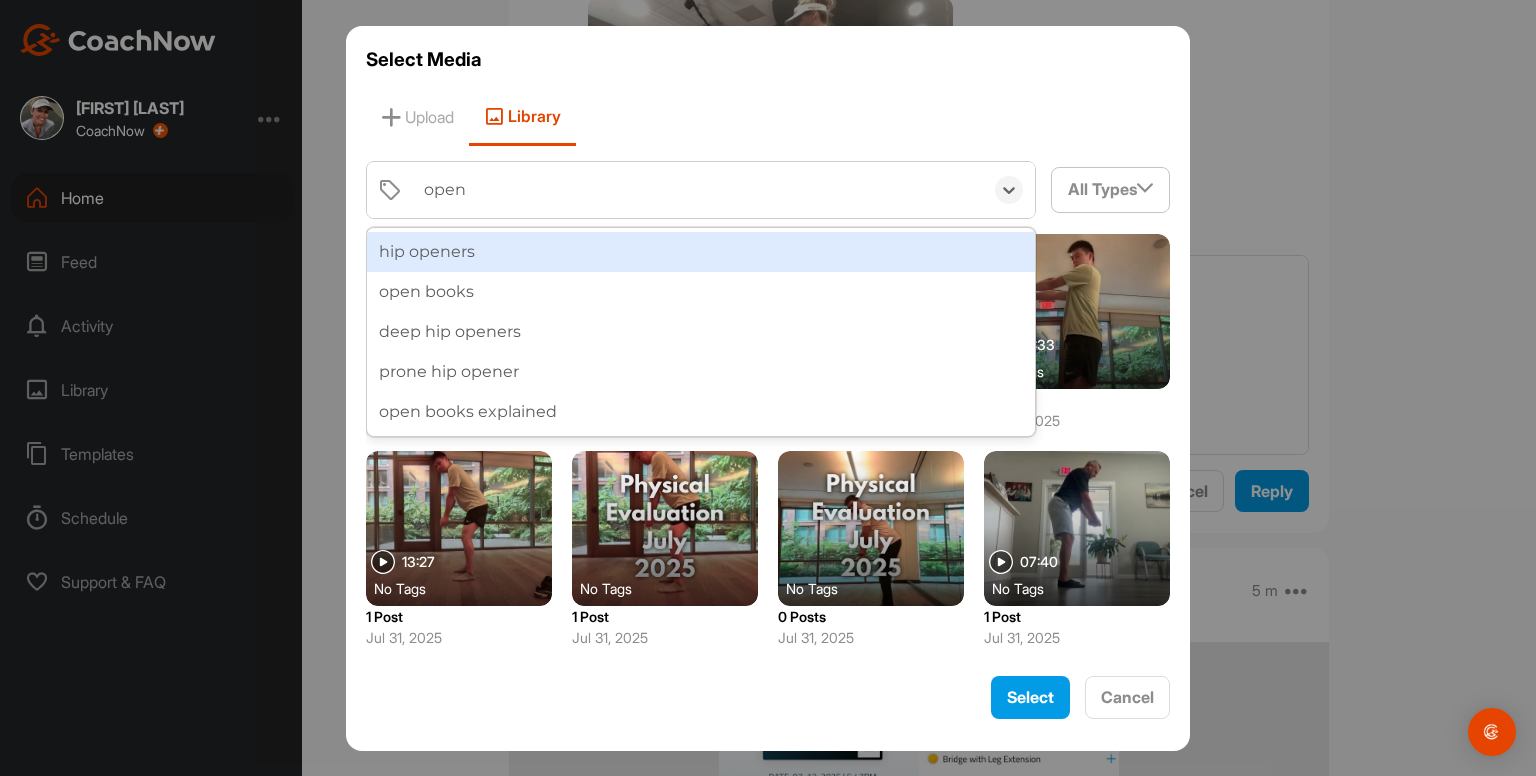 type on "open b" 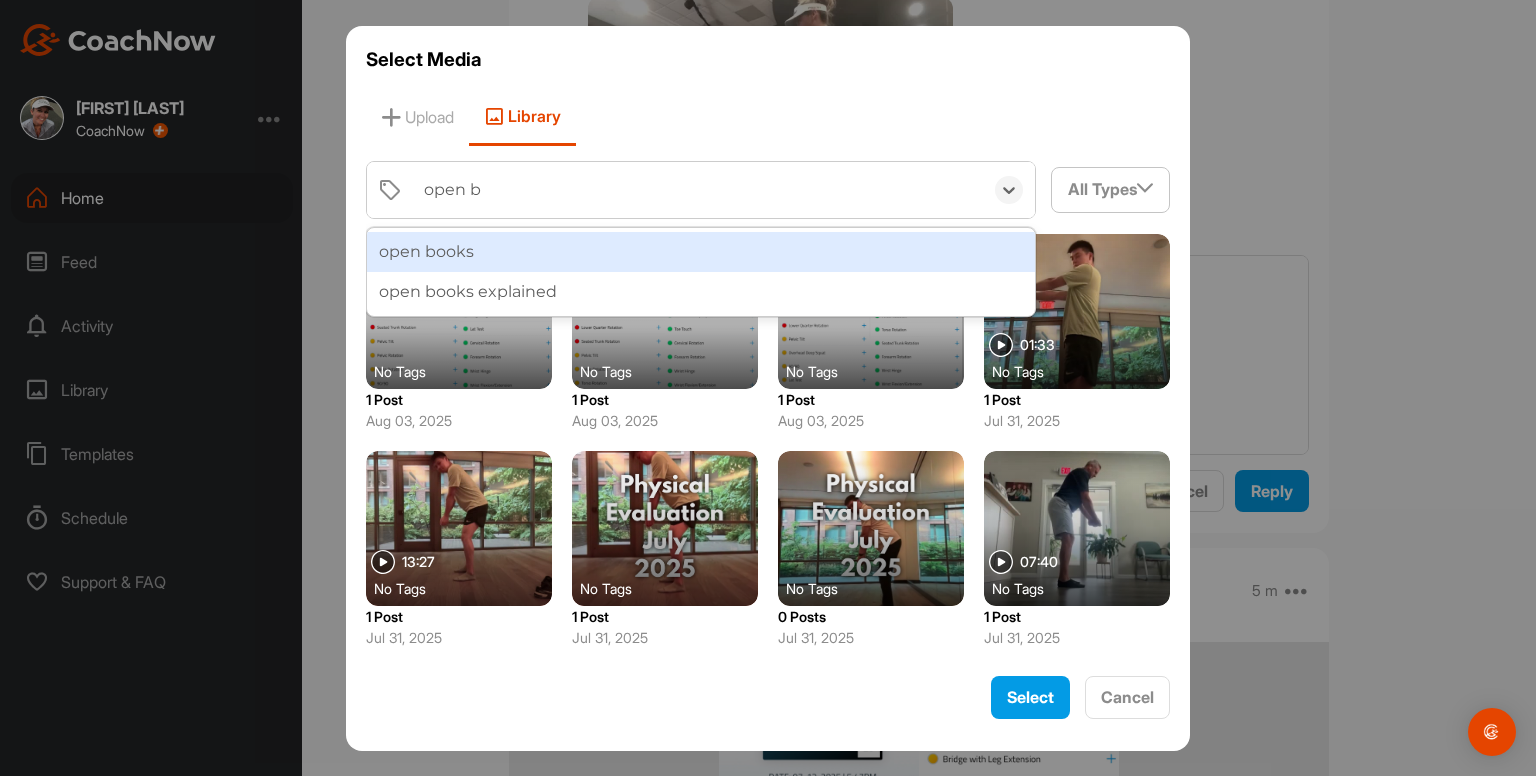 click on "open books" at bounding box center (701, 252) 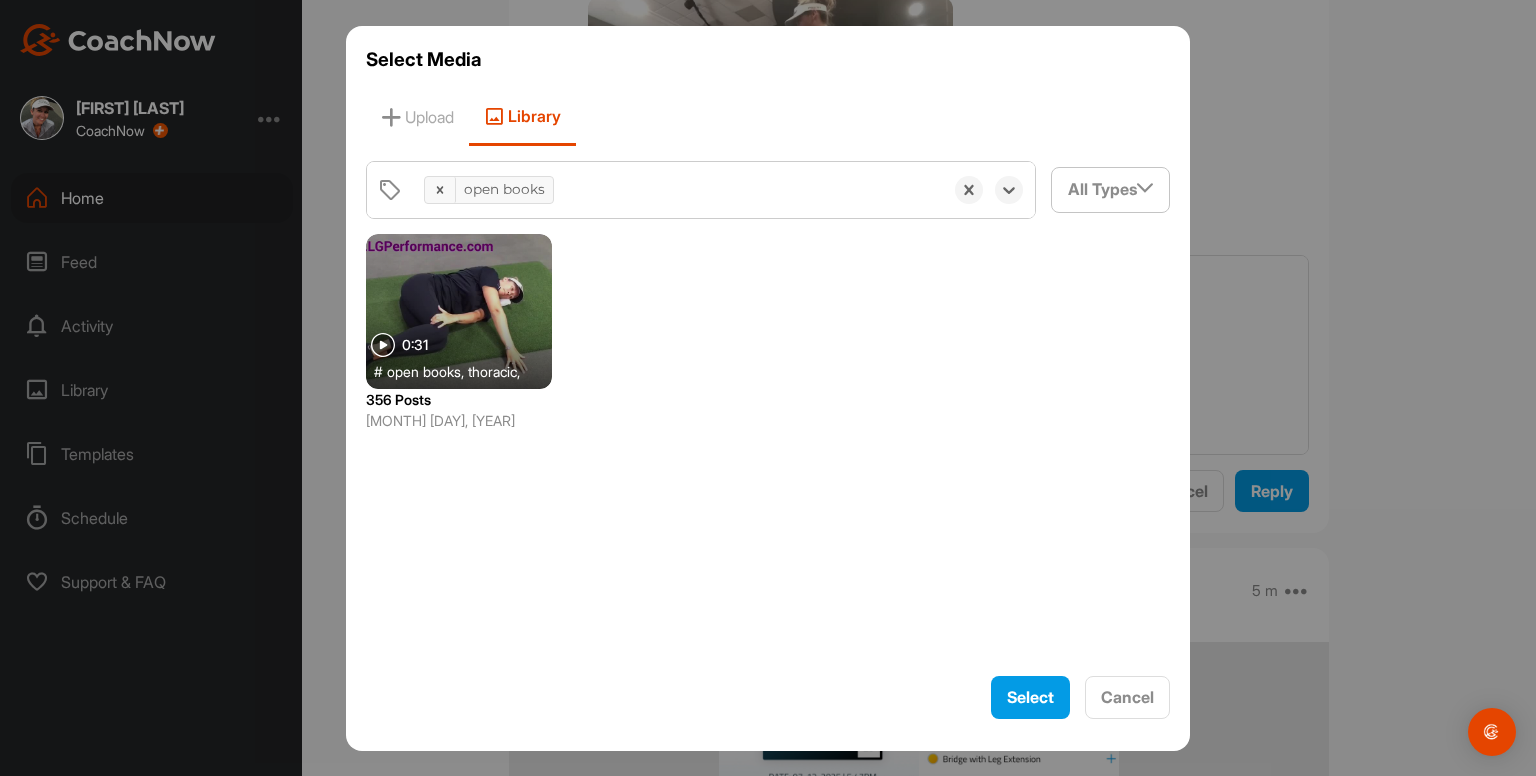 click at bounding box center [440, 190] 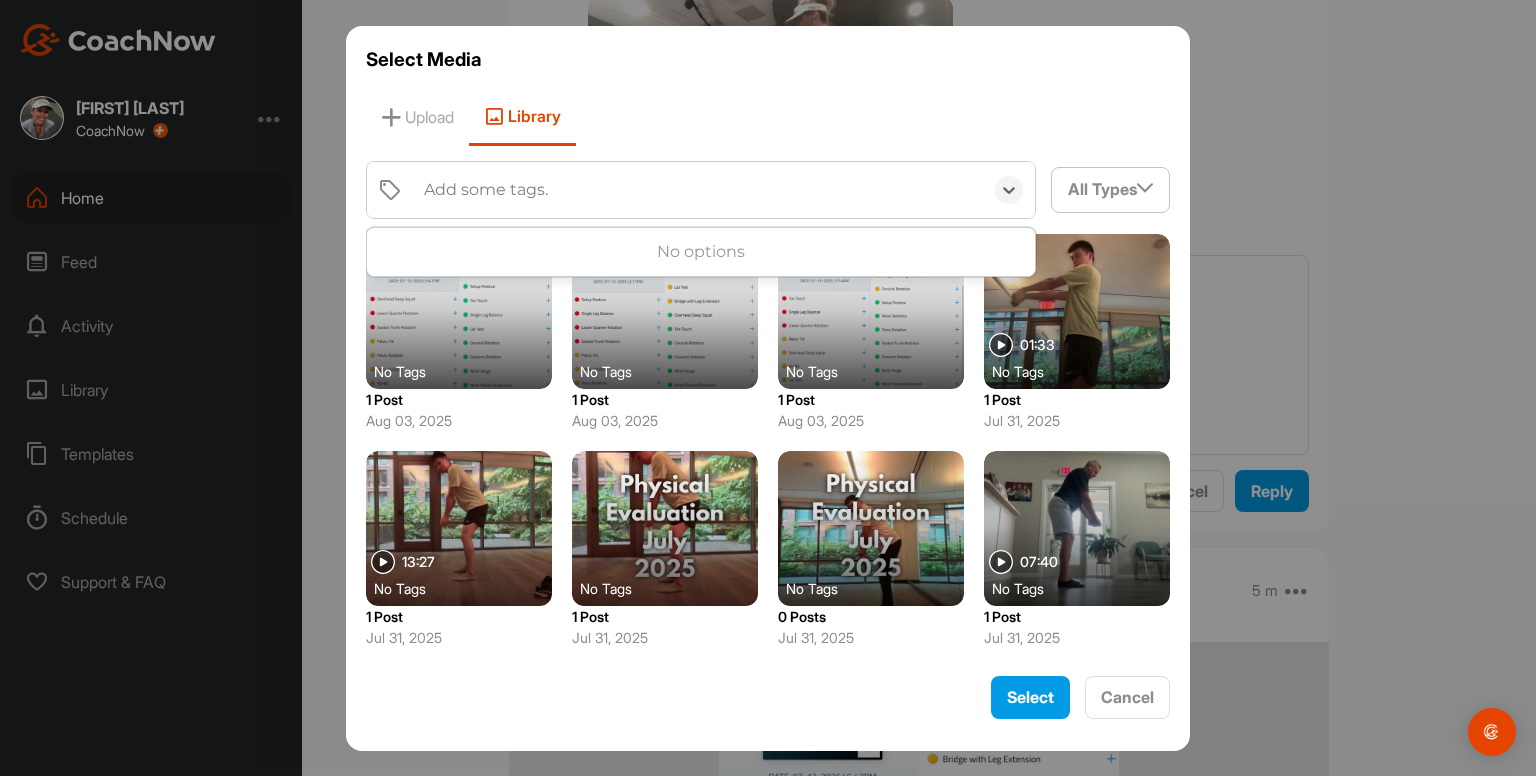 click on "Add some tags." at bounding box center [486, 190] 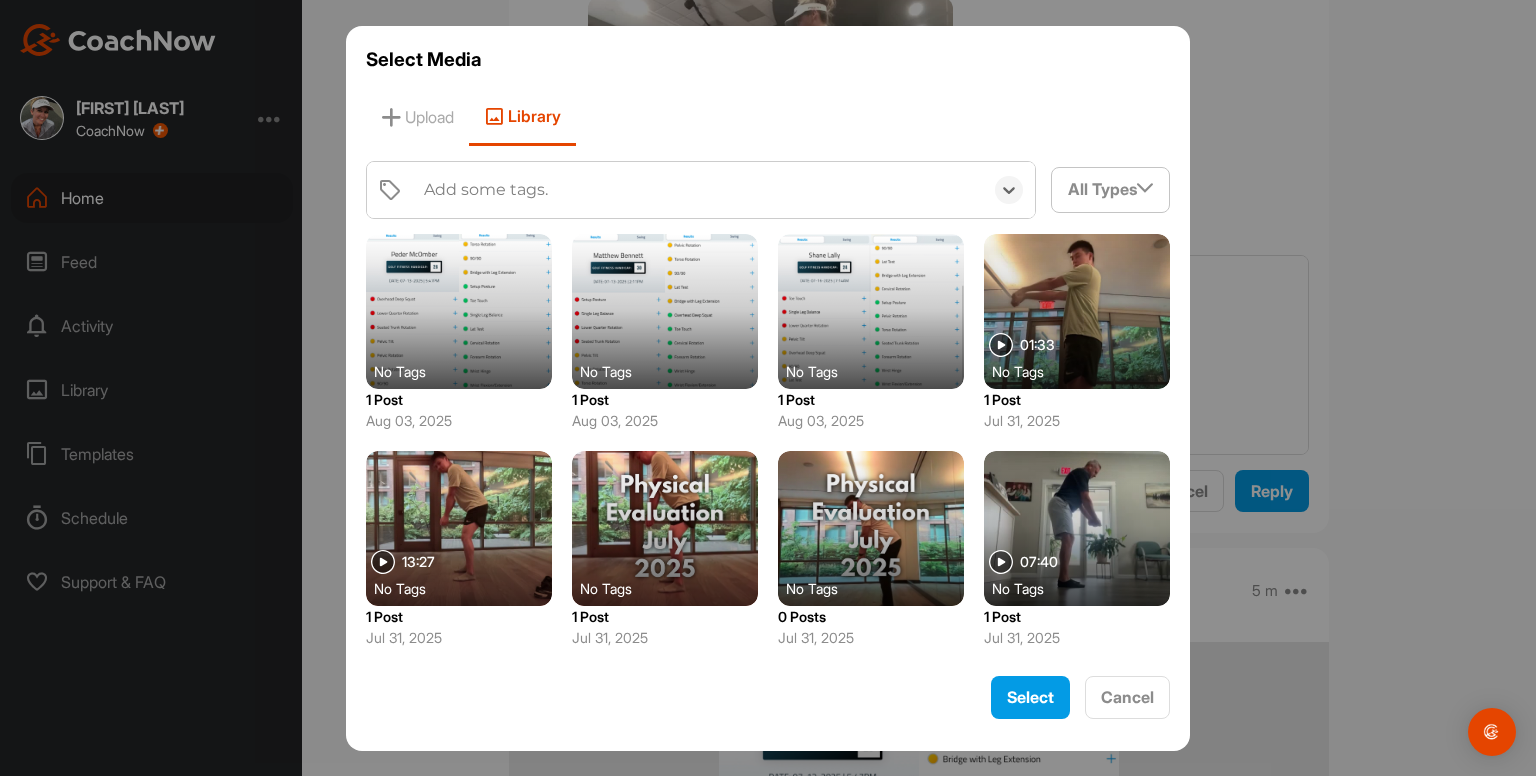 click on "Add some tags." at bounding box center [486, 190] 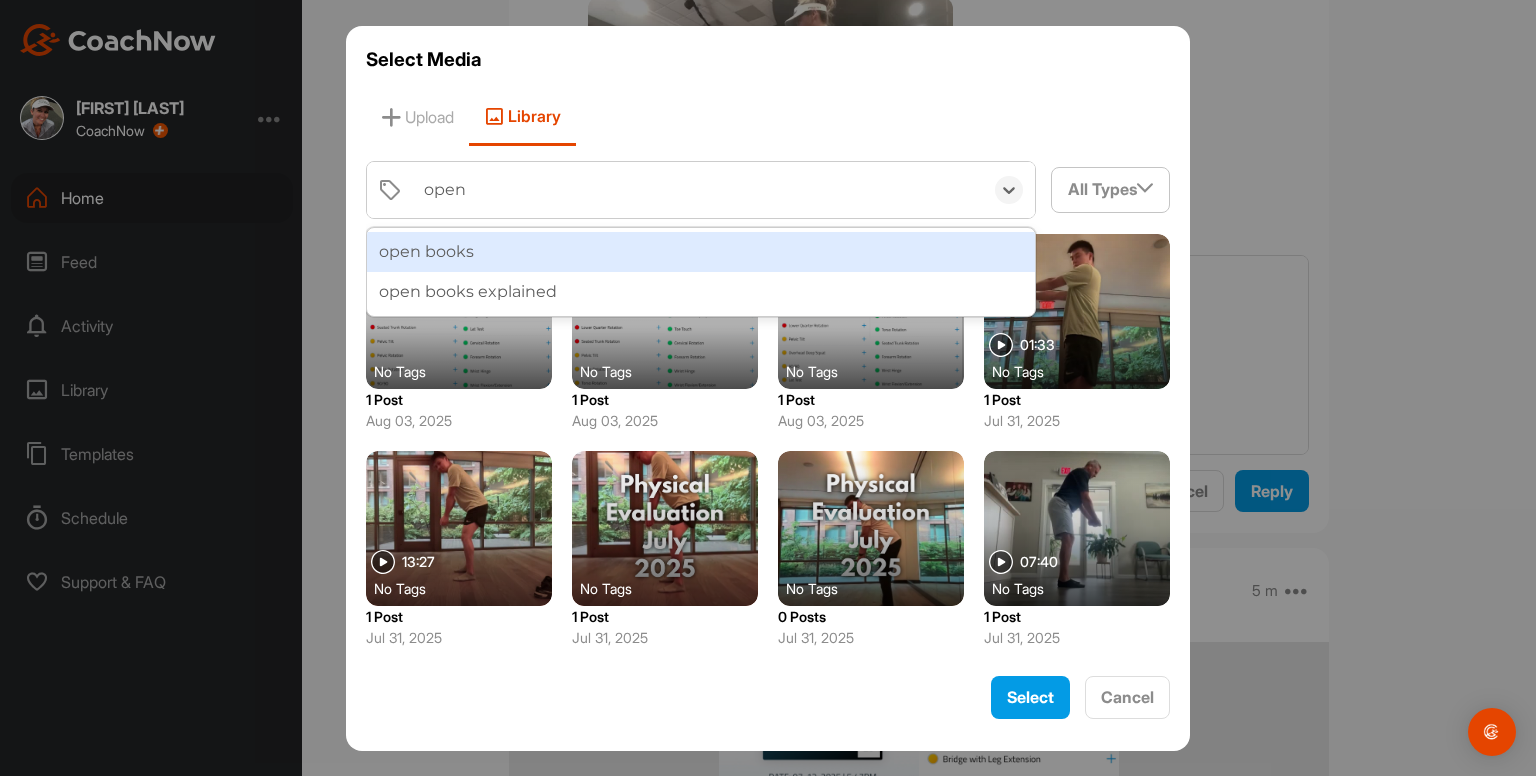 type on "open b" 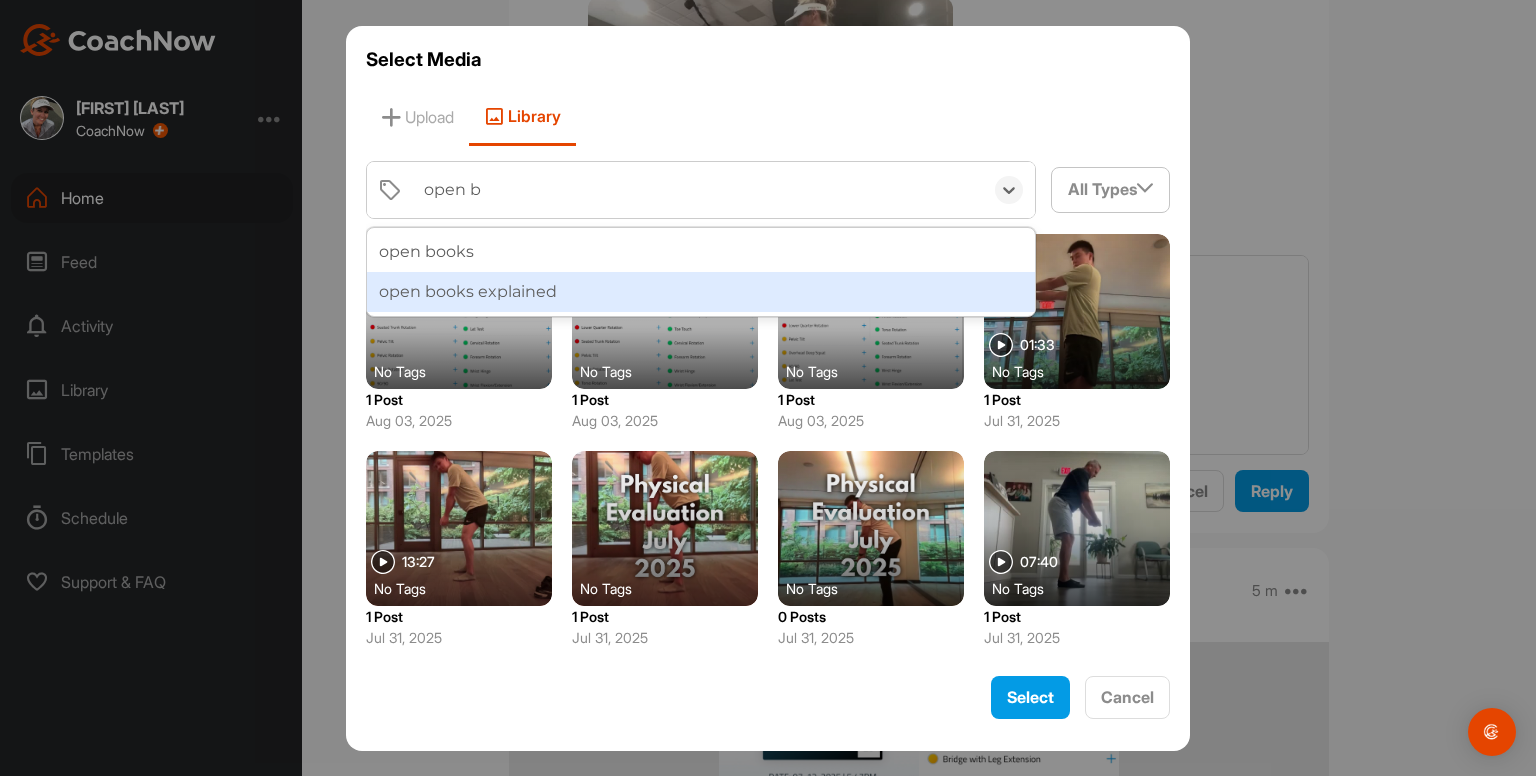 click on "open books explained" at bounding box center [701, 292] 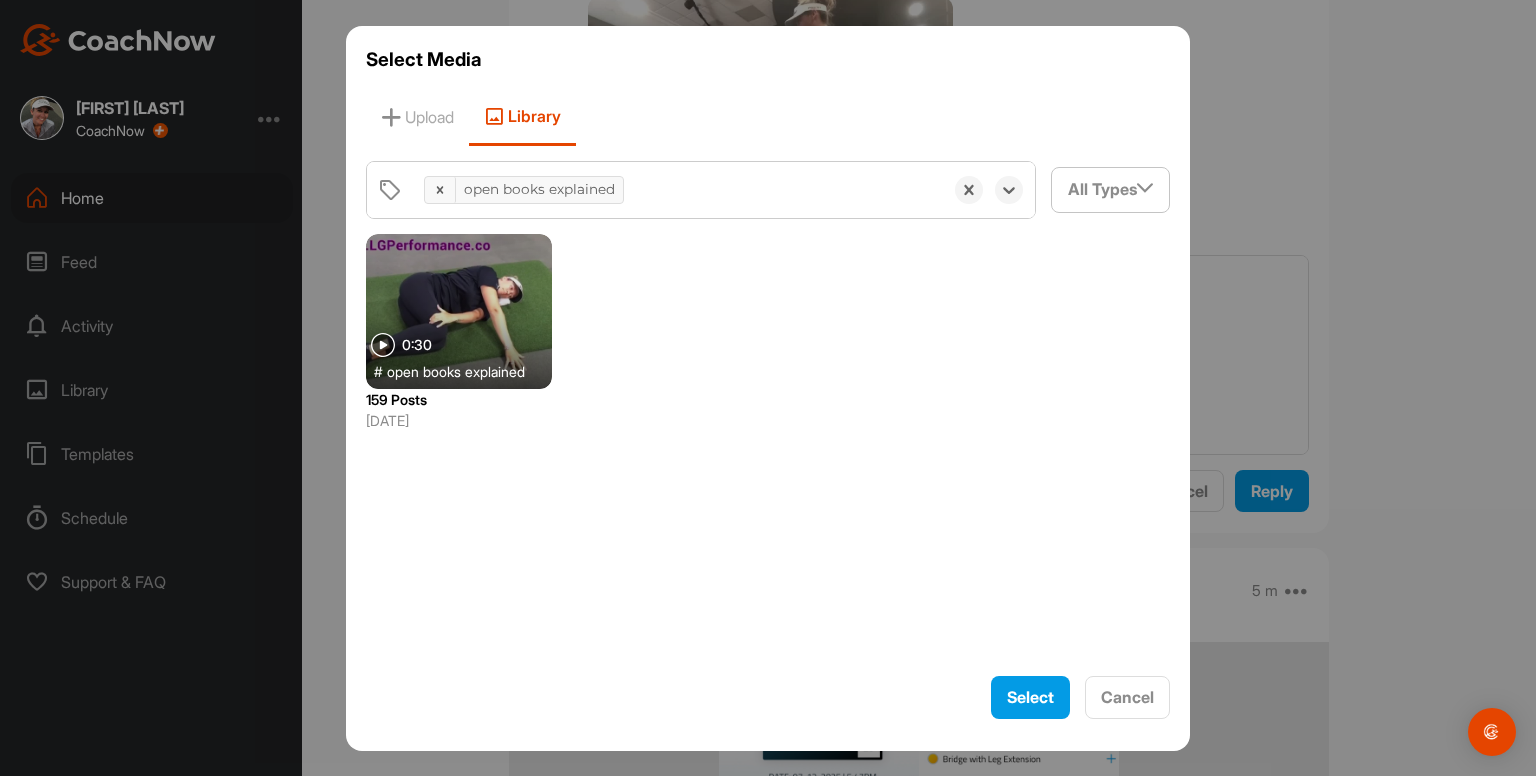 click at bounding box center [459, 311] 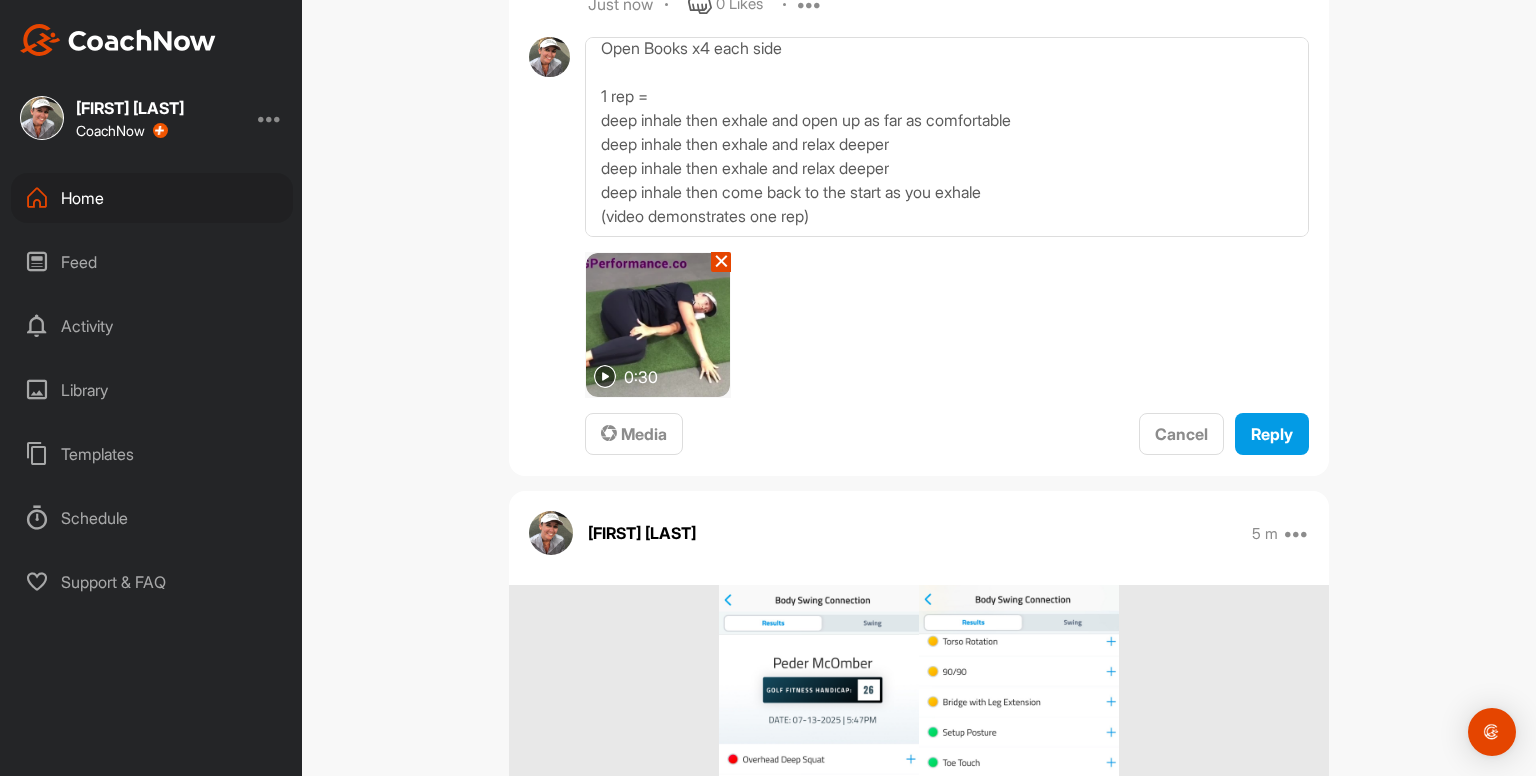 scroll, scrollTop: 3550, scrollLeft: 0, axis: vertical 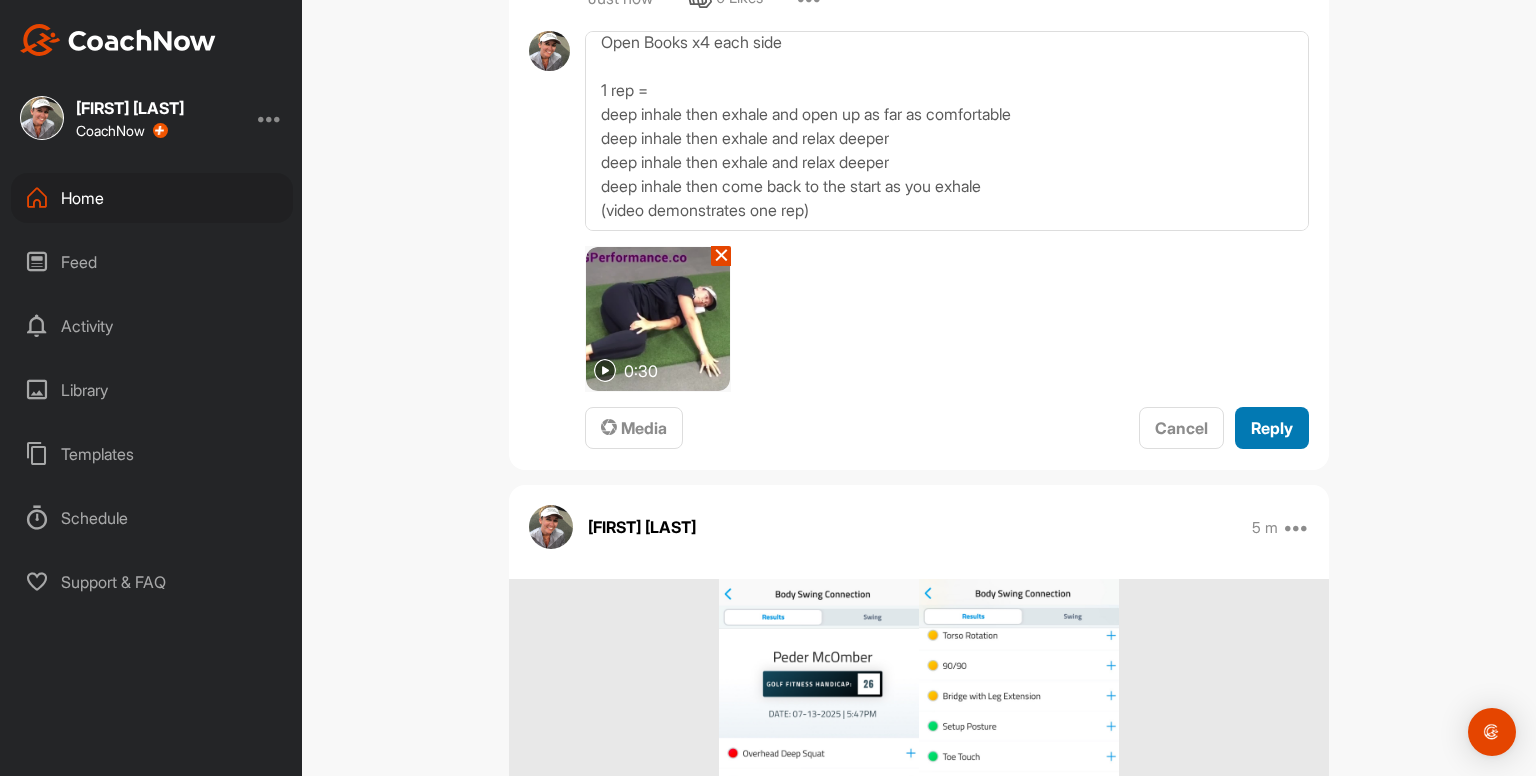 click on "Reply" at bounding box center (1272, 428) 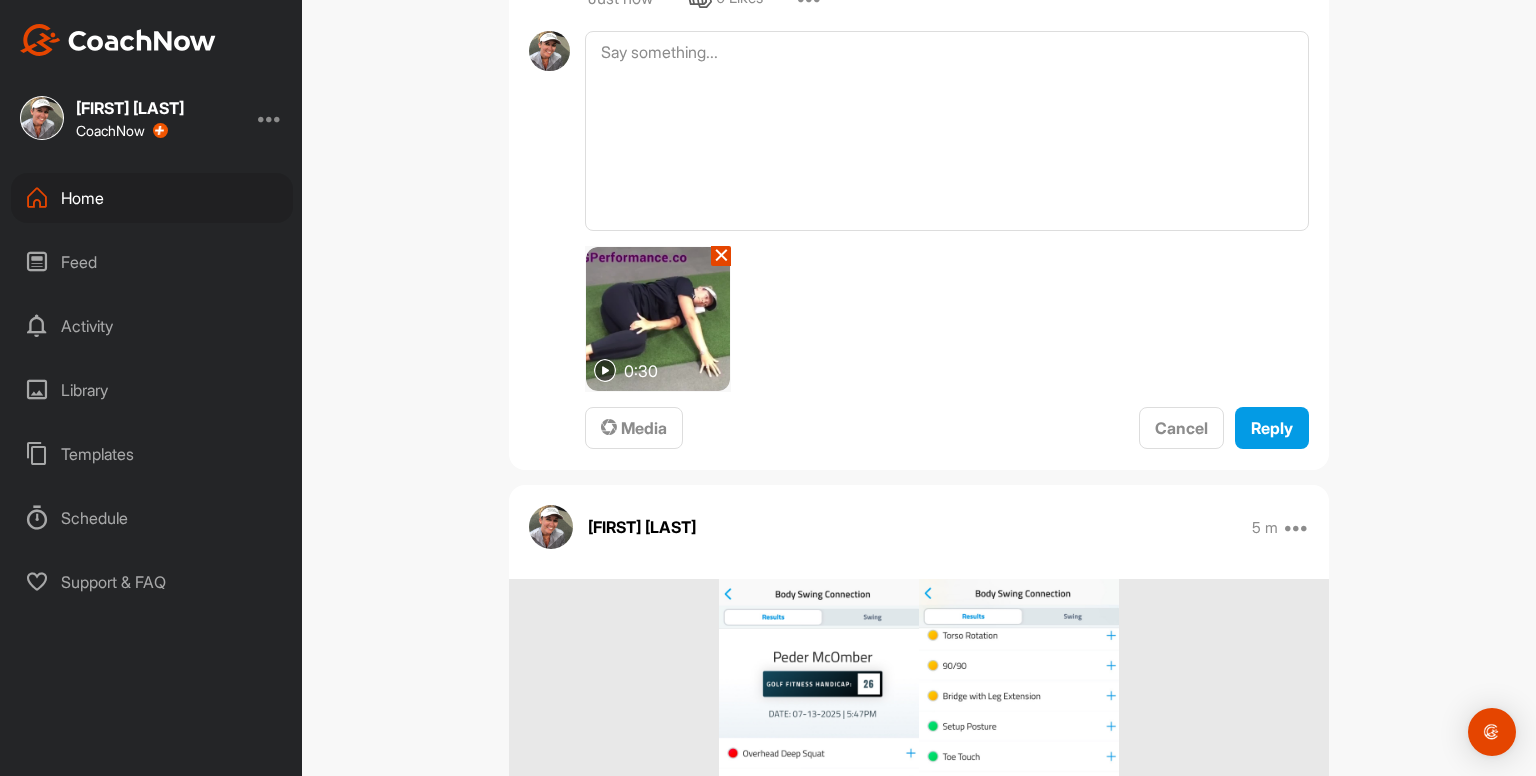 scroll, scrollTop: 0, scrollLeft: 0, axis: both 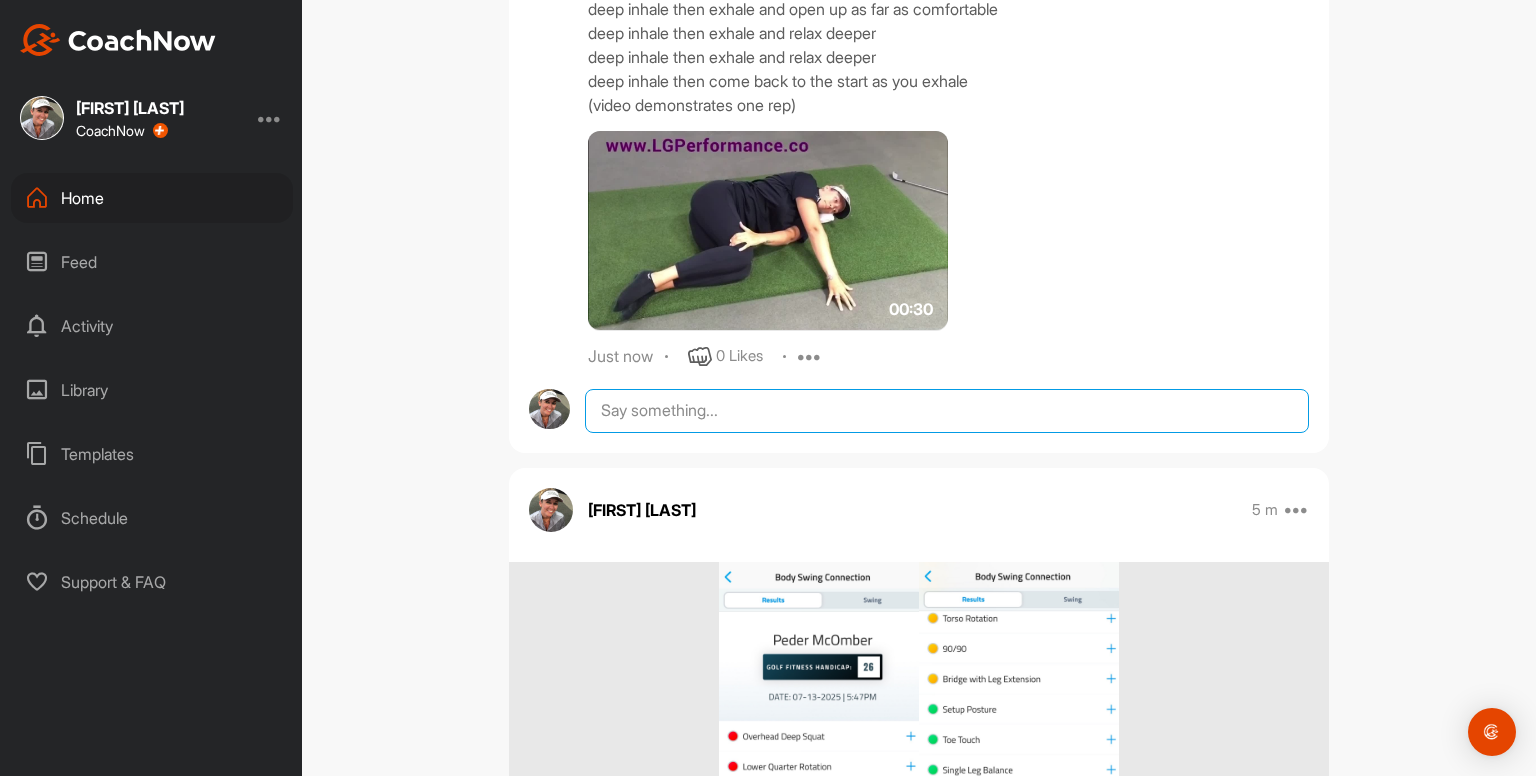 click at bounding box center [947, 411] 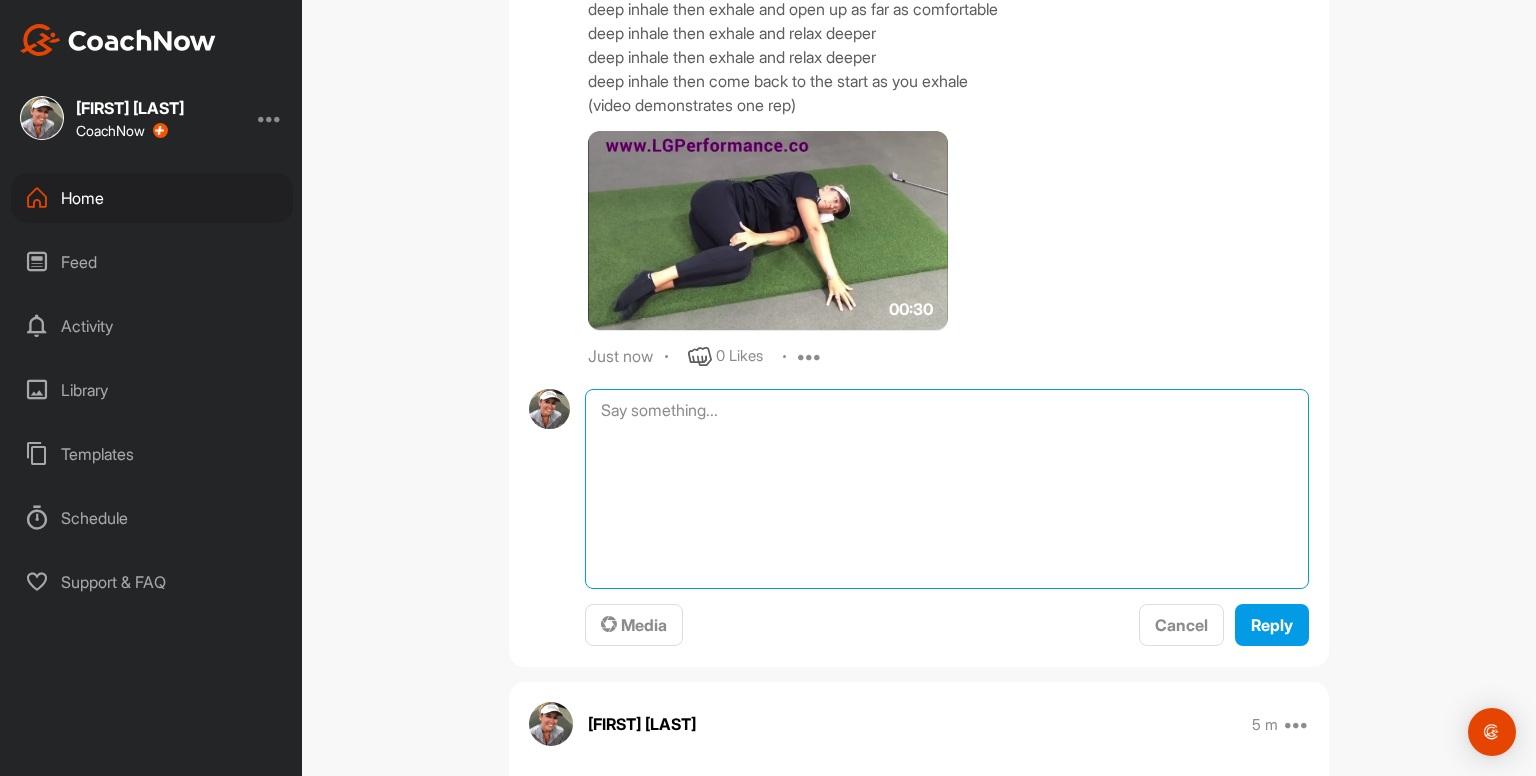 click at bounding box center (947, 489) 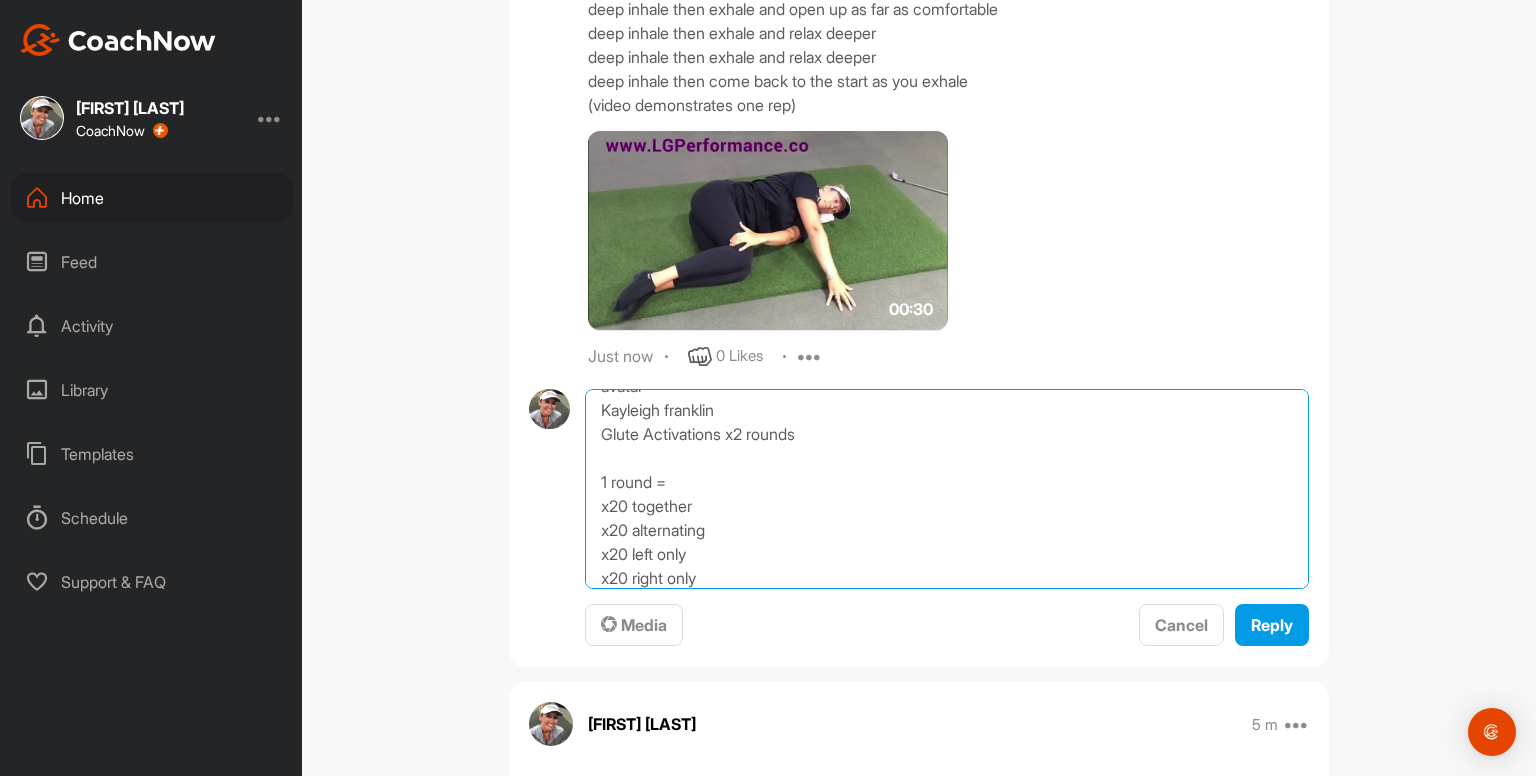 scroll, scrollTop: 0, scrollLeft: 0, axis: both 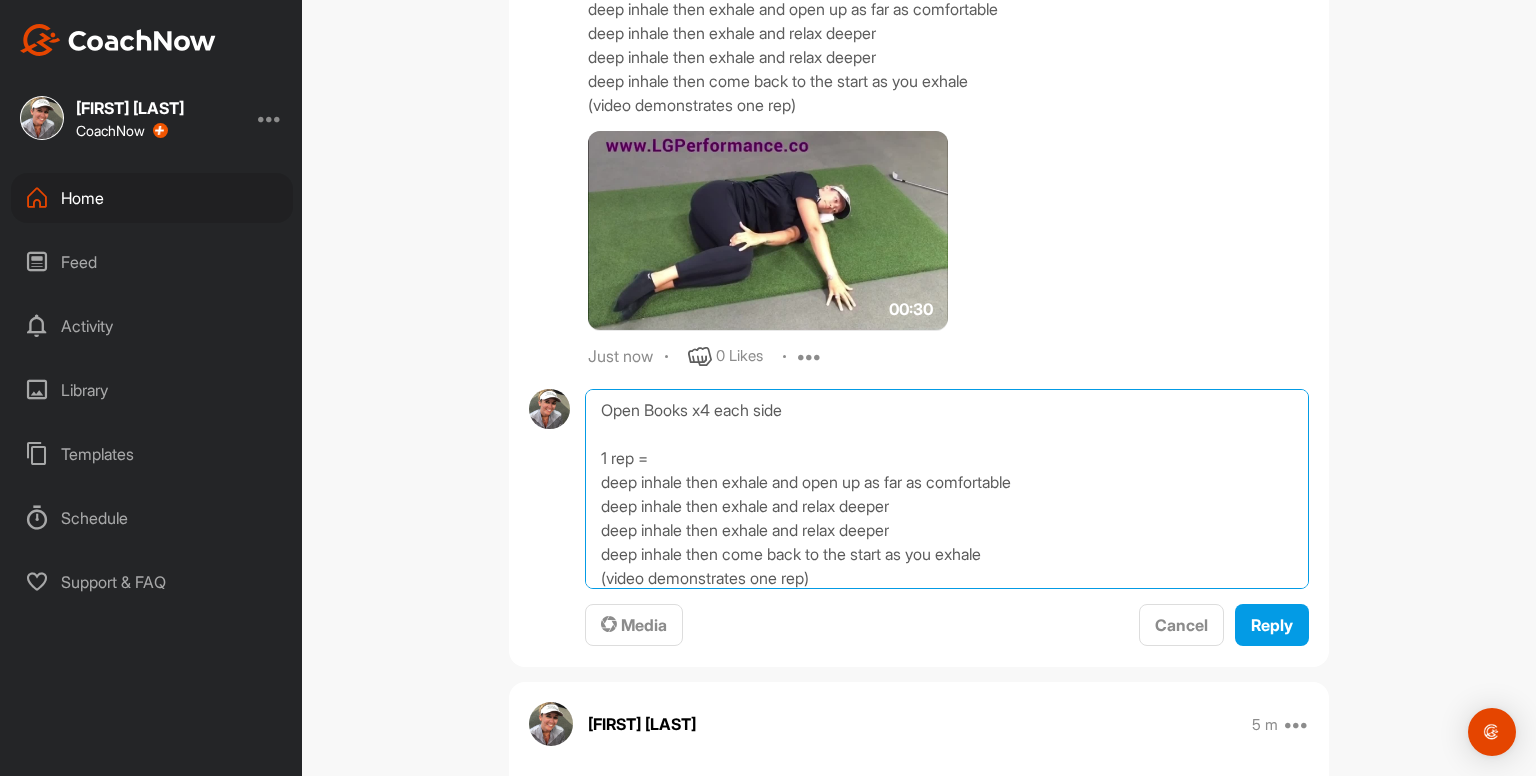 drag, startPoint x: 587, startPoint y: 429, endPoint x: 568, endPoint y: 185, distance: 244.73863 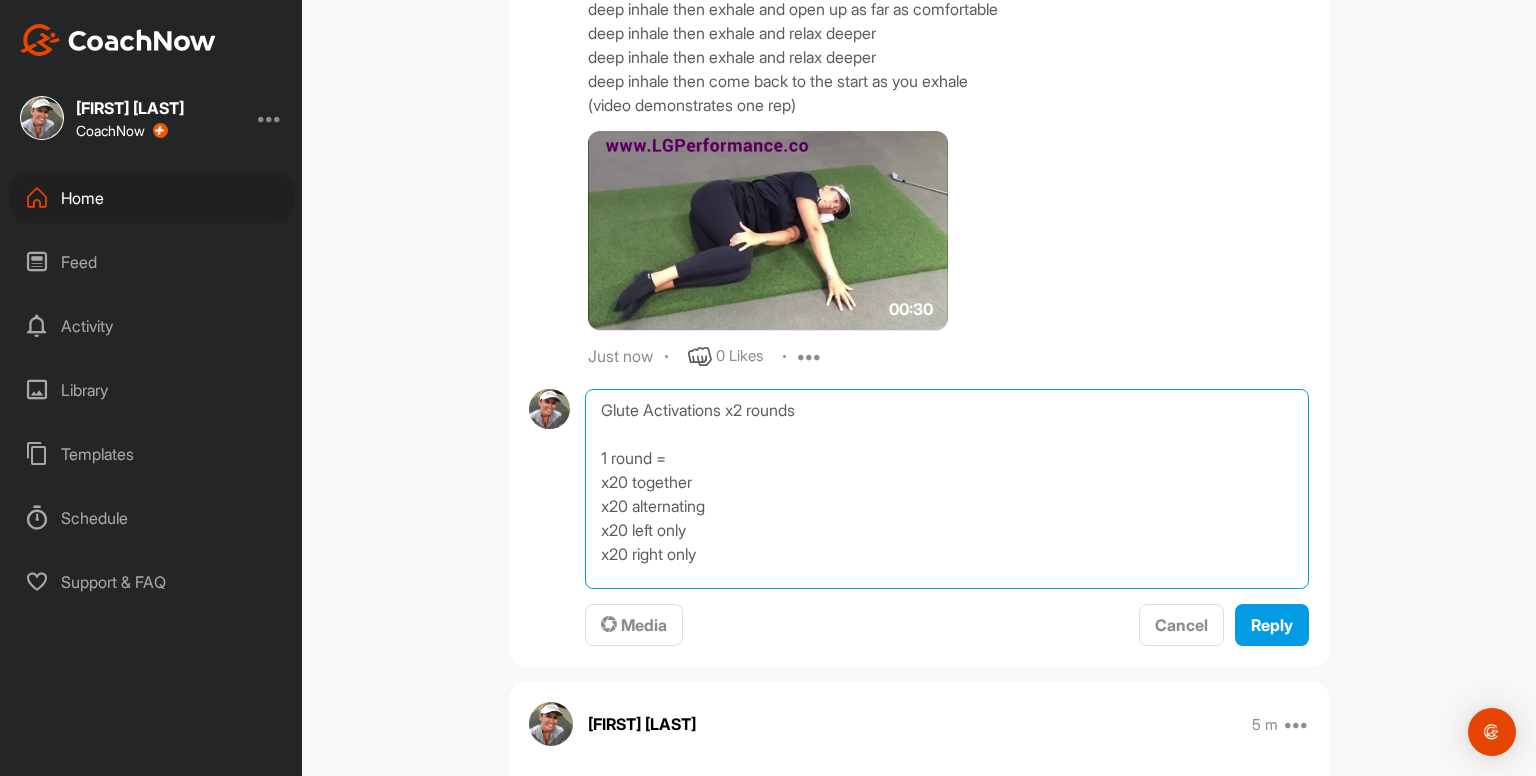 type on "Glute Activations x2 rounds
1 round =
x20 together
x20 alternating
x20 left only
x20 right only" 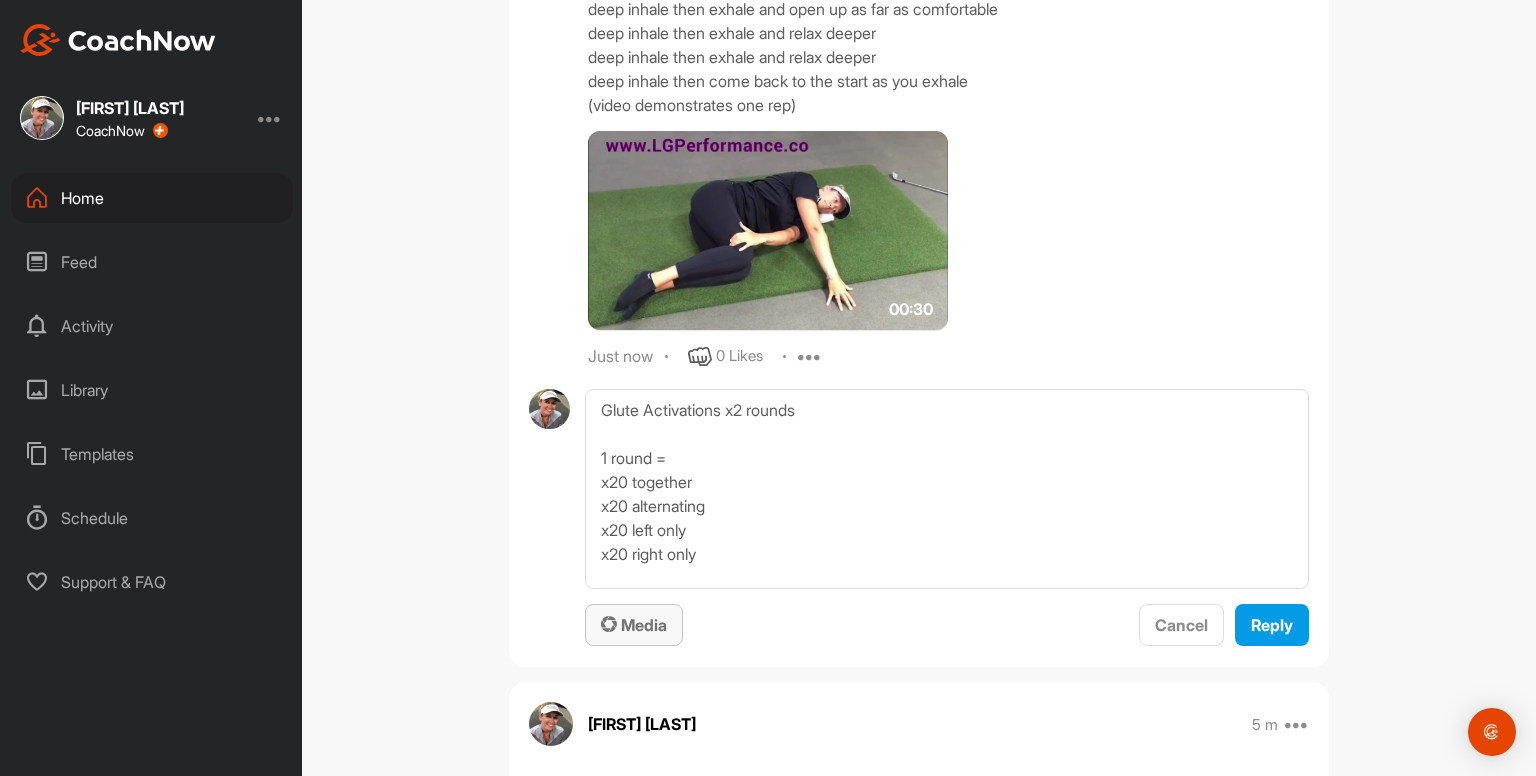 click on "Media" at bounding box center (634, 625) 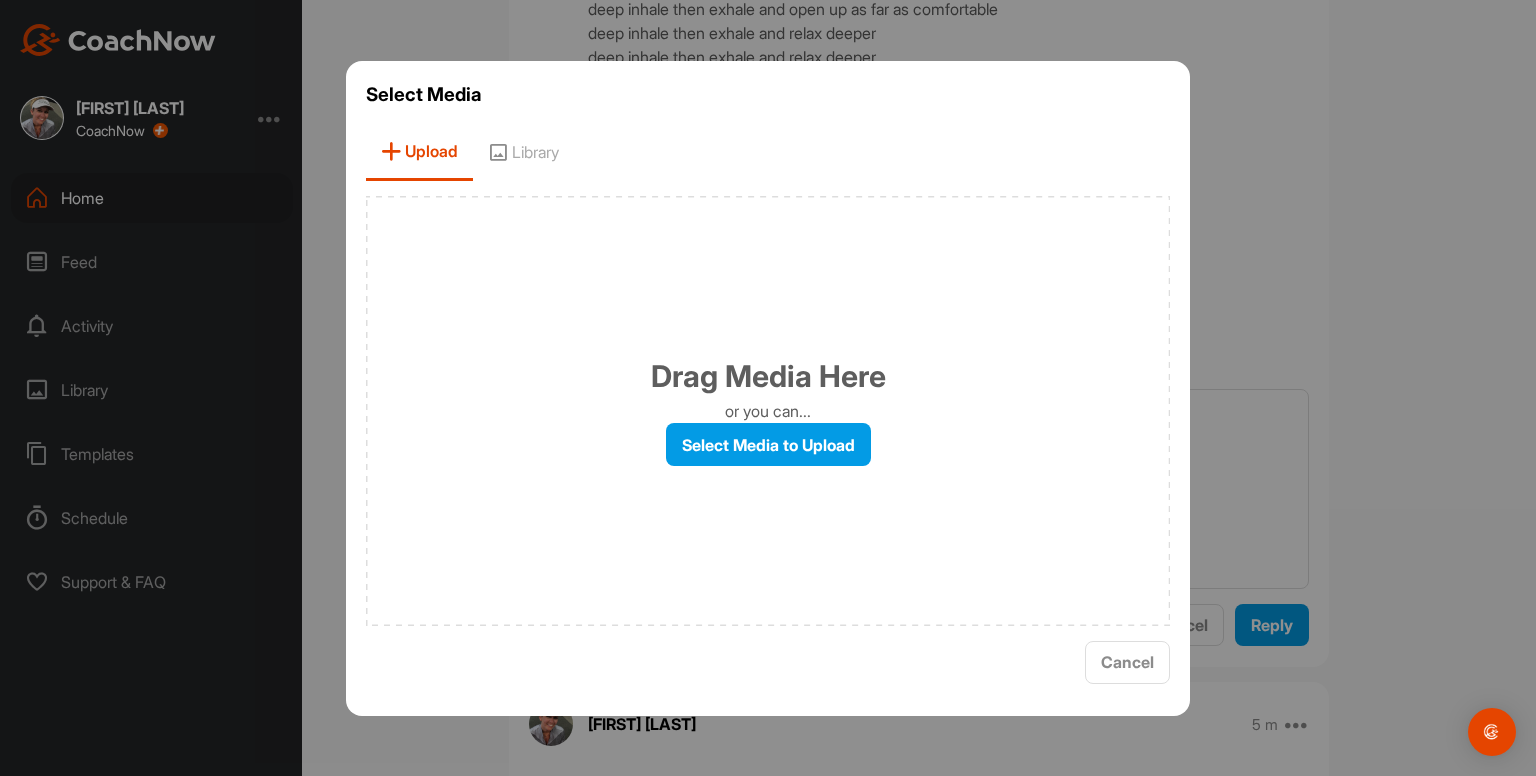 click on "Library" at bounding box center [523, 152] 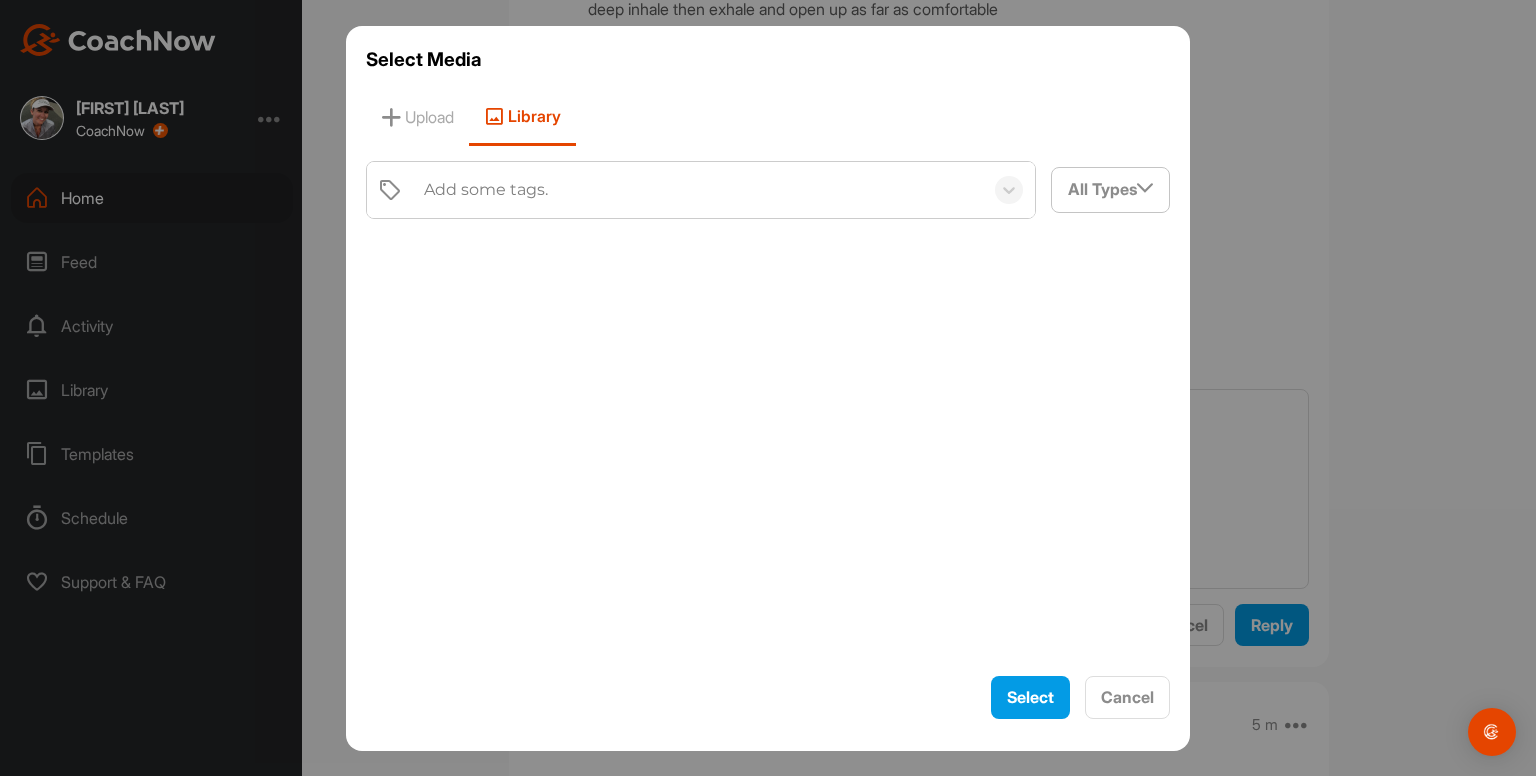 click on "Add some tags." at bounding box center (486, 190) 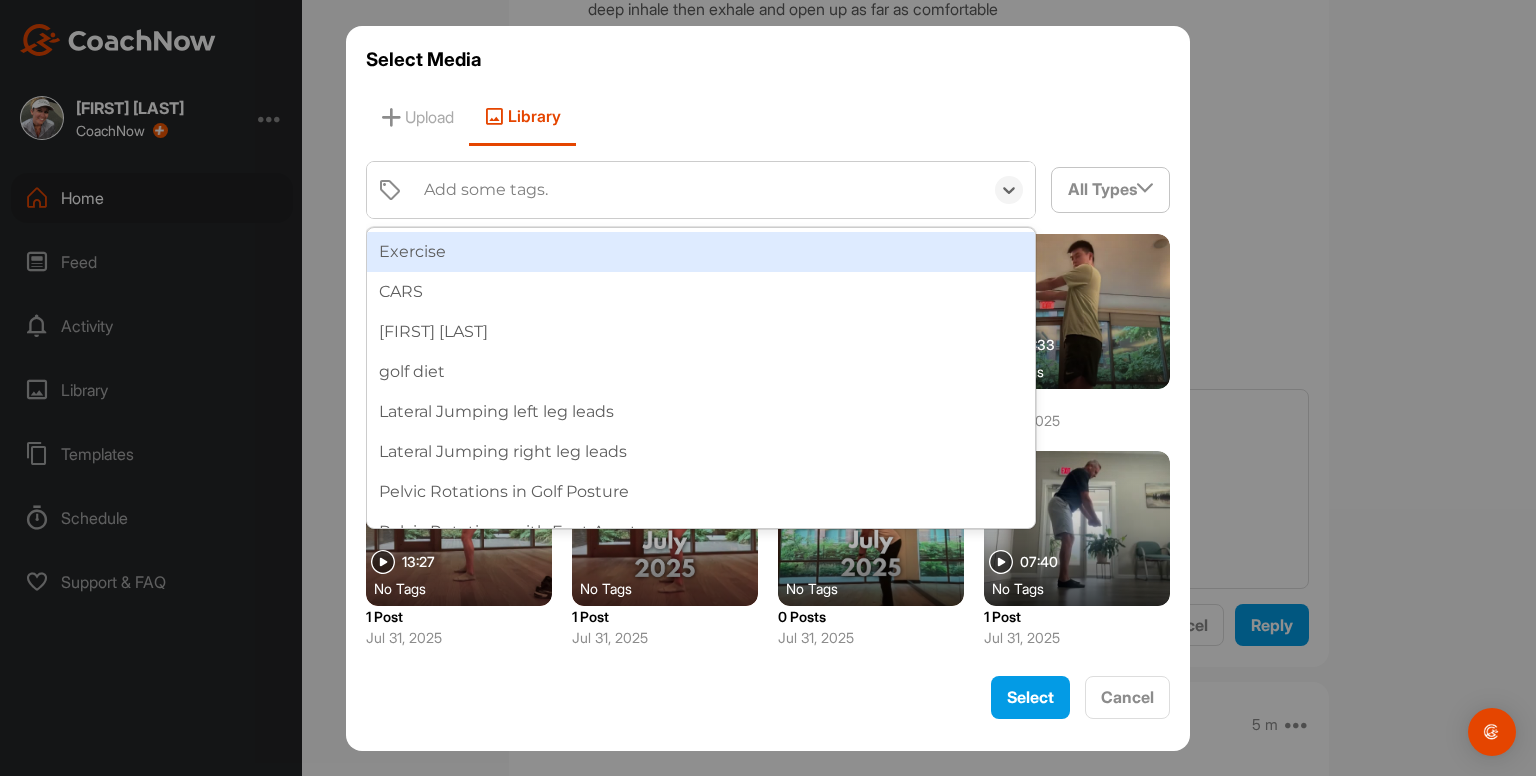 click on "Add some tags." at bounding box center (486, 190) 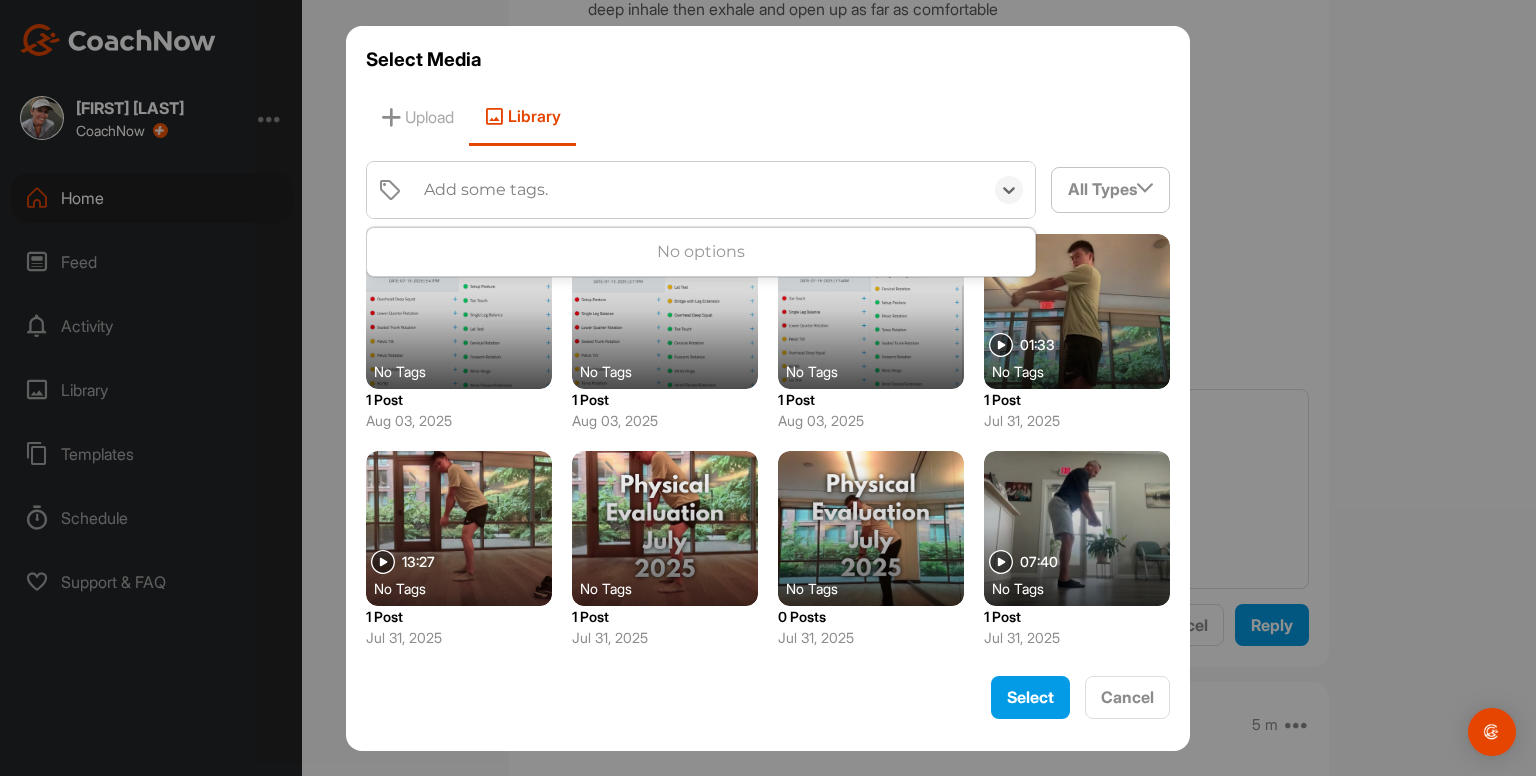 click on "Add some tags." at bounding box center [486, 190] 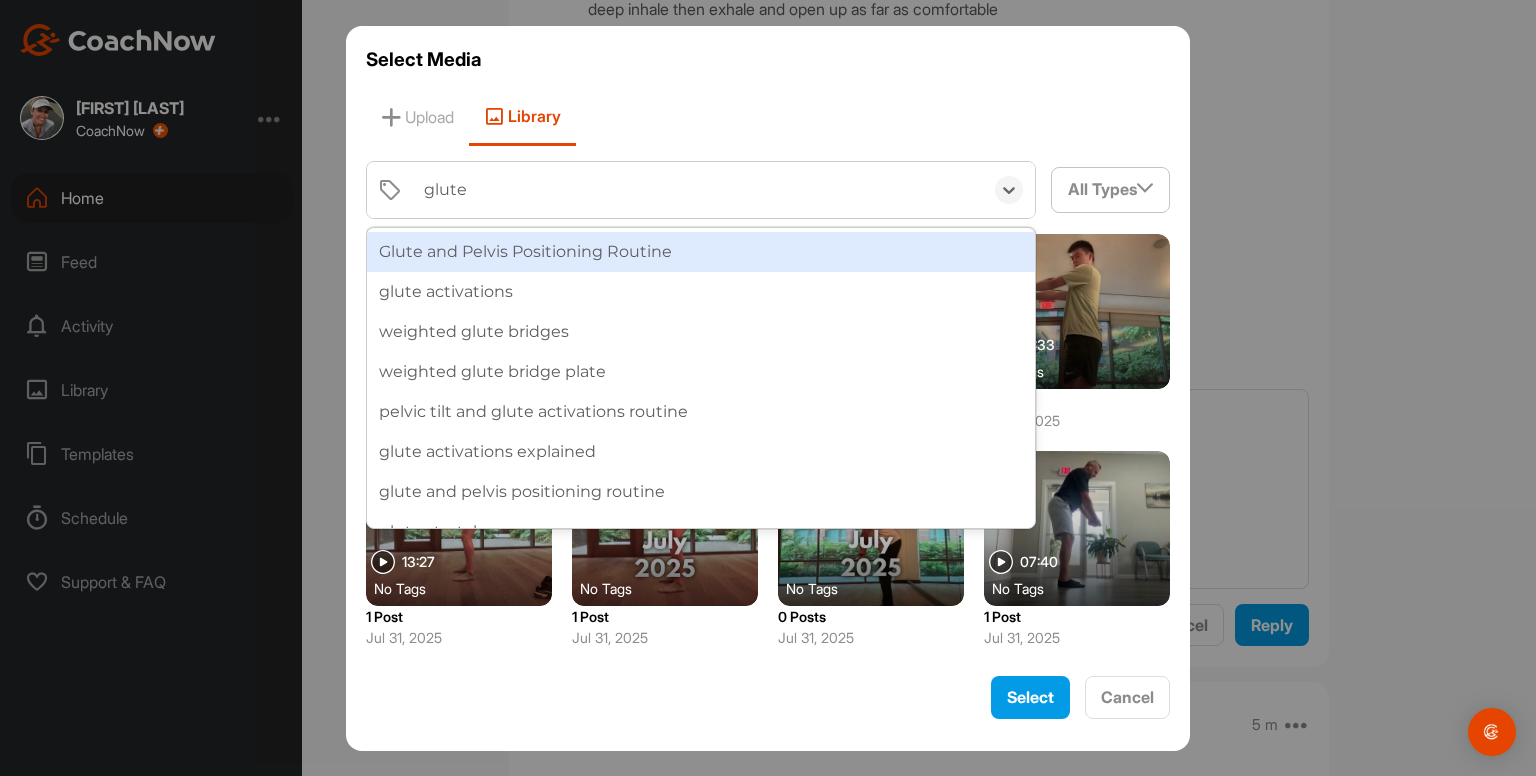 type on "glute a" 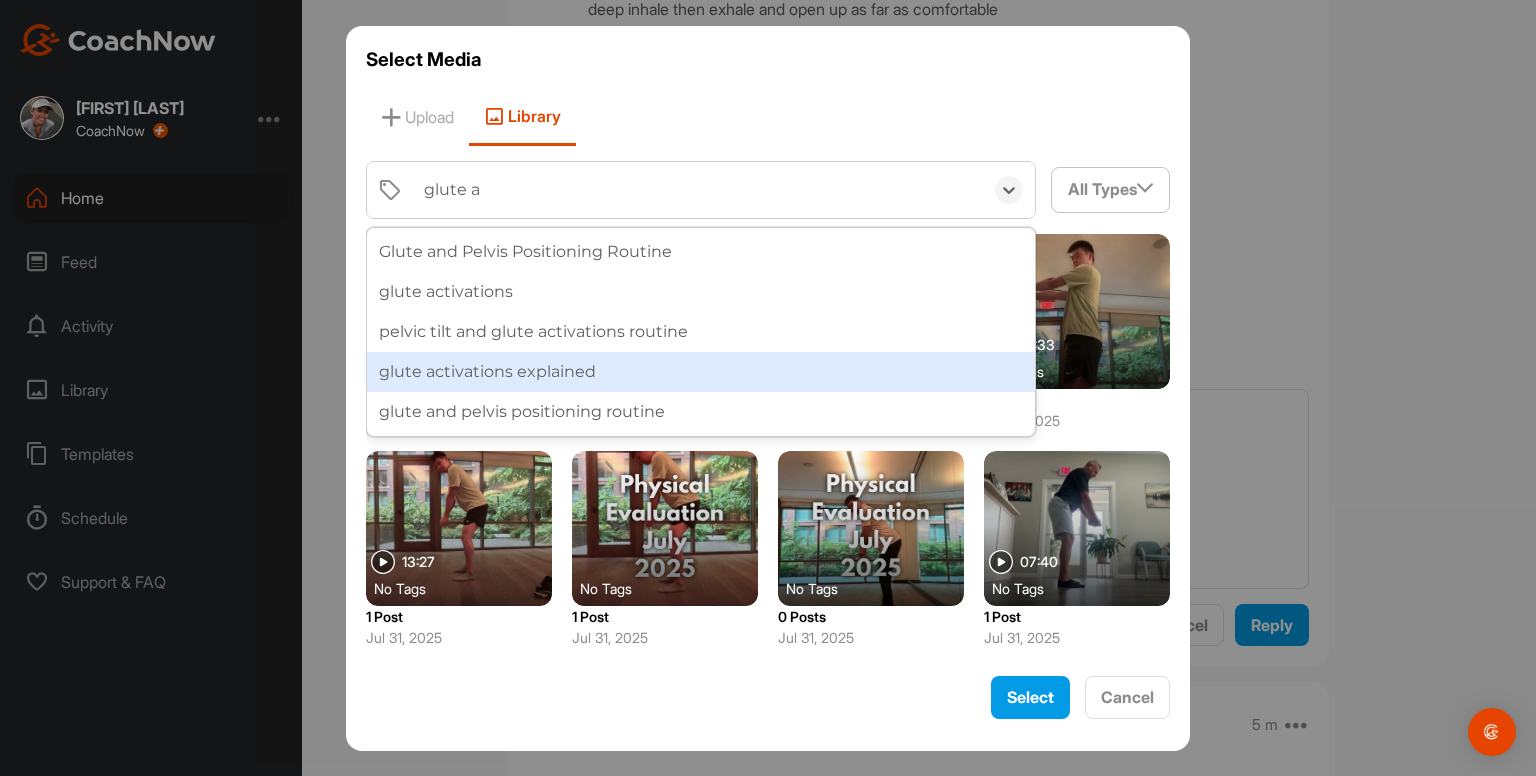 click on "glute activations explained" at bounding box center (701, 372) 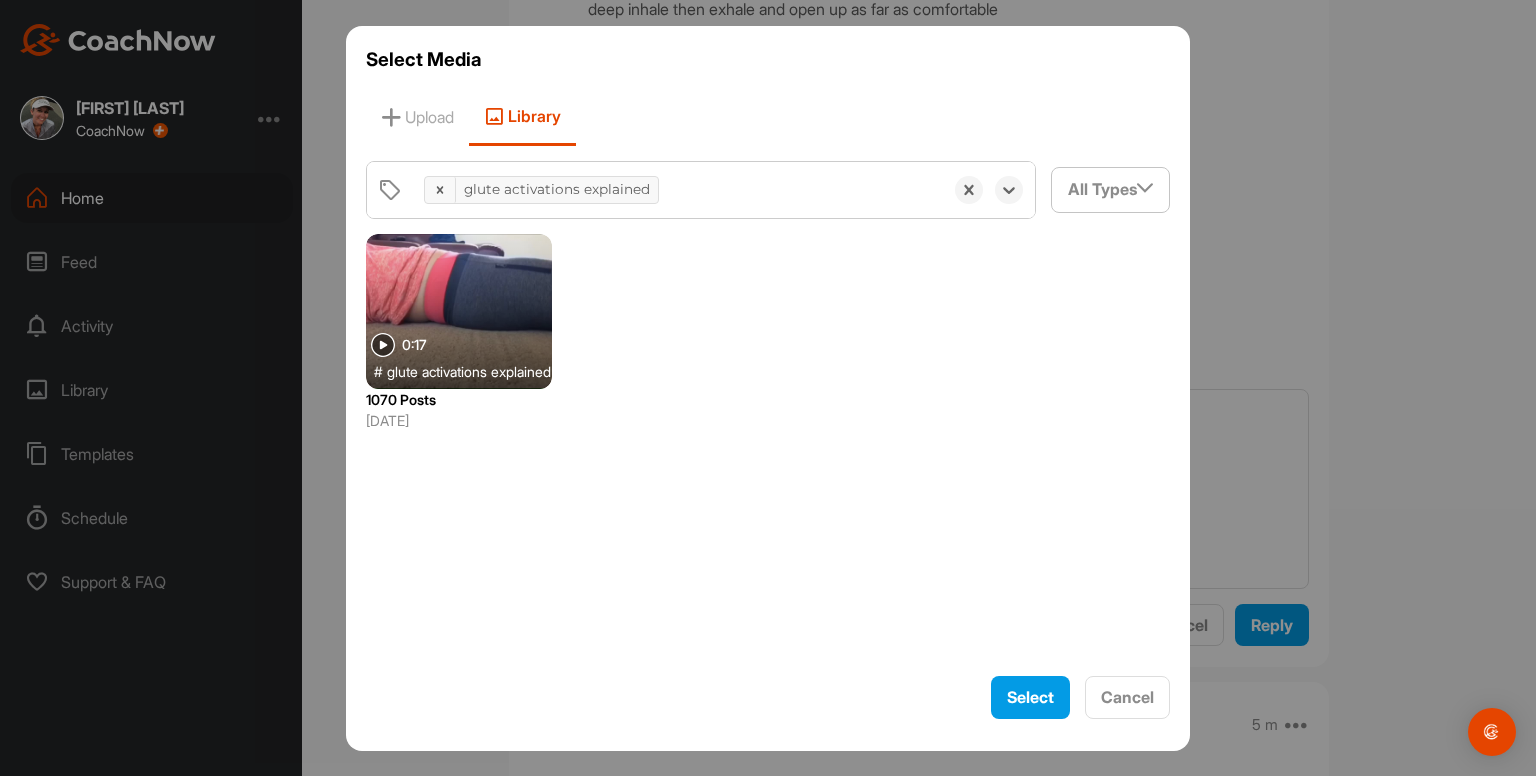 click at bounding box center (459, 311) 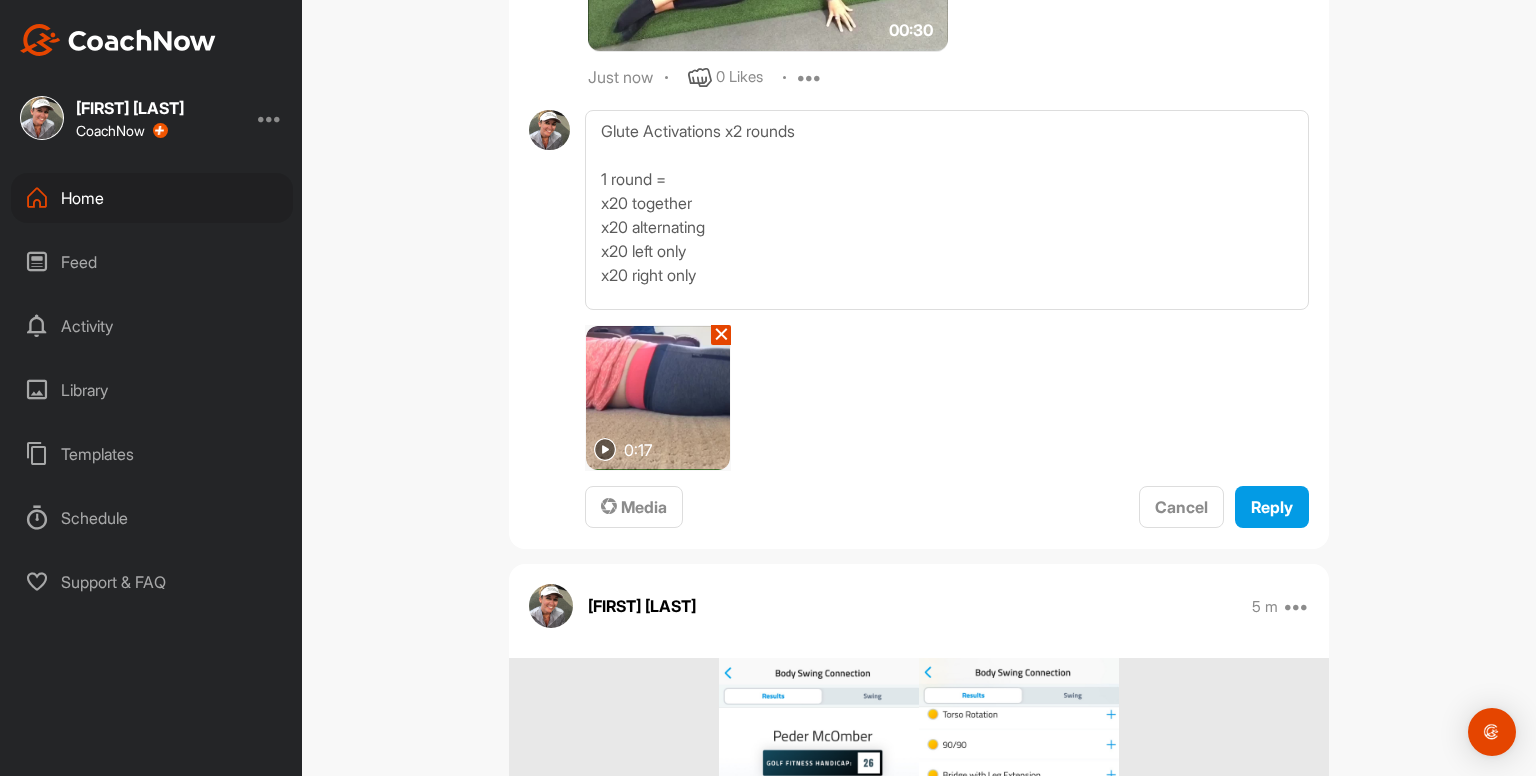 scroll, scrollTop: 3986, scrollLeft: 0, axis: vertical 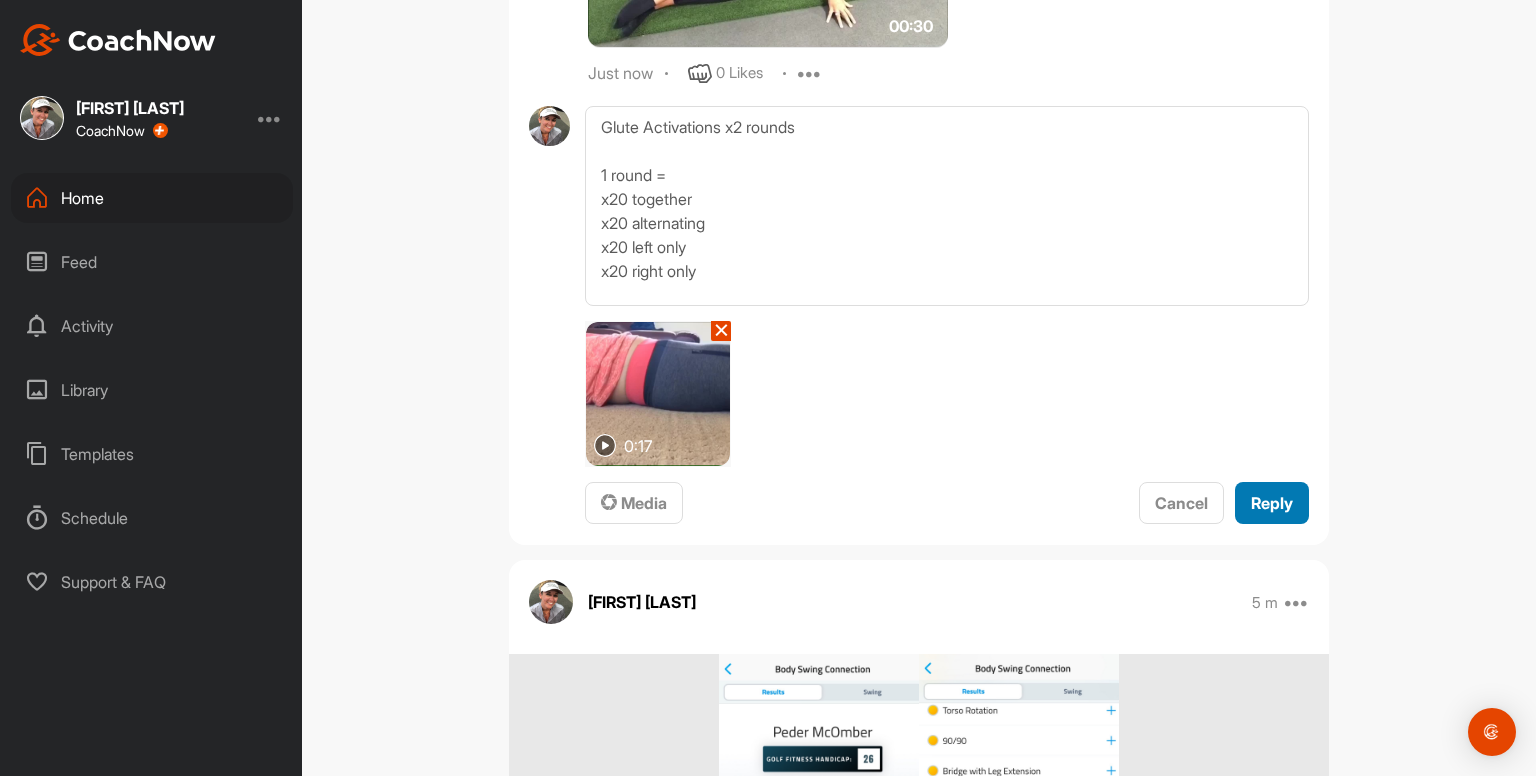 click on "Reply" at bounding box center [1272, 503] 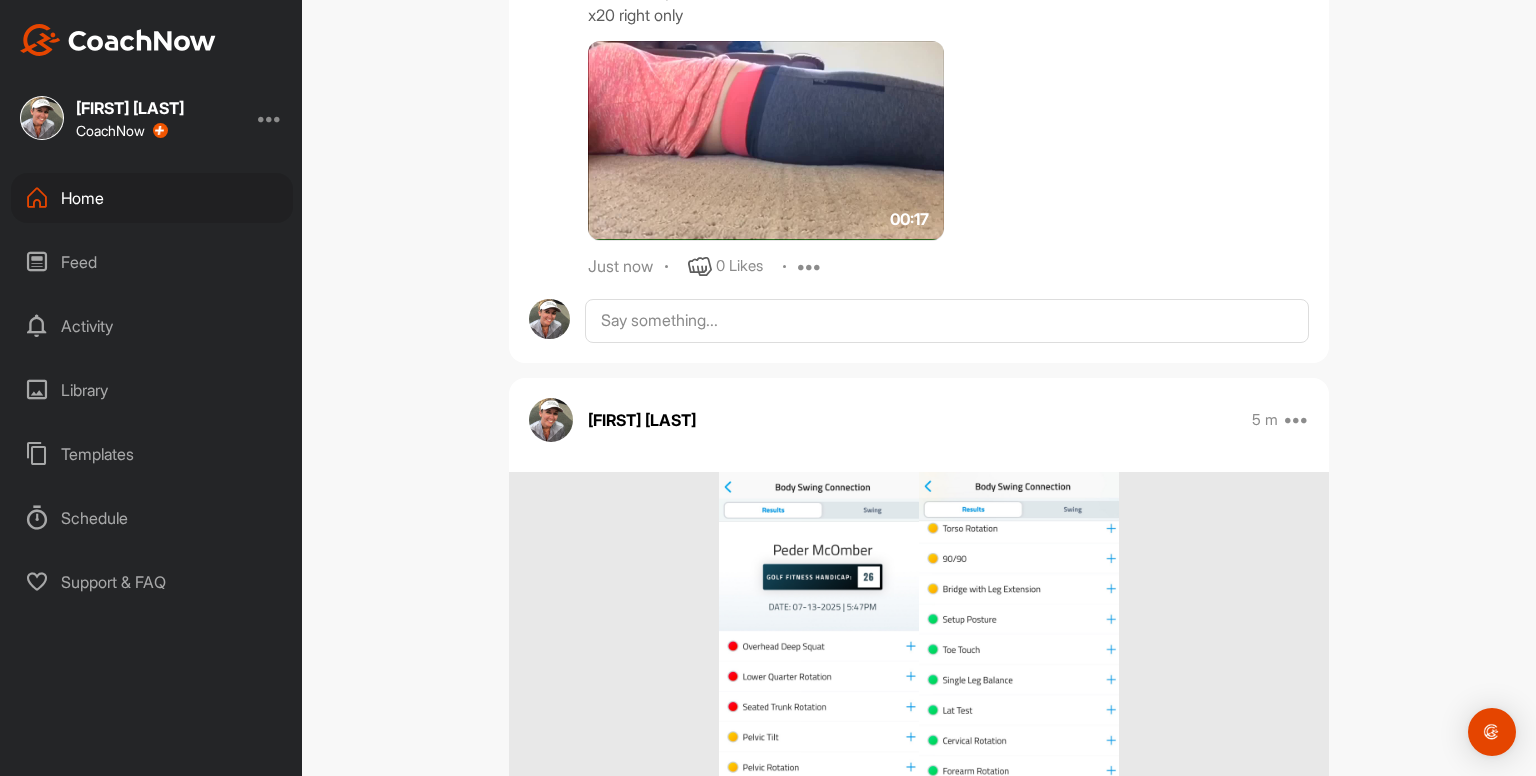 scroll, scrollTop: 4284, scrollLeft: 0, axis: vertical 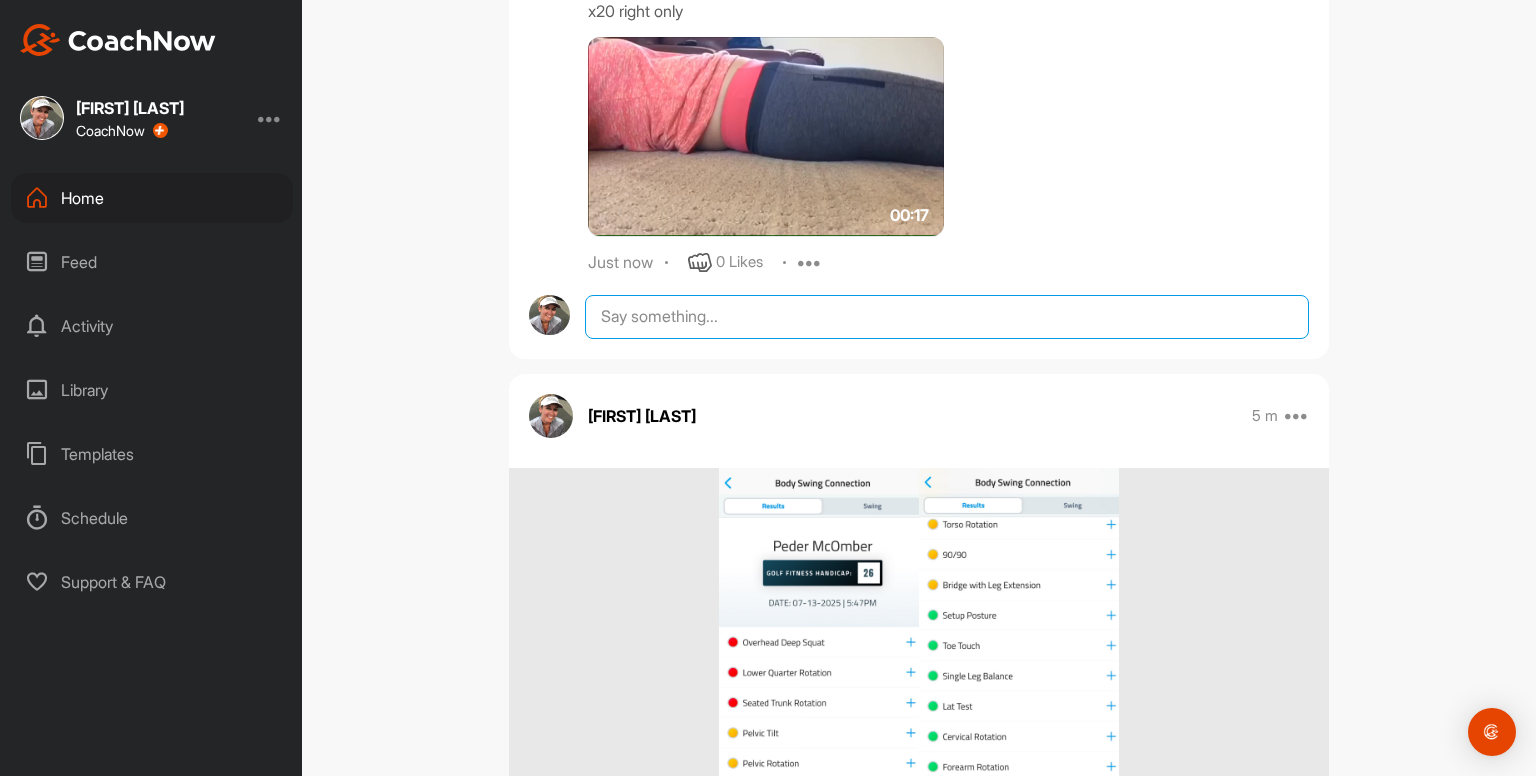 click at bounding box center [947, 317] 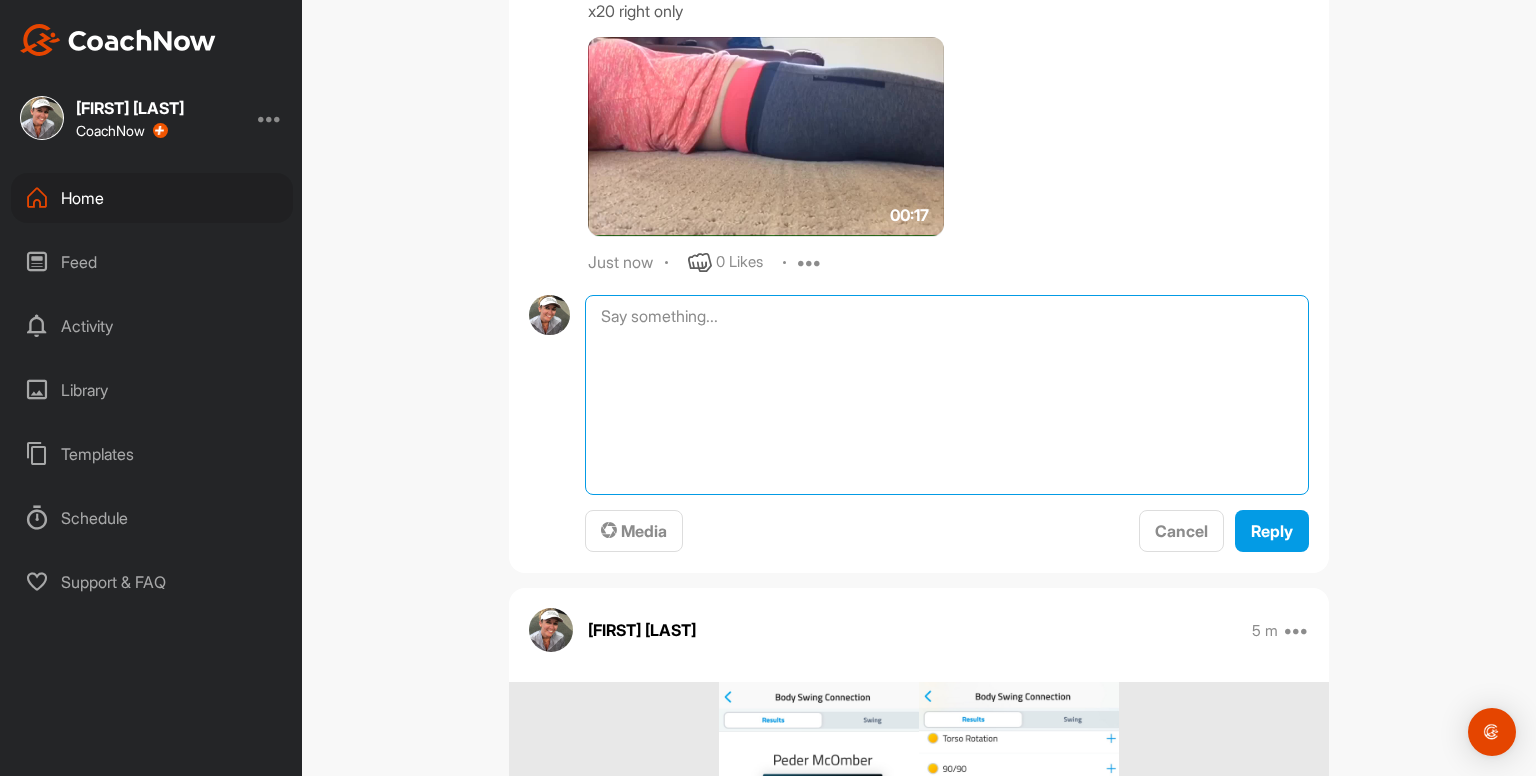 paste on "Bridges x10
- really try to feel your glutes doing all the work
- slight pause at the top to feel the squeeze
00:22media
25 m
0 Likes
avatar
[FIRST] [LAST]
Bird Dogs 2 x 10
- right arm / left leg x10
- left arm / right leg x10
Repeat
- keep back completely straight the whole time
- shoulder feel glute and core controlling movement
00:19media
23 m
0 Likes
avatar
[FIRST] [LAST]
Dead Bugs 2 x 10
- right arm / left leg
- left arm / right leg
Repeat
- keep whole of back on the floor the whole time
- keep opposite limbs pressing into roller" 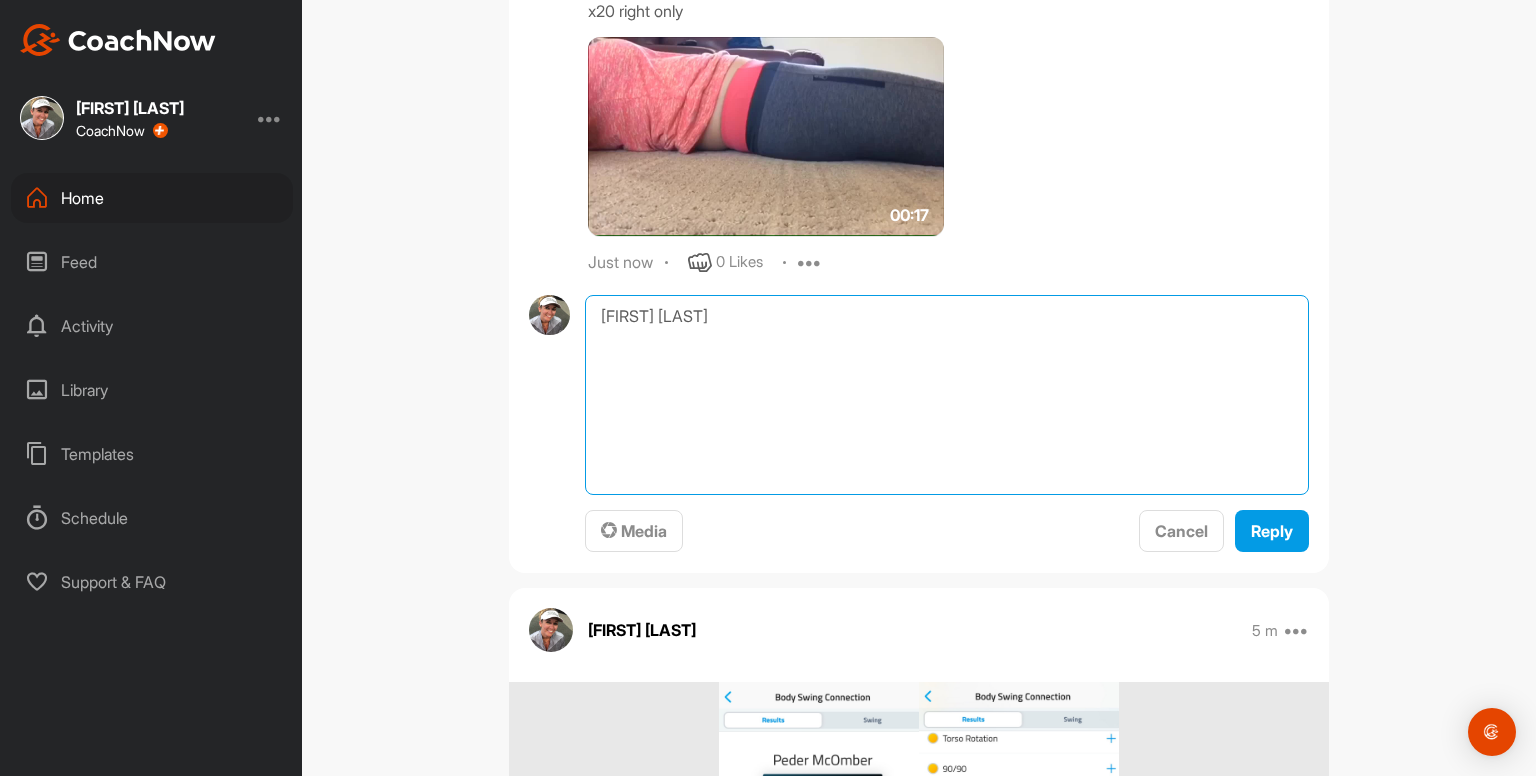 scroll, scrollTop: 480, scrollLeft: 0, axis: vertical 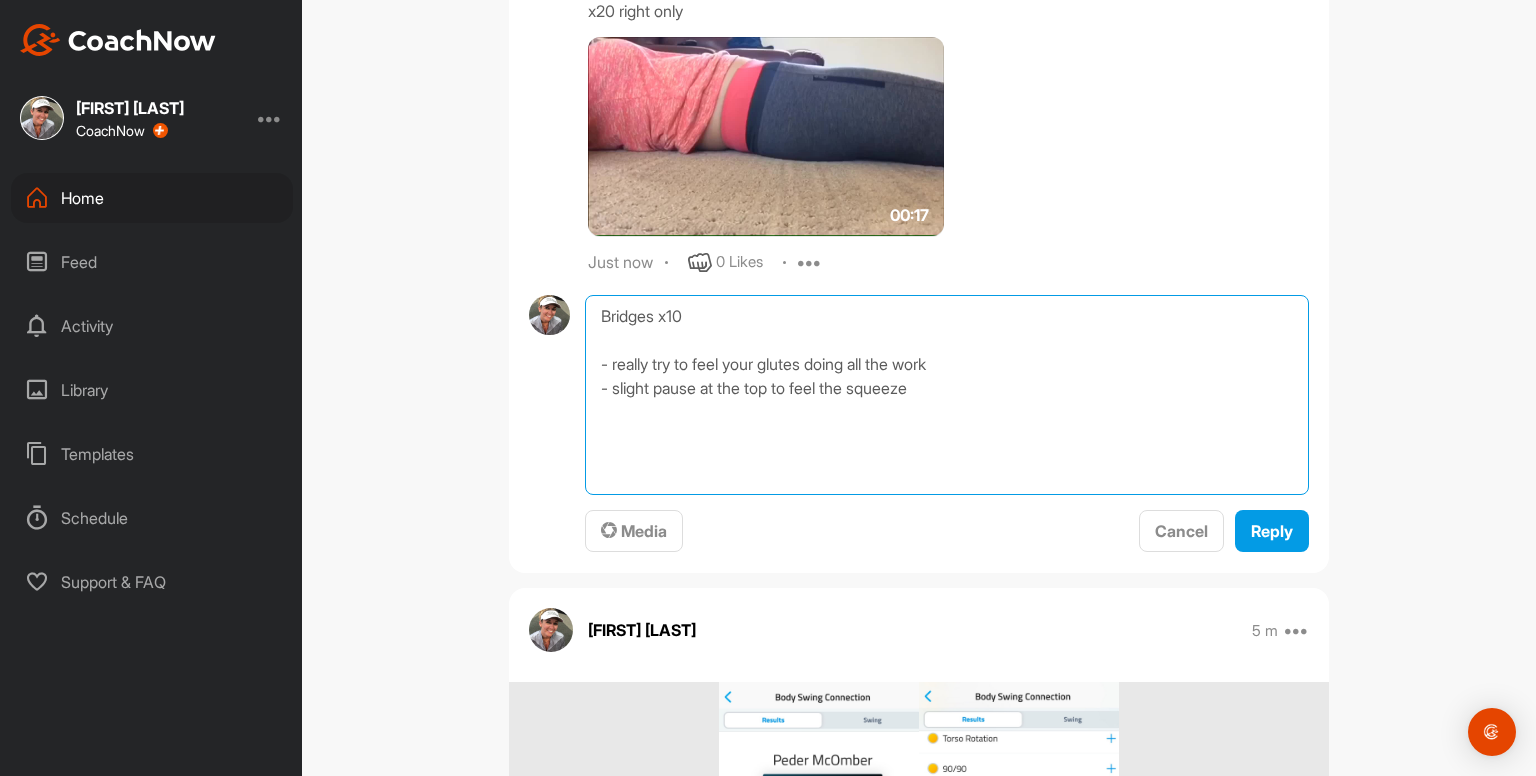 type on "Bridges x10
- really try to feel your glutes doing all the work
- slight pause at the top to feel the squeeze" 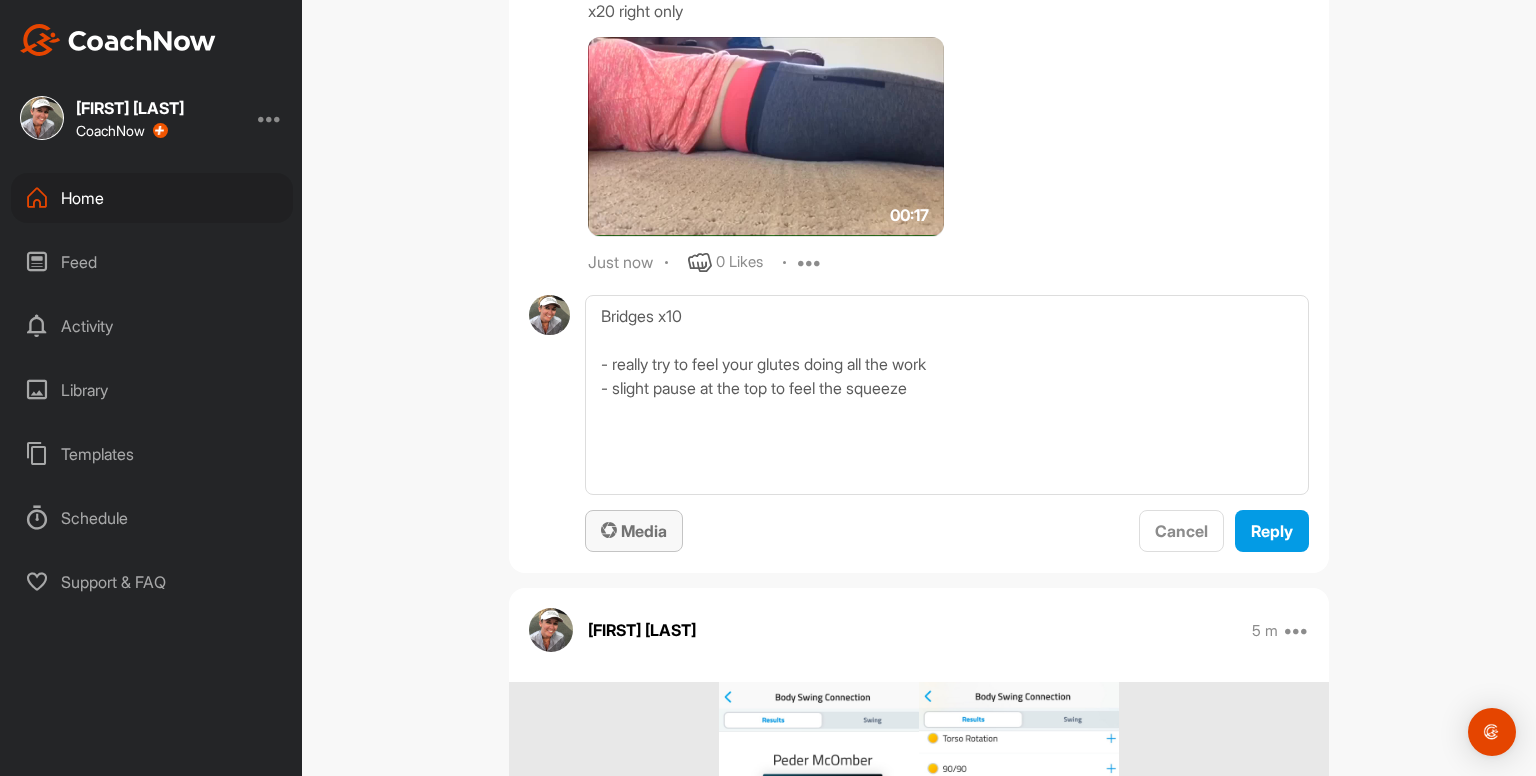 click on "Media" at bounding box center (634, 531) 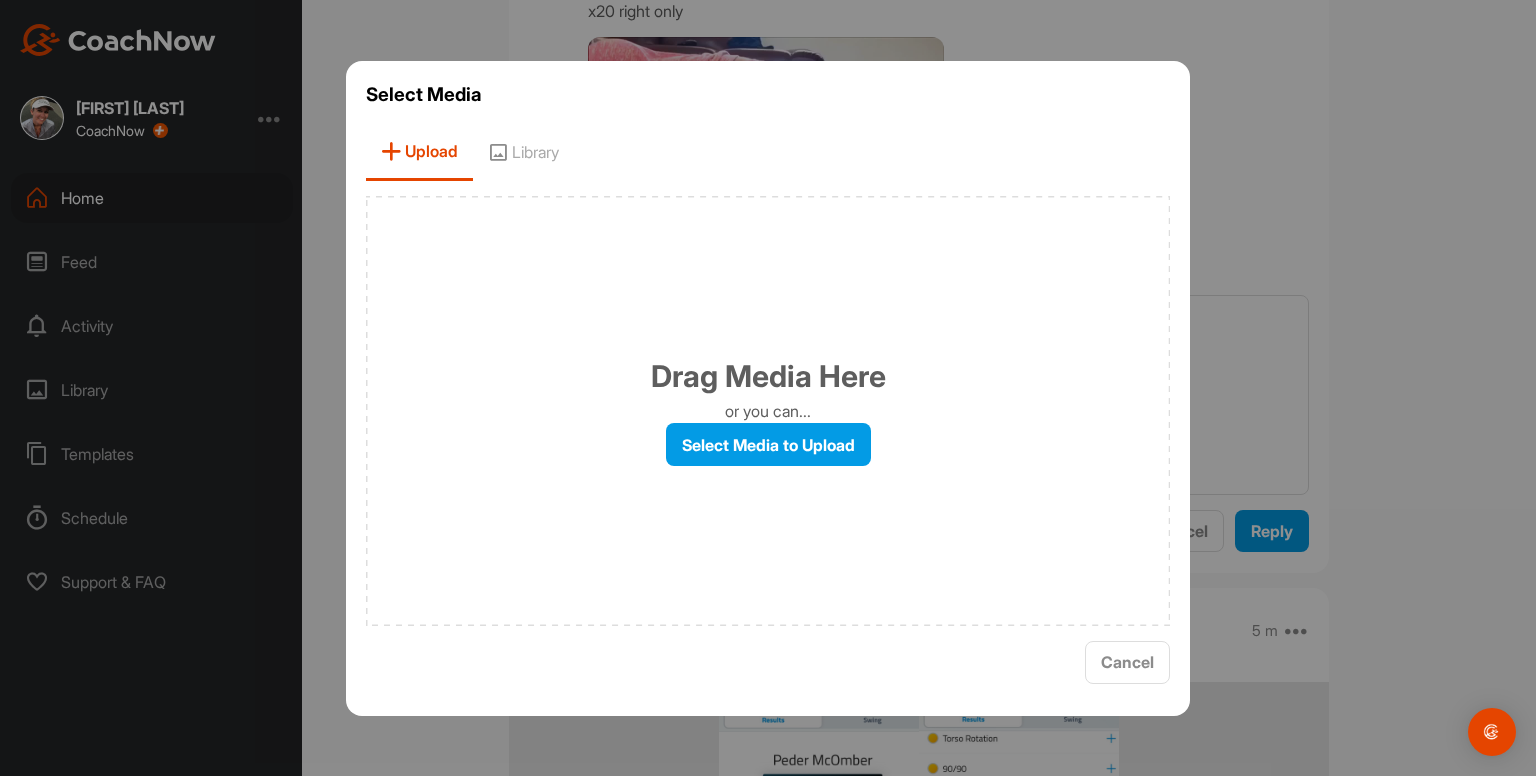 click on "Library" at bounding box center [523, 152] 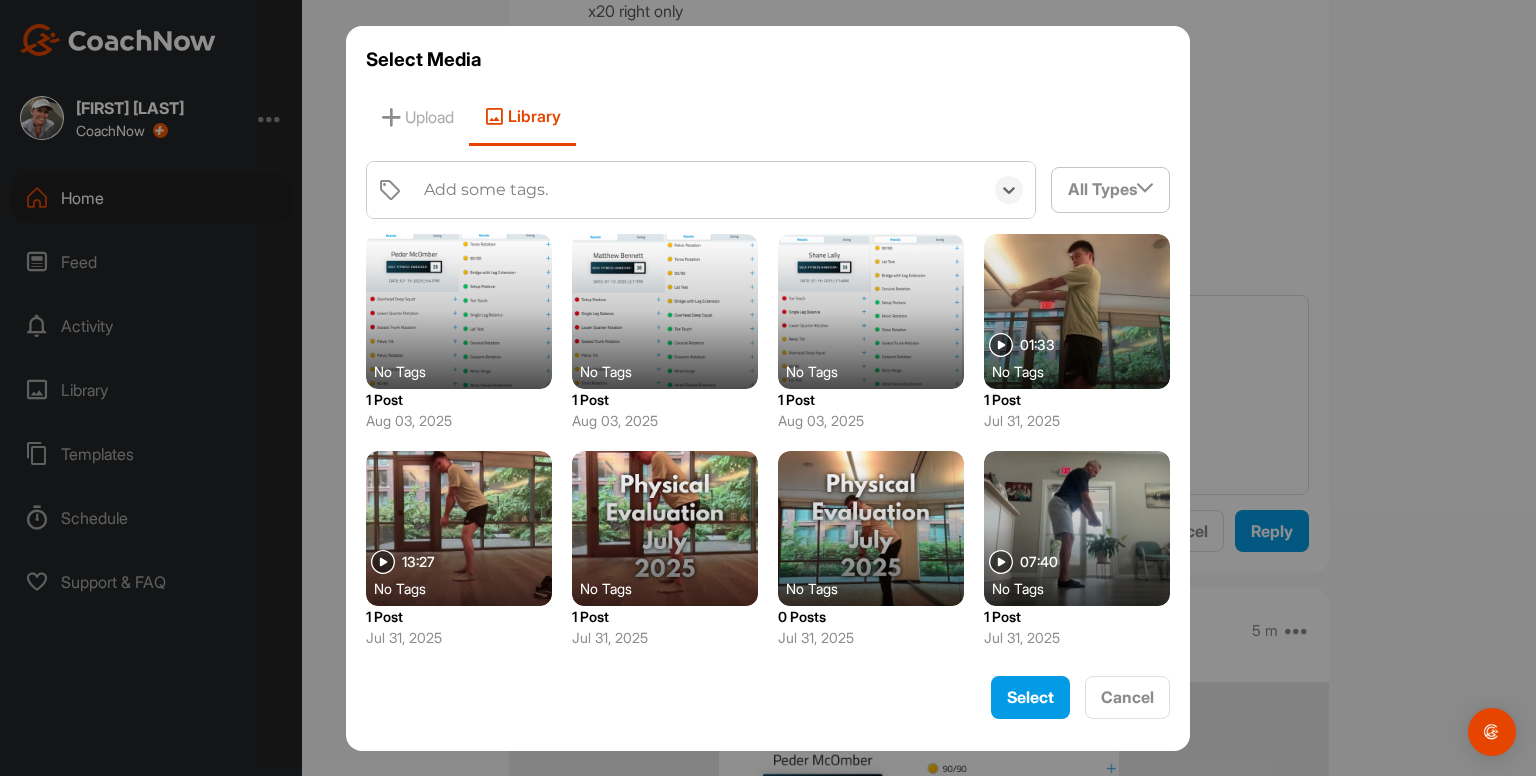 click on "Add some tags." at bounding box center [486, 190] 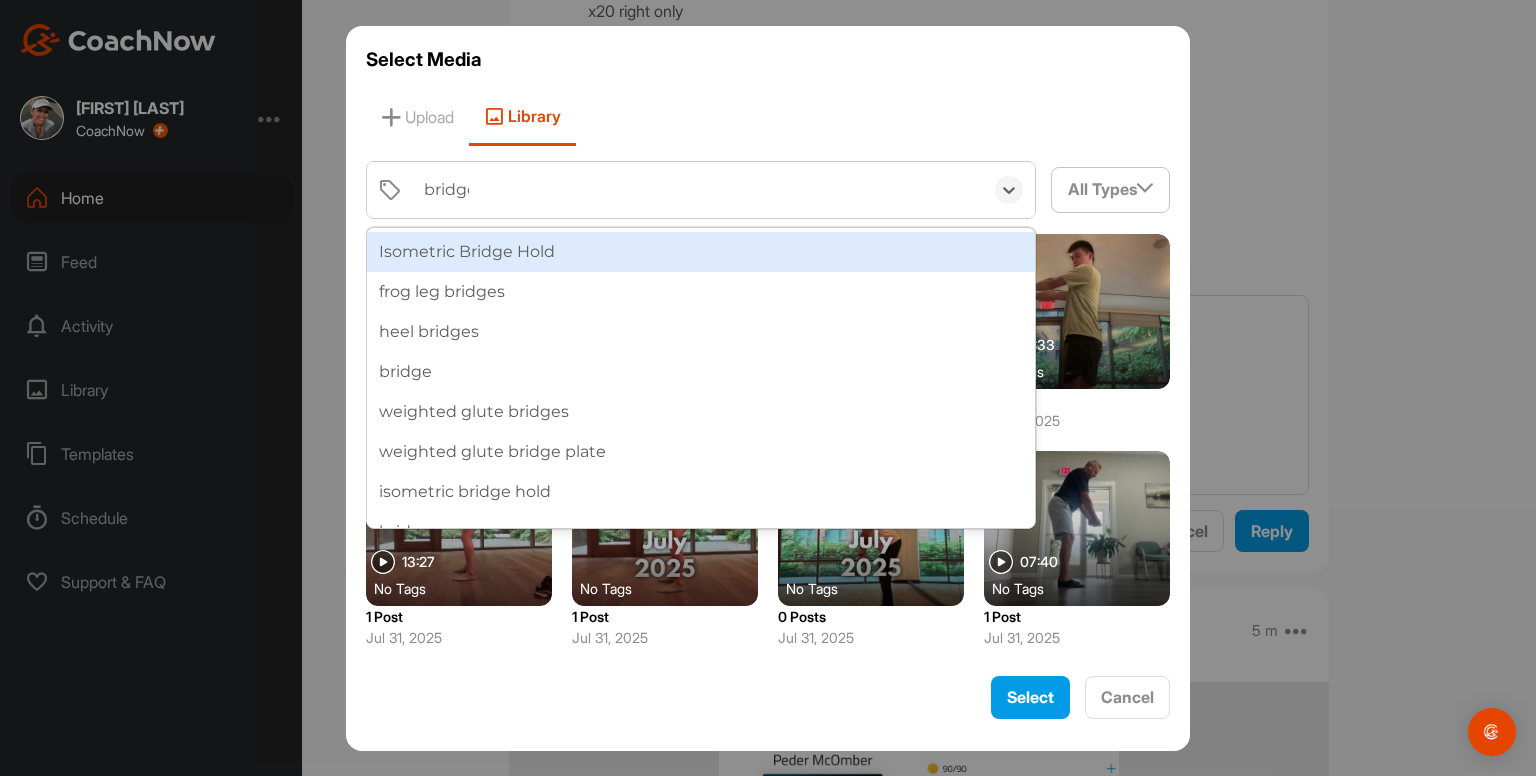 type on "bridges" 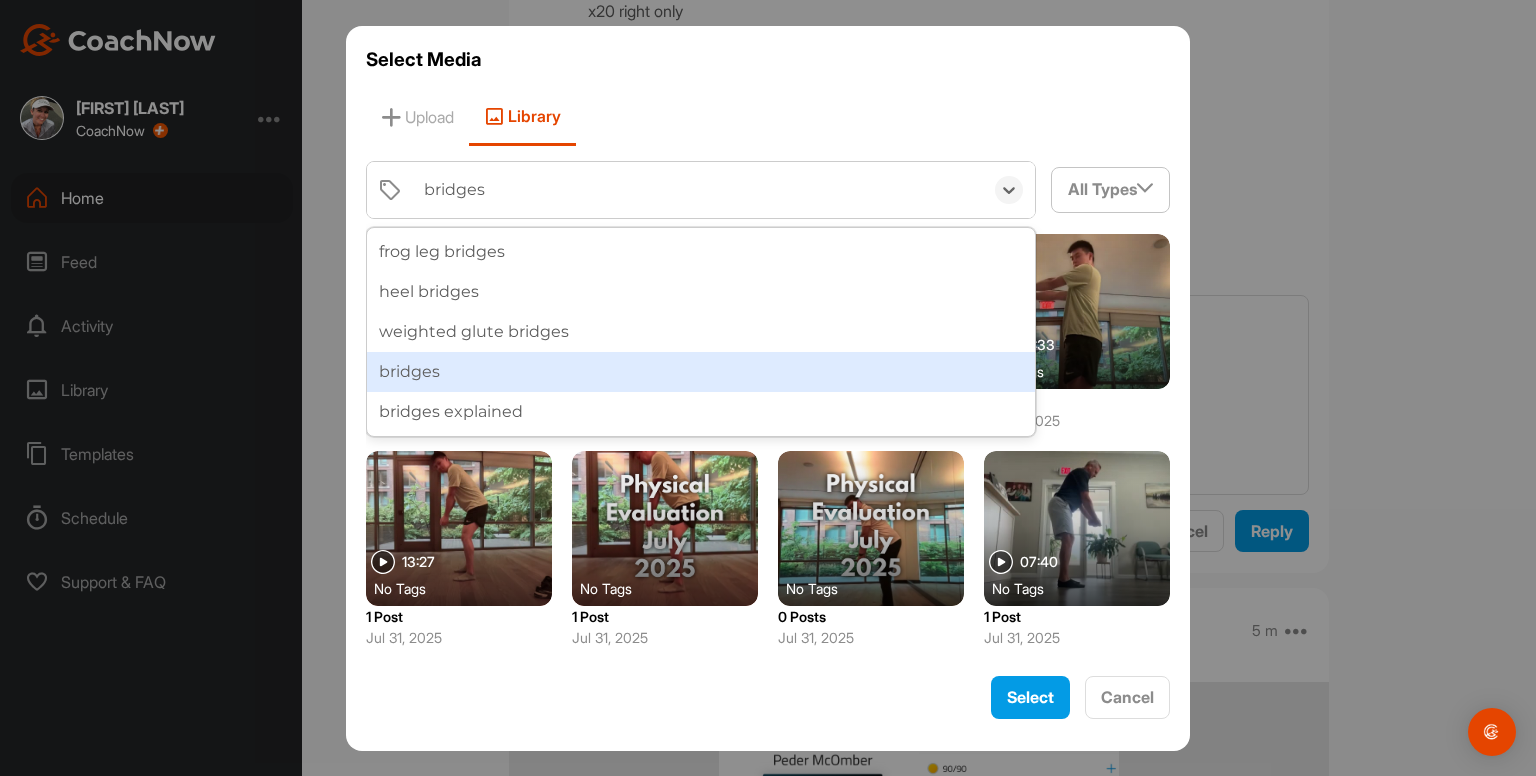 click on "bridges" at bounding box center (701, 372) 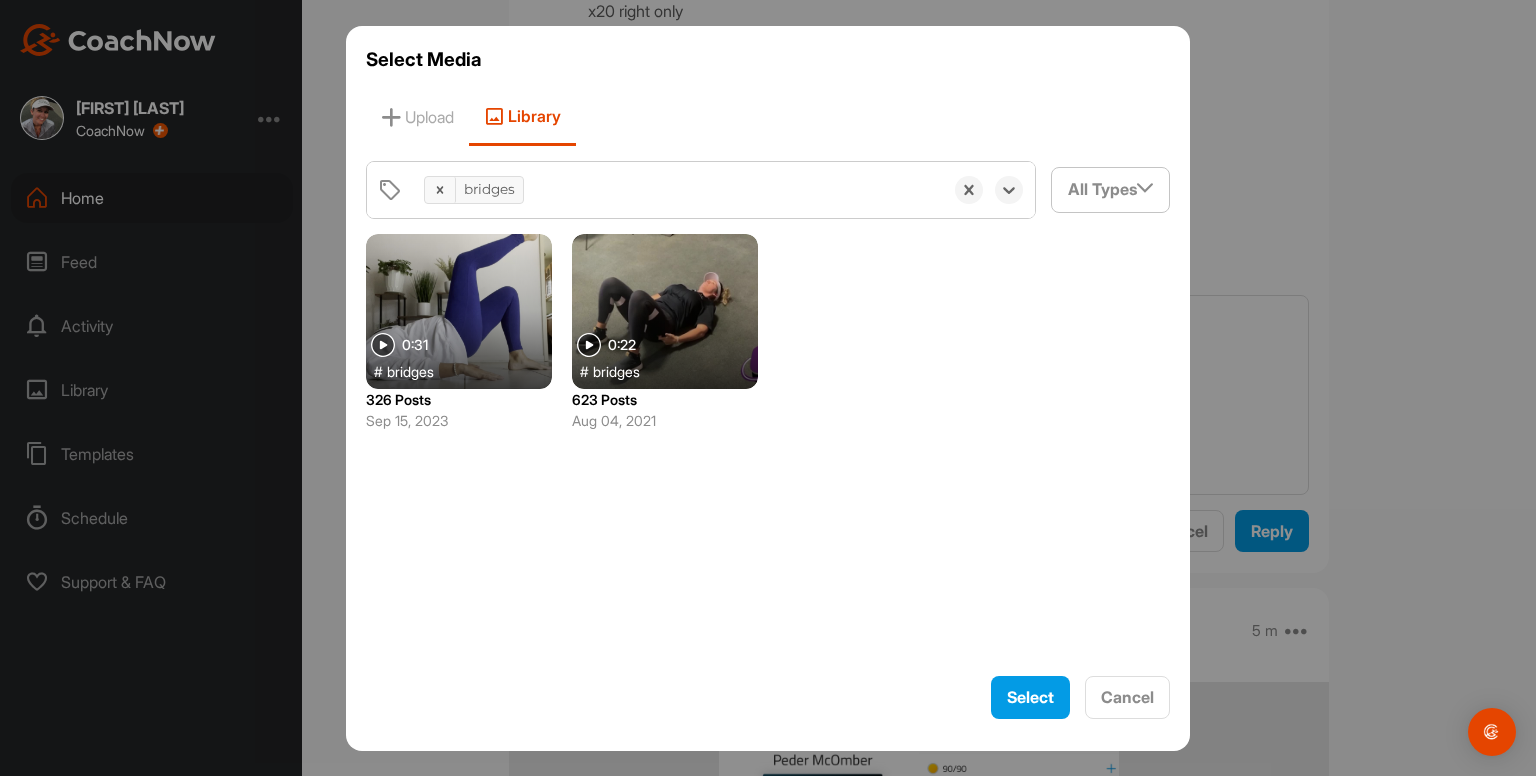 click at bounding box center (665, 311) 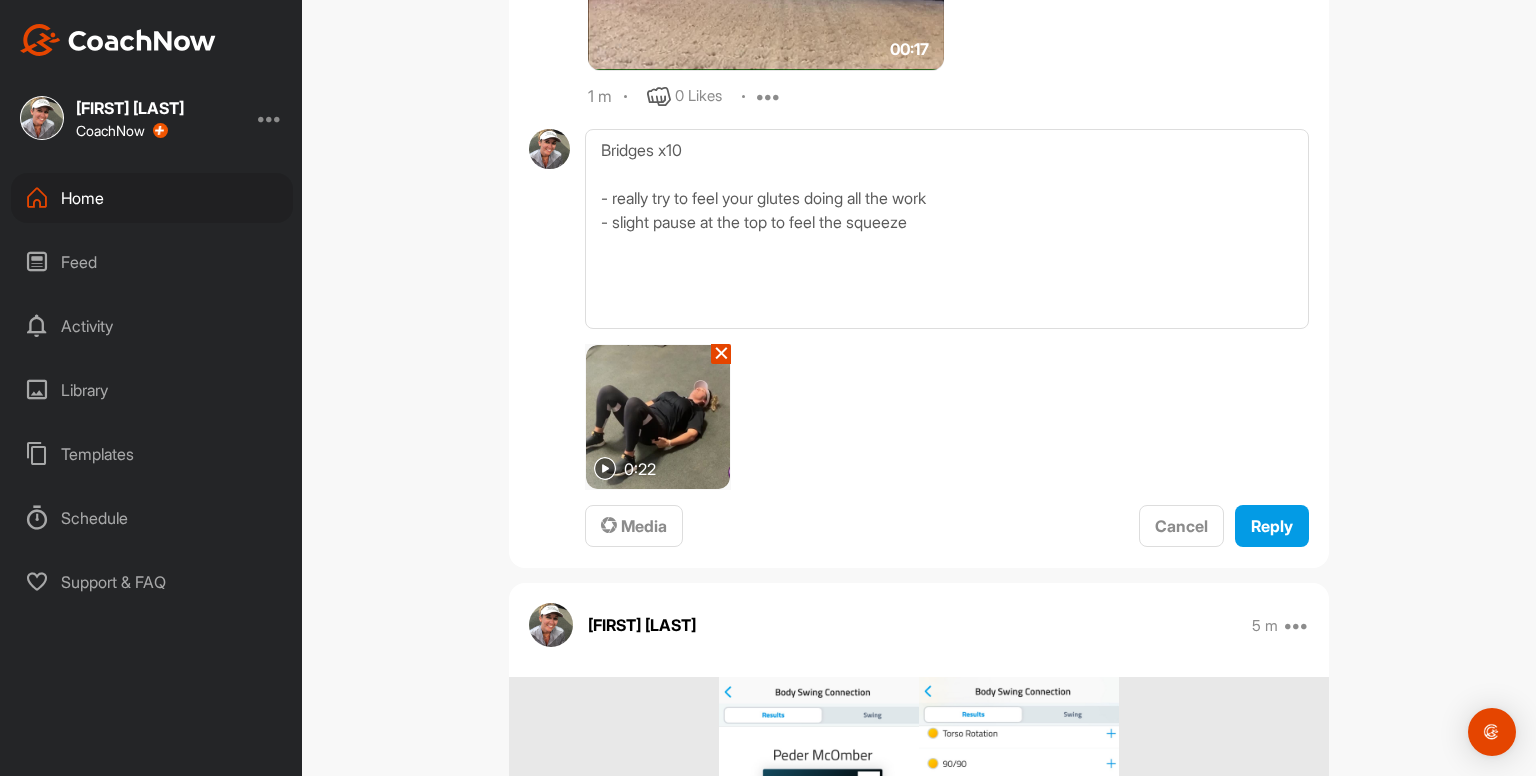 scroll, scrollTop: 4452, scrollLeft: 0, axis: vertical 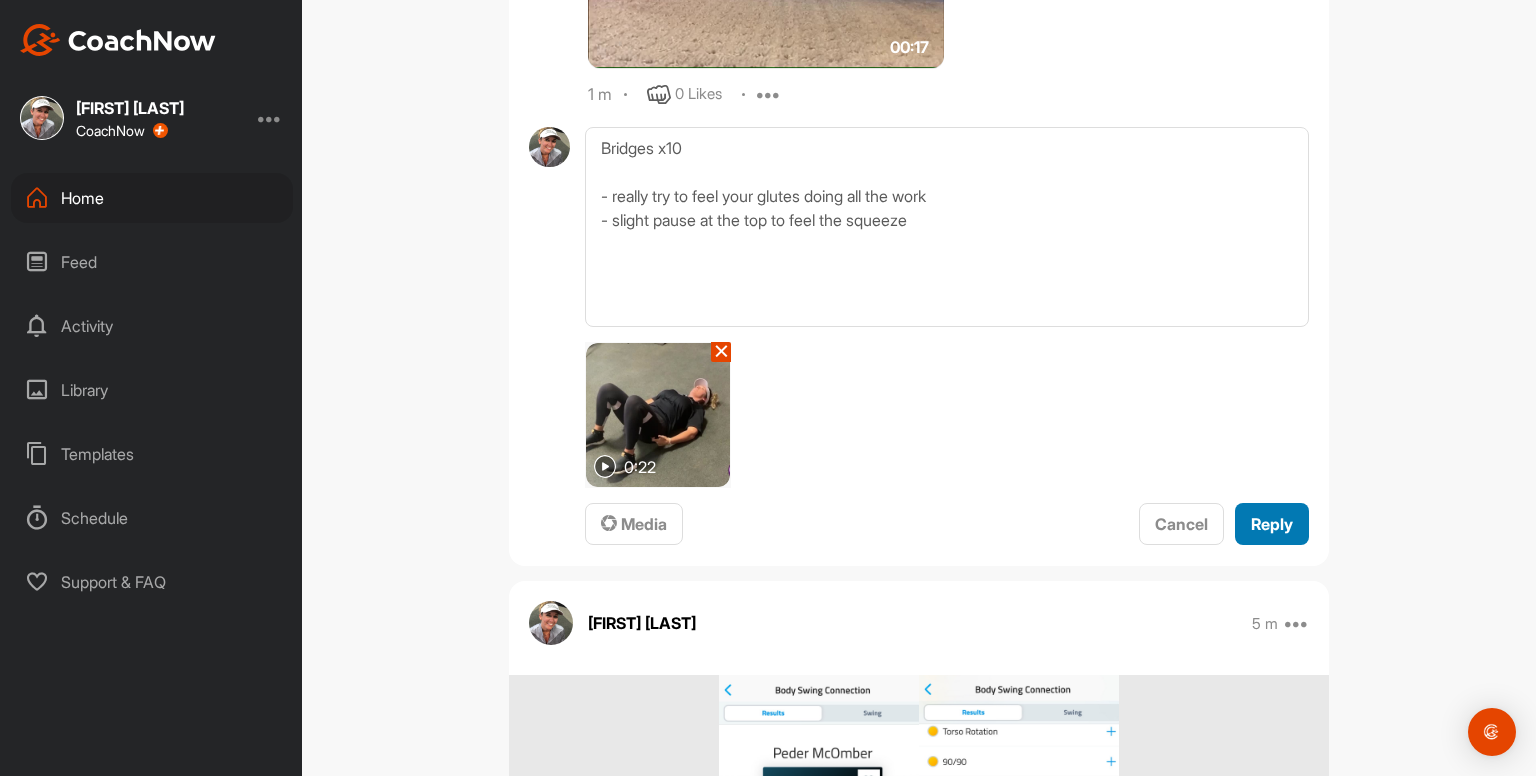 click on "Reply" at bounding box center (1272, 524) 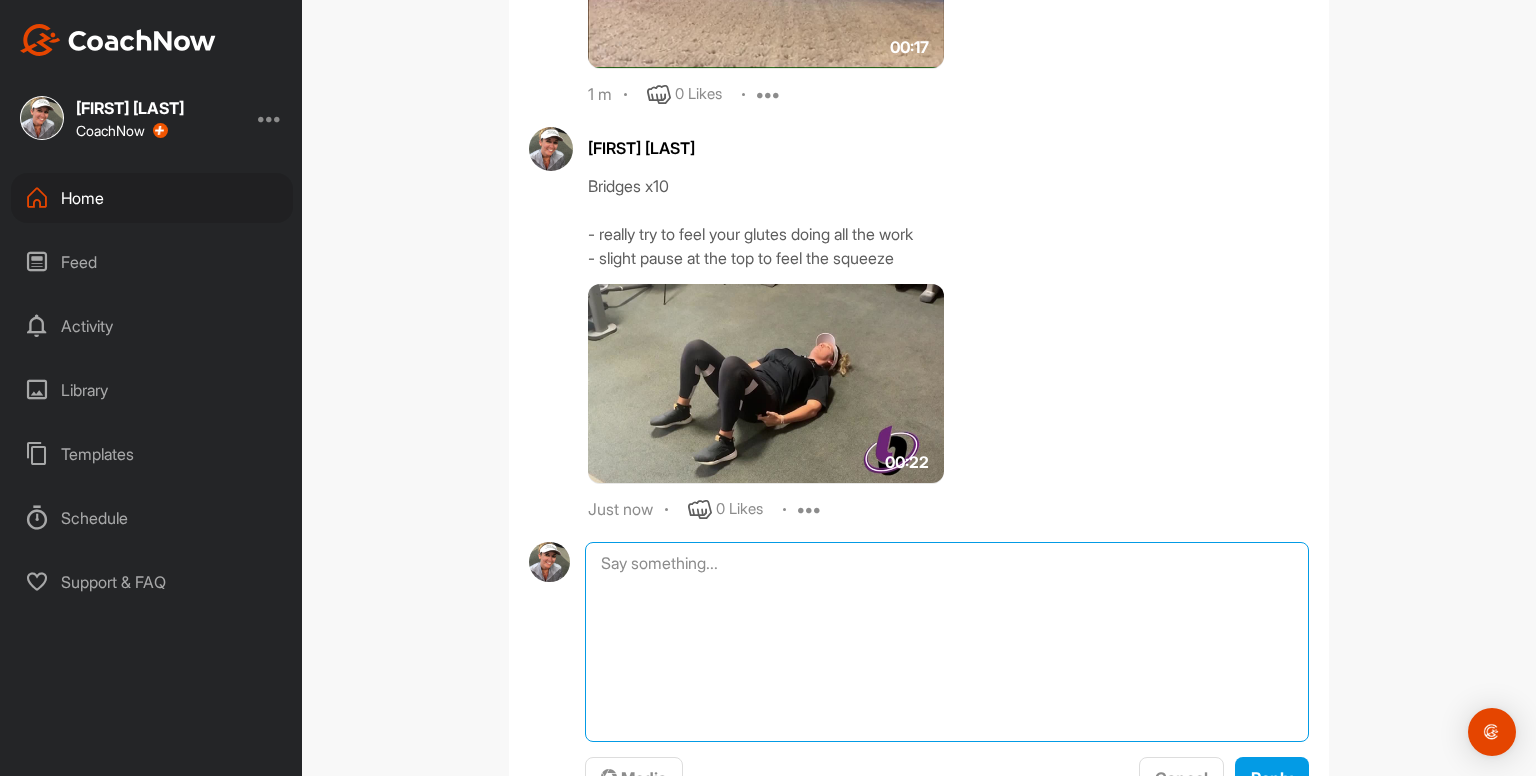 click at bounding box center [947, 642] 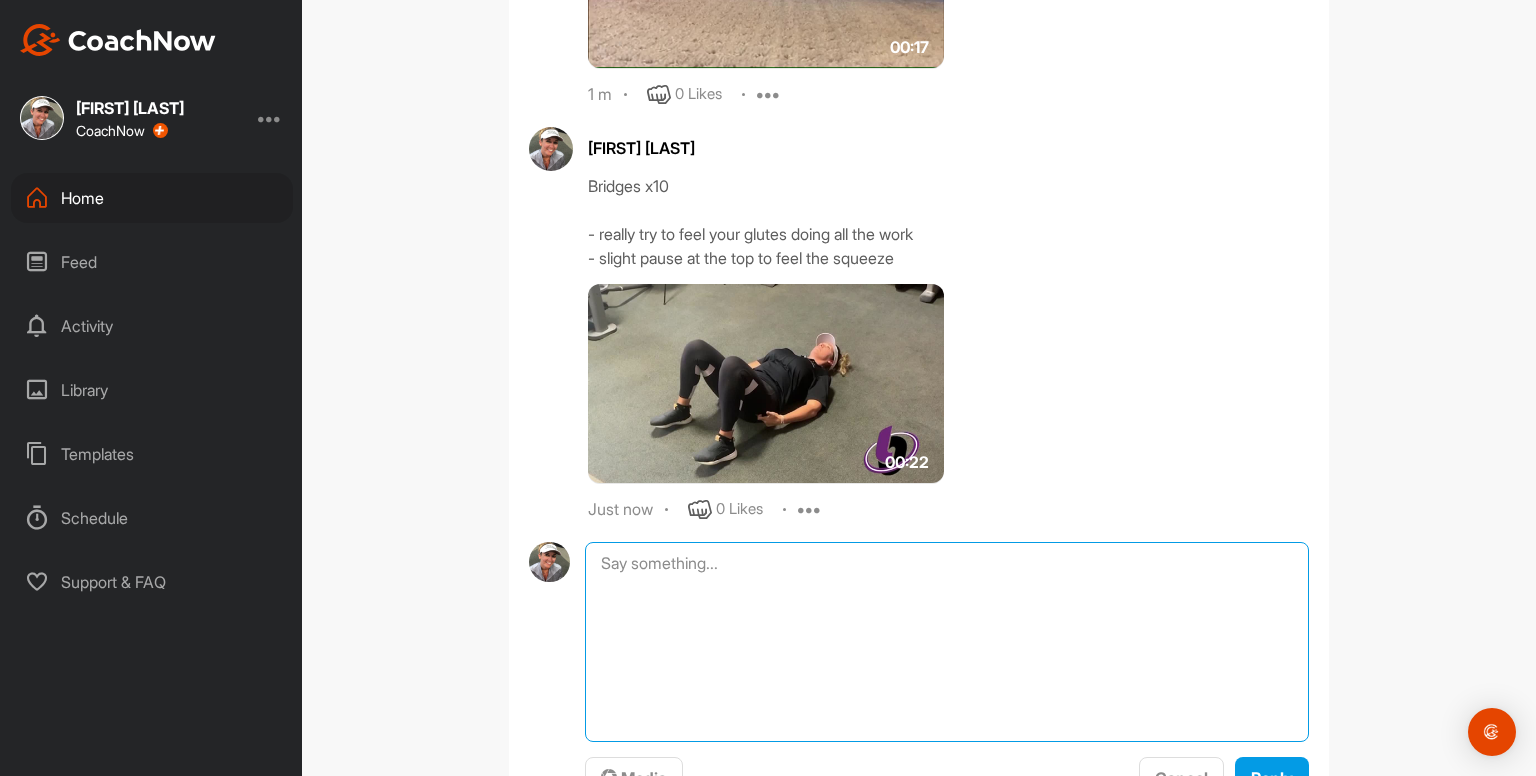 paste on "Bridges x10
- really try to feel your glutes doing all the work
- slight pause at the top to feel the squeeze
00:22media
25 m
0 Likes
avatar
[FIRST] [LAST]
Bird Dogs 2 x 10
- right arm / left leg x10
- left arm / right leg x10
Repeat
- keep back completely straight the whole time
- shoulder feel glute and core controlling movement
00:19media
23 m
0 Likes
avatar
[FIRST] [LAST]
Dead Bugs 2 x 10
- right arm / left leg
- left arm / right leg
Repeat
- keep whole of back on the floor the whole time
- keep opposite limbs pressing into roller" 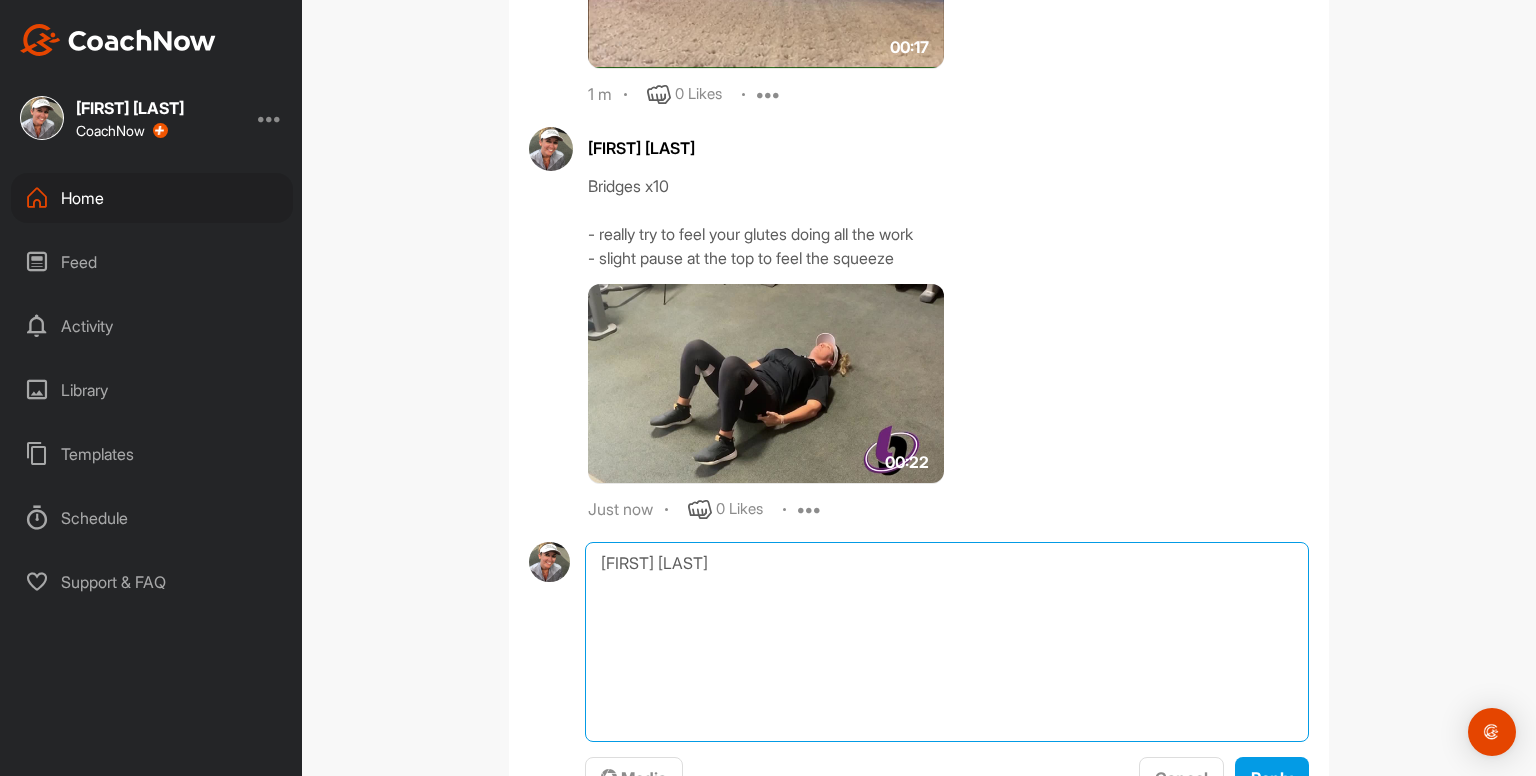 scroll, scrollTop: 183, scrollLeft: 0, axis: vertical 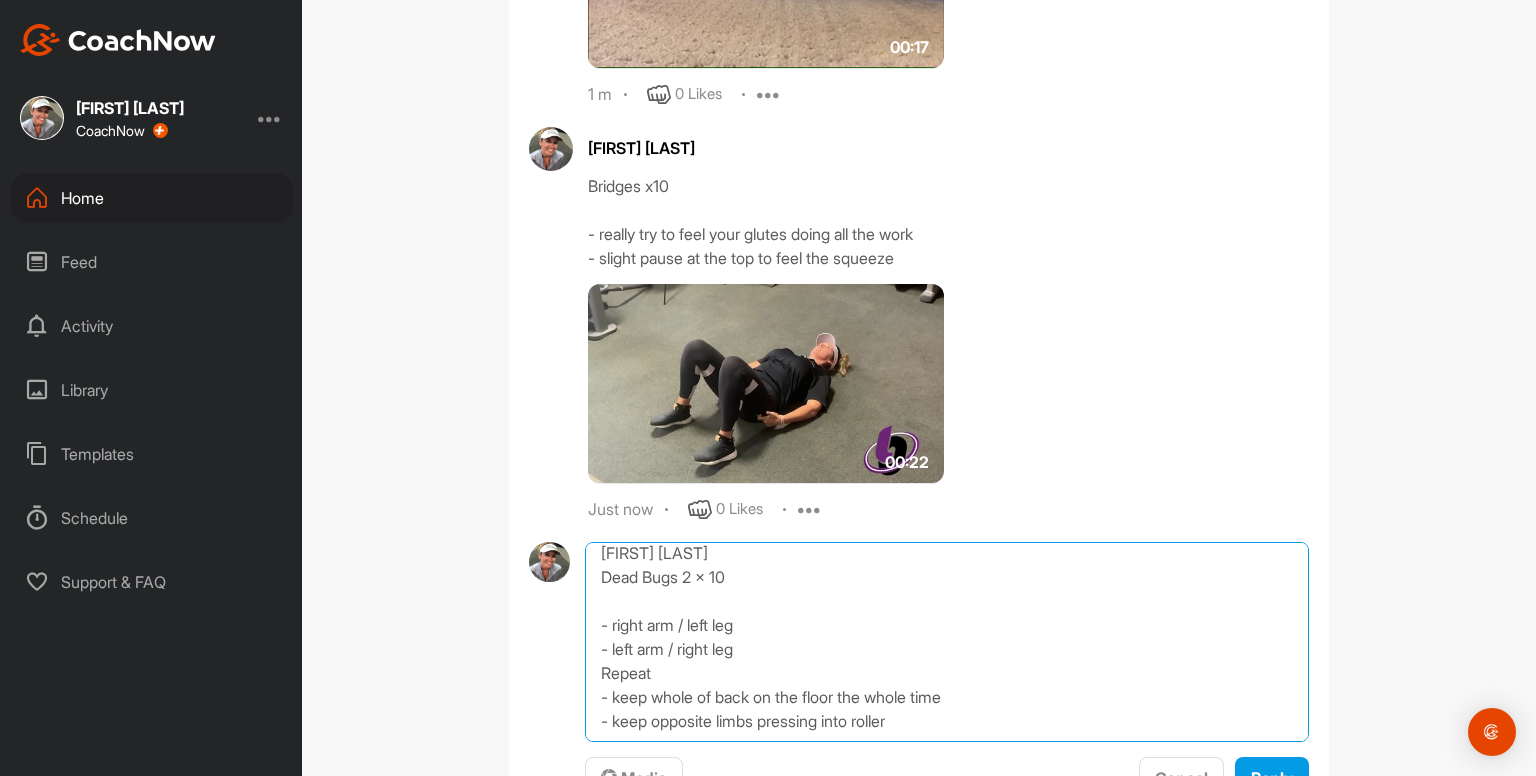 drag, startPoint x: 583, startPoint y: 725, endPoint x: 958, endPoint y: 755, distance: 376.1981 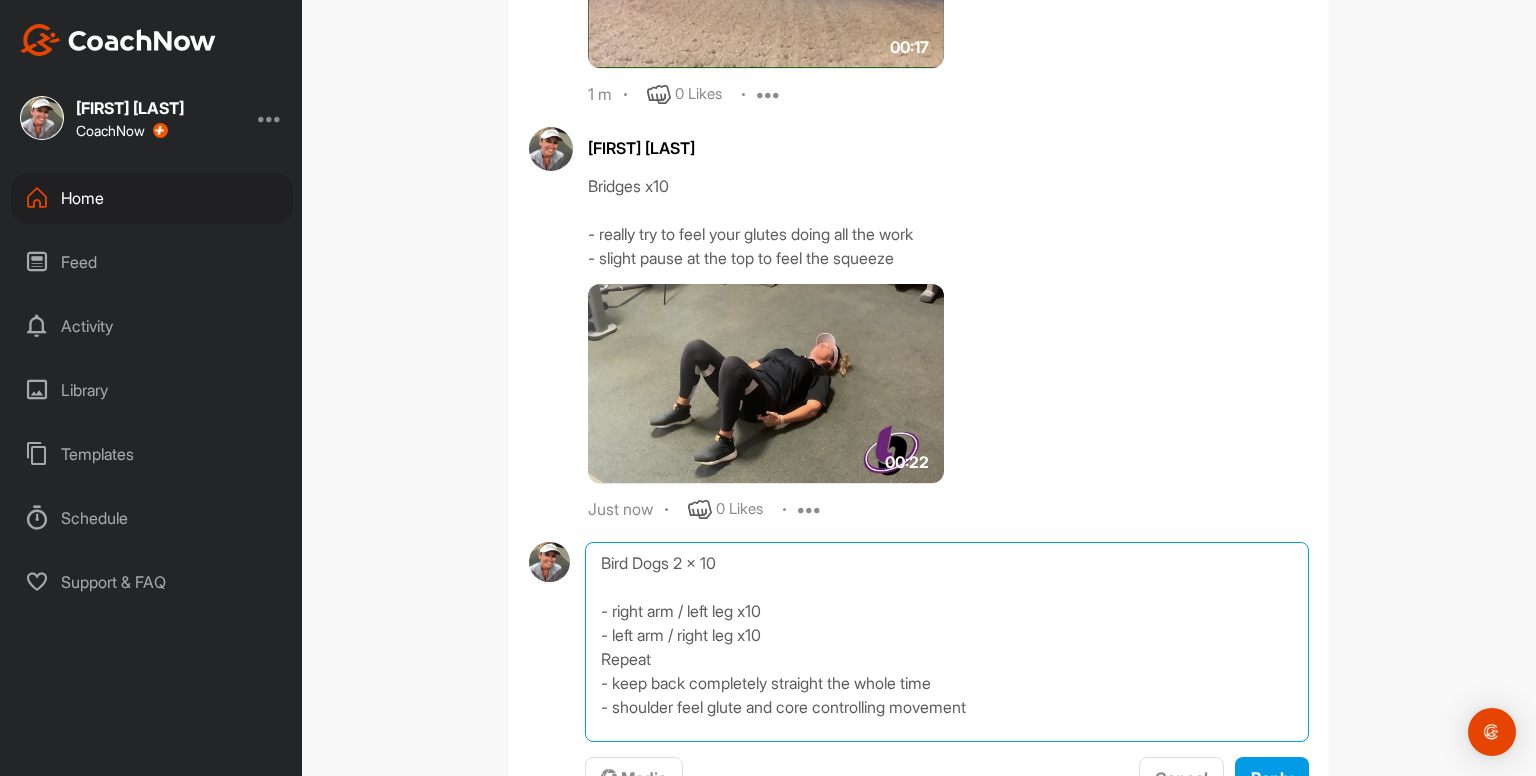 scroll, scrollTop: 0, scrollLeft: 0, axis: both 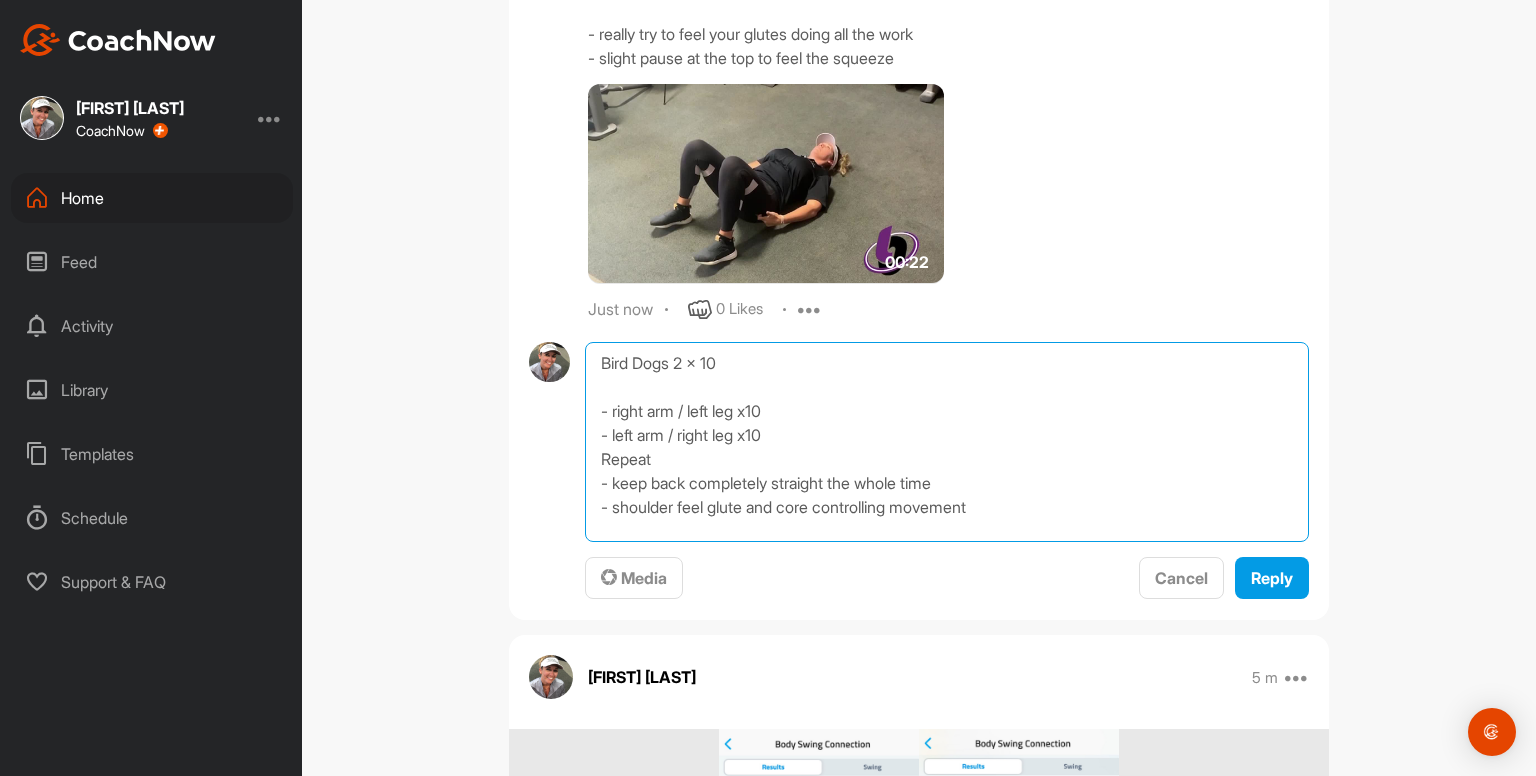 type on "Bird Dogs 2 x 10
- right arm / left leg x10
- left arm / right leg x10
Repeat
- keep back completely straight the whole time
- shoulder feel glute and core controlling movement" 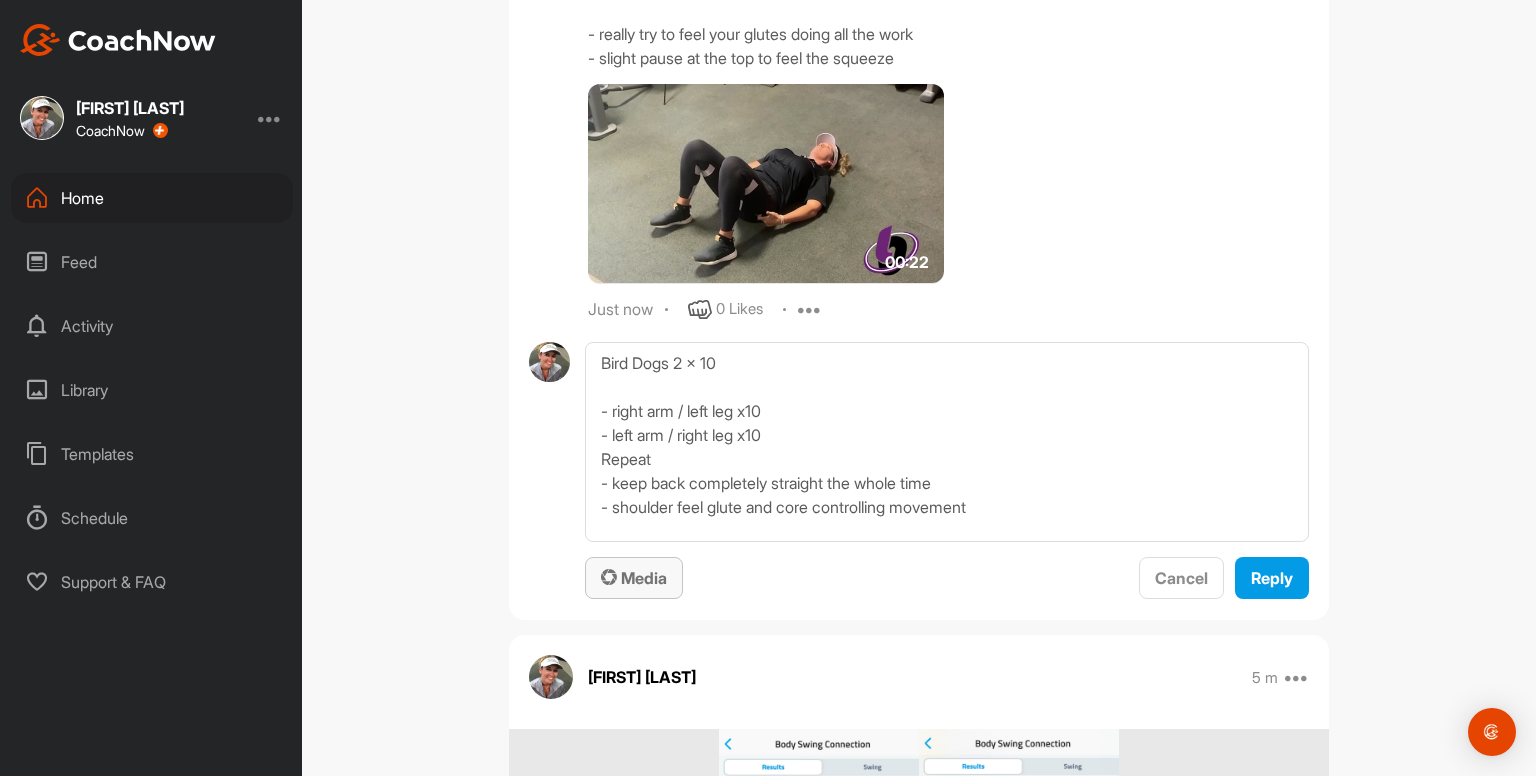 click on "Media" at bounding box center (634, 578) 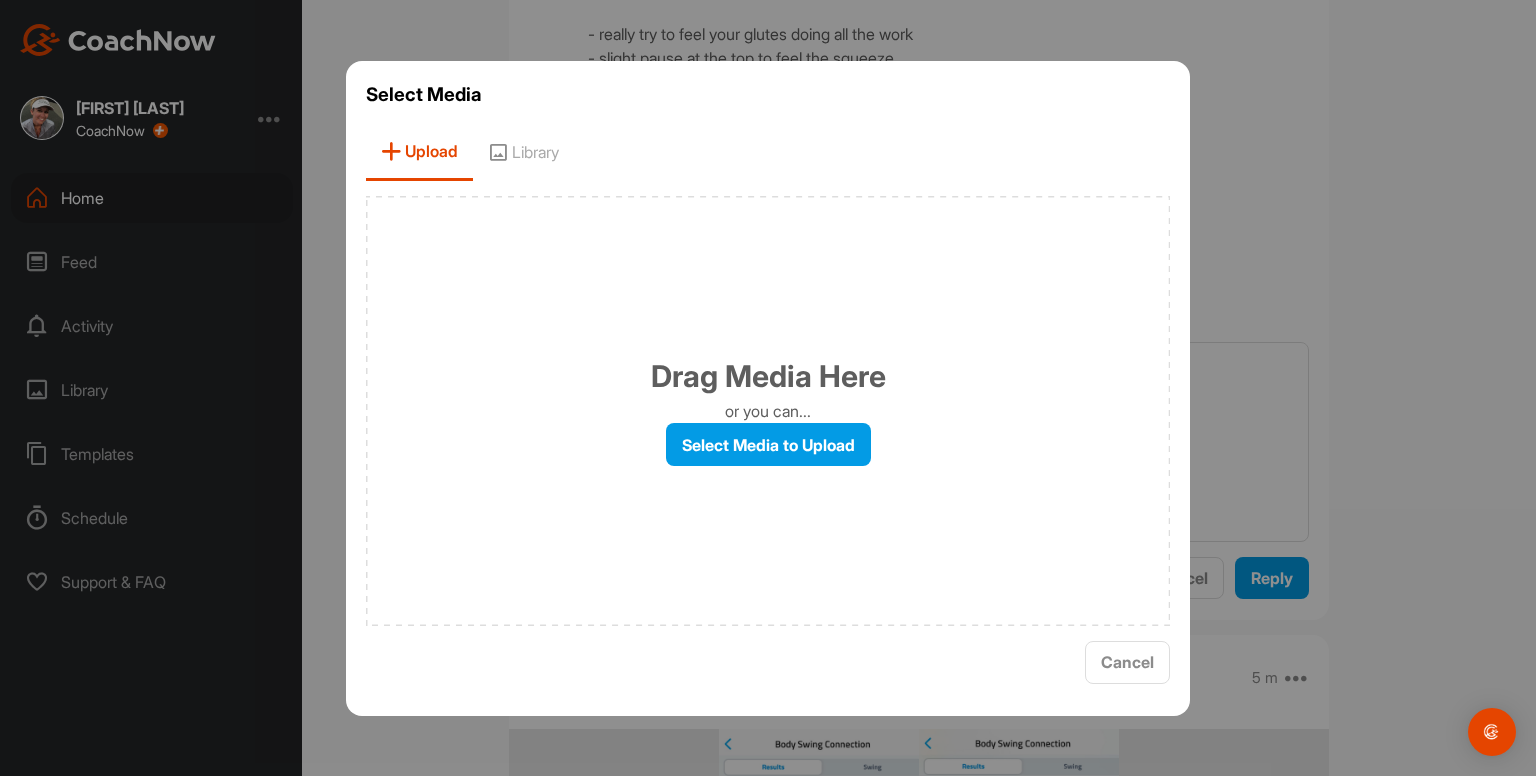 click on "Library" at bounding box center [523, 152] 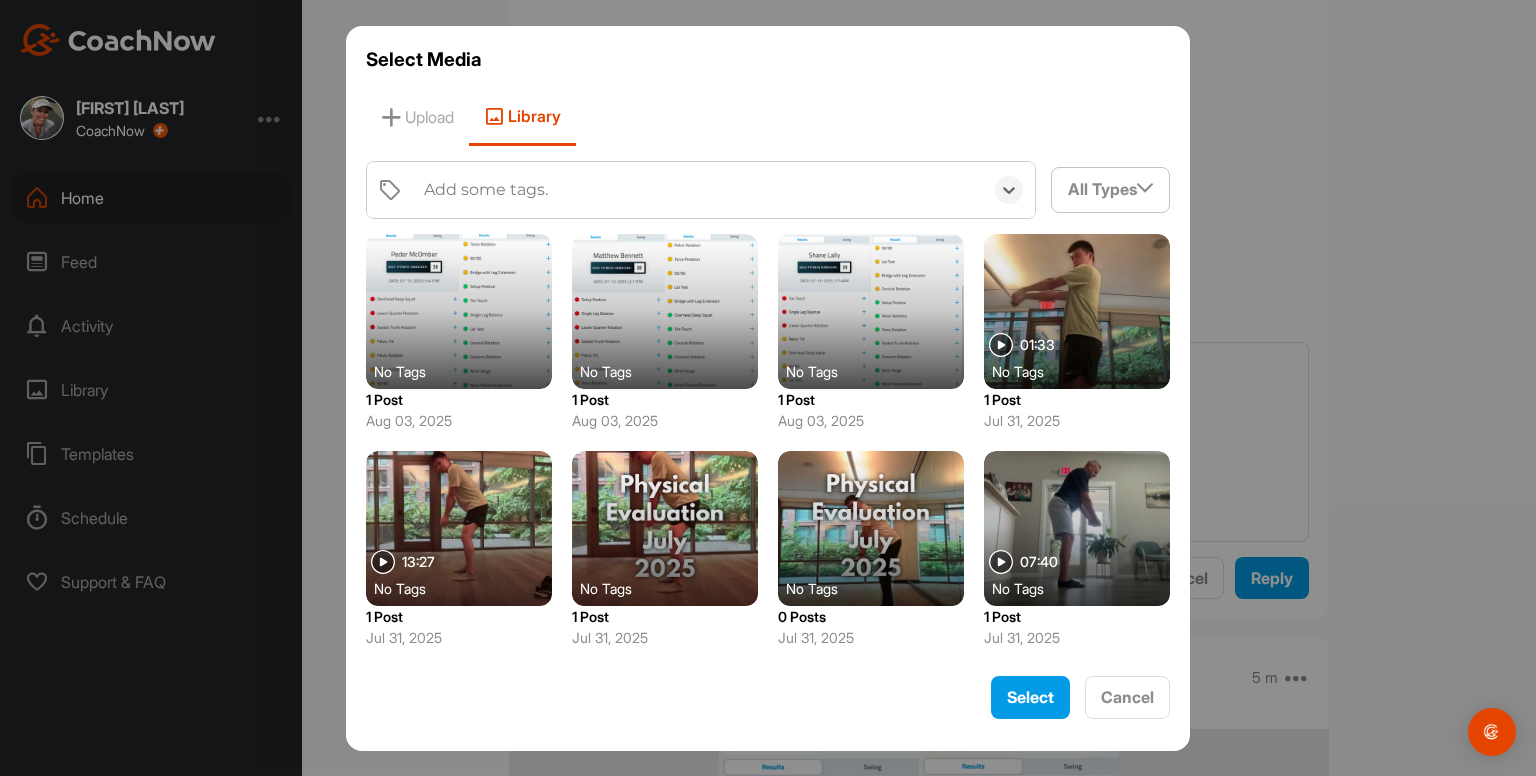 click on "Add some tags." at bounding box center [486, 190] 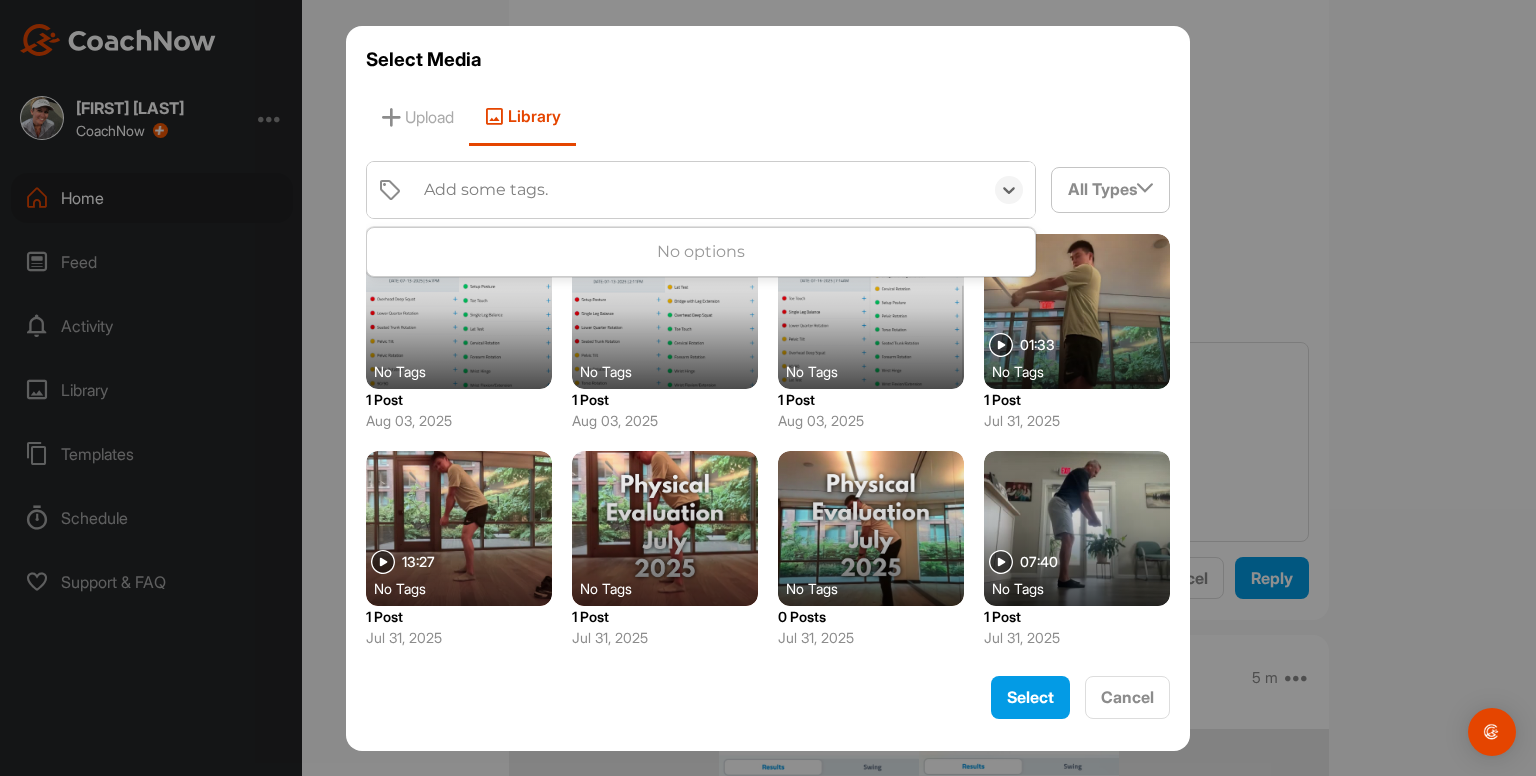 click on "Add some tags." at bounding box center [486, 190] 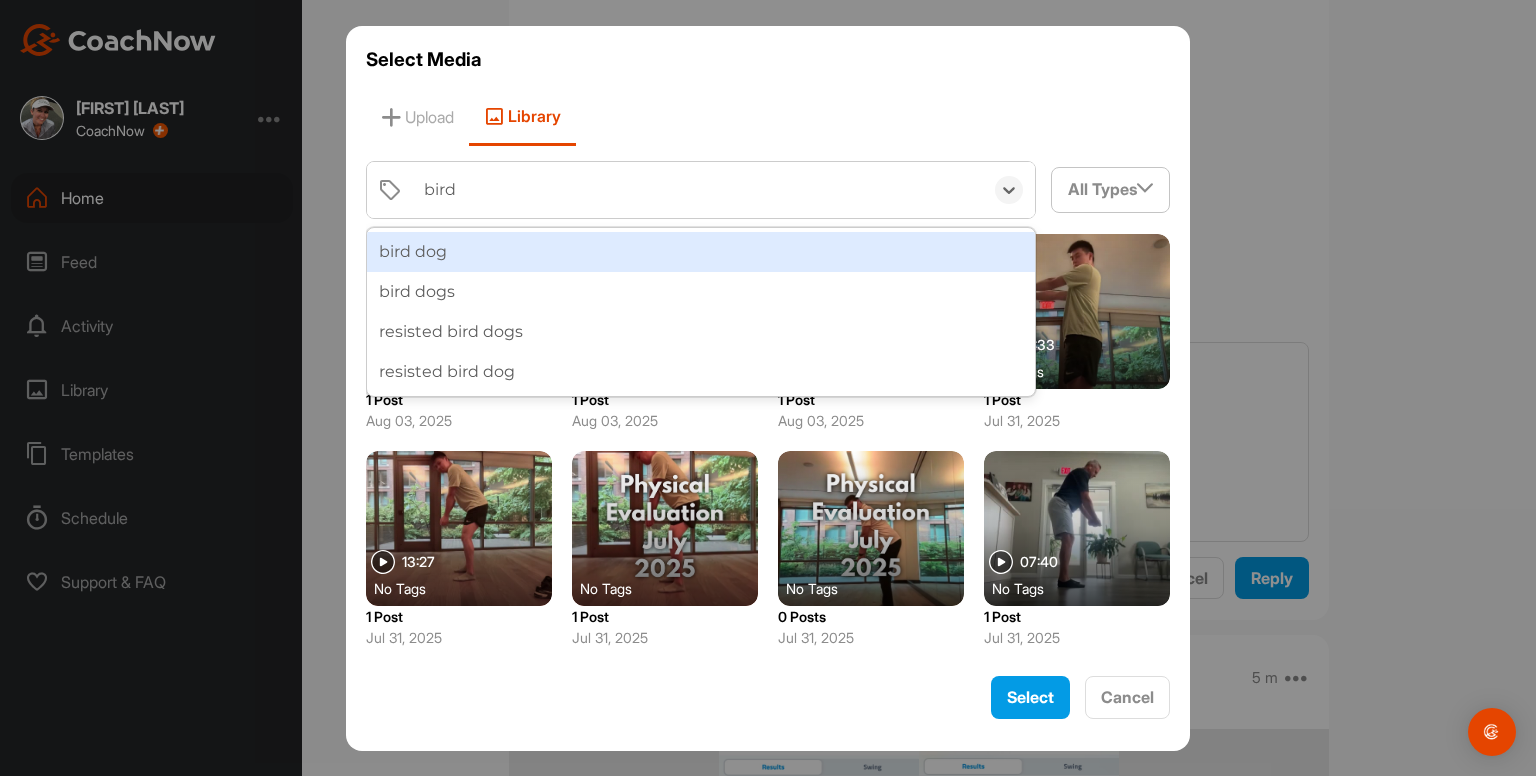 type on "bird d" 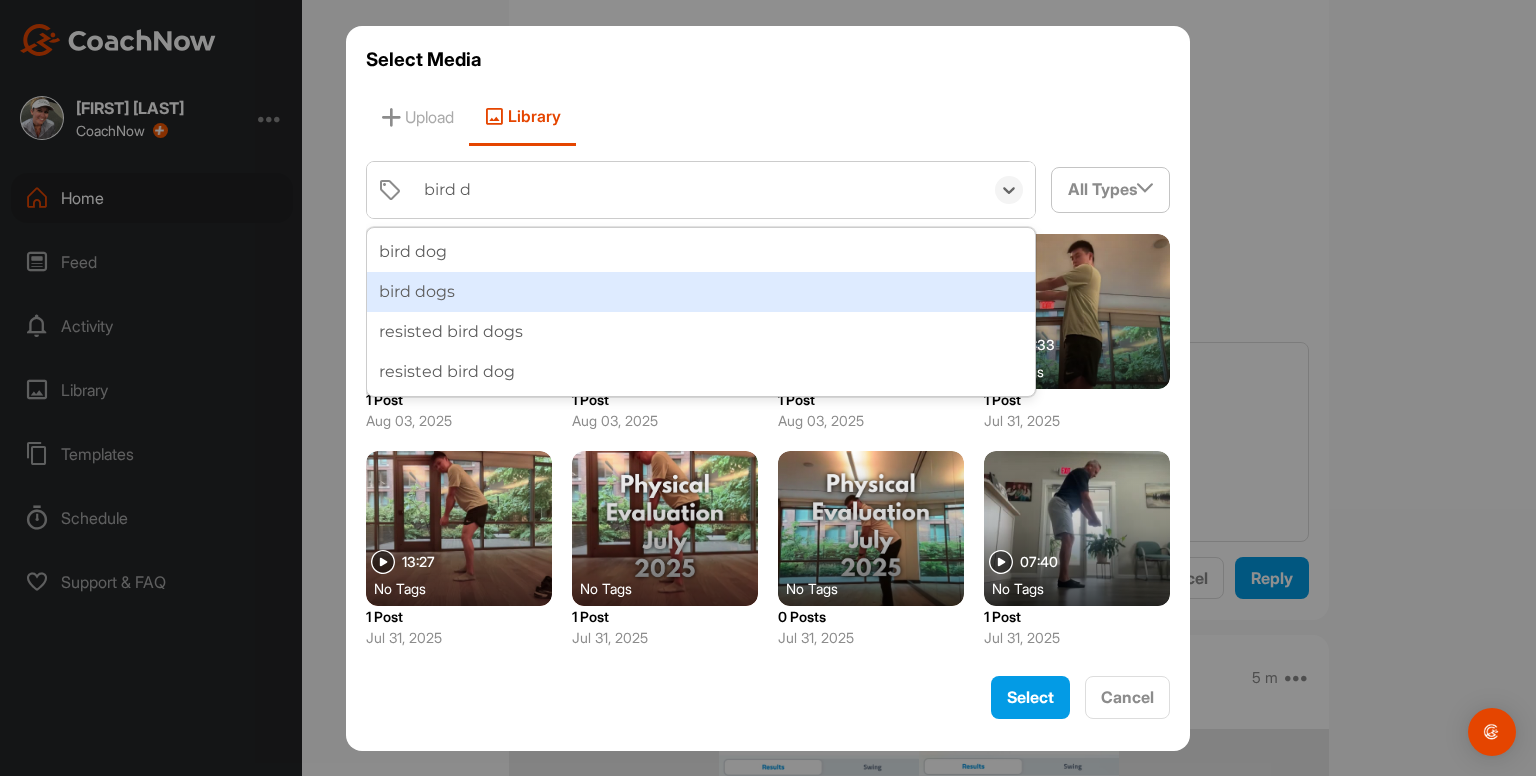 click on "bird dogs" at bounding box center (701, 292) 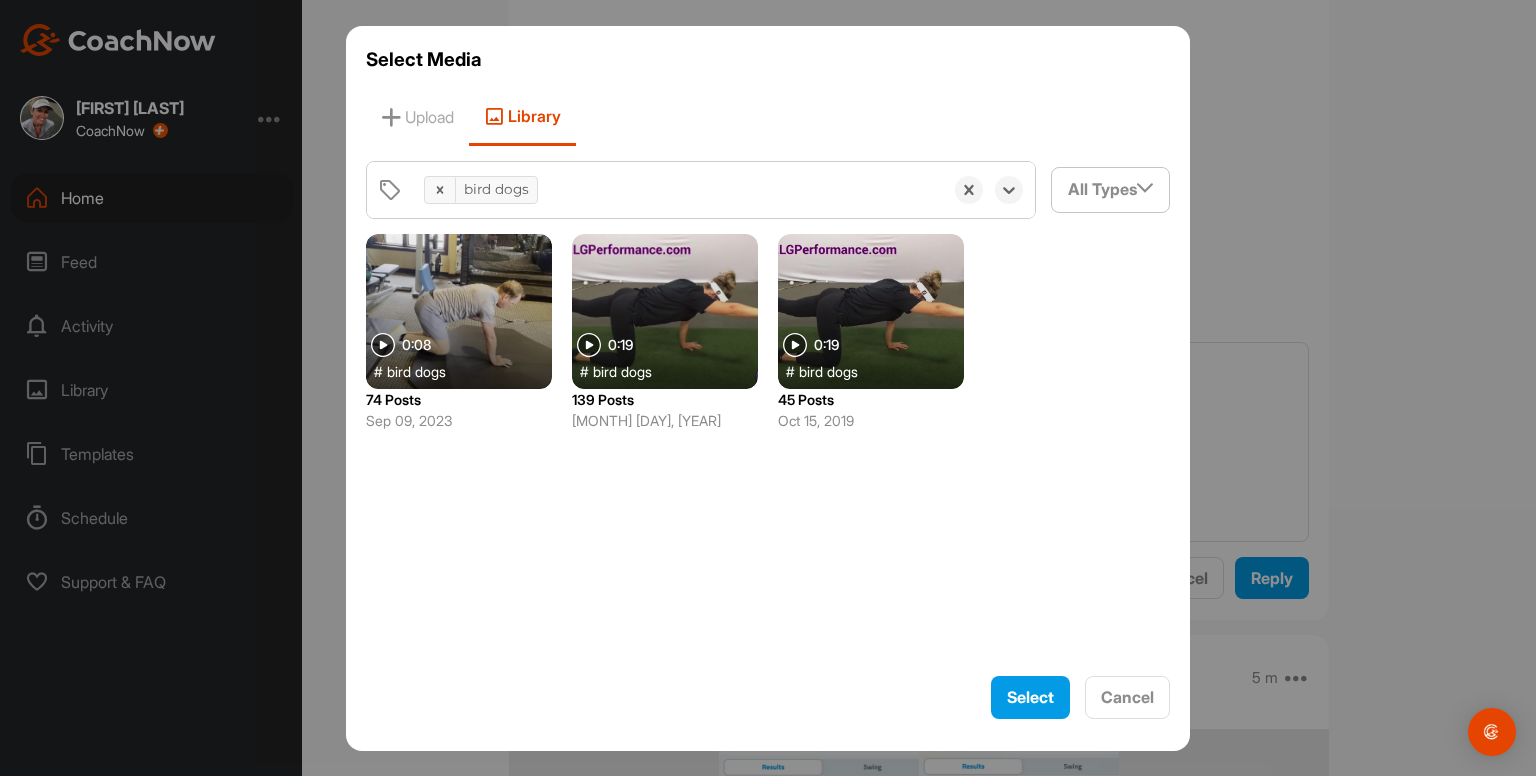 click at bounding box center (665, 311) 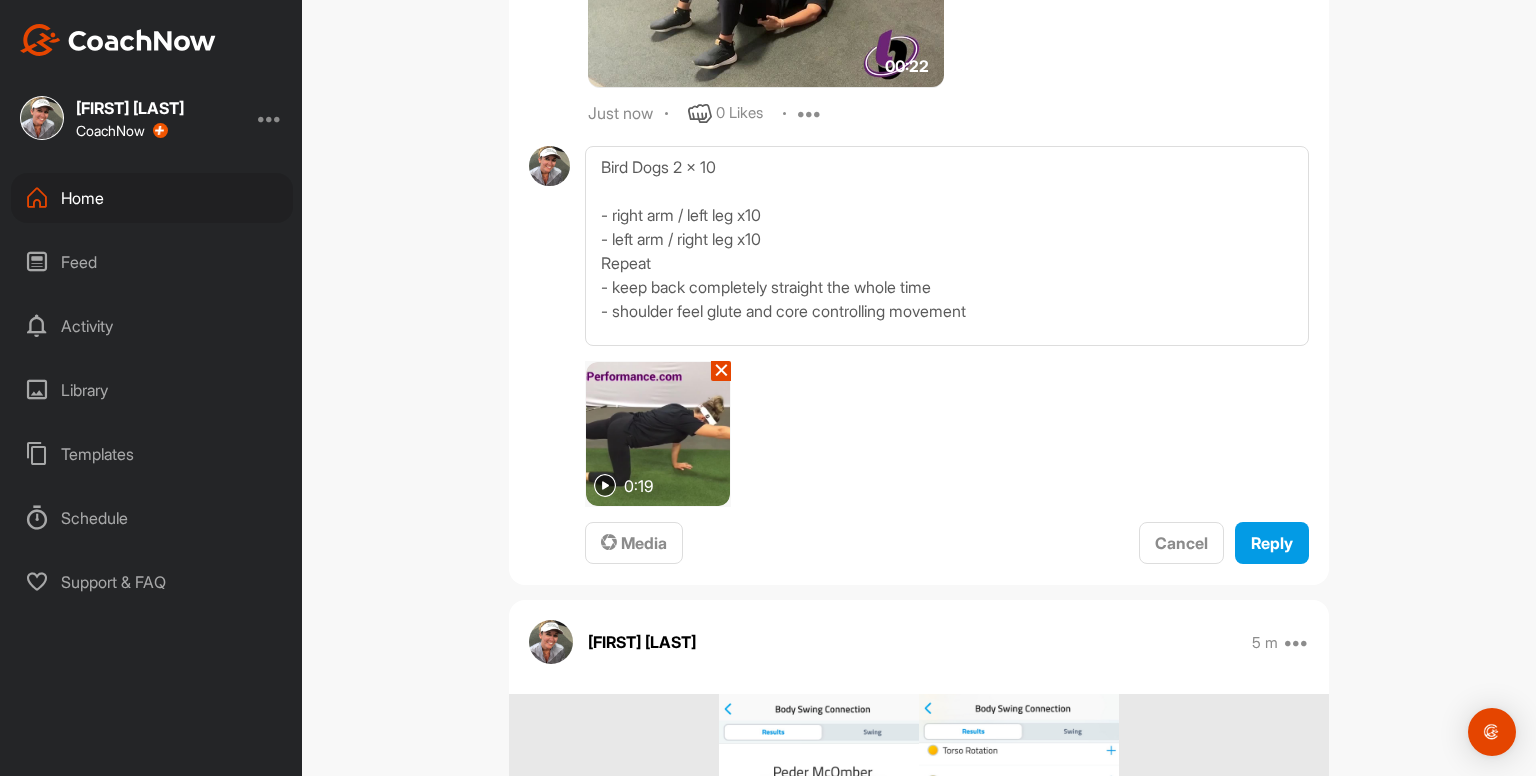 scroll, scrollTop: 4852, scrollLeft: 0, axis: vertical 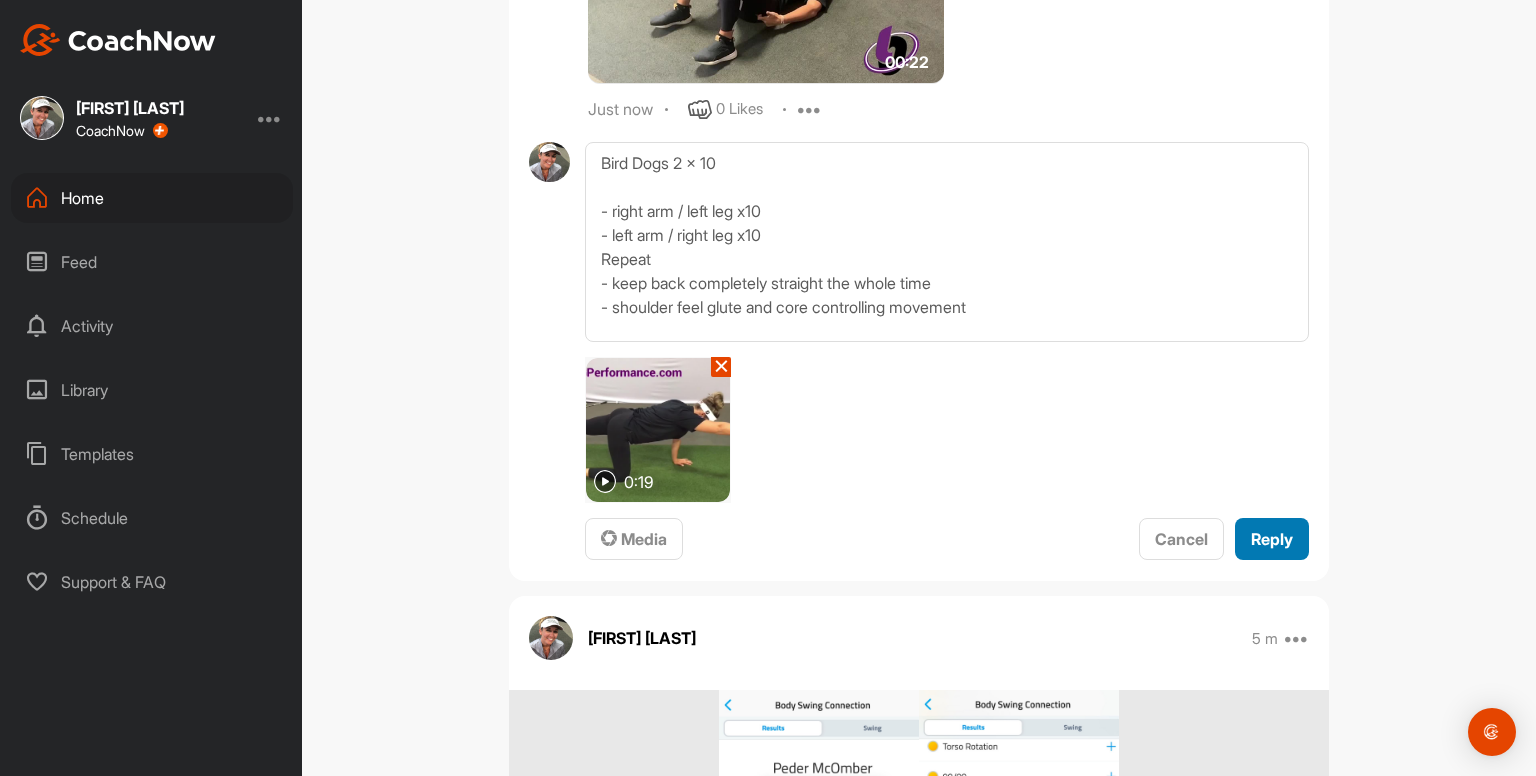 click on "Reply" at bounding box center [1272, 539] 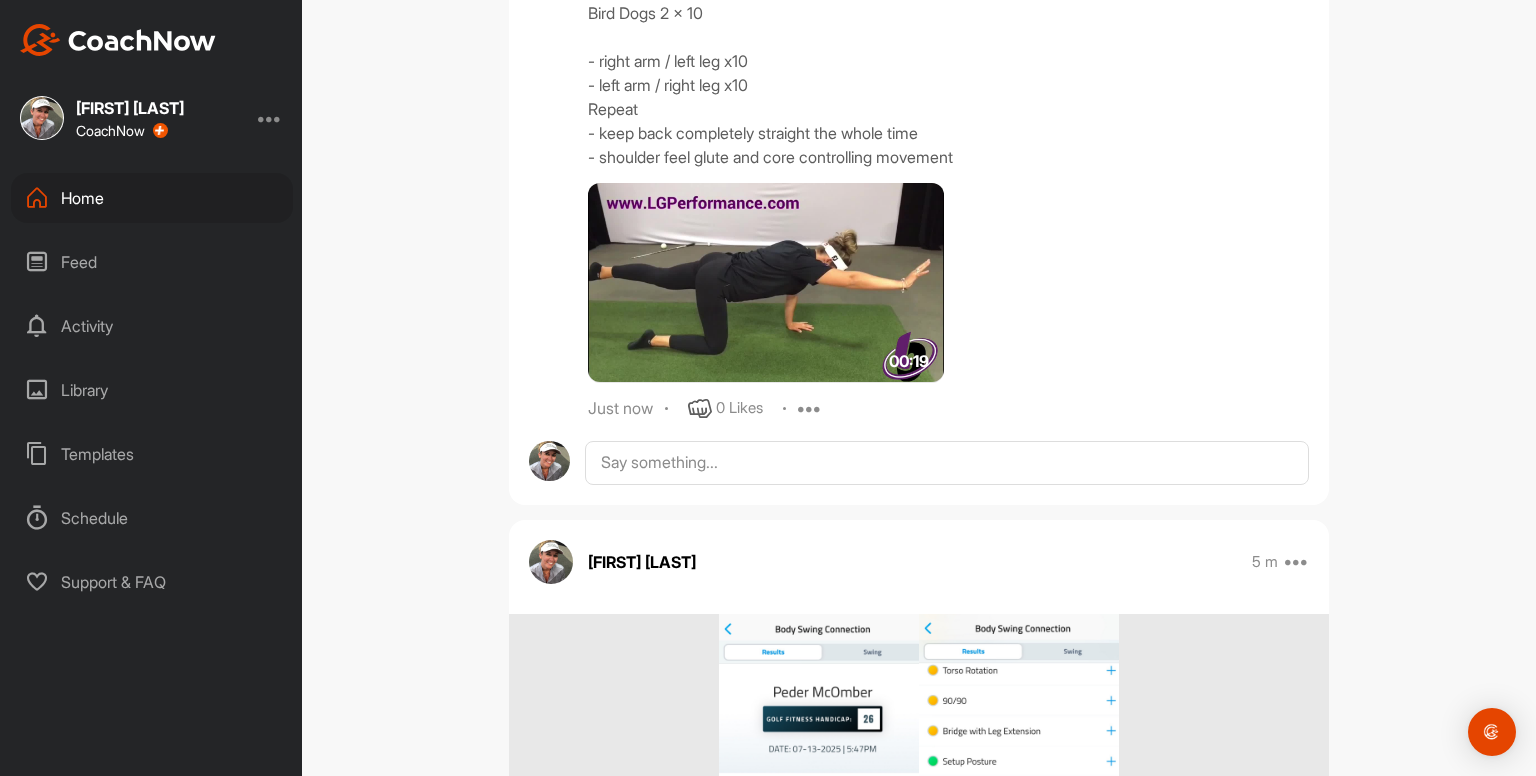 scroll, scrollTop: 5046, scrollLeft: 0, axis: vertical 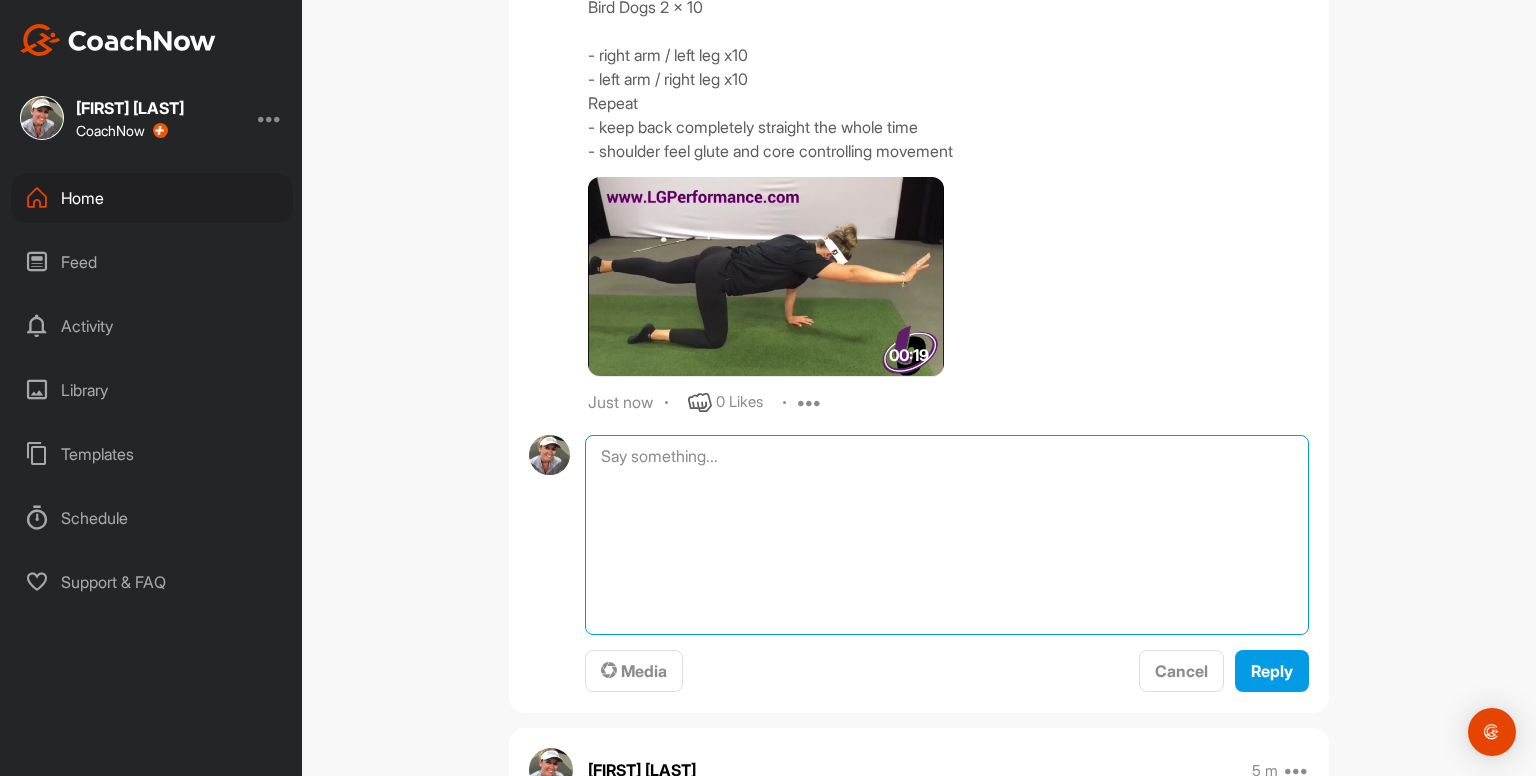 click at bounding box center [947, 535] 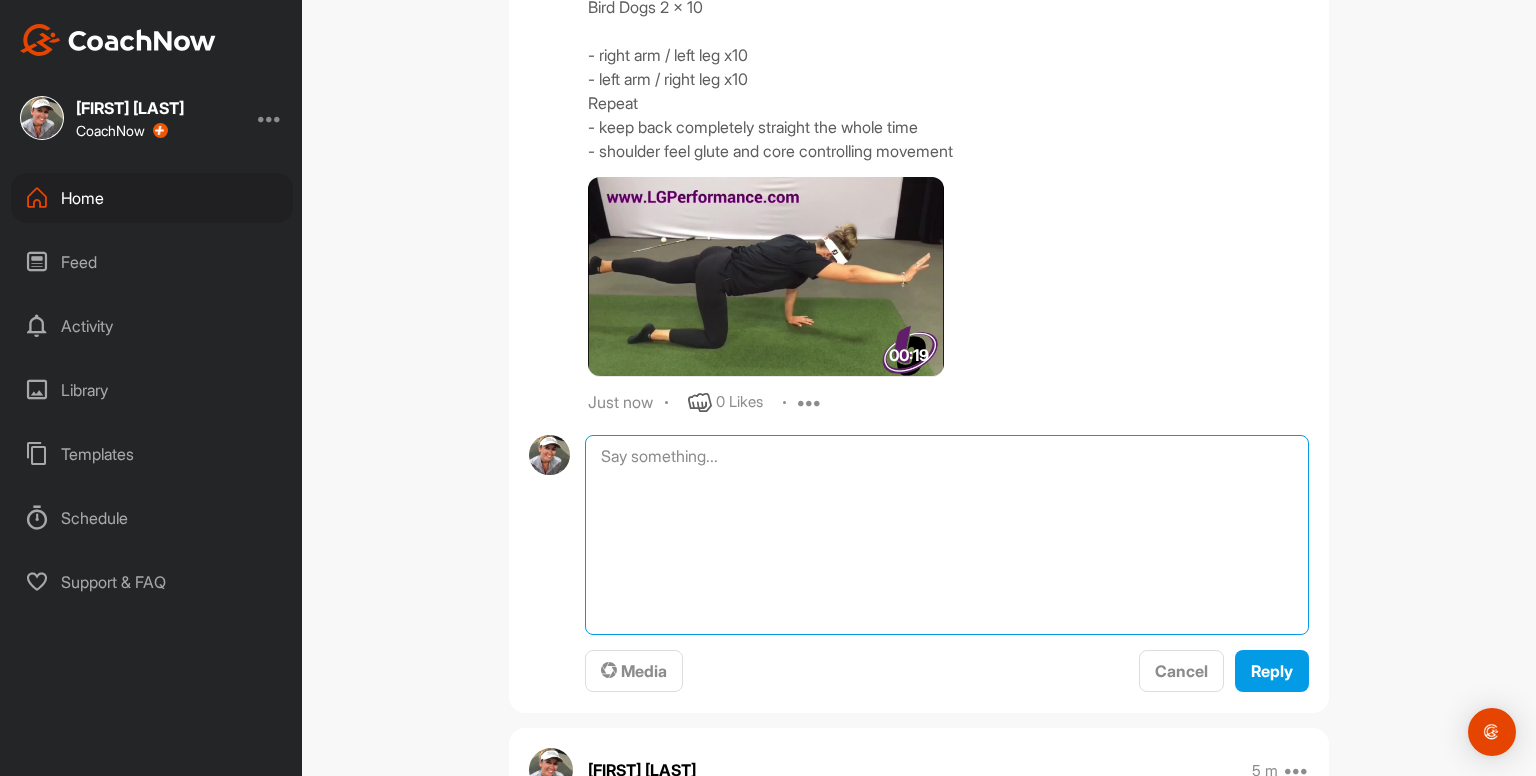 paste on "Bridges x10
- really try to feel your glutes doing all the work
- slight pause at the top to feel the squeeze
00:22media
25 m
0 Likes
avatar
[FIRST] [LAST]
Bird Dogs 2 x 10
- right arm / left leg x10
- left arm / right leg x10
Repeat
- keep back completely straight the whole time
- shoulder feel glute and core controlling movement
00:19media
23 m
0 Likes
avatar
[FIRST] [LAST]
Dead Bugs 2 x 10
- right arm / left leg
- left arm / right leg
Repeat
- keep whole of back on the floor the whole time
- keep opposite limbs pressing into roller" 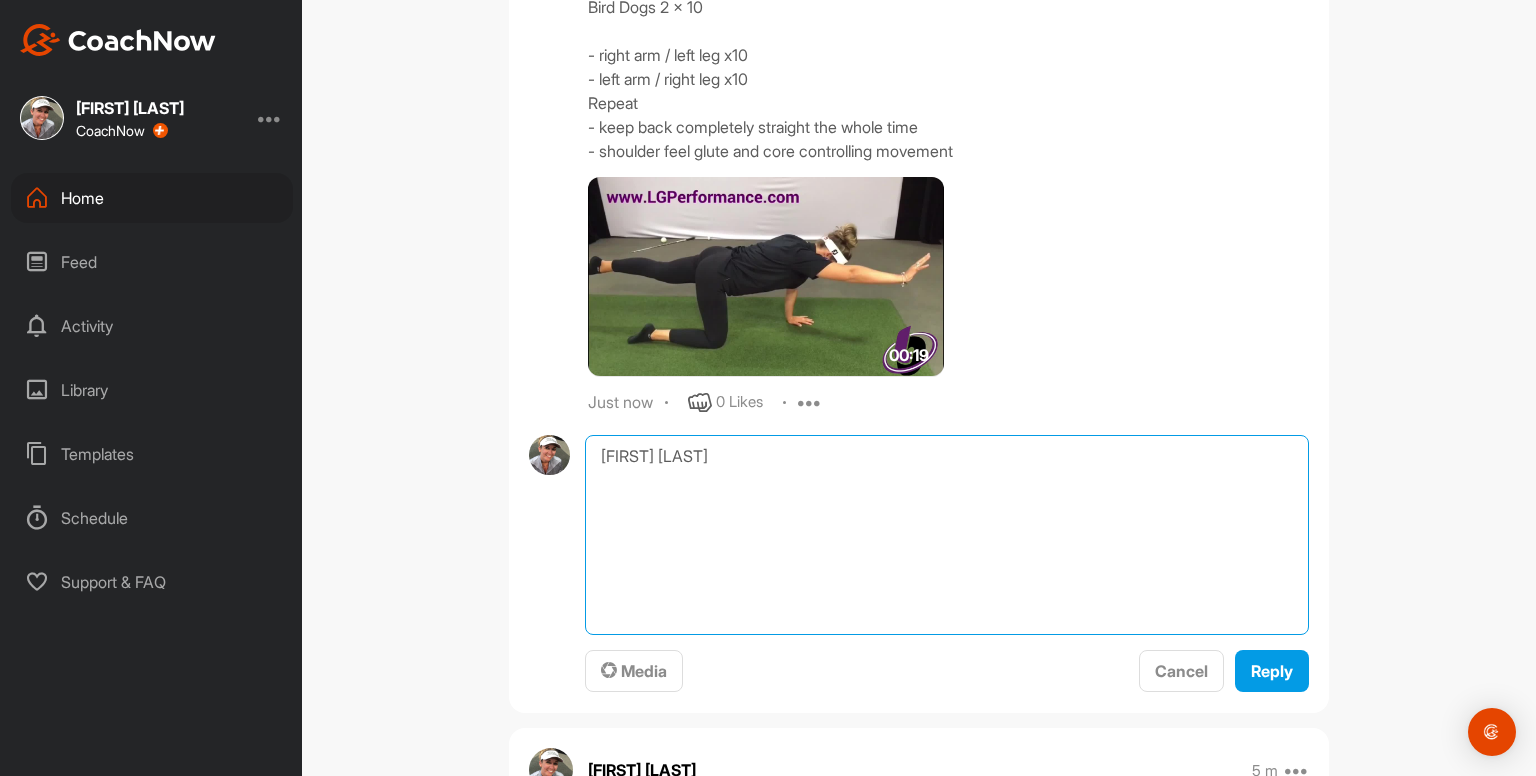 scroll, scrollTop: 0, scrollLeft: 0, axis: both 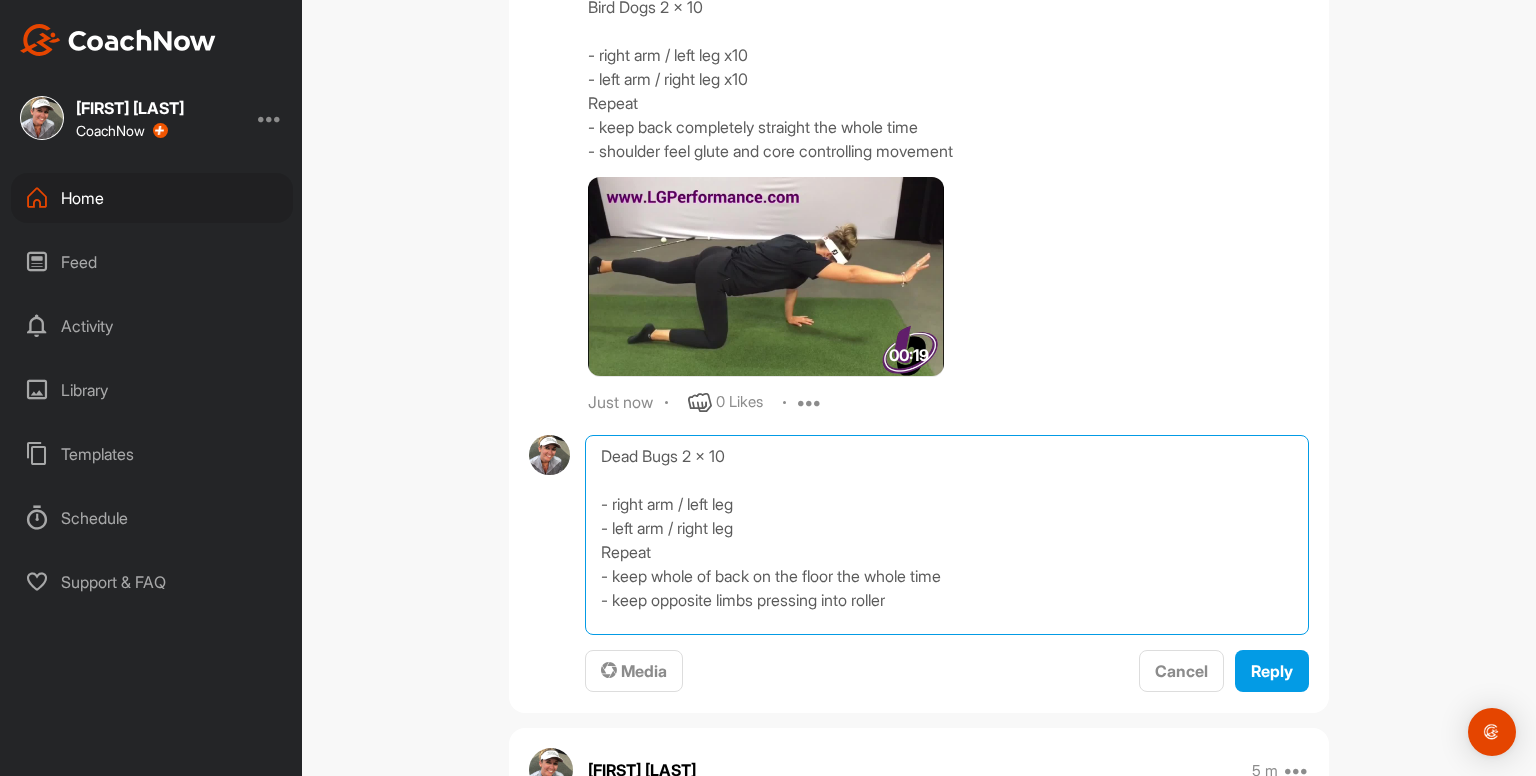 type on "Dead Bugs 2 x 10
- right arm / left leg
- left arm / right leg
Repeat
- keep whole of back on the floor the whole time
- keep opposite limbs pressing into roller" 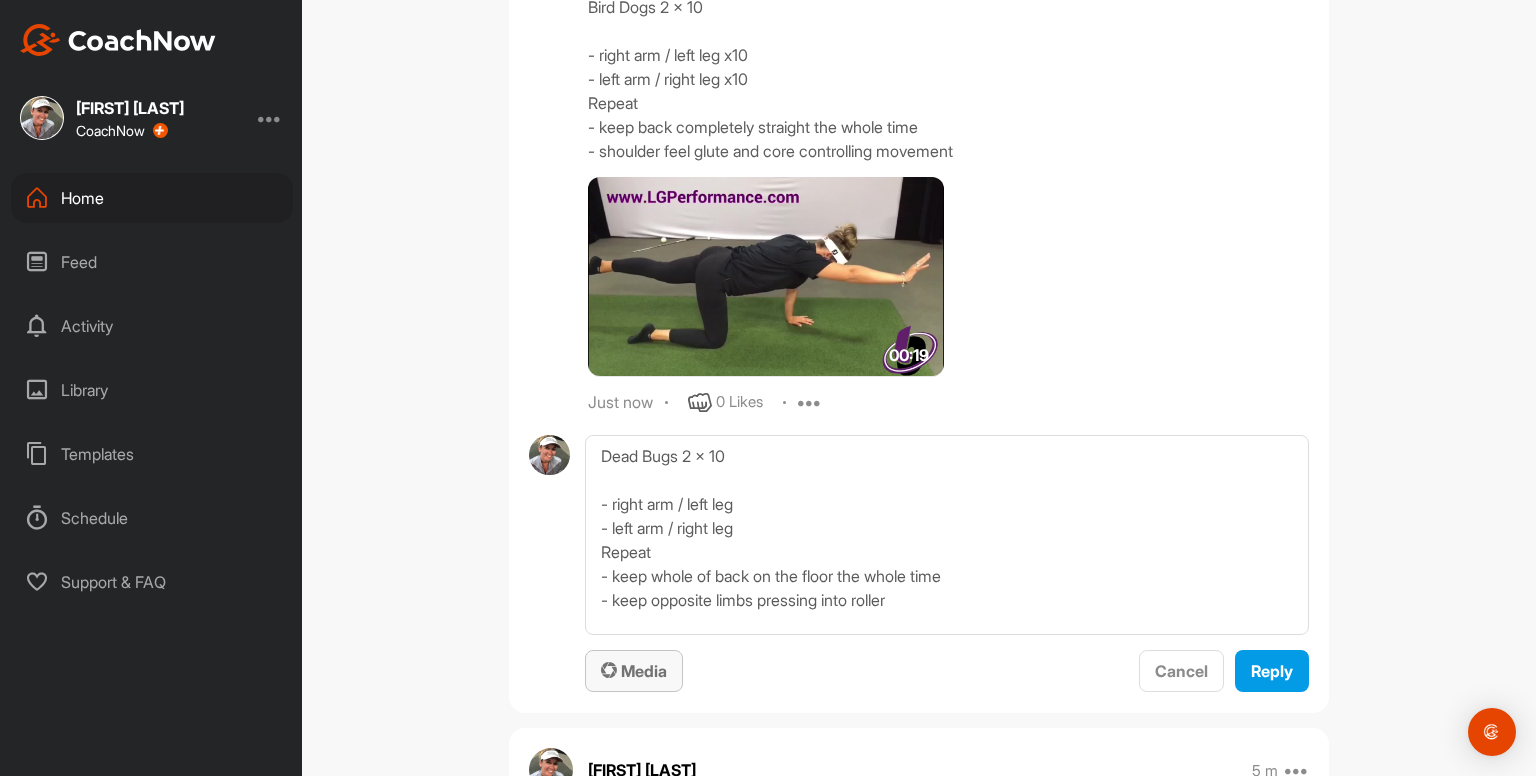 click on "Media" at bounding box center (634, 671) 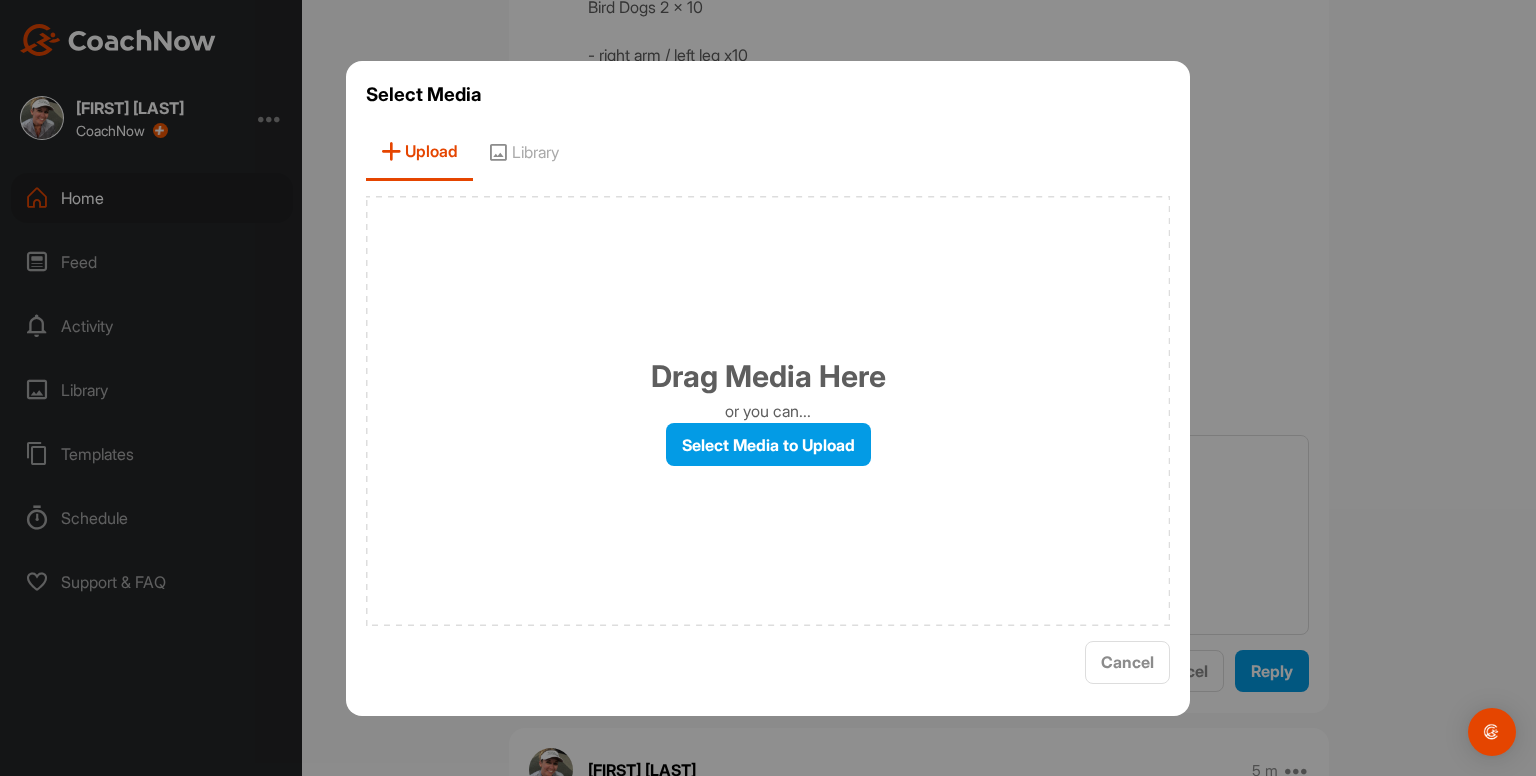 click on "Library" at bounding box center [523, 152] 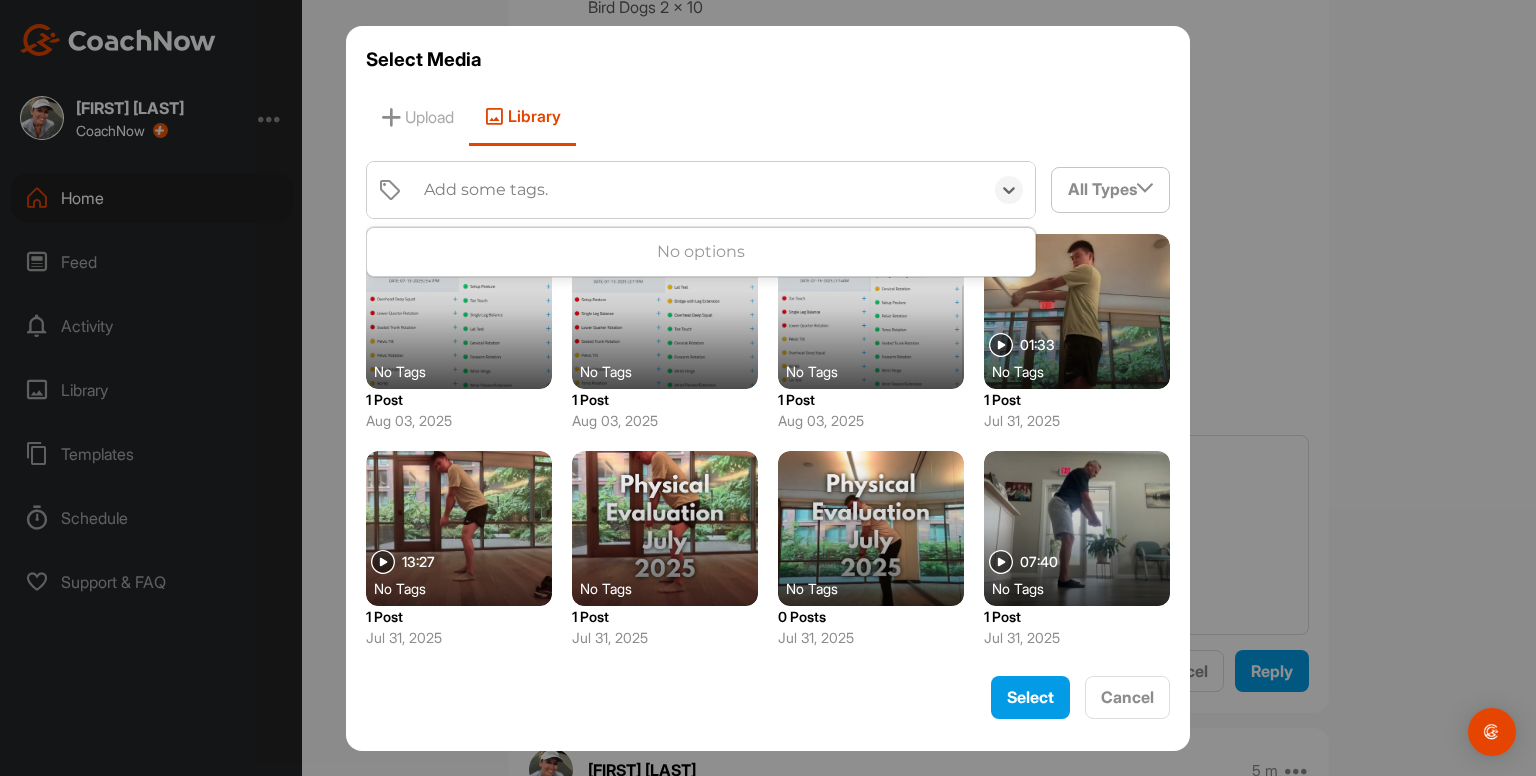 click on "Add some tags." at bounding box center (698, 190) 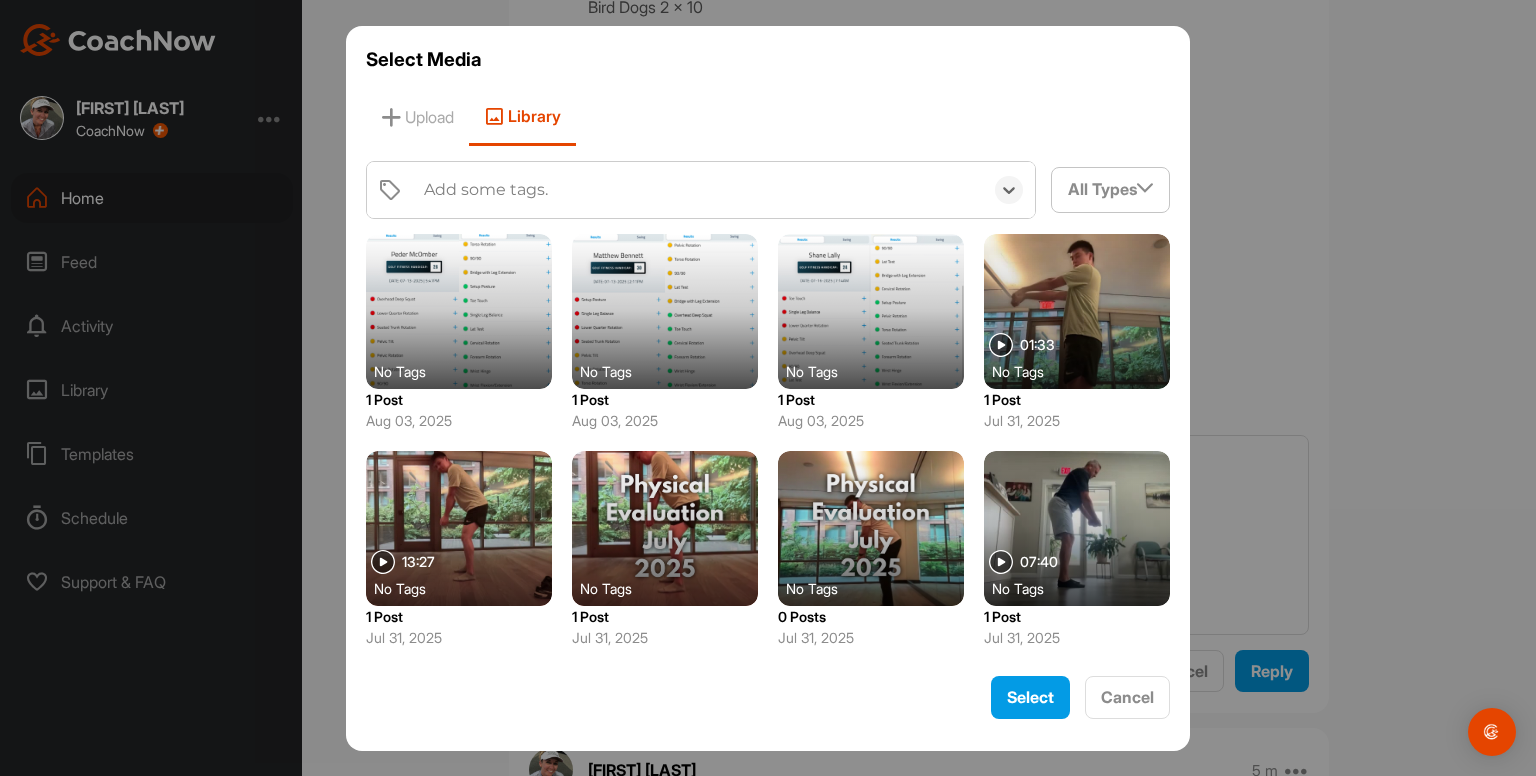 click on "Add some tags." at bounding box center [698, 190] 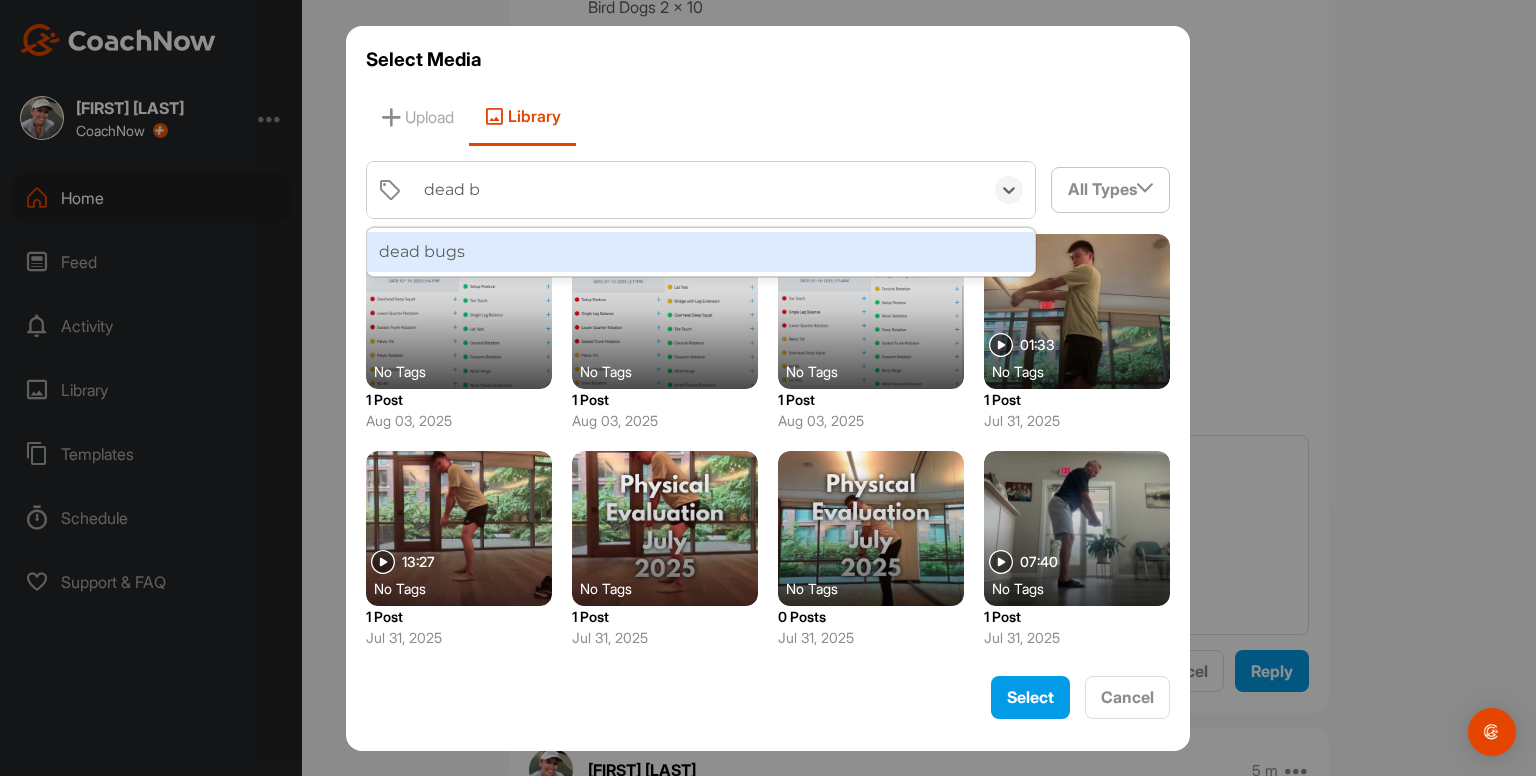 type on "dead b" 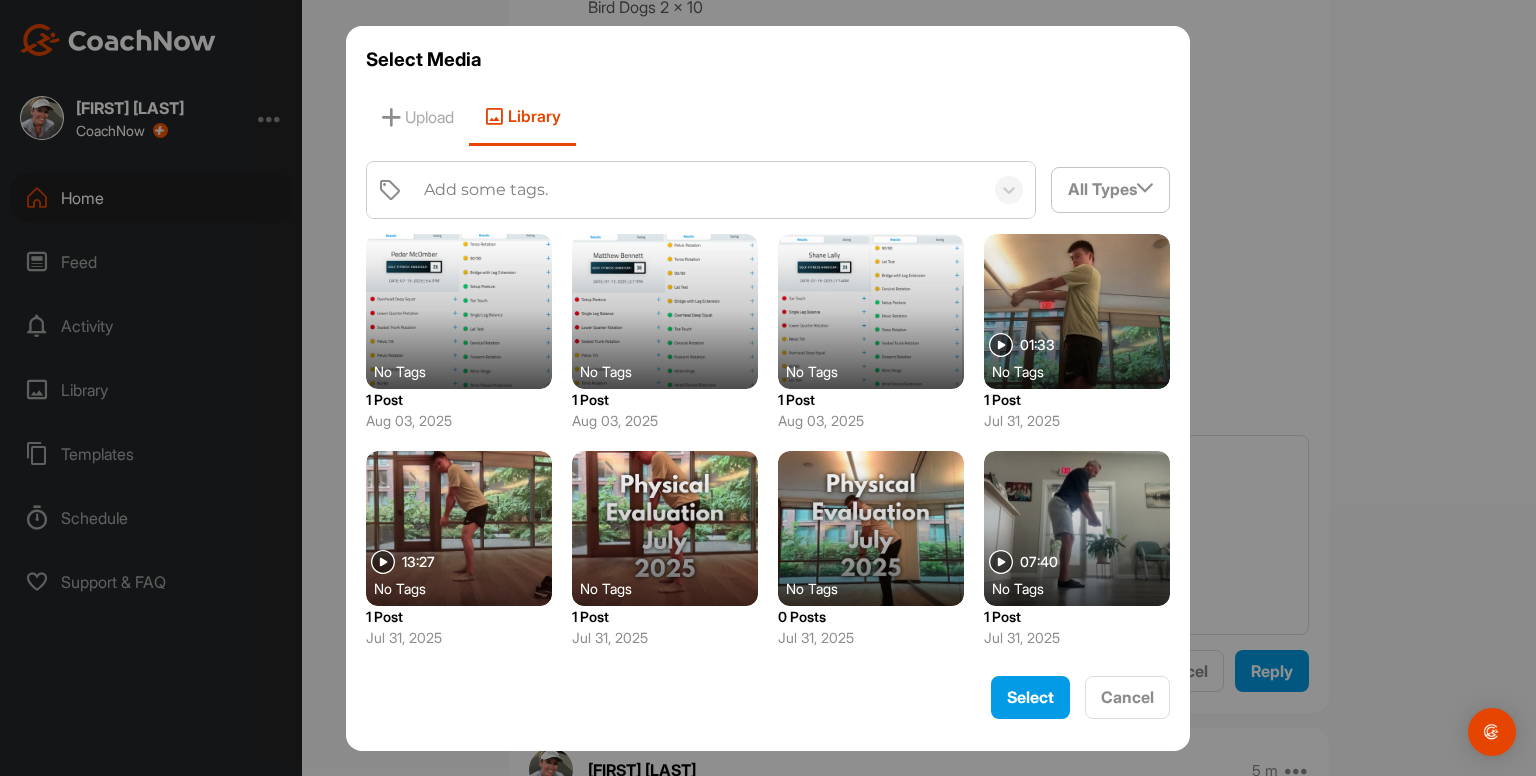 click on "Add some tags. All Types Filter By Images Videos Audio Documents No Tags 1 Post Aug 03, 2025 No Tags 1 Post Aug 03, 2025 No Tags 1 Post Aug 03, 2025 01:33 No Tags 1 Post Jul 31, 2025 13:27 No Tags 1 Post Jul 31, 2025 No Tags 1 Post Jul 31, 2025 No Tags 0 Posts Jul 31, 2025 07:40 No Tags 1 Post Jul 31, 2025 No Tags 1 Post Jul 31, 2025 10:07 No Tags 1 Post Jul 31, 2025 No Tags 1 Post Jul 31, 2025 07:38 No Tags 1 Post Jul 31, 2025 No Tags 1 Post Jul 31, 2025 14:47 No Tags 1 Post Jul 31, 2025 No Tags 1 Post Jul 31, 2025 No Tags 1 Post Jul 30, 2025 No Tags 1 Post Jul 30, 2025 No Tags 1 Post Jul 30, 2025 No Tags 1 Post Jul 30, 2025 14:27 No Tags 1 Post Jul 29, 2025" at bounding box center (768, 411) 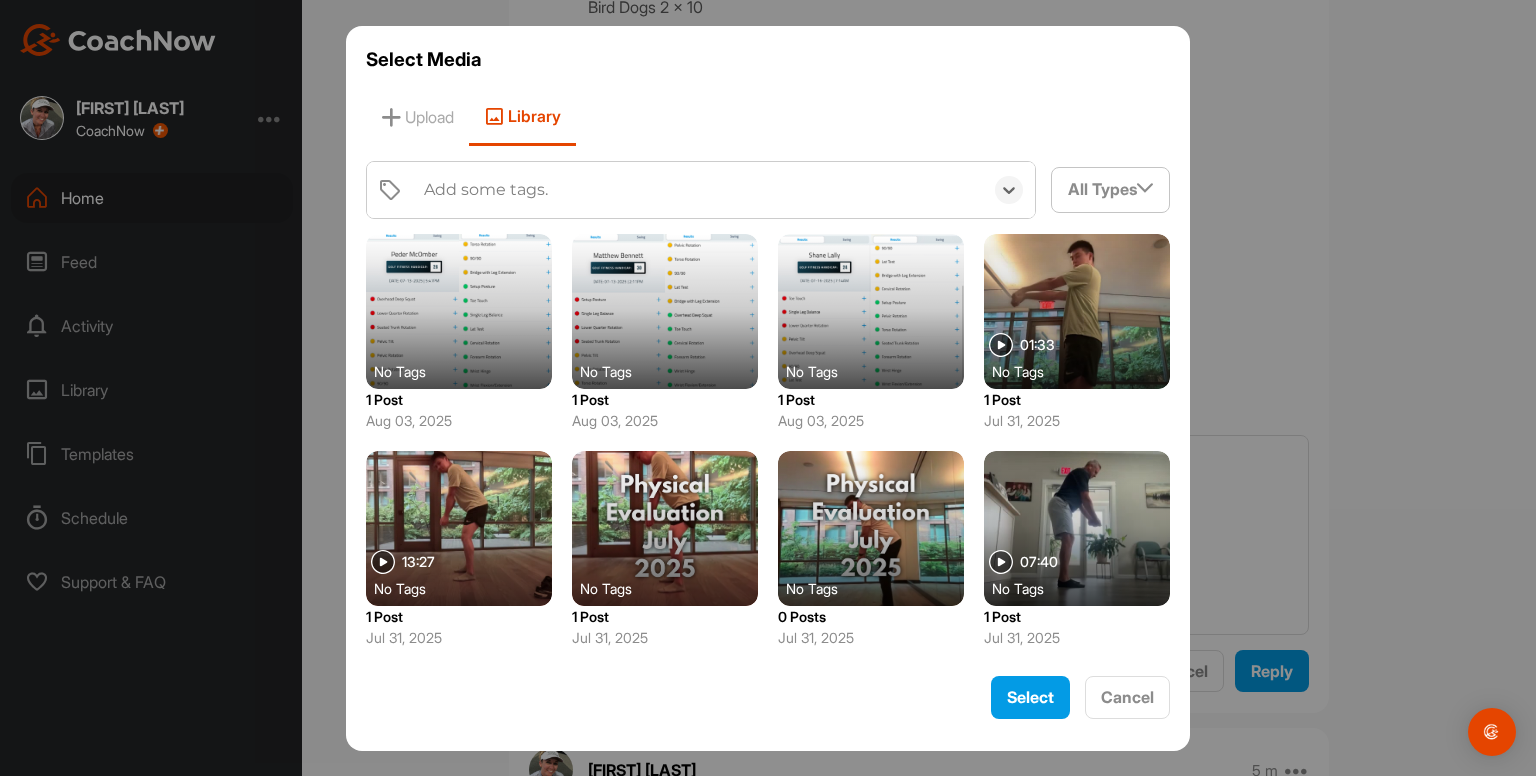 click on "Add some tags." at bounding box center [486, 190] 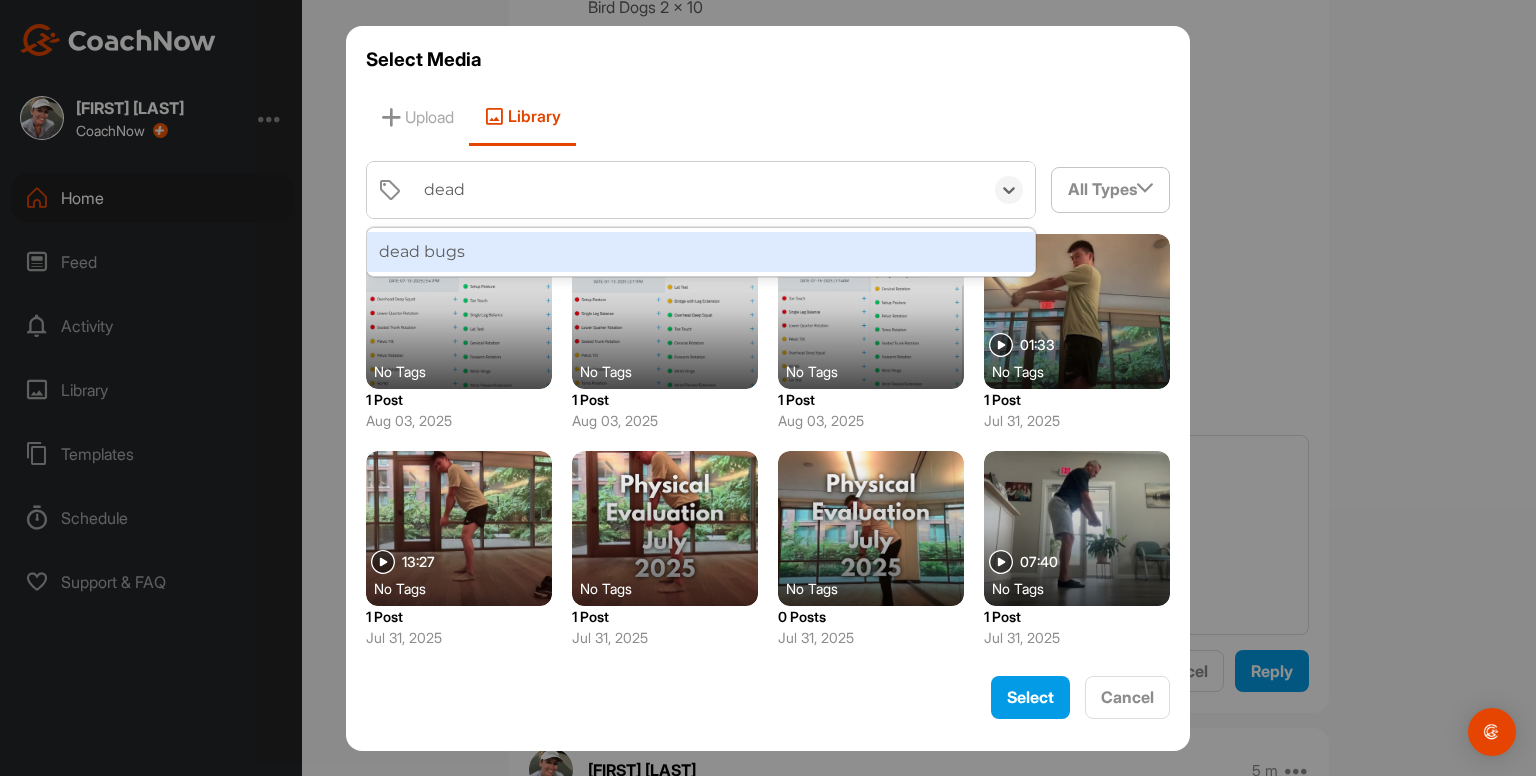 type on "dead b" 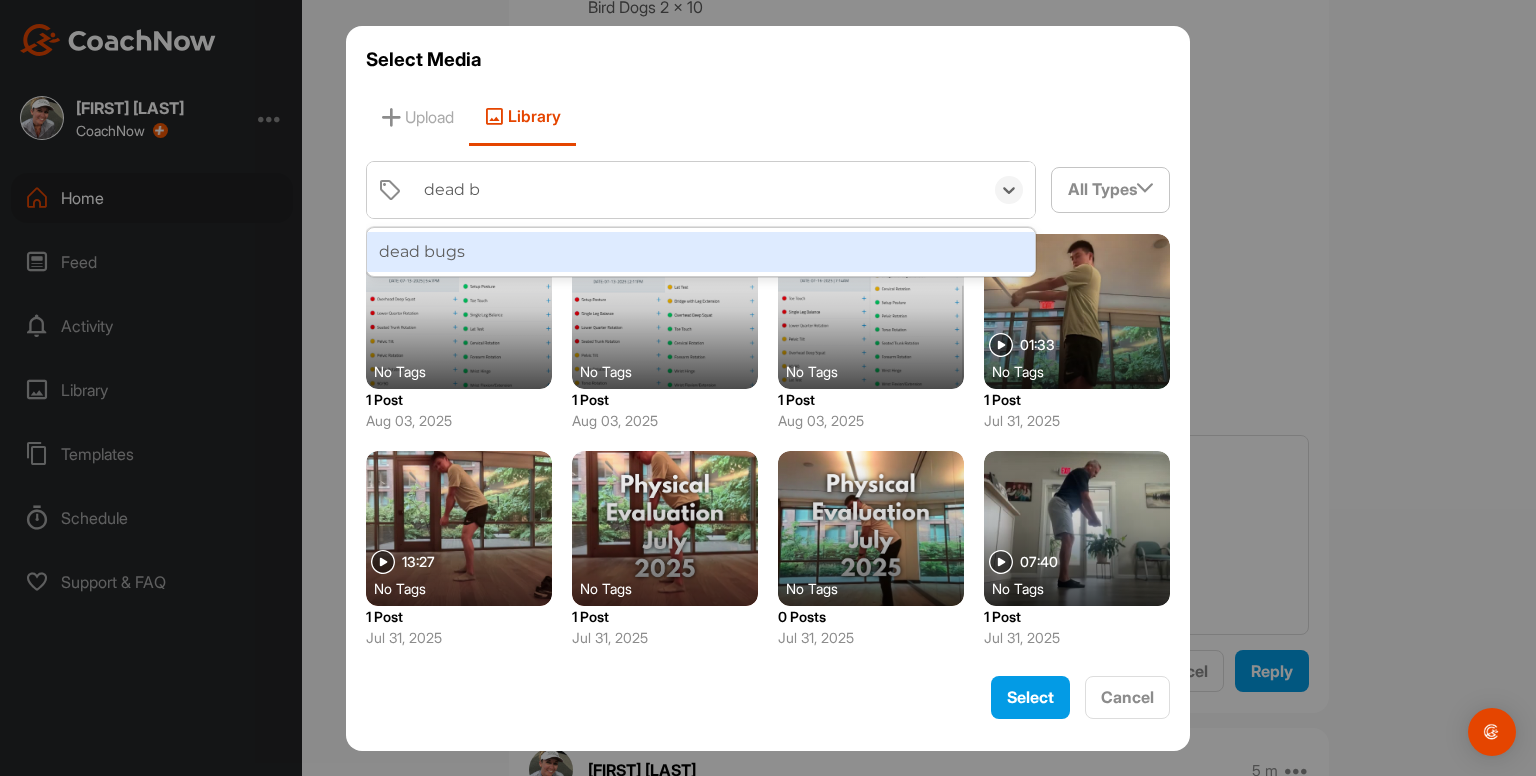 click on "dead bugs" at bounding box center [701, 252] 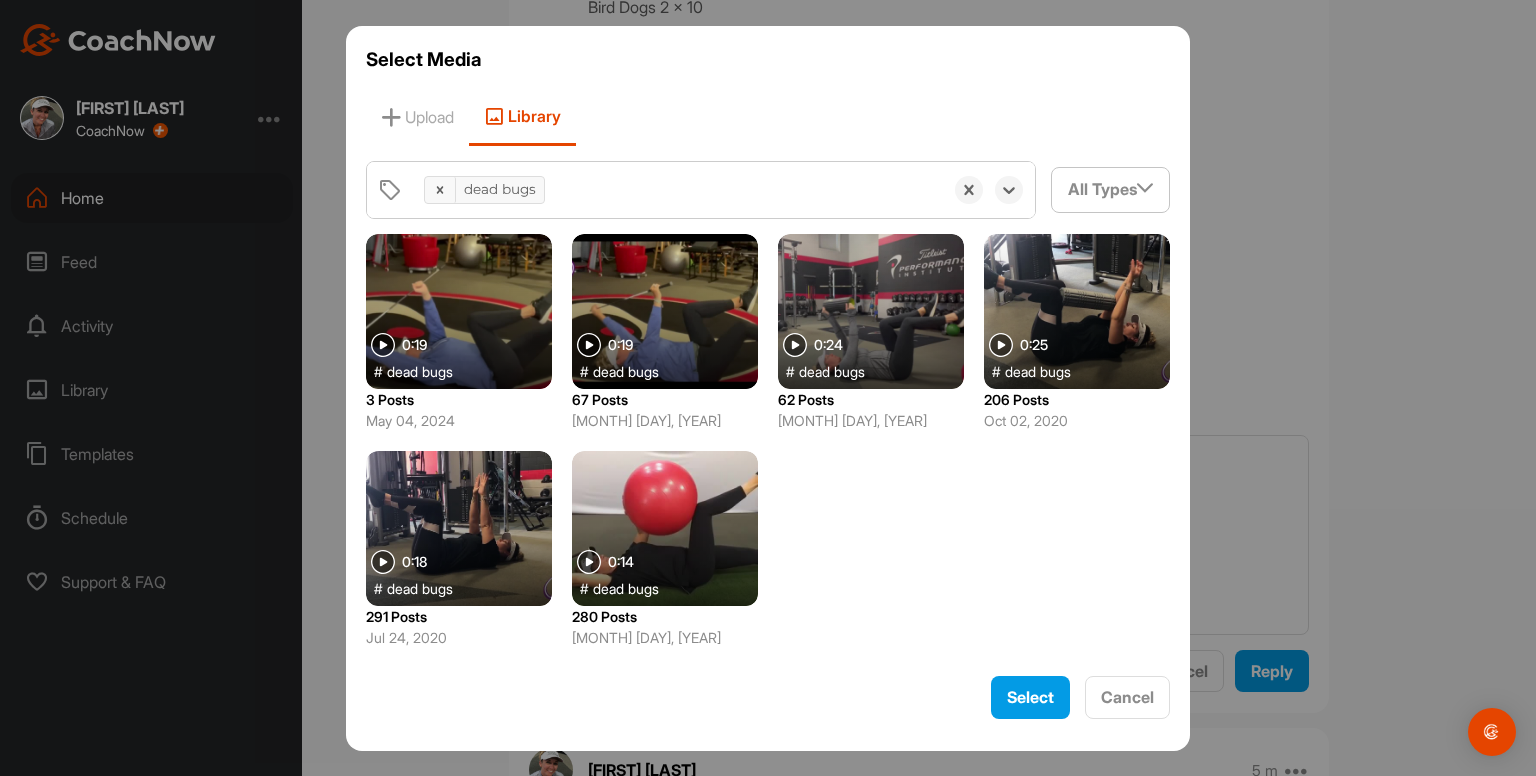 click at bounding box center (1077, 311) 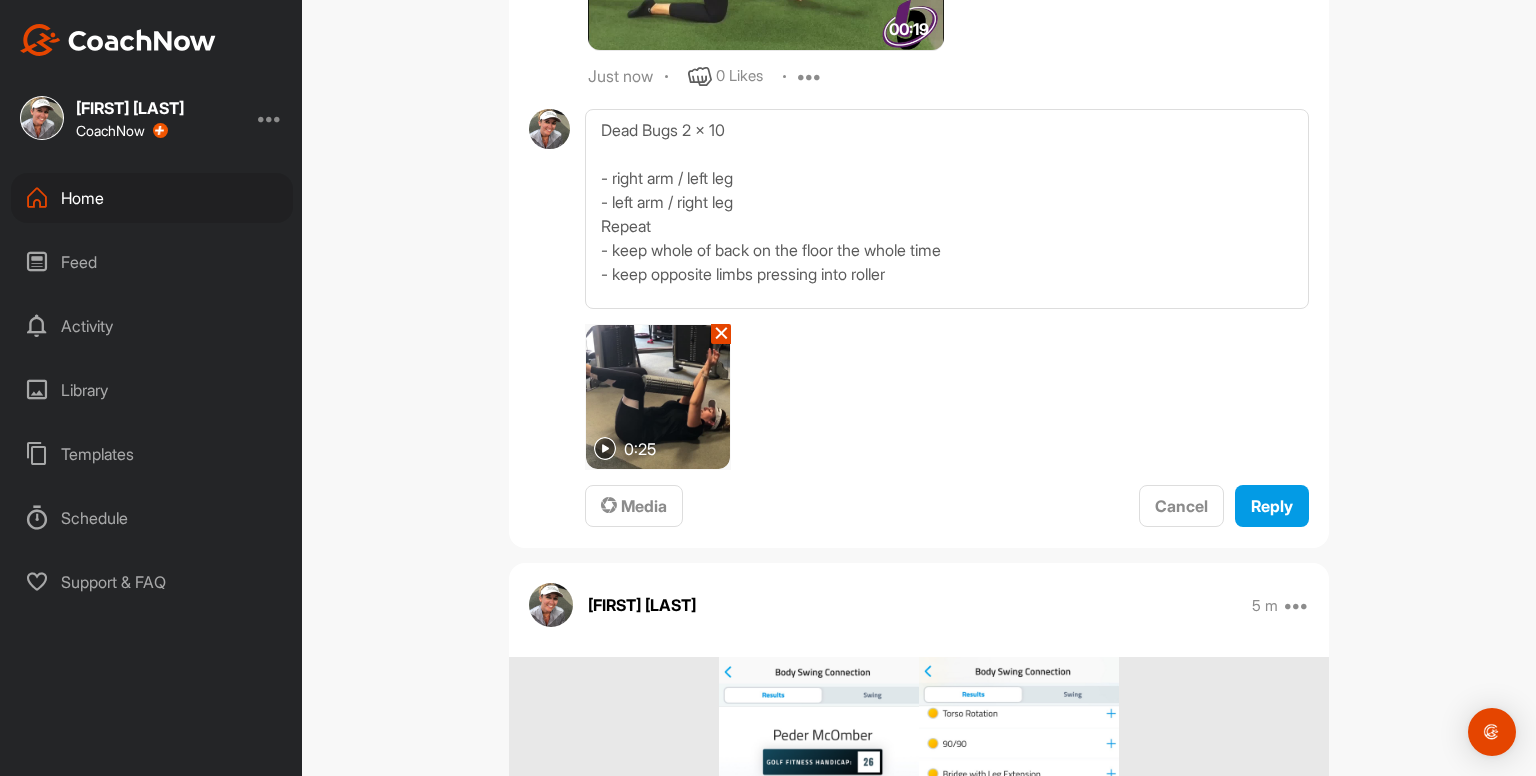 scroll, scrollTop: 5374, scrollLeft: 0, axis: vertical 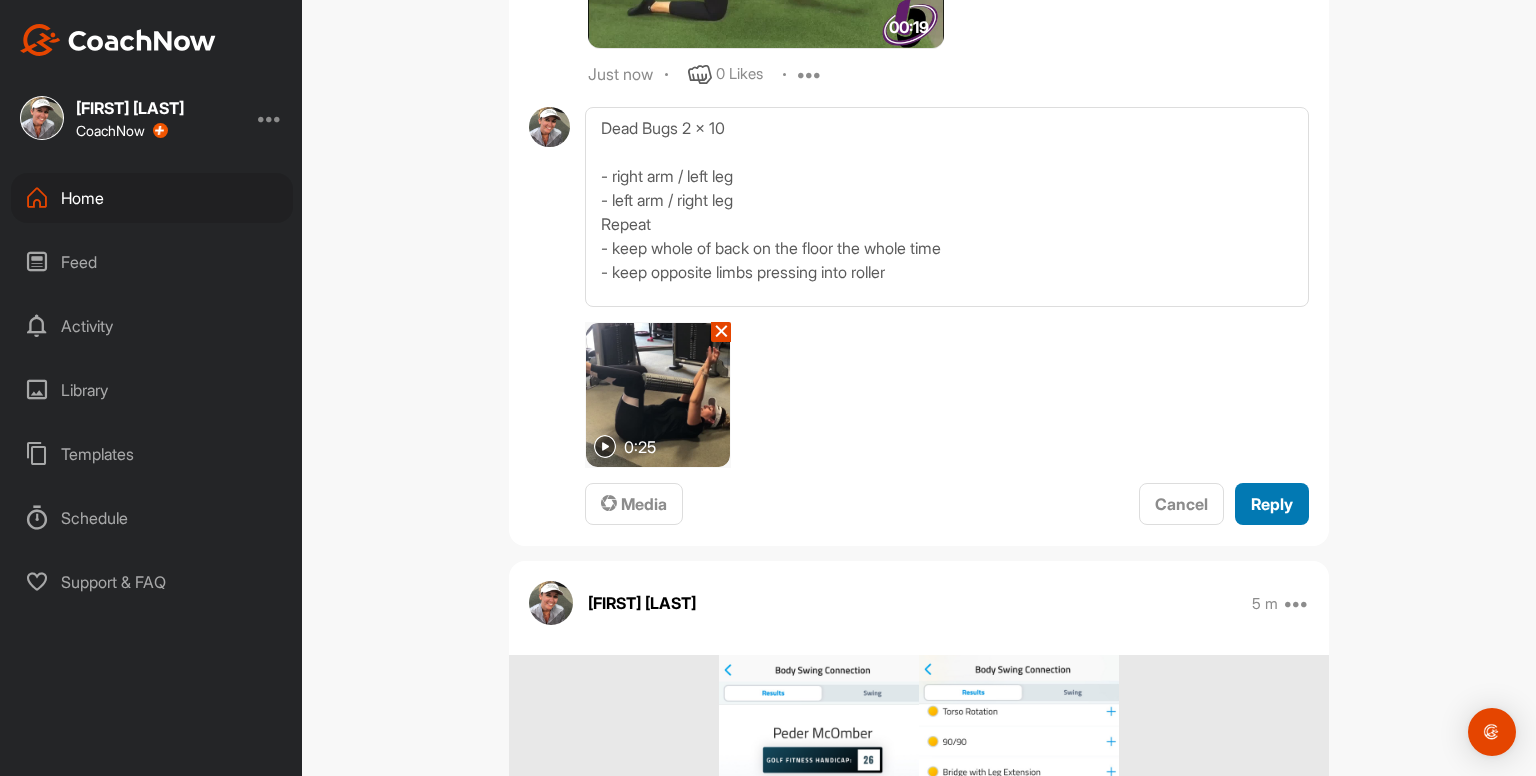 click on "Reply" at bounding box center [1272, 504] 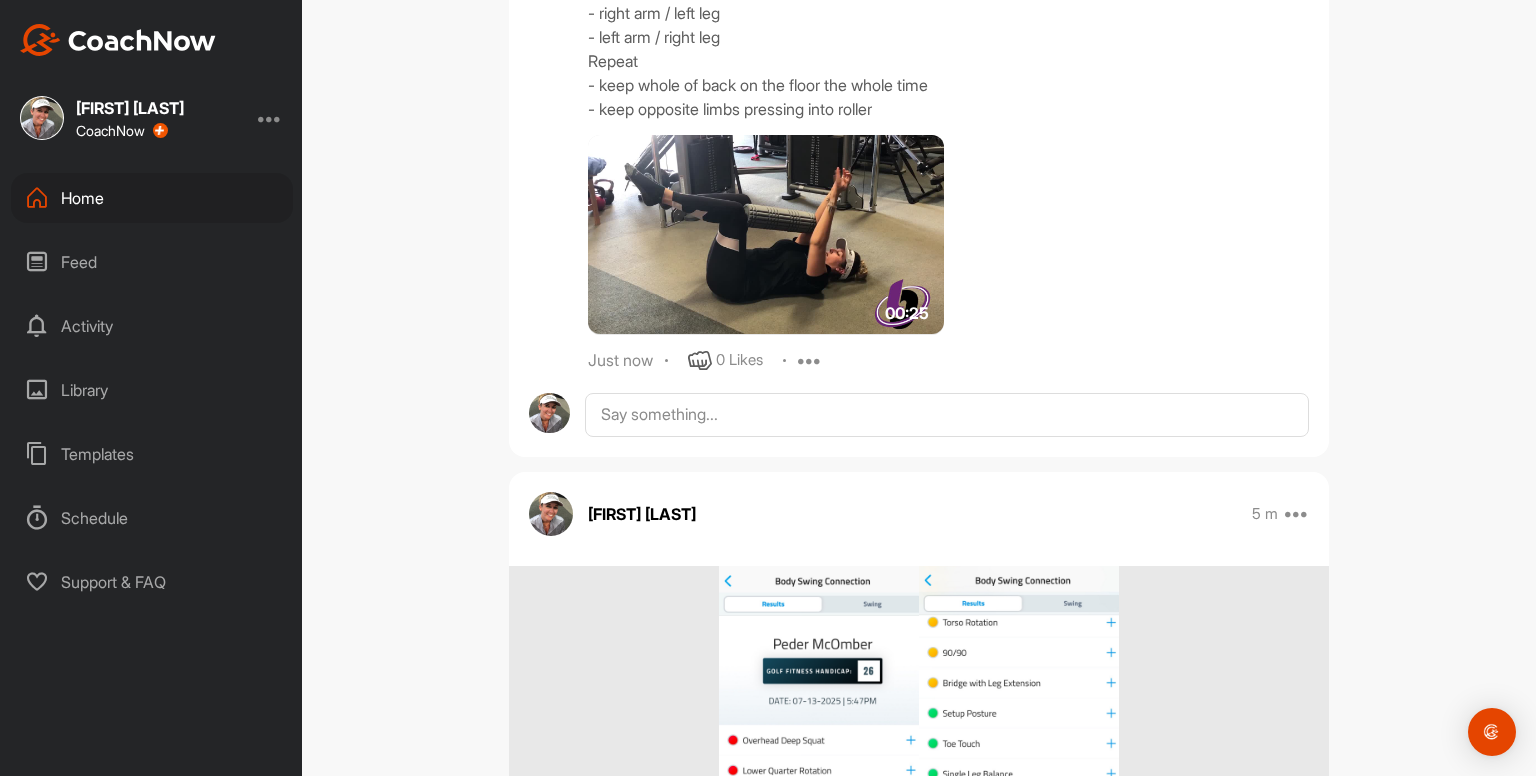 scroll, scrollTop: 5572, scrollLeft: 0, axis: vertical 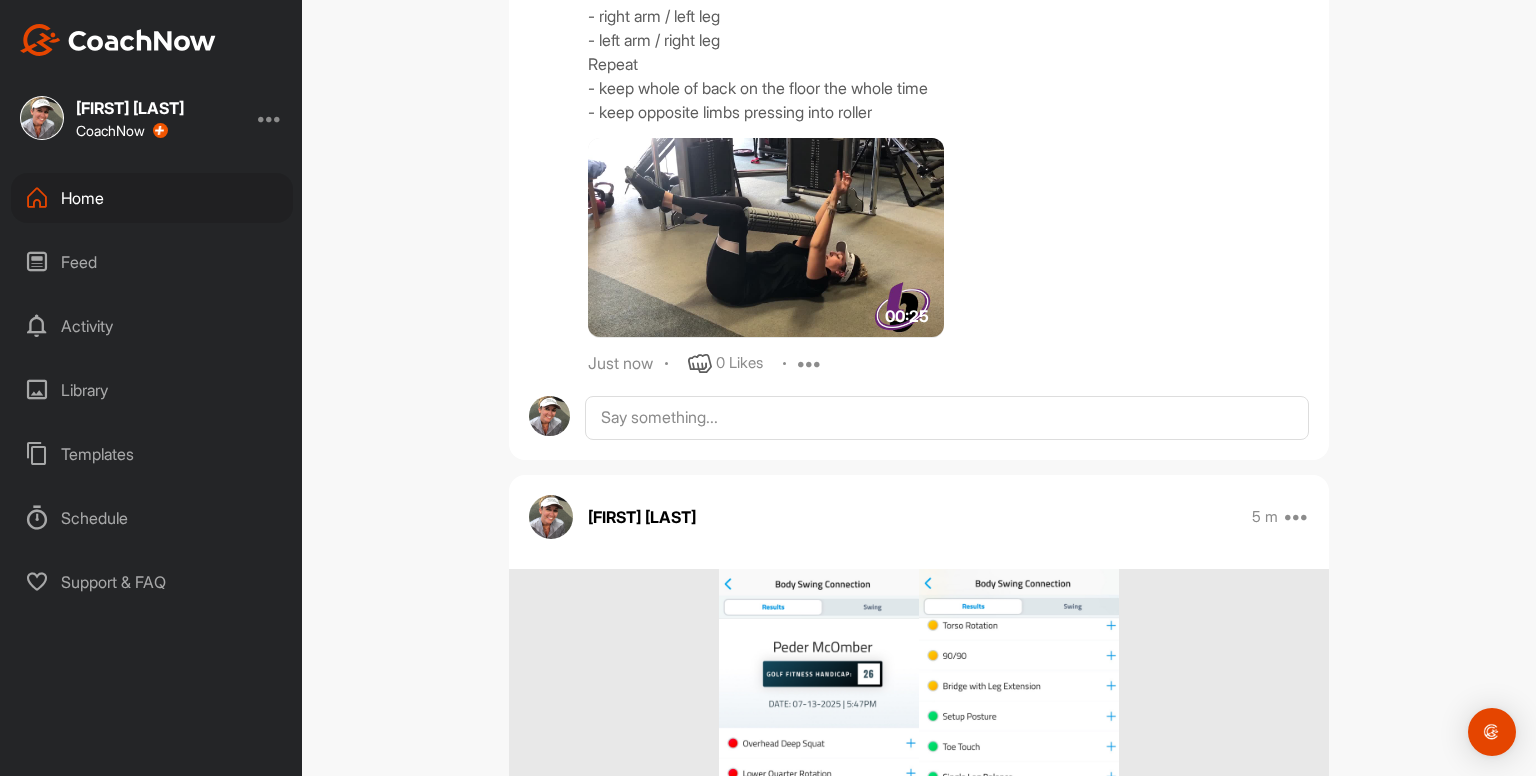 click on "Kayleigh franklin   3 m Edit Edit Tags Pin to top Delete Exercises to do 2 - 3x per week...
Ankle Inversions and Eversions 2 x 10
Ankle Movements 2 x 10
Ankle Rocking 2 x 10
Ankle Squats 2 x 10
Cats & Camels x10
Prayer Stretch x2
Open Books x4
Glute Activations x2 rounds
Bridges x10
Bird Dogs 2 x 10
Dead Bugs 2 x 10
Hip Circles 2 x 10
Tall Kneeling Hip Circles 2 x 10
Straight Leg Raises 3 x 10
Hamstring Stretches
Hip Flexor / Quad Stretches
Side Stretch 0 Likes Kayleigh franklin Ankle Inversion and Eversions
- x10 right foot
- 10 left foot
Repeat
00:18 6 m 0 Likes Edit Delete Kayleigh franklin Ankle Movements - use something to balance with
- x10 circles clockwise
- x10 circles counterclockwise
- x10 pointing to ground / pulling up to shin
Repeat on other foot
Repeat both feet again 00:46 5 m 0 Likes Edit Delete Kayleigh franklin Ankle Rocking - use something to balance with
- x10 rocking / heels up to toes up
Repeat 00:36 5 m 0 Likes Edit Delete Kayleigh franklin 00:43 4 m 0 Likes Edit Delete 00:13" at bounding box center (919, -2376) 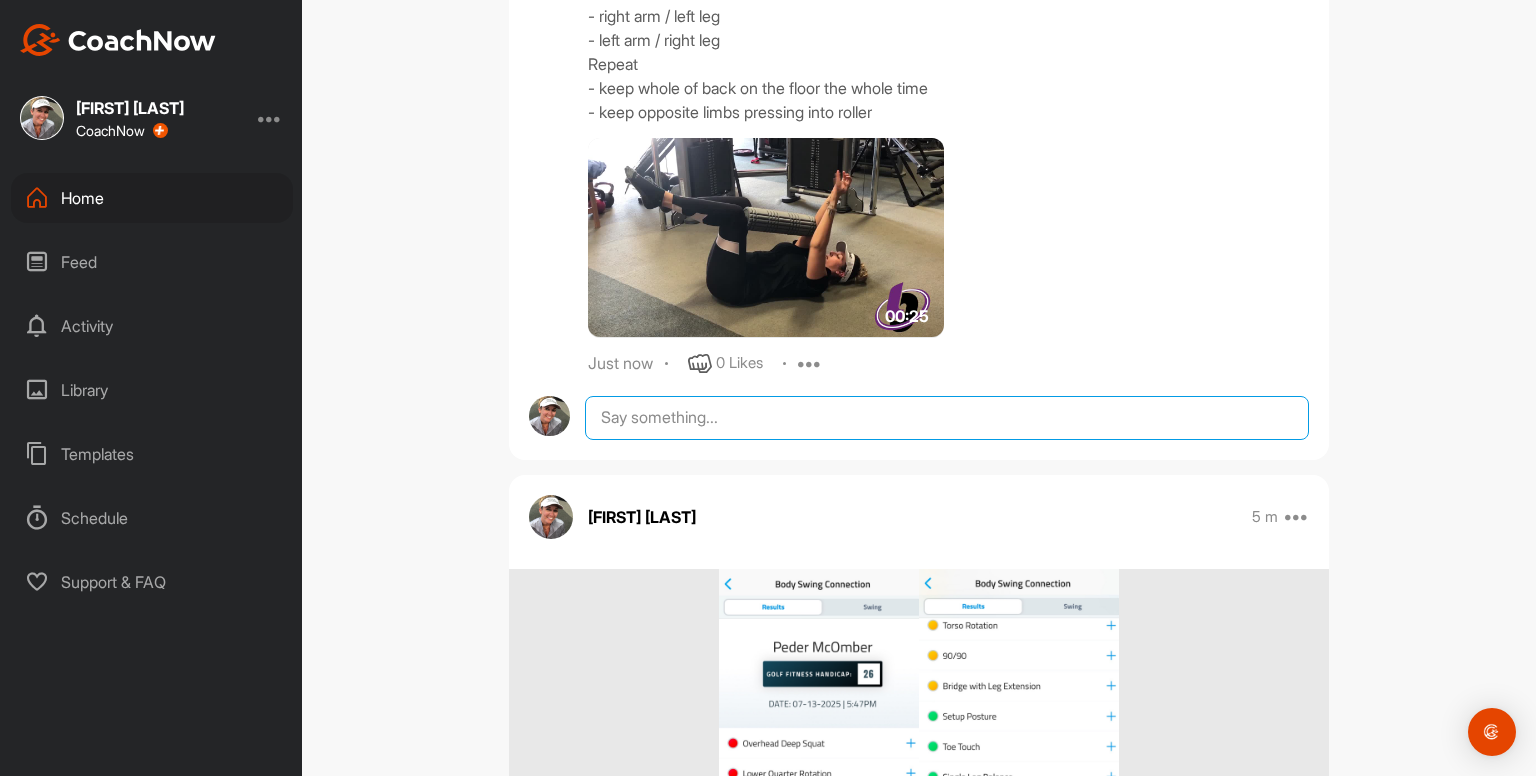 click at bounding box center [947, 418] 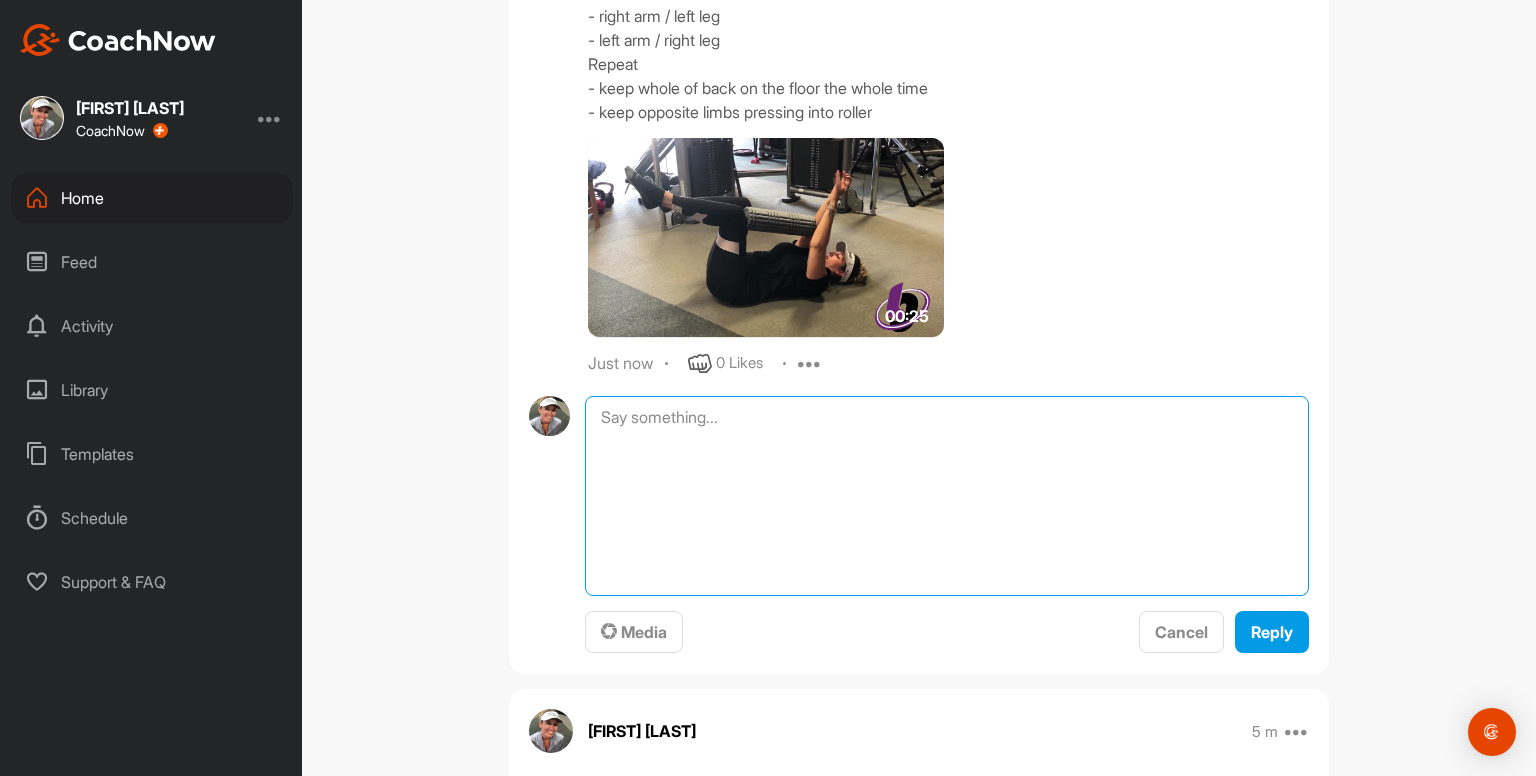 paste on "Hip Circles
Right Leg
- x10 Clockwise
- x10 Counter Clockwise
Left Leg
- x10 Clockwise
- x10 Counter Clockwise
Repeat both legs again" 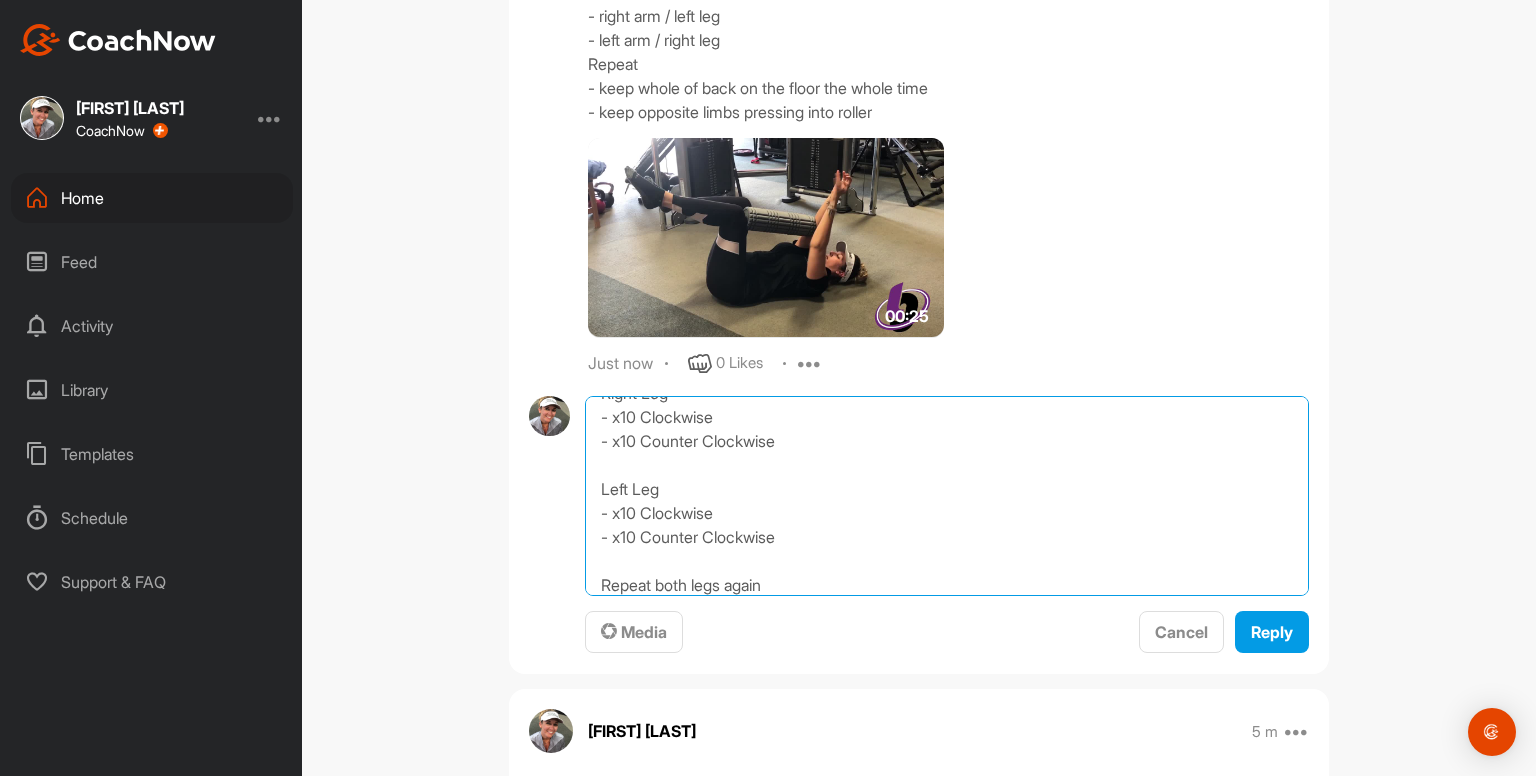 scroll, scrollTop: 0, scrollLeft: 0, axis: both 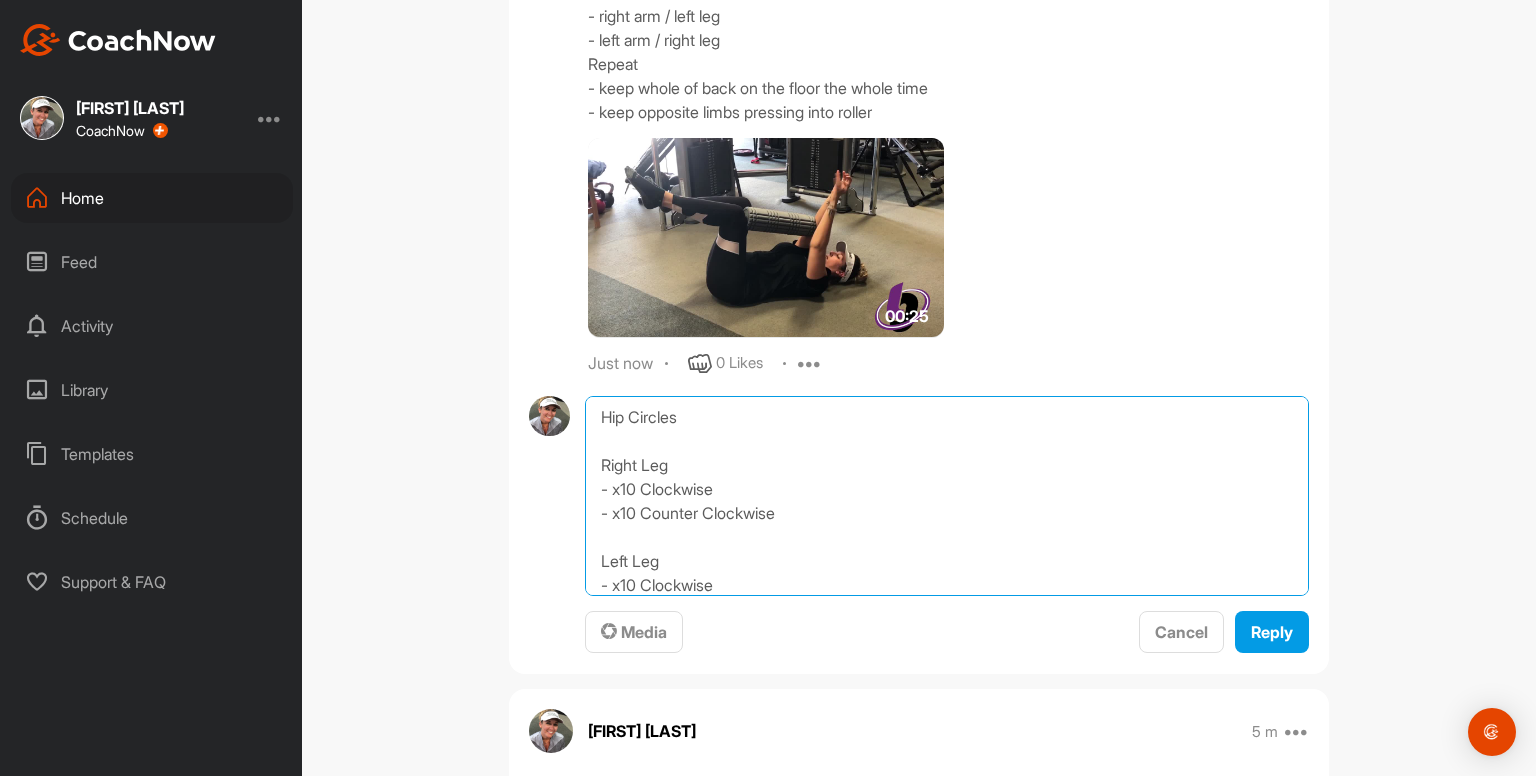 type on "Hip Circles
Right Leg
- x10 Clockwise
- x10 Counter Clockwise
Left Leg
- x10 Clockwise
- x10 Counter Clockwise
Repeat both legs again" 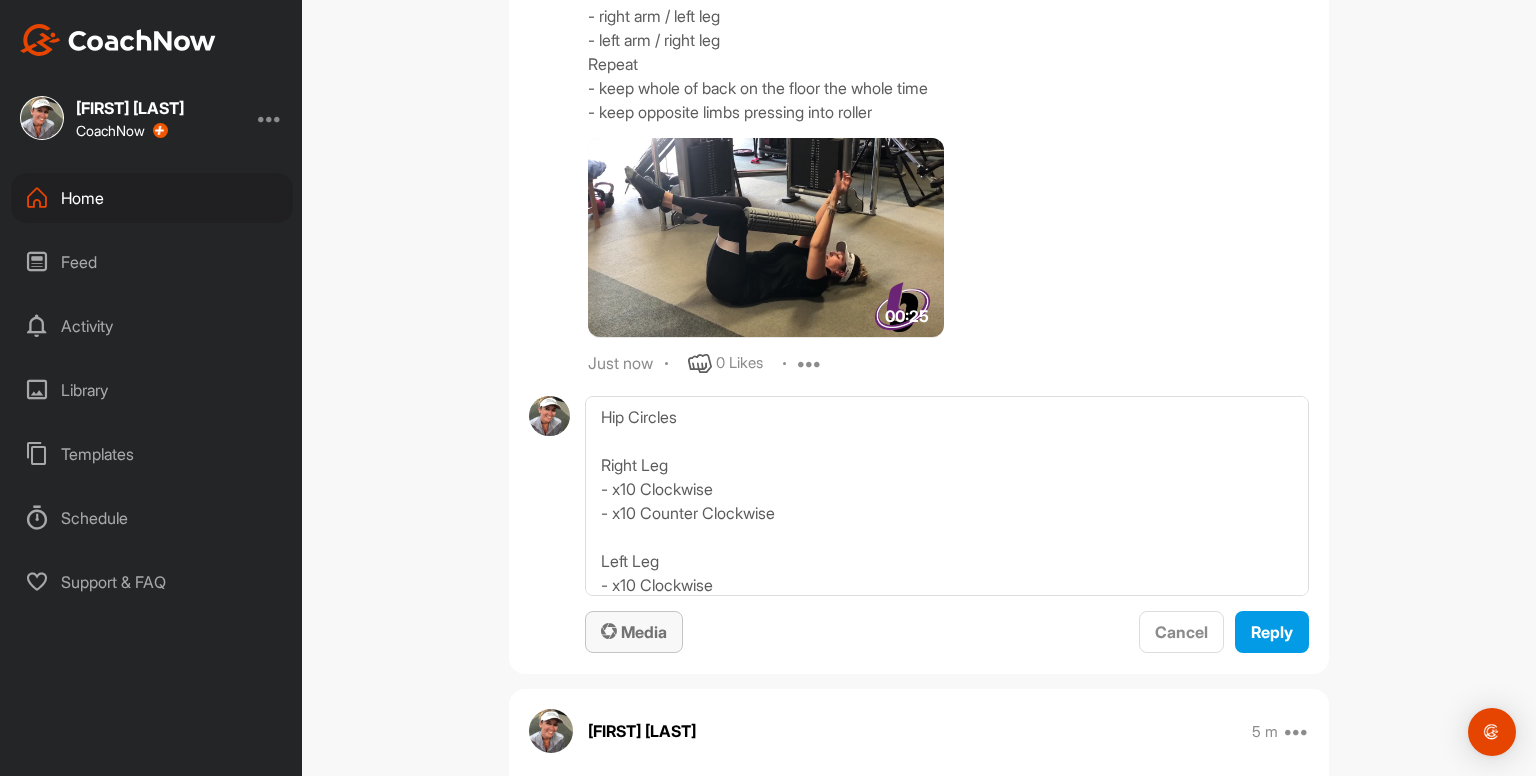 click on "Media" at bounding box center [634, 632] 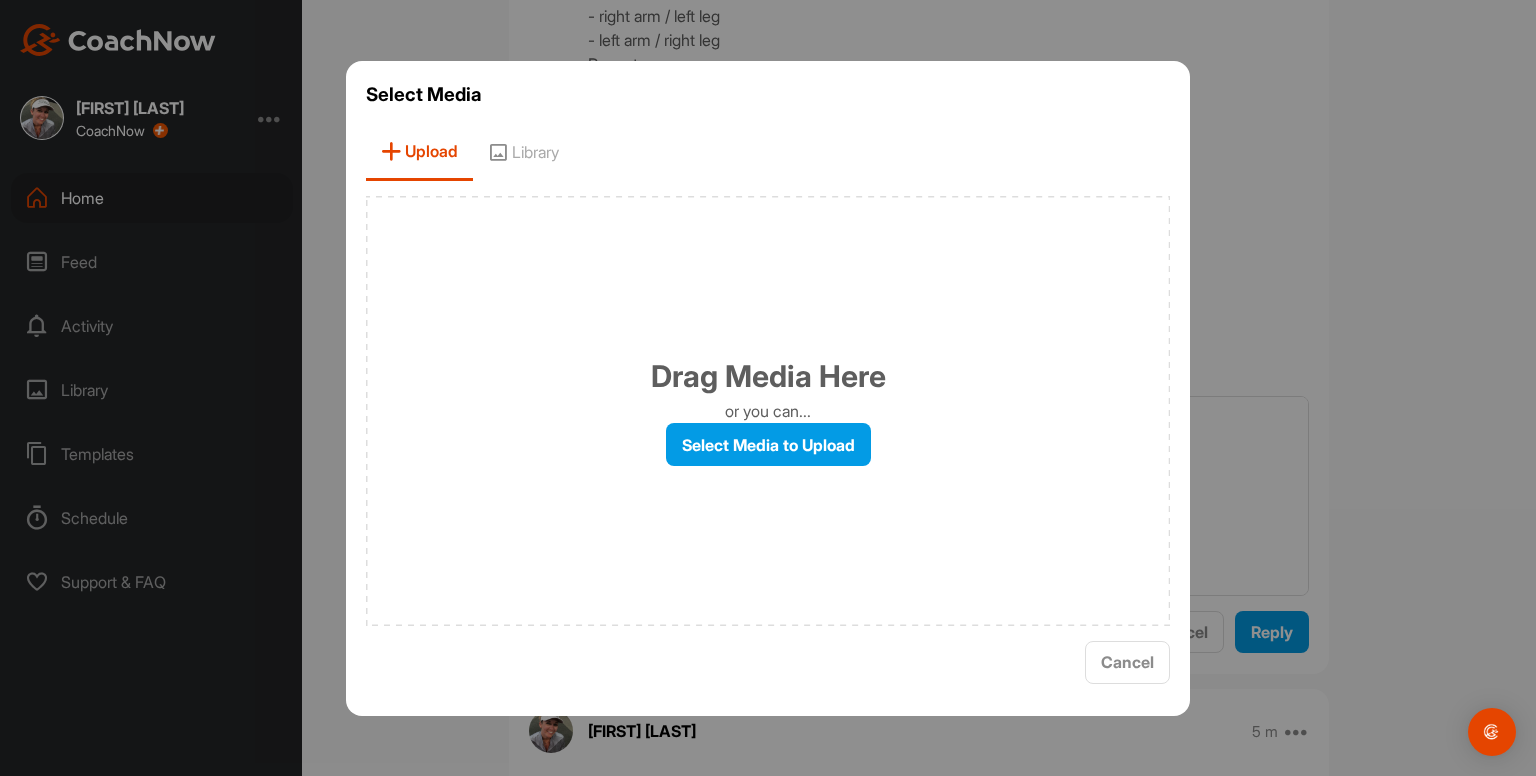 click on "Library" at bounding box center (523, 152) 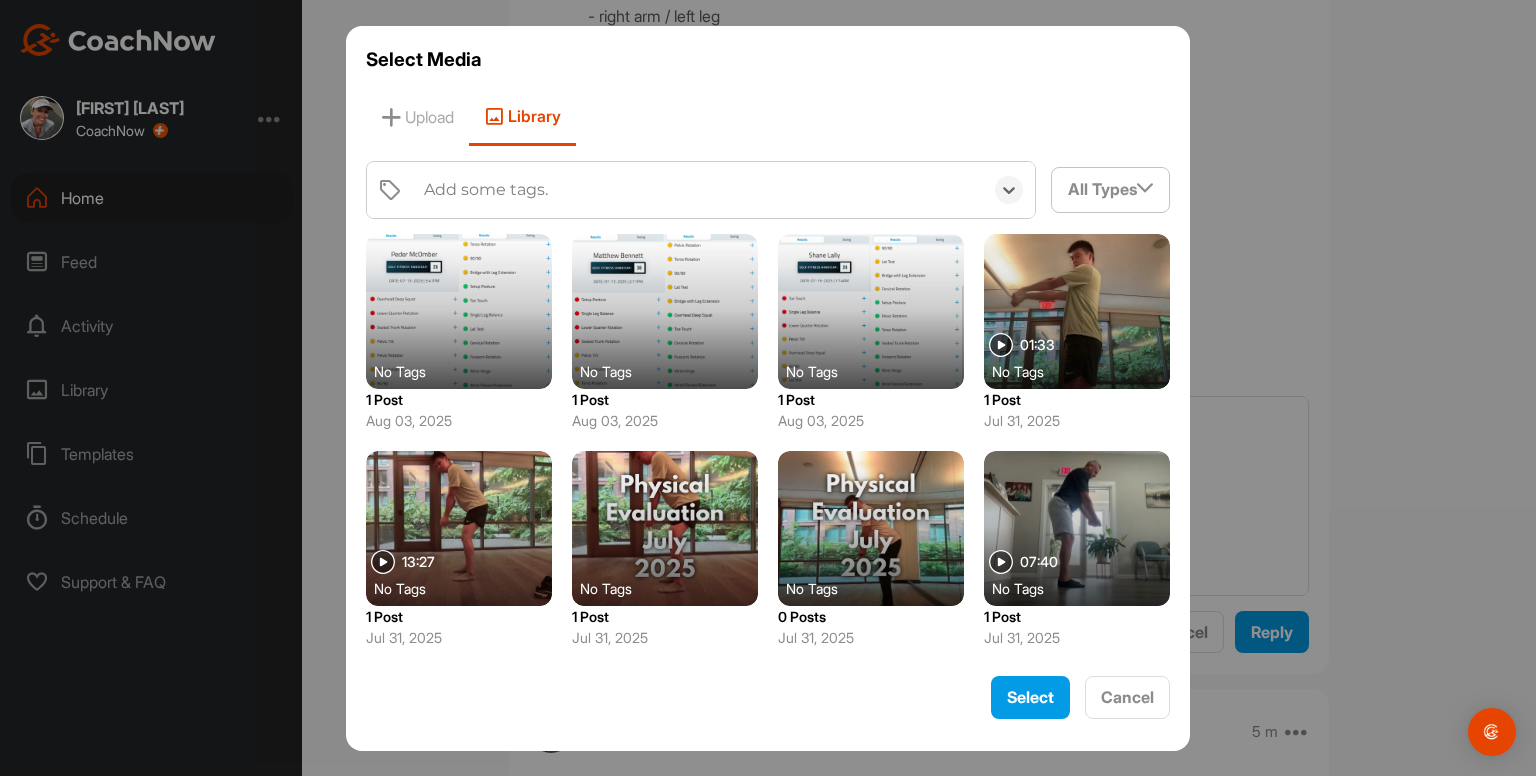click on "Add some tags." at bounding box center [486, 190] 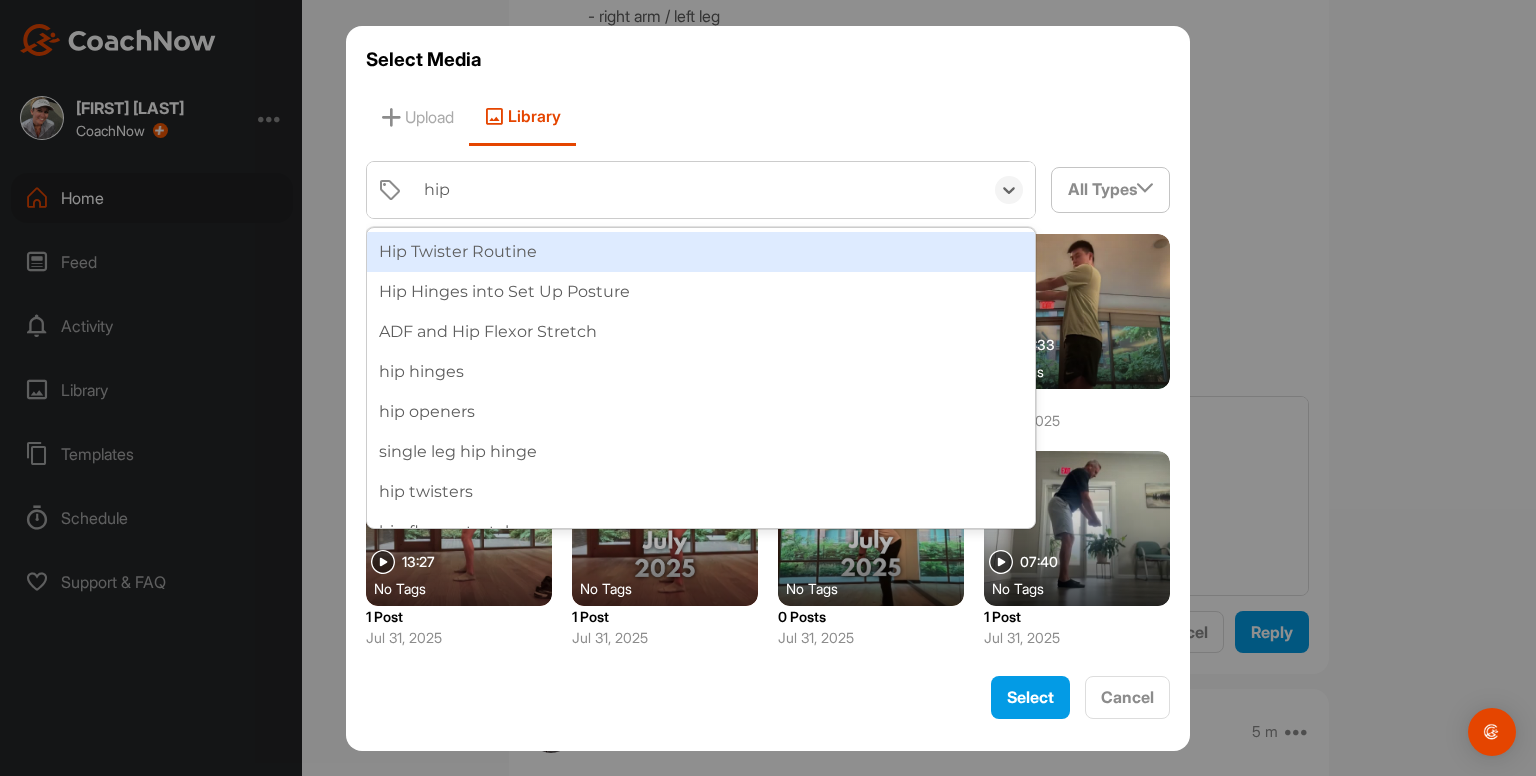 type on "hip c" 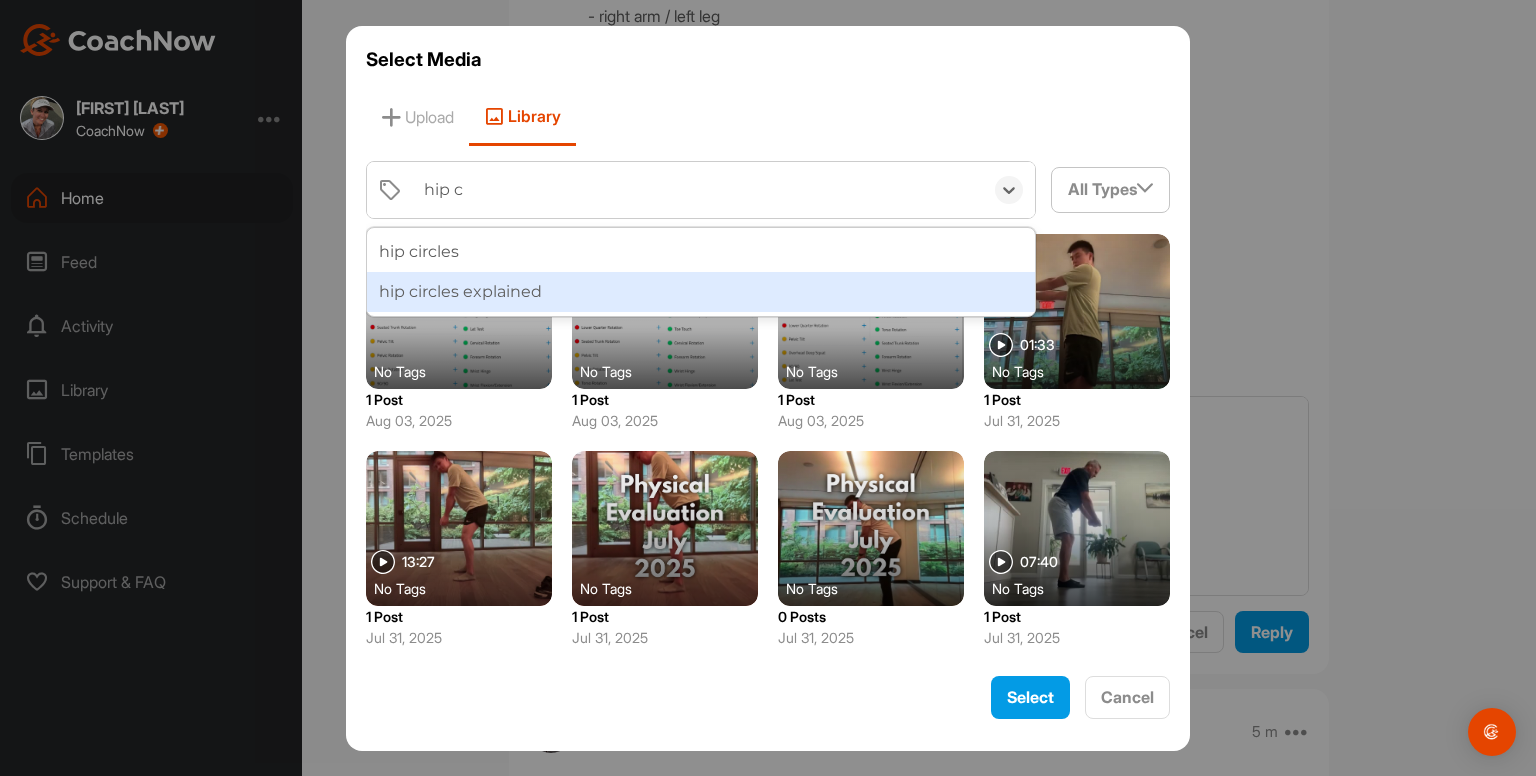 click on "hip circles explained" at bounding box center [701, 292] 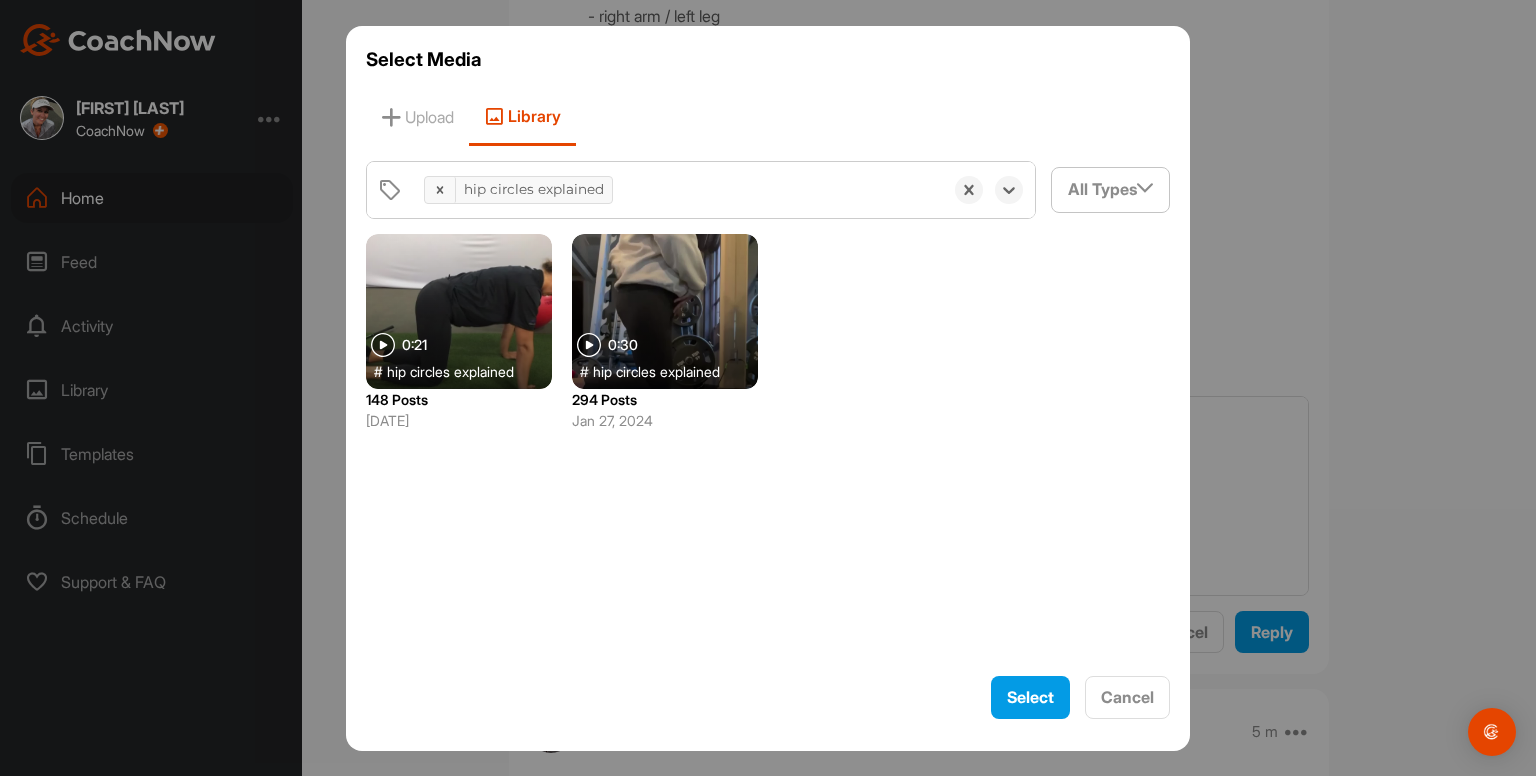 click at bounding box center [459, 311] 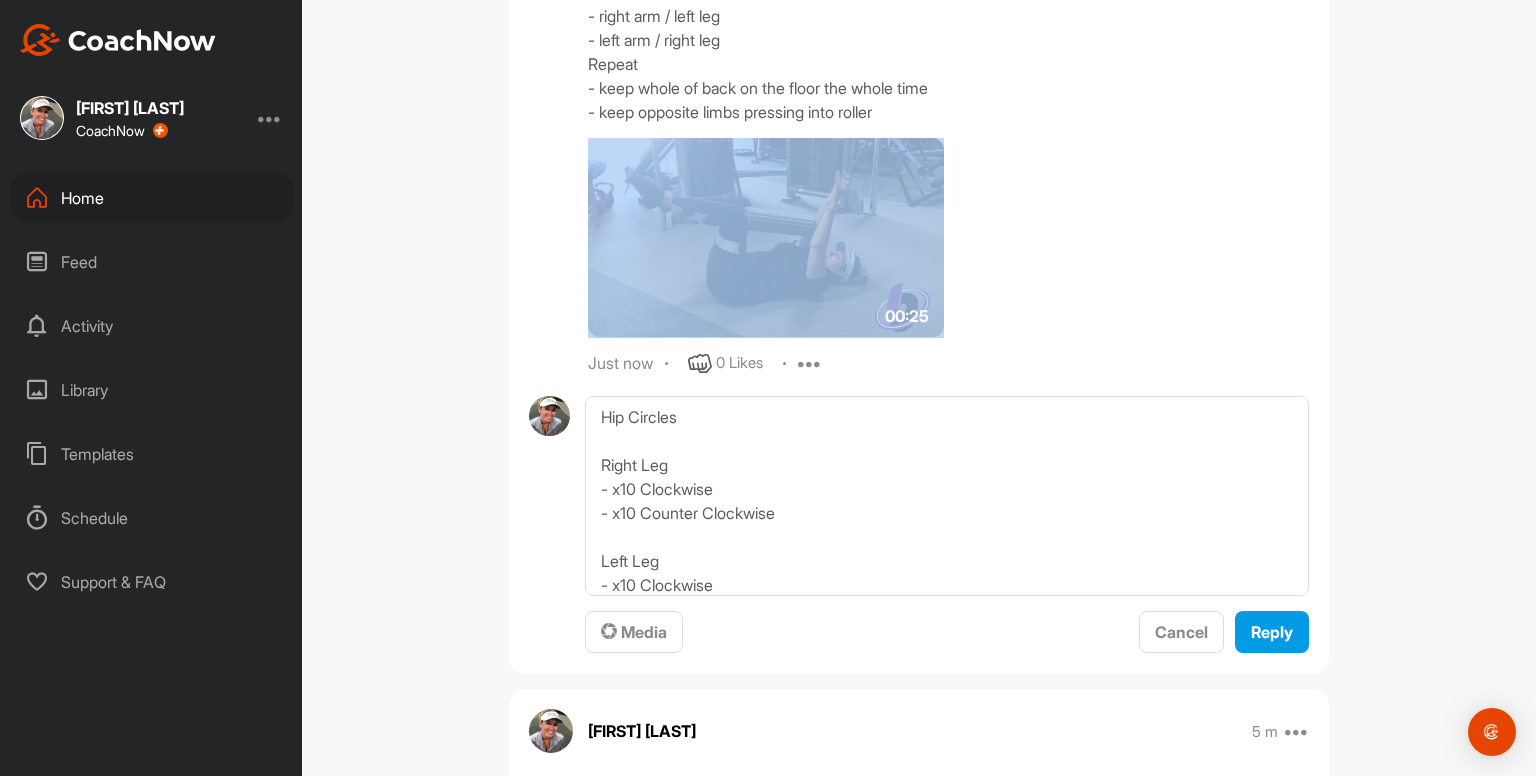 click on "Kayleigh franklin Ankle Inversion and Eversions
- x10 right foot
- 10 left foot
Repeat
00:18 7 m 0 Likes Edit Delete Kayleigh franklin Ankle Movements - use something to balance with
- x10 circles clockwise
- x10 circles counterclockwise
- x10 pointing to ground / pulling up to shin
Repeat on other foot
Repeat both feet again 00:46 6 m 0 Likes Edit Delete Kayleigh franklin Ankle Rocking - use something to balance with
- x10 rocking / heels up to toes up
Repeat 00:36 6 m 0 Likes Edit Delete Kayleigh franklin Ankle Squats - use something to balance with
2 x 10  00:43 5 m 0 Likes Edit Delete Kayleigh franklin Cats & Camels x10
- up and down = 1 rep
- big movement from head to tailbone
- breathe in at the top and really expand the rib cage then breathe out when you arch down 00:13 5 m 0 Likes Edit Delete Kayleigh franklin Prayer Stretch
- hold for at least 5 deep breaths
- focus on expanding the rib cage
Repeat 00:24 4 m 0 Likes Edit Delete Kayleigh franklin 00:30 3 m 0 Likes Edit Delete Kayleigh franklin" at bounding box center (919, -2113) 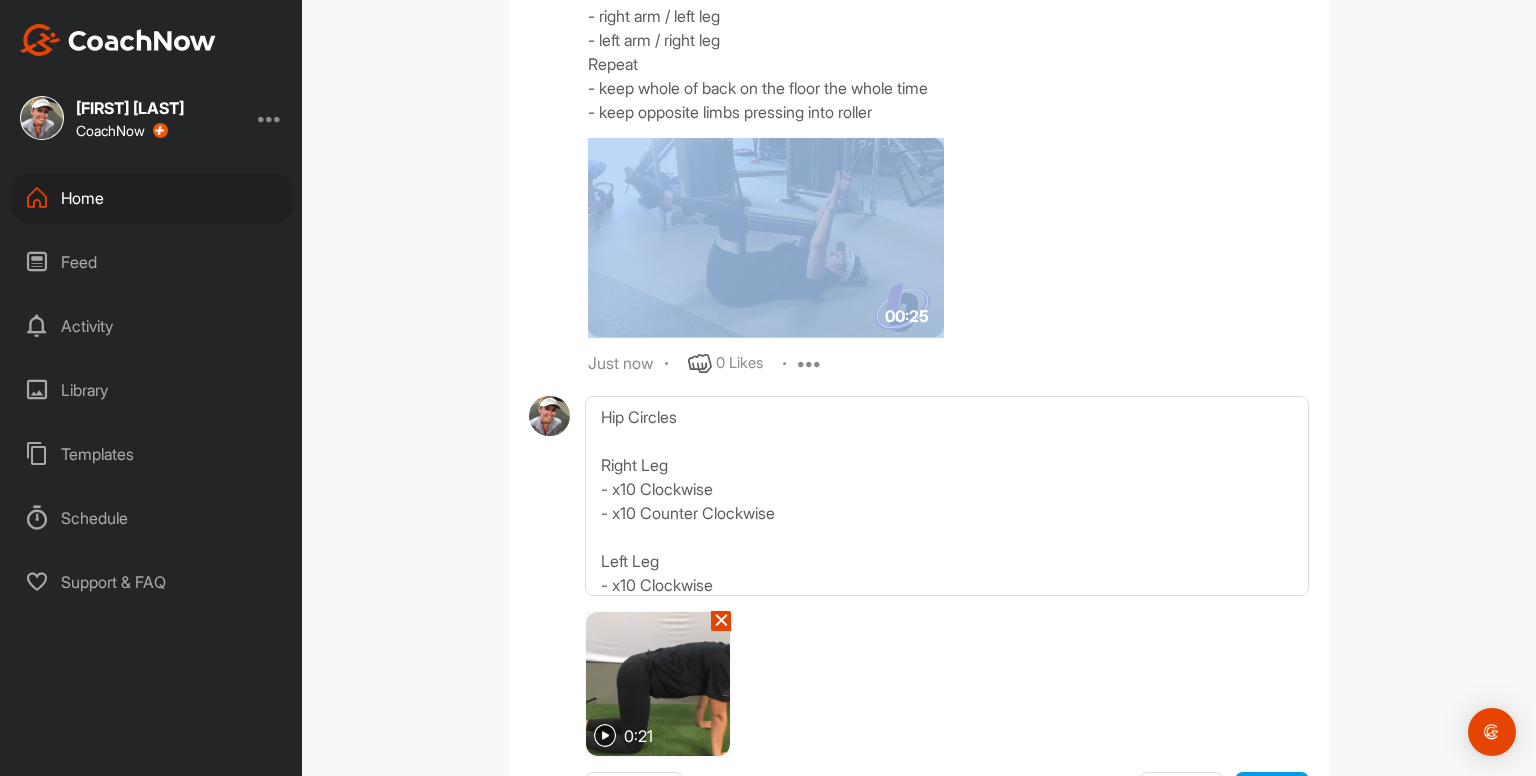 scroll, scrollTop: 82, scrollLeft: 0, axis: vertical 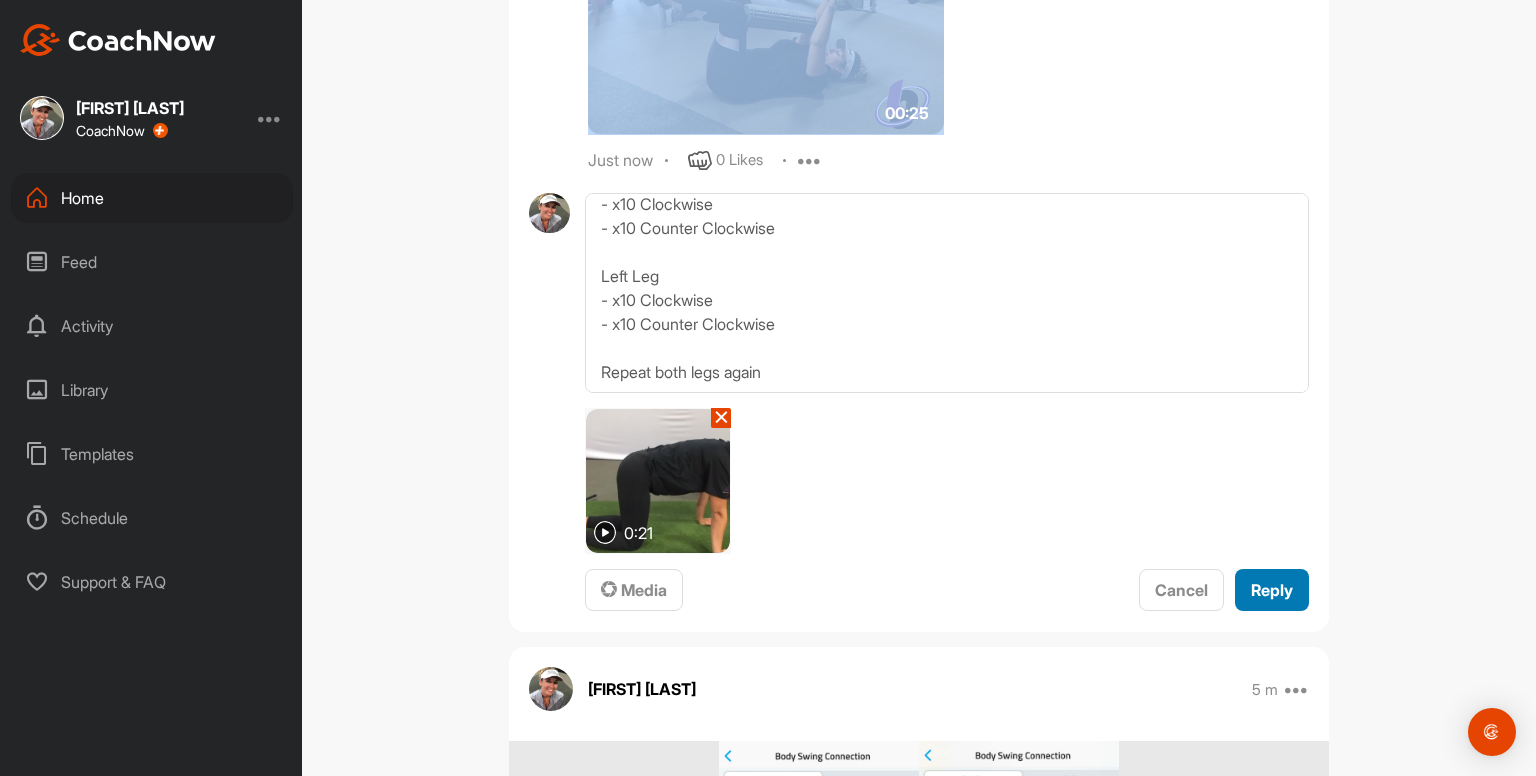 click on "Reply" at bounding box center [1272, 590] 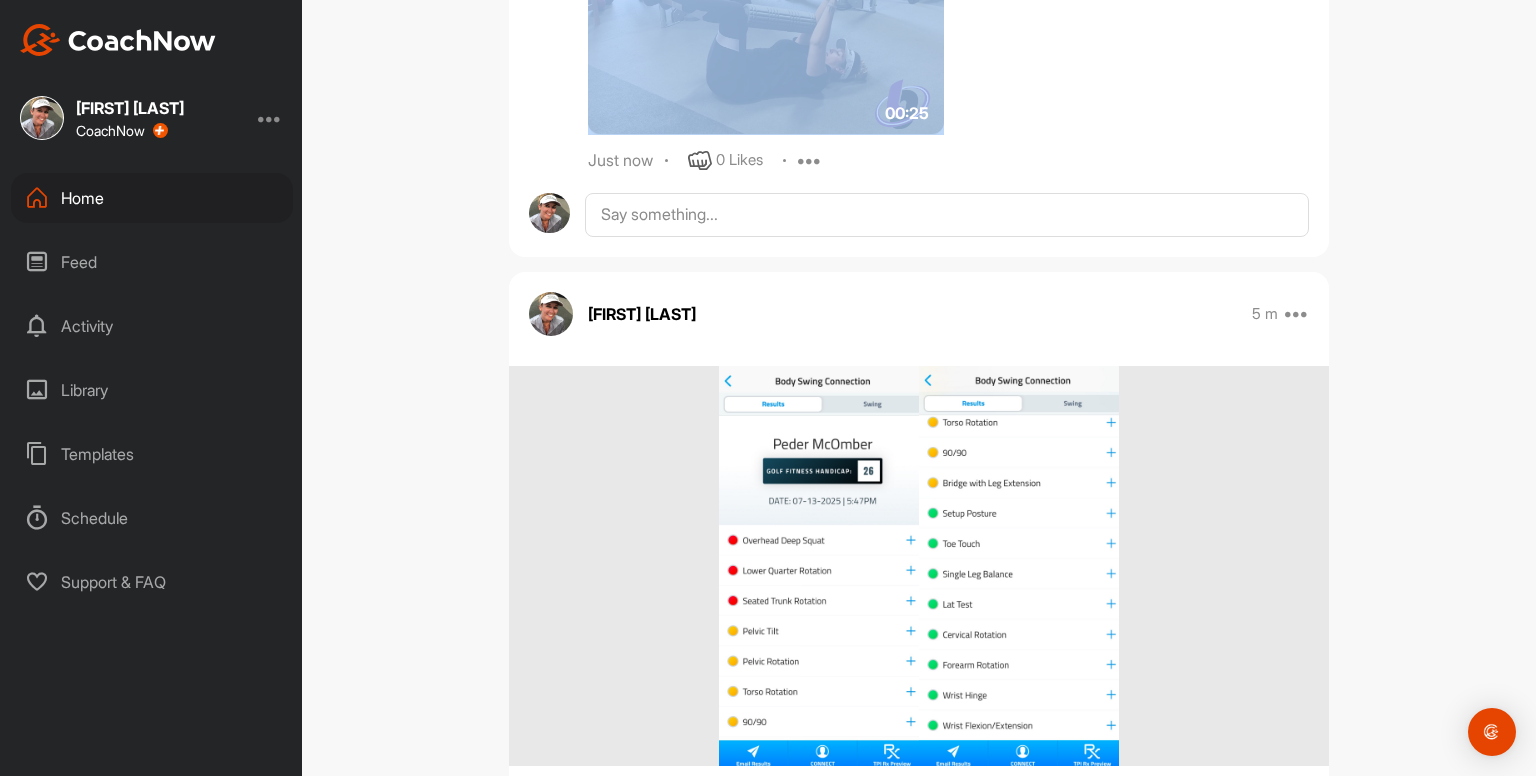 scroll, scrollTop: 0, scrollLeft: 0, axis: both 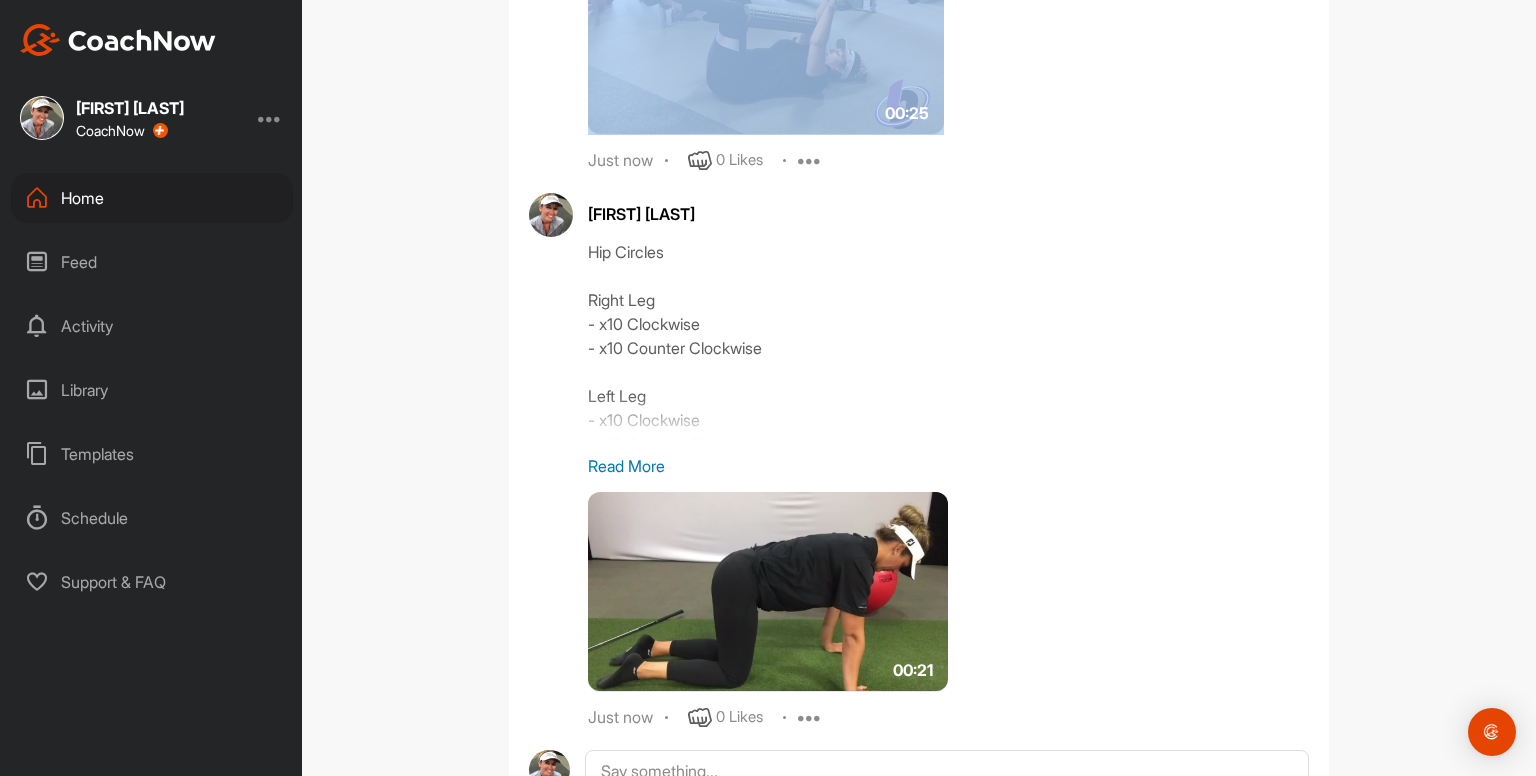 click on "00:25" at bounding box center (868, 35) 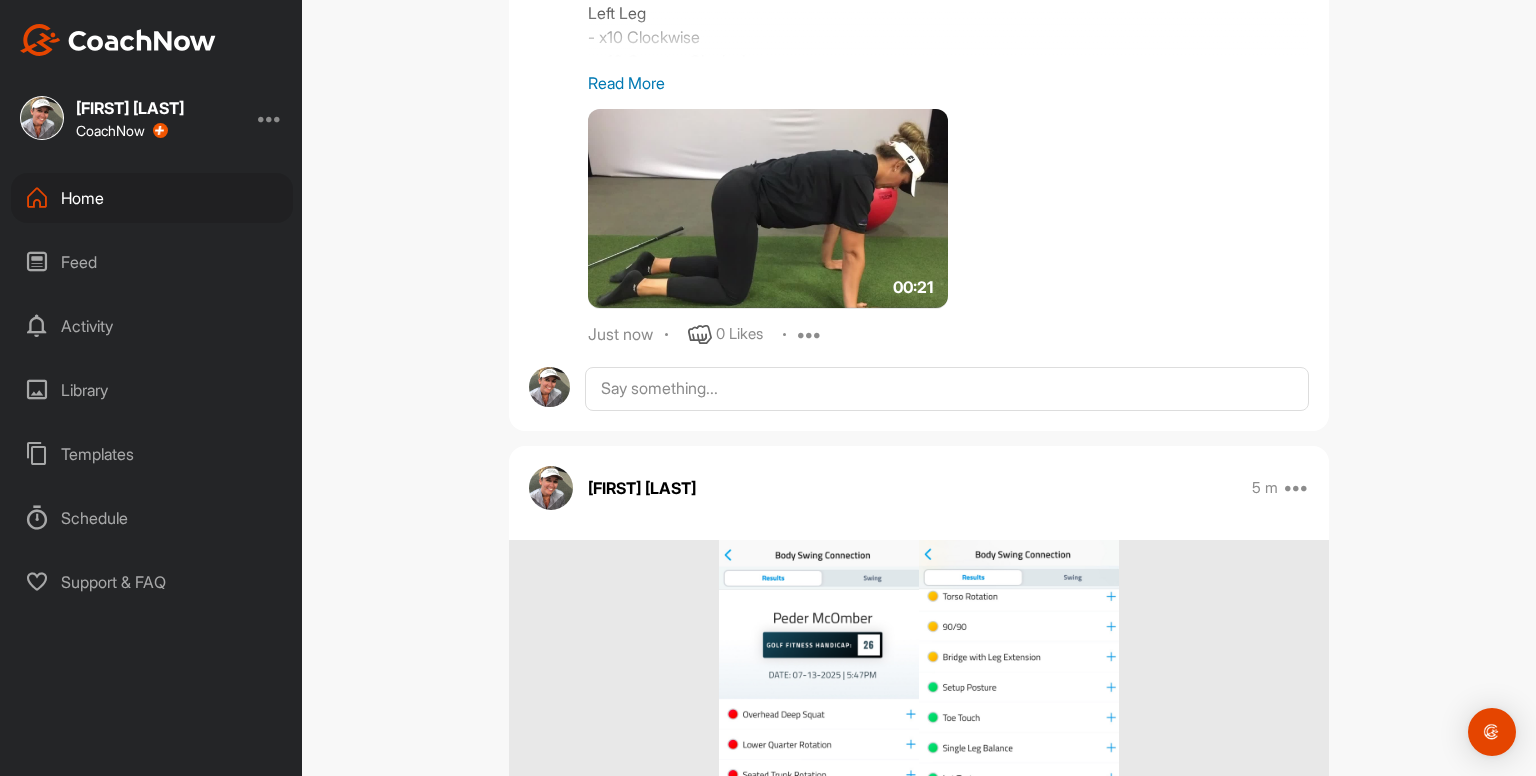 scroll, scrollTop: 6159, scrollLeft: 0, axis: vertical 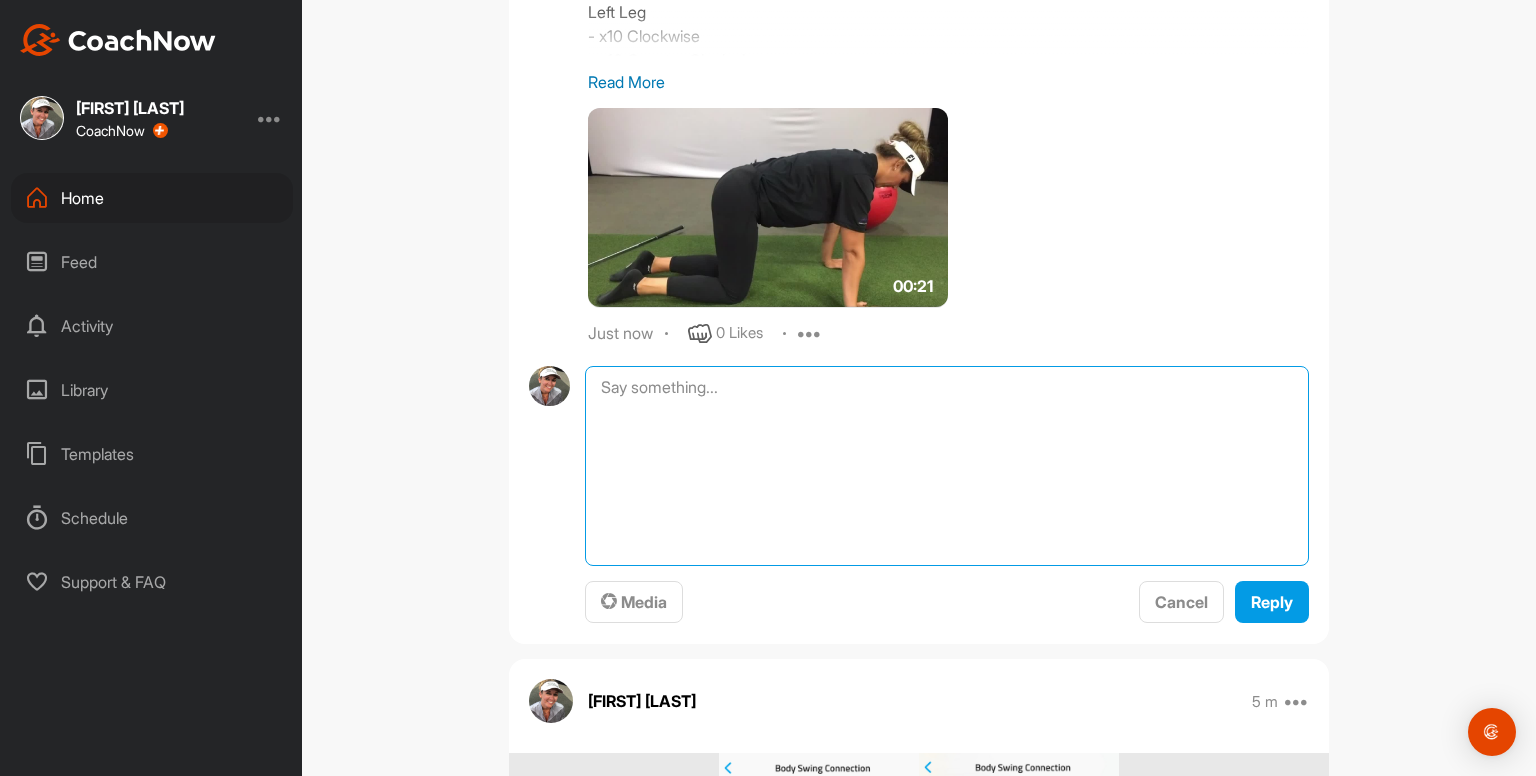 click at bounding box center [947, 466] 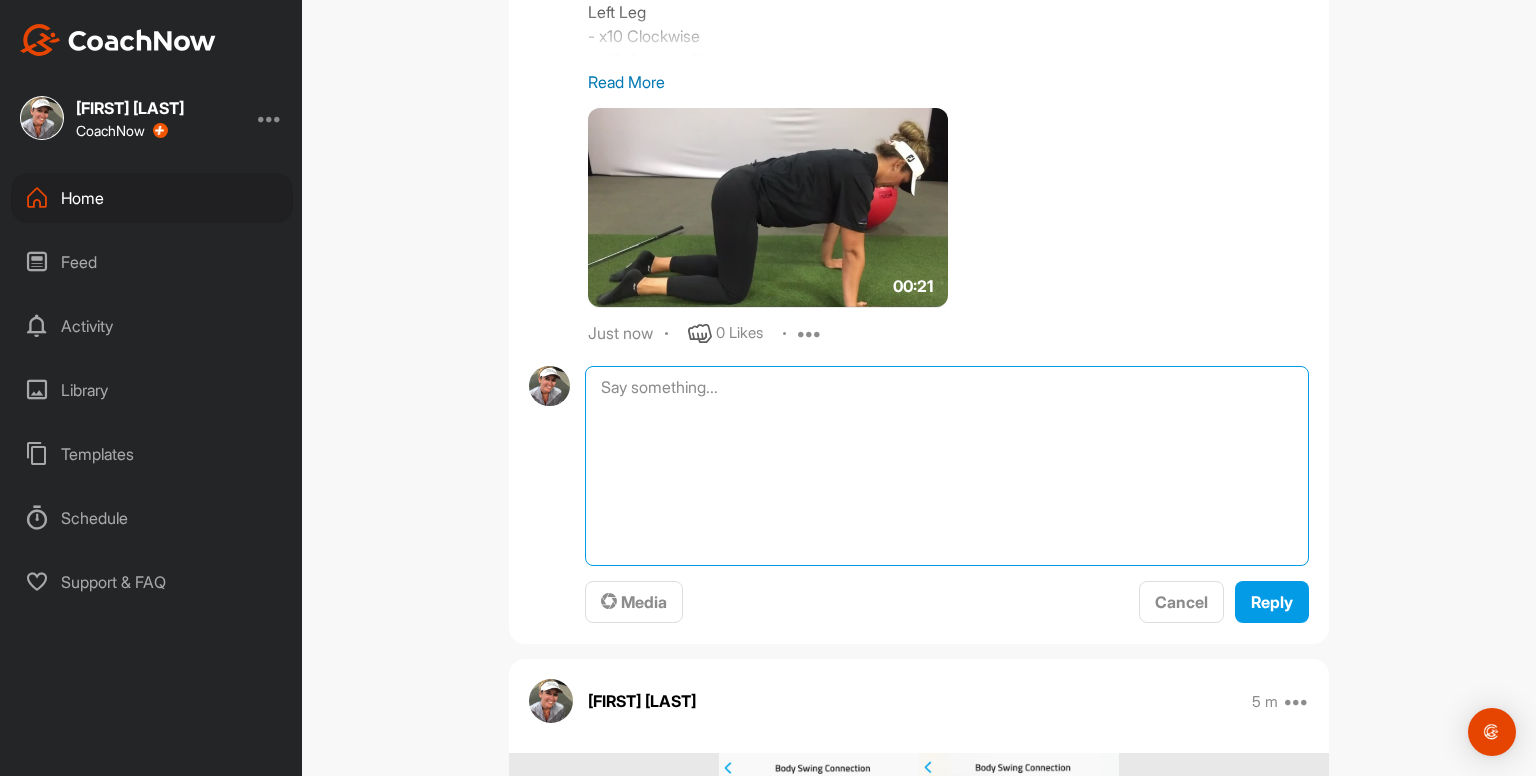 paste on "Tall Kneeling Hip Circles
- Right Leg x10
- Left Leg x10
Repeat both legs again
- use something to balance you
- keep pelvis tucked under
- keep upper body tall" 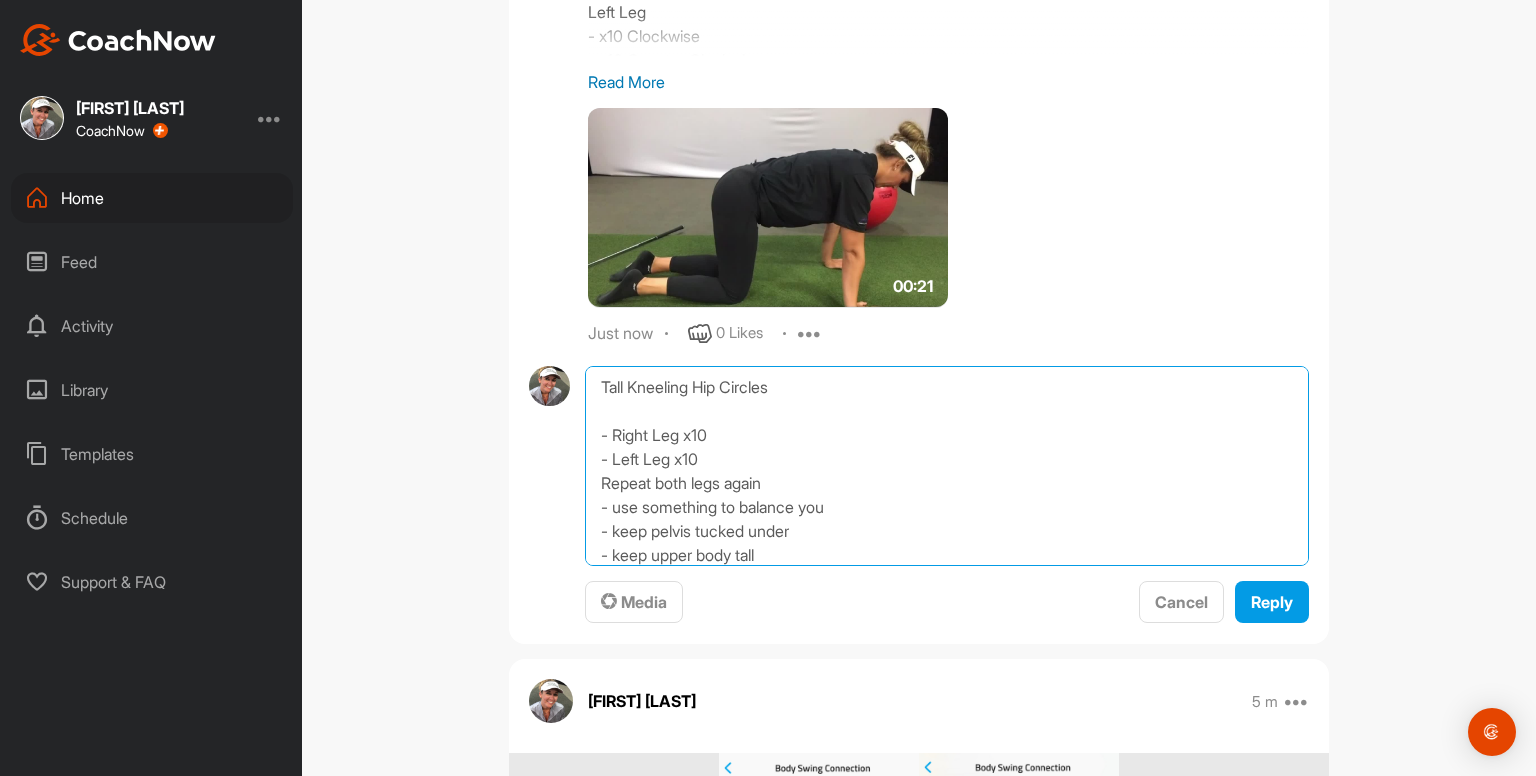 type on "Tall Kneeling Hip Circles
- Right Leg x10
- Left Leg x10
Repeat both legs again
- use something to balance you
- keep pelvis tucked under
- keep upper body tall" 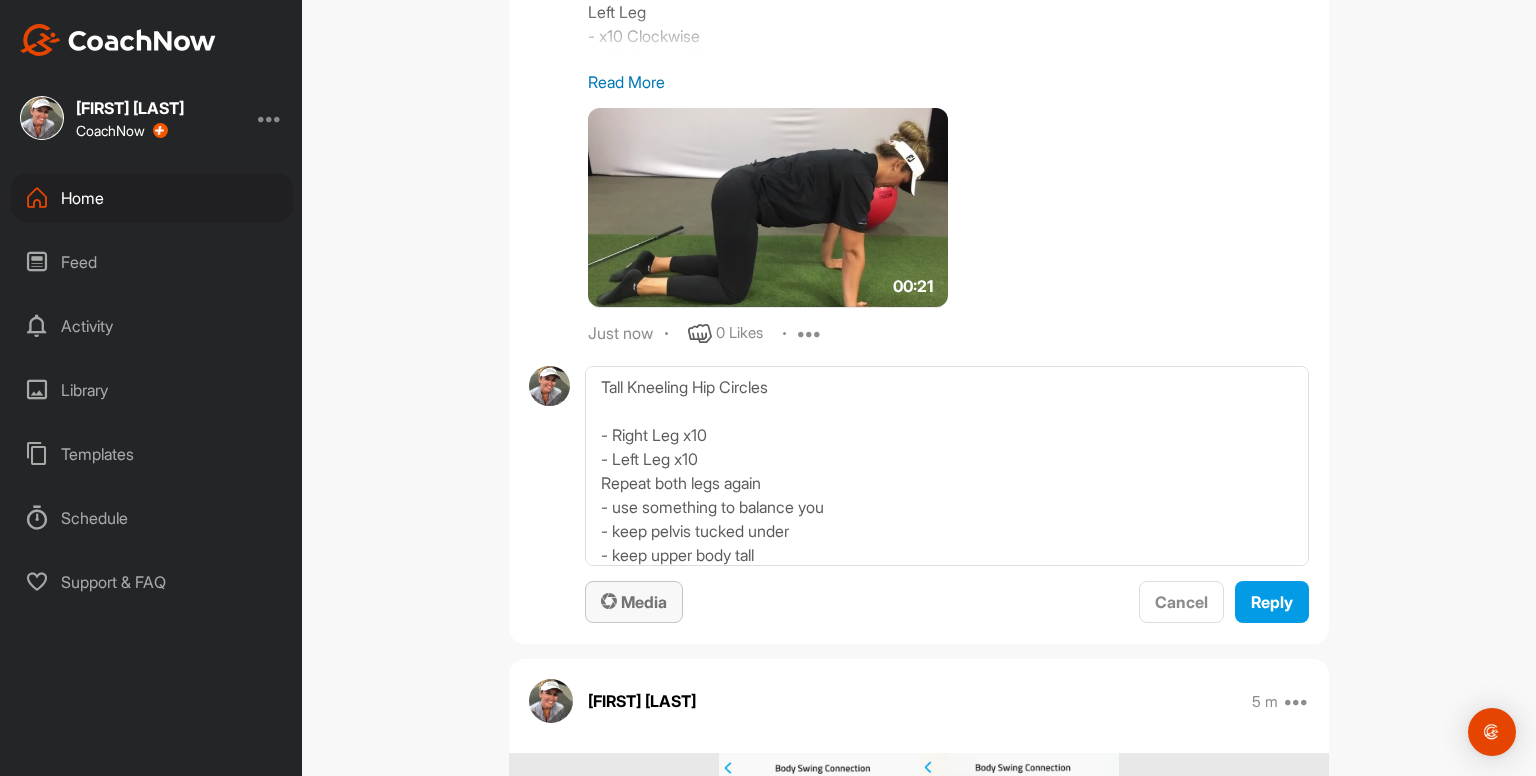 click on "Media" at bounding box center (634, 602) 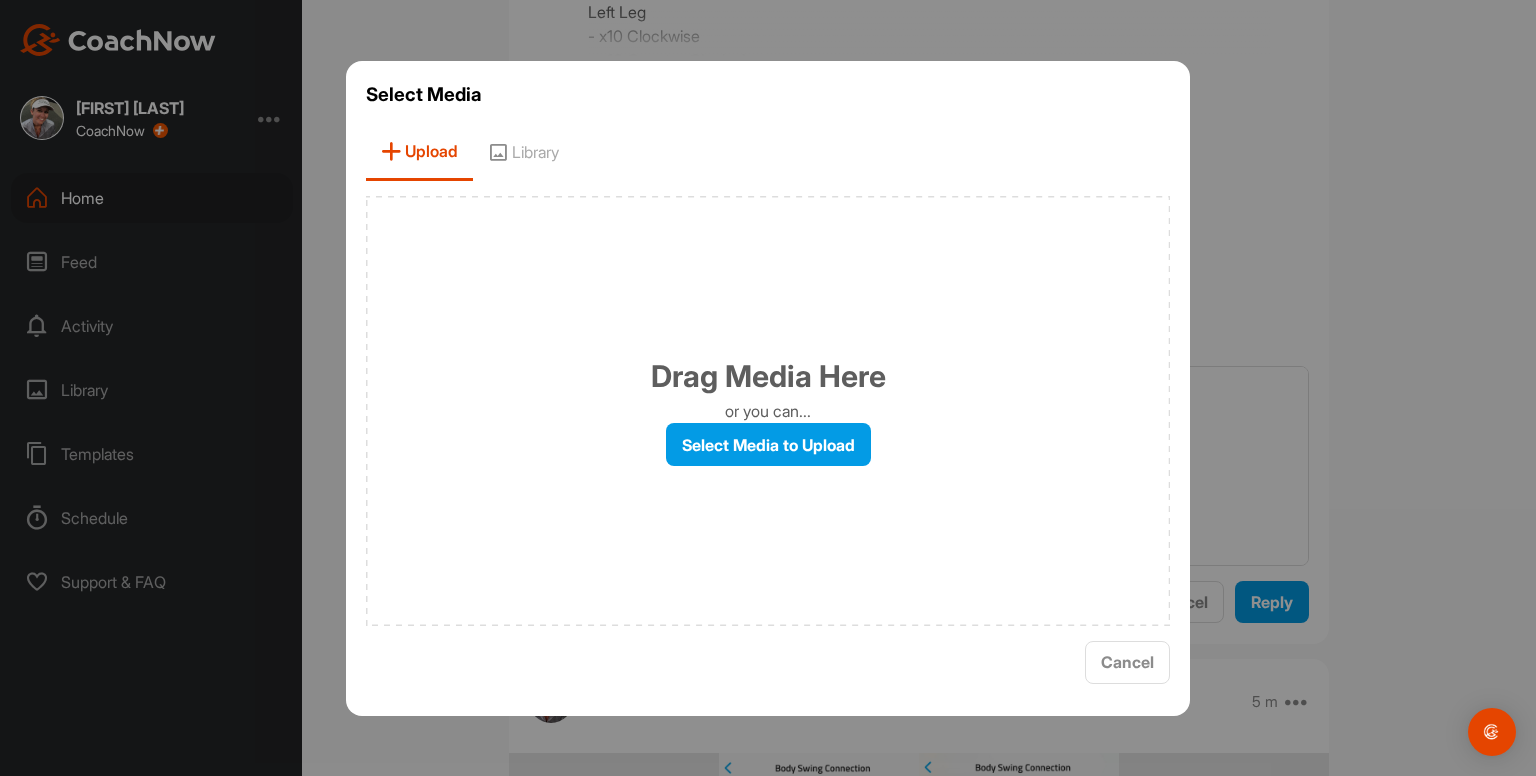 click on "Library" at bounding box center [523, 152] 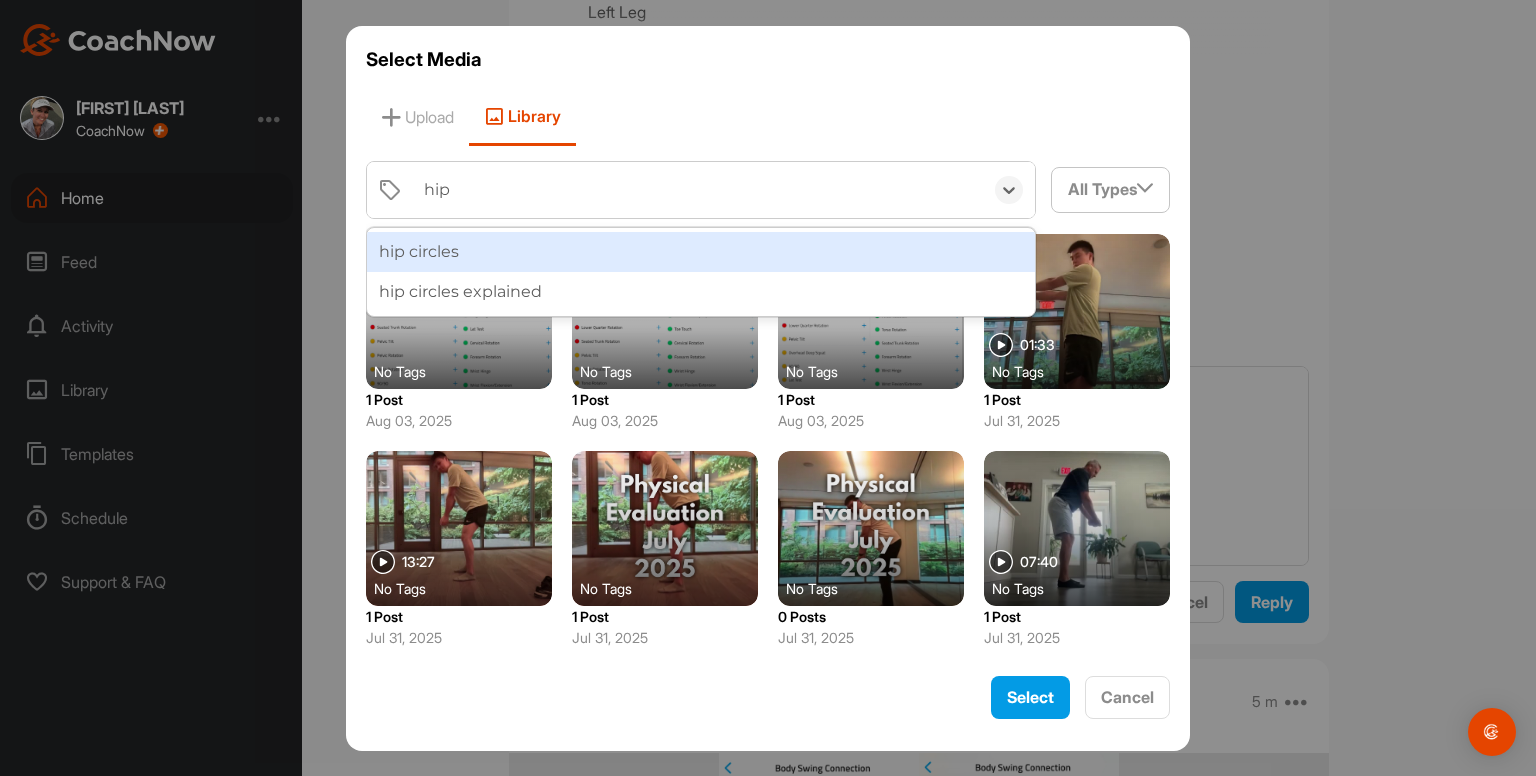 type on "hip c" 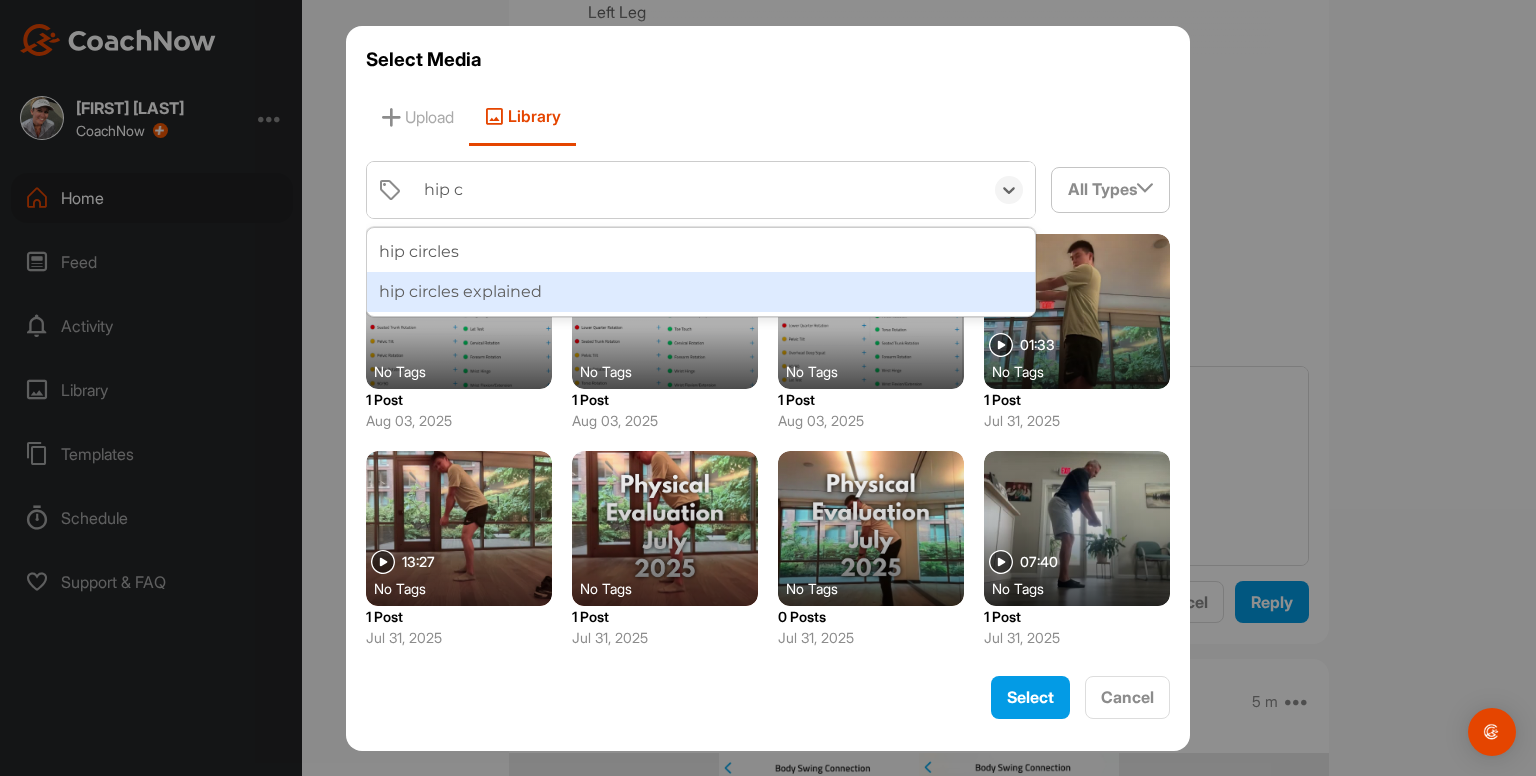 click on "hip circles explained" at bounding box center (701, 292) 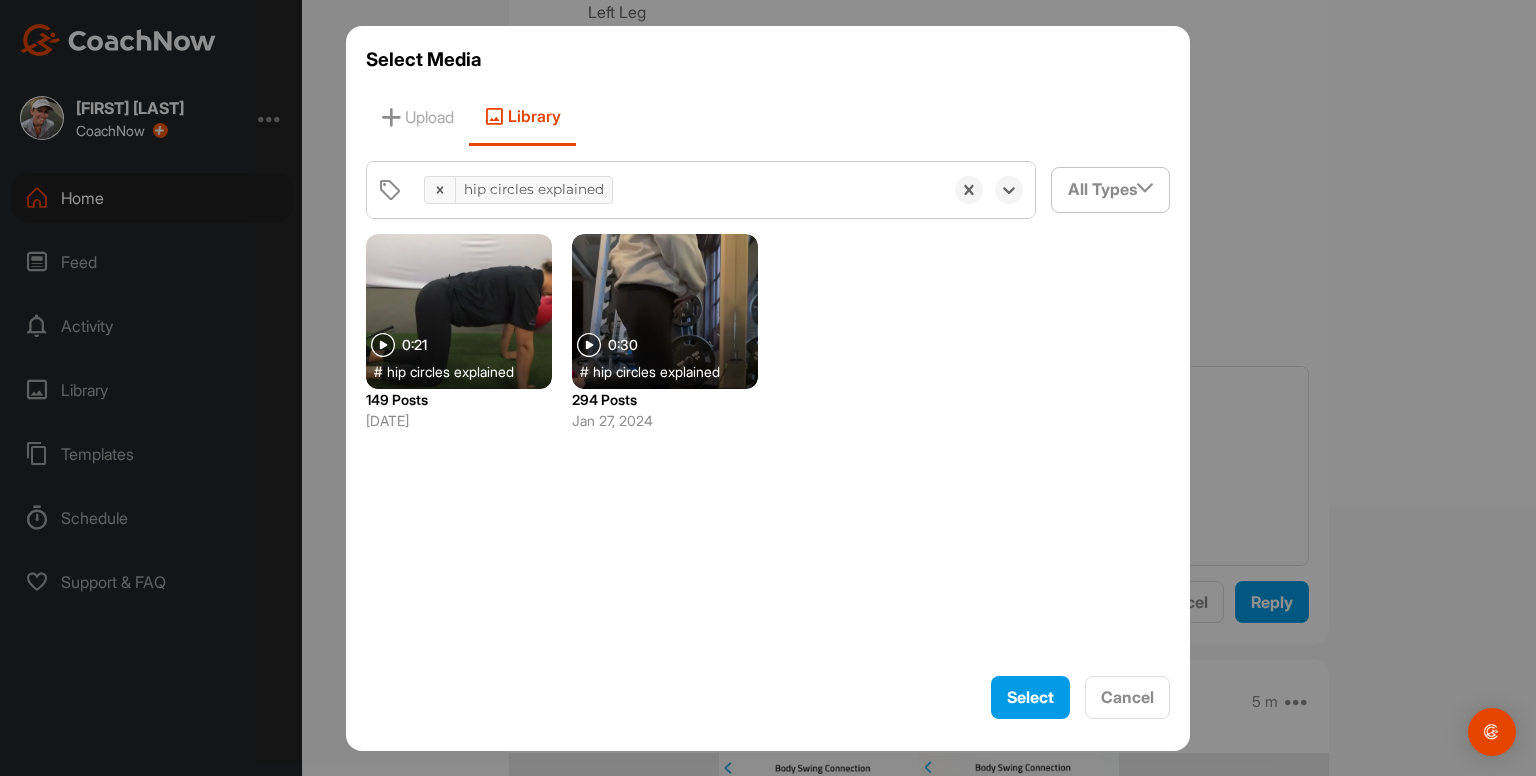 click at bounding box center (665, 311) 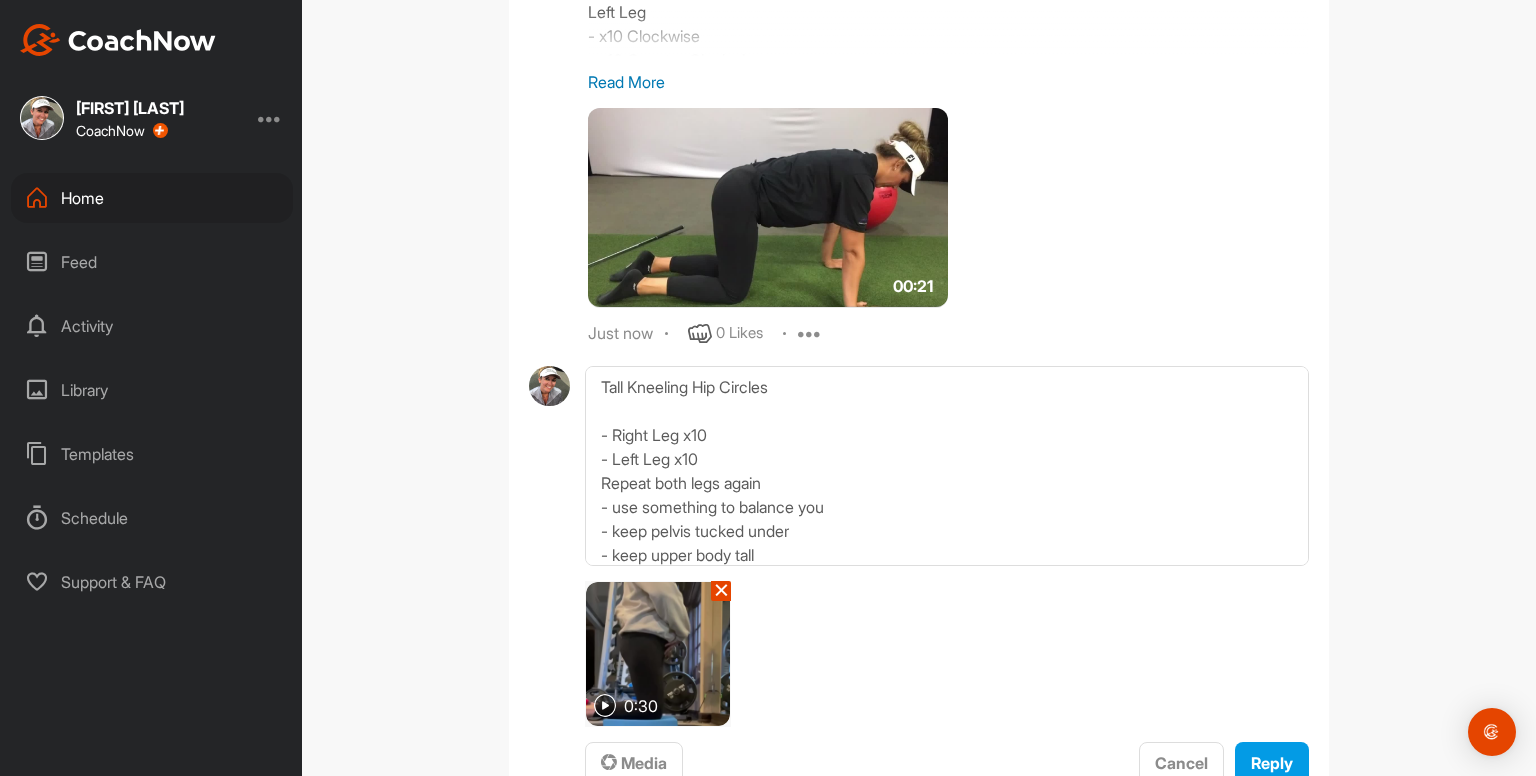 scroll, scrollTop: 10, scrollLeft: 0, axis: vertical 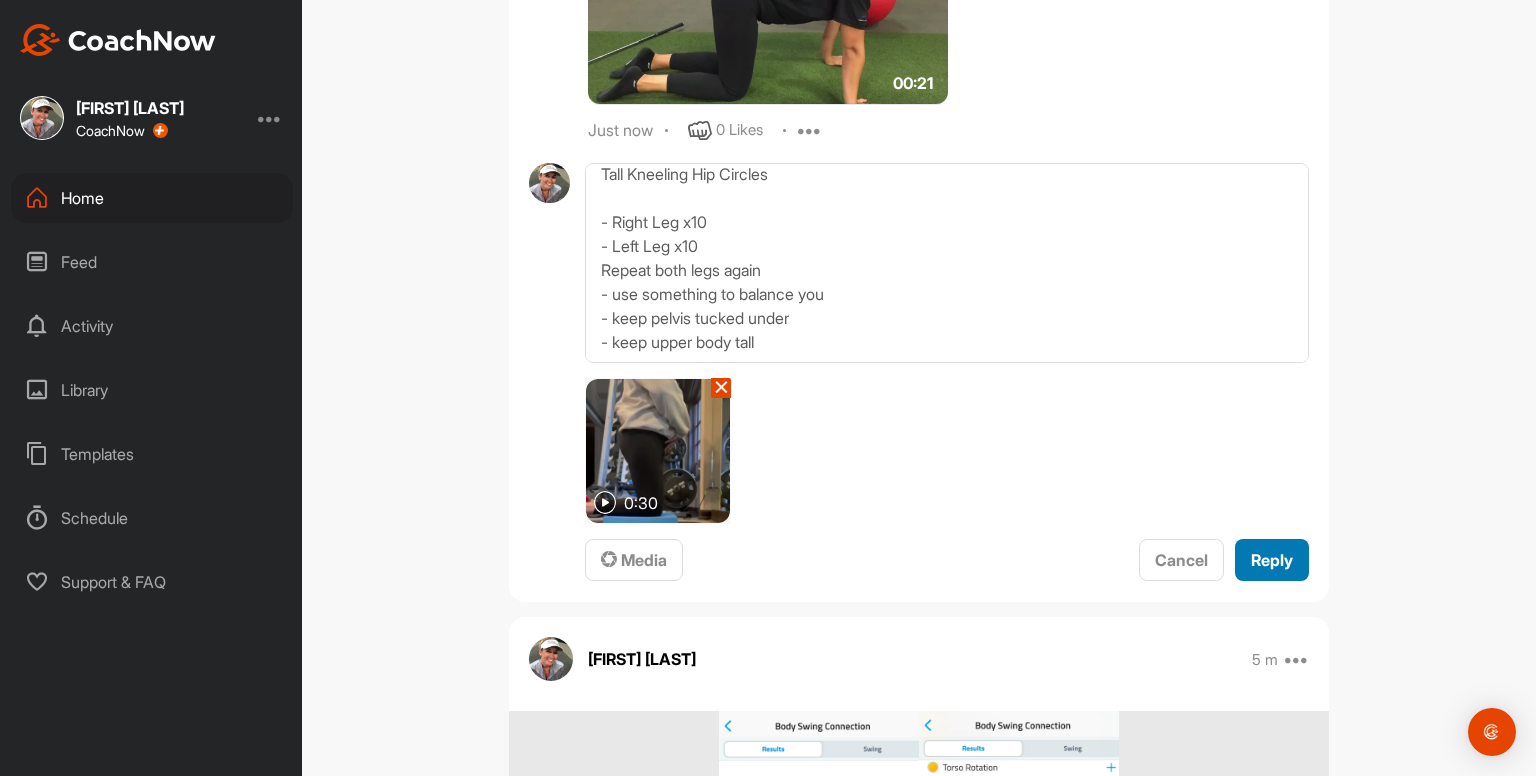 click on "Reply" at bounding box center [1272, 560] 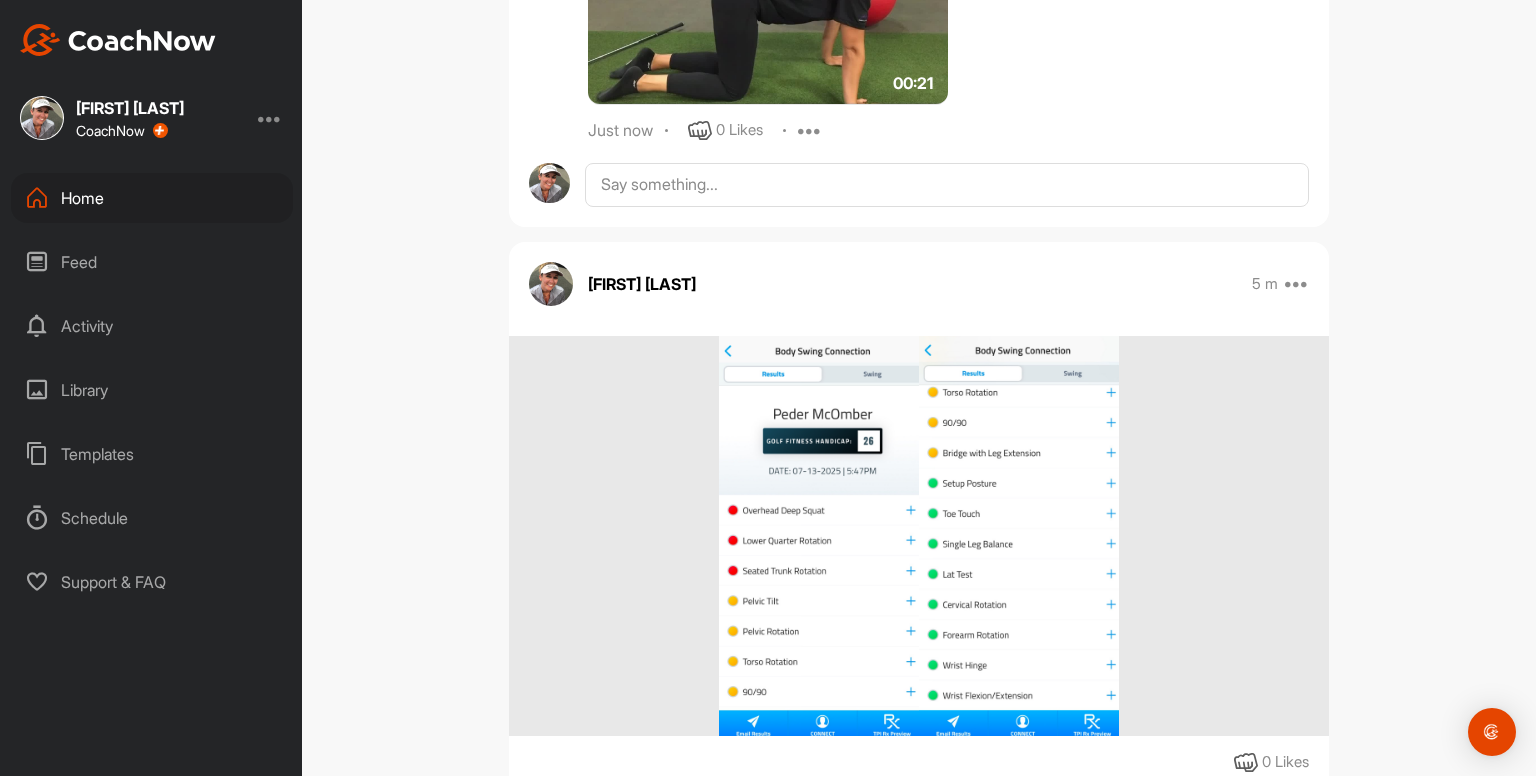 scroll, scrollTop: 0, scrollLeft: 0, axis: both 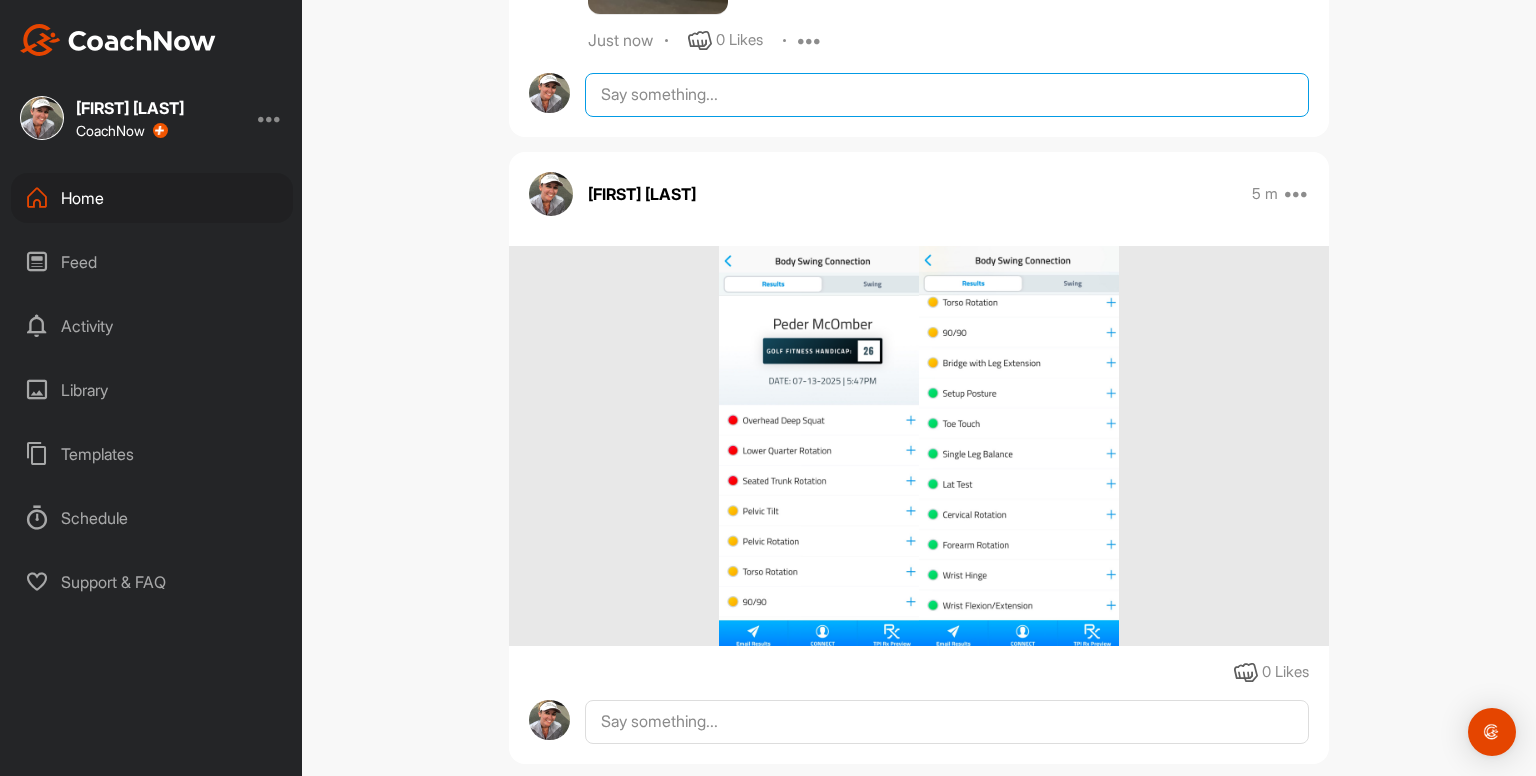 click at bounding box center [947, 95] 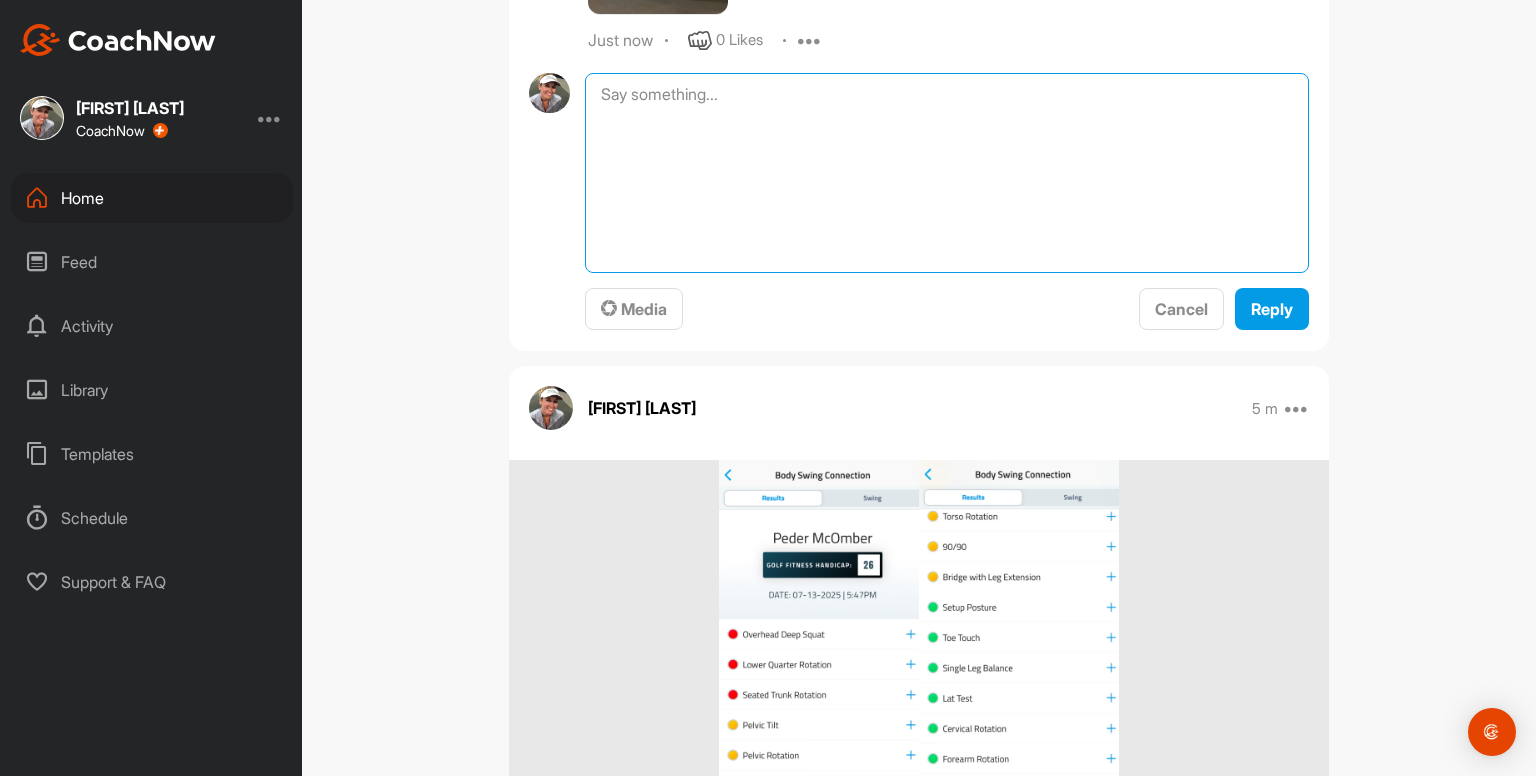 paste on "Straight Leg Raises 3 x 10
- keep whole back on the ground the whole time
00:13media
May 19
0 Likes
avatar
Kayleigh franklin
Hamstring Stretches
- 5 deep breaths first off
- pull toes back towards shin - hold for 5 deep breaths
- slowly straight bent leg as far as you can, keeping toes pulled back and hold for 5 deep breaths
Repeat on other leg
00:20media
May 19
0 Likes
avatar
Kayleigh franklin
Hip Flexor & Quad Stretches
- keep pelvis tucked under the whole time
- hold for 5 deep breaths when arm is in the air
Repeat on other leg
00:29media
May 19
0 Likes
avatar
Kayleigh franklin
Side Stretch
- cross outside ankle over
- reach outside arm up and hold something
- push hip out
- try and think about expanding ribcage as you breathe
- hold for at least 5 deep breaths each side" 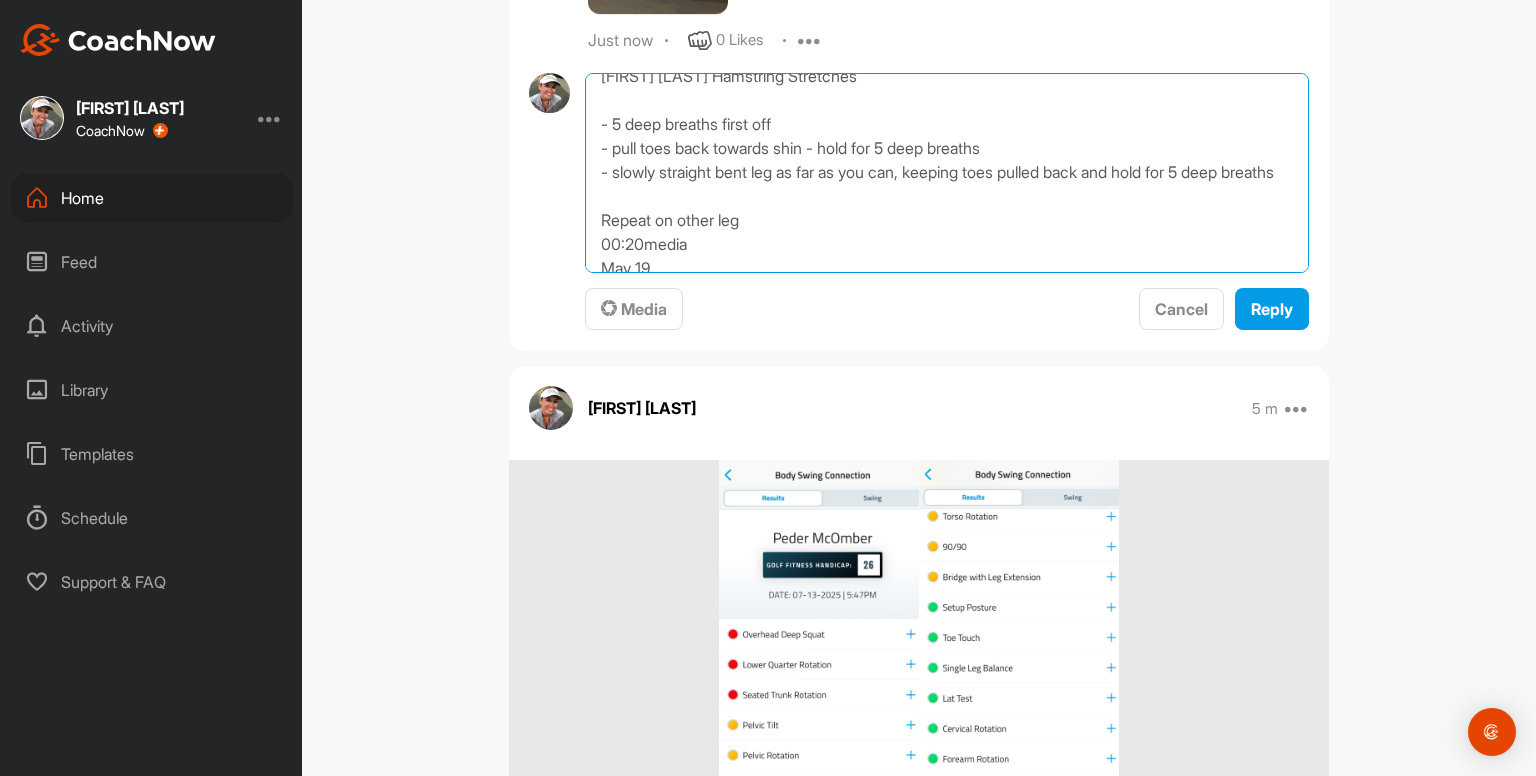scroll, scrollTop: 0, scrollLeft: 0, axis: both 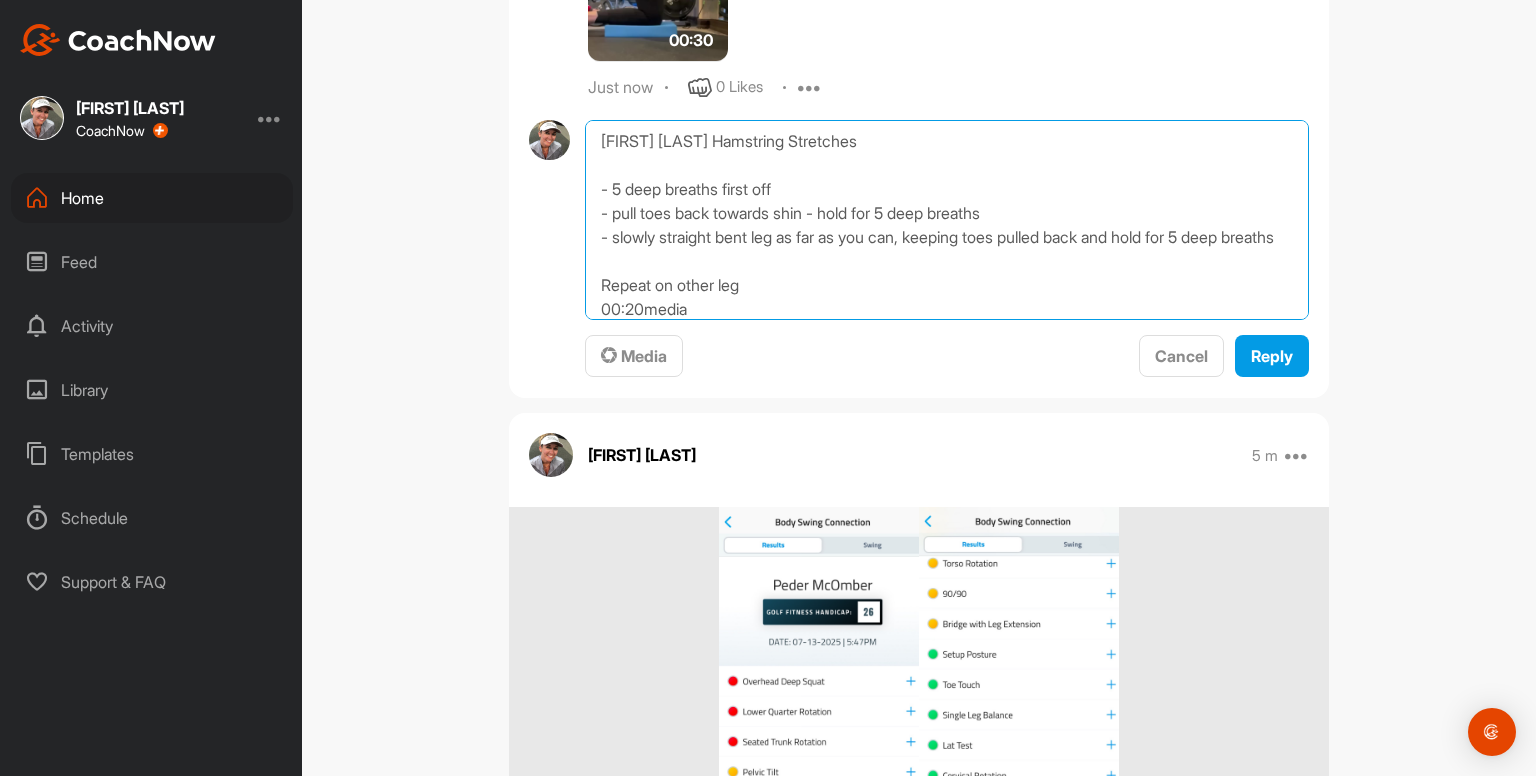 drag, startPoint x: 936, startPoint y: 265, endPoint x: 585, endPoint y: 212, distance: 354.97888 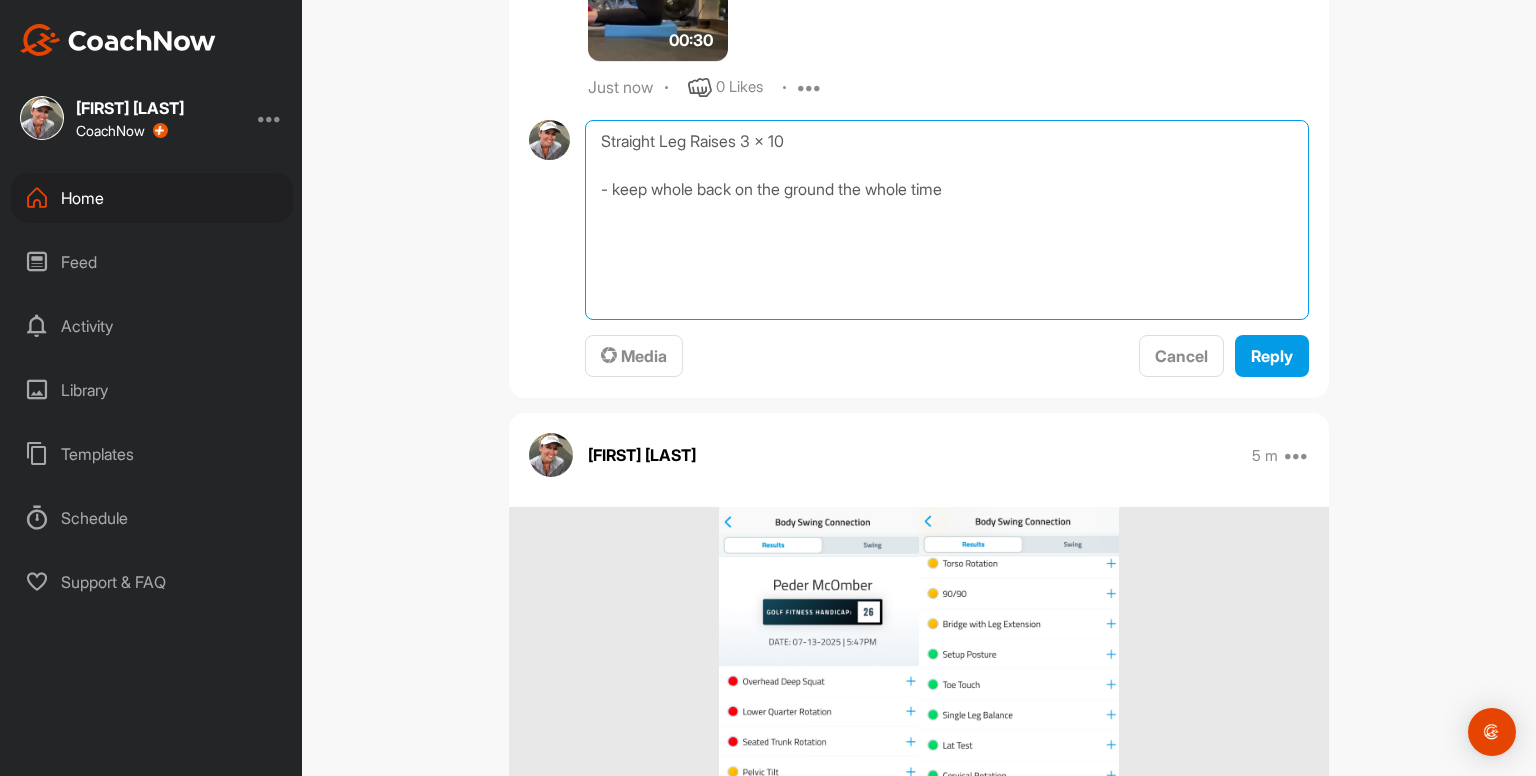 type on "Straight Leg Raises 3 x 10
- keep whole back on the ground the whole time" 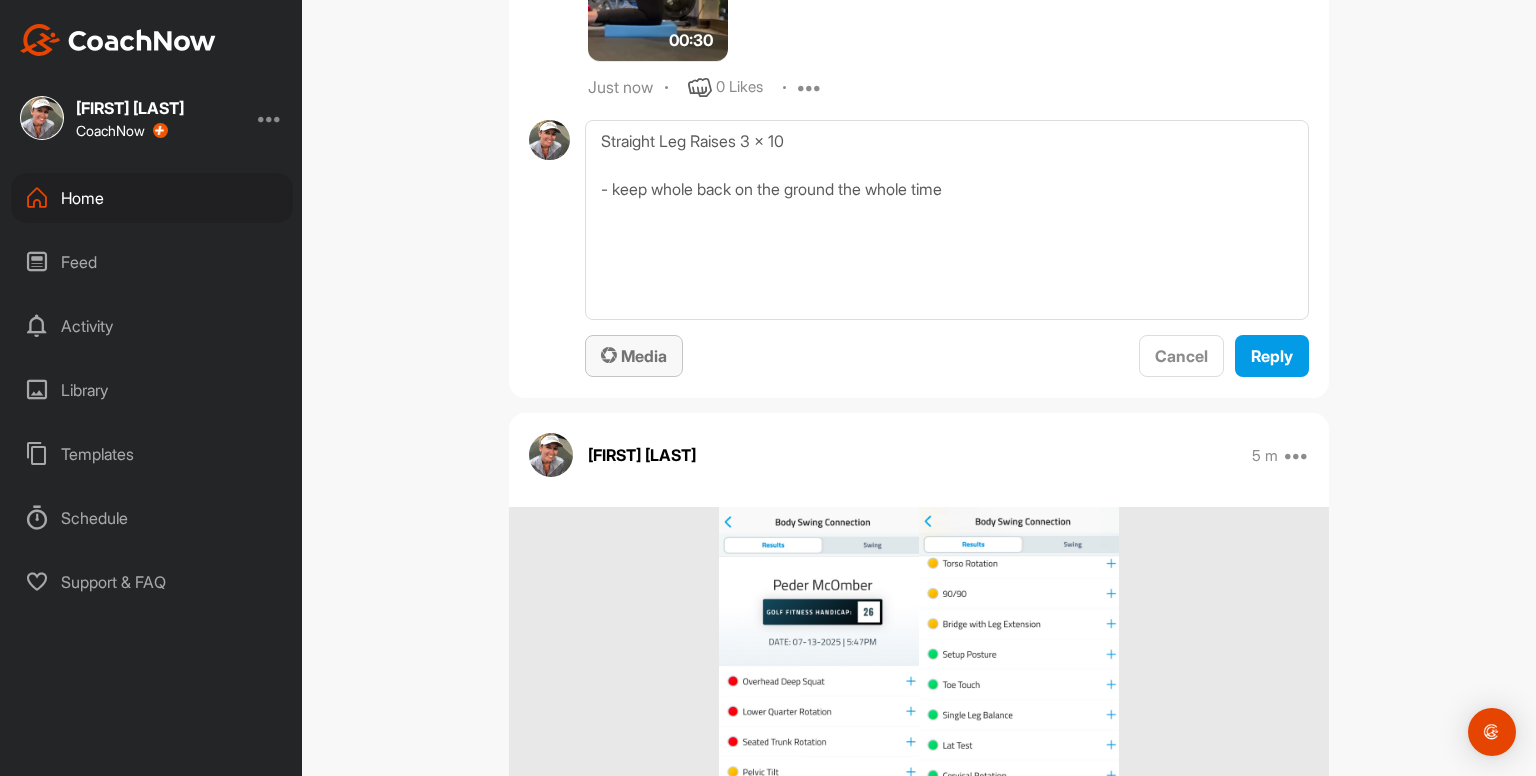 click on "Media" at bounding box center [634, 356] 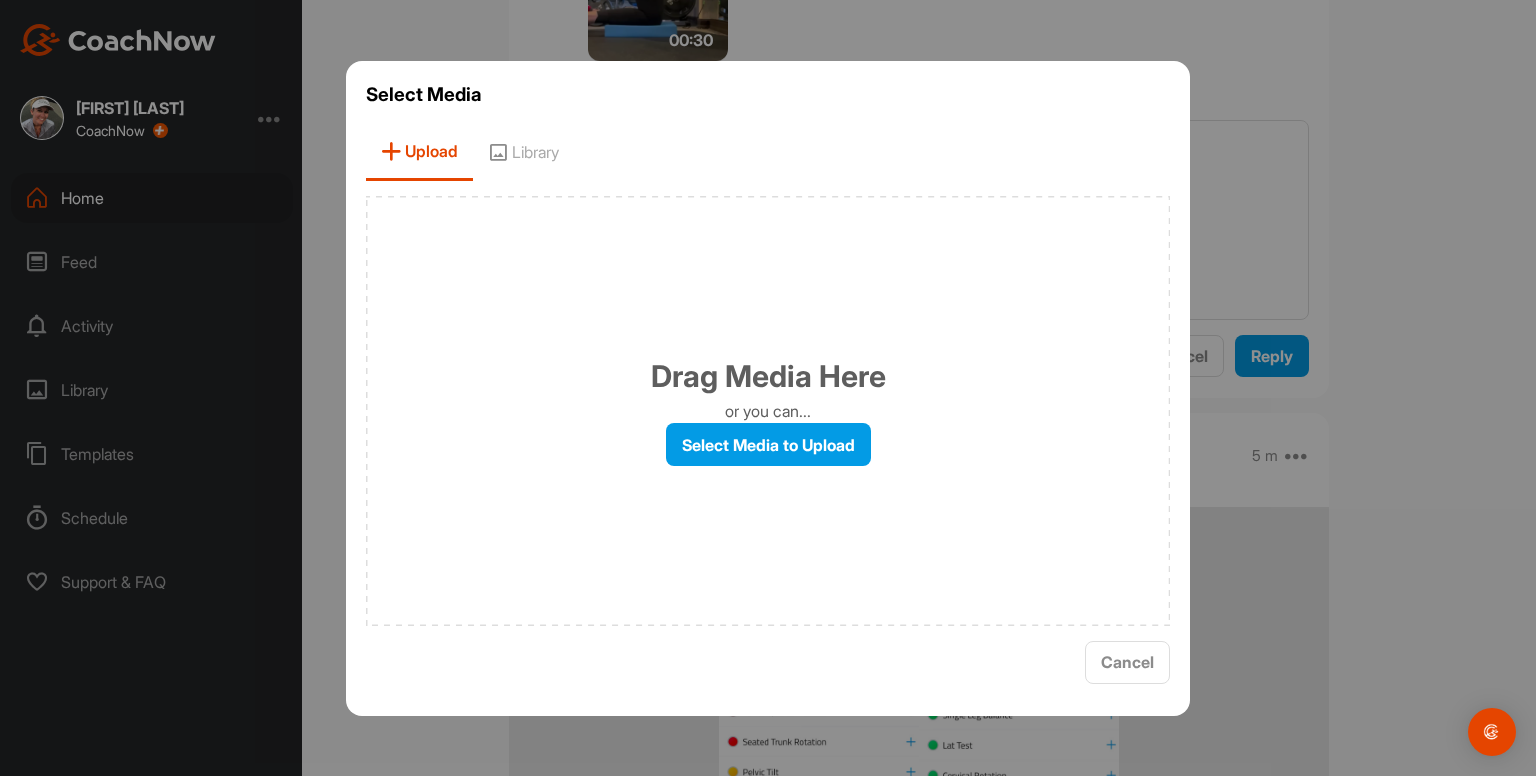 click on "Library" at bounding box center (523, 152) 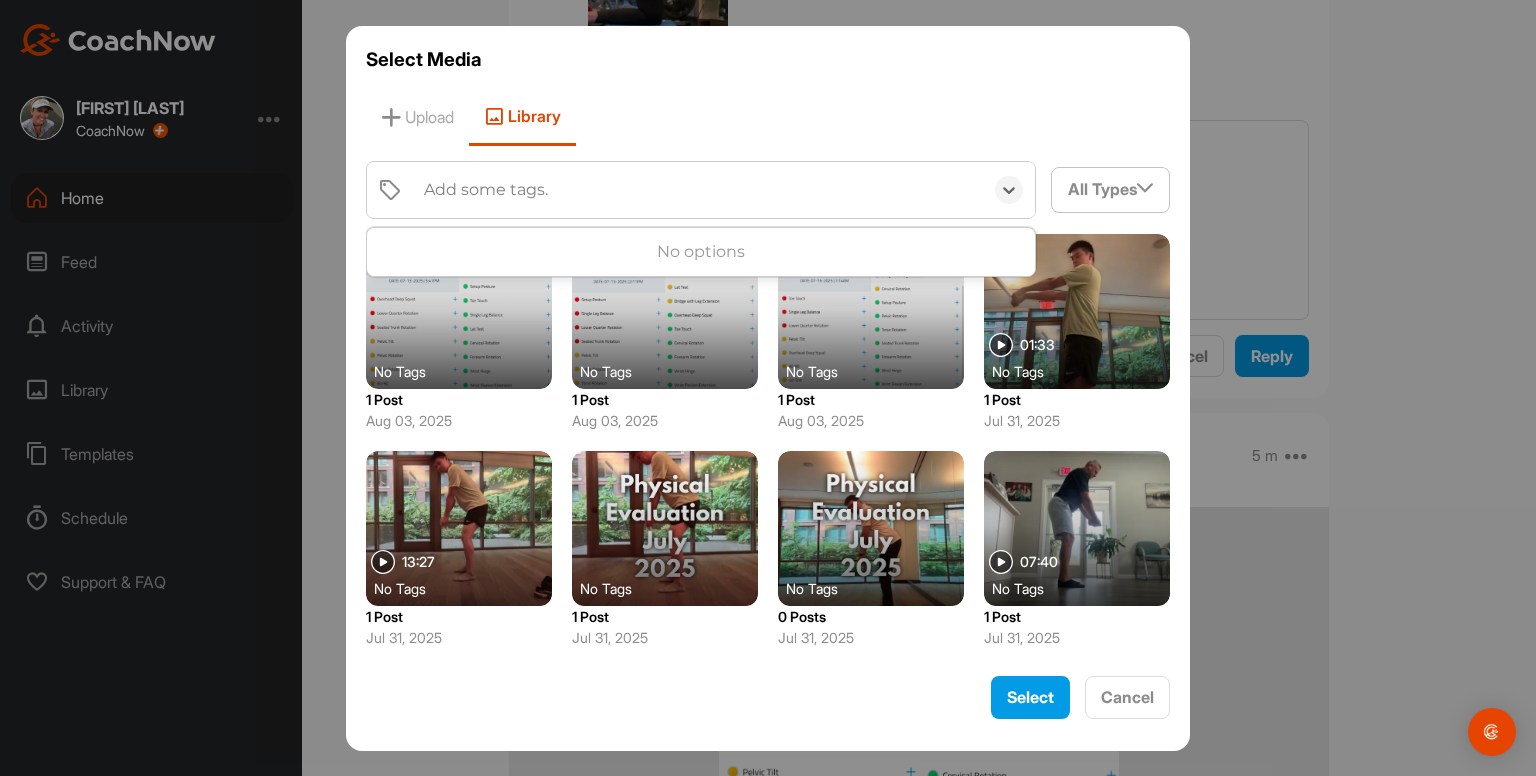 click on "Add some tags." at bounding box center (486, 190) 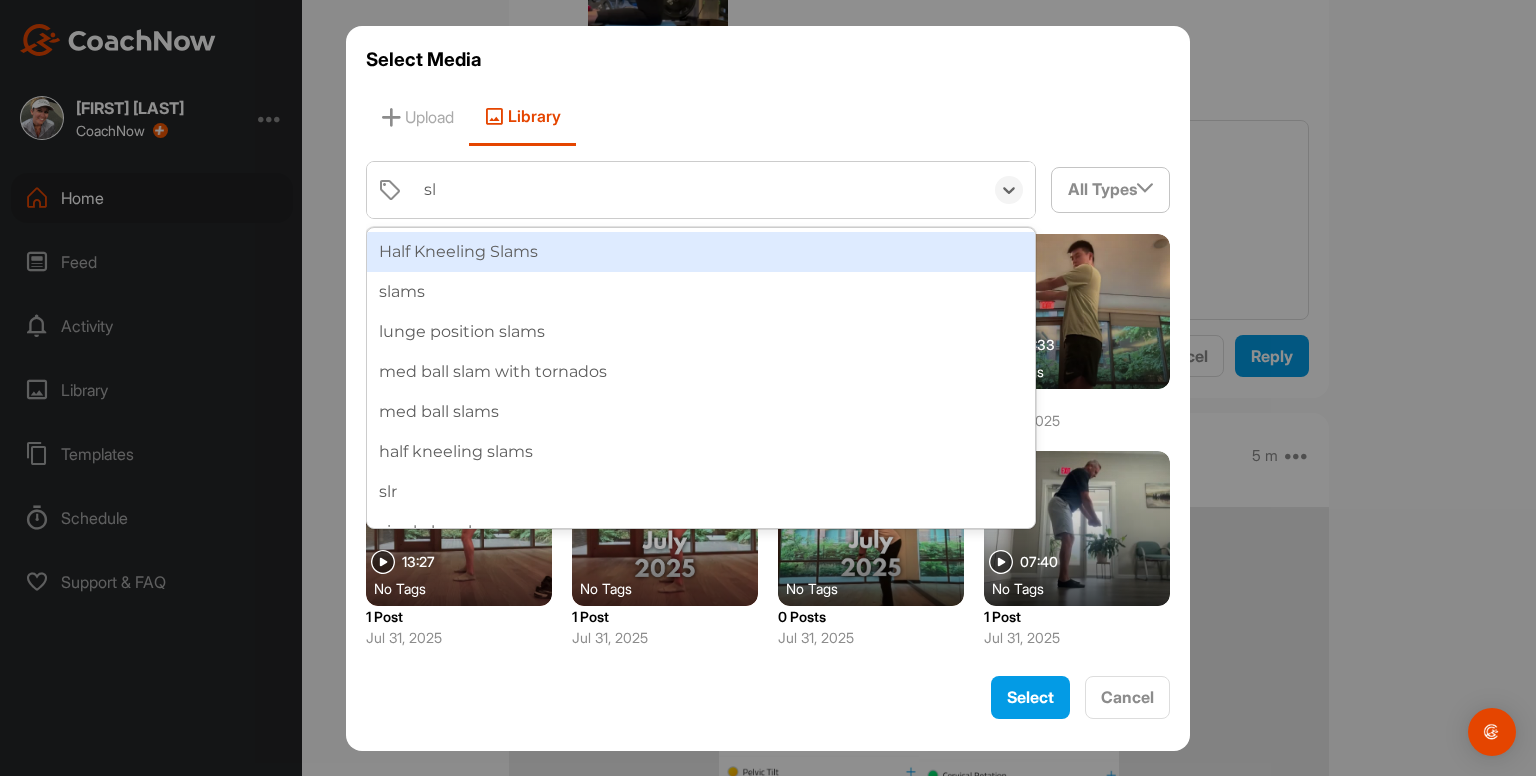 type on "slr" 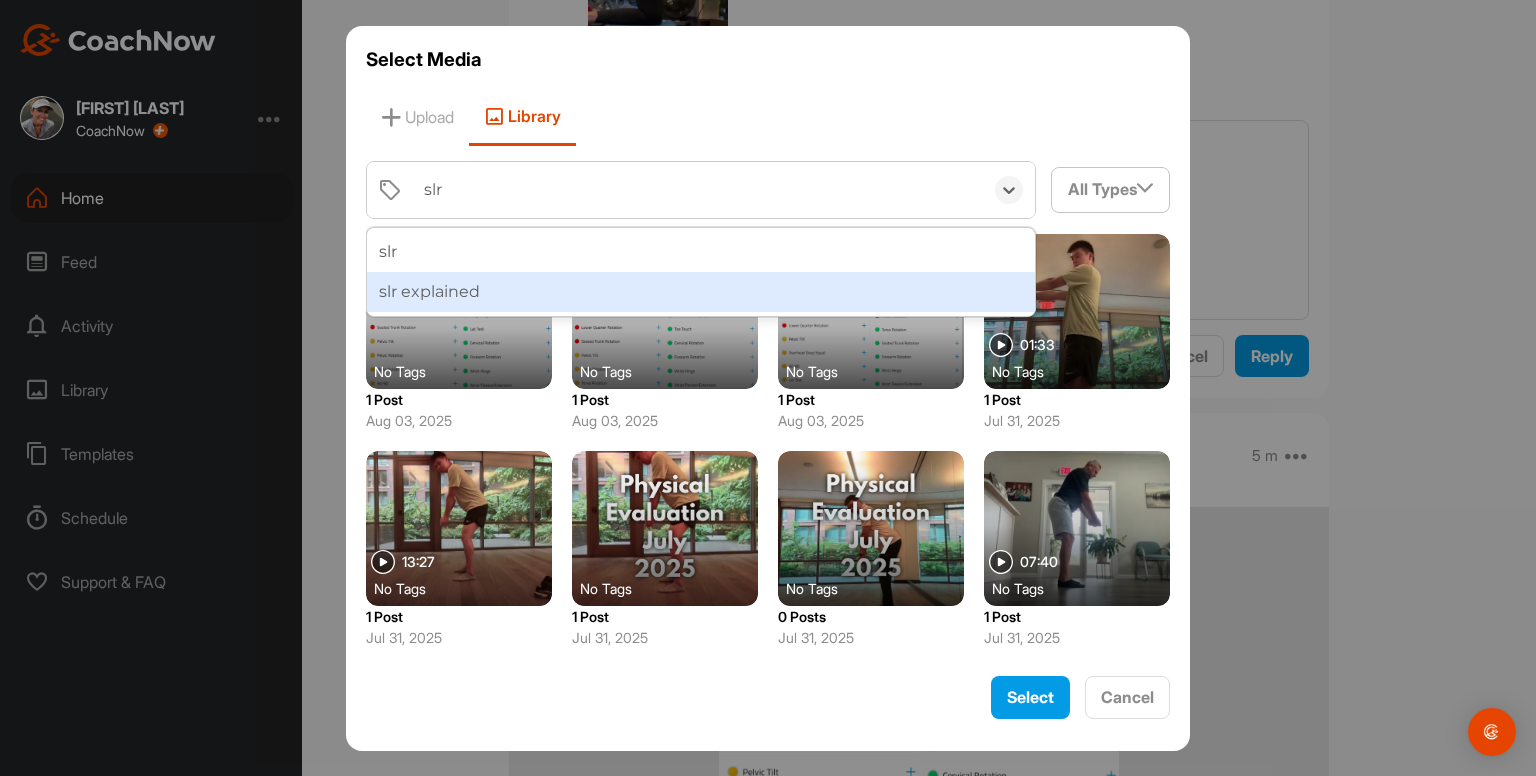 click on "slr explained" at bounding box center (701, 292) 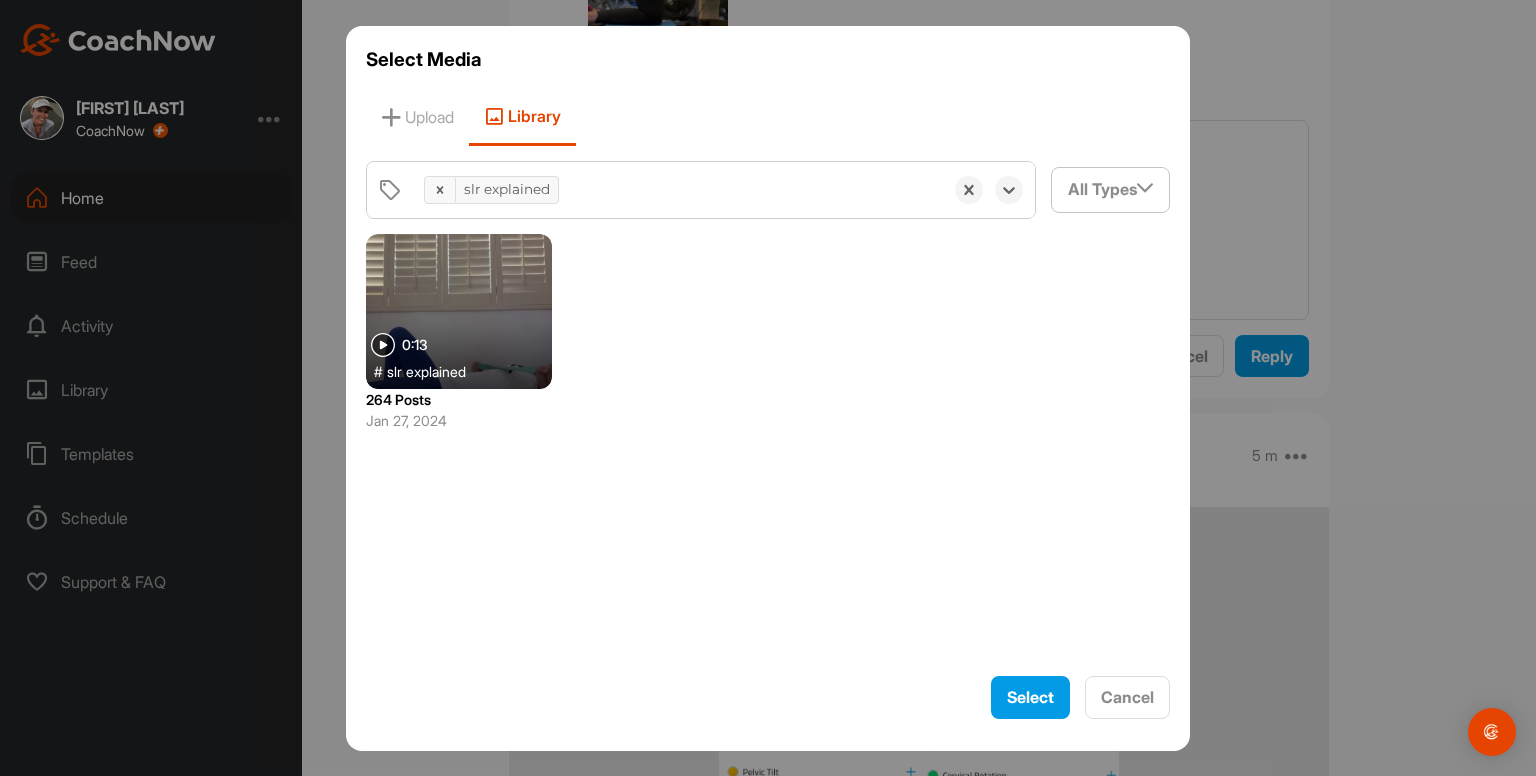 click at bounding box center [459, 311] 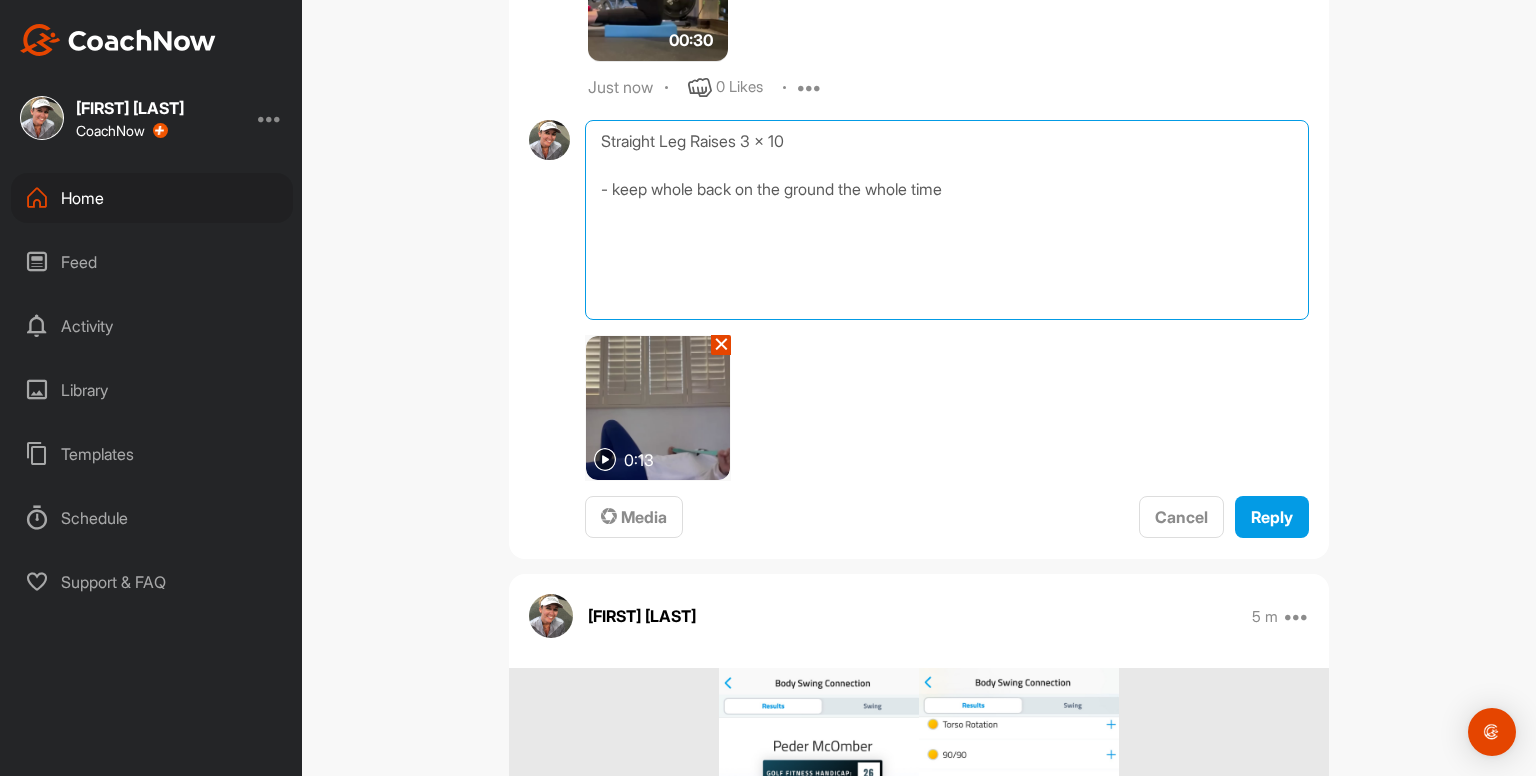click on "Straight Leg Raises 3 x 10
- keep whole back on the ground the whole time" at bounding box center [947, 220] 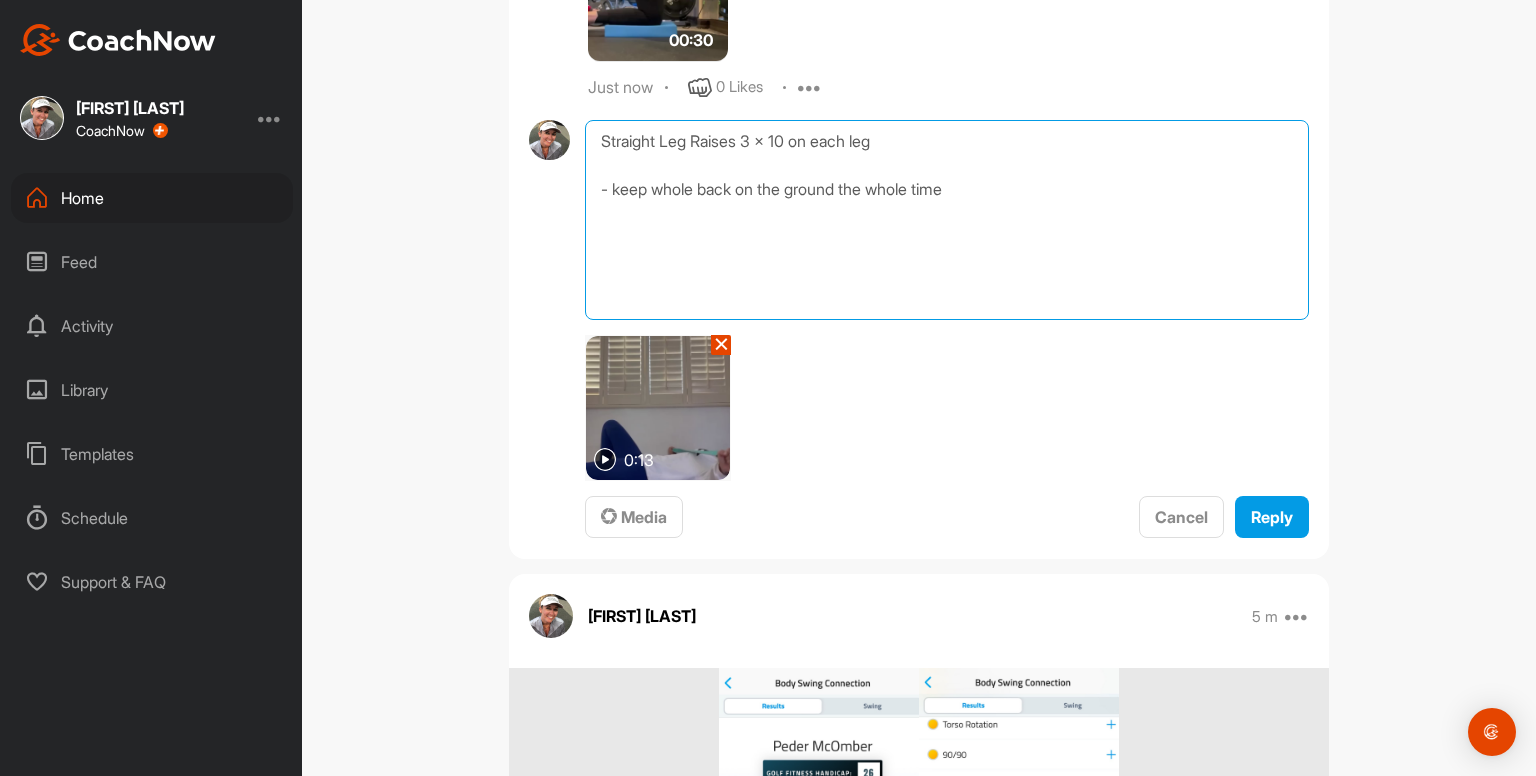type on "Straight Leg Raises 3 x 10 on each leg
- keep whole back on the ground the whole time" 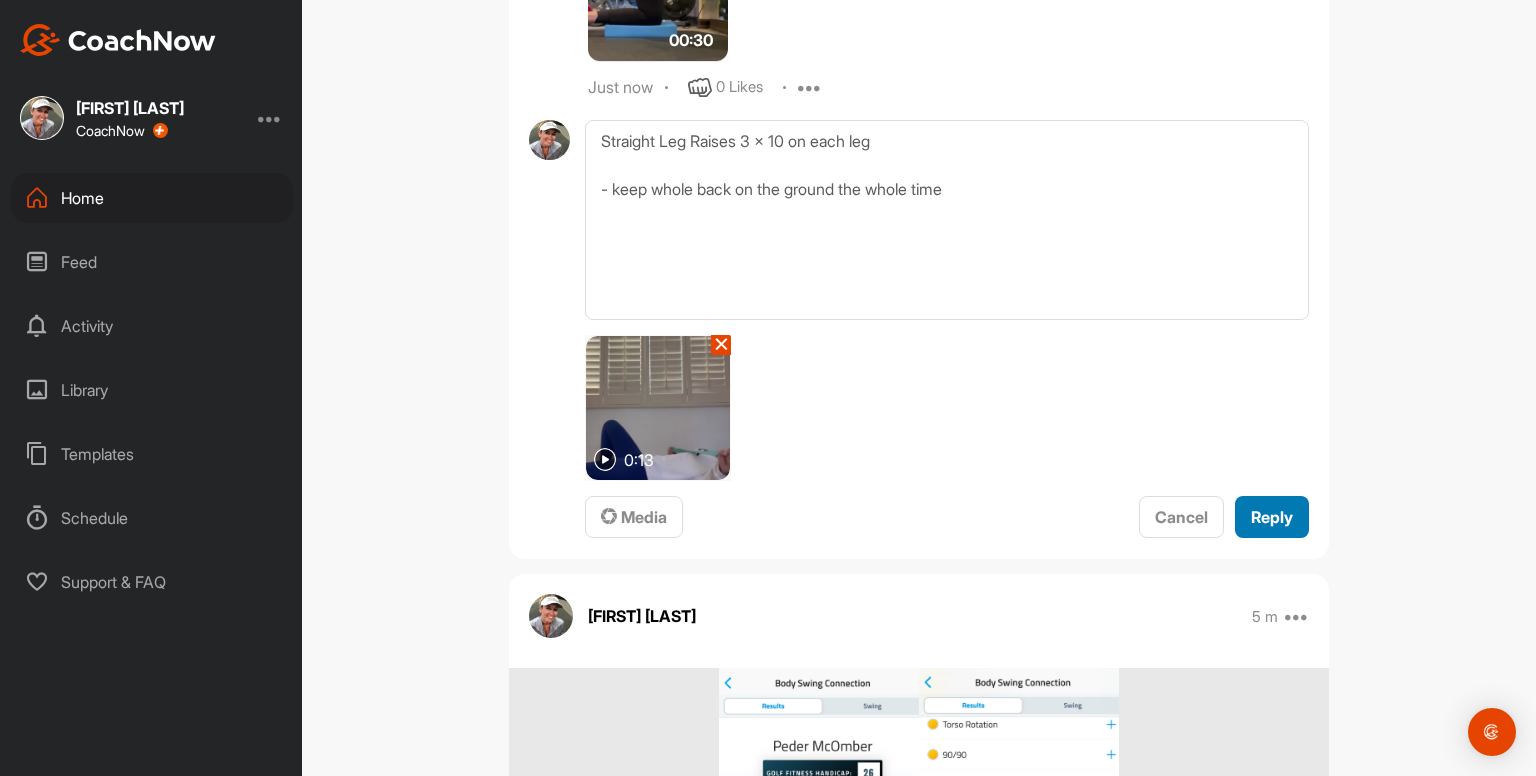 click on "Reply" at bounding box center [1272, 517] 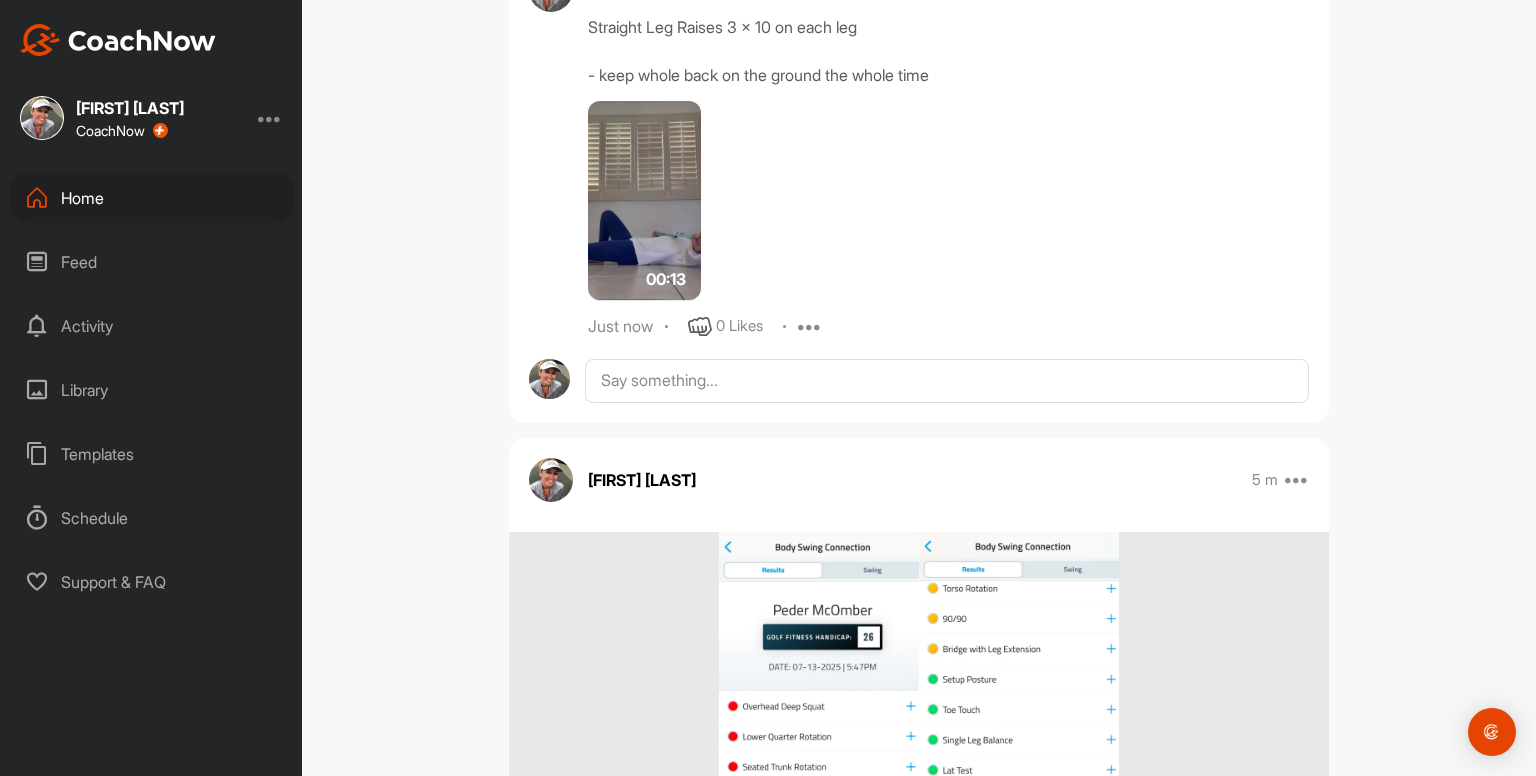 scroll, scrollTop: 7068, scrollLeft: 0, axis: vertical 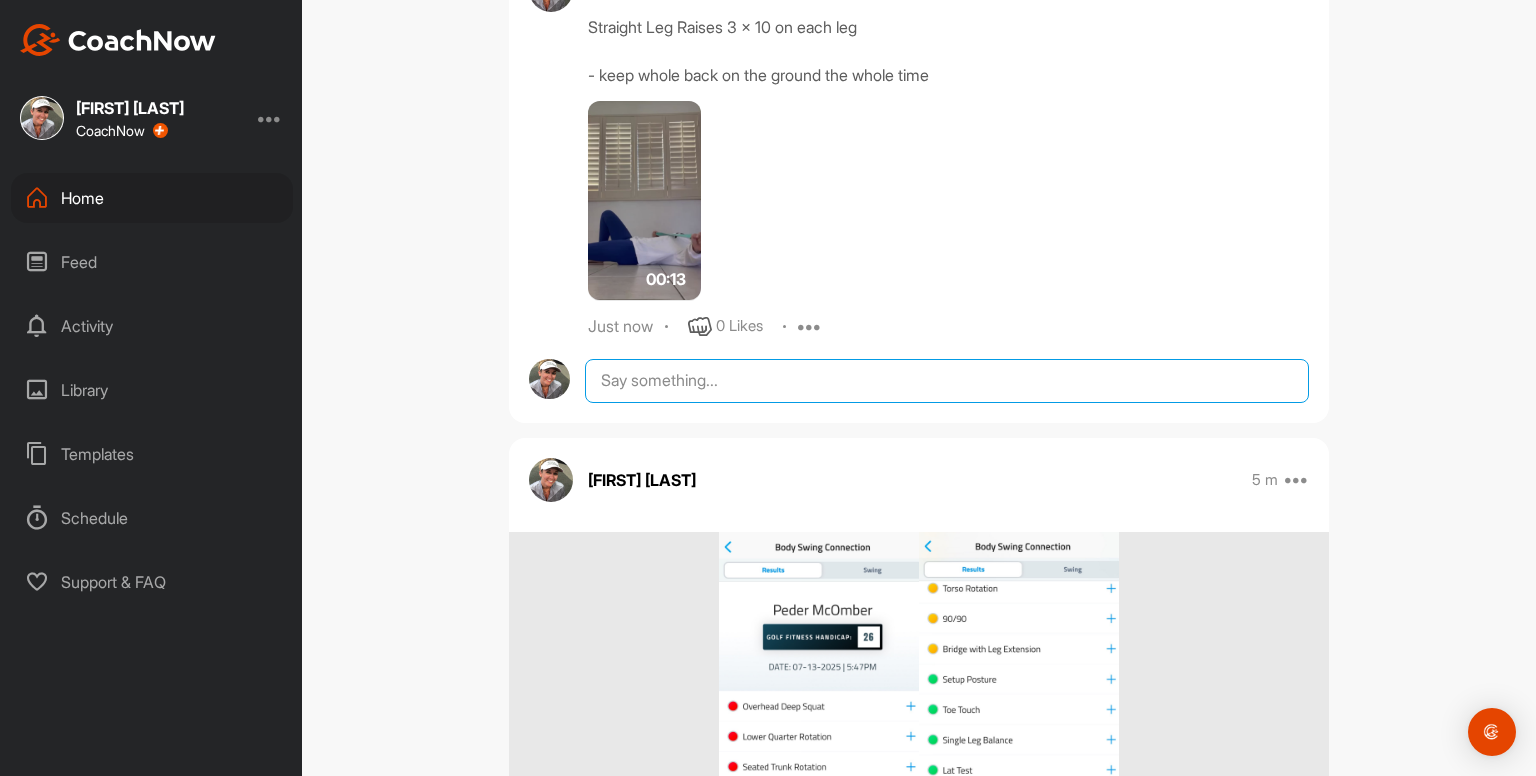 click at bounding box center [947, 381] 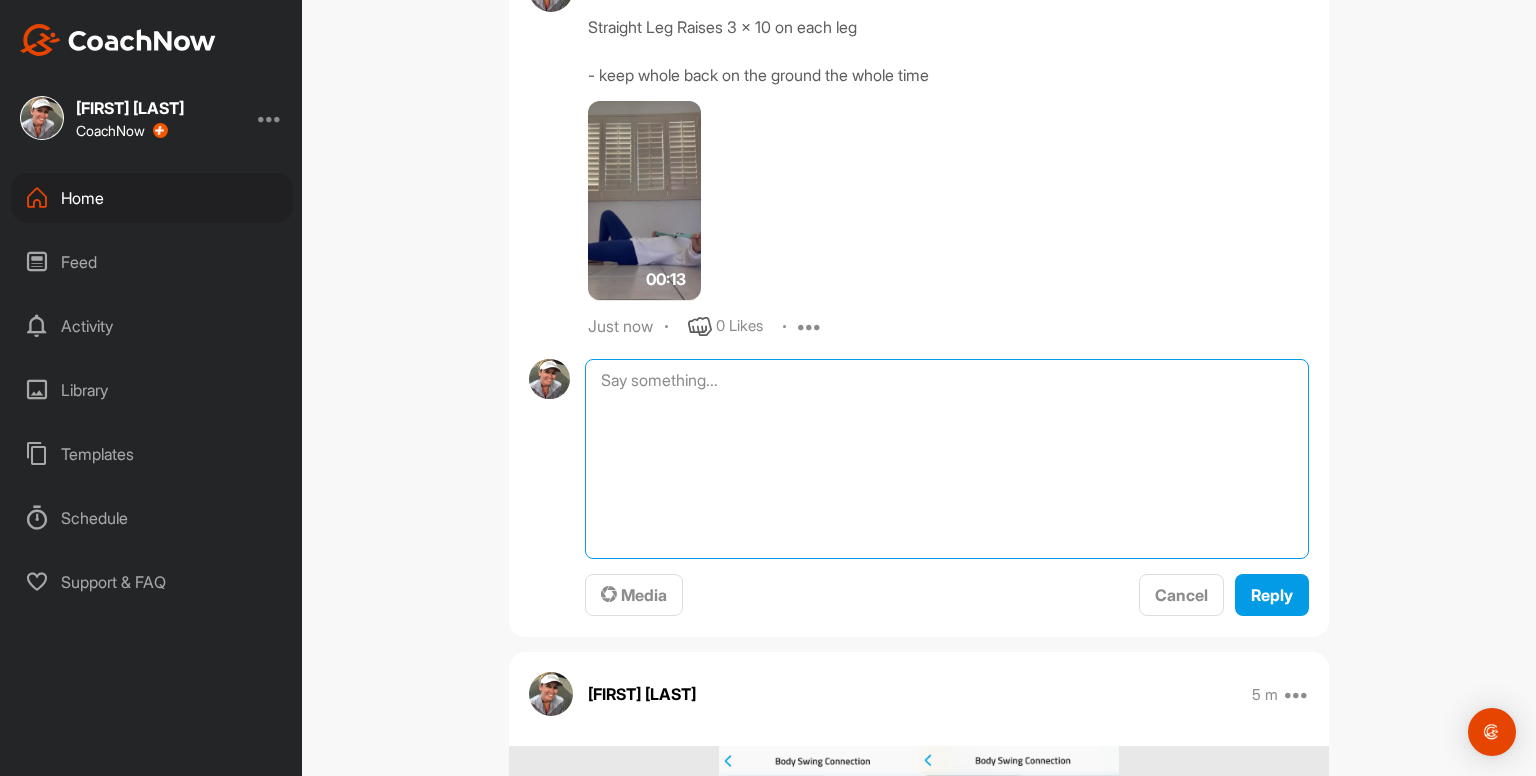 paste on "Straight Leg Raises 3 x 10
- keep whole back on the ground the whole time
00:13media
May 19
0 Likes
avatar
Kayleigh franklin
Hamstring Stretches
- 5 deep breaths first off
- pull toes back towards shin - hold for 5 deep breaths
- slowly straight bent leg as far as you can, keeping toes pulled back and hold for 5 deep breaths
Repeat on other leg
00:20media
May 19
0 Likes
avatar
Kayleigh franklin
Hip Flexor & Quad Stretches
- keep pelvis tucked under the whole time
- hold for 5 deep breaths when arm is in the air
Repeat on other leg
00:29media
May 19
0 Likes
avatar
Kayleigh franklin
Side Stretch
- cross outside ankle over
- reach outside arm up and hold something
- push hip out
- try and think about expanding ribcage as you breathe
- hold for at least 5 deep breaths each side" 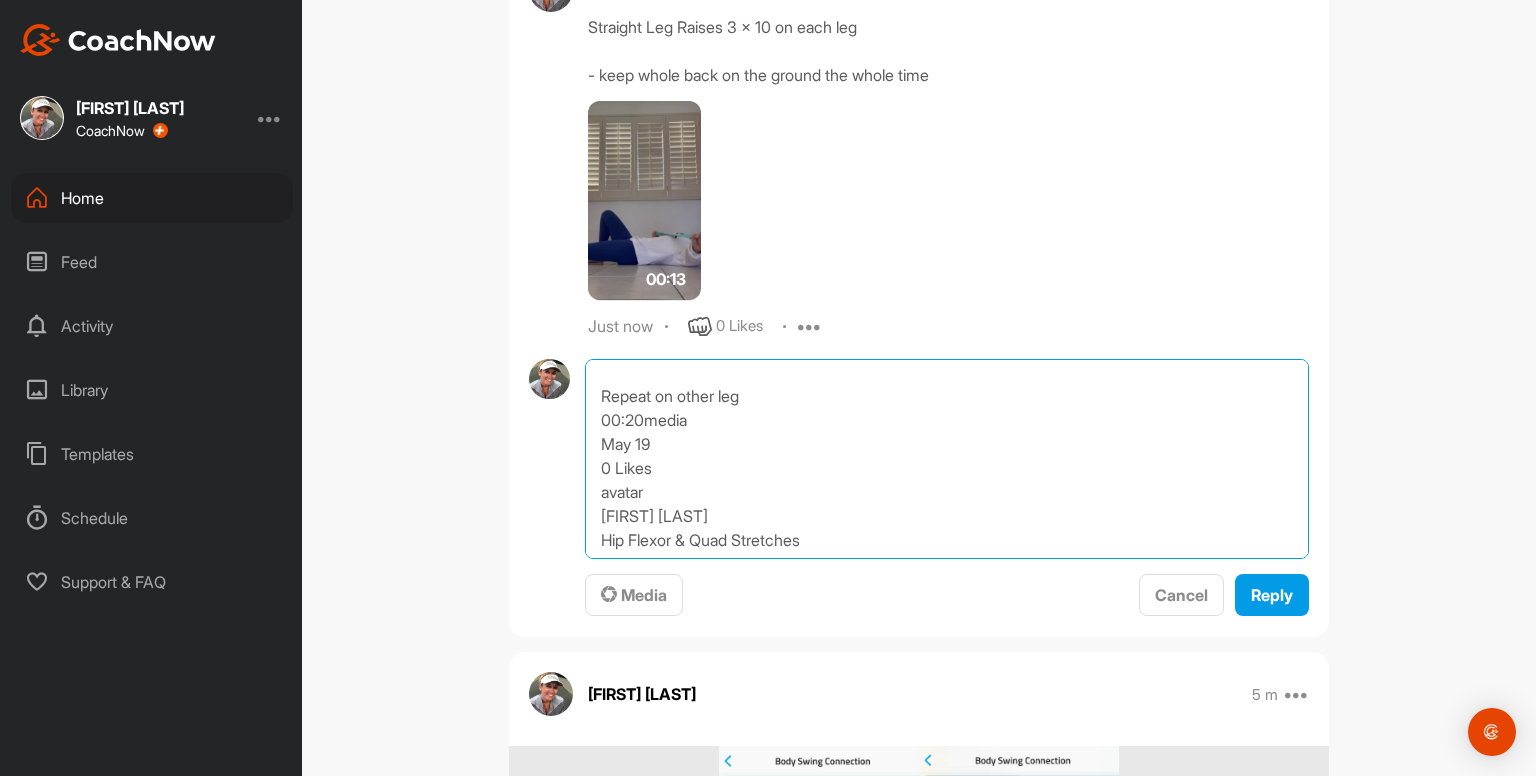 scroll, scrollTop: 144, scrollLeft: 0, axis: vertical 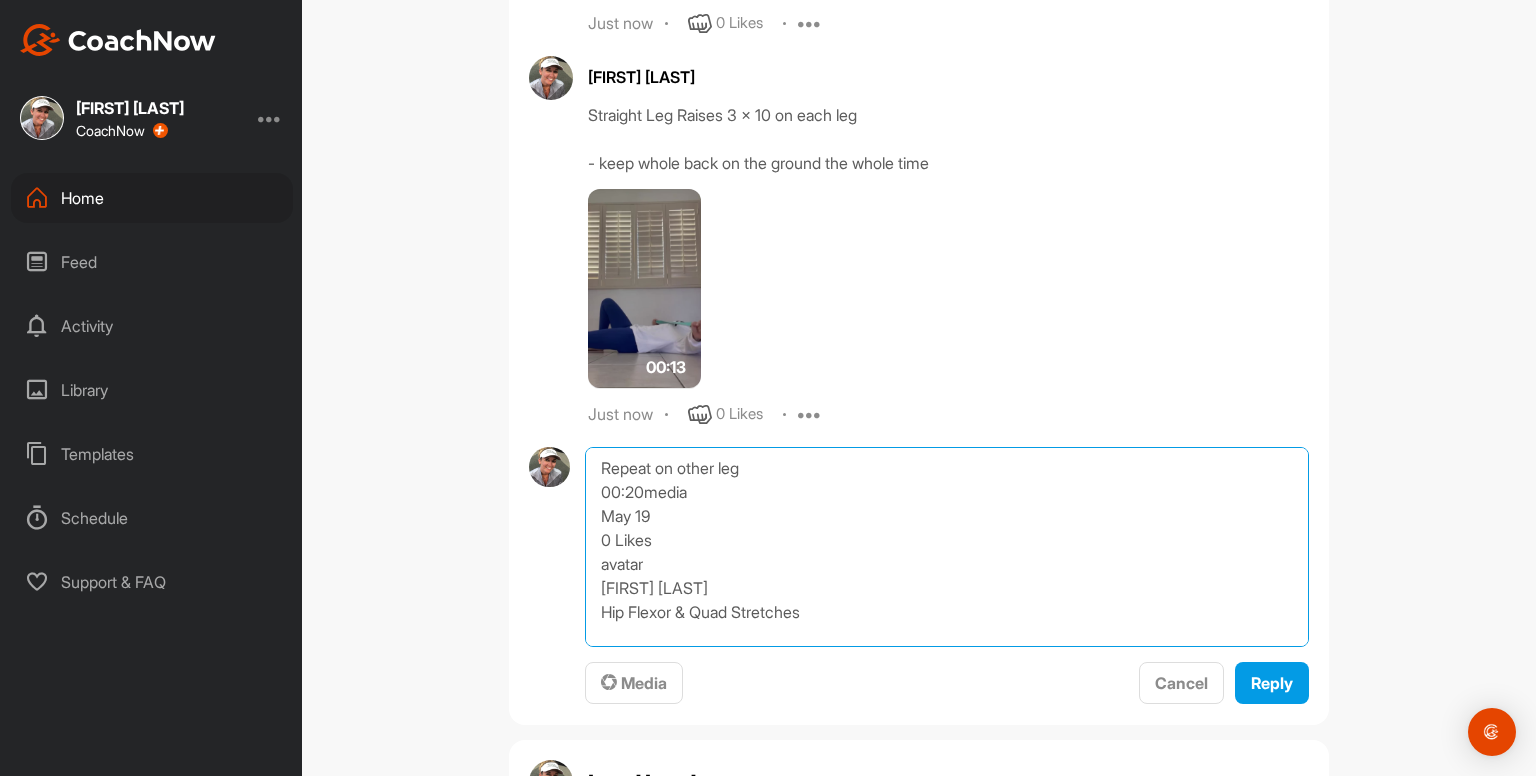 type on "Straight Leg Raises 3 x 10
- keep whole back on the ground the whole time
00:13media
May 19
0 Likes
avatar
Kayleigh franklin
Hamstring Stretches
- 5 deep breaths first off
- pull toes back towards shin - hold for 5 deep breaths
- slowly straight bent leg as far as you can, keeping toes pulled back and hold for 5 deep breaths
Repeat on other leg
00:20media
May 19
0 Likes
avatar
Kayleigh franklin
Hip Flexor & Quad Stretches
- keep pelvis tucked under the whole time
- hold for 5 deep breaths when arm is in the air
Repeat on other leg
00:29media
May 19
0 Likes
avatar
Kayleigh franklin
Side Stretch
- cross outside ankle over
- reach outside arm up and hold something
- push hip out
- try and think about expanding ribcage as you breathe
- hold for at least 5 deep breaths each side" 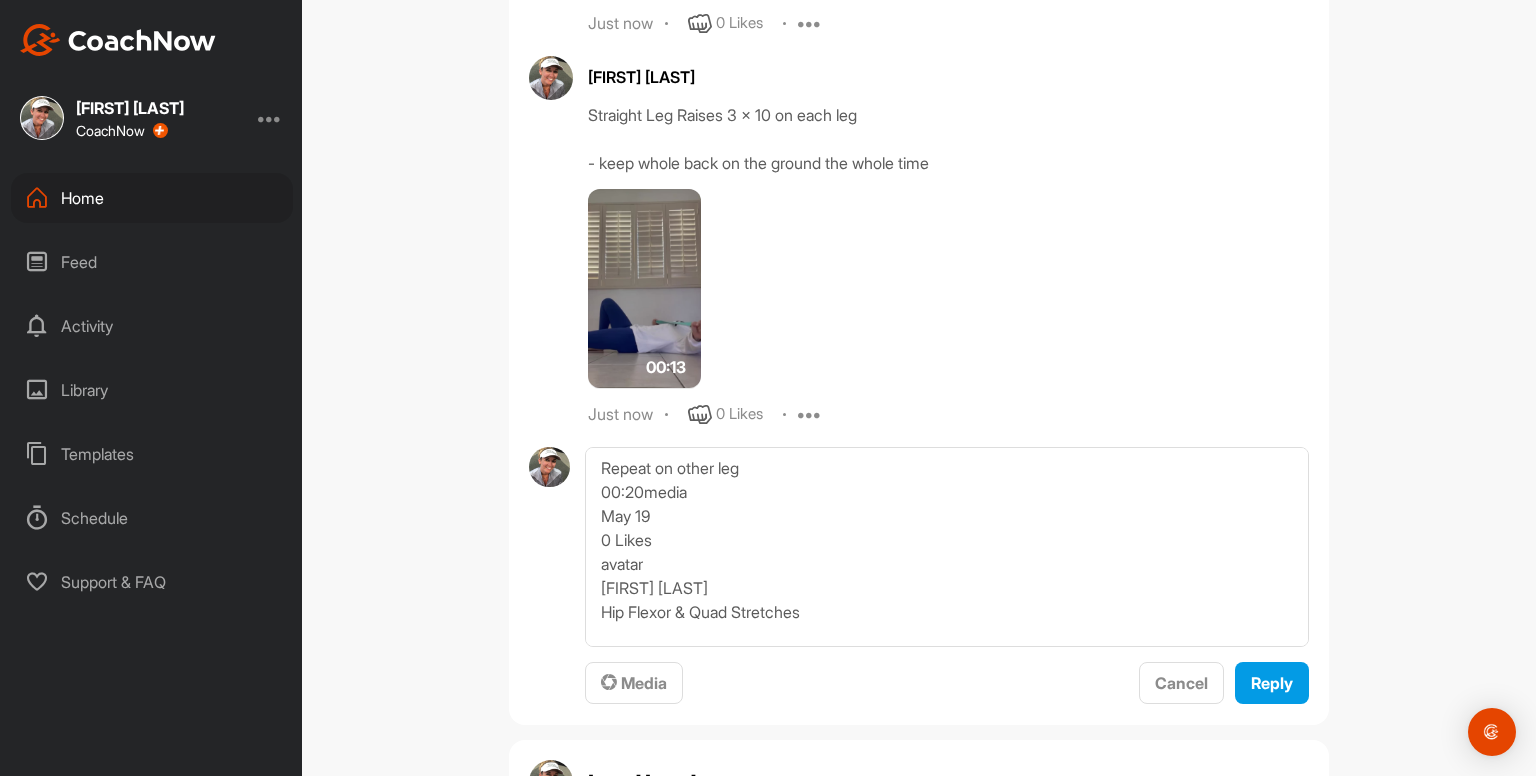 click at bounding box center (810, 415) 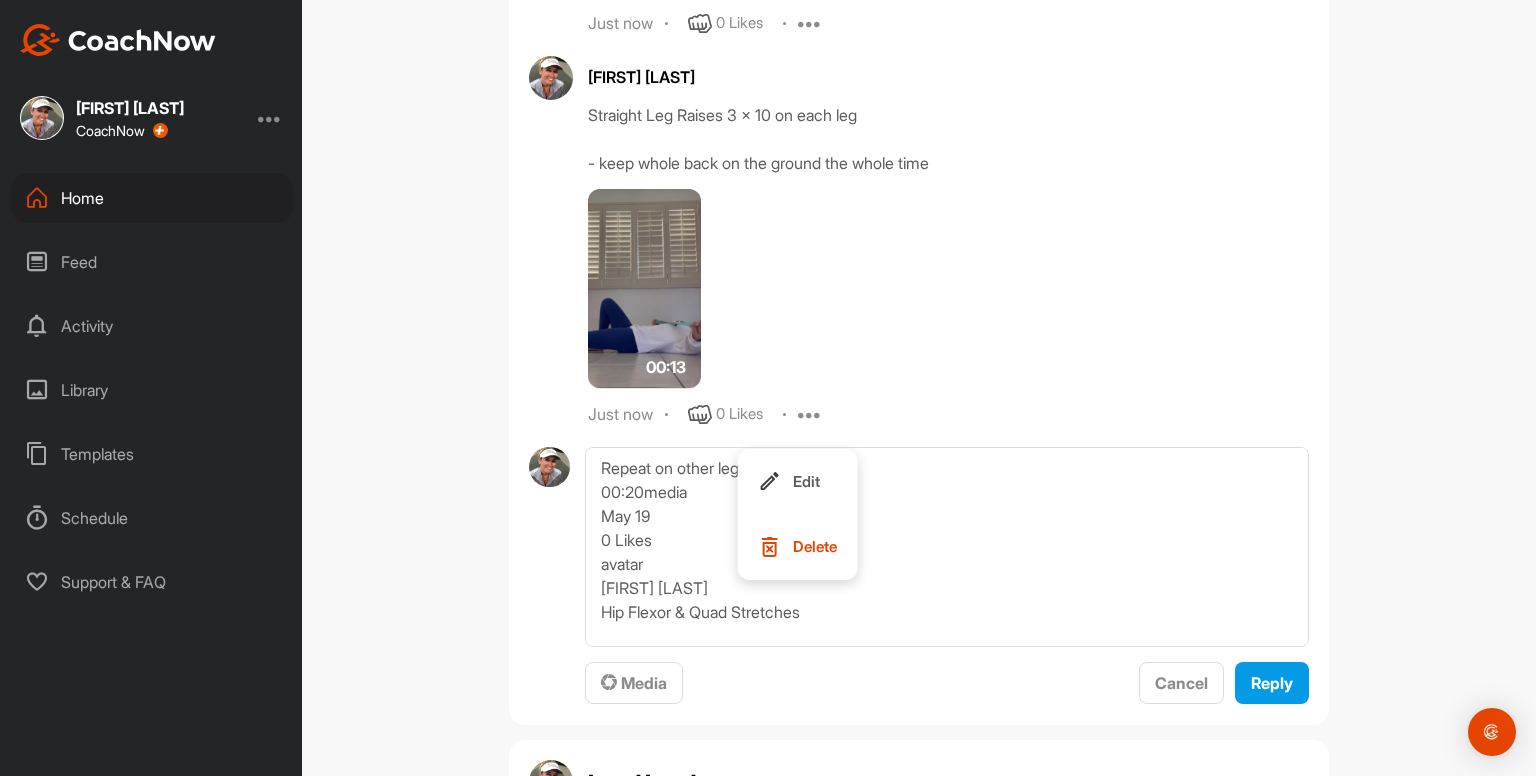 click on "Edit" at bounding box center [806, 481] 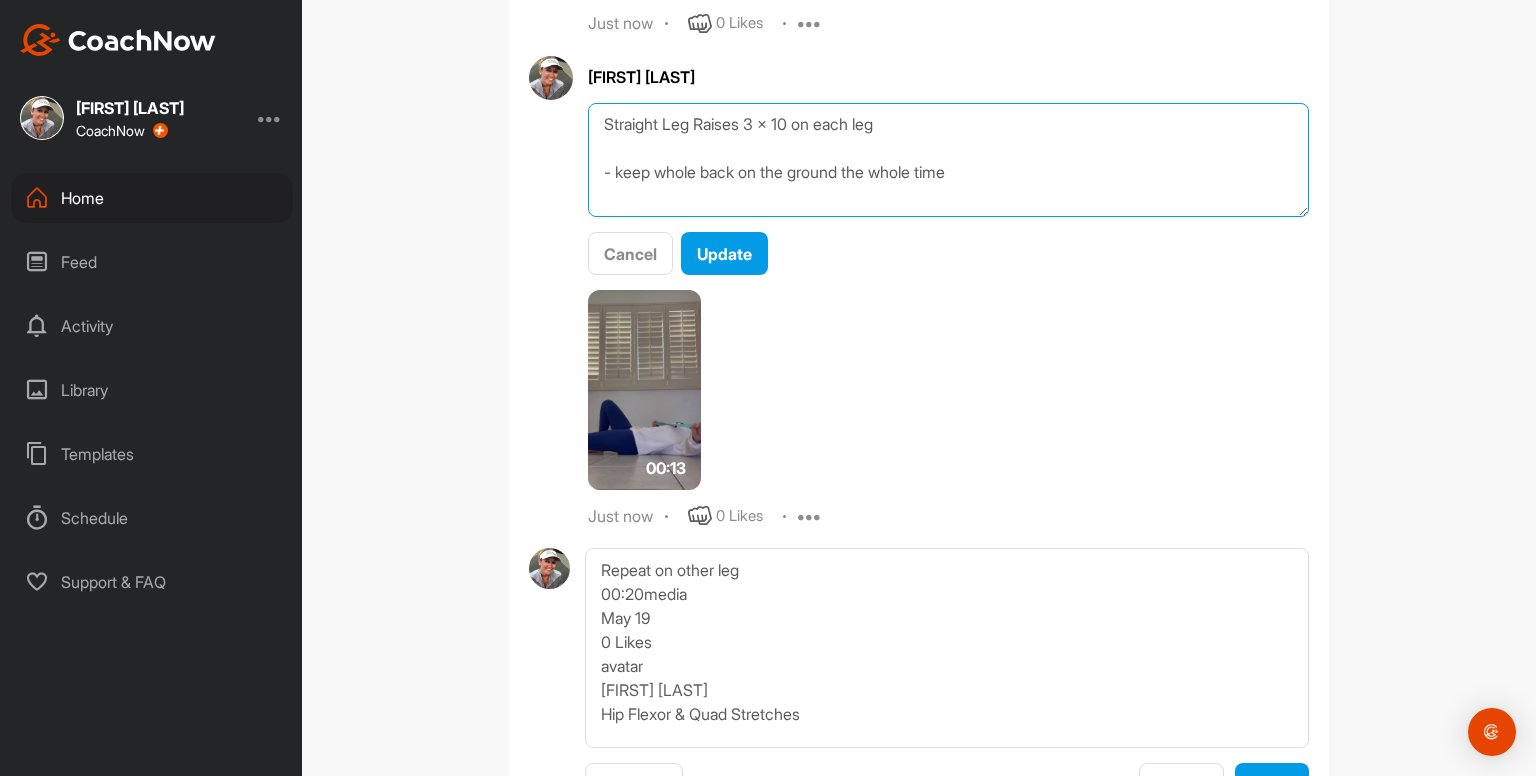 click on "Straight Leg Raises 3 x 10 on each leg
- keep whole back on the ground the whole time" at bounding box center [948, 160] 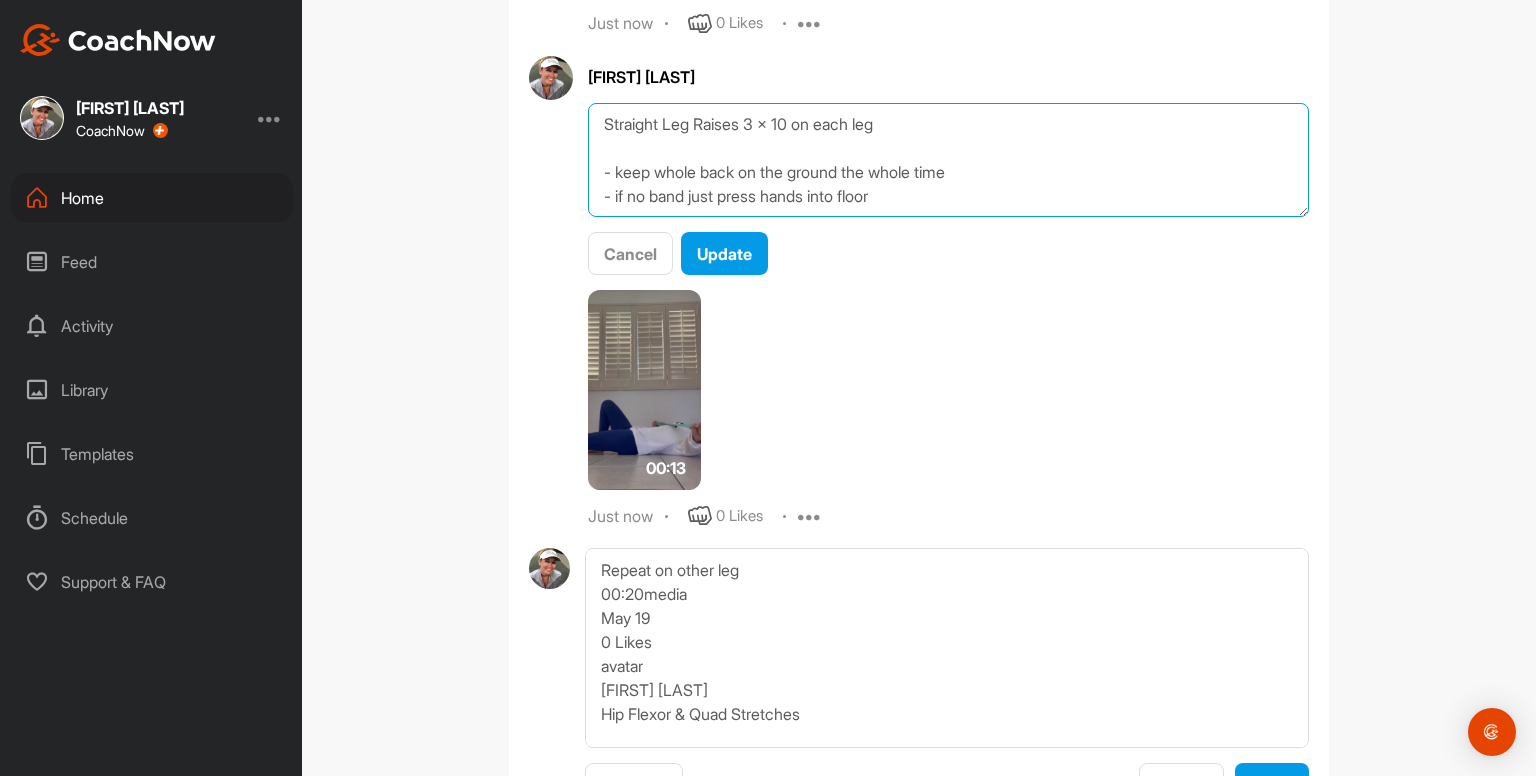 type on "Straight Leg Raises 3 x 10 on each leg
- keep whole back on the ground the whole time
- if no band just press hands into floor" 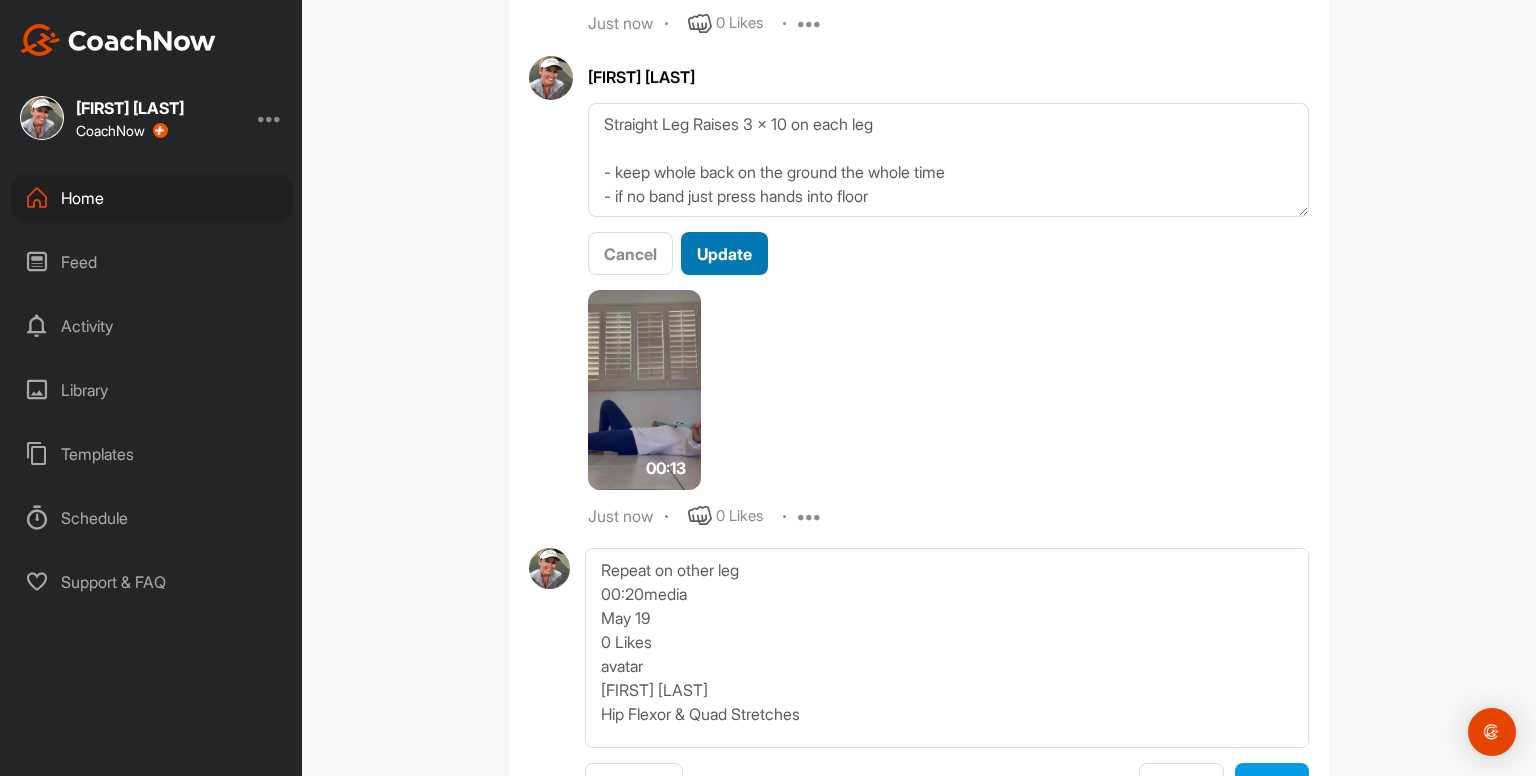 click on "Update" at bounding box center (724, 254) 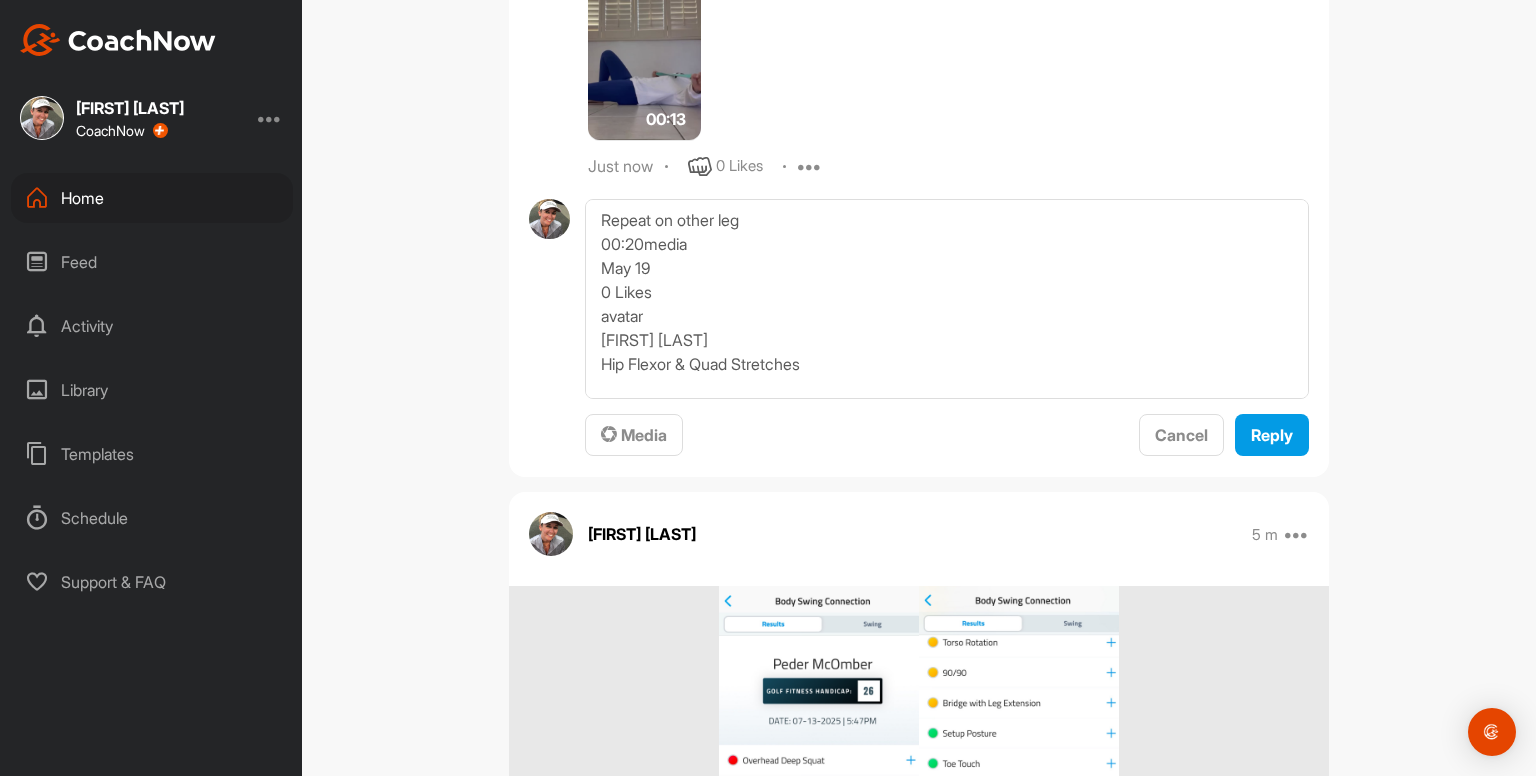 scroll, scrollTop: 7248, scrollLeft: 0, axis: vertical 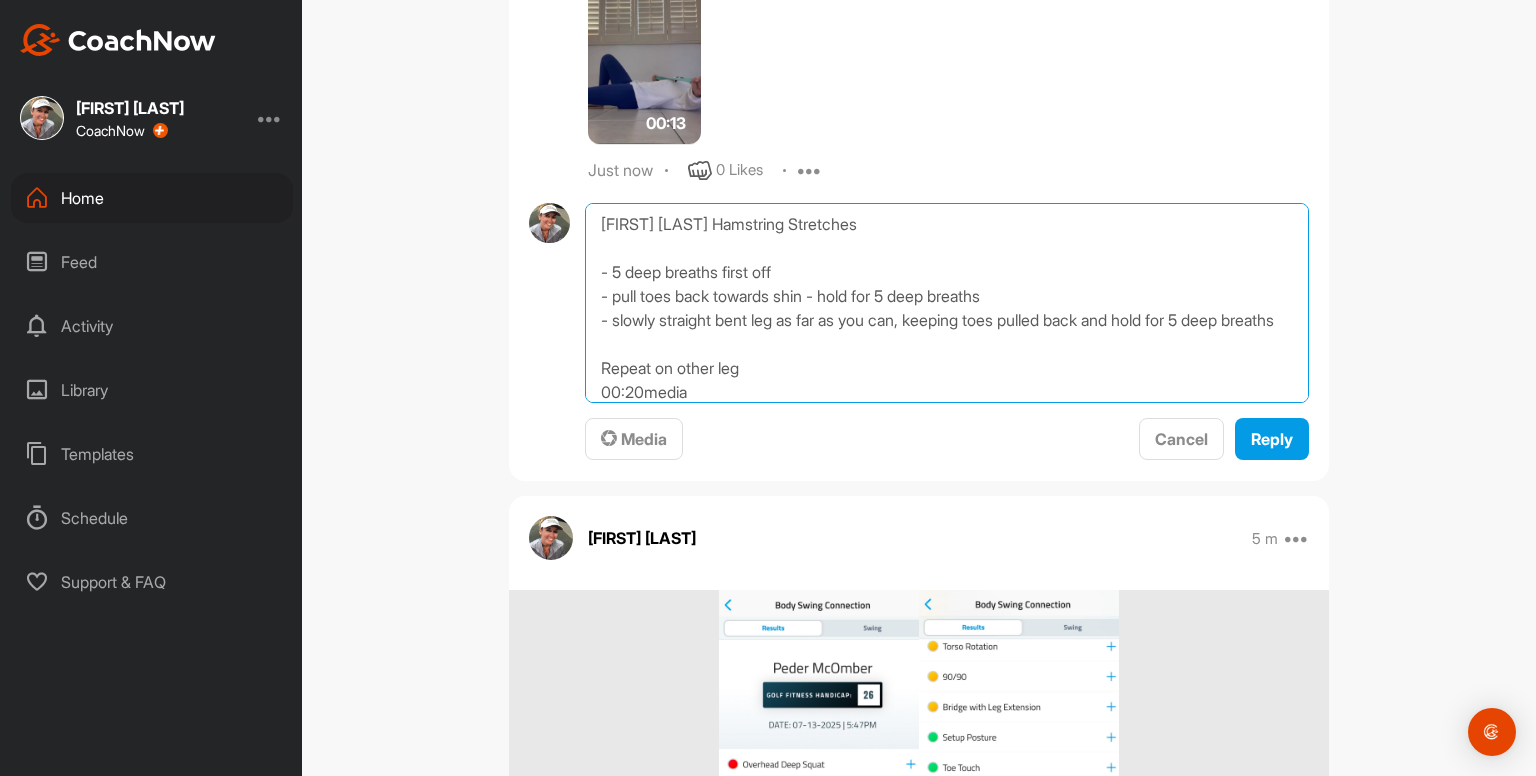 drag, startPoint x: 589, startPoint y: 265, endPoint x: 563, endPoint y: 91, distance: 175.93181 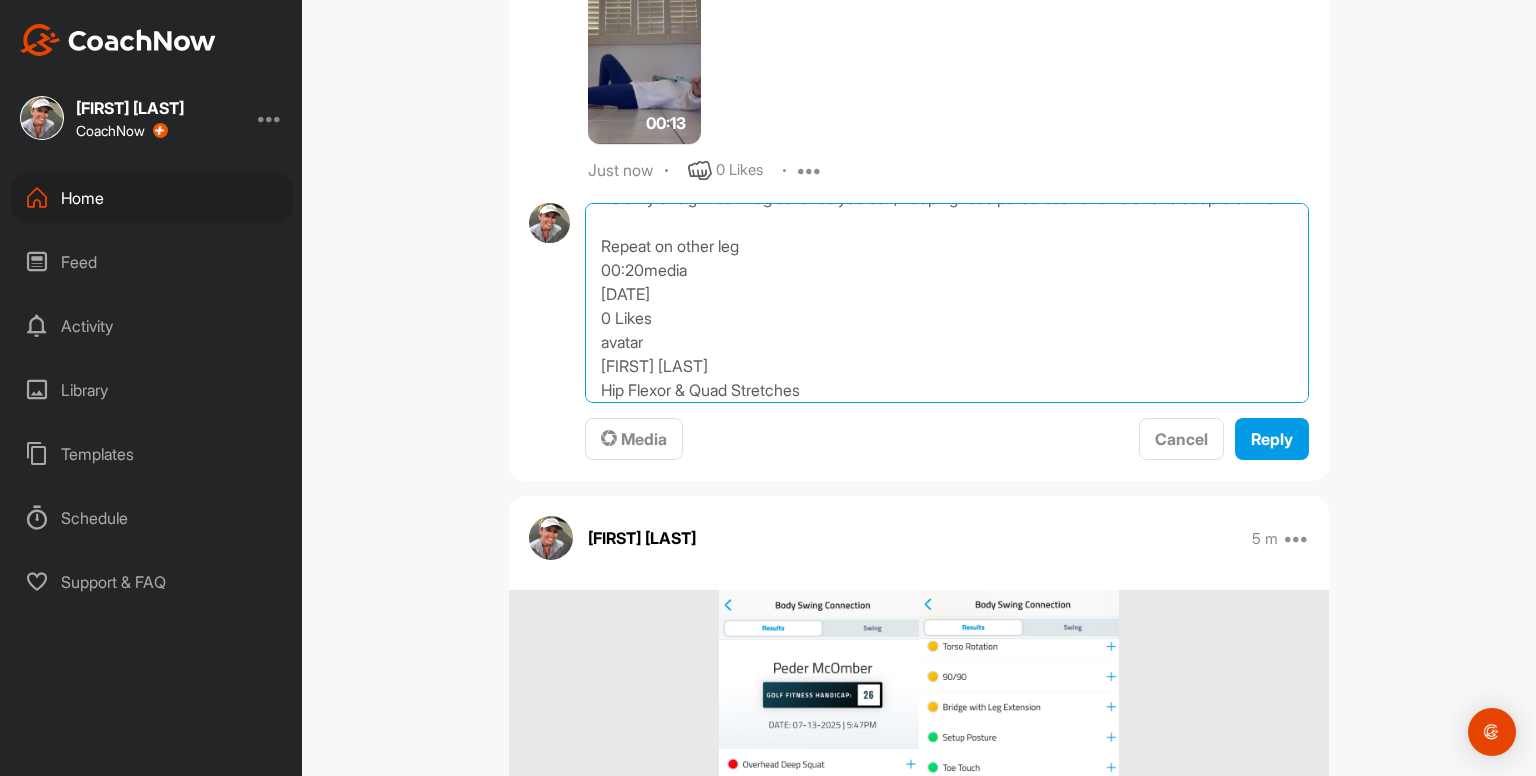 scroll, scrollTop: 144, scrollLeft: 0, axis: vertical 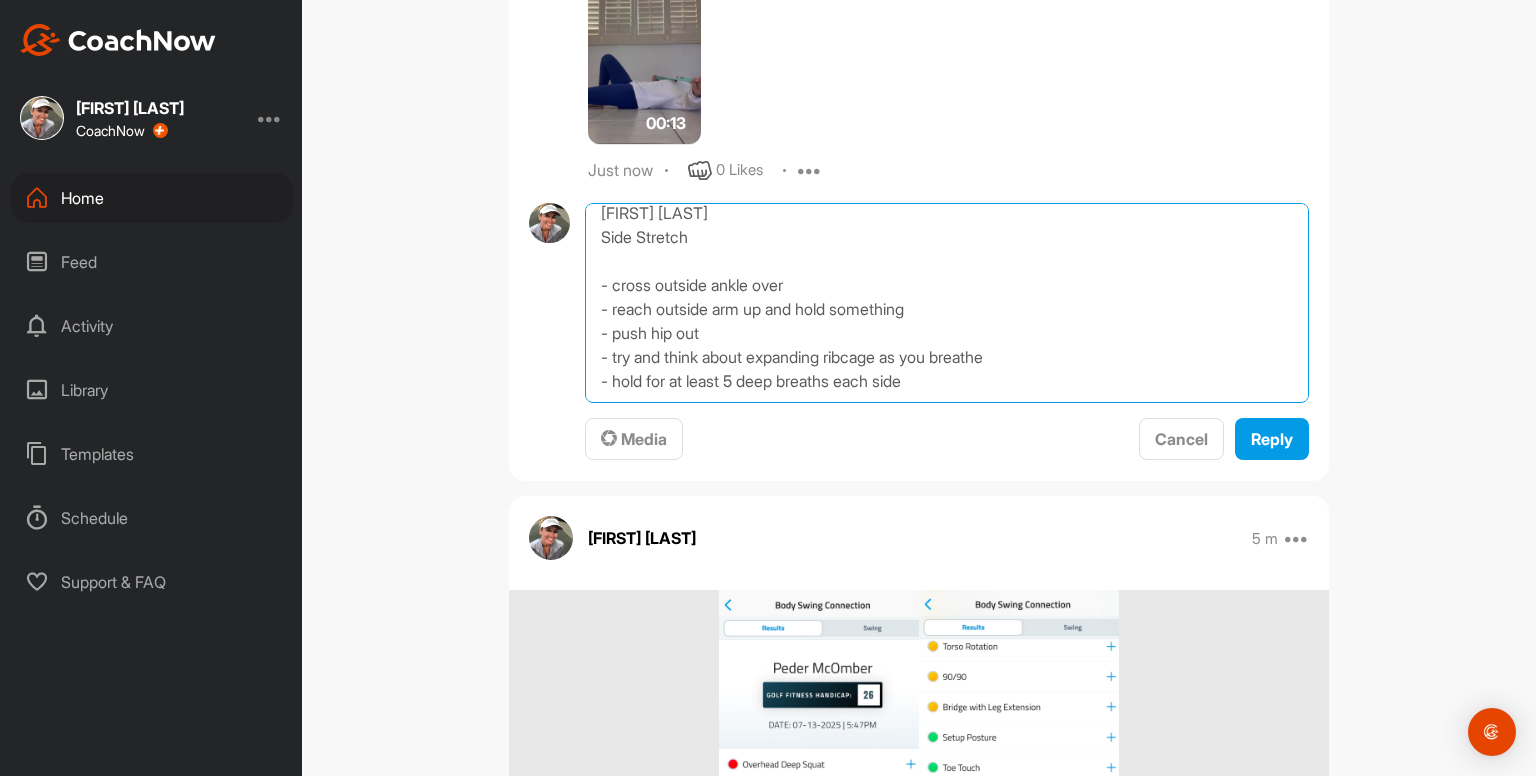 drag, startPoint x: 588, startPoint y: 261, endPoint x: 1004, endPoint y: 466, distance: 463.76825 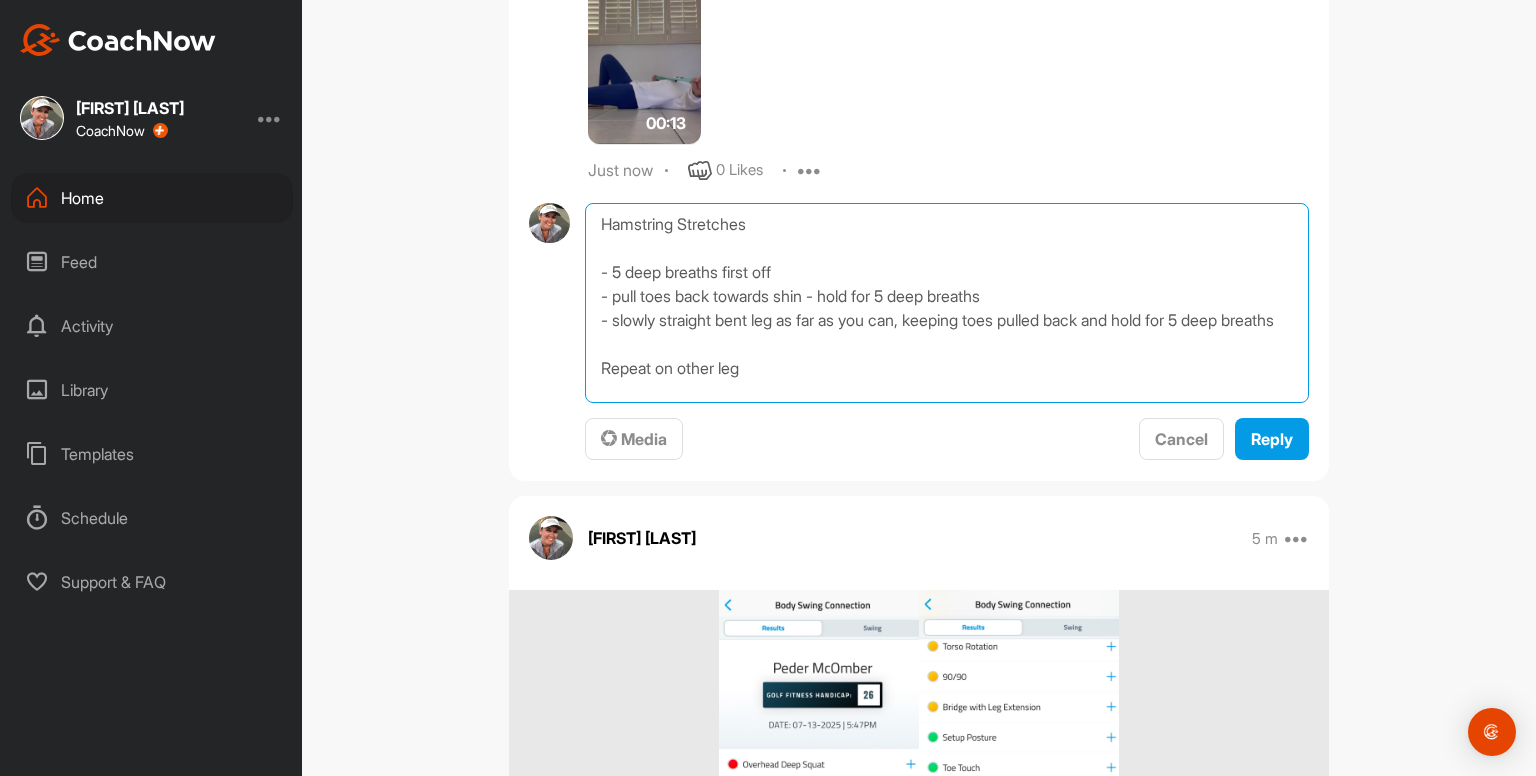 scroll, scrollTop: 10, scrollLeft: 0, axis: vertical 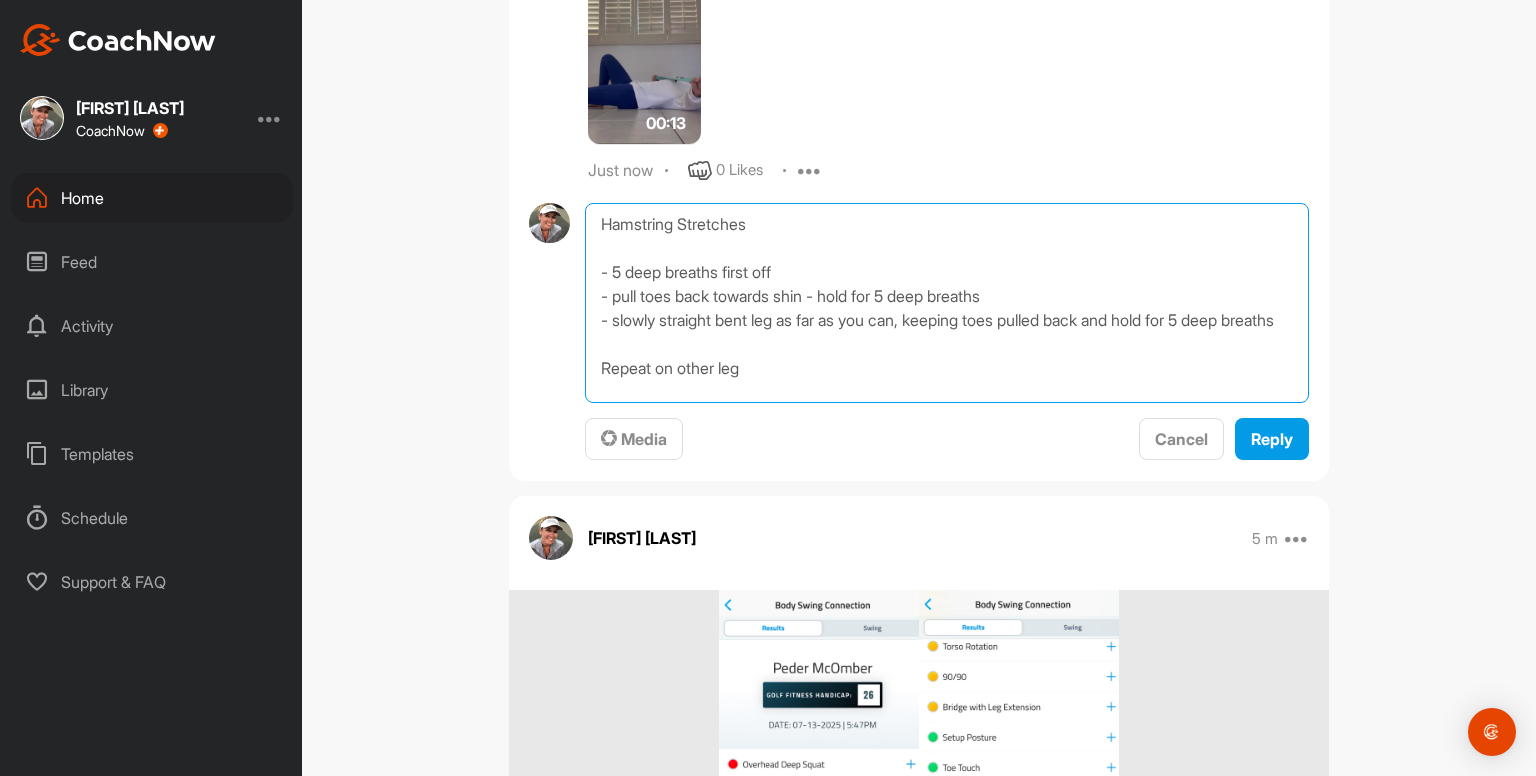 type on "Hamstring Stretches
- 5 deep breaths first off
- pull toes back towards shin - hold for 5 deep breaths
- slowly straight bent leg as far as you can, keeping toes pulled back and hold for 5 deep breaths
Repeat on other leg" 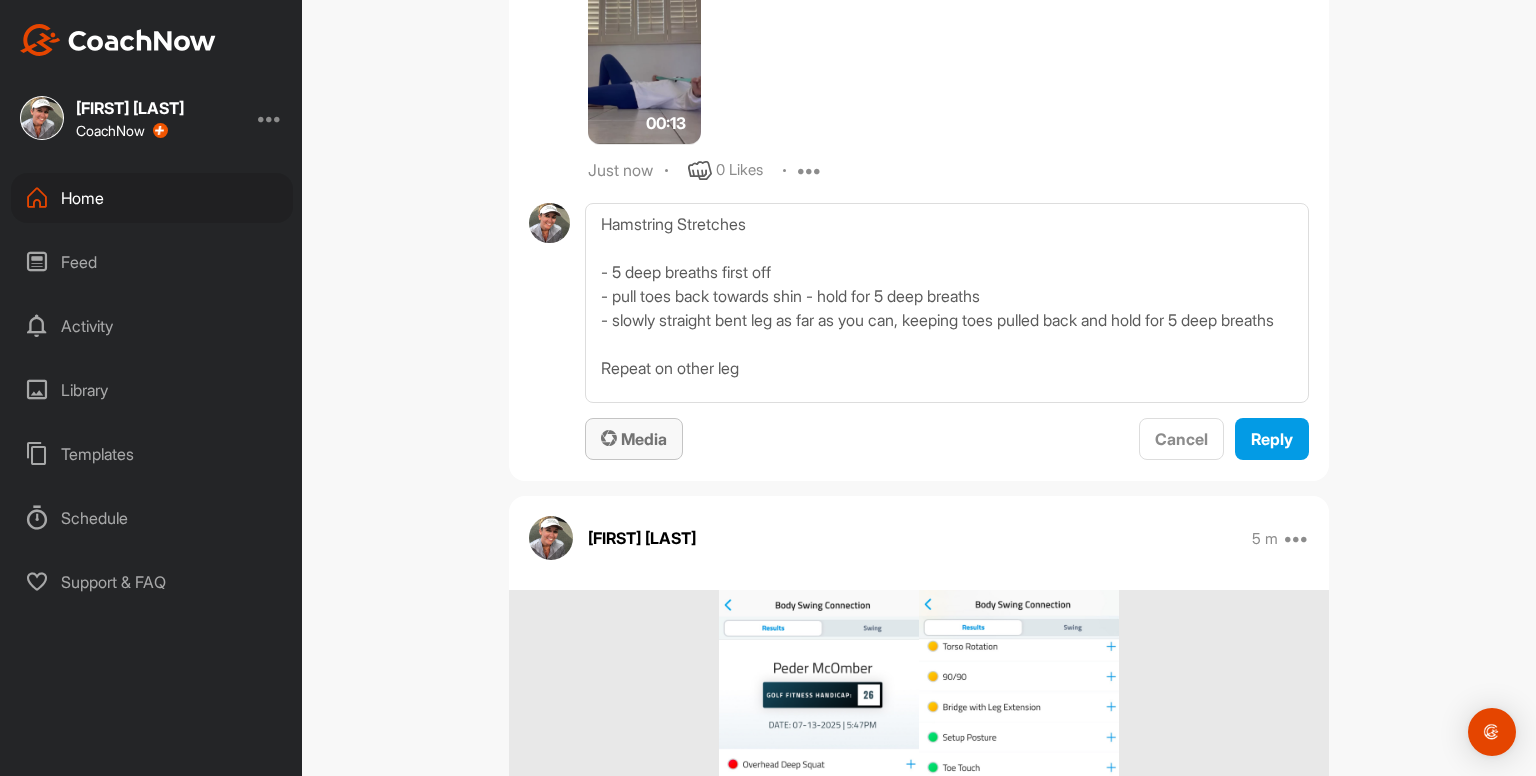 click on "Media" at bounding box center [634, 439] 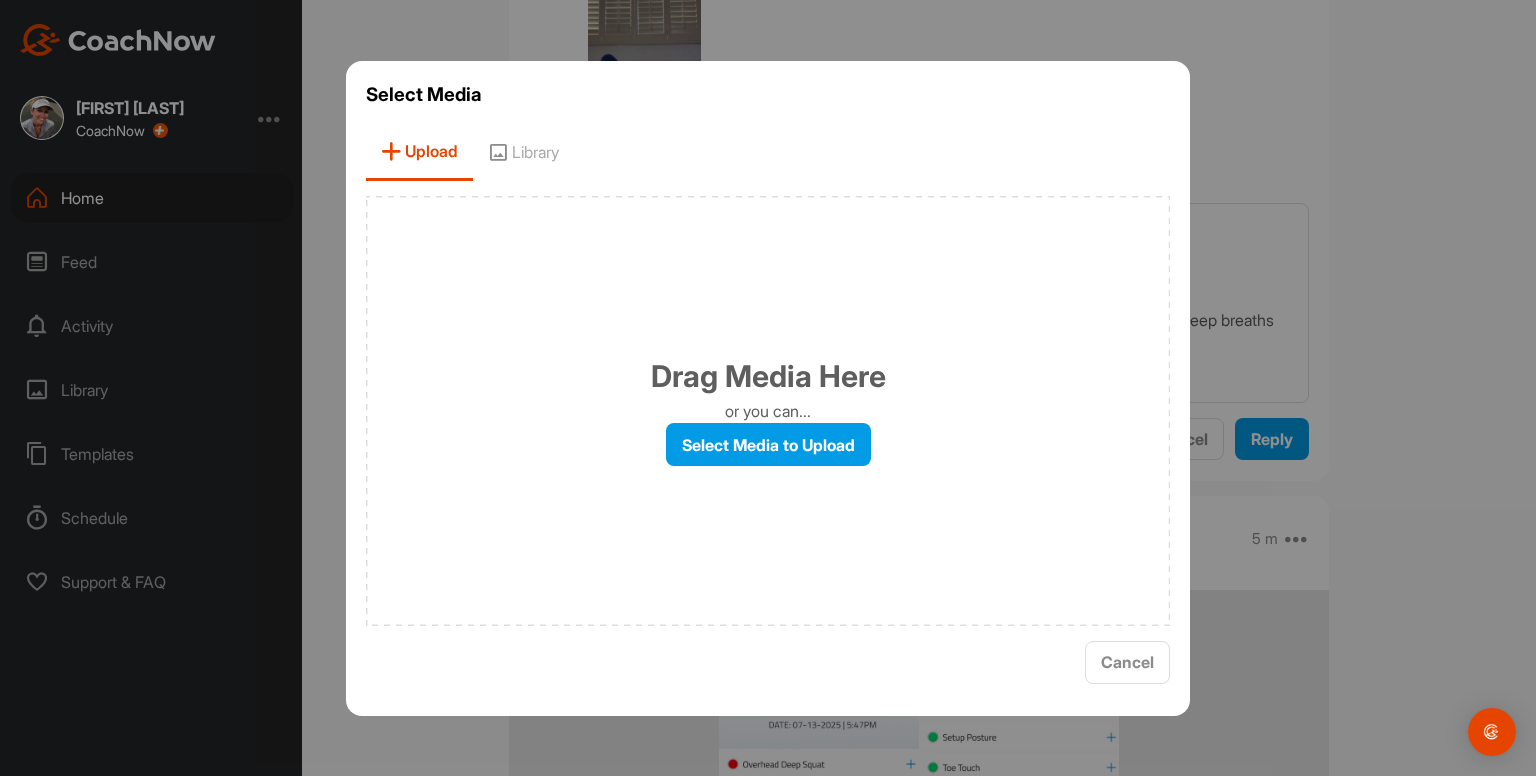 click on "Library" at bounding box center [523, 152] 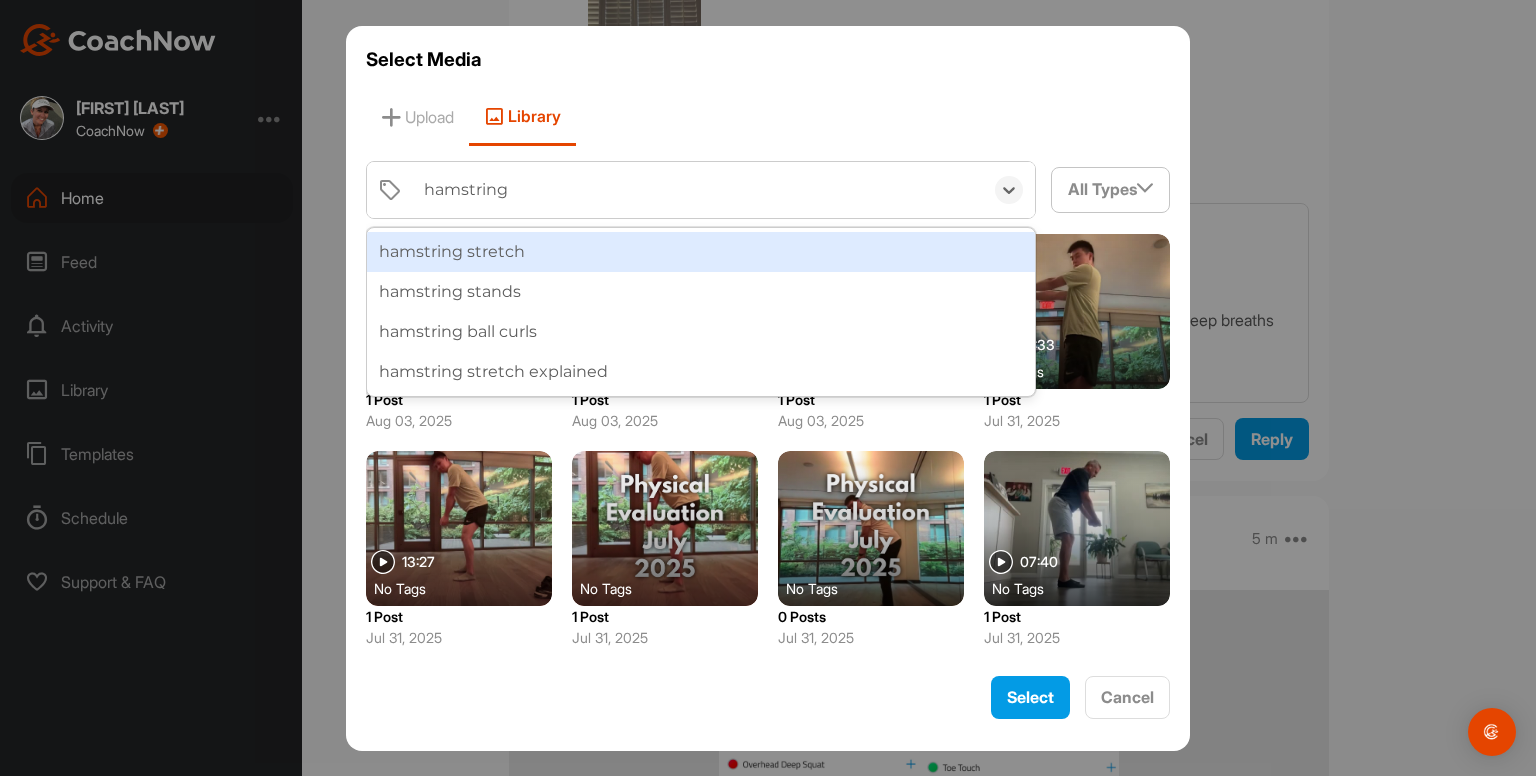 type on "hamstring s" 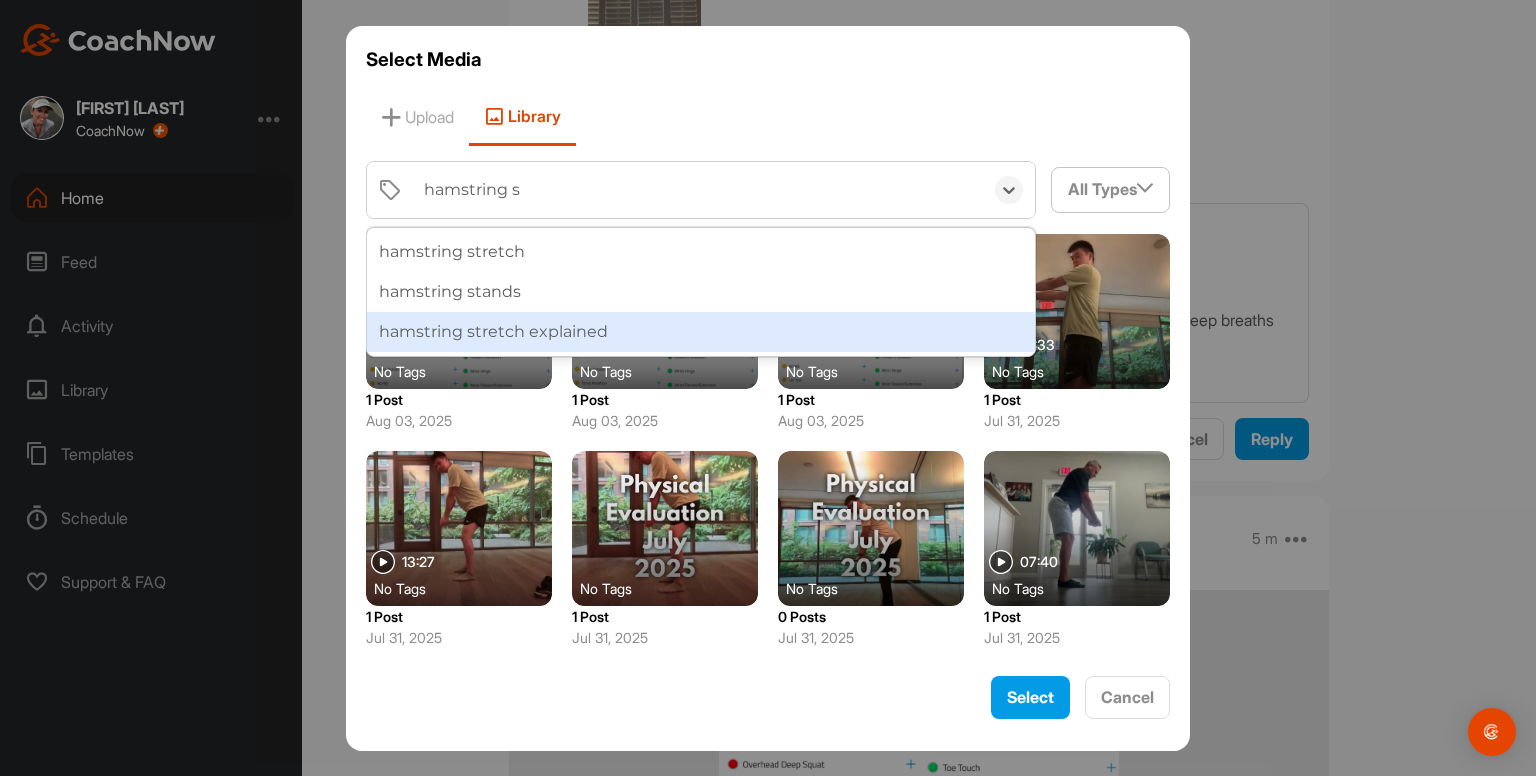 click on "hamstring stretch explained" at bounding box center (701, 332) 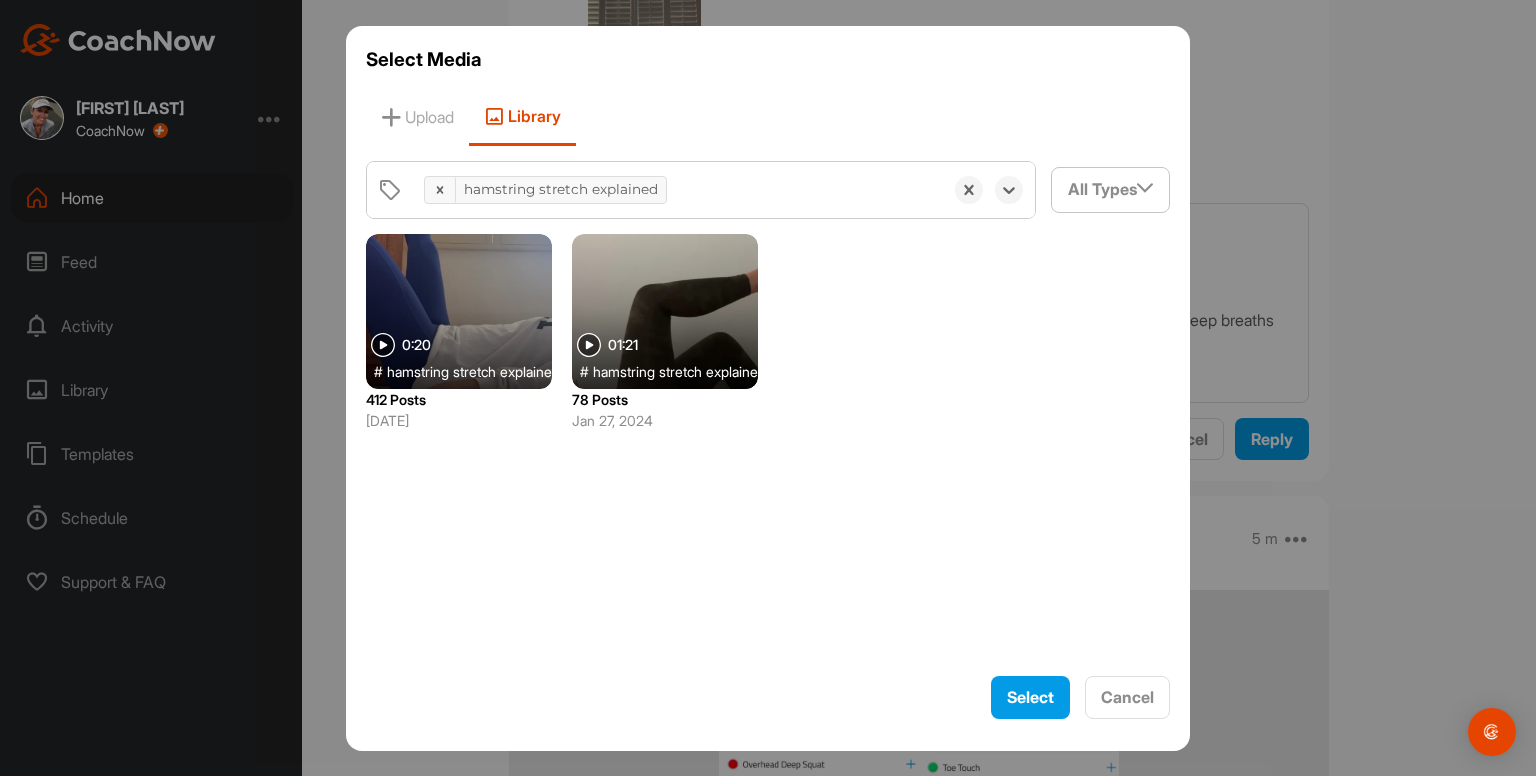 click at bounding box center [459, 311] 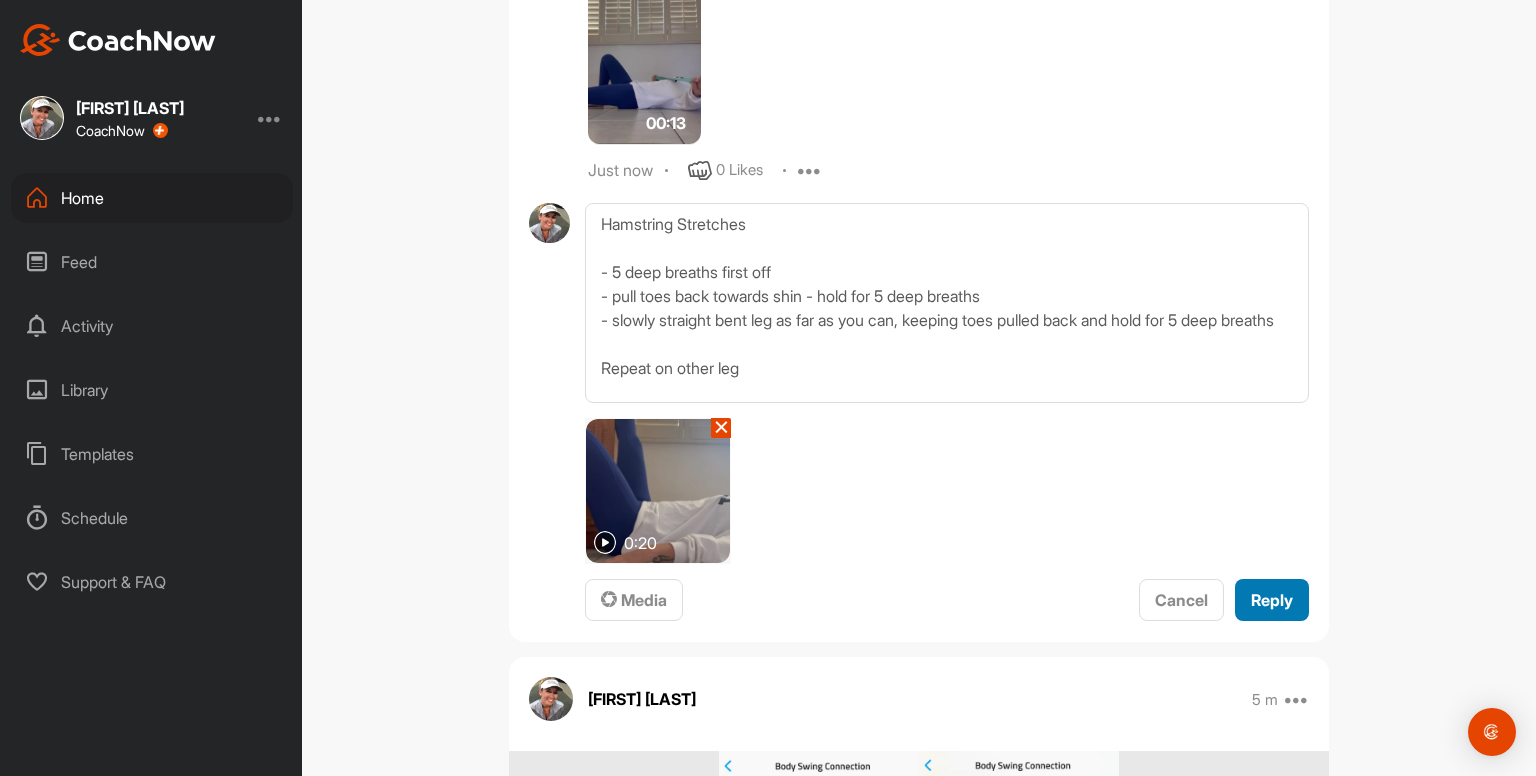 click on "Reply" at bounding box center [1272, 600] 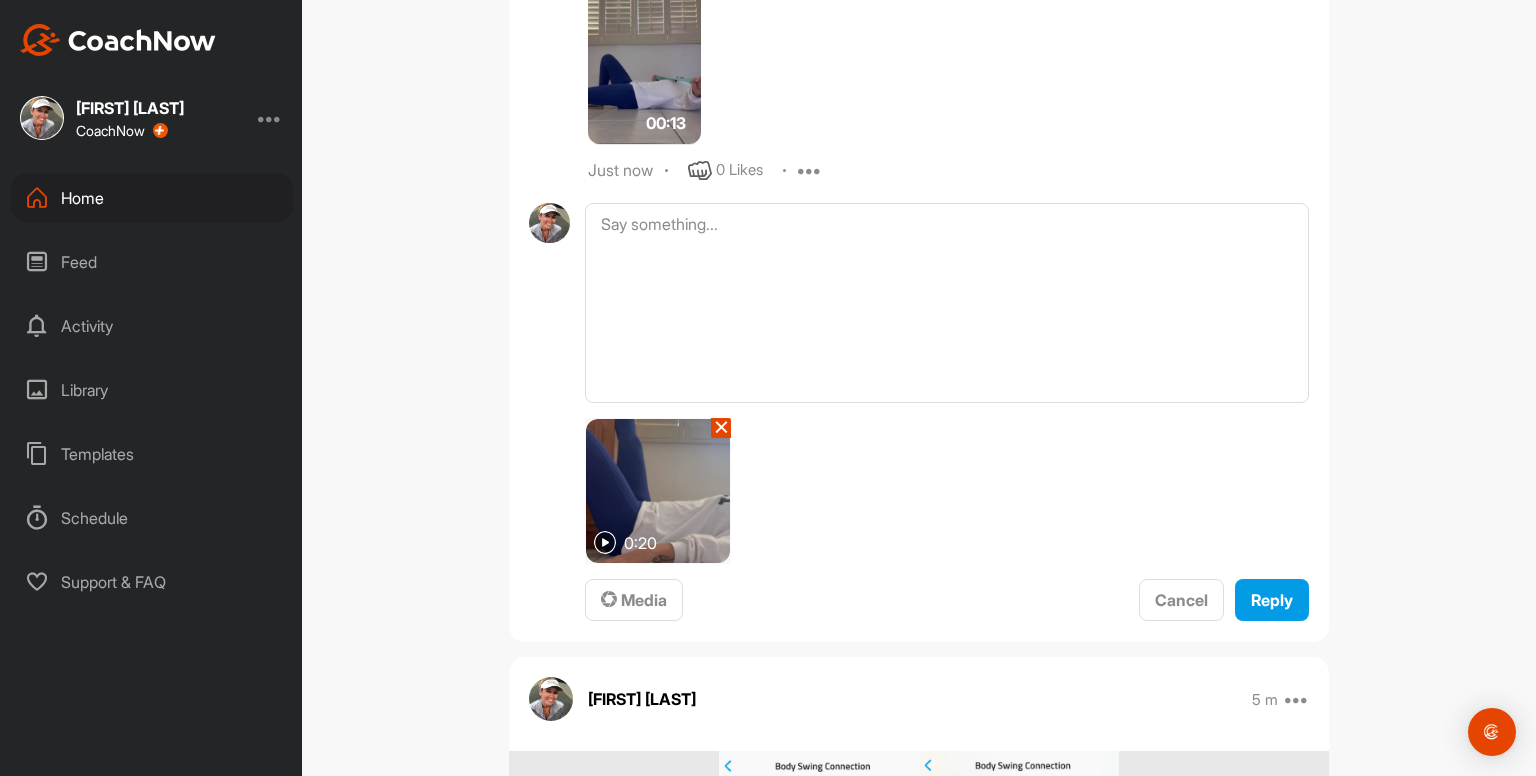 scroll, scrollTop: 0, scrollLeft: 0, axis: both 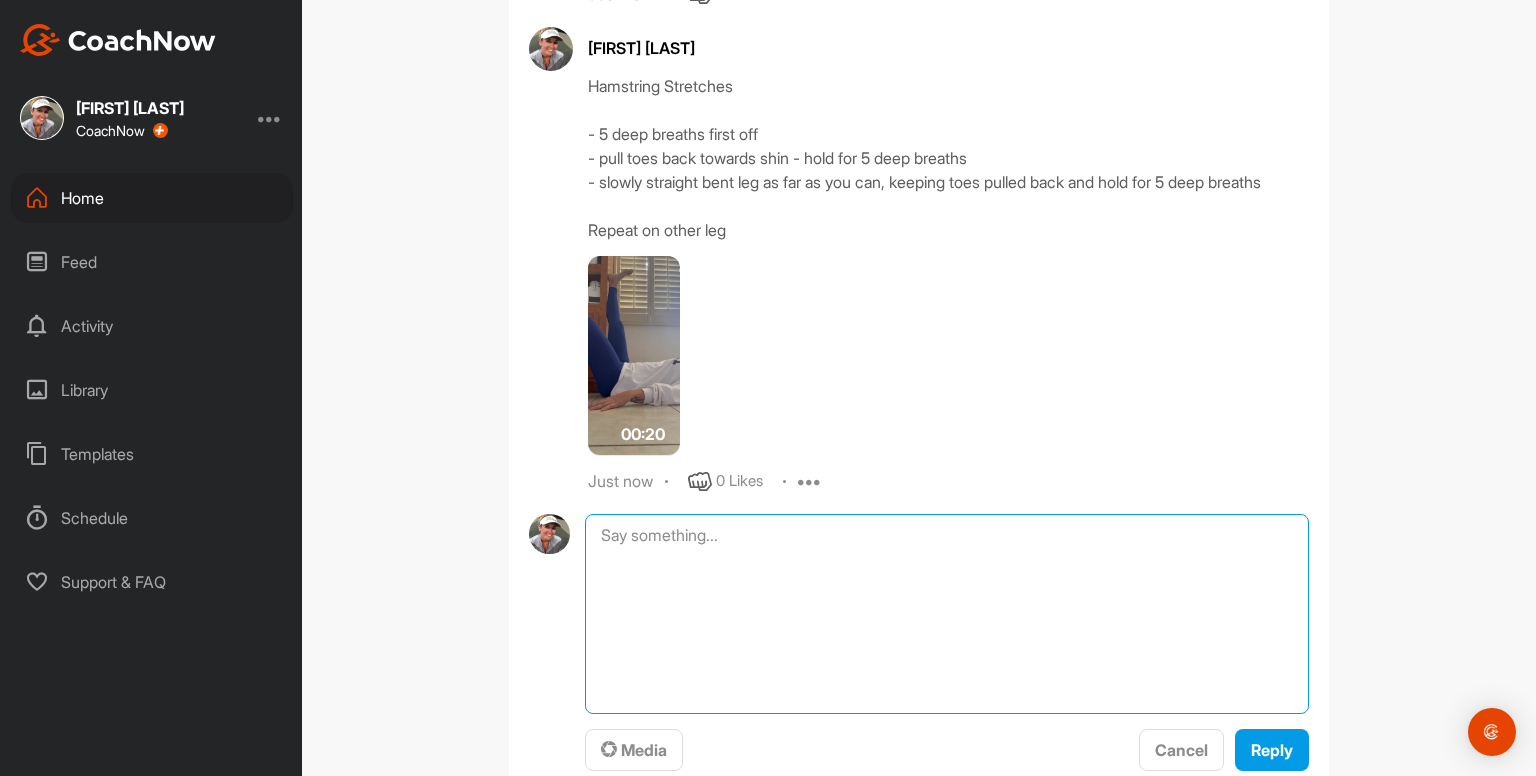 click at bounding box center (947, 614) 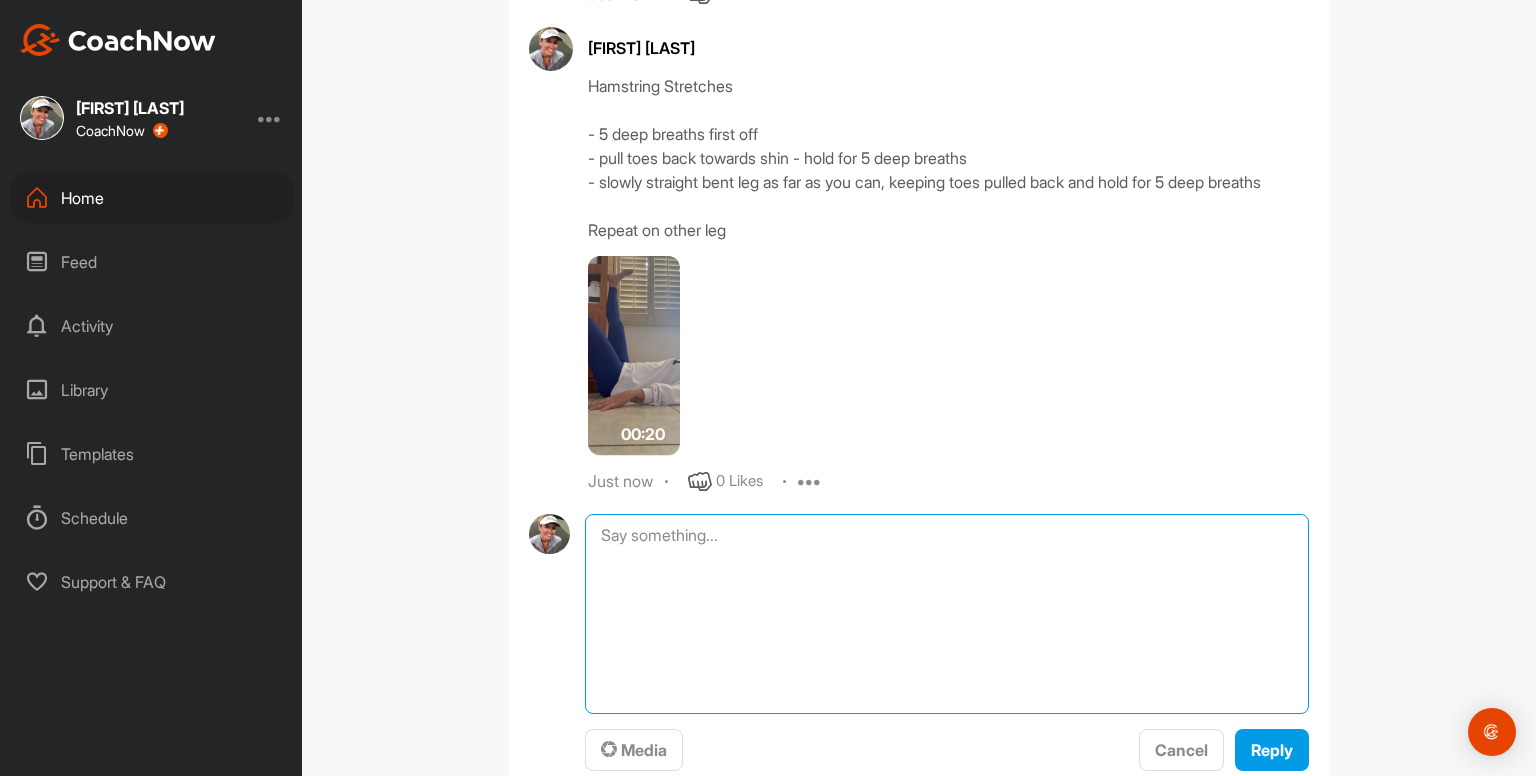 paste on "Straight Leg Raises 3 x 10
- keep whole back on the ground the whole time
00:13media
May 19
0 Likes
avatar
Kayleigh franklin
Hamstring Stretches
- 5 deep breaths first off
- pull toes back towards shin - hold for 5 deep breaths
- slowly straight bent leg as far as you can, keeping toes pulled back and hold for 5 deep breaths
Repeat on other leg
00:20media
May 19
0 Likes
avatar
Kayleigh franklin
Hip Flexor & Quad Stretches
- keep pelvis tucked under the whole time
- hold for 5 deep breaths when arm is in the air
Repeat on other leg
00:29media
May 19
0 Likes
avatar
Kayleigh franklin
Side Stretch
- cross outside ankle over
- reach outside arm up and hold something
- push hip out
- try and think about expanding ribcage as you breathe
- hold for at least 5 deep breaths each side" 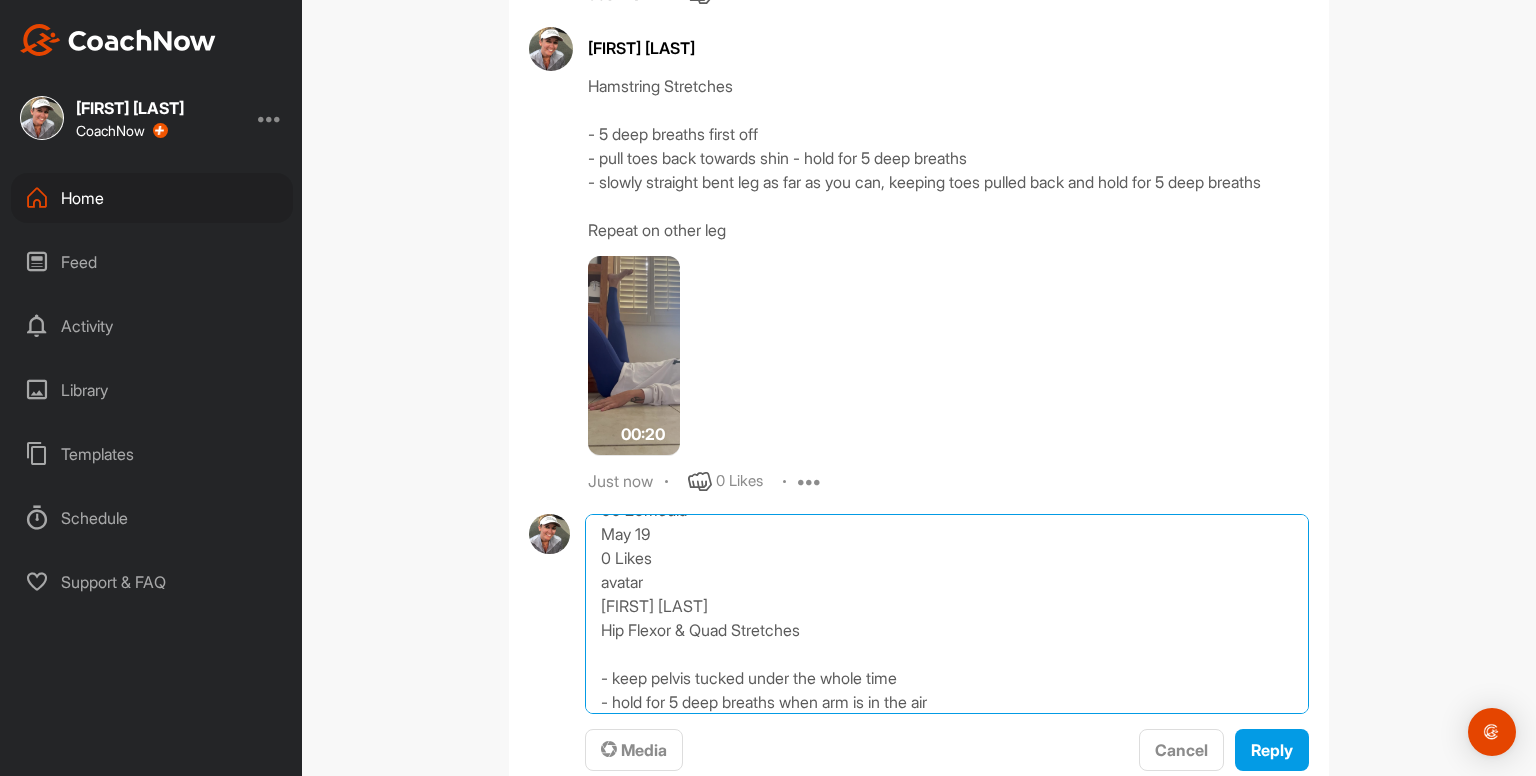 scroll, scrollTop: 0, scrollLeft: 0, axis: both 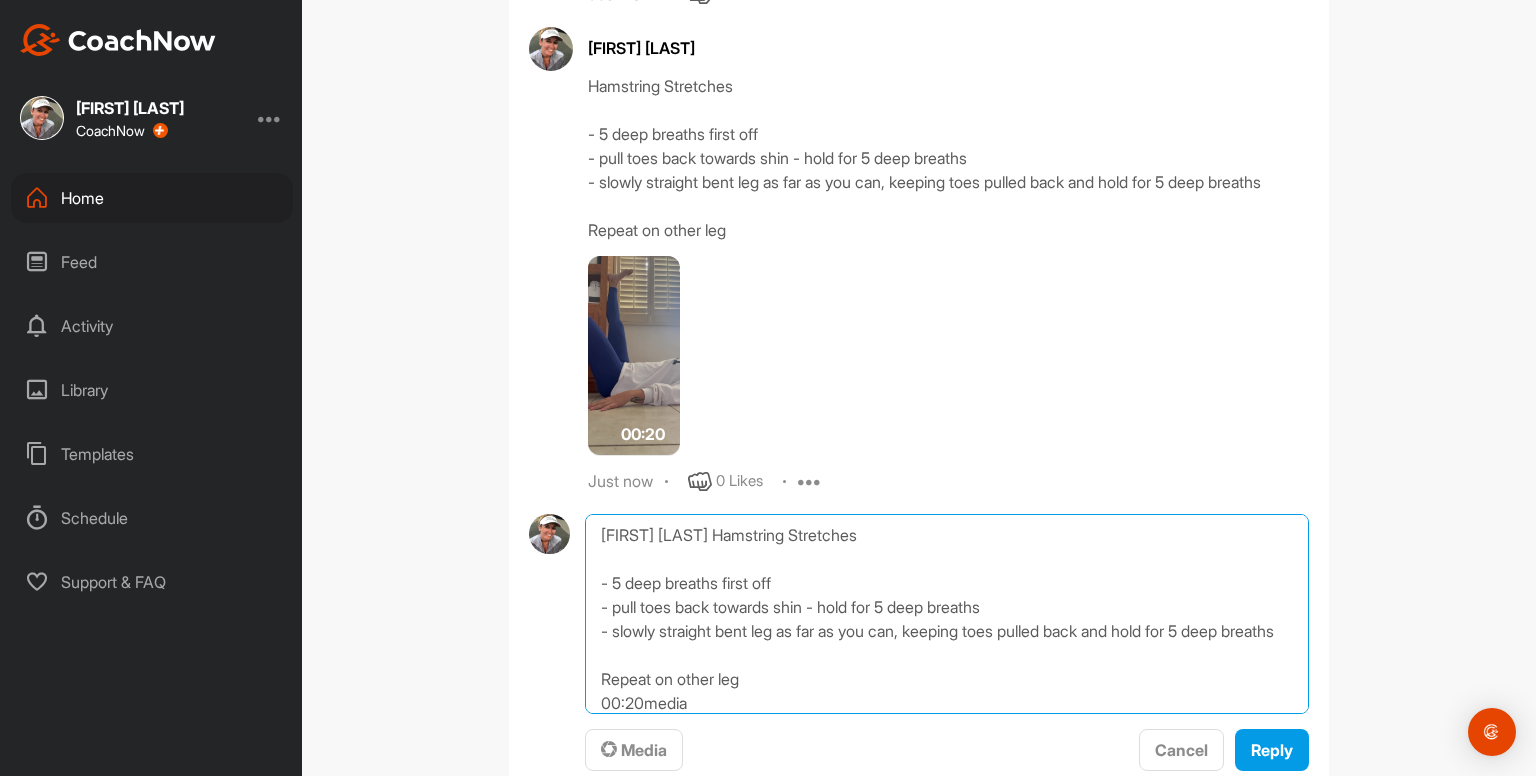 drag, startPoint x: 580, startPoint y: 611, endPoint x: 581, endPoint y: 357, distance: 254.00197 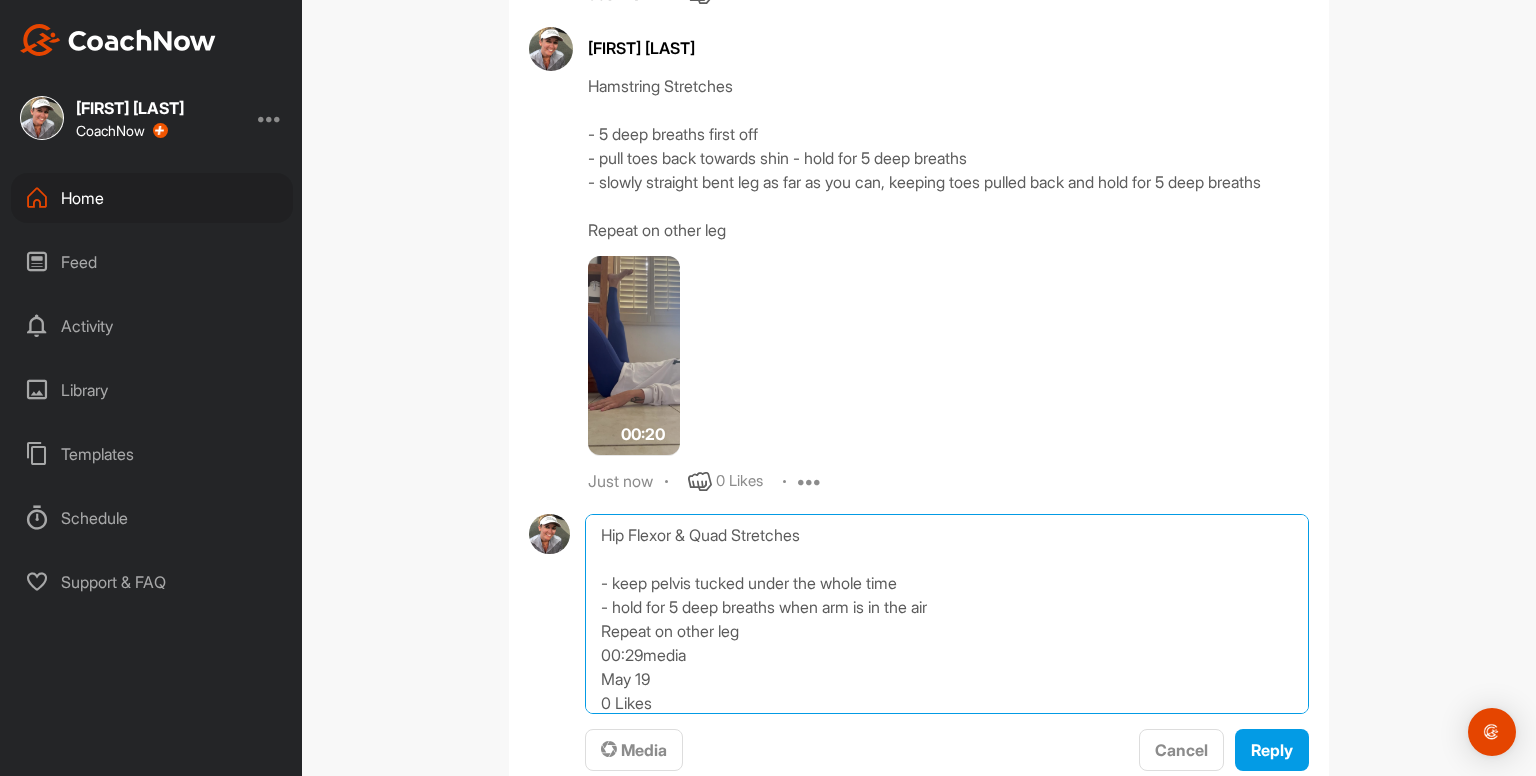 scroll, scrollTop: 226, scrollLeft: 0, axis: vertical 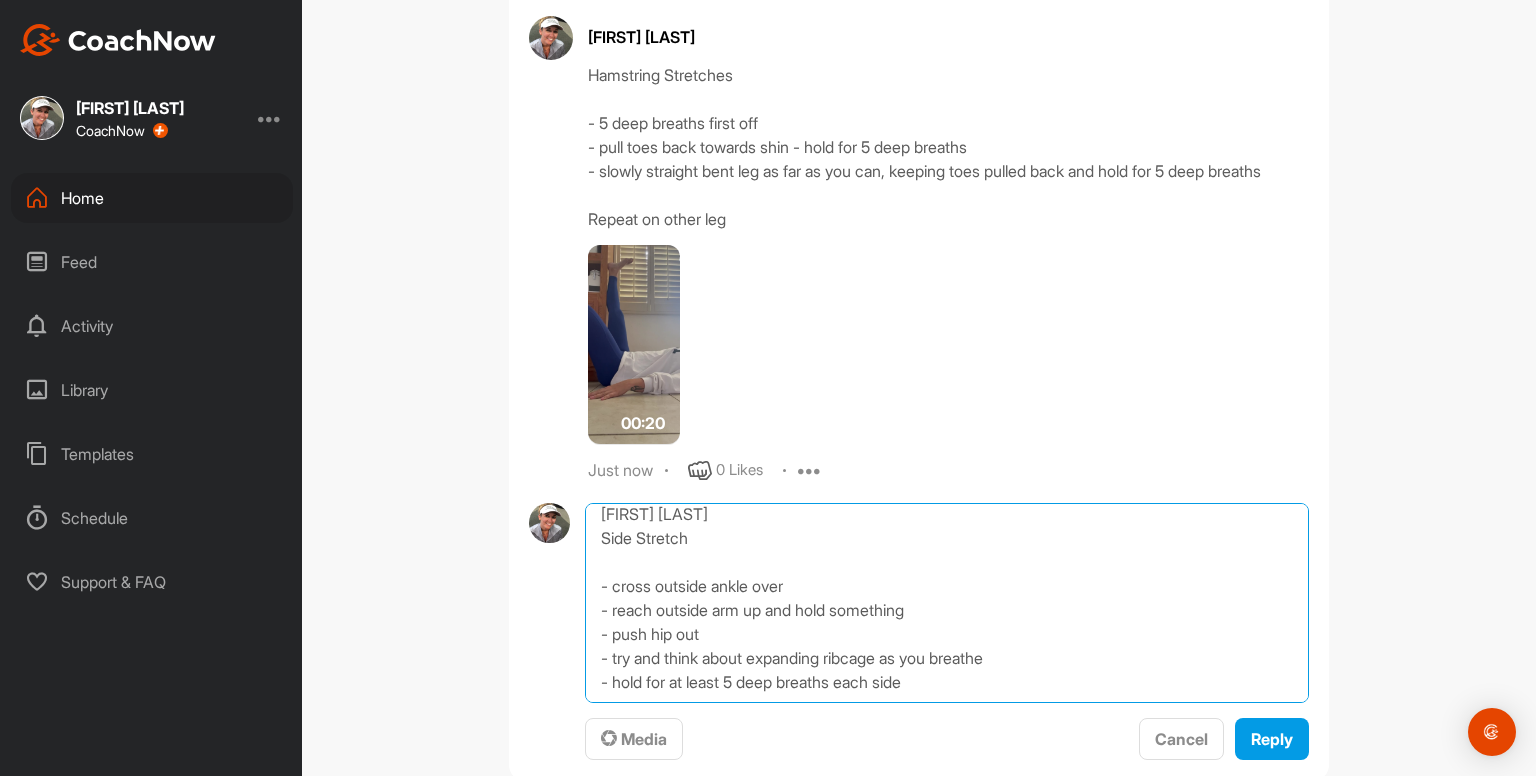 drag, startPoint x: 589, startPoint y: 551, endPoint x: 1036, endPoint y: 761, distance: 493.87143 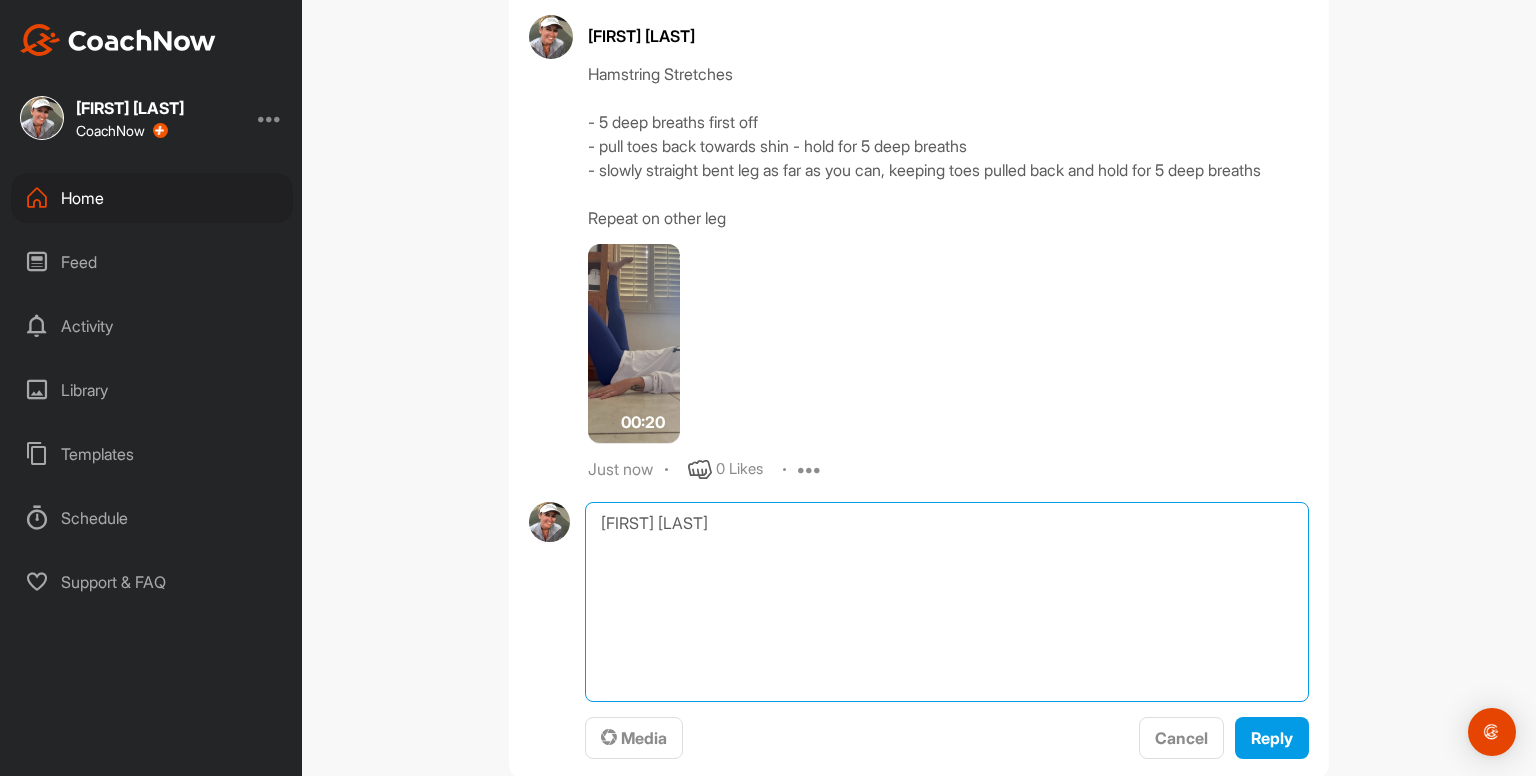 scroll, scrollTop: 0, scrollLeft: 0, axis: both 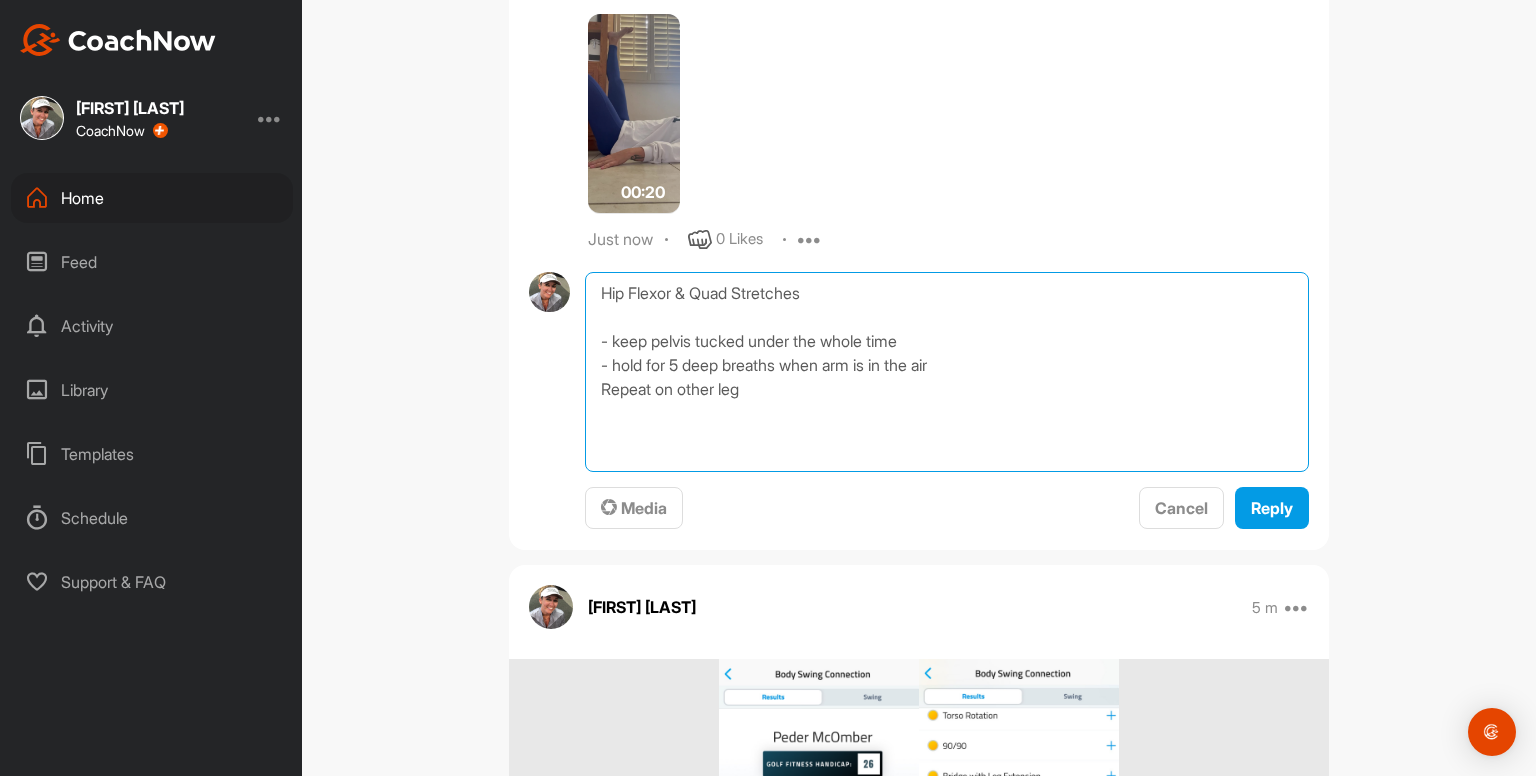 type on "Hip Flexor & Quad Stretches
- keep pelvis tucked under the whole time
- hold for 5 deep breaths when arm is in the air
Repeat on other leg" 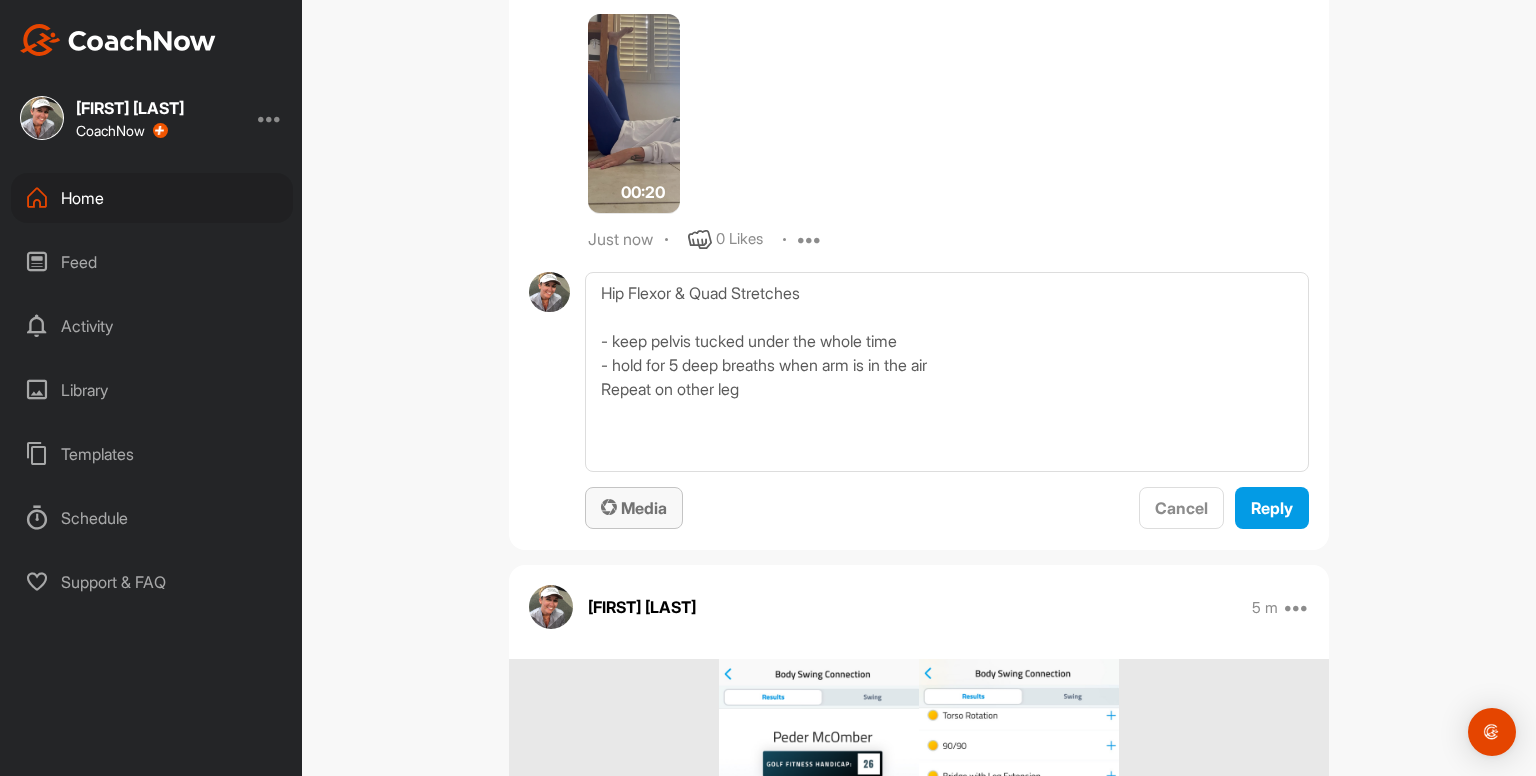 click on "Media" at bounding box center [634, 508] 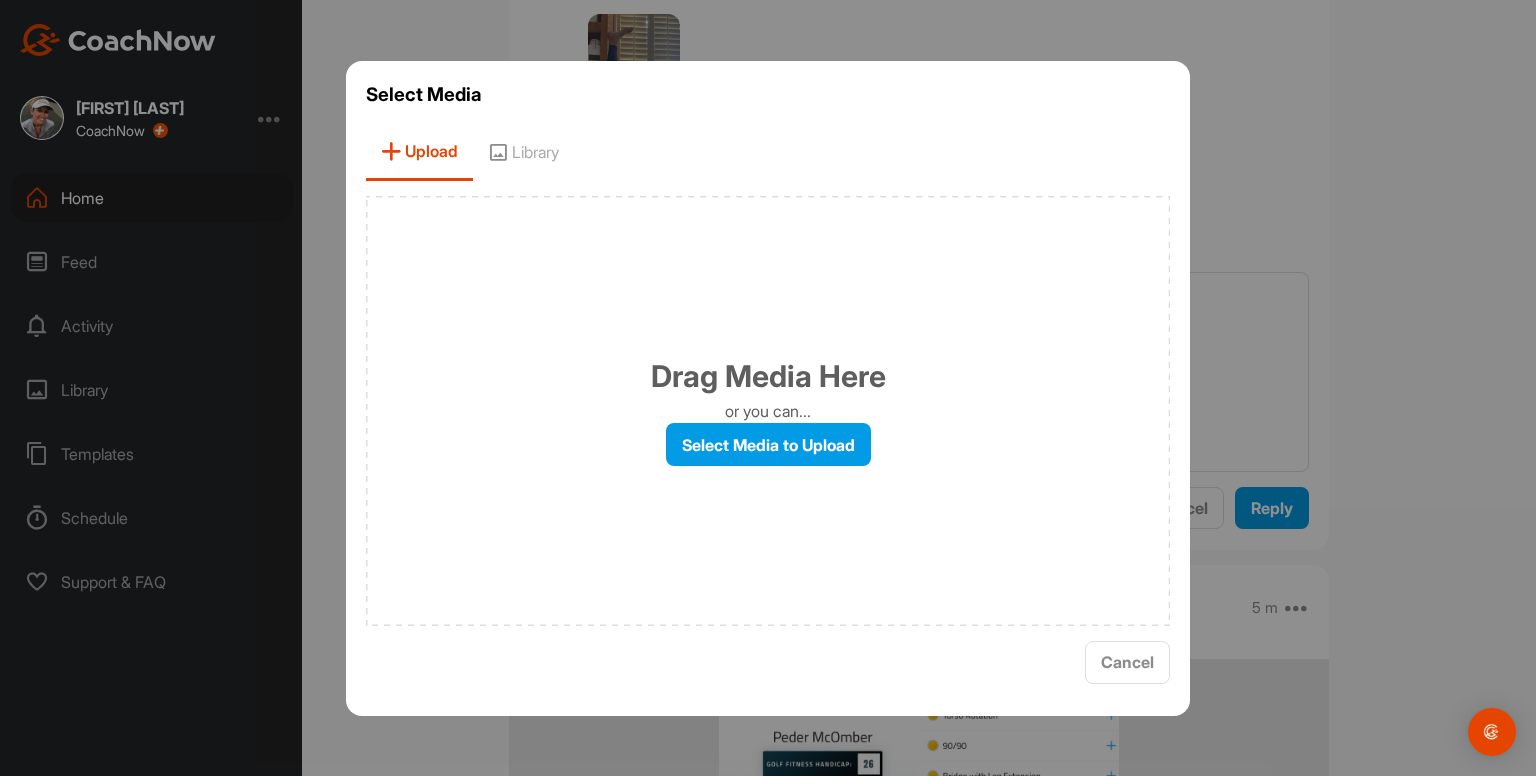 click on "Library" at bounding box center [523, 152] 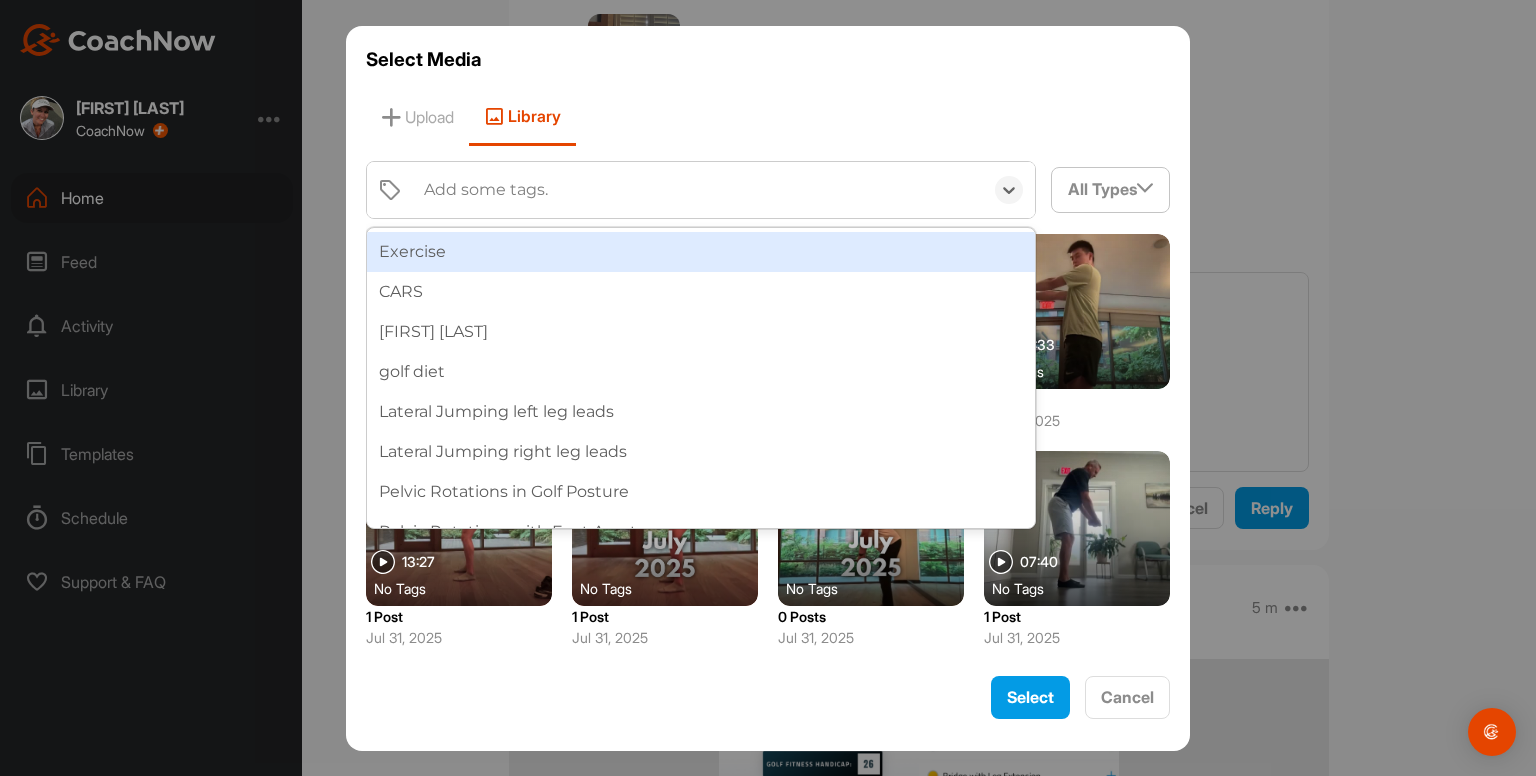 click on "Add some tags." at bounding box center (486, 190) 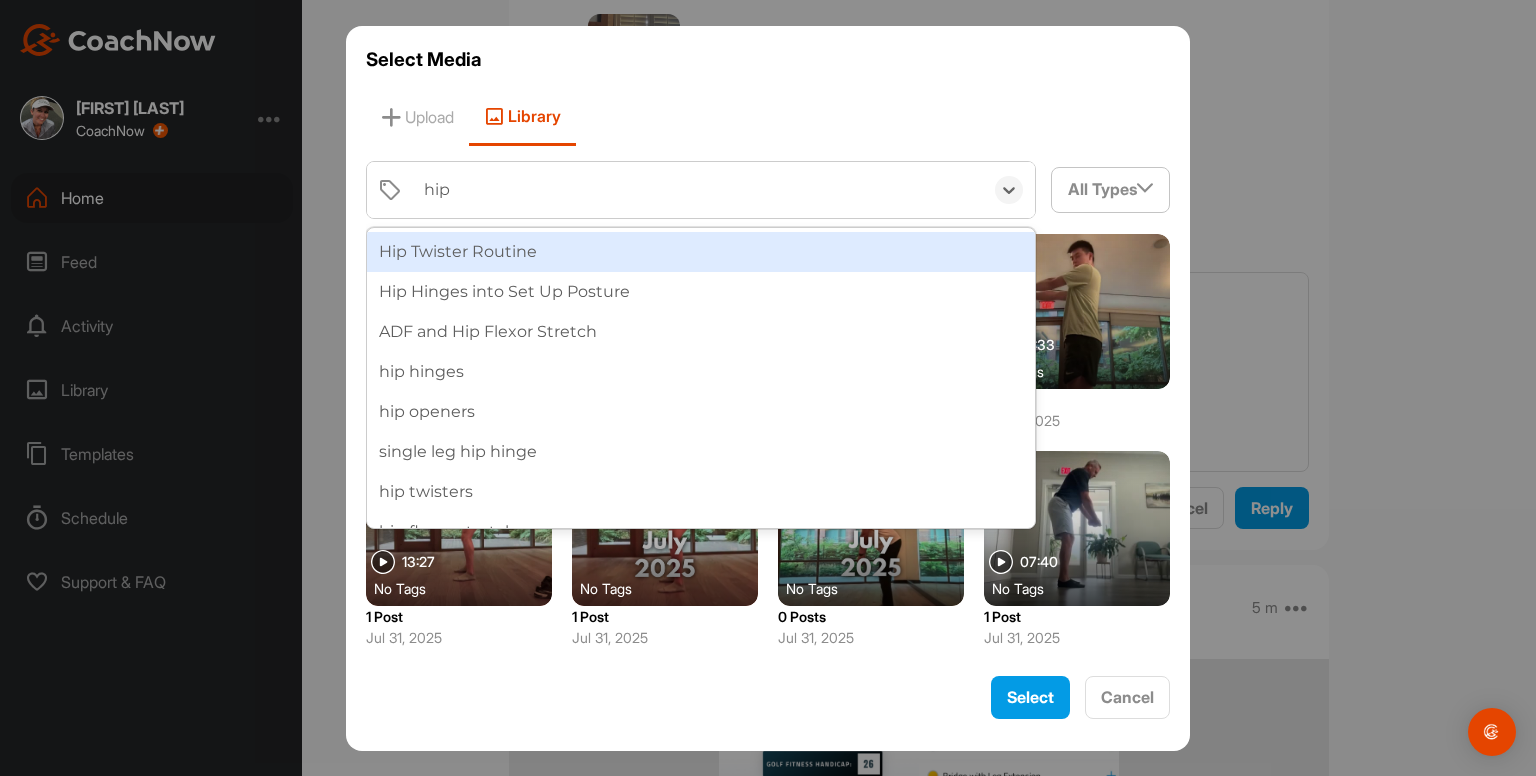 type on "hip f" 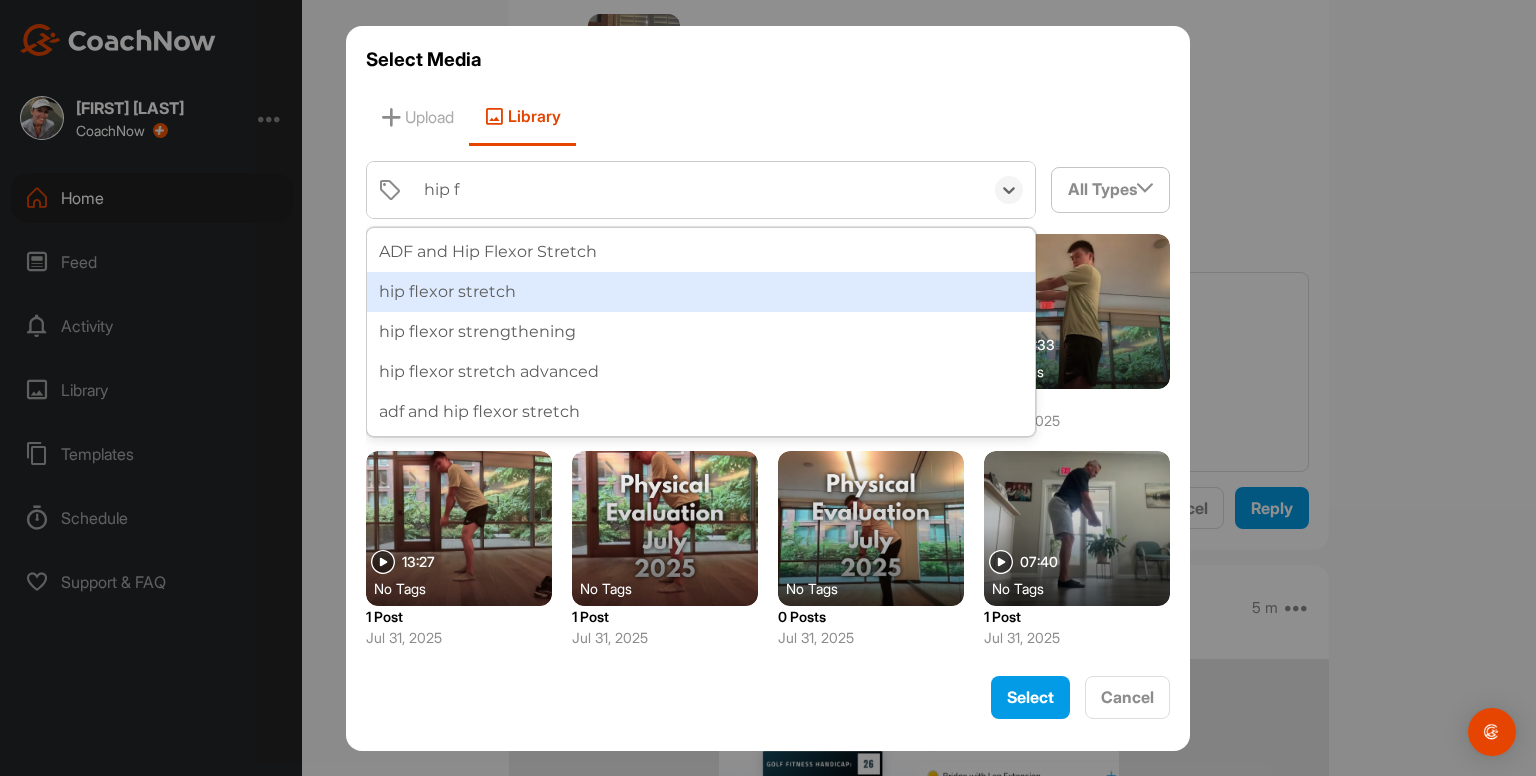 click on "hip flexor stretch" at bounding box center [701, 292] 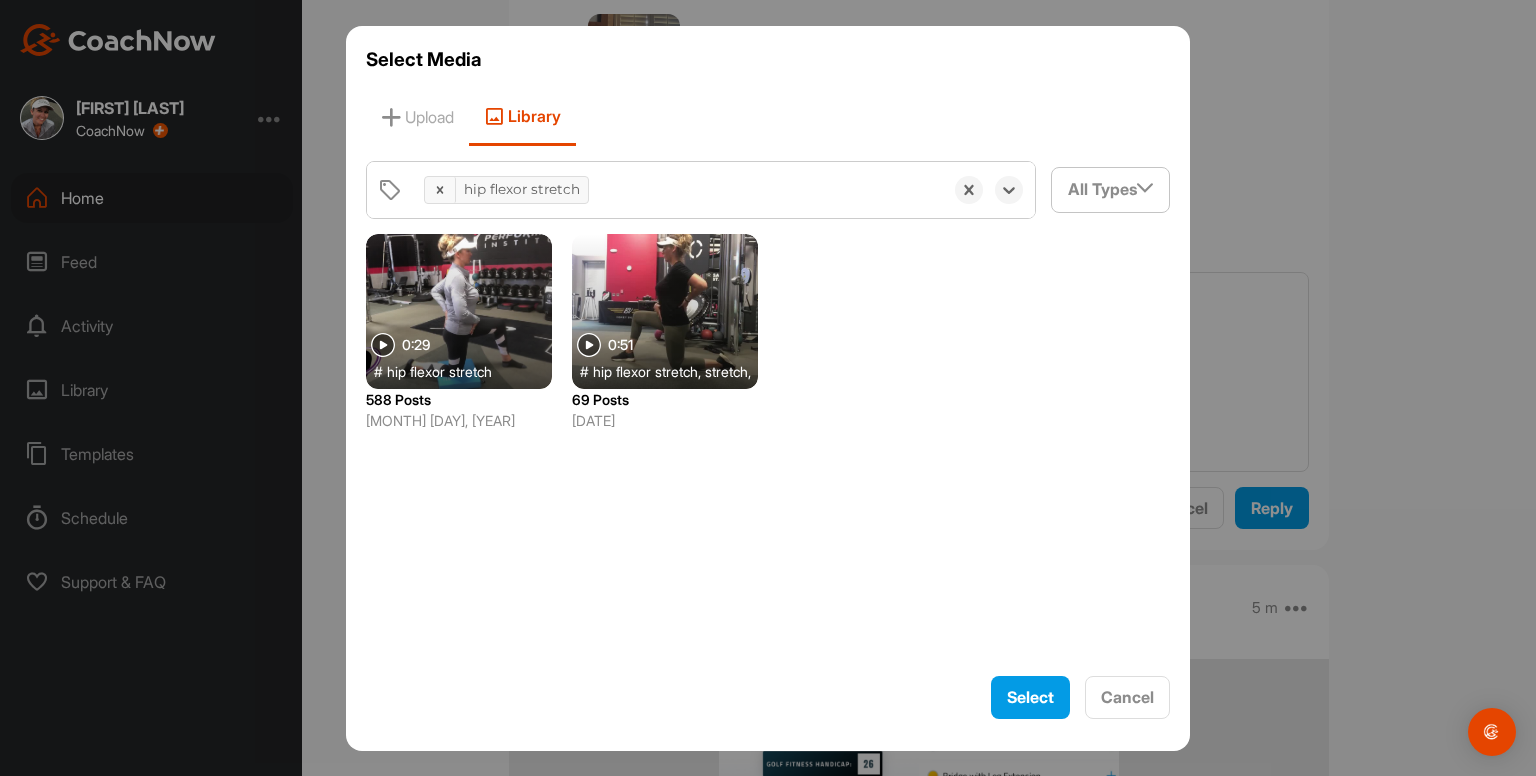 click at bounding box center [459, 311] 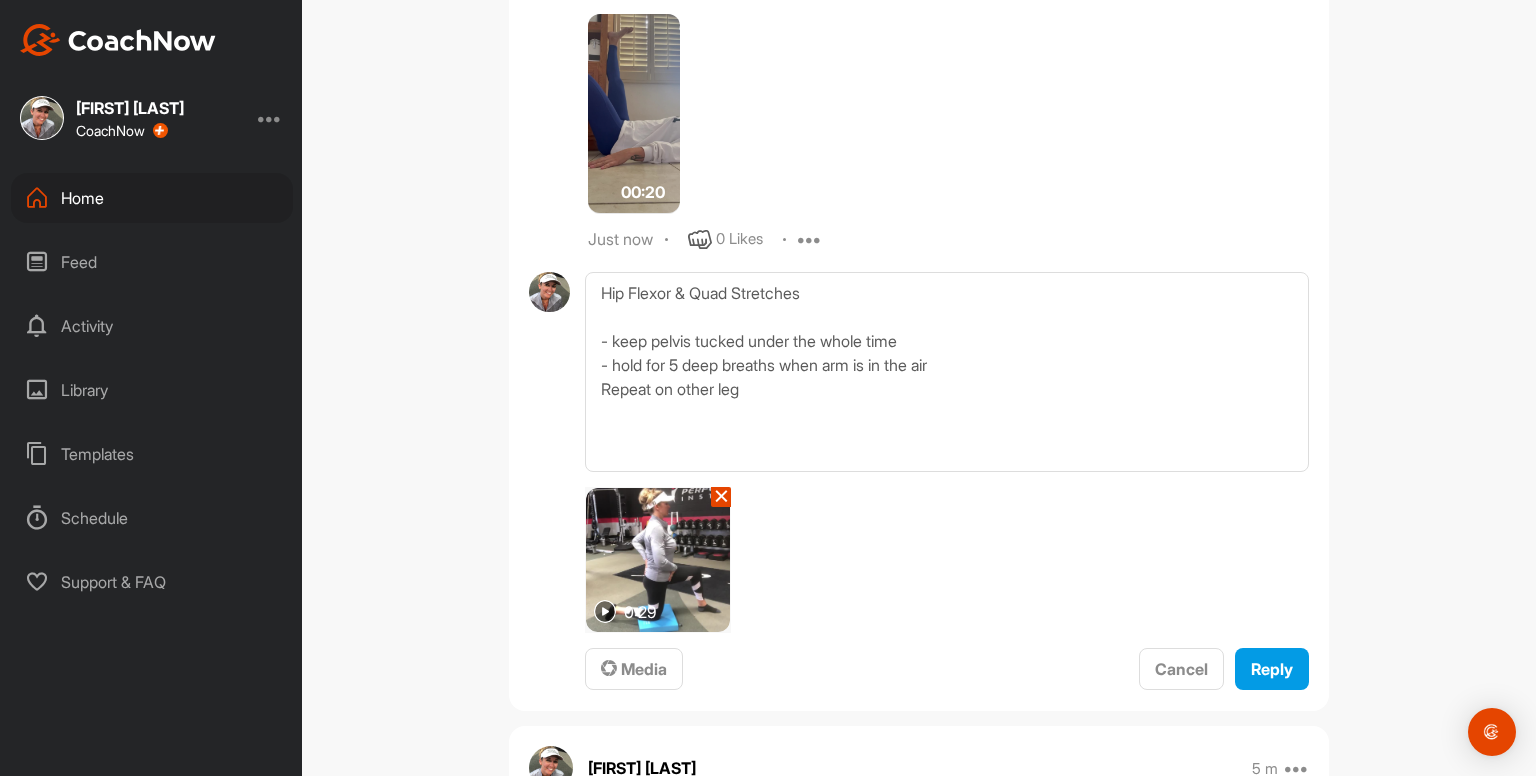 scroll, scrollTop: 7725, scrollLeft: 0, axis: vertical 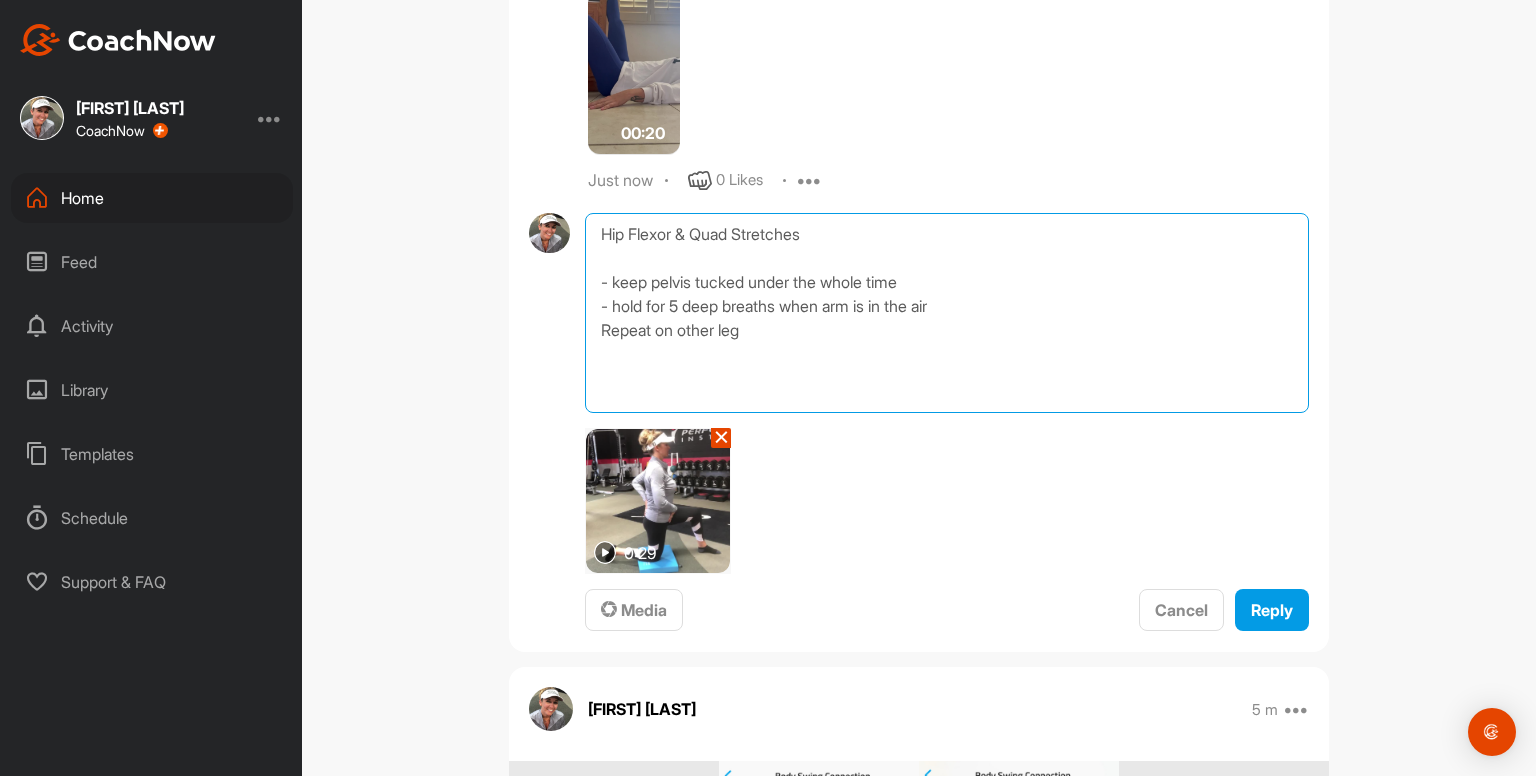 click on "Hip Flexor & Quad Stretches
- keep pelvis tucked under the whole time
- hold for 5 deep breaths when arm is in the air
Repeat on other leg" at bounding box center [947, 313] 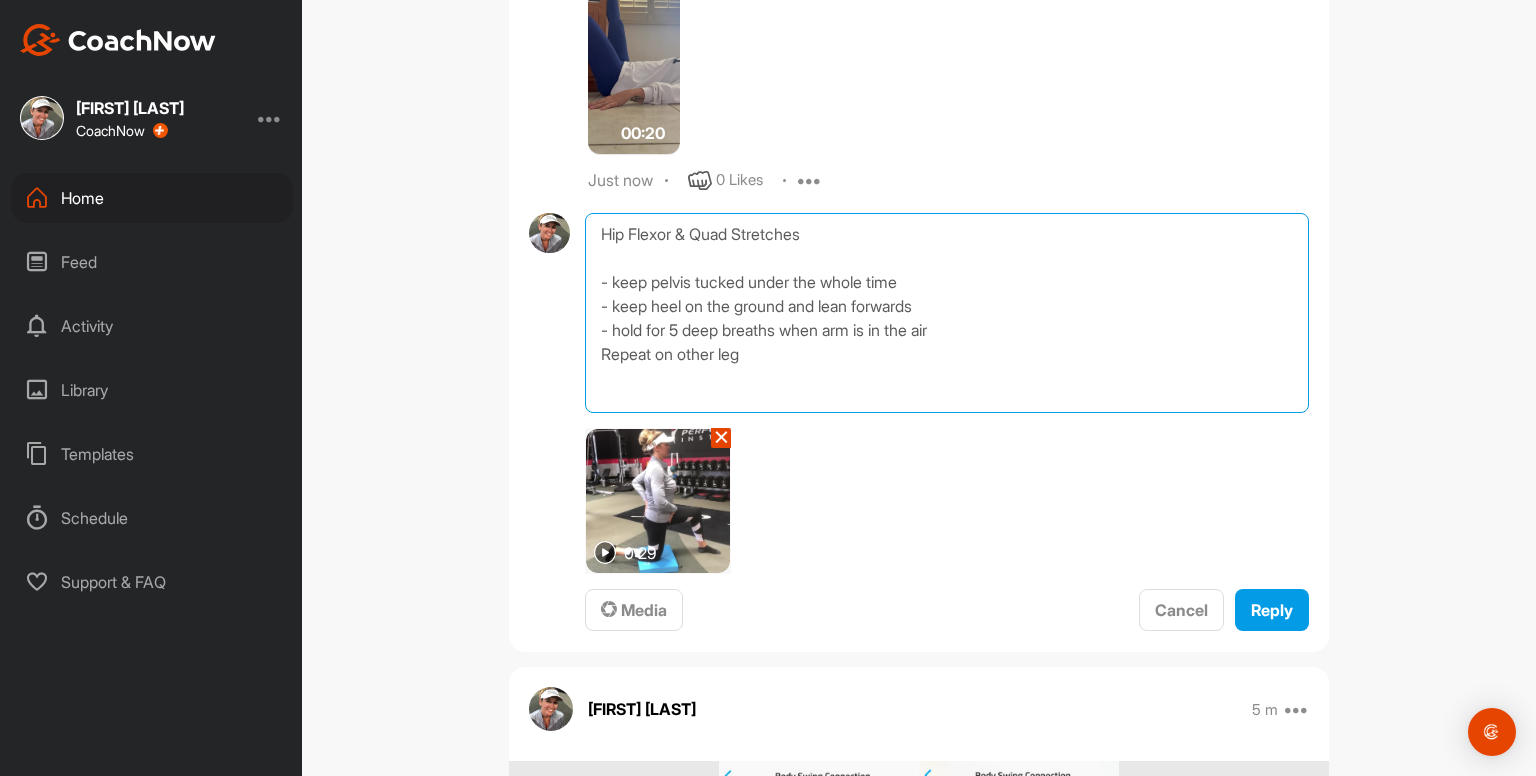 type on "Hip Flexor & Quad Stretches
- keep pelvis tucked under the whole time
- keep heel on the ground and lean forwards
- hold for 5 deep breaths when arm is in the air
Repeat on other leg" 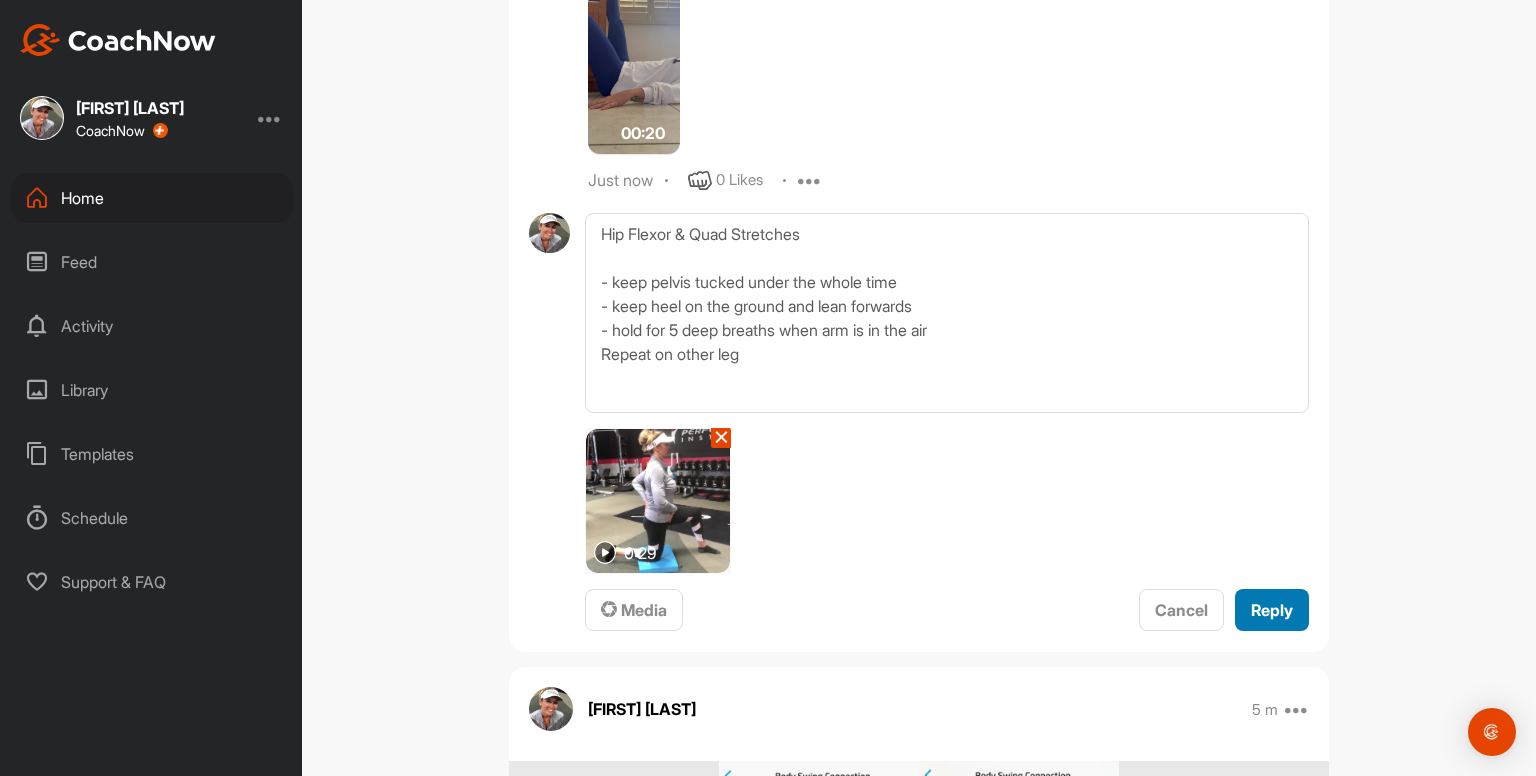 click on "Reply" at bounding box center [1272, 610] 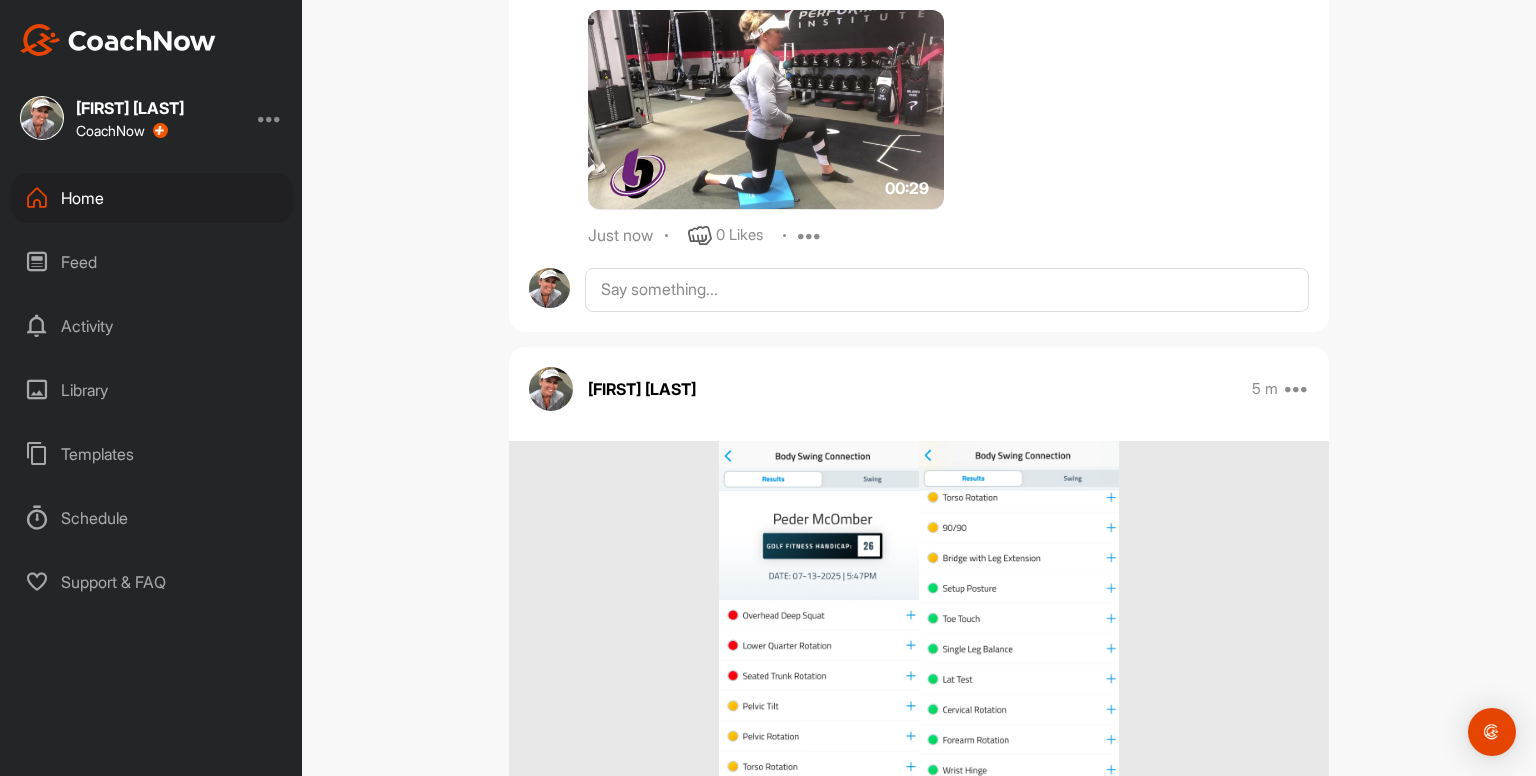 scroll, scrollTop: 8140, scrollLeft: 0, axis: vertical 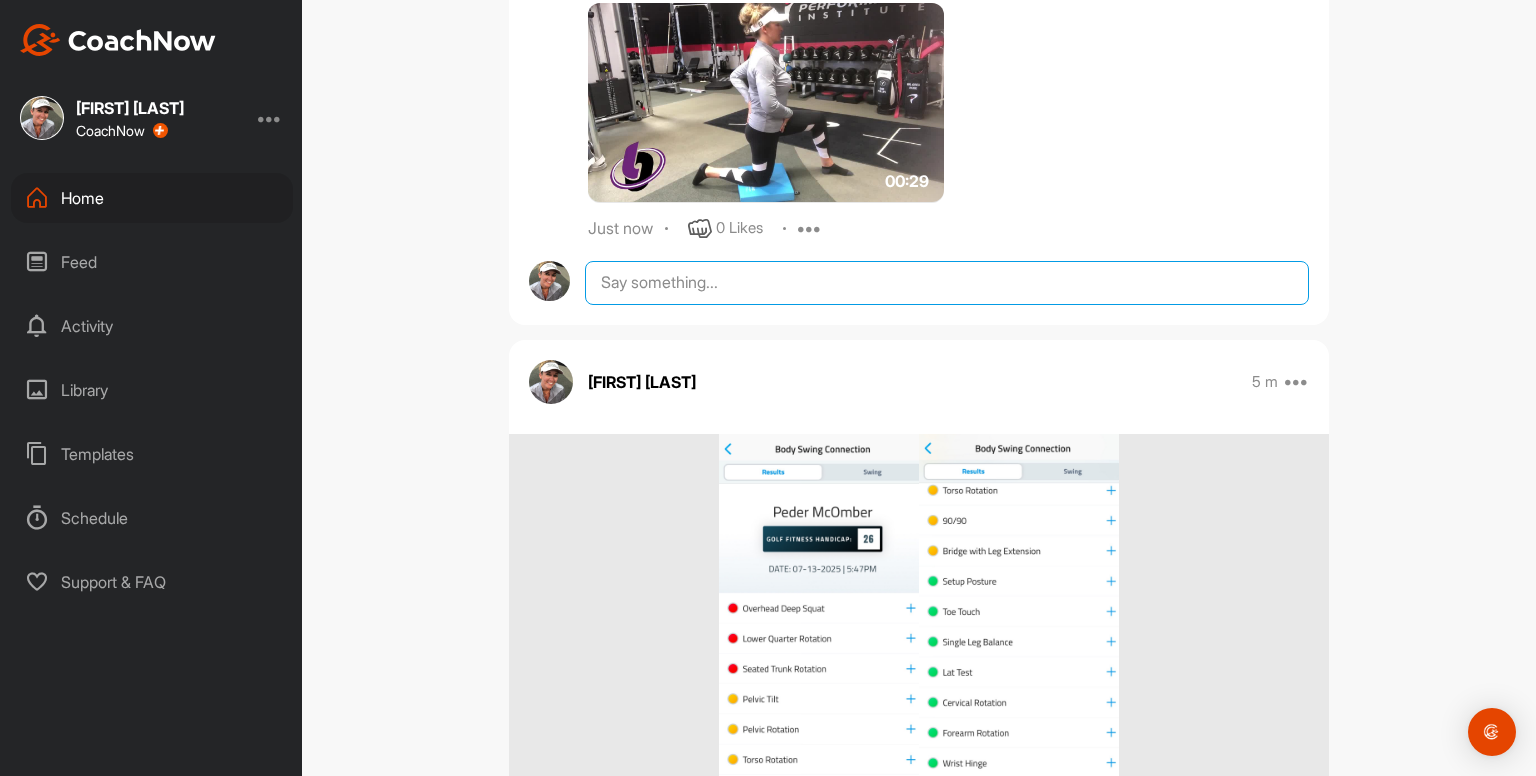 click at bounding box center (947, 283) 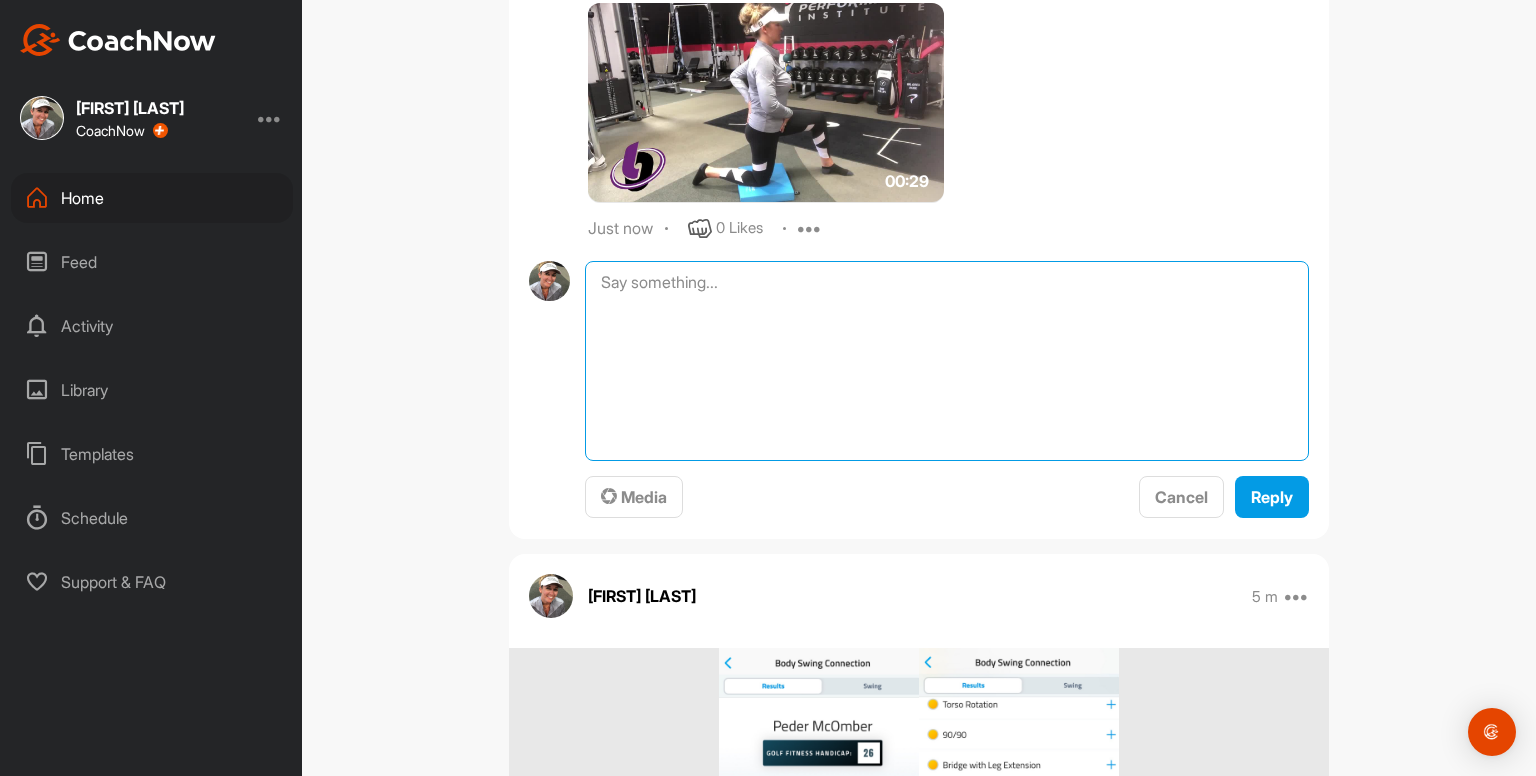 paste on "Straight Leg Raises 3 x 10
- keep whole back on the ground the whole time
00:13media
May 19
0 Likes
avatar
Kayleigh franklin
Hamstring Stretches
- 5 deep breaths first off
- pull toes back towards shin - hold for 5 deep breaths
- slowly straight bent leg as far as you can, keeping toes pulled back and hold for 5 deep breaths
Repeat on other leg
00:20media
May 19
0 Likes
avatar
Kayleigh franklin
Hip Flexor & Quad Stretches
- keep pelvis tucked under the whole time
- hold for 5 deep breaths when arm is in the air
Repeat on other leg
00:29media
May 19
0 Likes
avatar
Kayleigh franklin
Side Stretch
- cross outside ankle over
- reach outside arm up and hold something
- push hip out
- try and think about expanding ribcage as you breathe
- hold for at least 5 deep breaths each side" 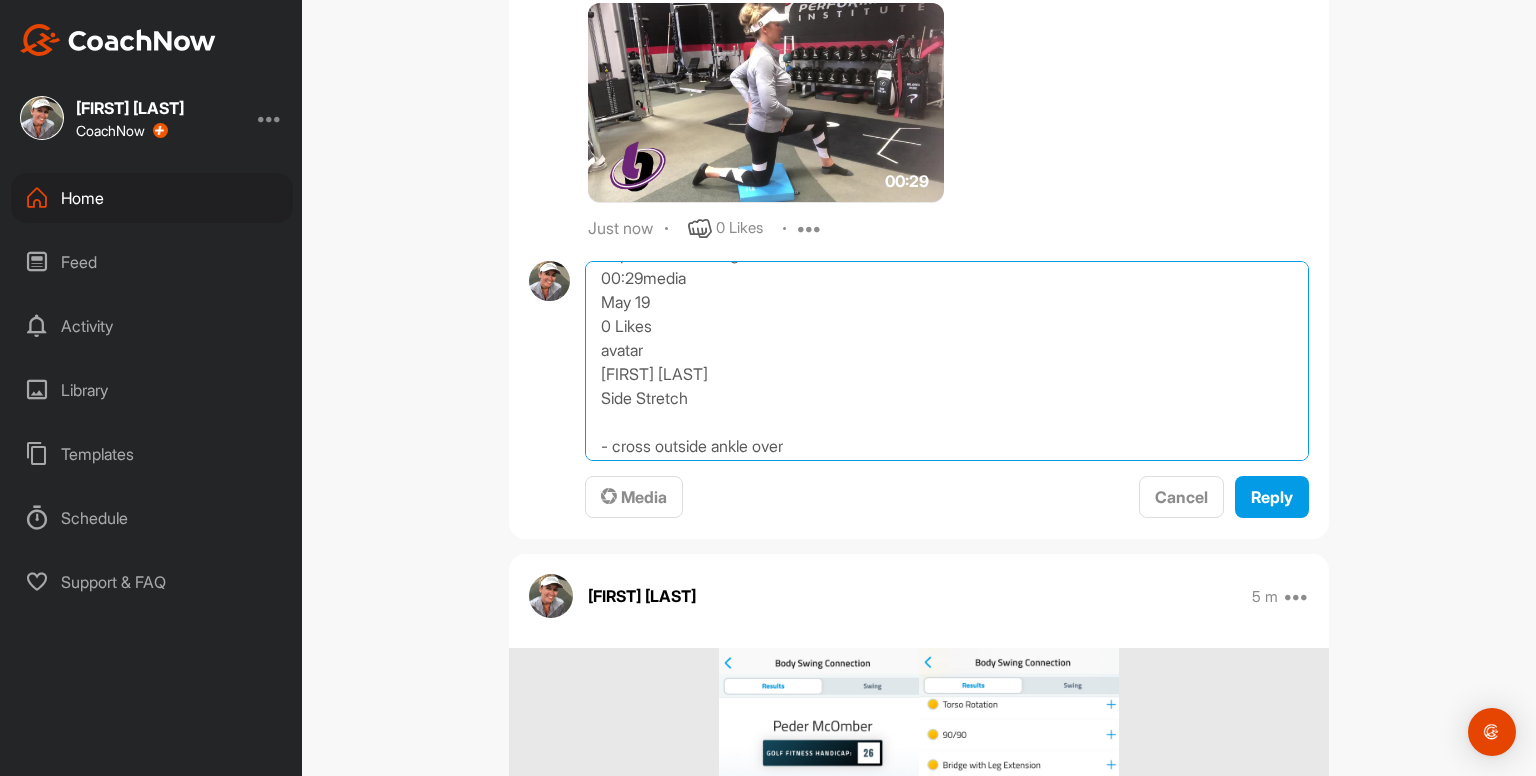 scroll, scrollTop: 0, scrollLeft: 0, axis: both 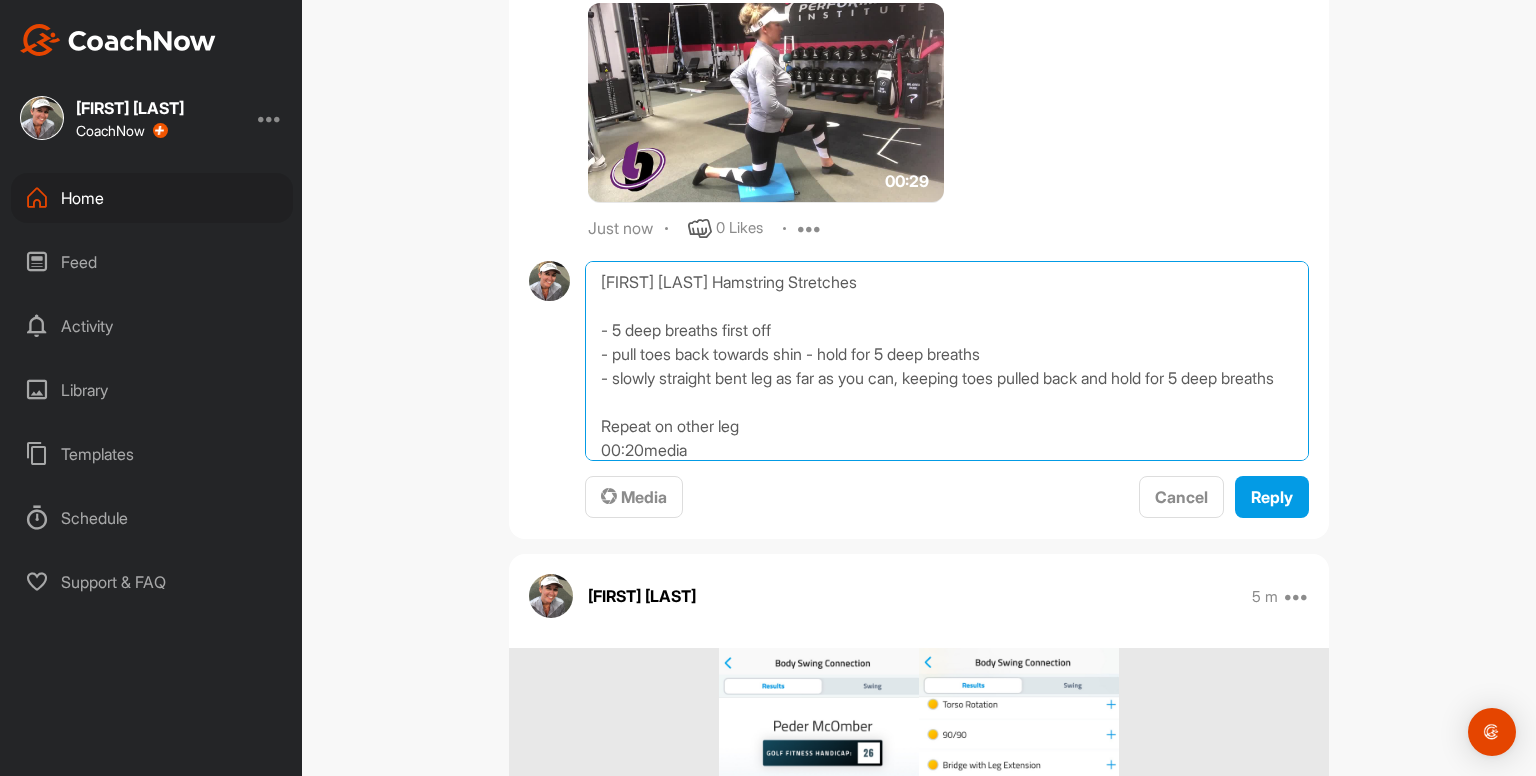drag, startPoint x: 591, startPoint y: 325, endPoint x: 578, endPoint y: 118, distance: 207.4078 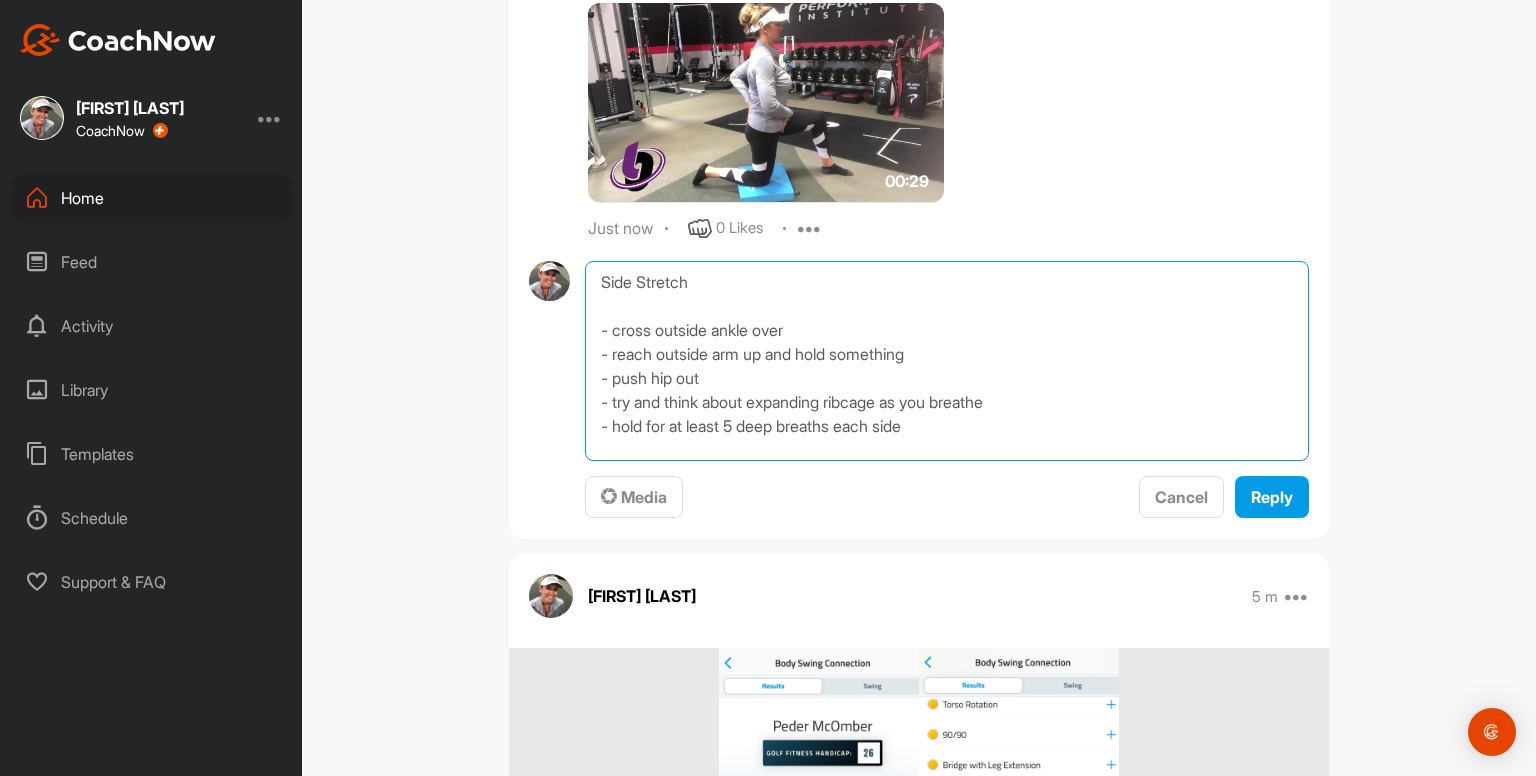 type on "Side Stretch
- cross outside ankle over
- reach outside arm up and hold something
- push hip out
- try and think about expanding ribcage as you breathe
- hold for at least 5 deep breaths each side" 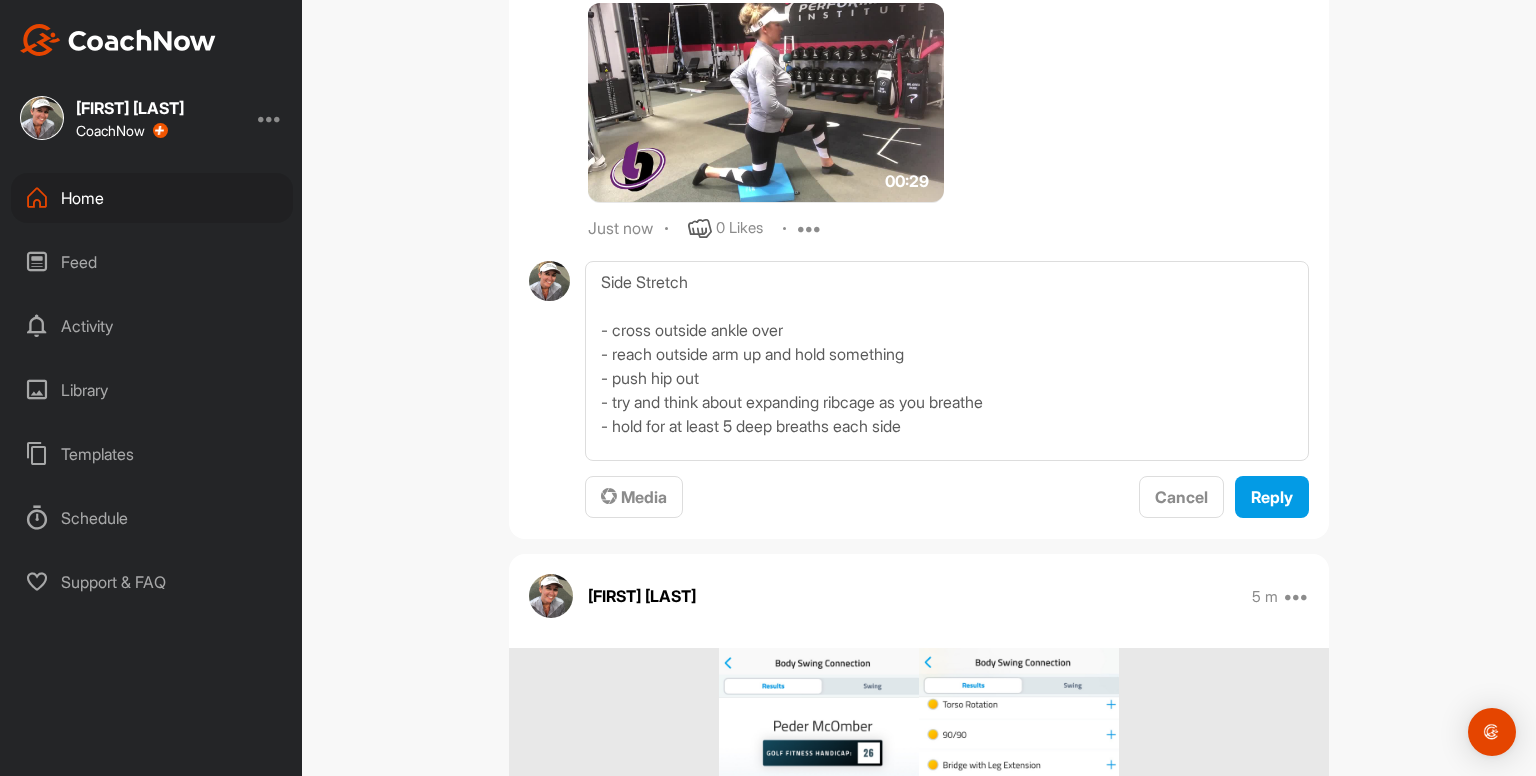 click on "Kayleigh franklin   3 m Edit Edit Tags Pin to top Delete Exercises to do 2 - 3x per week...
Ankle Inversions and Eversions 2 x 10
Ankle Movements 2 x 10
Ankle Rocking 2 x 10
Ankle Squats 2 x 10
Cats & Camels x10
Prayer Stretch x2
Open Books x4
Glute Activations x2 rounds
Bridges x10
Bird Dogs 2 x 10
Dead Bugs 2 x 10
Hip Circles 2 x 10
Tall Kneeling Hip Circles 2 x 10
Straight Leg Raises 3 x 10
Hamstring Stretches
Hip Flexor / Quad Stretches
Side Stretch 0 Likes Kayleigh franklin Ankle Inversion and Eversions
- x10 right foot
- 10 left foot
Repeat
00:18 9 m 0 Likes Edit Delete Kayleigh franklin Ankle Movements - use something to balance with
- x10 circles clockwise
- x10 circles counterclockwise
- x10 pointing to ground / pulling up to shin
Repeat on other foot
Repeat both feet again 00:46 8 m 0 Likes Edit Delete Kayleigh franklin Ankle Rocking - use something to balance with
- x10 rocking / heels up to toes up
Repeat 00:36 8 m 0 Likes Edit Delete Kayleigh franklin 00:43 7 m 0 Likes Edit Delete 00:13" at bounding box center [919, -3620] 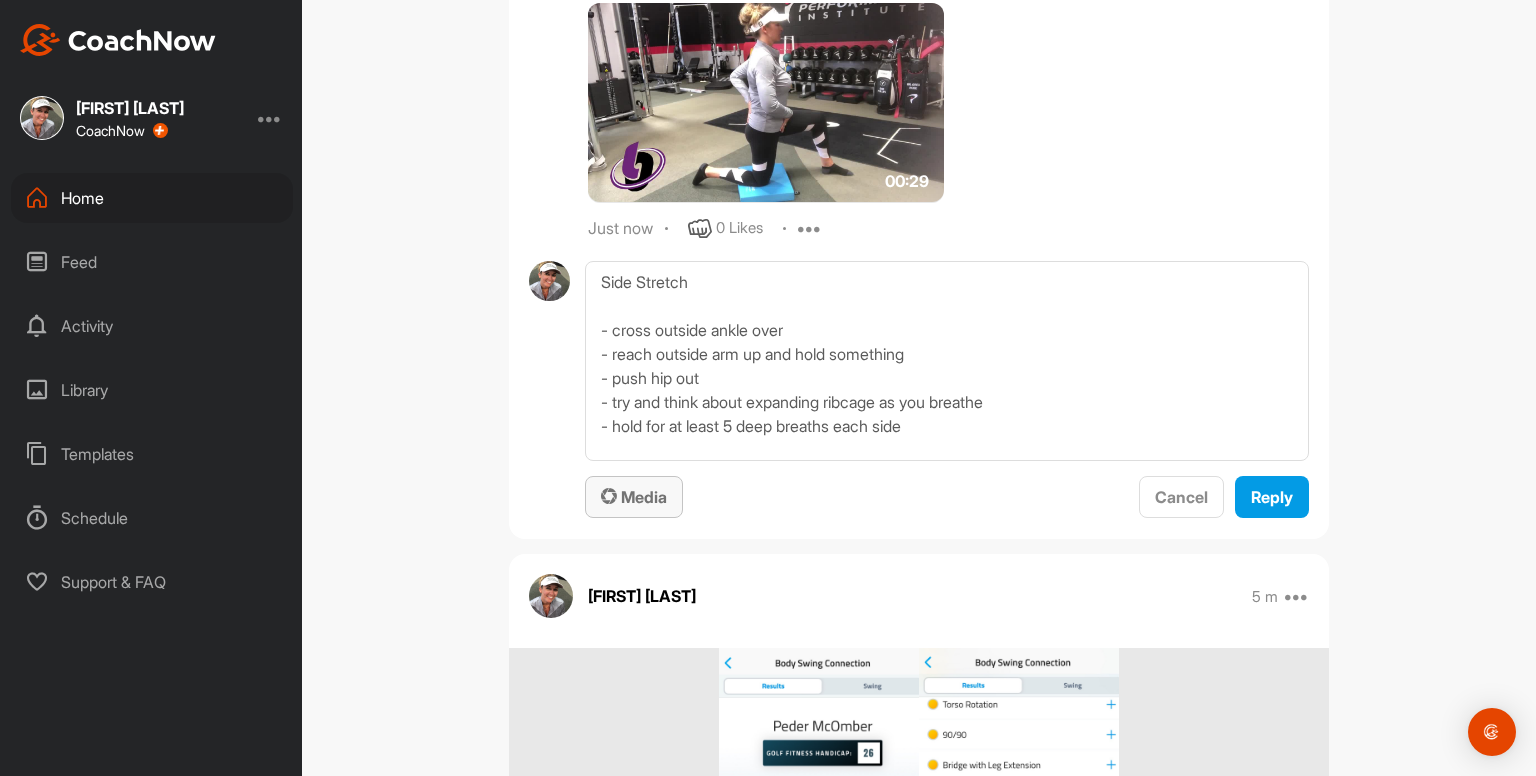 click on "Media" at bounding box center [634, 497] 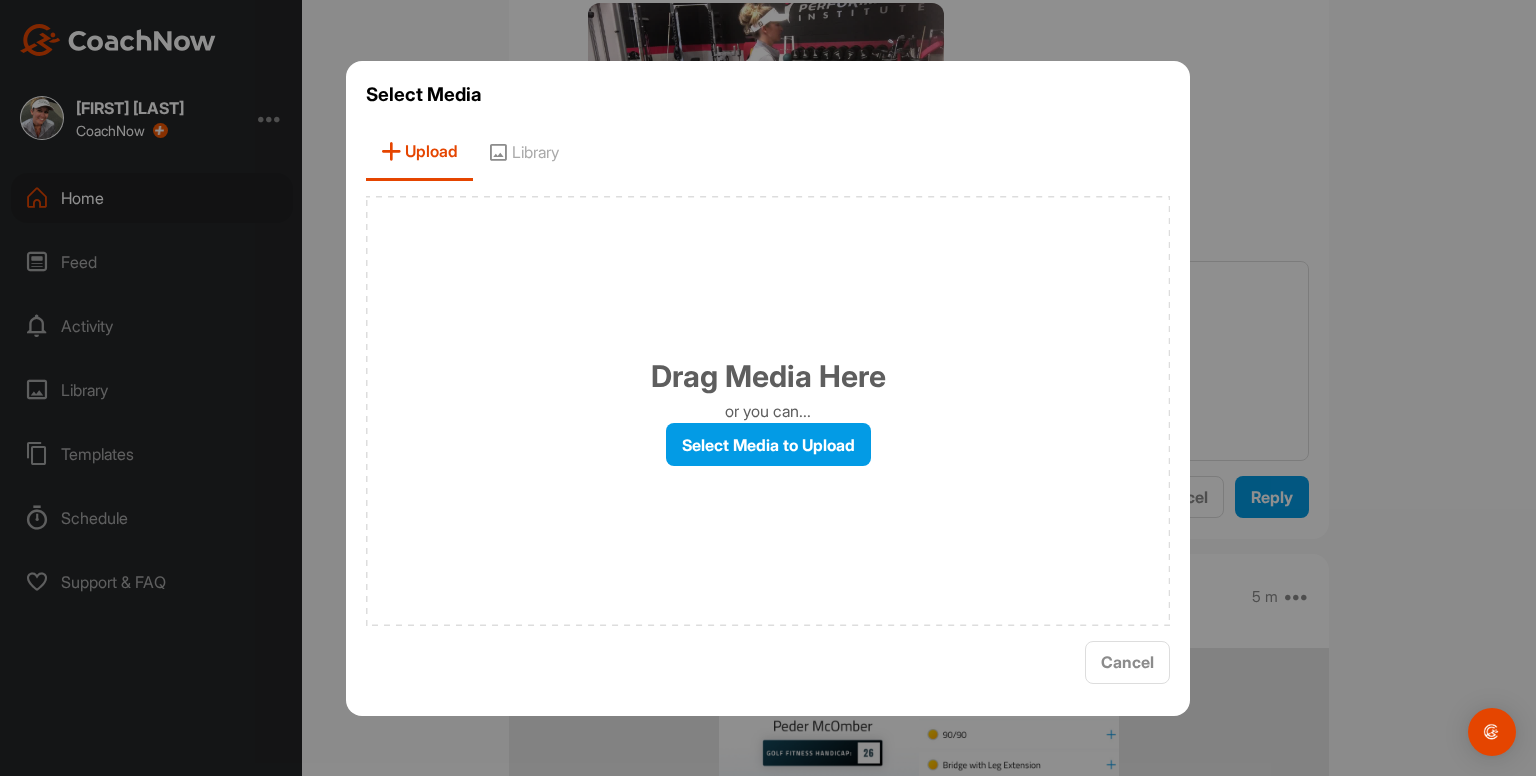 click on "Library" at bounding box center (523, 152) 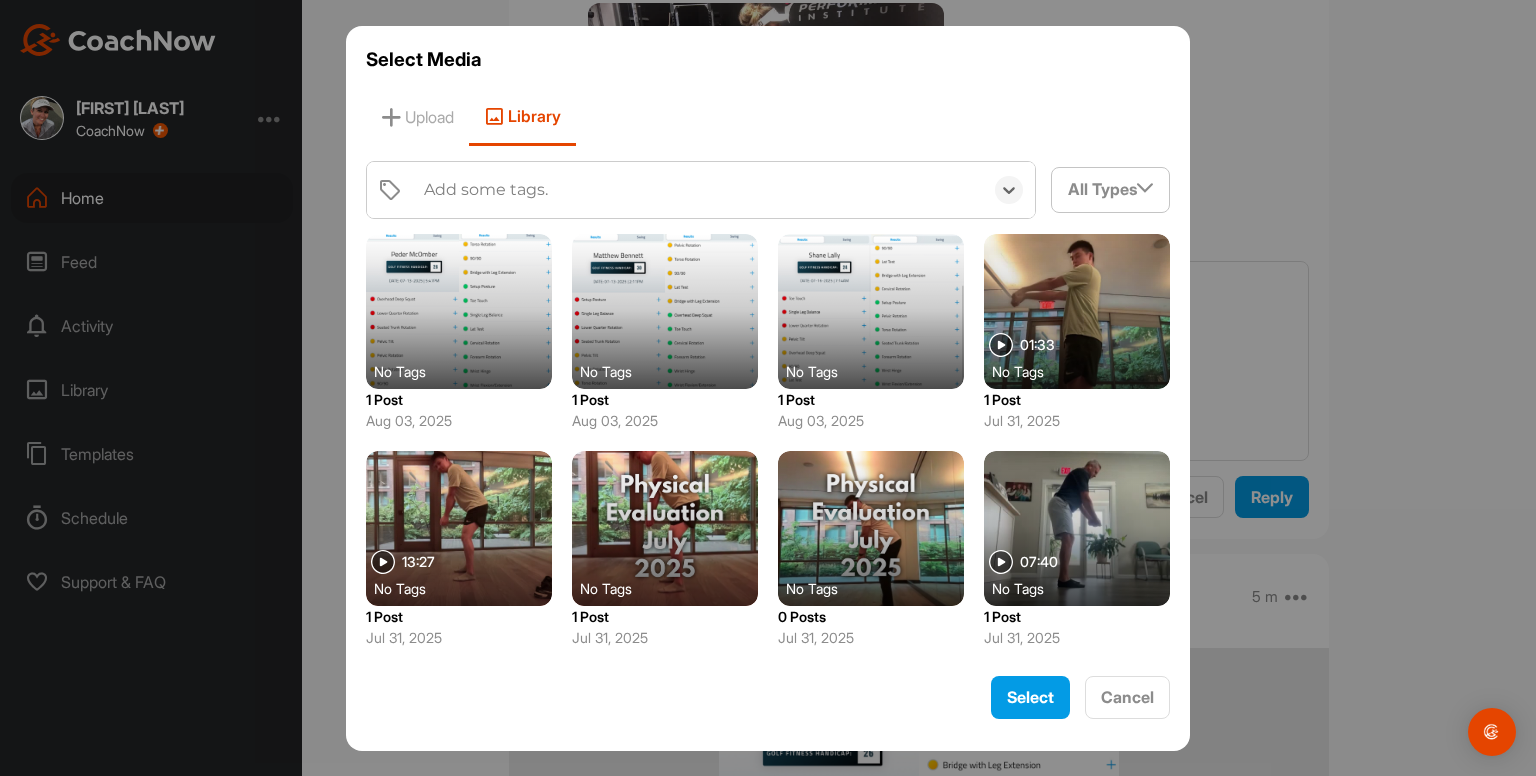 click on "Add some tags." at bounding box center [486, 190] 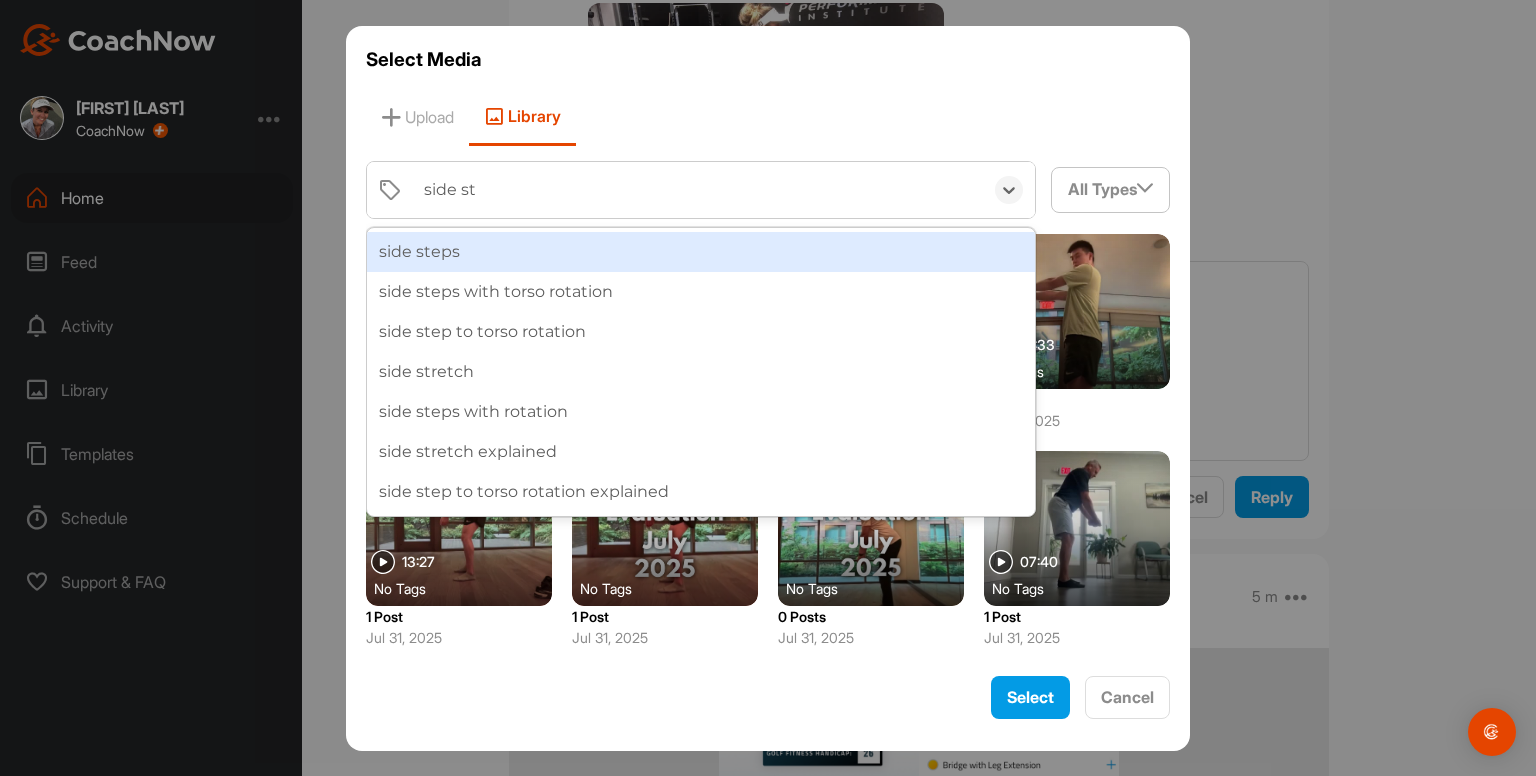 type on "side str" 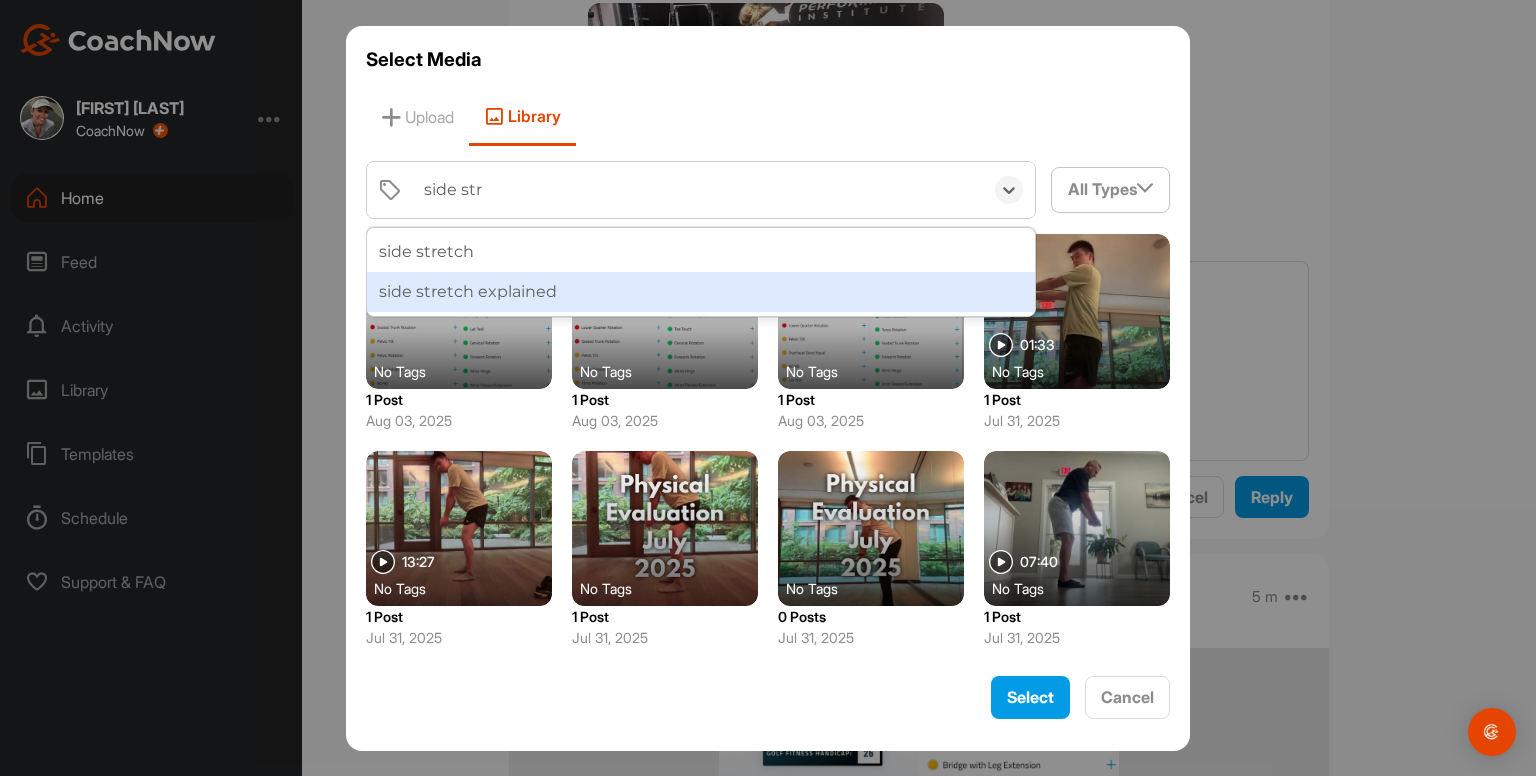 click on "side stretch explained" at bounding box center [701, 292] 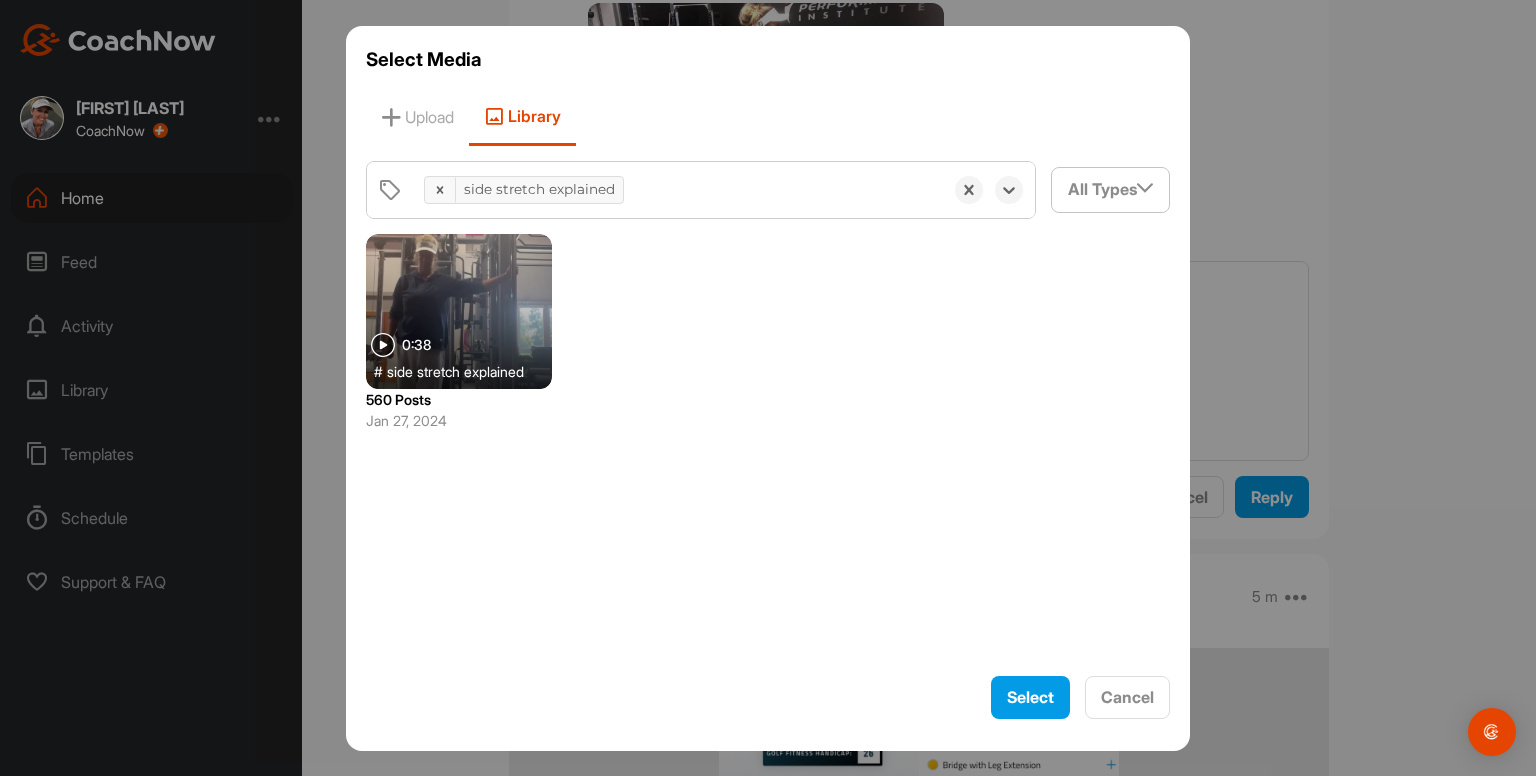 click at bounding box center (459, 311) 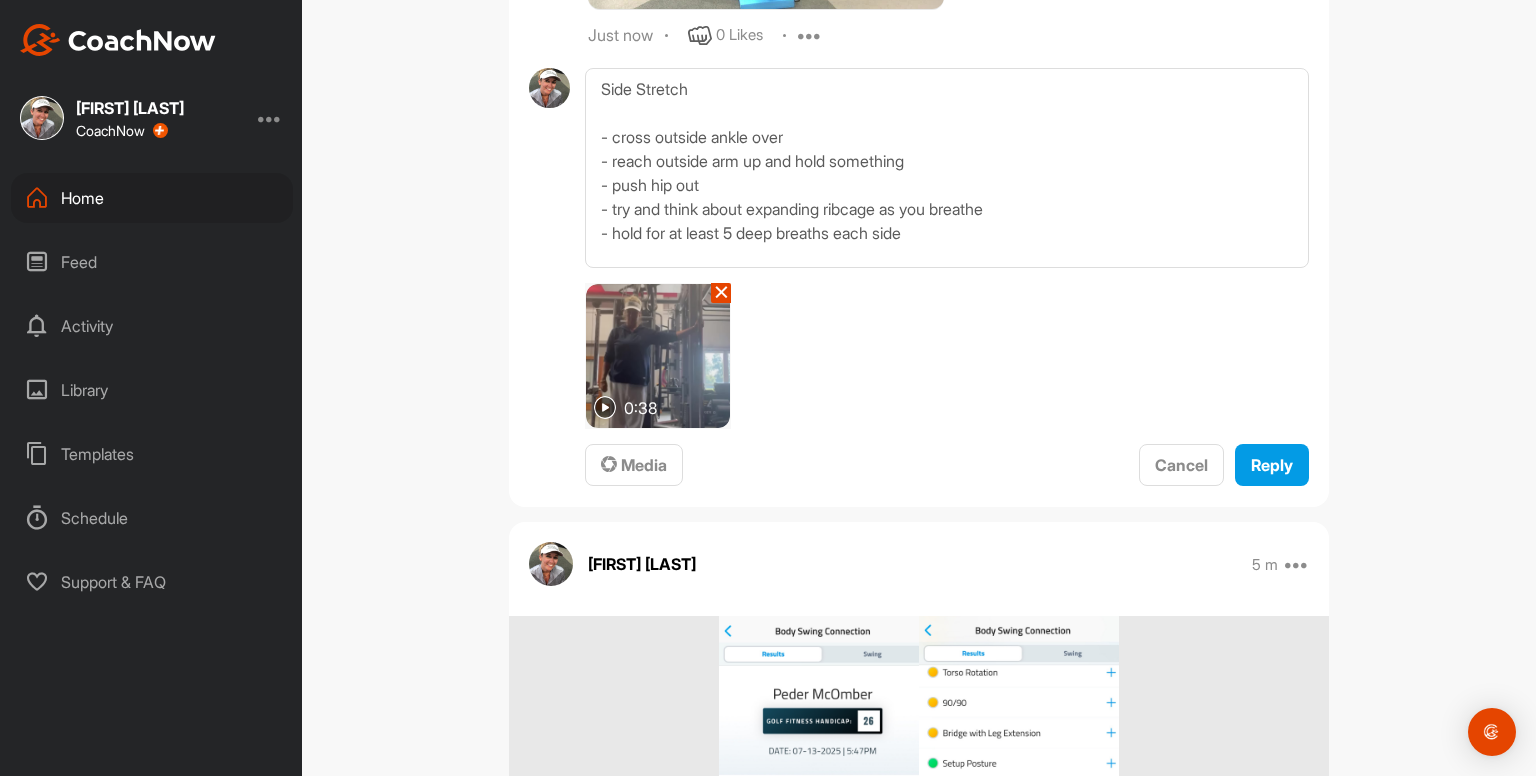 scroll, scrollTop: 8336, scrollLeft: 0, axis: vertical 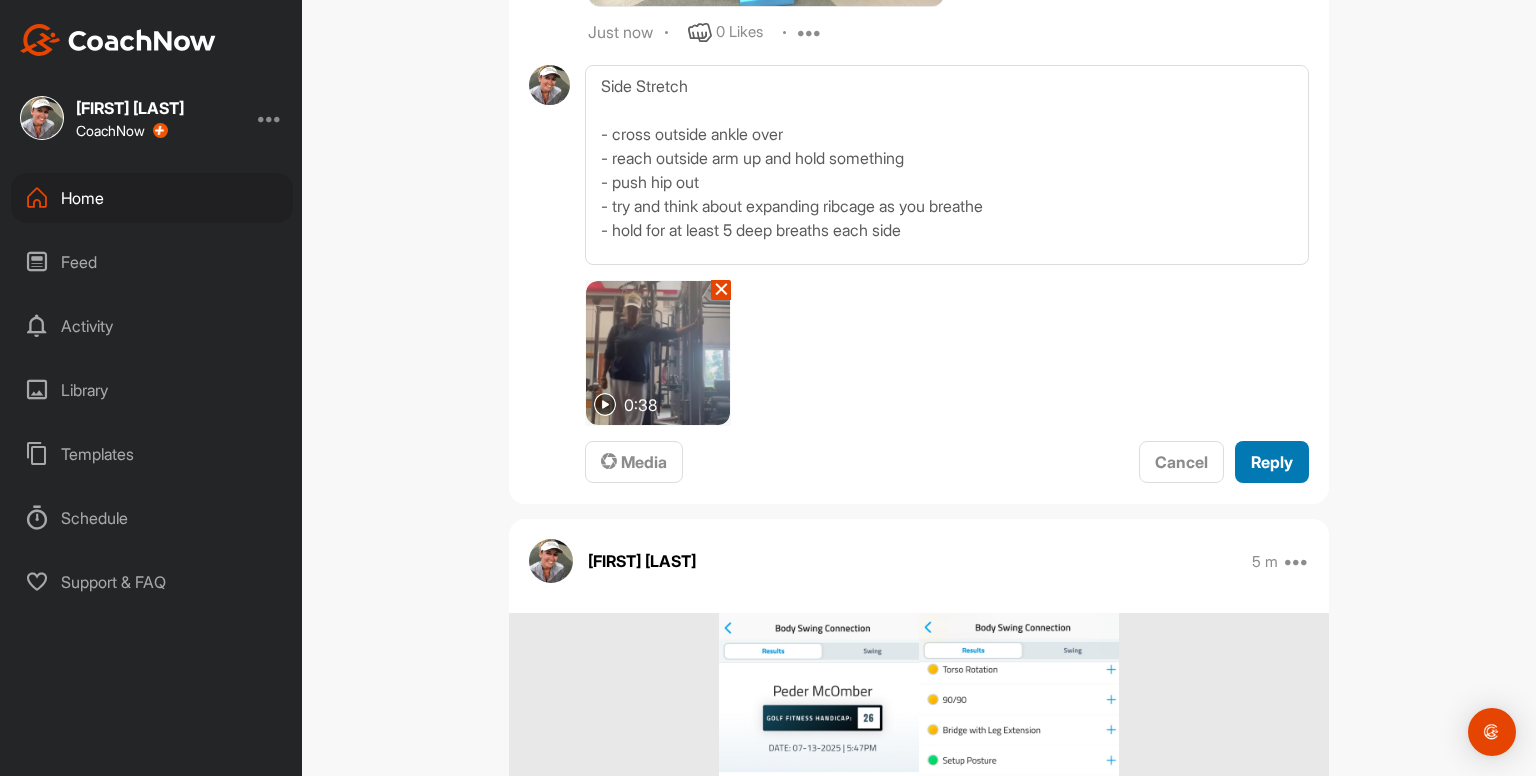 click on "Reply" at bounding box center [1272, 462] 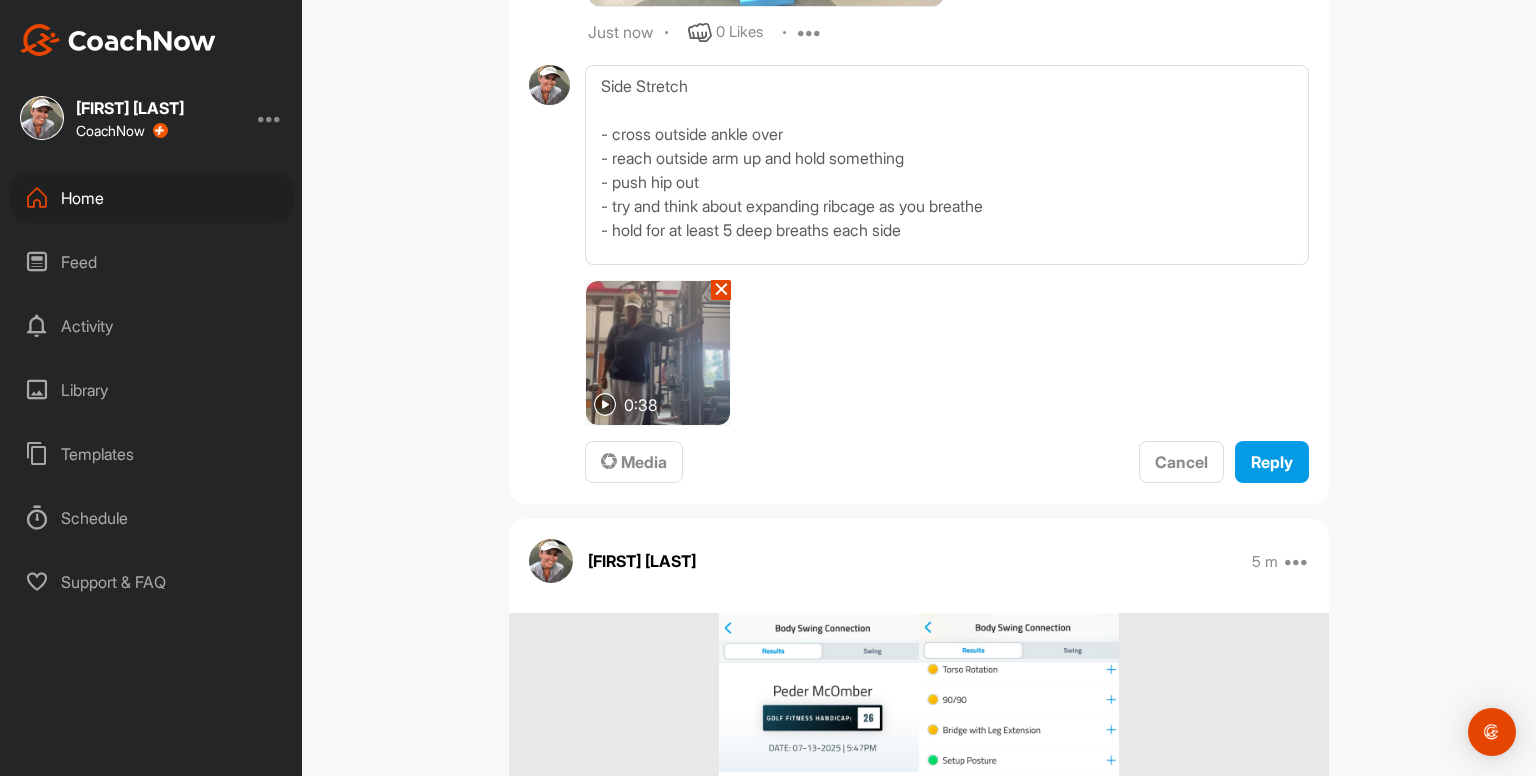 type 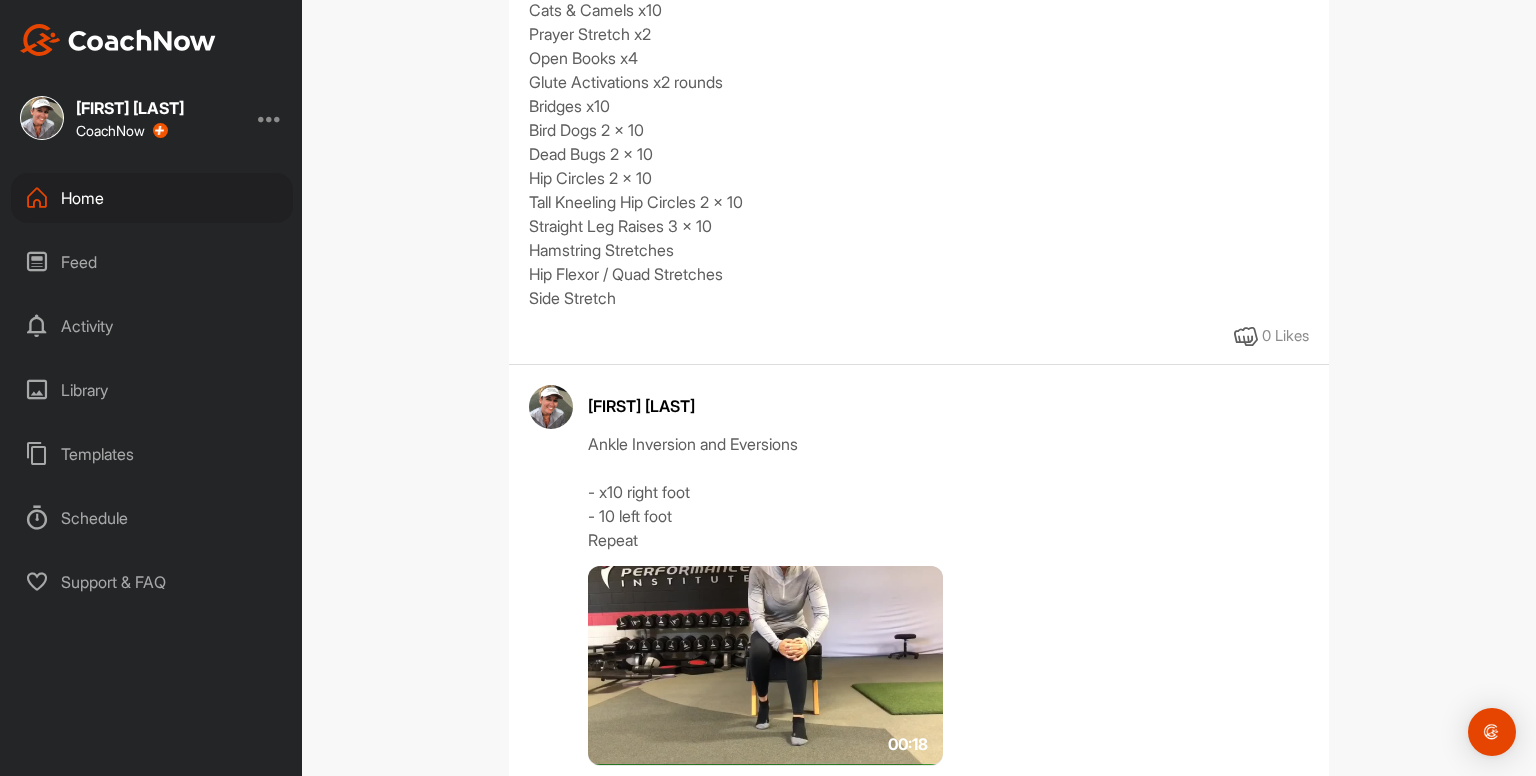 scroll, scrollTop: 0, scrollLeft: 0, axis: both 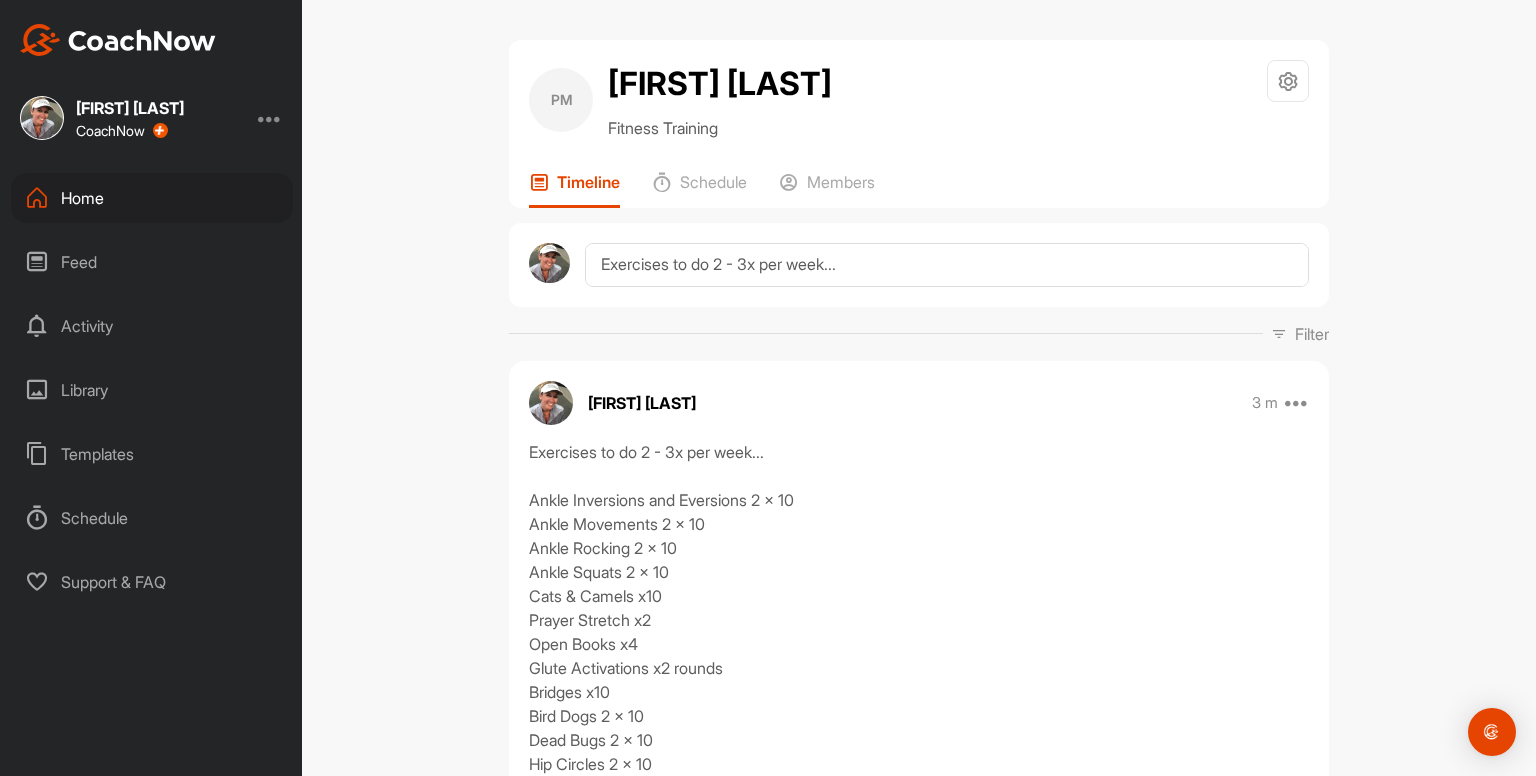 click on "Home" at bounding box center (152, 198) 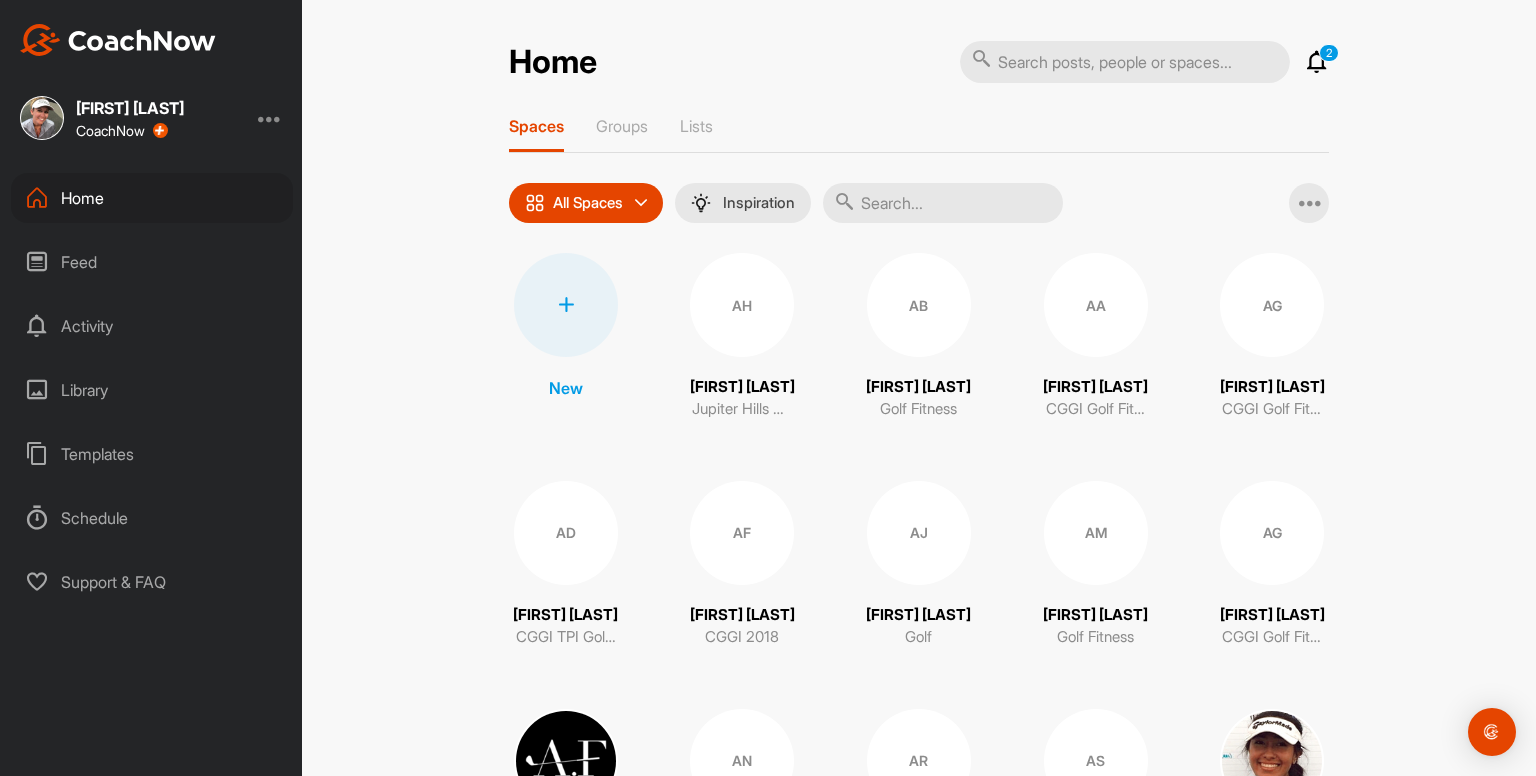 click at bounding box center [566, 305] 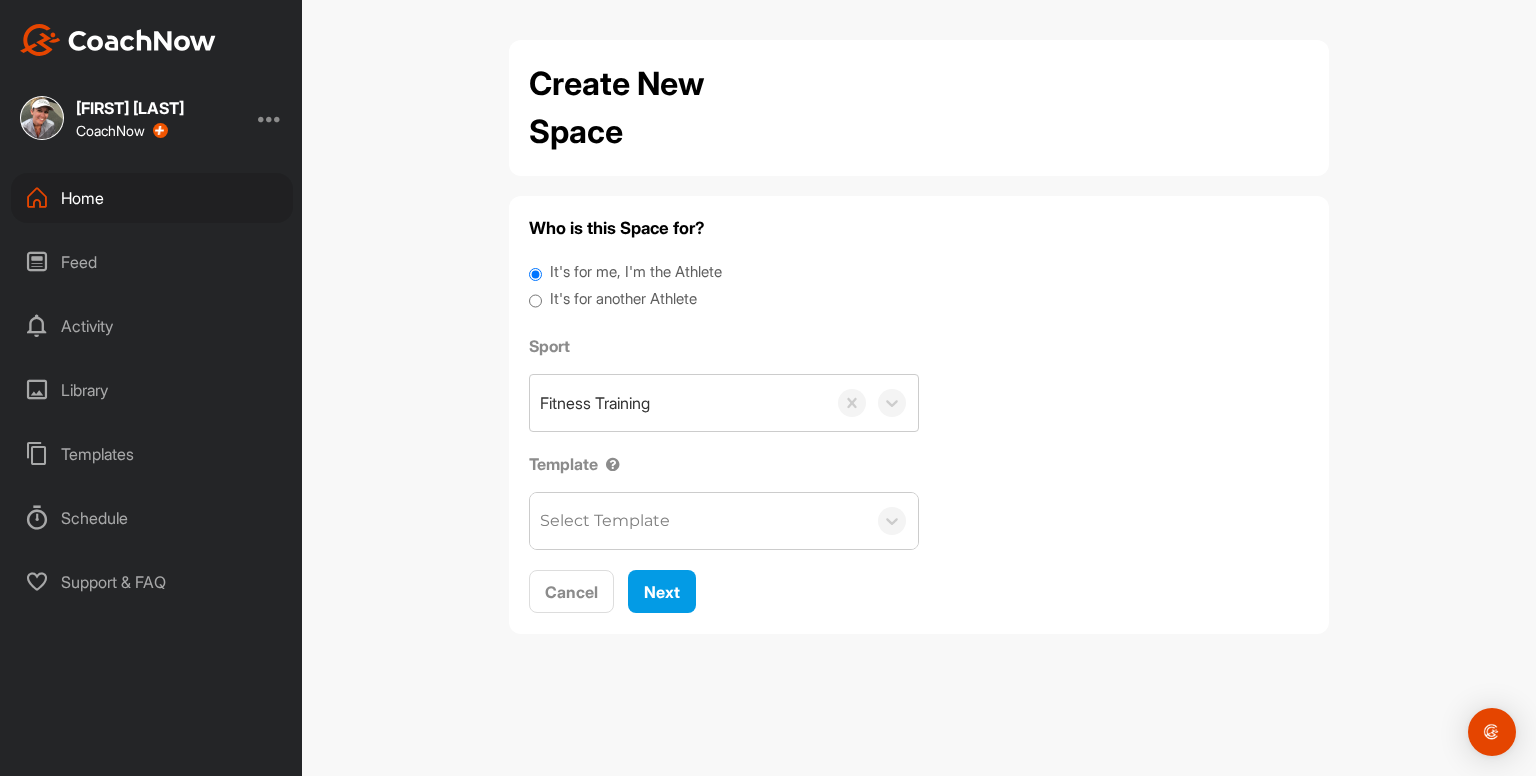 click on "It's for another Athlete" at bounding box center [623, 299] 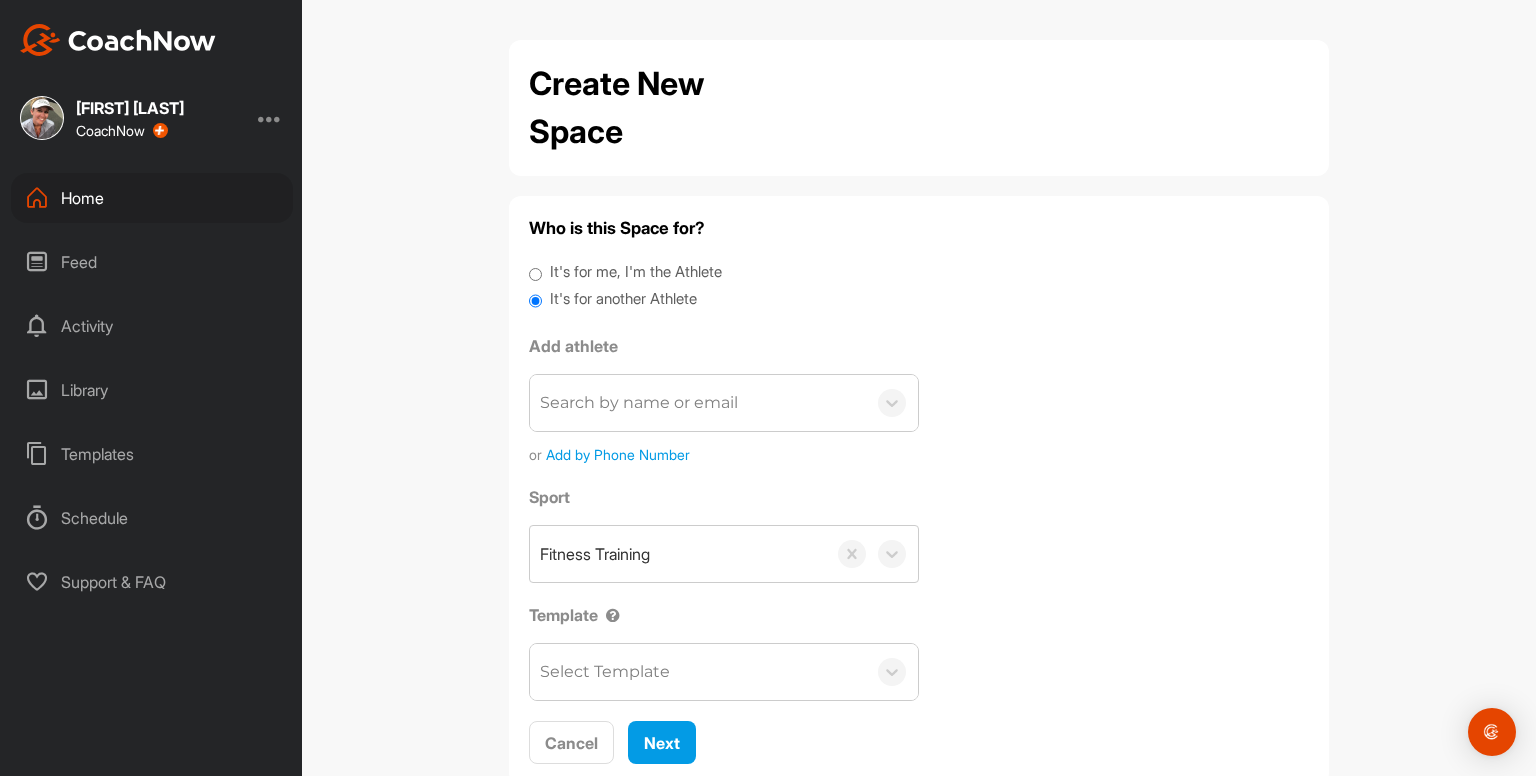 scroll, scrollTop: 53, scrollLeft: 0, axis: vertical 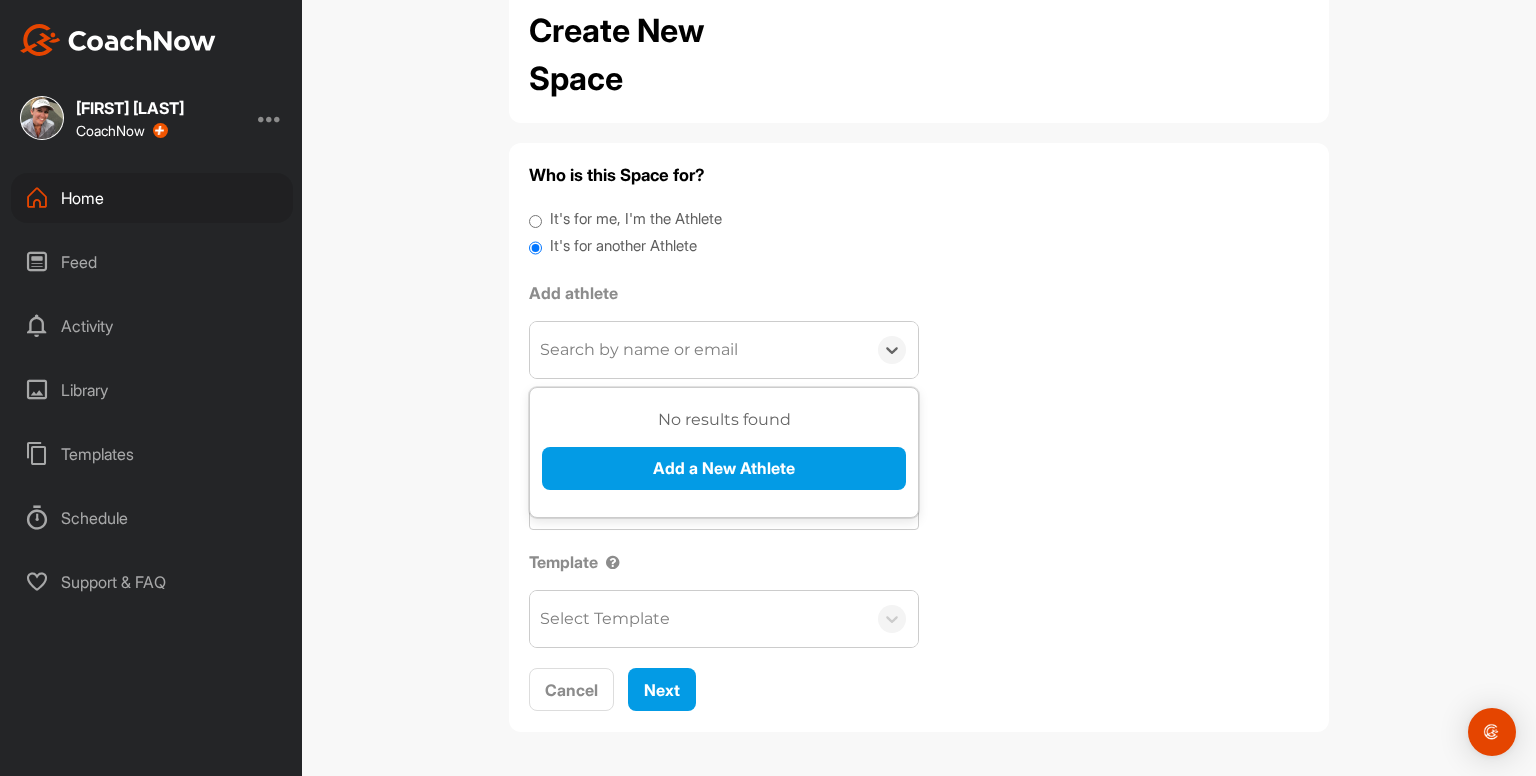 click on "Search by name or email" at bounding box center (639, 350) 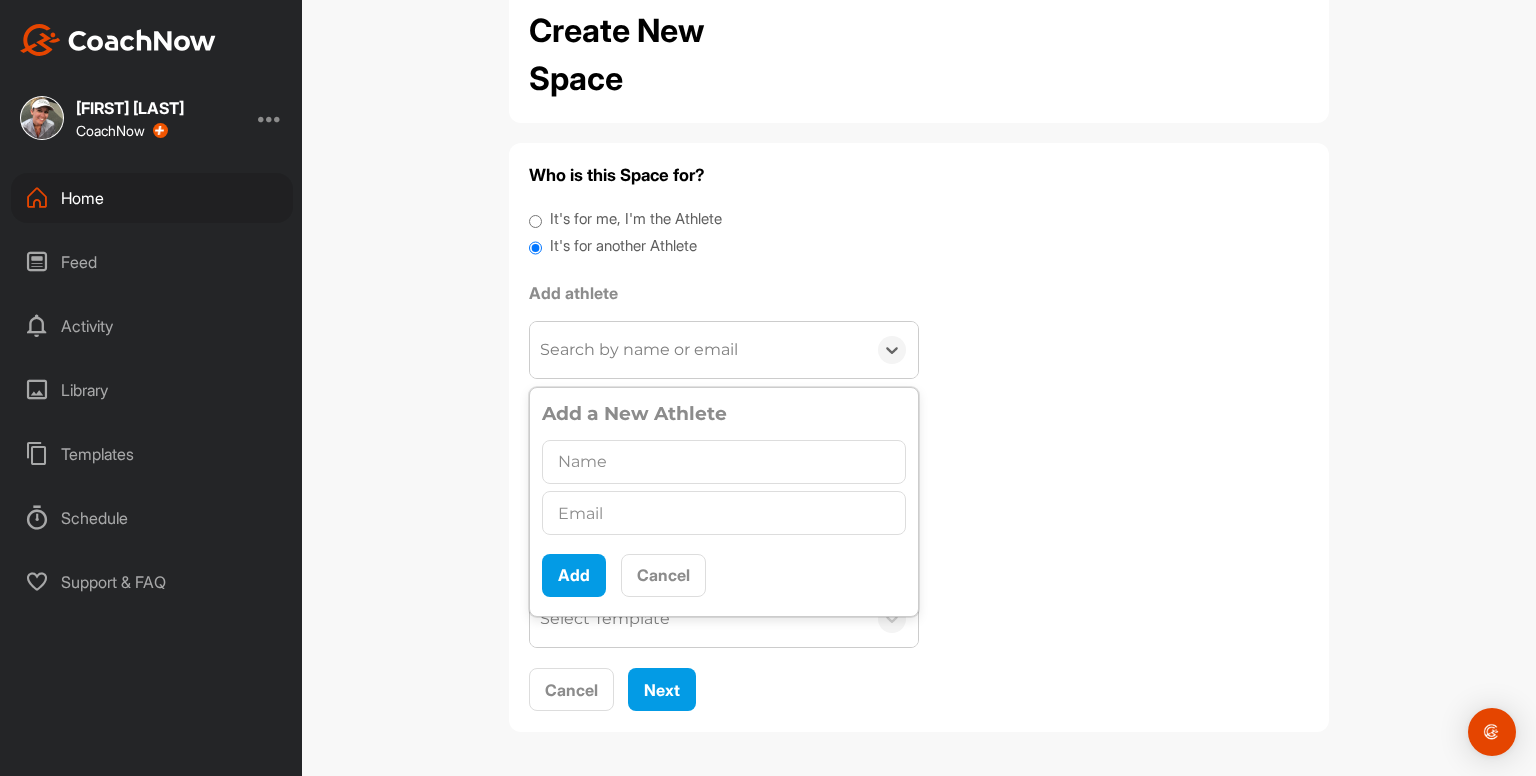 click at bounding box center (724, 462) 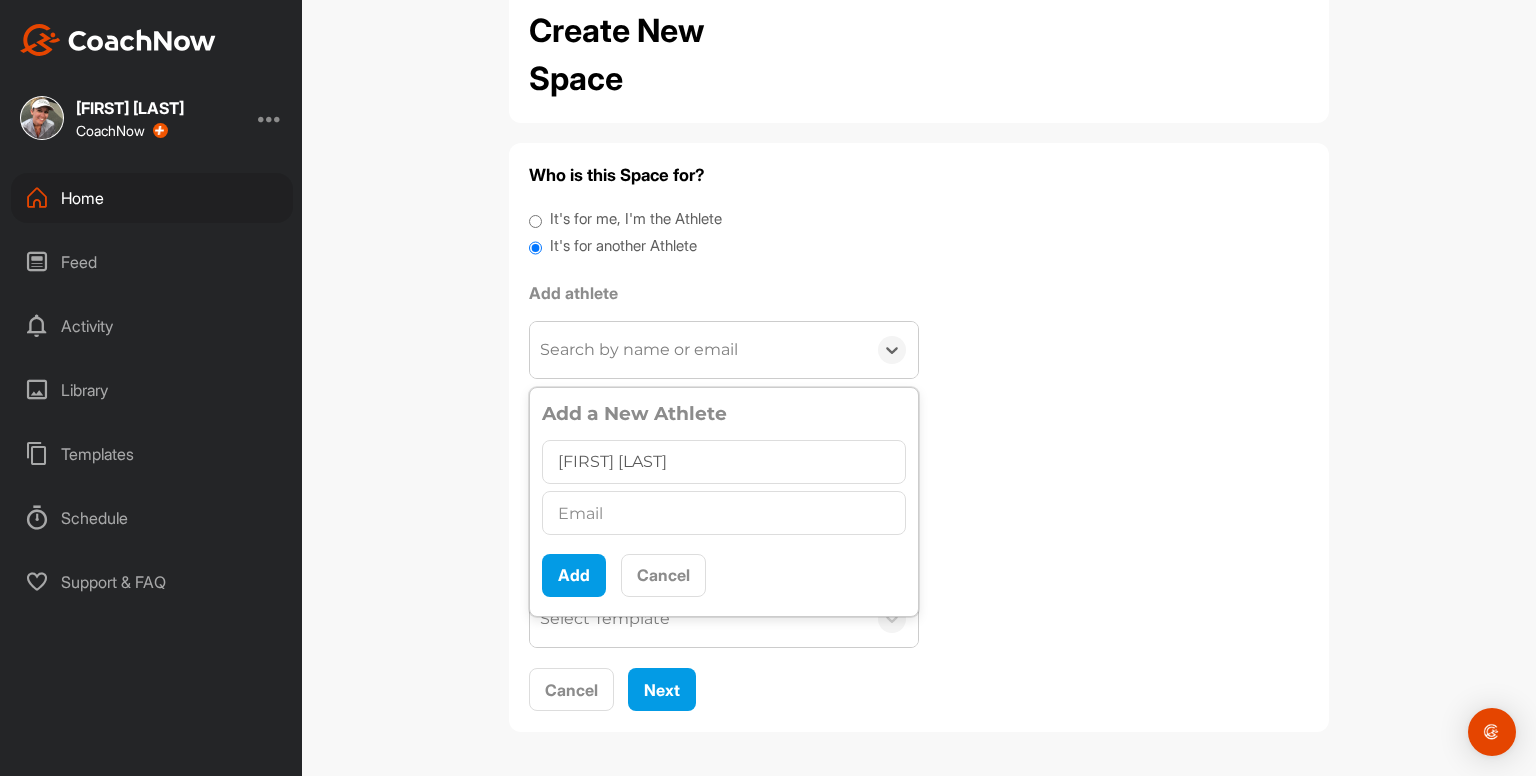 type on "Jon Prosinski" 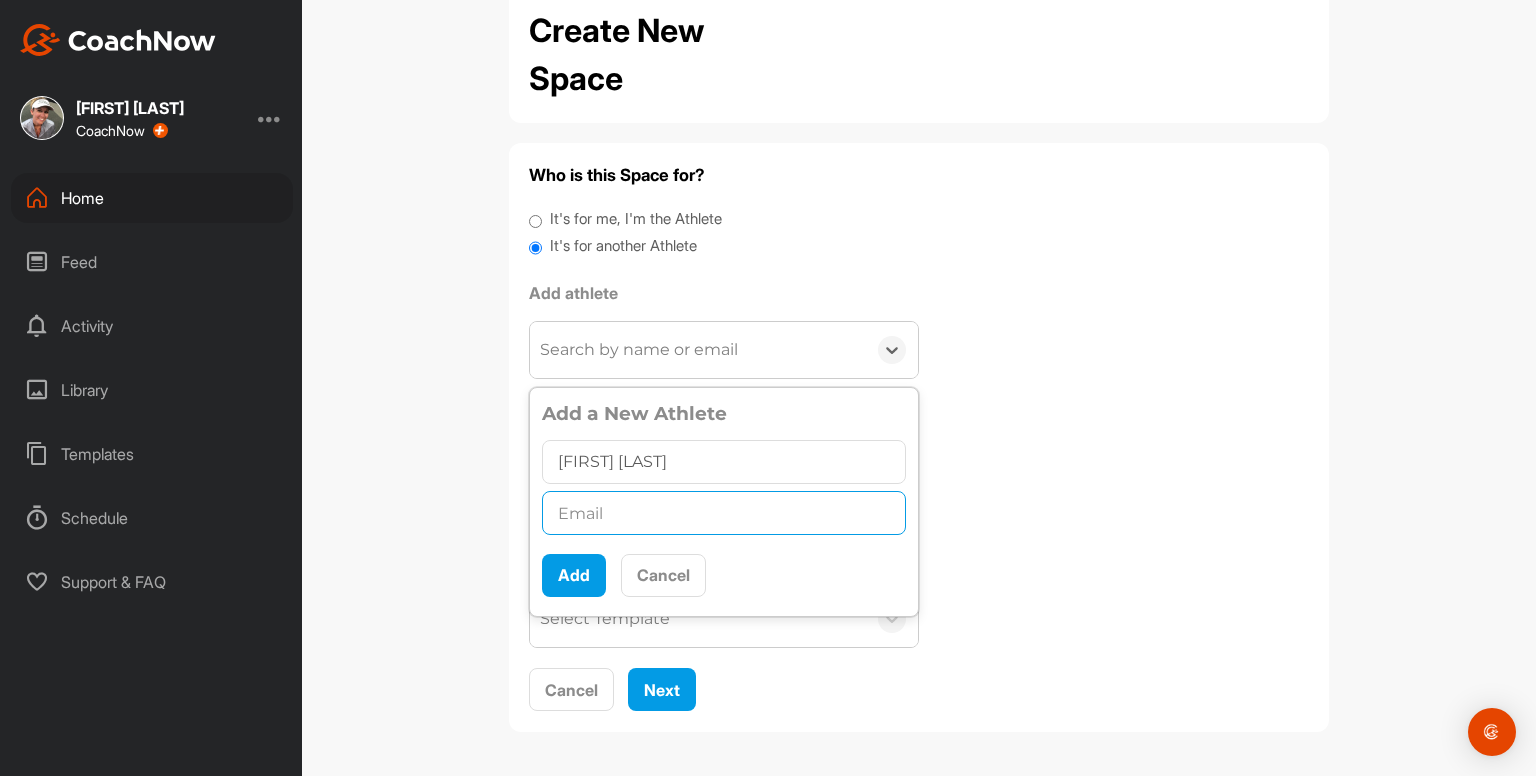 click at bounding box center [724, 513] 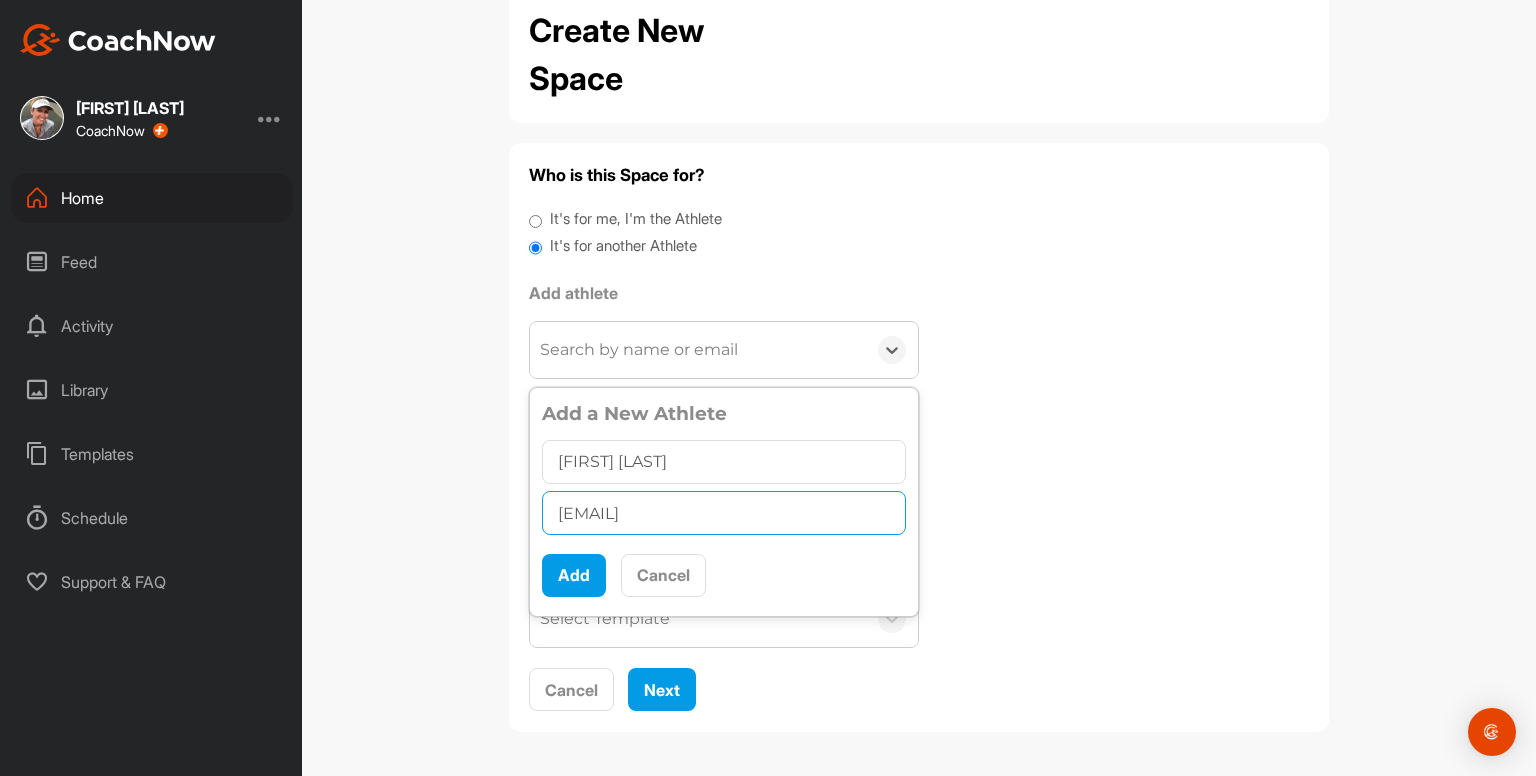 type on "jonprosinski@gmail.com" 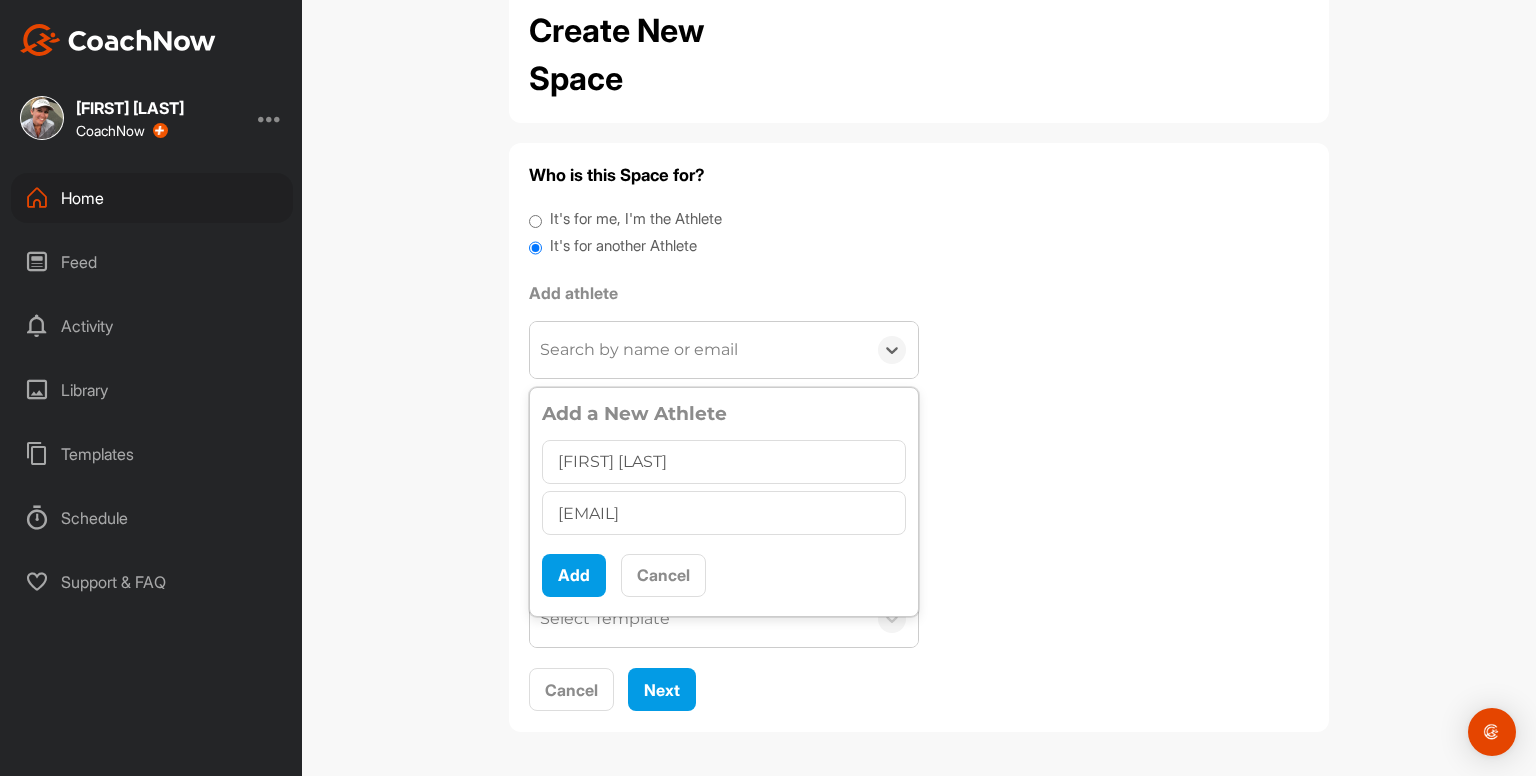 scroll, scrollTop: 11, scrollLeft: 0, axis: vertical 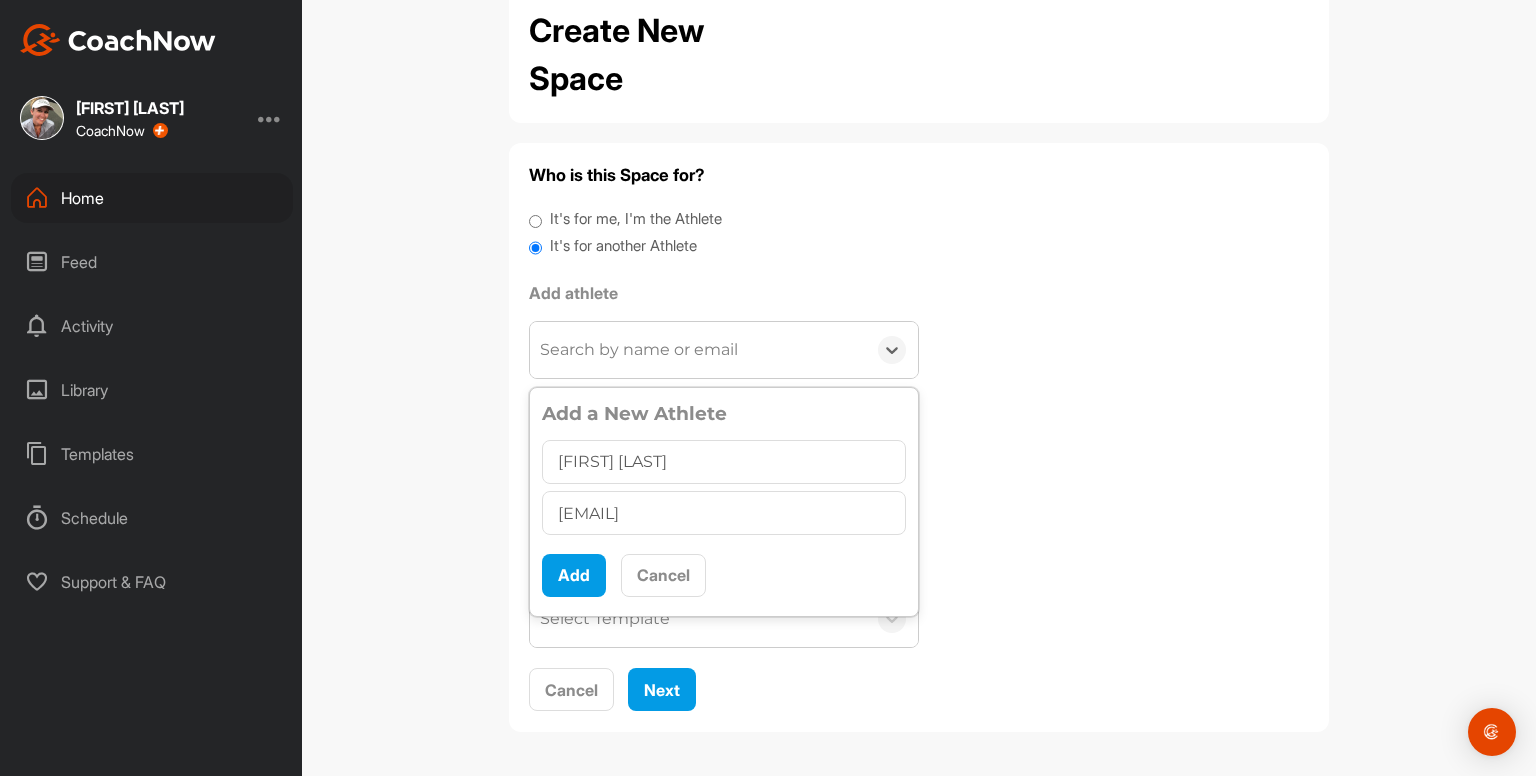 click on "Add" at bounding box center [574, 575] 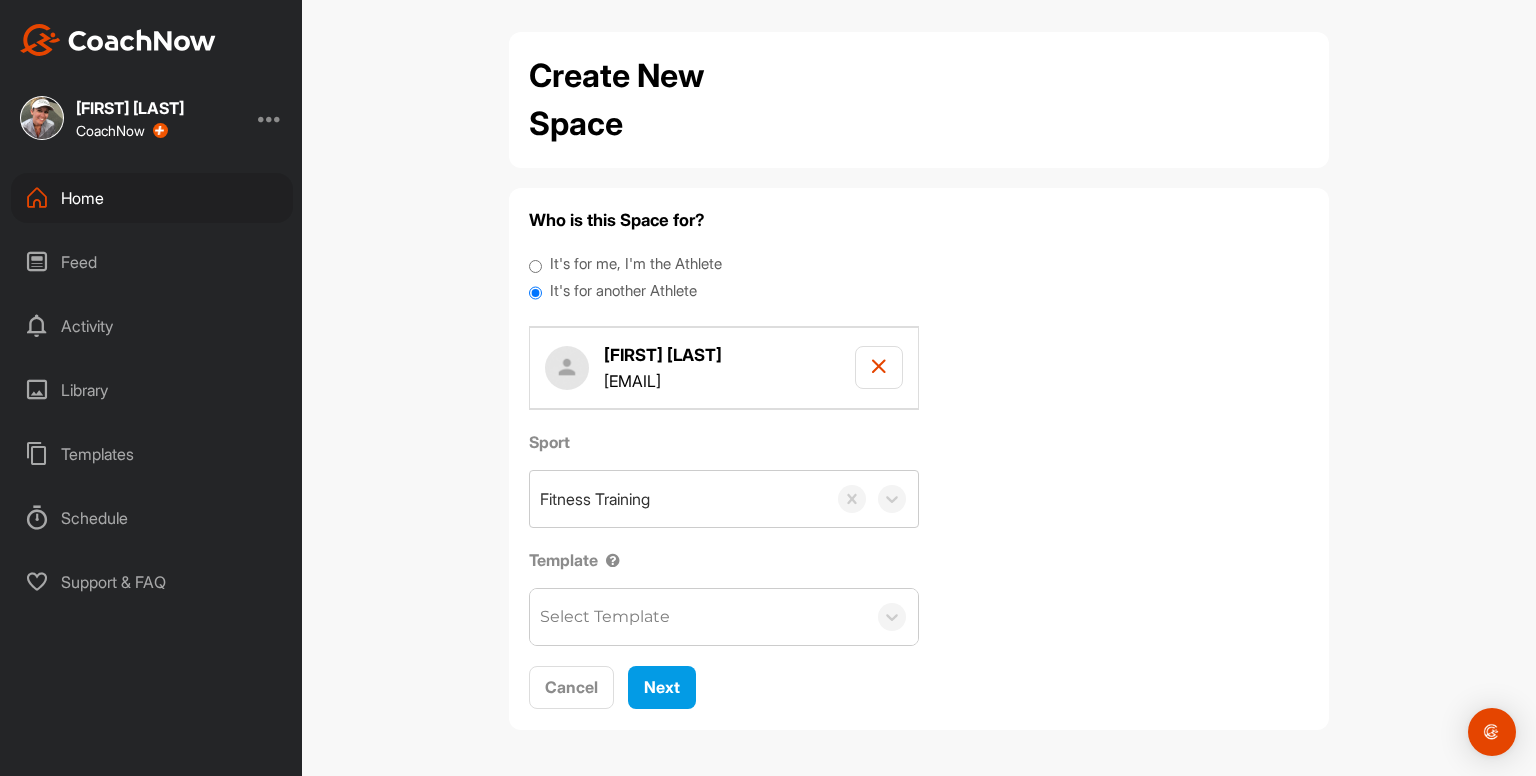 scroll, scrollTop: 5, scrollLeft: 0, axis: vertical 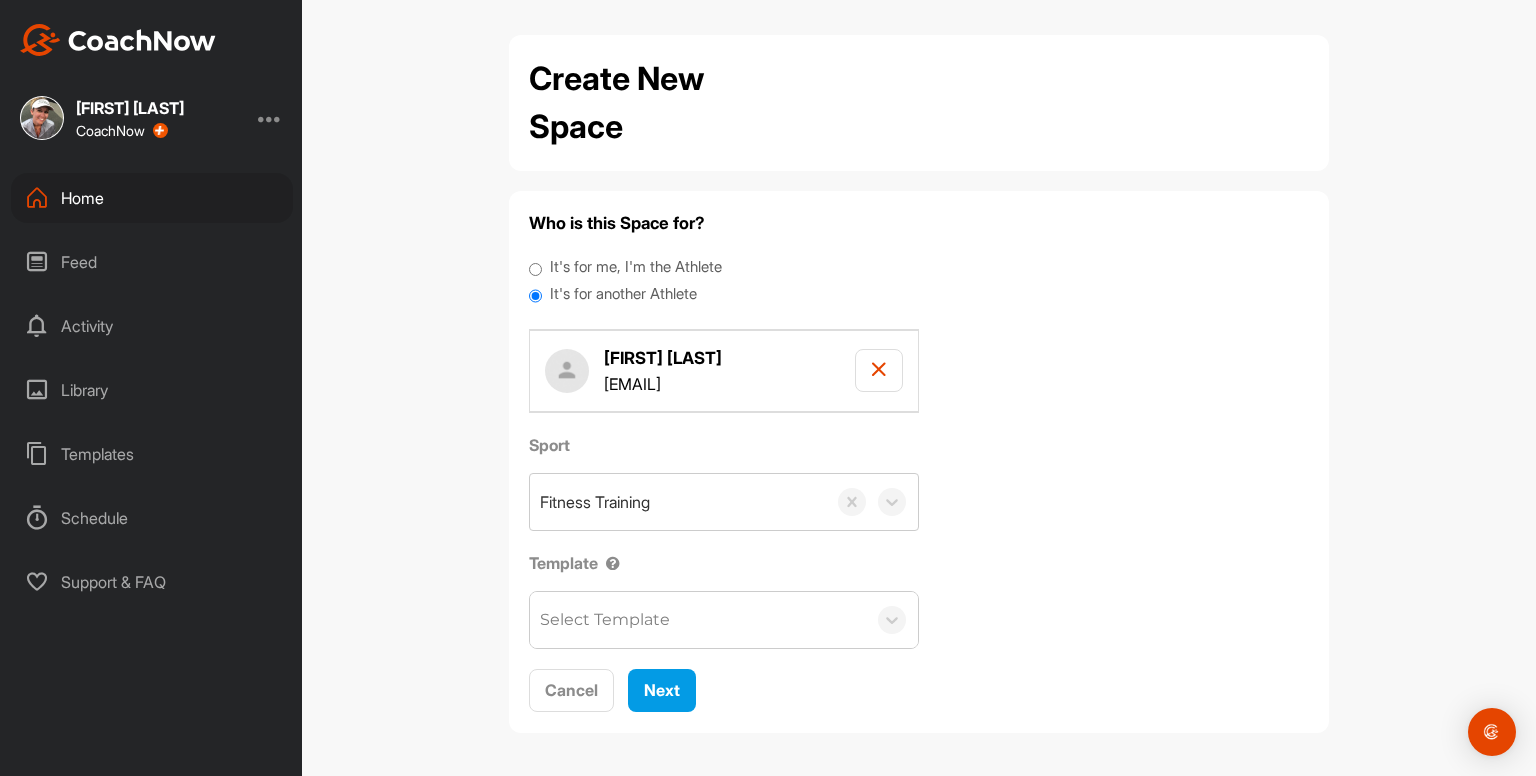 click on "Who is this Space for? It's for me, I'm the Athlete It's for another Athlete Jon Prosinski   jonprosinski@gmail.com   Sport Fitness Training Template    Select Template   Cancel   Next" at bounding box center [919, 462] 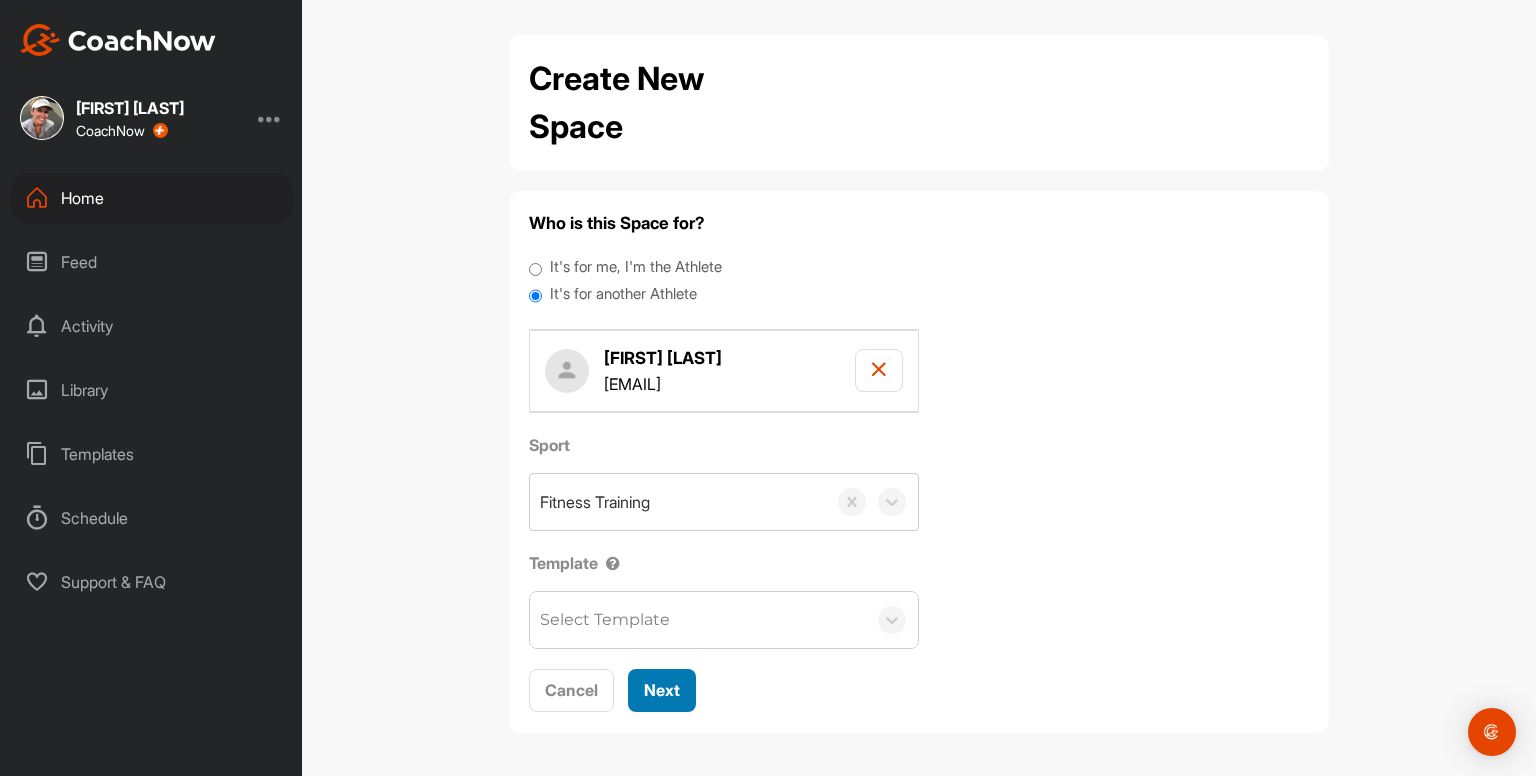 click on "Next" at bounding box center [662, 690] 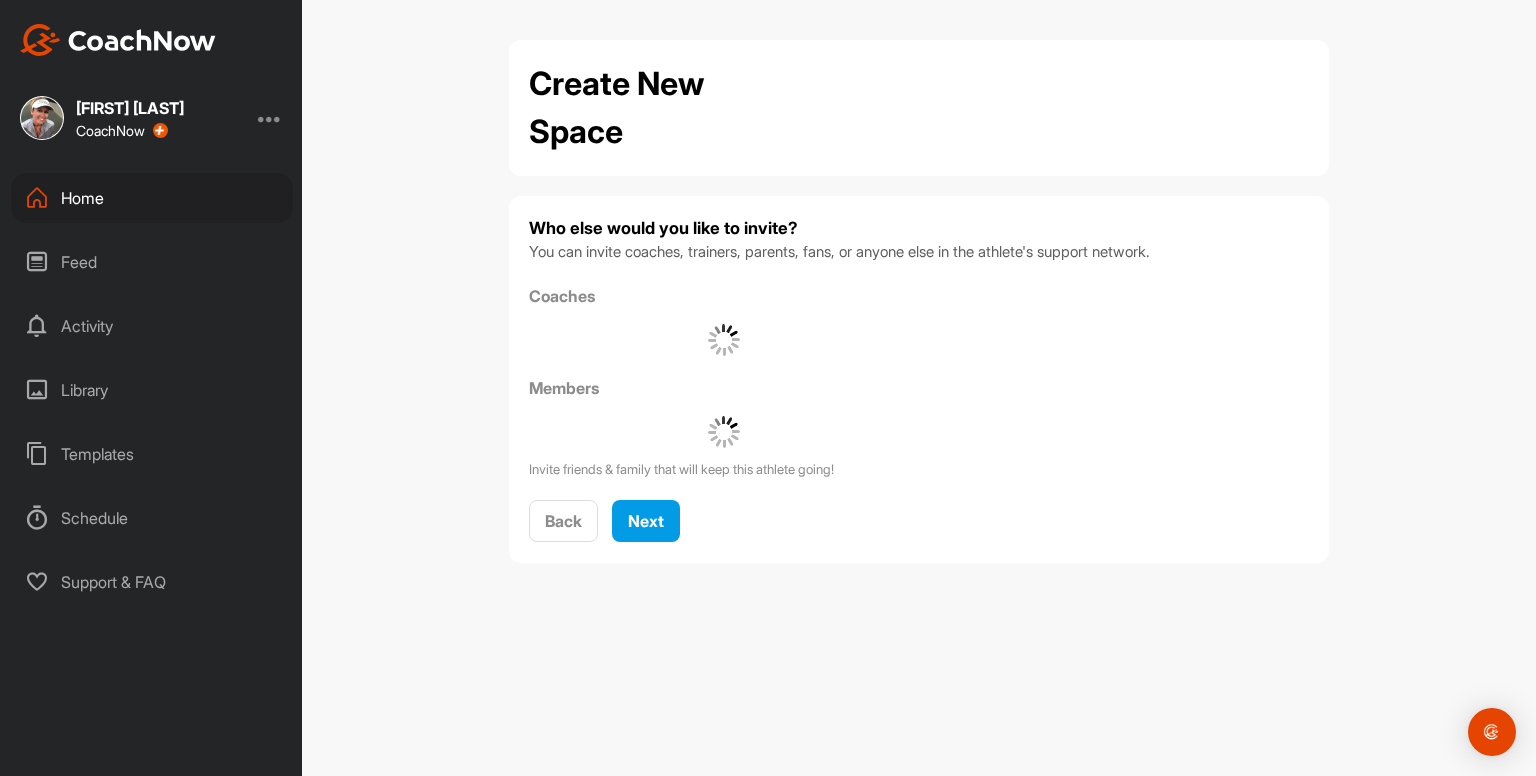 scroll, scrollTop: 0, scrollLeft: 0, axis: both 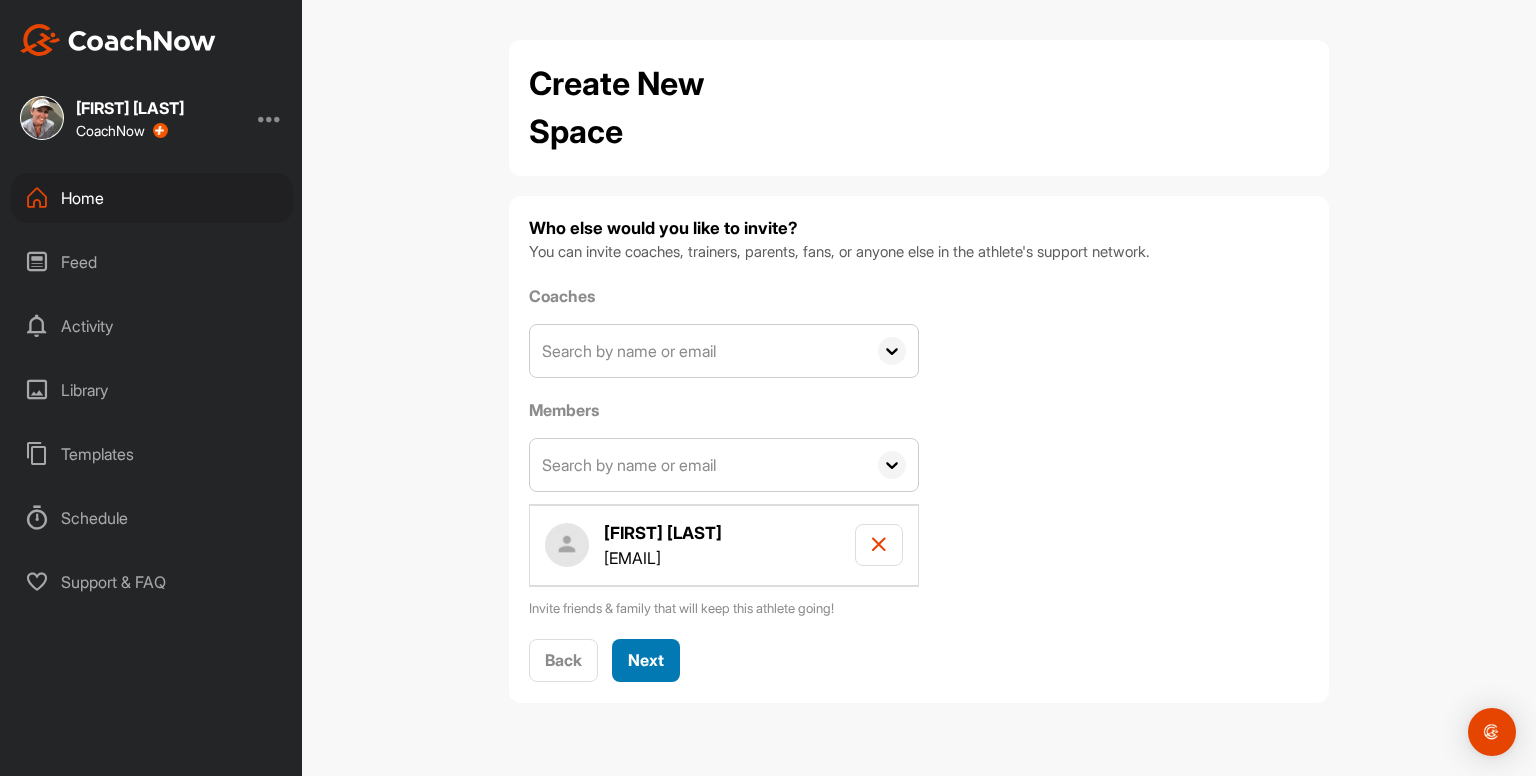 click on "Next" at bounding box center [646, 660] 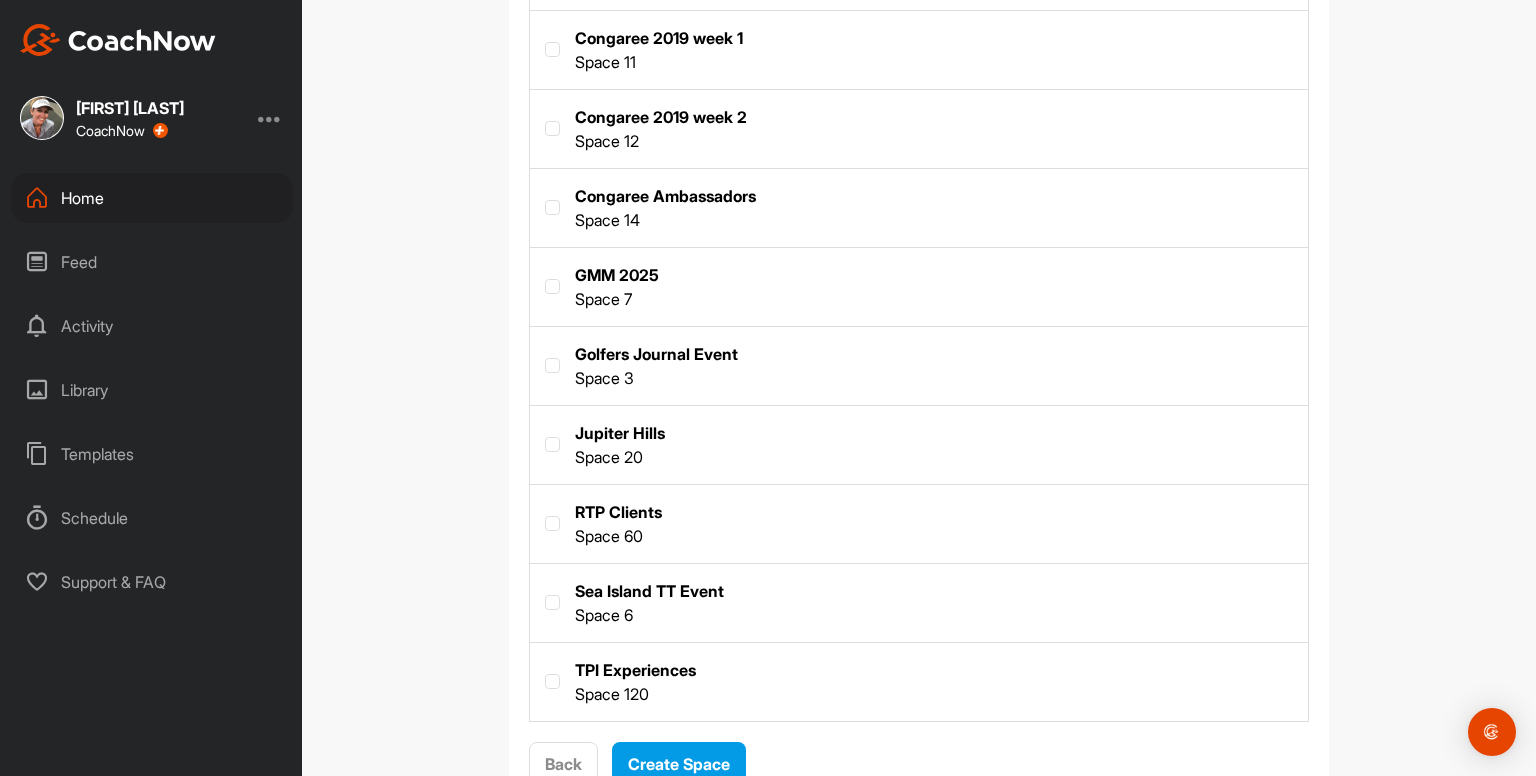 scroll, scrollTop: 1312, scrollLeft: 0, axis: vertical 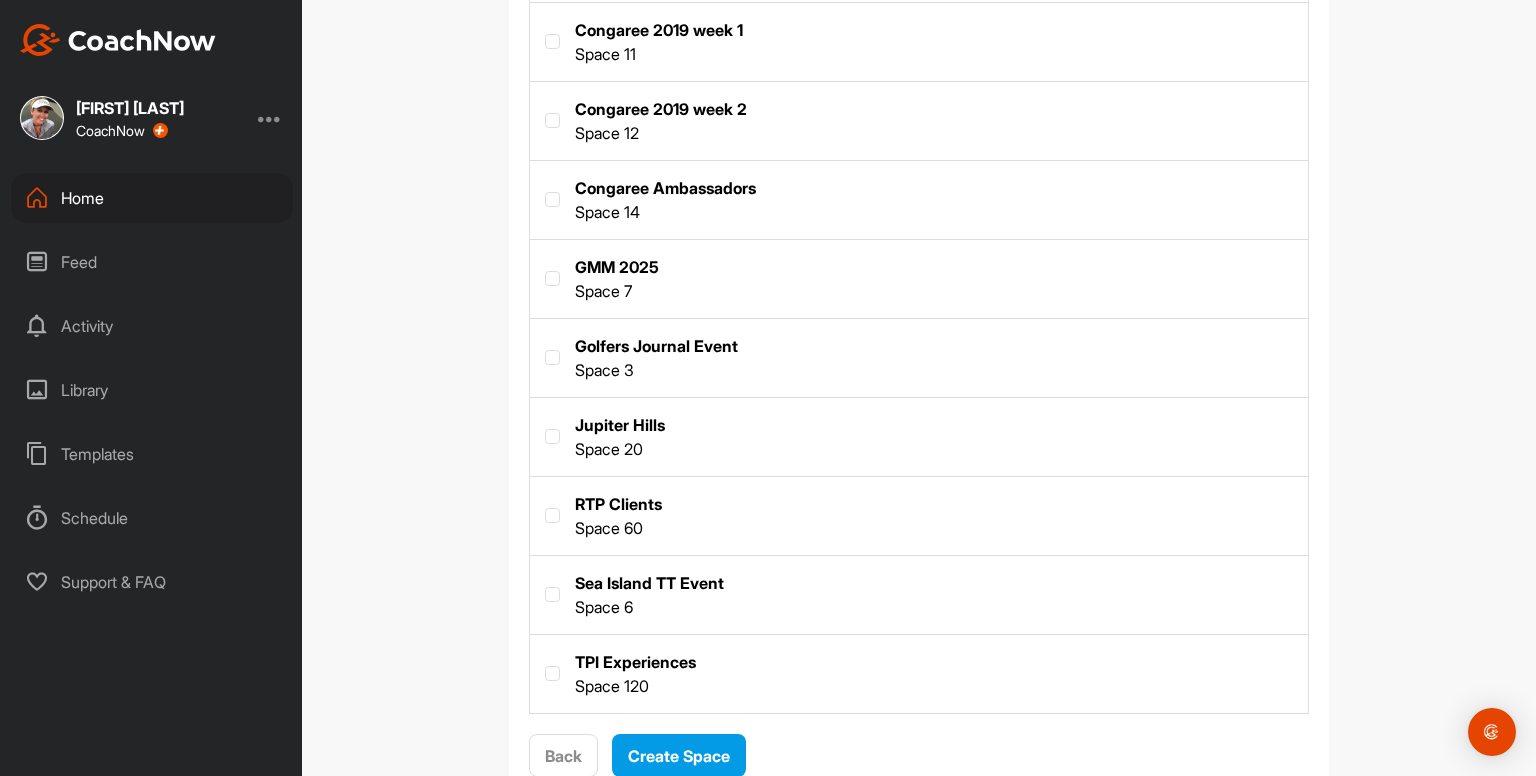 click at bounding box center (552, 357) 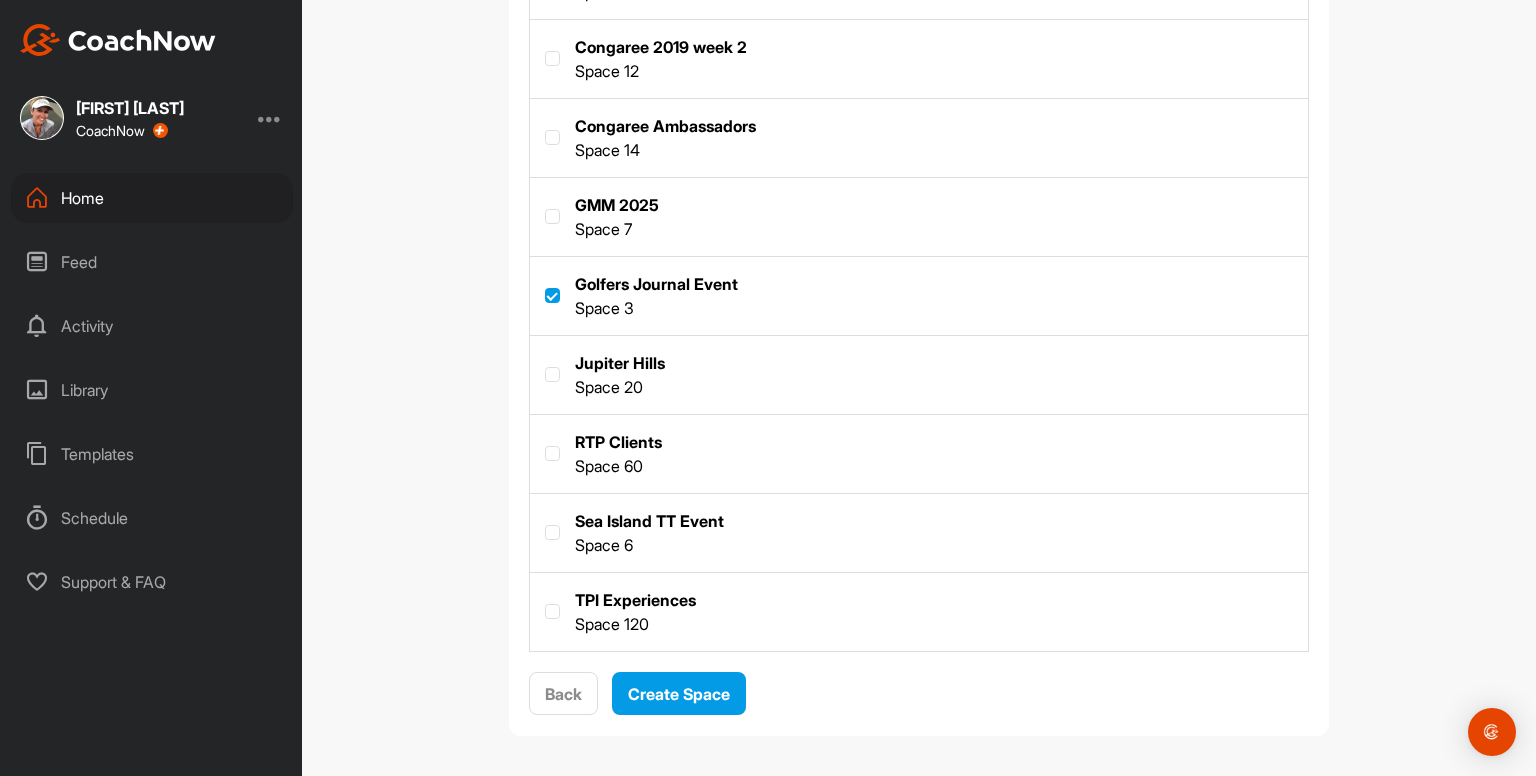 scroll, scrollTop: 1373, scrollLeft: 0, axis: vertical 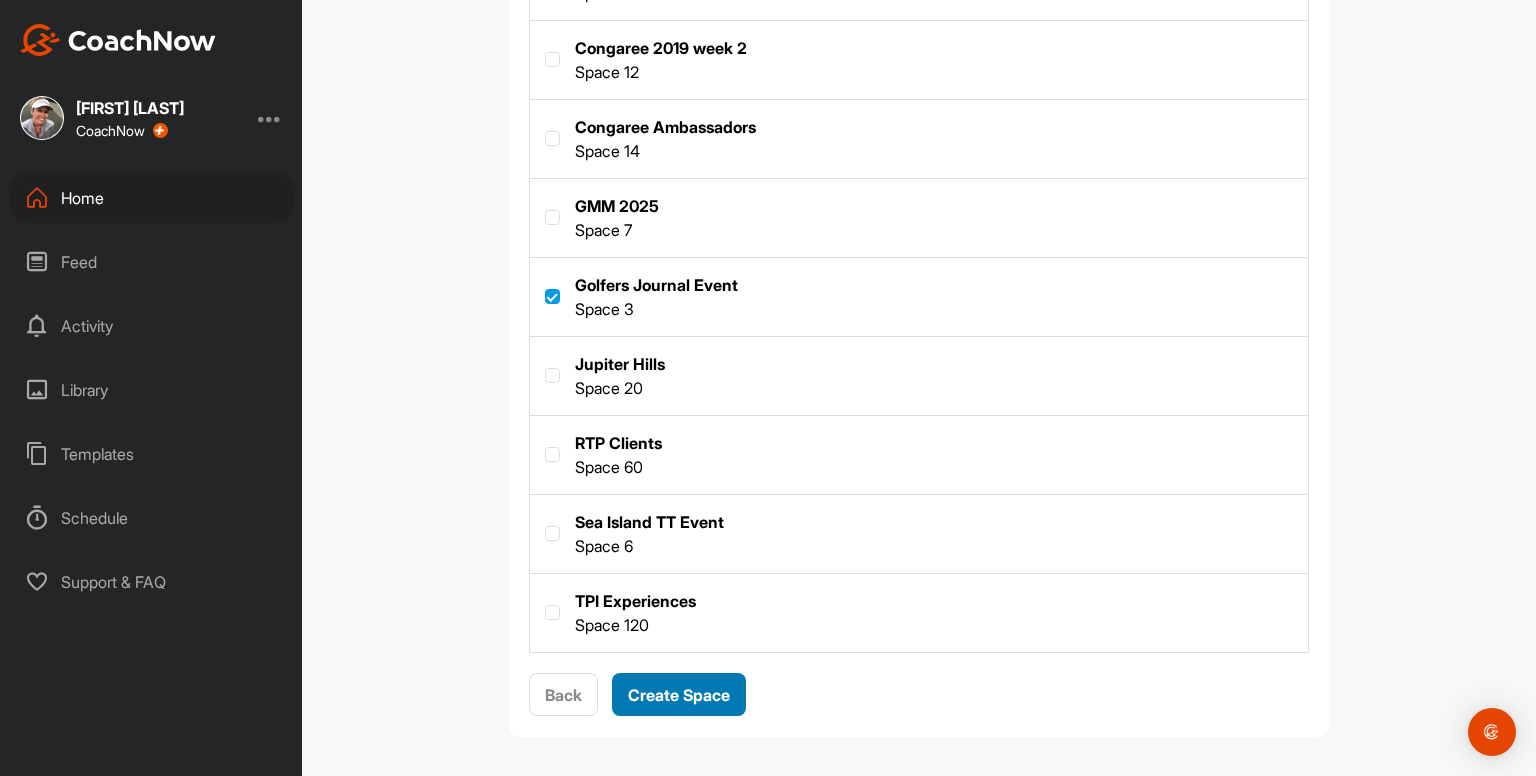 click on "Create Space" at bounding box center (679, 695) 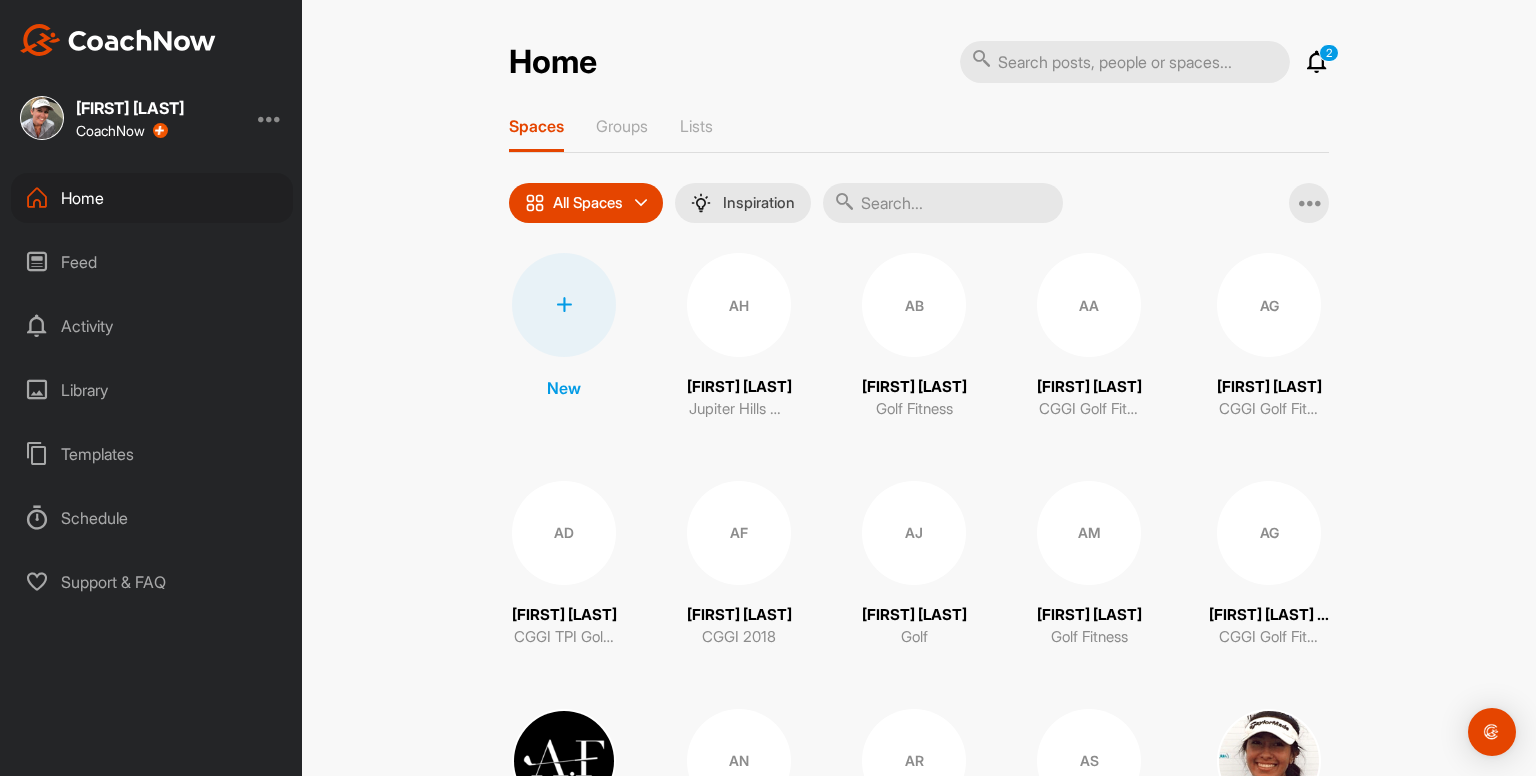 scroll, scrollTop: 0, scrollLeft: 0, axis: both 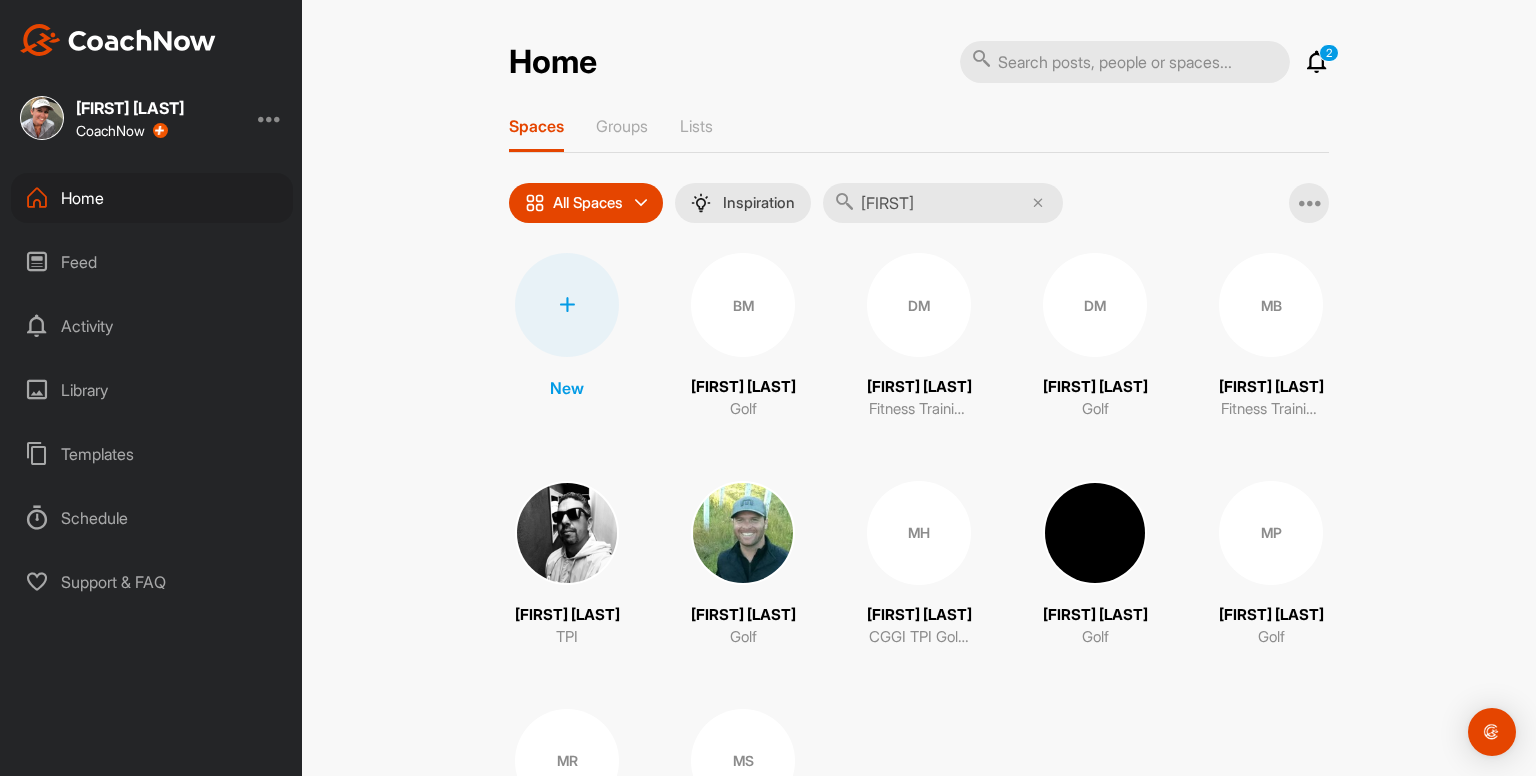 type on "matth" 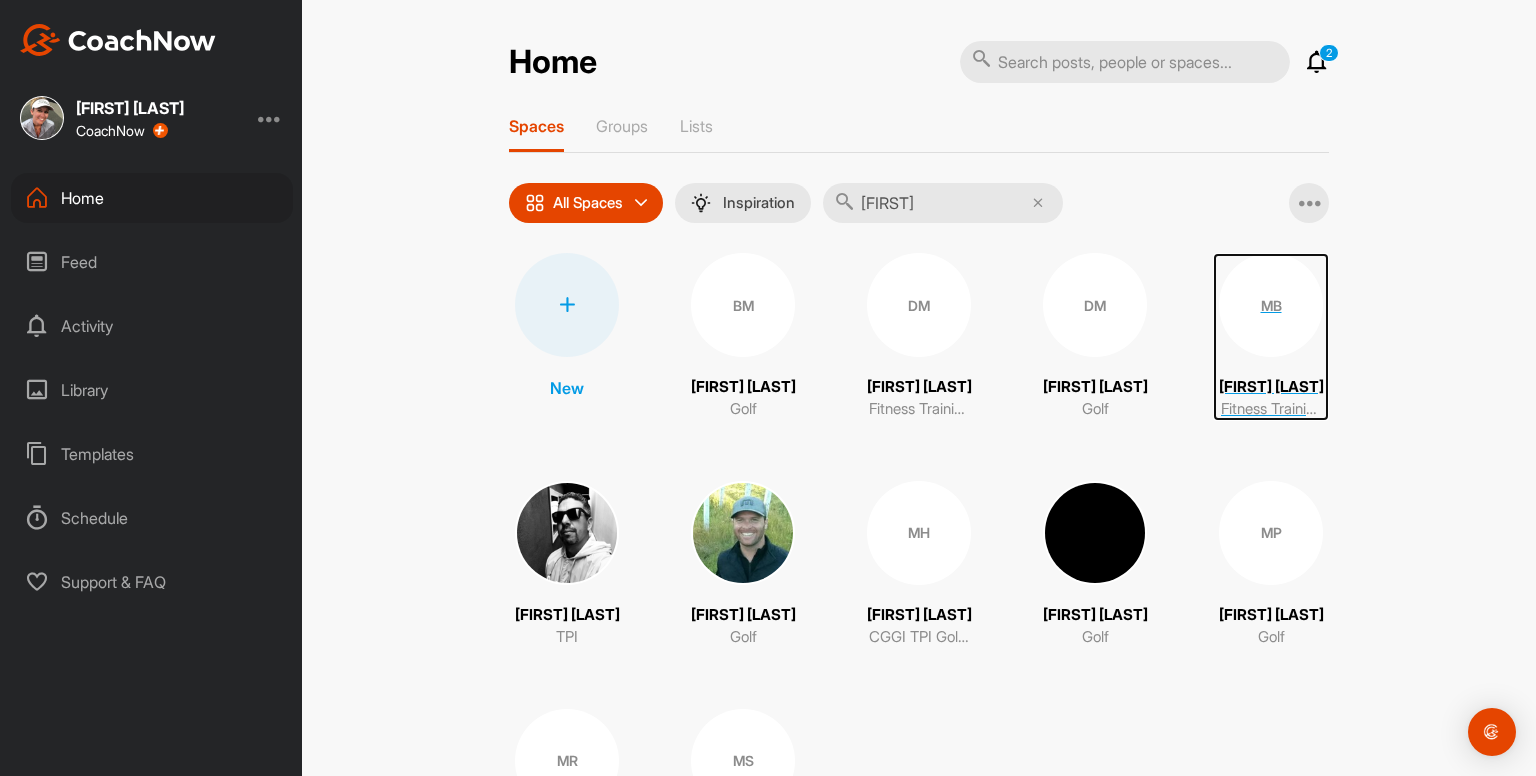 click on "MB" at bounding box center [1271, 305] 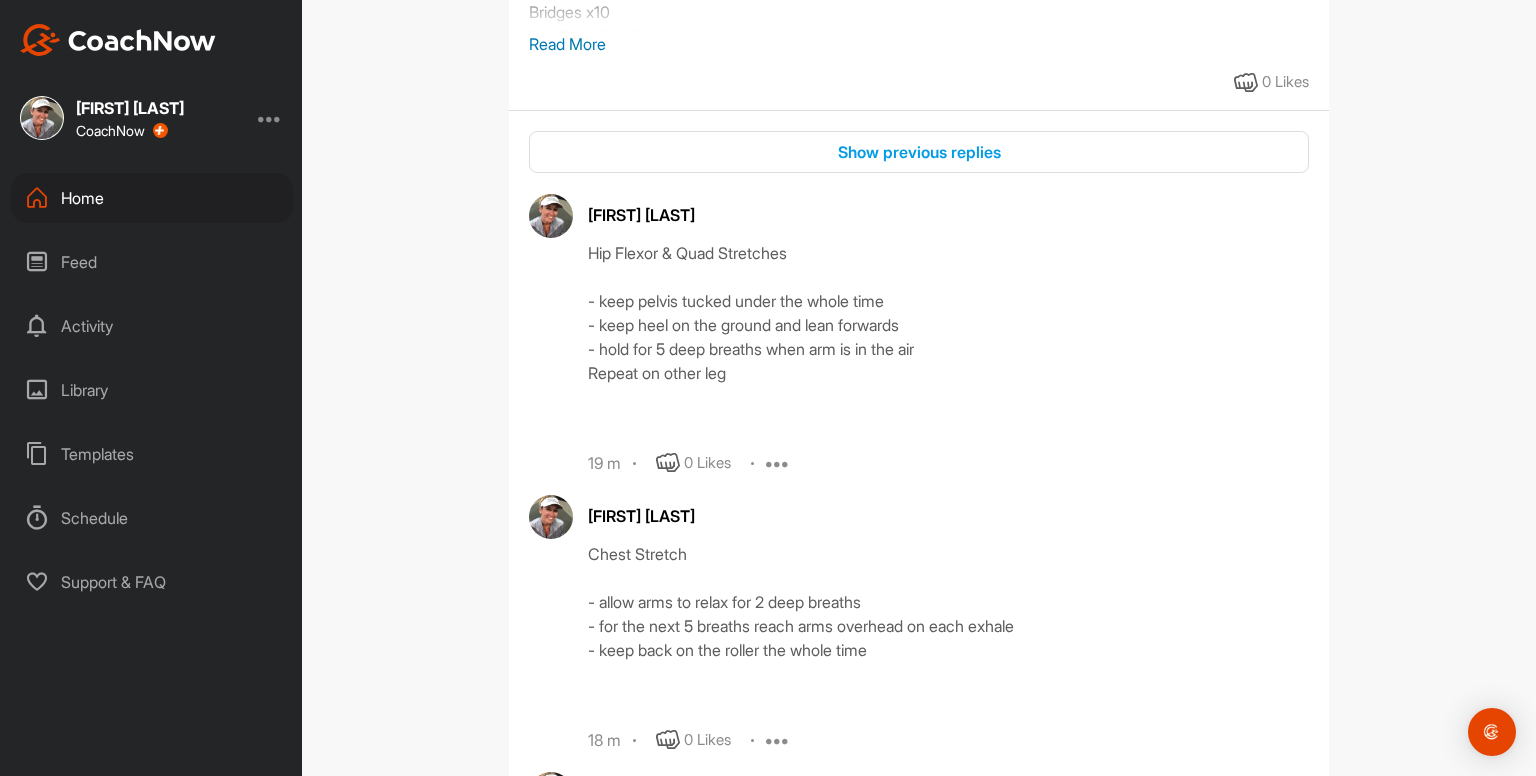 scroll, scrollTop: 604, scrollLeft: 0, axis: vertical 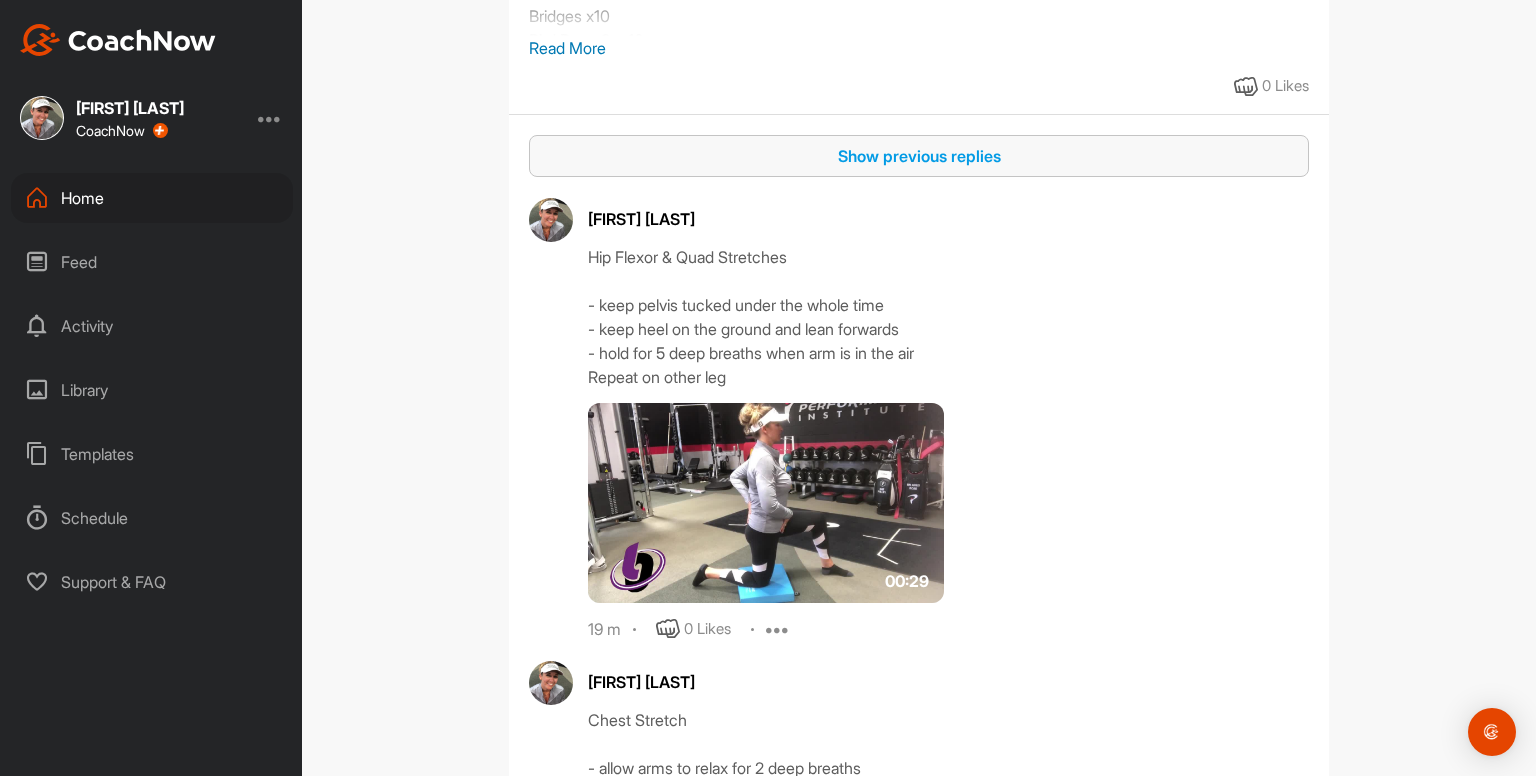 click on "Show previous replies" at bounding box center (919, 156) 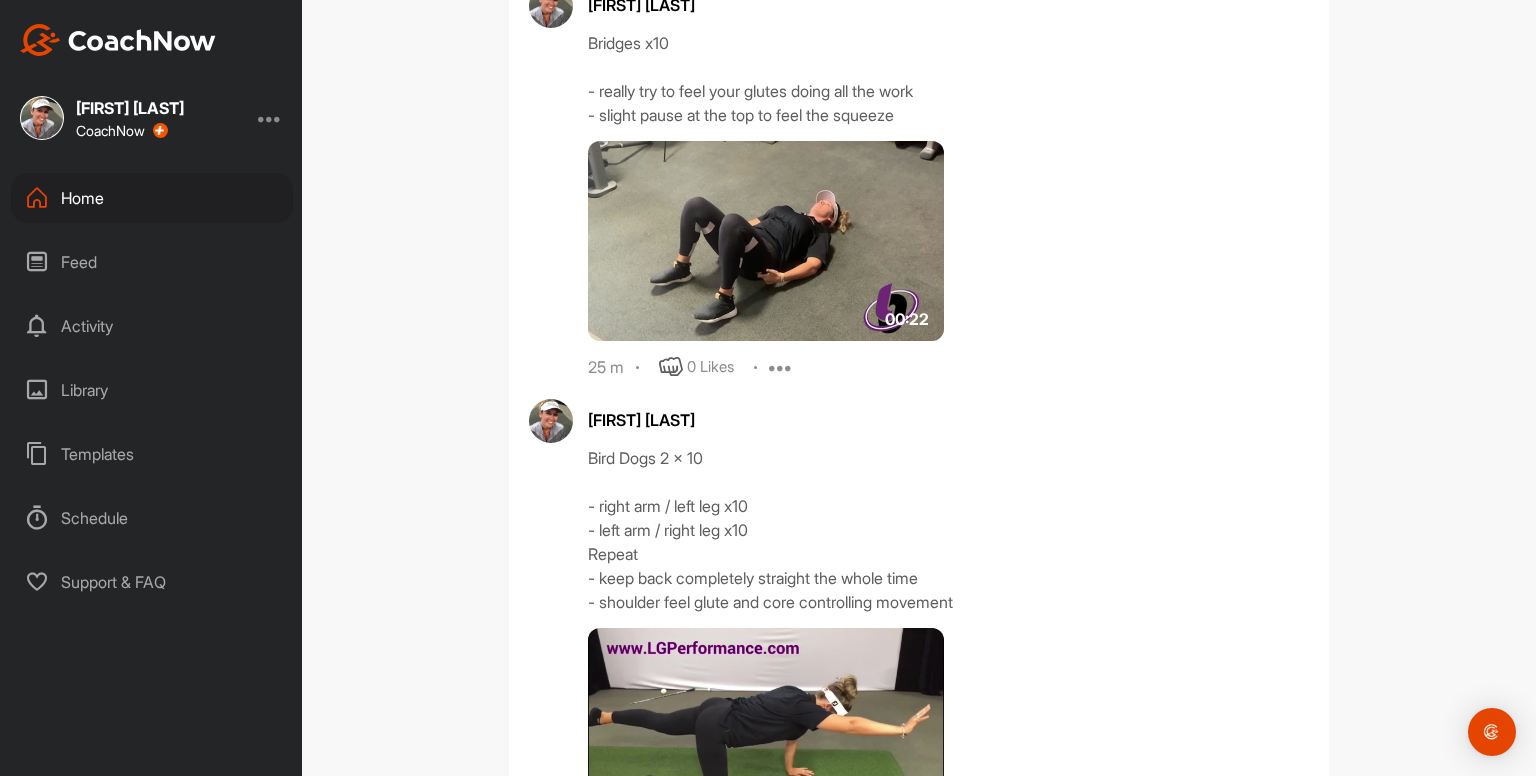 scroll, scrollTop: 1767, scrollLeft: 0, axis: vertical 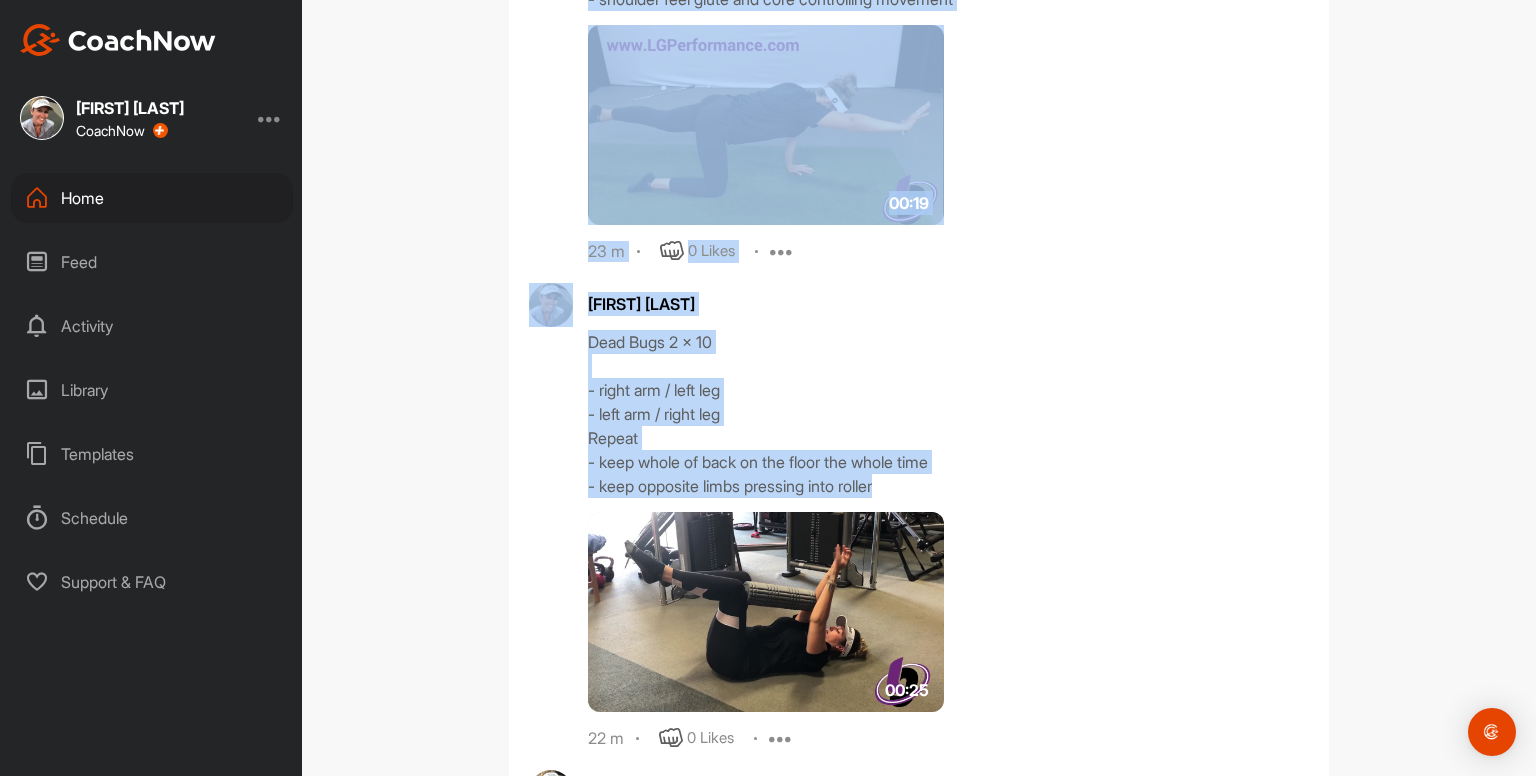 drag, startPoint x: 580, startPoint y: 85, endPoint x: 1053, endPoint y: 480, distance: 616.2418 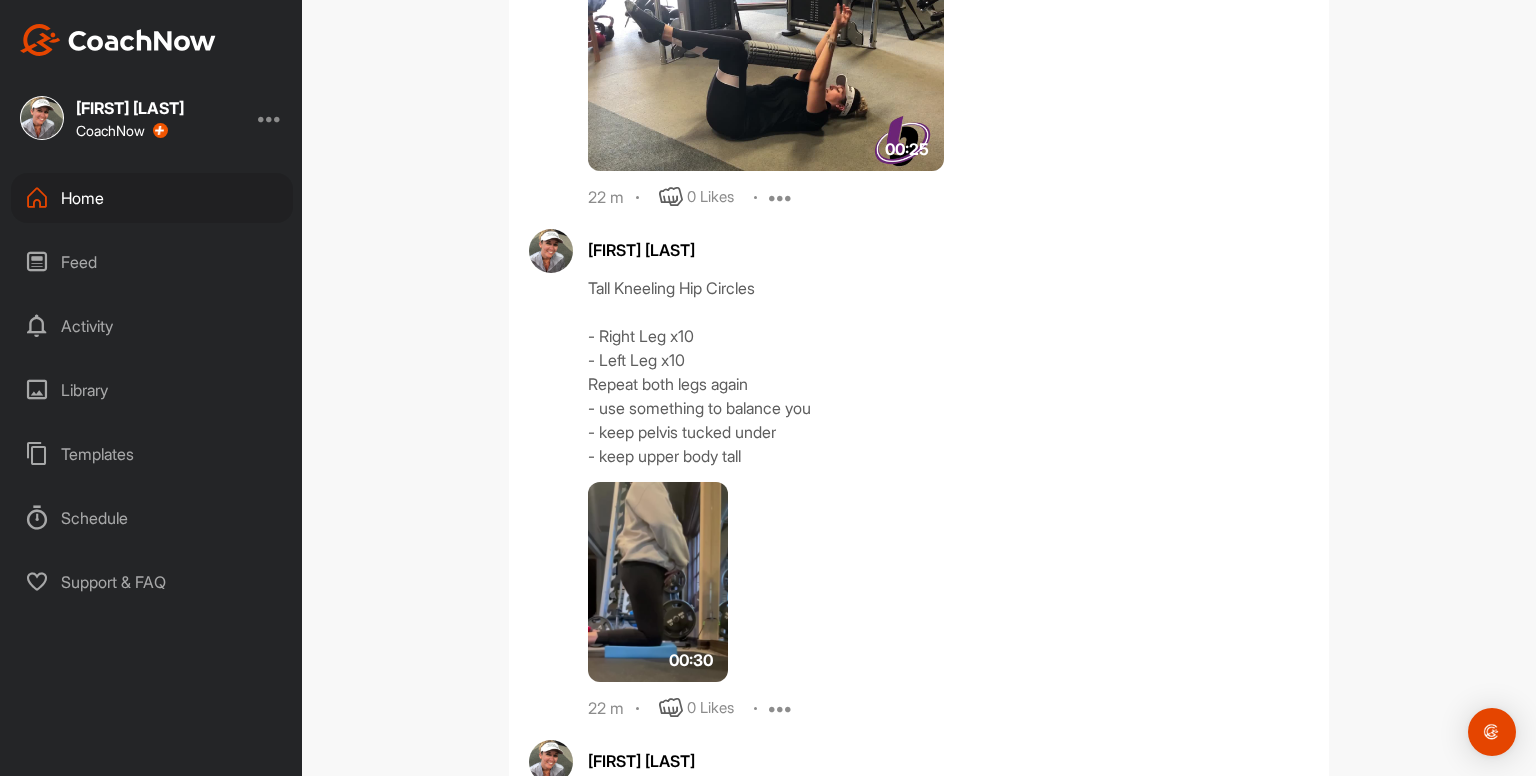 scroll, scrollTop: 2960, scrollLeft: 0, axis: vertical 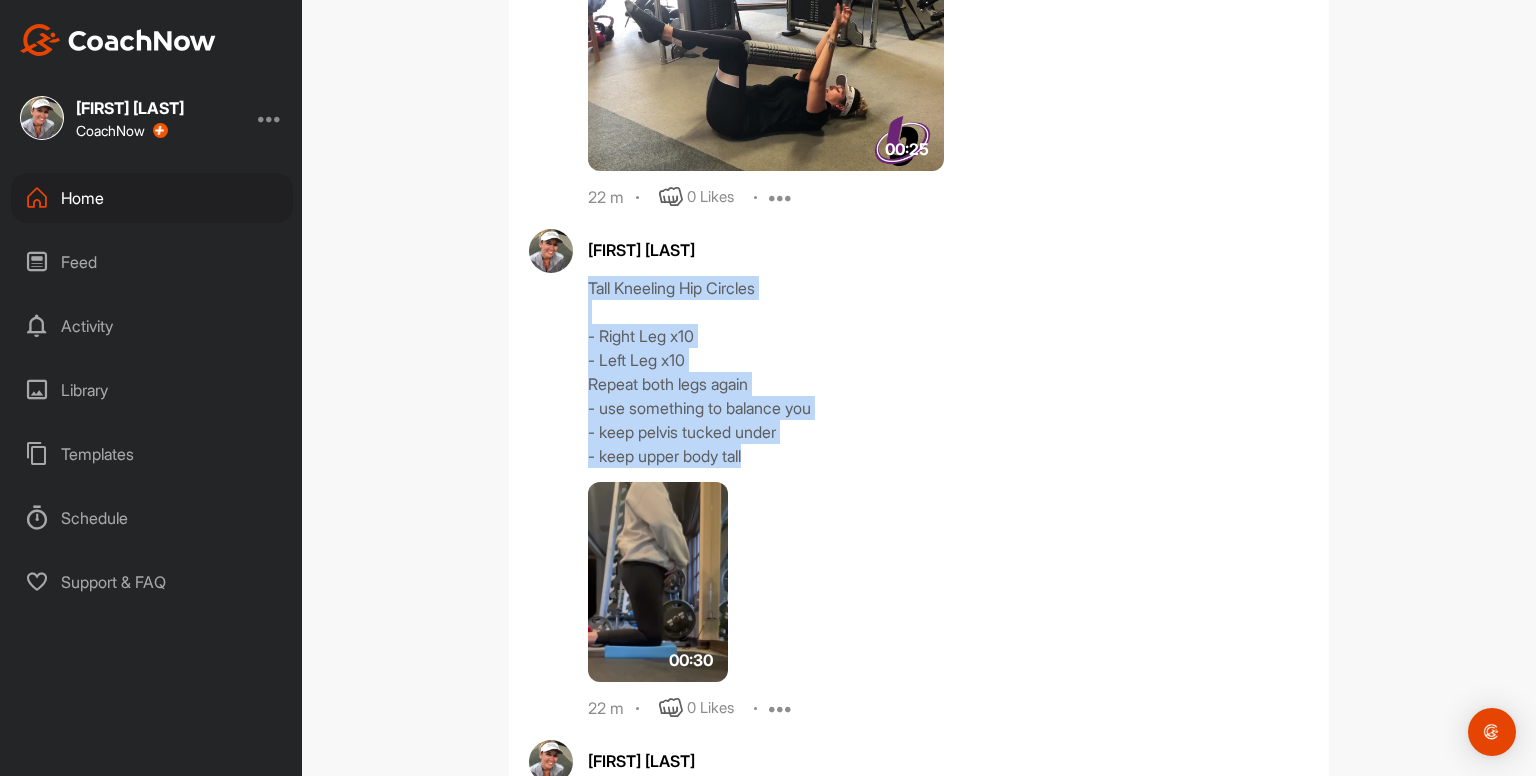 drag, startPoint x: 696, startPoint y: 453, endPoint x: 578, endPoint y: 277, distance: 211.8962 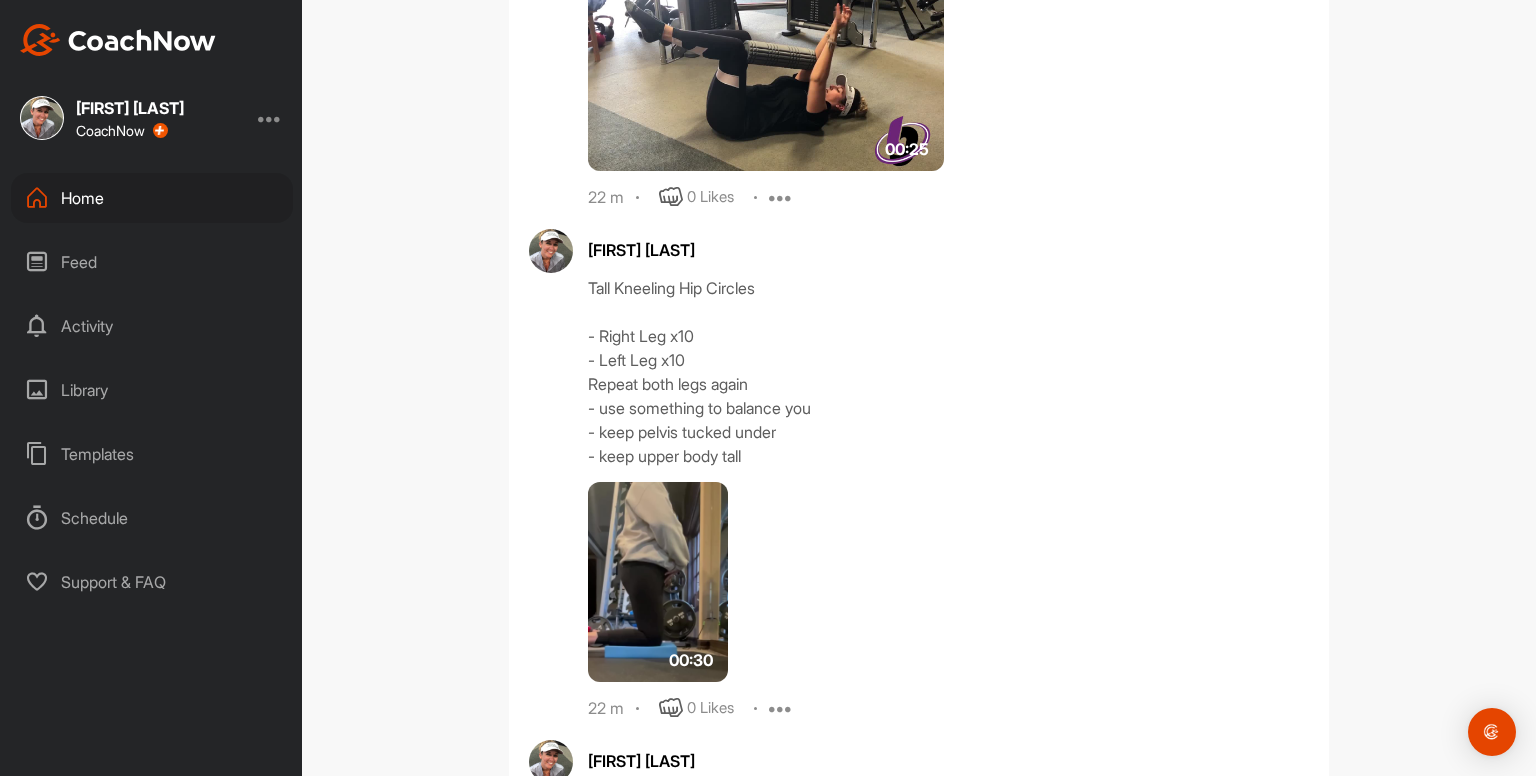 drag, startPoint x: 578, startPoint y: 277, endPoint x: 1109, endPoint y: 175, distance: 540.7079 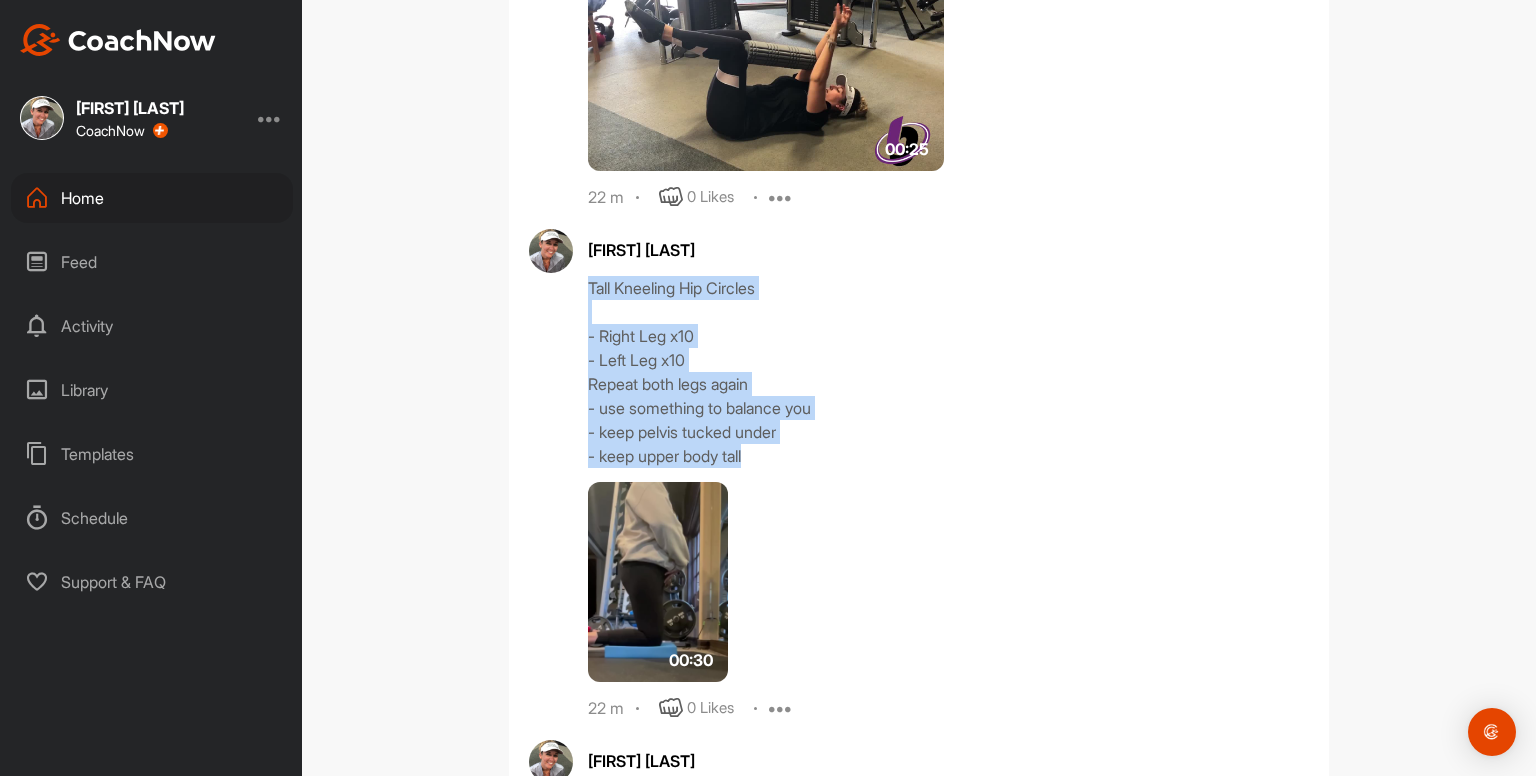 drag, startPoint x: 716, startPoint y: 457, endPoint x: 574, endPoint y: 279, distance: 227.70155 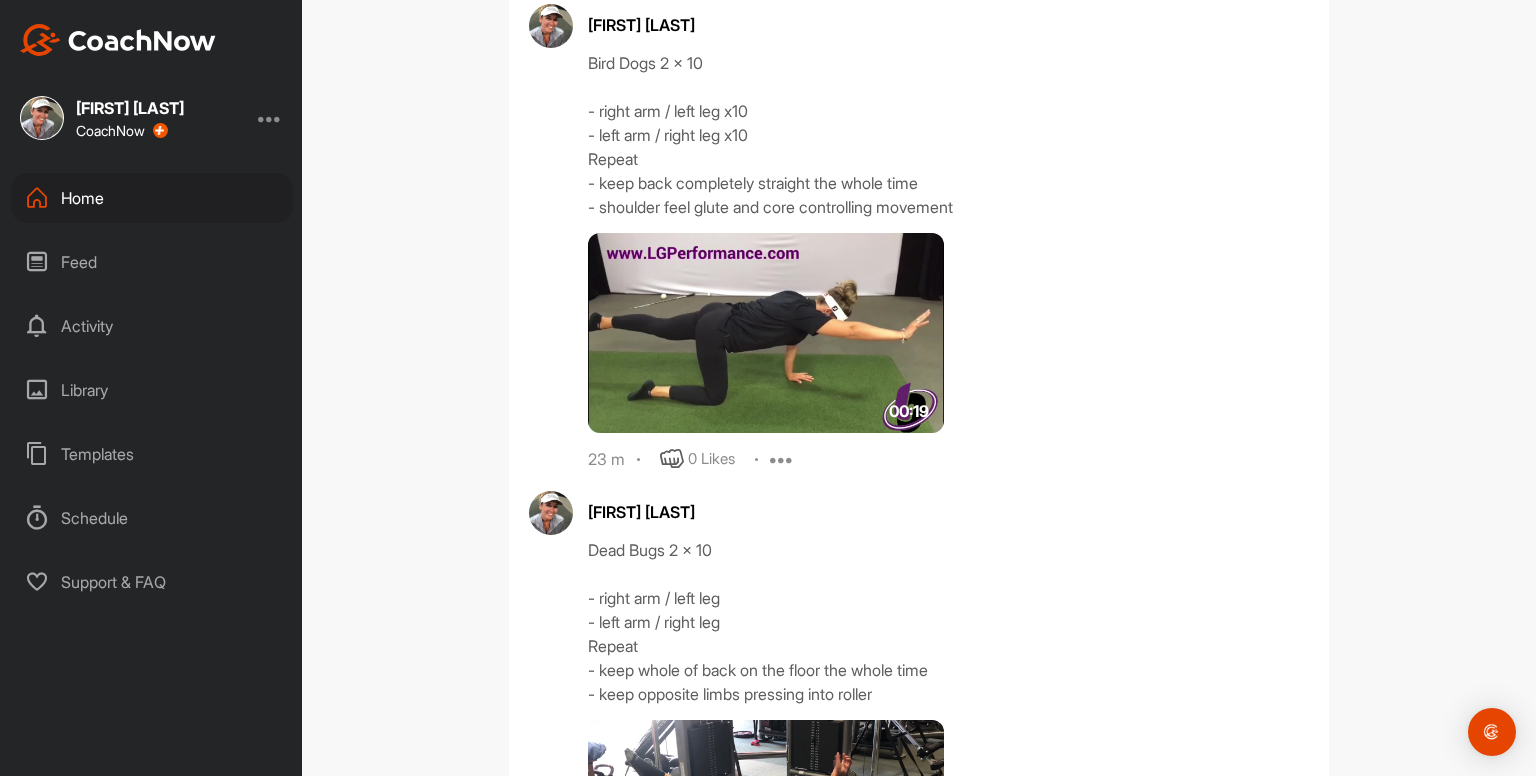 scroll, scrollTop: 2210, scrollLeft: 0, axis: vertical 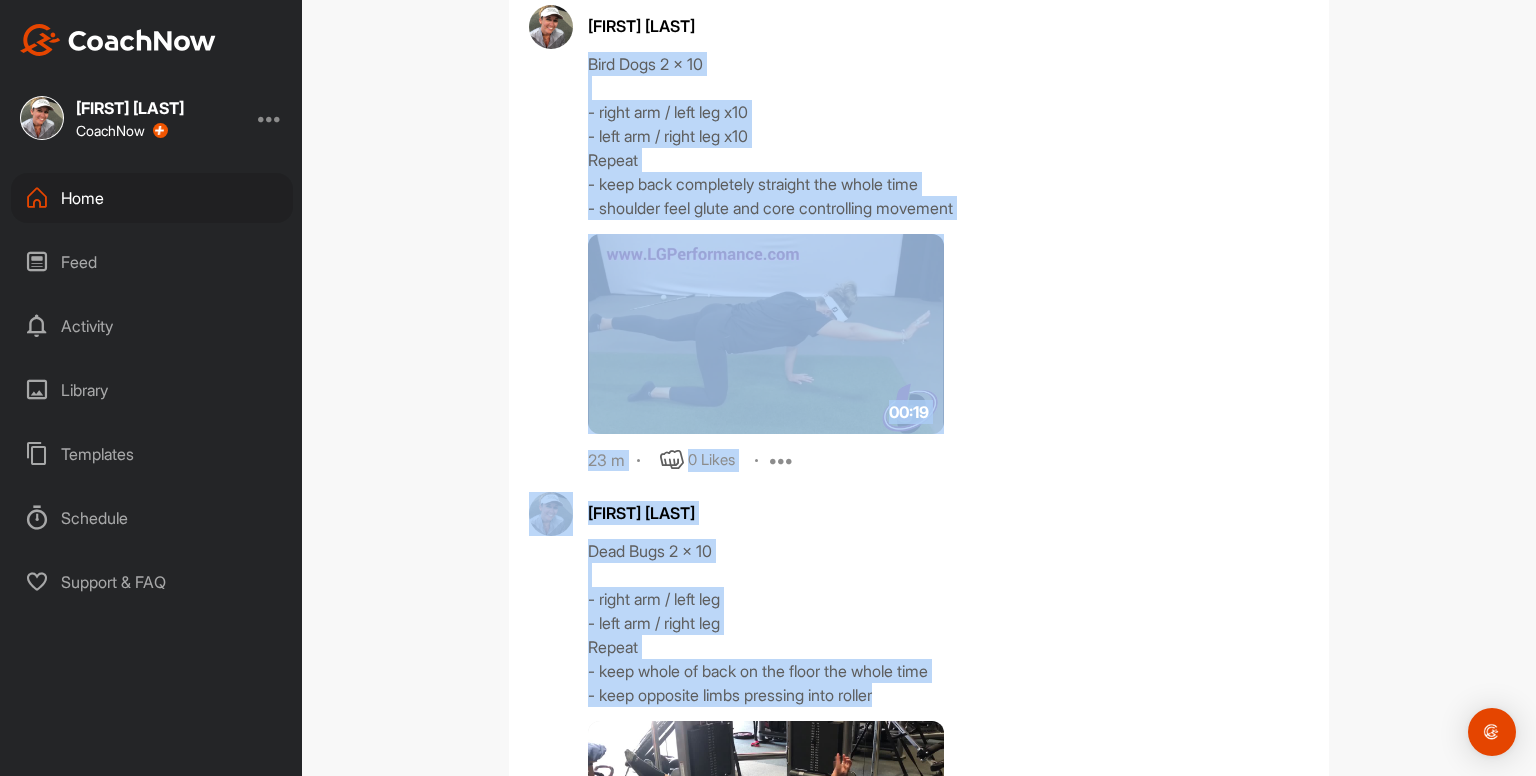 drag, startPoint x: 905, startPoint y: 690, endPoint x: 576, endPoint y: 60, distance: 710.7327 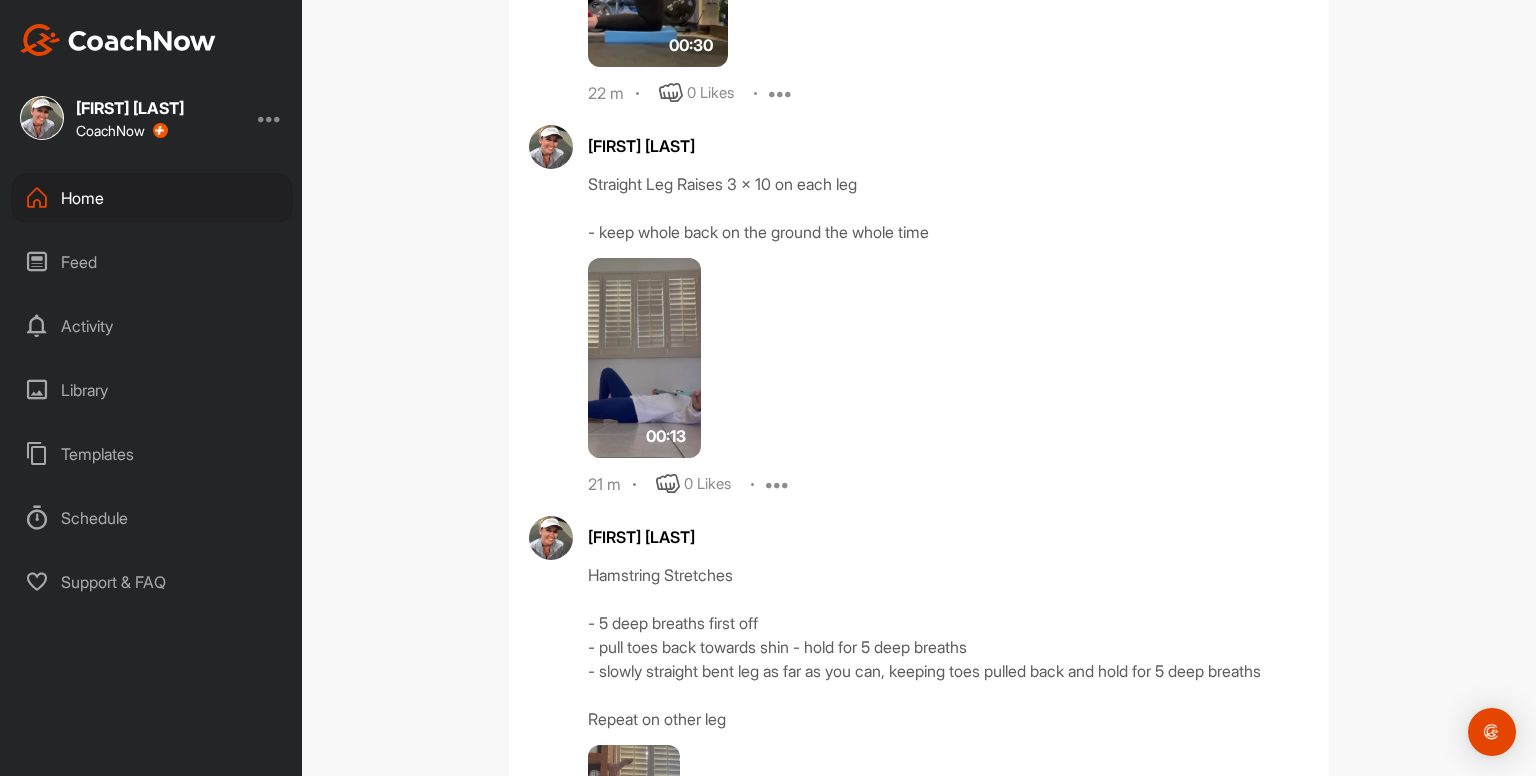 scroll, scrollTop: 3574, scrollLeft: 0, axis: vertical 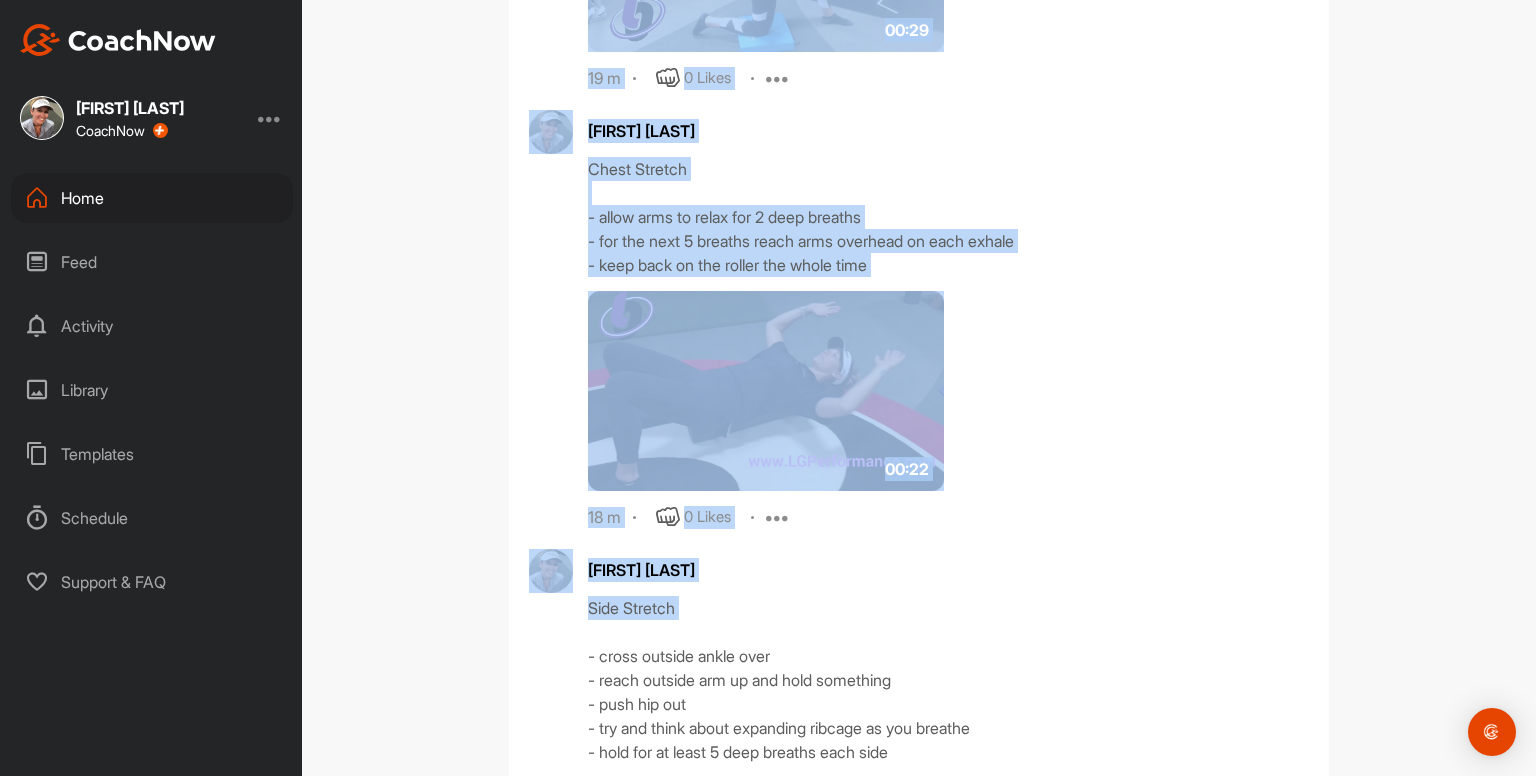 drag, startPoint x: 572, startPoint y: 179, endPoint x: 1186, endPoint y: 654, distance: 776.2867 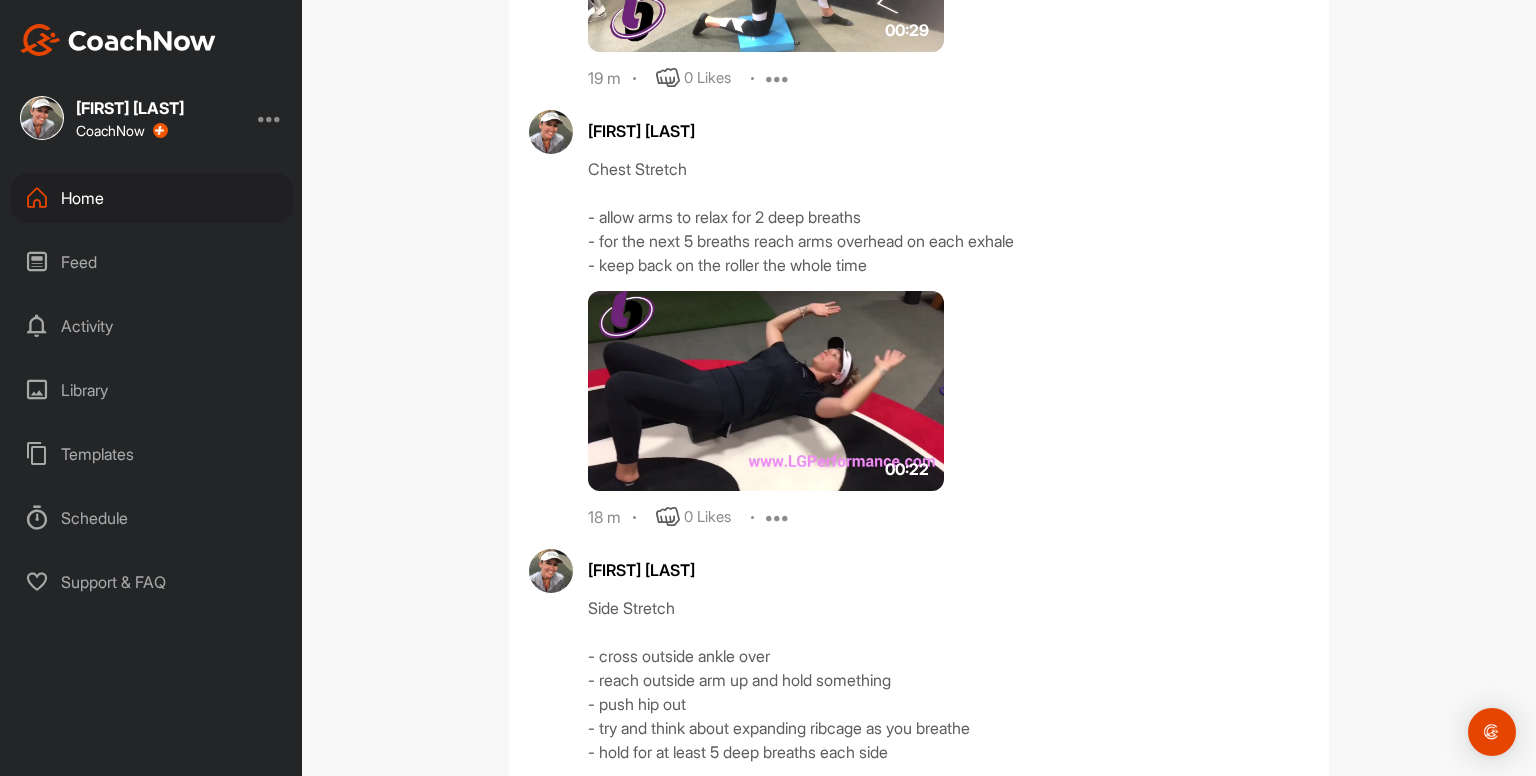 click on "Chest Stretch
- allow arms to relax for 2 deep breaths
- for the next 5 breaths reach arms overhead on each exhale
- keep back on the roller the whole time" at bounding box center (948, 217) 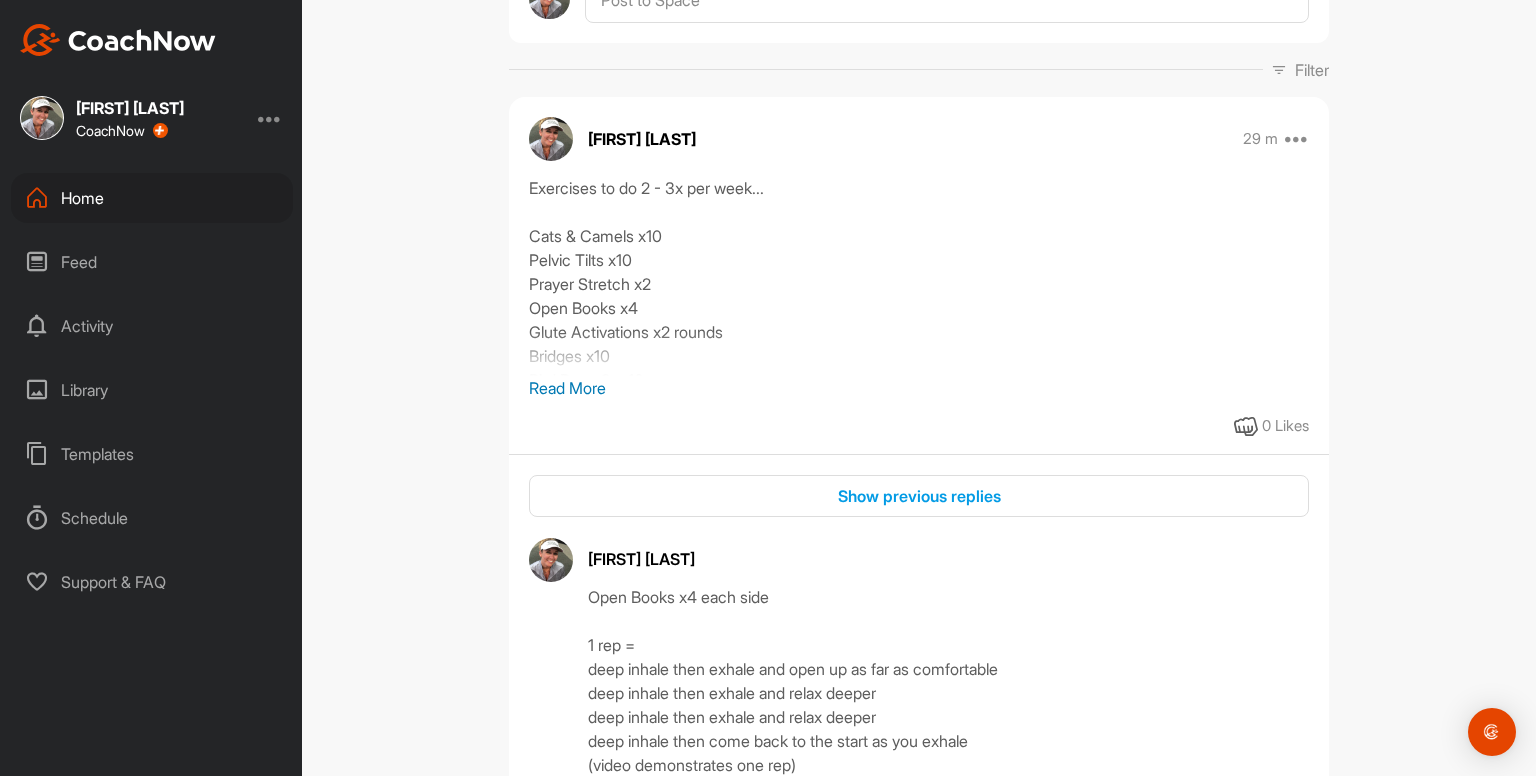 scroll, scrollTop: 391, scrollLeft: 0, axis: vertical 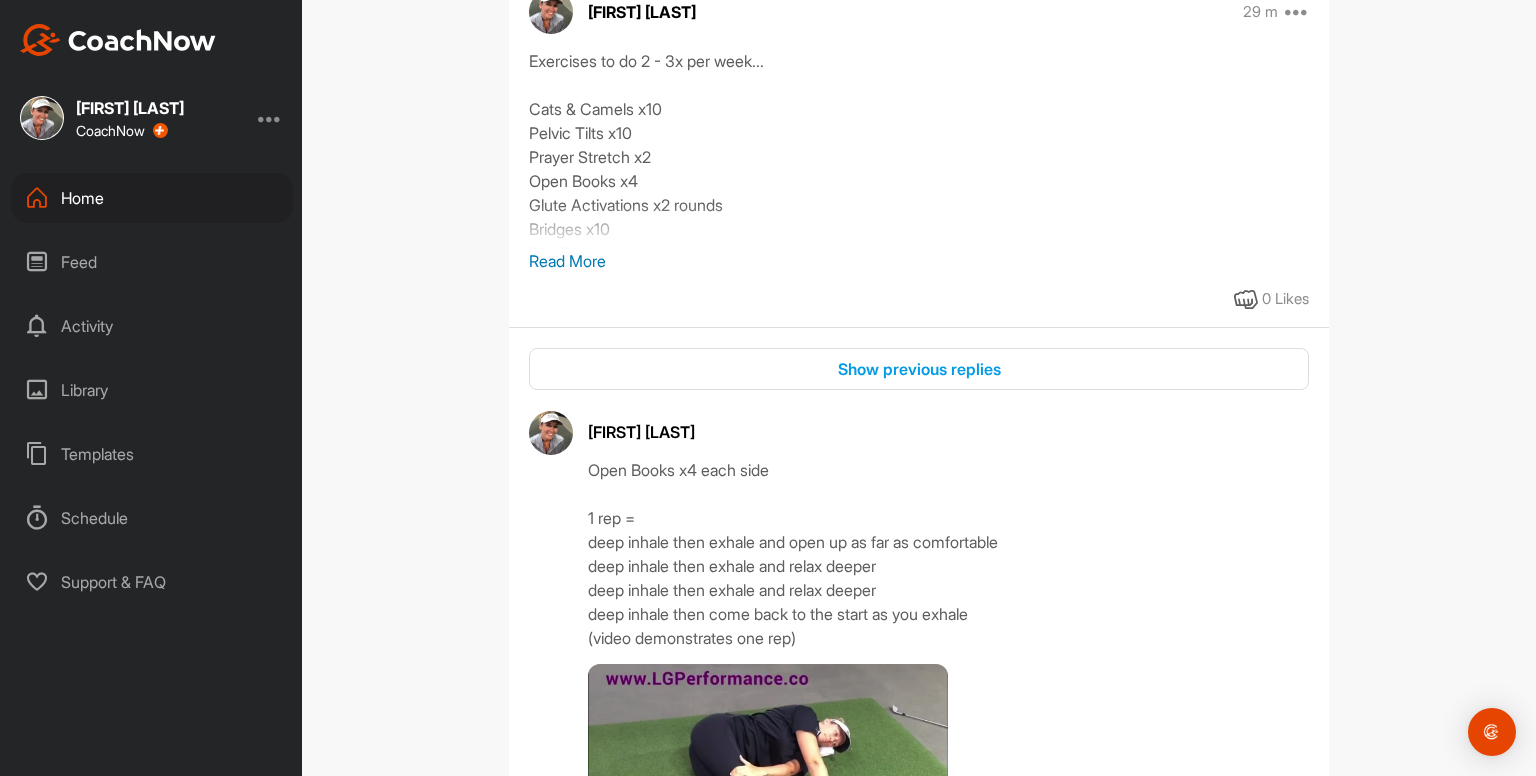 click on "Read More" at bounding box center [919, 261] 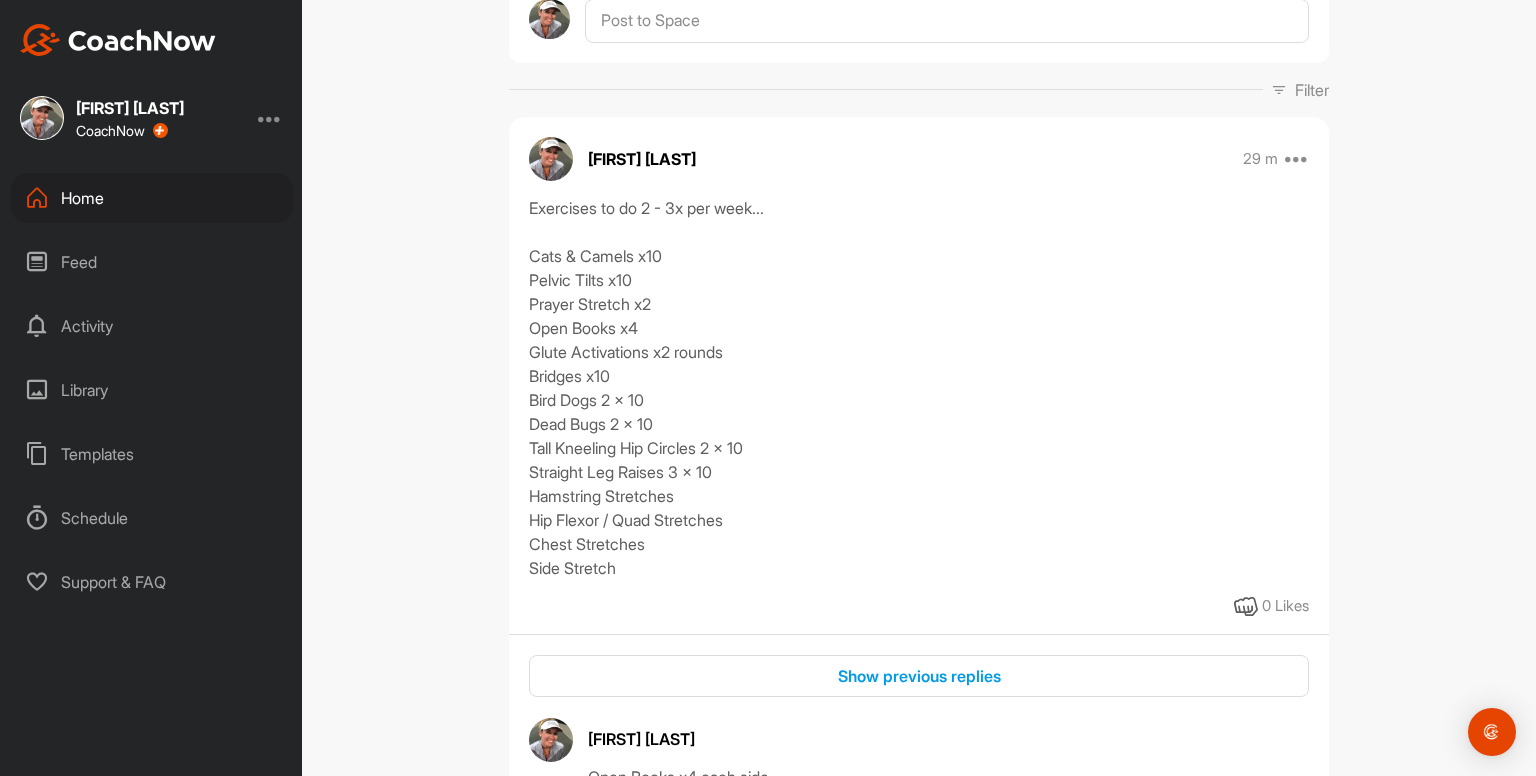 scroll, scrollTop: 224, scrollLeft: 0, axis: vertical 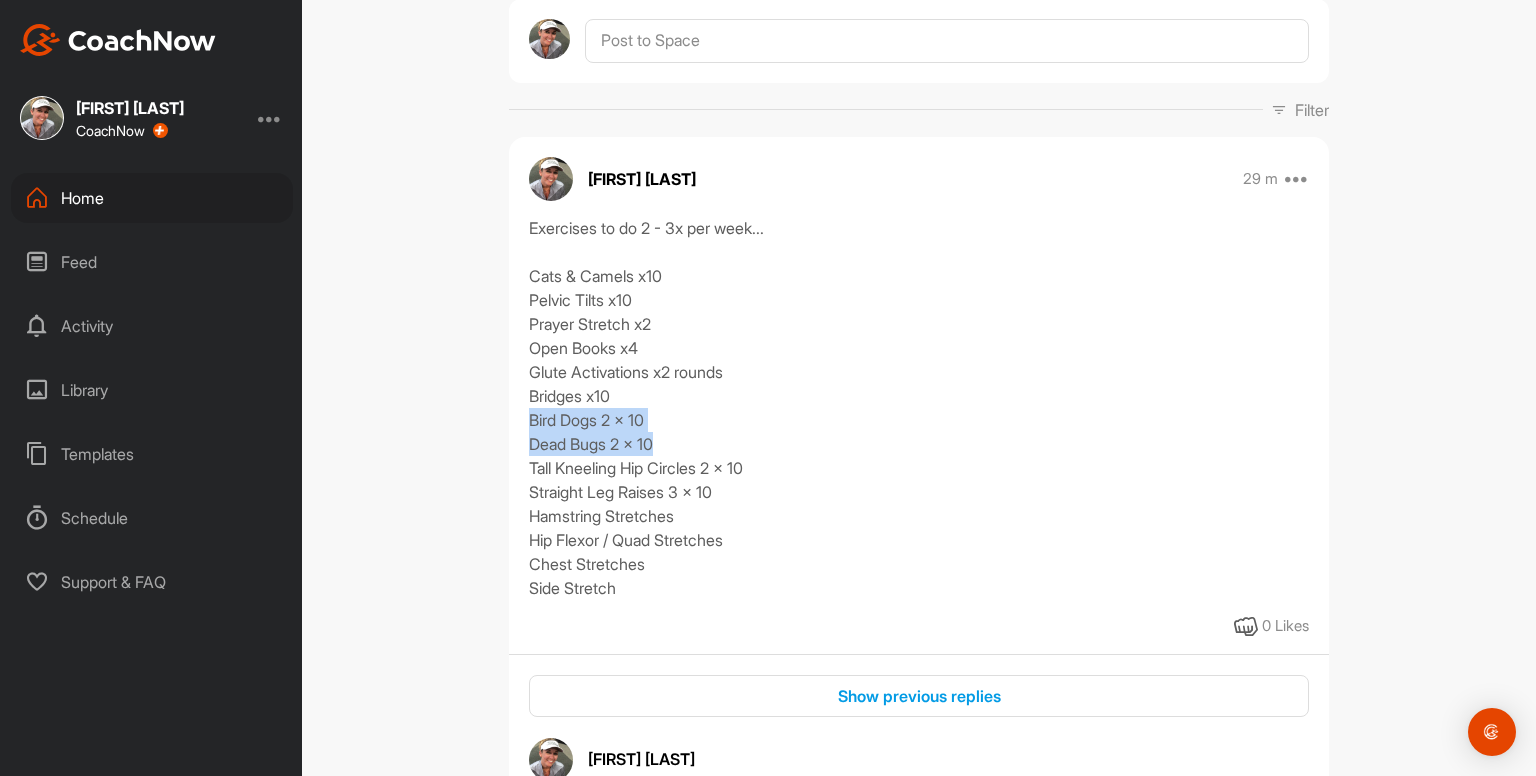 drag, startPoint x: 651, startPoint y: 444, endPoint x: 524, endPoint y: 420, distance: 129.24782 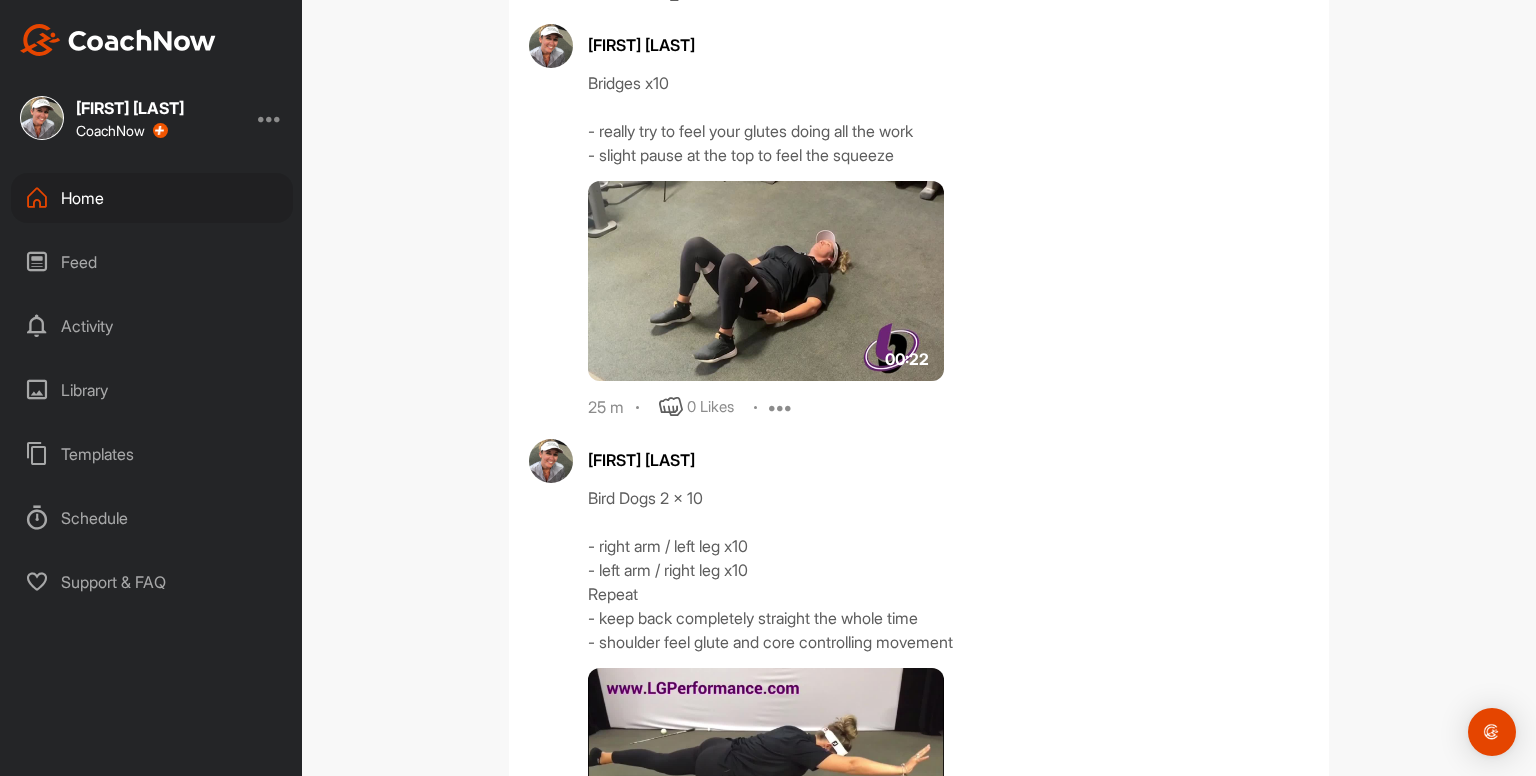scroll, scrollTop: 1934, scrollLeft: 0, axis: vertical 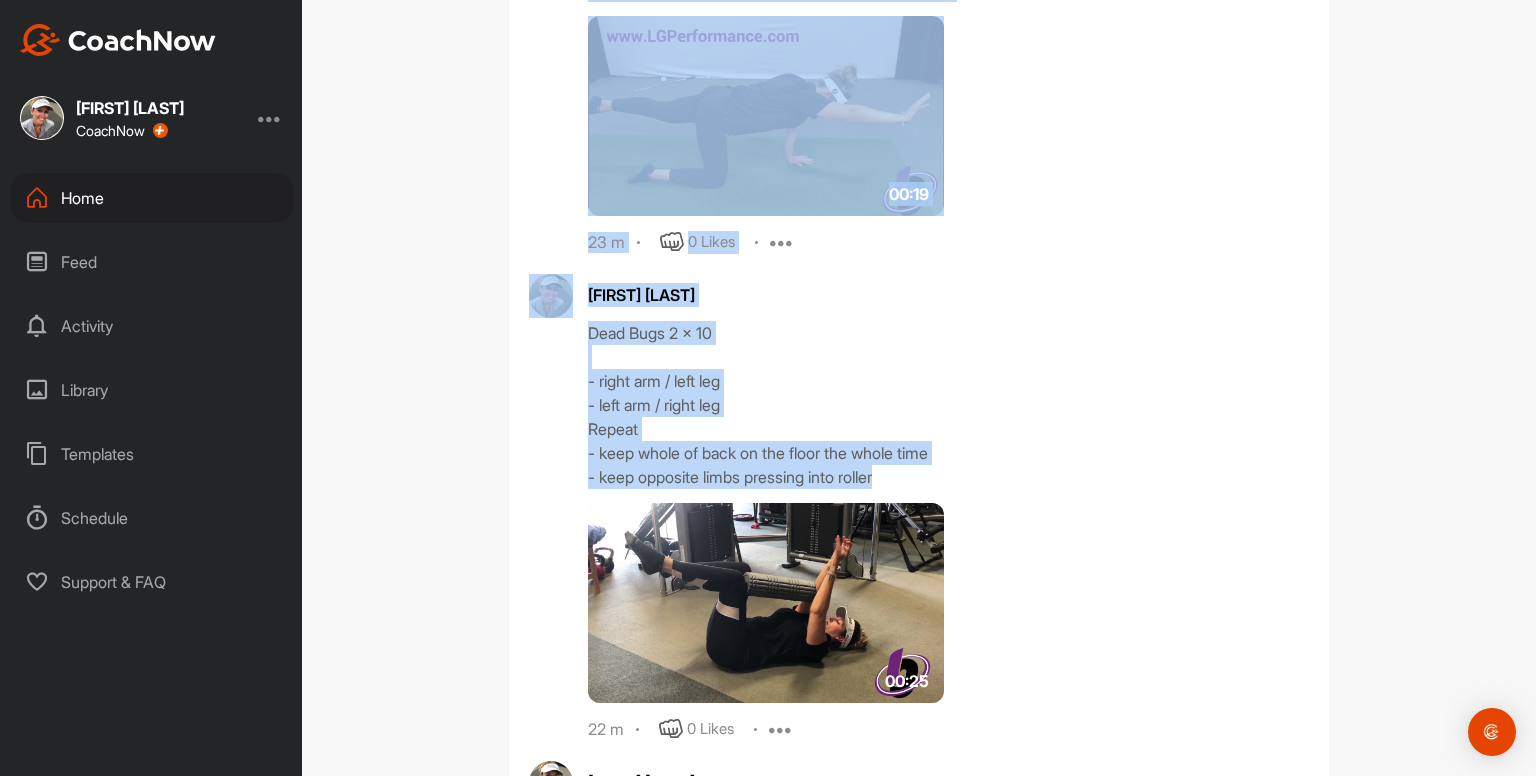 drag, startPoint x: 568, startPoint y: 88, endPoint x: 1006, endPoint y: 487, distance: 592.4905 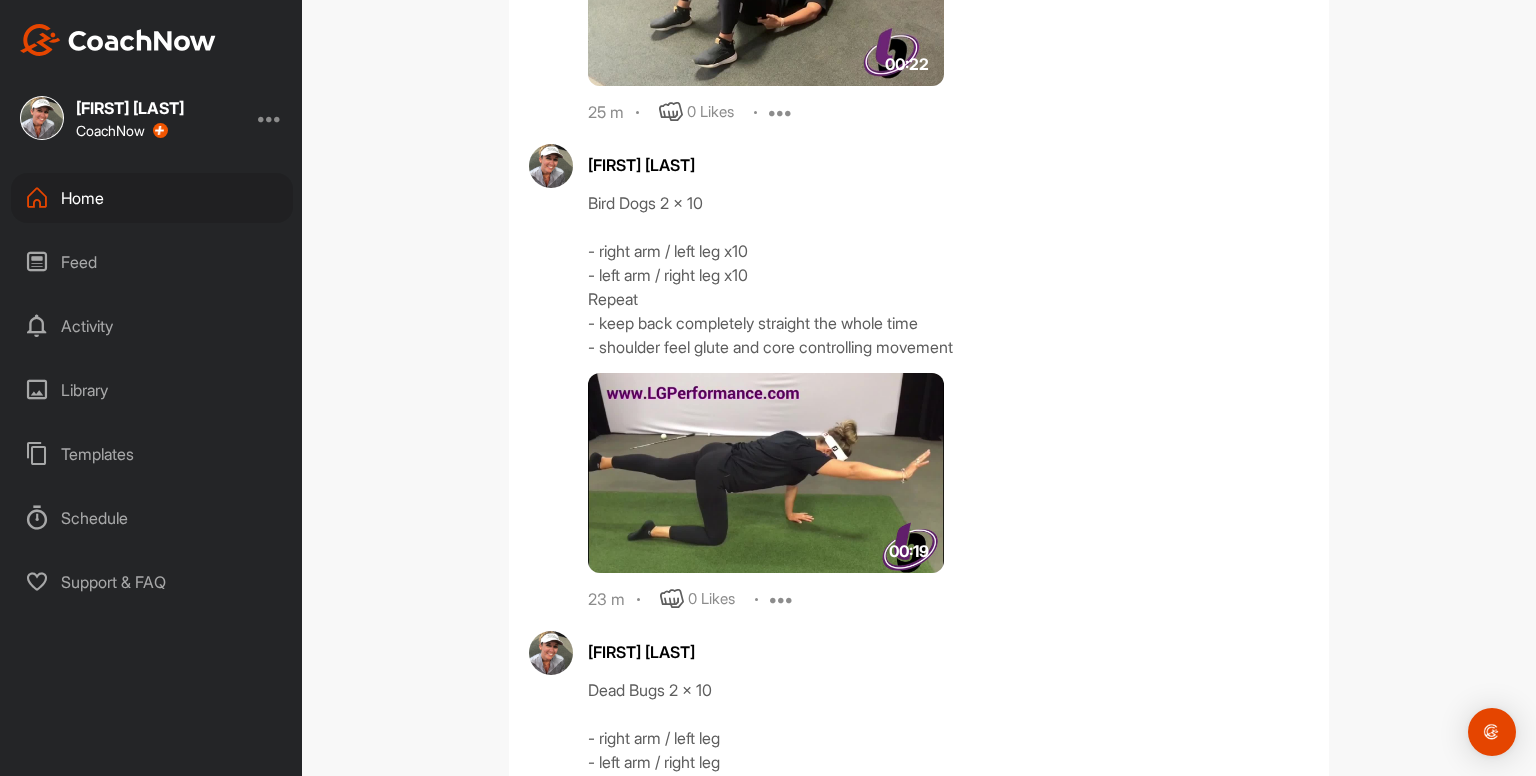 scroll, scrollTop: 2239, scrollLeft: 0, axis: vertical 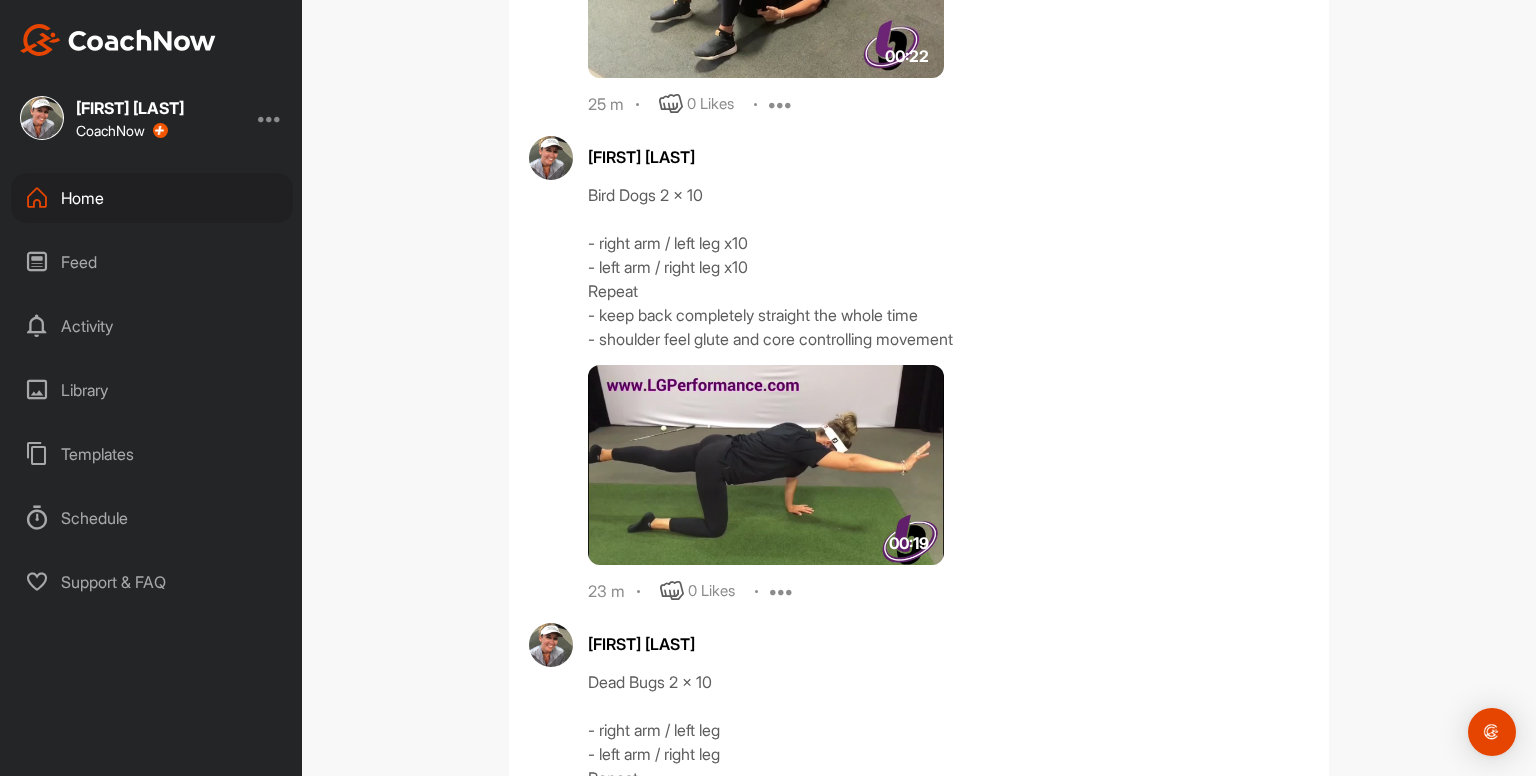 click at bounding box center (782, 591) 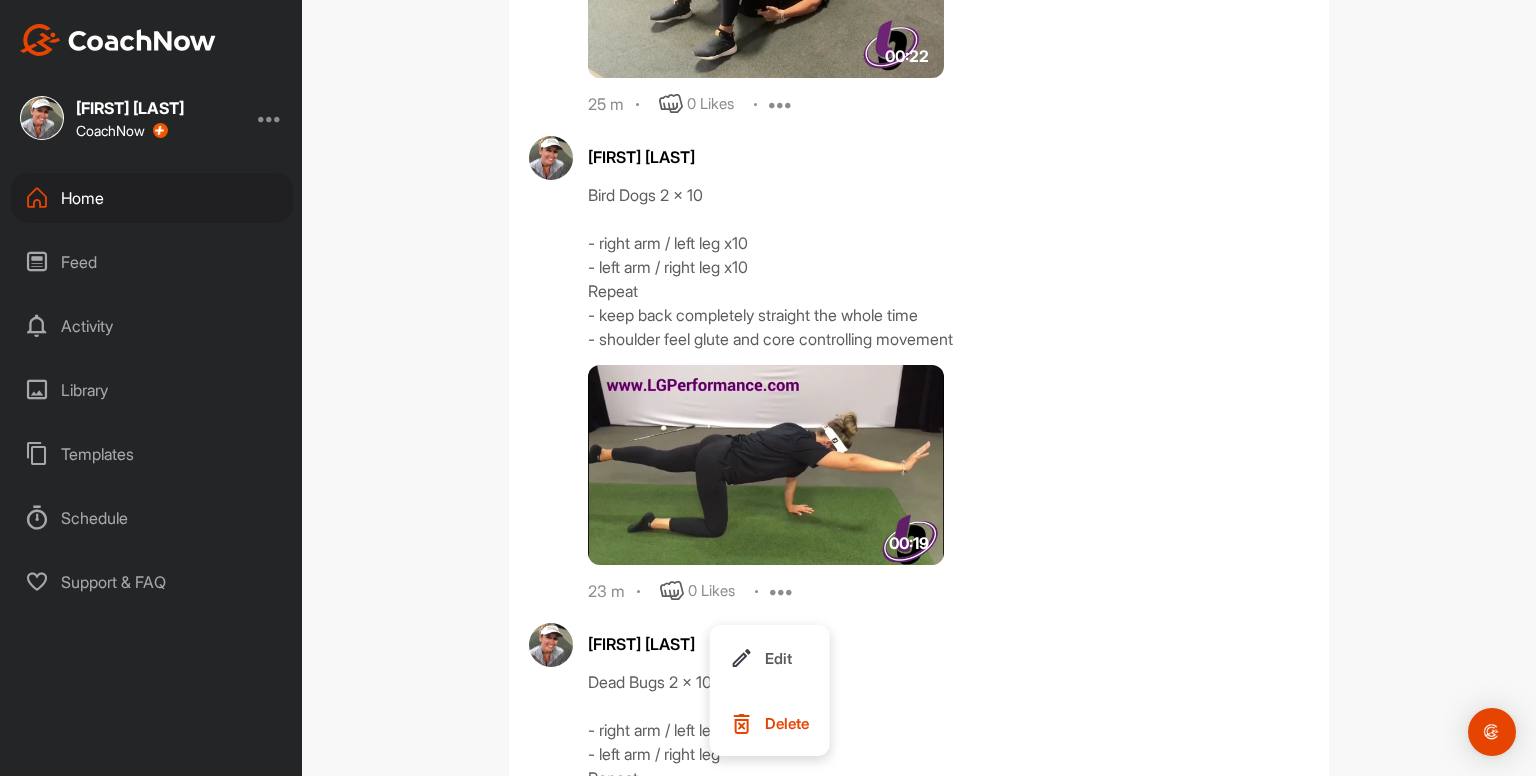 click on "Edit" at bounding box center [769, 658] 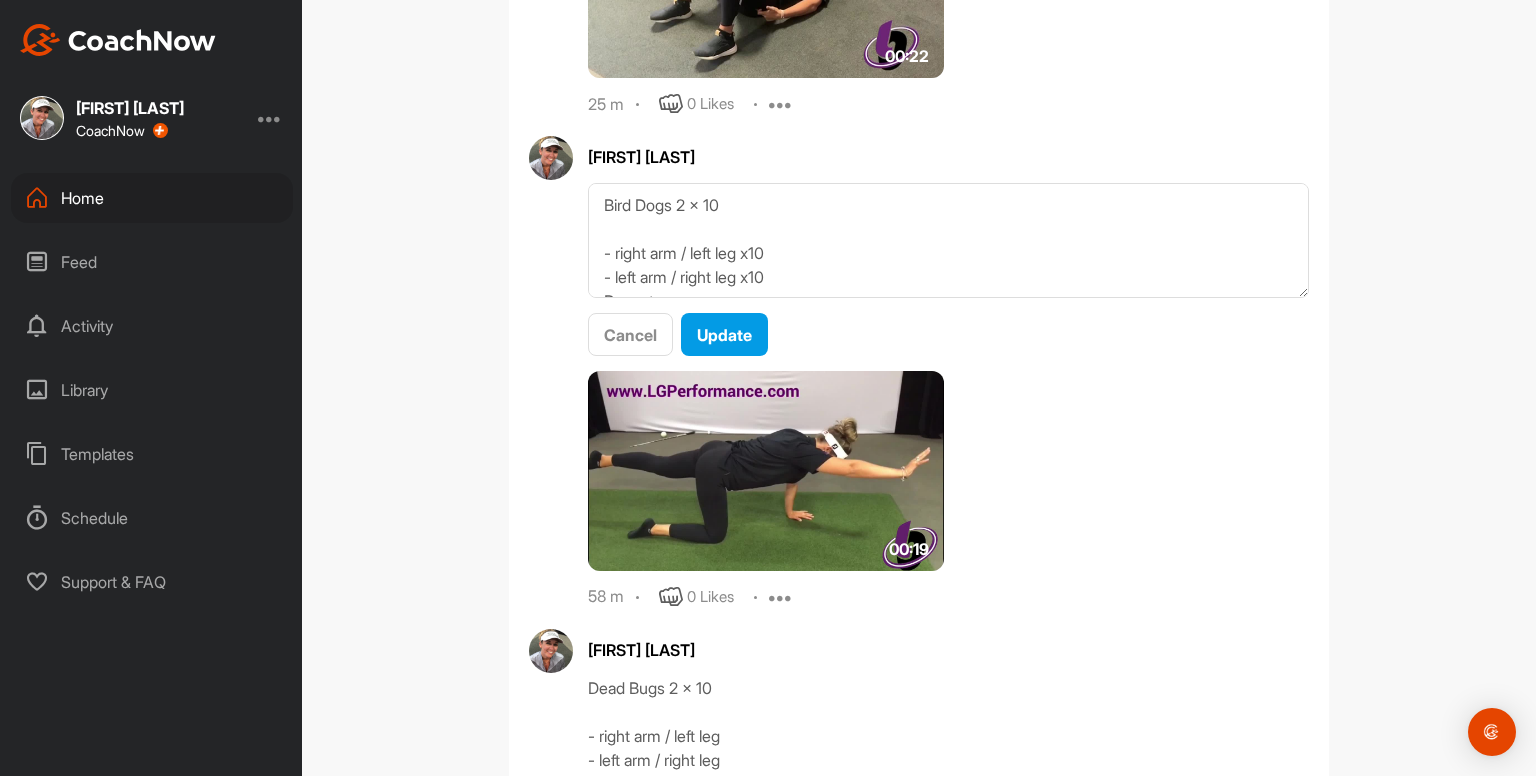 scroll, scrollTop: 72, scrollLeft: 0, axis: vertical 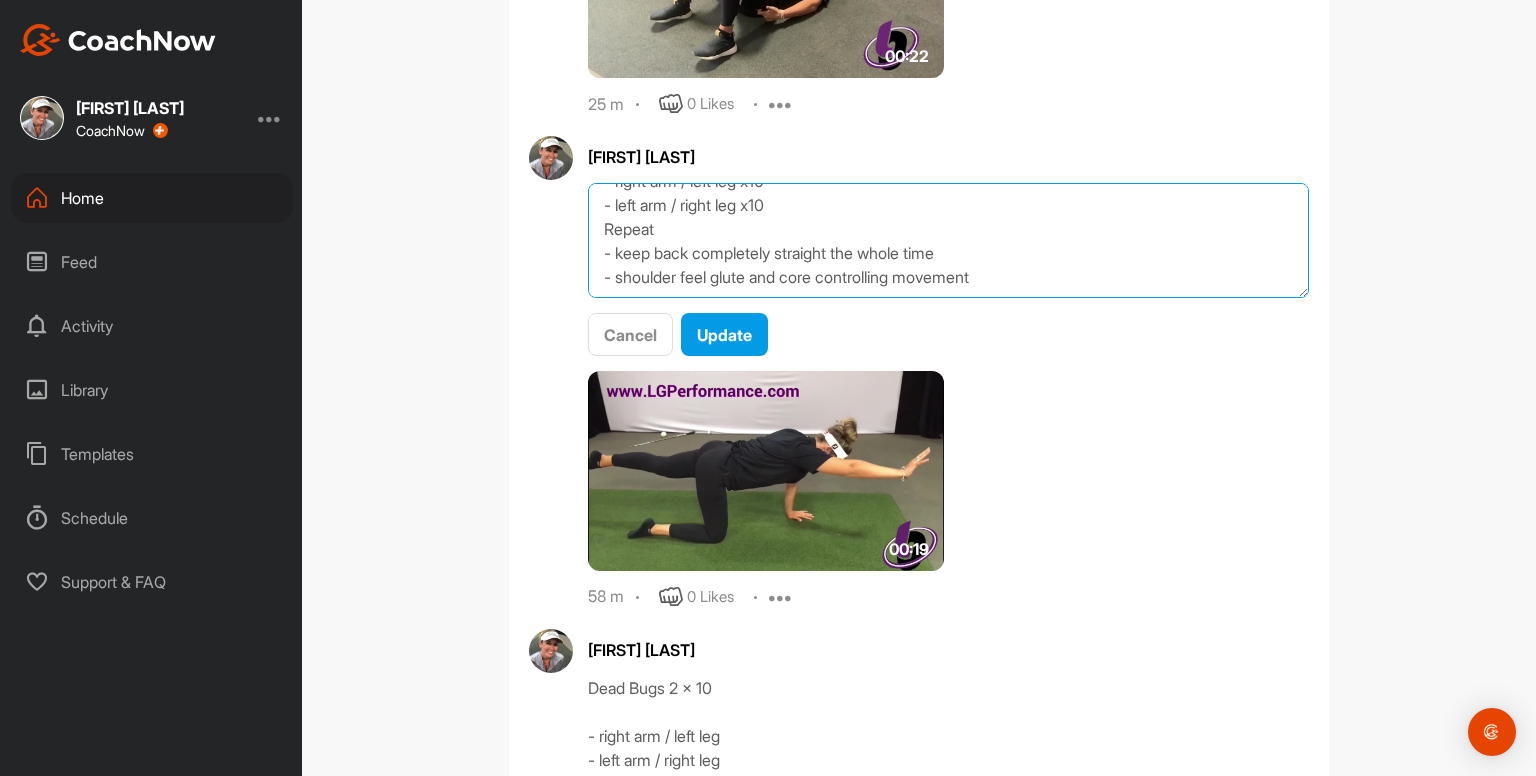 click on "Bird Dogs 2 x 10
- right arm / left leg x10
- left arm / right leg x10
Repeat
- keep back completely straight the whole time
- shoulder feel glute and core controlling movement" at bounding box center [948, 240] 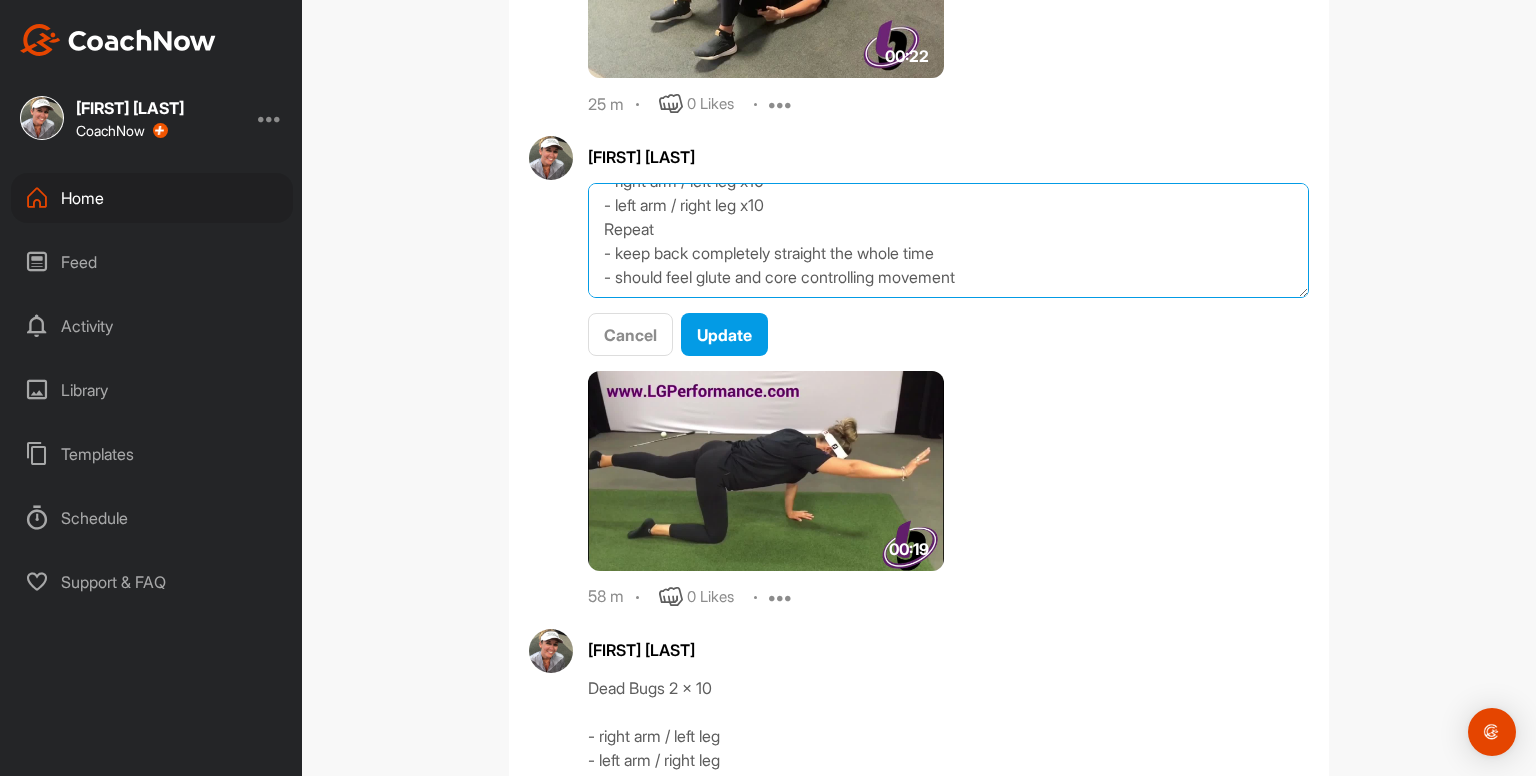 type on "Bird Dogs 2 x 10
- right arm / left leg x10
- left arm / right leg x10
Repeat
- keep back completely straight the whole time
- should feel glute and core controlling movement" 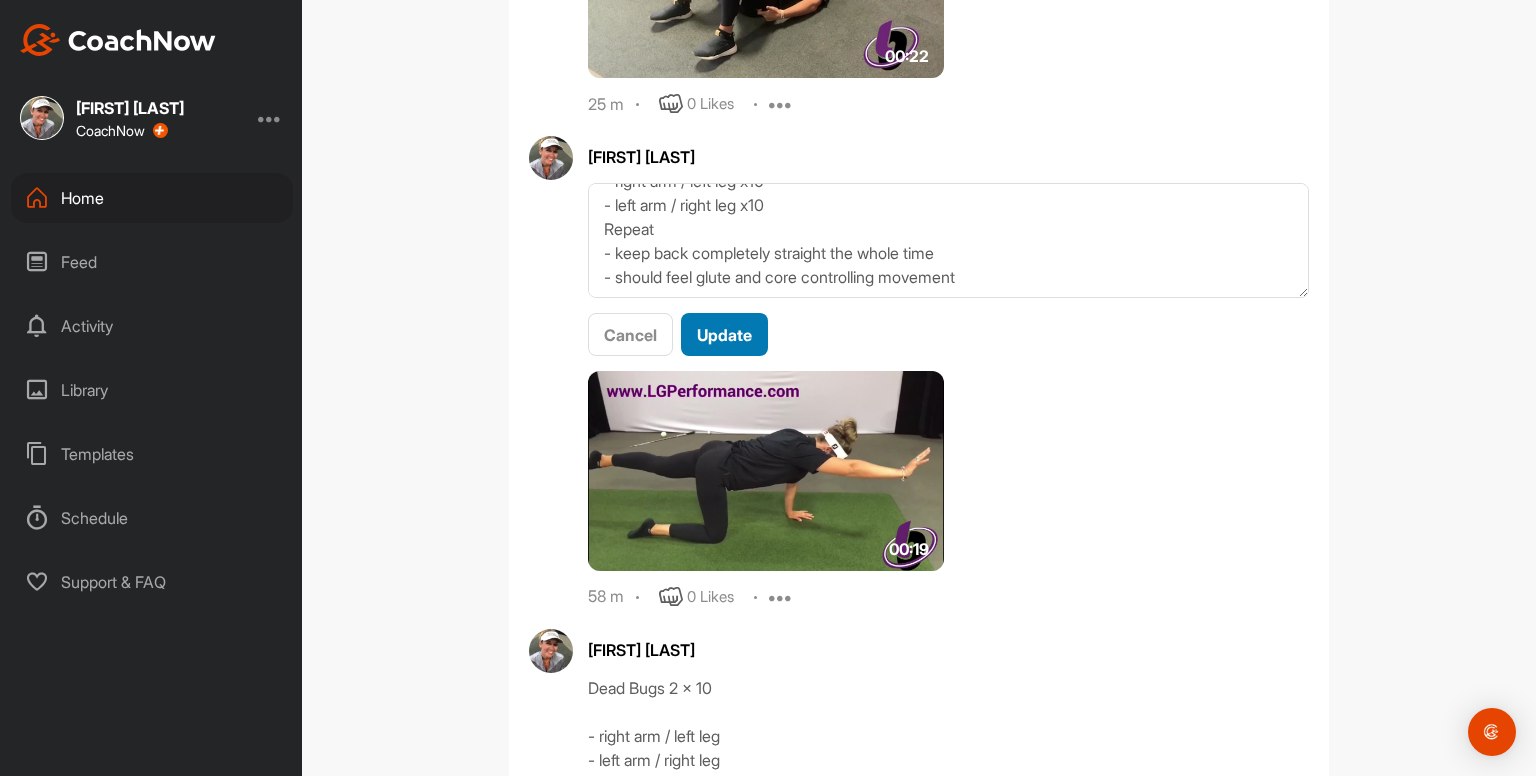 click on "Update" at bounding box center [724, 335] 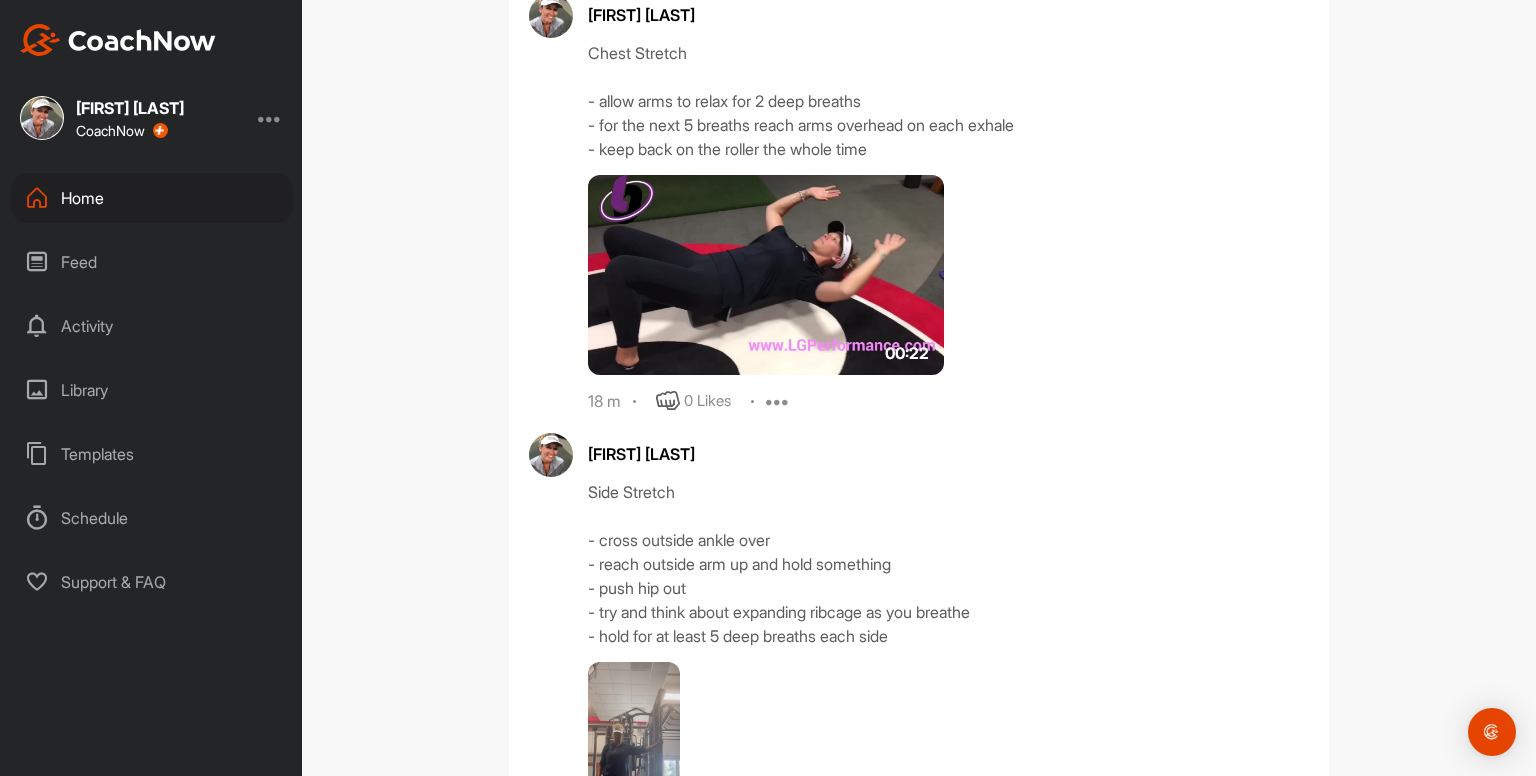 scroll, scrollTop: 5210, scrollLeft: 0, axis: vertical 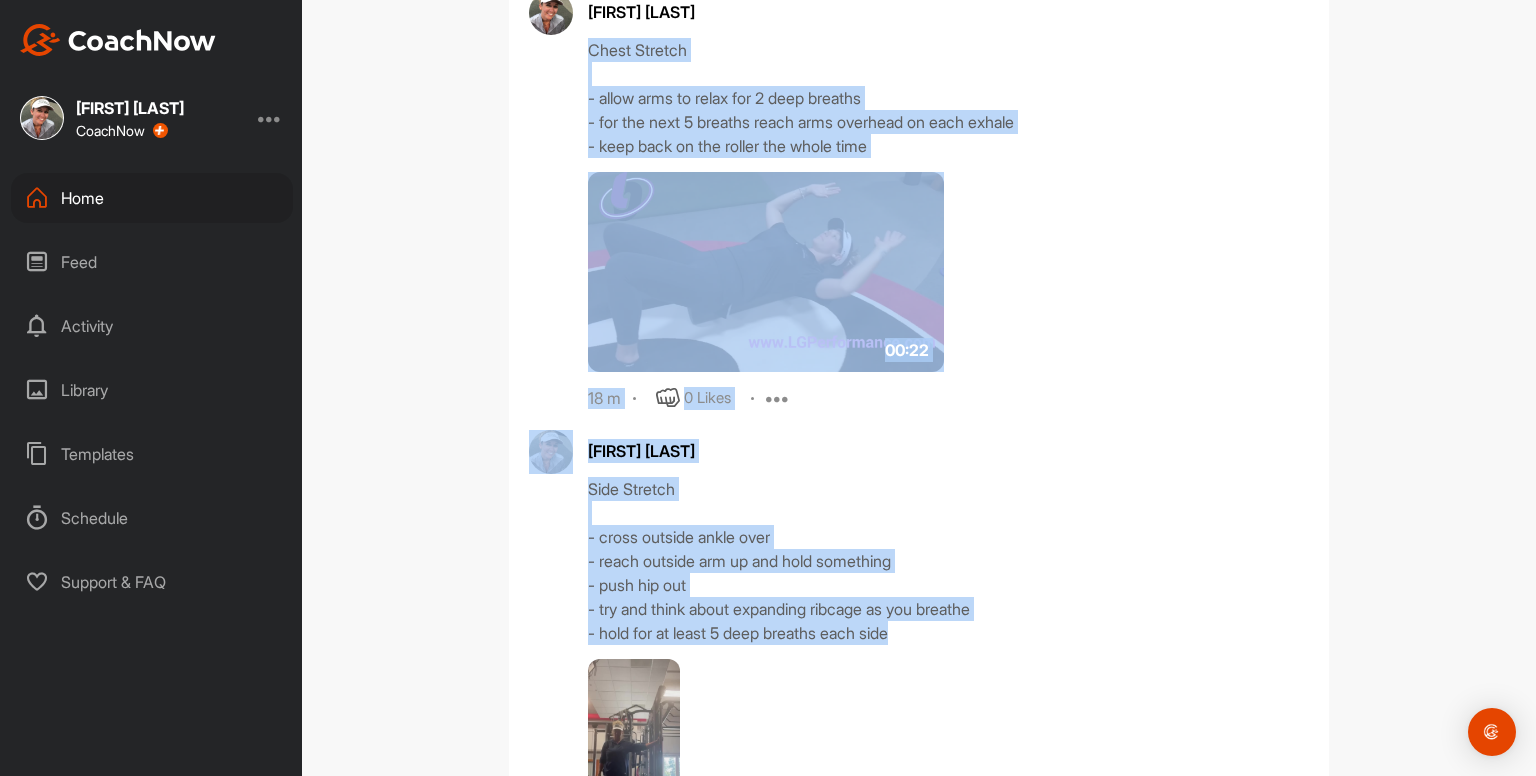 drag, startPoint x: 908, startPoint y: 667, endPoint x: 573, endPoint y: 63, distance: 690.6815 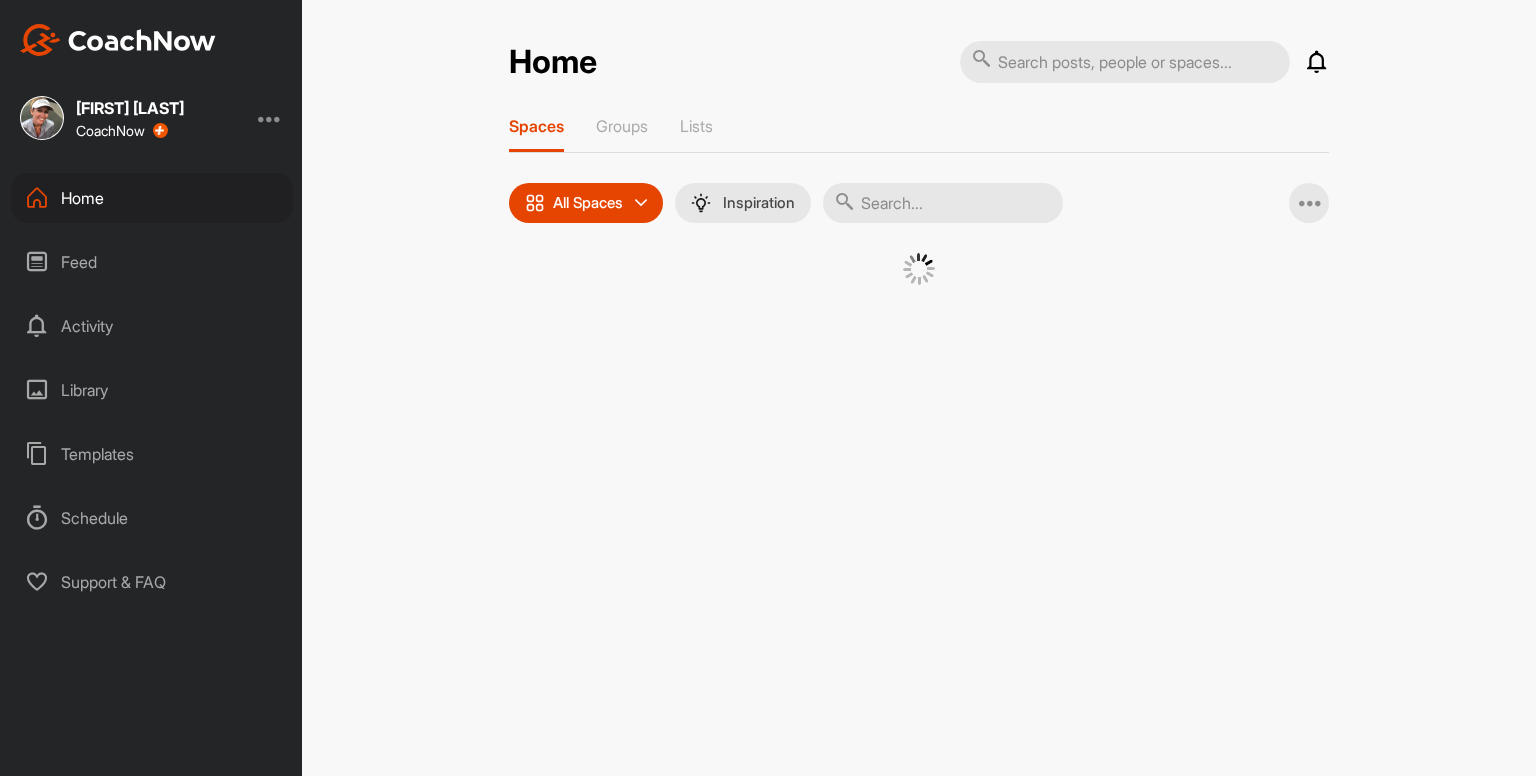 scroll, scrollTop: 0, scrollLeft: 0, axis: both 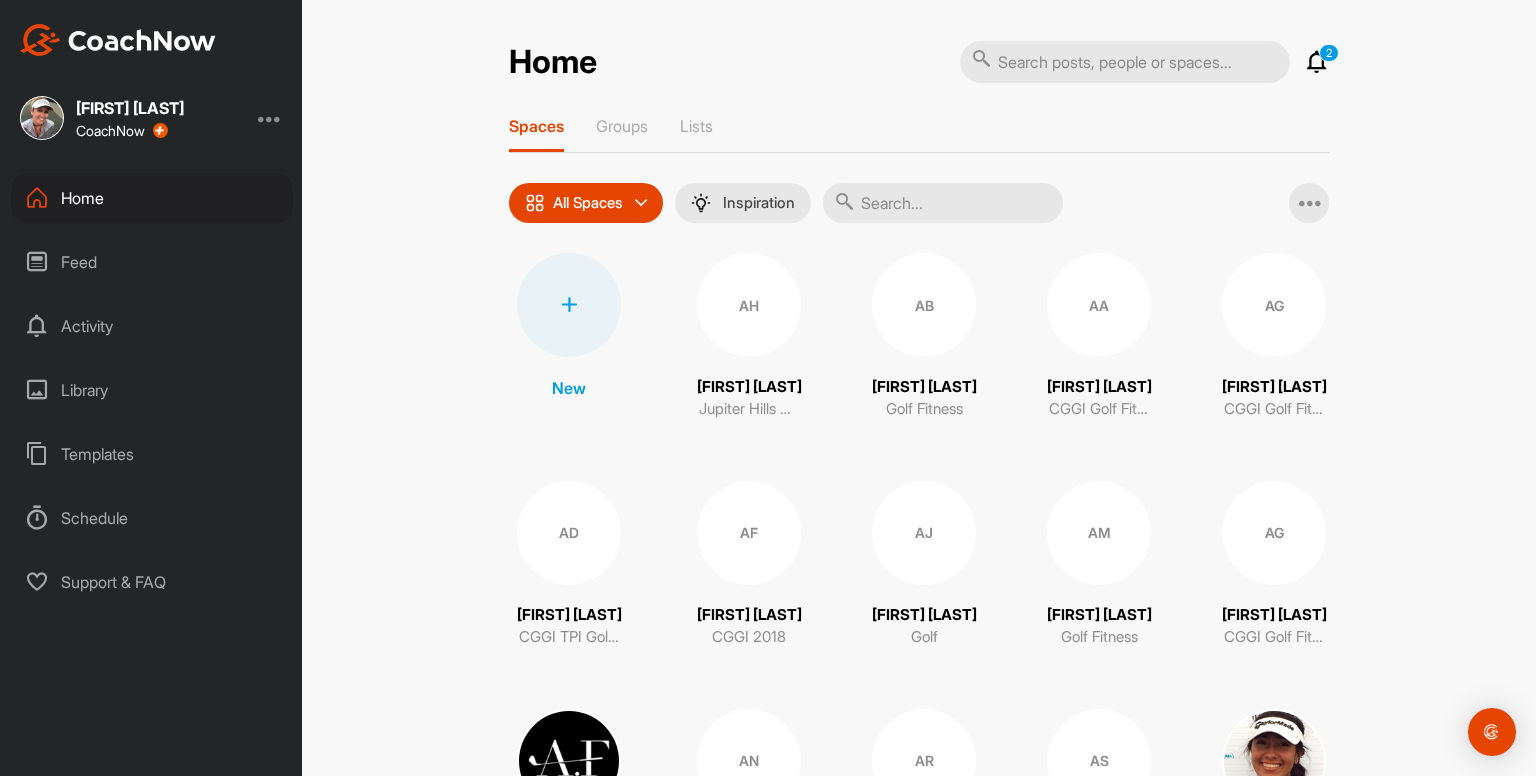 click at bounding box center [943, 203] 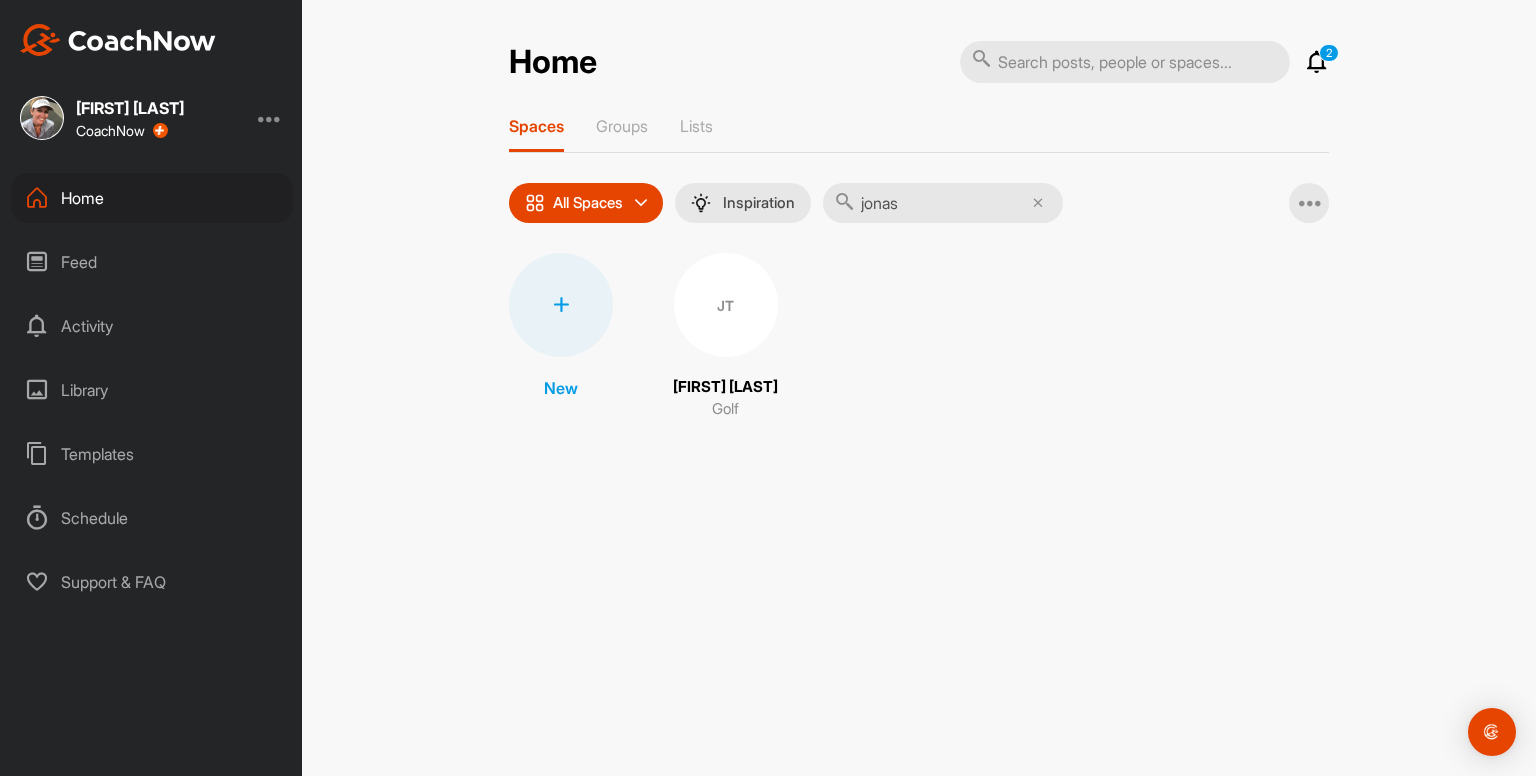 type on "jonas" 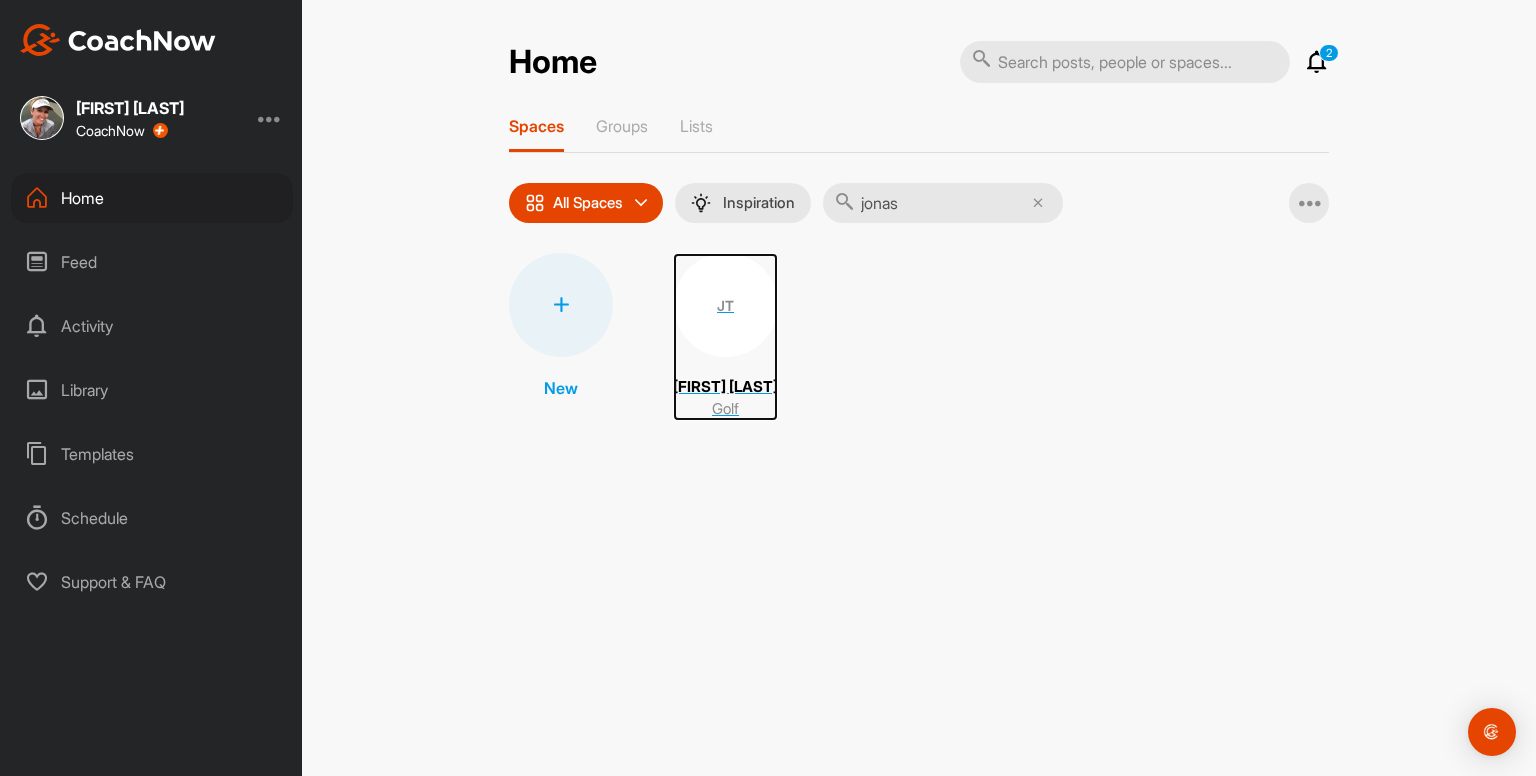 click on "JT" at bounding box center (726, 305) 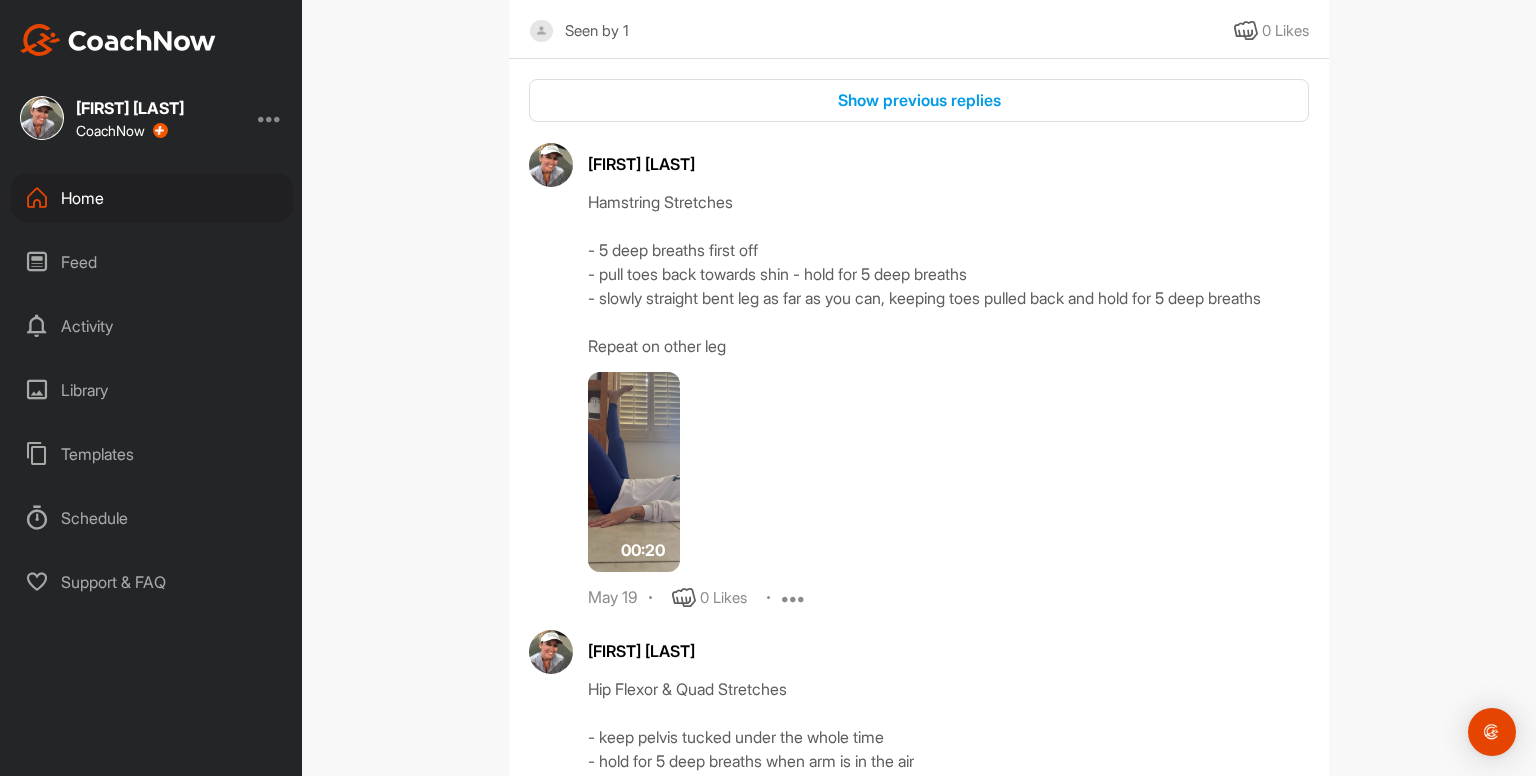 scroll, scrollTop: 648, scrollLeft: 0, axis: vertical 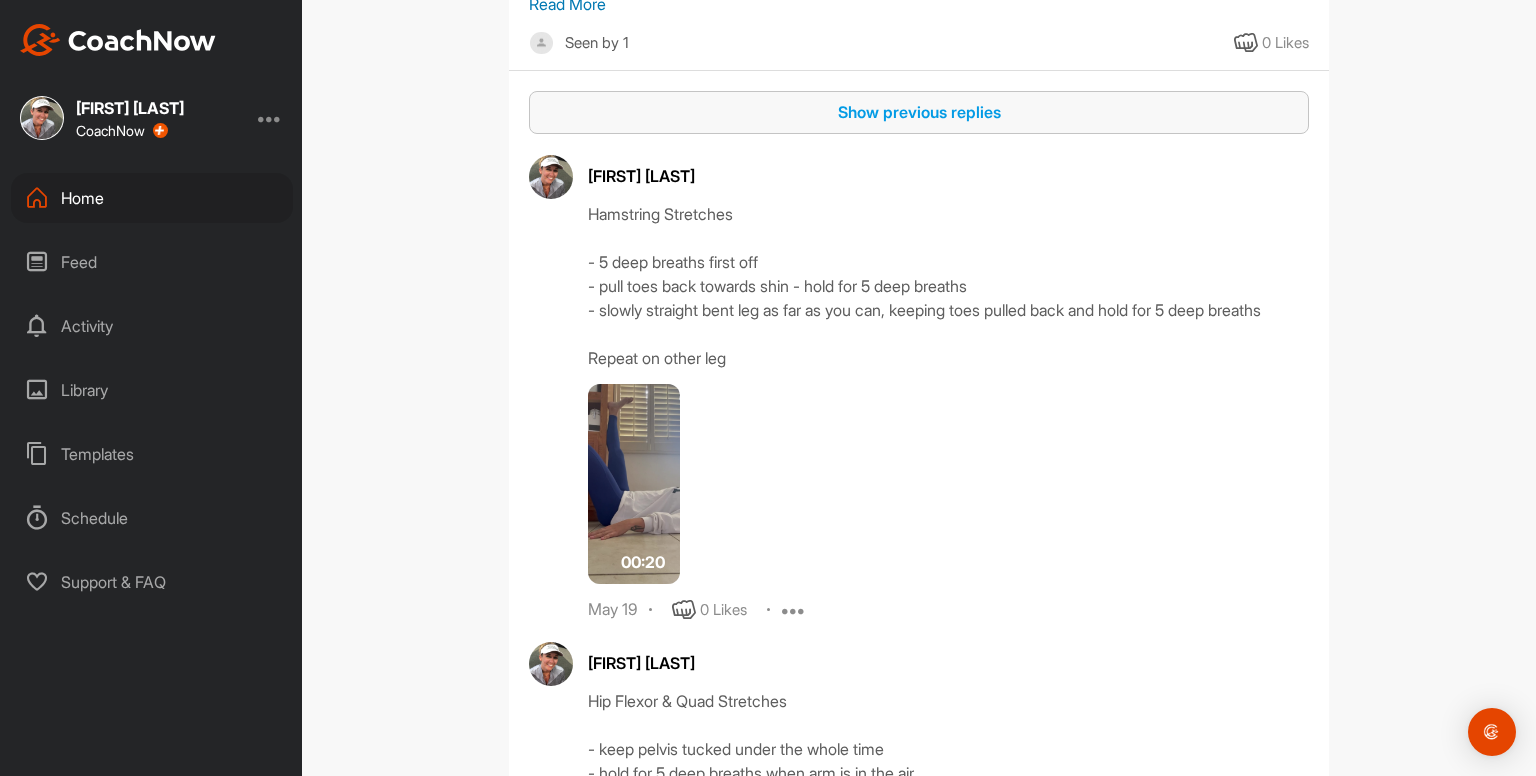 click on "Show previous replies" at bounding box center (919, 112) 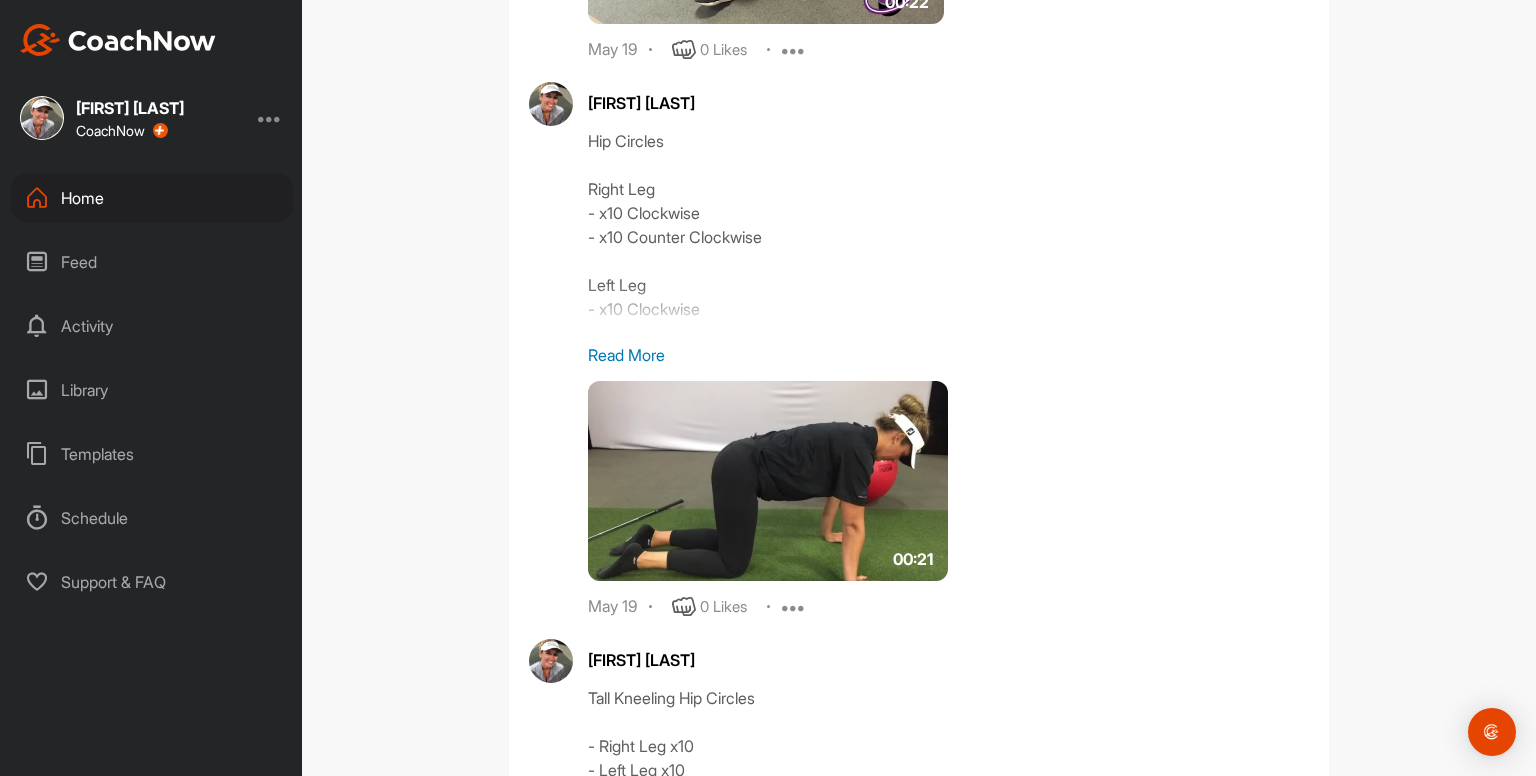 scroll, scrollTop: 3124, scrollLeft: 0, axis: vertical 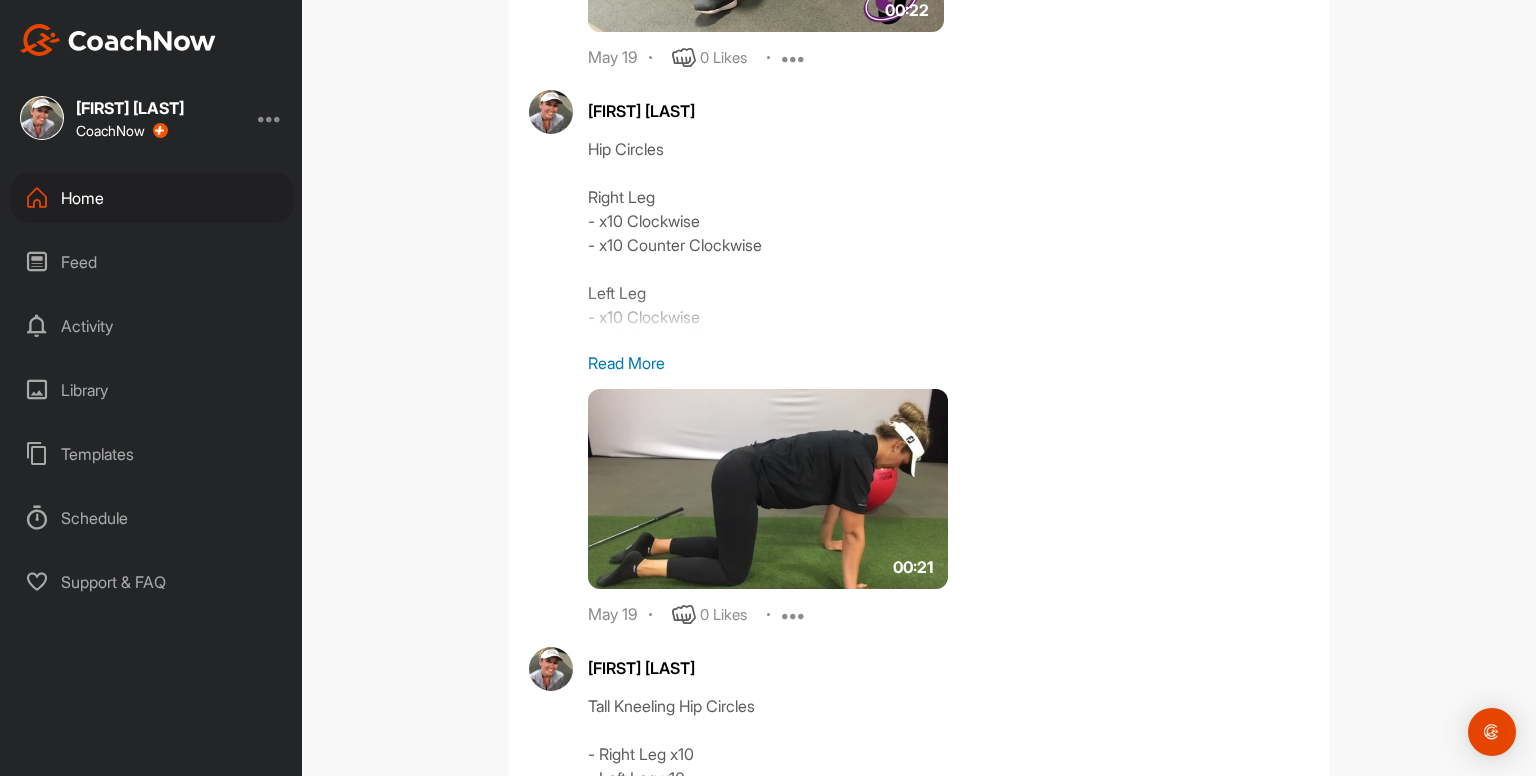 click on "Read More" at bounding box center (948, 363) 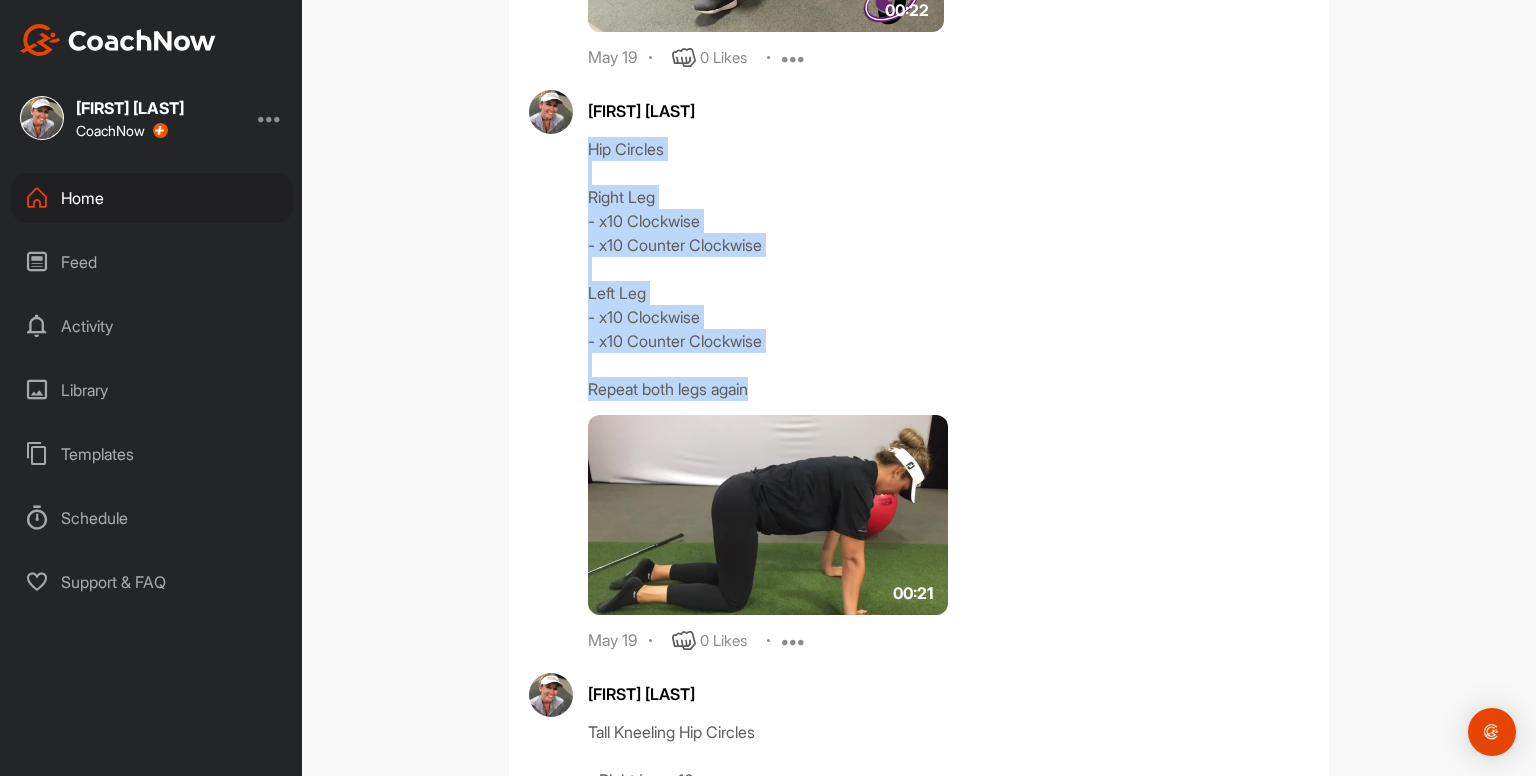 drag, startPoint x: 760, startPoint y: 389, endPoint x: 572, endPoint y: 152, distance: 302.51117 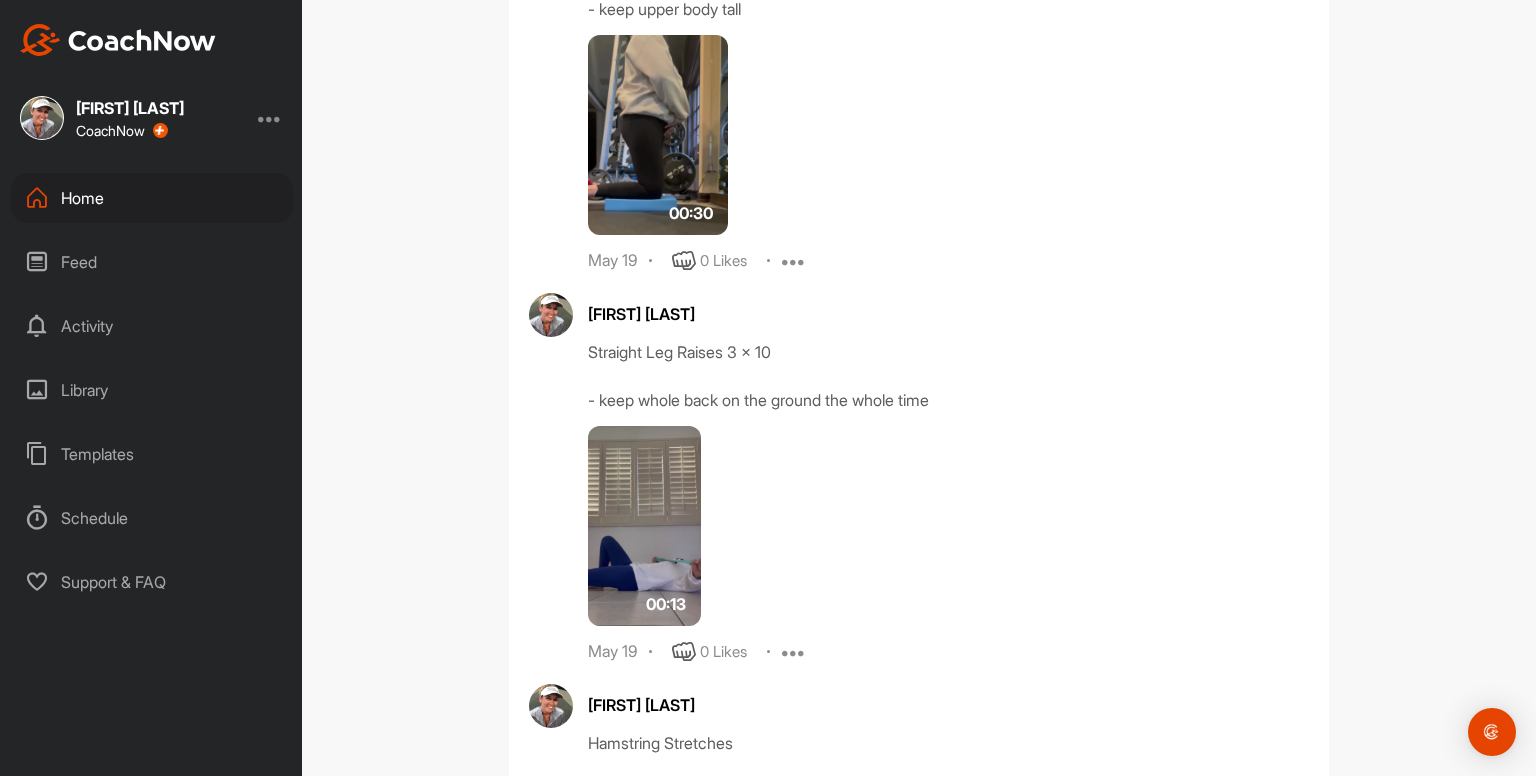scroll, scrollTop: 4018, scrollLeft: 0, axis: vertical 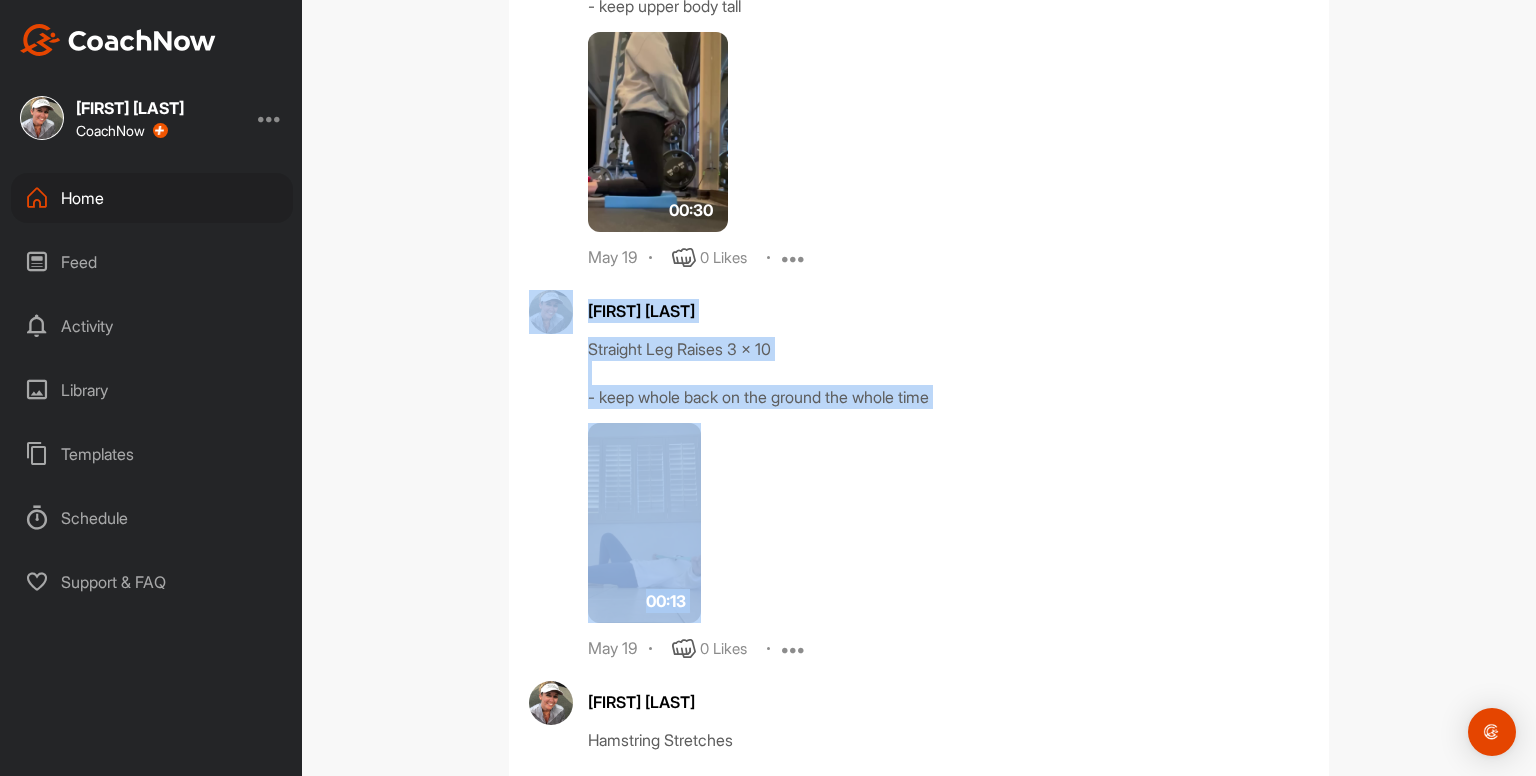drag, startPoint x: 635, startPoint y: 355, endPoint x: 1016, endPoint y: 579, distance: 441.96945 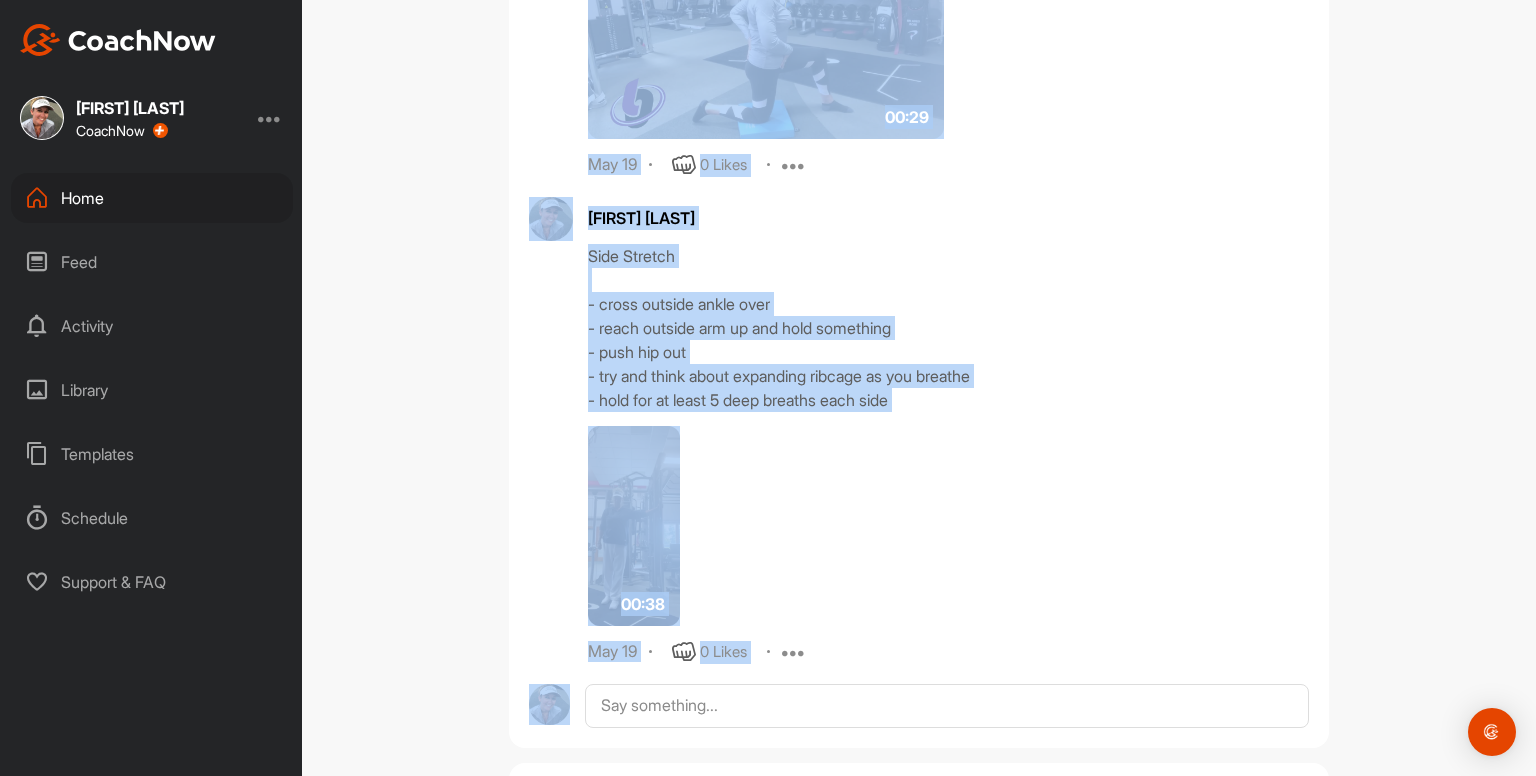 scroll, scrollTop: 5524, scrollLeft: 0, axis: vertical 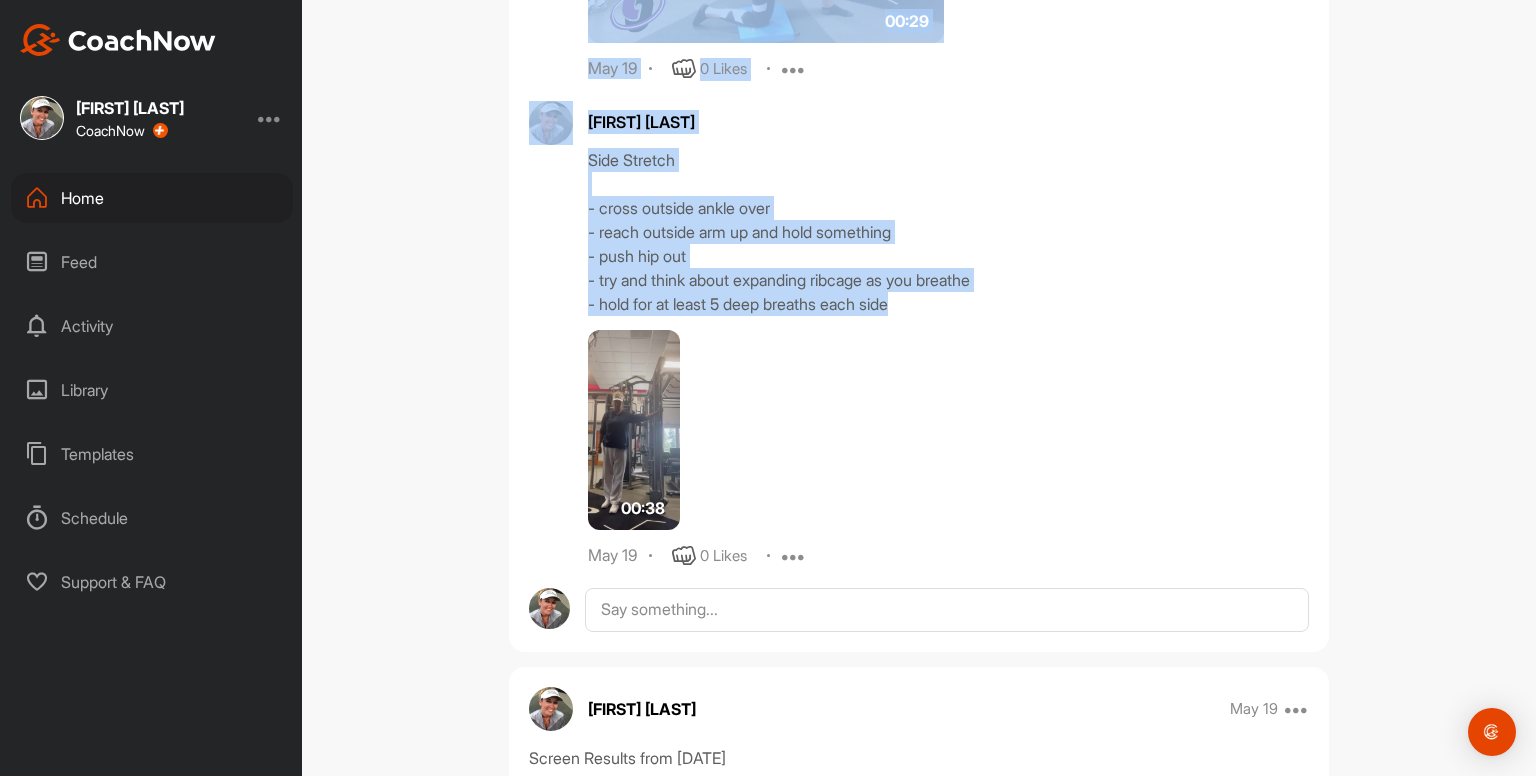 drag, startPoint x: 577, startPoint y: 341, endPoint x: 1008, endPoint y: 330, distance: 431.14035 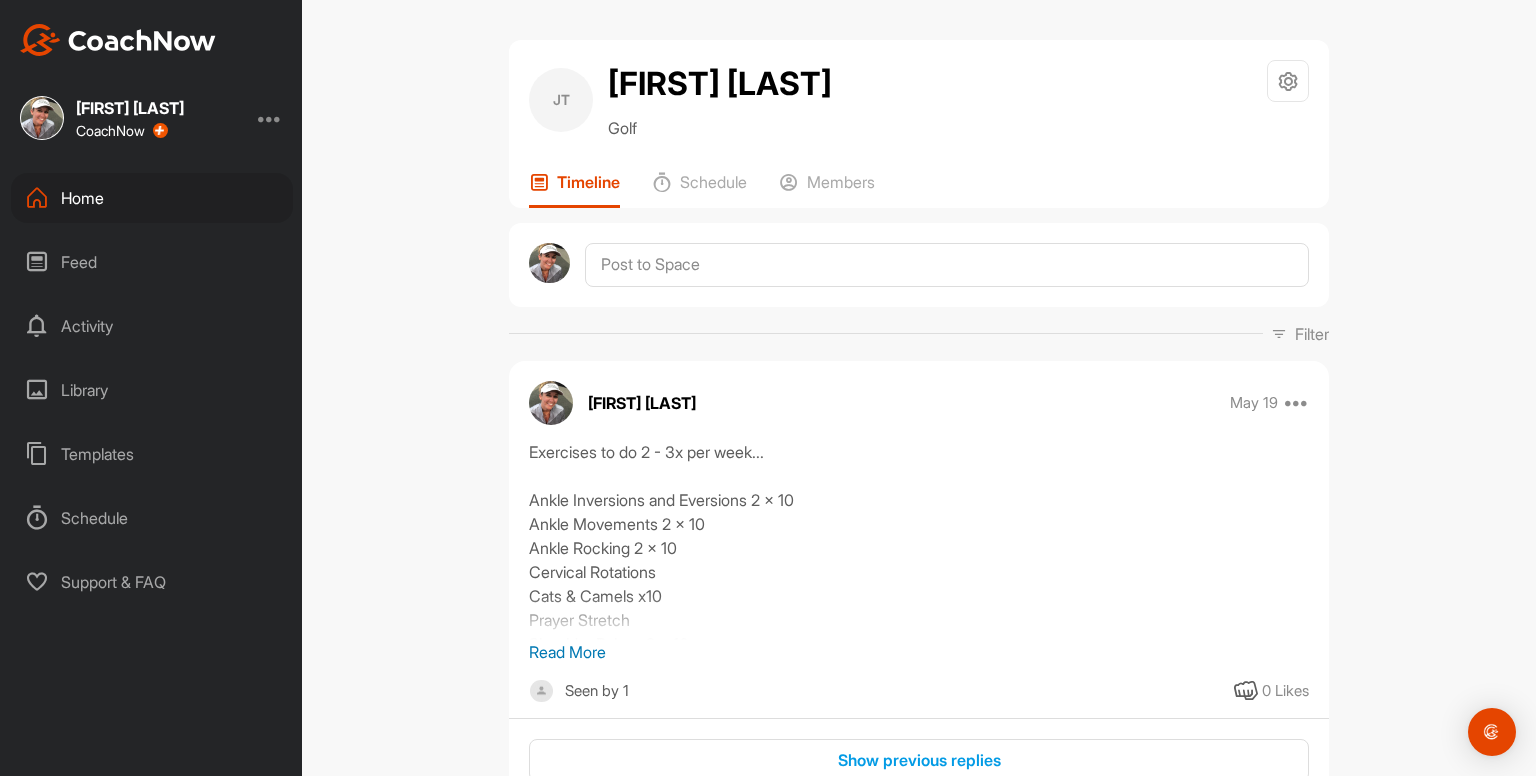 scroll, scrollTop: 292, scrollLeft: 0, axis: vertical 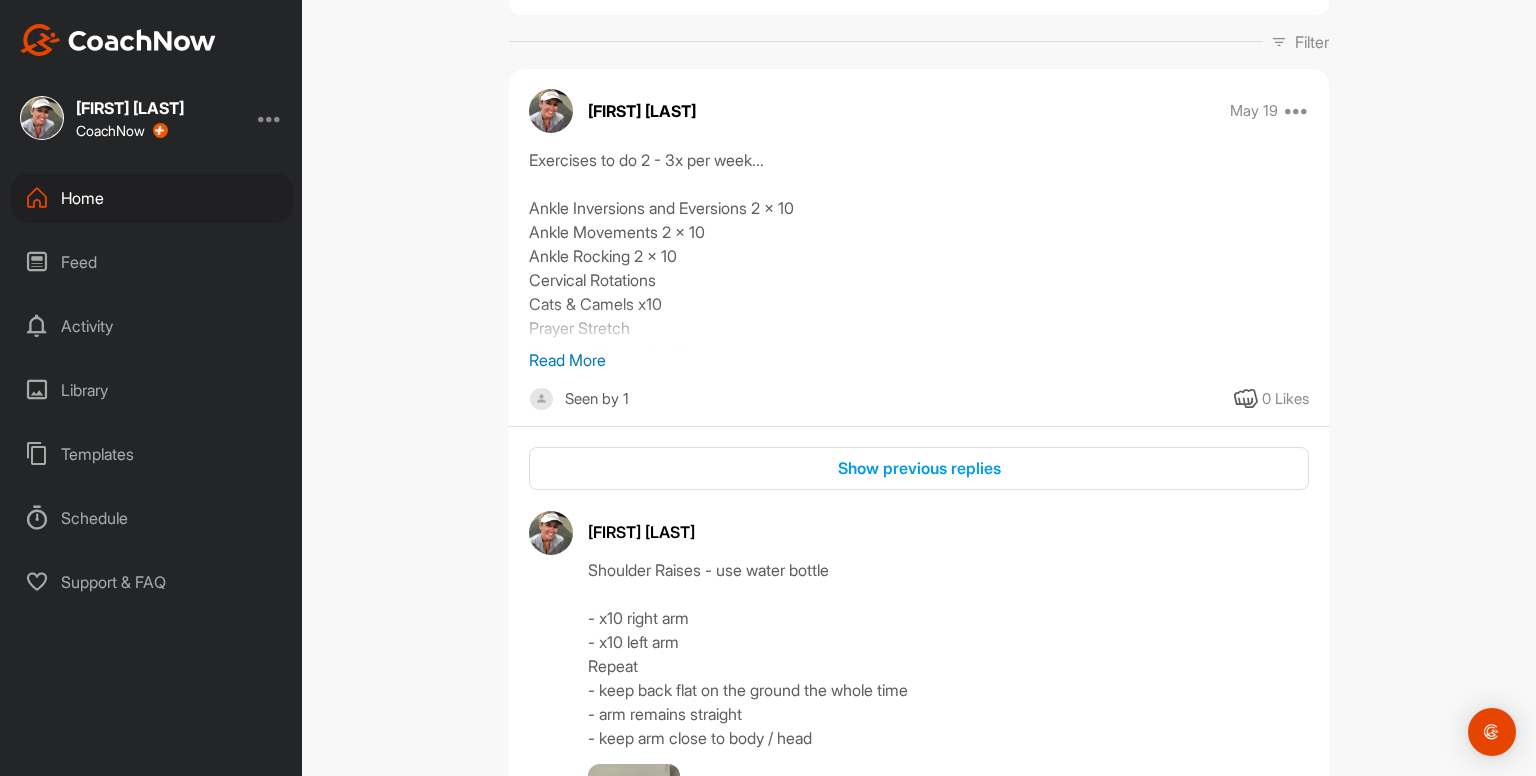click on "Read More" at bounding box center (919, 360) 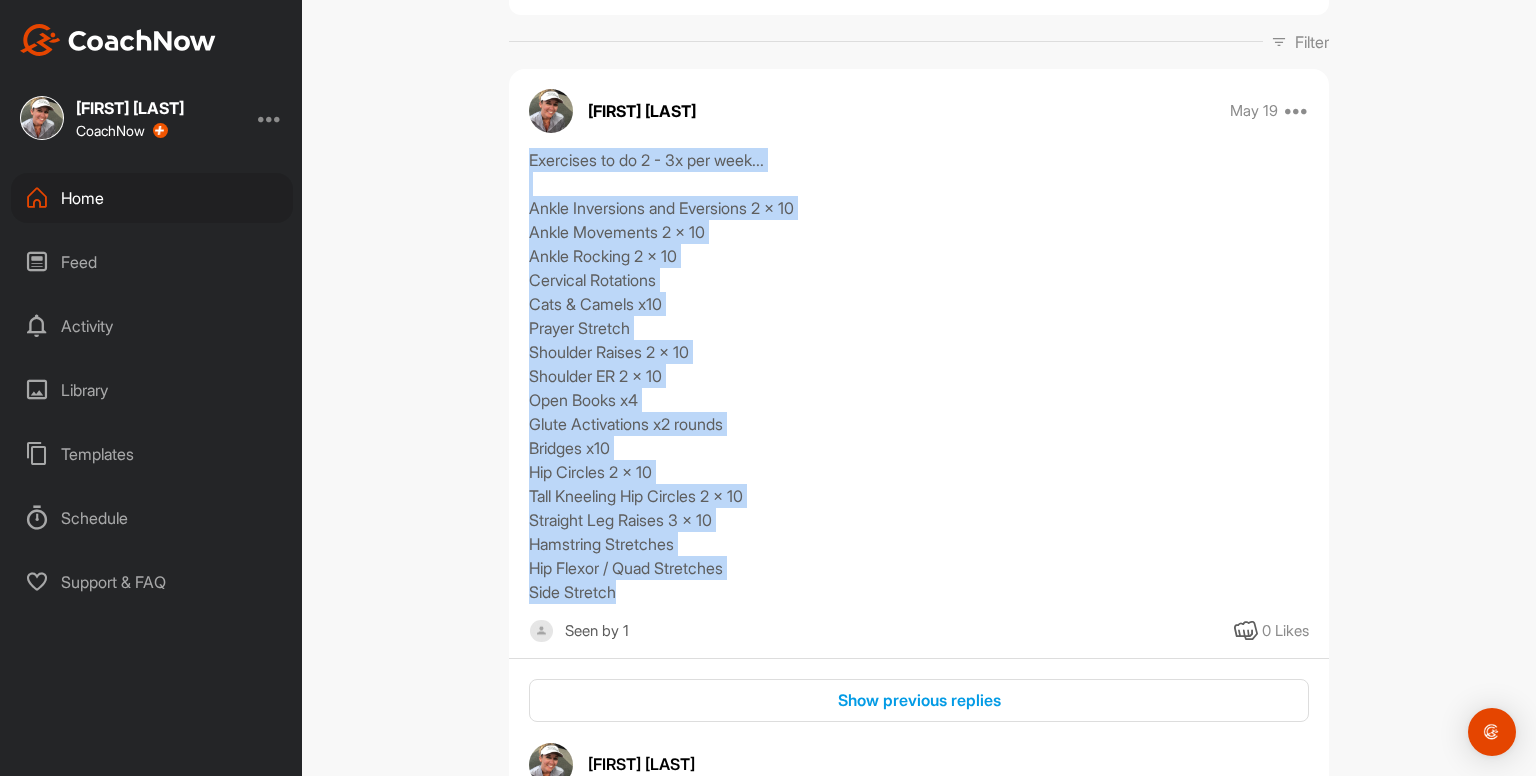 drag, startPoint x: 637, startPoint y: 593, endPoint x: 517, endPoint y: 170, distance: 439.69193 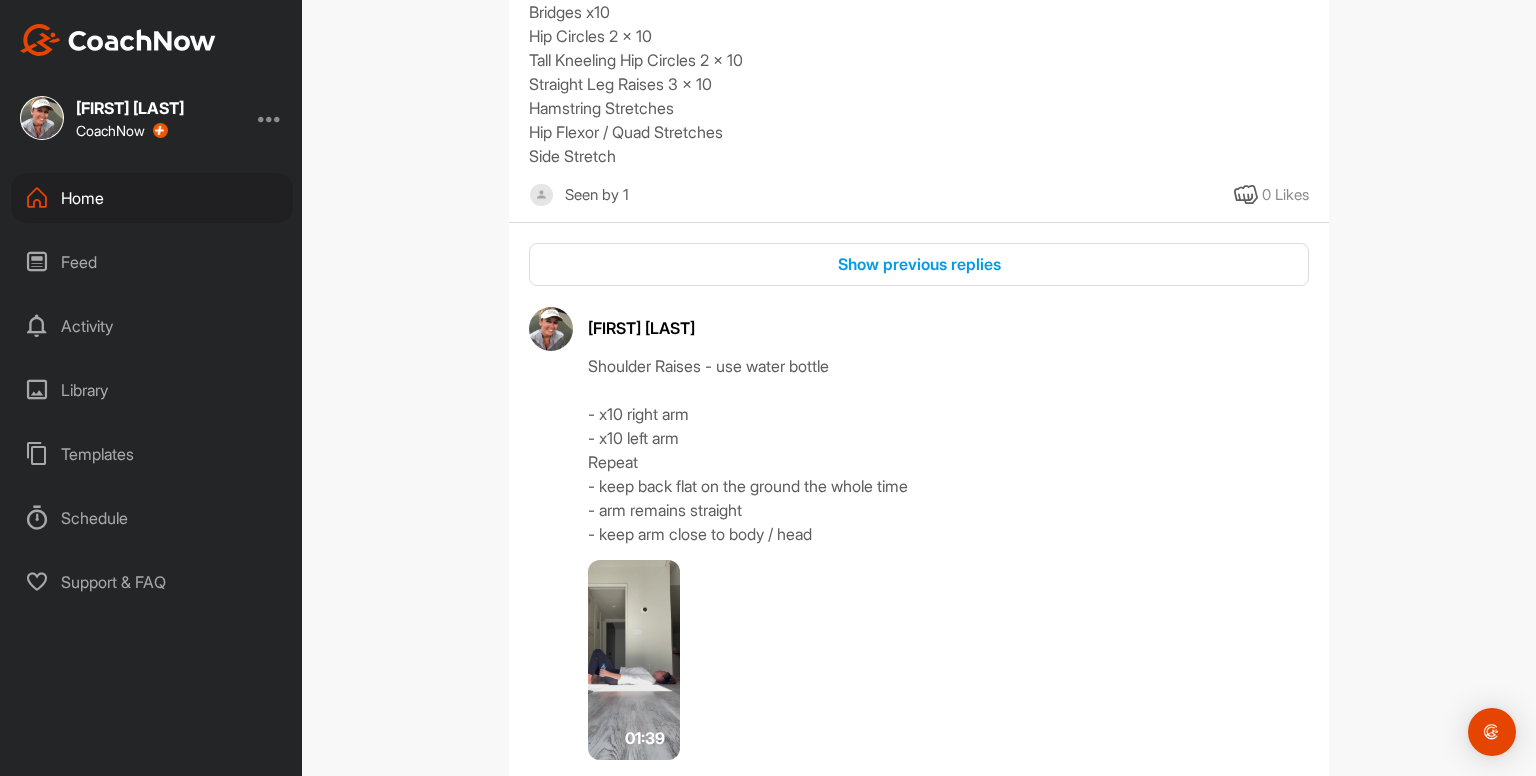 scroll, scrollTop: 728, scrollLeft: 0, axis: vertical 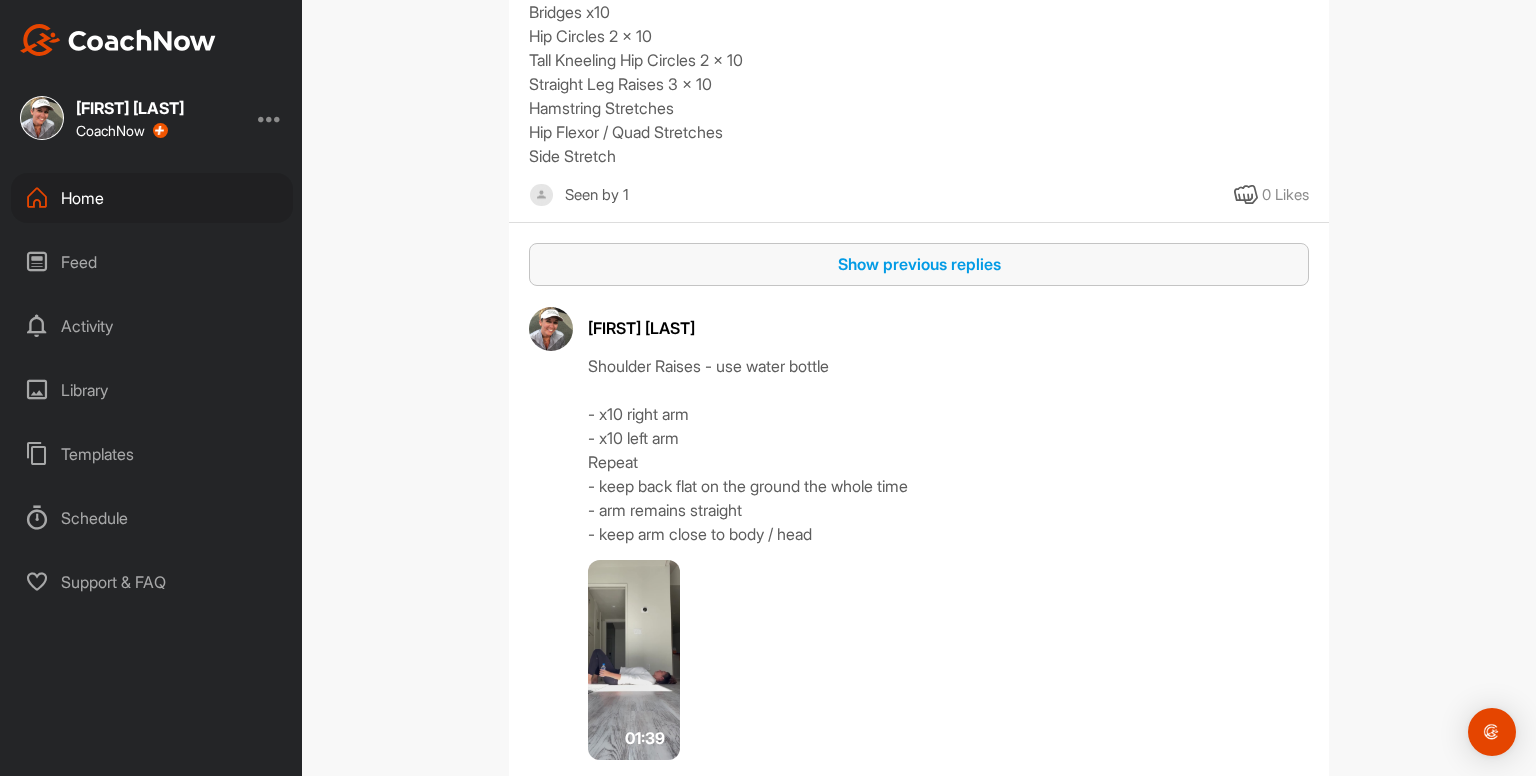 click on "Show previous replies" at bounding box center (919, 264) 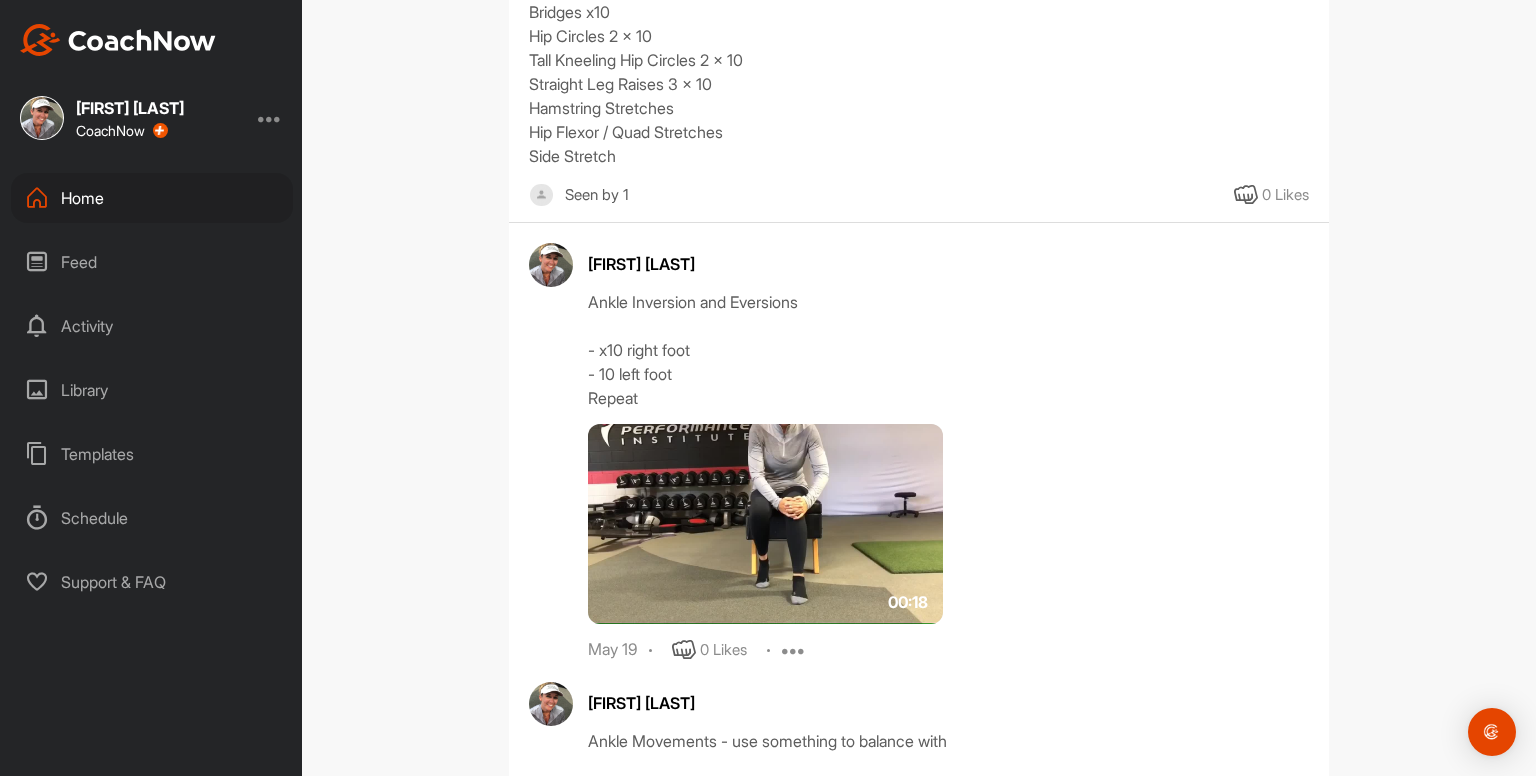click on "[FIRST] [LAST]" at bounding box center [948, 264] 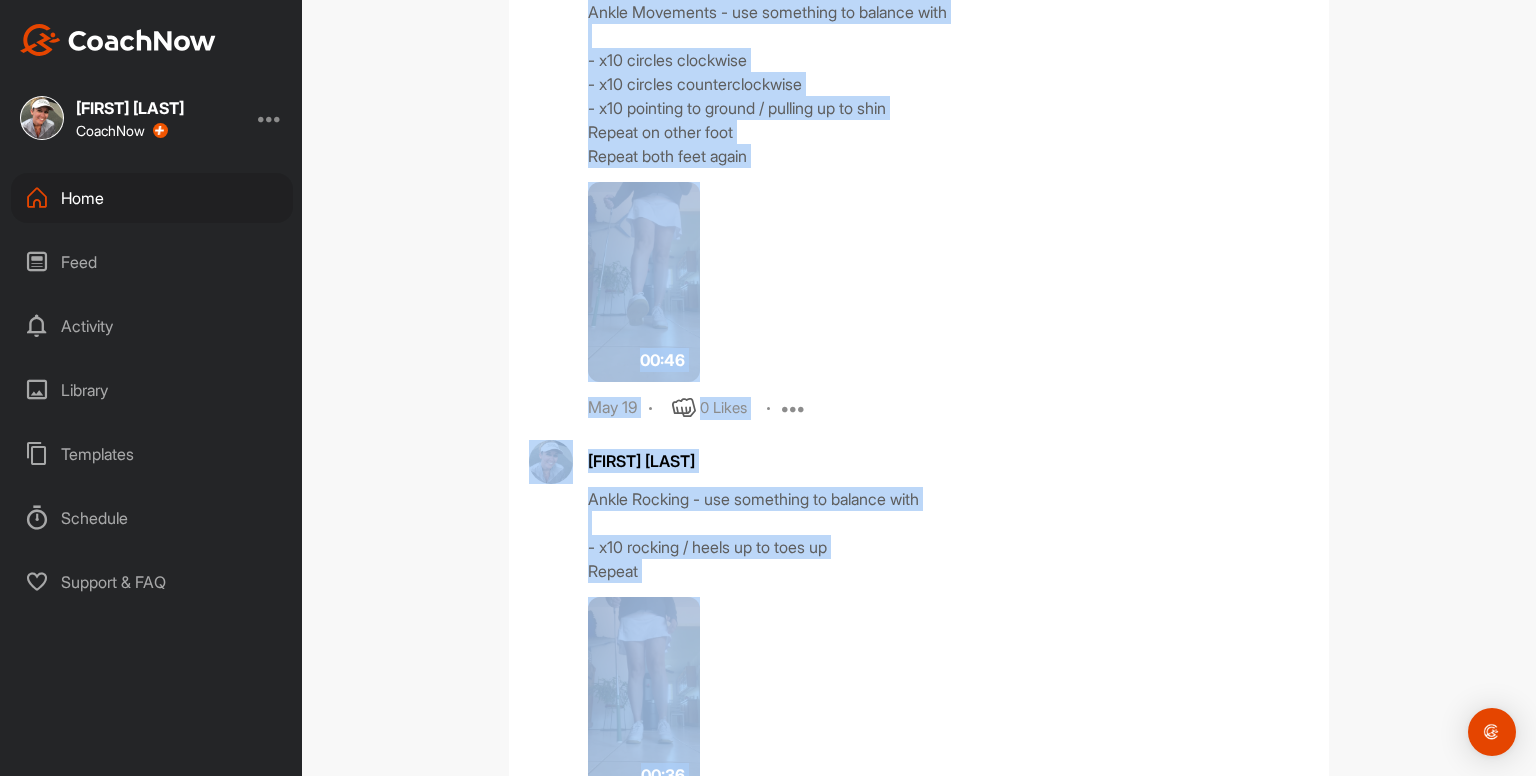 scroll, scrollTop: 1573, scrollLeft: 0, axis: vertical 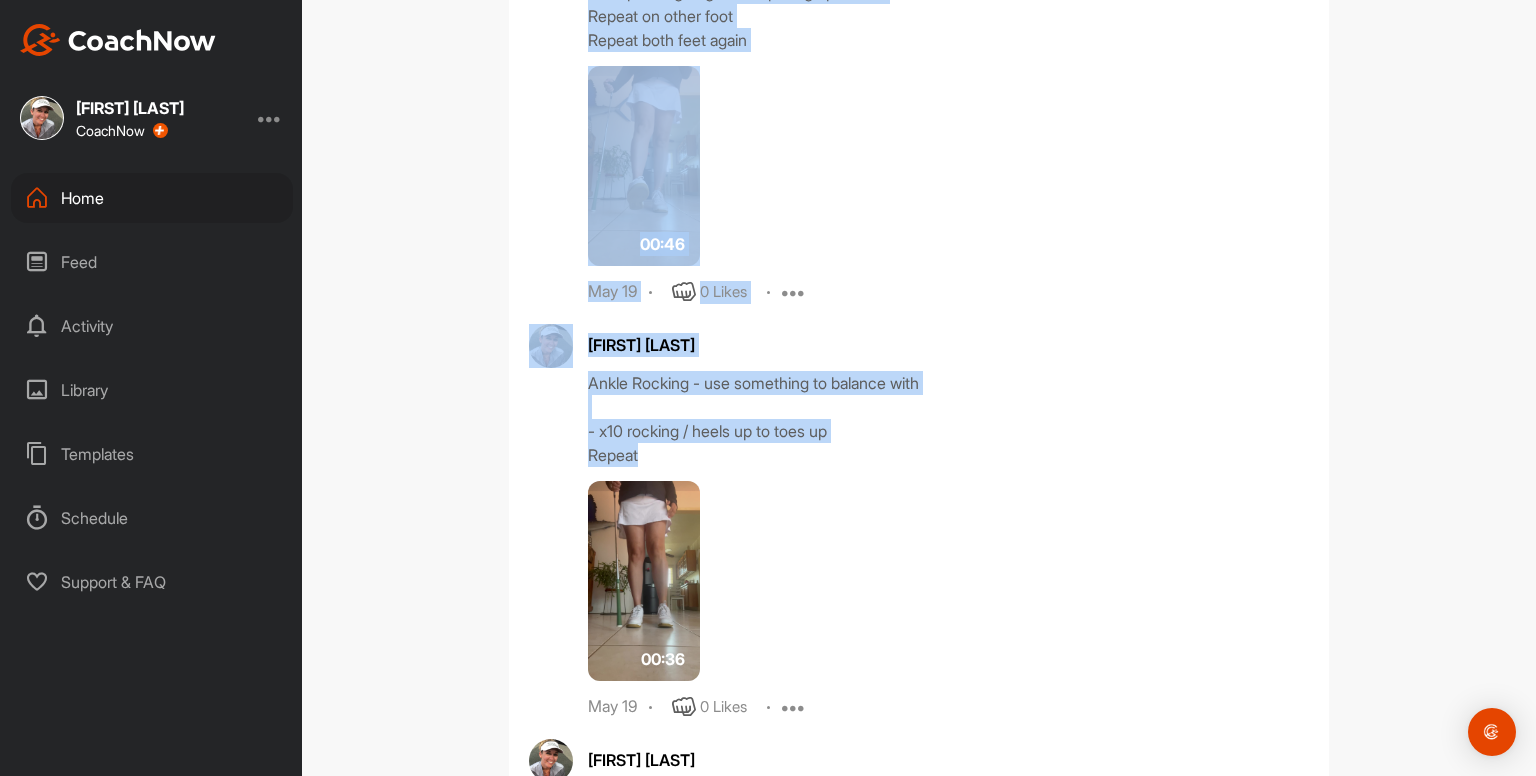 drag, startPoint x: 576, startPoint y: 259, endPoint x: 989, endPoint y: 466, distance: 461.97186 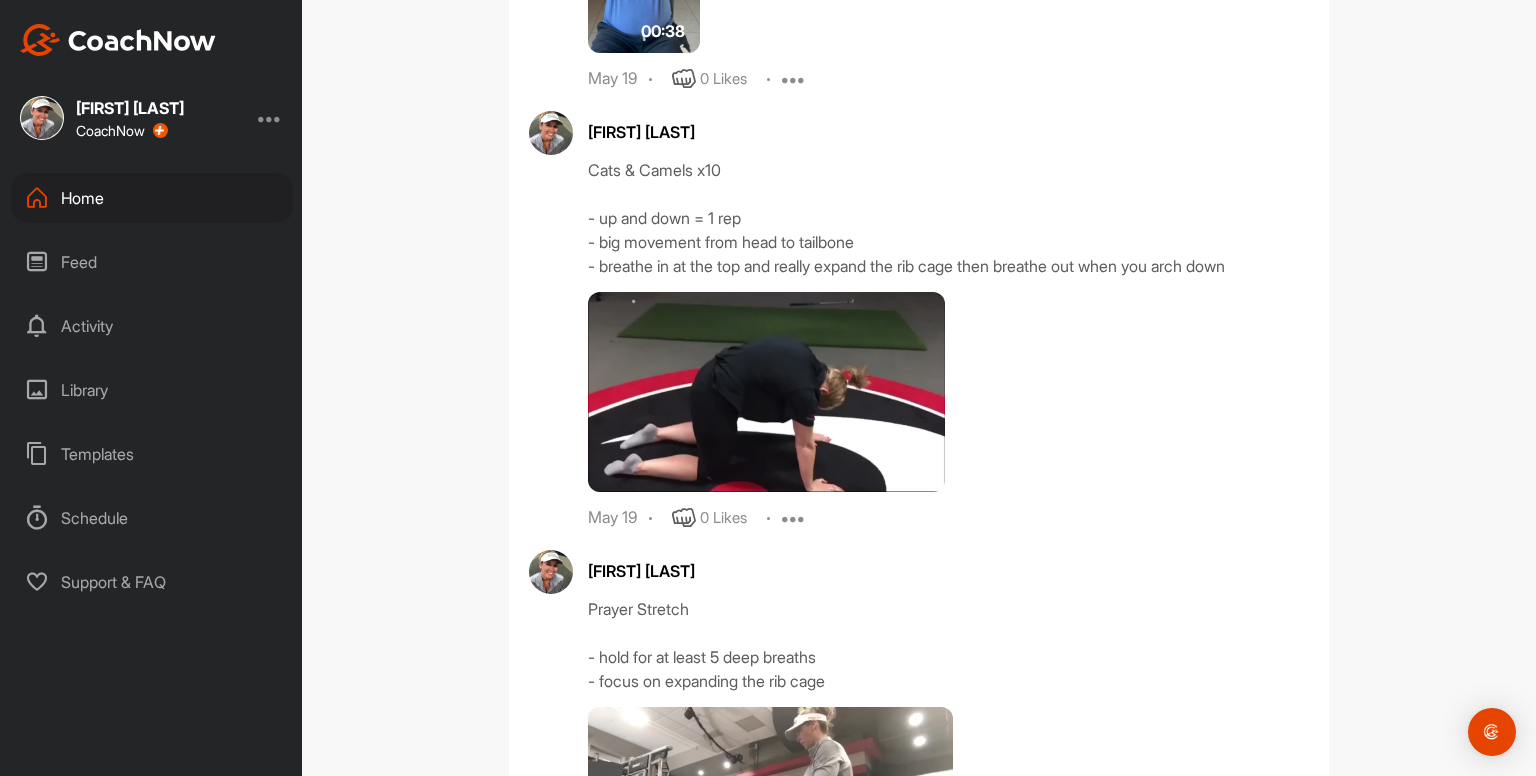 scroll, scrollTop: 3096, scrollLeft: 0, axis: vertical 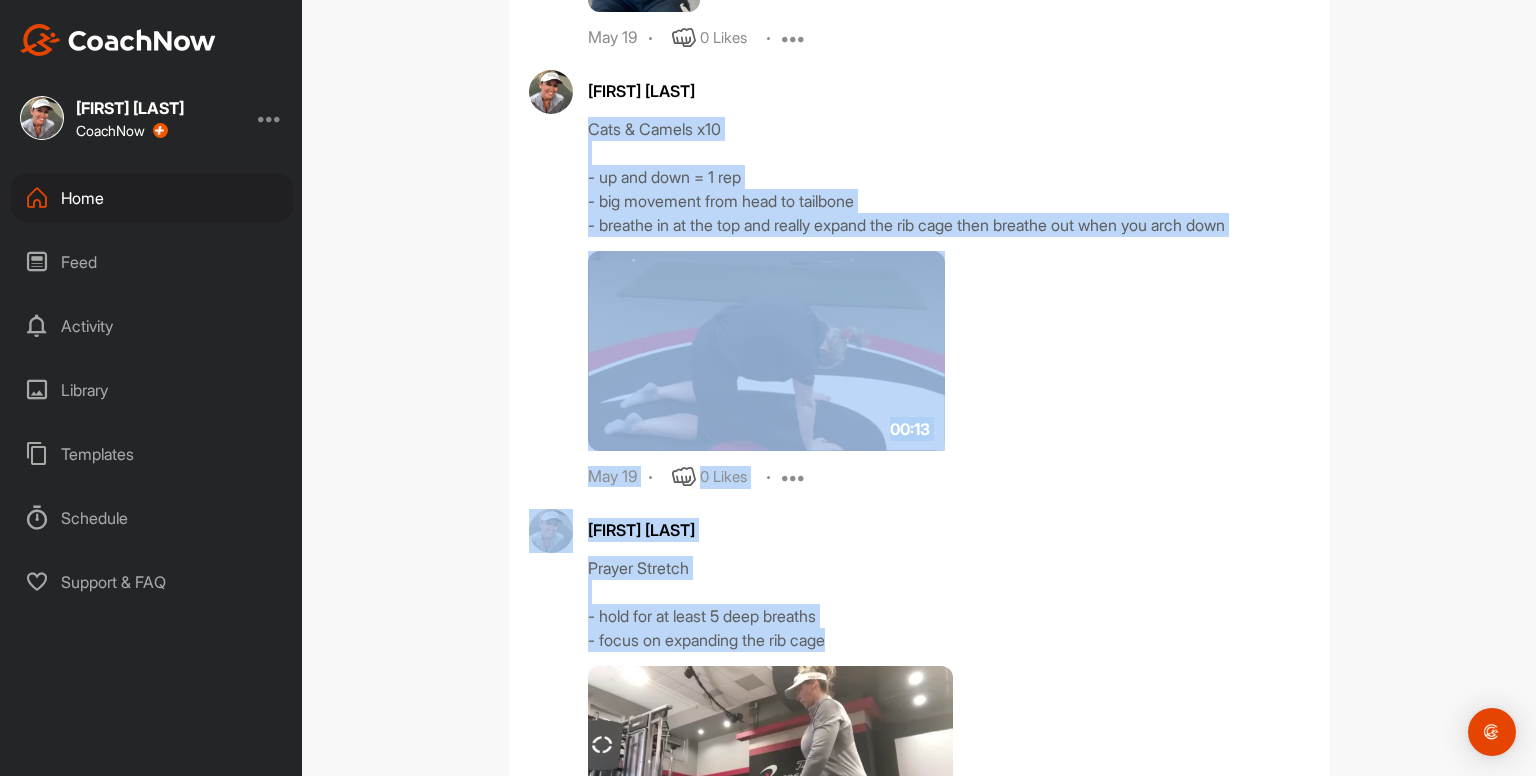 drag, startPoint x: 845, startPoint y: 642, endPoint x: 579, endPoint y: 123, distance: 583.1955 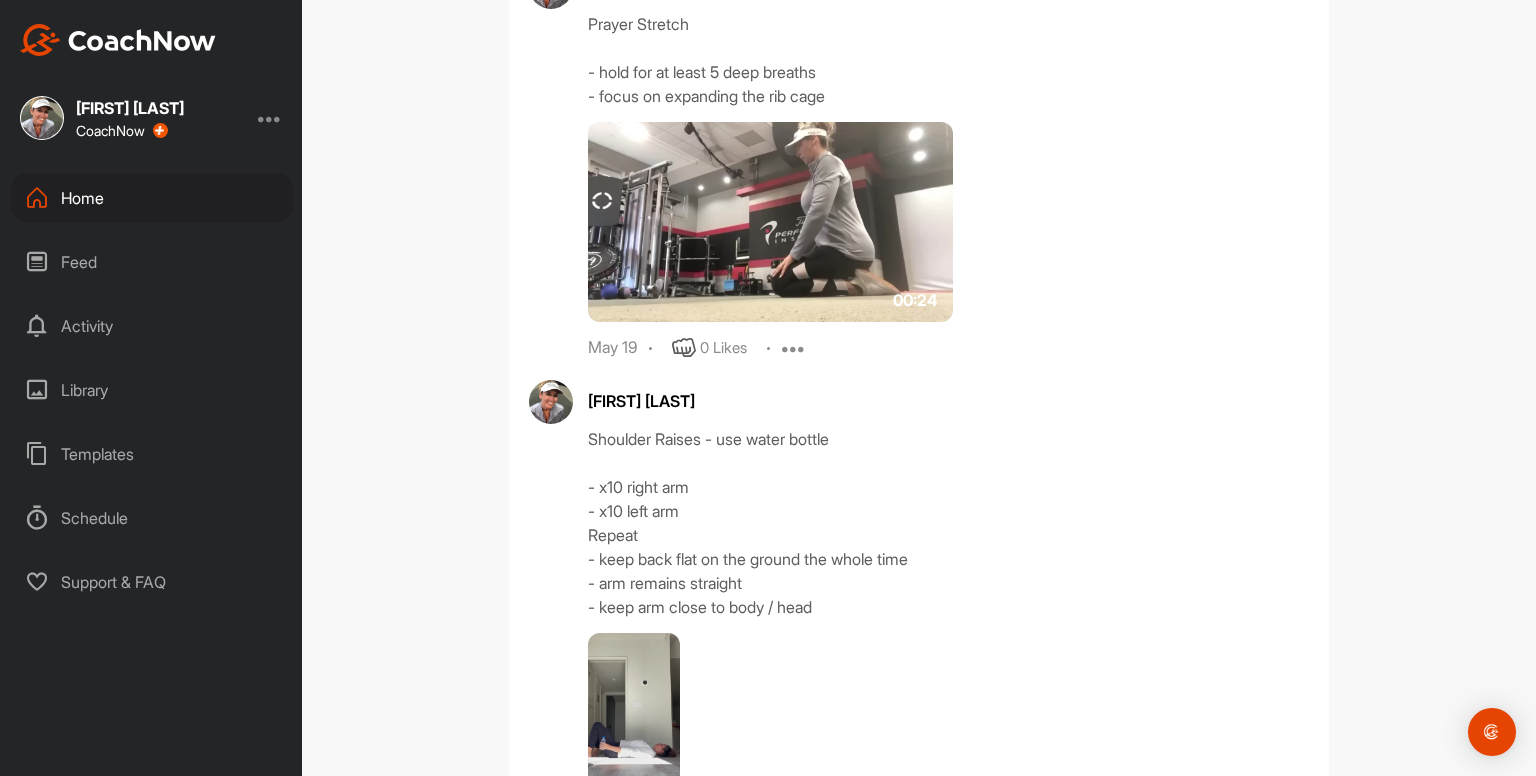 scroll, scrollTop: 3641, scrollLeft: 0, axis: vertical 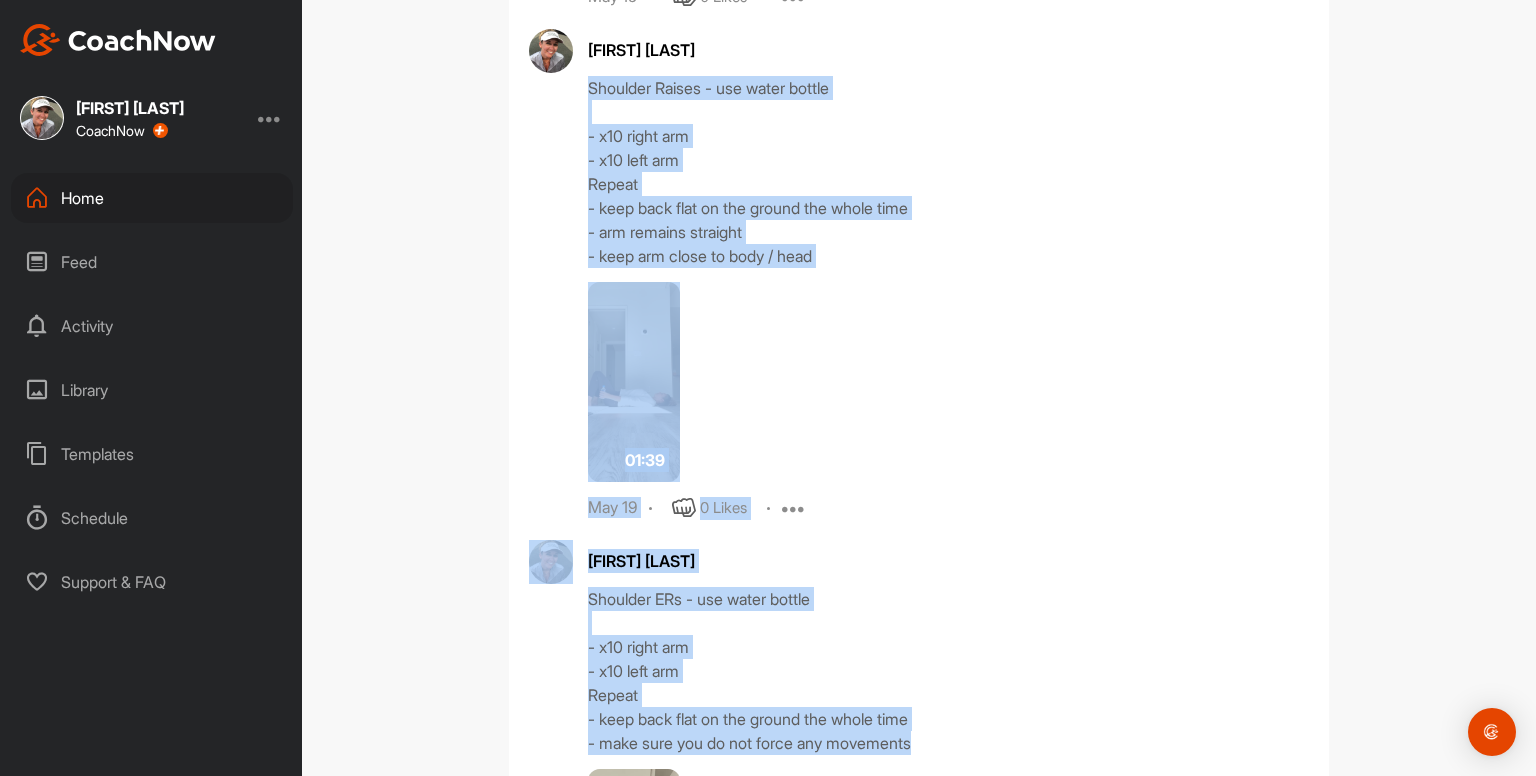 drag, startPoint x: 580, startPoint y: 441, endPoint x: 980, endPoint y: 748, distance: 504.2311 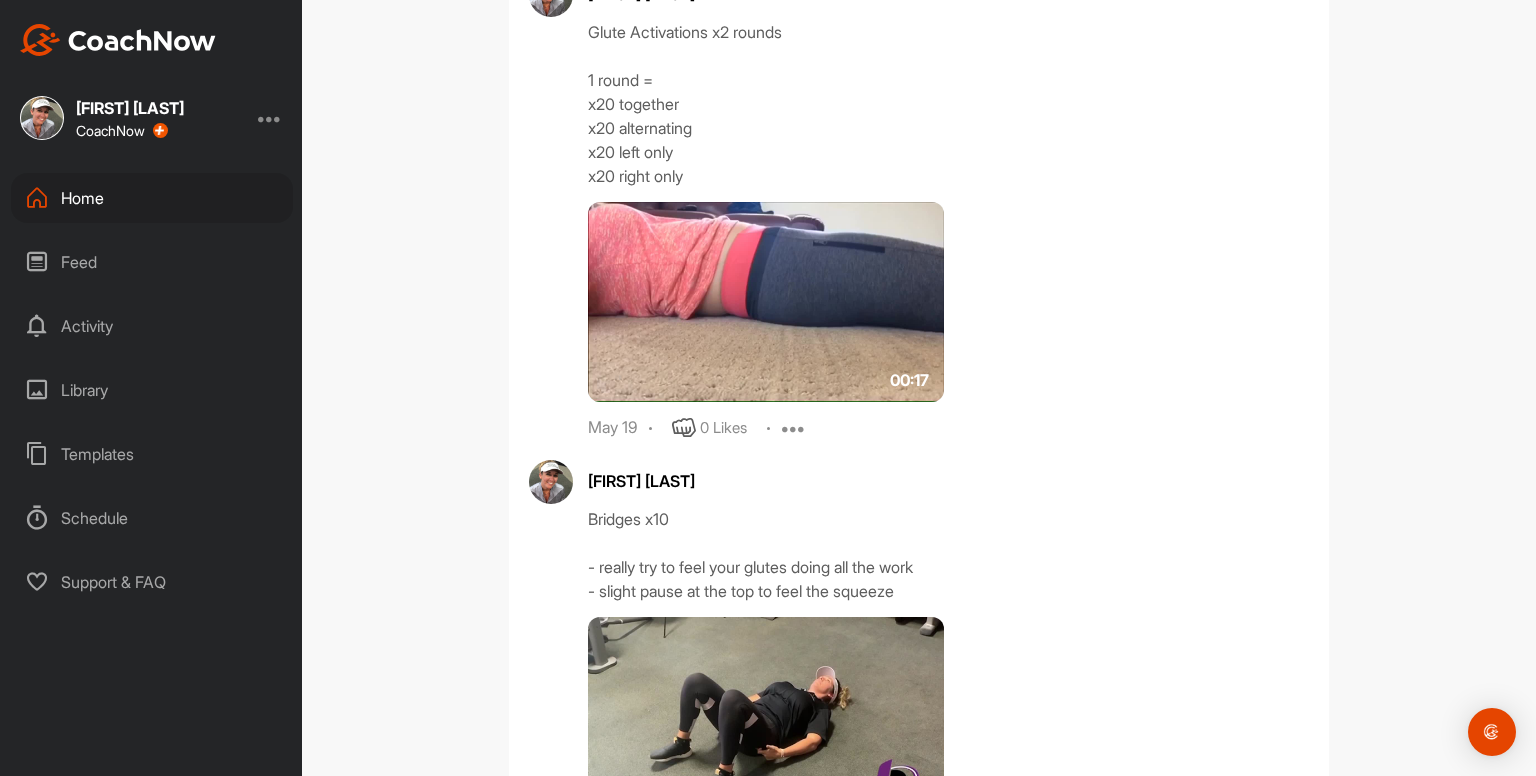 scroll, scrollTop: 5536, scrollLeft: 0, axis: vertical 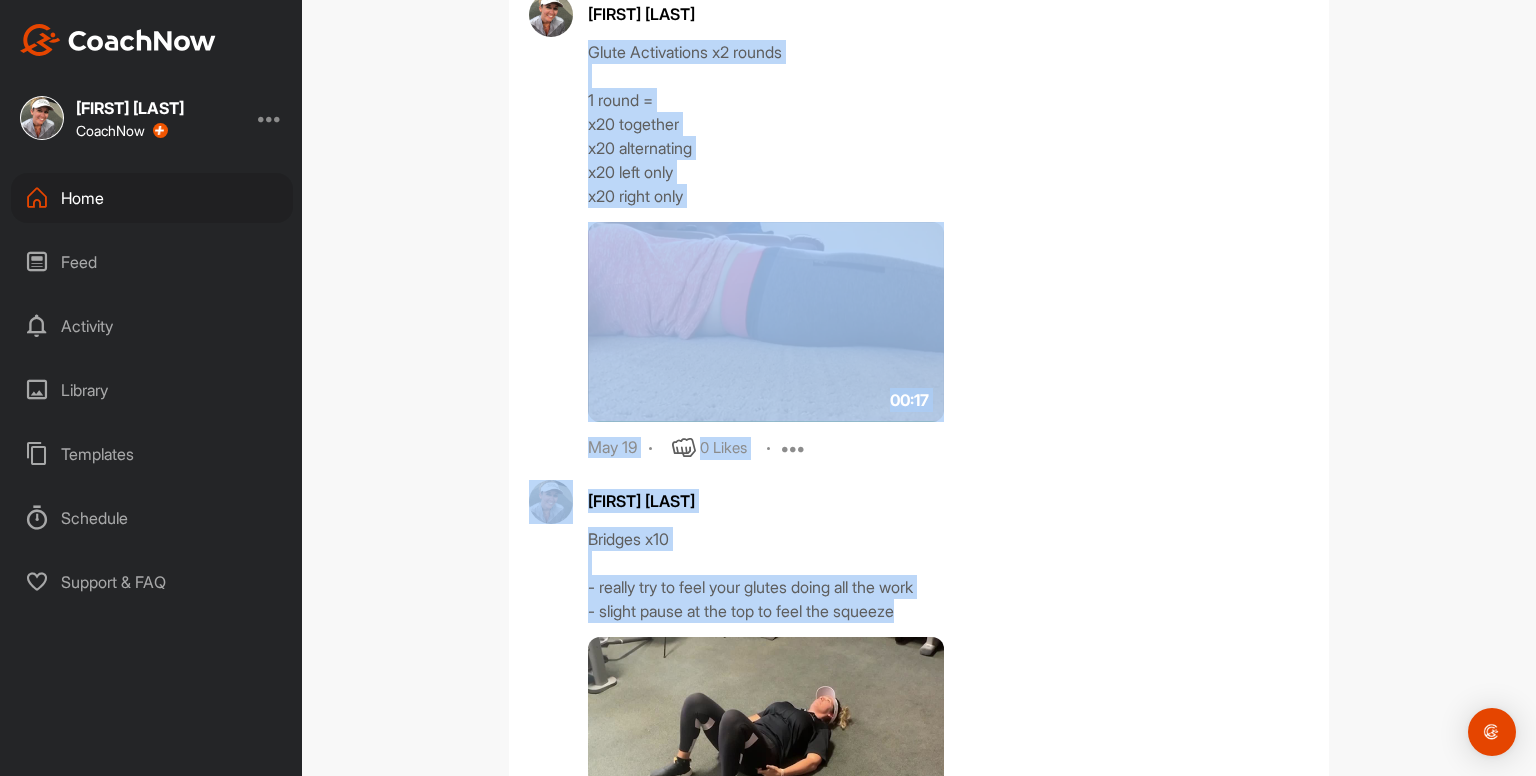 drag, startPoint x: 915, startPoint y: 603, endPoint x: 580, endPoint y: 53, distance: 643.99146 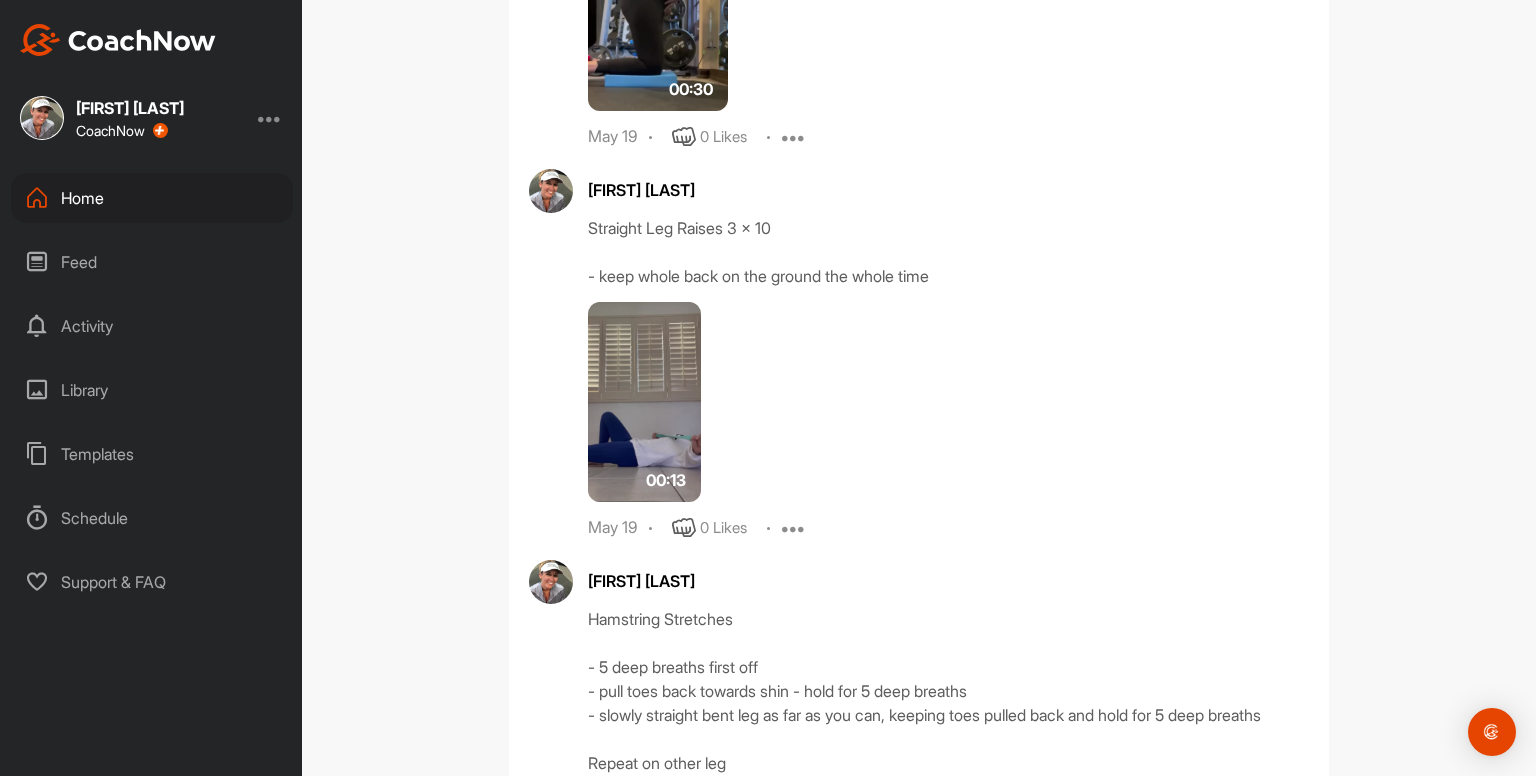 scroll, scrollTop: 7532, scrollLeft: 0, axis: vertical 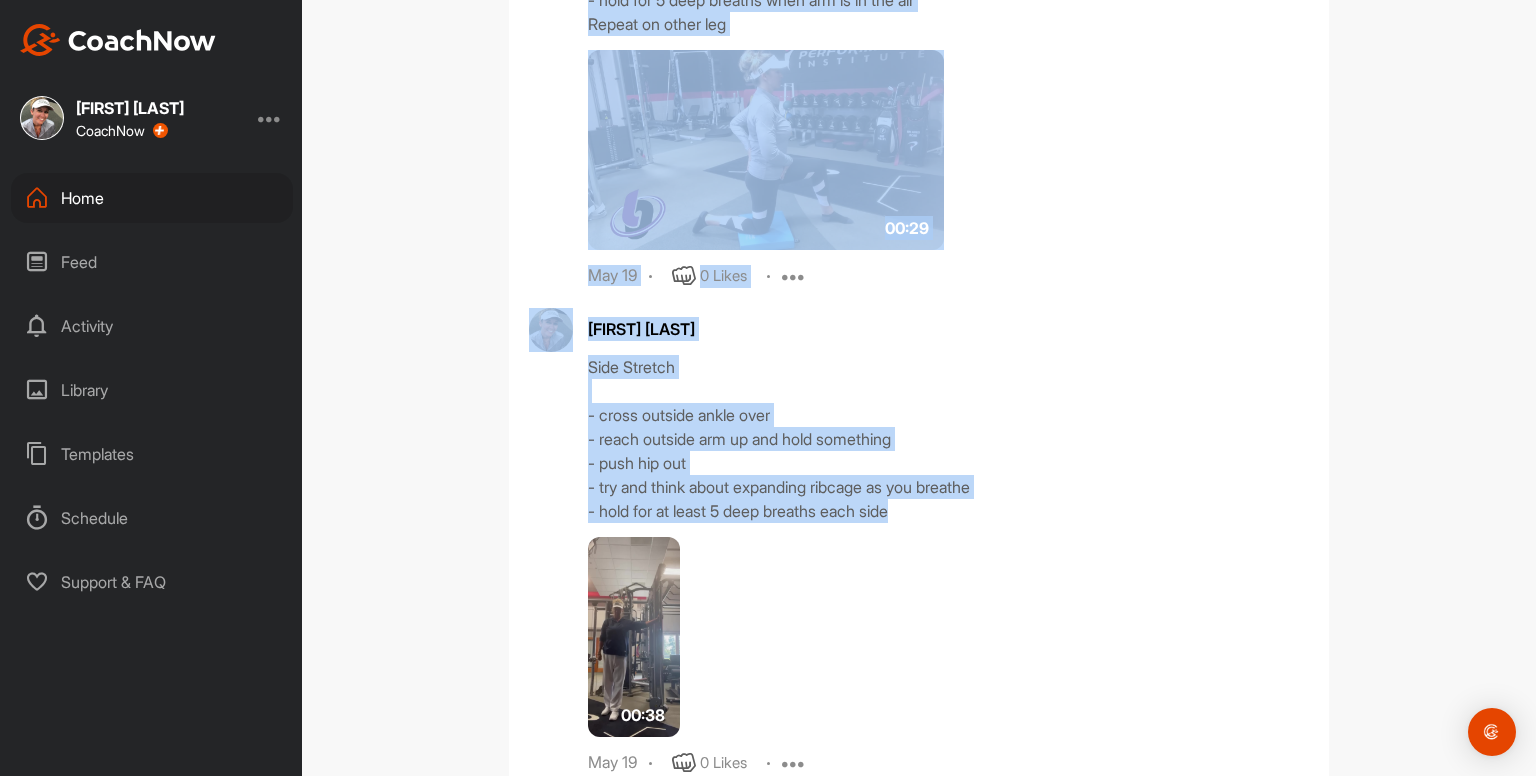 drag, startPoint x: 569, startPoint y: 47, endPoint x: 1158, endPoint y: 556, distance: 778.4613 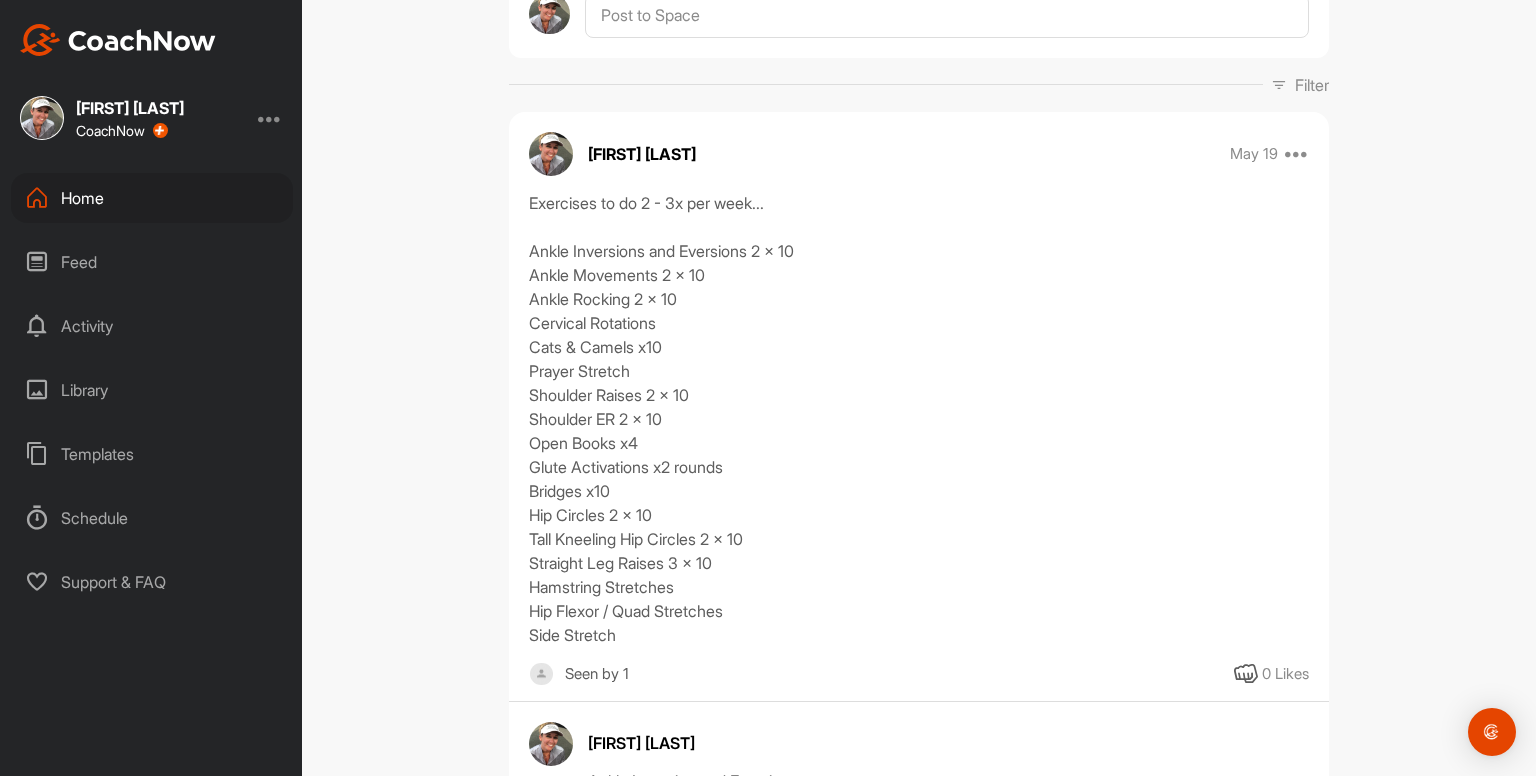 scroll, scrollTop: 360, scrollLeft: 0, axis: vertical 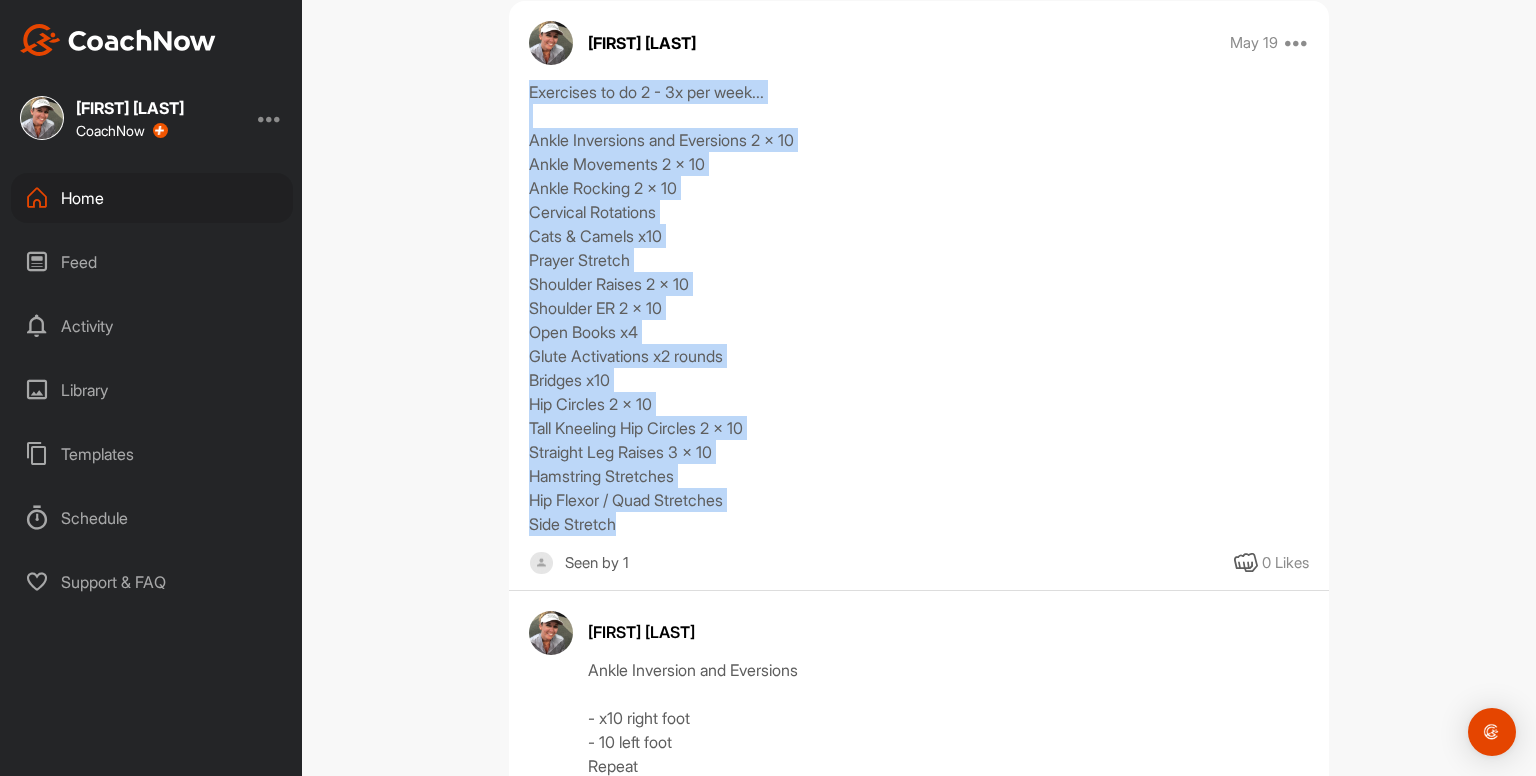 drag, startPoint x: 632, startPoint y: 518, endPoint x: 520, endPoint y: 96, distance: 436.60968 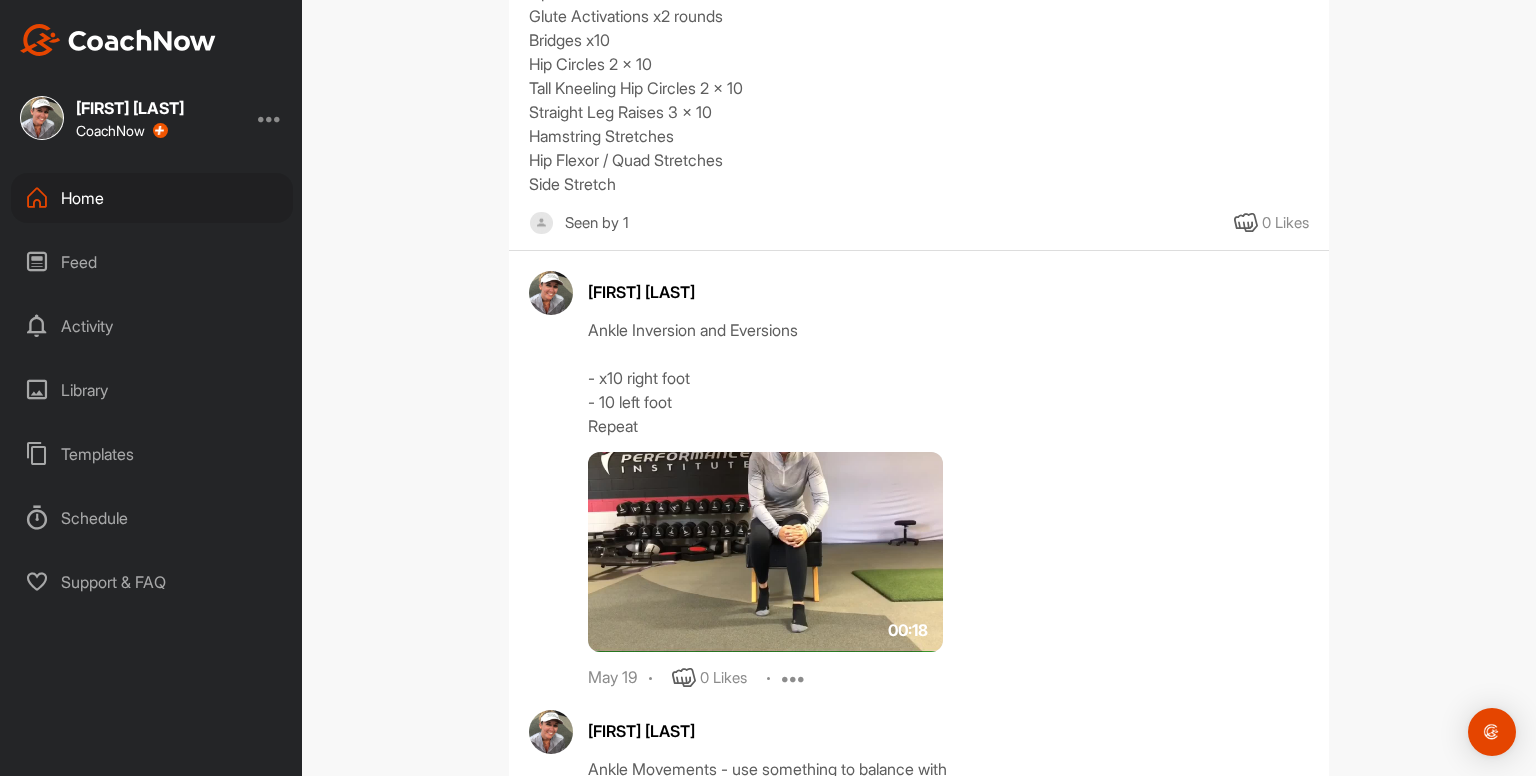 scroll, scrollTop: 701, scrollLeft: 0, axis: vertical 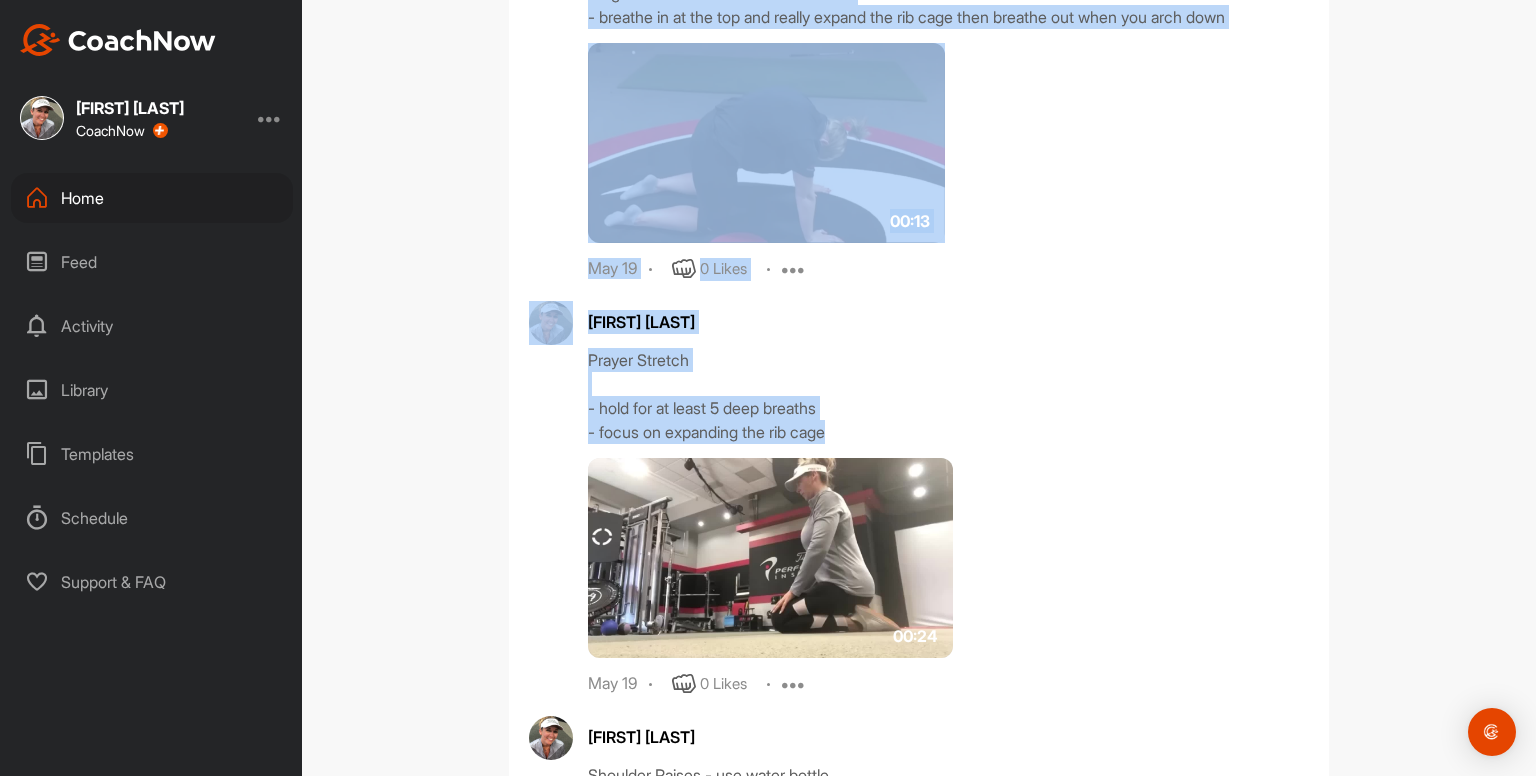 drag, startPoint x: 572, startPoint y: 331, endPoint x: 1052, endPoint y: 445, distance: 493.3518 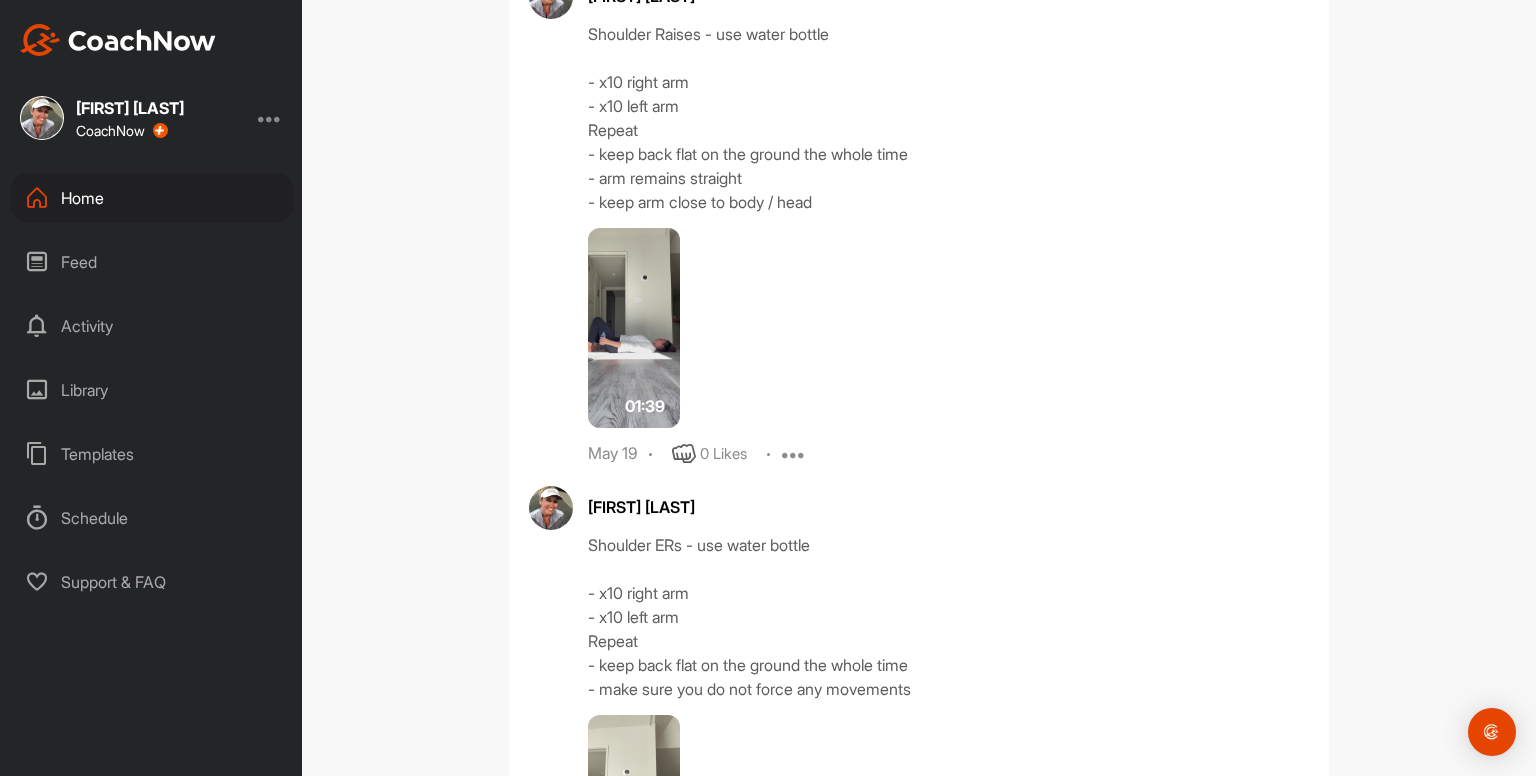 scroll, scrollTop: 4044, scrollLeft: 0, axis: vertical 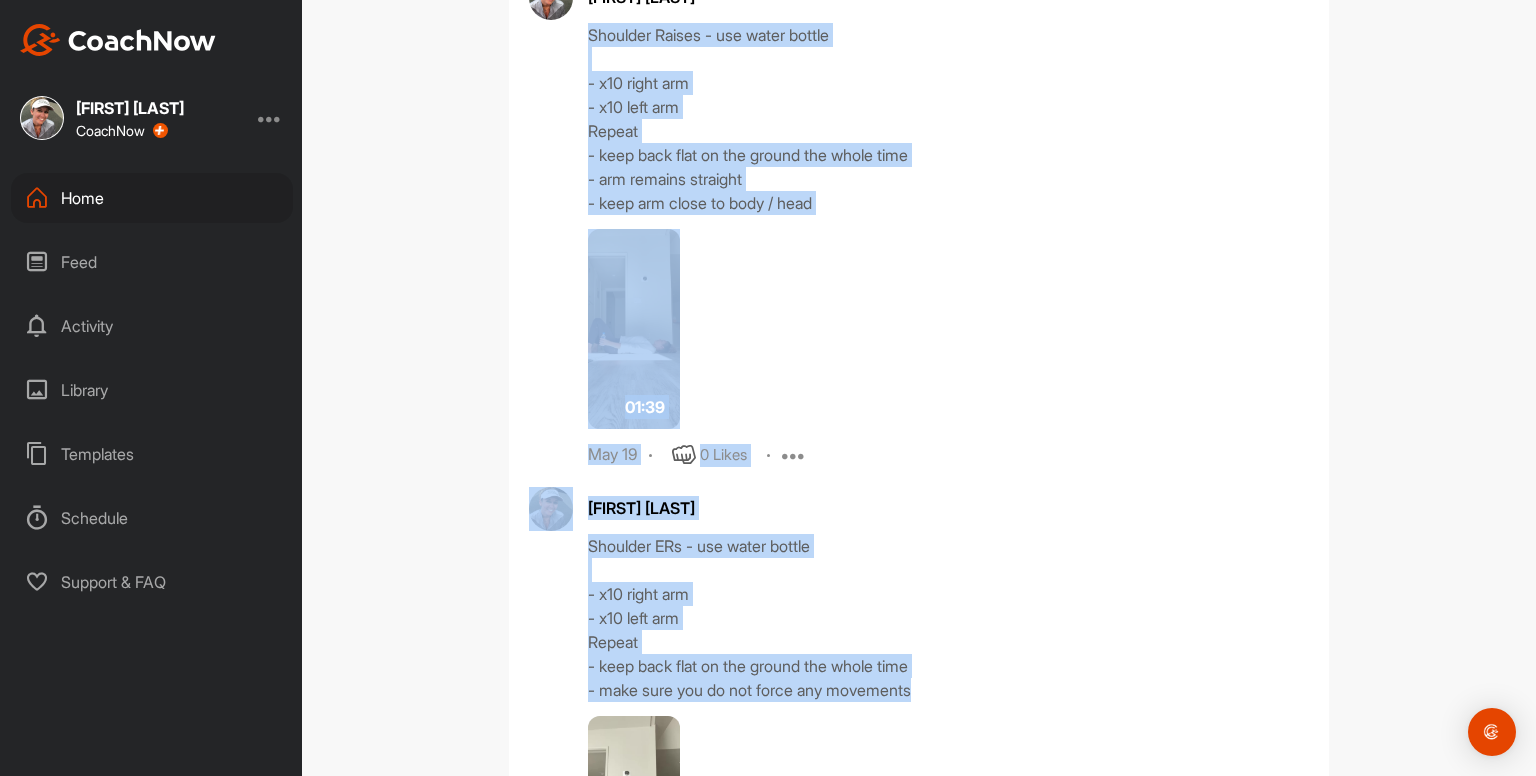 drag, startPoint x: 933, startPoint y: 690, endPoint x: 578, endPoint y: 29, distance: 750.2973 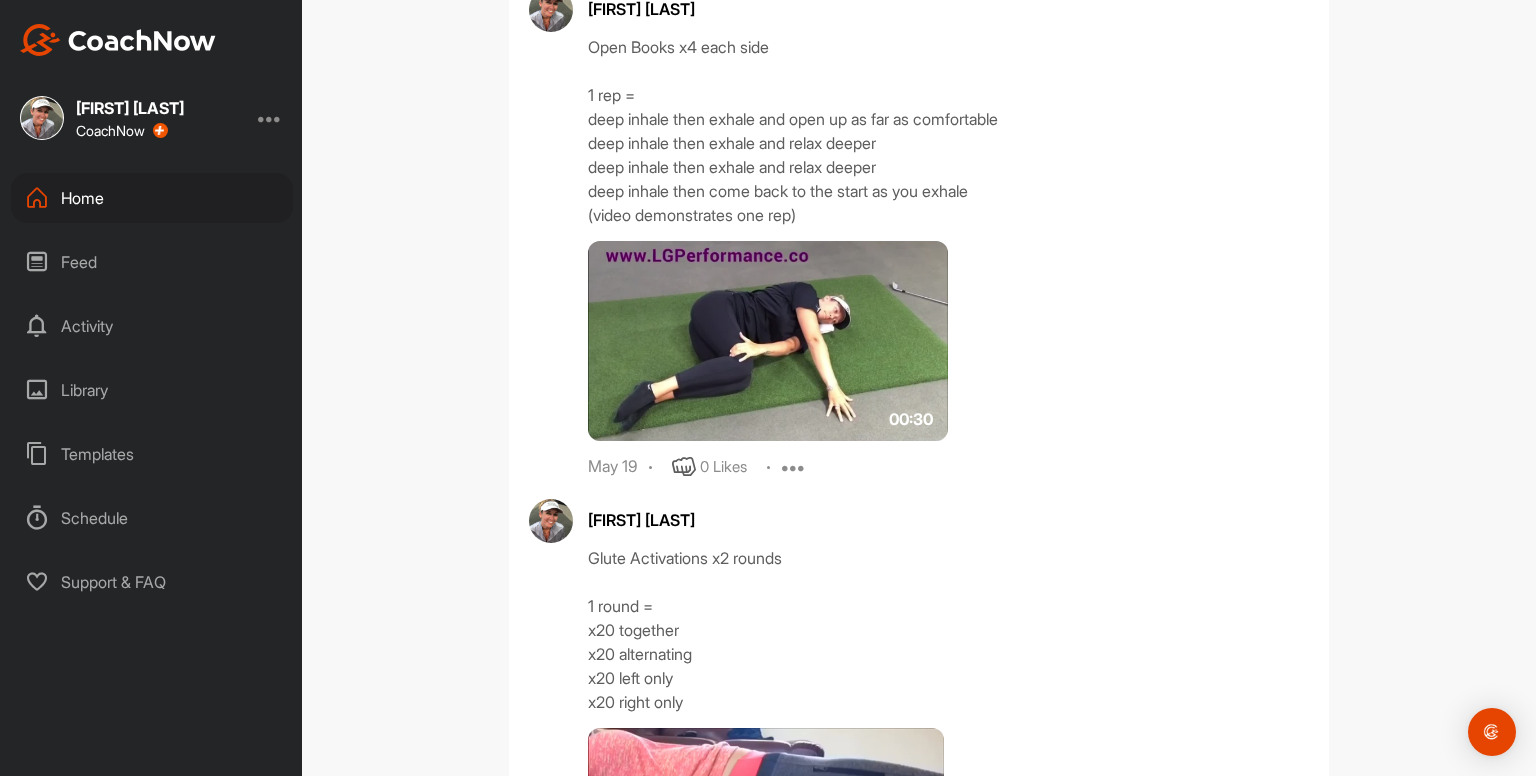 scroll, scrollTop: 5032, scrollLeft: 0, axis: vertical 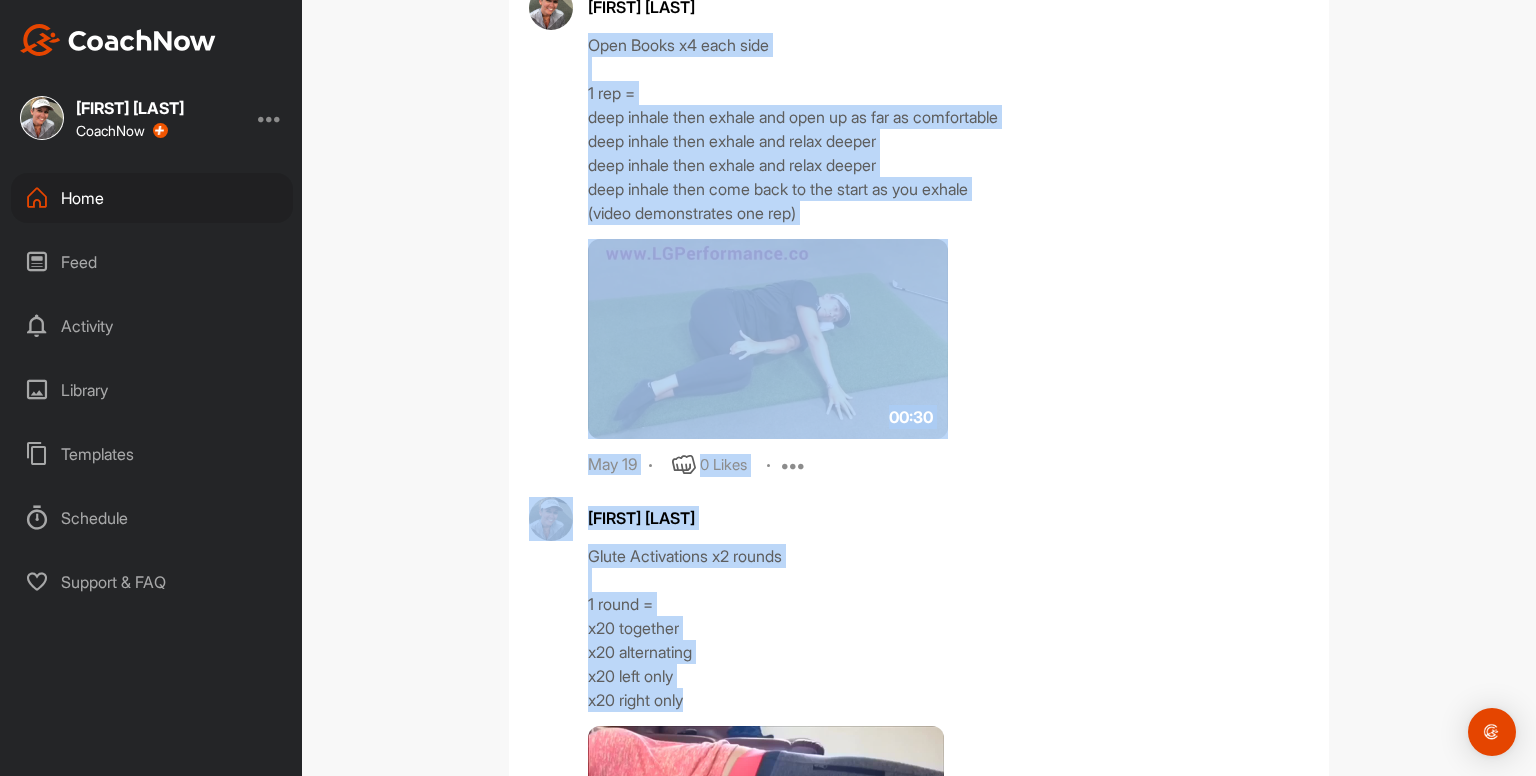 drag, startPoint x: 642, startPoint y: 702, endPoint x: 579, endPoint y: 32, distance: 672.95544 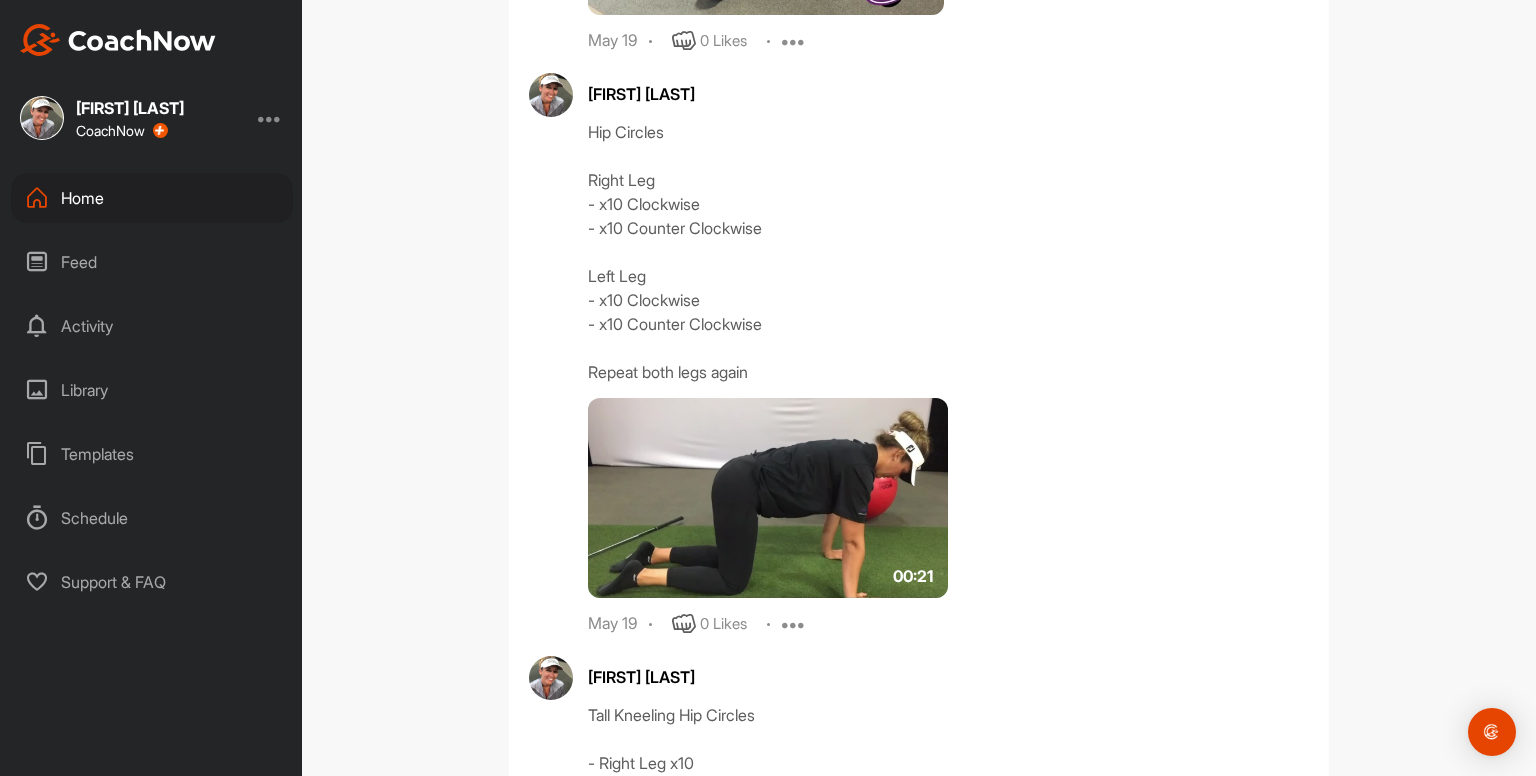 scroll, scrollTop: 6360, scrollLeft: 0, axis: vertical 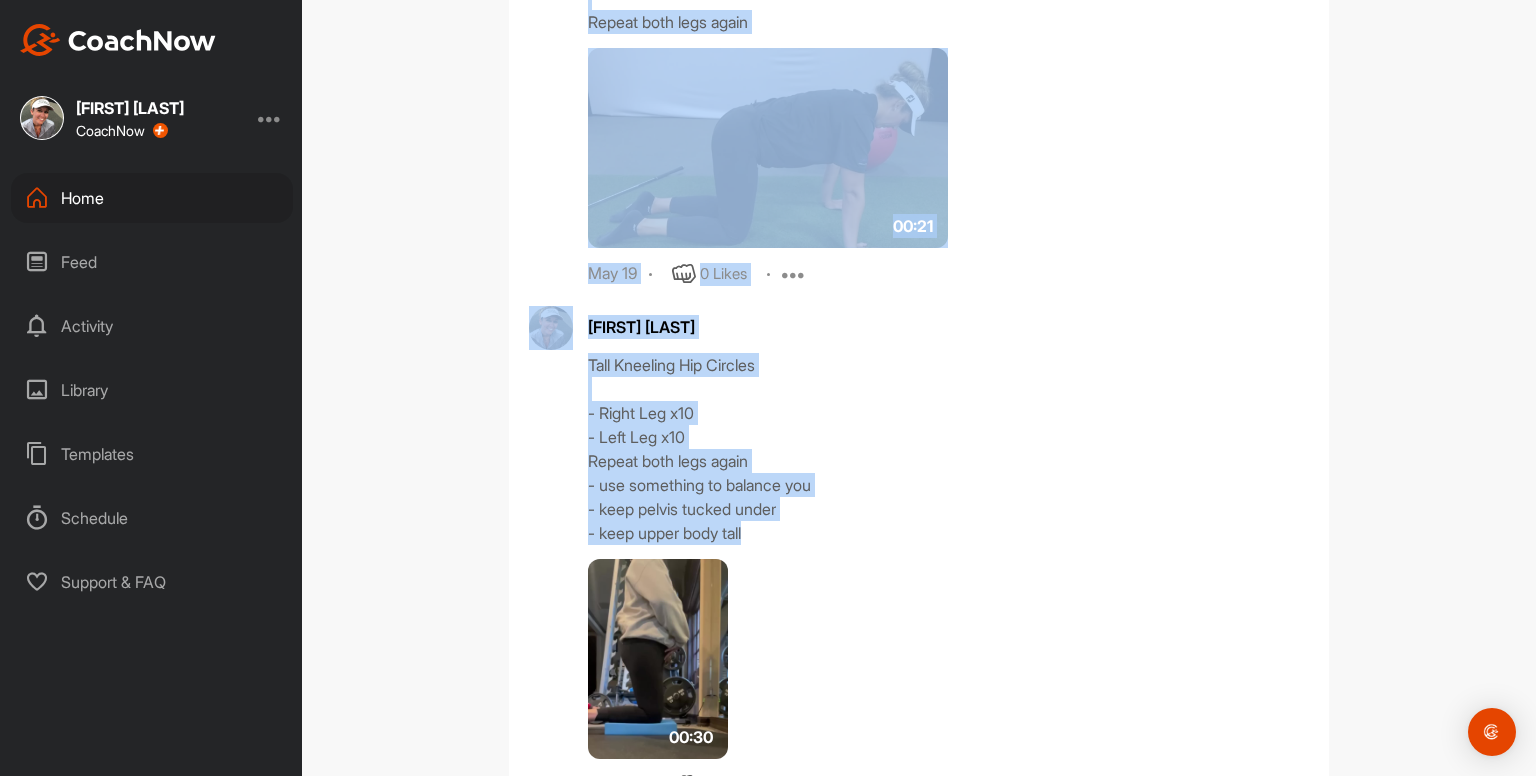 drag, startPoint x: 572, startPoint y: 124, endPoint x: 1078, endPoint y: 541, distance: 655.68665 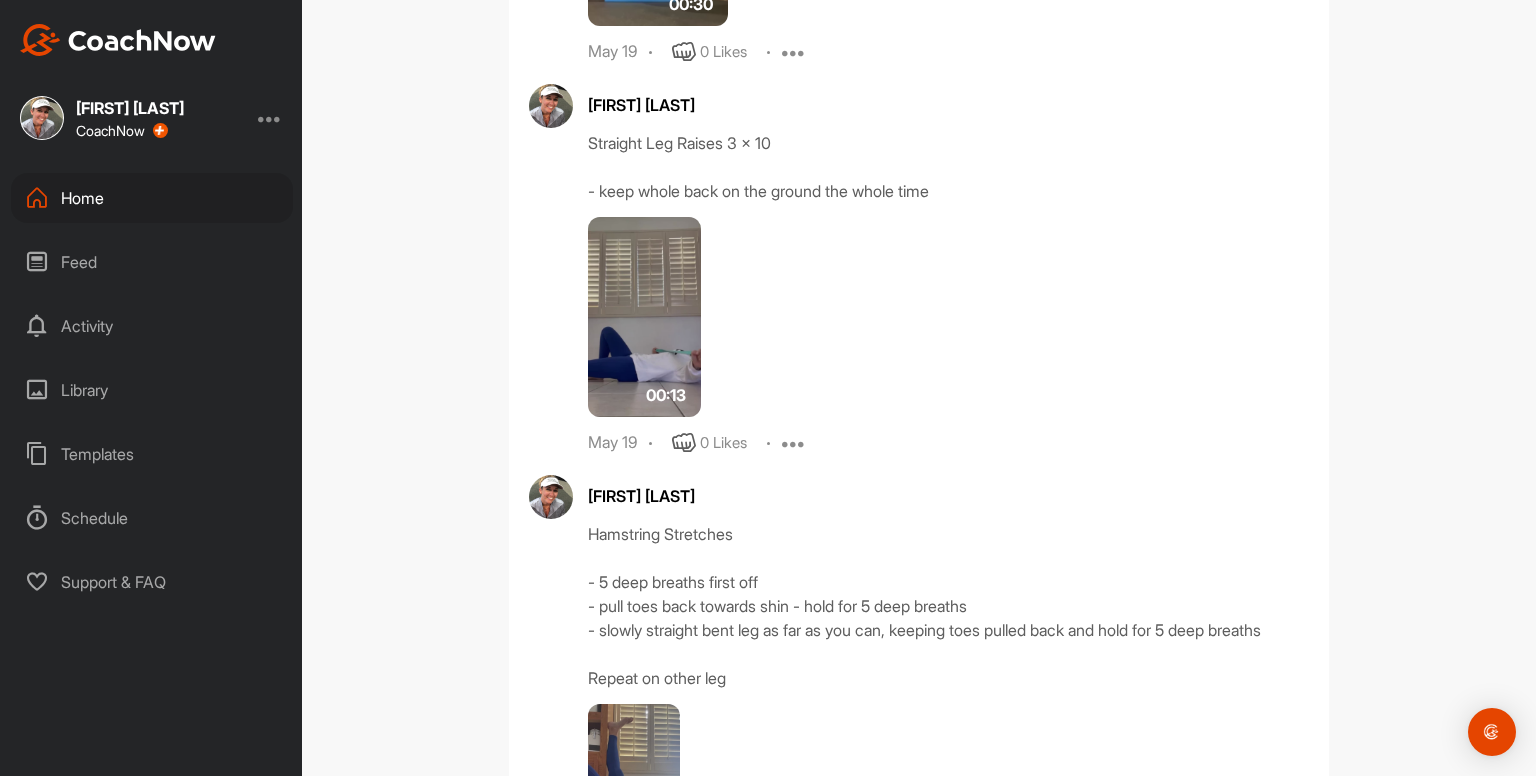 scroll, scrollTop: 7443, scrollLeft: 0, axis: vertical 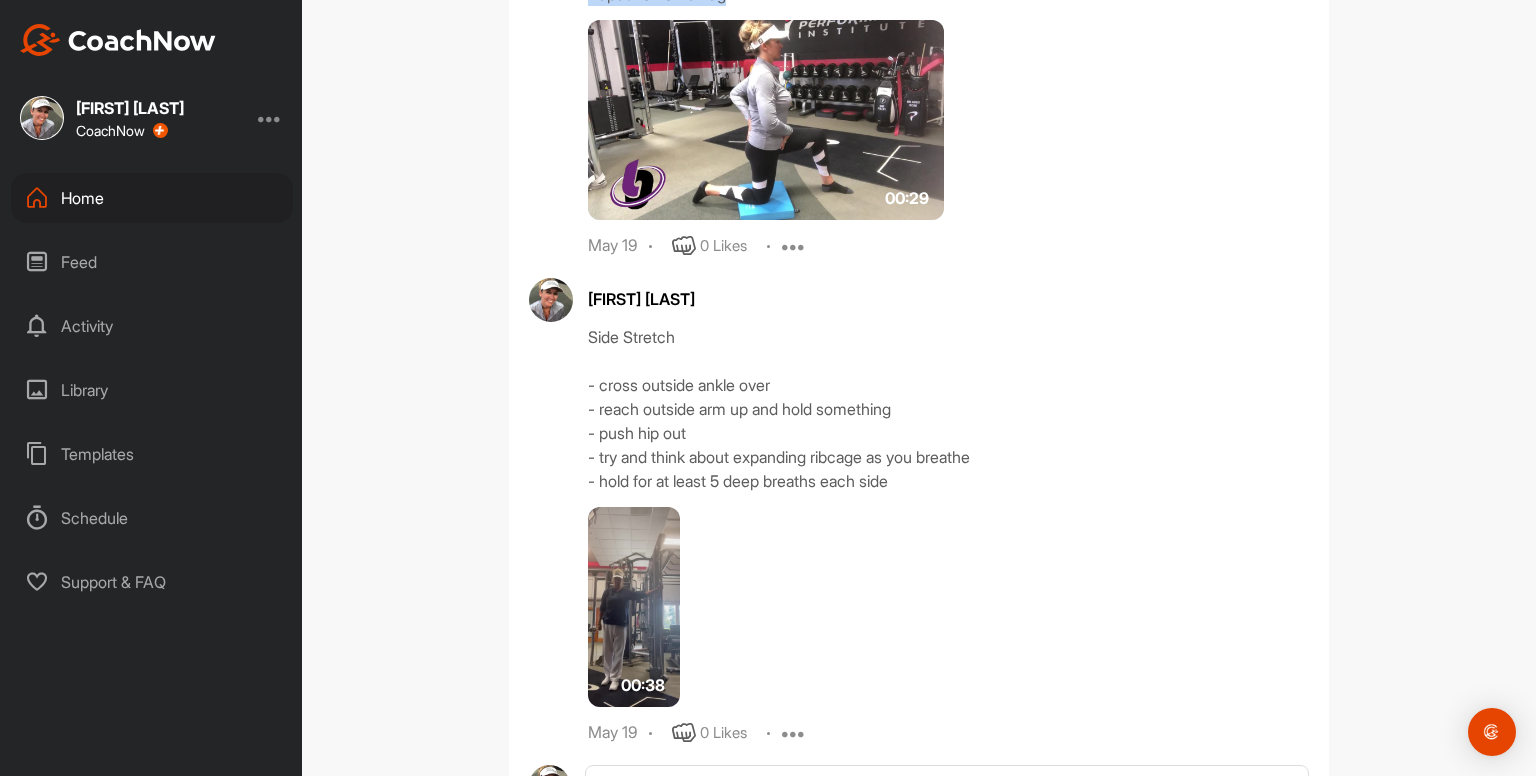 drag, startPoint x: 574, startPoint y: 131, endPoint x: 1188, endPoint y: 65, distance: 617.53705 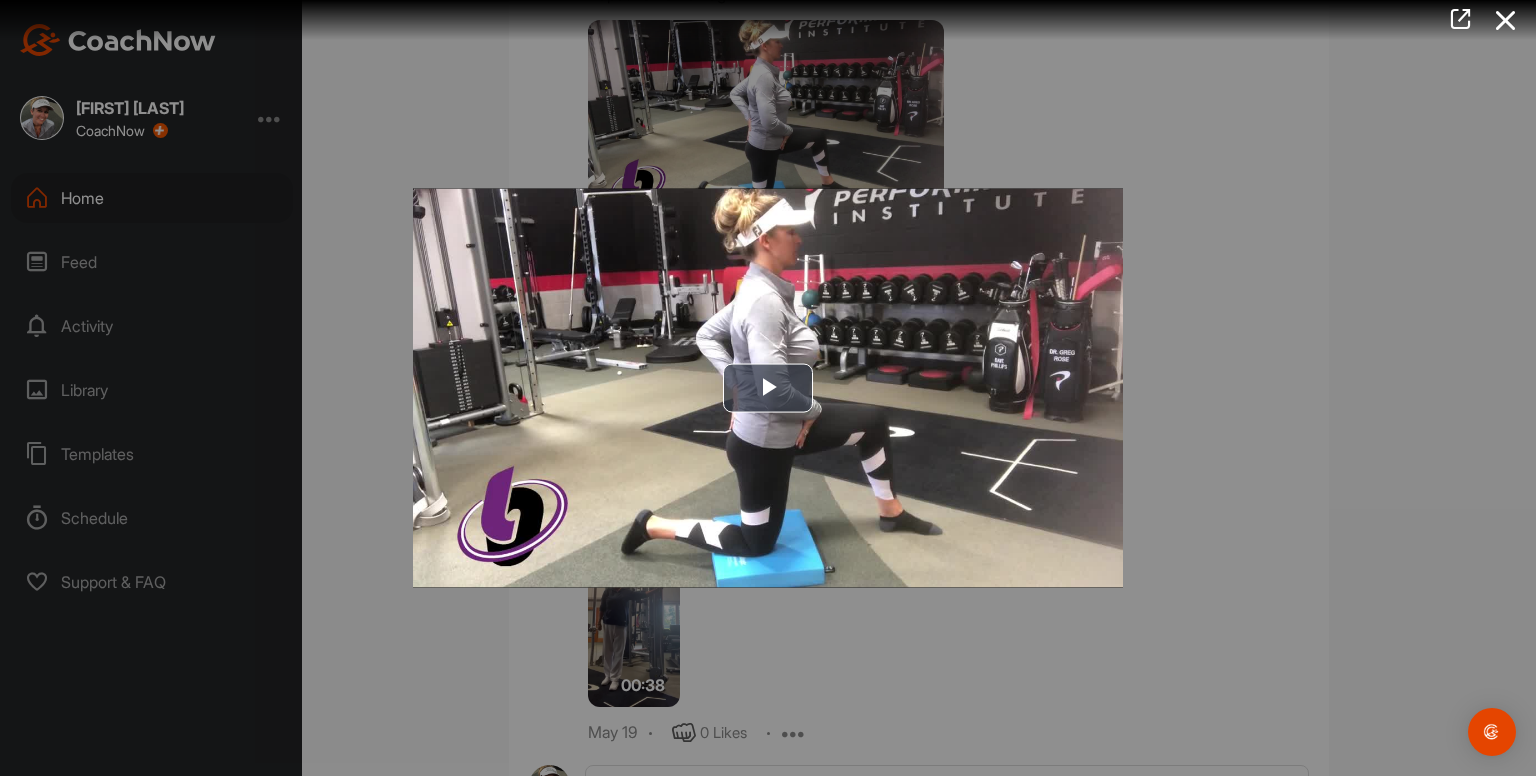 click at bounding box center (1506, 20) 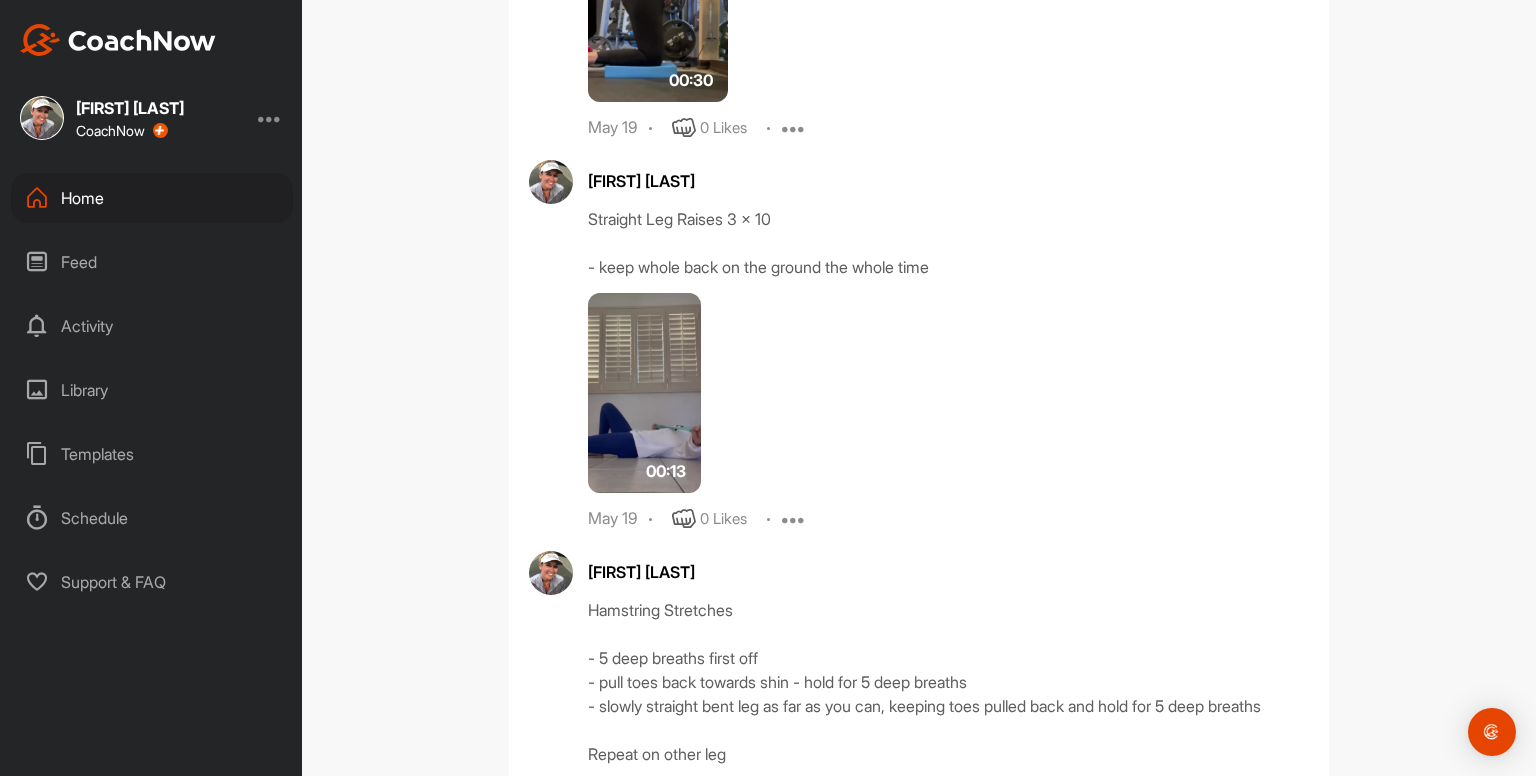 scroll, scrollTop: 7364, scrollLeft: 0, axis: vertical 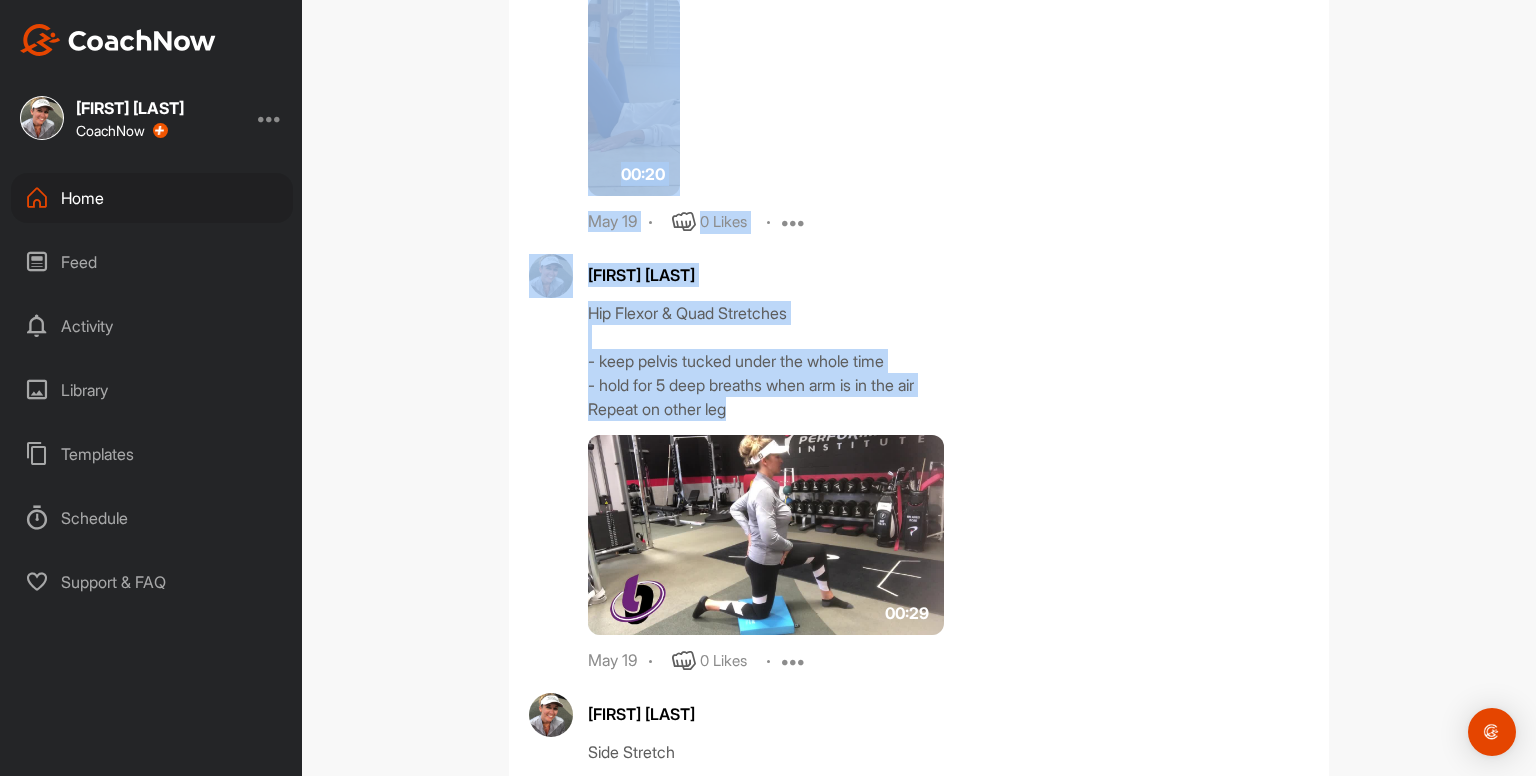 drag, startPoint x: 577, startPoint y: 213, endPoint x: 1203, endPoint y: 440, distance: 665.8866 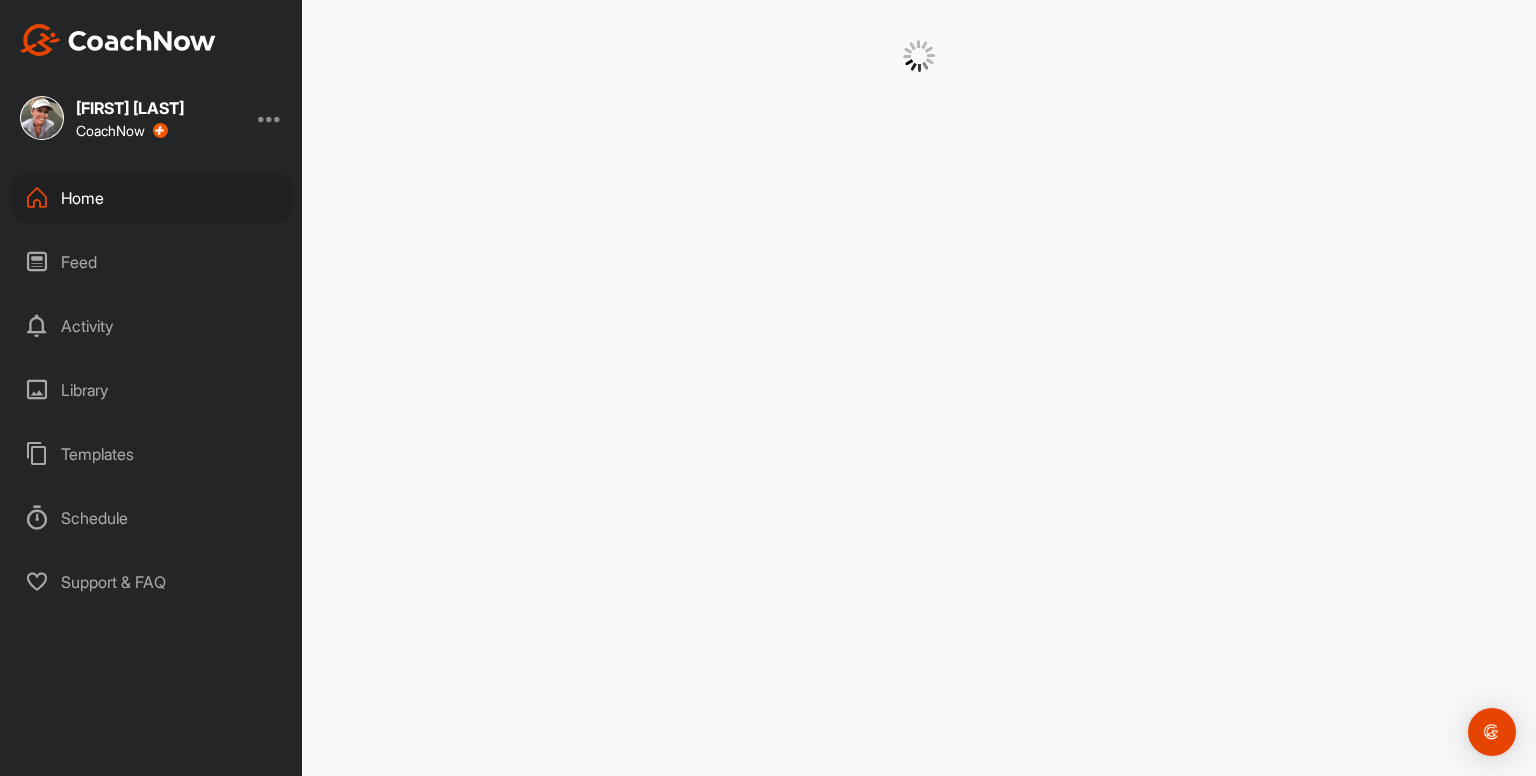 scroll, scrollTop: 0, scrollLeft: 0, axis: both 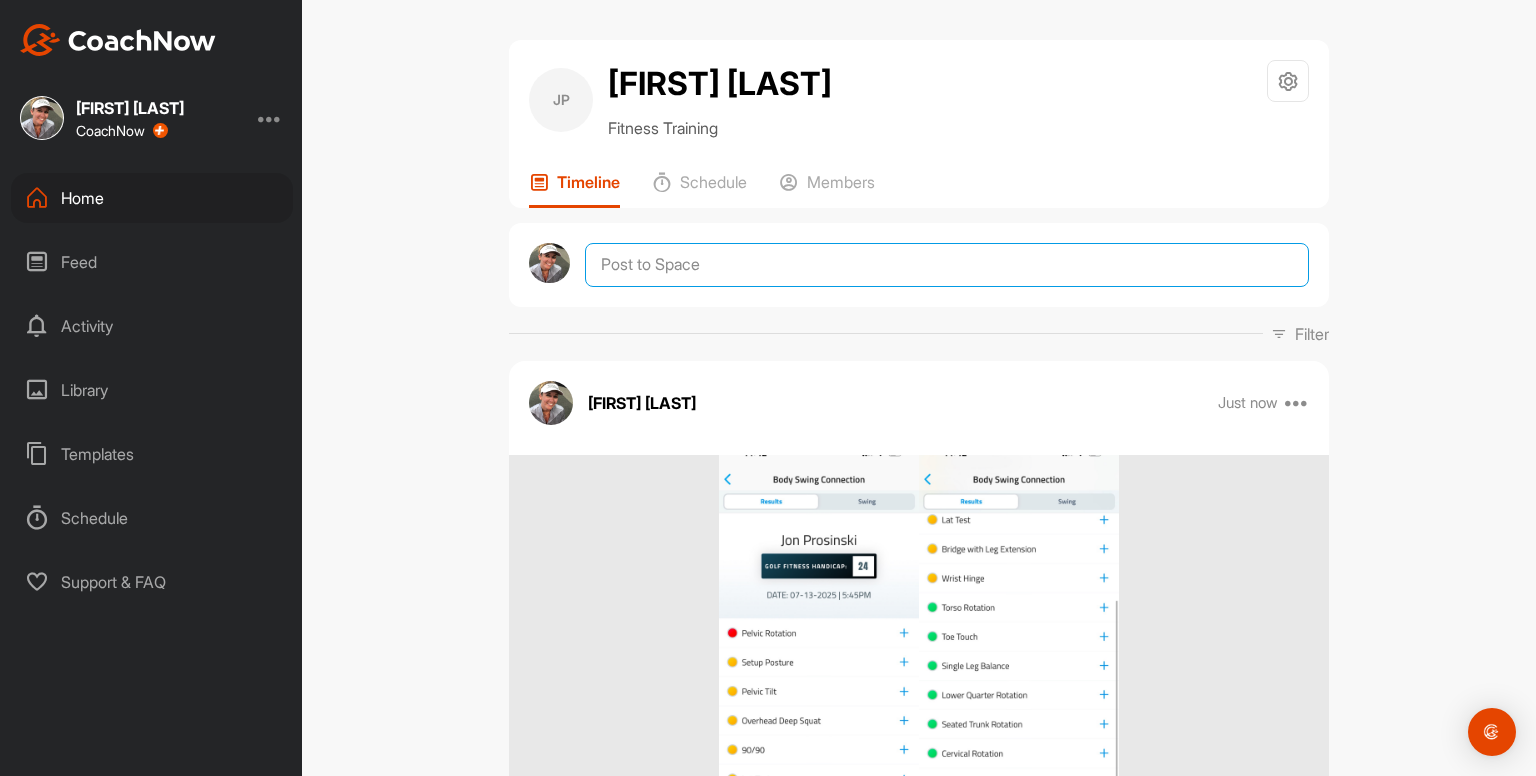 click at bounding box center [947, 265] 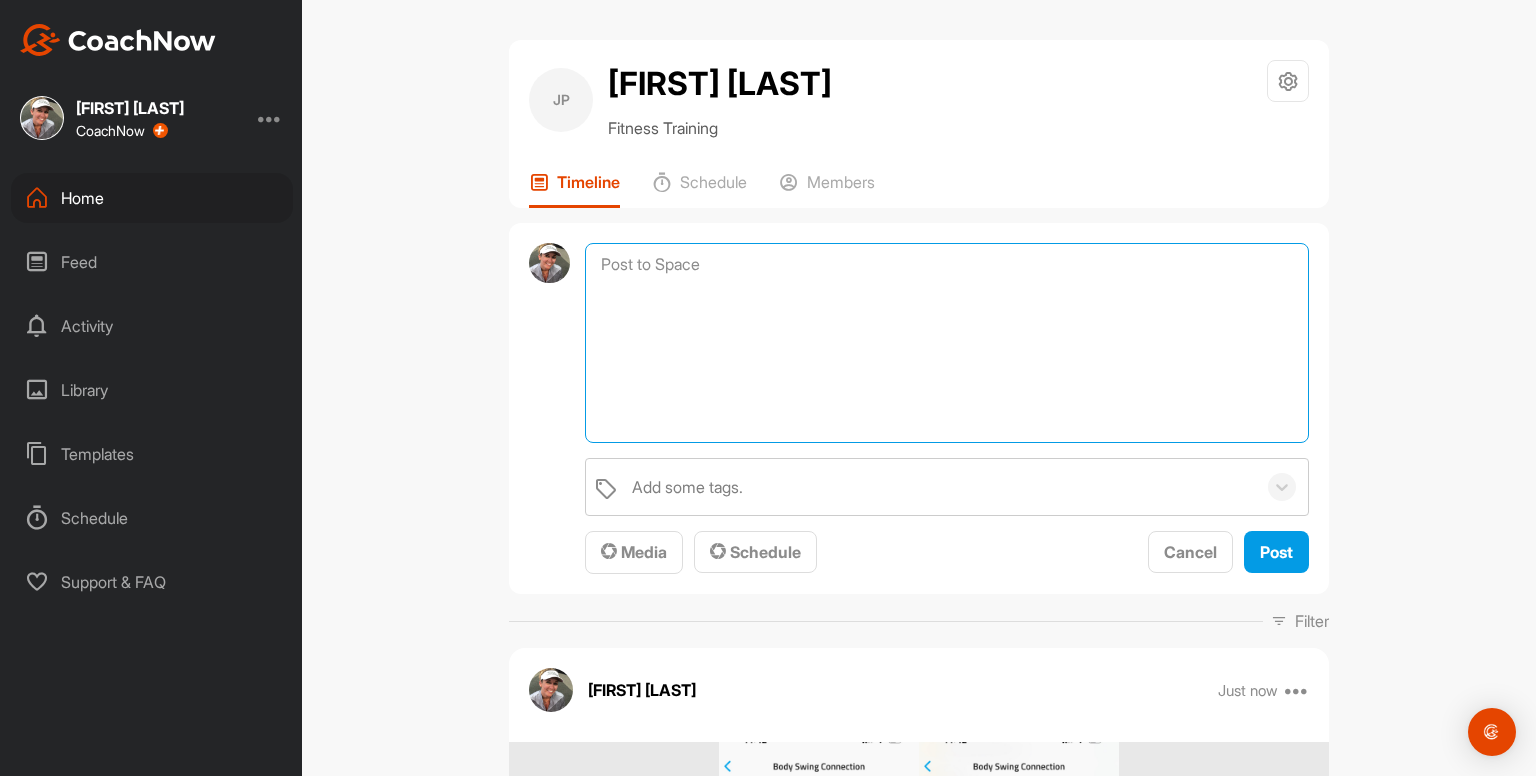 paste on "Exercises to do 2 - 3x per week...
Ankle Inversions and Eversions 2 x 10
Ankle Movements 2 x 10
Ankle Rocking 2 x 10
Cervical Rotations
Cats & Camels x10
Prayer Stretch
Shoulder Raises 2 x 10
Shoulder ER 2 x 10
Open Books x4
Glute Activations x2 rounds
Bridges x10
Hip Circles 2 x 10
Tall Kneeling Hip Circles 2 x 10
Straight Leg Raises 3 x 10
Hamstring Stretches
Hip Flexor / Quad Stretches
Side Stretch" 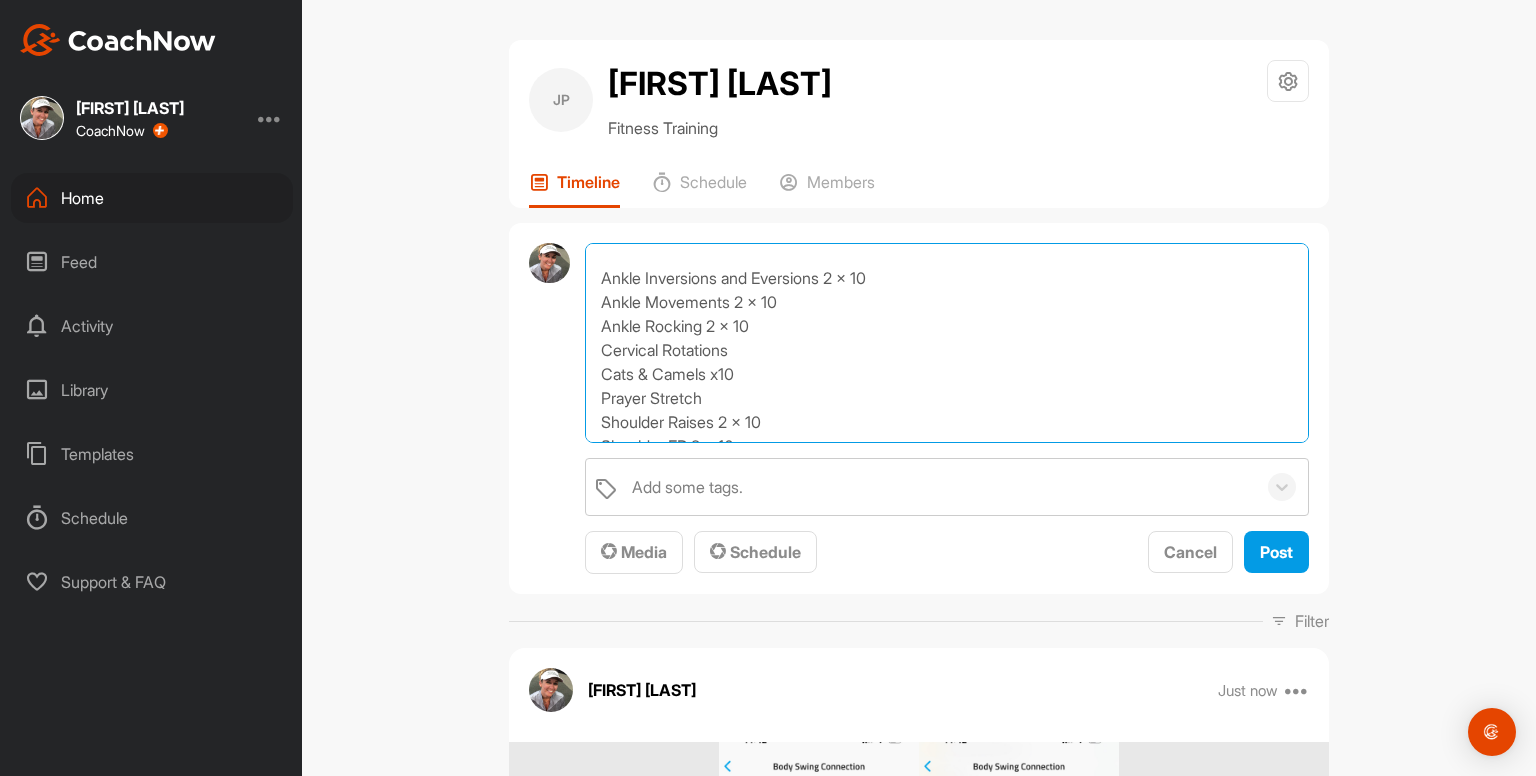 scroll, scrollTop: 43, scrollLeft: 0, axis: vertical 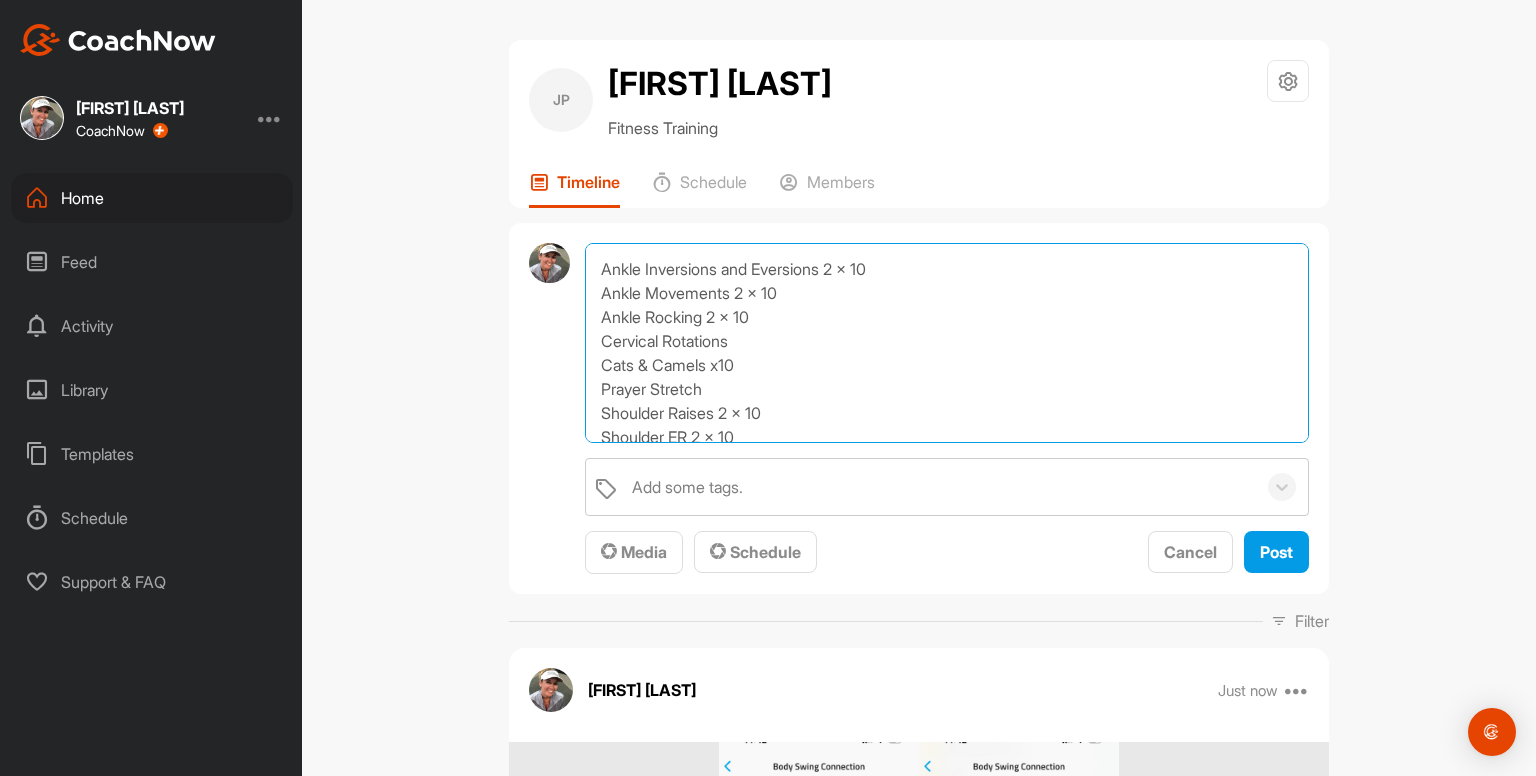 drag, startPoint x: 748, startPoint y: 341, endPoint x: 567, endPoint y: 340, distance: 181.00276 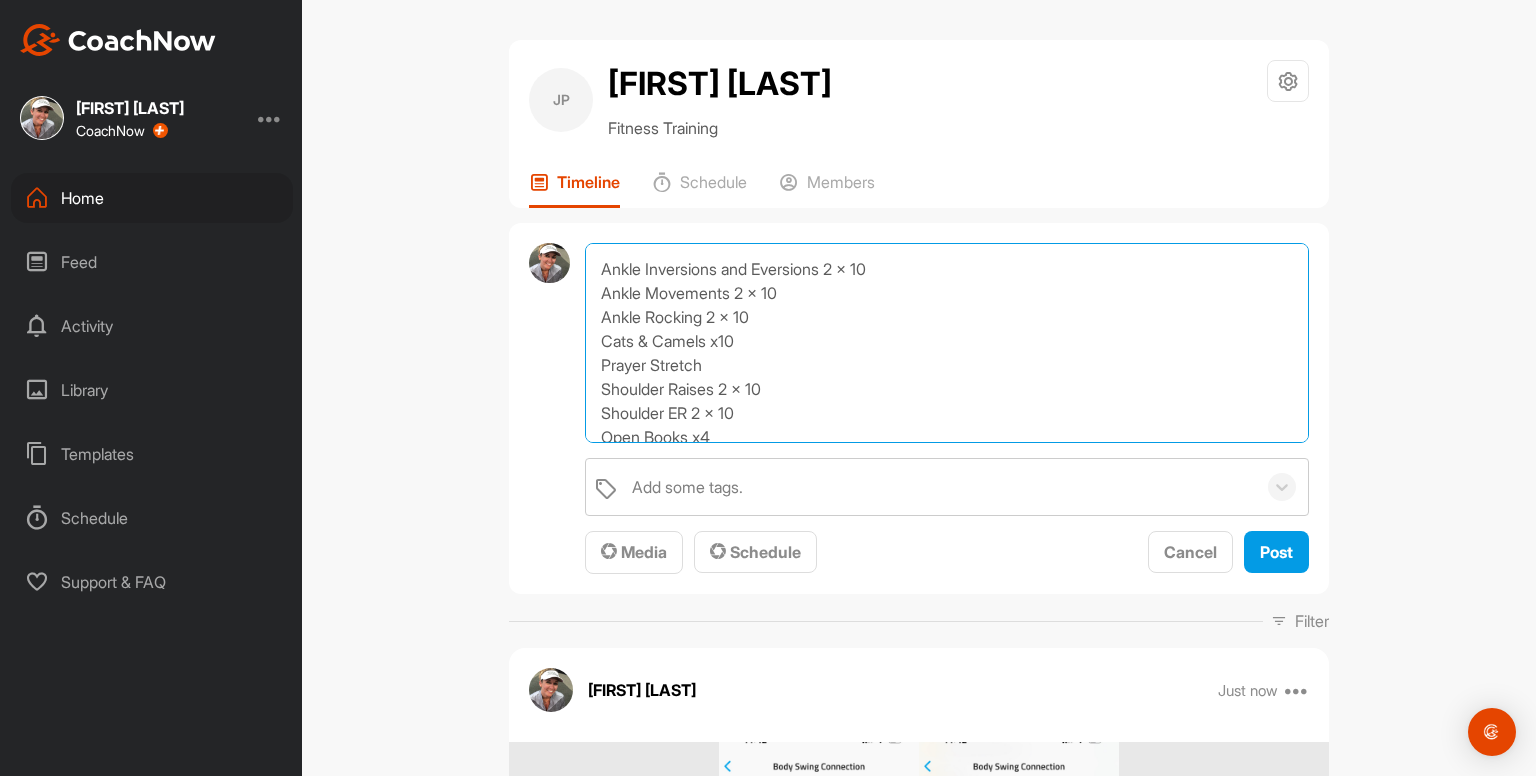 click on "Exercises to do 2 - 3x per week...
Ankle Inversions and Eversions 2 x 10
Ankle Movements 2 x 10
Ankle Rocking 2 x 10
Cats & Camels x10
Prayer Stretch
Shoulder Raises 2 x 10
Shoulder ER 2 x 10
Open Books x4
Glute Activations x2 rounds
Bridges x10
Hip Circles 2 x 10
Tall Kneeling Hip Circles 2 x 10
Straight Leg Raises 3 x 10
Hamstring Stretches
Hip Flexor / Quad Stretches
Side Stretch" at bounding box center (947, 343) 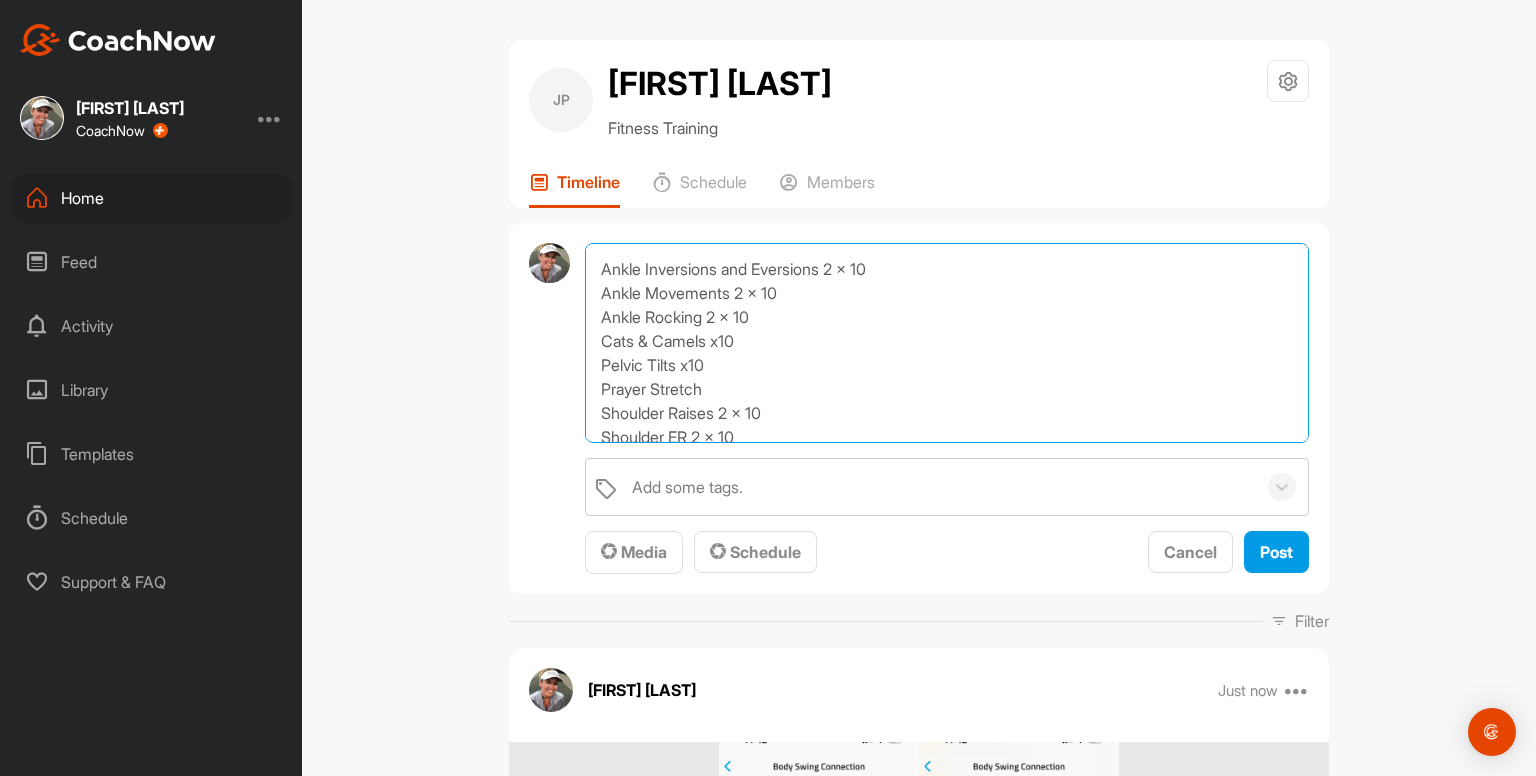 click on "Exercises to do 2 - 3x per week...
Ankle Inversions and Eversions 2 x 10
Ankle Movements 2 x 10
Ankle Rocking 2 x 10
Cats & Camels x10
Pelvic Tilts x10
Prayer Stretch
Shoulder Raises 2 x 10
Shoulder ER 2 x 10
Open Books x4
Glute Activations x2 rounds
Bridges x10
Hip Circles 2 x 10
Tall Kneeling Hip Circles 2 x 10
Straight Leg Raises 3 x 10
Hamstring Stretches
Hip Flexor / Quad Stretches
Side Stretch" at bounding box center [947, 343] 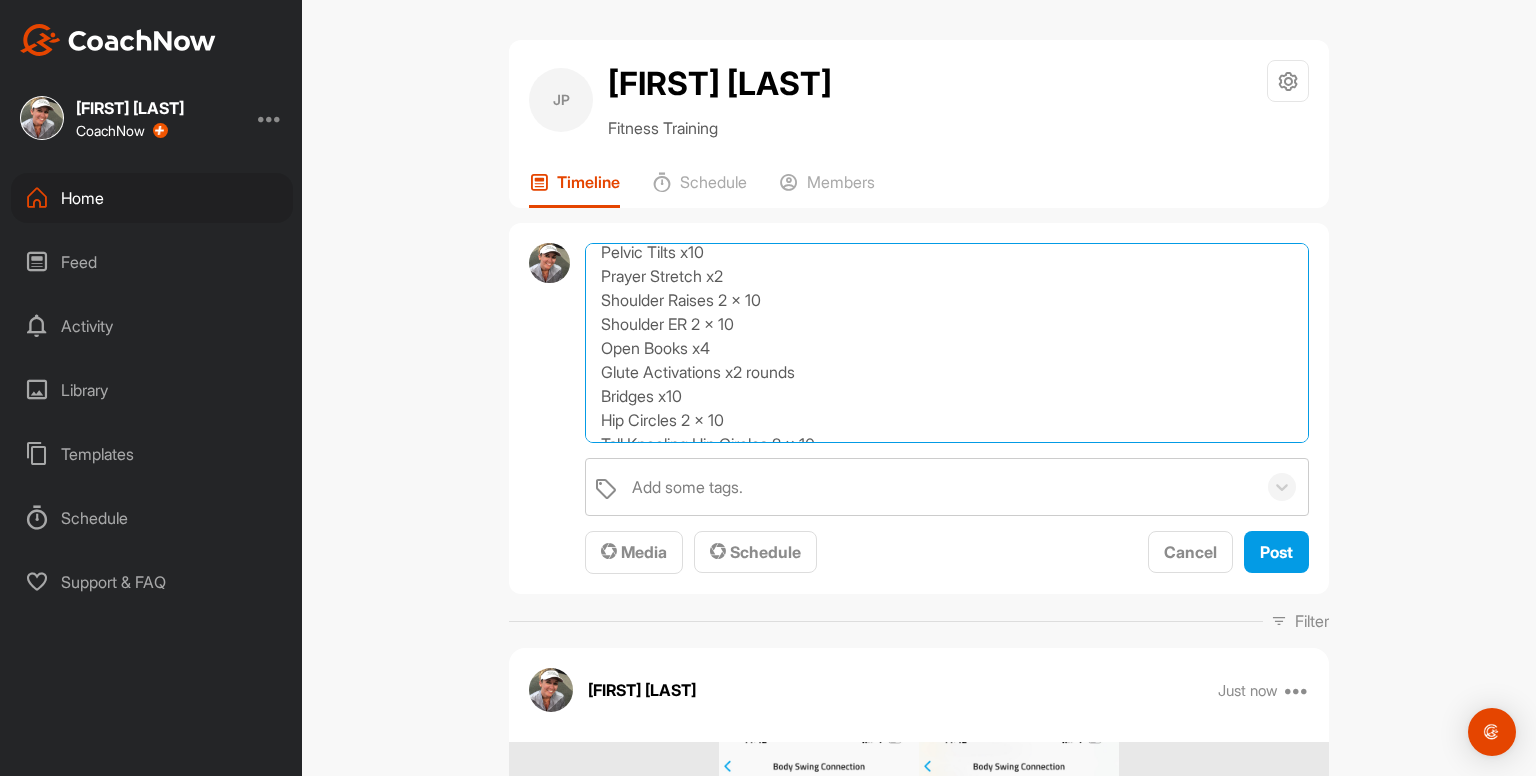 scroll, scrollTop: 158, scrollLeft: 0, axis: vertical 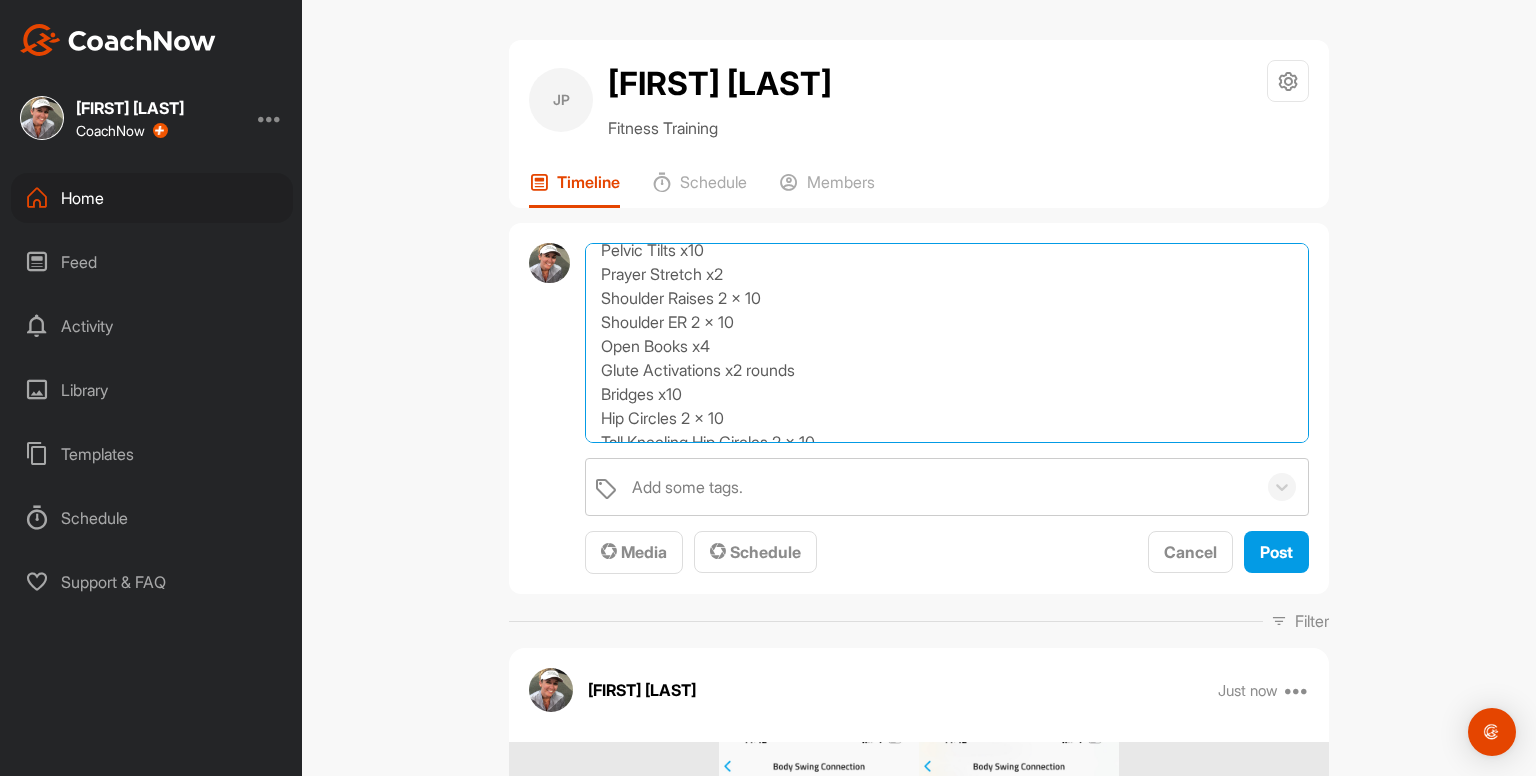 drag, startPoint x: 737, startPoint y: 343, endPoint x: 566, endPoint y: 353, distance: 171.29214 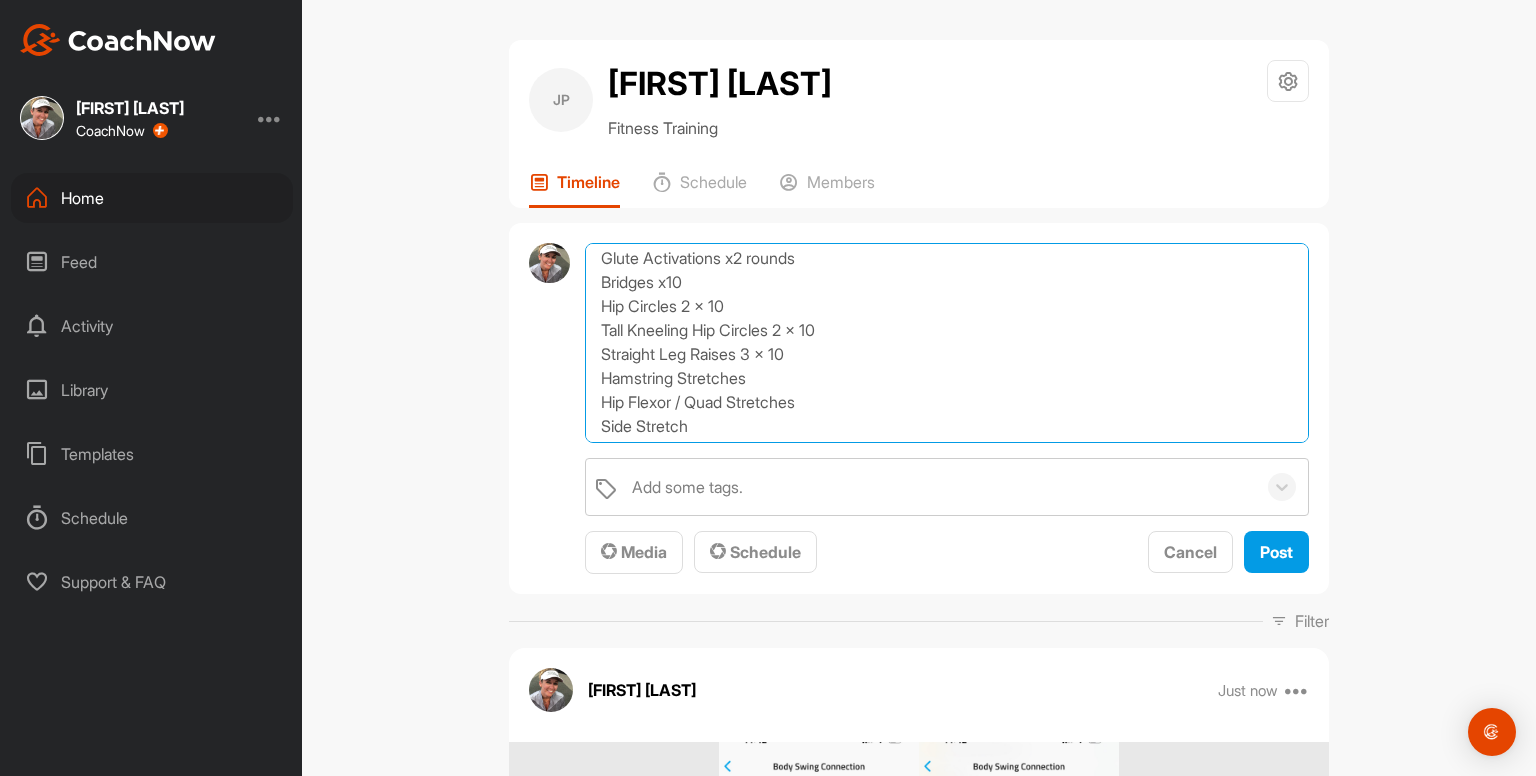 scroll, scrollTop: 250, scrollLeft: 0, axis: vertical 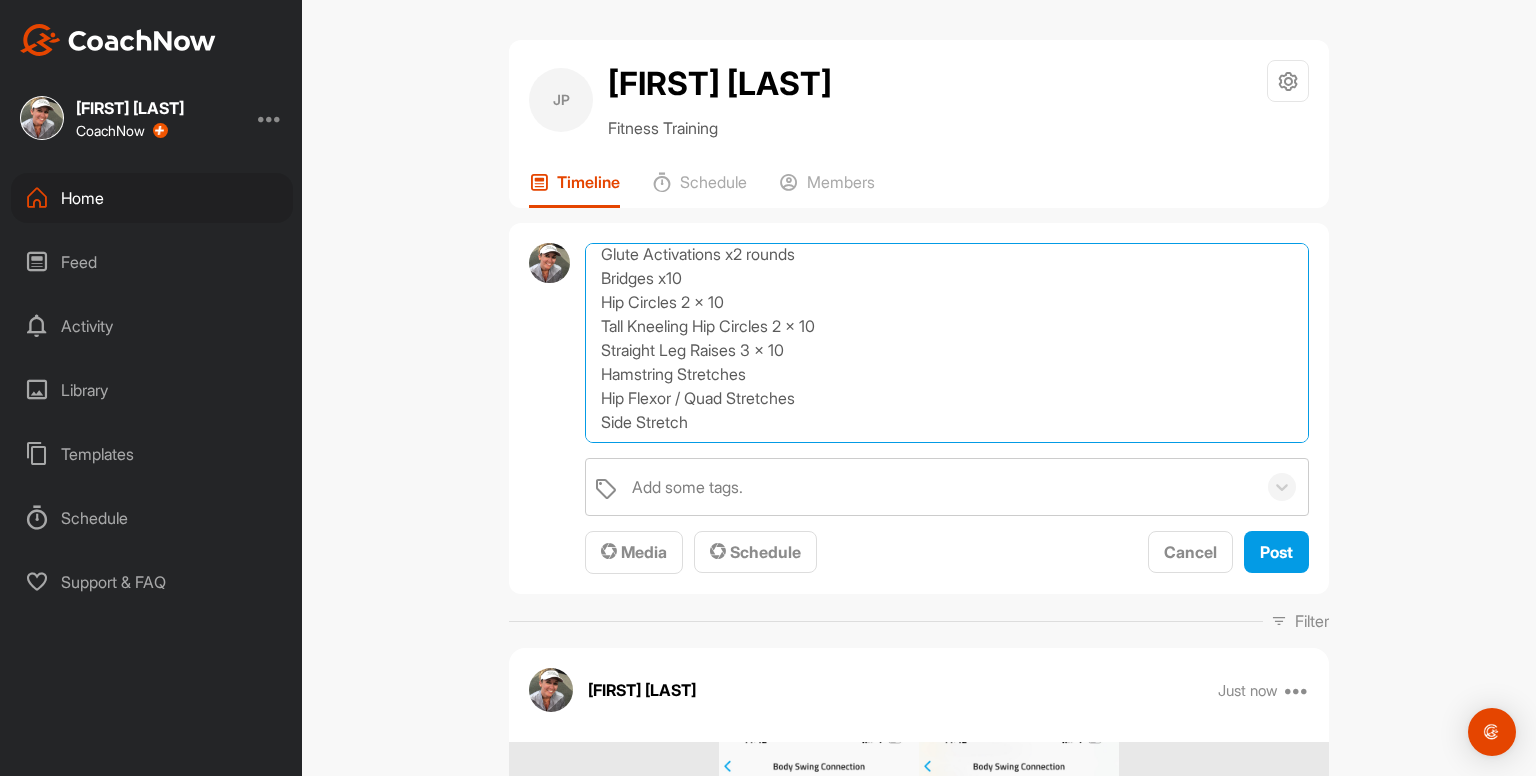 drag, startPoint x: 825, startPoint y: 321, endPoint x: 627, endPoint y: 300, distance: 199.11052 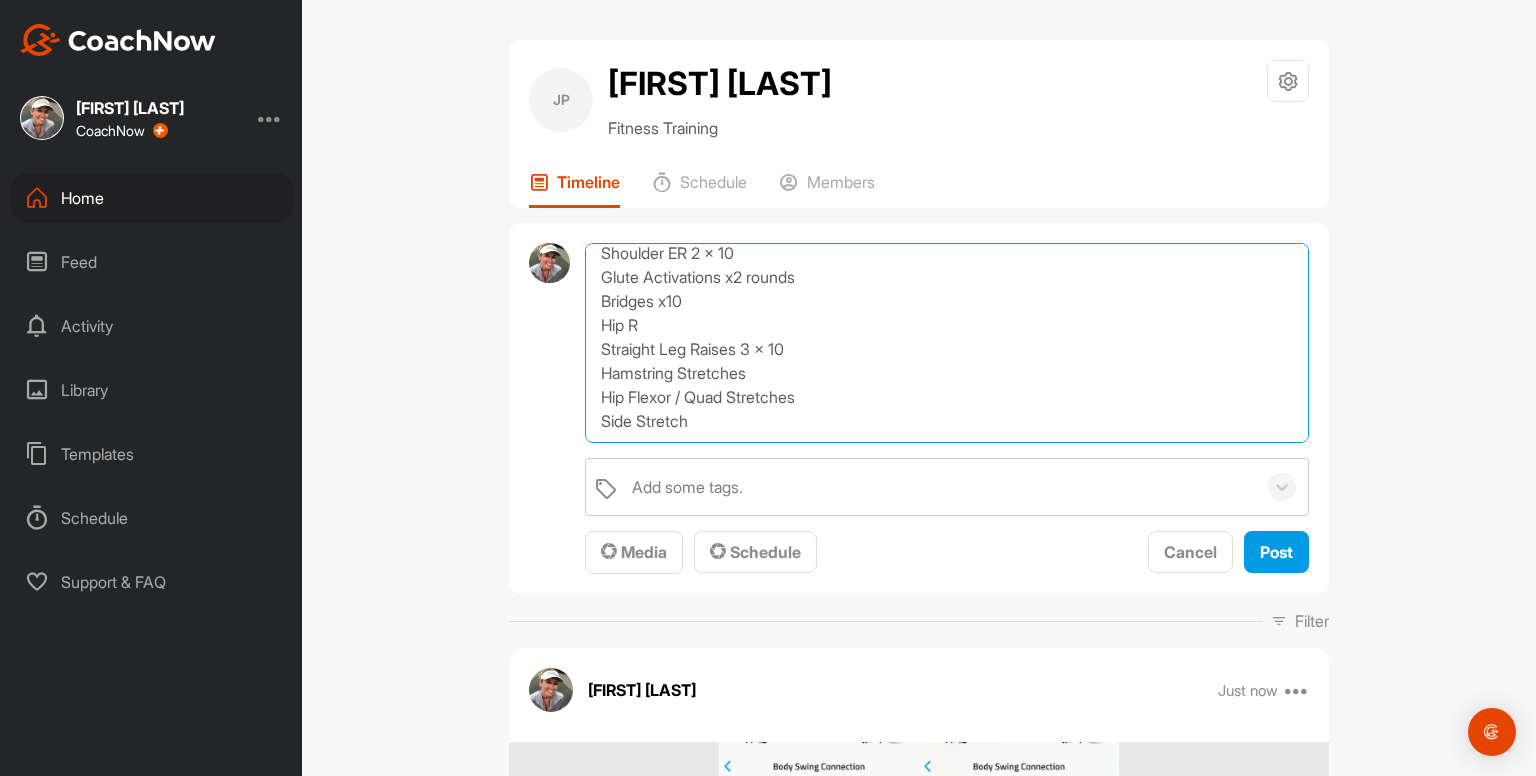 scroll, scrollTop: 226, scrollLeft: 0, axis: vertical 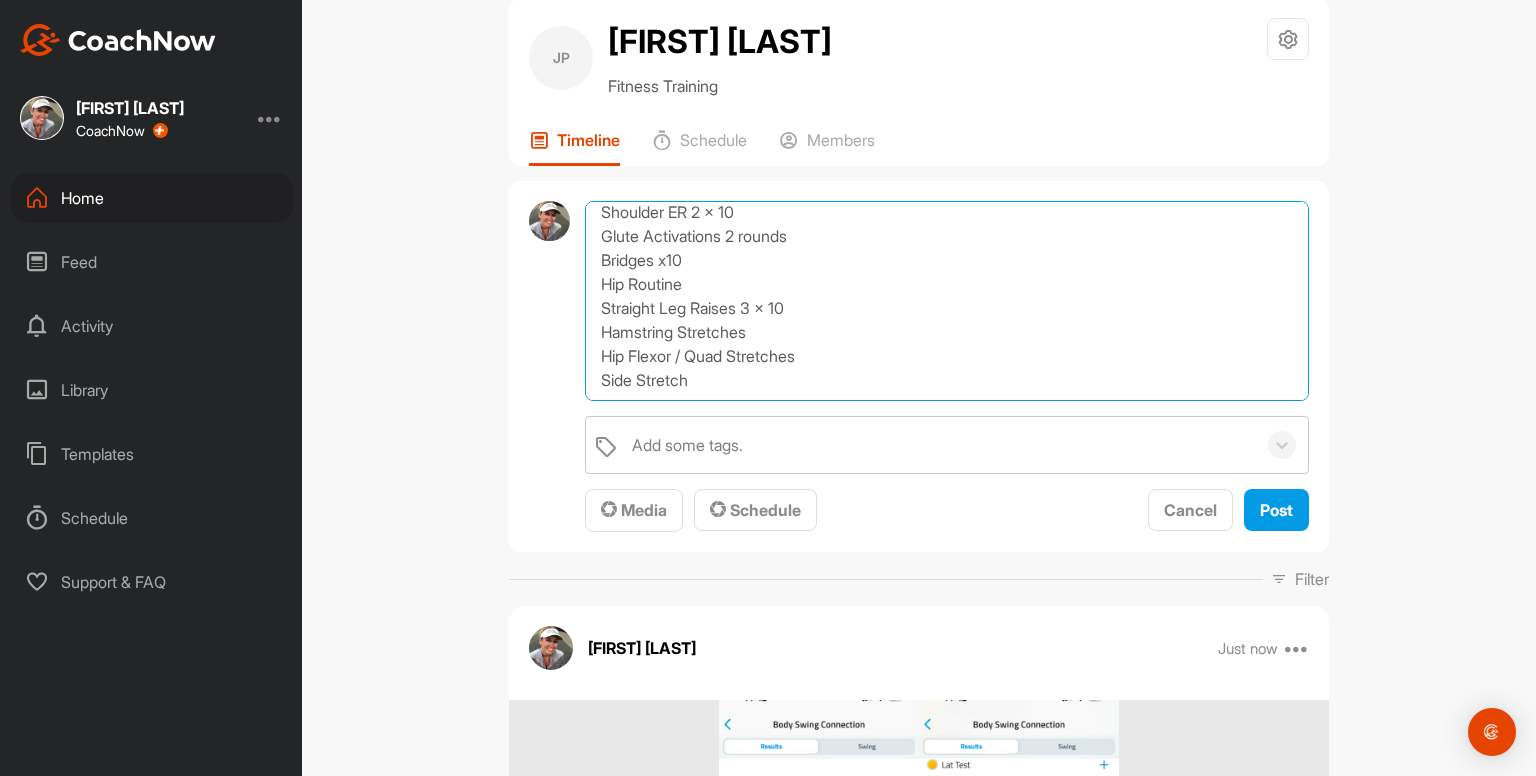 type on "Exercises to do 2 - 3x per week...
Ankle Inversions and Eversions 2 x 10
Ankle Movements 2 x 10
Ankle Rocking 2 x 10
Cats & Camels x10
Pelvic Tilts x10
Prayer Stretch x2
Shoulder Raises 2 x 10
Shoulder ER 2 x 10
Glute Activations 2 rounds
Bridges x10
Hip Routine
Straight Leg Raises 3 x 10
Hamstring Stretches
Hip Flexor / Quad Stretches
Side Stretch" 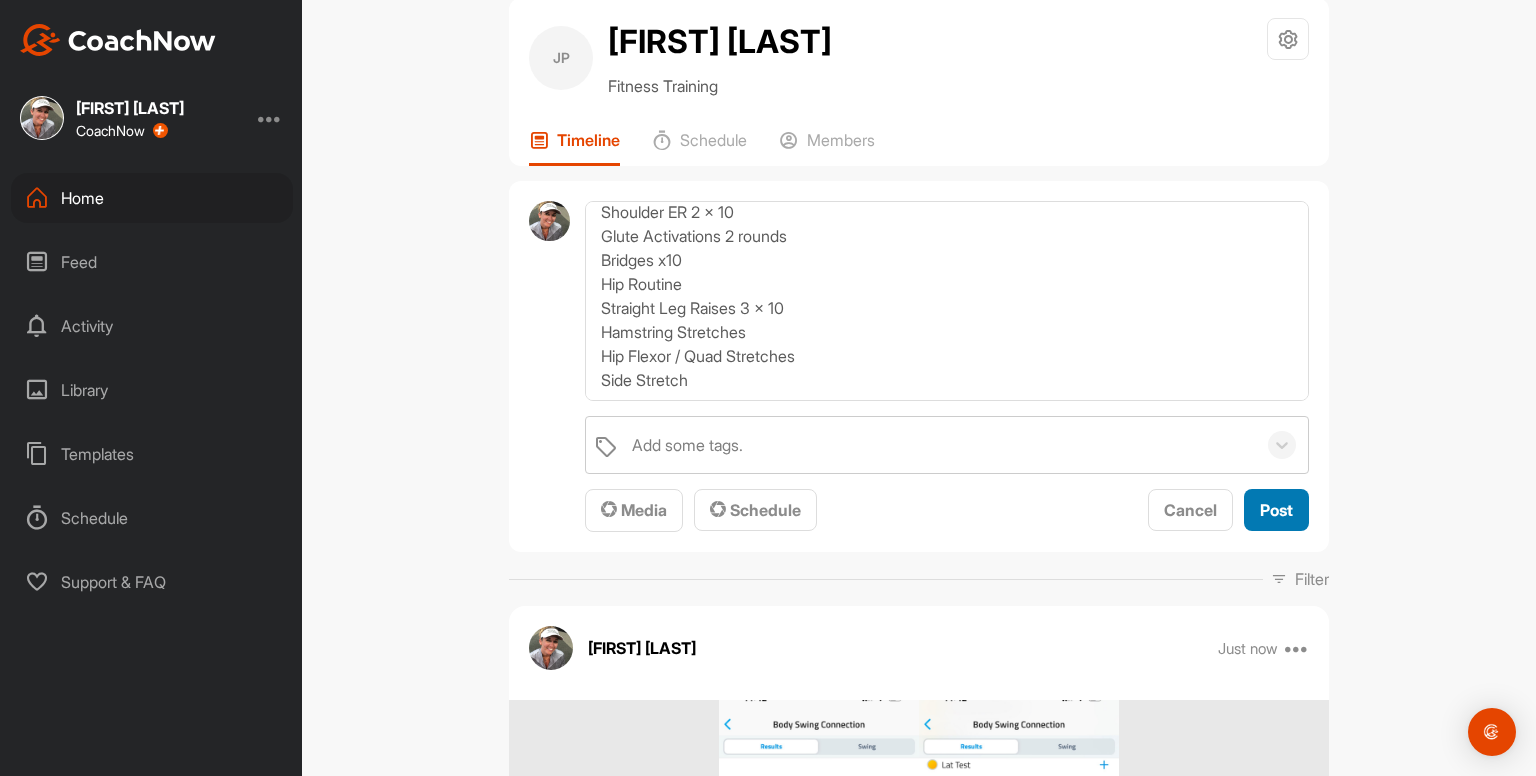click on "Post" at bounding box center [1276, 510] 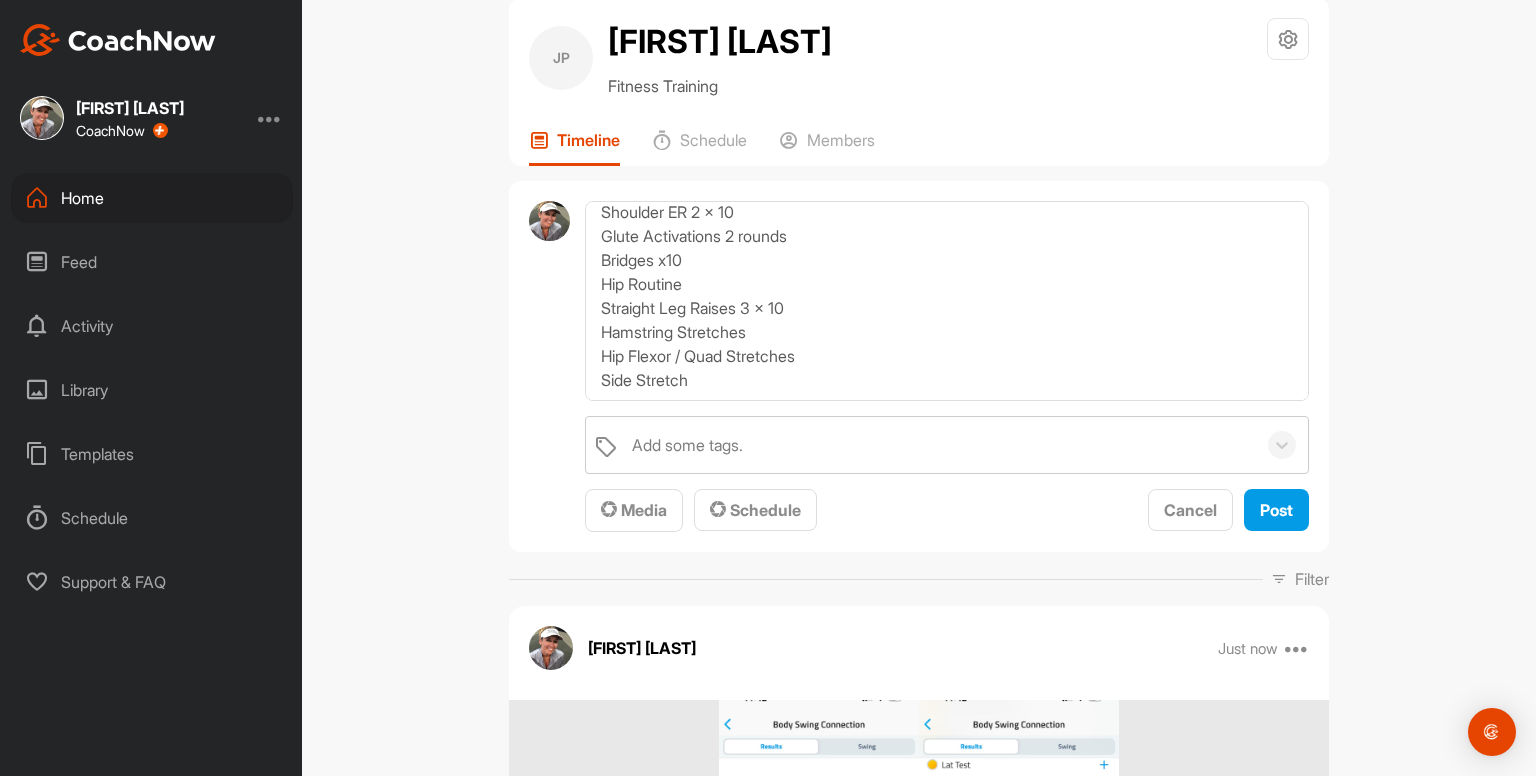 type 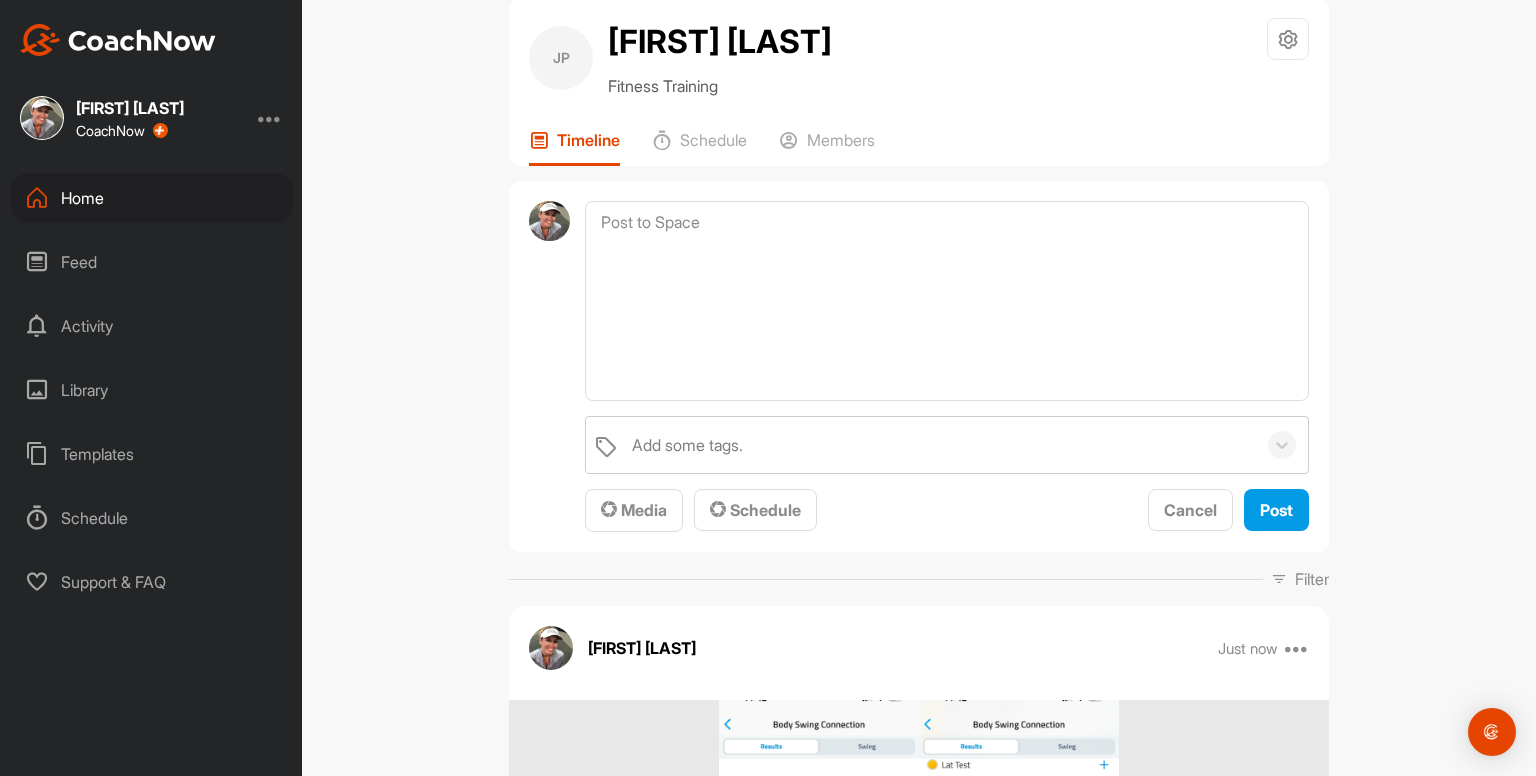 scroll, scrollTop: 0, scrollLeft: 0, axis: both 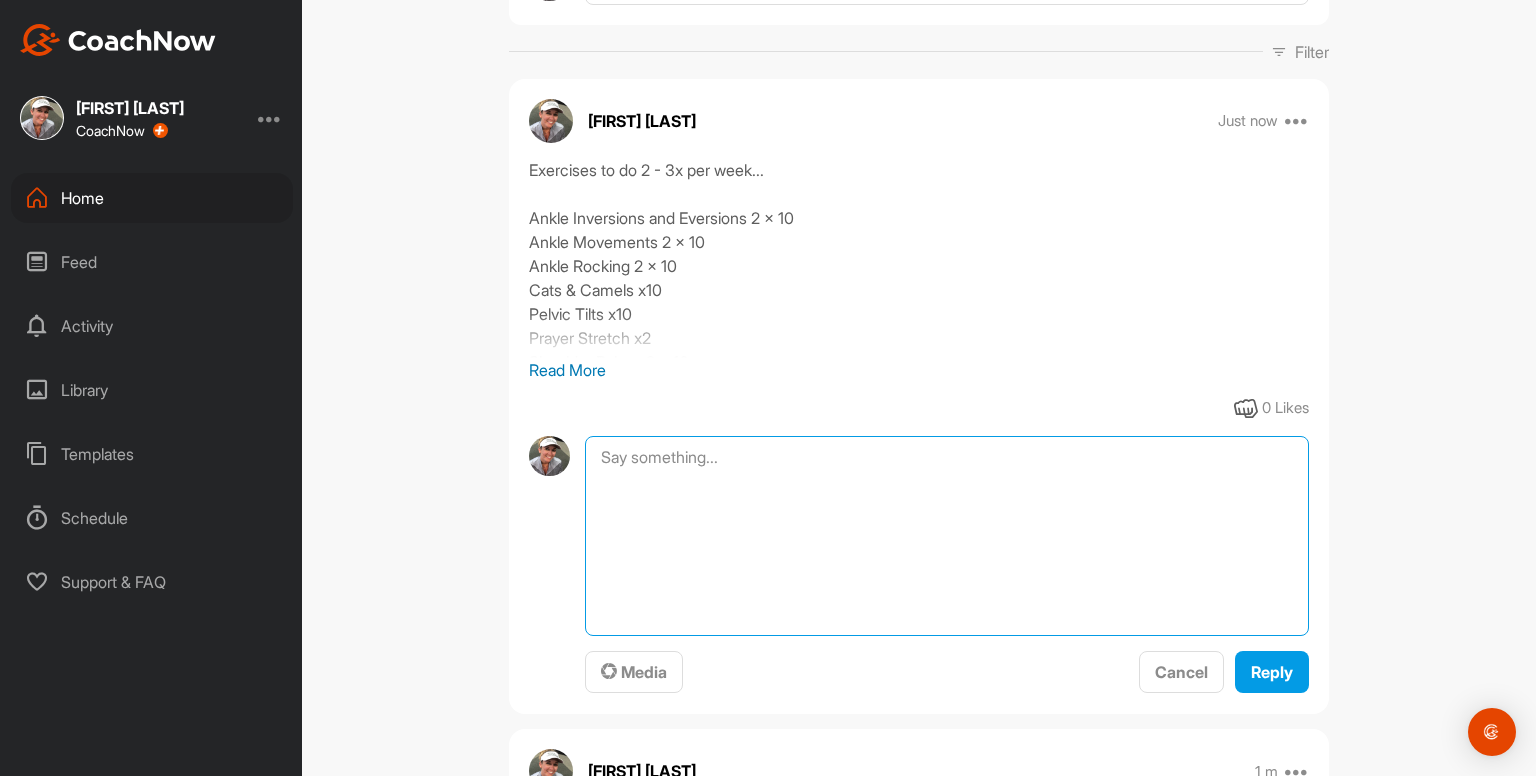 click at bounding box center [947, 536] 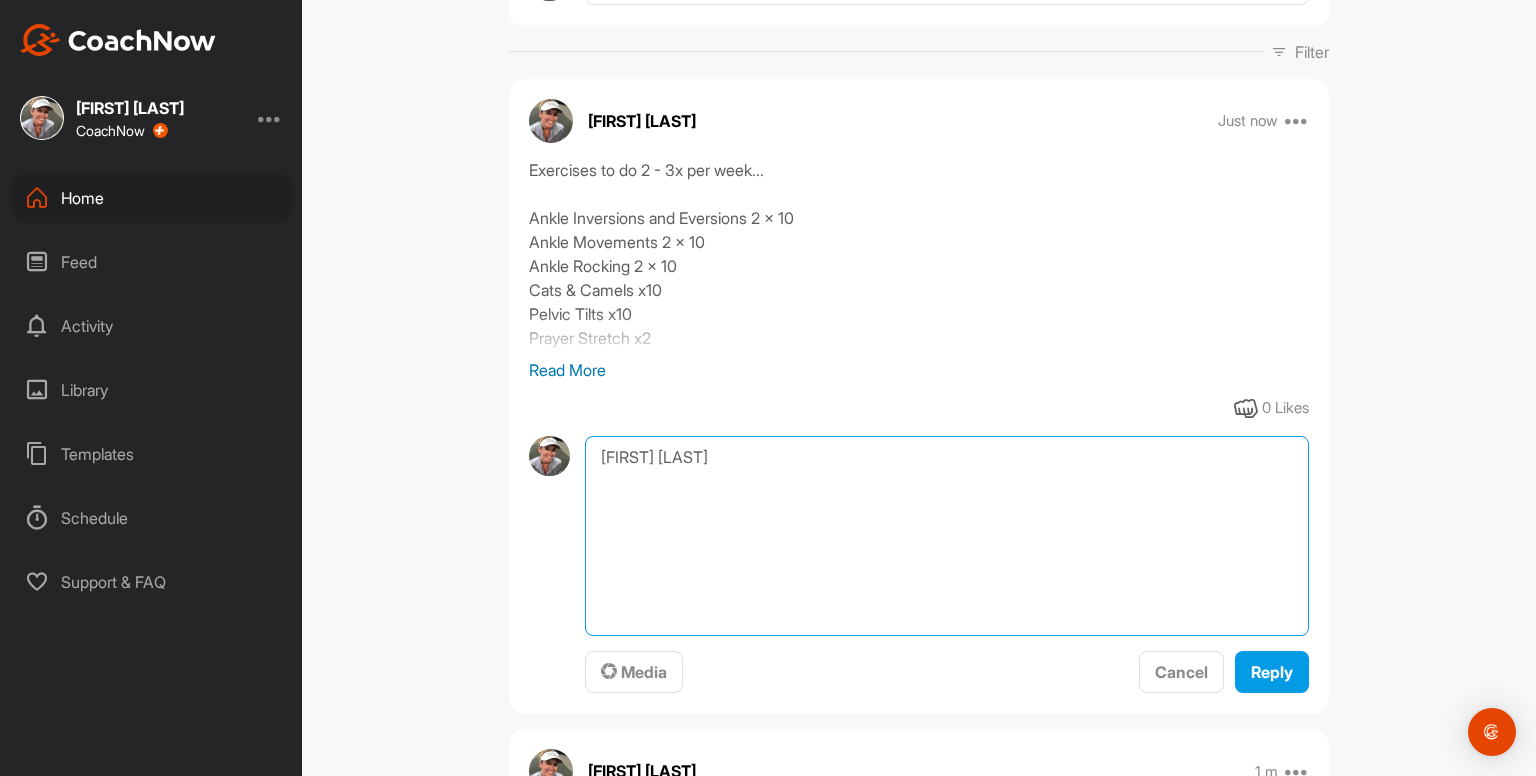 scroll, scrollTop: 0, scrollLeft: 0, axis: both 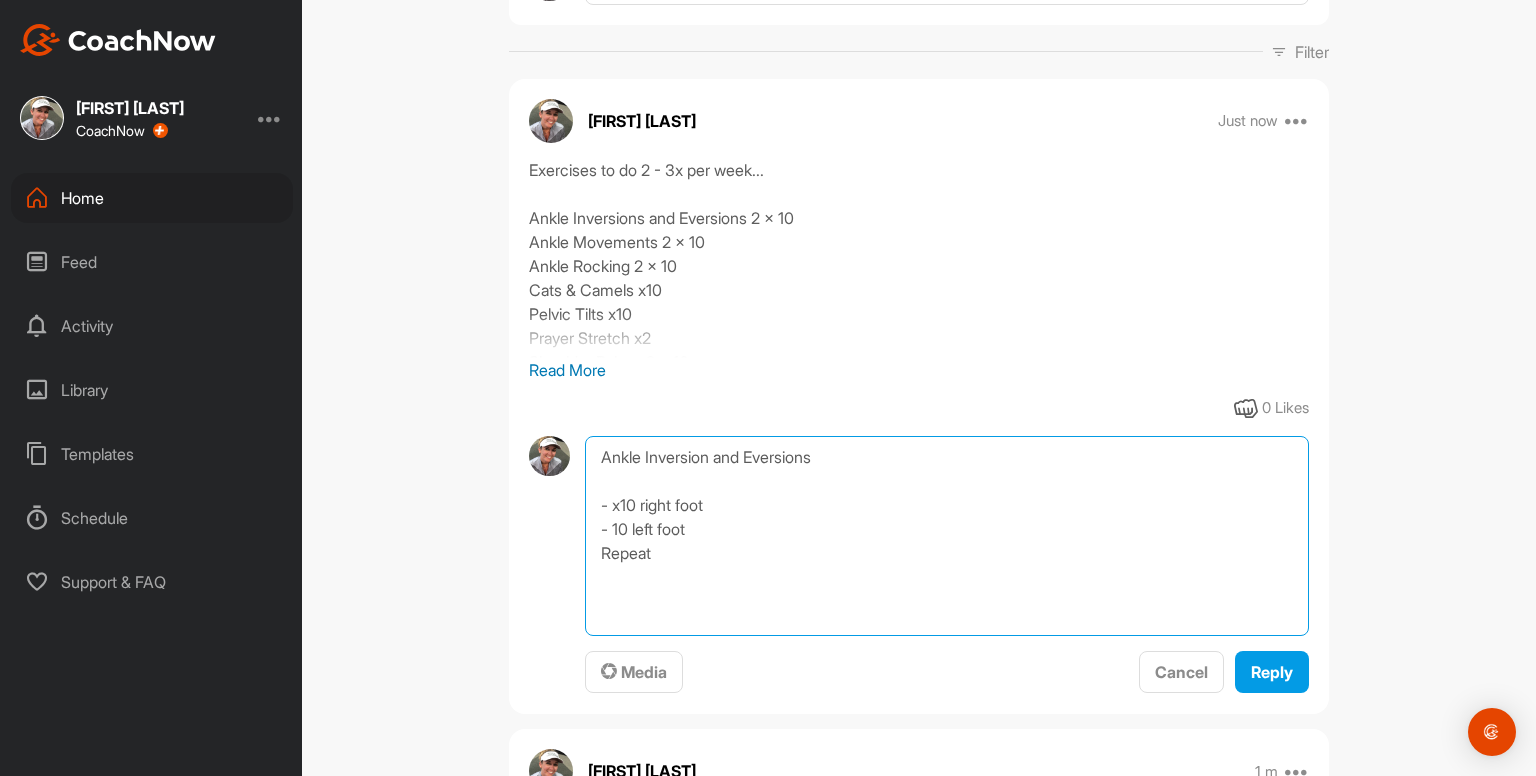 type on "Ankle Inversion and Eversions
- x10 right foot
- 10 left foot
Repeat" 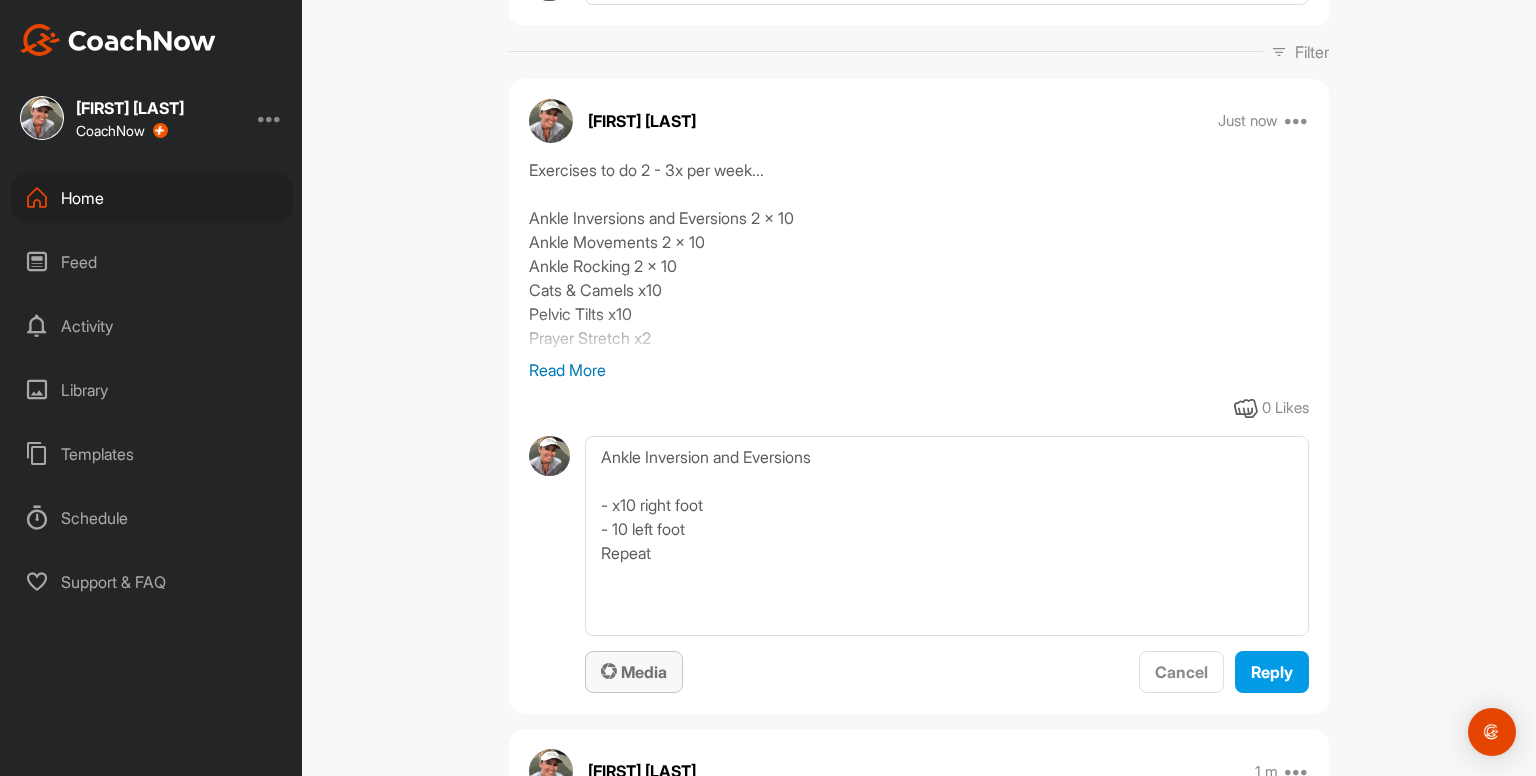 click on "Media" at bounding box center (634, 672) 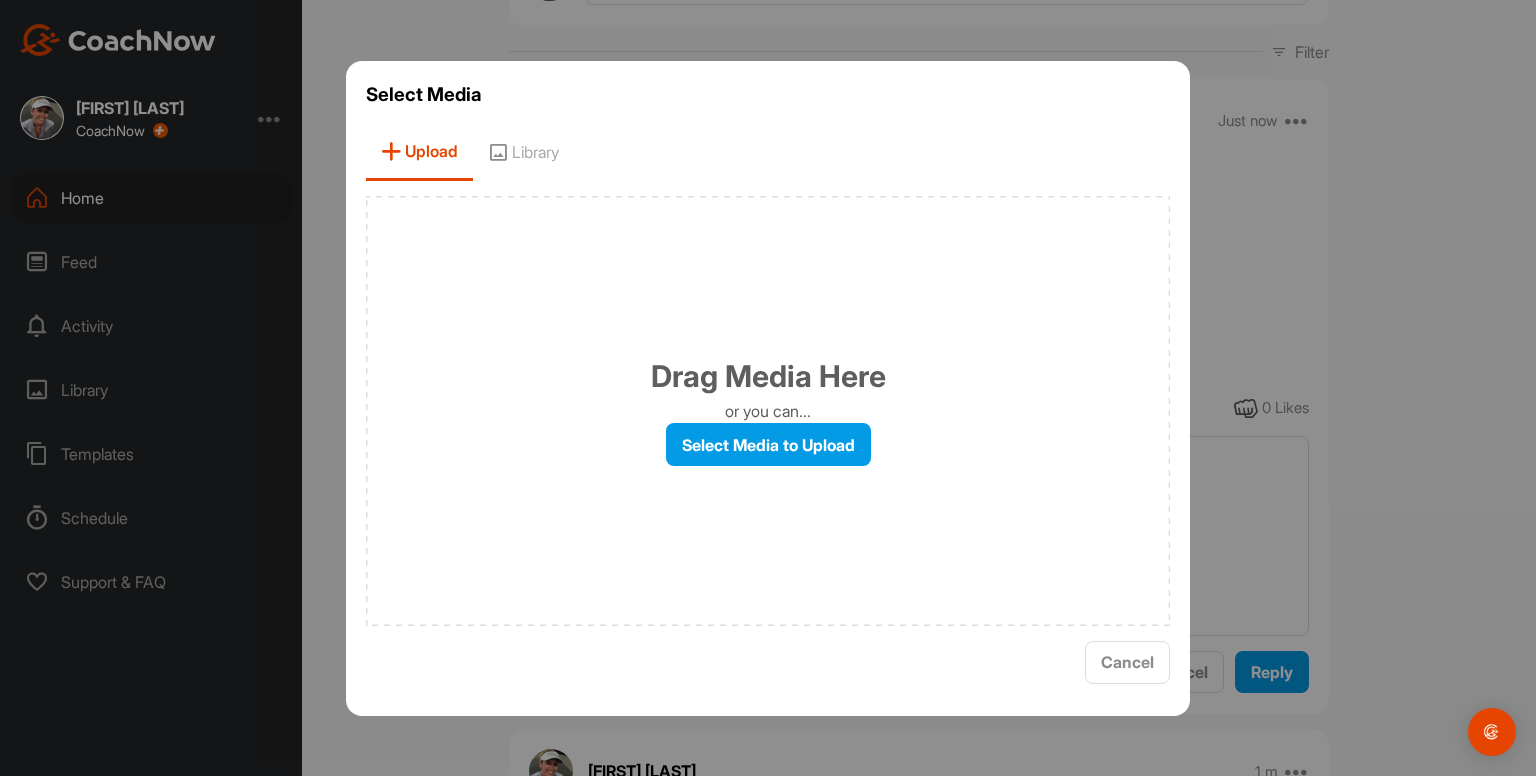 click on "Library" at bounding box center [523, 152] 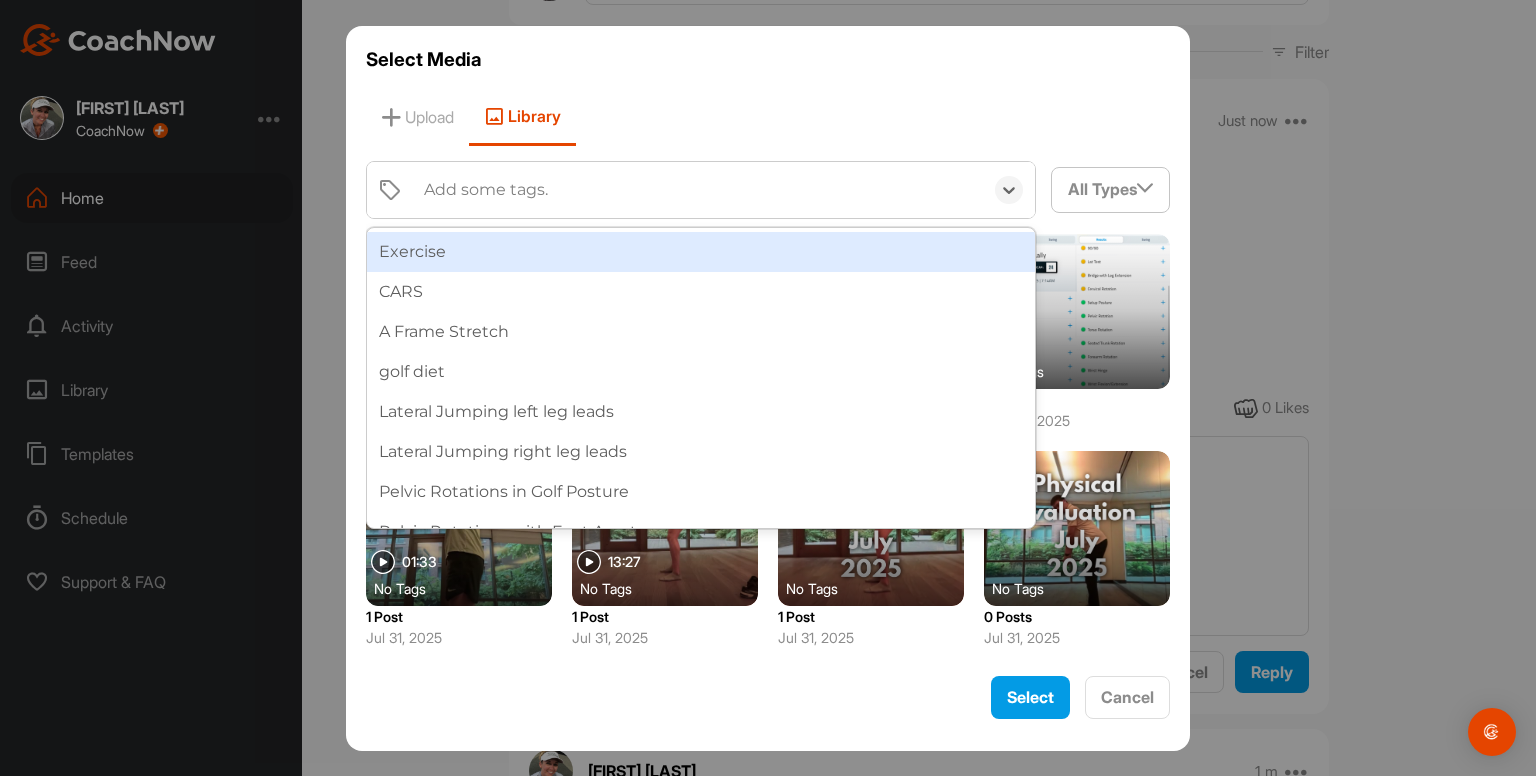 click on "Add some tags." at bounding box center [486, 190] 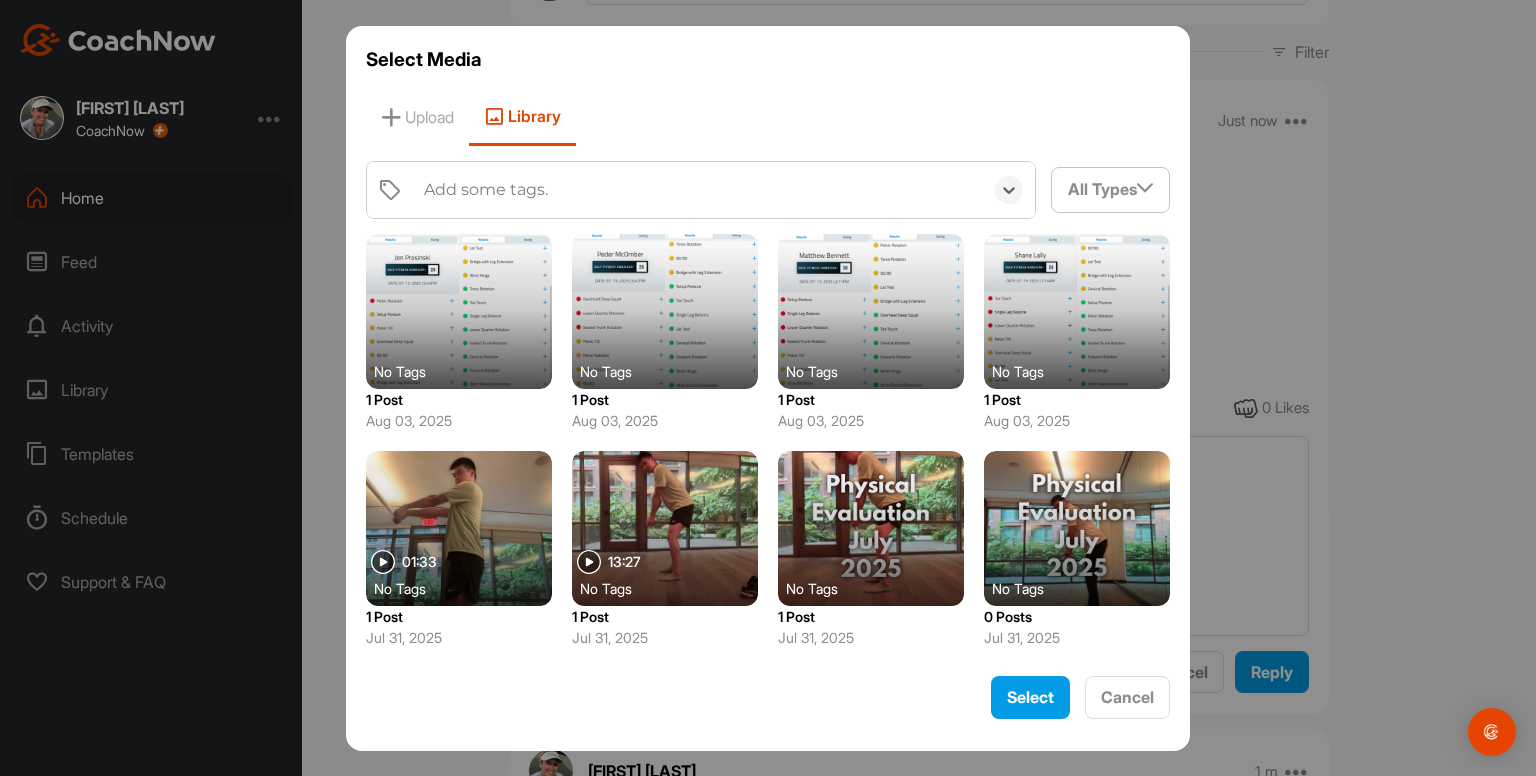 click on "Add some tags." at bounding box center (486, 190) 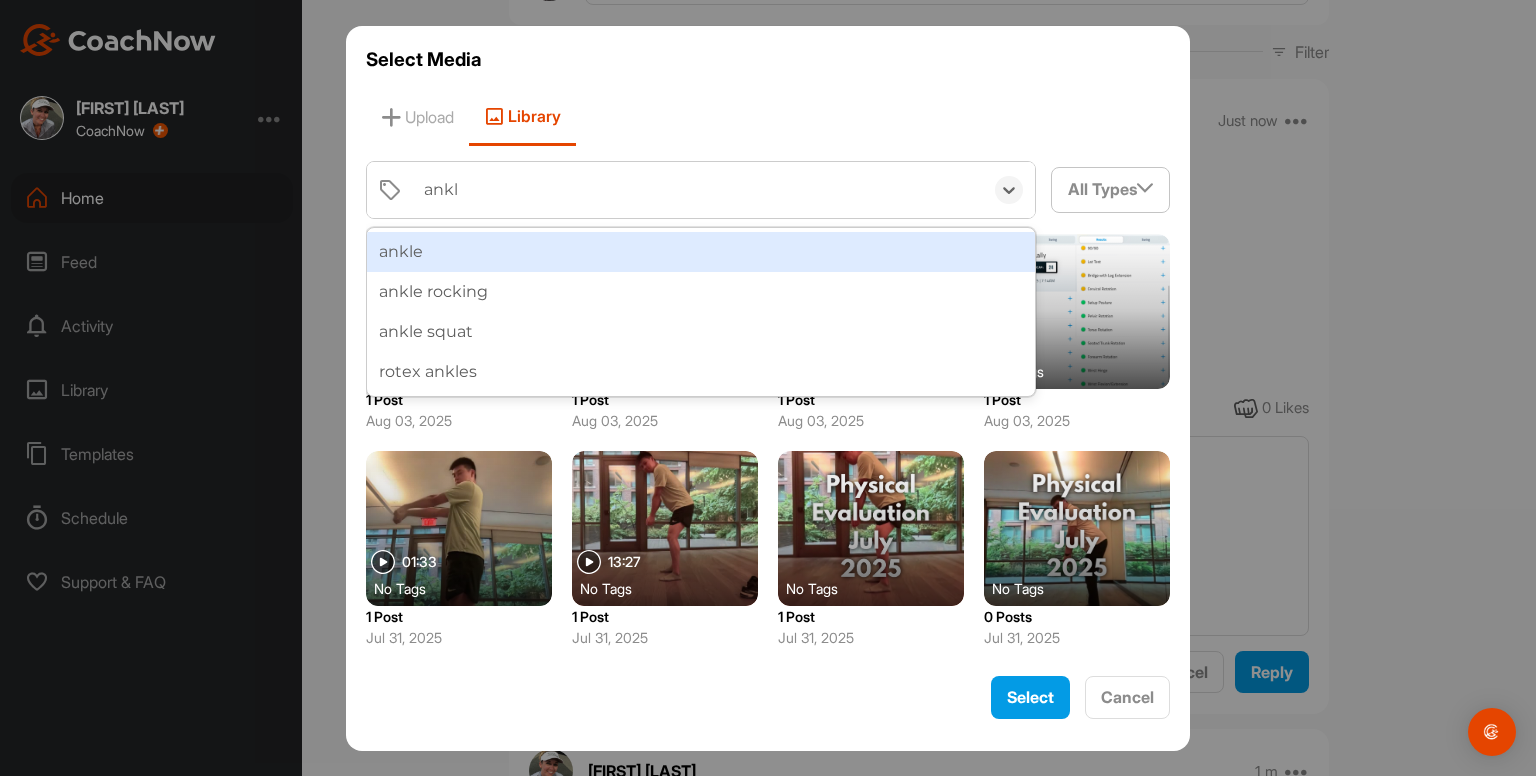 type on "ankle" 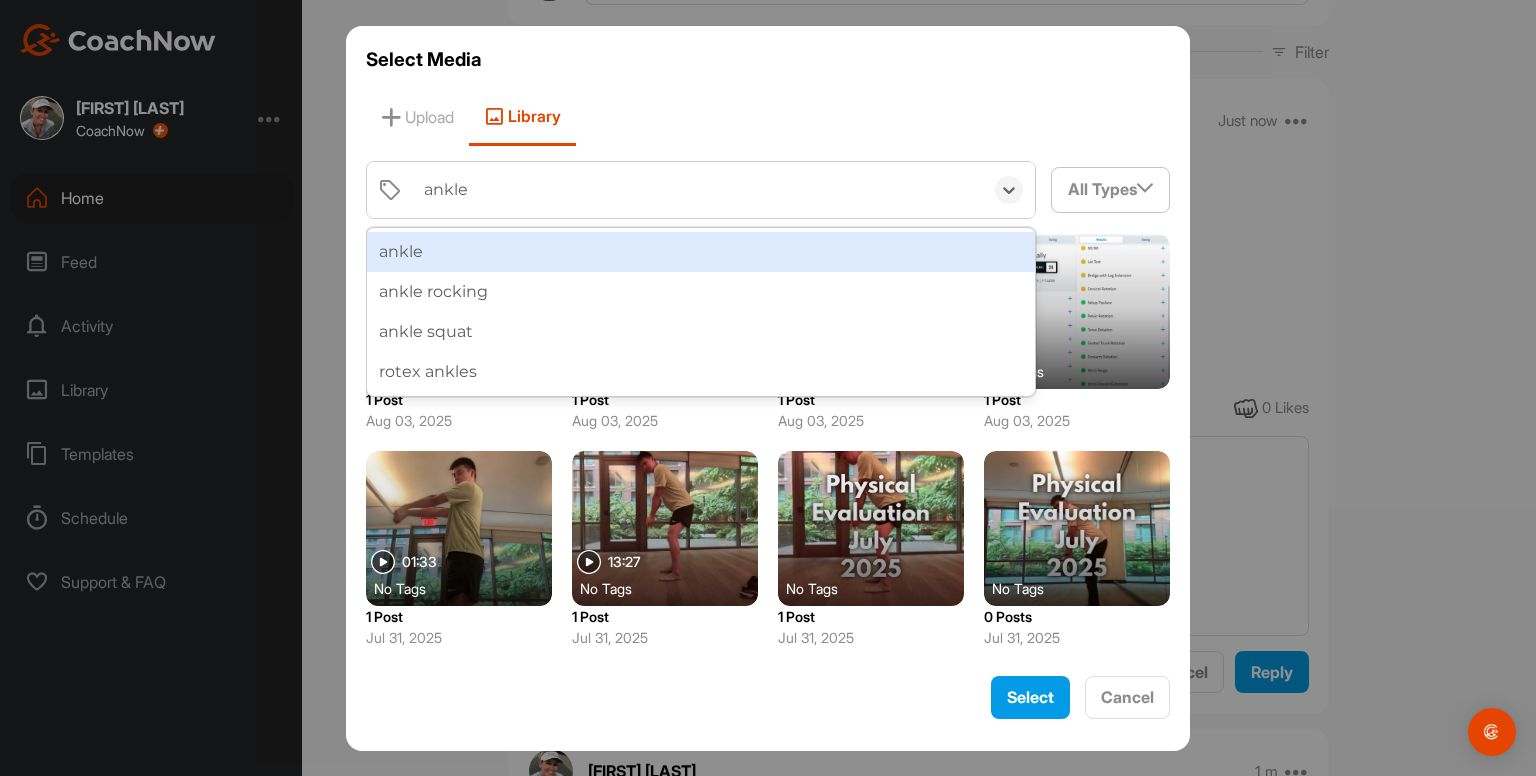 click on "ankle" at bounding box center (701, 252) 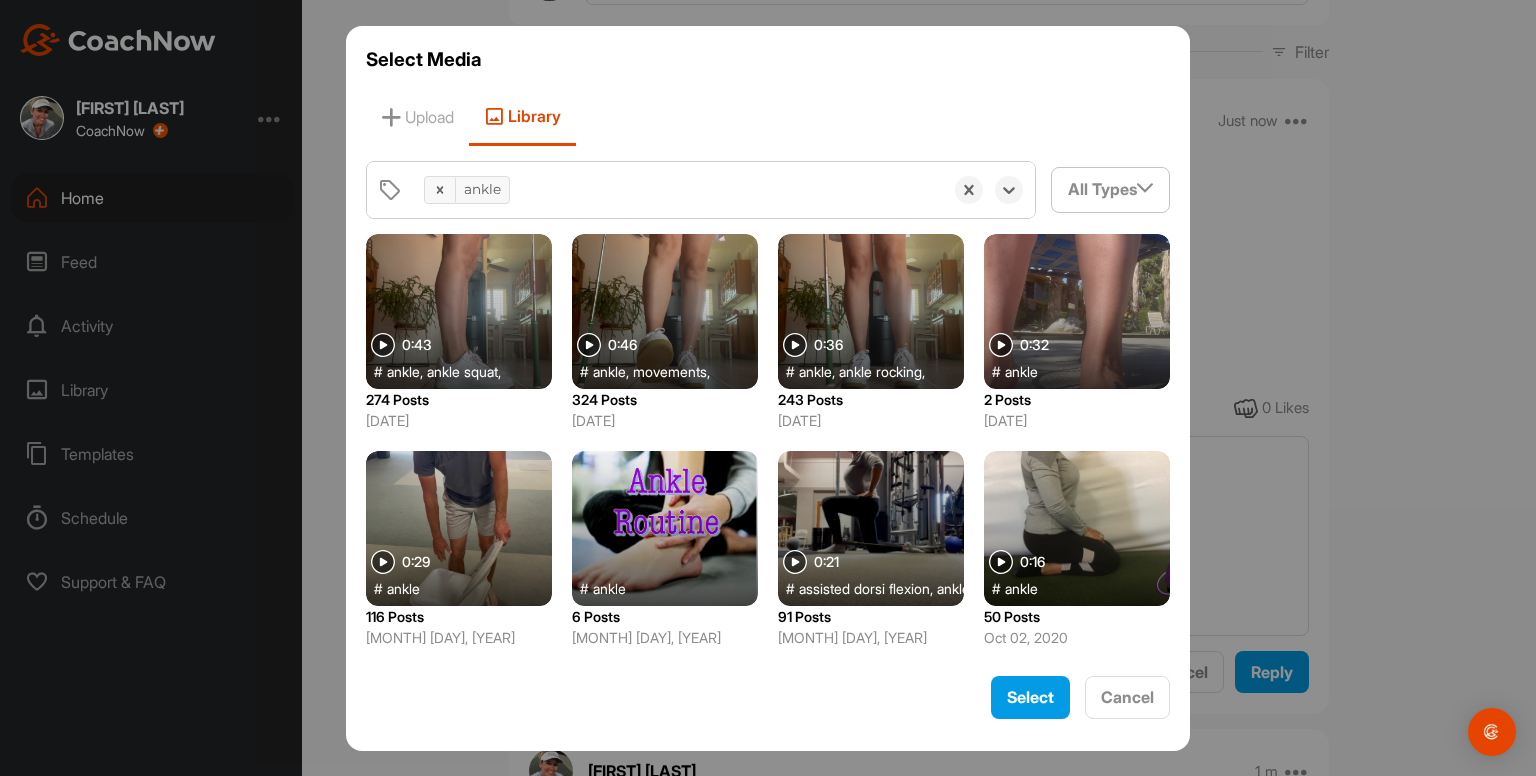 click at bounding box center [459, 528] 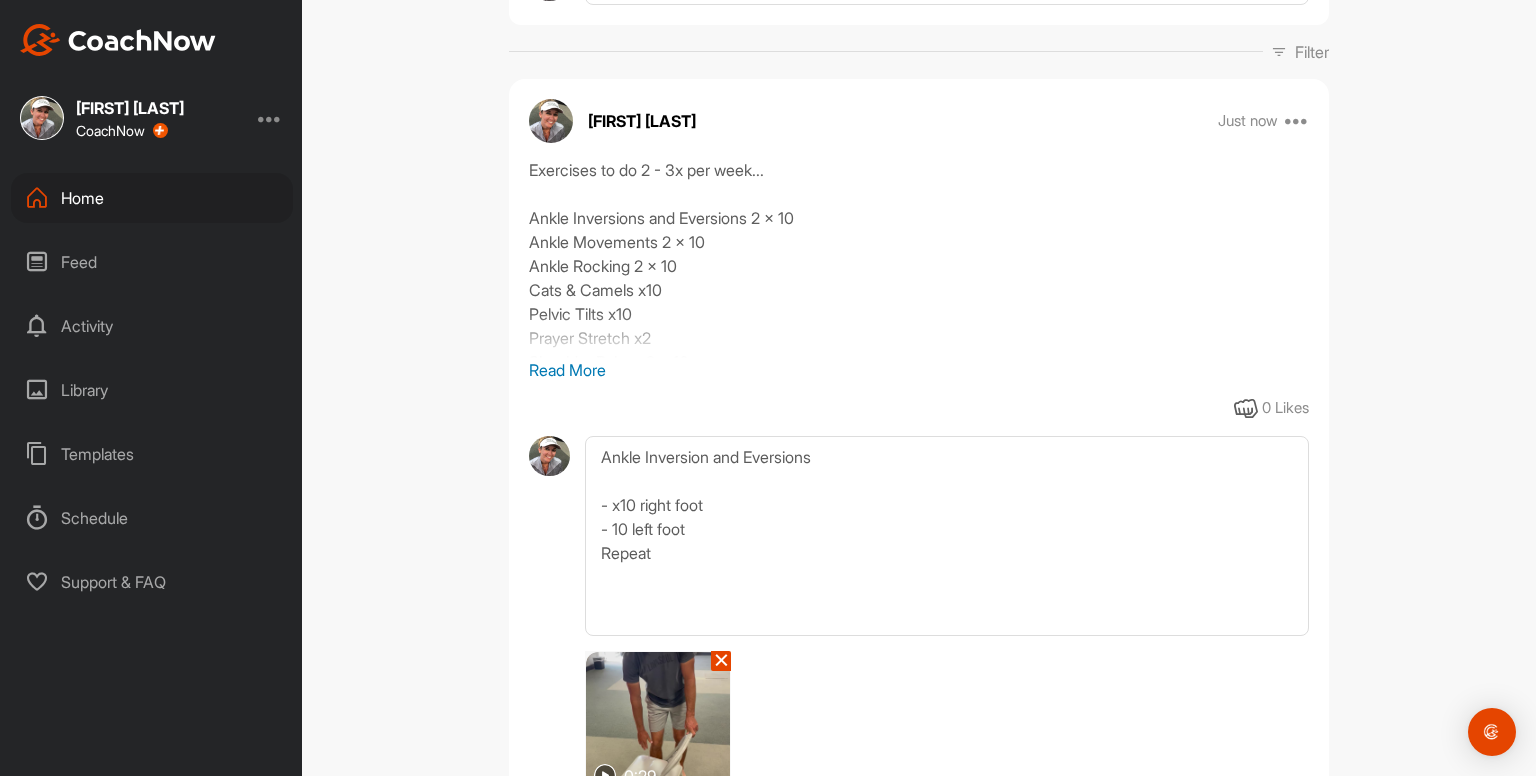 click on "✕" at bounding box center [721, 661] 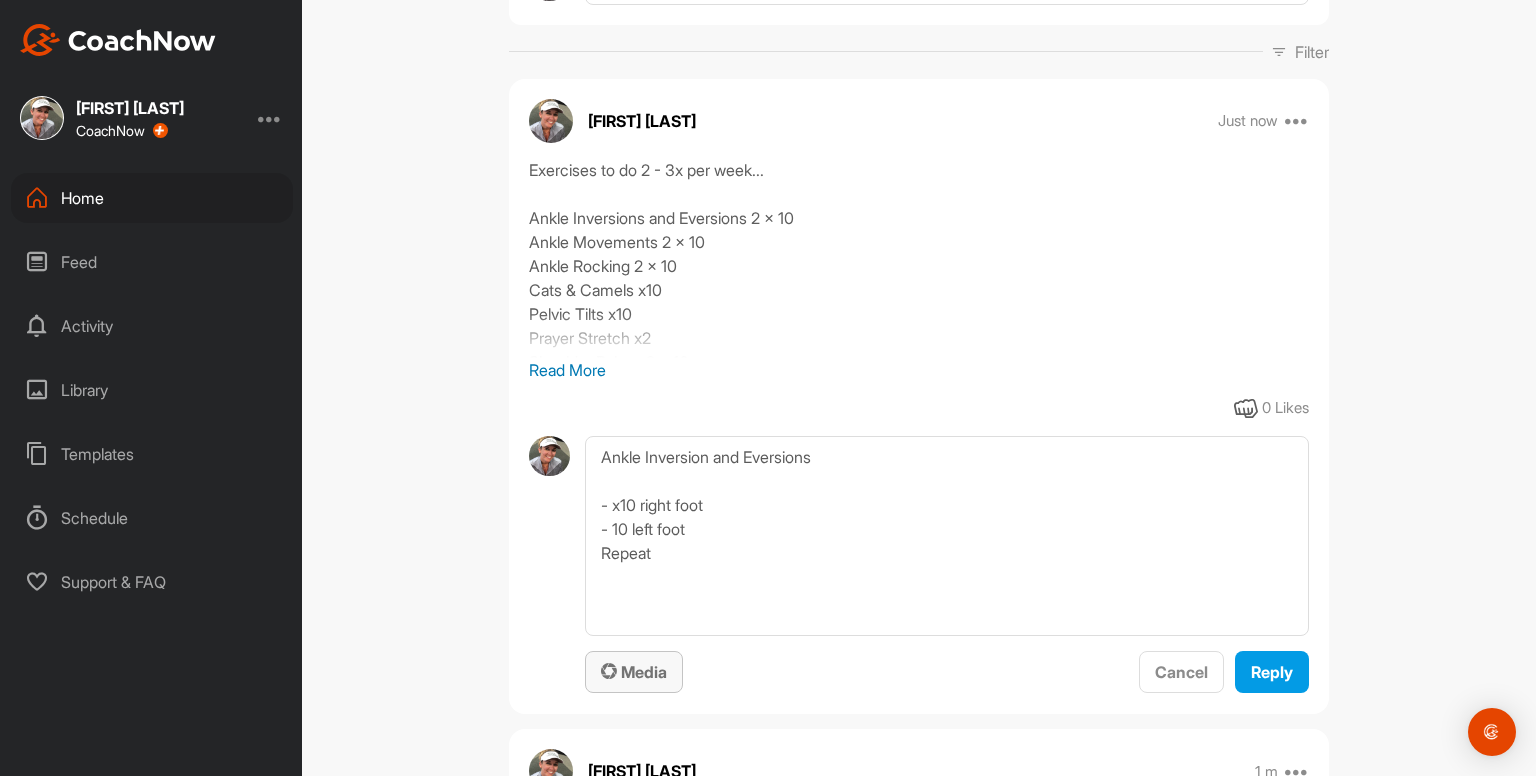 click on "Media" at bounding box center (634, 672) 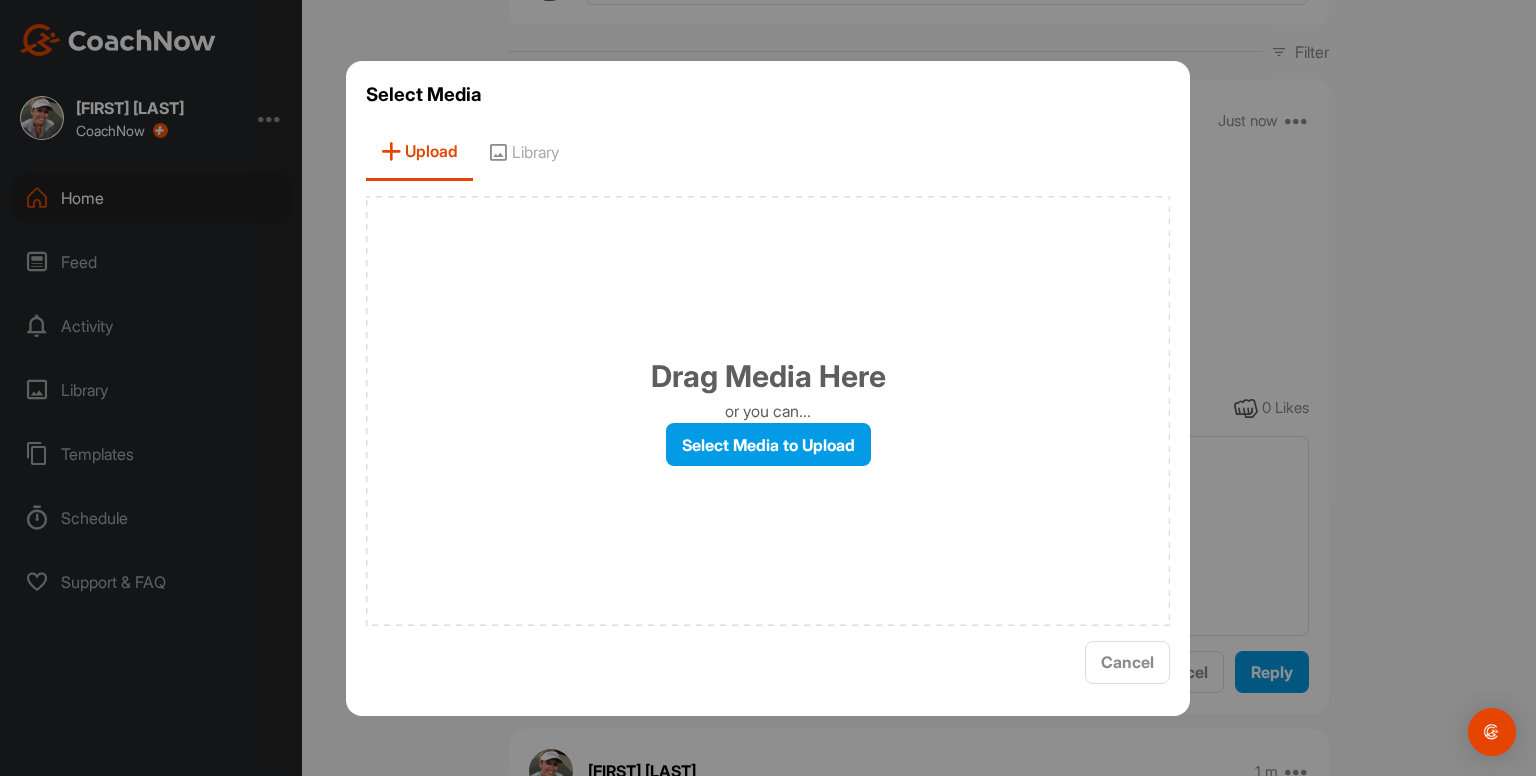 click on "Select Media Upload Library Drag Media Here or you can... Select Media to Upload   Cancel" at bounding box center (768, 388) 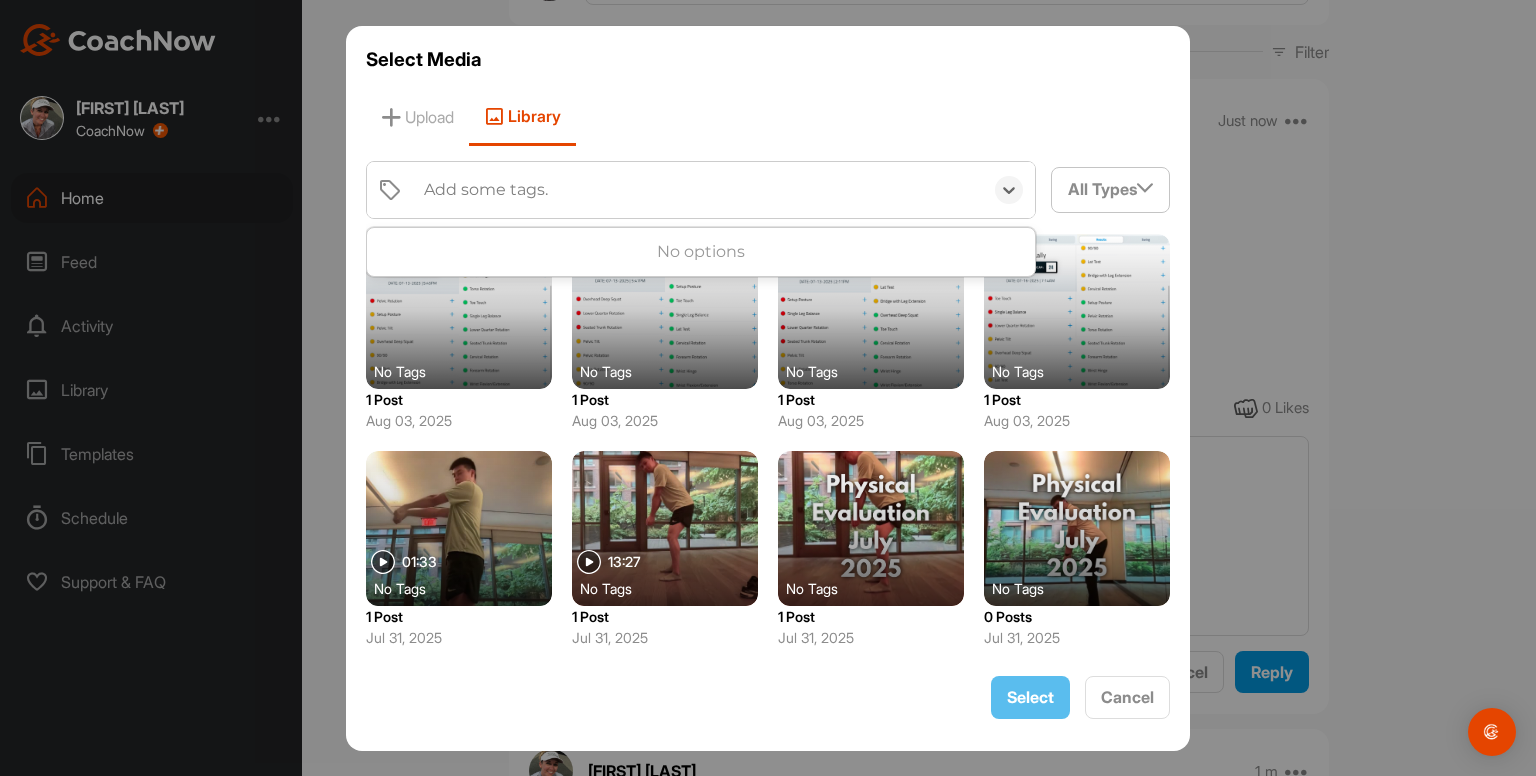 click on "Add some tags." at bounding box center [486, 190] 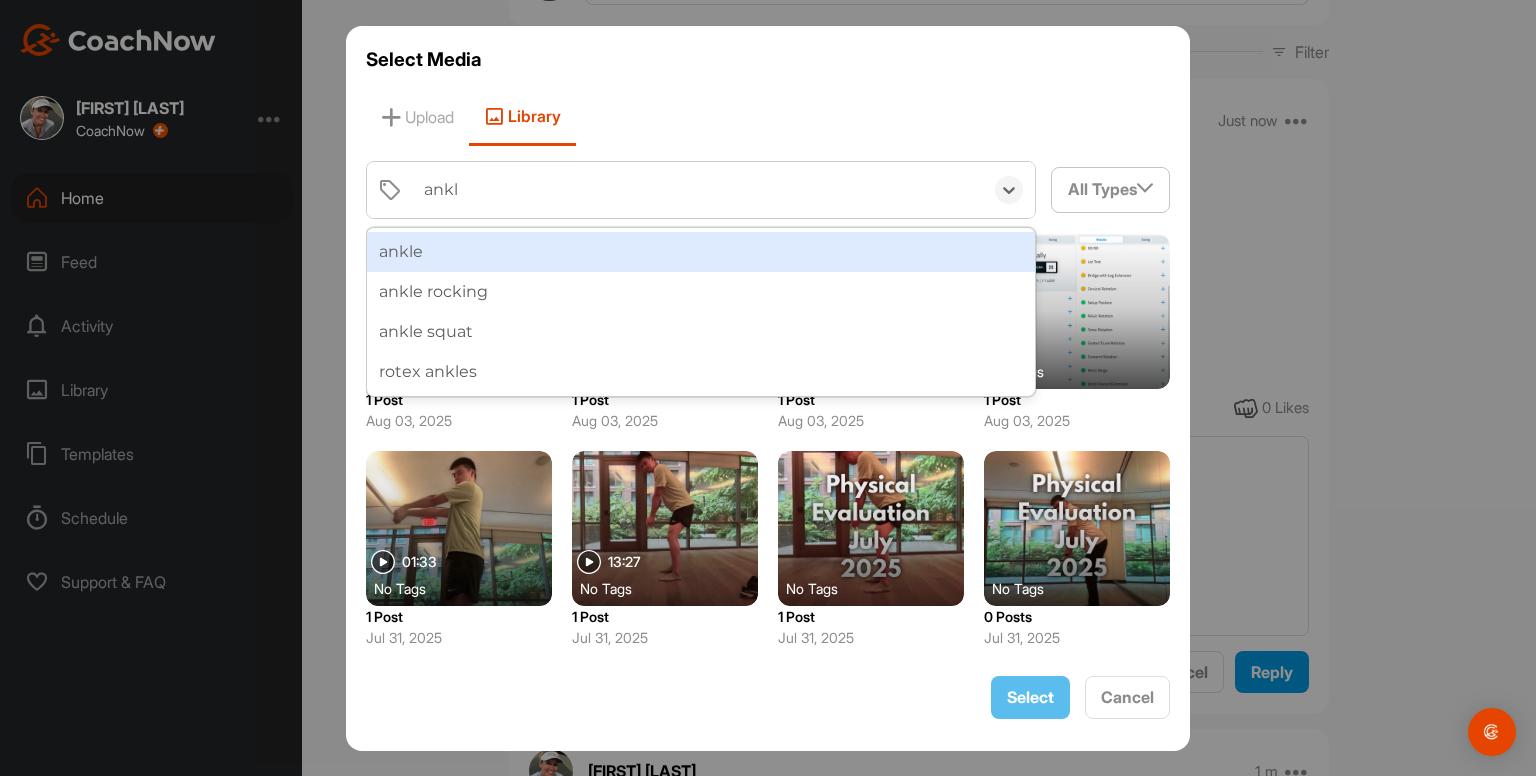 type on "ankle" 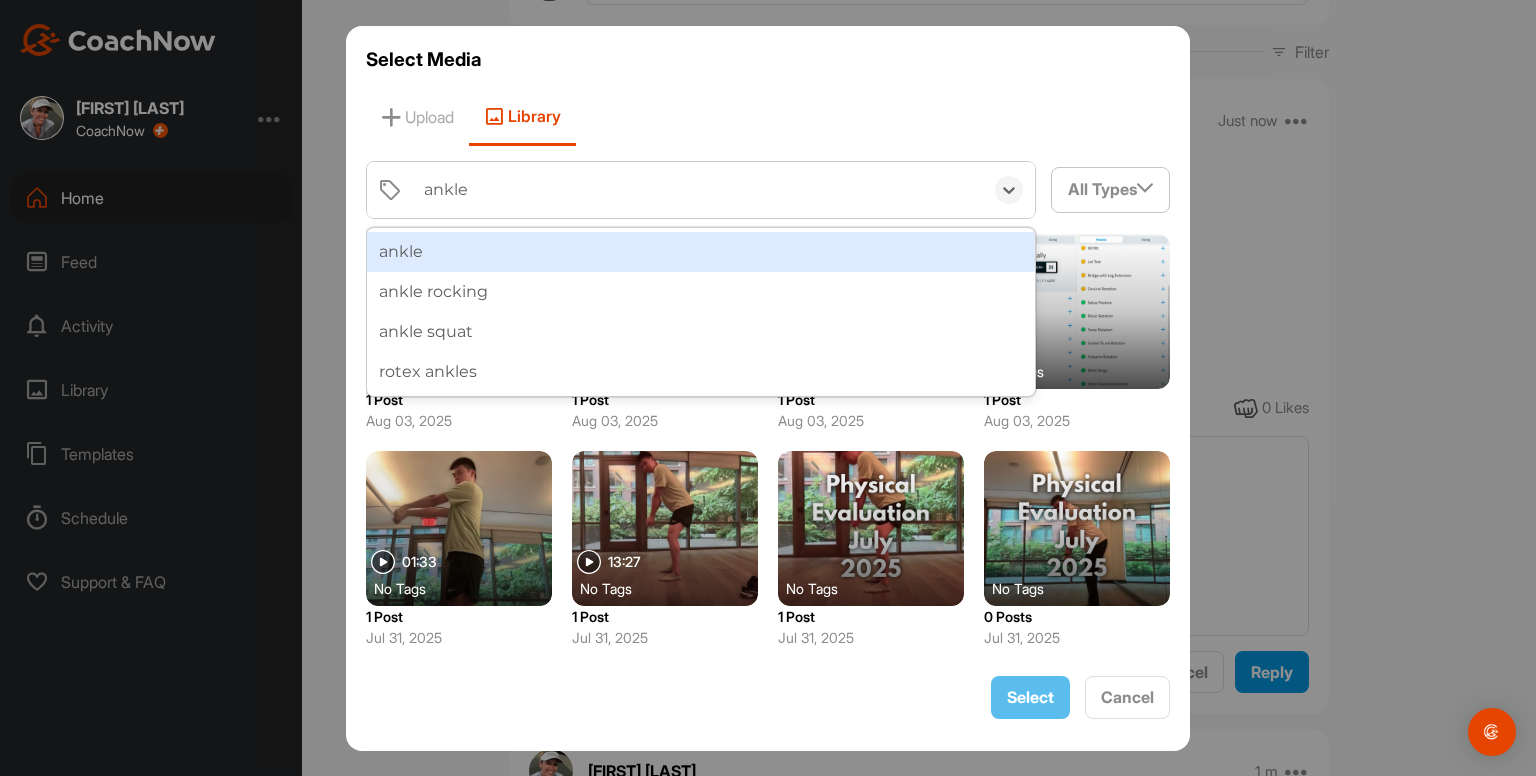 click on "ankle" at bounding box center (701, 252) 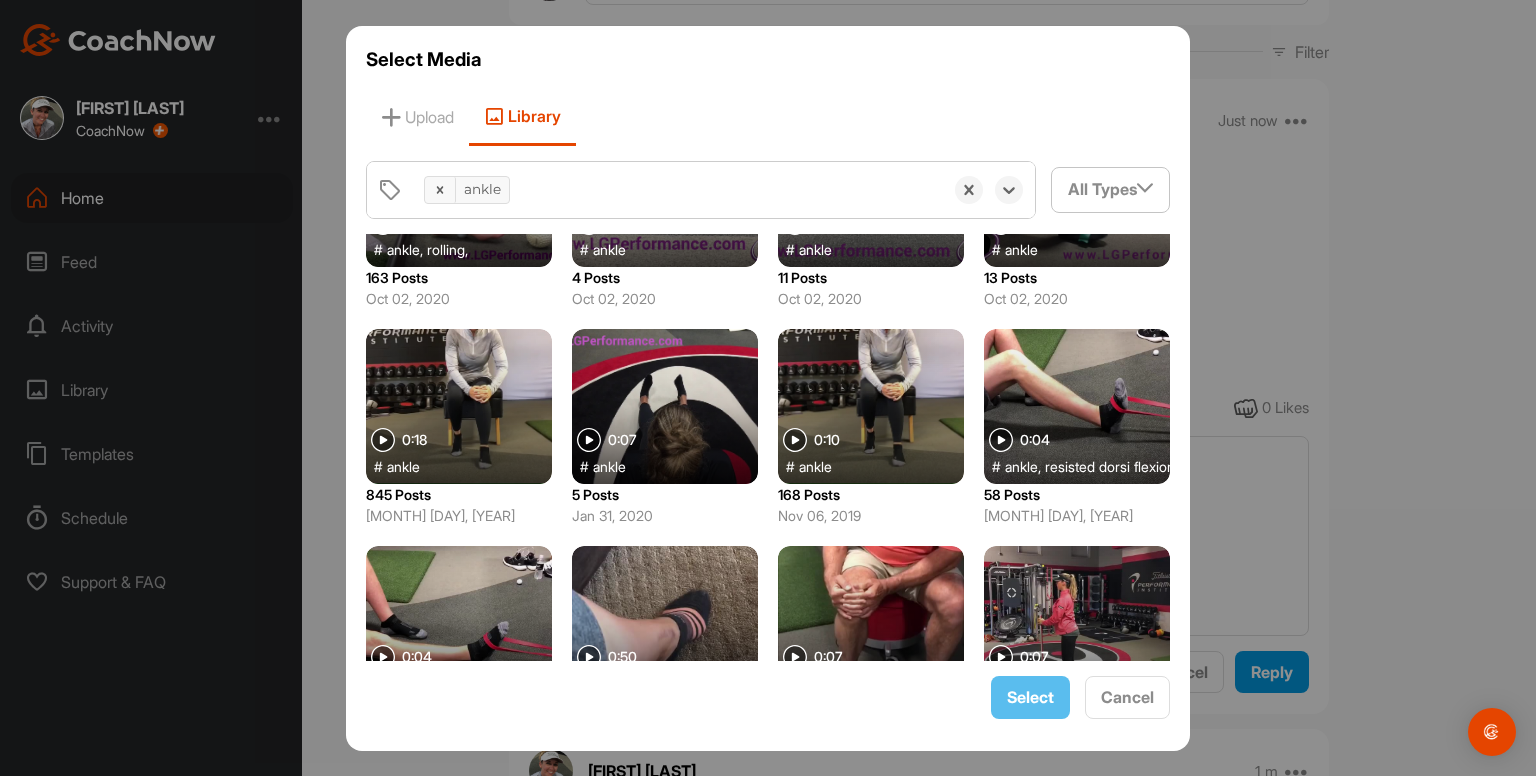 scroll, scrollTop: 559, scrollLeft: 0, axis: vertical 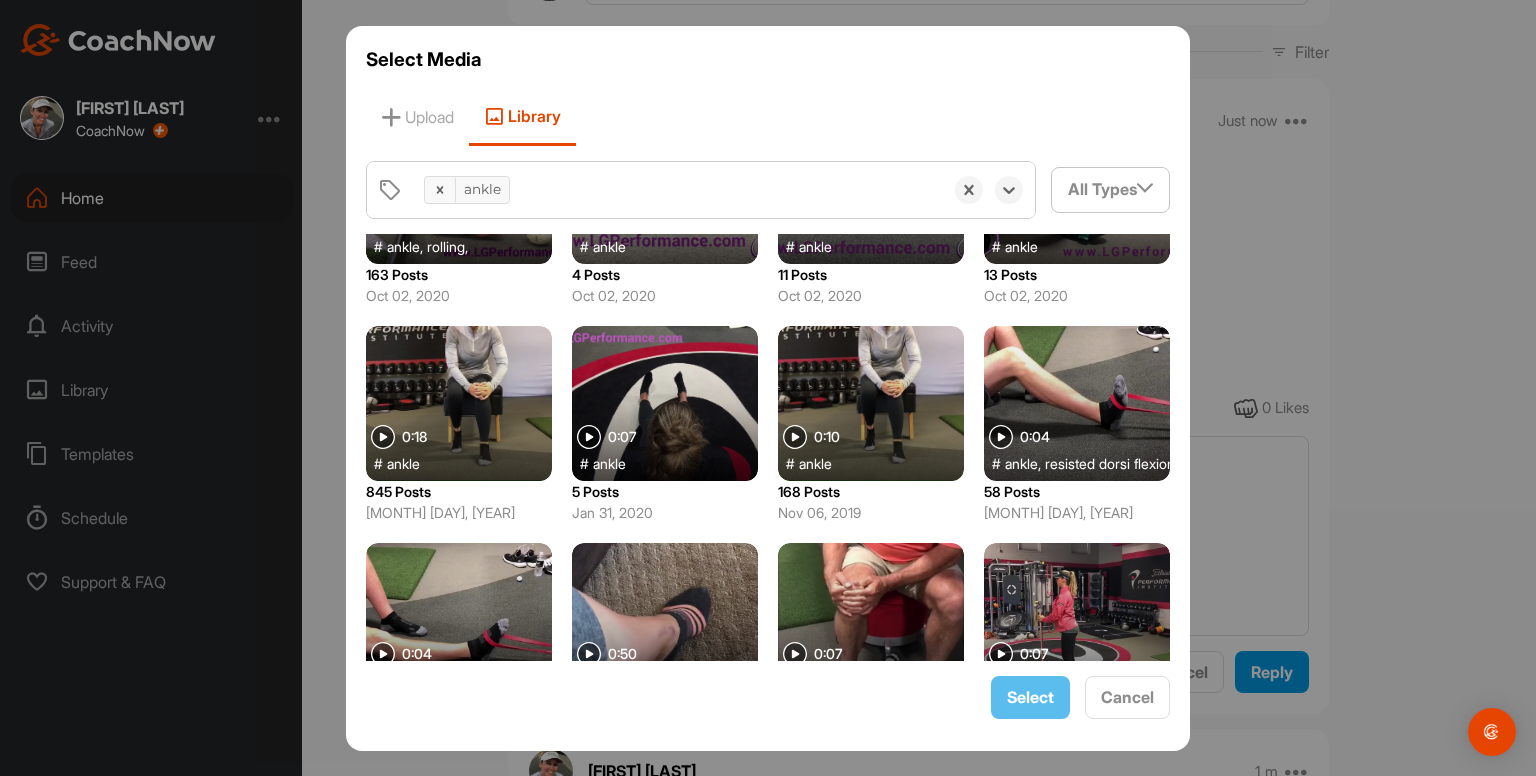 click at bounding box center [459, 403] 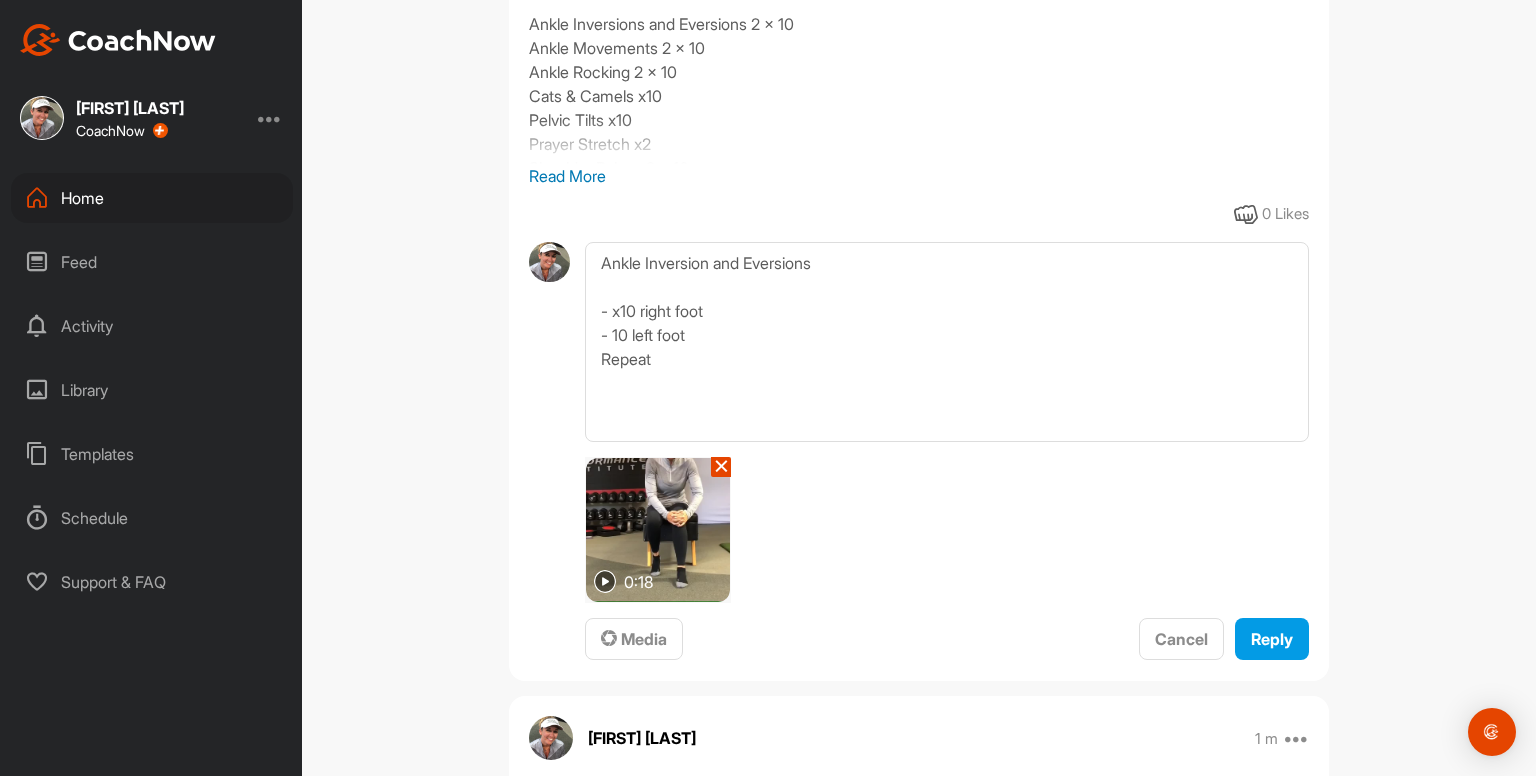 scroll, scrollTop: 478, scrollLeft: 0, axis: vertical 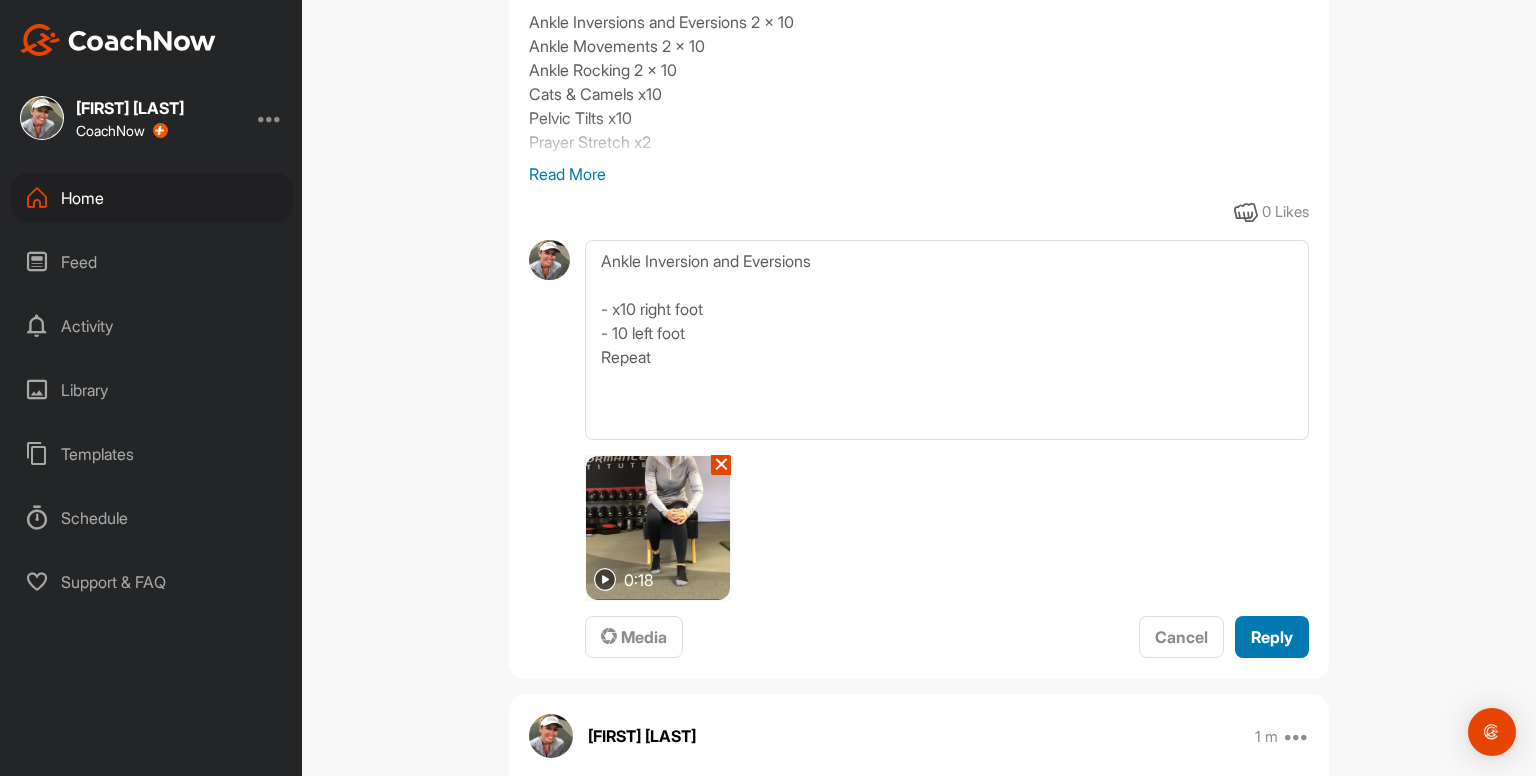 click on "Reply" at bounding box center [1272, 637] 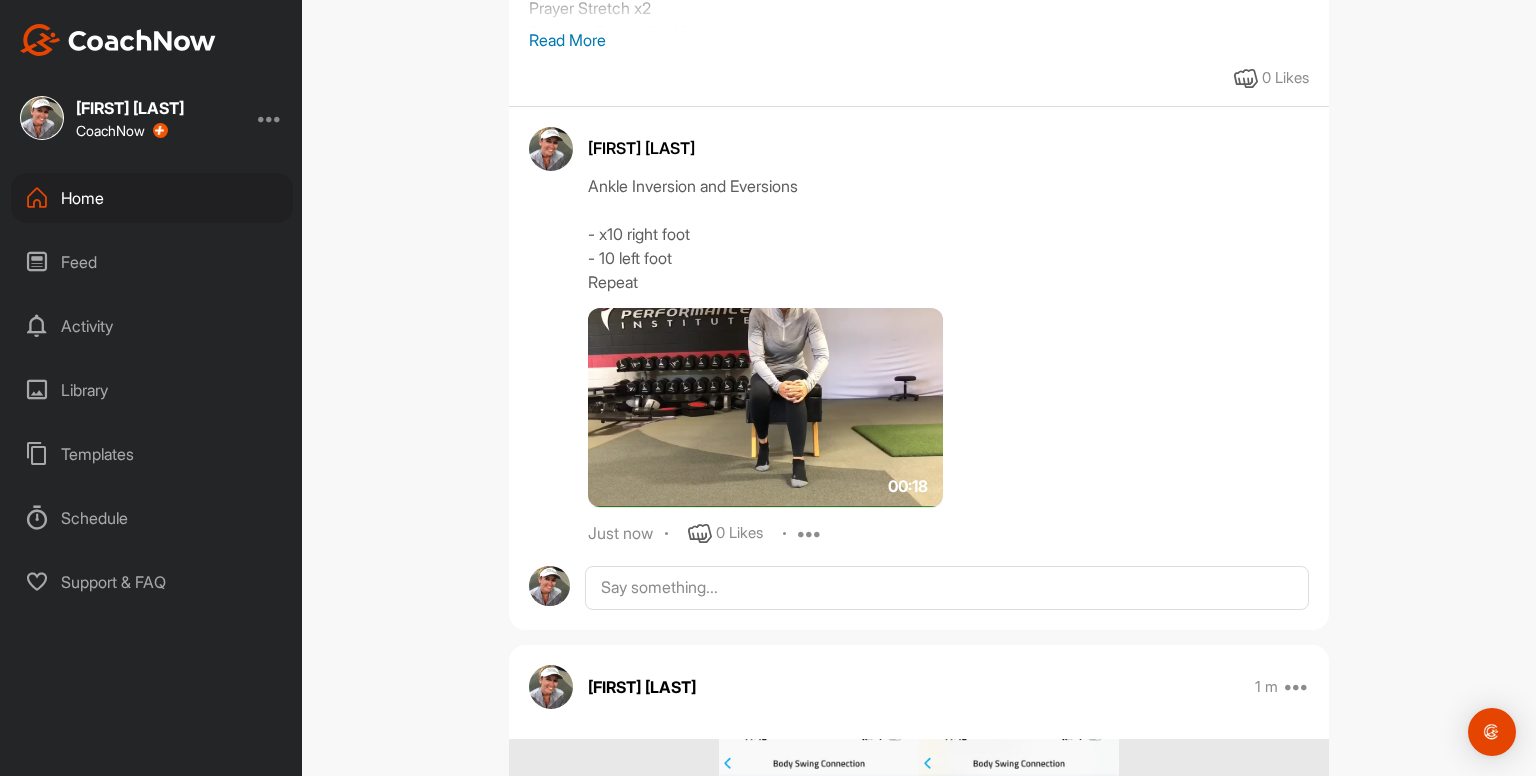 scroll, scrollTop: 612, scrollLeft: 0, axis: vertical 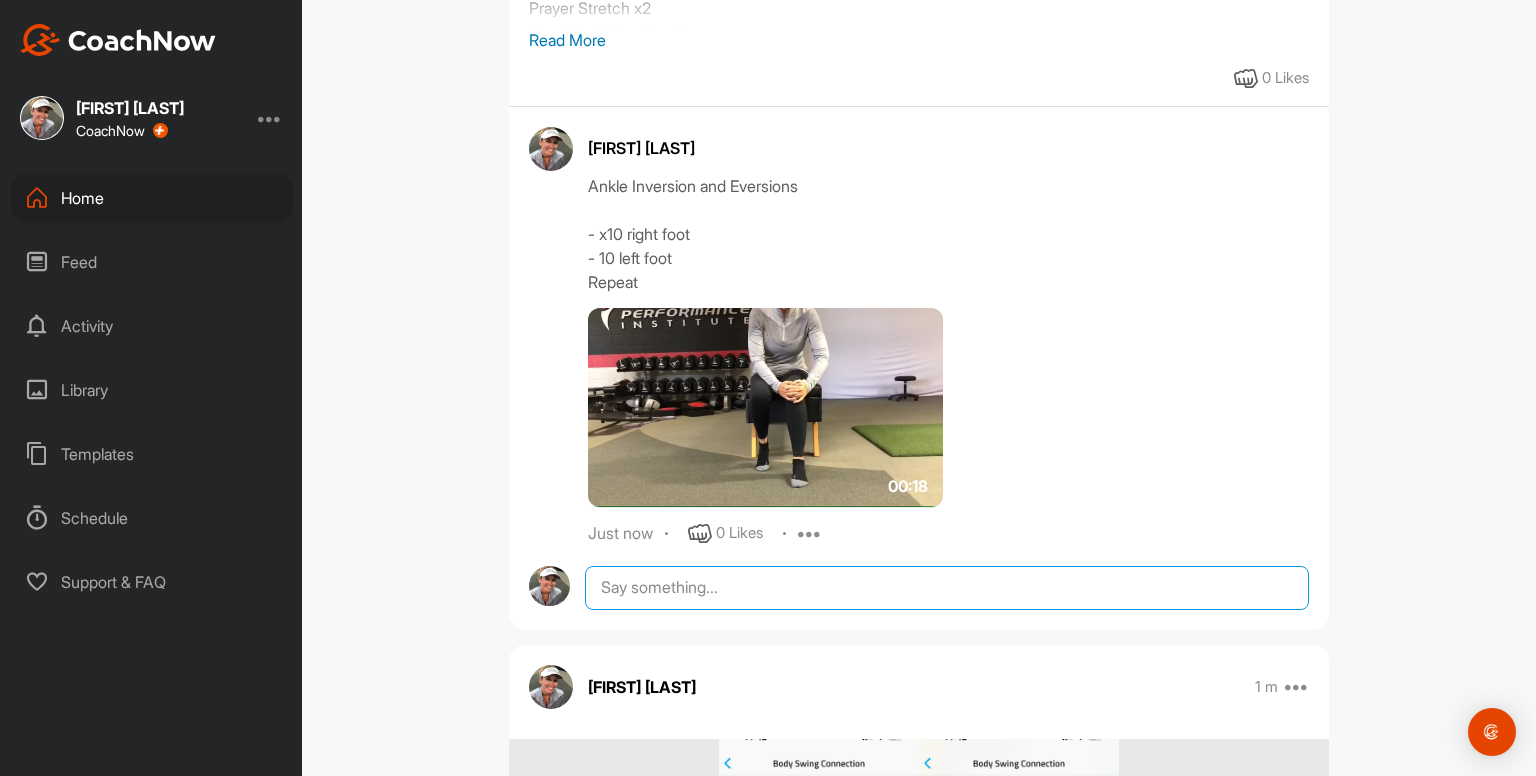 click at bounding box center (947, 588) 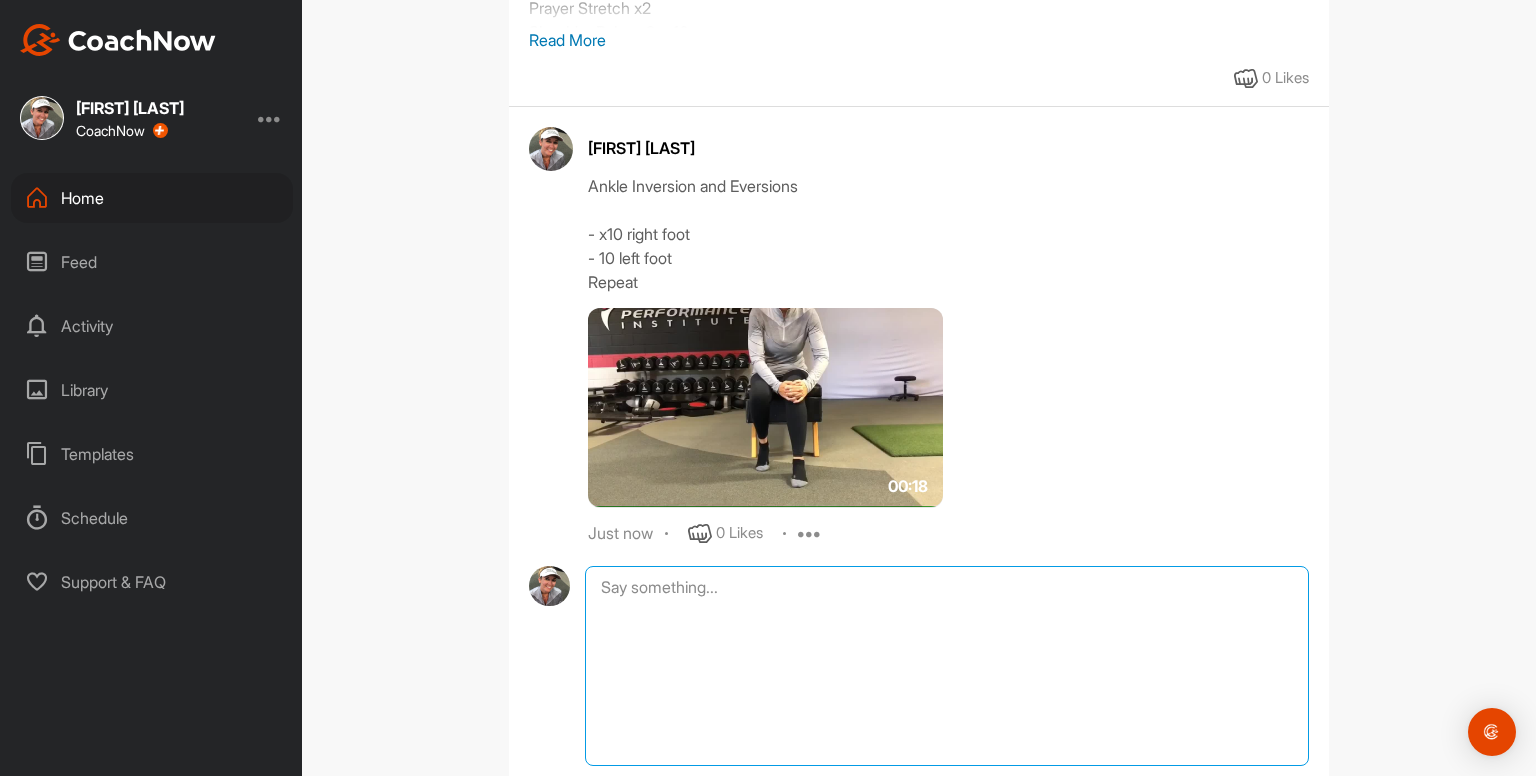 paste on "Ankle Inversion and Eversions
- x10 right foot
- 10 left foot
Repeat
00:18media
May 19
0 Likes
avatar
Kayleigh franklin
Ankle Movements - use something to balance with
- x10 circles clockwise
- x10 circles counterclockwise
- x10 pointing to ground / pulling up to shin
Repeat on other foot
Repeat both feet again
00:46media
May 19
0 Likes
avatar
Kayleigh franklin
Ankle Rocking - use something to balance with
- x10 rocking / heels up to toes up
Repeat" 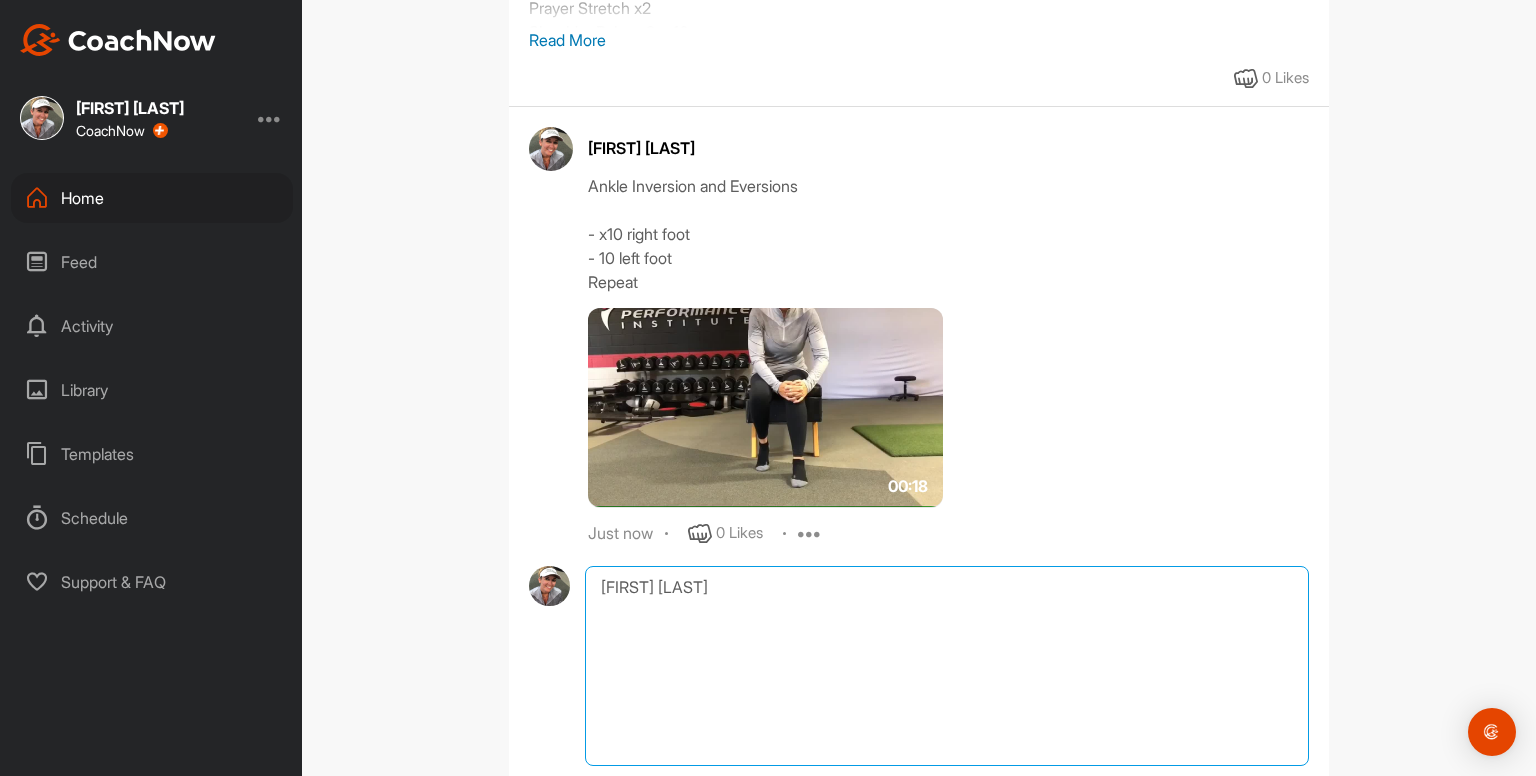 scroll, scrollTop: 0, scrollLeft: 0, axis: both 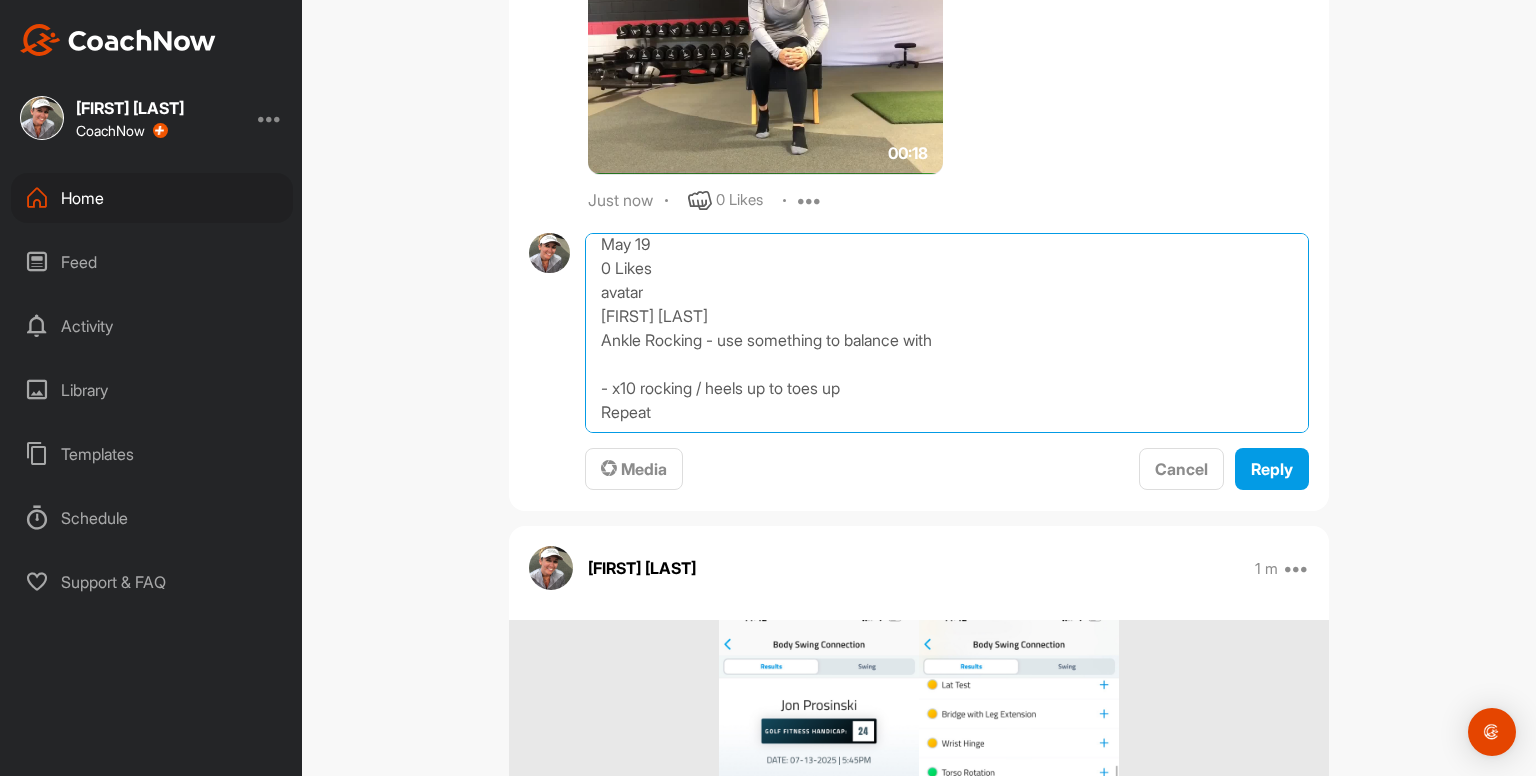 drag, startPoint x: 589, startPoint y: 752, endPoint x: 894, endPoint y: 776, distance: 305.9428 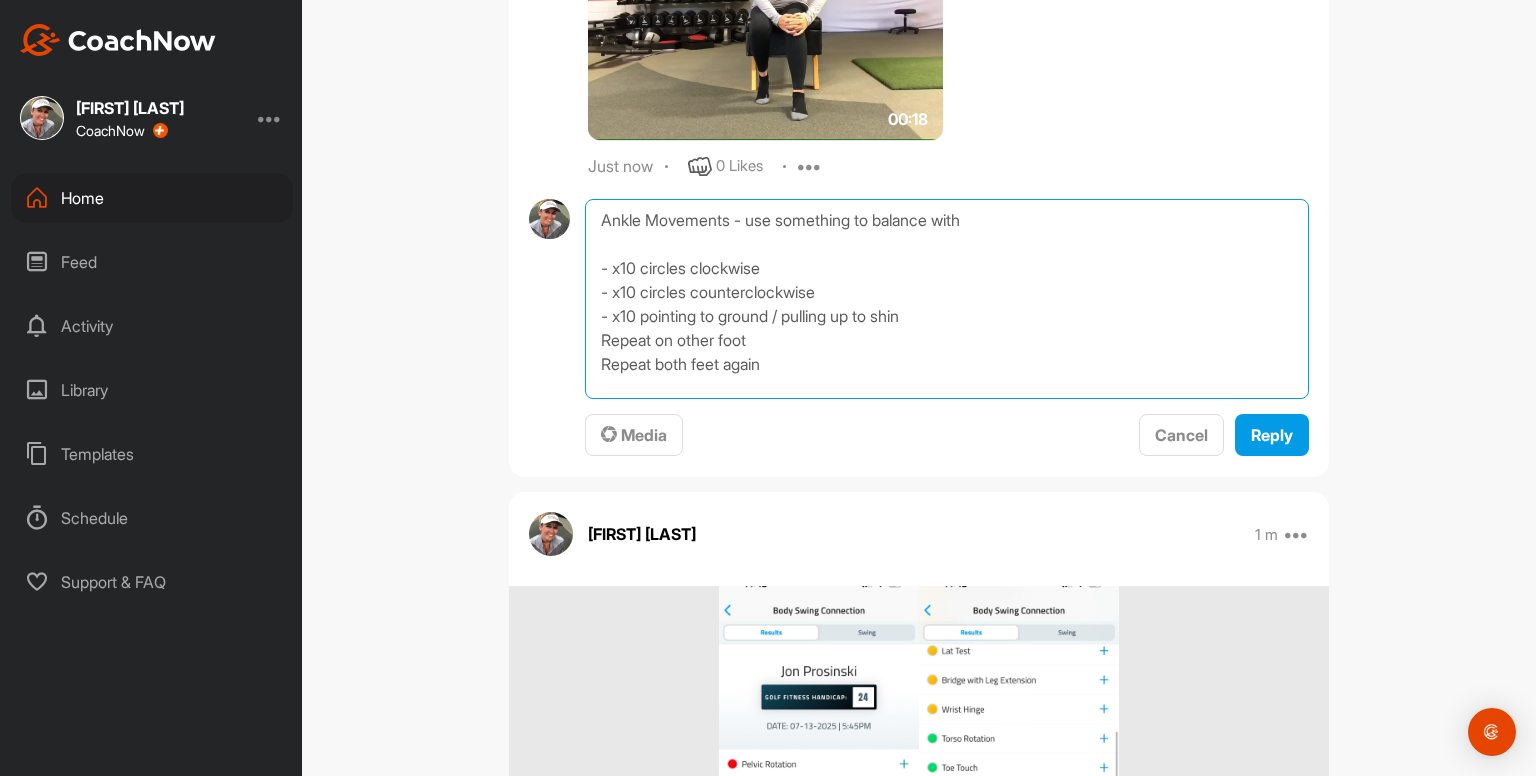 scroll, scrollTop: 0, scrollLeft: 0, axis: both 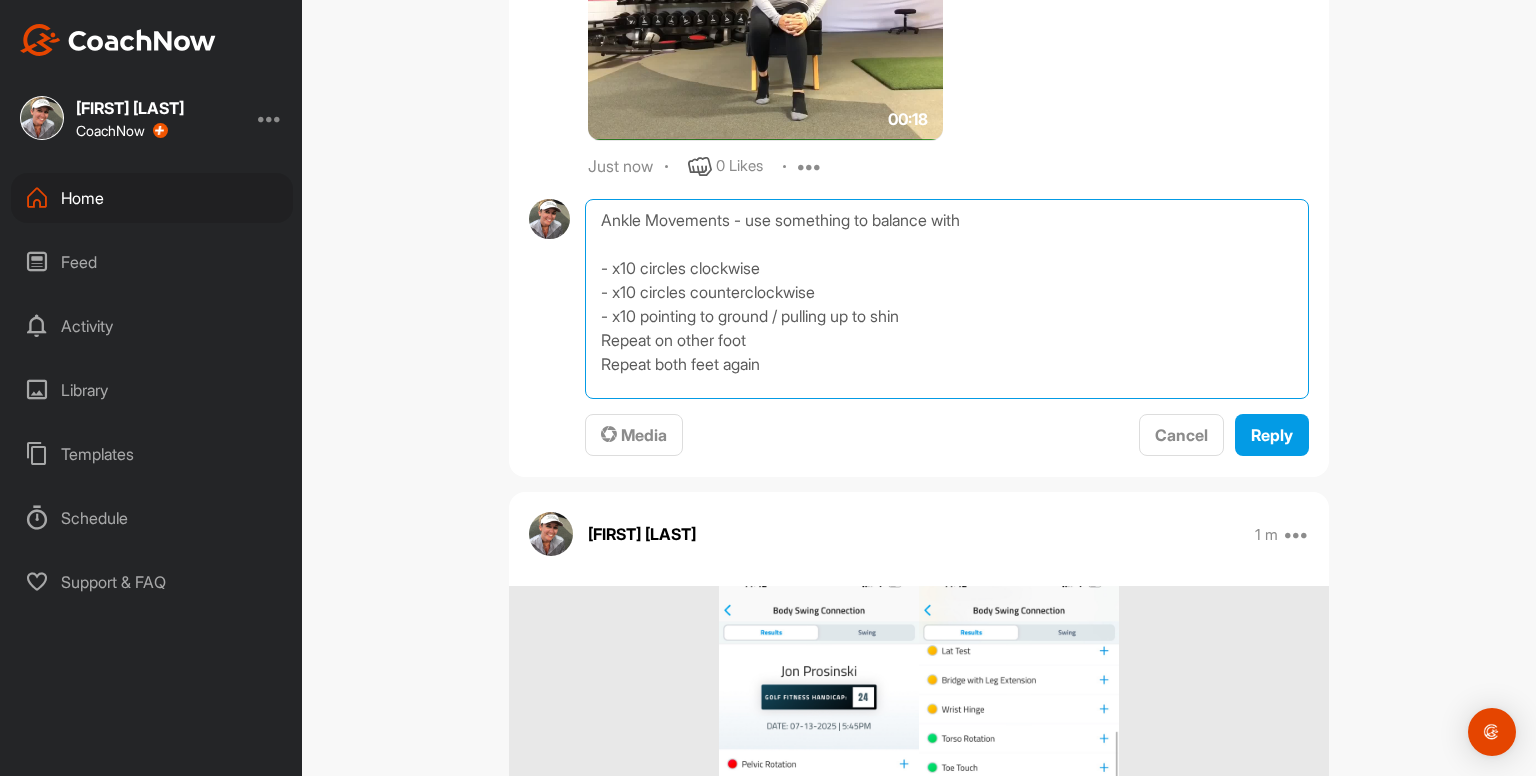 type on "Ankle Movements - use something to balance with
- x10 circles clockwise
- x10 circles counterclockwise
- x10 pointing to ground / pulling up to shin
Repeat on other foot
Repeat both feet again" 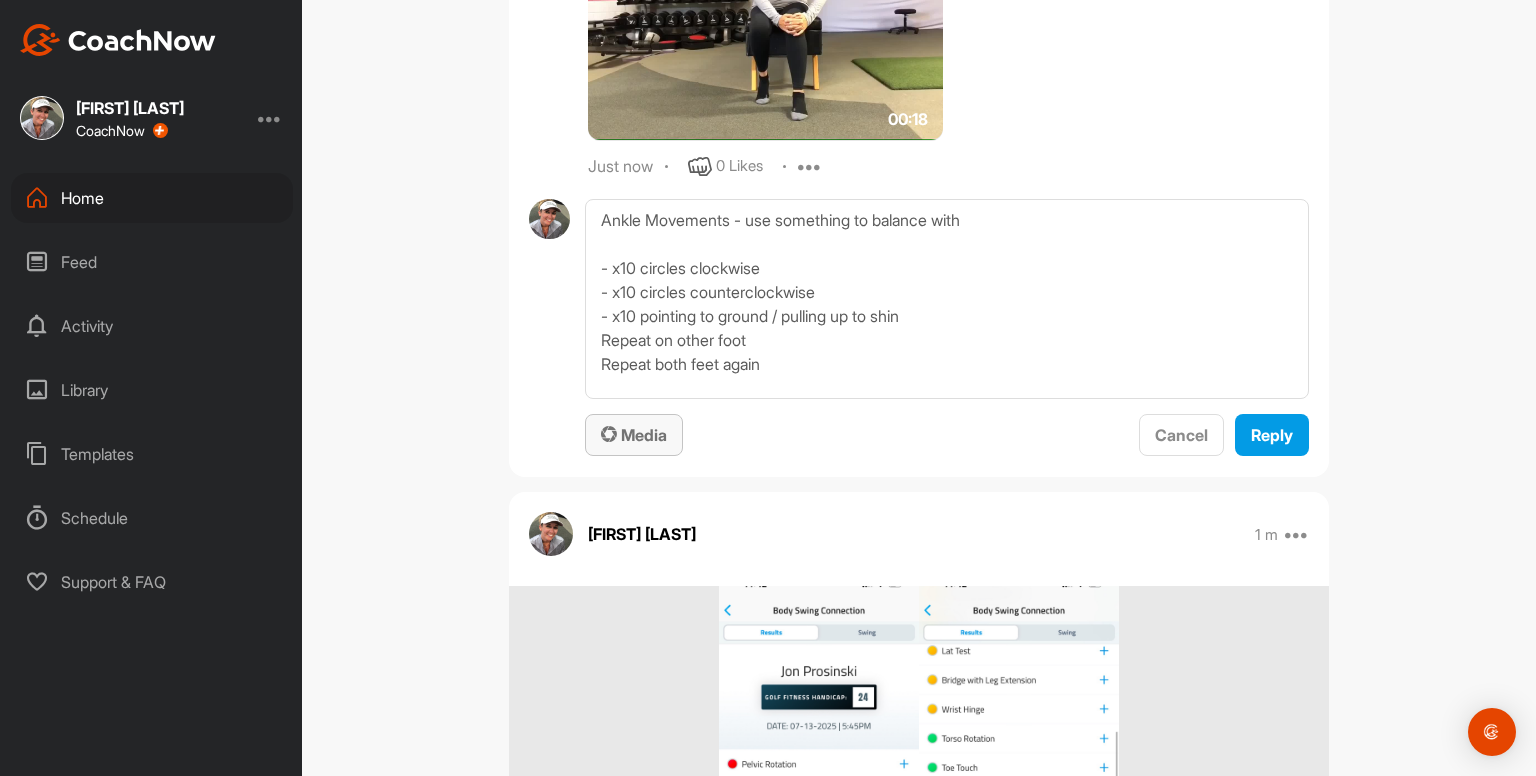 click on "Media" at bounding box center (634, 435) 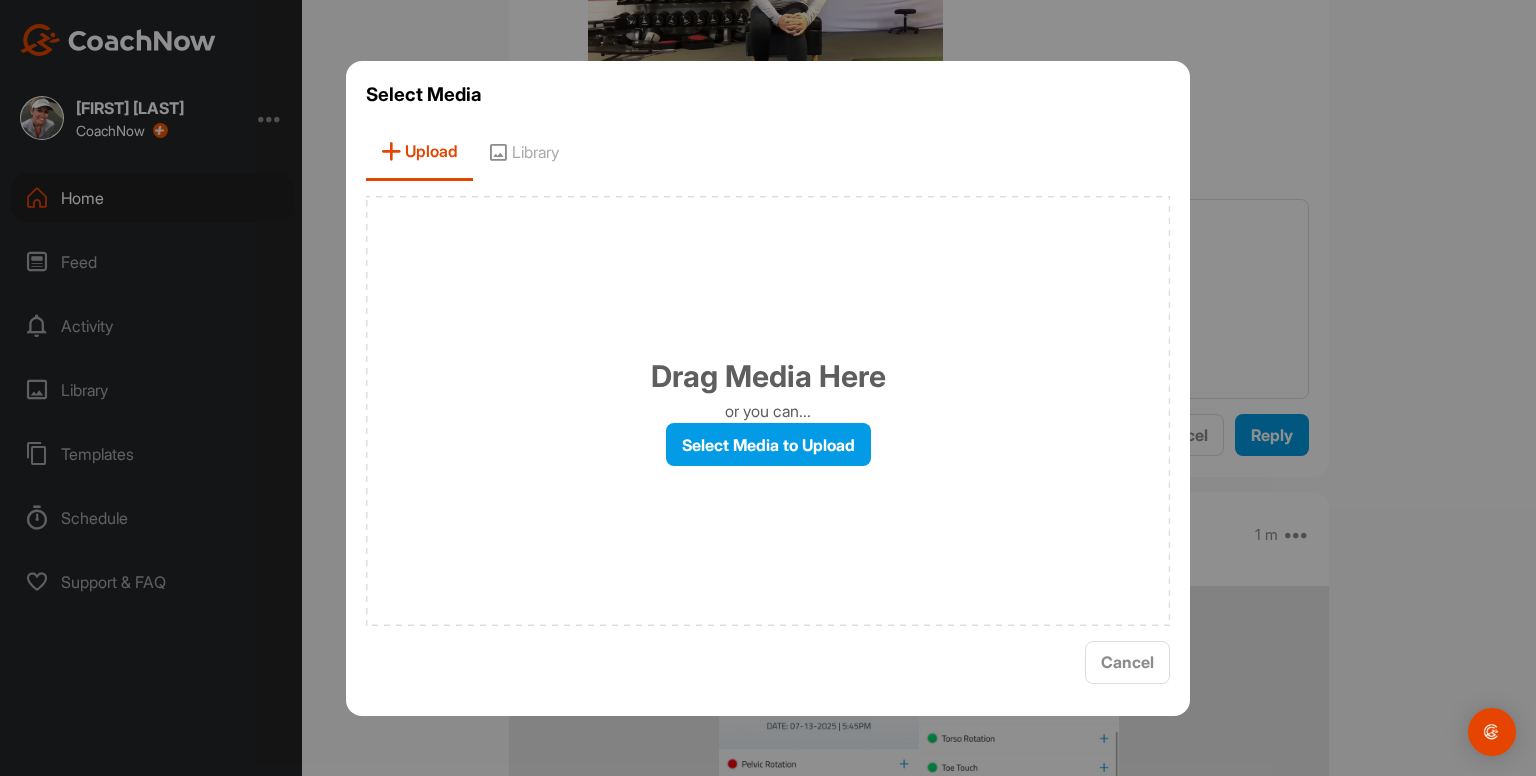 click on "Library" at bounding box center (523, 152) 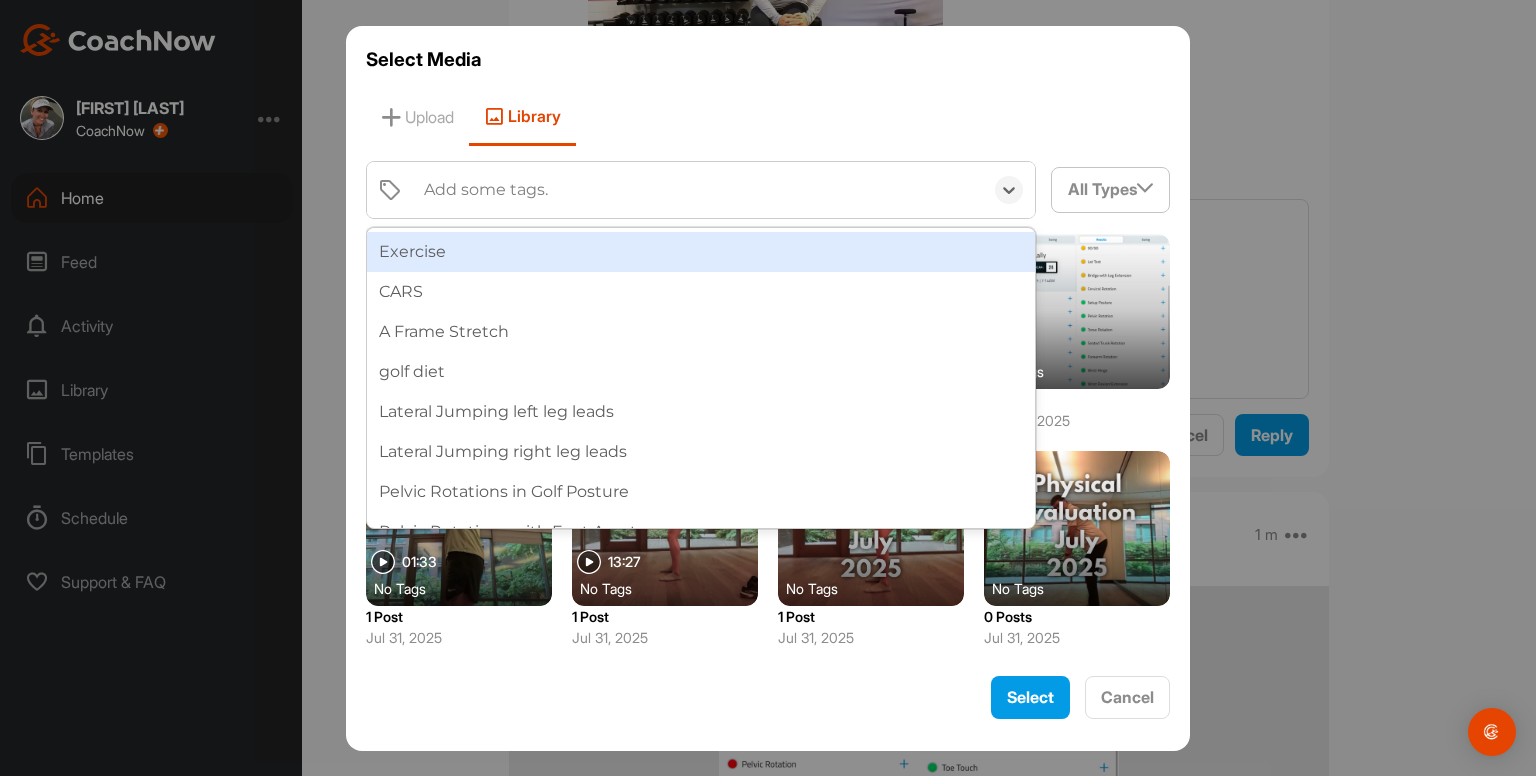click on "Add some tags." at bounding box center [486, 190] 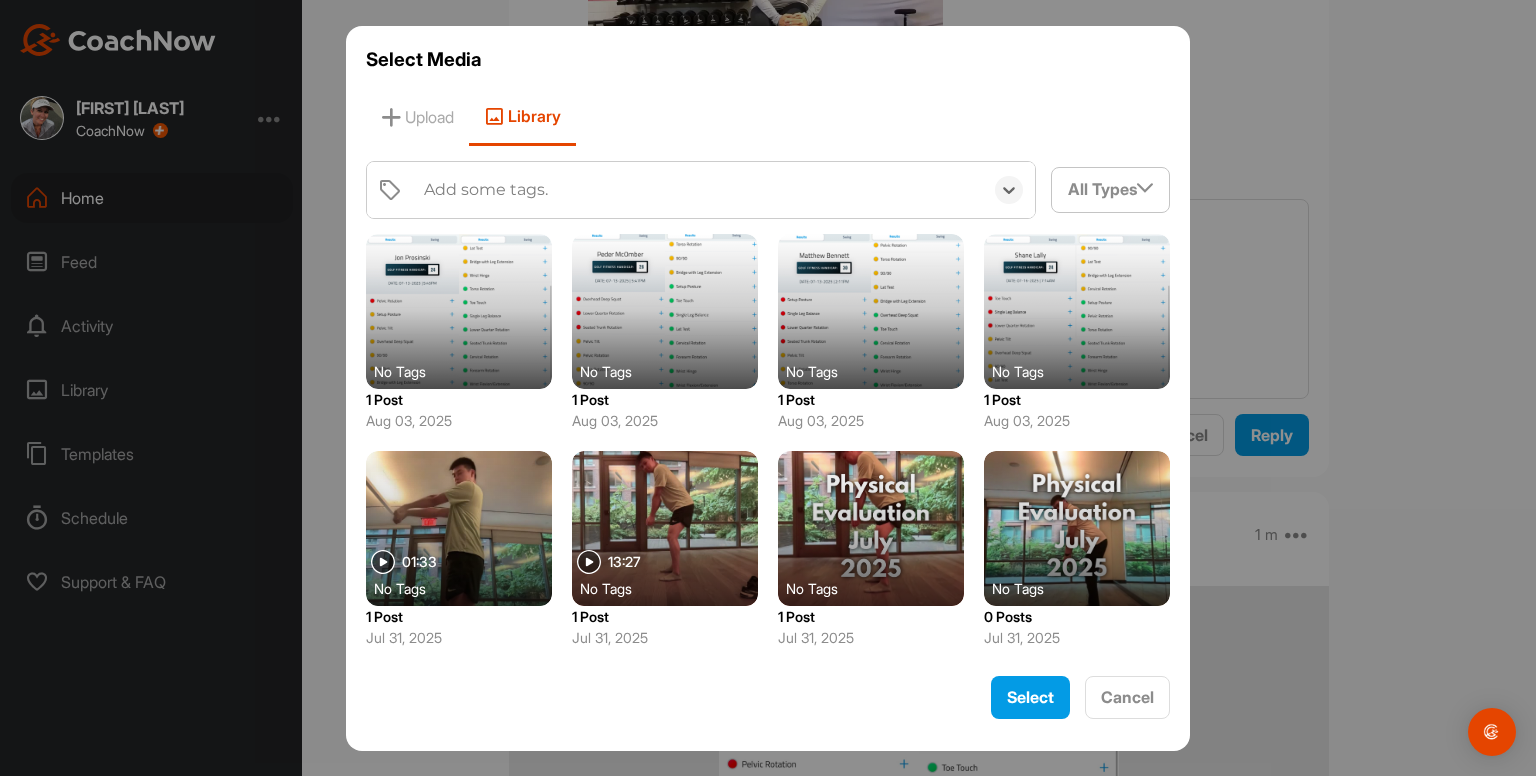 click on "Add some tags." at bounding box center (486, 190) 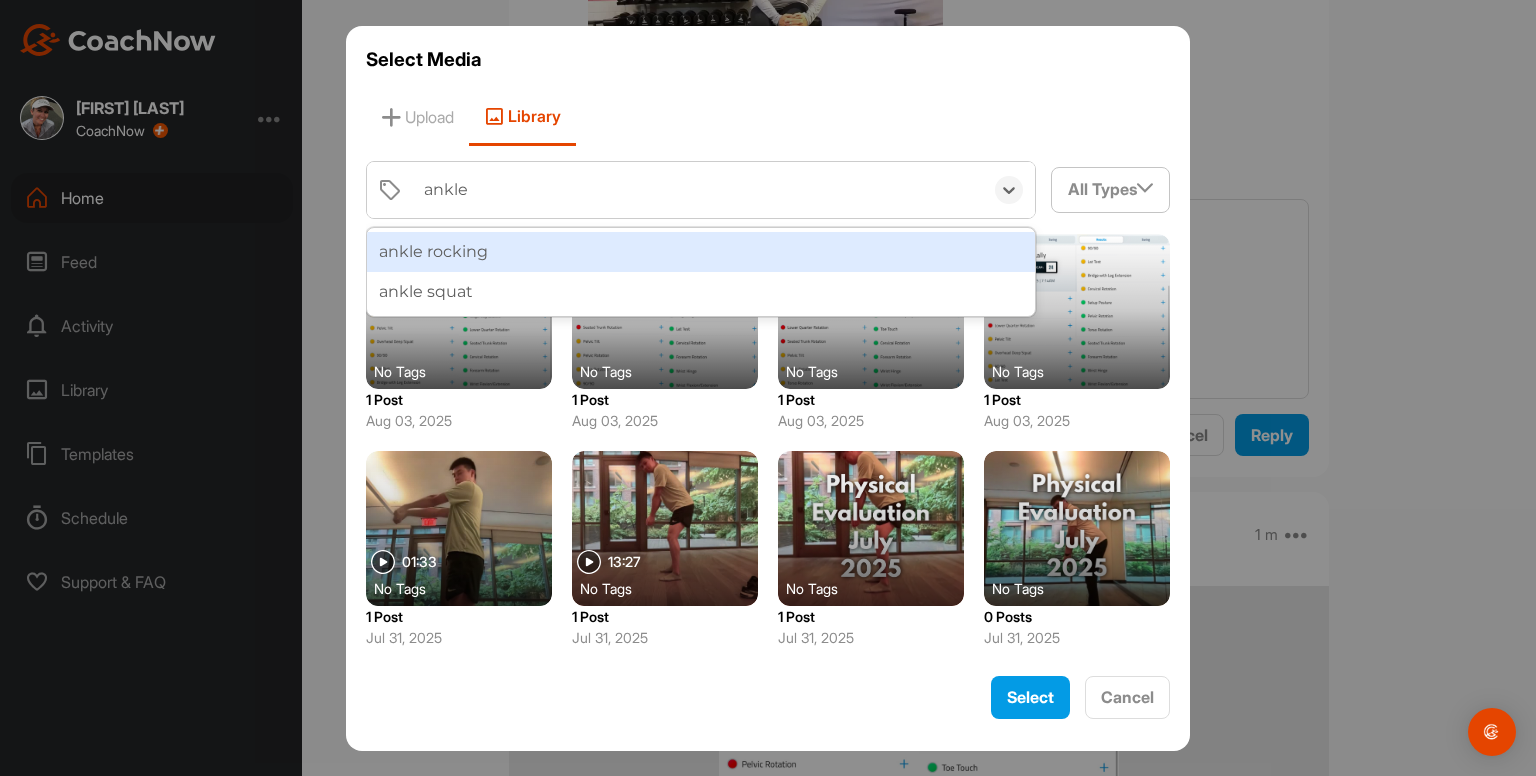 type on "ankle" 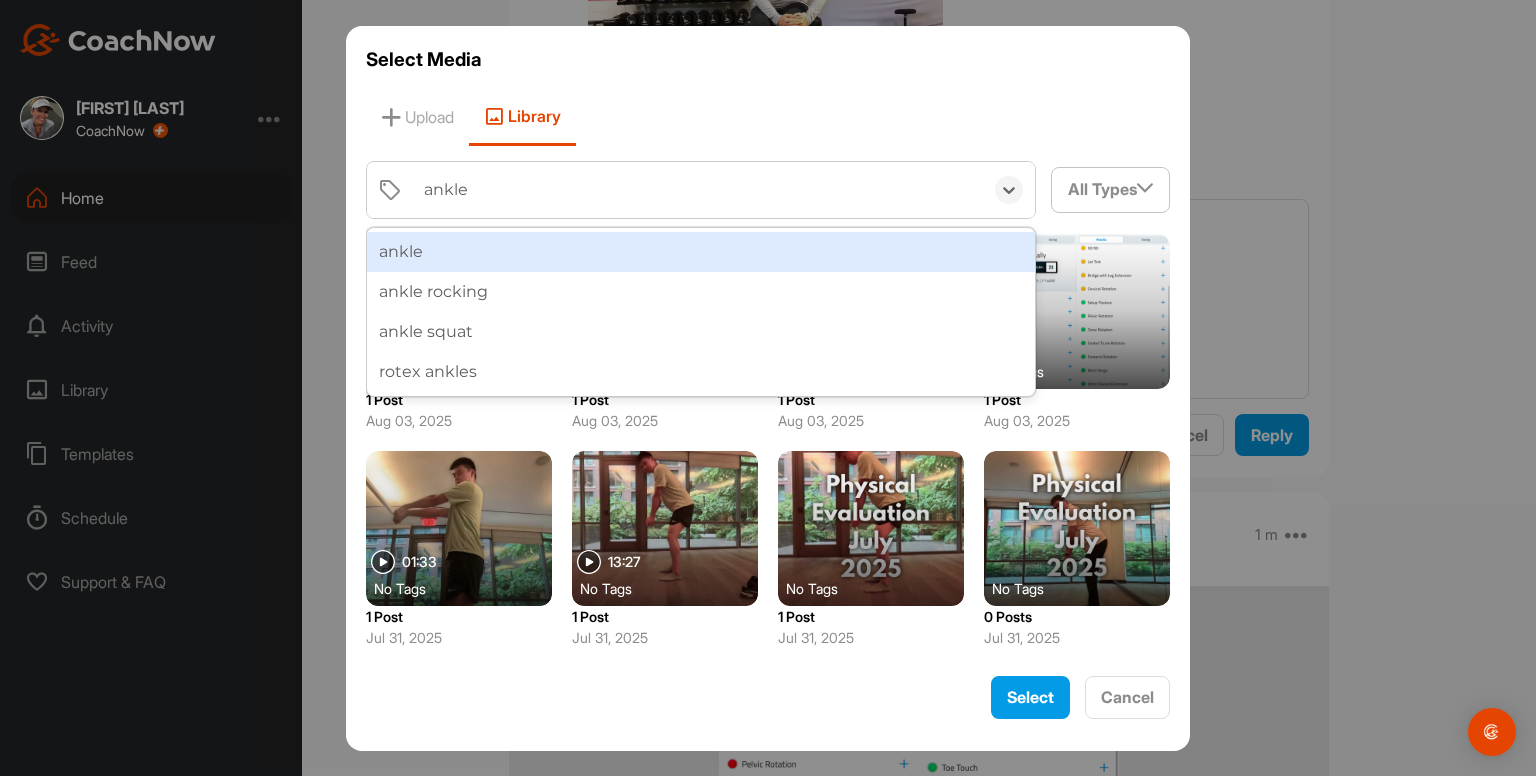 click on "ankle" at bounding box center [701, 252] 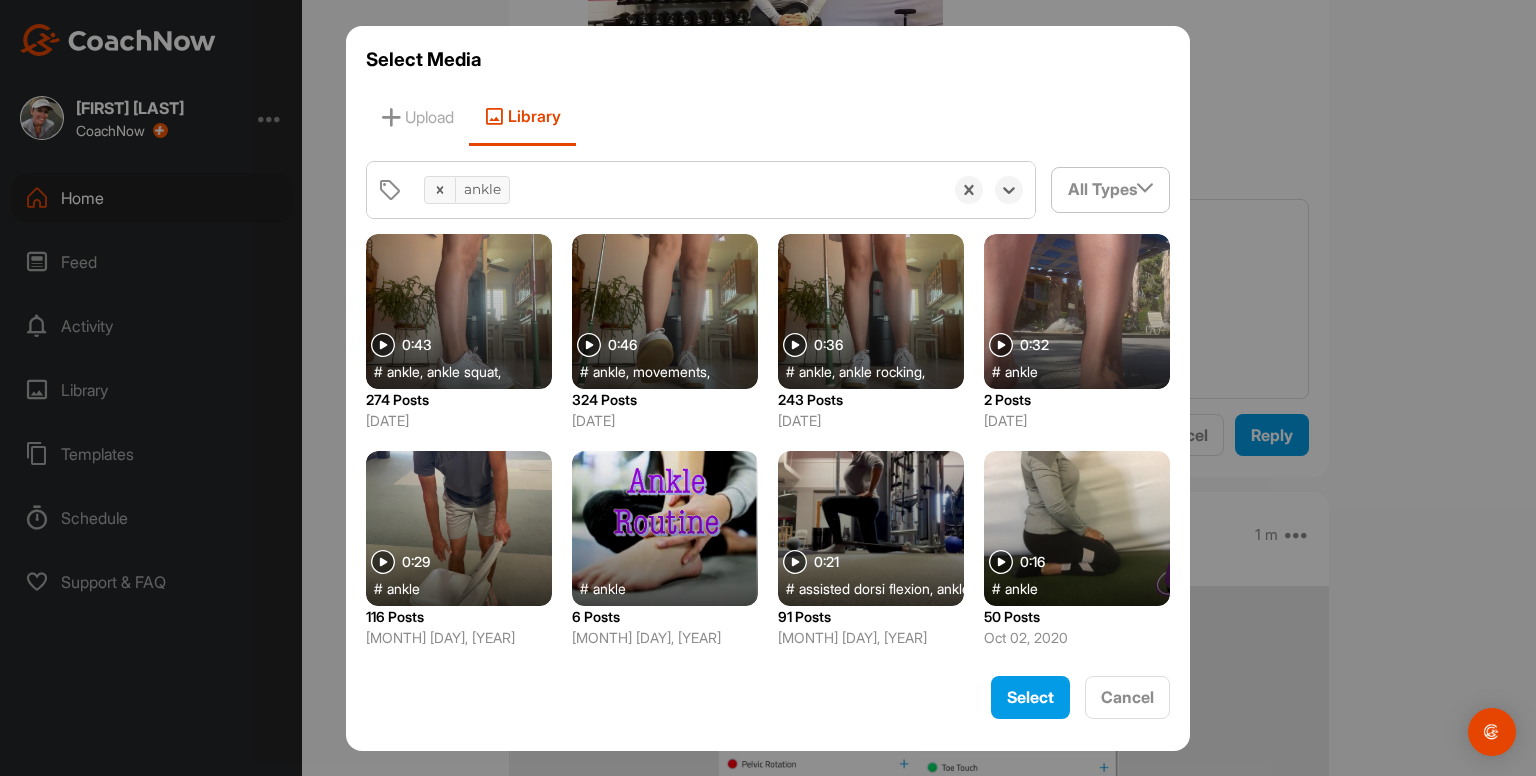 click at bounding box center [665, 311] 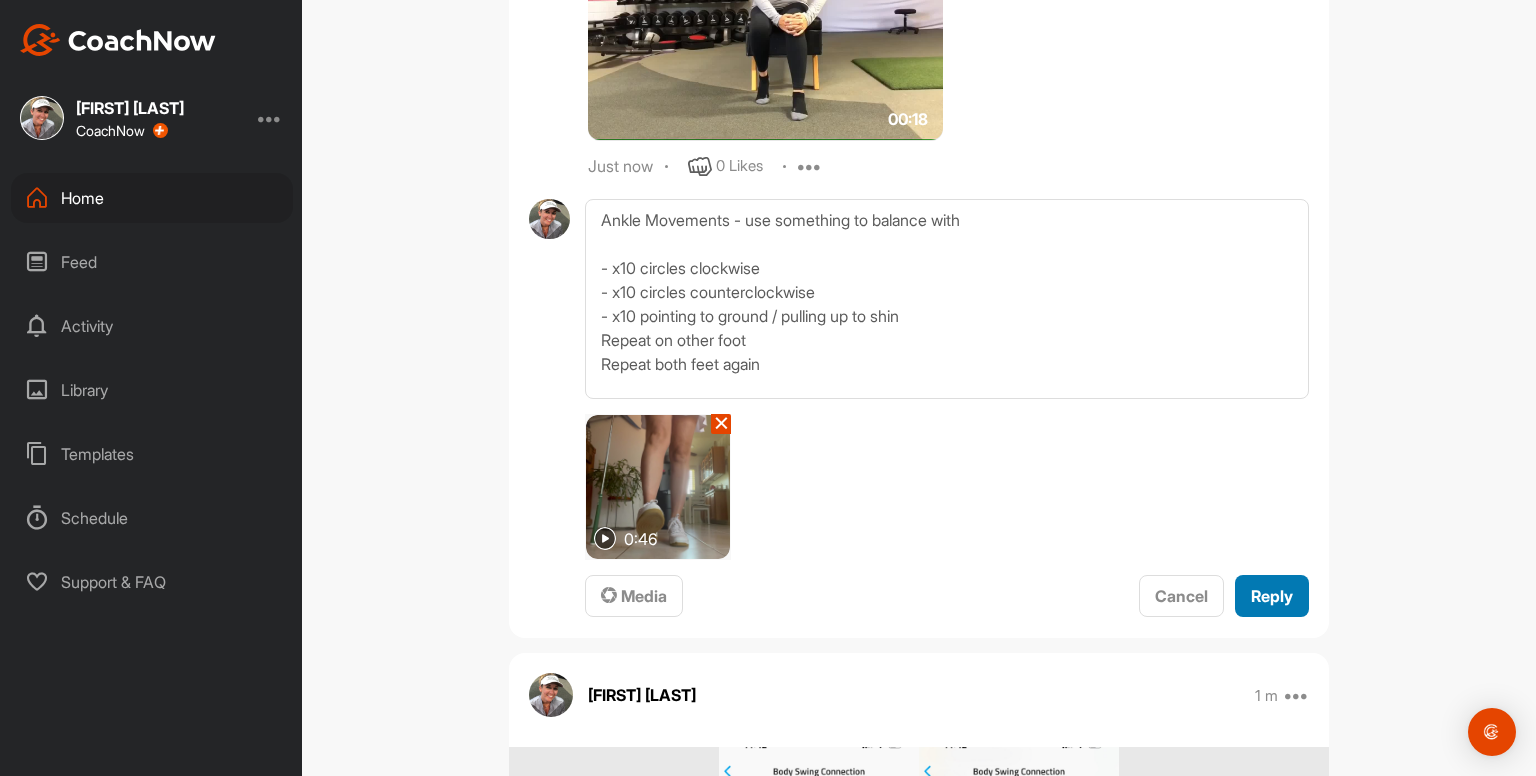 click on "Reply" at bounding box center [1272, 596] 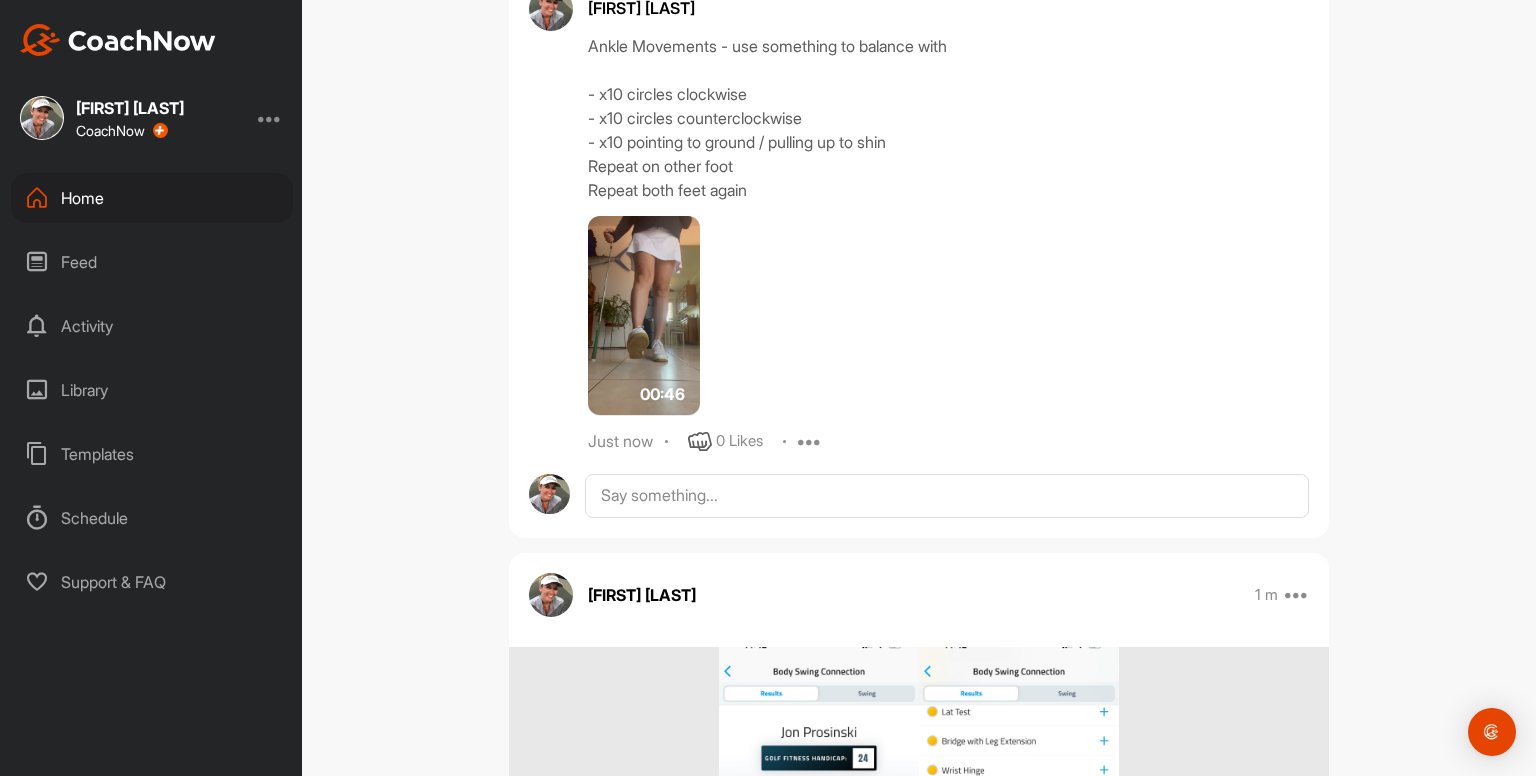 scroll, scrollTop: 1206, scrollLeft: 0, axis: vertical 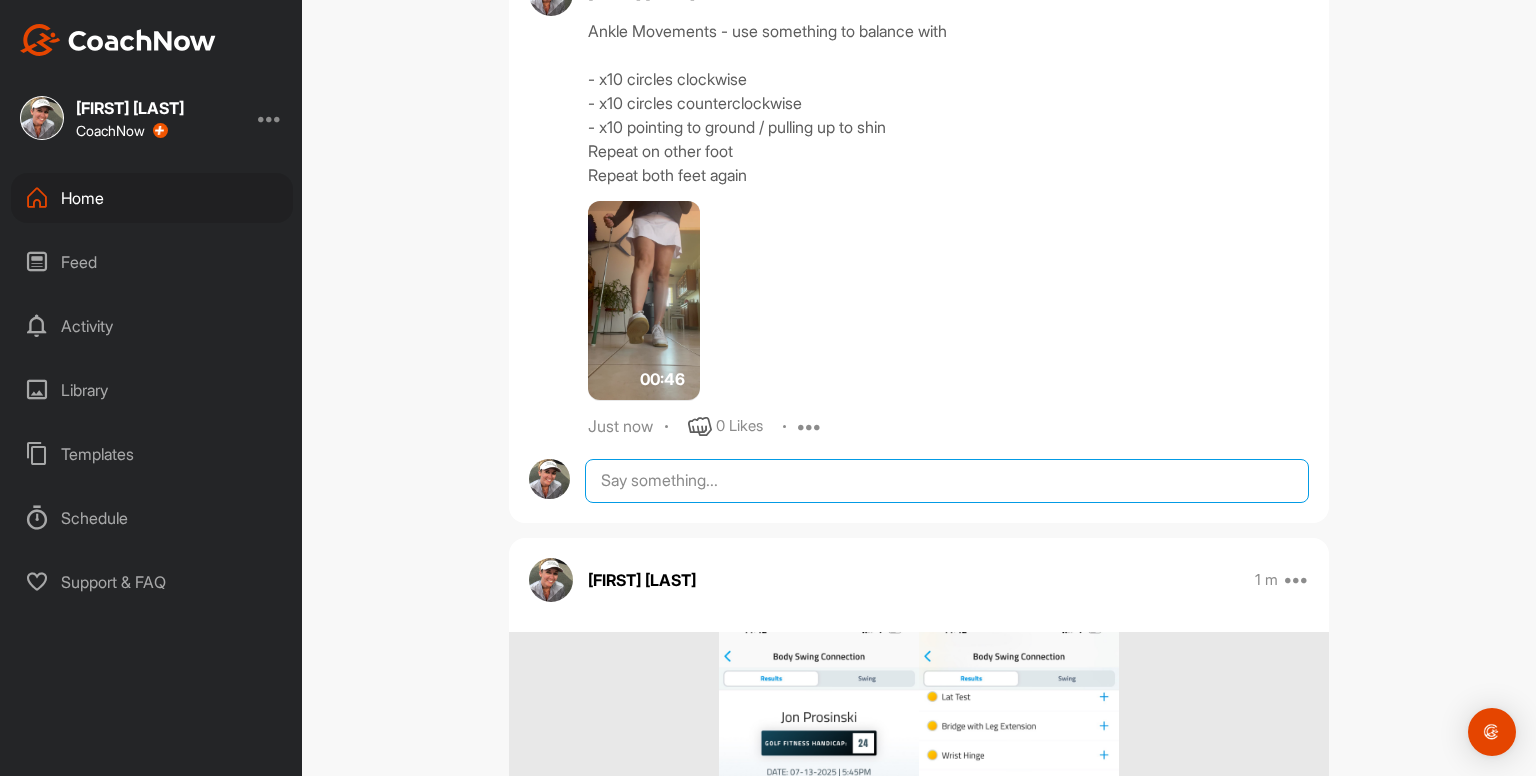 click at bounding box center (947, 481) 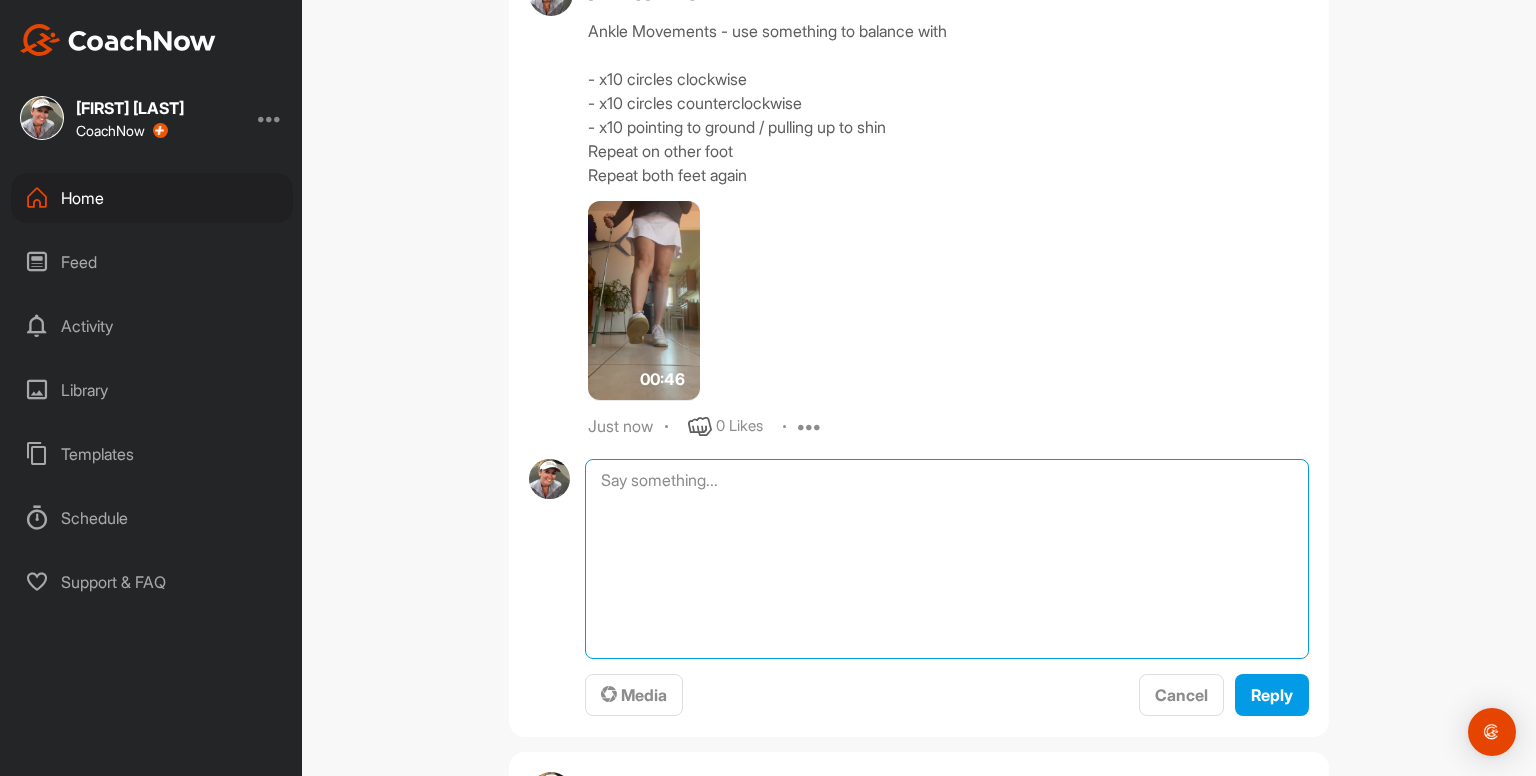 paste on "Ankle Inversion and Eversions
- x10 right foot
- 10 left foot
Repeat
00:18media
May 19
0 Likes
avatar
Kayleigh franklin
Ankle Movements - use something to balance with
- x10 circles clockwise
- x10 circles counterclockwise
- x10 pointing to ground / pulling up to shin
Repeat on other foot
Repeat both feet again
00:46media
May 19
0 Likes
avatar
Kayleigh franklin
Ankle Rocking - use something to balance with
- x10 rocking / heels up to toes up
Repeat" 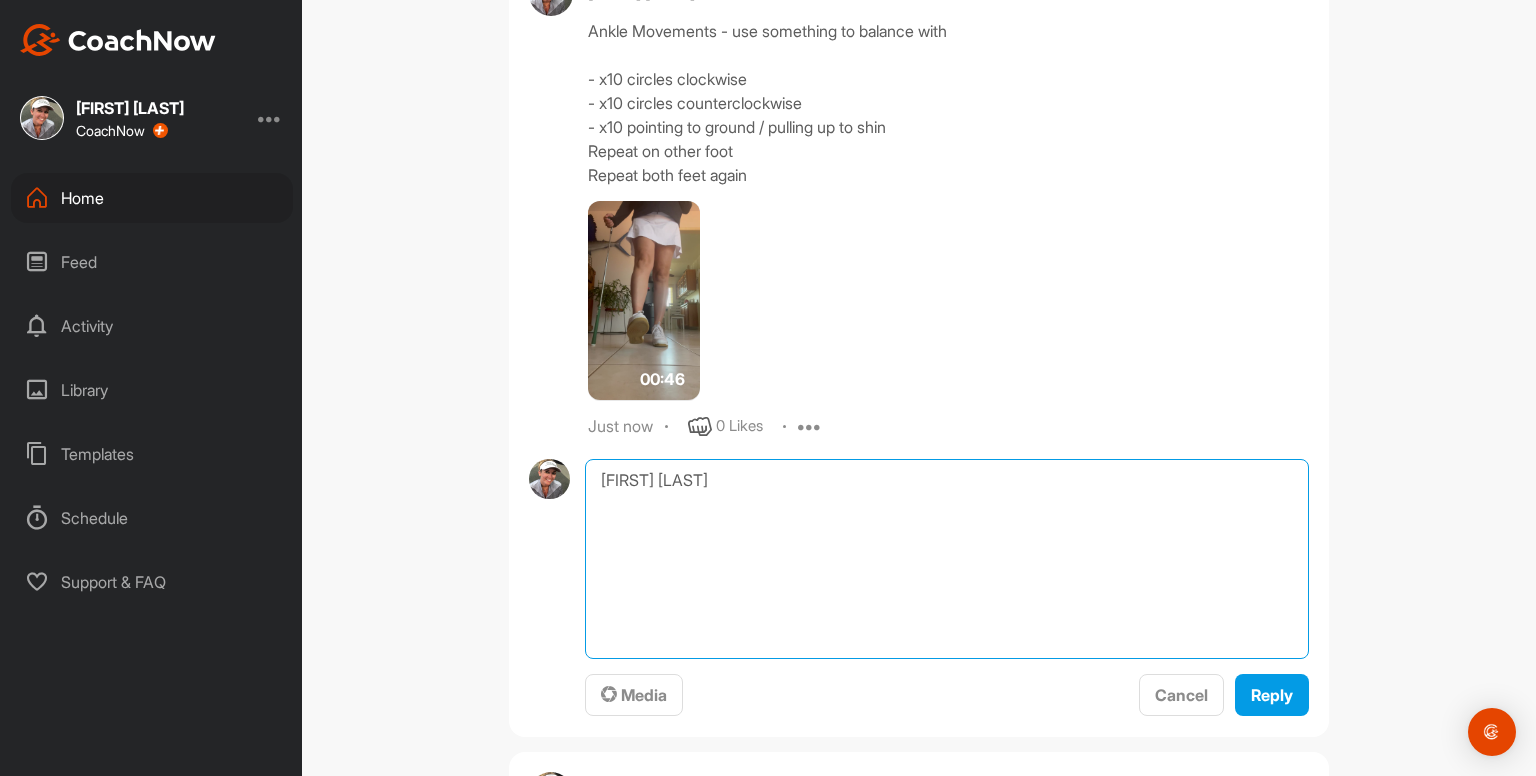 scroll, scrollTop: 0, scrollLeft: 0, axis: both 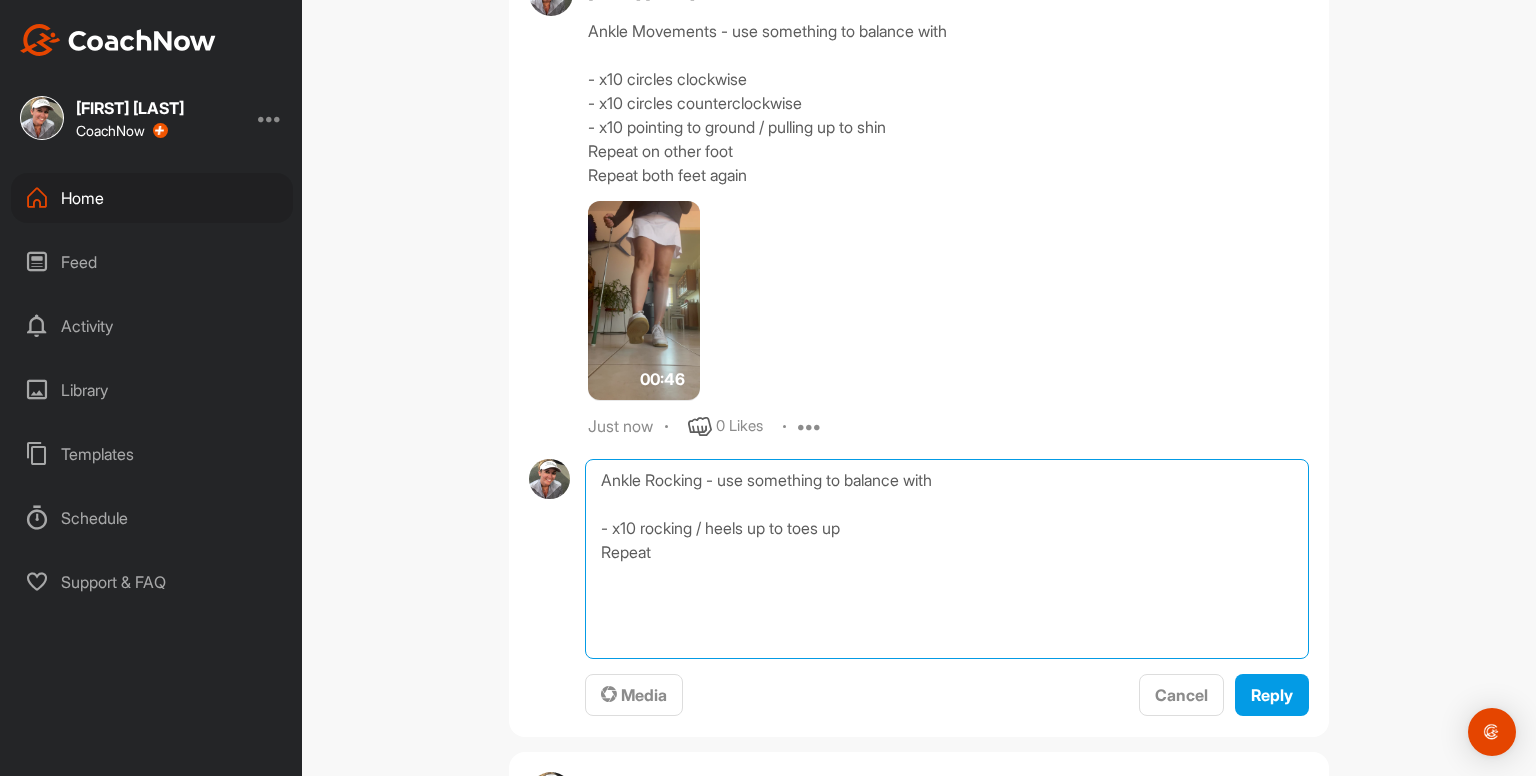 type on "Ankle Rocking - use something to balance with
- x10 rocking / heels up to toes up
Repeat" 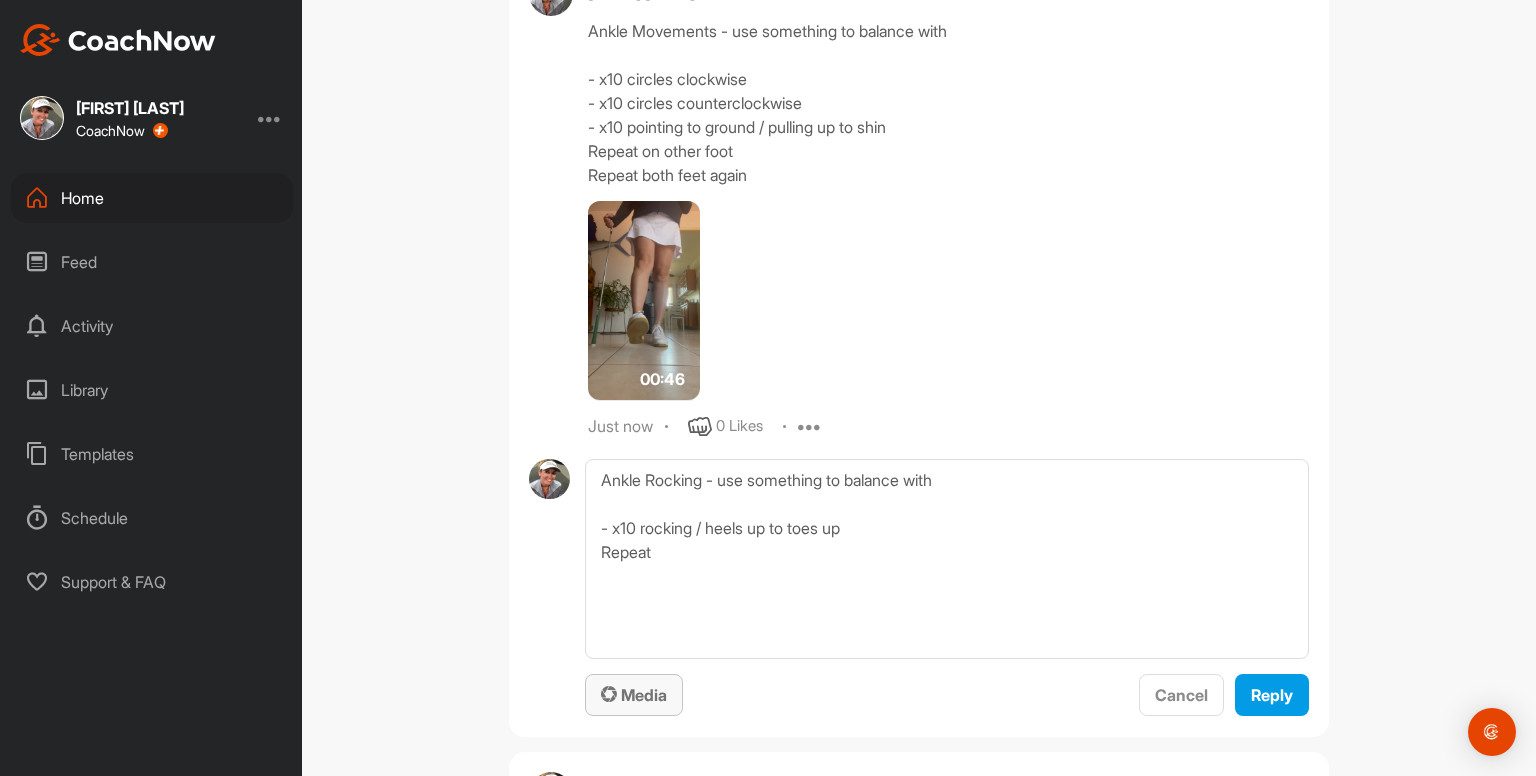 click on "Media" at bounding box center [634, 695] 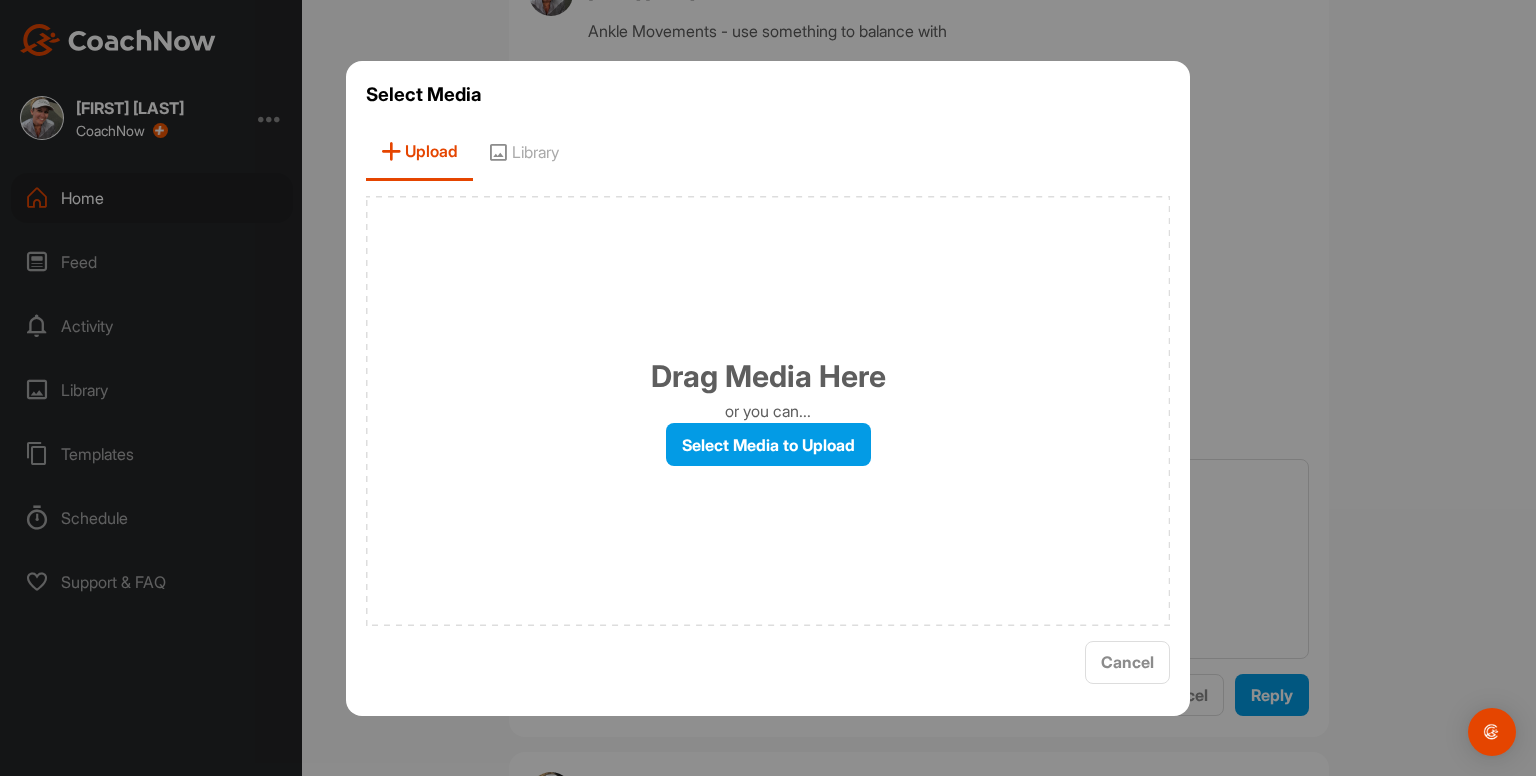 click on "Library" at bounding box center (523, 152) 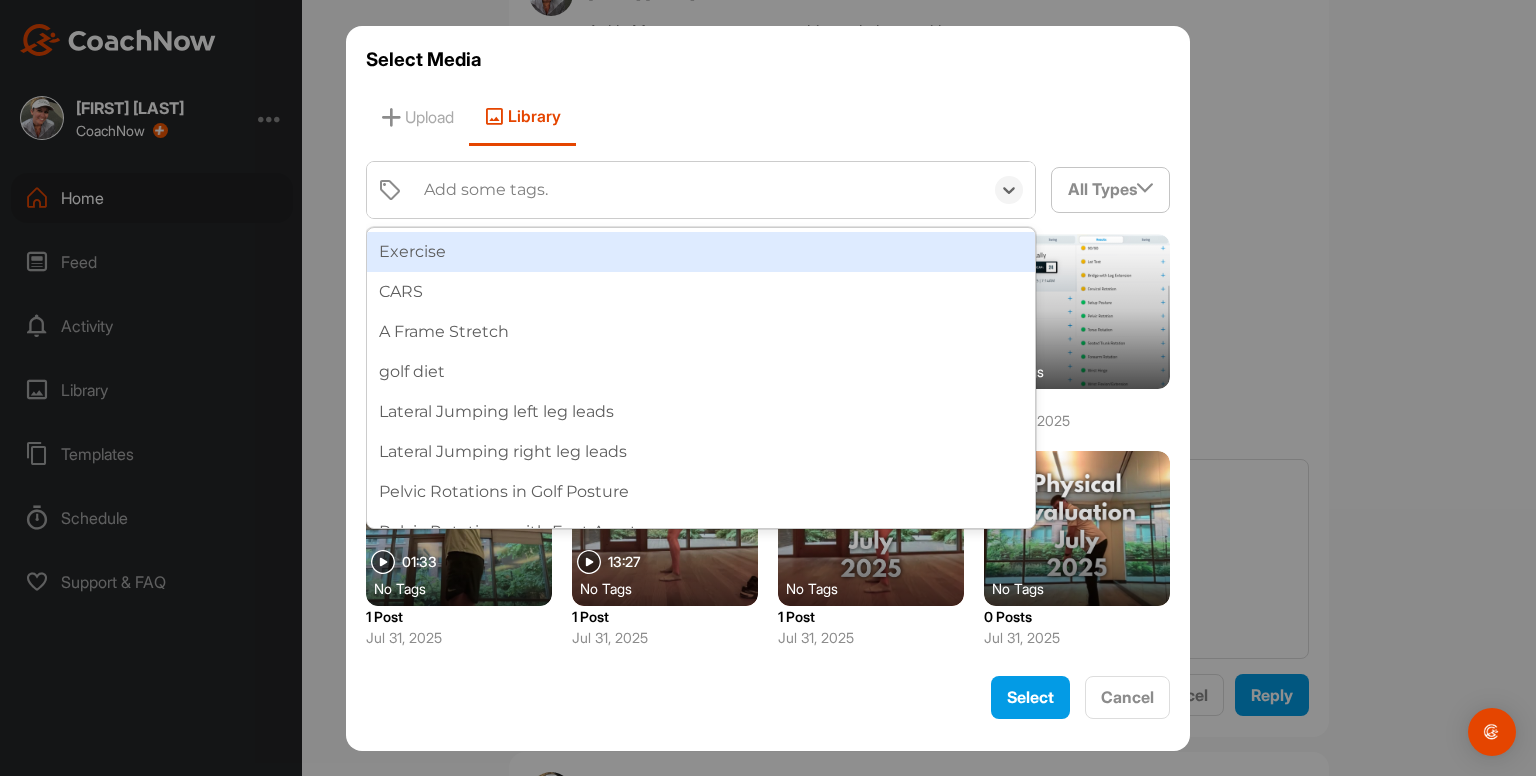 click on "Add some tags." at bounding box center (486, 190) 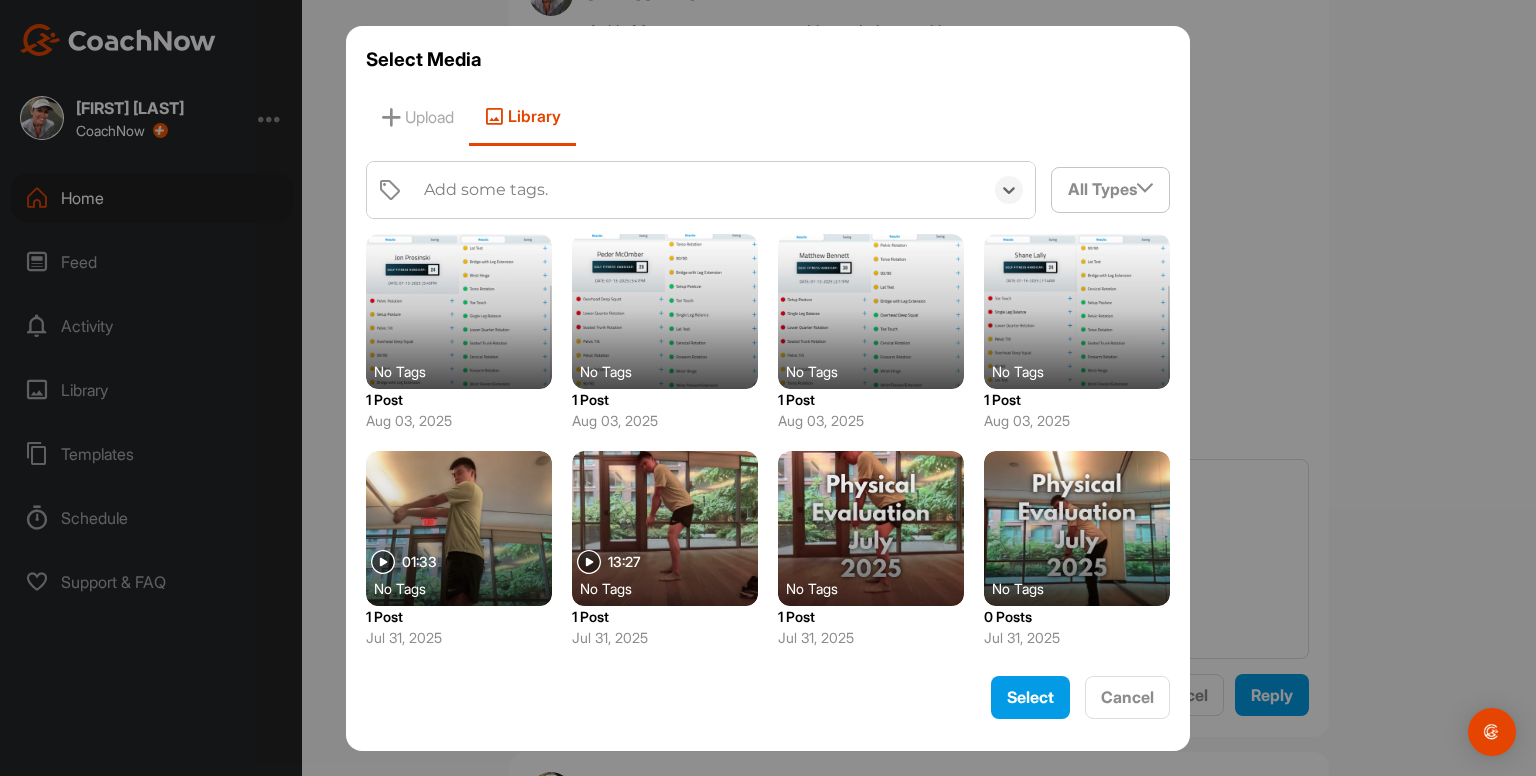 click on "Add some tags." at bounding box center [486, 190] 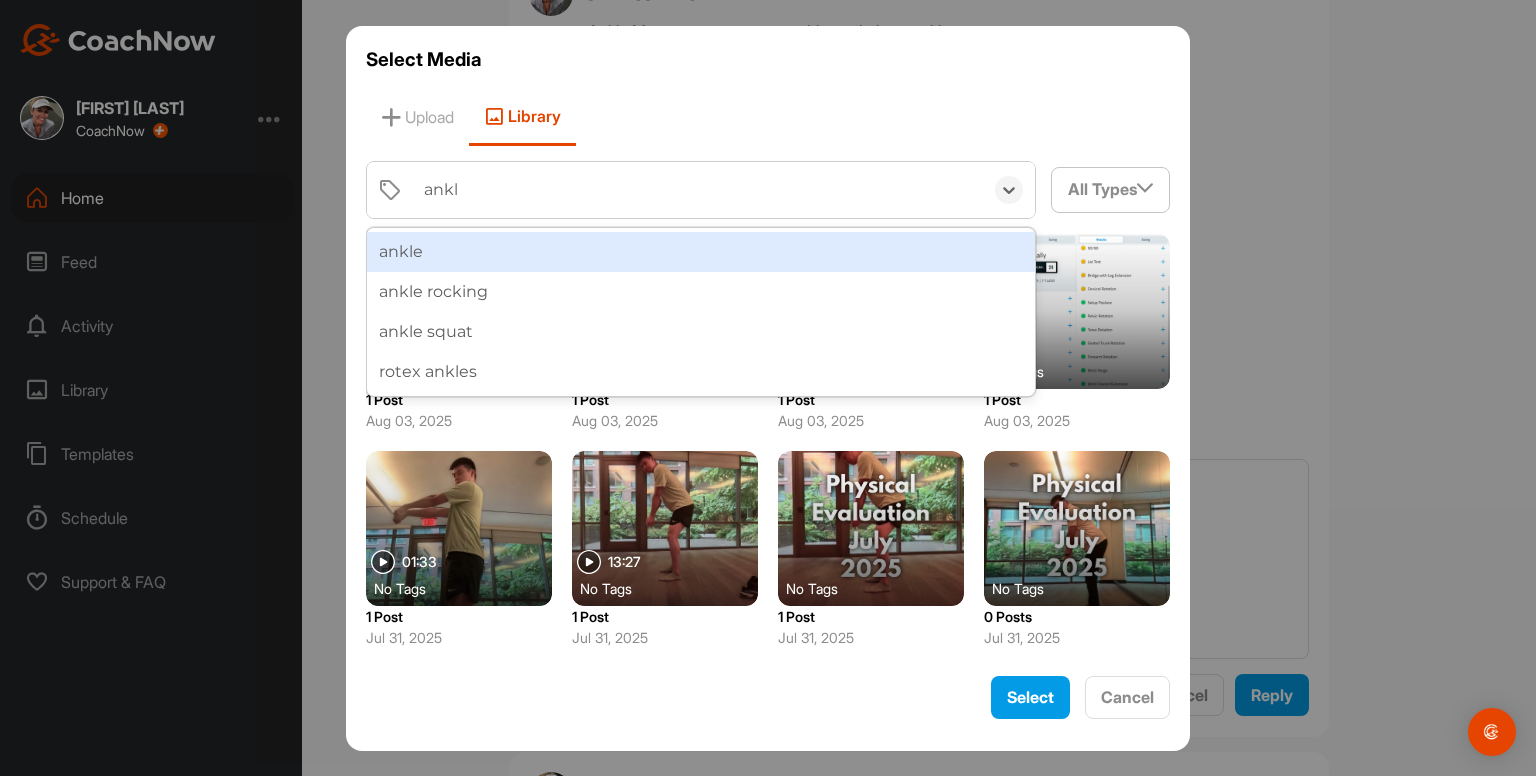 type on "ankle" 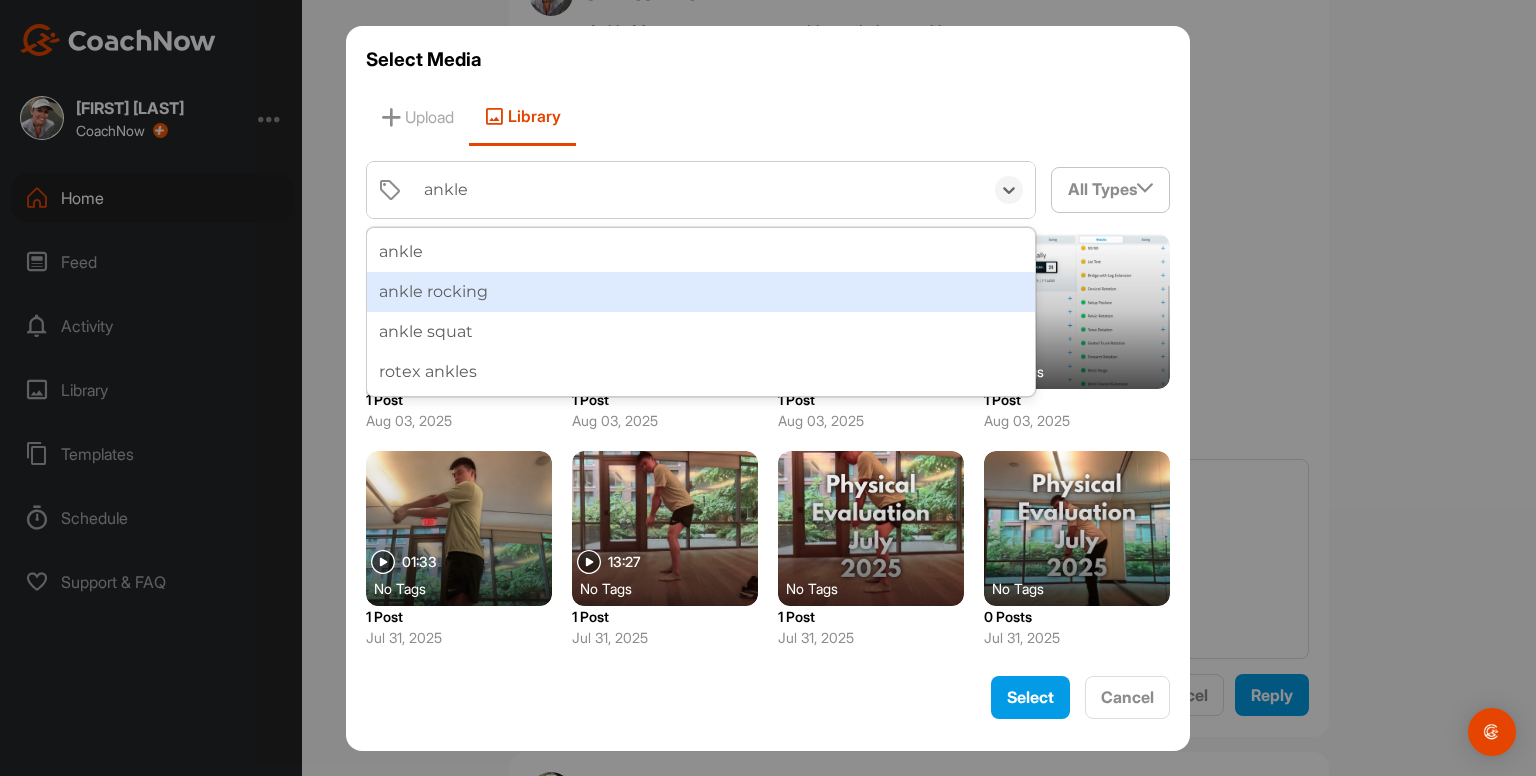 click on "ankle rocking" at bounding box center (701, 292) 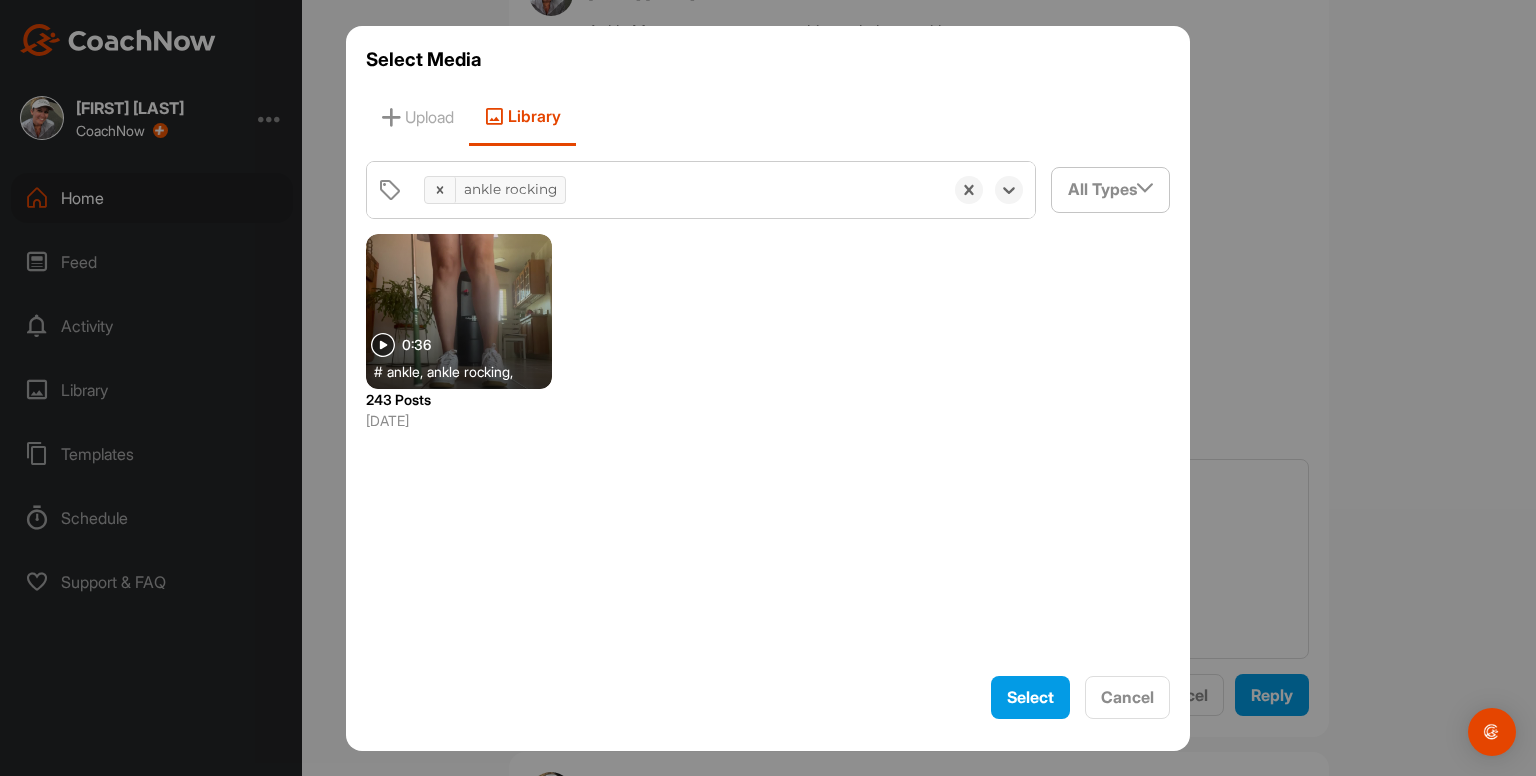 click at bounding box center (459, 311) 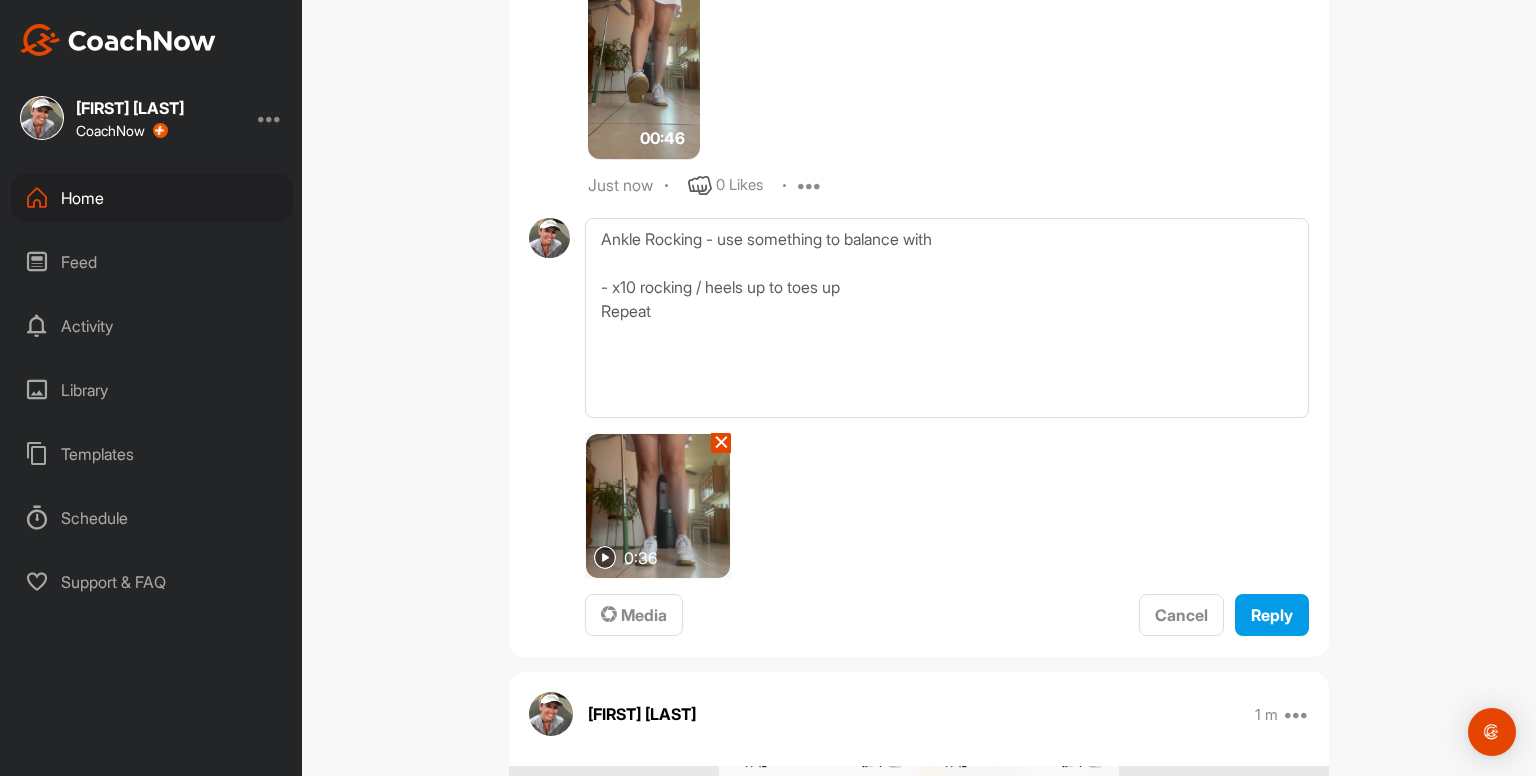 scroll, scrollTop: 1463, scrollLeft: 0, axis: vertical 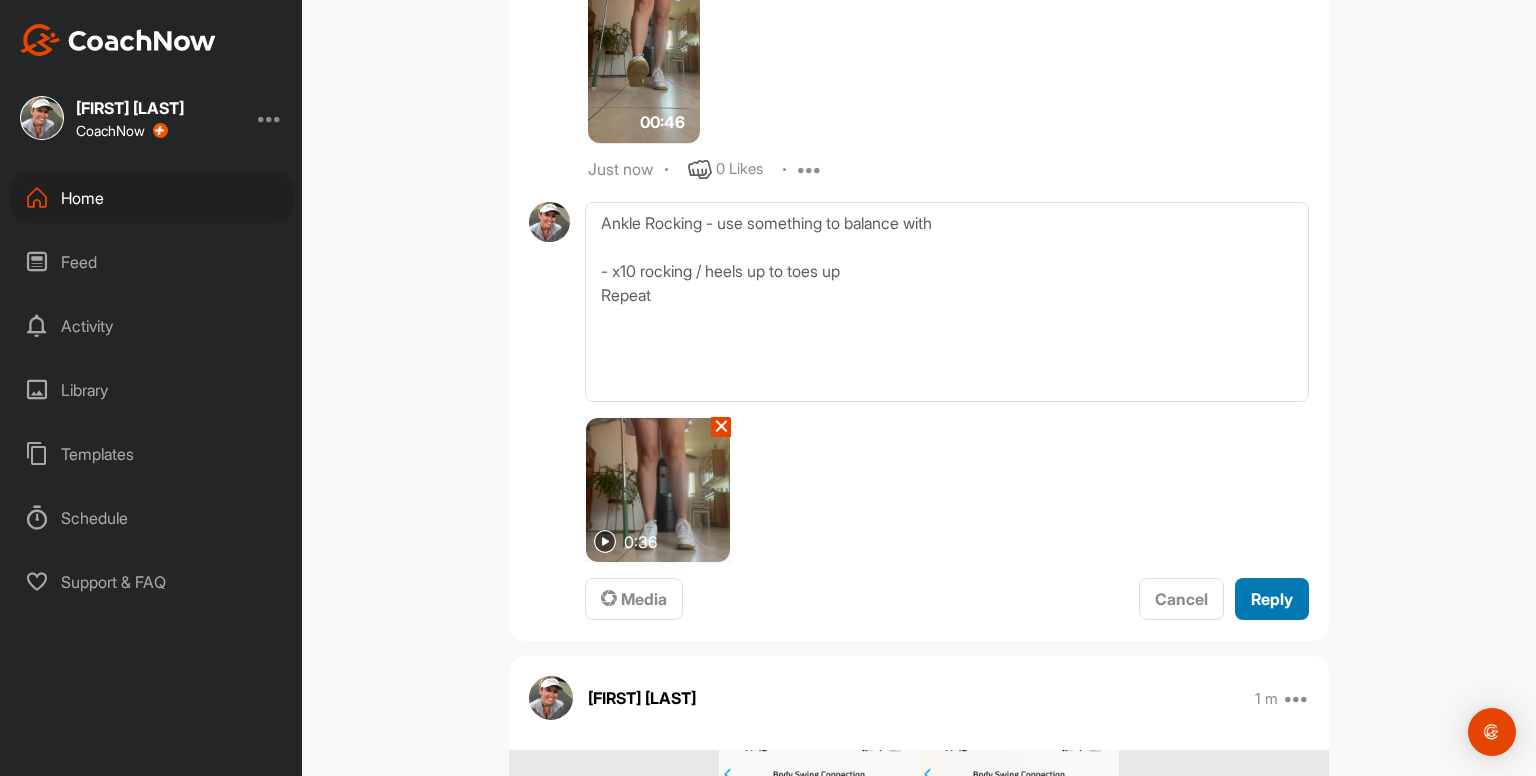 click on "Reply" at bounding box center [1272, 599] 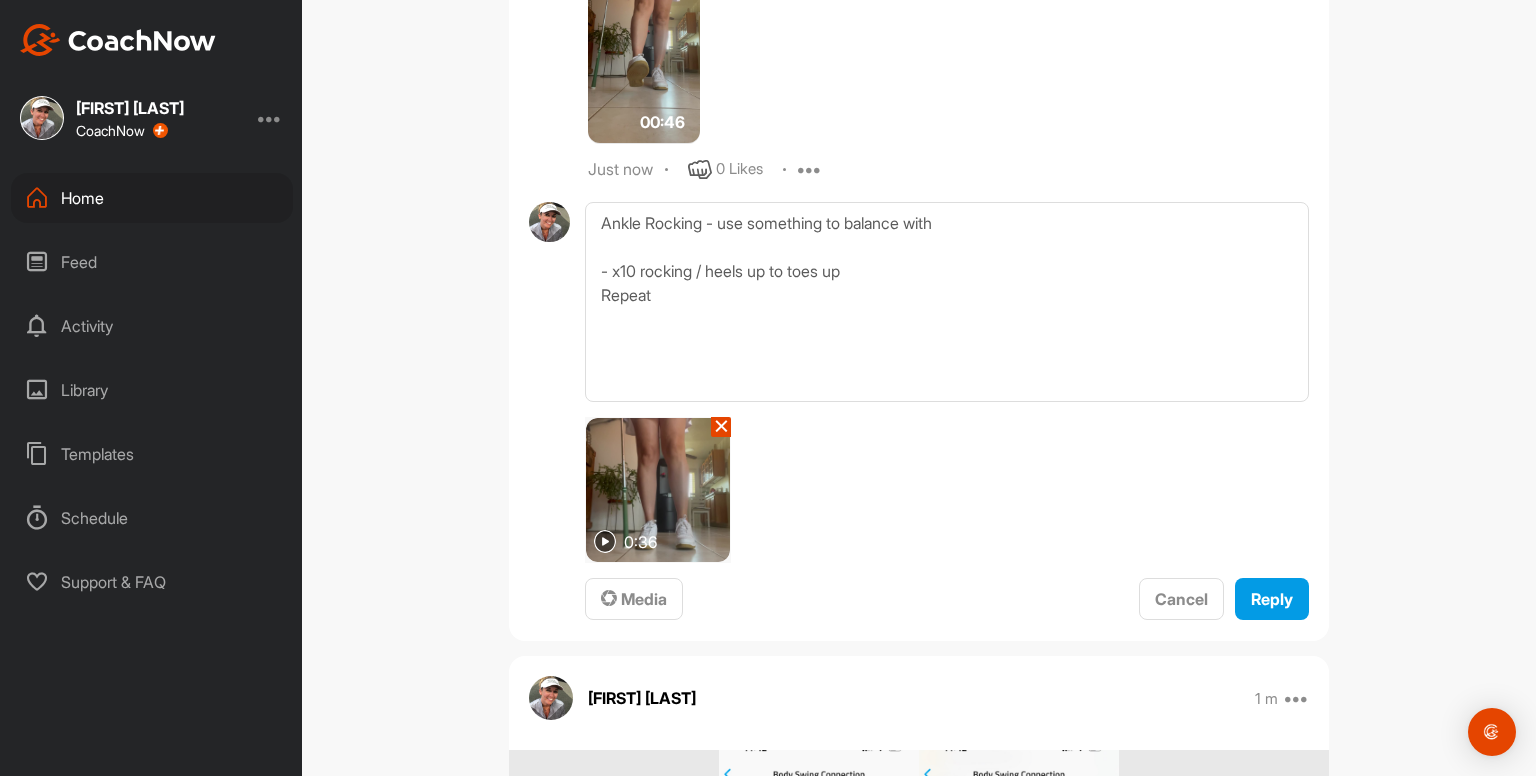 type 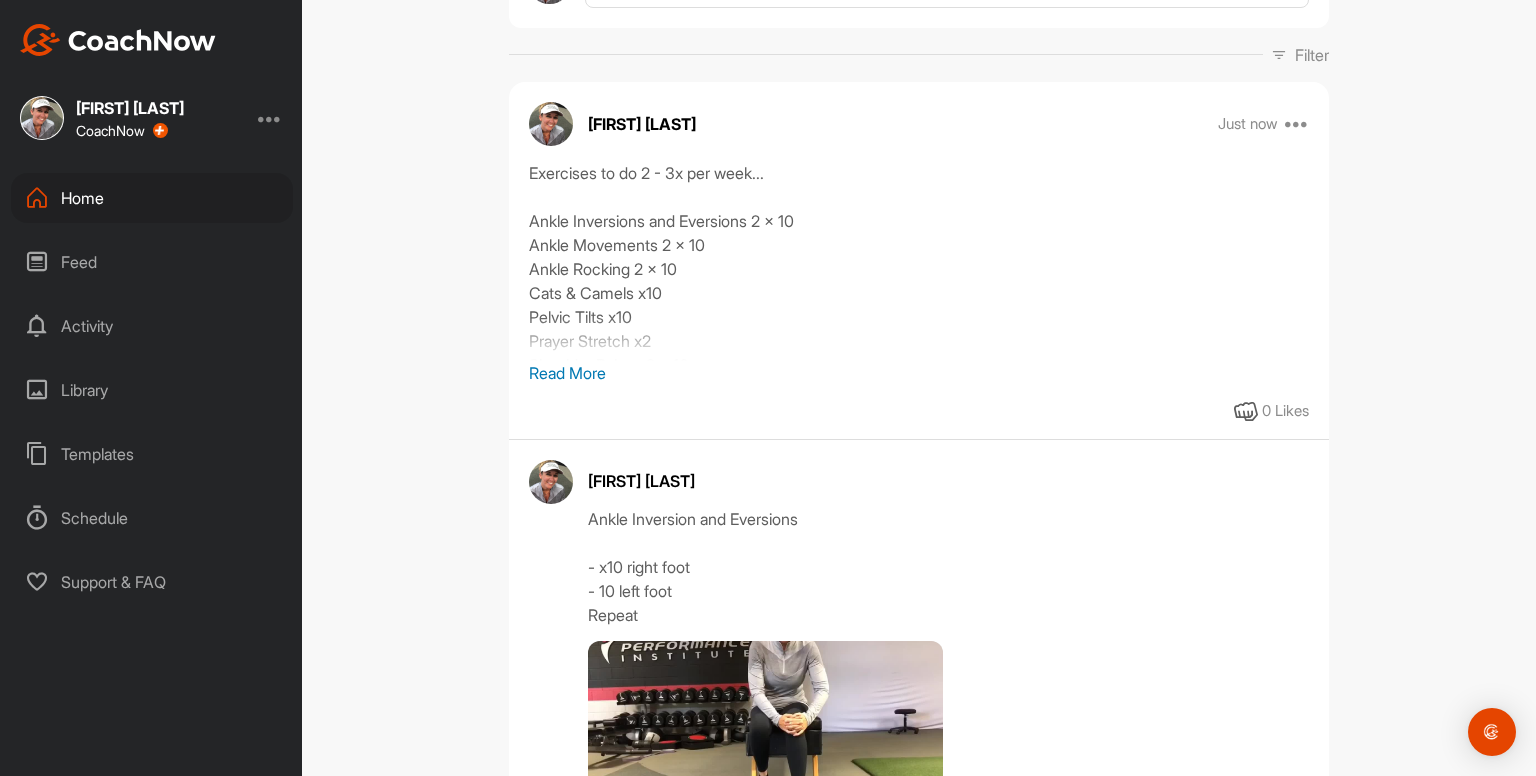 scroll, scrollTop: 282, scrollLeft: 0, axis: vertical 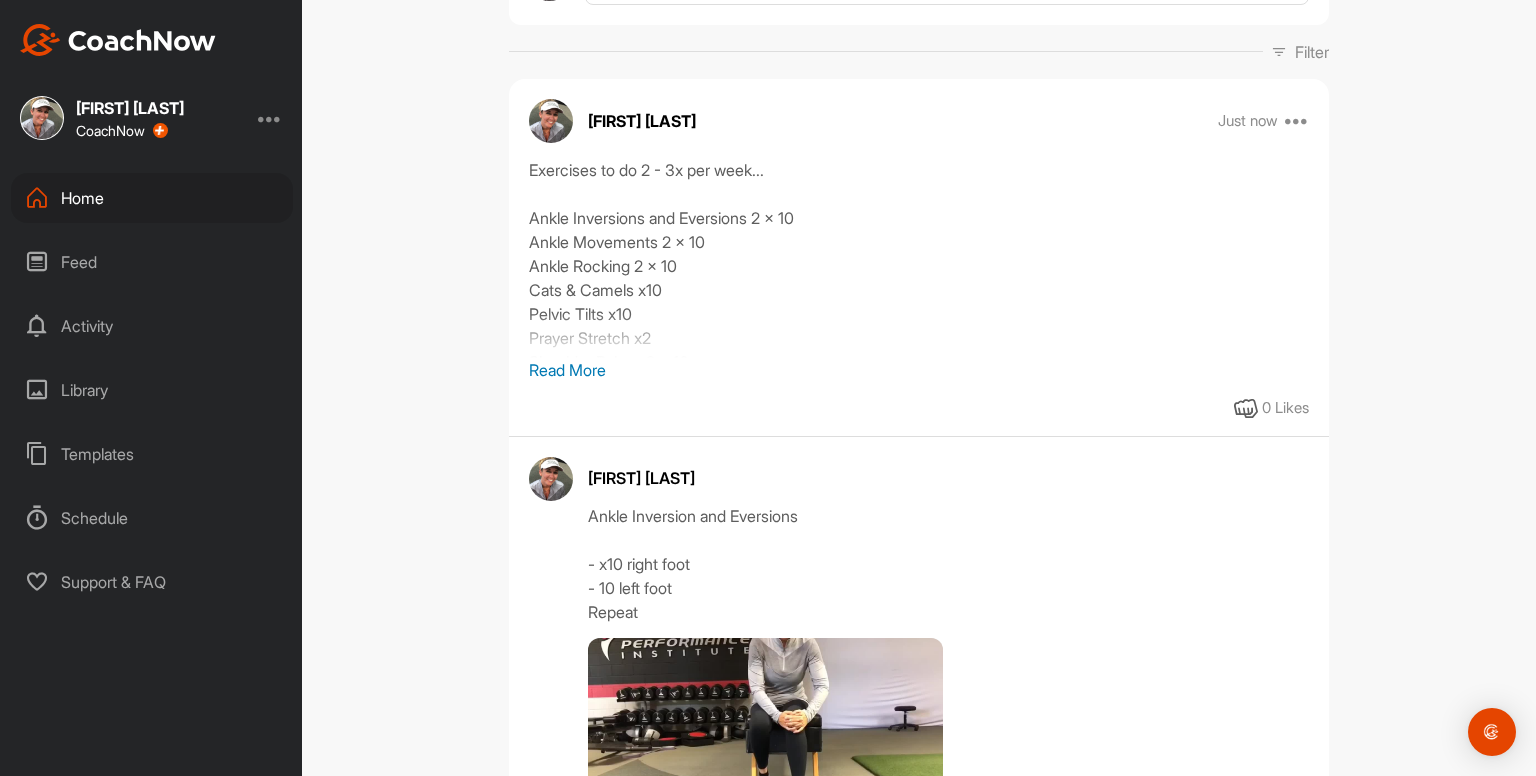 click on "Read More" at bounding box center (919, 370) 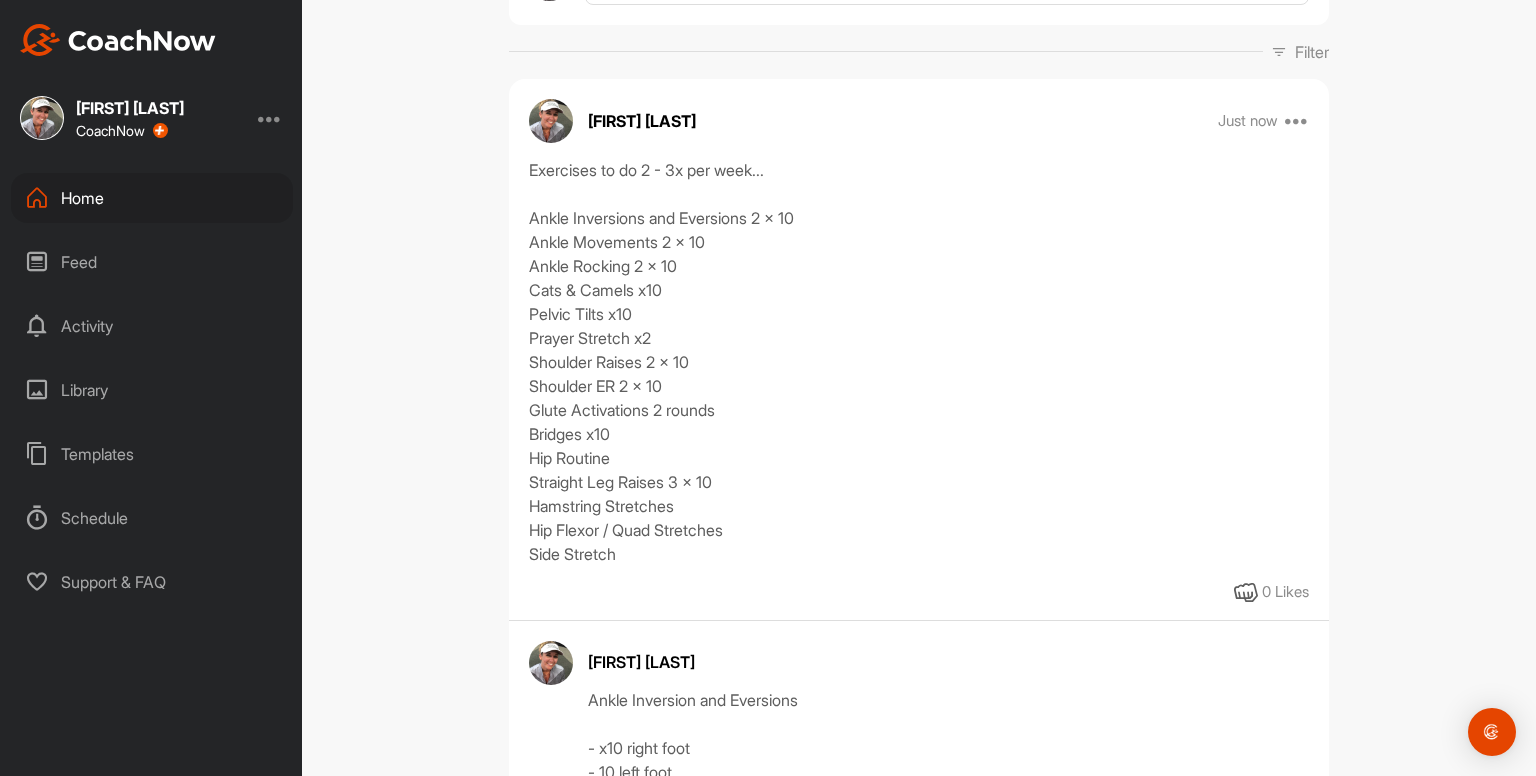 click at bounding box center (1297, 121) 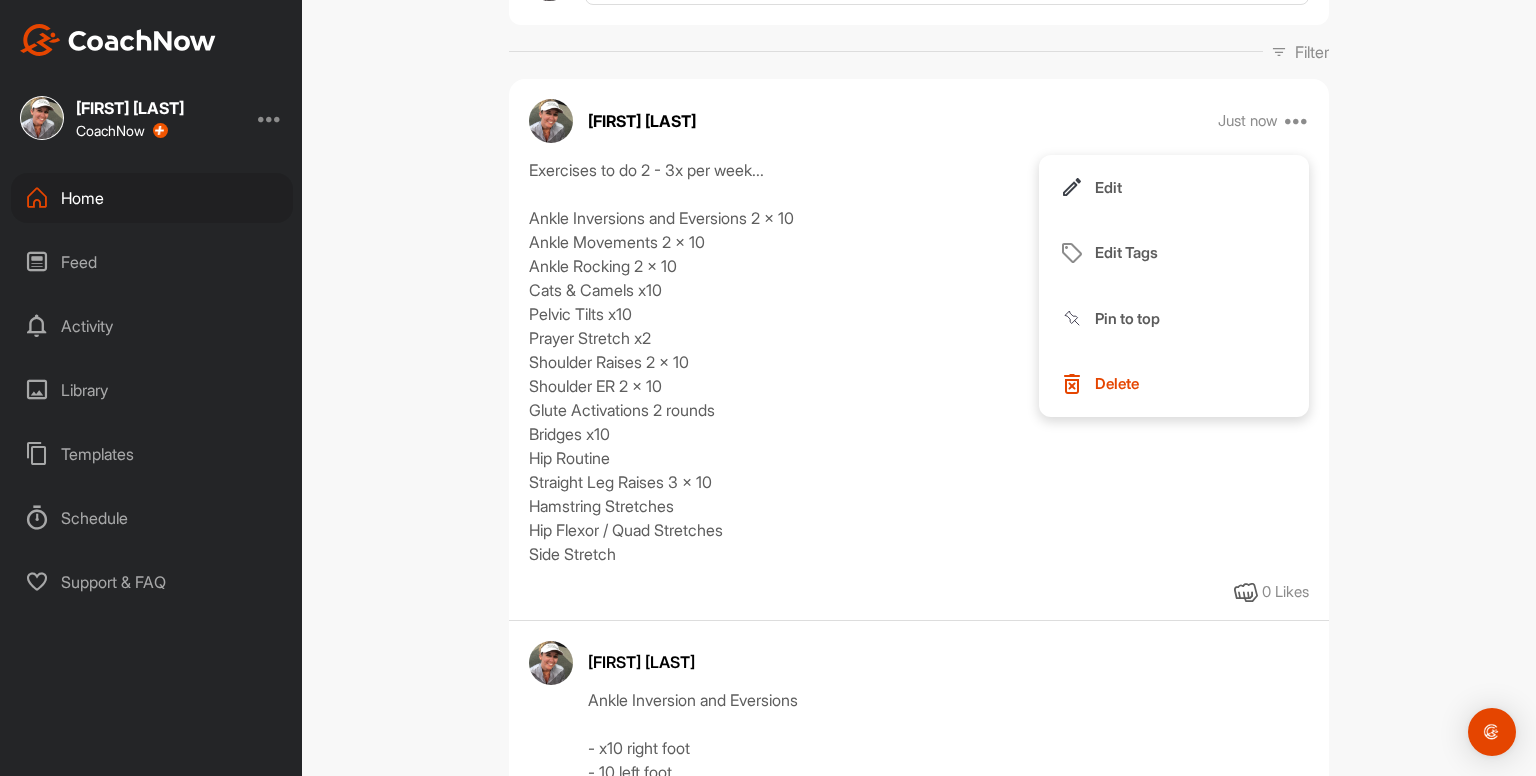 click on "Edit" at bounding box center (1174, 188) 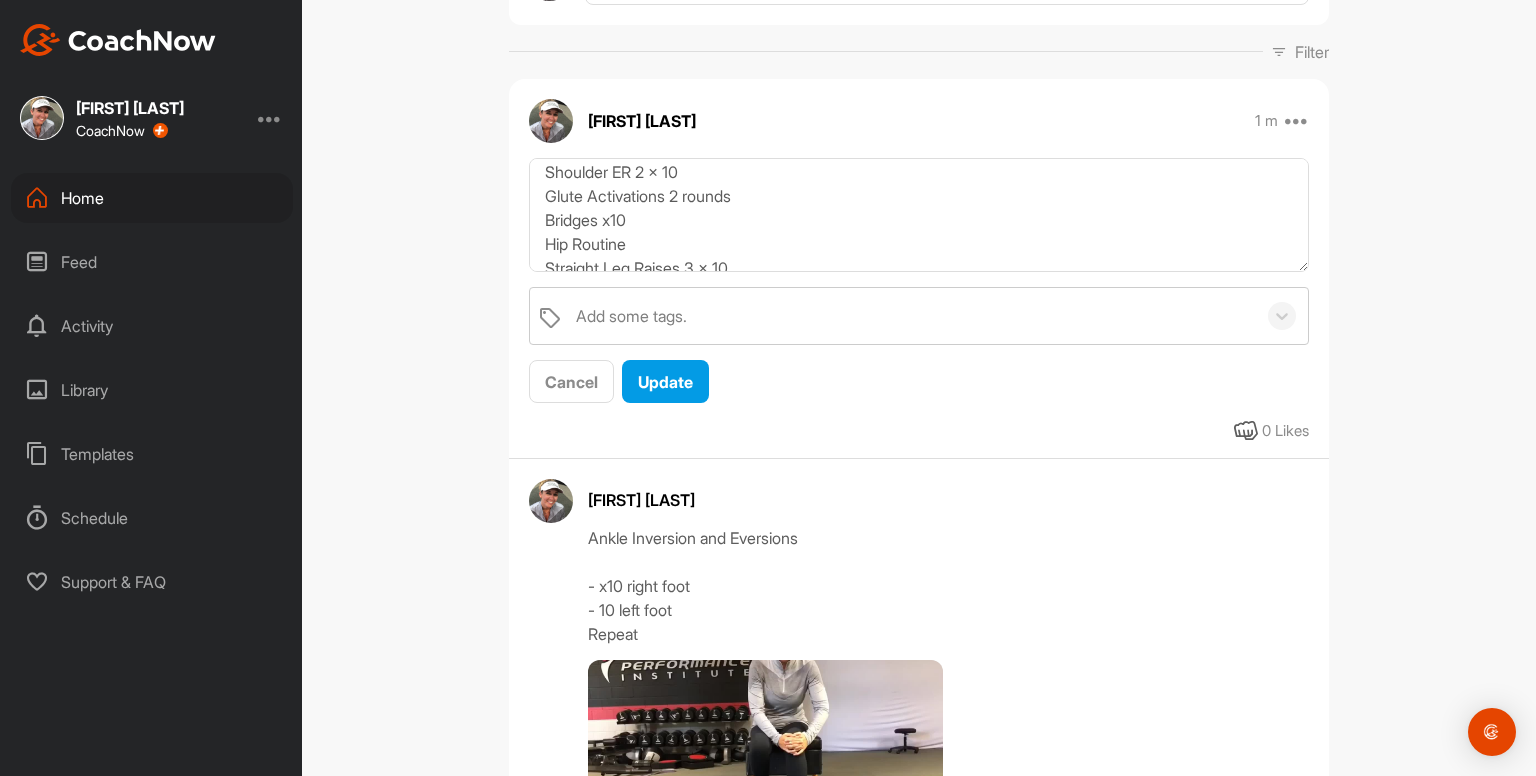 scroll, scrollTop: 228, scrollLeft: 0, axis: vertical 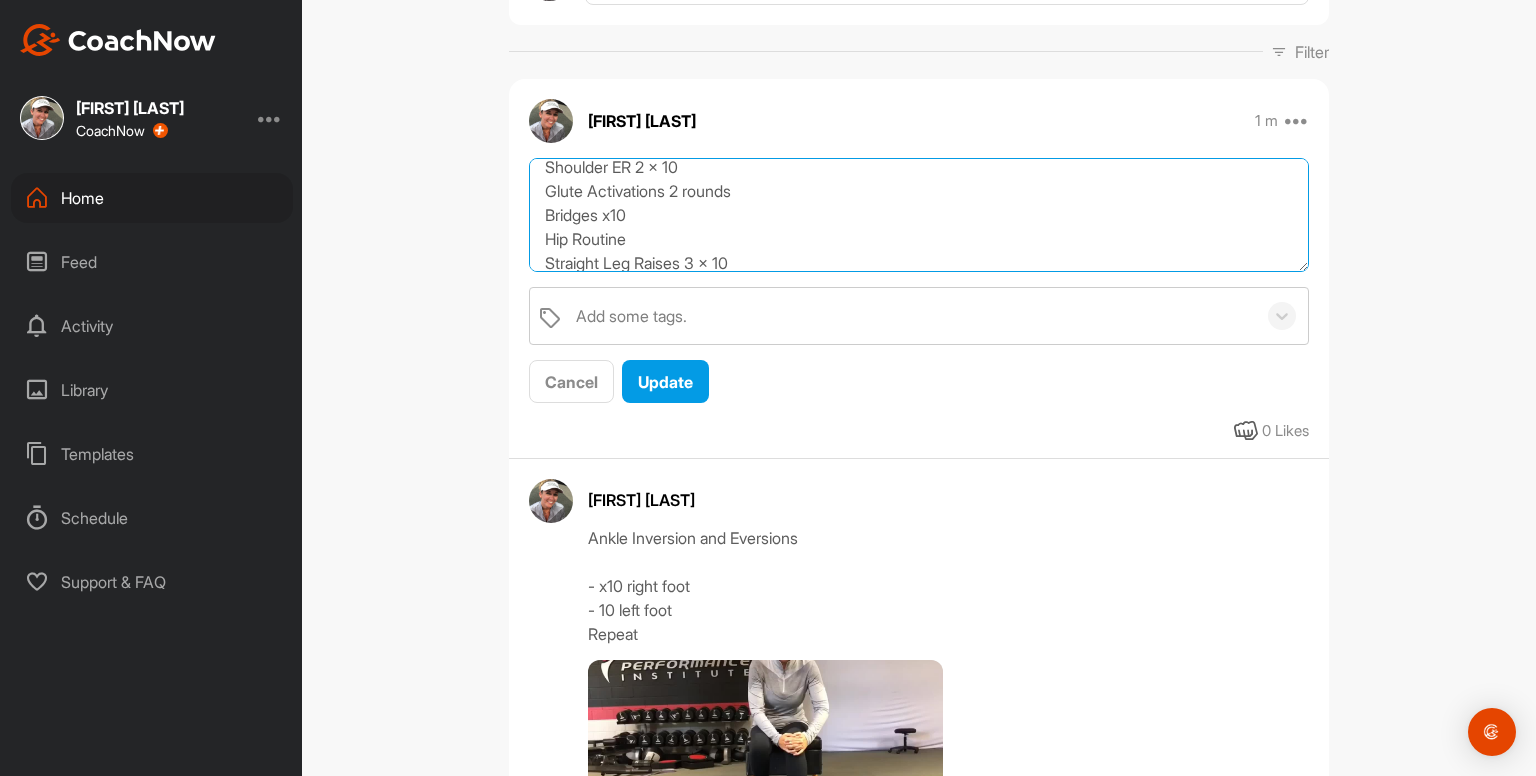 click on "Exercises to do 2 - 3x per week...
Ankle Inversions and Eversions 2 x 10
Ankle Movements 2 x 10
Ankle Rocking 2 x 10
Cats & Camels x10
Pelvic Tilts x10
Prayer Stretch x2
Shoulder Raises 2 x 10
Shoulder ER 2 x 10
Glute Activations x2 rounds
Bridges x10
Hip Routine
Straight Leg Raises 3 x 10
Hamstring Stretches
Hip Flexor / Quad Stretches
Side Stretch" at bounding box center [919, 215] 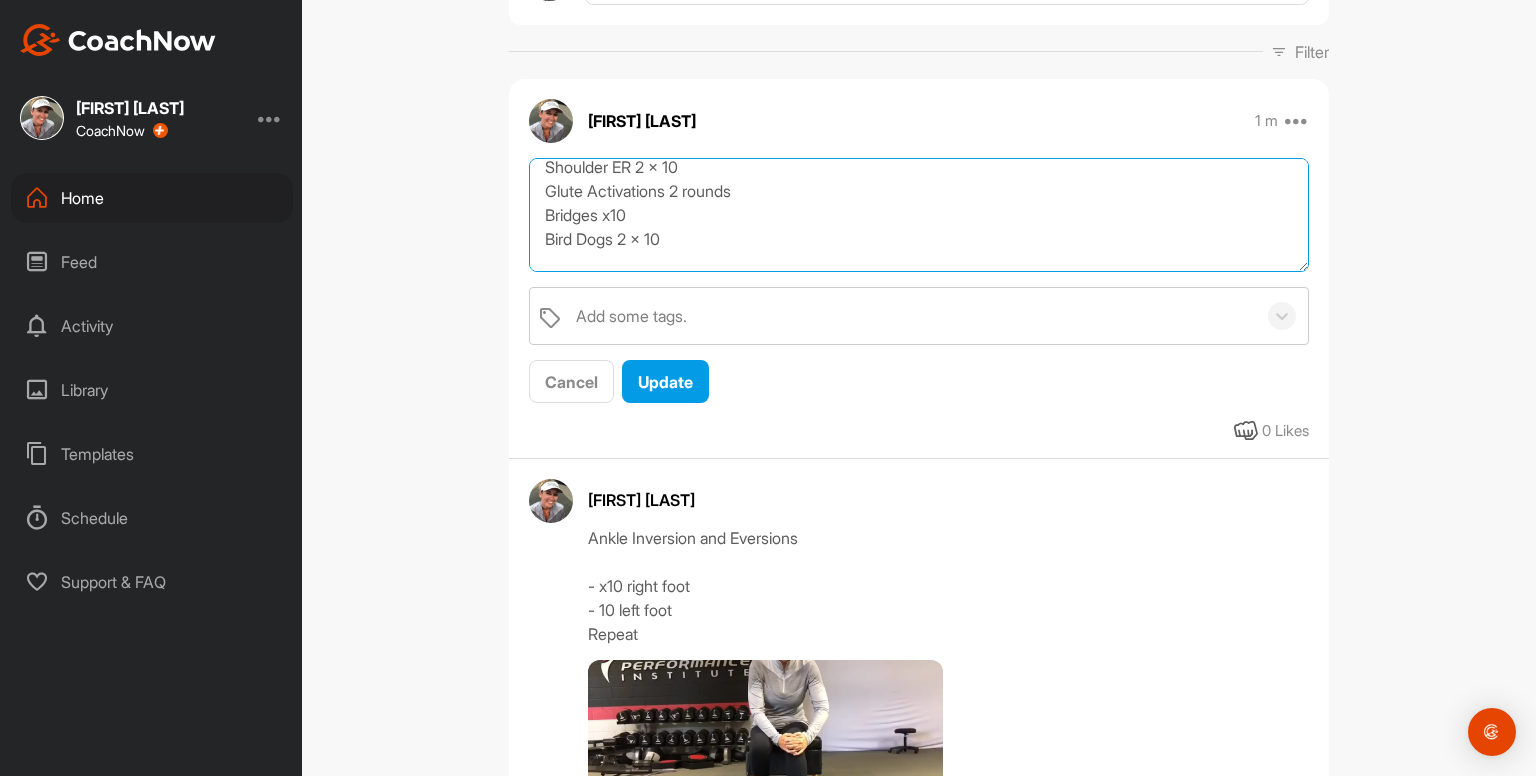 scroll, scrollTop: 229, scrollLeft: 0, axis: vertical 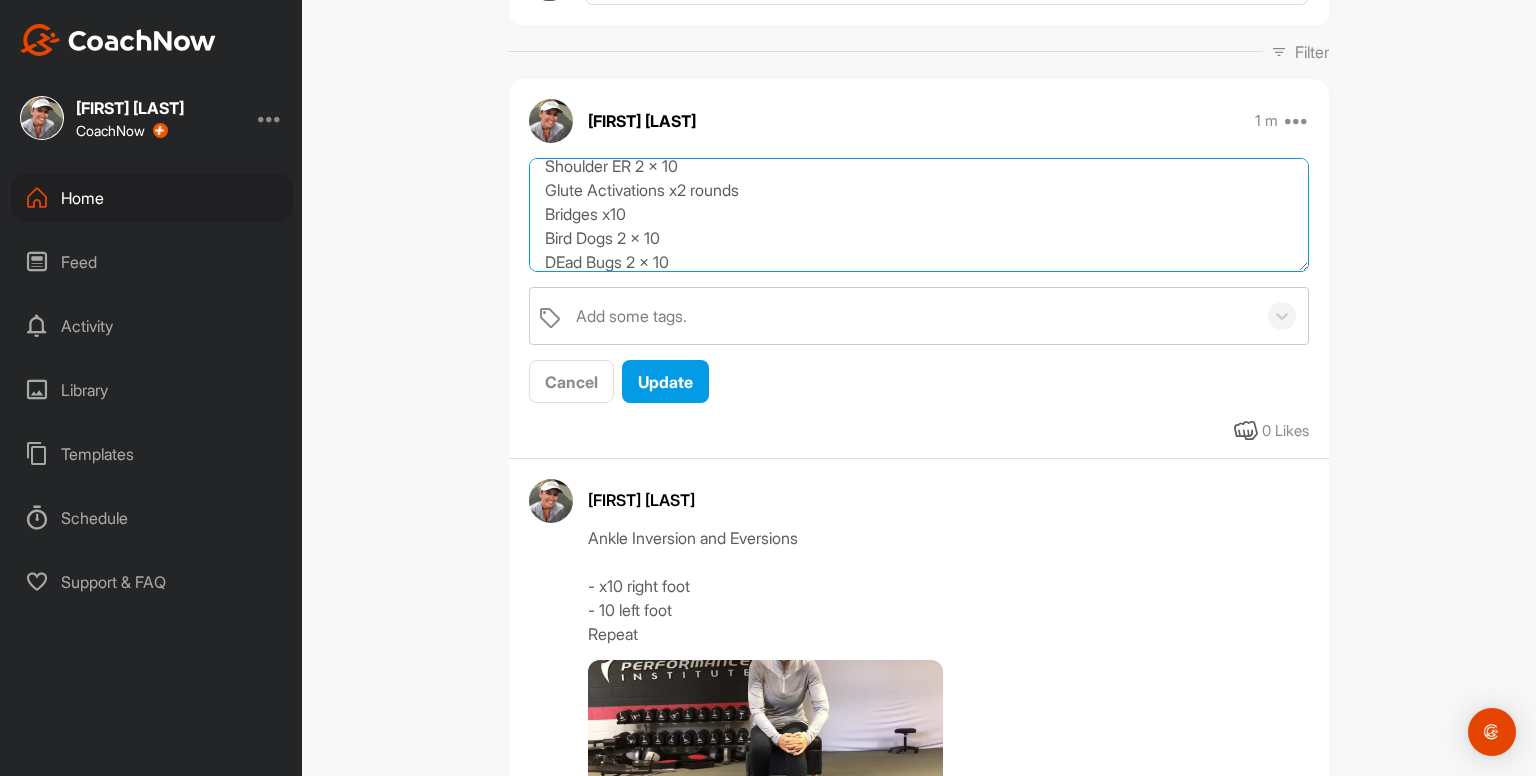 click on "Exercises to do 2 - 3x per week...
Ankle Inversions and Eversions 2 x 10
Ankle Movements 2 x 10
Ankle Rocking 2 x 10
Cats & Camels x10
Pelvic Tilts x10
Prayer Stretch x2
Shoulder Raises 2 x 10
Shoulder ER 2 x 10
Glute Activations x2 rounds
Bridges x10
Bird Dogs 2 x 10
DEad Bugs 2 x 10
Hip Routine
Straight Leg Raises 3 x 10
Hamstring Stretches
Hip Flexor / Quad Stretches
Side Stretch" at bounding box center [919, 215] 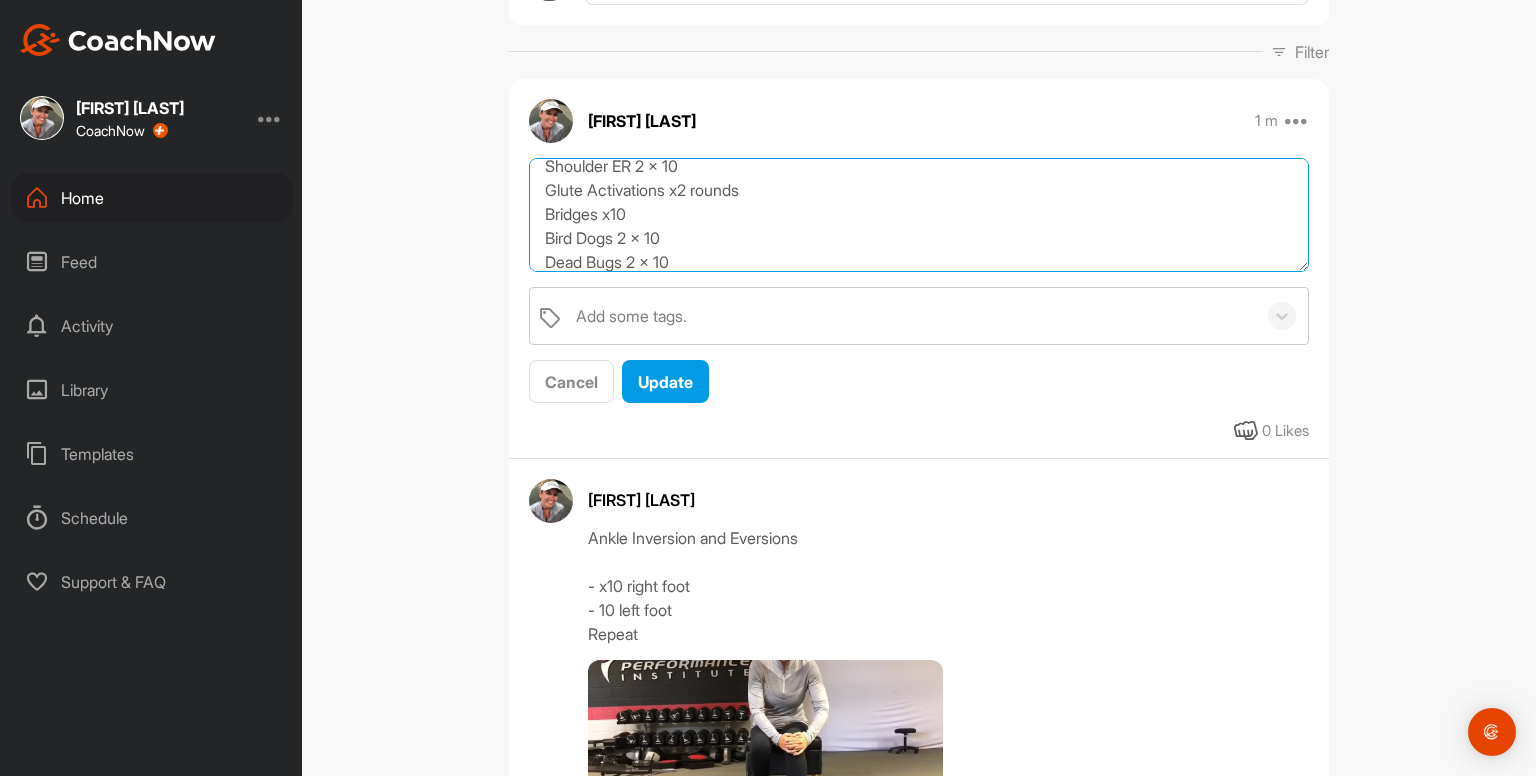 type on "Exercises to do 2 - 3x per week...
Ankle Inversions and Eversions 2 x 10
Ankle Movements 2 x 10
Ankle Rocking 2 x 10
Cats & Camels x10
Pelvic Tilts x10
Prayer Stretch x2
Shoulder Raises 2 x 10
Shoulder ER 2 x 10
Glute Activations x2 rounds
Bridges x10
Bird Dogs 2 x 10
Dead Bugs 2 x 10
Hip Routine
Straight Leg Raises 3 x 10
Hamstring Stretches
Hip Flexor / Quad Stretches
Side Stretch" 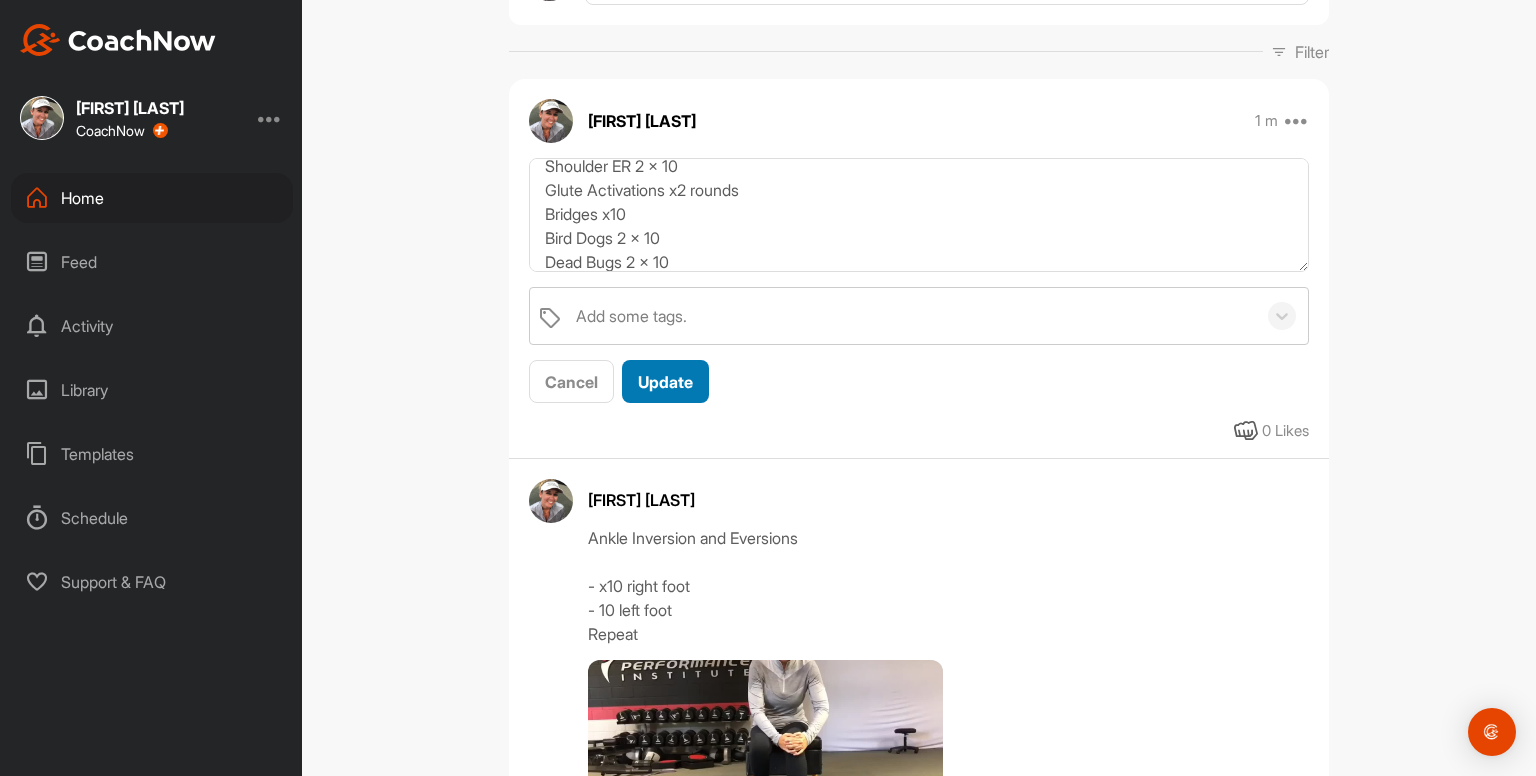 click on "Update" at bounding box center (665, 382) 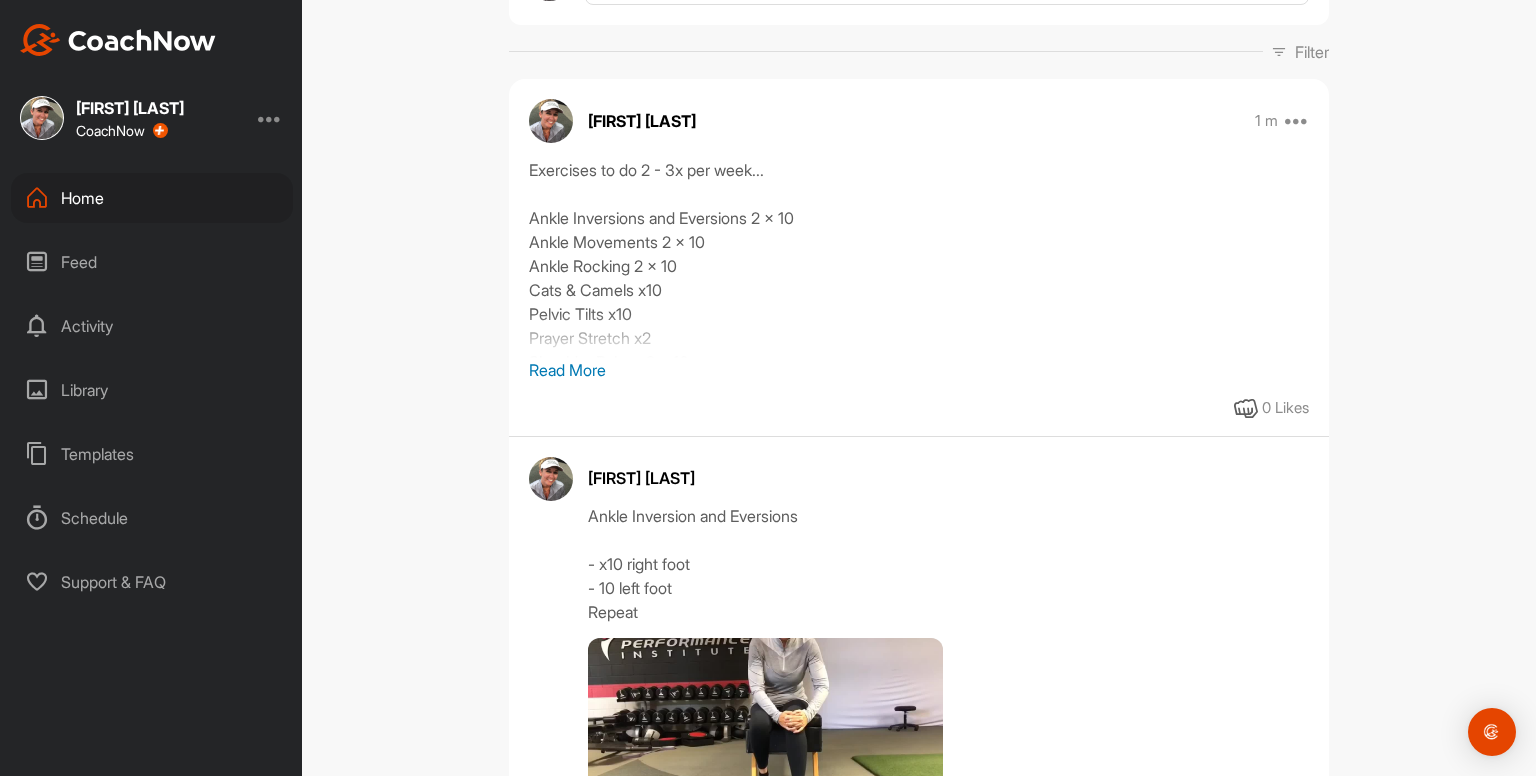click on "Exercises to do 2 - 3x per week...
Ankle Inversions and Eversions 2 x 10
Ankle Movements 2 x 10
Ankle Rocking 2 x 10
Cats & Camels x10
Pelvic Tilts x10
Prayer Stretch x2
Shoulder Raises 2 x 10
Shoulder ER 2 x 10
Glute Activations x2 rounds
Bridges x10
Bird Dogs 2 x 10
Dead Bugs 2 x 10
Hip Routine
Straight Leg Raises 3 x 10
Hamstring Stretches
Hip Flexor / Quad Stretches
Side Stretch Read More 0 Likes" at bounding box center (919, 289) 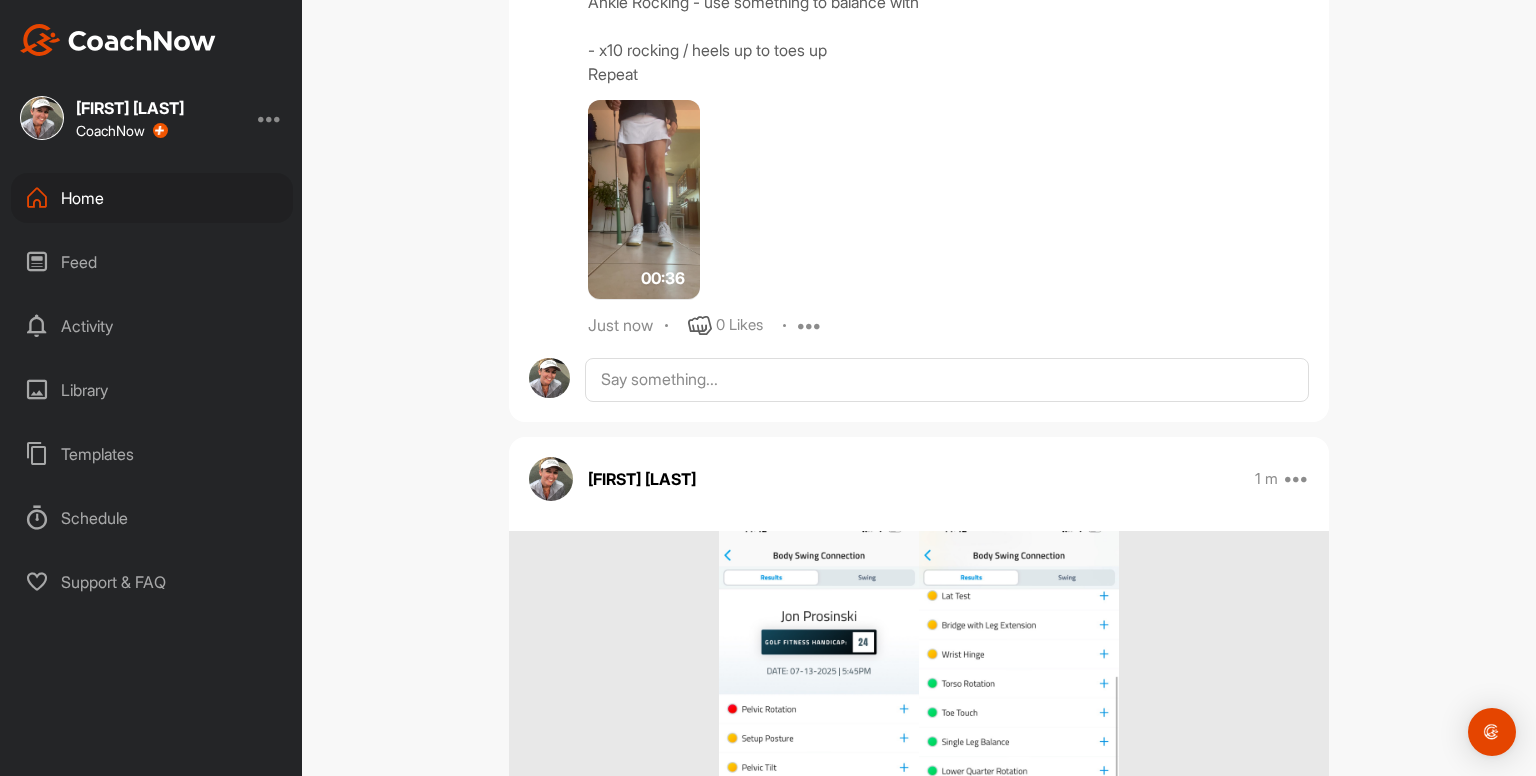 scroll, scrollTop: 1708, scrollLeft: 0, axis: vertical 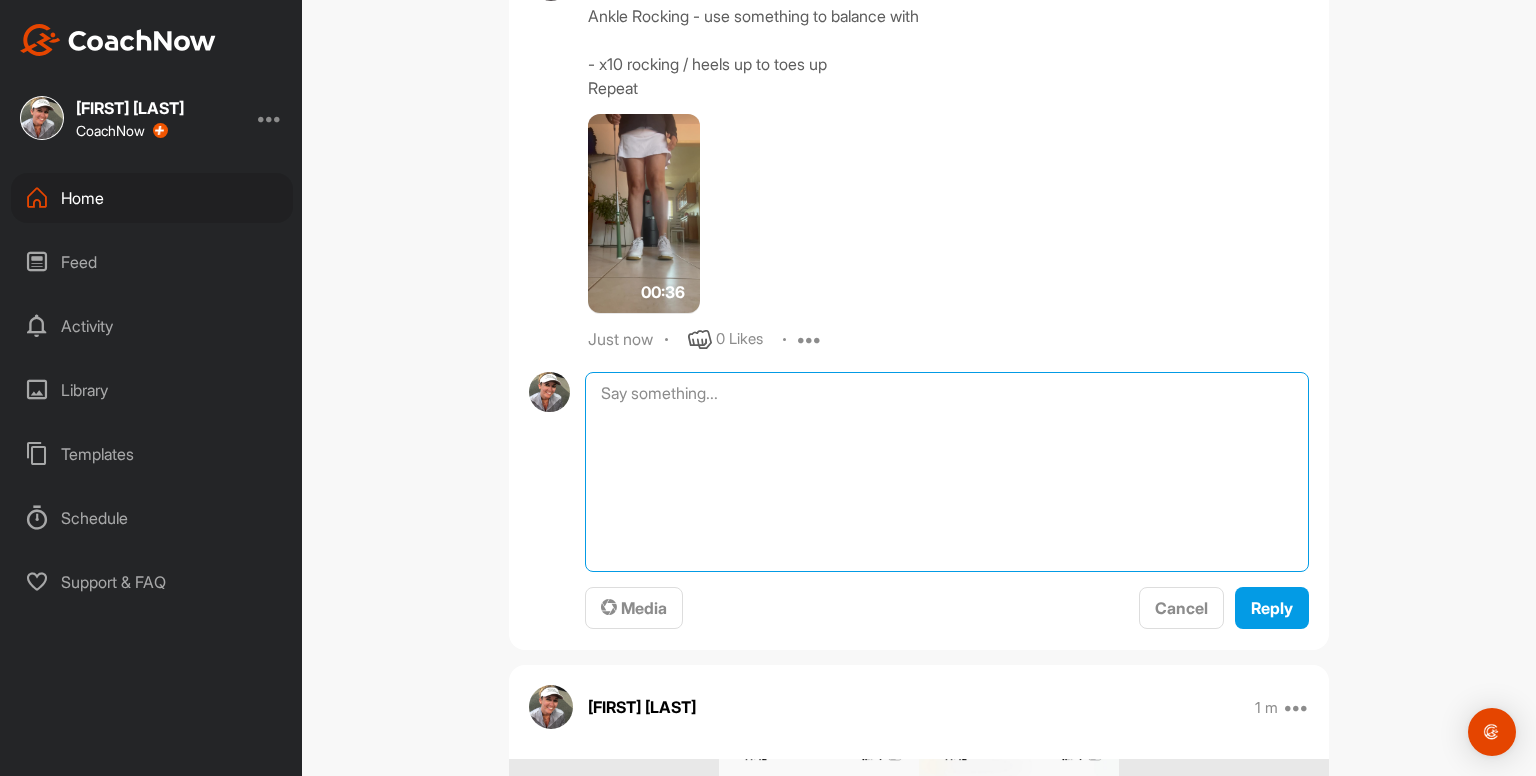 click at bounding box center [947, 472] 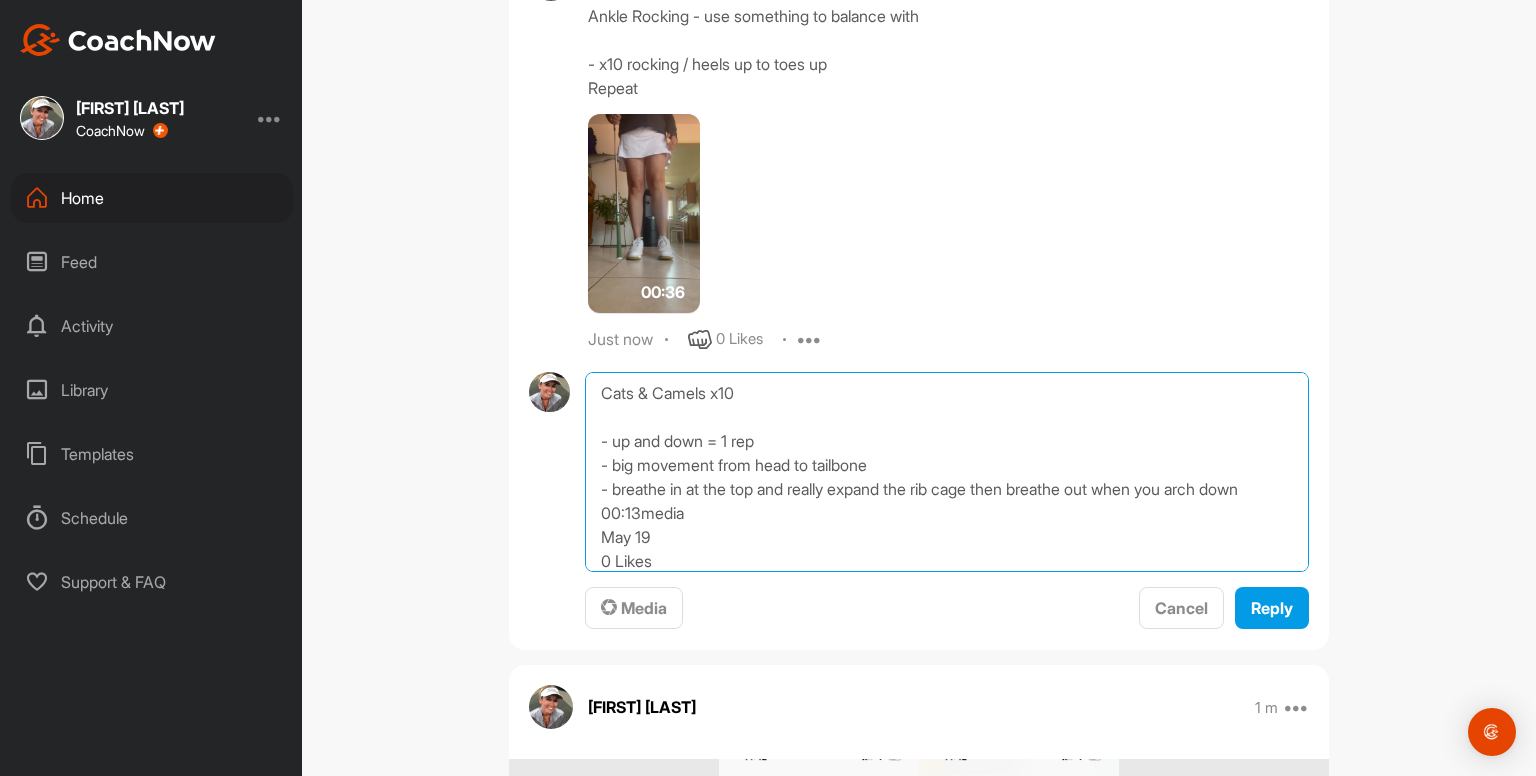 scroll, scrollTop: 178, scrollLeft: 0, axis: vertical 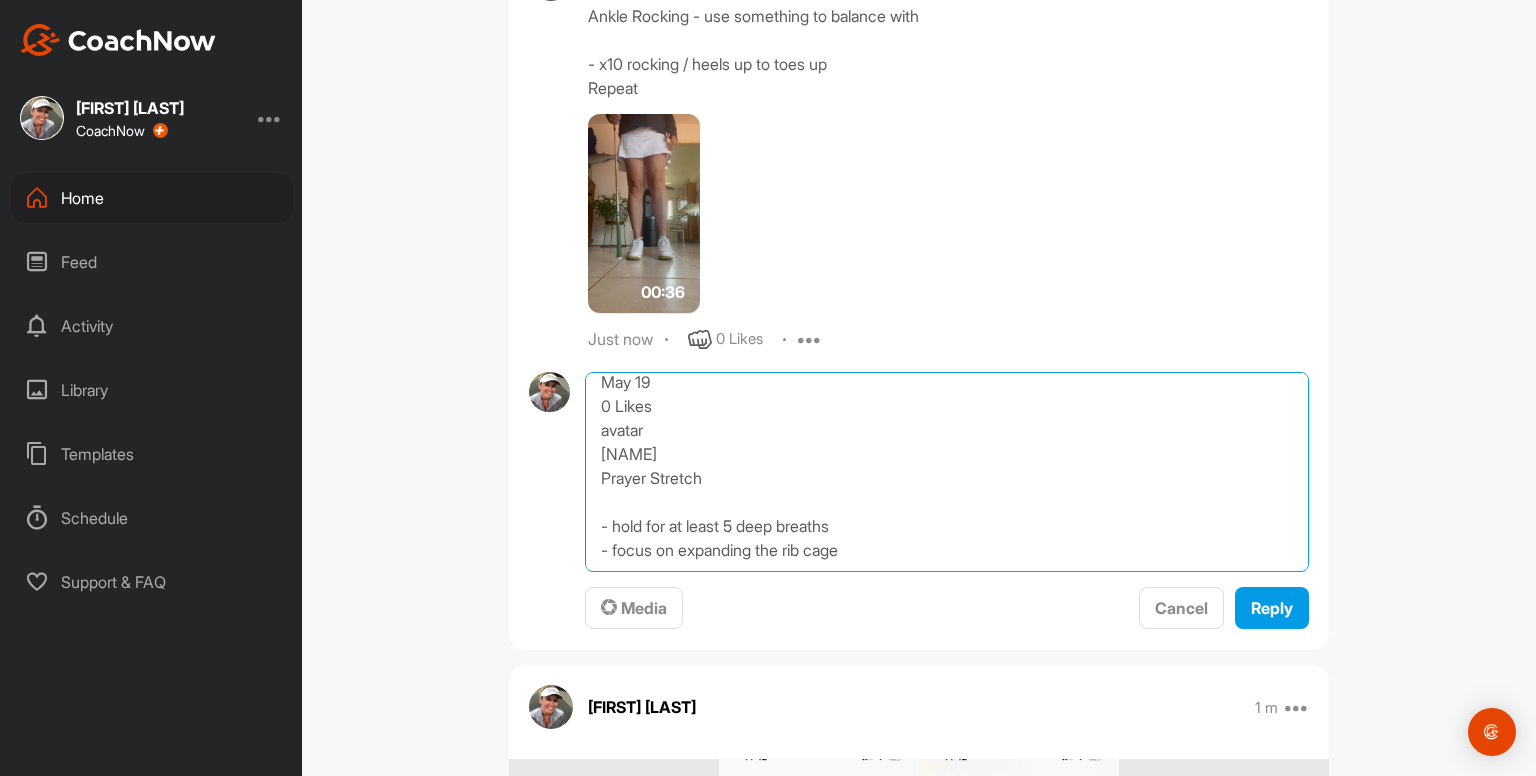drag, startPoint x: 588, startPoint y: 538, endPoint x: 958, endPoint y: 599, distance: 374.99466 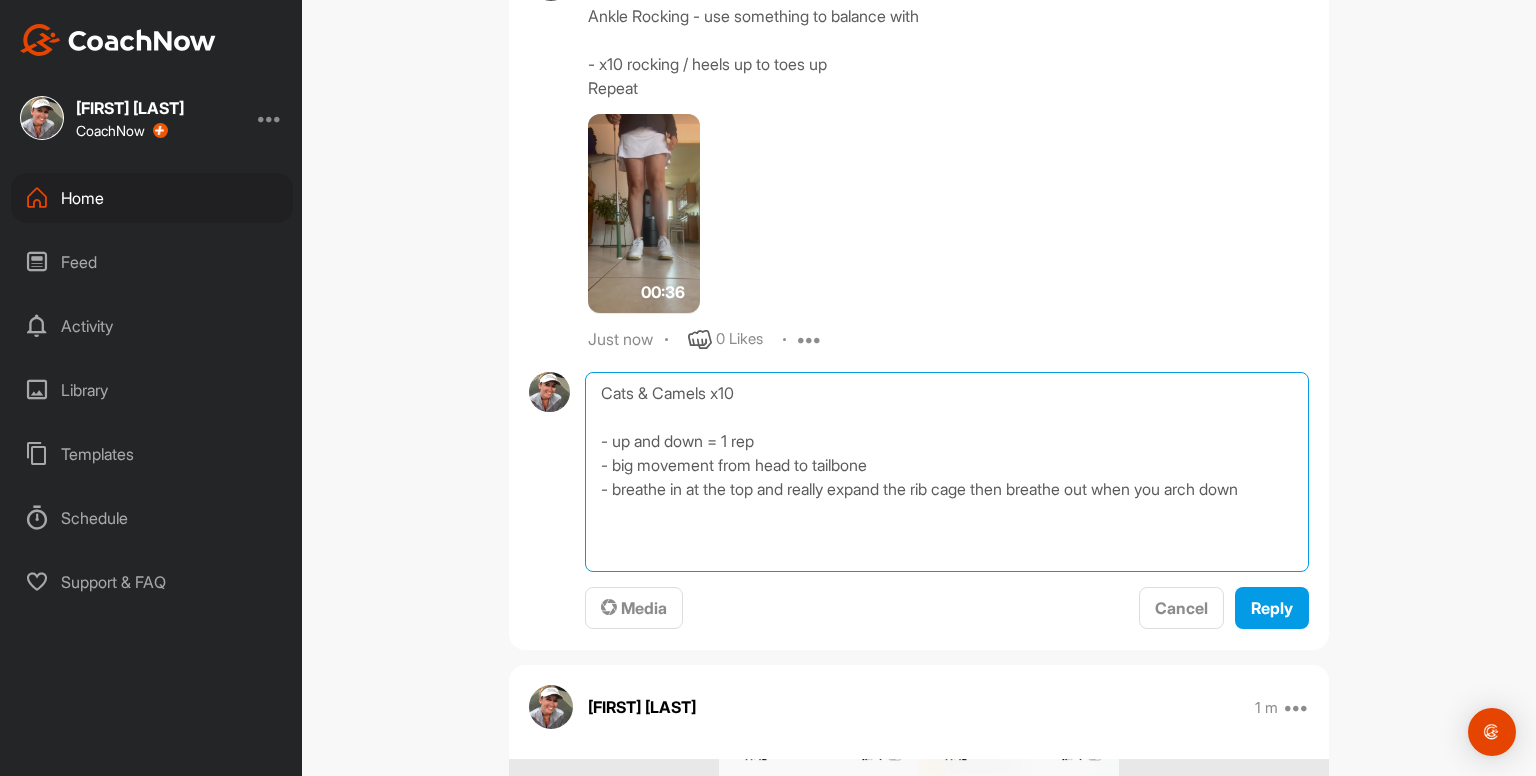 scroll, scrollTop: 0, scrollLeft: 0, axis: both 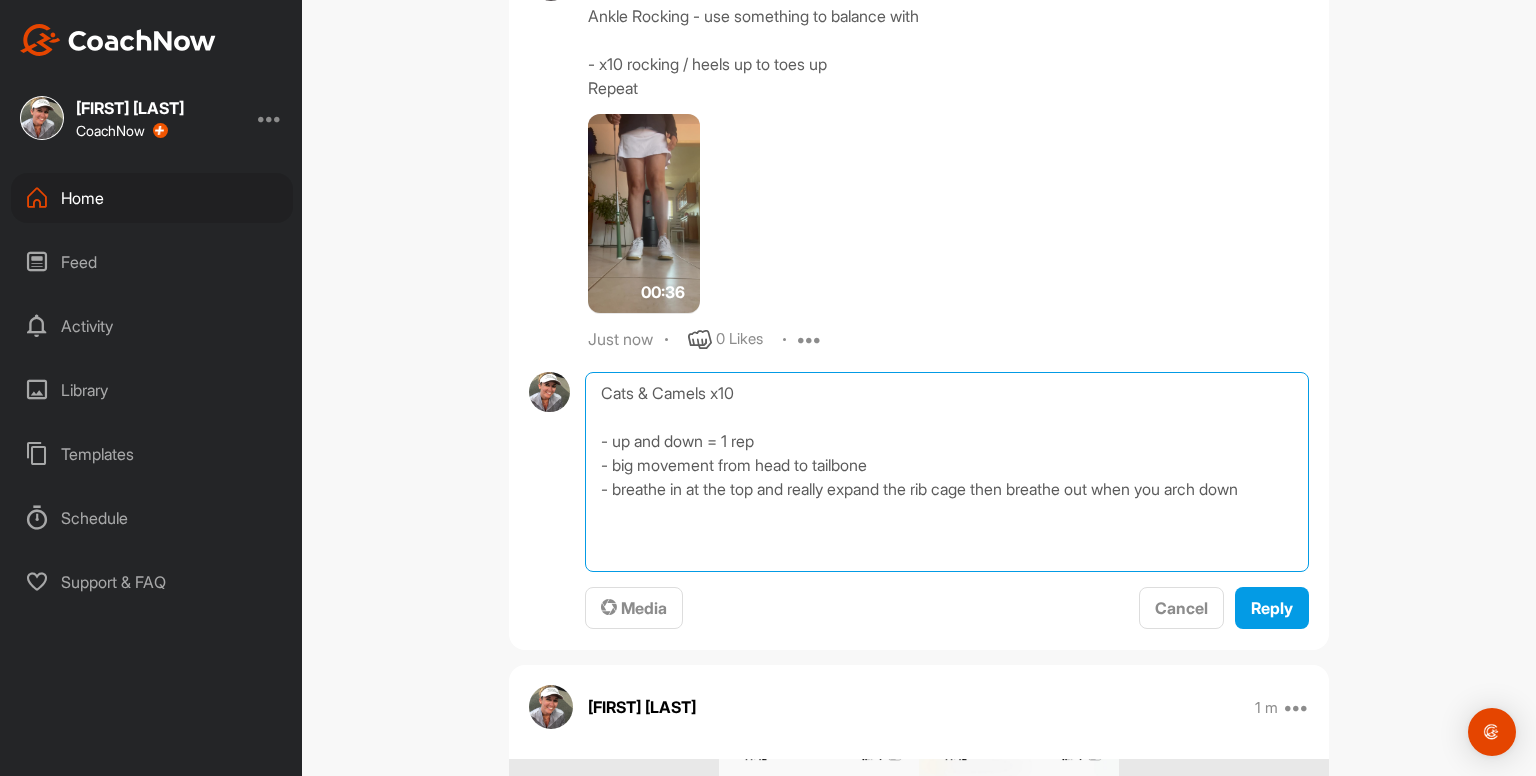 type on "Cats & Camels x10
- up and down = 1 rep
- big movement from head to tailbone
- breathe in at the top and really expand the rib cage then breathe out when you arch down" 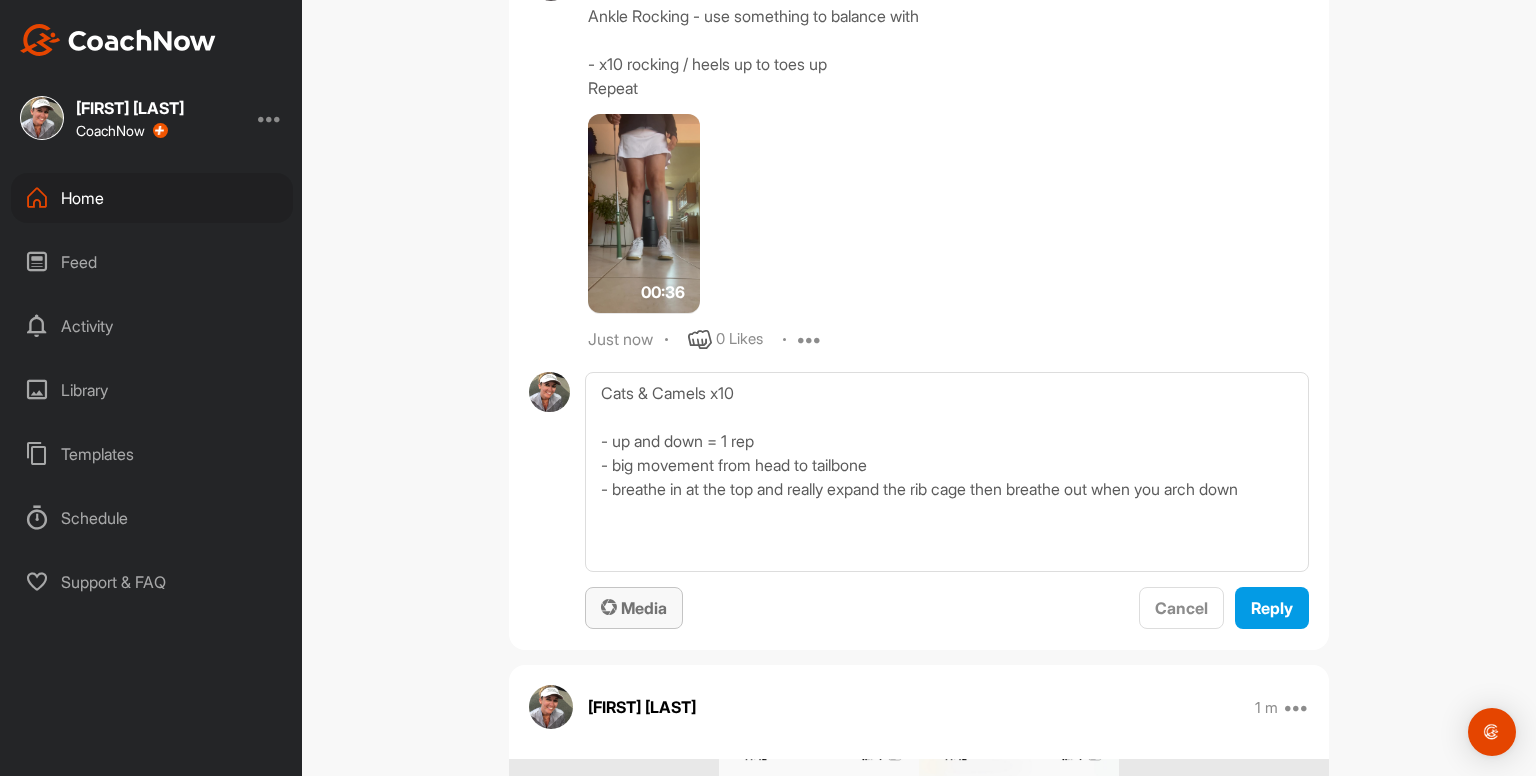 click on "Media" at bounding box center [634, 608] 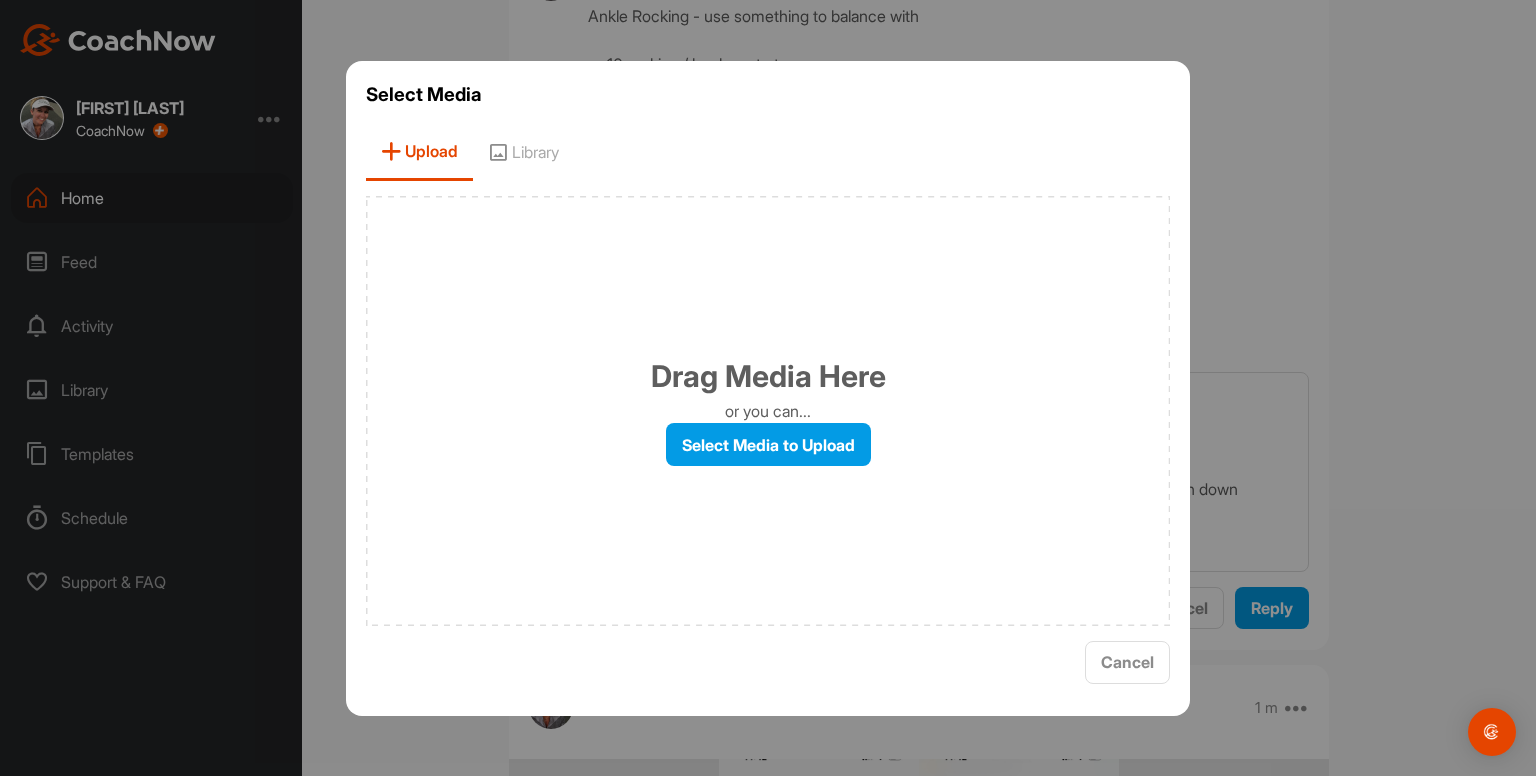 click on "Library" at bounding box center (523, 152) 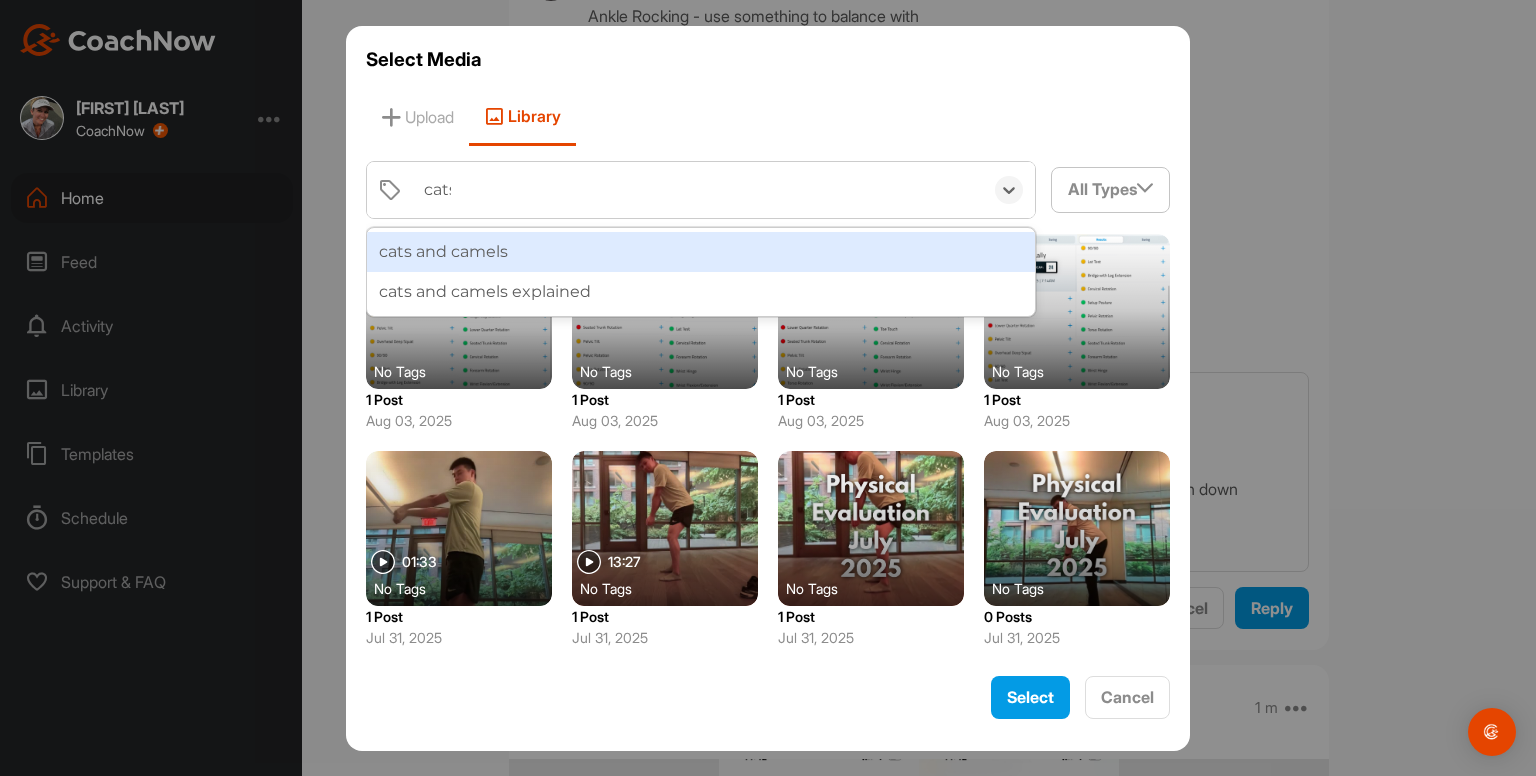 type on "cats" 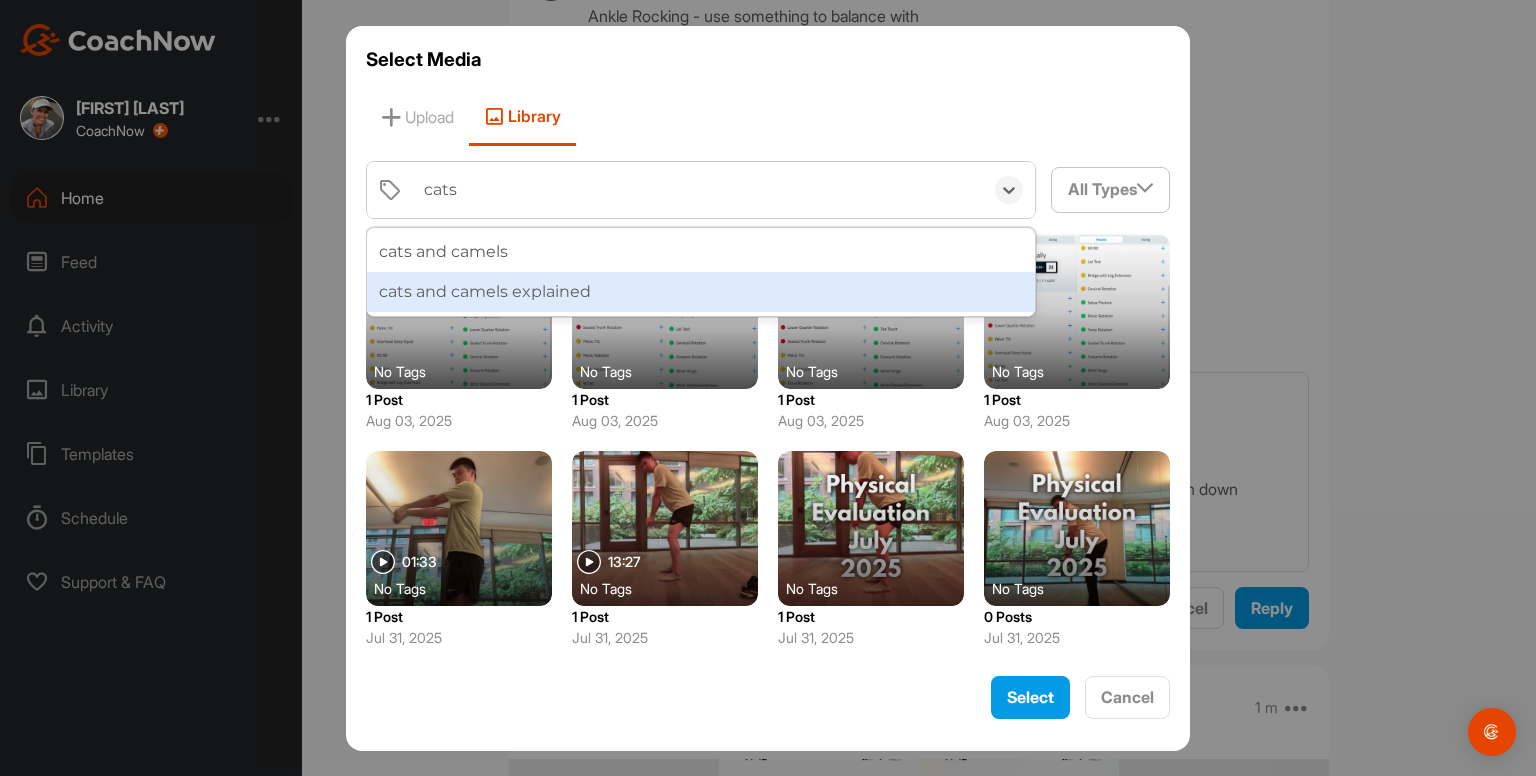 click on "cats and camels explained" at bounding box center [701, 292] 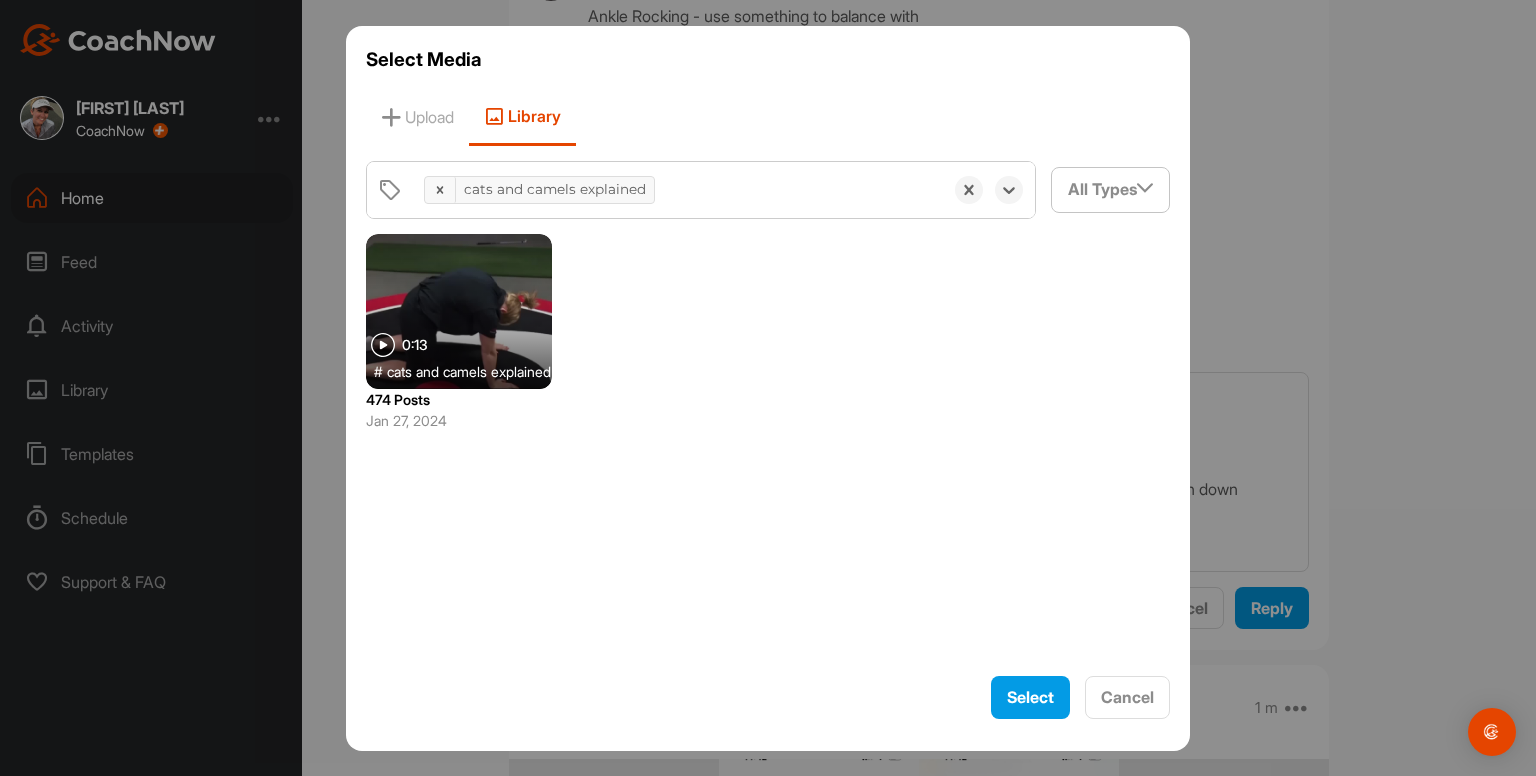 click at bounding box center [459, 311] 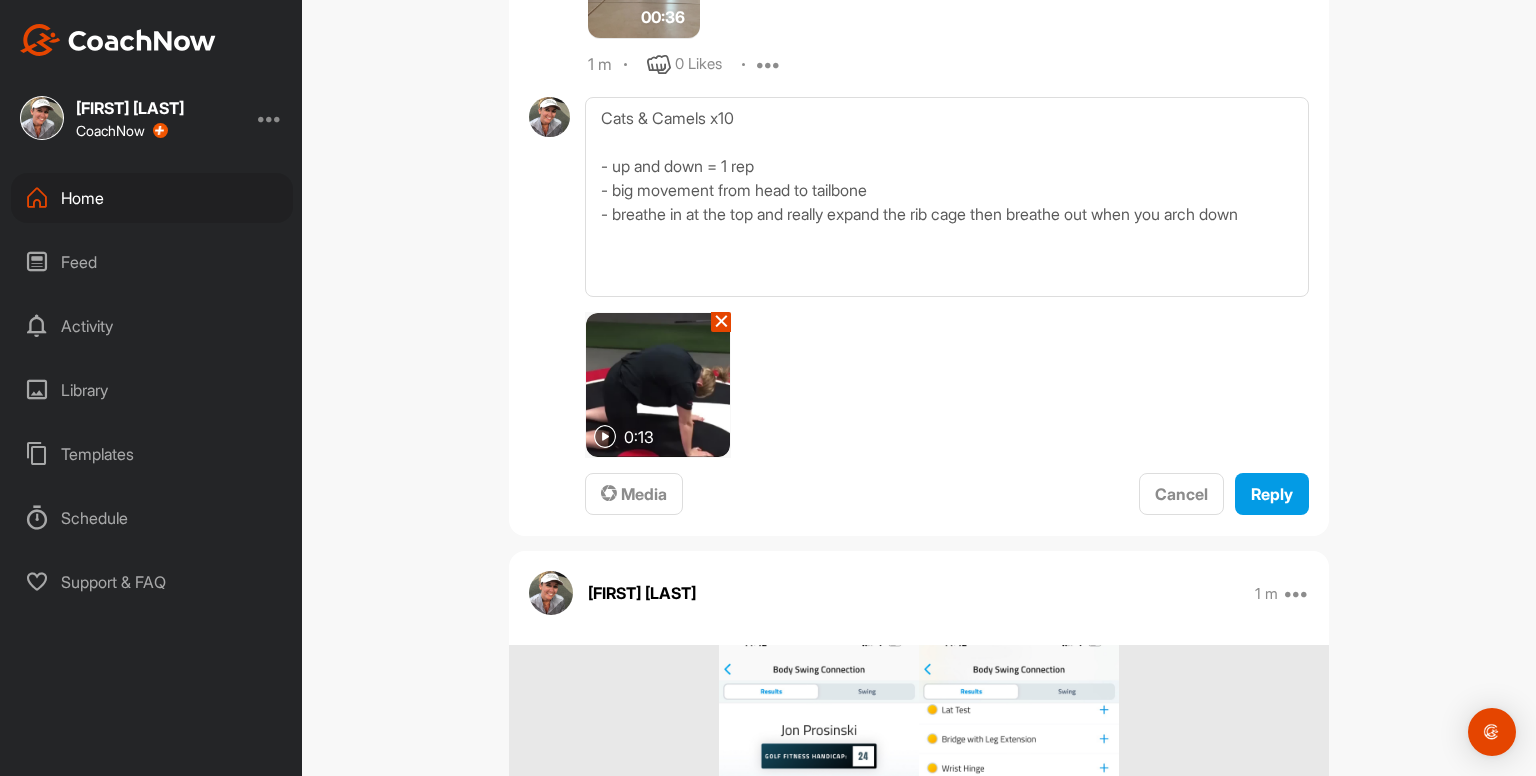 scroll, scrollTop: 1985, scrollLeft: 0, axis: vertical 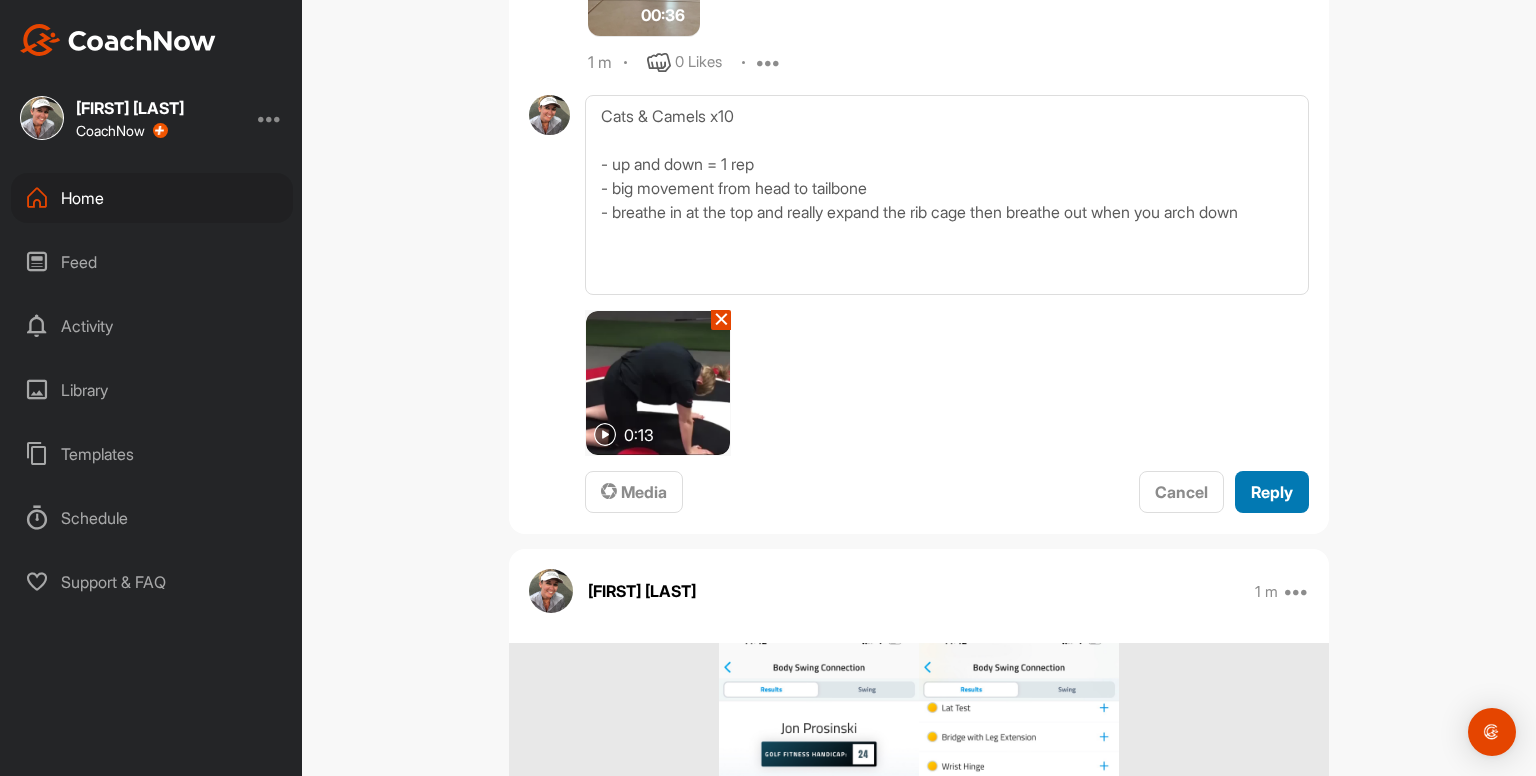 click on "Reply" at bounding box center (1272, 492) 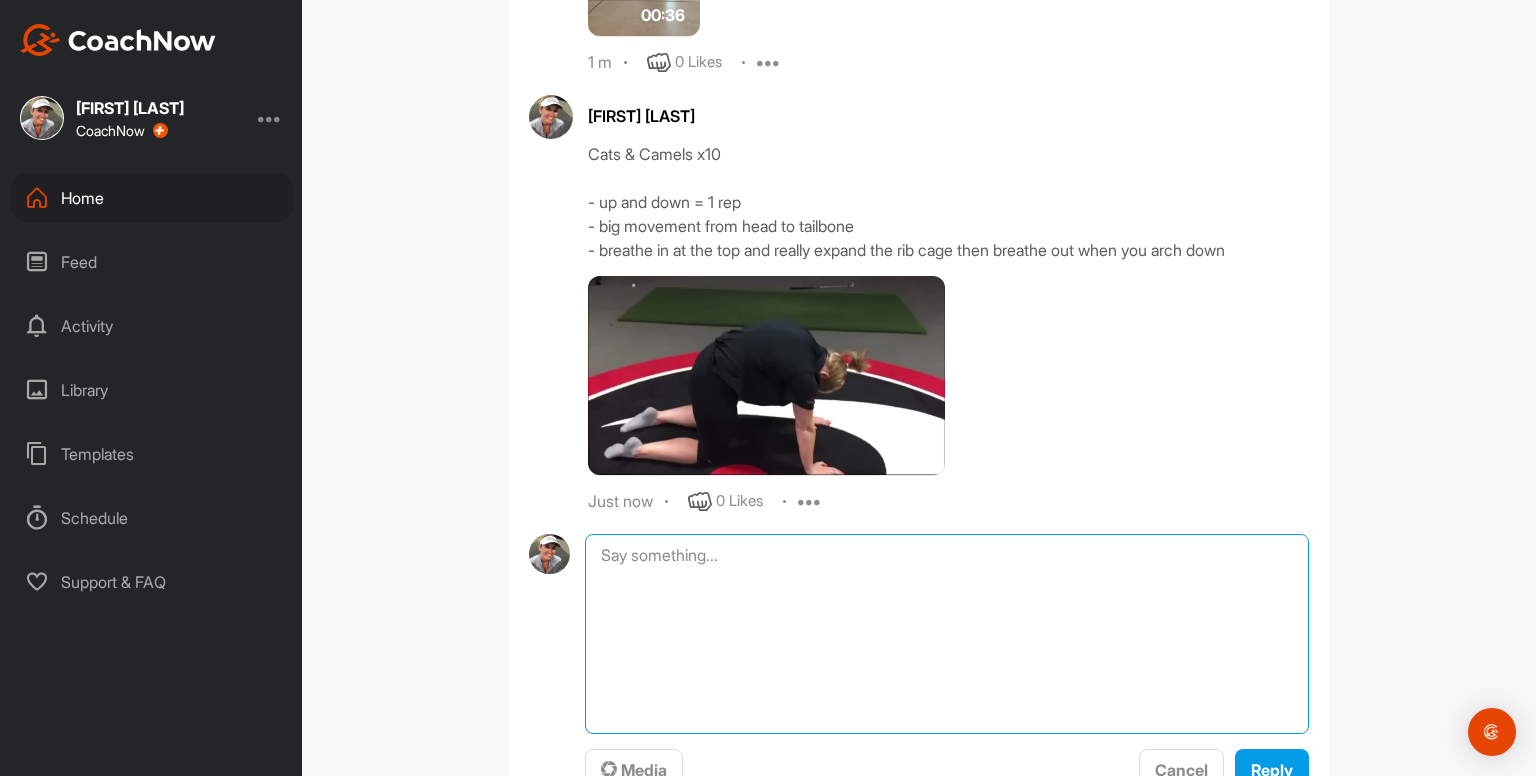 click at bounding box center [947, 634] 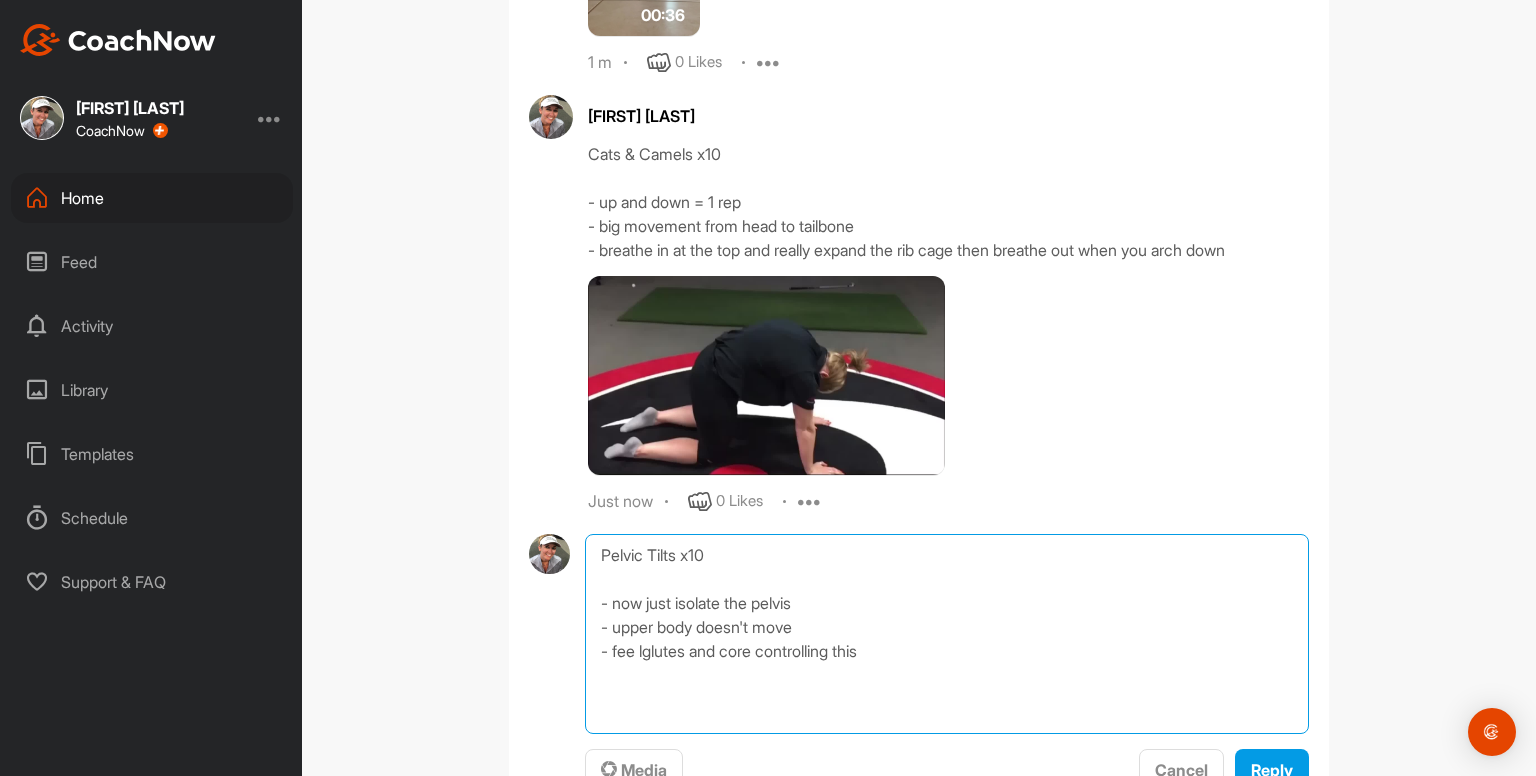 click on "Pelvic Tilts x10
- now just isolate the pelvis
- upper body doesn't move
- fee lglutes and core controlling this" at bounding box center [947, 634] 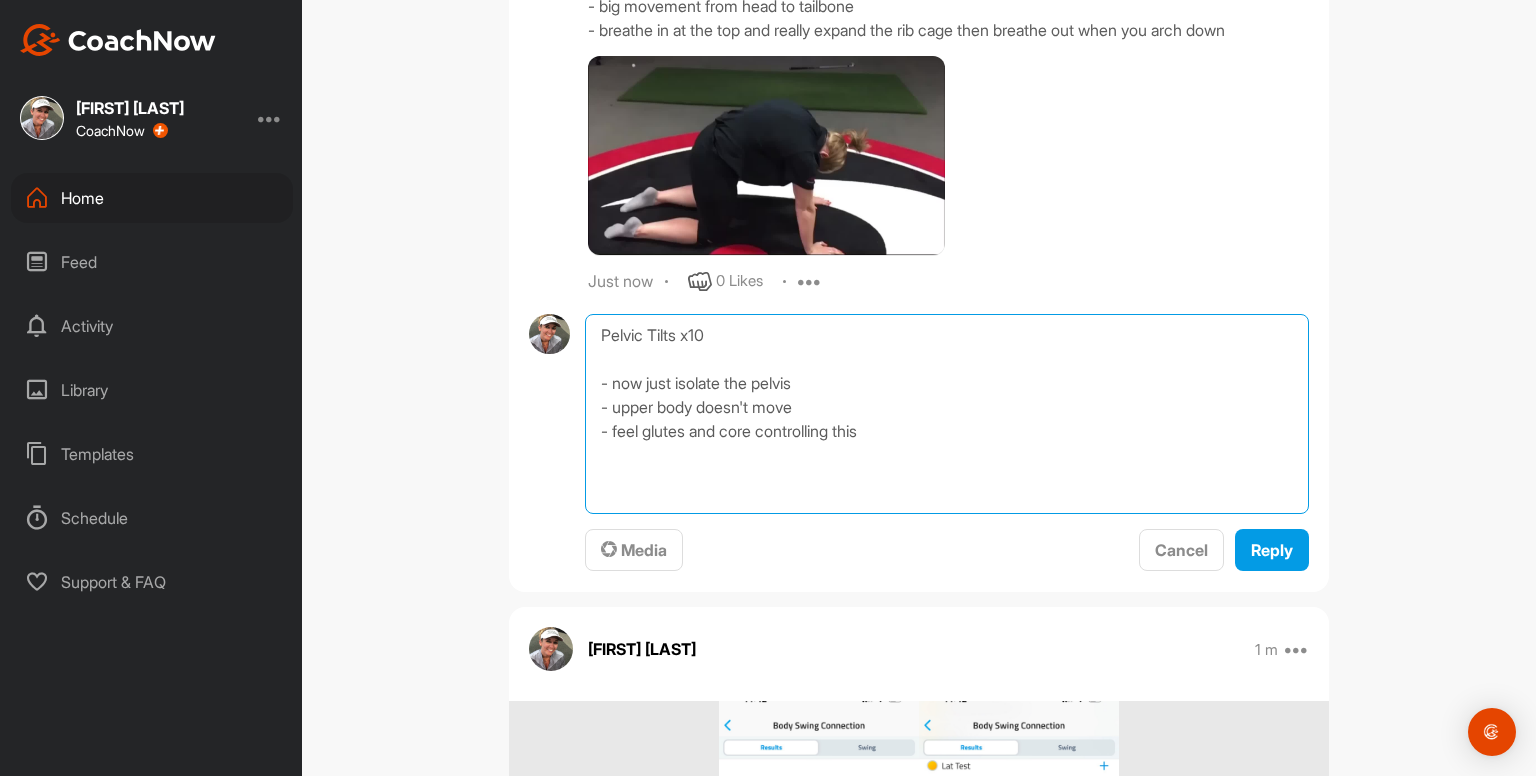 scroll, scrollTop: 2209, scrollLeft: 0, axis: vertical 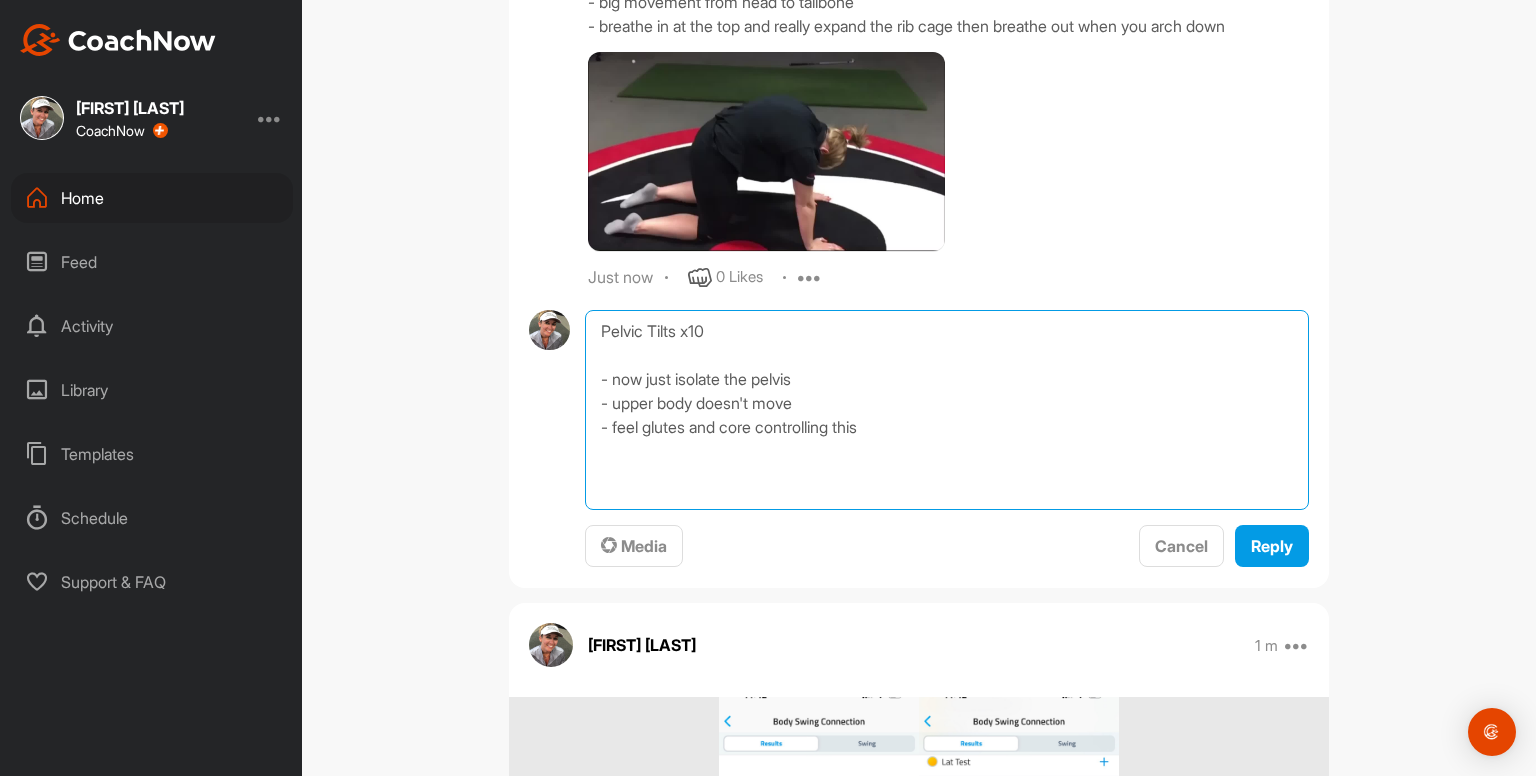 type on "Pelvic Tilts x10
- now just isolate the pelvis
- upper body doesn't move
- feel glutes and core controlling this" 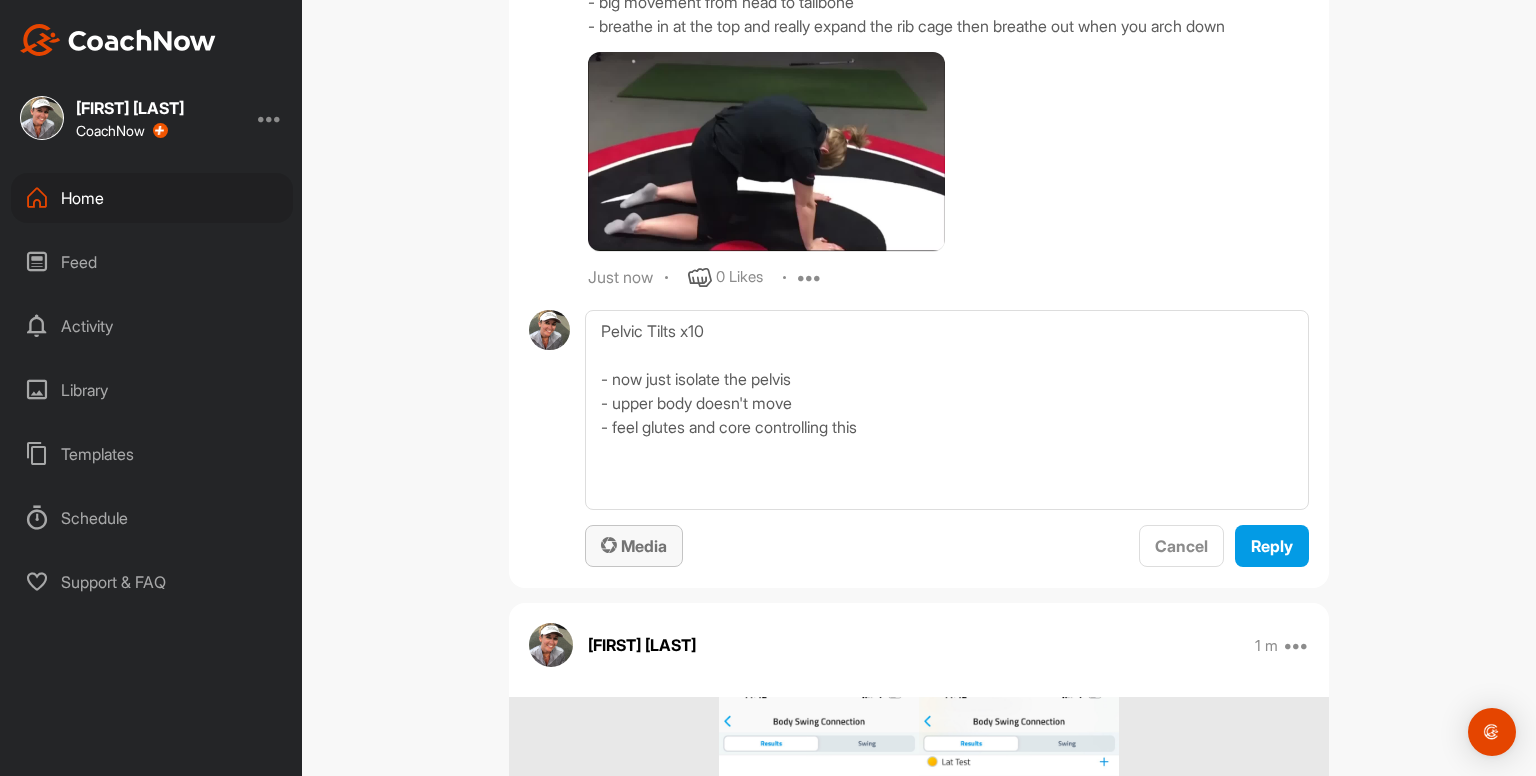 click on "Media" at bounding box center (634, 546) 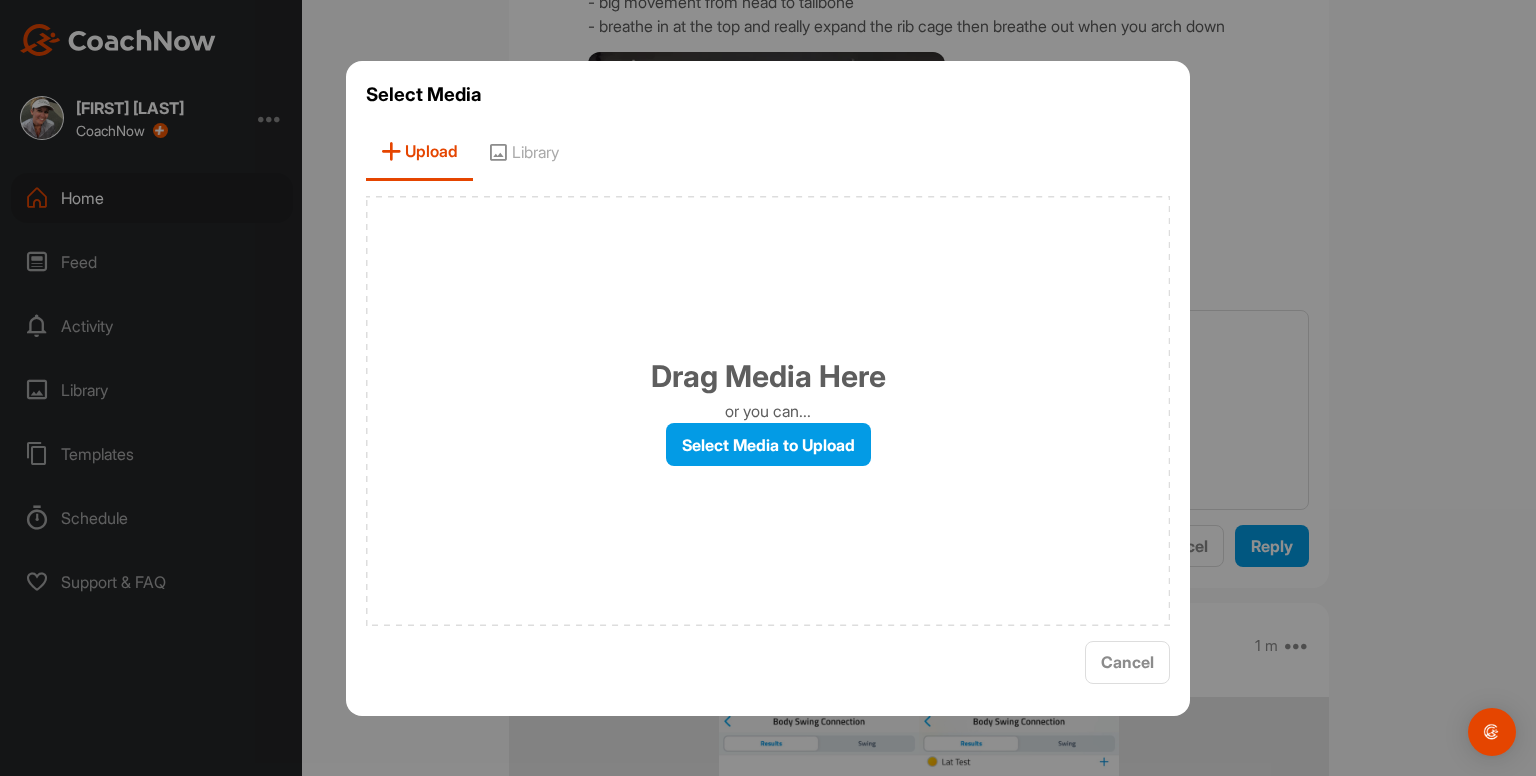 click on "Library" at bounding box center (523, 152) 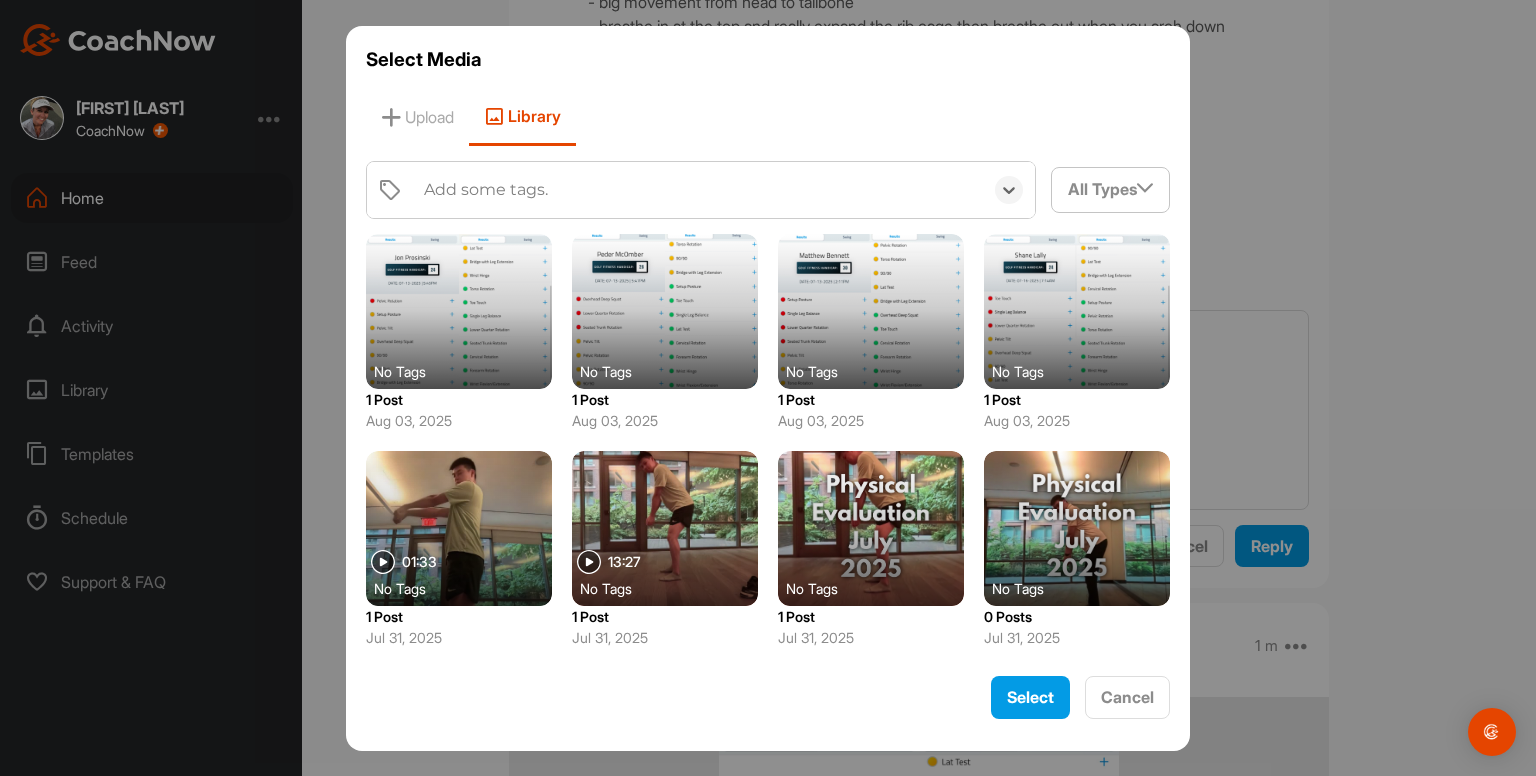 click on "Add some tags." at bounding box center [486, 190] 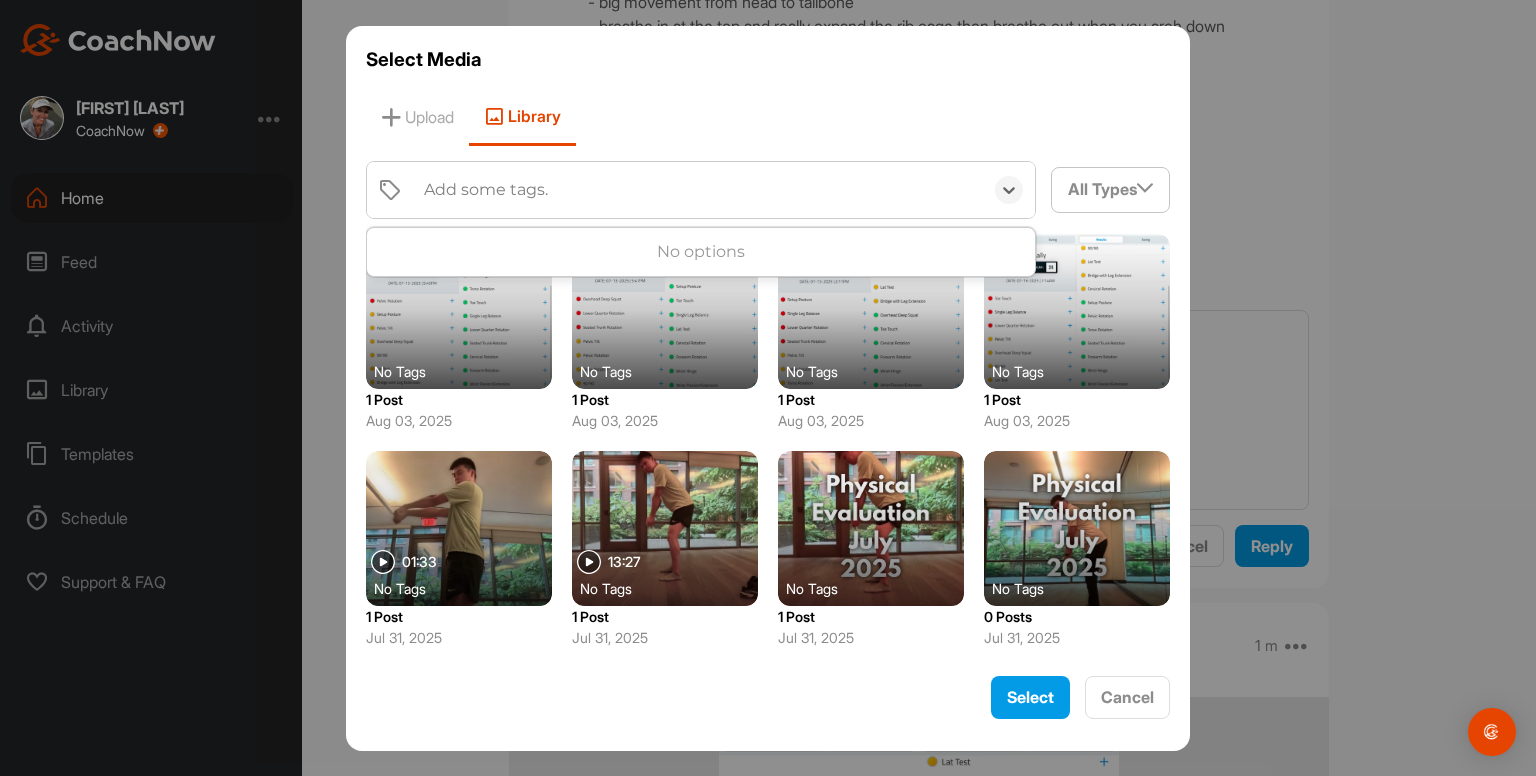 click on "Add some tags." at bounding box center [486, 190] 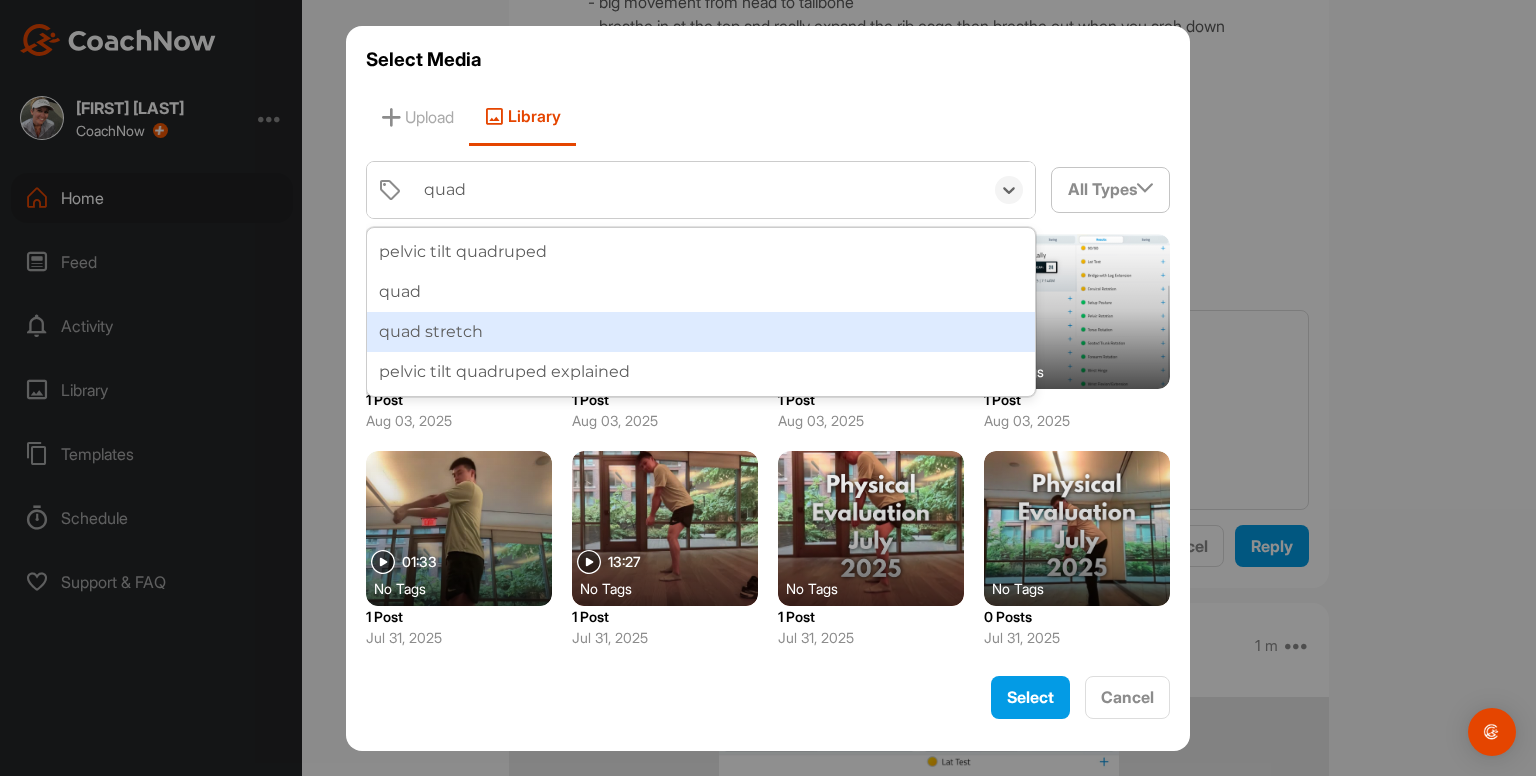 type on "quadr" 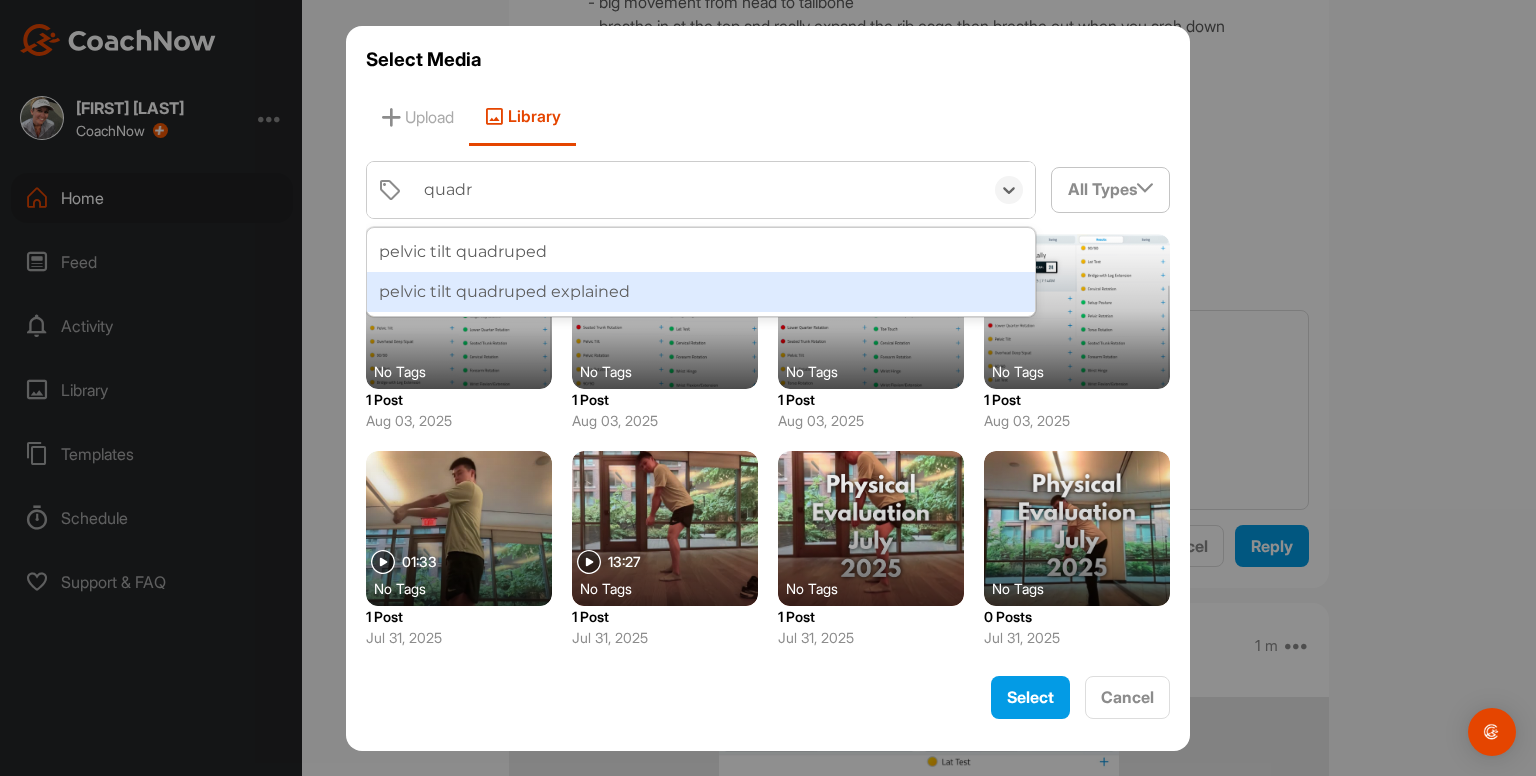 click on "pelvic tilt quadruped explained" at bounding box center (701, 292) 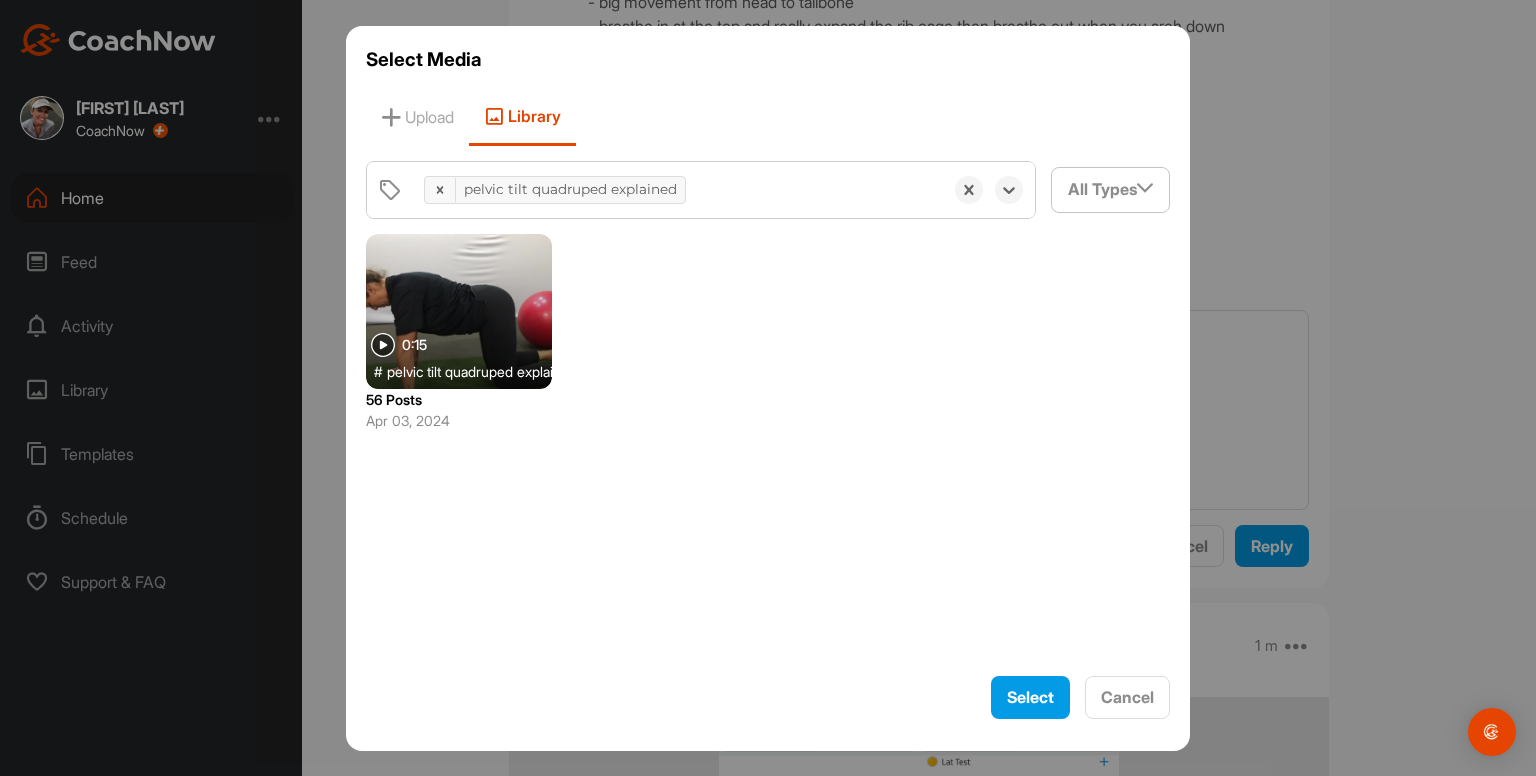 click at bounding box center [459, 311] 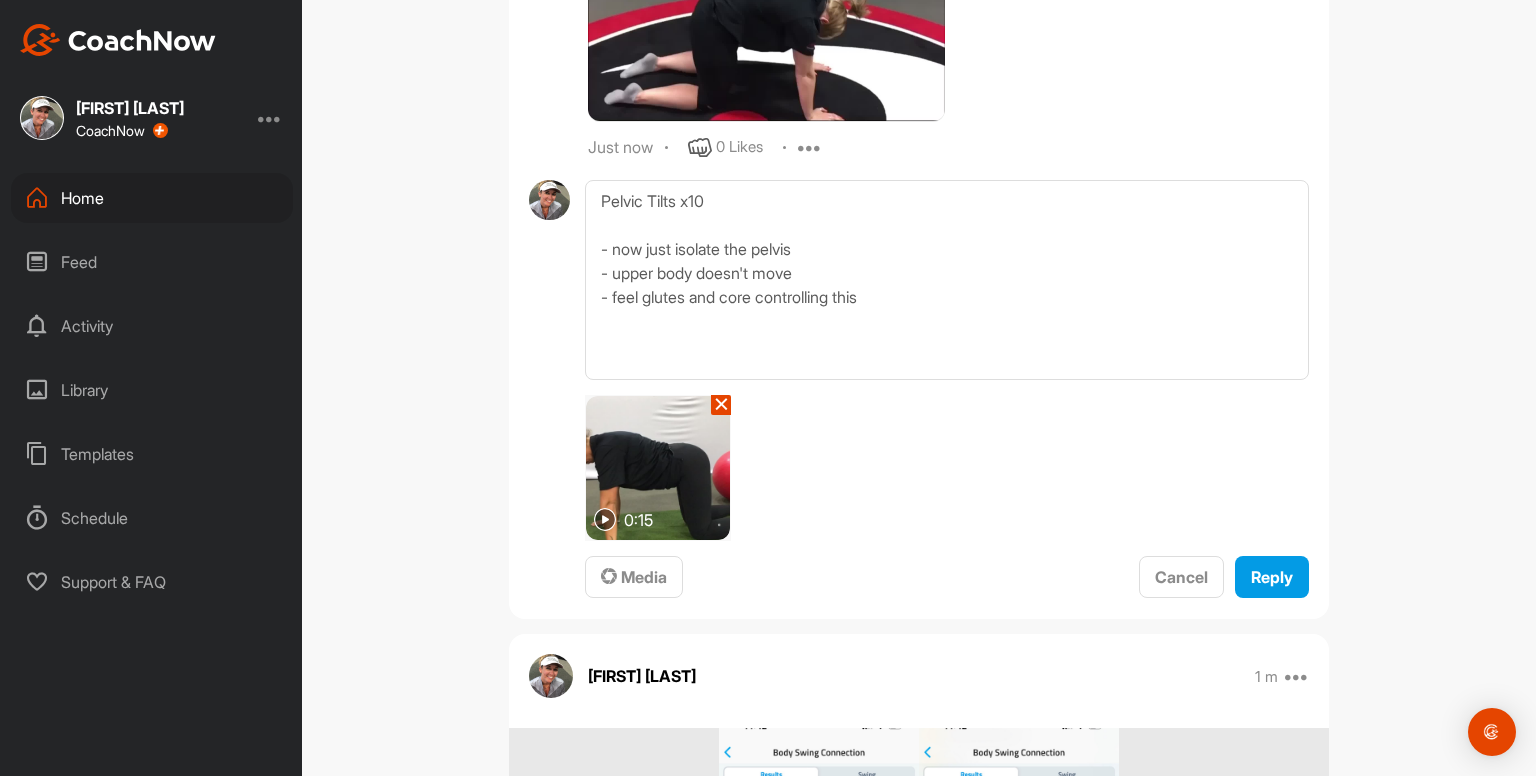 scroll, scrollTop: 2341, scrollLeft: 0, axis: vertical 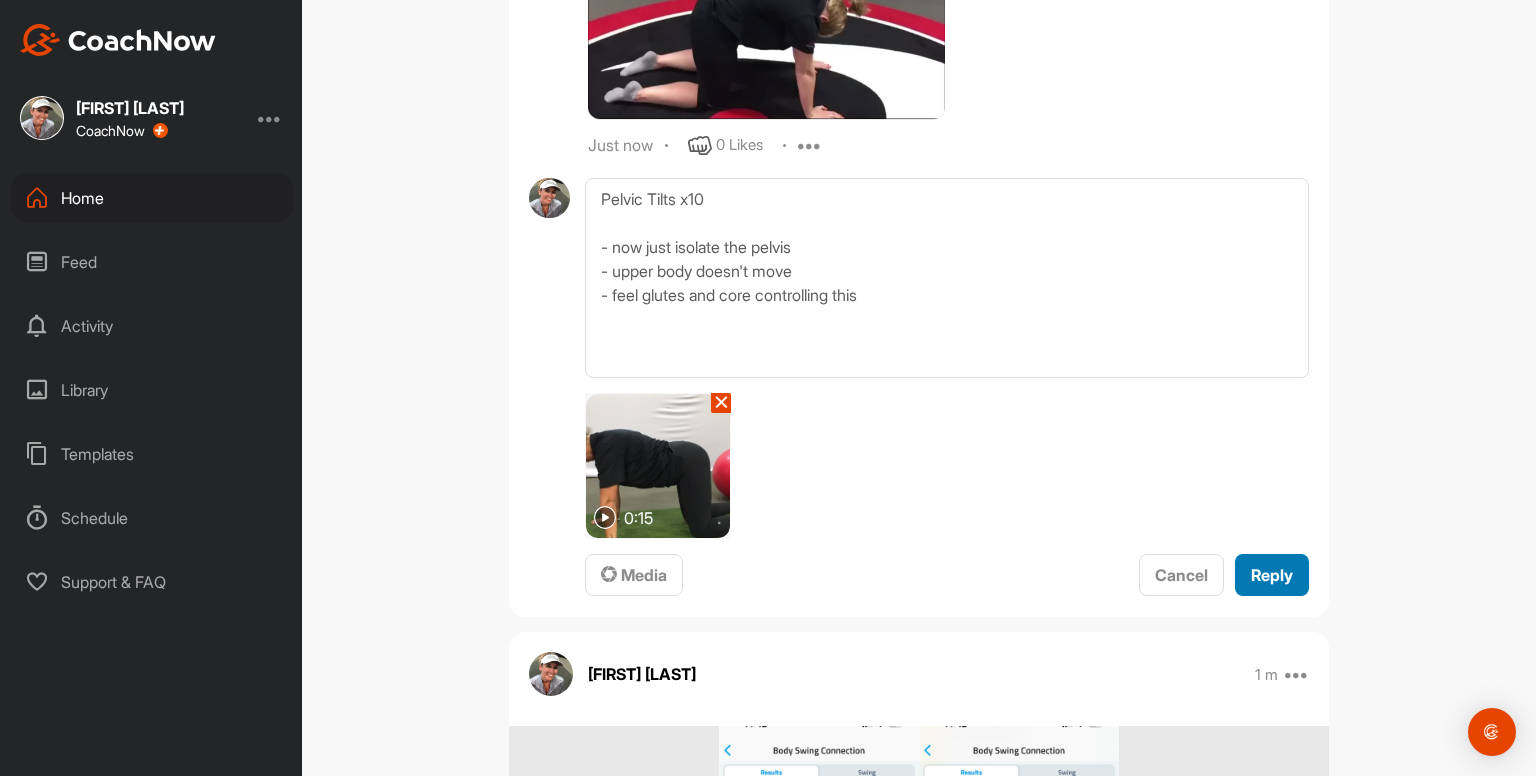 click on "Reply" at bounding box center (1272, 575) 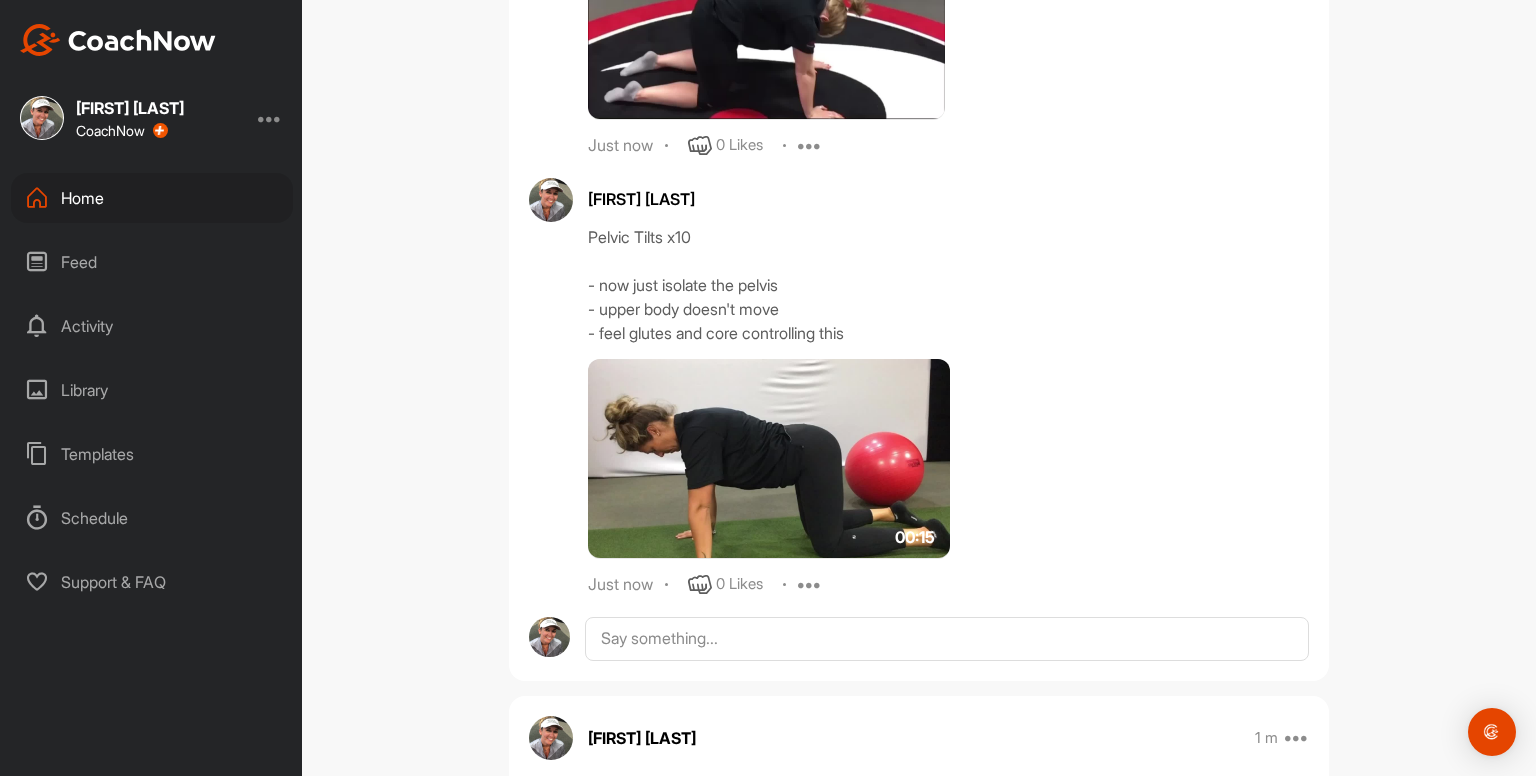 scroll, scrollTop: 2480, scrollLeft: 0, axis: vertical 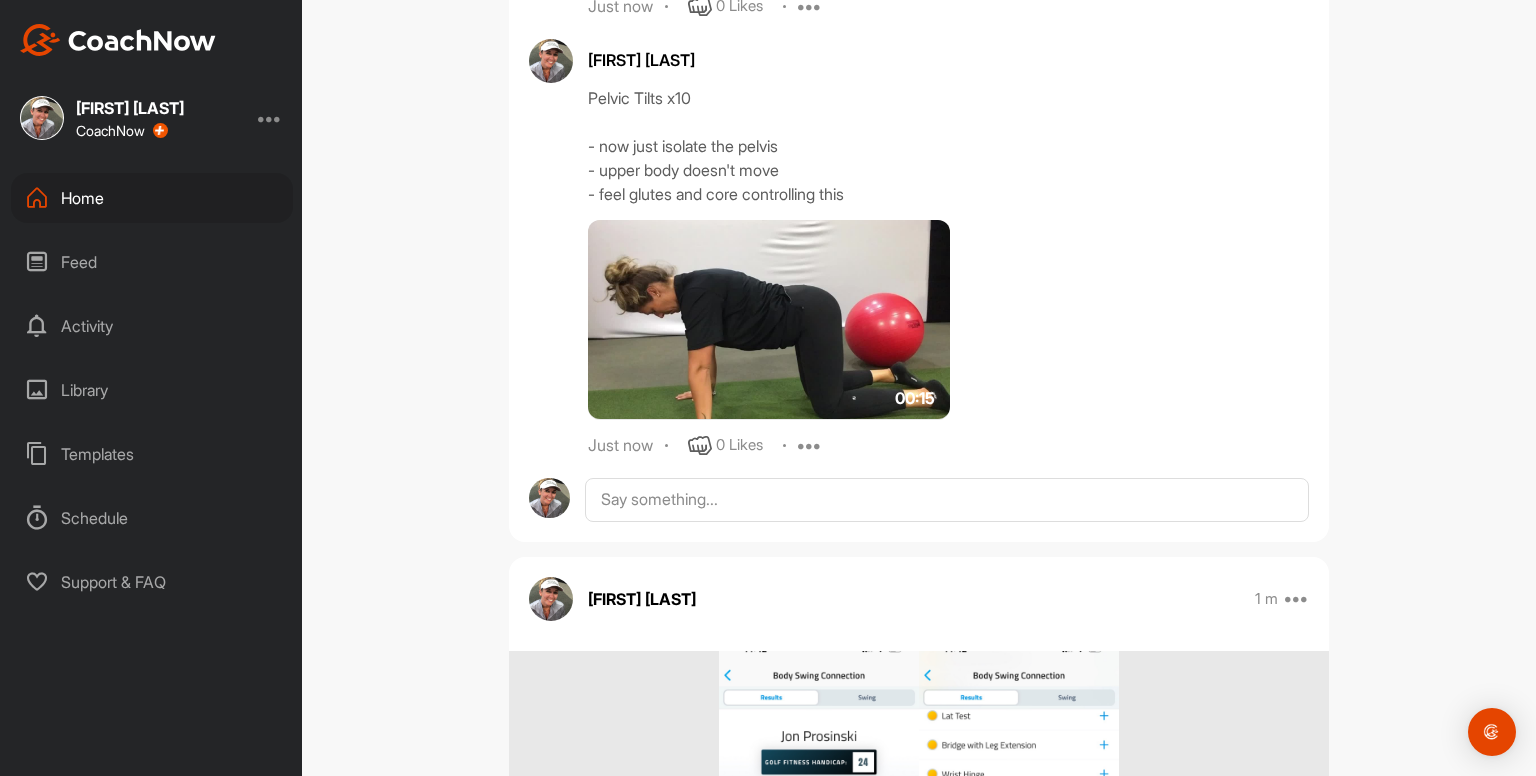 click on "Kayleigh franklin   1 m Edit Edit Tags Pin to top Delete Exercises to do 2 - 3x per week...
Ankle Inversions and Eversions 2 x 10
Ankle Movements 2 x 10
Ankle Rocking 2 x 10
Cats & Camels x10
Pelvic Tilts x10
Prayer Stretch x2
Shoulder Raises 2 x 10
Shoulder ER 2 x 10
Glute Activations x2 rounds
Bridges x10
Bird Dogs 2 x 10
Dead Bugs 2 x 10
Hip Routine
Straight Leg Raises 3 x 10
Hamstring Stretches
Hip Flexor / Quad Stretches
Side Stretch Read More 0 Likes Kayleigh franklin Ankle Inversion and Eversions
- x10 right foot
- 10 left foot
Repeat 00:18 2 m 0 Likes Edit Delete Kayleigh franklin Ankle Movements - use something to balance with
- x10 circles clockwise
- x10 circles counterclockwise
- x10 pointing to ground / pulling up to shin
Repeat on other foot
Repeat both feet again
00:46 1 m 0 Likes Edit Delete Kayleigh franklin Ankle Rocking - use something to balance with
- x10 rocking / heels up to toes up
Repeat 00:36 1 m 0 Likes Edit Delete Kayleigh franklin 00:13 Just now 0 Likes Edit Delete 00:15" at bounding box center [919, -789] 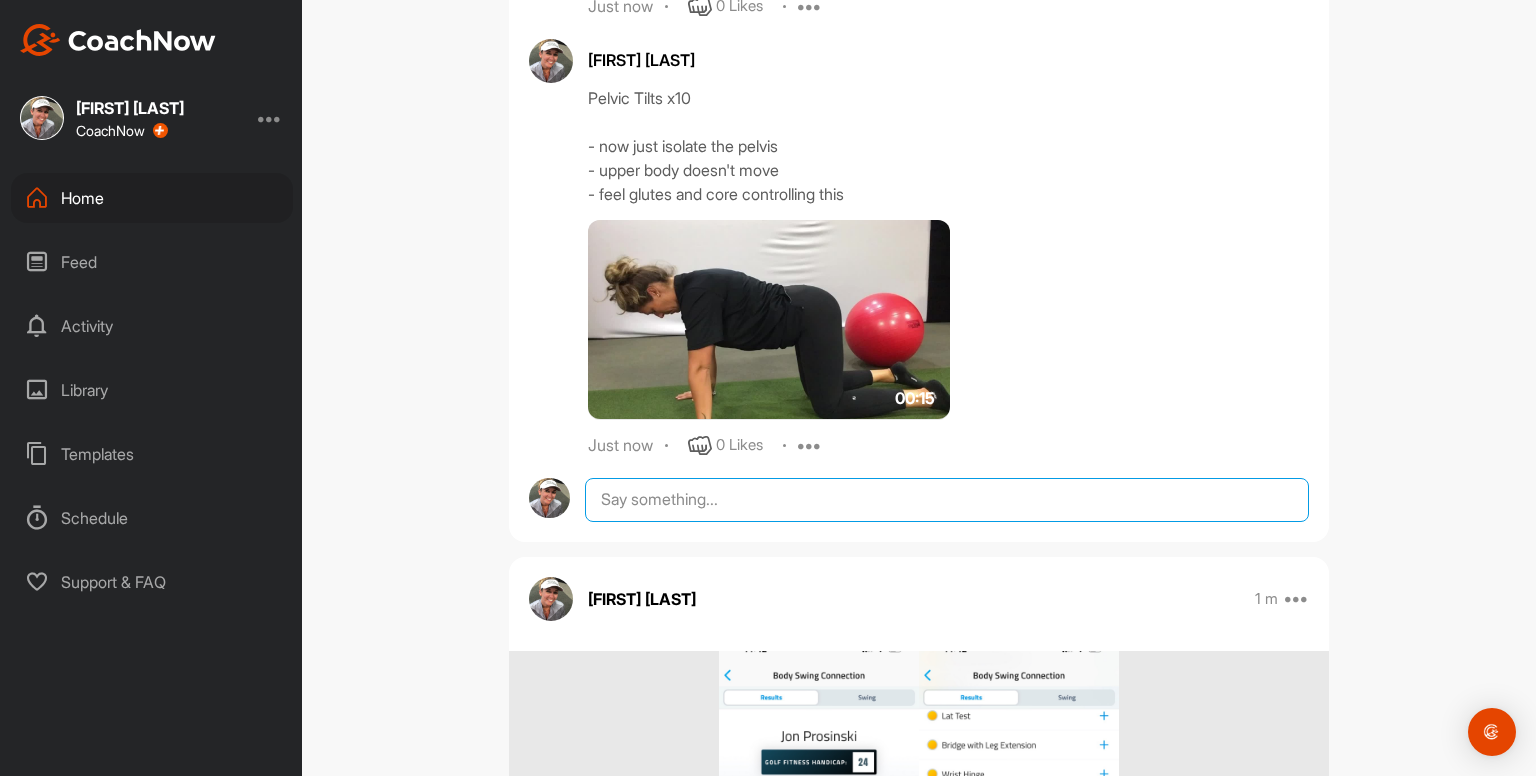click at bounding box center (947, 500) 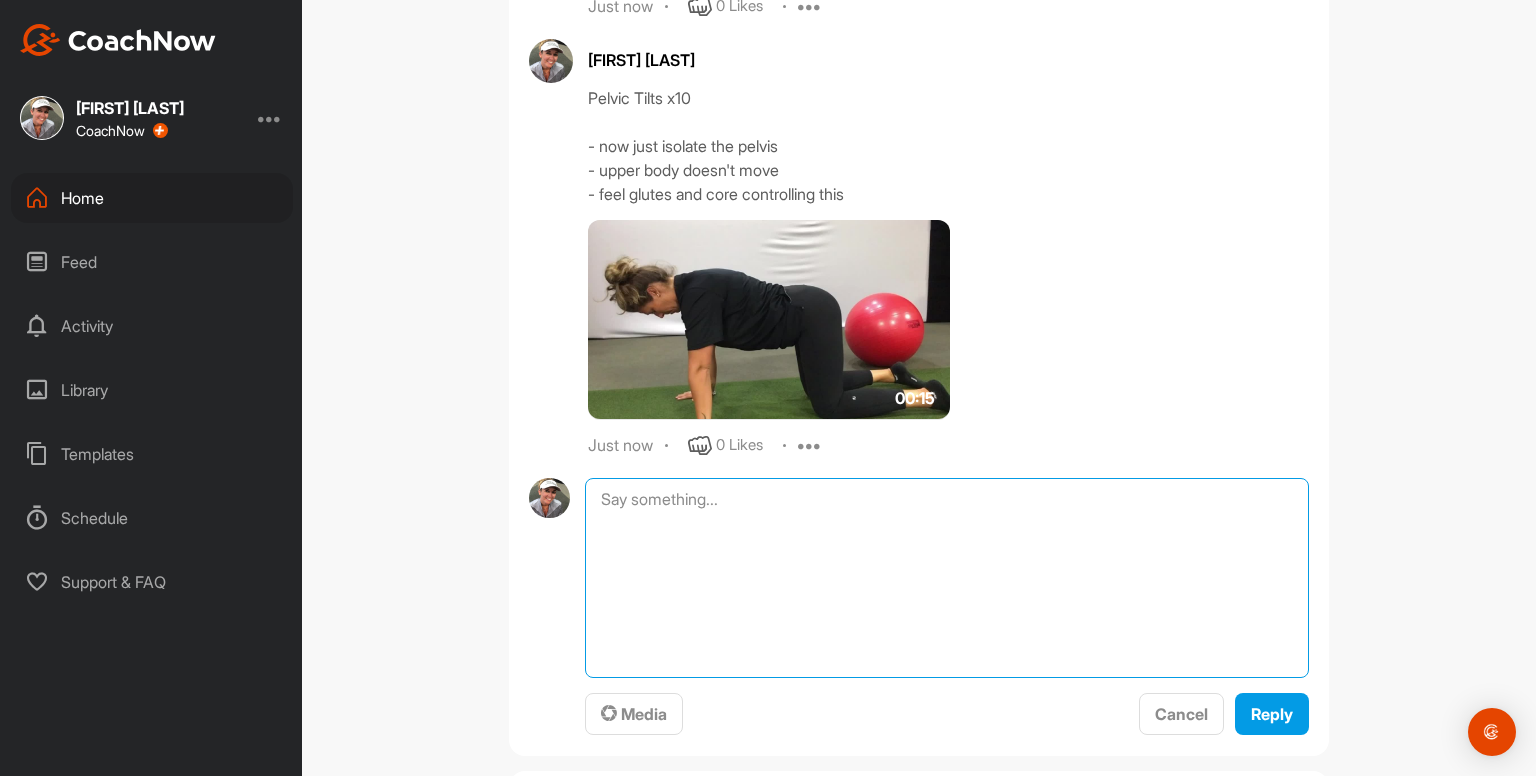 paste on "Cats & Camels x10
- up and down = 1 rep
- big movement from head to tailbone
- breathe in at the top and really expand the rib cage then breathe out when you arch down
00:13media
May 19
0 Likes
avatar
[FIRST] [LAST]
Prayer Stretch
- hold for at least 5 deep breaths
- focus on expanding the rib cage" 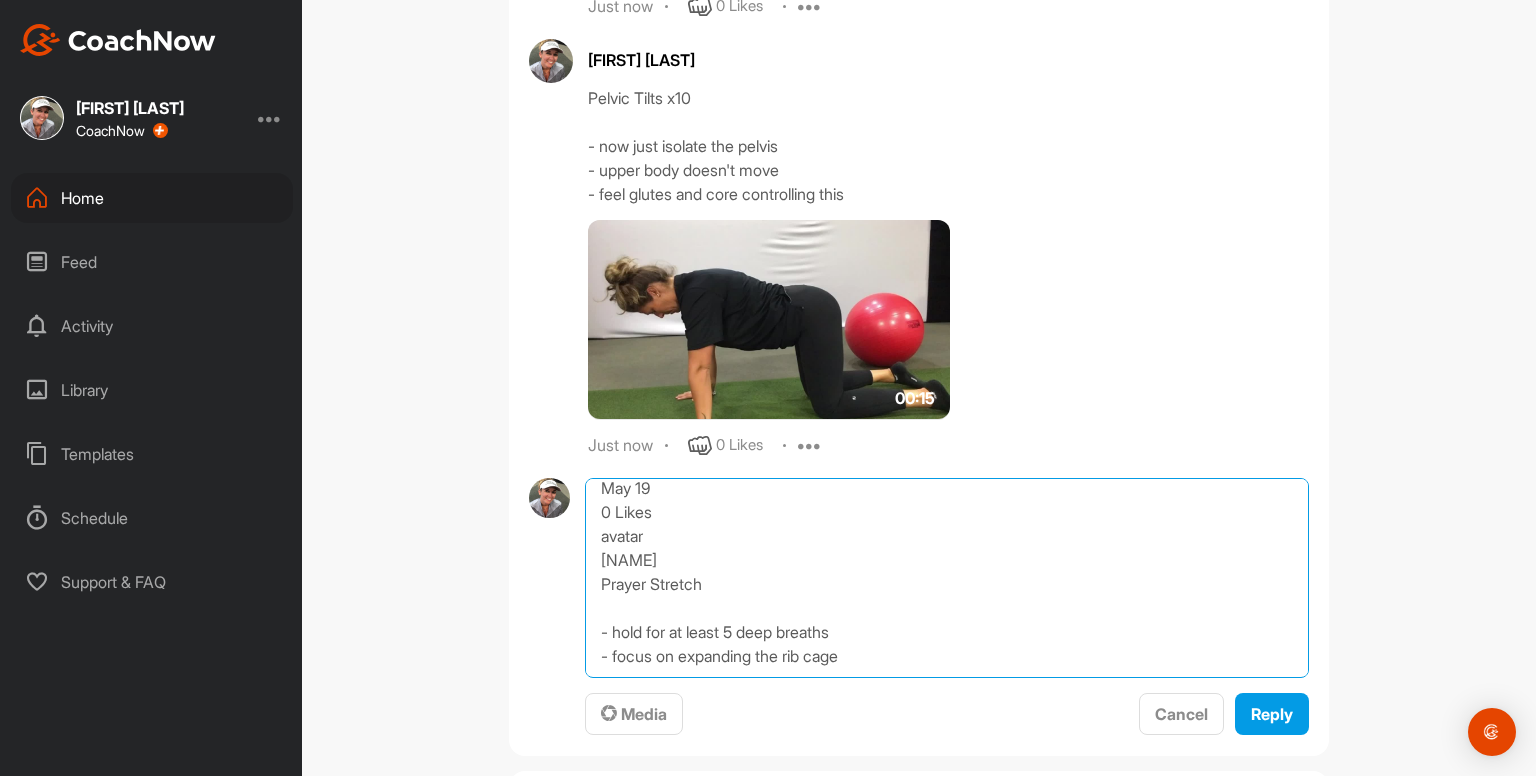 scroll, scrollTop: 0, scrollLeft: 0, axis: both 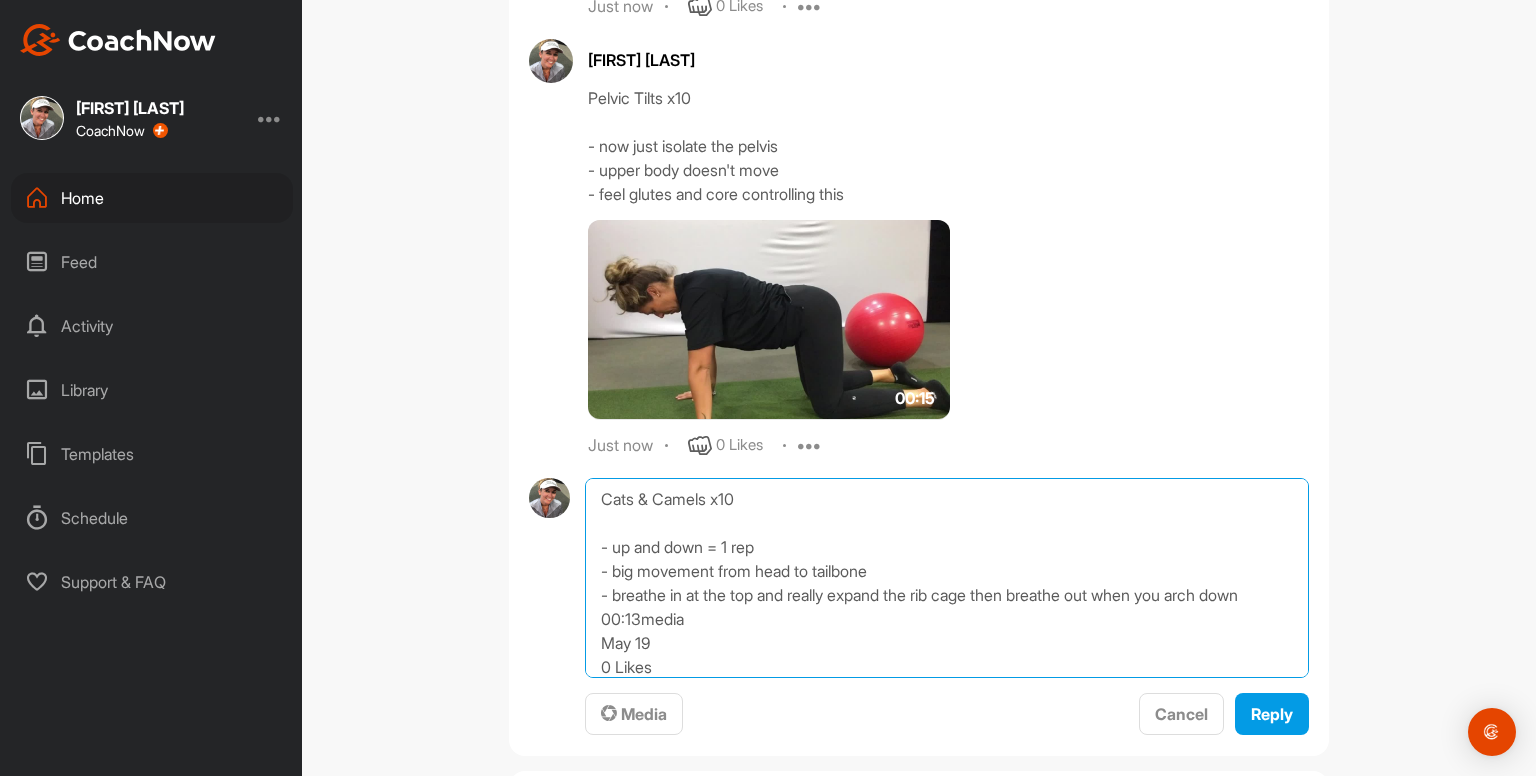 drag, startPoint x: 593, startPoint y: 596, endPoint x: 578, endPoint y: 165, distance: 431.26096 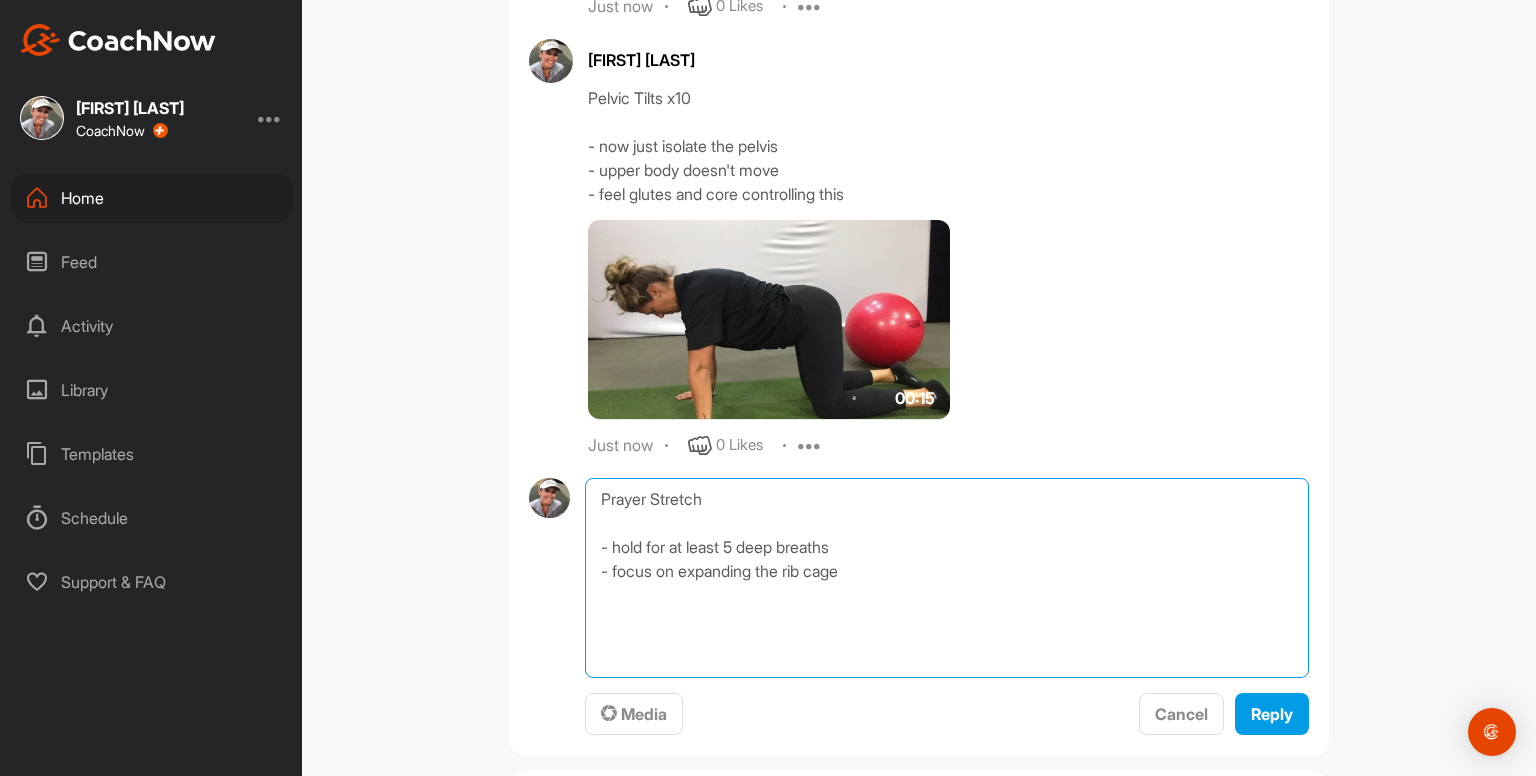 click on "Prayer Stretch
- hold for at least 5 deep breaths
- focus on expanding the rib cage" at bounding box center (947, 578) 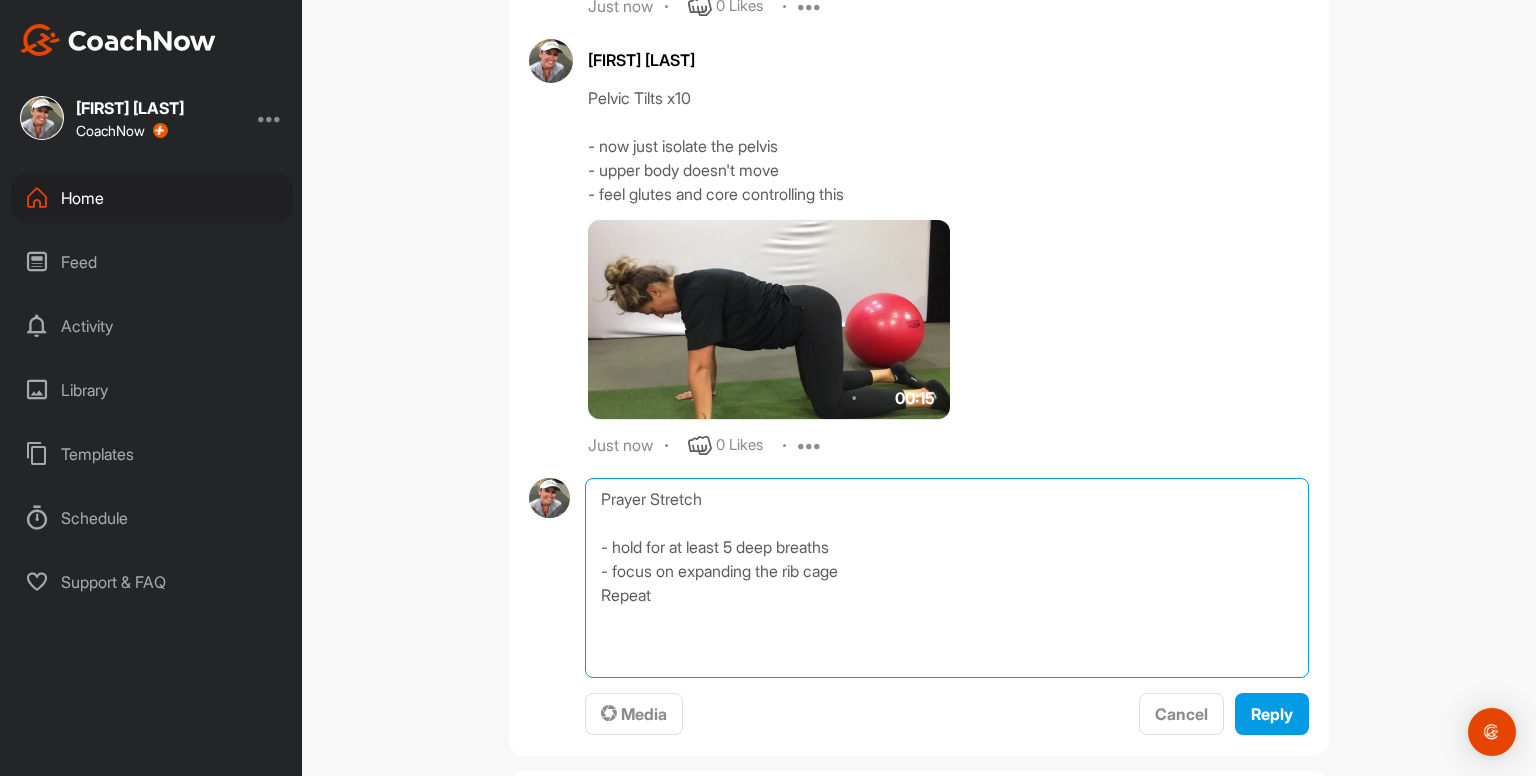 type on "Prayer Stretch
- hold for at least 5 deep breaths
- focus on expanding the rib cage
Repeat" 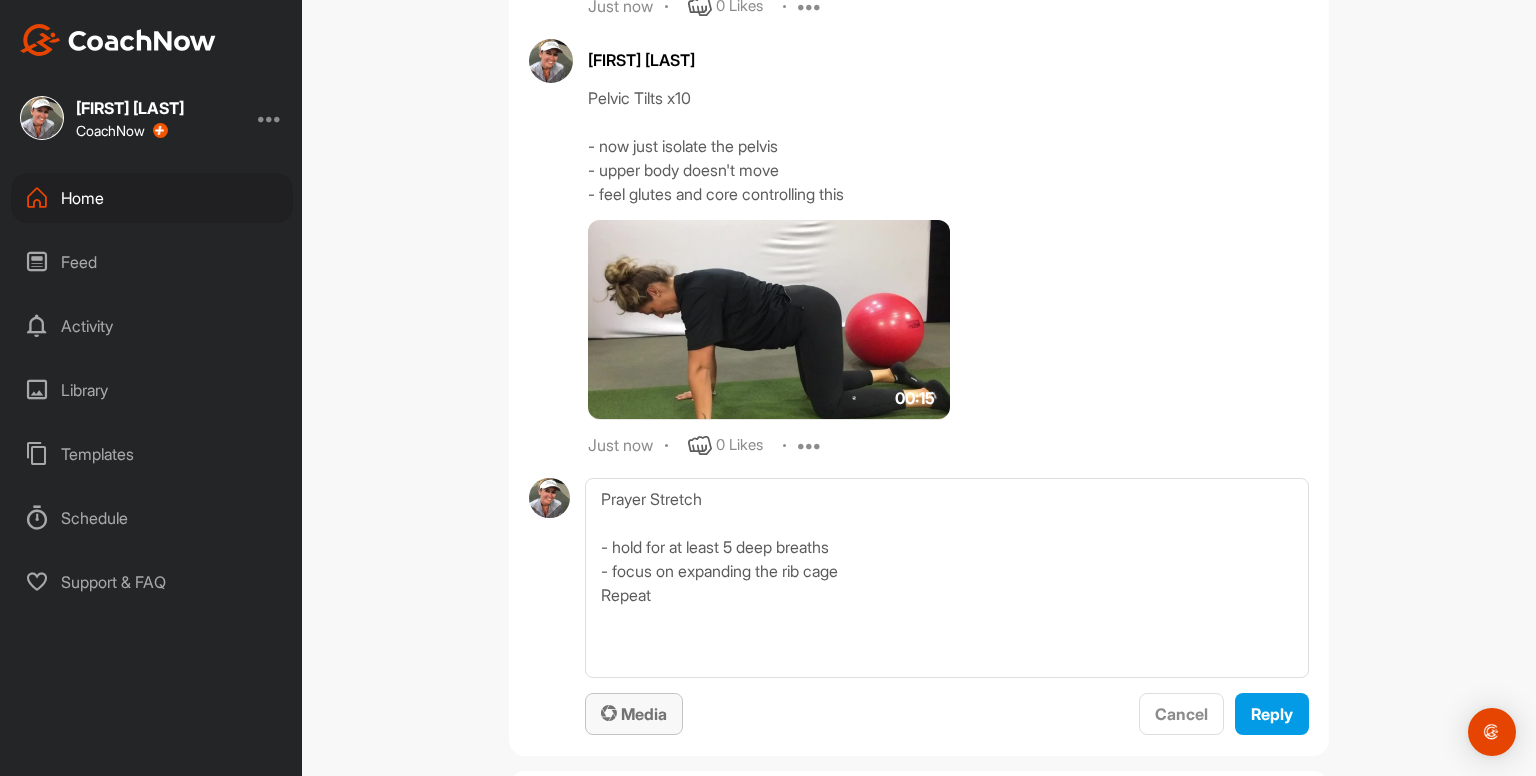 click on "Media" at bounding box center [634, 714] 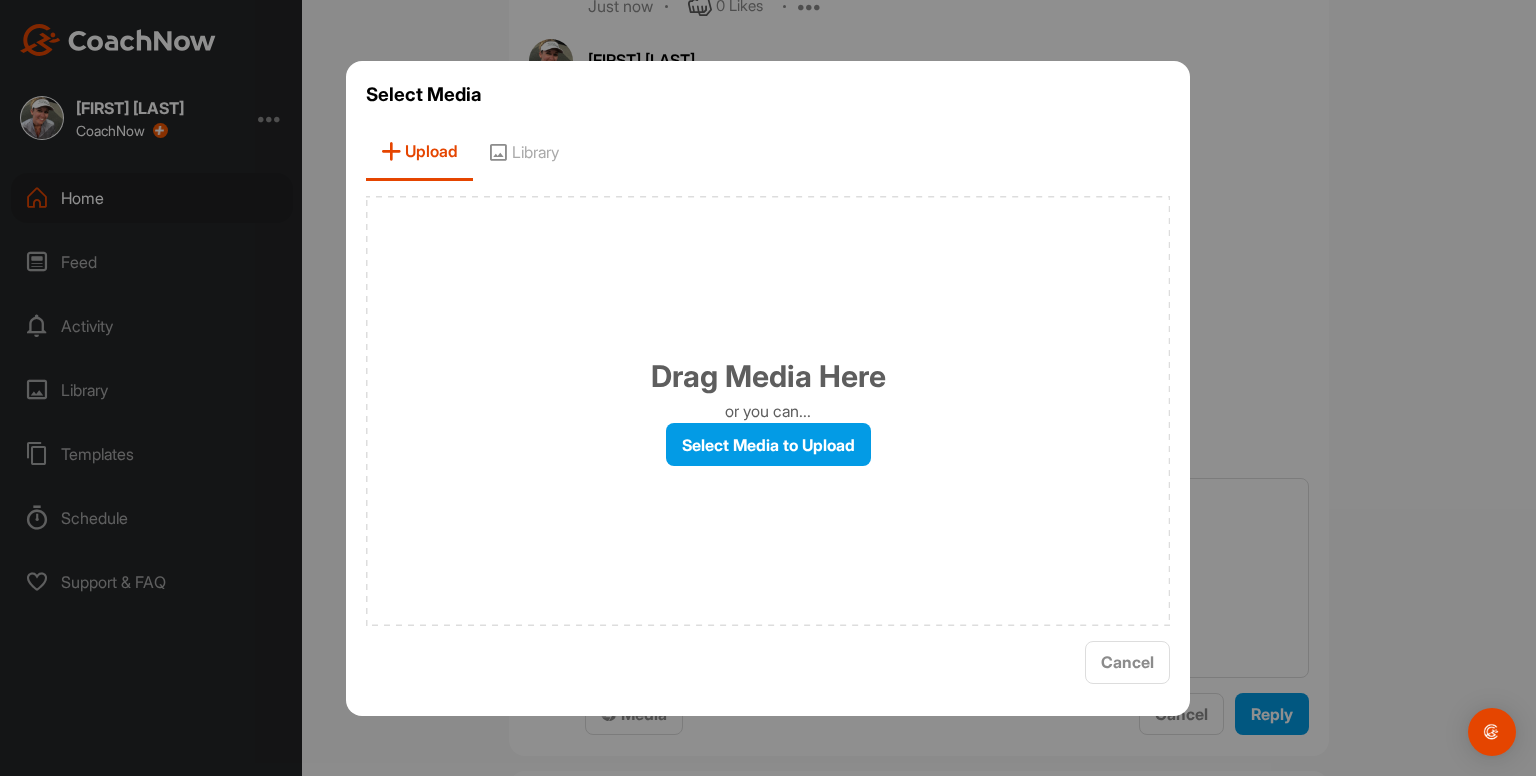 click on "Library" at bounding box center (523, 152) 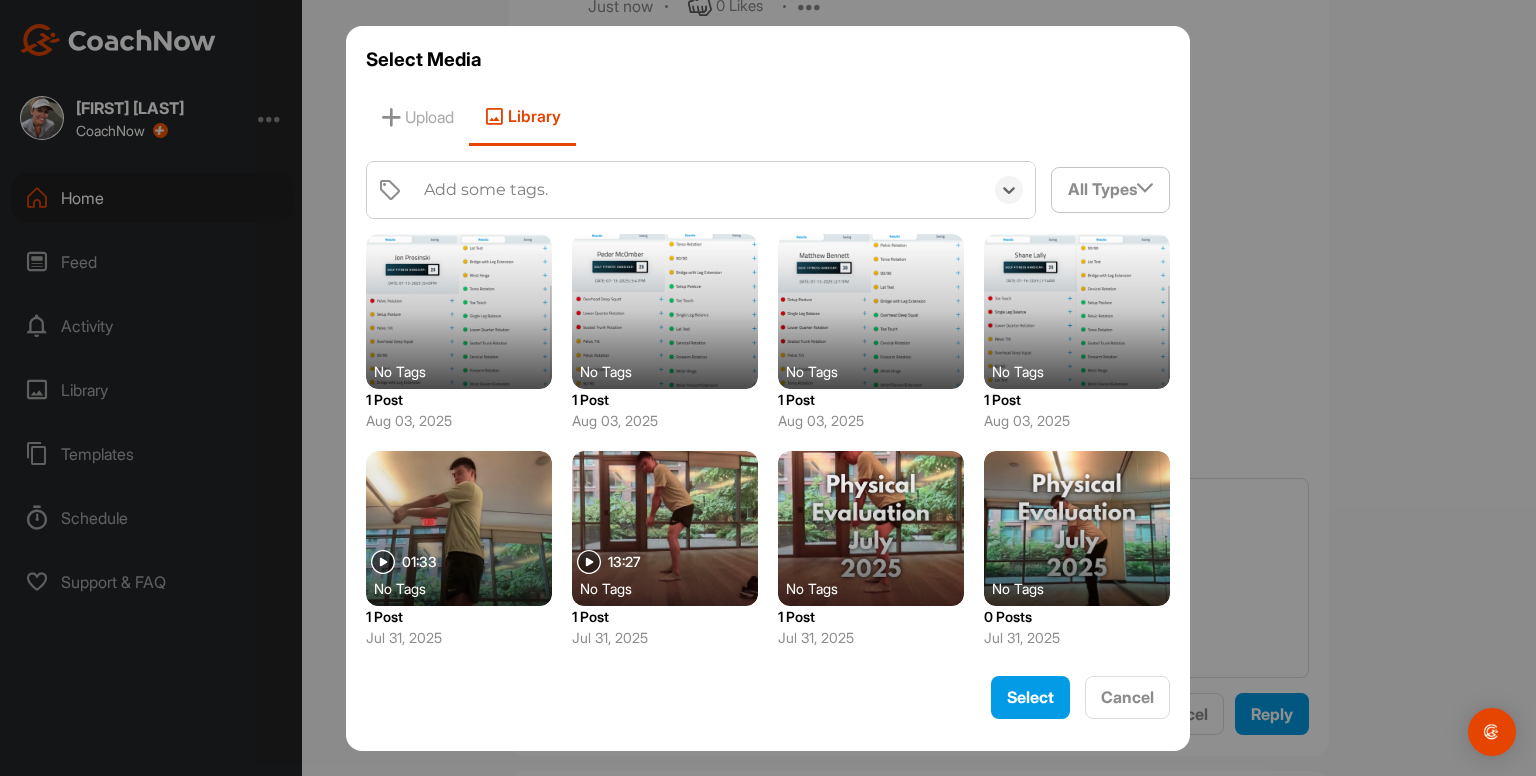 click on "Add some tags." at bounding box center [698, 190] 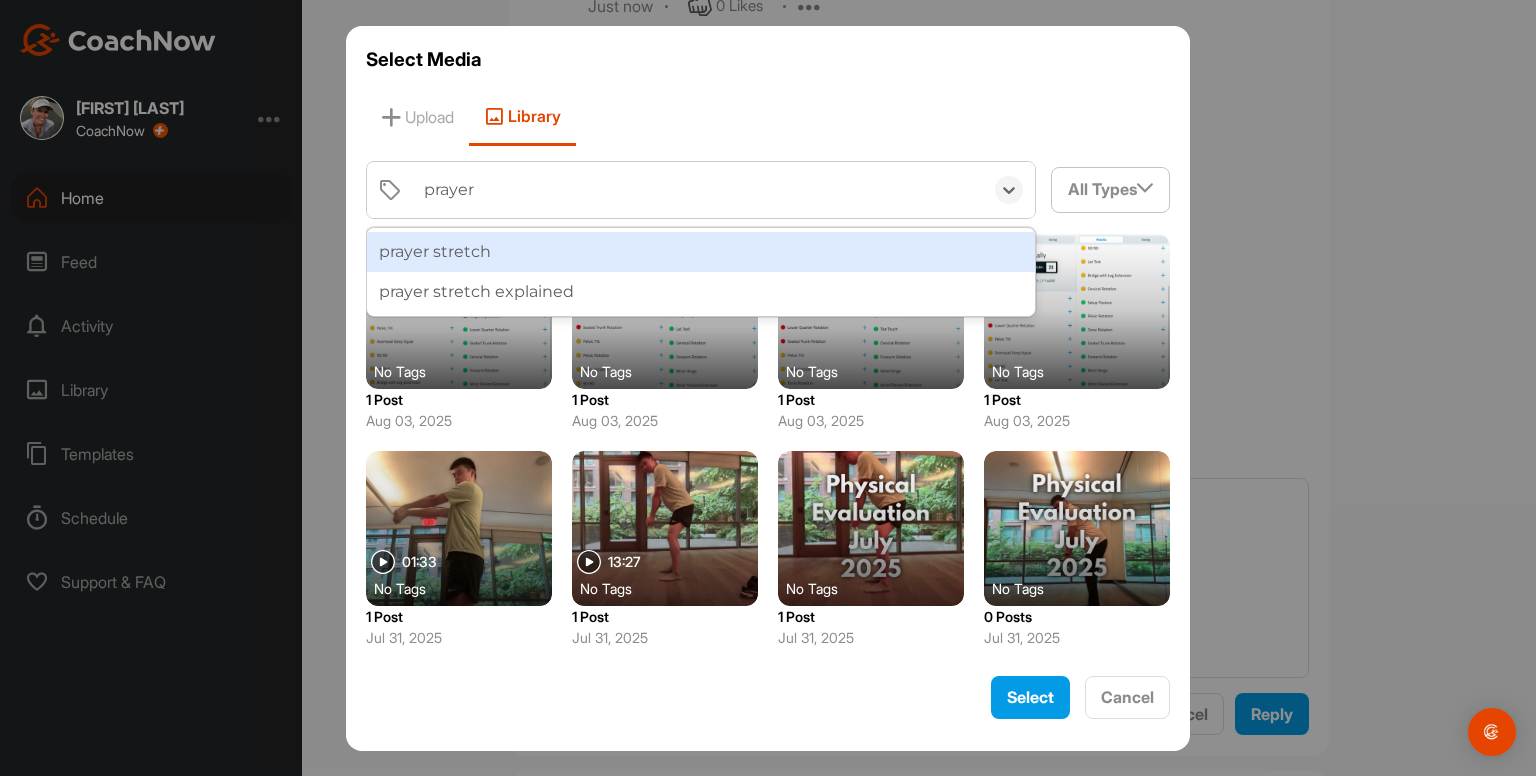 type on "prayer s" 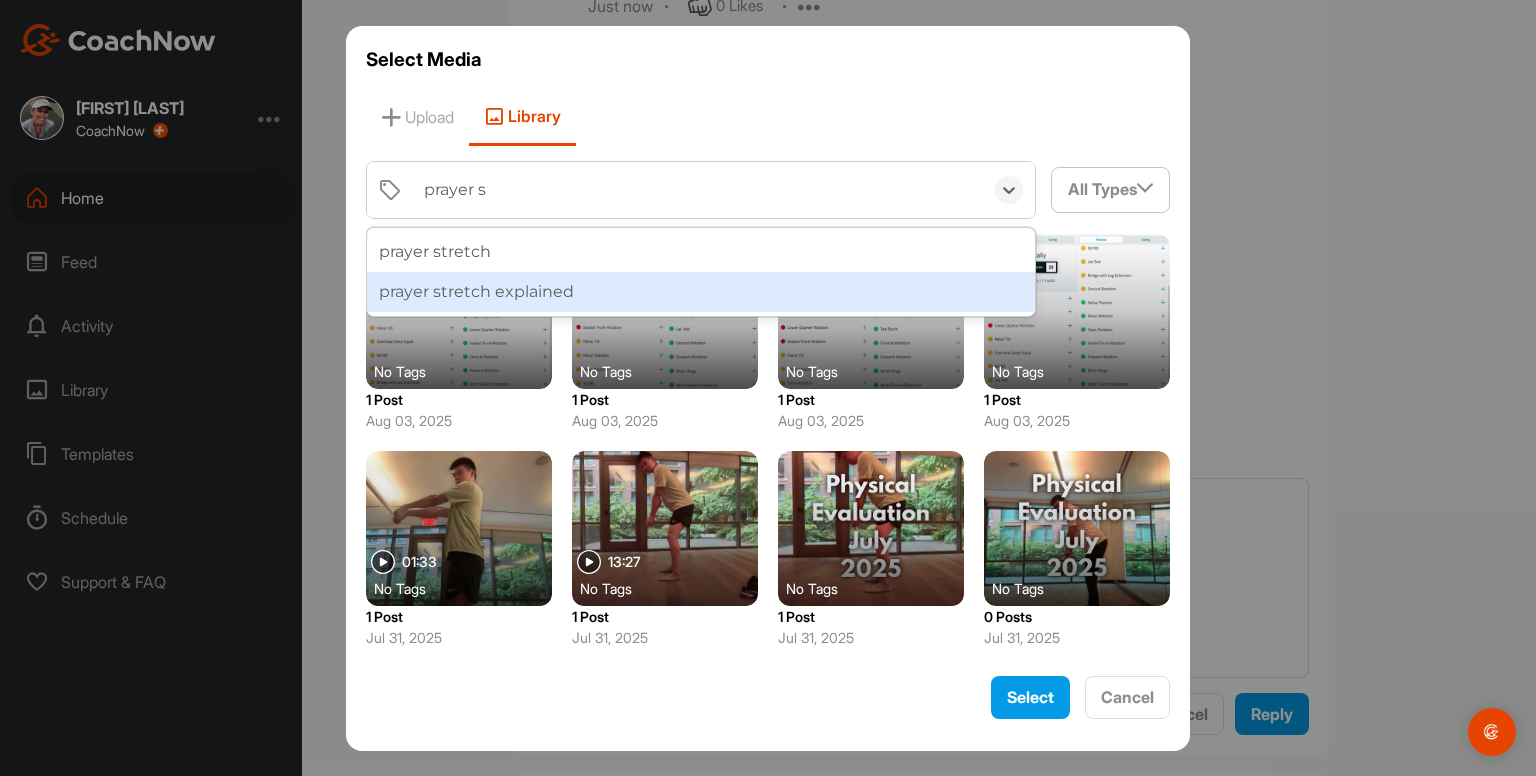 click on "prayer stretch explained" at bounding box center (701, 292) 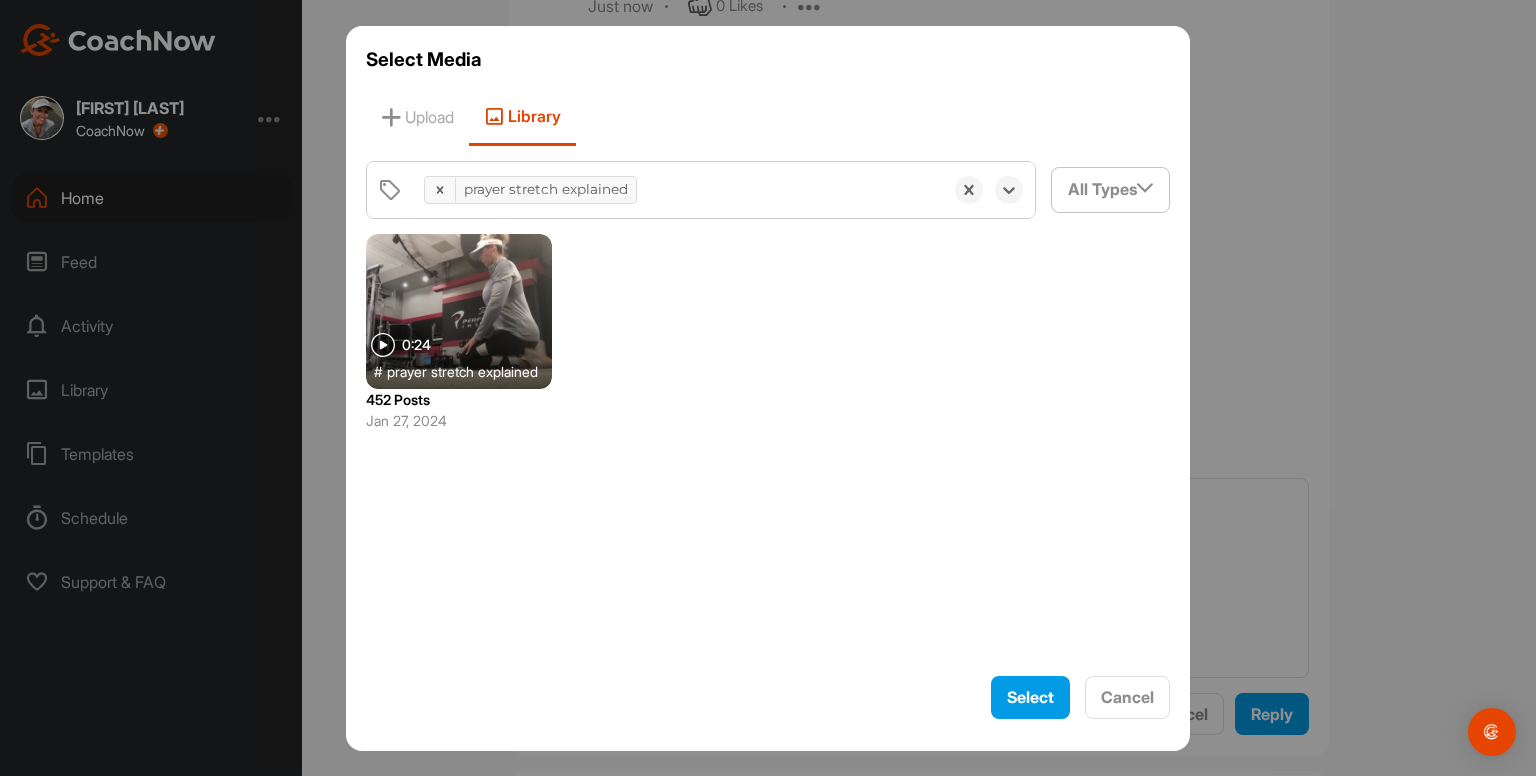 click at bounding box center (459, 311) 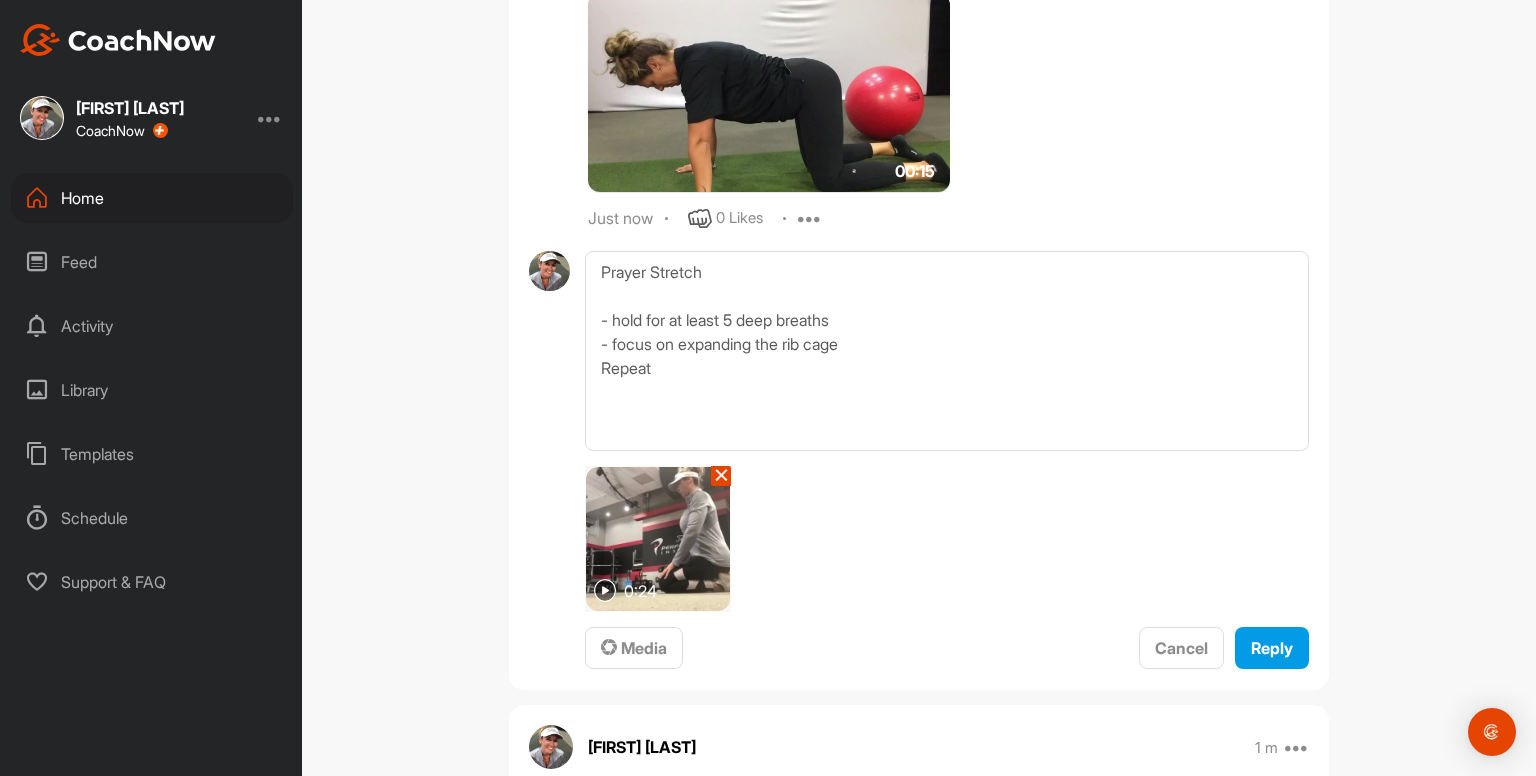 scroll, scrollTop: 2710, scrollLeft: 0, axis: vertical 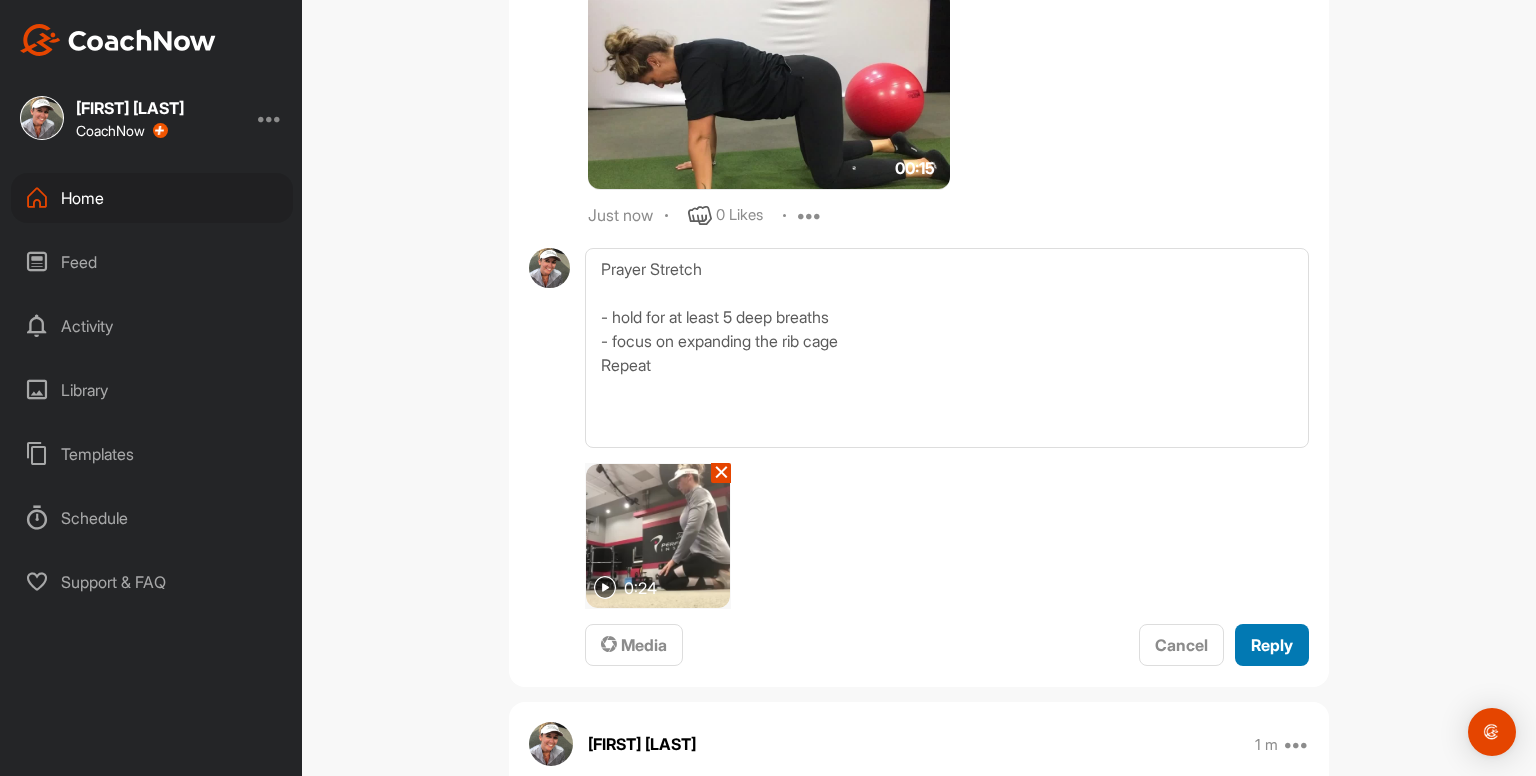 click on "Reply" at bounding box center [1272, 645] 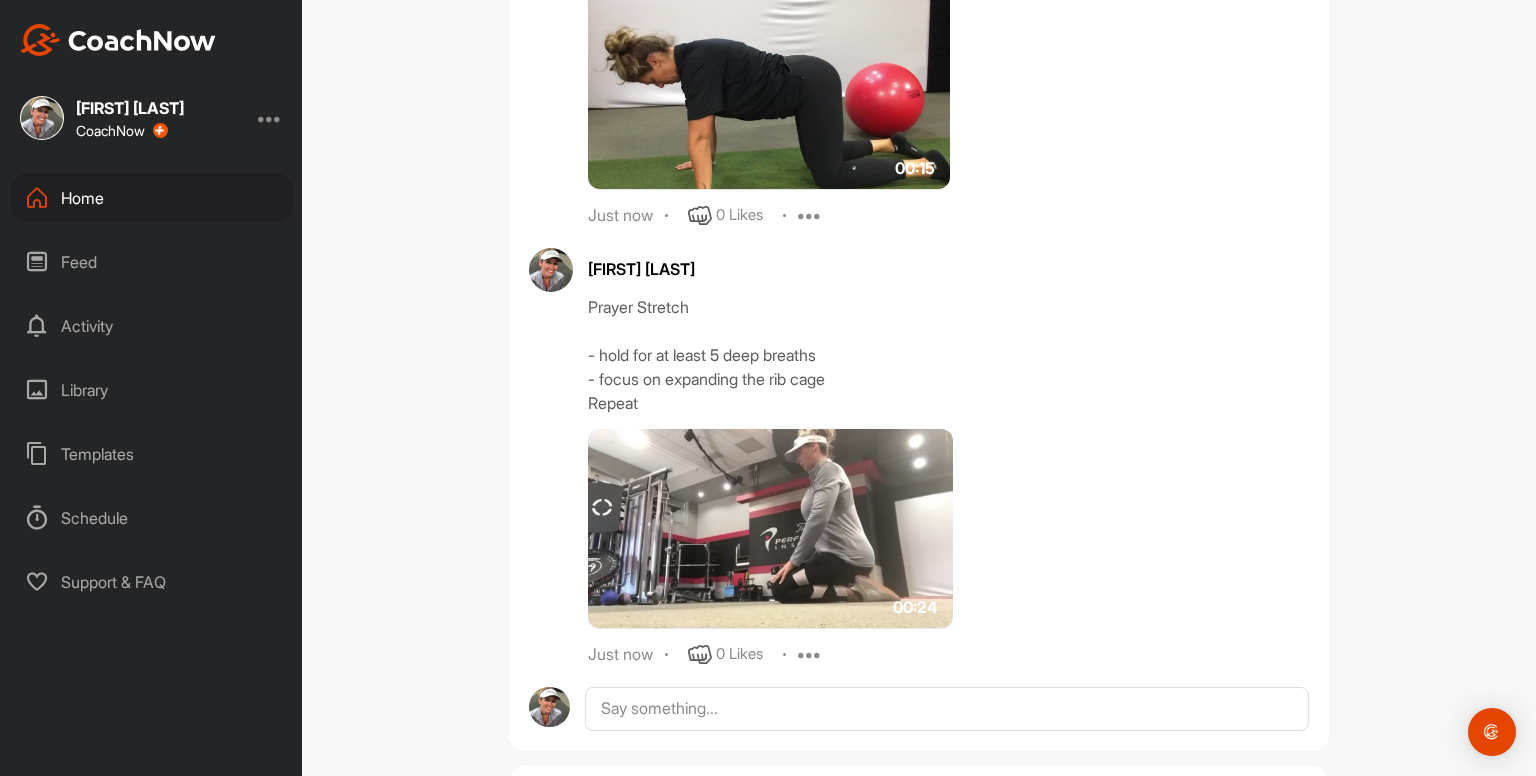 click on "Prayer Stretch
- hold for at least 5 deep breaths
- focus on expanding the rib cage
Repeat" at bounding box center (948, 355) 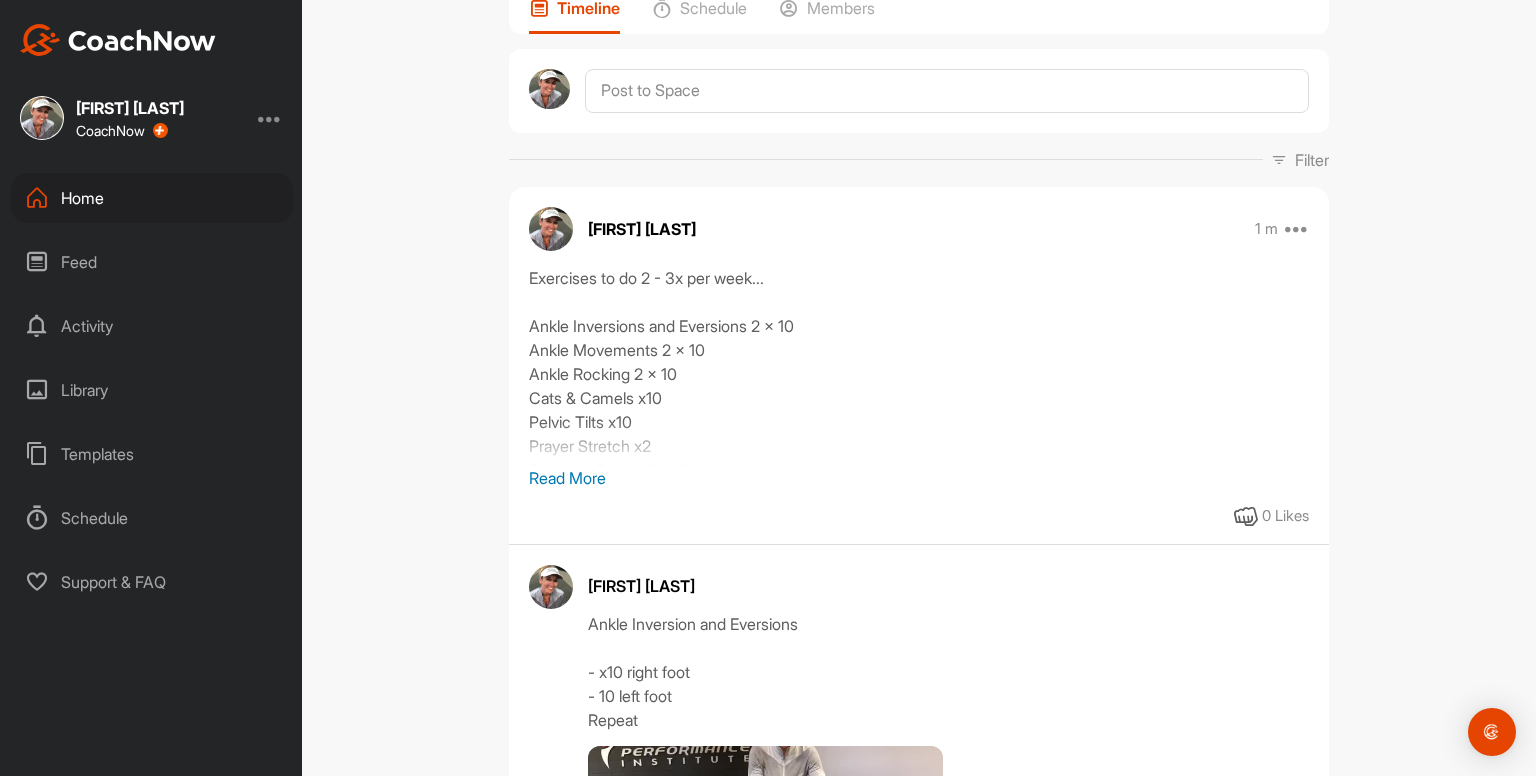 scroll, scrollTop: 176, scrollLeft: 0, axis: vertical 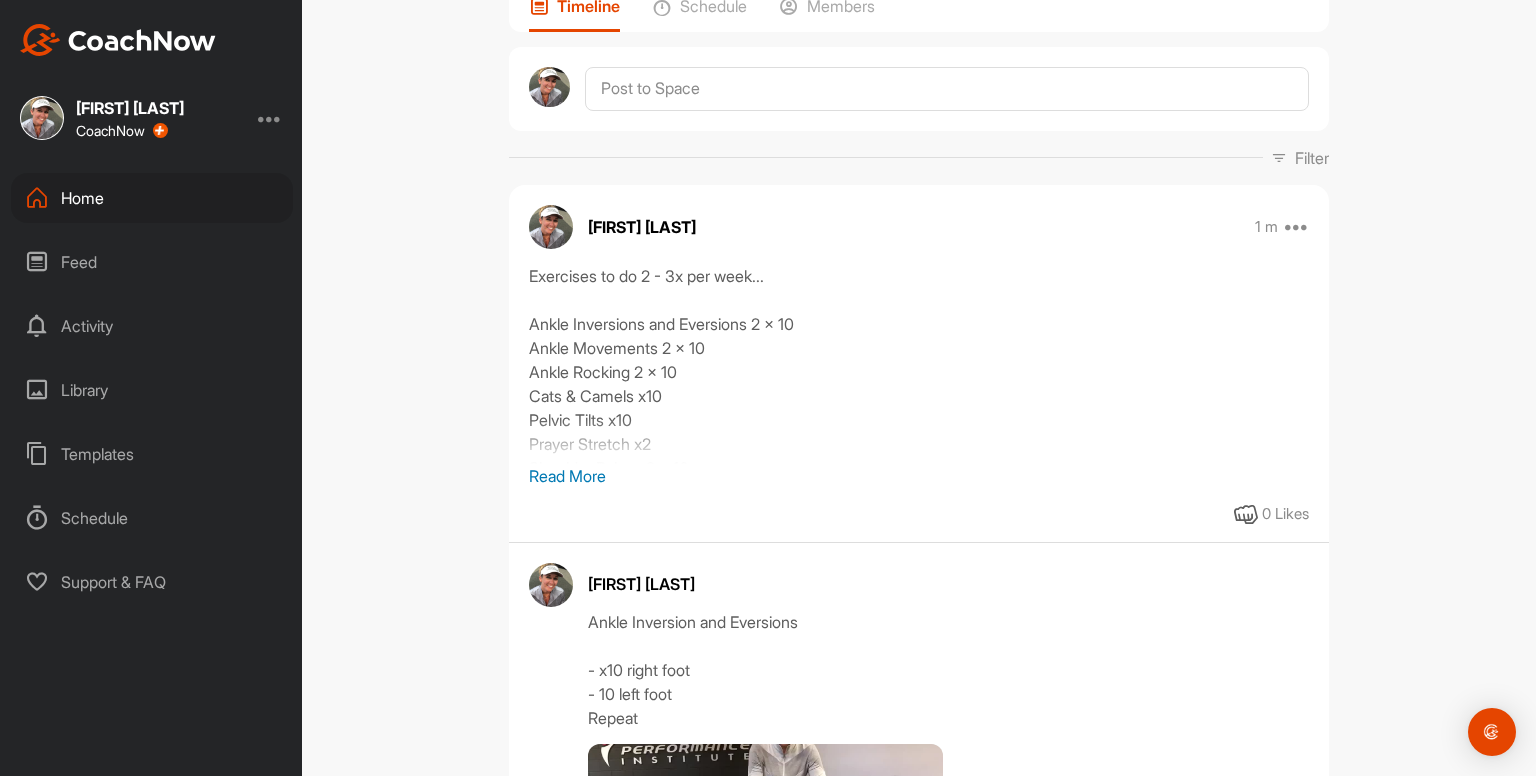 click on "Read More" at bounding box center (919, 476) 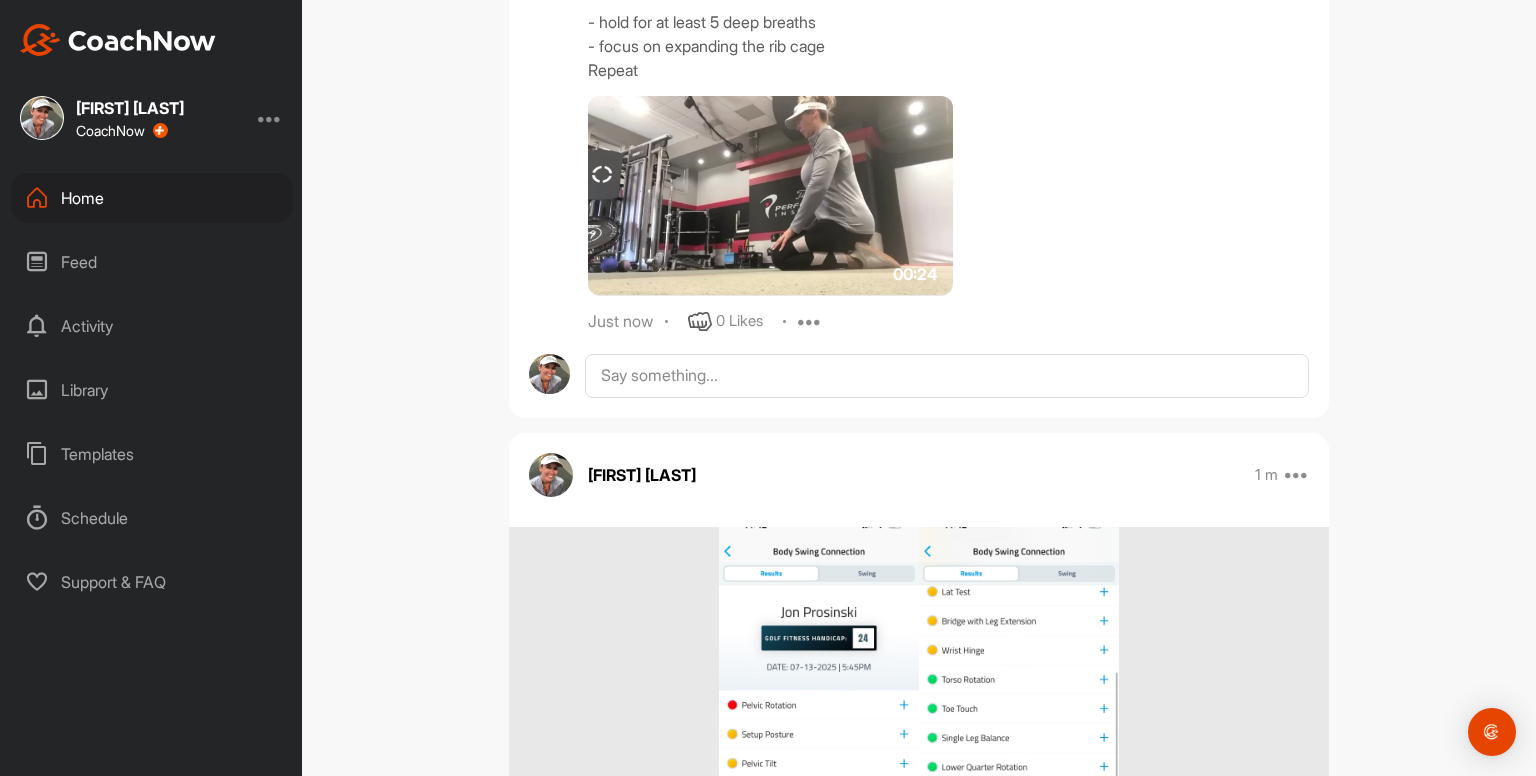 scroll, scrollTop: 3276, scrollLeft: 0, axis: vertical 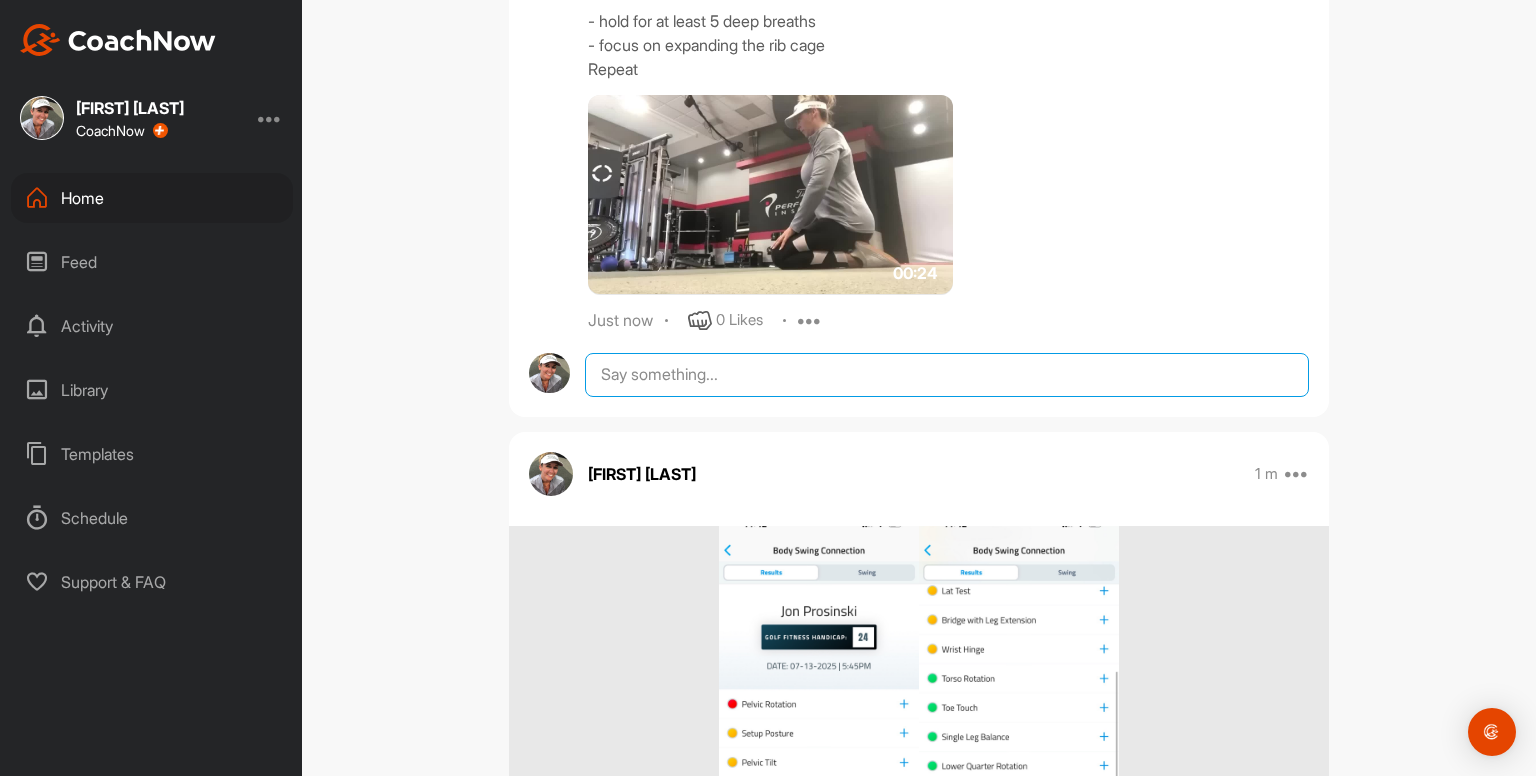 click at bounding box center (947, 375) 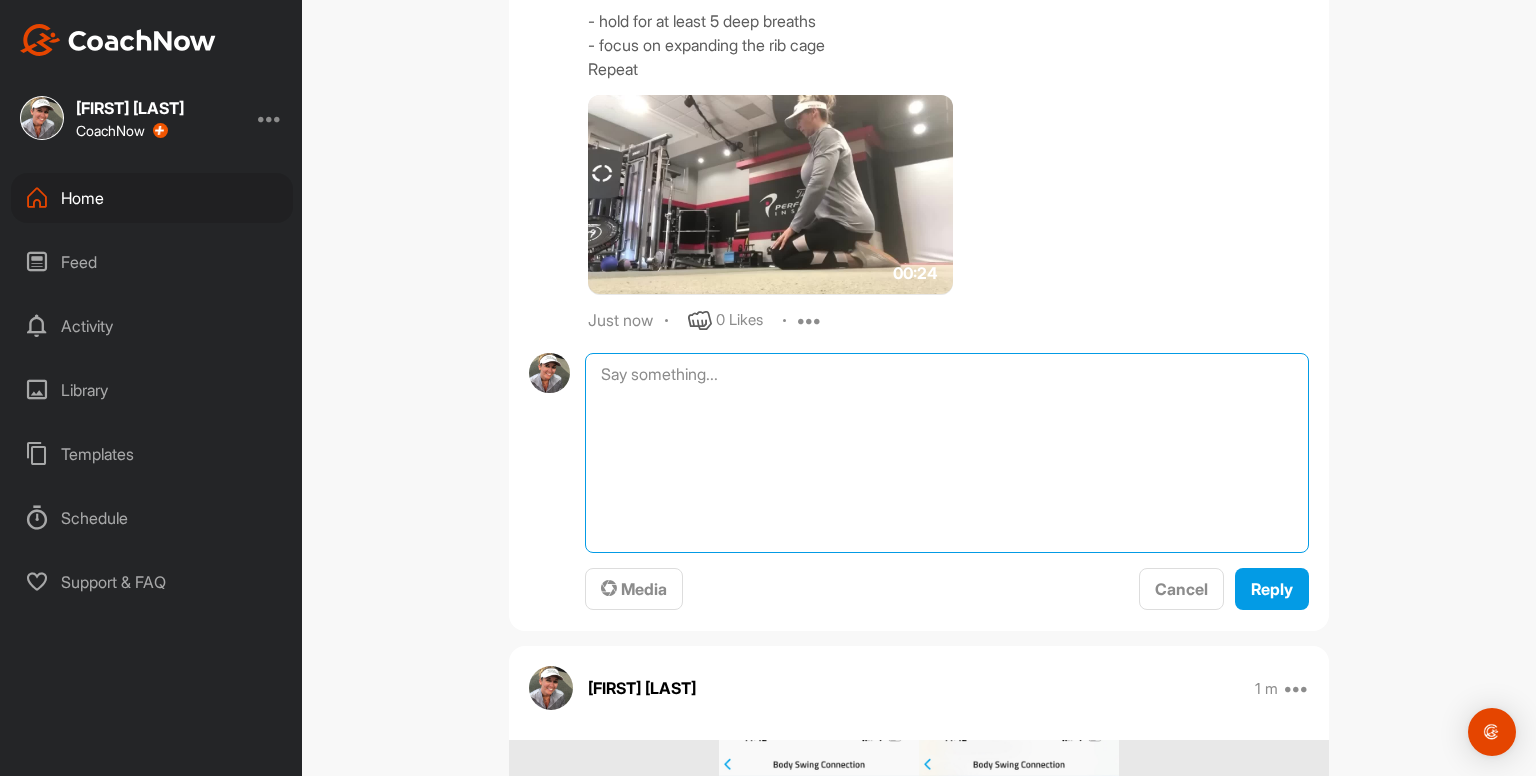 paste on "Shoulder Raises - use water bottle
- x10 right arm
- x10 left arm
Repeat
- keep back flat on the ground the whole time
- arm remains straight
- keep arm close to body / head
01:39media
May 19
0 Likes
avatar
Kayleigh franklin
Shoulder ERs - use water bottle
- x10 right arm
- x10 left arm
Repeat
- keep back flat on the ground the whole time
- make sure you do not force any movements" 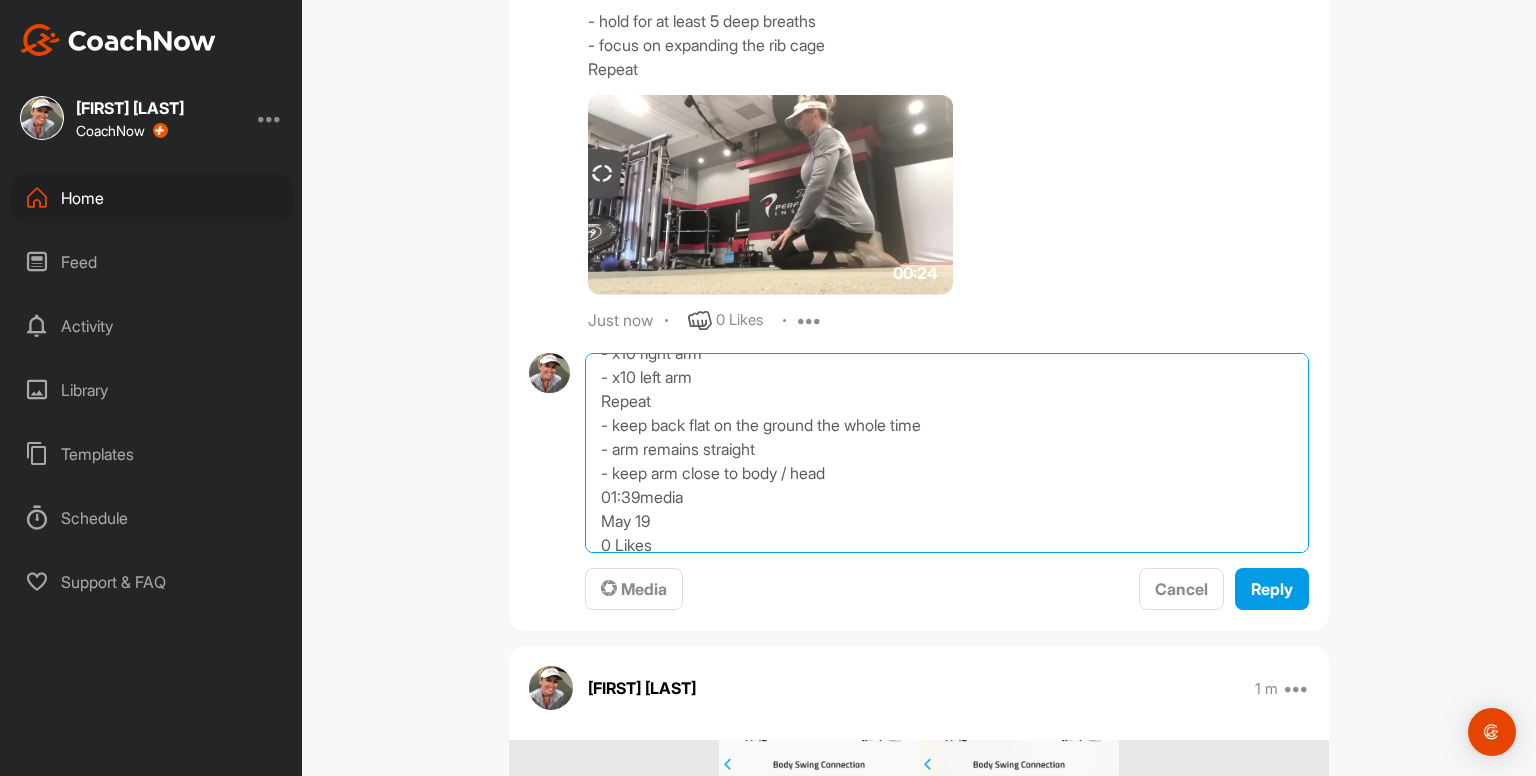 scroll, scrollTop: 84, scrollLeft: 0, axis: vertical 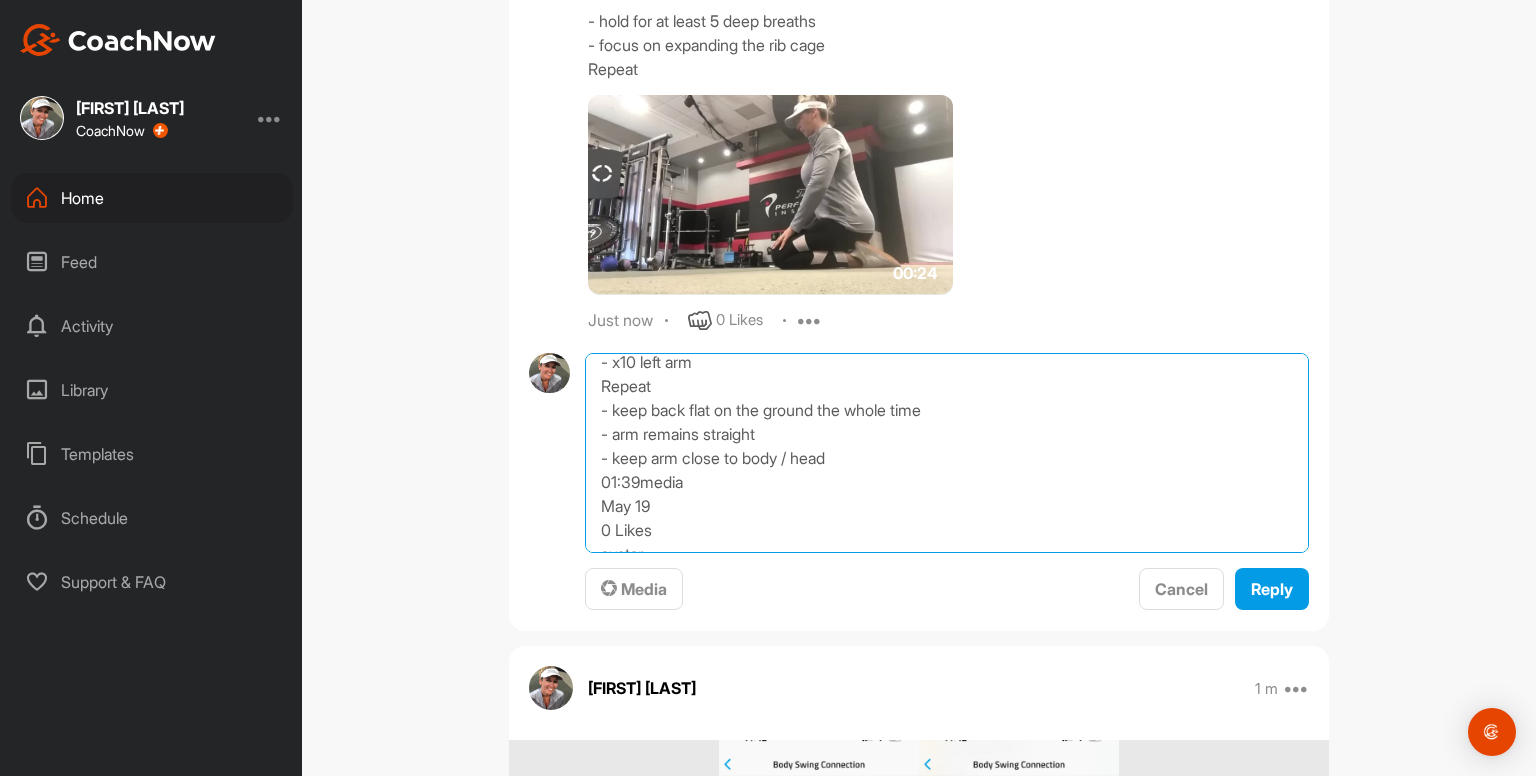 drag, startPoint x: 943, startPoint y: 543, endPoint x: 588, endPoint y: 484, distance: 359.86942 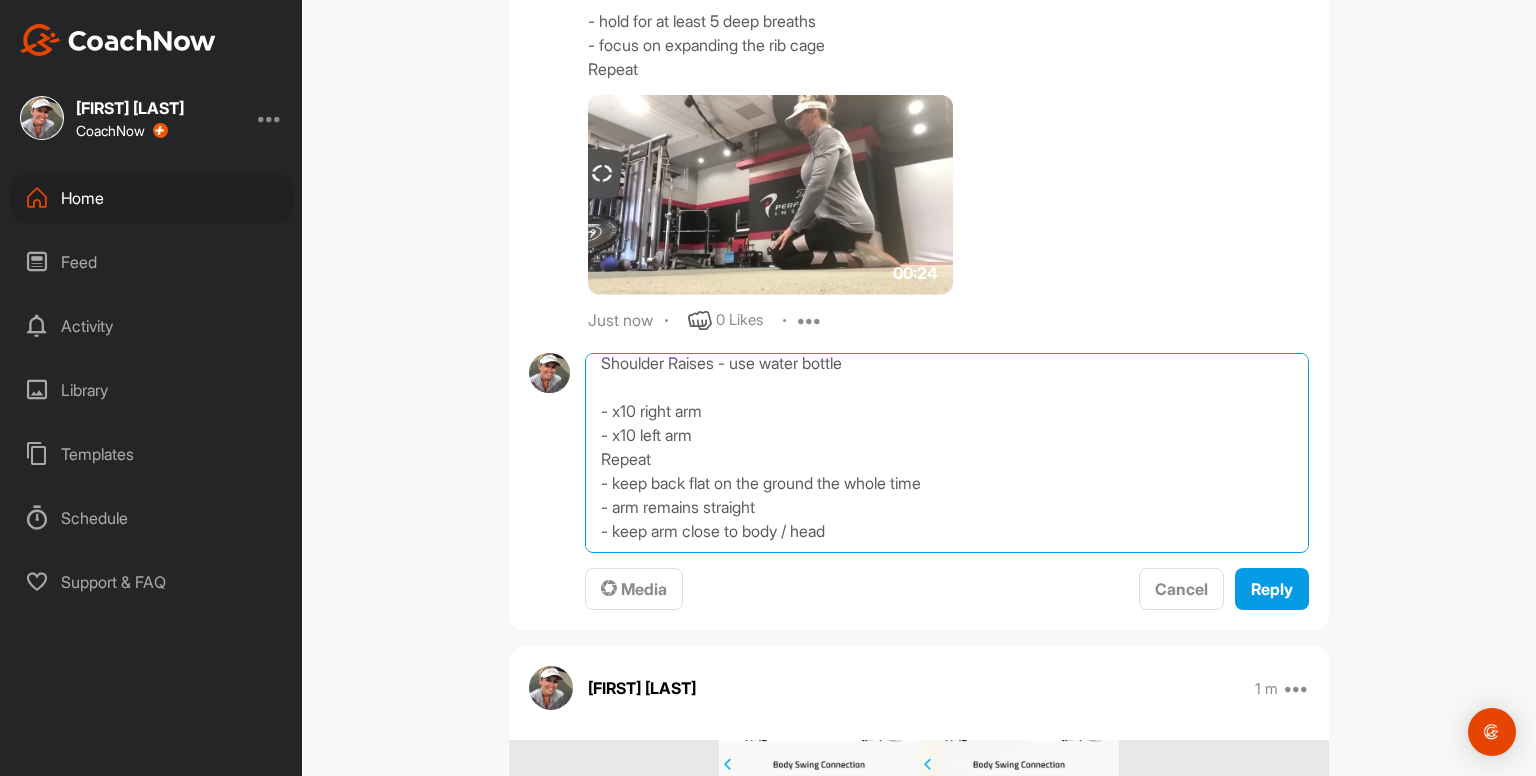scroll, scrollTop: 34, scrollLeft: 0, axis: vertical 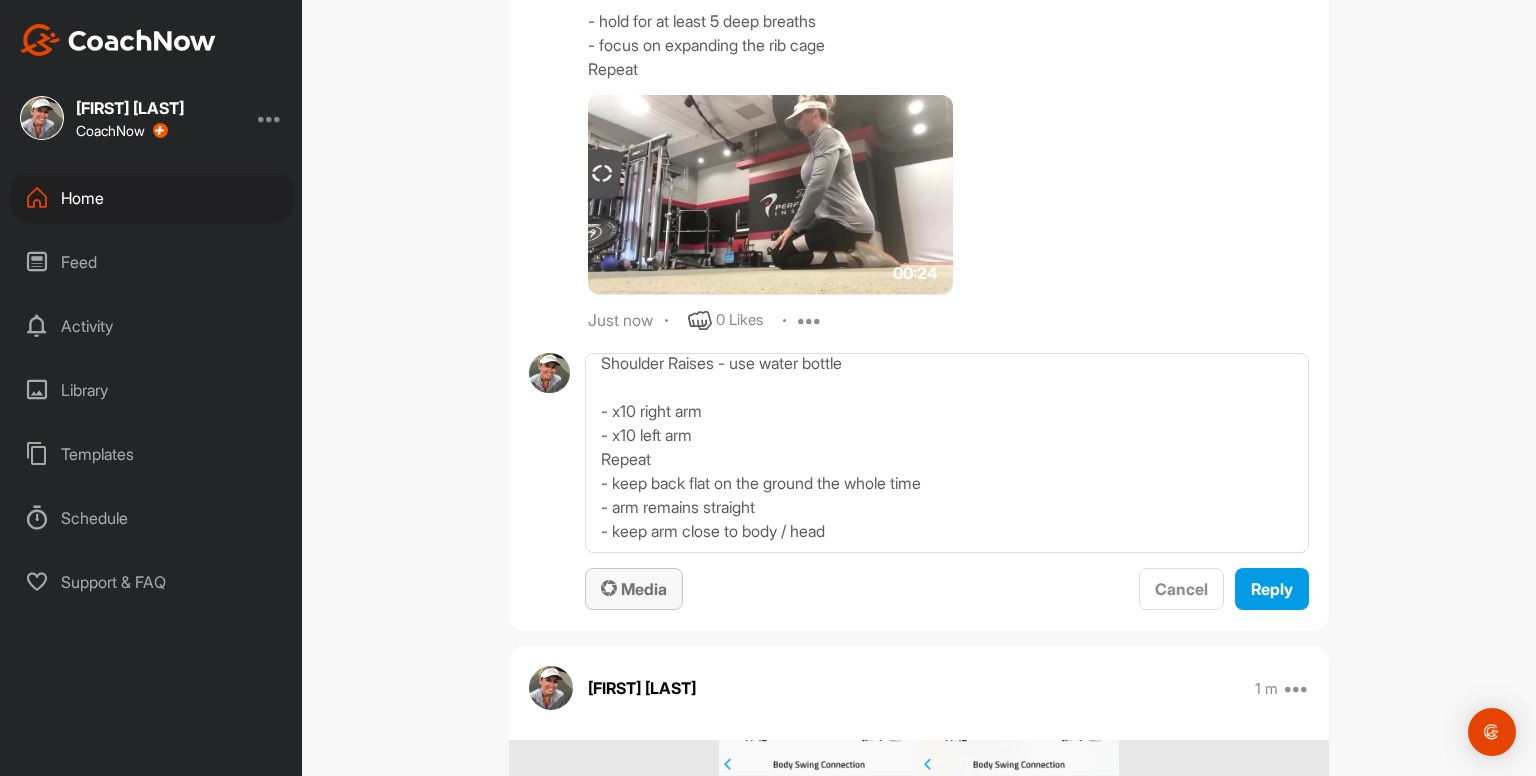 click on "Media" at bounding box center (634, 589) 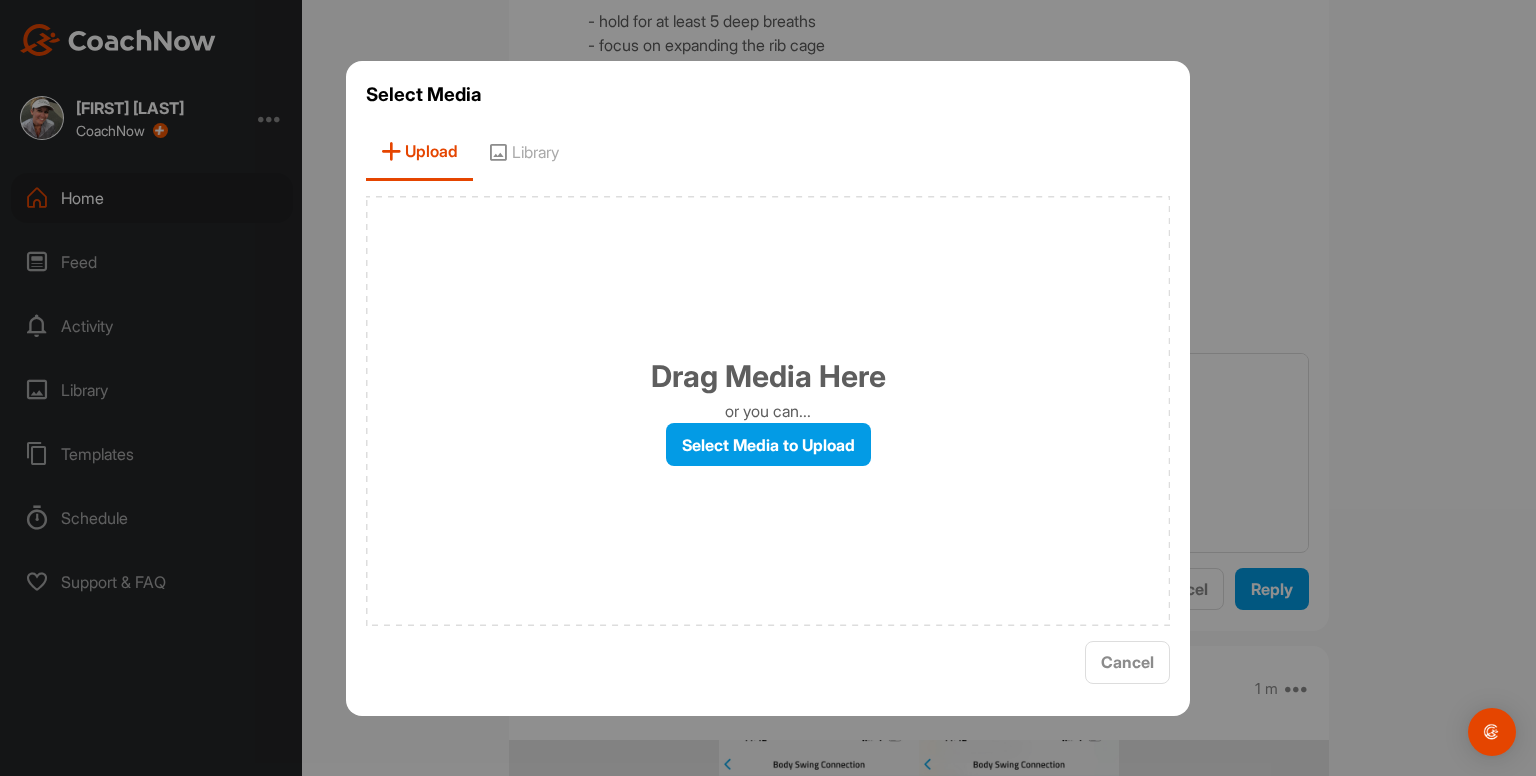 click on "Library" at bounding box center (523, 152) 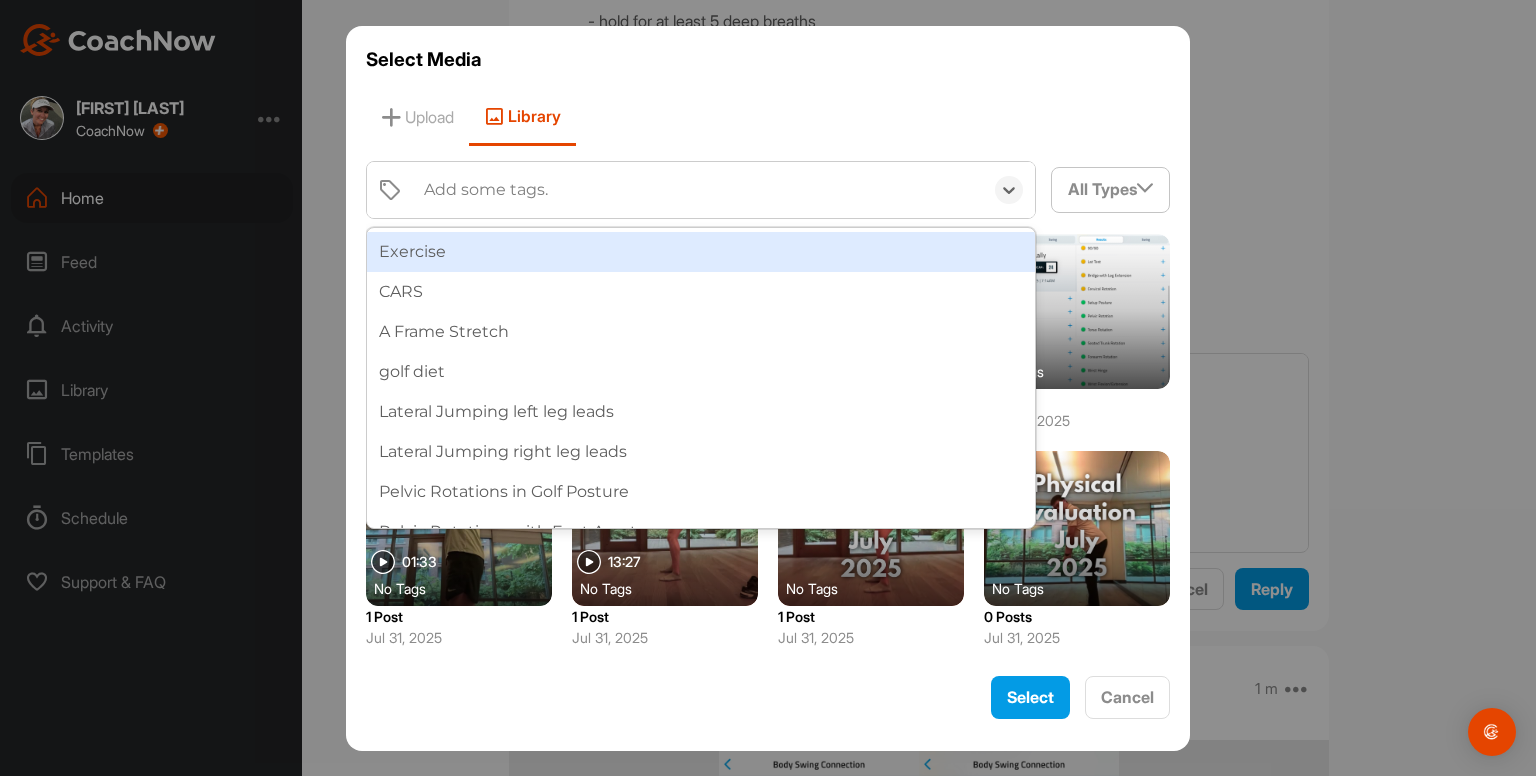 click on "Add some tags." at bounding box center [486, 190] 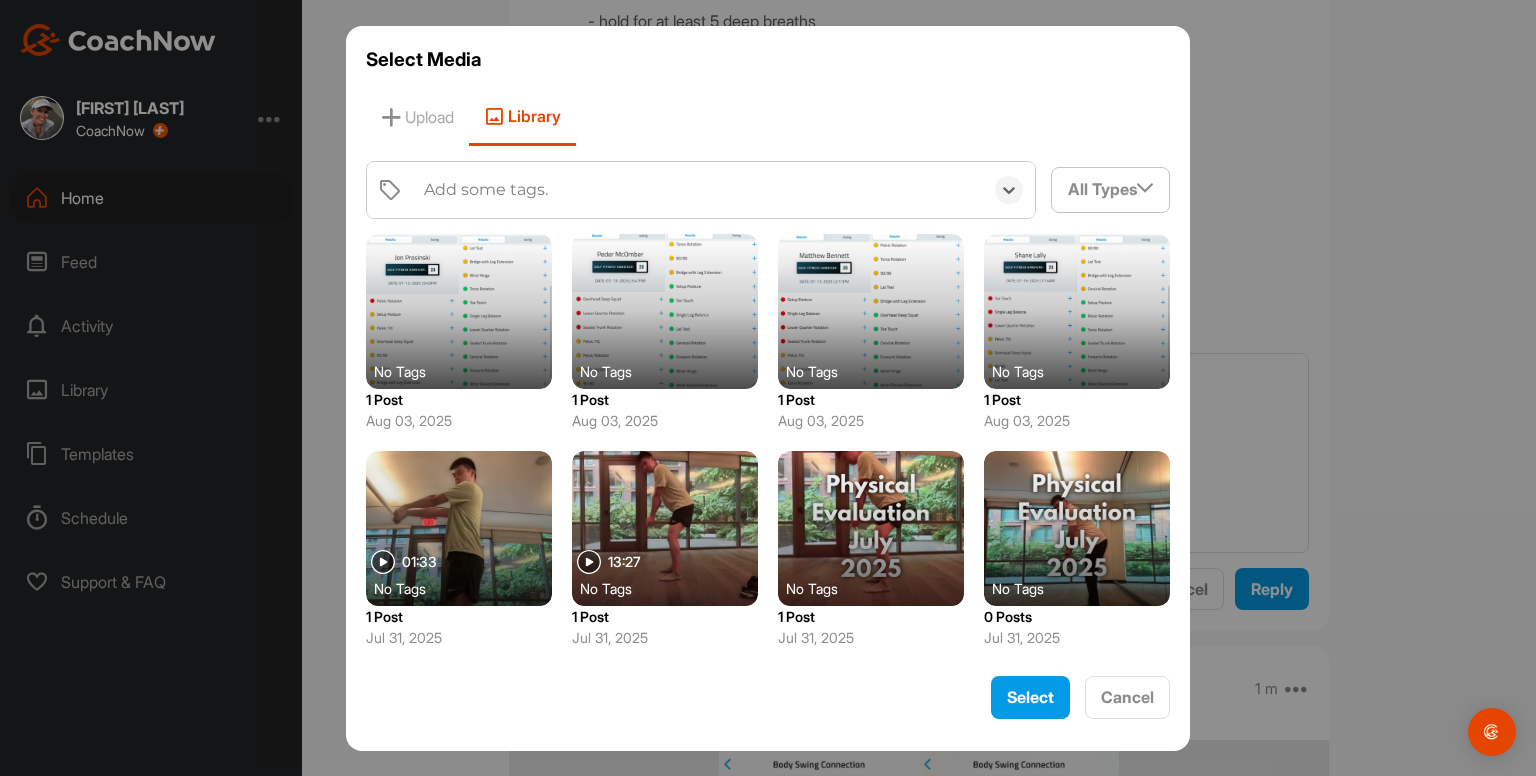 click on "Add some tags." at bounding box center (486, 190) 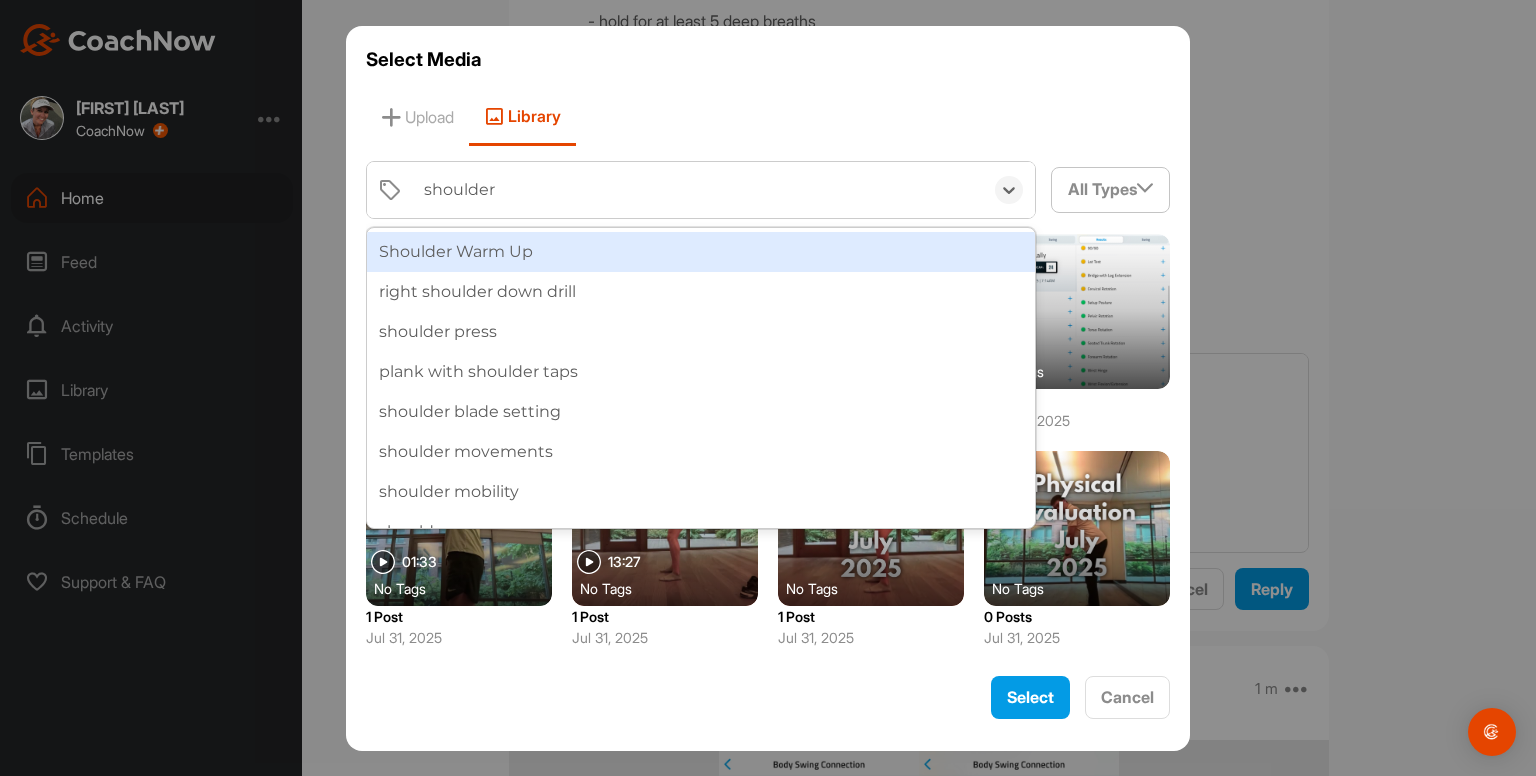 type on "shoulder r" 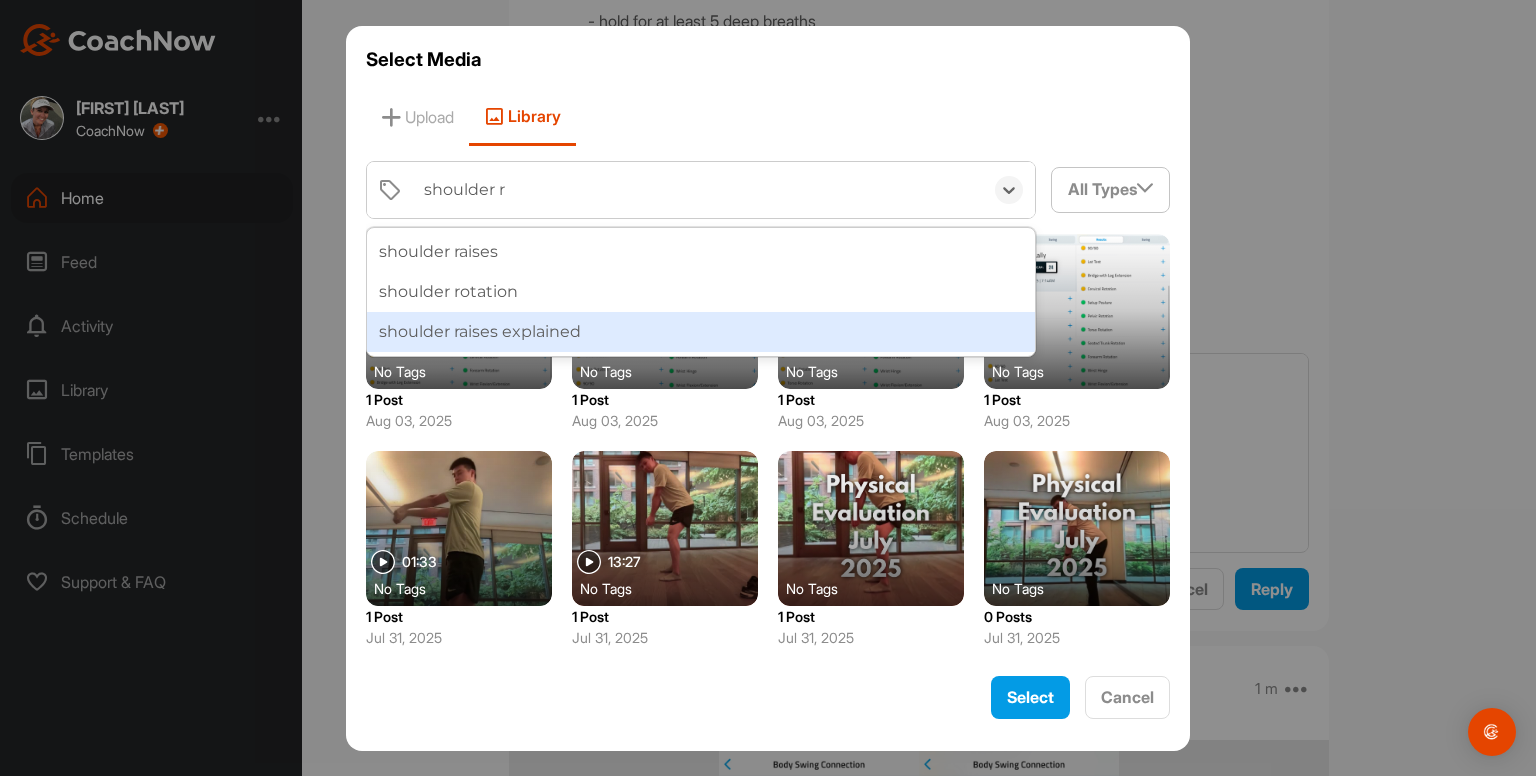 click on "shoulder raises explained" at bounding box center (701, 332) 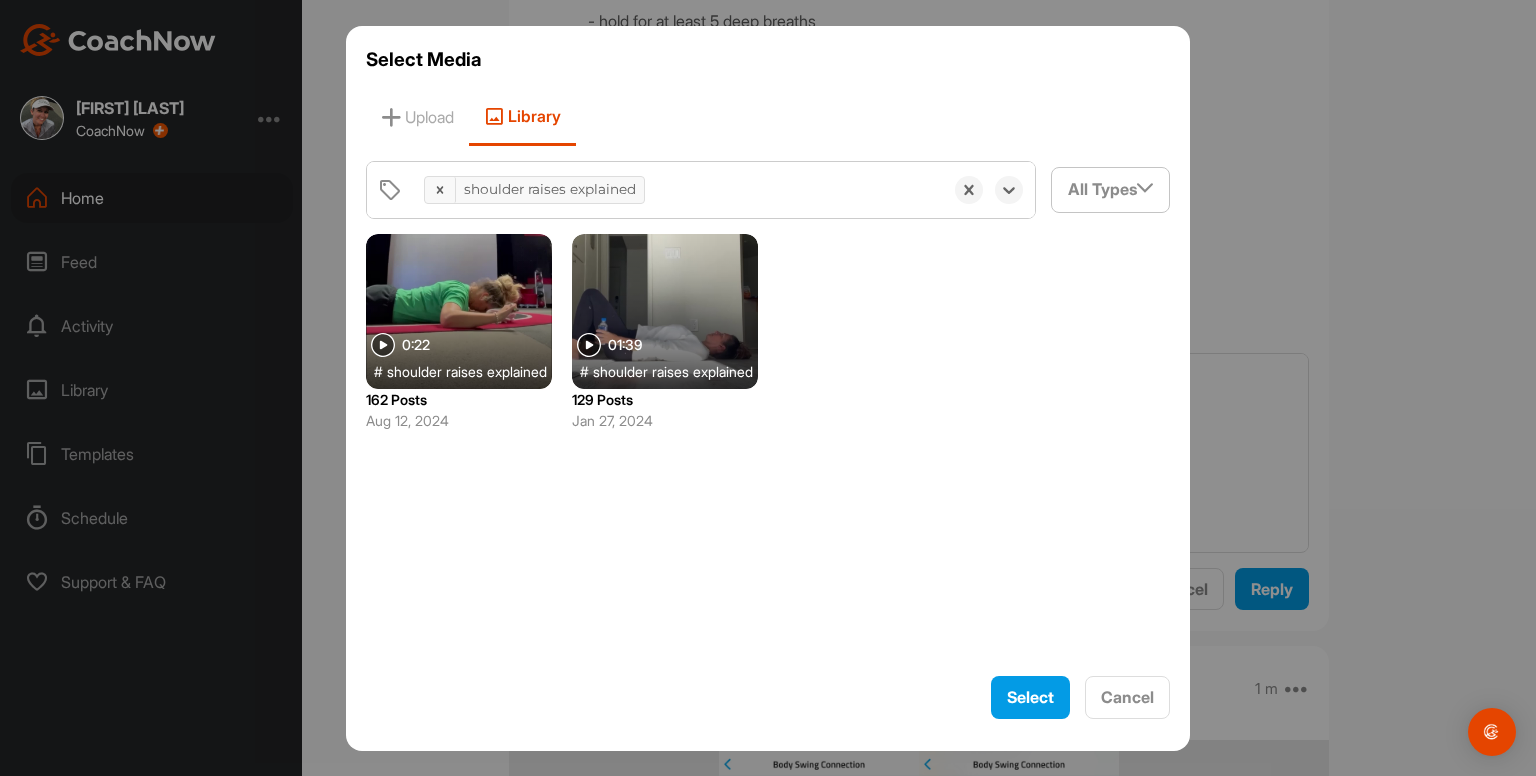 click at bounding box center [665, 311] 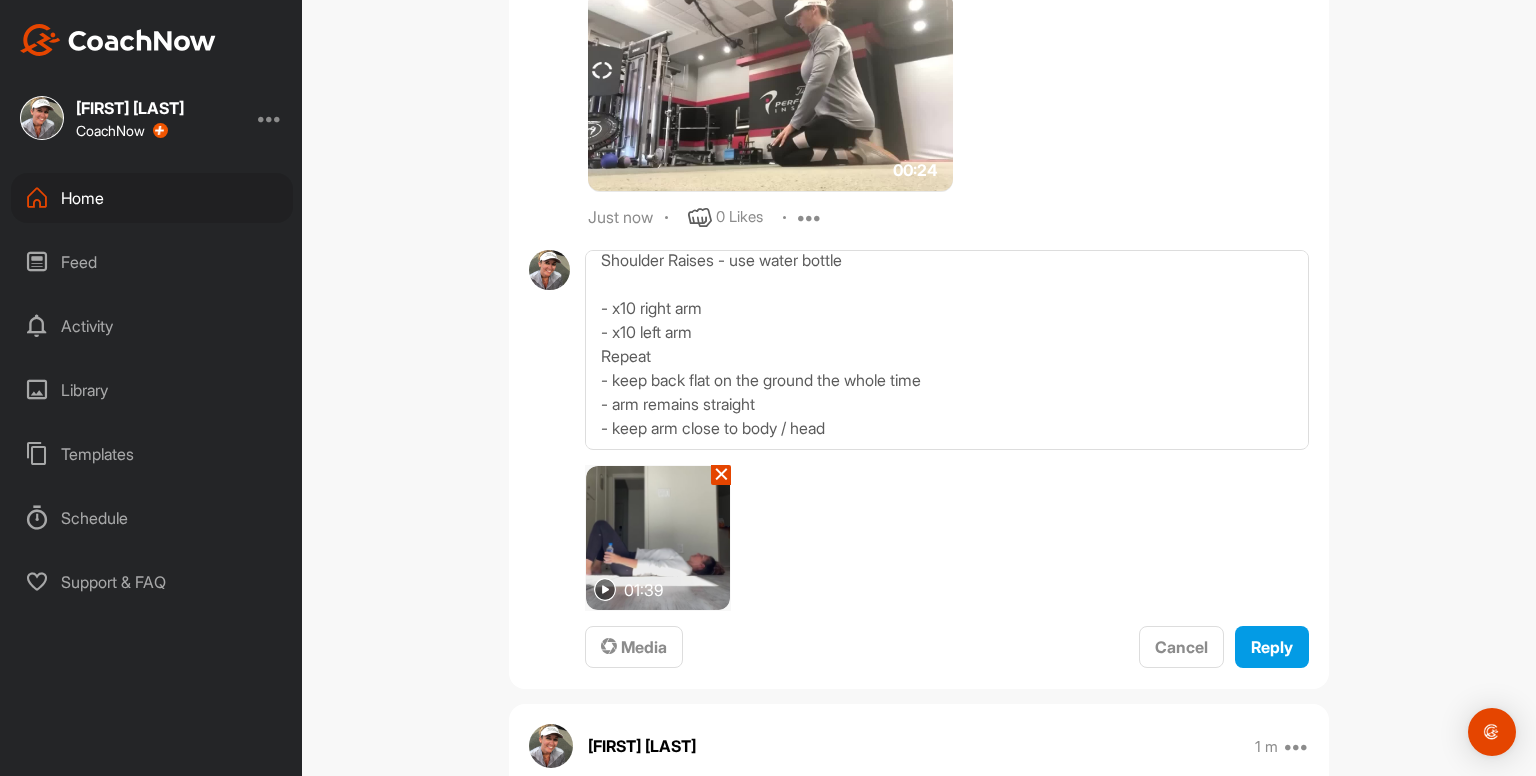 scroll, scrollTop: 3380, scrollLeft: 0, axis: vertical 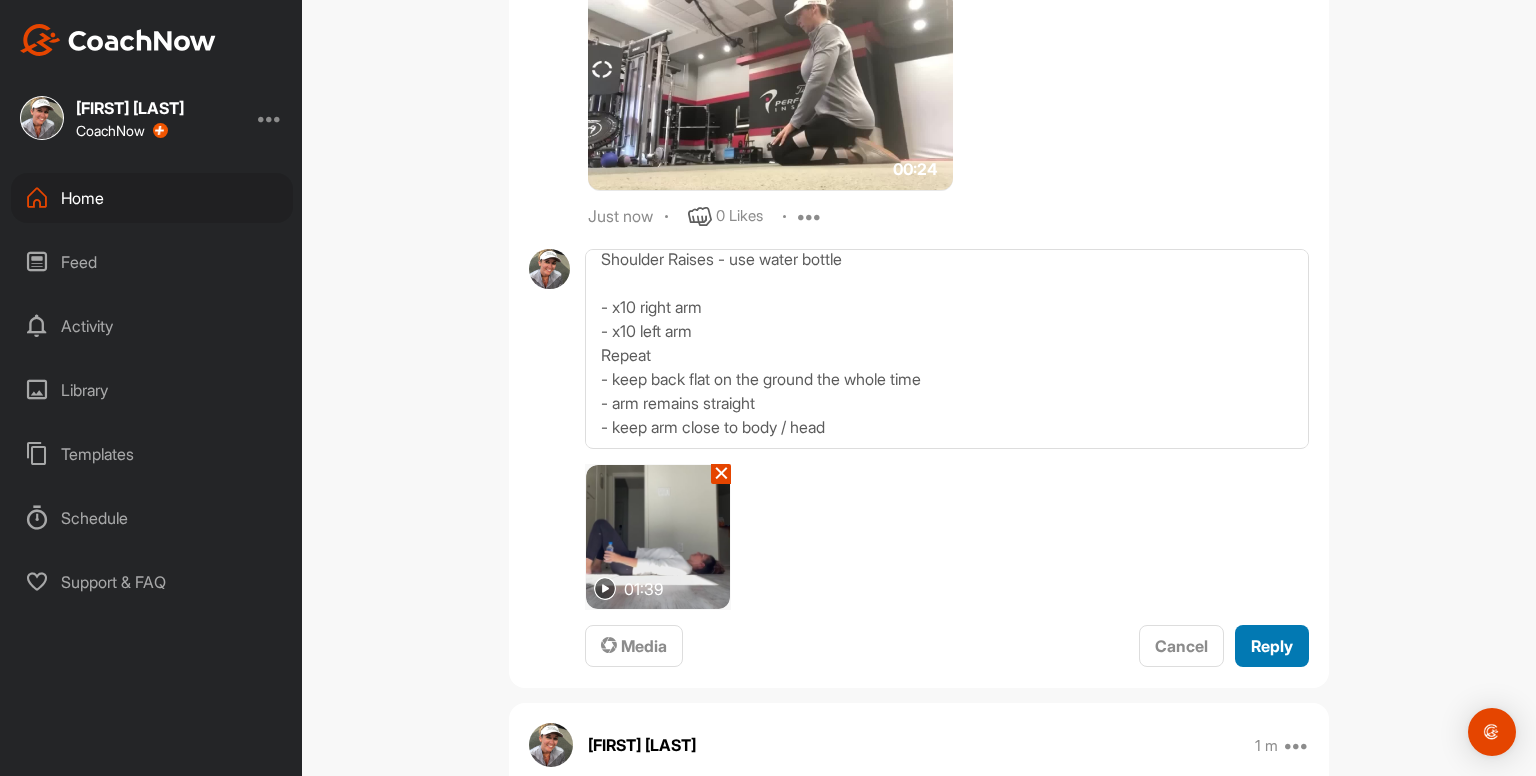 click on "Reply" at bounding box center (1272, 646) 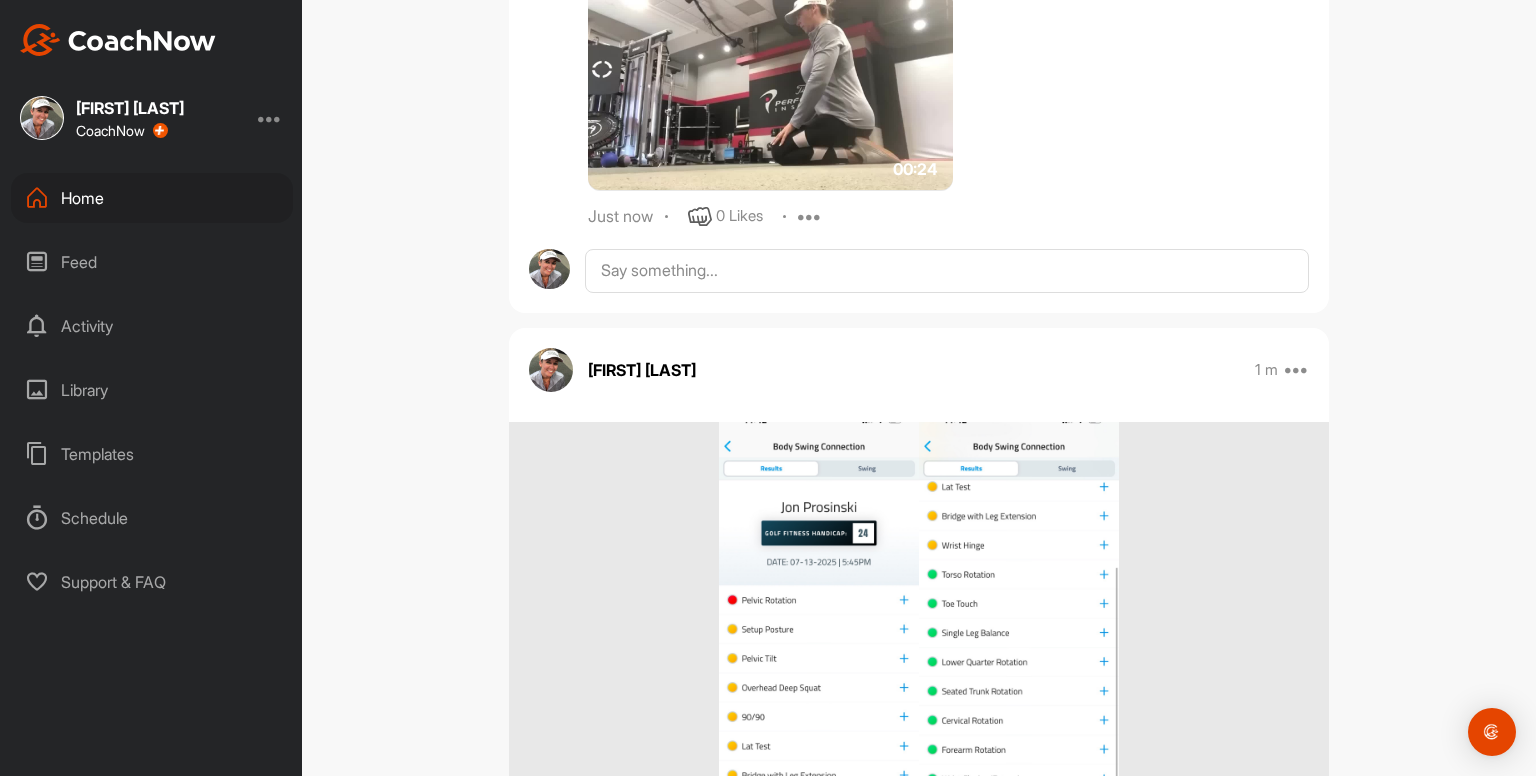 scroll, scrollTop: 0, scrollLeft: 0, axis: both 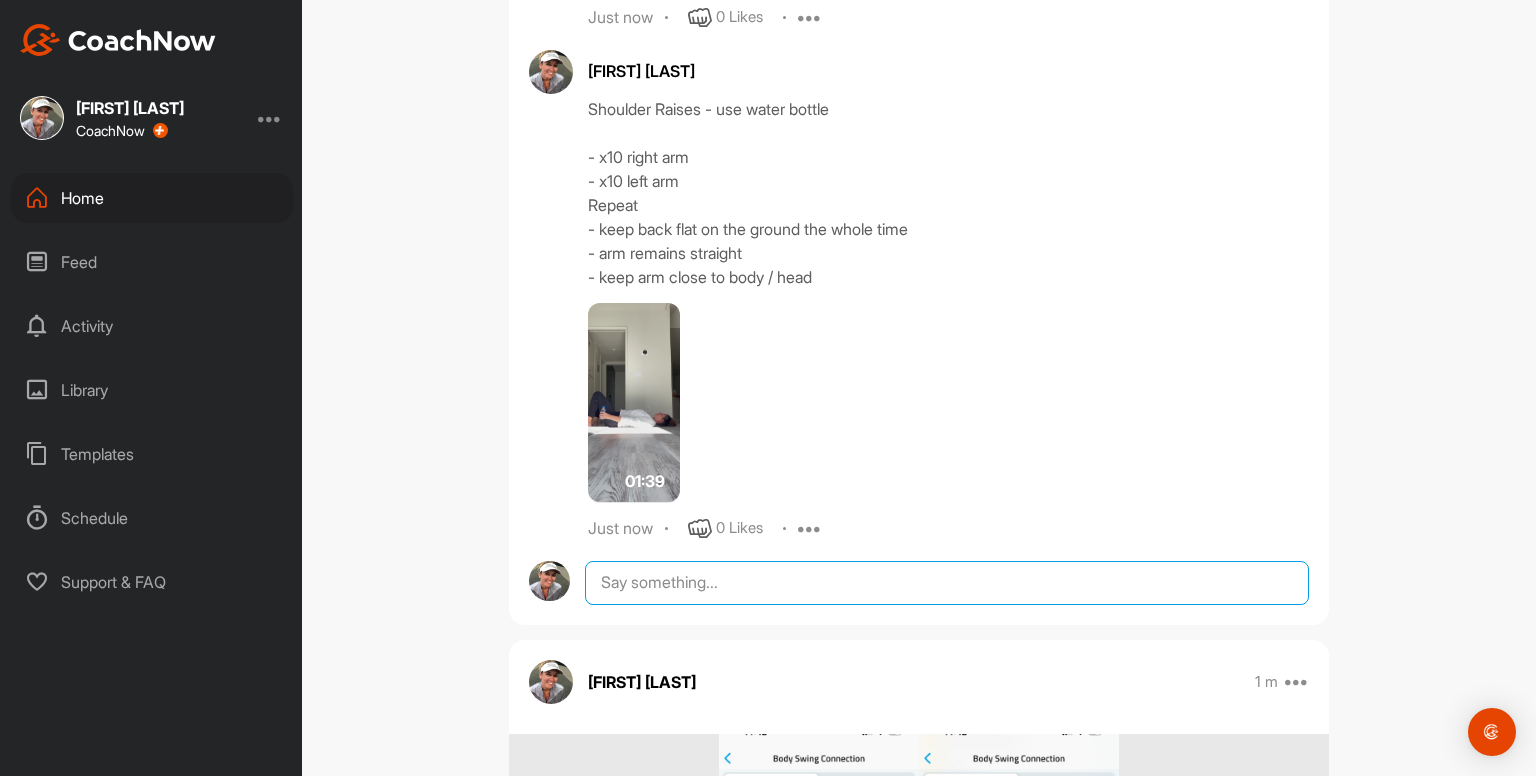 click at bounding box center [947, 583] 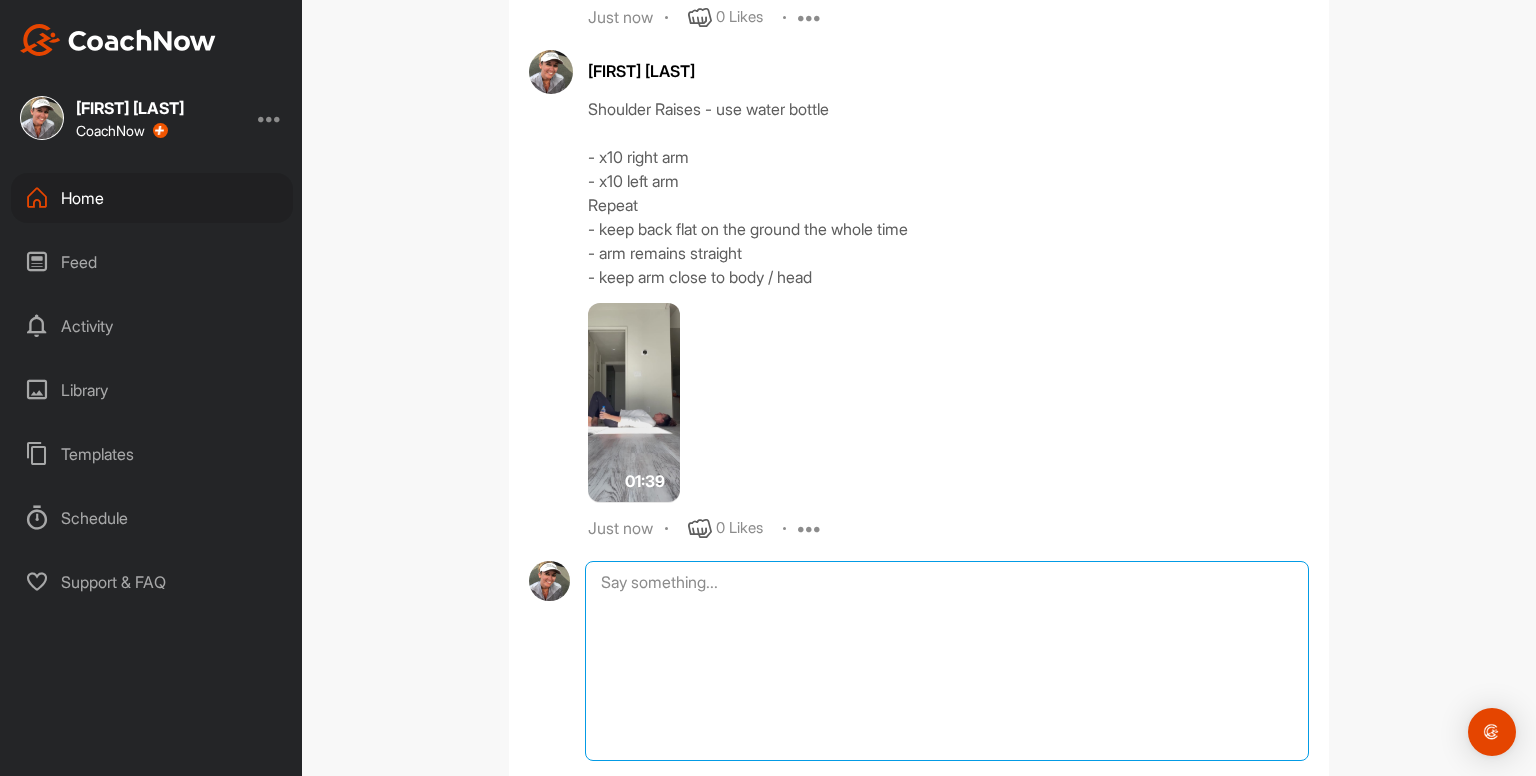 paste on "Shoulder Raises - use water bottle
- x10 right arm
- x10 left arm
Repeat
- keep back flat on the ground the whole time
- arm remains straight
- keep arm close to body / head
01:39media
May 19
0 Likes
avatar
Kayleigh franklin
Shoulder ERs - use water bottle
- x10 right arm
- x10 left arm
Repeat
- keep back flat on the ground the whole time
- make sure you do not force any movements" 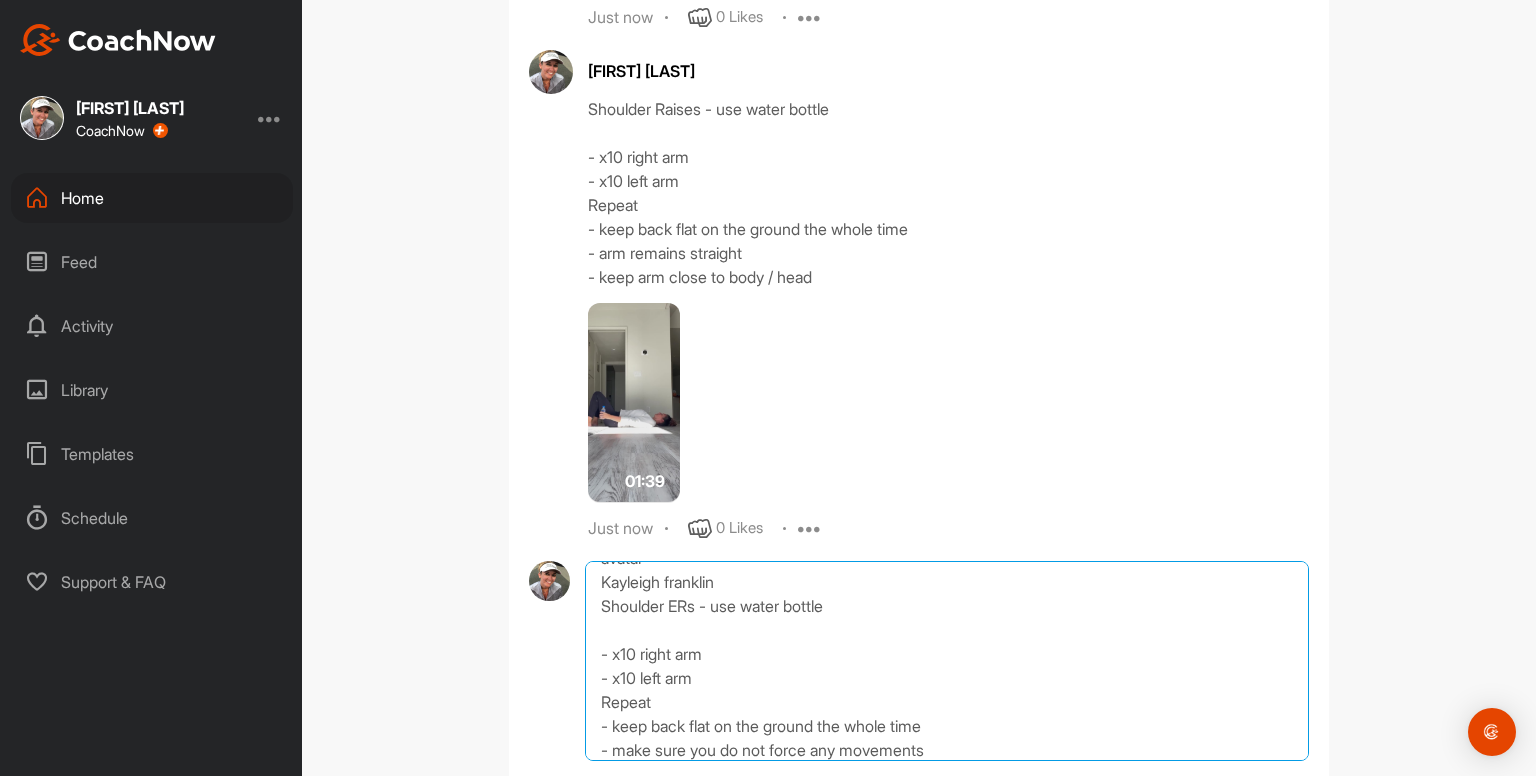 scroll, scrollTop: 0, scrollLeft: 0, axis: both 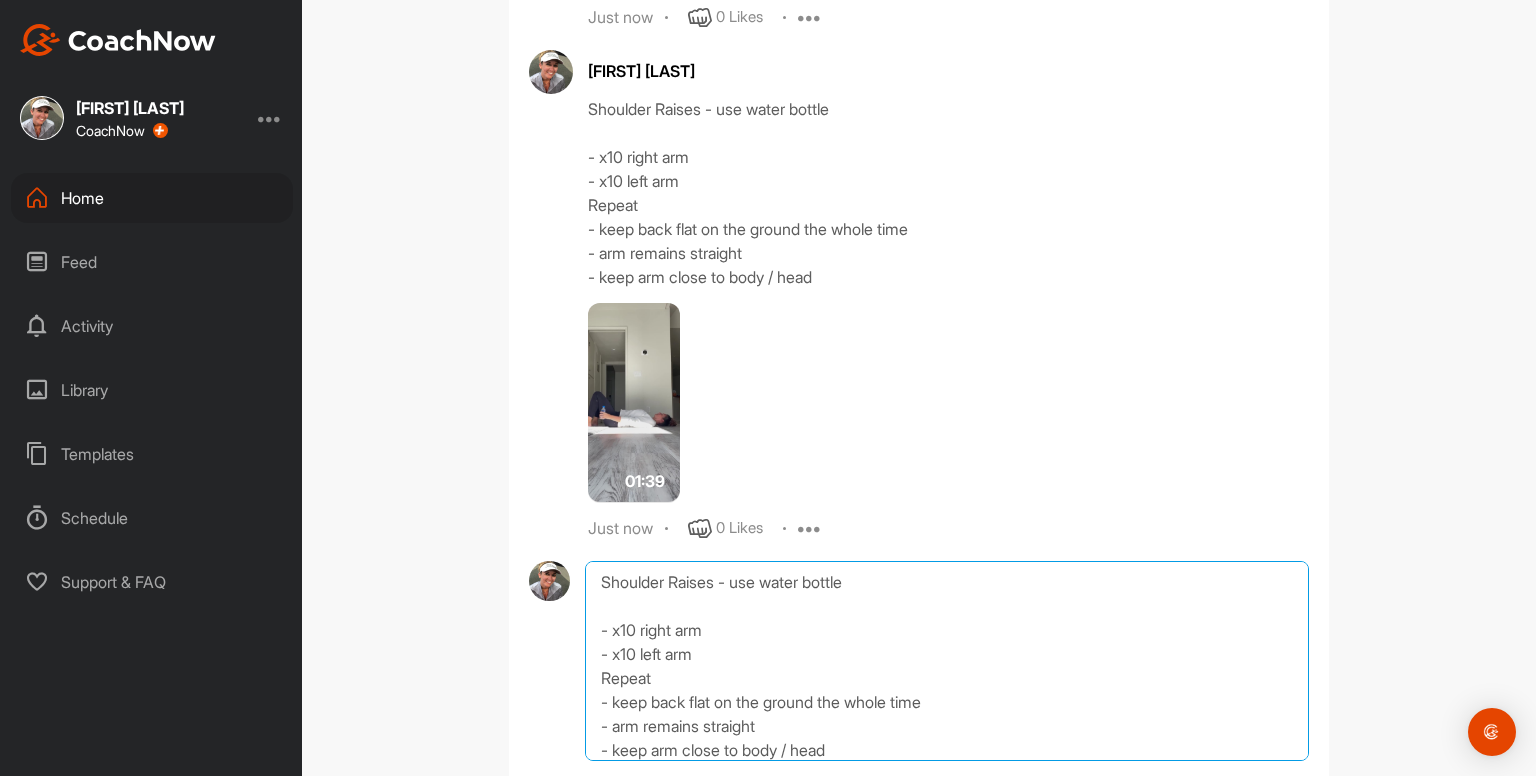 drag, startPoint x: 589, startPoint y: 615, endPoint x: 552, endPoint y: 281, distance: 336.04315 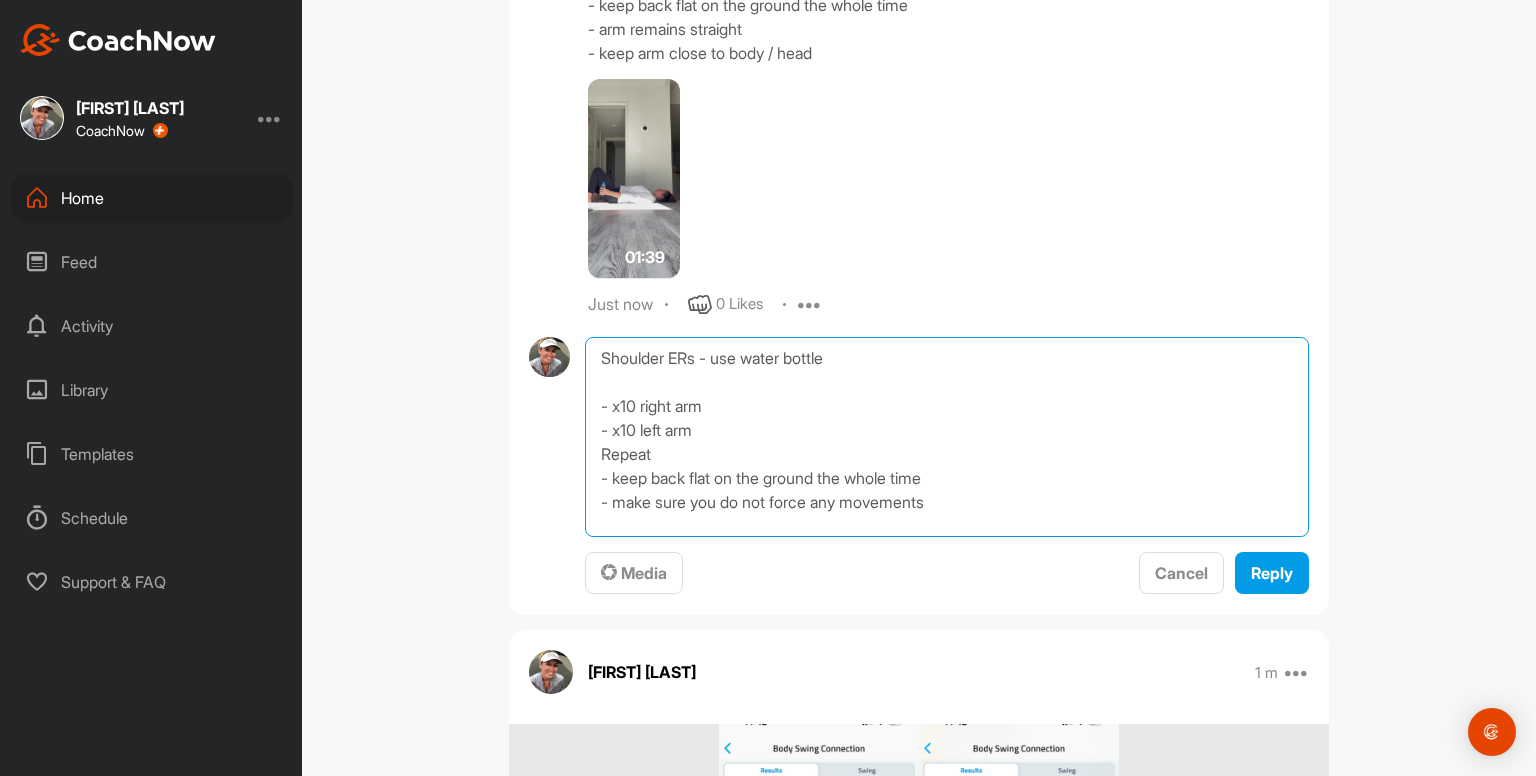 scroll, scrollTop: 3810, scrollLeft: 0, axis: vertical 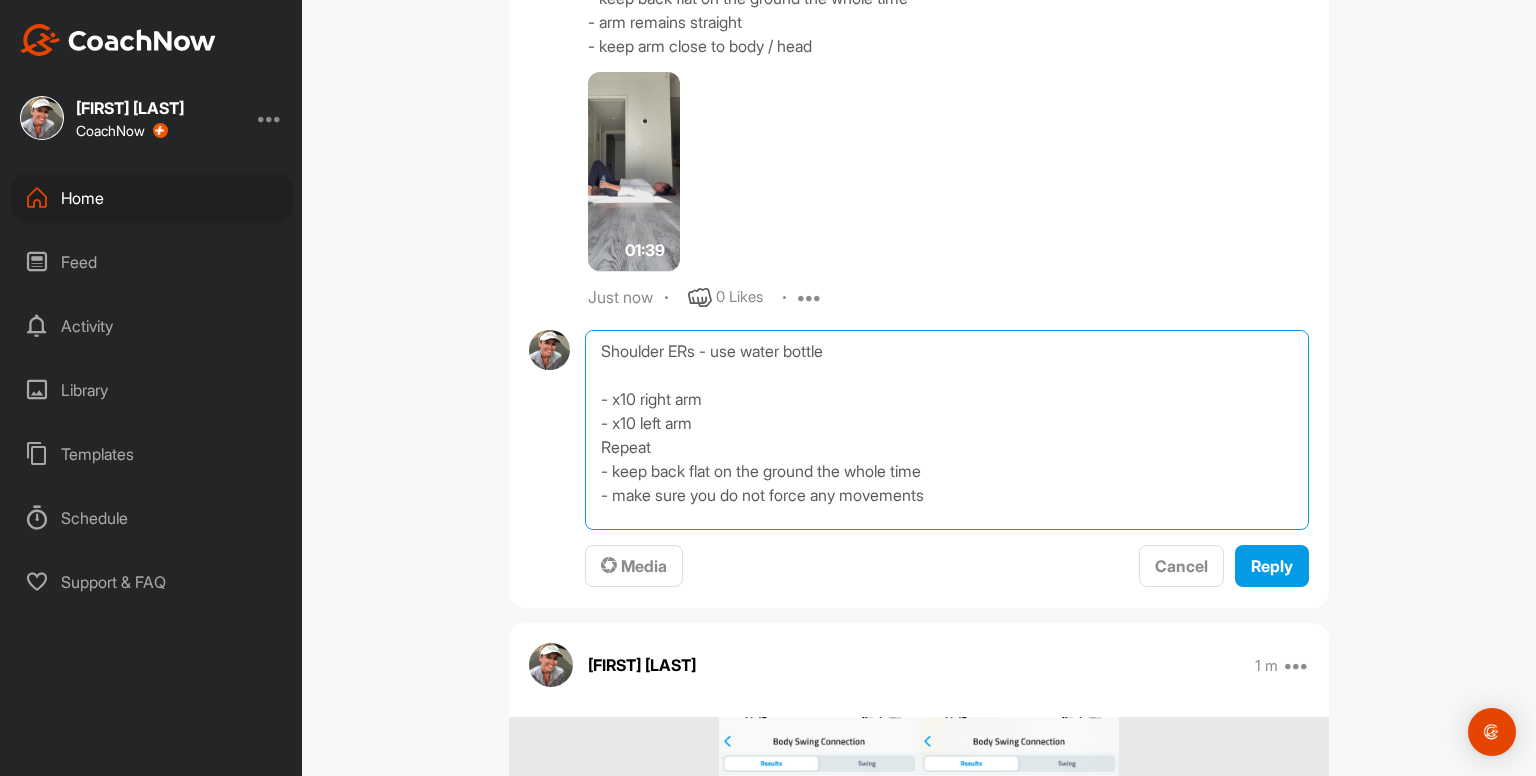 type on "Shoulder ERs - use water bottle
- x10 right arm
- x10 left arm
Repeat
- keep back flat on the ground the whole time
- make sure you do not force any movements" 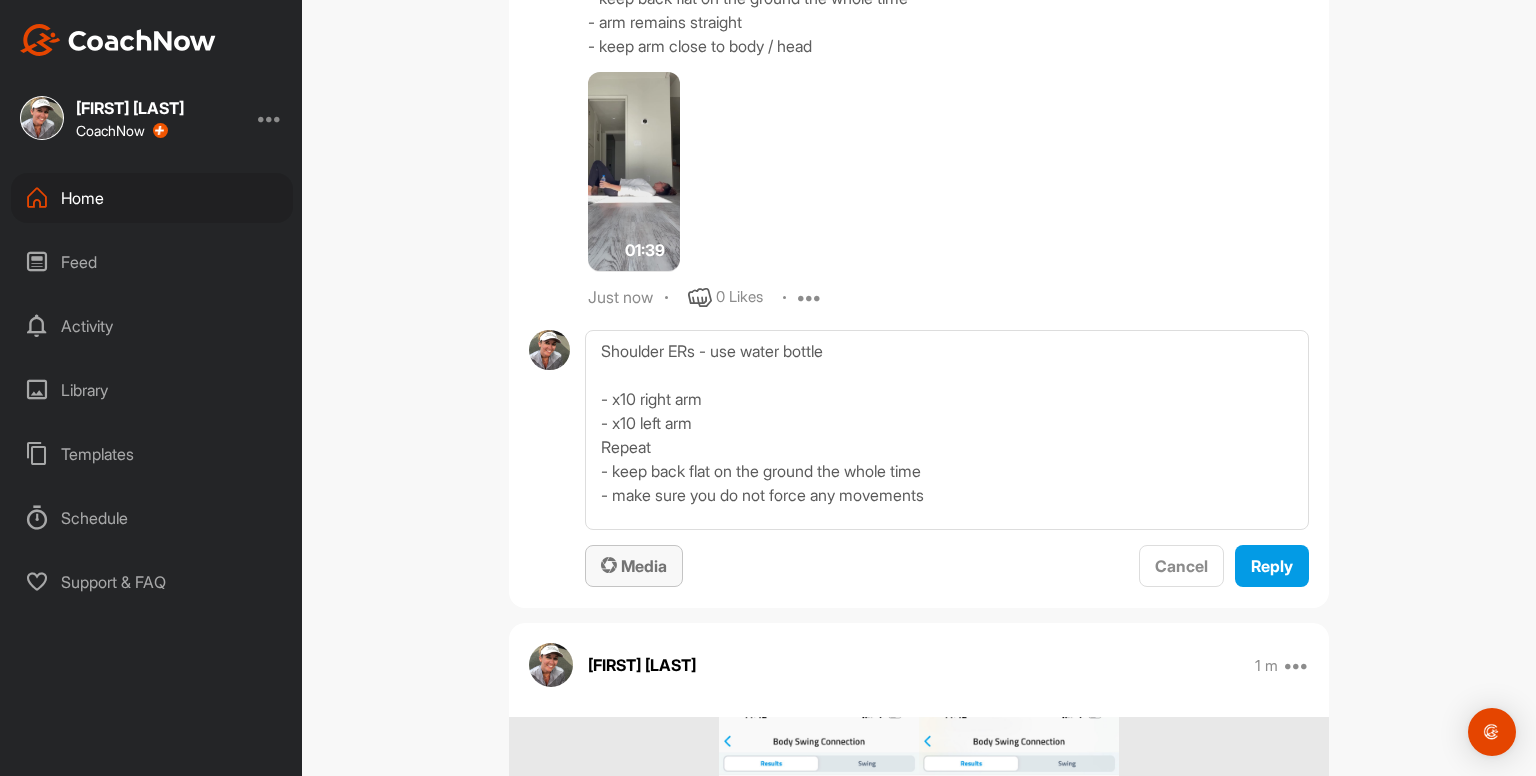 click on "Media" at bounding box center (634, 566) 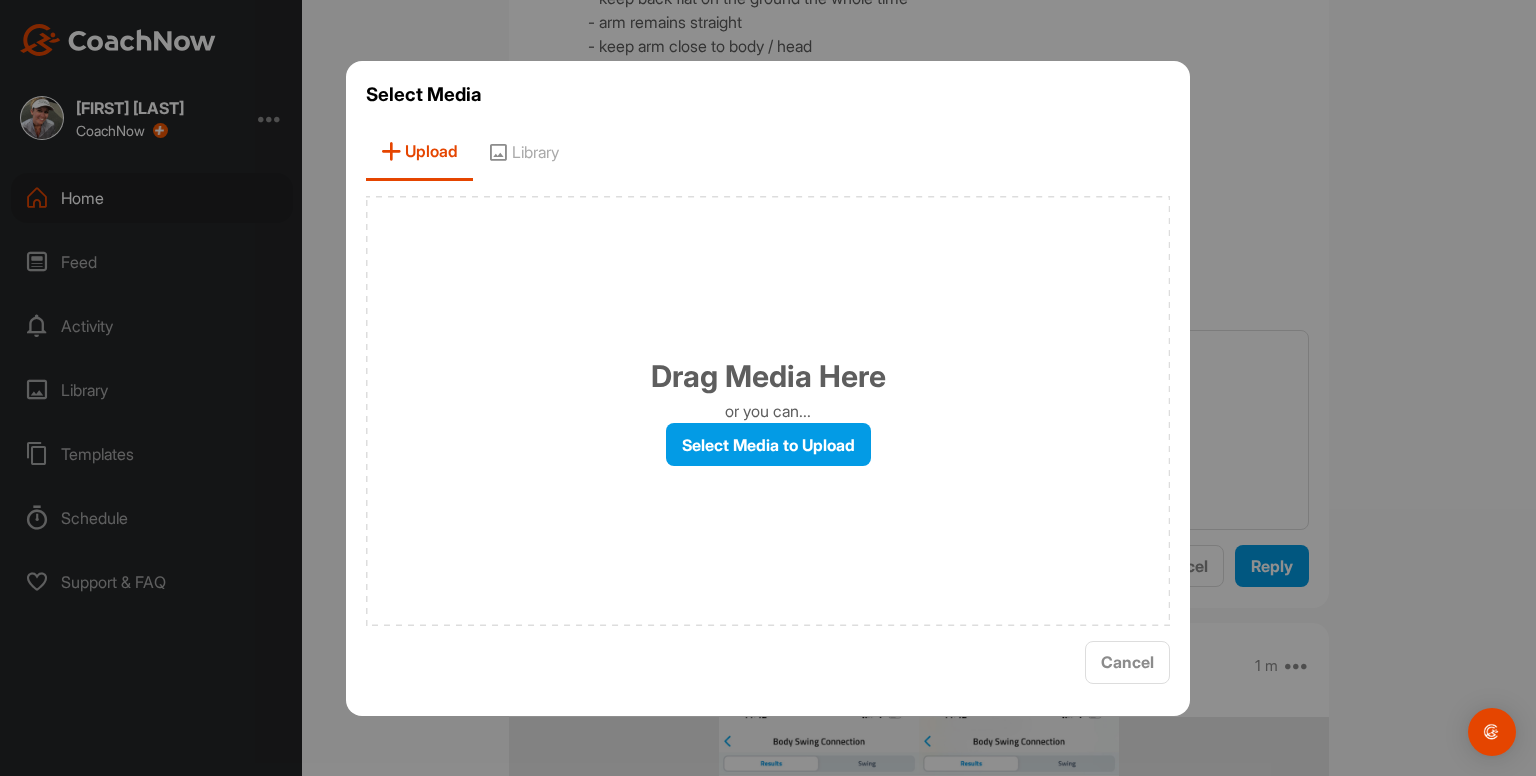 click on "Library" at bounding box center [523, 152] 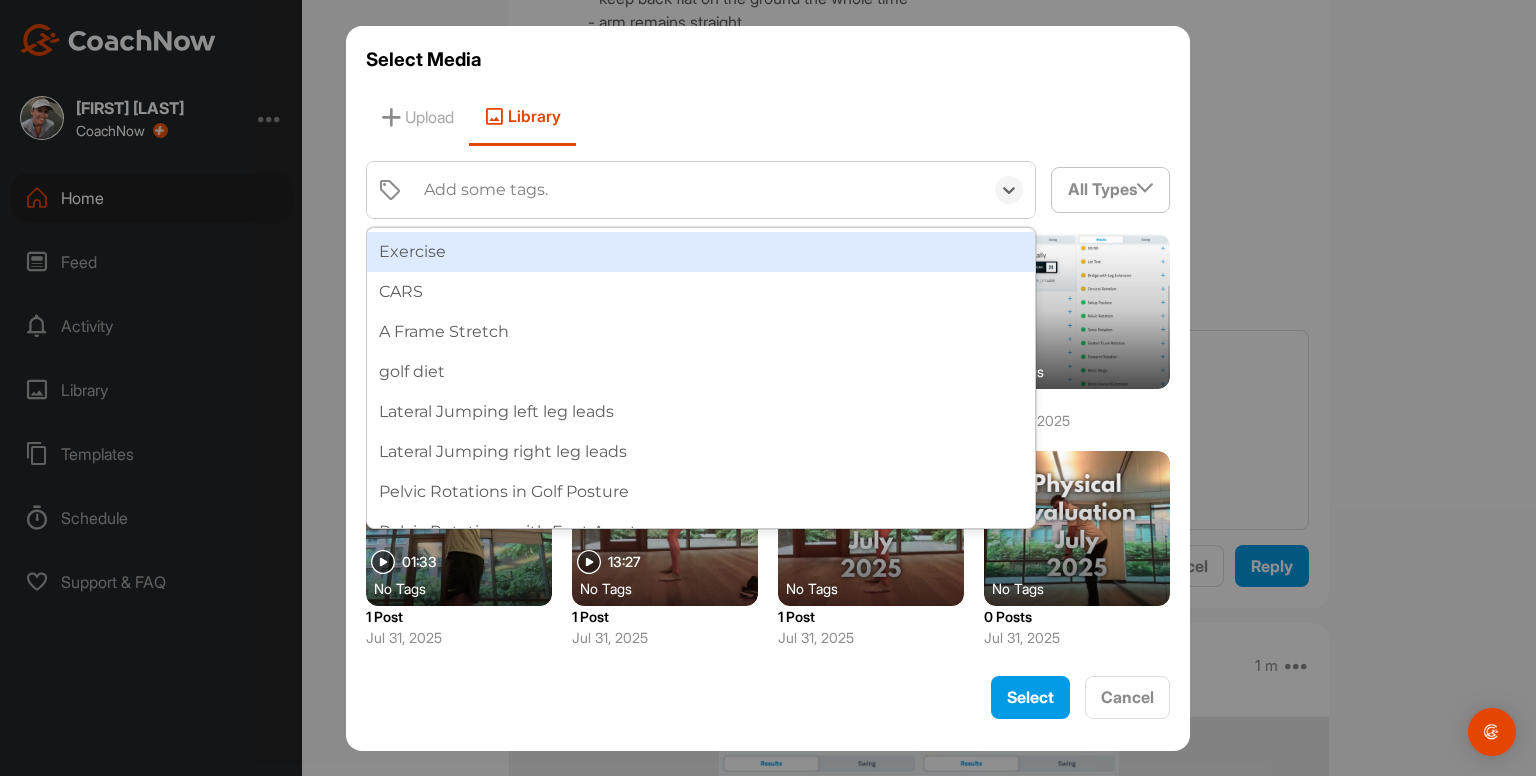 click on "Add some tags." at bounding box center (486, 190) 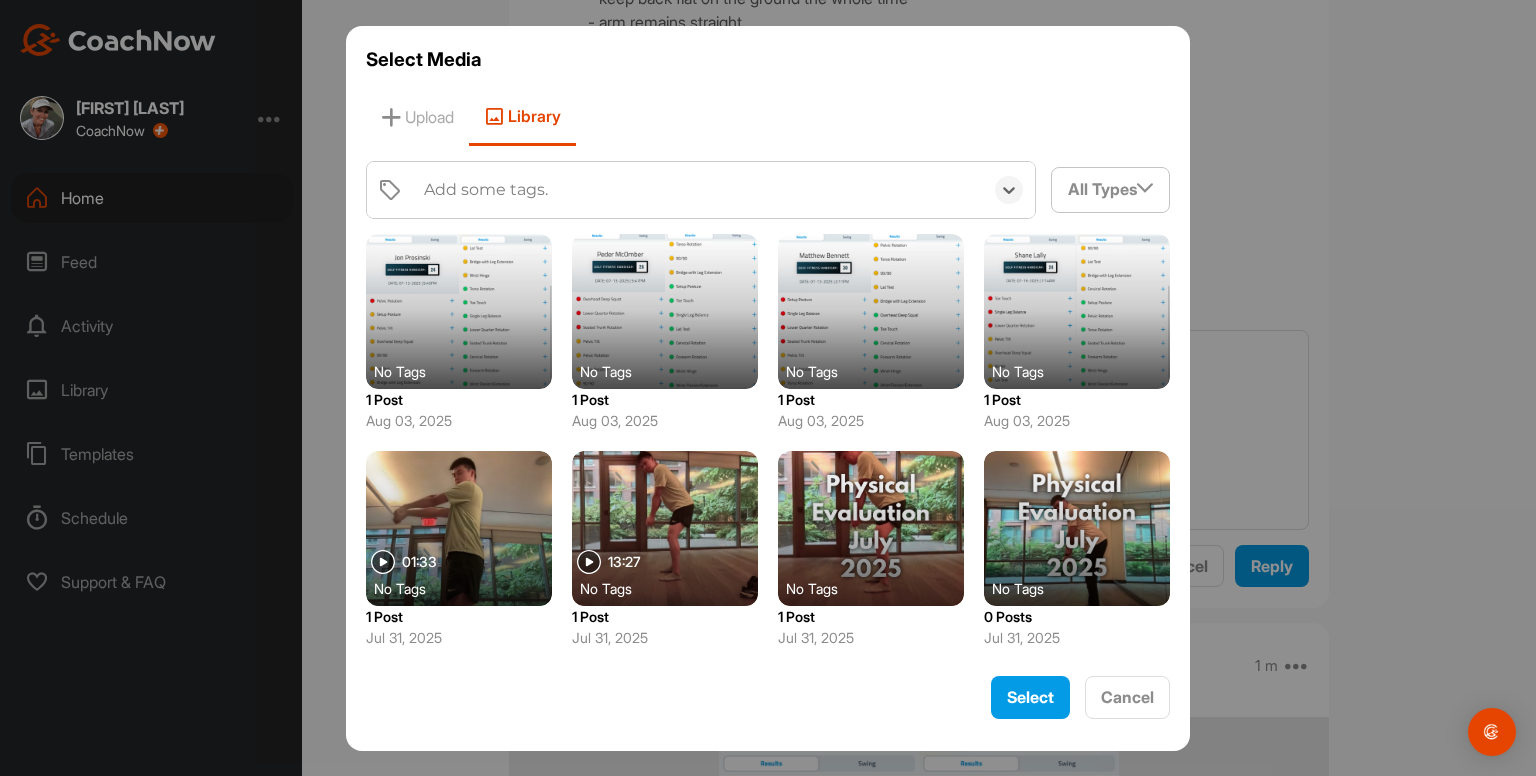 click on "Add some tags." at bounding box center (486, 190) 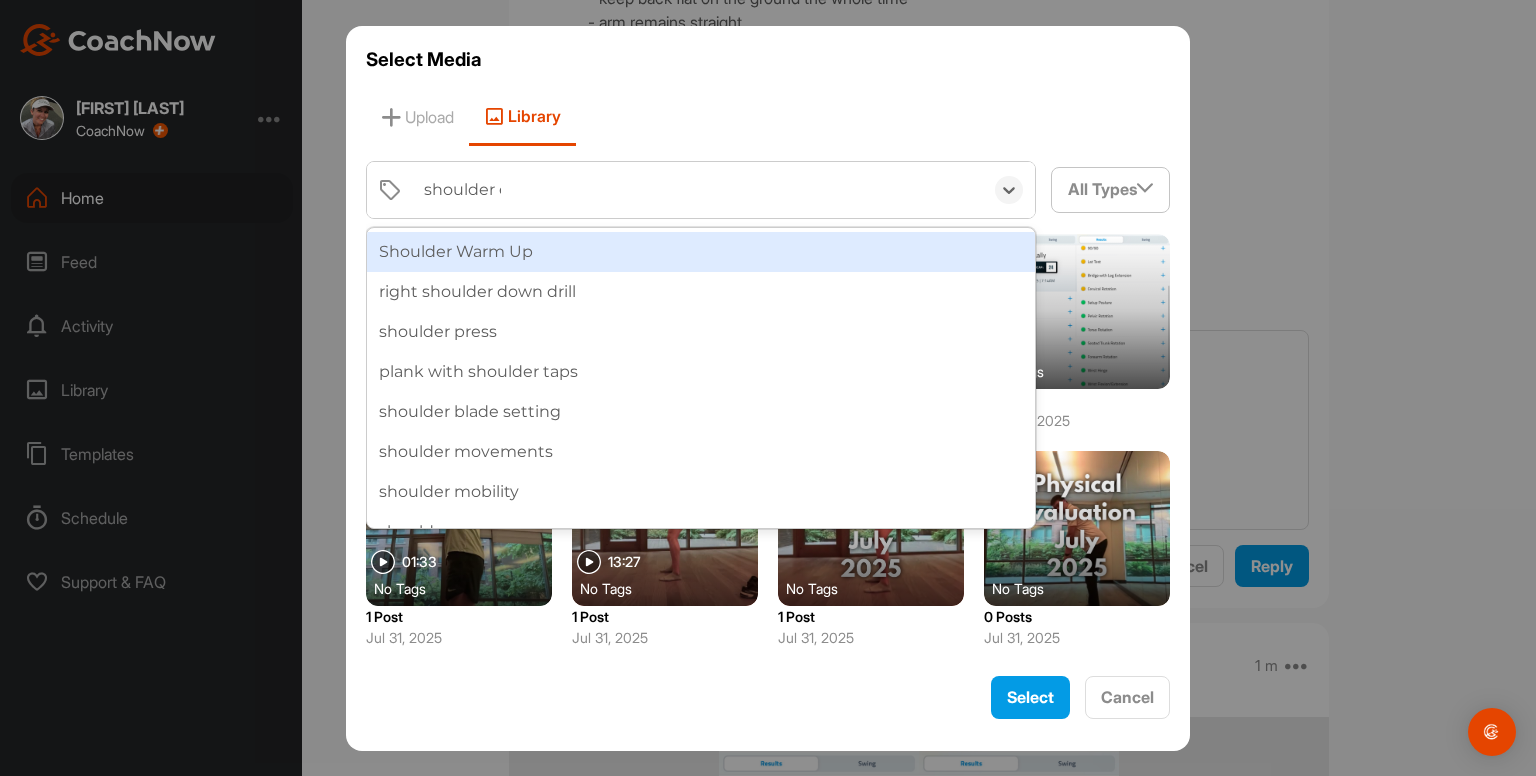 type on "shoulder er" 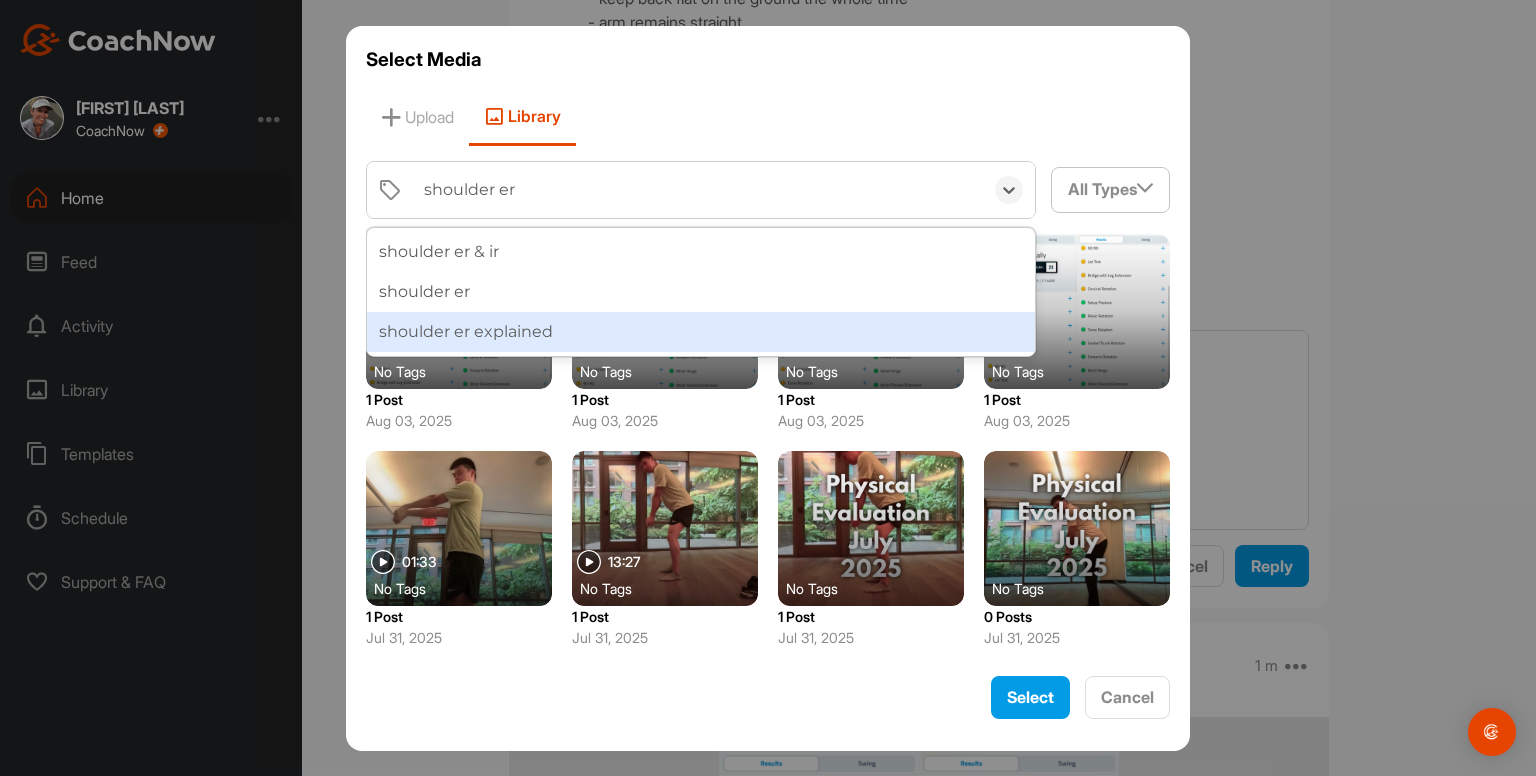 click on "shoulder er explained" at bounding box center [701, 332] 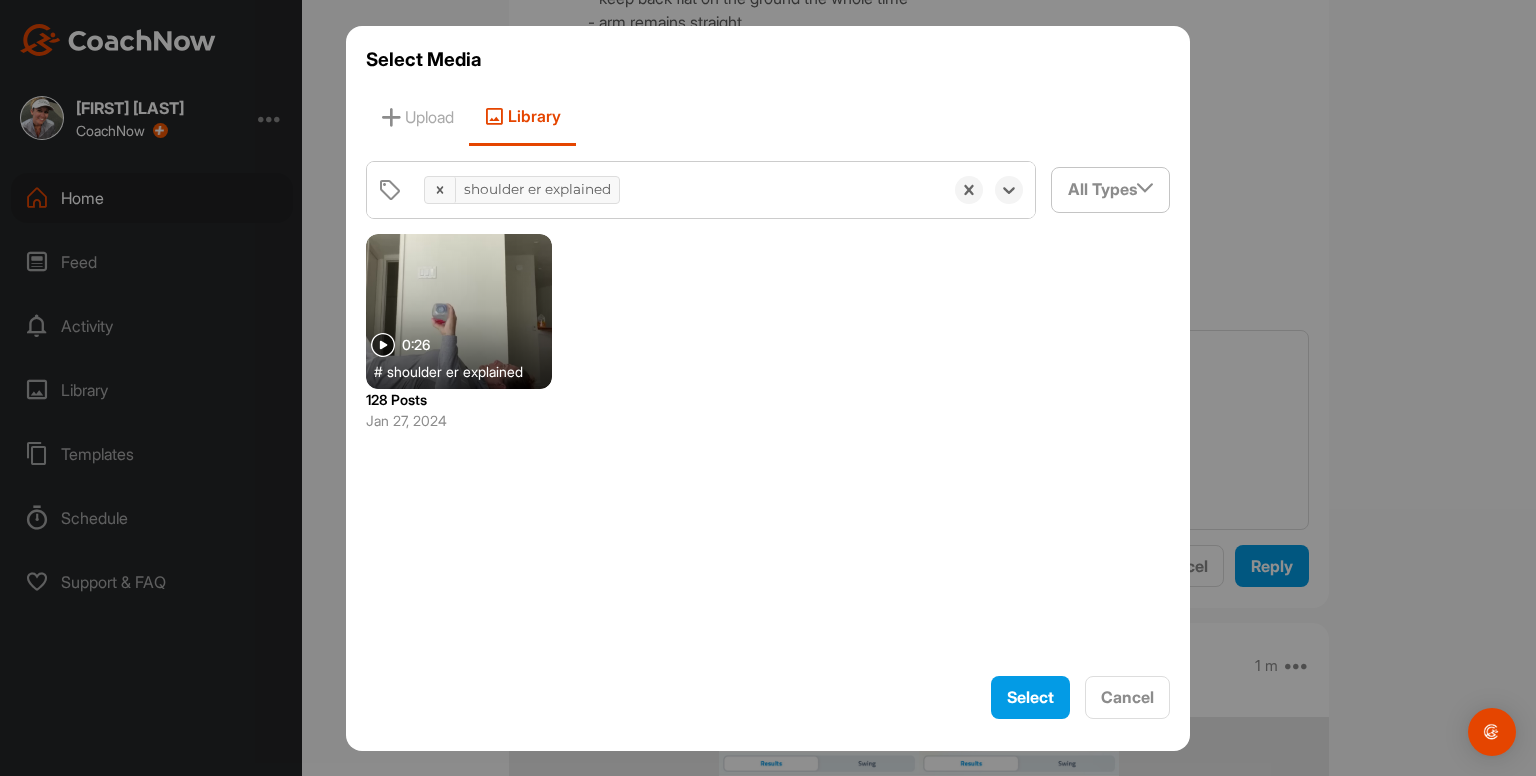 click at bounding box center [459, 311] 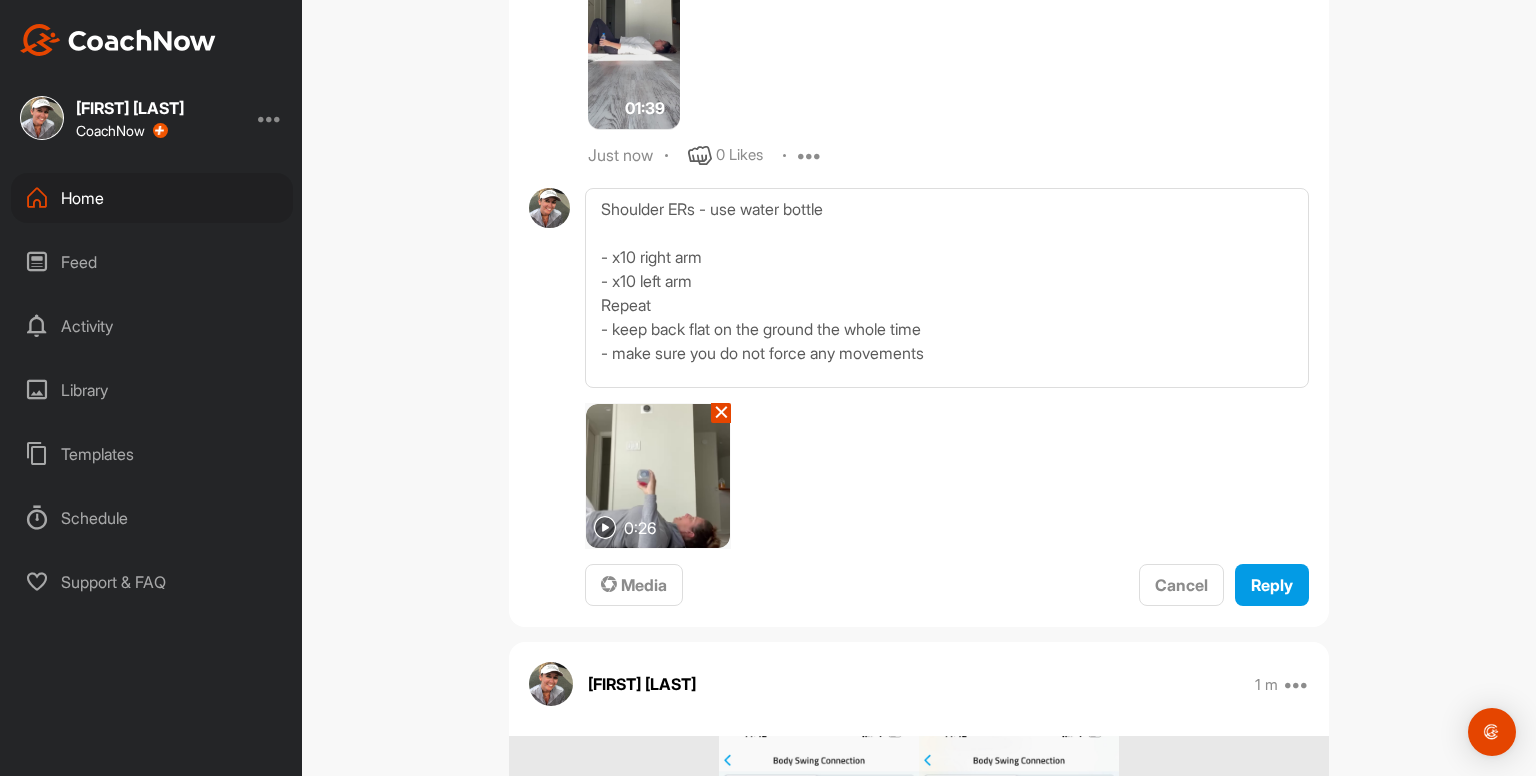 scroll, scrollTop: 3956, scrollLeft: 0, axis: vertical 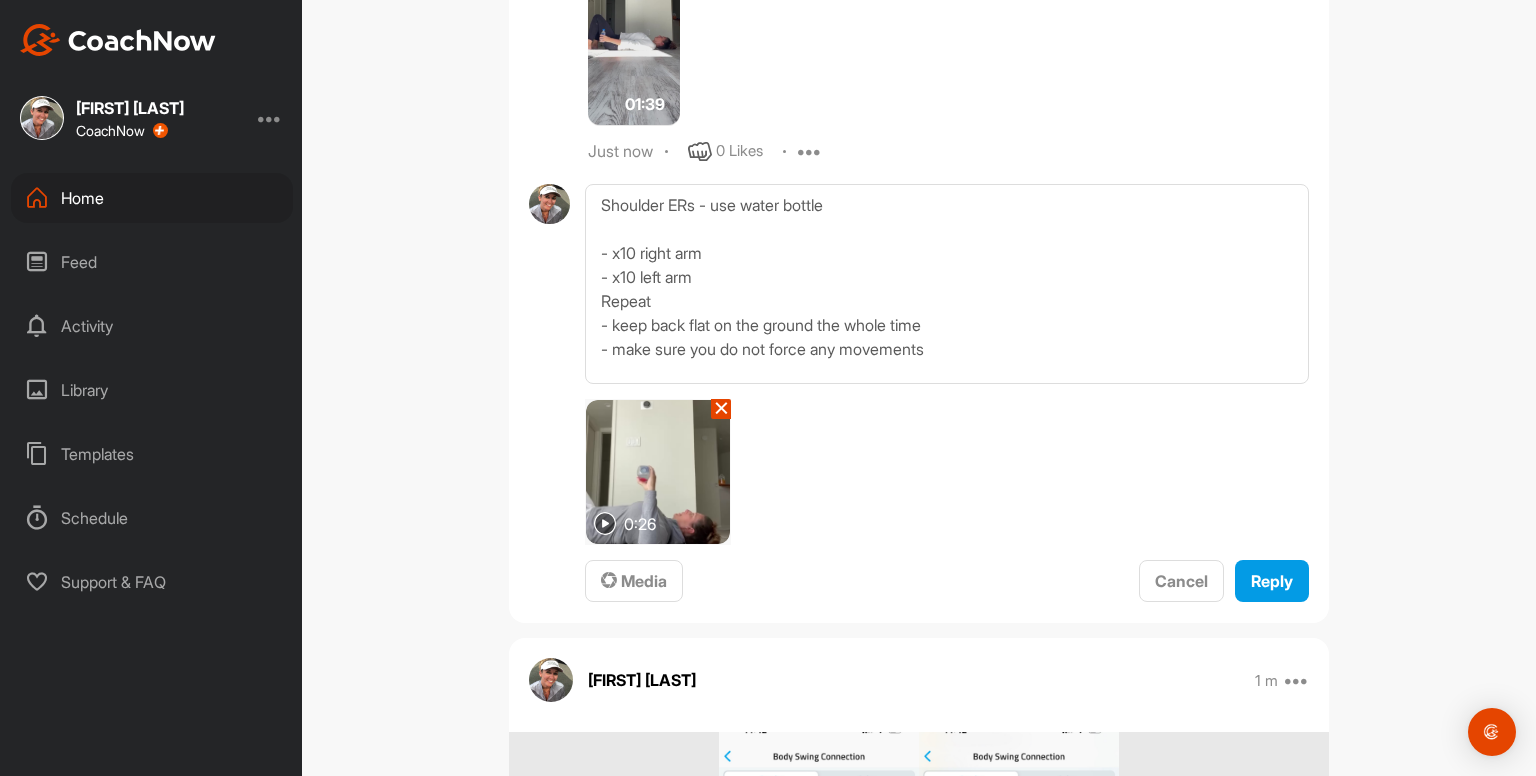 click on "Shoulder ERs - use water bottle
- x10 right arm
- x10 left arm
Repeat
- keep back flat on the ground the whole time
- make sure you do not force any movements 0:26 ✕   Media   Cancel   Reply" at bounding box center (919, 394) 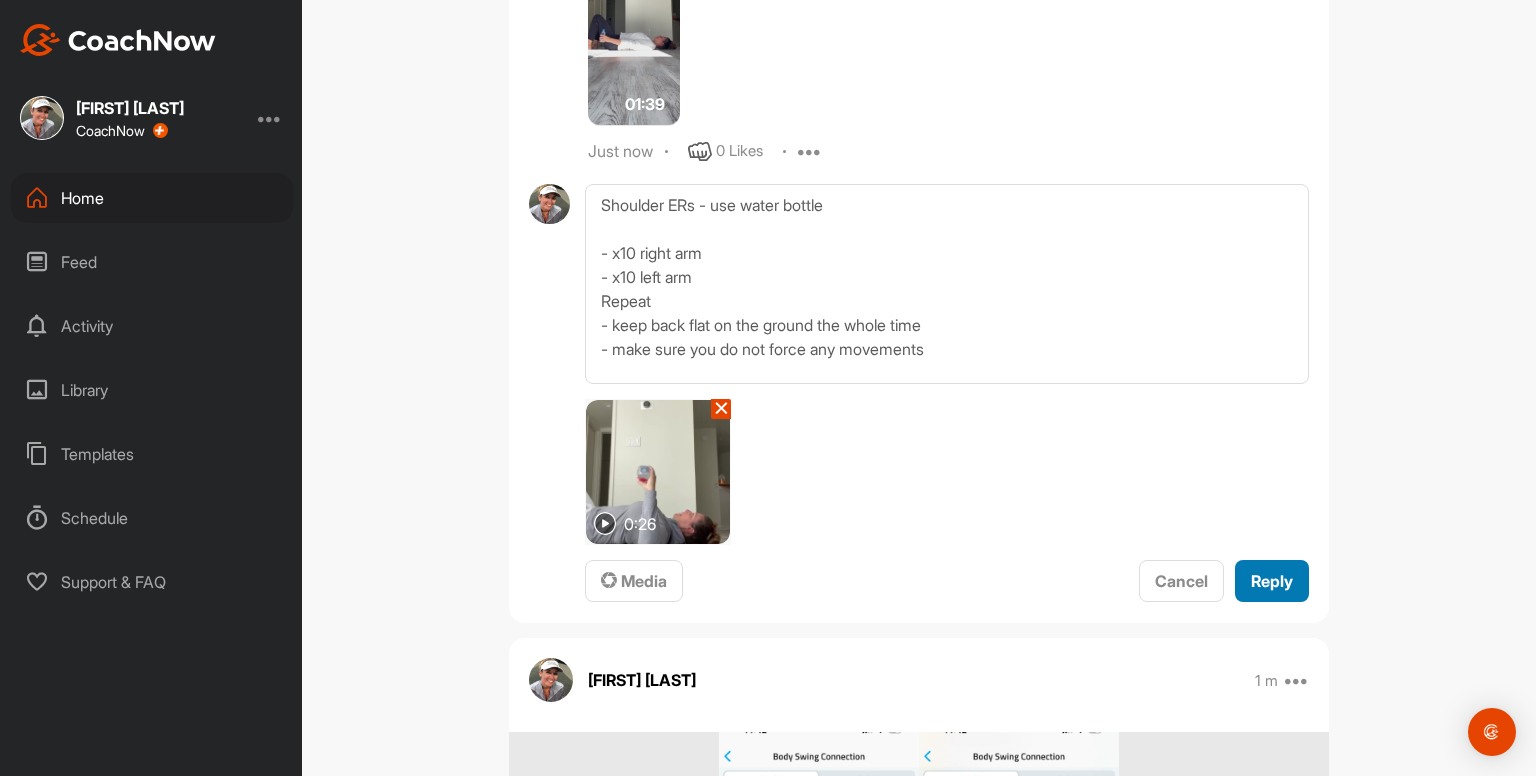 click on "Reply" at bounding box center [1272, 581] 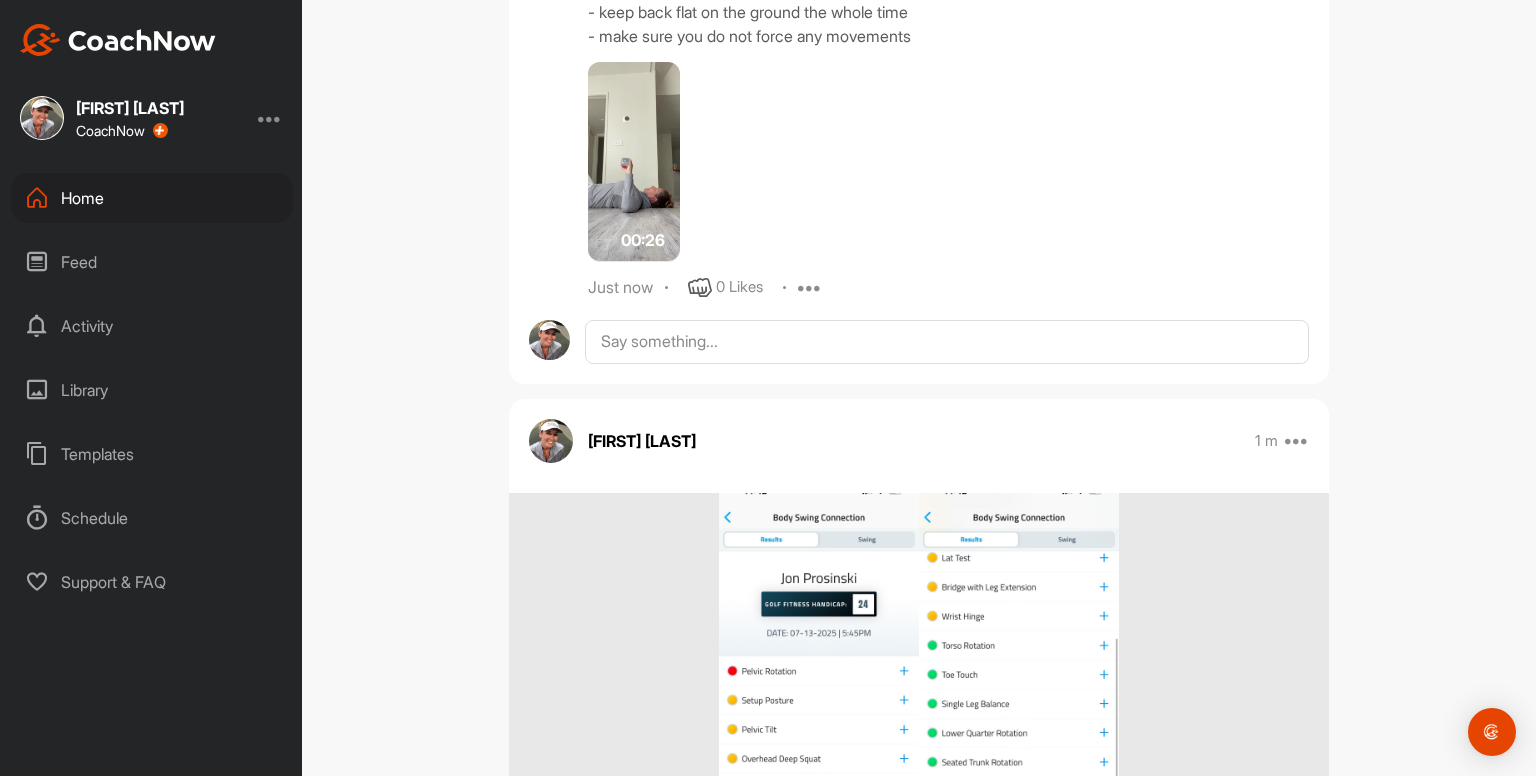 scroll, scrollTop: 4384, scrollLeft: 0, axis: vertical 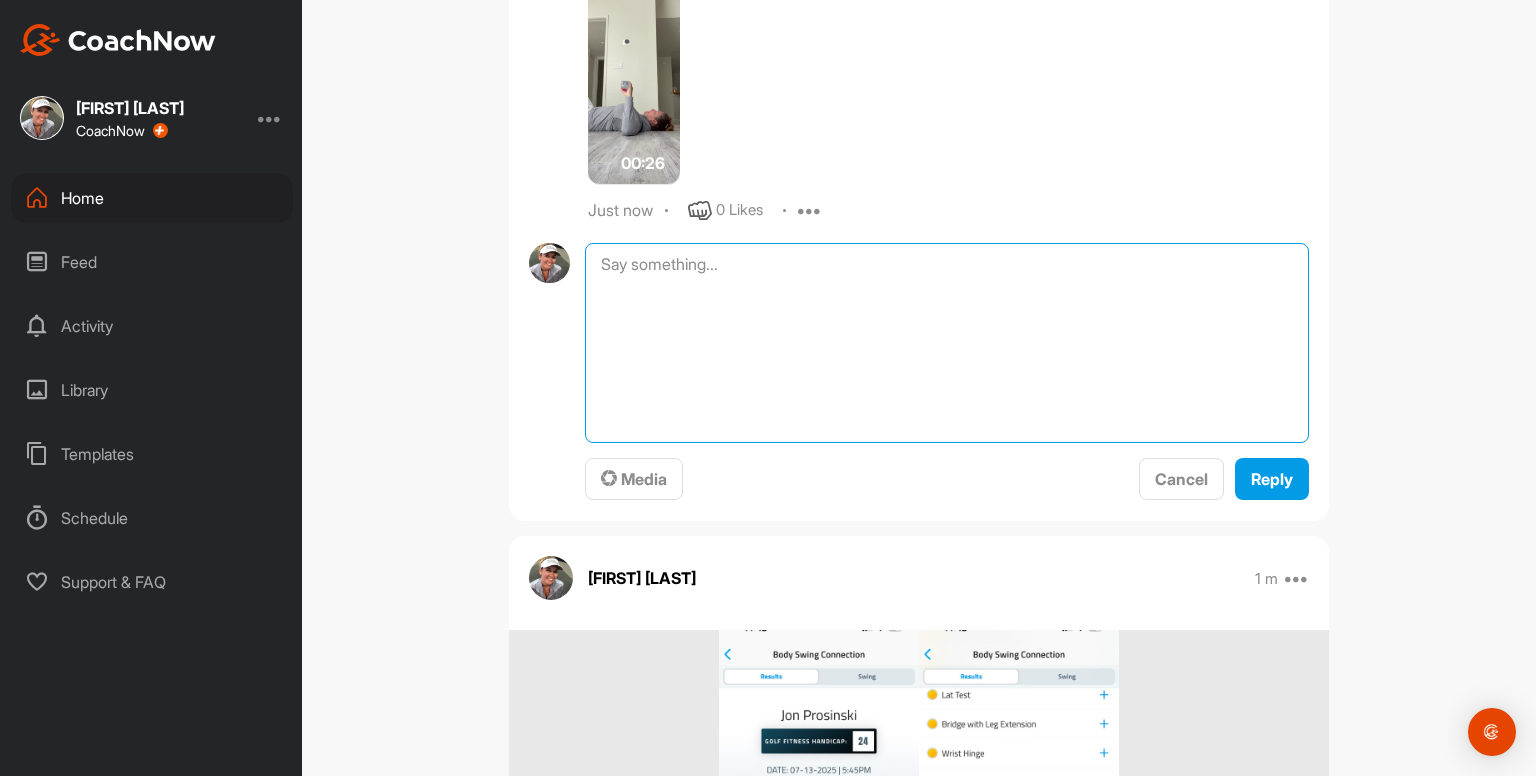click at bounding box center [947, 343] 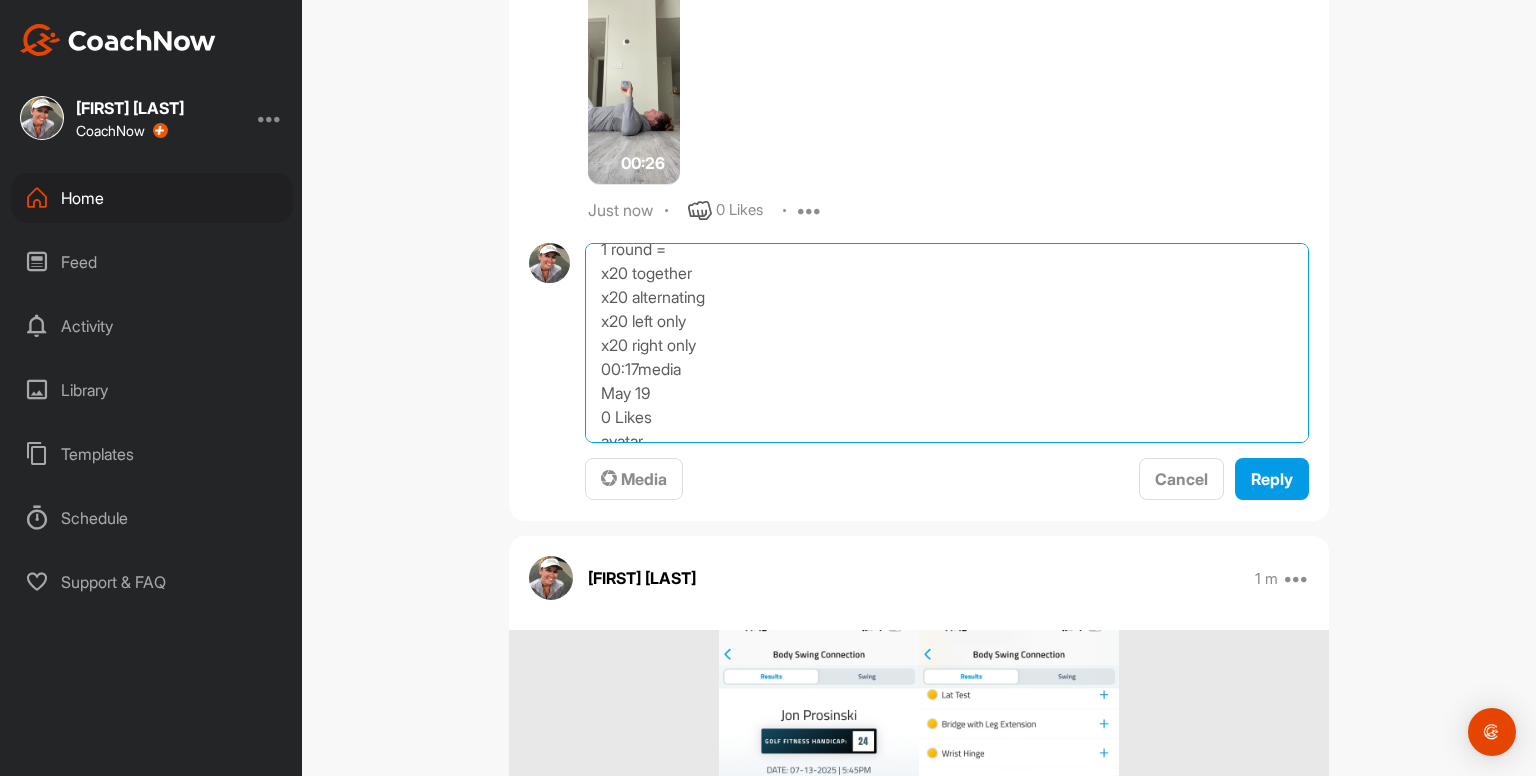 scroll, scrollTop: 0, scrollLeft: 0, axis: both 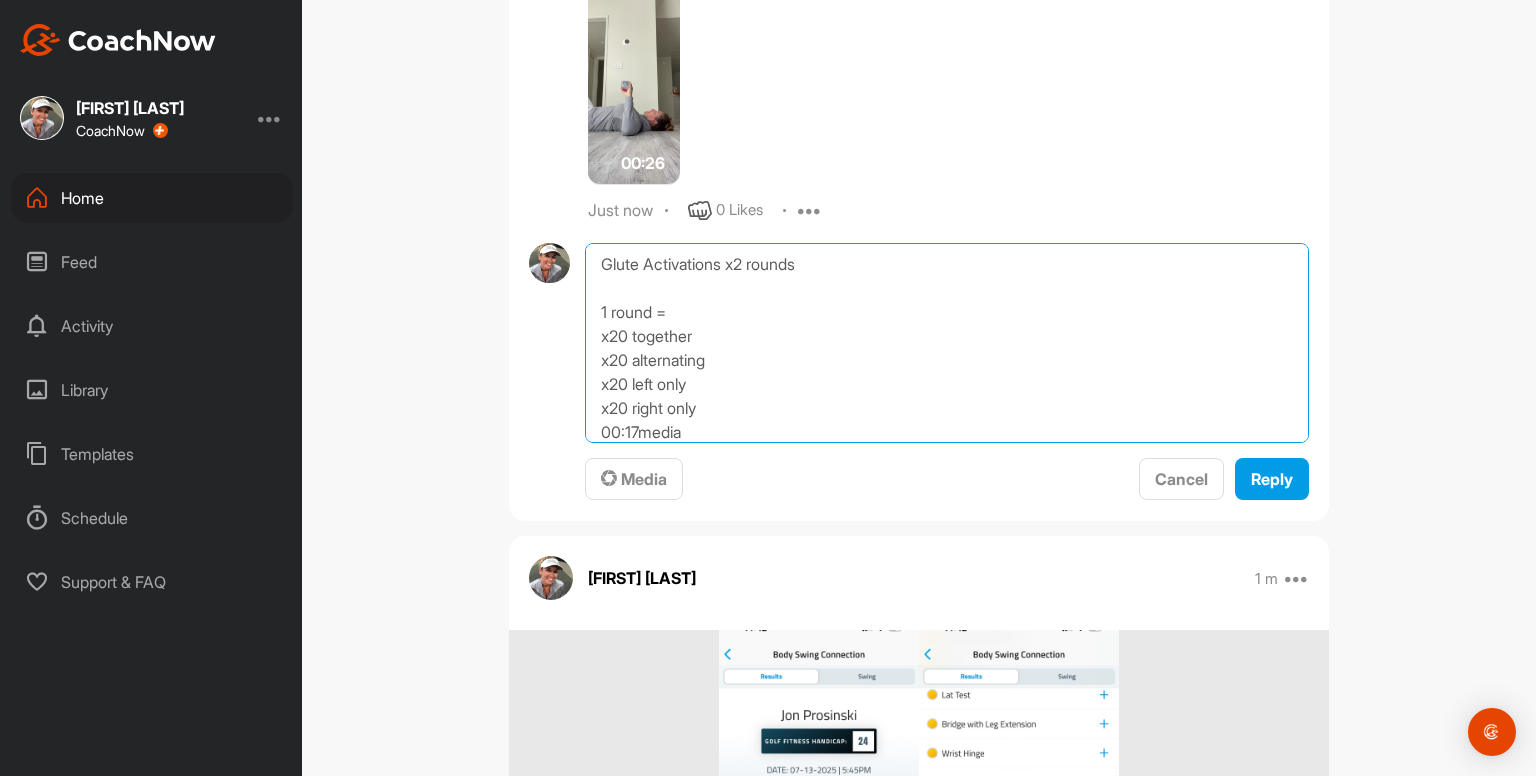 drag, startPoint x: 934, startPoint y: 421, endPoint x: 587, endPoint y: 425, distance: 347.02304 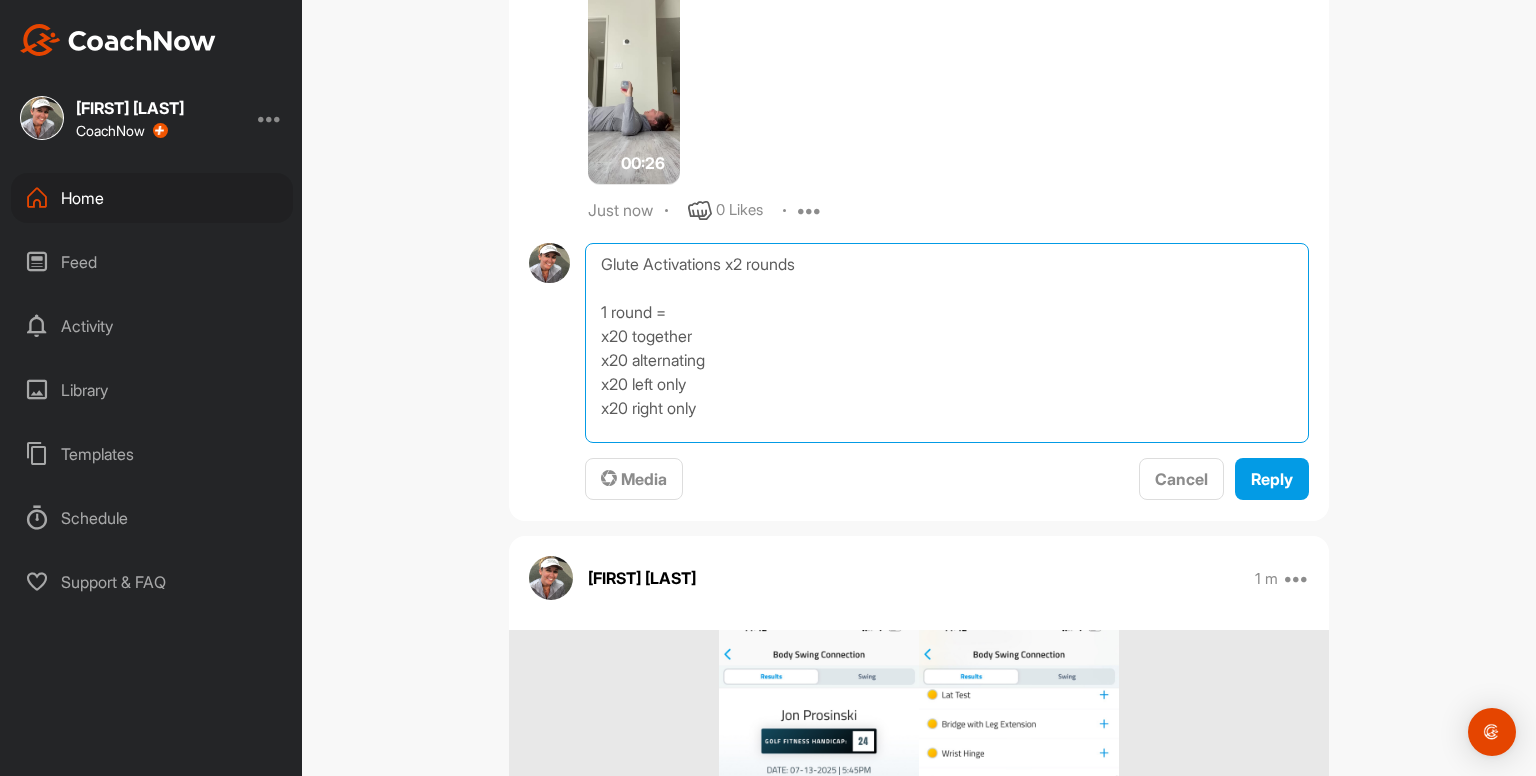 type on "Glute Activations x2 rounds
1 round =
x20 together
x20 alternating
x20 left only
x20 right only" 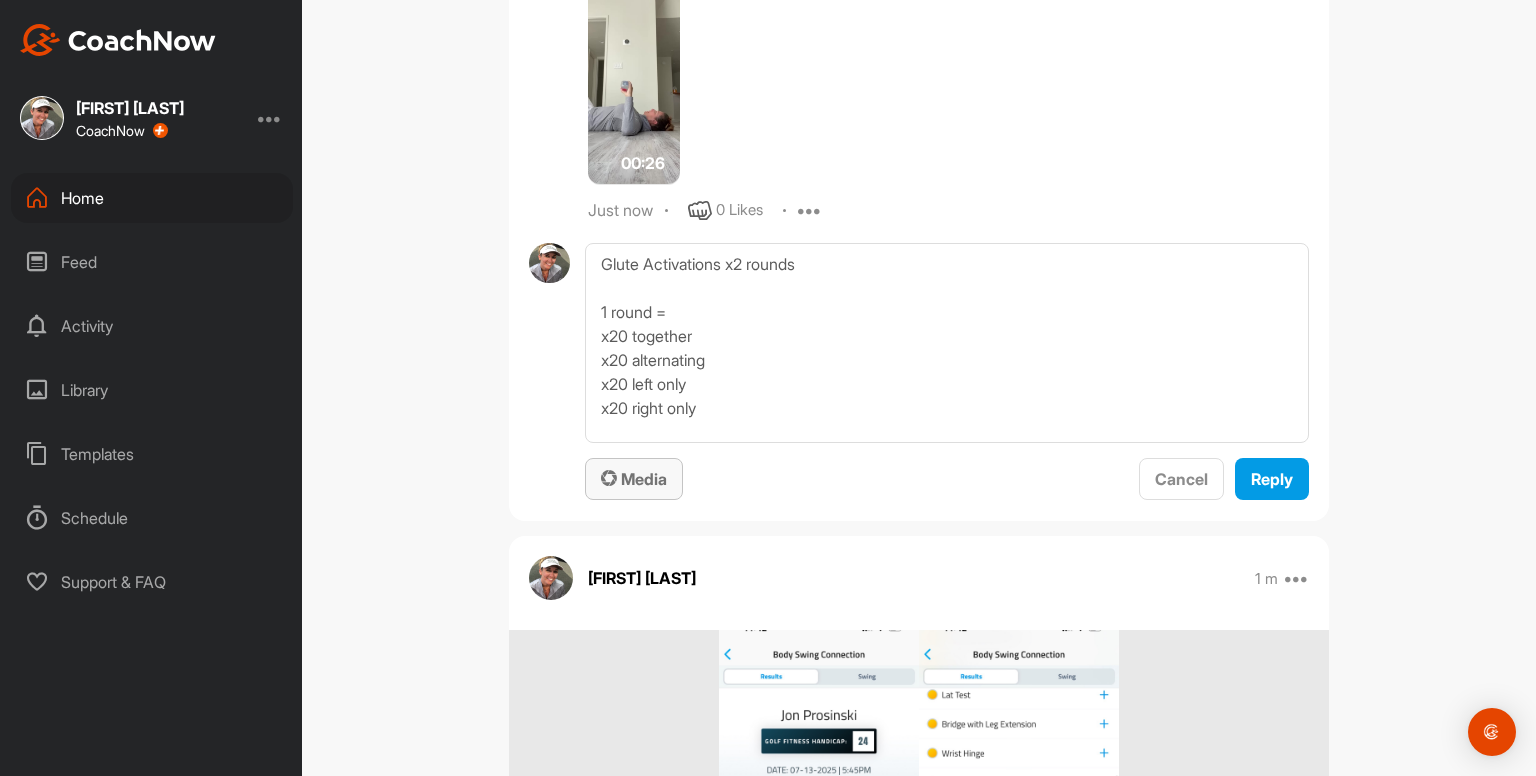 click on "Media" at bounding box center (634, 479) 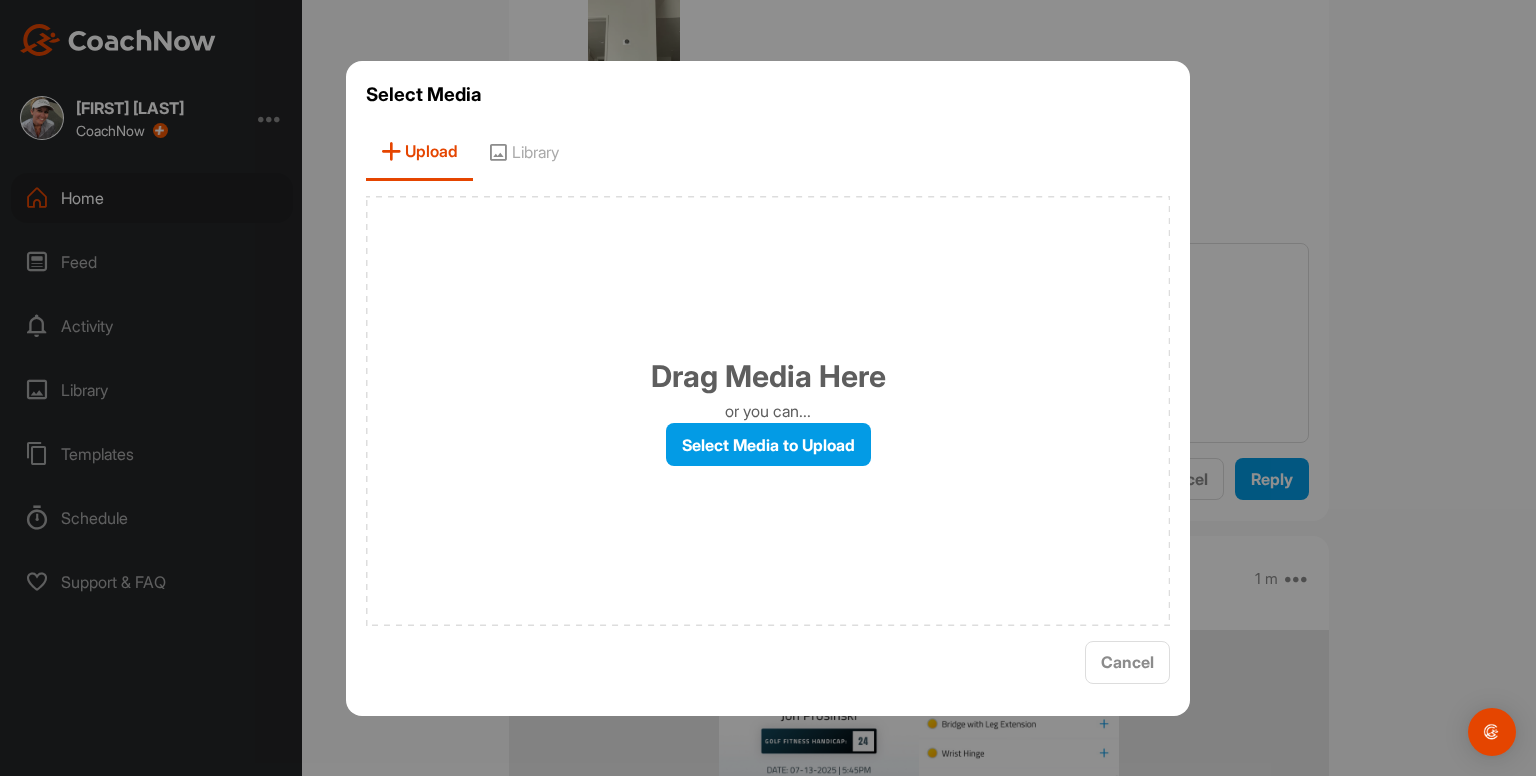 click on "Library" at bounding box center (523, 152) 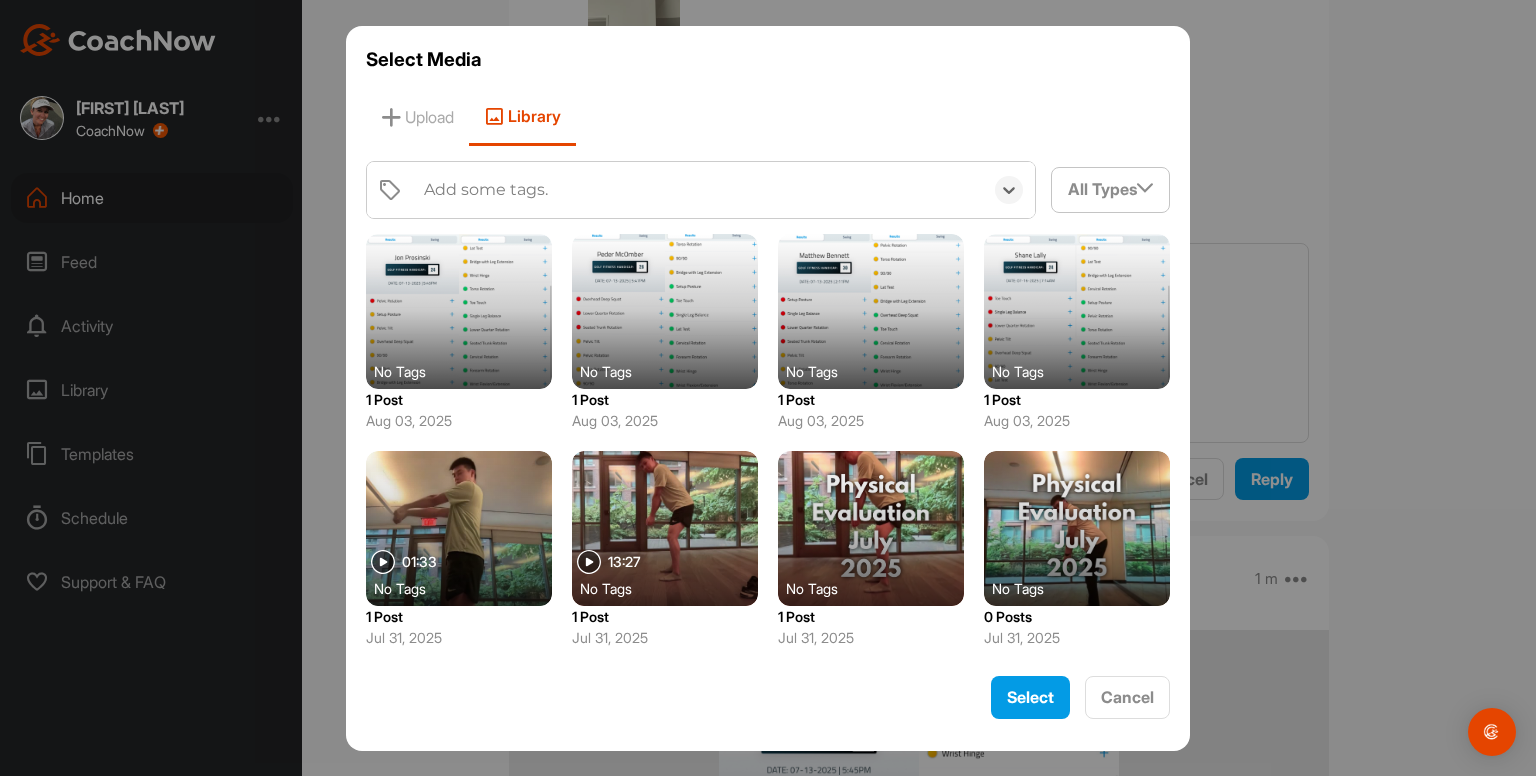 click on "Add some tags." at bounding box center (698, 190) 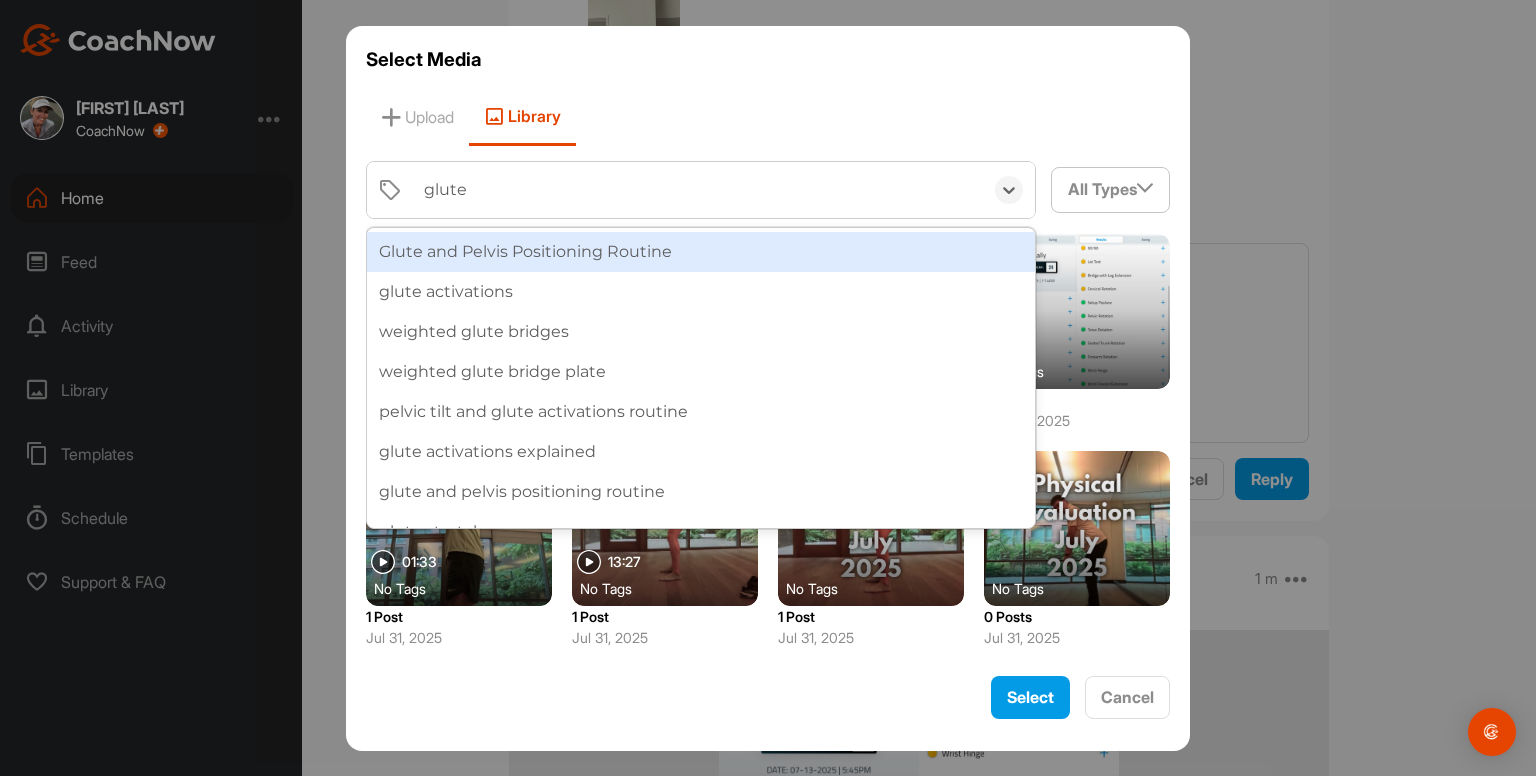 type on "glute a" 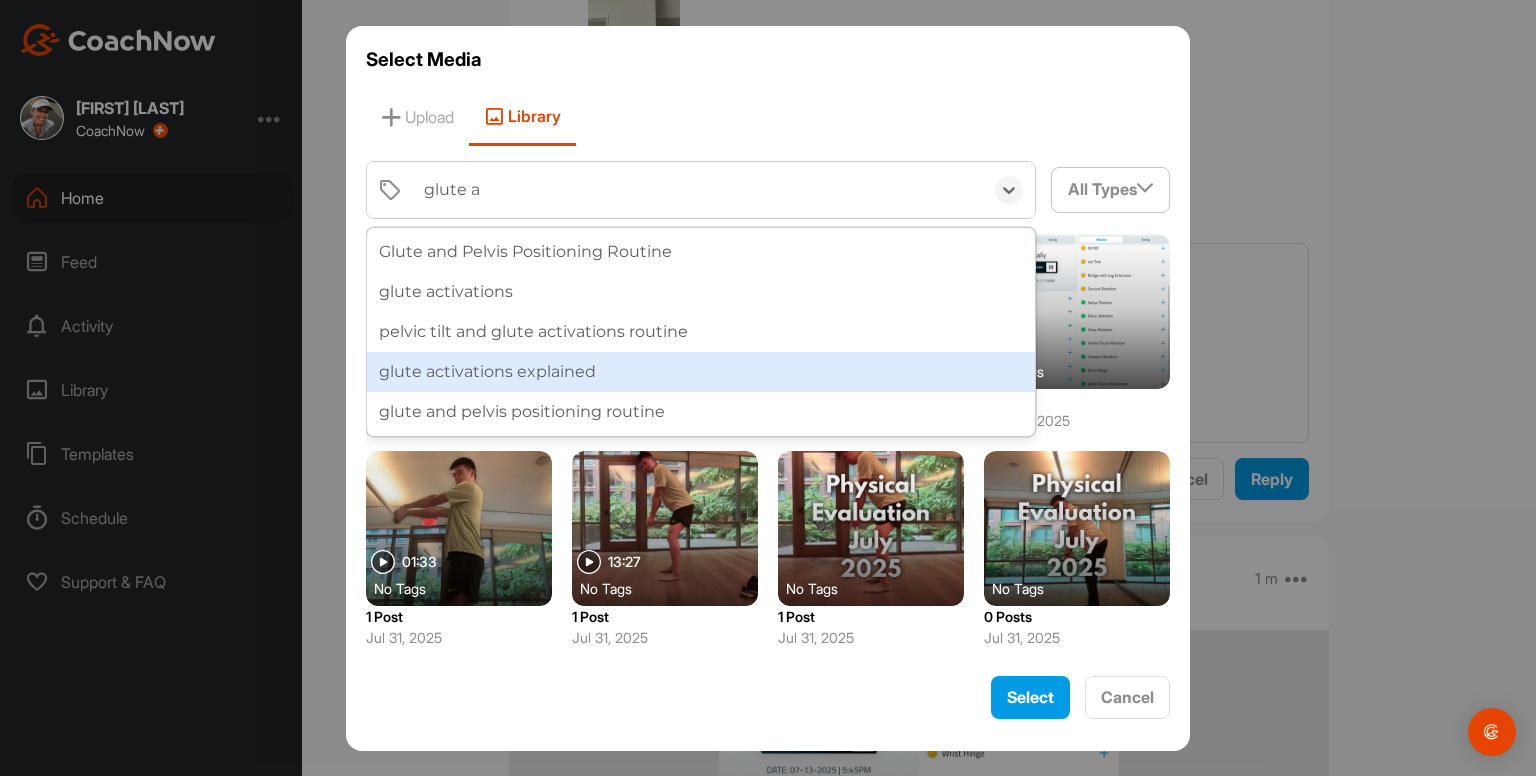 click on "glute activations explained" at bounding box center [701, 372] 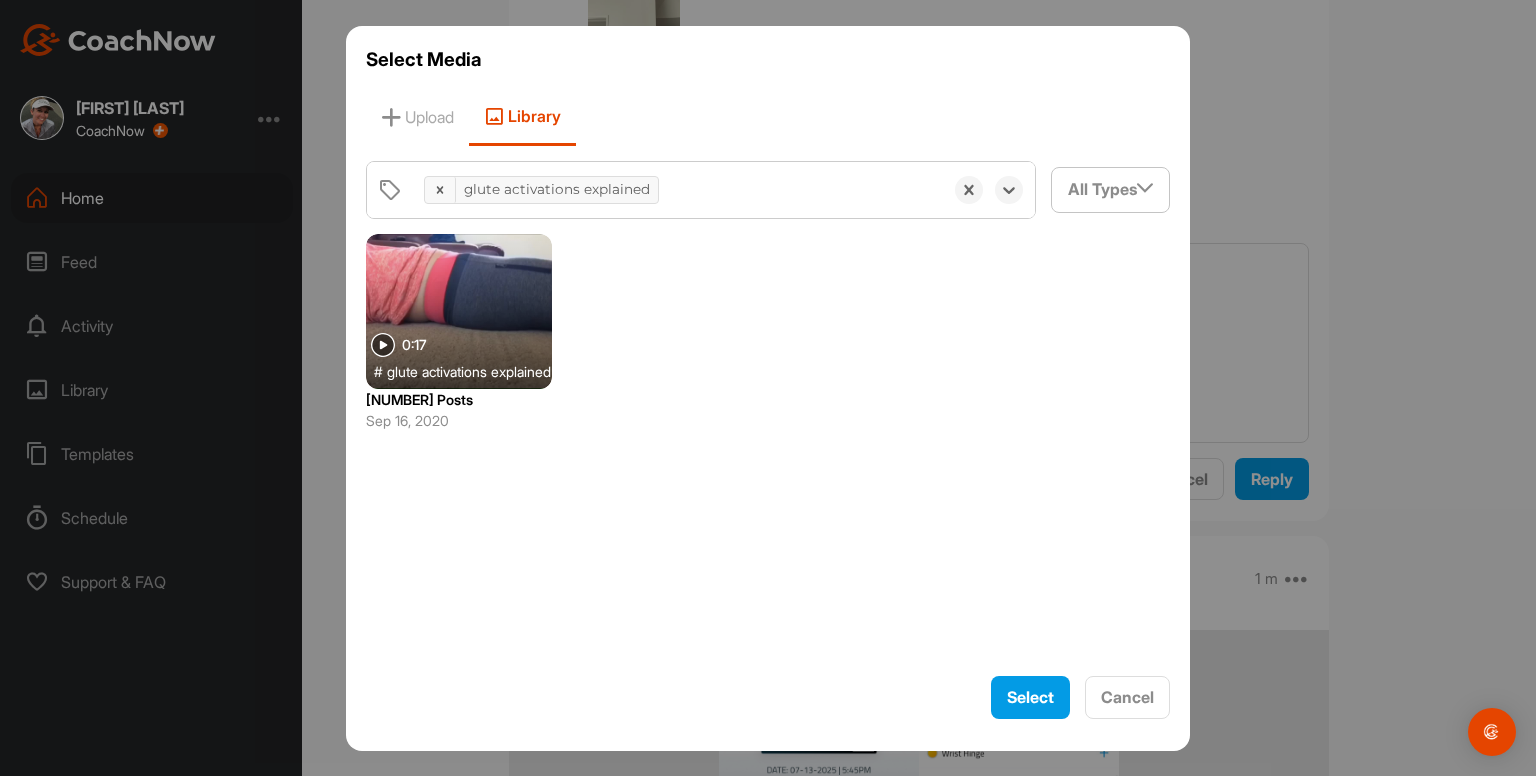 click at bounding box center [459, 311] 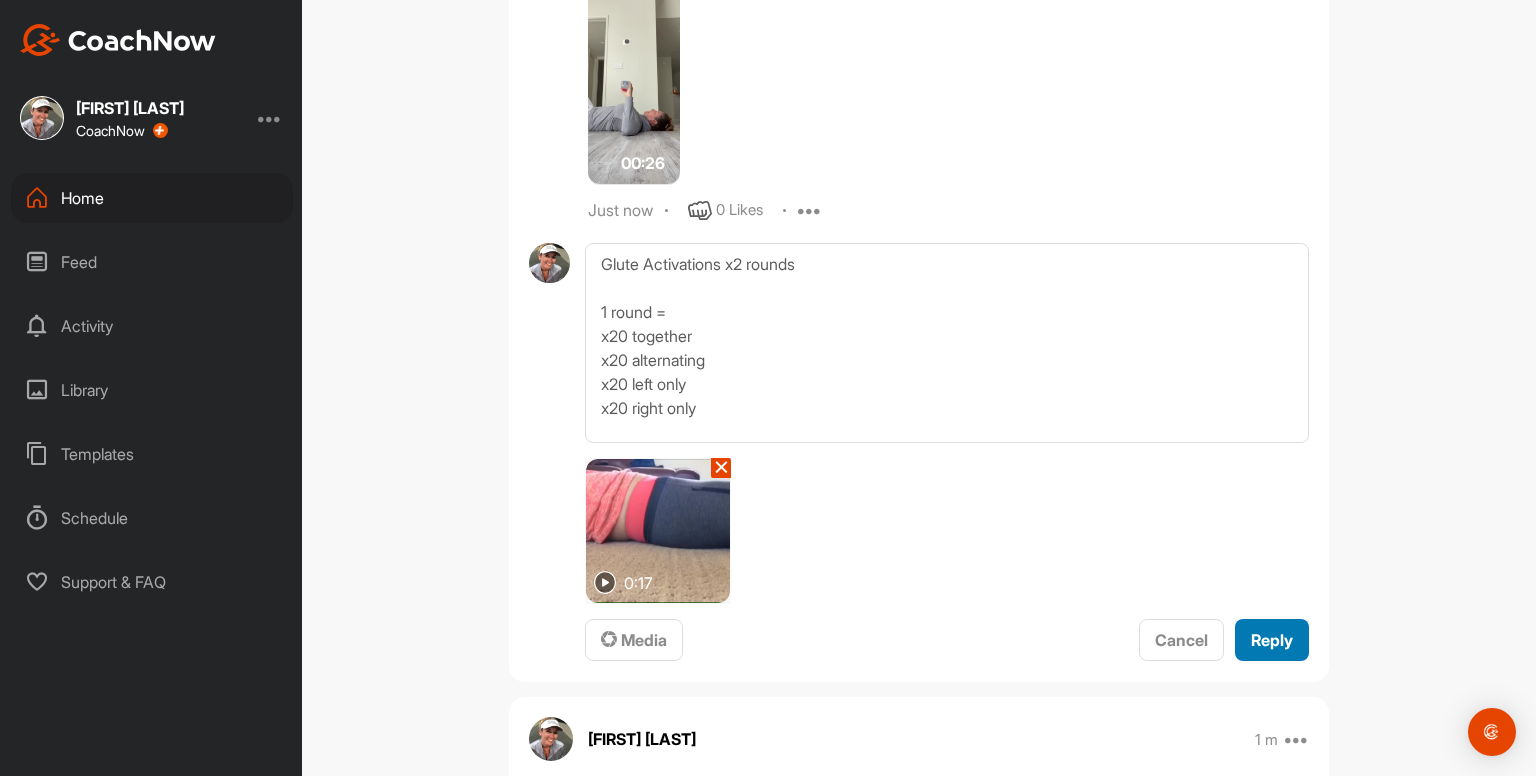 click on "Reply" at bounding box center (1272, 640) 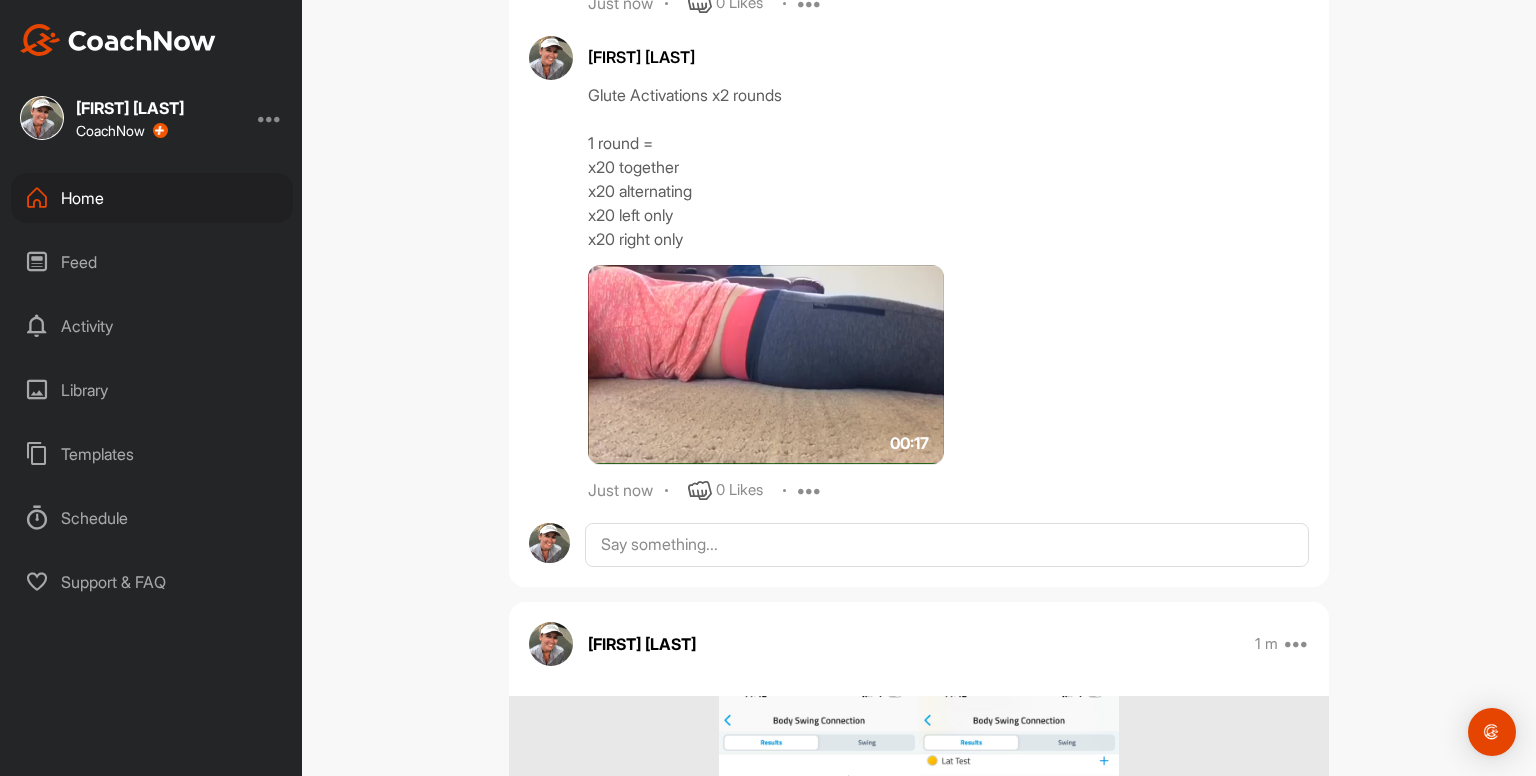 scroll, scrollTop: 4599, scrollLeft: 0, axis: vertical 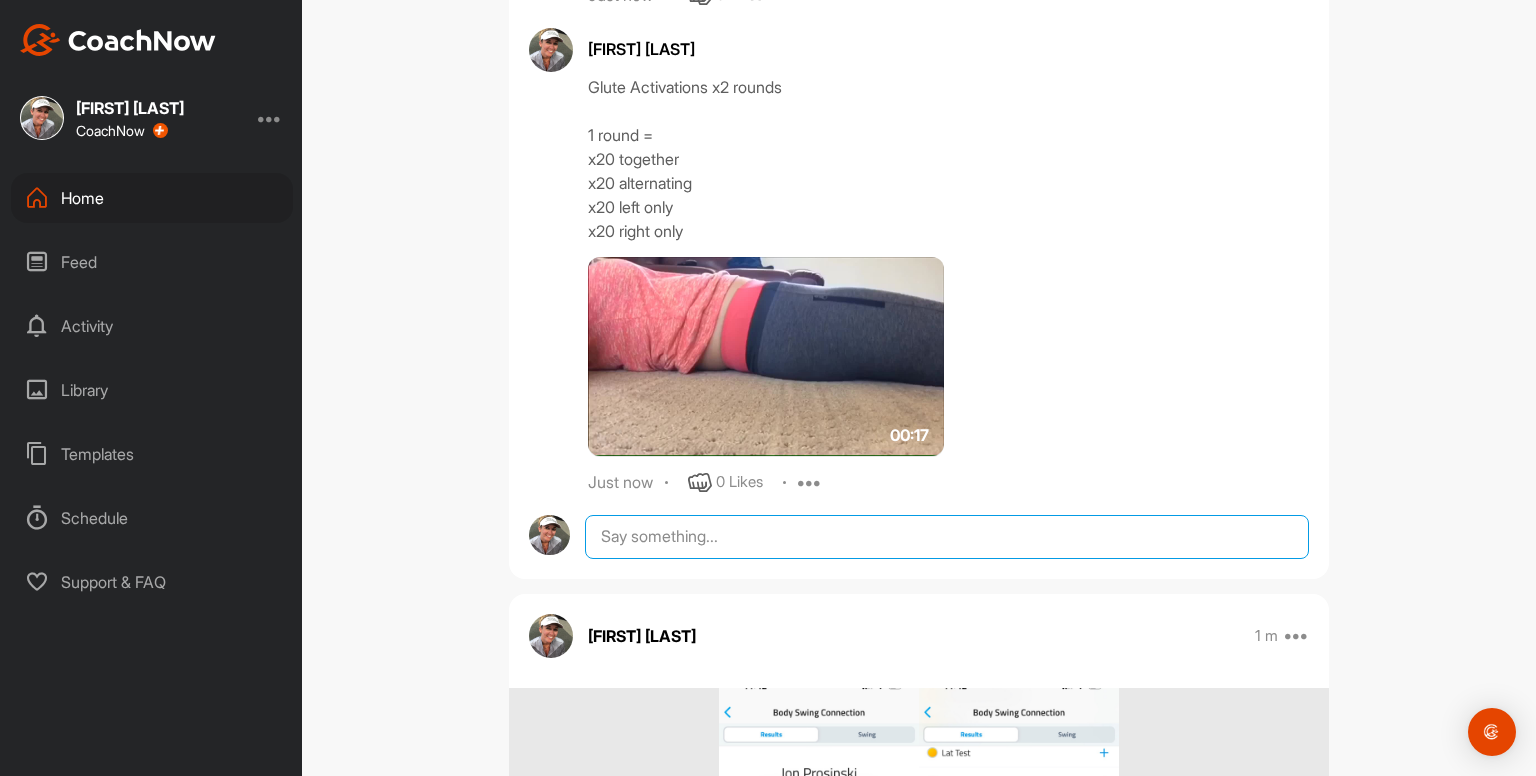 click at bounding box center (947, 537) 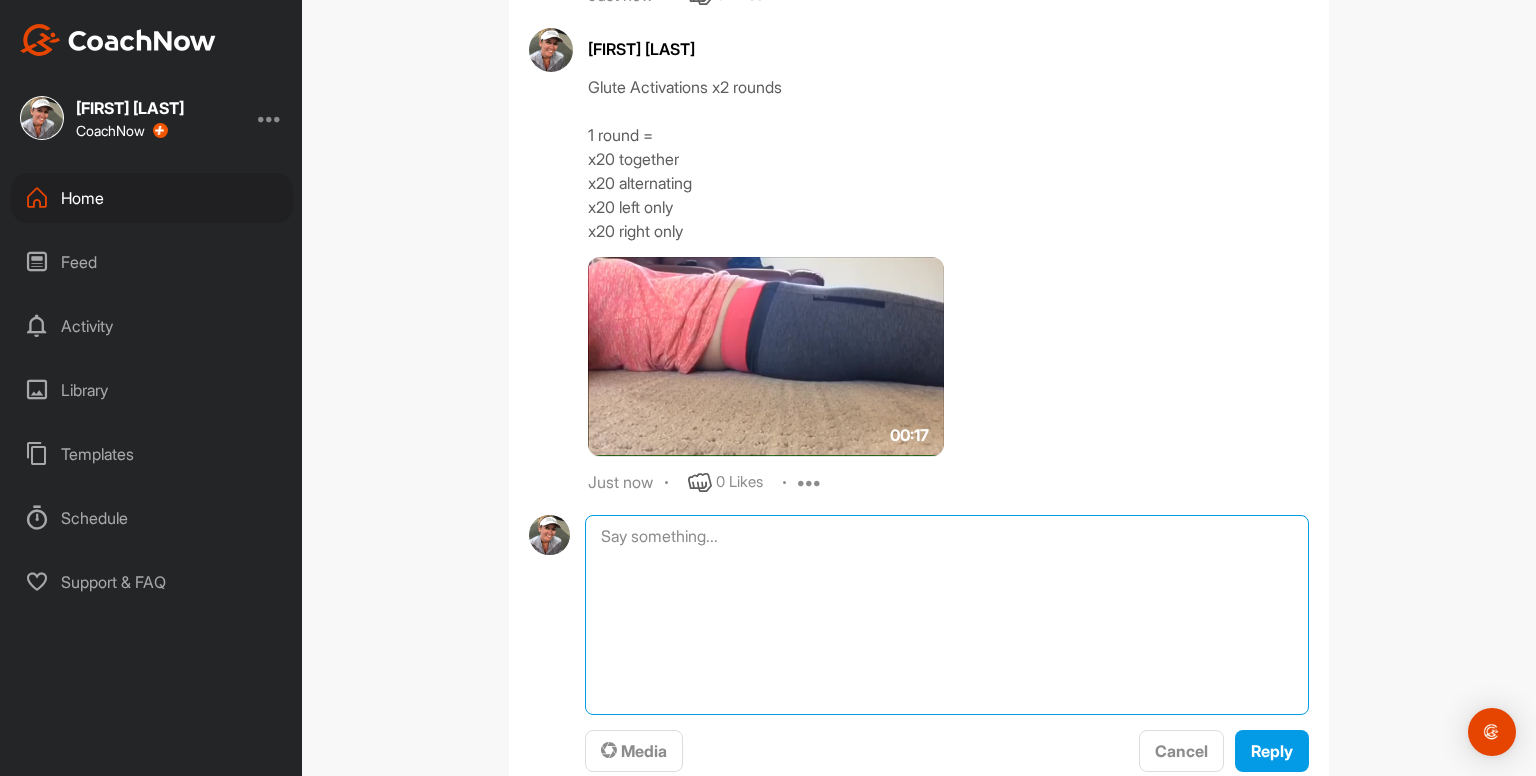 paste on "Glute Activations x2 rounds
1 round =
x20 together
x20 alternating
x20 left only
x20 right only
00:17media
May 19
0 Likes
avatar
Kayleigh franklin
Bridges x10
- really try to feel your glutes doing all the work
- slight pause at the top to feel the squeeze" 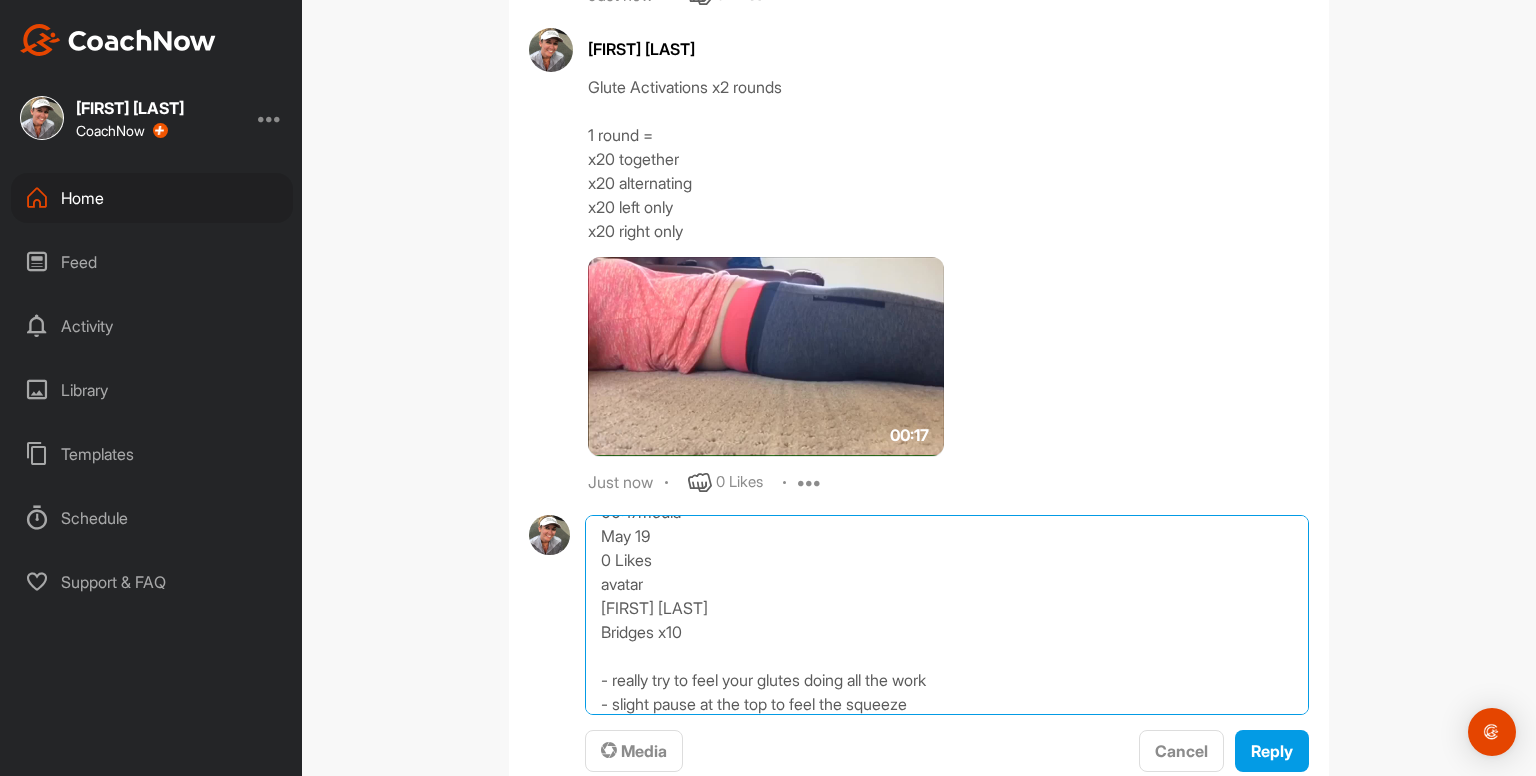 scroll, scrollTop: 0, scrollLeft: 0, axis: both 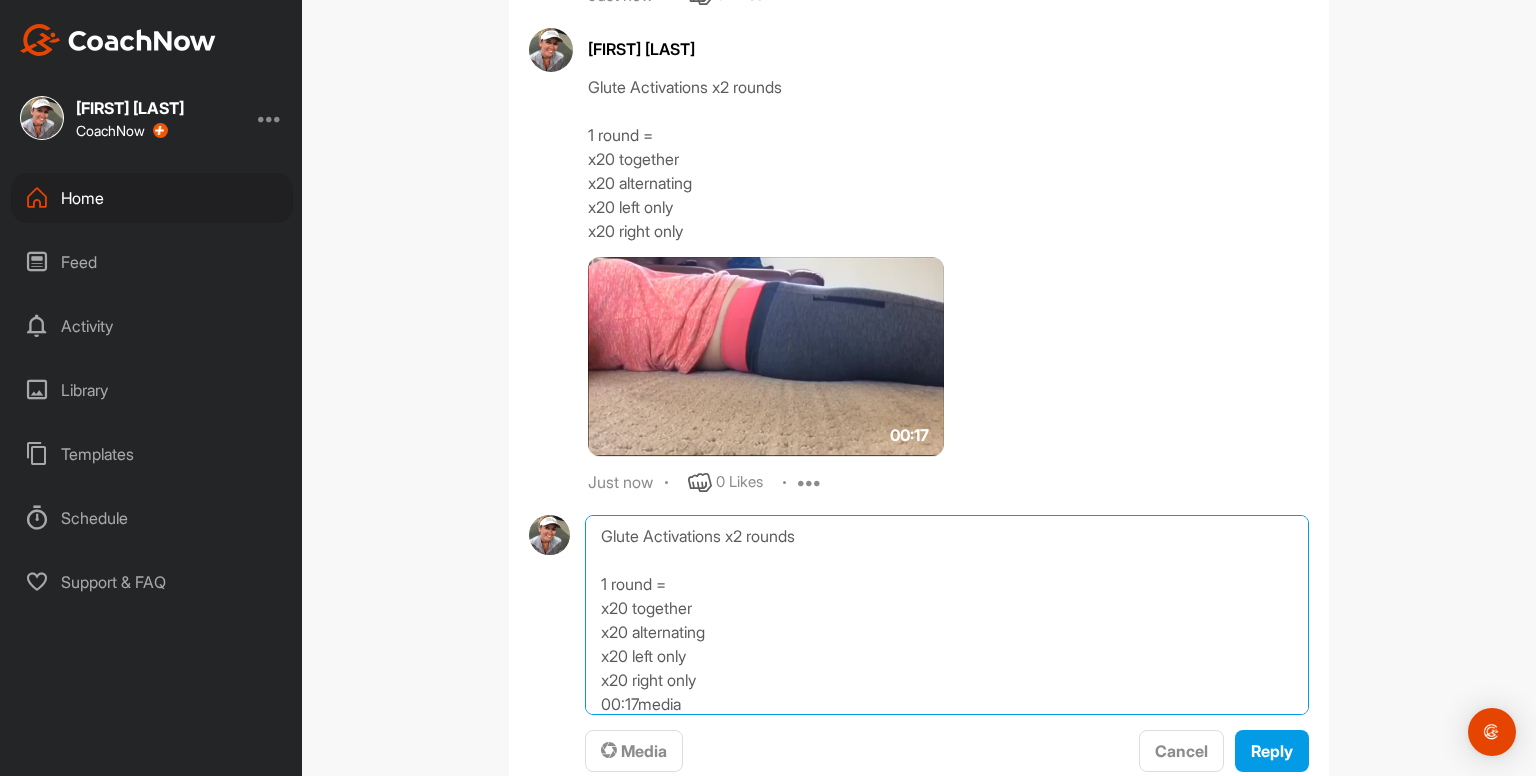 drag, startPoint x: 588, startPoint y: 633, endPoint x: 530, endPoint y: 132, distance: 504.3461 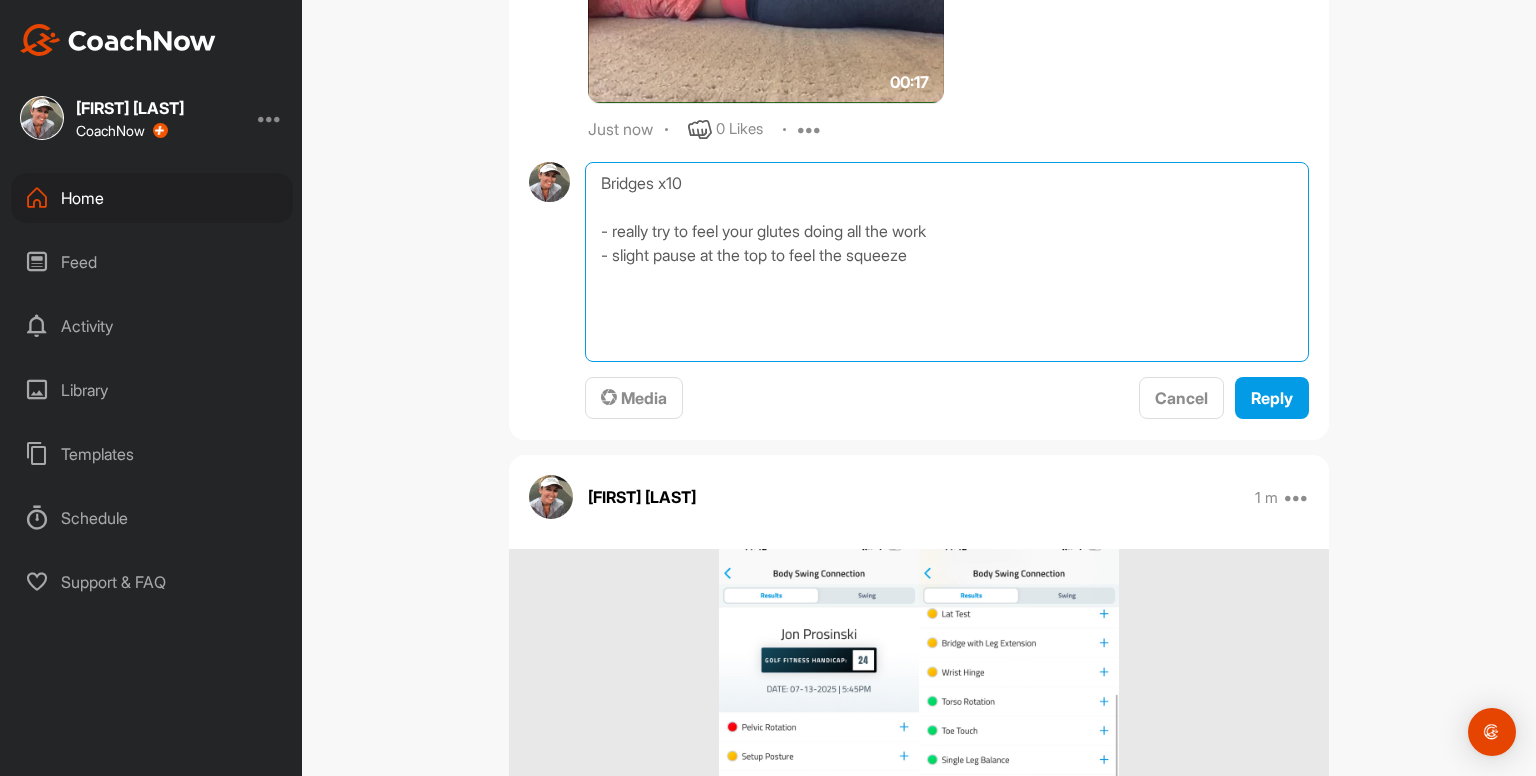 scroll, scrollTop: 4968, scrollLeft: 0, axis: vertical 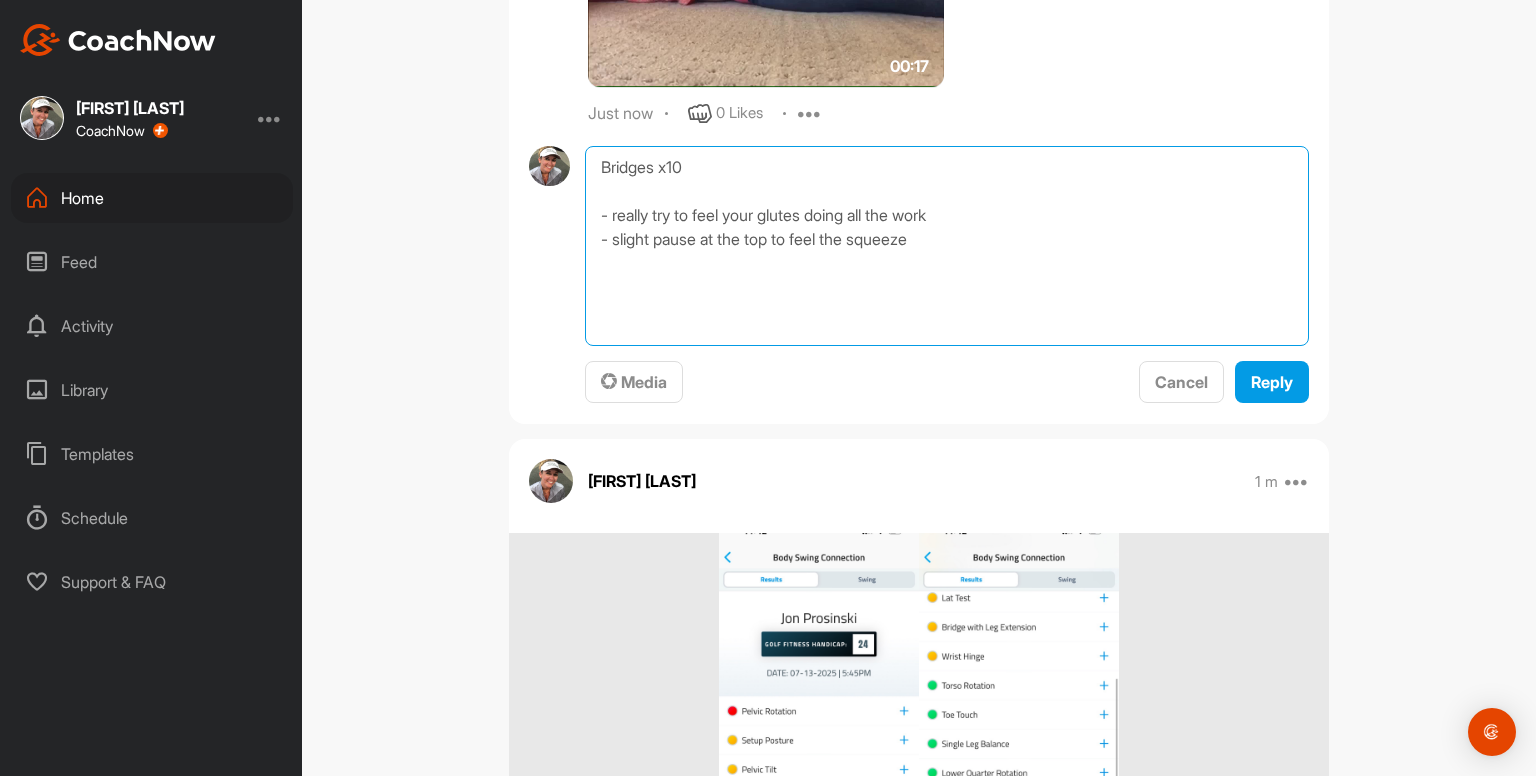 type on "Bridges x10
- really try to feel your glutes doing all the work
- slight pause at the top to feel the squeeze" 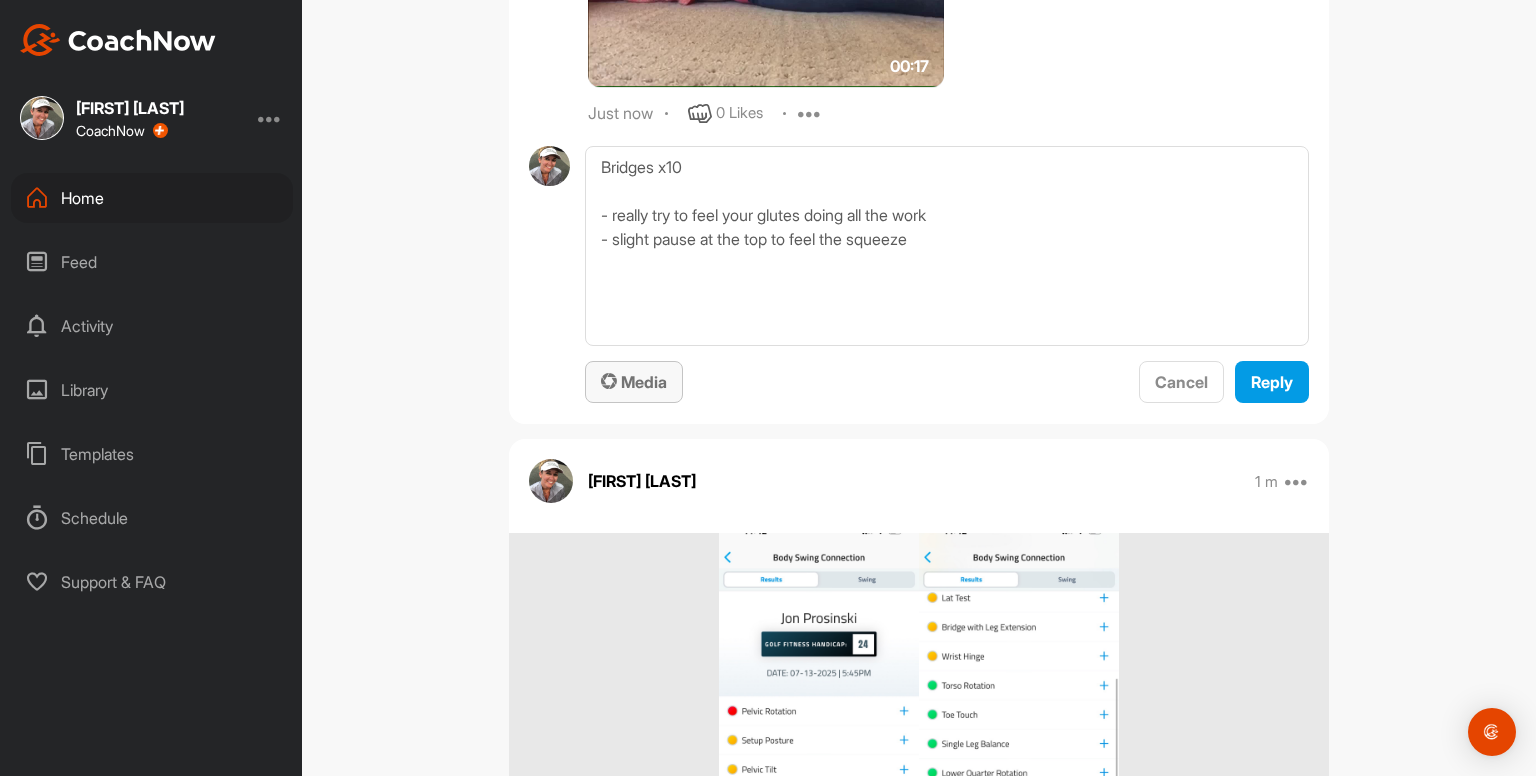 click on "Media" at bounding box center (634, 382) 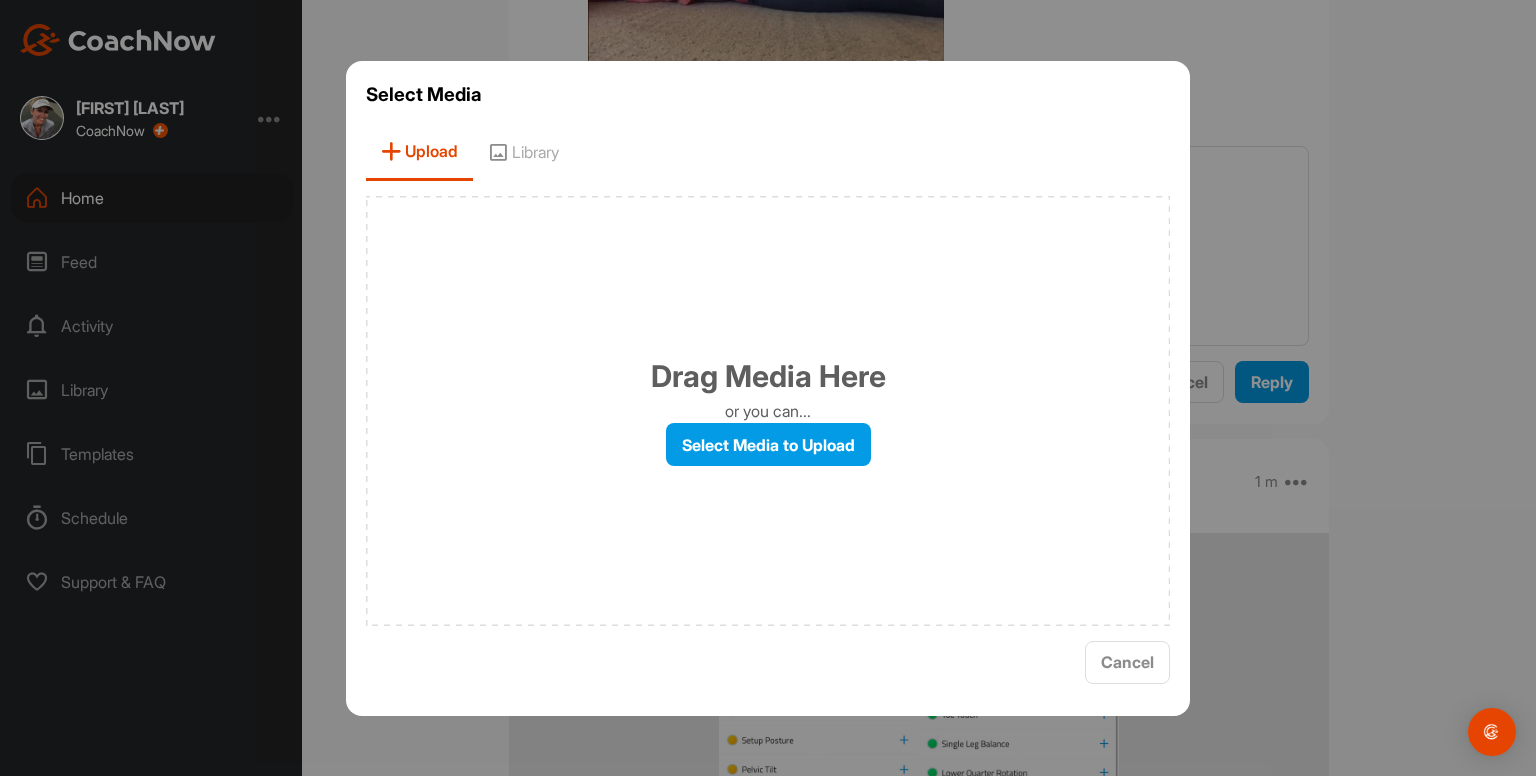 click on "Library" at bounding box center (523, 152) 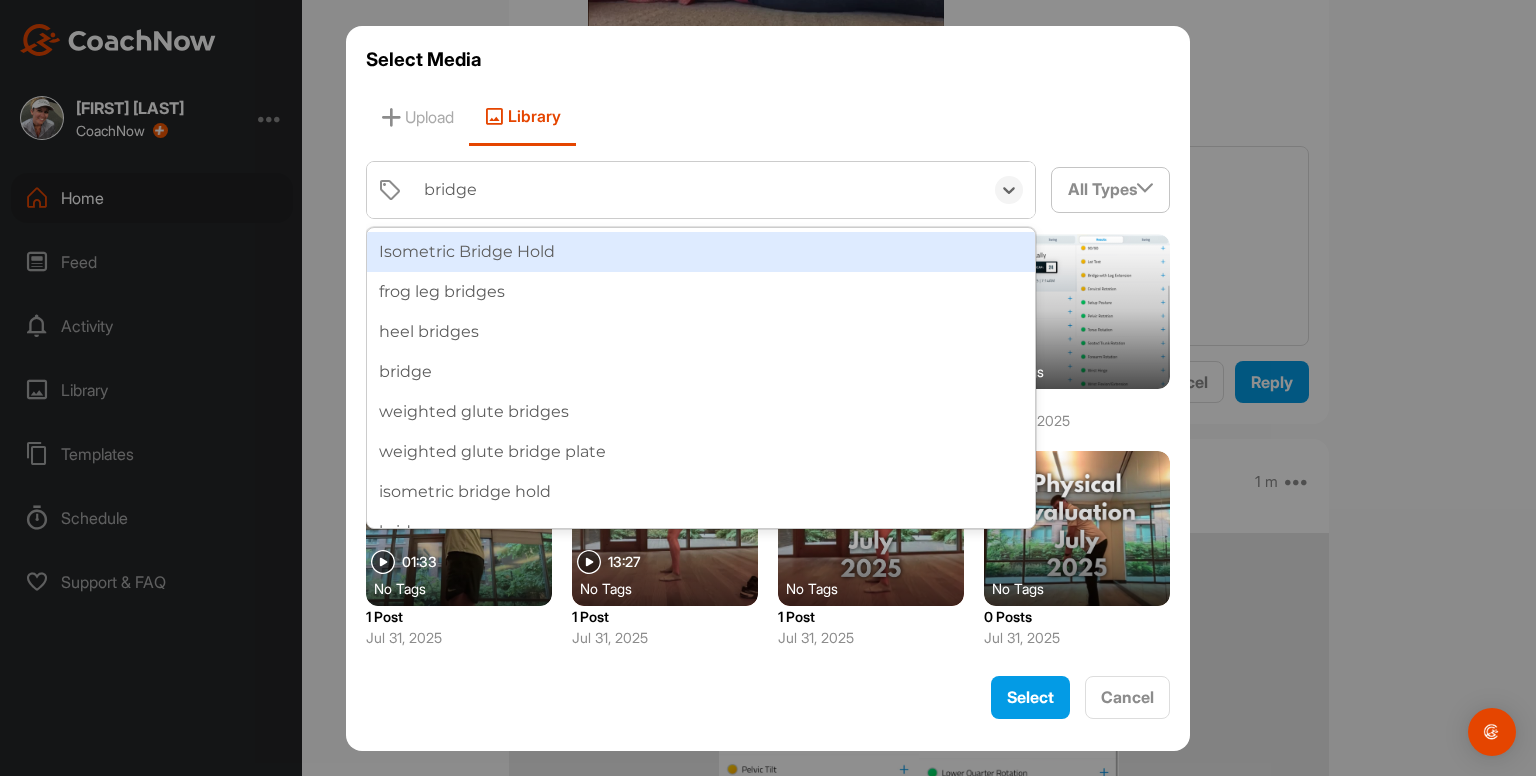 type on "bridges" 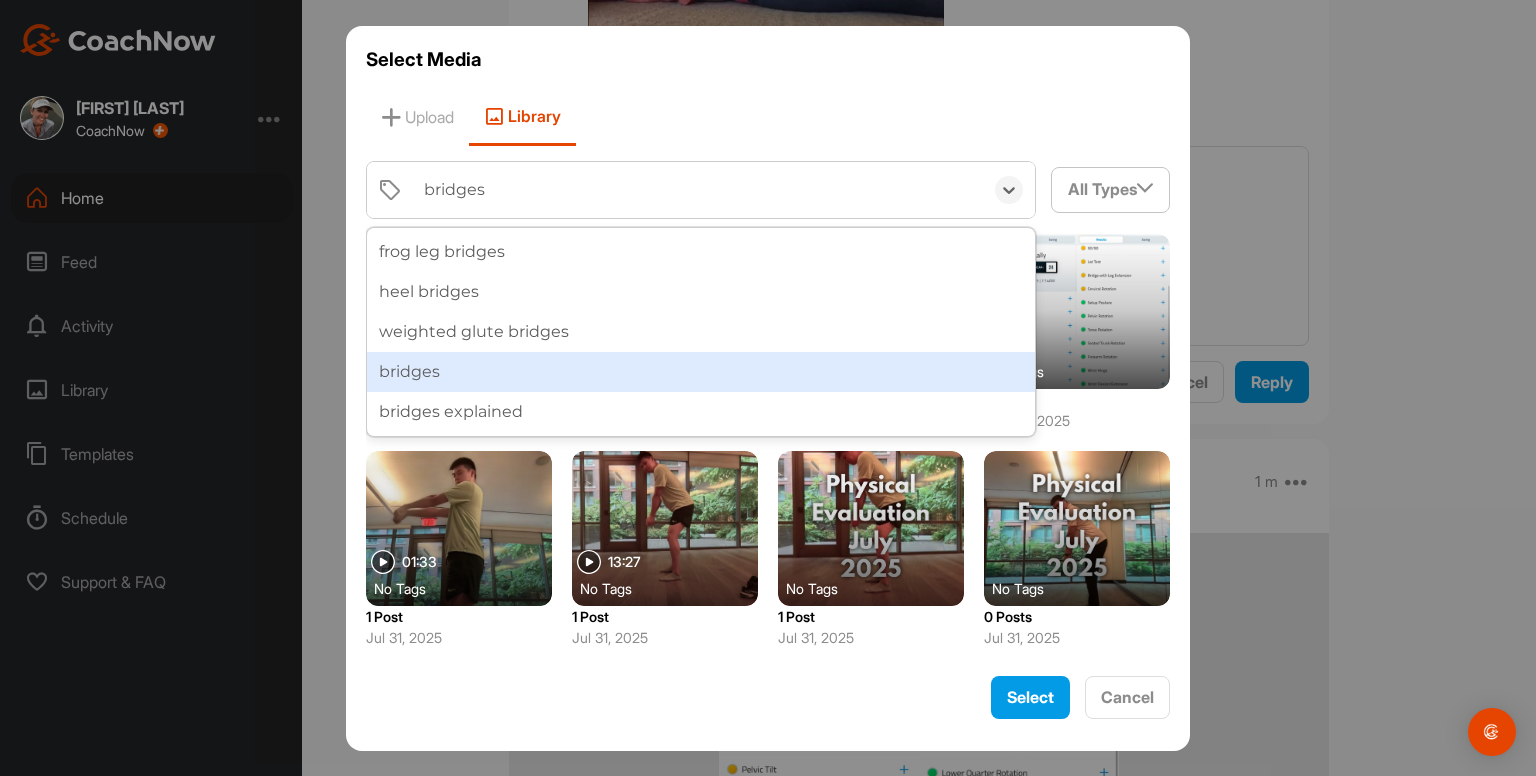 click on "bridges" at bounding box center (701, 372) 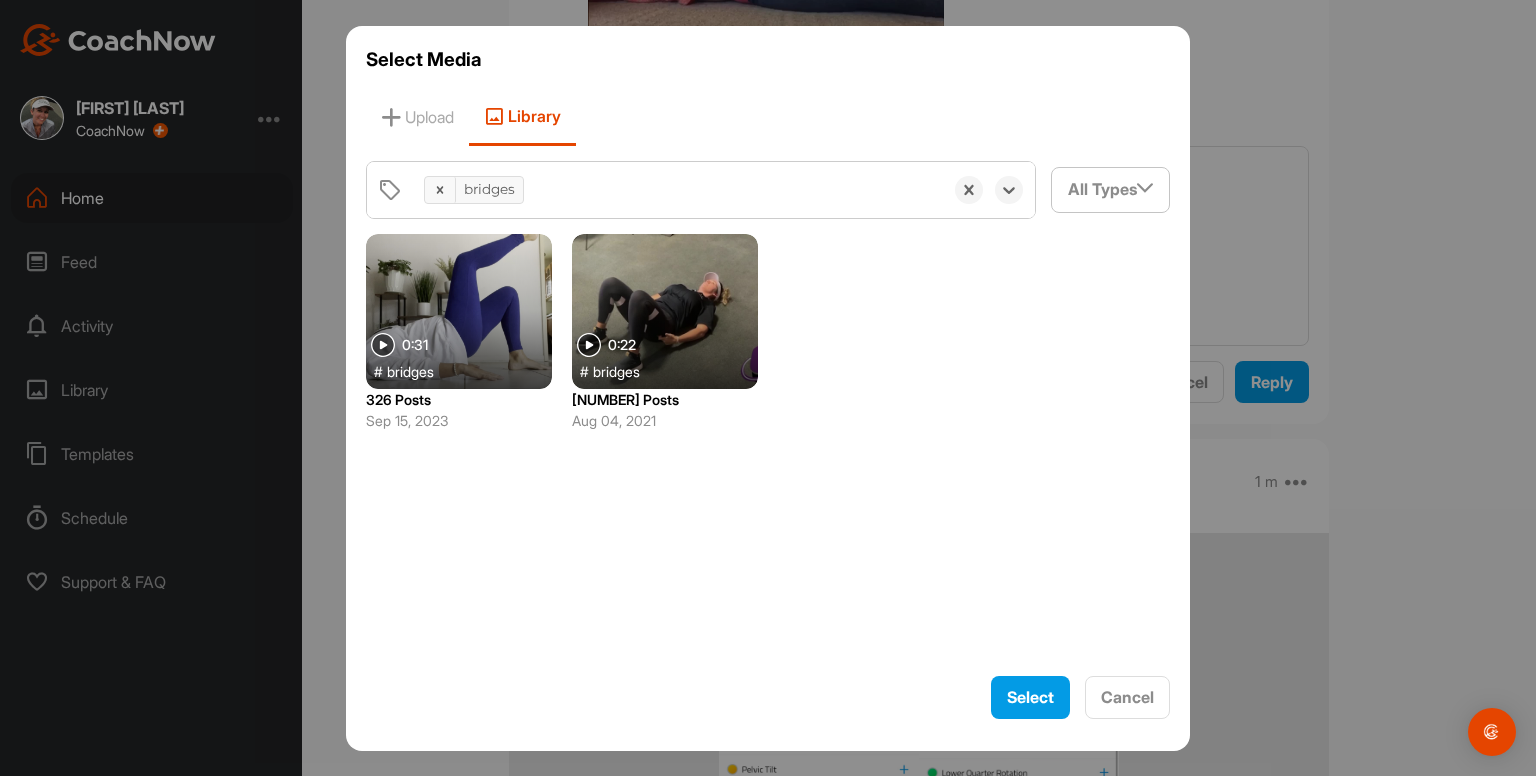 click at bounding box center [665, 311] 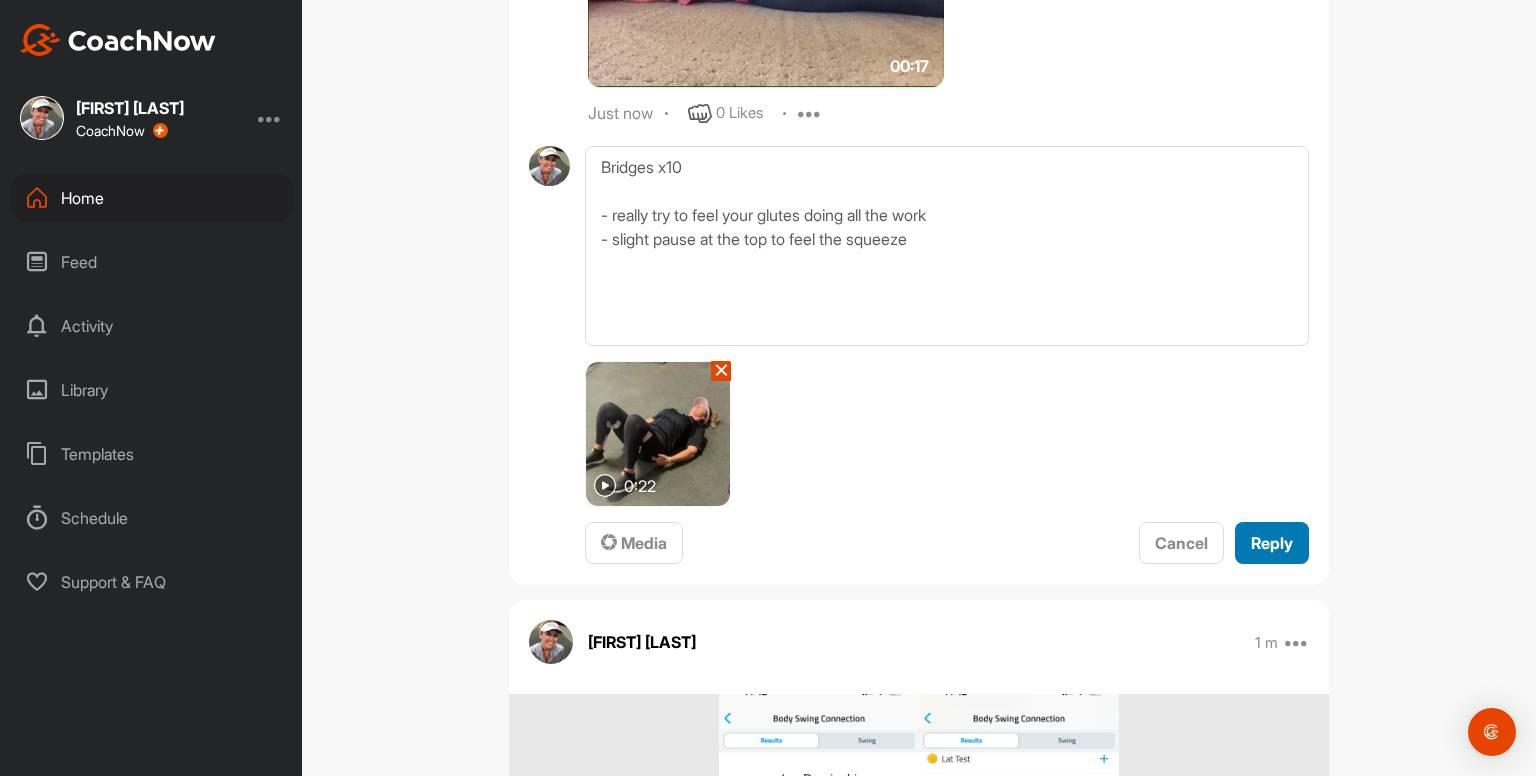 click on "Reply" at bounding box center [1272, 543] 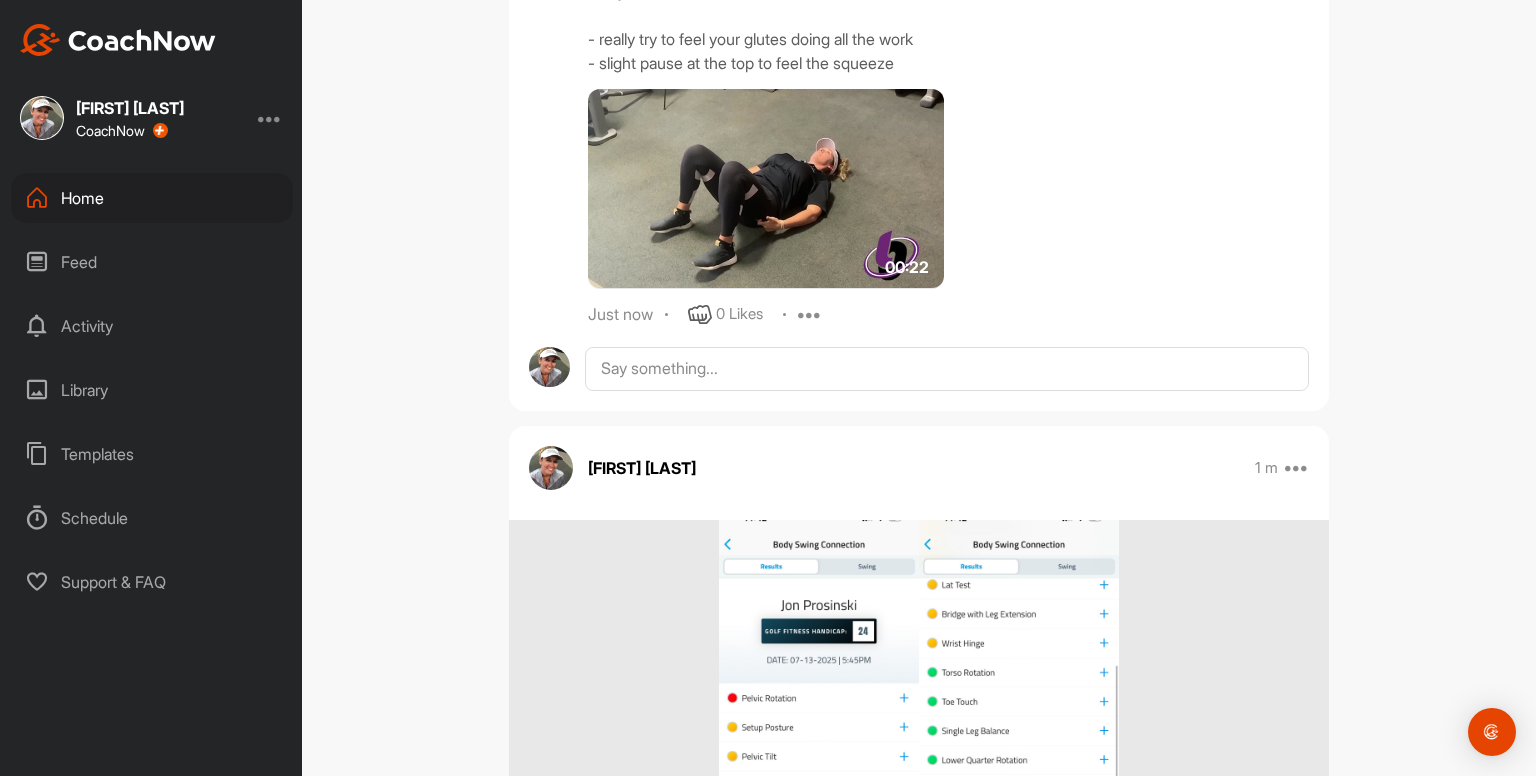scroll, scrollTop: 5179, scrollLeft: 0, axis: vertical 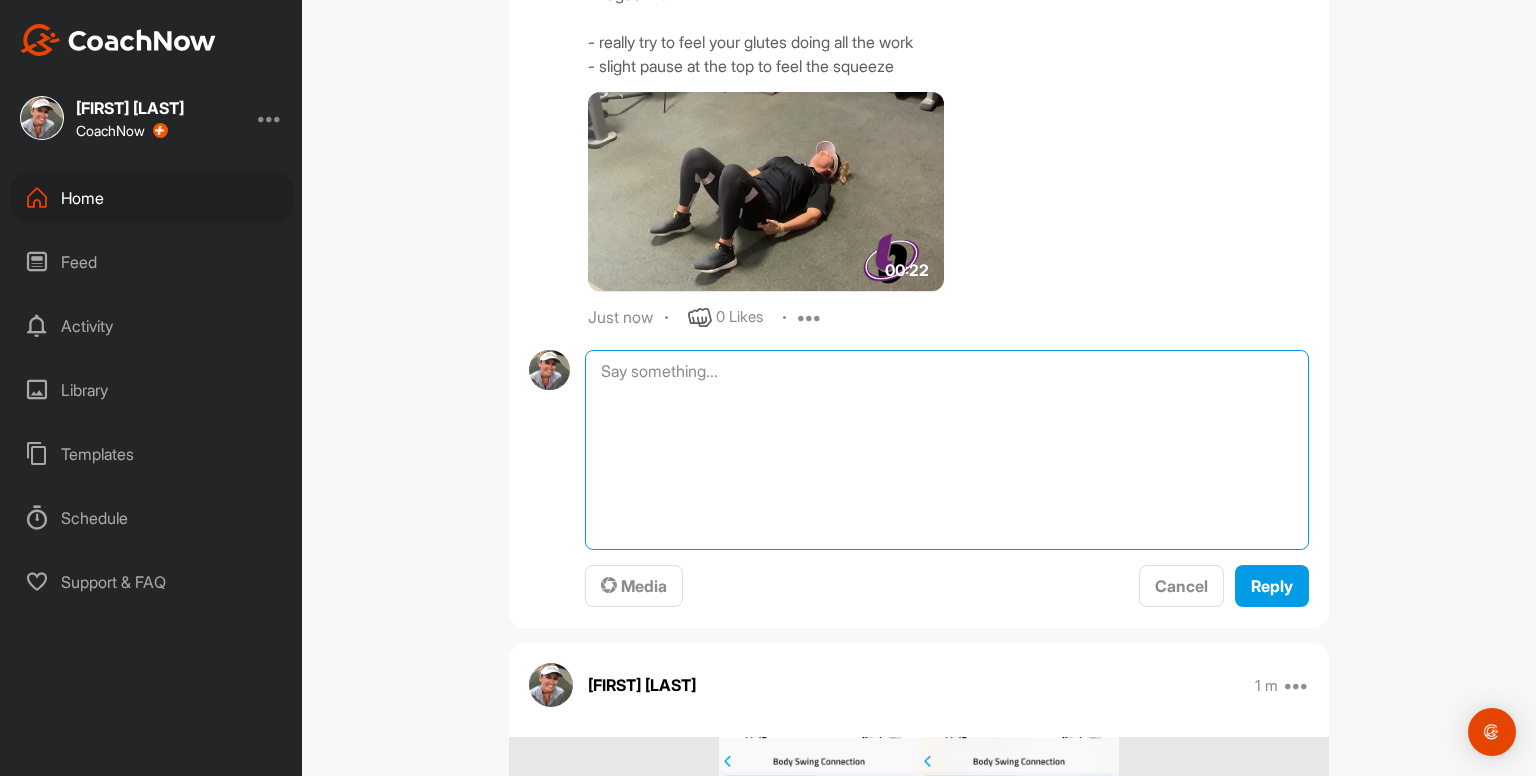 click at bounding box center (947, 450) 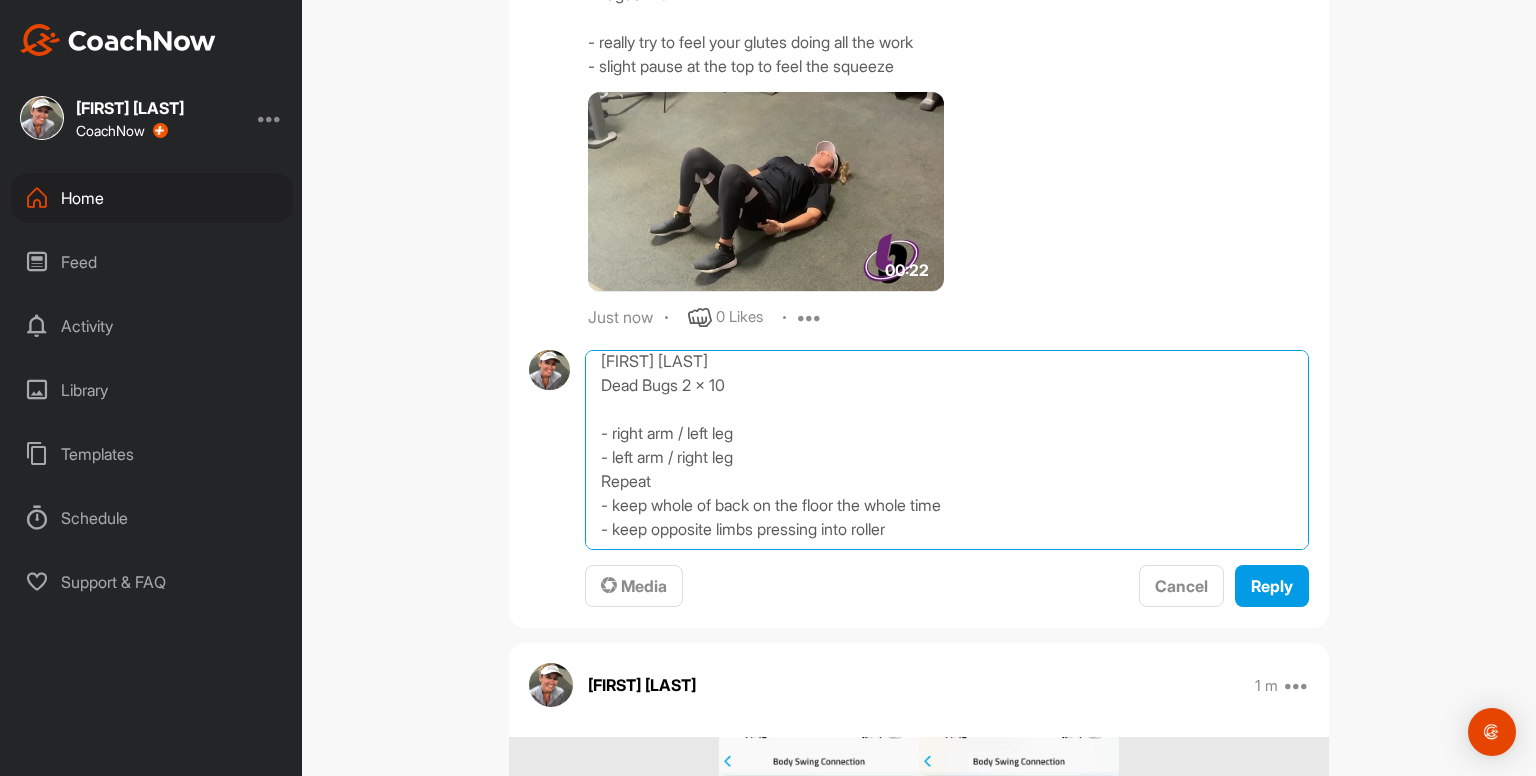 scroll, scrollTop: 0, scrollLeft: 0, axis: both 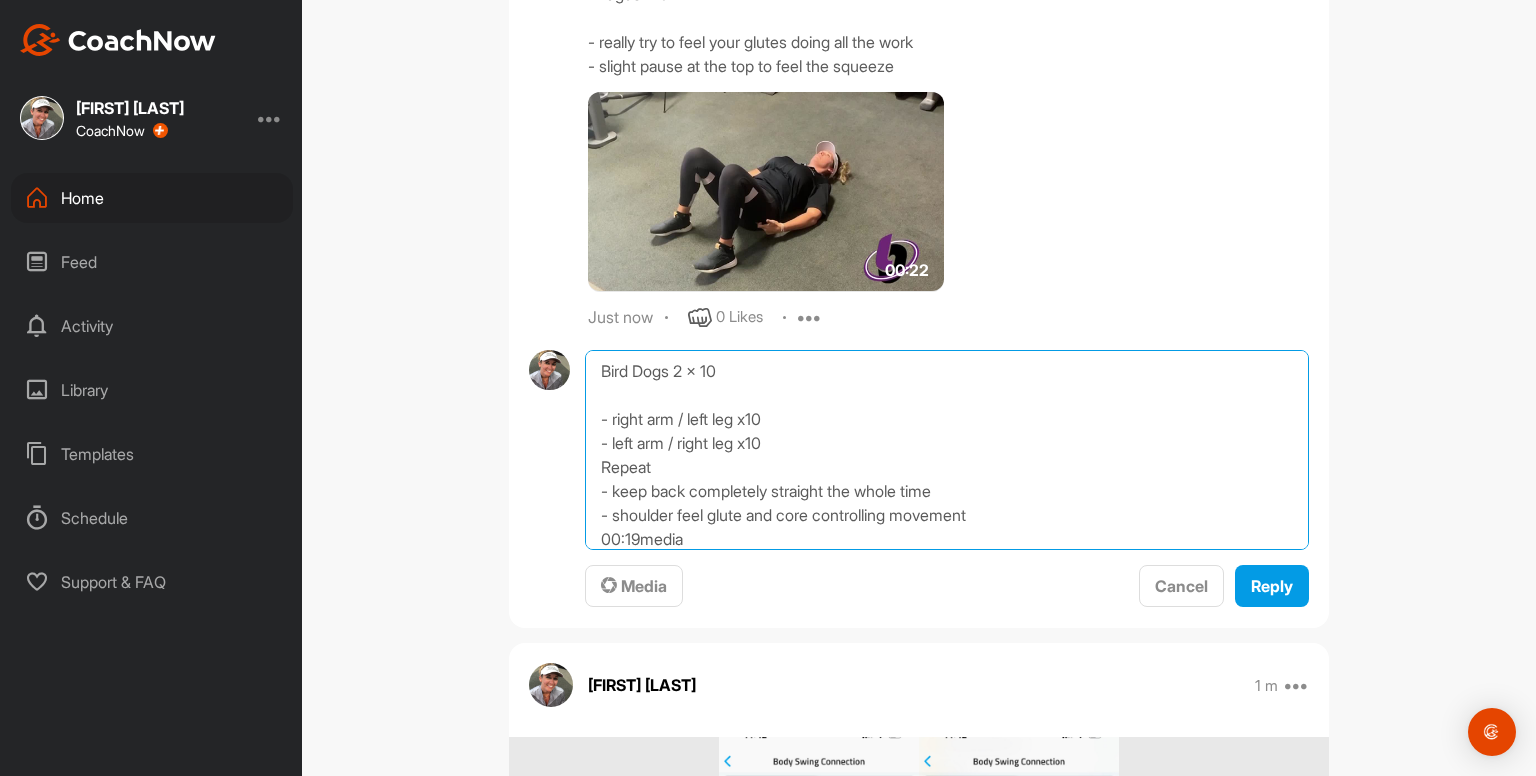 drag, startPoint x: 920, startPoint y: 544, endPoint x: 580, endPoint y: 528, distance: 340.37625 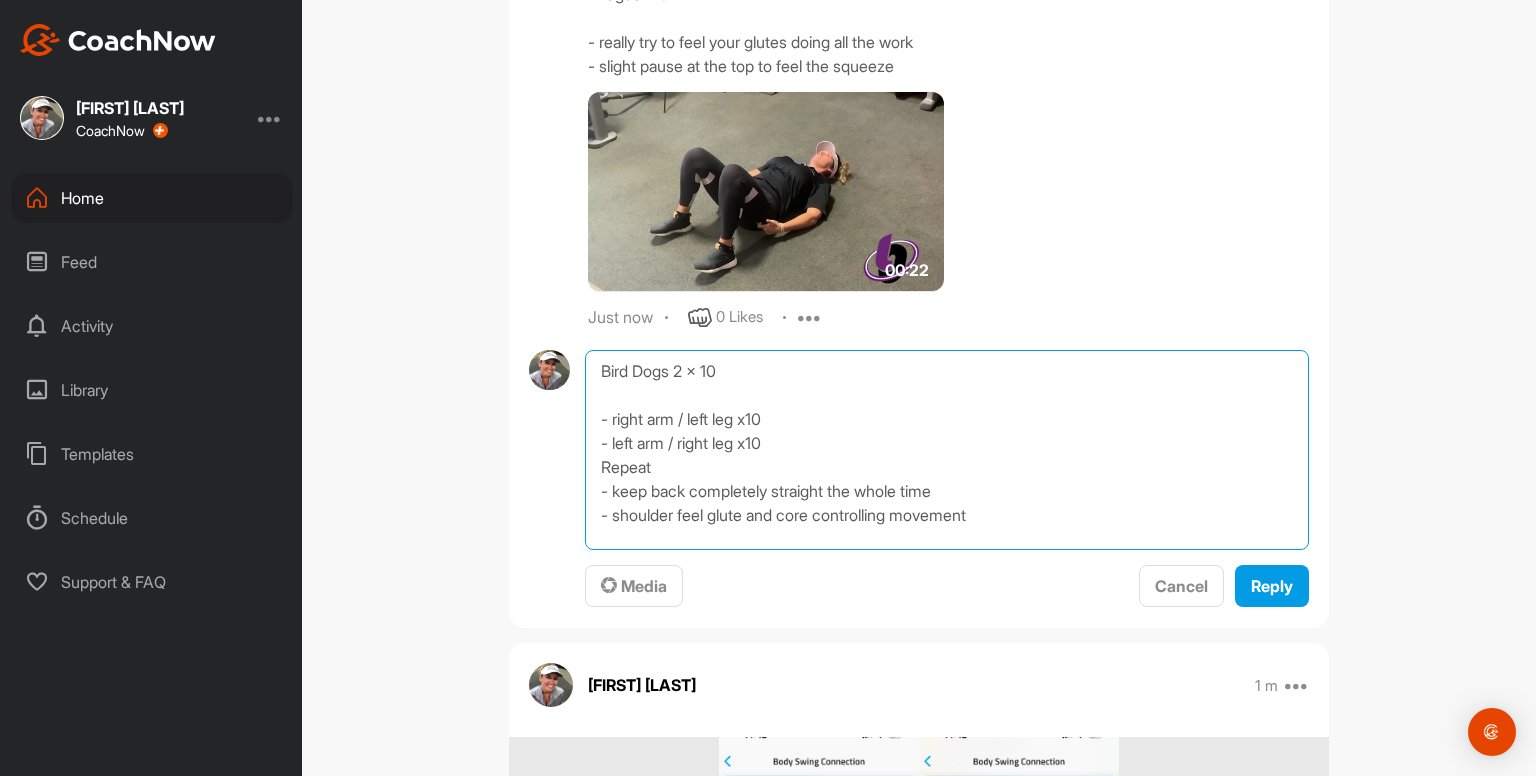 type on "Bird Dogs 2 x 10
- right arm / left leg x10
- left arm / right leg x10
Repeat
- keep back completely straight the whole time
- shoulder feel glute and core controlling movement" 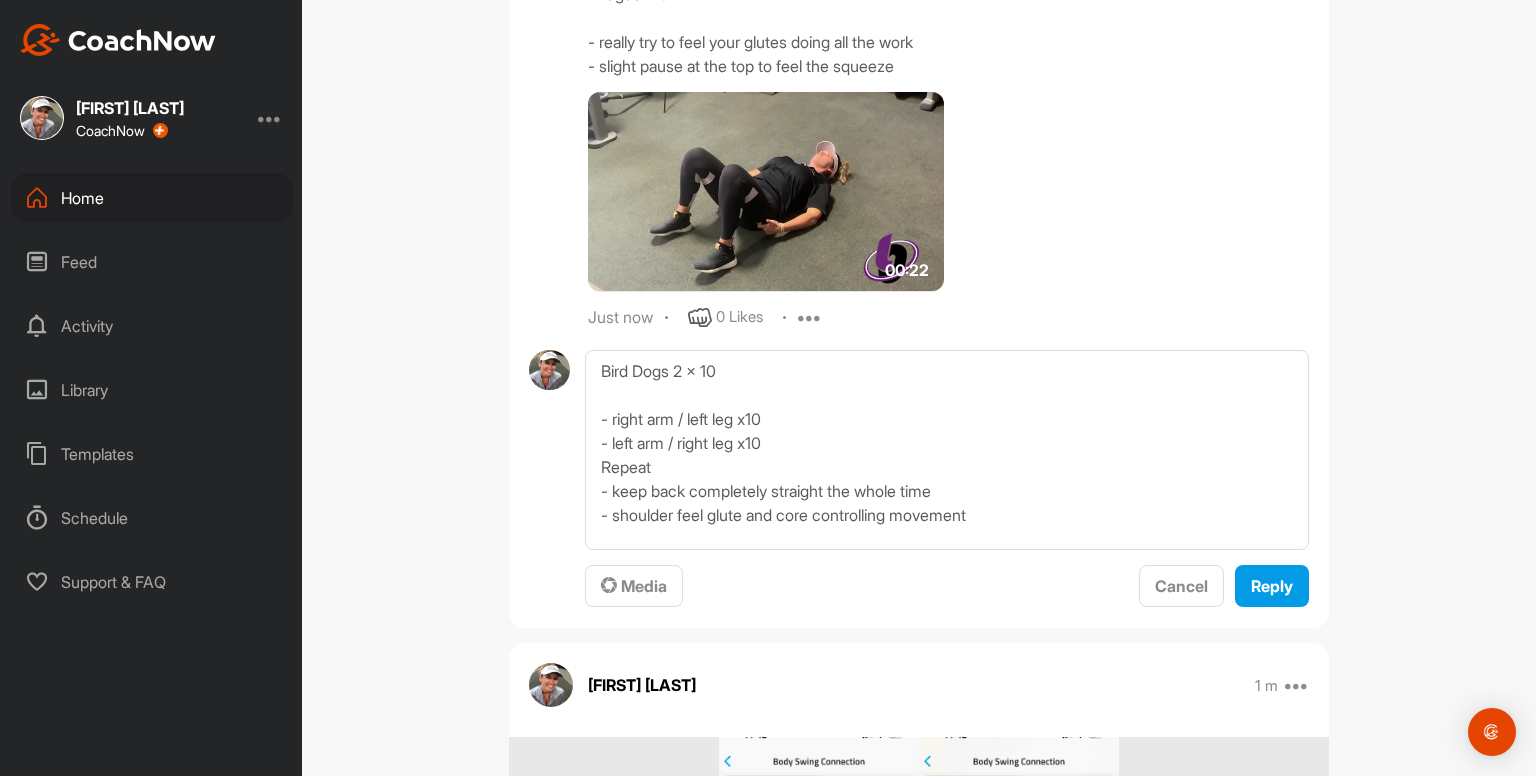 click on "Media" at bounding box center (634, 586) 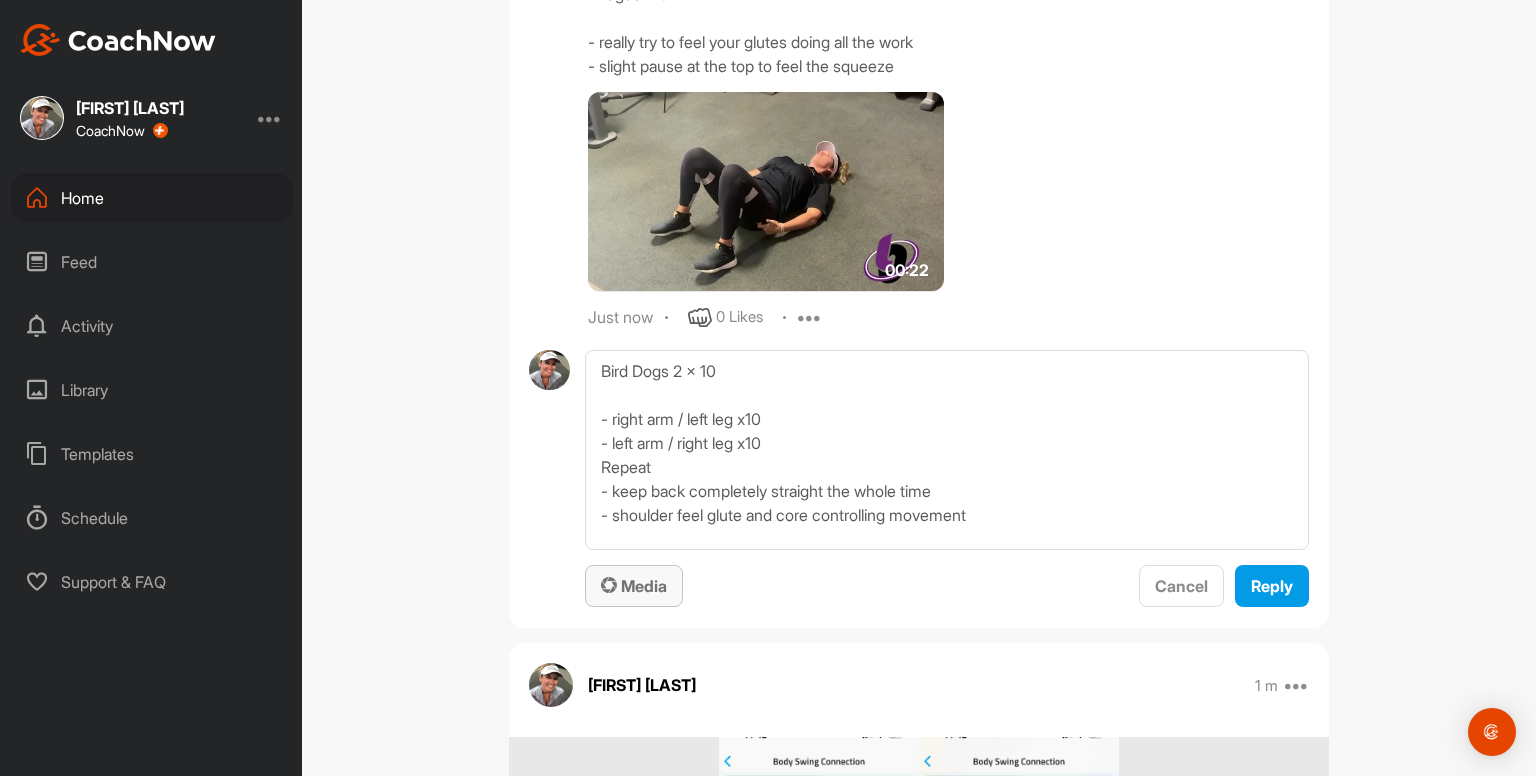 click on "Media" at bounding box center [634, 586] 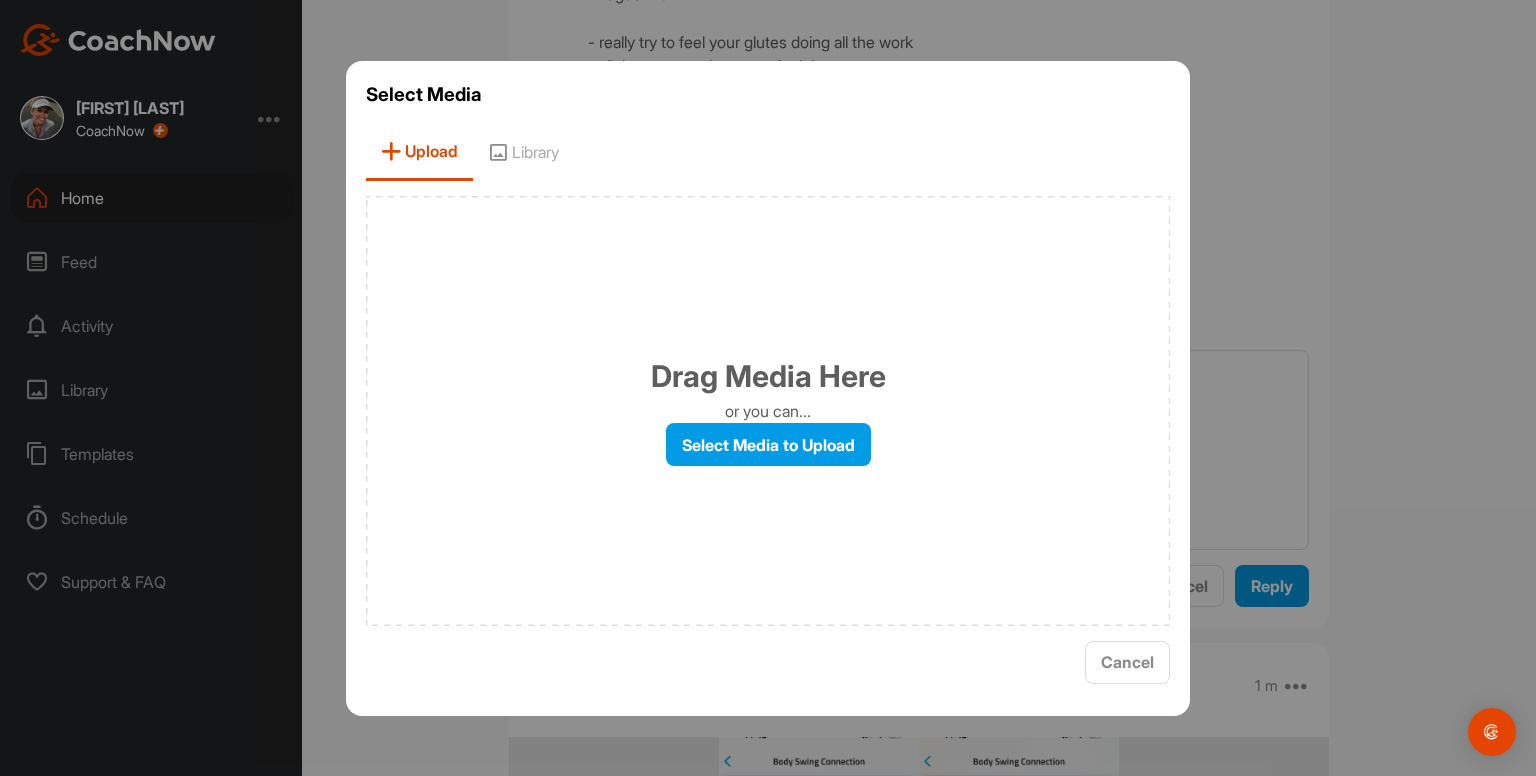 click on "Library" at bounding box center [523, 152] 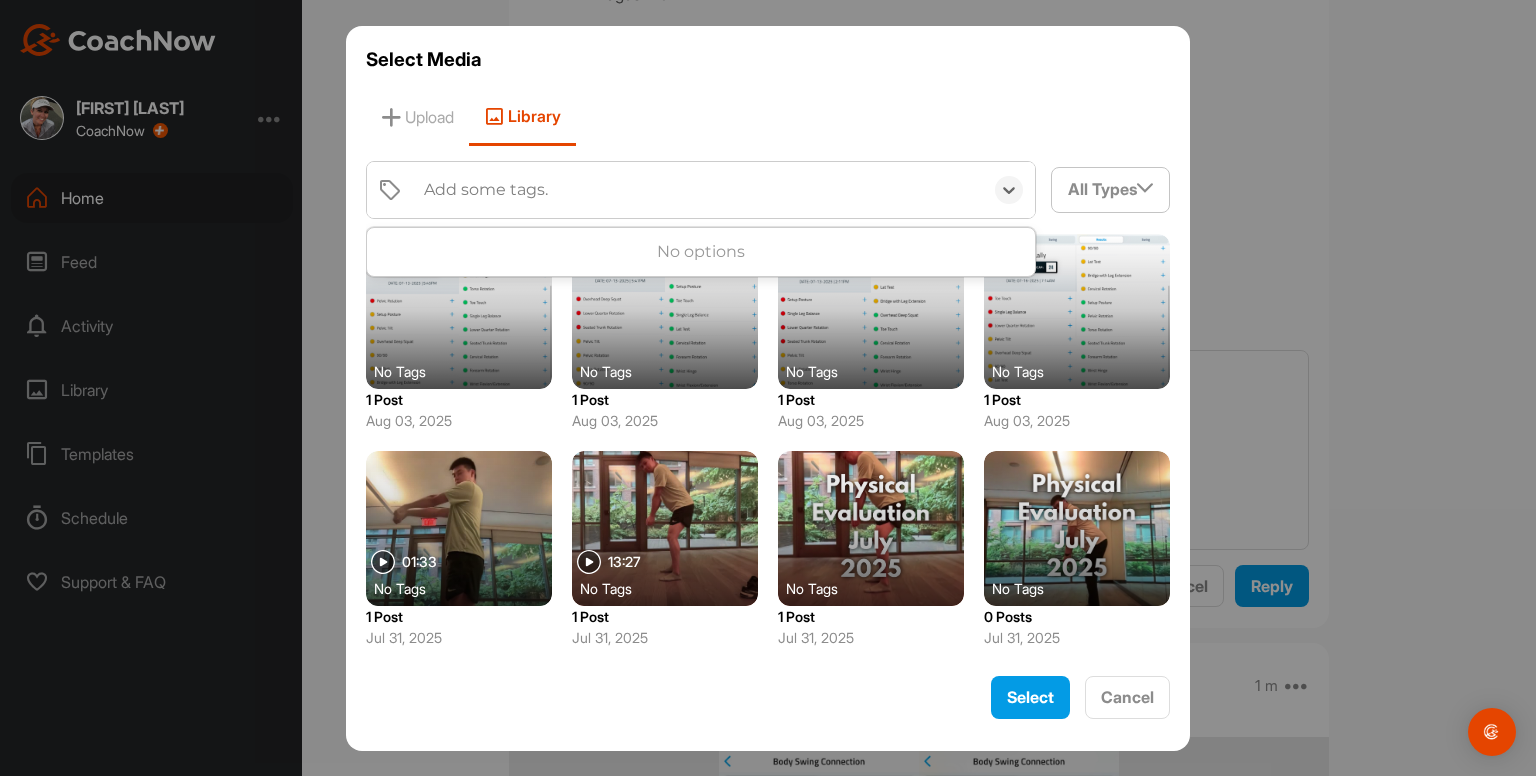 click on "Add some tags." at bounding box center [486, 190] 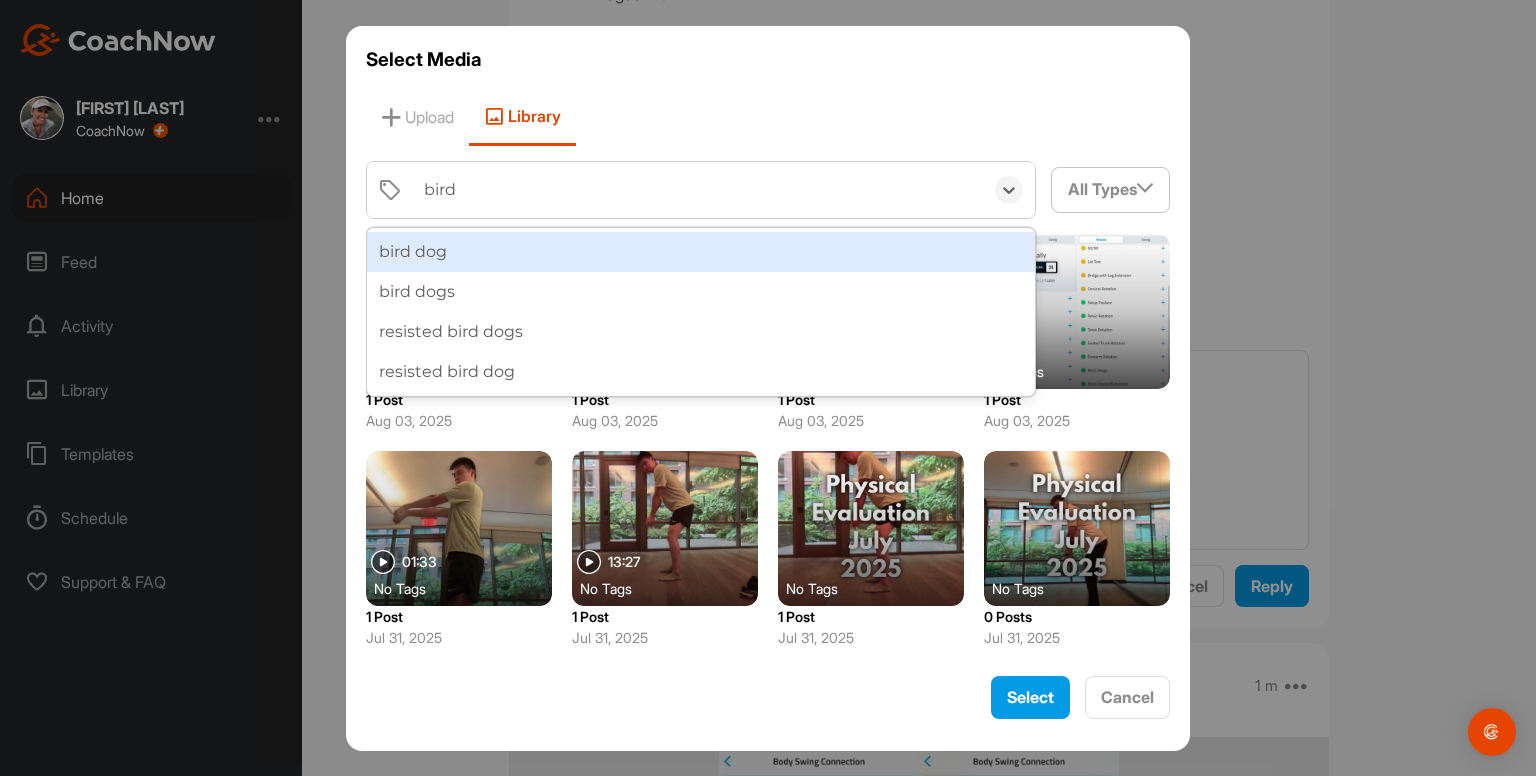 type on "bird d" 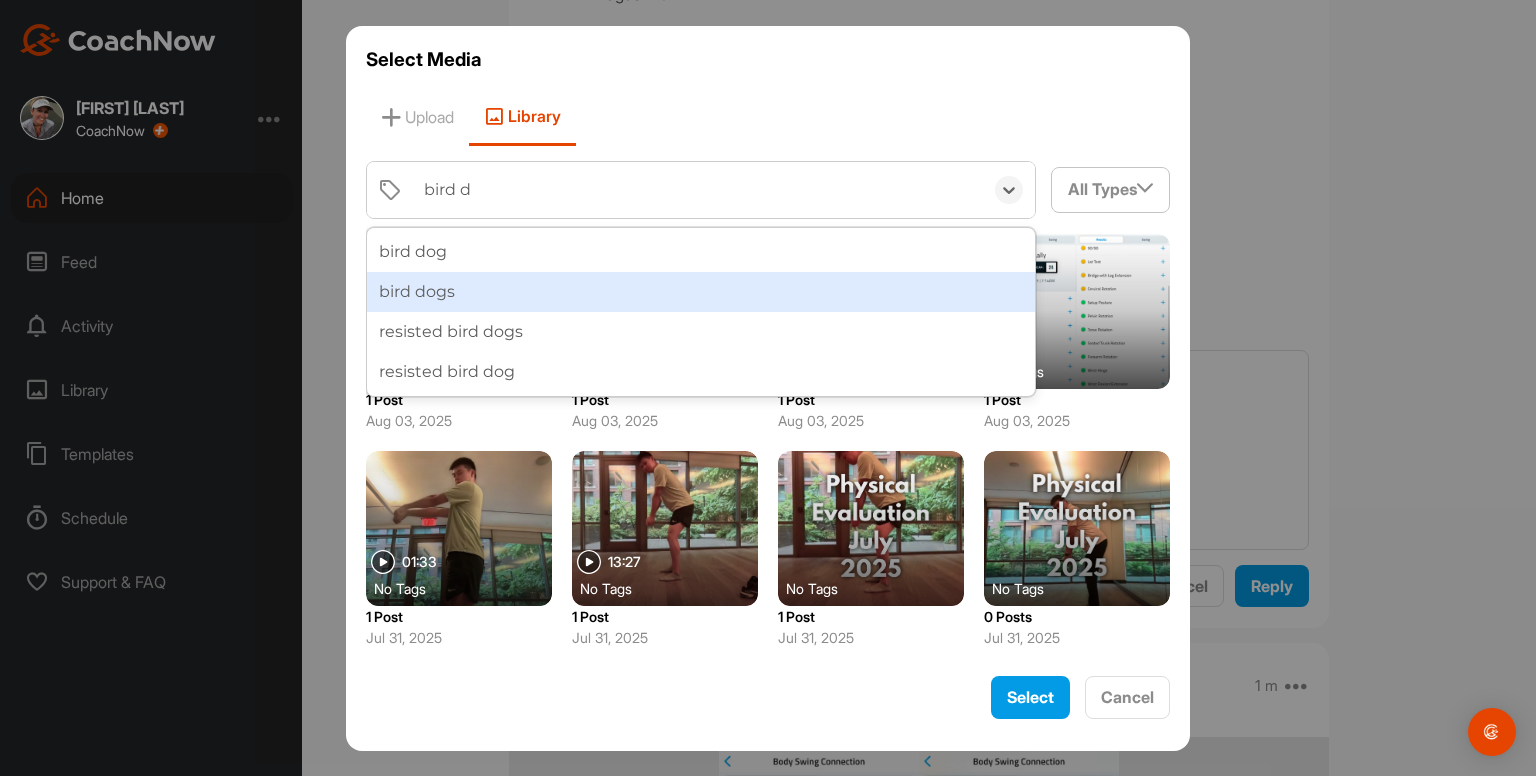 click on "bird dogs" at bounding box center [701, 292] 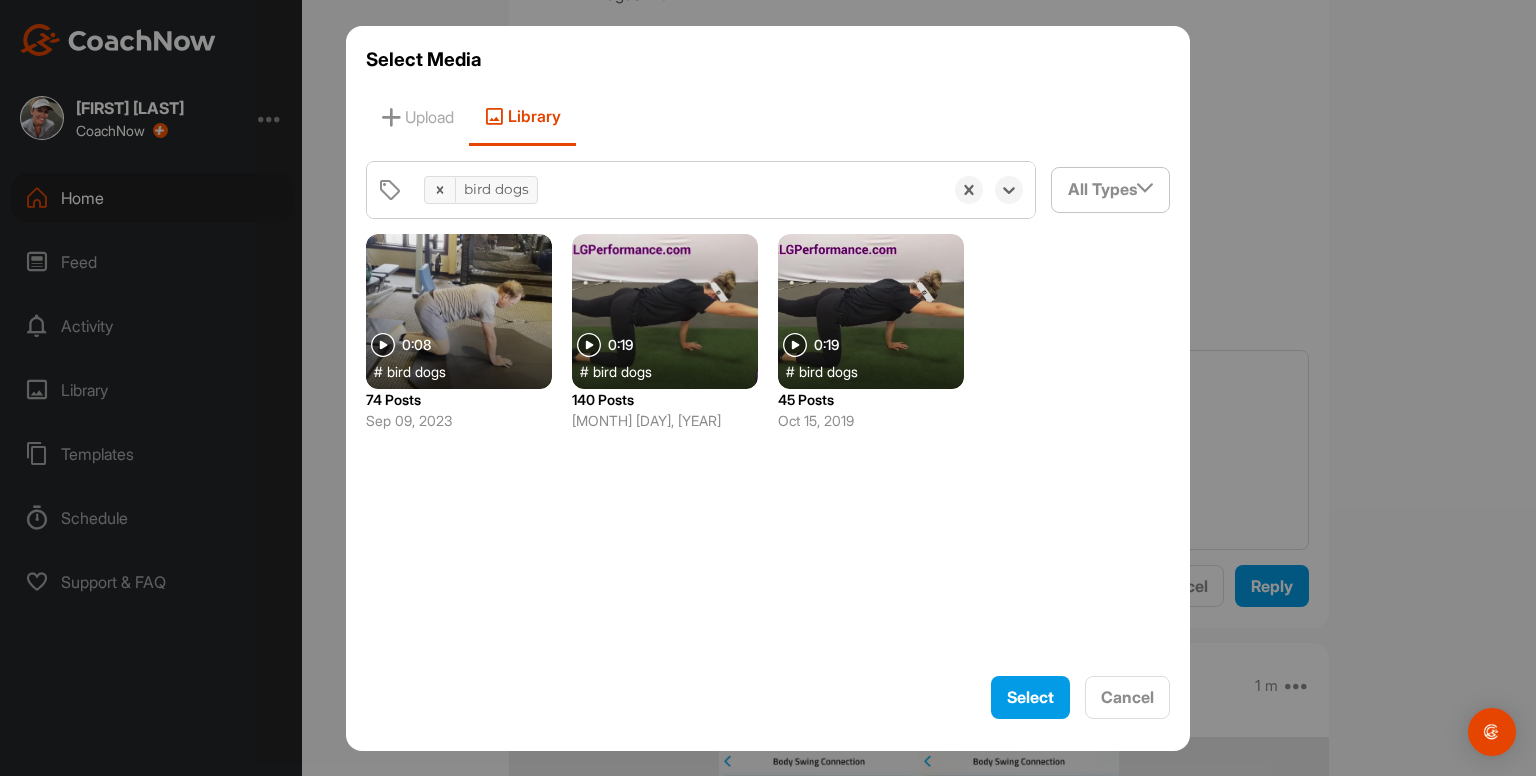 click at bounding box center [665, 311] 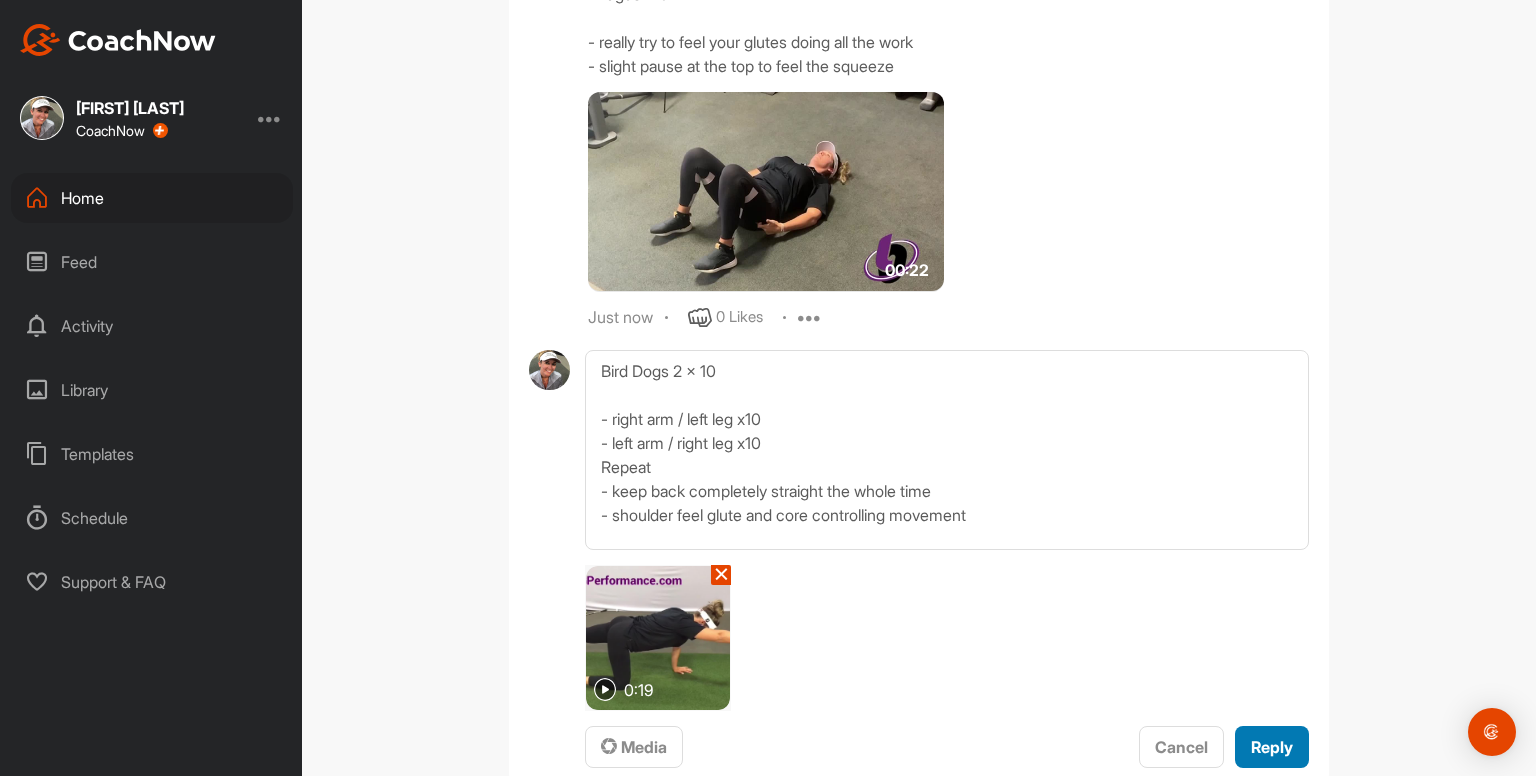 click on "Reply" at bounding box center (1272, 747) 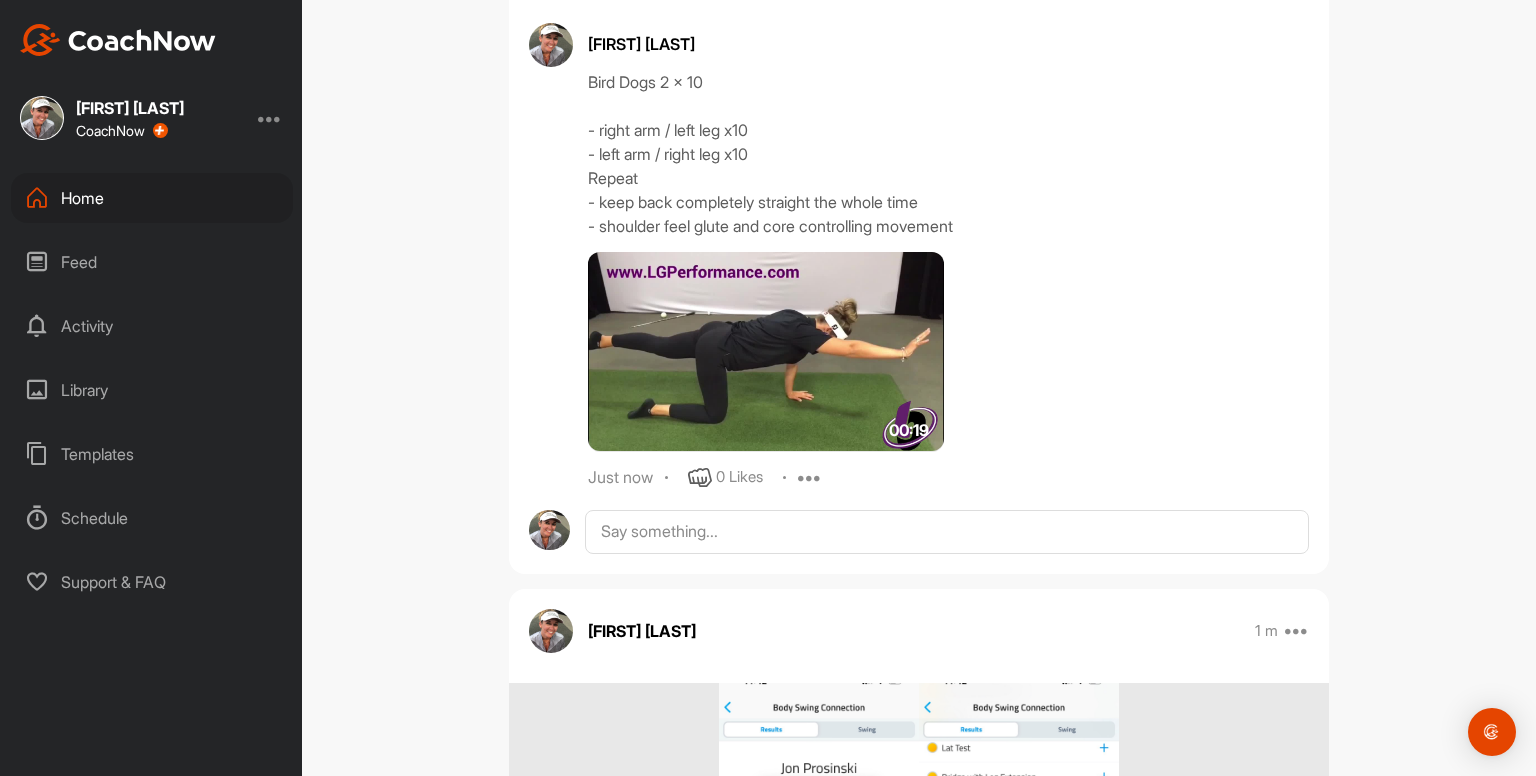 scroll, scrollTop: 5563, scrollLeft: 0, axis: vertical 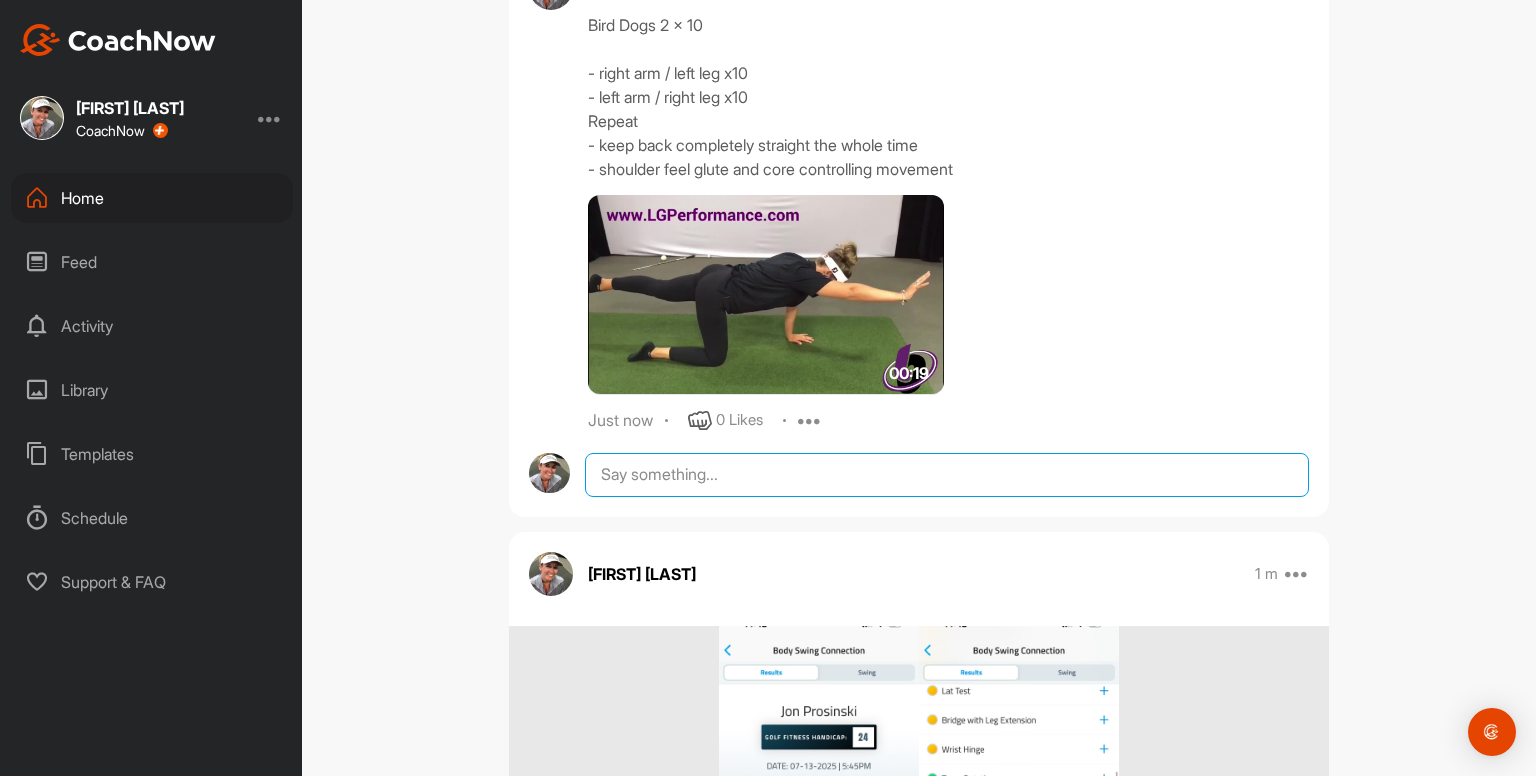 click at bounding box center (947, 475) 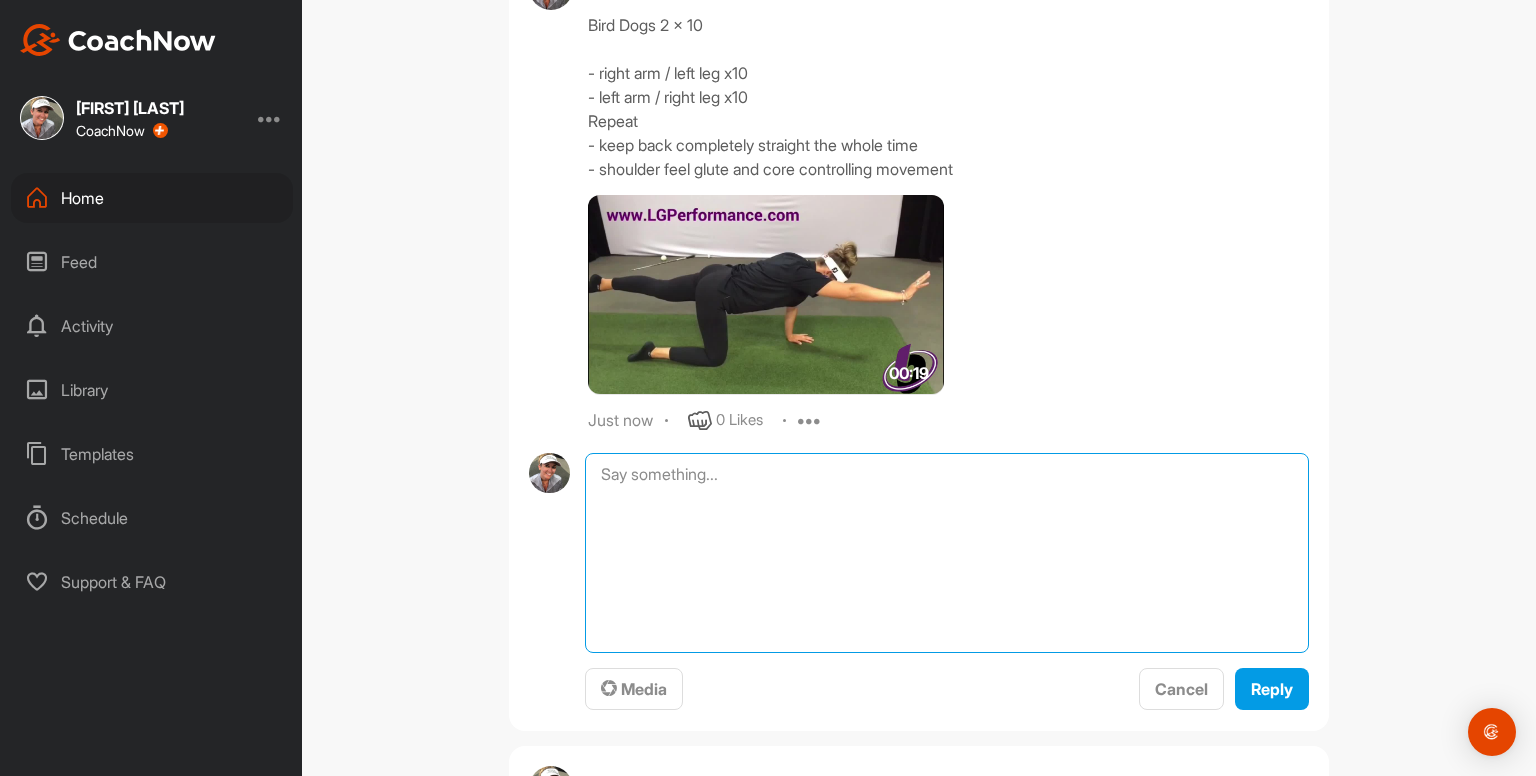 paste on "Bird Dogs 2 x 10
- right arm / left leg x10
- left arm / right leg x10
Repeat
- keep back completely straight the whole time
- shoulder feel glute and core controlling movement
00:19media
23 m
0 Likes
avatar
[FIRST] [LAST]
Dead Bugs 2 x 10
- right arm / left leg
- left arm / right leg
Repeat
- keep whole of back on the floor the whole time
- keep opposite limbs pressing into roller" 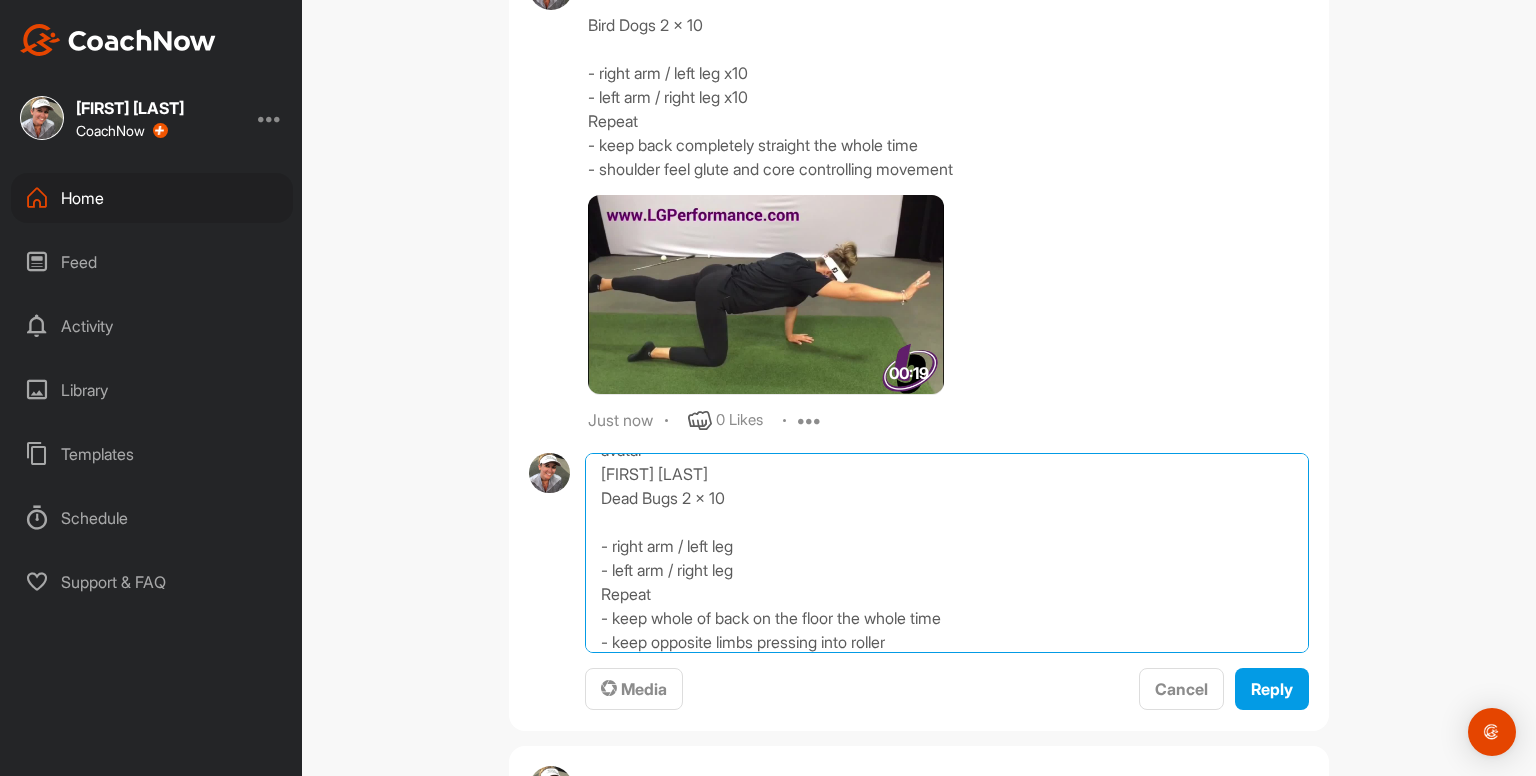 scroll, scrollTop: 0, scrollLeft: 0, axis: both 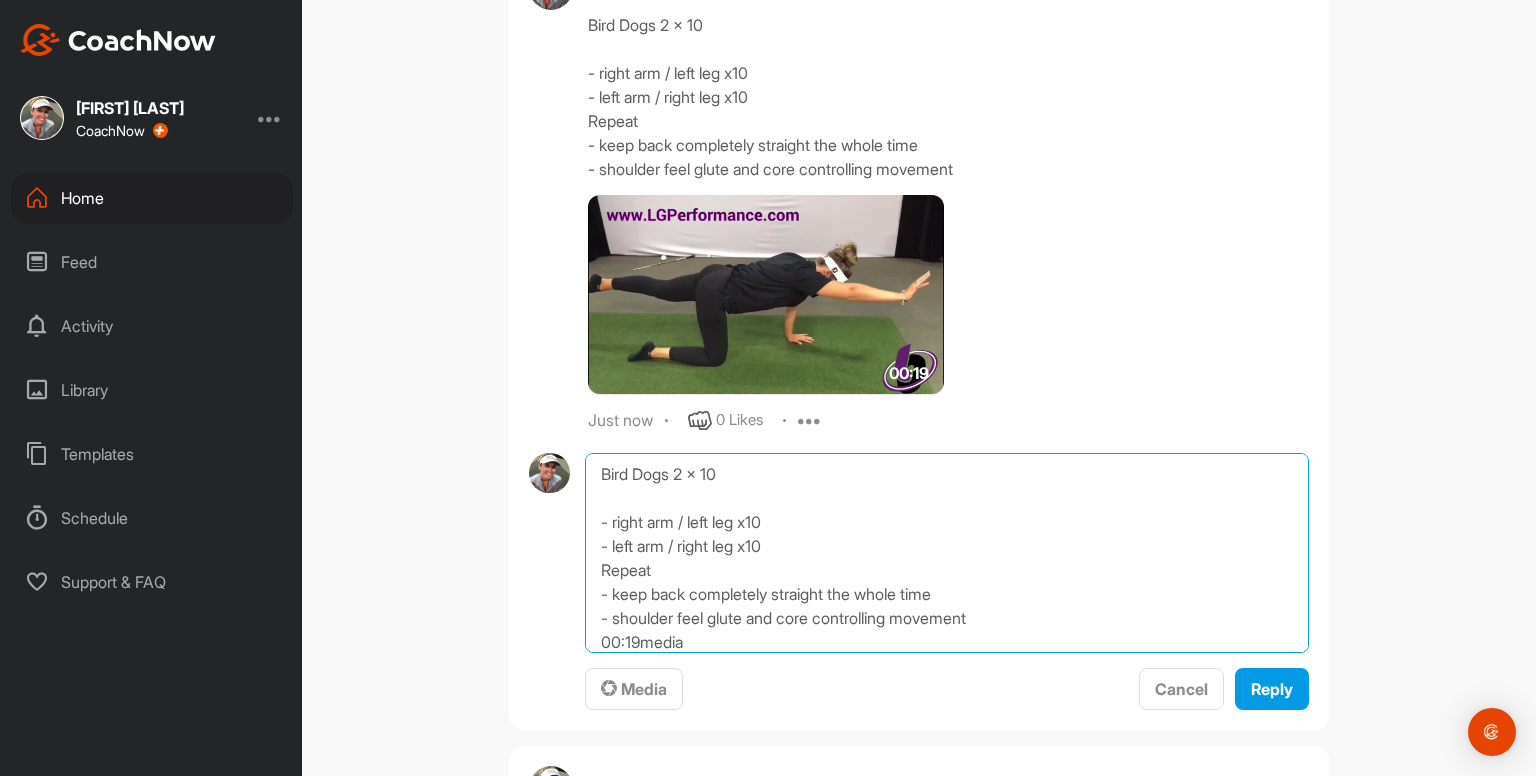 drag, startPoint x: 584, startPoint y: 499, endPoint x: 548, endPoint y: 209, distance: 292.22595 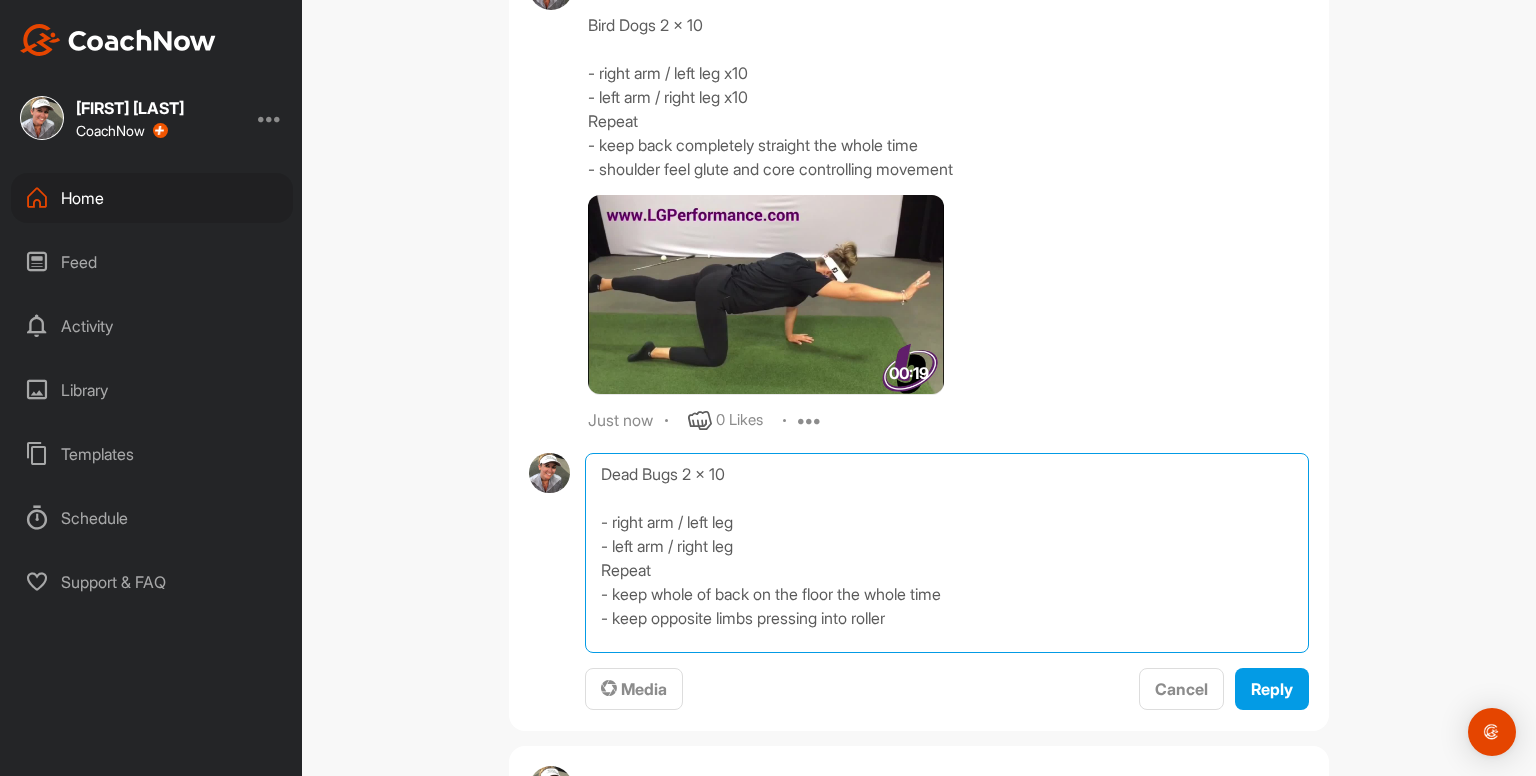 click on "Dead Bugs 2 x 10
- right arm / left leg
- left arm / right leg
Repeat
- keep whole of back on the floor the whole time
- keep opposite limbs pressing into roller" at bounding box center (947, 553) 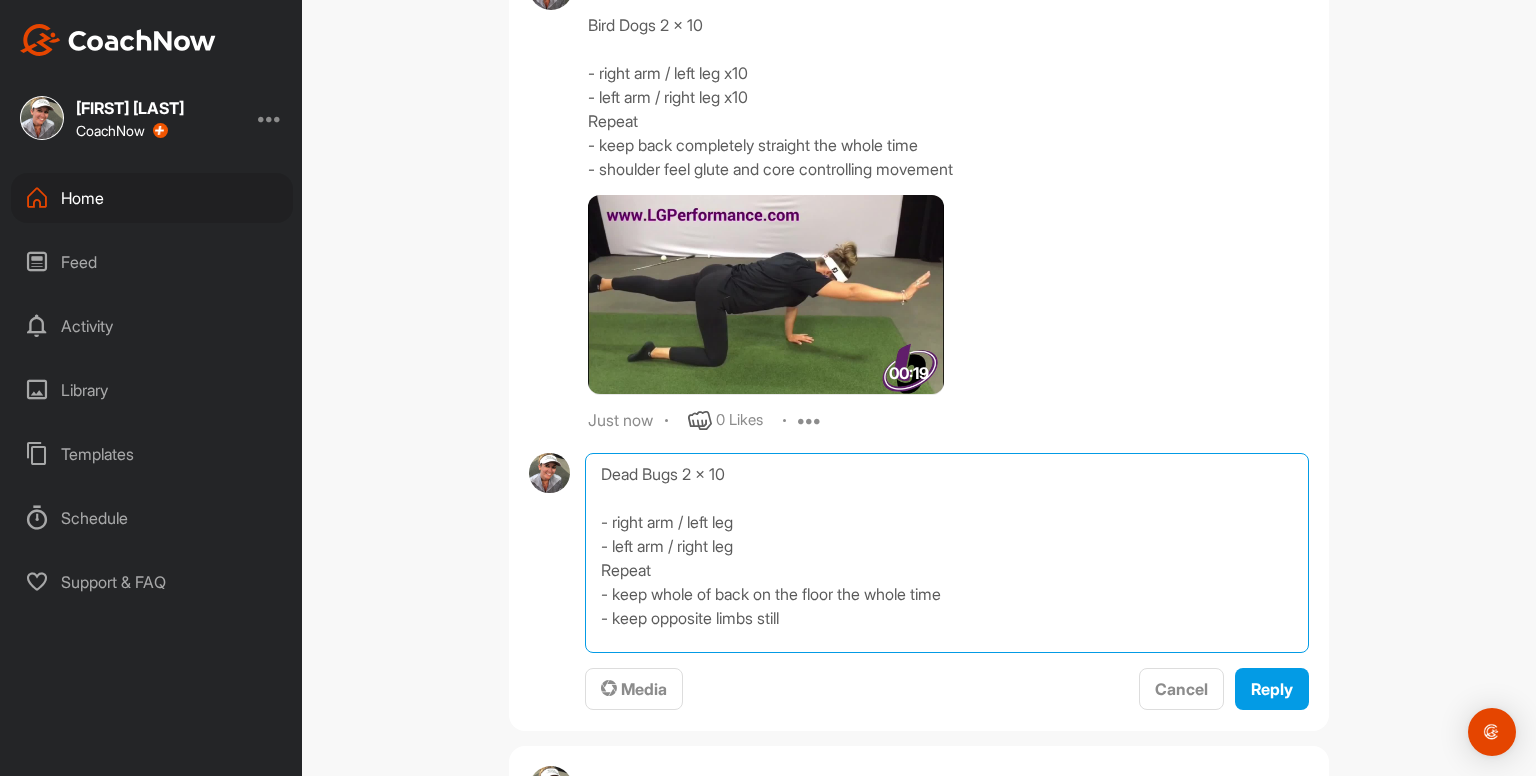 type on "Dead Bugs 2 x 10
- right arm / left leg
- left arm / right leg
Repeat
- keep whole of back on the floor the whole time
- keep opposite limbs still" 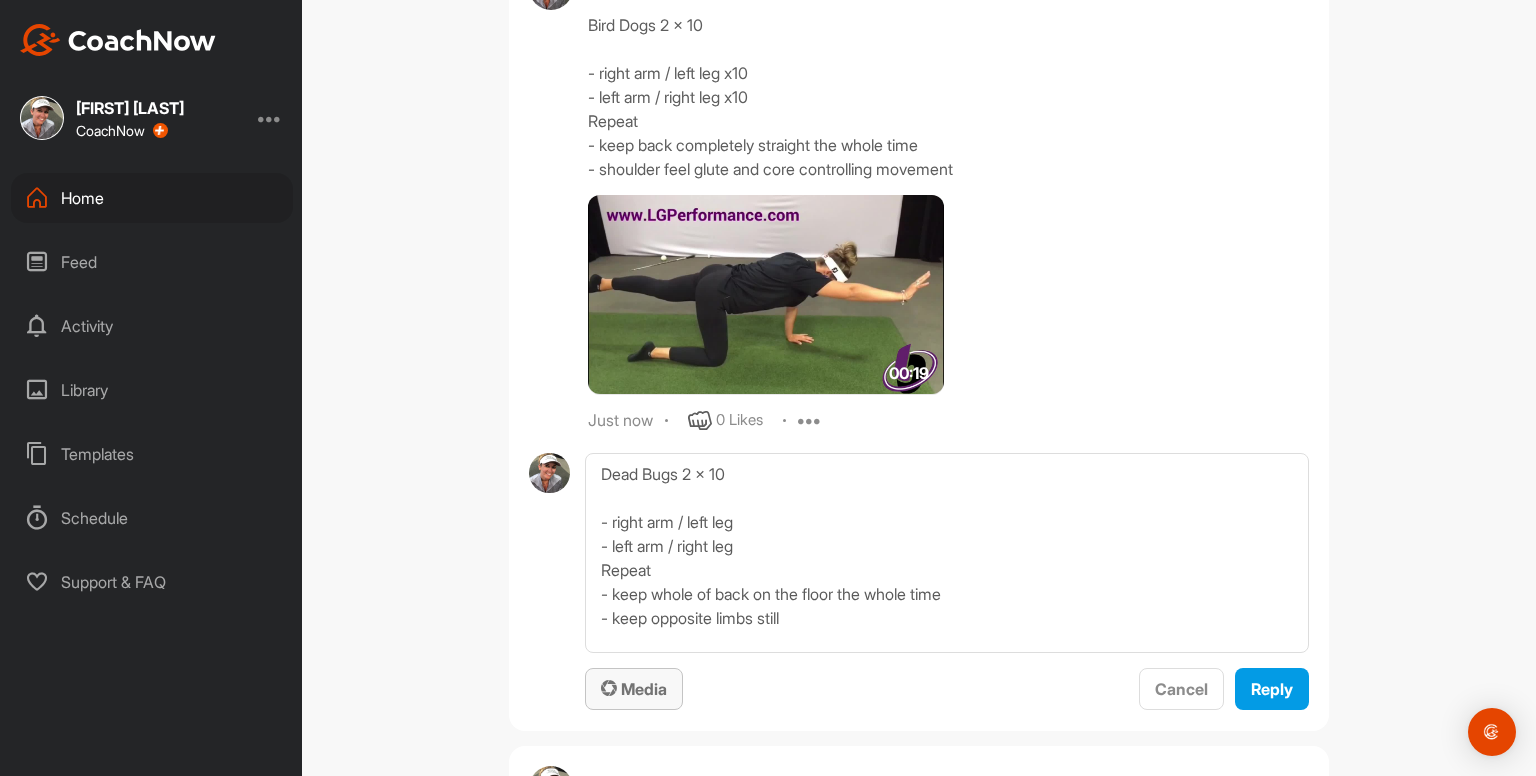 click on "Media" at bounding box center (634, 689) 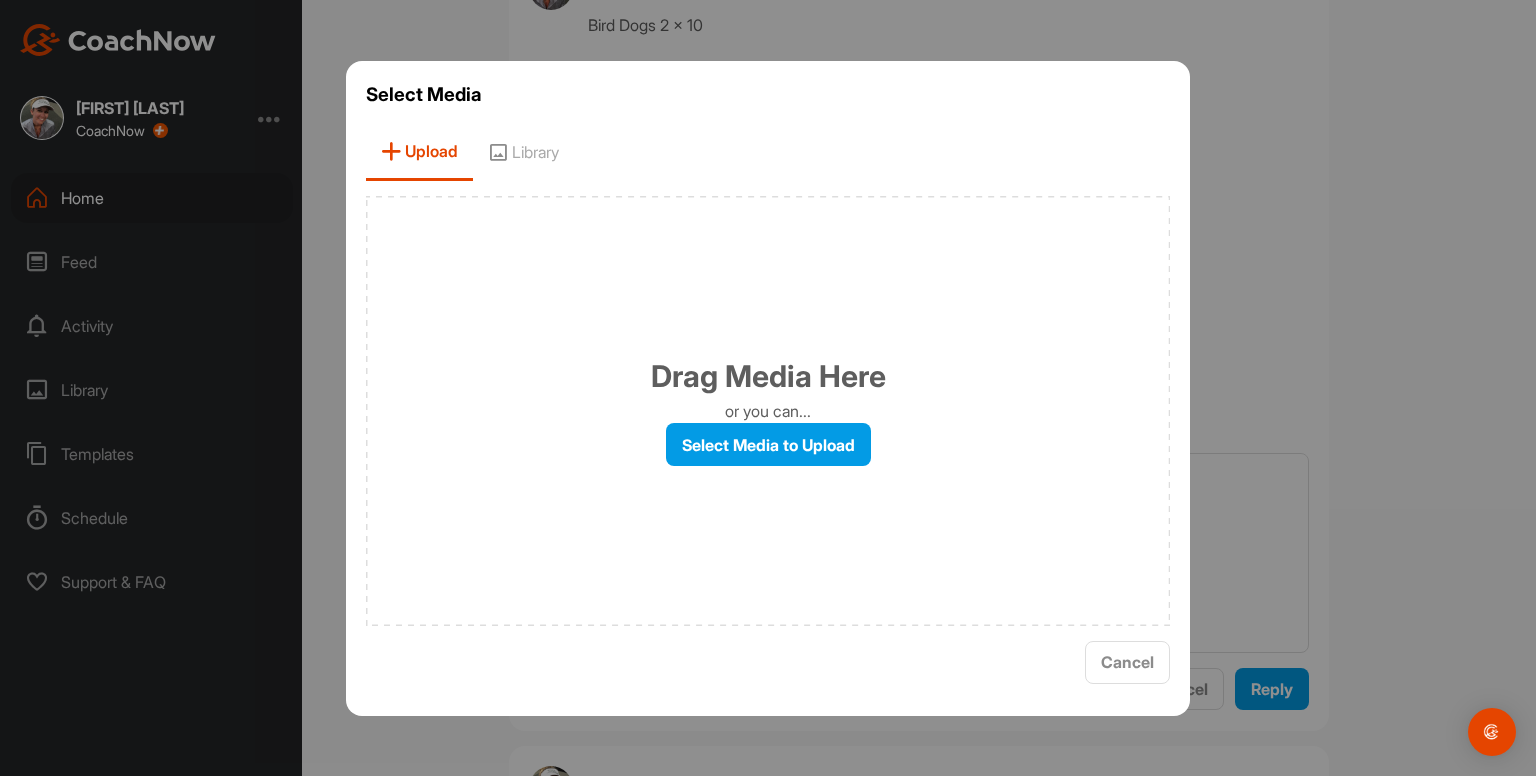 click on "Library" at bounding box center (523, 152) 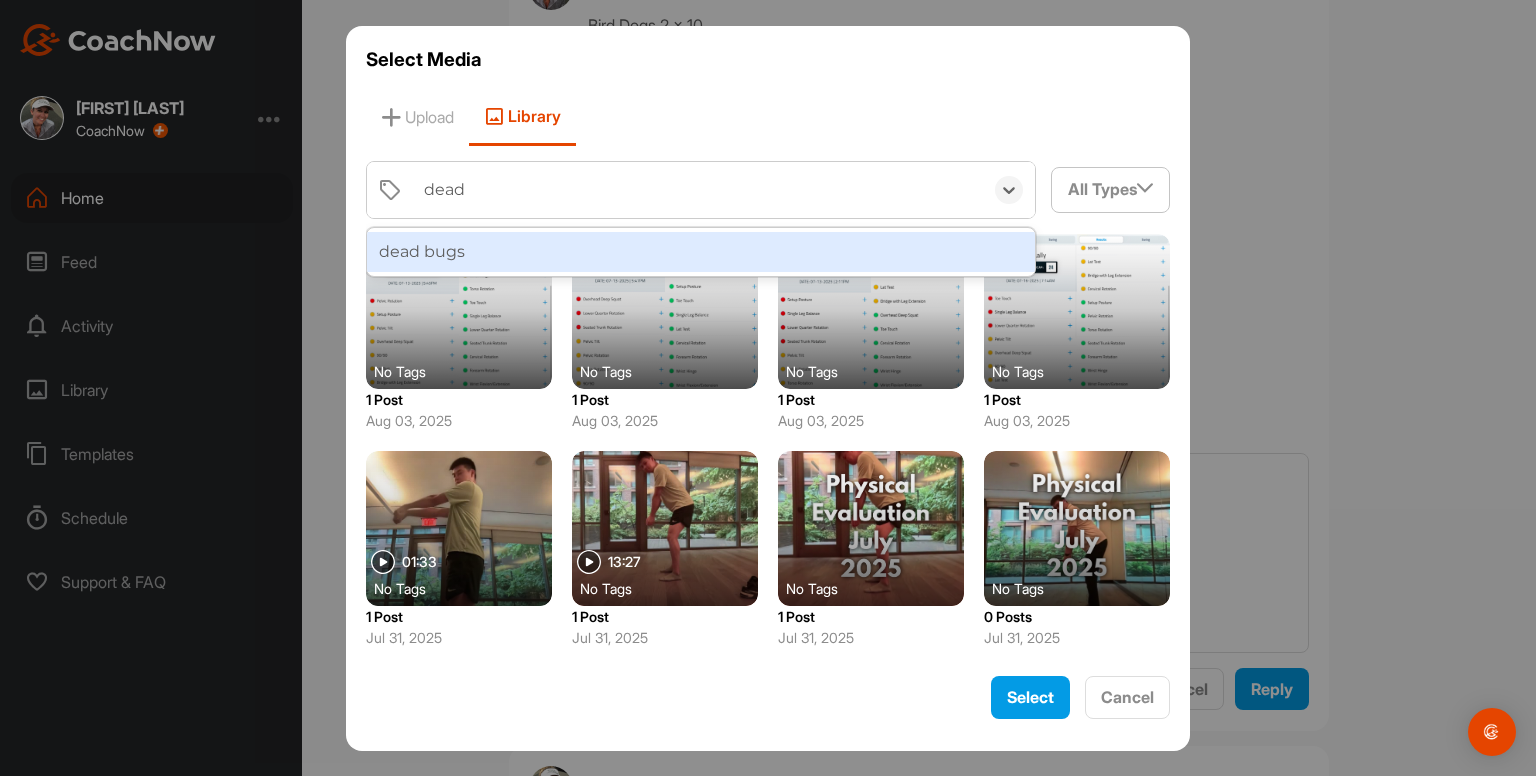type on "dead b" 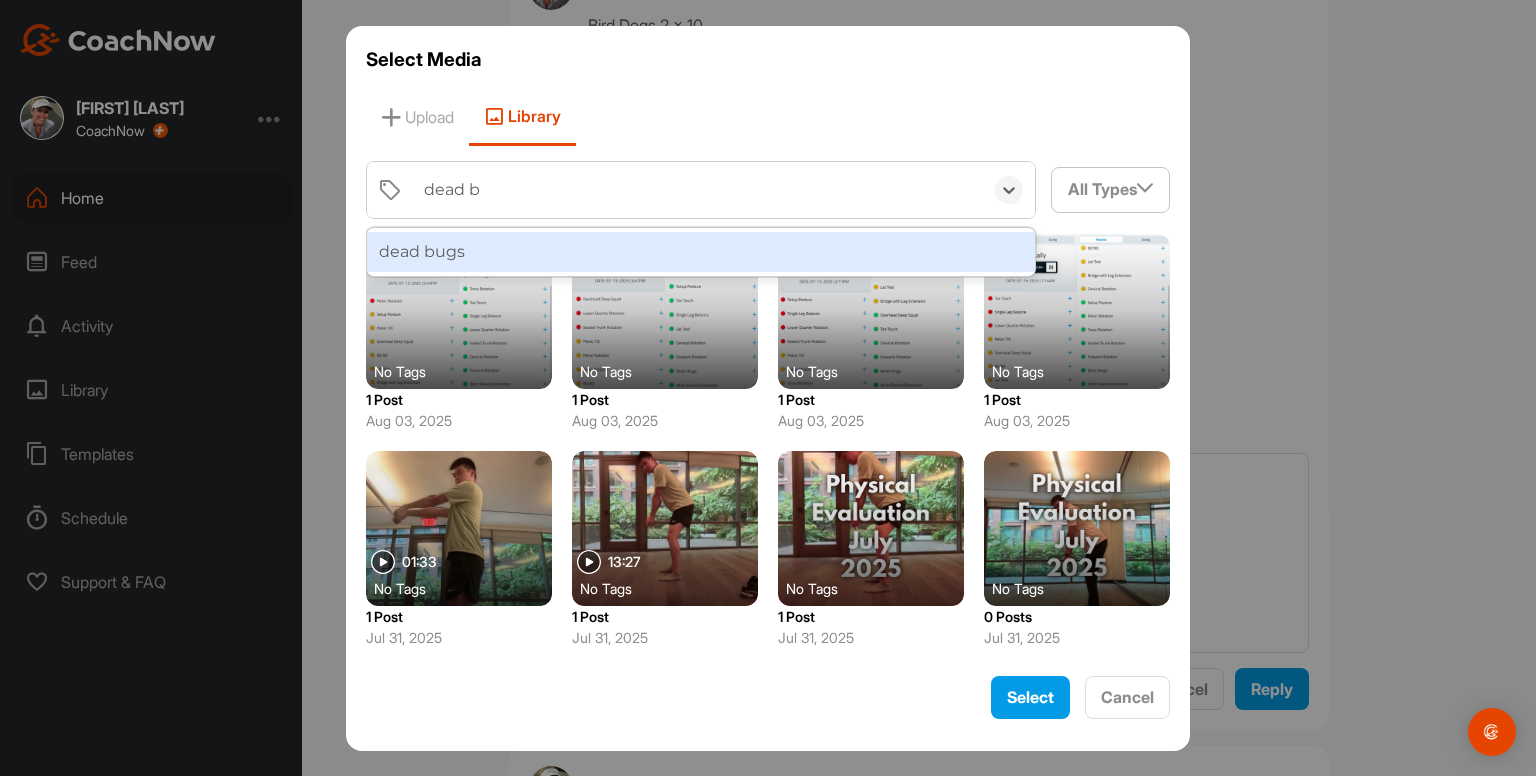 click on "dead bugs" at bounding box center (701, 252) 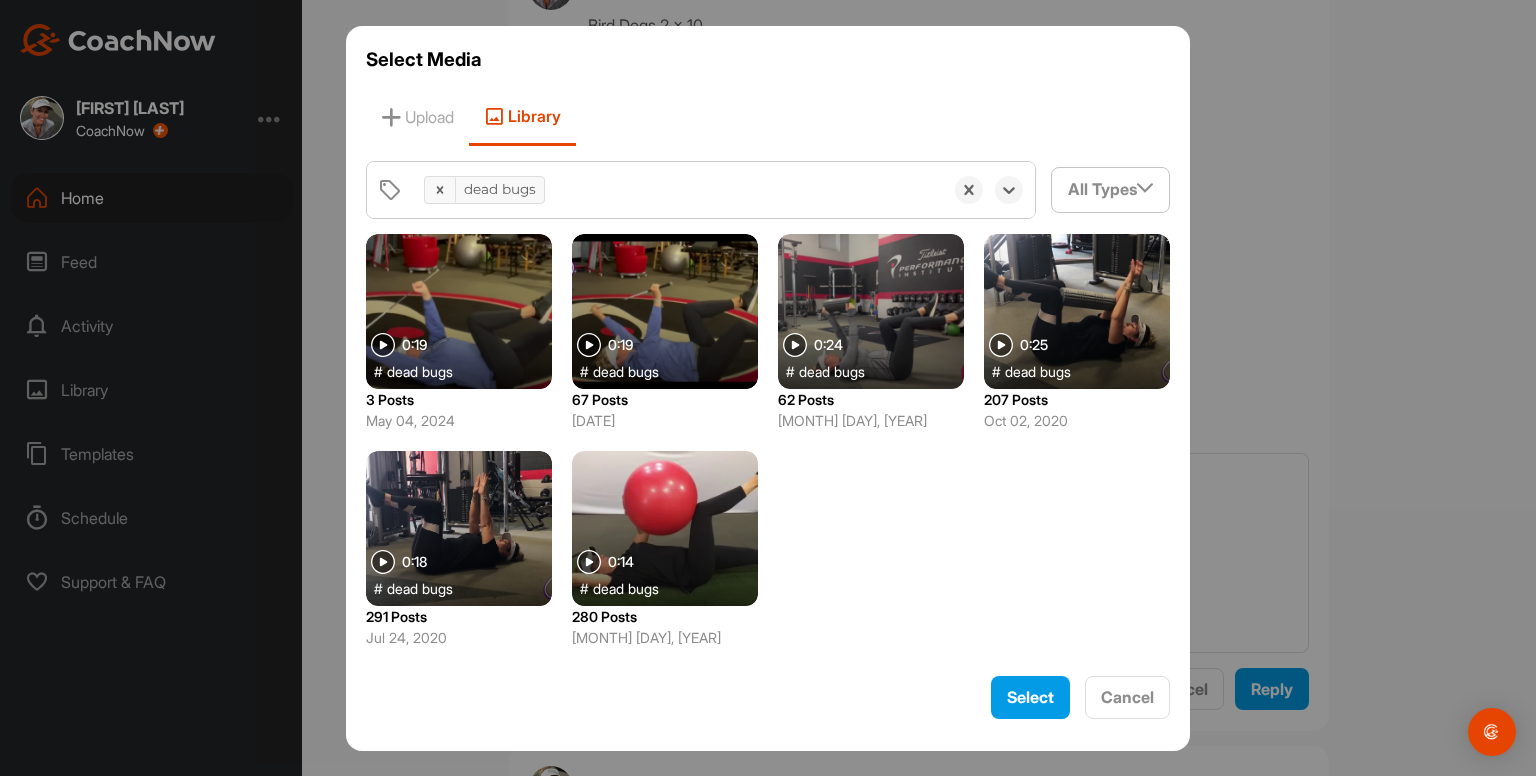 click at bounding box center [459, 528] 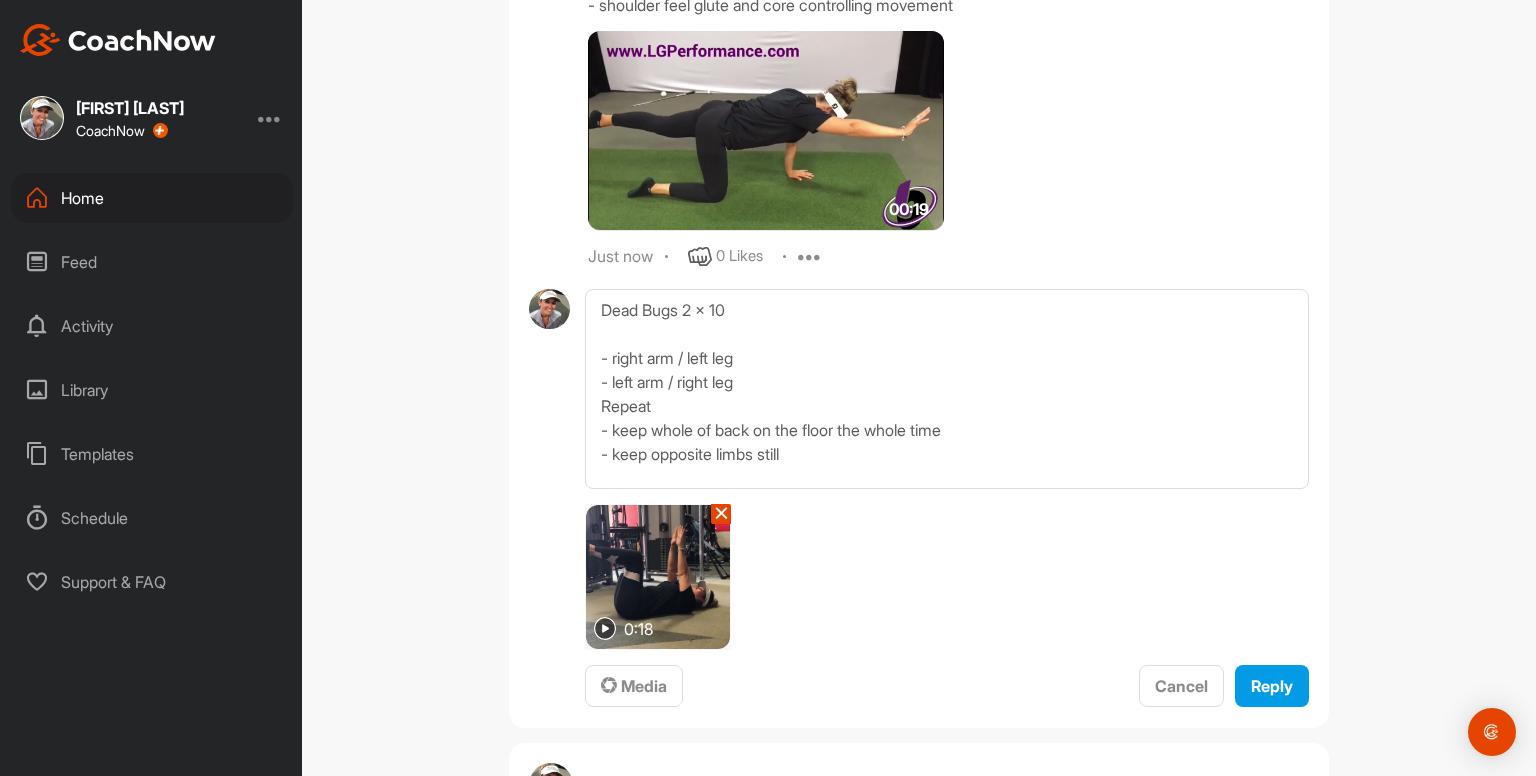 scroll, scrollTop: 5736, scrollLeft: 0, axis: vertical 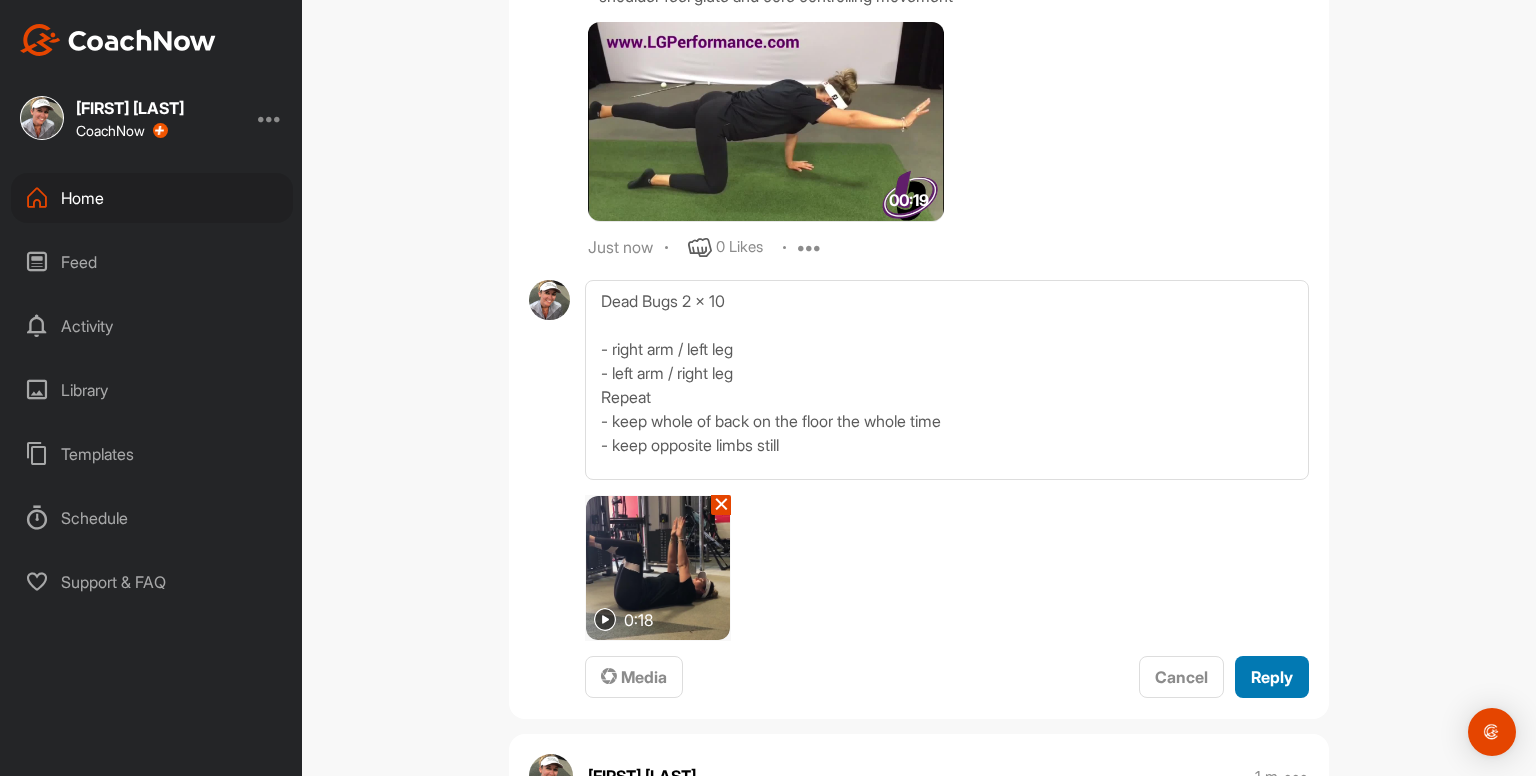 click on "Reply" at bounding box center [1272, 677] 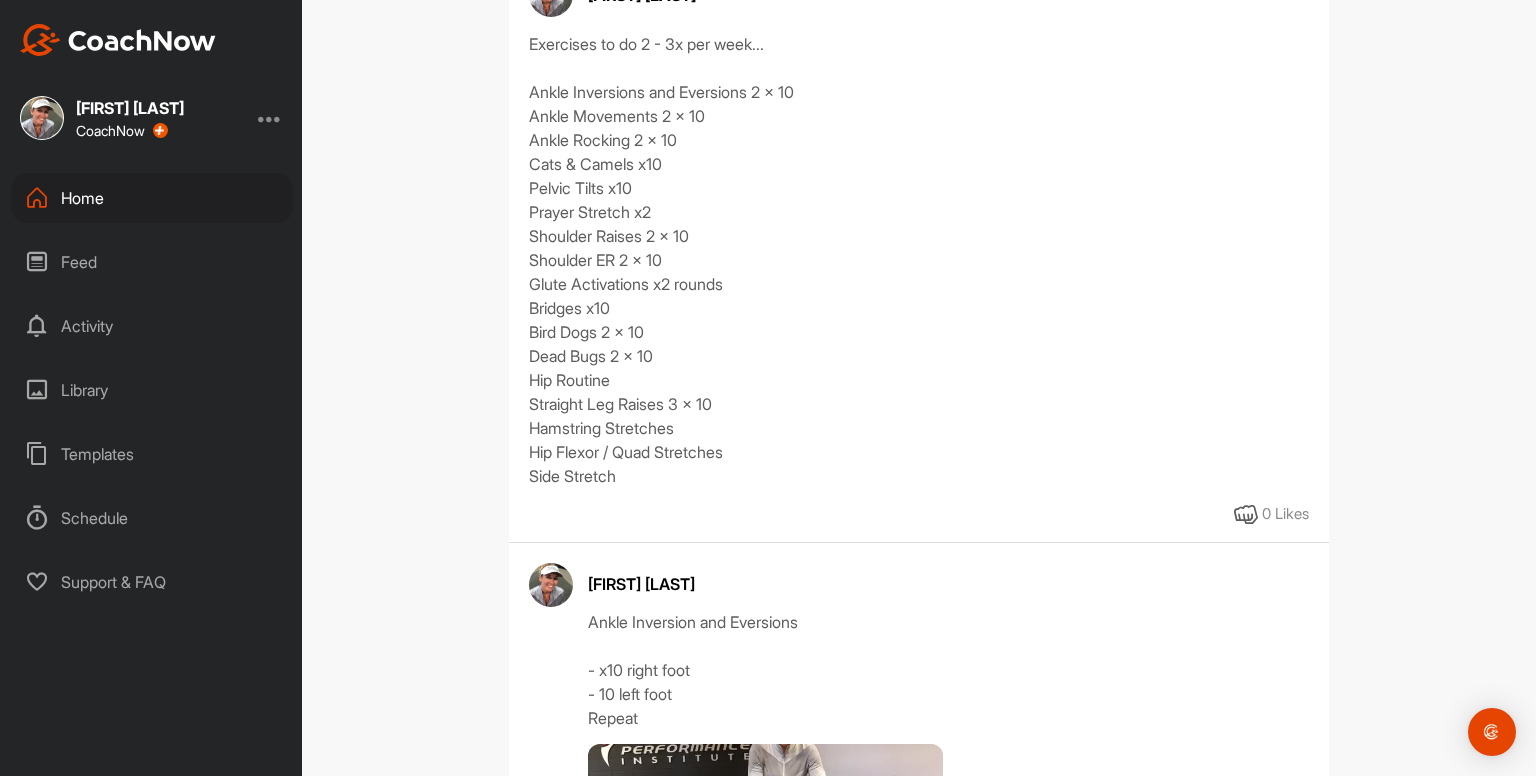 scroll, scrollTop: 408, scrollLeft: 0, axis: vertical 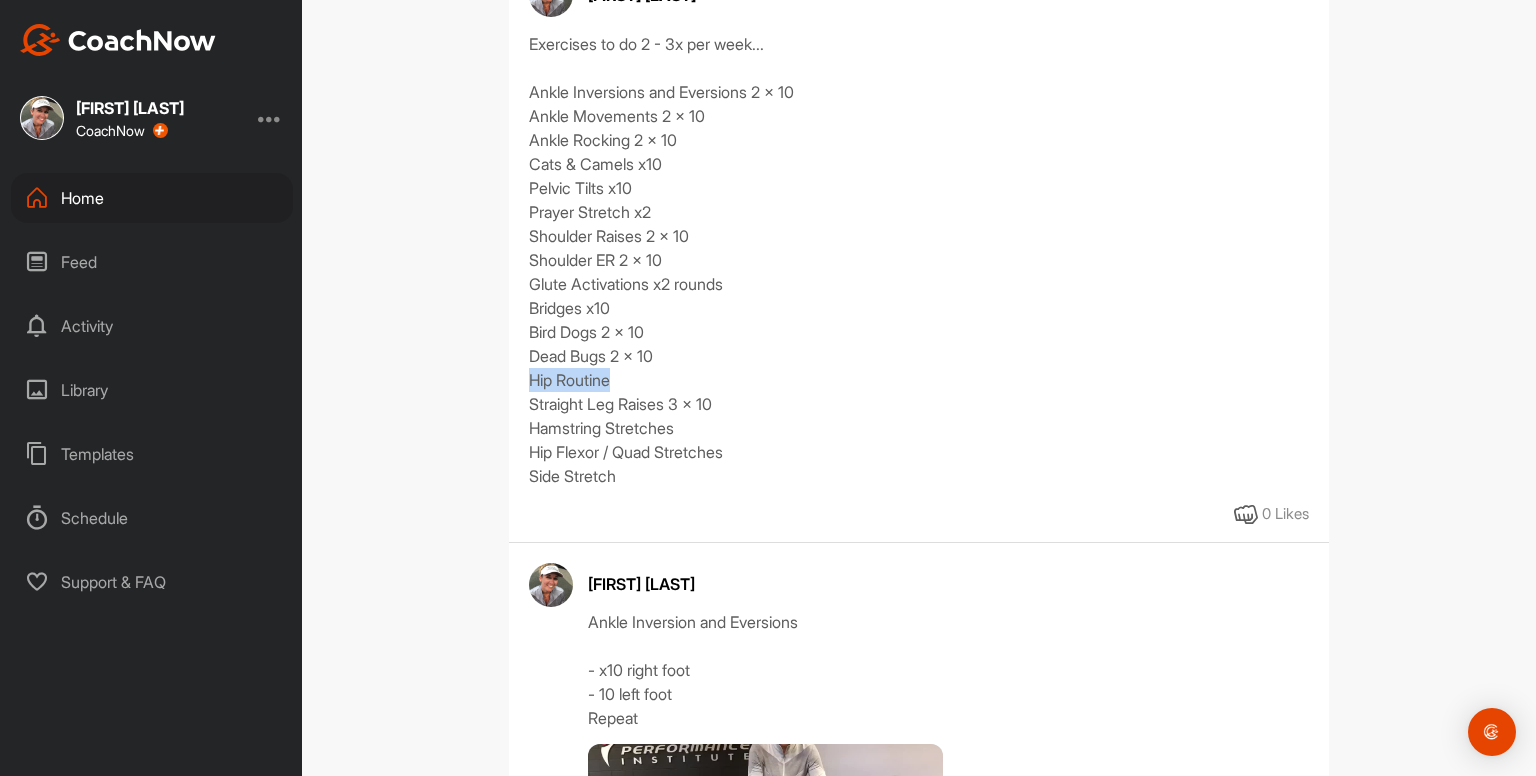drag, startPoint x: 620, startPoint y: 385, endPoint x: 512, endPoint y: 373, distance: 108.66462 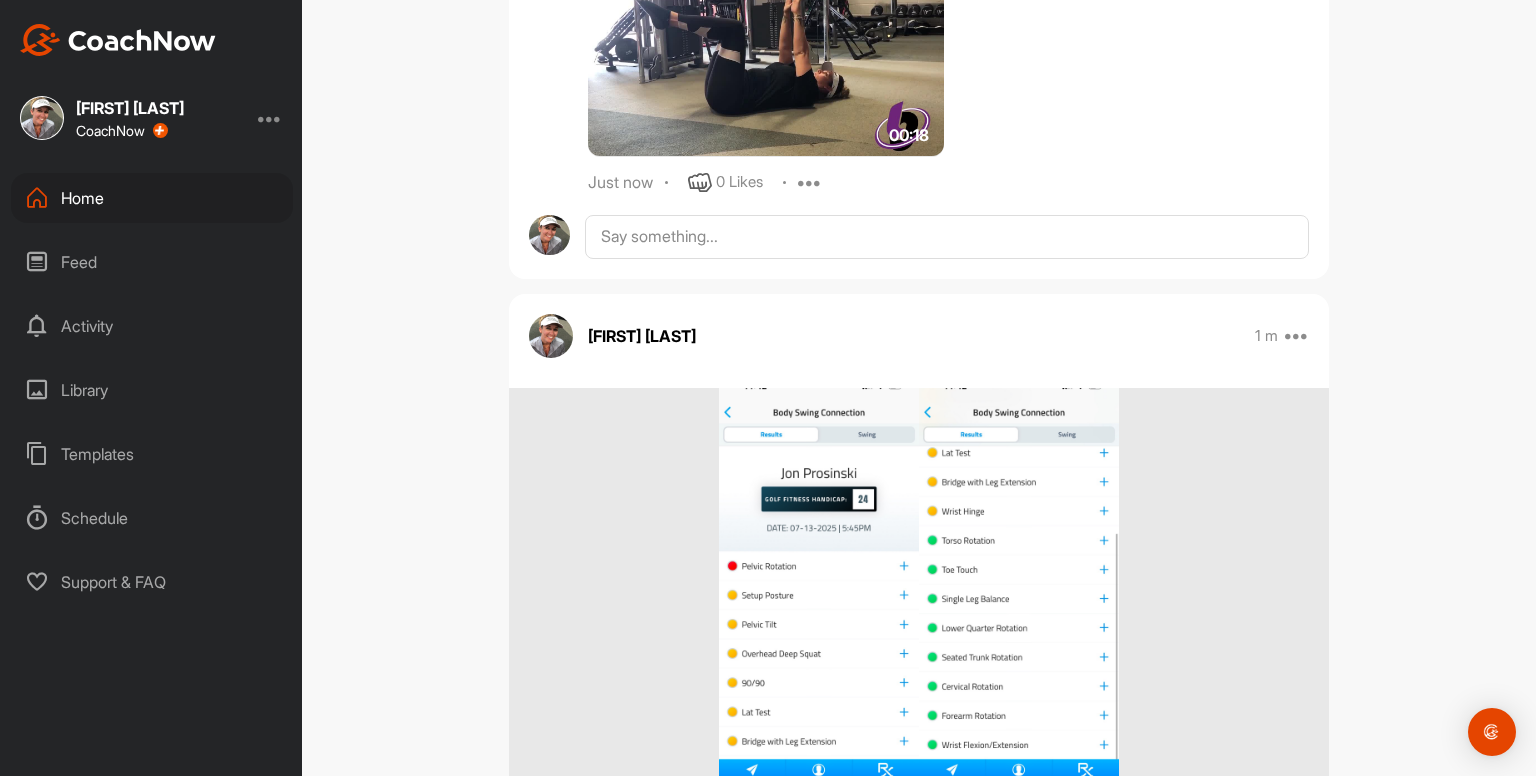 scroll, scrollTop: 6316, scrollLeft: 0, axis: vertical 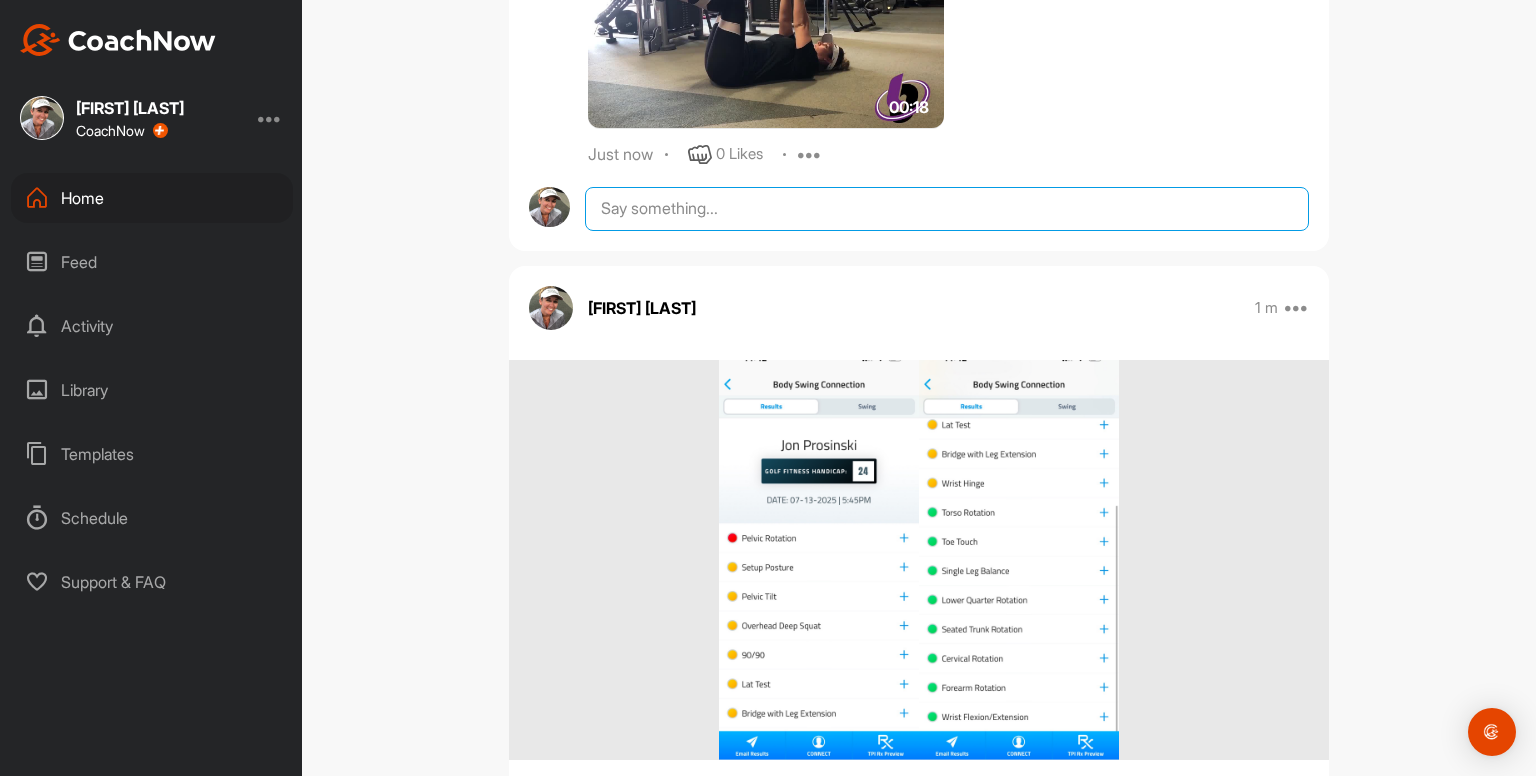 click at bounding box center [947, 209] 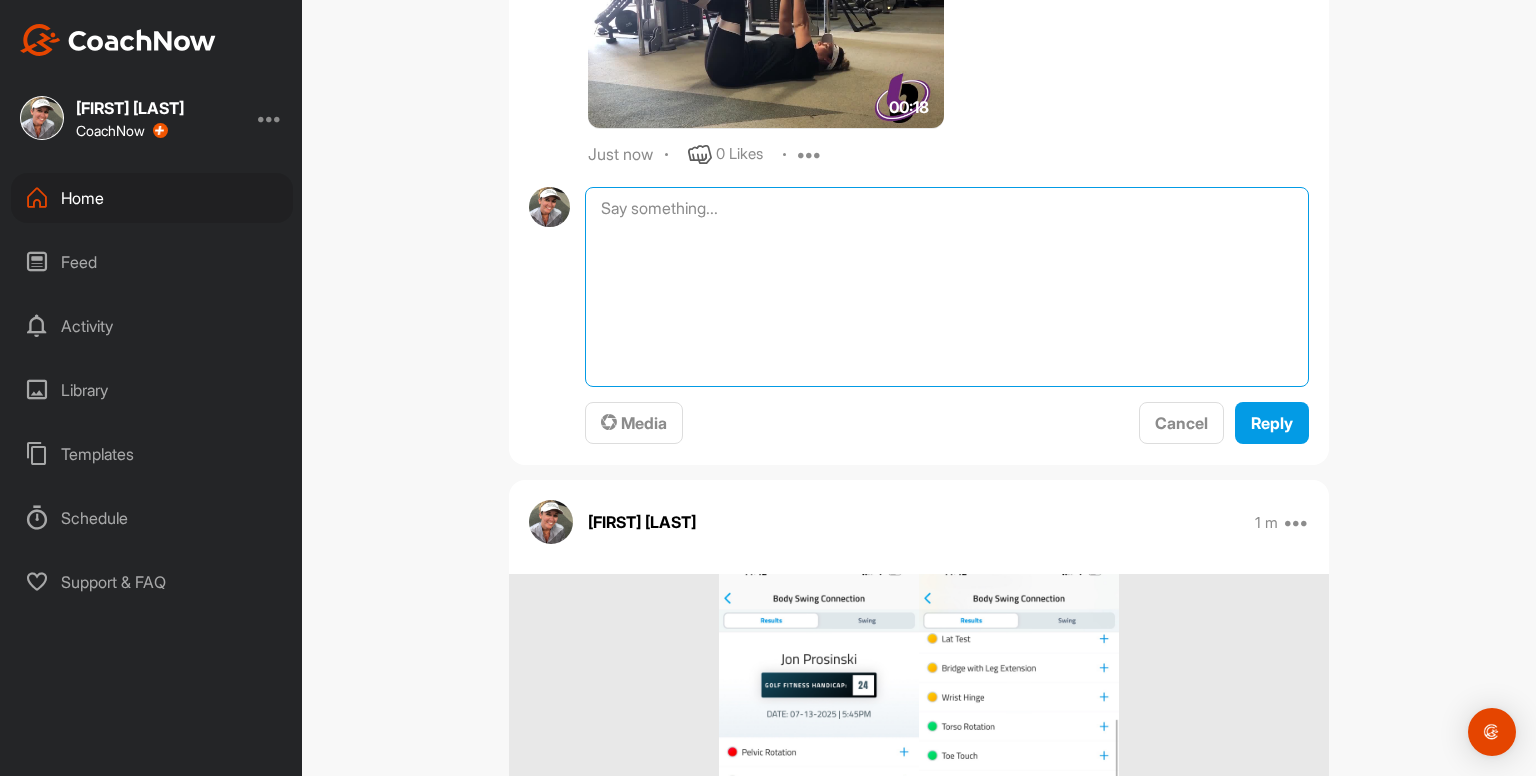paste on "Hip Routine" 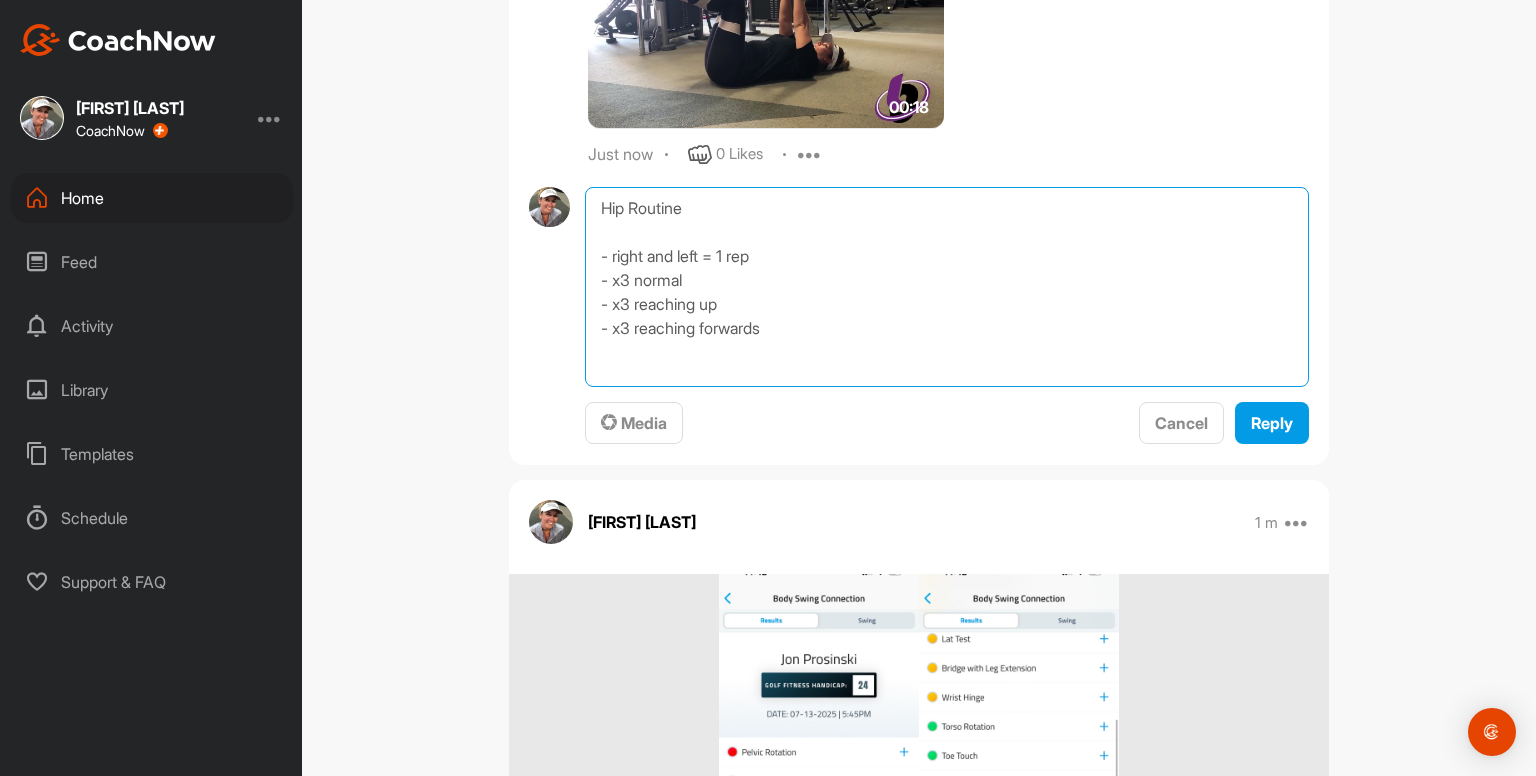 click on "Hip Routine
- right and left = 1 rep
- x3 normal
- x3 reaching up
- x3 reaching forwards" at bounding box center (947, 287) 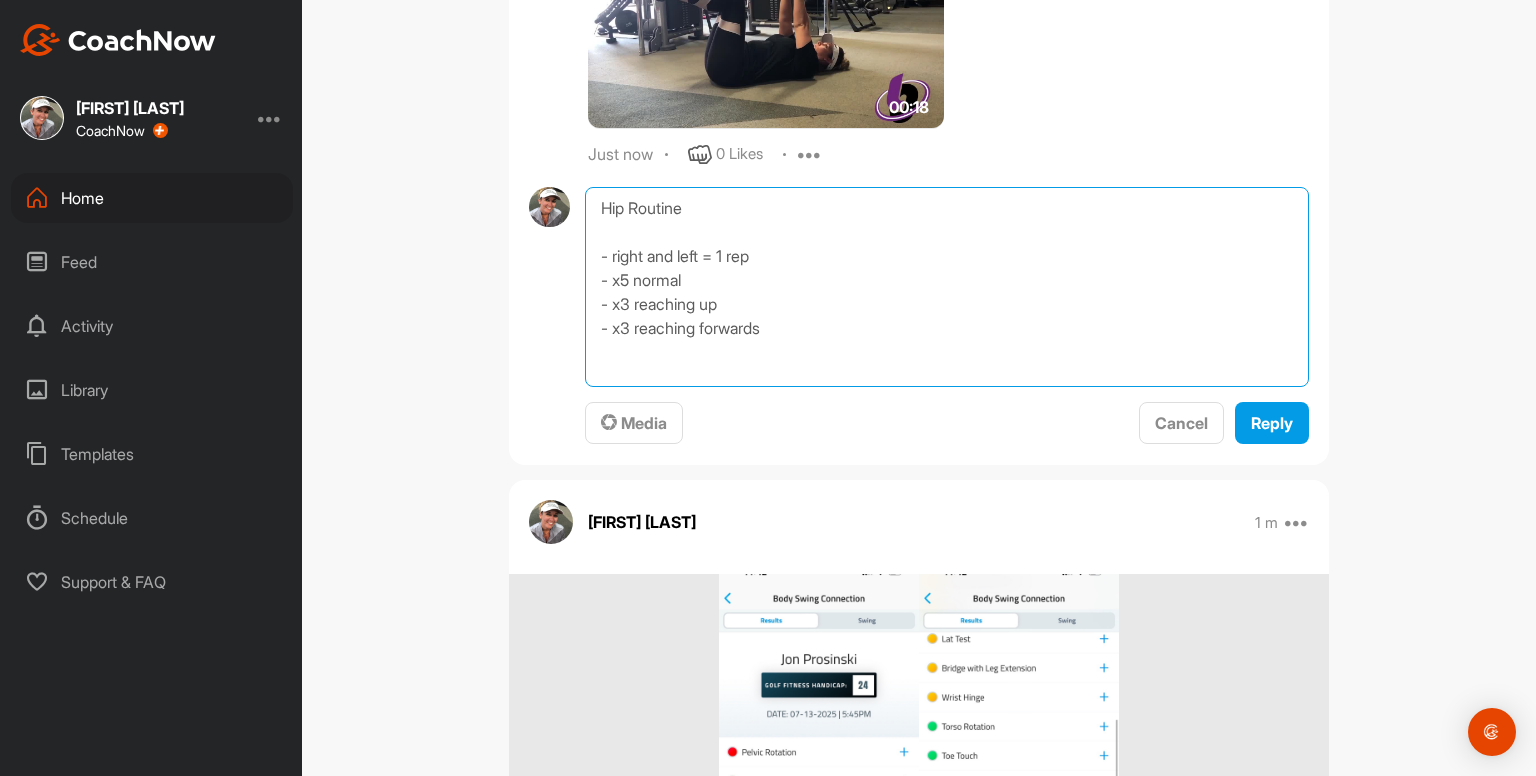 click on "Hip Routine
- right and left = 1 rep
- x5 normal
- x3 reaching up
- x3 reaching forwards" at bounding box center [947, 287] 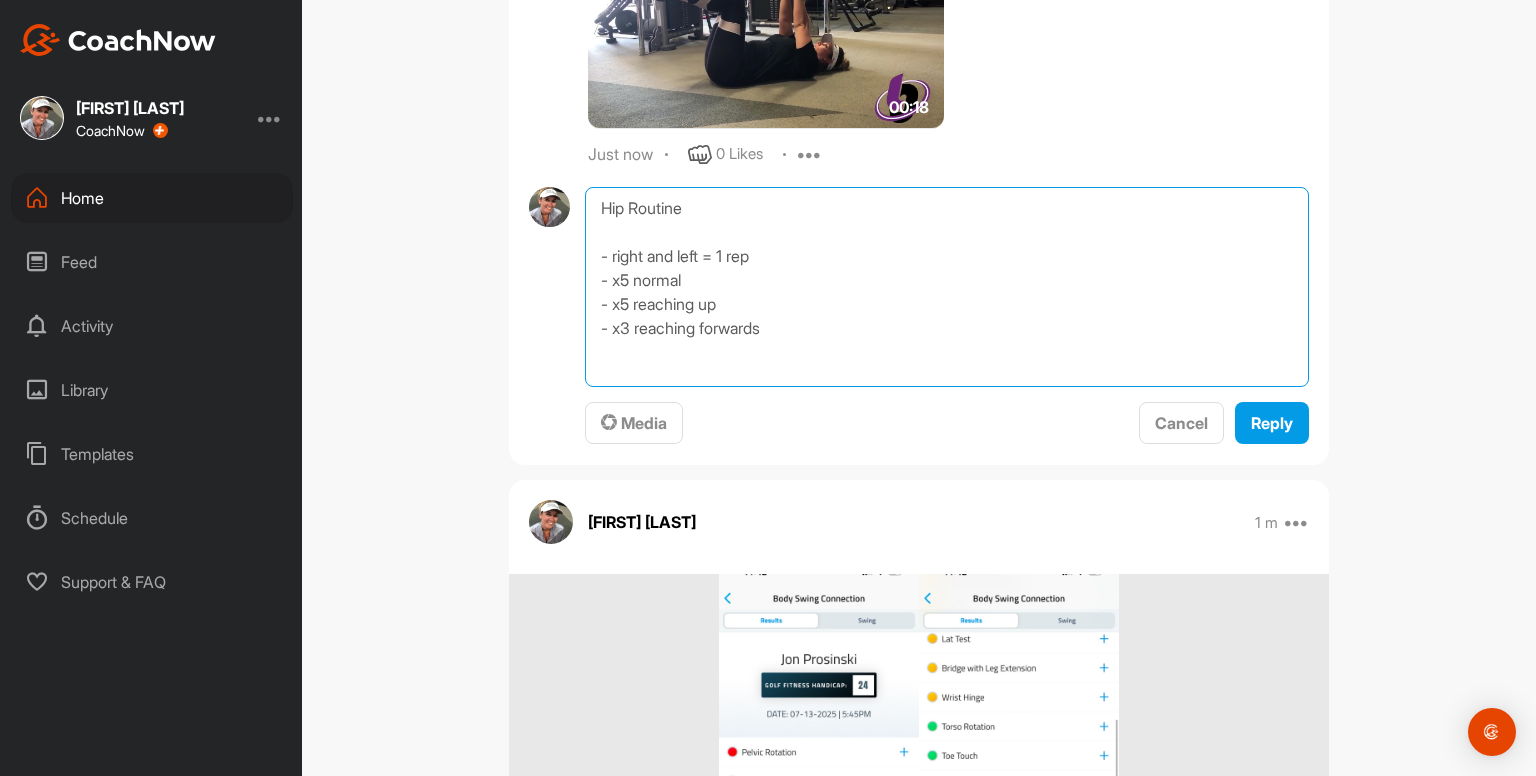 click on "Hip Routine
- right and left = 1 rep
- x5 normal
- x5 reaching up
- x3 reaching forwards" at bounding box center [947, 287] 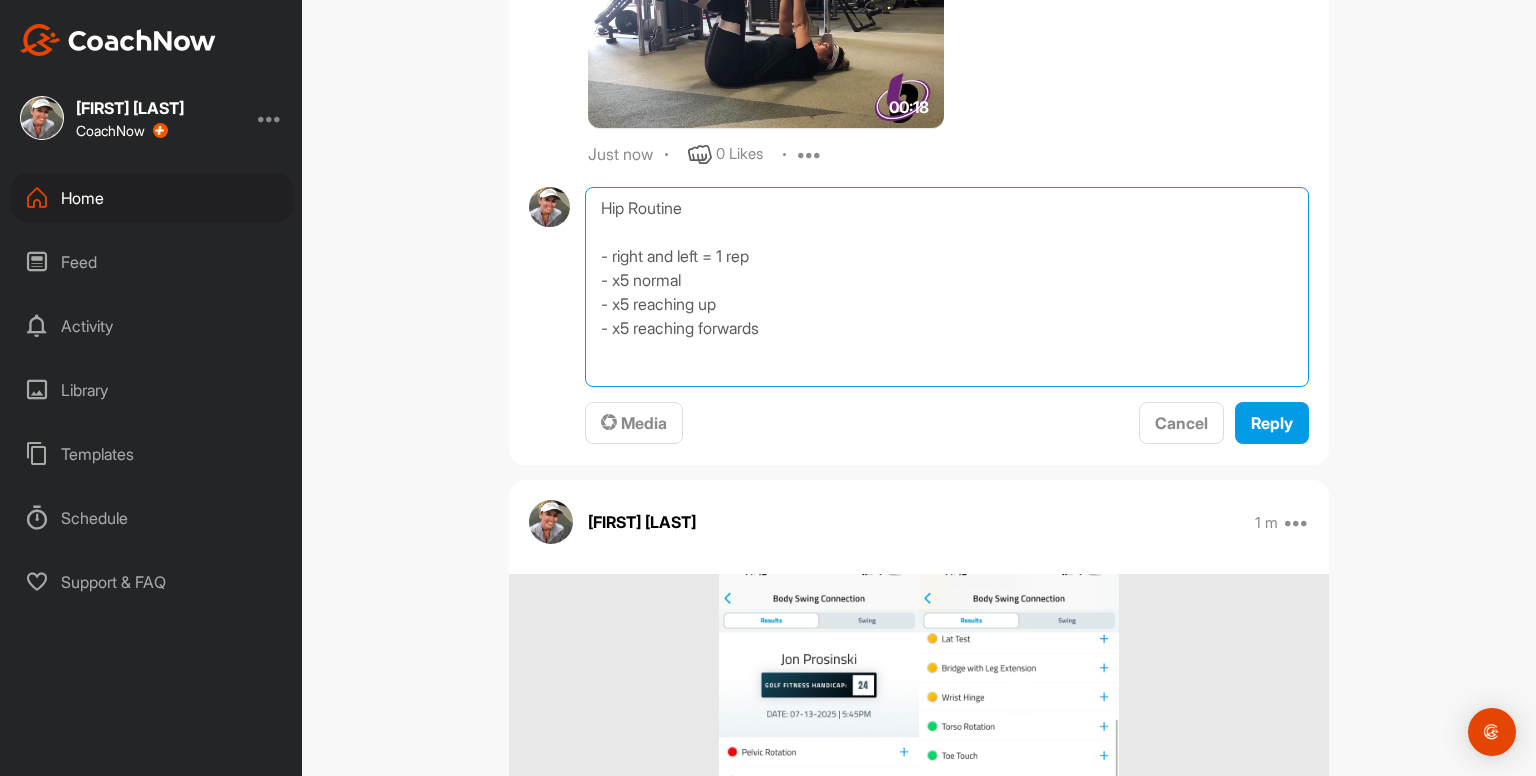 type on "Hip Routine
- right and left = 1 rep
- x5 normal
- x5 reaching up
- x5 reaching forwards" 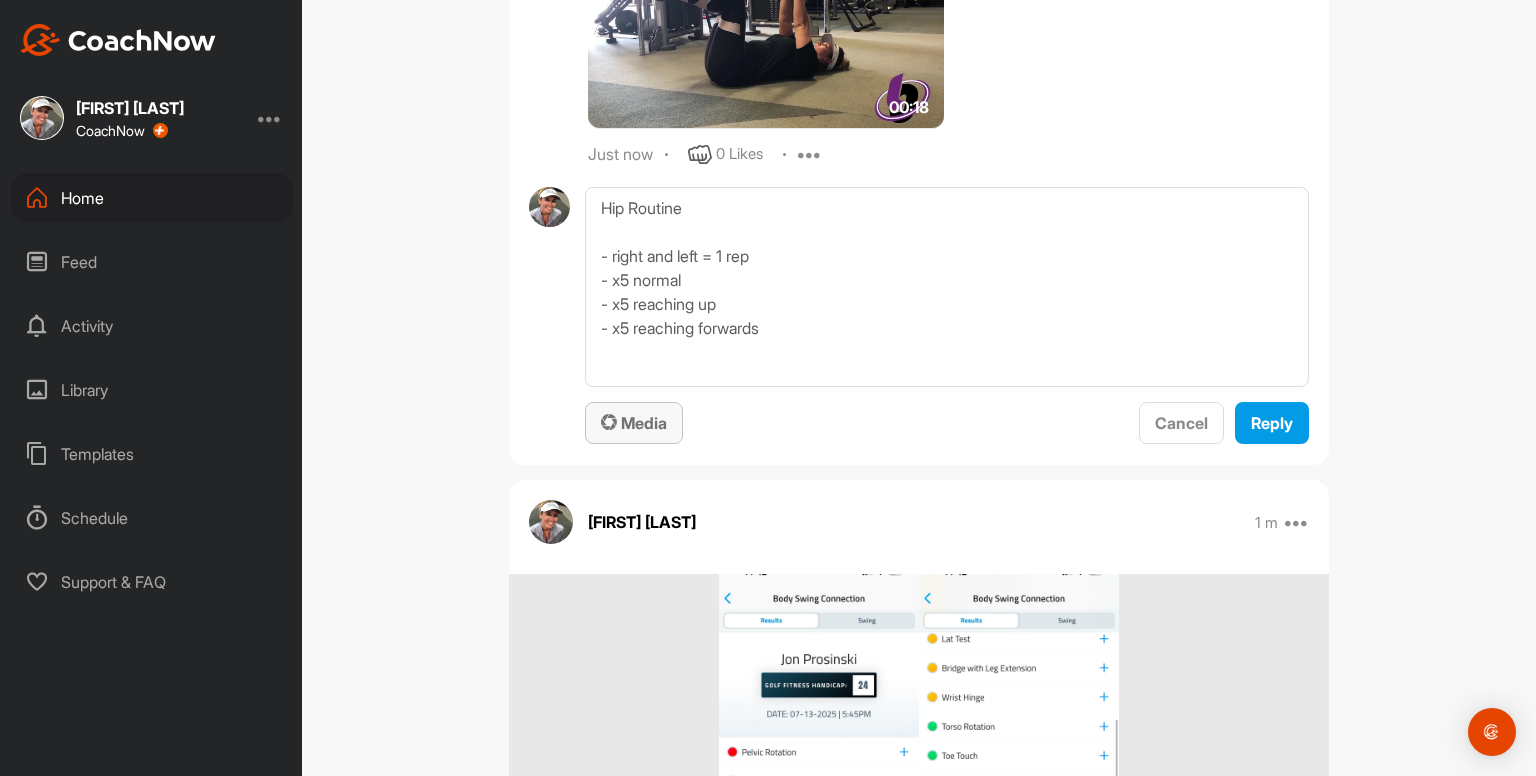 click on "Media" at bounding box center (634, 423) 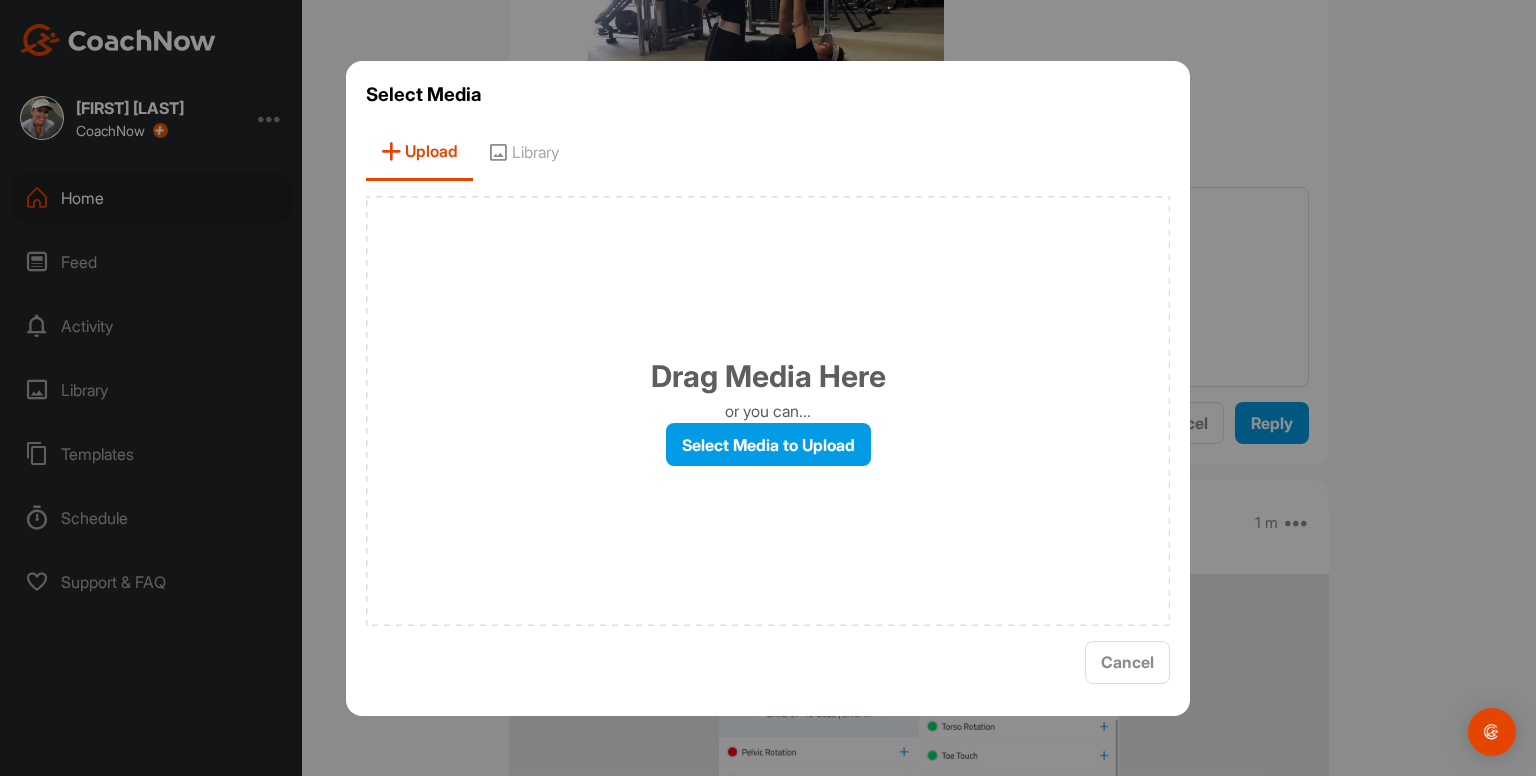 click on "Library" at bounding box center [523, 152] 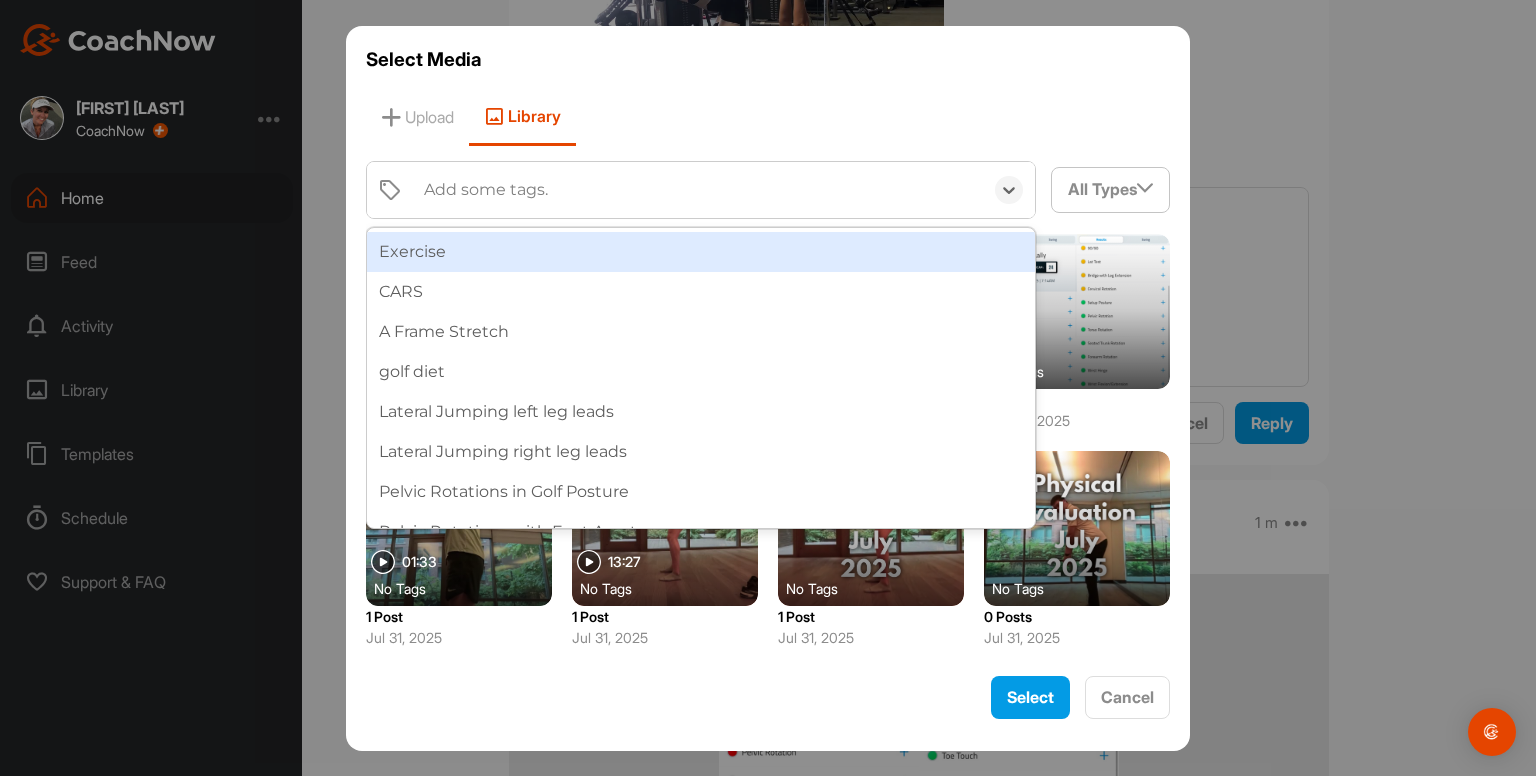click on "Add some tags." at bounding box center [486, 190] 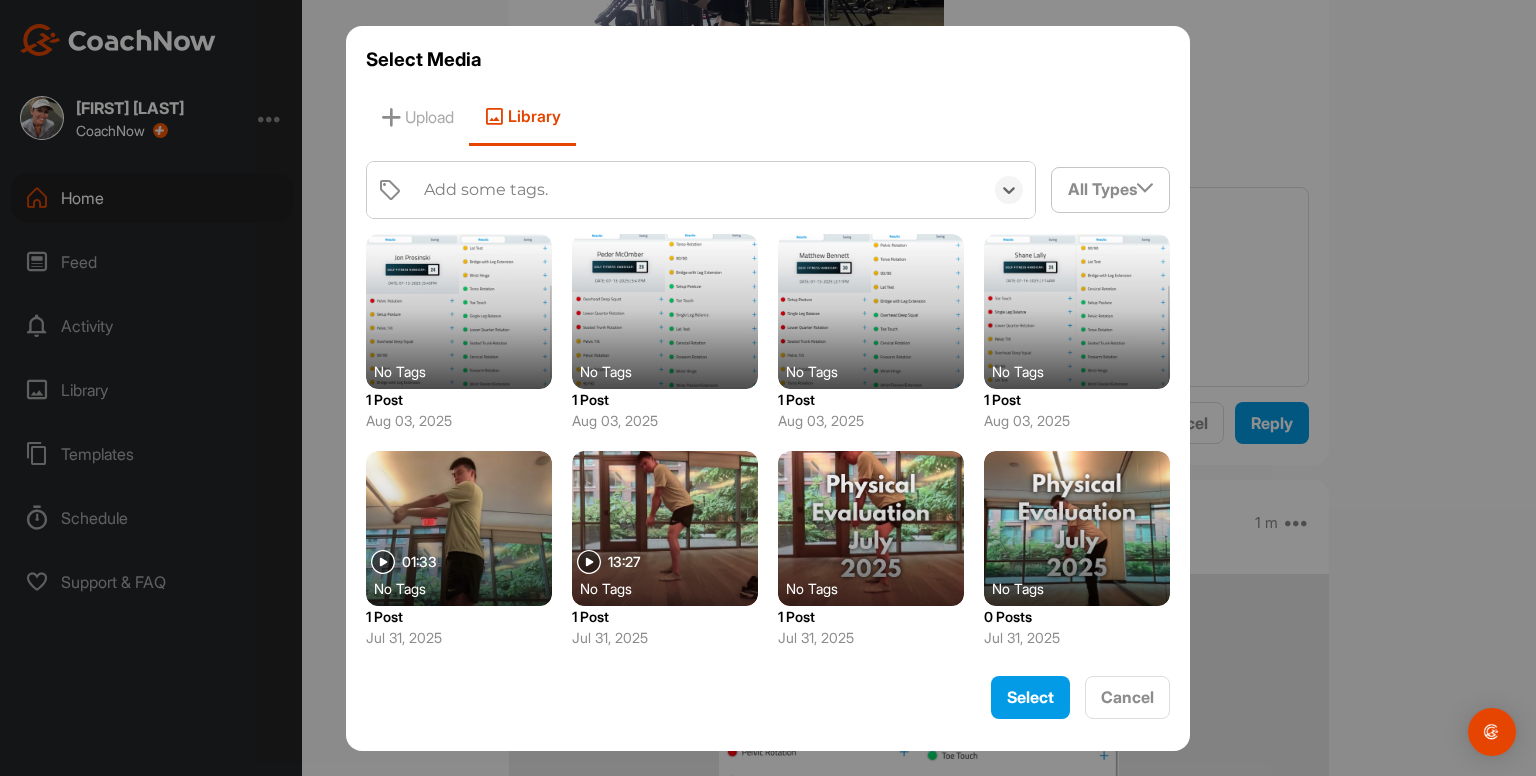 click on "Add some tags." at bounding box center (486, 190) 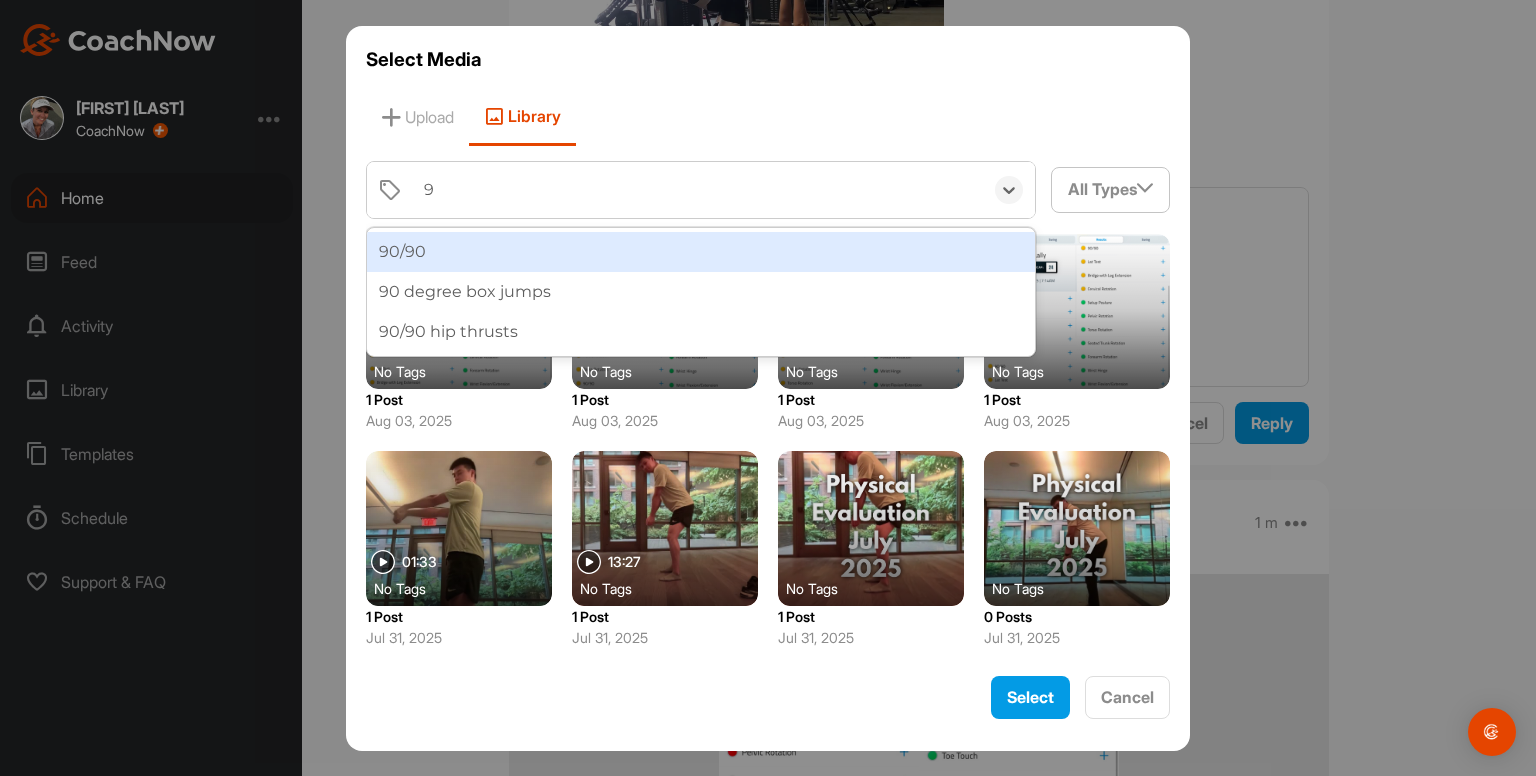 type on "90" 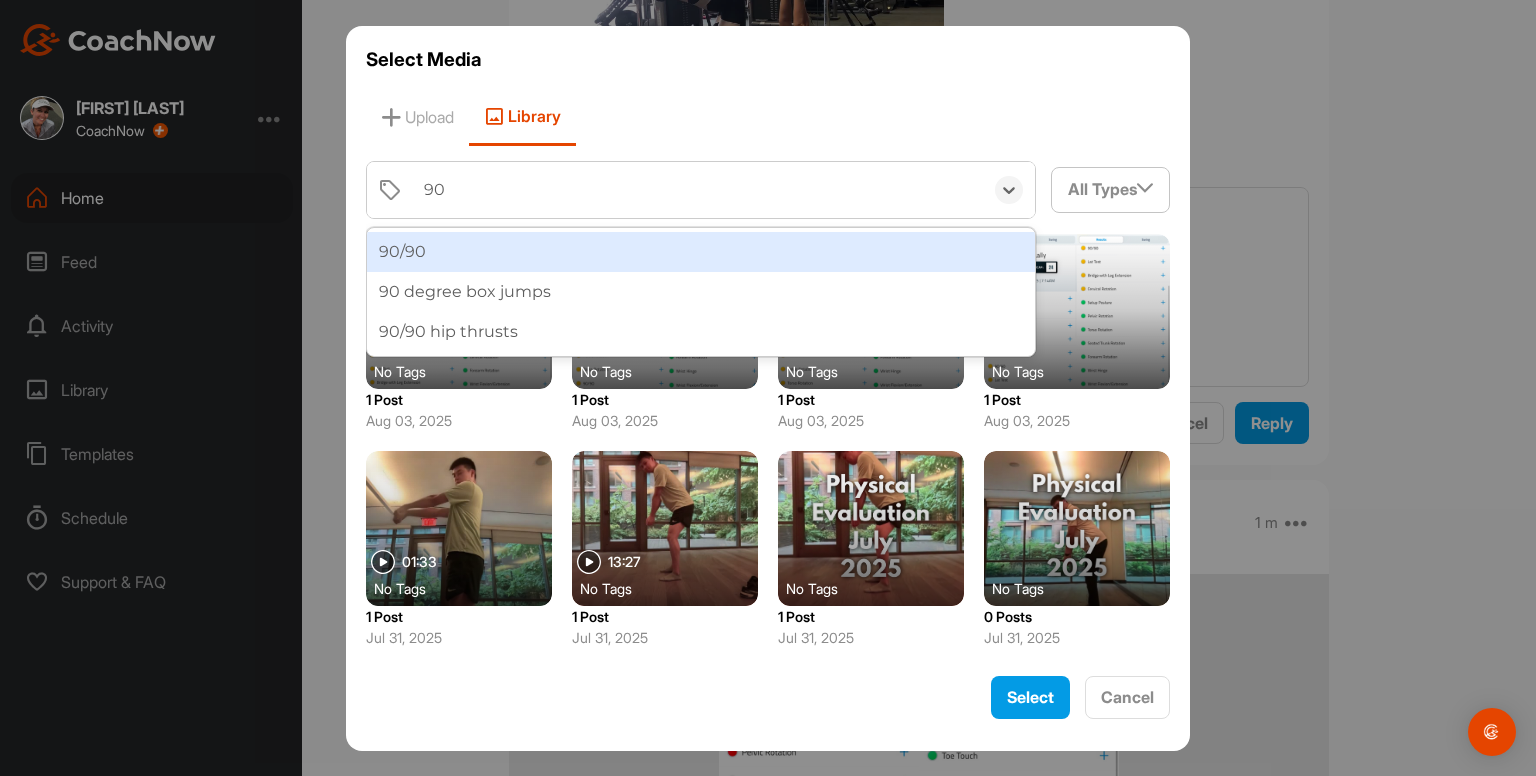 click on "90/90" at bounding box center (701, 252) 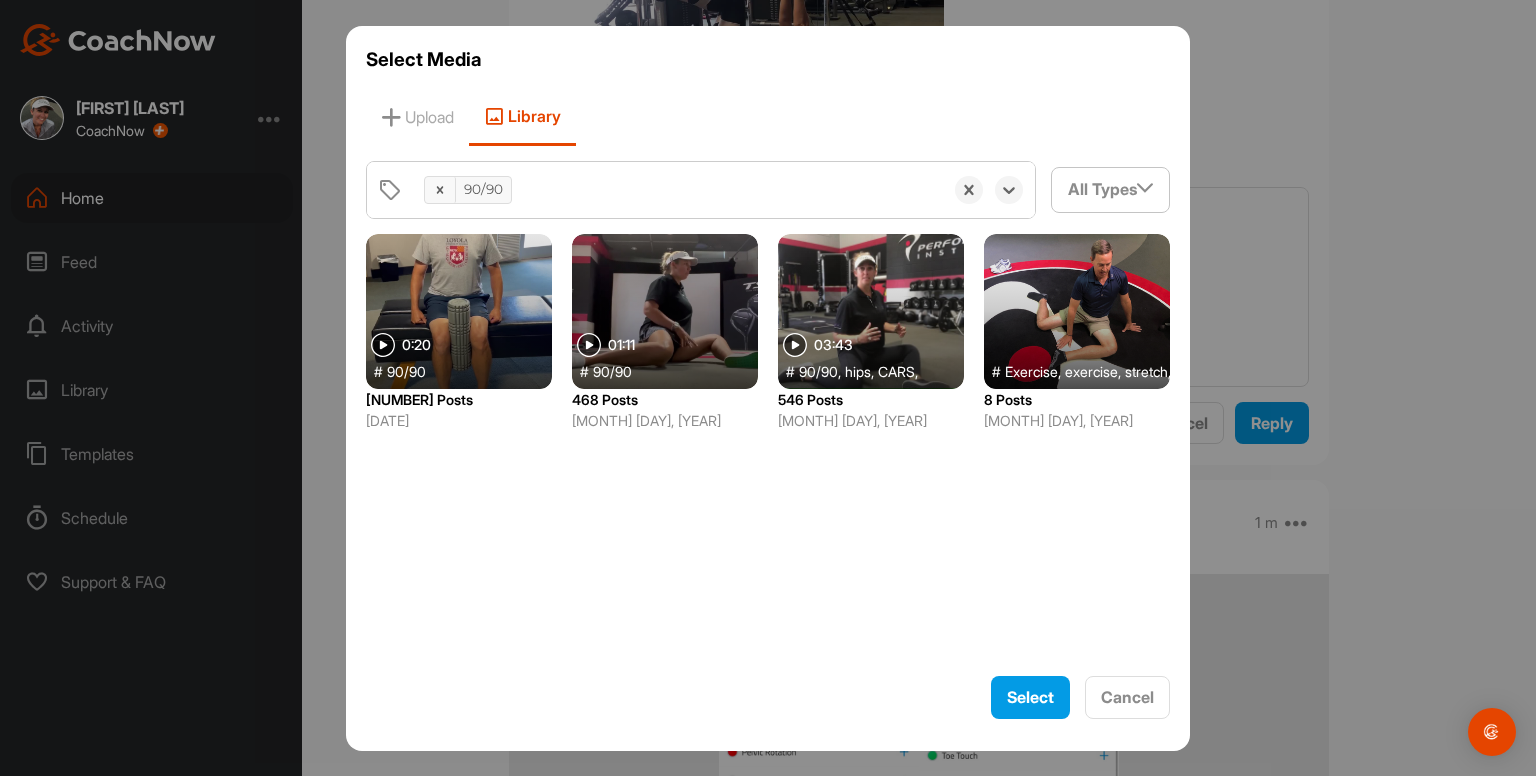 click at bounding box center (665, 311) 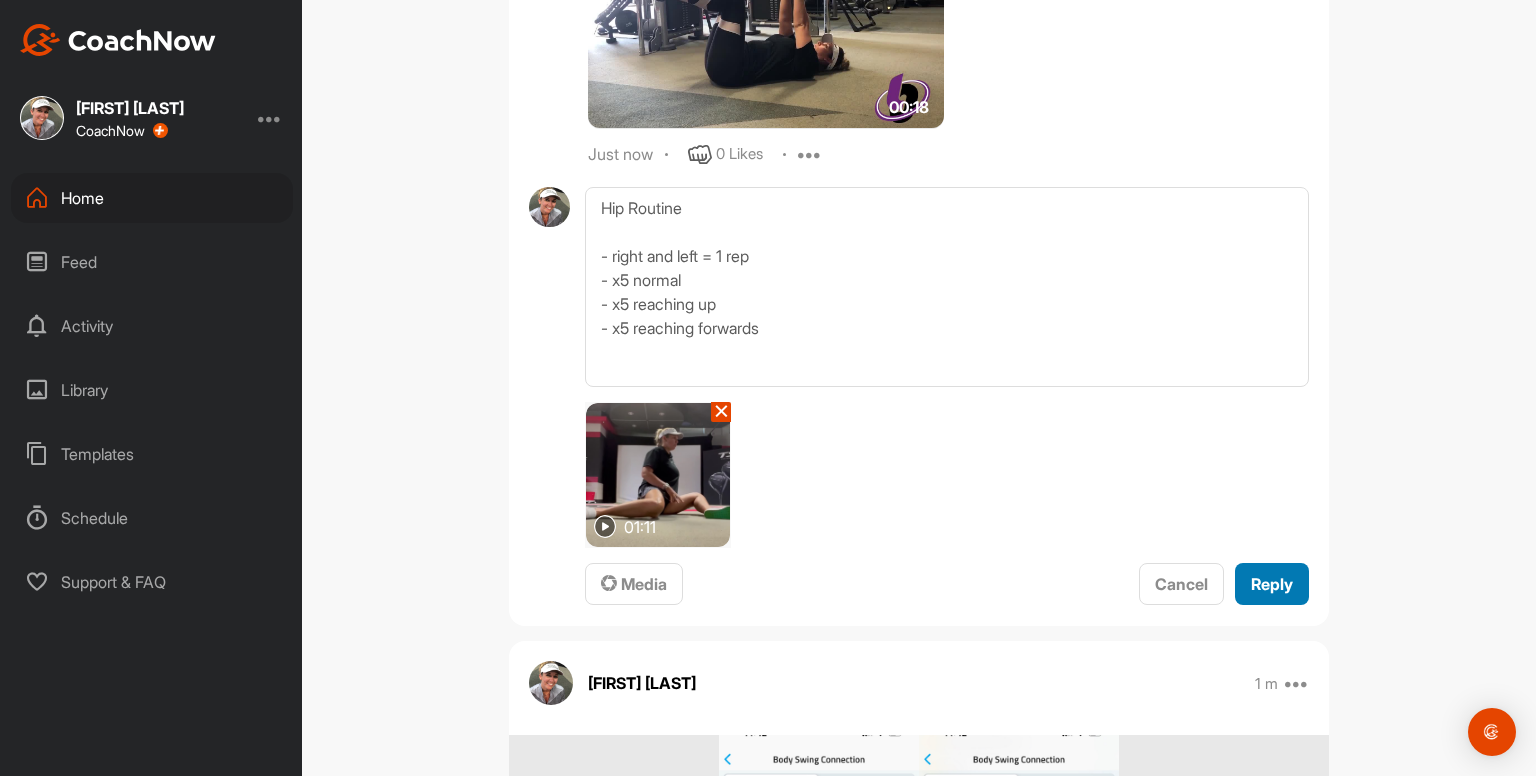 click on "Reply" at bounding box center (1272, 584) 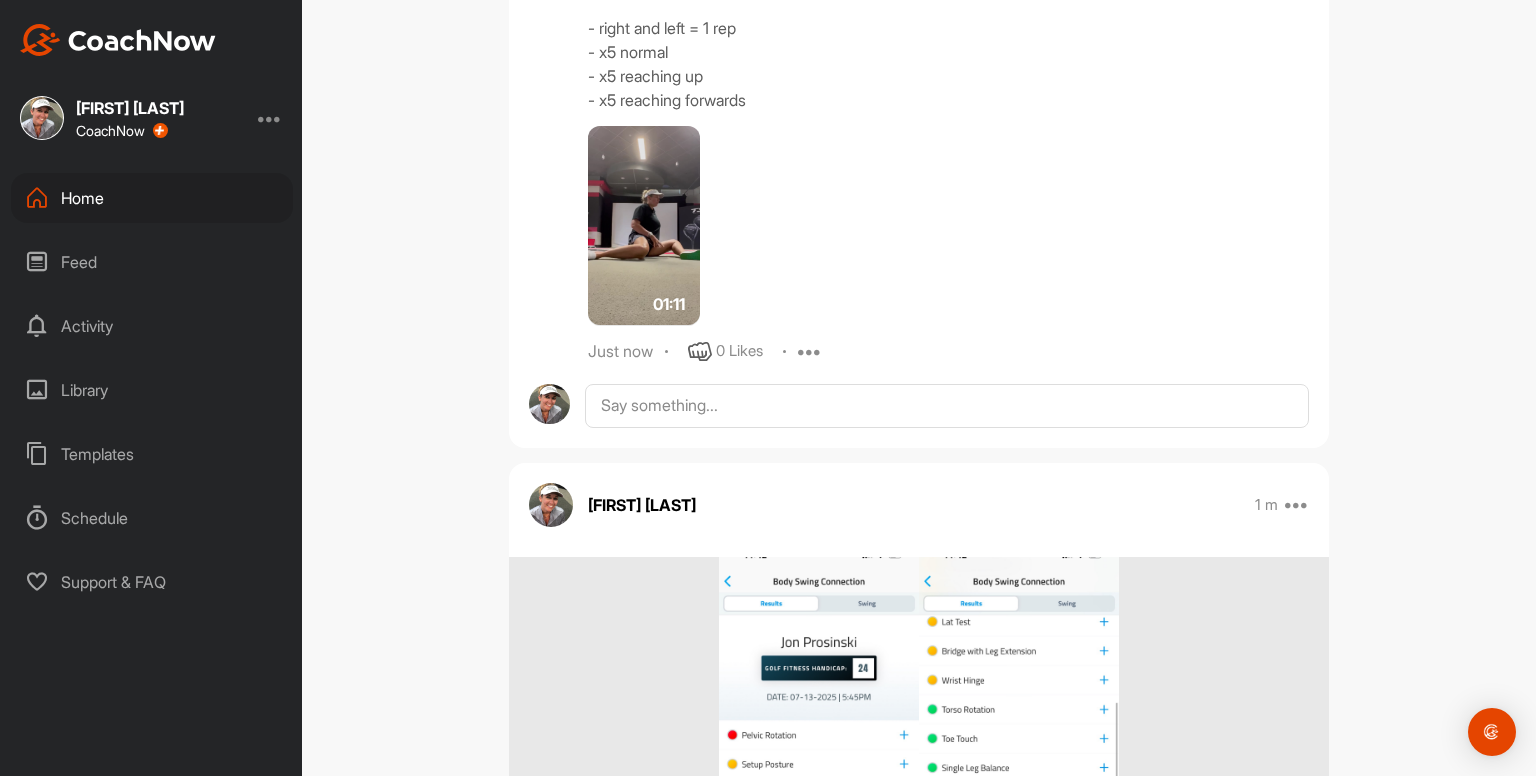 scroll, scrollTop: 6586, scrollLeft: 0, axis: vertical 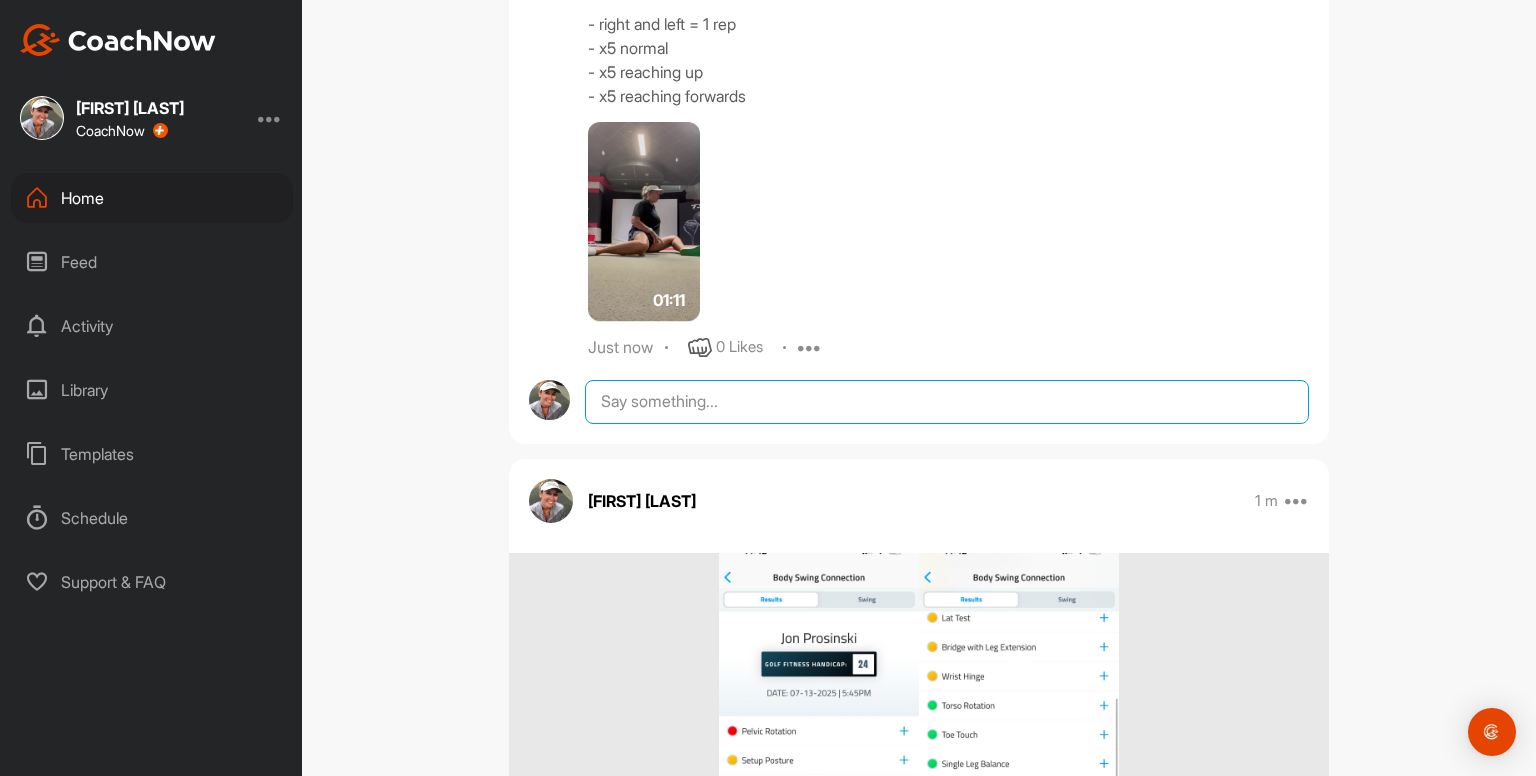 click at bounding box center (947, 402) 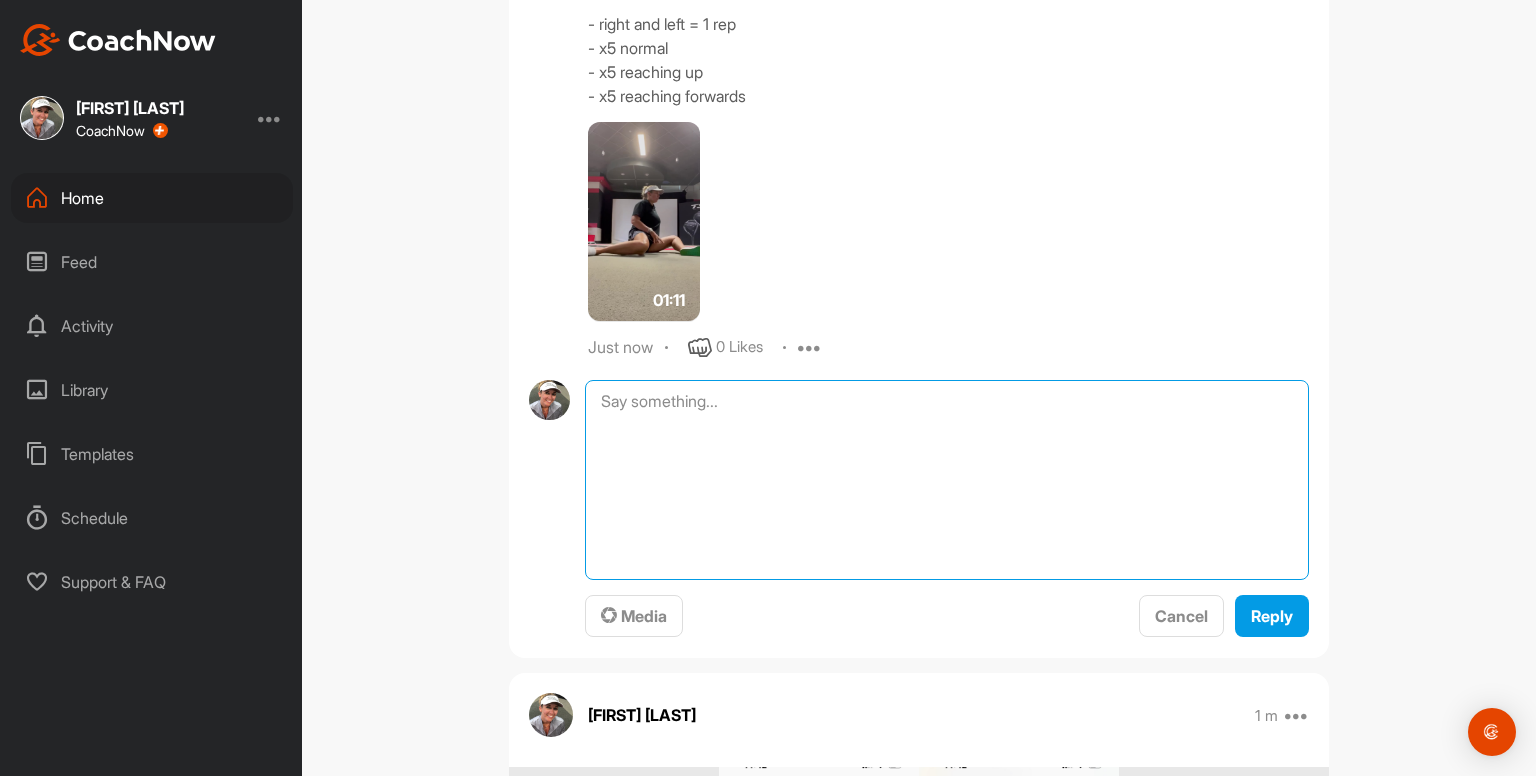 paste on "Straight Leg Raises 3 x 10
- keep whole back on the ground the whole time
00:13media
May 19
0 Likes
avatar
Kayleigh franklin
Hamstring Stretches
- 5 deep breaths first off
- pull toes back towards shin - hold for 5 deep breaths
- slowly straight bent leg as far as you can, keeping toes pulled back and hold for 5 deep breaths
Repeat on other leg
00:20media
May 19
0 Likes
avatar
Kayleigh franklin
Hip Flexor & Quad Stretches
- keep pelvis tucked under the whole time
- hold for 5 deep breaths when arm is in the air
Repeat on other leg
00:29media
May 19
0 Likes
avatar
Kayleigh franklin
Side Stretch
- cross outside ankle over
- reach outside arm up and hold something
- push hip out
- try and think about expanding ribcage as you breathe
- hold for at least 5 deep breaths each side" 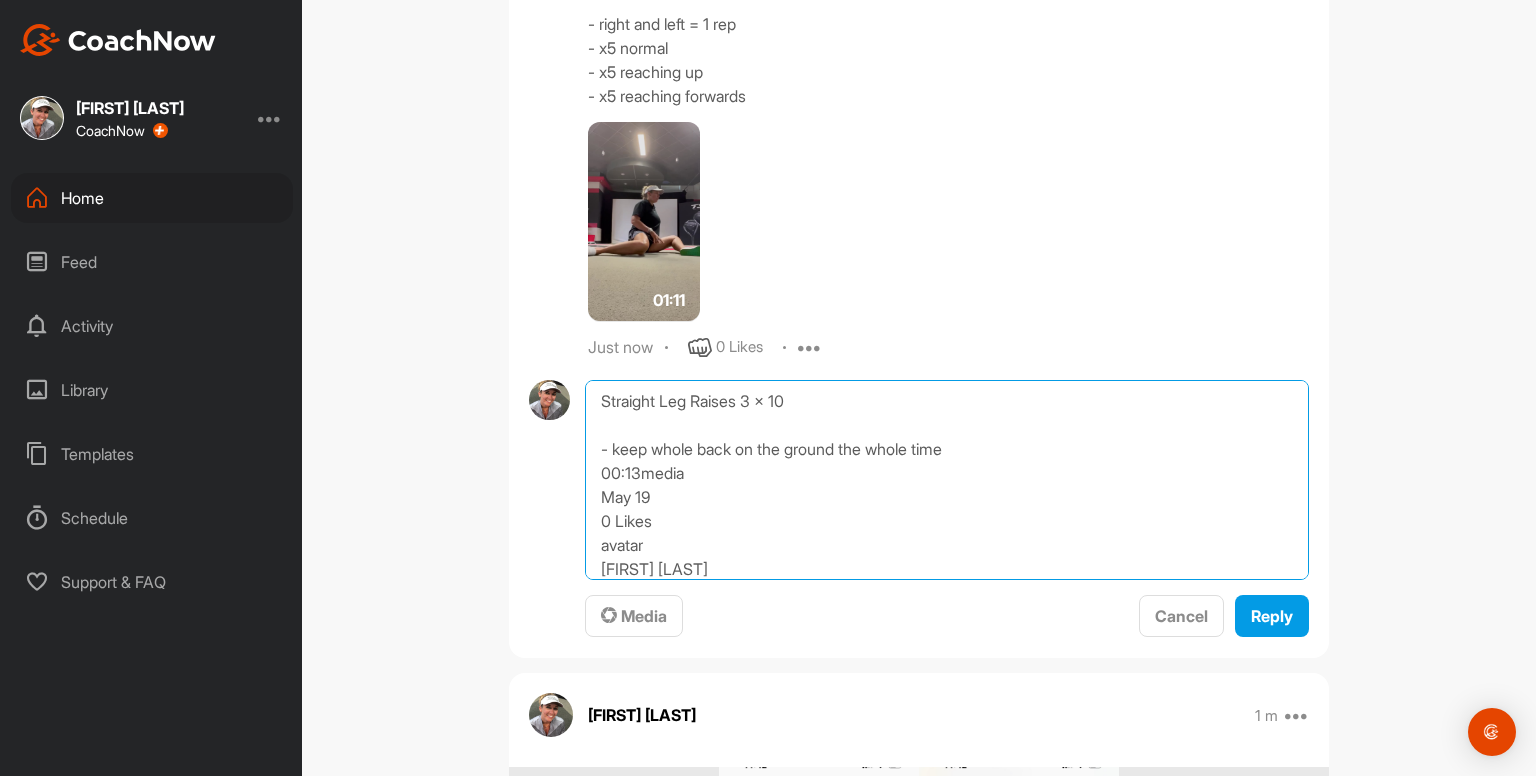 scroll, scrollTop: 720, scrollLeft: 0, axis: vertical 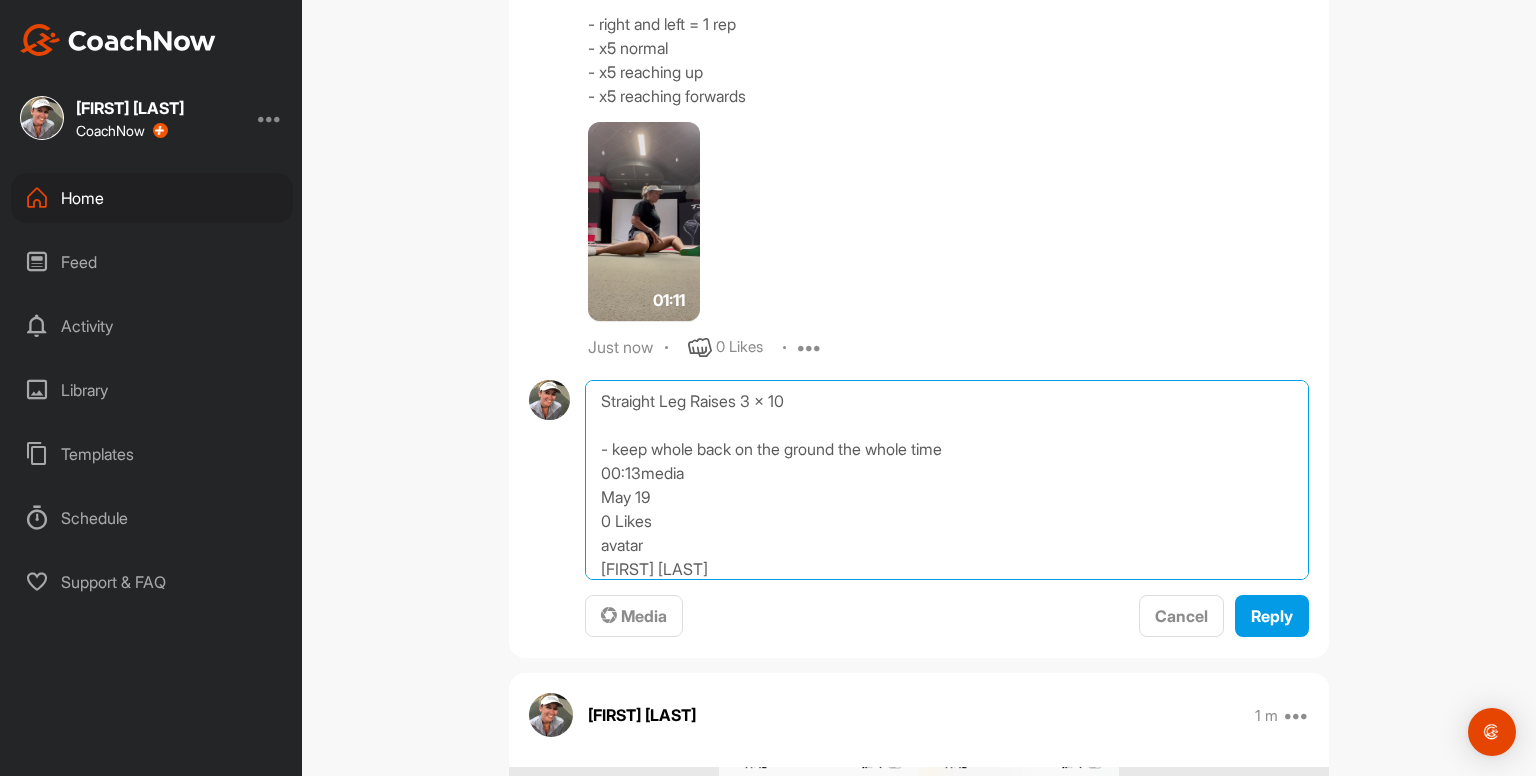 drag, startPoint x: 918, startPoint y: 561, endPoint x: 592, endPoint y: 478, distance: 336.40005 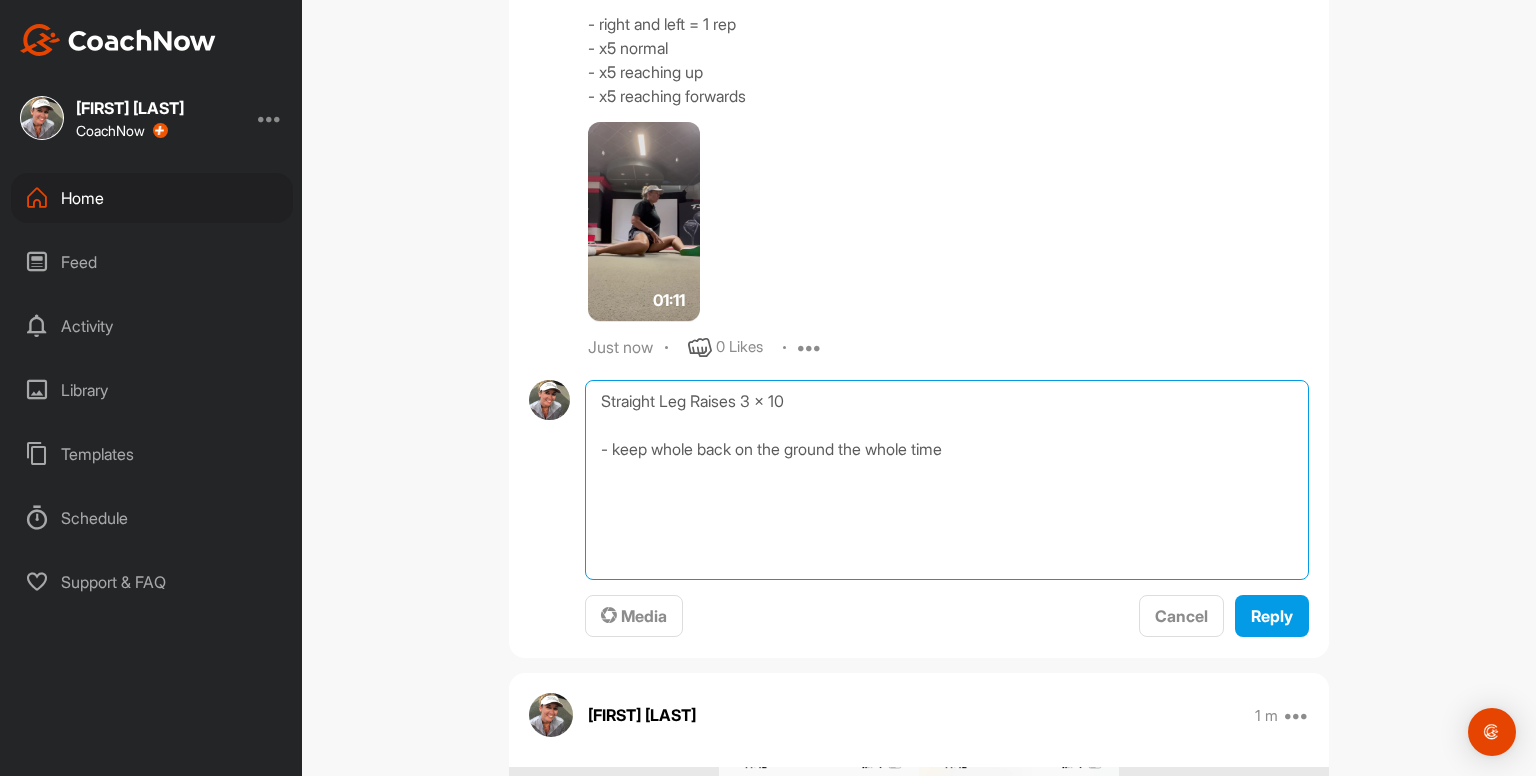 type on "Straight Leg Raises 3 x 10
- keep whole back on the ground the whole time" 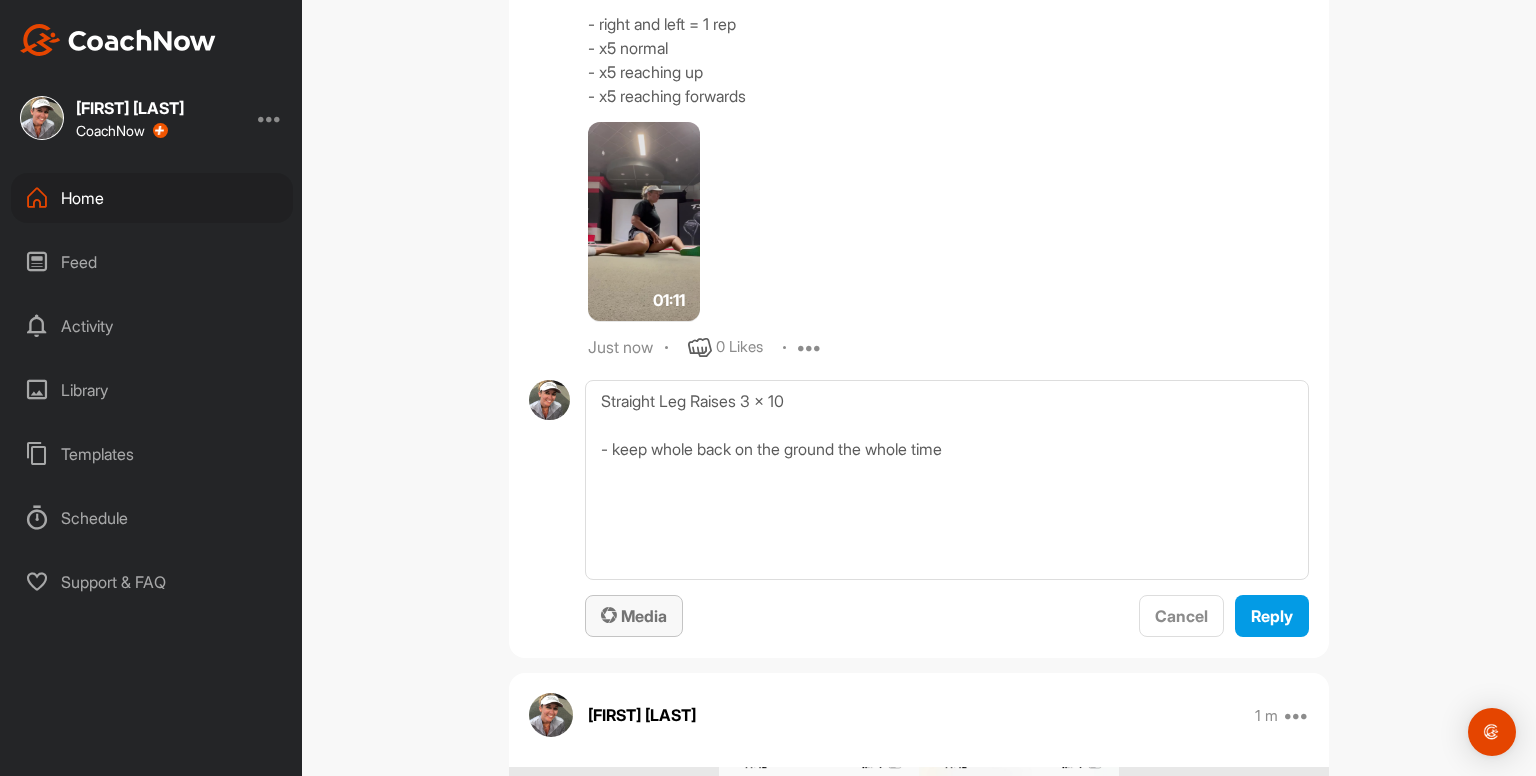 click on "Media" at bounding box center (634, 616) 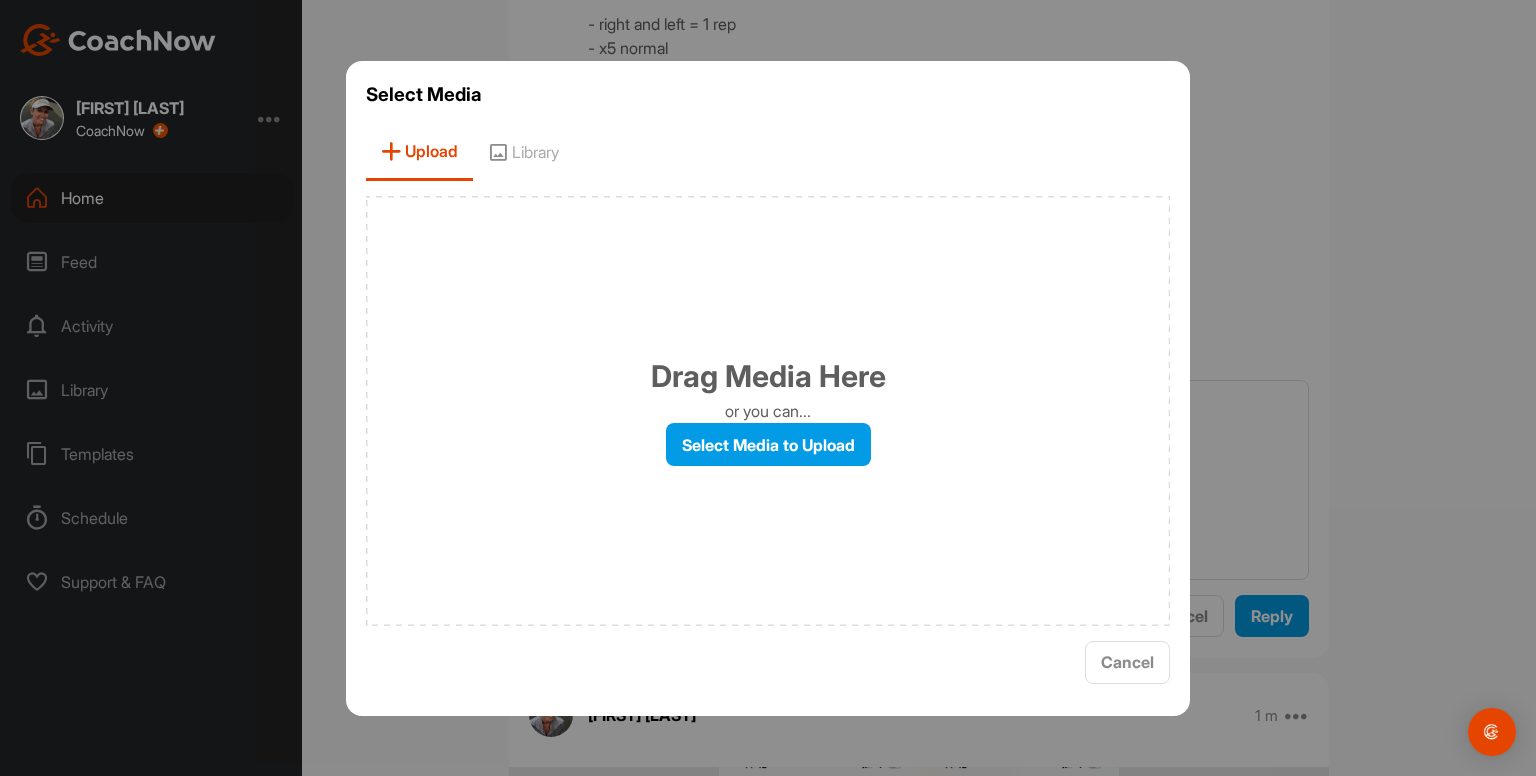 click on "Library" at bounding box center [523, 152] 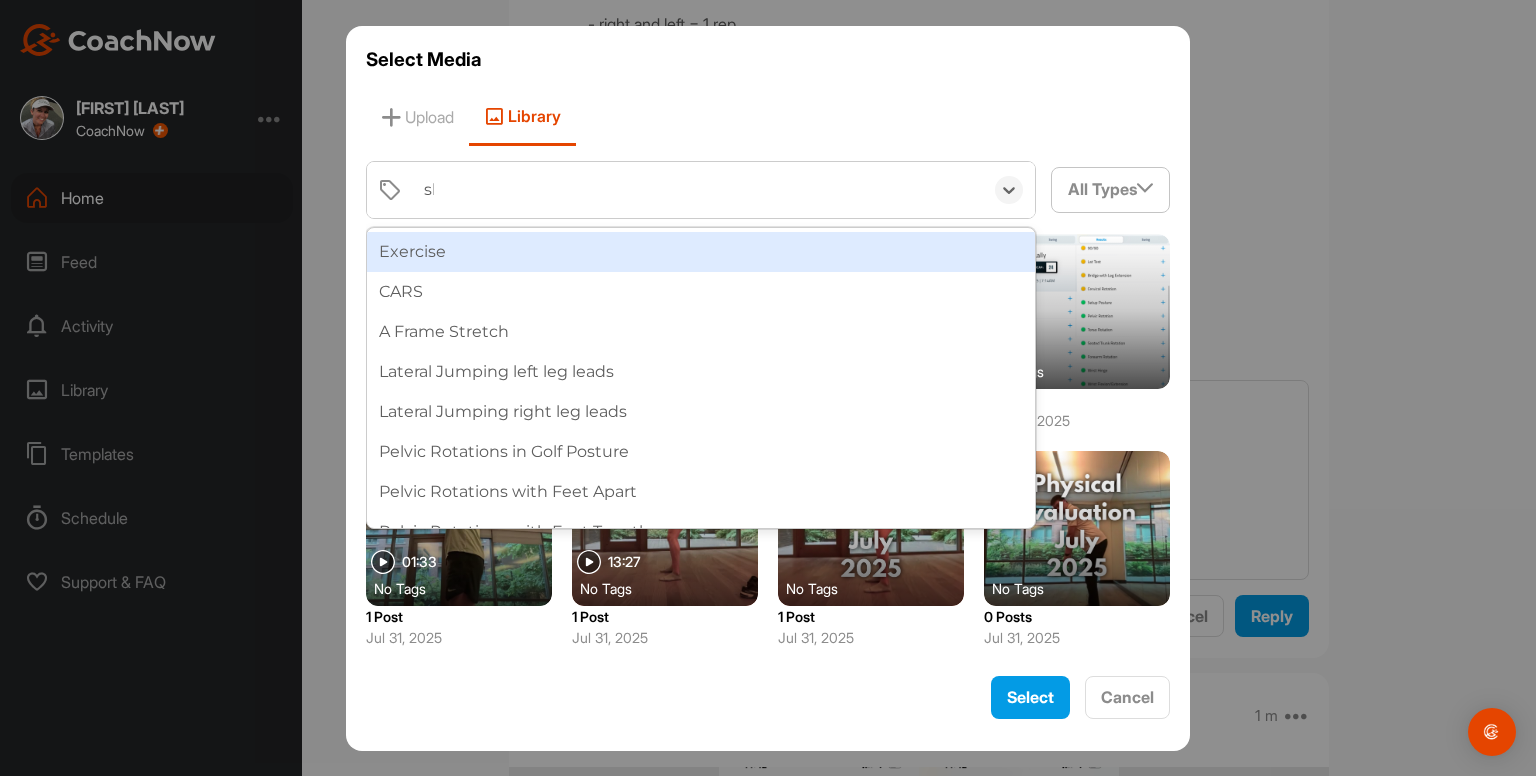 type on "slr" 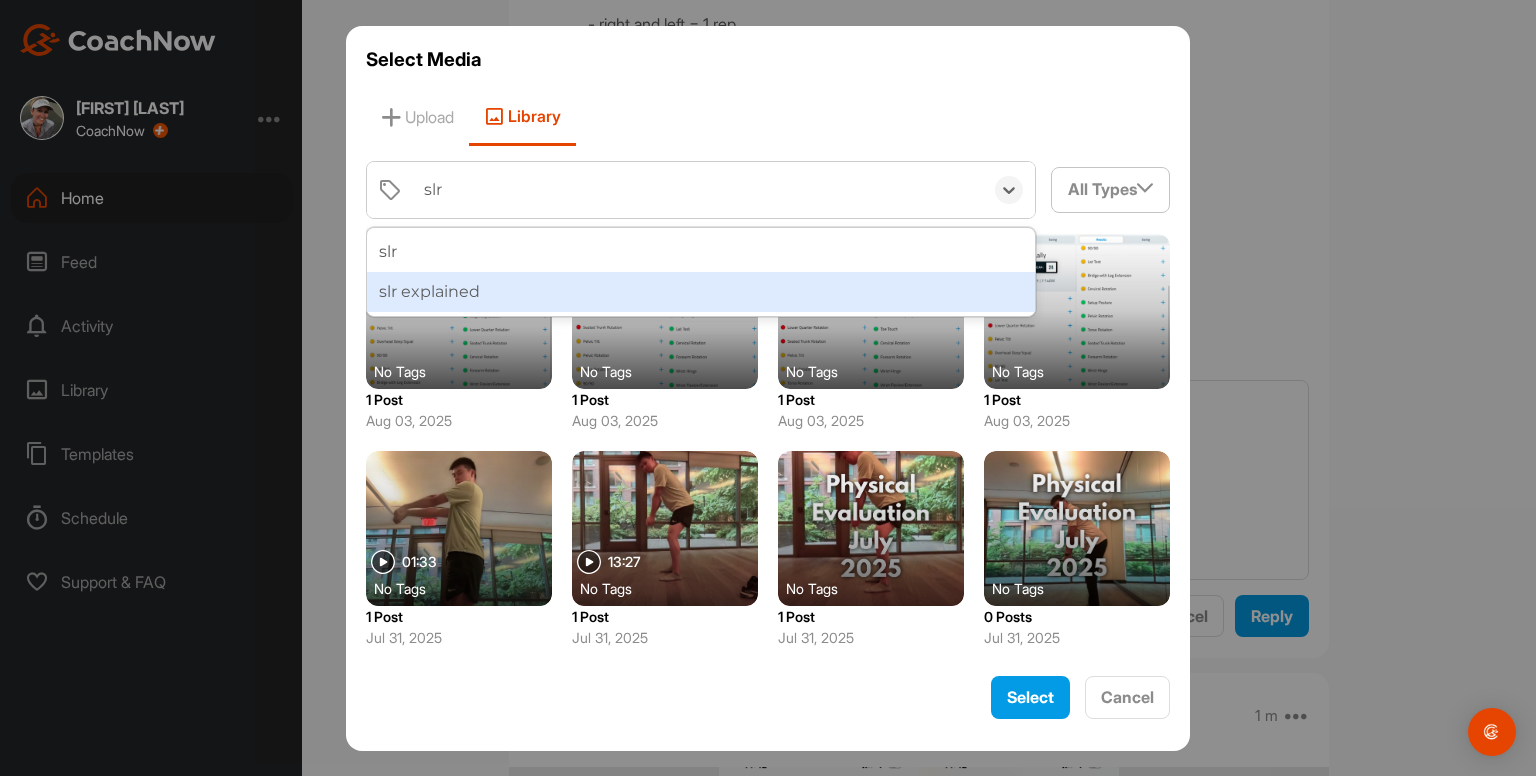 click on "slr explained" at bounding box center (701, 292) 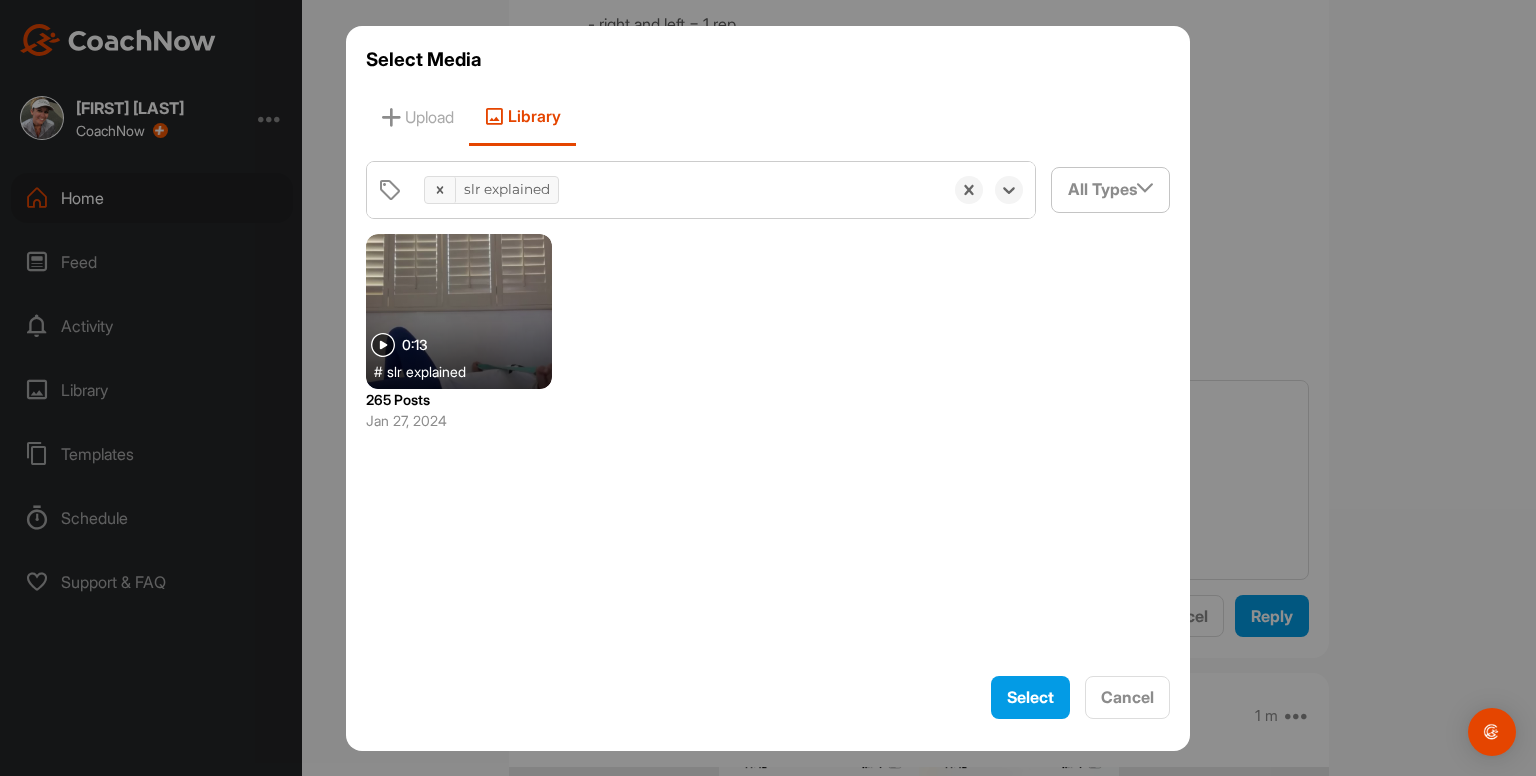 click at bounding box center [459, 311] 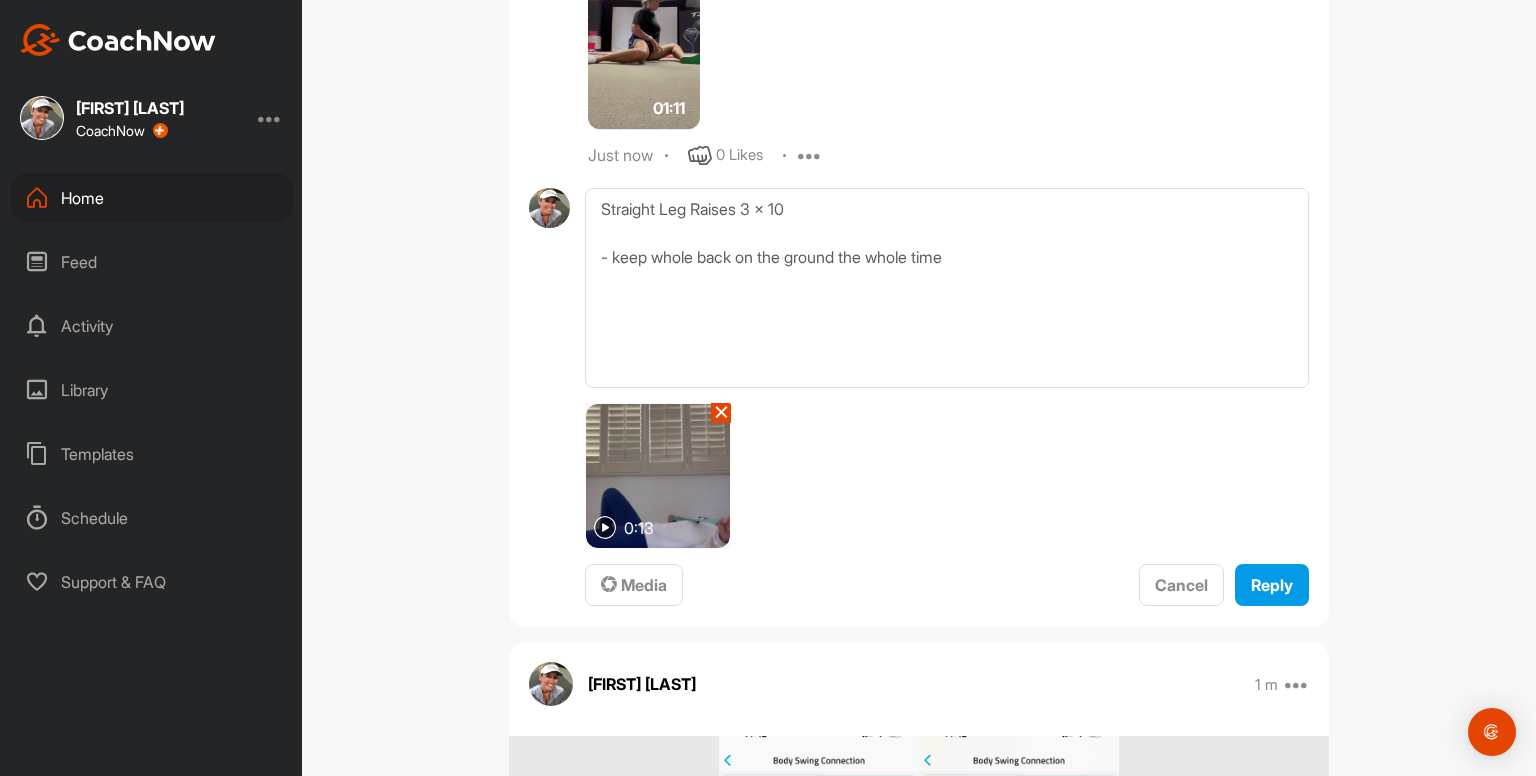 scroll, scrollTop: 6780, scrollLeft: 0, axis: vertical 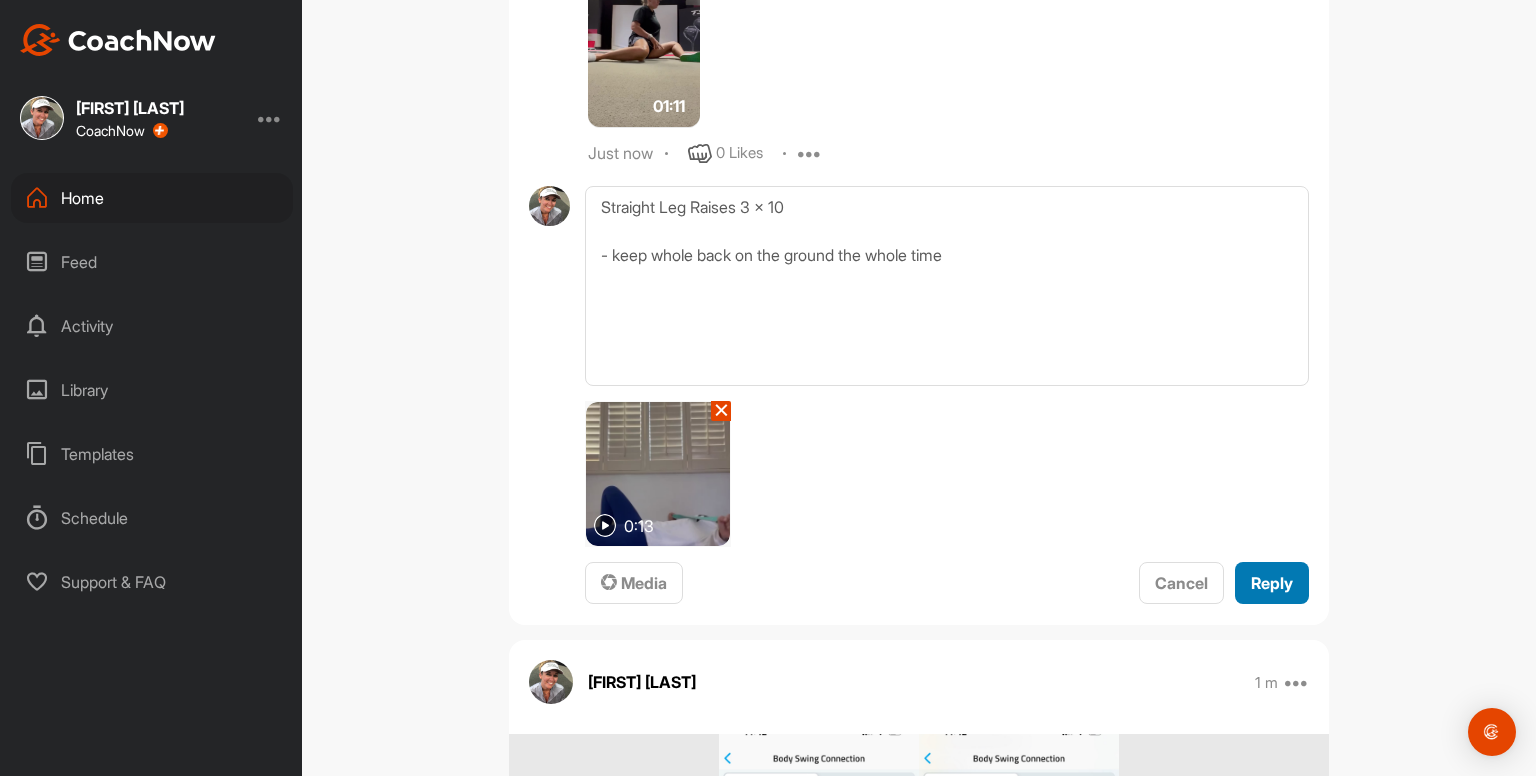 click on "Reply" at bounding box center (1272, 583) 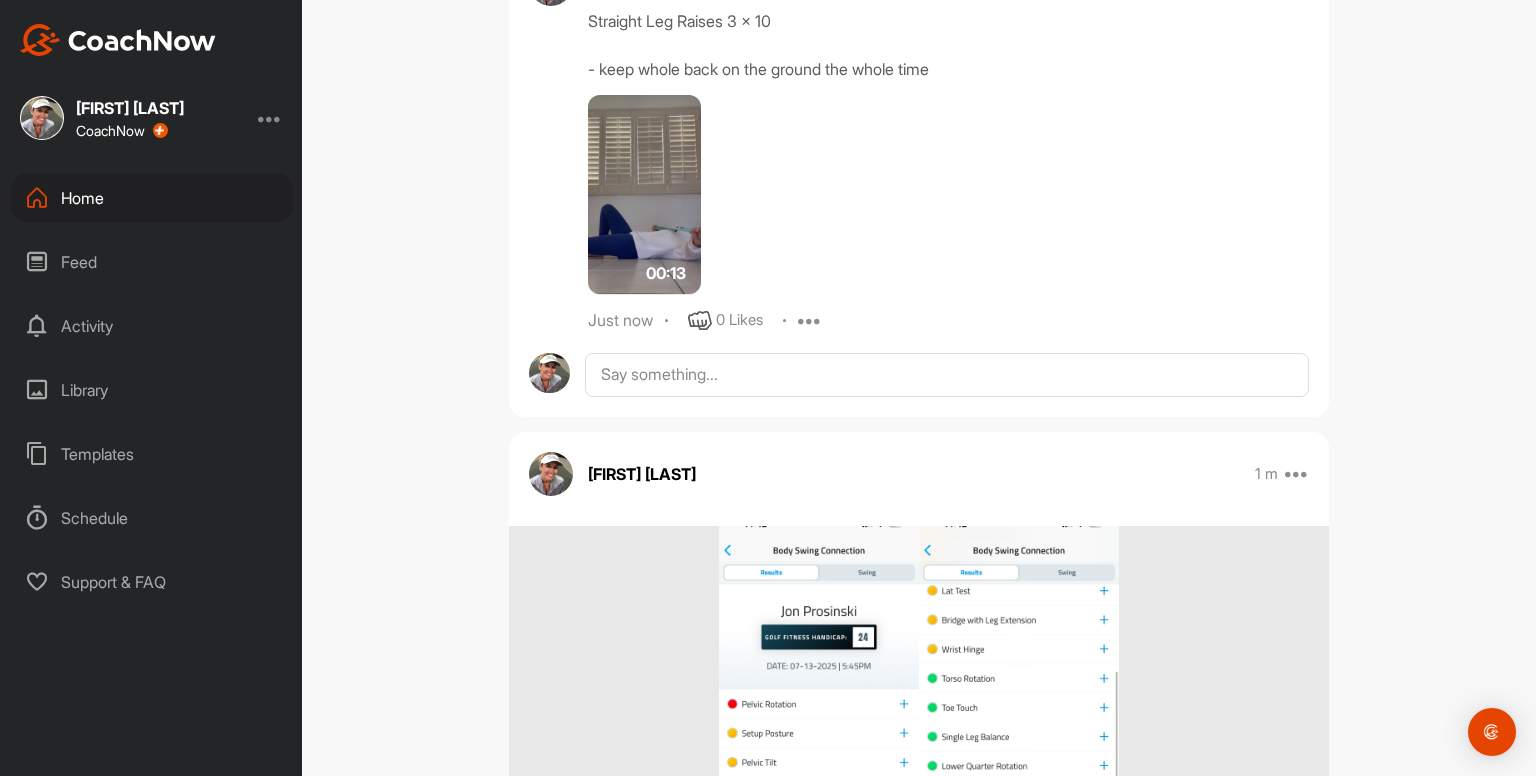 scroll, scrollTop: 7011, scrollLeft: 0, axis: vertical 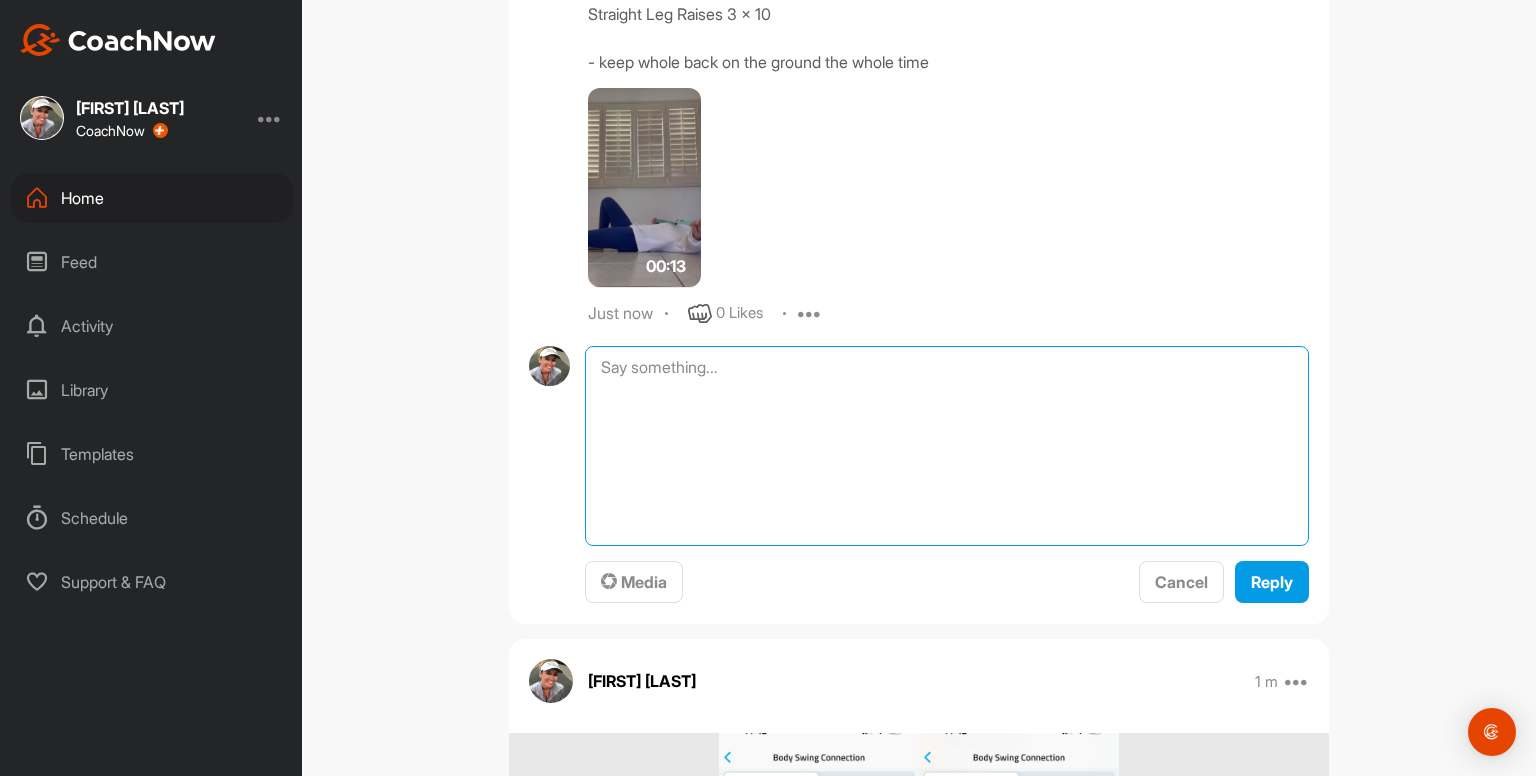 click at bounding box center (947, 446) 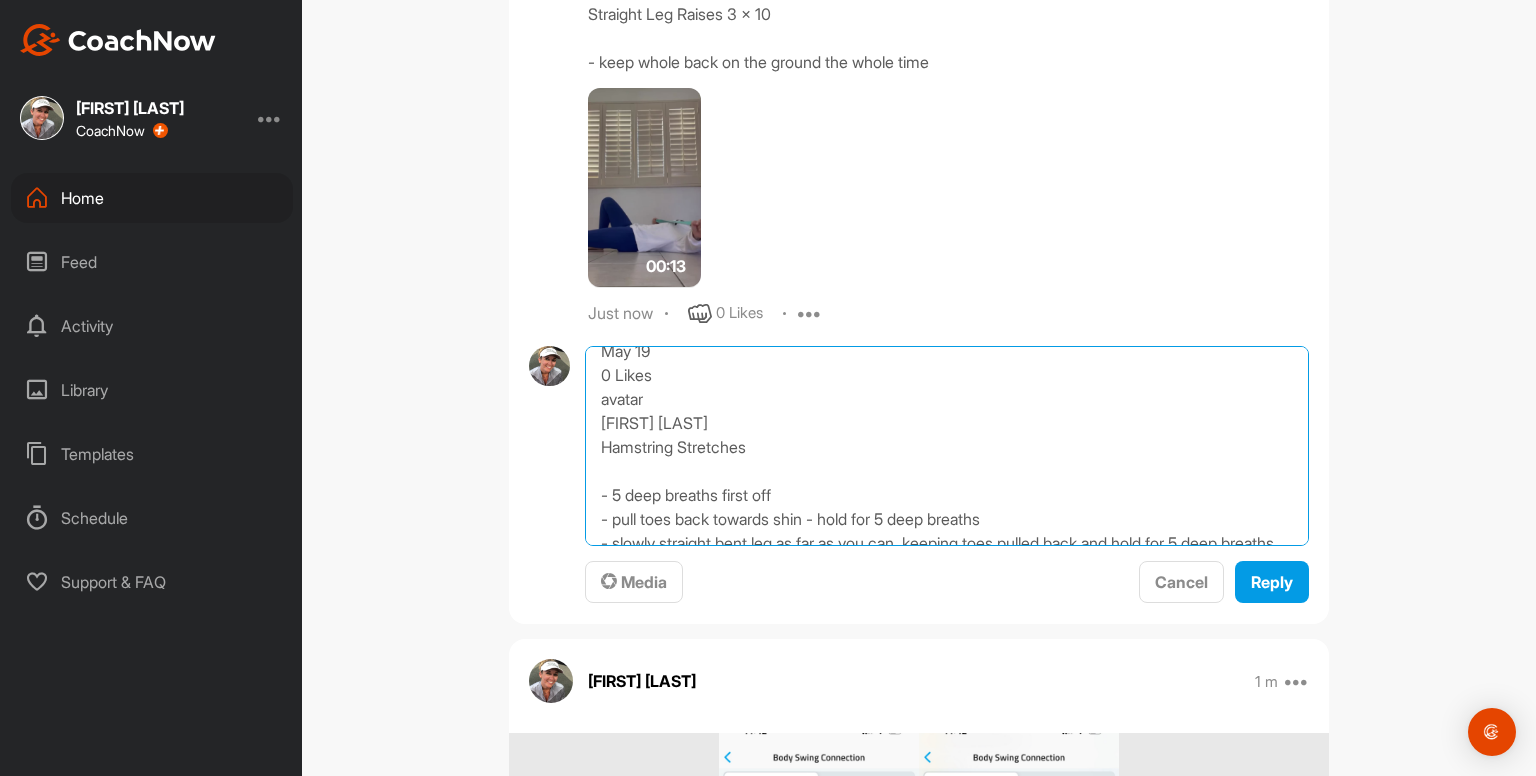 scroll, scrollTop: 135, scrollLeft: 0, axis: vertical 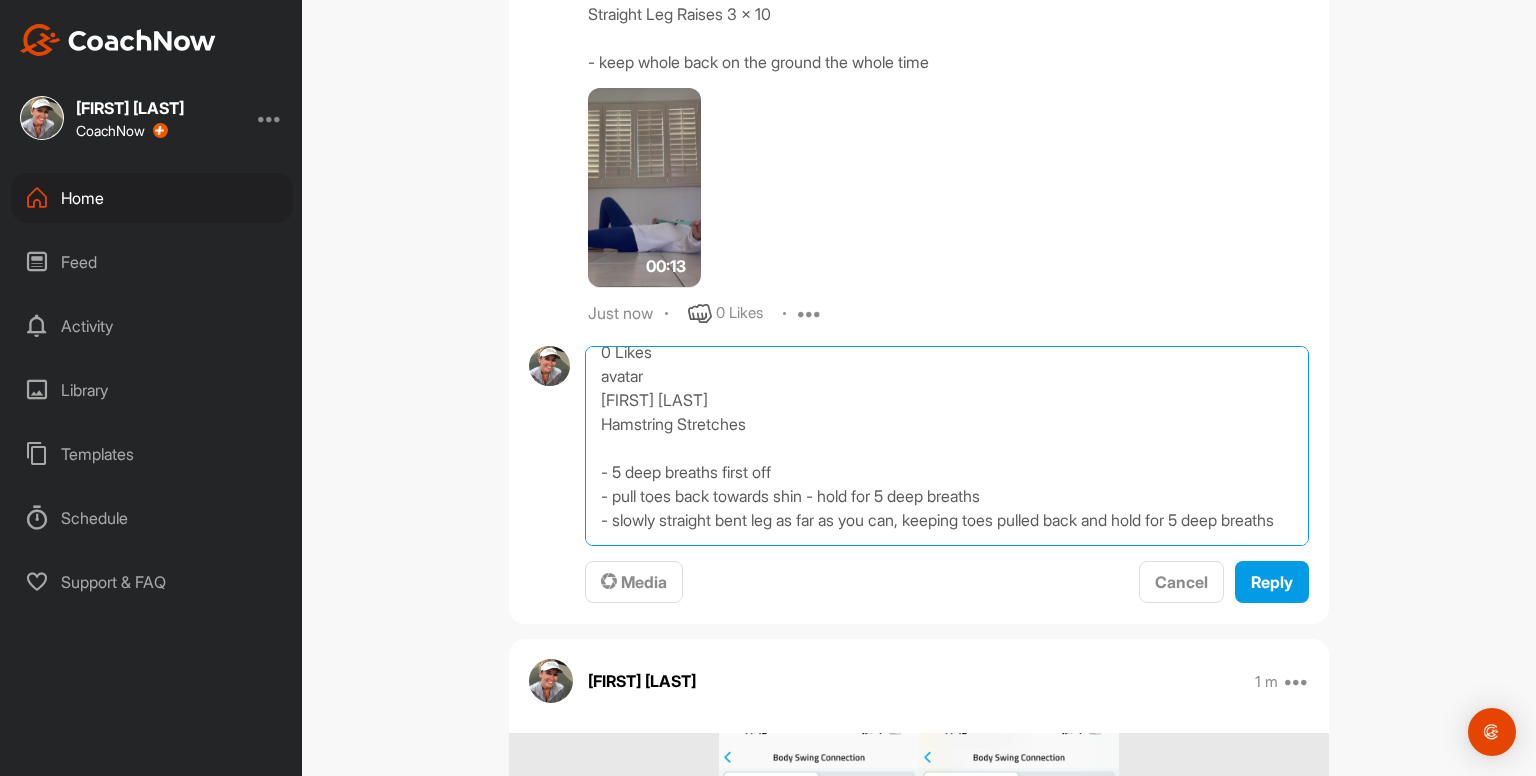 drag, startPoint x: 576, startPoint y: 421, endPoint x: 562, endPoint y: 187, distance: 234.41843 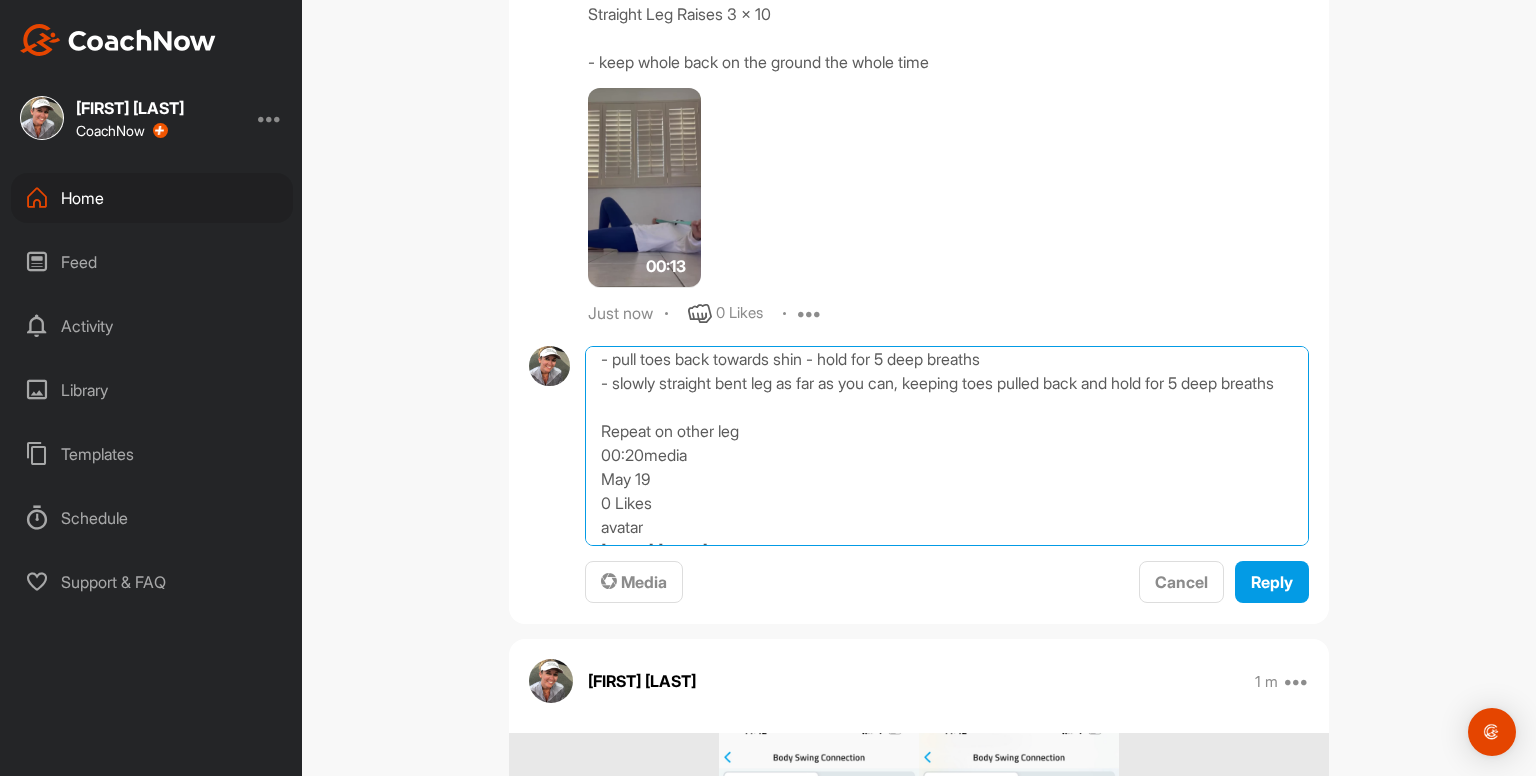 scroll, scrollTop: 92, scrollLeft: 0, axis: vertical 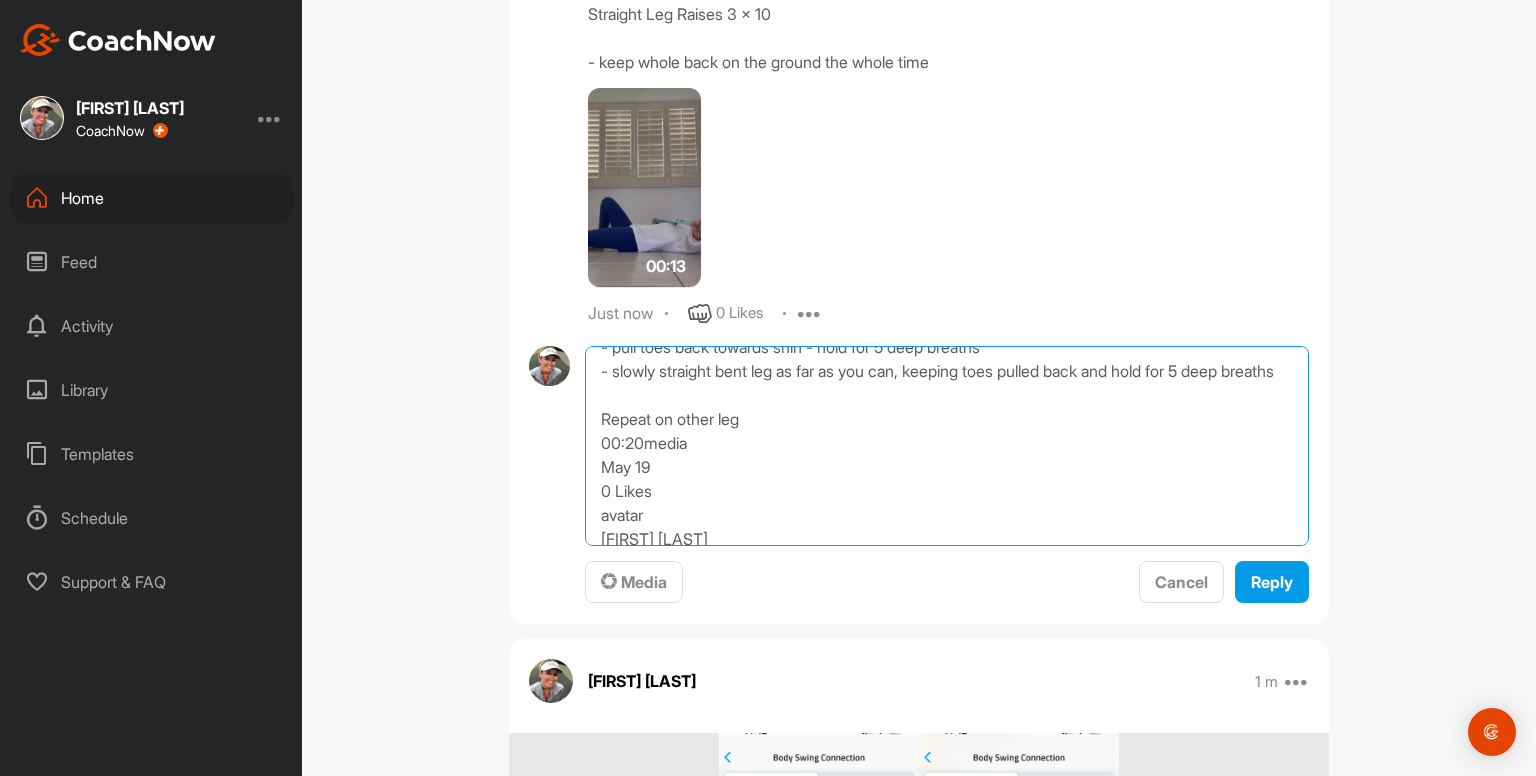 drag, startPoint x: 588, startPoint y: 477, endPoint x: 928, endPoint y: 564, distance: 350.9544 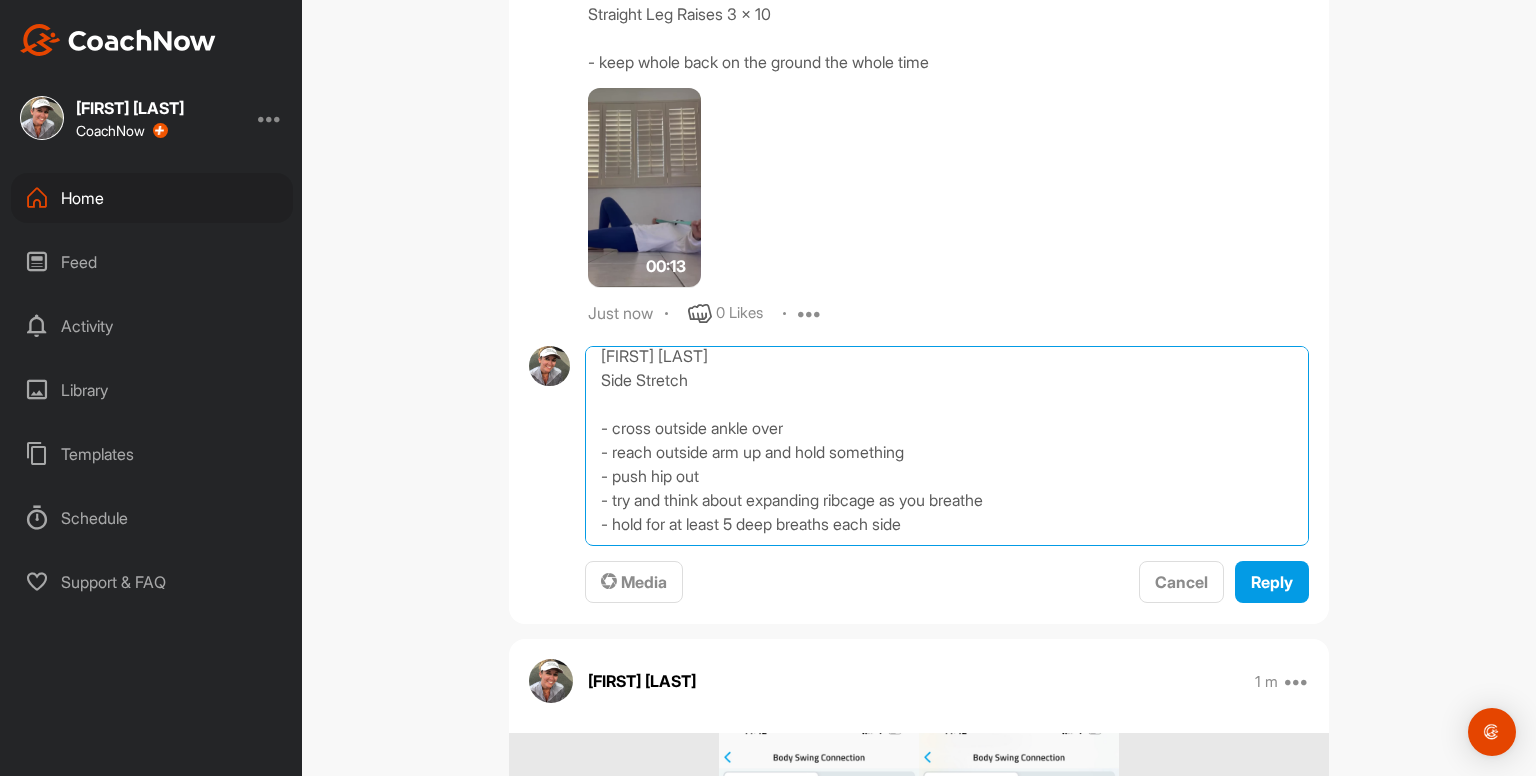 drag, startPoint x: 579, startPoint y: 469, endPoint x: 956, endPoint y: 584, distance: 394.14972 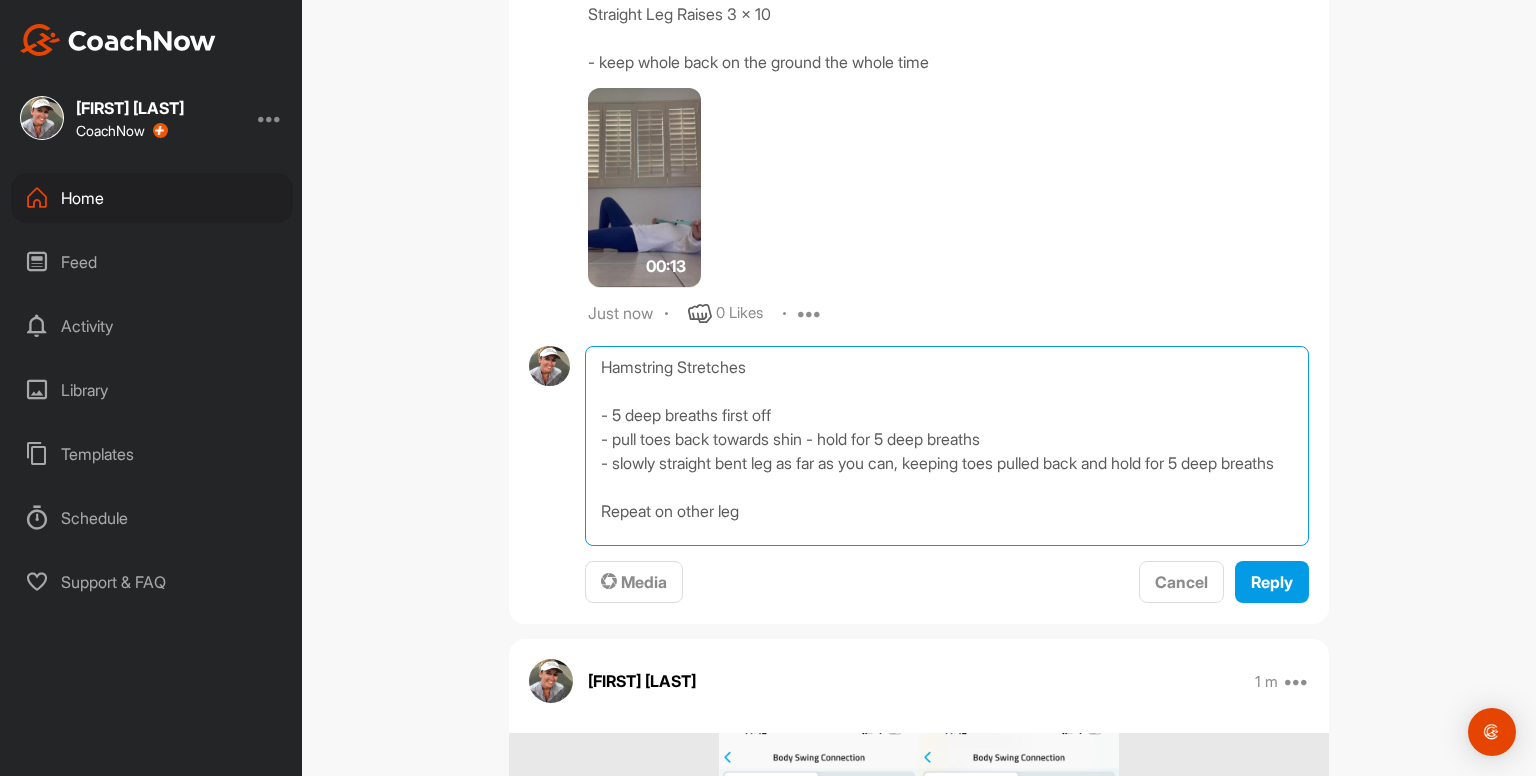 scroll, scrollTop: 10, scrollLeft: 0, axis: vertical 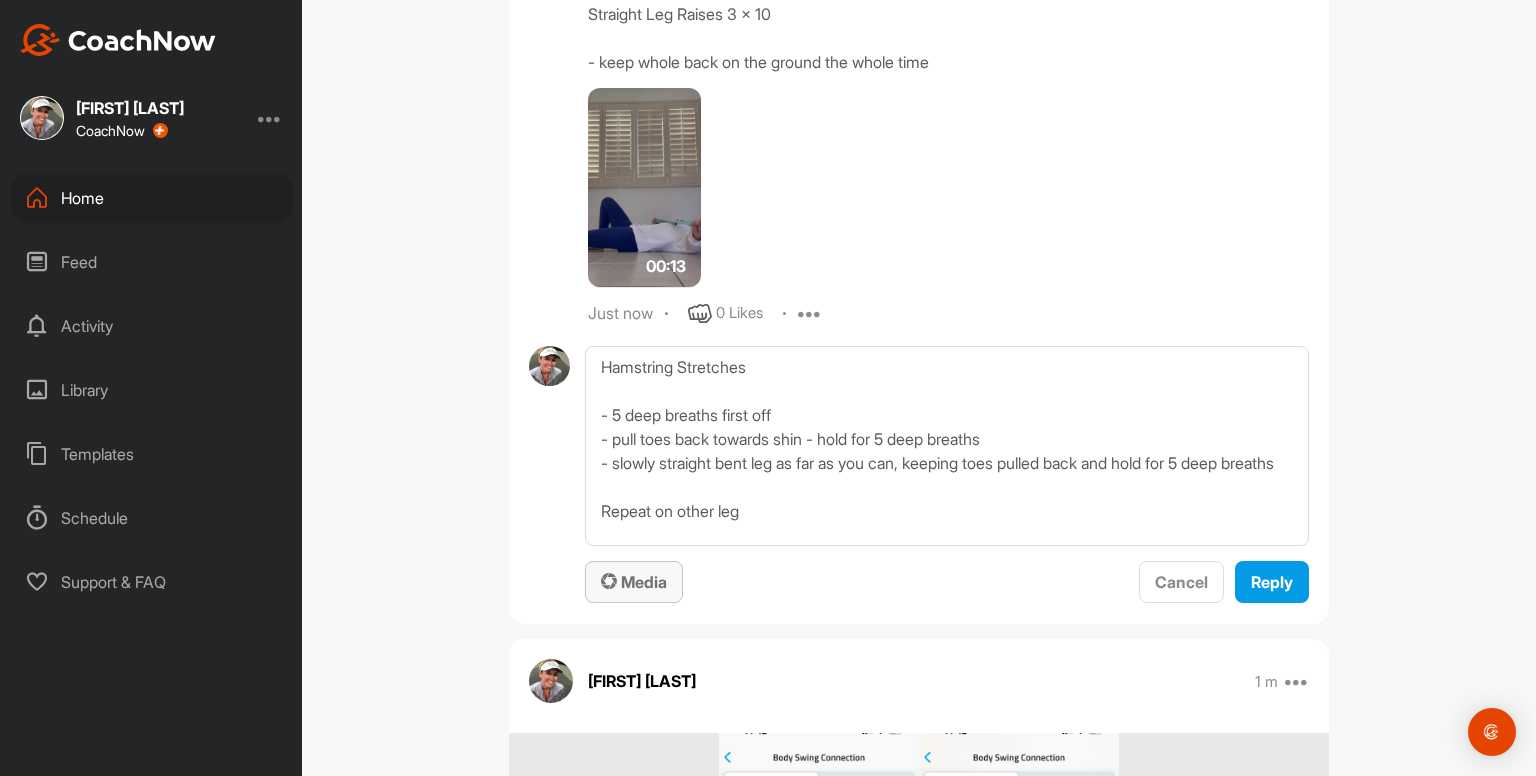 click on "Media" at bounding box center [634, 582] 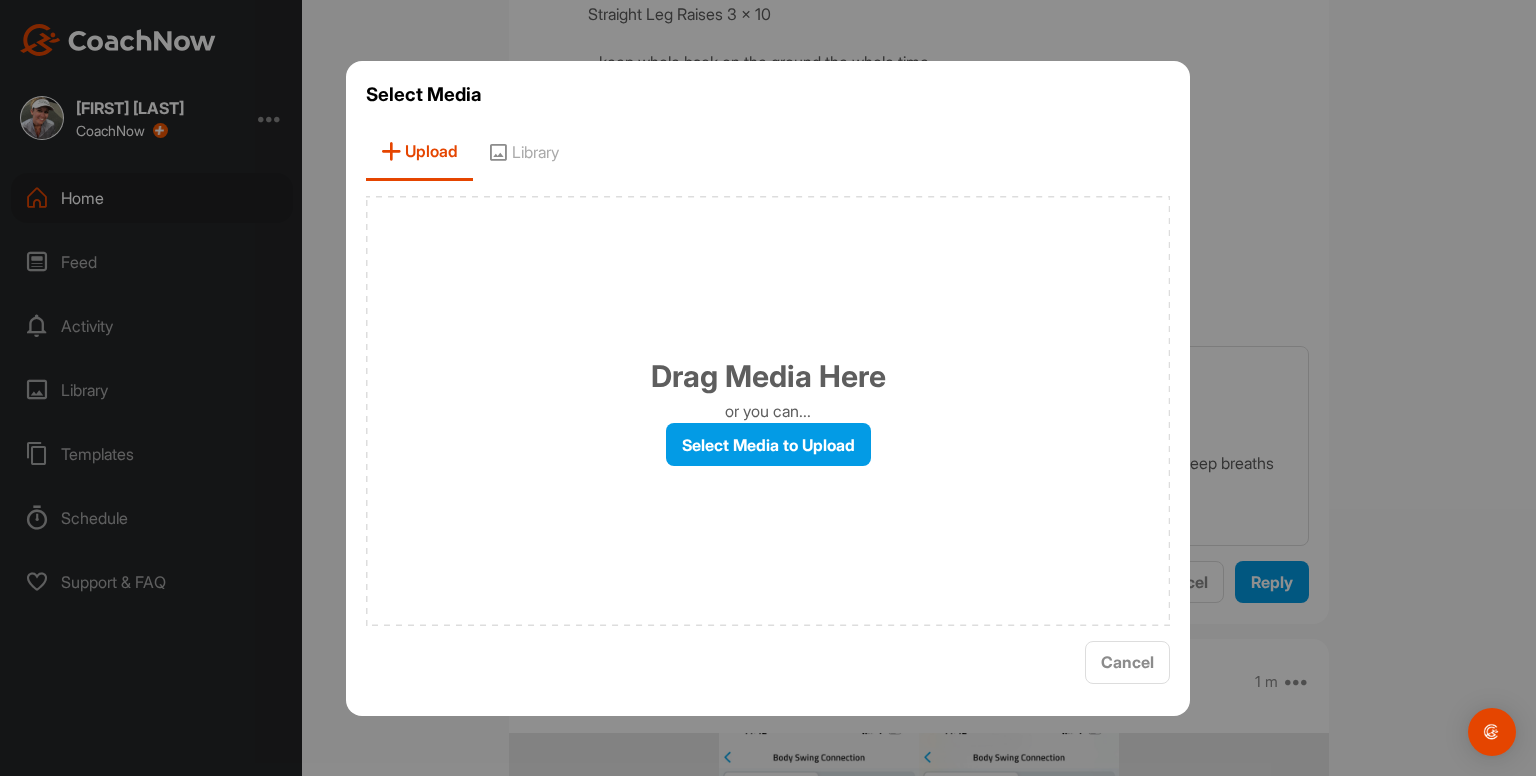 click on "Library" at bounding box center (523, 152) 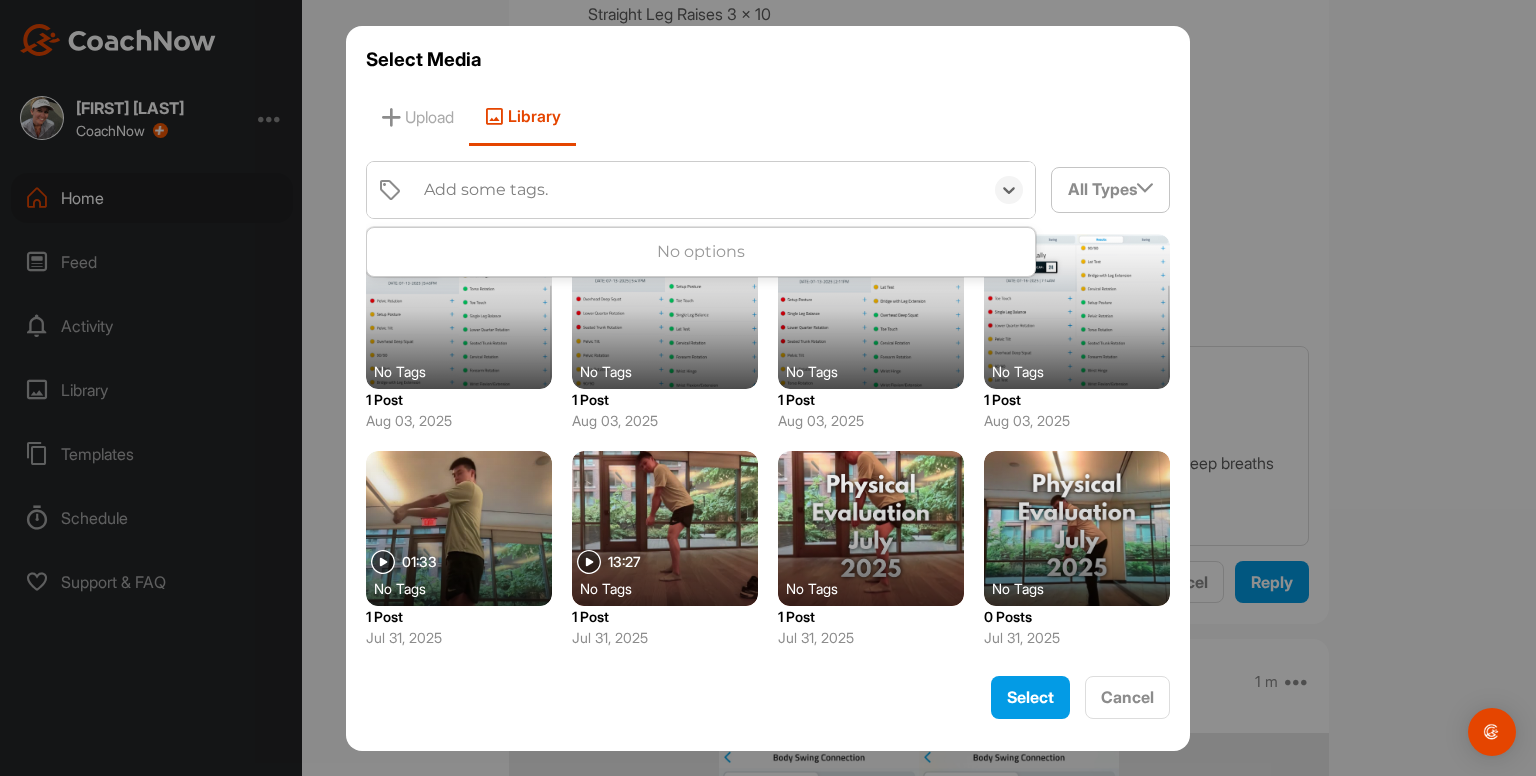 click on "Add some tags." at bounding box center [486, 190] 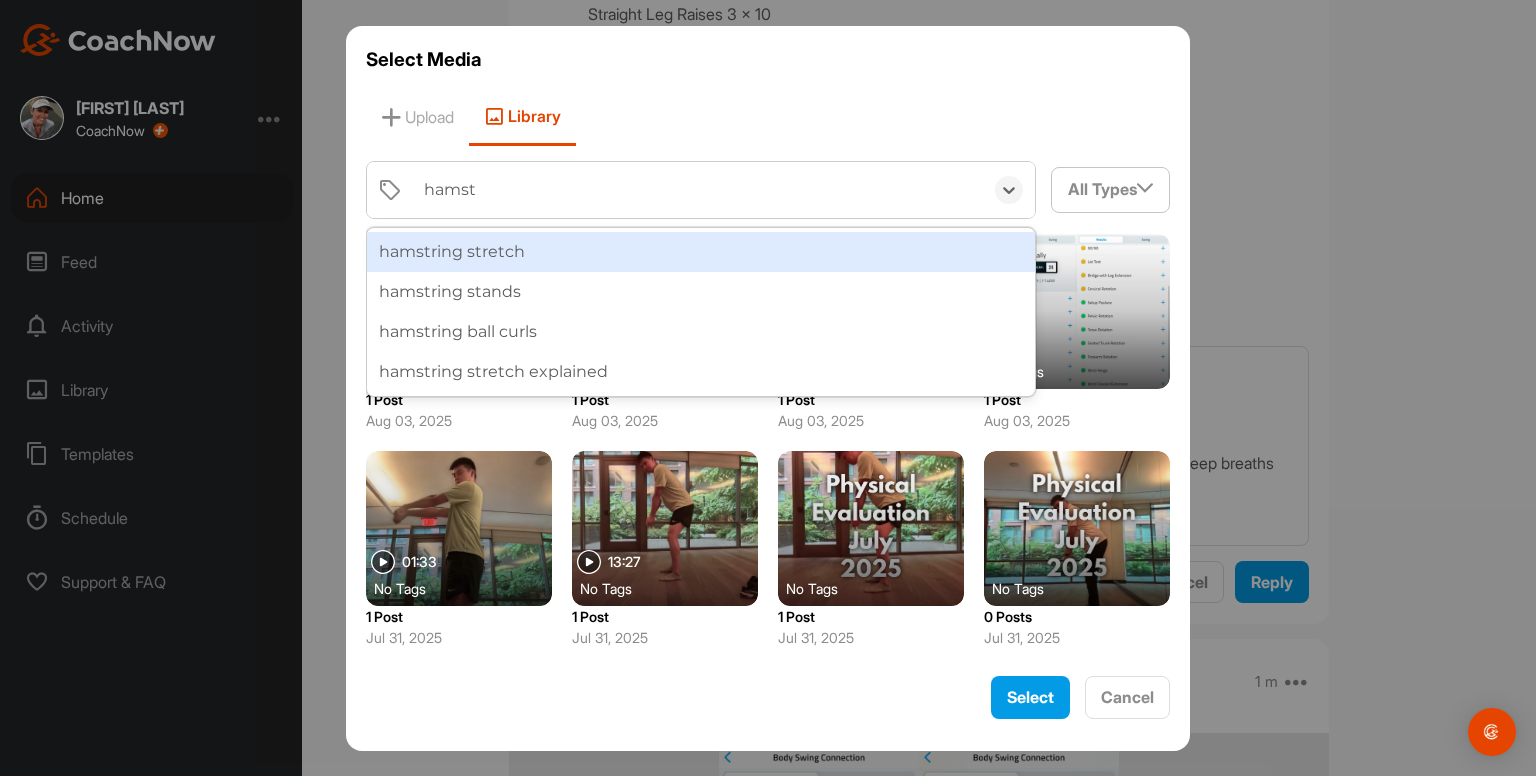 type on "hamstr" 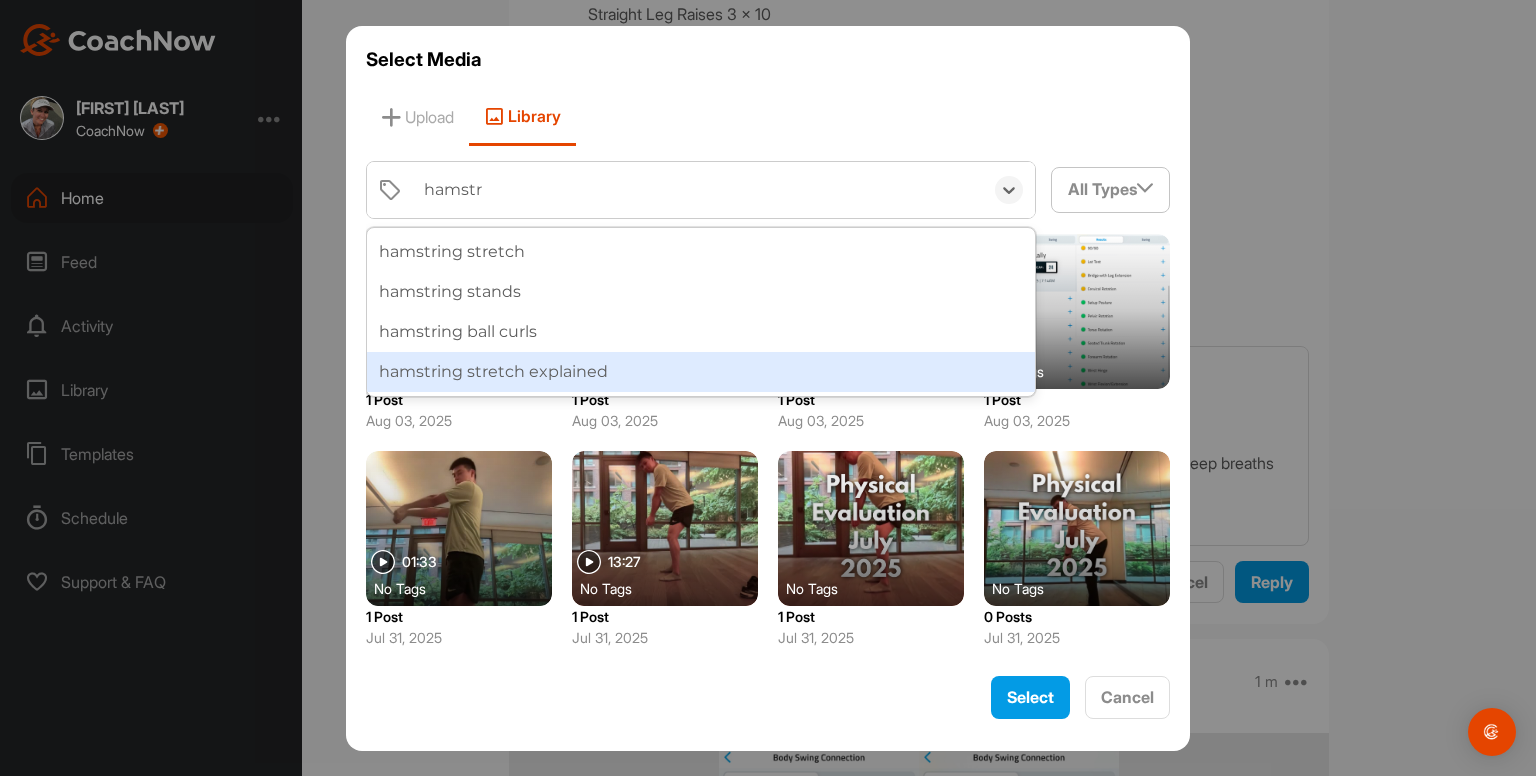 click on "hamstring stretch explained" at bounding box center [701, 372] 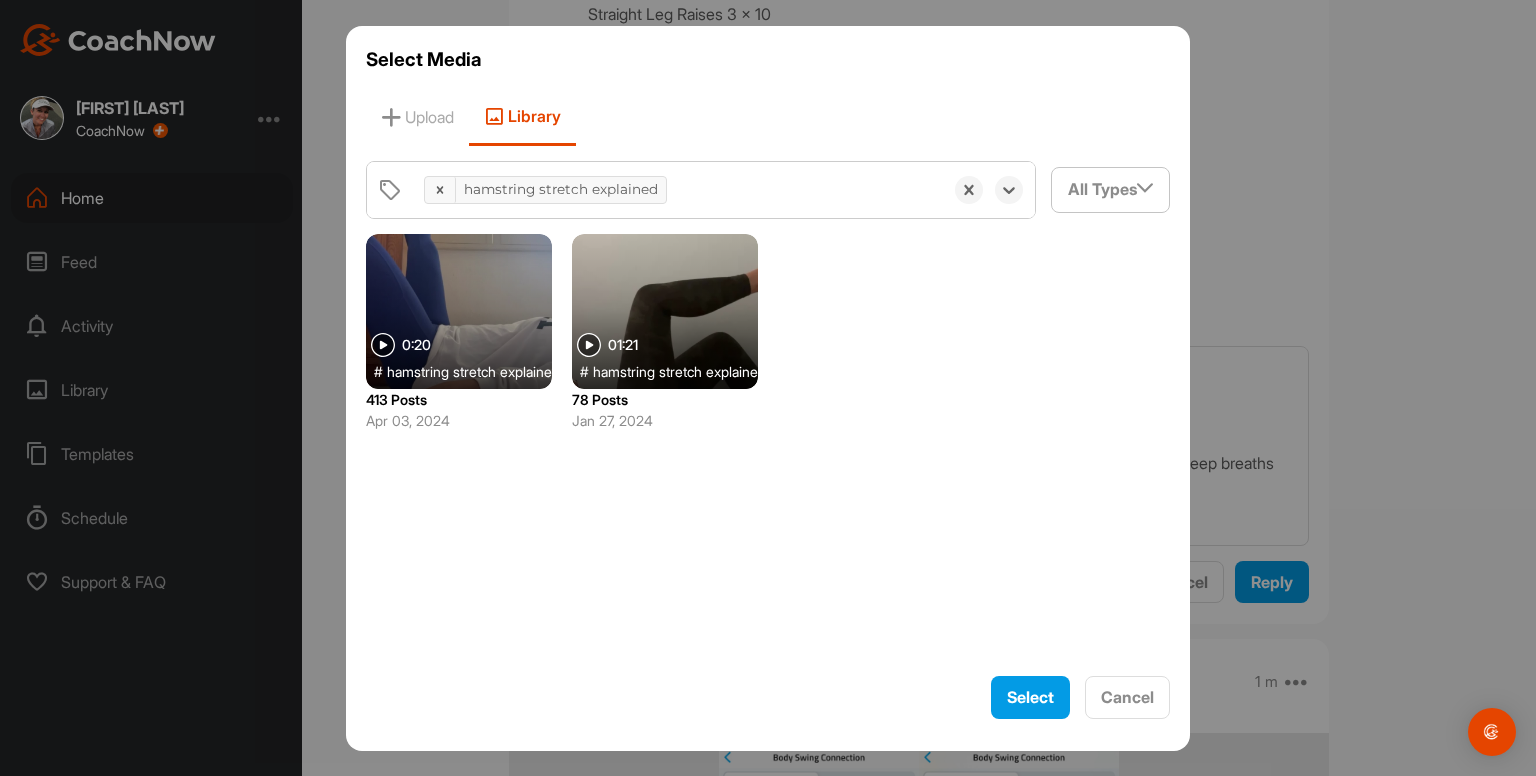 click at bounding box center [459, 311] 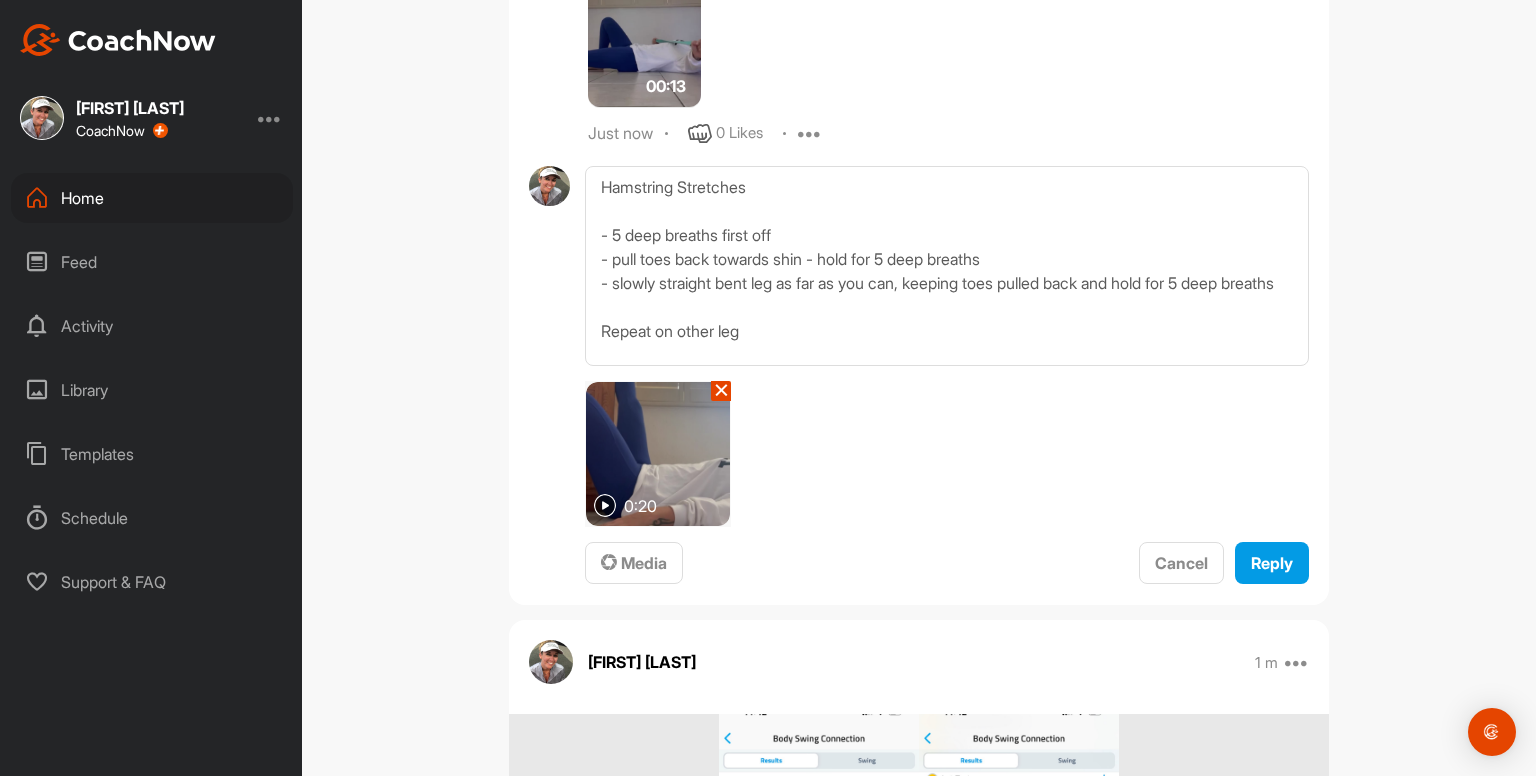scroll, scrollTop: 7199, scrollLeft: 0, axis: vertical 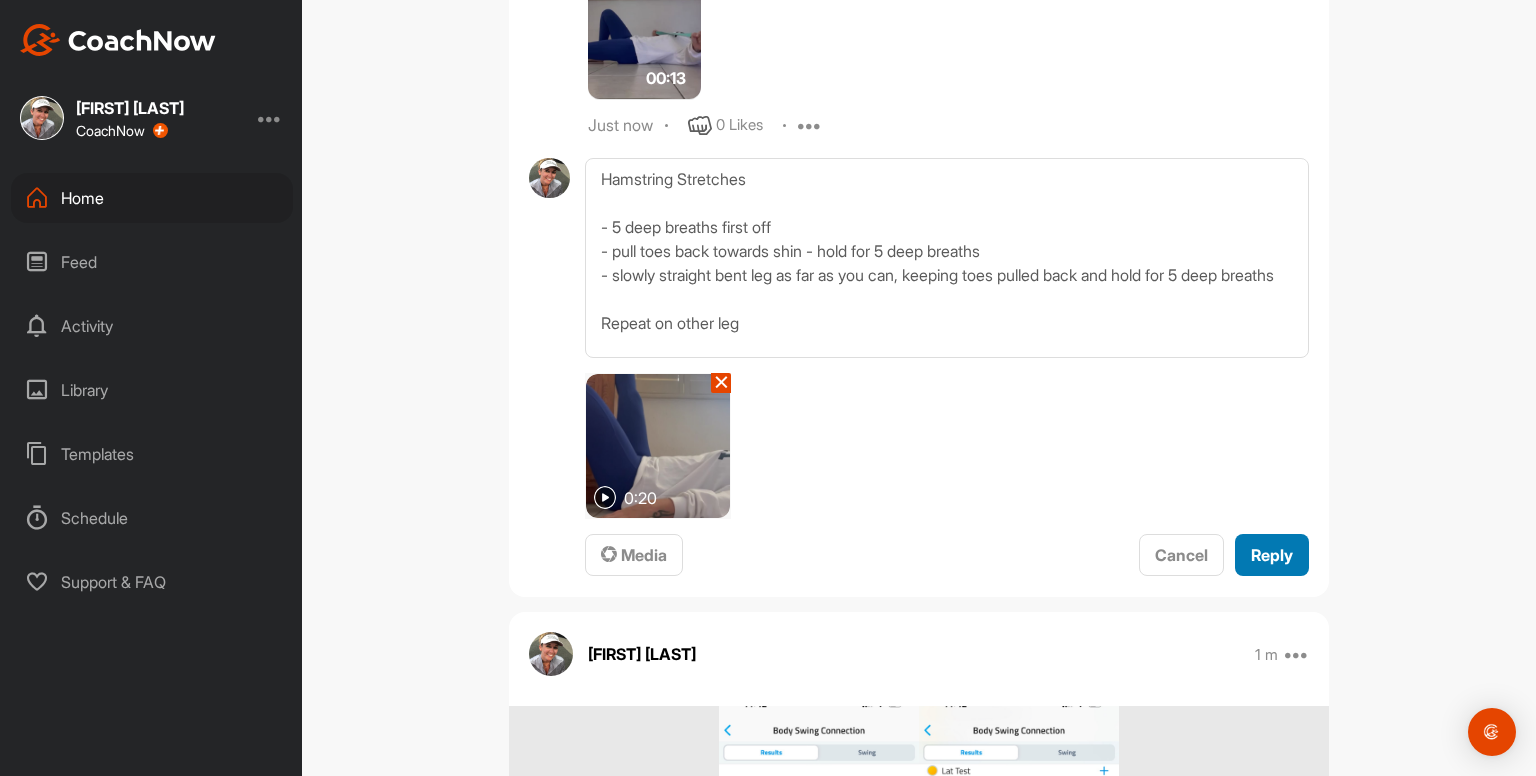 click on "Reply" at bounding box center (1272, 555) 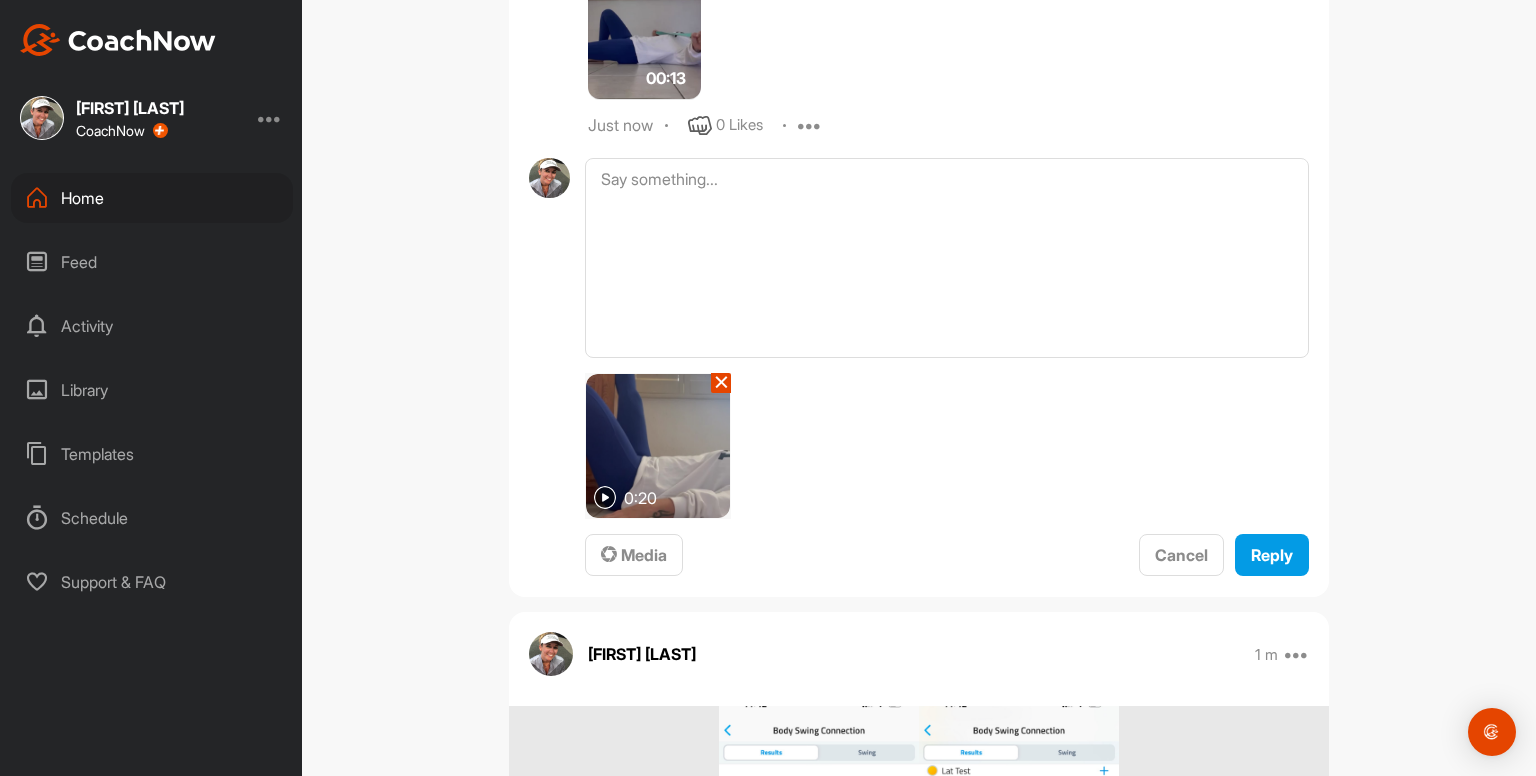 scroll, scrollTop: 0, scrollLeft: 0, axis: both 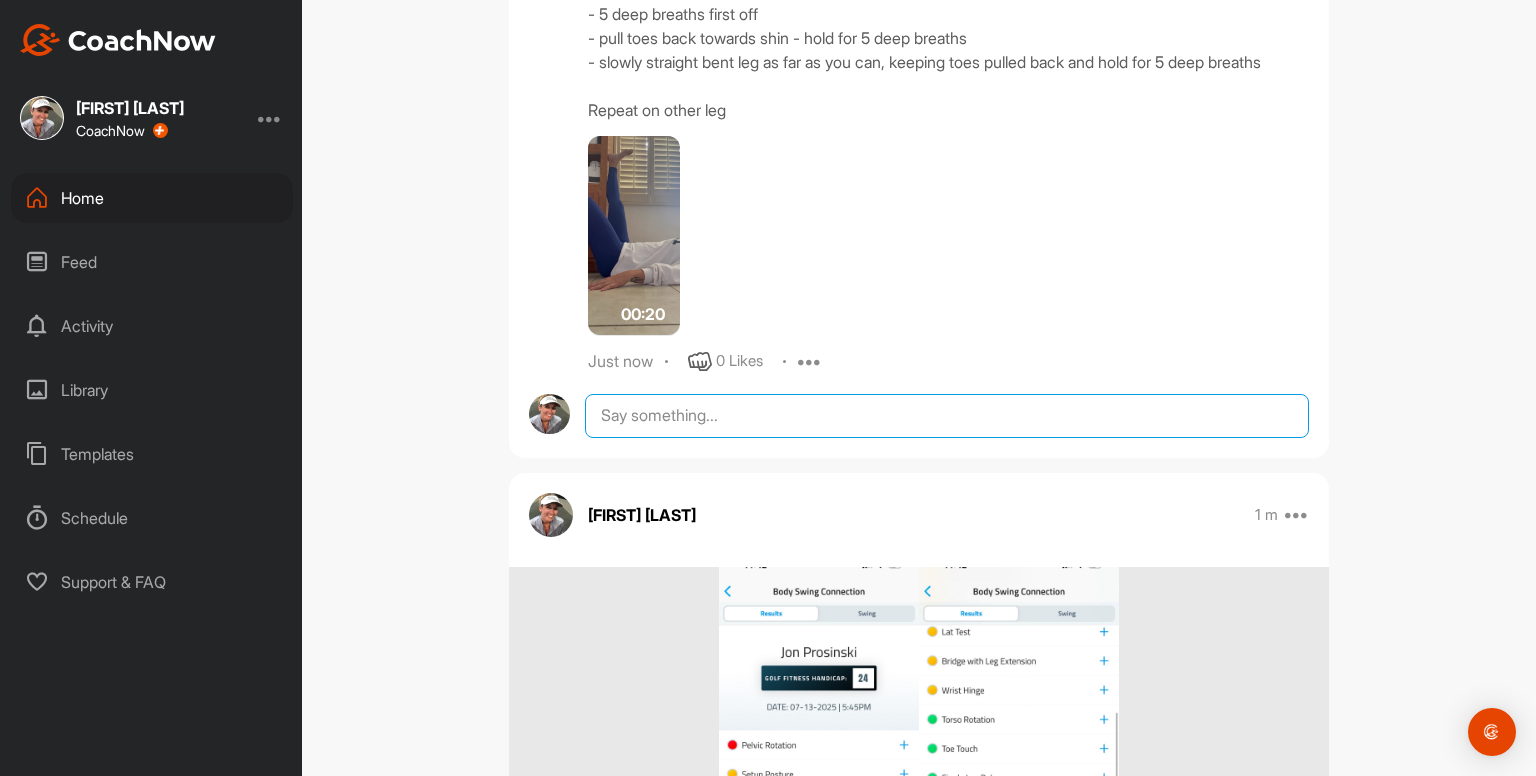 click at bounding box center (947, 416) 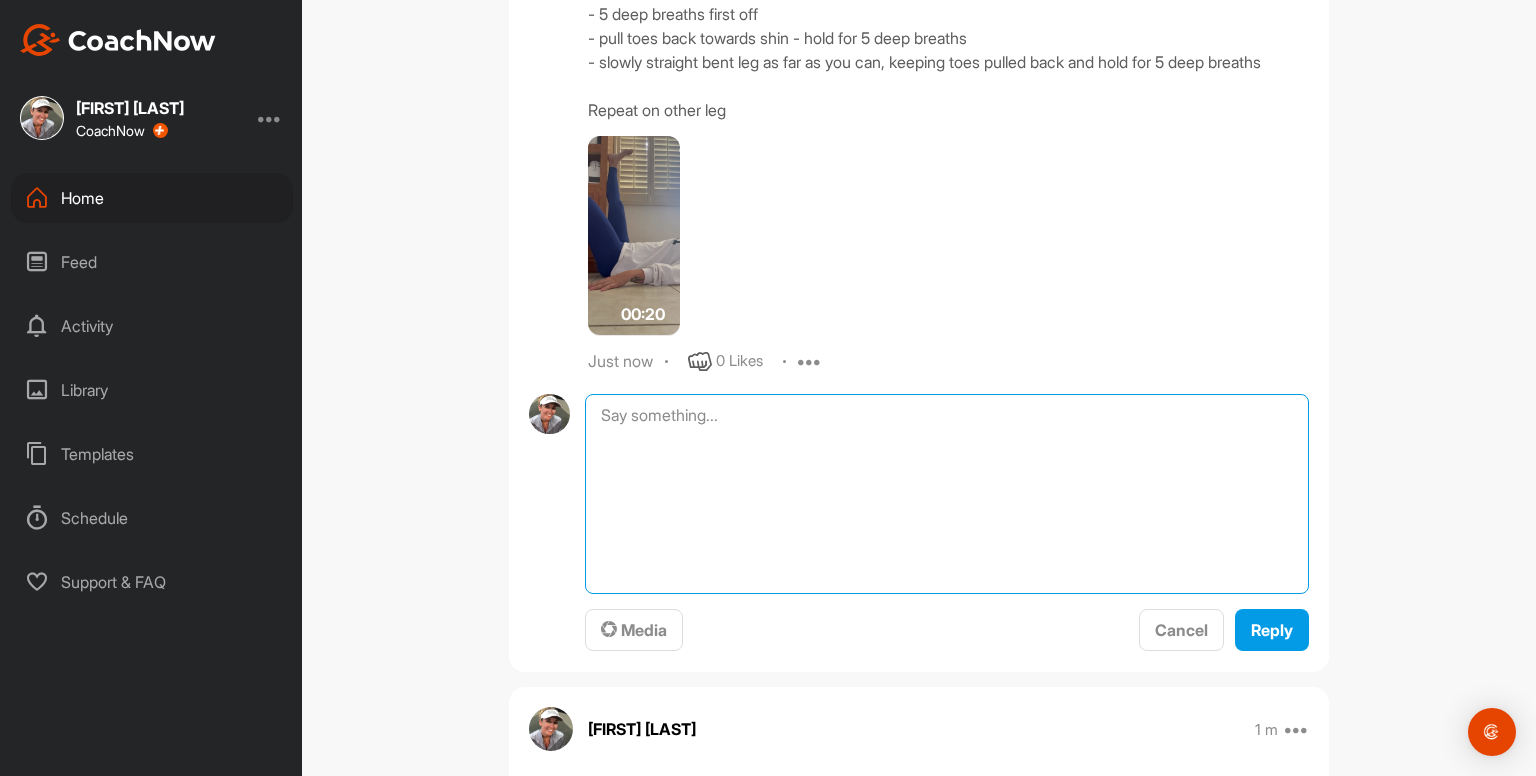 paste on "Straight Leg Raises 3 x 10
- keep whole back on the ground the whole time
00:13media
May 19
0 Likes
avatar
Kayleigh franklin
Hamstring Stretches
- 5 deep breaths first off
- pull toes back towards shin - hold for 5 deep breaths
- slowly straight bent leg as far as you can, keeping toes pulled back and hold for 5 deep breaths
Repeat on other leg
00:20media
May 19
0 Likes
avatar
Kayleigh franklin
Hip Flexor & Quad Stretches
- keep pelvis tucked under the whole time
- hold for 5 deep breaths when arm is in the air
Repeat on other leg
00:29media
May 19
0 Likes
avatar
Kayleigh franklin
Side Stretch
- cross outside ankle over
- reach outside arm up and hold something
- push hip out
- try and think about expanding ribcage as you breathe
- hold for at least 5 deep breaths each side" 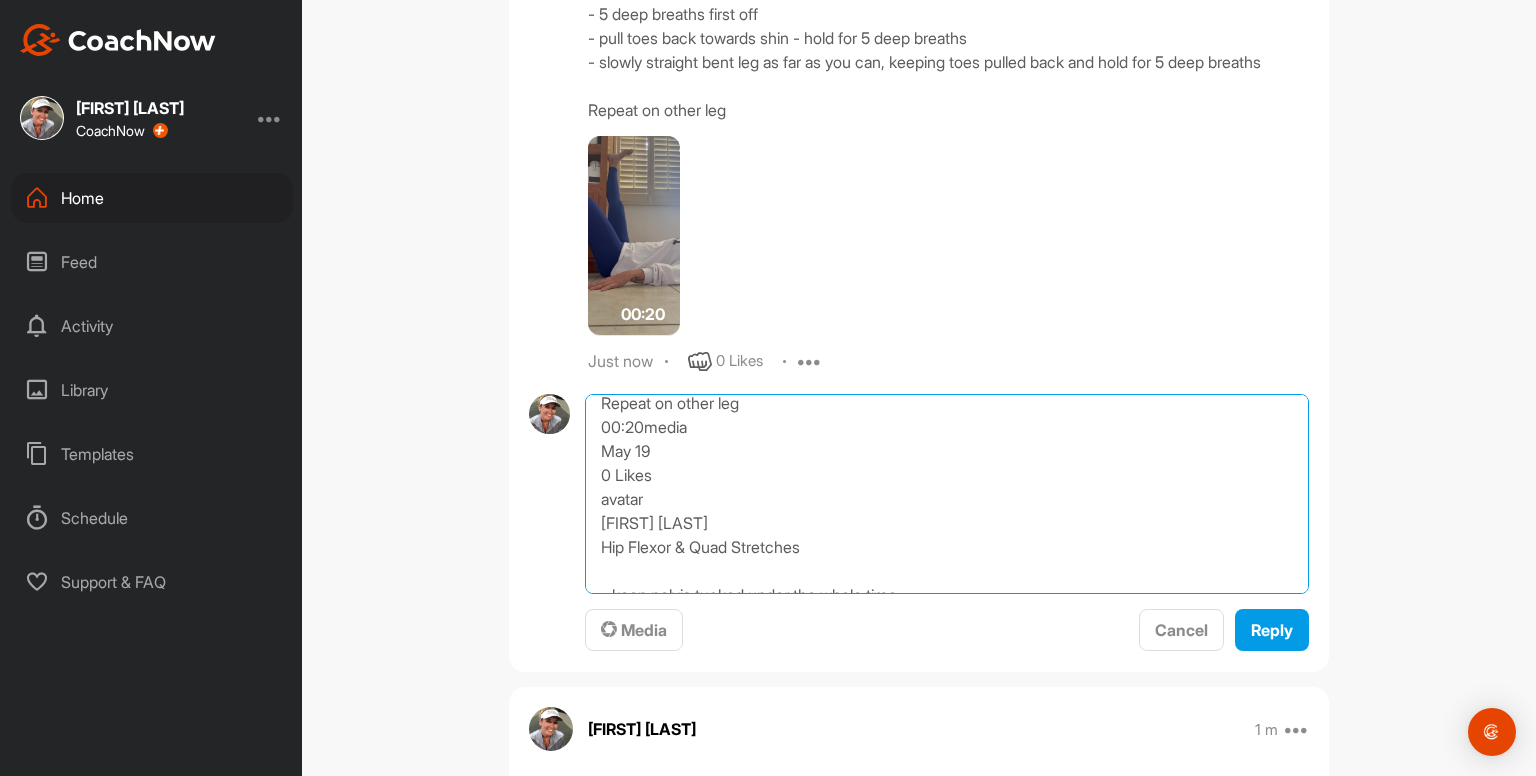 scroll, scrollTop: 0, scrollLeft: 0, axis: both 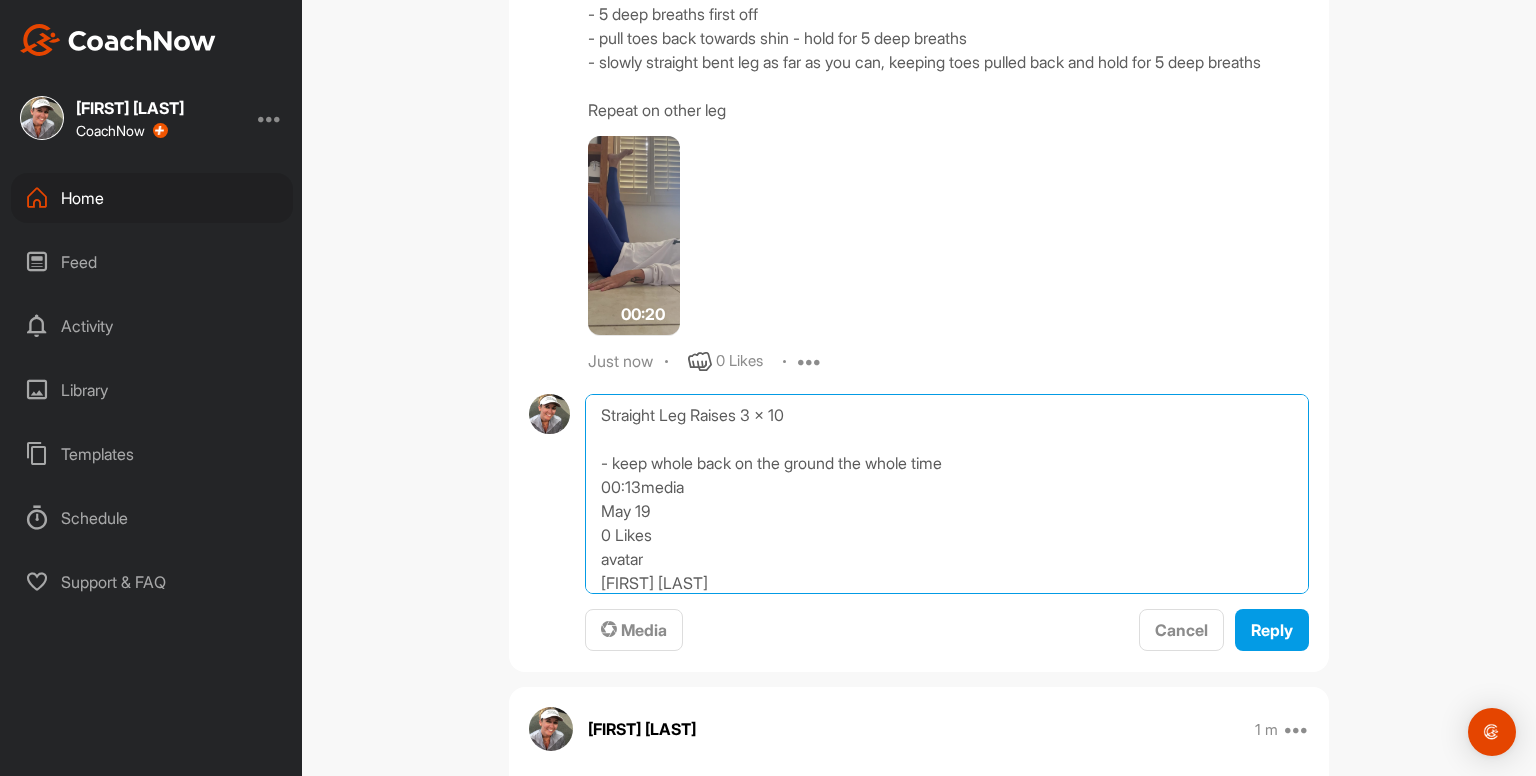 drag, startPoint x: 591, startPoint y: 589, endPoint x: 543, endPoint y: 175, distance: 416.77332 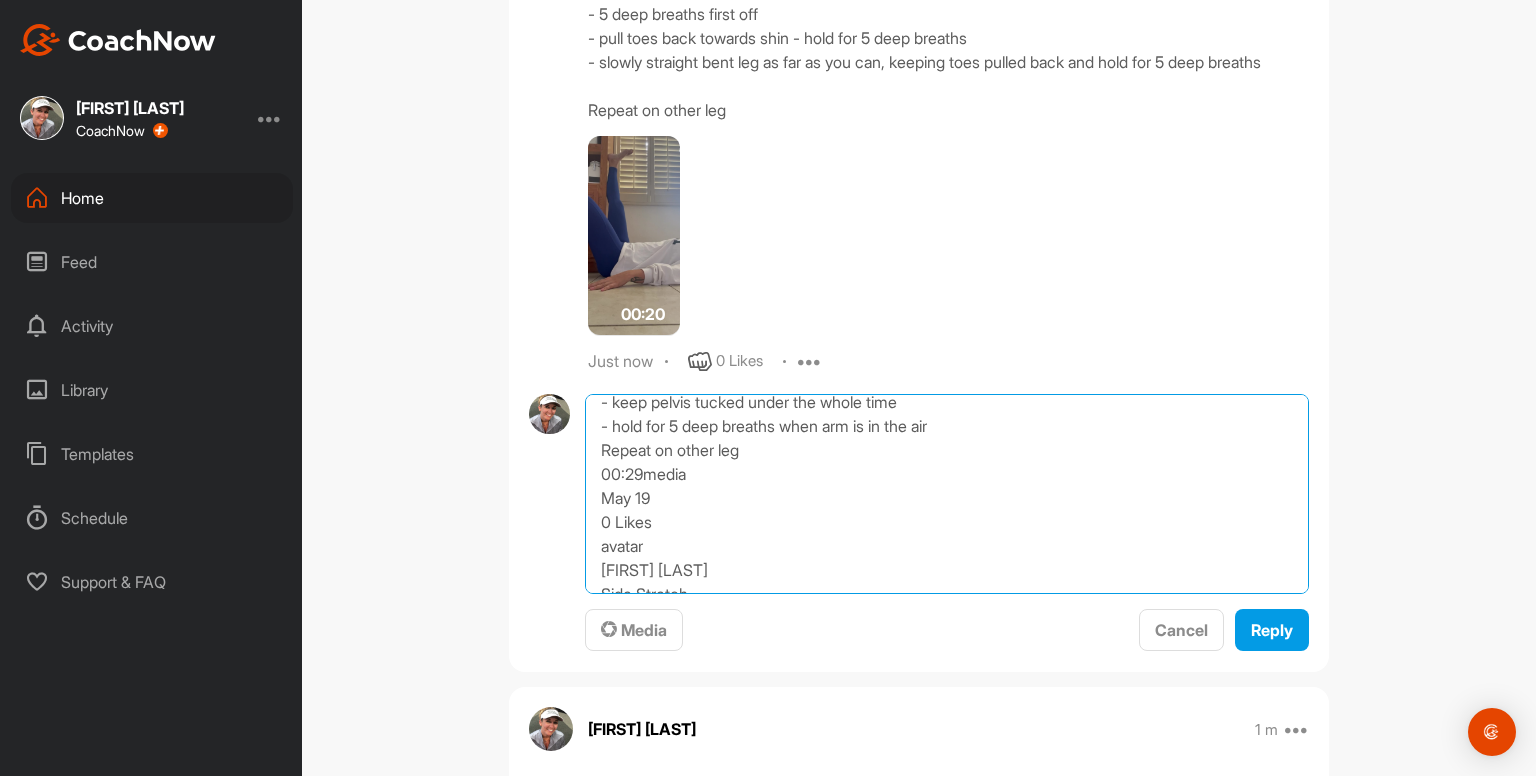 scroll, scrollTop: 226, scrollLeft: 0, axis: vertical 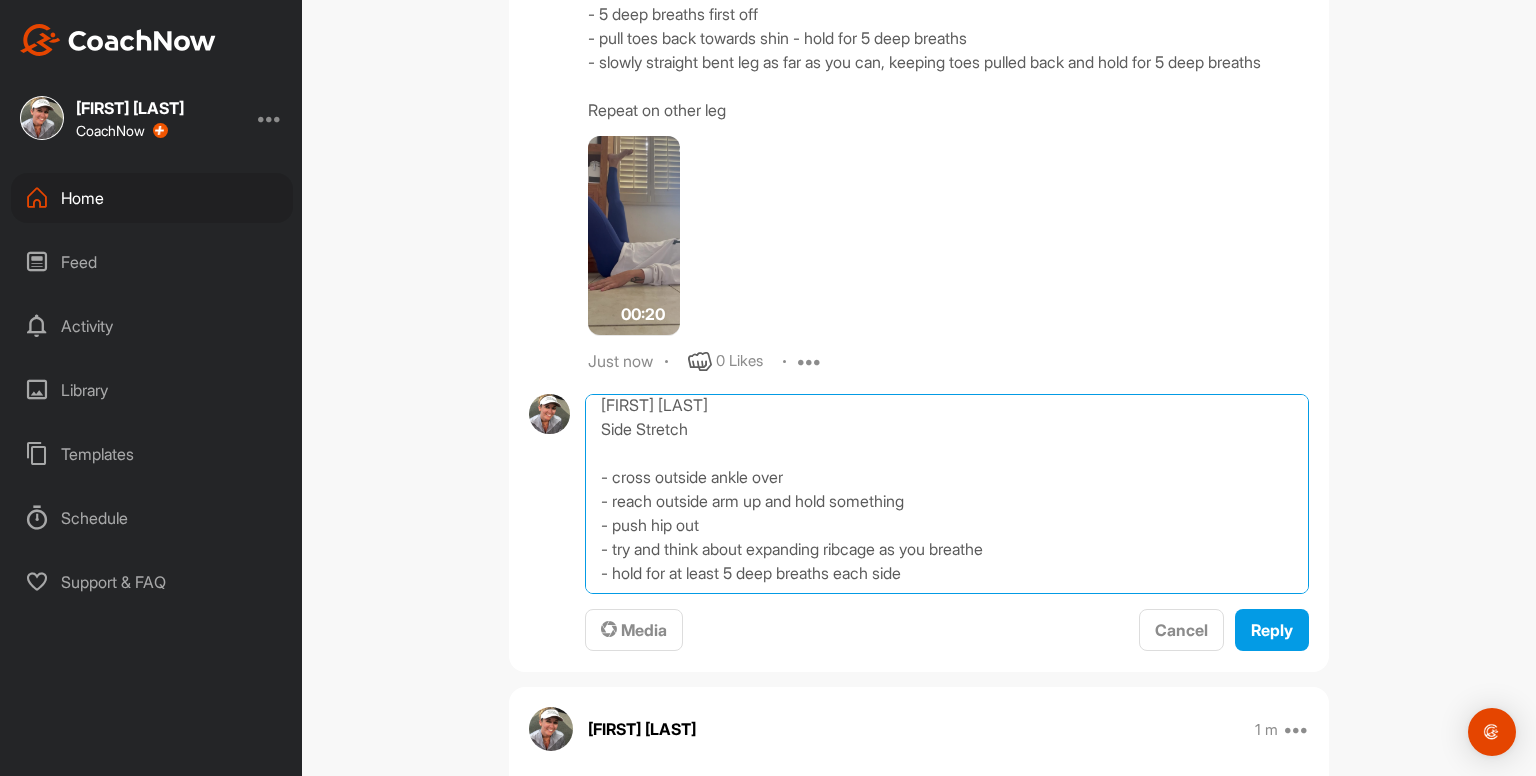 drag, startPoint x: 588, startPoint y: 559, endPoint x: 953, endPoint y: 641, distance: 374.0976 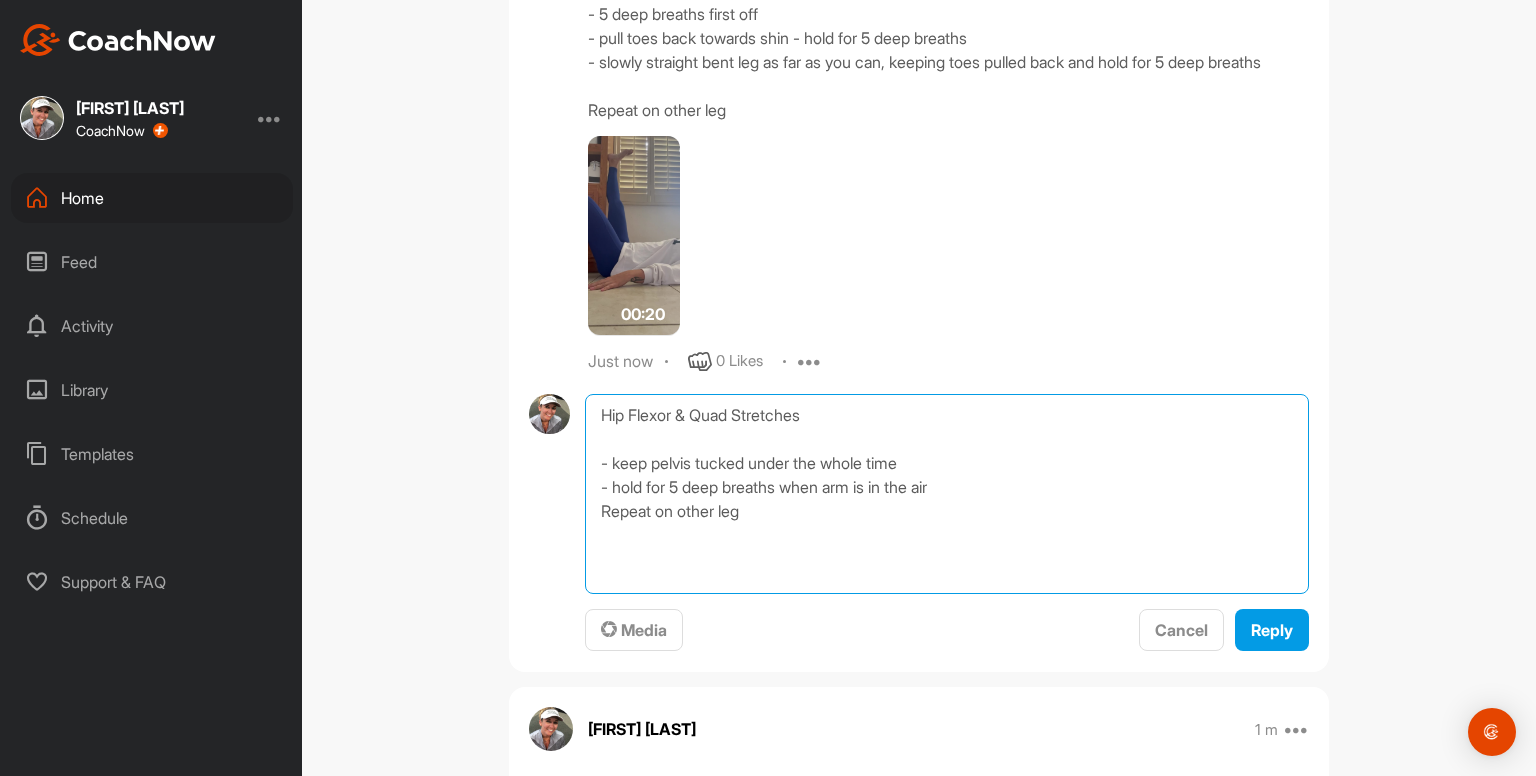 scroll, scrollTop: 0, scrollLeft: 0, axis: both 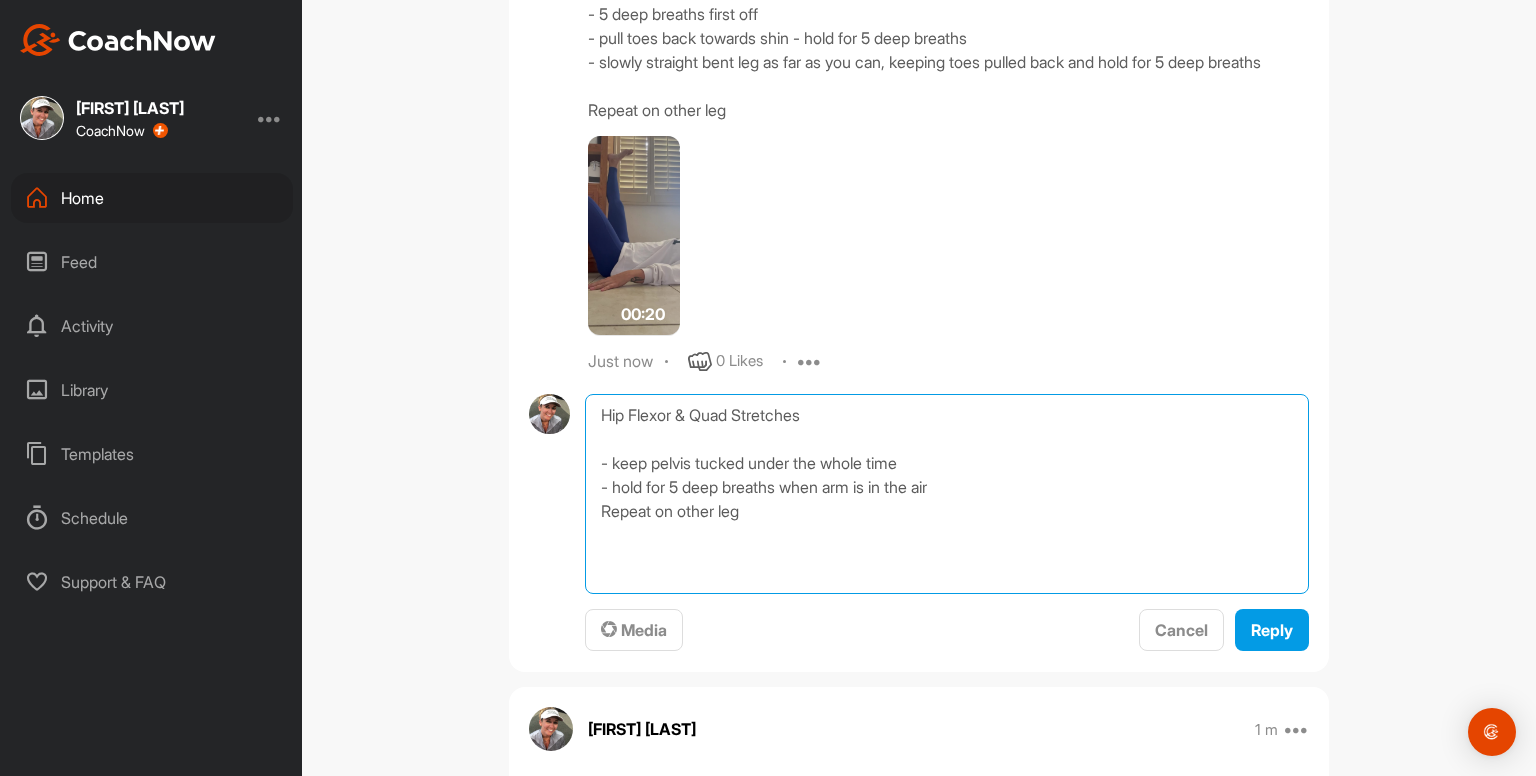 click on "Hip Flexor & Quad Stretches
- keep pelvis tucked under the whole time
- hold for 5 deep breaths when arm is in the air
Repeat on other leg" at bounding box center (947, 494) 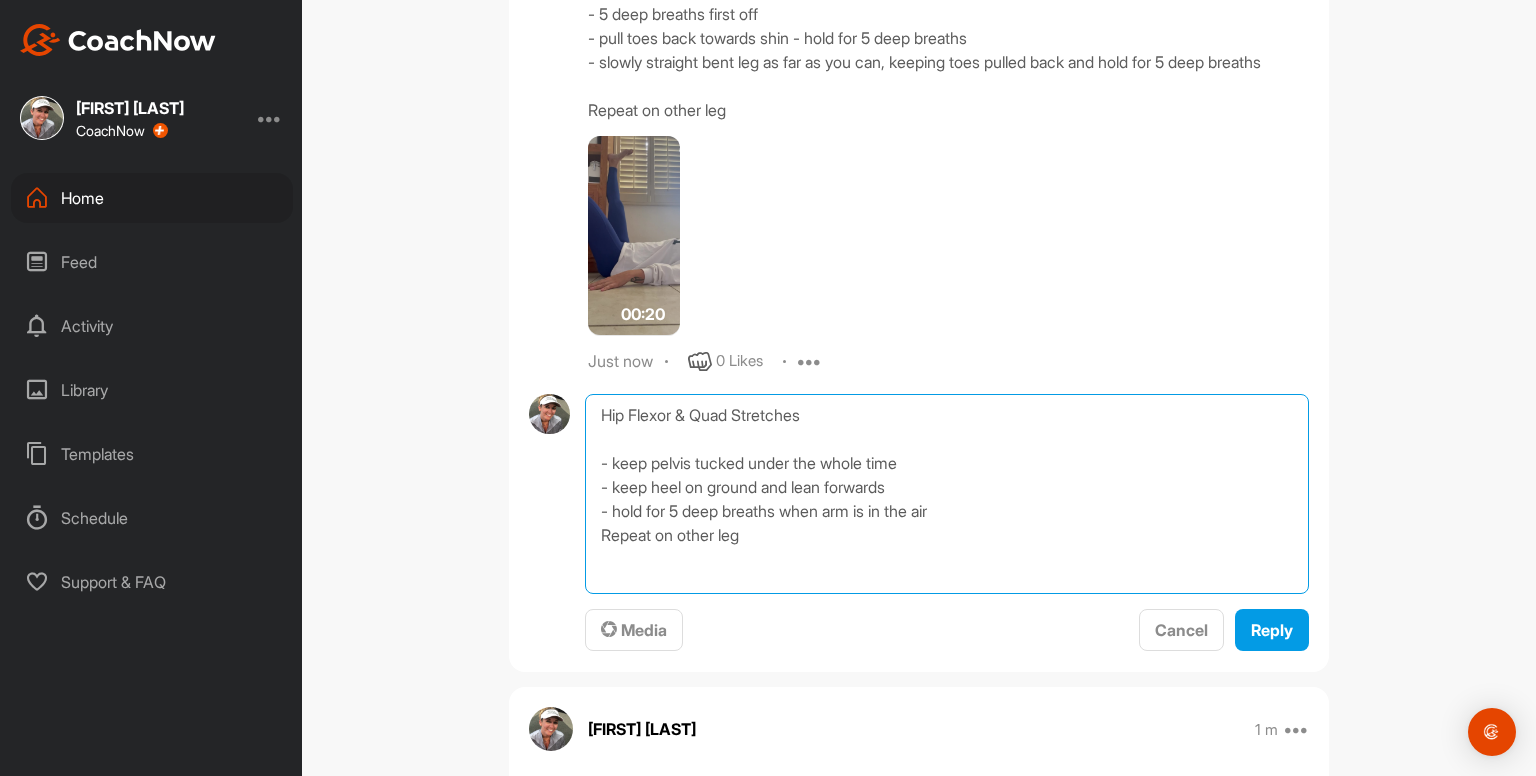 type on "Hip Flexor & Quad Stretches
- keep pelvis tucked under the whole time
- keep heel on ground and lean forwards
- hold for 5 deep breaths when arm is in the air
Repeat on other leg" 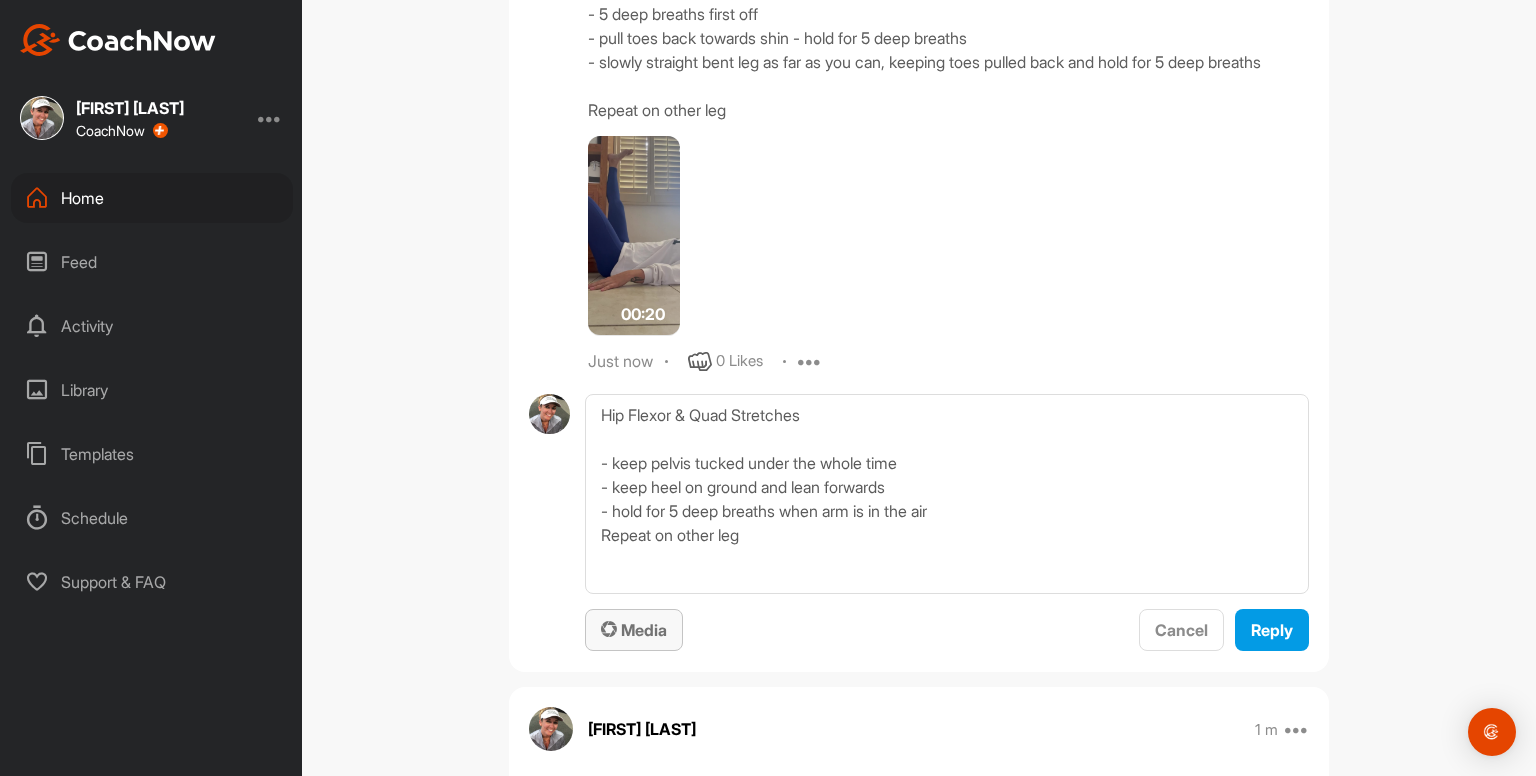 click on "Media" at bounding box center [634, 630] 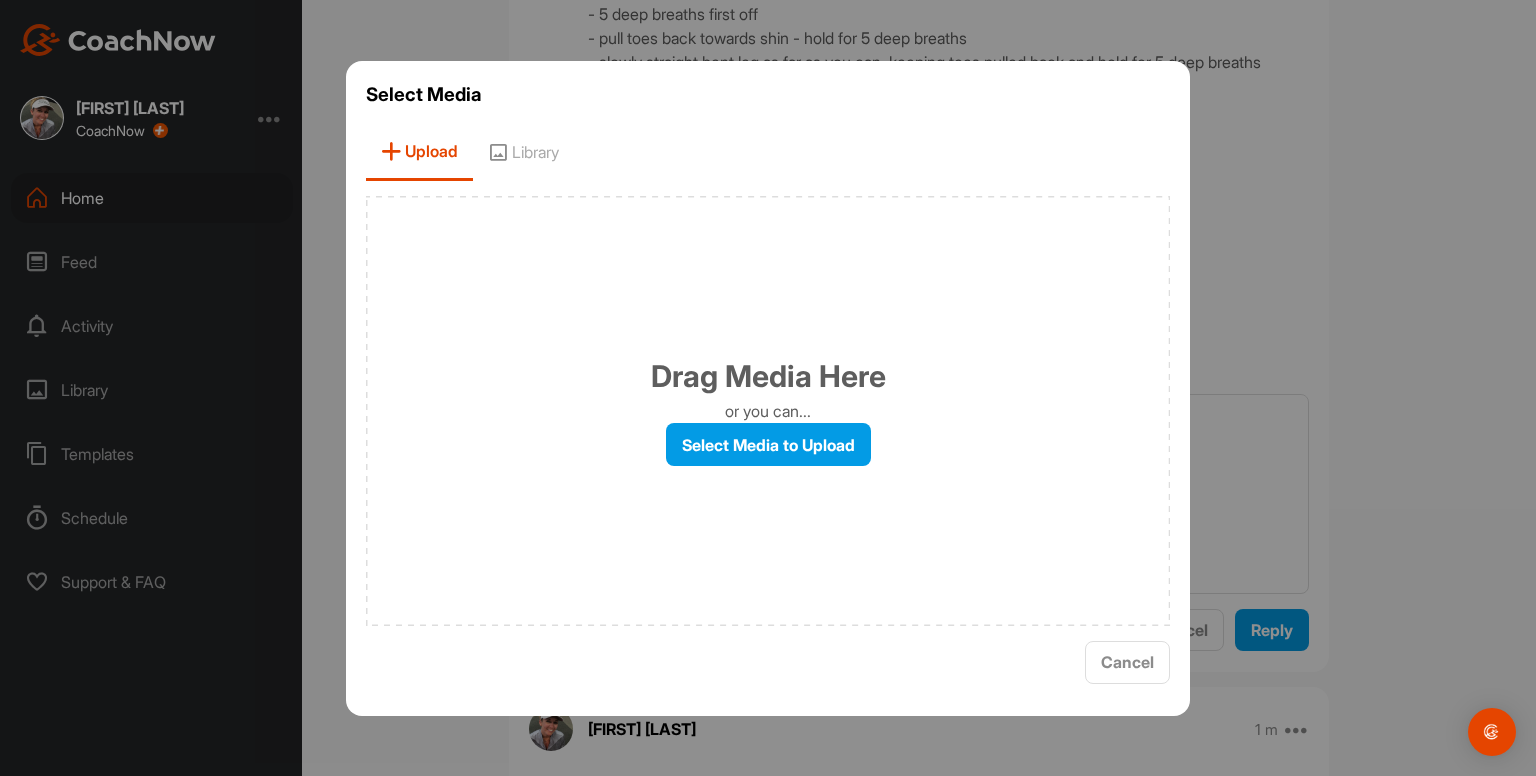 click on "Library" at bounding box center (523, 152) 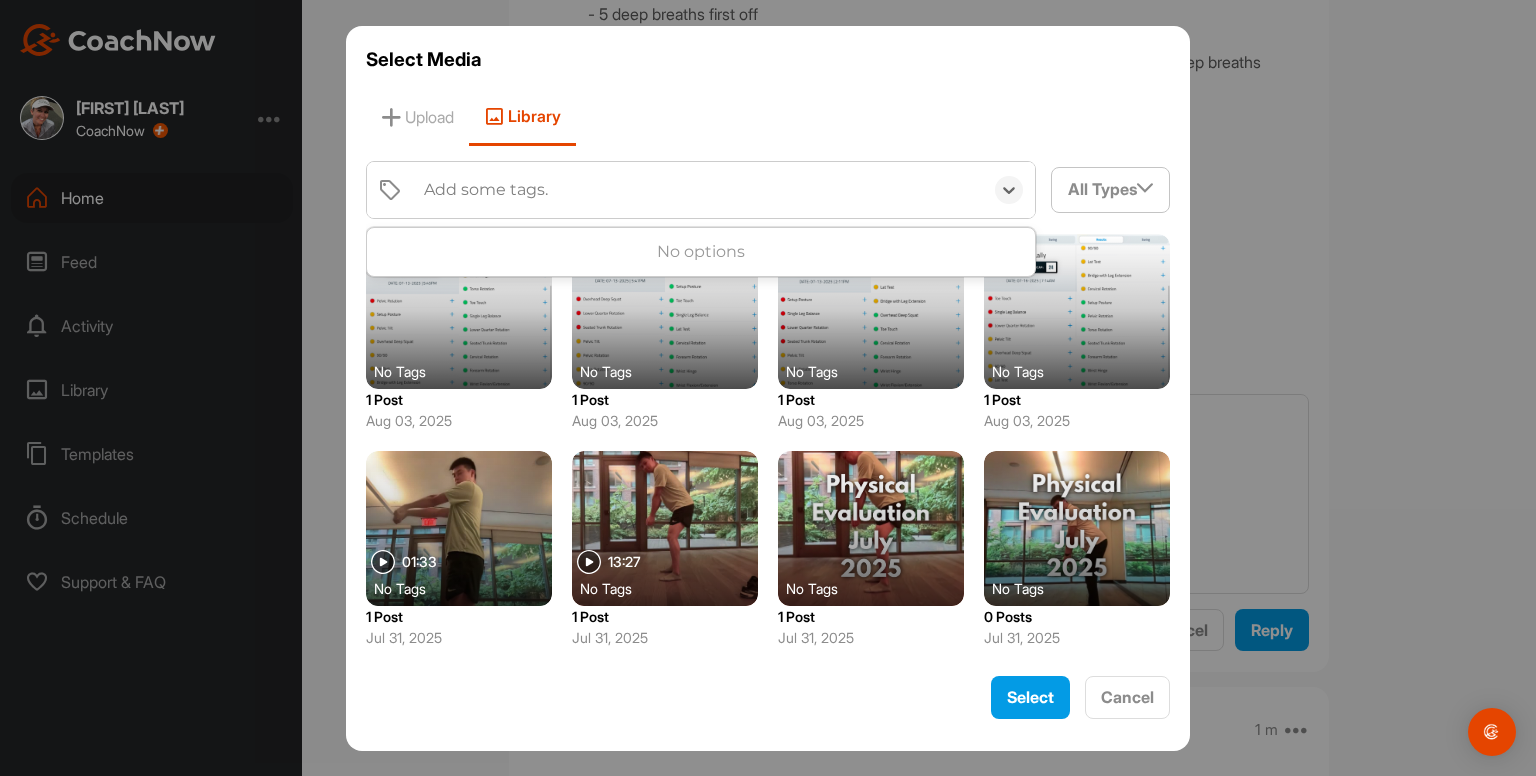 click on "Add some tags." at bounding box center [486, 190] 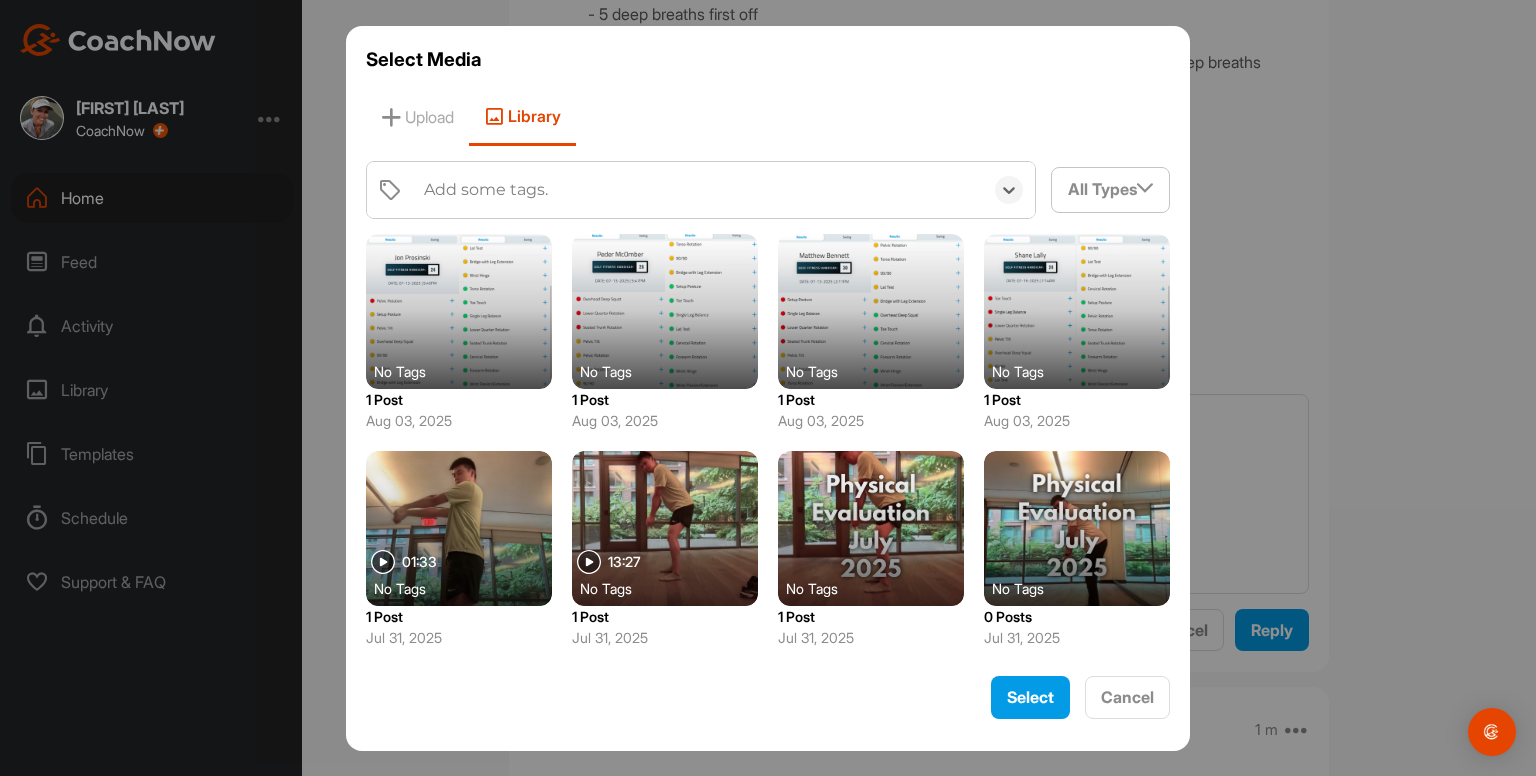 click on "Add some tags." at bounding box center (486, 190) 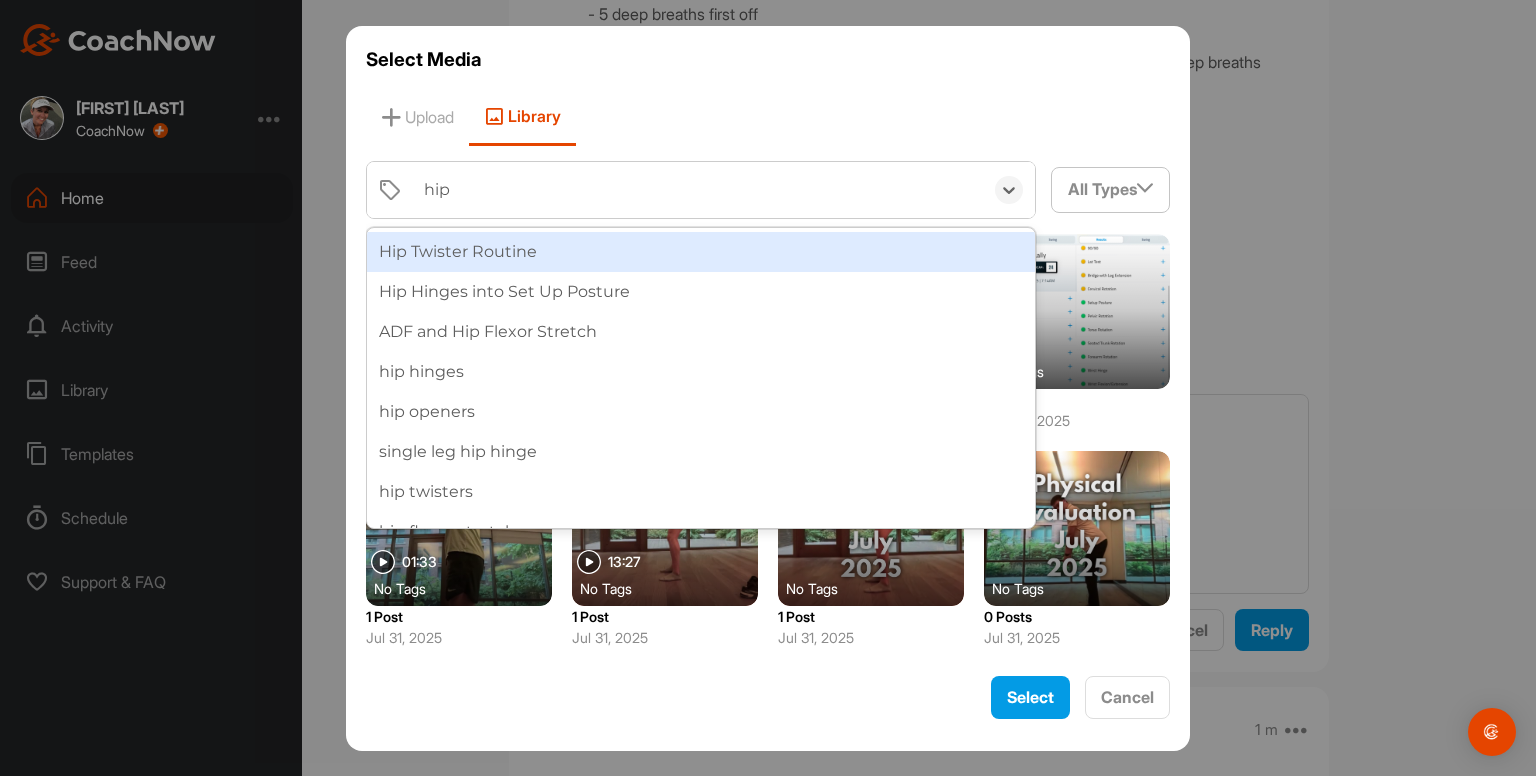 type on "hip f" 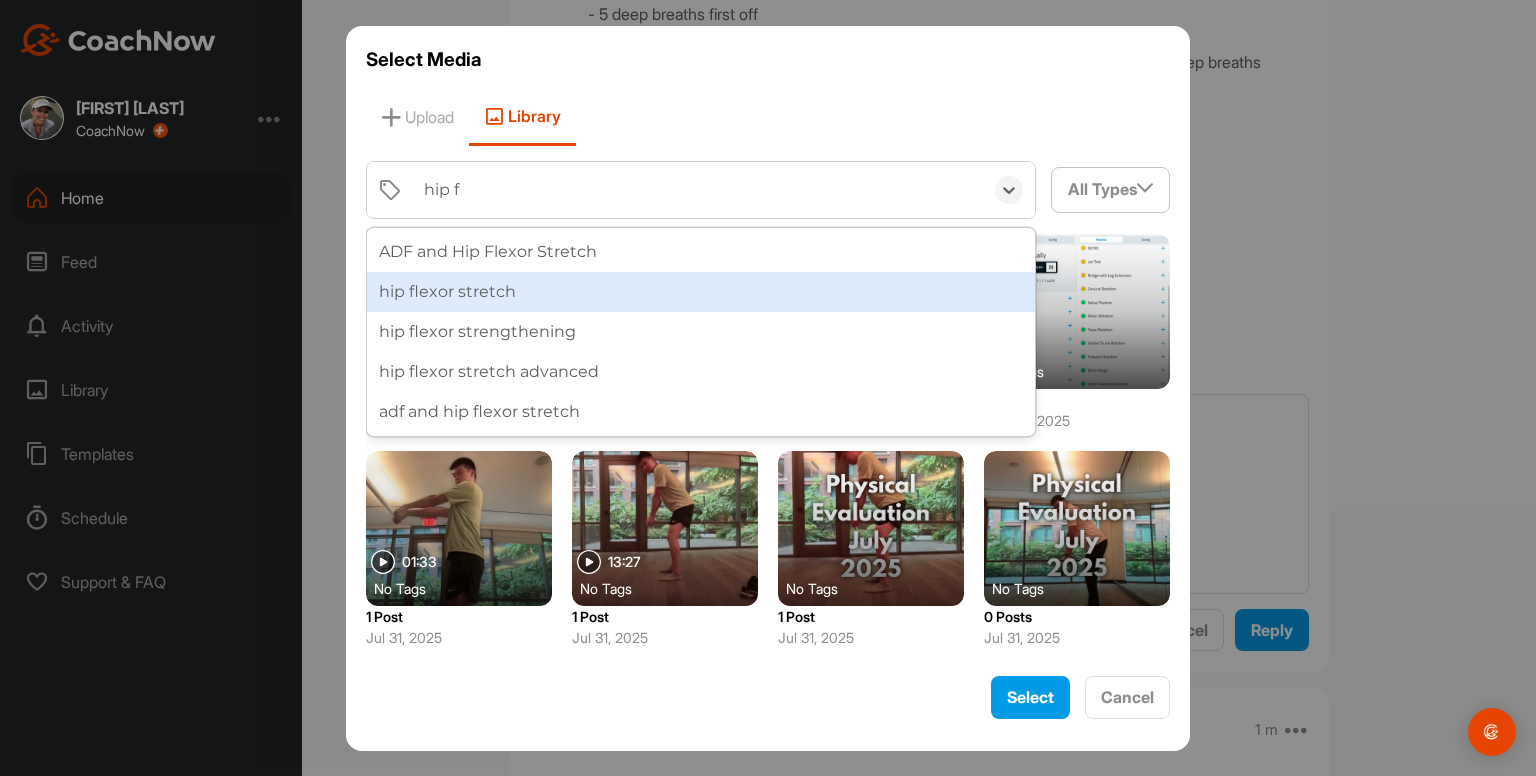 click on "hip flexor stretch" at bounding box center [701, 292] 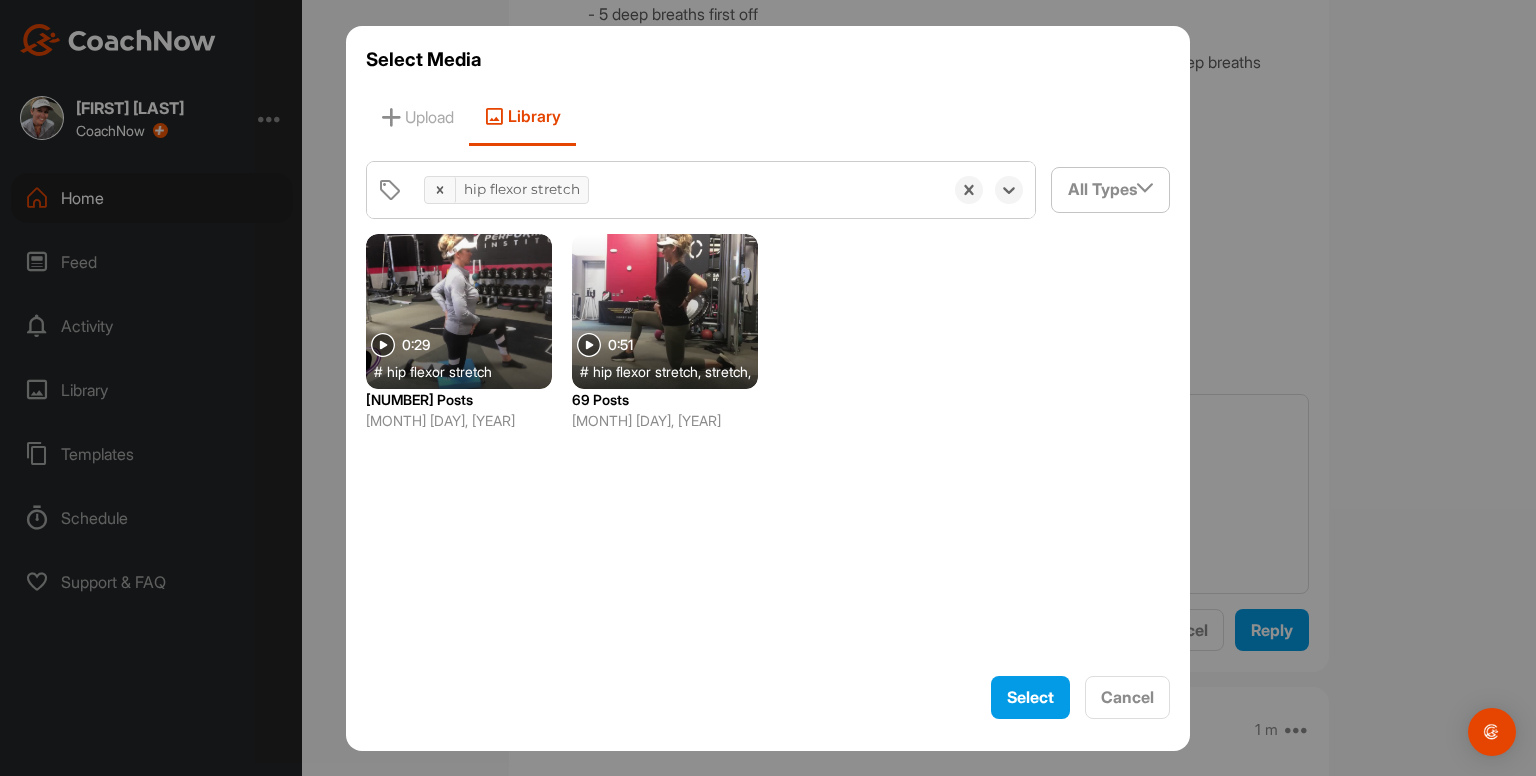 click at bounding box center (459, 311) 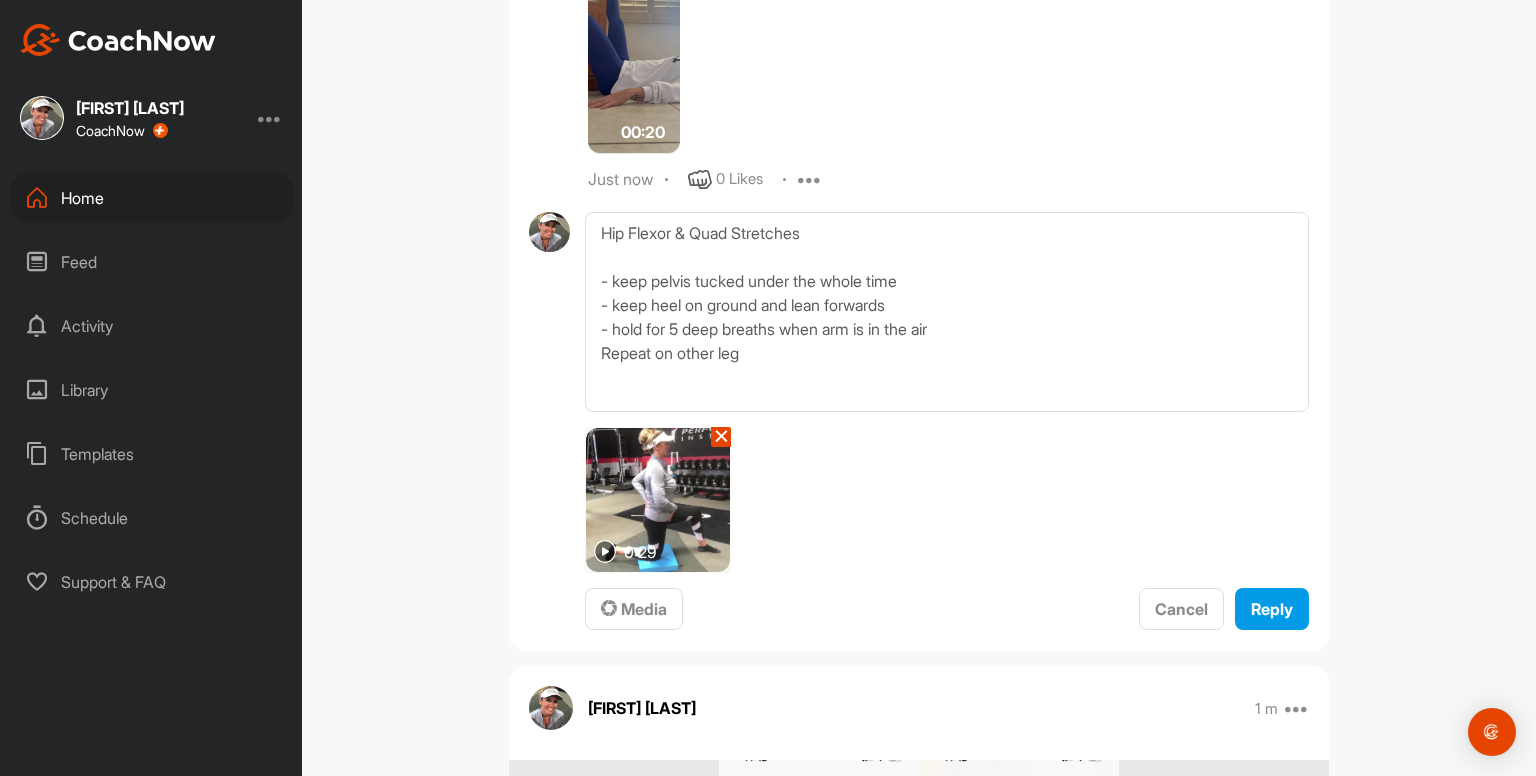 scroll, scrollTop: 7634, scrollLeft: 0, axis: vertical 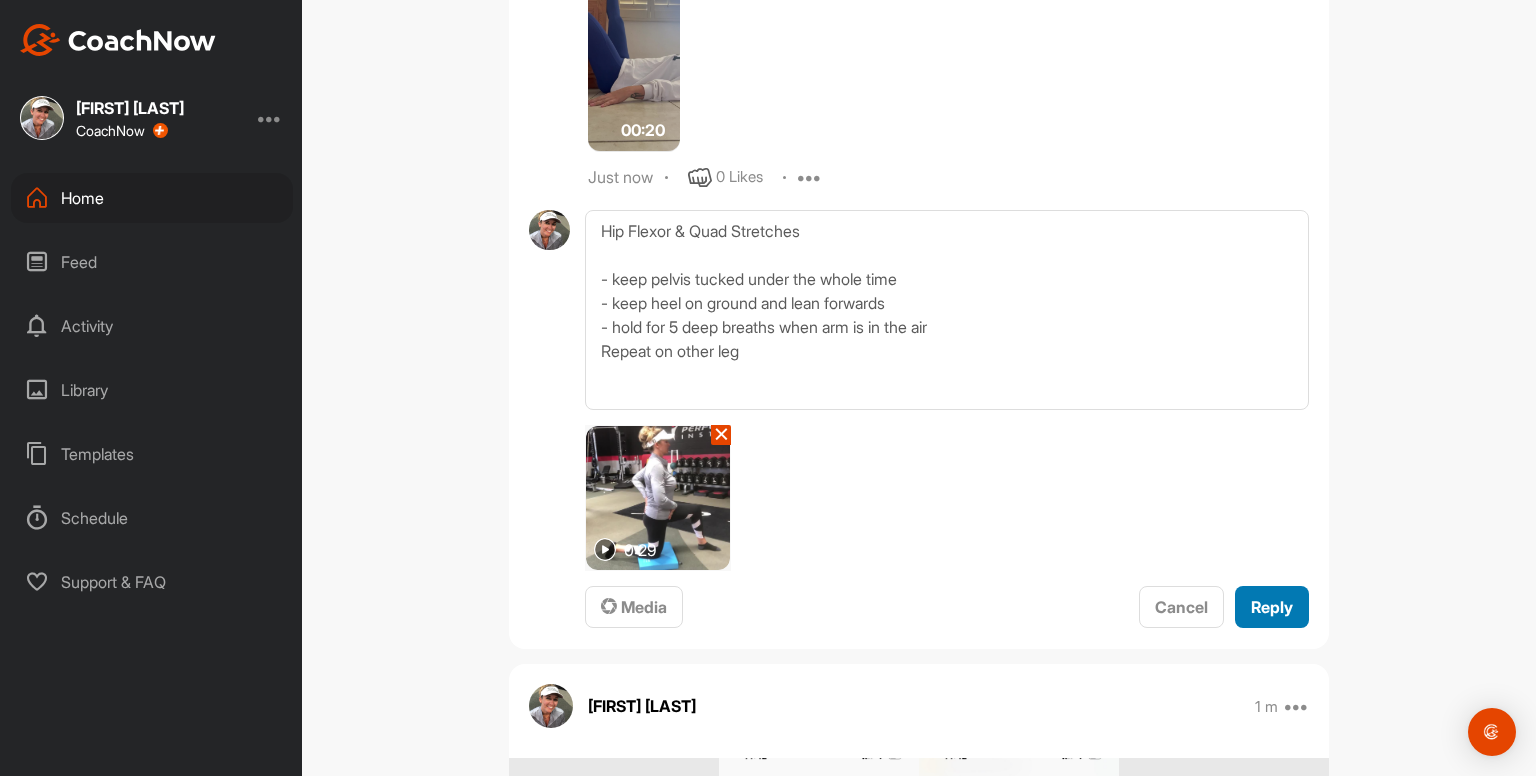 click on "Reply" at bounding box center (1272, 607) 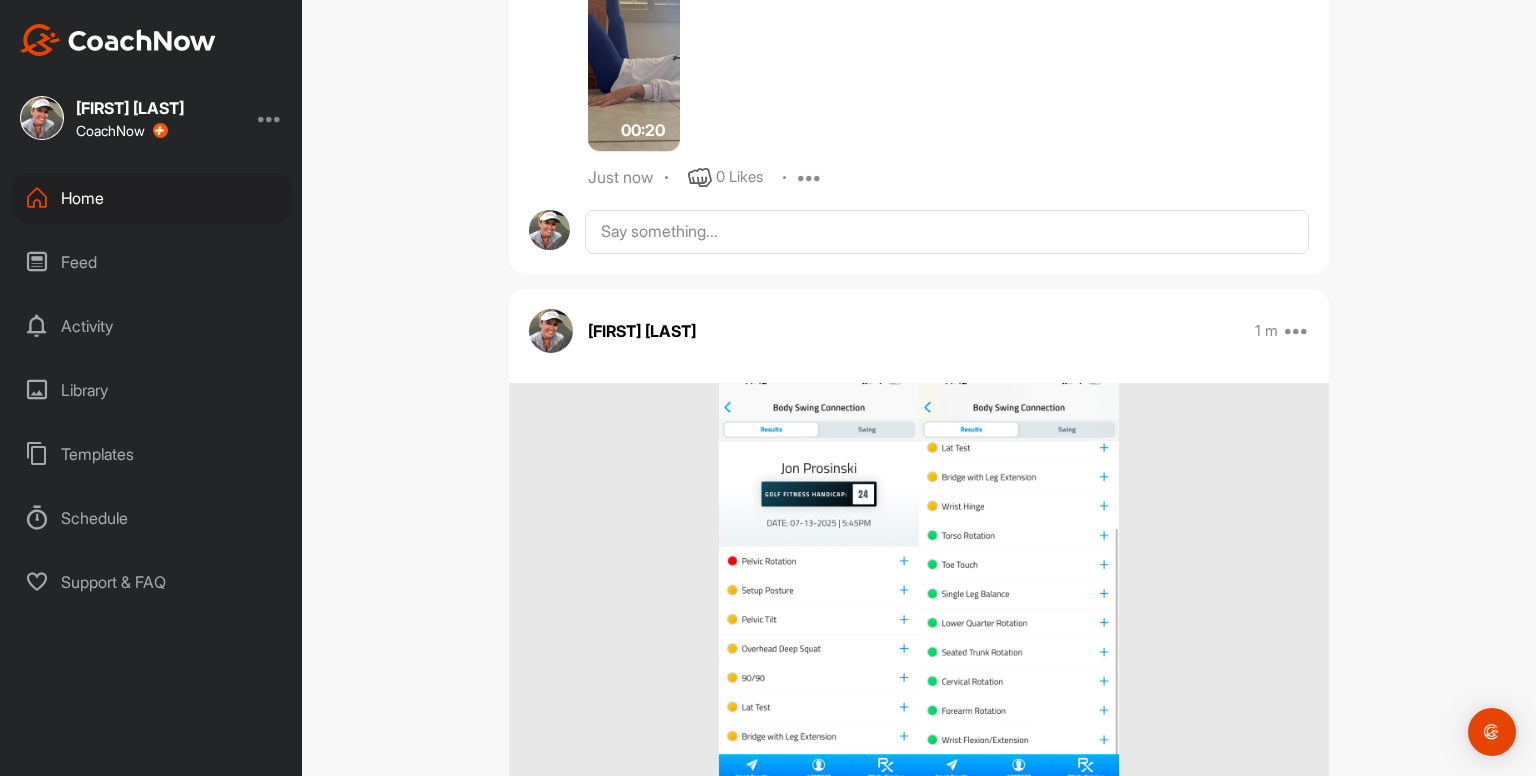 click on "Filter Media Type Images Videos Notes Audio Documents Author AD AJ Dietrich ajdietrich12@yahoo.com AF AJ Ford anthony.ford@drewcharterschools.org AV ARMANDO VALLES armando@frostgelato.com AL Aaron Luttrell aaron_luttrell@acushnetgolf.com AU Aaron U aaron@swingu.com Adam Hofmann adamchofmann@gmail.com AO Adam Obrien aobrien@fxstudios.com AB Adeline Bokkes adelinebokkeslovesgolf@gmail.com Adnaan Esmailjee adnaan.esmailjee@gmail.com Africa Alarcon africa@golfepilates.com AF Agustin Frutos agustinfrutosa@gmail.com AG Ainhoa Gurrutxagq ainhoagurrutxga@gmail.com AJ Alaina Johnston ajfresh0310@gmail.com AR Alan Rose alan@argolf.co.nz AM Albert McAlister albertmcalister@icloud.com AR Alejandro Rivas alechipingo@gmail.com Alex Berlin aberlin@edufii.com Alex Fernandez alex@alexfernandezgolf.com AN Alex Noujaim alexnoujaim@gmail.com AR Alex Rodriguez alex_rodriguez@rocketmail.com AS Alex Smith smitham_99@yahoo.com Alexa Vela alexavelagolf@gmail.com Alexander Ely alex@acegolf360.com AY Alexander Yang alexhwyang@gmail.com" at bounding box center [919, -3248] 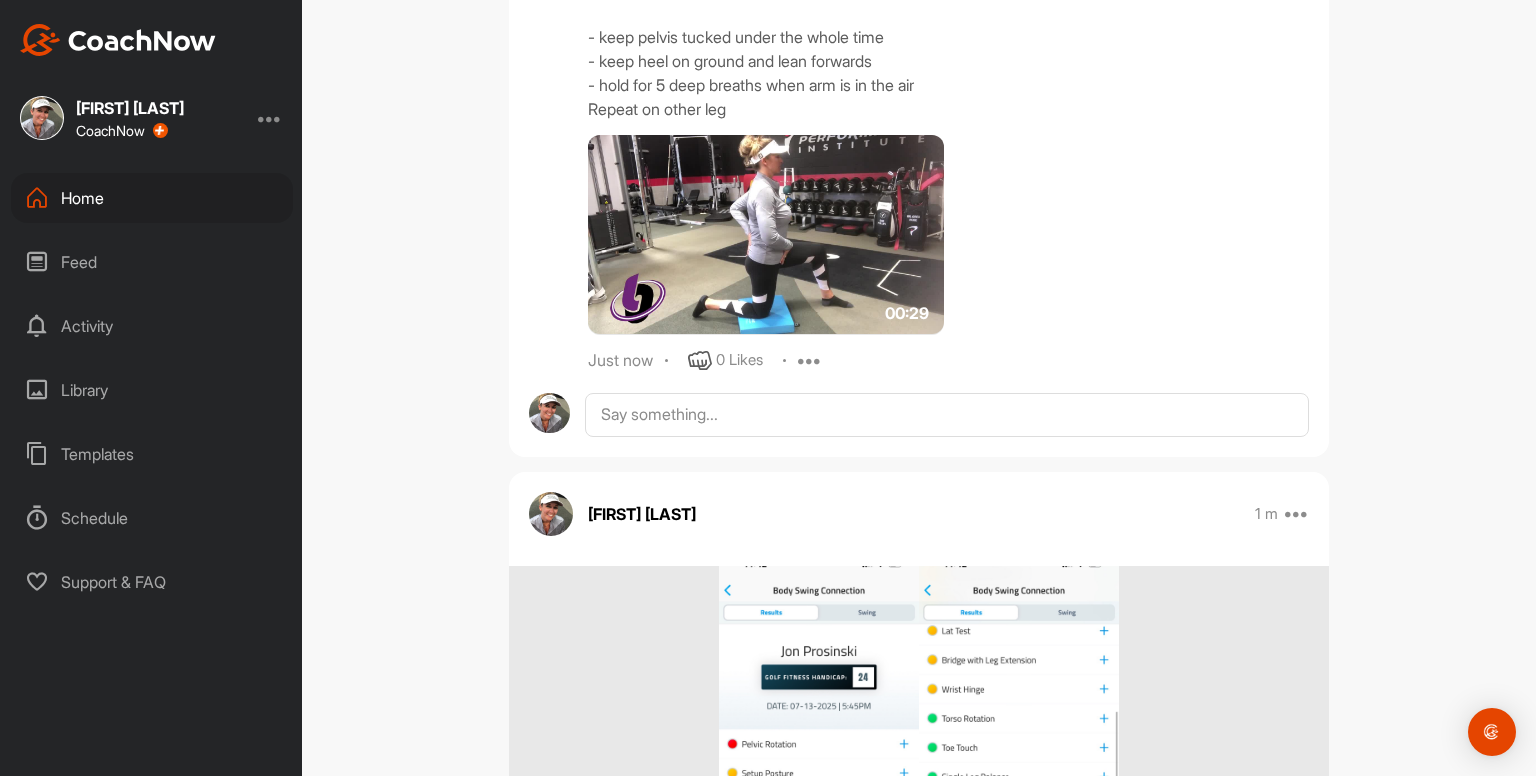 scroll, scrollTop: 7932, scrollLeft: 0, axis: vertical 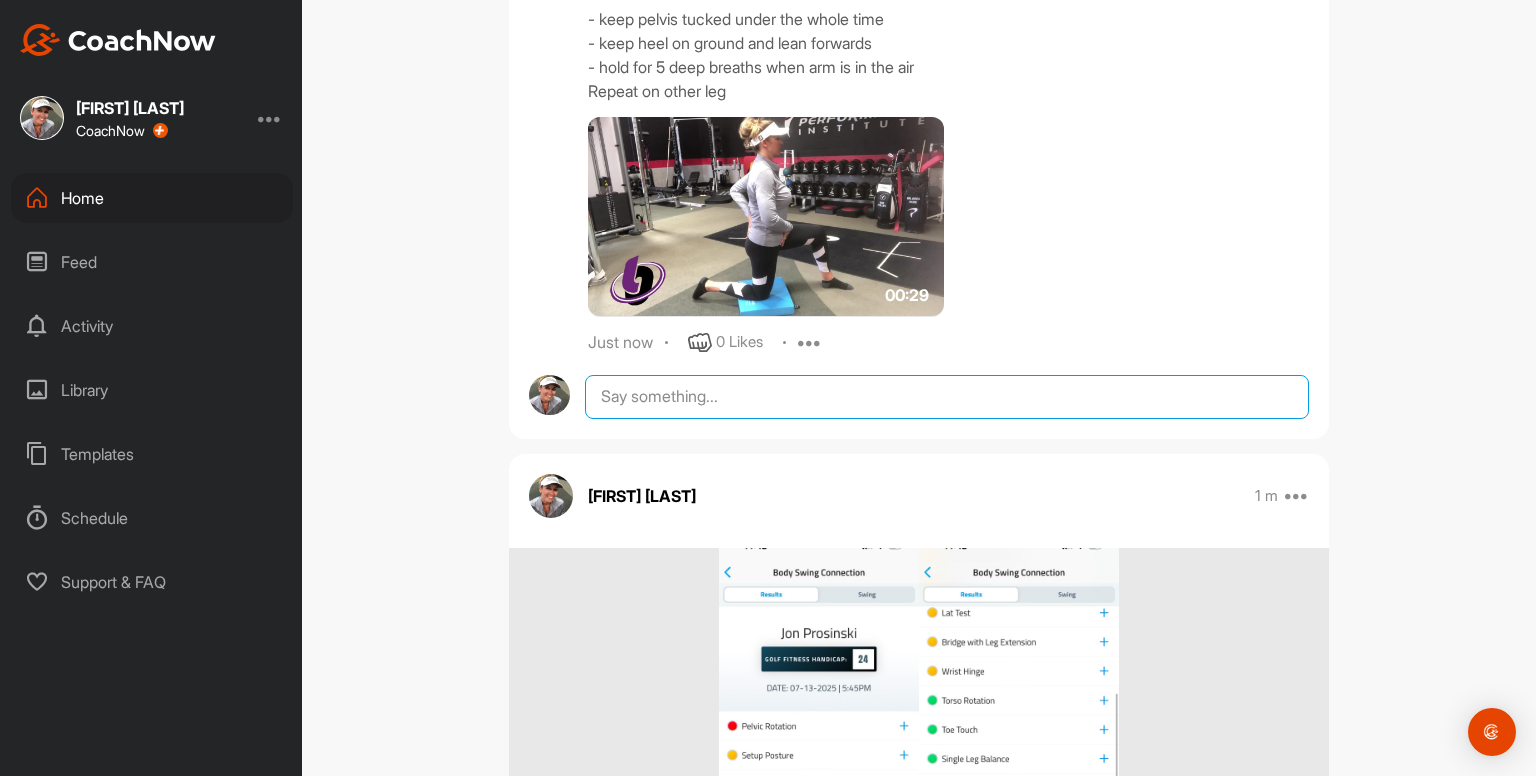 click at bounding box center (947, 397) 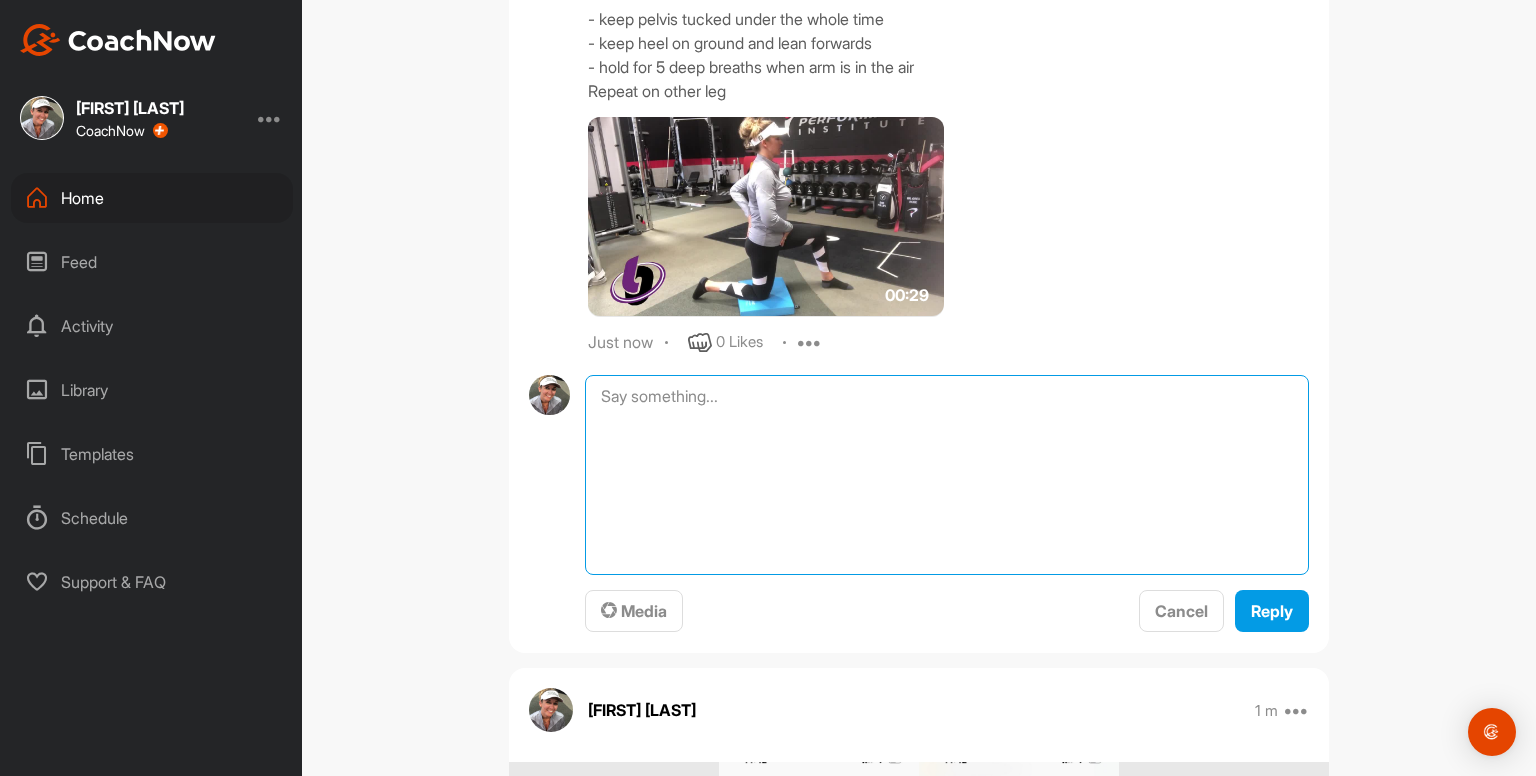 paste on "Straight Leg Raises 3 x 10
- keep whole back on the ground the whole time
00:13media
May 19
0 Likes
avatar
Kayleigh franklin
Hamstring Stretches
- 5 deep breaths first off
- pull toes back towards shin - hold for 5 deep breaths
- slowly straight bent leg as far as you can, keeping toes pulled back and hold for 5 deep breaths
Repeat on other leg
00:20media
May 19
0 Likes
avatar
Kayleigh franklin
Hip Flexor & Quad Stretches
- keep pelvis tucked under the whole time
- hold for 5 deep breaths when arm is in the air
Repeat on other leg
00:29media
May 19
0 Likes
avatar
Kayleigh franklin
Side Stretch
- cross outside ankle over
- reach outside arm up and hold something
- push hip out
- try and think about expanding ribcage as you breathe
- hold for at least 5 deep breaths each side" 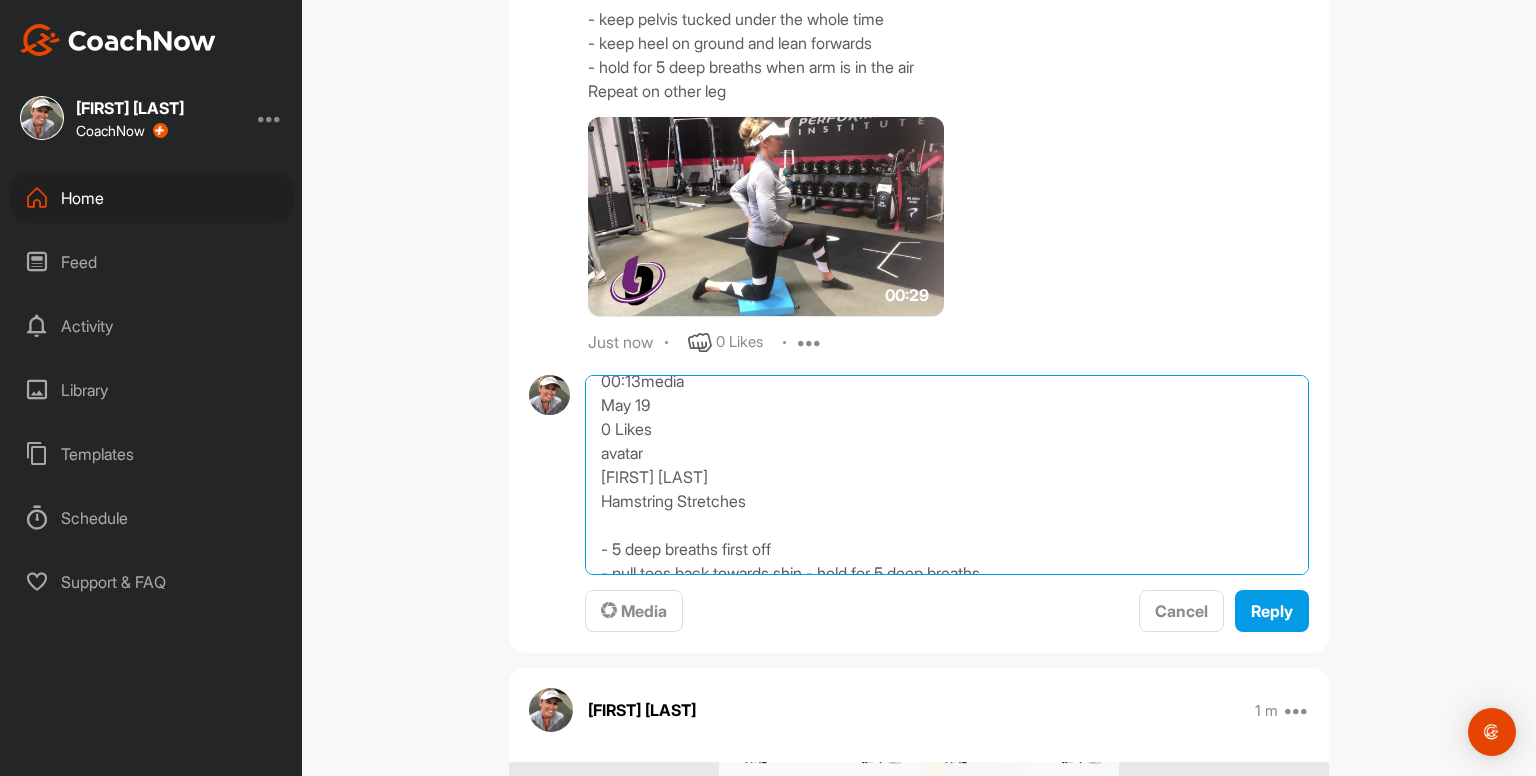 scroll, scrollTop: 0, scrollLeft: 0, axis: both 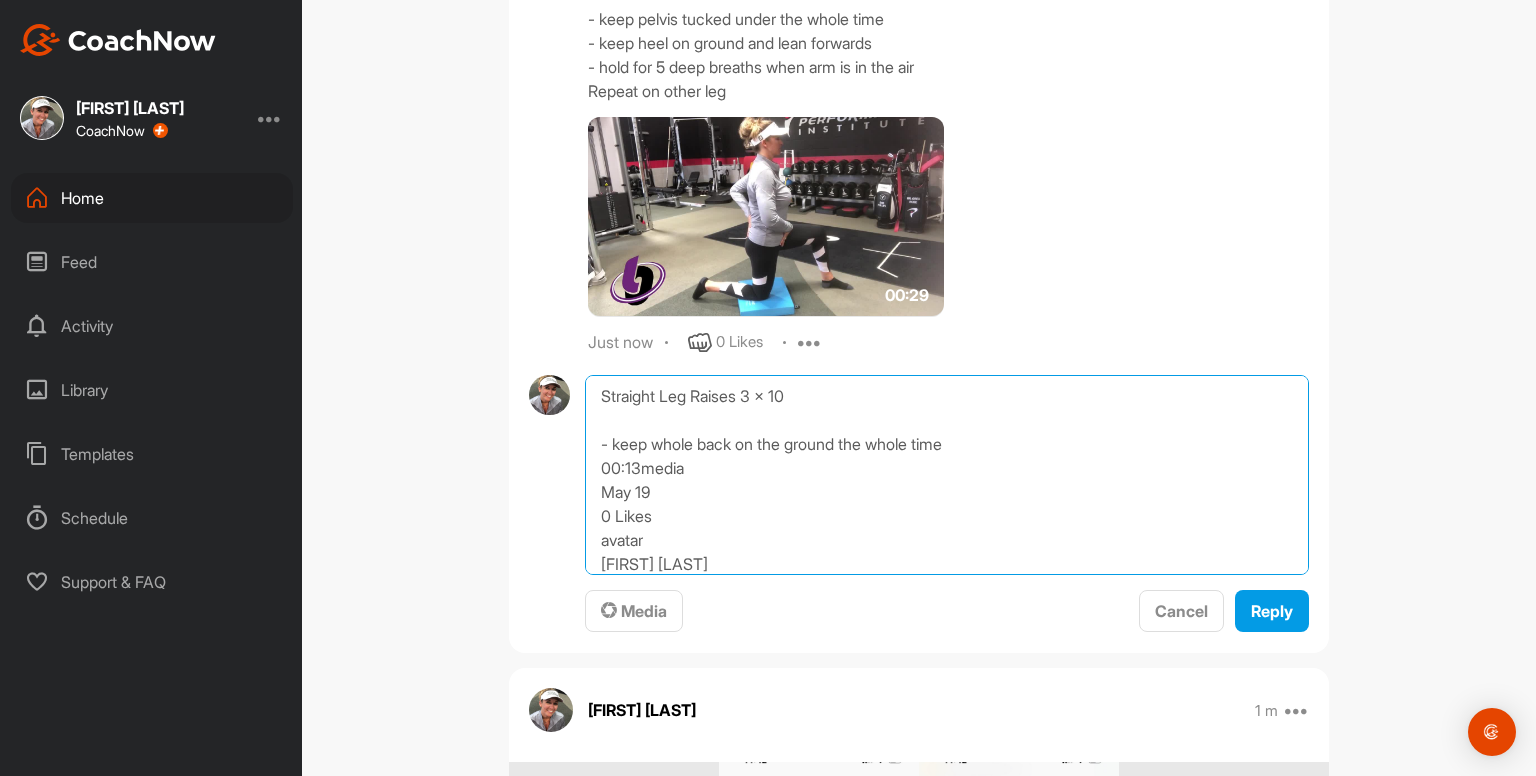 drag, startPoint x: 592, startPoint y: 444, endPoint x: 563, endPoint y: 105, distance: 340.23816 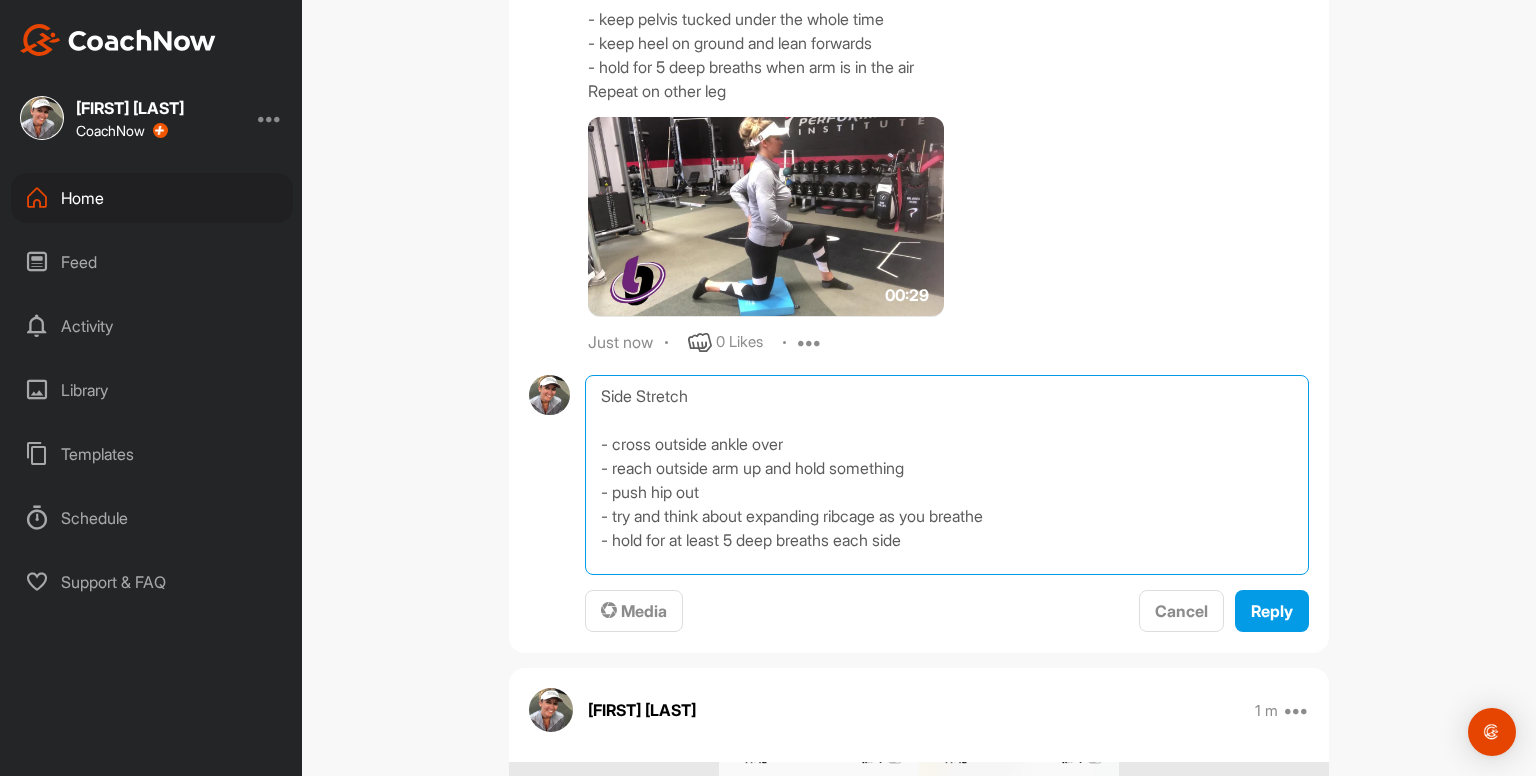 type on "Side Stretch
- cross outside ankle over
- reach outside arm up and hold something
- push hip out
- try and think about expanding ribcage as you breathe
- hold for at least 5 deep breaths each side" 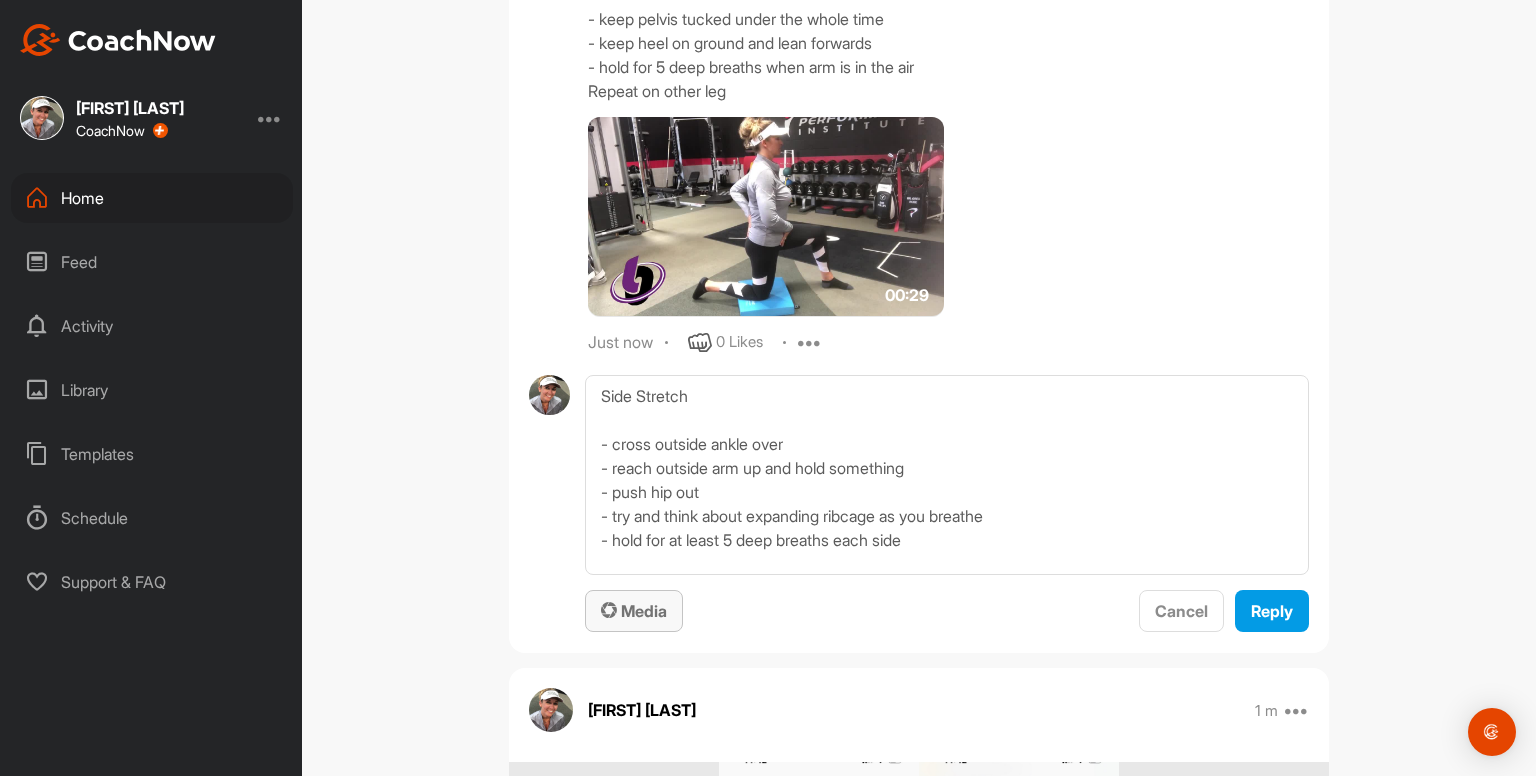 click on "Media" at bounding box center (634, 611) 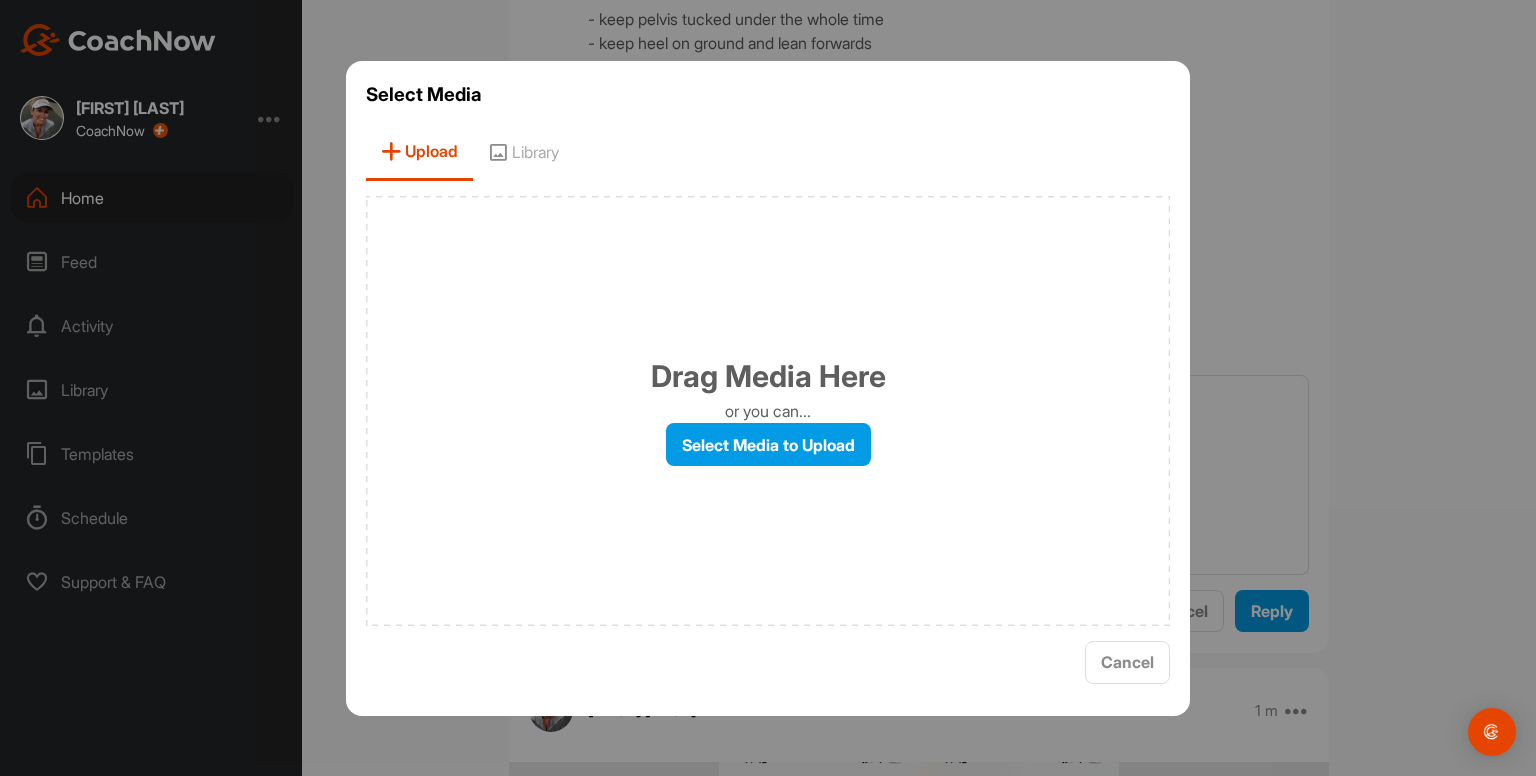 click on "Library" at bounding box center (523, 152) 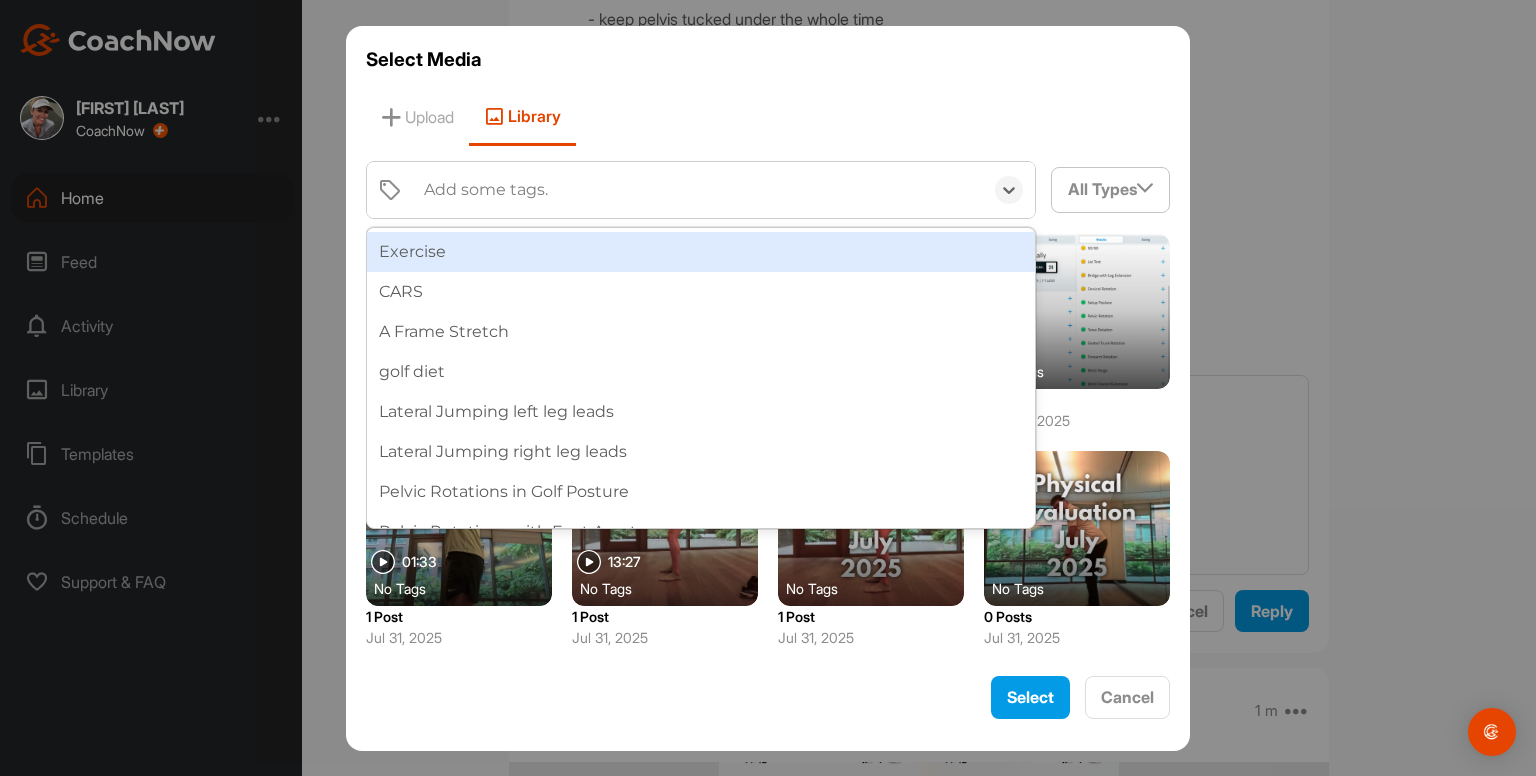 click on "Add some tags." at bounding box center [698, 190] 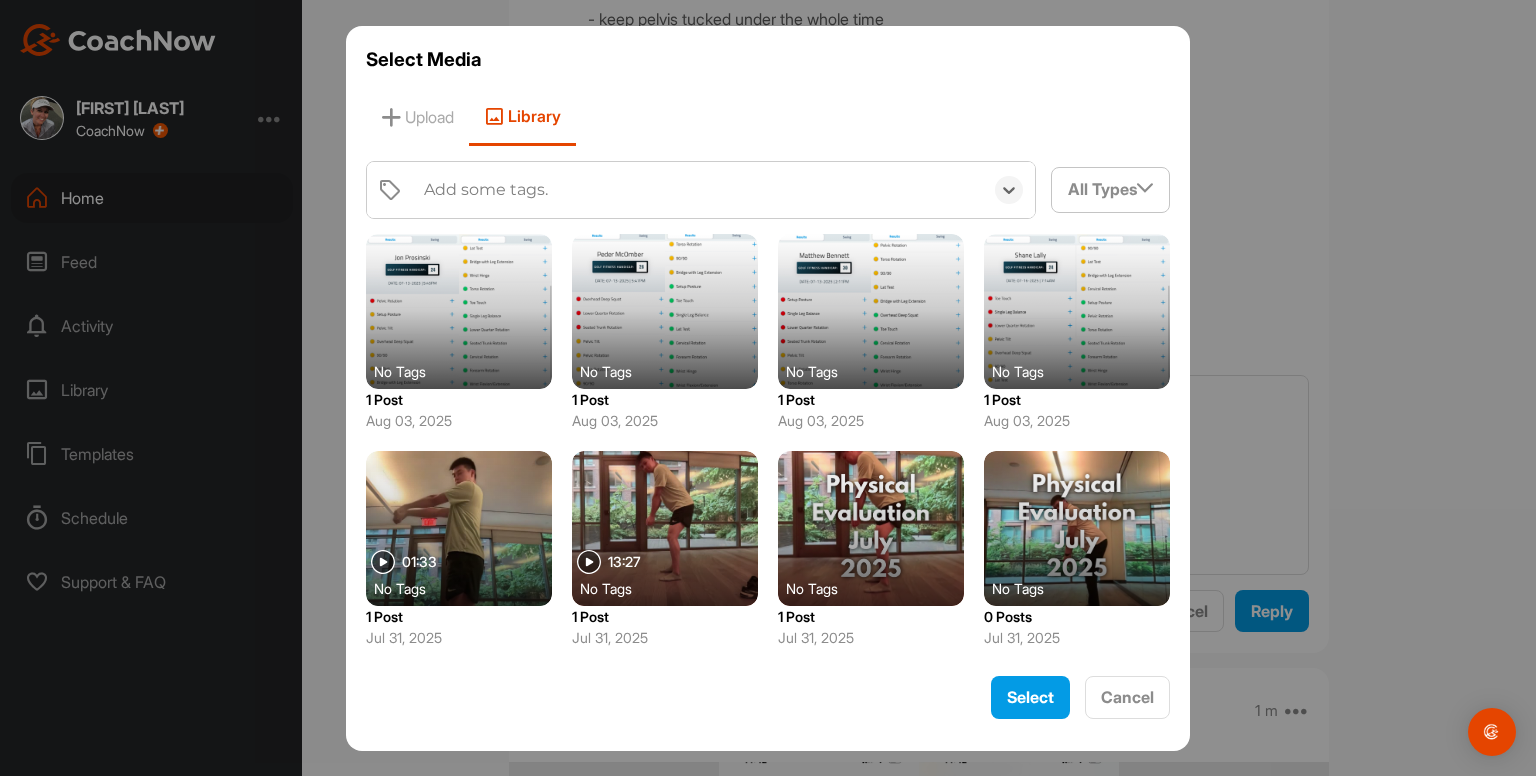 click on "Add some tags." at bounding box center (698, 190) 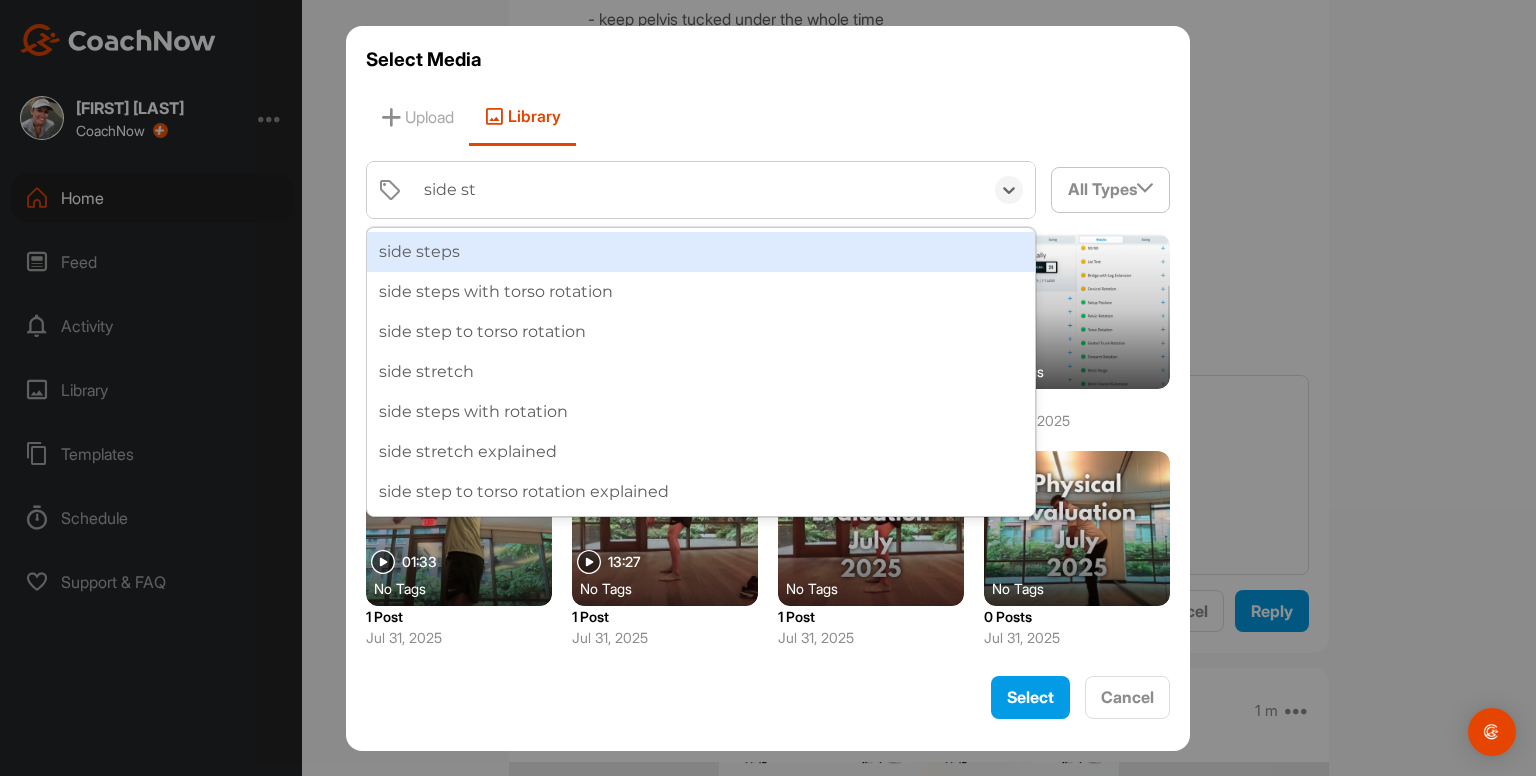 type on "side str" 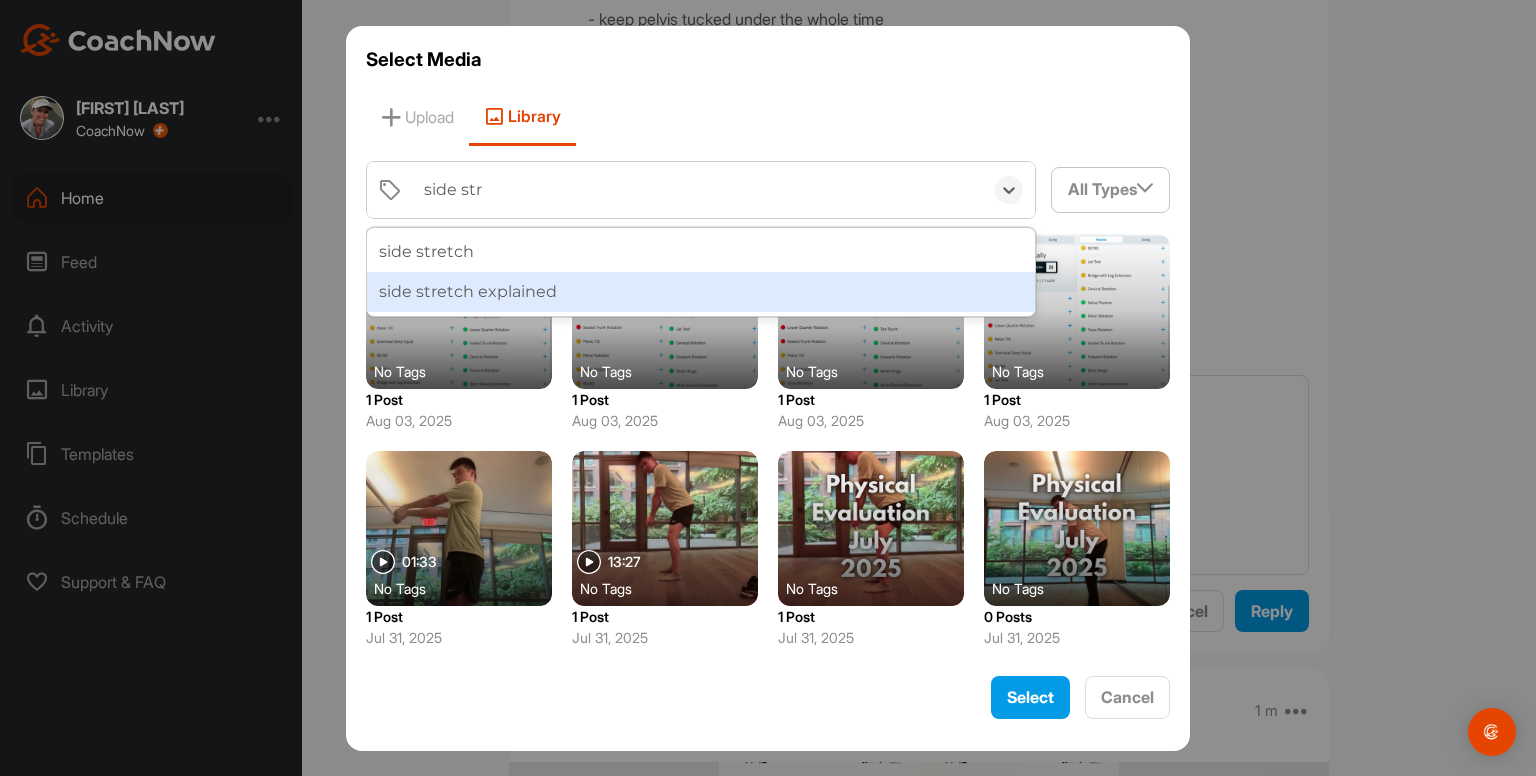 click on "side stretch explained" at bounding box center (701, 292) 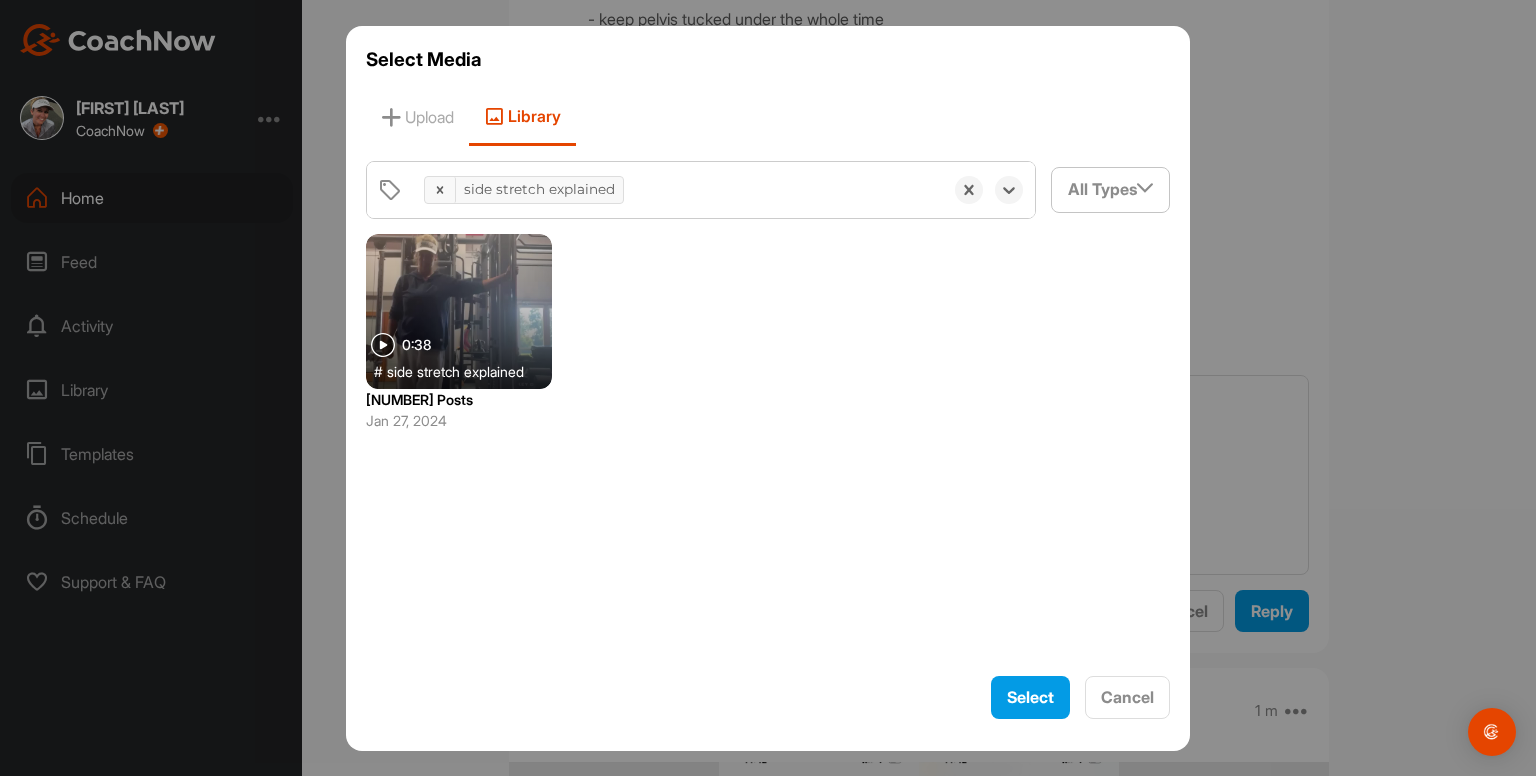 click at bounding box center [459, 311] 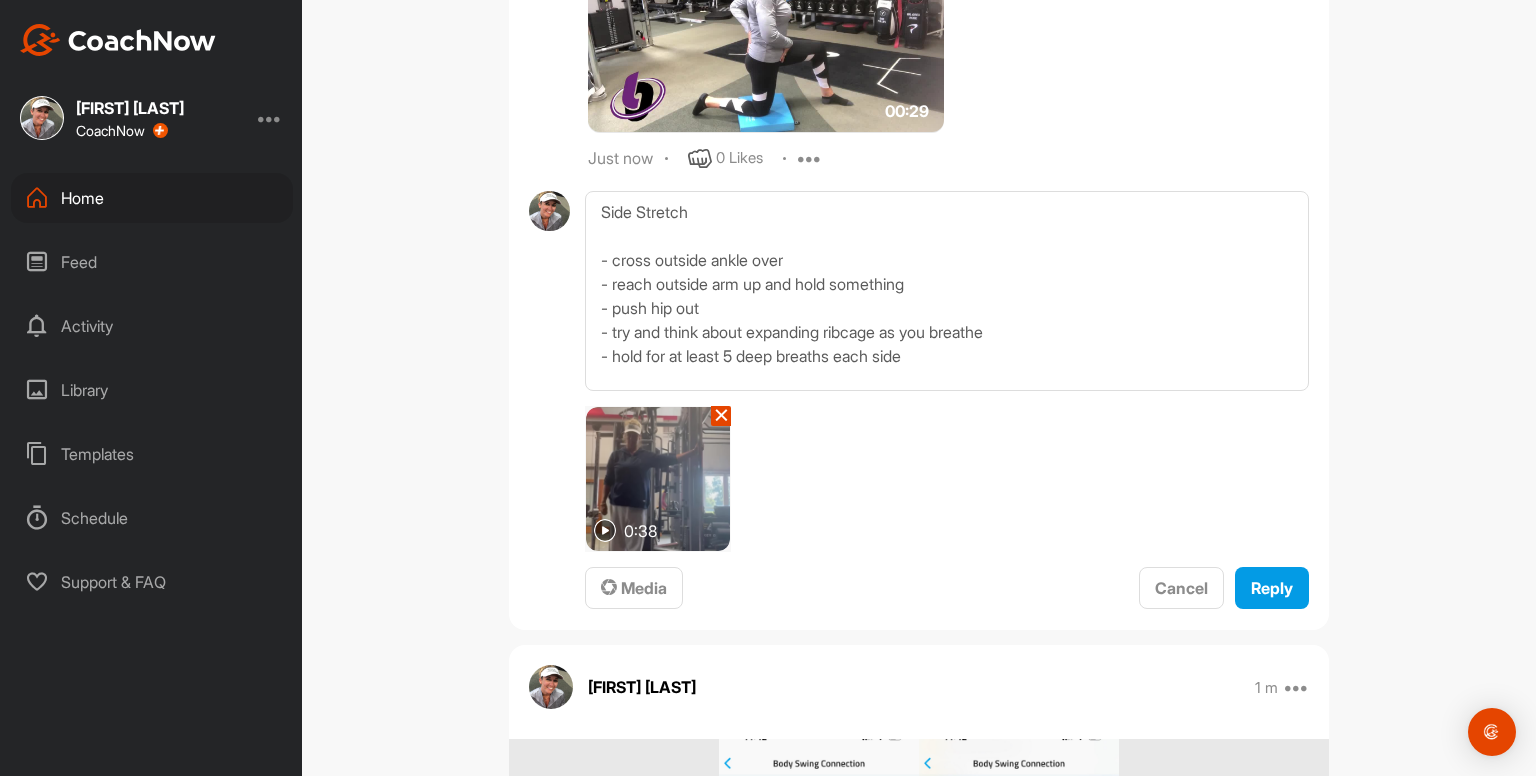 scroll, scrollTop: 8118, scrollLeft: 0, axis: vertical 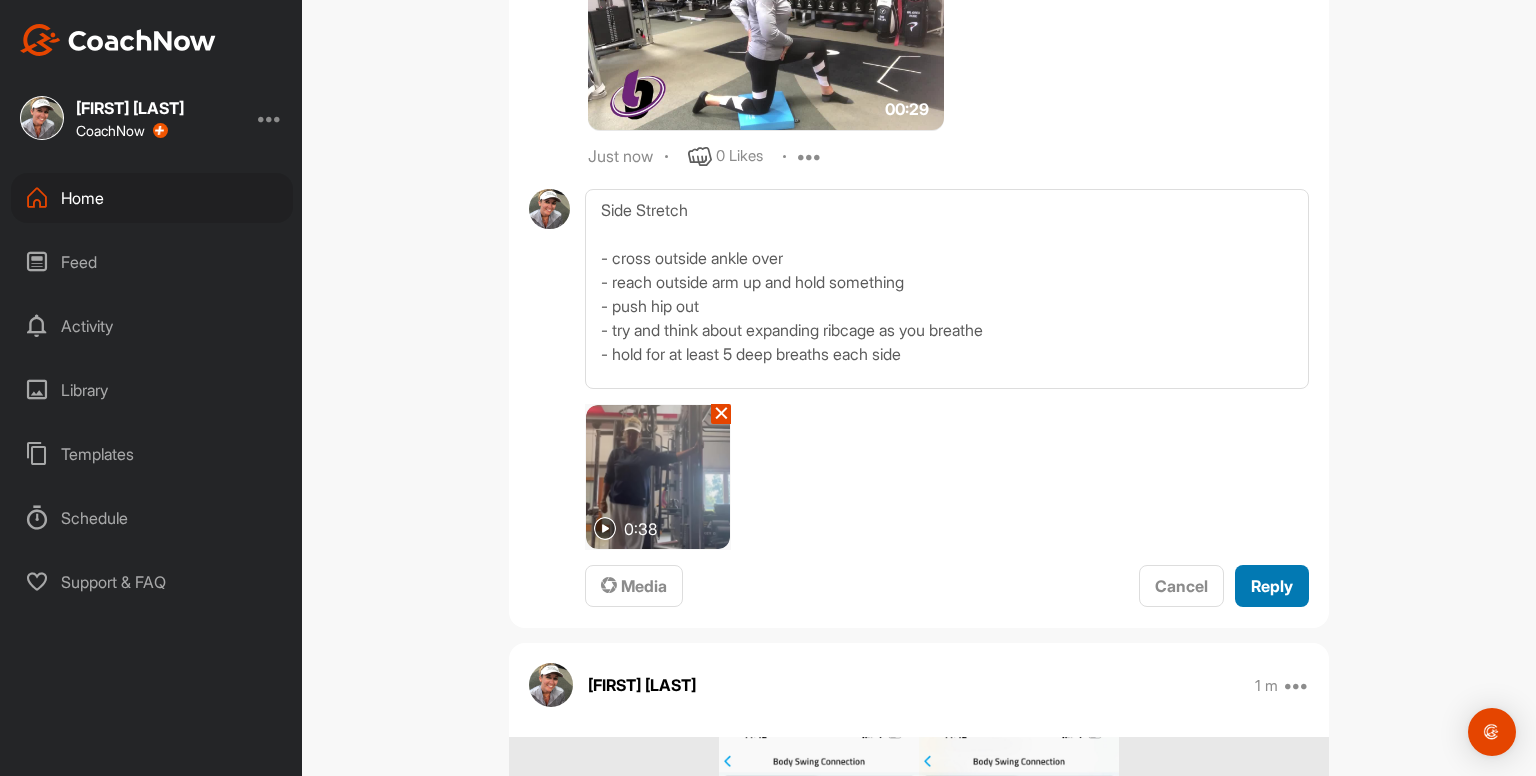 click on "Reply" at bounding box center [1272, 586] 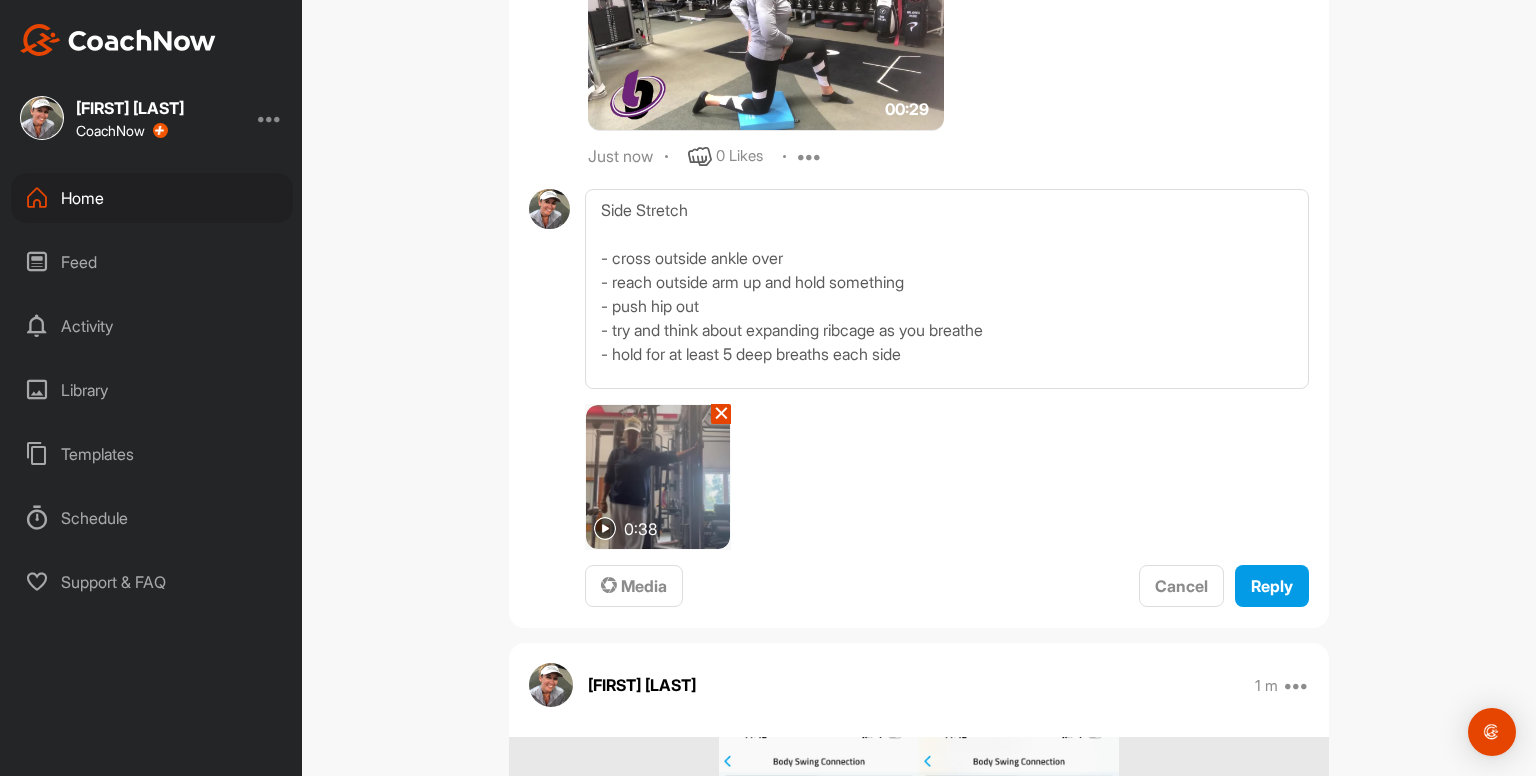 type 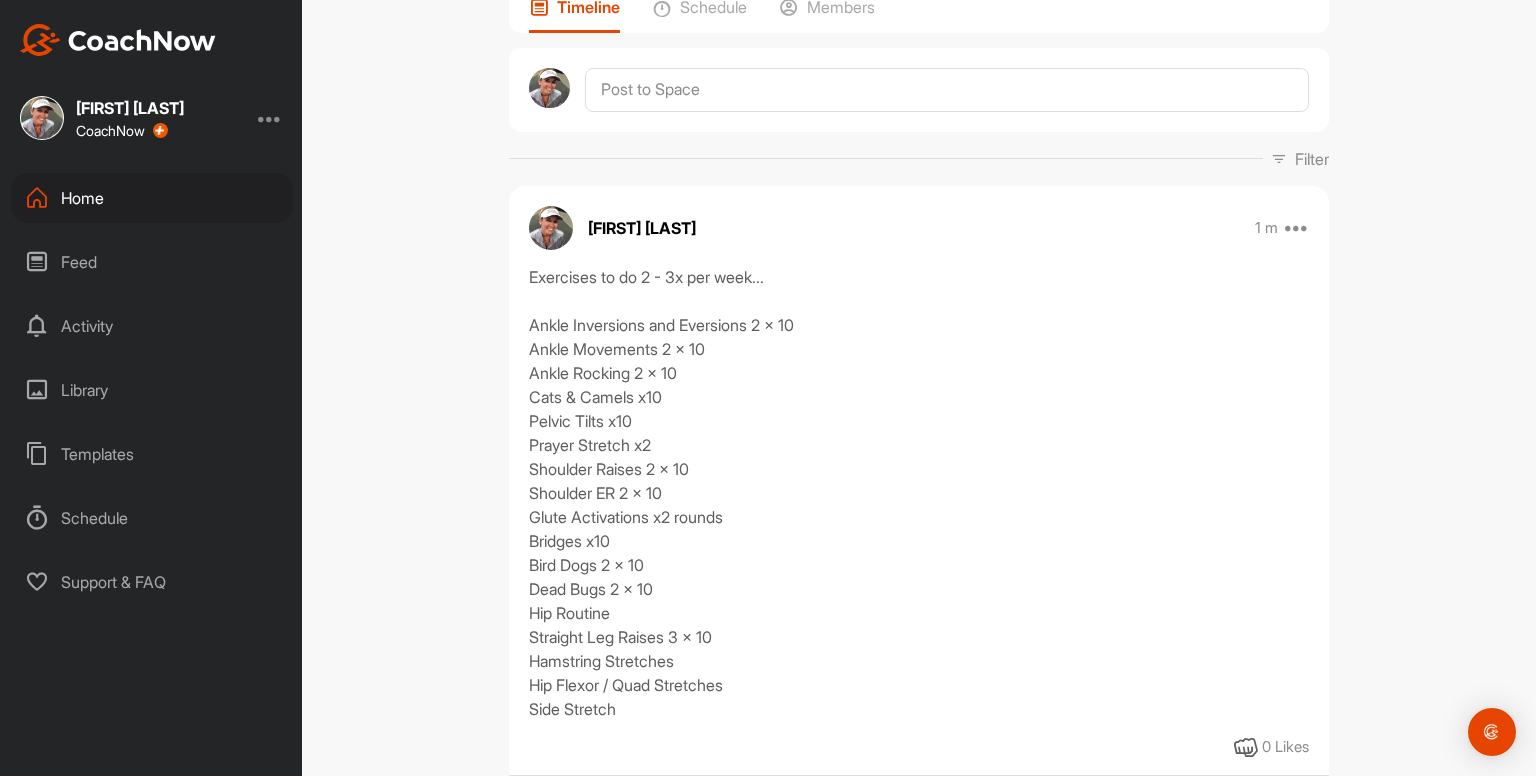 scroll, scrollTop: 0, scrollLeft: 0, axis: both 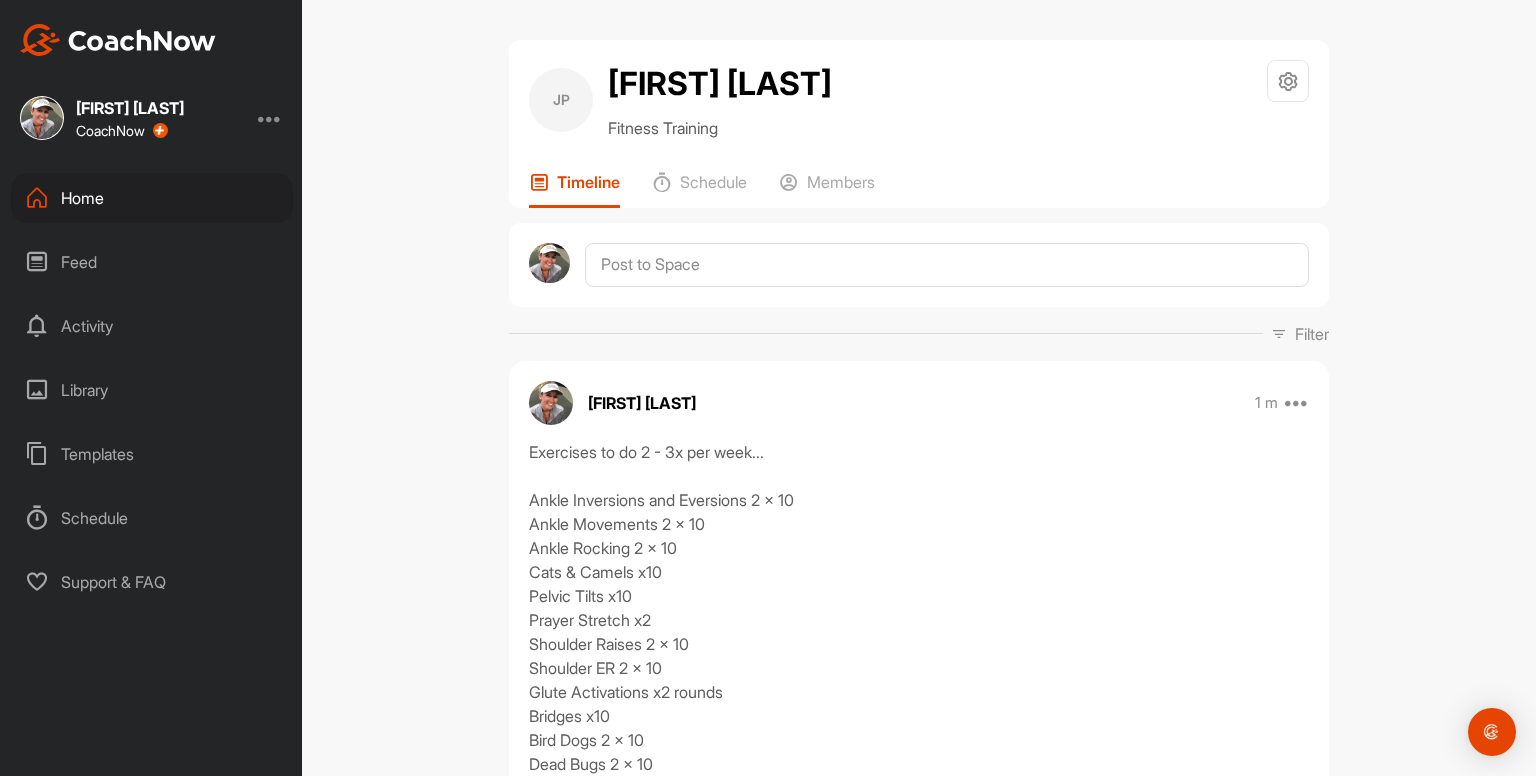 click on "Home" at bounding box center (152, 198) 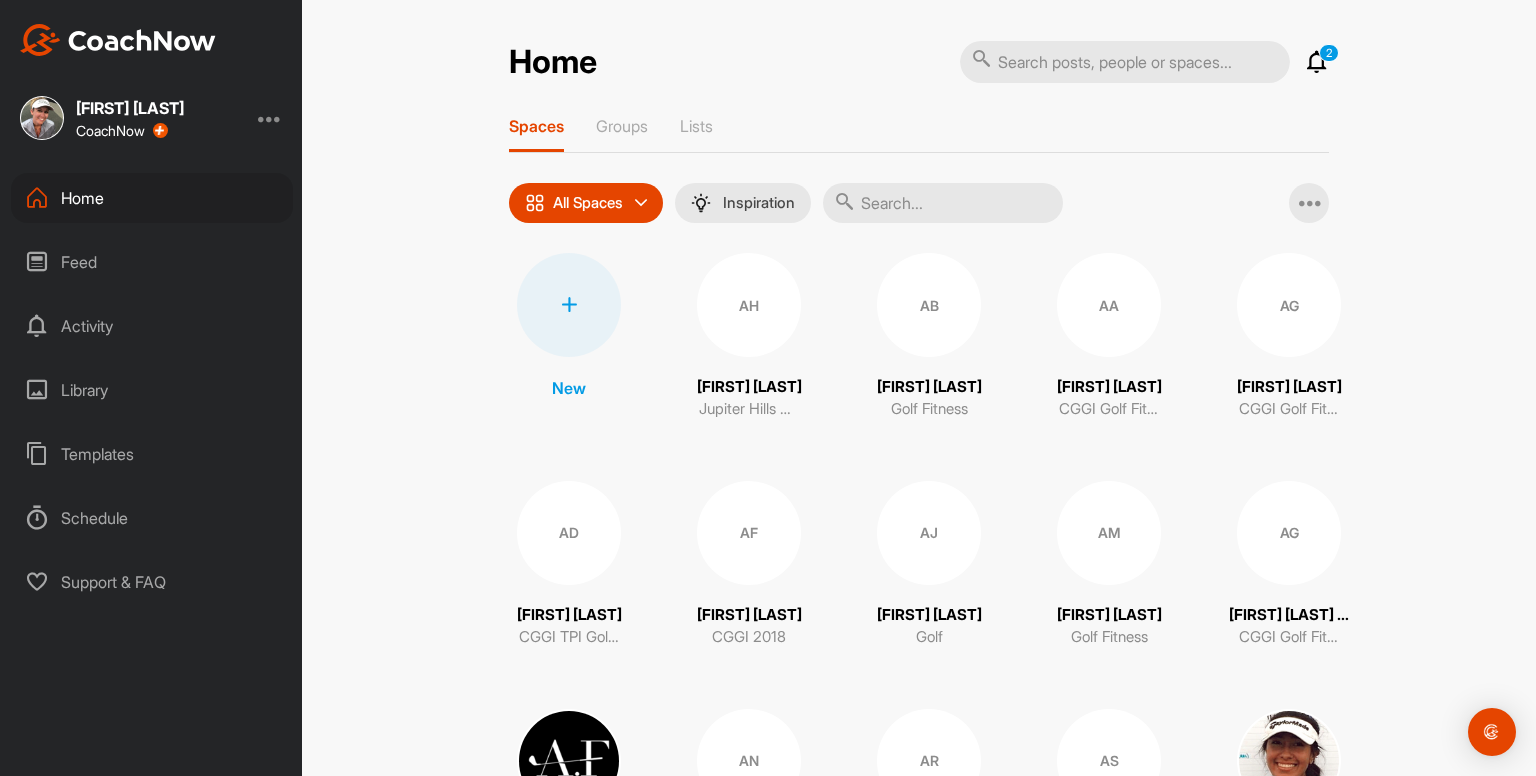 click at bounding box center (569, 305) 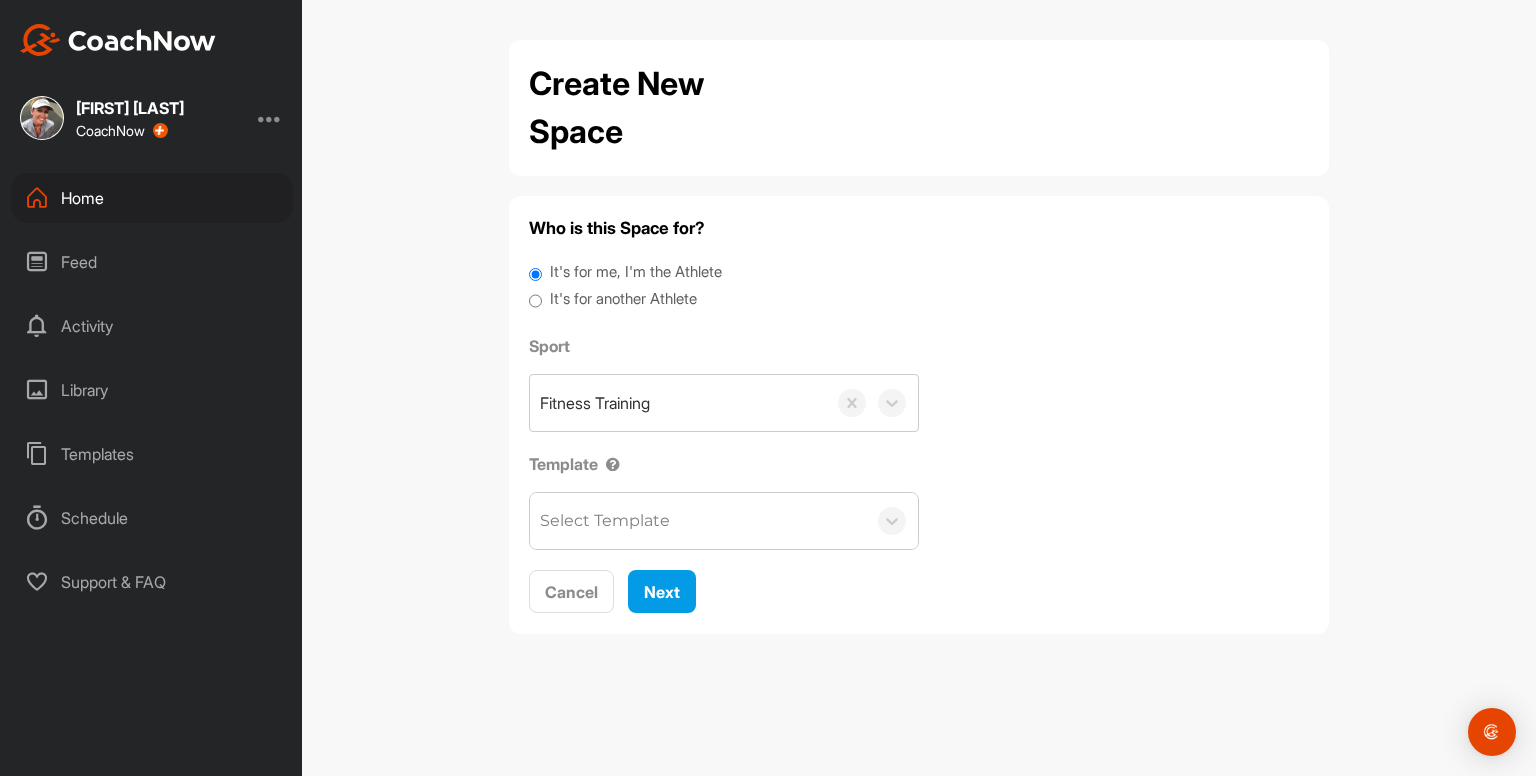 click on "It's for another Athlete" at bounding box center (623, 299) 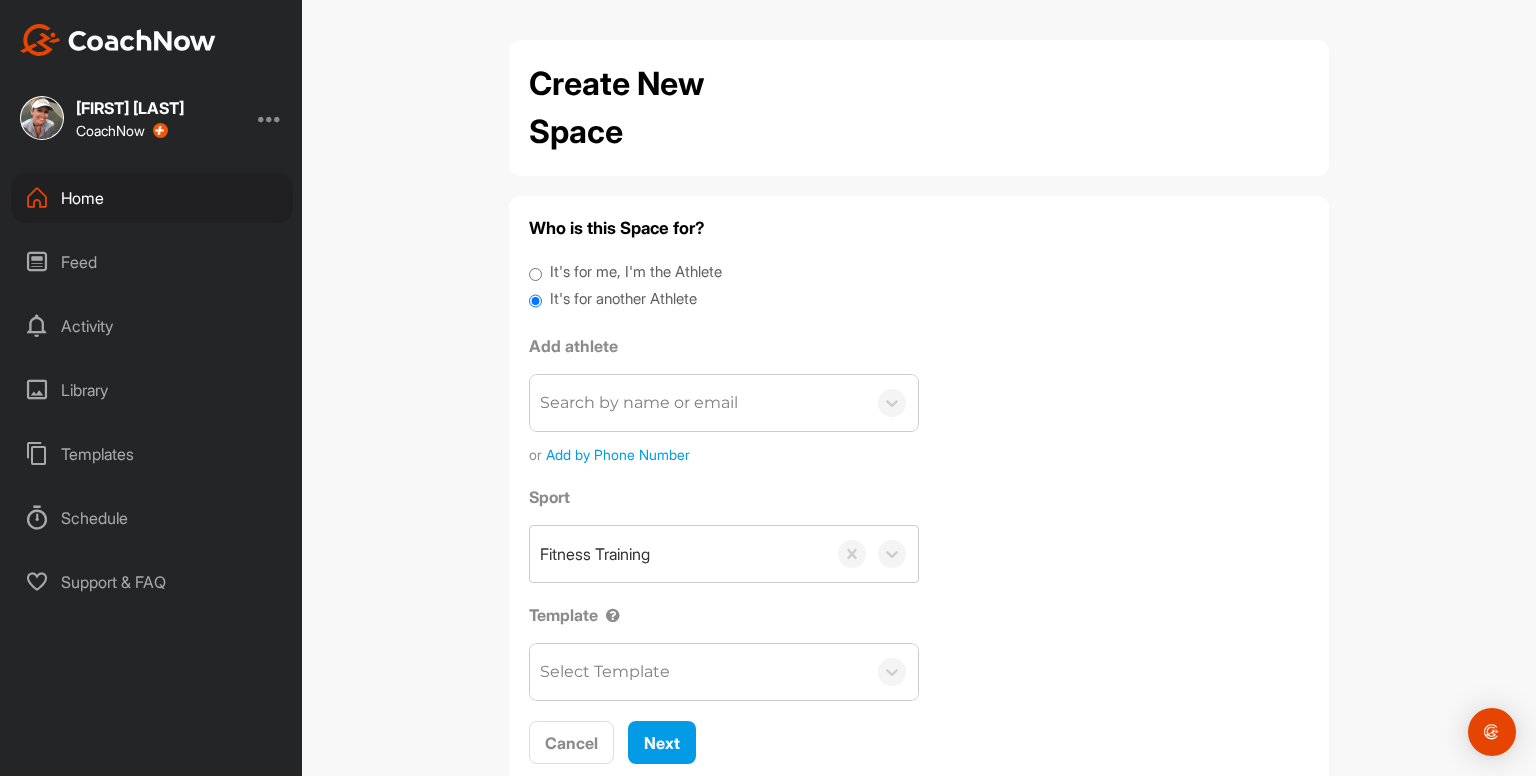 click on "Search by name or email" at bounding box center [639, 403] 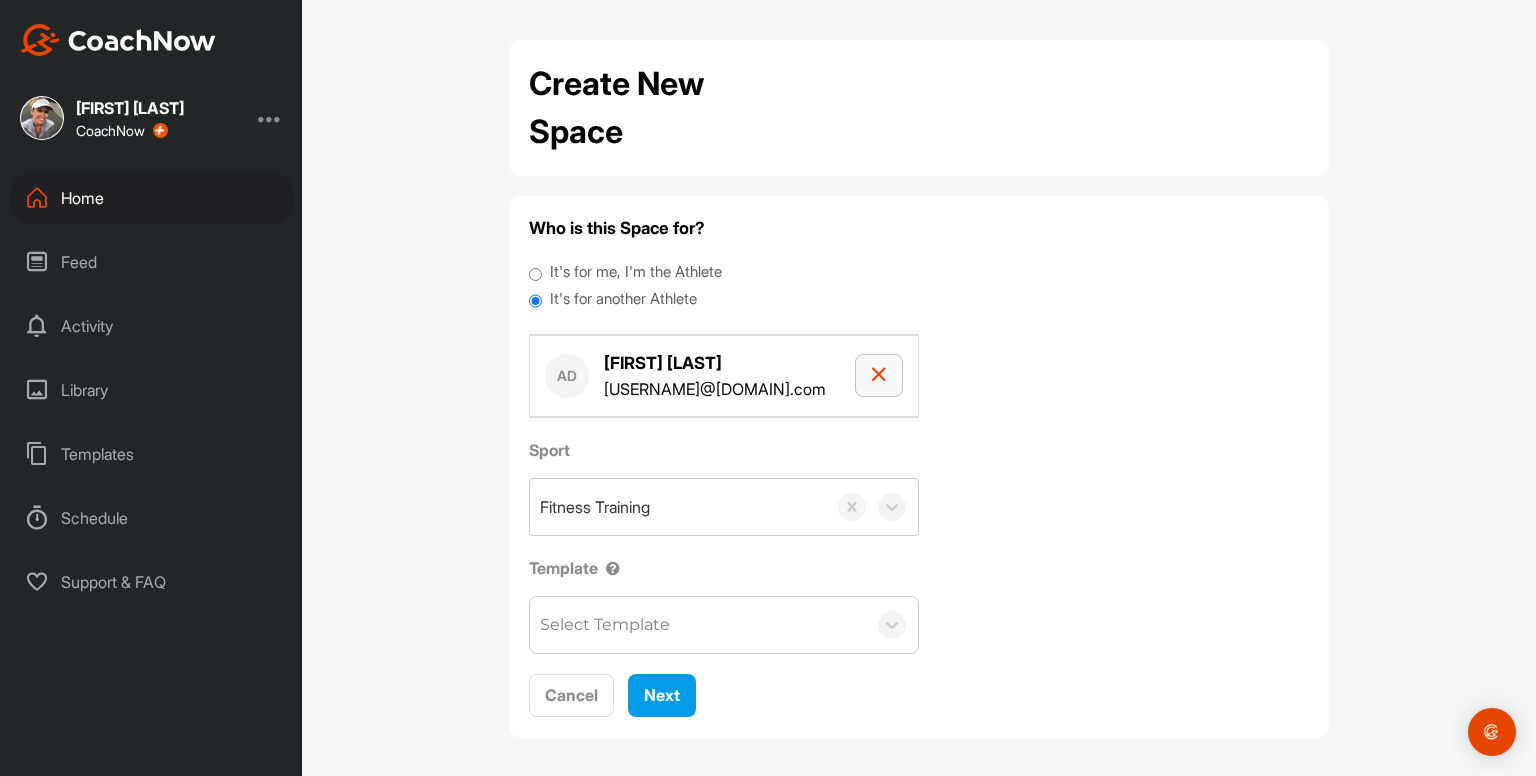 click at bounding box center [879, 375] 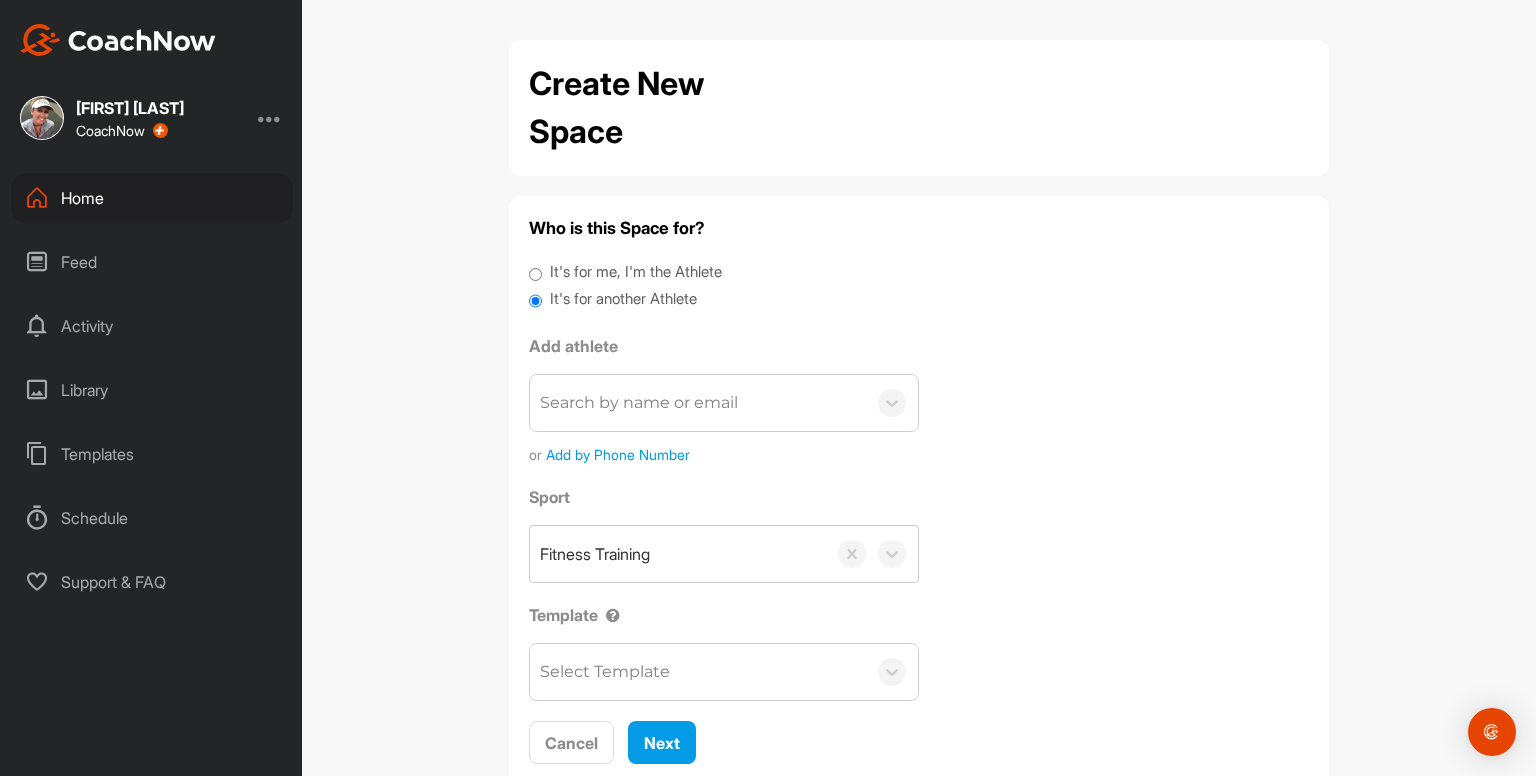 click on "Search by name or email" at bounding box center [698, 403] 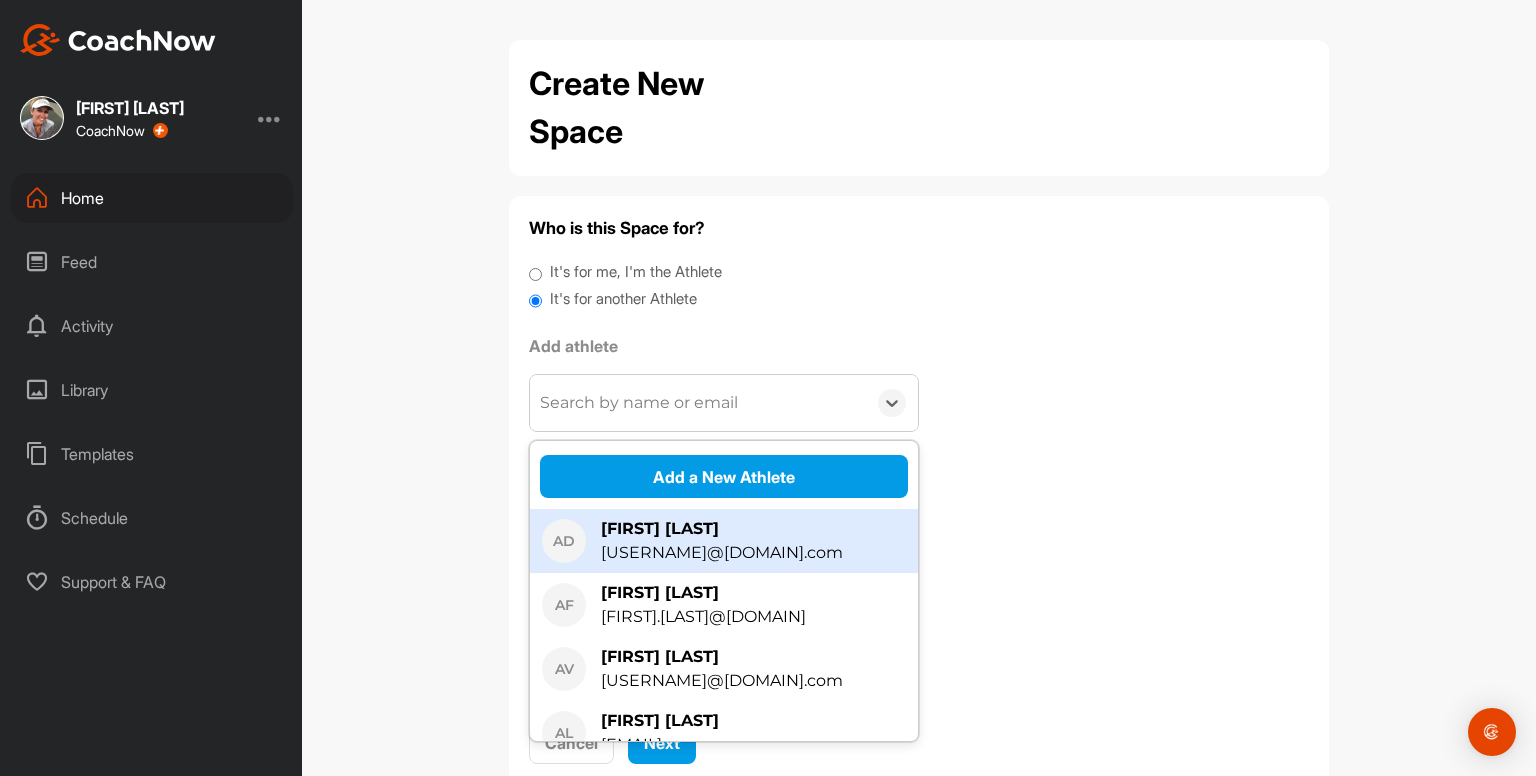 click on "Add a New Athlete" at bounding box center (724, 476) 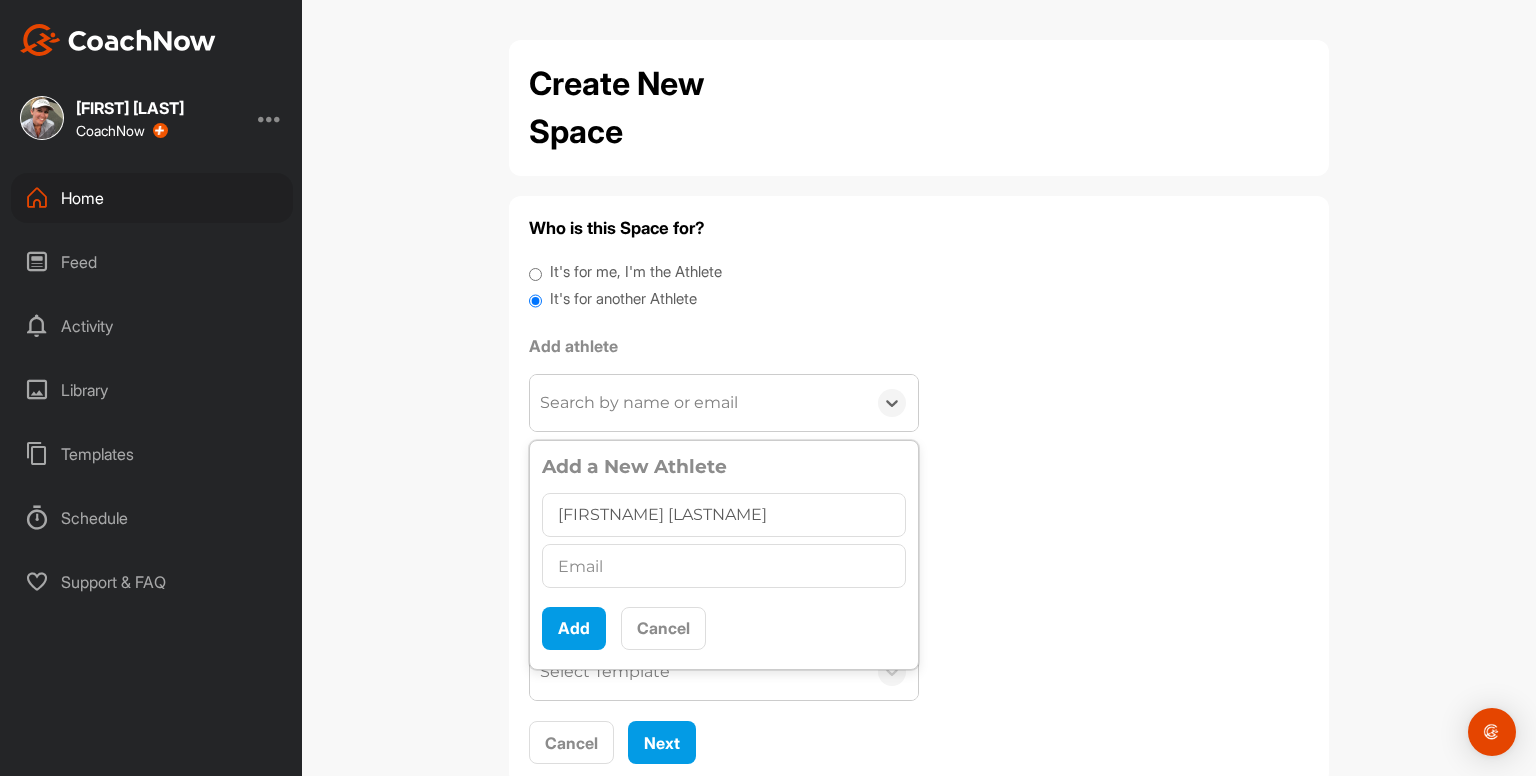 type on "[FIRST] [LAST]" 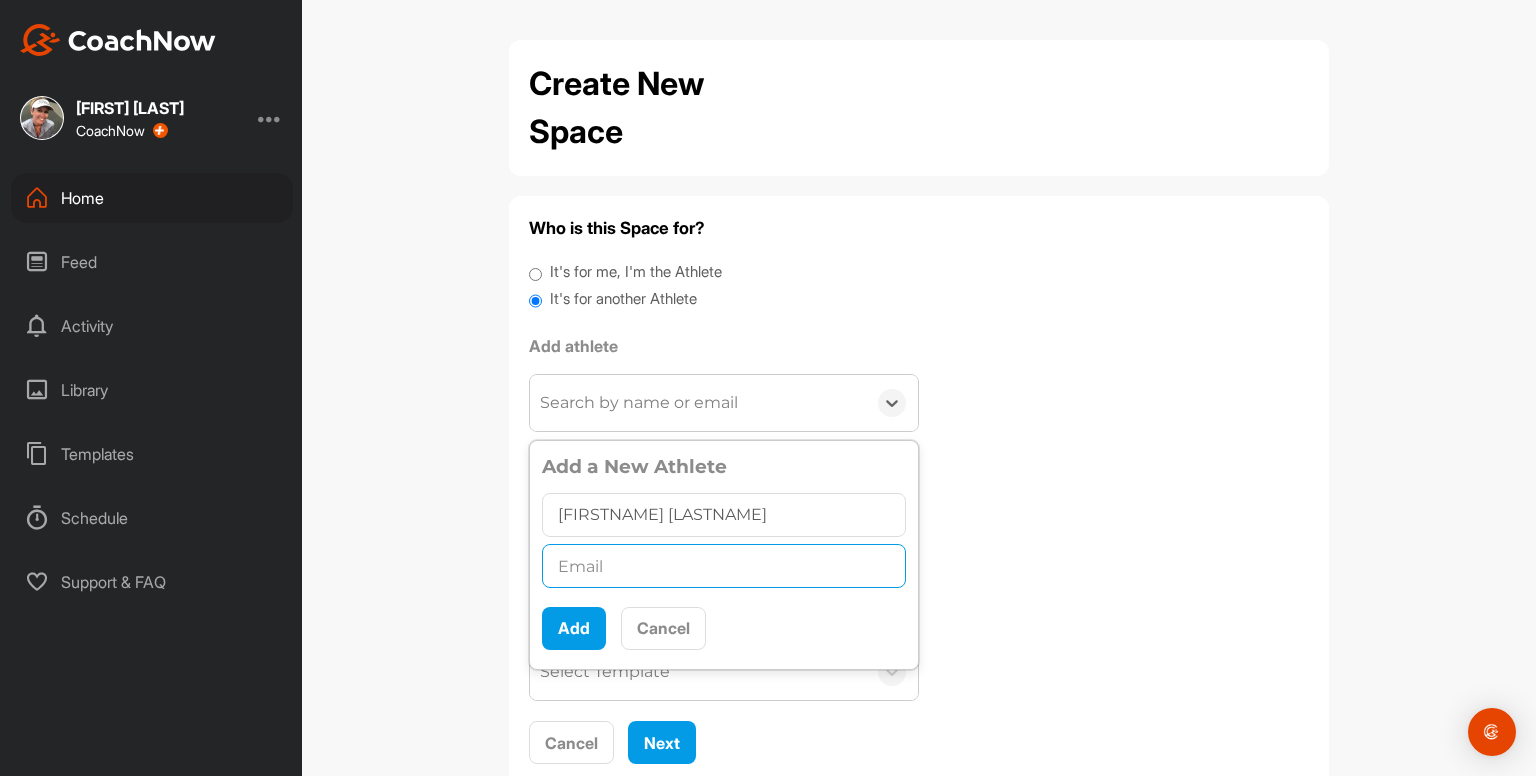 click at bounding box center [724, 566] 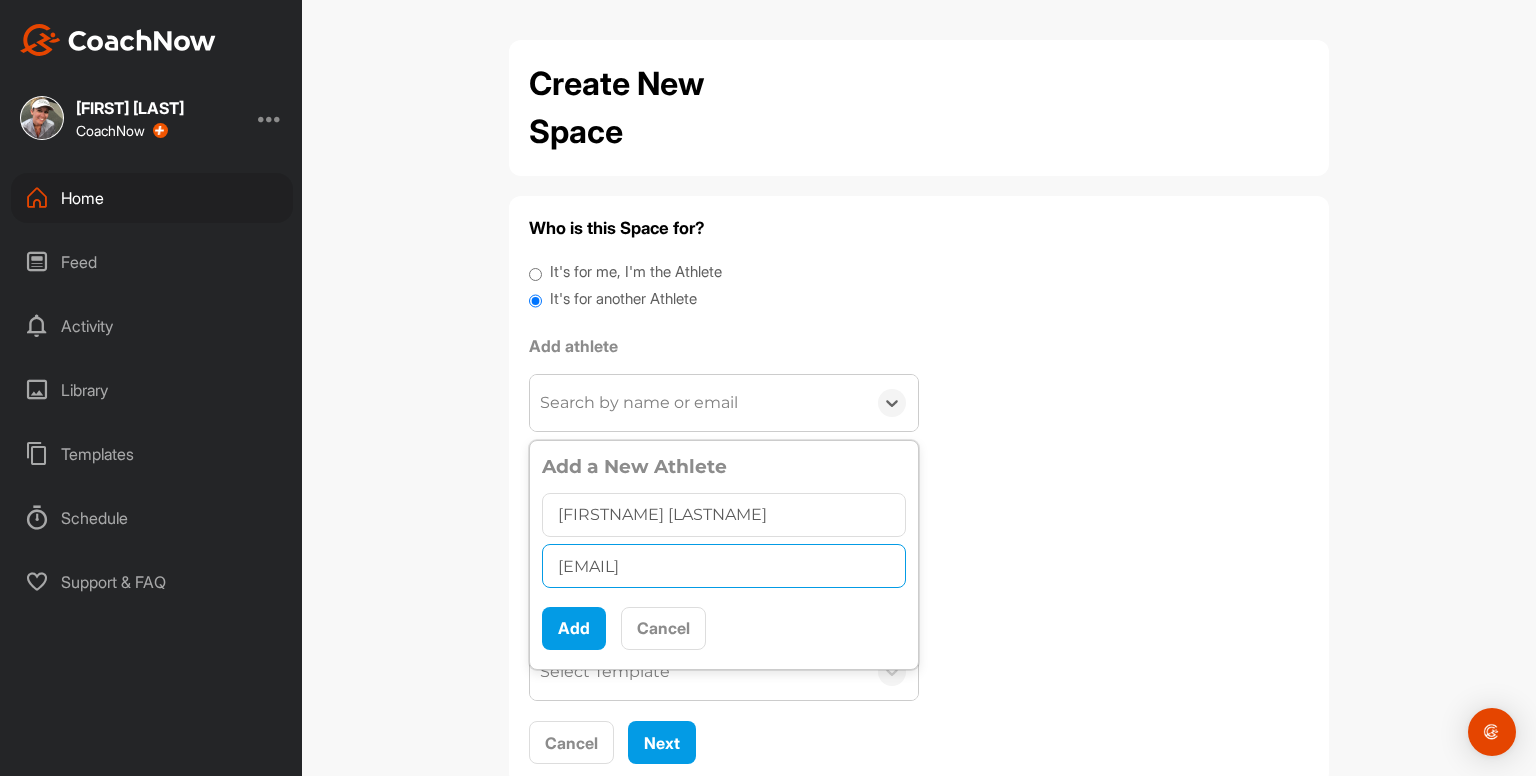 type on "ajarnett24@gmail.com" 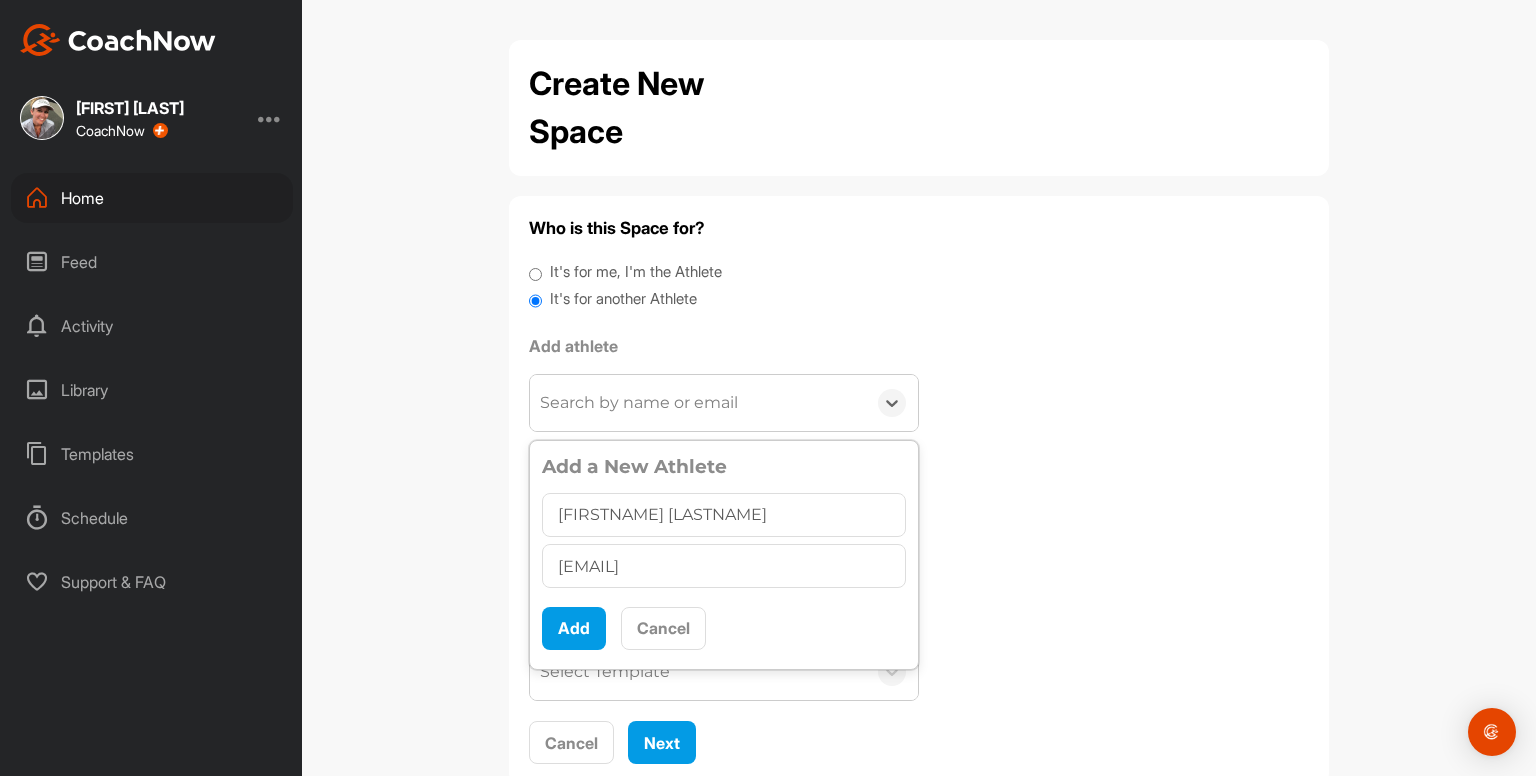 scroll, scrollTop: 11, scrollLeft: 0, axis: vertical 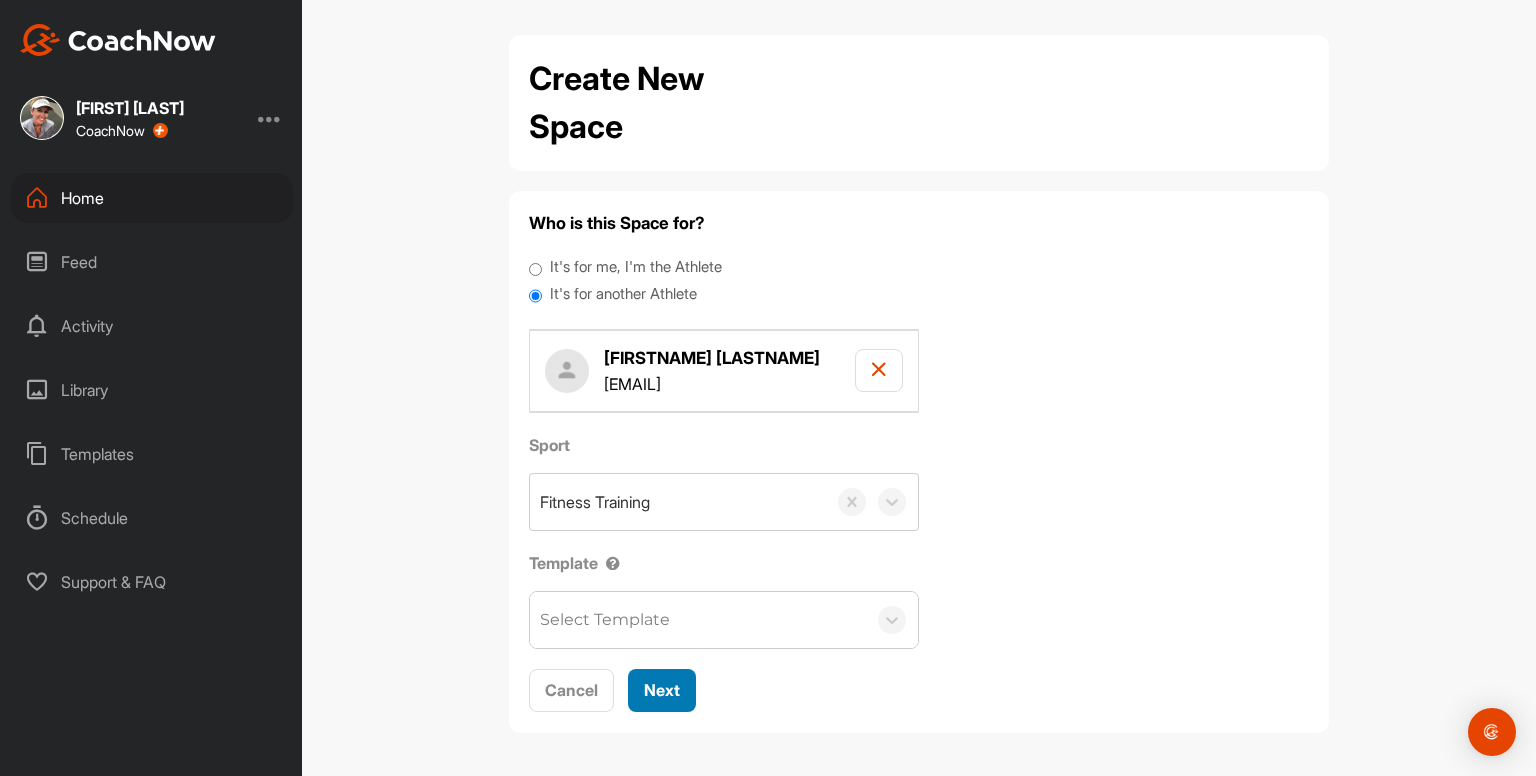 click on "Next" at bounding box center (662, 690) 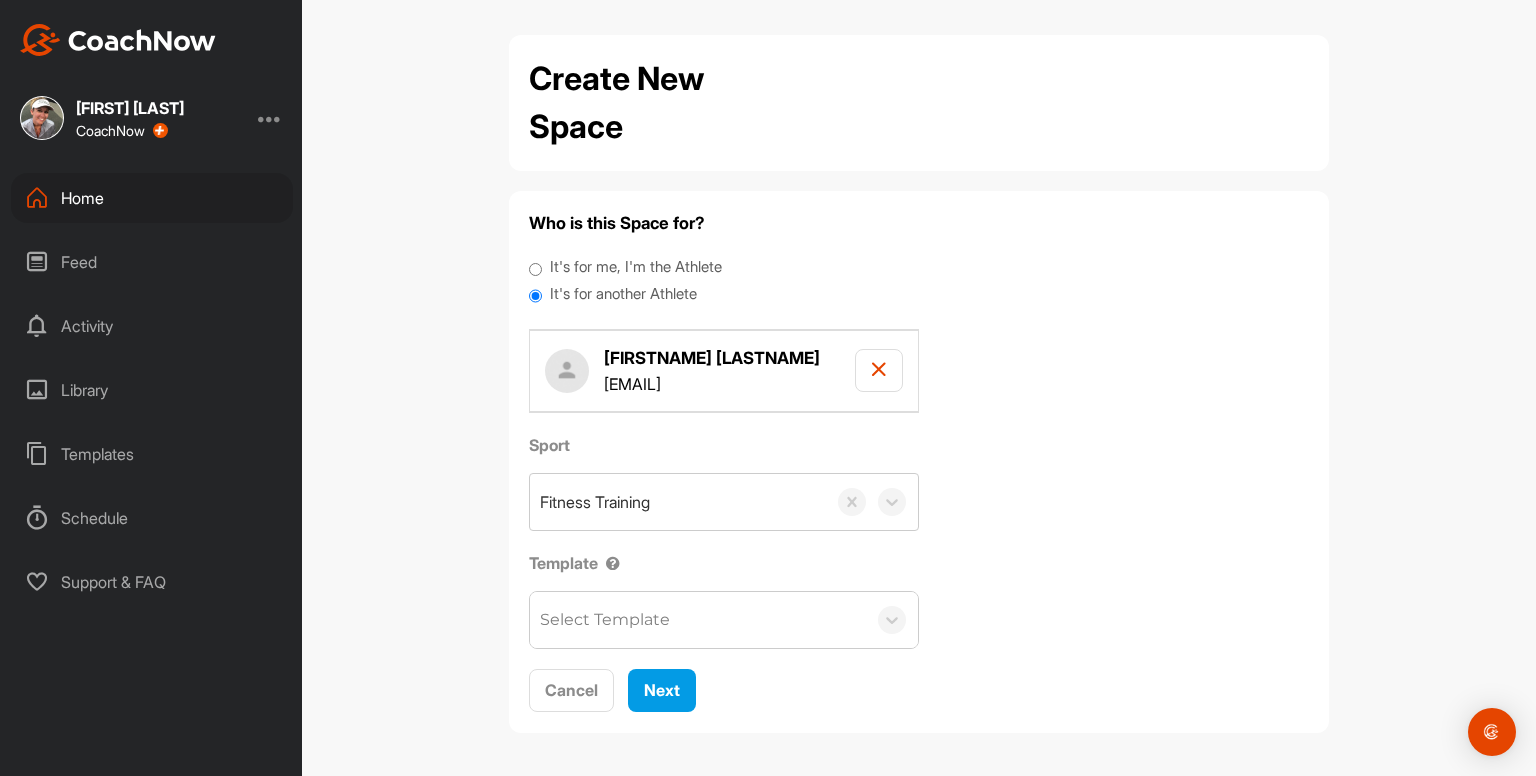 scroll, scrollTop: 0, scrollLeft: 0, axis: both 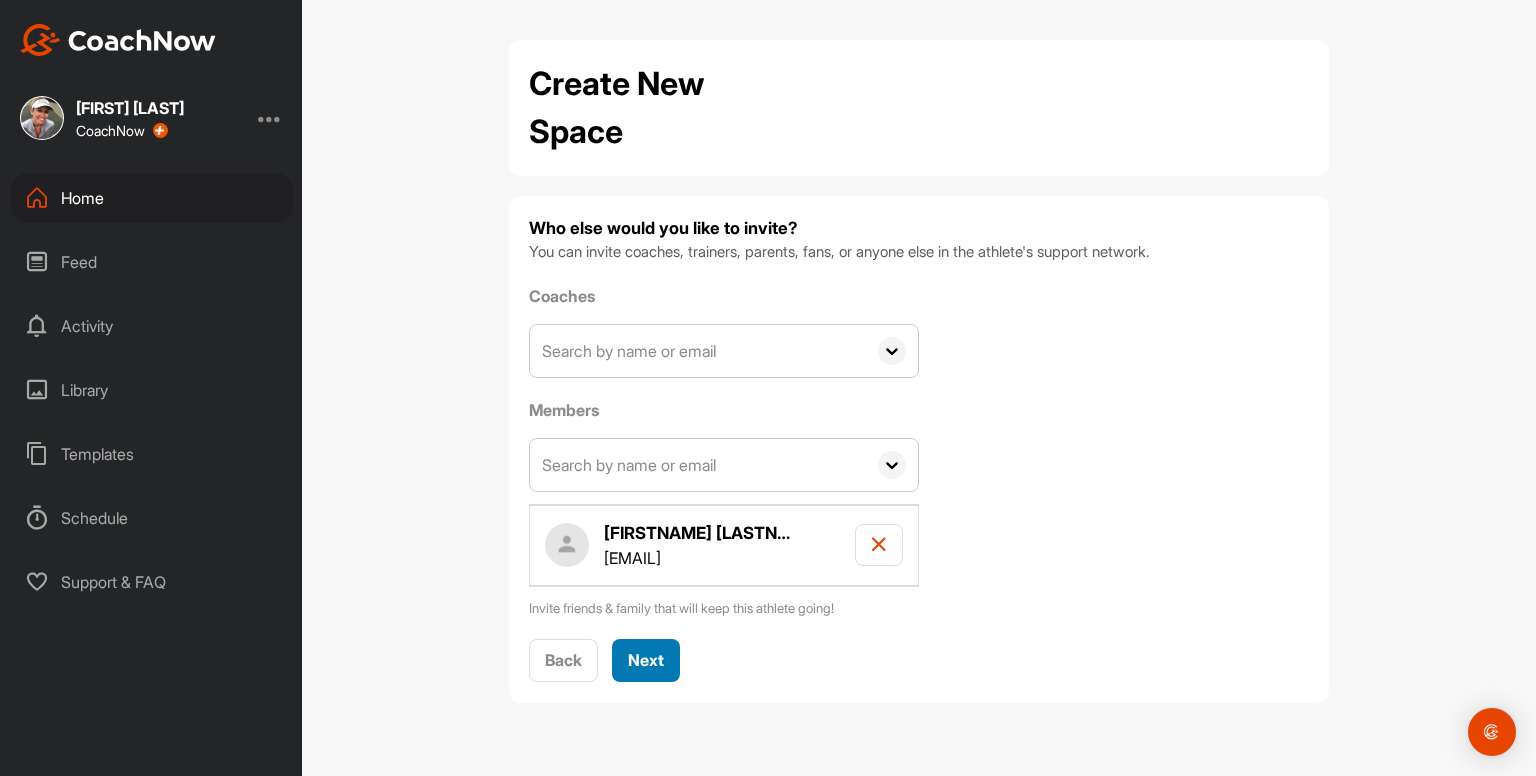click on "Next" at bounding box center (646, 660) 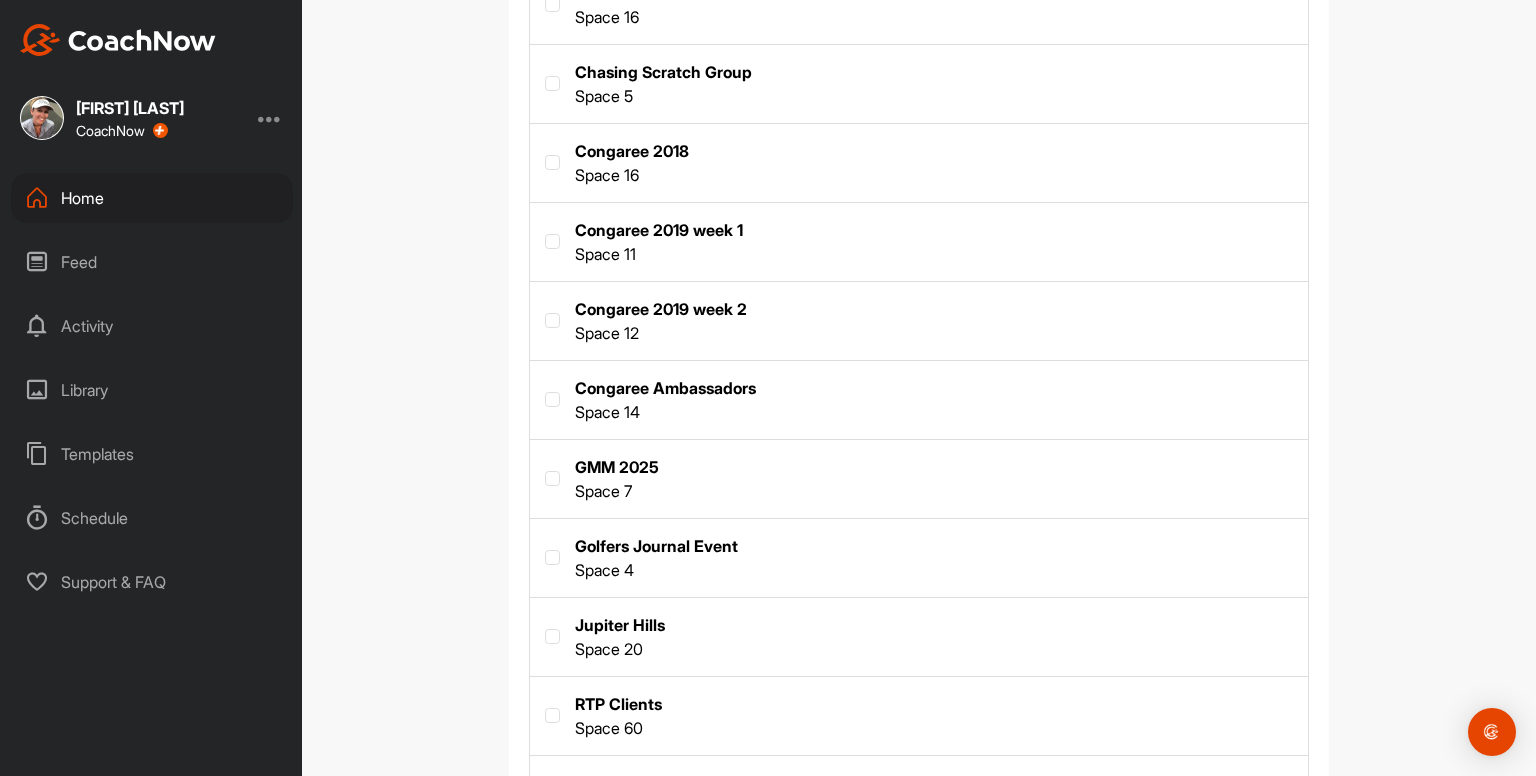 scroll, scrollTop: 1120, scrollLeft: 0, axis: vertical 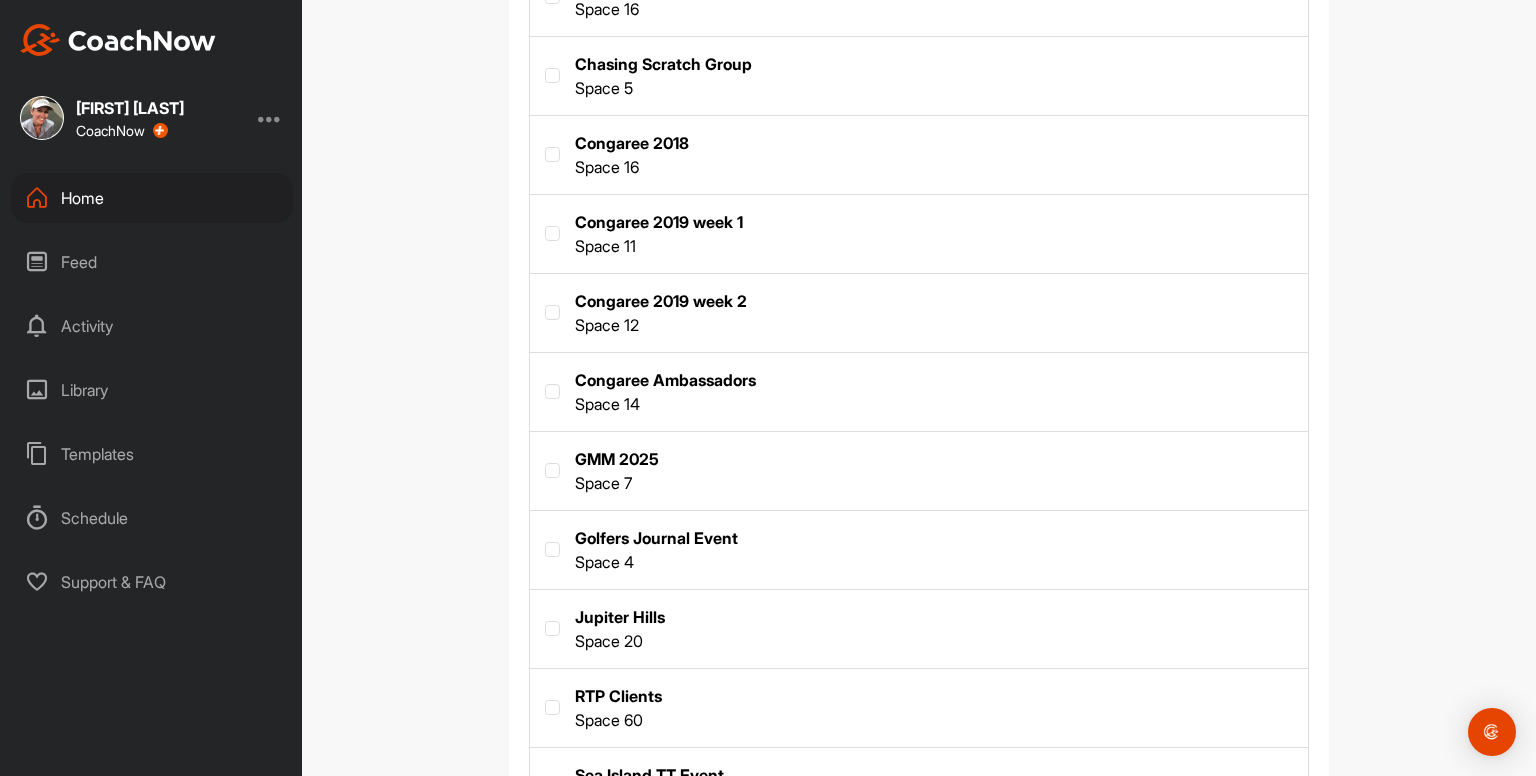 click at bounding box center (552, 549) 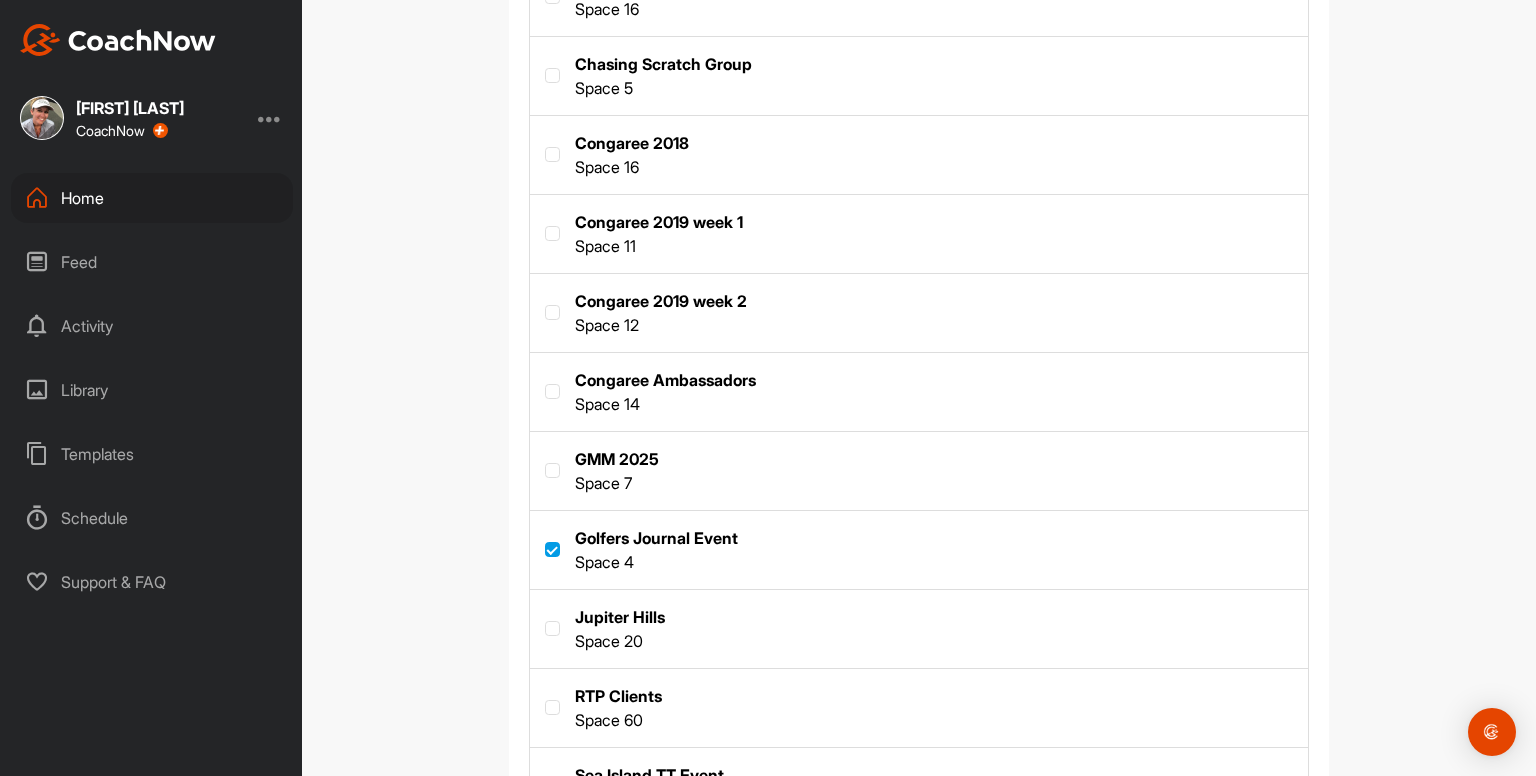 scroll, scrollTop: 1374, scrollLeft: 0, axis: vertical 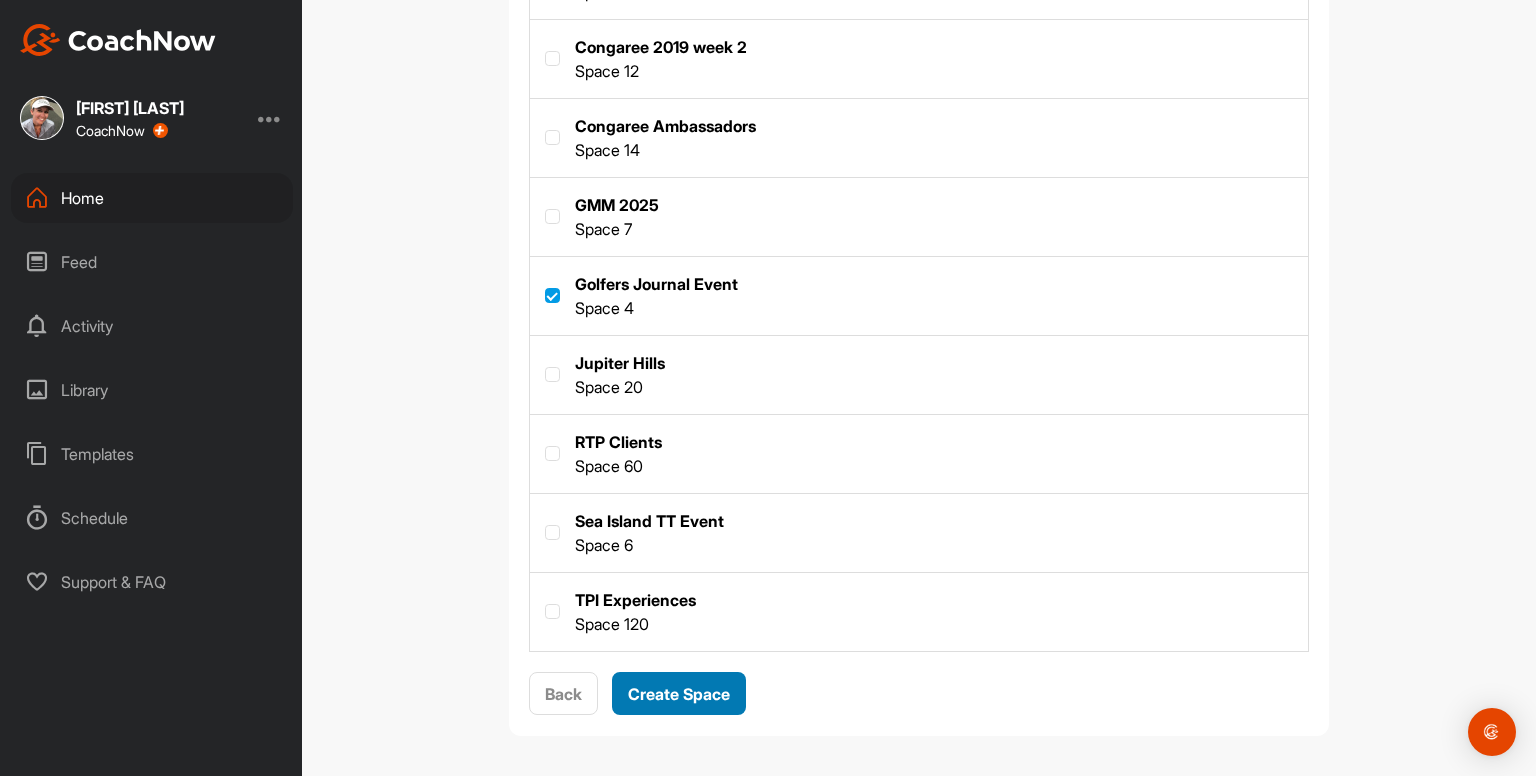 click on "Create Space" at bounding box center [679, 694] 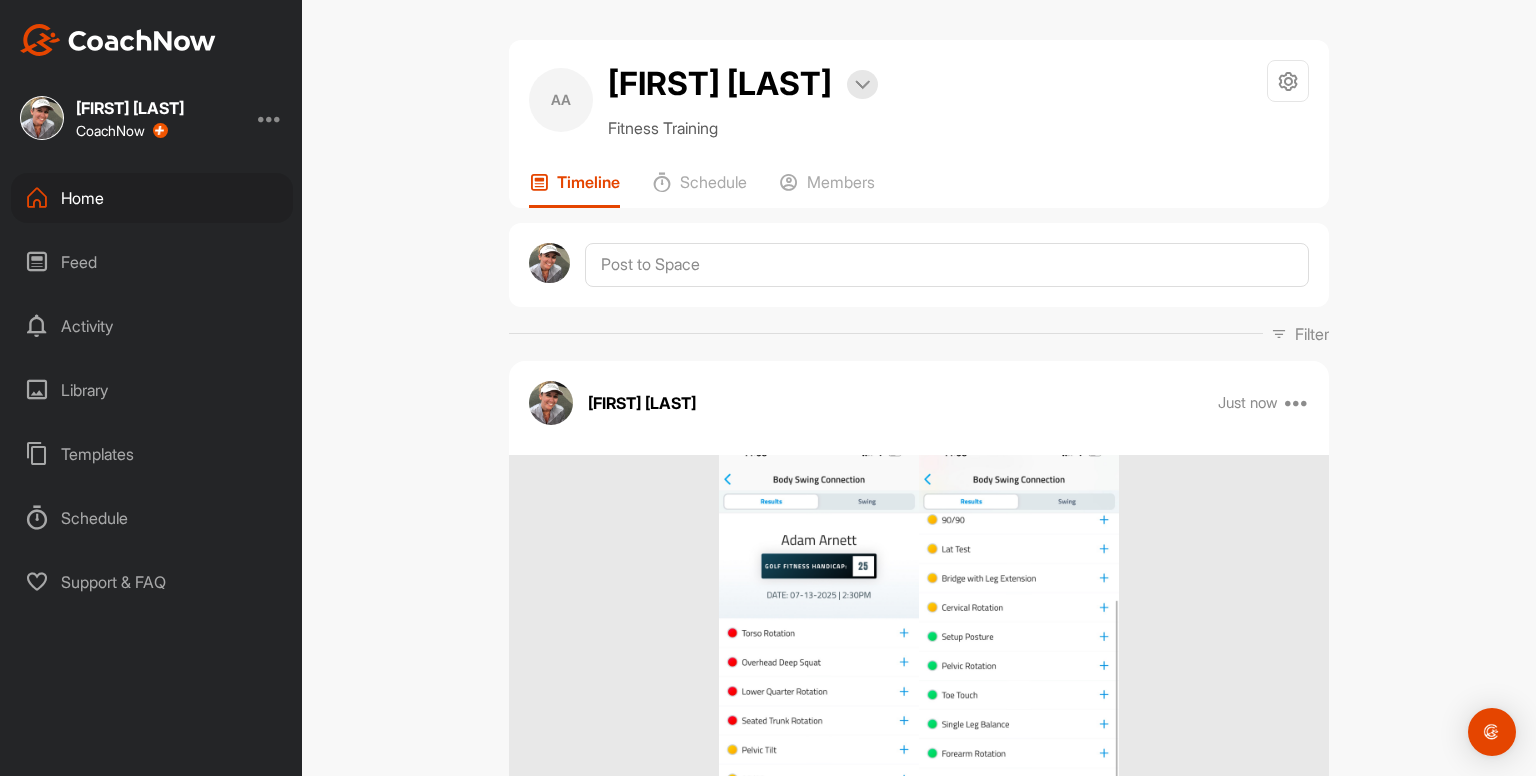 scroll, scrollTop: 0, scrollLeft: 0, axis: both 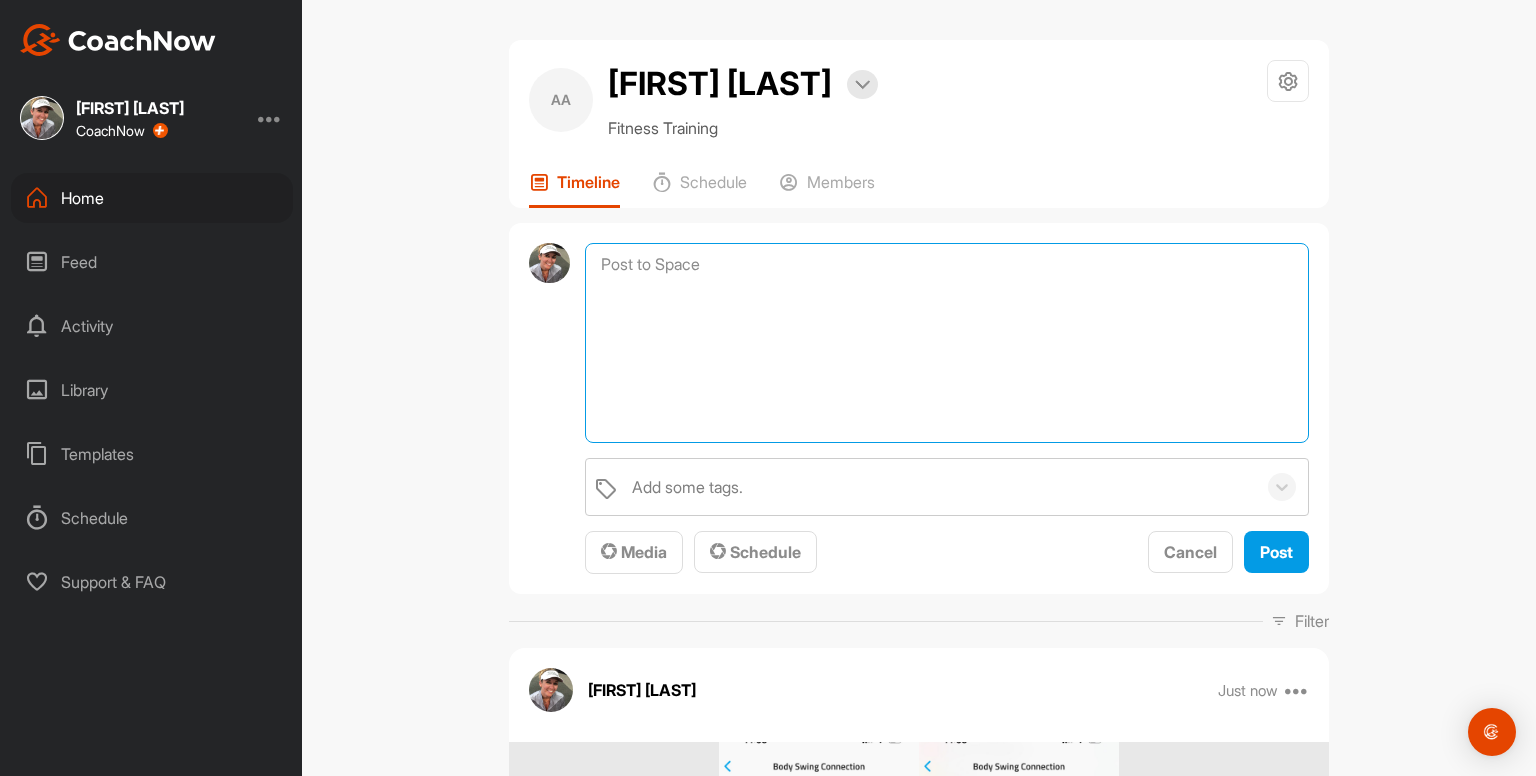 click at bounding box center [947, 343] 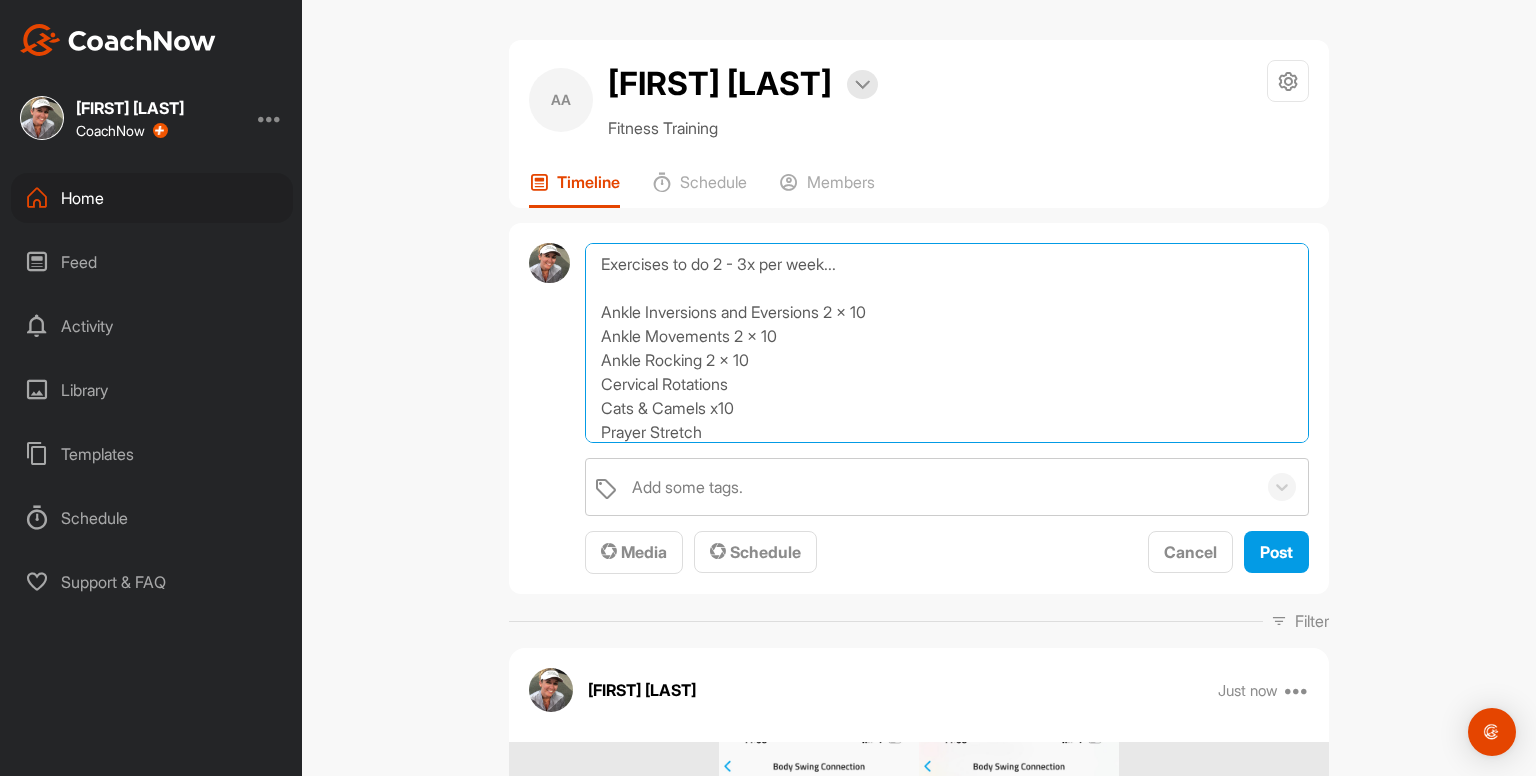 scroll, scrollTop: 264, scrollLeft: 0, axis: vertical 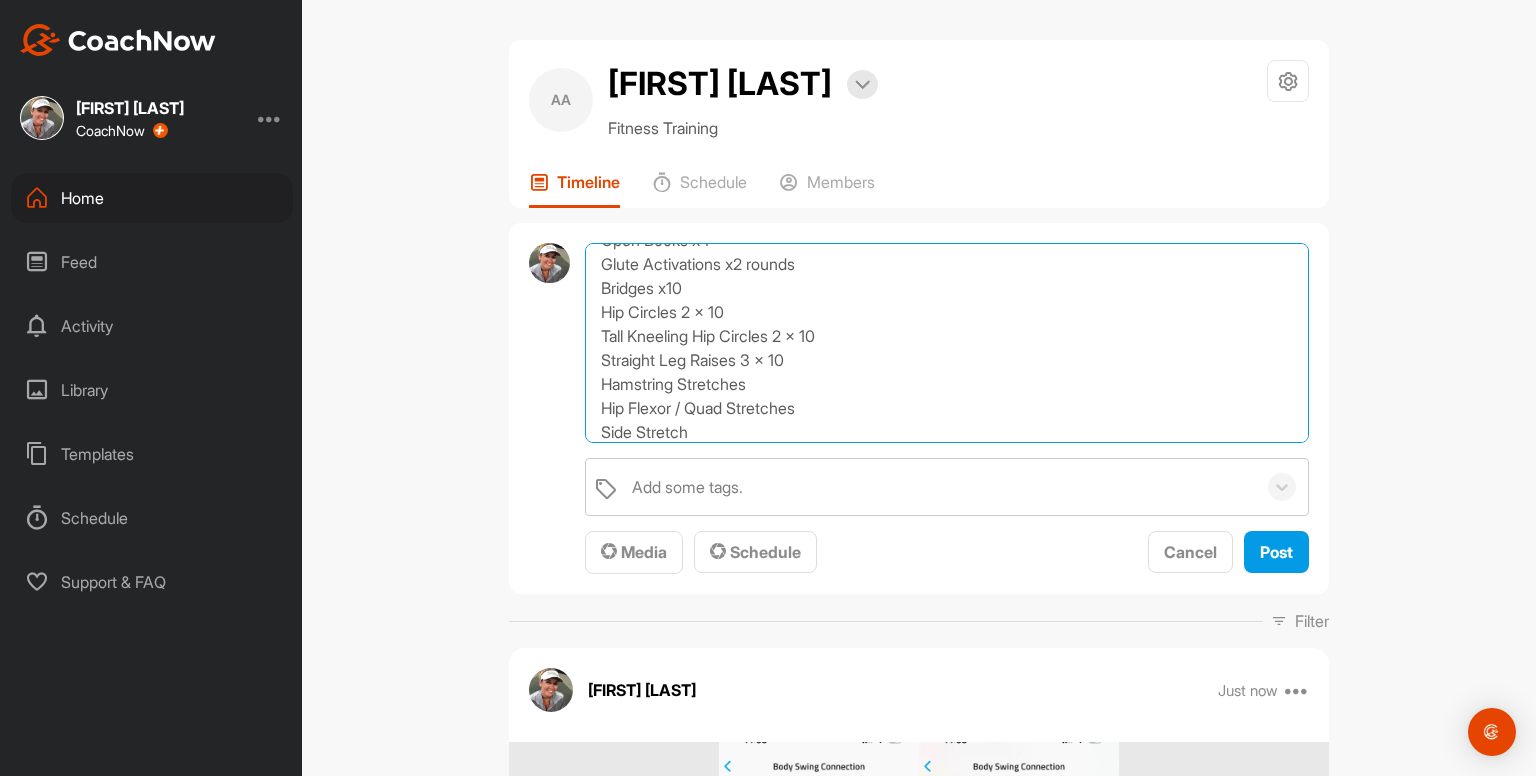 click on "Exercises to do 2 - 3x per week...
Ankle Inversions and Eversions 2 x 10
Ankle Movements 2 x 10
Ankle Rocking 2 x 10
Cervical Rotations
Cats & Camels x10
Prayer Stretch
Shoulder Raises 2 x 10
Shoulder ER 2 x 10
Open Books x4
Glute Activations x2 rounds
Bridges x10
Hip Circles 2 x 10
Tall Kneeling Hip Circles 2 x 10
Straight Leg Raises 3 x 10
Hamstring Stretches
Hip Flexor / Quad Stretches
Side Stretch" at bounding box center [947, 343] 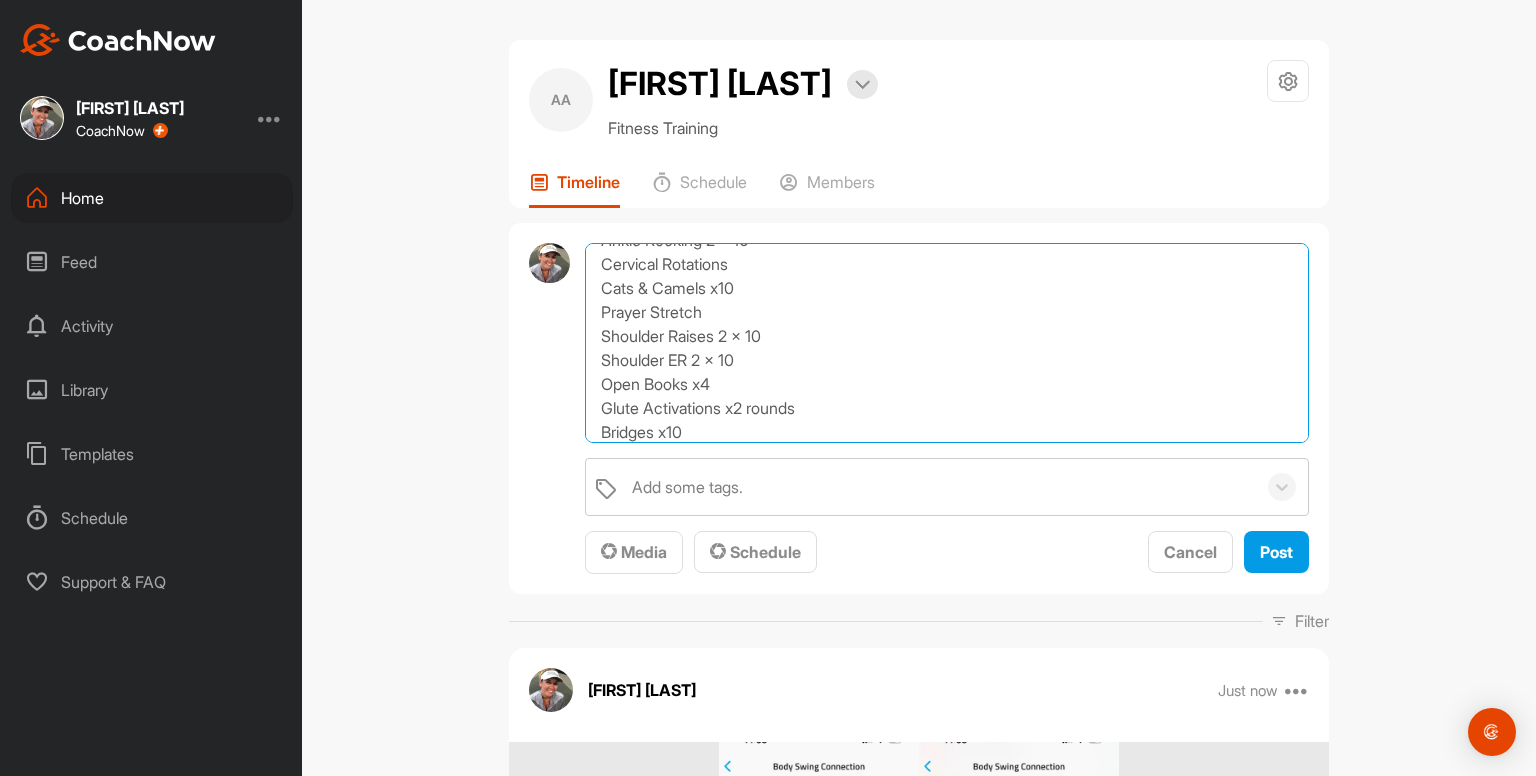 scroll, scrollTop: 138, scrollLeft: 0, axis: vertical 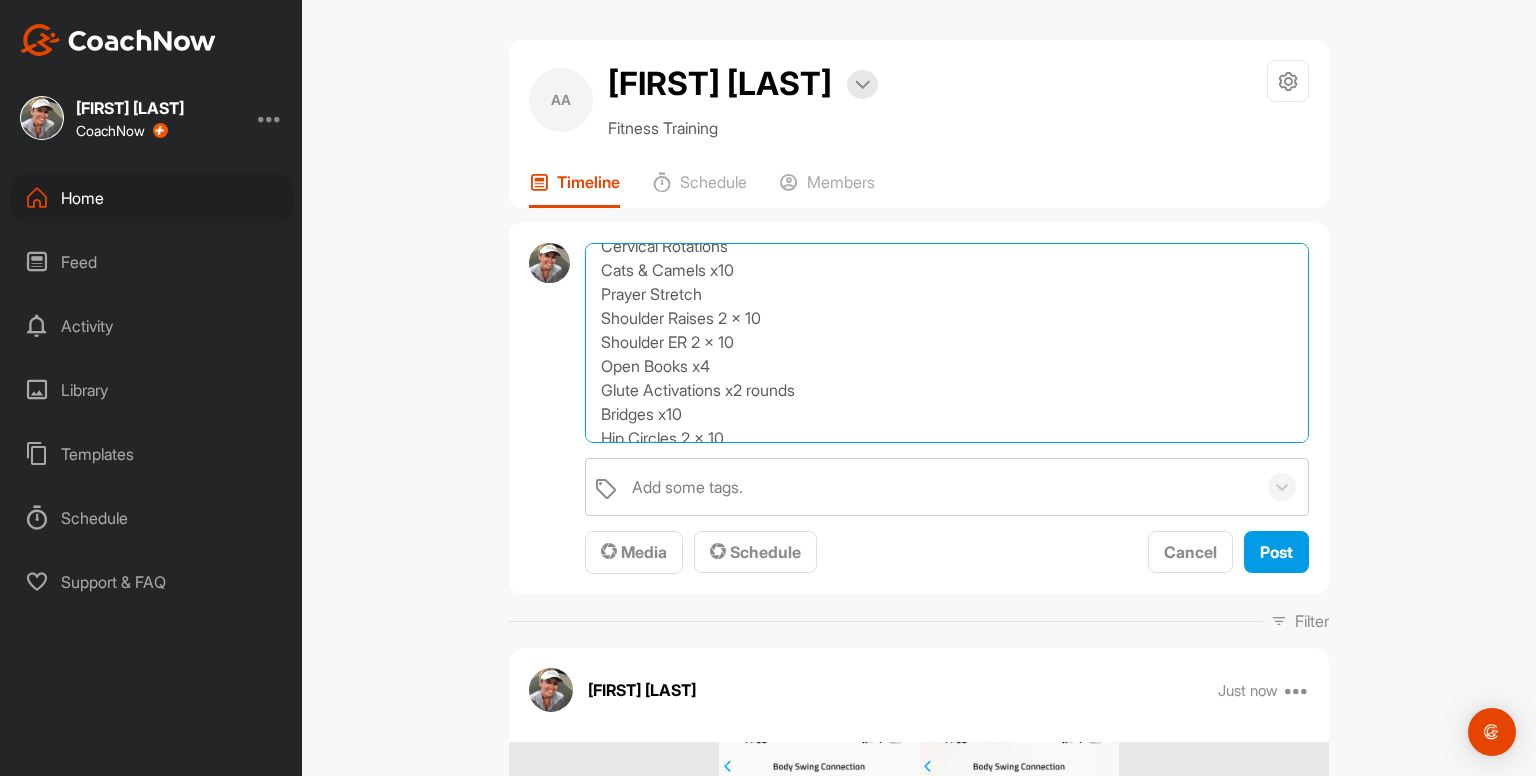 click on "Exercises to do 2 - 3x per week...
Ankle Inversions and Eversions 2 x 10
Ankle Movements 2 x 10
Ankle Rocking 2 x 10
Cervical Rotations
Cats & Camels x10
Prayer Stretch
Shoulder Raises 2 x 10
Shoulder ER 2 x 10
Open Books x4
Glute Activations x2 rounds
Bridges x10
Hip Circles 2 x 10
Tall Kneeling Hip Circles 2 x 10
Straight Leg Raises 3 x 10
Hamstring Stretches
Hip Flexor / Quad Stretches
Chest Stretches
Side Stretch" at bounding box center [947, 343] 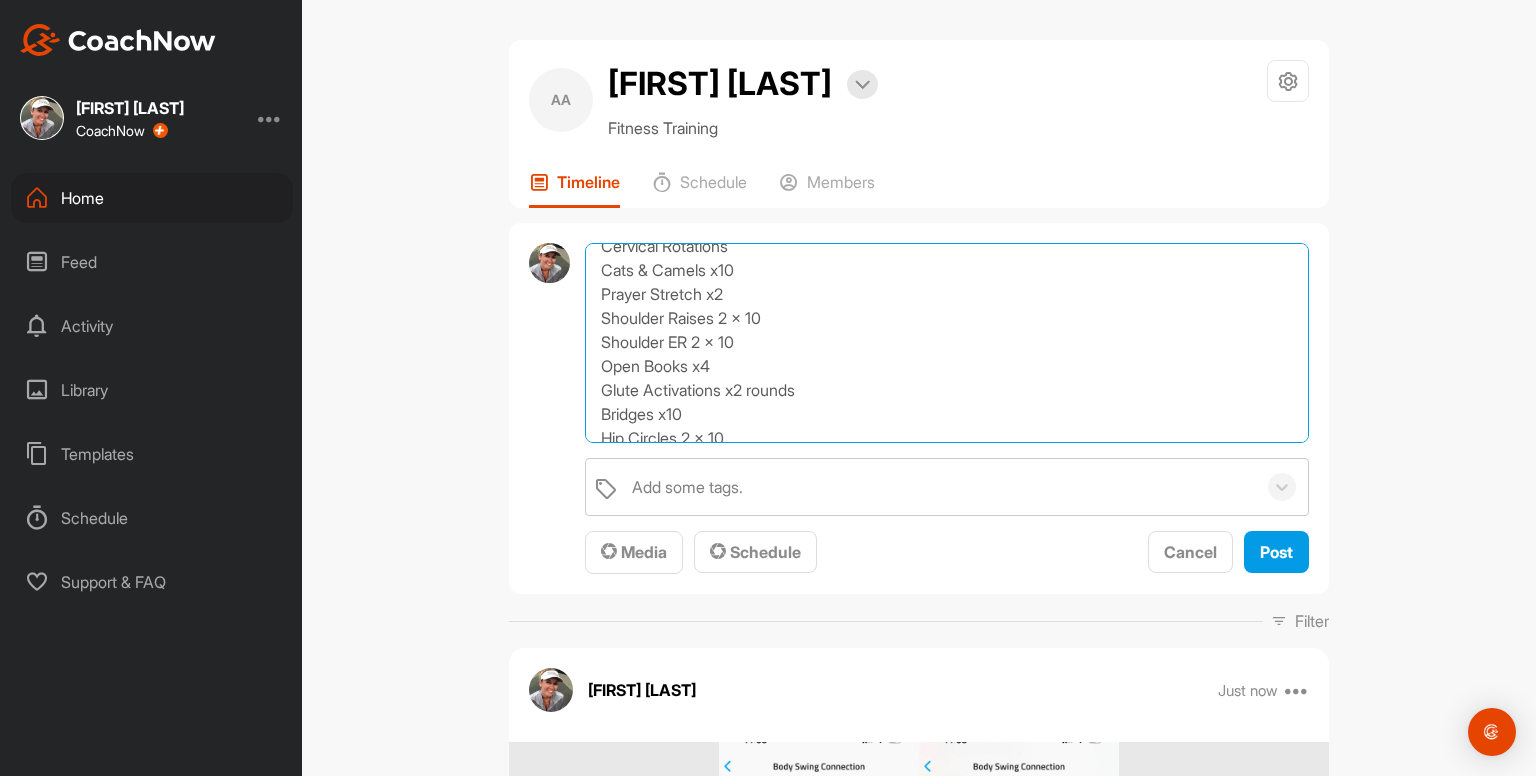 scroll, scrollTop: 168, scrollLeft: 0, axis: vertical 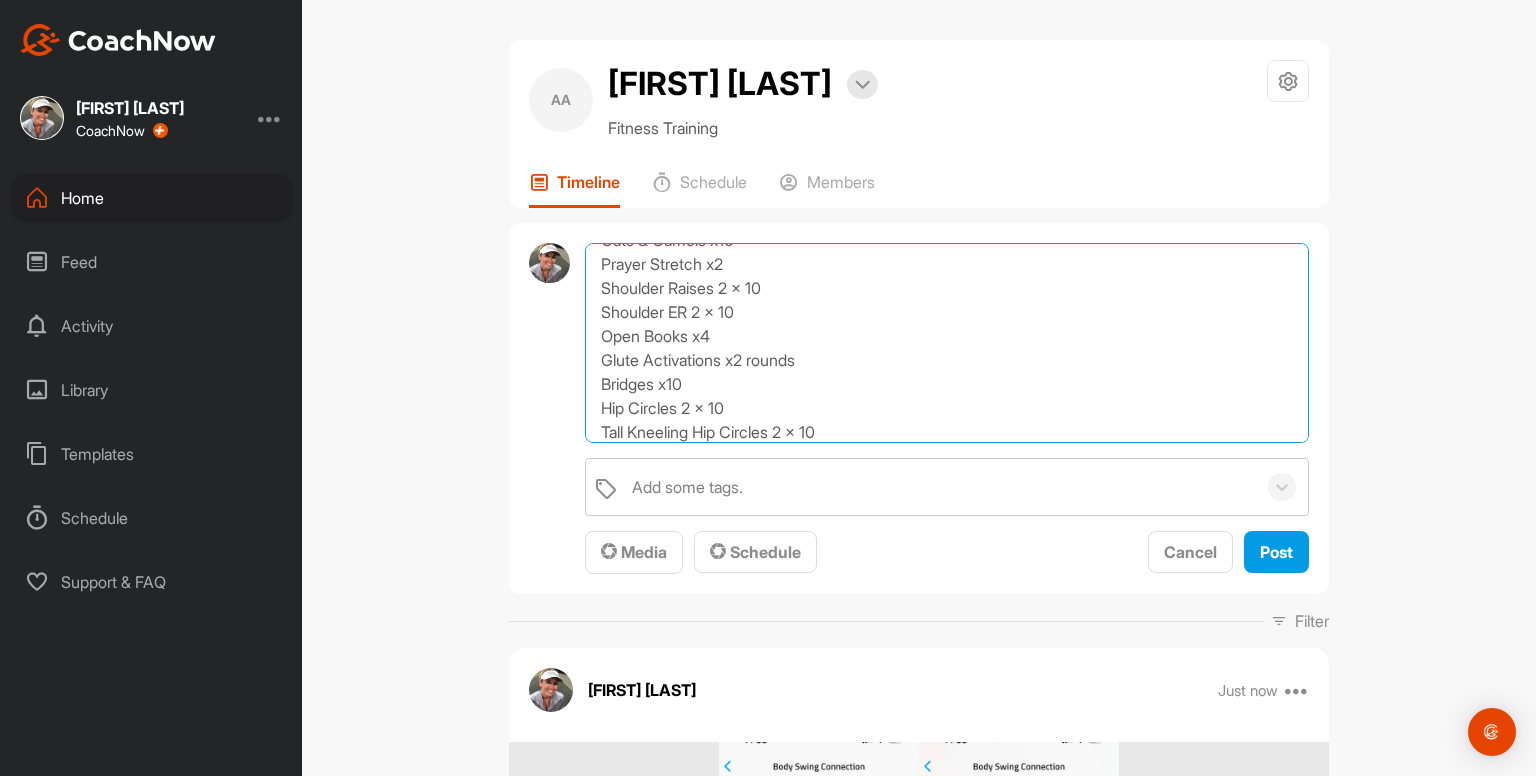 click on "Exercises to do 2 - 3x per week...
Ankle Inversions and Eversions 2 x 10
Ankle Movements 2 x 10
Ankle Rocking 2 x 10
Cervical Rotations
Cats & Camels x10
Prayer Stretch x2
Shoulder Raises 2 x 10
Shoulder ER 2 x 10
Open Books x4
Glute Activations x2 rounds
Bridges x10
Hip Circles 2 x 10
Tall Kneeling Hip Circles 2 x 10
Straight Leg Raises 3 x 10
Hamstring Stretches
Hip Flexor / Quad Stretches
Chest Stretches
Side Stretch" at bounding box center [947, 343] 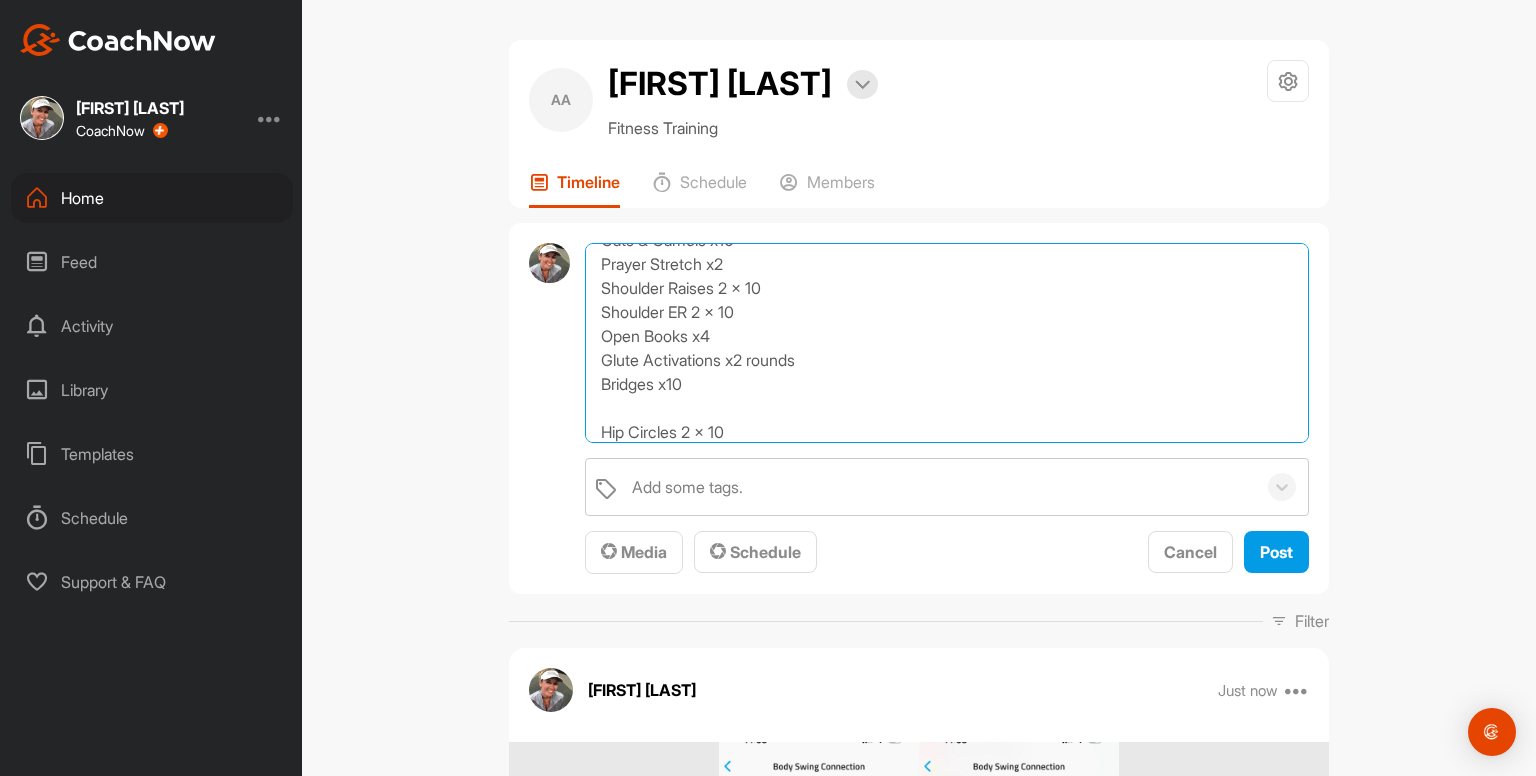paste on "Bird Dogs 2 x 10
Dead Bugs 2 x 10" 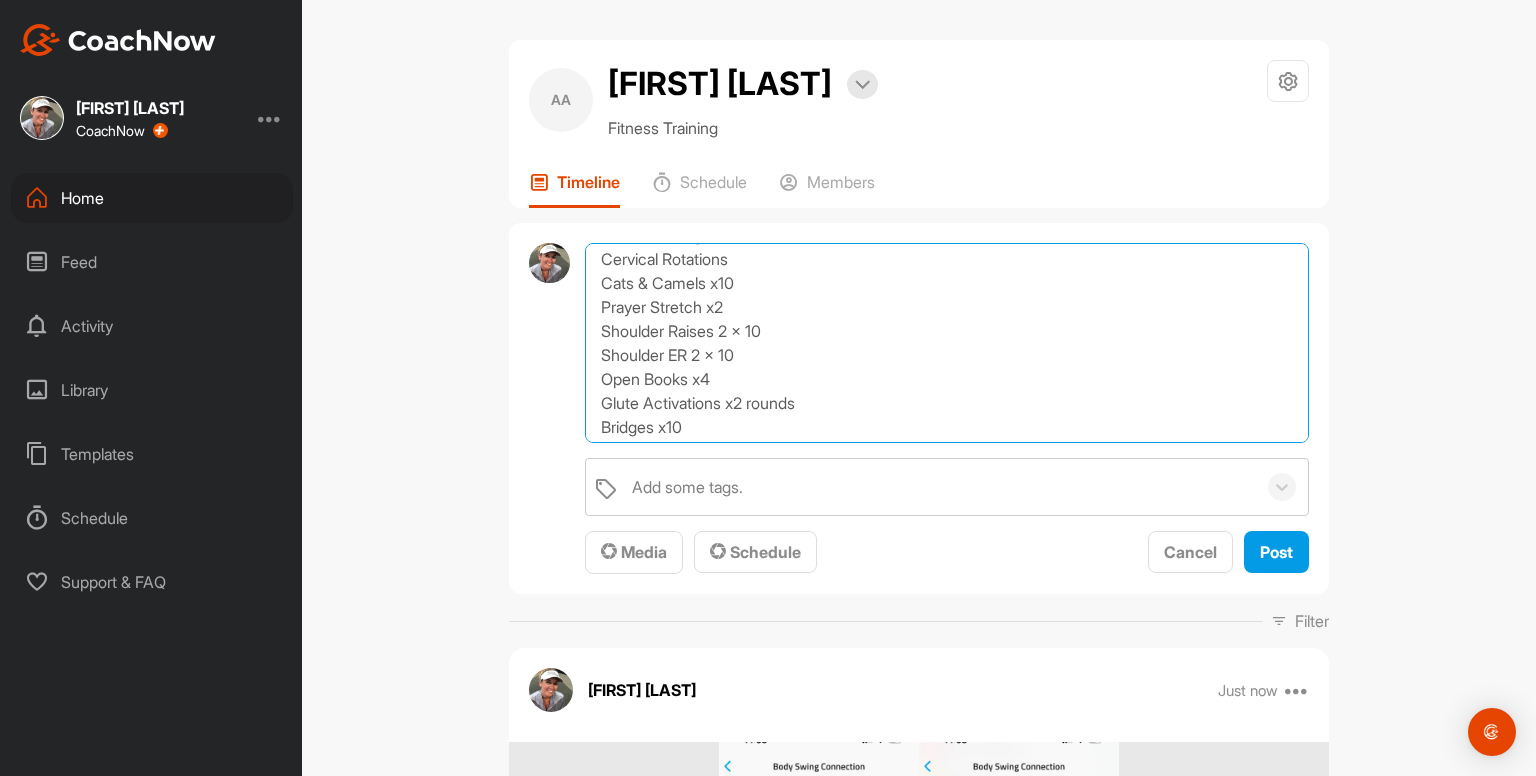scroll, scrollTop: 0, scrollLeft: 0, axis: both 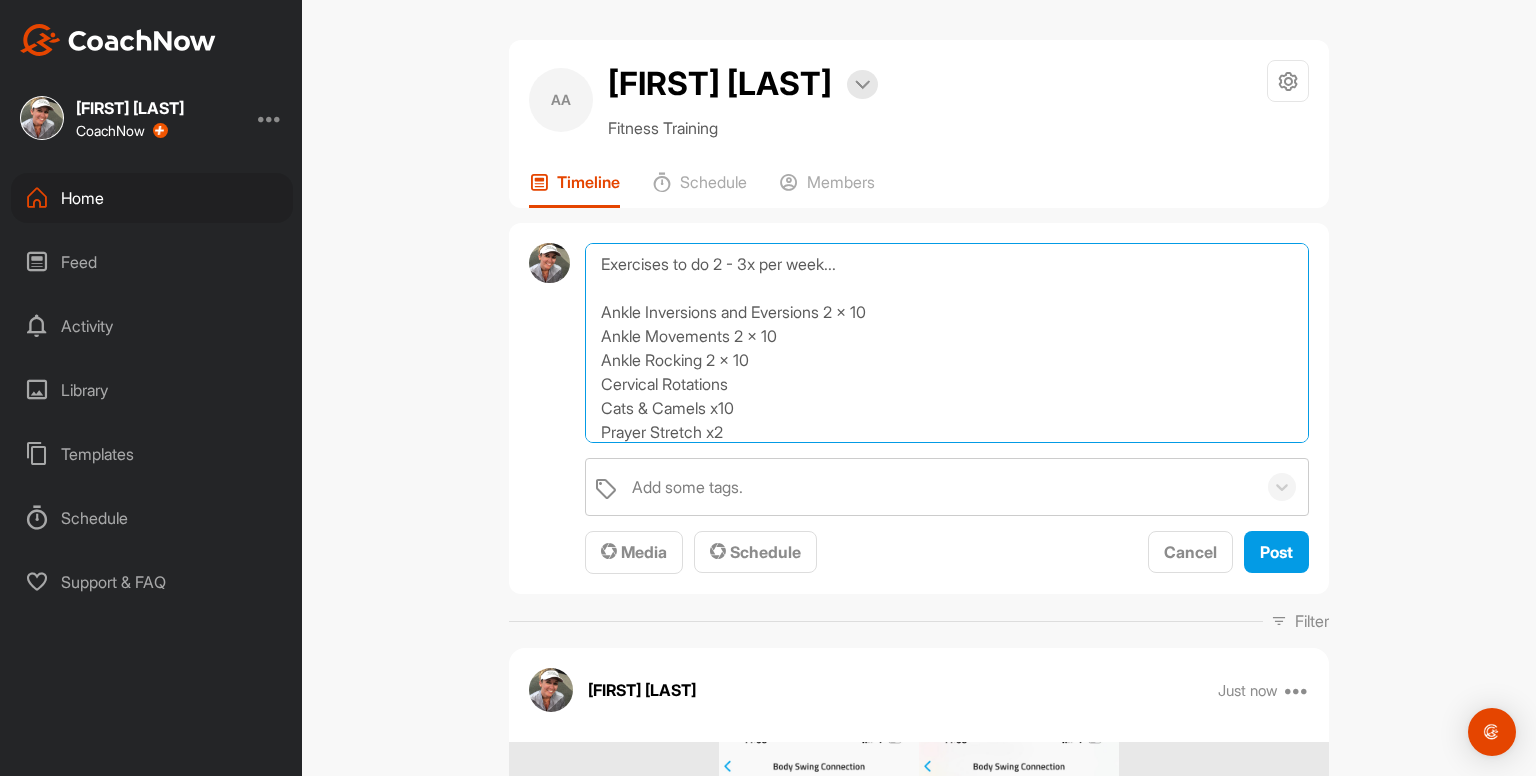 type on "Exercises to do 2 - 3x per week...
Ankle Inversions and Eversions 2 x 10
Ankle Movements 2 x 10
Ankle Rocking 2 x 10
Cervical Rotations
Cats & Camels x10
Prayer Stretch x2
Shoulder Raises 2 x 10
Shoulder ER 2 x 10
Open Books x4
Glute Activations x2 rounds
Bridges x10
Bird Dogs 2 x 10
Dead Bugs 2 x 10
Hip Circles 2 x 10
Tall Kneeling Hip Circles 2 x 10
Straight Leg Raises 3 x 10
Hamstring Stretches
Hip Flexor / Quad Stretches
Chest Stretches
Side Stretch" 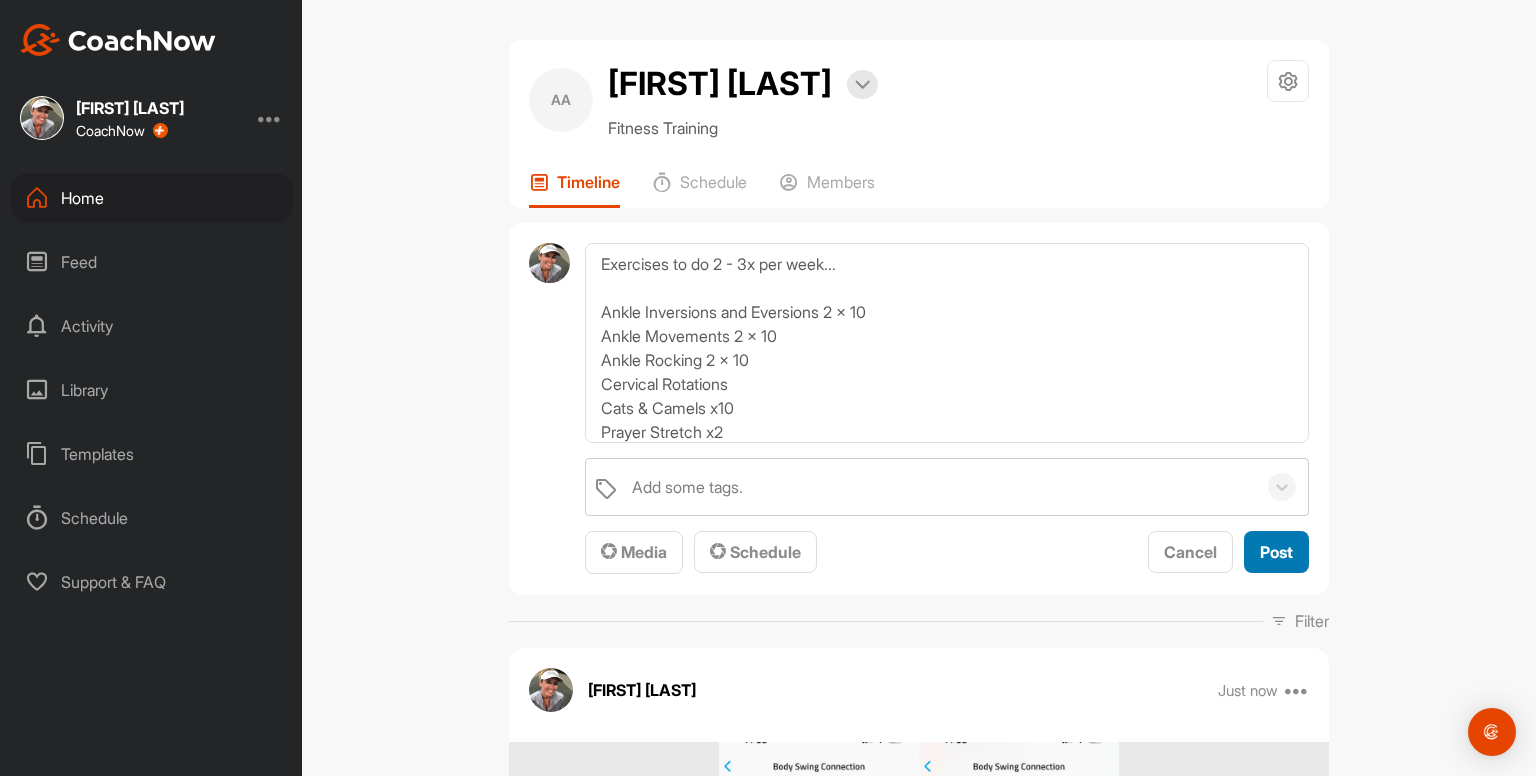 click on "Post" at bounding box center [1276, 552] 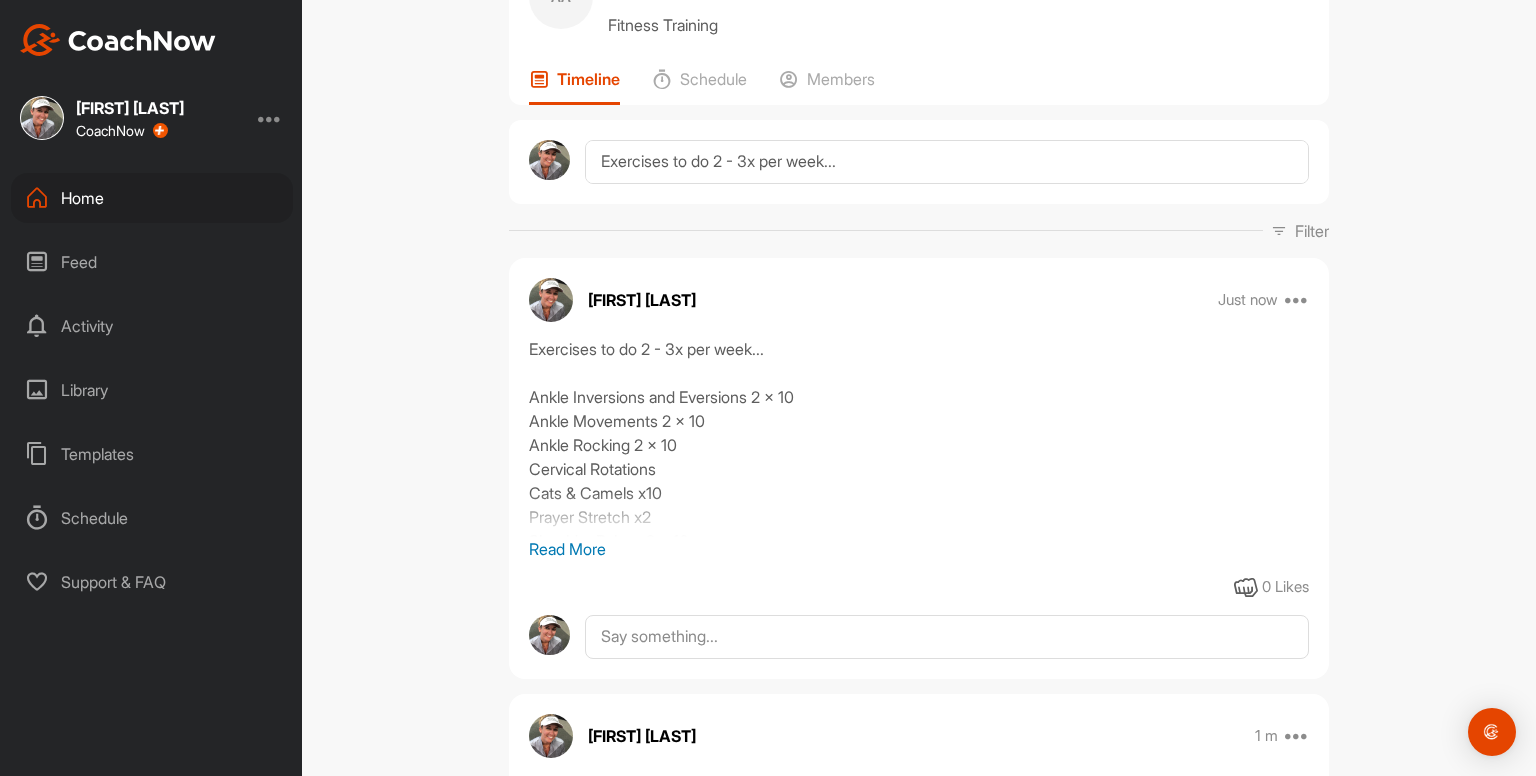 scroll, scrollTop: 104, scrollLeft: 0, axis: vertical 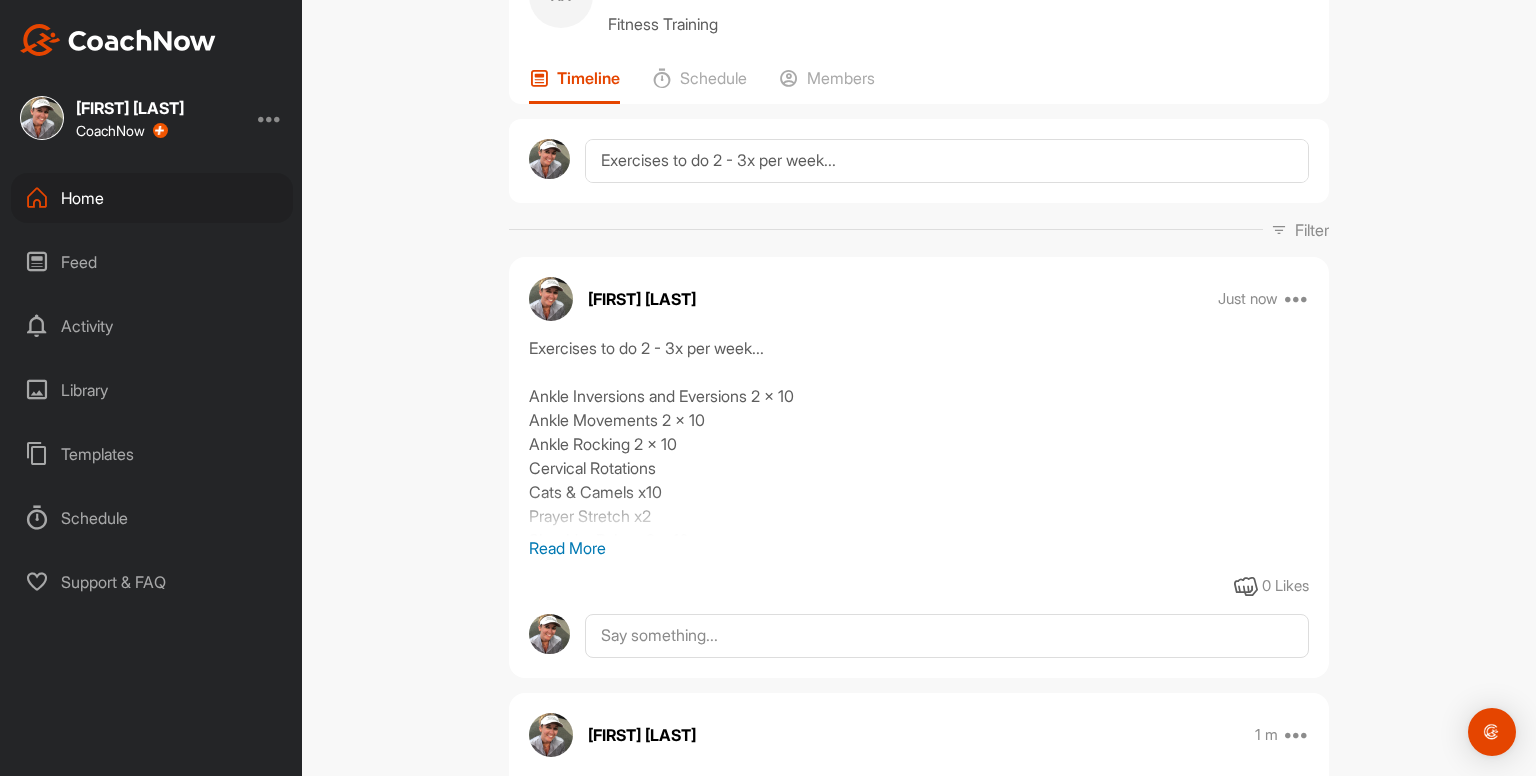 click at bounding box center [1297, 299] 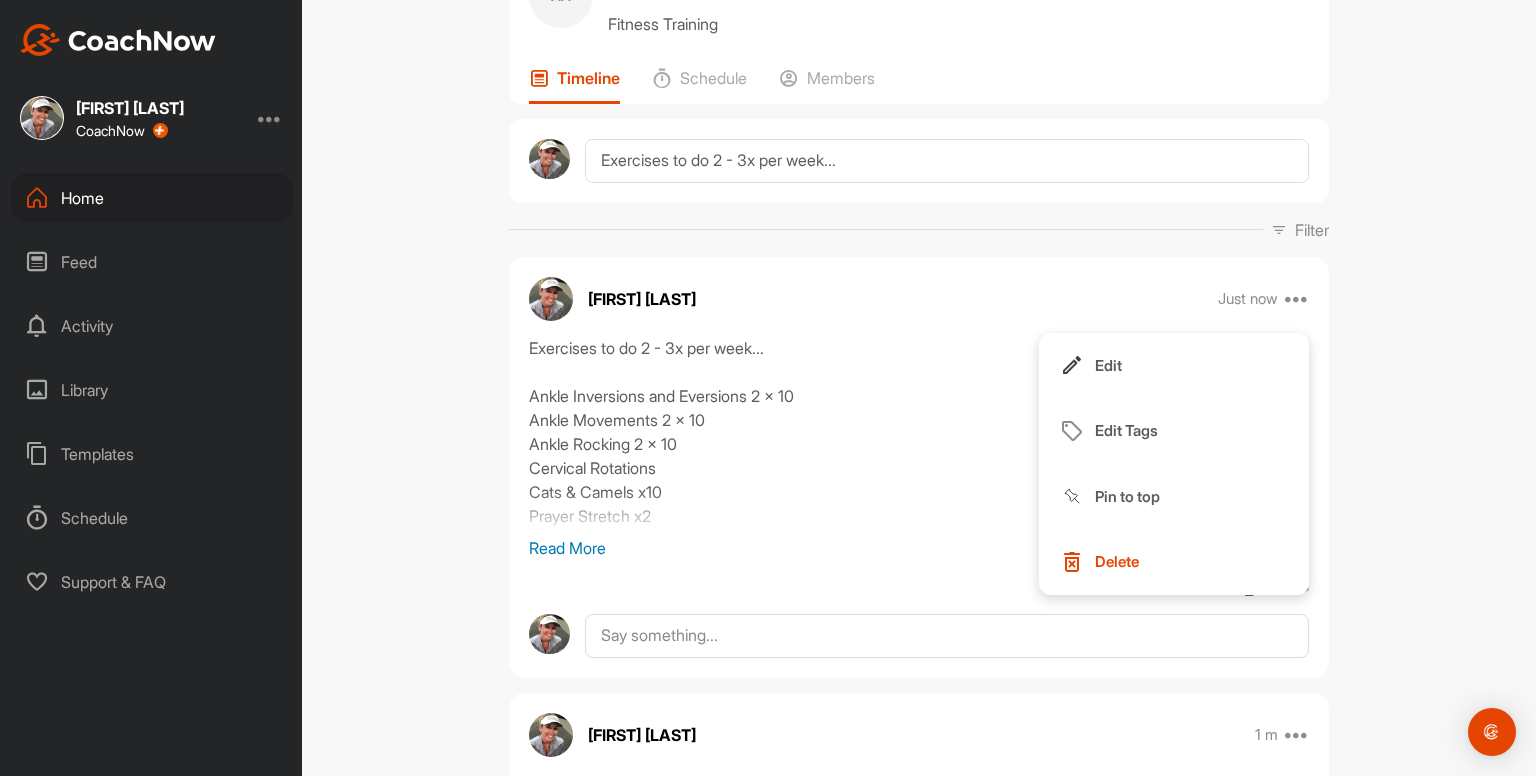 click on "Edit" at bounding box center [1174, 366] 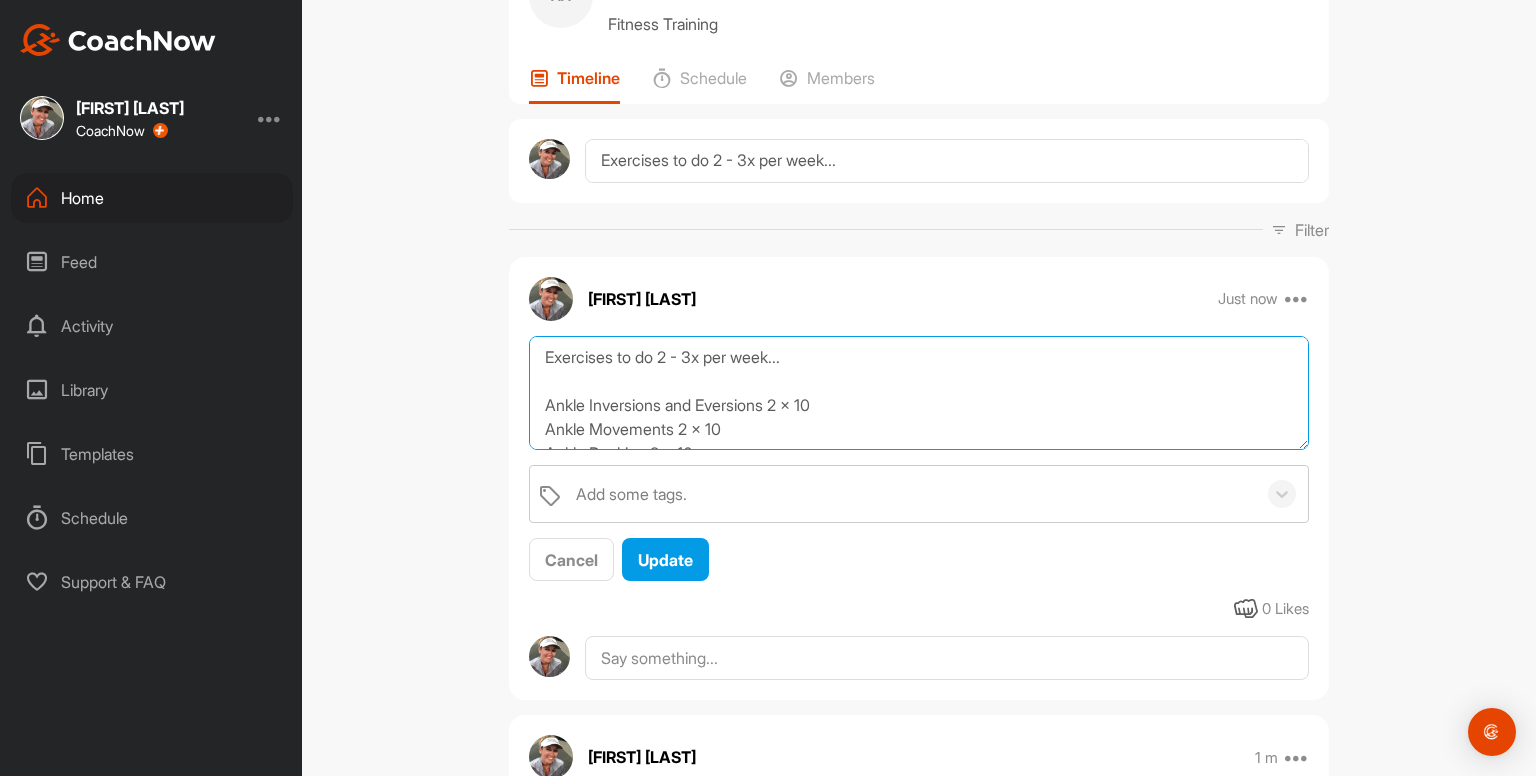 click on "Exercises to do 2 - 3x per week...
Ankle Inversions and Eversions 2 x 10
Ankle Movements 2 x 10
Ankle Rocking 2 x 10
Cervical Rotations
Cats & Camels x10
Prayer Stretch x2
Shoulder Raises 2 x 10
Shoulder ER 2 x 10
Open Books x4
Glute Activations x2 rounds
Bridges x10
Bird Dogs 2 x 10
Dead Bugs 2 x 10
Hip Circles 2 x 10
Tall Kneeling Hip Circles 2 x 10
Straight Leg Raises 3 x 10
Hamstring Stretches
Hip Flexor / Quad Stretches
Chest Stretches
Side Stretch" at bounding box center [919, 393] 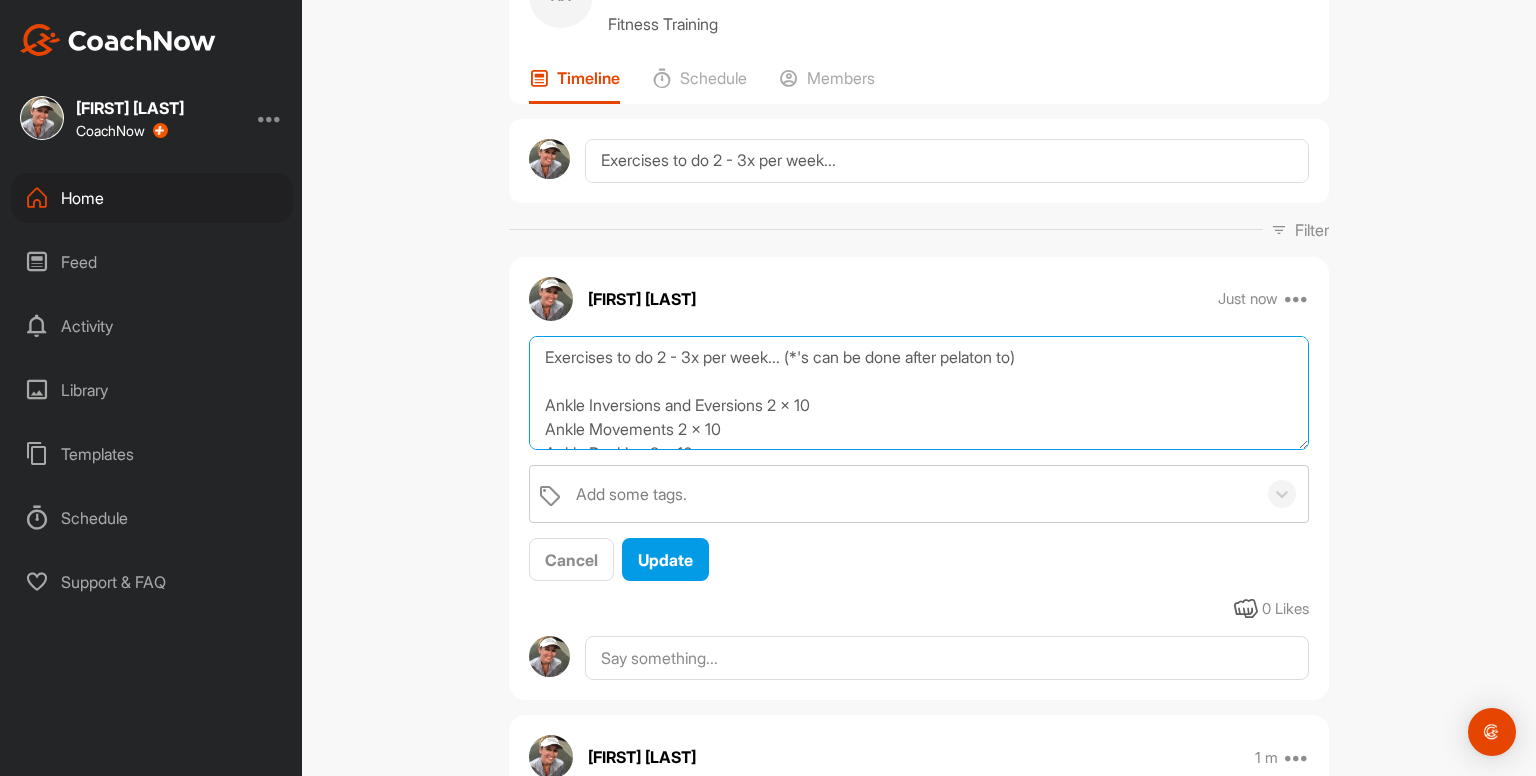 click on "Exercises to do 2 - 3x per week... (*'s can be done after pelaton to)
Ankle Inversions and Eversions 2 x 10
Ankle Movements 2 x 10
Ankle Rocking 2 x 10
Cervical Rotations
Cats & Camels x10
Prayer Stretch x2
Shoulder Raises 2 x 10
Shoulder ER 2 x 10
Open Books x4
Glute Activations x2 rounds
Bridges x10
Bird Dogs 2 x 10
Dead Bugs 2 x 10
Hip Circles 2 x 10
Tall Kneeling Hip Circles 2 x 10
Straight Leg Raises 3 x 10
Hamstring Stretches
Hip Flexor / Quad Stretches
Chest Stretches
Side Stretch" at bounding box center (919, 393) 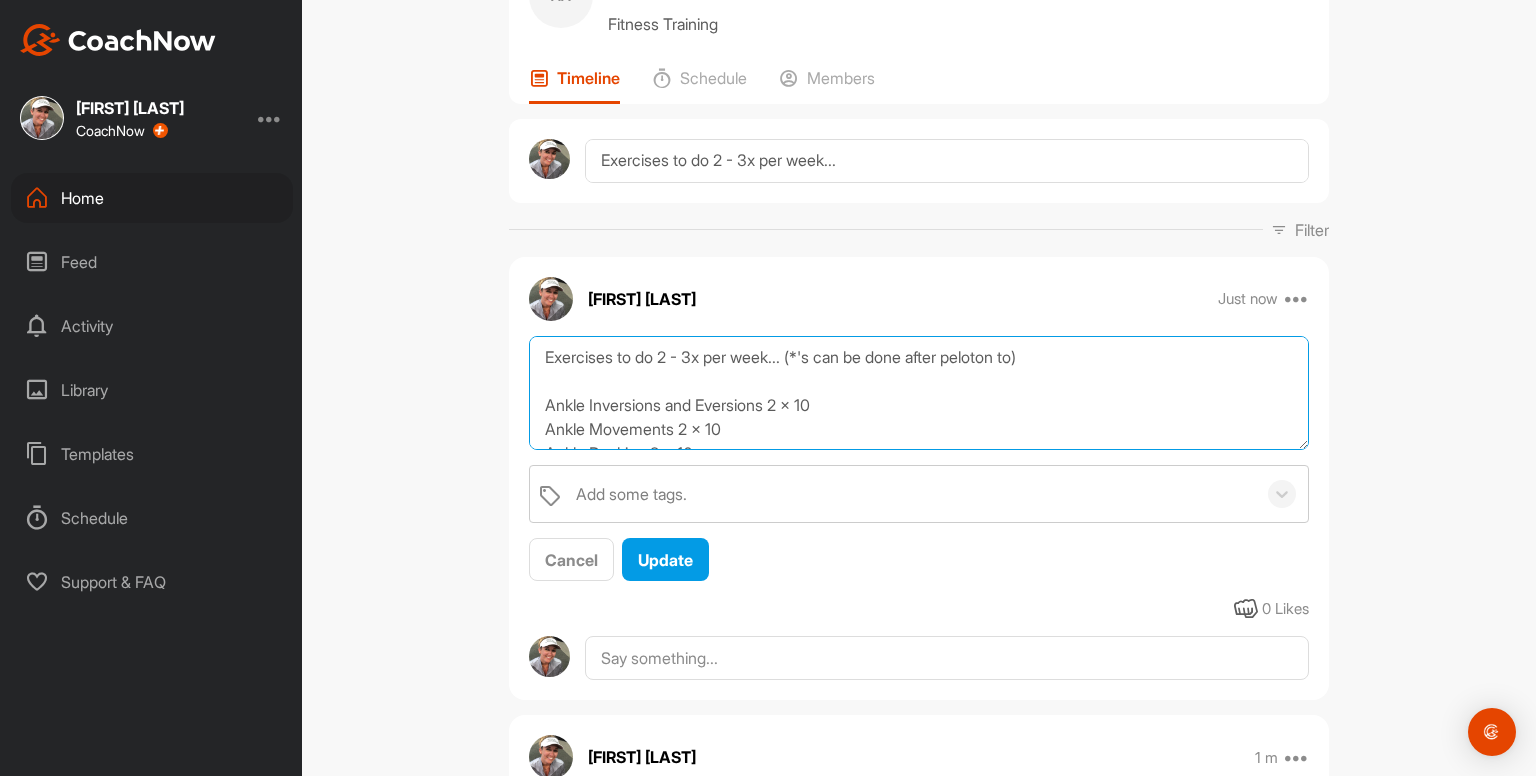 click on "Exercises to do 2 - 3x per week... (*'s can be done after peloton to)
Ankle Inversions and Eversions 2 x 10
Ankle Movements 2 x 10
Ankle Rocking 2 x 10
Cervical Rotations
Cats & Camels x10
Prayer Stretch x2
Shoulder Raises 2 x 10
Shoulder ER 2 x 10
Open Books x4
Glute Activations x2 rounds
Bridges x10
Bird Dogs 2 x 10
Dead Bugs 2 x 10
Hip Circles 2 x 10
Tall Kneeling Hip Circles 2 x 10
Straight Leg Raises 3 x 10
Hamstring Stretches
Hip Flexor / Quad Stretches
Chest Stretches
Side Stretch" at bounding box center (919, 393) 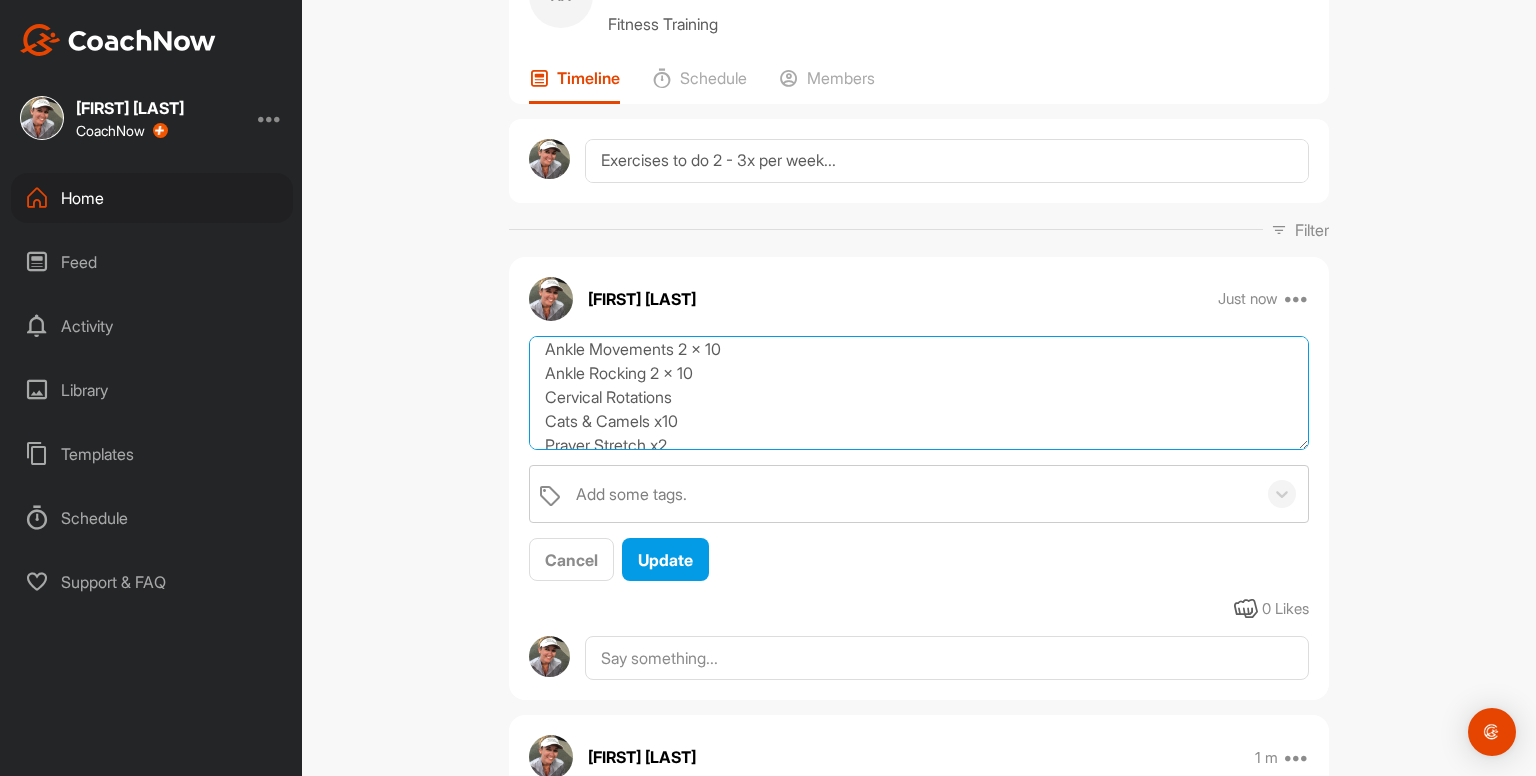 scroll, scrollTop: 96, scrollLeft: 0, axis: vertical 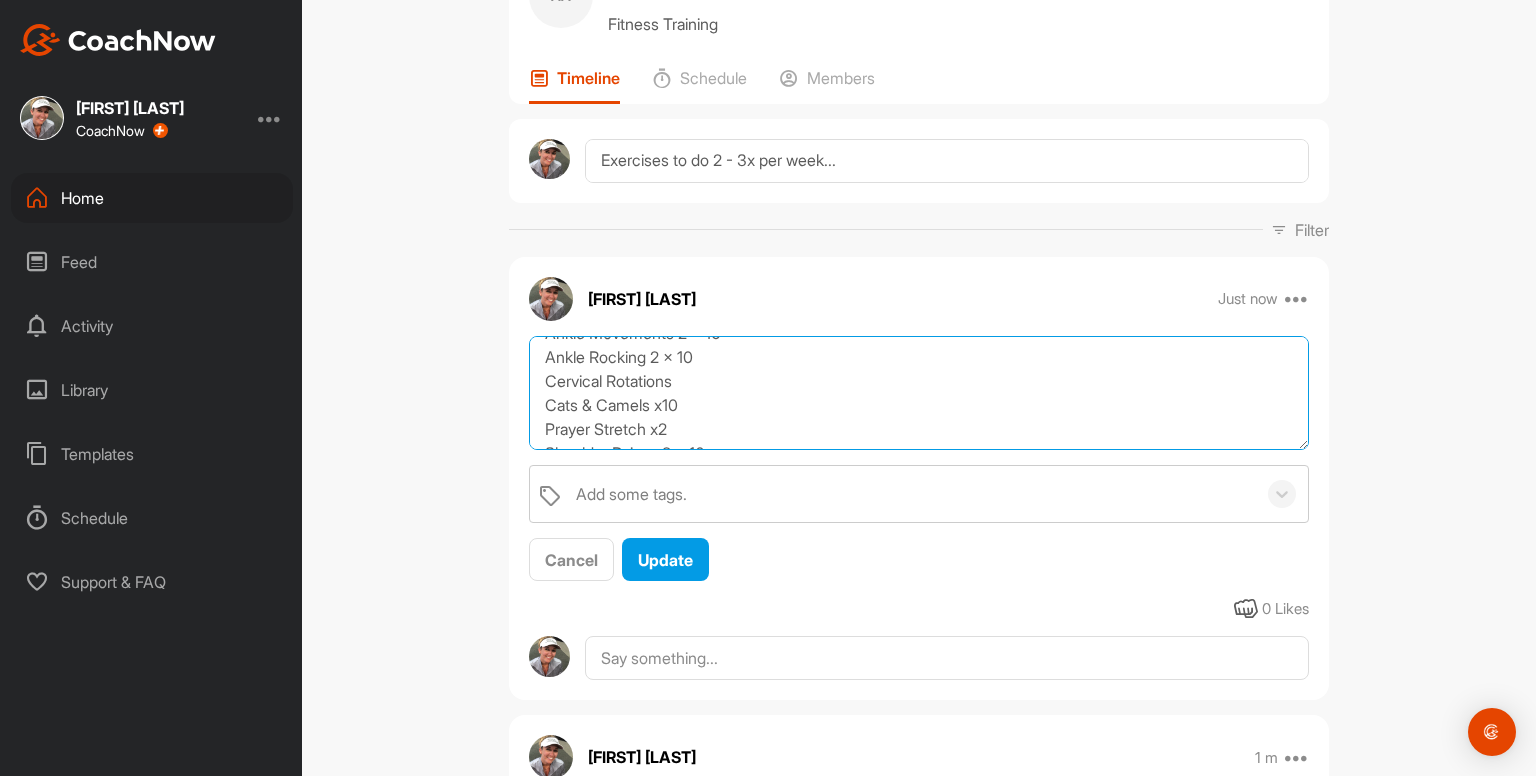 click on "Exercises to do 2 - 3x per week... (*'s can be done after peloton too)
Ankle Inversions and Eversions 2 x 10
Ankle Movements 2 x 10
Ankle Rocking 2 x 10
Cervical Rotations
Cats & Camels x10
Prayer Stretch x2
Shoulder Raises 2 x 10
Shoulder ER 2 x 10
Open Books x4
Glute Activations x2 rounds
Bridges x10
Bird Dogs 2 x 10
Dead Bugs 2 x 10
Hip Circles 2 x 10
Tall Kneeling Hip Circles 2 x 10
Straight Leg Raises 3 x 10
Hamstring Stretches
Hip Flexor / Quad Stretches
Chest Stretches
Side Stretch" at bounding box center [919, 393] 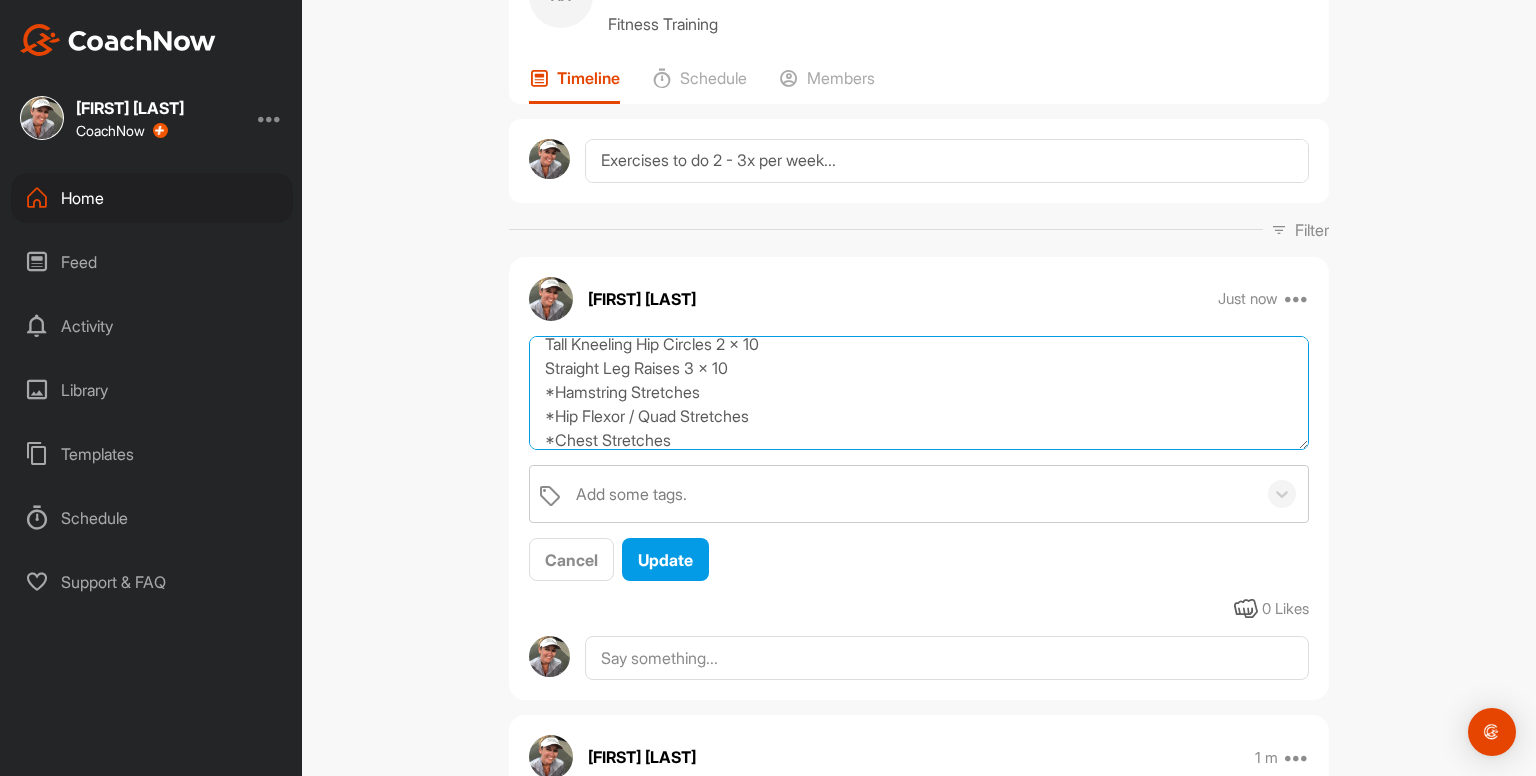 scroll, scrollTop: 421, scrollLeft: 0, axis: vertical 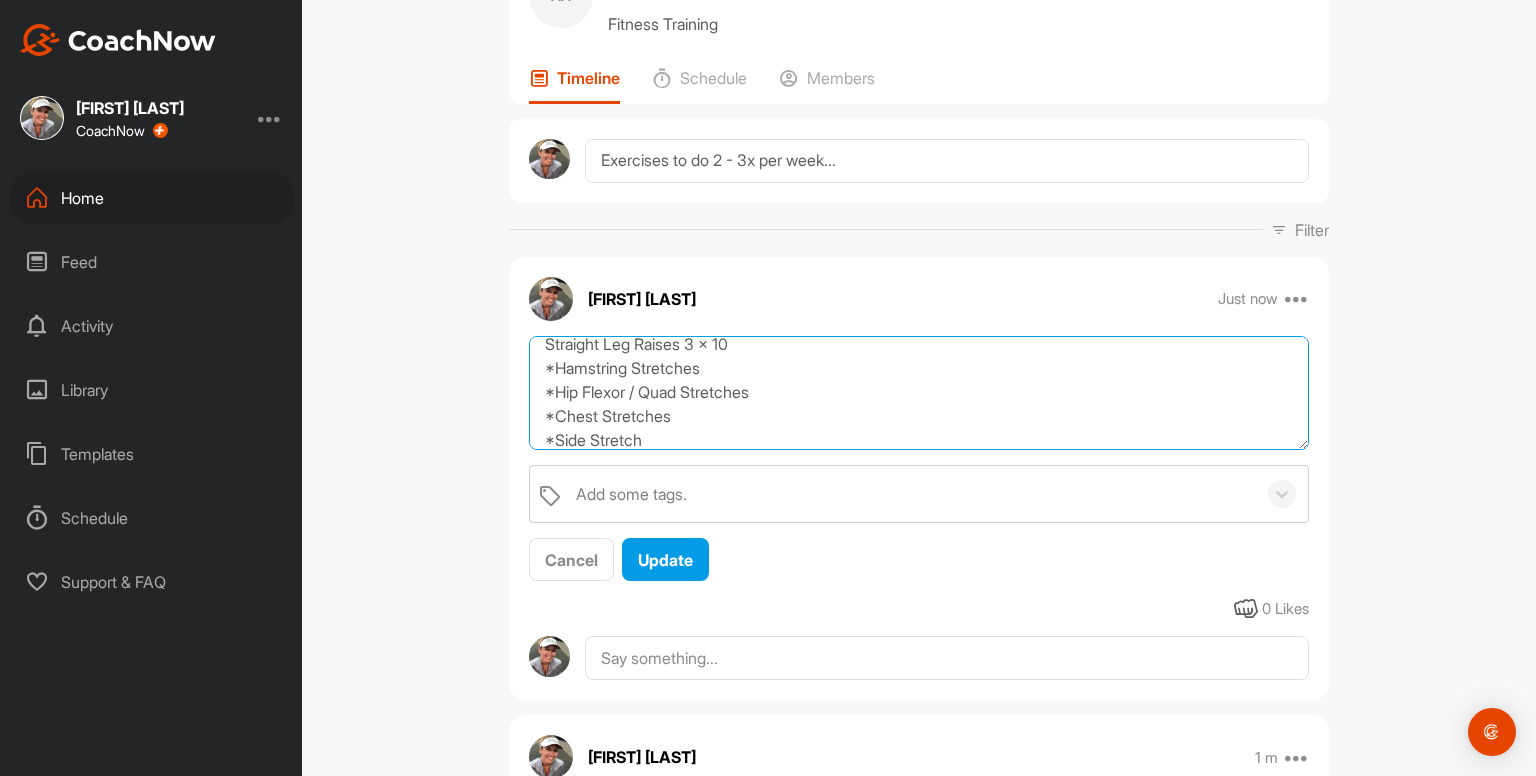 type on "Exercises to do 2 - 3x per week... (*'s can be done after peloton too)
Ankle Inversions and Eversions 2 x 10
Ankle Movements 2 x 10
Ankle Rocking 2 x 10
*Cervical Rotations
*Cats & Camels x10
*Prayer Stretch x2
*Shoulder Raises 2 x 10
Shoulder ER 2 x 10
*Open Books x4
Glute Activations x2 rounds
Bridges x10
Bird Dogs 2 x 10
Dead Bugs 2 x 10
Hip Circles 2 x 10
Tall Kneeling Hip Circles 2 x 10
Straight Leg Raises 3 x 10
*Hamstring Stretches
*Hip Flexor / Quad Stretches
*Chest Stretches
*Side Stretch" 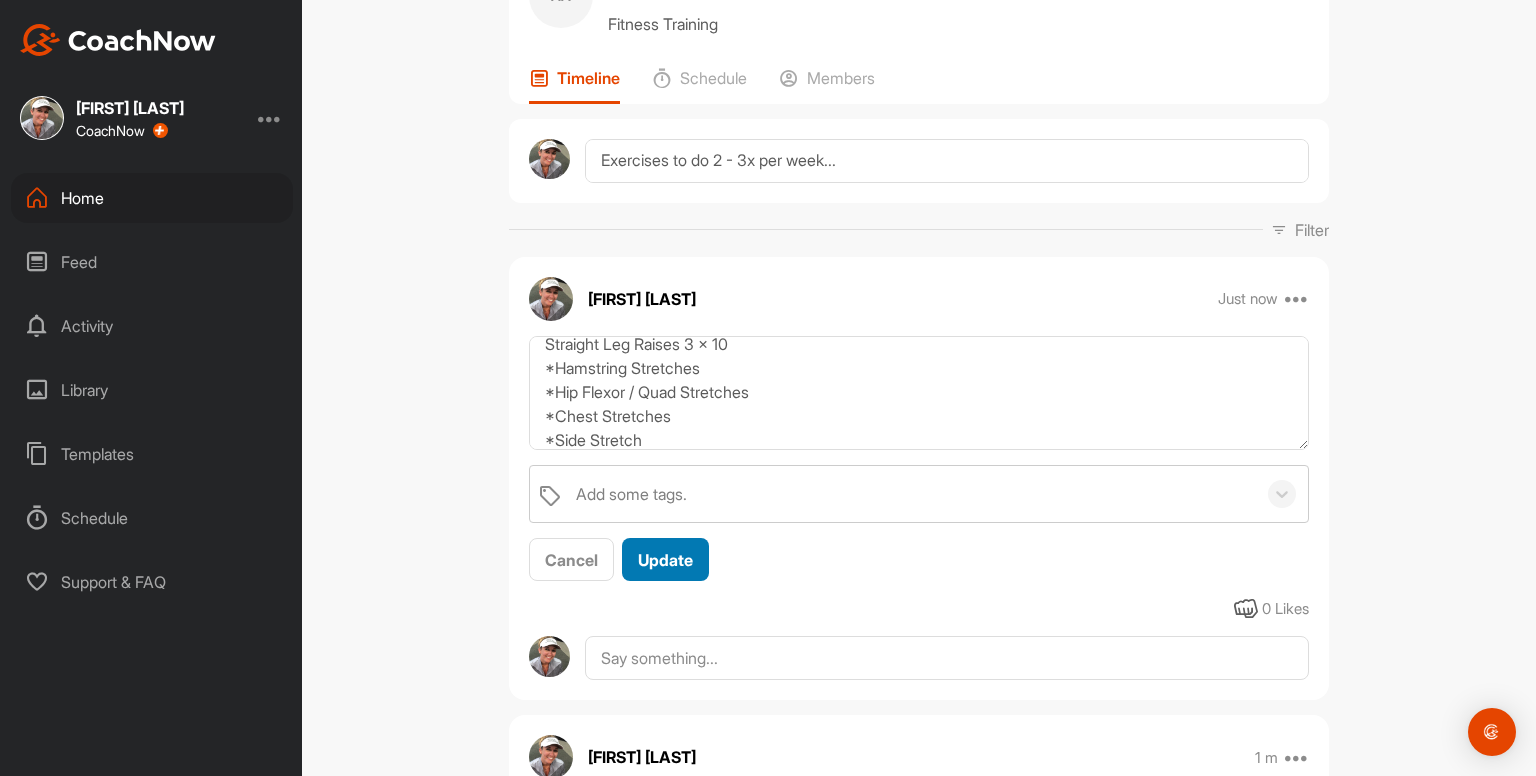 click on "Update" at bounding box center (665, 560) 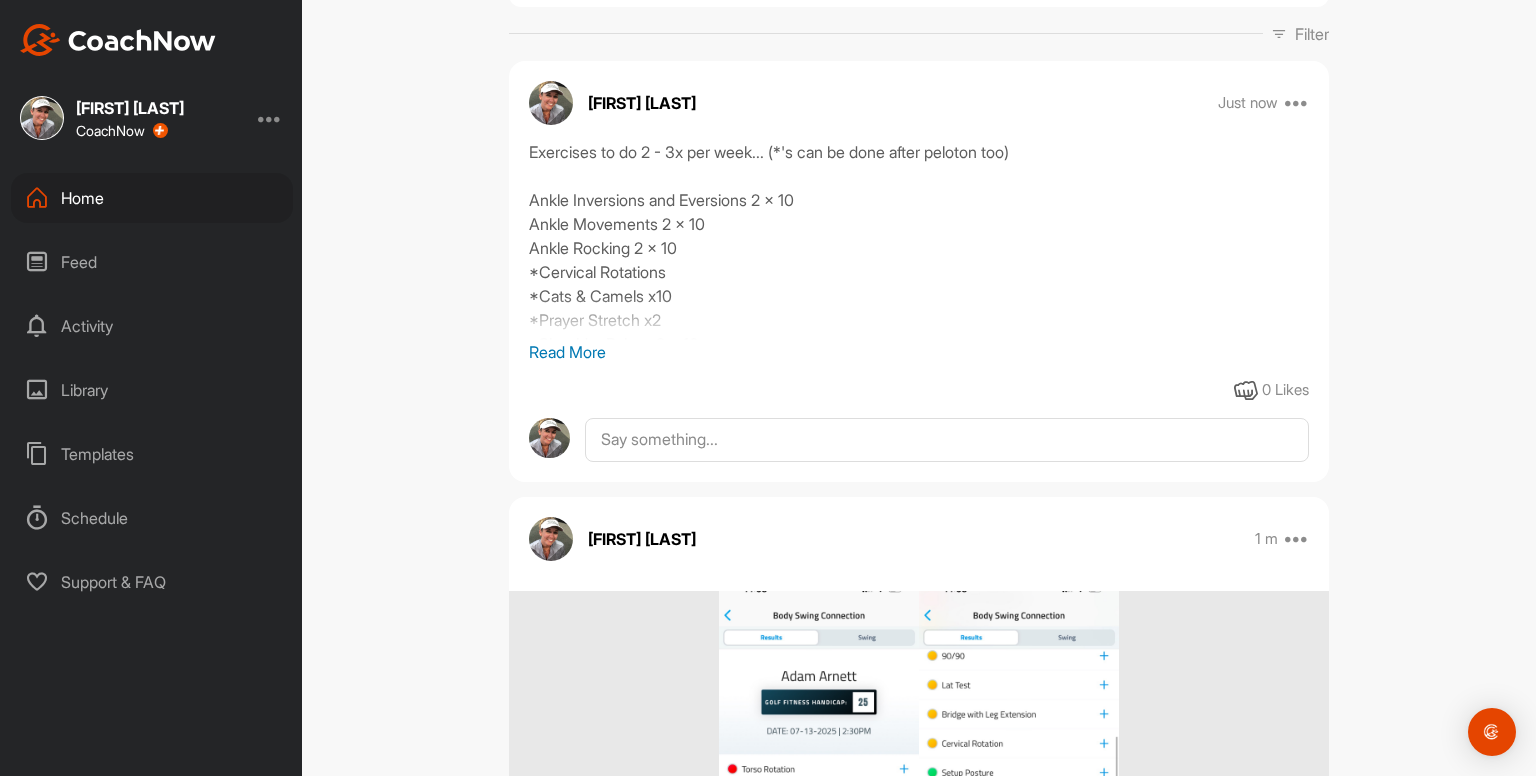 scroll, scrollTop: 302, scrollLeft: 0, axis: vertical 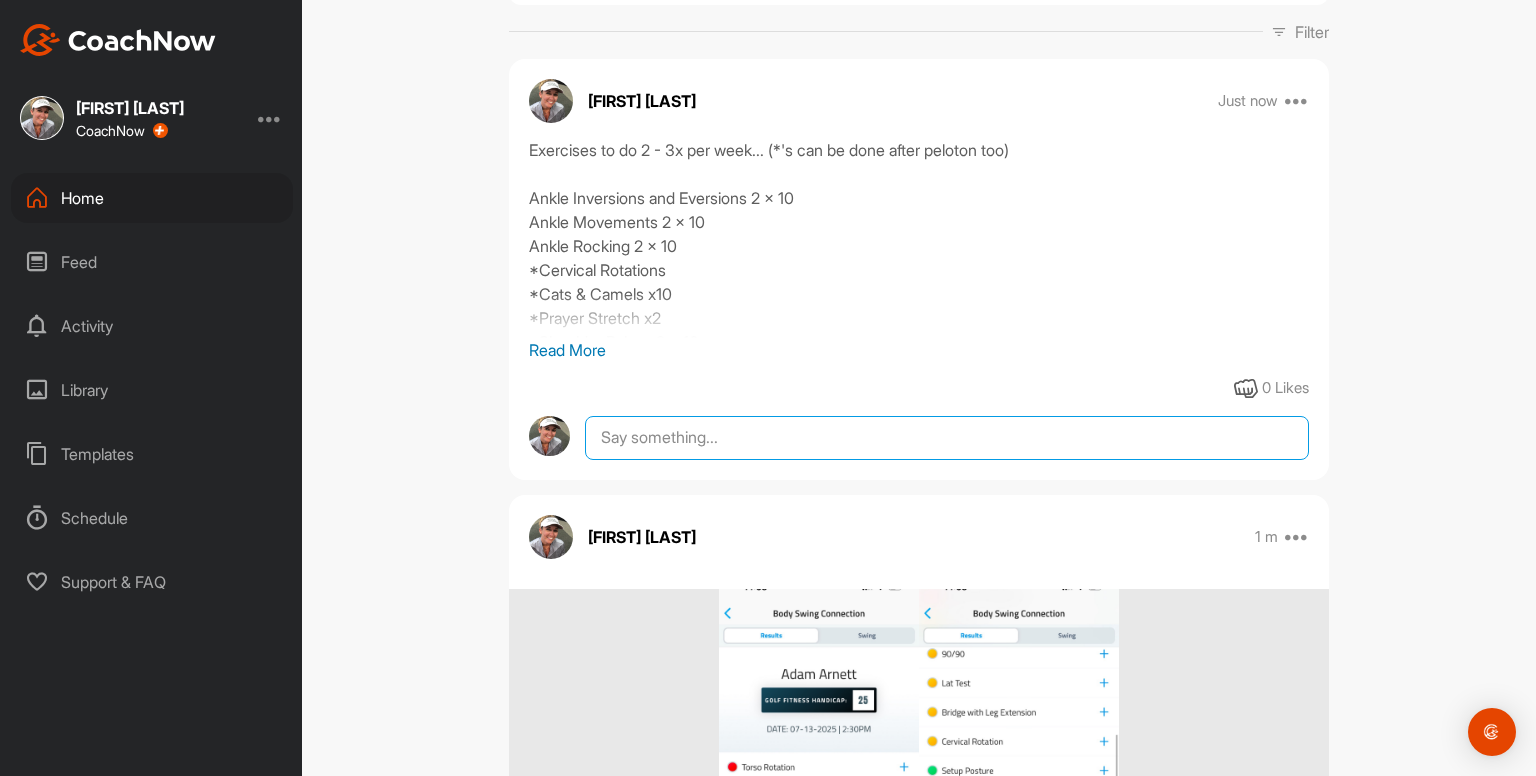 click at bounding box center (947, 438) 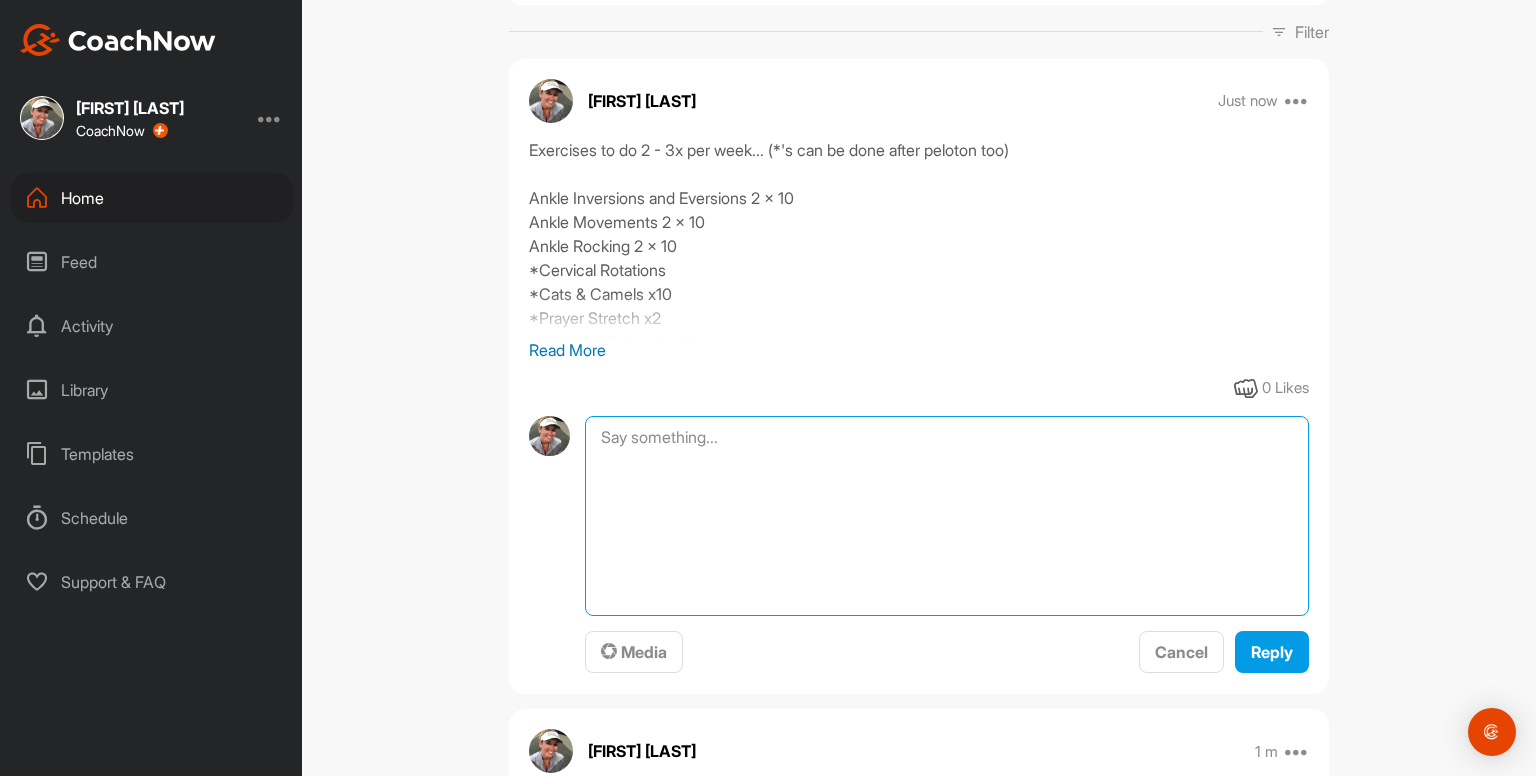 paste on "Ankle Inversion and Eversions
- x10 right foot
- 10 left foot
Repeat
00:18media
May 19
0 Likes
avatar
[FIRST] [LAST]
Ankle Movements - use something to balance with
- x10 circles clockwise
- x10 circles counterclockwise
- x10 pointing to ground / pulling up to shin
Repeat on other foot
Repeat both feet again
00:46media
May 19
0 Likes
avatar
[FIRST] [LAST]
Ankle Rocking - use something to balance with
- x10 rocking / heels up to toes up
Repeat
00:36media
May 19
0 Likes
avatar
[FIRST] [LAST]
Cervical Drill x5
- keep eyes focused forwards as head moves right and left
- right and left = 1 rep
- using a mirror helps
00:25media
May 19
0 Likes
avatar
[FIRST] [LAST]
Cervical Drill x5
- keep head still as eyes follow thumb
- right and left = 1 rep
00:38media
May 19
0 Likes
avatar
[FIRST] [LAST]
Cats & Camels x10
- up and down = 1 rep
- big movement from head to tailbone
- breathe in at the top and really expand the rib cage then breathe out when you arch down
00:13media
May 19
0 Likes
avatar
Ka..." 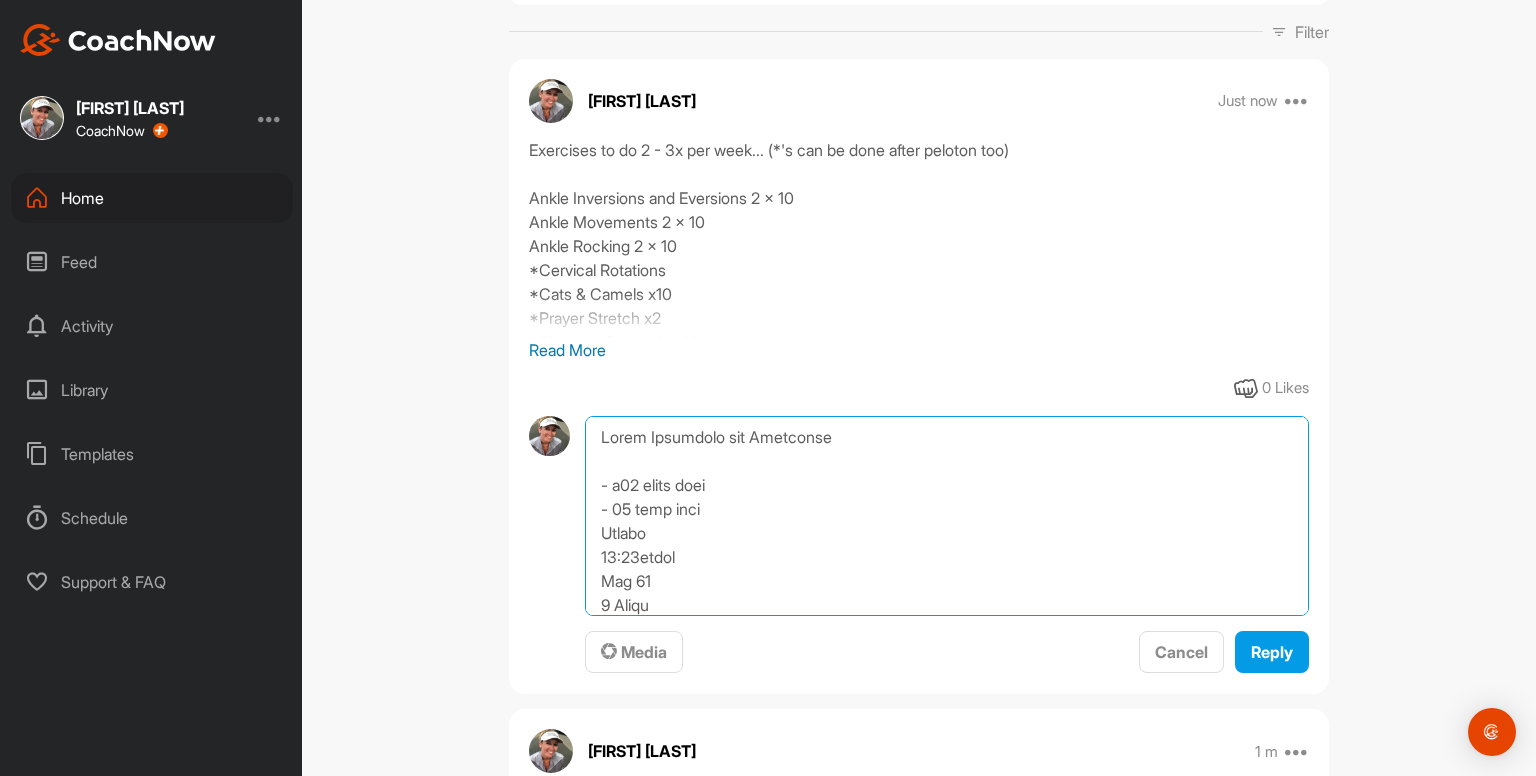 scroll, scrollTop: 1368, scrollLeft: 0, axis: vertical 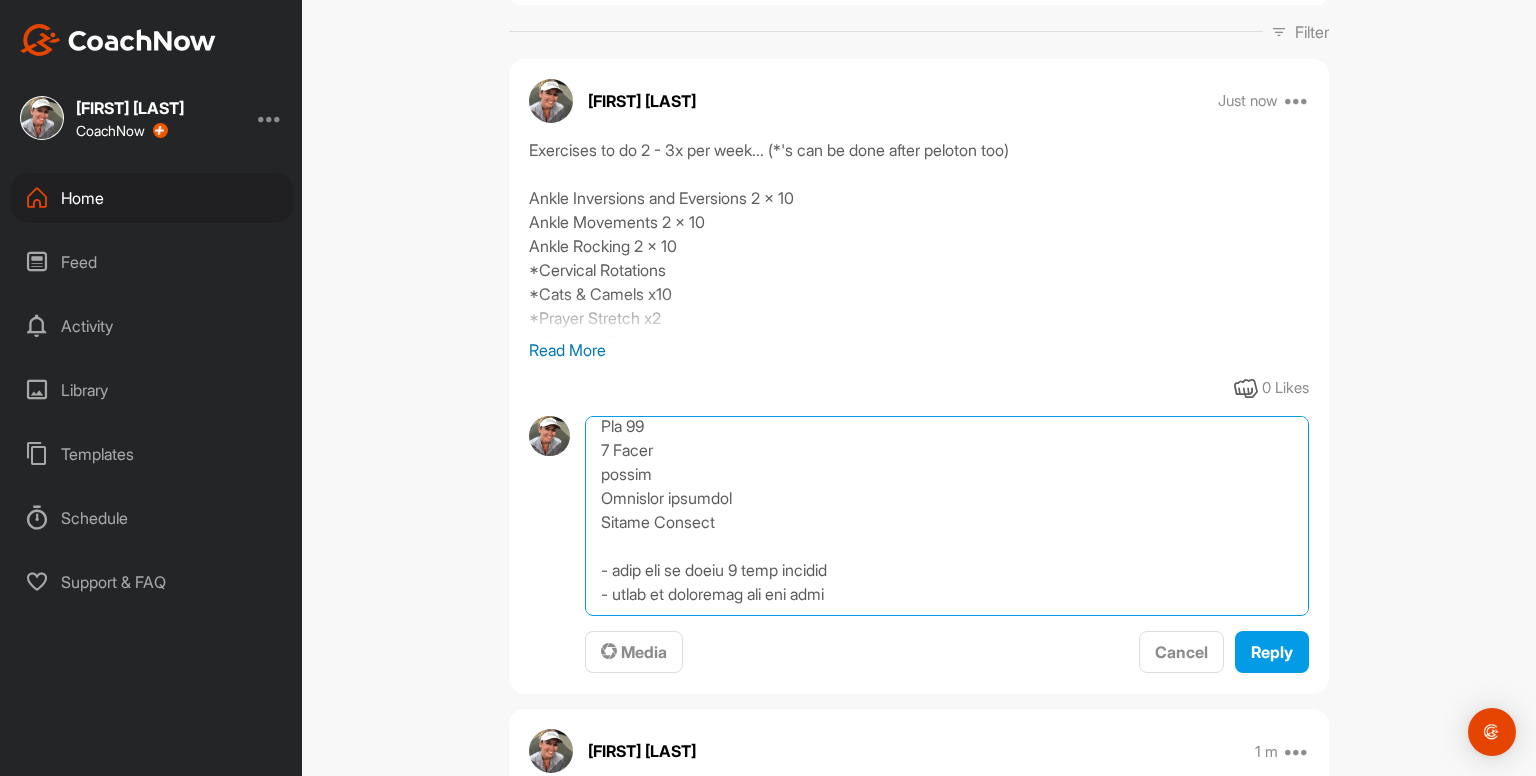 drag, startPoint x: 865, startPoint y: 614, endPoint x: 738, endPoint y: 596, distance: 128.26924 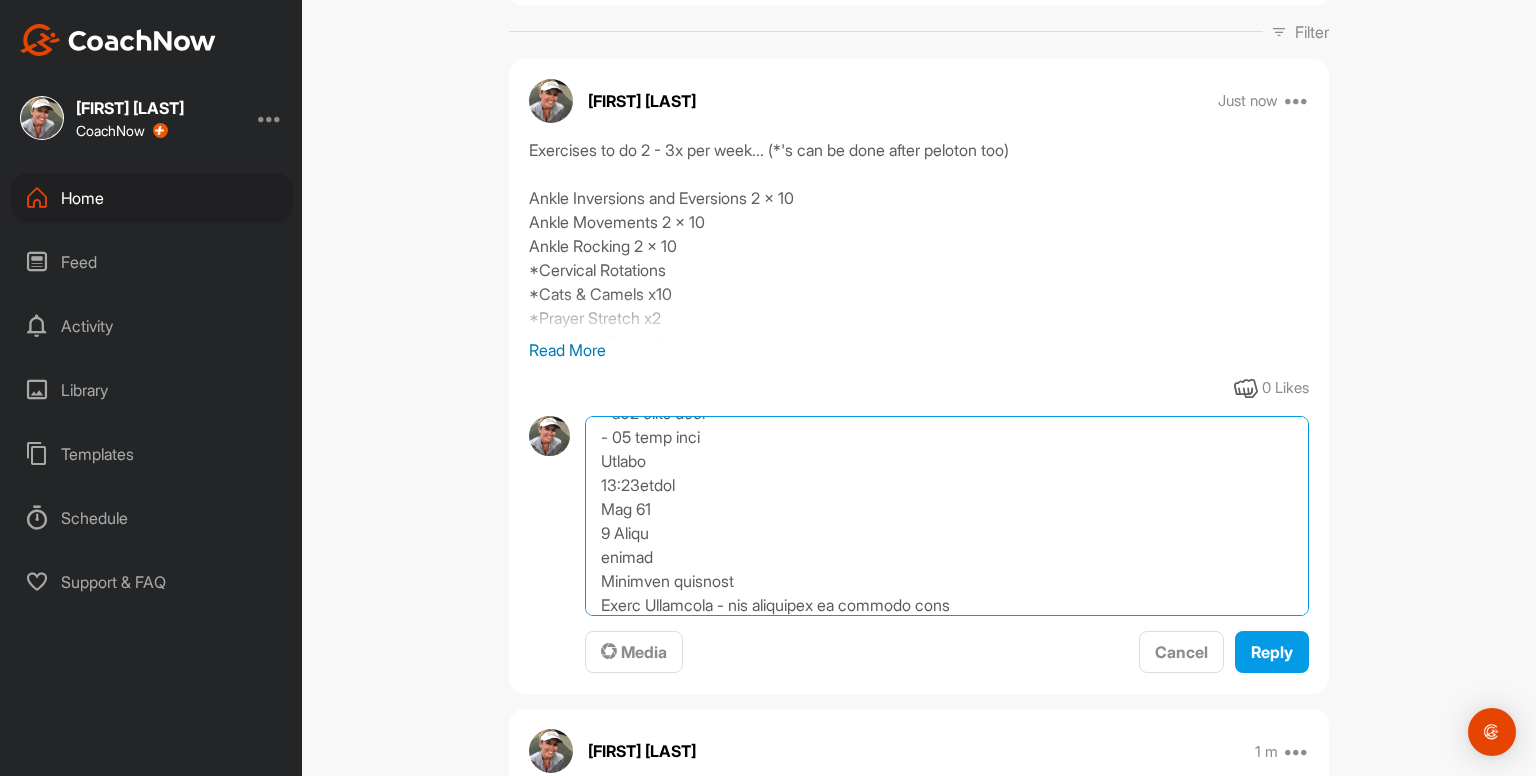 scroll, scrollTop: 0, scrollLeft: 0, axis: both 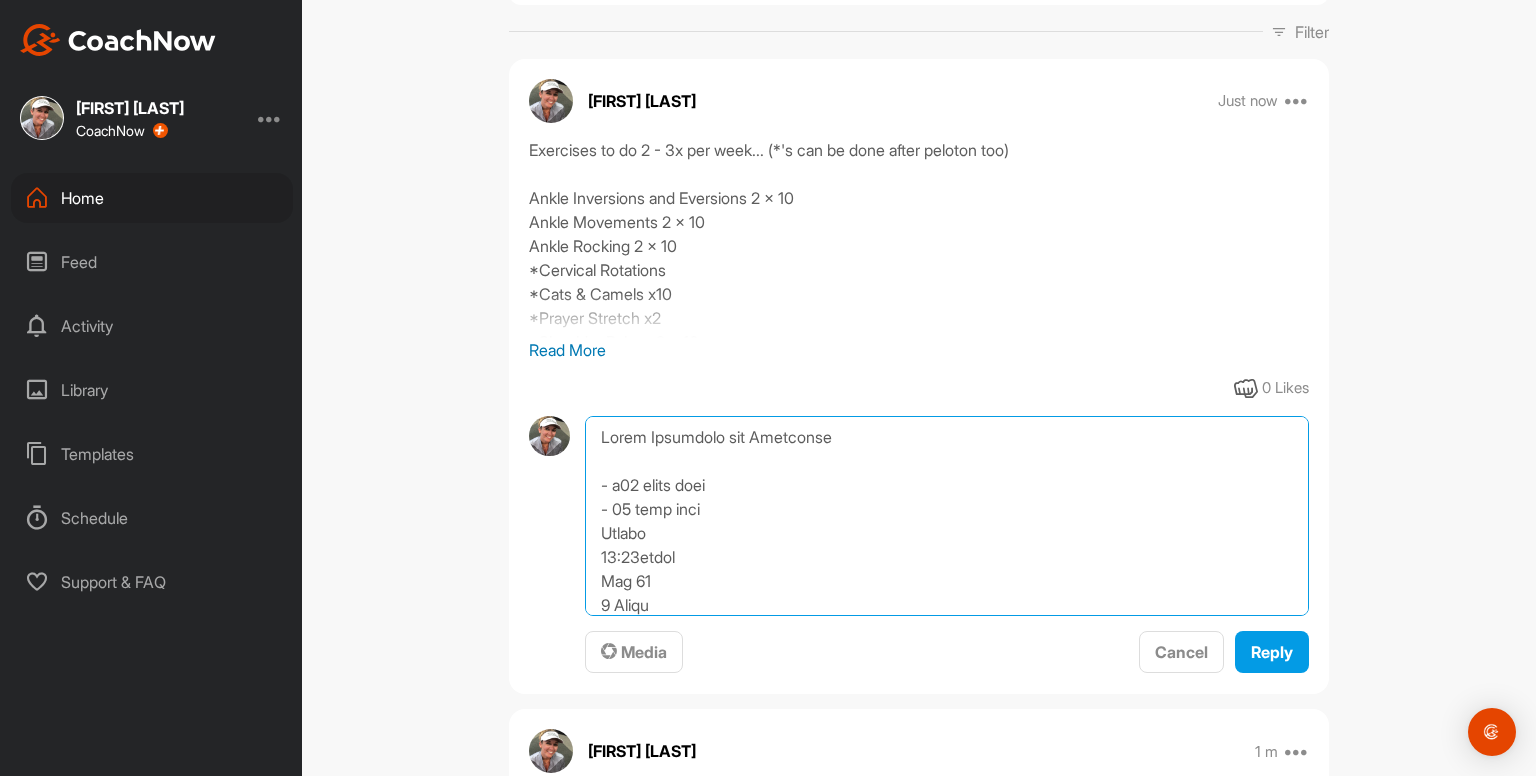 drag, startPoint x: 879, startPoint y: 588, endPoint x: 594, endPoint y: 553, distance: 287.14108 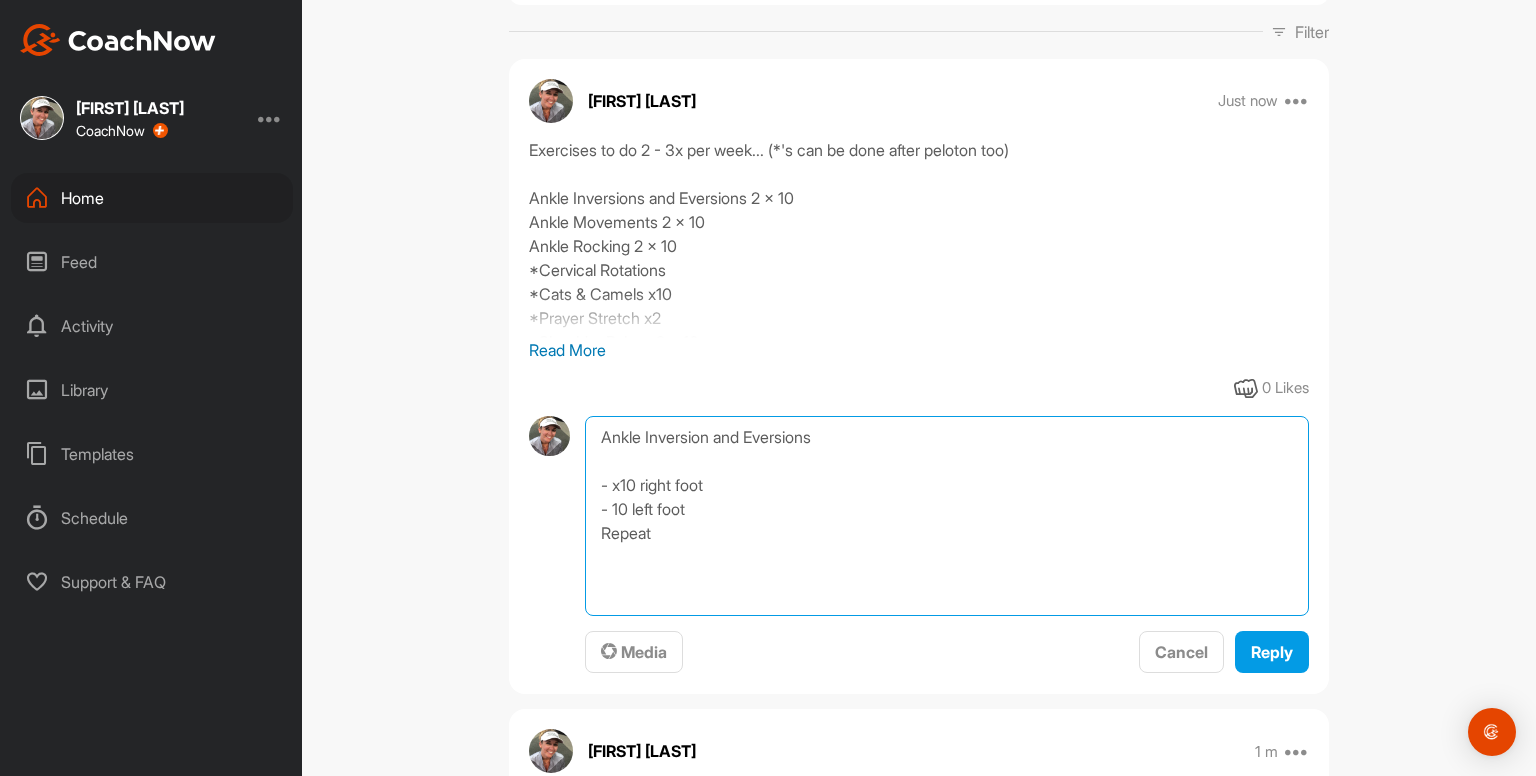 type on "Ankle Inversion and Eversions
- x10 right foot
- 10 left foot
Repeat" 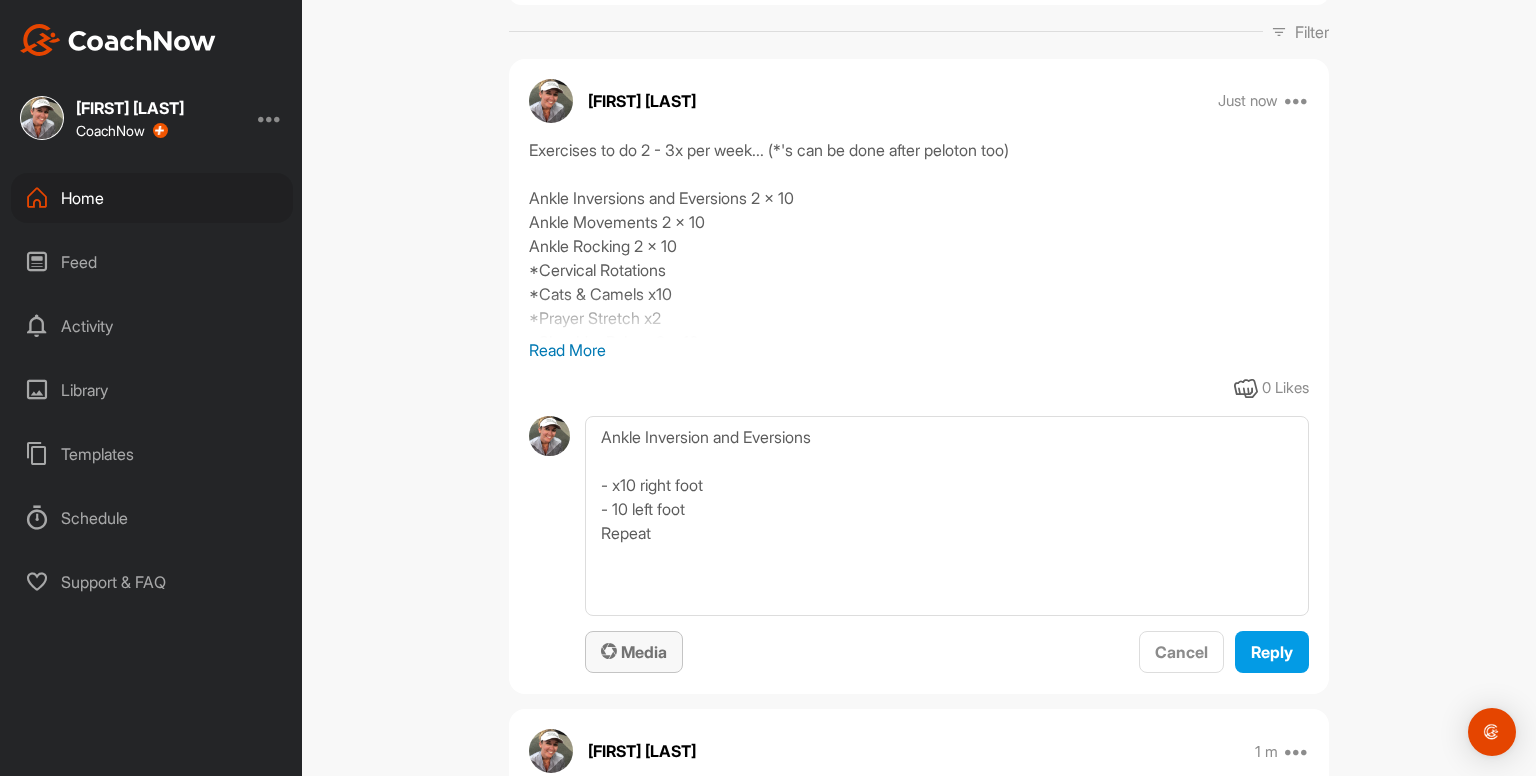 click on "Media" at bounding box center [634, 652] 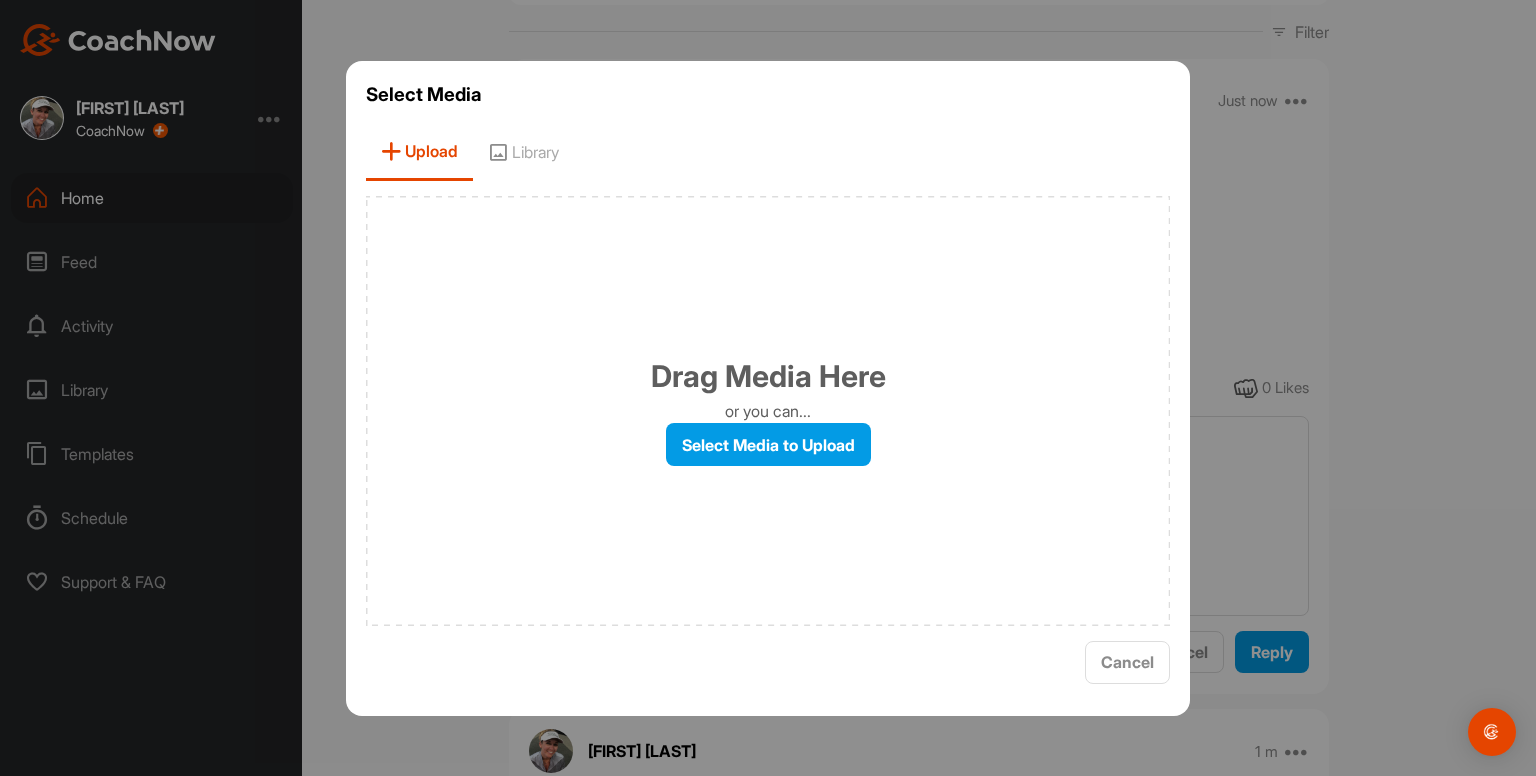 click on "Library" at bounding box center (523, 152) 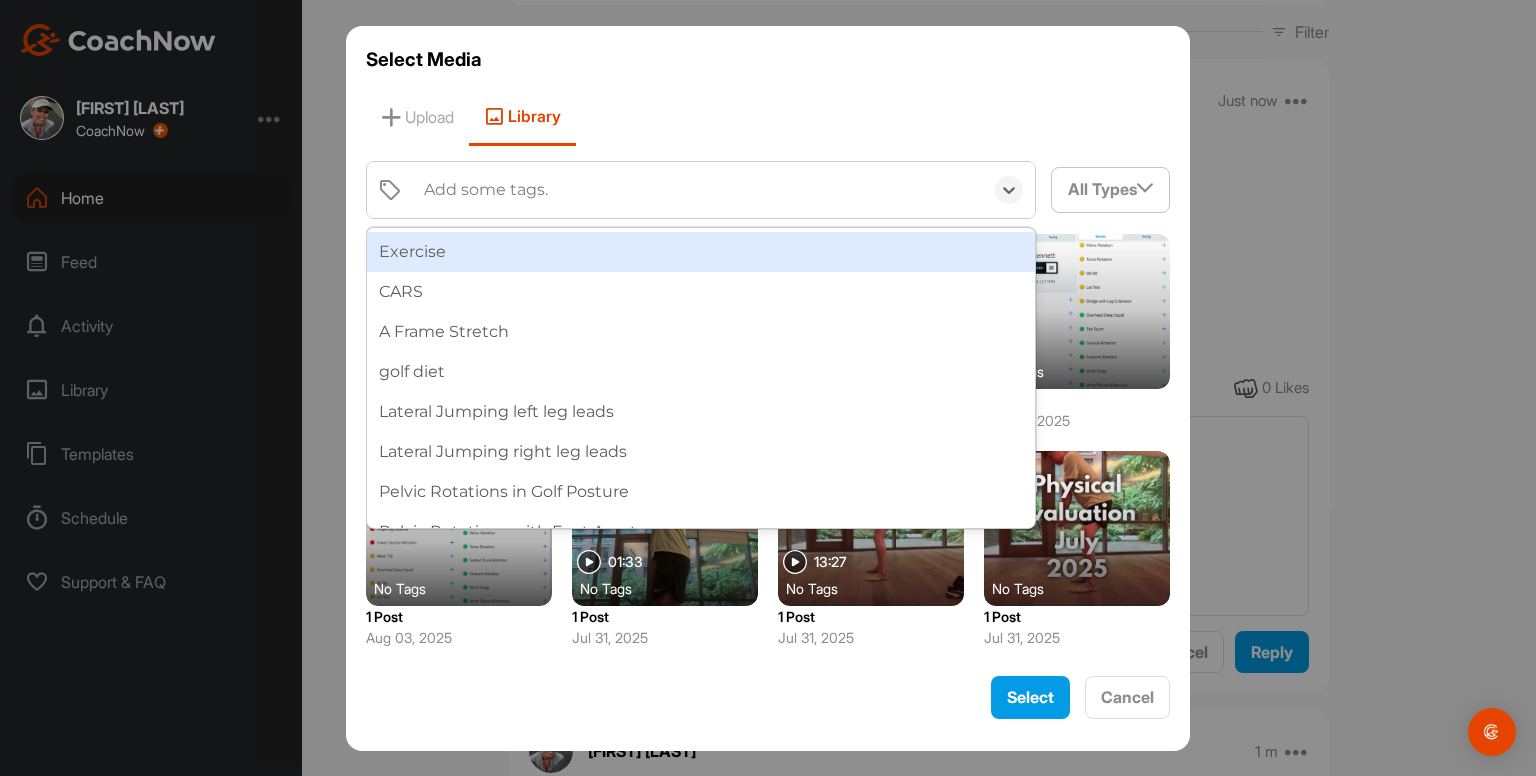 click on "Add some tags." at bounding box center (486, 190) 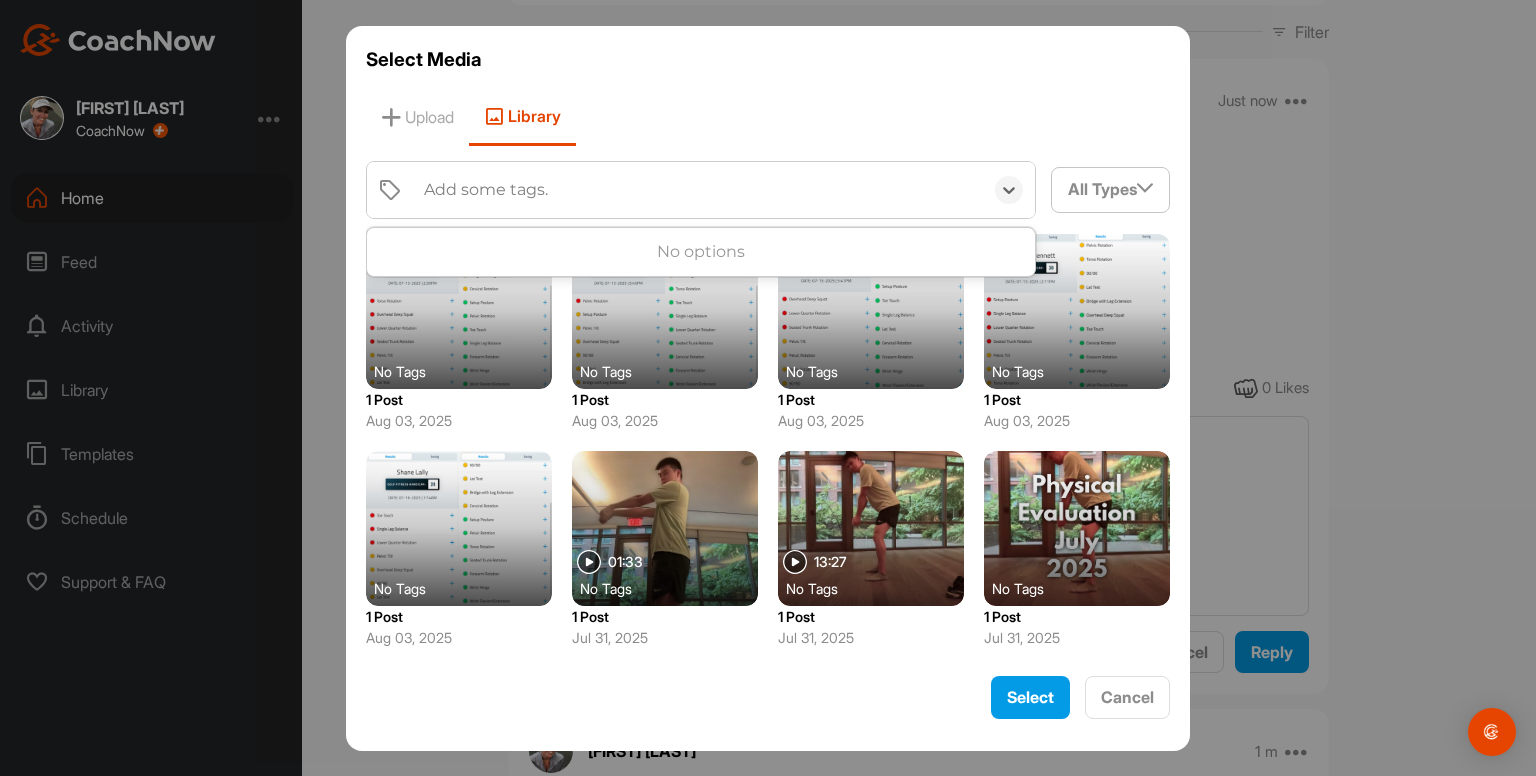 click on "Add some tags." at bounding box center (486, 190) 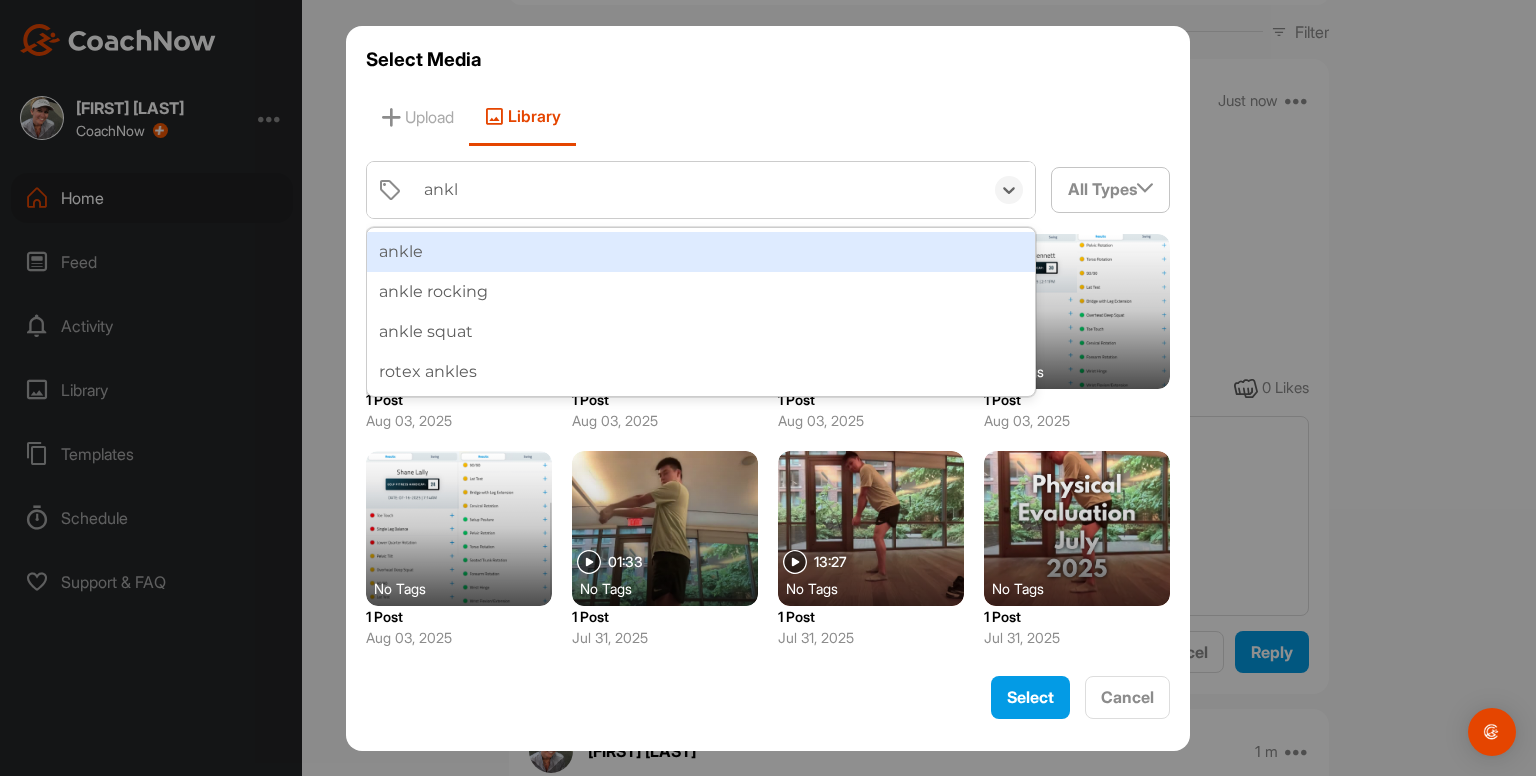 type on "ankle" 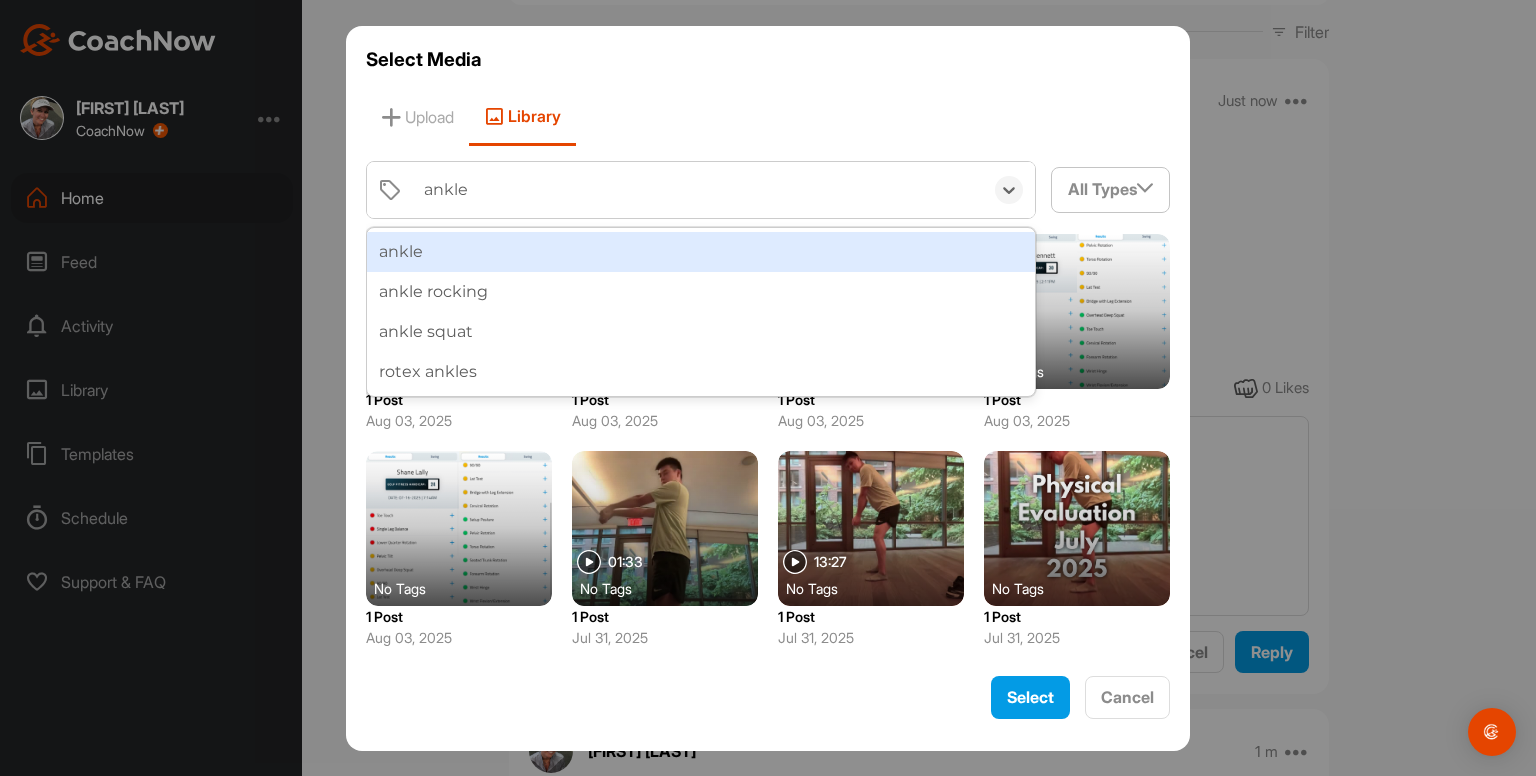 click on "ankle" at bounding box center (701, 252) 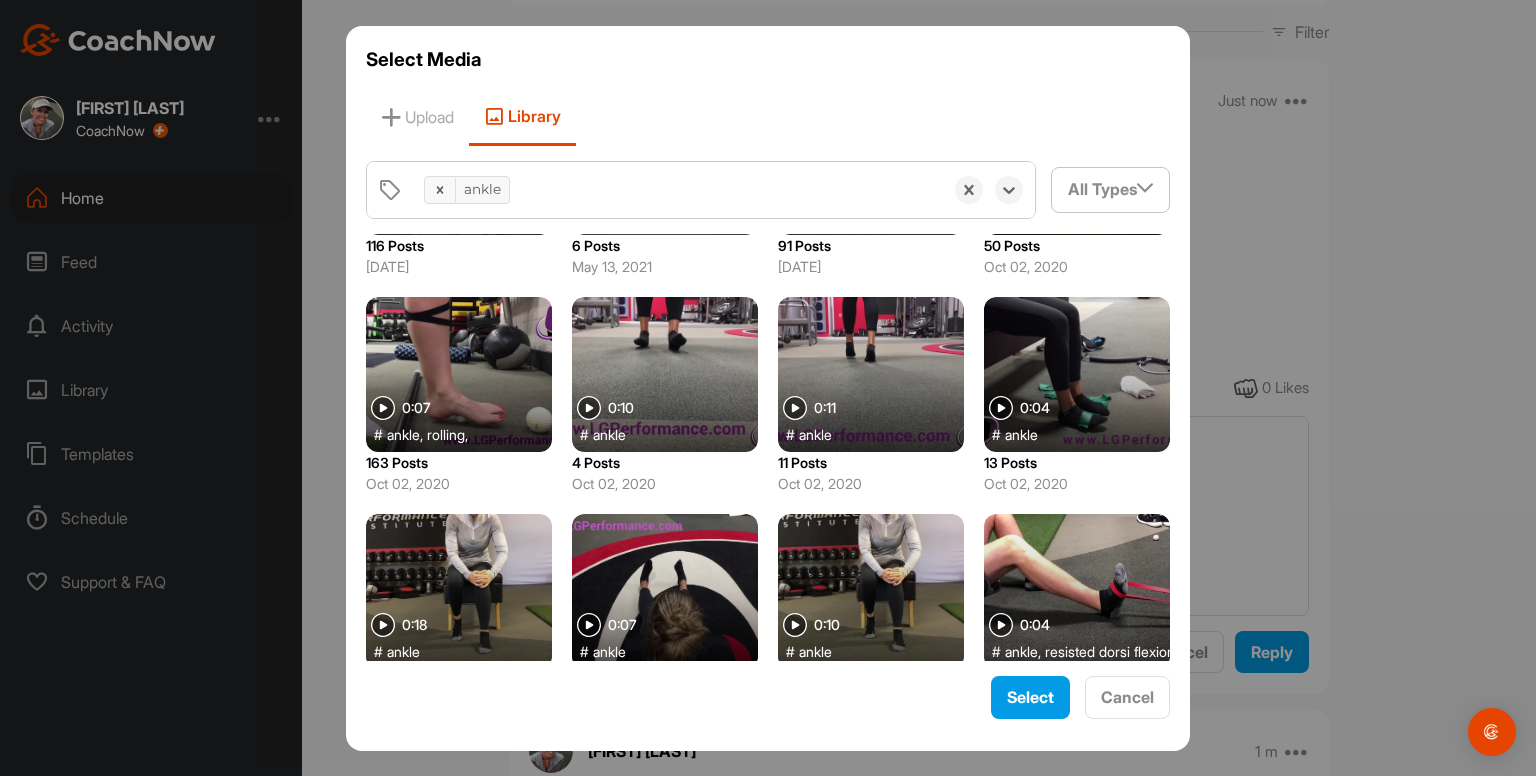 scroll, scrollTop: 376, scrollLeft: 0, axis: vertical 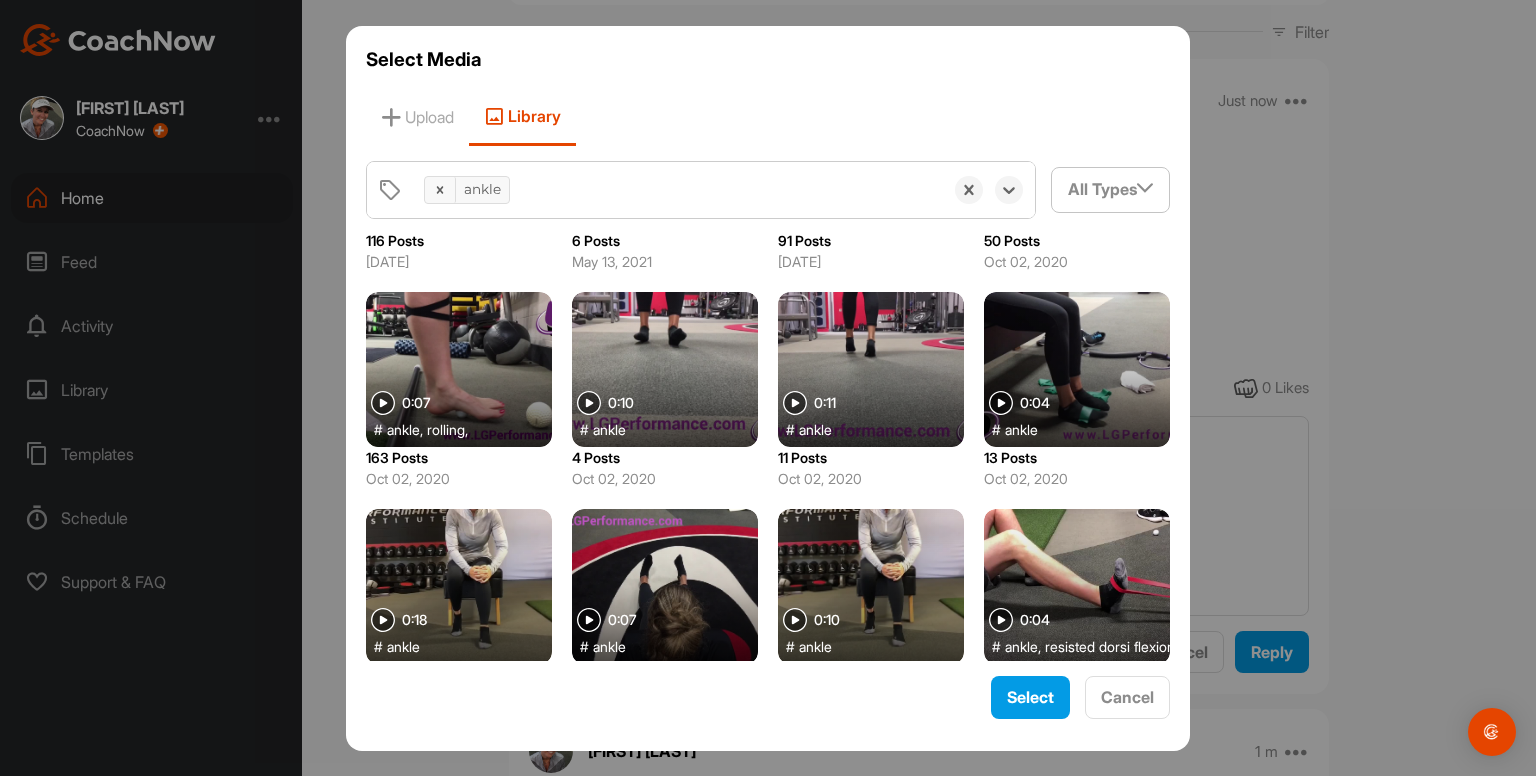 click at bounding box center [459, 586] 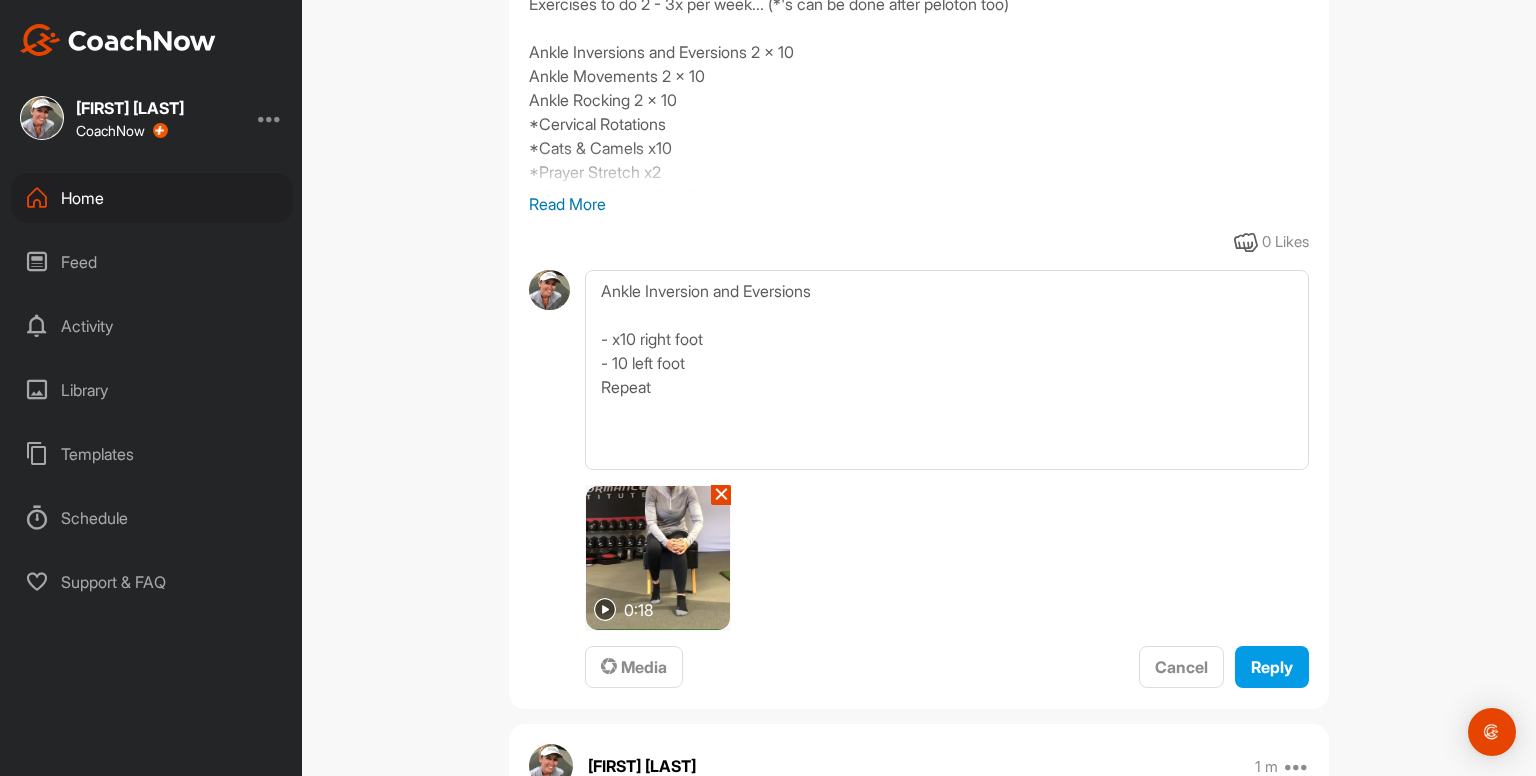 scroll, scrollTop: 462, scrollLeft: 0, axis: vertical 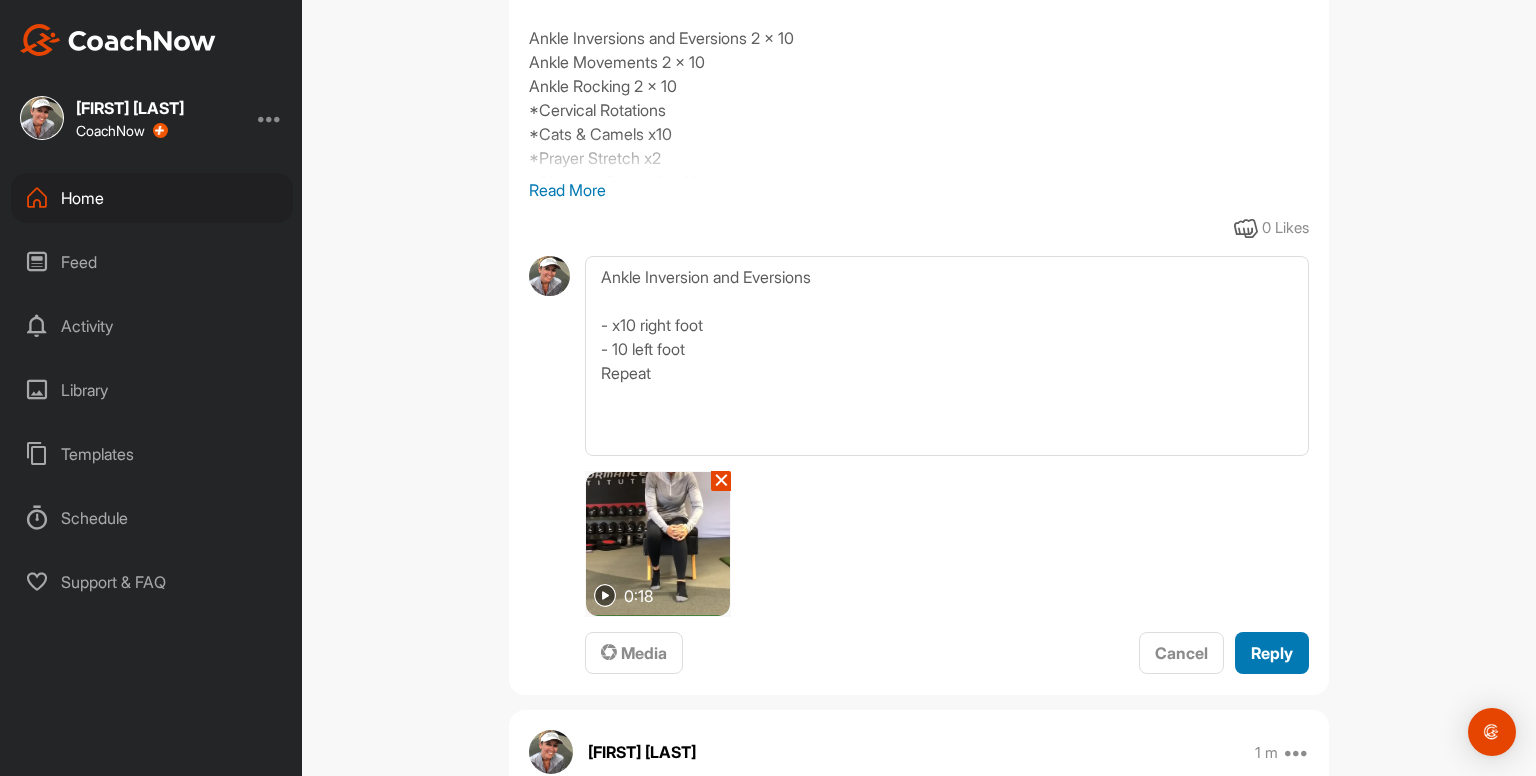 click on "Reply" at bounding box center (1272, 653) 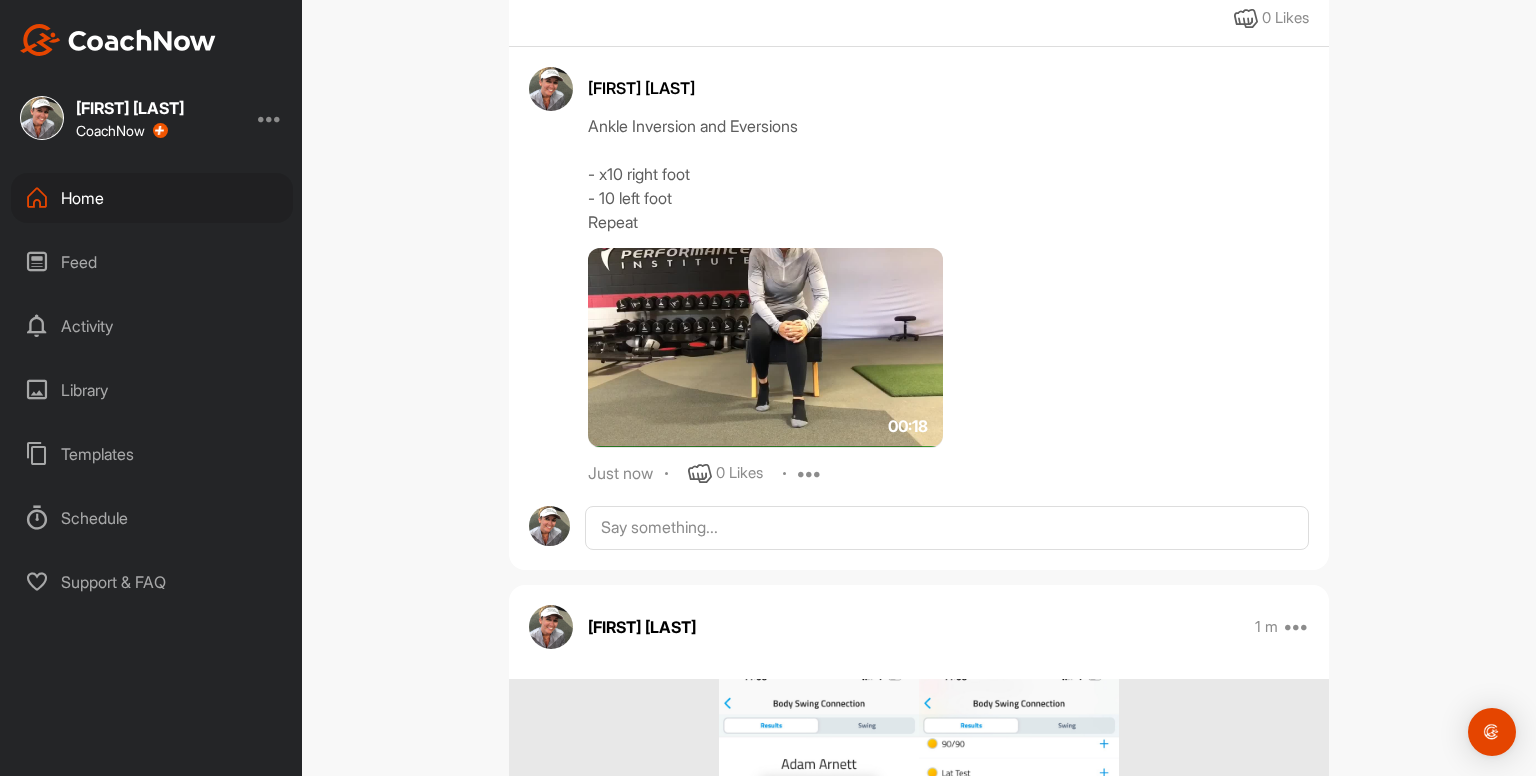 scroll, scrollTop: 678, scrollLeft: 0, axis: vertical 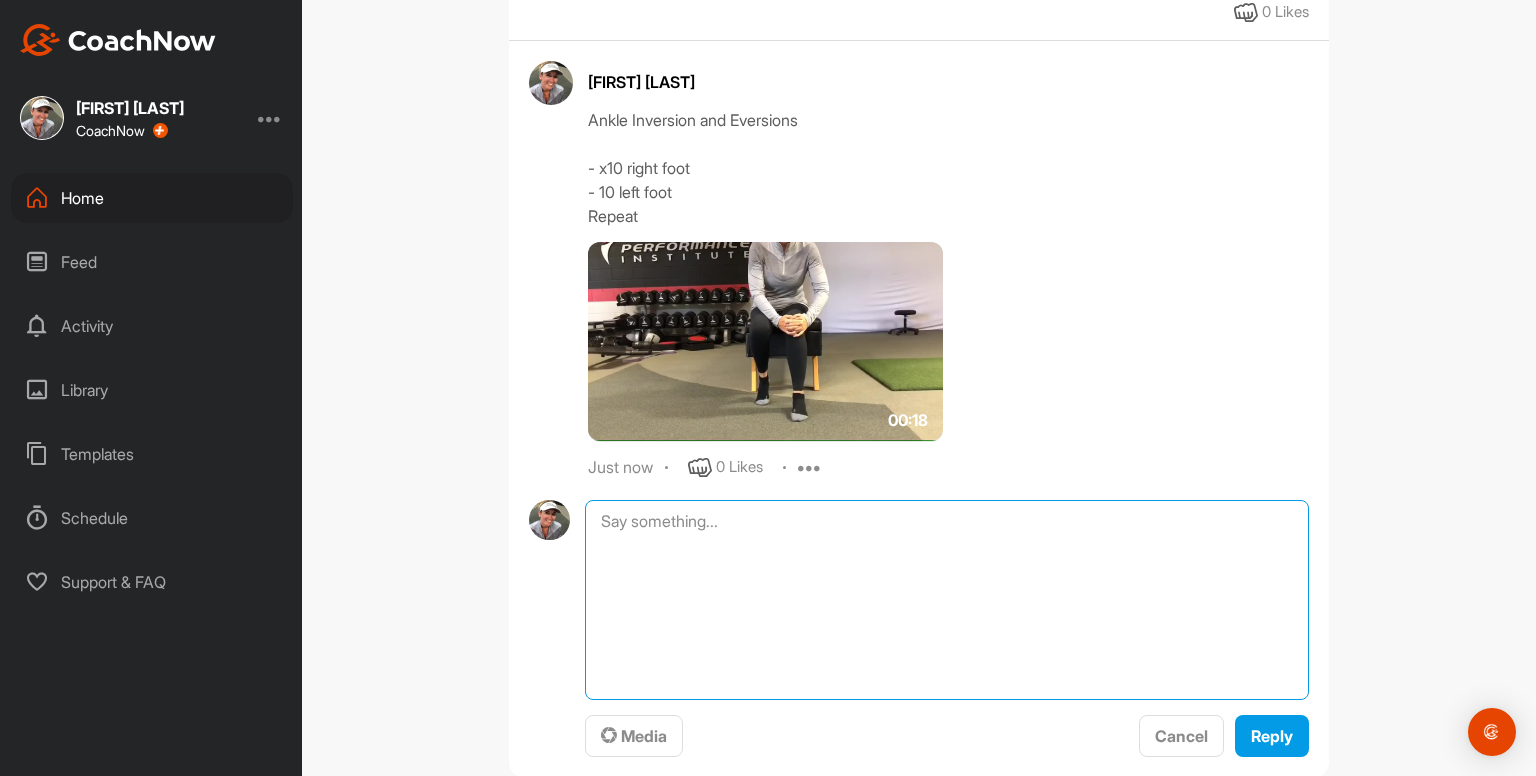 click at bounding box center [947, 600] 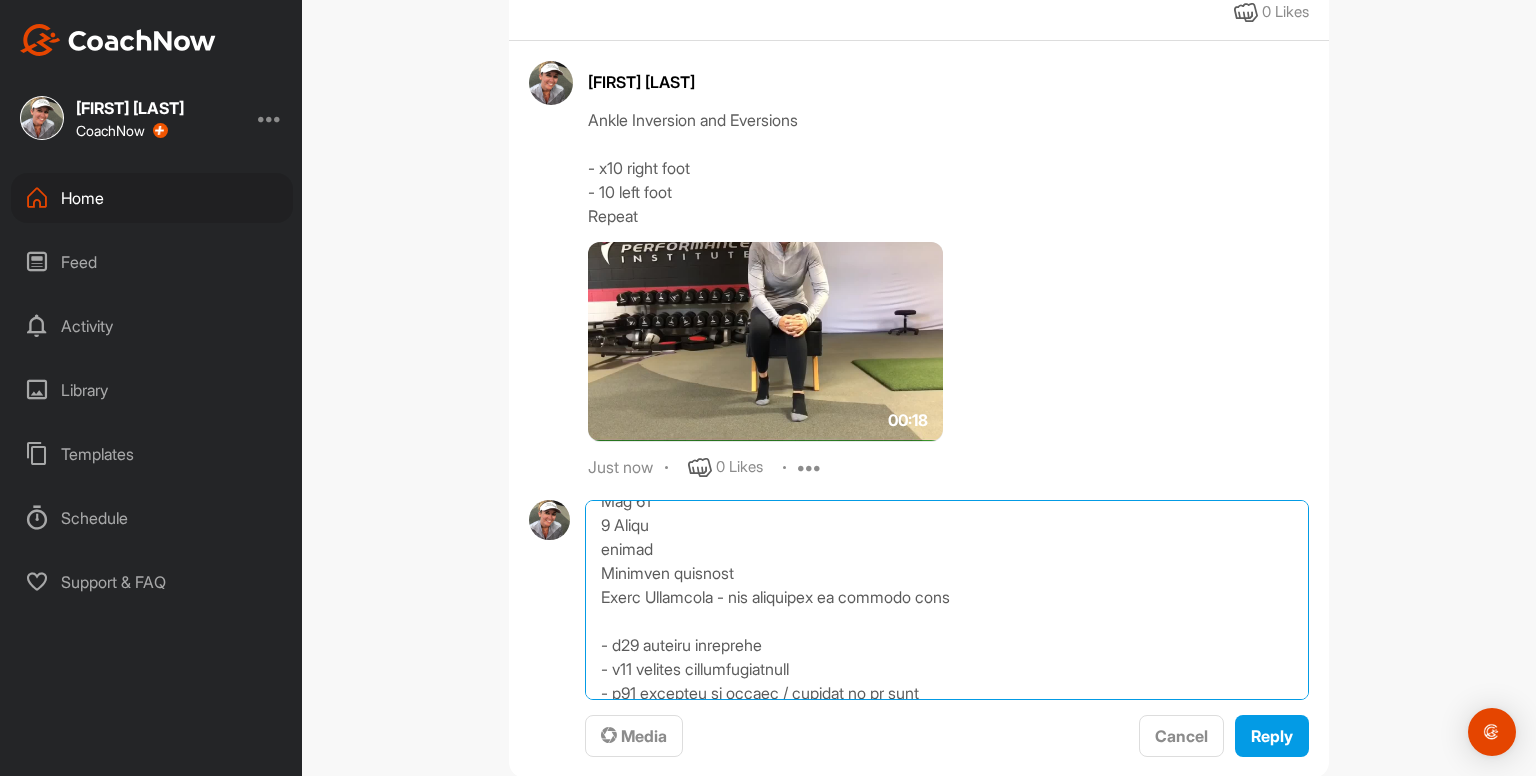 scroll, scrollTop: 166, scrollLeft: 0, axis: vertical 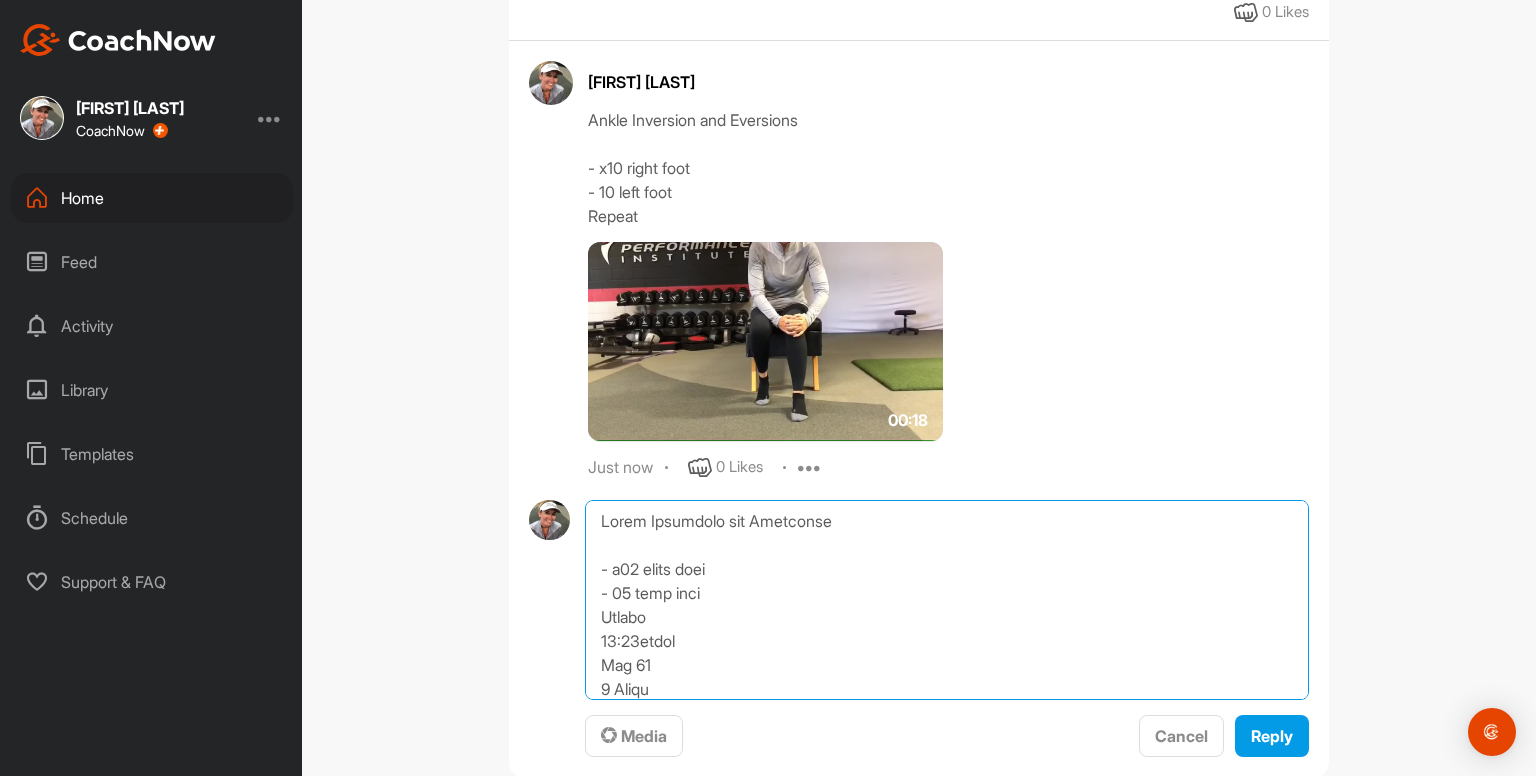 drag, startPoint x: 588, startPoint y: 590, endPoint x: 565, endPoint y: 289, distance: 301.87747 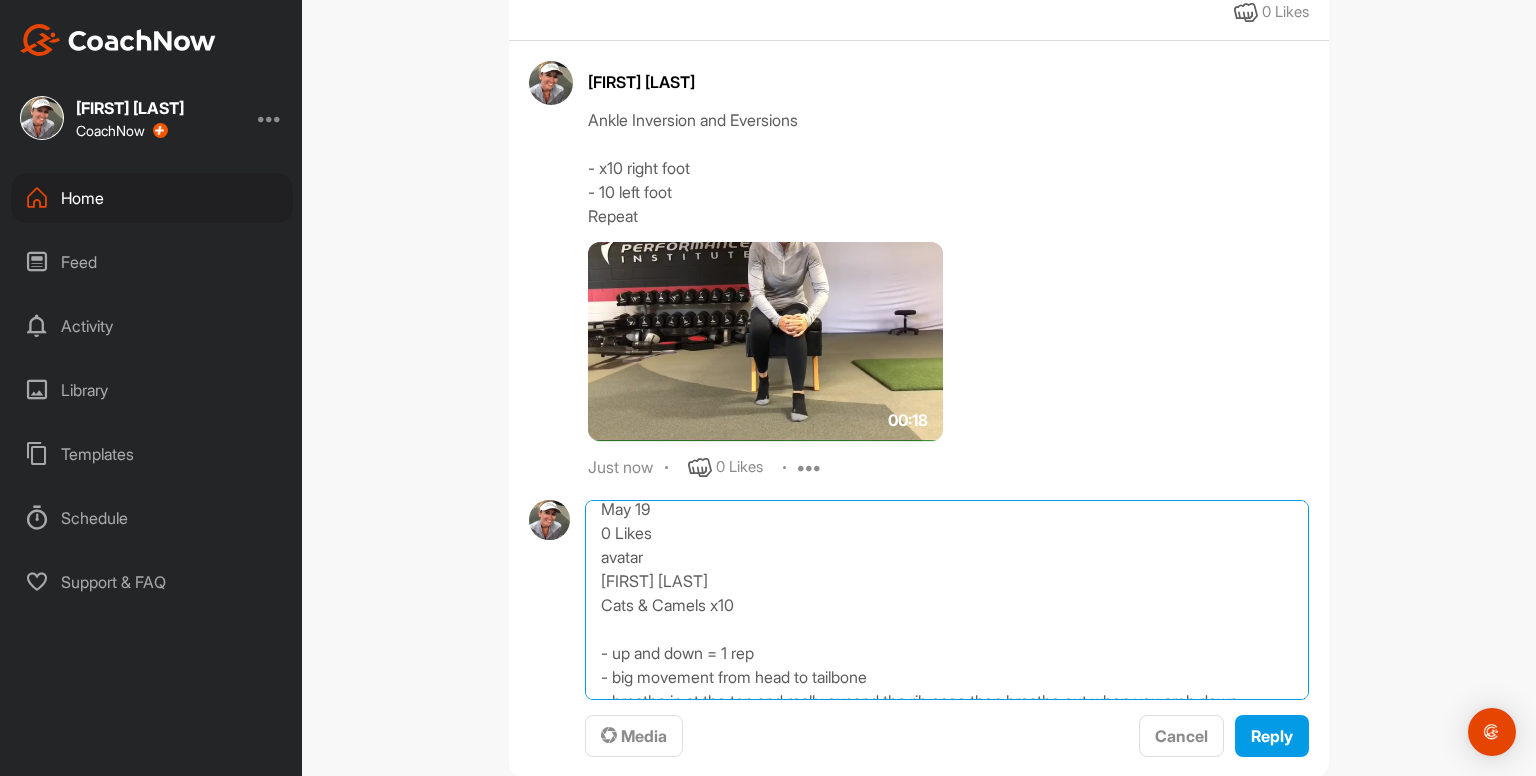 scroll, scrollTop: 1138, scrollLeft: 0, axis: vertical 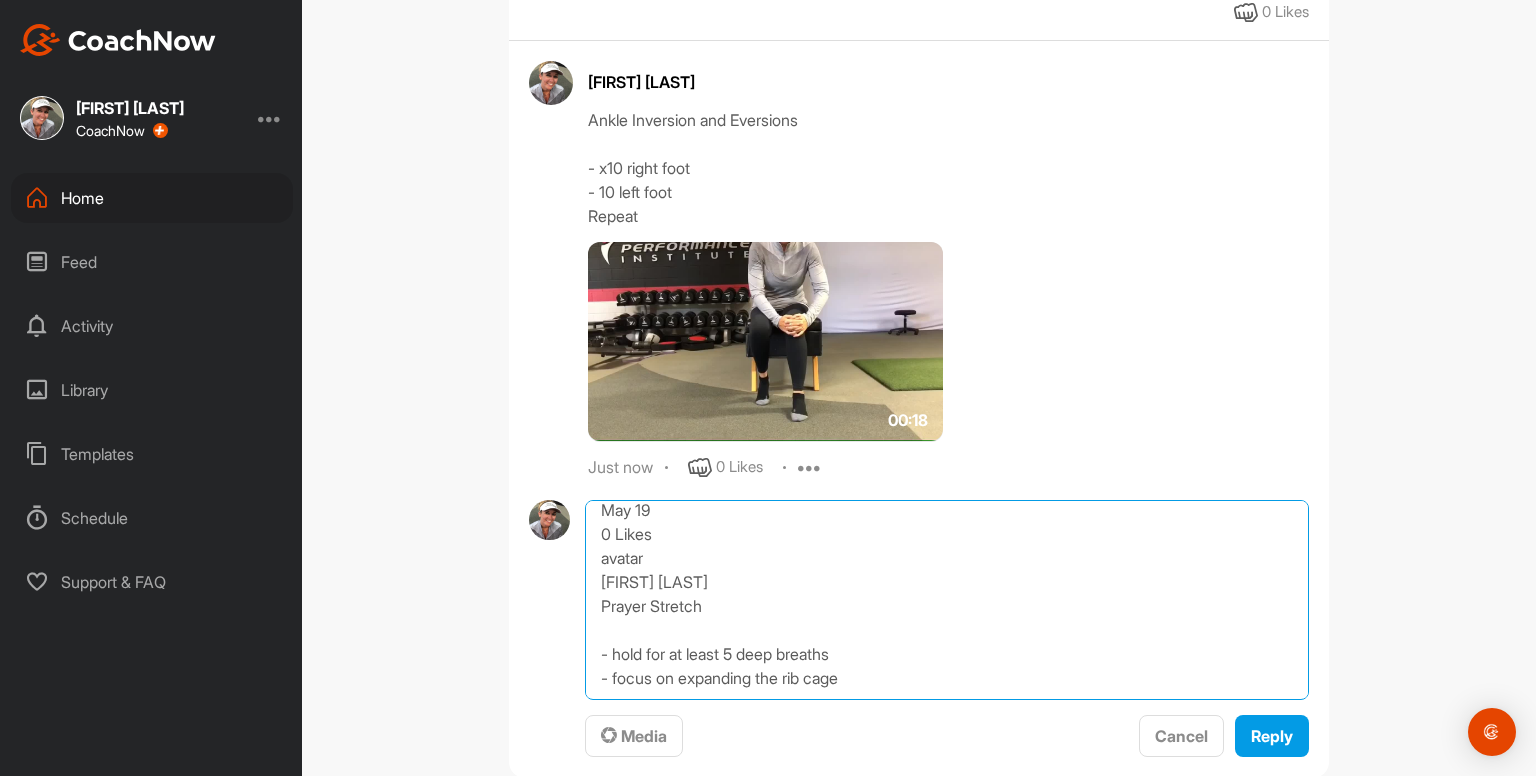 drag, startPoint x: 588, startPoint y: 688, endPoint x: 855, endPoint y: 741, distance: 272.20947 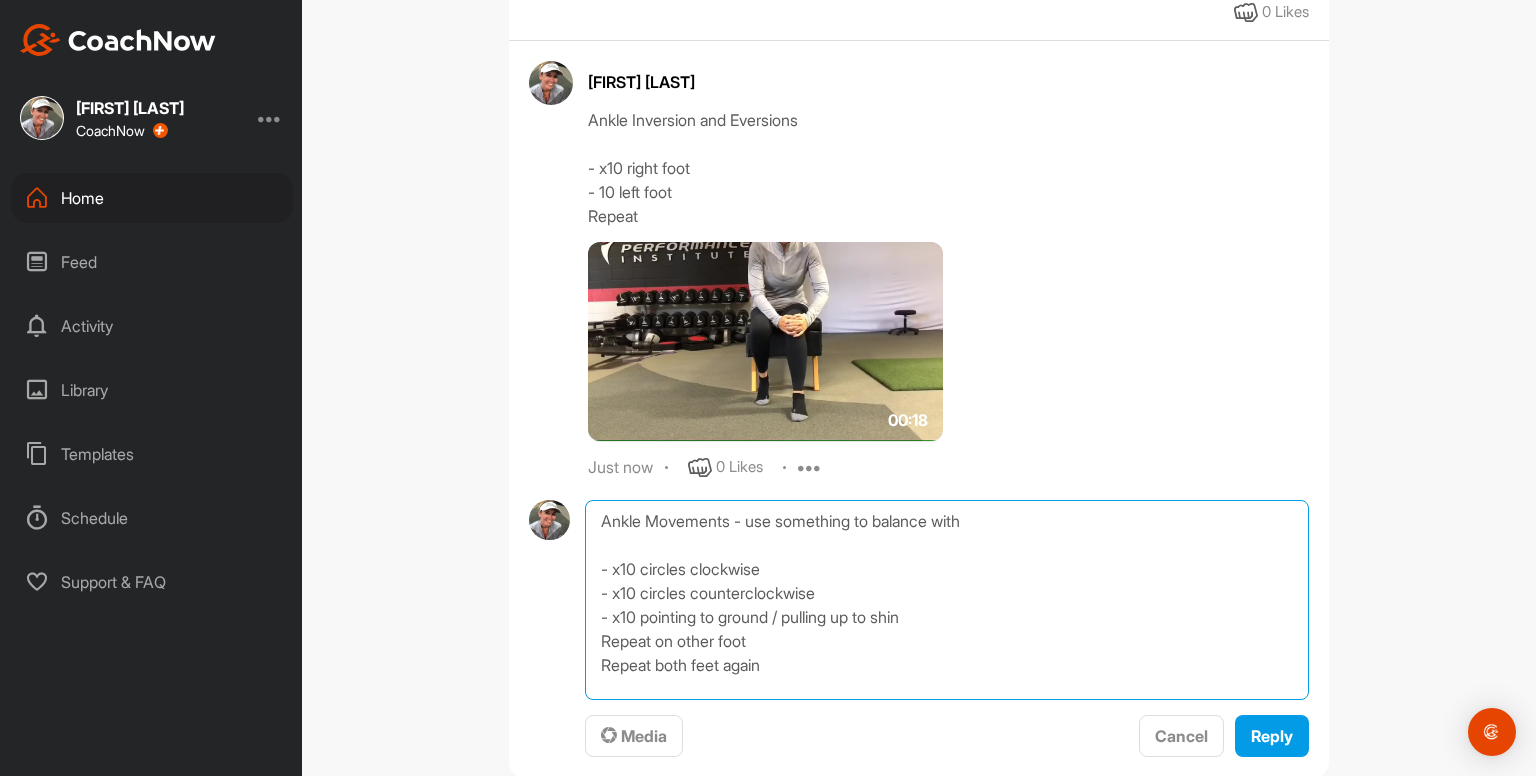 type on "Ankle Movements - use something to balance with
- x10 circles clockwise
- x10 circles counterclockwise
- x10 pointing to ground / pulling up to shin
Repeat on other foot
Repeat both feet again" 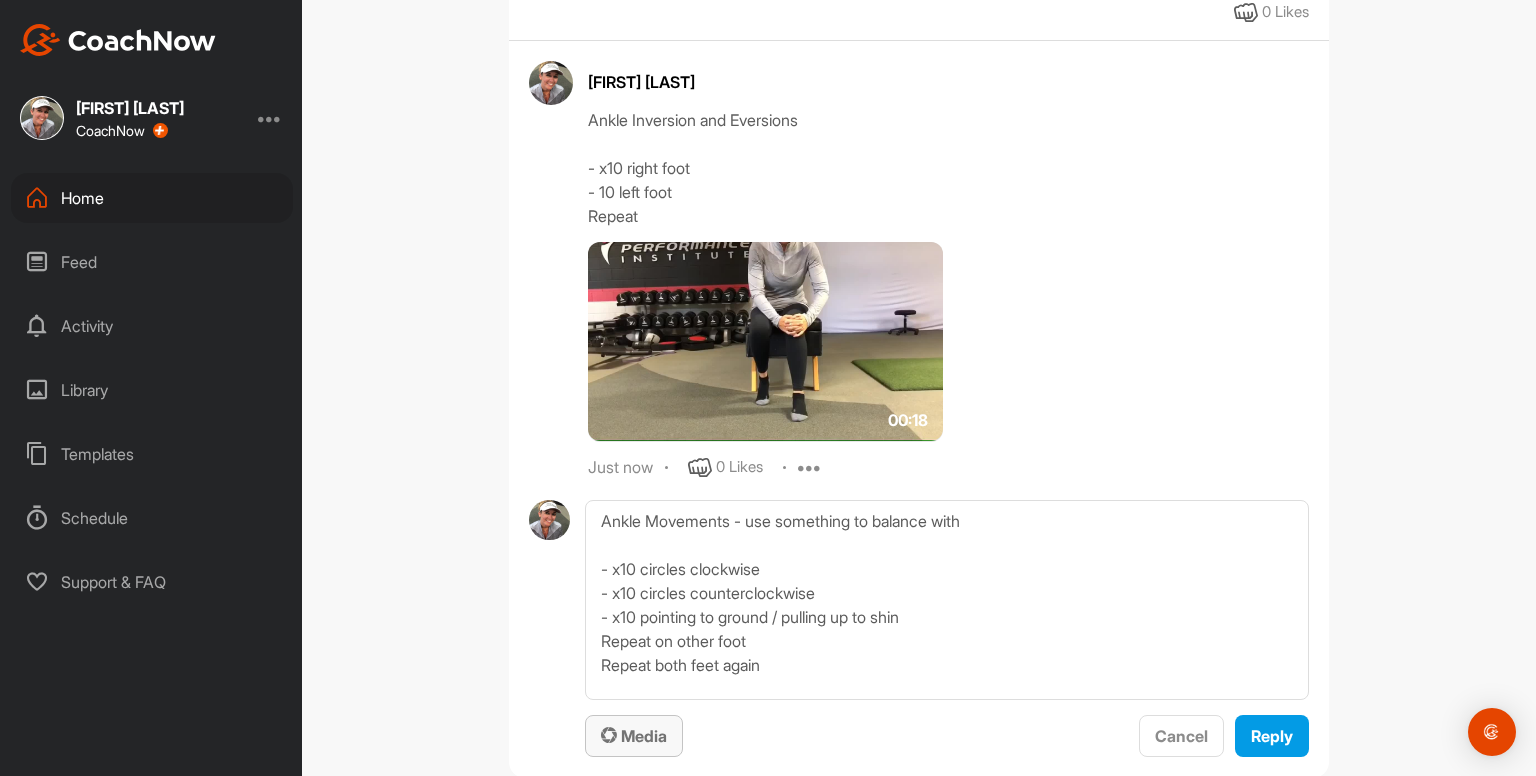click on "Media" at bounding box center (634, 736) 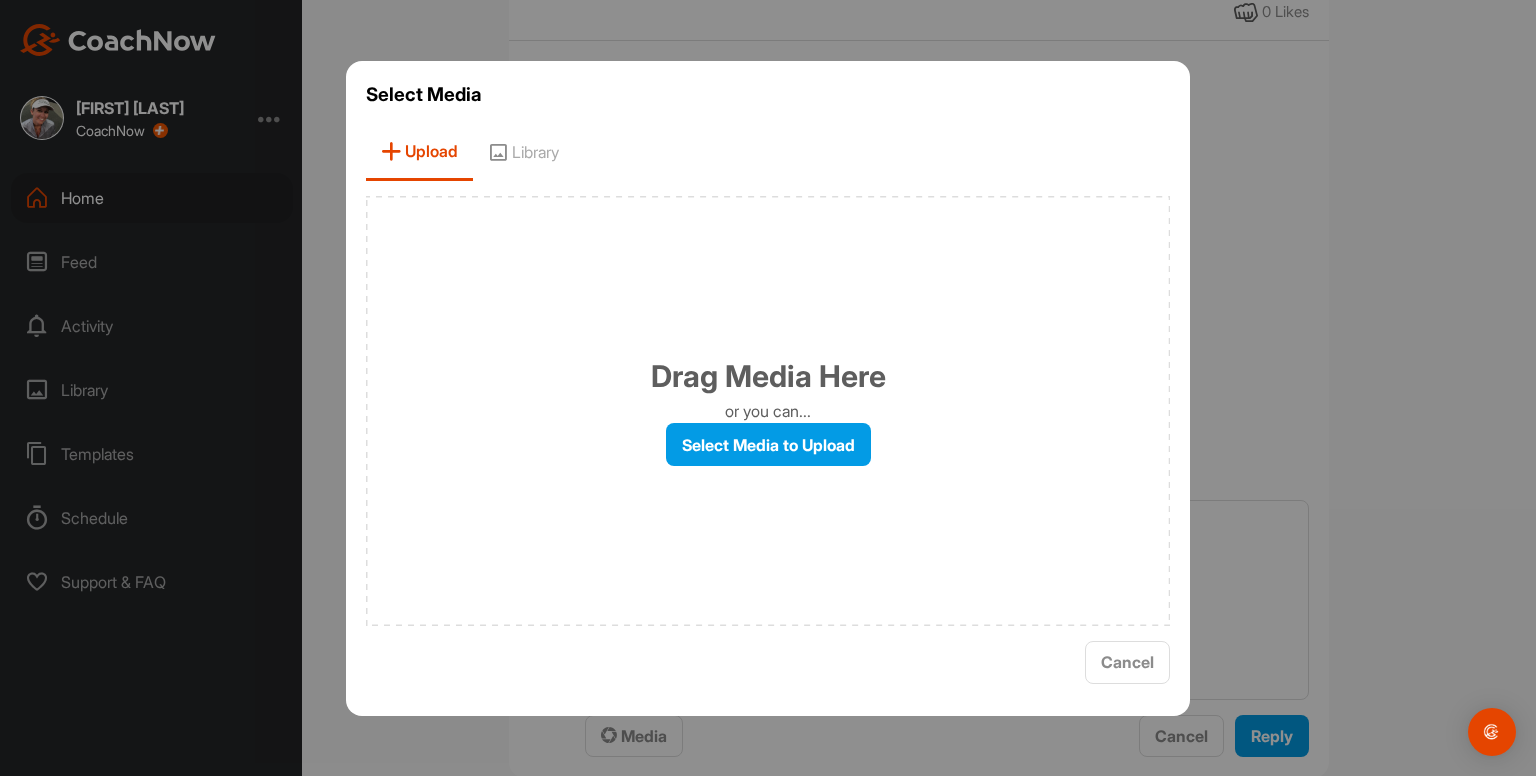 click on "Library" at bounding box center (523, 152) 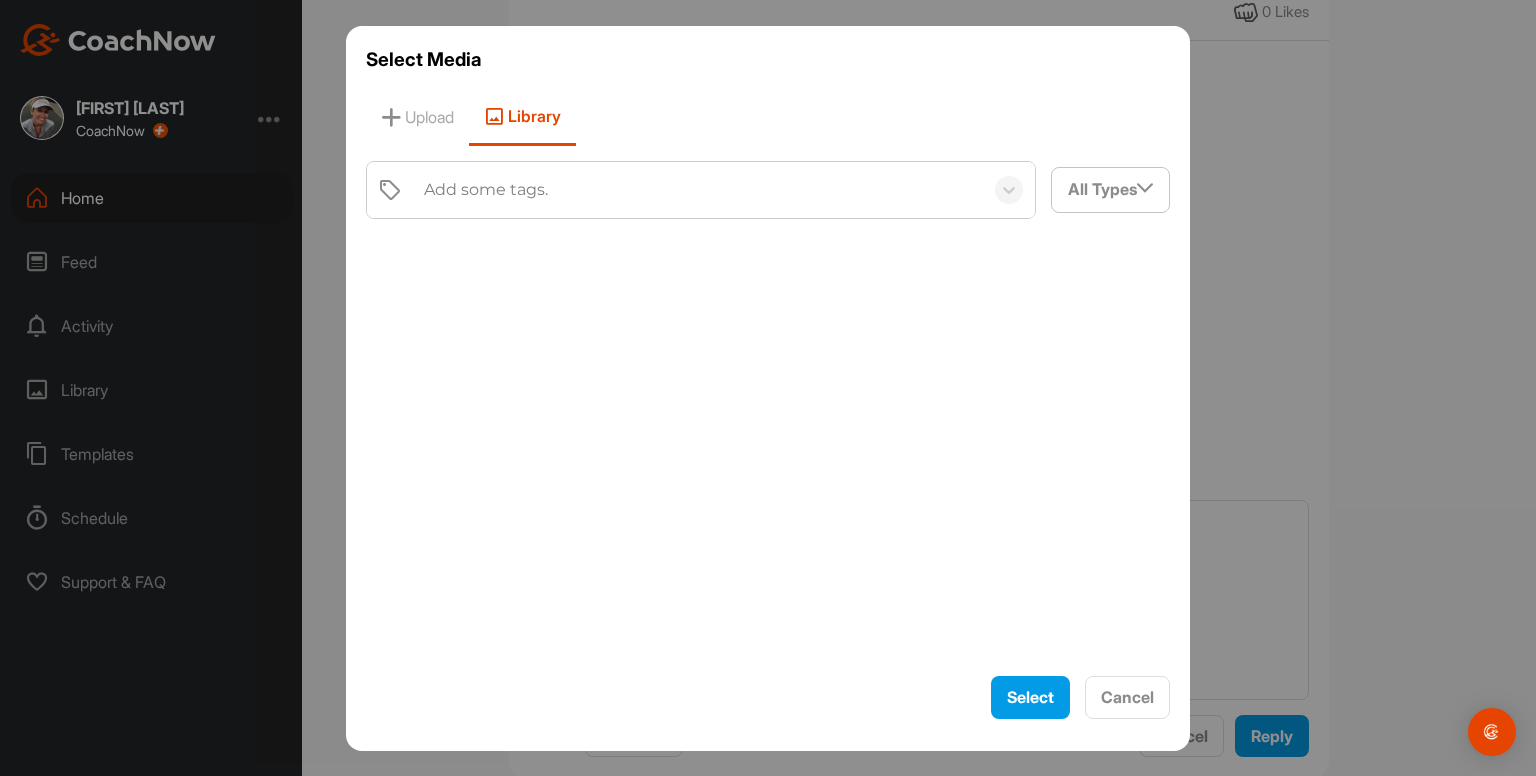 click on "Add some tags." at bounding box center (486, 190) 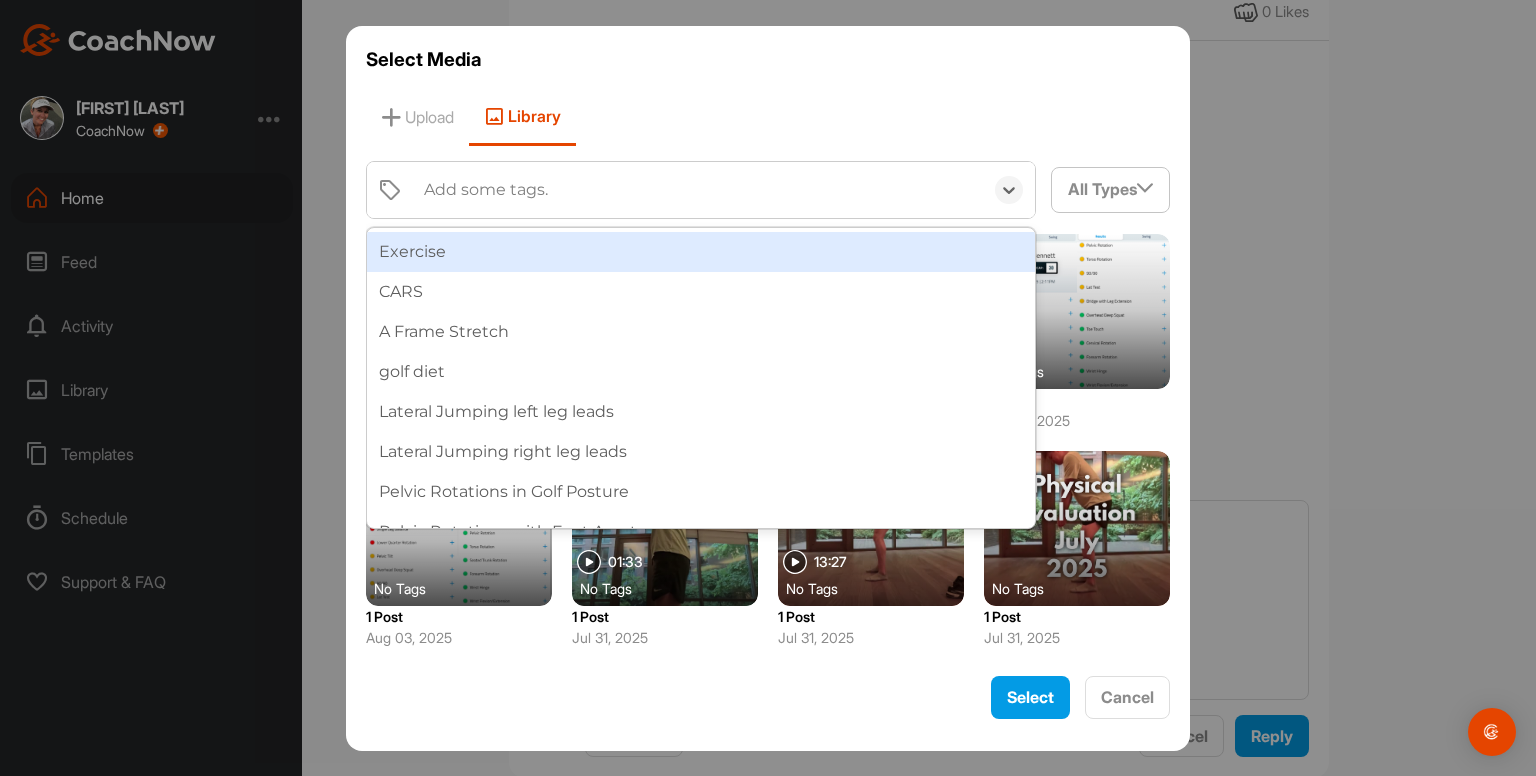 click on "Add some tags." at bounding box center (486, 190) 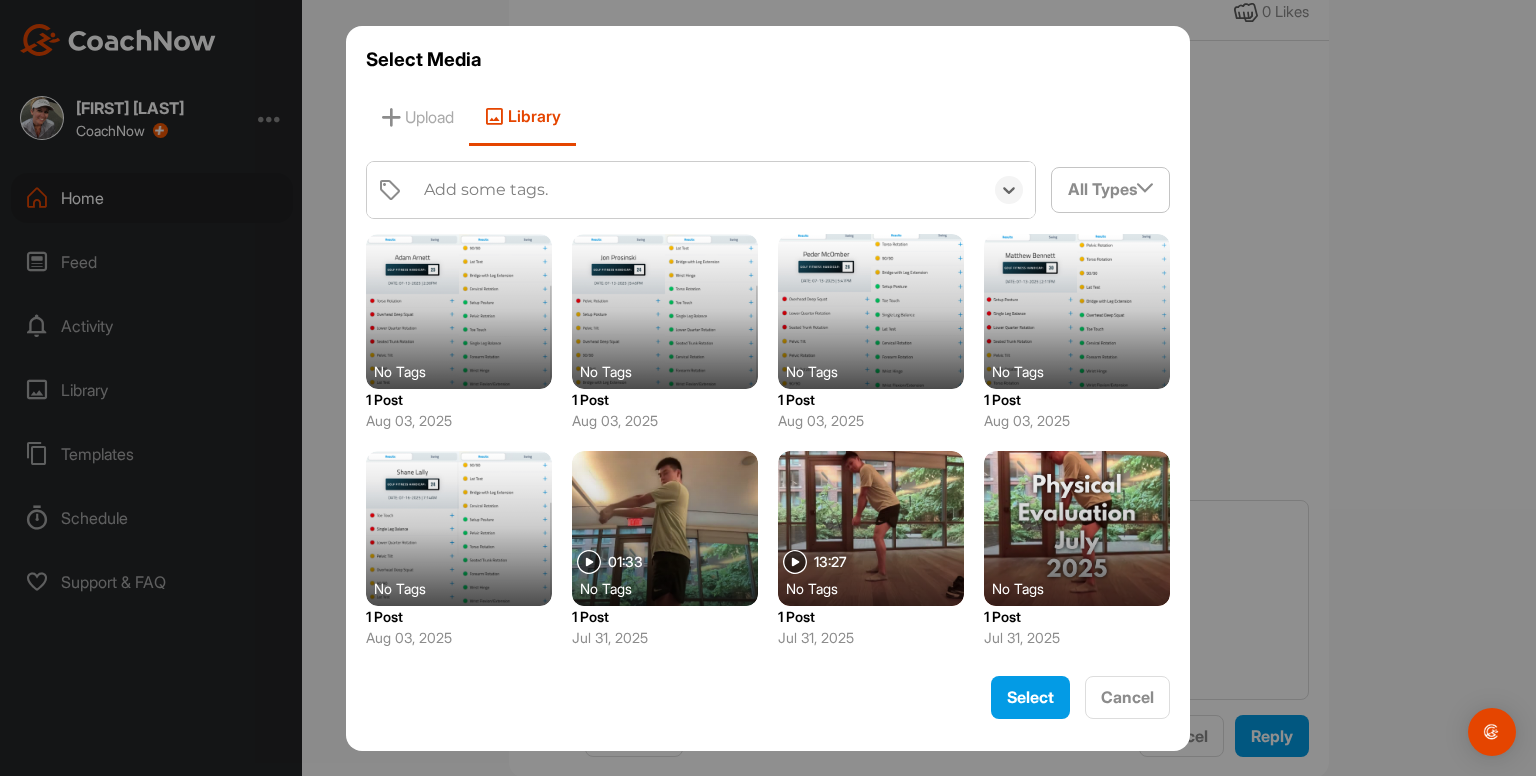 click on "Add some tags." at bounding box center [486, 190] 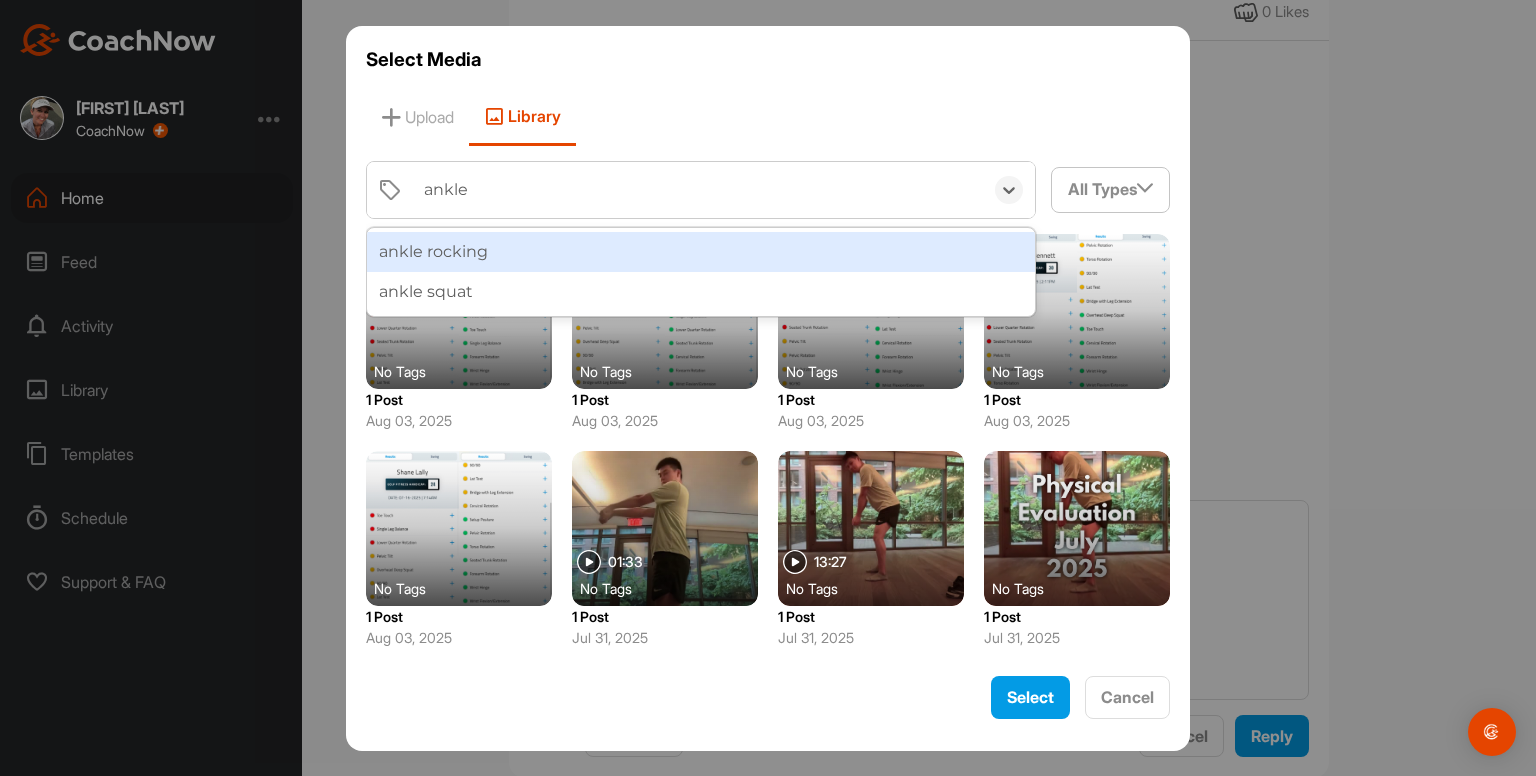 type on "ankle" 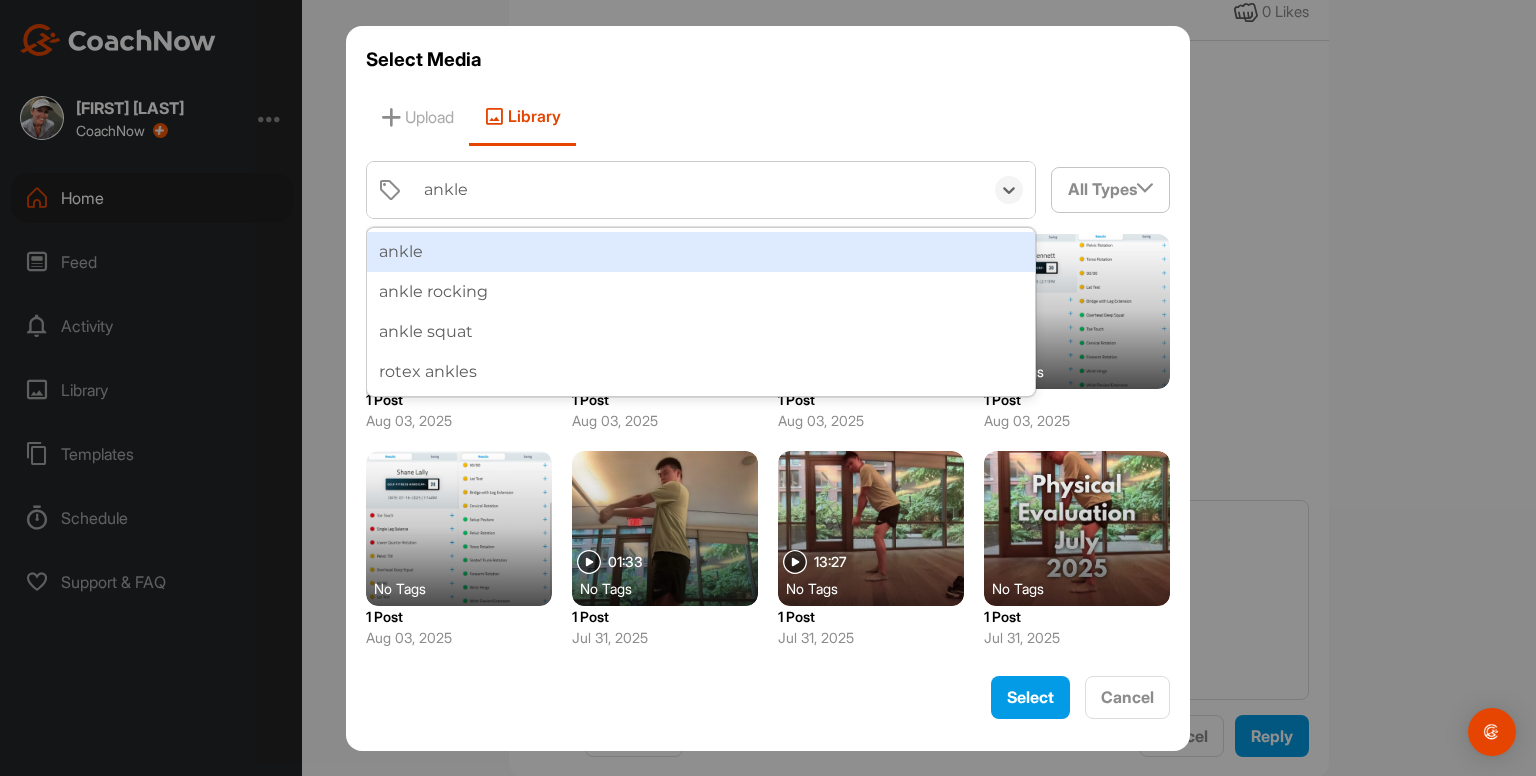 click on "ankle" at bounding box center [701, 252] 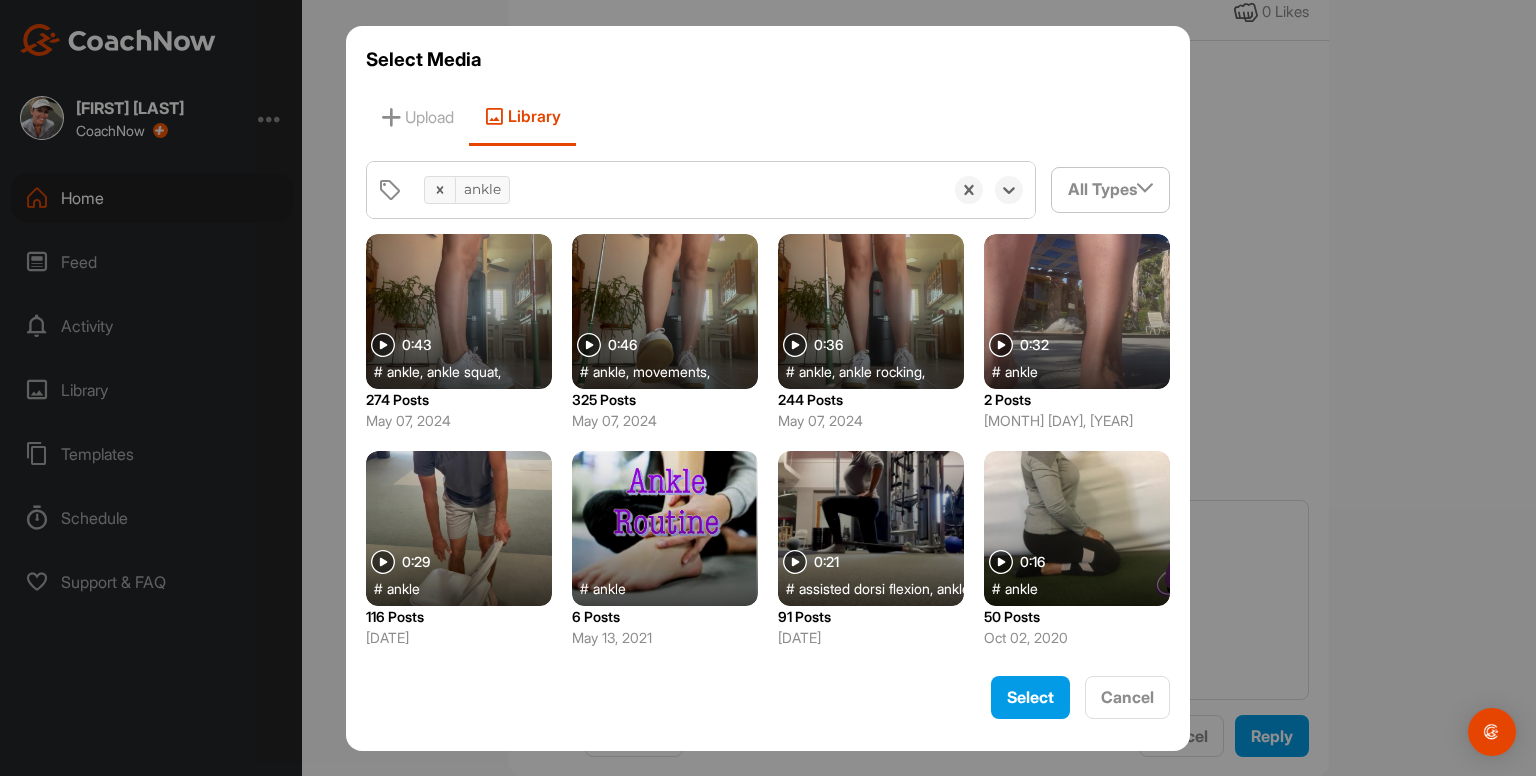 click at bounding box center [665, 311] 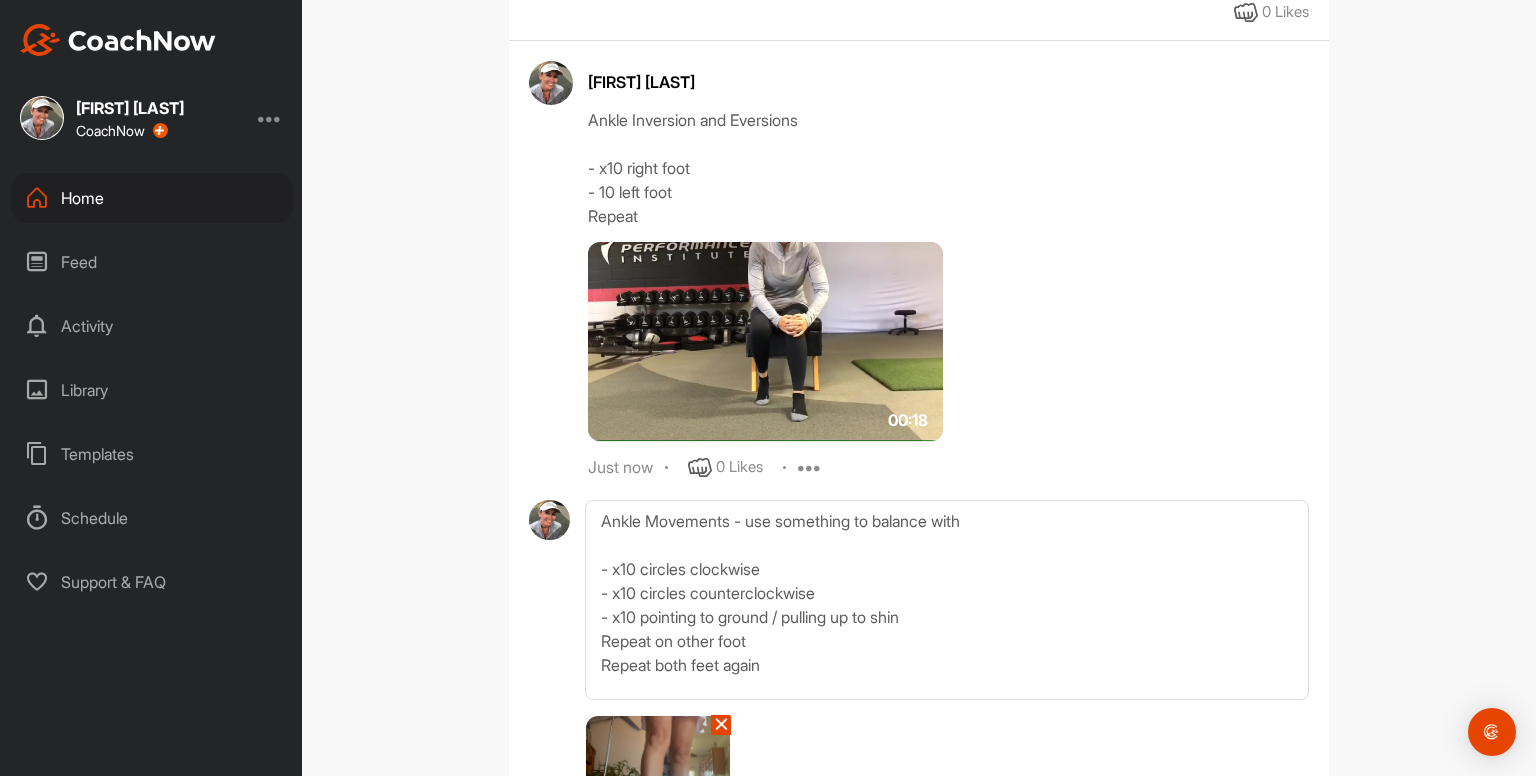 scroll, scrollTop: 10, scrollLeft: 0, axis: vertical 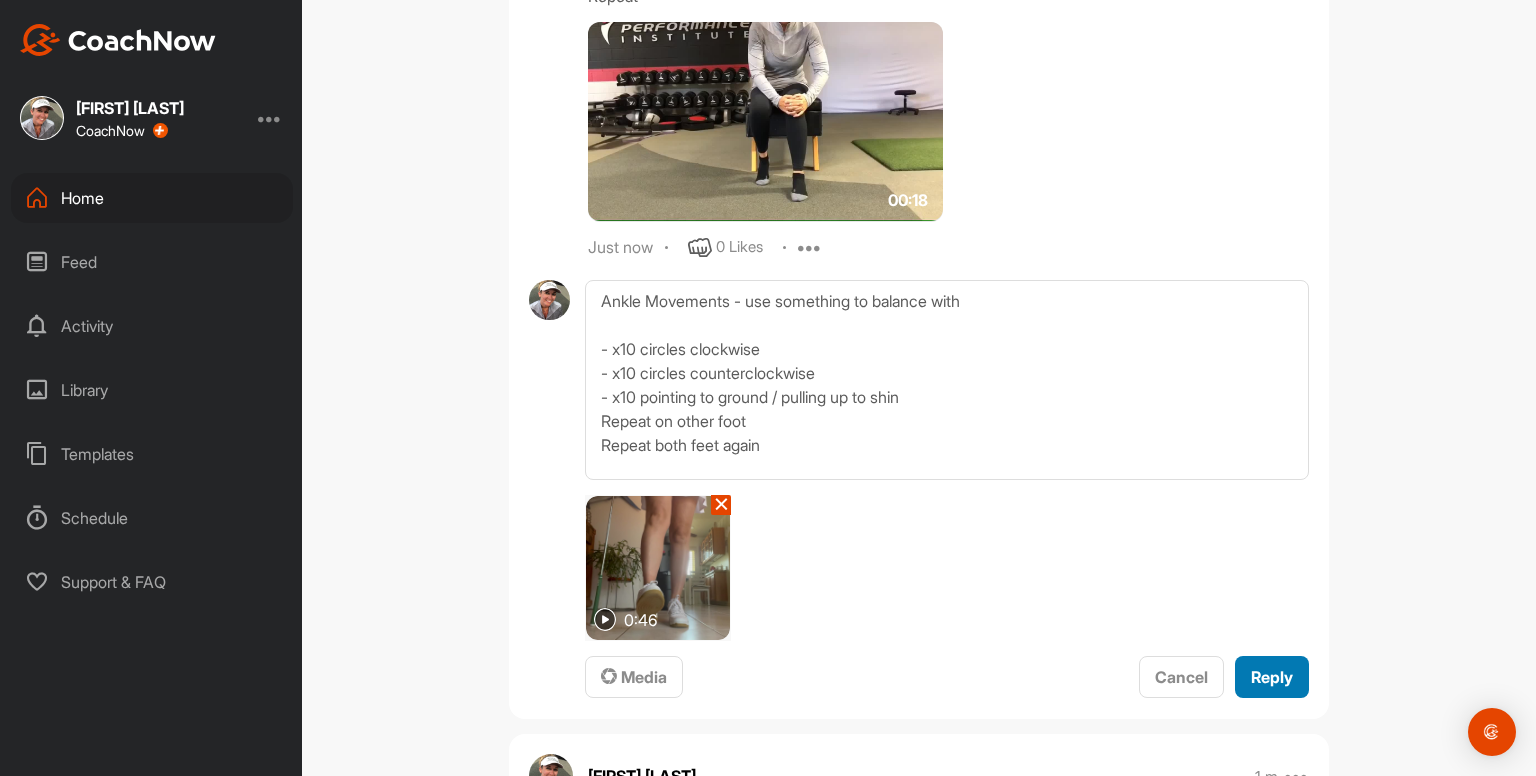 click on "Reply" at bounding box center (1272, 677) 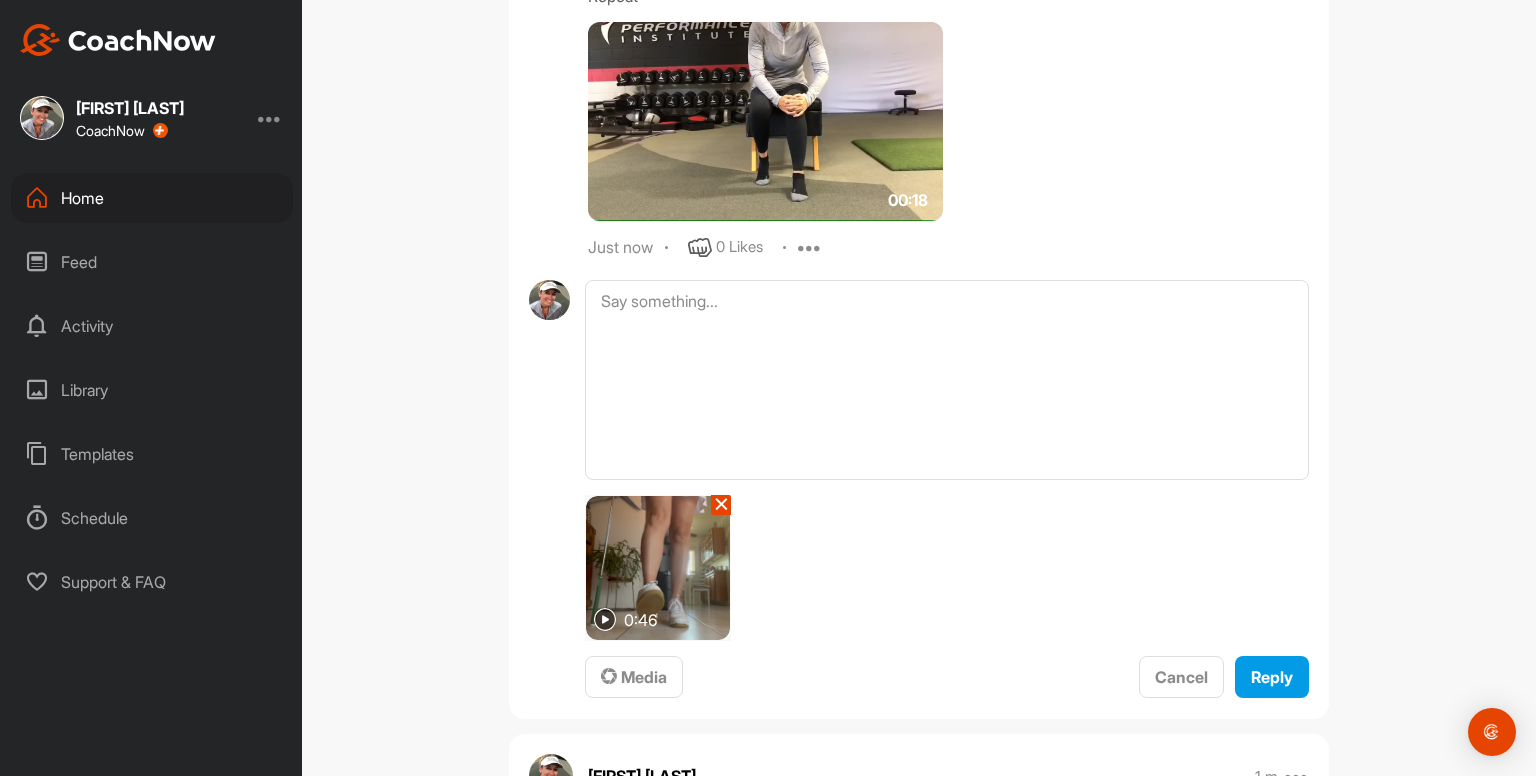 scroll, scrollTop: 0, scrollLeft: 0, axis: both 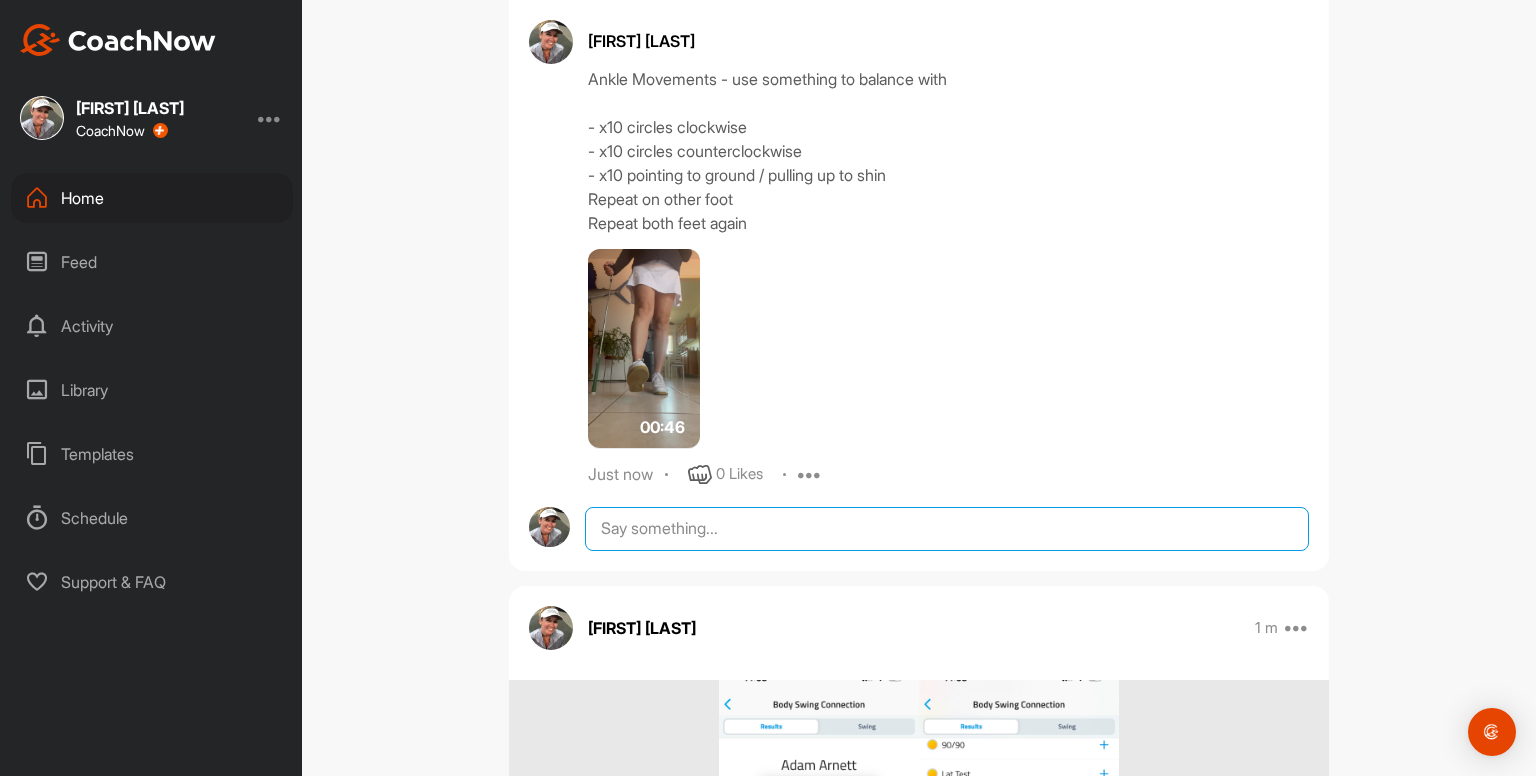 click at bounding box center (947, 529) 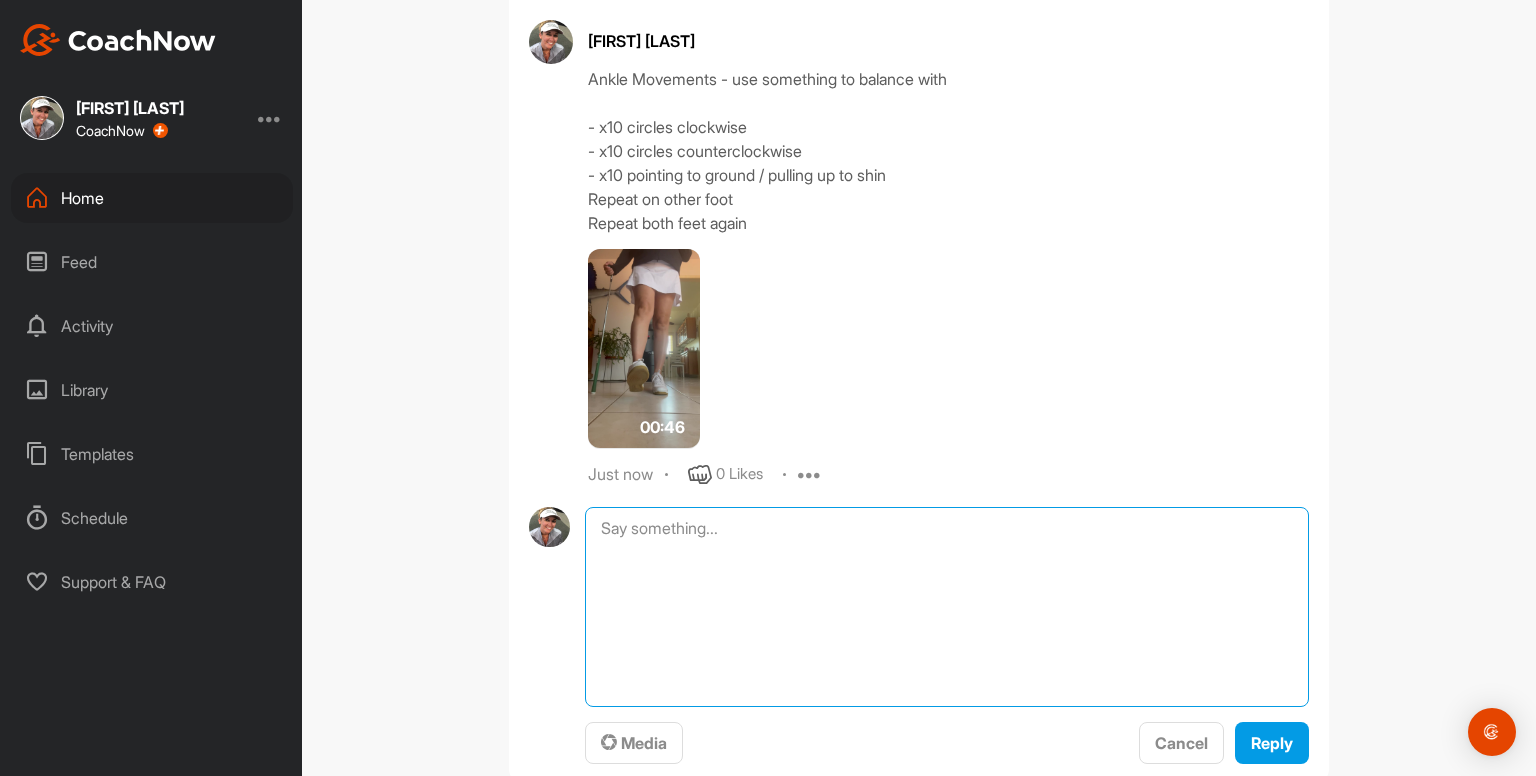 paste on "Ankle Inversion and Eversions
- x10 right foot
- 10 left foot
Repeat
00:18media
May 19
0 Likes
avatar
[FIRST] [LAST]
Ankle Movements - use something to balance with
- x10 circles clockwise
- x10 circles counterclockwise
- x10 pointing to ground / pulling up to shin
Repeat on other foot
Repeat both feet again
00:46media
May 19
0 Likes
avatar
[FIRST] [LAST]
Ankle Rocking - use something to balance with
- x10 rocking / heels up to toes up
Repeat
00:36media
May 19
0 Likes
avatar
[FIRST] [LAST]
Cervical Drill x5
- keep eyes focused forwards as head moves right and left
- right and left = 1 rep
- using a mirror helps
00:25media
May 19
0 Likes
avatar
[FIRST] [LAST]
Cervical Drill x5
- keep head still as eyes follow thumb
- right and left = 1 rep
00:38media
May 19
0 Likes
avatar
[FIRST] [LAST]
Cats & Camels x10
- up and down = 1 rep
- big movement from head to tailbone
- breathe in at the top and really expand the rib cage then breathe out when you arch down
00:13media
May 19
0 Likes
avatar
Ka..." 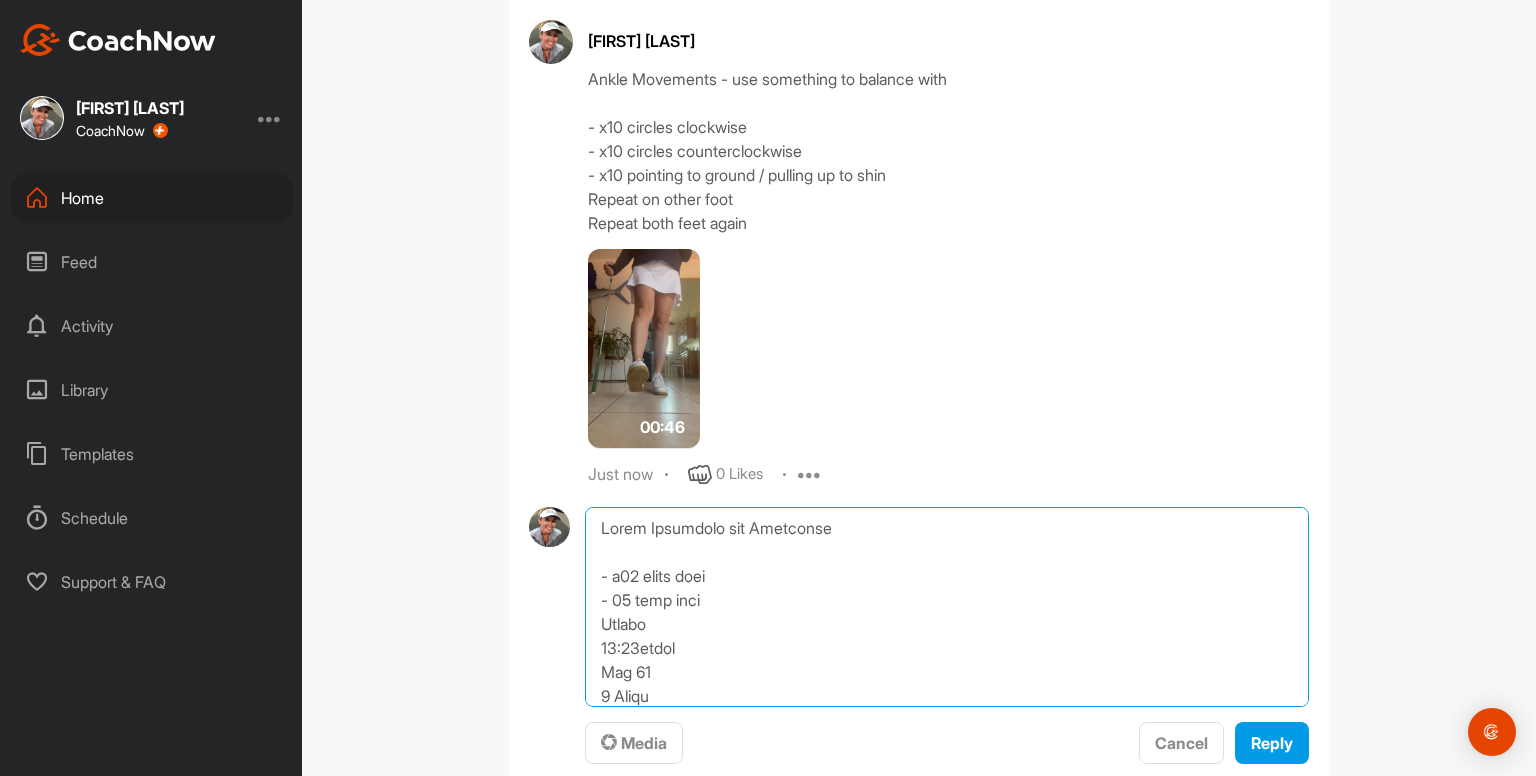 scroll, scrollTop: 1368, scrollLeft: 0, axis: vertical 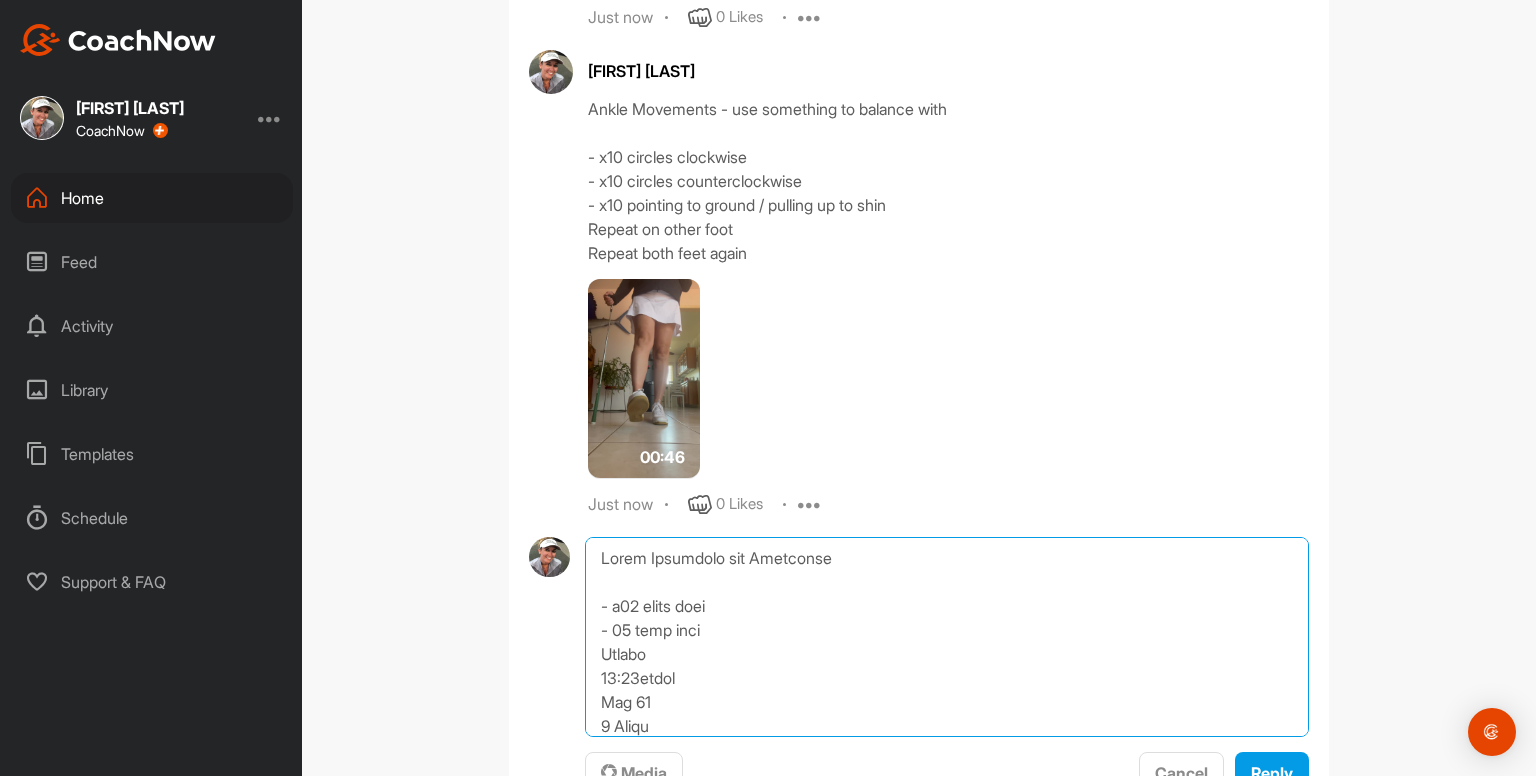 drag, startPoint x: 591, startPoint y: 617, endPoint x: 552, endPoint y: 392, distance: 228.35498 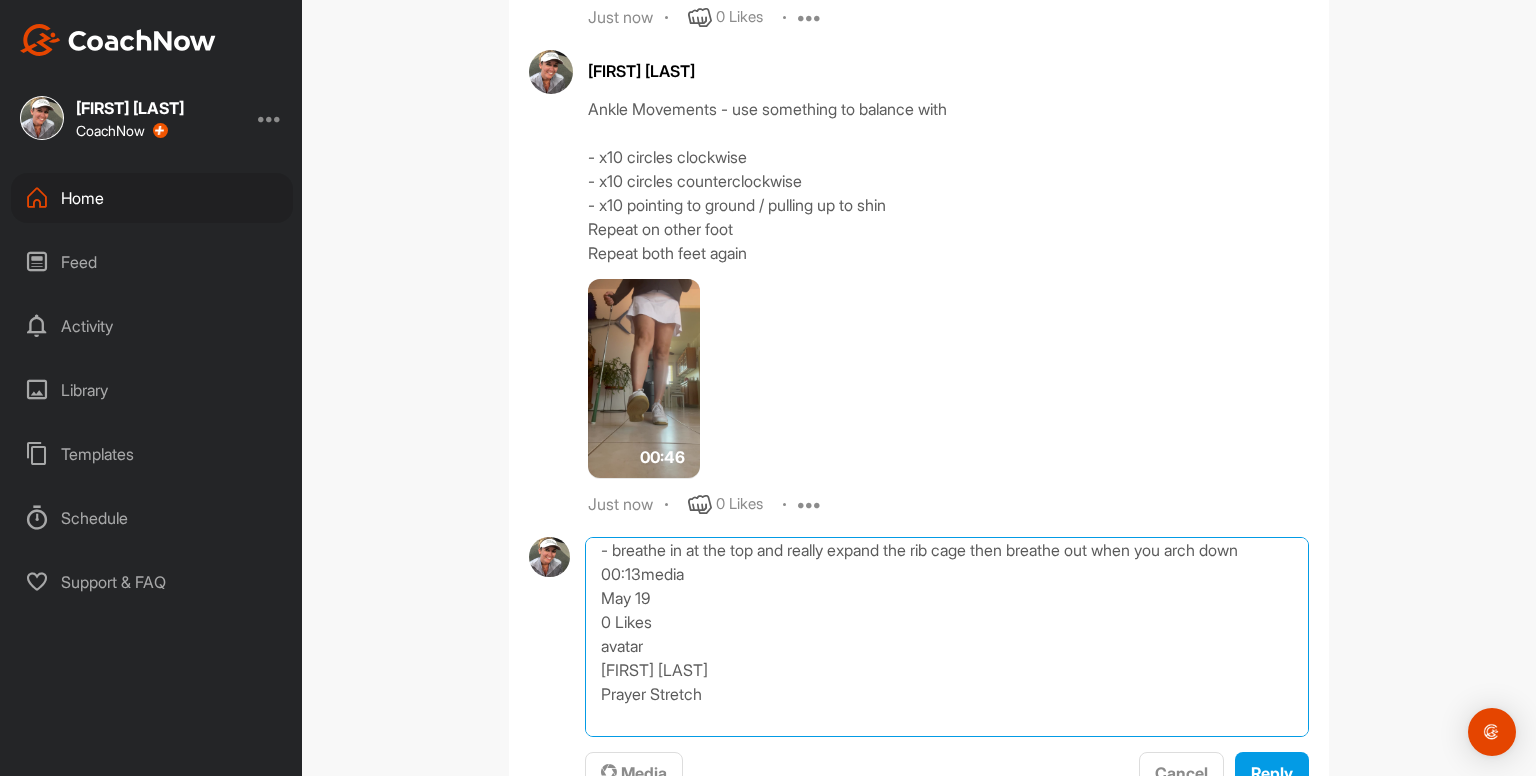 scroll, scrollTop: 850, scrollLeft: 0, axis: vertical 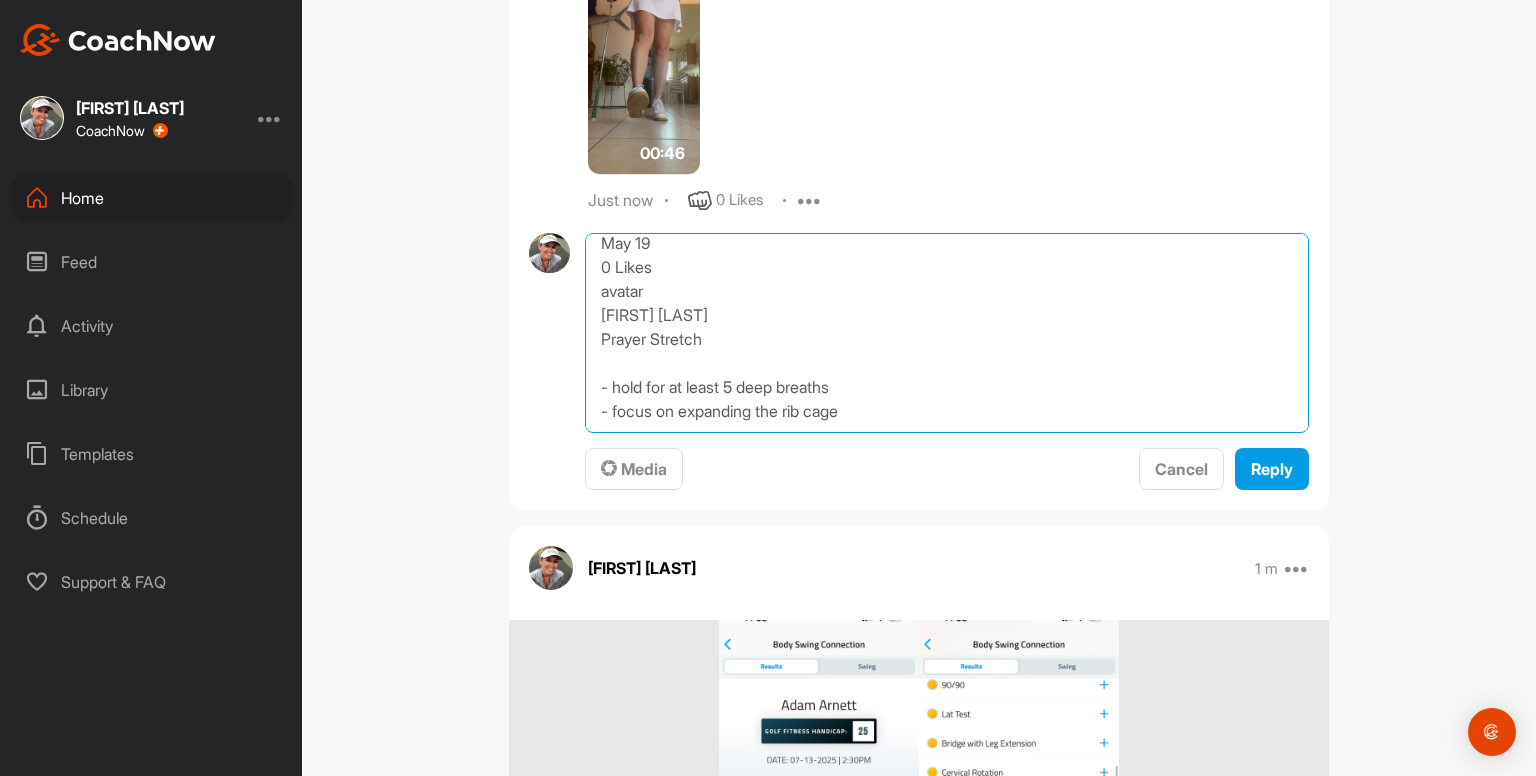 drag, startPoint x: 583, startPoint y: 650, endPoint x: 891, endPoint y: 775, distance: 332.39886 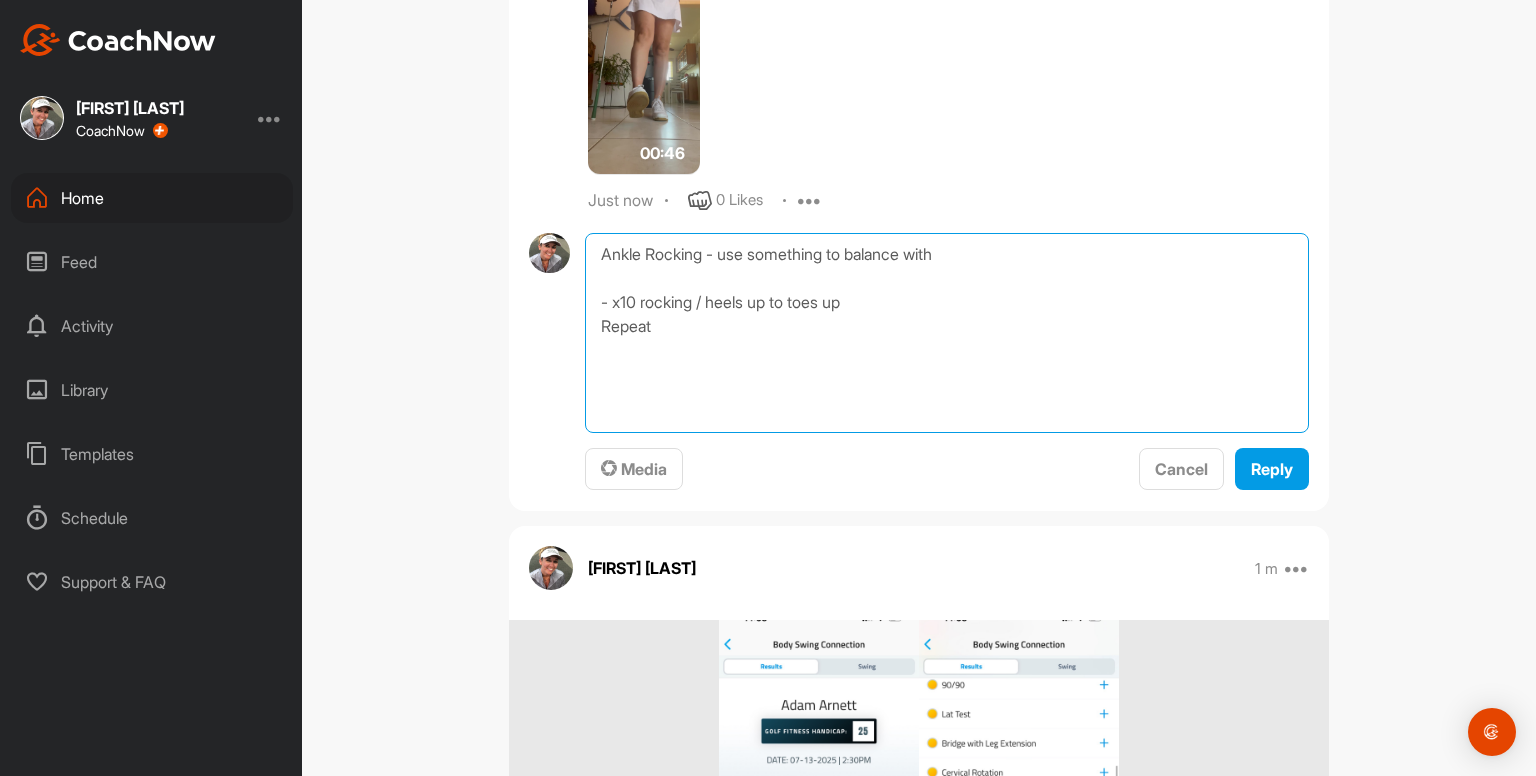 scroll, scrollTop: 0, scrollLeft: 0, axis: both 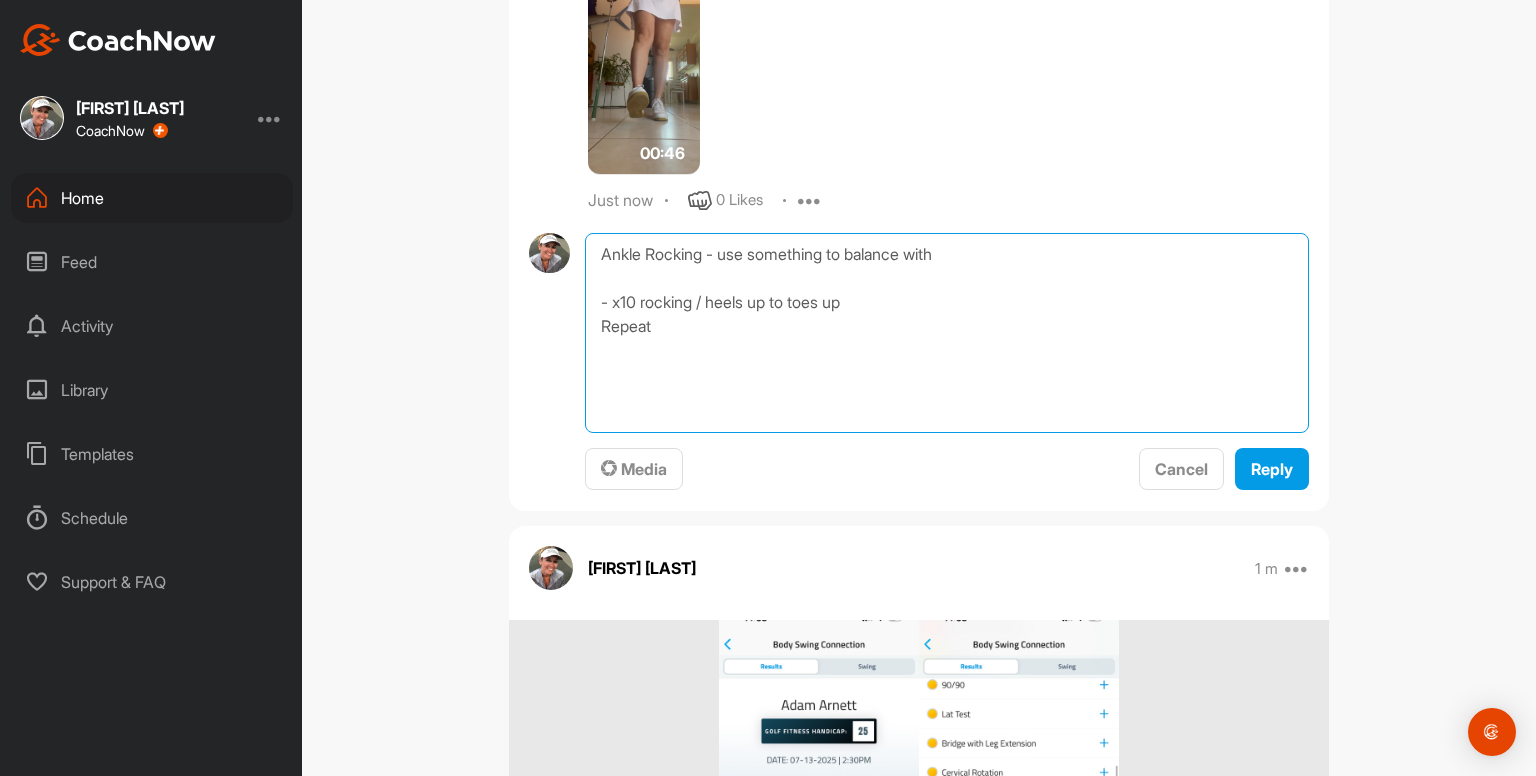 type on "Ankle Rocking - use something to balance with
- x10 rocking / heels up to toes up
Repeat" 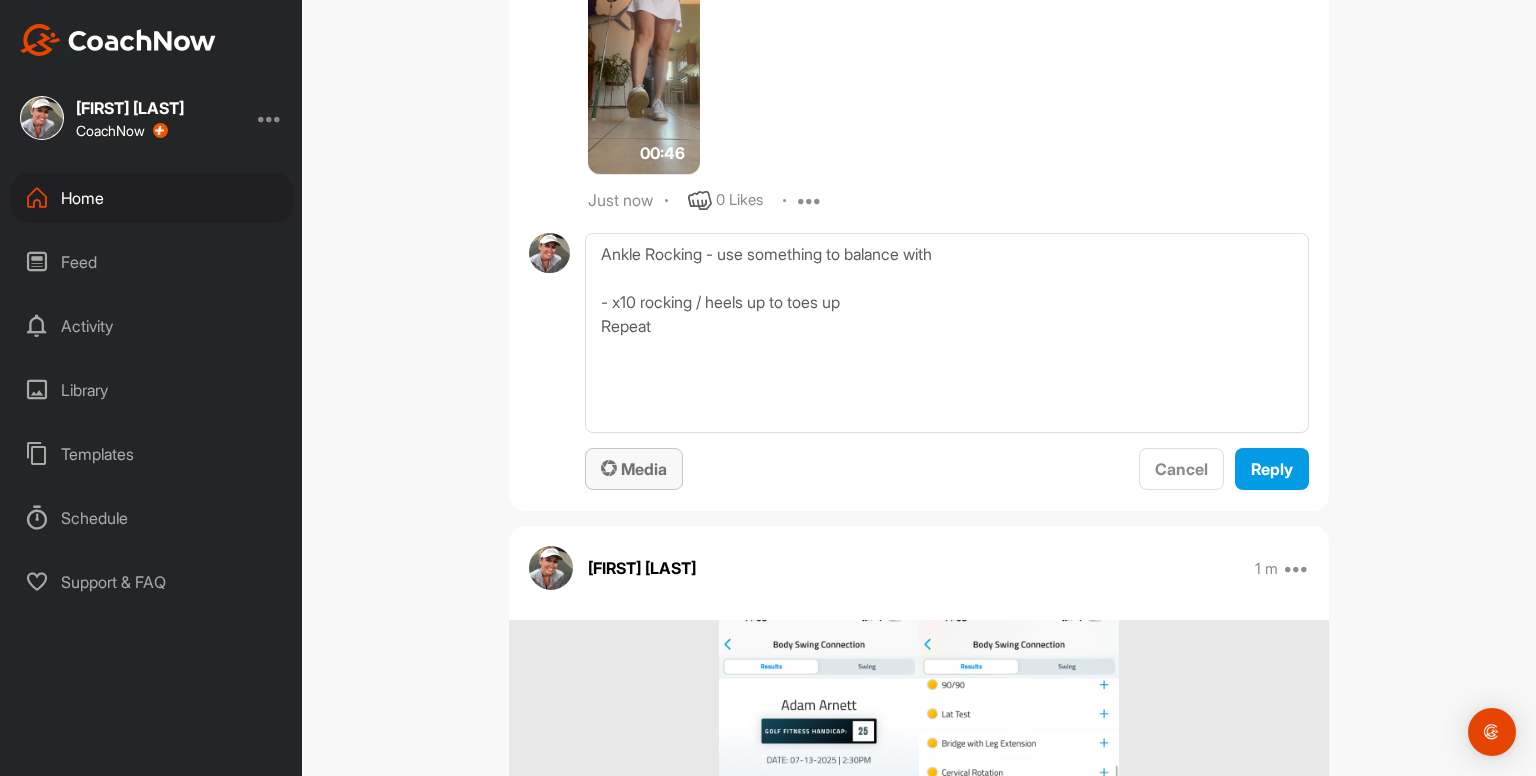 click on "Media" at bounding box center (634, 469) 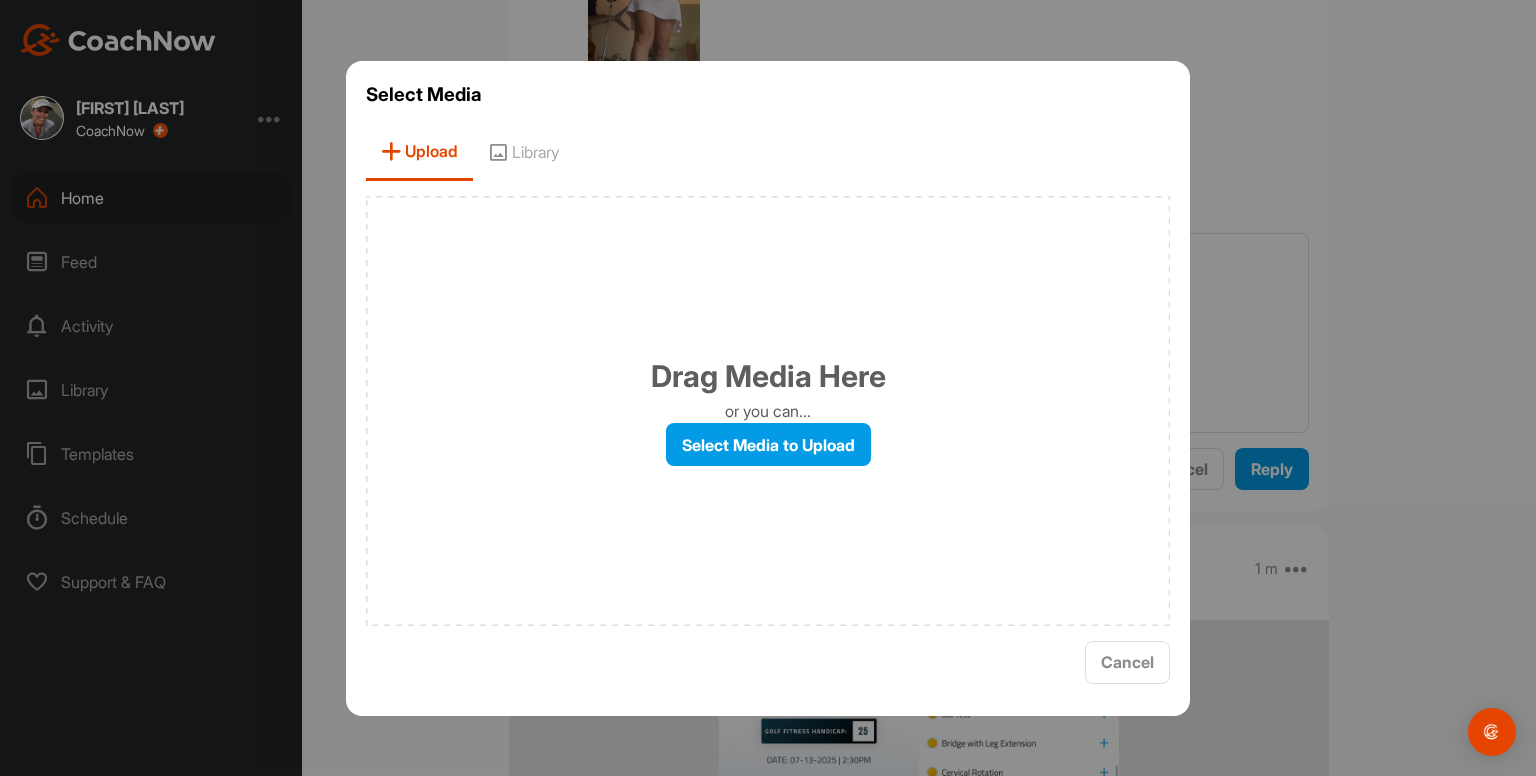 click on "Library" at bounding box center [523, 152] 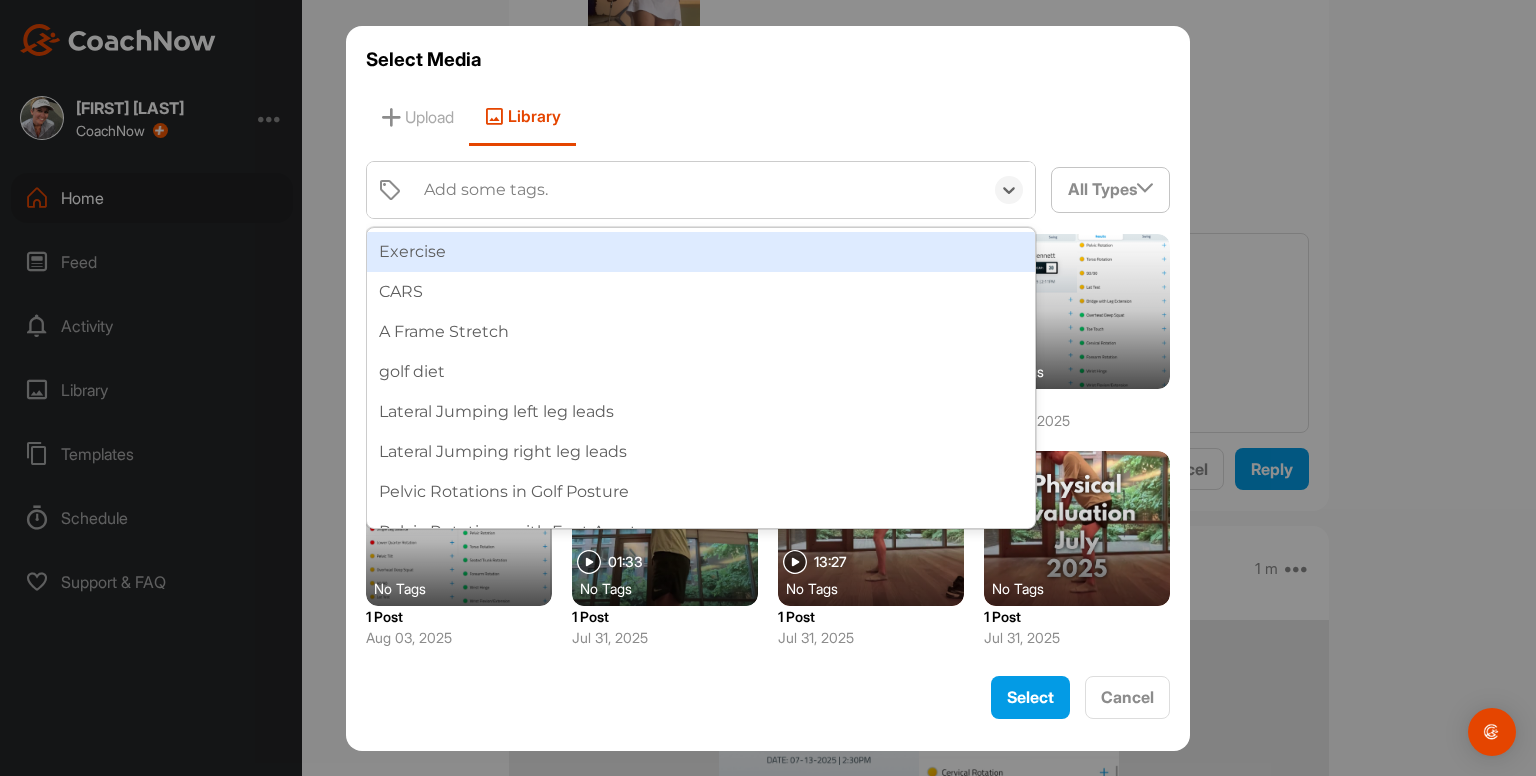 click on "Add some tags." at bounding box center (698, 190) 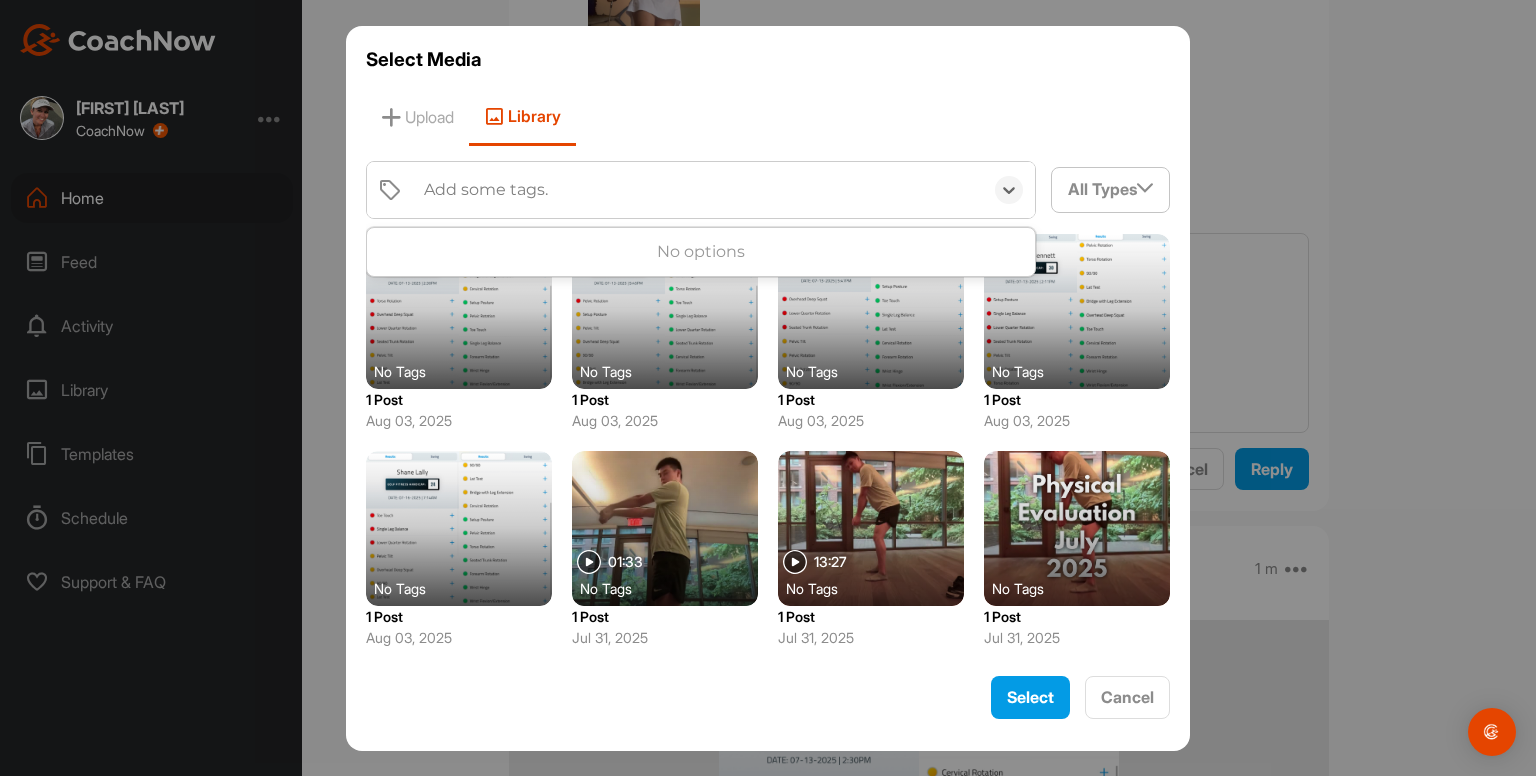 click on "Add some tags." at bounding box center (698, 190) 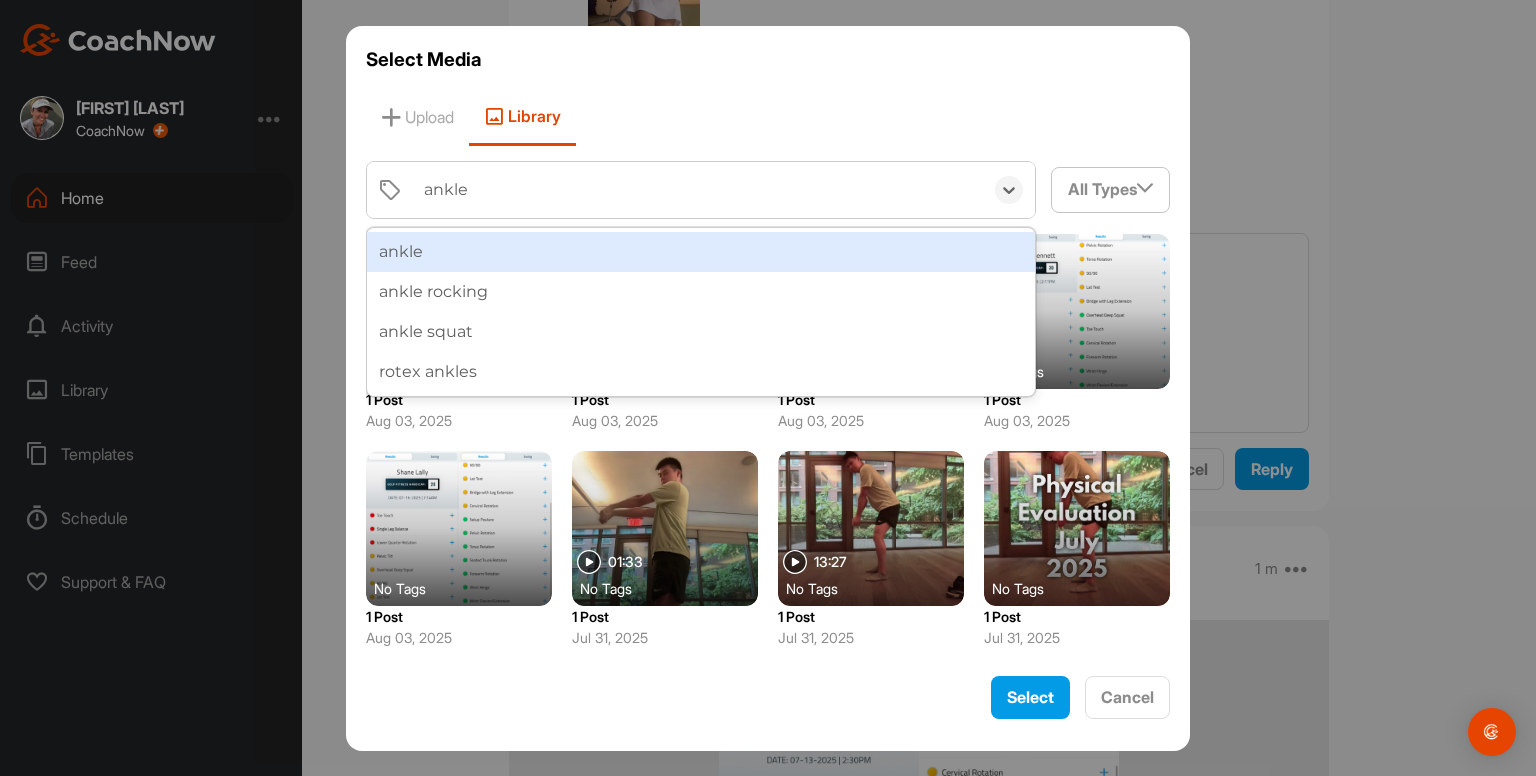 type on "ankle" 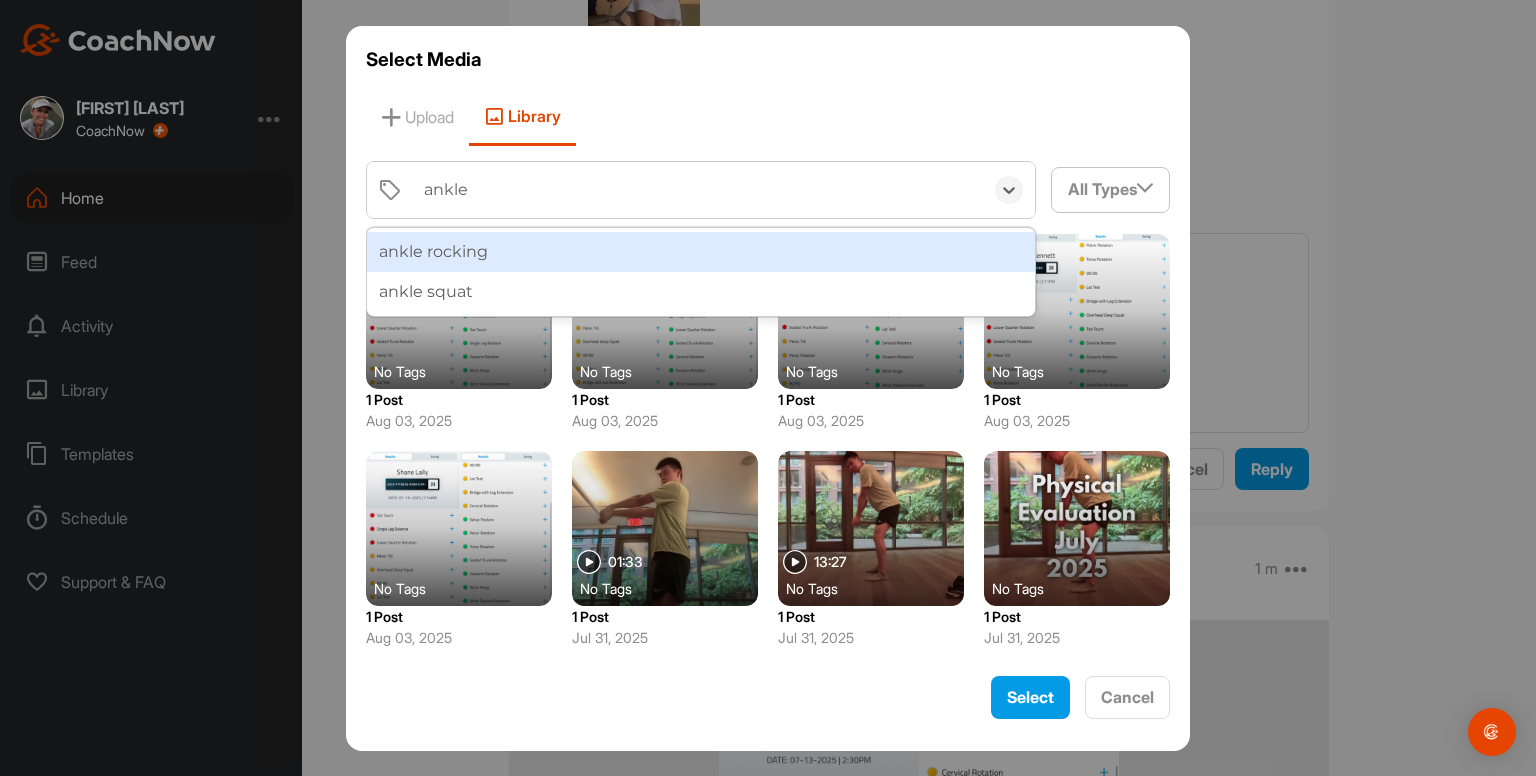 click on "ankle rocking" at bounding box center (701, 252) 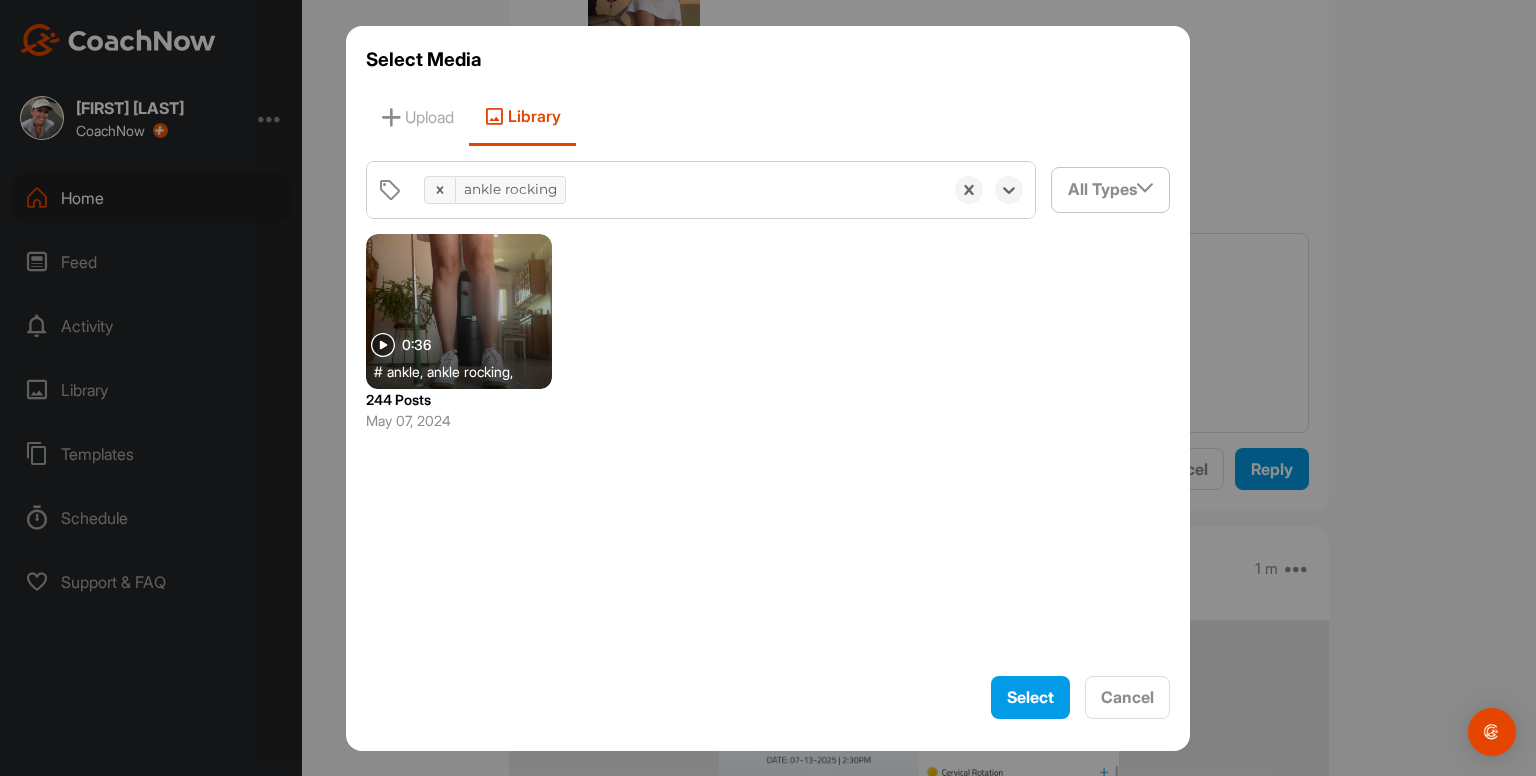 click at bounding box center [459, 311] 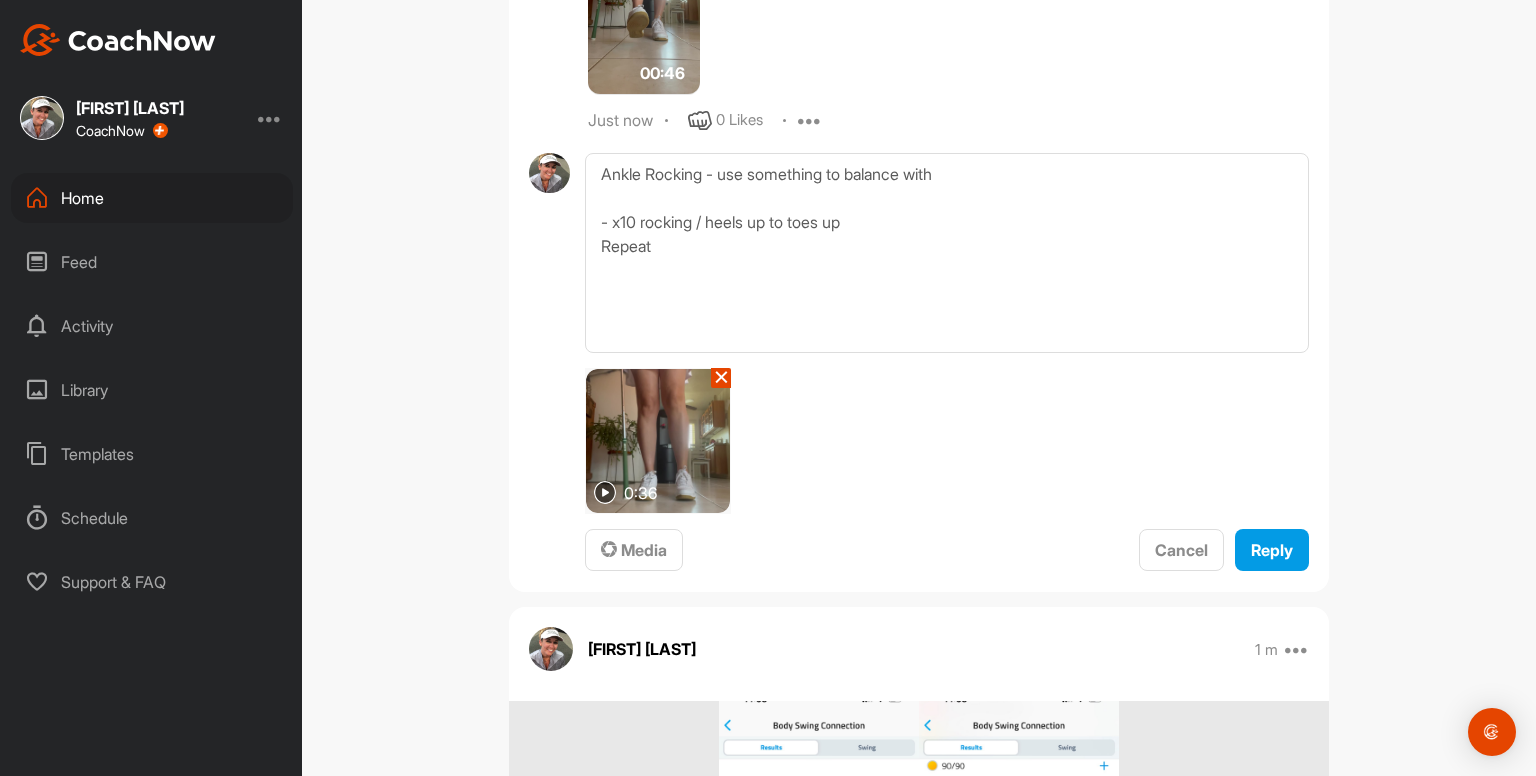 scroll, scrollTop: 1512, scrollLeft: 0, axis: vertical 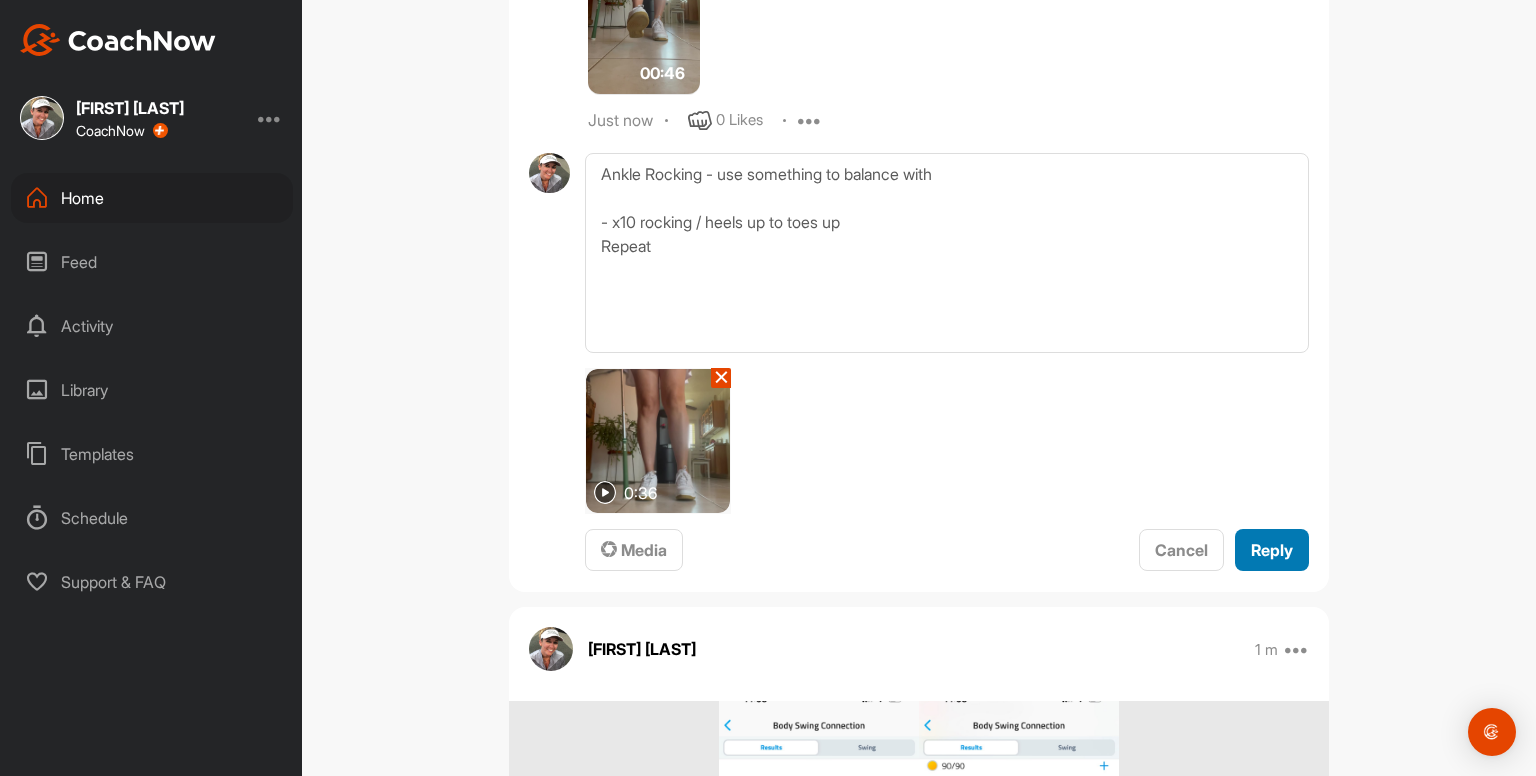 click on "Reply" at bounding box center (1272, 550) 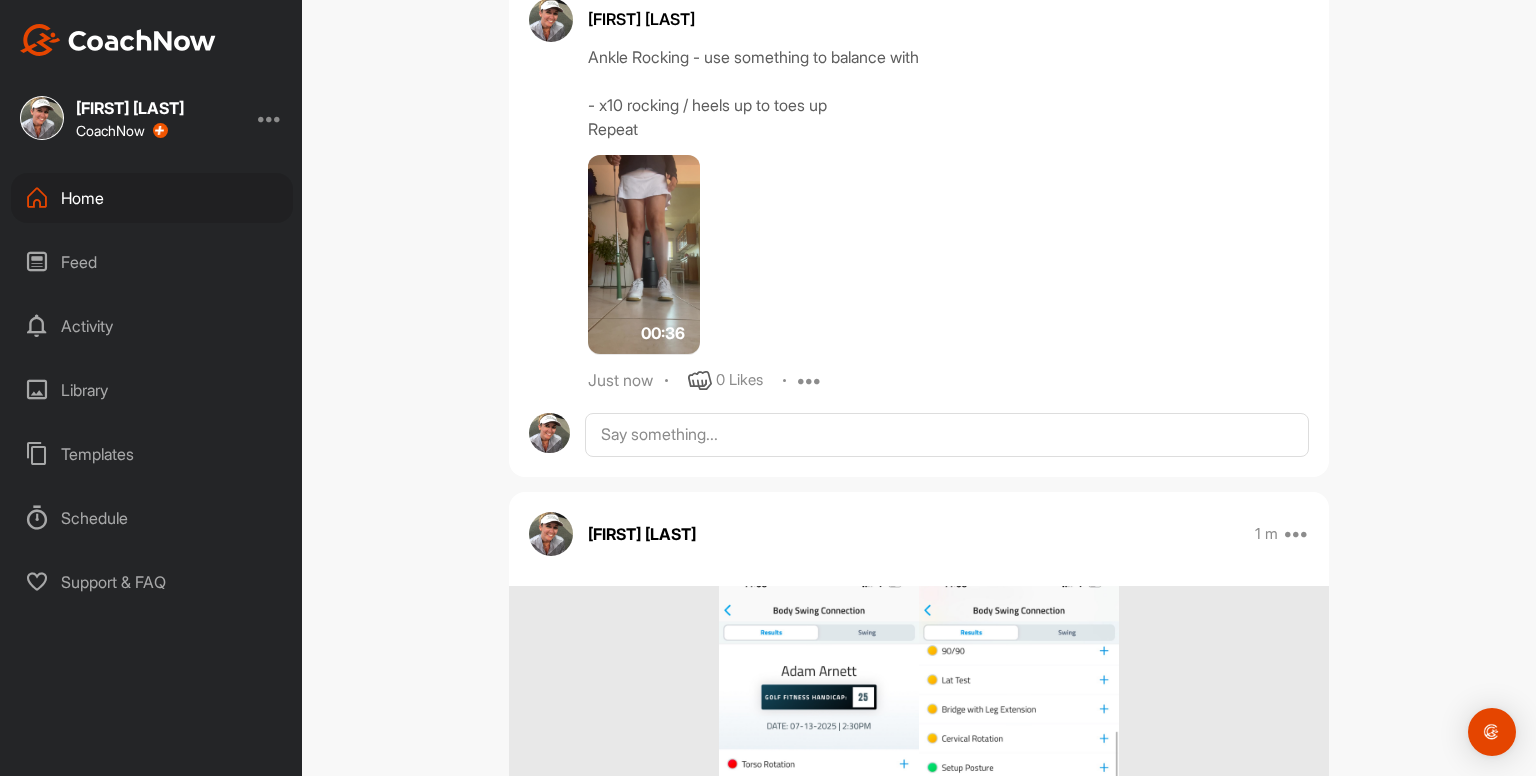 scroll, scrollTop: 1668, scrollLeft: 0, axis: vertical 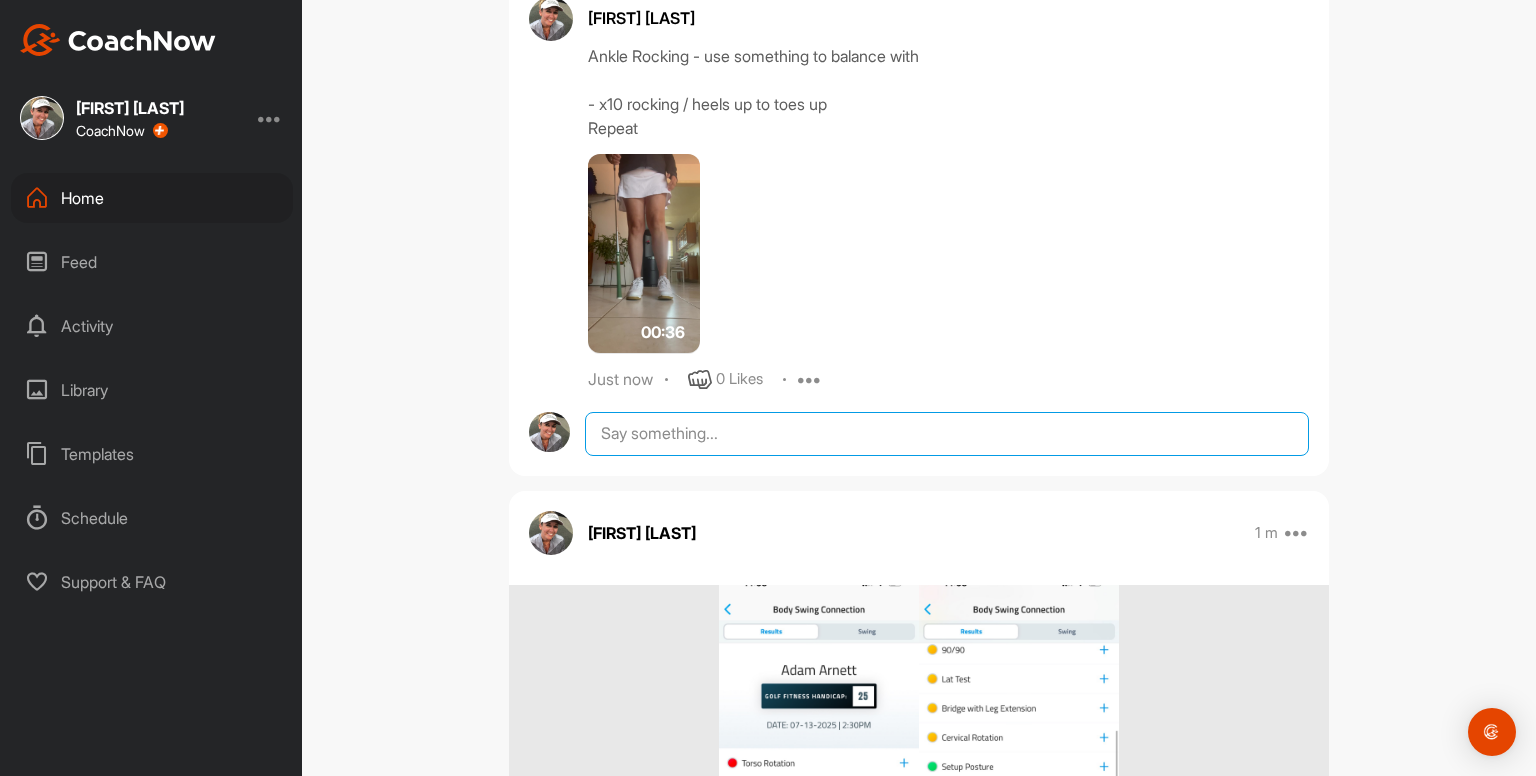 click at bounding box center (947, 434) 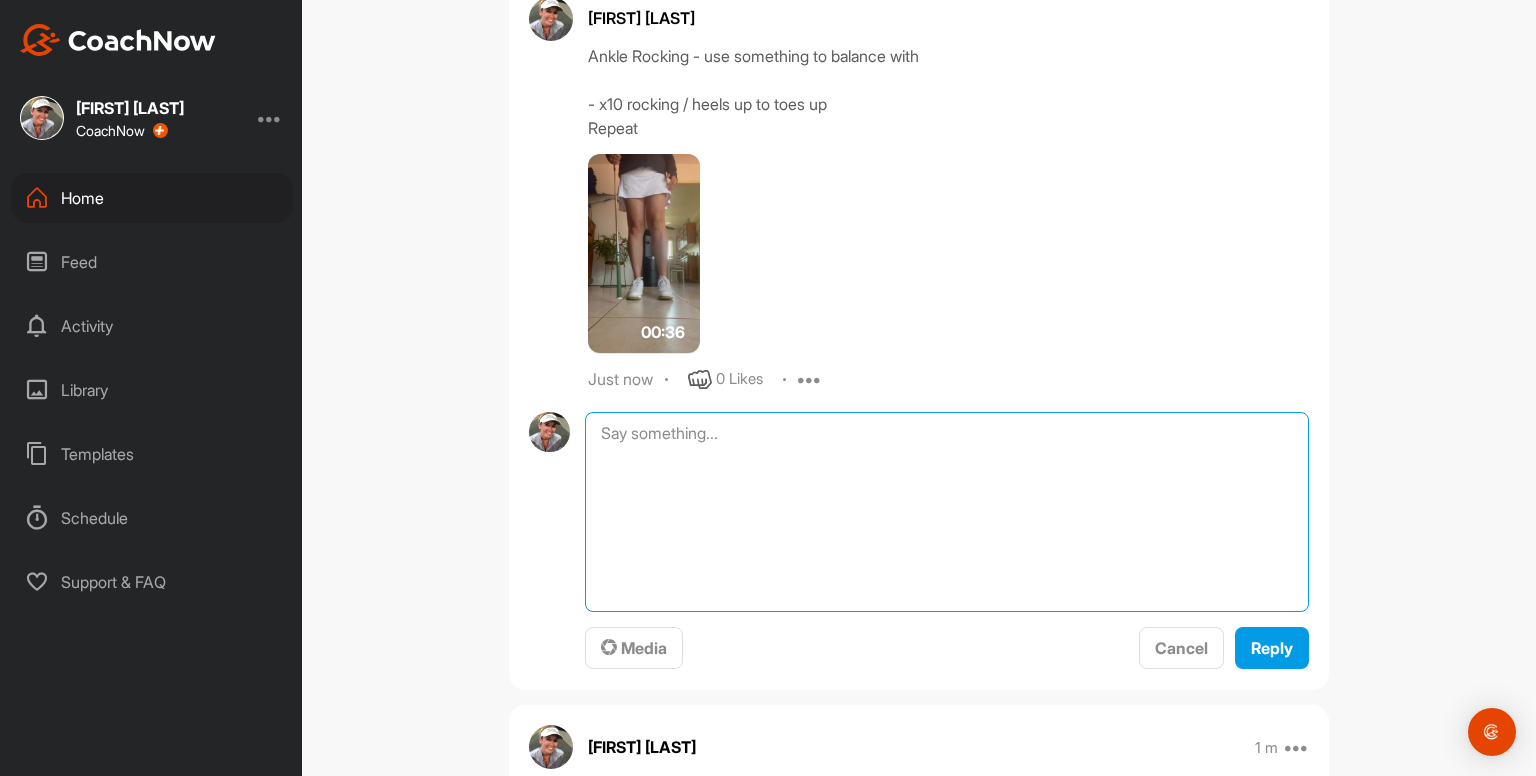 paste on "Ankle Inversion and Eversions
- x10 right foot
- 10 left foot
Repeat
00:18media
May 19
0 Likes
avatar
[FIRST] [LAST]
Ankle Movements - use something to balance with
- x10 circles clockwise
- x10 circles counterclockwise
- x10 pointing to ground / pulling up to shin
Repeat on other foot
Repeat both feet again
00:46media
May 19
0 Likes
avatar
[FIRST] [LAST]
Ankle Rocking - use something to balance with
- x10 rocking / heels up to toes up
Repeat
00:36media
May 19
0 Likes
avatar
[FIRST] [LAST]
Cervical Drill x5
- keep eyes focused forwards as head moves right and left
- right and left = 1 rep
- using a mirror helps
00:25media
May 19
0 Likes
avatar
[FIRST] [LAST]
Cervical Drill x5
- keep head still as eyes follow thumb
- right and left = 1 rep
00:38media
May 19
0 Likes
avatar
[FIRST] [LAST]
Cats & Camels x10
- up and down = 1 rep
- big movement from head to tailbone
- breathe in at the top and really expand the rib cage then breathe out when you arch down
00:13media
May 19
0 Likes
avatar
Ka..." 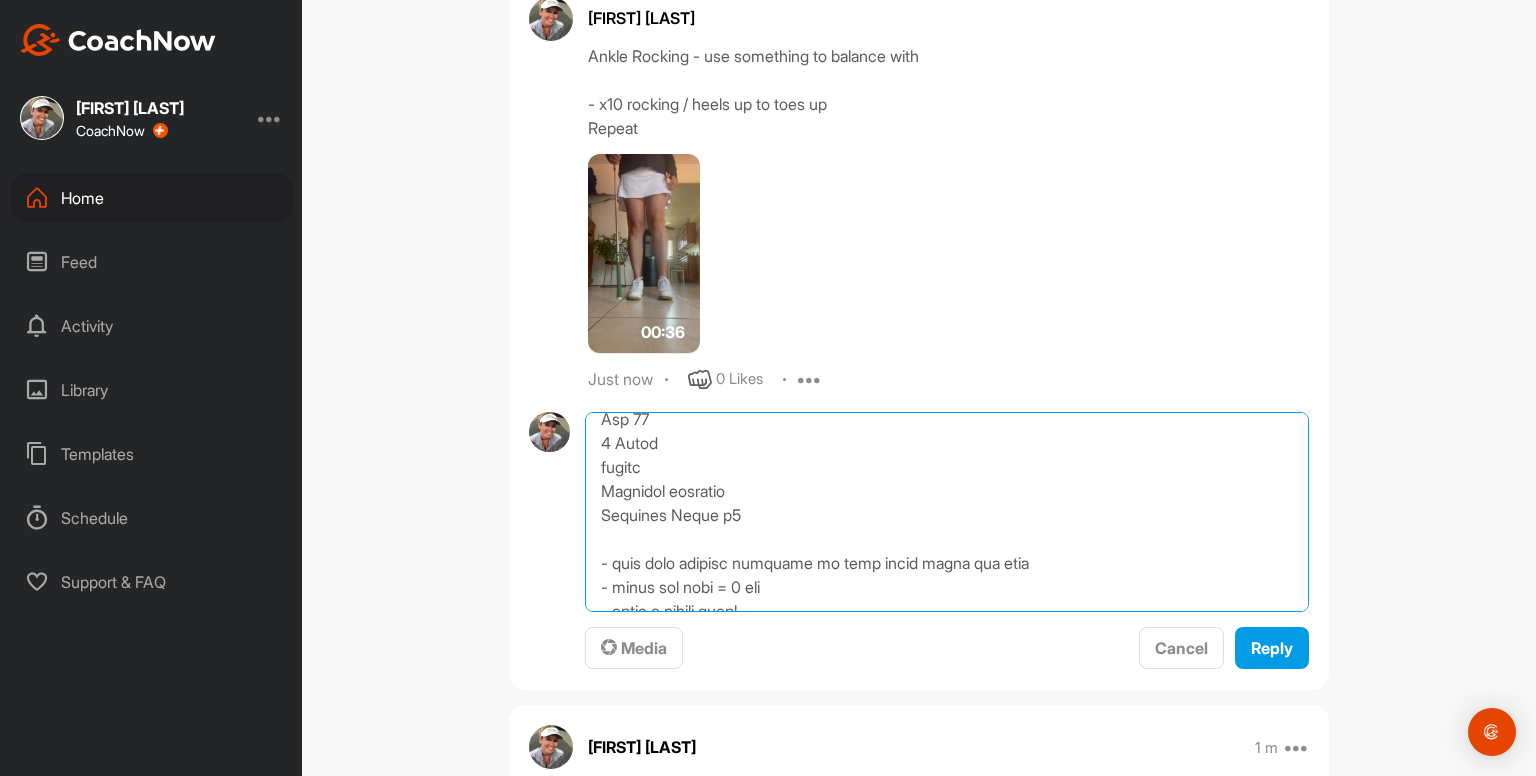 scroll, scrollTop: 36, scrollLeft: 0, axis: vertical 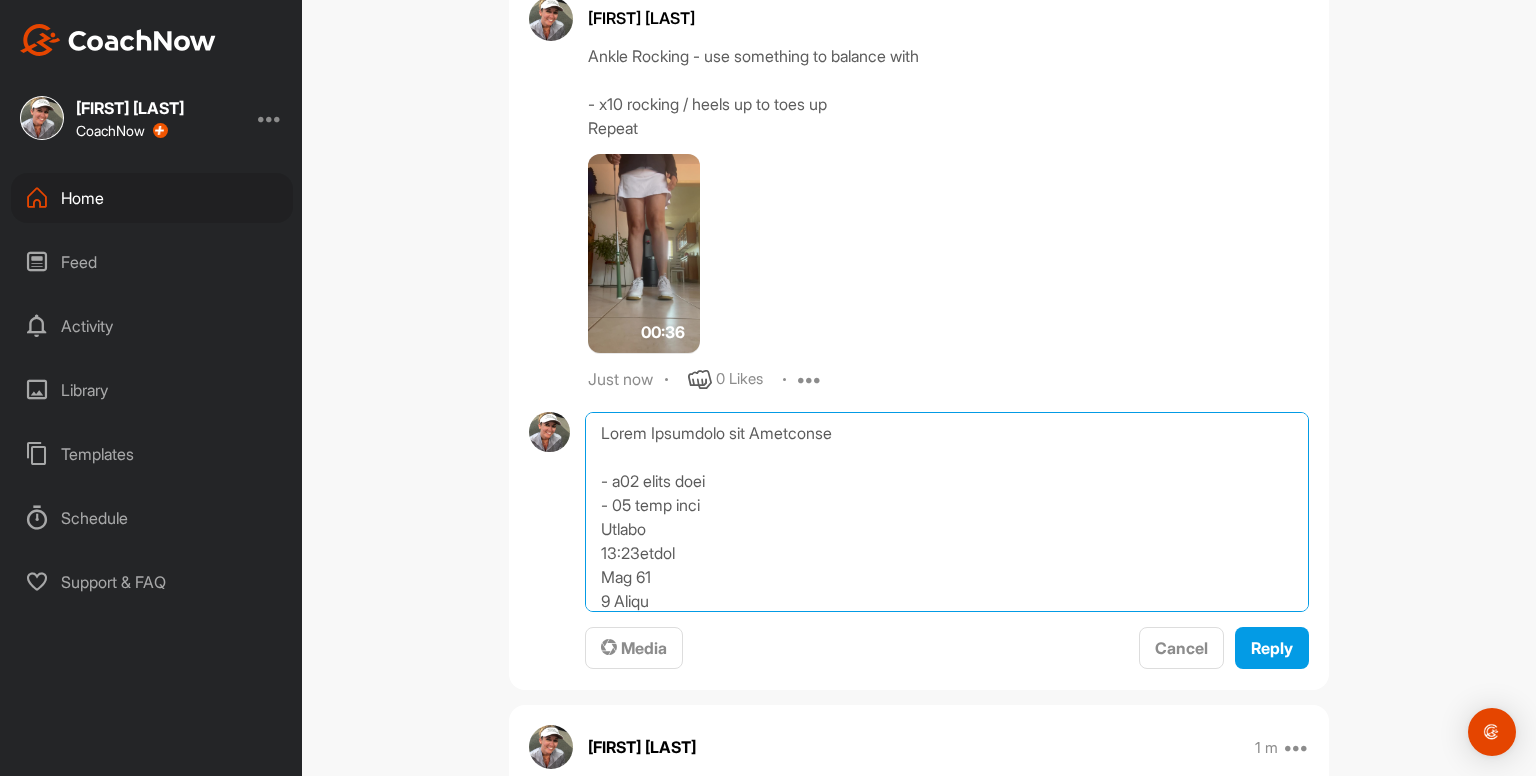drag, startPoint x: 584, startPoint y: 504, endPoint x: 541, endPoint y: 250, distance: 257.61404 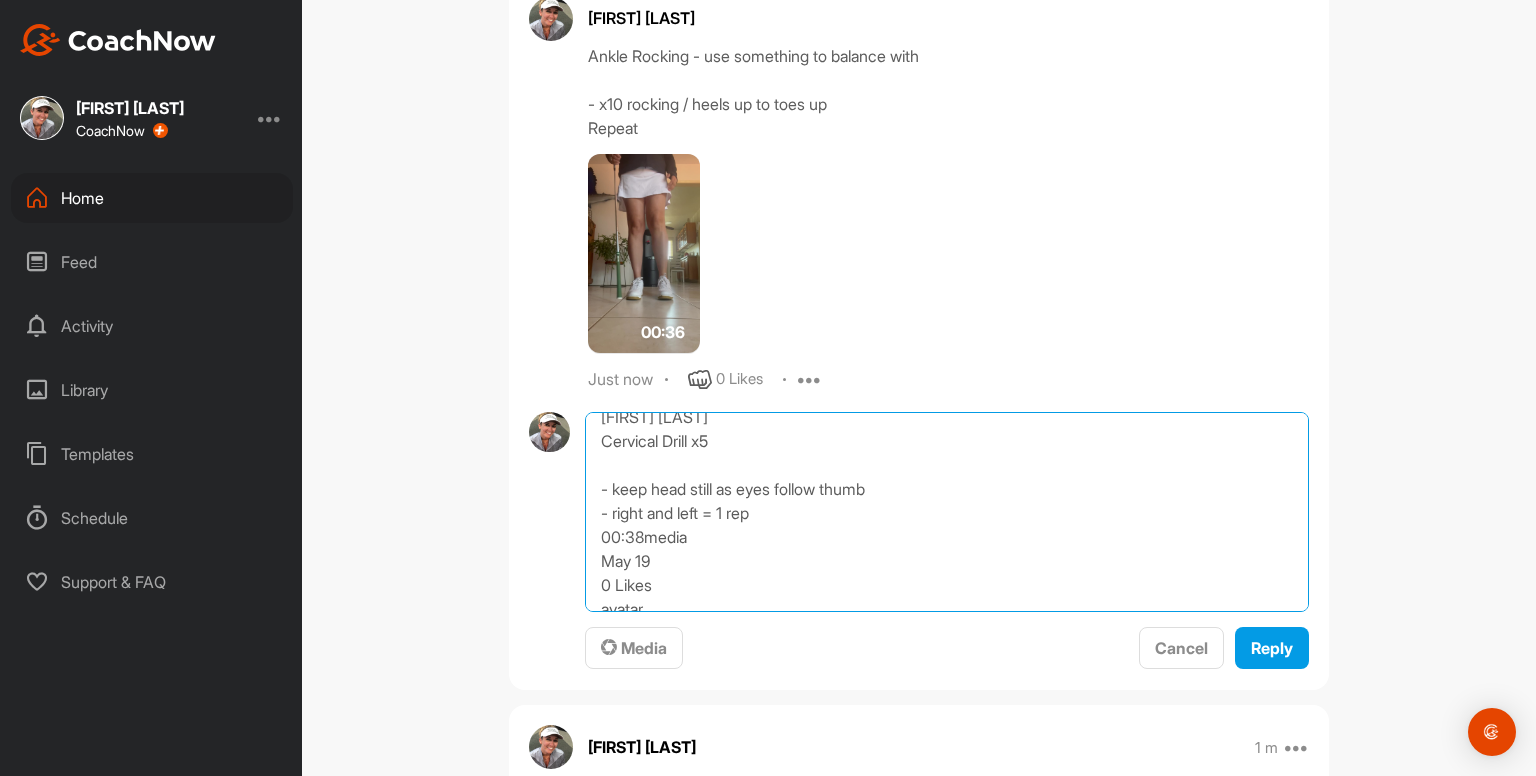 scroll, scrollTop: 634, scrollLeft: 0, axis: vertical 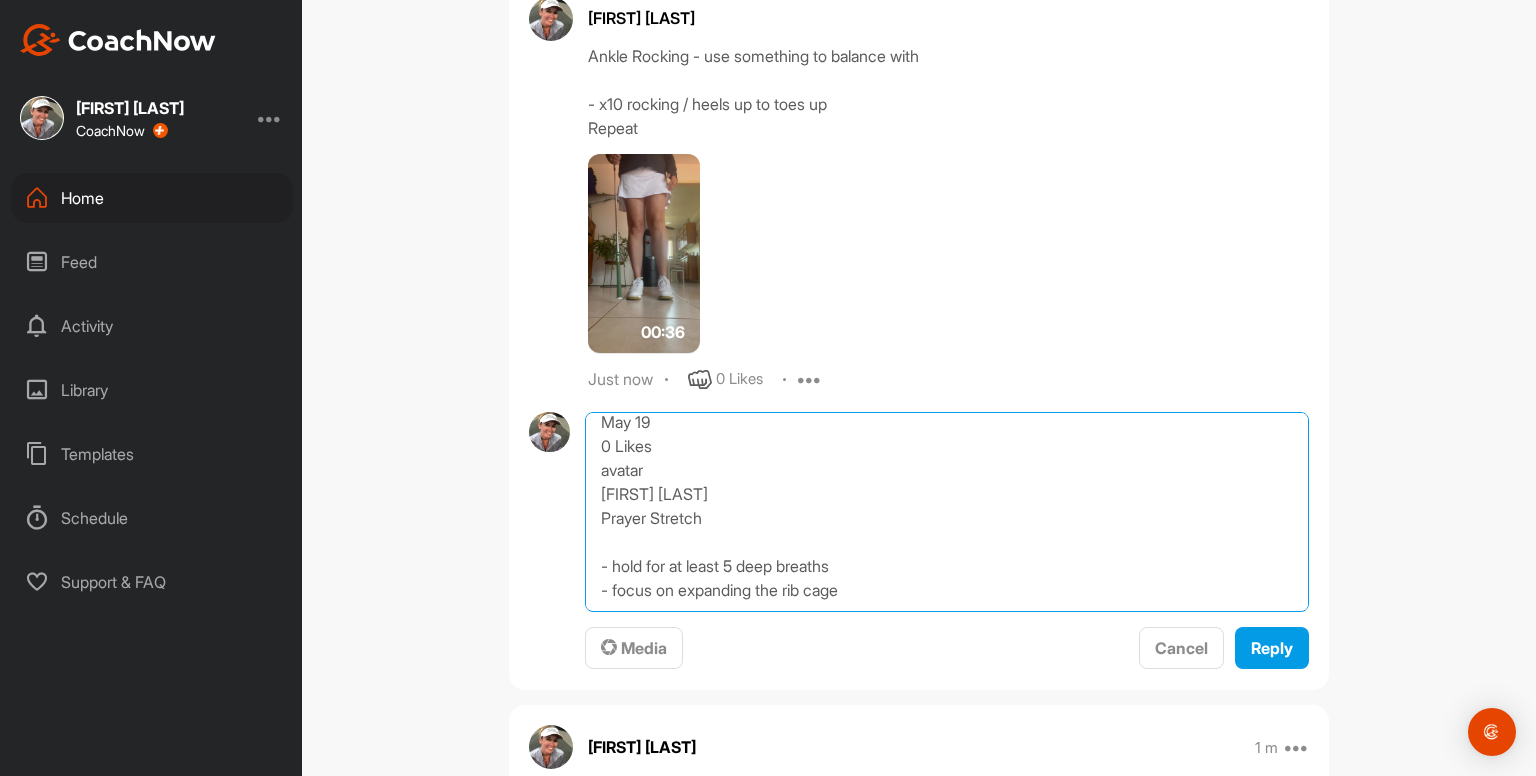 drag, startPoint x: 591, startPoint y: 550, endPoint x: 951, endPoint y: 672, distance: 380.1105 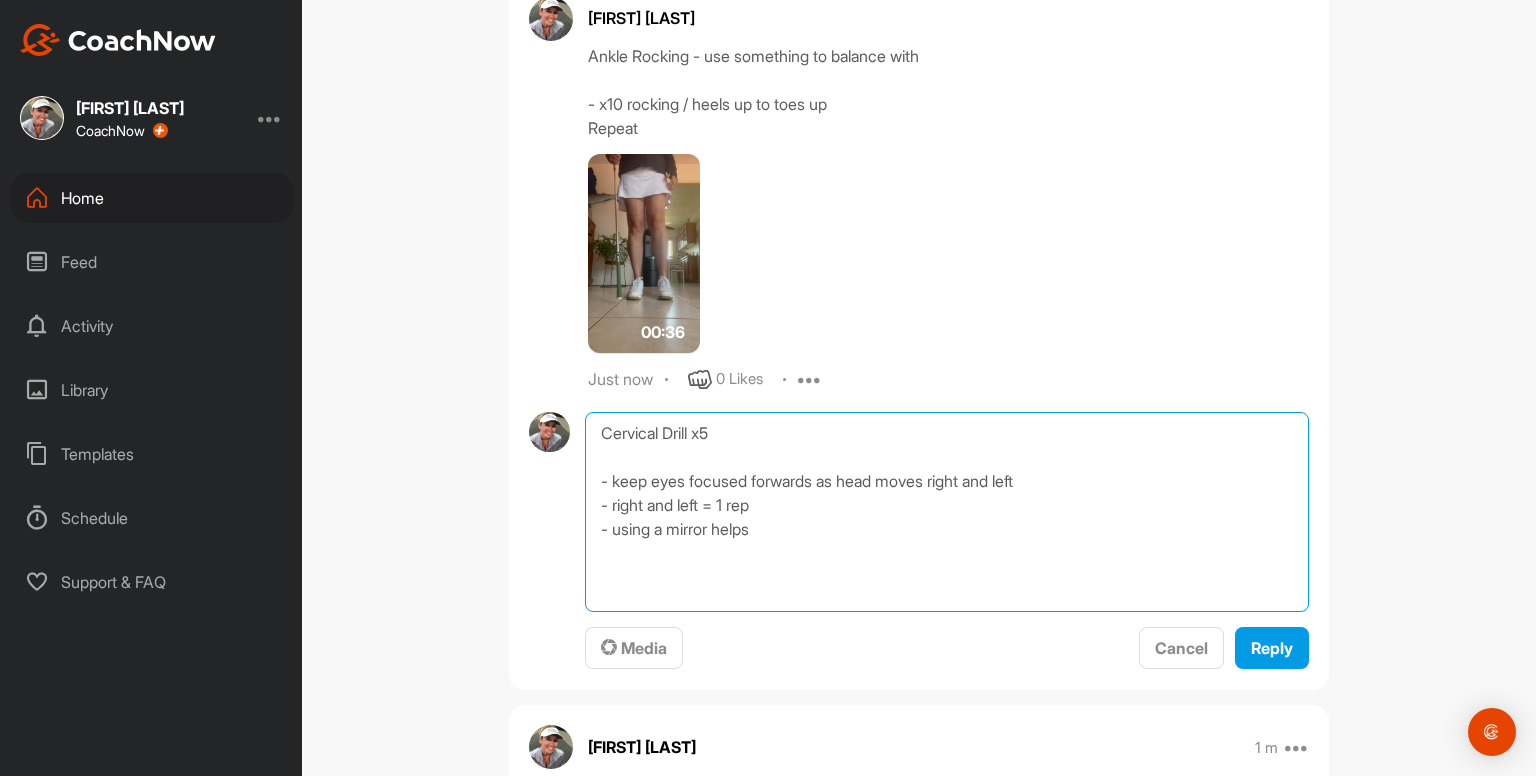scroll, scrollTop: 0, scrollLeft: 0, axis: both 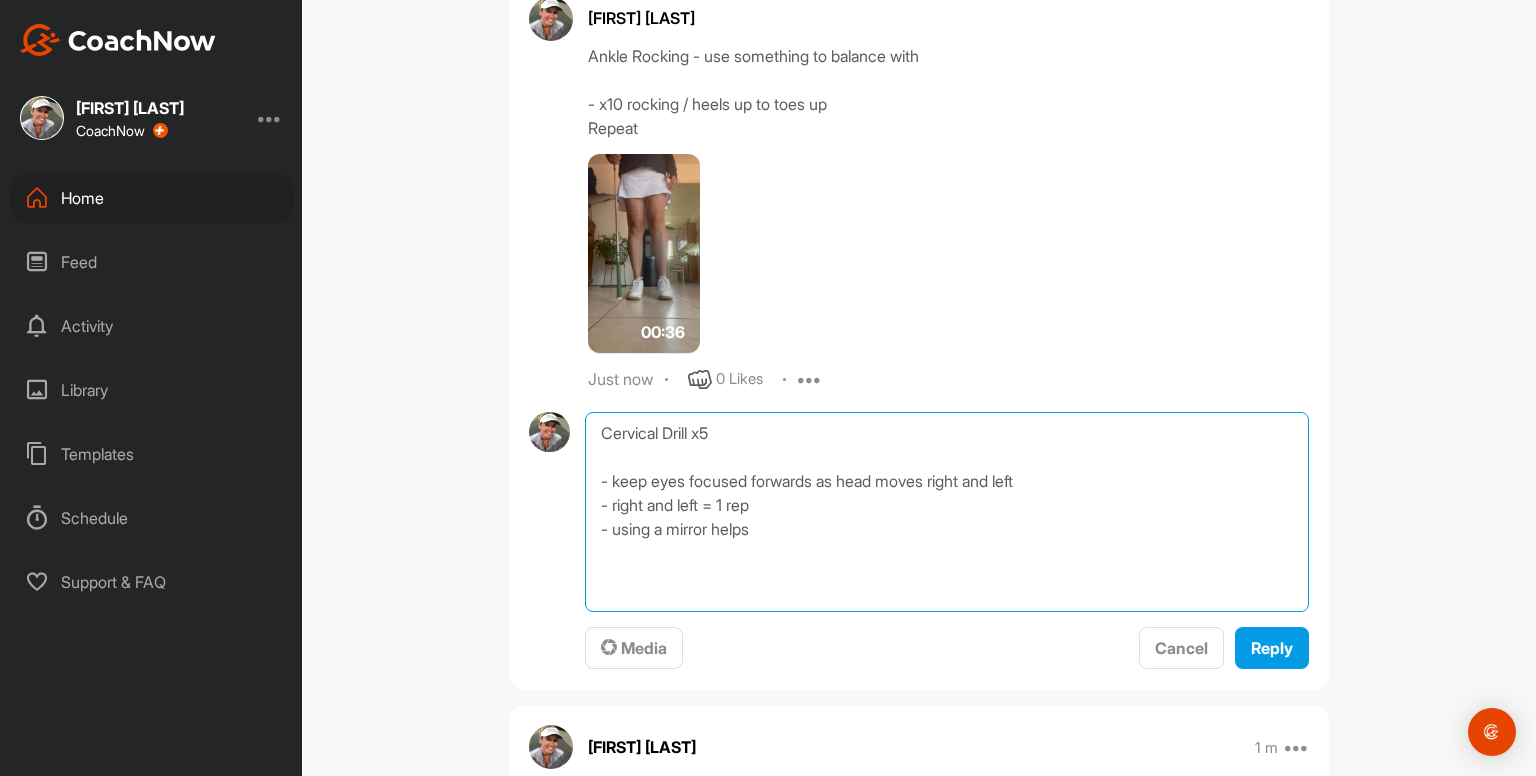 type on "Cervical Drill x5
- keep eyes focused forwards as head moves right and left
- right and left = 1 rep
- using a mirror helps" 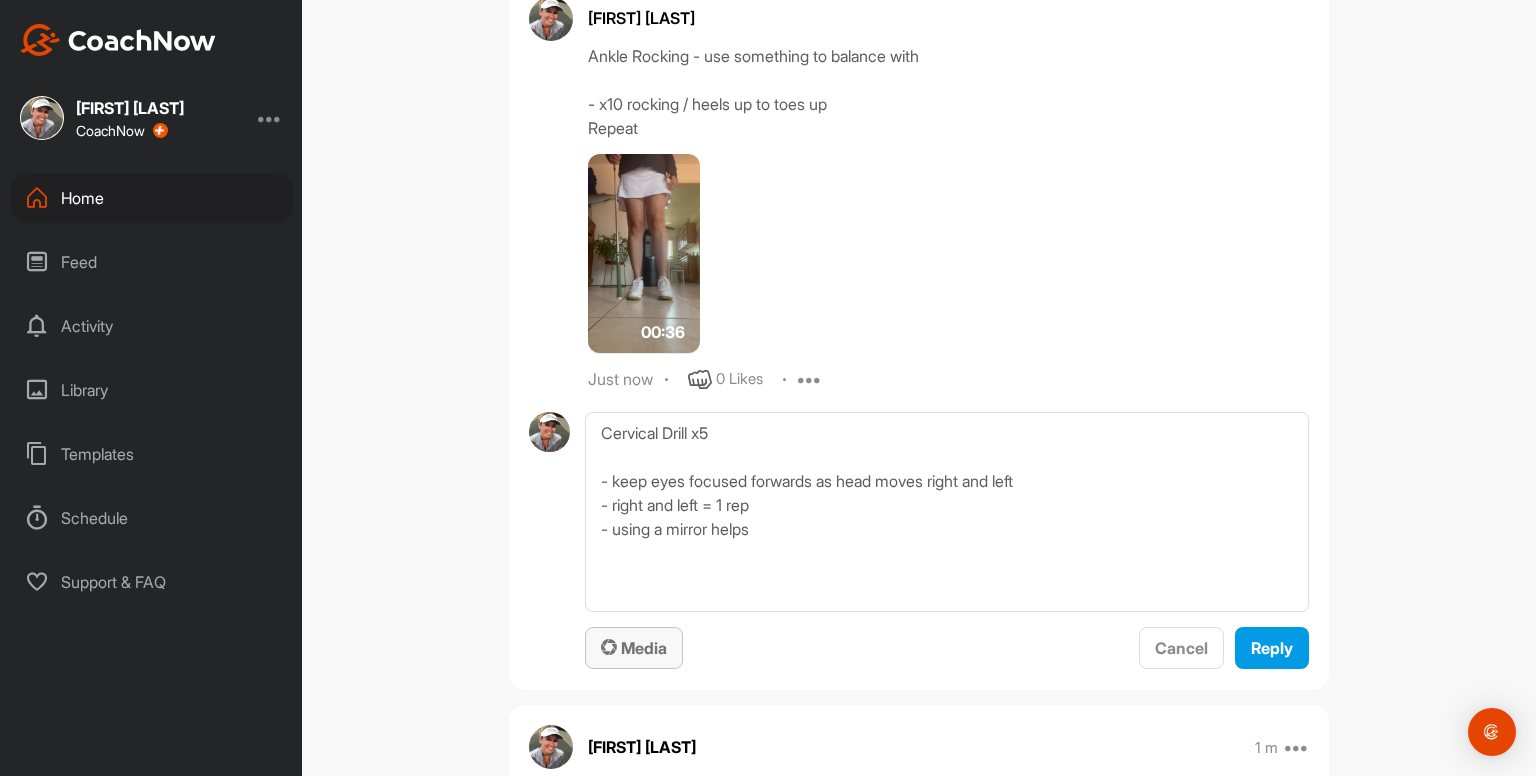click on "Media" at bounding box center (634, 648) 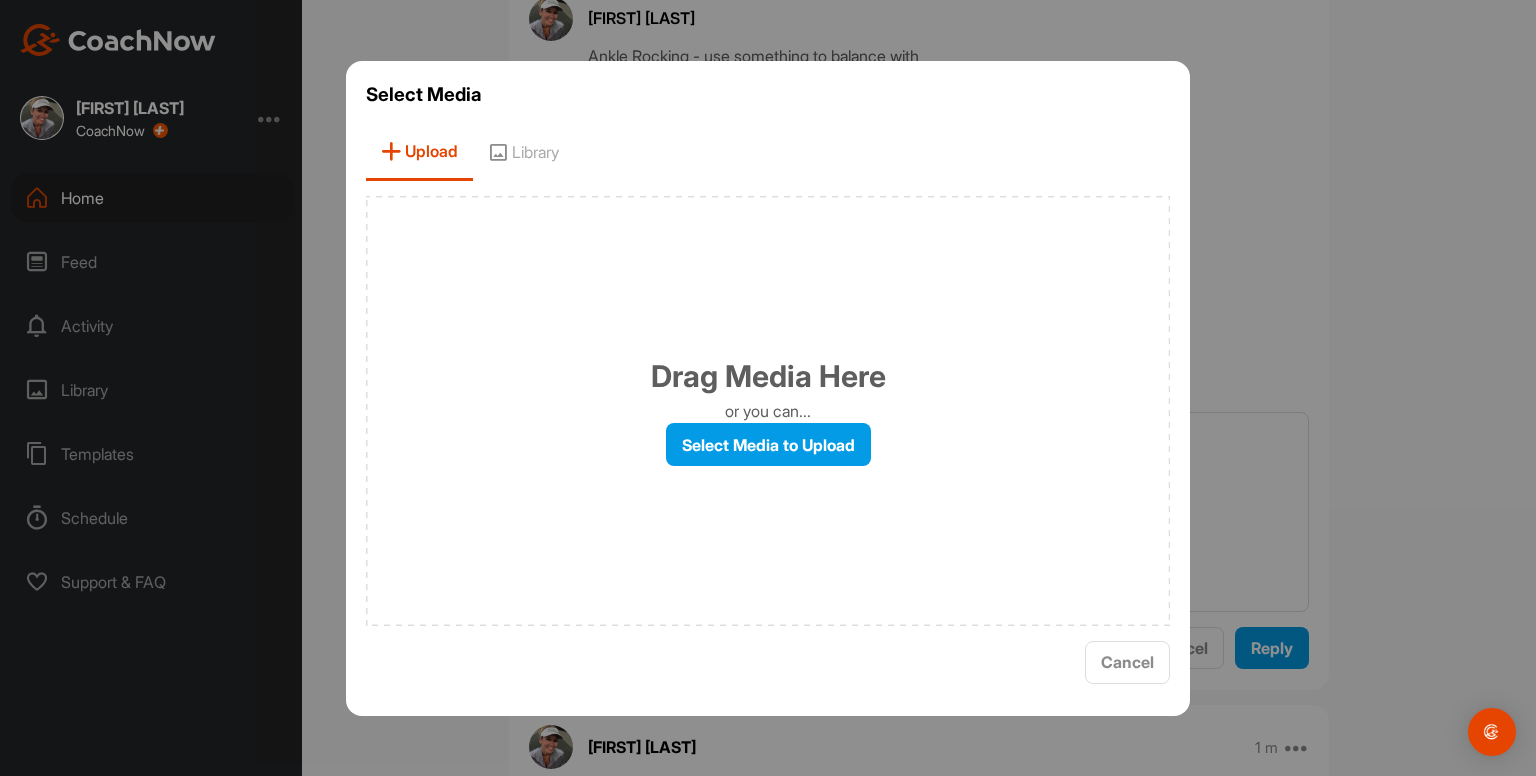 click on "Library" at bounding box center (523, 152) 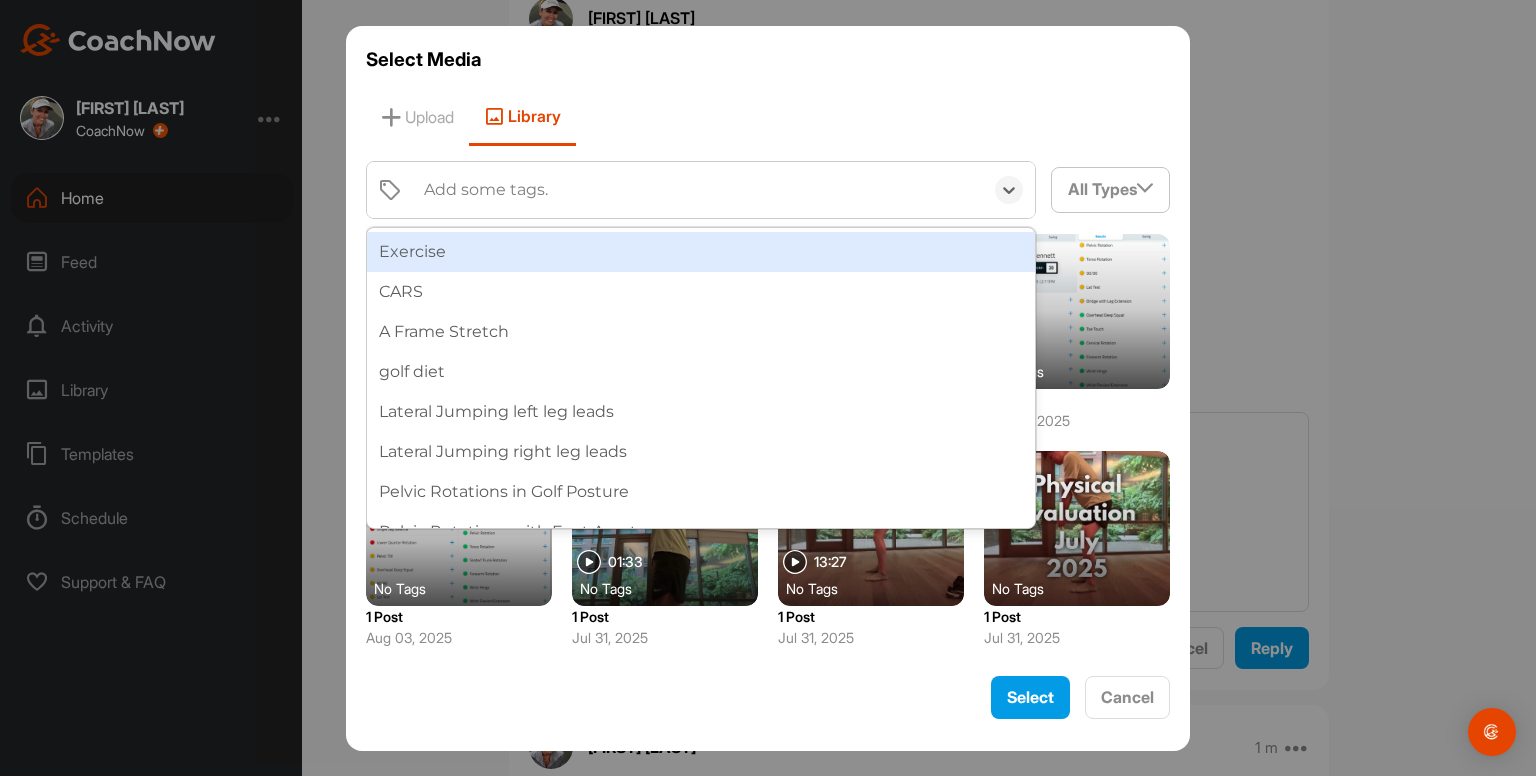 click on "Add some tags." at bounding box center (486, 190) 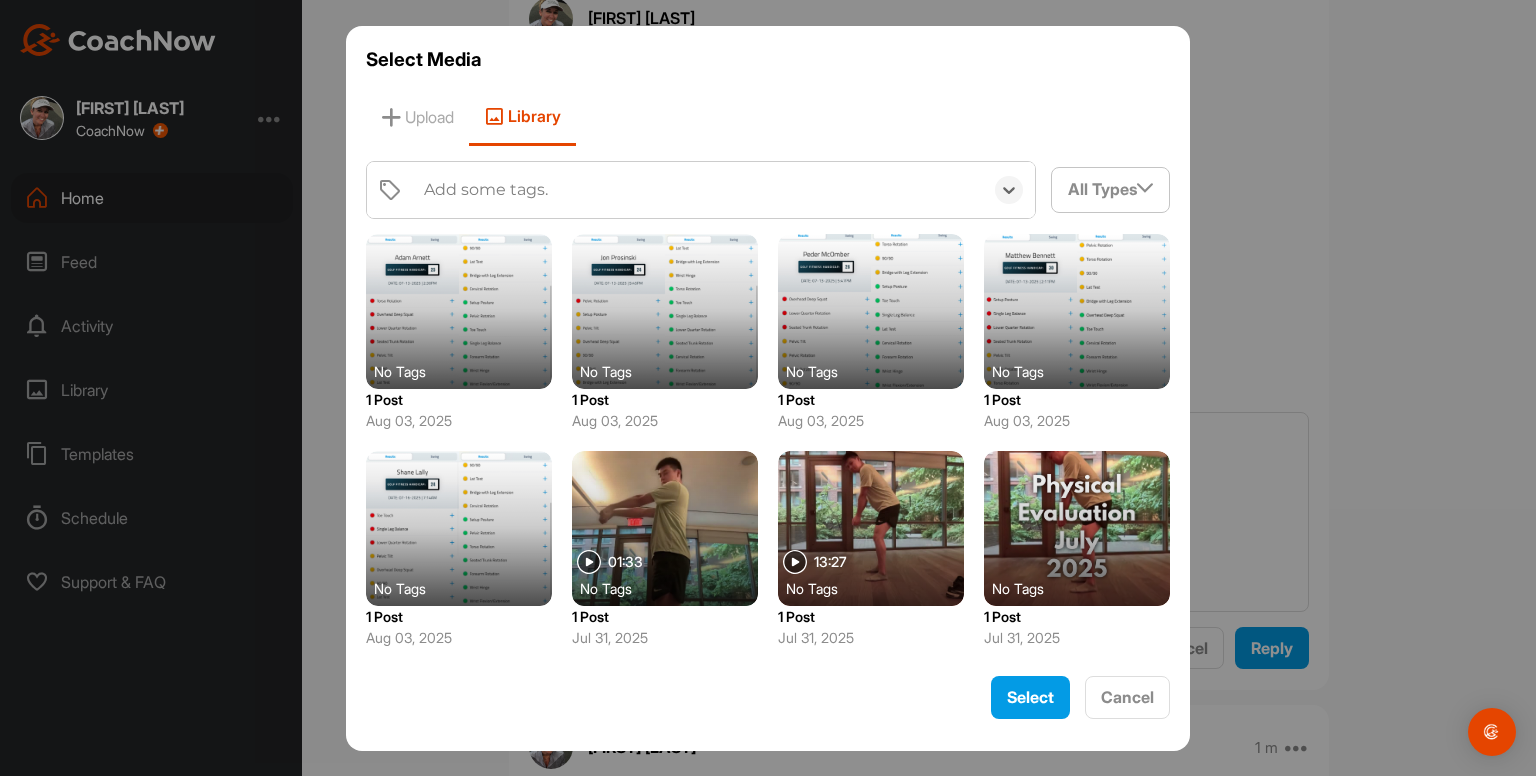 click on "Add some tags." at bounding box center [486, 190] 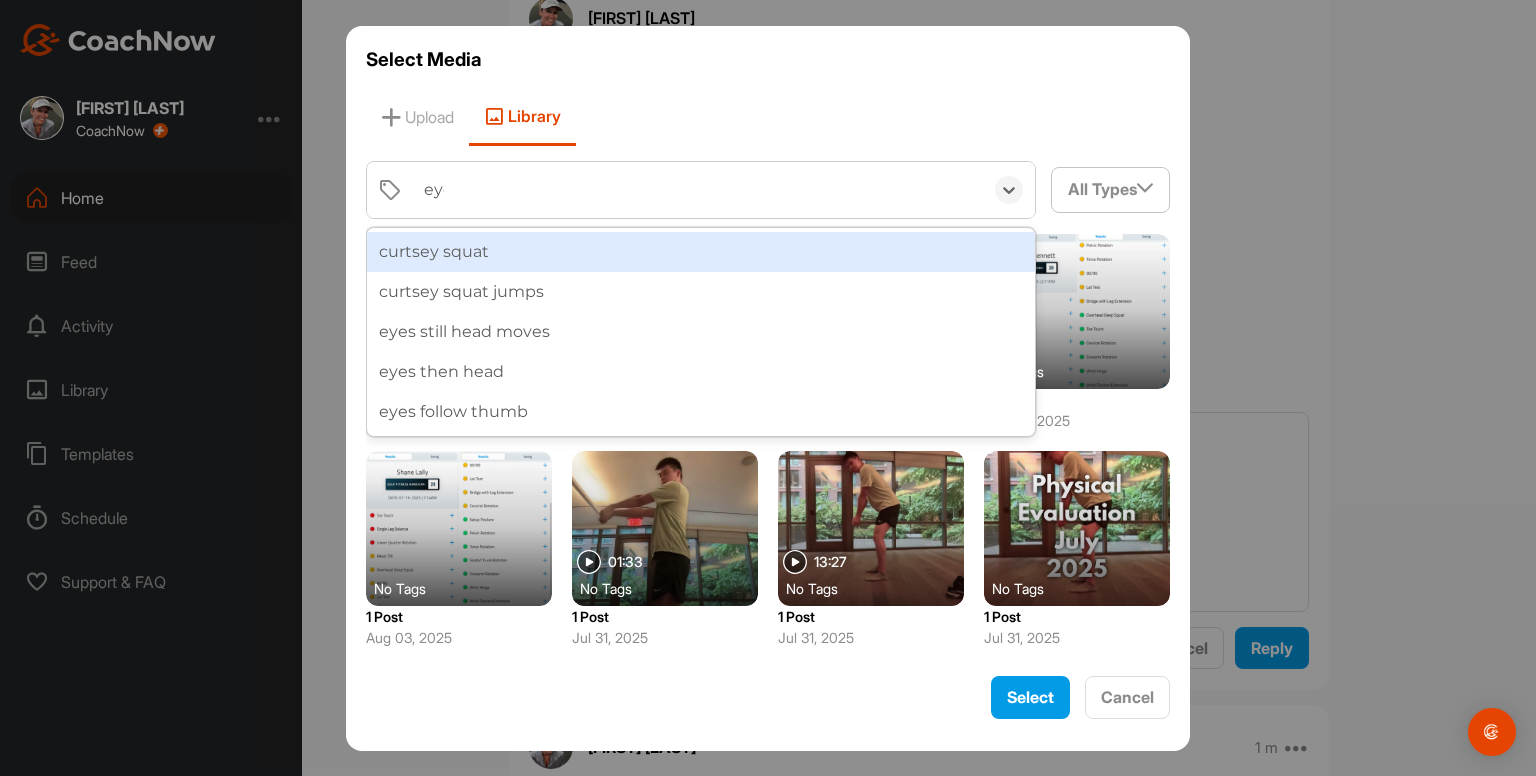 type on "eyes" 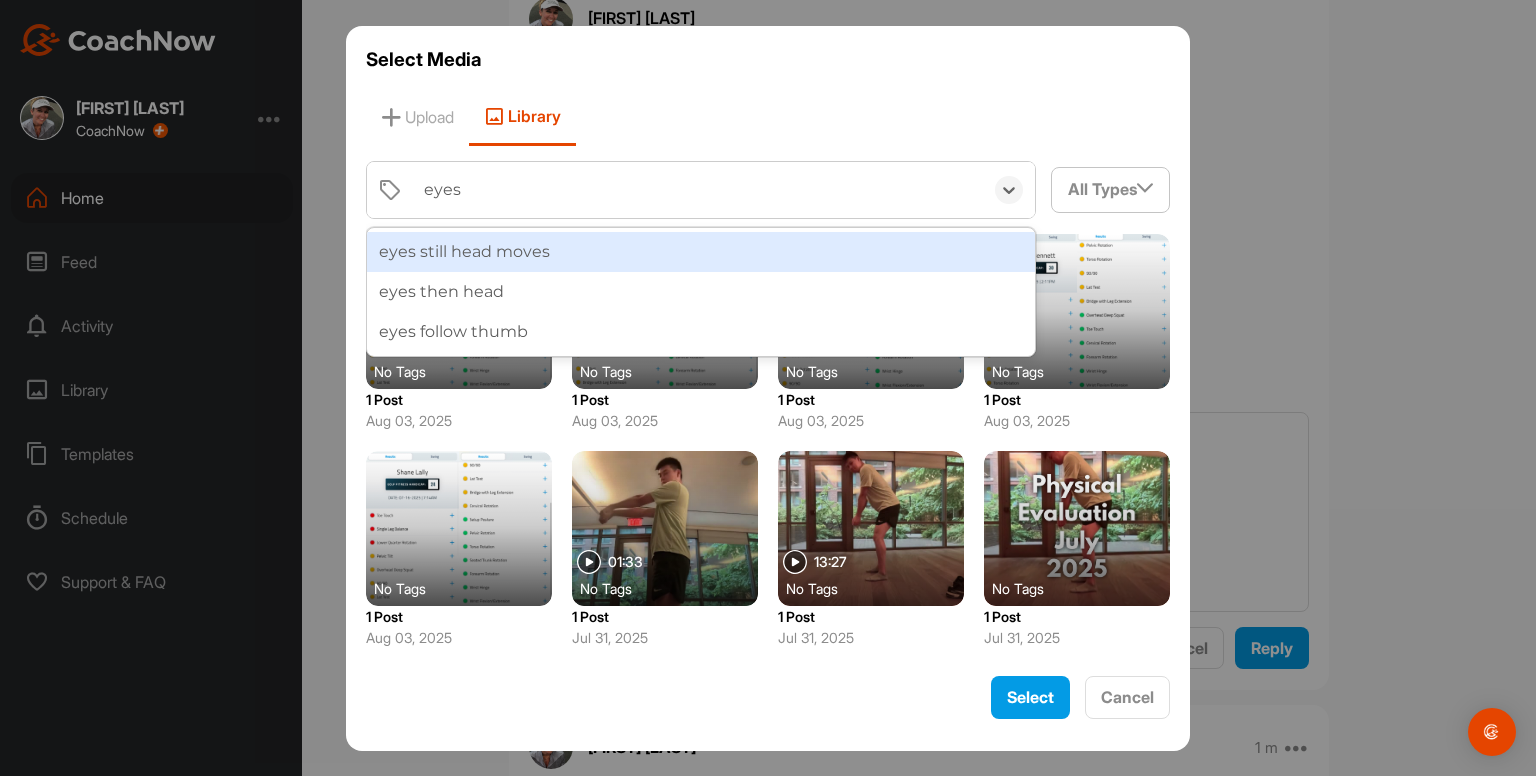 click on "eyes still head moves" at bounding box center (701, 252) 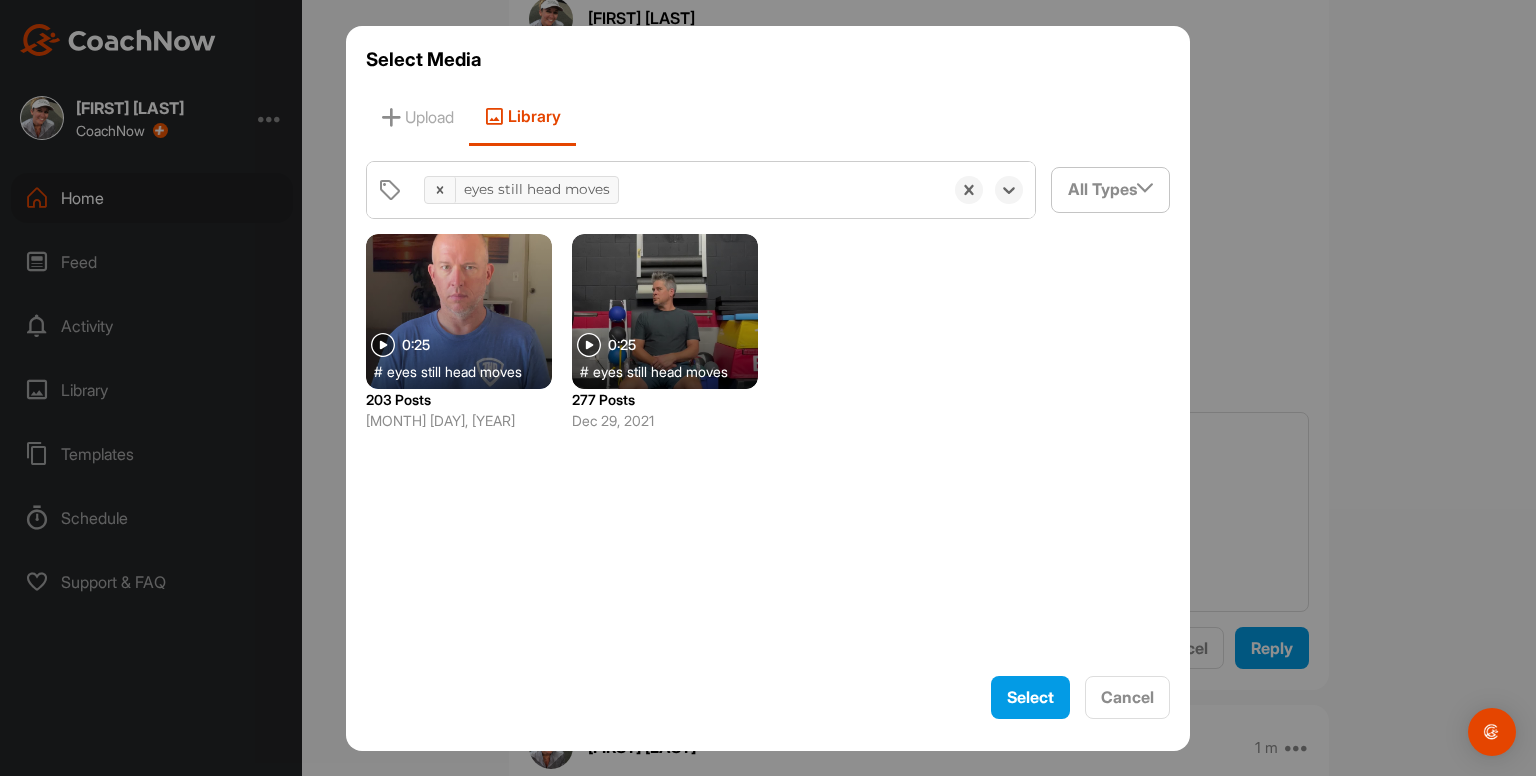 click at bounding box center (459, 311) 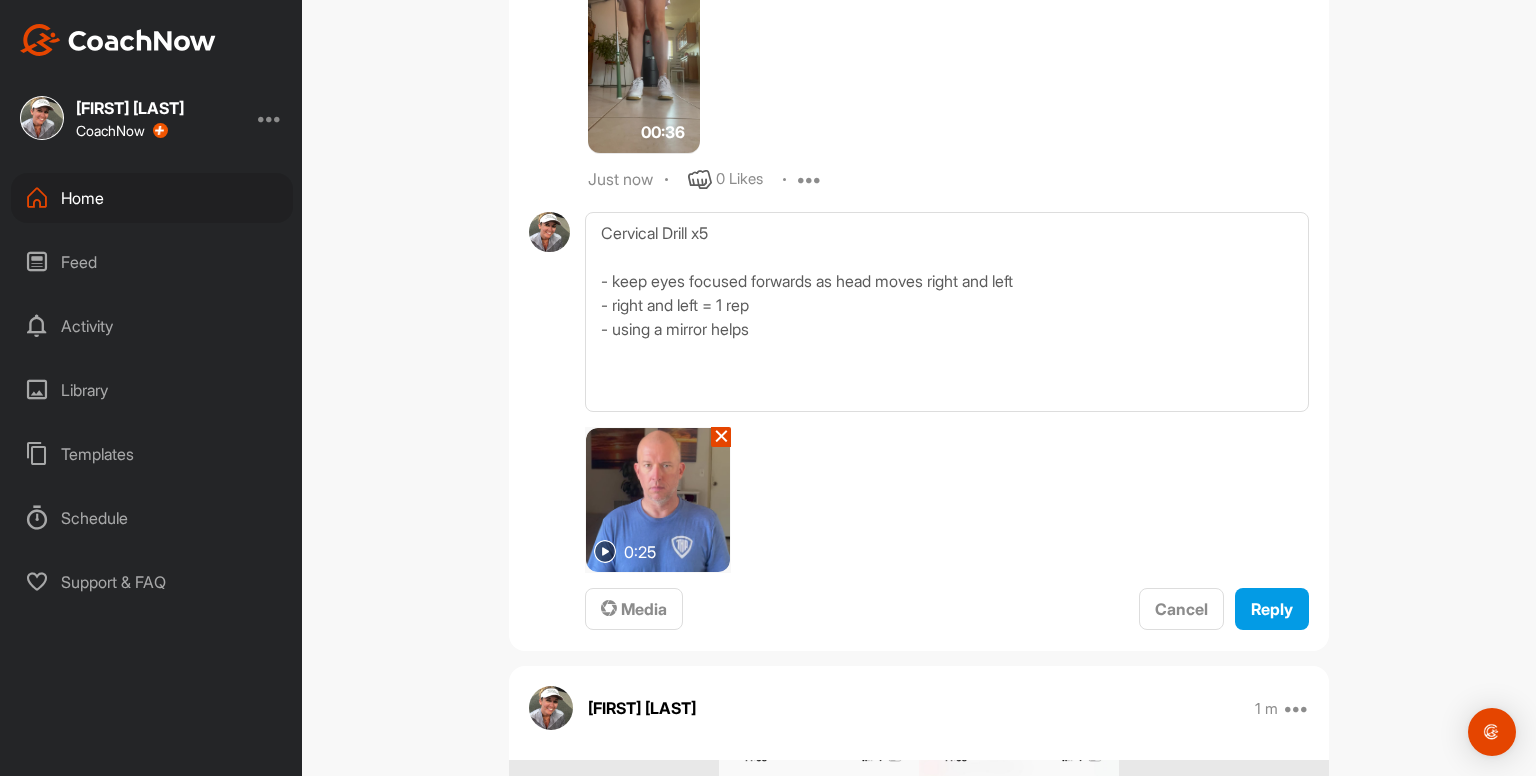 scroll, scrollTop: 1874, scrollLeft: 0, axis: vertical 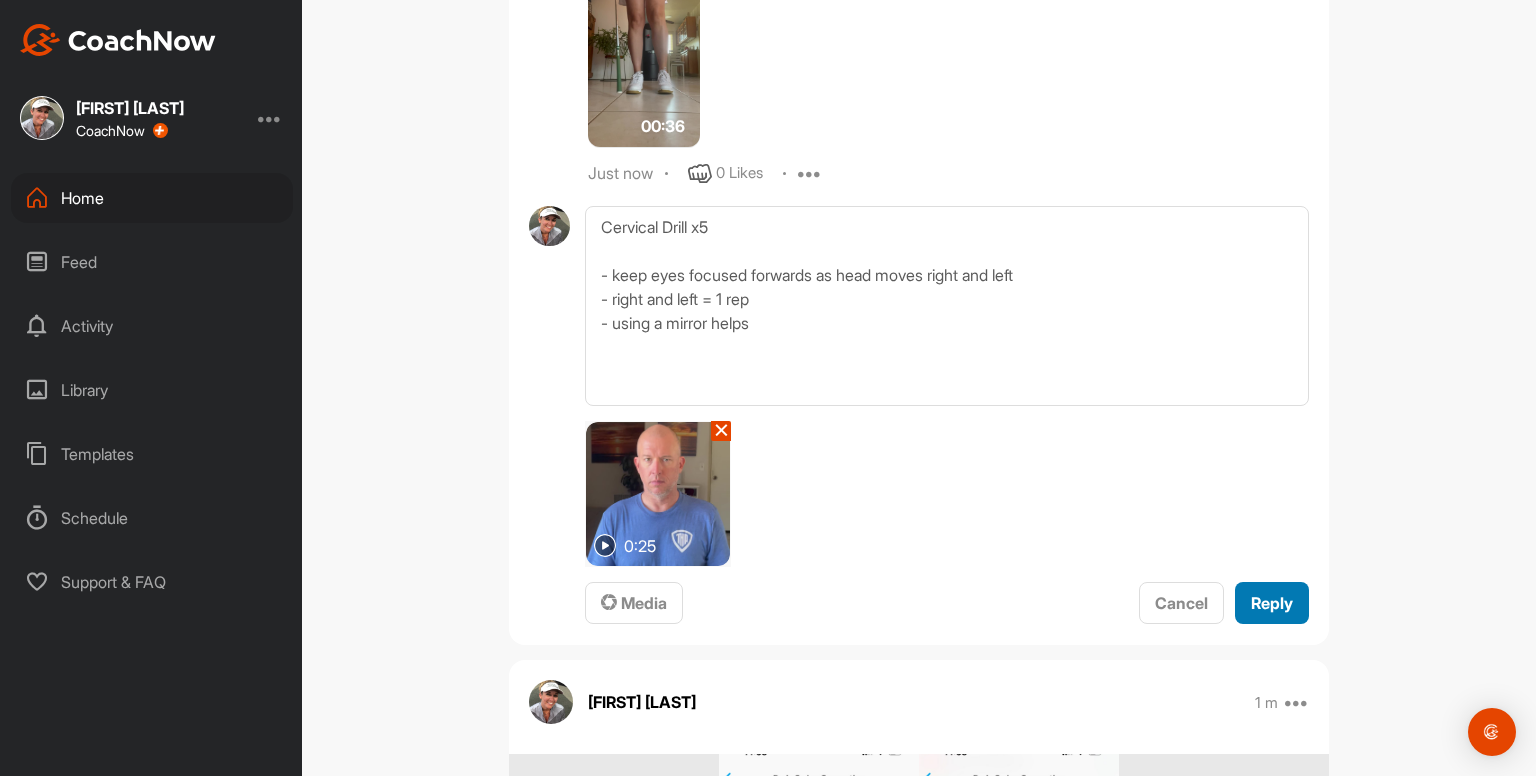 click on "Reply" at bounding box center [1272, 603] 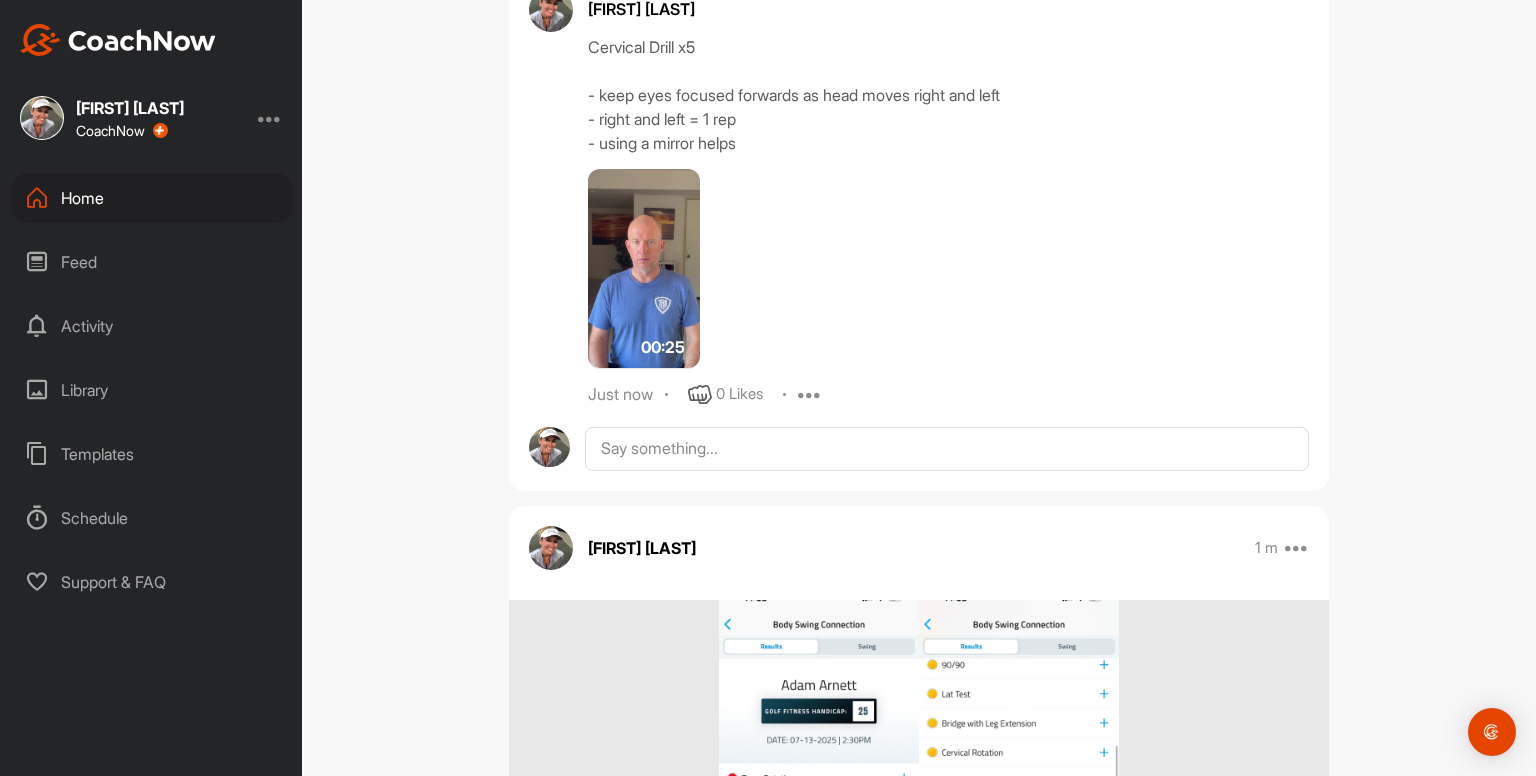 scroll, scrollTop: 2094, scrollLeft: 0, axis: vertical 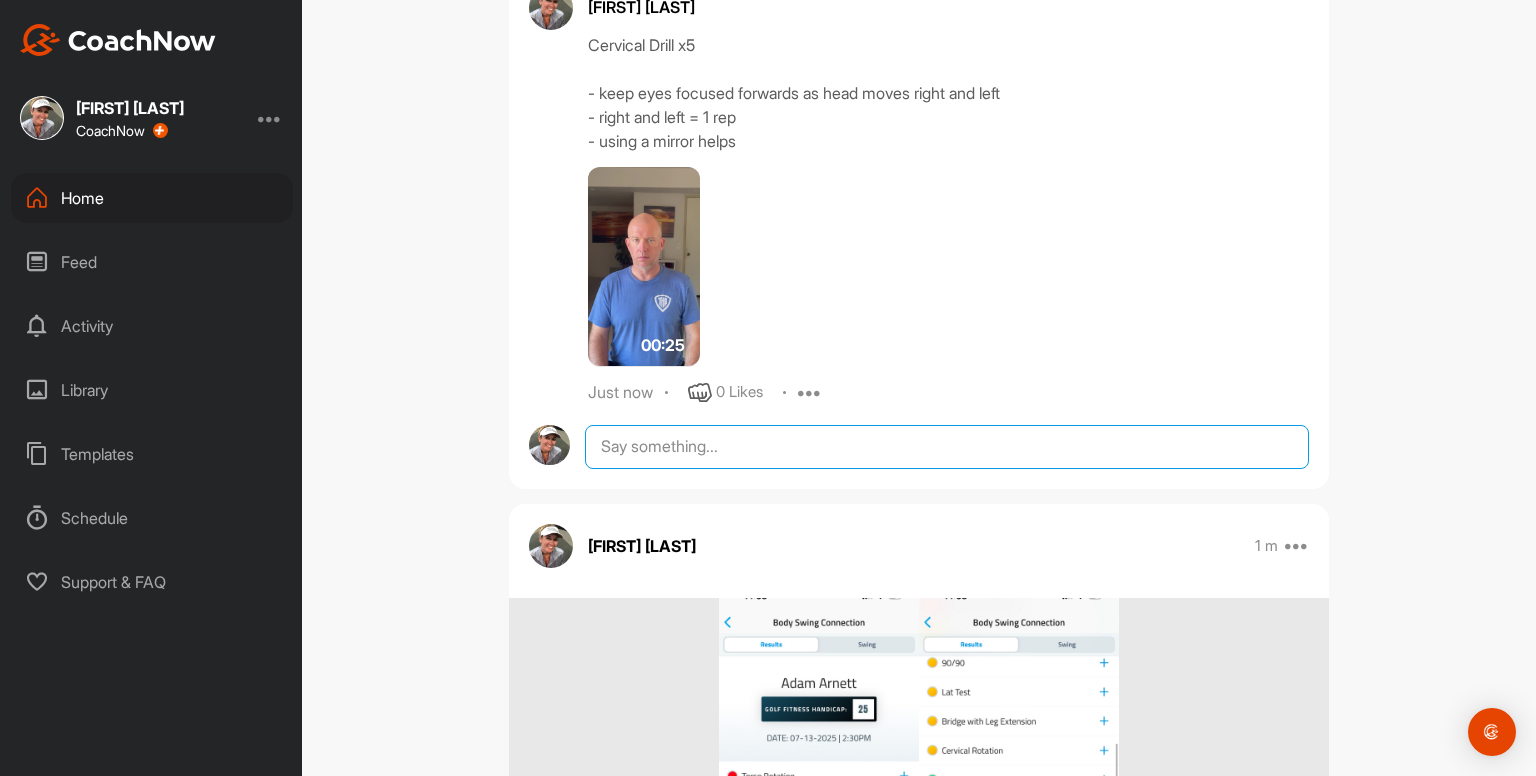 click at bounding box center [947, 447] 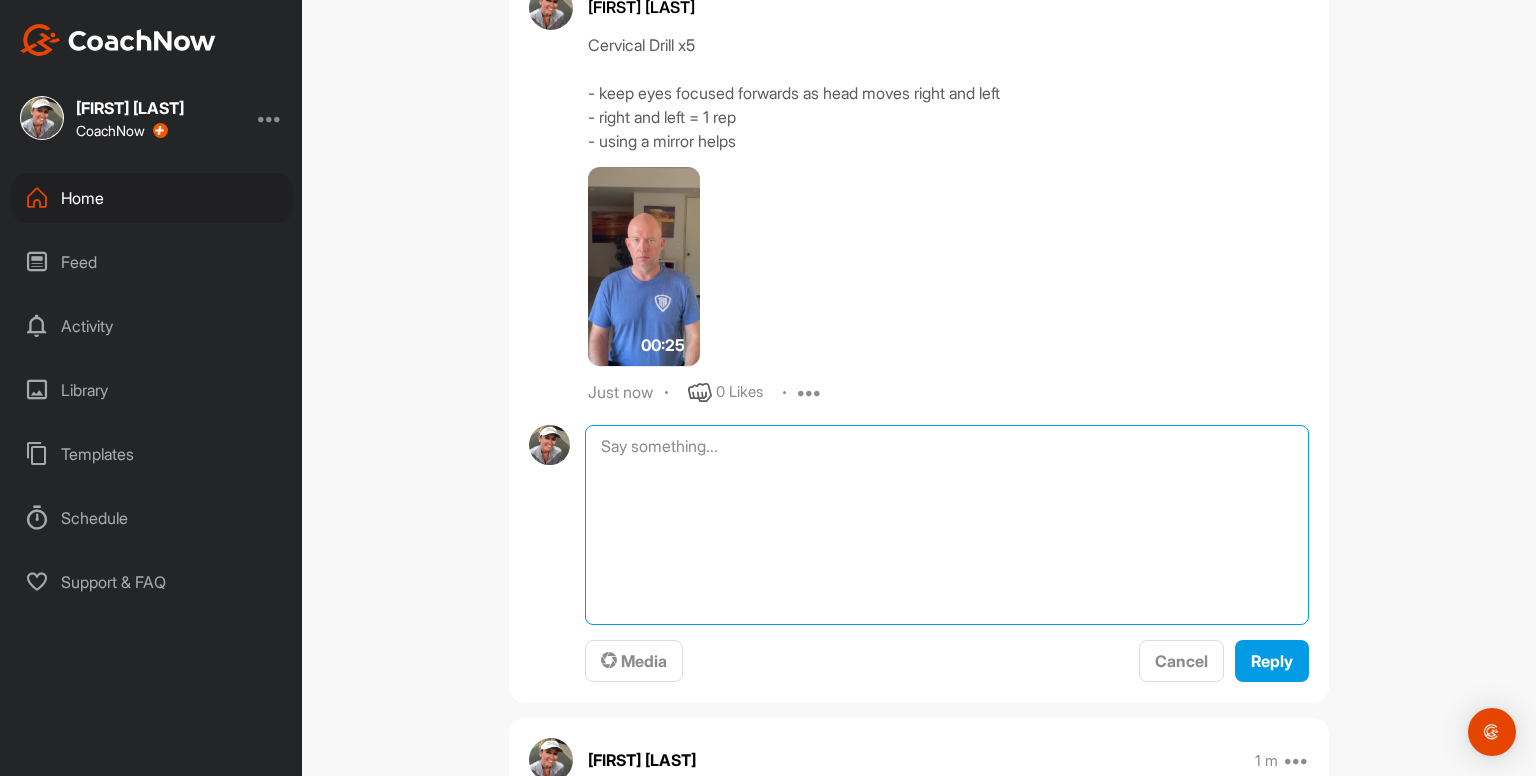 paste on "Ankle Inversion and Eversions
- x10 right foot
- 10 left foot
Repeat
00:18media
May 19
0 Likes
avatar
[FIRST] [LAST]
Ankle Movements - use something to balance with
- x10 circles clockwise
- x10 circles counterclockwise
- x10 pointing to ground / pulling up to shin
Repeat on other foot
Repeat both feet again
00:46media
May 19
0 Likes
avatar
[FIRST] [LAST]
Ankle Rocking - use something to balance with
- x10 rocking / heels up to toes up
Repeat
00:36media
May 19
0 Likes
avatar
[FIRST] [LAST]
Cervical Drill x5
- keep eyes focused forwards as head moves right and left
- right and left = 1 rep
- using a mirror helps
00:25media
May 19
0 Likes
avatar
[FIRST] [LAST]
Cervical Drill x5
- keep head still as eyes follow thumb
- right and left = 1 rep
00:38media
May 19
0 Likes
avatar
[FIRST] [LAST]
Cats & Camels x10
- up and down = 1 rep
- big movement from head to tailbone
- breathe in at the top and really expand the rib cage then breathe out when you arch down
00:13media
May 19
0 Likes
avatar
Ka..." 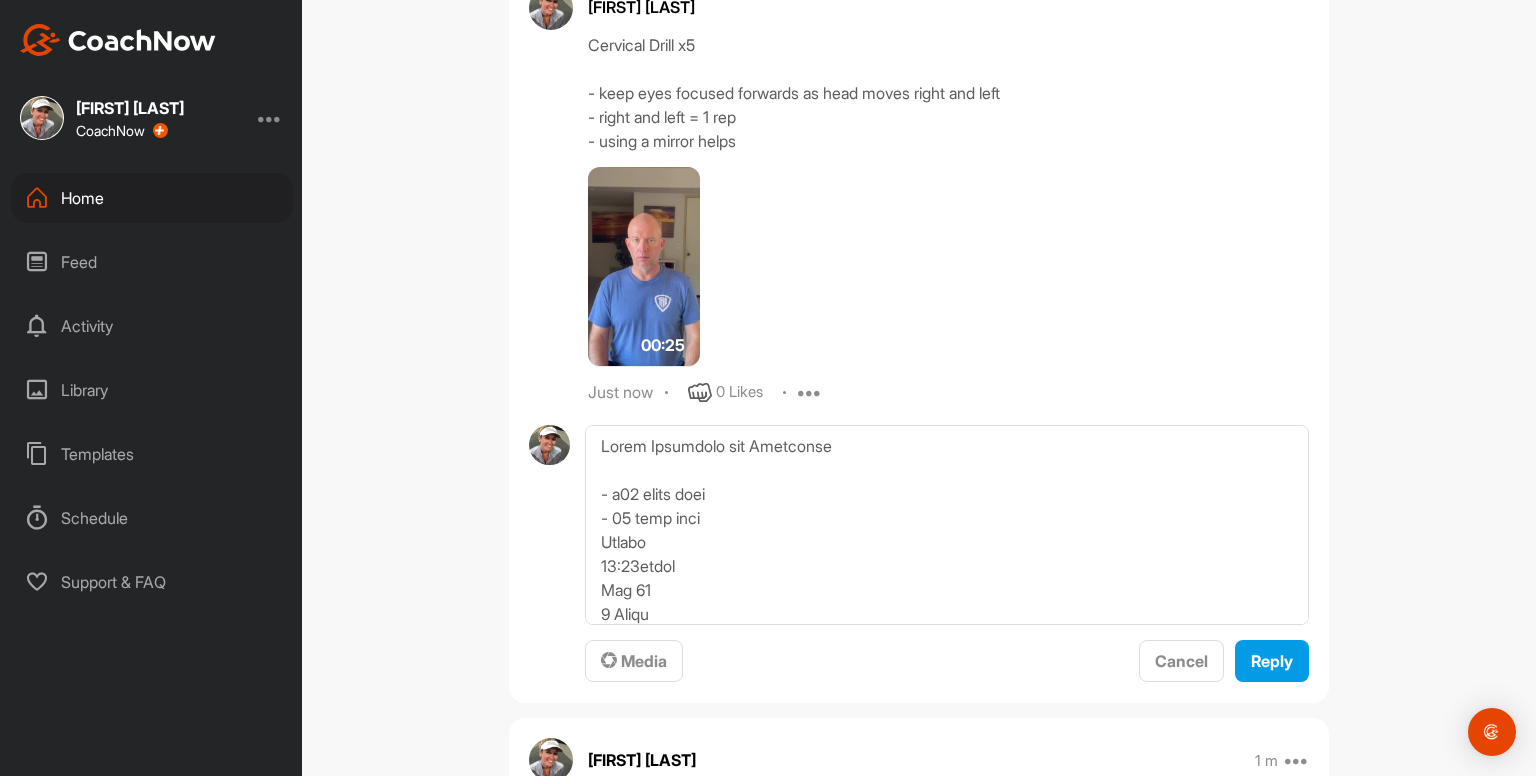 scroll, scrollTop: 1368, scrollLeft: 0, axis: vertical 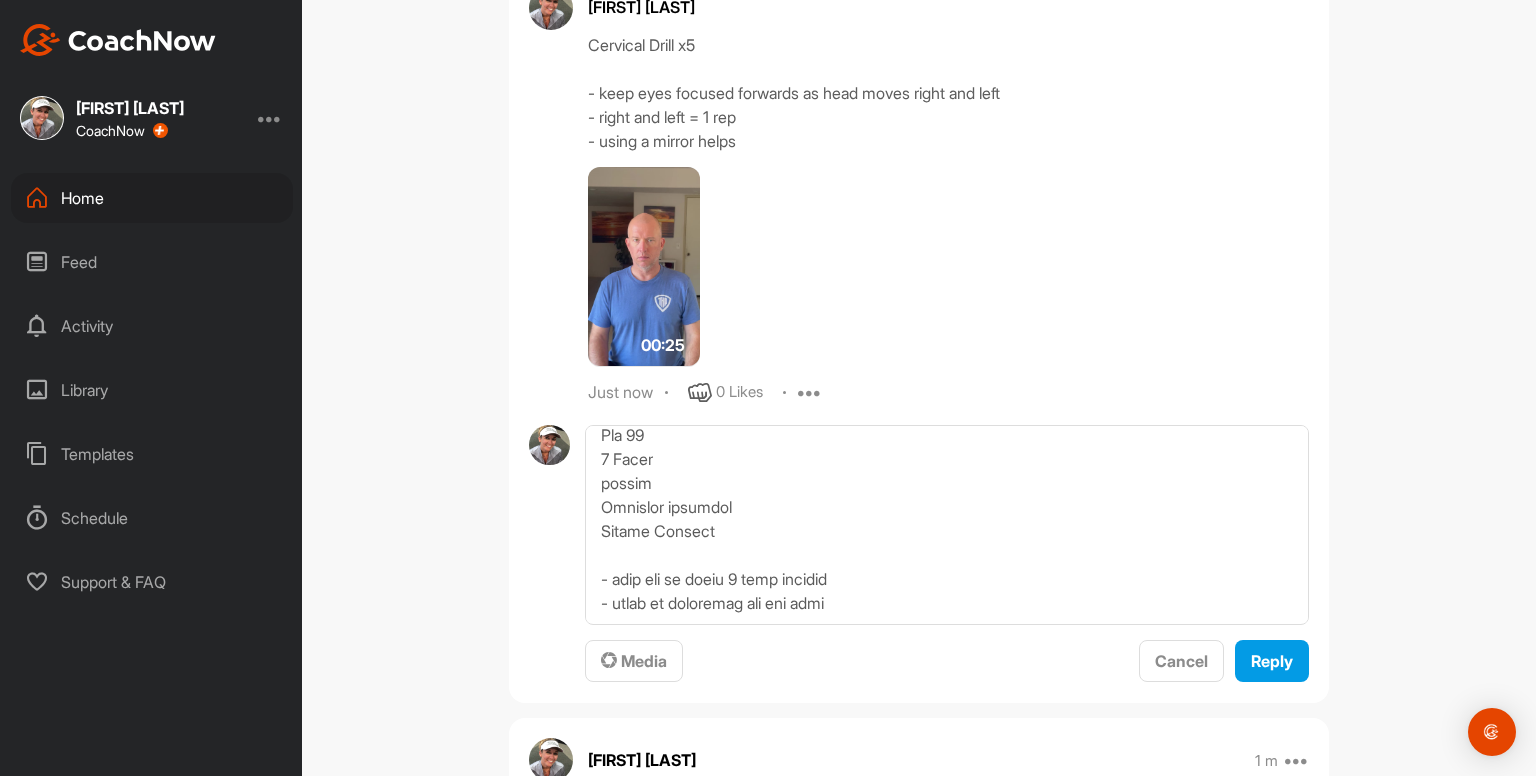 click at bounding box center (644, 267) 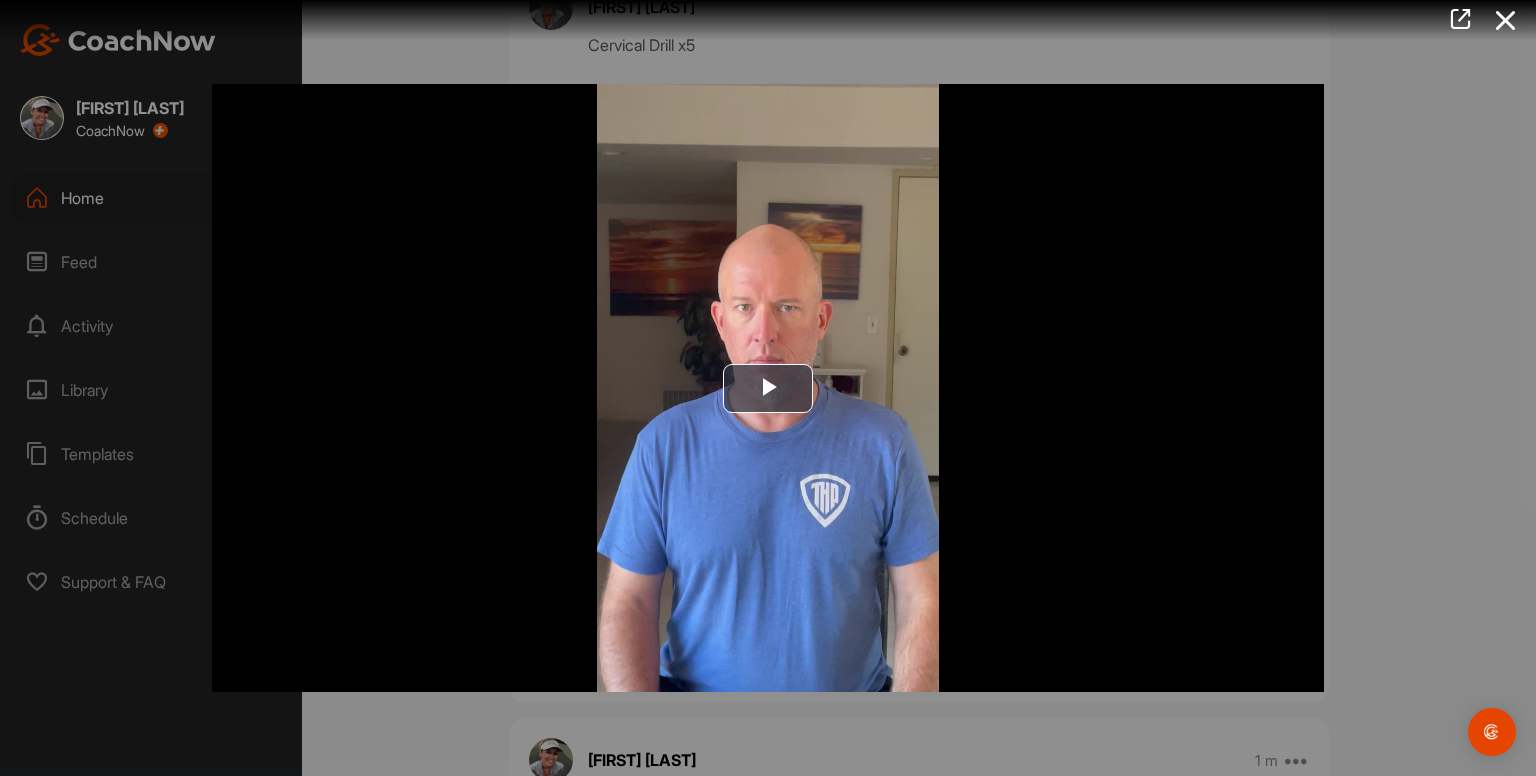click at bounding box center (1506, 20) 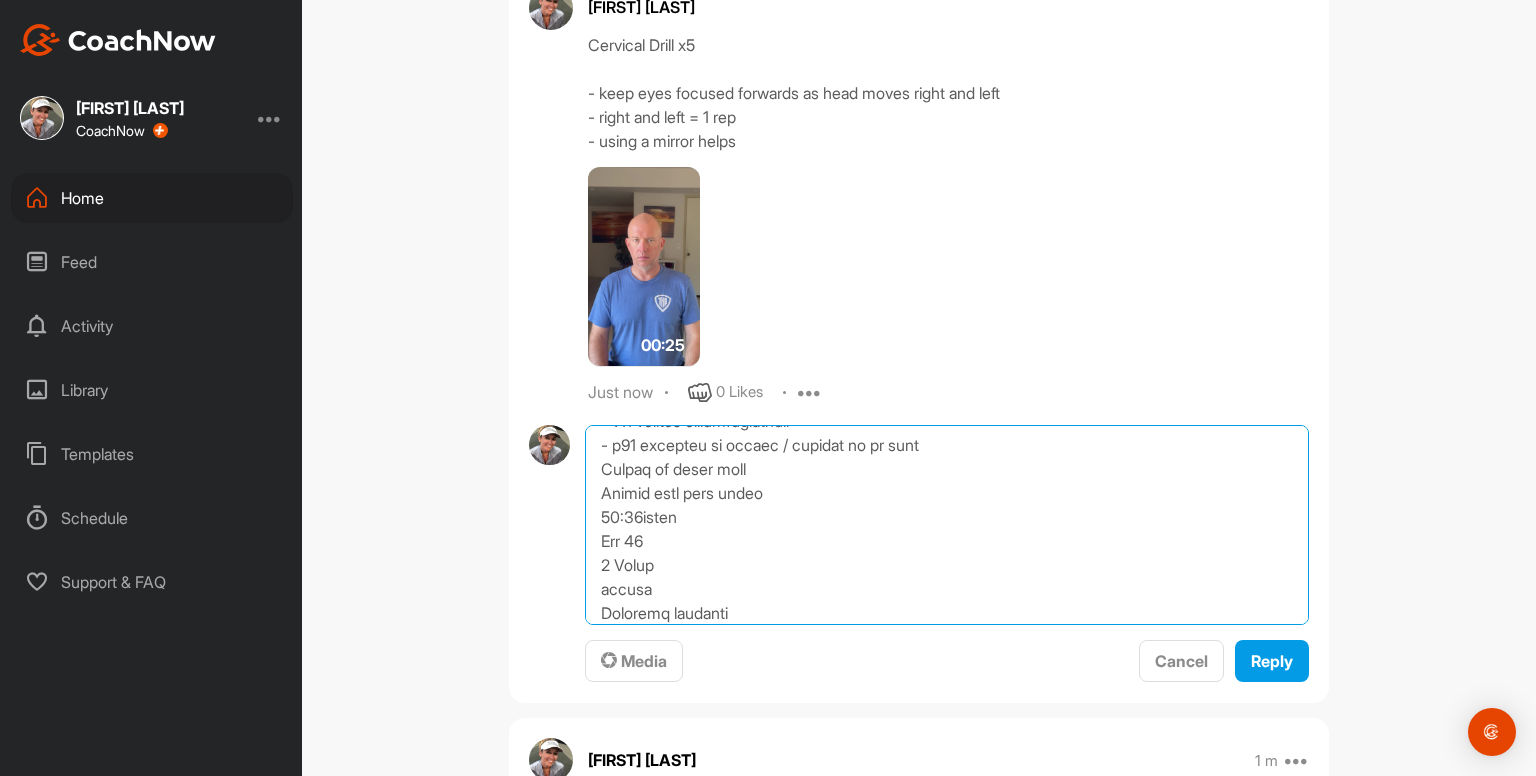 scroll, scrollTop: 0, scrollLeft: 0, axis: both 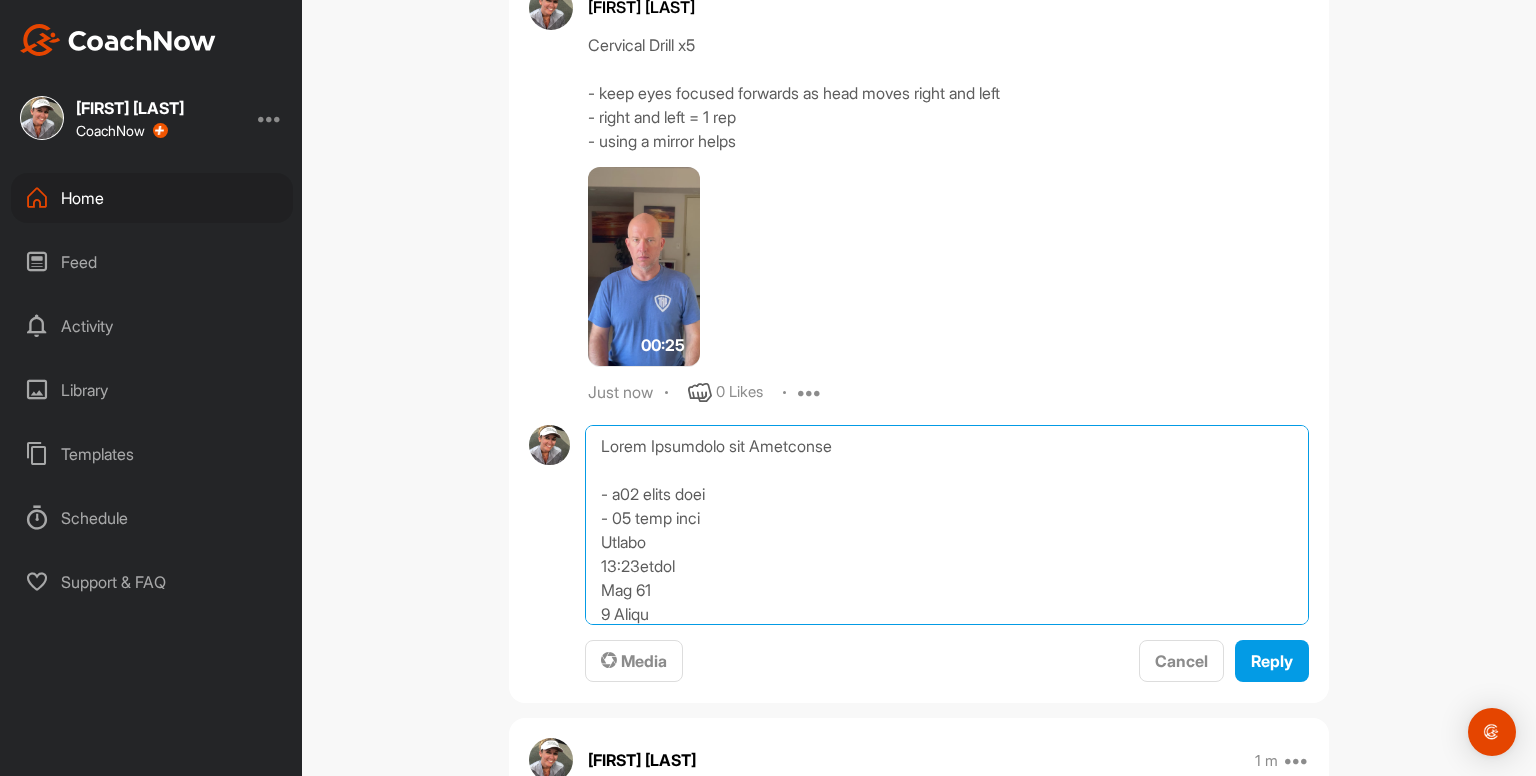 drag, startPoint x: 580, startPoint y: 561, endPoint x: 567, endPoint y: 170, distance: 391.21606 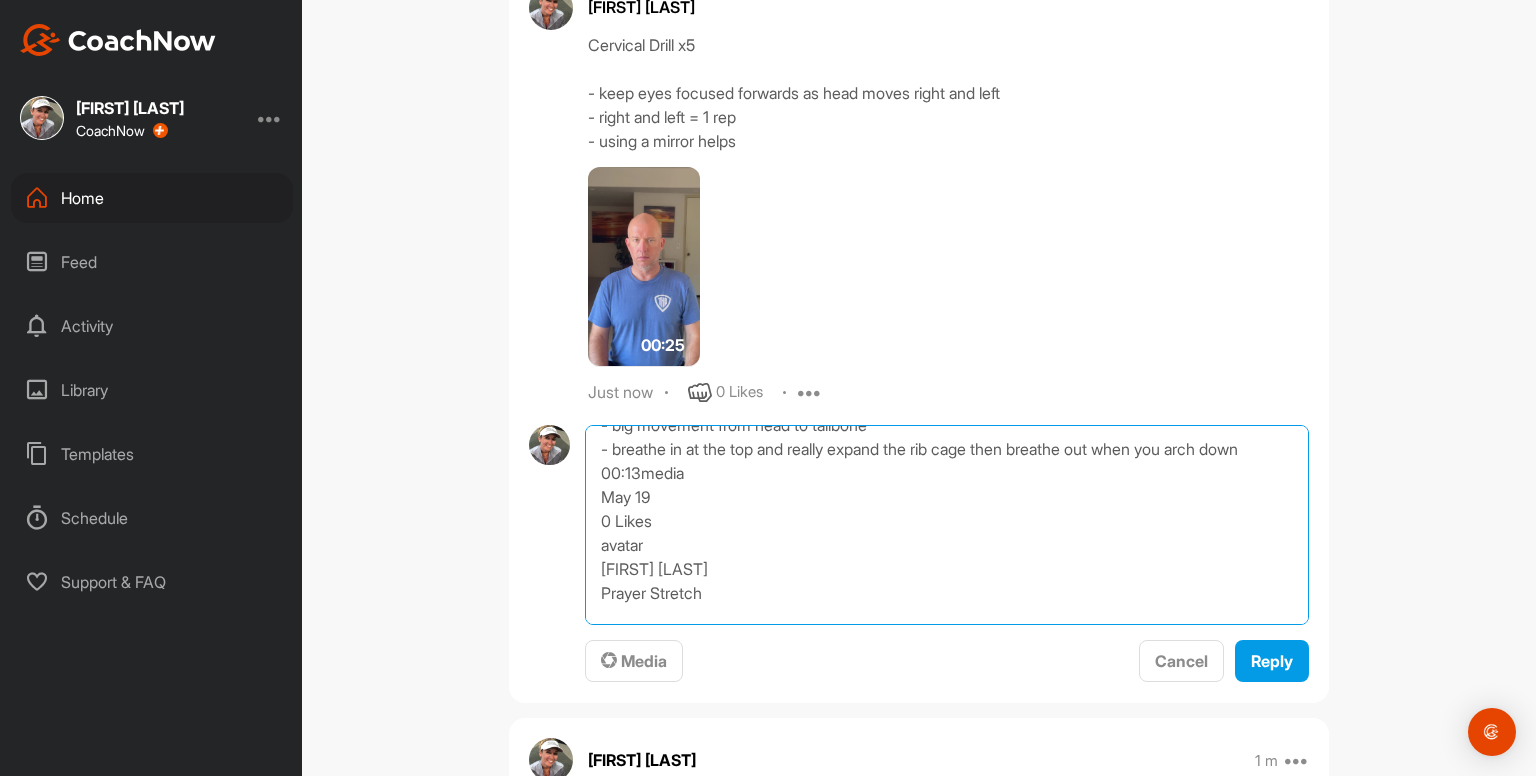 scroll, scrollTop: 394, scrollLeft: 0, axis: vertical 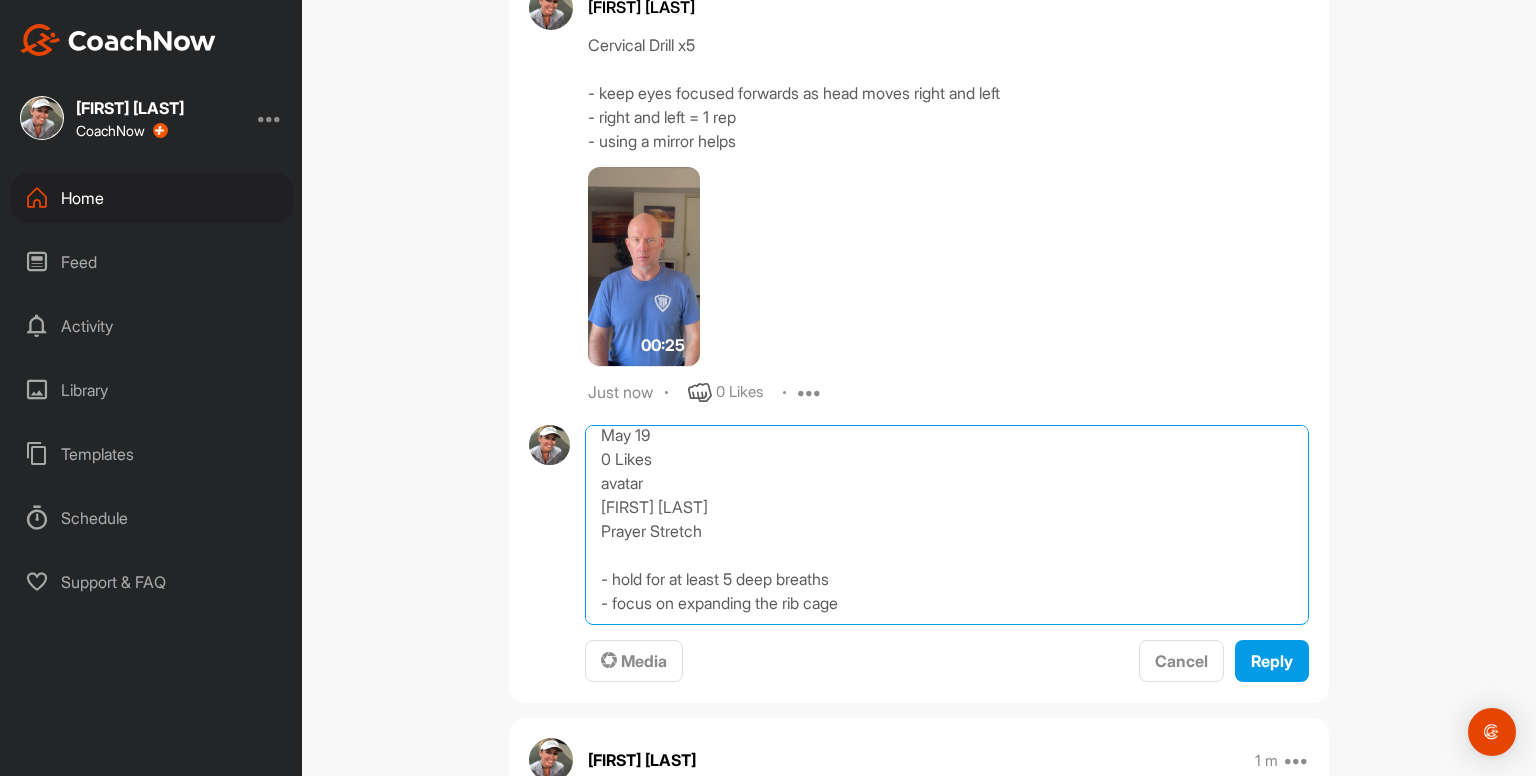 drag, startPoint x: 582, startPoint y: 545, endPoint x: 992, endPoint y: 631, distance: 418.92242 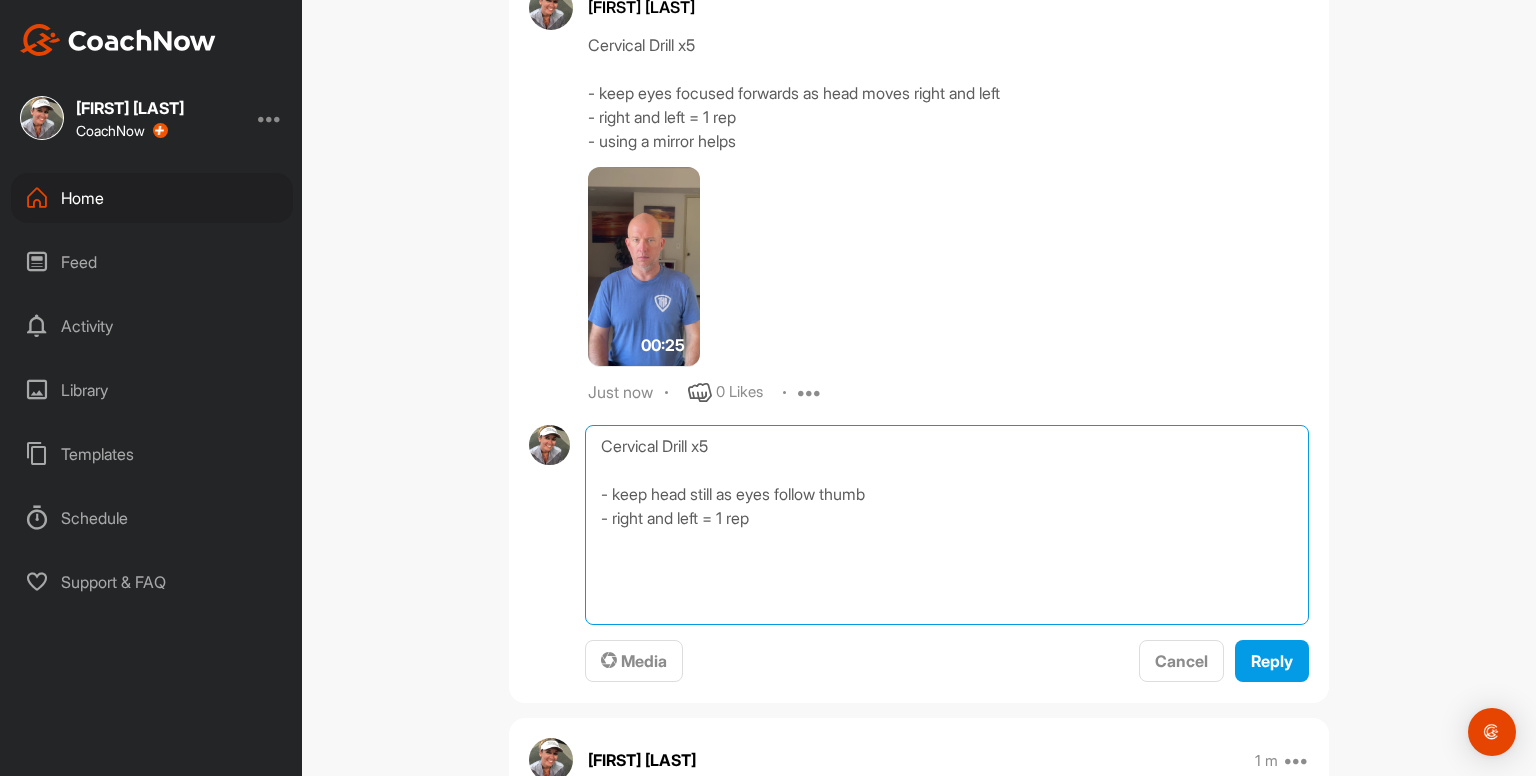 scroll, scrollTop: 0, scrollLeft: 0, axis: both 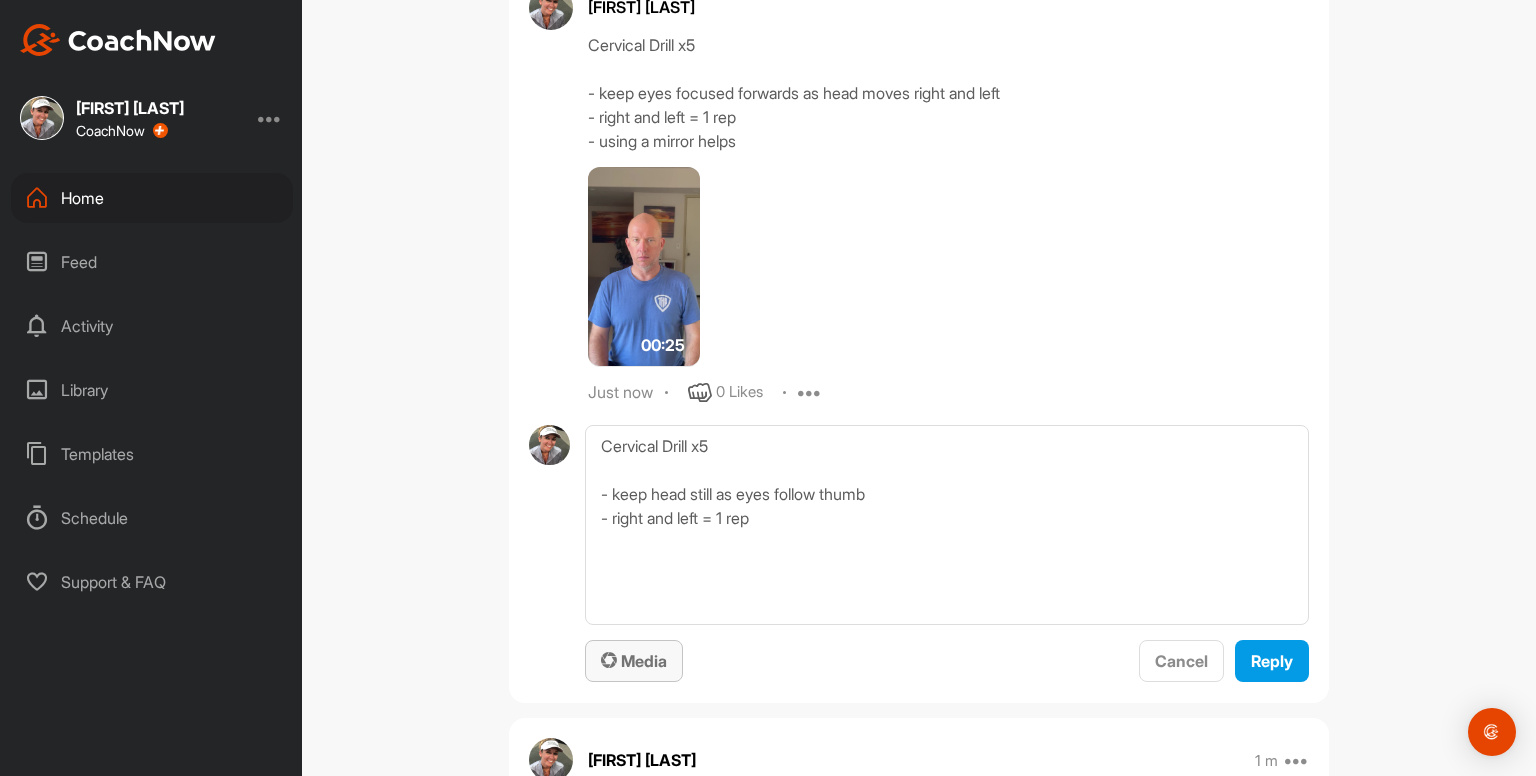 click on "Media" at bounding box center [634, 661] 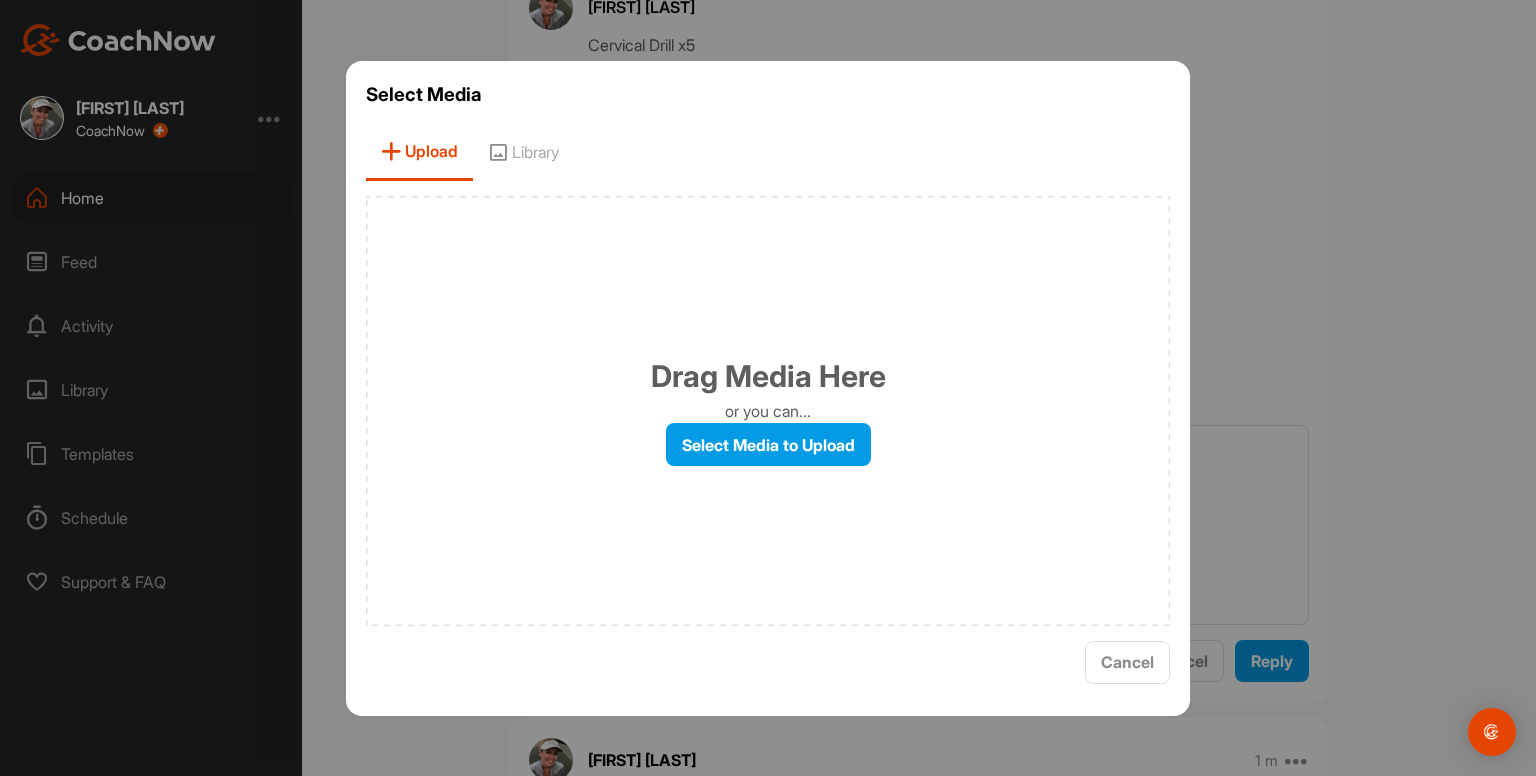 click on "Library" at bounding box center [523, 152] 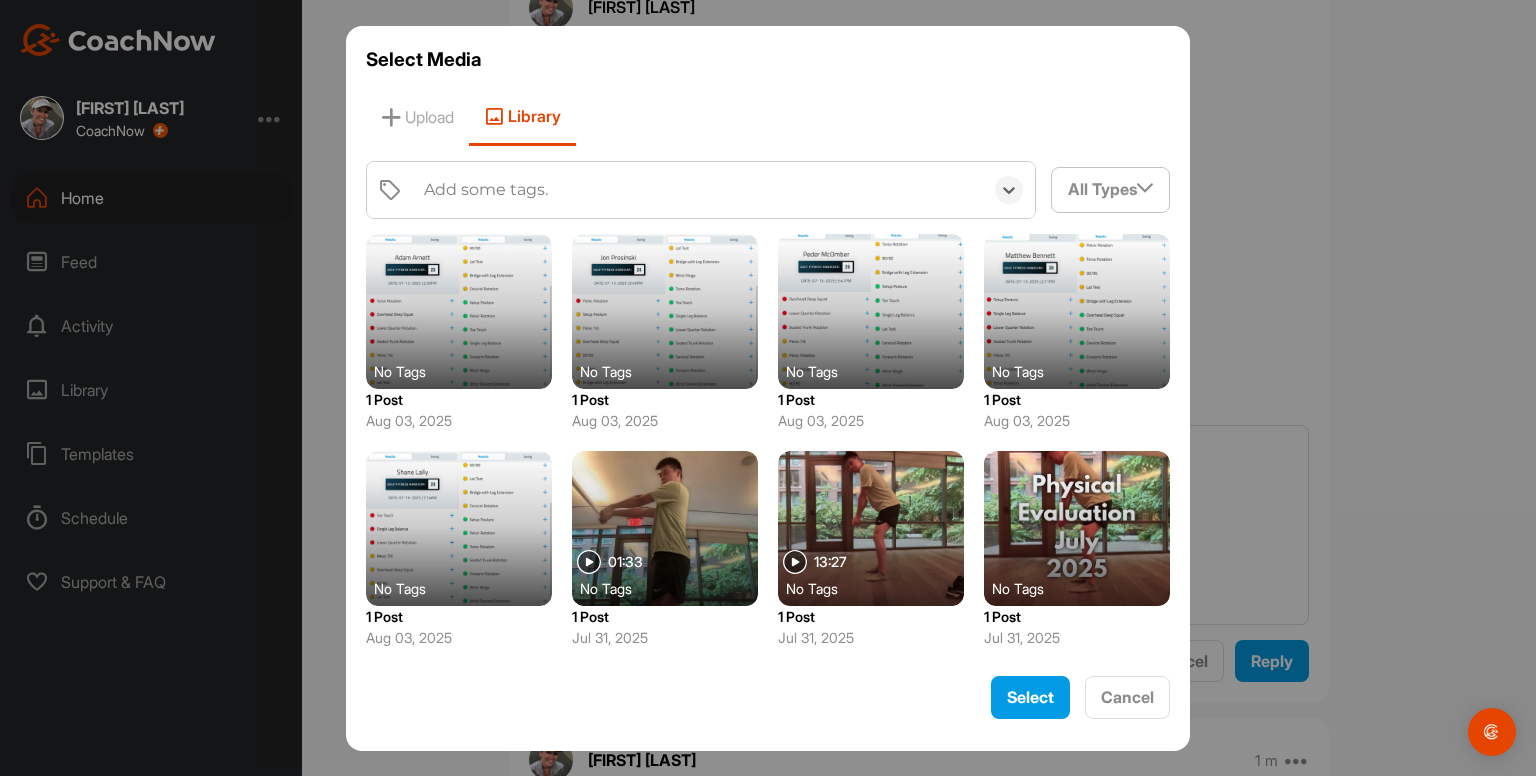 click on "Add some tags." at bounding box center [486, 190] 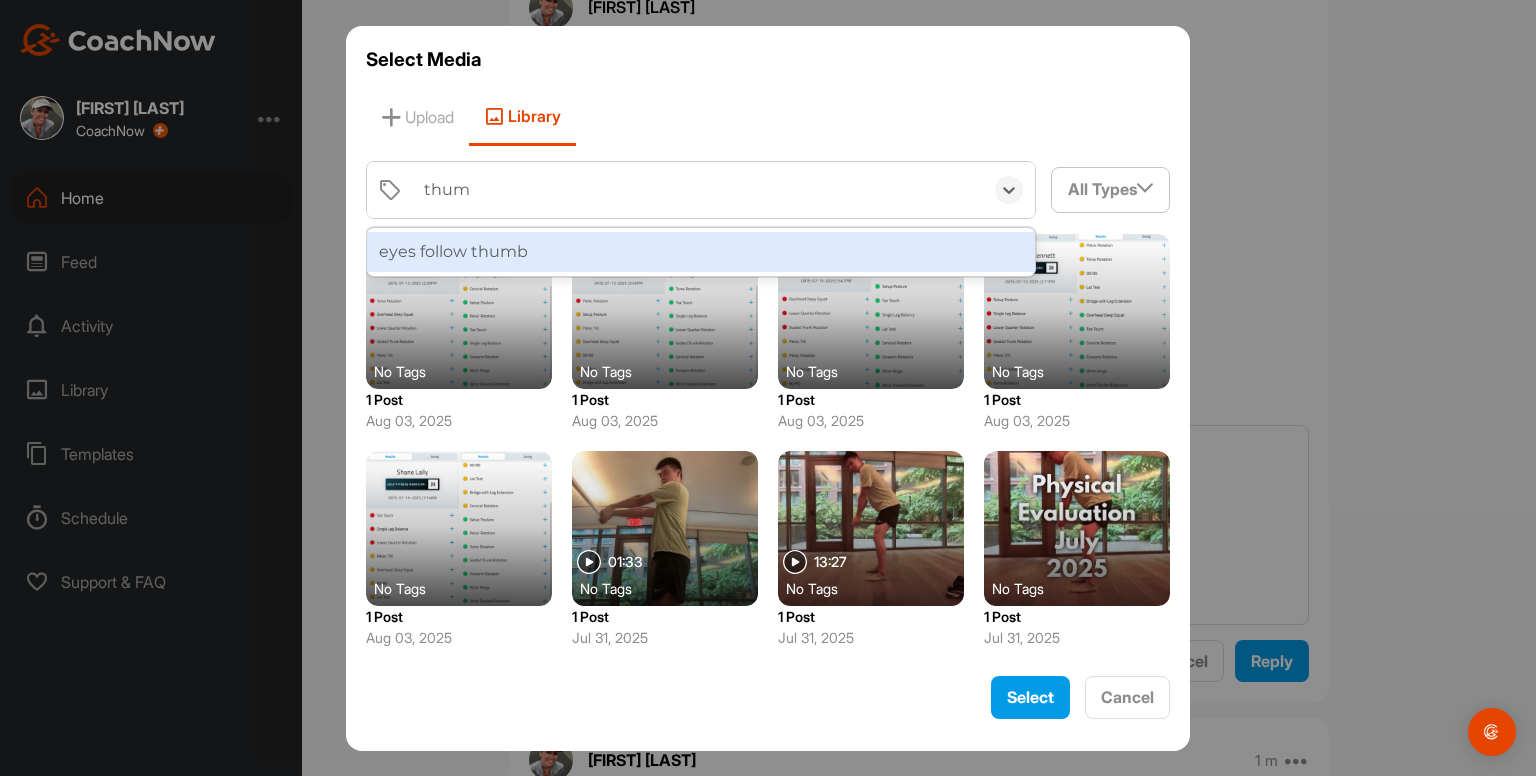 type on "thumb" 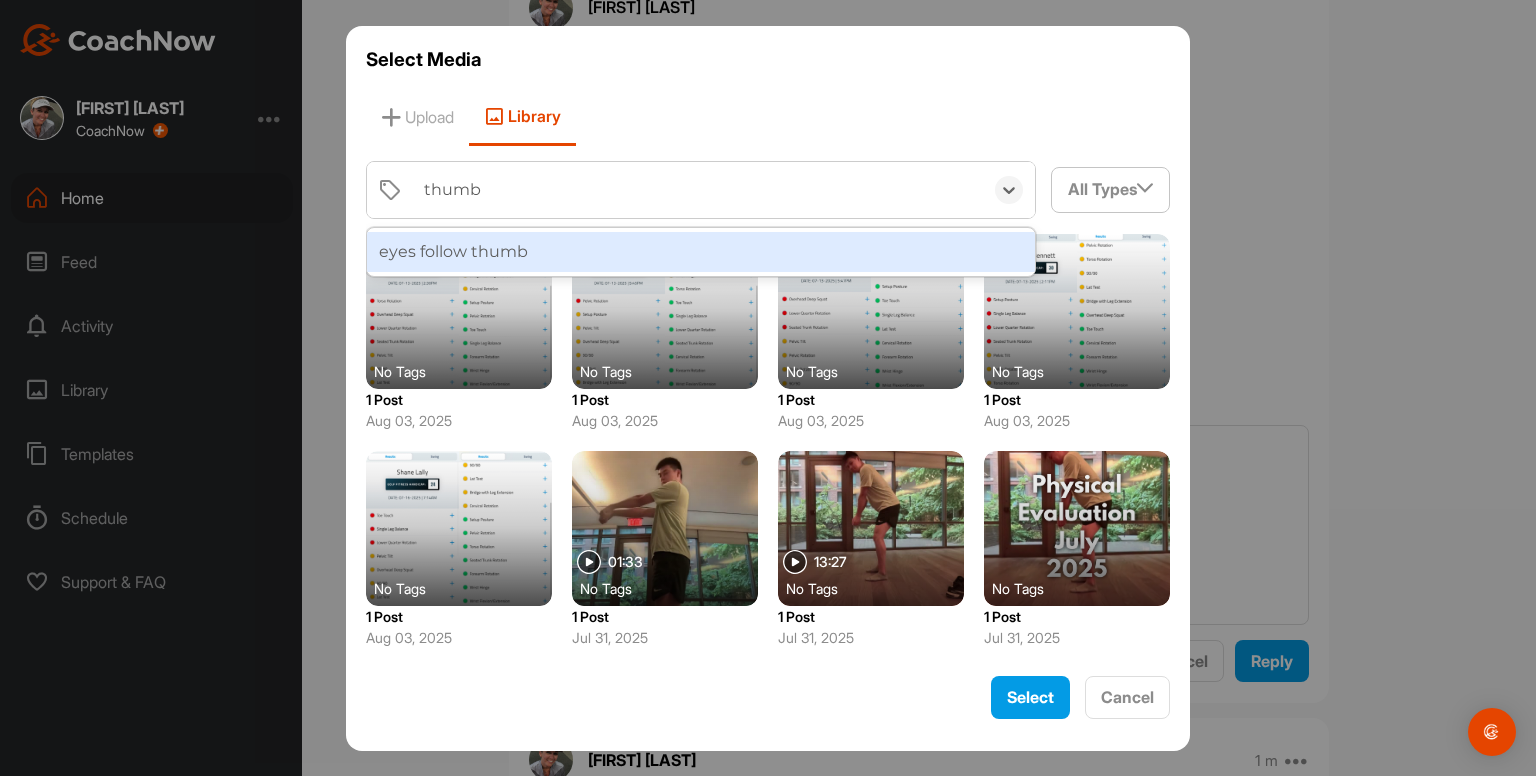 click on "eyes follow thumb" at bounding box center (701, 252) 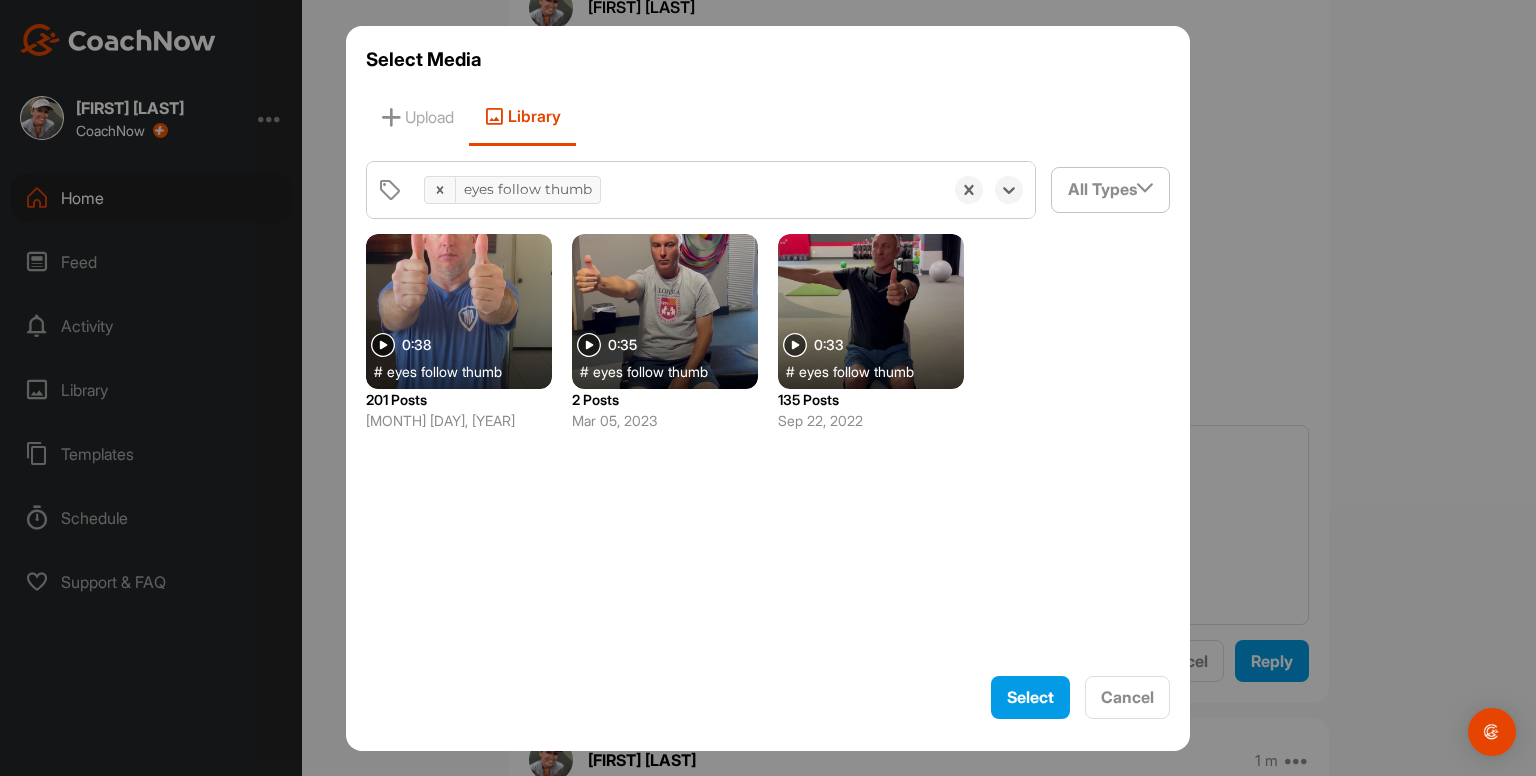 click at bounding box center (459, 311) 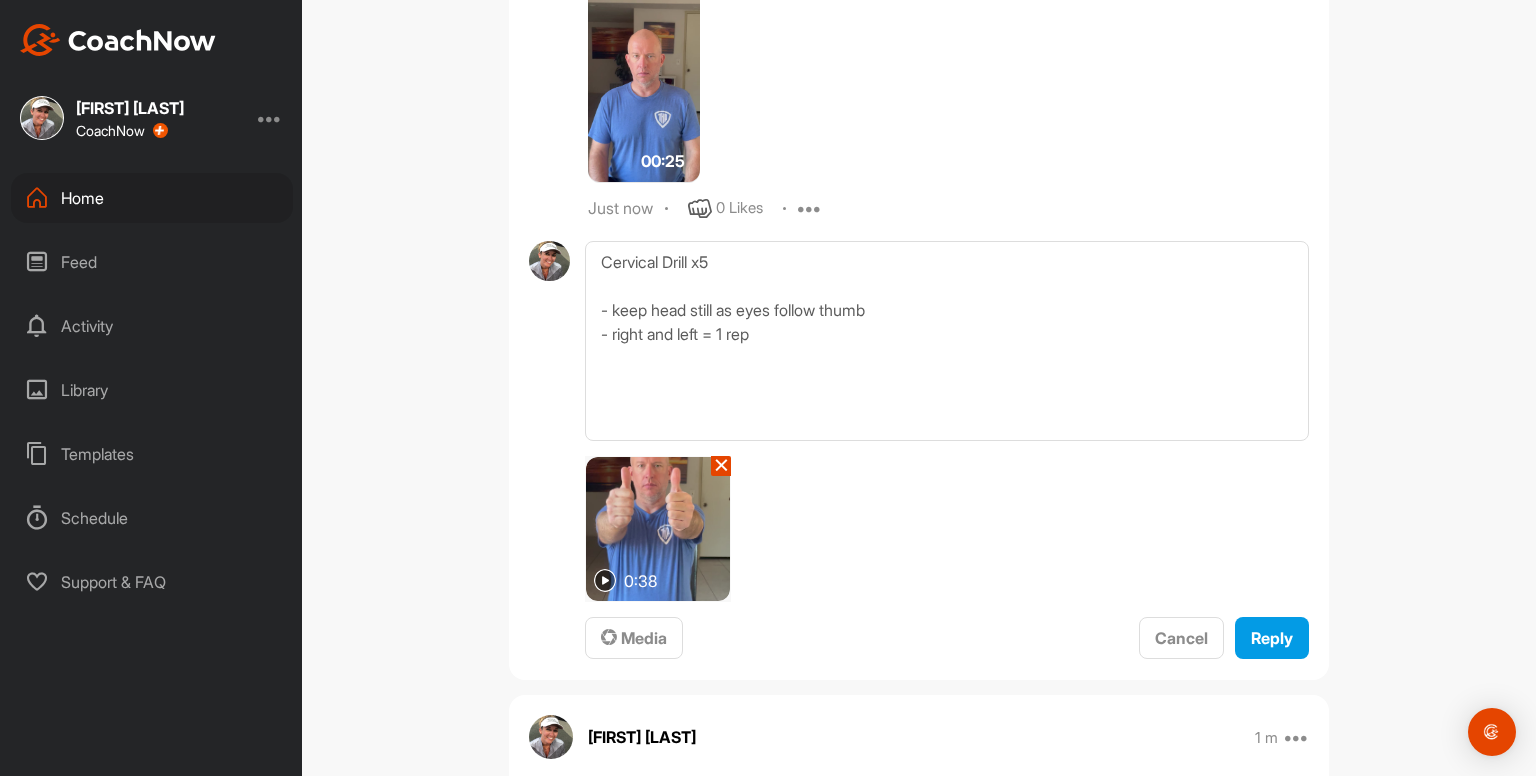 scroll, scrollTop: 2279, scrollLeft: 0, axis: vertical 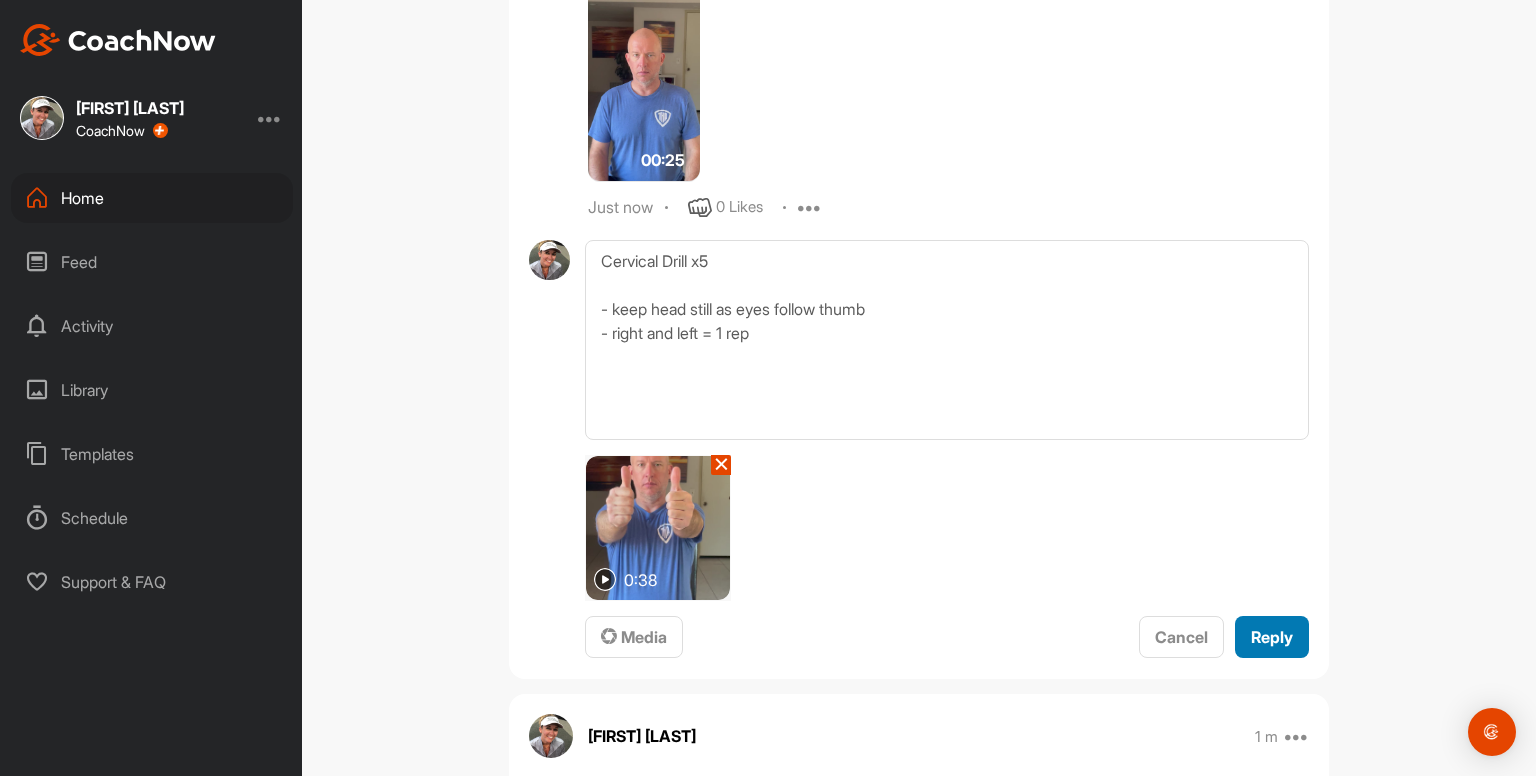 click on "Reply" at bounding box center (1272, 637) 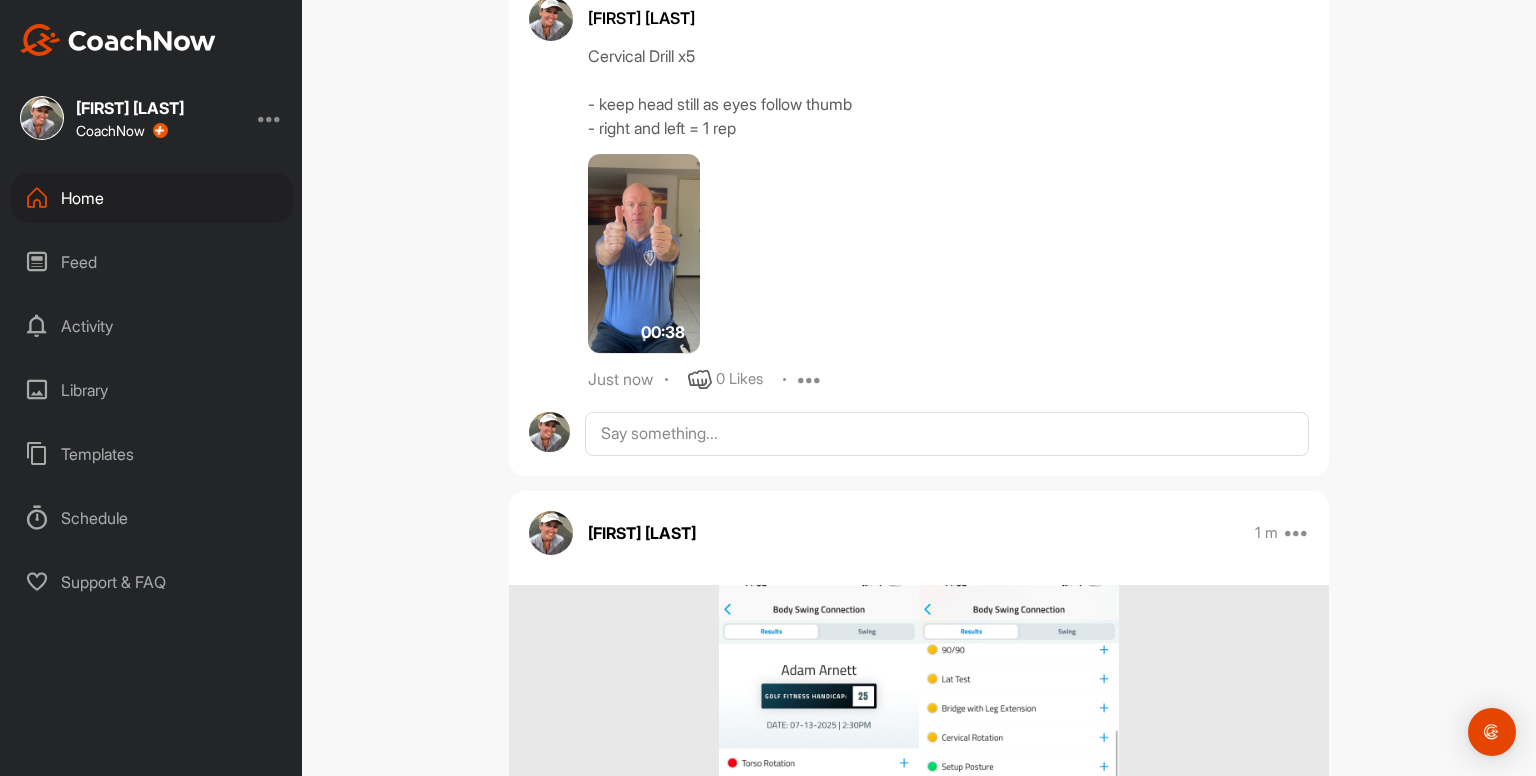scroll, scrollTop: 2528, scrollLeft: 0, axis: vertical 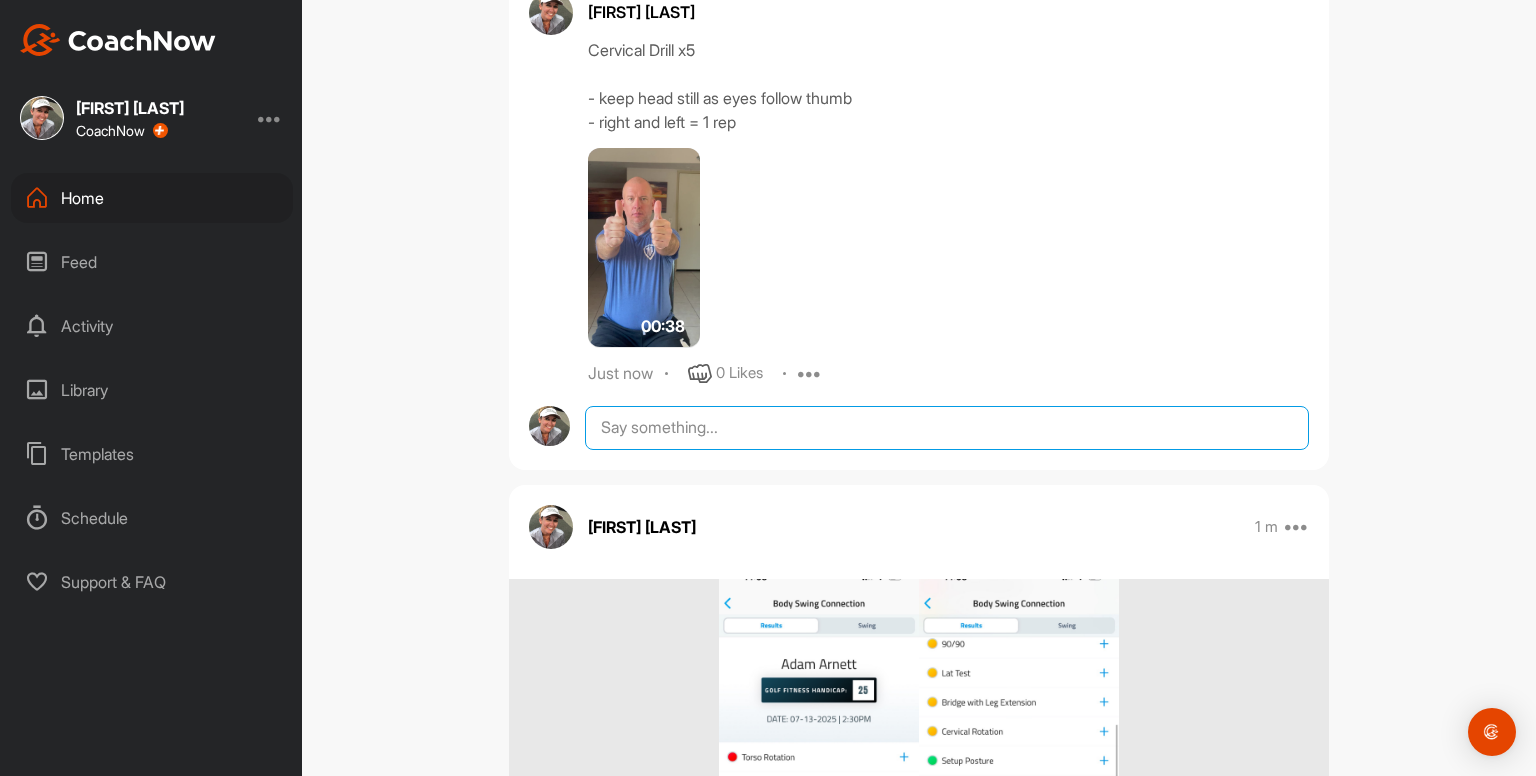 click at bounding box center (947, 428) 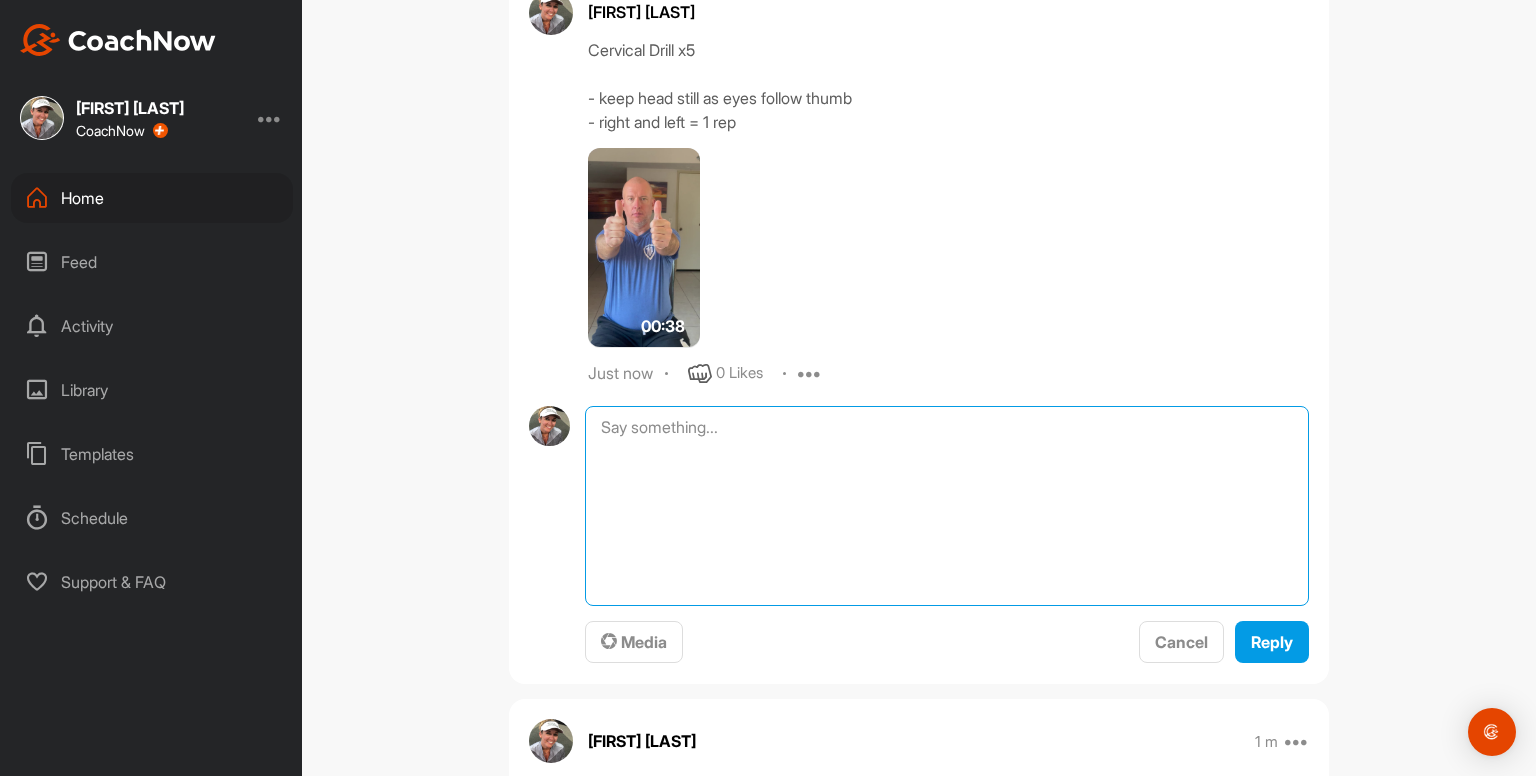 paste on "Ankle Inversion and Eversions
- x10 right foot
- 10 left foot
Repeat
00:18media
May 19
0 Likes
avatar
[FIRST] [LAST]
Ankle Movements - use something to balance with
- x10 circles clockwise
- x10 circles counterclockwise
- x10 pointing to ground / pulling up to shin
Repeat on other foot
Repeat both feet again
00:46media
May 19
0 Likes
avatar
[FIRST] [LAST]
Ankle Rocking - use something to balance with
- x10 rocking / heels up to toes up
Repeat
00:36media
May 19
0 Likes
avatar
[FIRST] [LAST]
Cervical Drill x5
- keep eyes focused forwards as head moves right and left
- right and left = 1 rep
- using a mirror helps
00:25media
May 19
0 Likes
avatar
[FIRST] [LAST]
Cervical Drill x5
- keep head still as eyes follow thumb
- right and left = 1 rep
00:38media
May 19
0 Likes
avatar
[FIRST] [LAST]
Cats & Camels x10
- up and down = 1 rep
- big movement from head to tailbone
- breathe in at the top and really expand the rib cage then breathe out when you arch down
00:13media
May 19
0 Likes
avatar
Ka..." 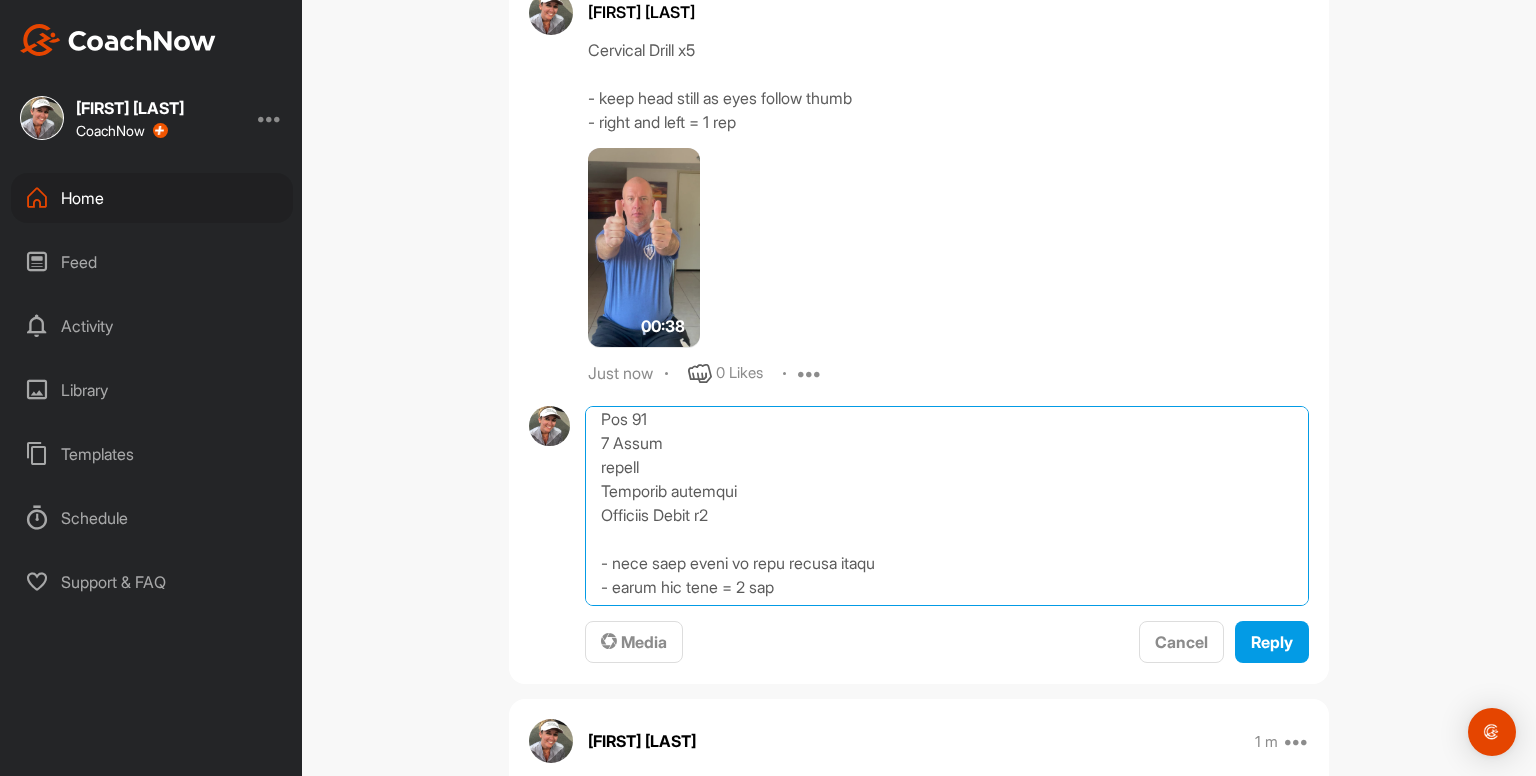scroll, scrollTop: 0, scrollLeft: 0, axis: both 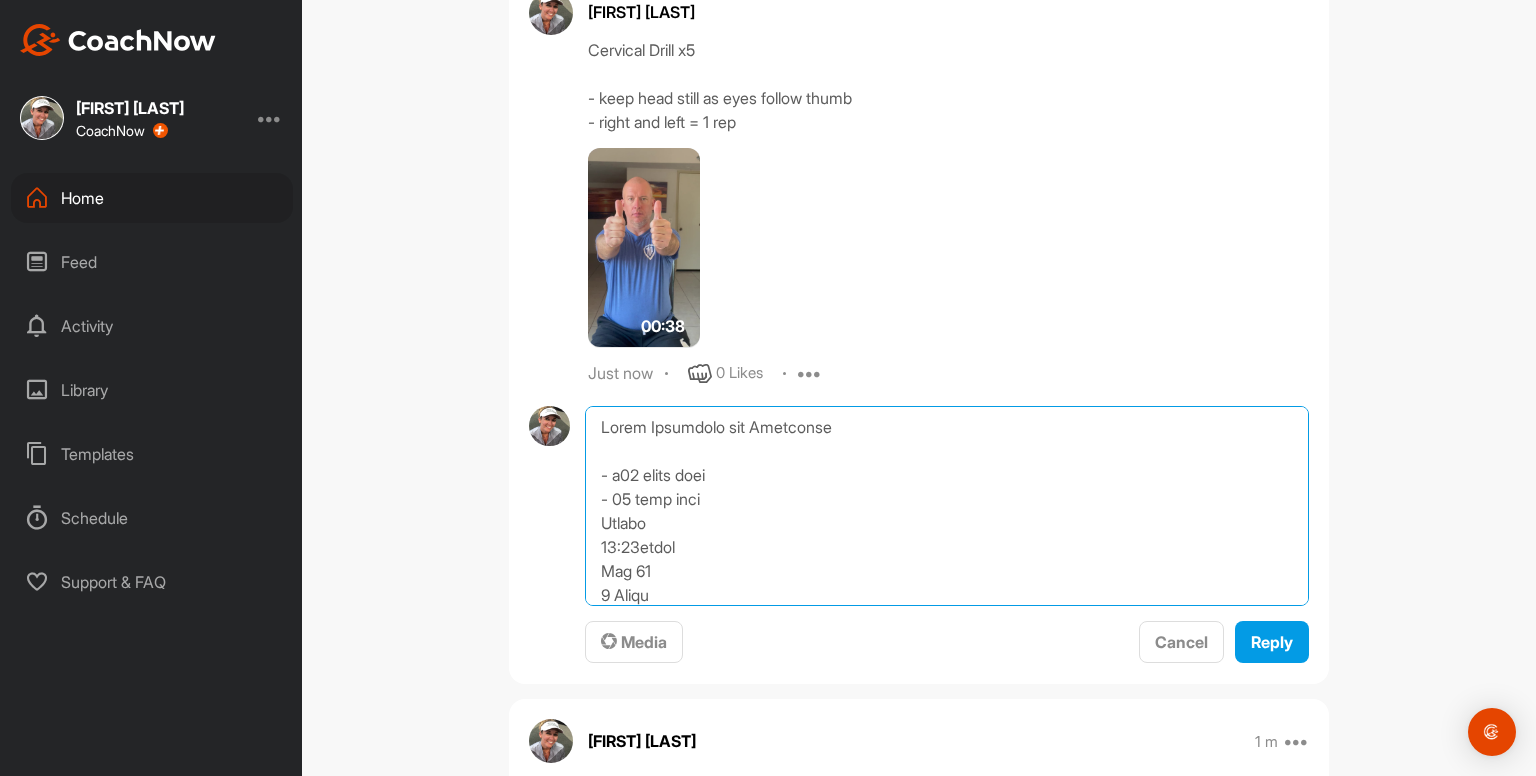 drag, startPoint x: 585, startPoint y: 507, endPoint x: 533, endPoint y: 206, distance: 305.45868 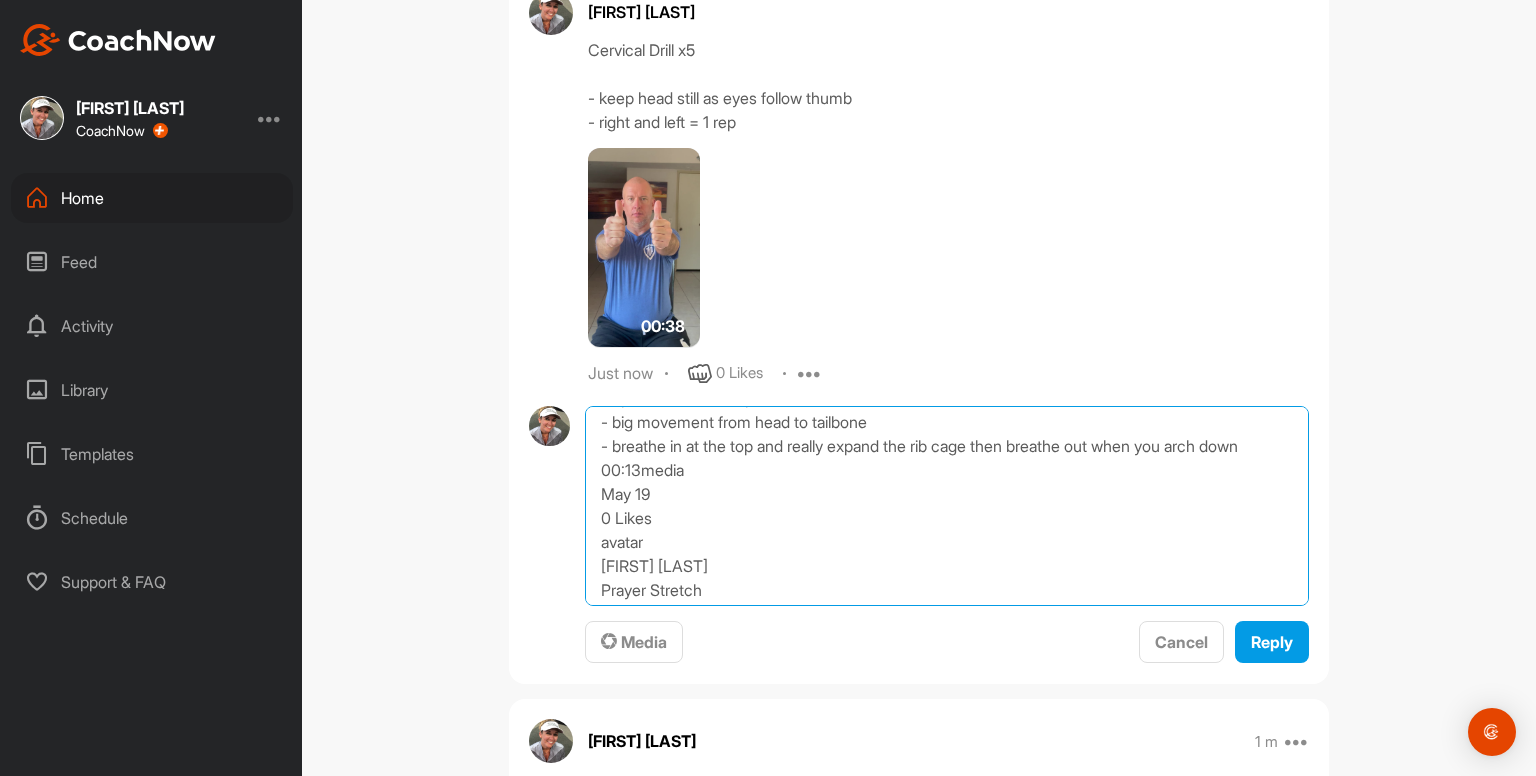 scroll, scrollTop: 178, scrollLeft: 0, axis: vertical 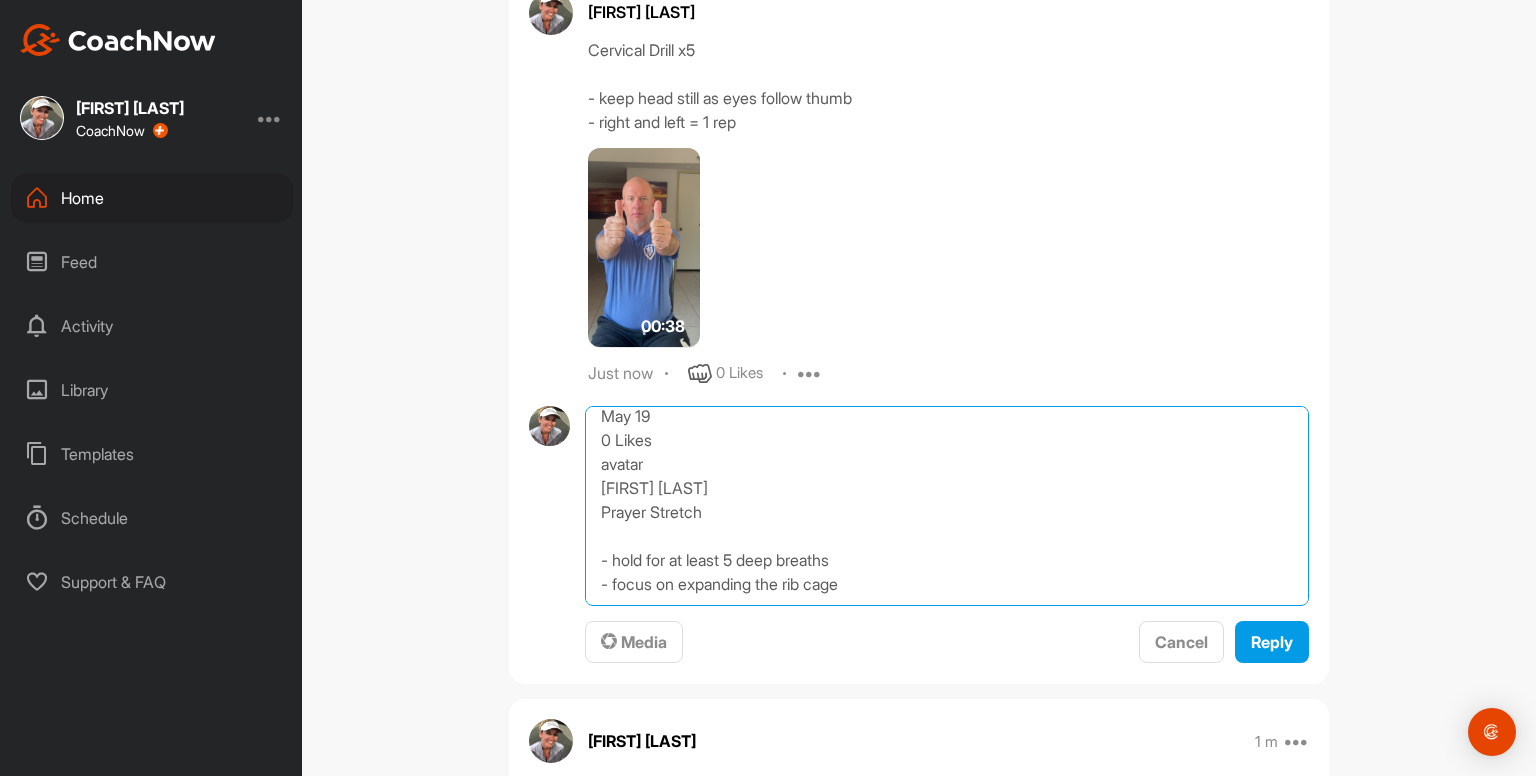 drag, startPoint x: 587, startPoint y: 567, endPoint x: 990, endPoint y: 633, distance: 408.3687 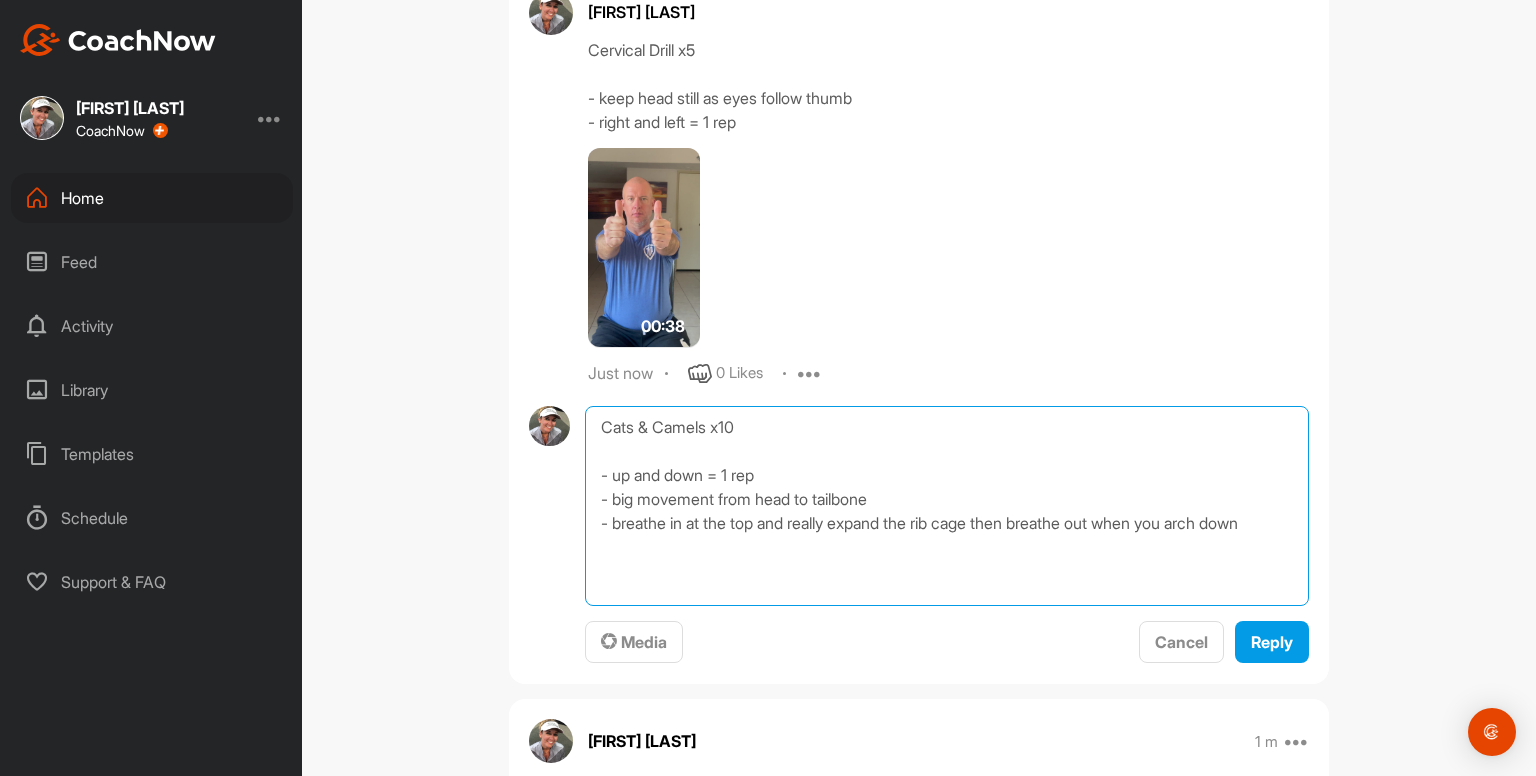 scroll, scrollTop: 0, scrollLeft: 0, axis: both 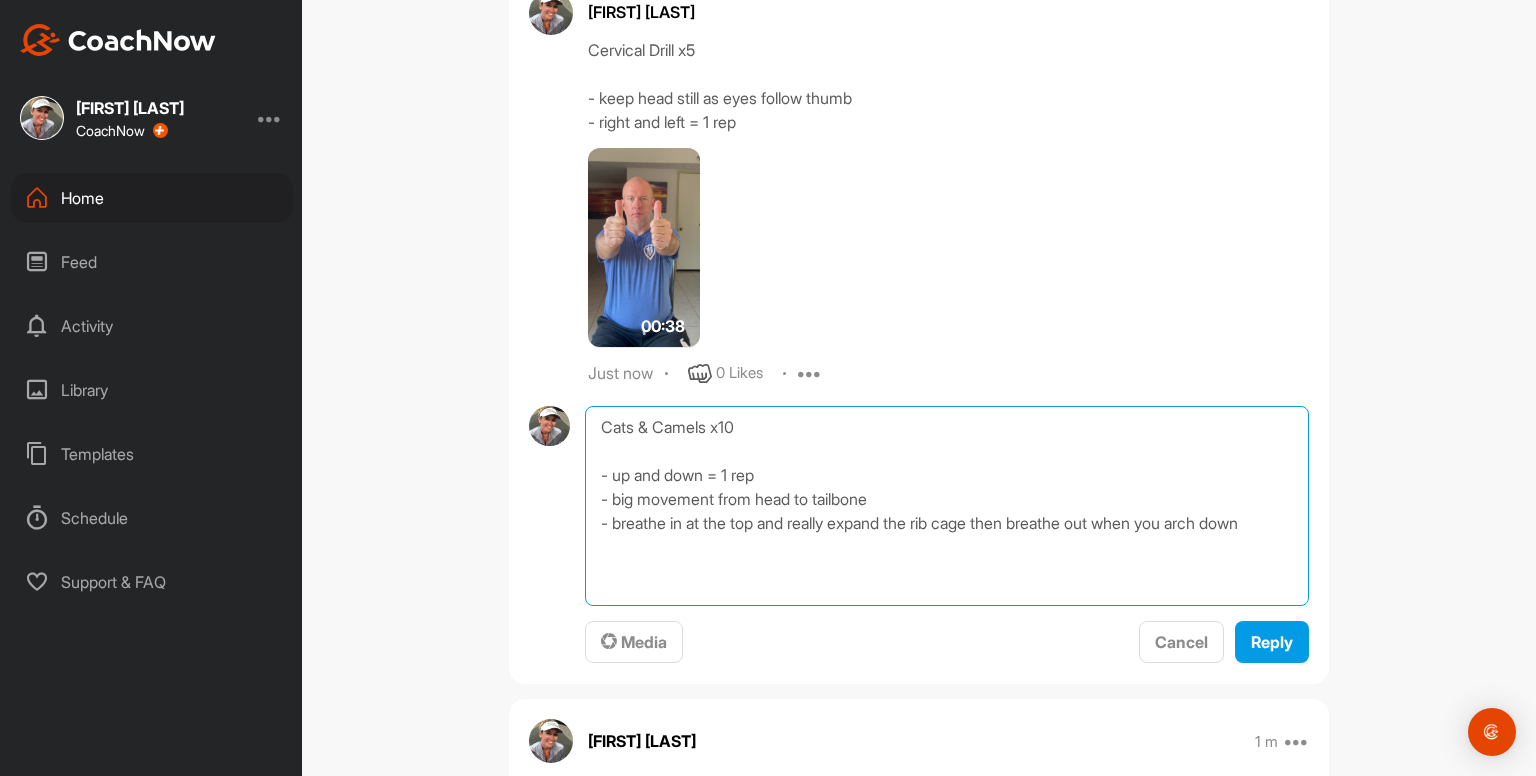 type on "Cats & Camels x10
- up and down = 1 rep
- big movement from head to tailbone
- breathe in at the top and really expand the rib cage then breathe out when you arch down" 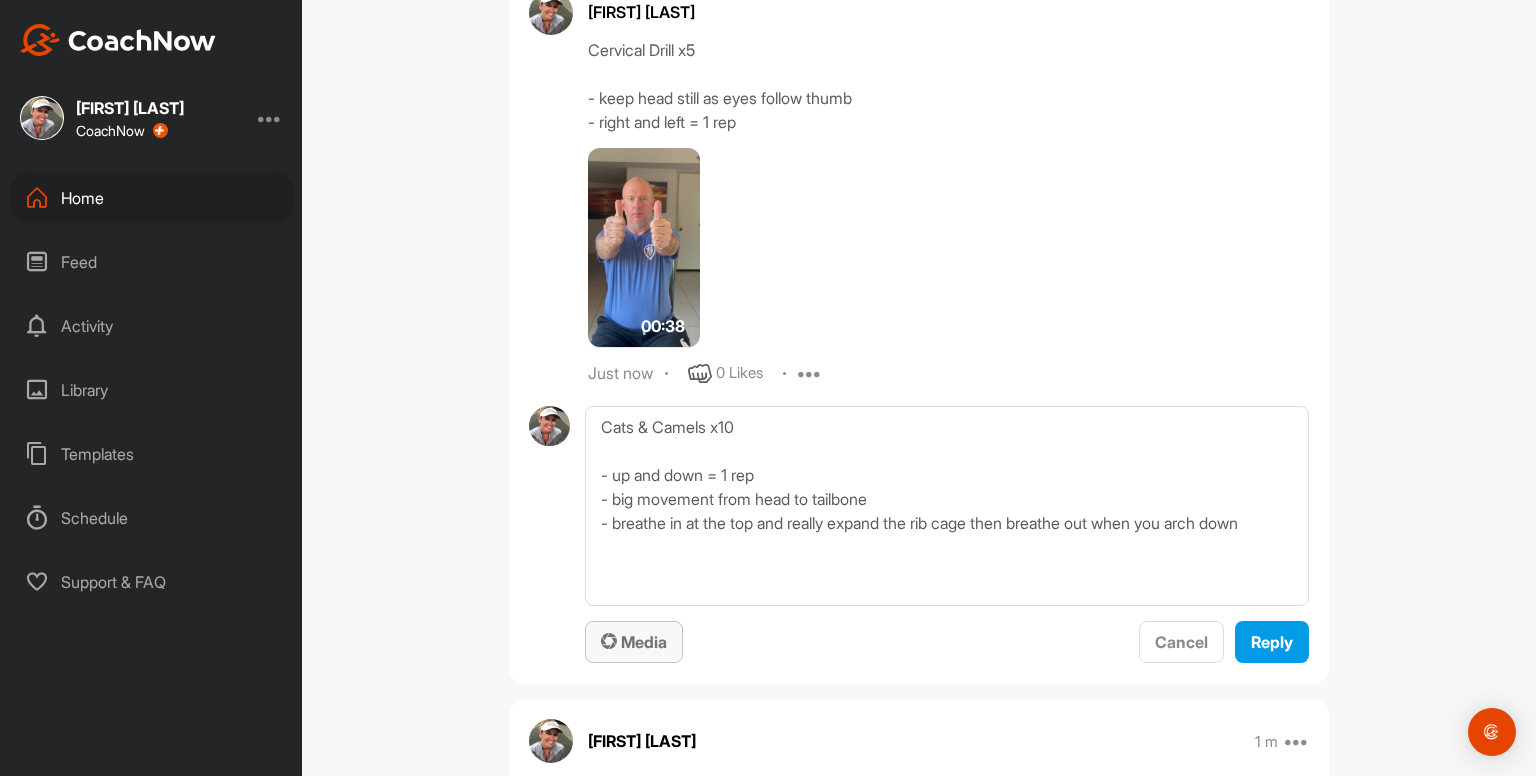 click on "Media" at bounding box center (634, 642) 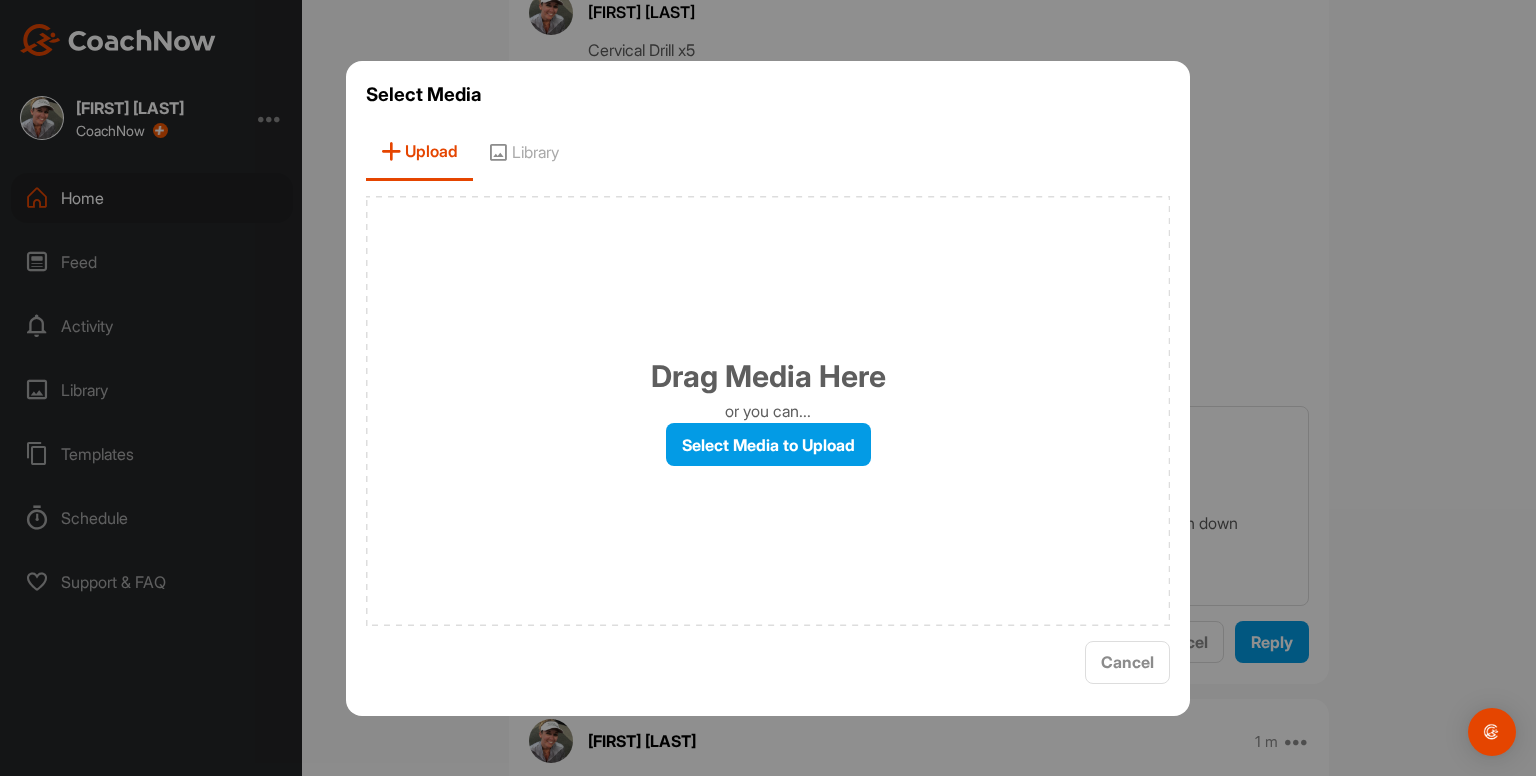 click on "Library" at bounding box center [523, 152] 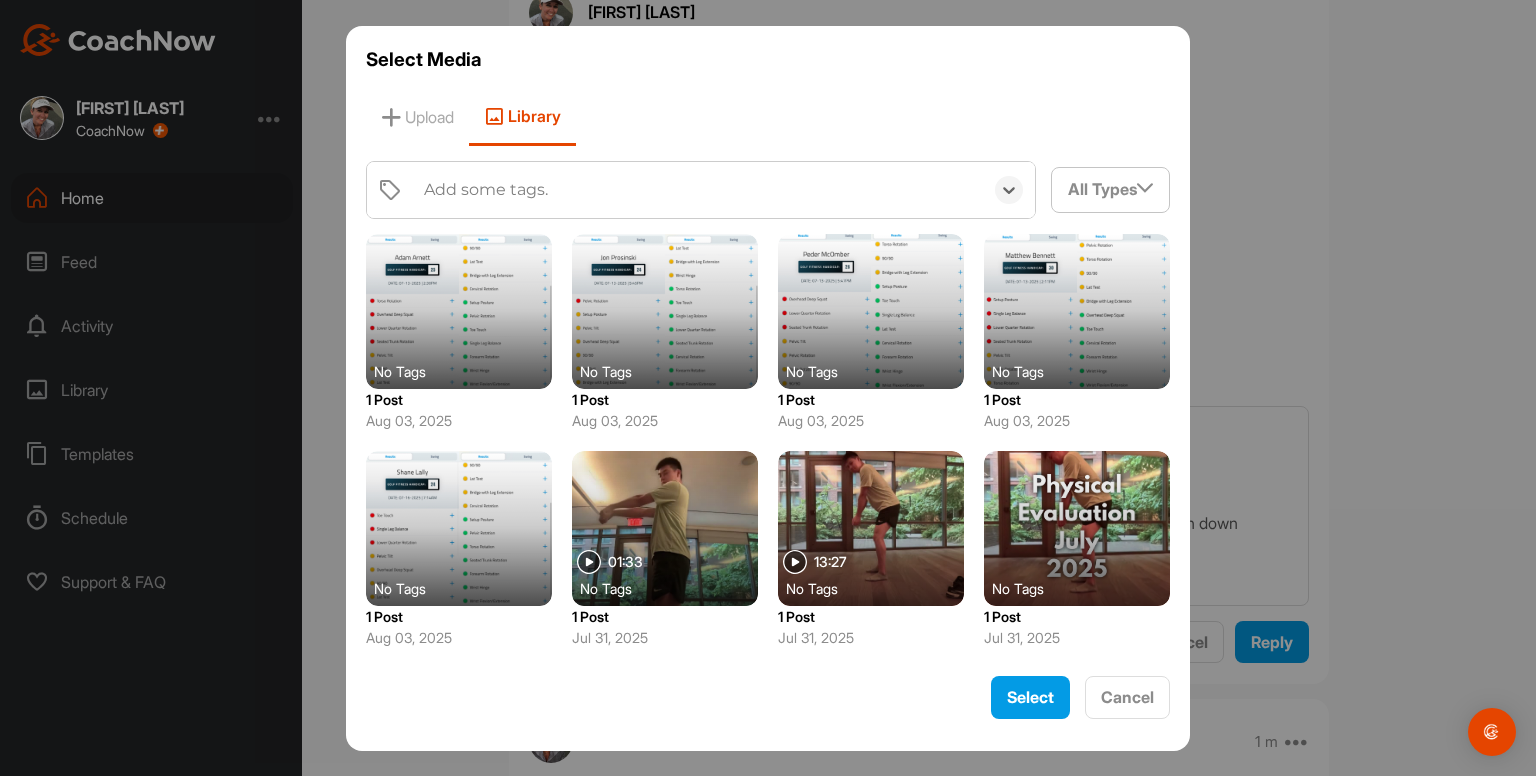 click on "Add some tags." at bounding box center [698, 190] 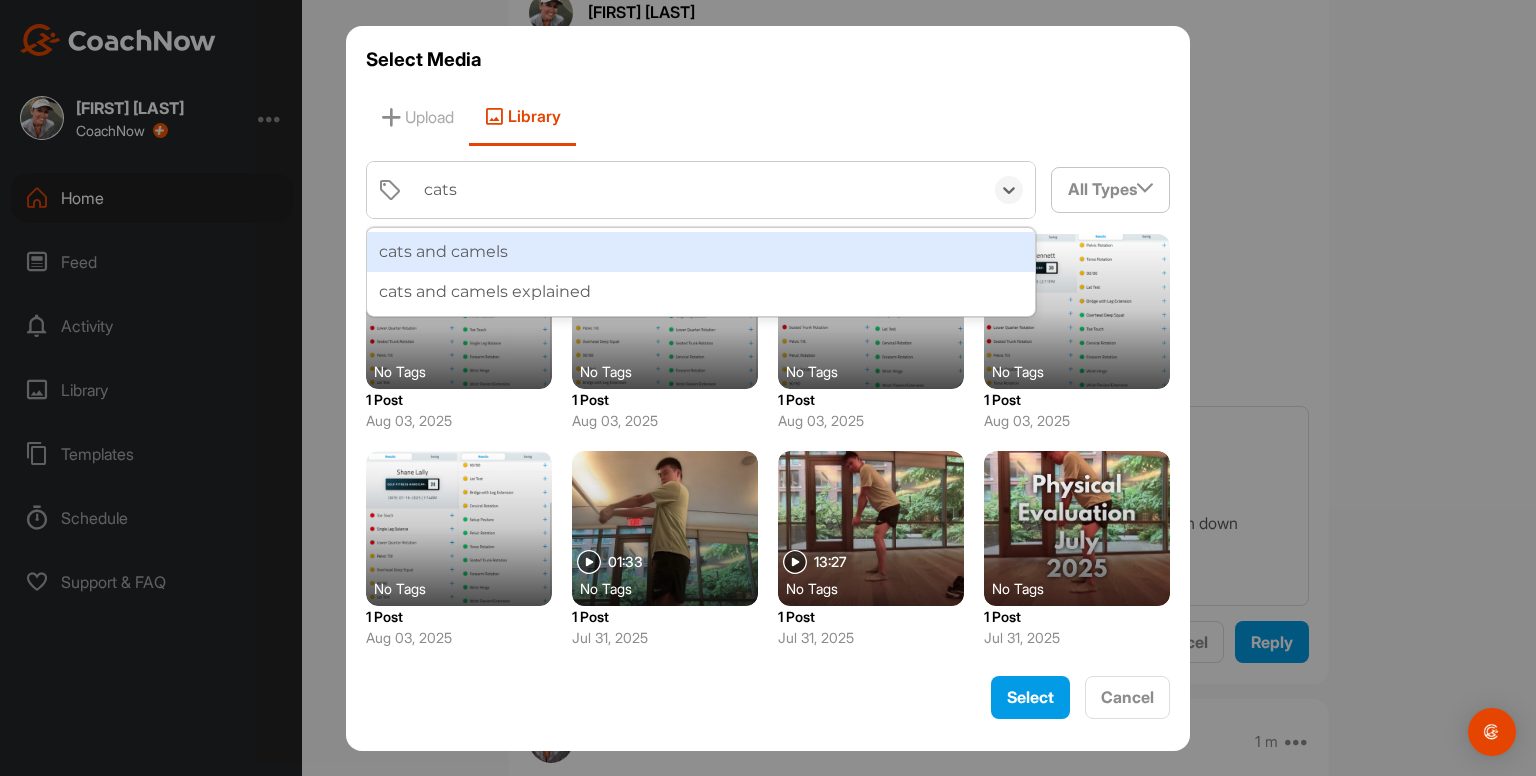 type on "cats a" 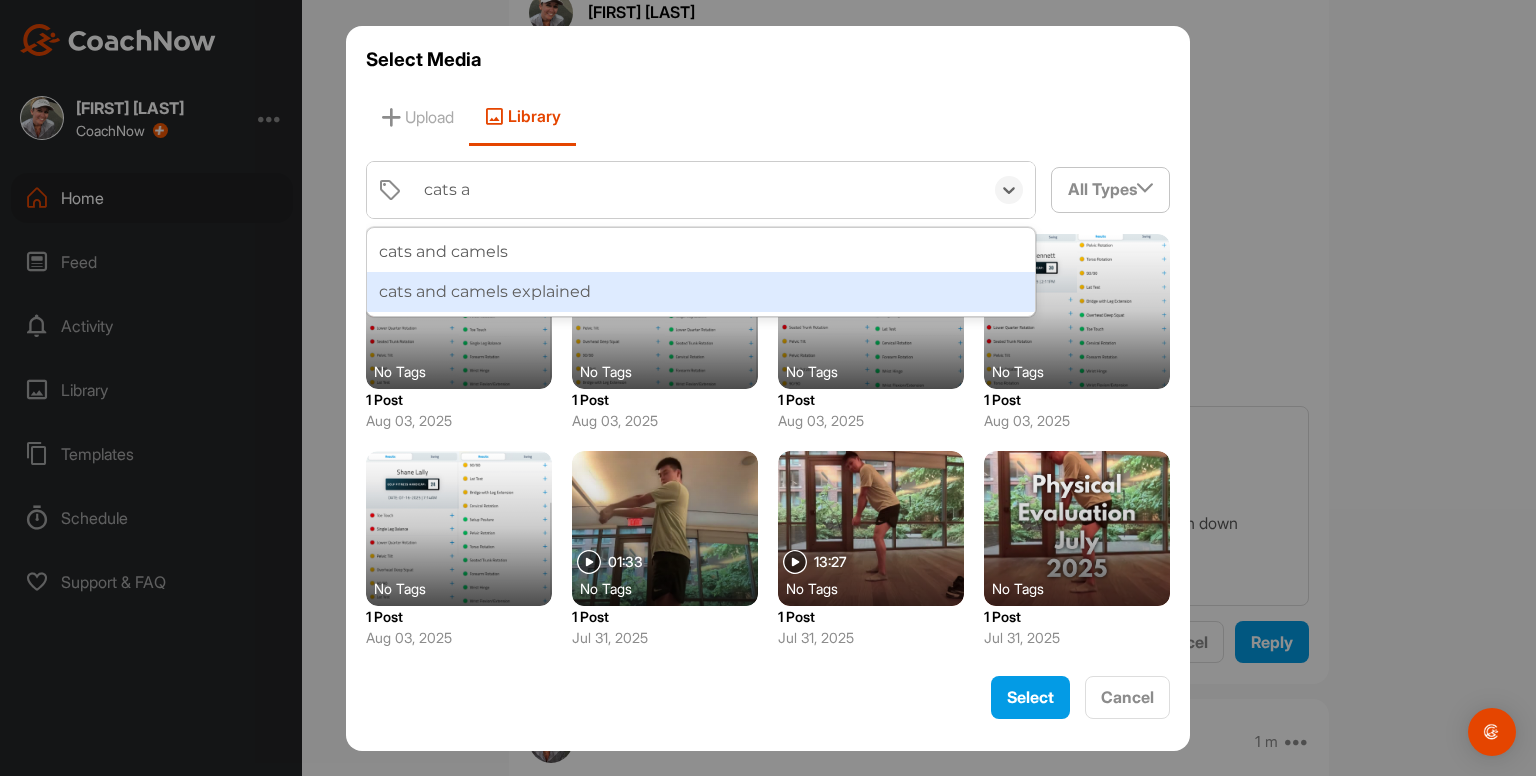 click on "cats and camels explained" at bounding box center [701, 292] 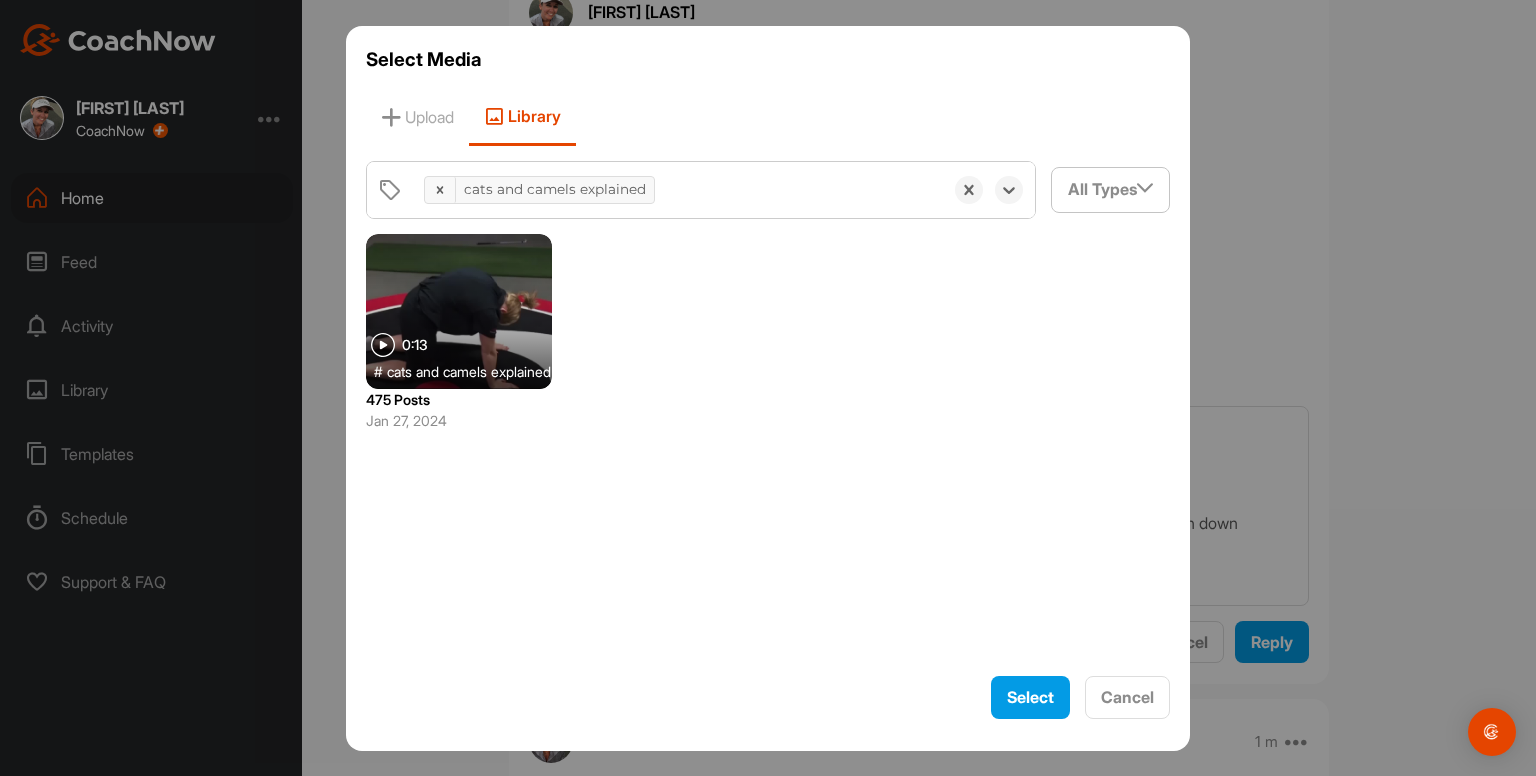 click at bounding box center [459, 311] 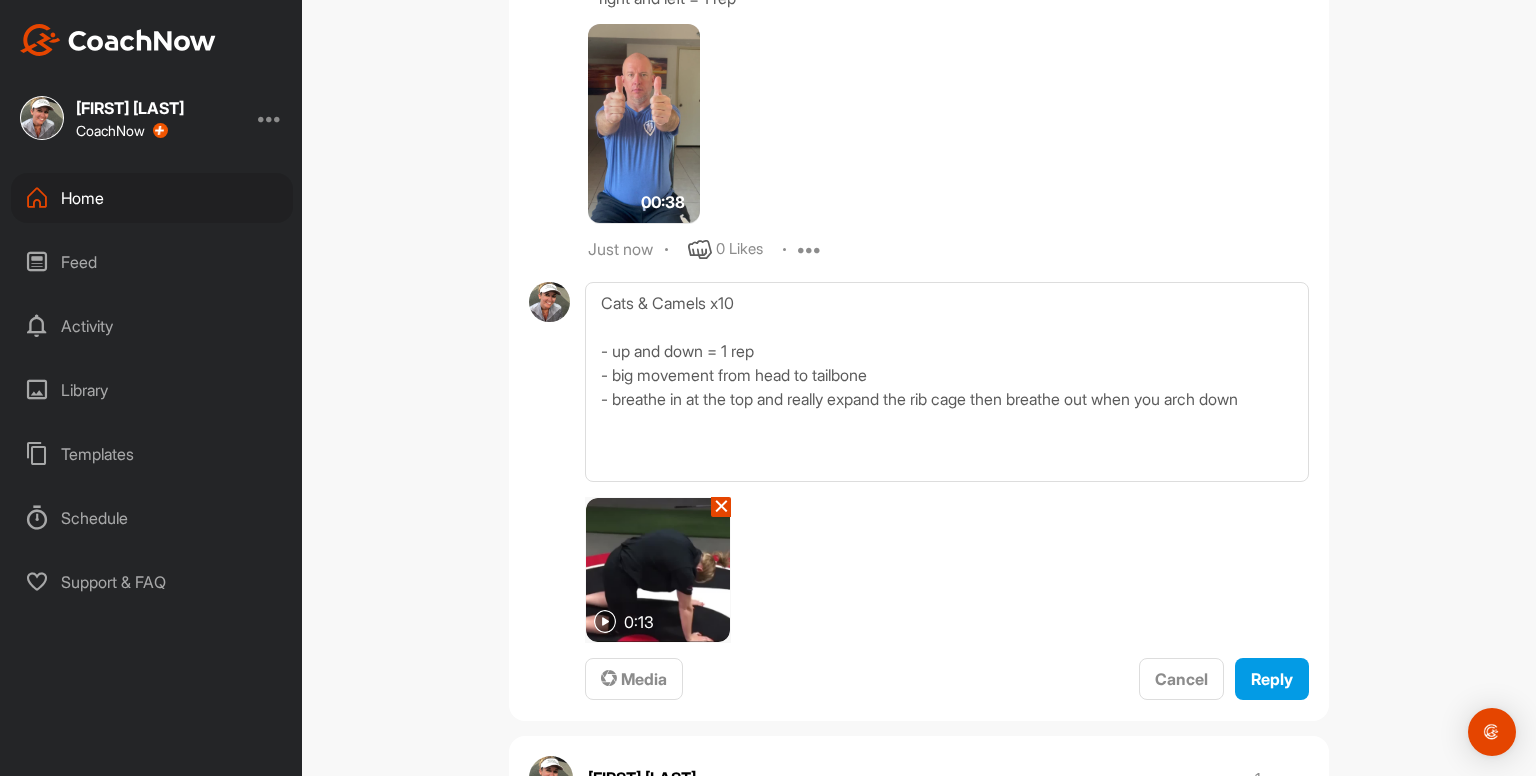 scroll, scrollTop: 2652, scrollLeft: 0, axis: vertical 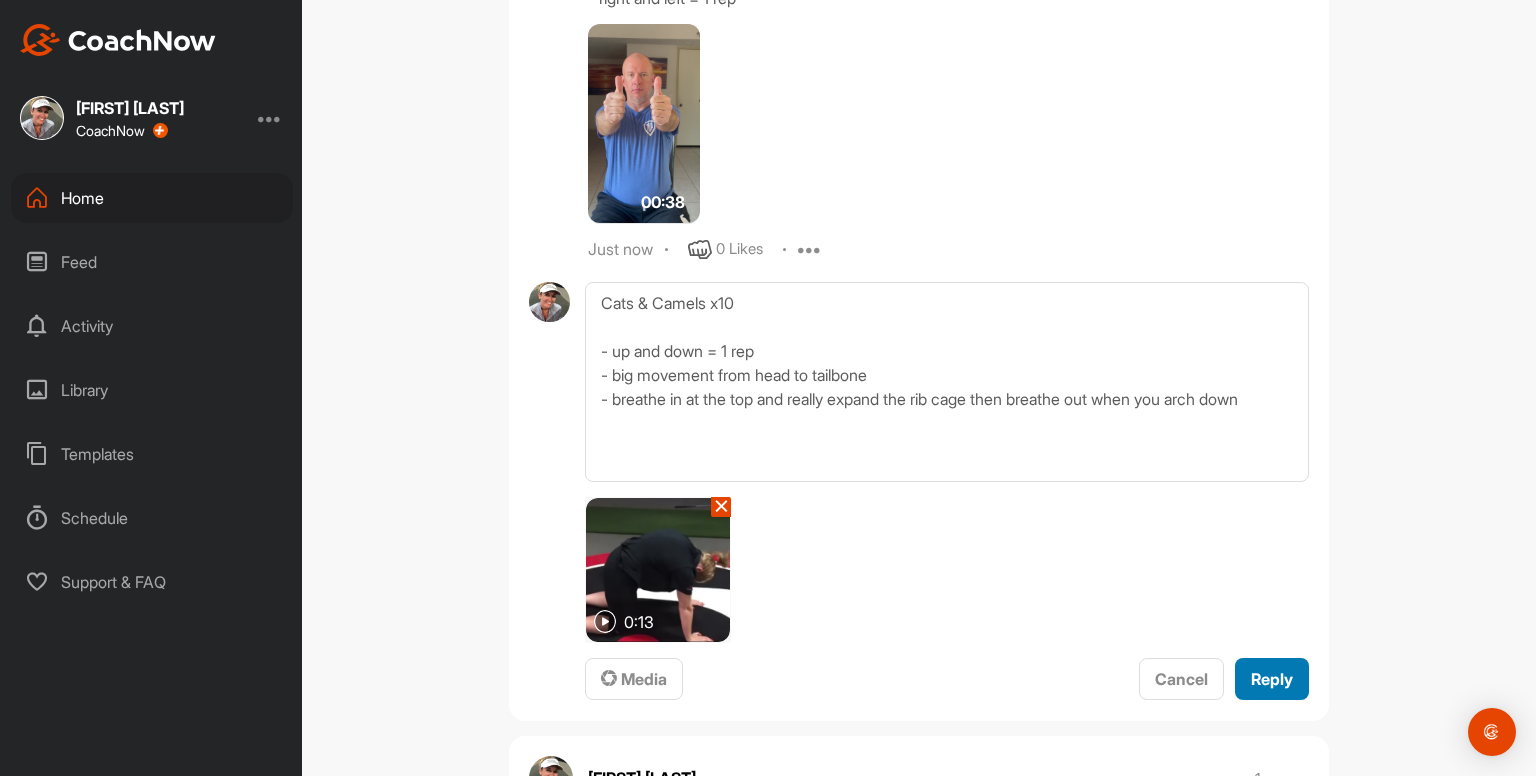 click on "Reply" at bounding box center [1272, 679] 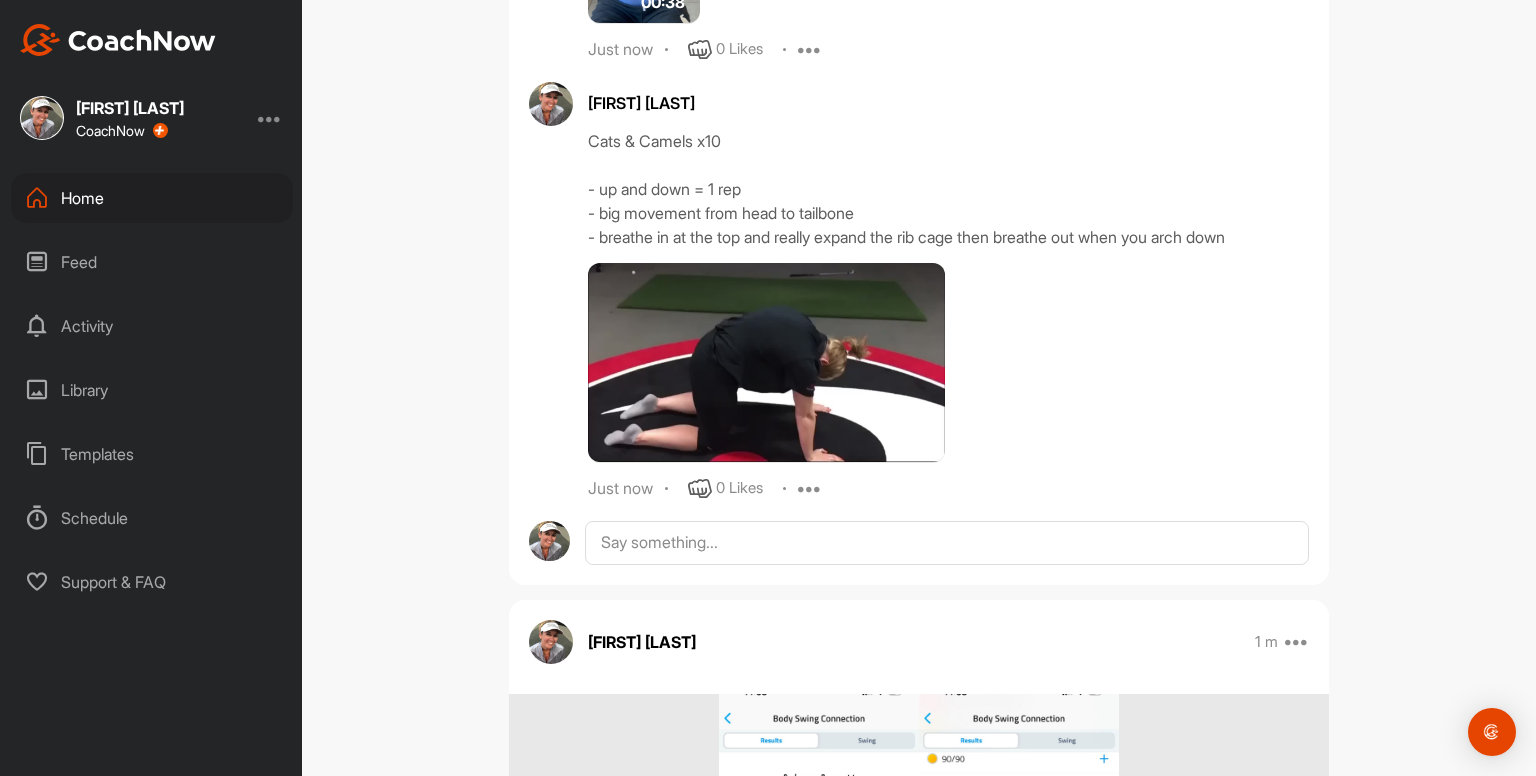 scroll, scrollTop: 2864, scrollLeft: 0, axis: vertical 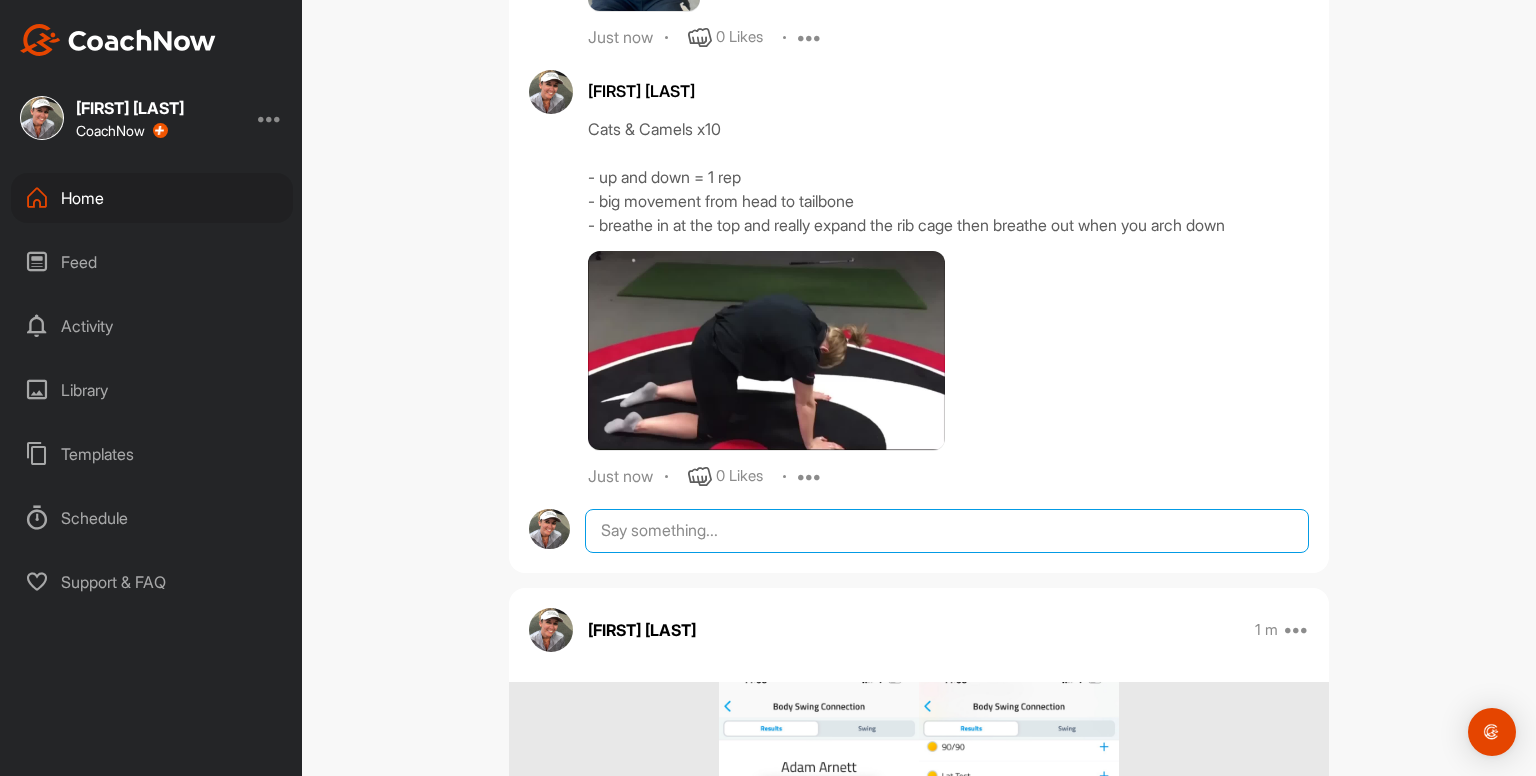 click at bounding box center (947, 531) 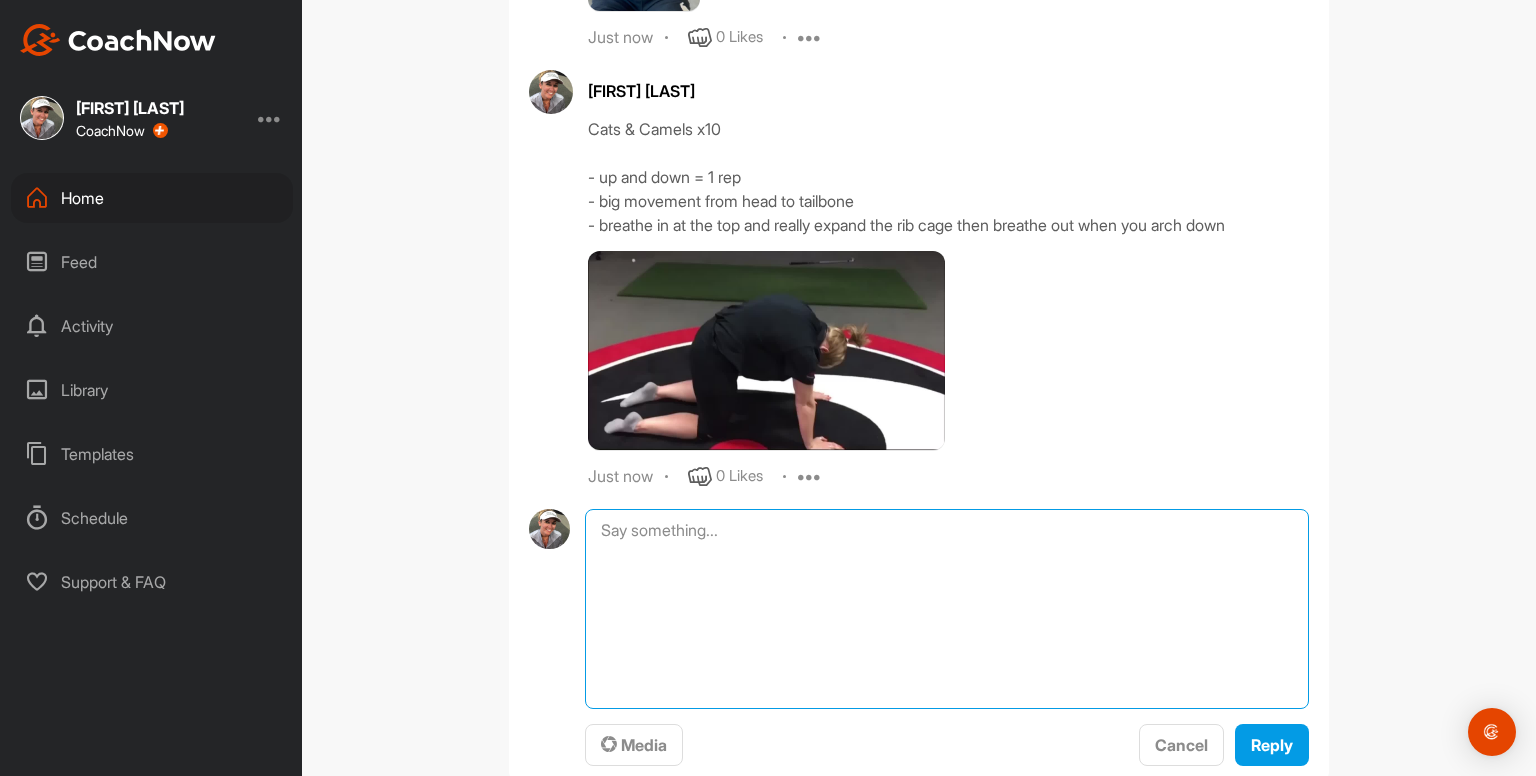 click at bounding box center [947, 609] 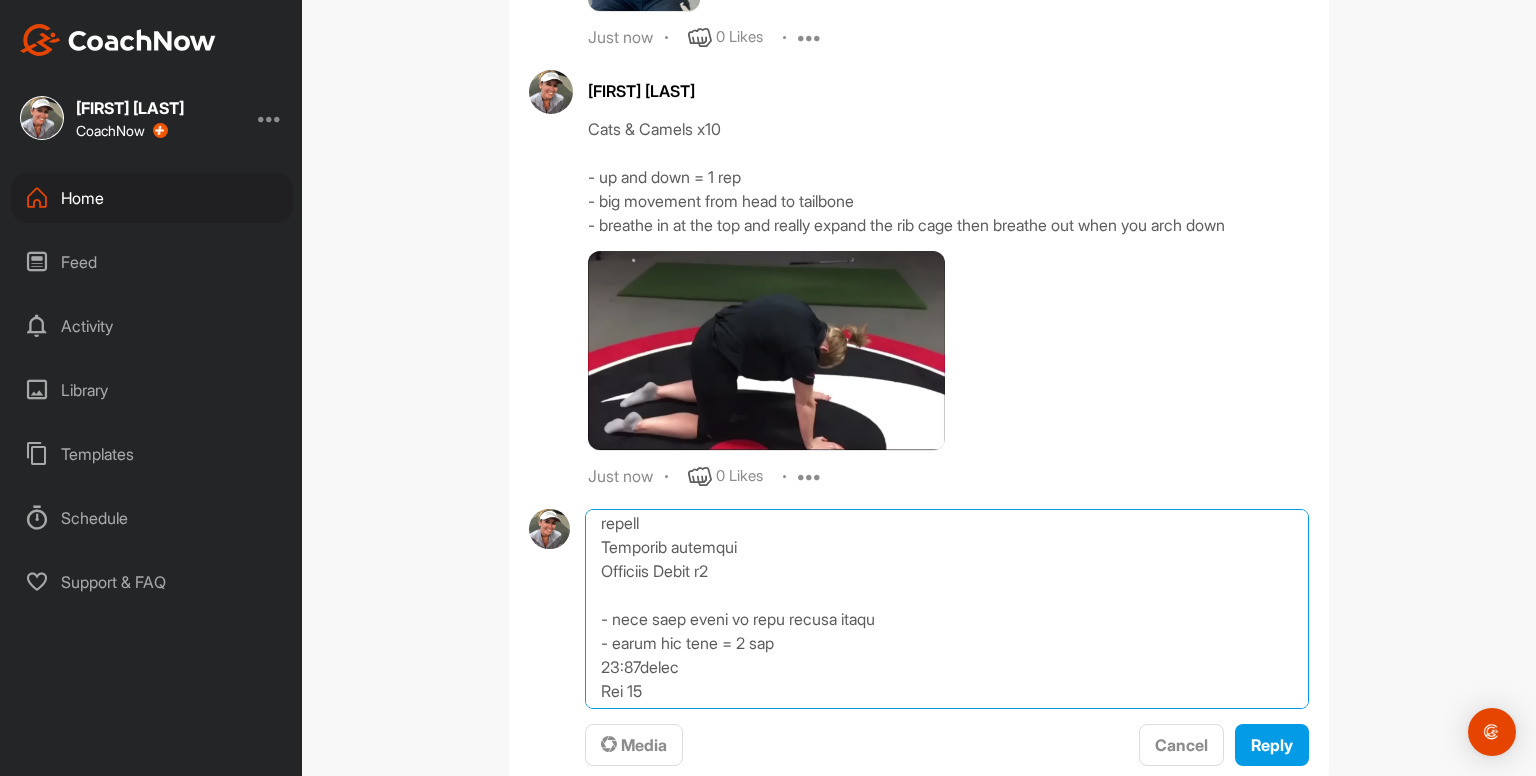 scroll, scrollTop: 0, scrollLeft: 0, axis: both 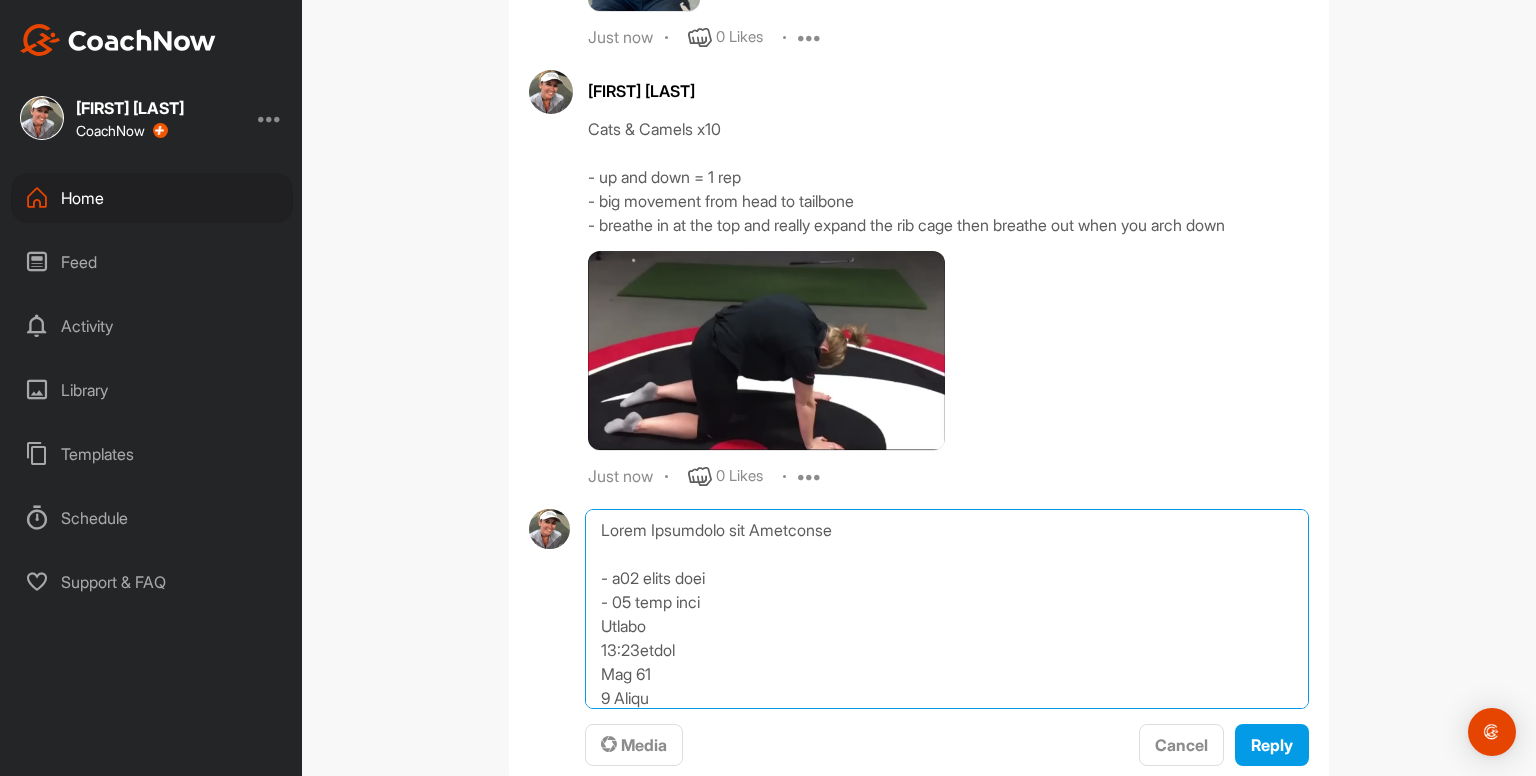 drag, startPoint x: 590, startPoint y: 621, endPoint x: 525, endPoint y: 202, distance: 424.01178 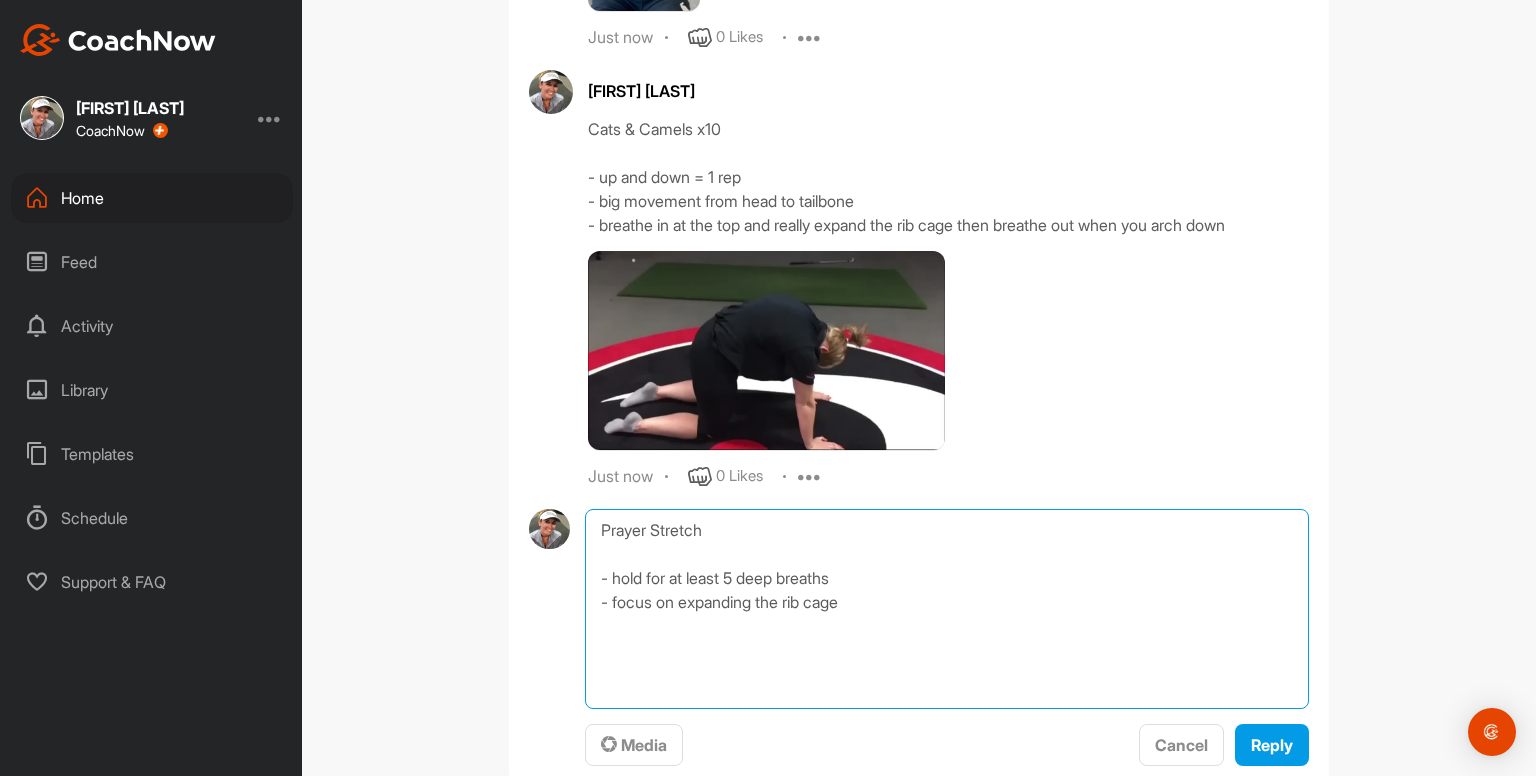 click on "Prayer Stretch
- hold for at least 5 deep breaths
- focus on expanding the rib cage" at bounding box center (947, 609) 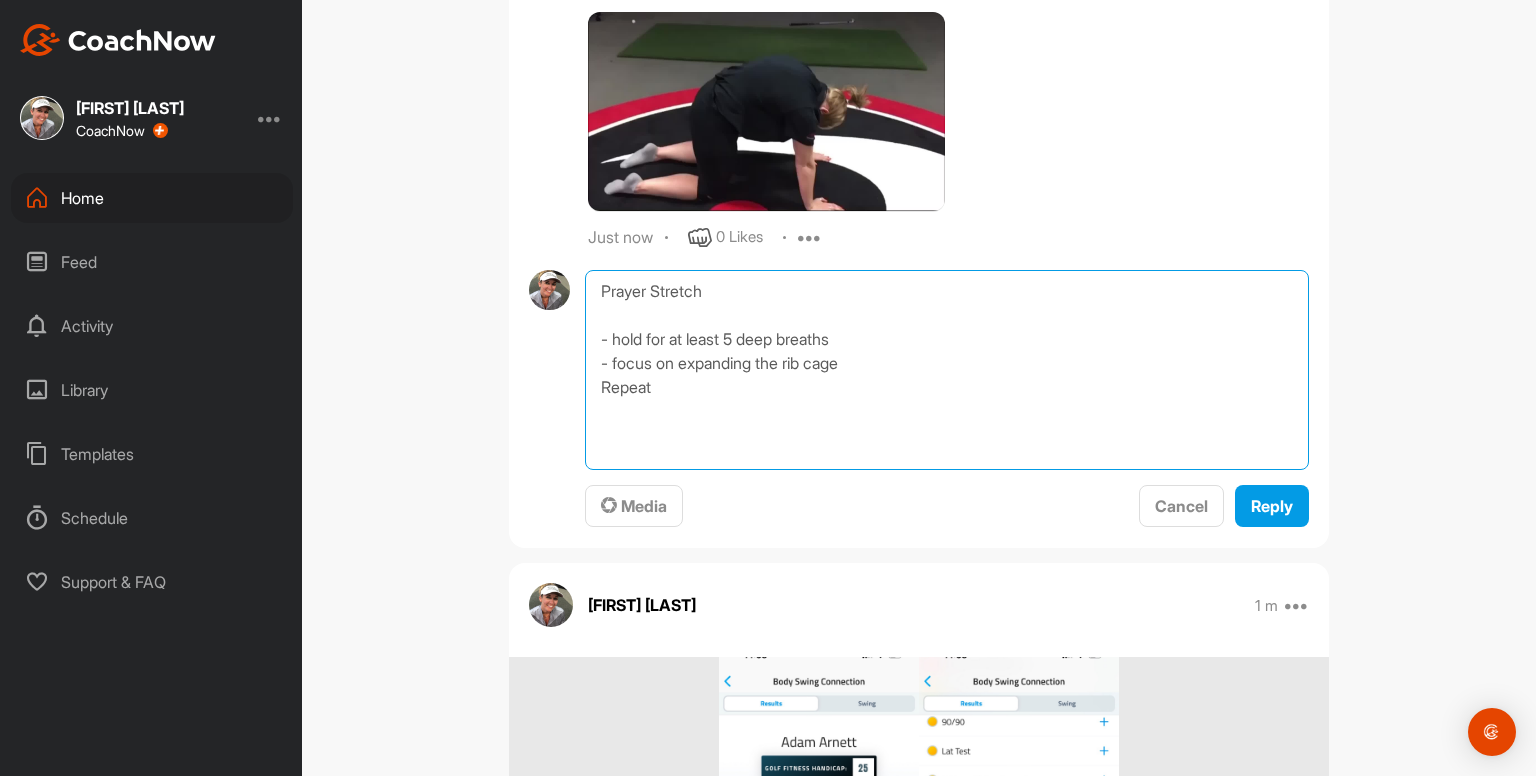 scroll, scrollTop: 3114, scrollLeft: 0, axis: vertical 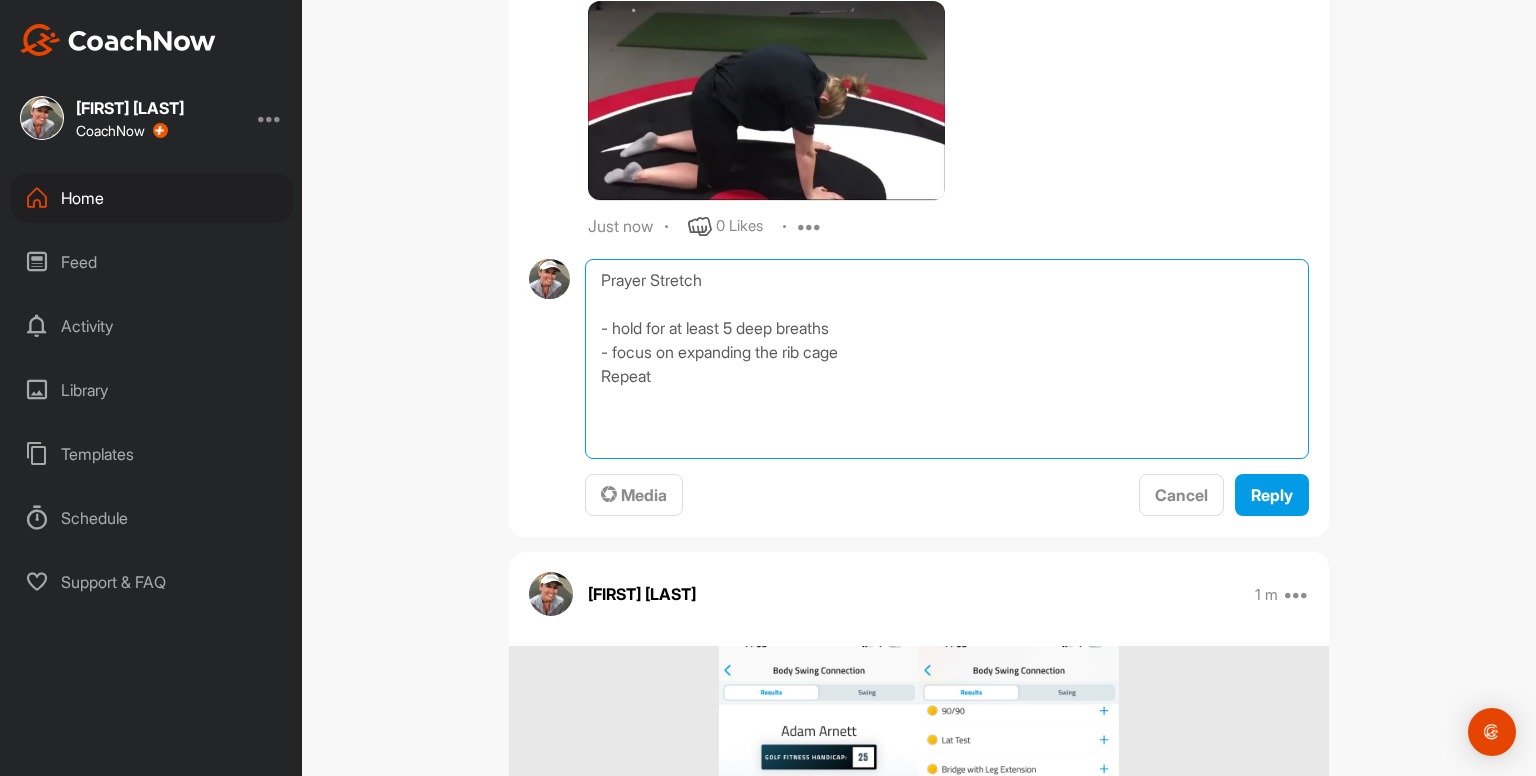 type on "Prayer Stretch
- hold for at least 5 deep breaths
- focus on expanding the rib cage
Repeat" 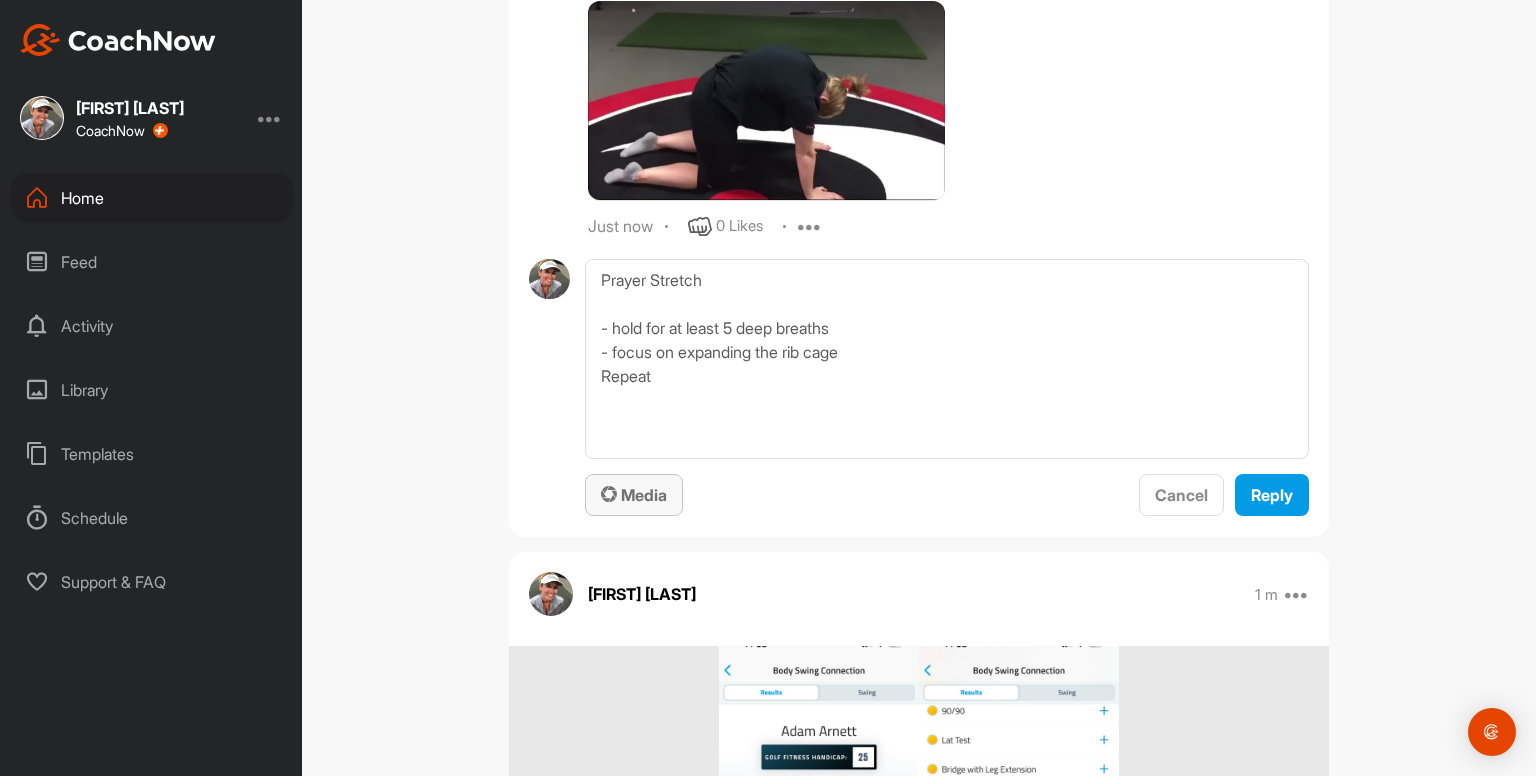 click on "Media" at bounding box center [634, 495] 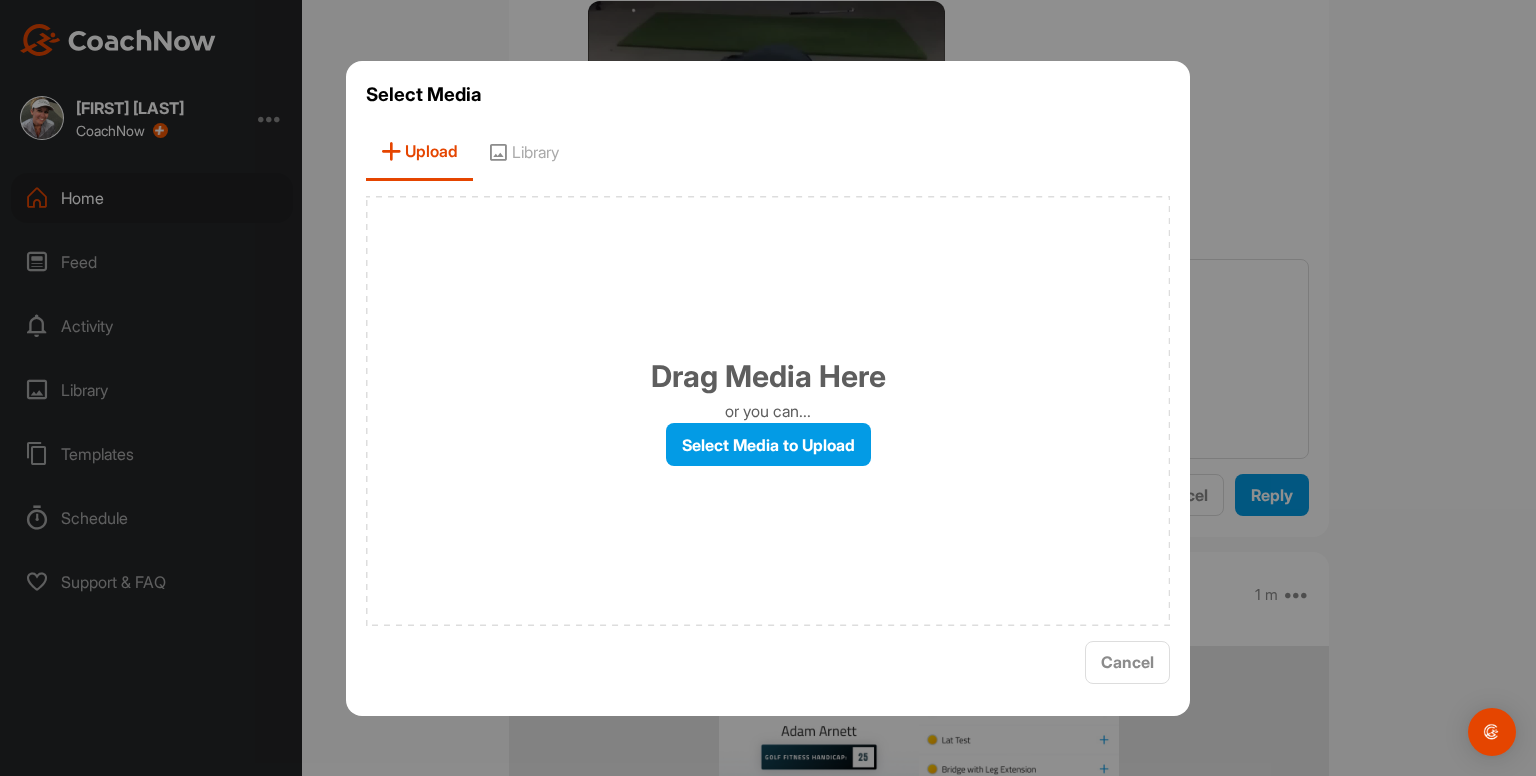 click on "Library" at bounding box center (523, 152) 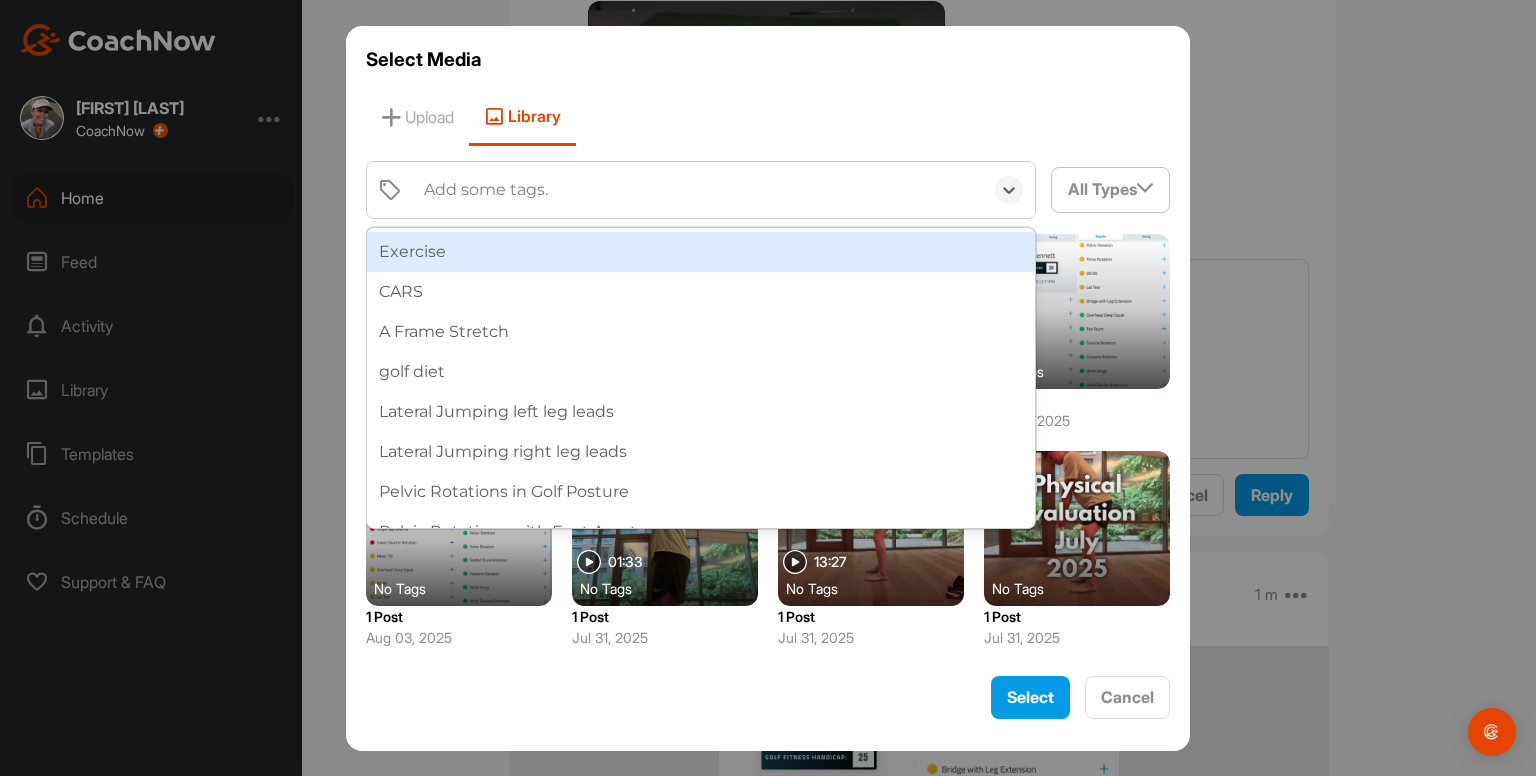 click on "Add some tags." at bounding box center (486, 190) 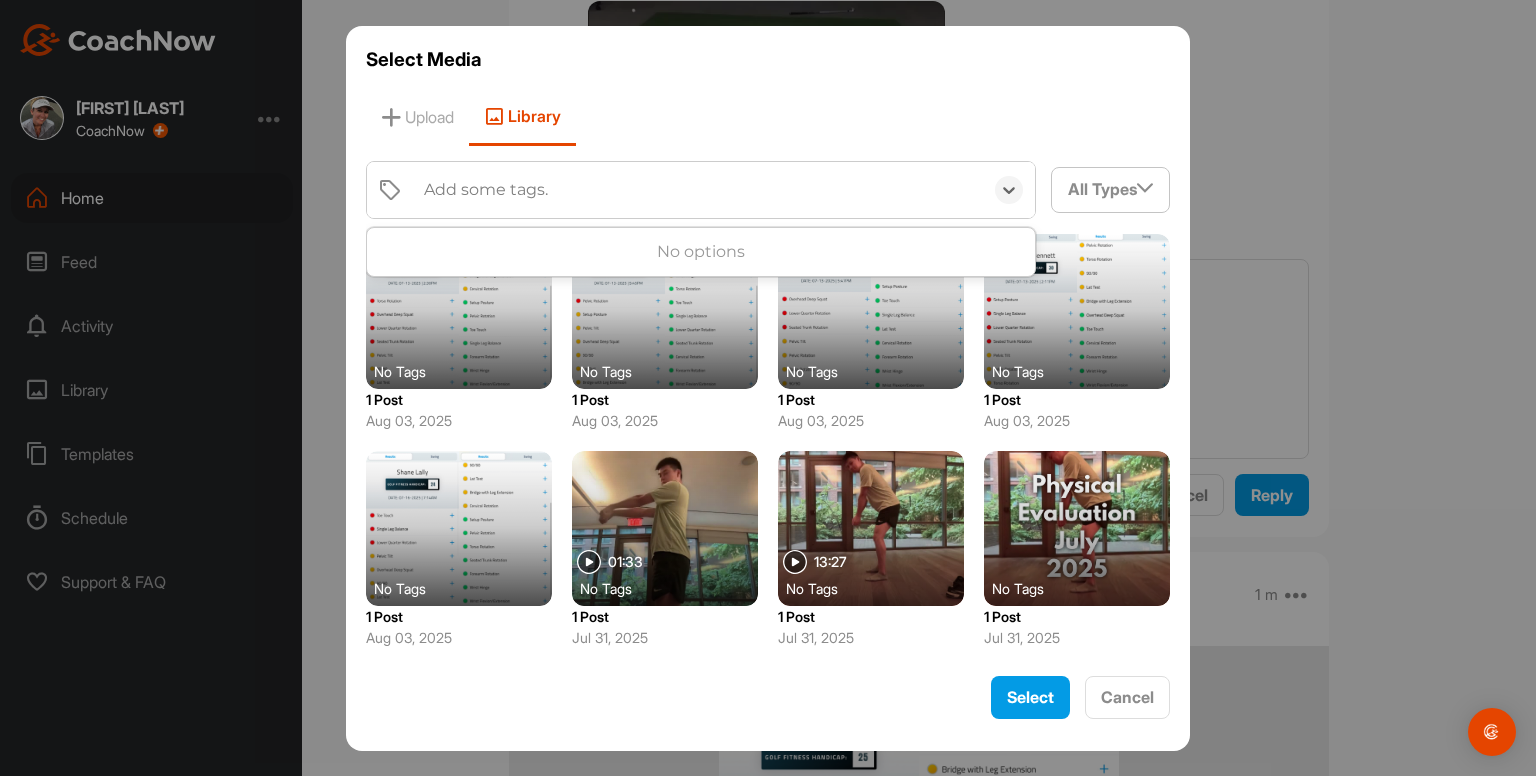click on "Add some tags." at bounding box center (486, 190) 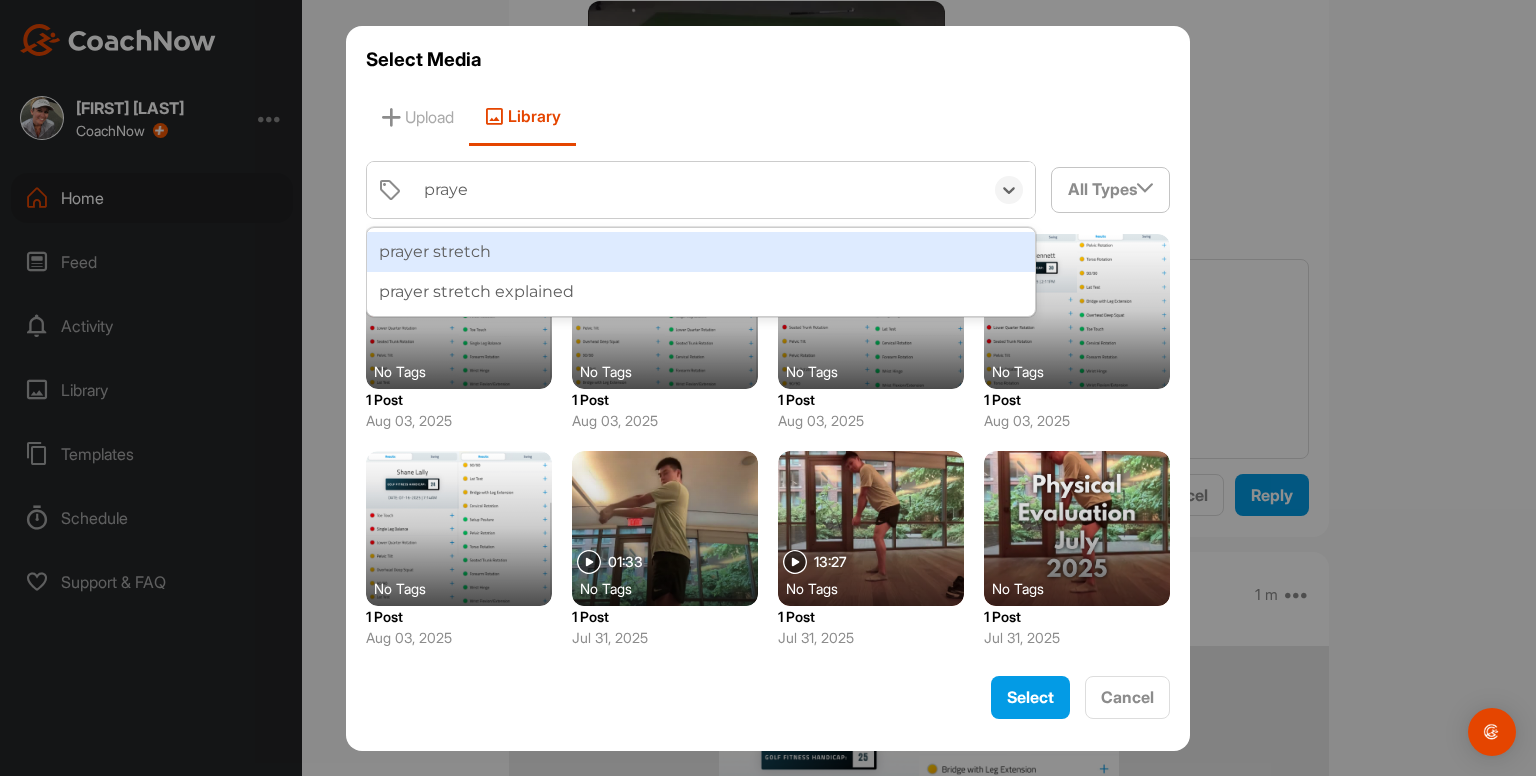 type on "prayer" 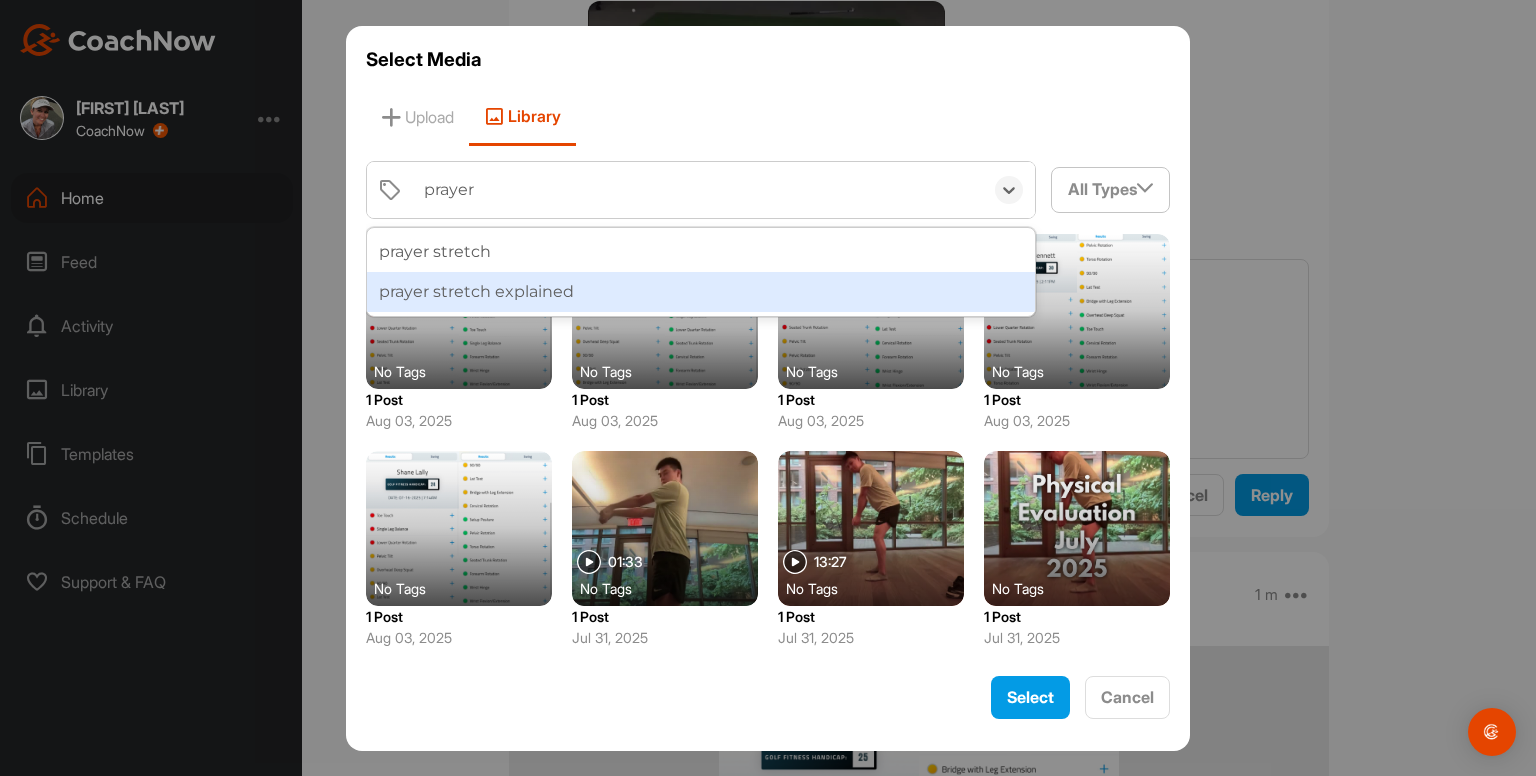 click on "prayer stretch explained" at bounding box center (701, 292) 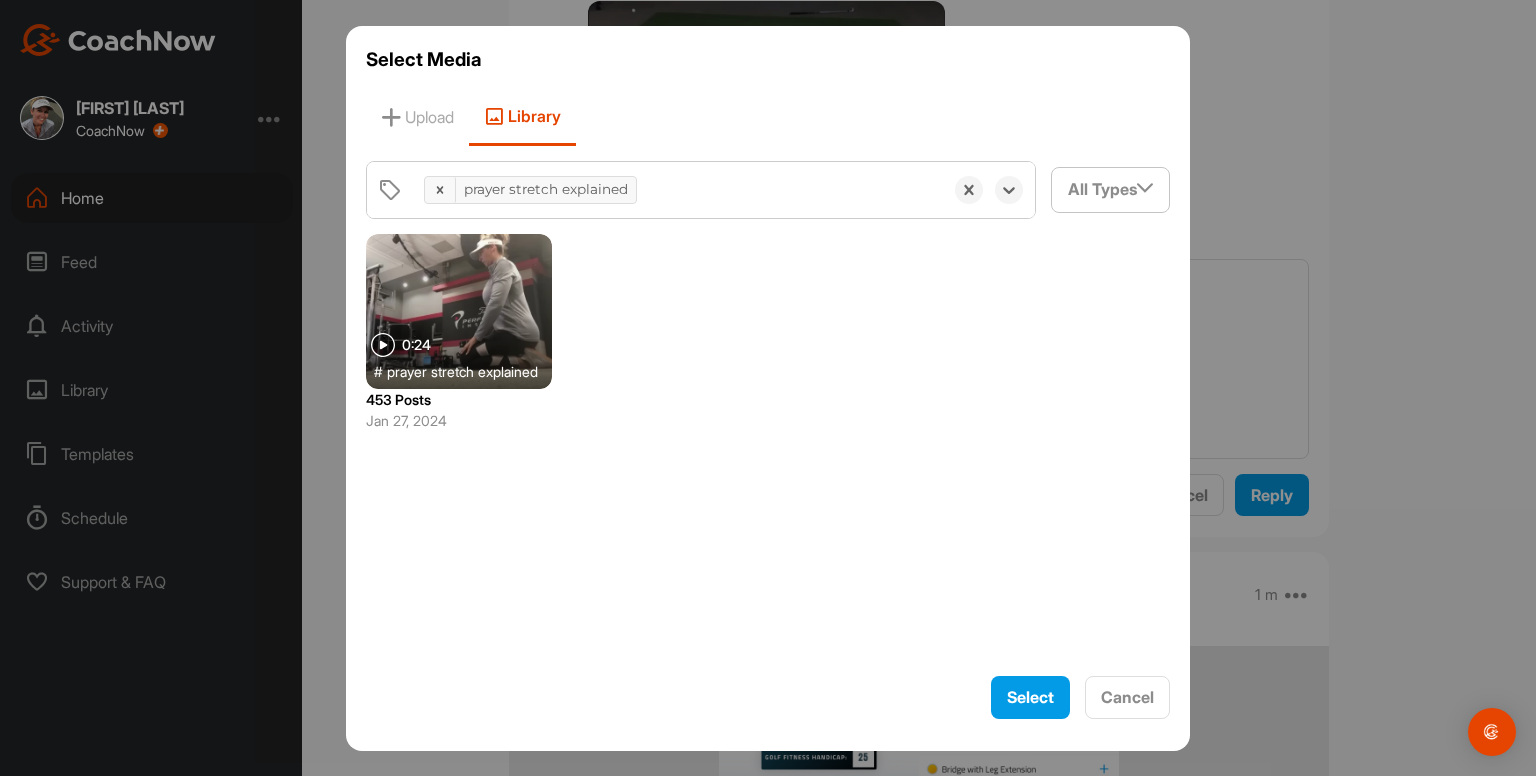 click at bounding box center [459, 311] 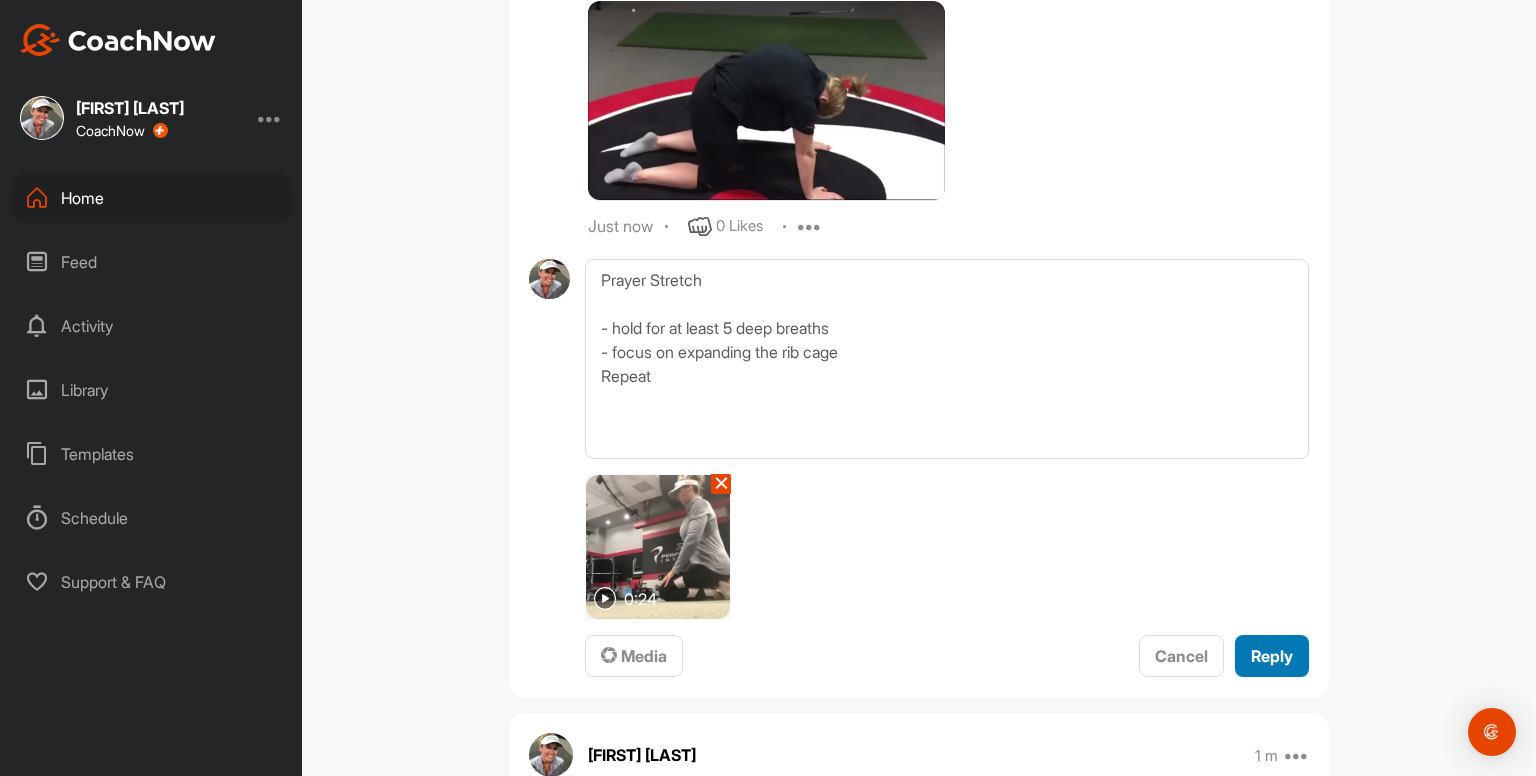 click on "Reply" at bounding box center (1272, 656) 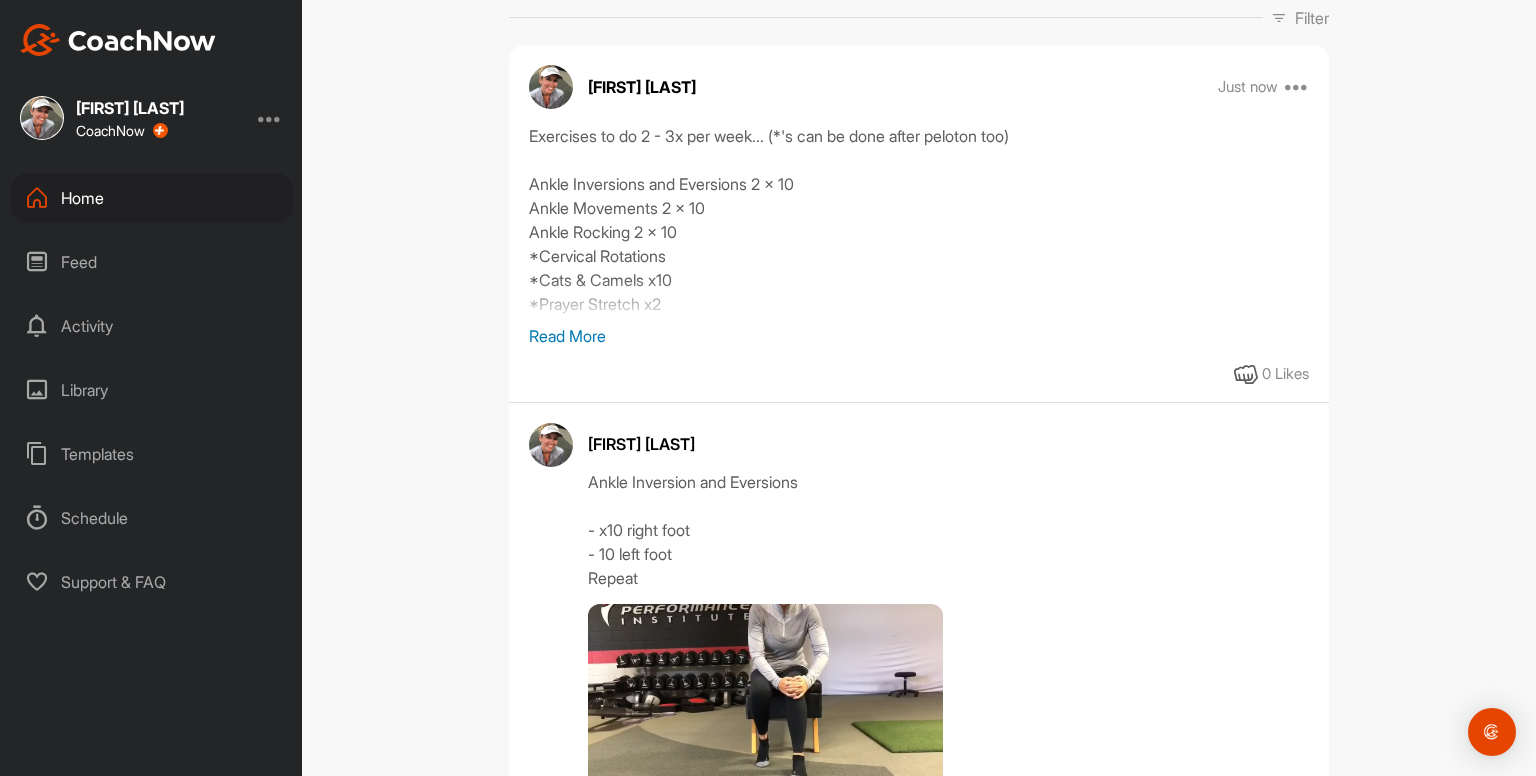 scroll, scrollTop: 322, scrollLeft: 0, axis: vertical 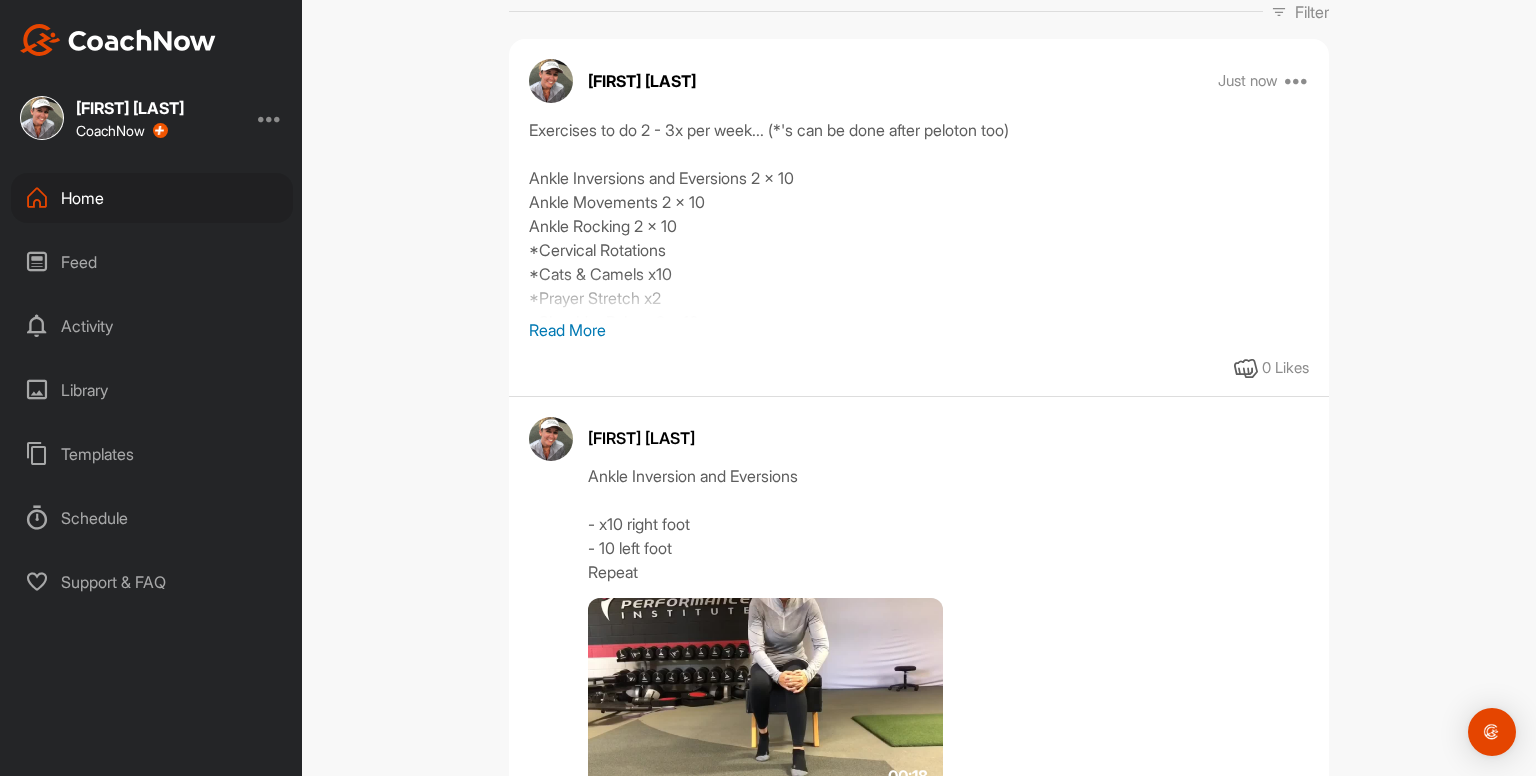 click on "Read More" at bounding box center (919, 330) 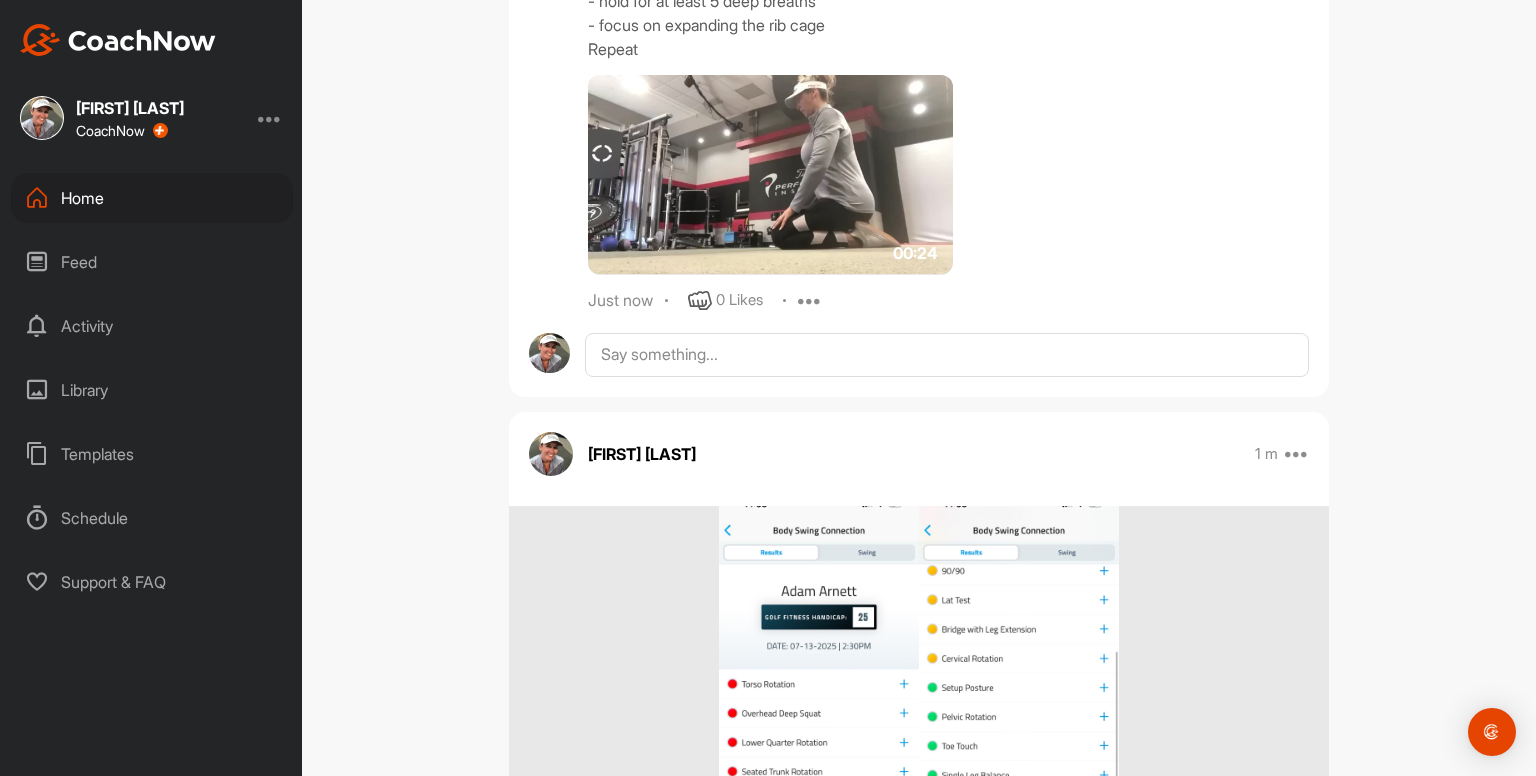 scroll, scrollTop: 3788, scrollLeft: 0, axis: vertical 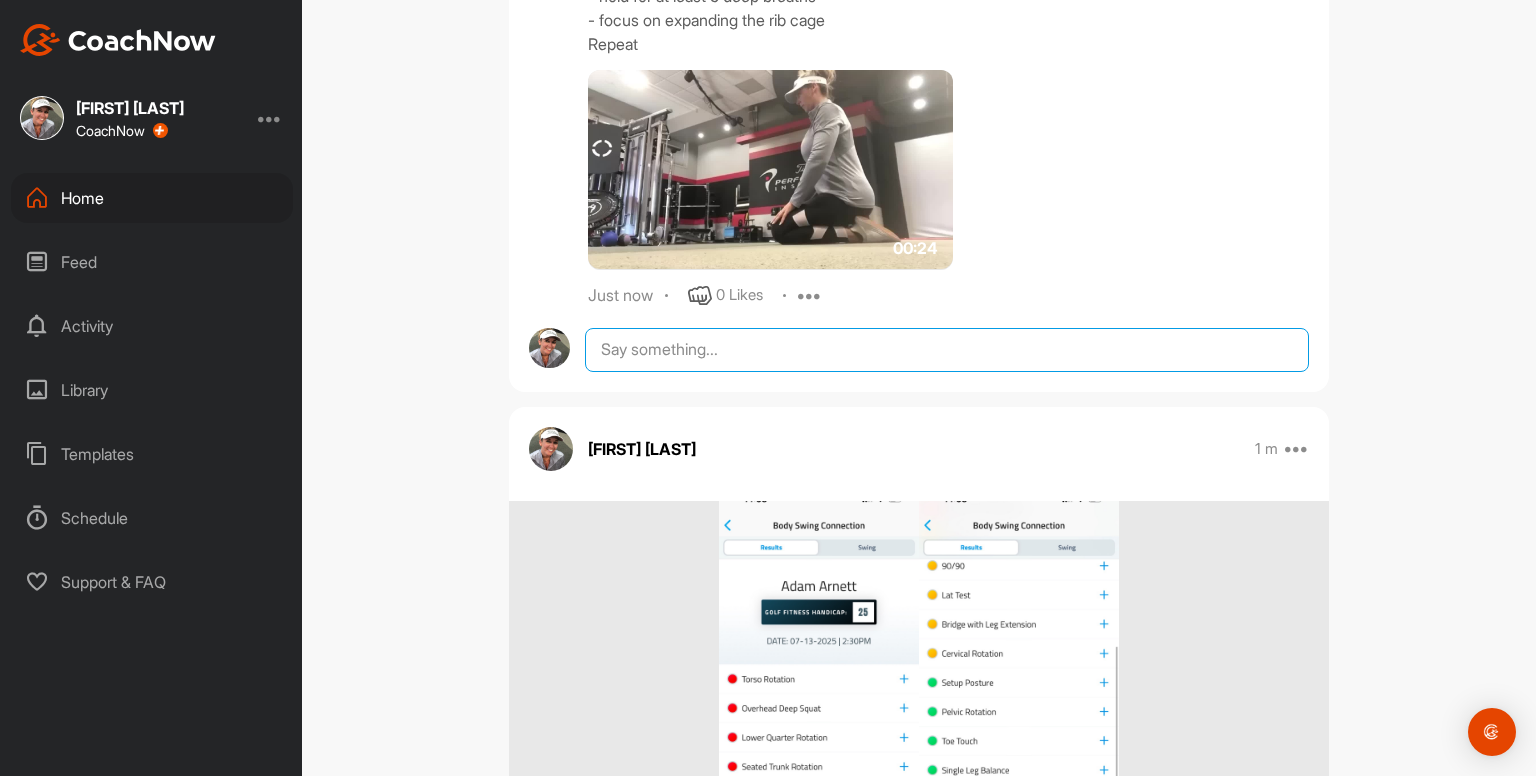 click at bounding box center [947, 350] 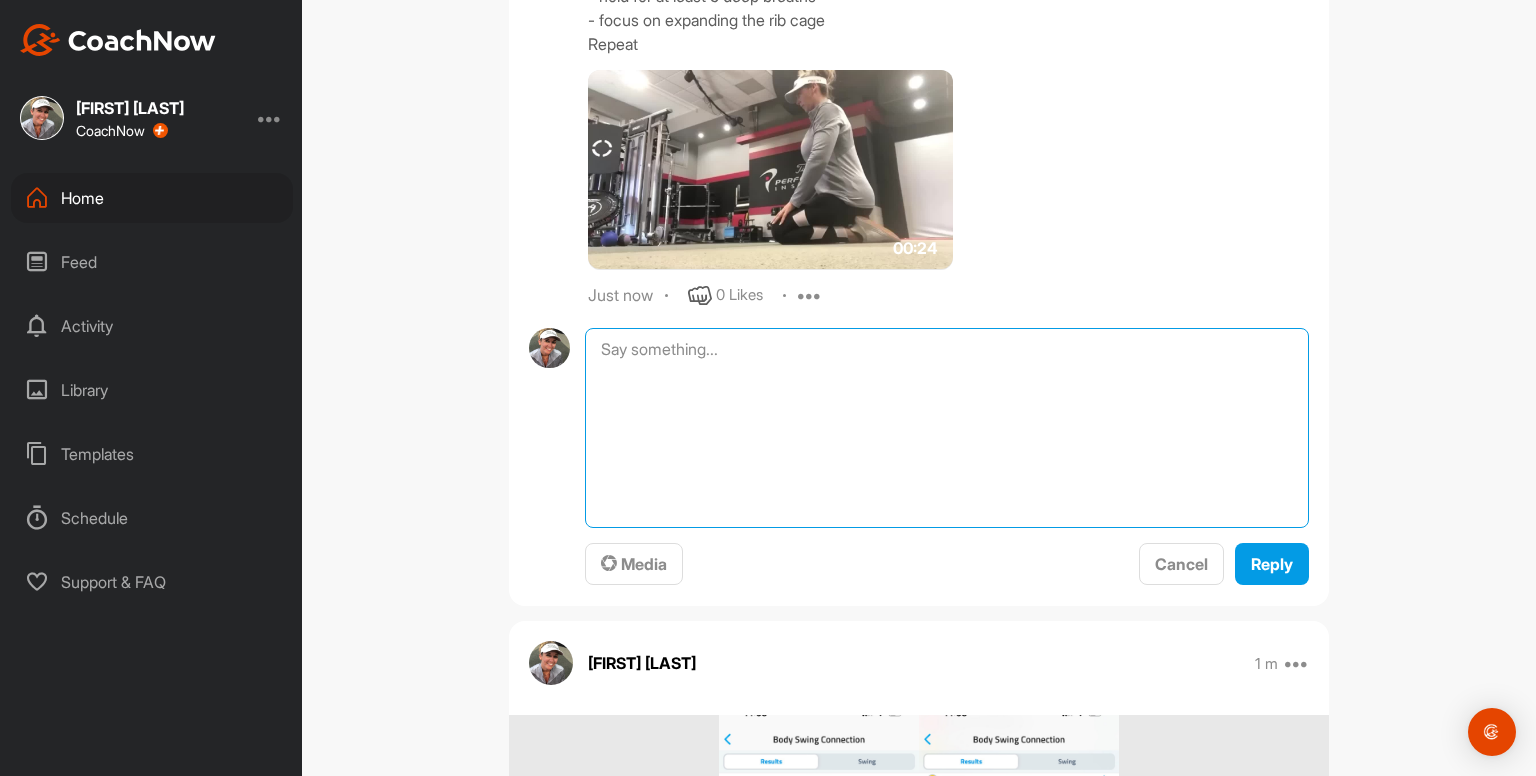 paste on "Shoulder Raises - use water bottle
- x10 right arm
- x10 left arm
Repeat
- keep back flat on the ground the whole time
- arm remains straight
- keep arm close to body / head
01:39media
May 19
0 Likes
avatar
Kayleigh franklin
Shoulder ERs - use water bottle
- x10 right arm
- x10 left arm
Repeat
- keep back flat on the ground the whole time
- make sure you do not force any movements" 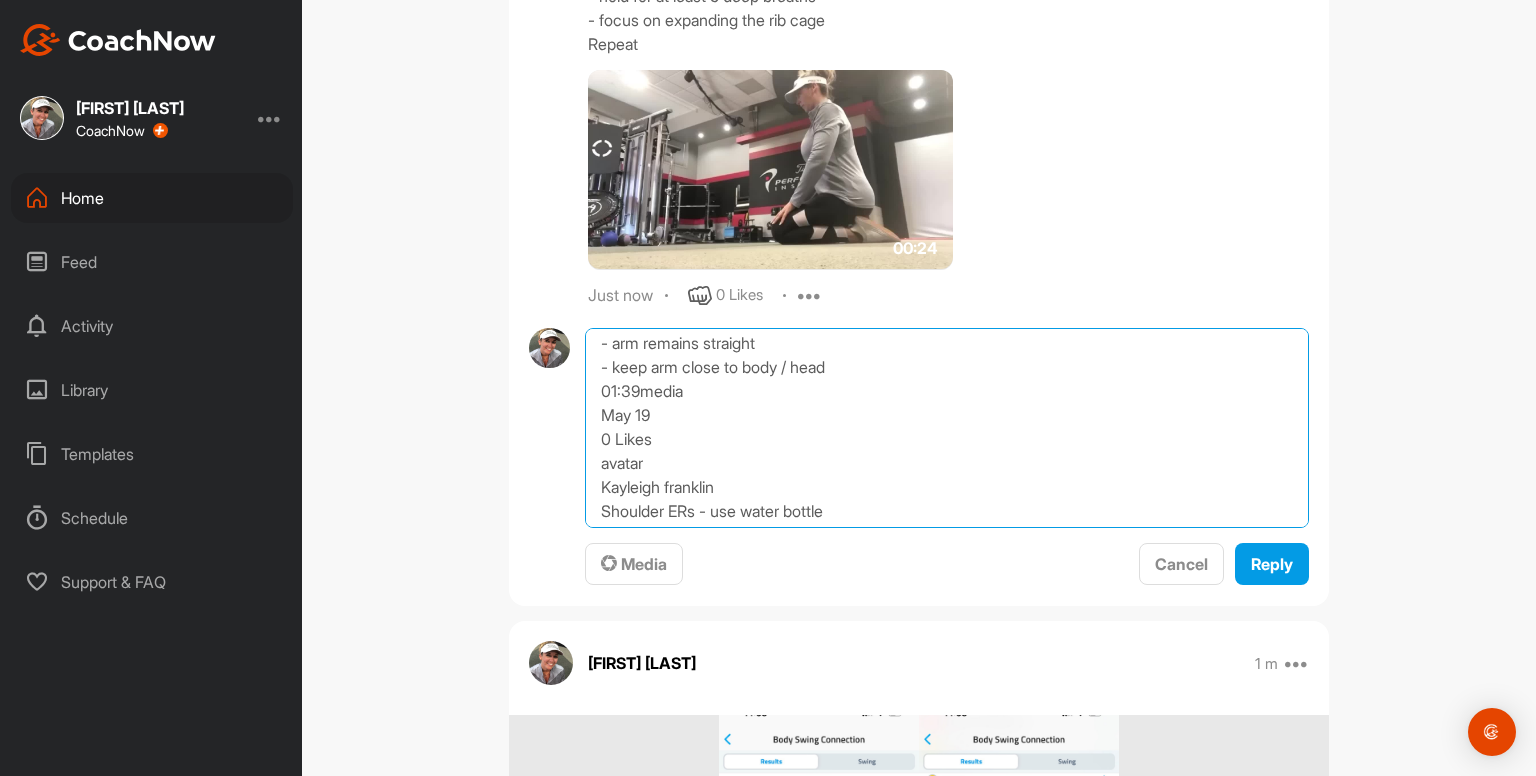 scroll, scrollTop: 172, scrollLeft: 0, axis: vertical 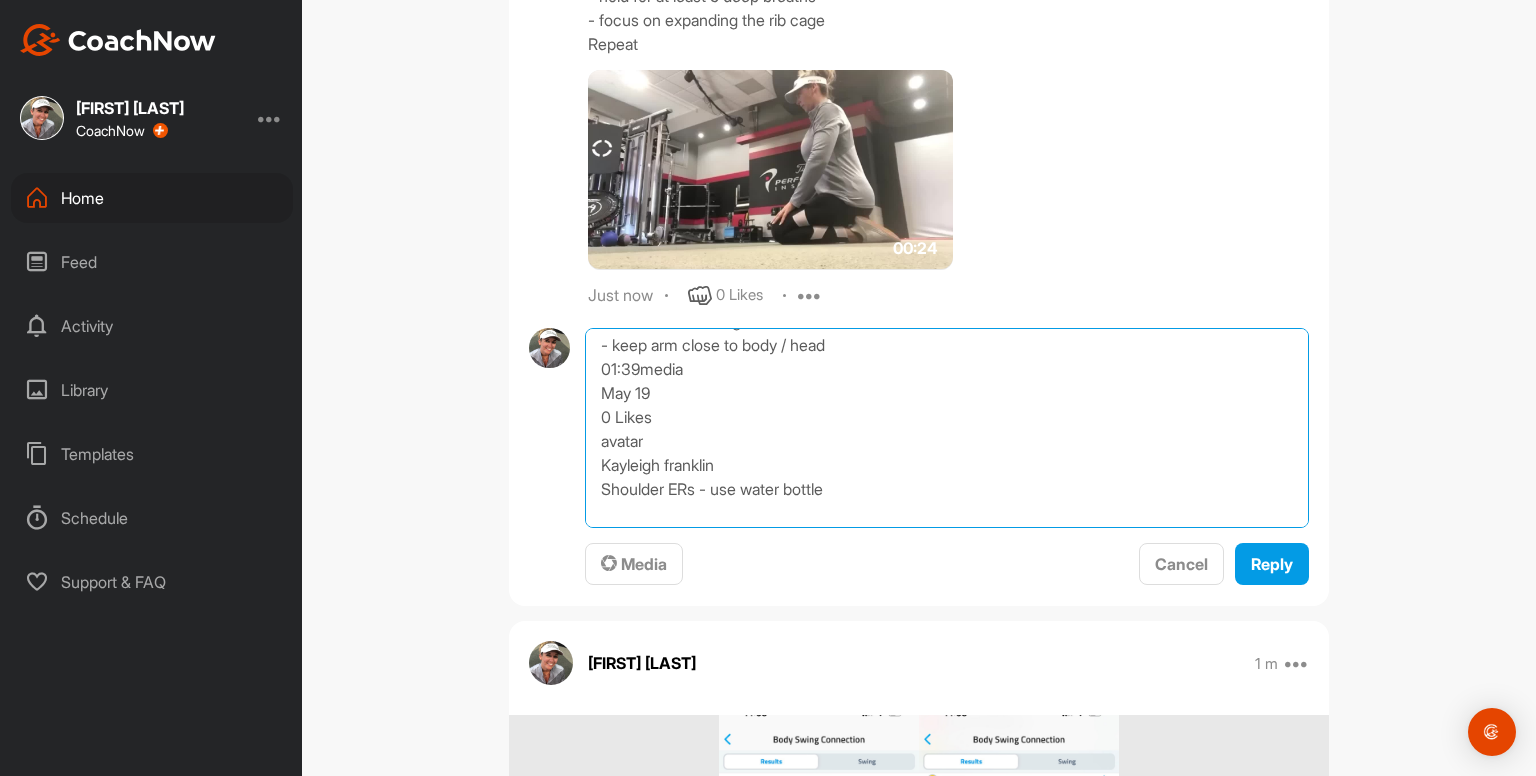drag, startPoint x: 959, startPoint y: 513, endPoint x: 573, endPoint y: 369, distance: 411.98544 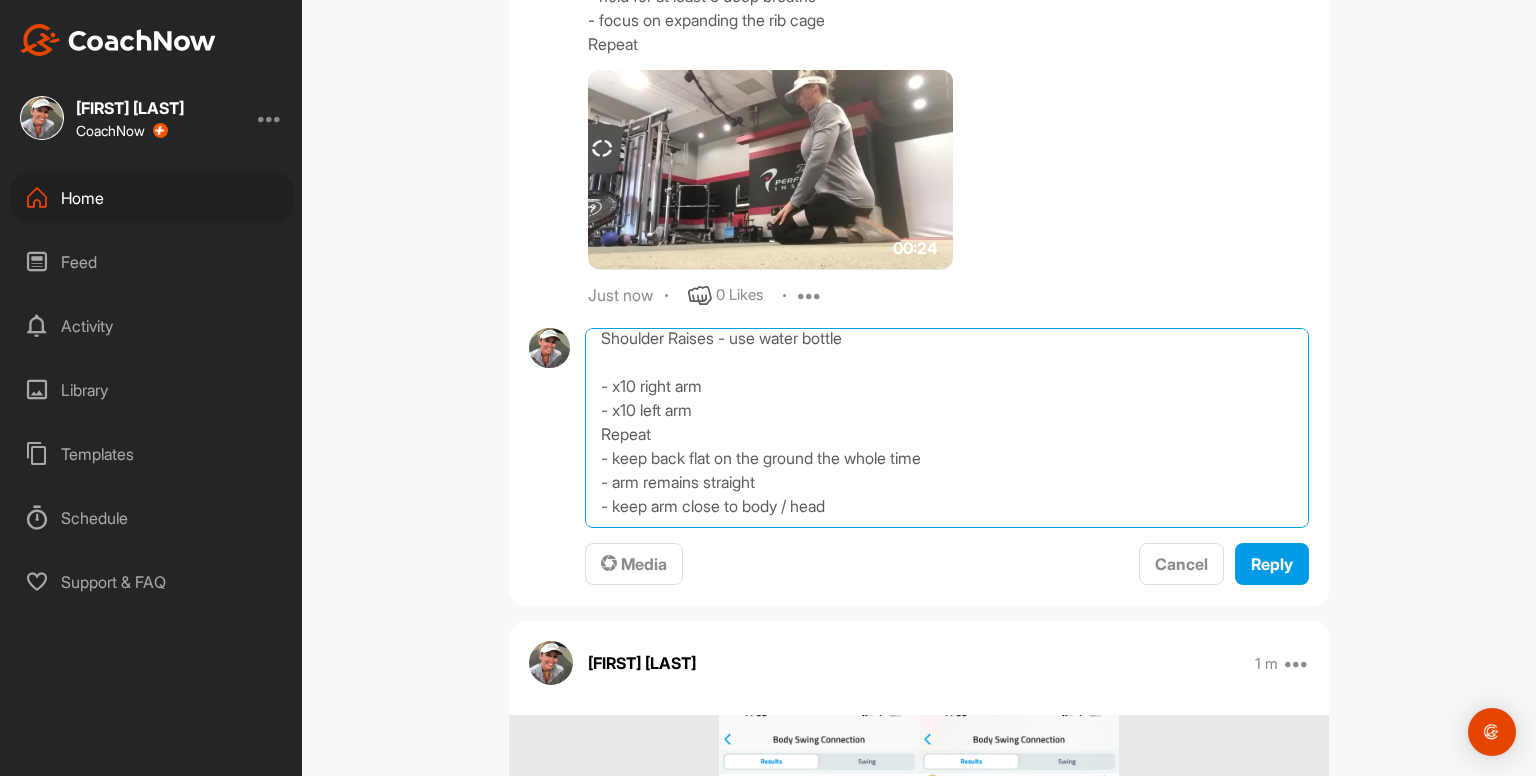 scroll, scrollTop: 34, scrollLeft: 0, axis: vertical 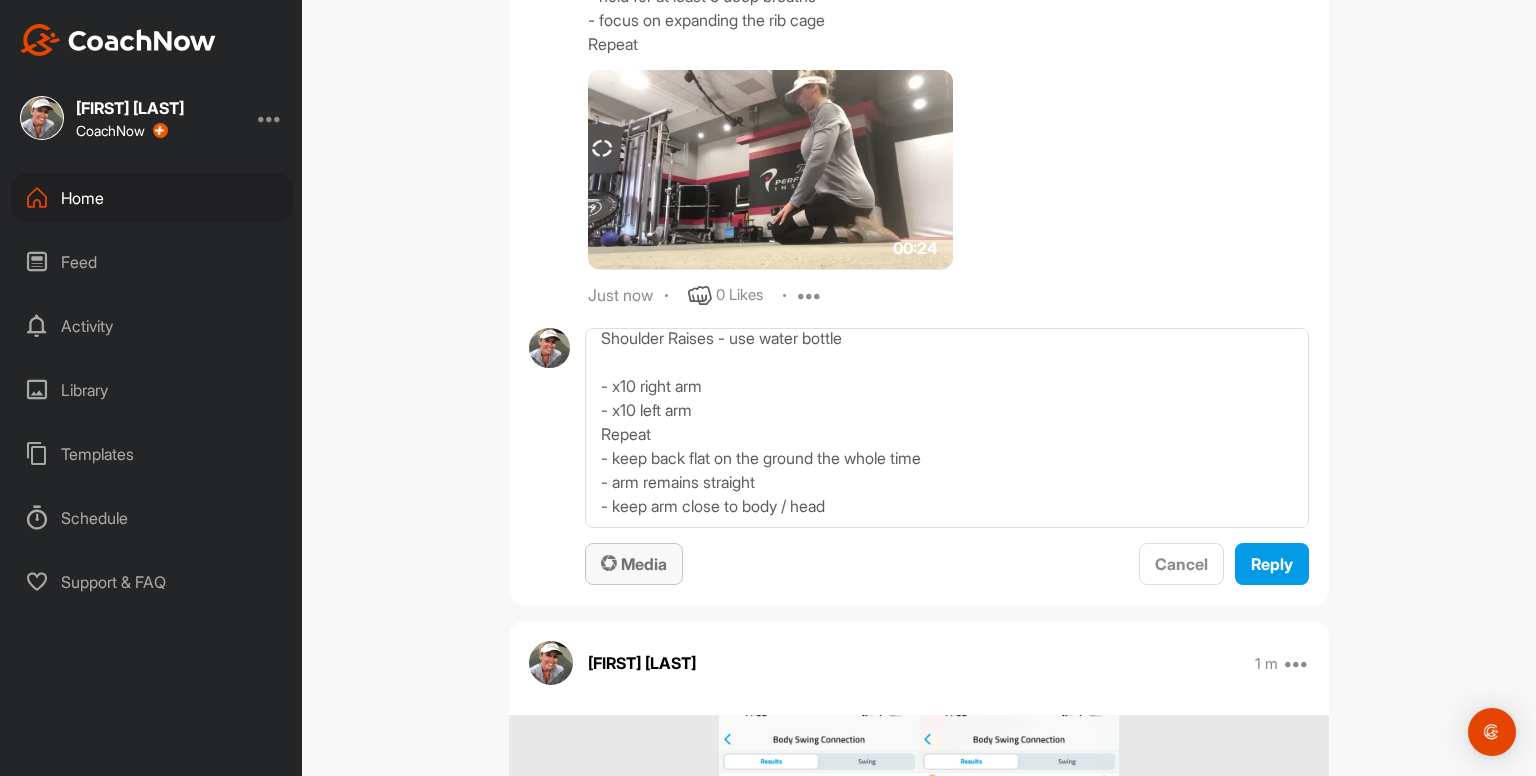 click on "Media" at bounding box center [634, 564] 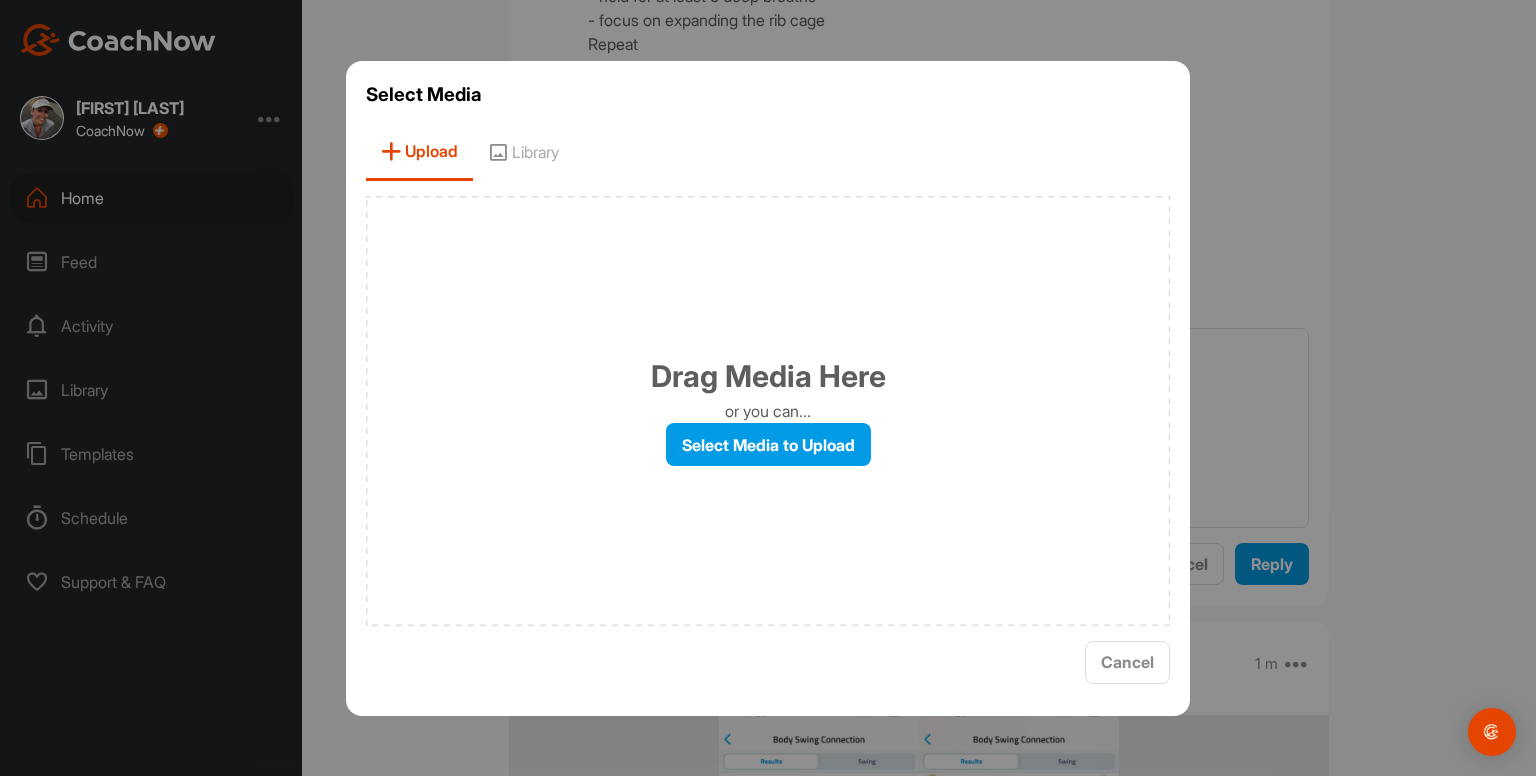 click on "Library" at bounding box center (523, 152) 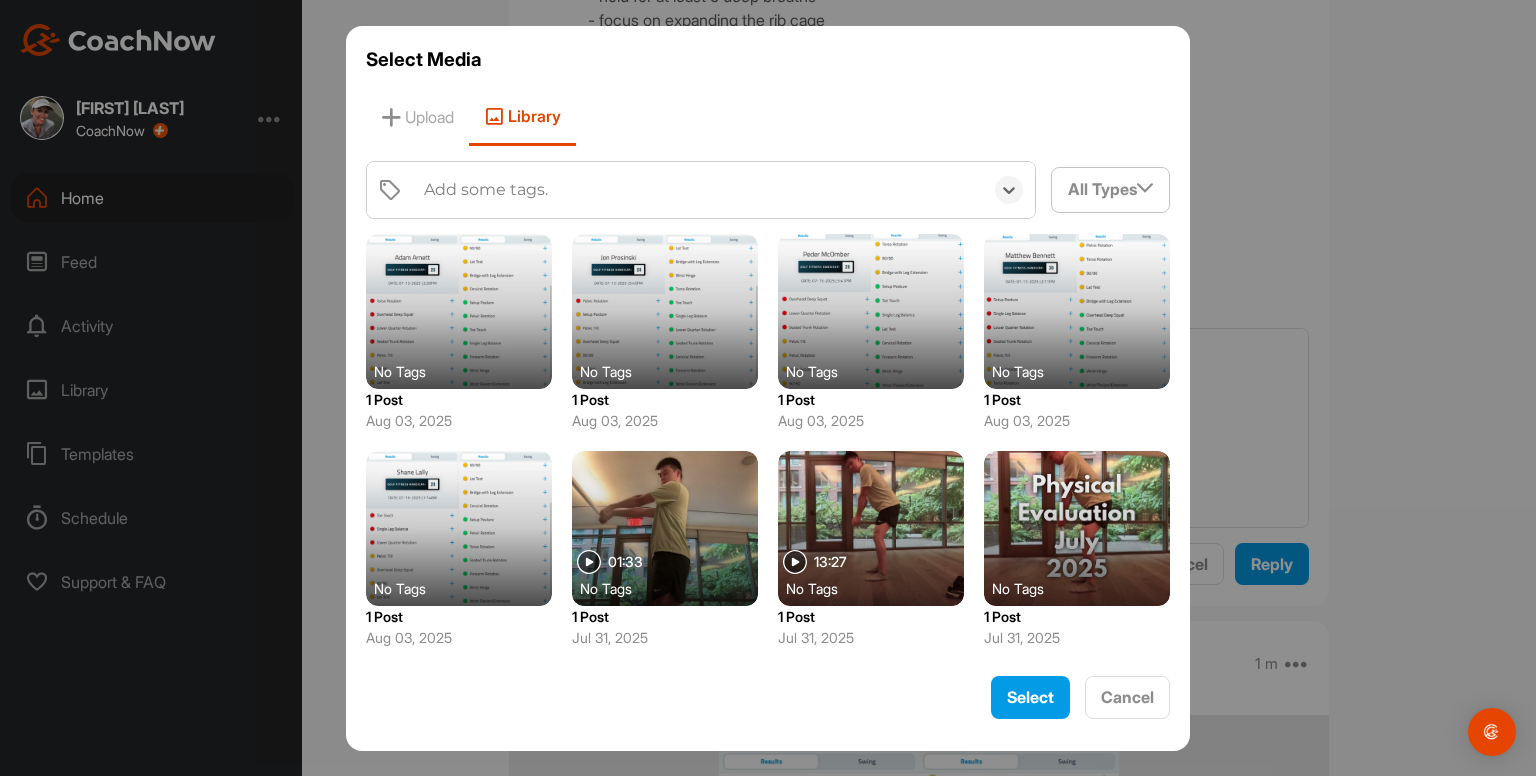 click on "Add some tags." at bounding box center (486, 190) 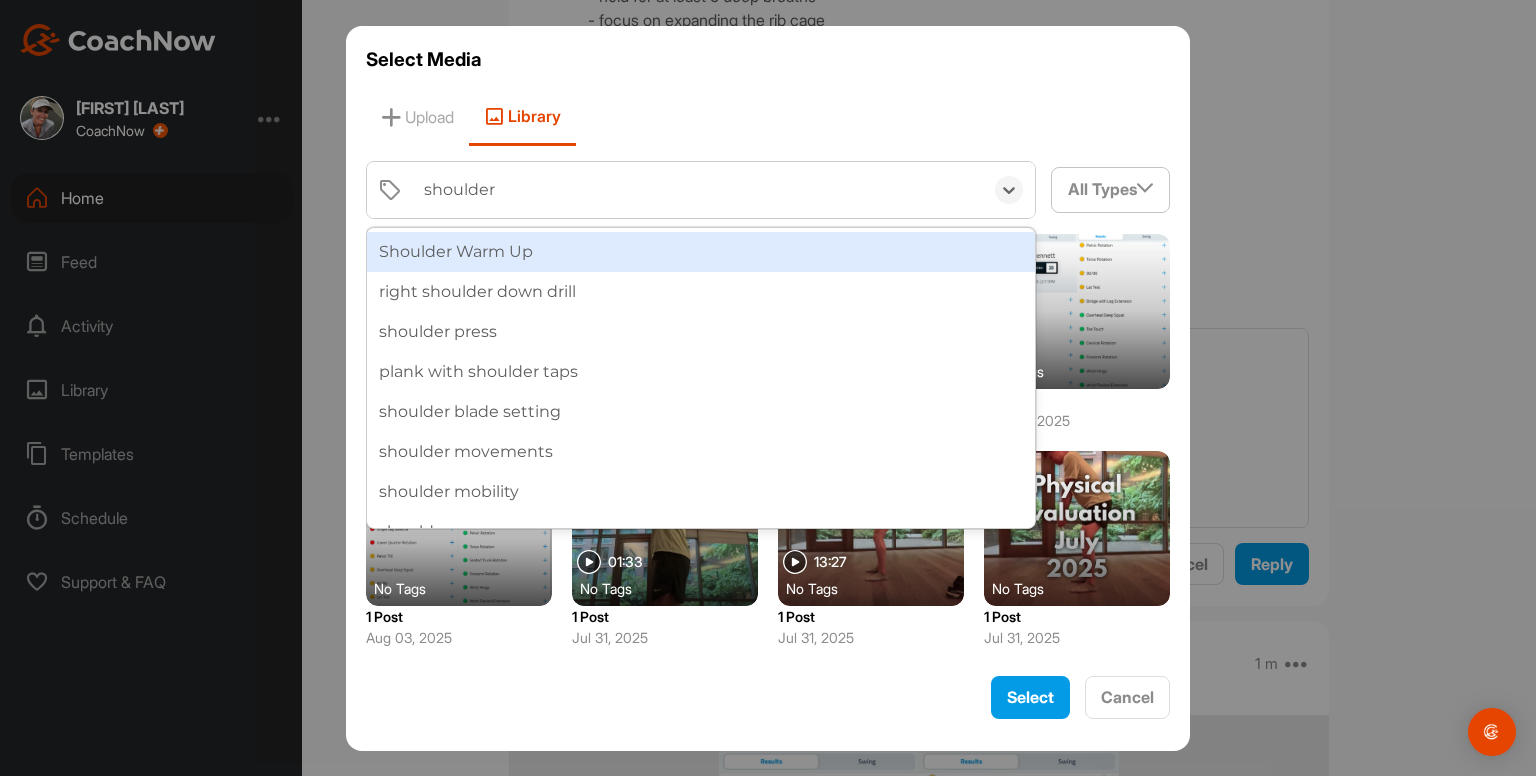 type on "shoulder r" 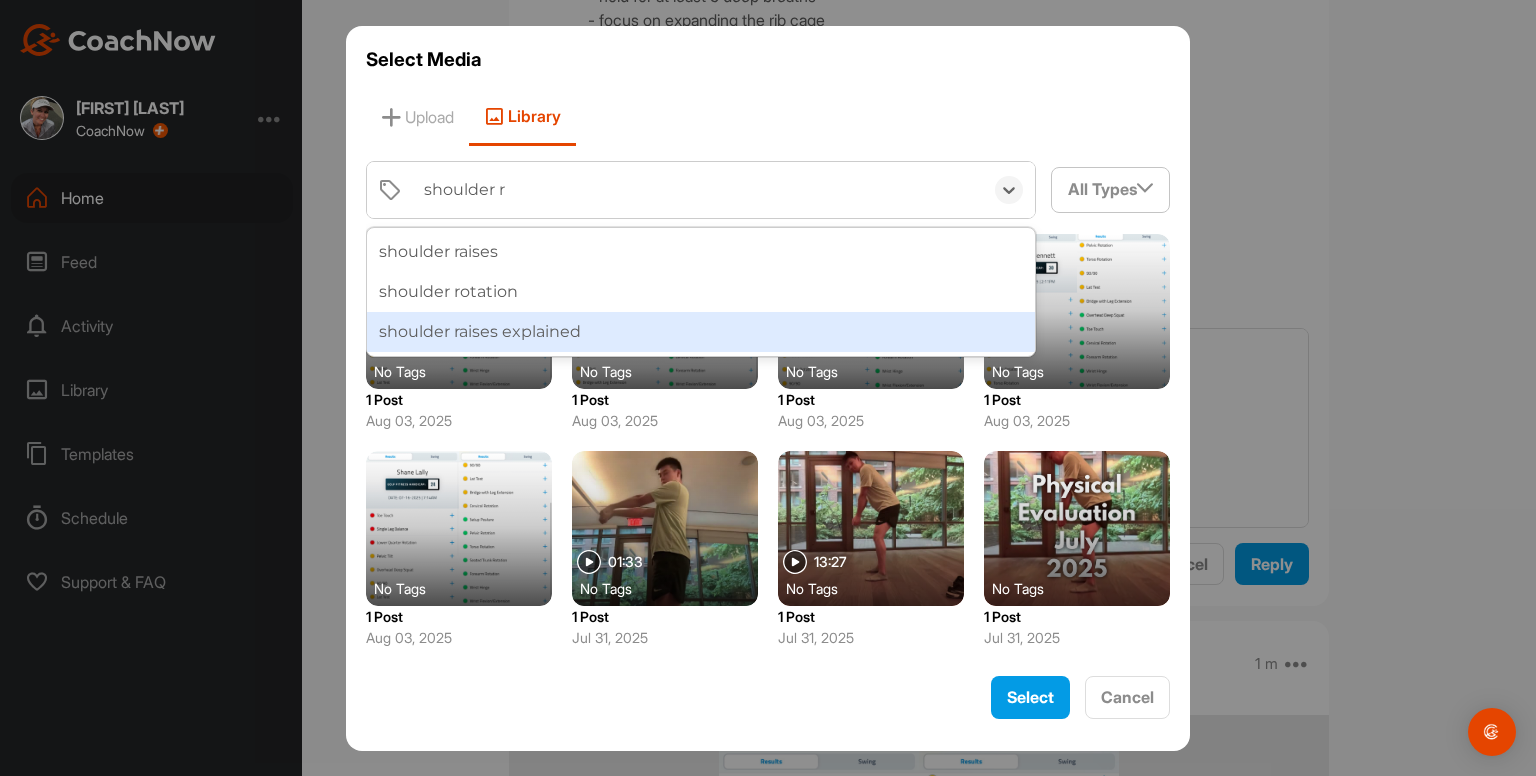 click on "shoulder raises explained" at bounding box center (701, 332) 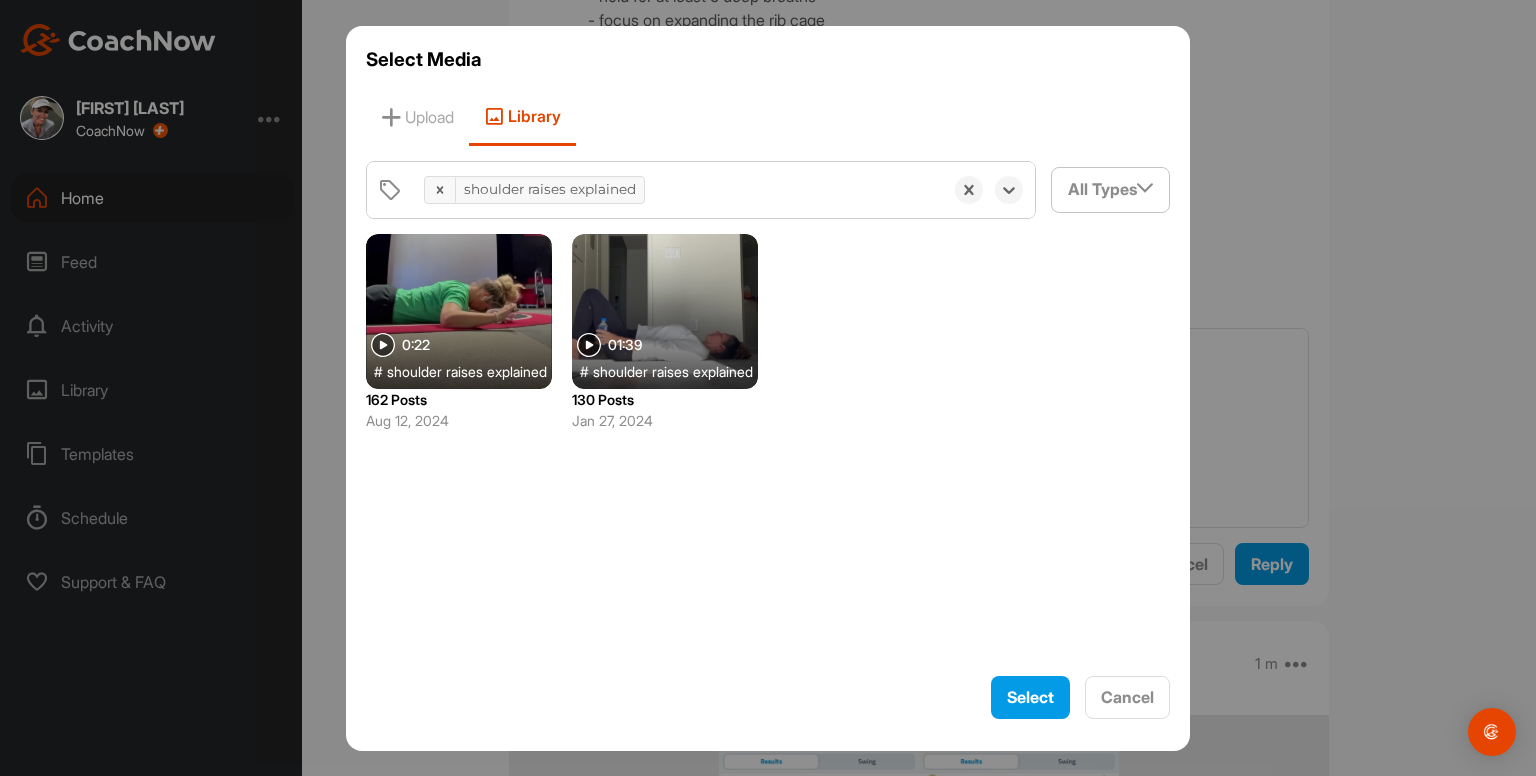 click at bounding box center (665, 311) 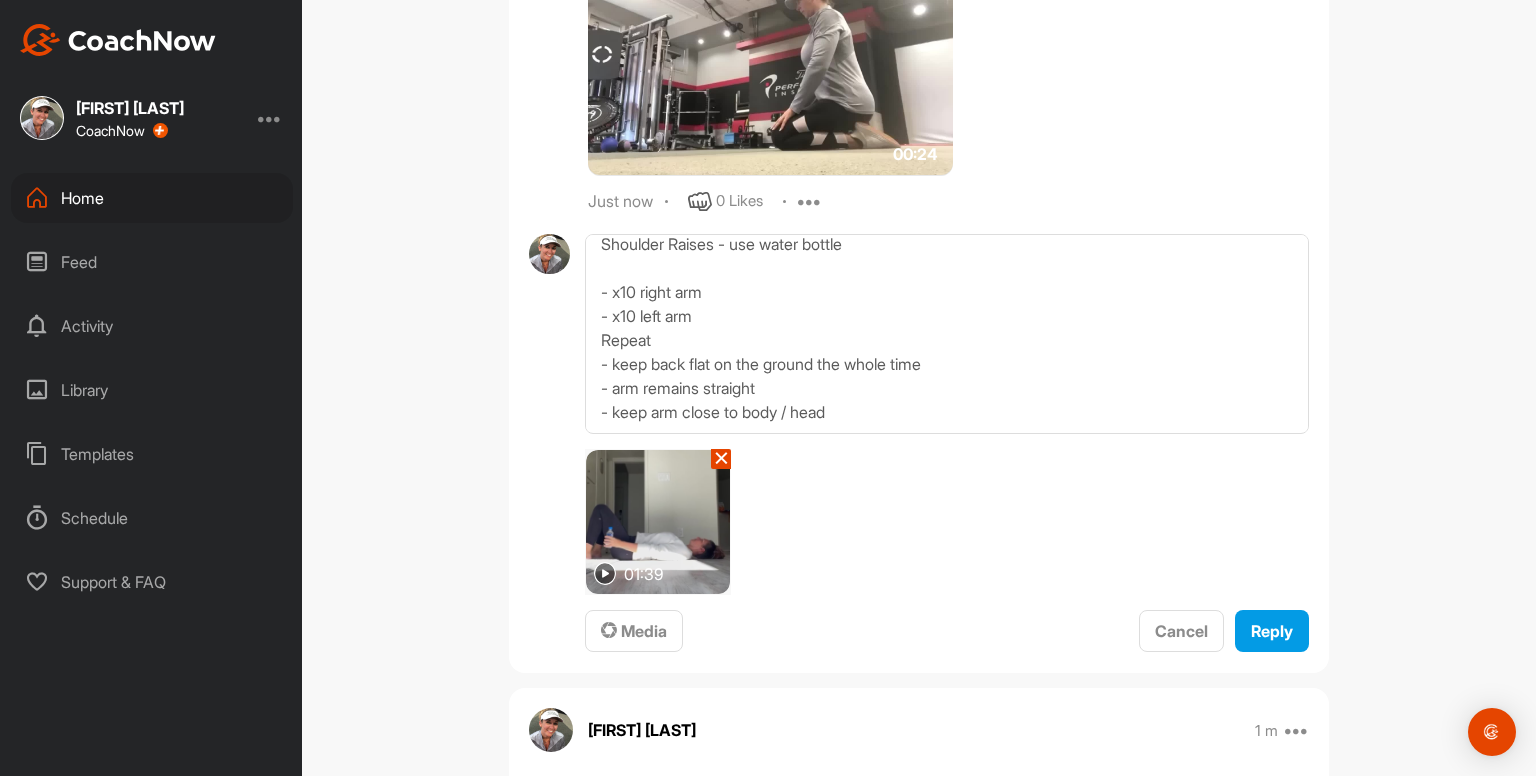 scroll, scrollTop: 3883, scrollLeft: 0, axis: vertical 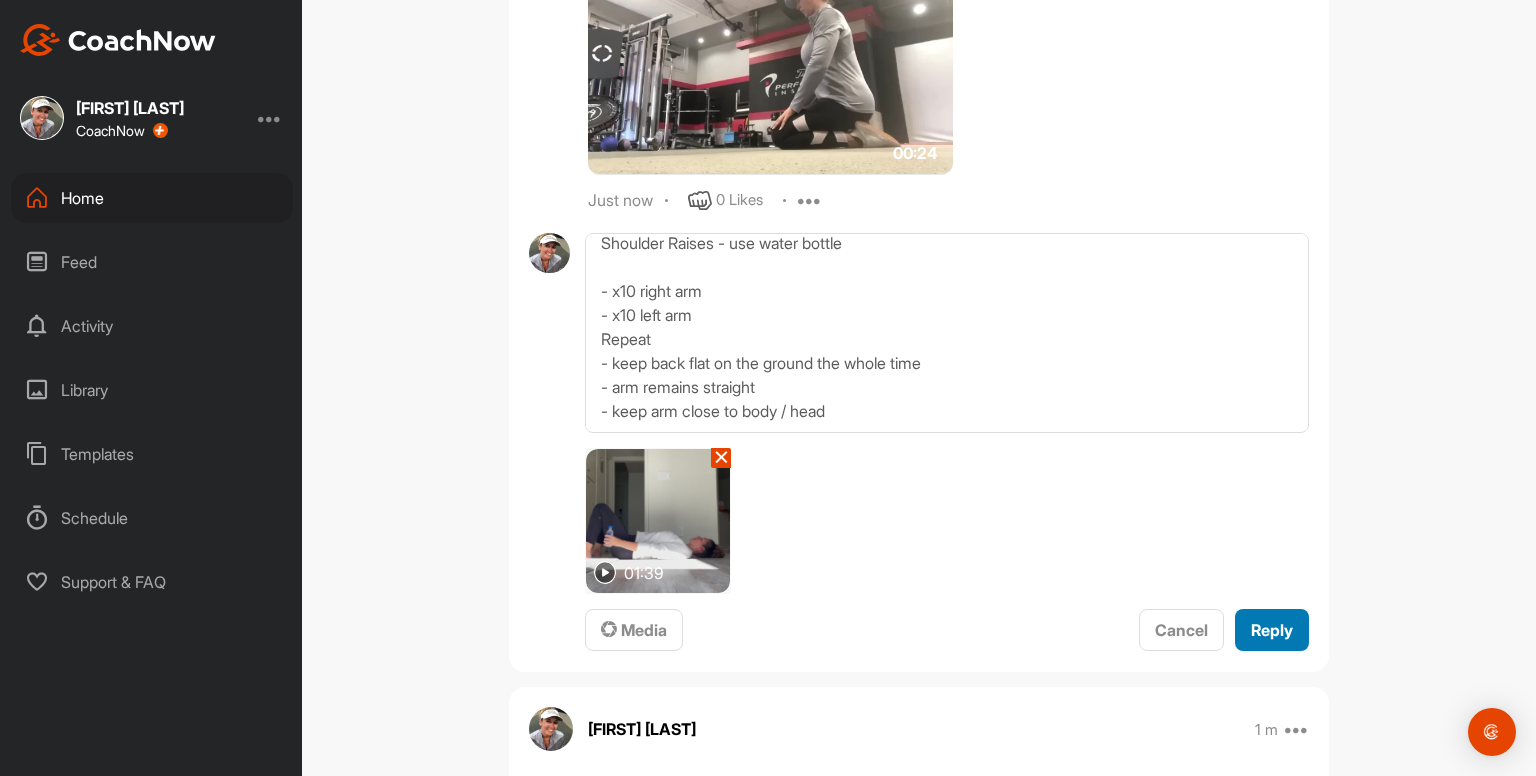 click on "Reply" at bounding box center (1272, 630) 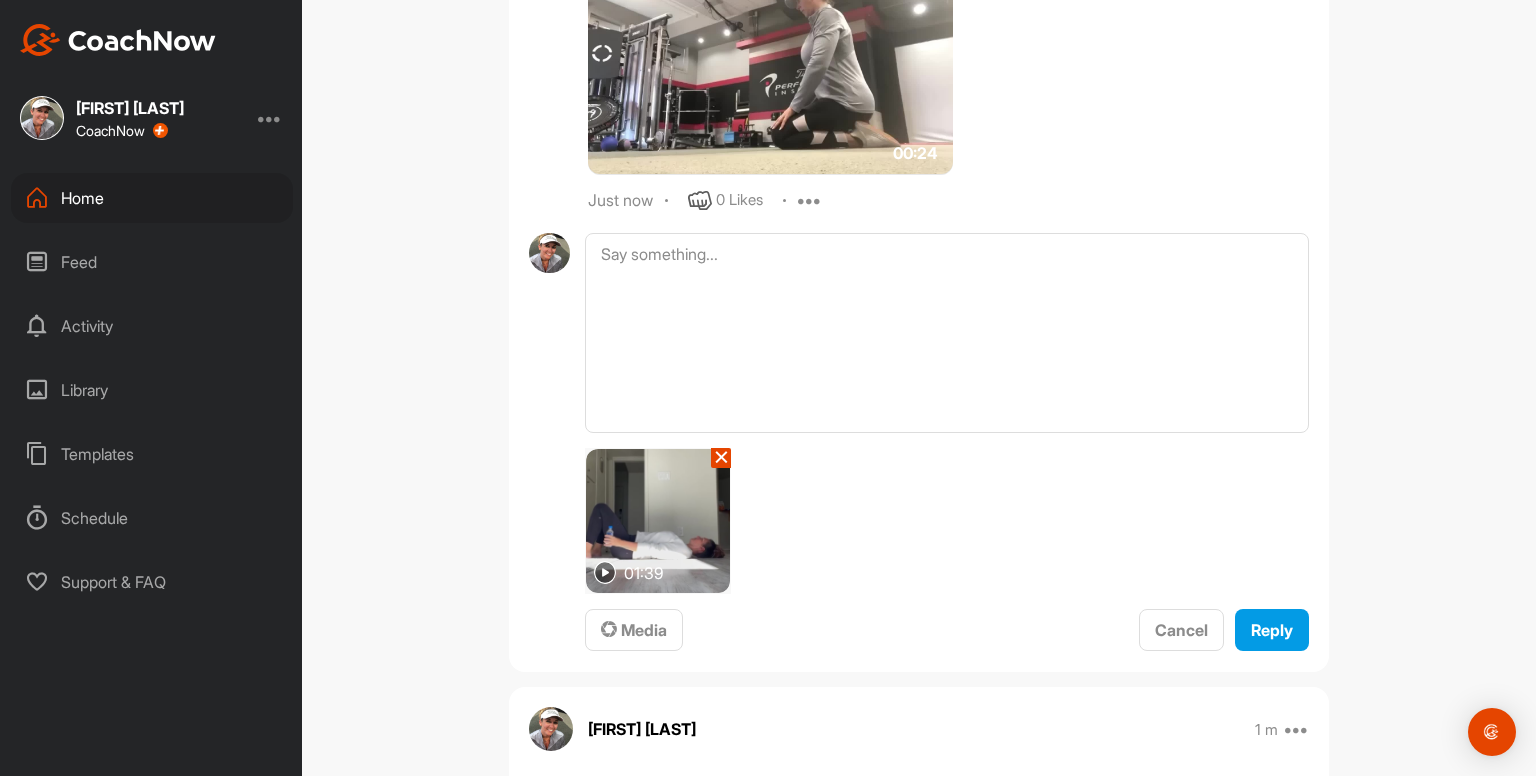 scroll, scrollTop: 0, scrollLeft: 0, axis: both 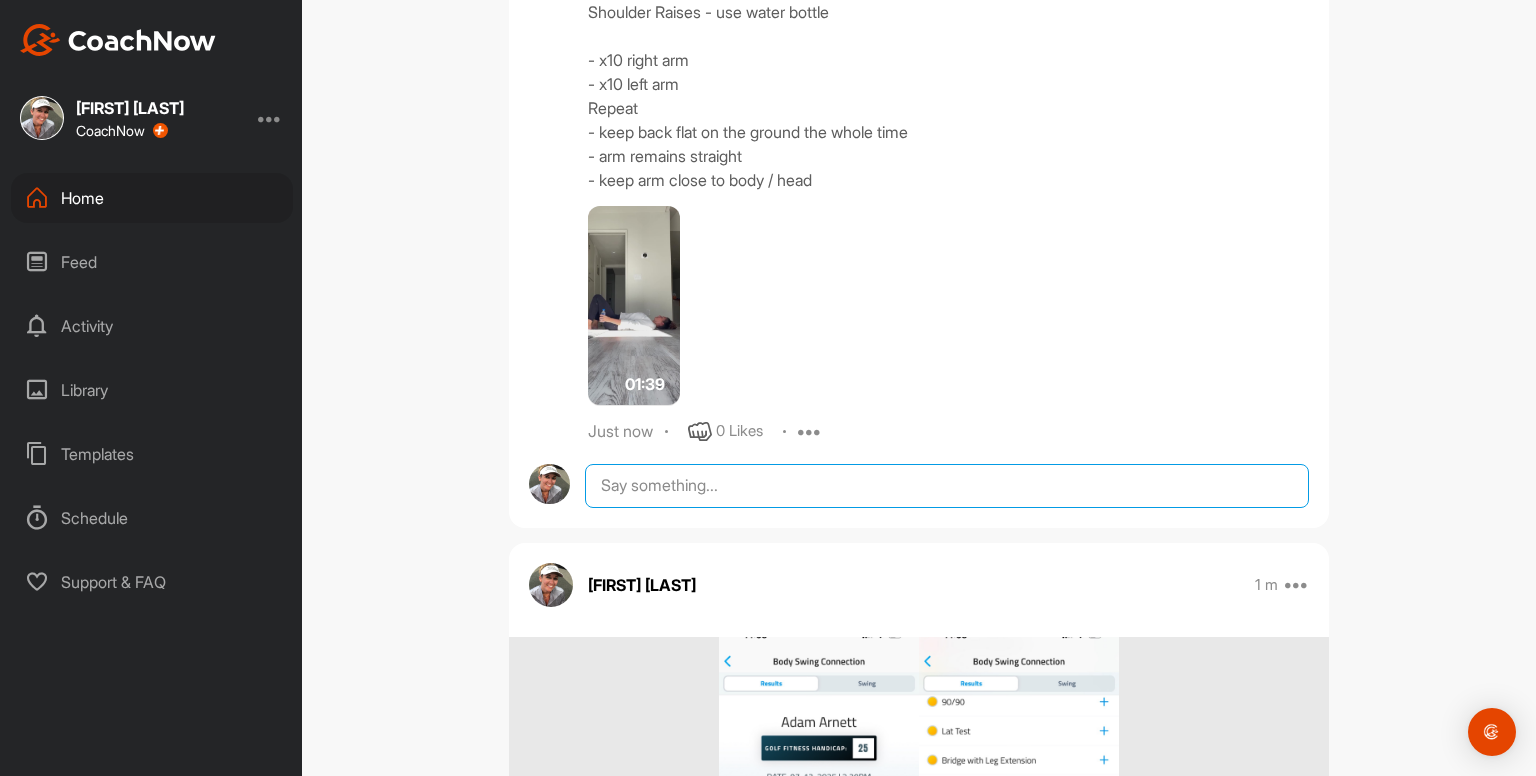 click at bounding box center [947, 486] 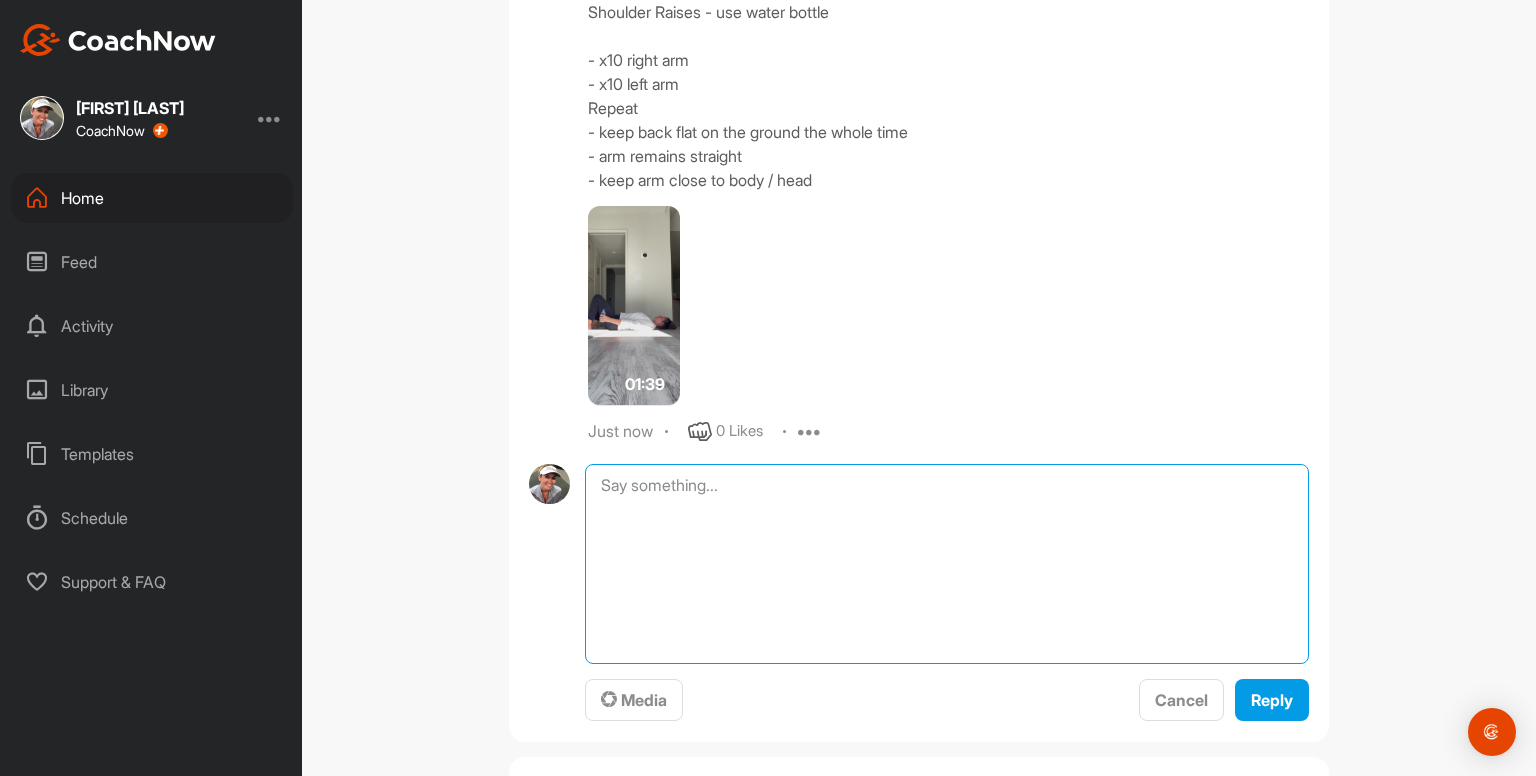 paste on "Shoulder Raises - use water bottle
- x10 right arm
- x10 left arm
Repeat
- keep back flat on the ground the whole time
- arm remains straight
- keep arm close to body / head
01:39media
May 19
0 Likes
avatar
Kayleigh franklin
Shoulder ERs - use water bottle
- x10 right arm
- x10 left arm
Repeat
- keep back flat on the ground the whole time
- make sure you do not force any movements" 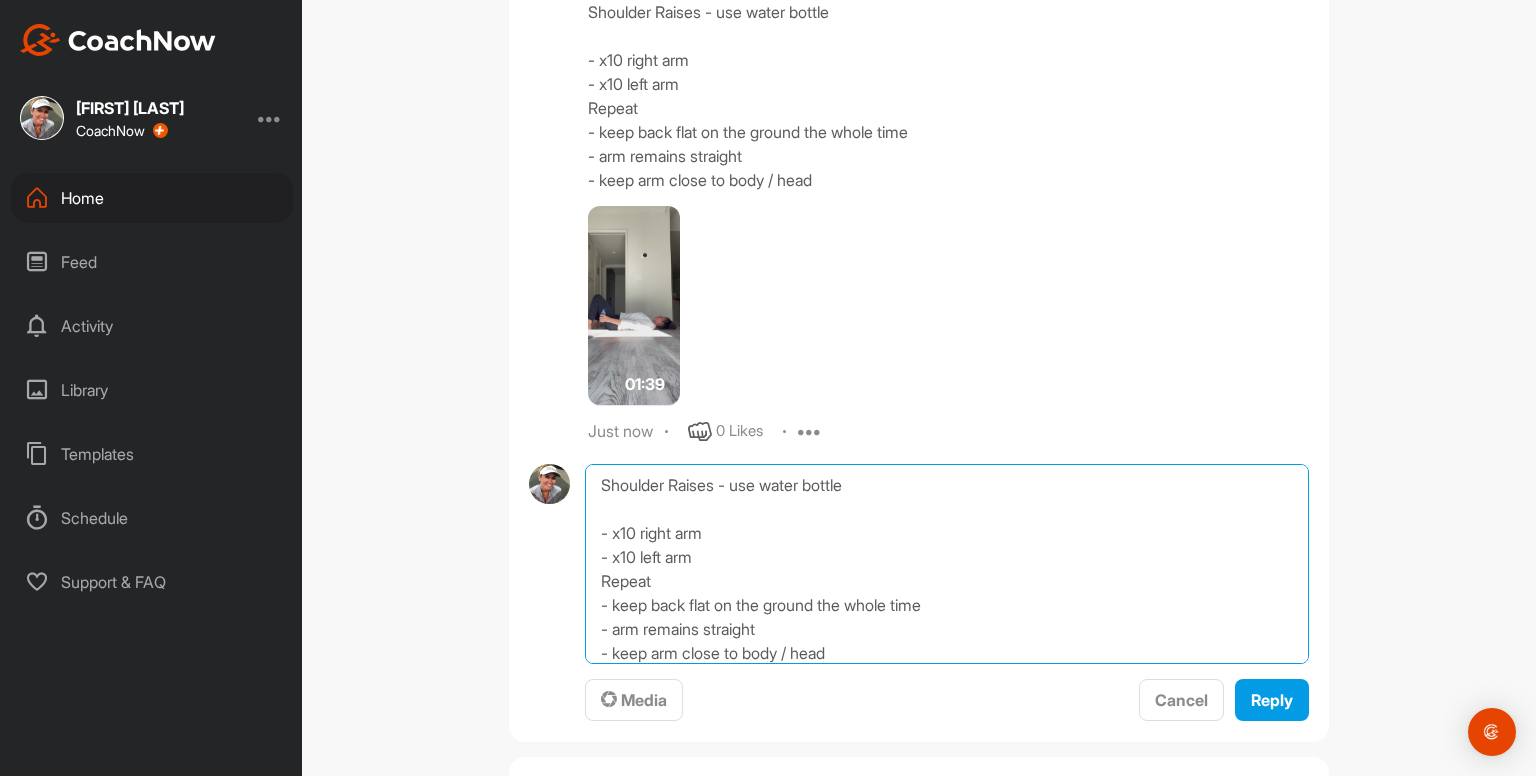 scroll, scrollTop: 288, scrollLeft: 0, axis: vertical 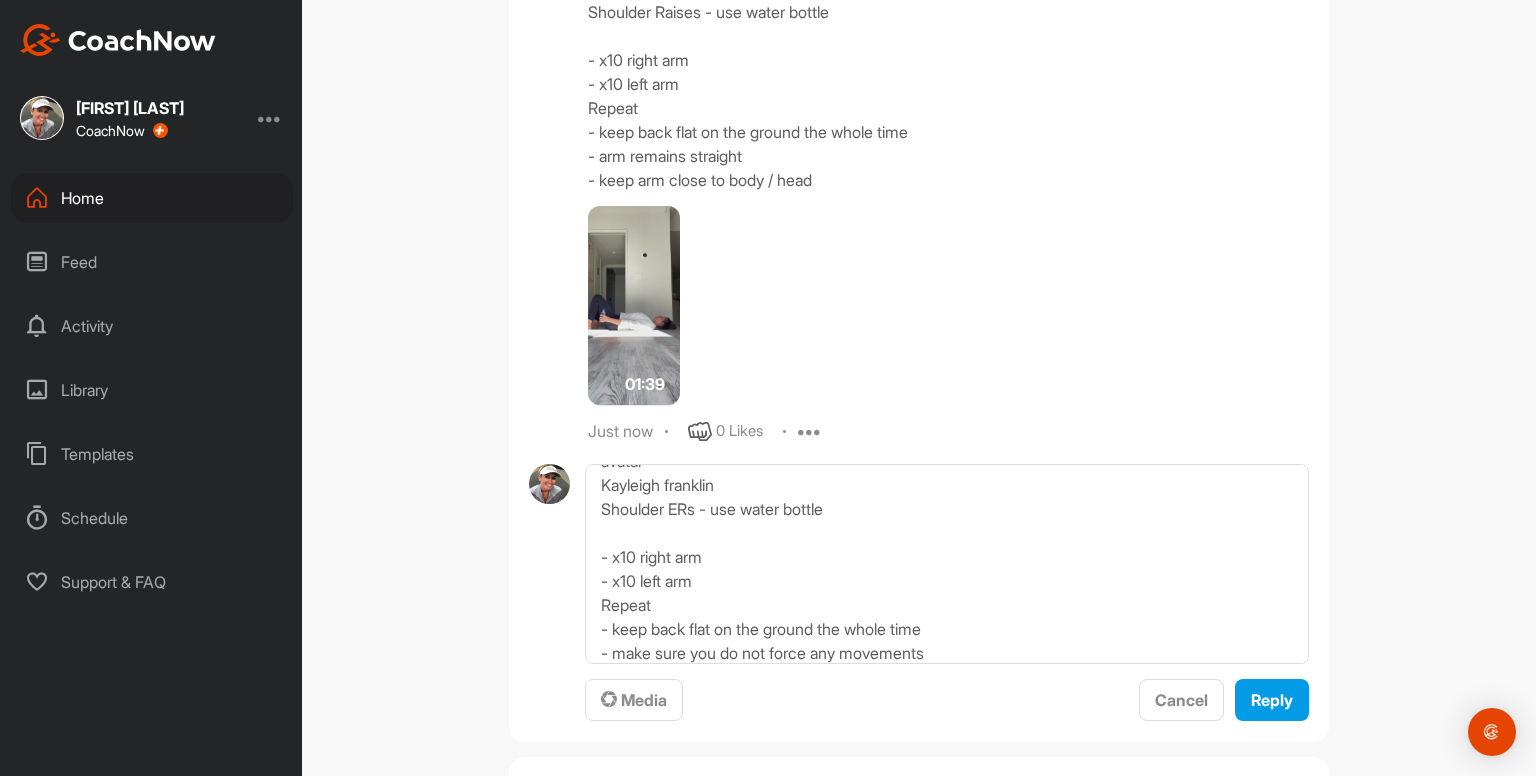click on "01:39" at bounding box center [812, 306] 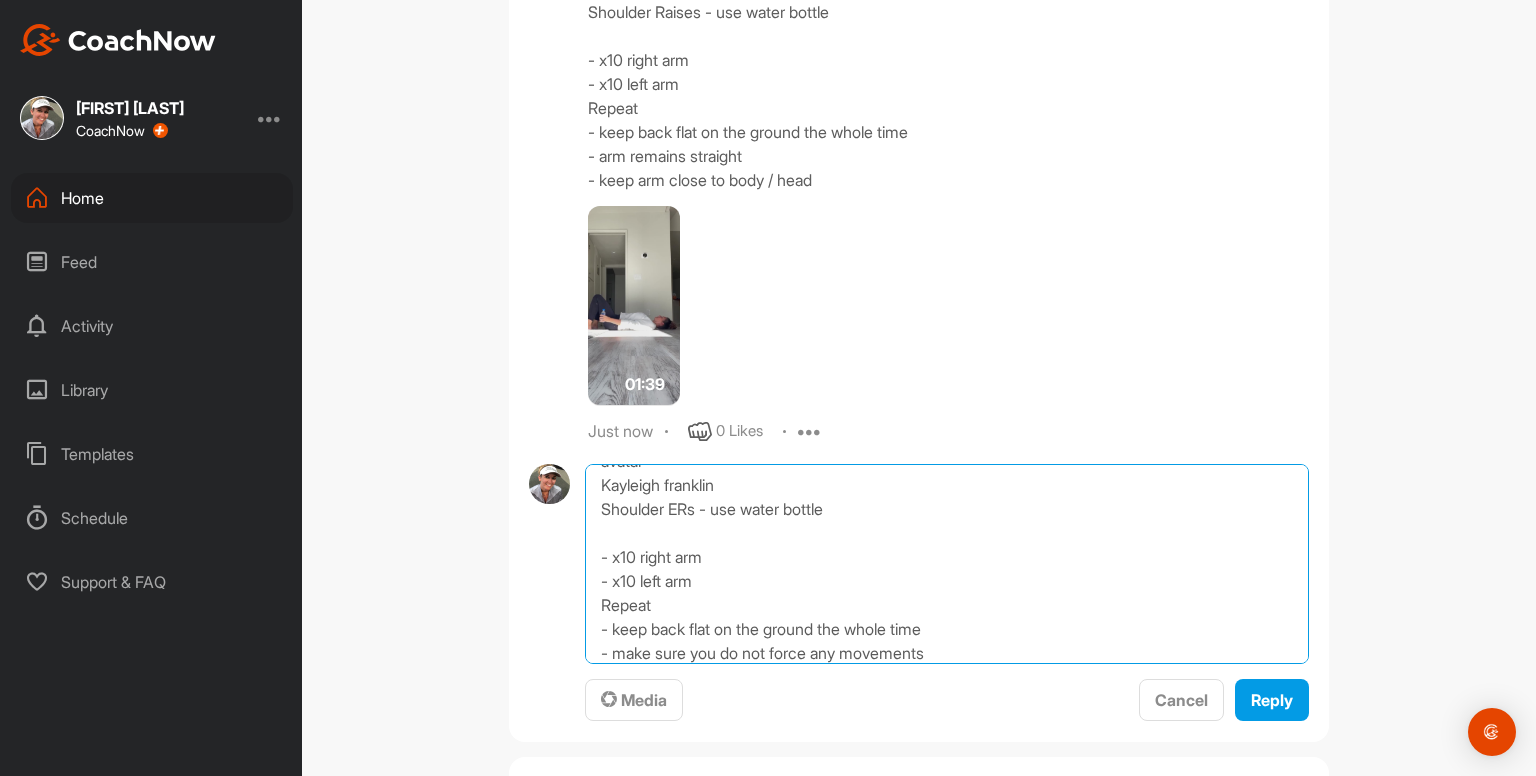 scroll, scrollTop: 0, scrollLeft: 0, axis: both 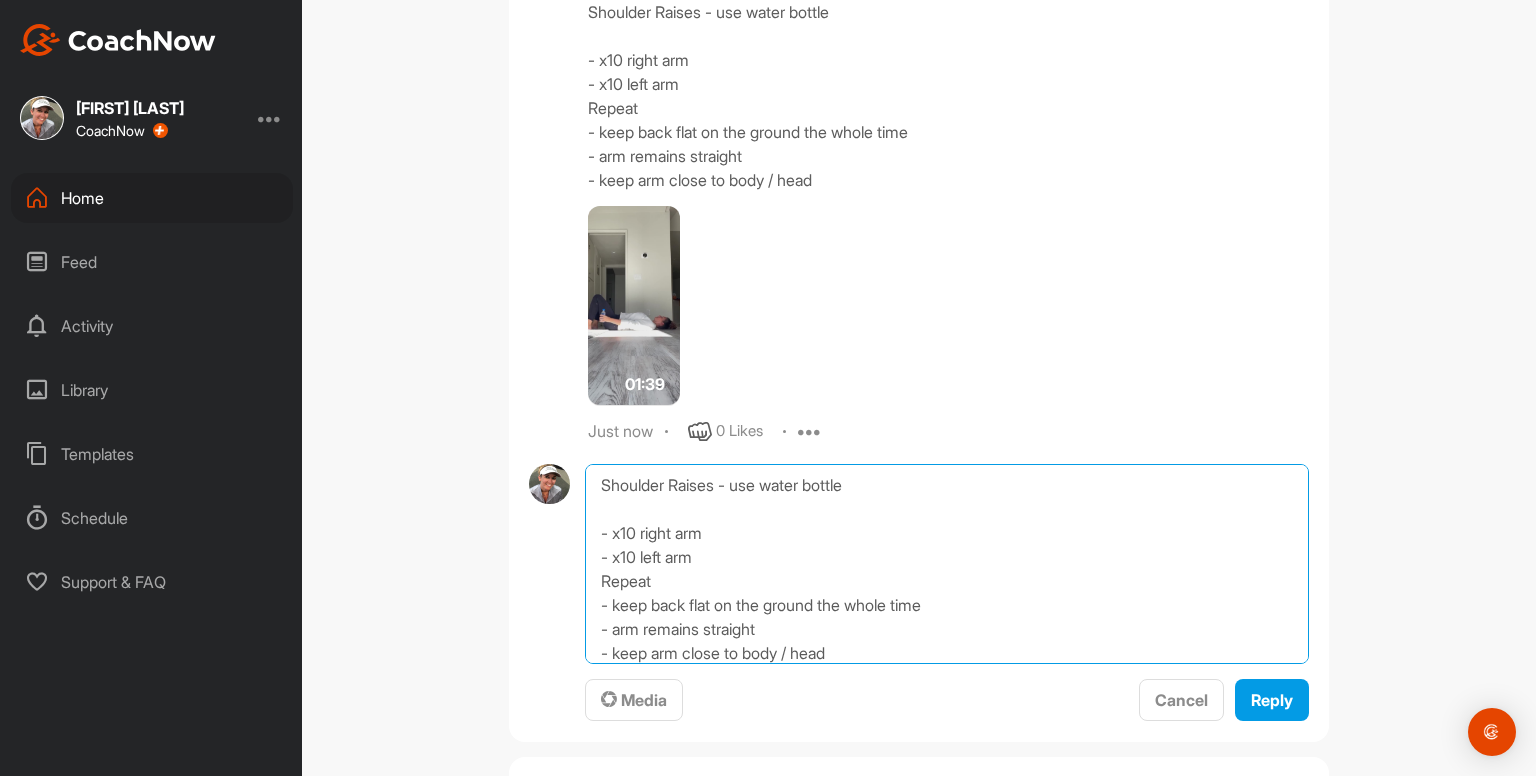 drag, startPoint x: 586, startPoint y: 504, endPoint x: 550, endPoint y: 277, distance: 229.8369 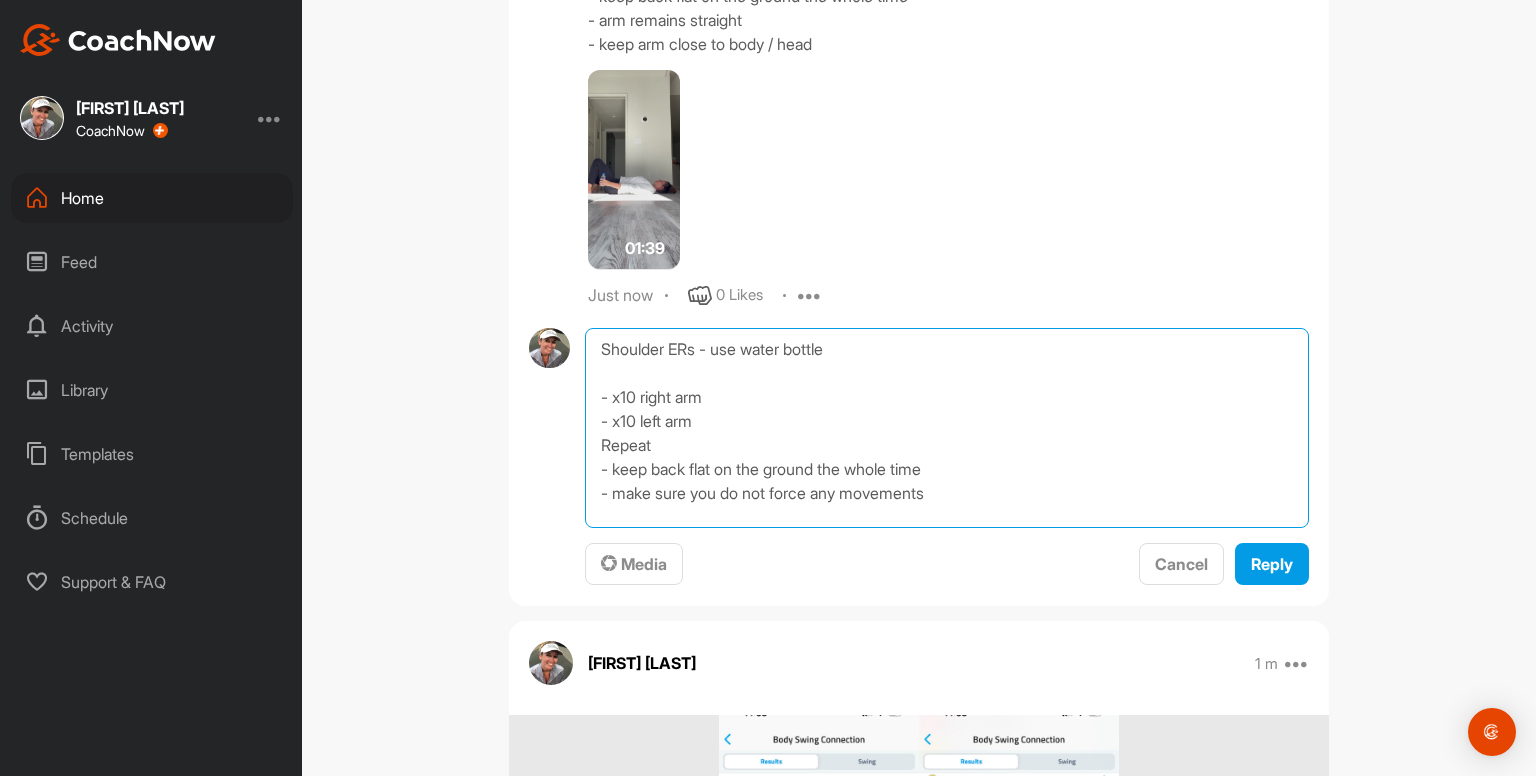 scroll, scrollTop: 4300, scrollLeft: 0, axis: vertical 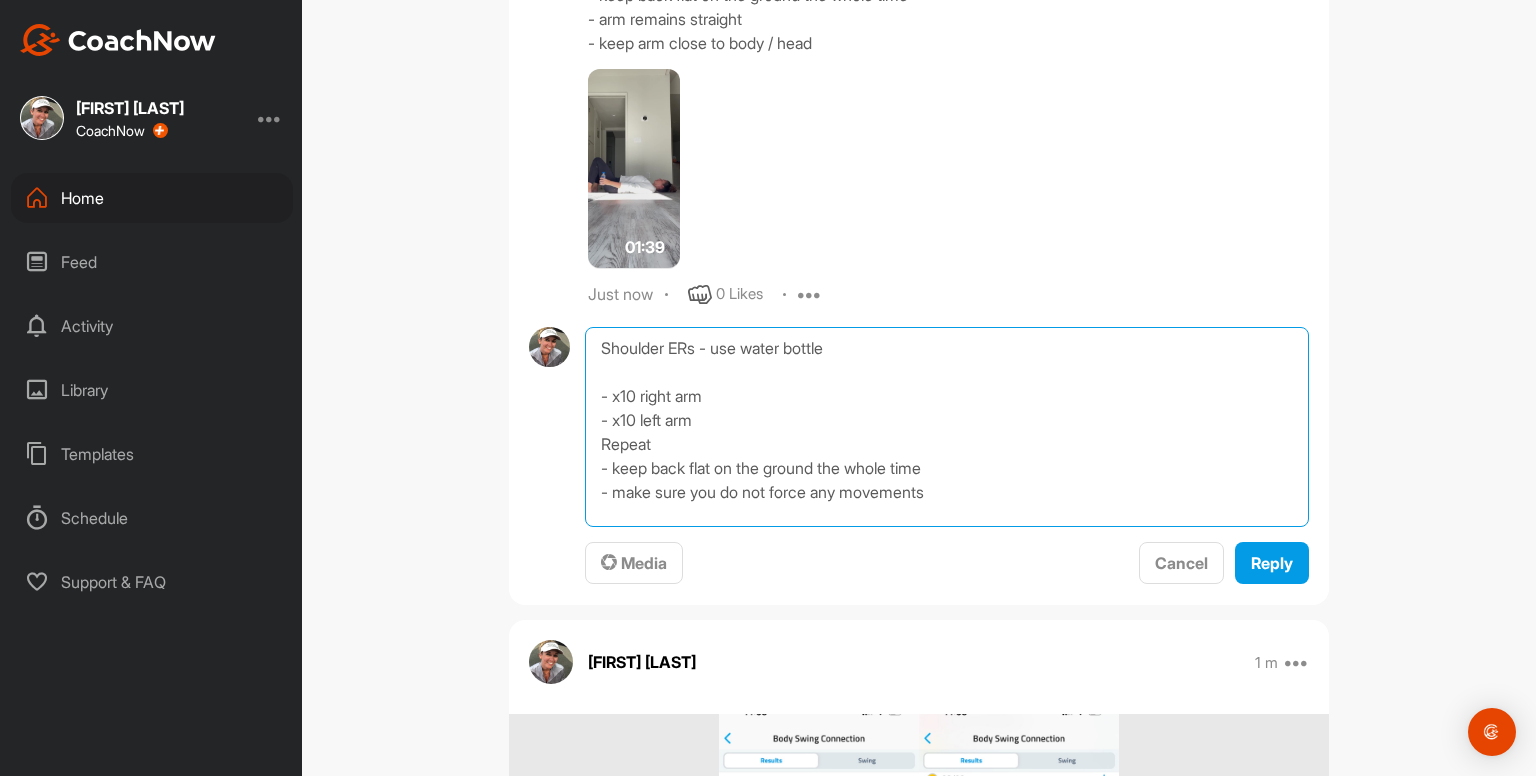 type on "Shoulder ERs - use water bottle
- x10 right arm
- x10 left arm
Repeat
- keep back flat on the ground the whole time
- make sure you do not force any movements" 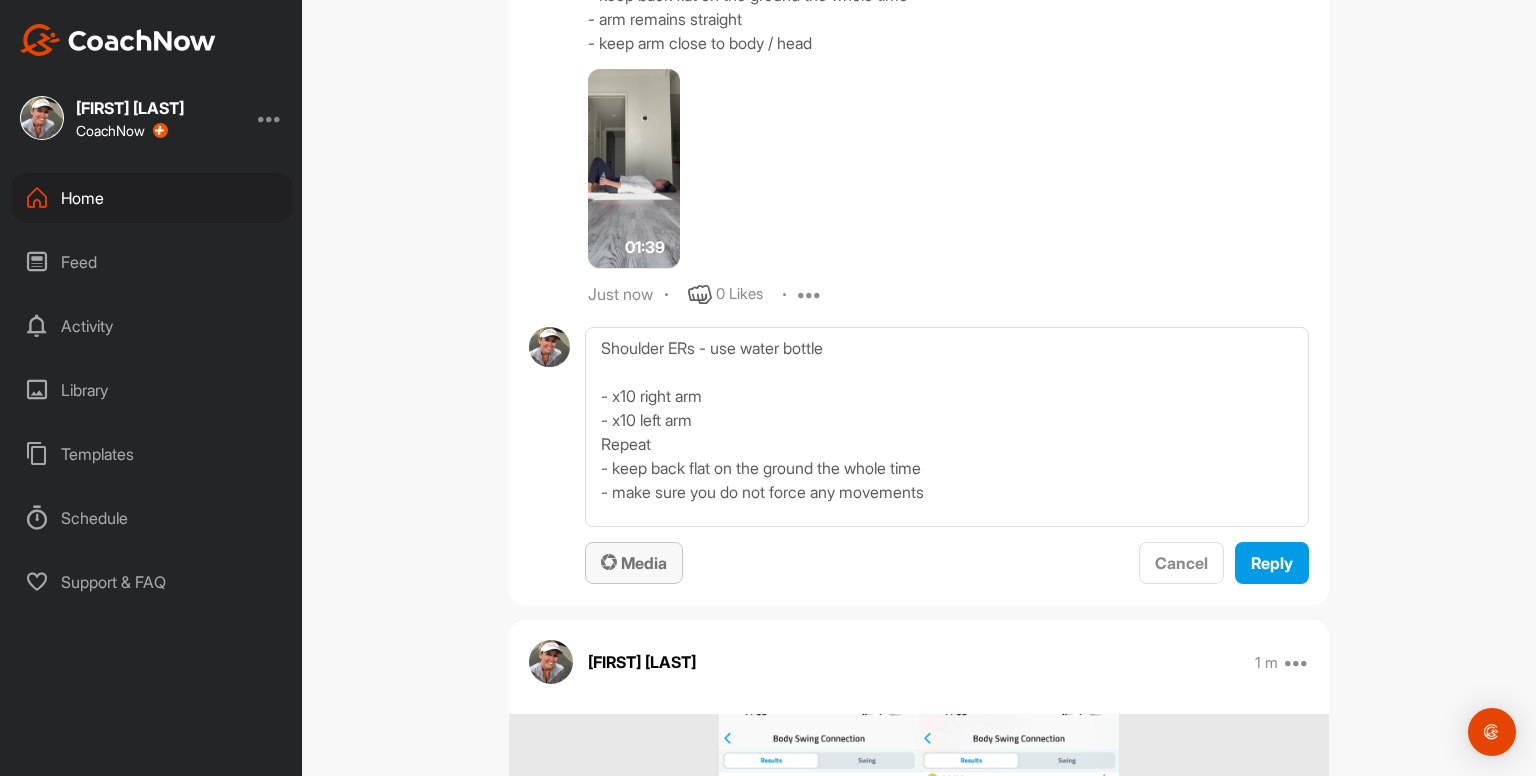 click on "Media" at bounding box center [634, 563] 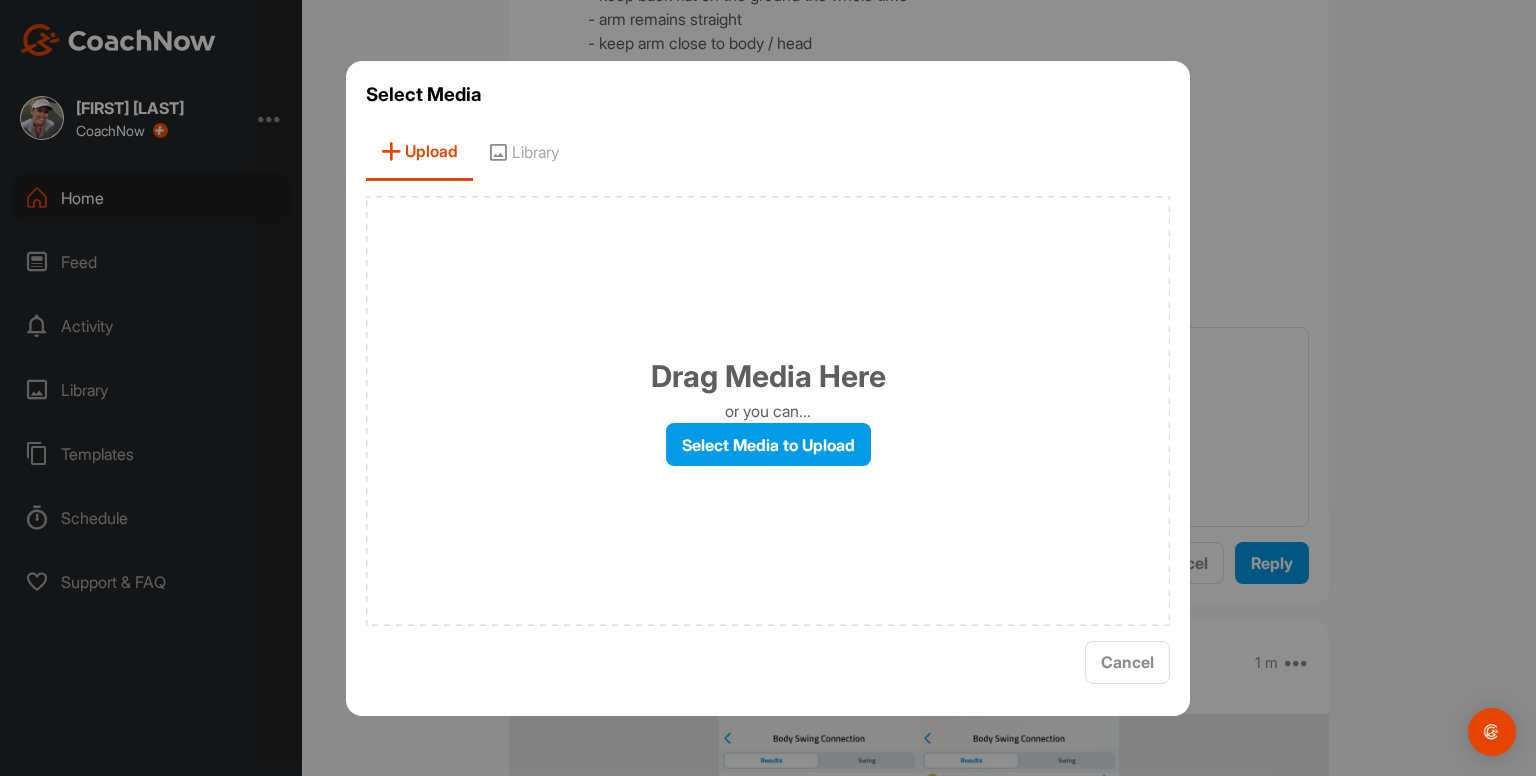 click on "Library" at bounding box center (523, 152) 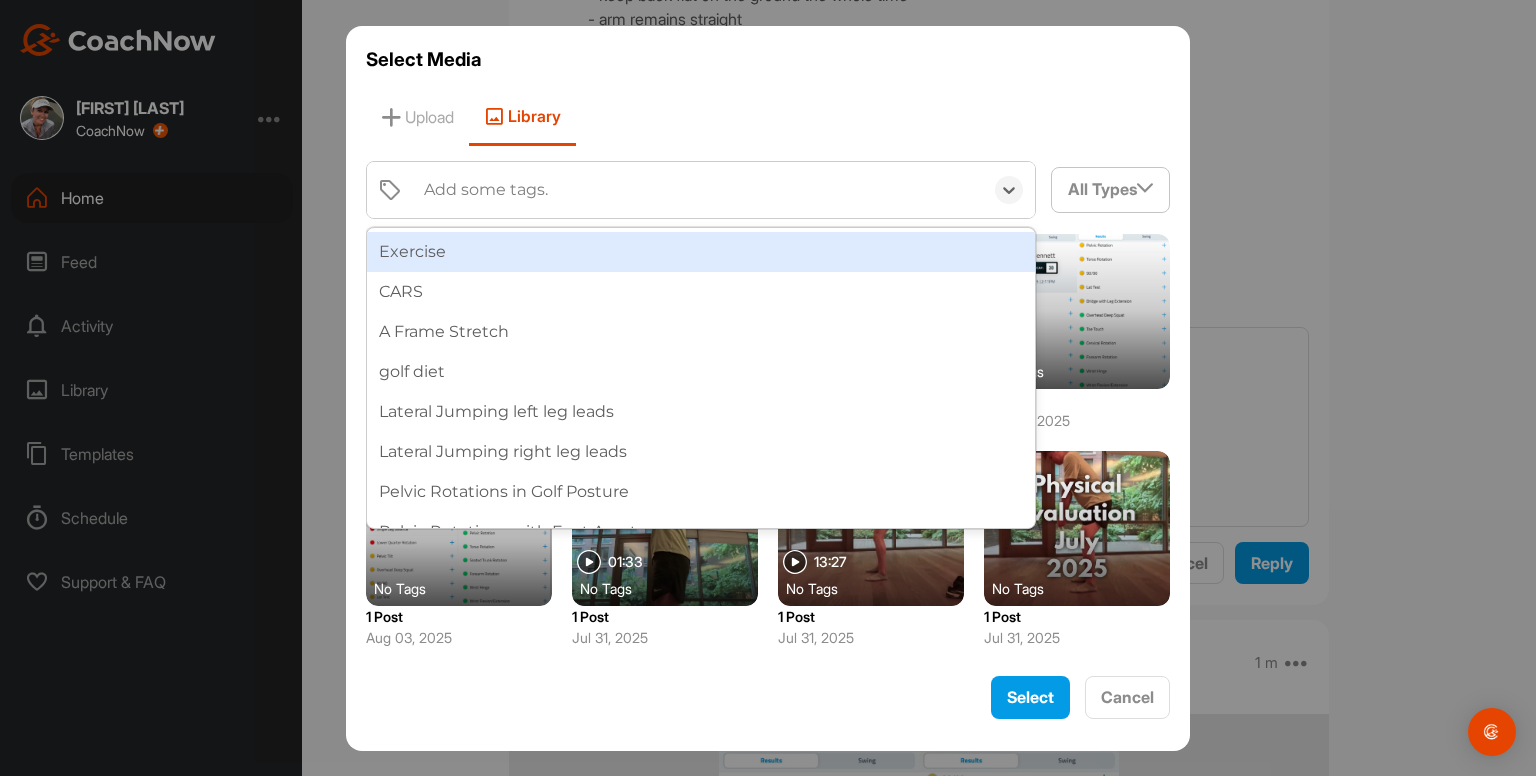click on "Add some tags." at bounding box center [486, 190] 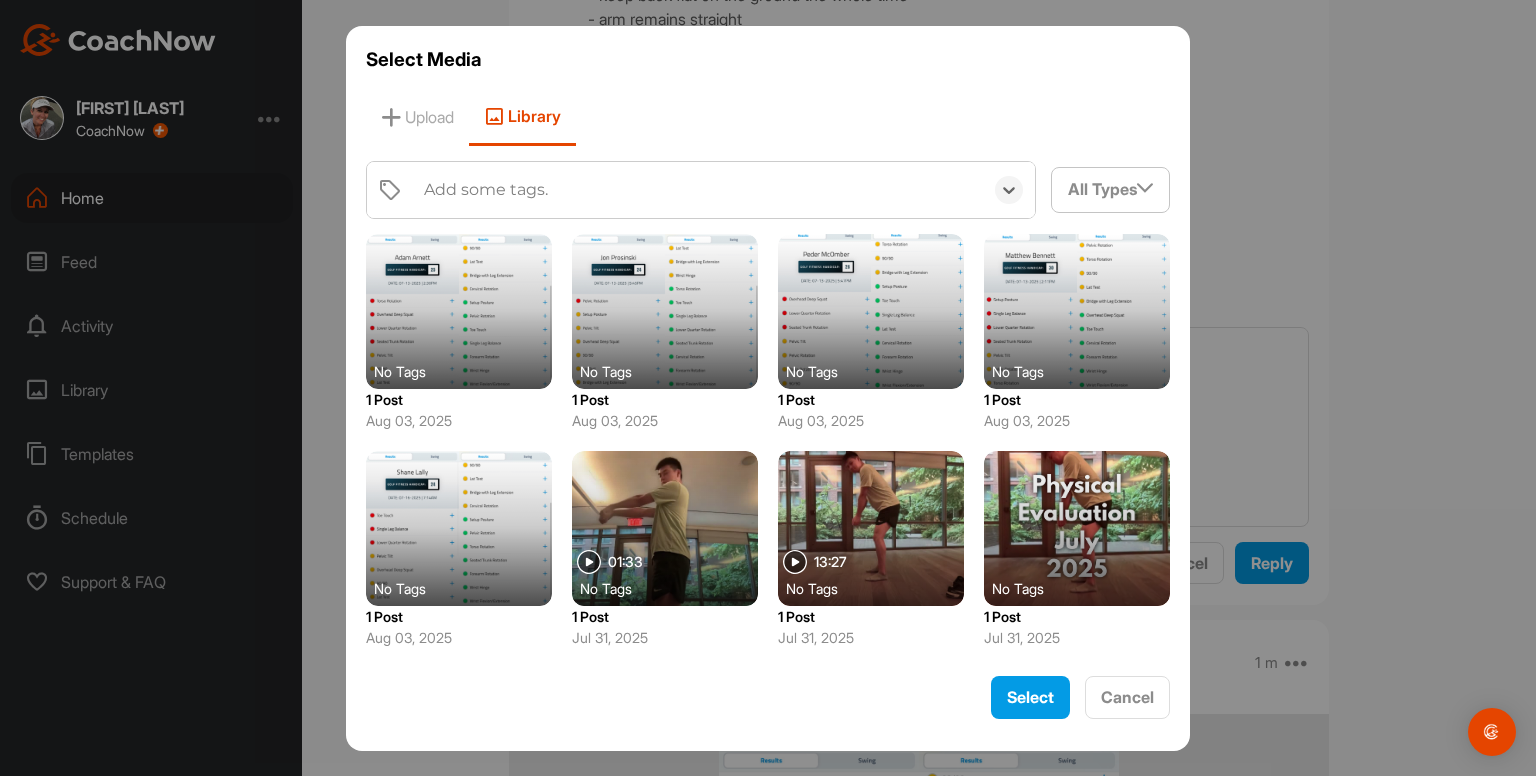 click on "Add some tags." at bounding box center (486, 190) 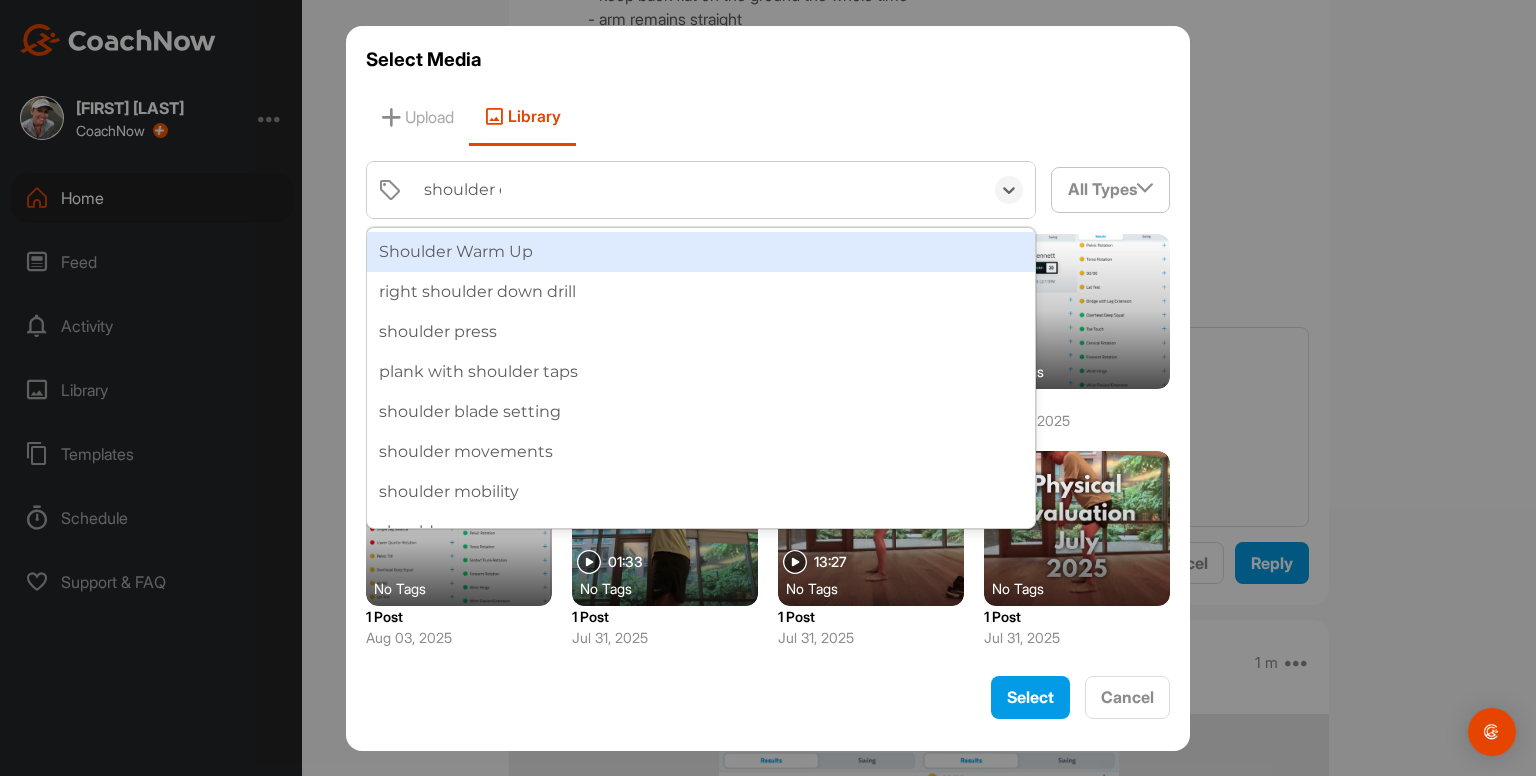 type on "shoulder er" 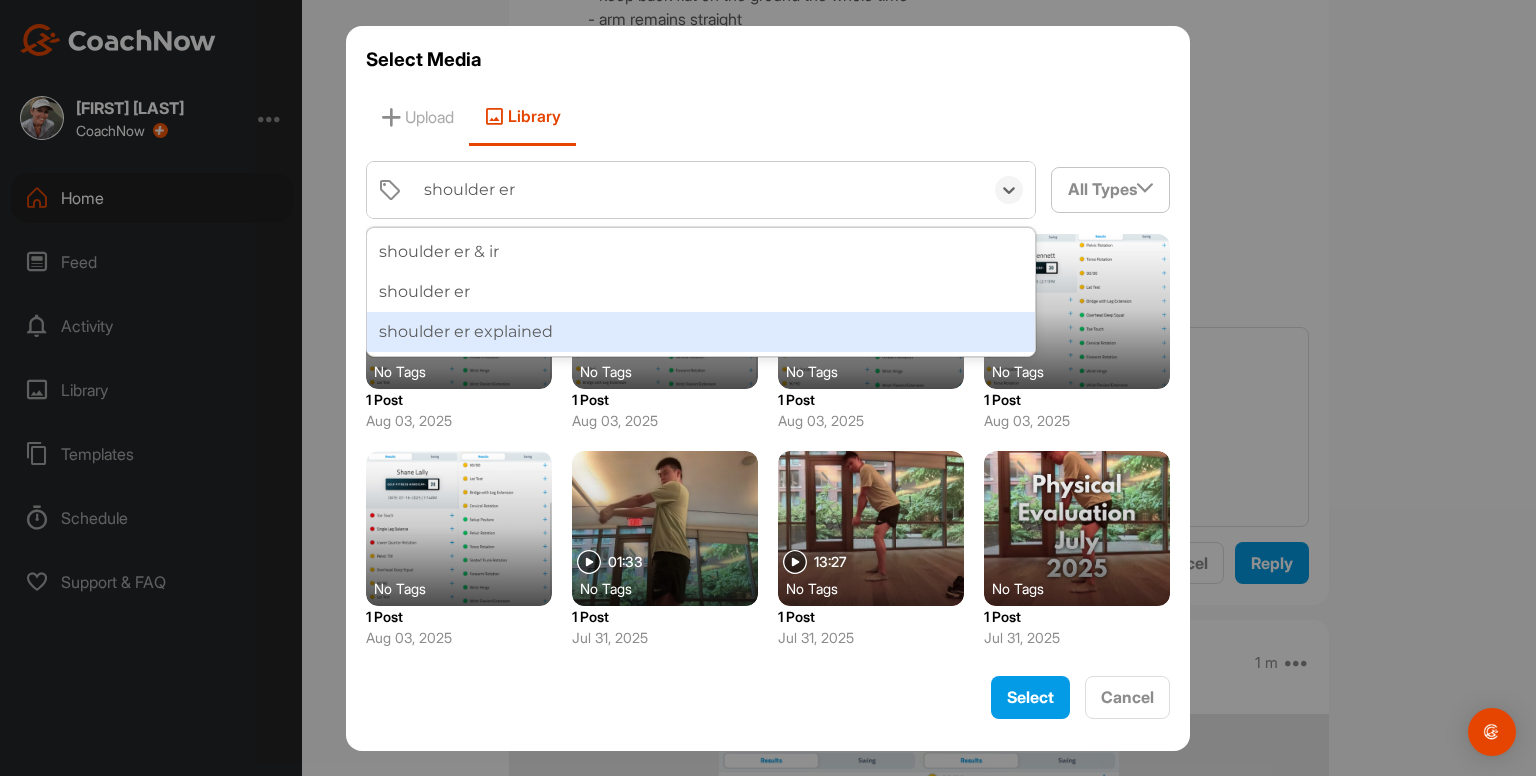 click on "shoulder er explained" at bounding box center [701, 332] 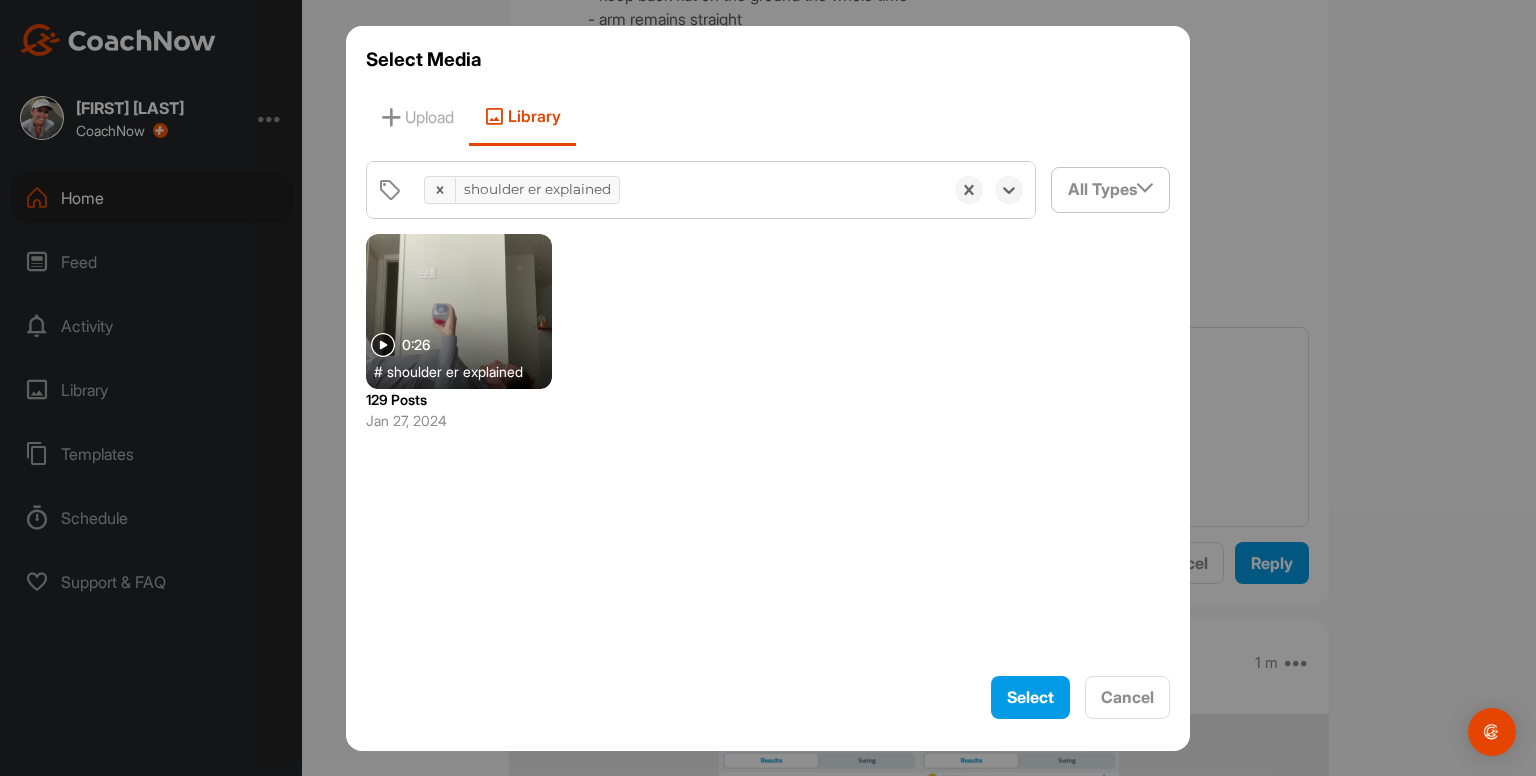 click at bounding box center (459, 311) 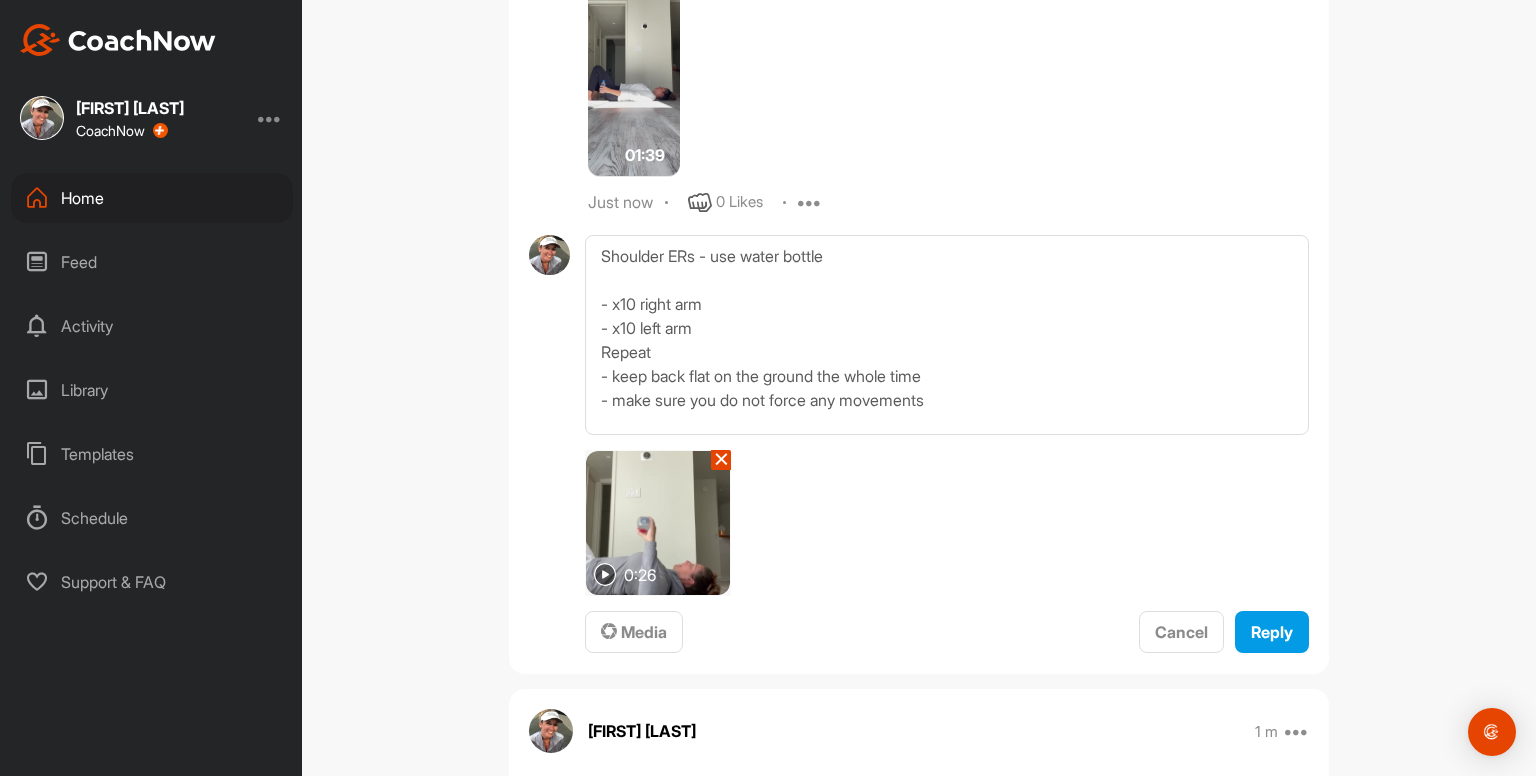 scroll, scrollTop: 4394, scrollLeft: 0, axis: vertical 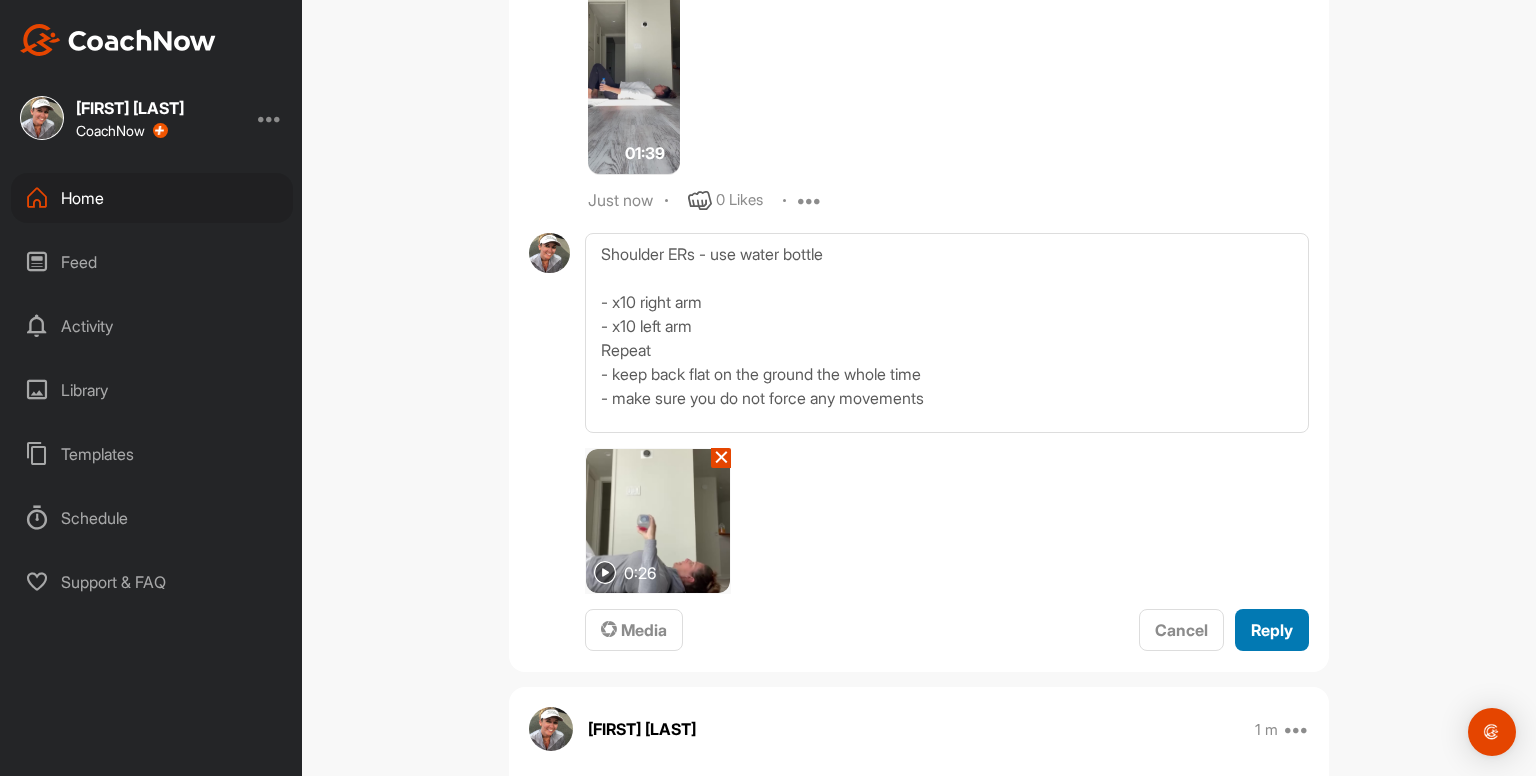 click on "Reply" at bounding box center [1272, 630] 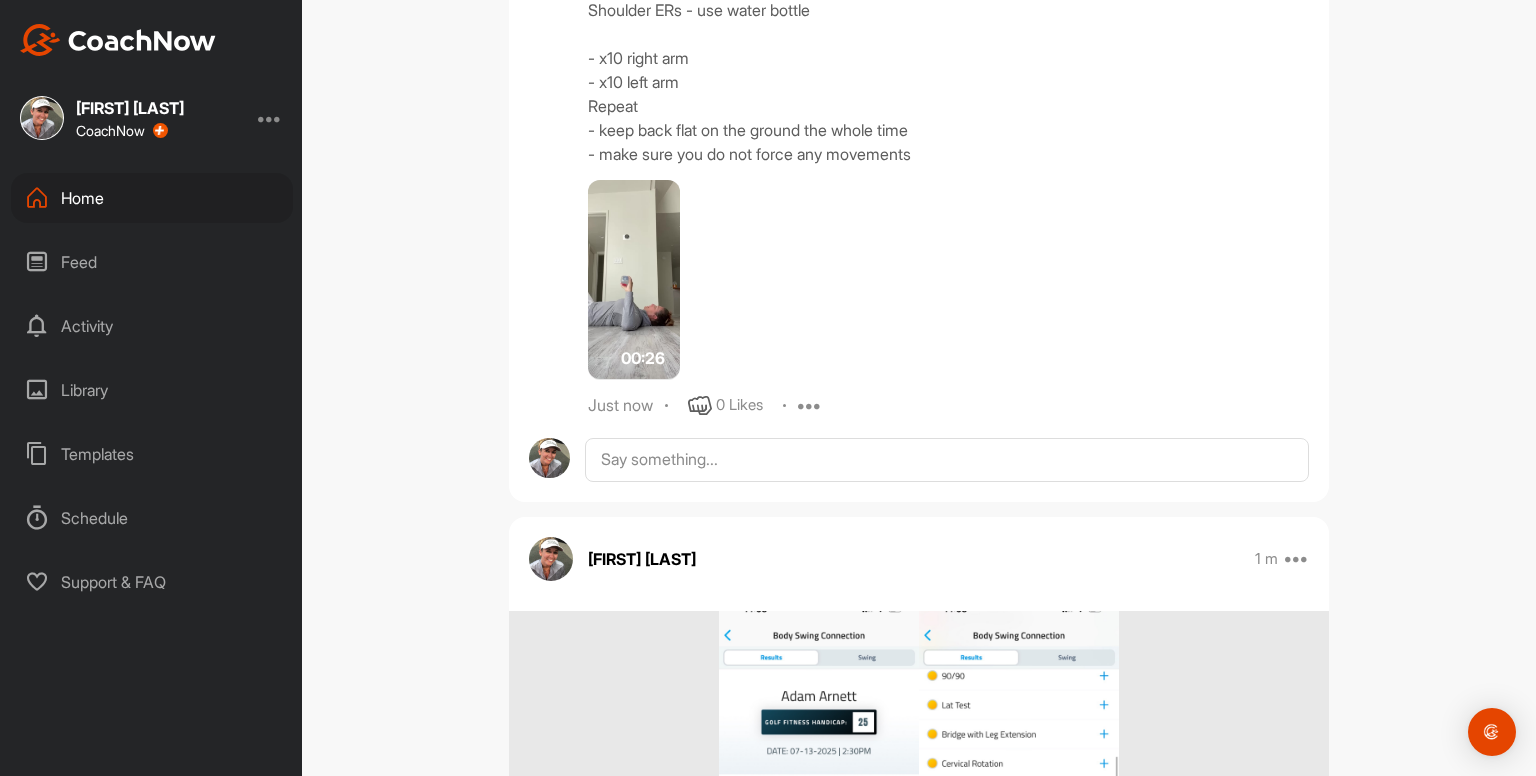 scroll, scrollTop: 4678, scrollLeft: 0, axis: vertical 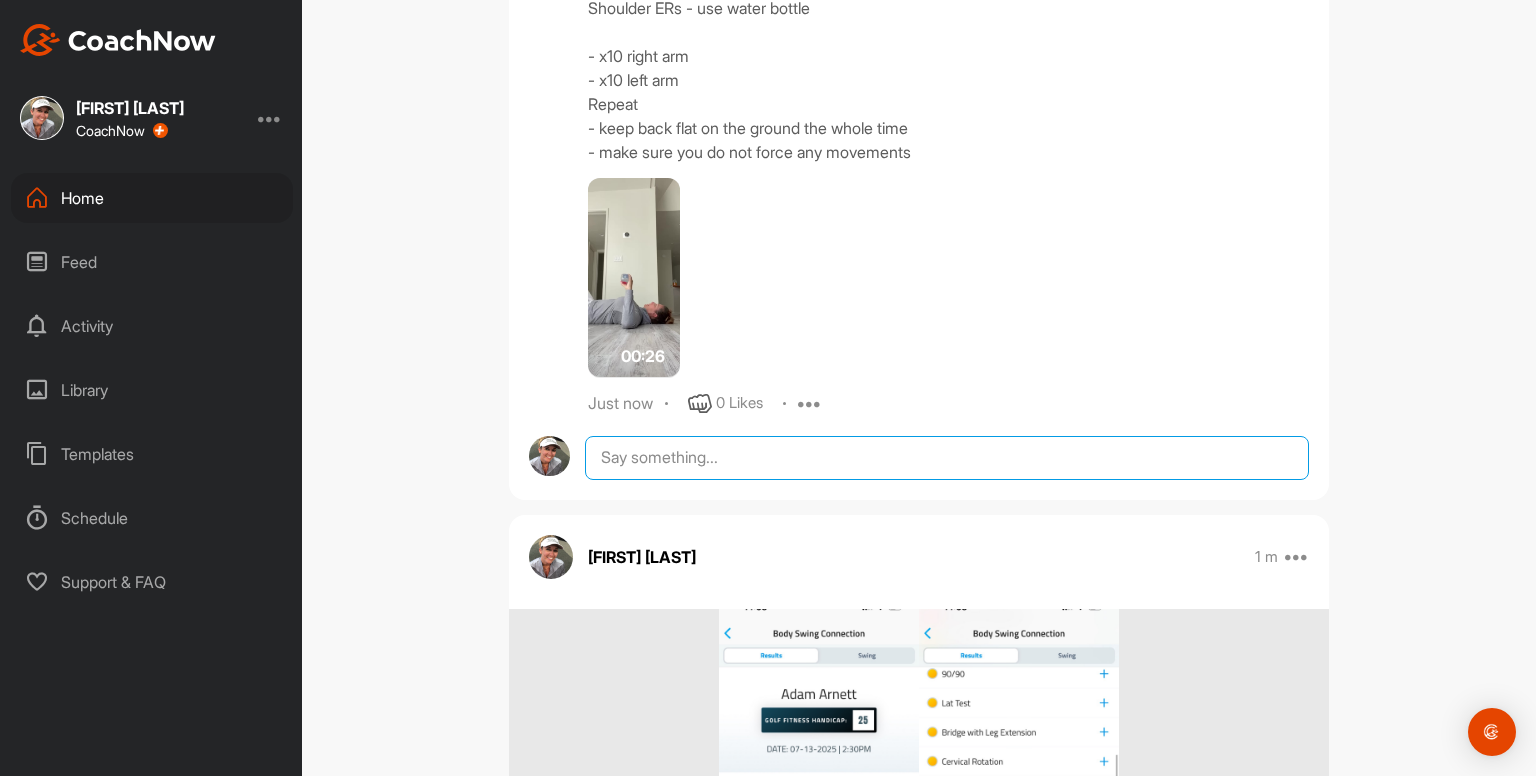 click at bounding box center [947, 458] 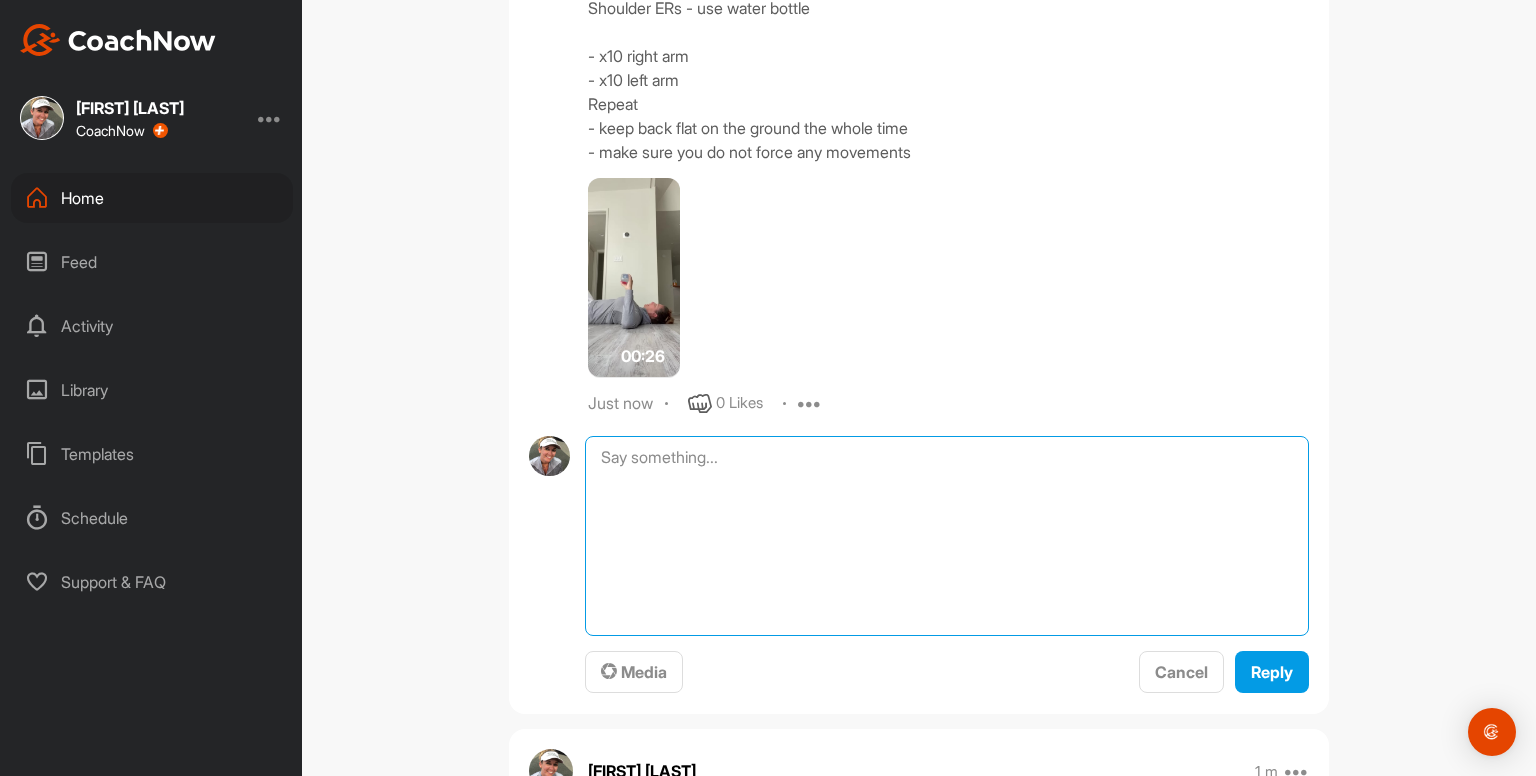 paste on "Shoulder Raises - use water bottle
- x10 right arm
- x10 left arm
Repeat
- keep back flat on the ground the whole time
- arm remains straight
- keep arm close to body / head
01:39media
May 19
0 Likes
avatar
Kayleigh franklin
Shoulder ERs - use water bottle
- x10 right arm
- x10 left arm
Repeat
- keep back flat on the ground the whole time
- make sure you do not force any movements" 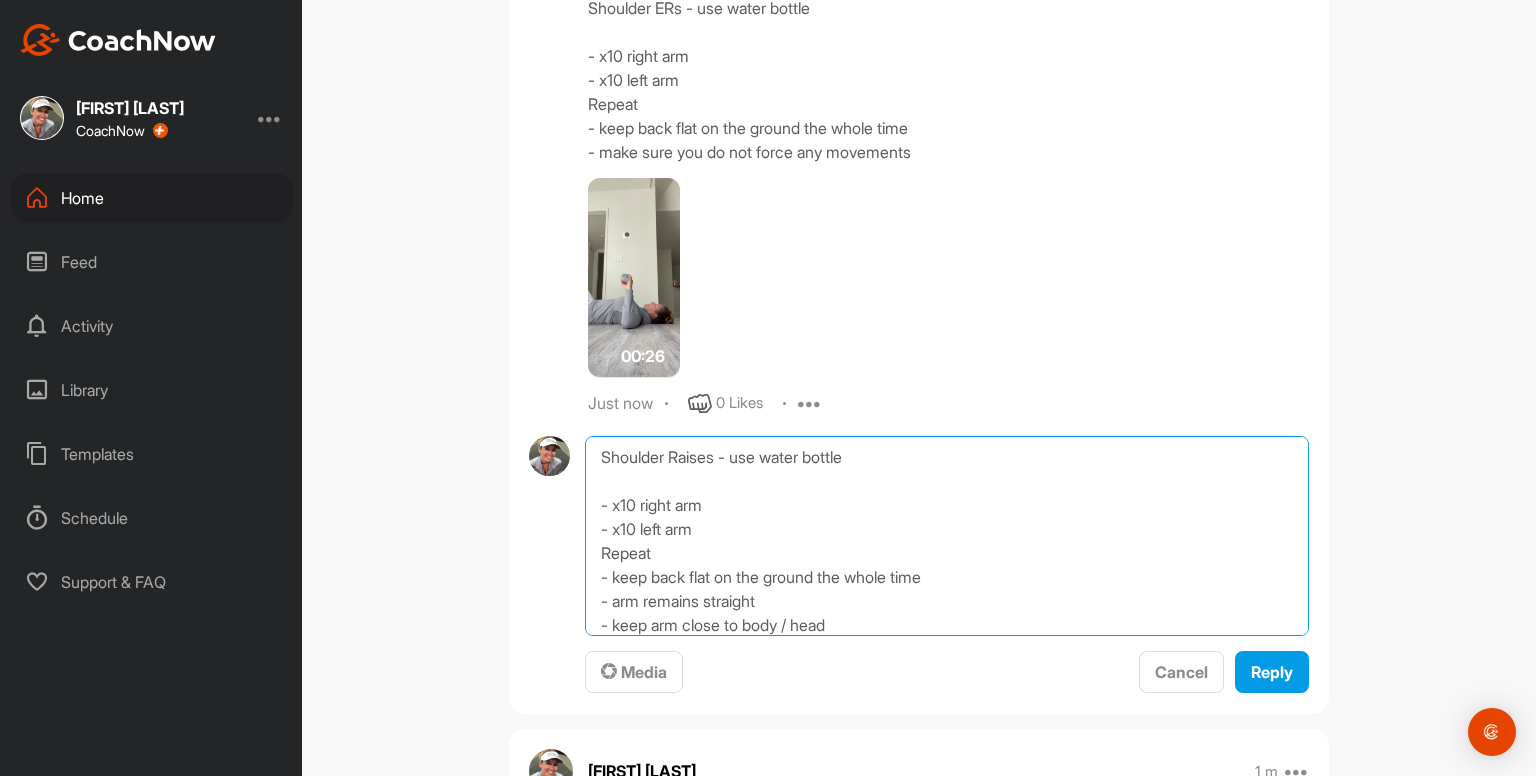 scroll, scrollTop: 288, scrollLeft: 0, axis: vertical 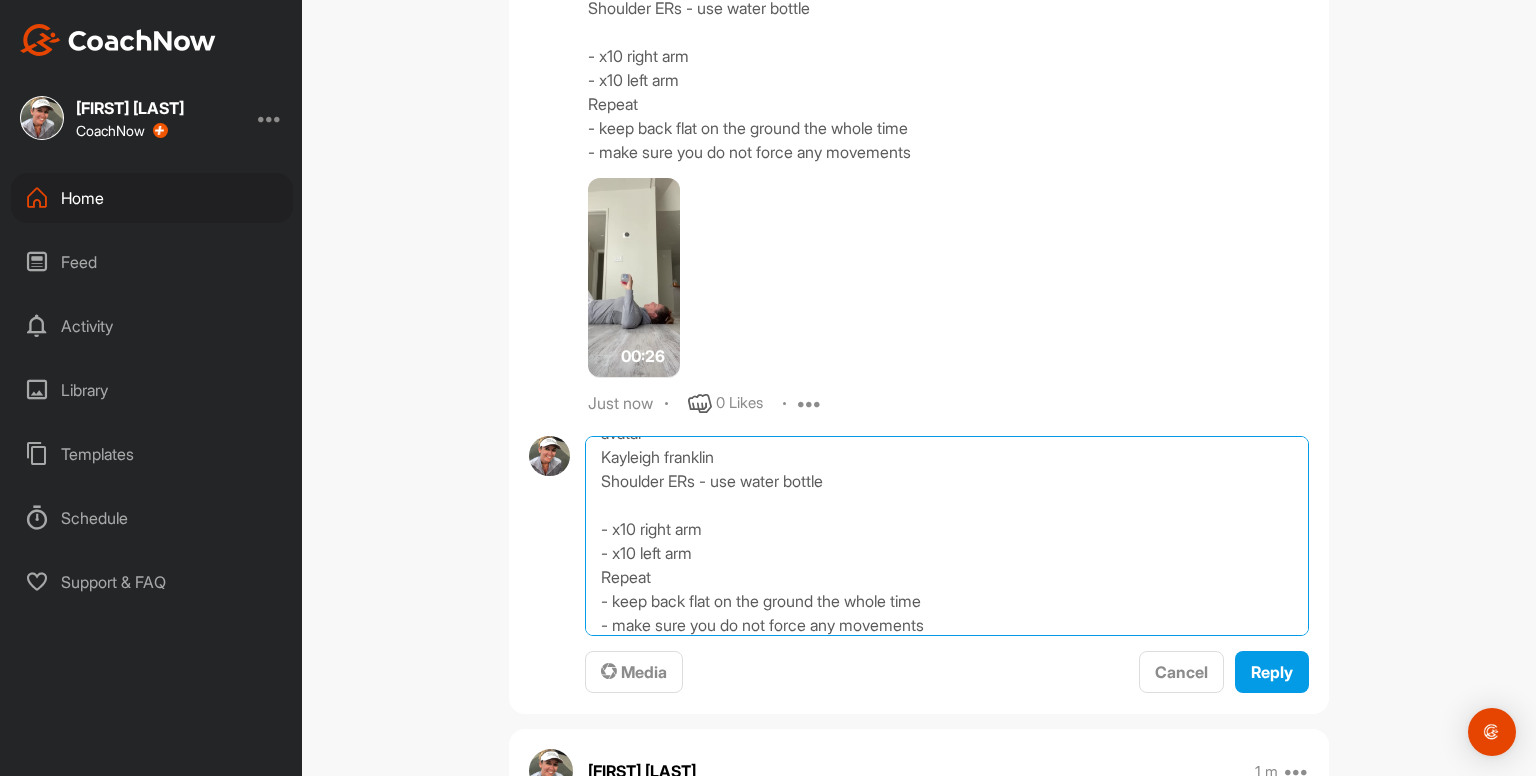 type on "Shoulder Raises - use water bottle
- x10 right arm
- x10 left arm
Repeat
- keep back flat on the ground the whole time
- arm remains straight
- keep arm close to body / head
01:39media
May 19
0 Likes
avatar
Kayleigh franklin
Shoulder ERs - use water bottle
- x10 right arm
- x10 left arm
Repeat
- keep back flat on the ground the whole time
- make sure you do not force any movements" 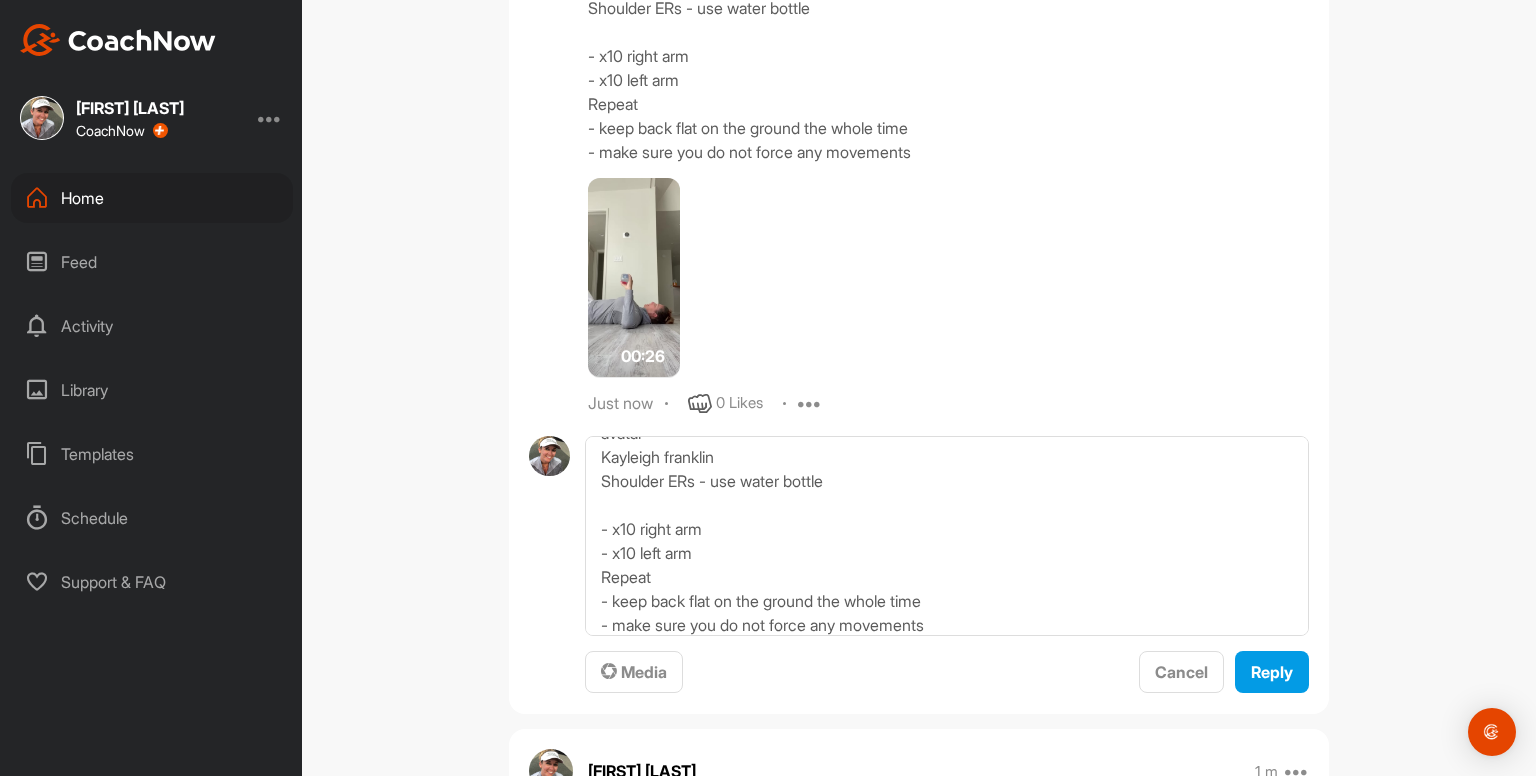 click on "[FIRST] [LAST]   Just now Edit Edit Tags Pin to top Delete Exercises to do 2 - 3x per week... (*'s can be done after peloton to)
Ankle Inversions and Eversions 2 x 10
Ankle Movements 2 x 10
Ankle Rocking 2 x 10
*Cervical Rotations
*Cats & Camels x10
*Prayer Stretch x2
*Shoulder Raises 2 x 10
Shoulder ER 2 x 10
*Open Books x4
Glute Activations x2 rounds
Bridges x10
Bird Dogs 2 x 10
Dead Bugs 2 x 10
Hip Circles 2 x 10
Tall Kneeling Hip Circles 2 x 10
Straight Leg Raises 3 x 10
*Hamstring Stretches
*Hip Flexor / Quad Stretches
*Chest Stretches
*Side Stretch 0 Likes [FIRST] [LAST] Ankle Inversion and Eversions
- x10 right foot
- 10 left foot
Repeat
00:18 2 m 0 Likes Edit Delete [FIRST] [LAST] Ankle Movements - use something to balance with
- x10 circles clockwise
- x10 circles counterclockwise
- x10 pointing to ground / pulling up to shin
Repeat on other foot
Repeat both feet again
00:46 2 m 0 Likes Edit Delete [FIRST] [LAST] 00:36 2 m 0 Likes Edit Delete [FIRST] [LAST] 00:25 1 m 0 Likes" at bounding box center [919, -1801] 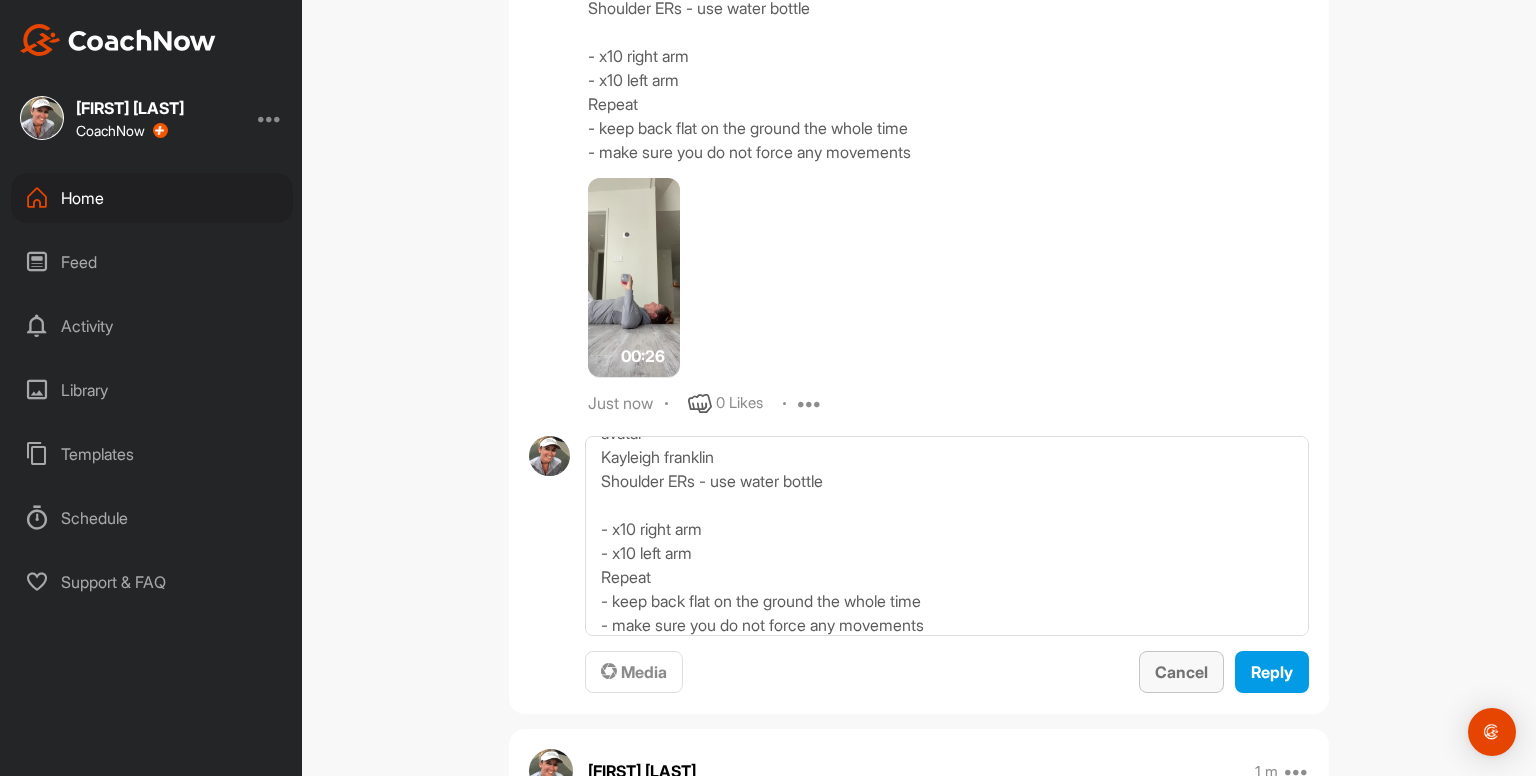 click on "Cancel" at bounding box center (1181, 672) 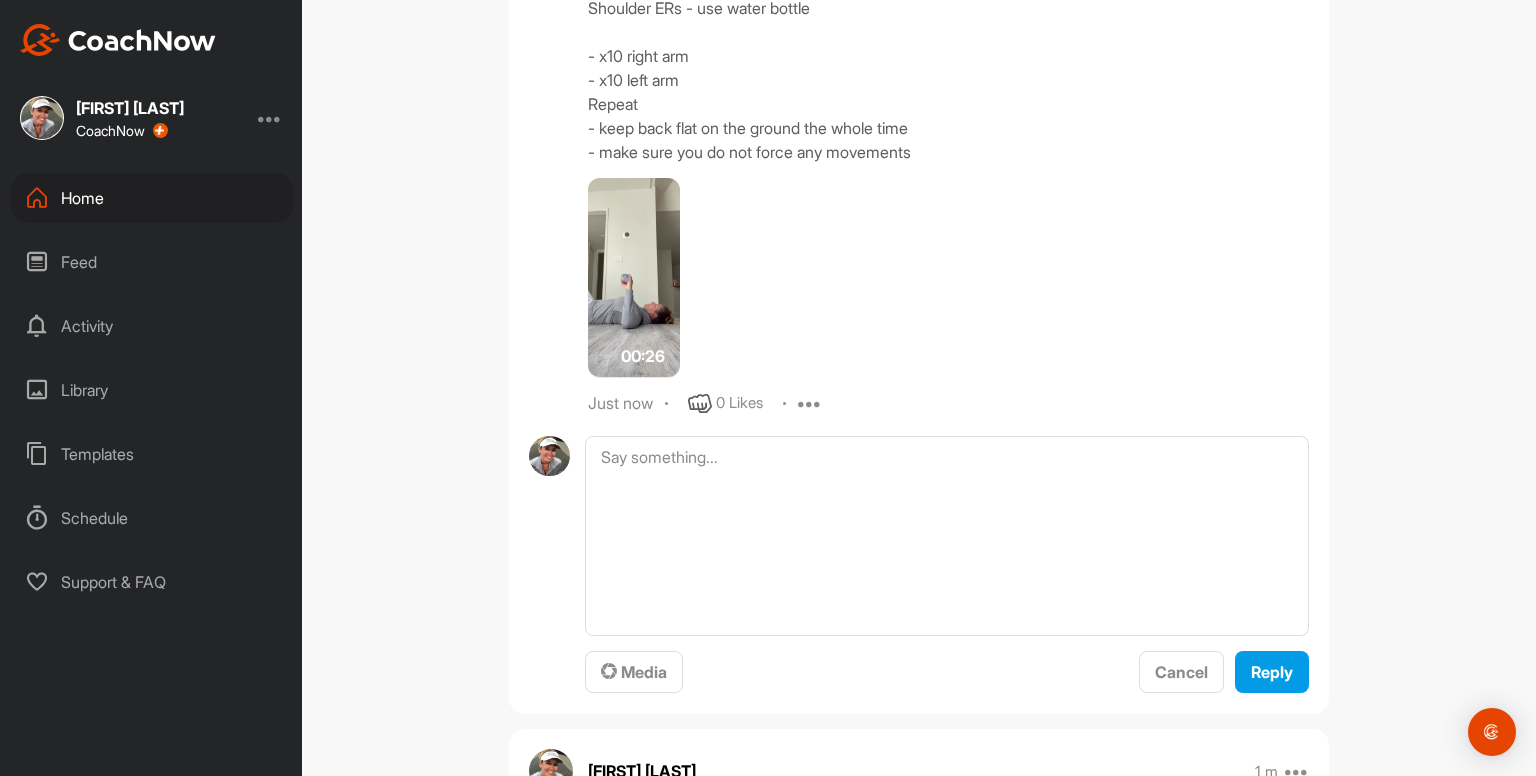 scroll, scrollTop: 0, scrollLeft: 0, axis: both 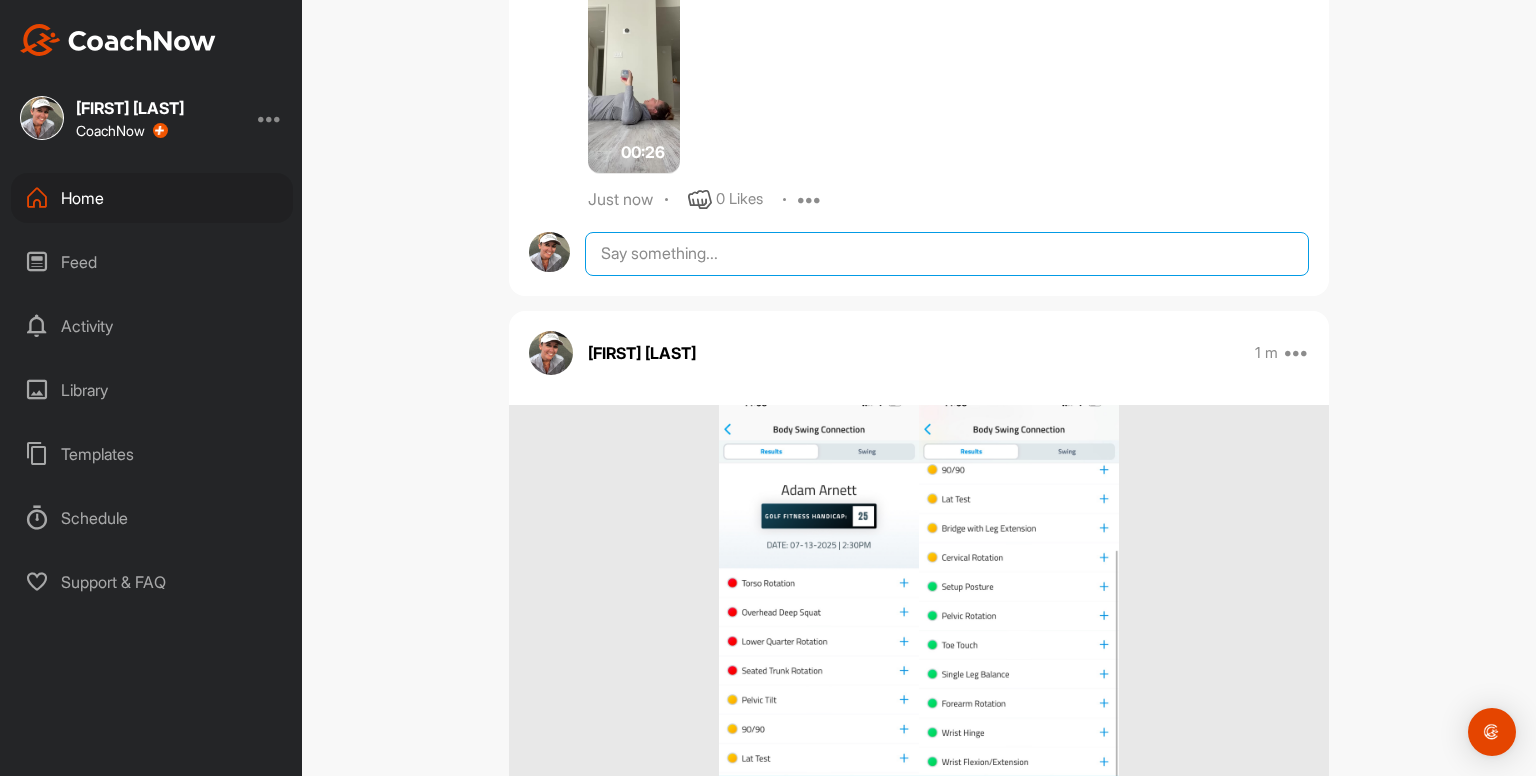 click at bounding box center (947, 254) 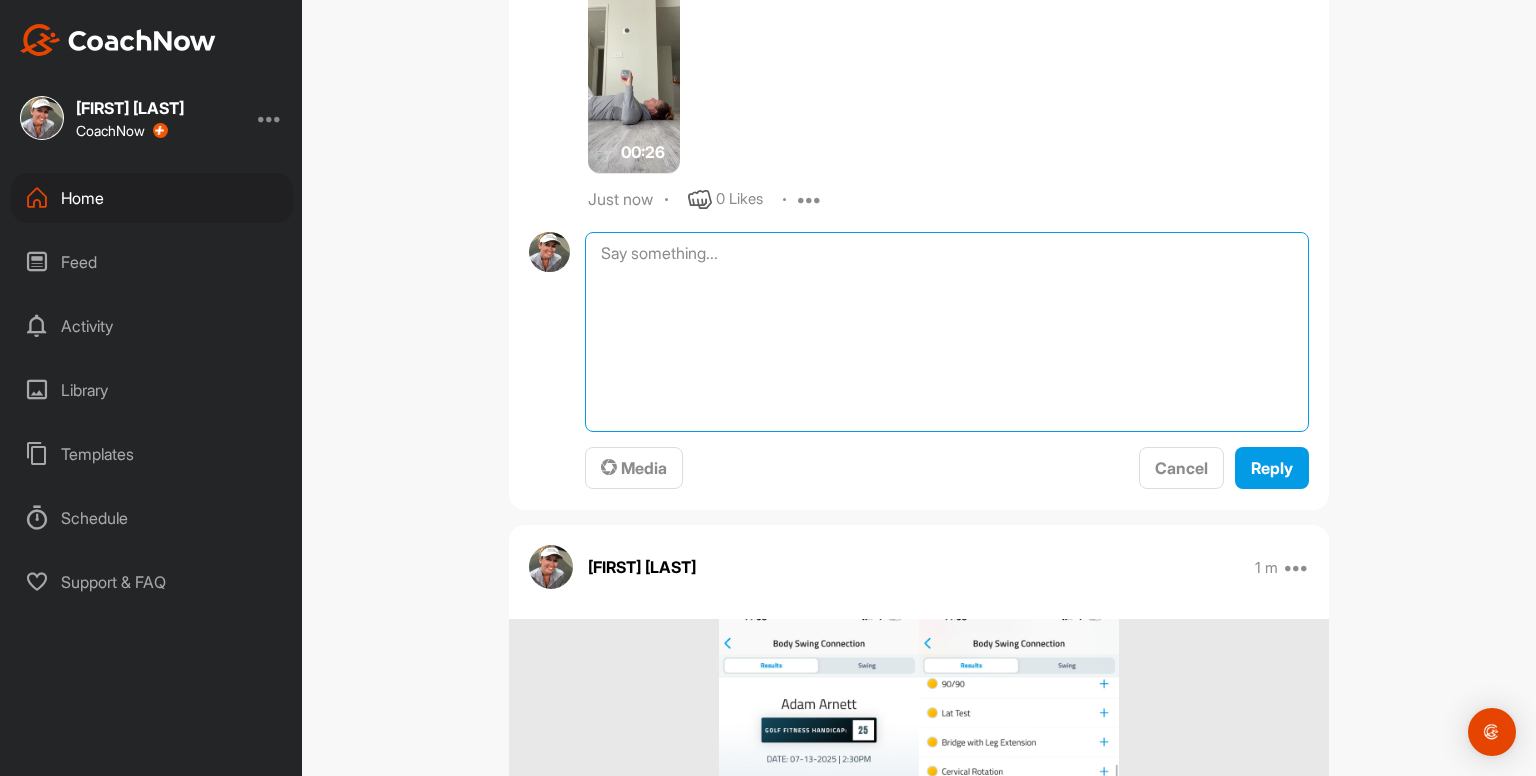 paste on "Open Books x4 each side
1 rep =
deep inhale then exhale and open up as far as comfortable
deep inhale then exhale and relax deeper
deep inhale then exhale and relax deeper
deep inhale then come back to the start as you exhale
(video demonstrates one rep)
00:30media
May 19
0 Likes
avatar
Kayleigh franklin
Glute Activations x2 rounds
1 round =
x20 together
x20 alternating
x20 left only
x20 right only" 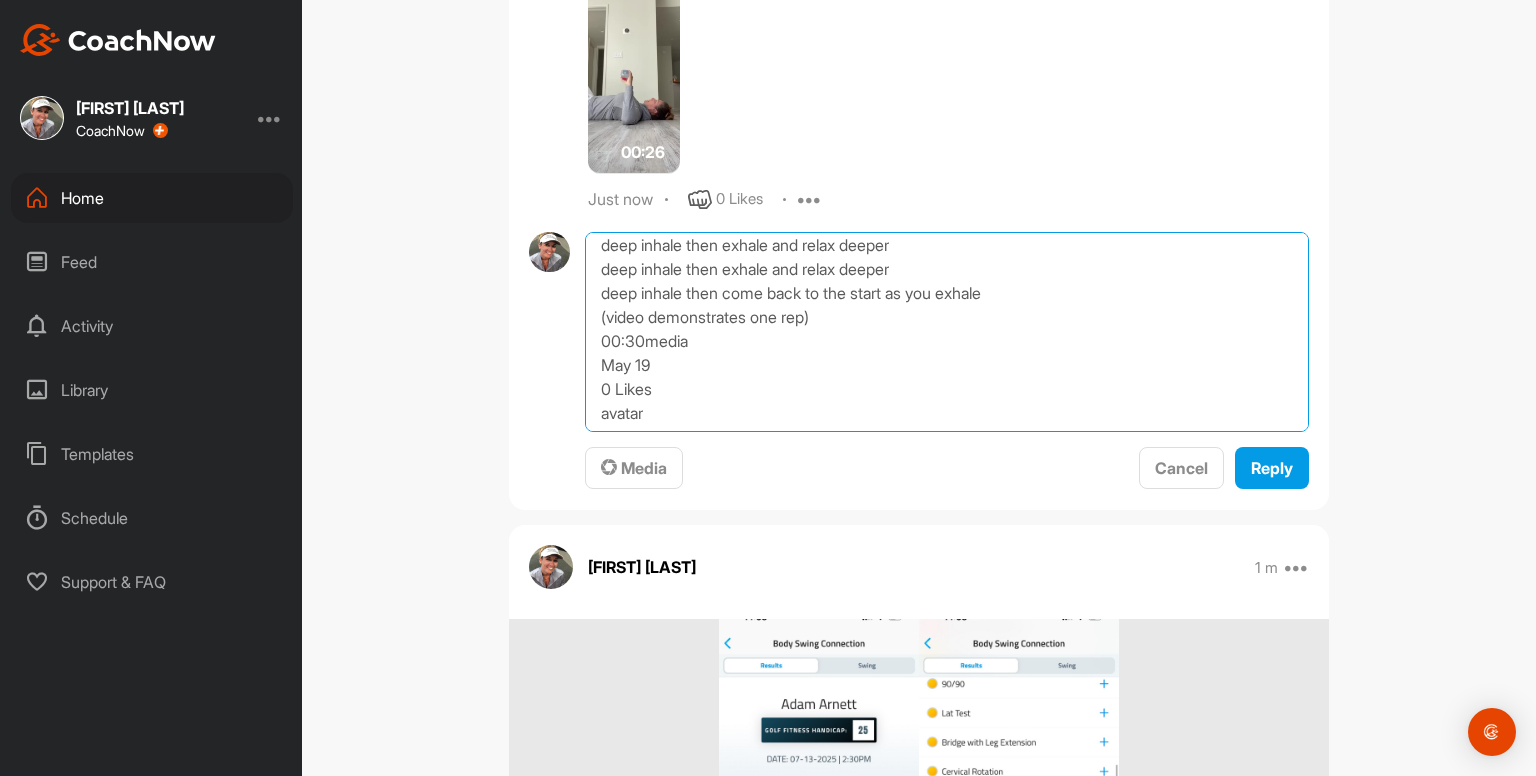 scroll, scrollTop: 164, scrollLeft: 0, axis: vertical 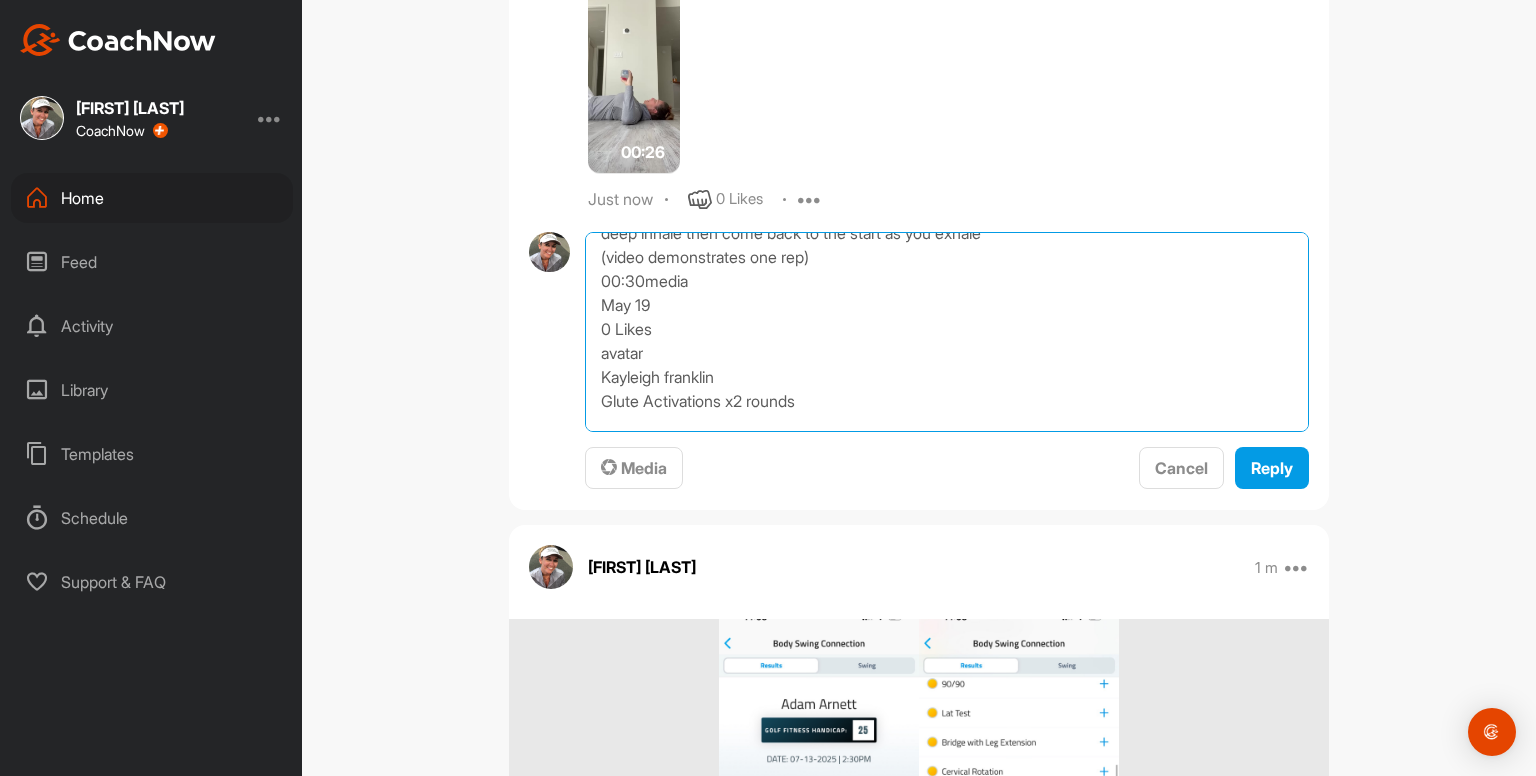 drag, startPoint x: 648, startPoint y: 416, endPoint x: 568, endPoint y: 287, distance: 151.79262 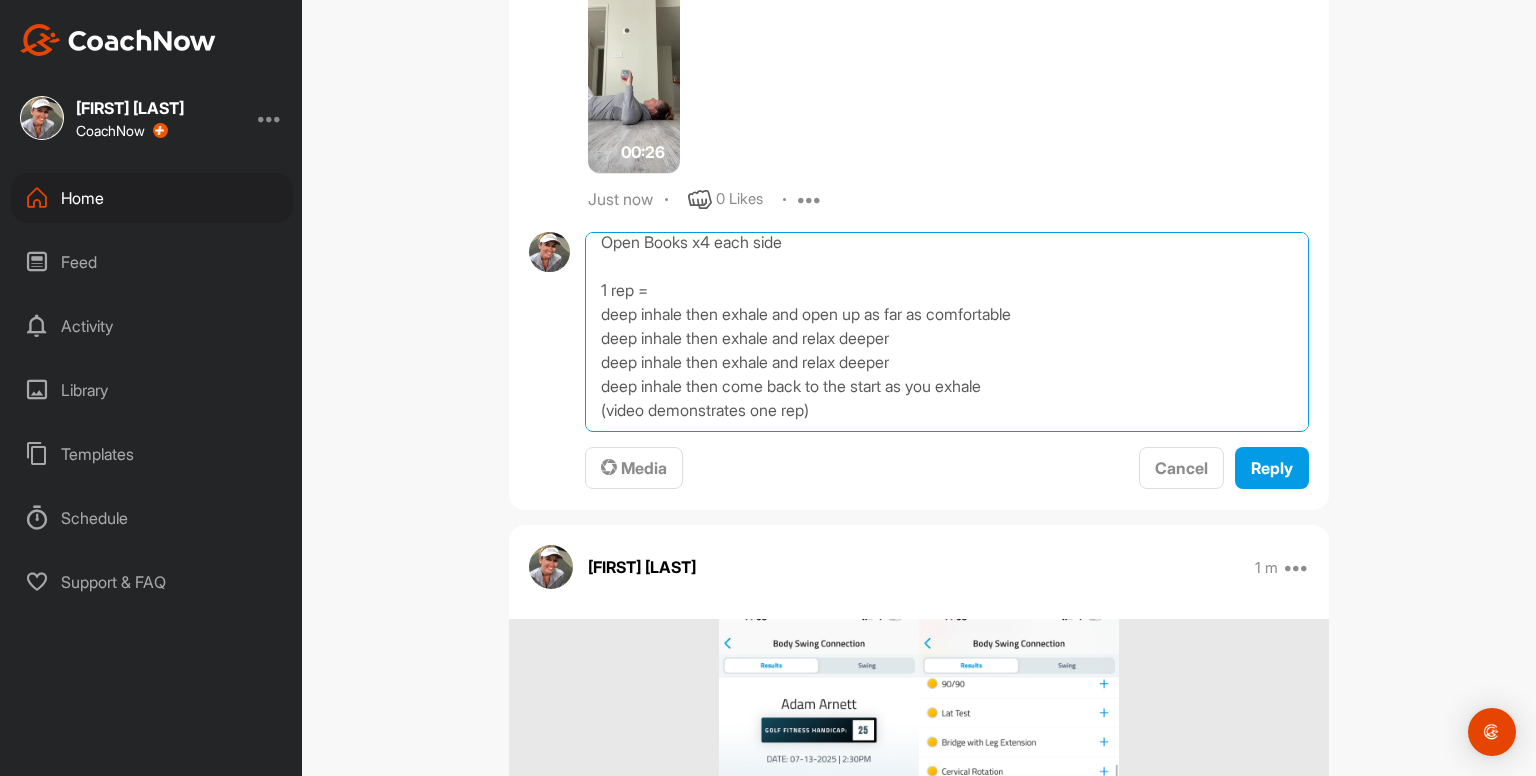 scroll, scrollTop: 10, scrollLeft: 0, axis: vertical 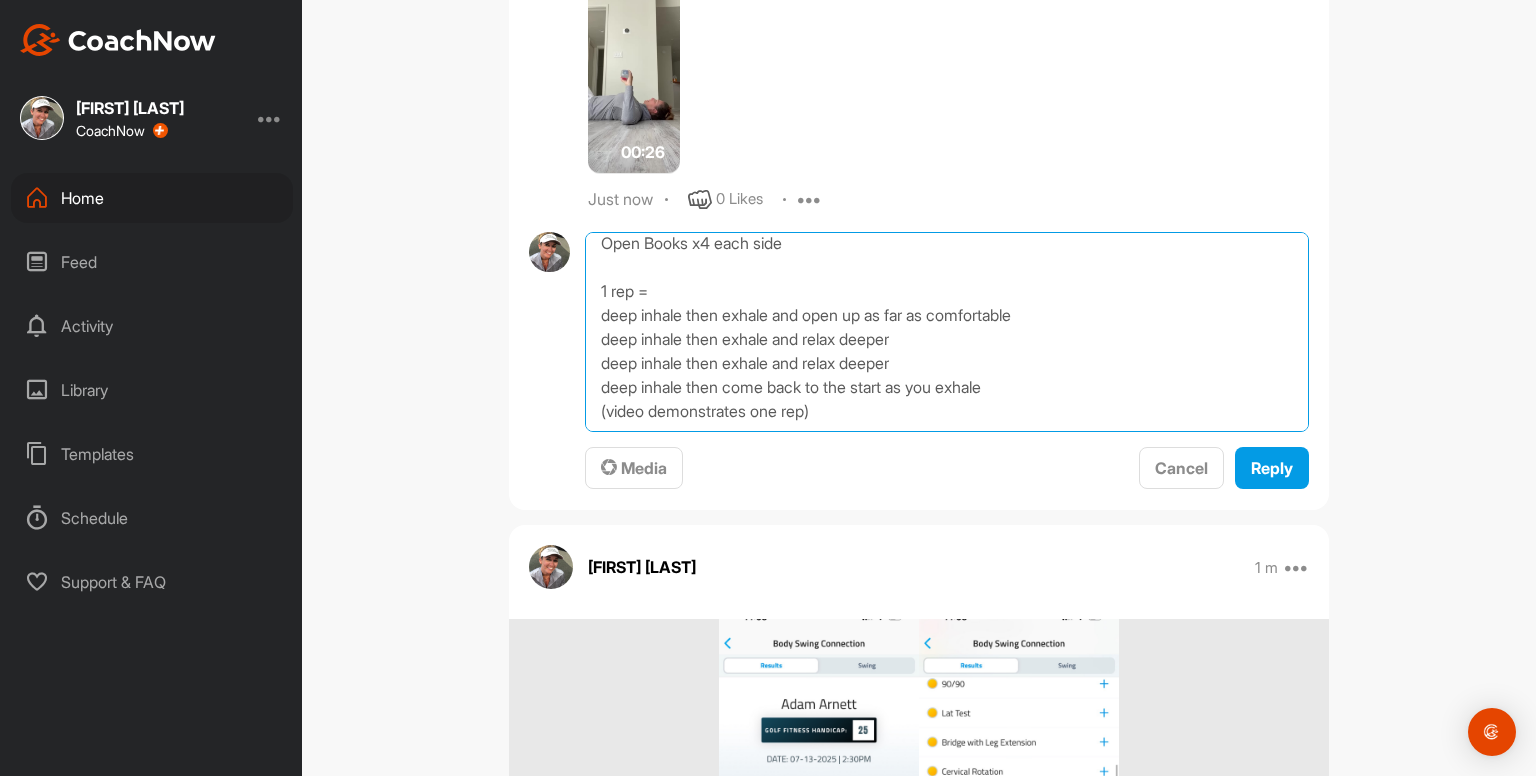 type on "Open Books x4 each side
1 rep =
deep inhale then exhale and open up as far as comfortable
deep inhale then exhale and relax deeper
deep inhale then exhale and relax deeper
deep inhale then come back to the start as you exhale
(video demonstrates one rep)" 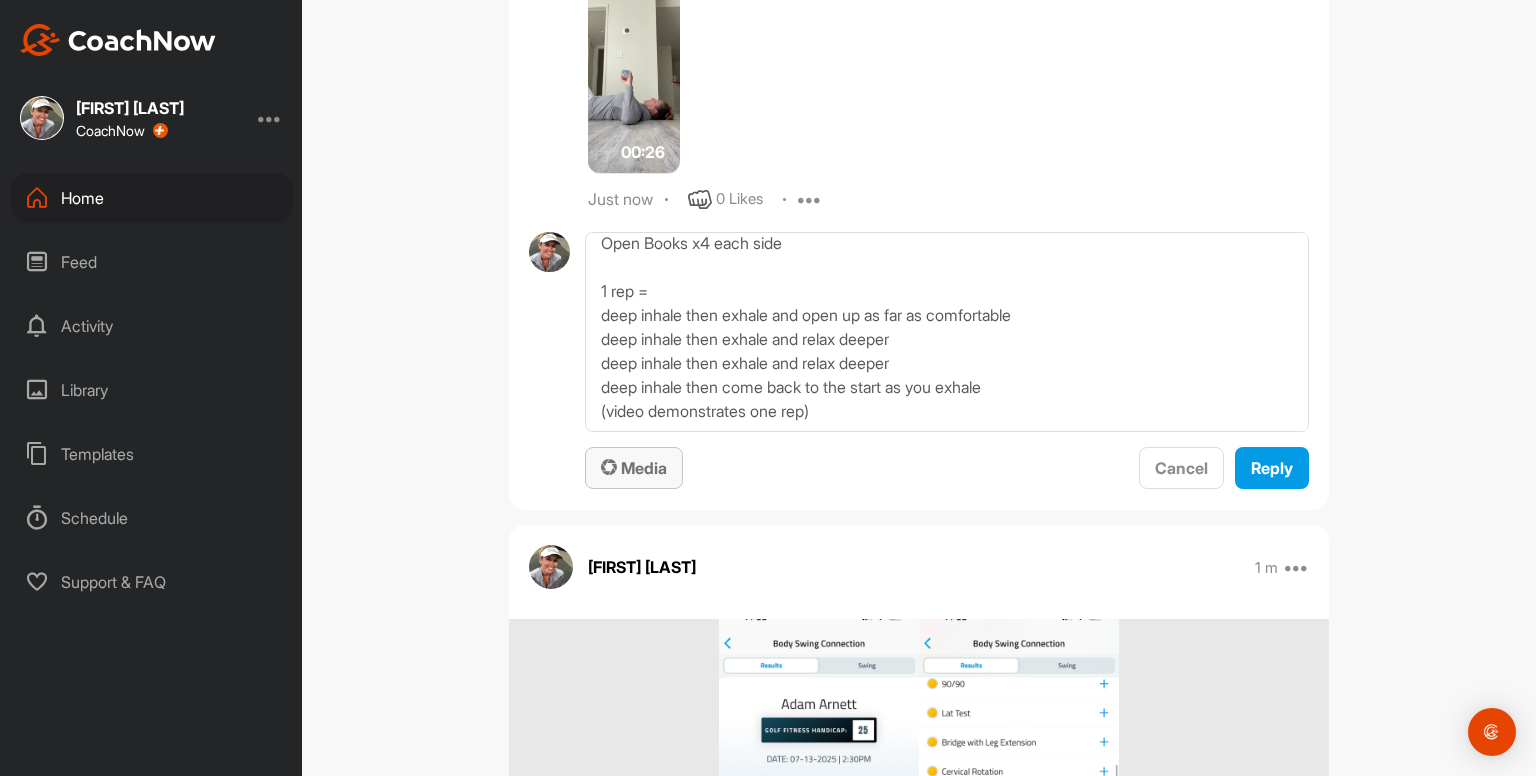click on "Media" at bounding box center (634, 468) 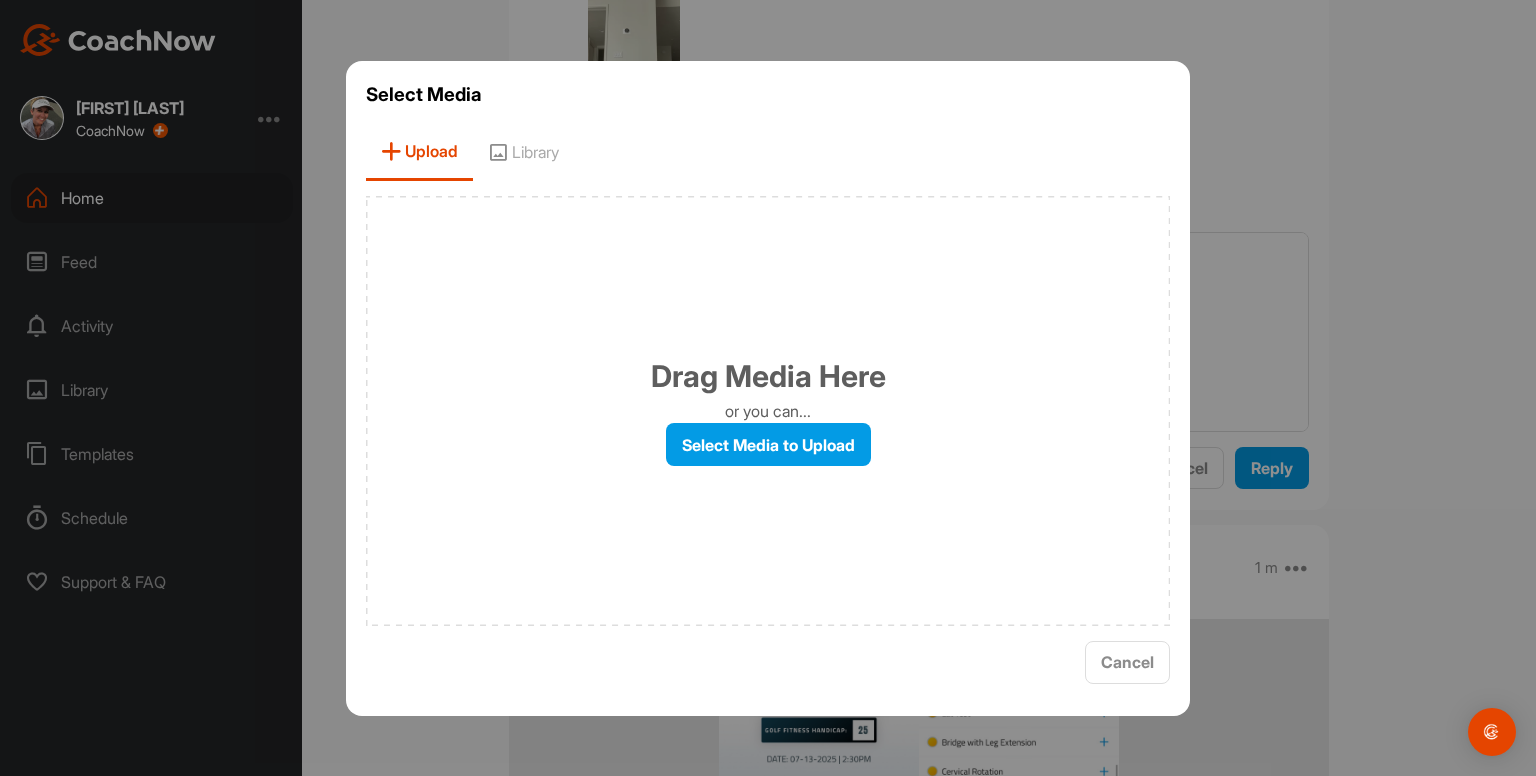 click on "Library" at bounding box center [523, 152] 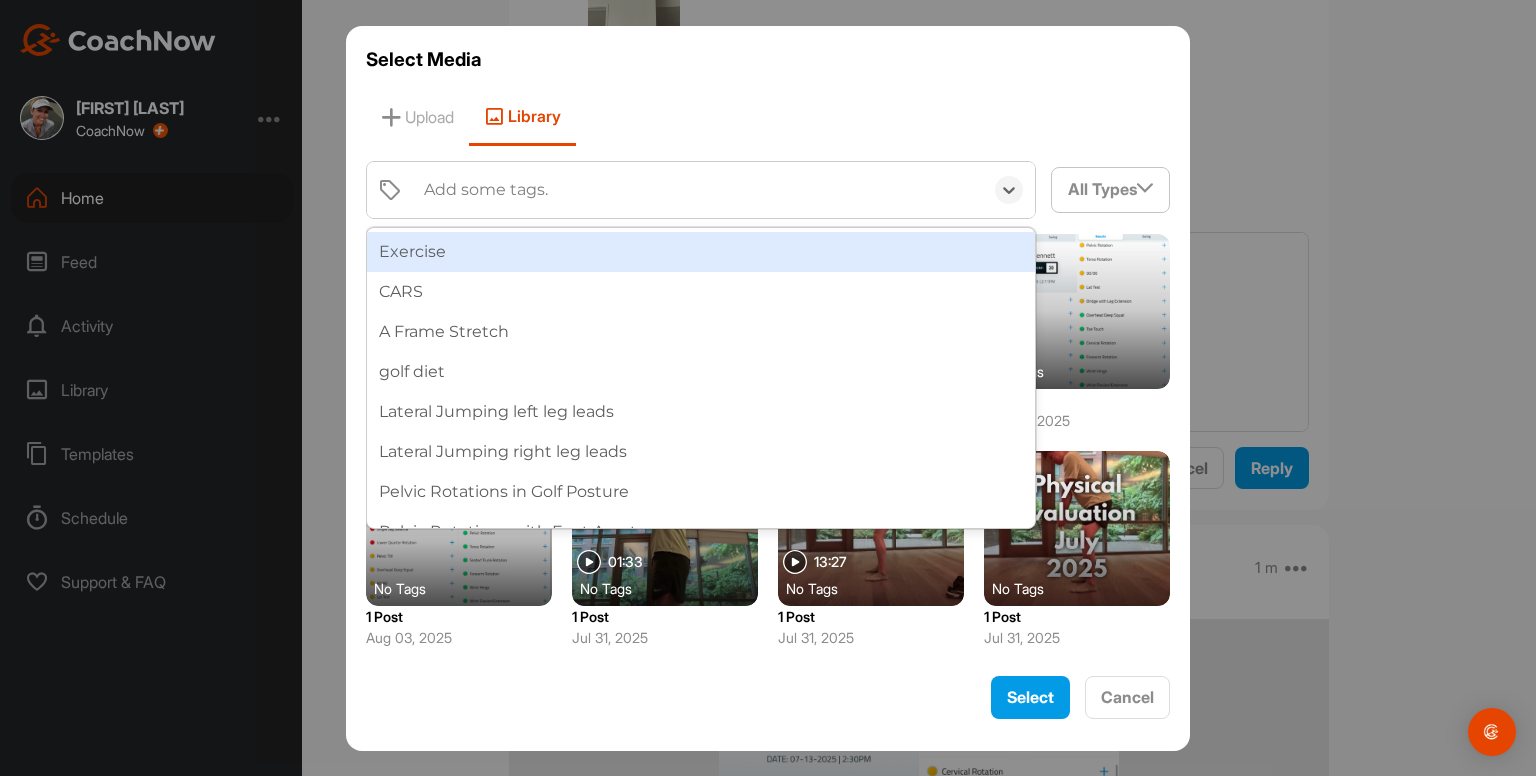 click on "Add some tags." at bounding box center [486, 190] 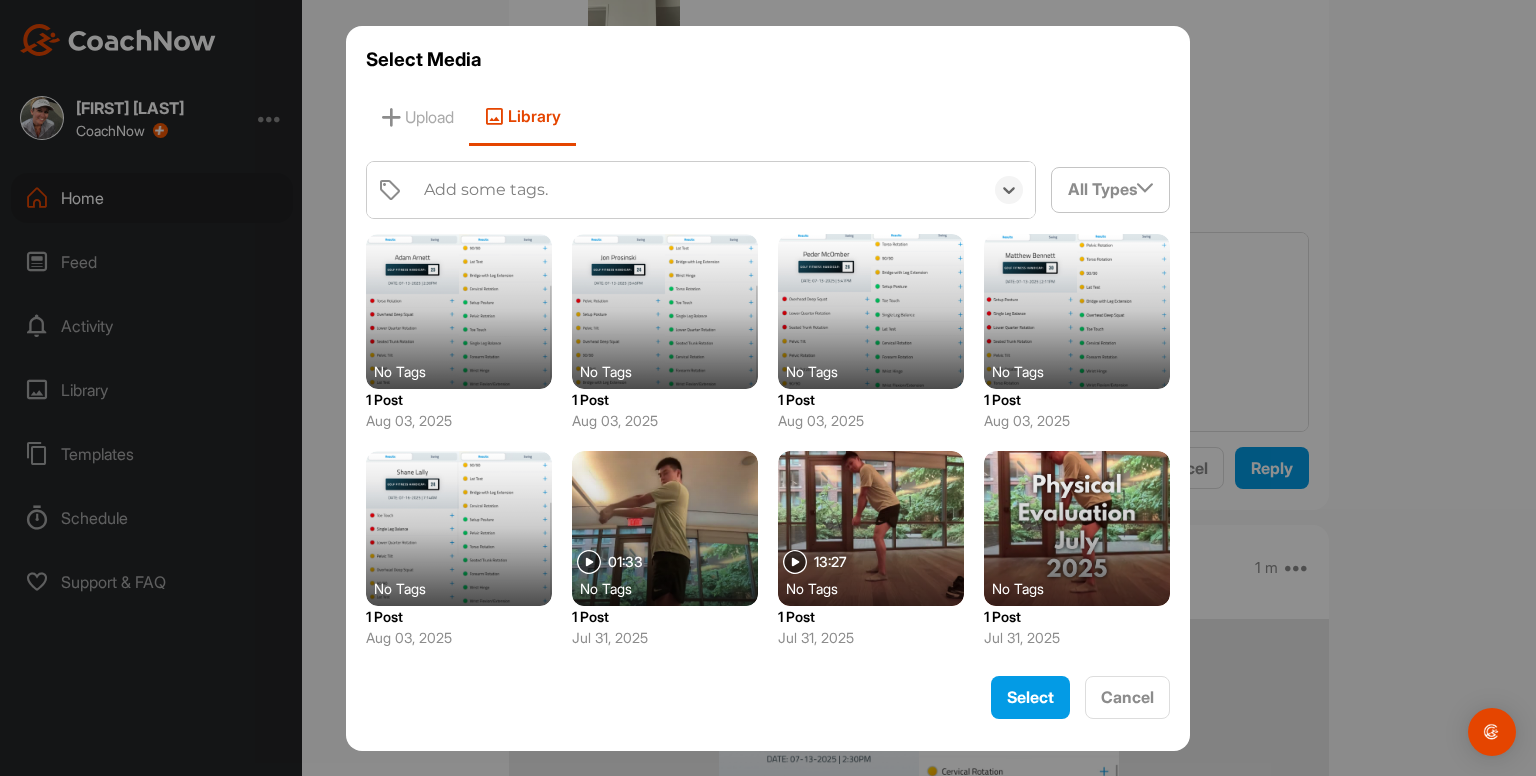 click on "Add some tags." at bounding box center [486, 190] 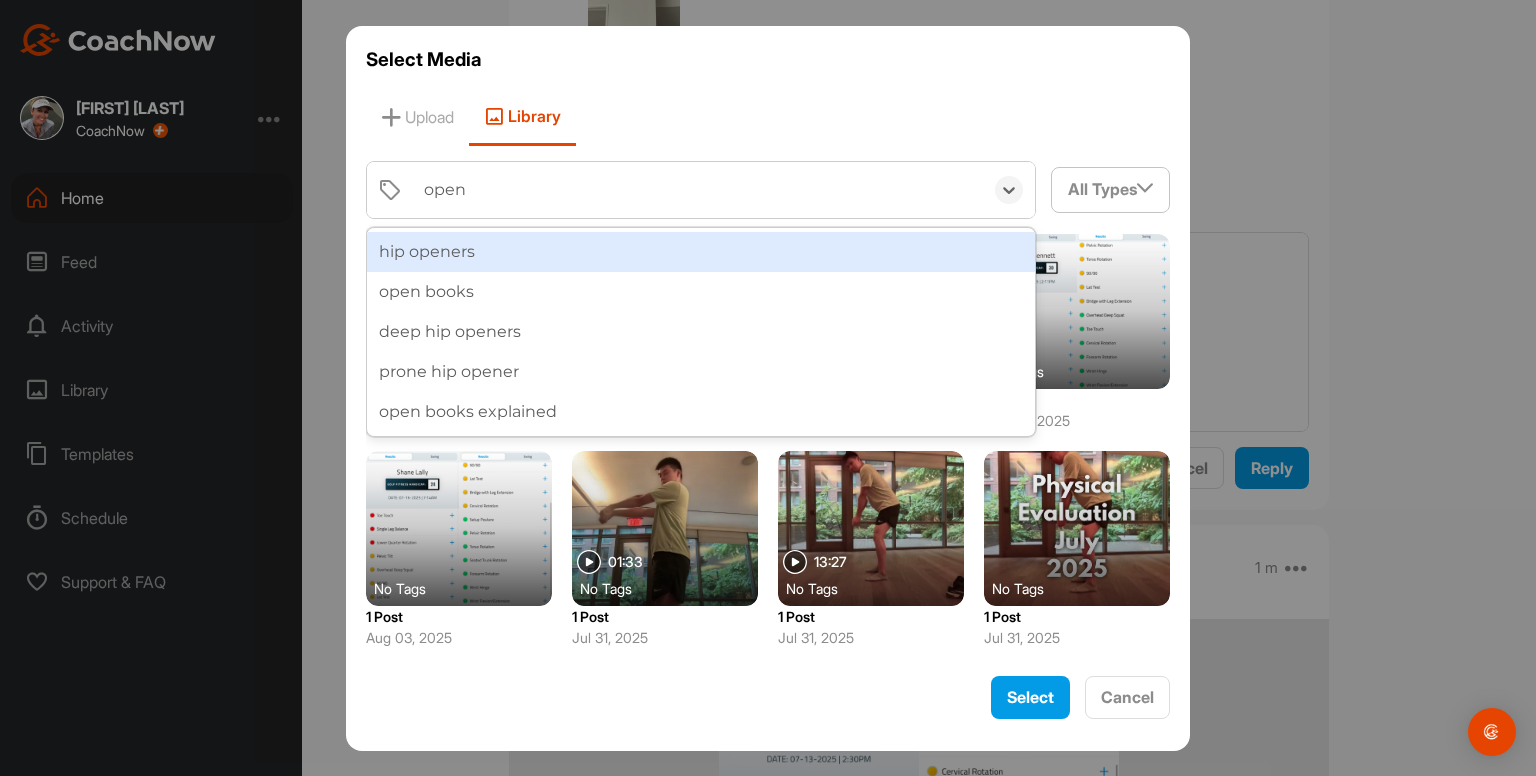 type on "open b" 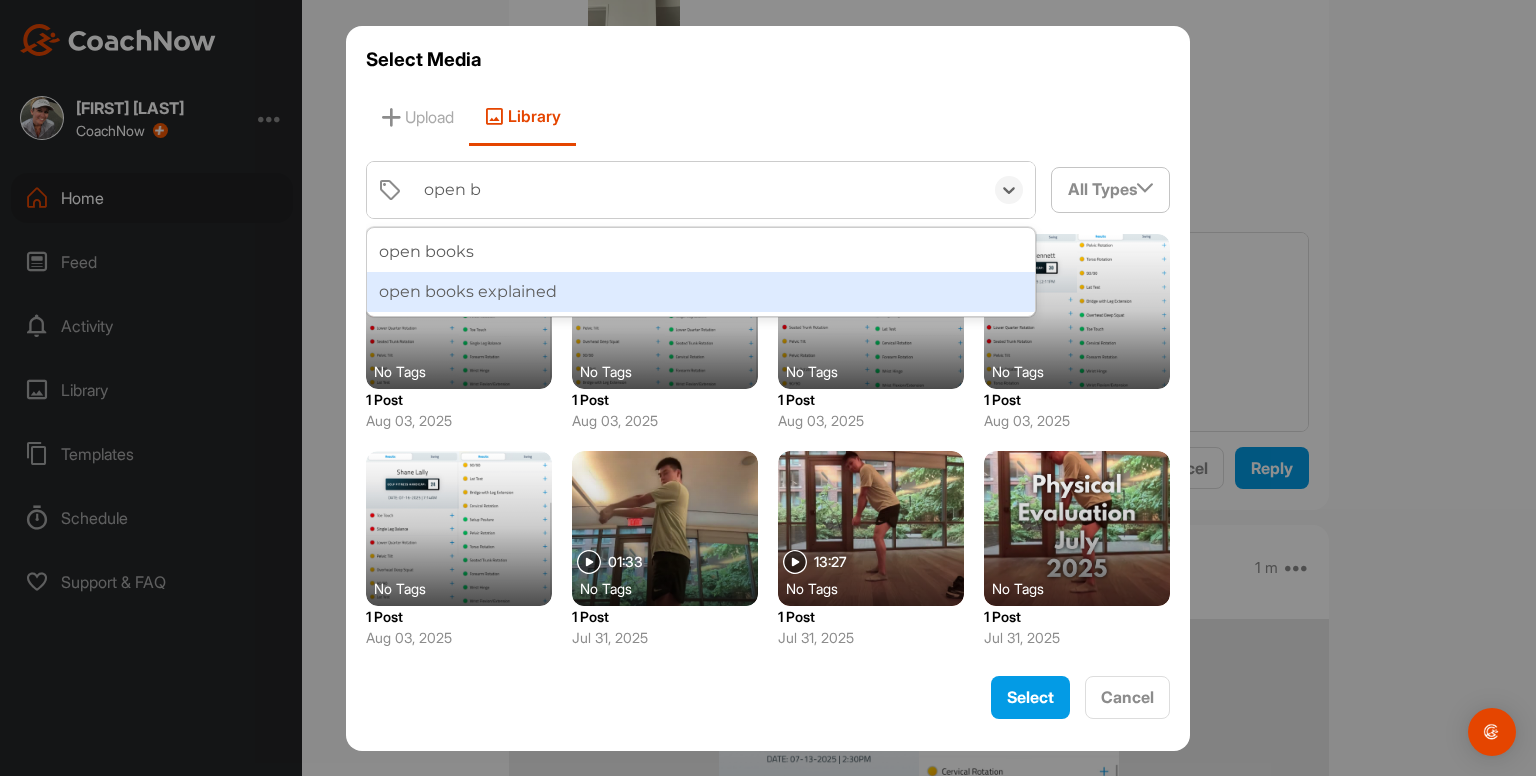 click on "open books explained" at bounding box center [701, 292] 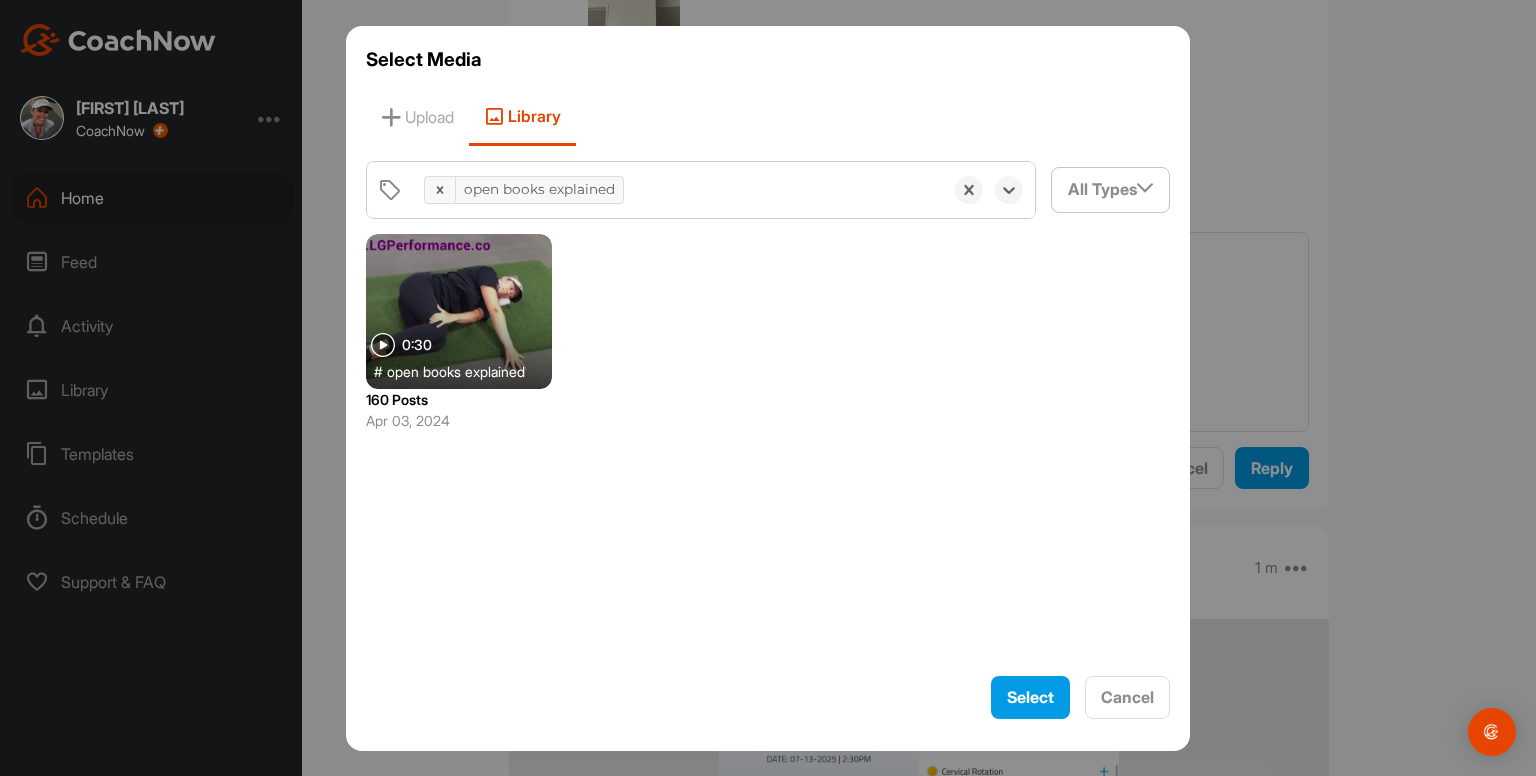 click at bounding box center [459, 311] 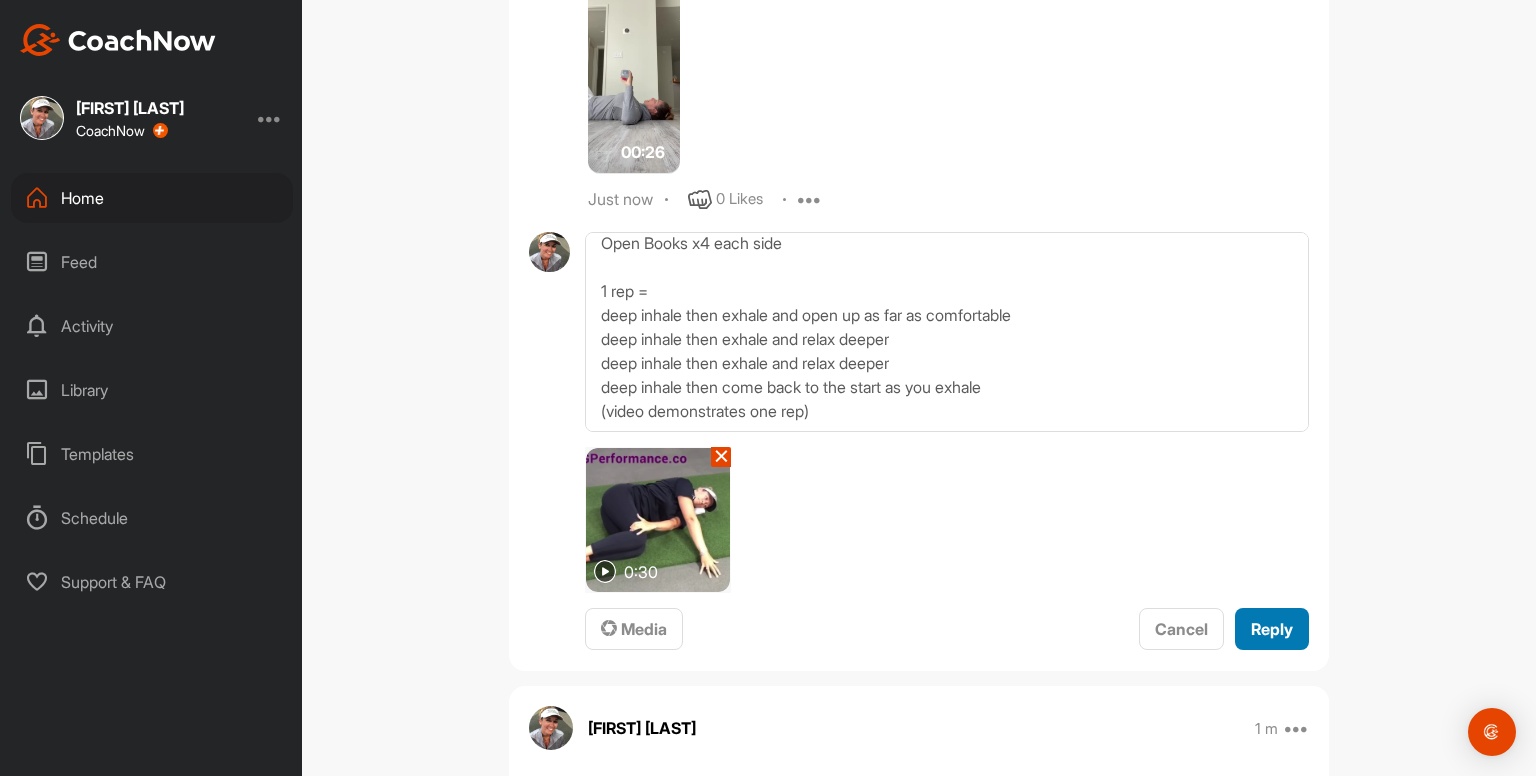 click on "Reply" at bounding box center (1272, 629) 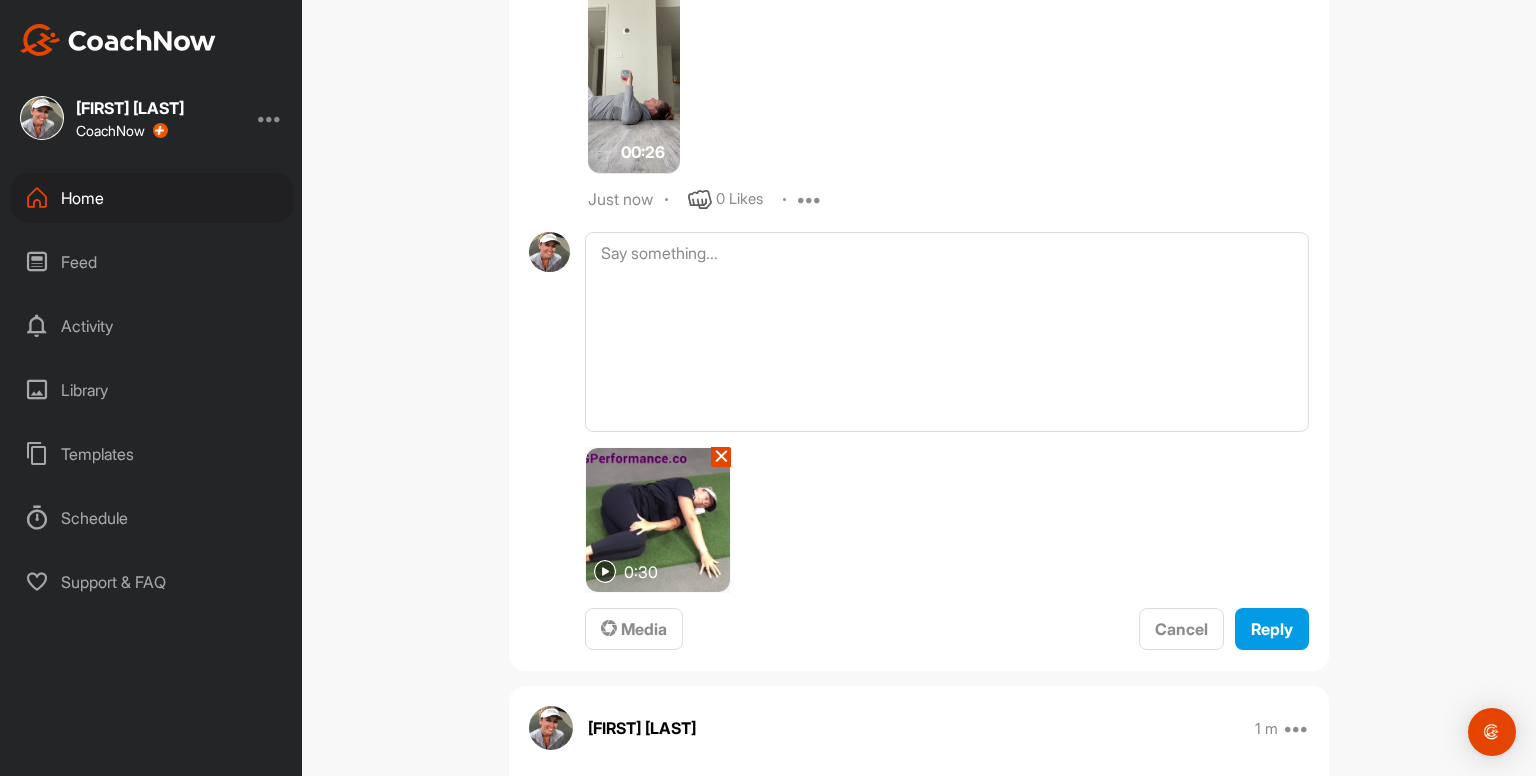 scroll, scrollTop: 0, scrollLeft: 0, axis: both 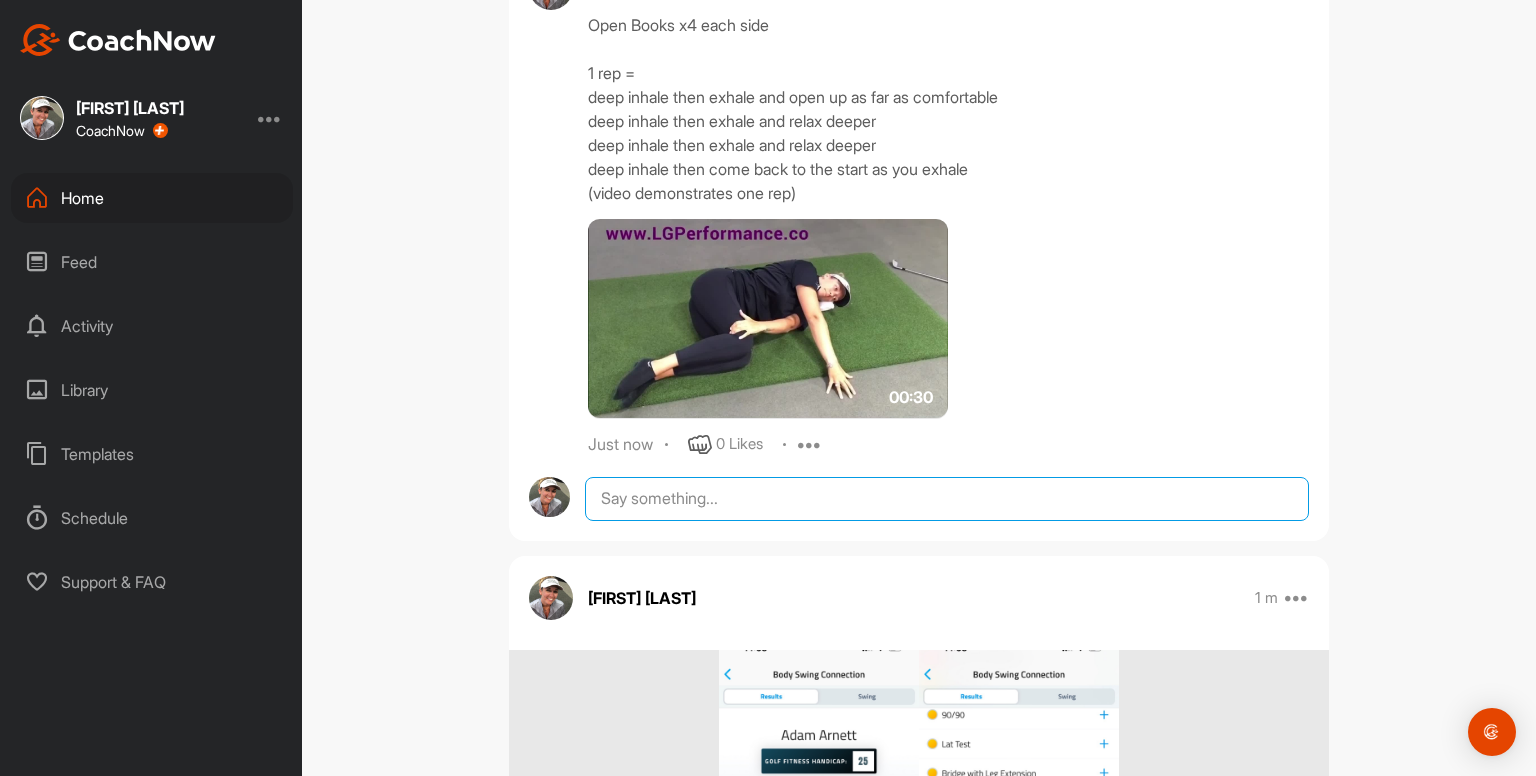 click at bounding box center [947, 499] 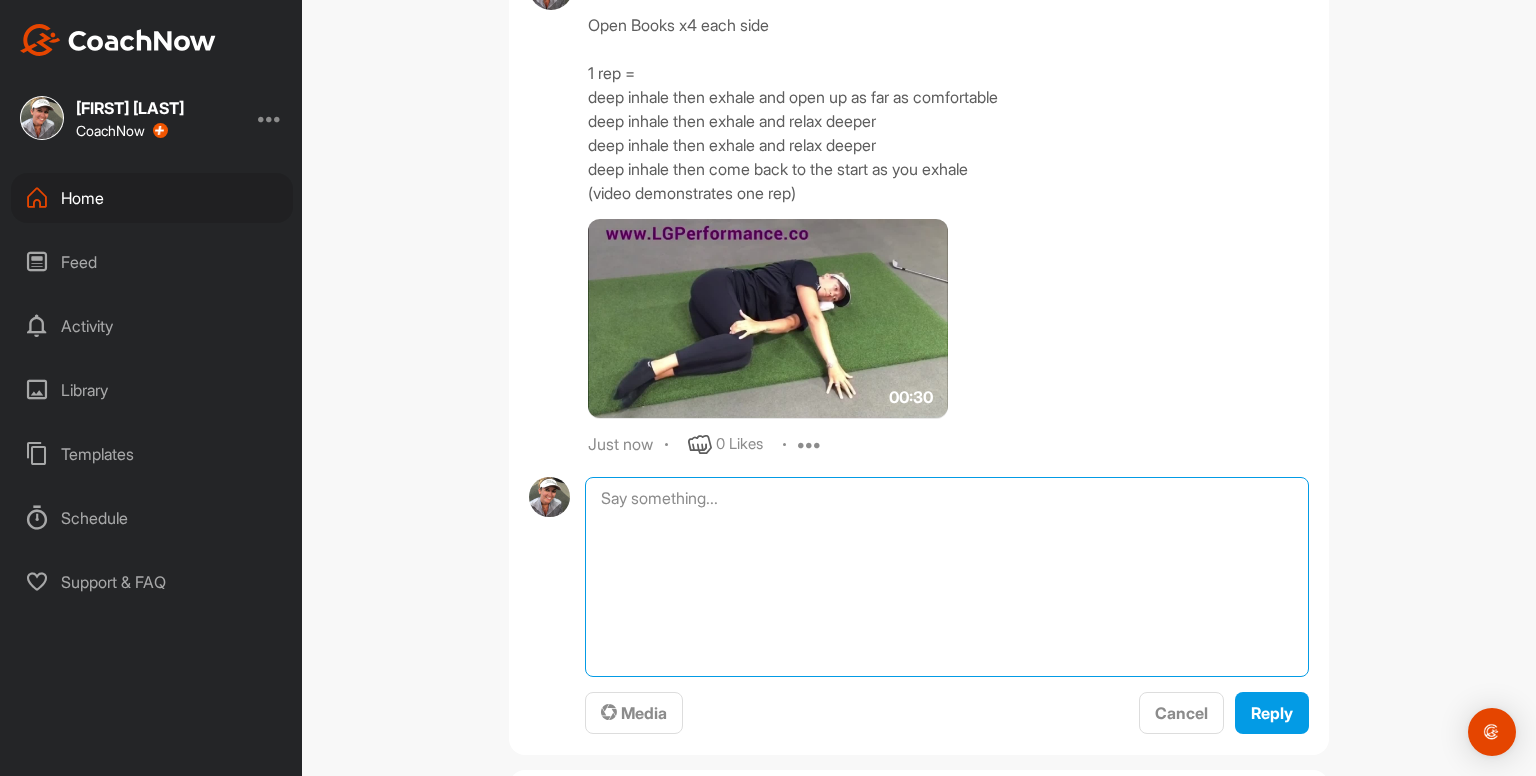 paste on "Open Books x4 each side
1 rep =
deep inhale then exhale and open up as far as comfortable
deep inhale then exhale and relax deeper
deep inhale then exhale and relax deeper
deep inhale then come back to the start as you exhale
(video demonstrates one rep)
00:30media
May 19
0 Likes
avatar
Kayleigh franklin
Glute Activations x2 rounds
1 round =
x20 together
x20 alternating
x20 left only
x20 right only" 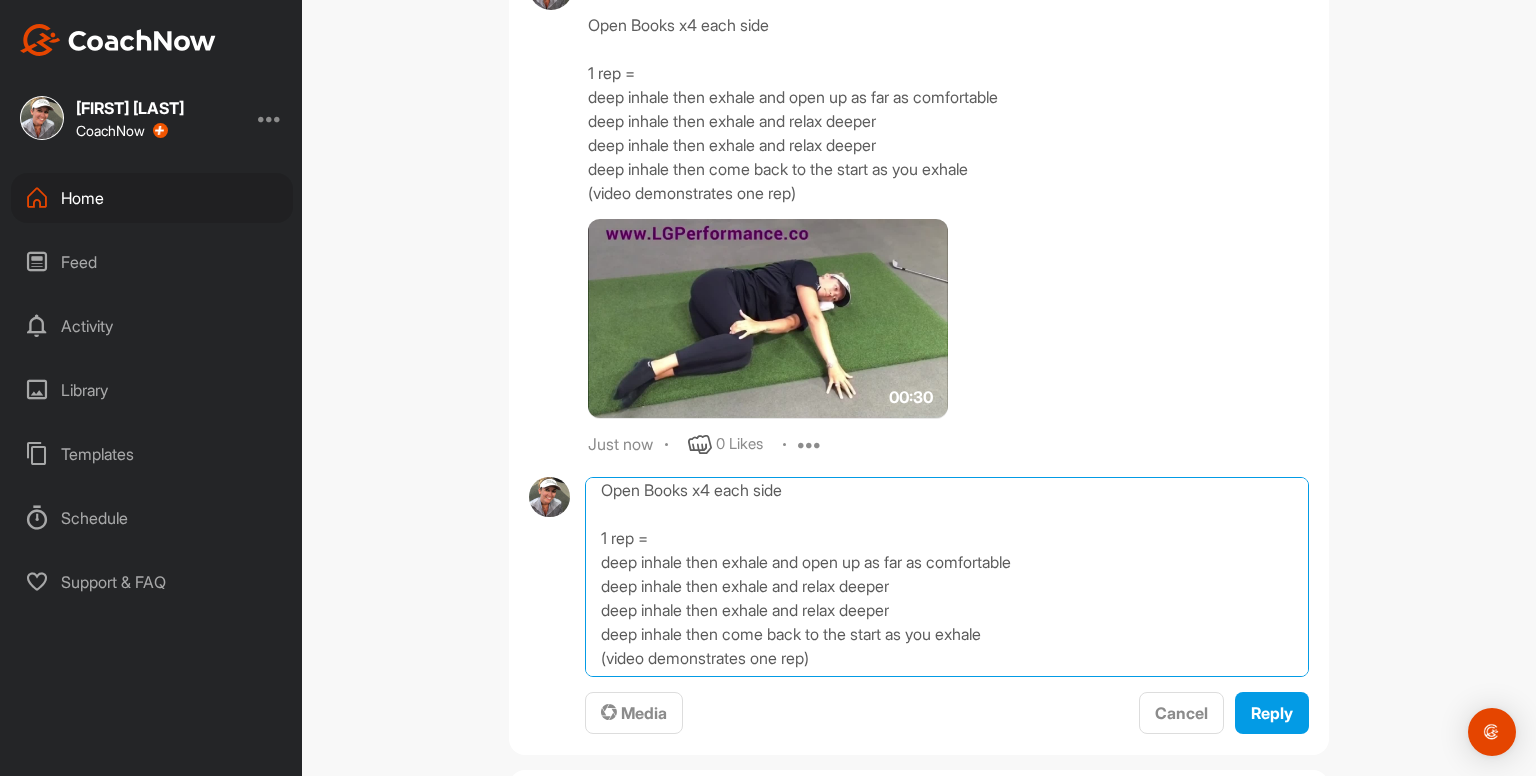 scroll, scrollTop: 0, scrollLeft: 0, axis: both 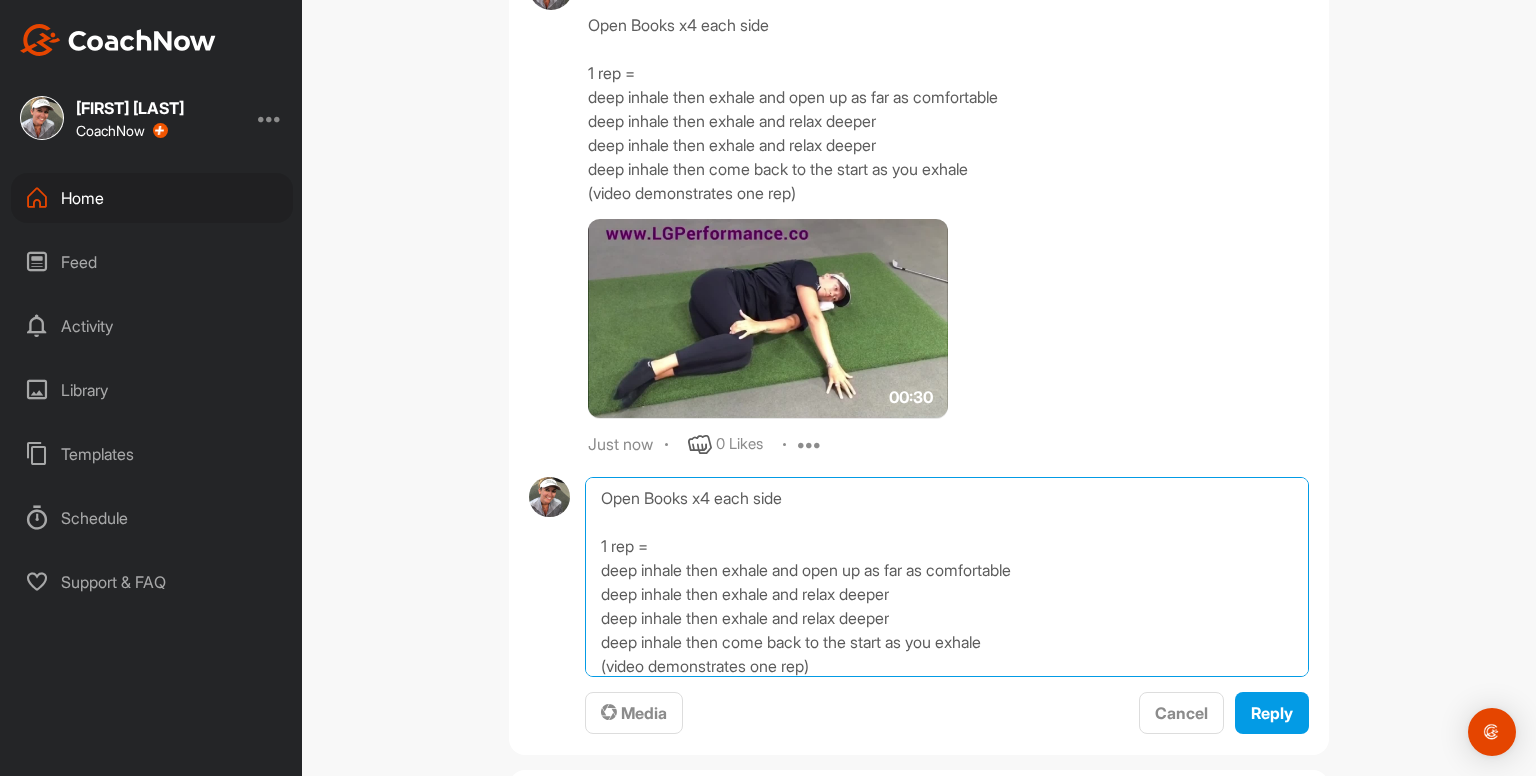 drag, startPoint x: 592, startPoint y: 529, endPoint x: 565, endPoint y: 230, distance: 300.21658 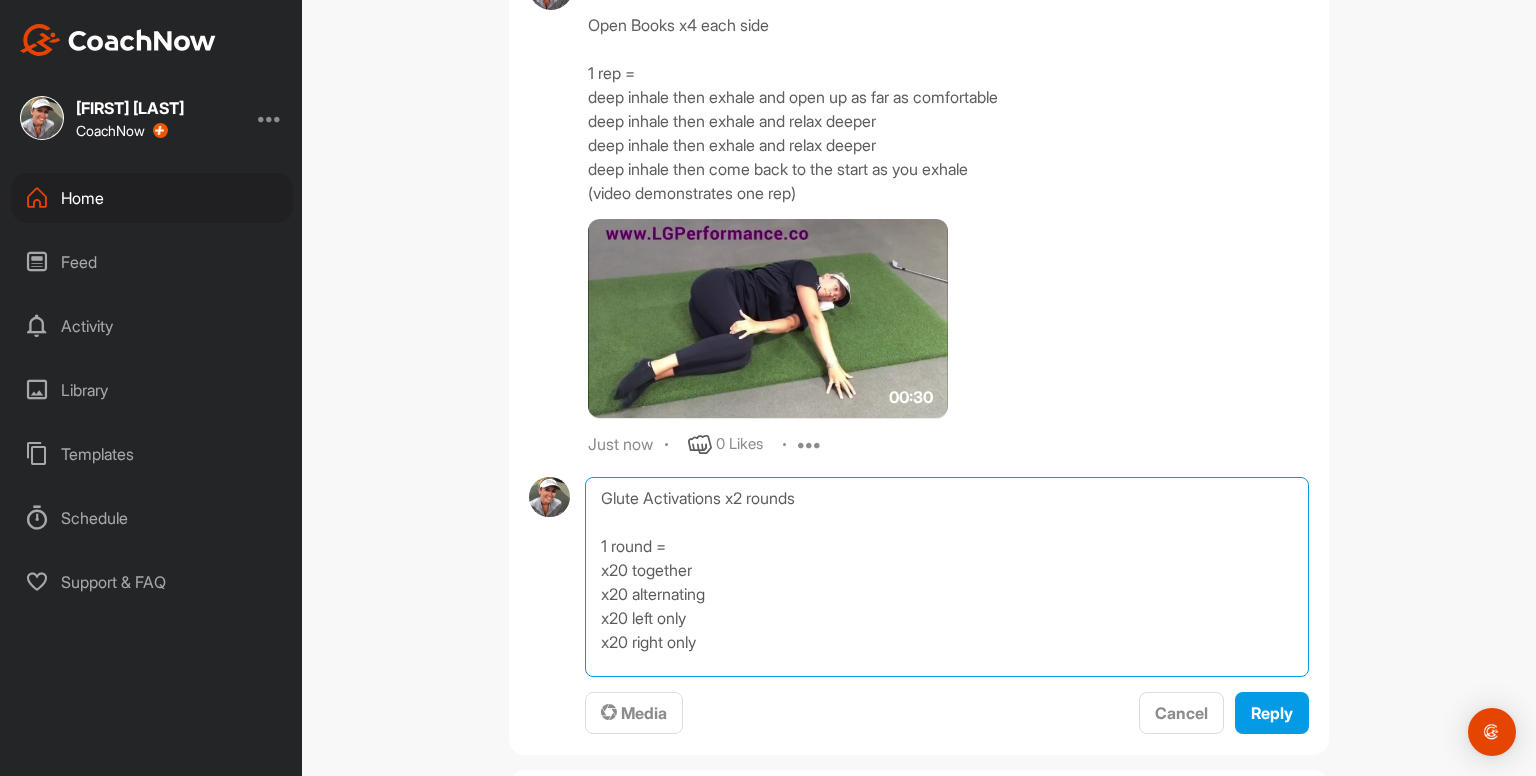 type on "Glute Activations x2 rounds
1 round =
x20 together
x20 alternating
x20 left only
x20 right only" 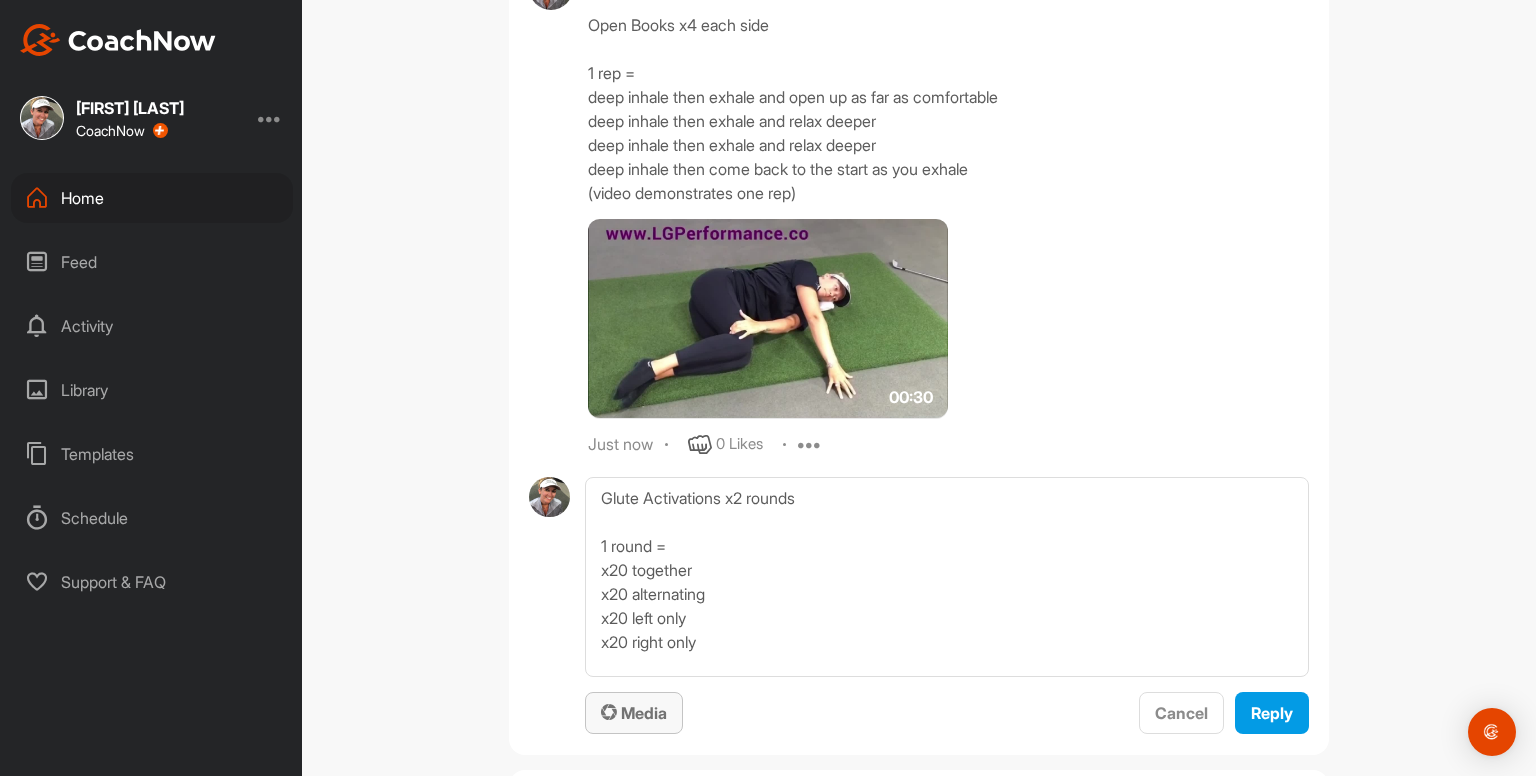 click on "Media" at bounding box center [634, 713] 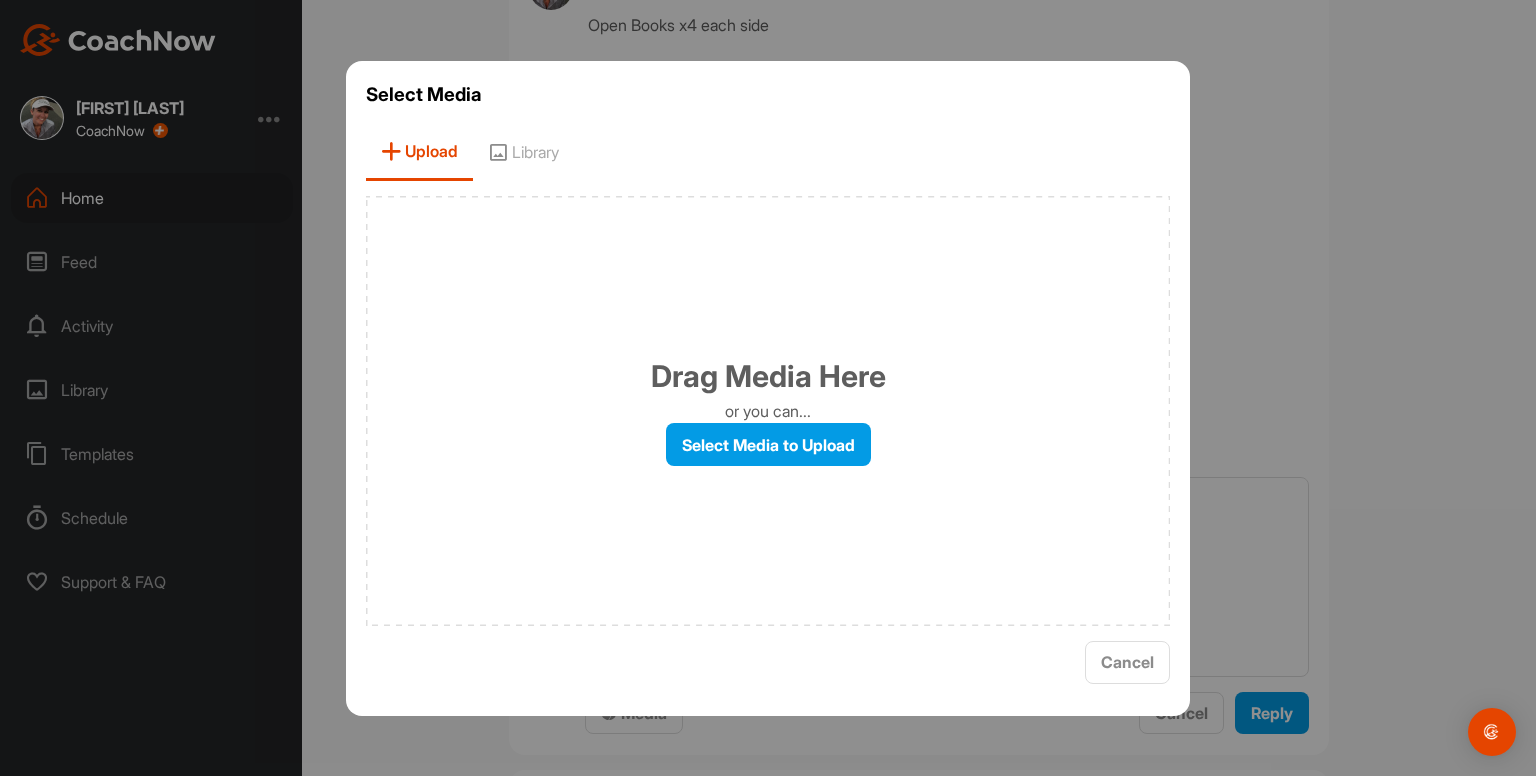 click on "Library" at bounding box center (523, 152) 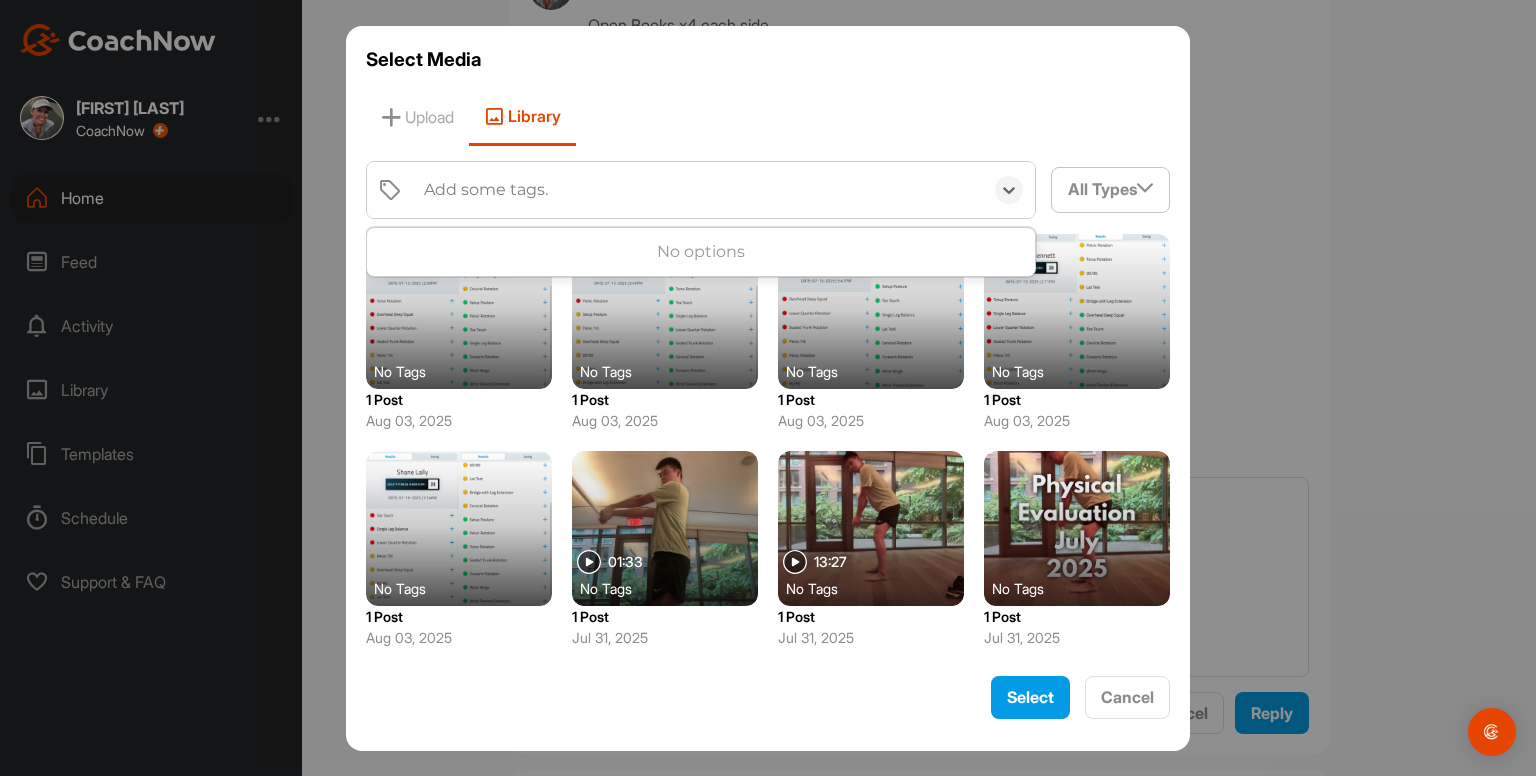 click on "Add some tags." at bounding box center [486, 190] 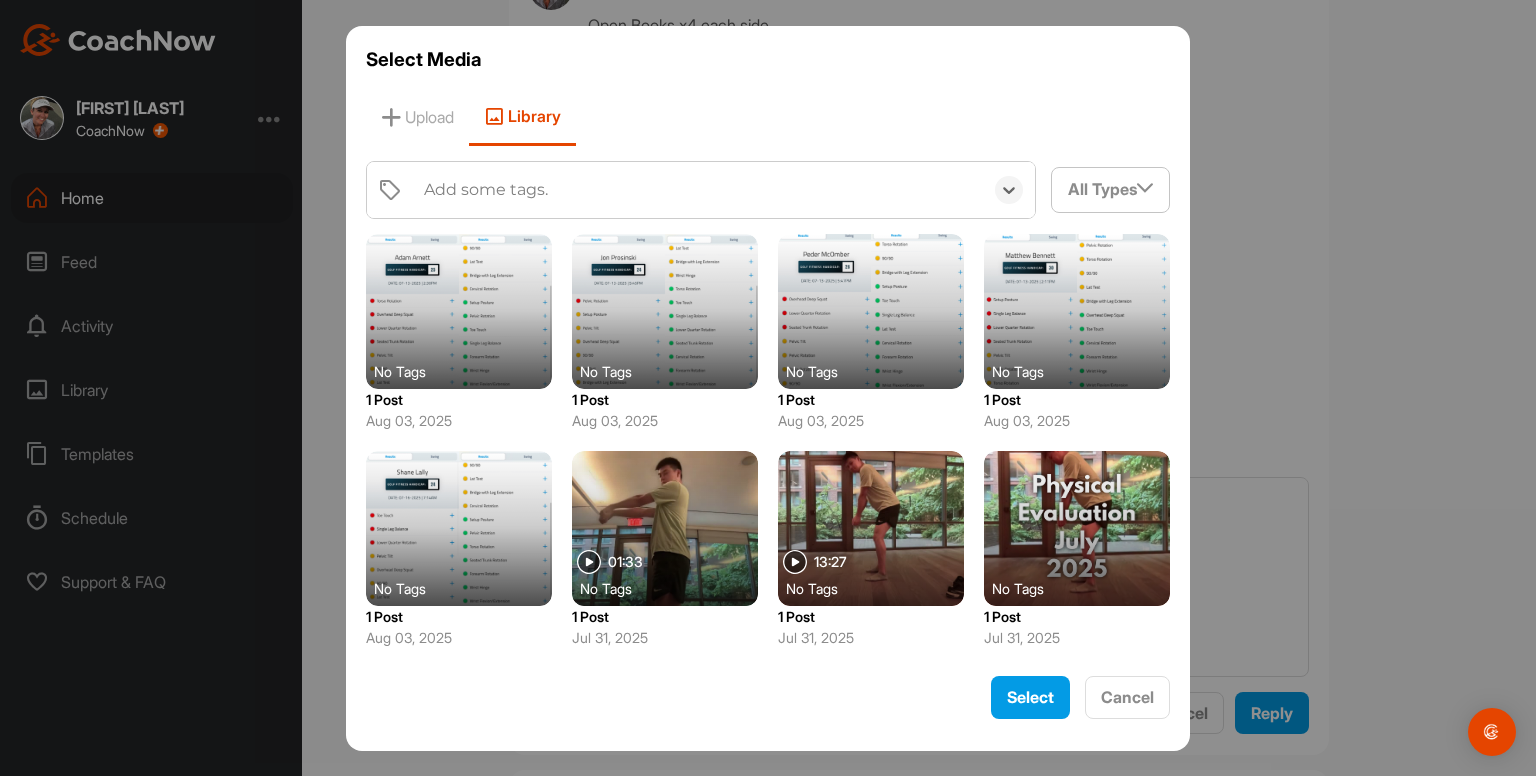 click on "Add some tags." at bounding box center [486, 190] 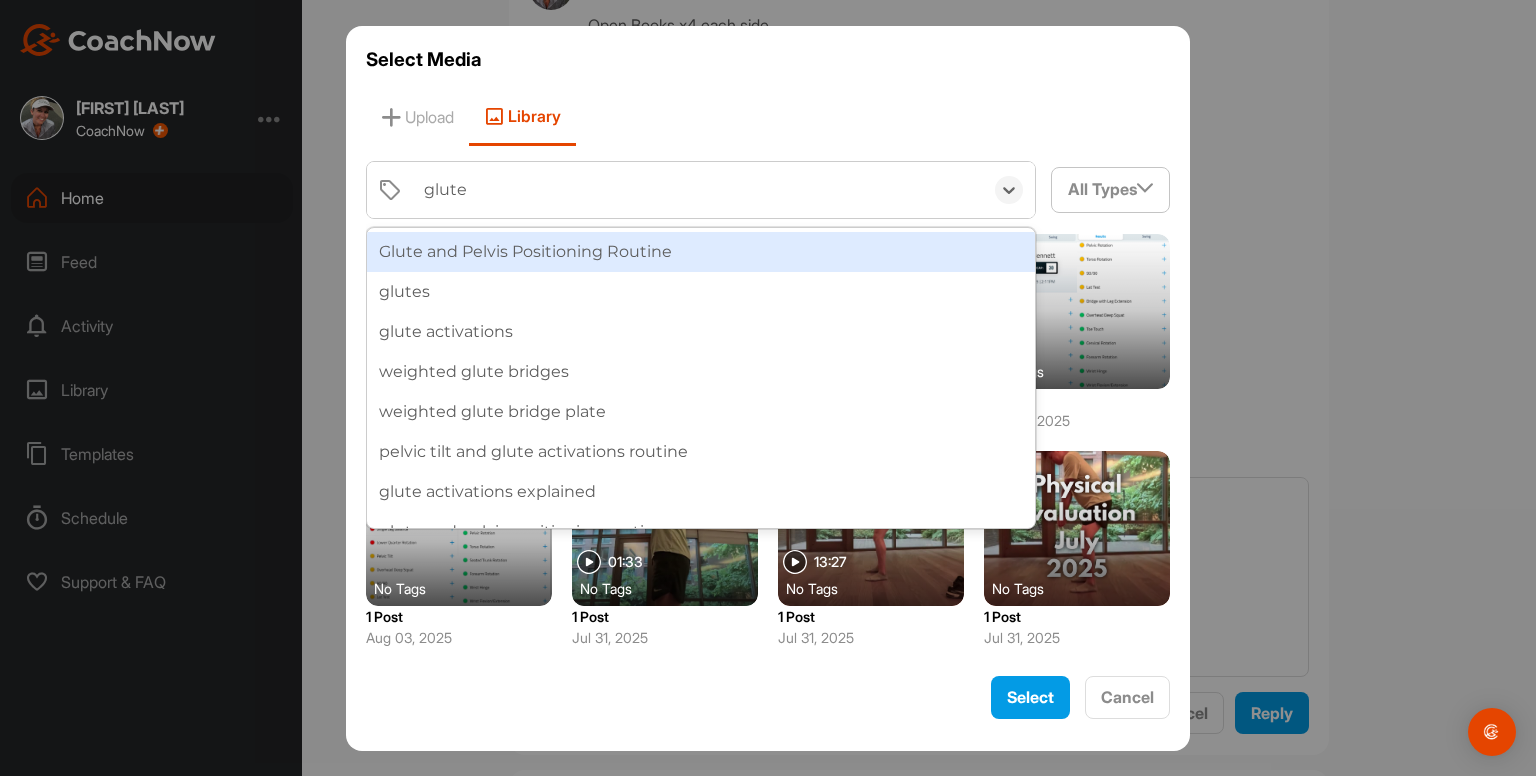 type on "glute a" 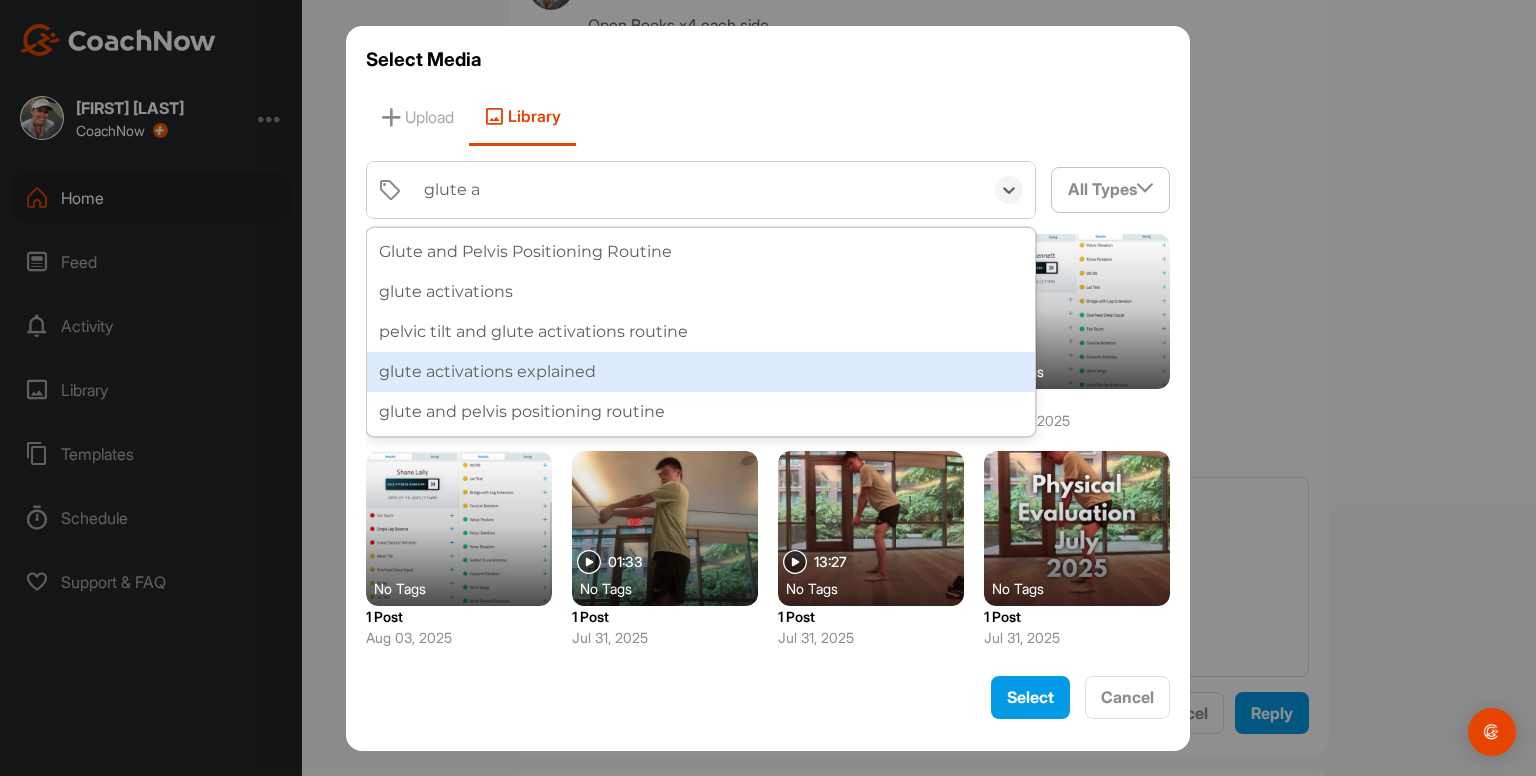 click on "glute activations explained" at bounding box center [701, 372] 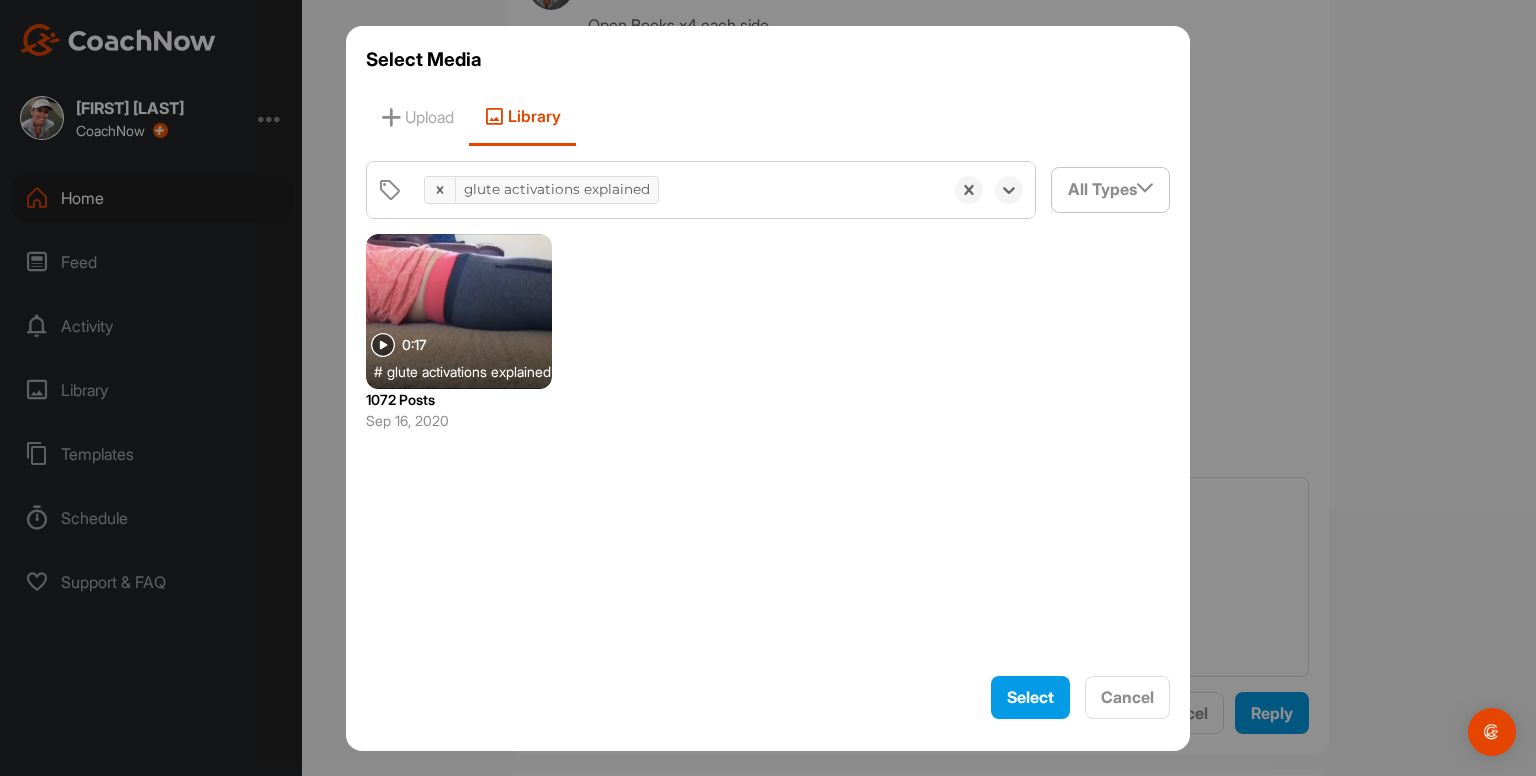 click at bounding box center (459, 311) 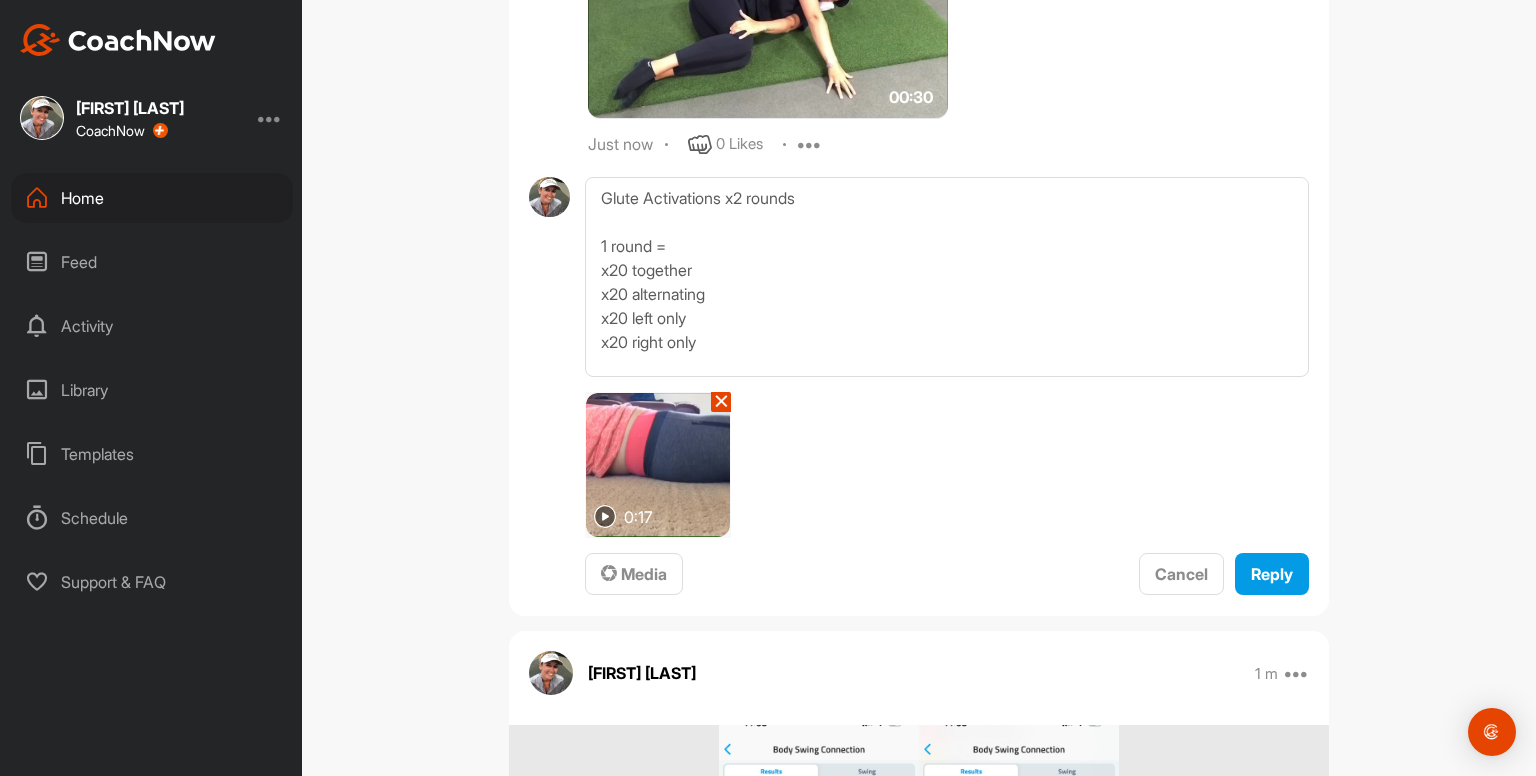 scroll, scrollTop: 5450, scrollLeft: 0, axis: vertical 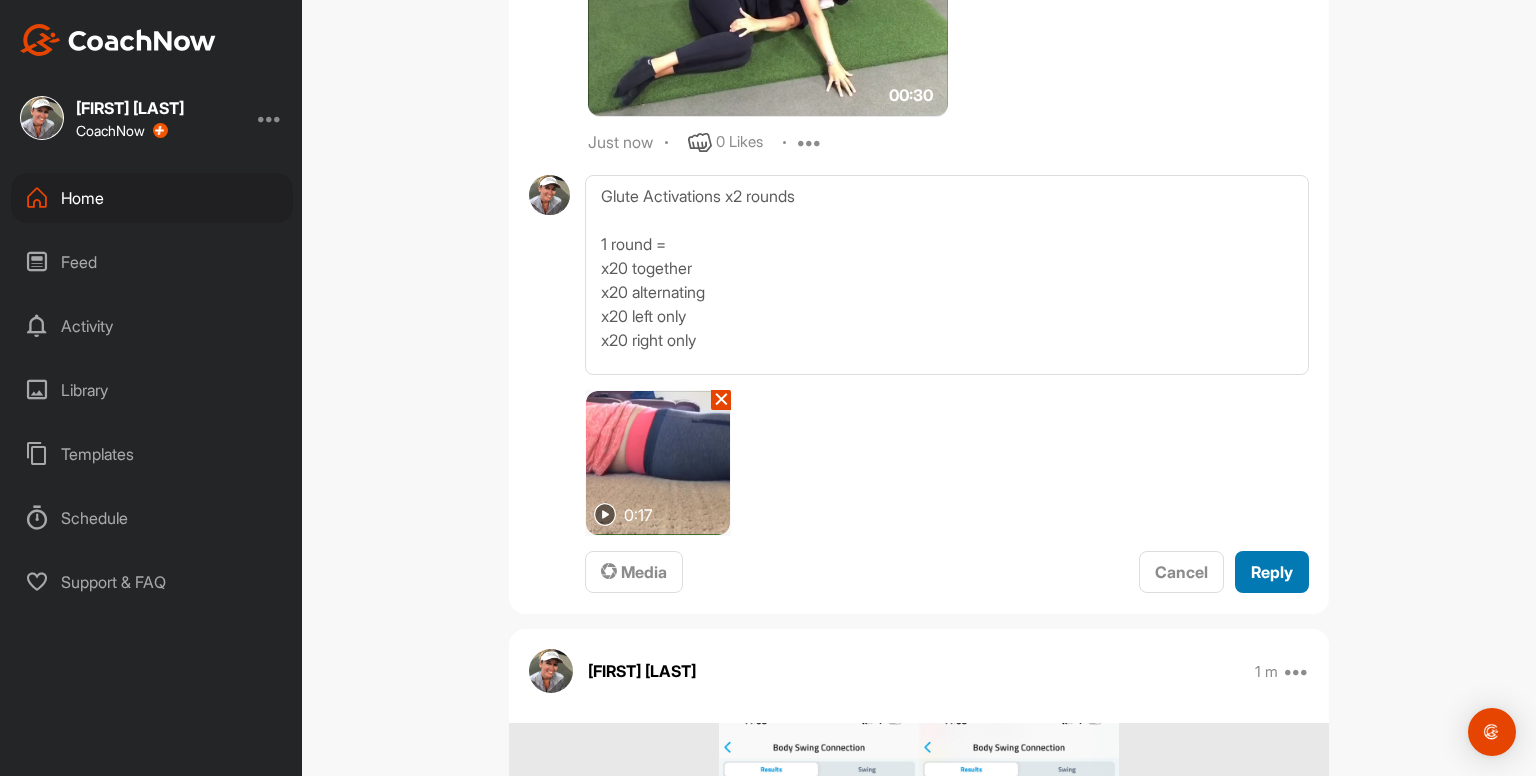 click on "Reply" at bounding box center [1272, 572] 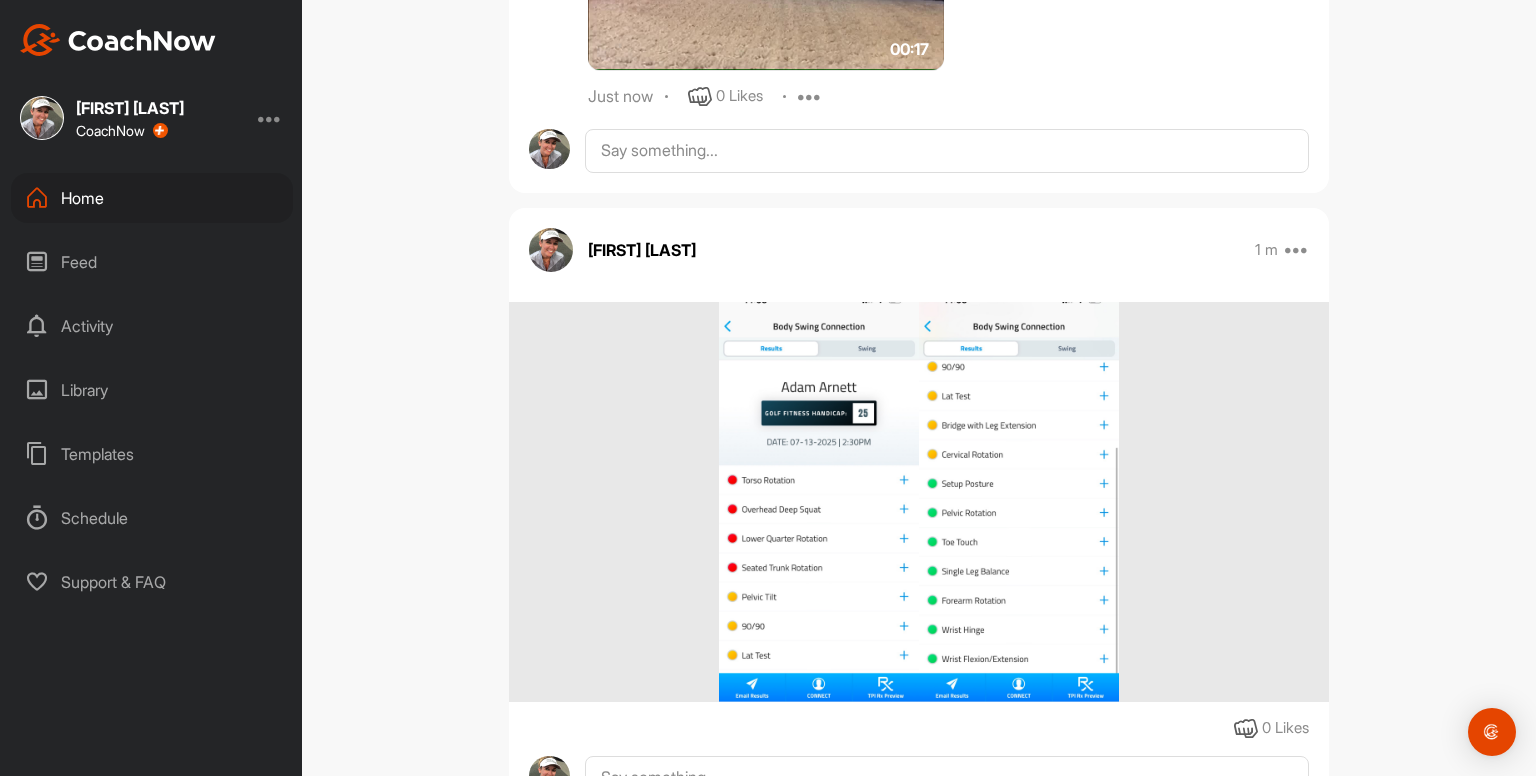 scroll, scrollTop: 5884, scrollLeft: 0, axis: vertical 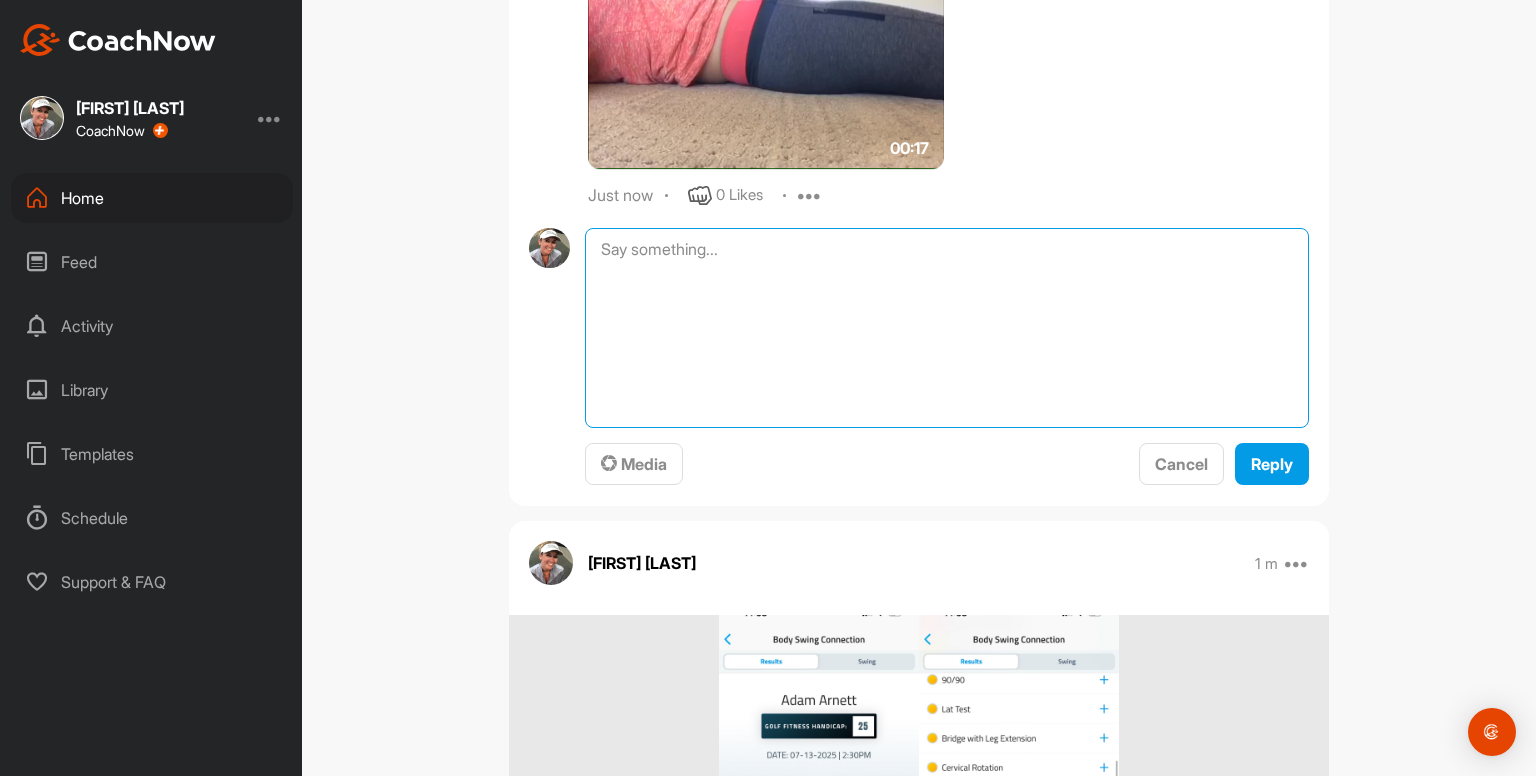 click at bounding box center [947, 328] 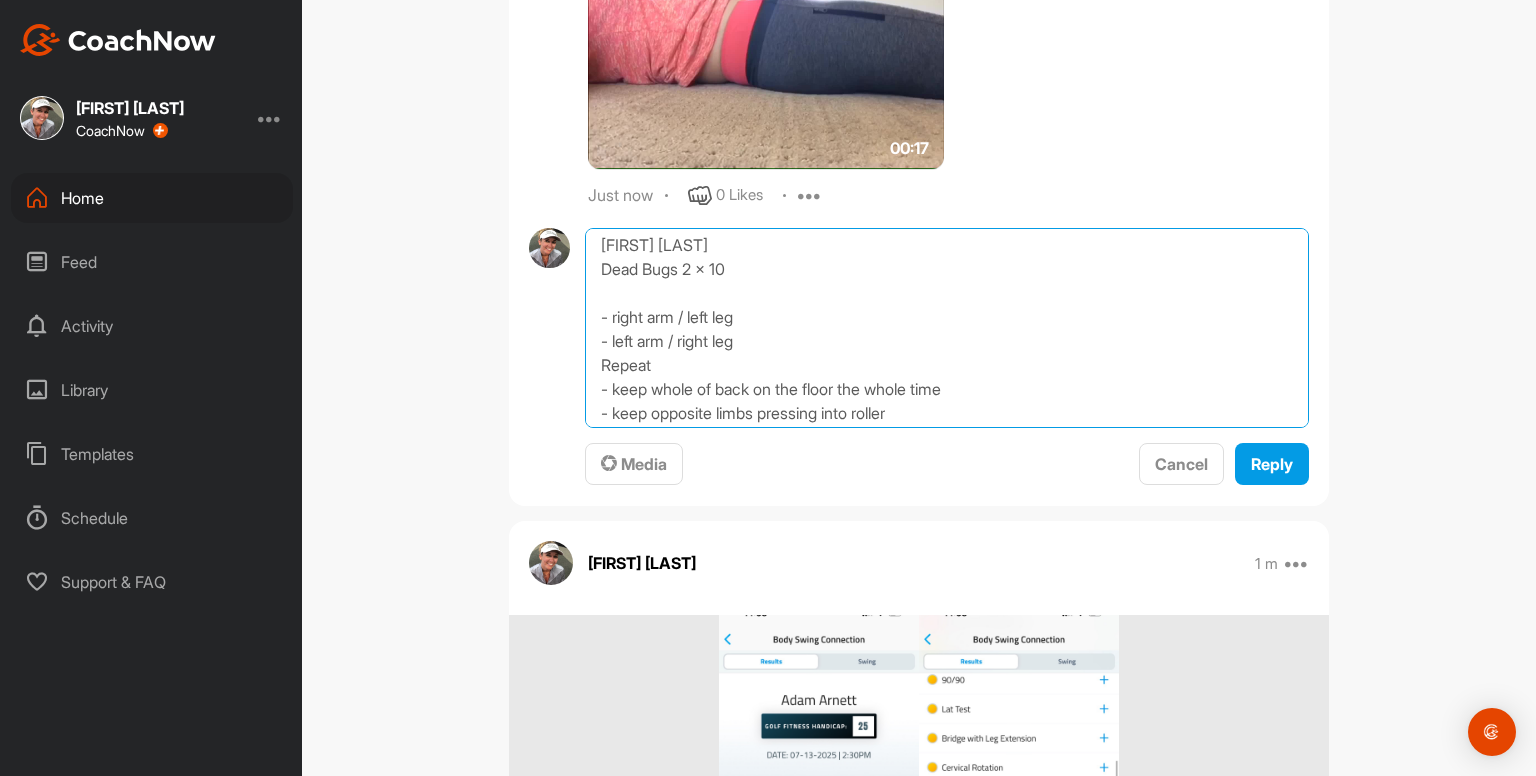 scroll, scrollTop: 0, scrollLeft: 0, axis: both 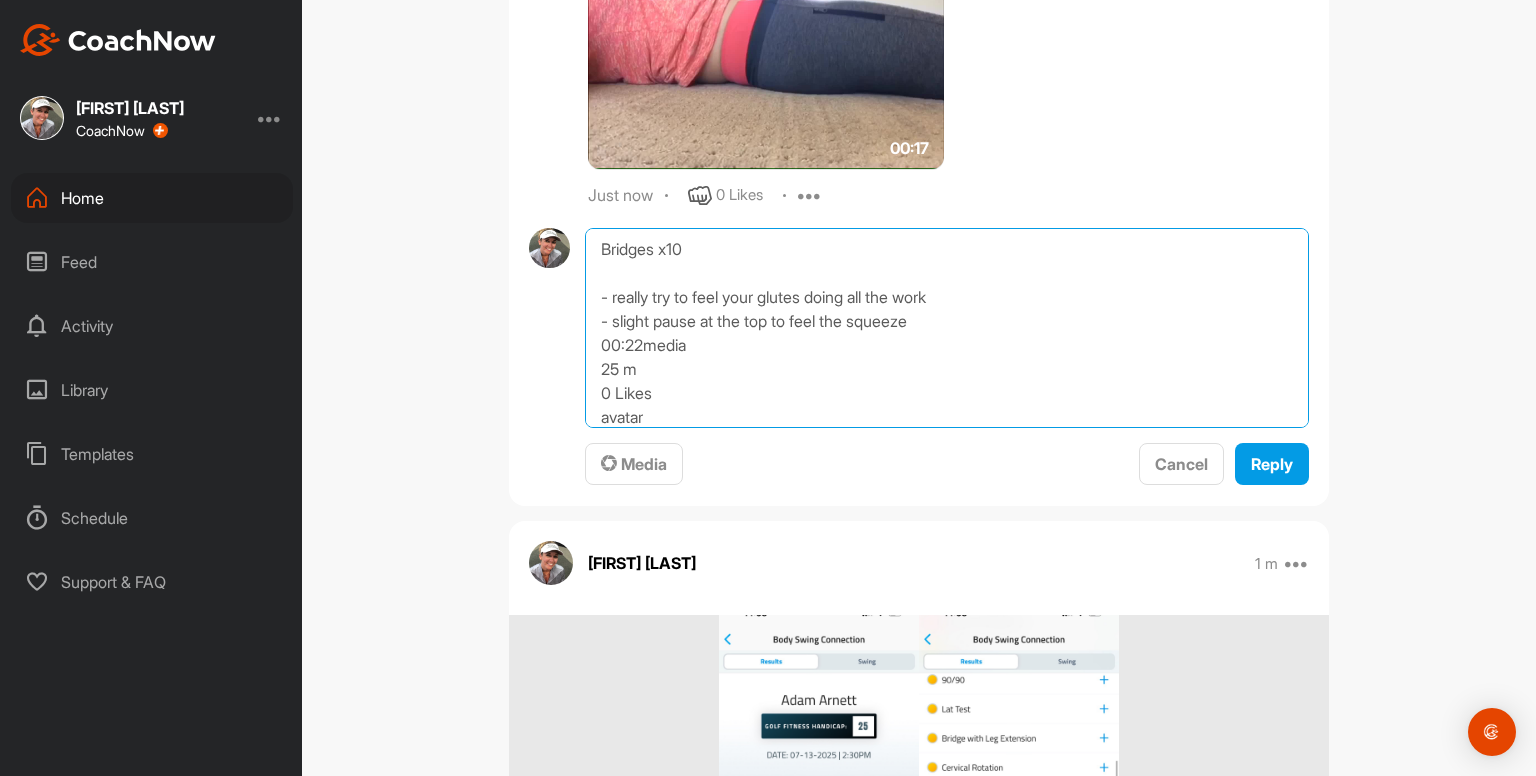 drag, startPoint x: 908, startPoint y: 418, endPoint x: 572, endPoint y: 338, distance: 345.39252 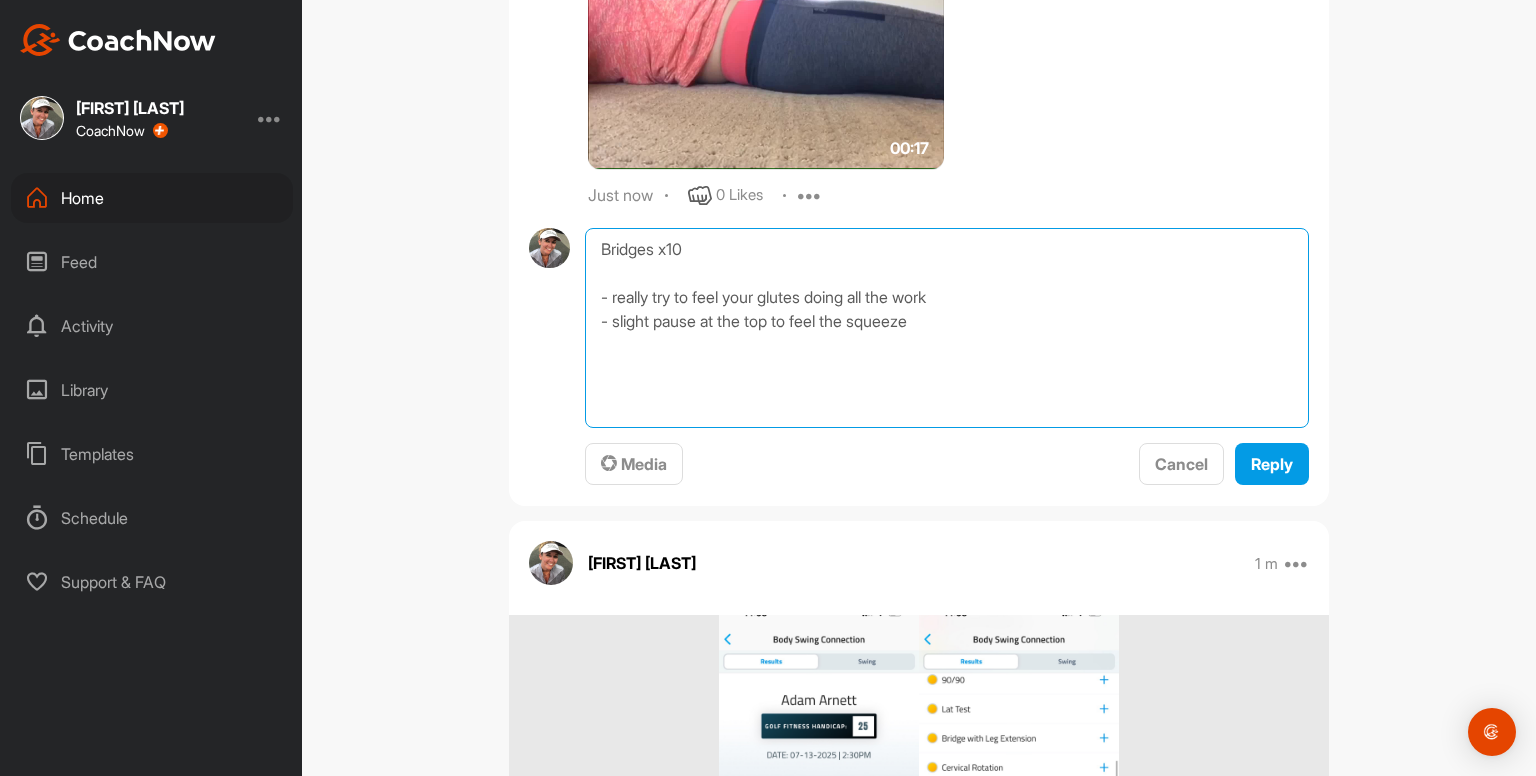 type on "Bridges x10
- really try to feel your glutes doing all the work
- slight pause at the top to feel the squeeze" 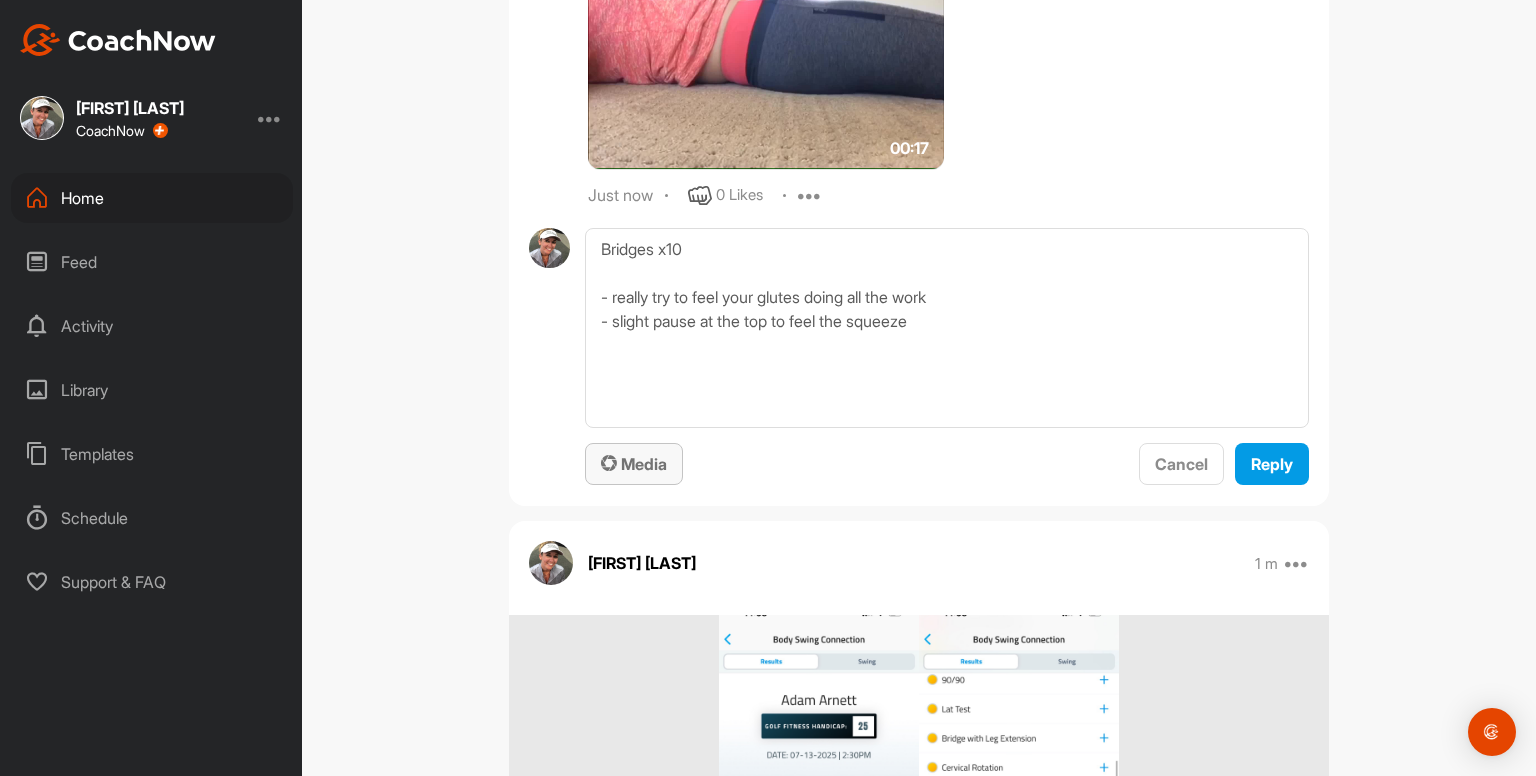 click on "Media" at bounding box center (634, 464) 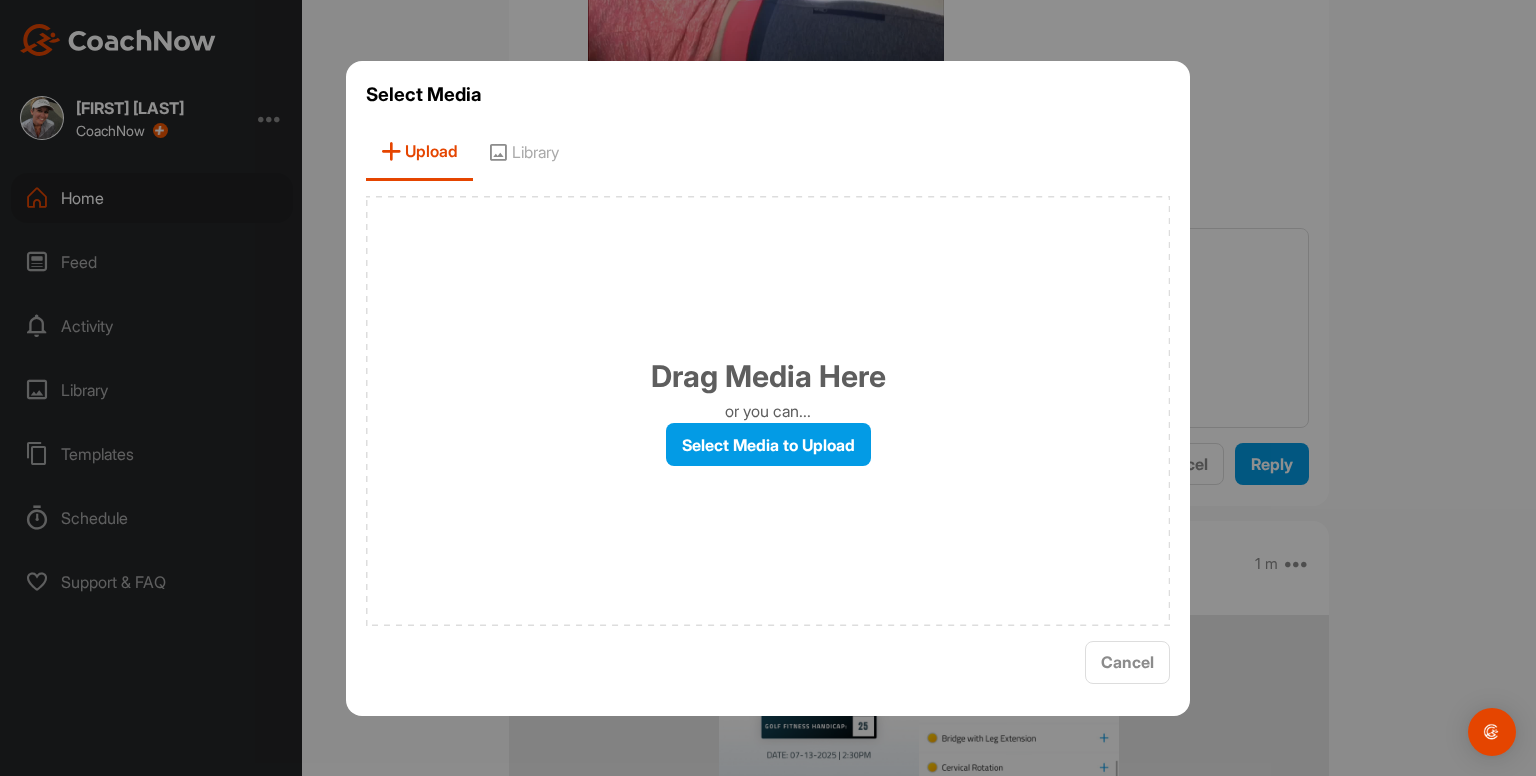click on "Library" at bounding box center [523, 152] 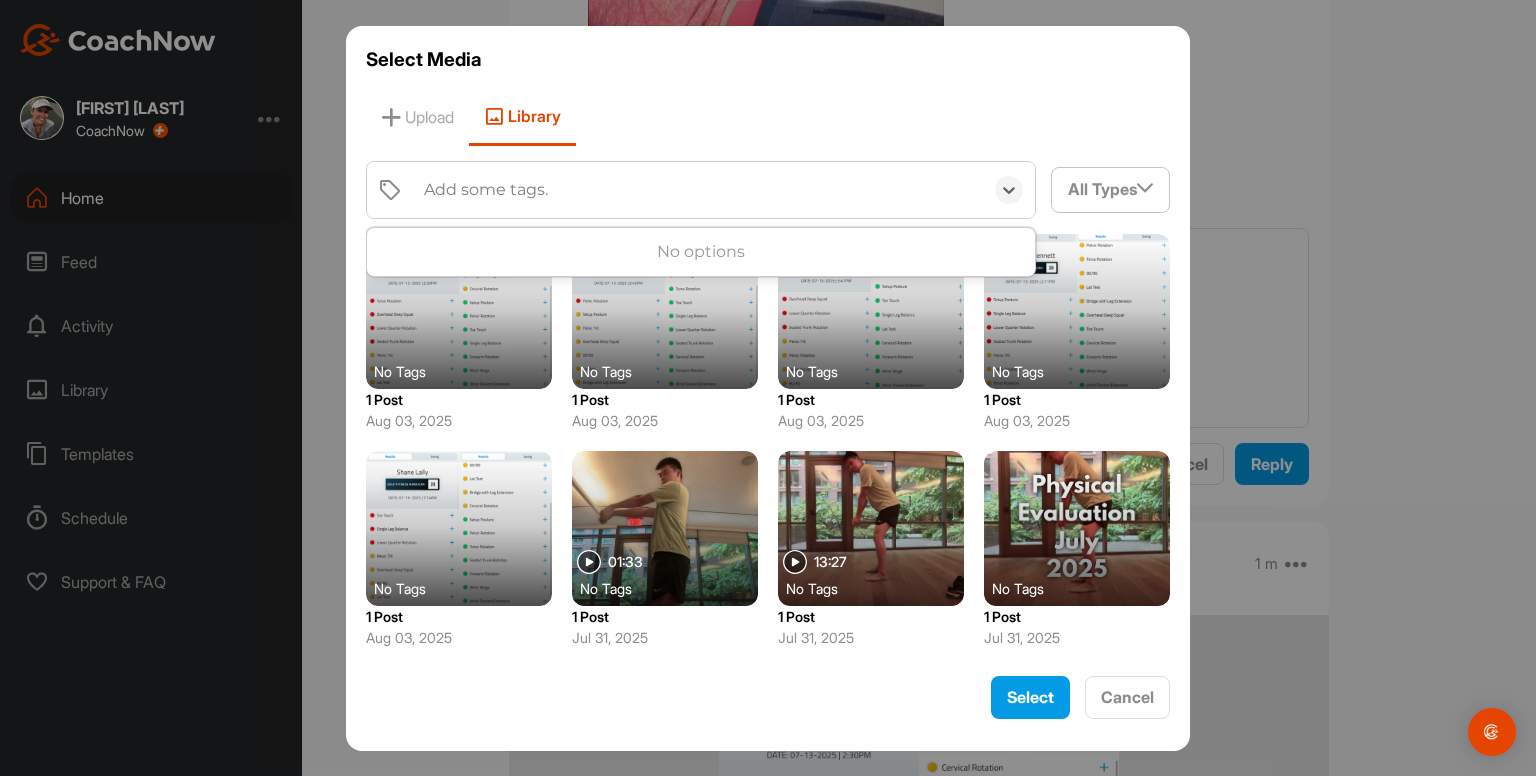 click on "Add some tags." at bounding box center [486, 190] 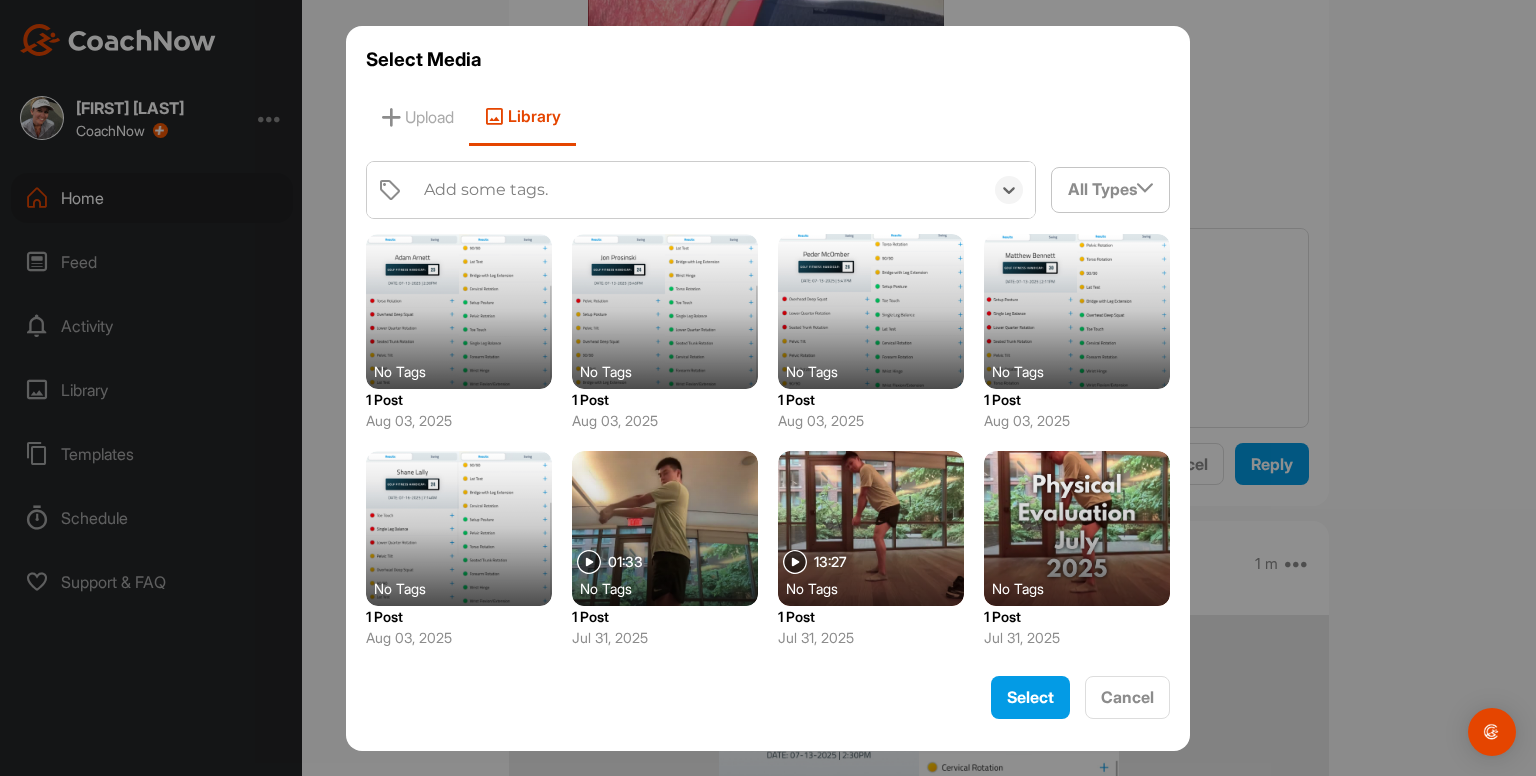 click on "Add some tags." at bounding box center (486, 190) 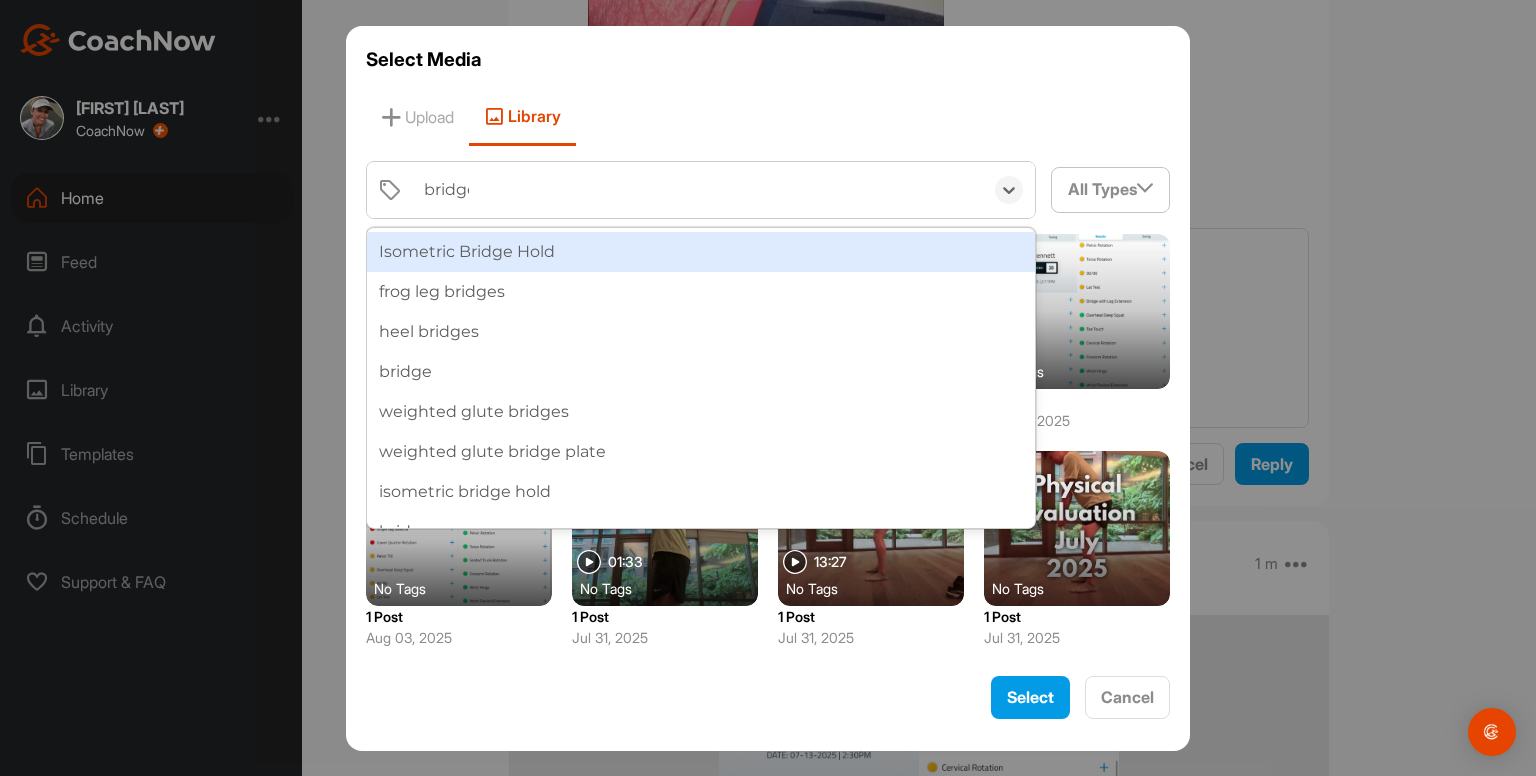 type on "bridges" 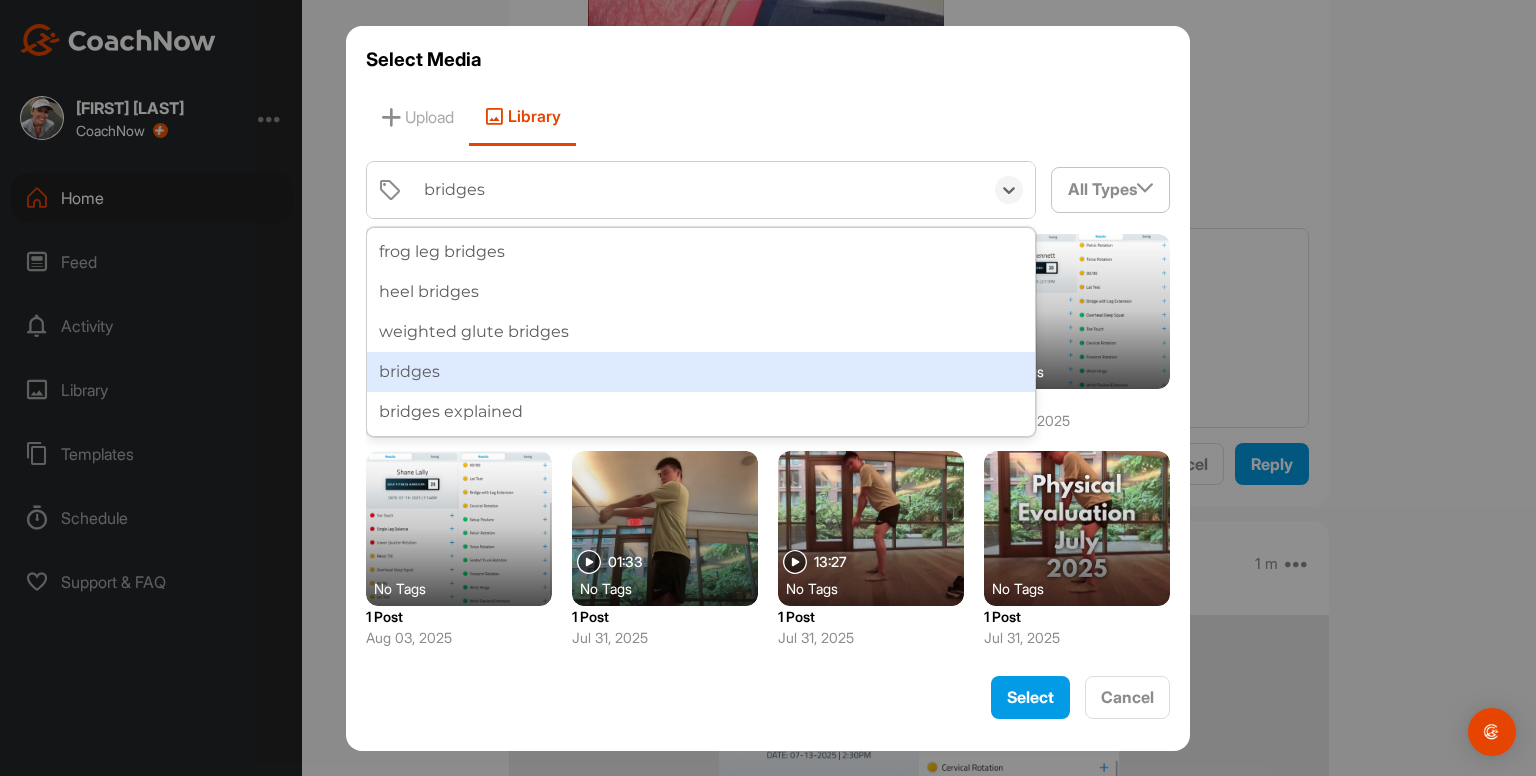 click on "bridges" at bounding box center (701, 372) 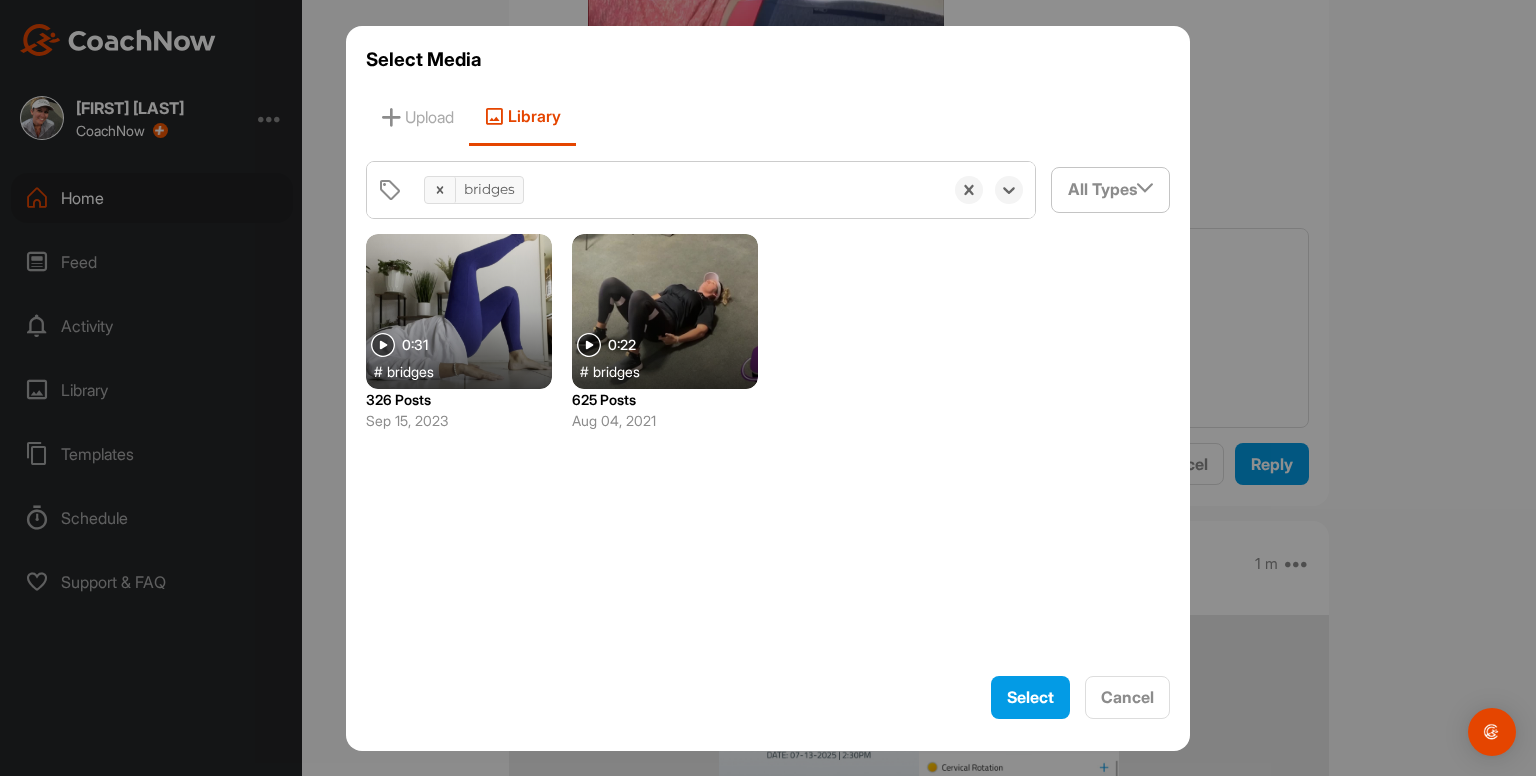 click at bounding box center (665, 311) 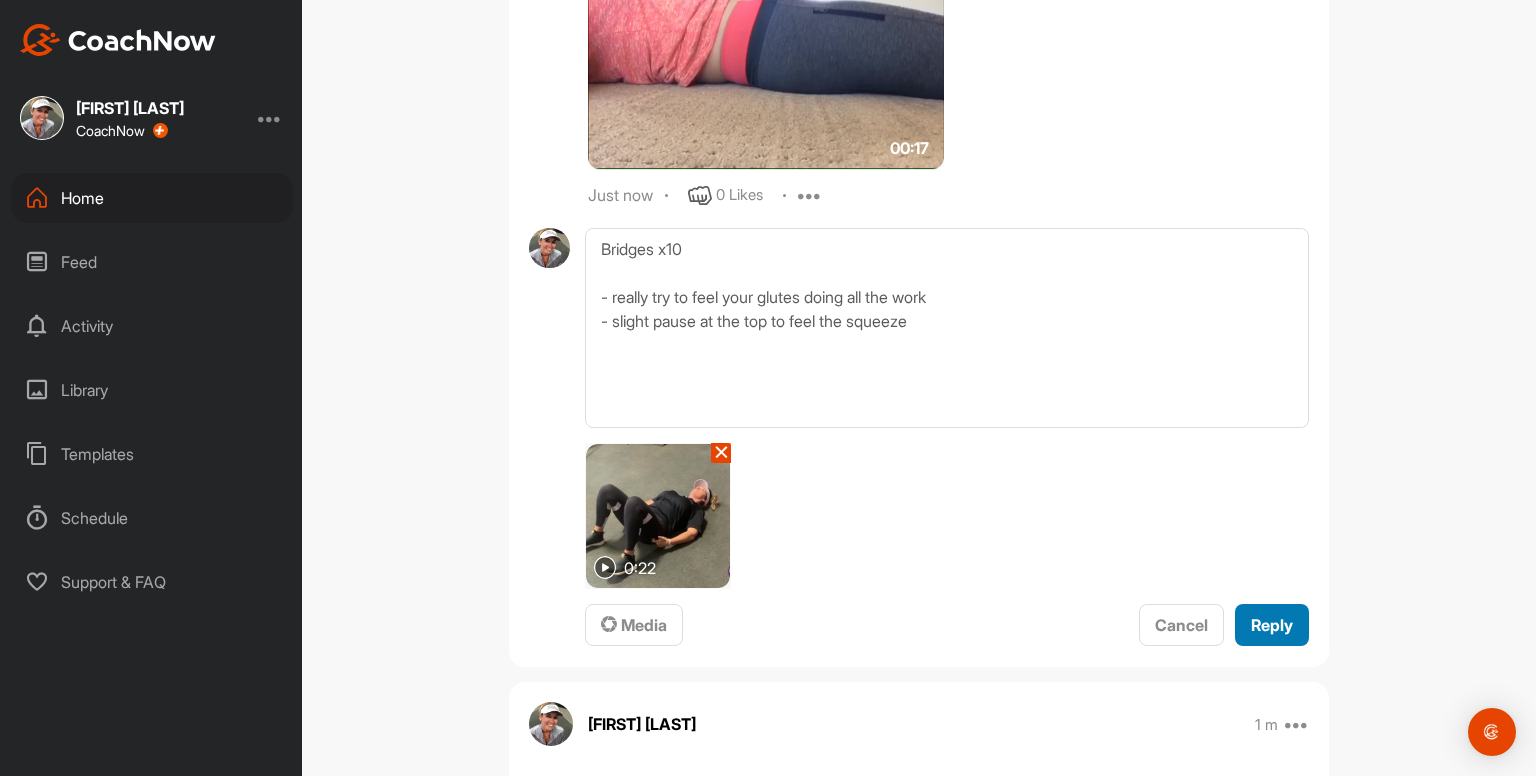 click on "Reply" at bounding box center (1272, 625) 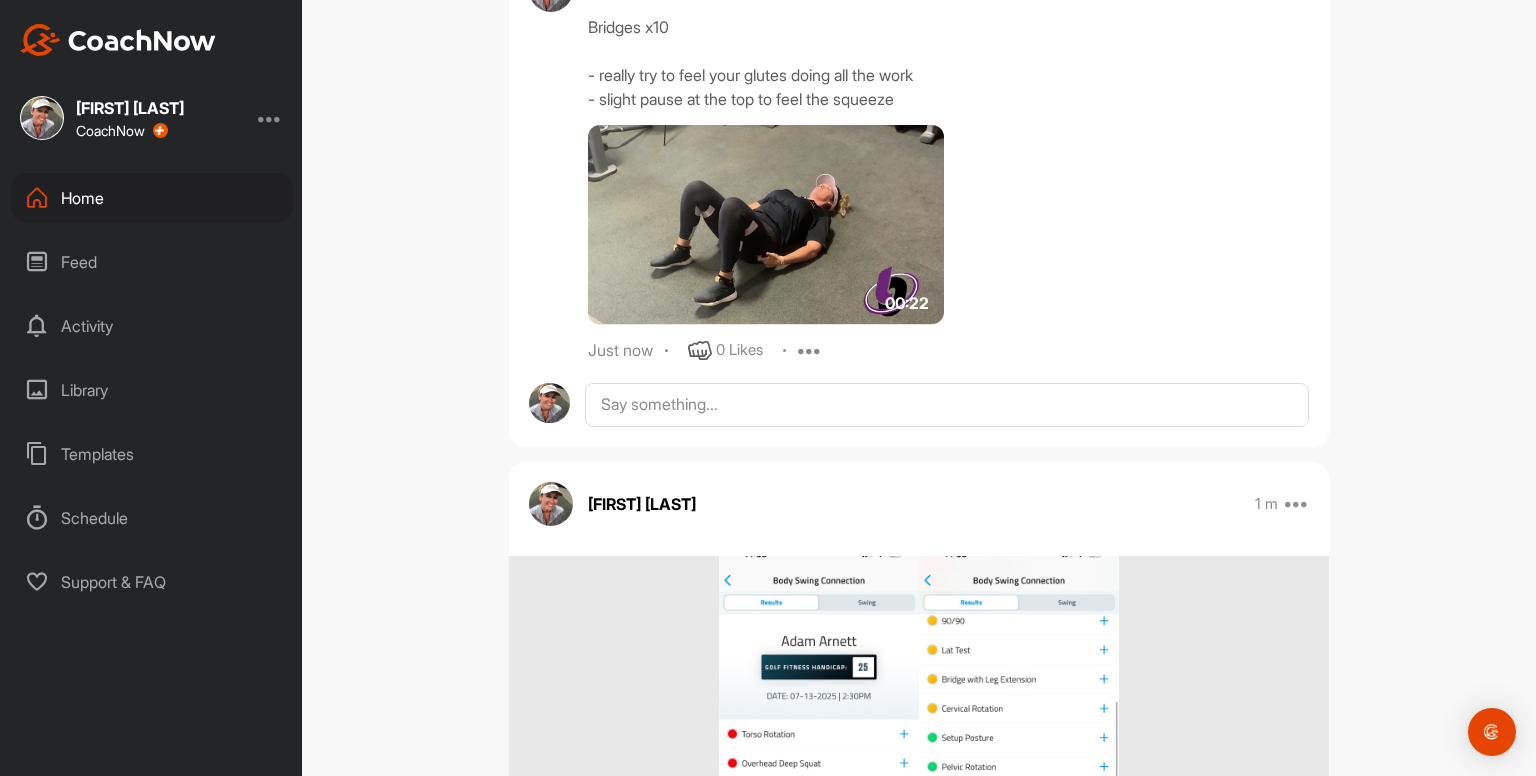 scroll, scrollTop: 6156, scrollLeft: 0, axis: vertical 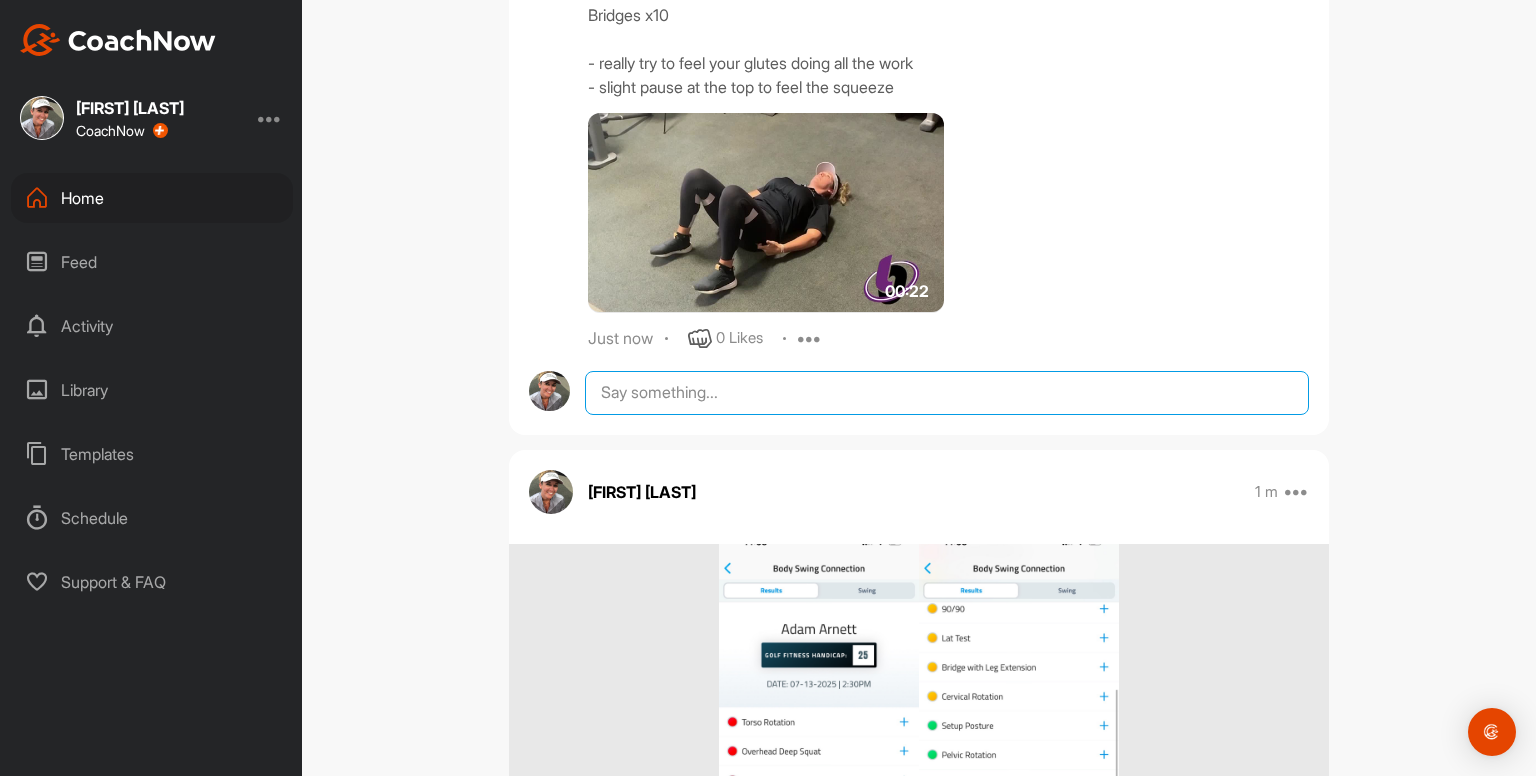 click at bounding box center (947, 393) 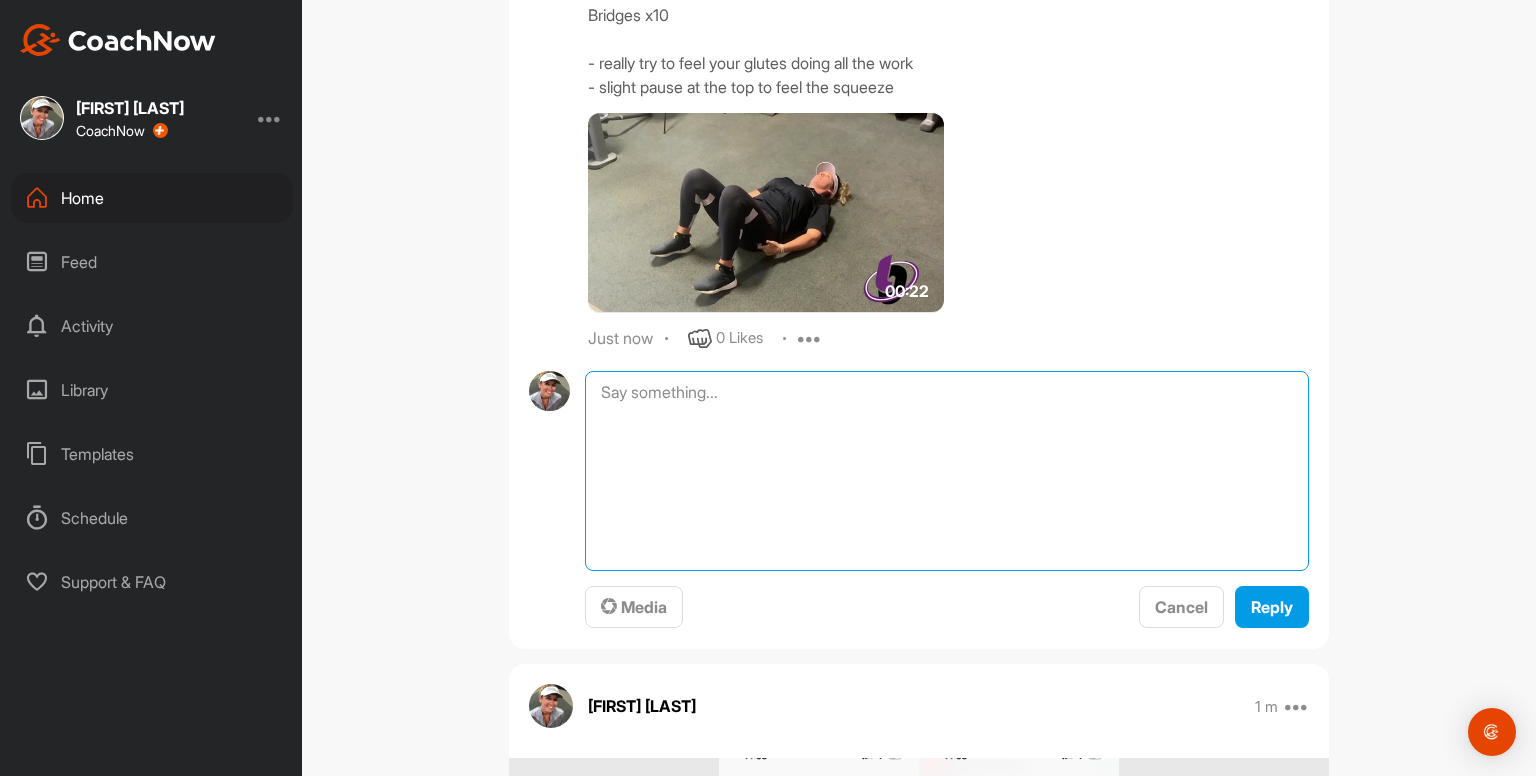 paste on "Bridges x10
- really try to feel your glutes doing all the work
- slight pause at the top to feel the squeeze
00:22media
25 m
0 Likes
avatar
[FIRST] [LAST]
Bird Dogs 2 x 10
- right arm / left leg x10
- left arm / right leg x10
Repeat
- keep back completely straight the whole time
- shoulder feel glute and core controlling movement
00:19media
23 m
0 Likes
avatar
[FIRST] [LAST]
Dead Bugs 2 x 10
- right arm / left leg
- left arm / right leg
Repeat
- keep whole of back on the floor the whole time
- keep opposite limbs pressing into roller" 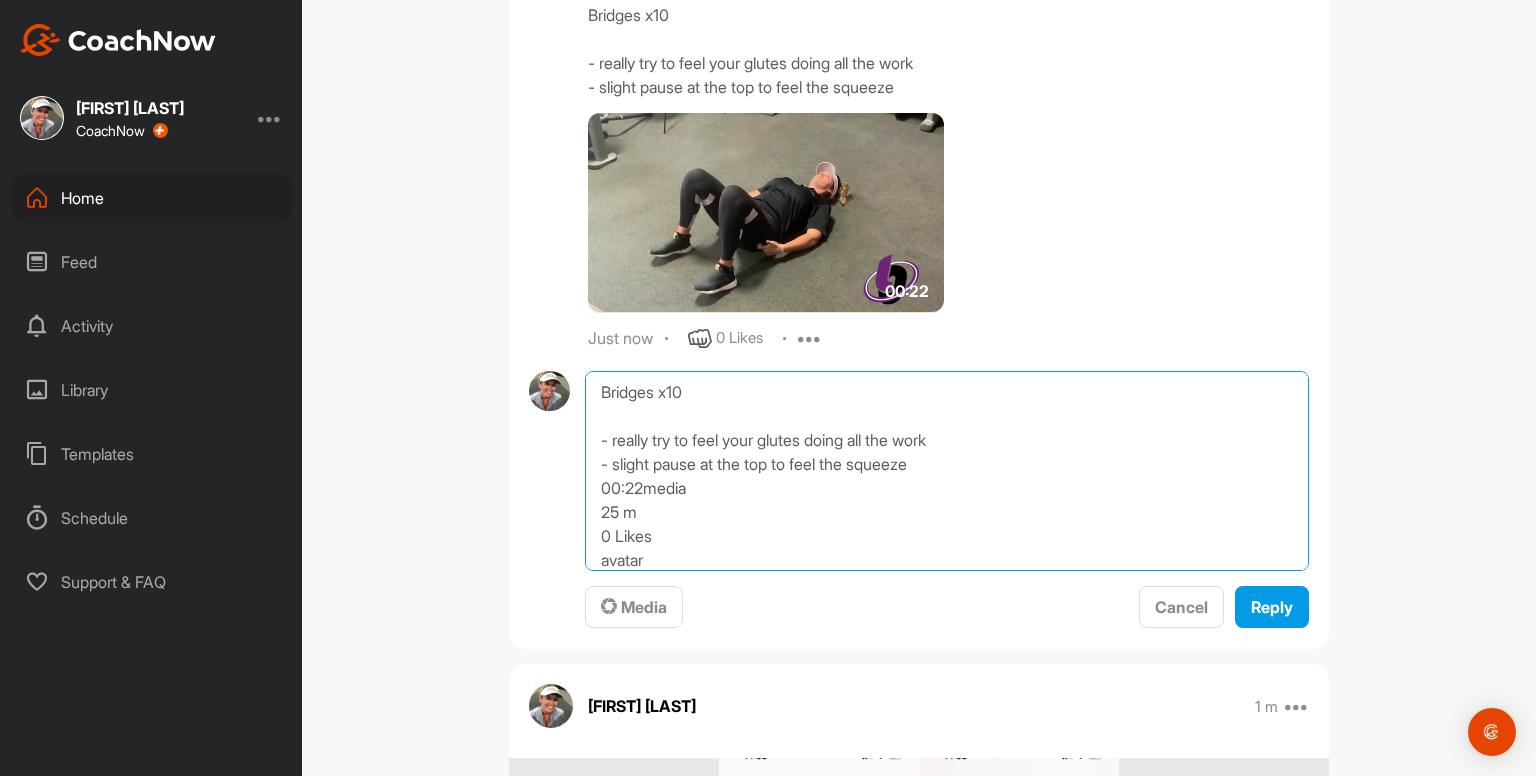 scroll, scrollTop: 480, scrollLeft: 0, axis: vertical 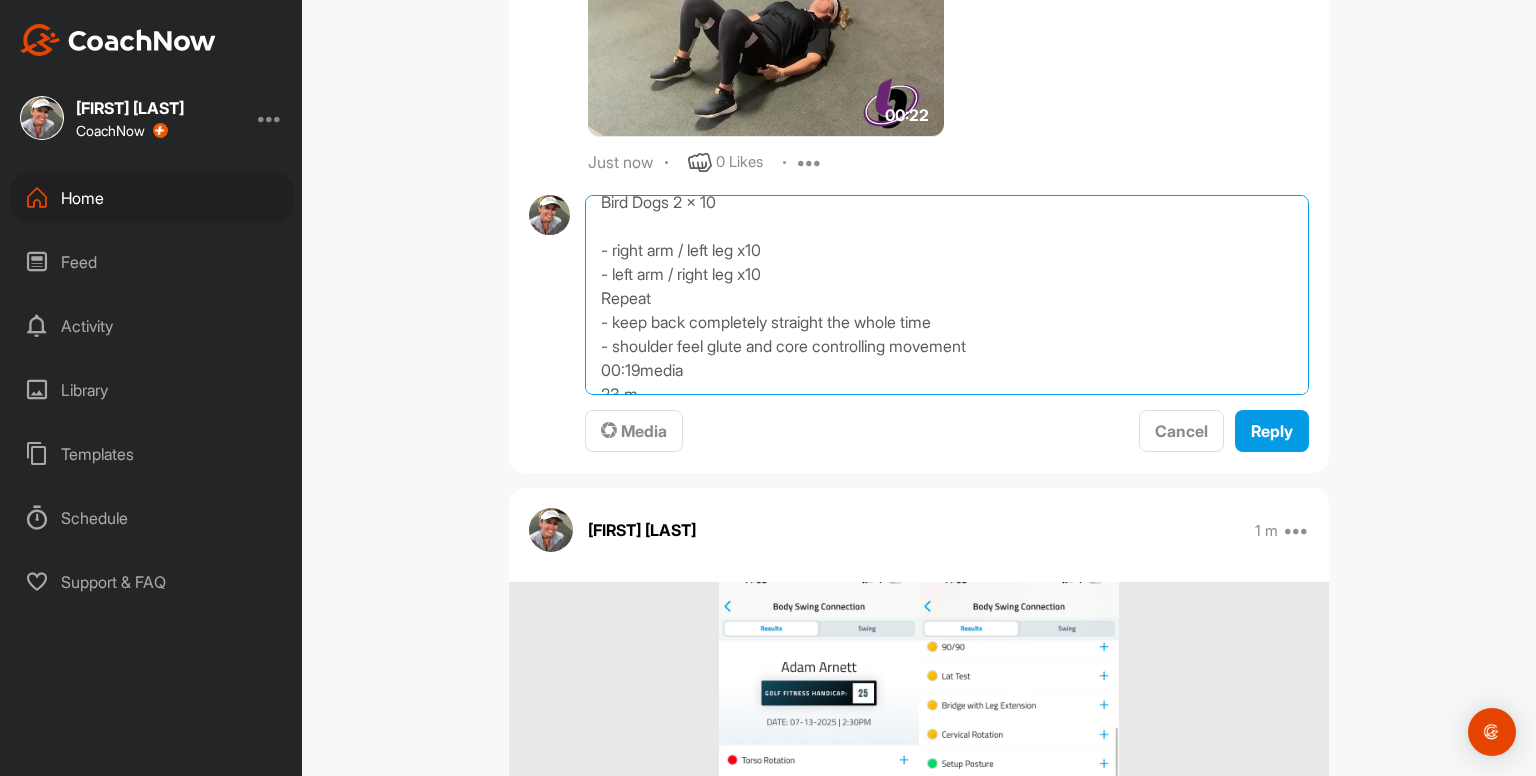 drag, startPoint x: 592, startPoint y: 205, endPoint x: 587, endPoint y: 168, distance: 37.336308 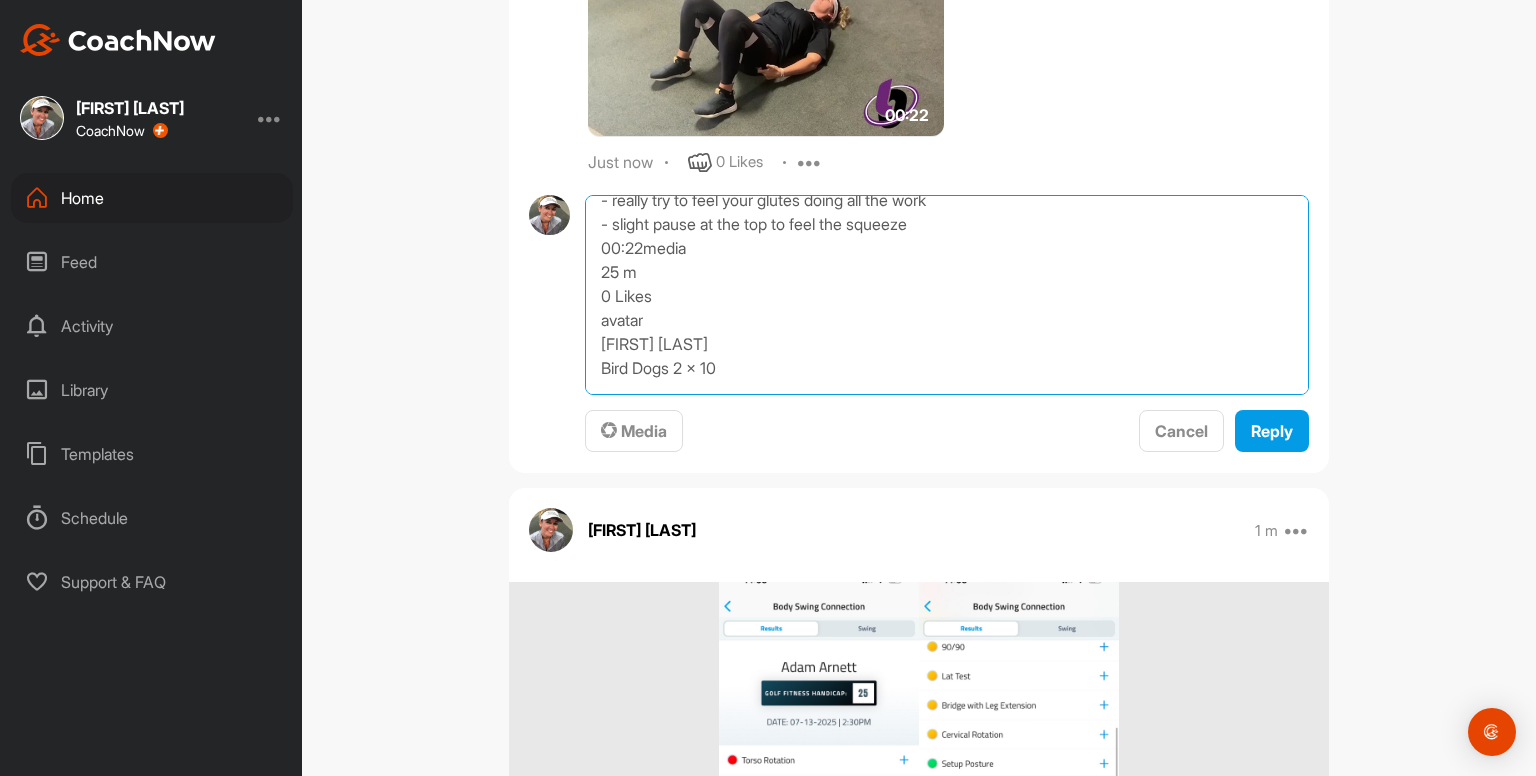 scroll, scrollTop: 52, scrollLeft: 0, axis: vertical 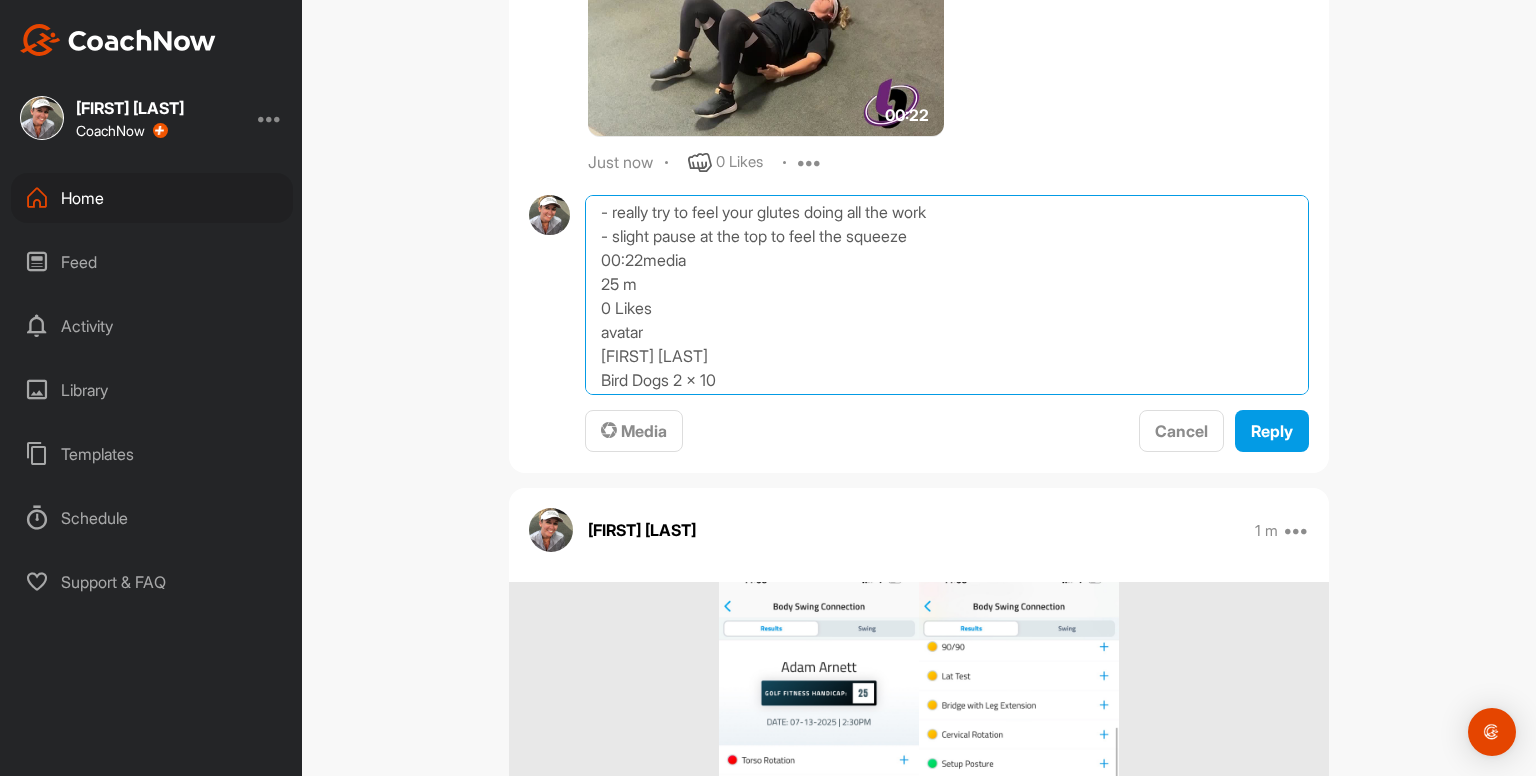 click on "Bridges x10
- really try to feel your glutes doing all the work
- slight pause at the top to feel the squeeze
00:22media
25 m
0 Likes
avatar
[FIRST] [LAST]
Bird Dogs 2 x 10
- right arm / left leg x10
- left arm / right leg x10
Repeat
- keep back completely straight the whole time
- shoulder feel glute and core controlling movement
00:19media
23 m
0 Likes
avatar
[FIRST] [LAST]
Dead Bugs 2 x 10
- right arm / left leg
- left arm / right leg
Repeat
- keep whole of back on the floor the whole time
- keep opposite limbs pressing into roller" at bounding box center (947, 295) 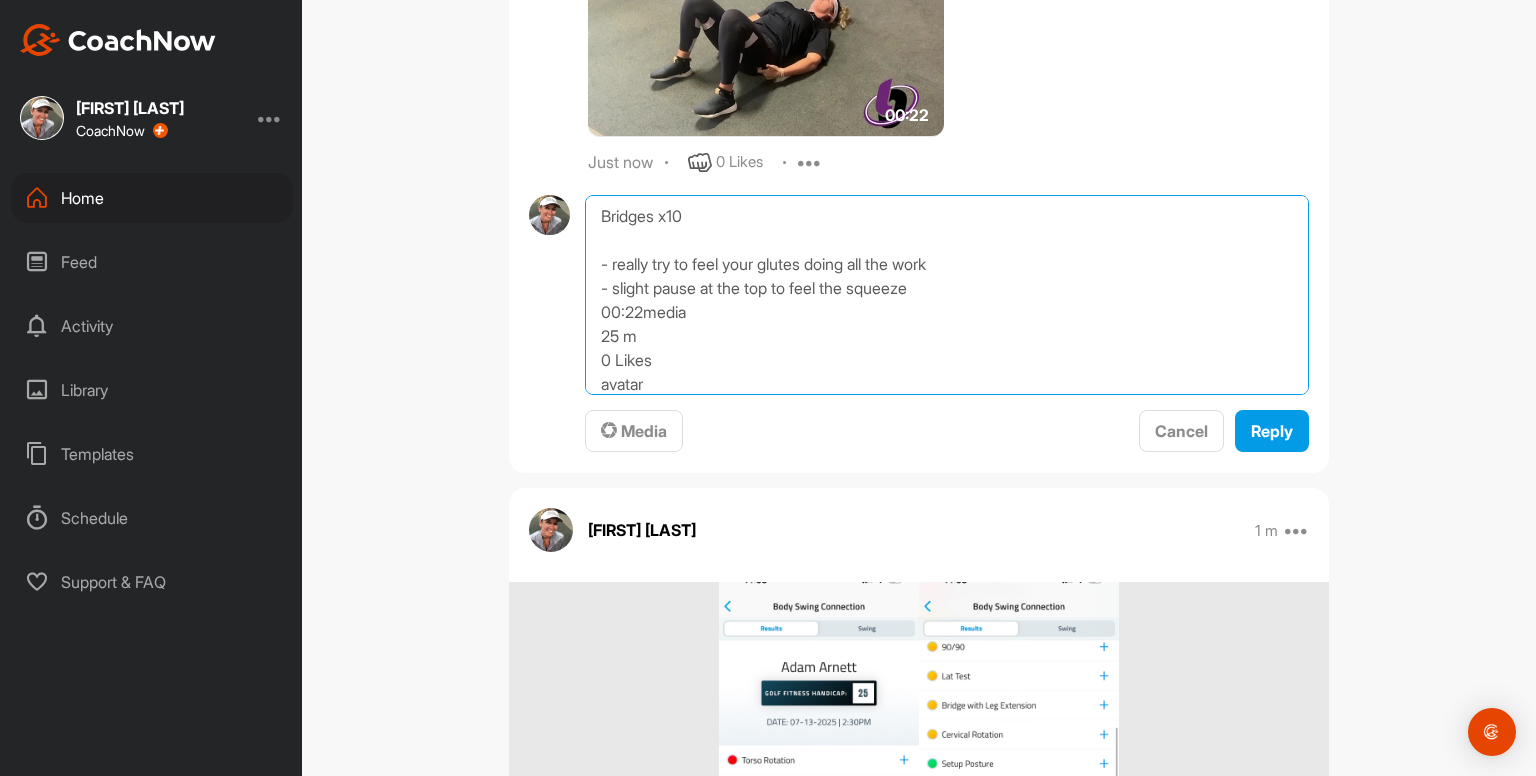 drag, startPoint x: 589, startPoint y: 380, endPoint x: 588, endPoint y: 46, distance: 334.0015 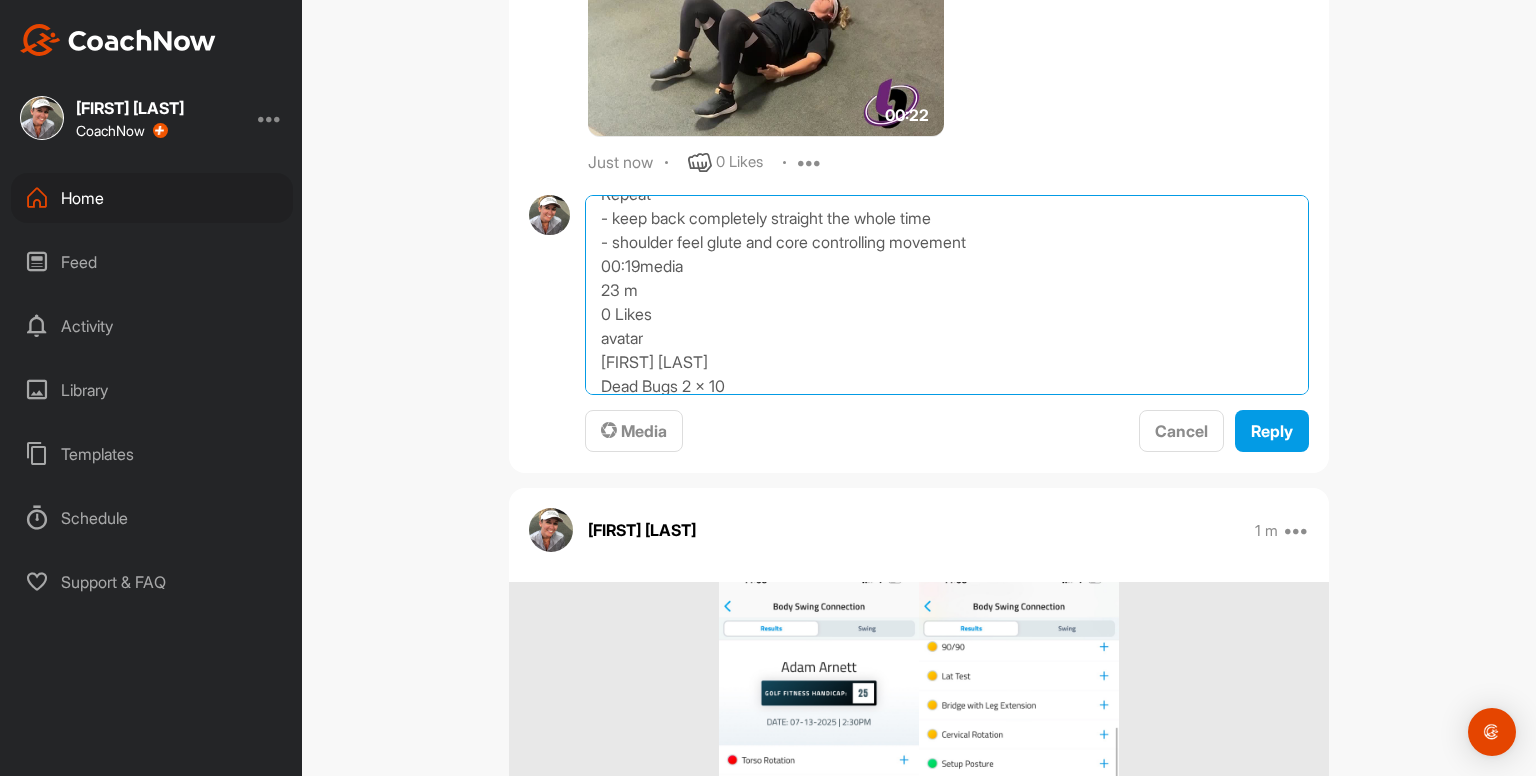 scroll, scrollTop: 274, scrollLeft: 0, axis: vertical 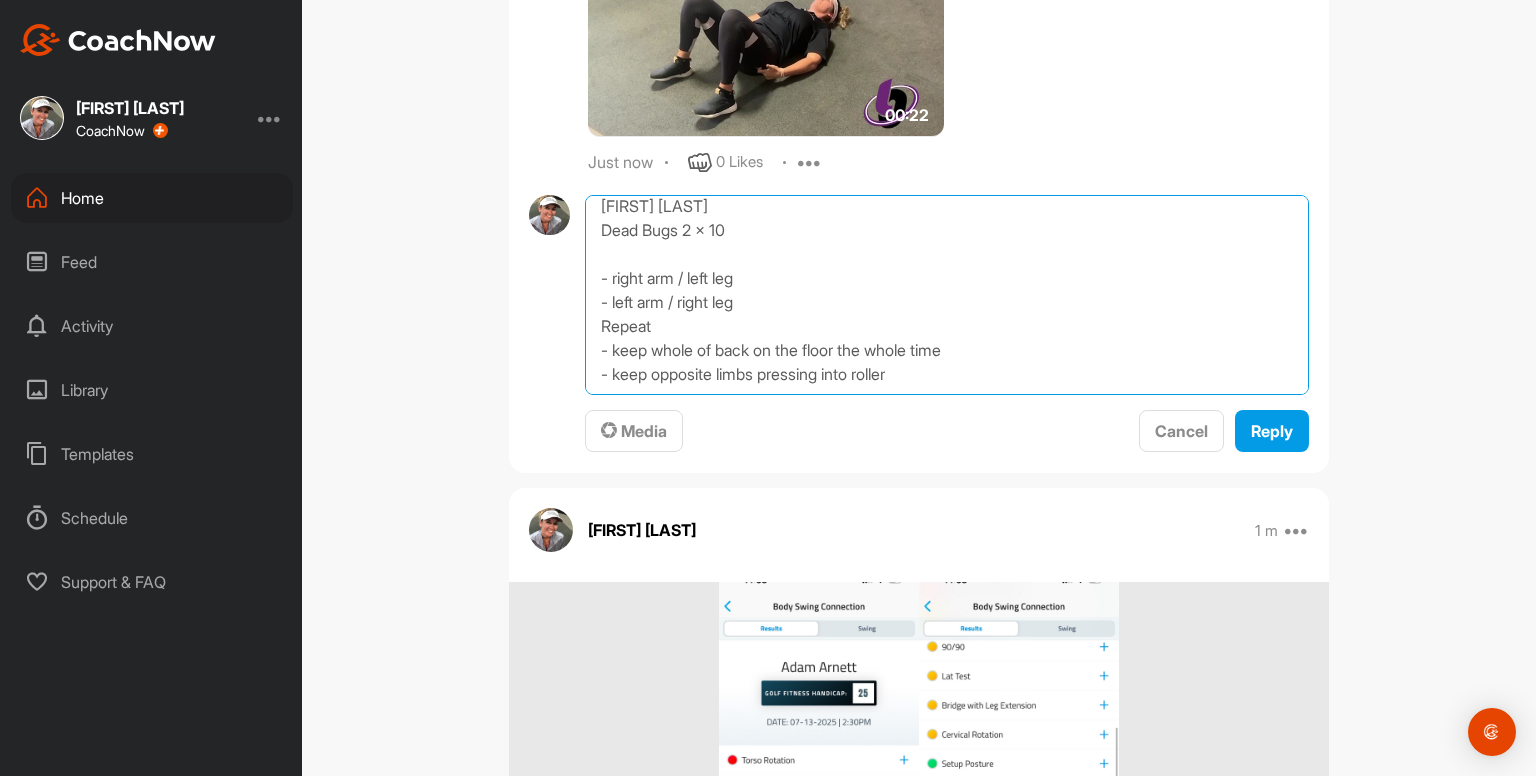 drag, startPoint x: 586, startPoint y: 389, endPoint x: 995, endPoint y: 420, distance: 410.17313 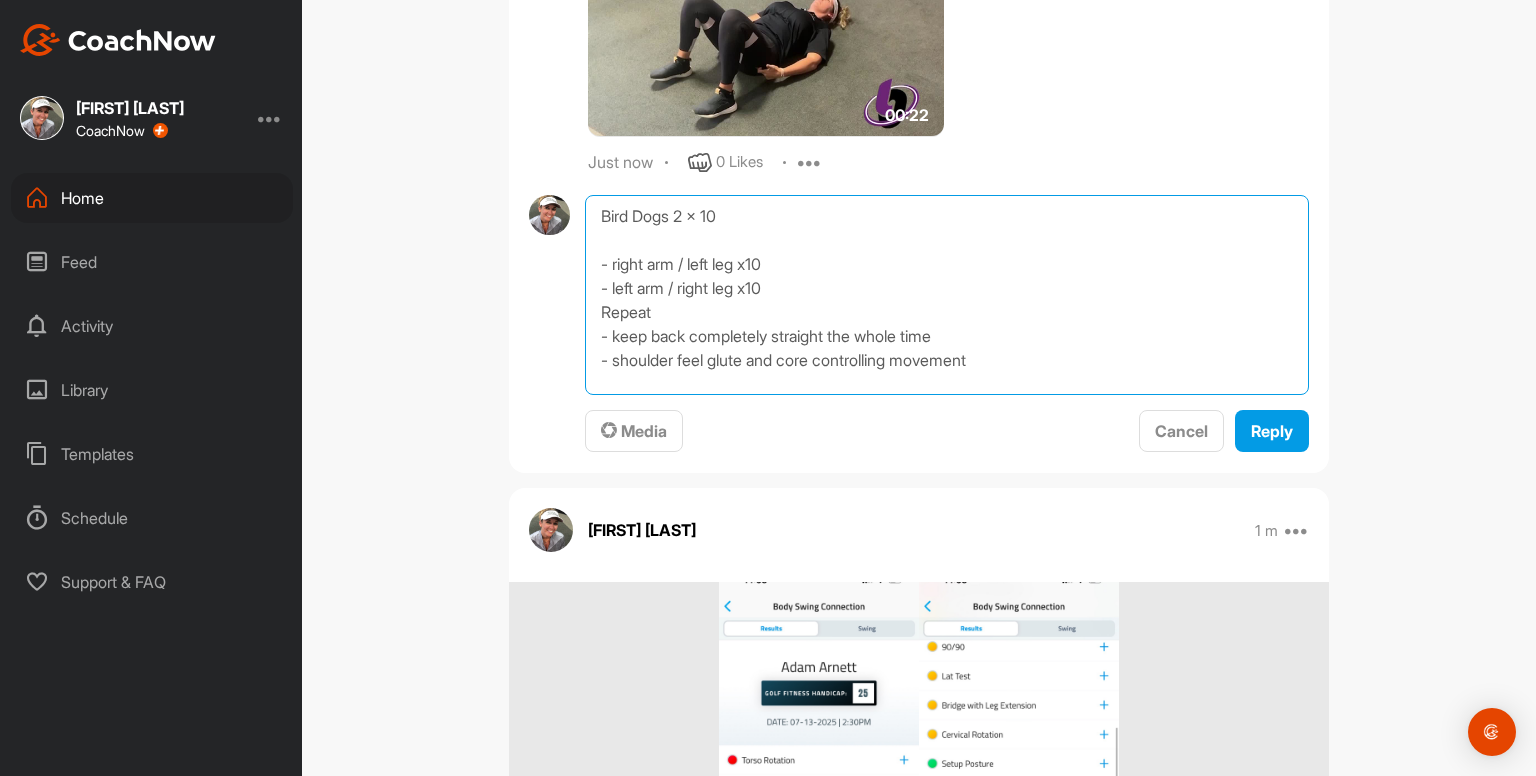 scroll, scrollTop: 0, scrollLeft: 0, axis: both 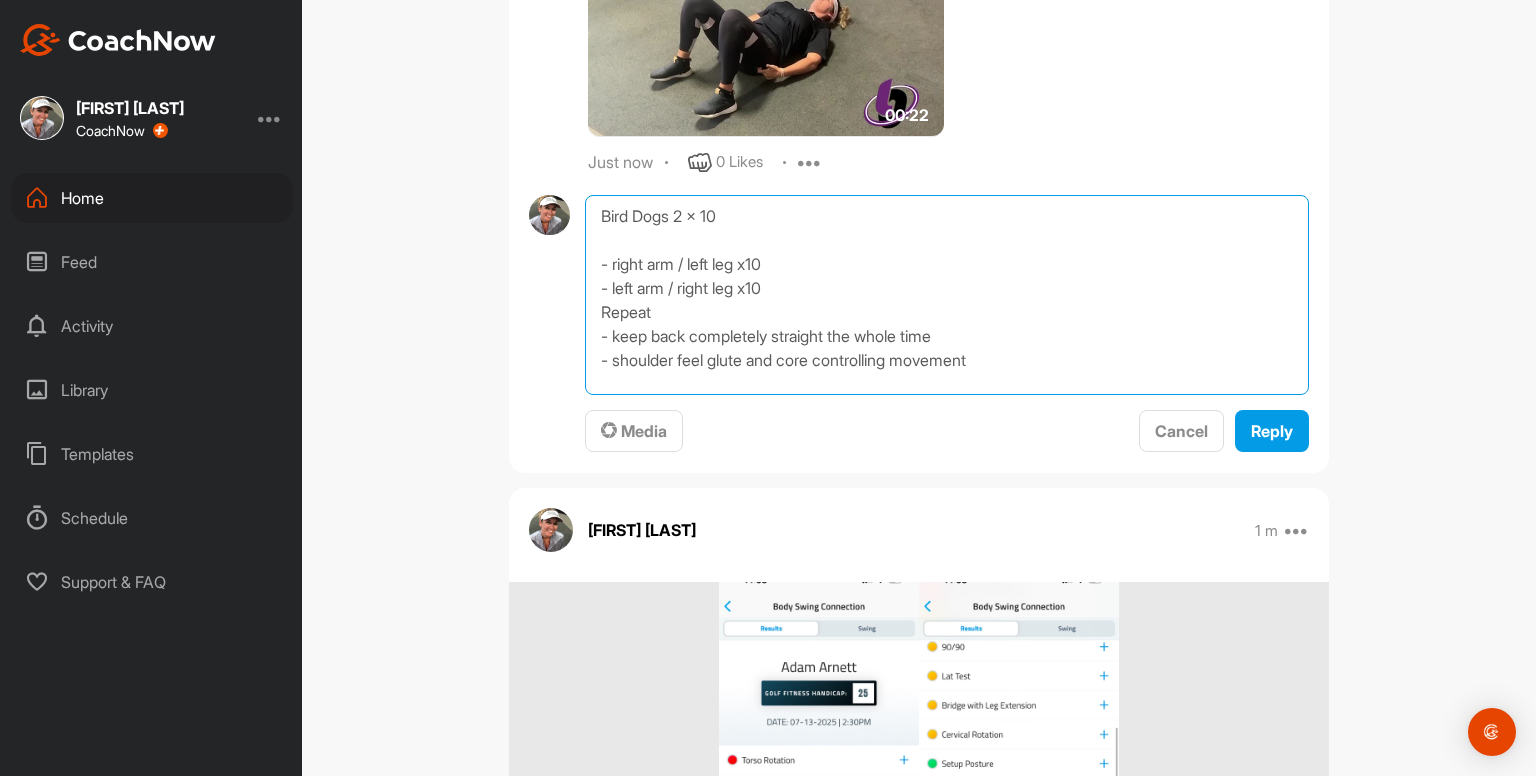 click on "Bird Dogs 2 x 10
- right arm / left leg x10
- left arm / right leg x10
Repeat
- keep back completely straight the whole time
- shoulder feel glute and core controlling movement" at bounding box center [947, 295] 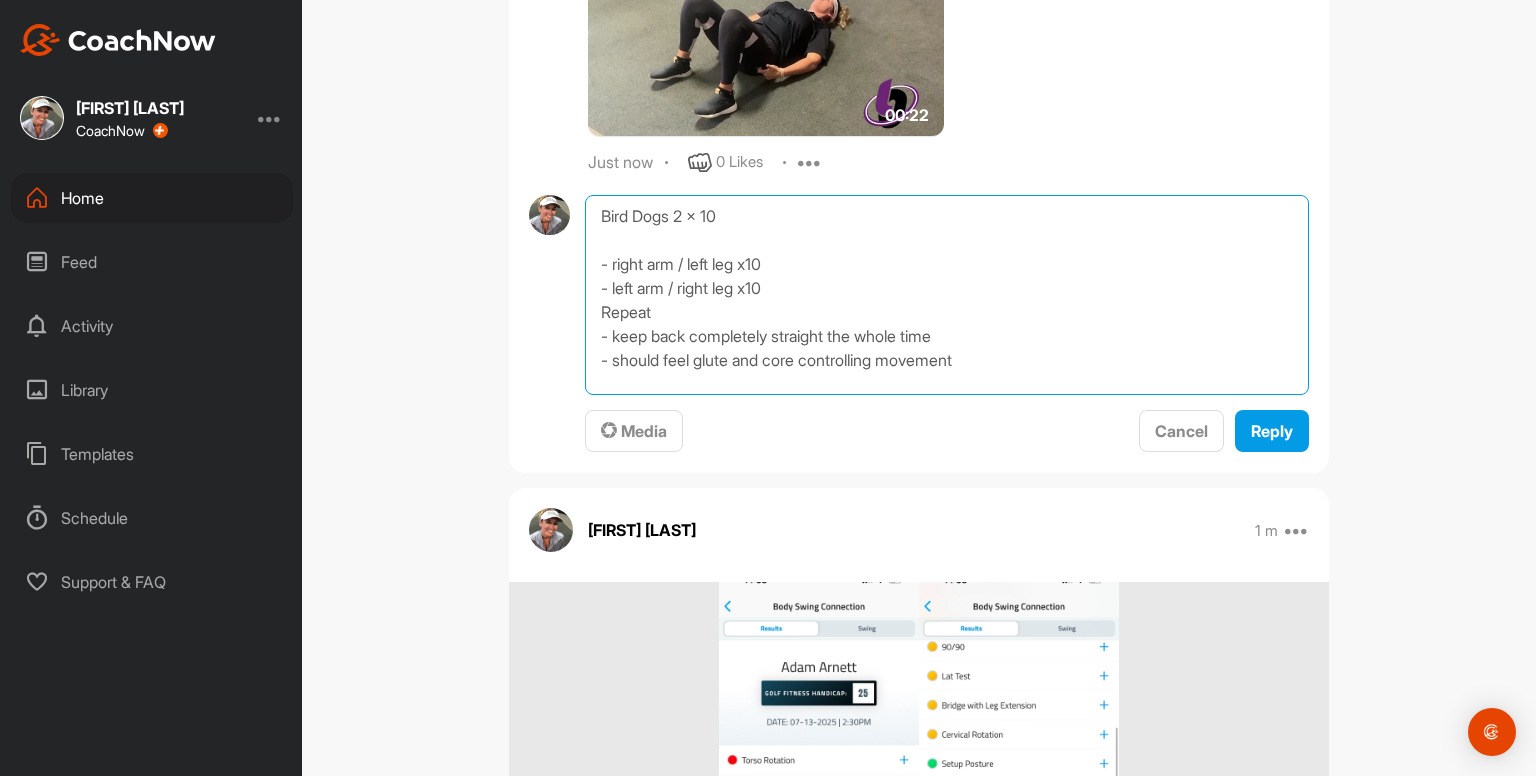 type on "Bird Dogs 2 x 10
- right arm / left leg x10
- left arm / right leg x10
Repeat
- keep back completely straight the whole time
- should feel glute and core controlling movement" 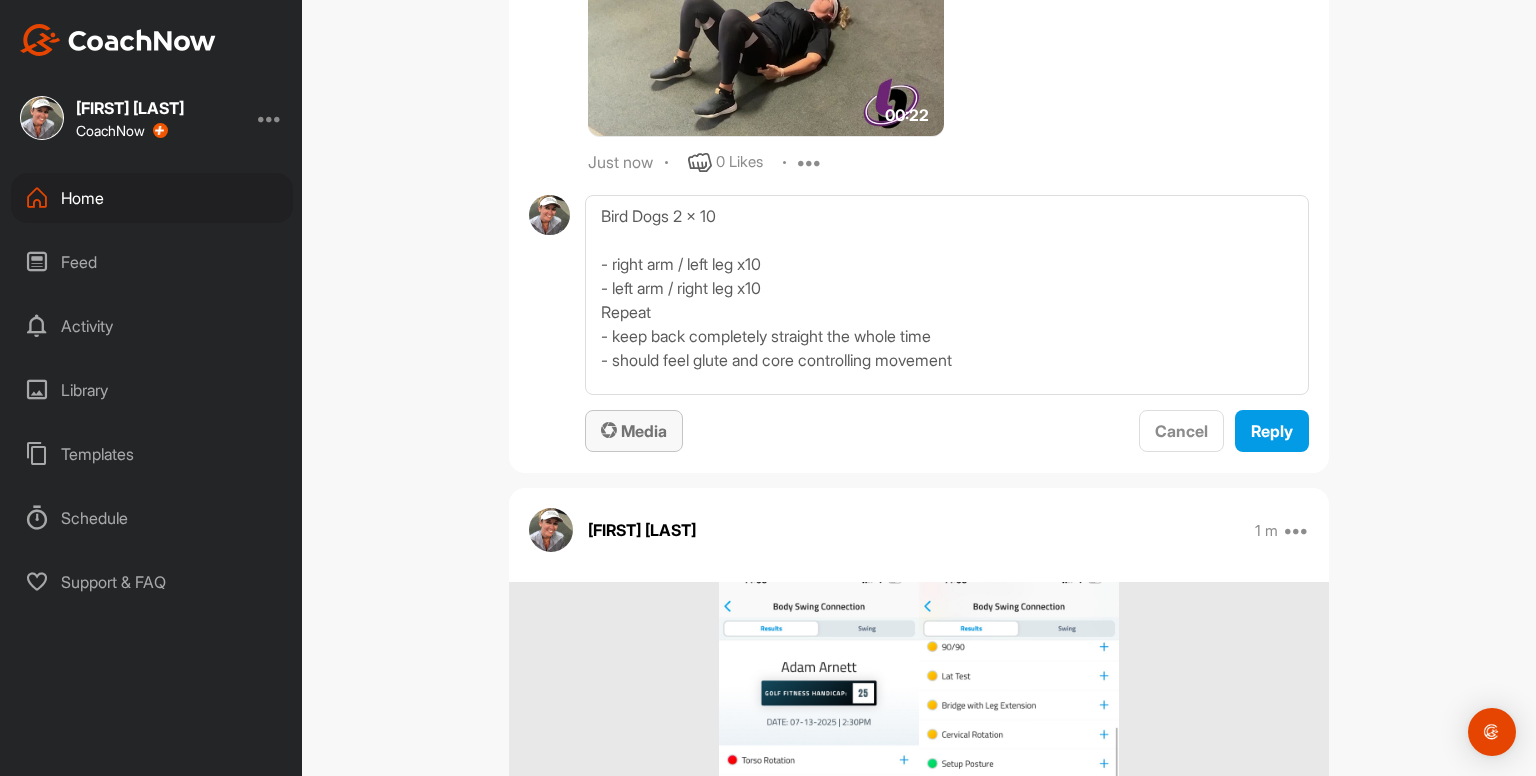 click on "Media" at bounding box center (634, 431) 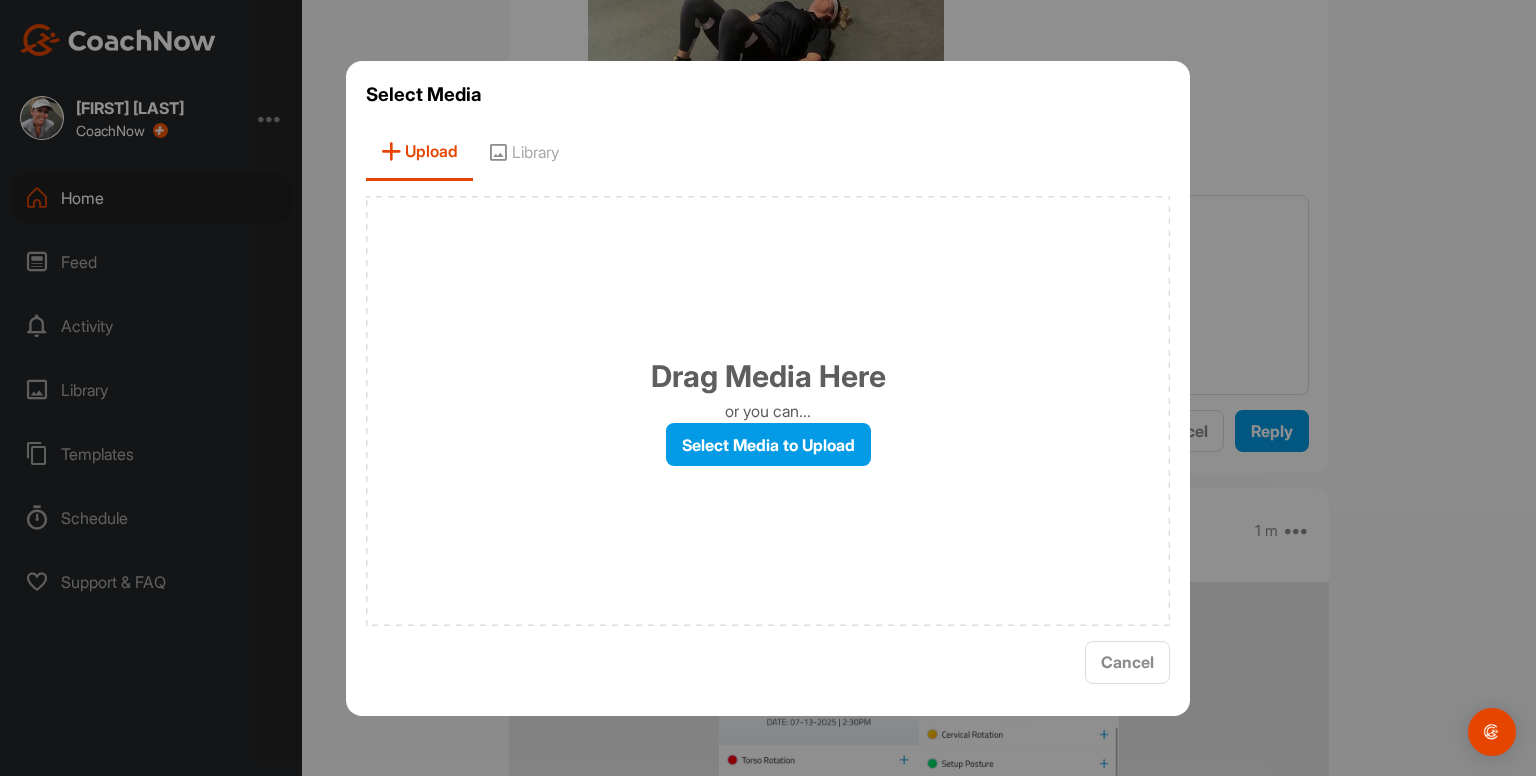 click on "Library" at bounding box center [523, 152] 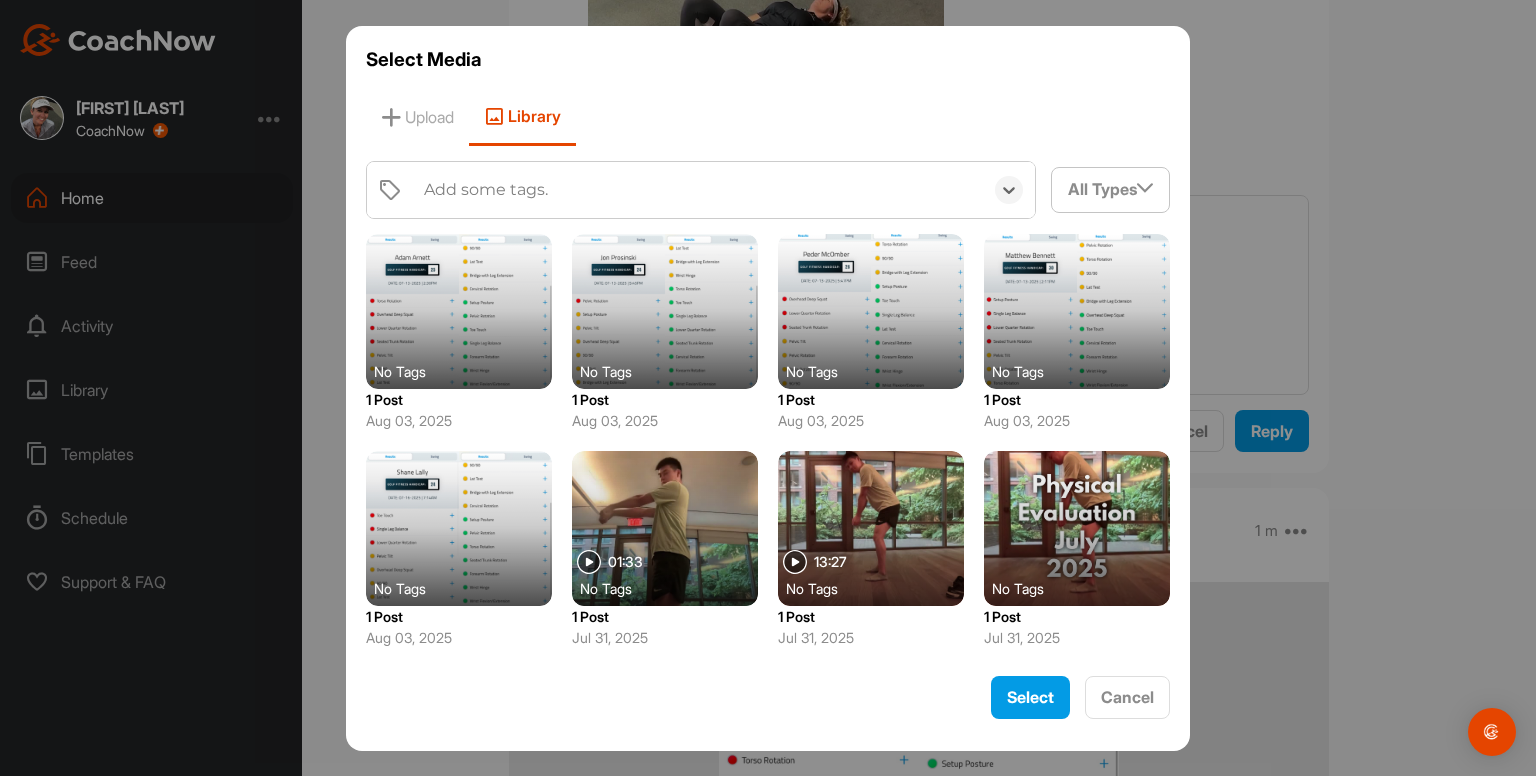 click on "Add some tags." at bounding box center [486, 190] 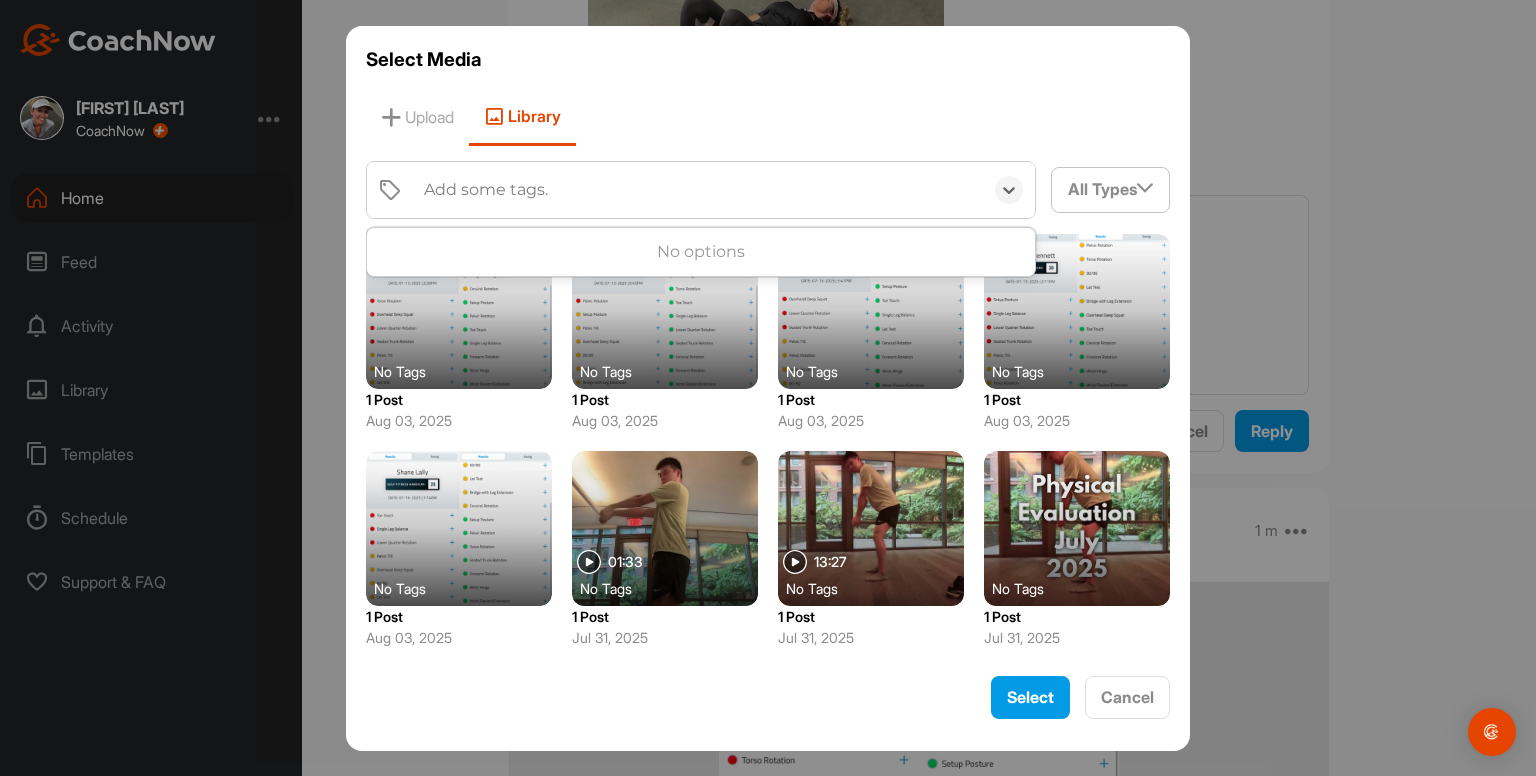 click on "Add some tags." at bounding box center (486, 190) 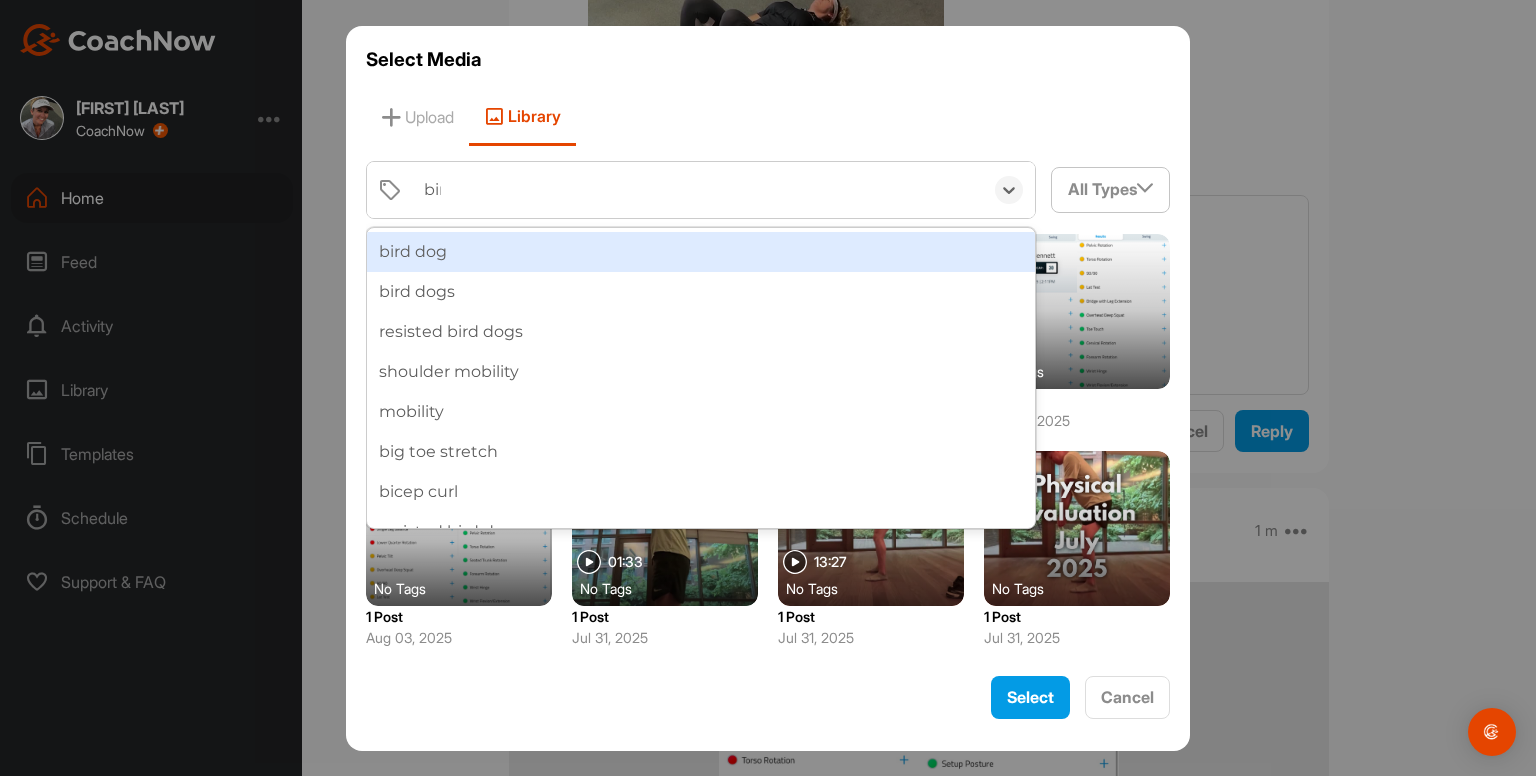 type on "bird" 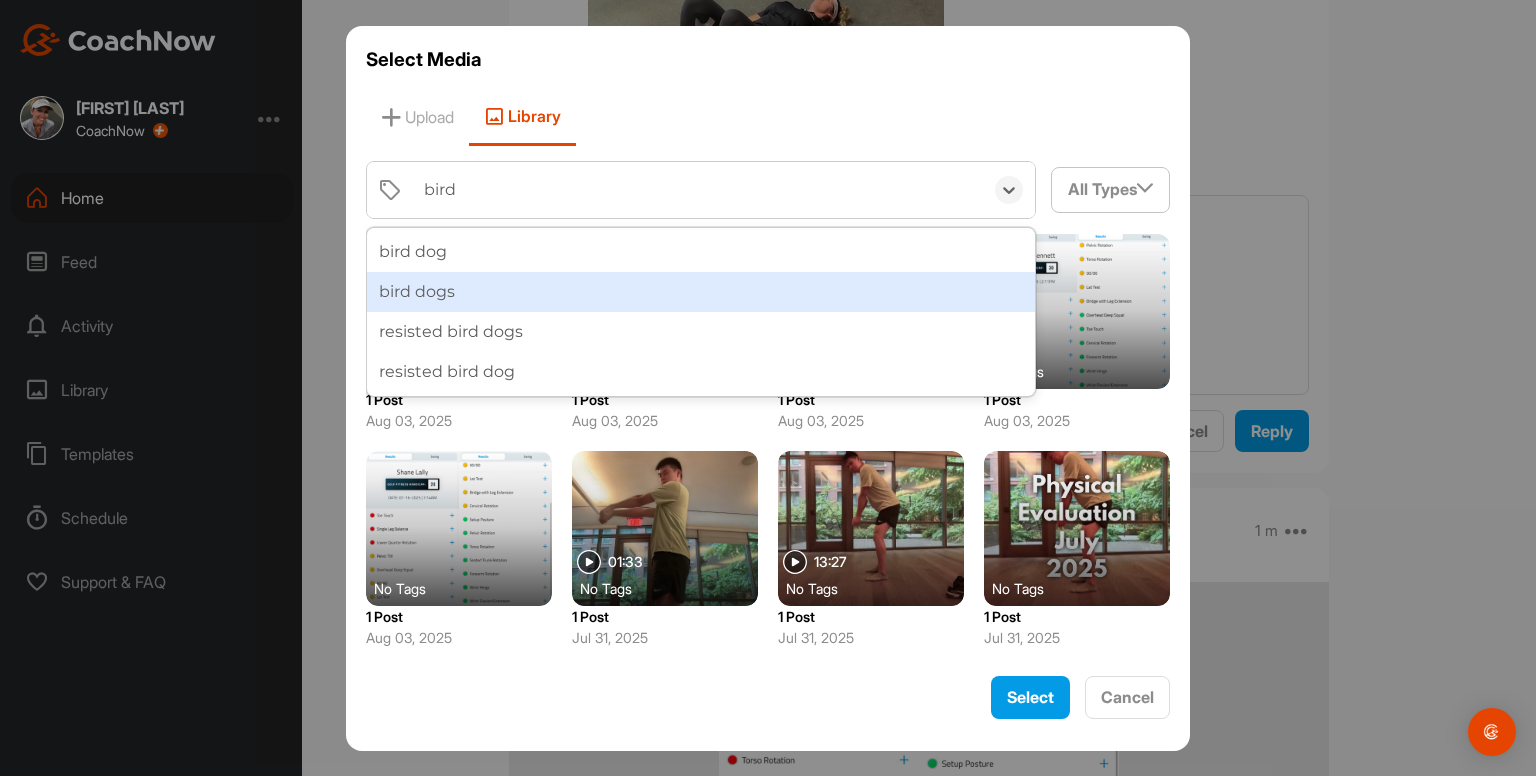 click on "bird dogs" at bounding box center (701, 292) 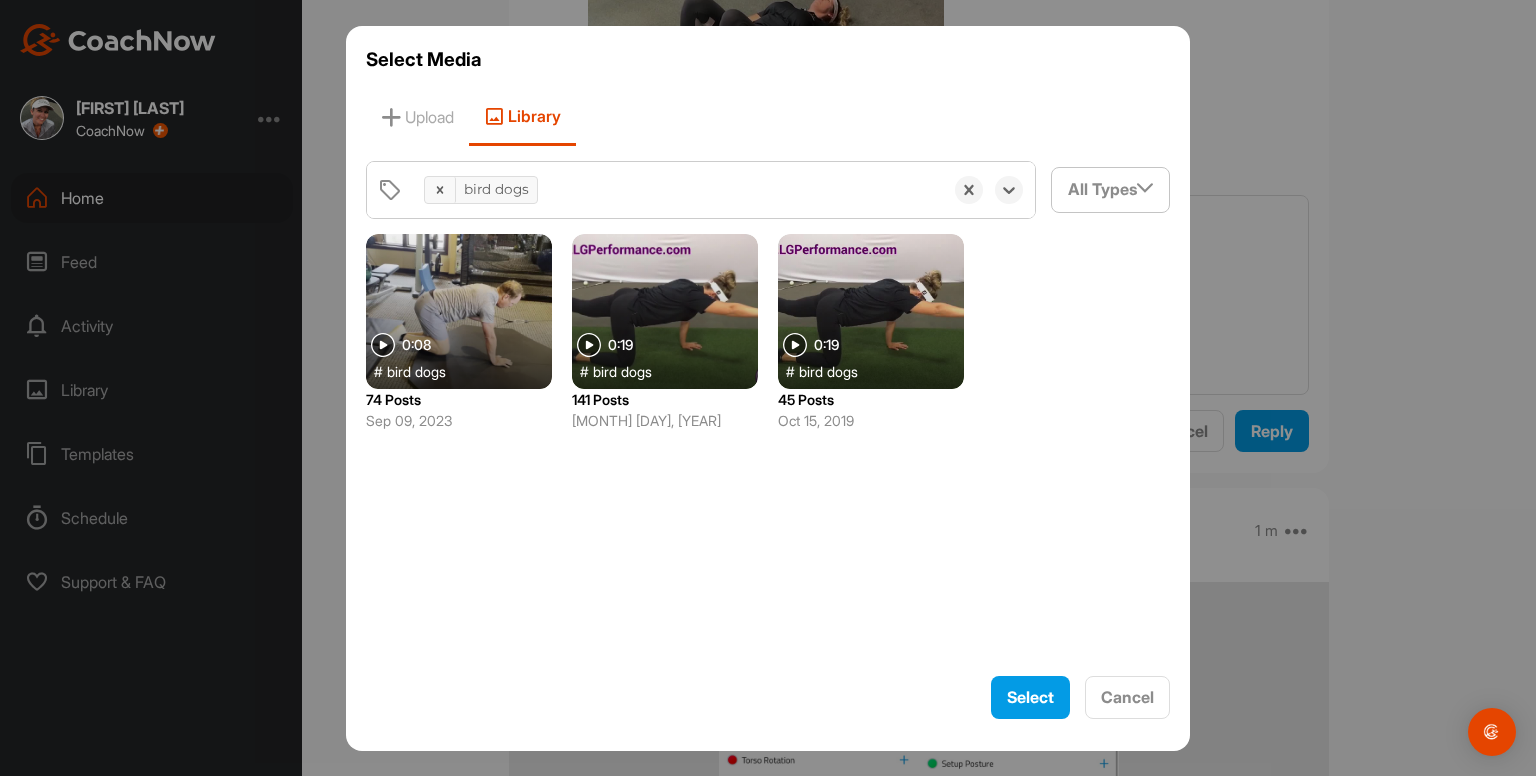 click at bounding box center [665, 311] 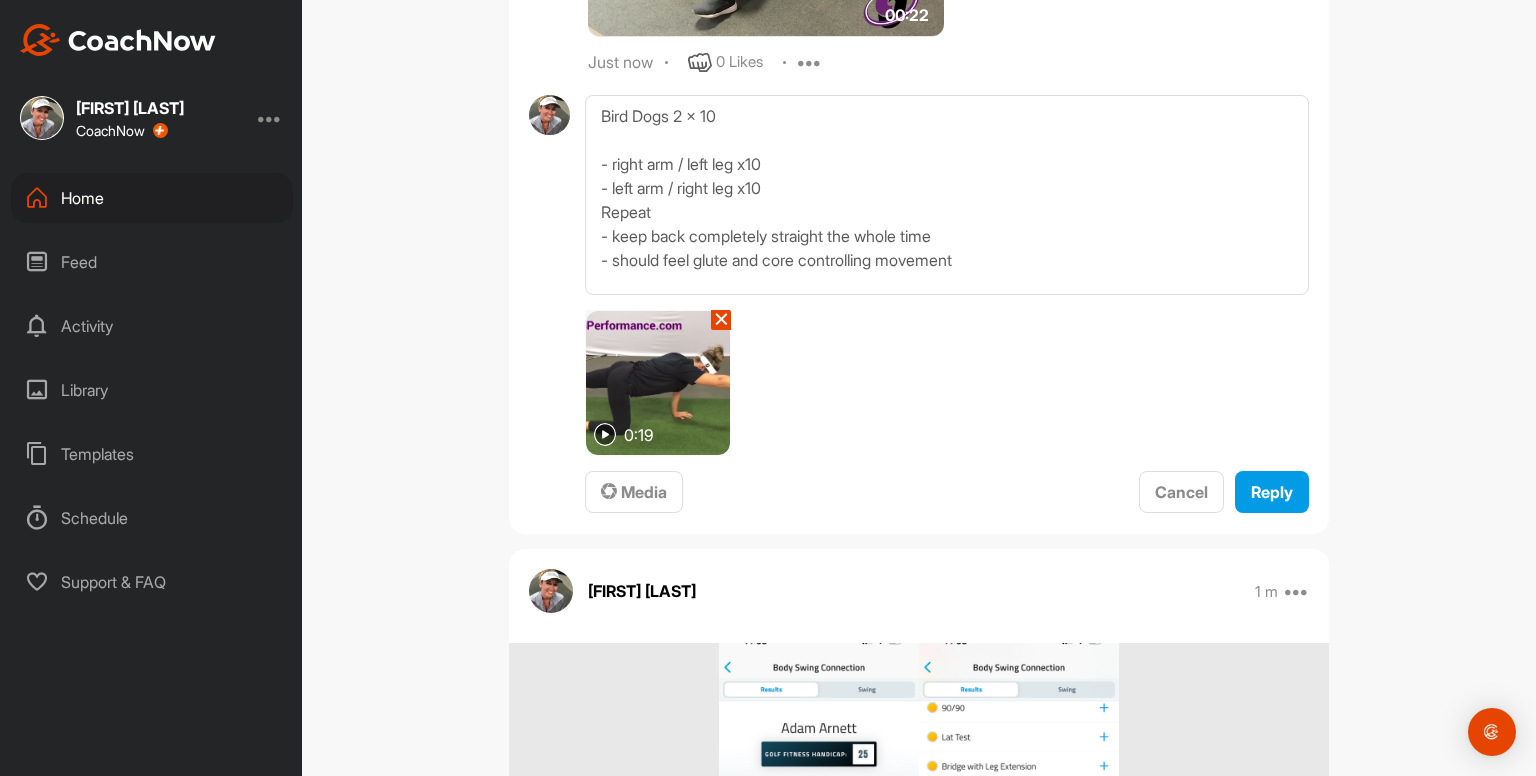 scroll, scrollTop: 6436, scrollLeft: 0, axis: vertical 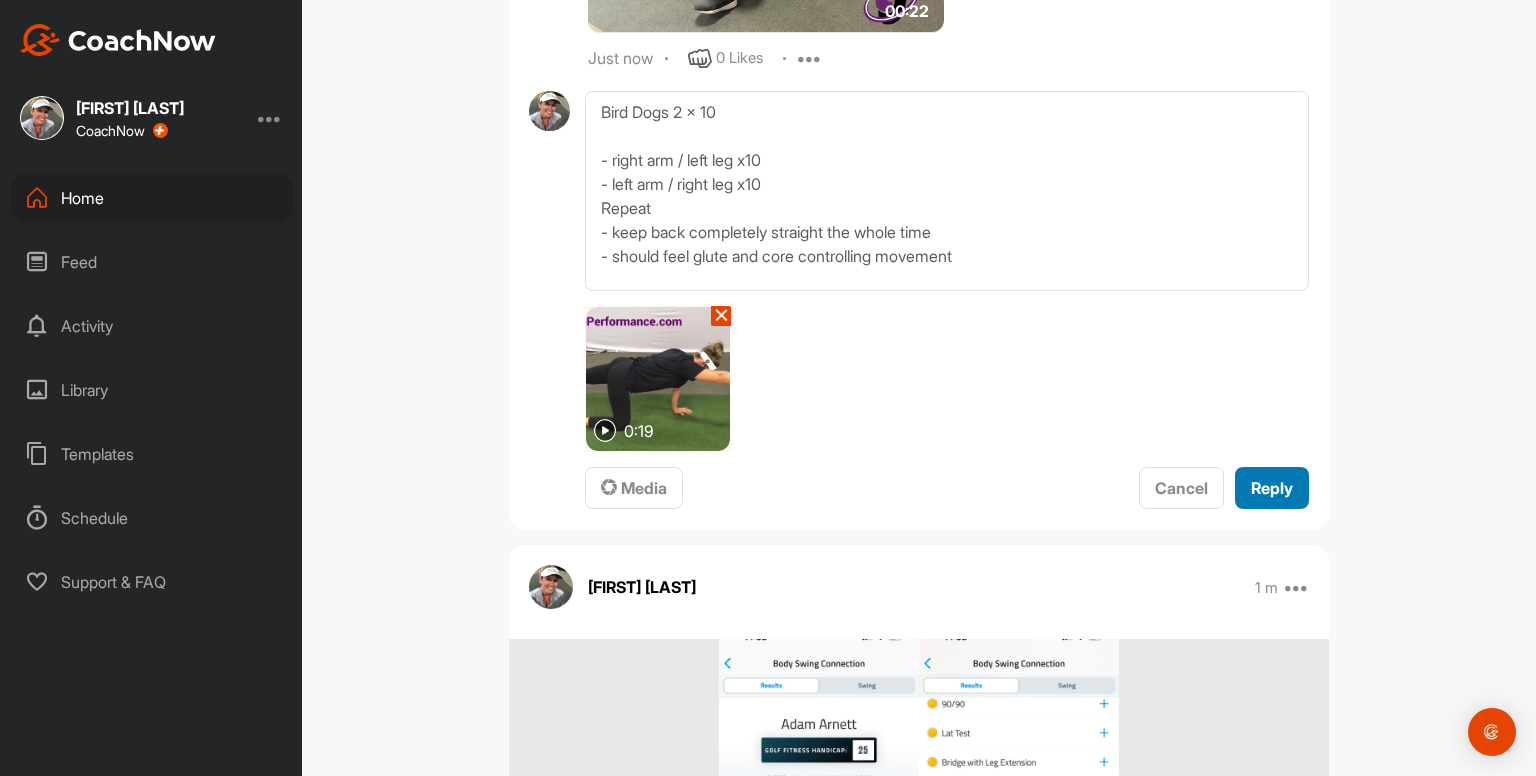click on "Reply" at bounding box center [1272, 488] 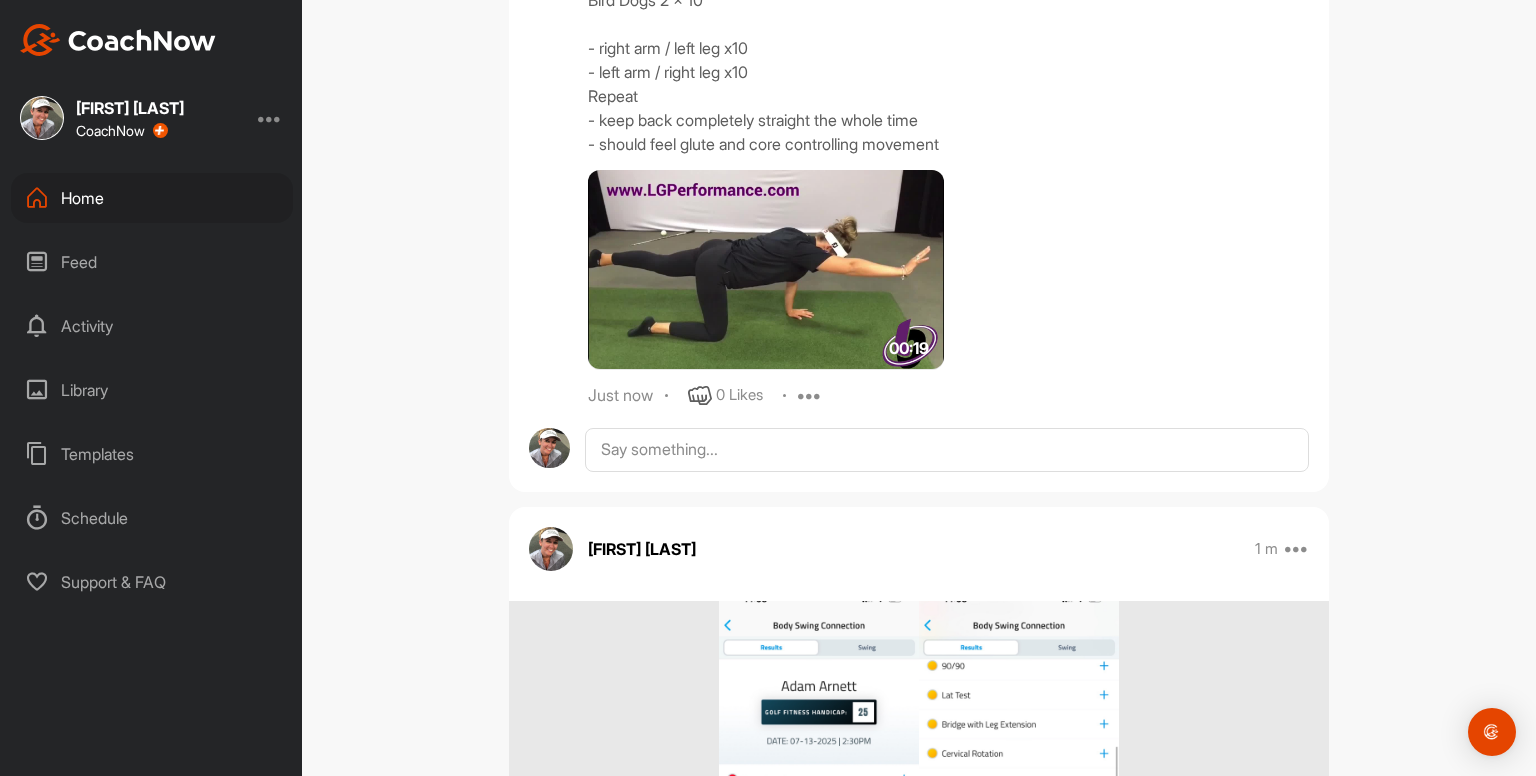 scroll, scrollTop: 6591, scrollLeft: 0, axis: vertical 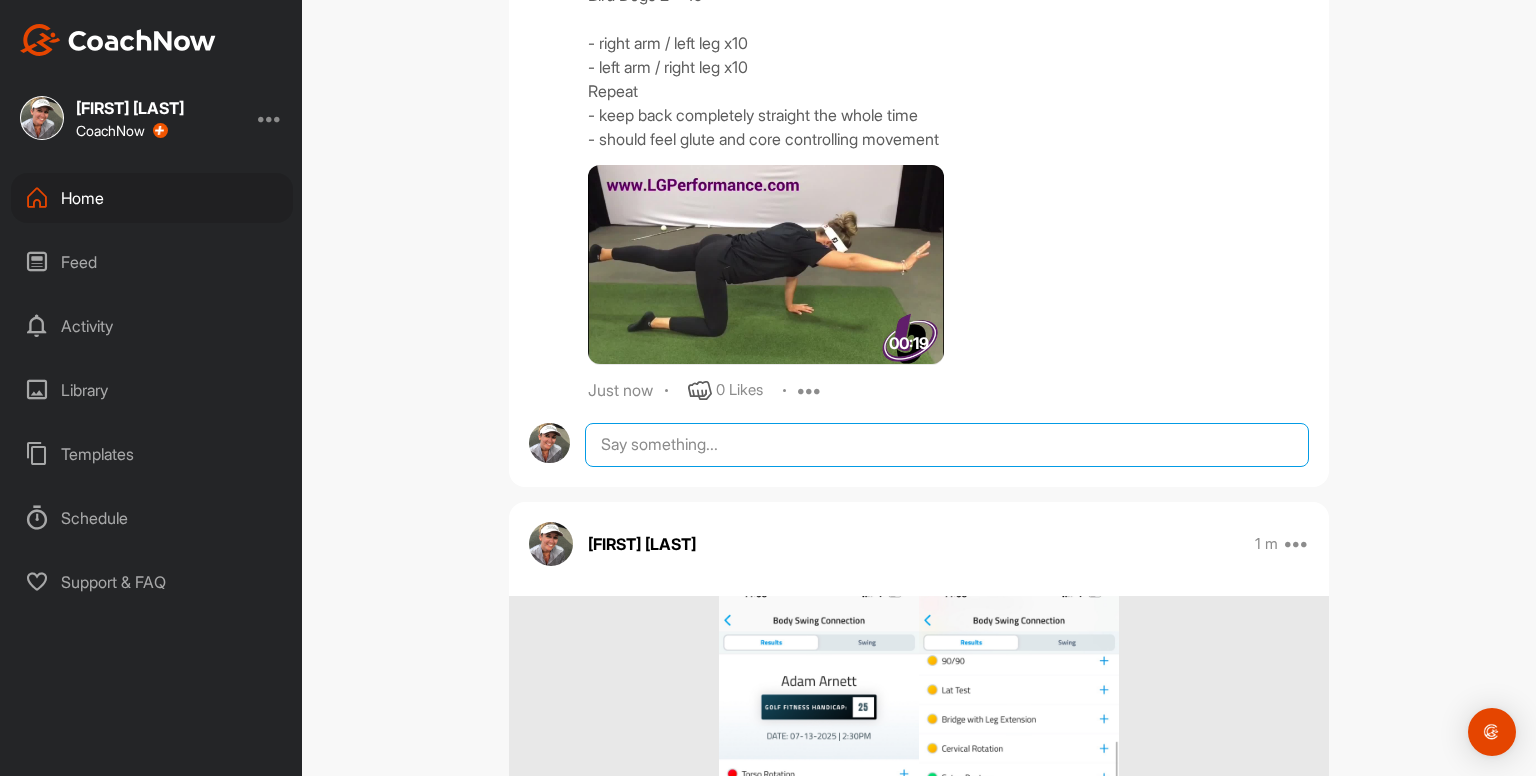 click at bounding box center (947, 445) 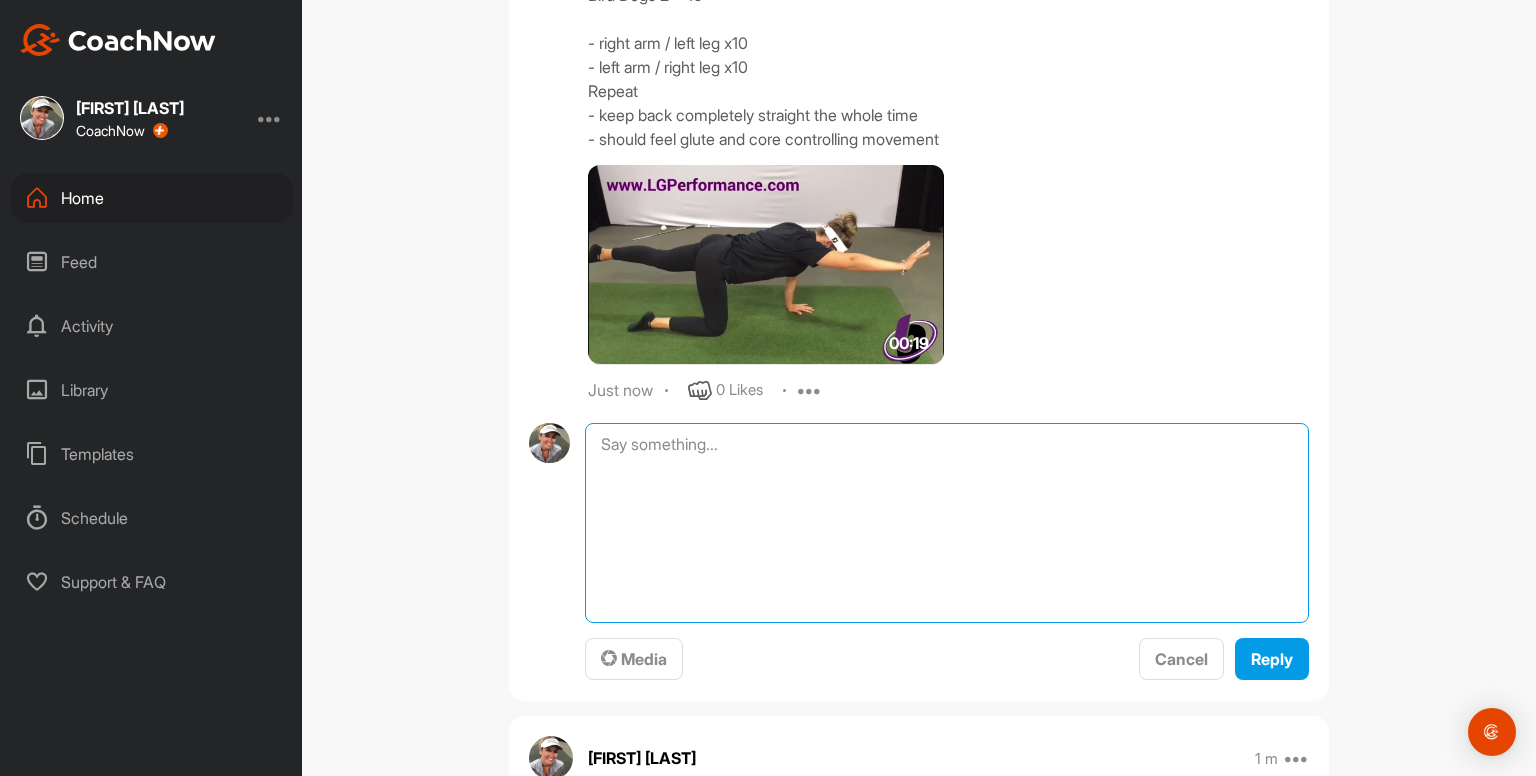 paste on "Bridges x10
- really try to feel your glutes doing all the work
- slight pause at the top to feel the squeeze
00:22media
25 m
0 Likes
avatar
[FIRST] [LAST]
Bird Dogs 2 x 10
- right arm / left leg x10
- left arm / right leg x10
Repeat
- keep back completely straight the whole time
- shoulder feel glute and core controlling movement
00:19media
23 m
0 Likes
avatar
[FIRST] [LAST]
Dead Bugs 2 x 10
- right arm / left leg
- left arm / right leg
Repeat
- keep whole of back on the floor the whole time
- keep opposite limbs pressing into roller" 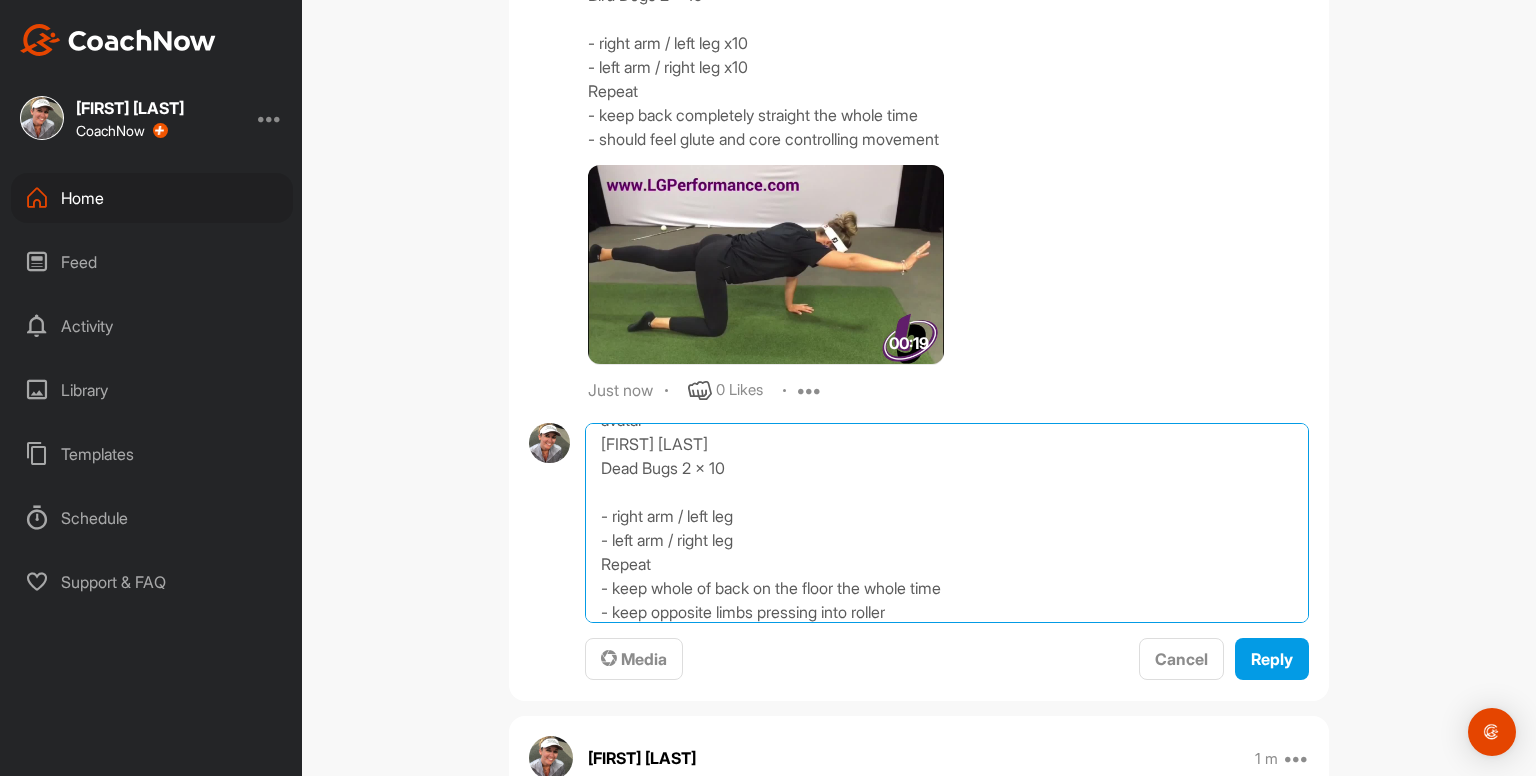 scroll, scrollTop: 0, scrollLeft: 0, axis: both 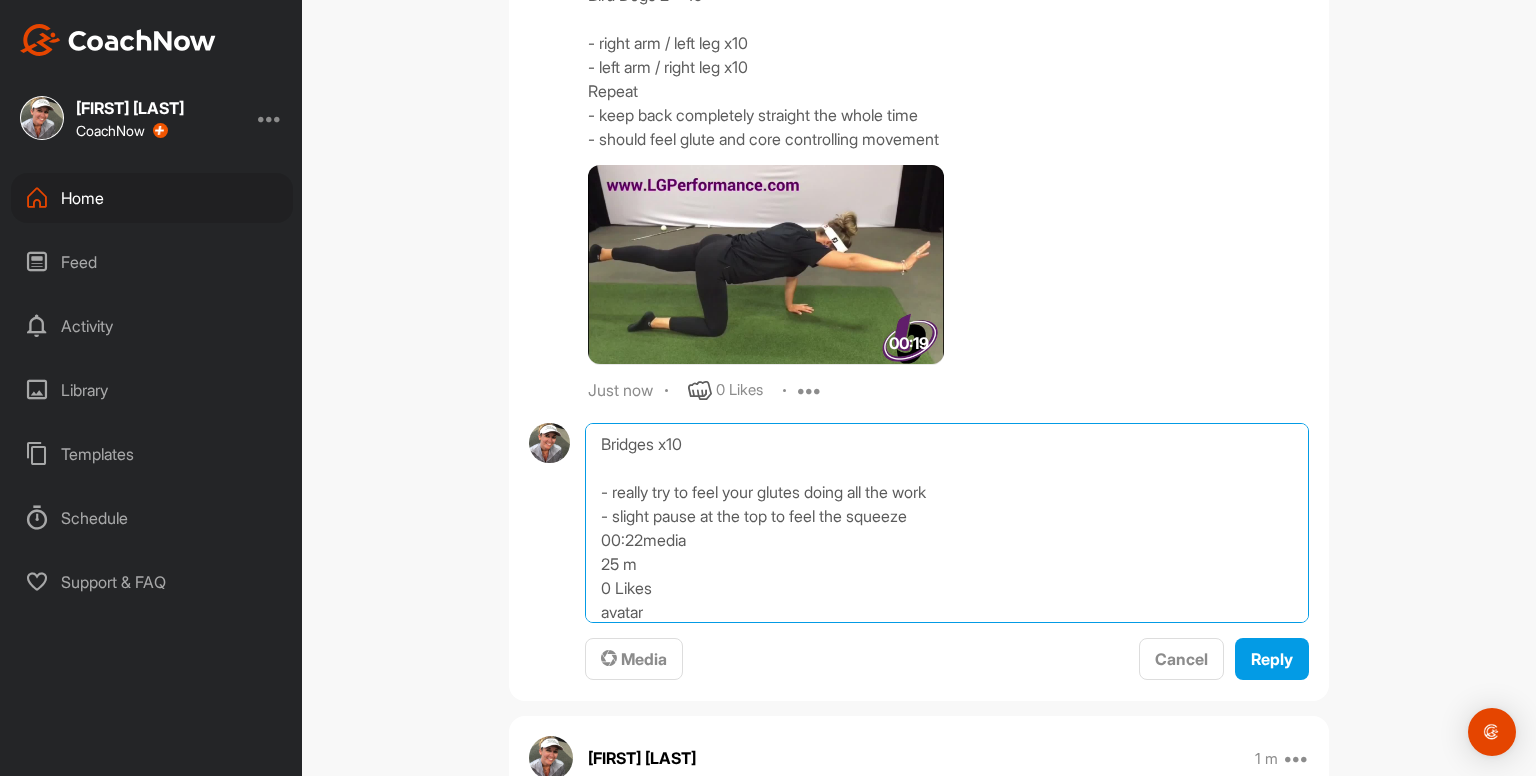 drag, startPoint x: 588, startPoint y: 474, endPoint x: 568, endPoint y: 264, distance: 210.95023 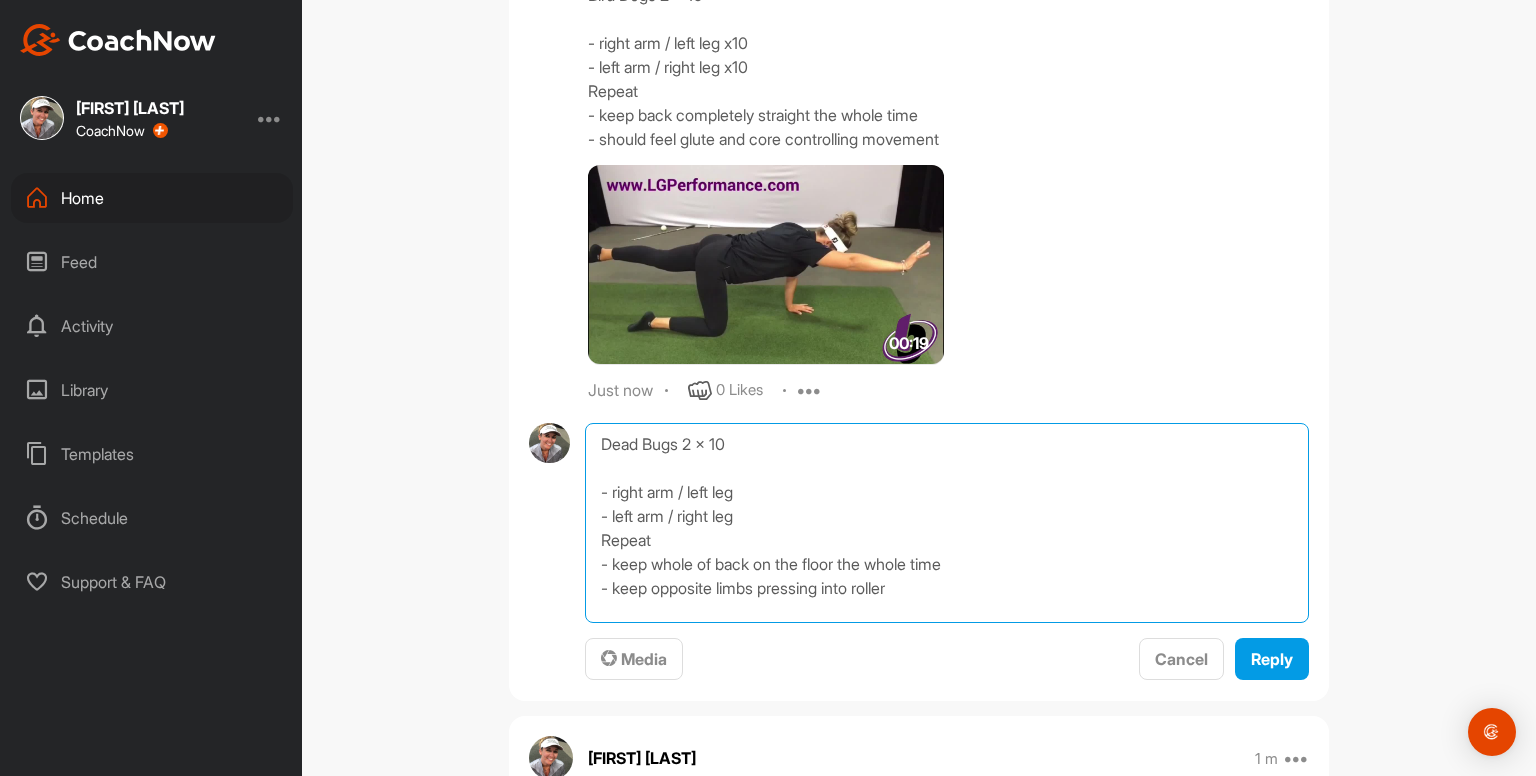drag, startPoint x: 895, startPoint y: 586, endPoint x: 756, endPoint y: 587, distance: 139.0036 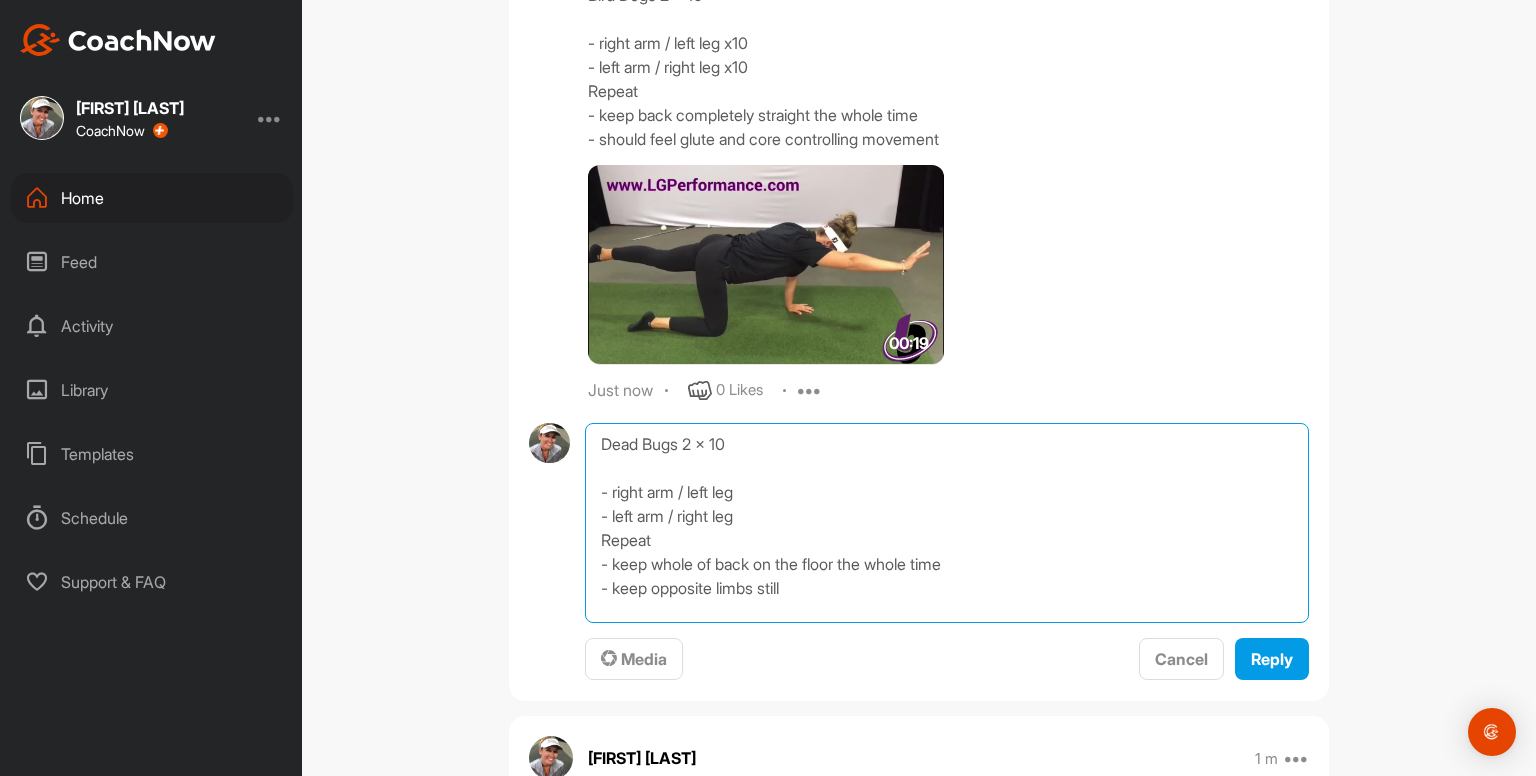 type on "Dead Bugs 2 x 10
- right arm / left leg
- left arm / right leg
Repeat
- keep whole of back on the floor the whole time
- keep opposite limbs still" 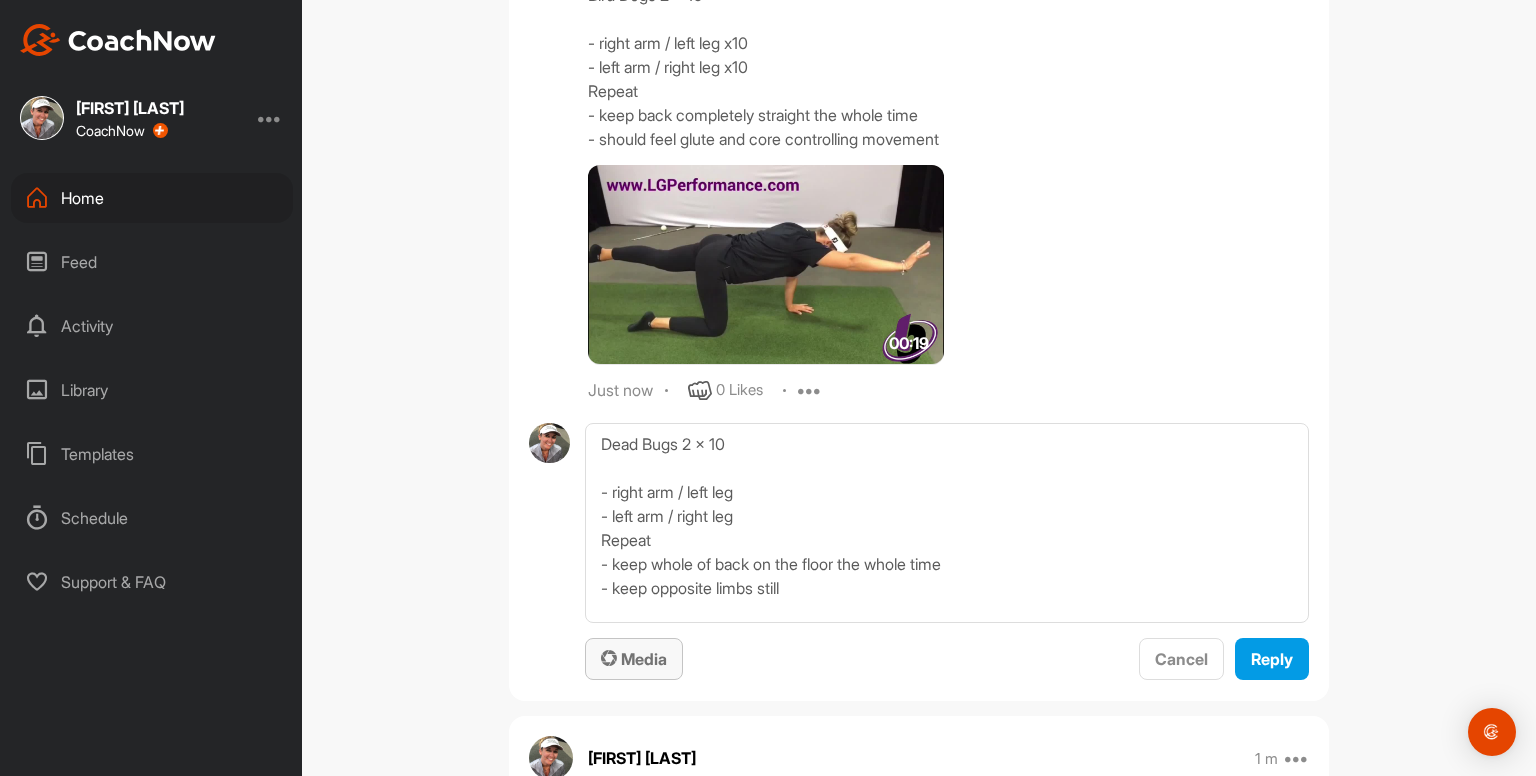 click on "Media" at bounding box center [634, 659] 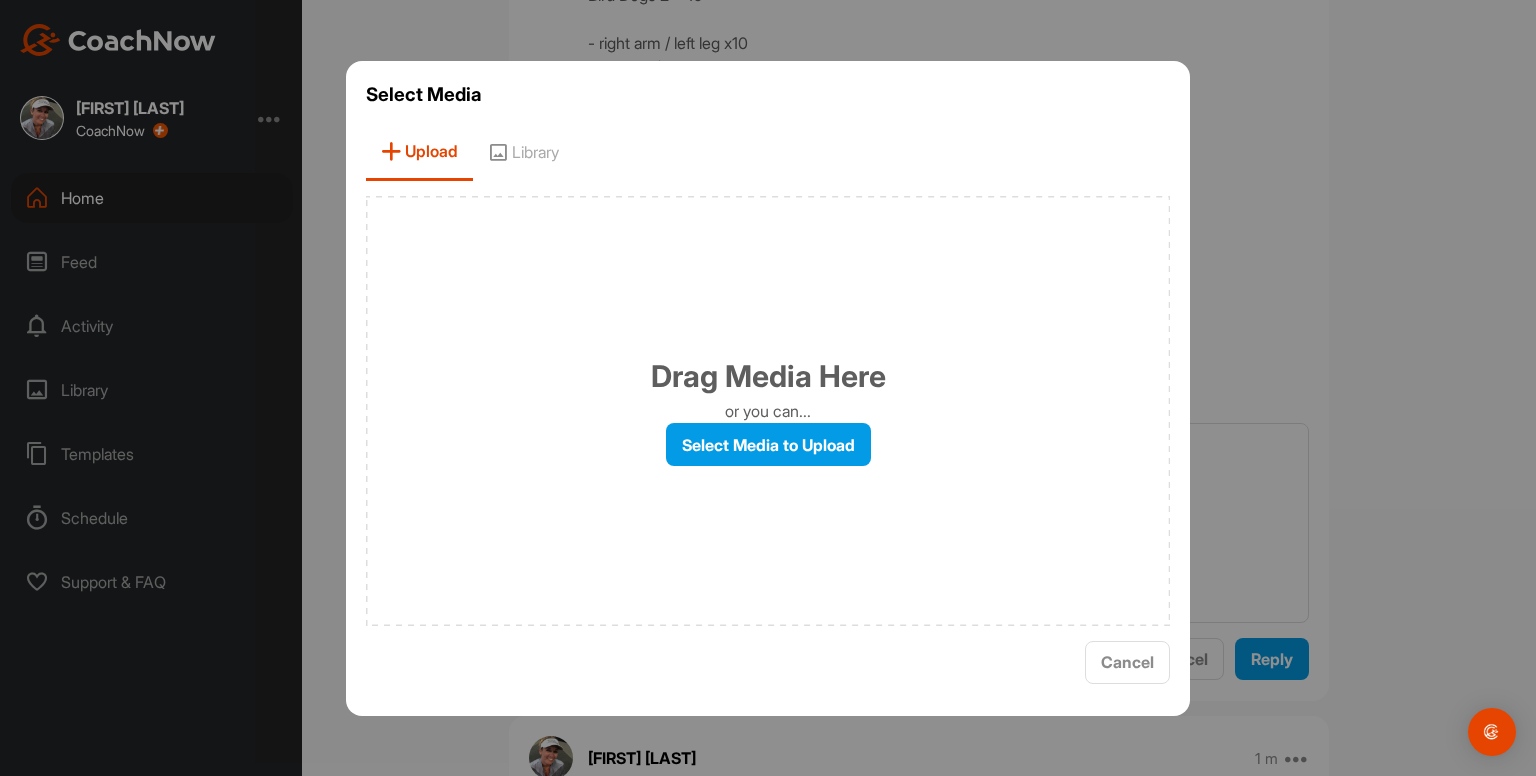 click on "Library" at bounding box center [523, 152] 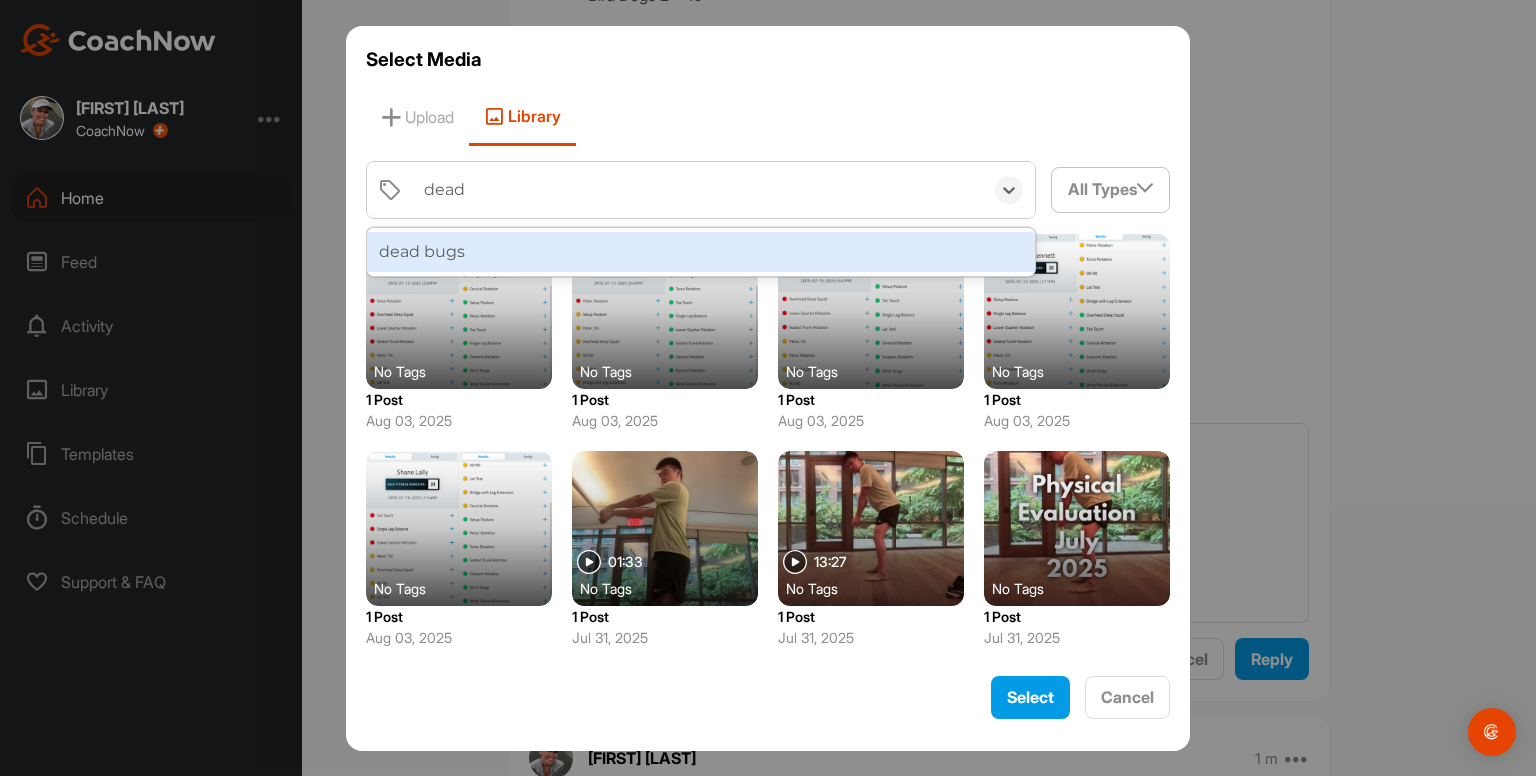 type on "dead b" 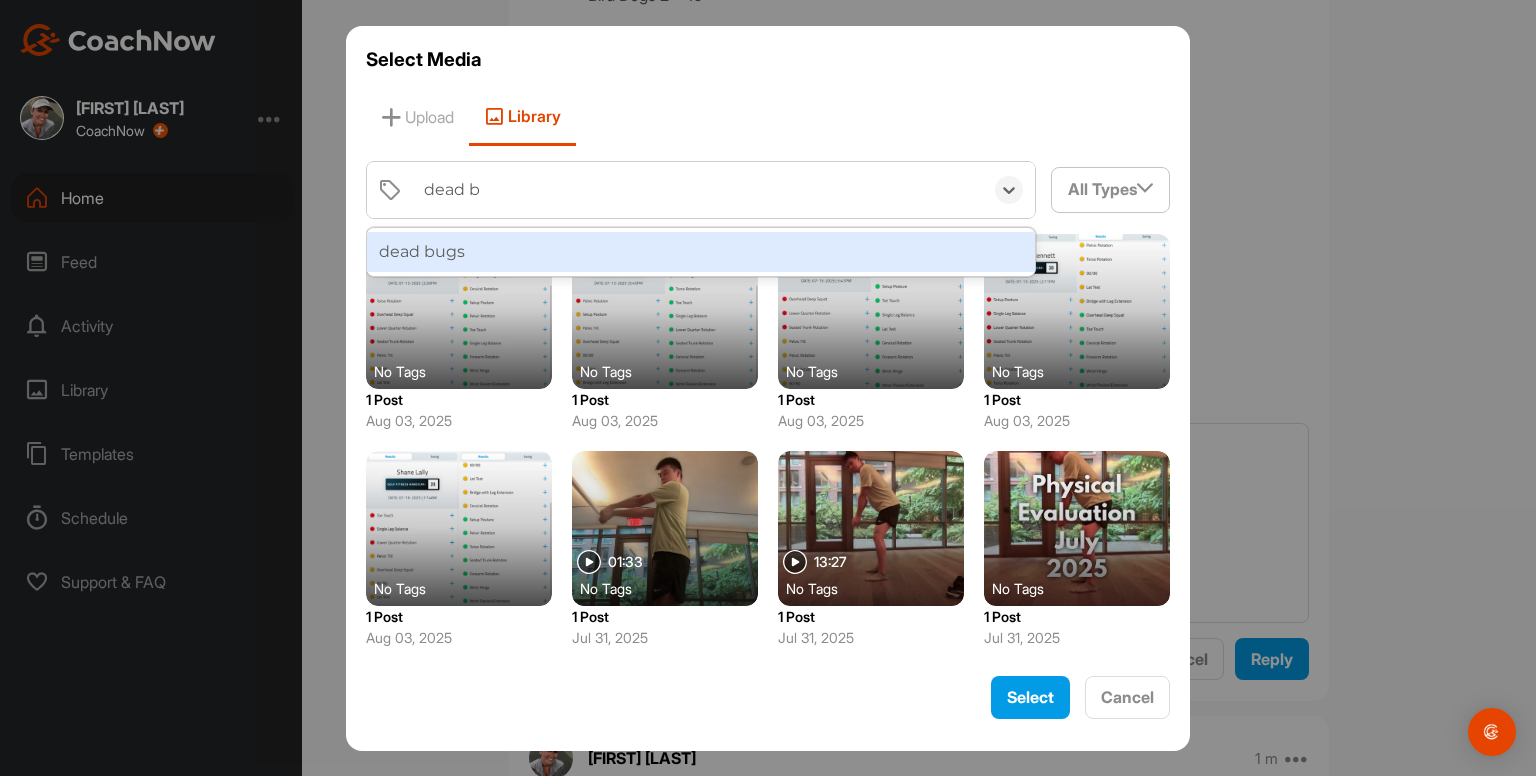 click on "dead bugs" at bounding box center (701, 252) 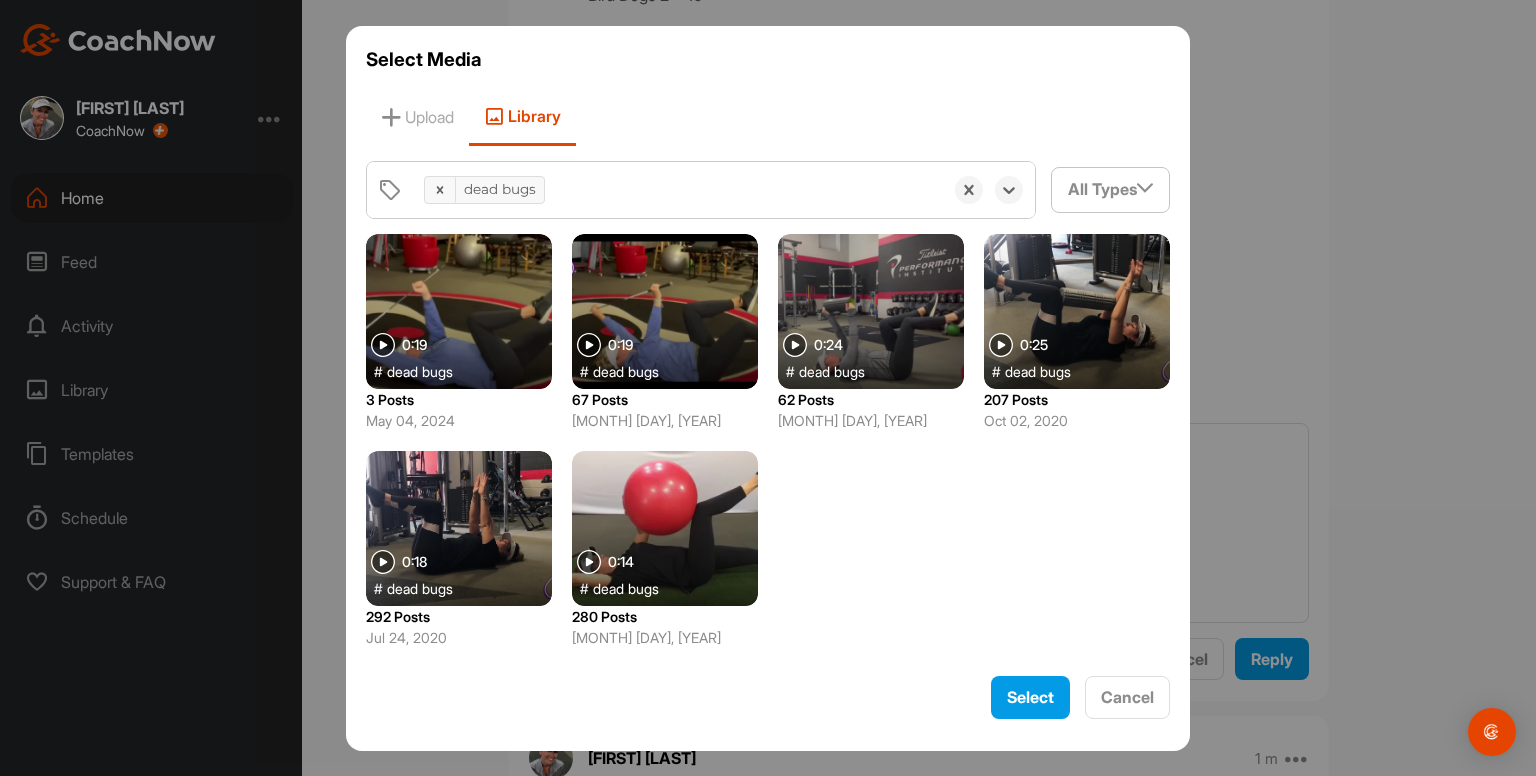 click at bounding box center [459, 528] 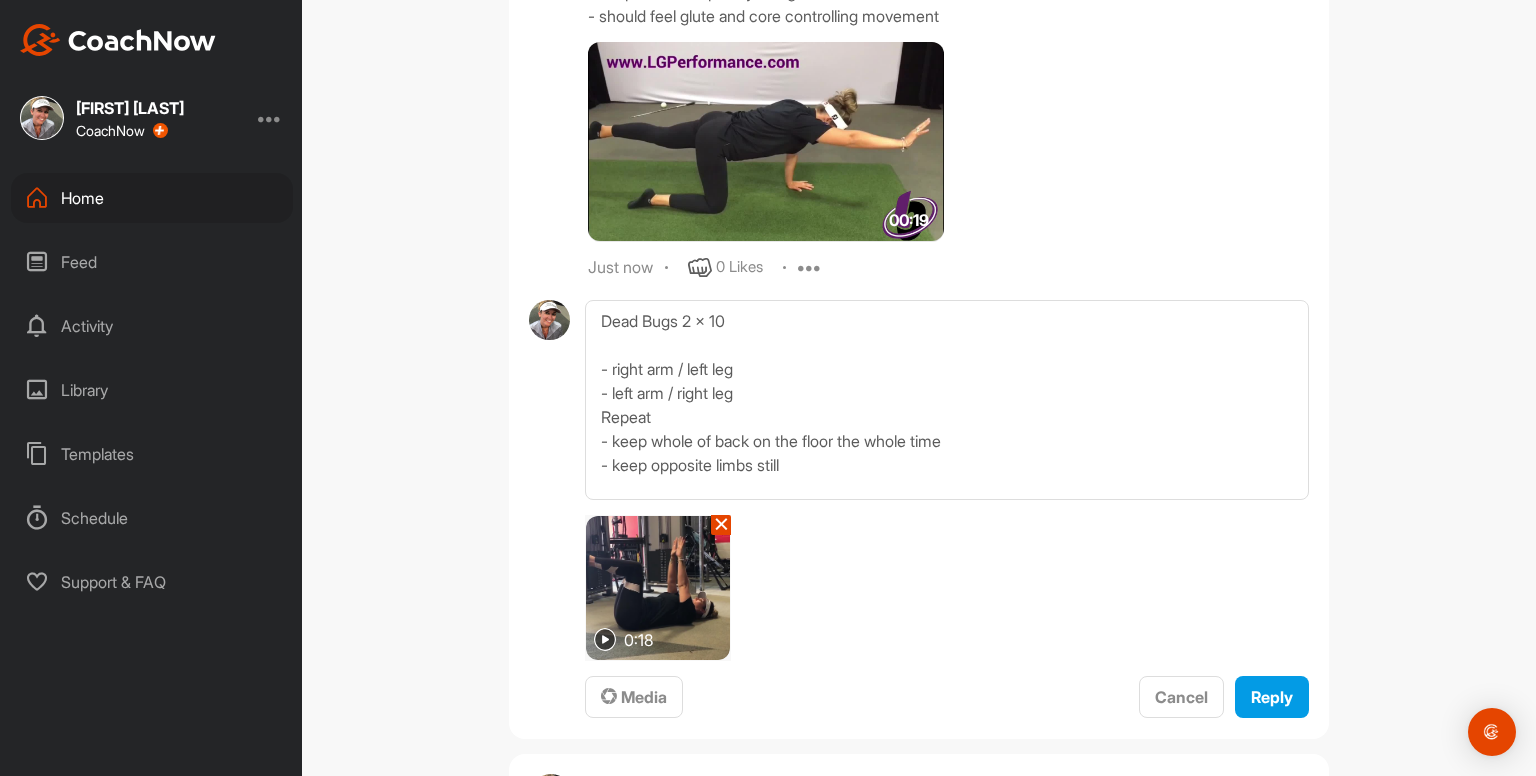 scroll, scrollTop: 6724, scrollLeft: 0, axis: vertical 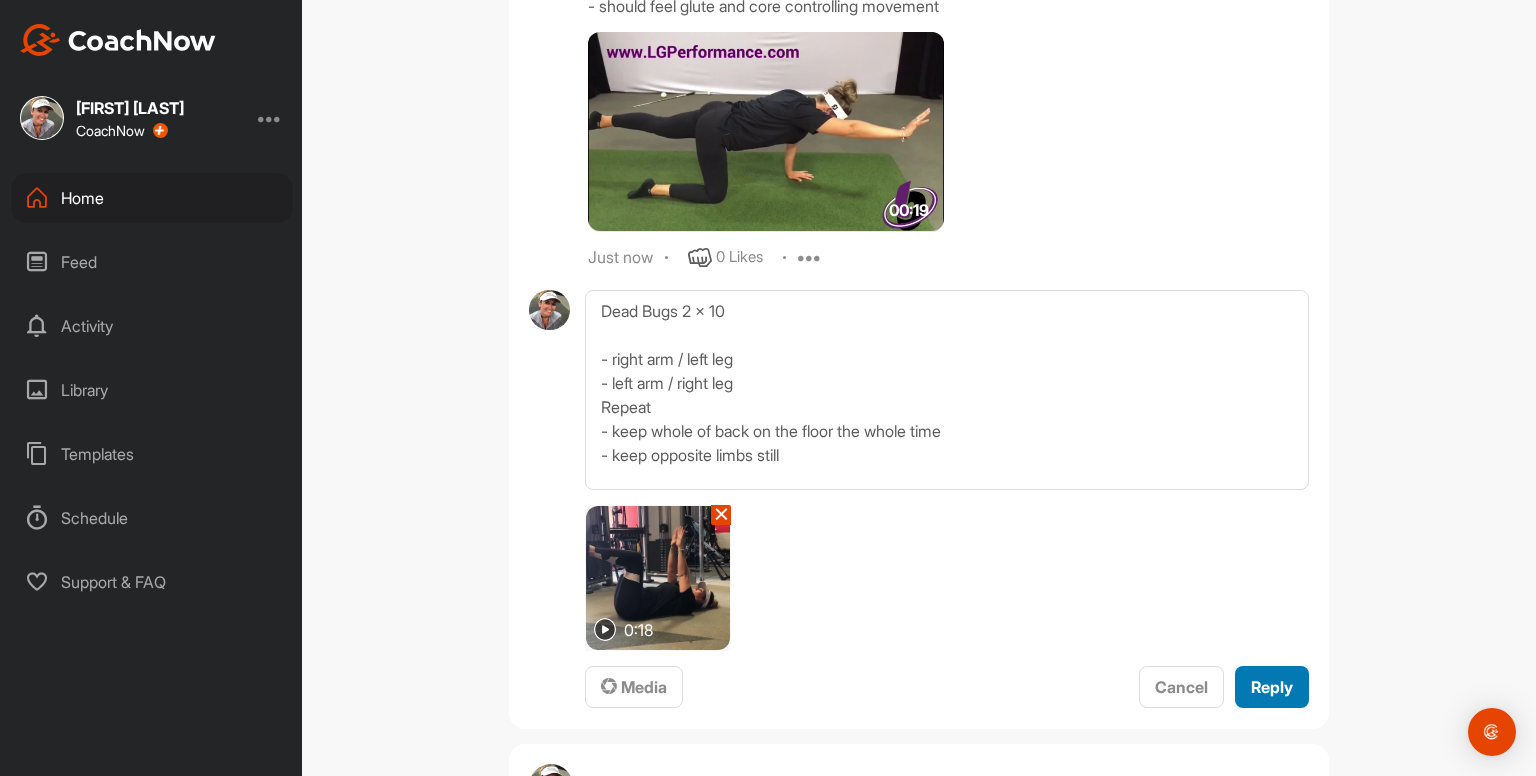 click on "Reply" at bounding box center [1272, 687] 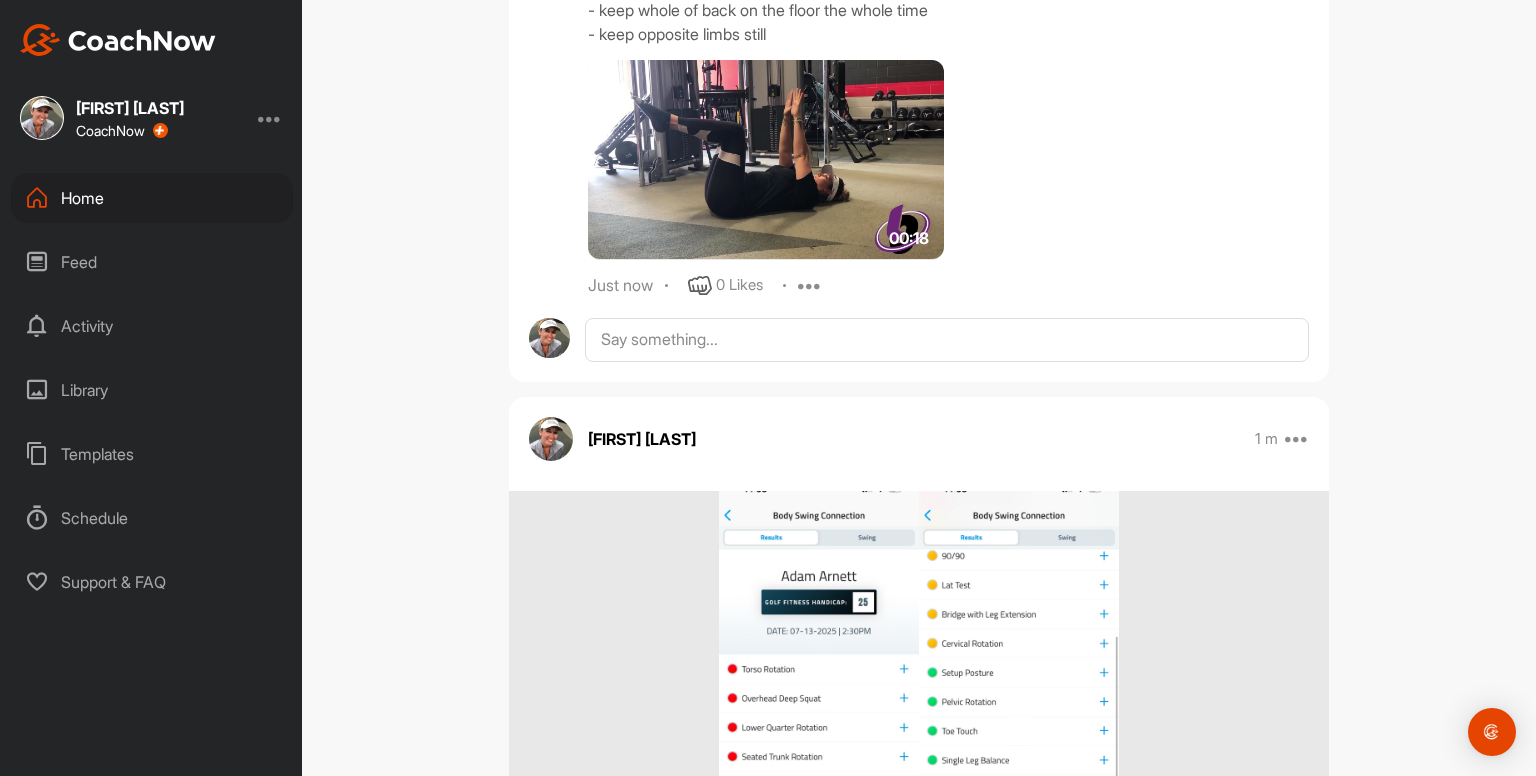 scroll, scrollTop: 7182, scrollLeft: 0, axis: vertical 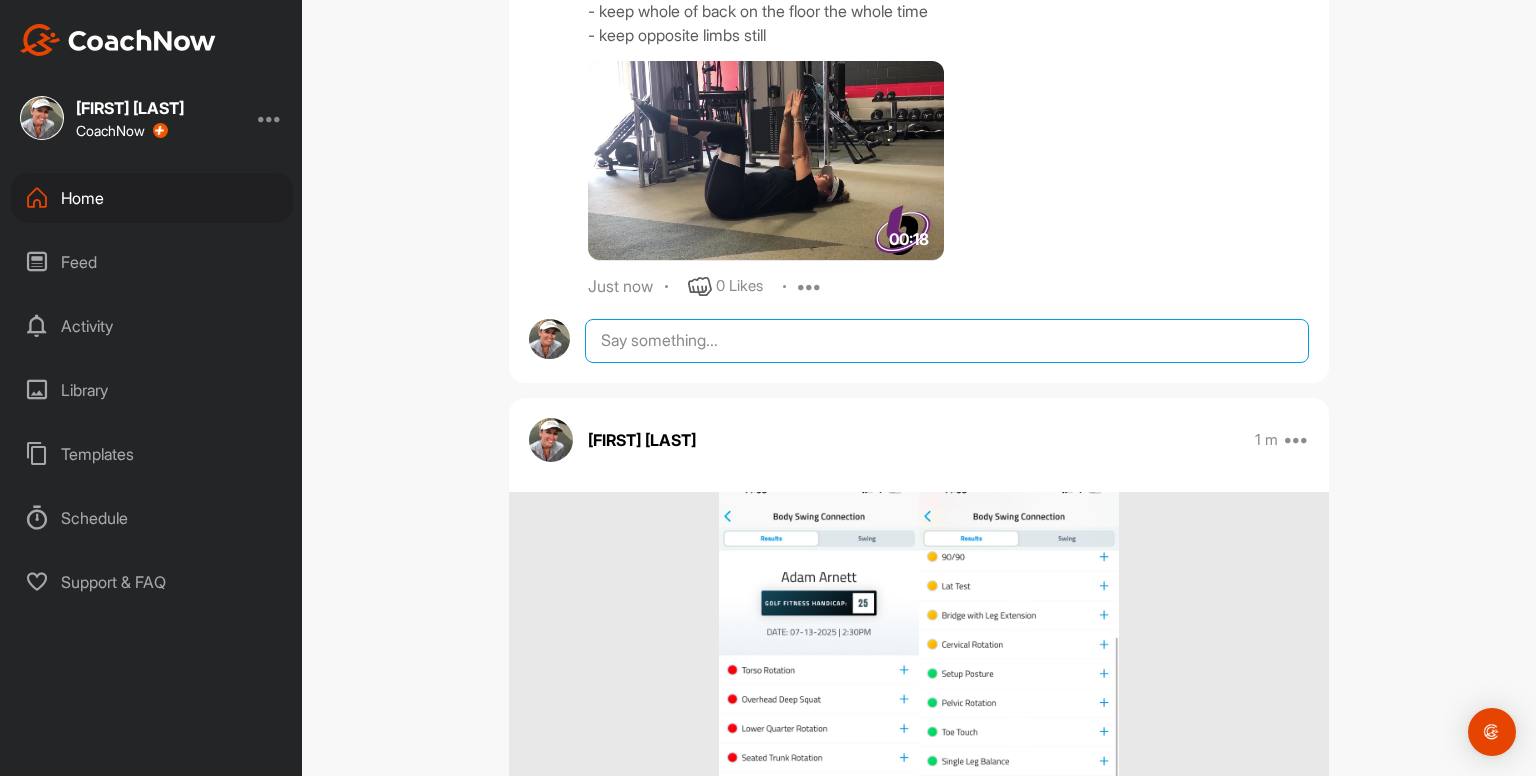 click at bounding box center (947, 341) 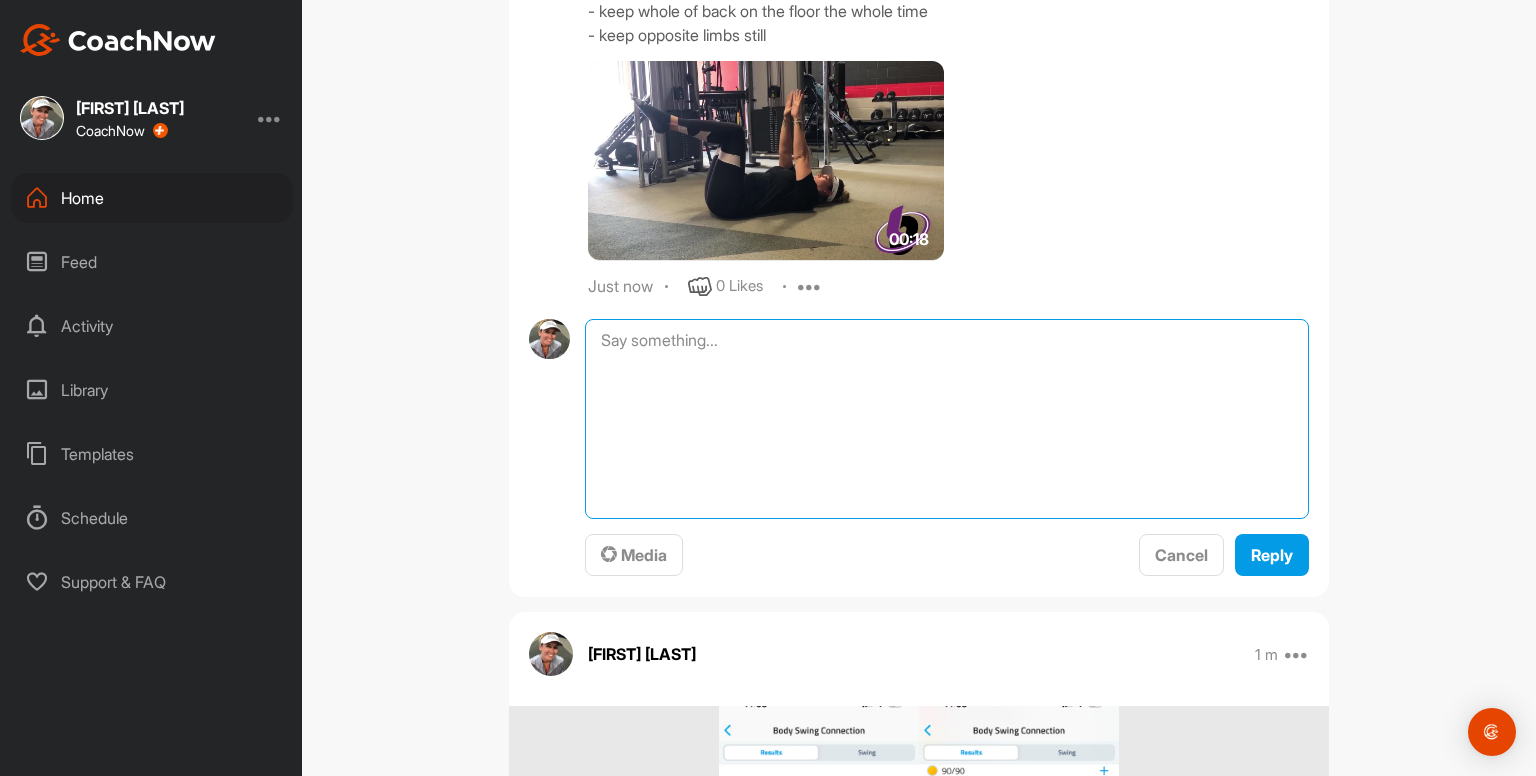 paste on "Hip Circles
Right Leg
- x10 Clockwise
- x10 Counter Clockwise
Left Leg
- x10 Clockwise
- x10 Counter Clockwise
Repeat both legs again
00:21media
May 19
0 Likes
avatar
[FIRST] [LAST]
Tall Kneeling Hip Circles
- Right Leg x10
- Left Leg x10
Repeat both legs again
- use something to balance you
- keep pelvis tucked under
- keep upper body tall" 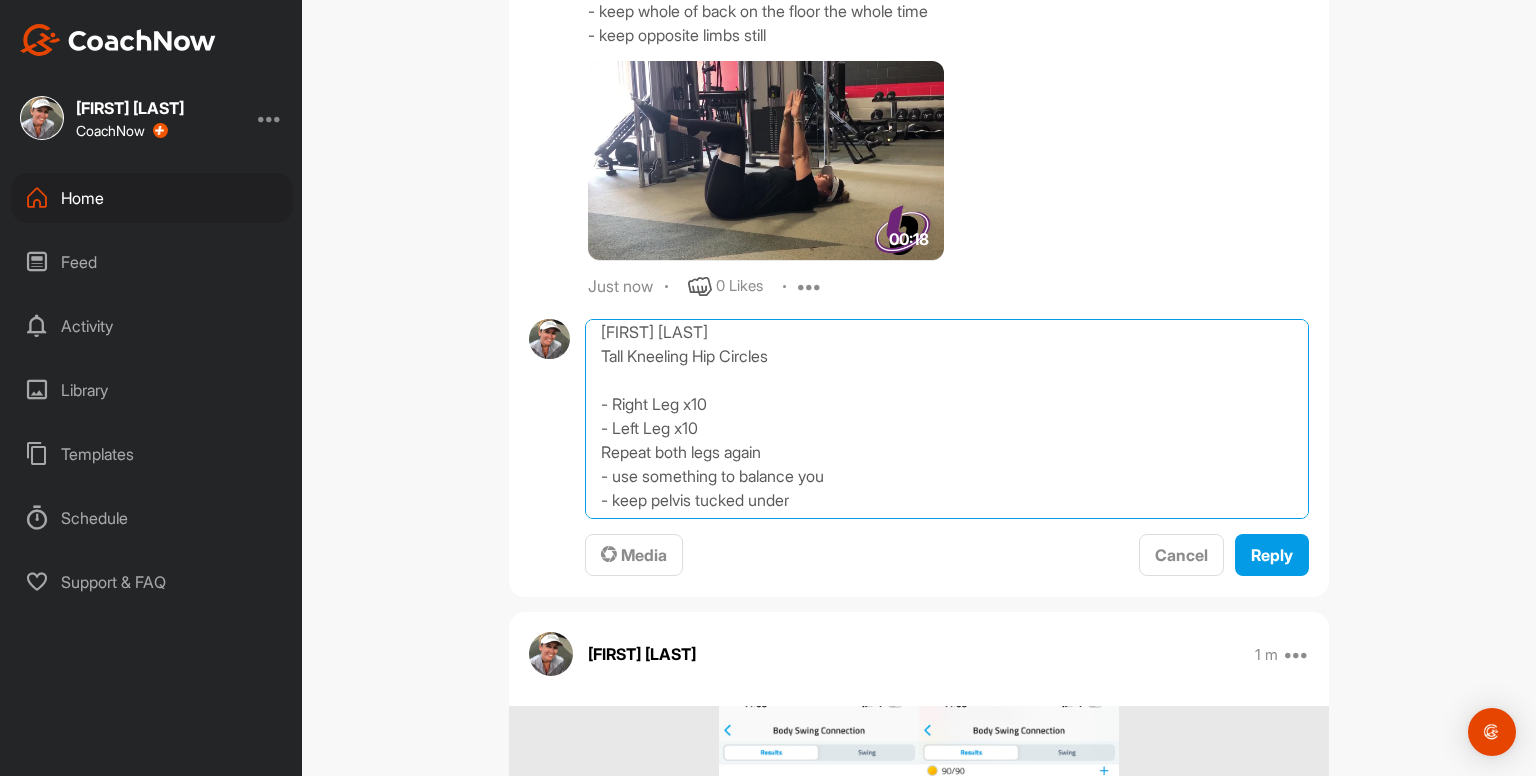 scroll, scrollTop: 372, scrollLeft: 0, axis: vertical 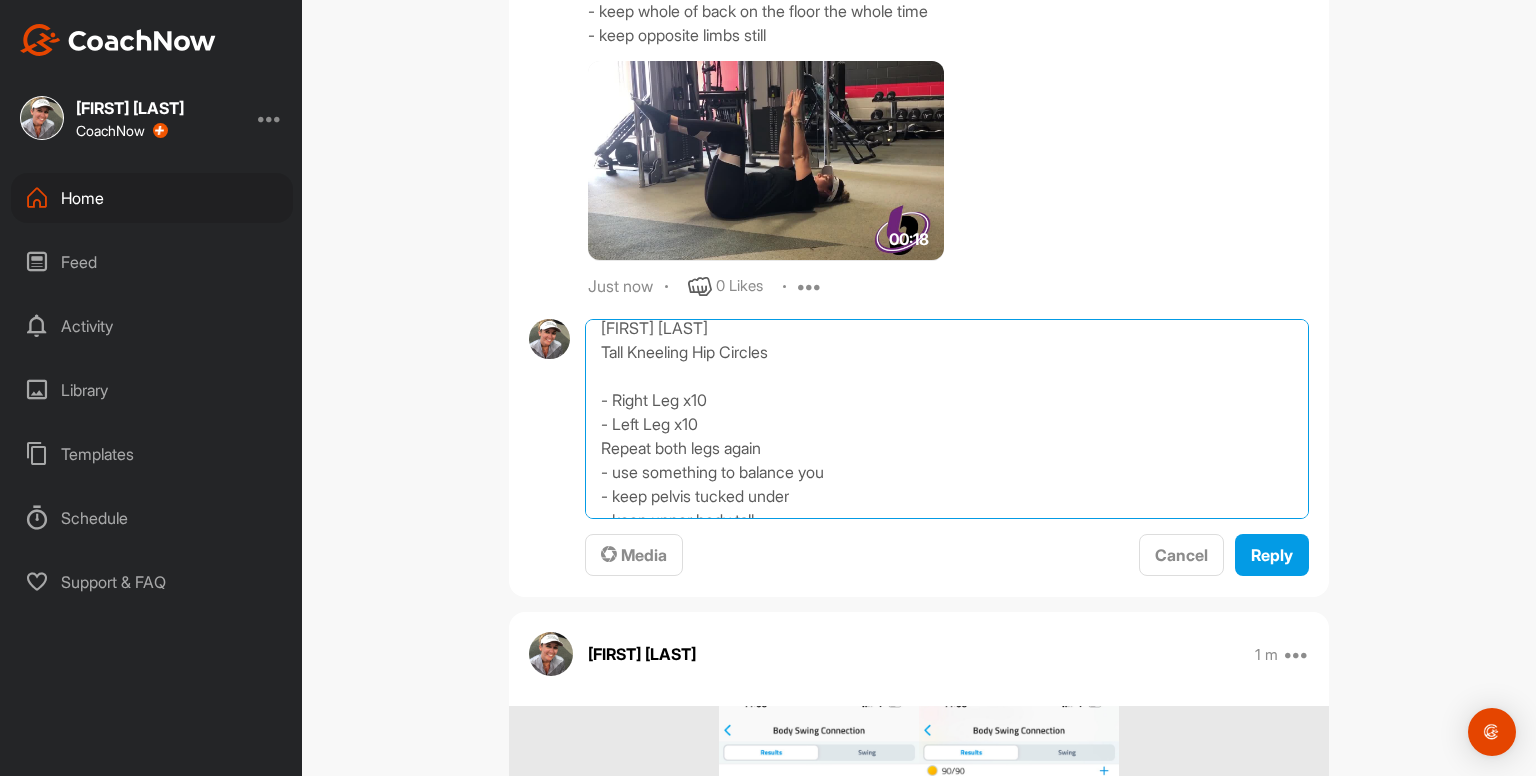 drag, startPoint x: 774, startPoint y: 507, endPoint x: 575, endPoint y: 337, distance: 261.72696 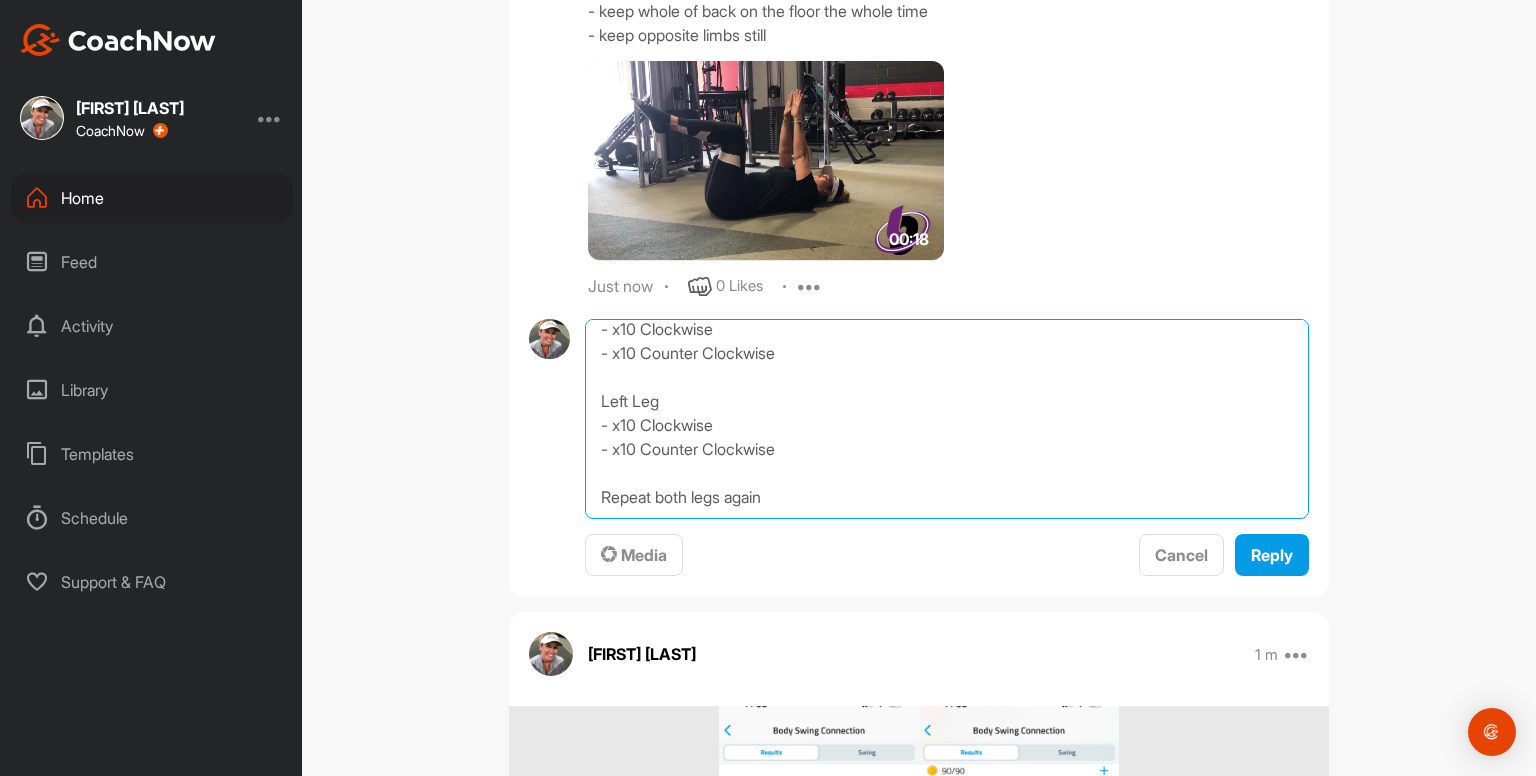 scroll, scrollTop: 82, scrollLeft: 0, axis: vertical 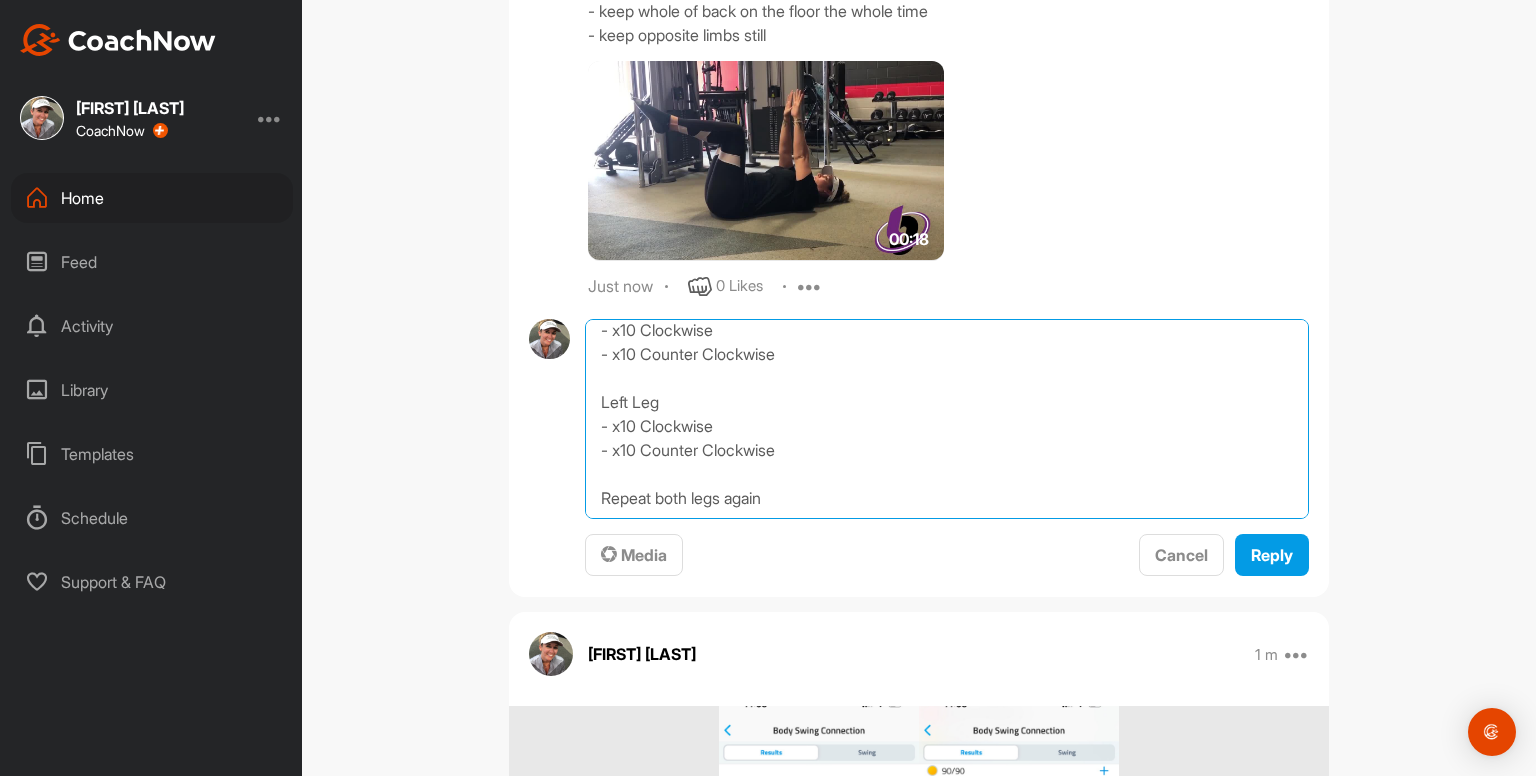 type on "Hip Circles
Right Leg
- x10 Clockwise
- x10 Counter Clockwise
Left Leg
- x10 Clockwise
- x10 Counter Clockwise
Repeat both legs again" 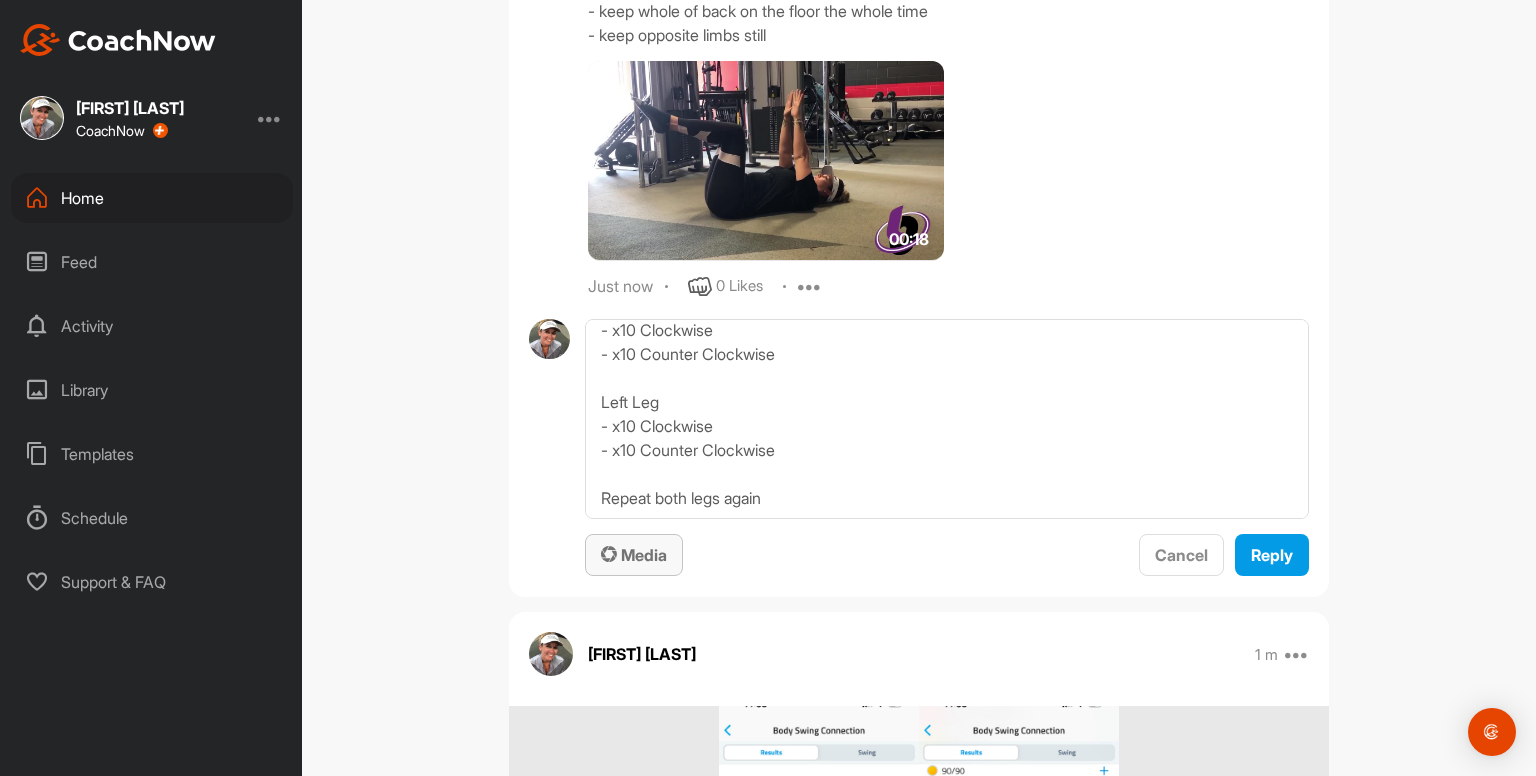 click on "Media" at bounding box center (634, 555) 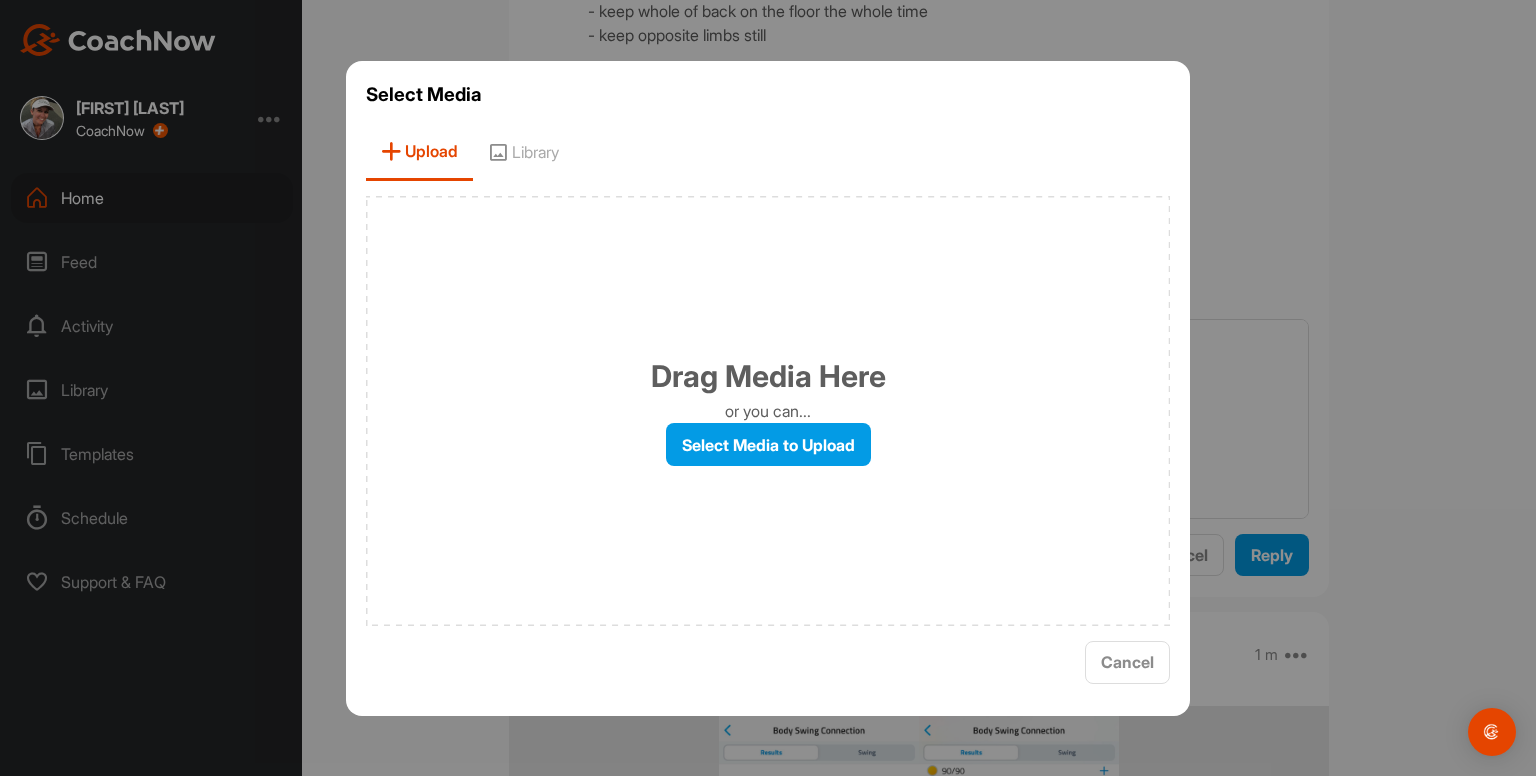 click on "Library" at bounding box center (523, 152) 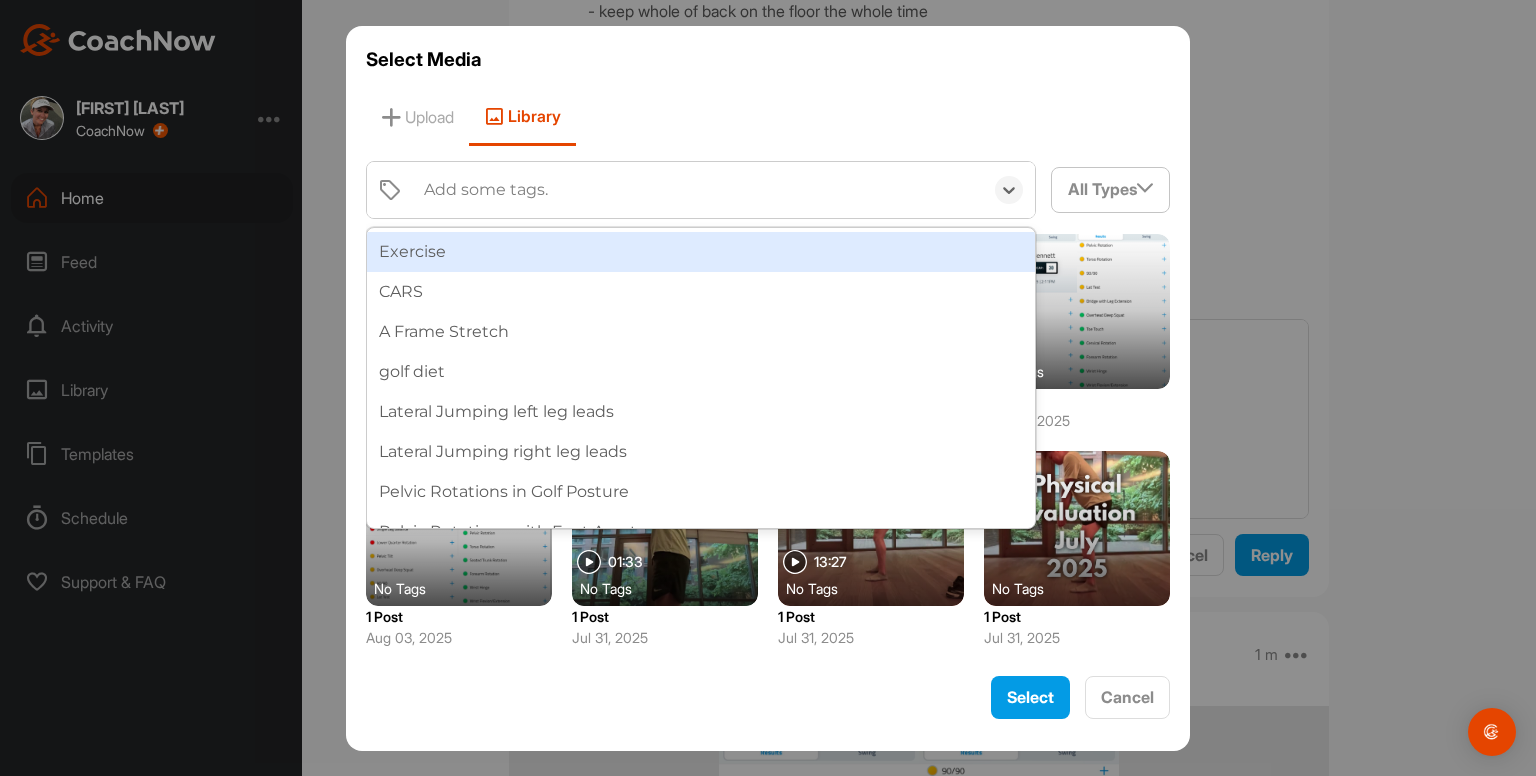click on "Add some tags." at bounding box center [698, 190] 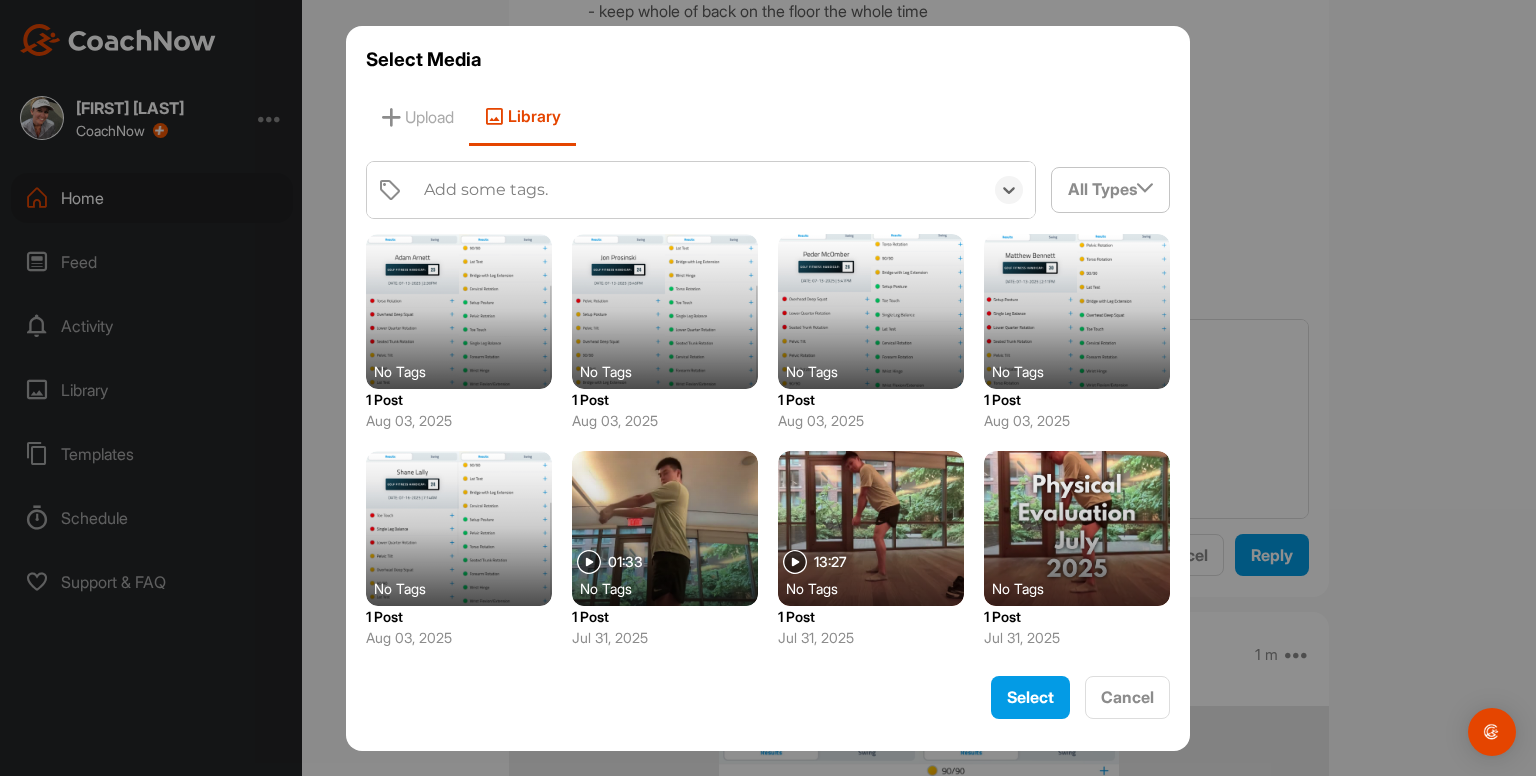 click on "Add some tags." at bounding box center (698, 190) 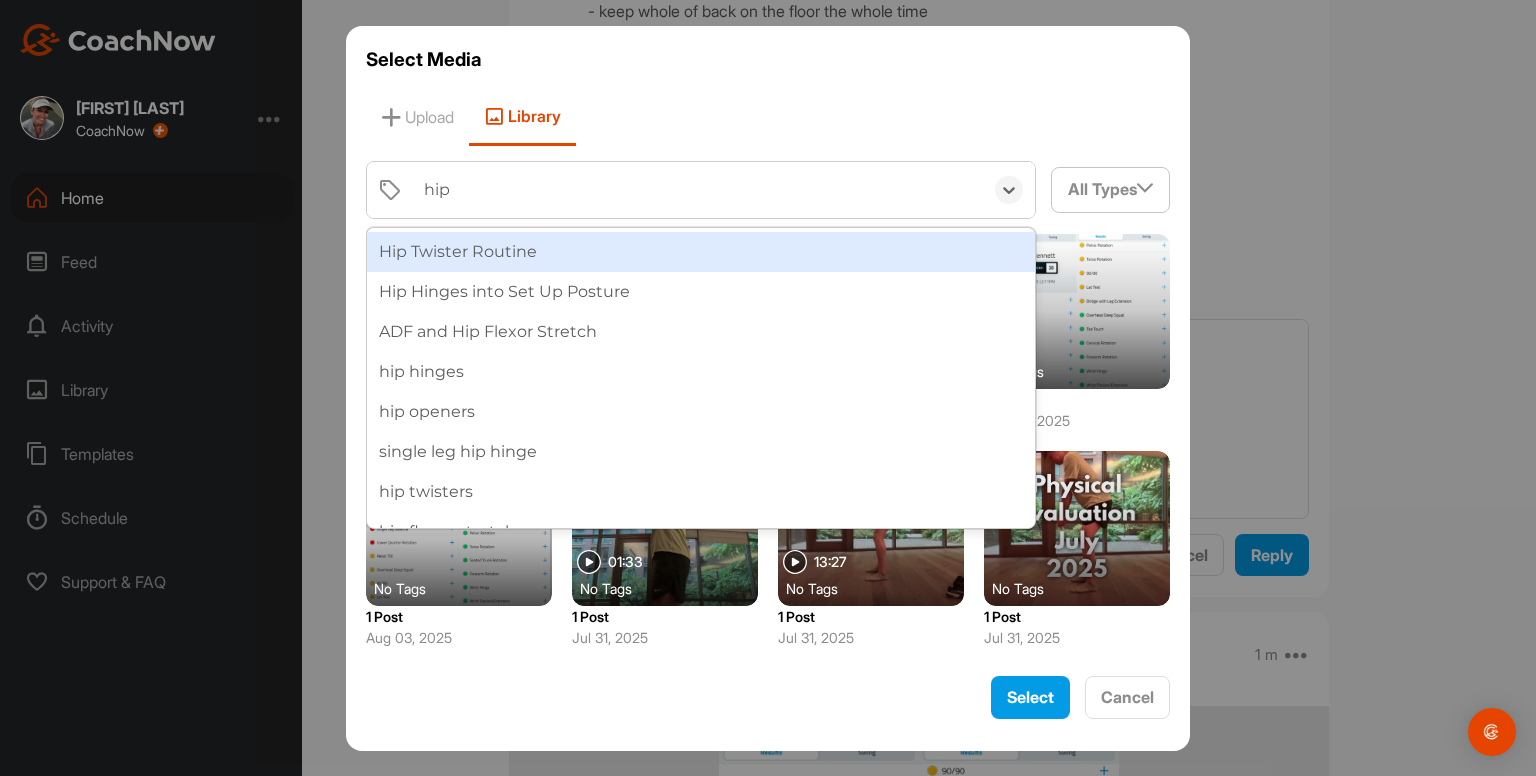 type on "hip c" 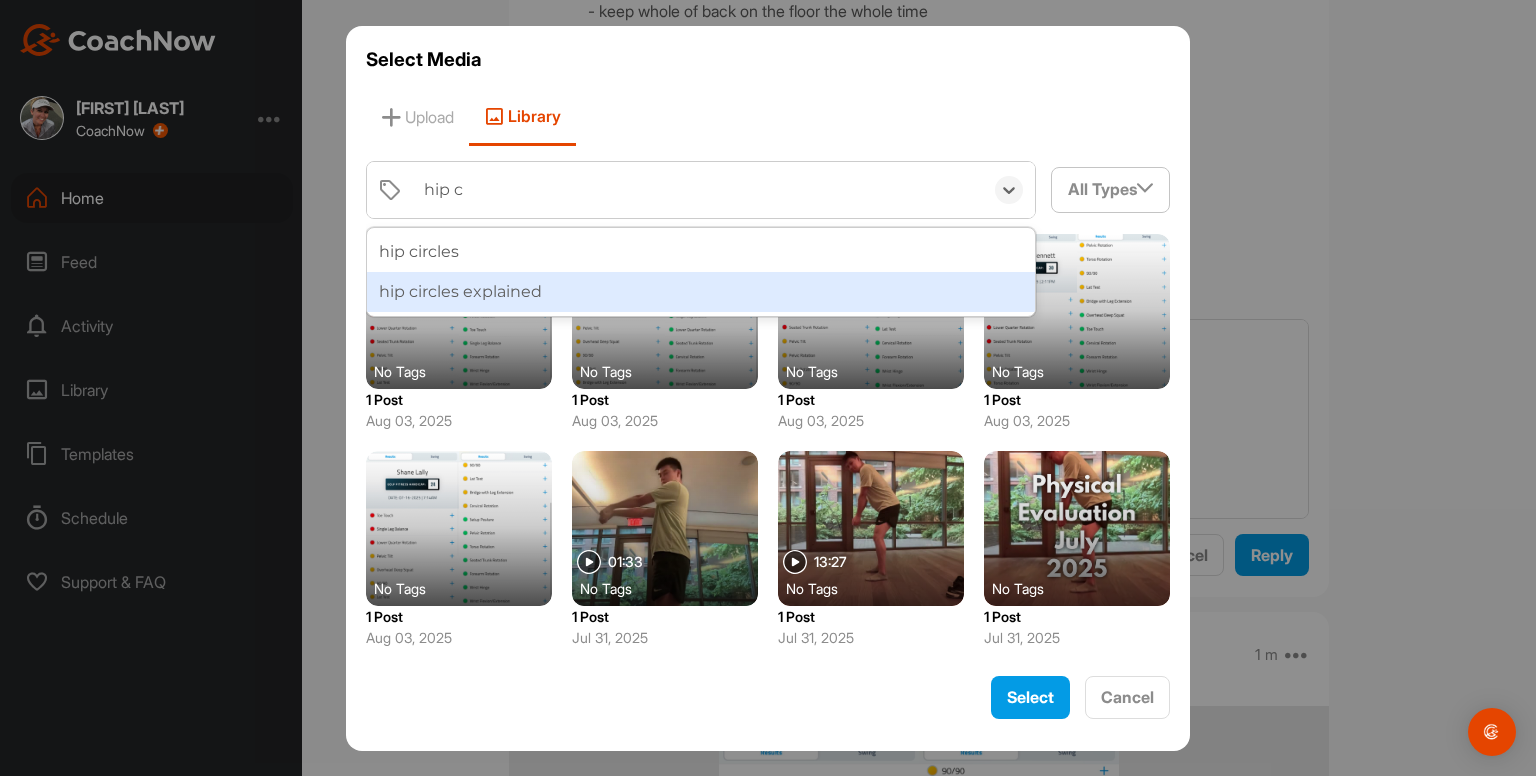 click on "hip circles explained" at bounding box center [701, 292] 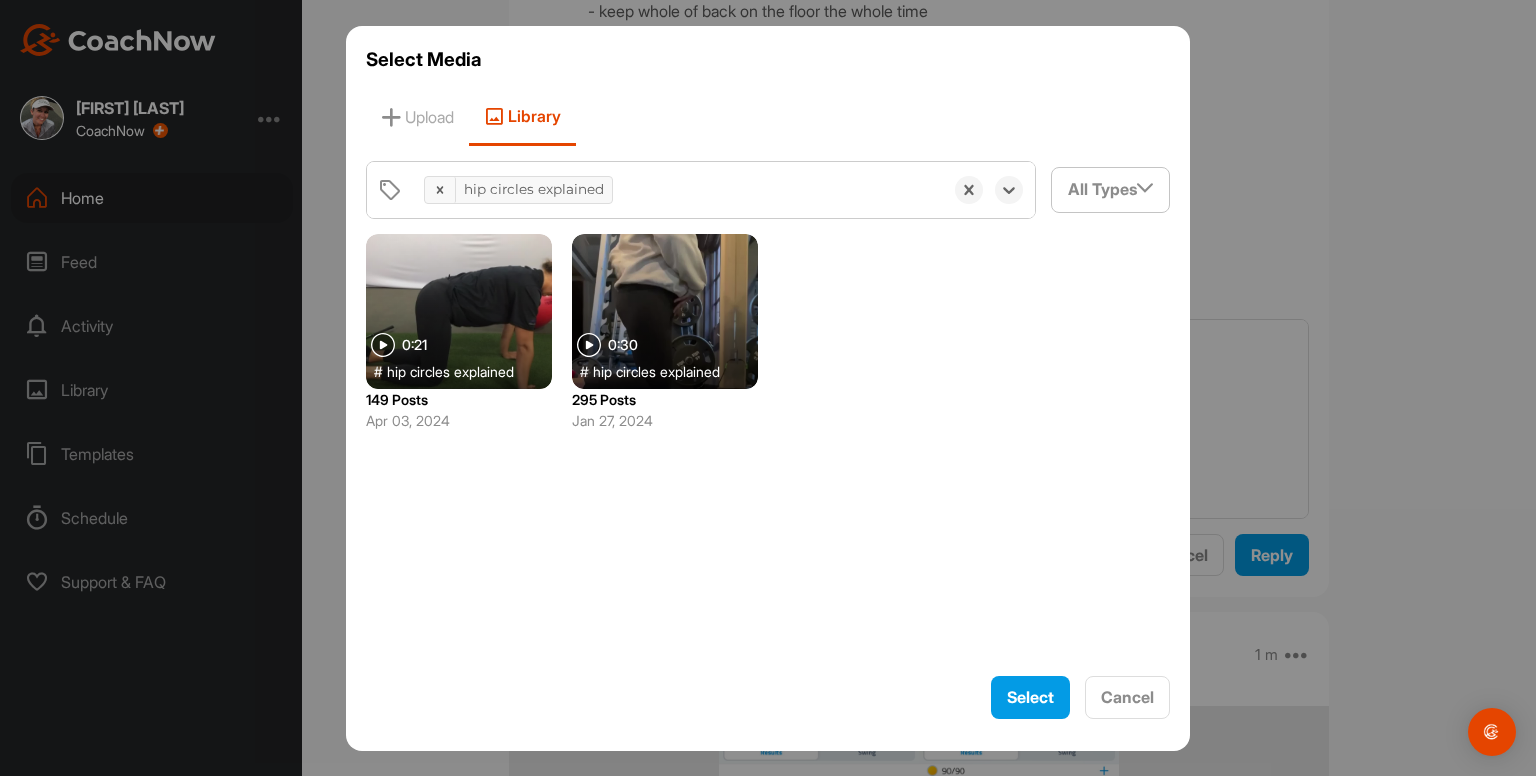 click at bounding box center [459, 311] 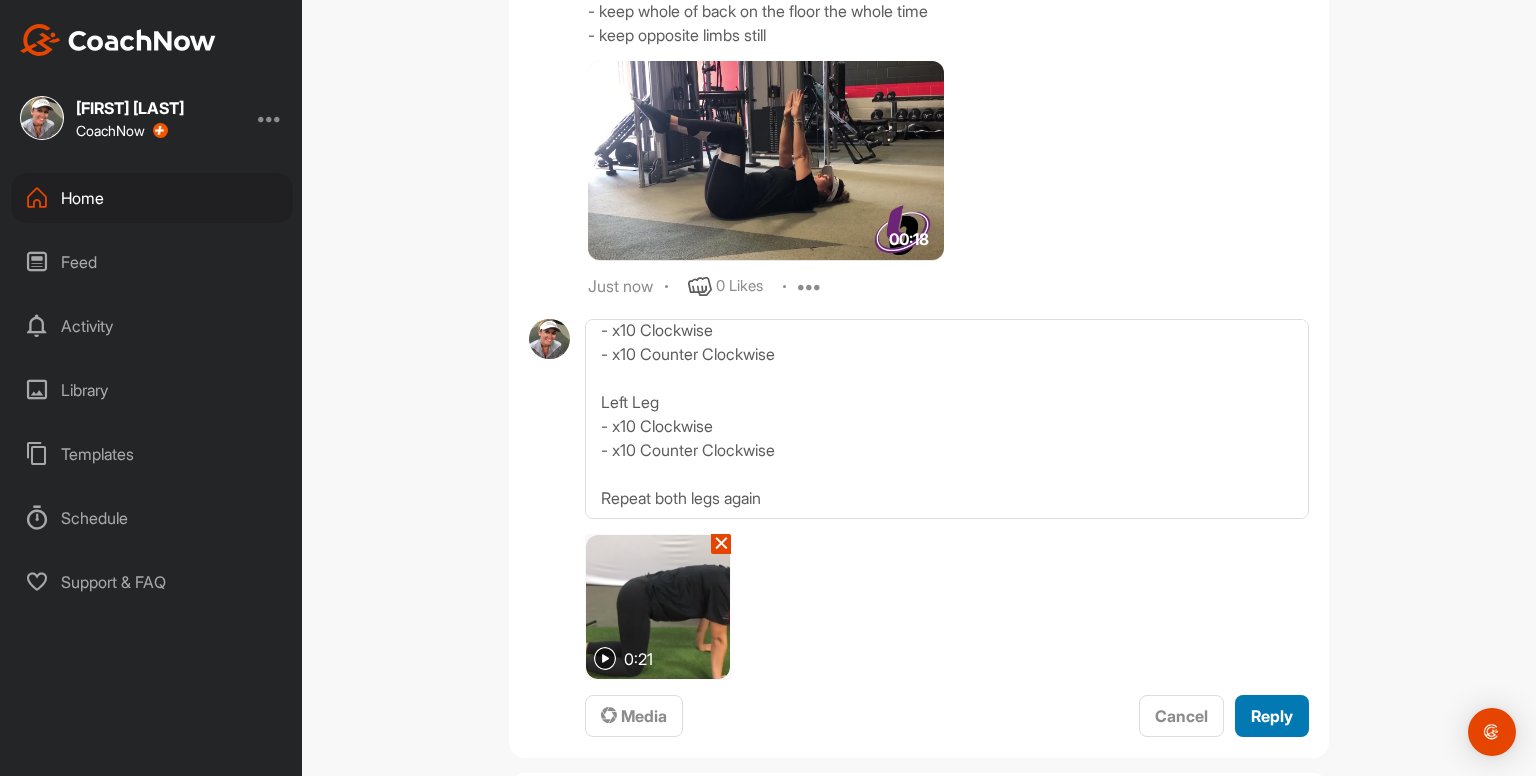 click on "Reply" at bounding box center (1272, 716) 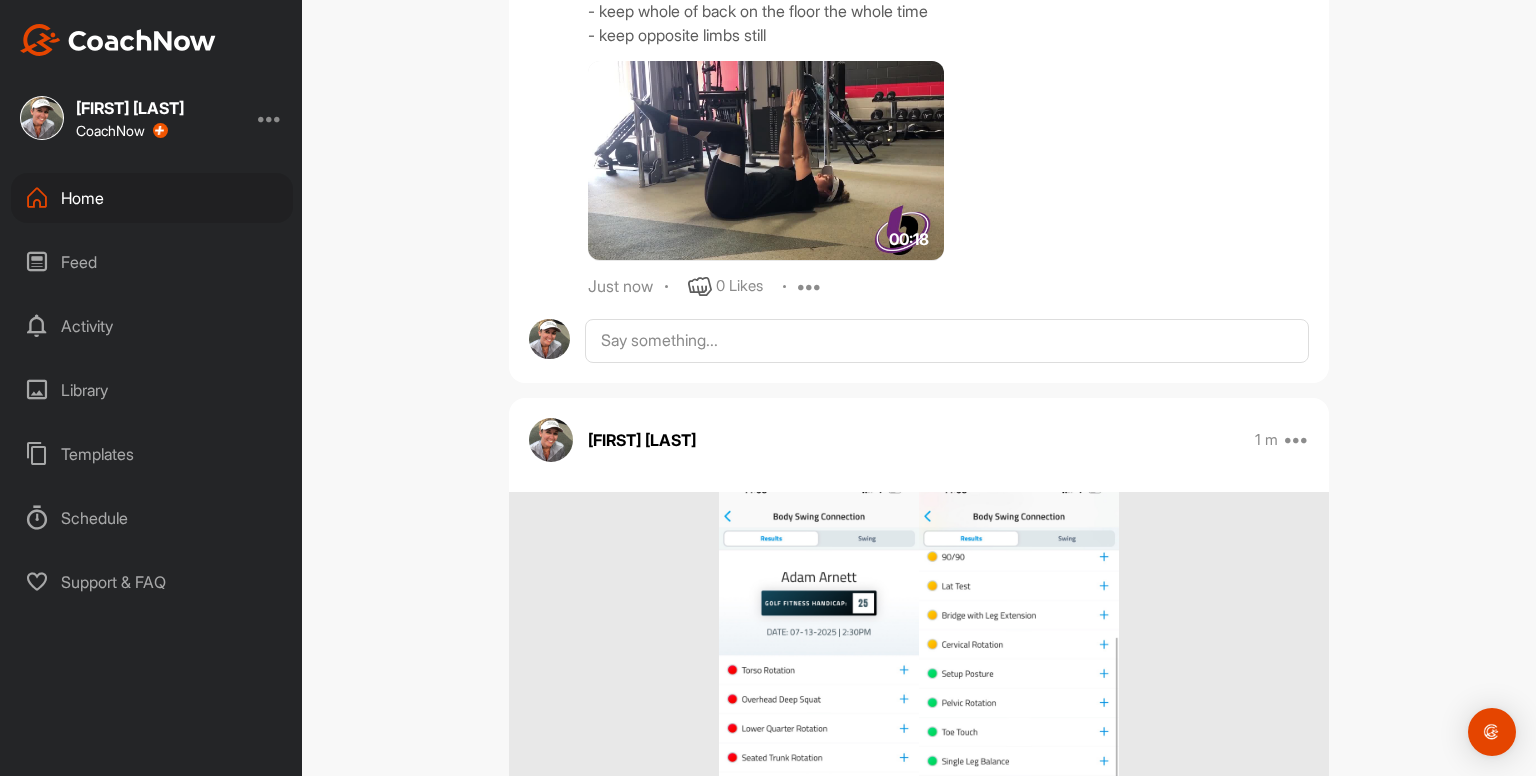 scroll, scrollTop: 0, scrollLeft: 0, axis: both 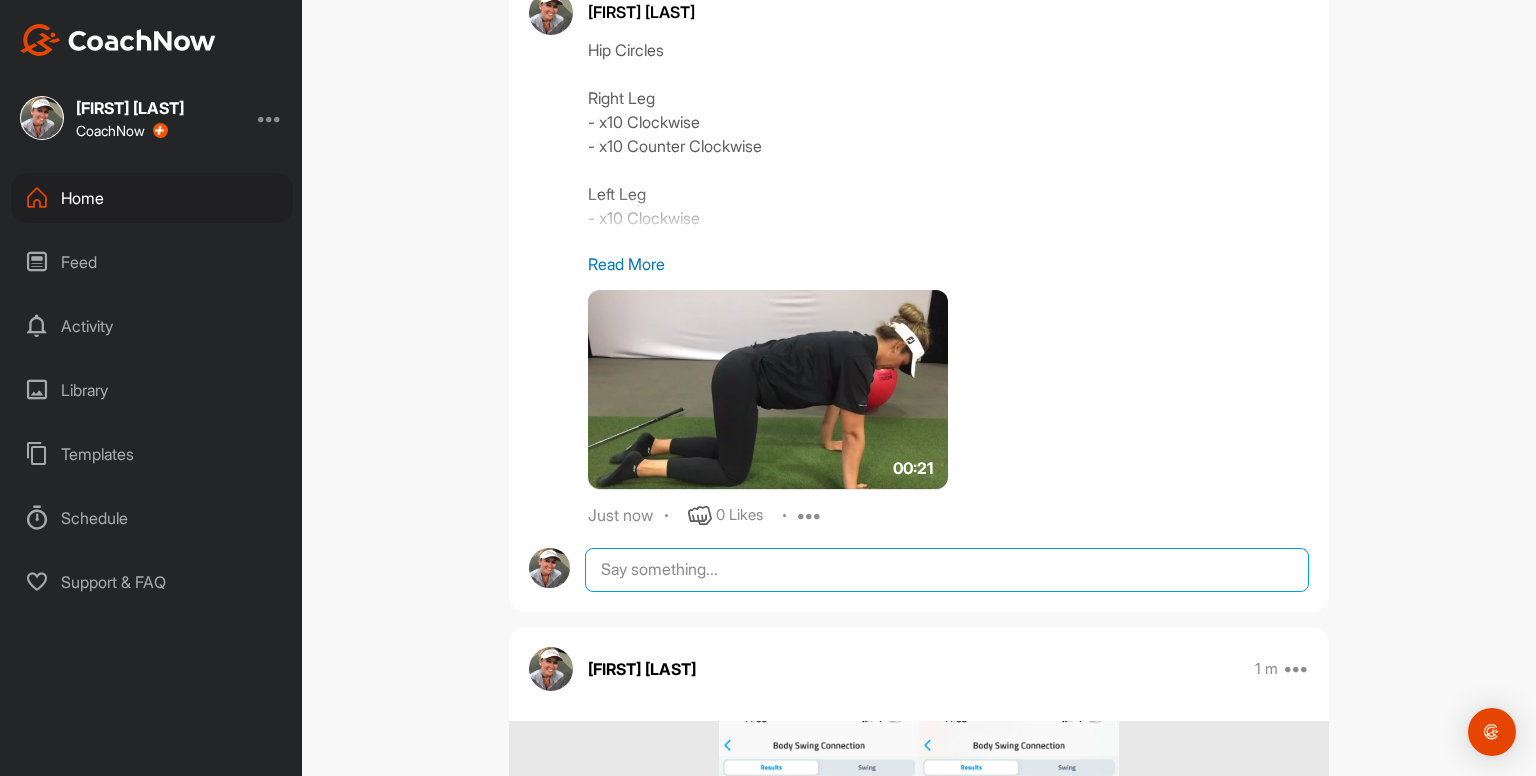 click at bounding box center (947, 570) 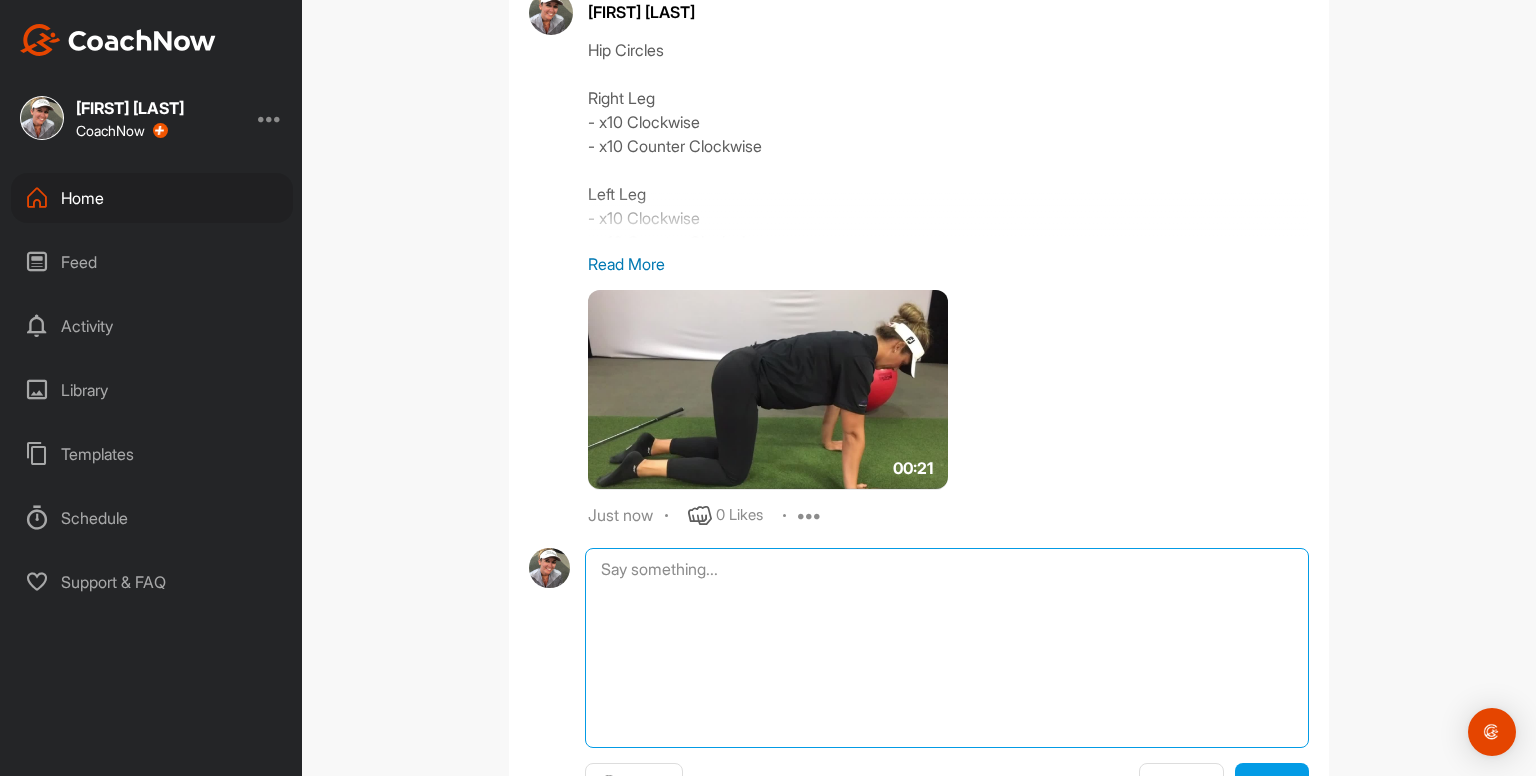 paste on "Hip Circles
Right Leg
- x10 Clockwise
- x10 Counter Clockwise
Left Leg
- x10 Clockwise
- x10 Counter Clockwise
Repeat both legs again
00:21media
May 19
0 Likes
avatar
[FIRST] [LAST]
Tall Kneeling Hip Circles
- Right Leg x10
- Left Leg x10
Repeat both legs again
- use something to balance you
- keep pelvis tucked under
- keep upper body tall" 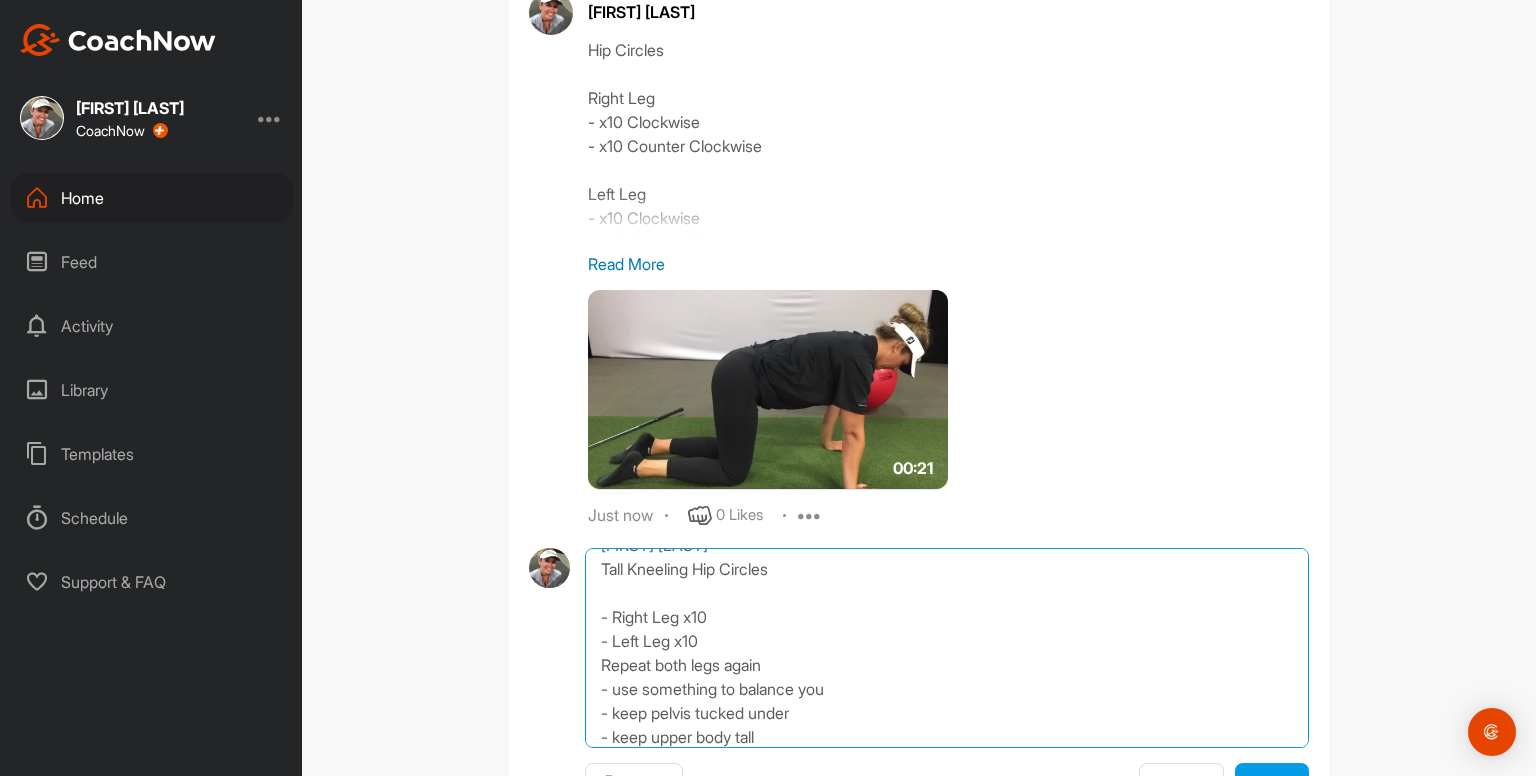 scroll, scrollTop: 0, scrollLeft: 0, axis: both 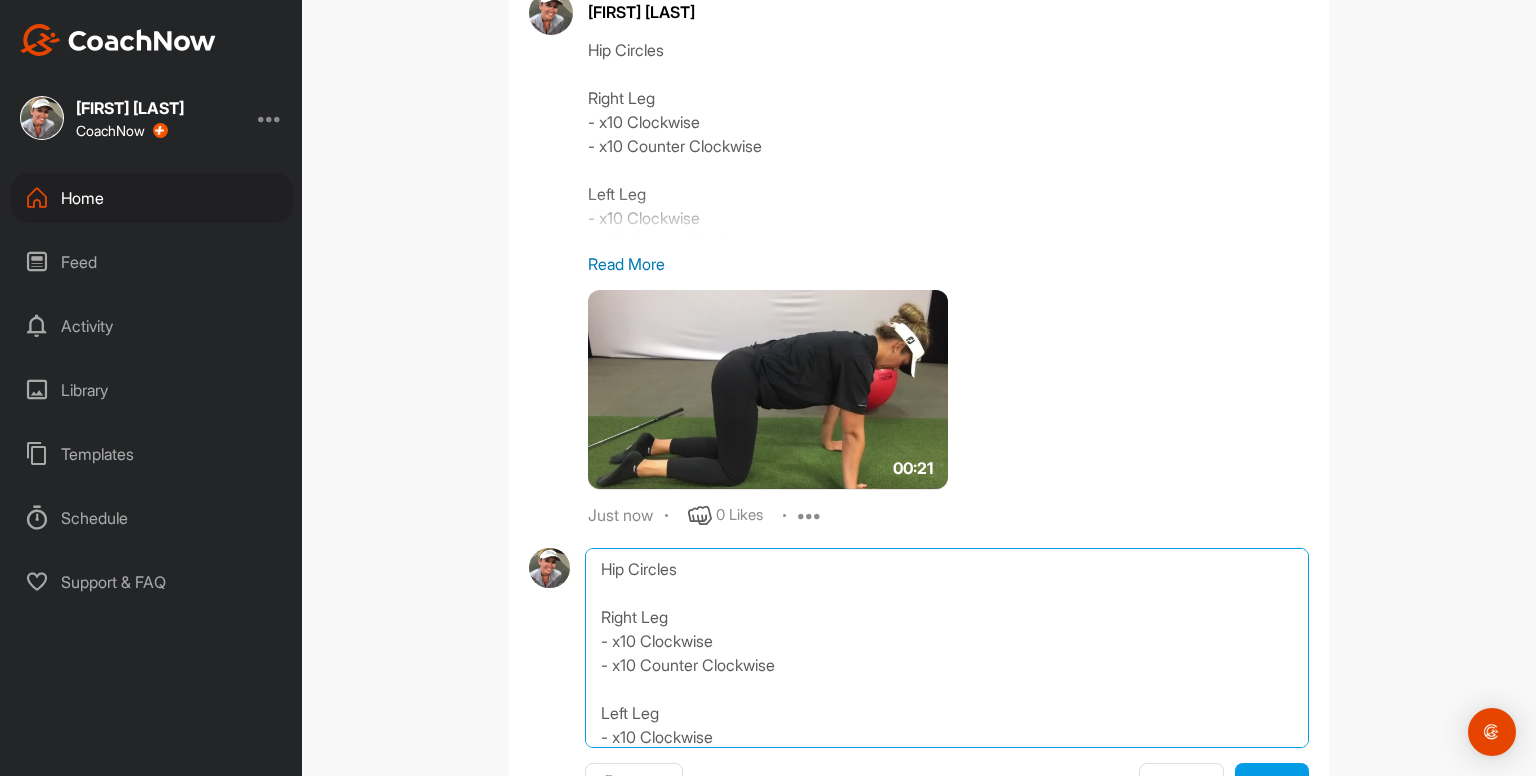 drag, startPoint x: 587, startPoint y: 570, endPoint x: 569, endPoint y: 409, distance: 162.00308 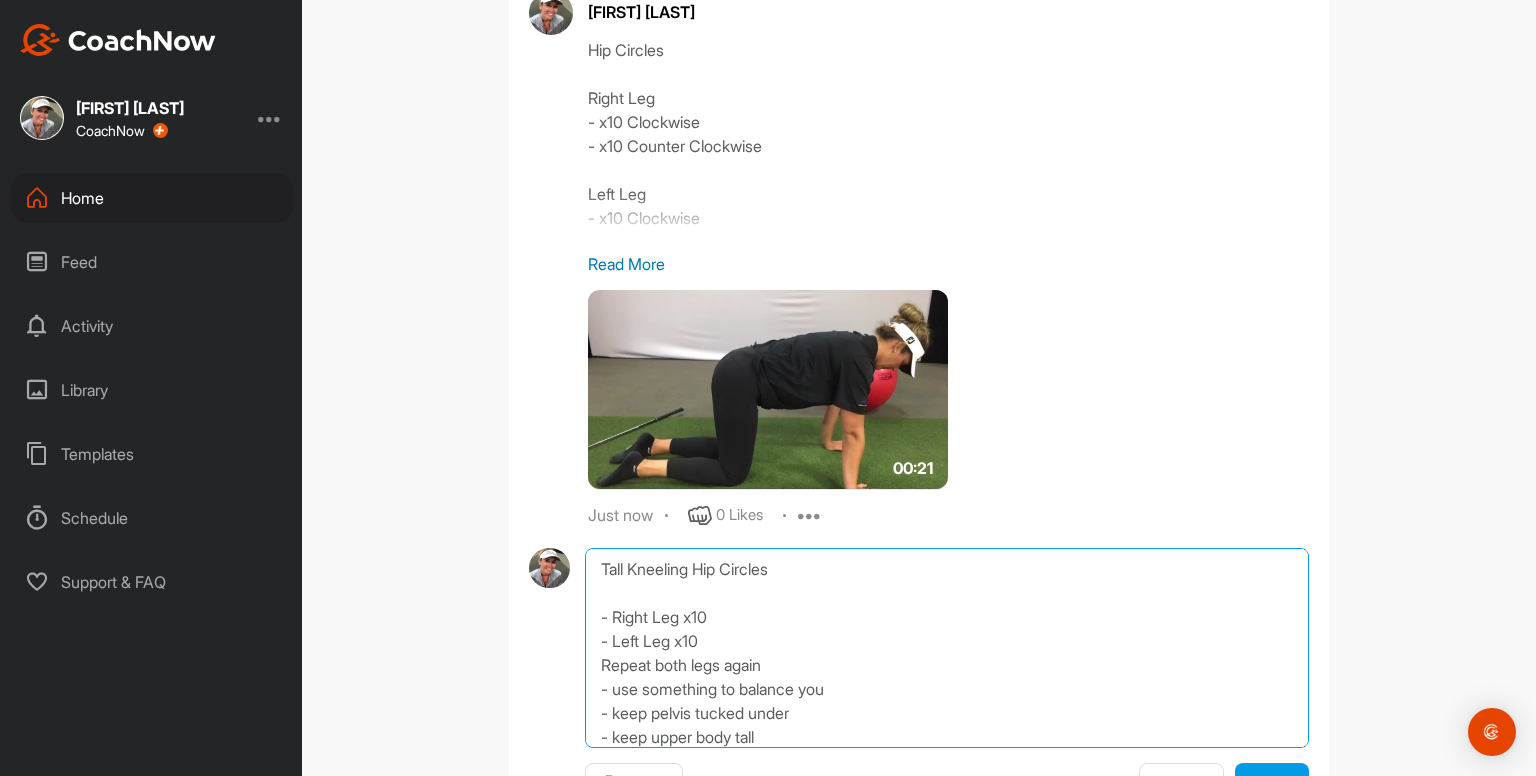 scroll, scrollTop: 10, scrollLeft: 0, axis: vertical 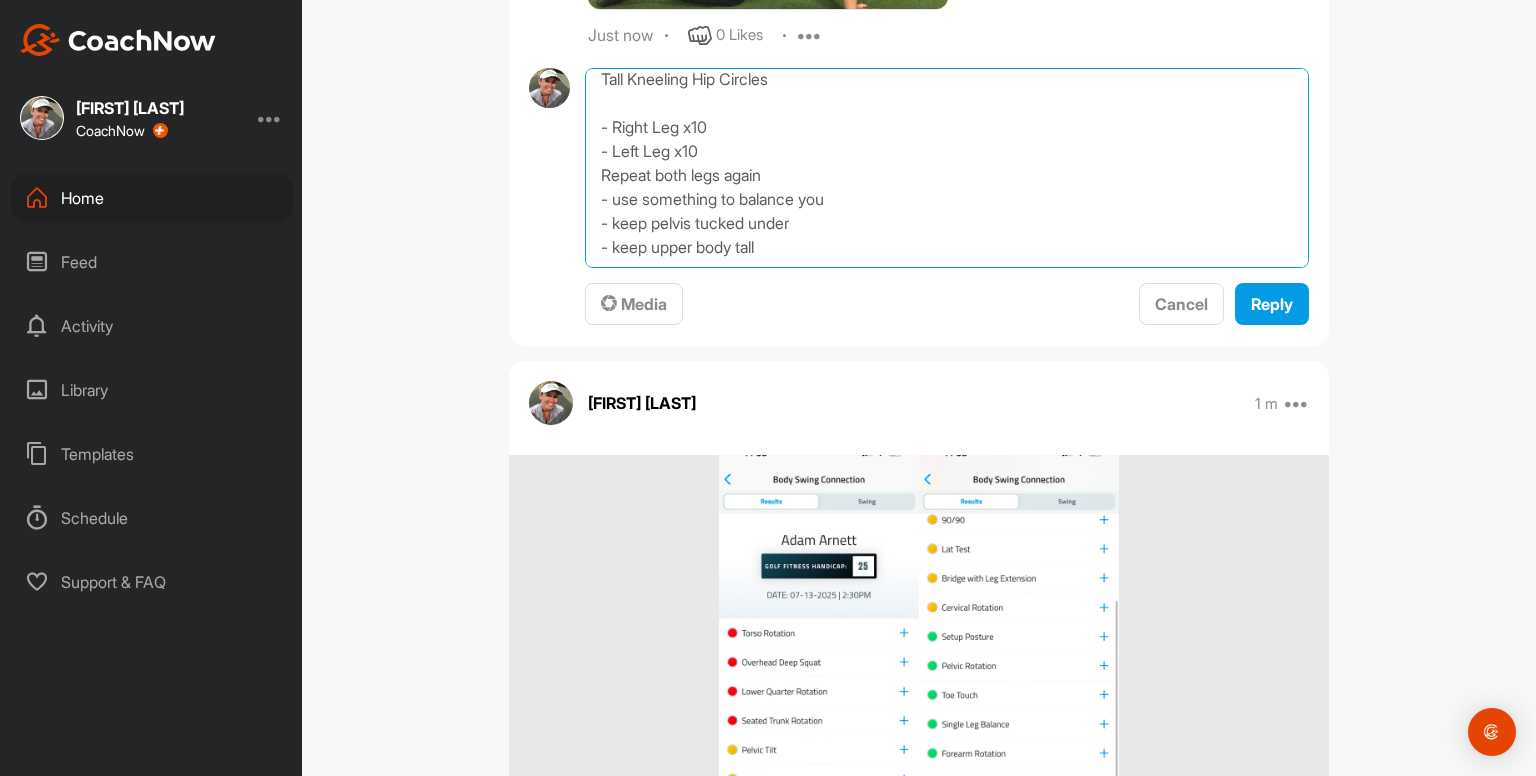 type on "Tall Kneeling Hip Circles
- Right Leg x10
- Left Leg x10
Repeat both legs again
- use something to balance you
- keep pelvis tucked under
- keep upper body tall" 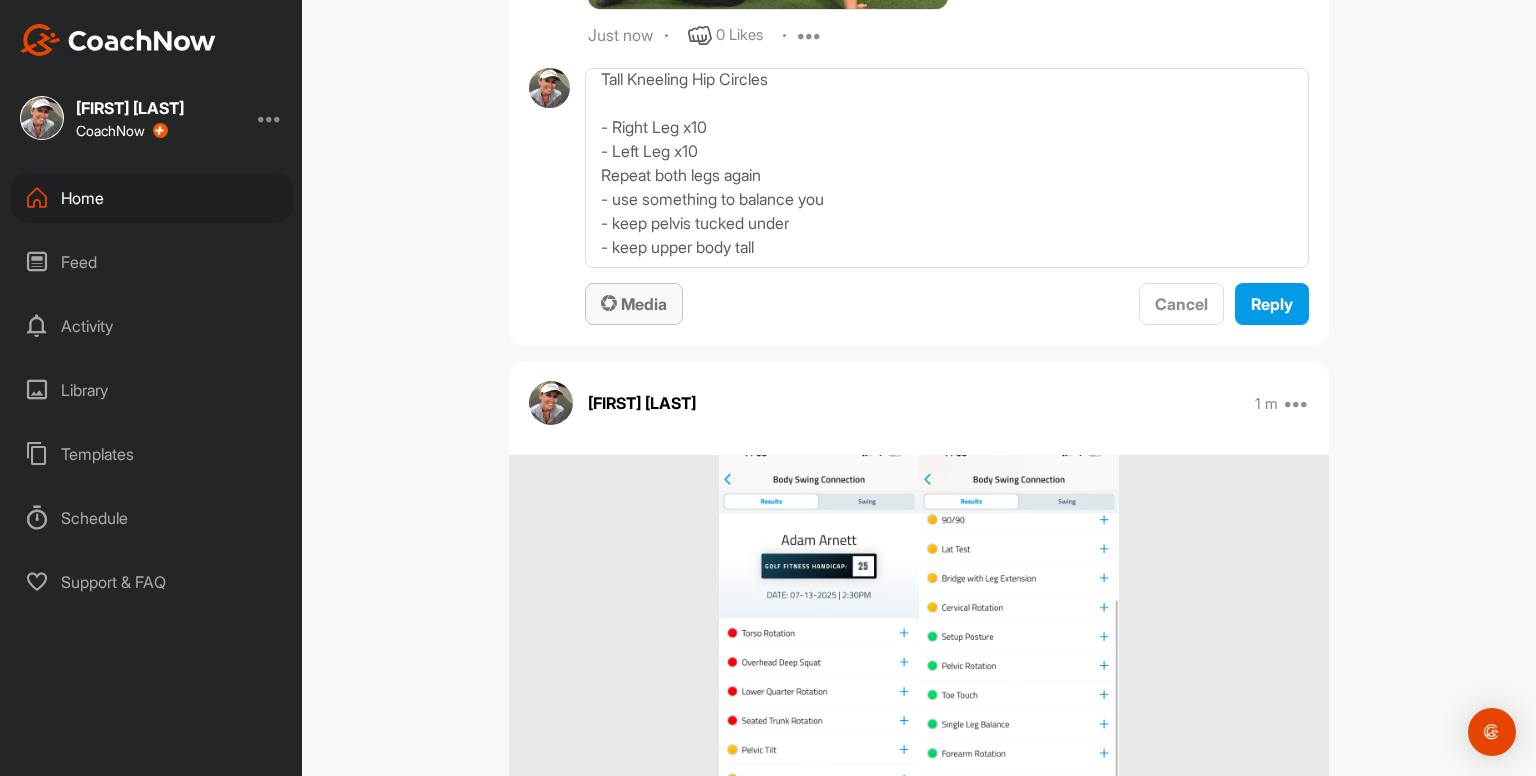 click on "Media" at bounding box center [634, 304] 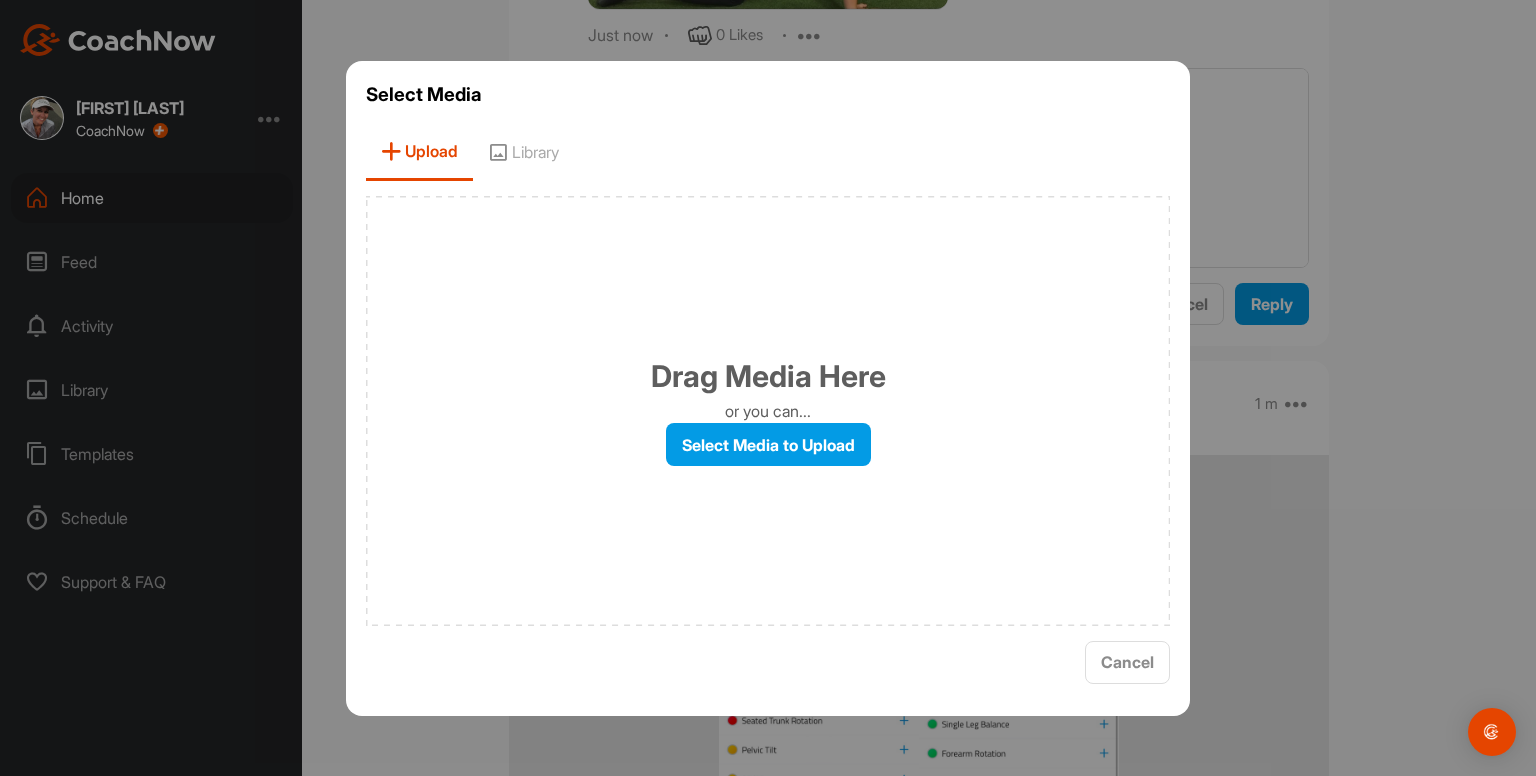 click on "Library" at bounding box center (523, 152) 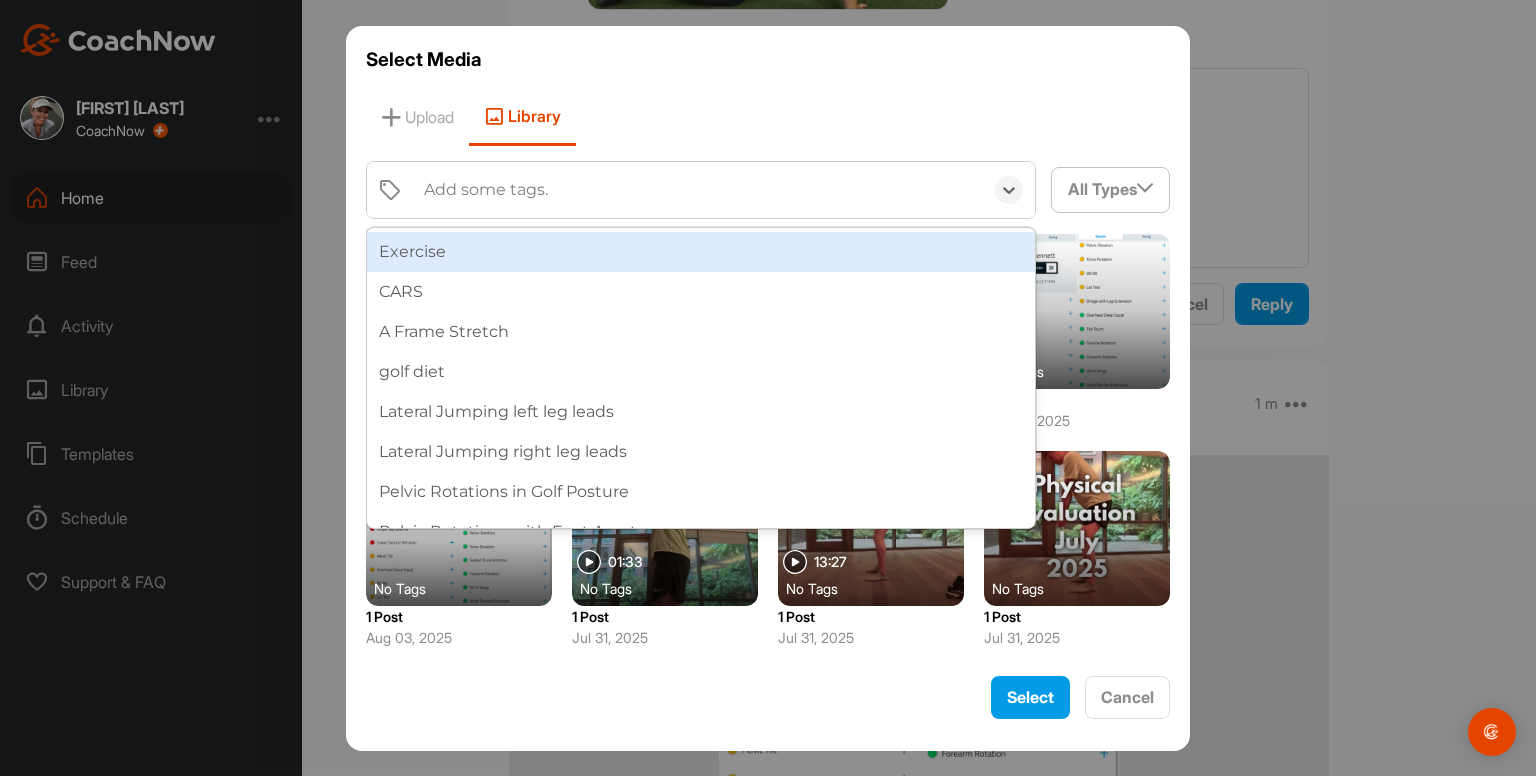 click on "Add some tags." at bounding box center (486, 190) 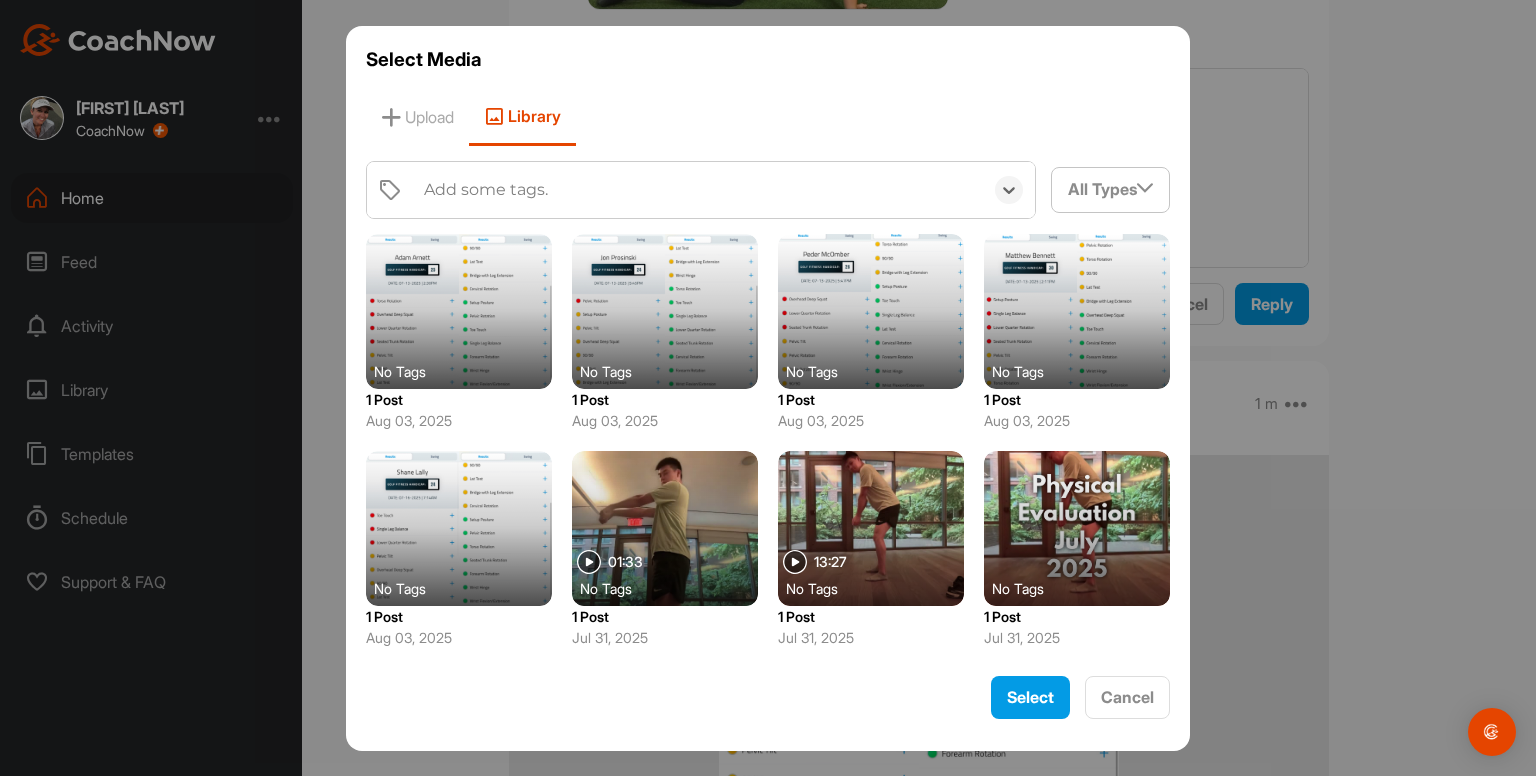 click on "Add some tags." at bounding box center [486, 190] 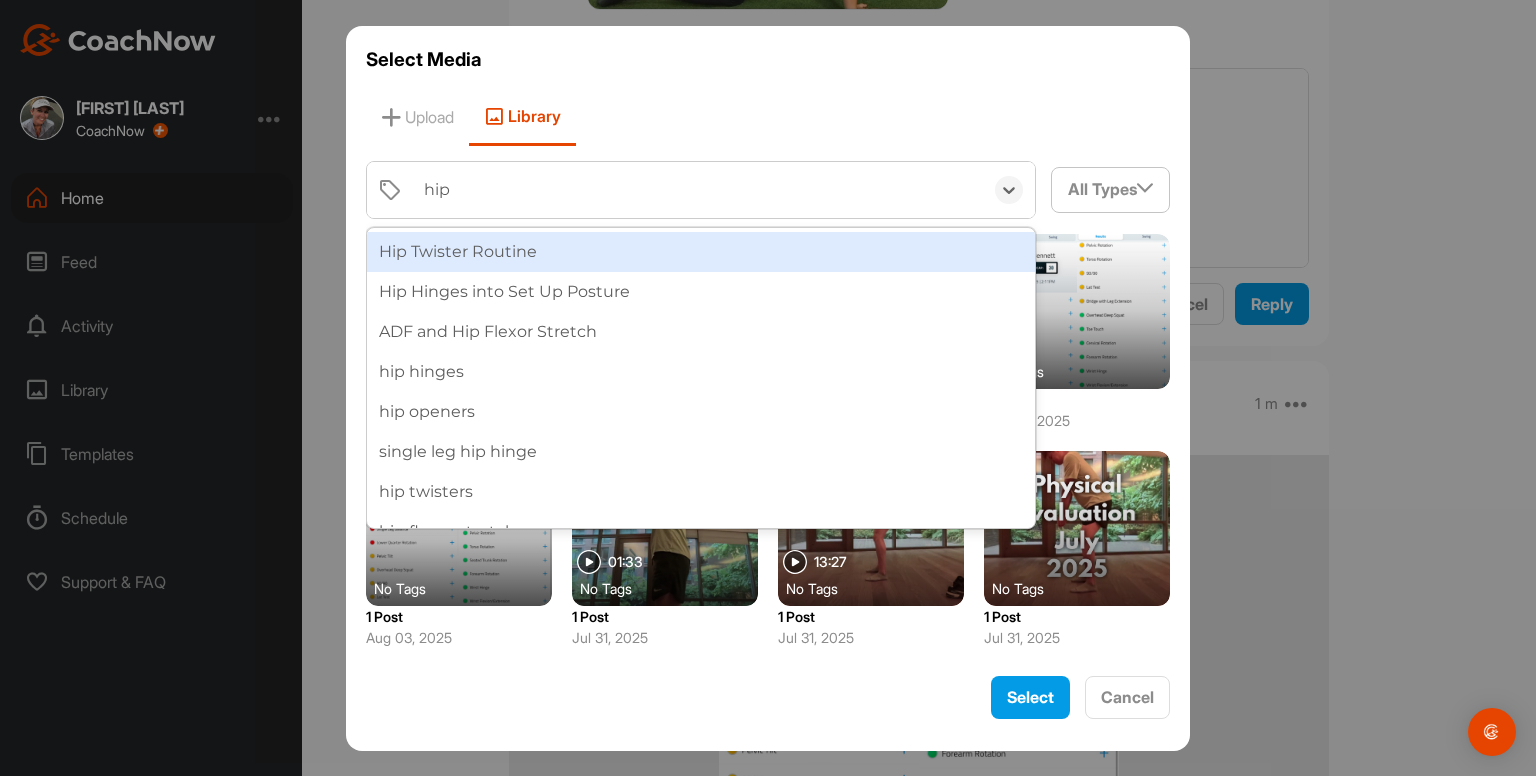 type on "hip c" 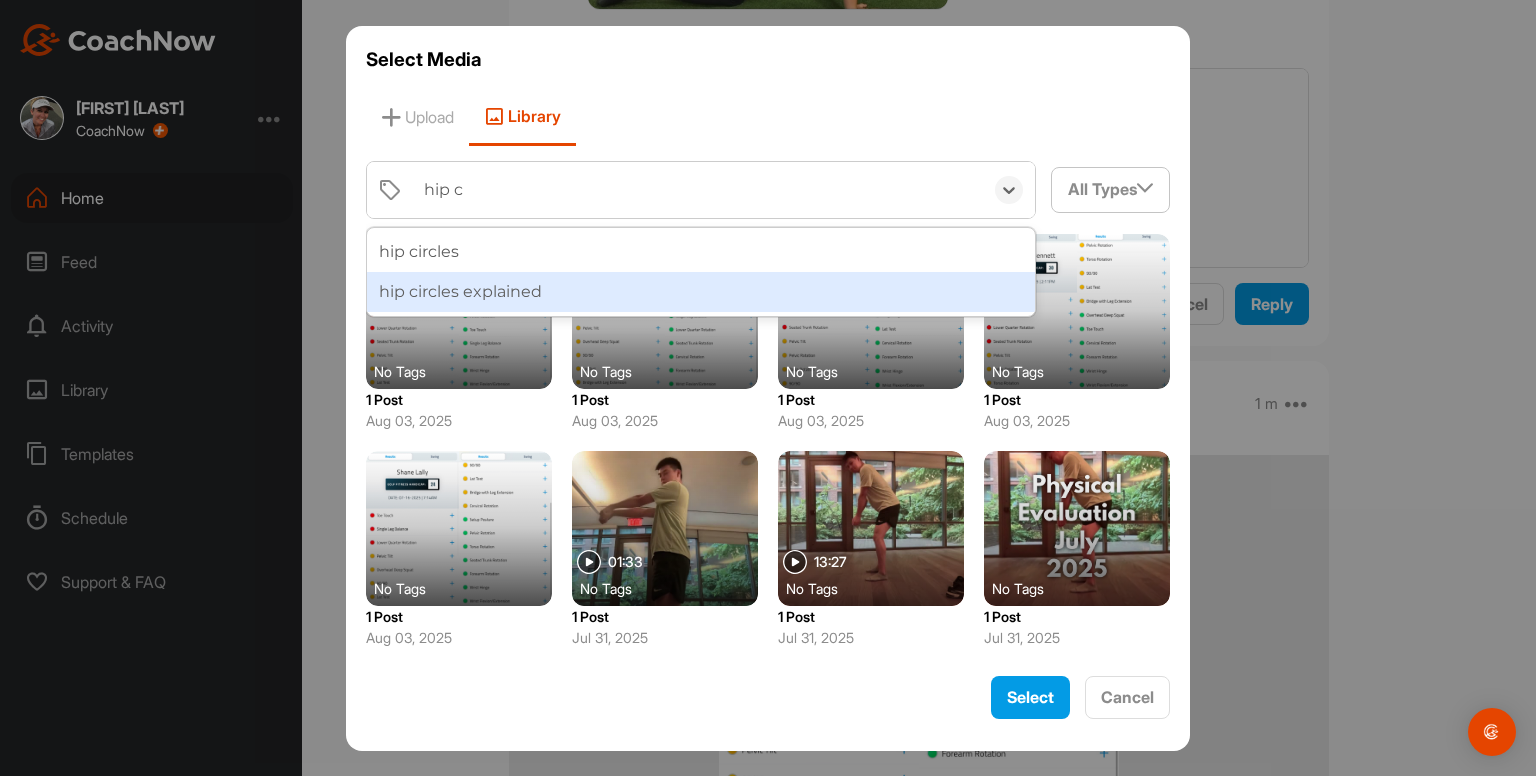 click on "hip circles explained" at bounding box center [701, 292] 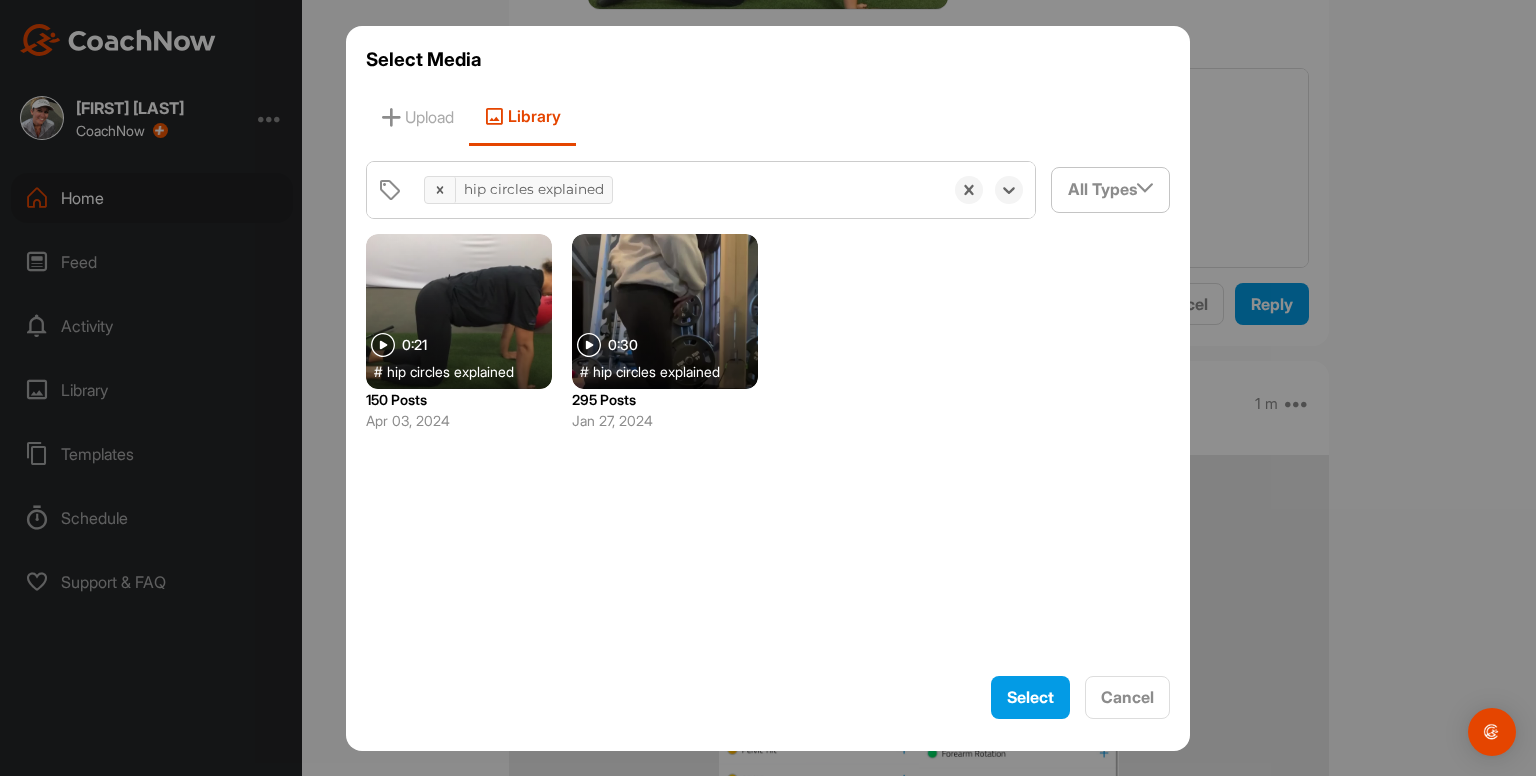 click at bounding box center (665, 311) 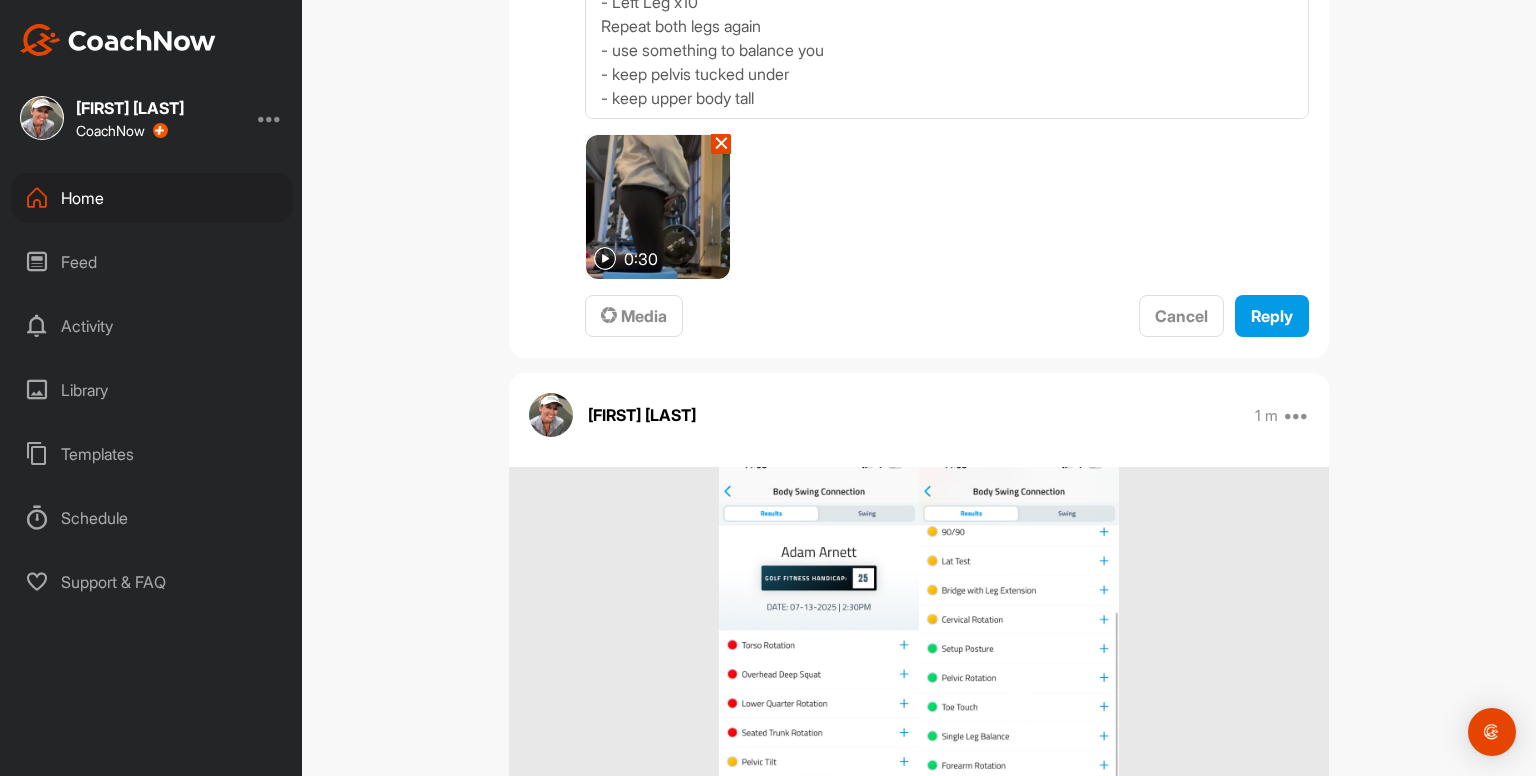 scroll, scrollTop: 8140, scrollLeft: 0, axis: vertical 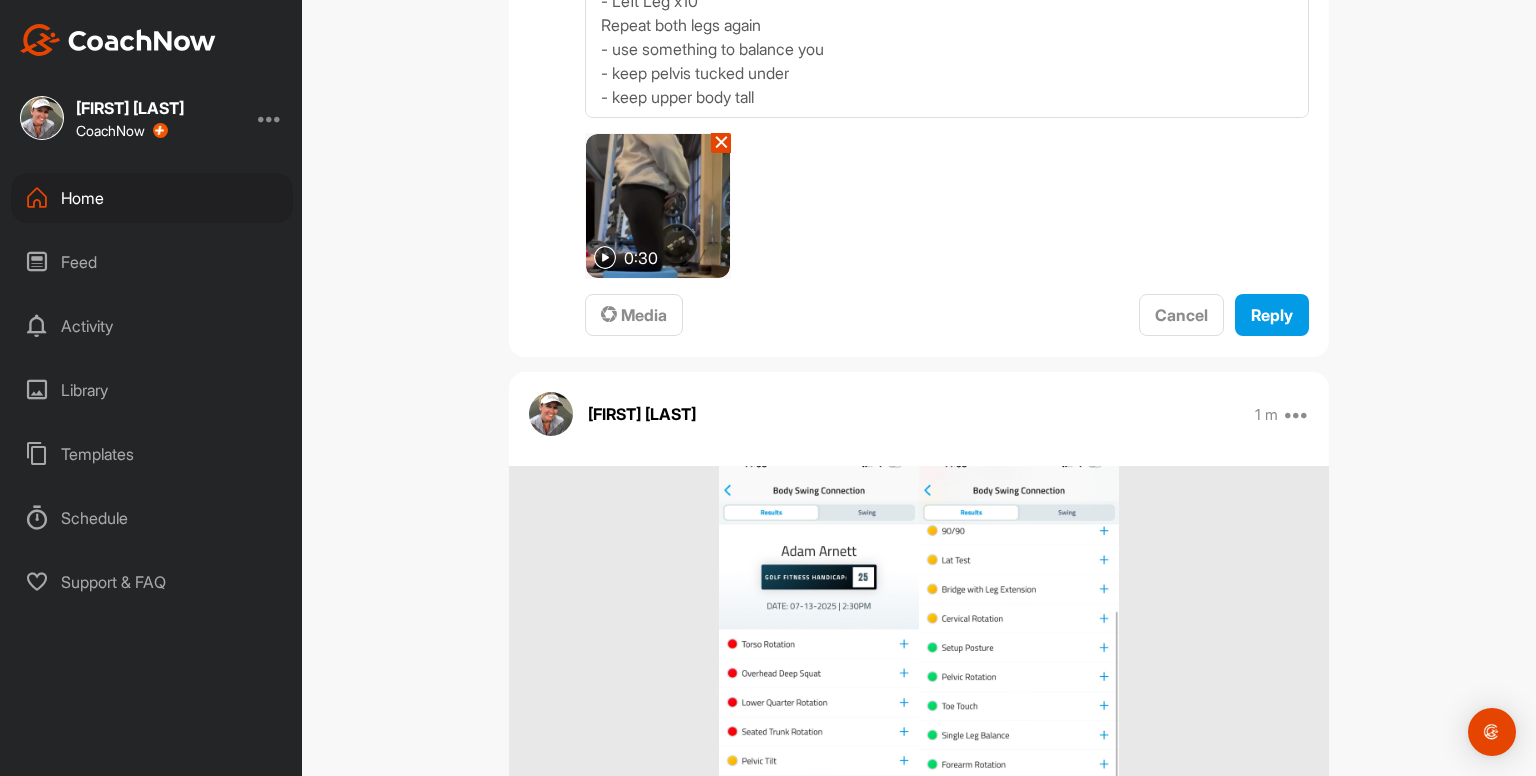 click on "[FIRST] [LAST] Just now Edit Edit Tags Pin to top Delete Exercises to do 2 - 3x per week... (*'s can be done after peloton too)
Ankle Inversions and Eversions 2 x 10
Ankle Movements 2 x 10
Ankle Rocking 2 x 10
*Cervical Rotations
*Cats & Camels x10
*Prayer Stretch x2
*Shoulder Raises 2 x 10
Shoulder ER 2 x 10
*Open Books x4
Glute Activations x2 rounds
Bridges x10
Bird Dogs 2 x 10
Dead Bugs 2 x 10
Hip Circles 2 x 10
Tall Kneeling Hip Circles 2 x 10
Straight Leg Raises 3 x 10
*Hamstring Stretches
*Hip Flexor / Quad Stretches
*Chest Stretches
*Side Stretch 0 Likes [FIRST] [LAST] Ankle Inversion and Eversions
- x10 right foot
- 10 left foot
Repeat
00:18 5 m 0 Likes Edit Delete [FIRST] [LAST] Ankle Movements - use something to balance with
- x10 circles clockwise
- x10 circles counterclockwise
- x10 pointing to ground / pulling up to shin
Repeat on other foot
Repeat both feet again
00:46 5 m 0 Likes Edit Delete [FIRST] [LAST] 00:36 5 m 0 Likes Edit Delete [FIRST] [LAST] 00:25 4 m 0 Likes" at bounding box center [919, -3711] 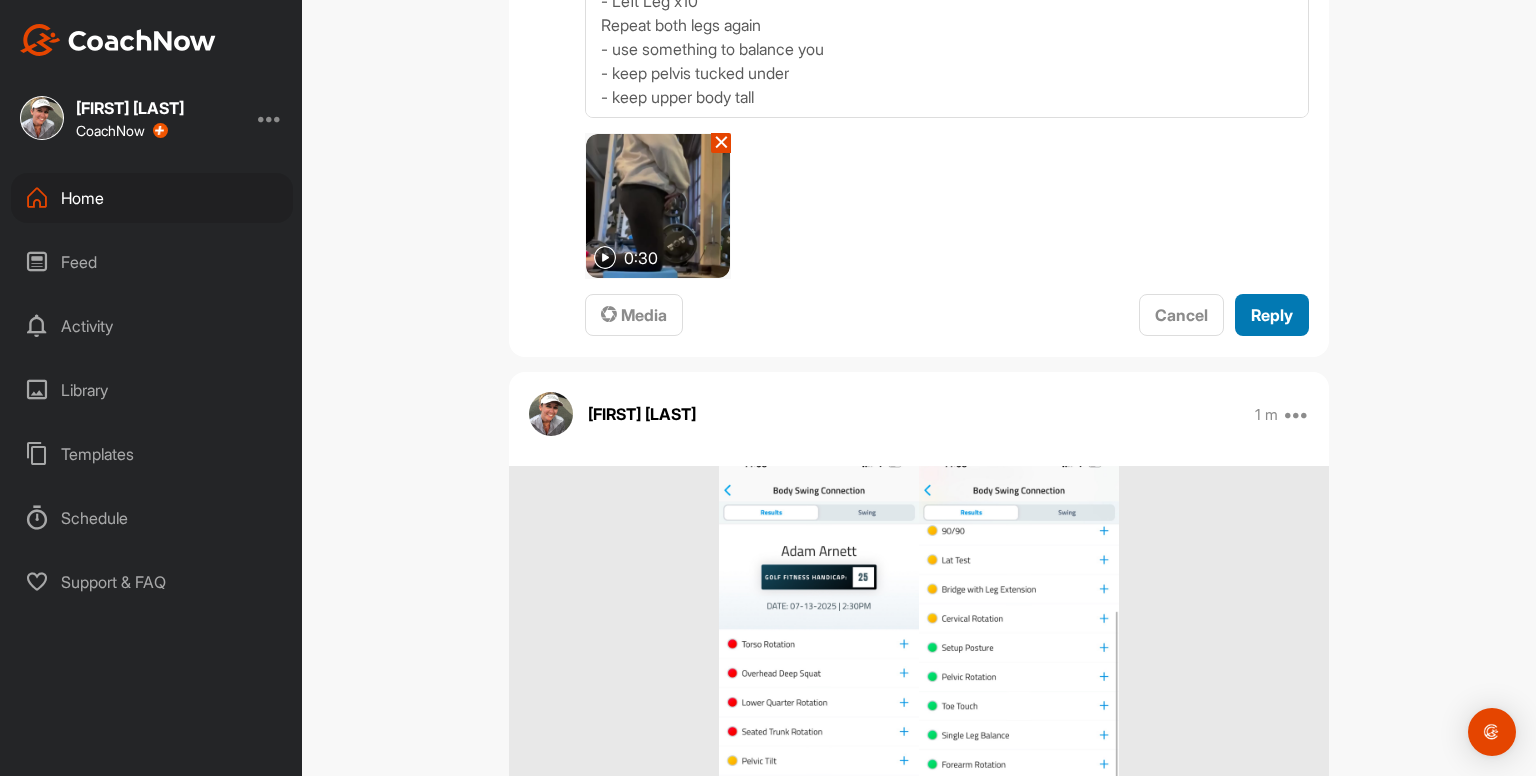 click on "Reply" at bounding box center (1272, 315) 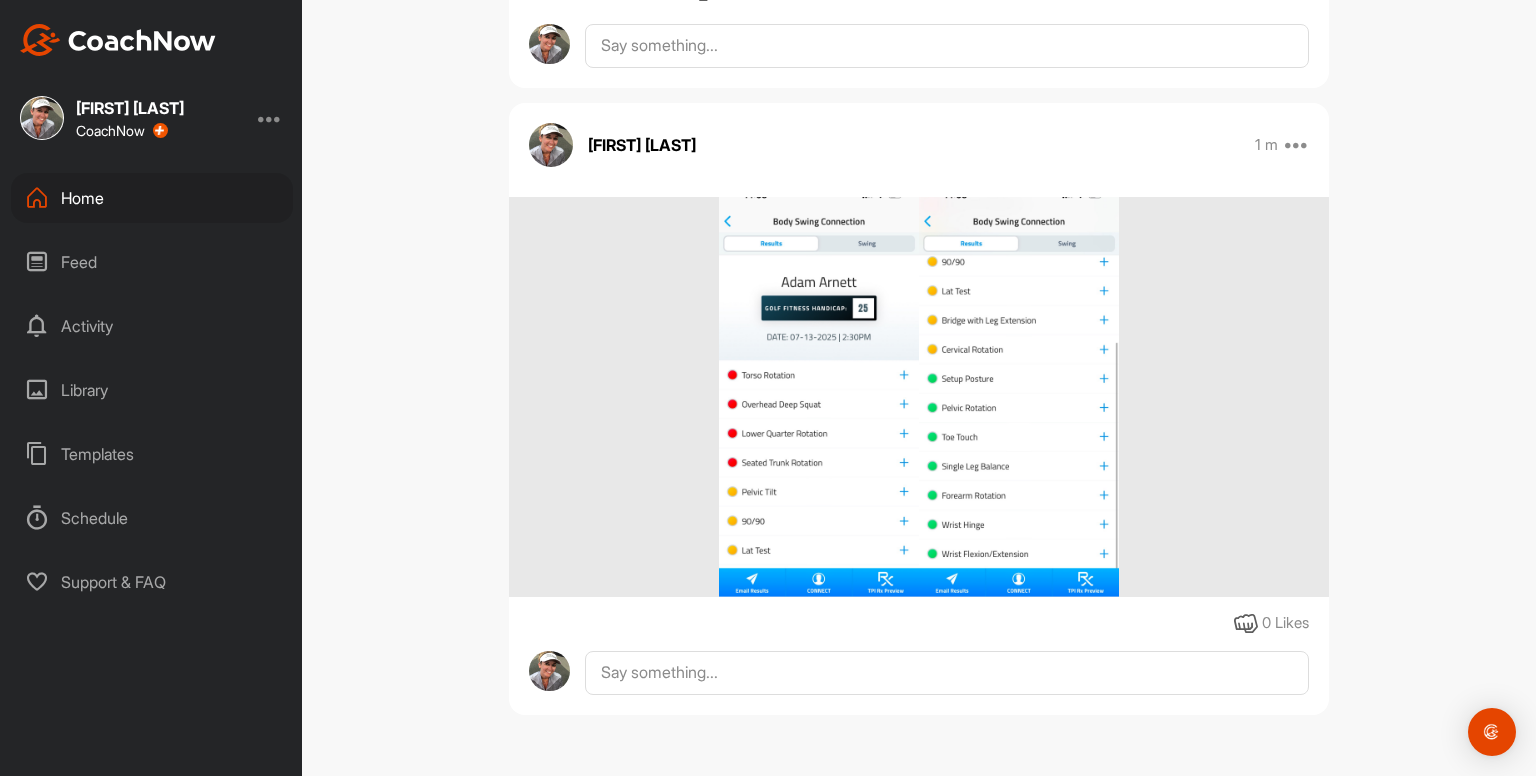 scroll, scrollTop: 0, scrollLeft: 0, axis: both 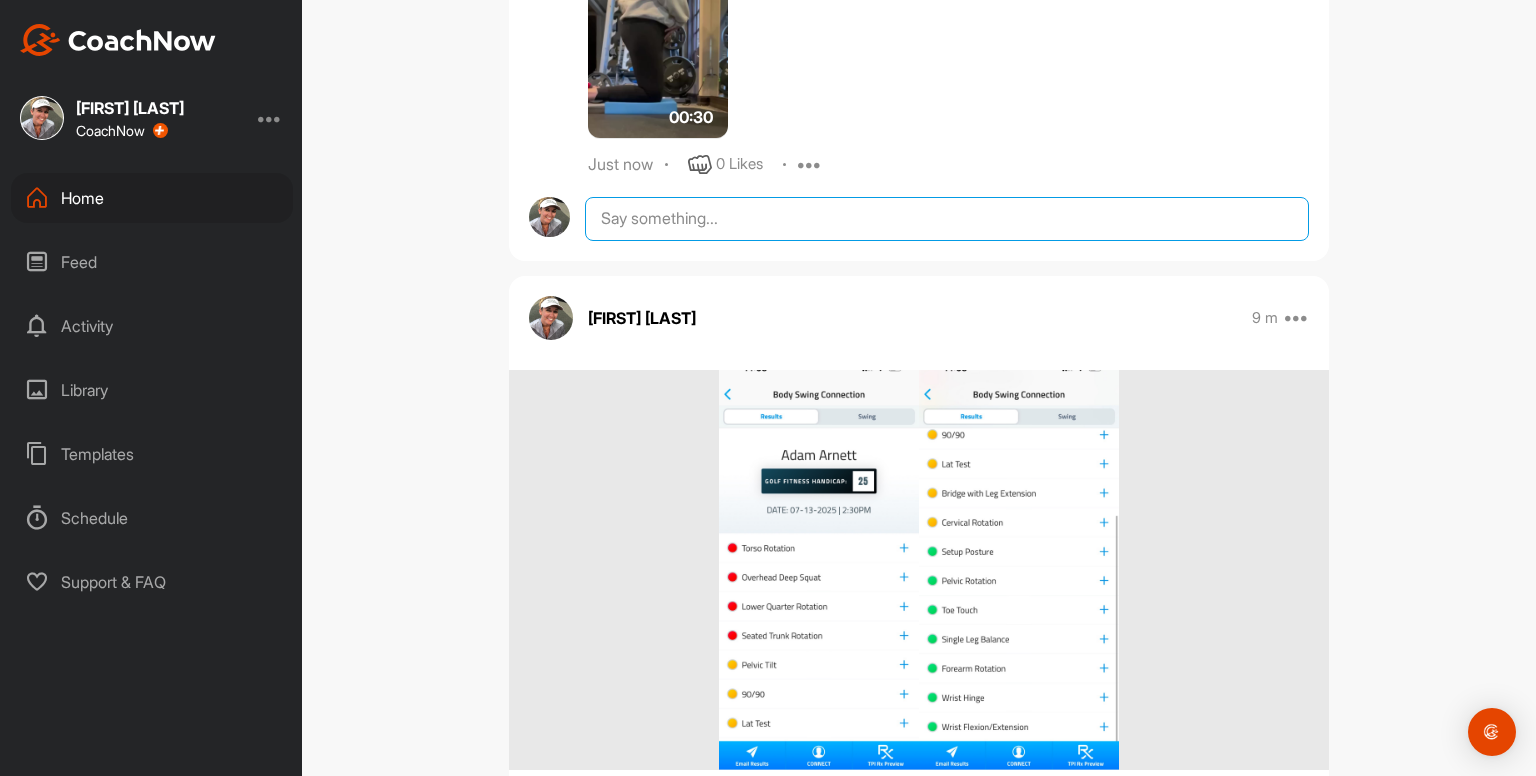 click at bounding box center [947, 219] 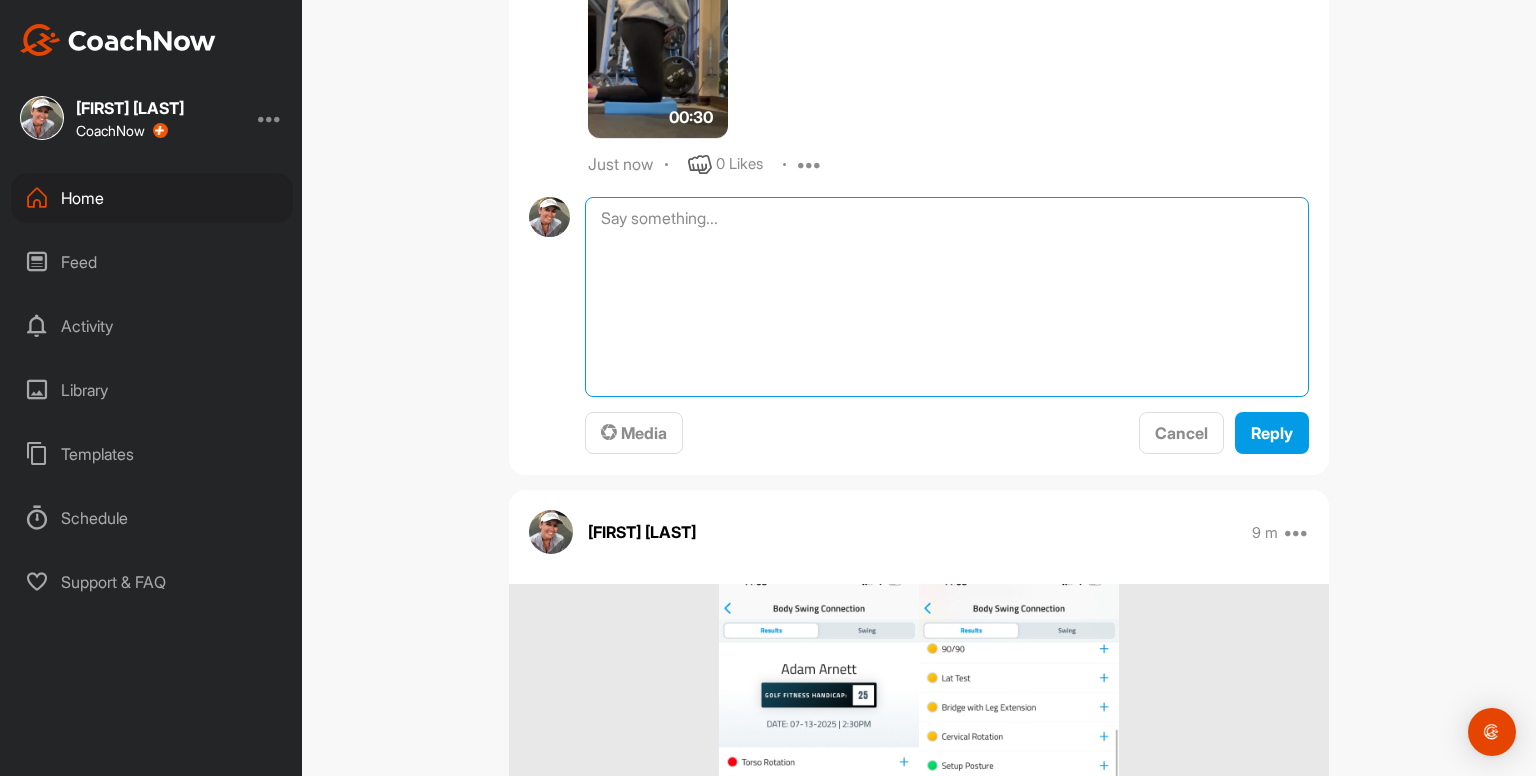 paste on "Straight Leg Raises 3 x 10
- keep whole back on the ground the whole time
00:13media
May 19
0 Likes
avatar
[FIRST] [LAST]
Hamstring Stretches
- 5 deep breaths first off
- pull toes back towards shin - hold for 5 deep breaths
- slowly straight bent leg as far as you can, keeping toes pulled back and hold for 5 deep breaths
Repeat on other leg
00:20media
May 19
0 Likes
avatar
[FIRST] [LAST]
Hip Flexor & Quad Stretches
- keep pelvis tucked under the whole time
- hold for 5 deep breaths when arm is in the air
Repeat on other leg" 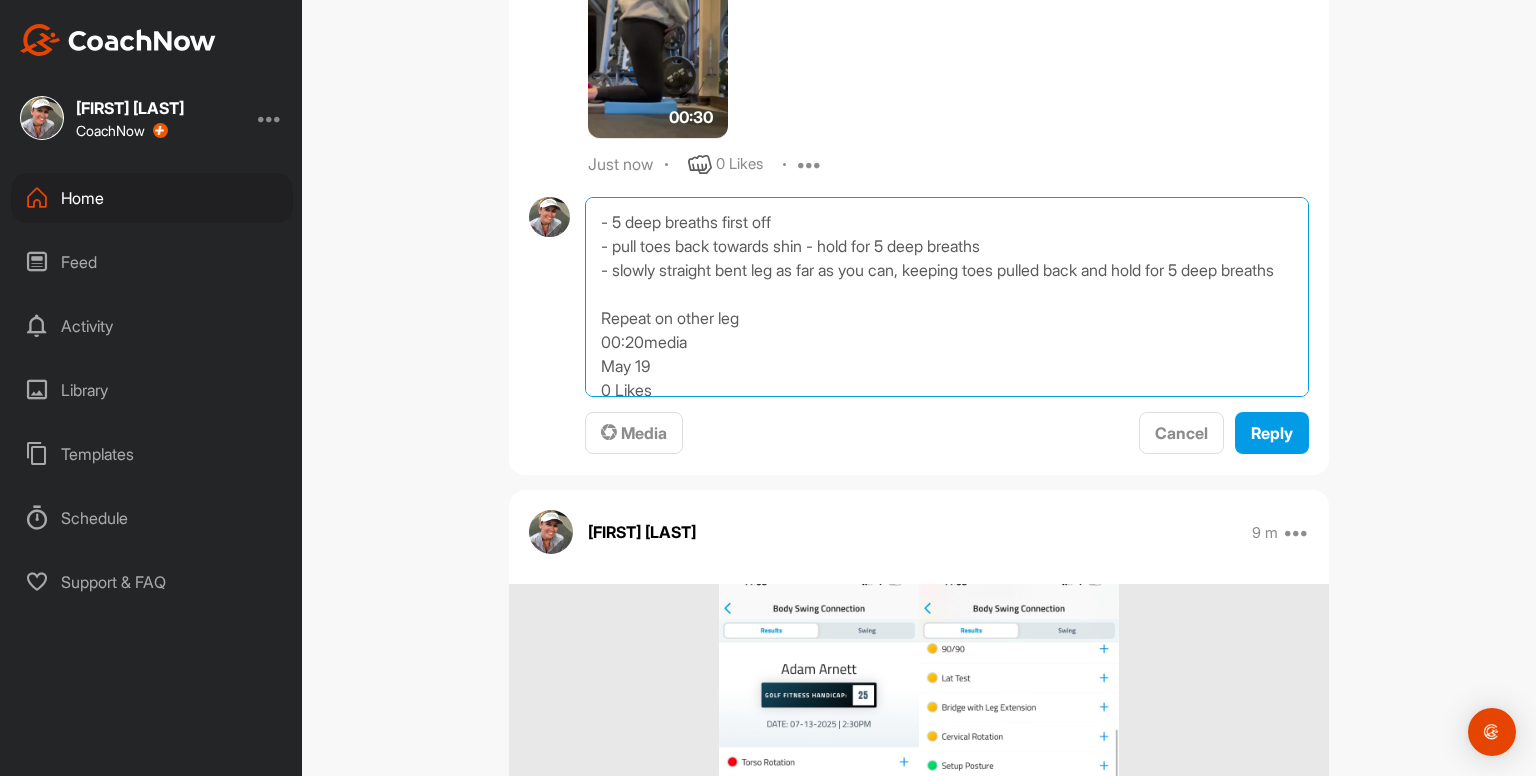 scroll, scrollTop: 0, scrollLeft: 0, axis: both 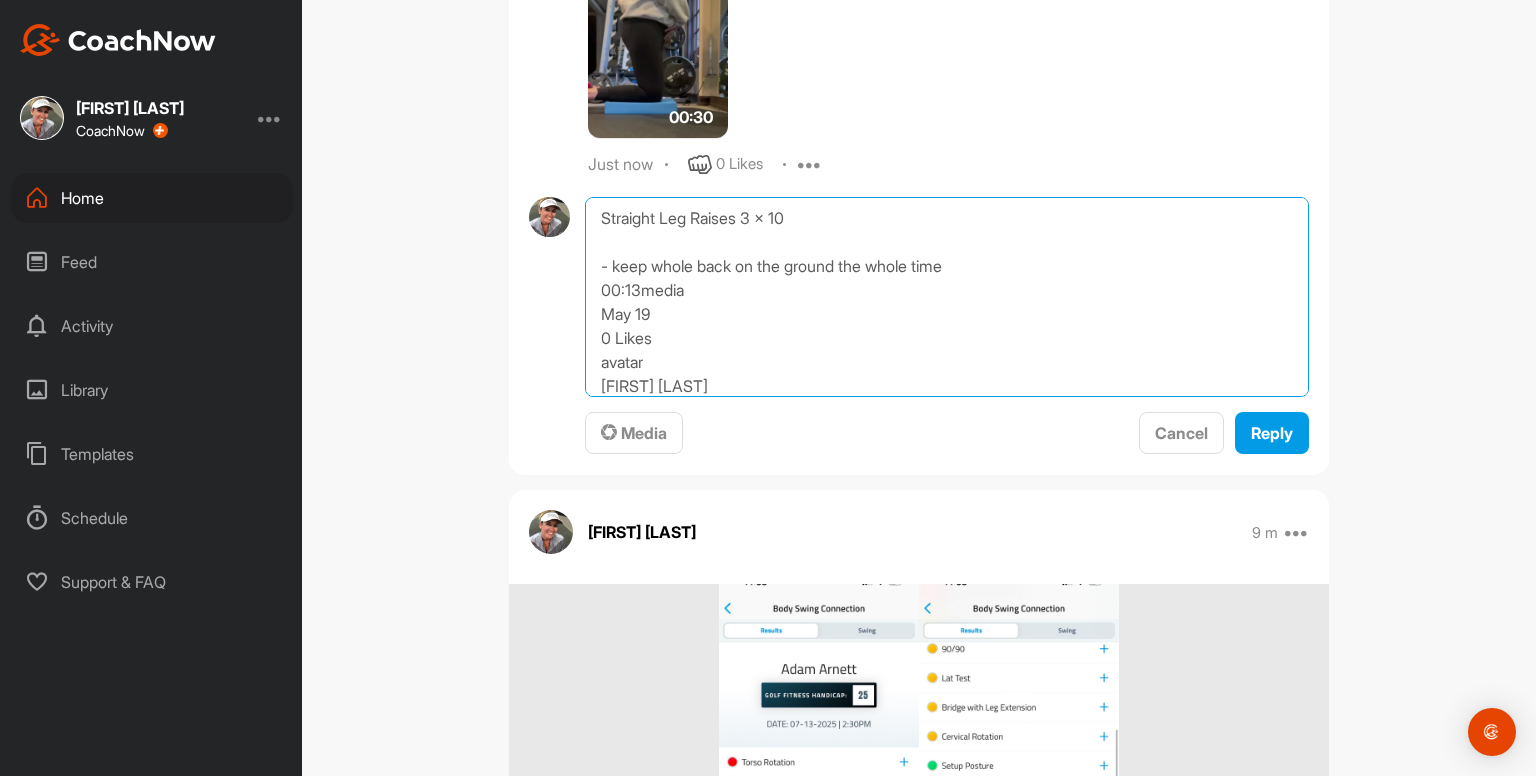 drag, startPoint x: 762, startPoint y: 386, endPoint x: 560, endPoint y: 277, distance: 229.53214 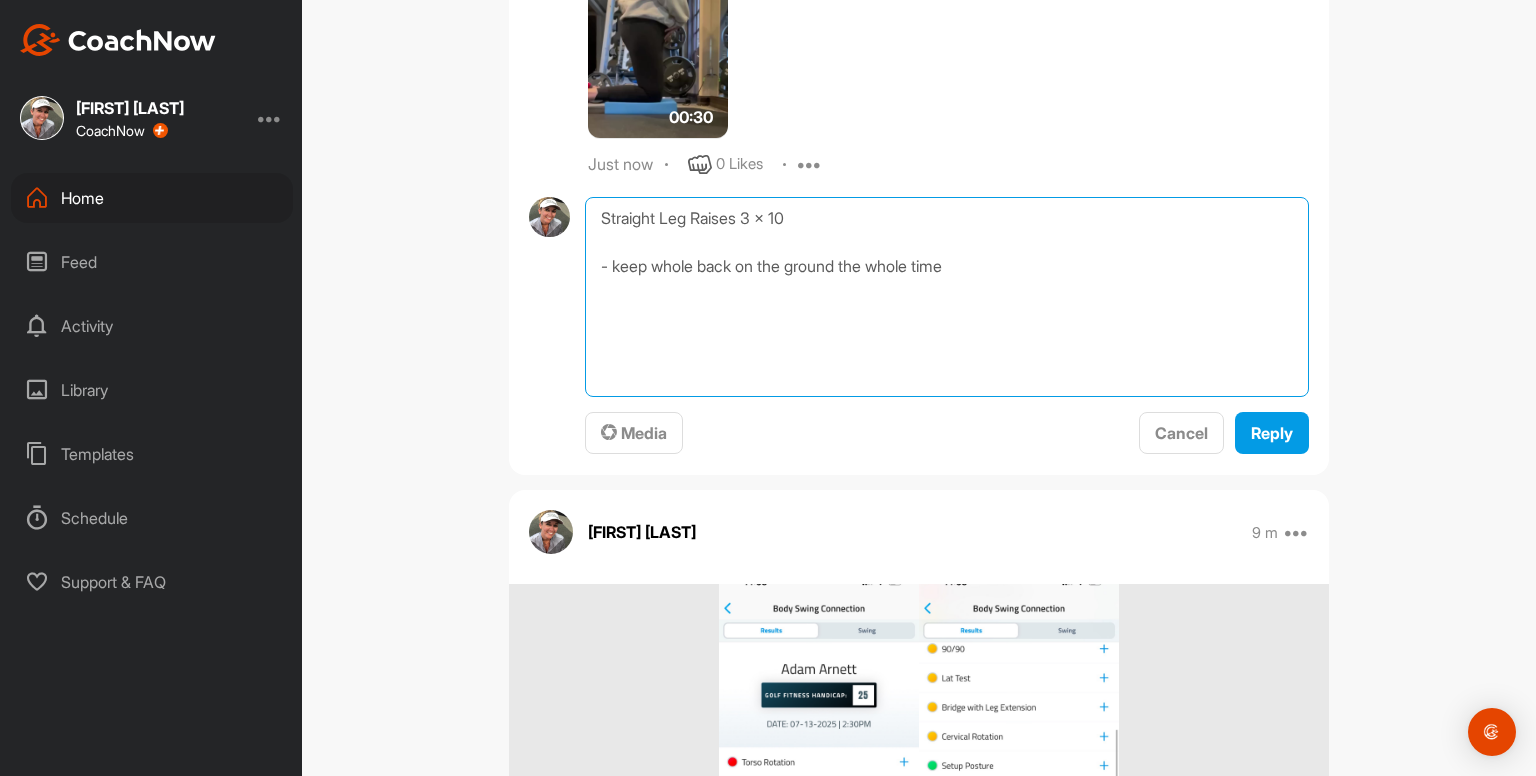 click on "Straight Leg Raises 3 x 10
- keep whole back on the ground the whole time" at bounding box center (947, 297) 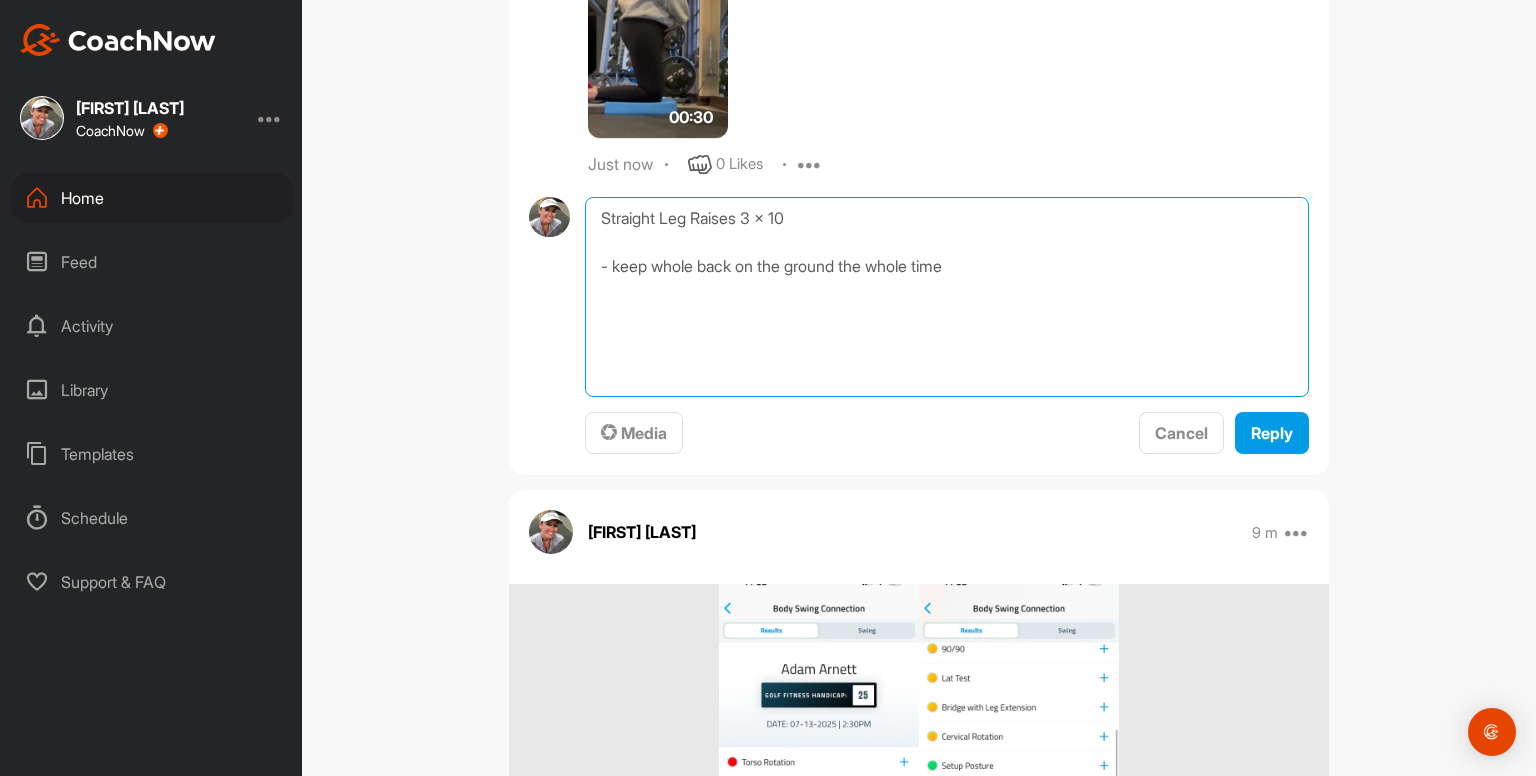click on "Straight Leg Raises 3 x 10
- keep whole back on the ground the whole time" at bounding box center (947, 297) 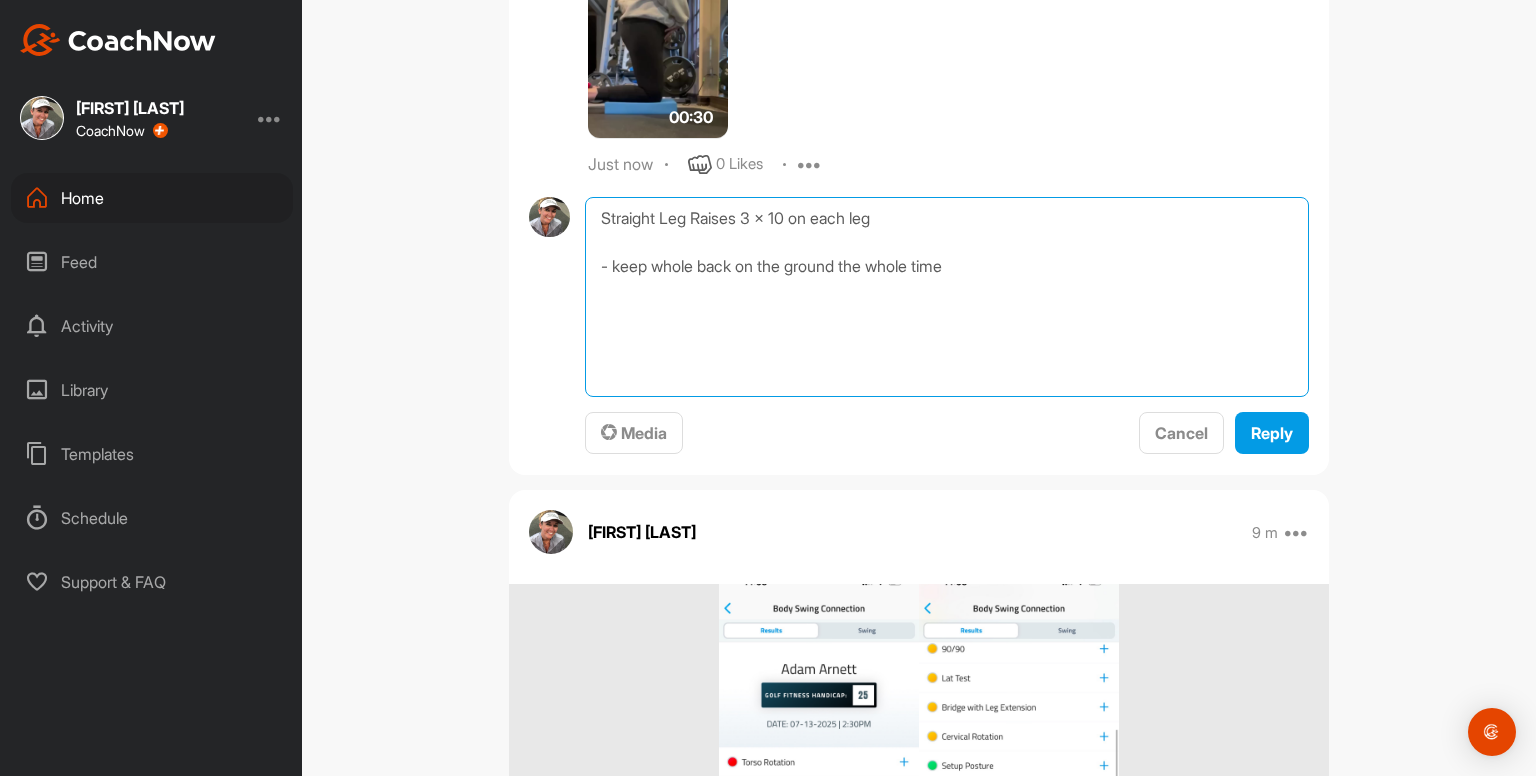 click on "Straight Leg Raises 3 x 10 on each leg
- keep whole back on the ground the whole time" at bounding box center [947, 297] 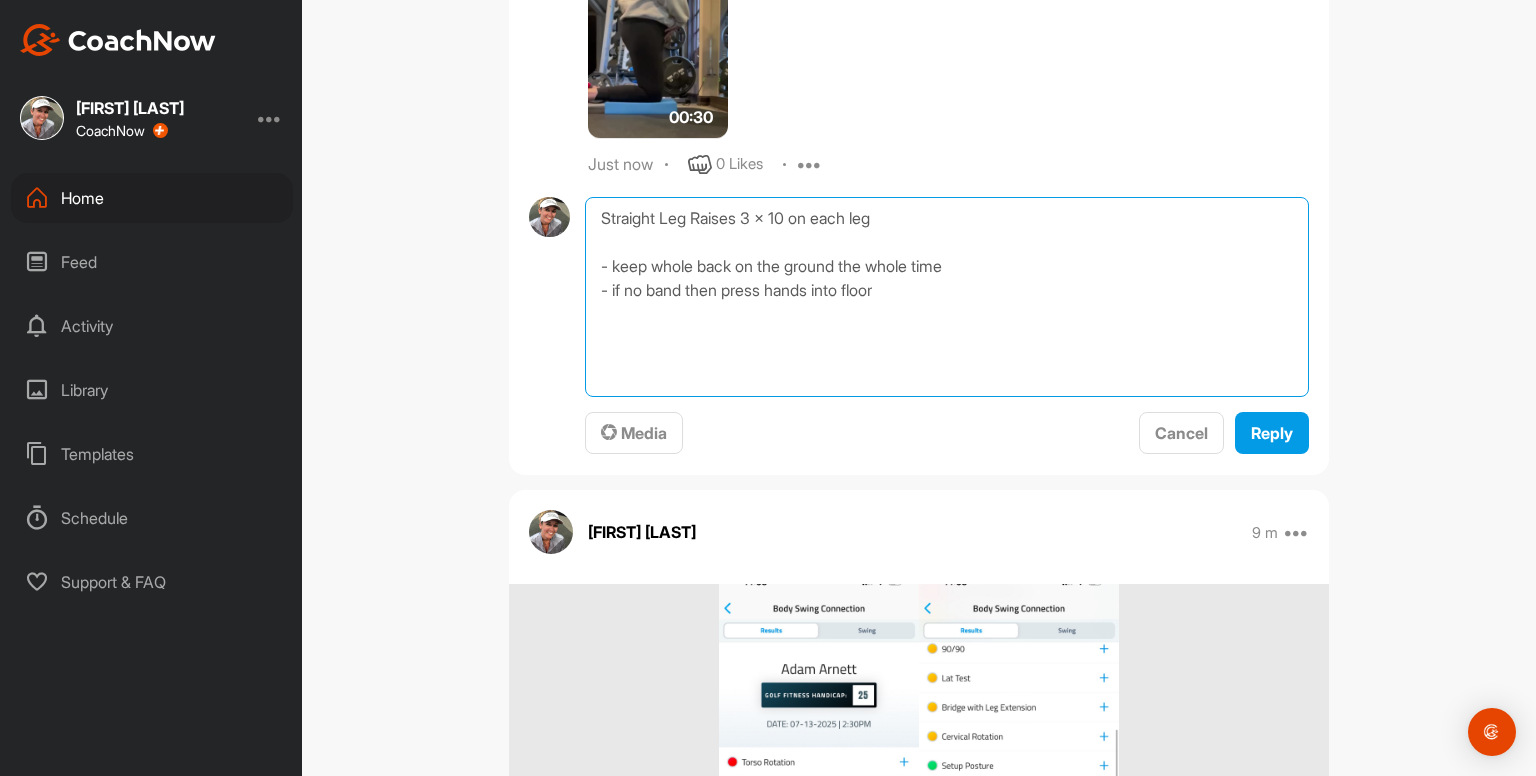 type on "Straight Leg Raises 3 x 10 on each leg
- keep whole back on the ground the whole time
- if no band then press hands into floor" 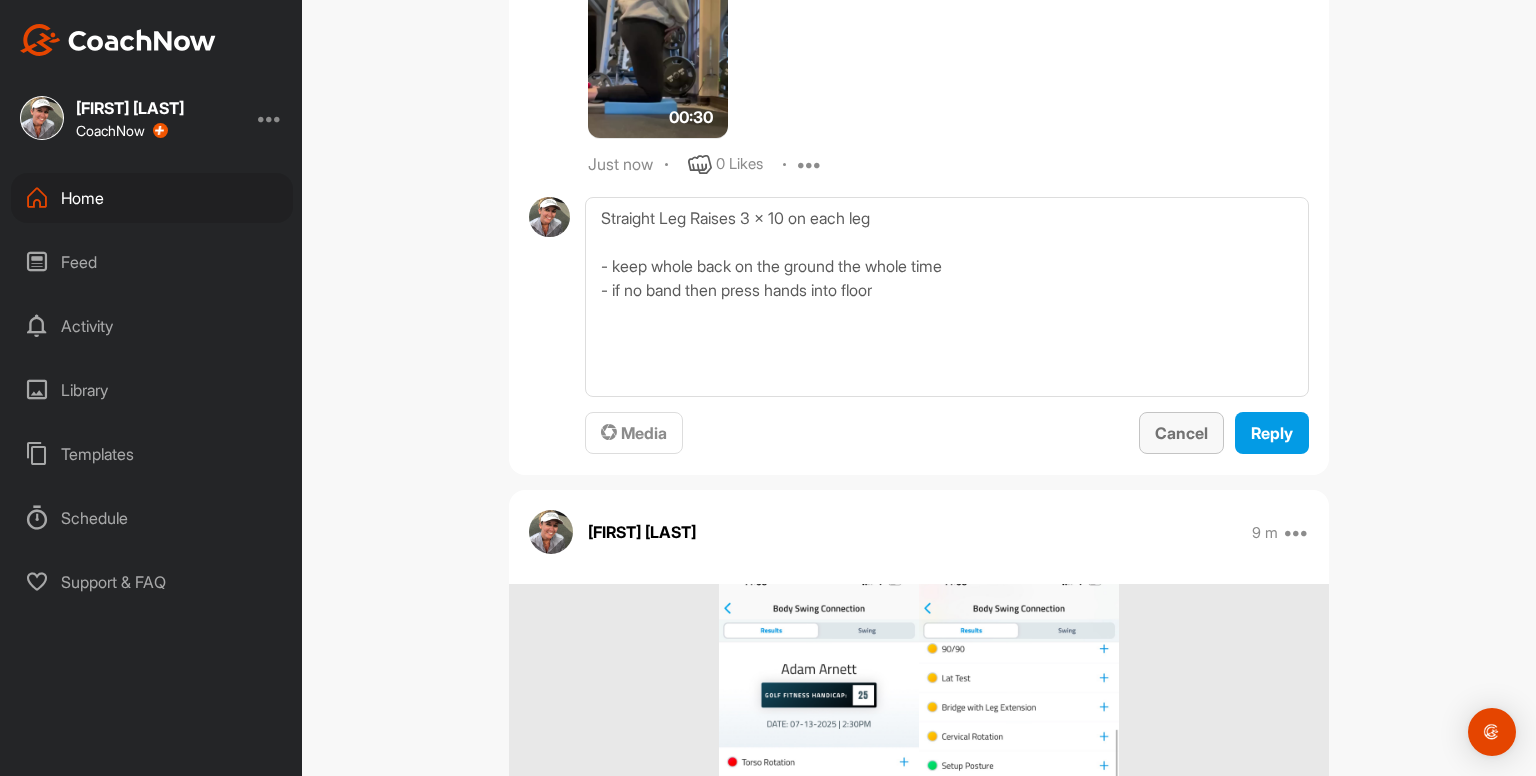 click on "Cancel" at bounding box center (1181, 433) 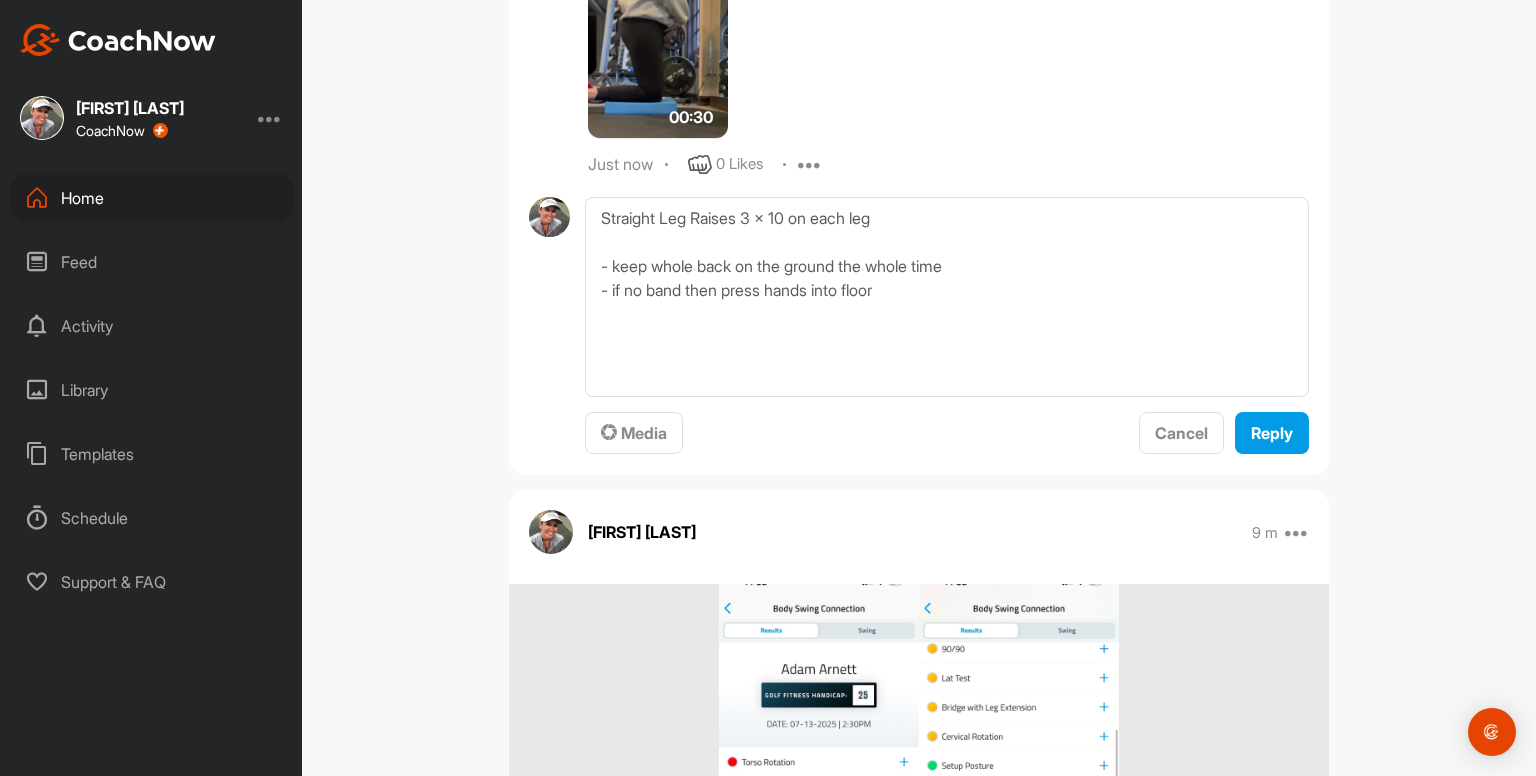 type 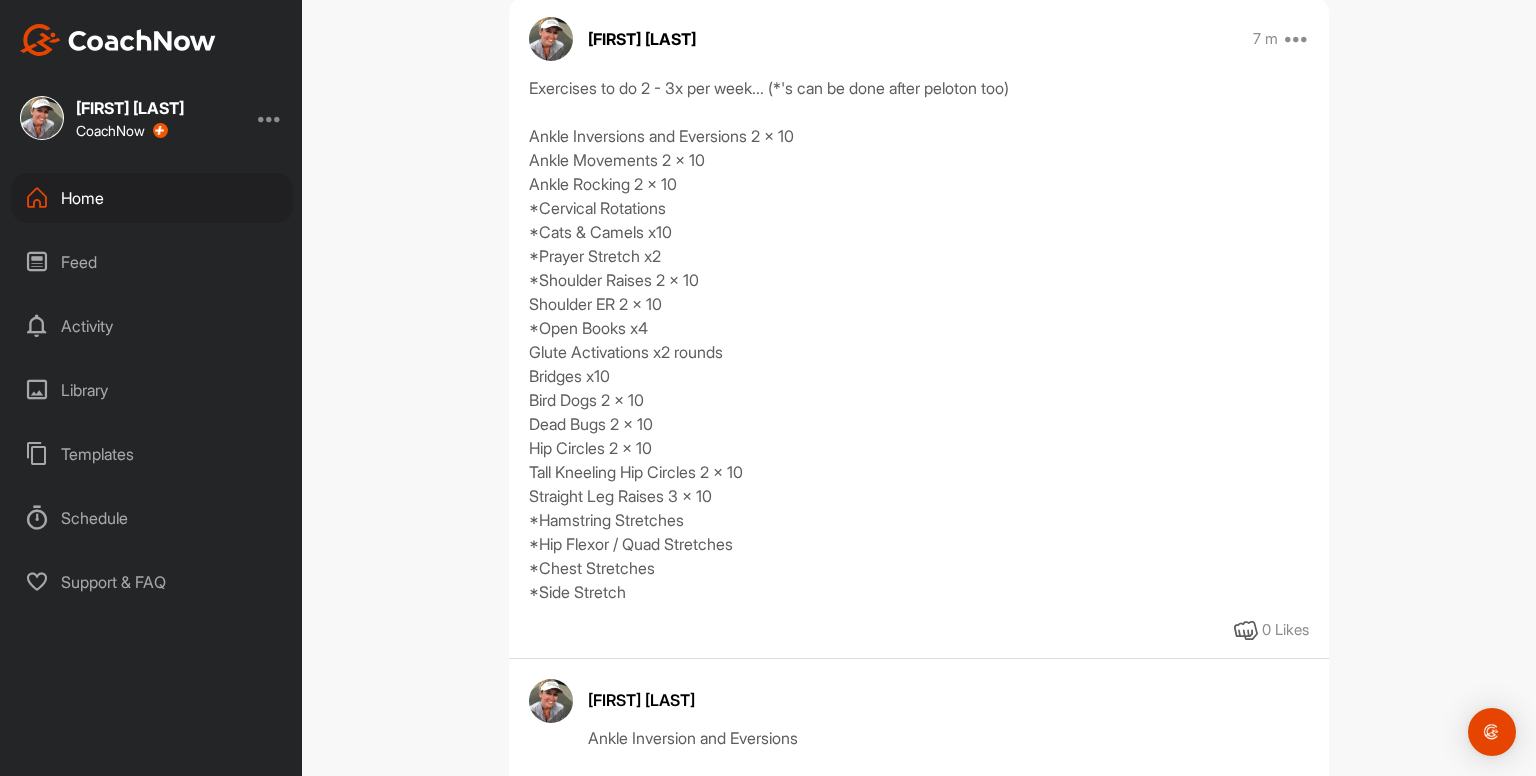 scroll, scrollTop: 363, scrollLeft: 0, axis: vertical 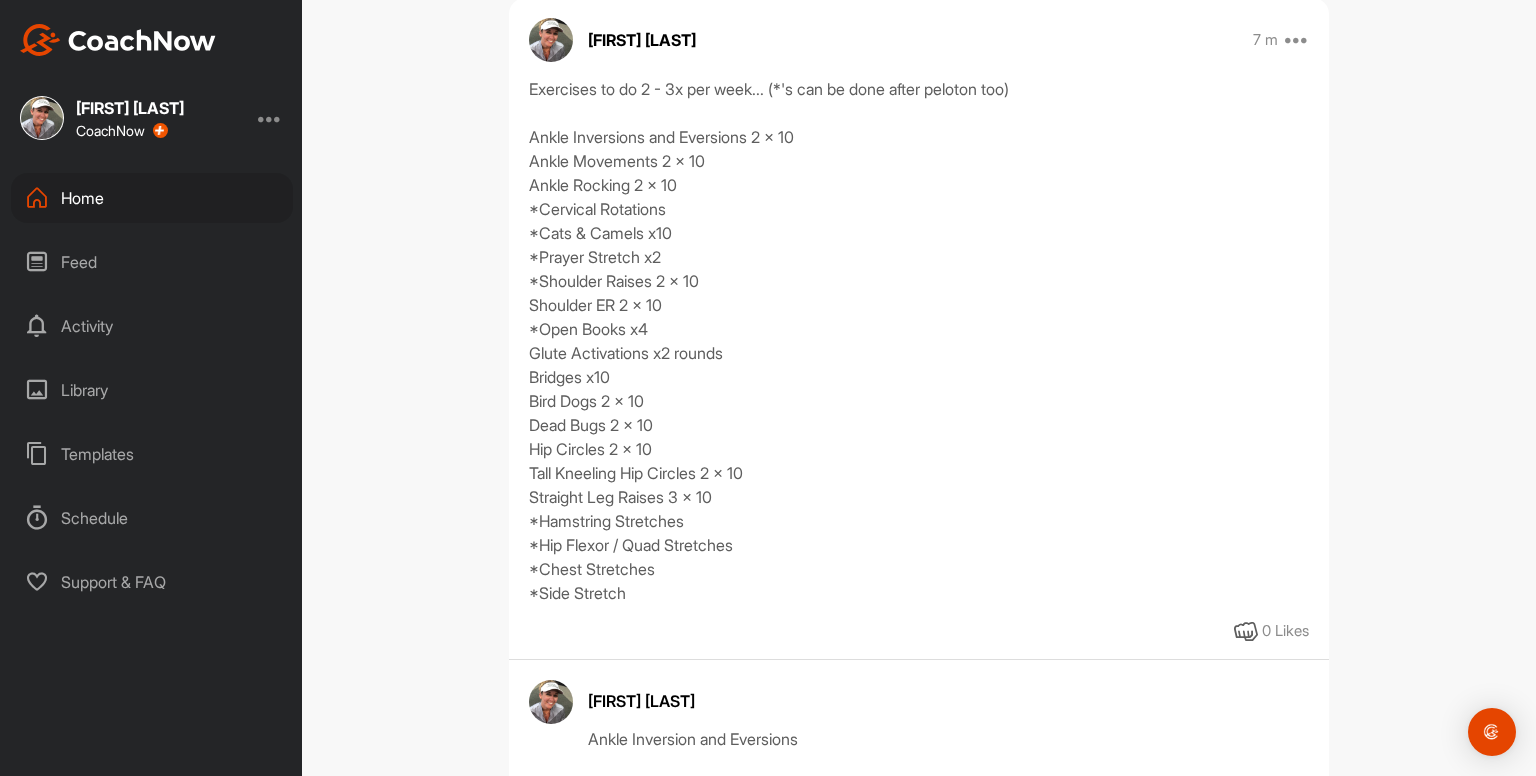click at bounding box center (1297, 40) 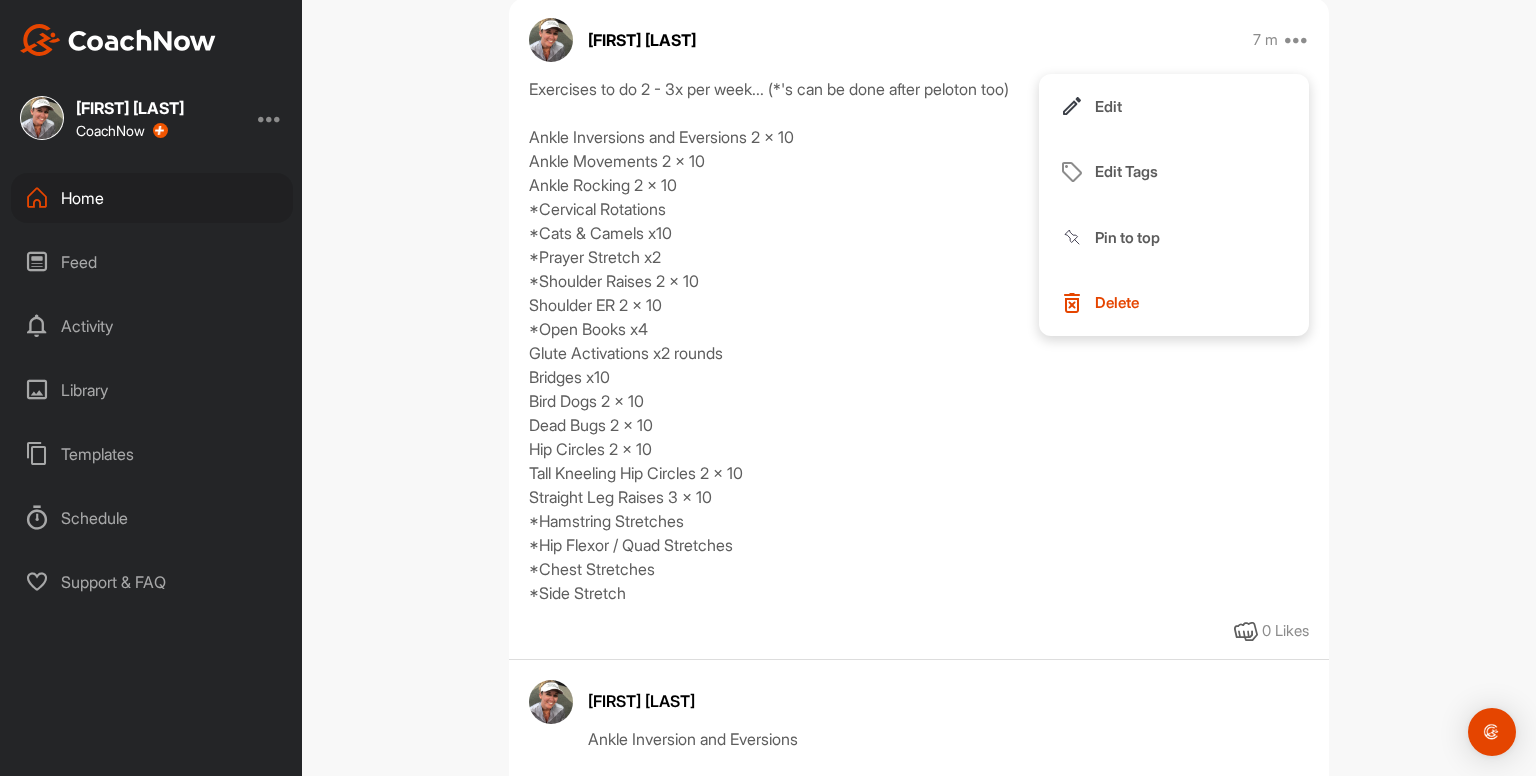 click on "Edit" at bounding box center [1174, 107] 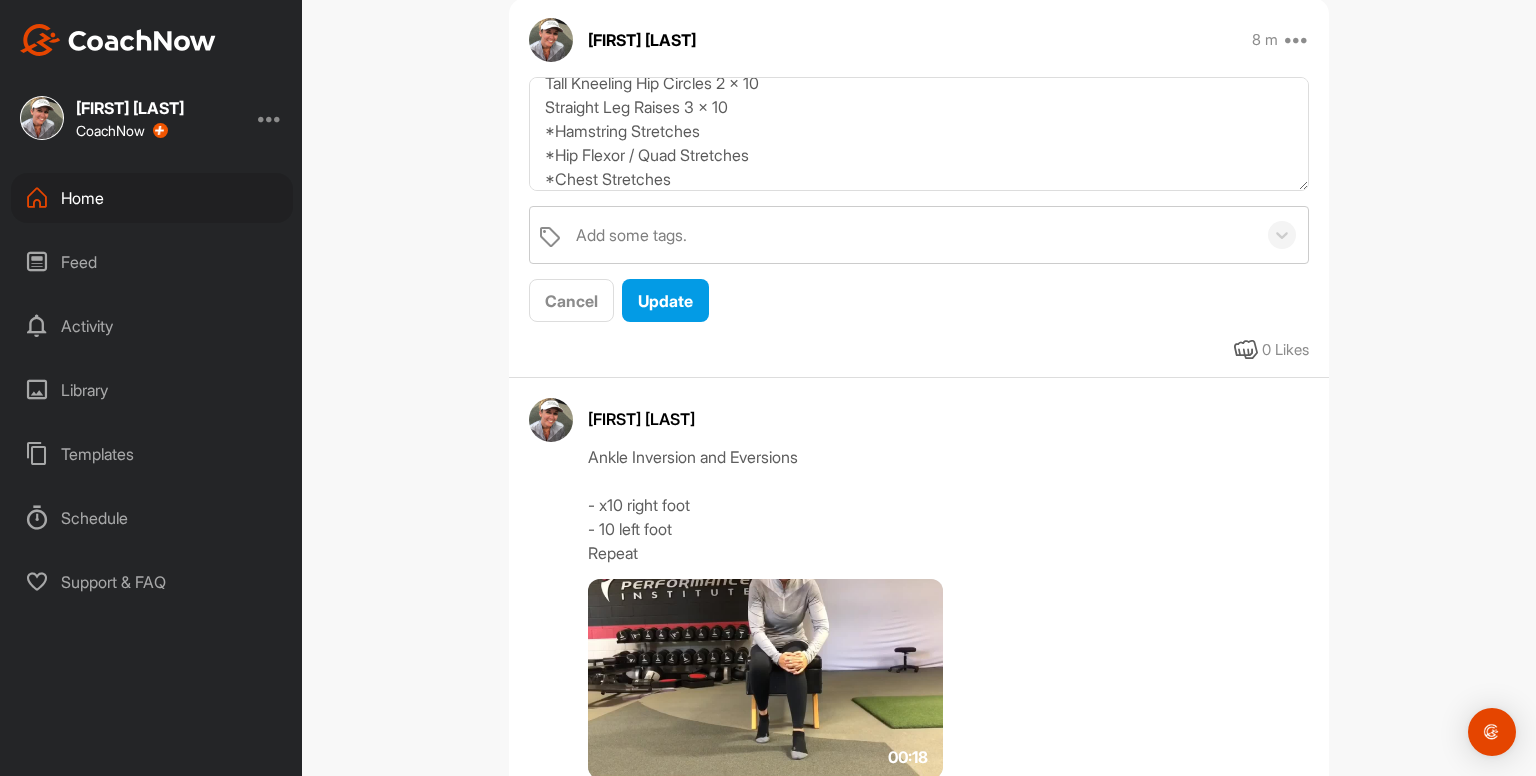 scroll, scrollTop: 400, scrollLeft: 0, axis: vertical 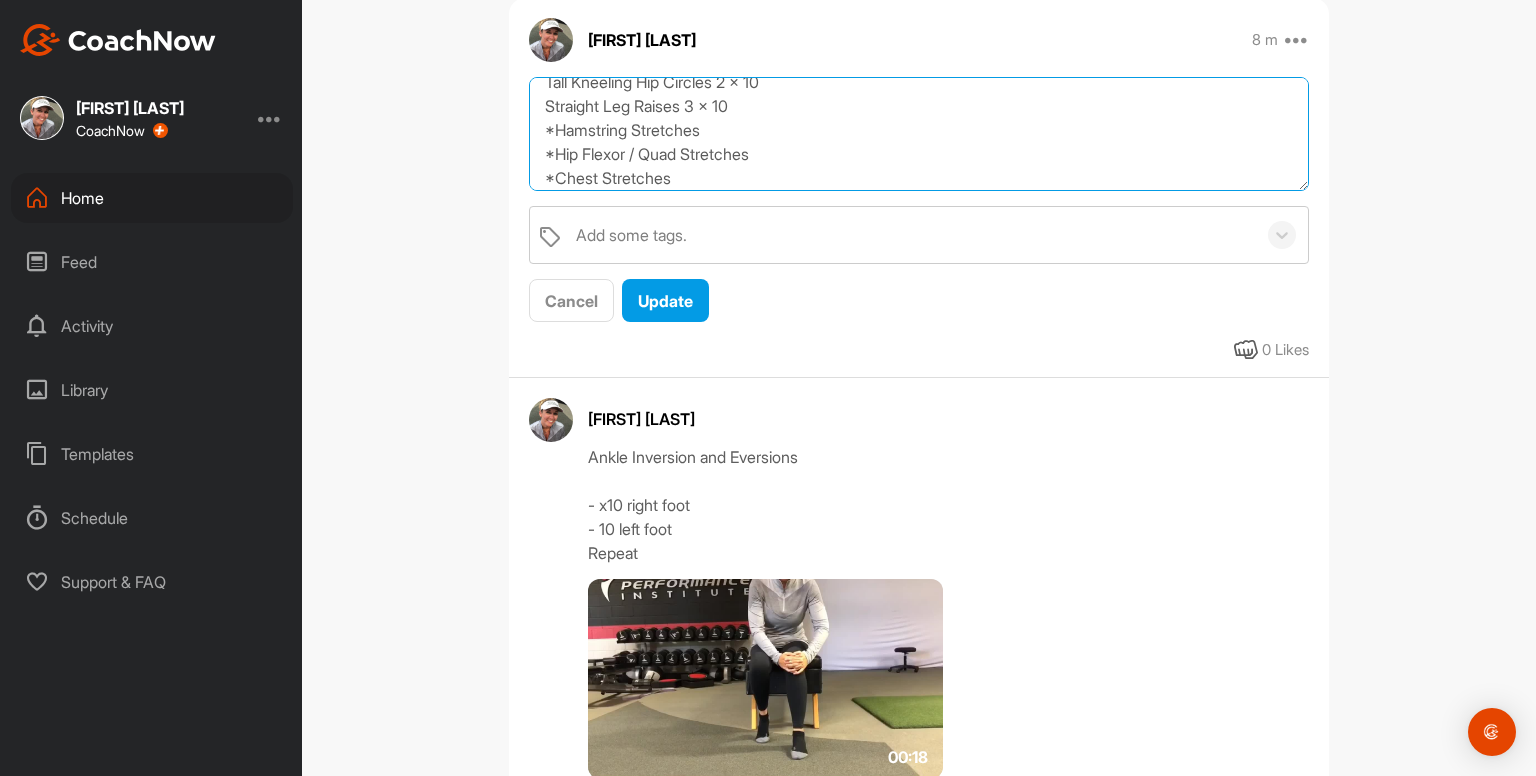 drag, startPoint x: 743, startPoint y: 109, endPoint x: 532, endPoint y: 94, distance: 211.5325 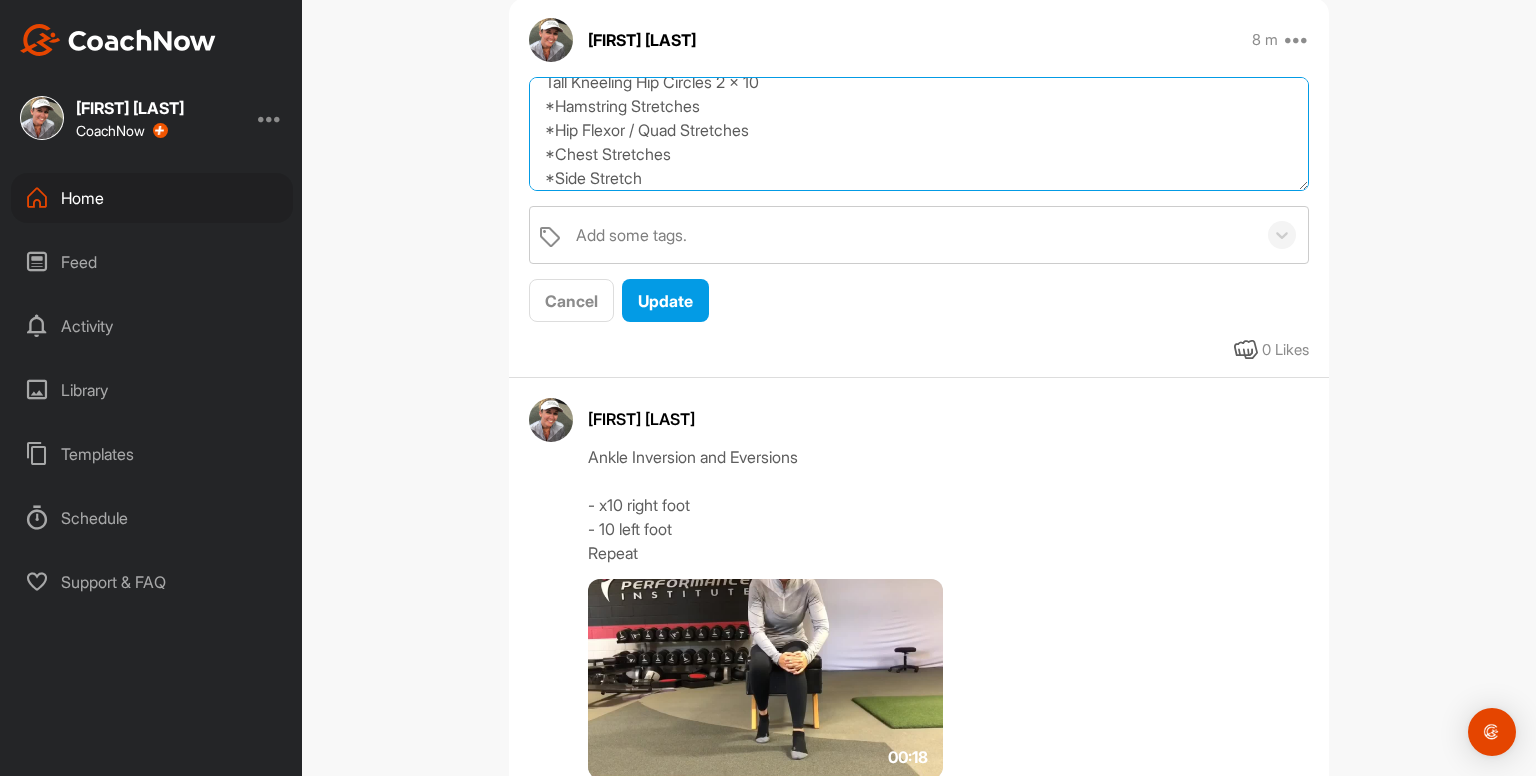 scroll, scrollTop: 376, scrollLeft: 0, axis: vertical 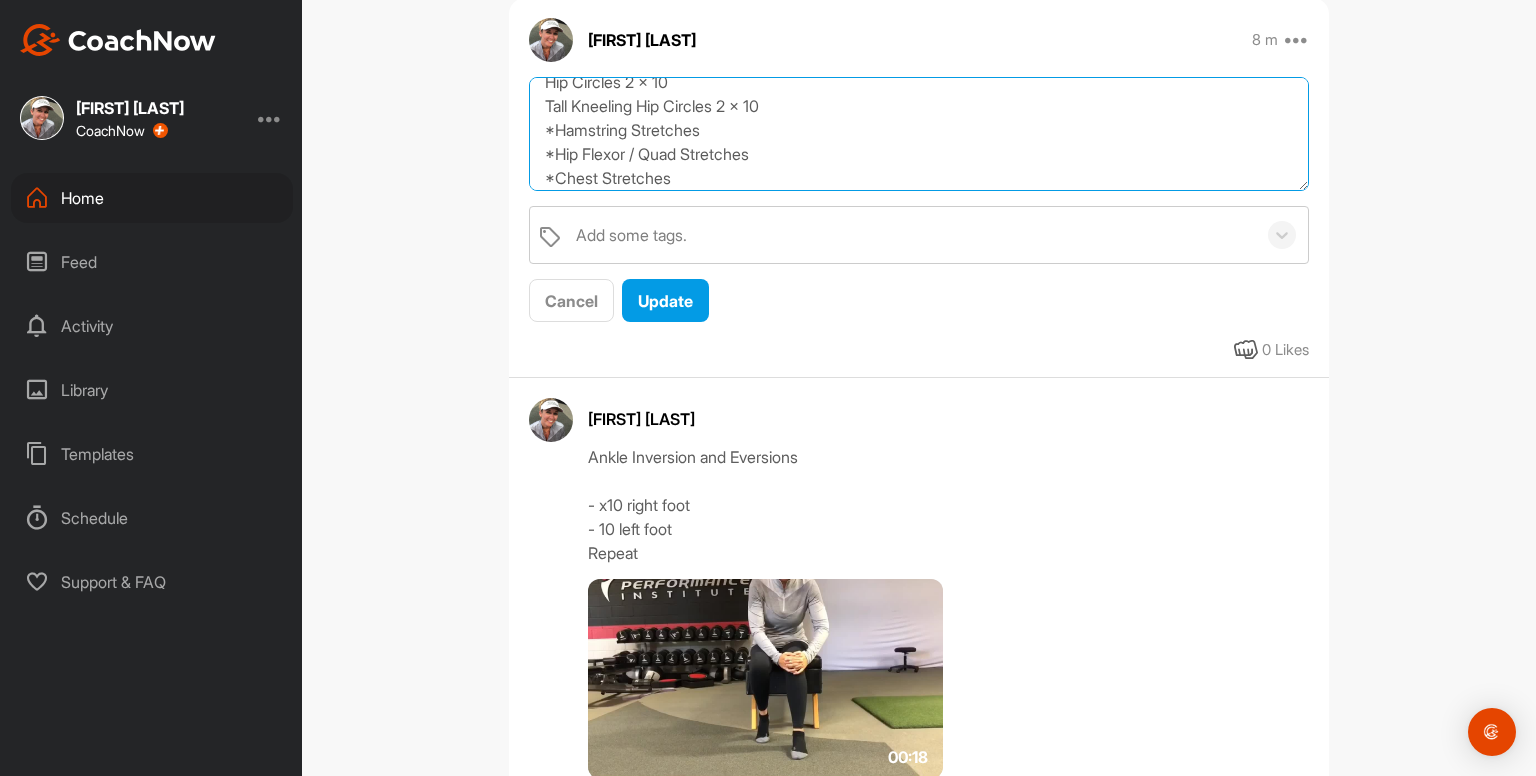 type on "Exercises to do 2 - 3x per week... (*'s can be done after peloton too)
Ankle Inversions and Eversions 2 x 10
Ankle Movements 2 x 10
Ankle Rocking 2 x 10
*Cervical Rotations
*Cats & Camels x10
*Prayer Stretch x2
*Shoulder Raises 2 x 10
Shoulder ER 2 x 10
*Open Books x4
Glute Activations x2 rounds
Bridges x10
Bird Dogs 2 x 10
Dead Bugs 2 x 10
Hip Circles 2 x 10
Tall Kneeling Hip Circles 2 x 10
*Hamstring Stretches
*Hip Flexor / Quad Stretches
*Chest Stretches
*Side Stretch" 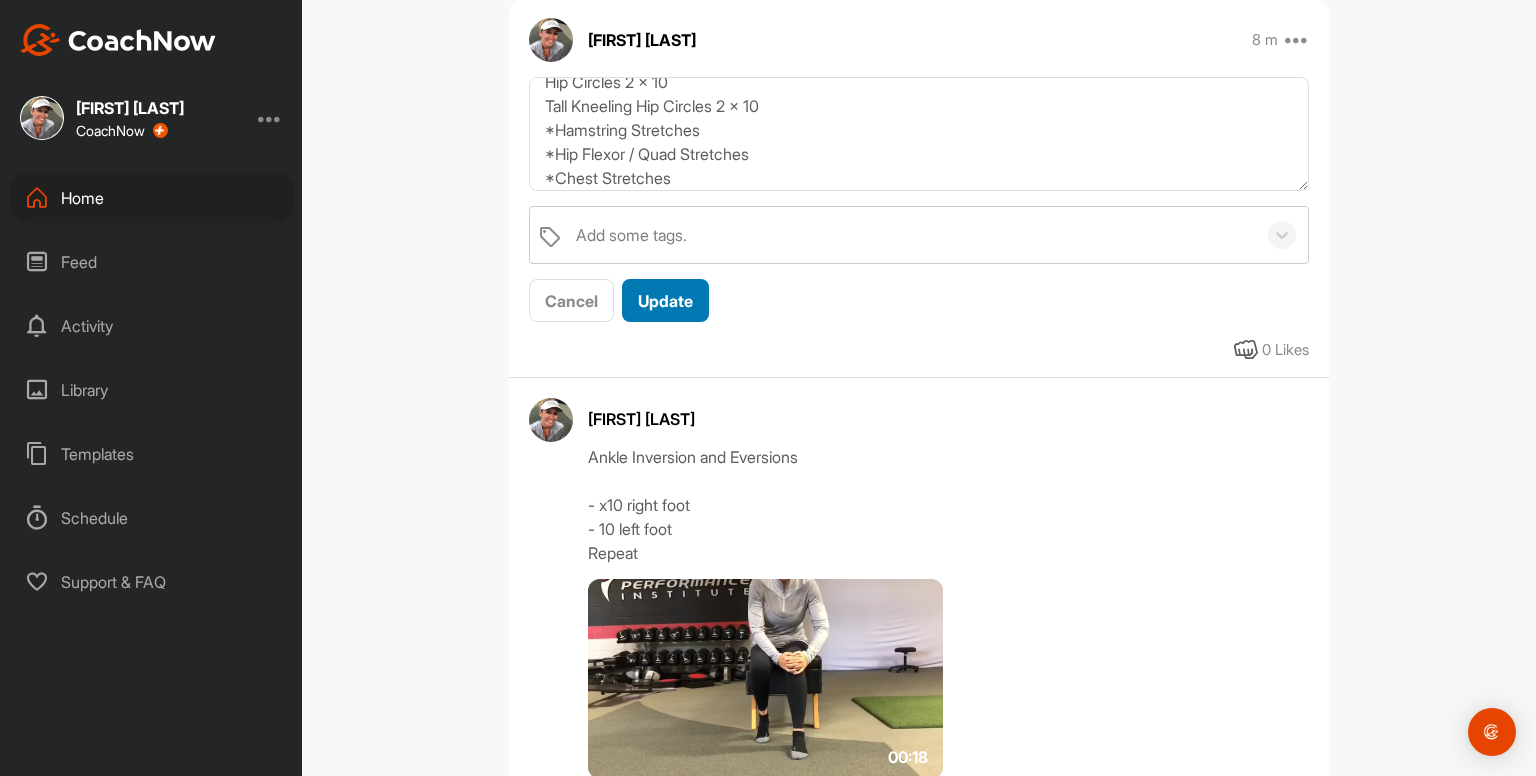 click on "Update" at bounding box center (665, 300) 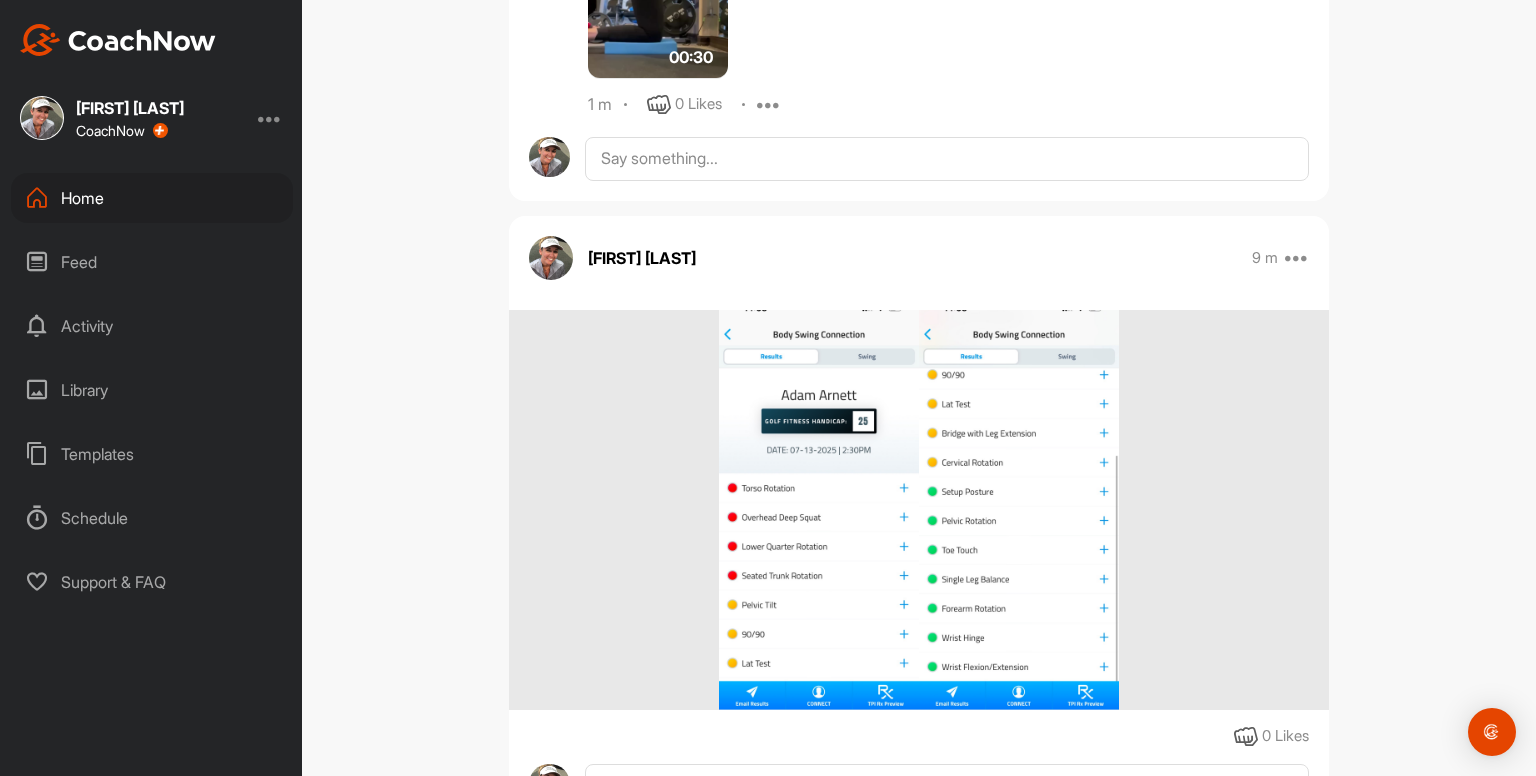 scroll, scrollTop: 8062, scrollLeft: 0, axis: vertical 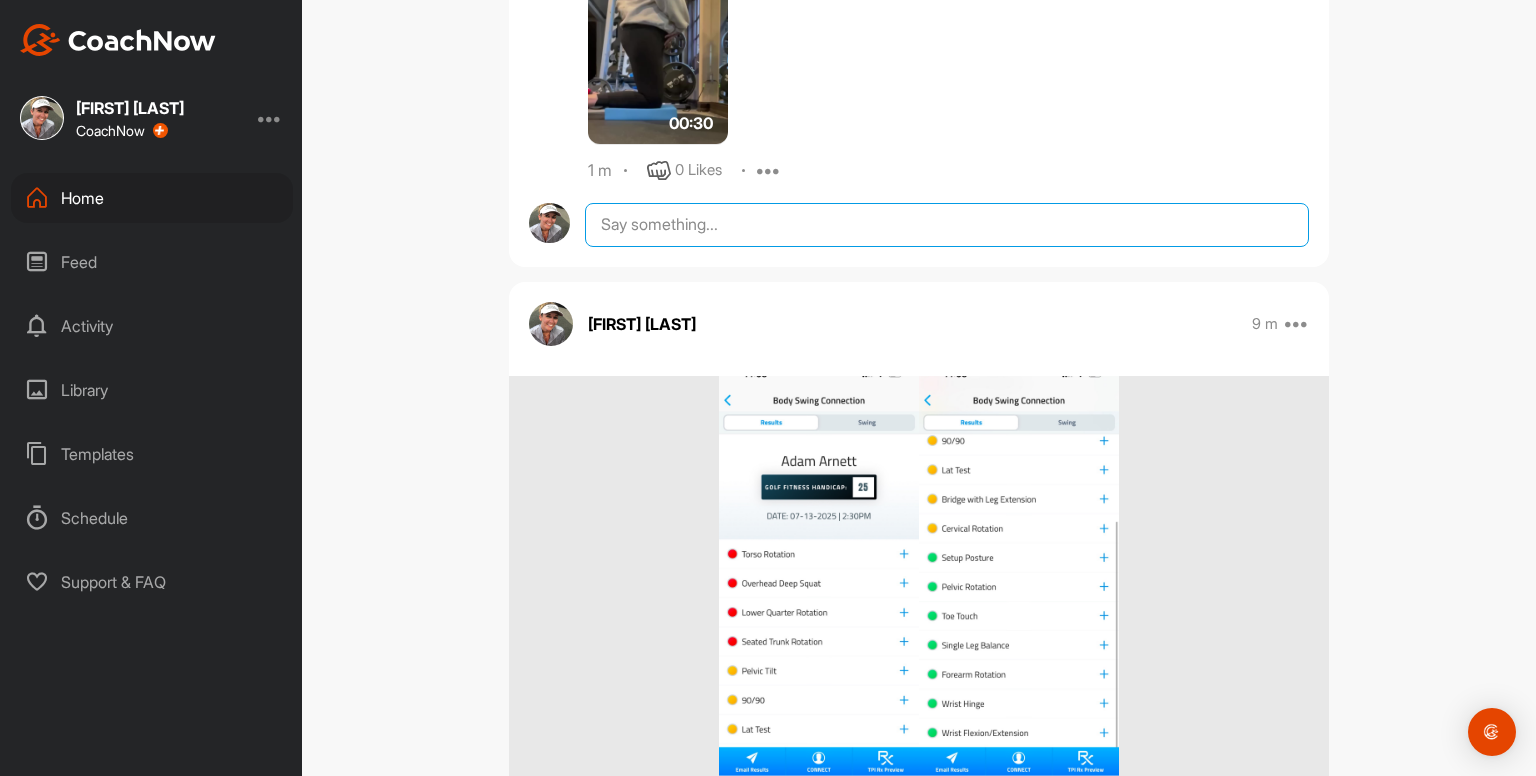 click at bounding box center [947, 225] 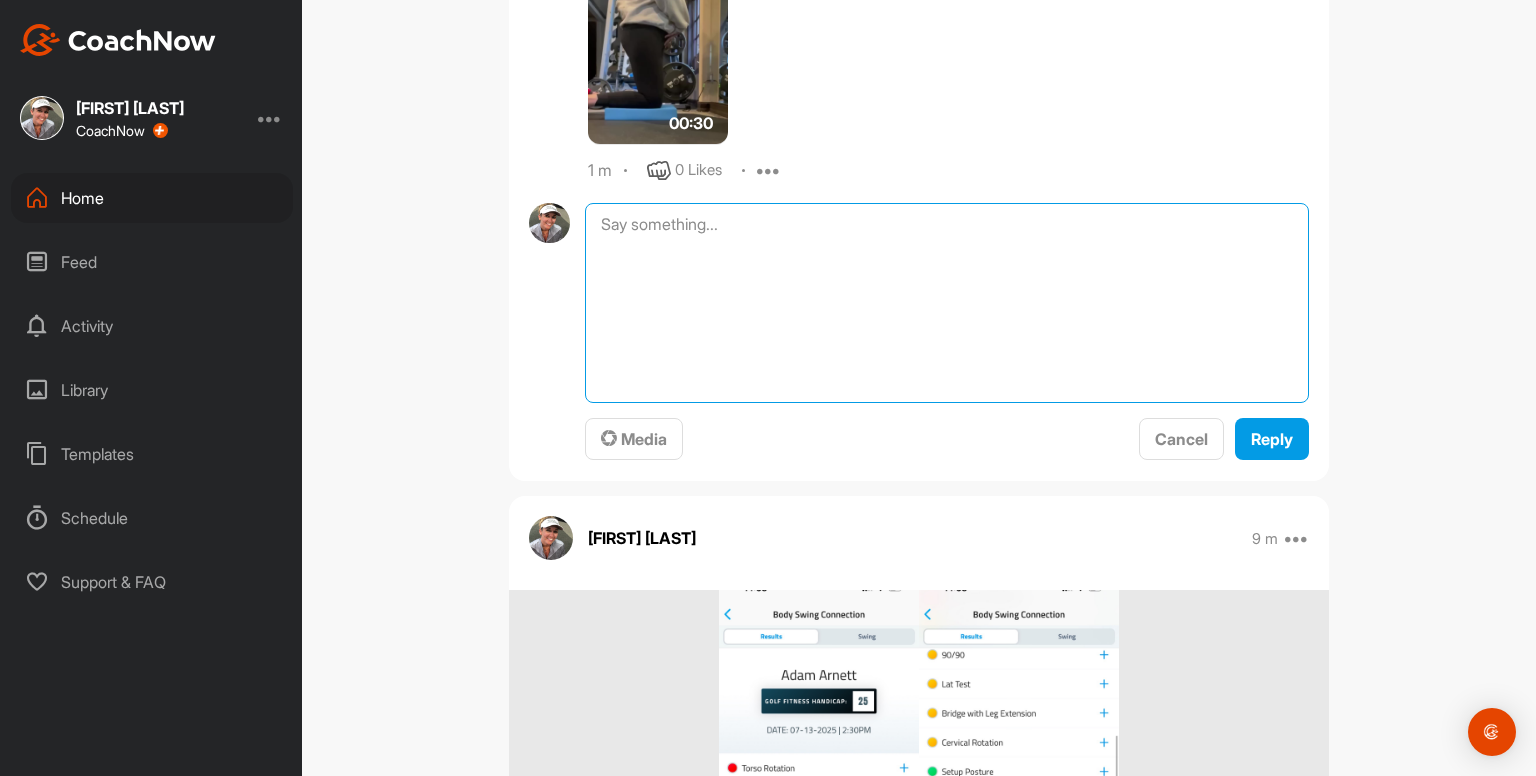paste on "Straight Leg Raises 3 x 10
- keep whole back on the ground the whole time
00:13media
May 19
0 Likes
avatar
[FIRST] [LAST]
Hamstring Stretches
- 5 deep breaths first off
- pull toes back towards shin - hold for 5 deep breaths
- slowly straight bent leg as far as you can, keeping toes pulled back and hold for 5 deep breaths
Repeat on other leg
00:20media
May 19
0 Likes
avatar
[FIRST] [LAST]
Hip Flexor & Quad Stretches
- keep pelvis tucked under the whole time
- hold for 5 deep breaths when arm is in the air
Repeat on other leg" 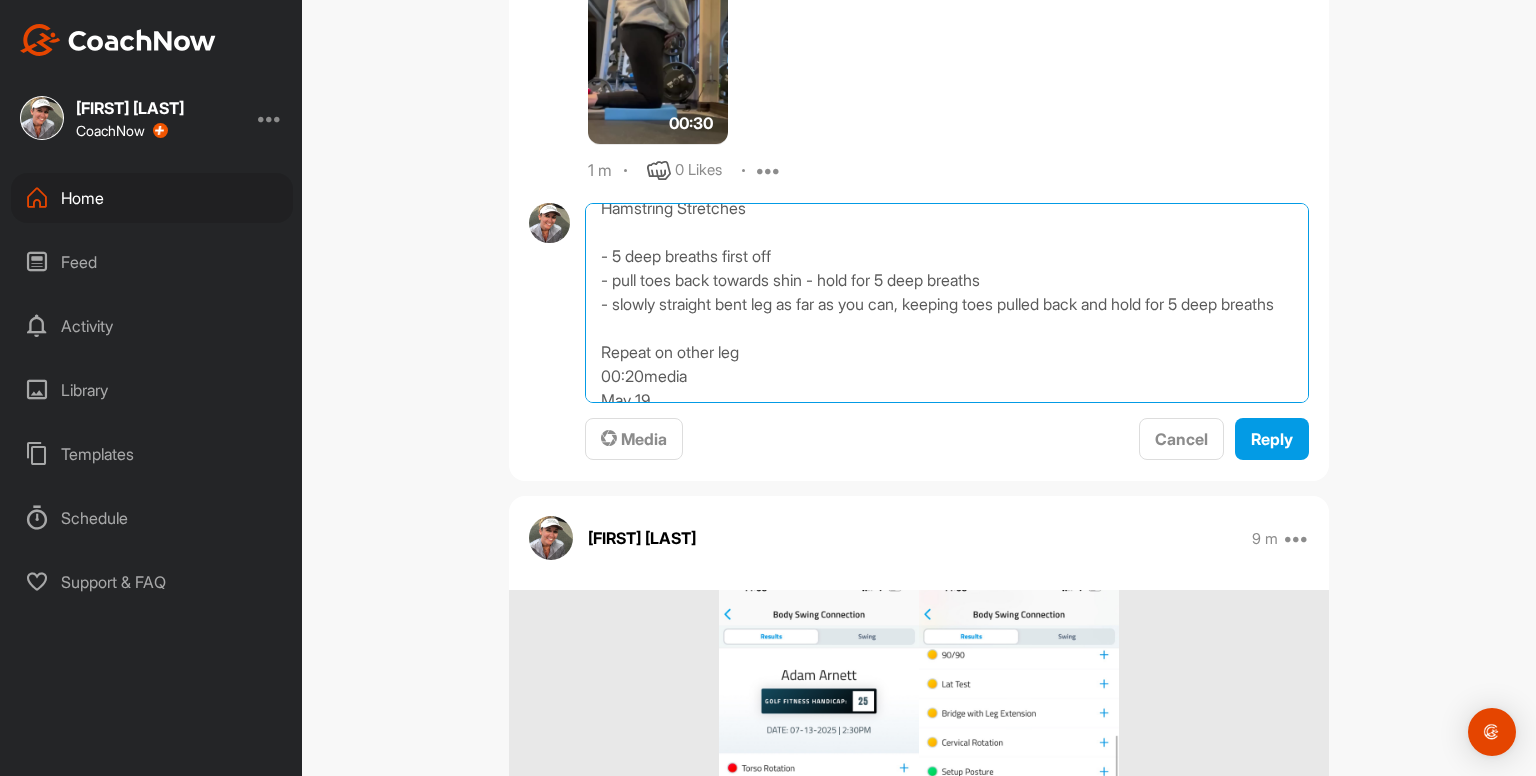 scroll, scrollTop: 184, scrollLeft: 0, axis: vertical 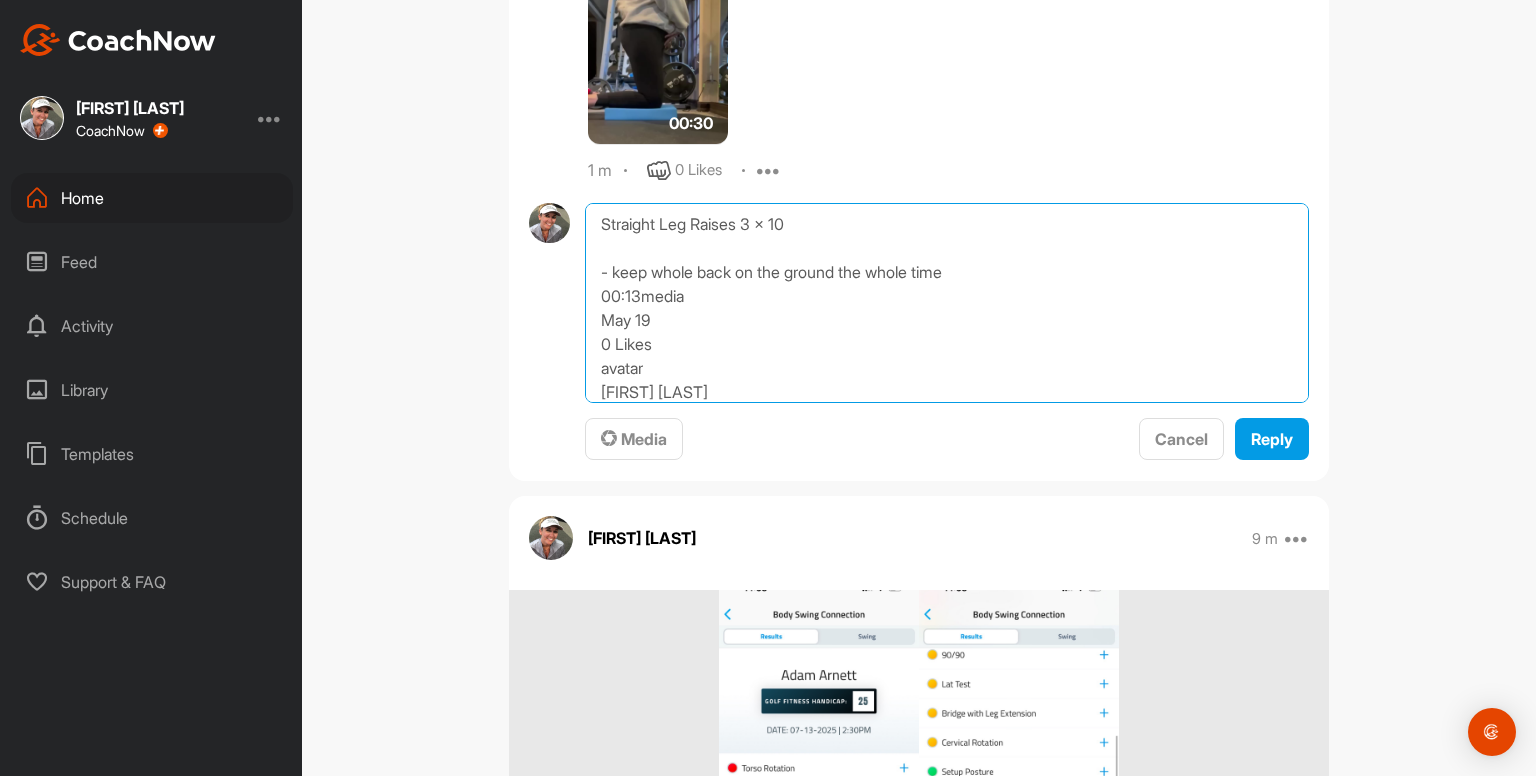 drag, startPoint x: 587, startPoint y: 232, endPoint x: 568, endPoint y: 105, distance: 128.41339 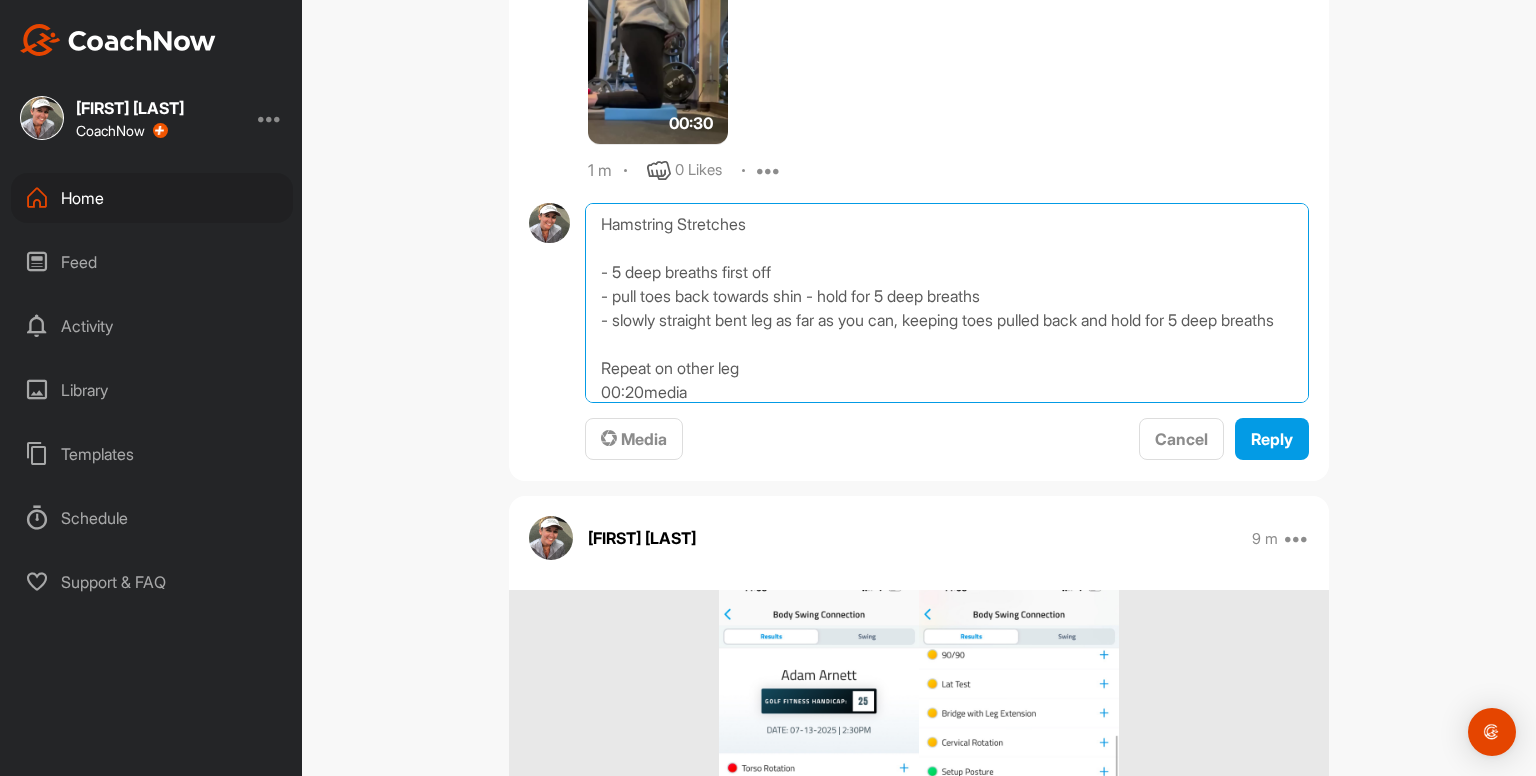 scroll, scrollTop: 95, scrollLeft: 0, axis: vertical 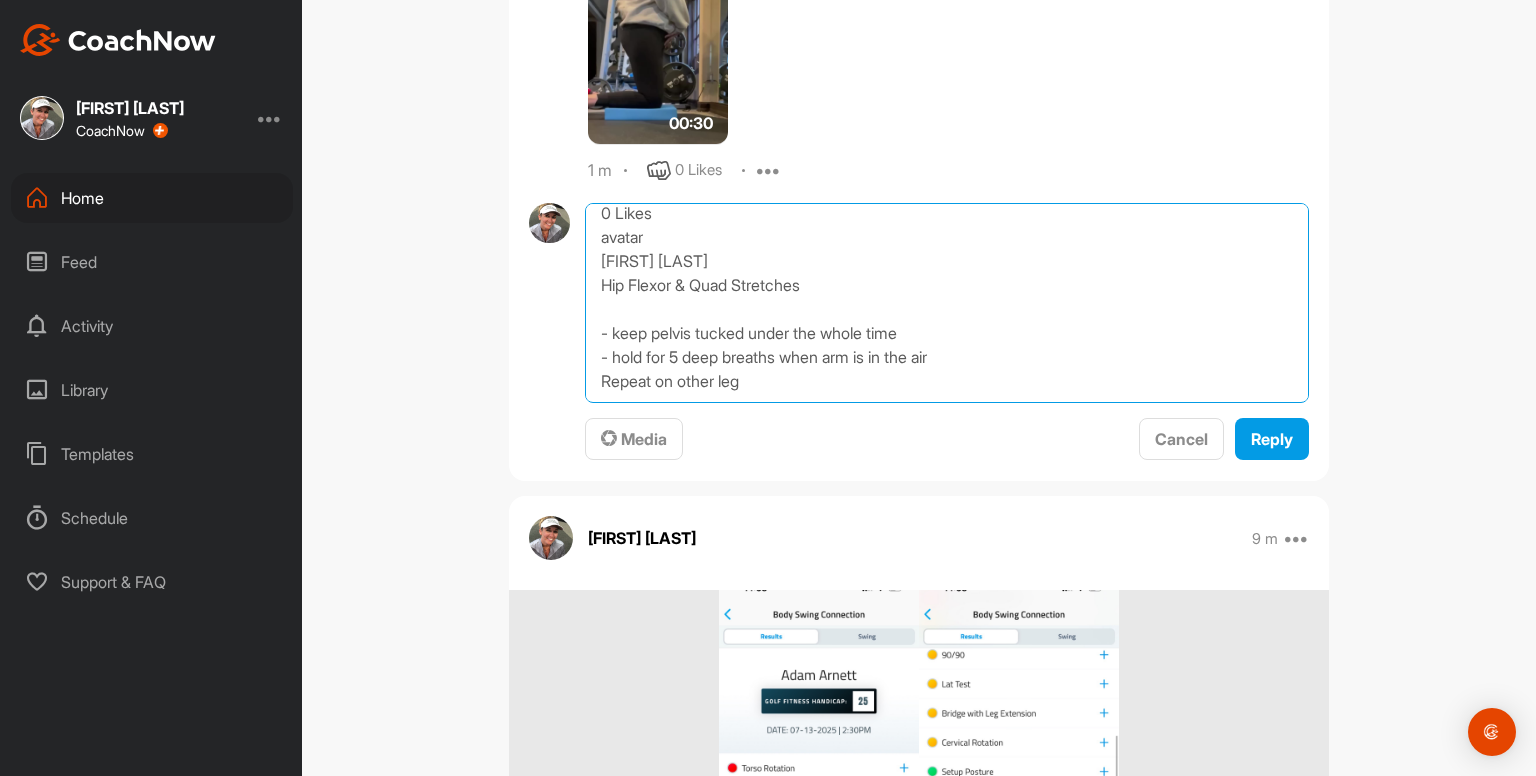drag, startPoint x: 595, startPoint y: 311, endPoint x: 990, endPoint y: 477, distance: 428.46353 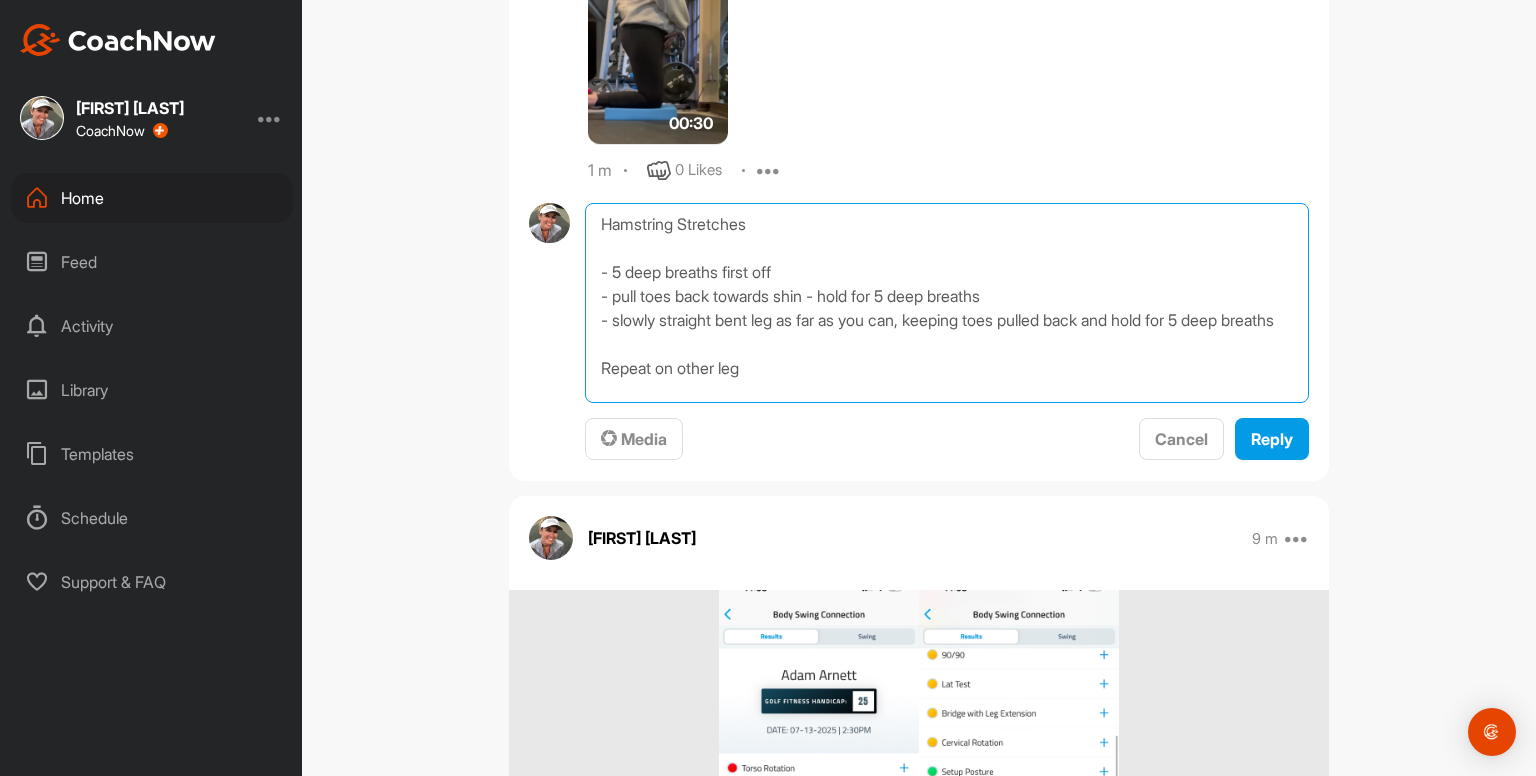 scroll, scrollTop: 10, scrollLeft: 0, axis: vertical 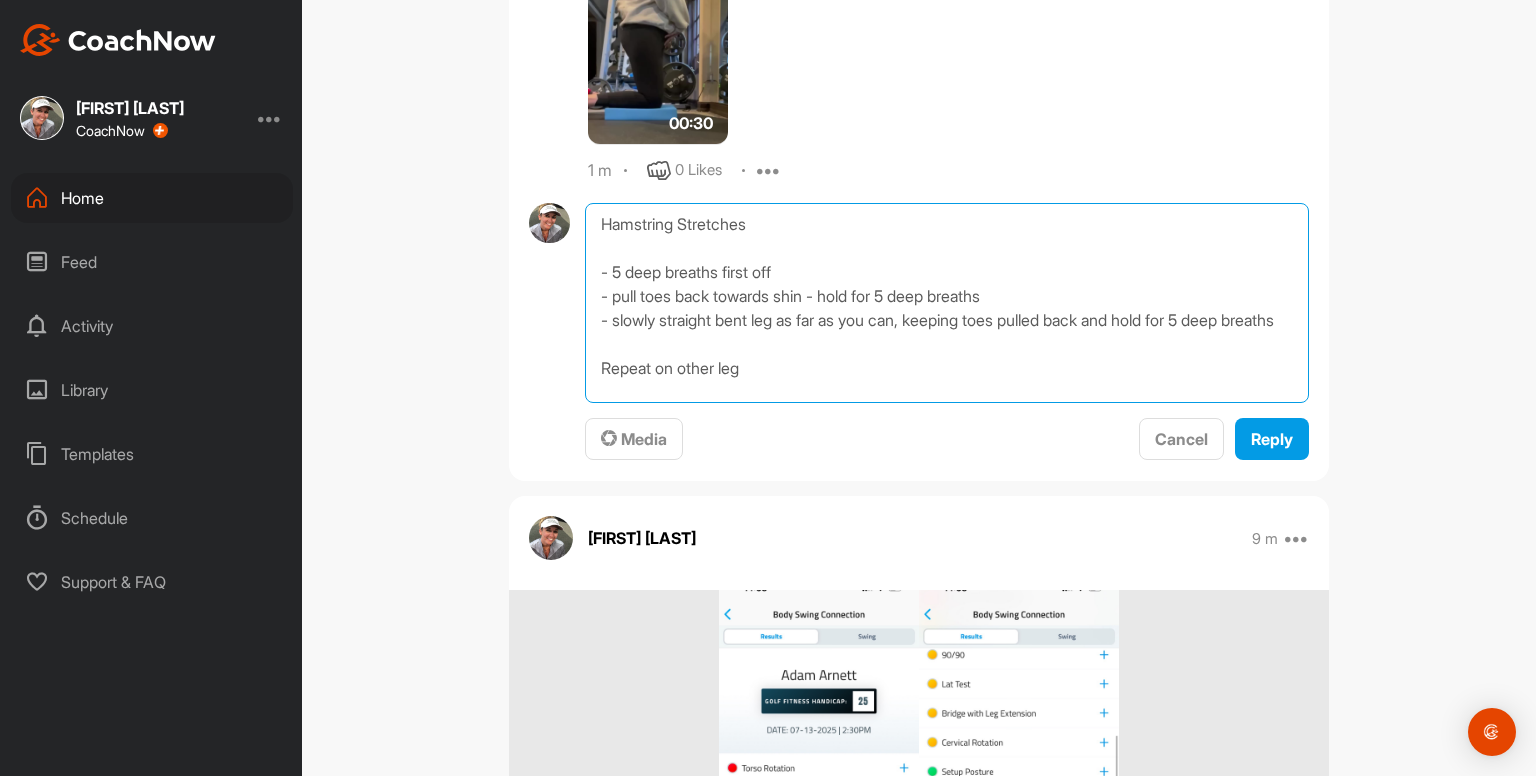type on "Hamstring Stretches
- 5 deep breaths first off
- pull toes back towards shin - hold for 5 deep breaths
- slowly straight bent leg as far as you can, keeping toes pulled back and hold for 5 deep breaths
Repeat on other leg" 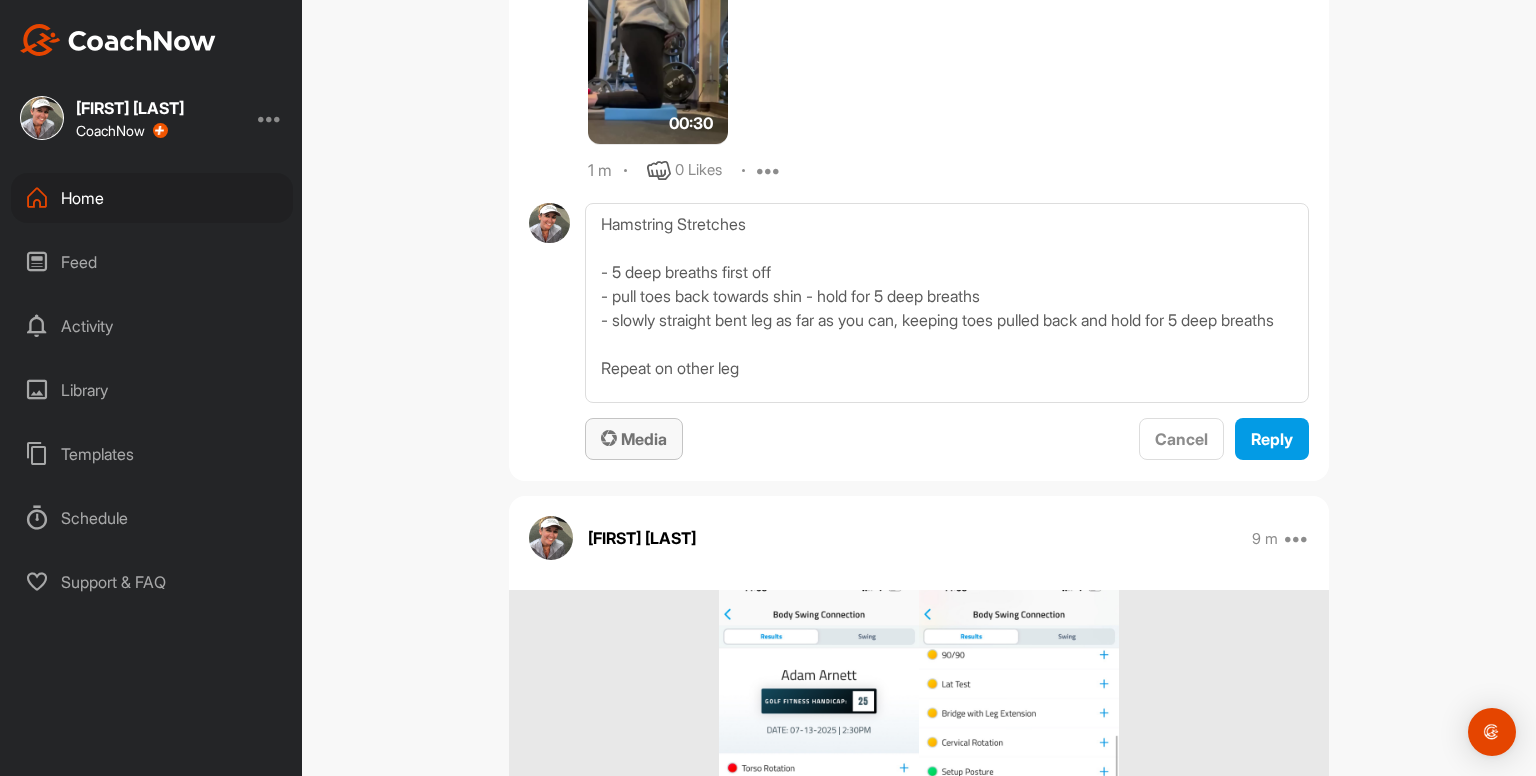 click on "Media" at bounding box center [634, 439] 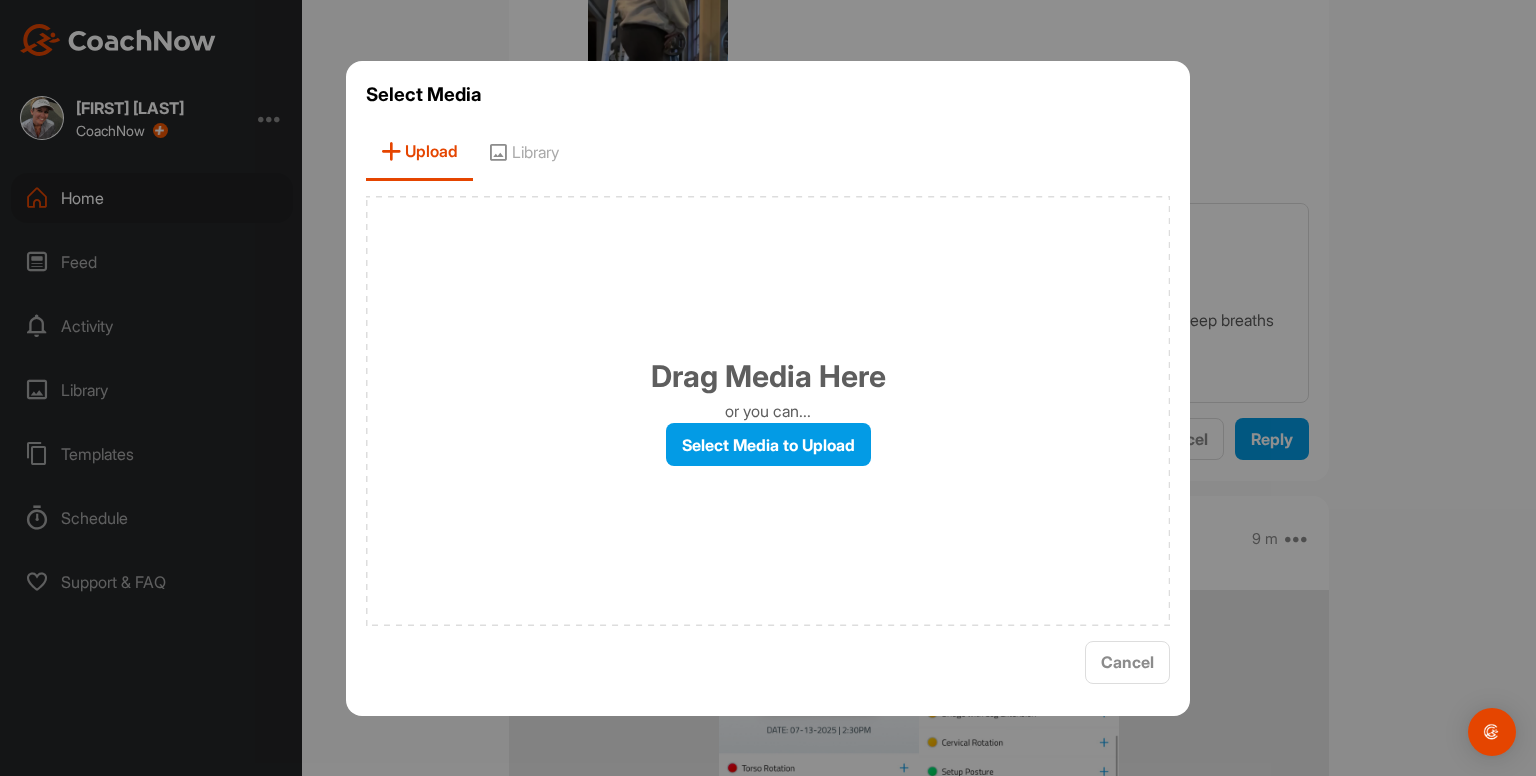 click on "Library" at bounding box center [523, 152] 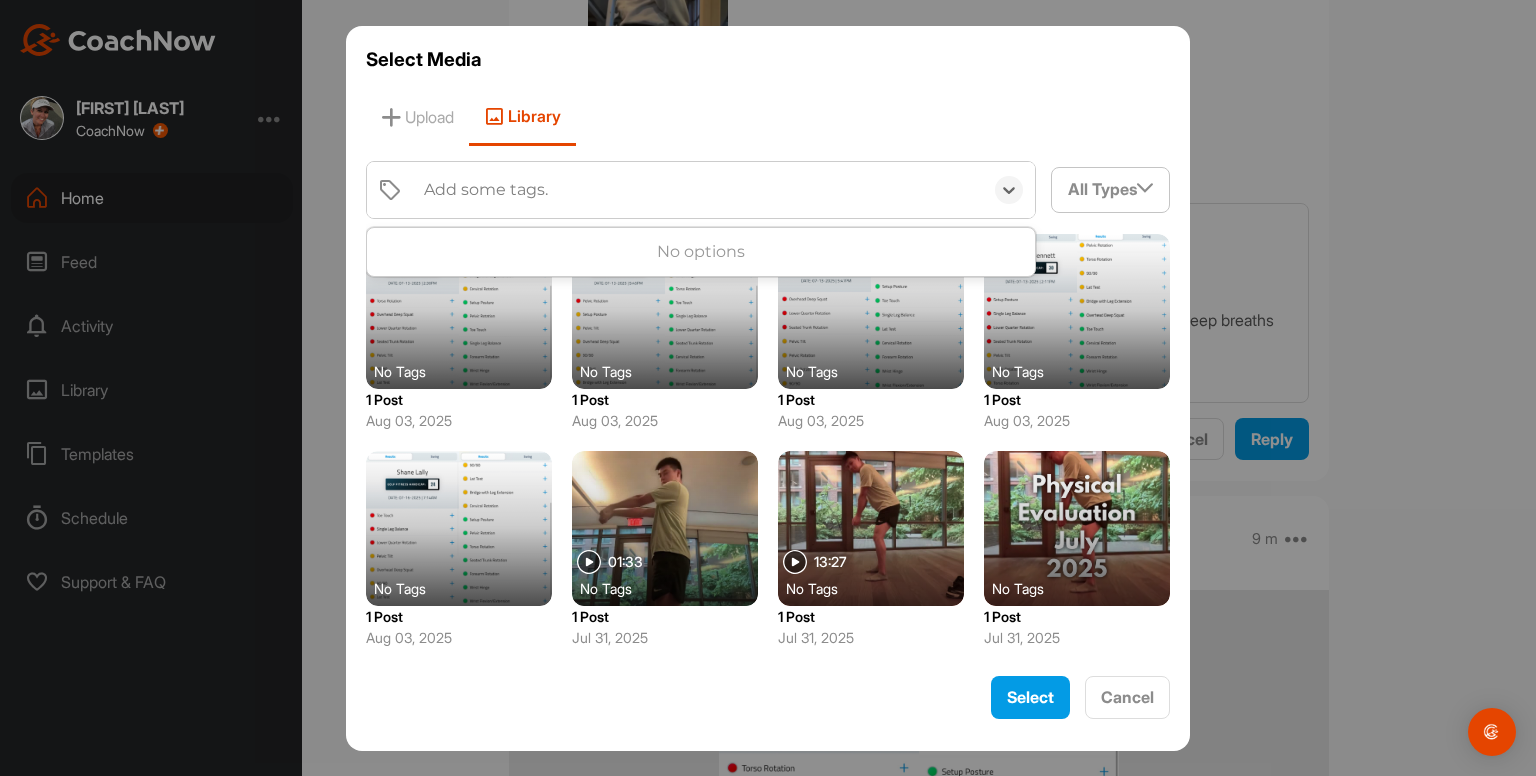 click on "Add some tags." at bounding box center (486, 190) 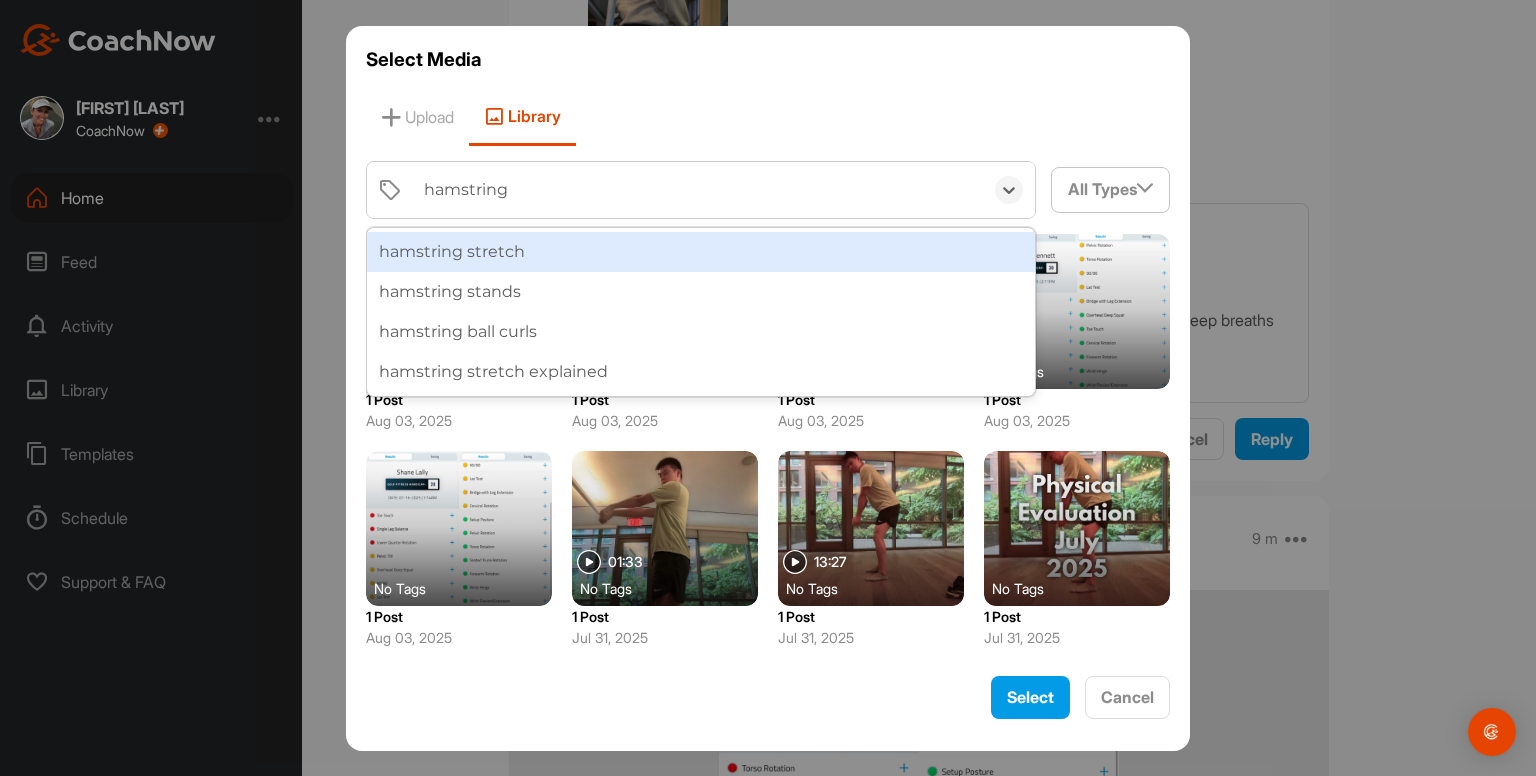 type on "hamstring s" 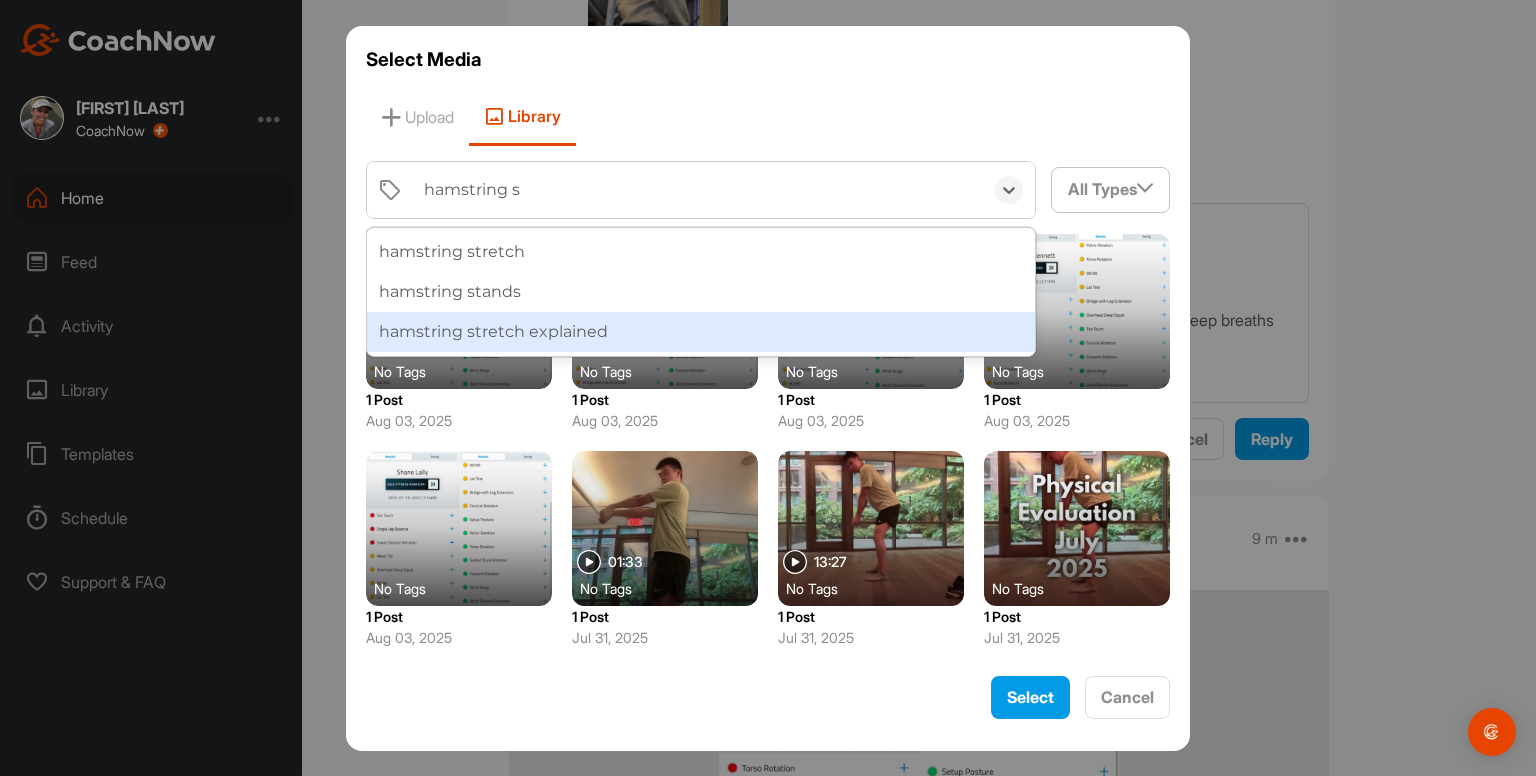 click on "hamstring stretch explained" at bounding box center (701, 332) 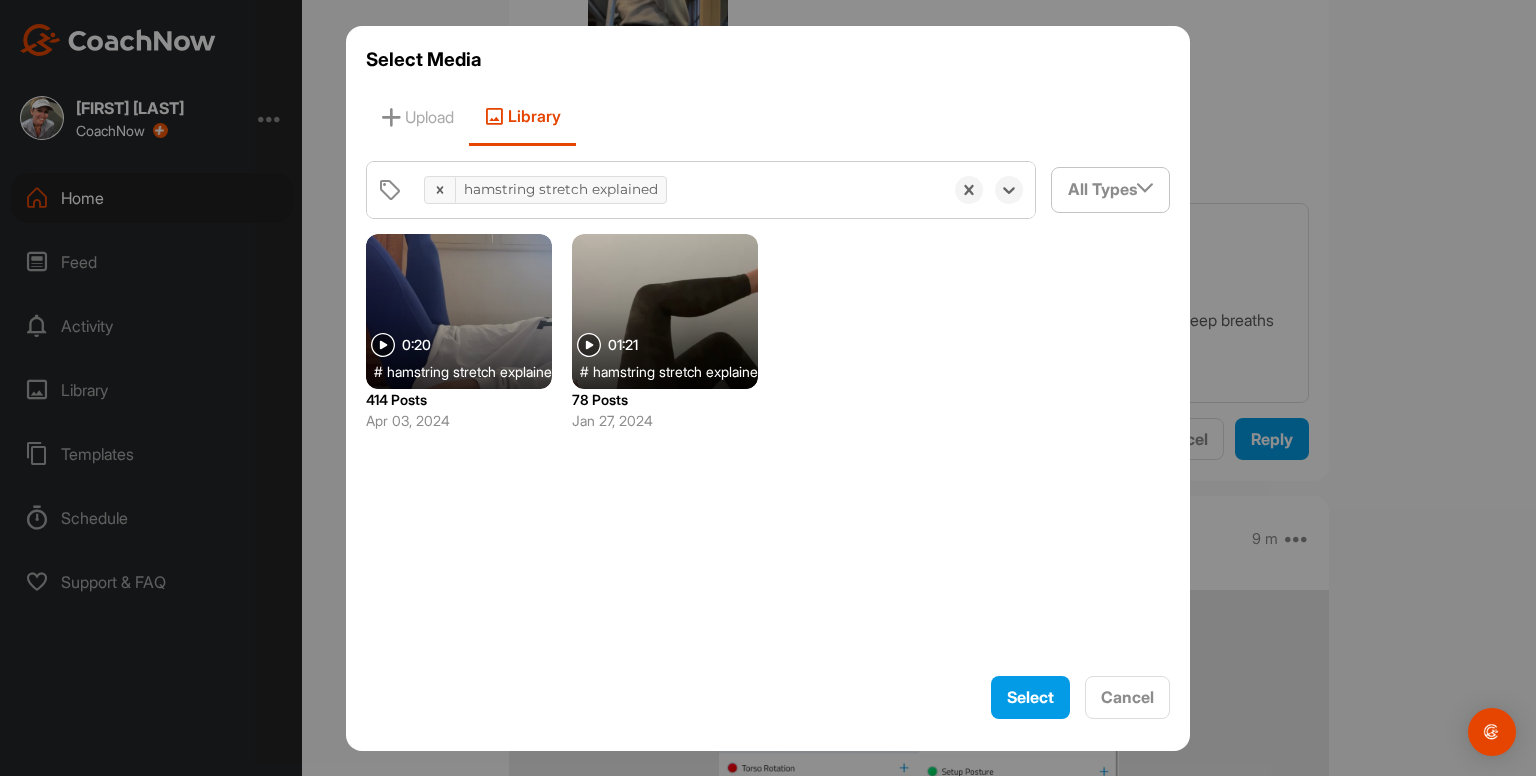 click at bounding box center (459, 311) 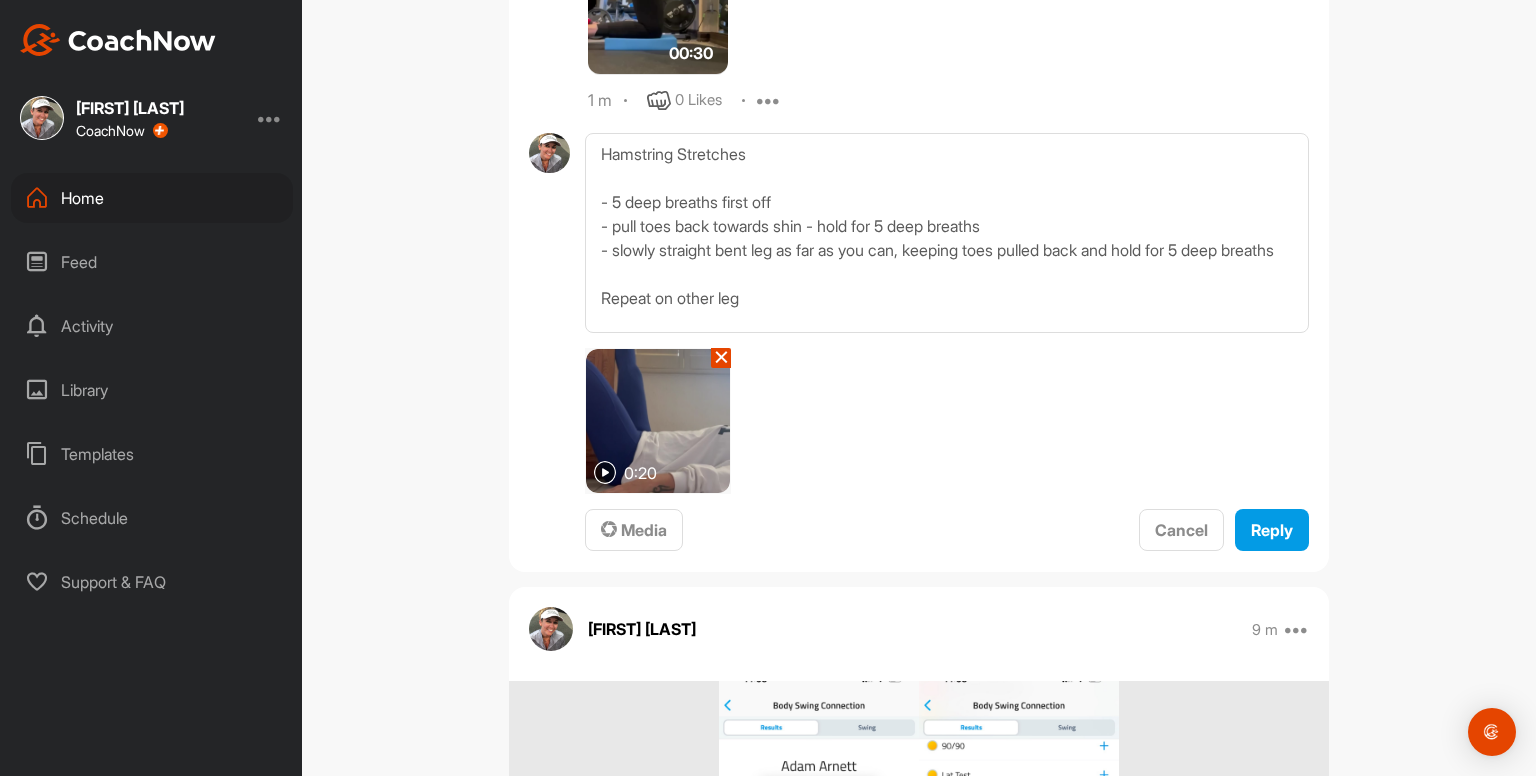 scroll, scrollTop: 8138, scrollLeft: 0, axis: vertical 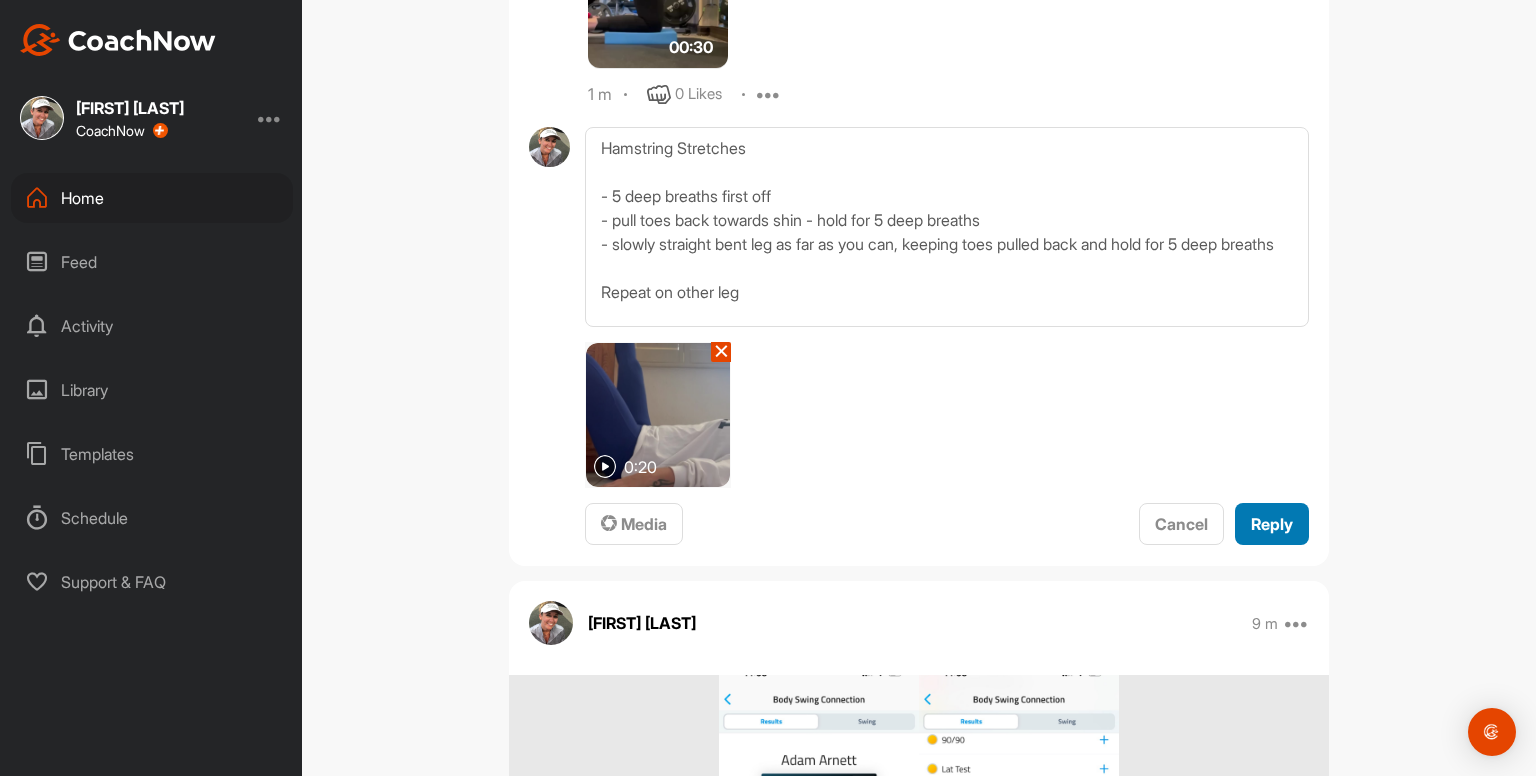 click on "Reply" at bounding box center [1272, 524] 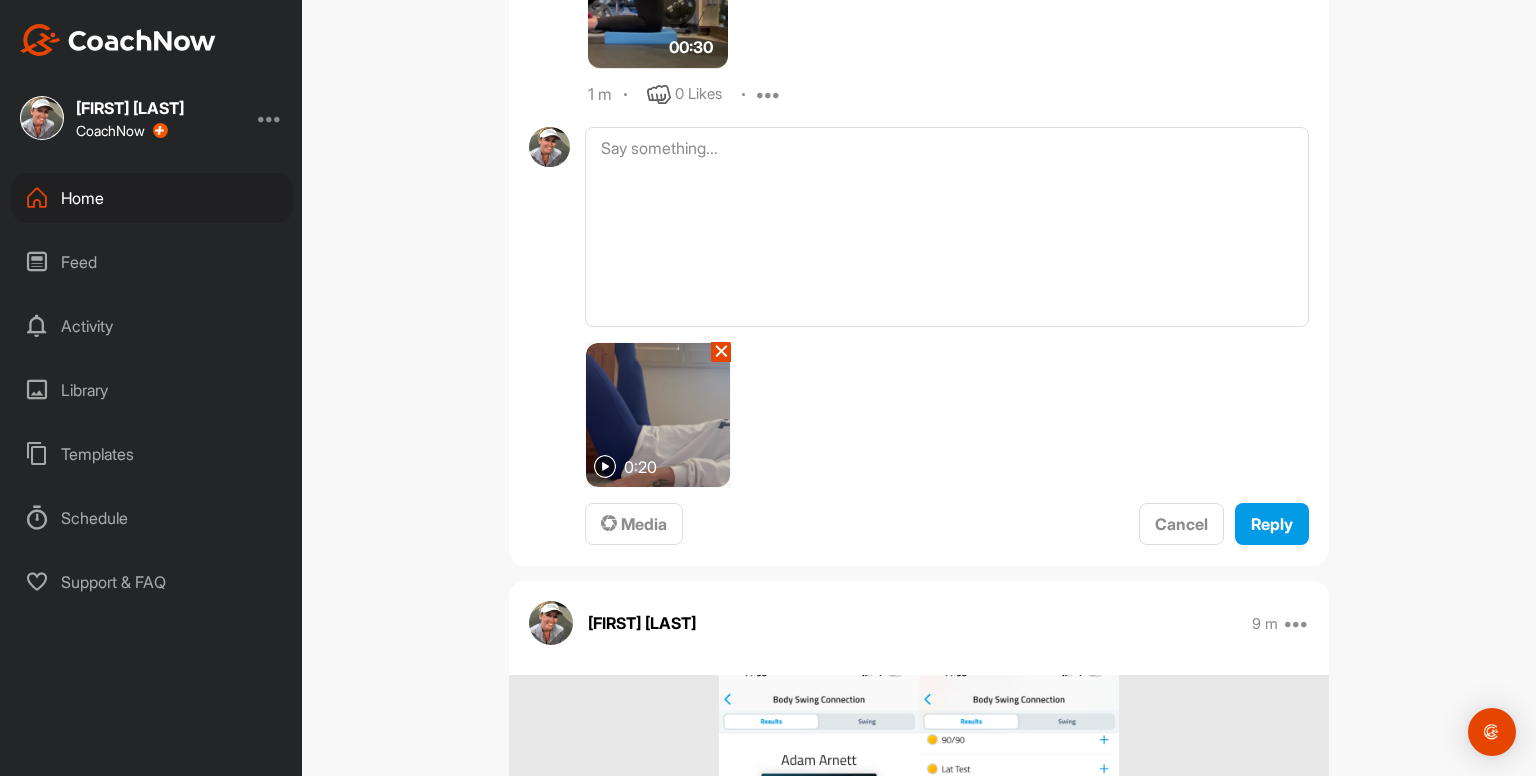 scroll, scrollTop: 0, scrollLeft: 0, axis: both 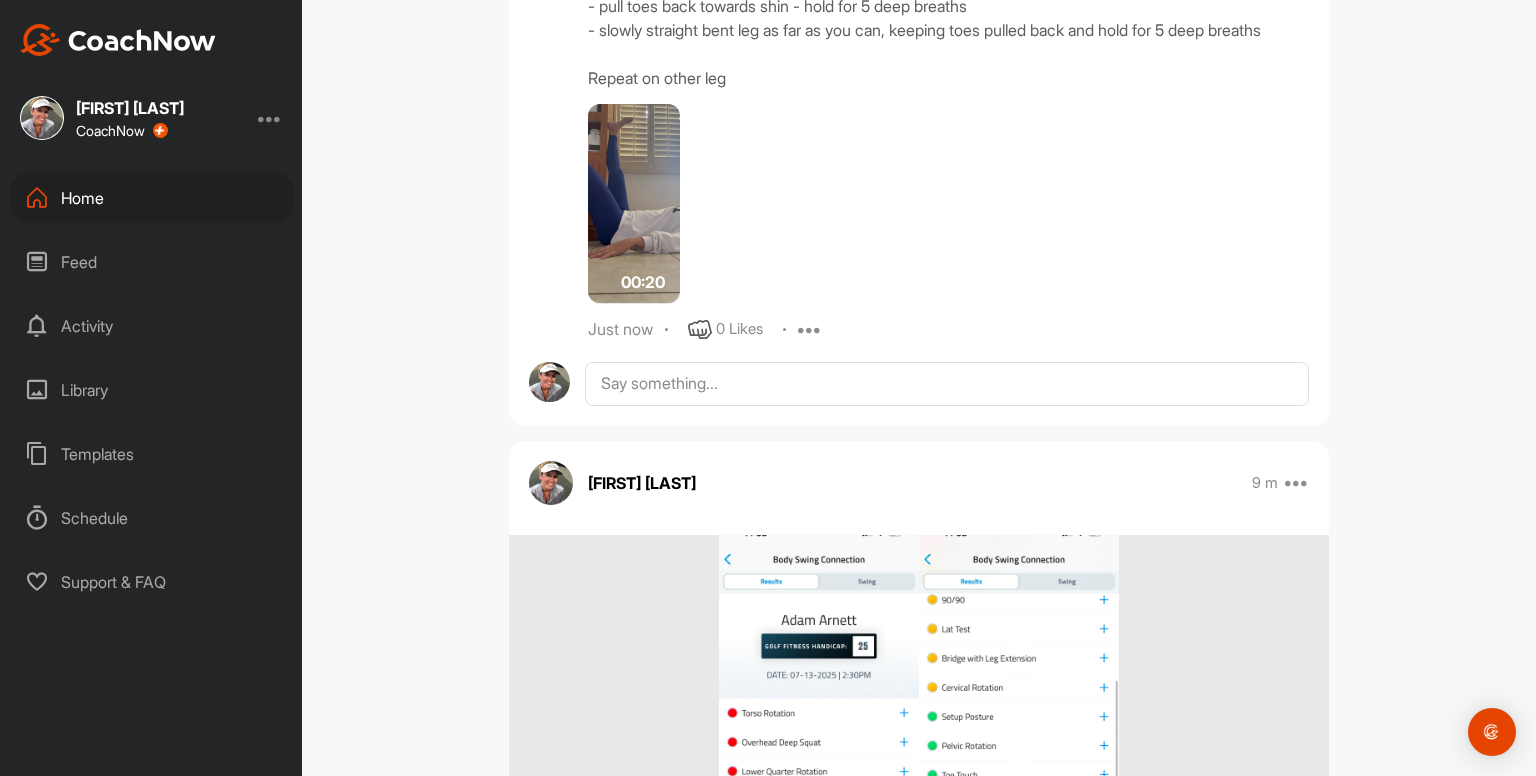 click at bounding box center (919, 384) 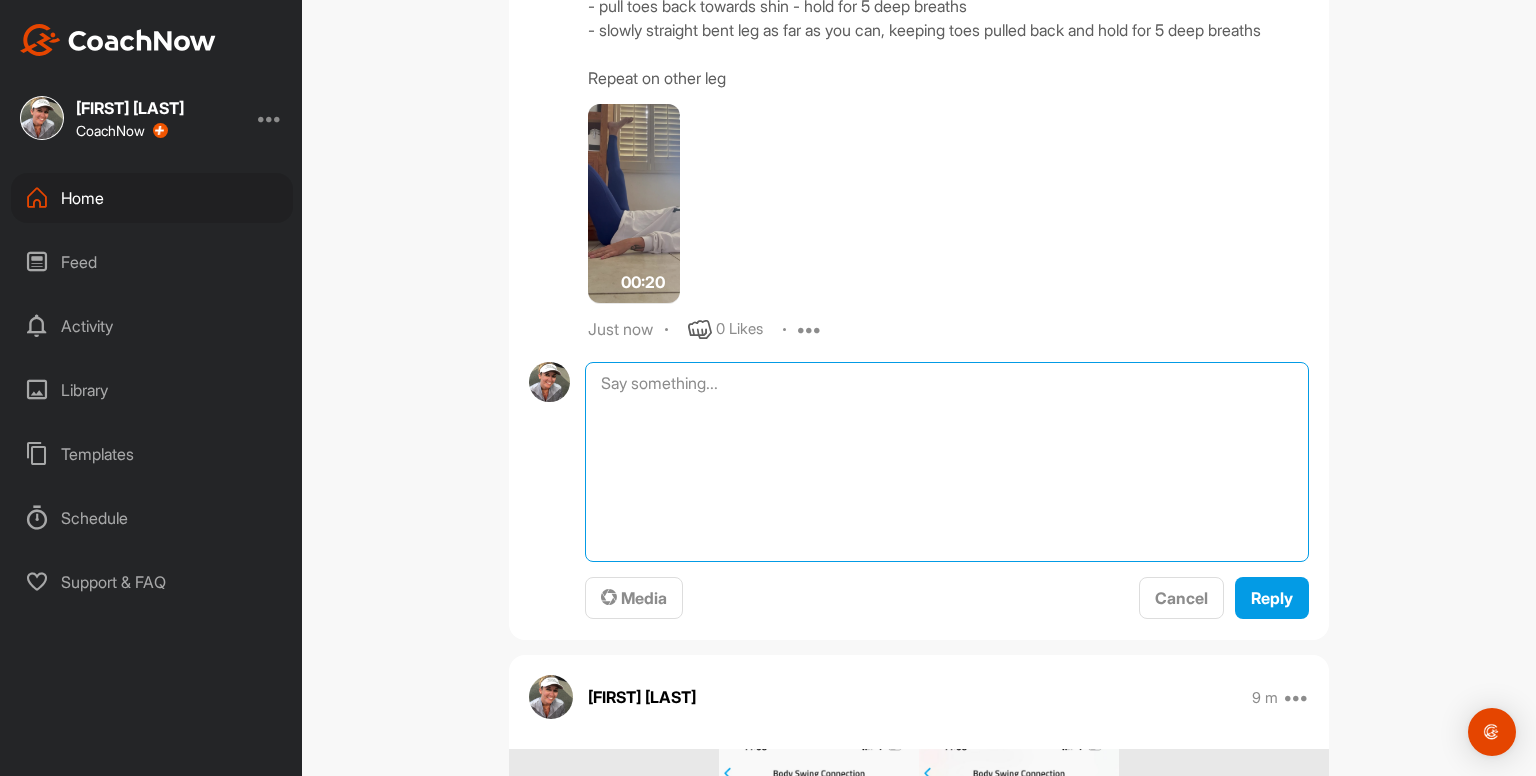 click at bounding box center (947, 462) 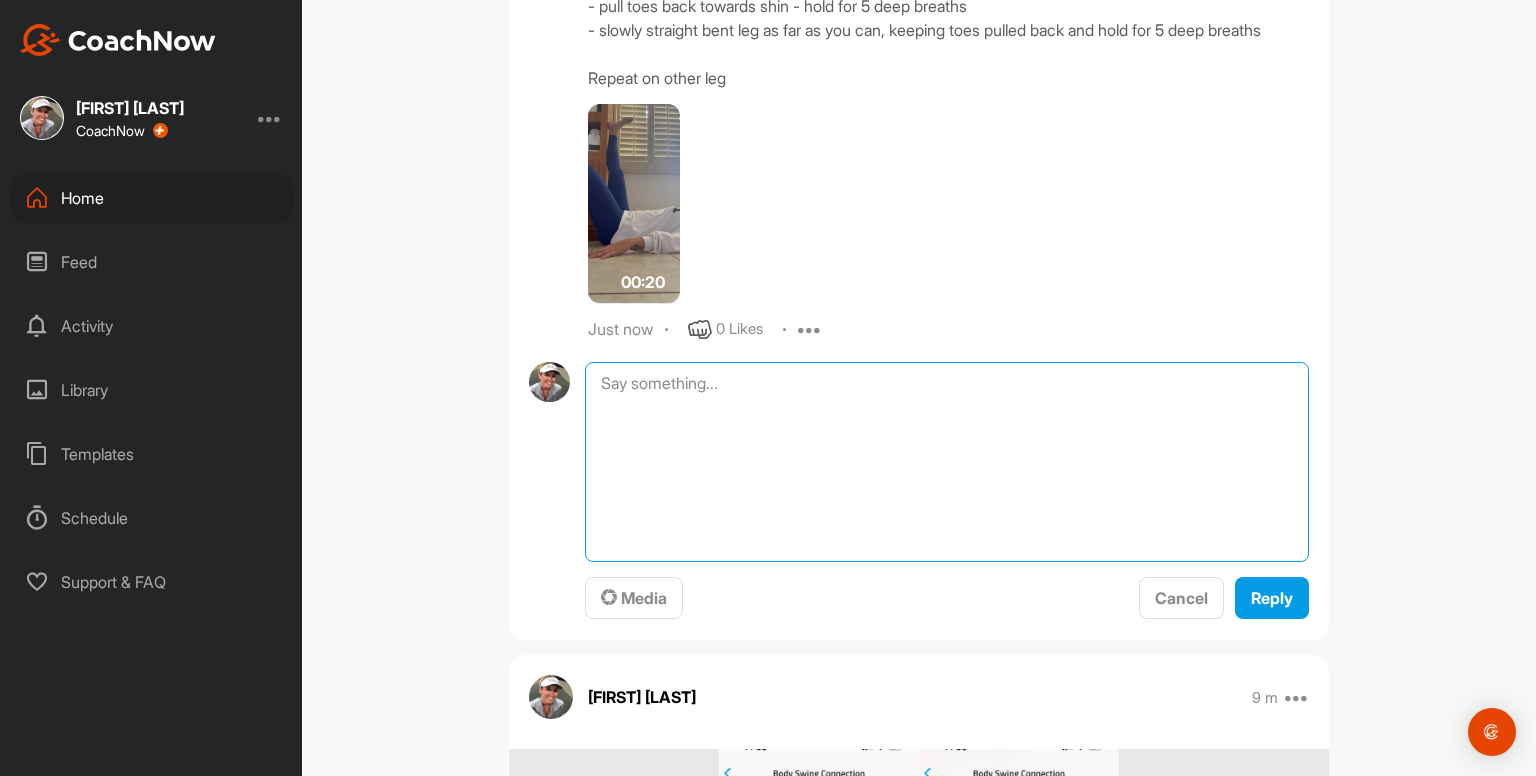 paste on "Straight Leg Raises 3 x 10
- keep whole back on the ground the whole time
00:13media
May 19
0 Likes
avatar
[FIRST] [LAST]
Hamstring Stretches
- 5 deep breaths first off
- pull toes back towards shin - hold for 5 deep breaths
- slowly straight bent leg as far as you can, keeping toes pulled back and hold for 5 deep breaths
Repeat on other leg
00:20media
May 19
0 Likes
avatar
[FIRST] [LAST]
Hip Flexor & Quad Stretches
- keep pelvis tucked under the whole time
- hold for 5 deep breaths when arm is in the air
Repeat on other leg" 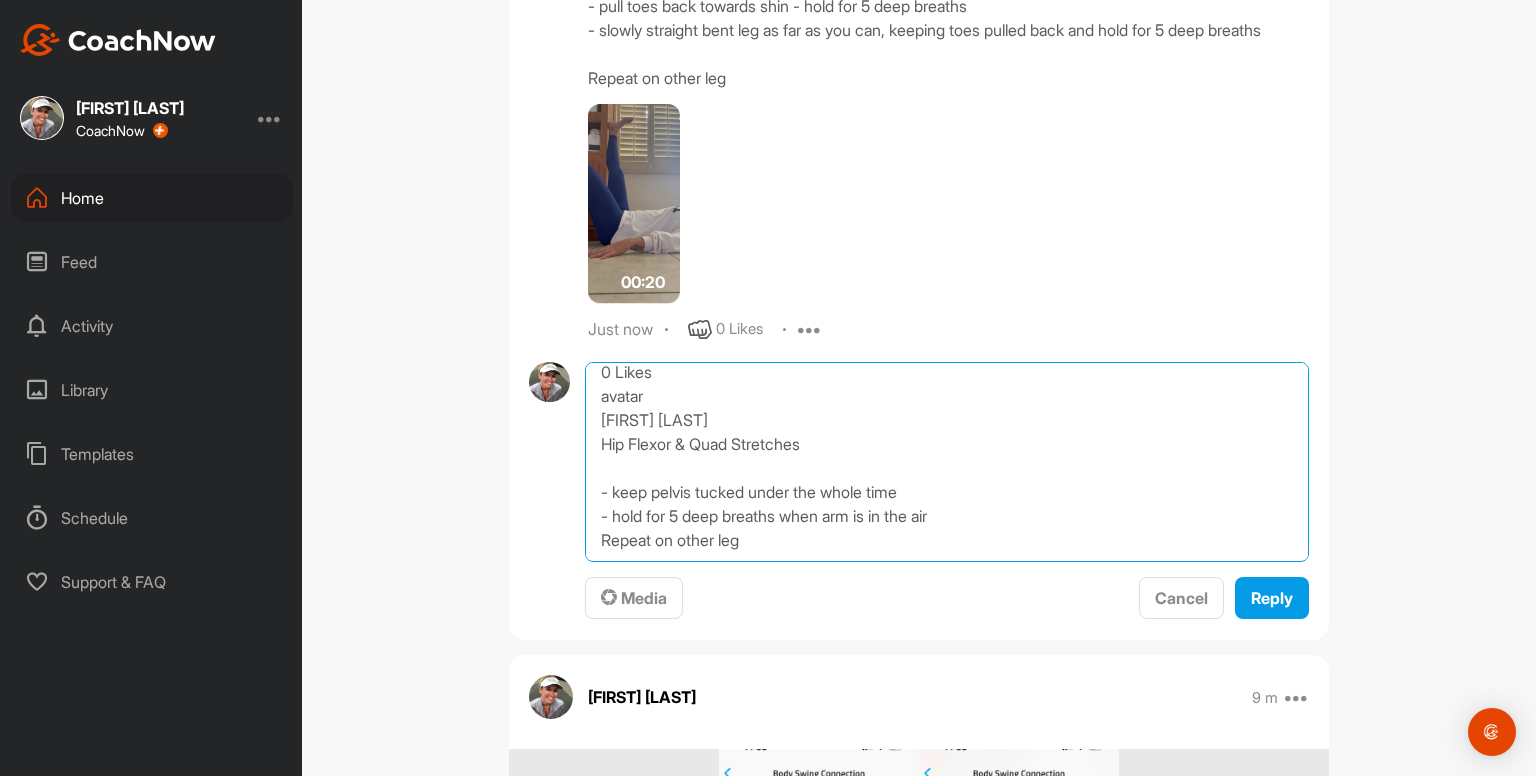 scroll, scrollTop: 0, scrollLeft: 0, axis: both 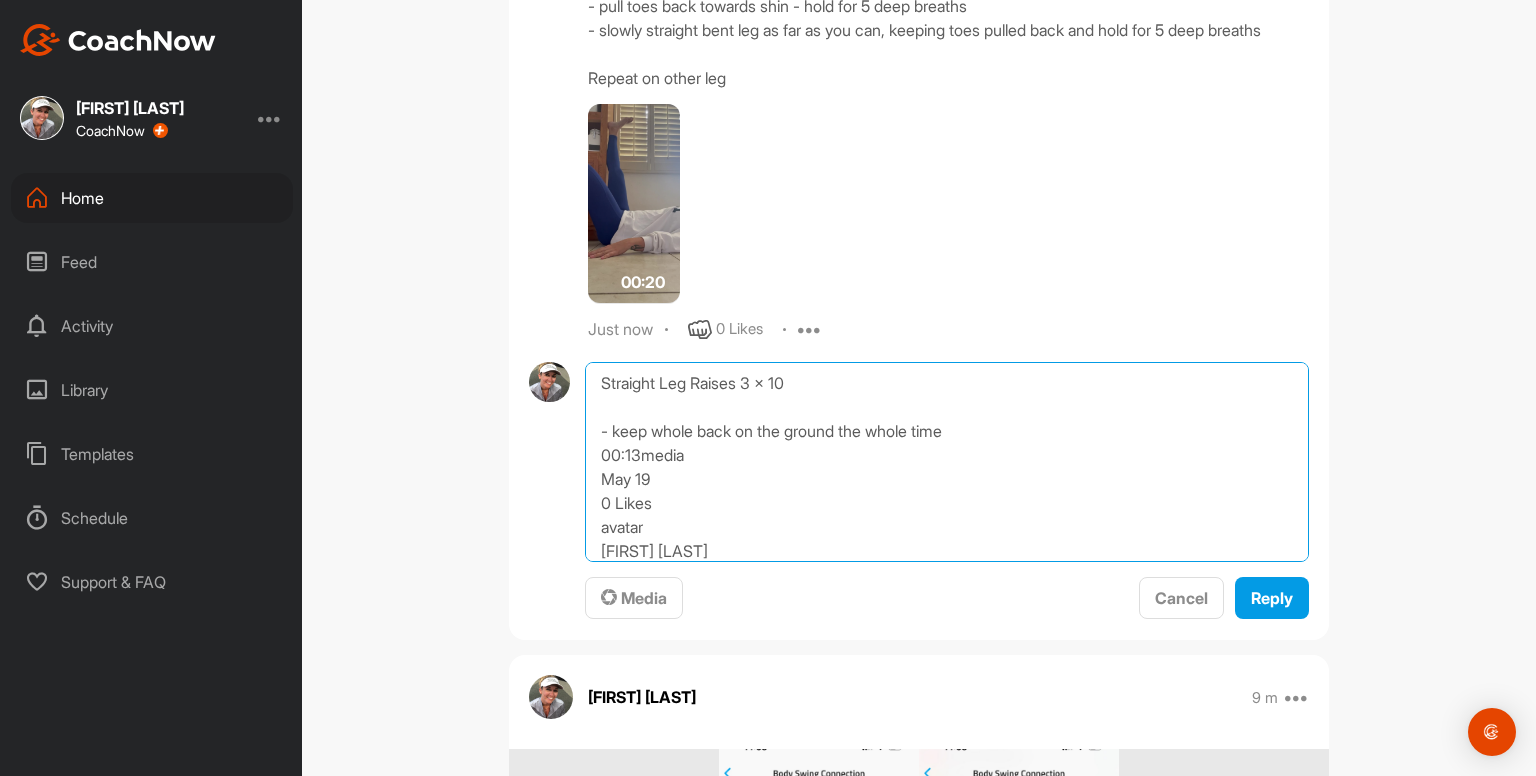 drag, startPoint x: 585, startPoint y: 473, endPoint x: 572, endPoint y: 196, distance: 277.3049 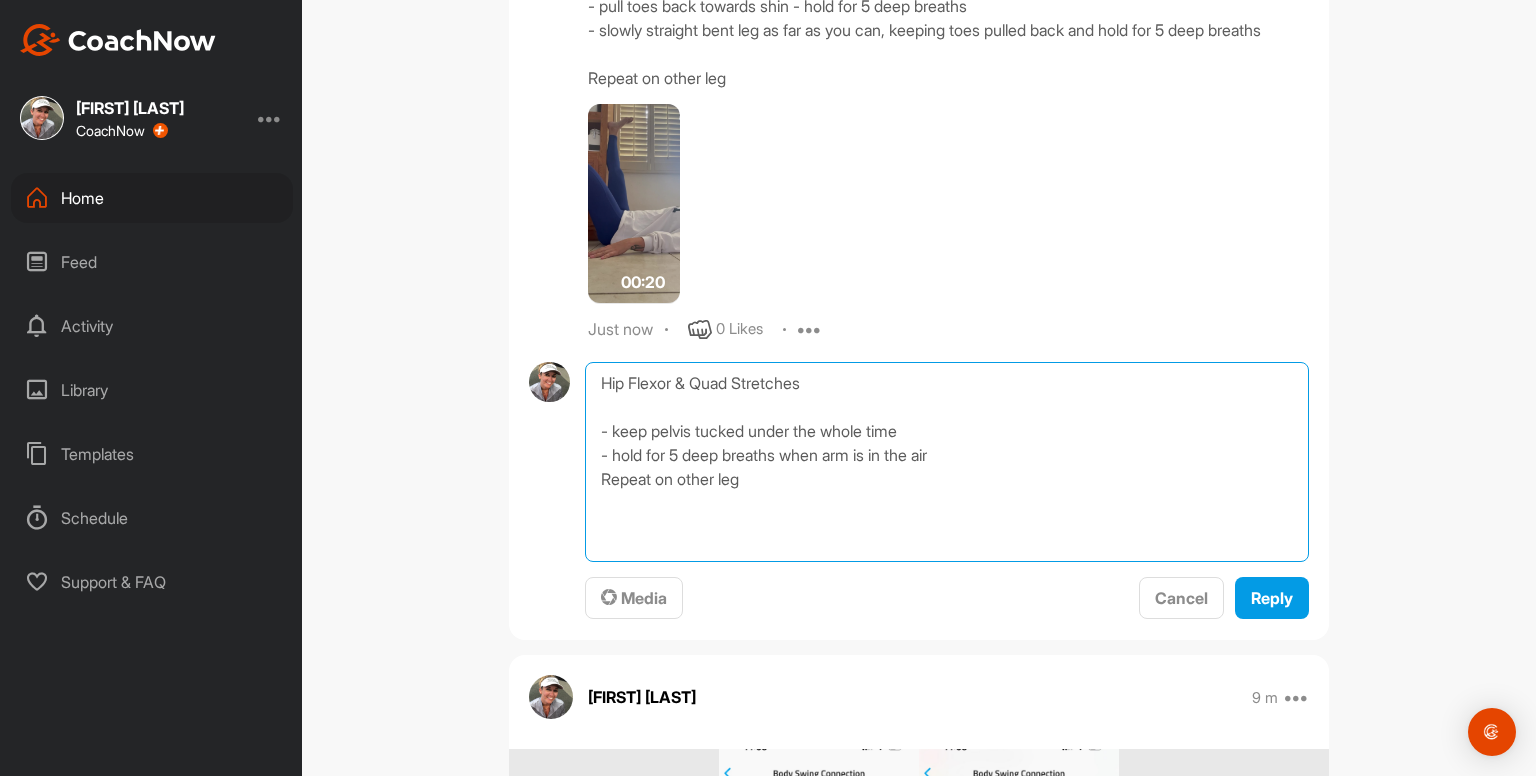 click on "Hip Flexor & Quad Stretches
- keep pelvis tucked under the whole time
- hold for 5 deep breaths when arm is in the air
Repeat on other leg" at bounding box center (947, 462) 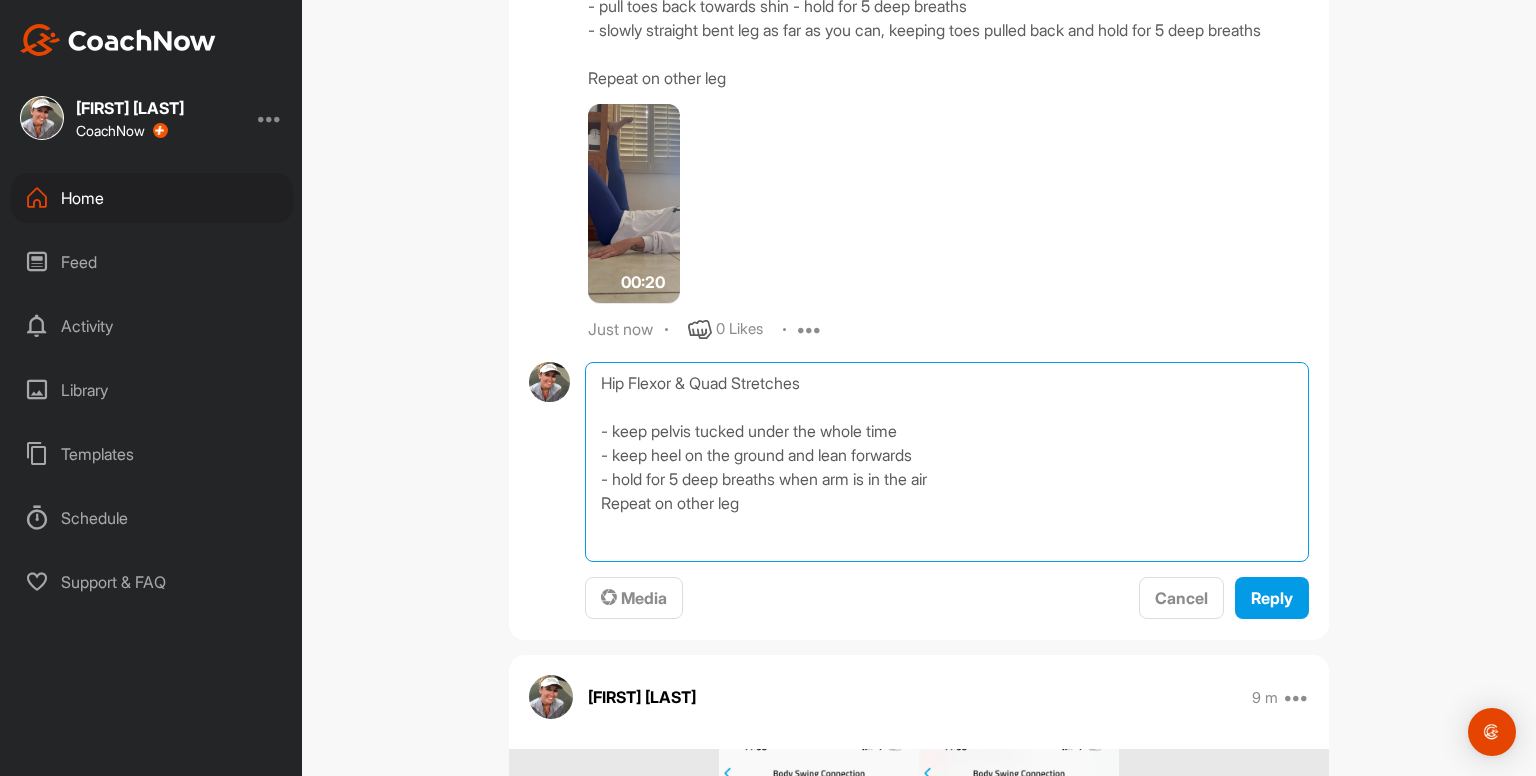 type on "Hip Flexor & Quad Stretches
- keep pelvis tucked under the whole time
- keep heel on the ground and lean forwards
- hold for 5 deep breaths when arm is in the air
Repeat on other leg" 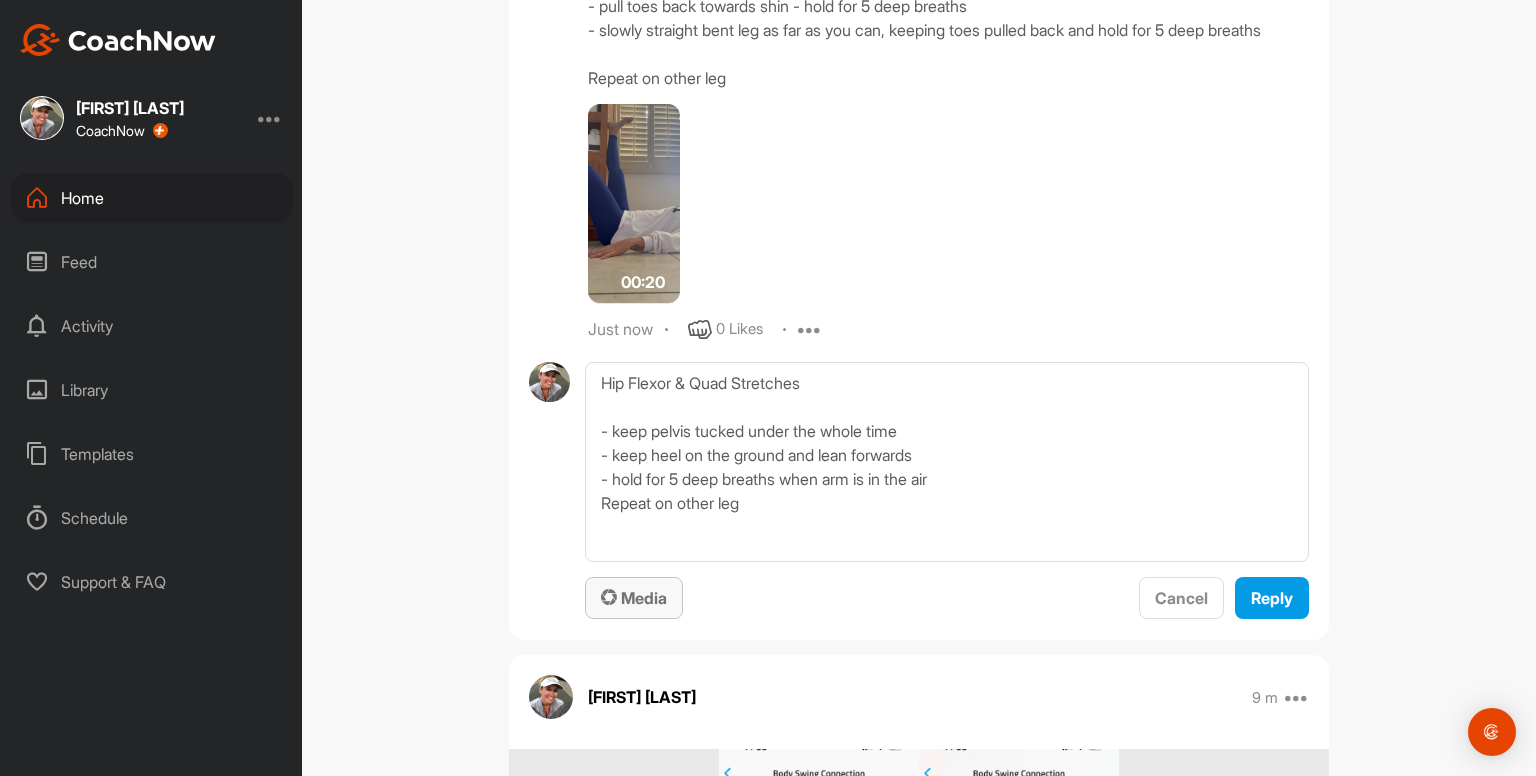 click on "Media" at bounding box center (634, 598) 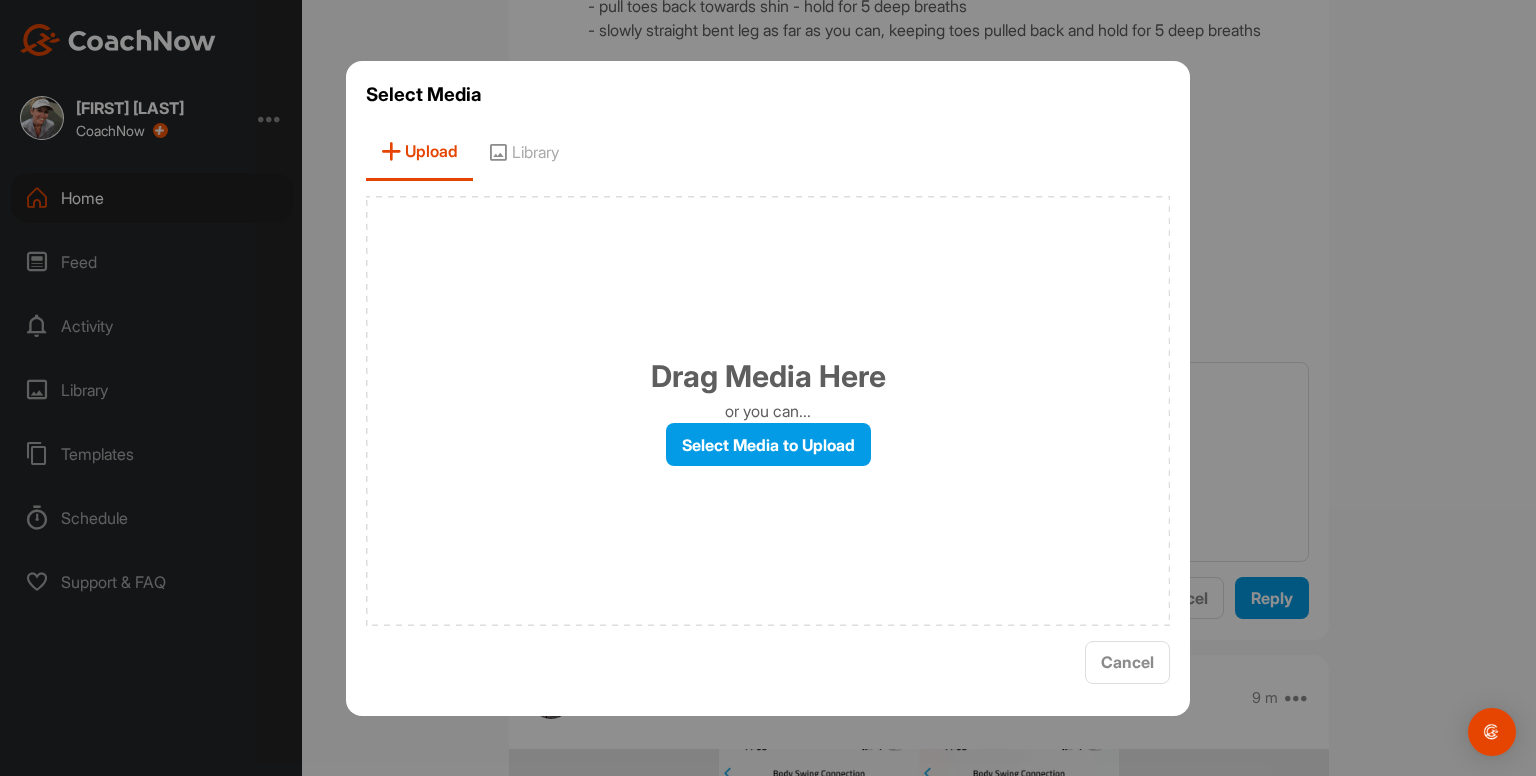click on "Library" at bounding box center [523, 152] 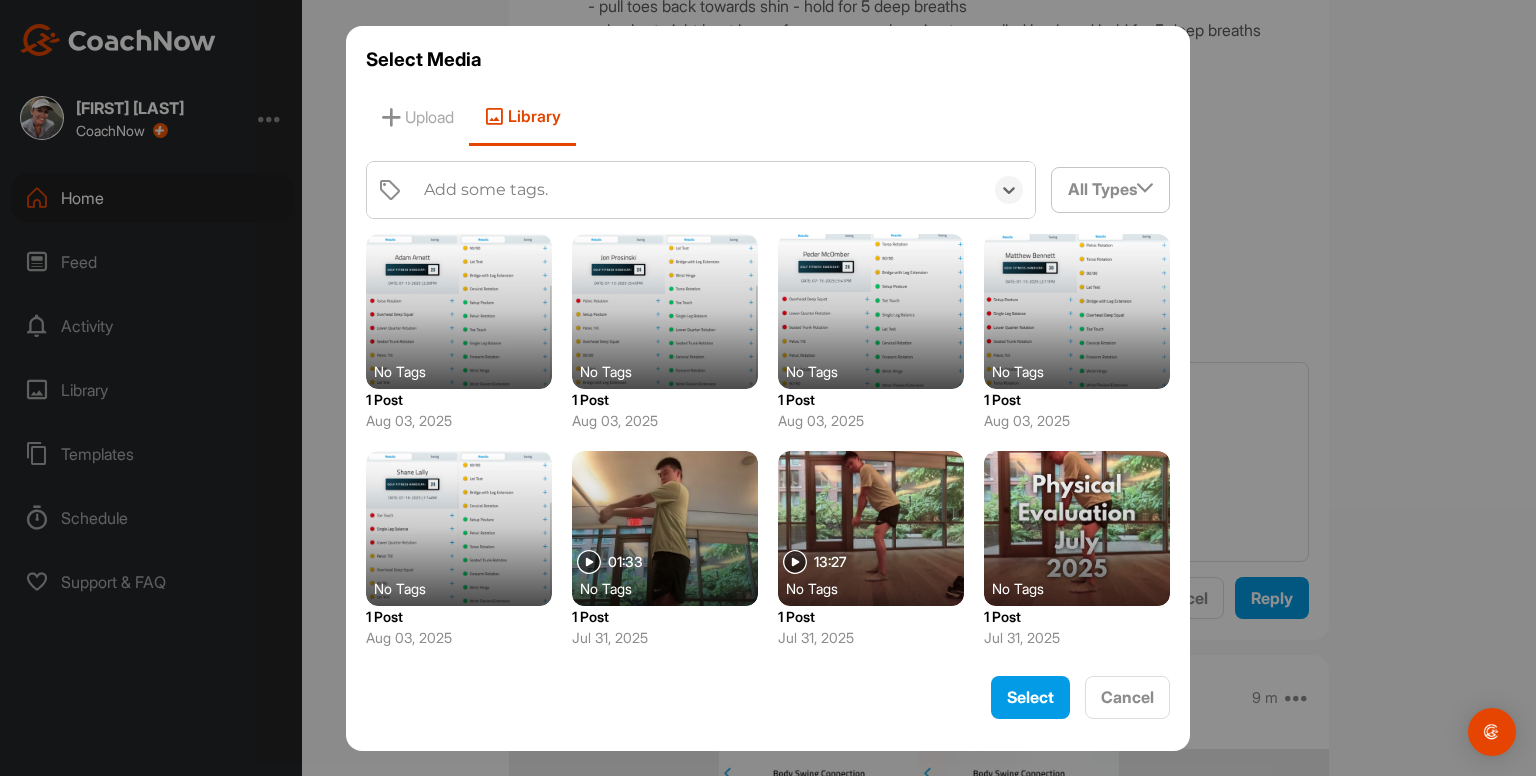 click on "Add some tags." at bounding box center (486, 190) 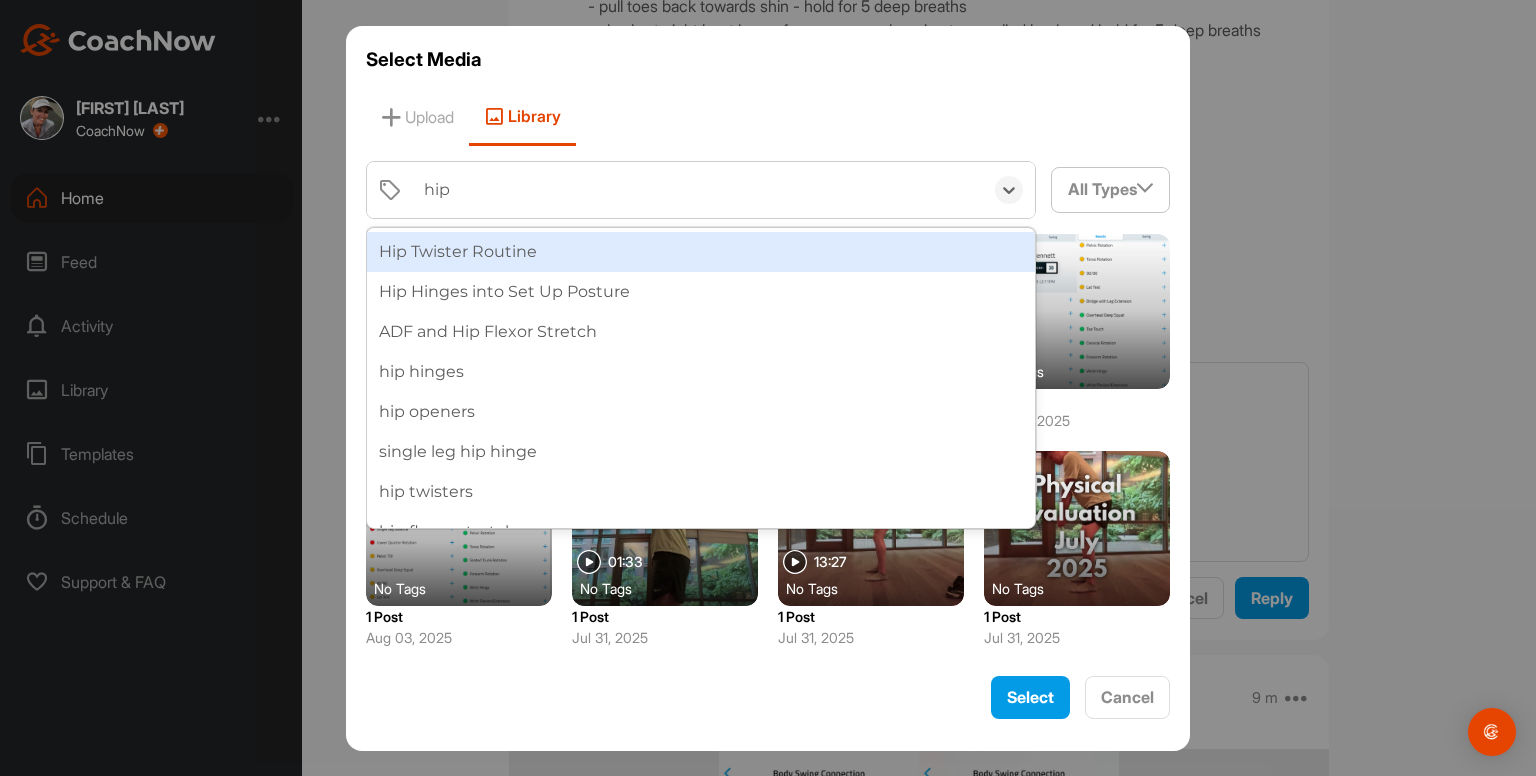 type on "hip f" 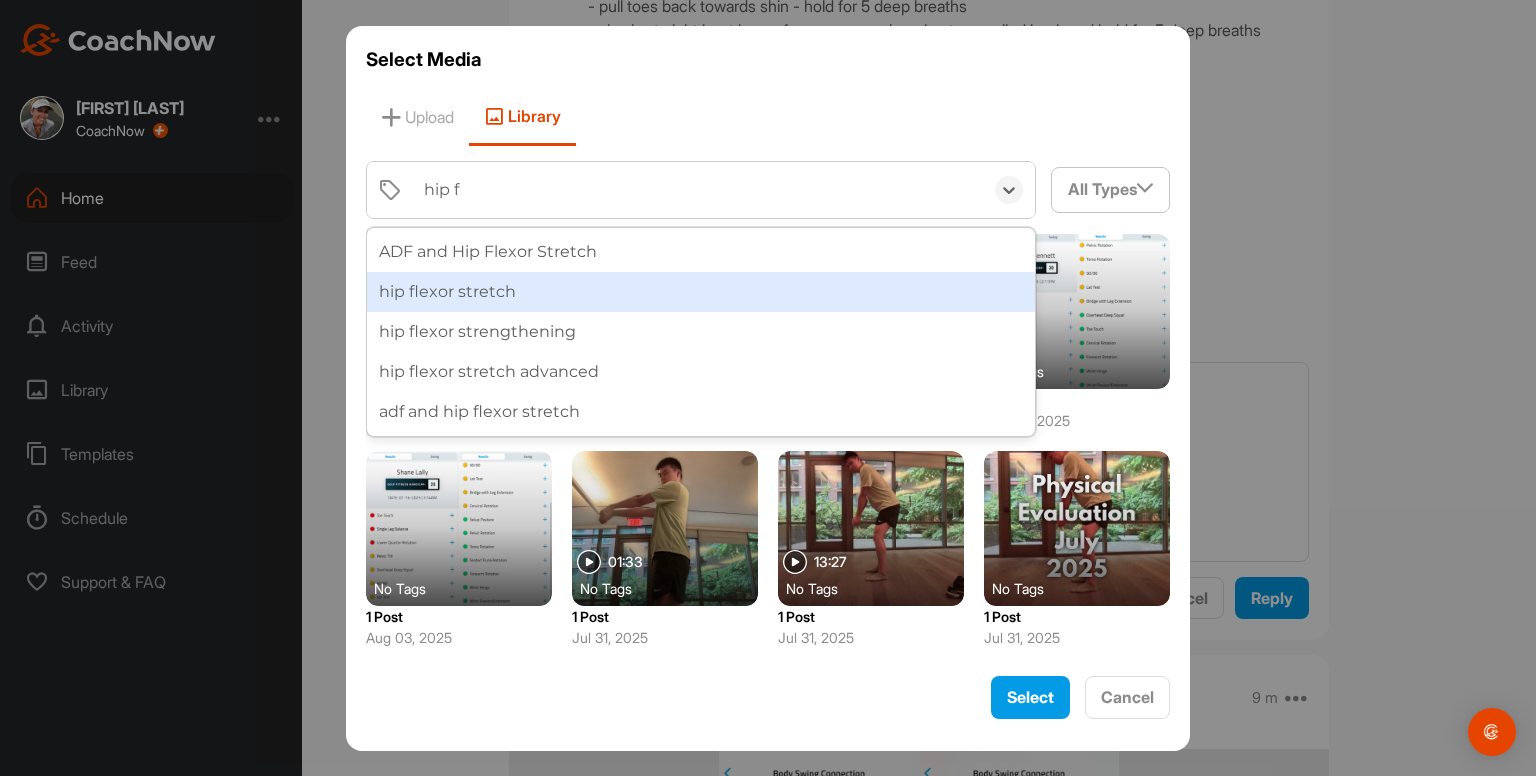 click on "hip flexor stretch" at bounding box center [701, 292] 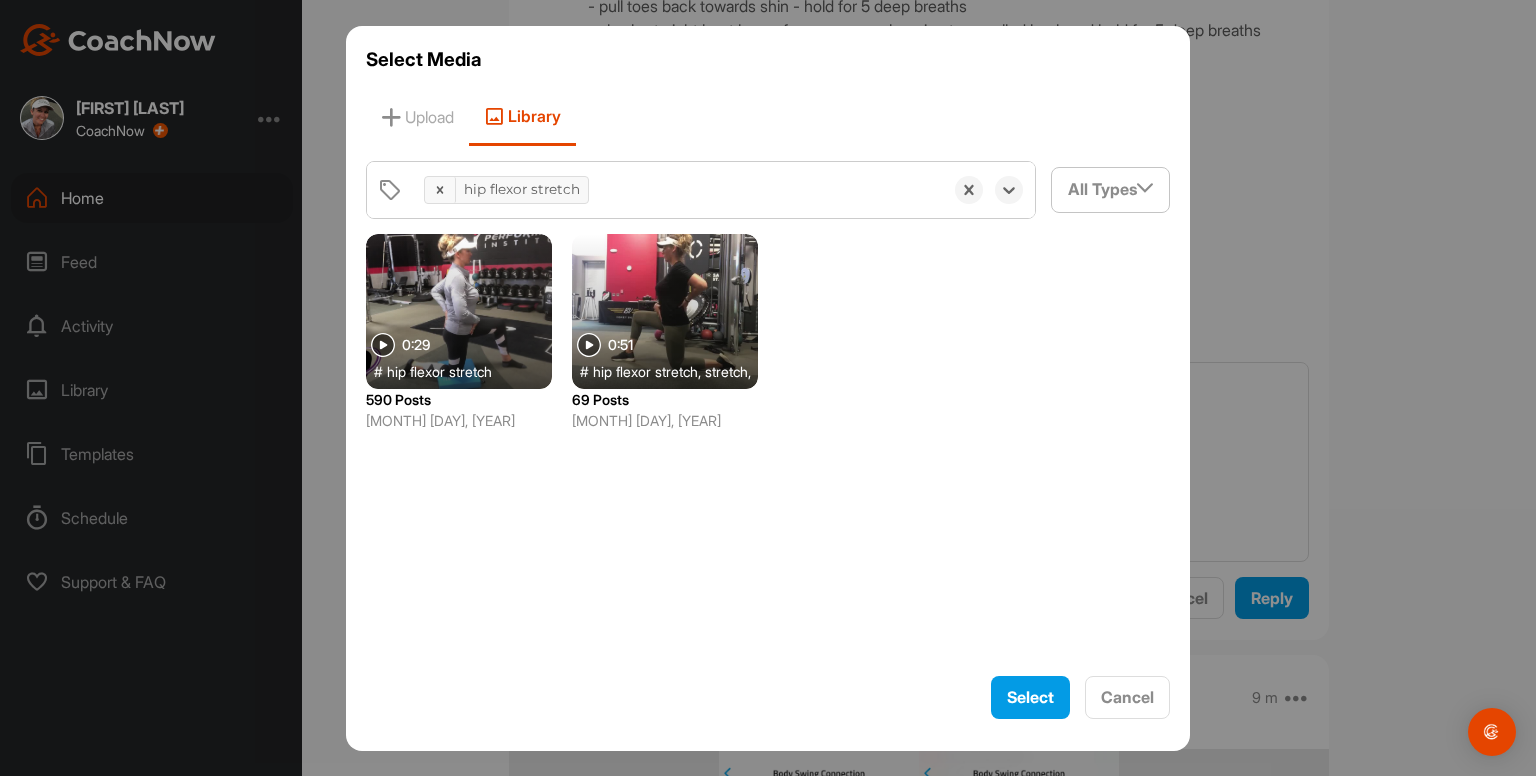 click at bounding box center (459, 311) 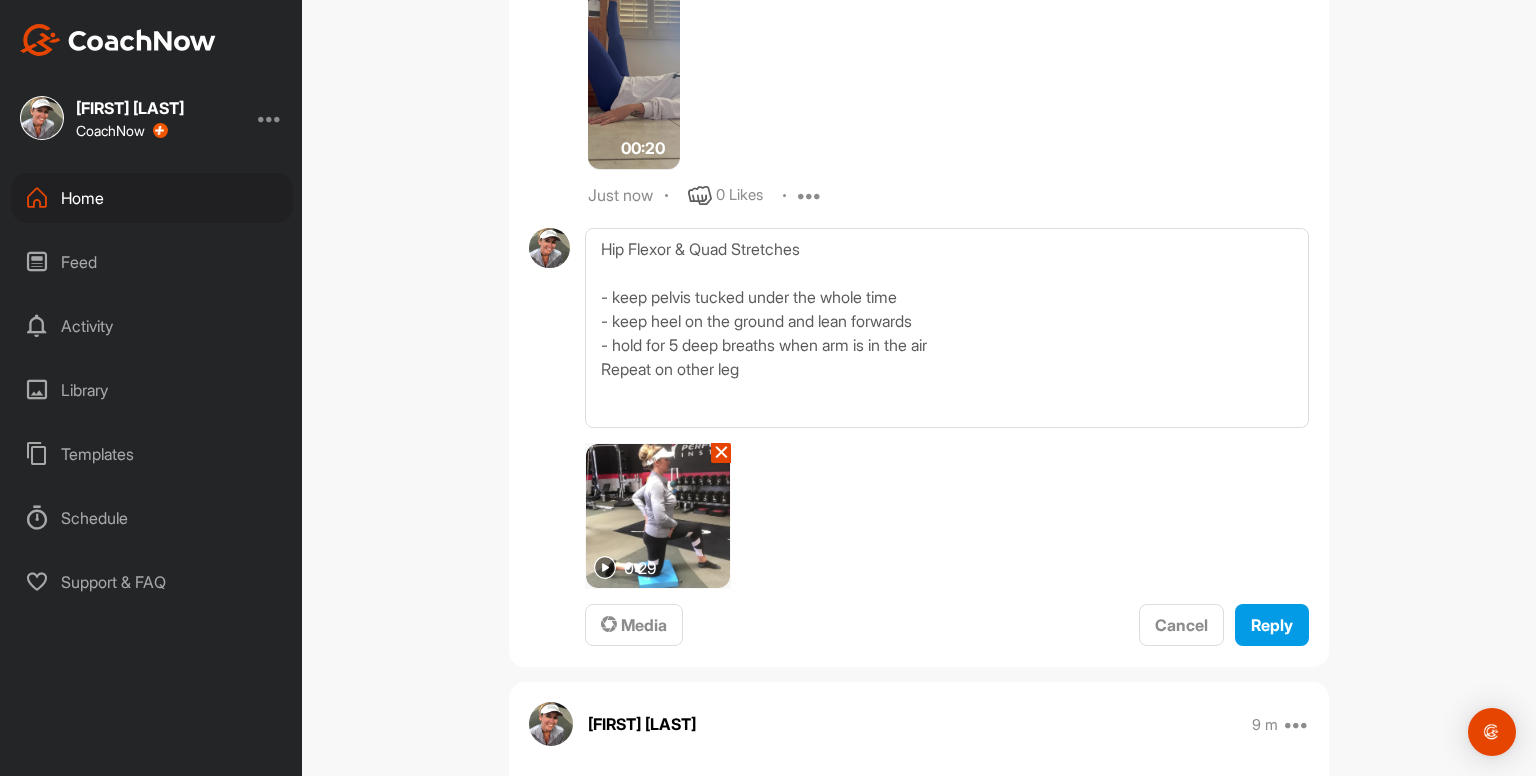 scroll, scrollTop: 8524, scrollLeft: 0, axis: vertical 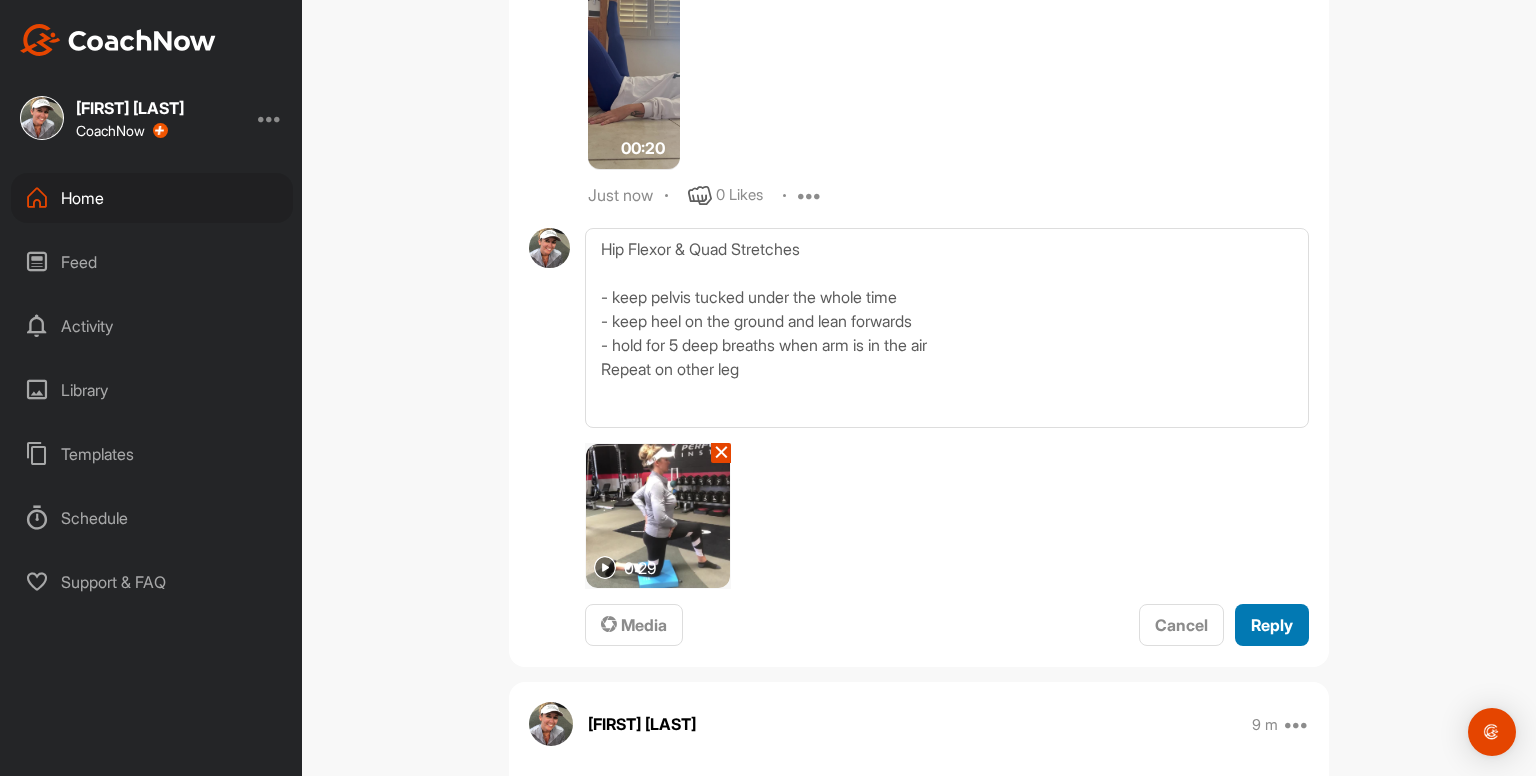 click on "Reply" at bounding box center [1272, 625] 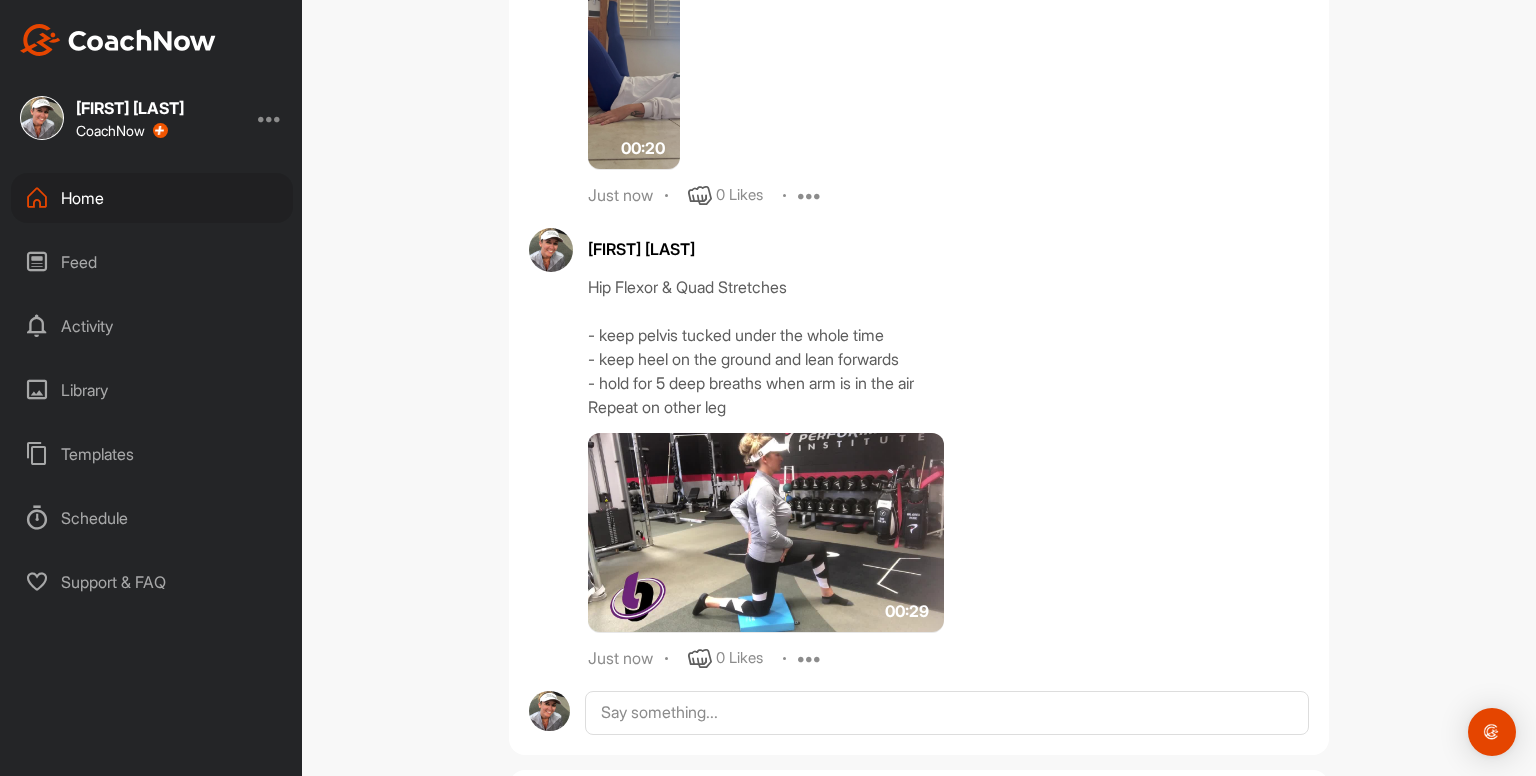scroll, scrollTop: 8862, scrollLeft: 0, axis: vertical 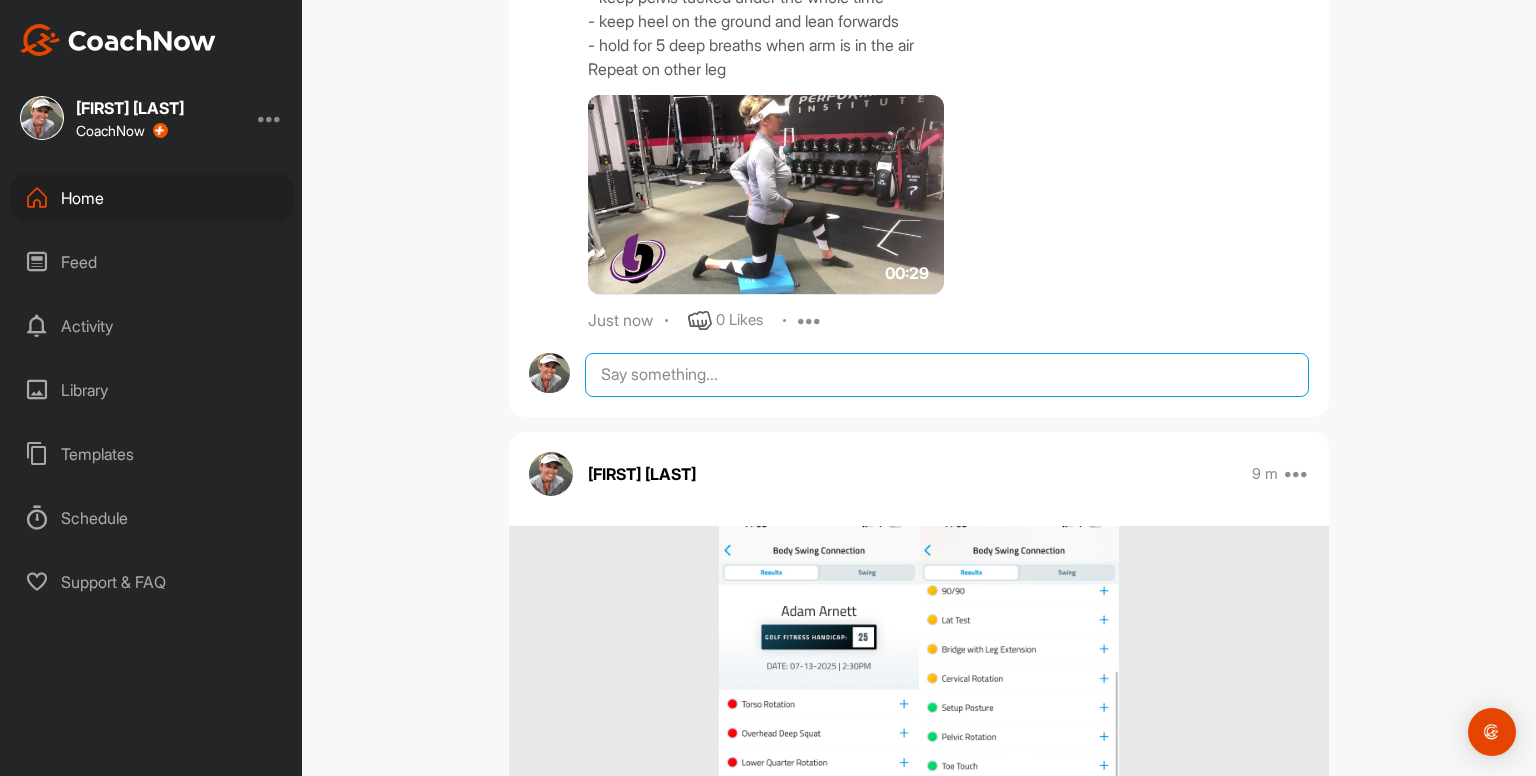 click at bounding box center [947, 375] 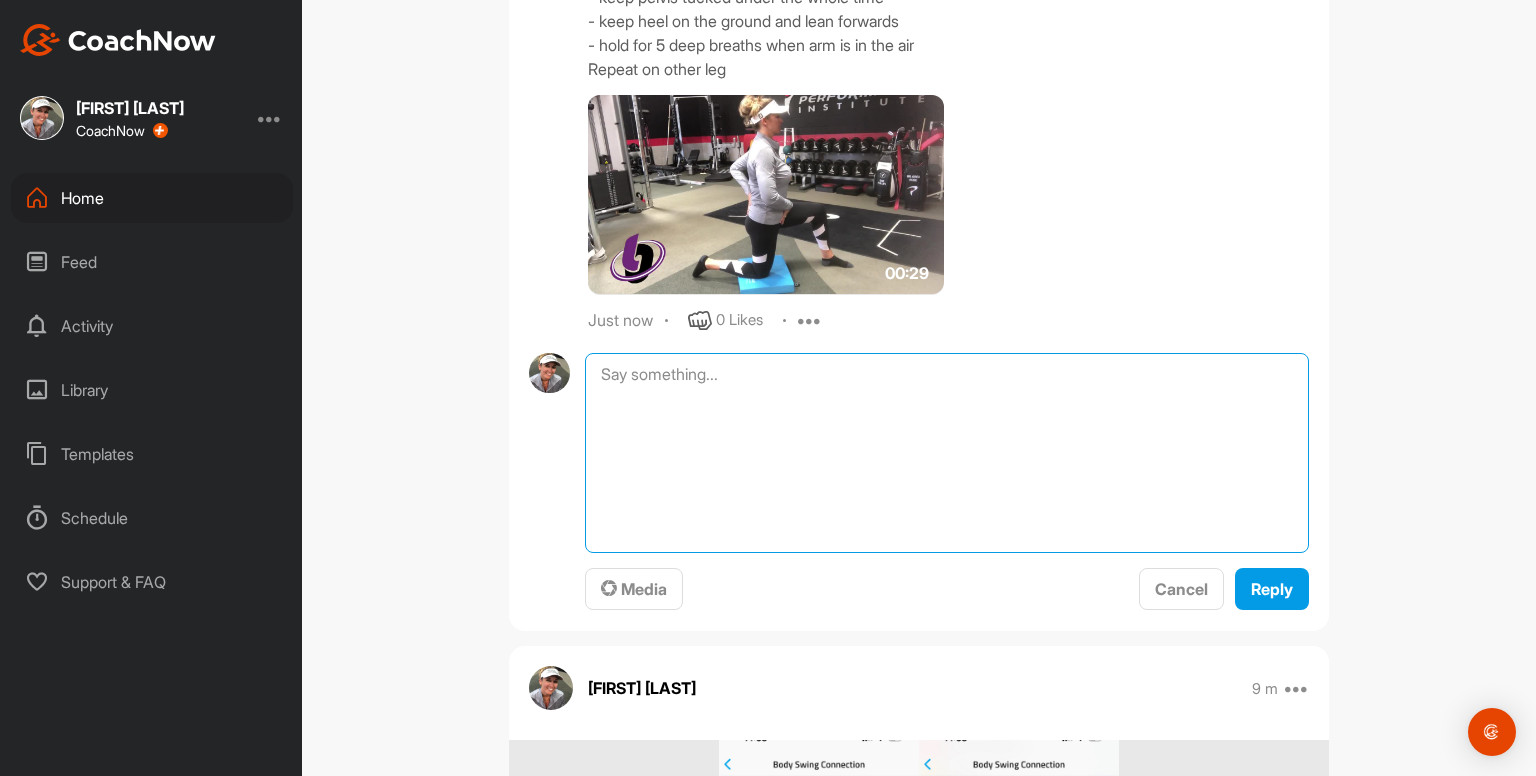 paste on "Chest Stretch
- allow arms to relax for 2 deep breaths
- for the next 5 breaths reach arms overhead on each exhale
- keep back on the roller the whole time
00:22media
18 m
0 Likes
avatar
[FIRST] [LAST]
Side Stretch
- cross outside ankle over
- reach outside arm up and hold something
- push hip out
- try and think about expanding ribcage as you breathe
- hold for at least 5 deep breaths each side" 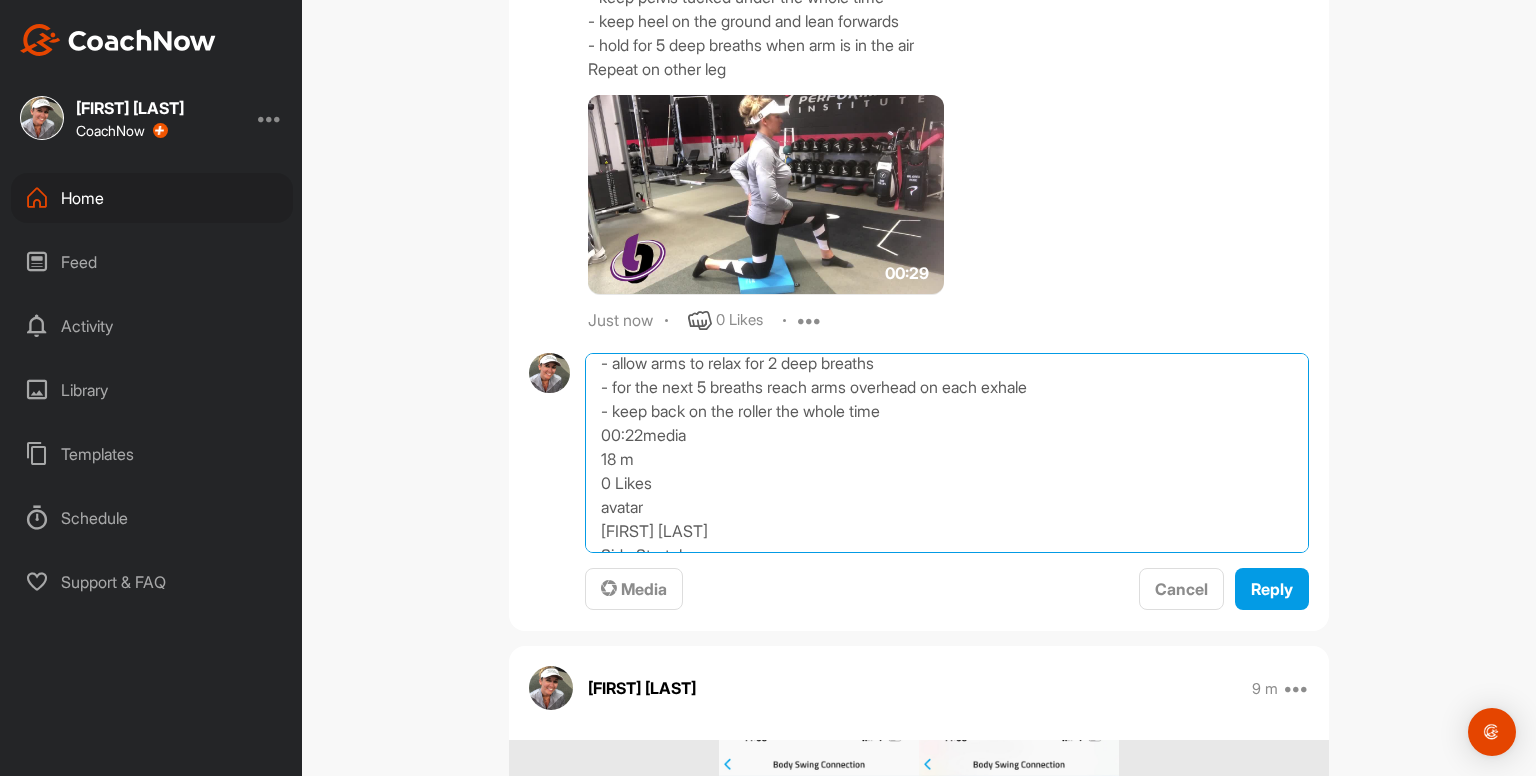 scroll, scrollTop: 0, scrollLeft: 0, axis: both 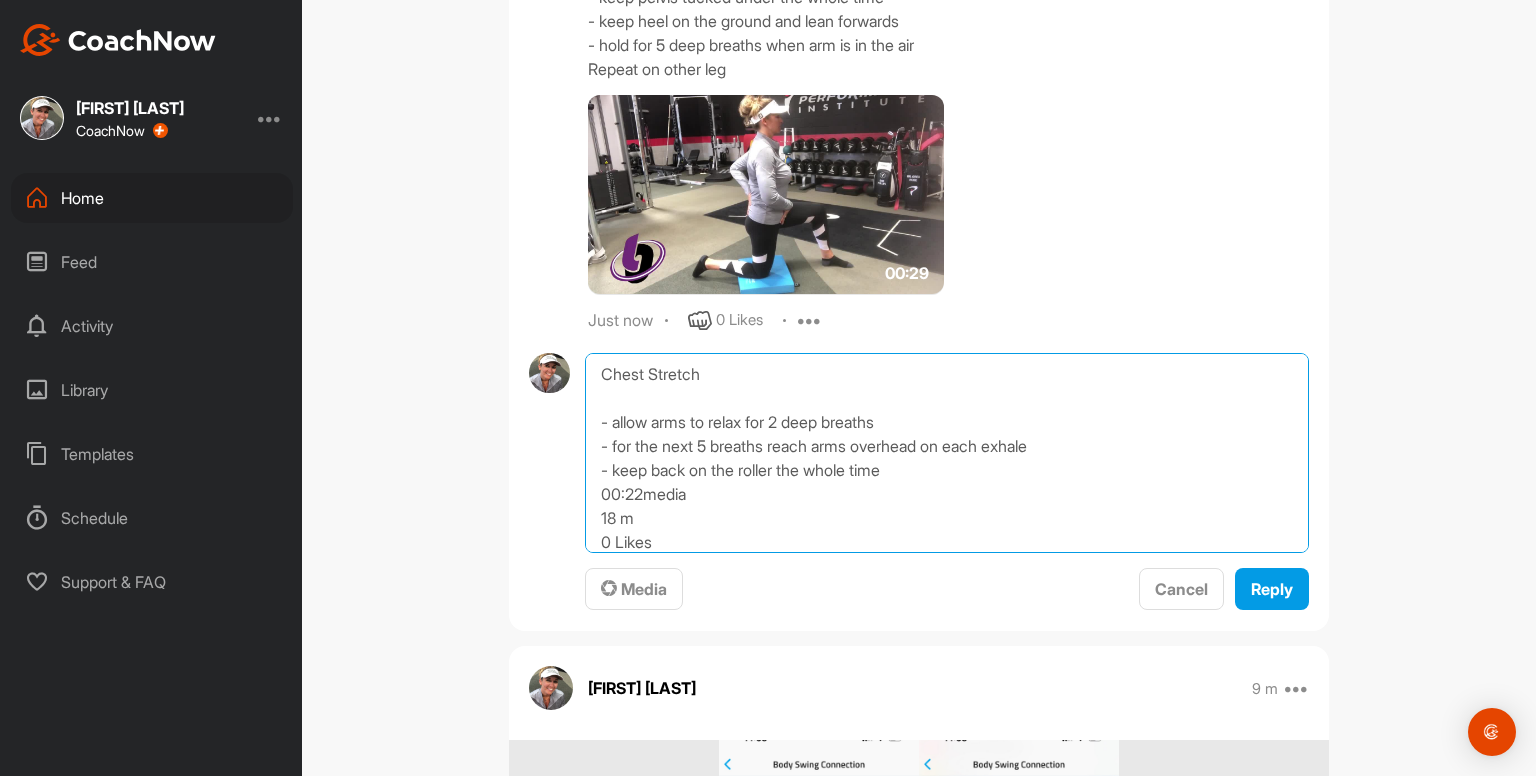 drag, startPoint x: 928, startPoint y: 569, endPoint x: 572, endPoint y: 513, distance: 360.3776 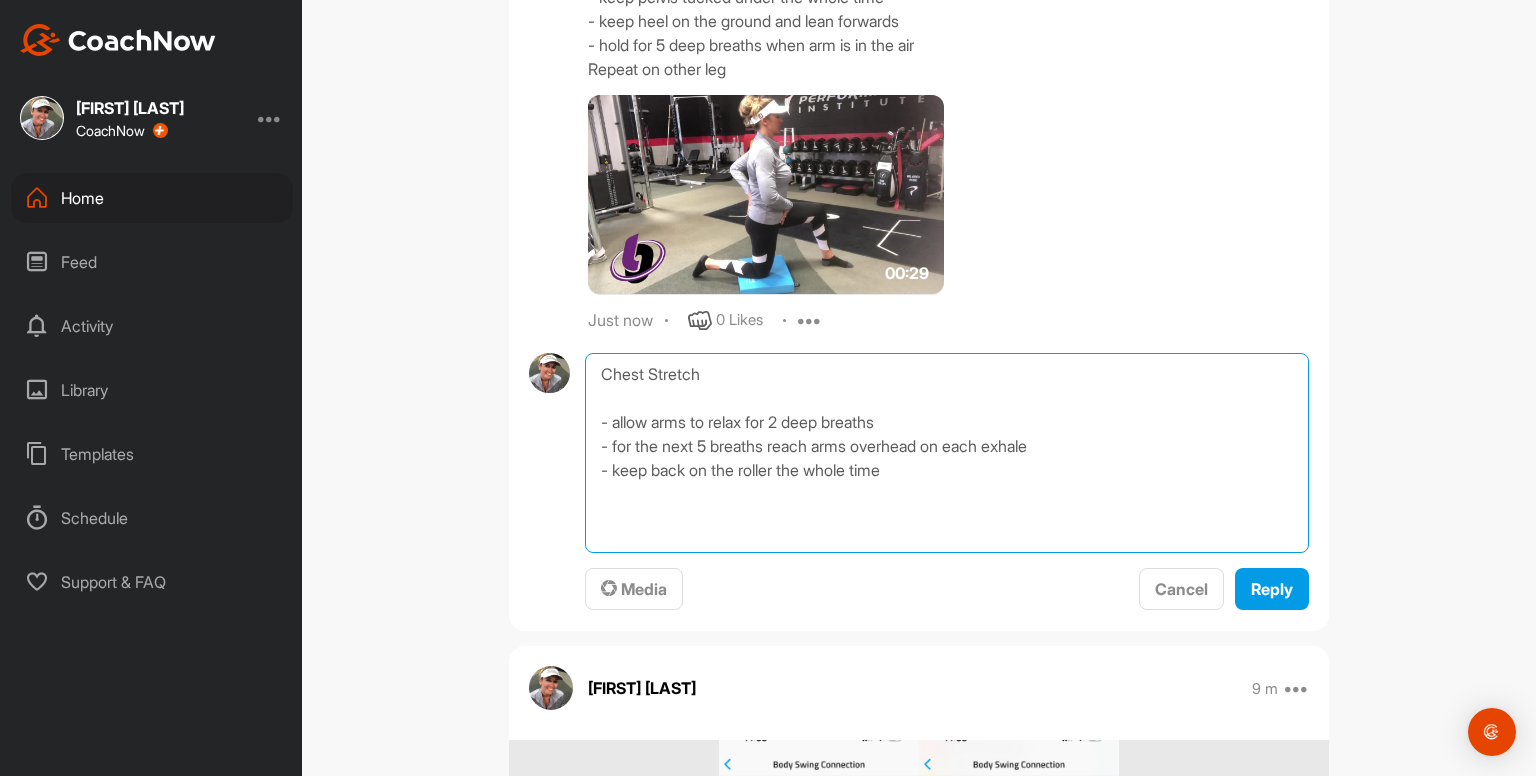 type on "Chest Stretch
- allow arms to relax for 2 deep breaths
- for the next 5 breaths reach arms overhead on each exhale
- keep back on the roller the whole time" 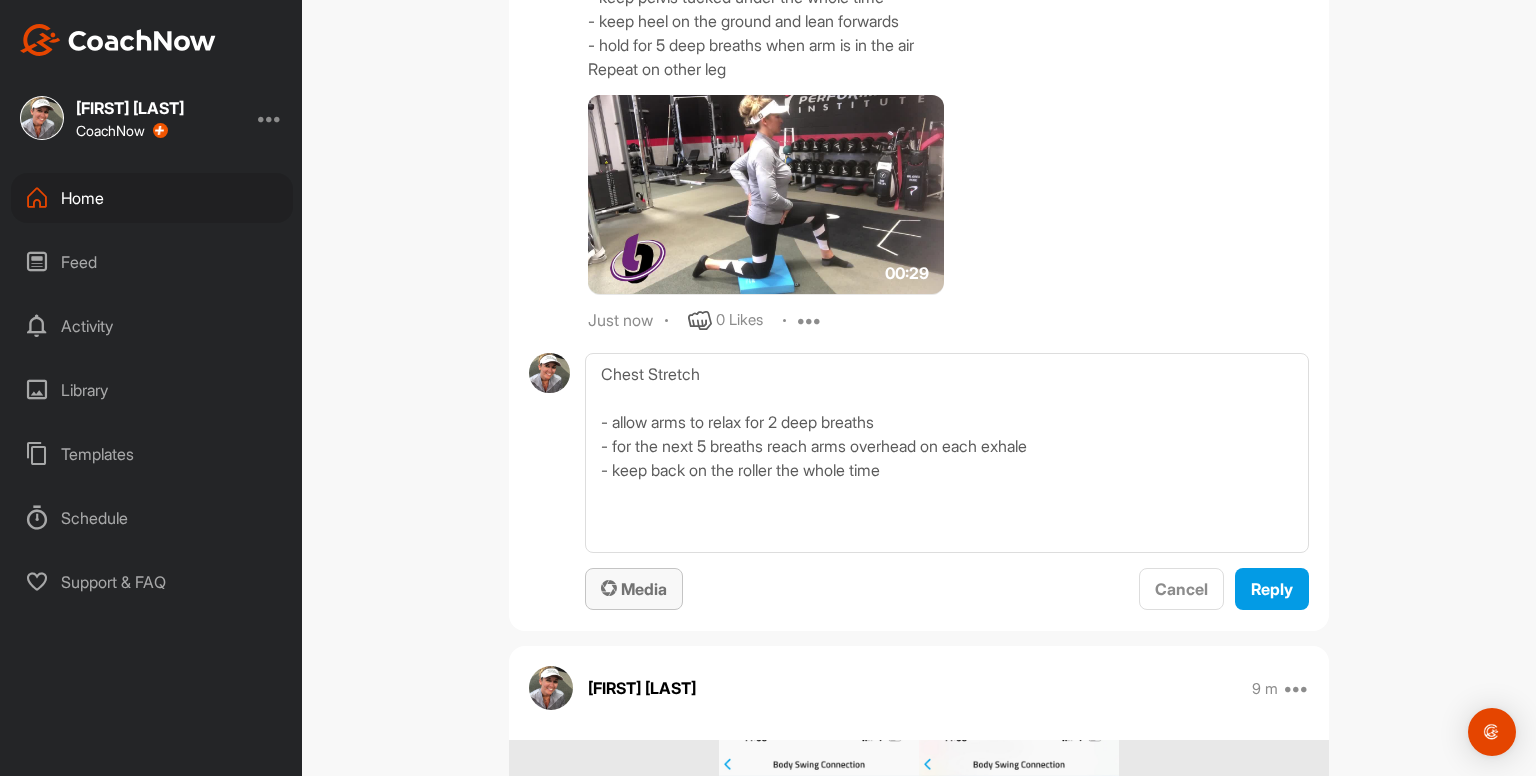 click on "Media" at bounding box center [634, 589] 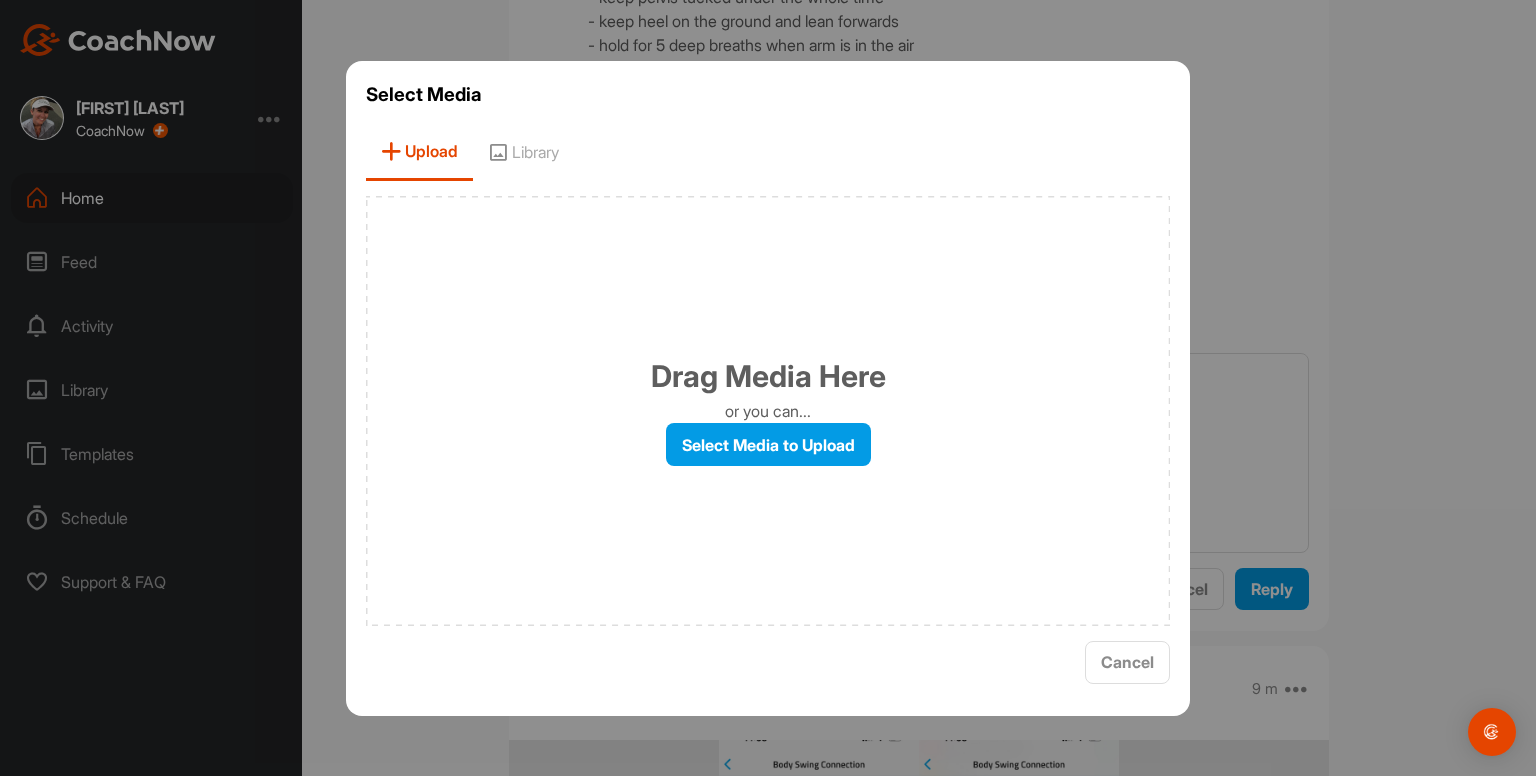 click on "Library" at bounding box center [523, 152] 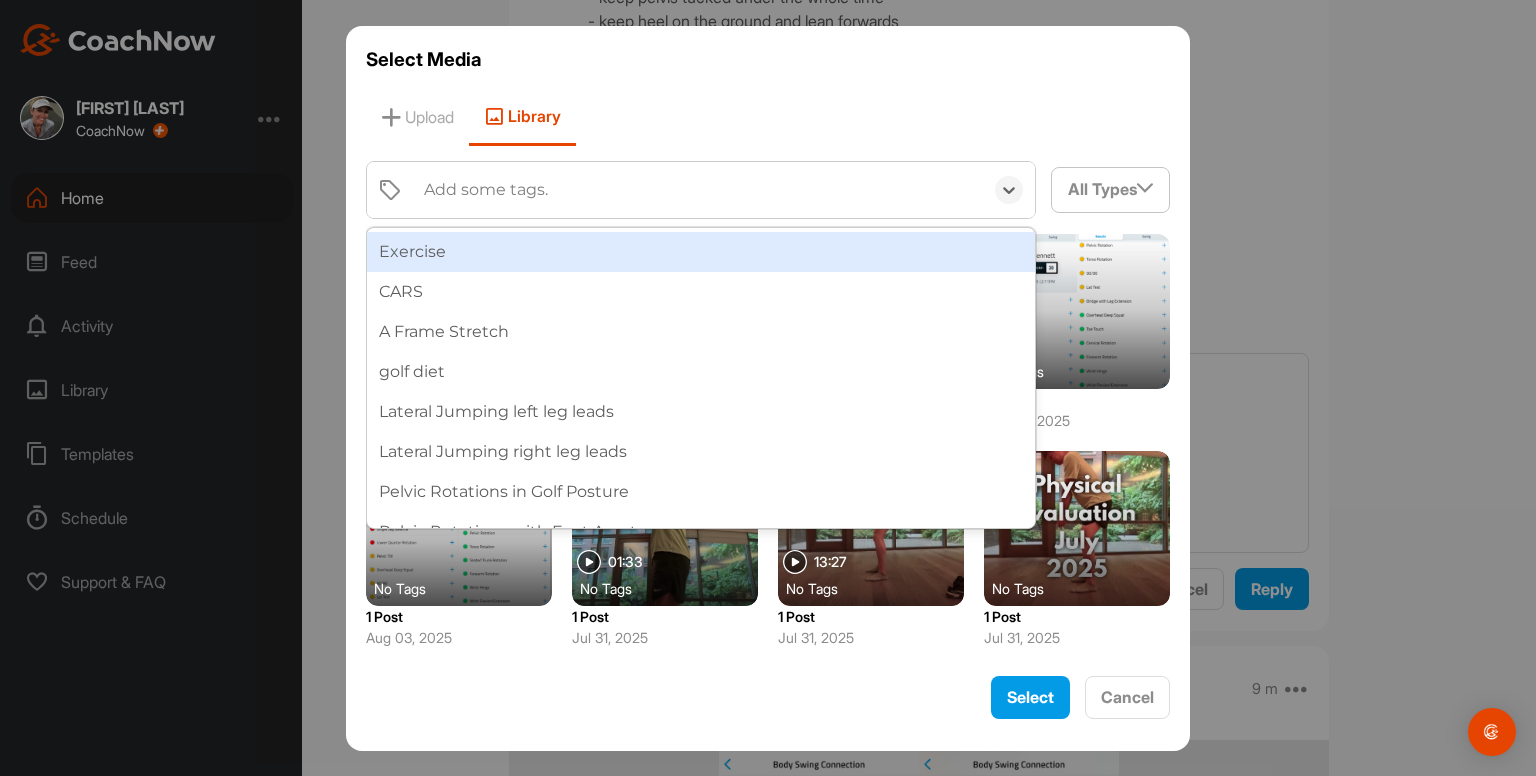 click on "Add some tags." at bounding box center (486, 190) 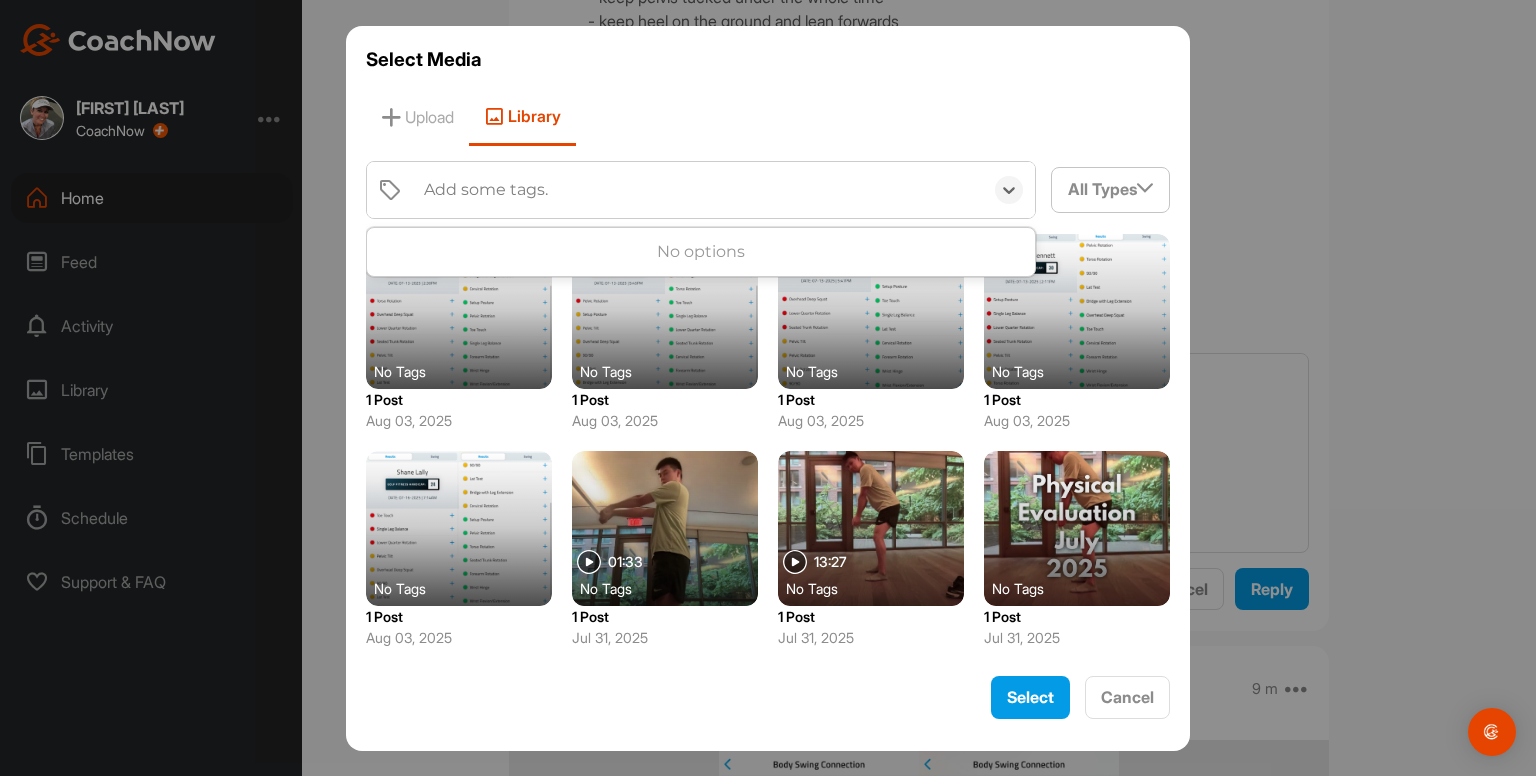 click on "Add some tags." at bounding box center [486, 190] 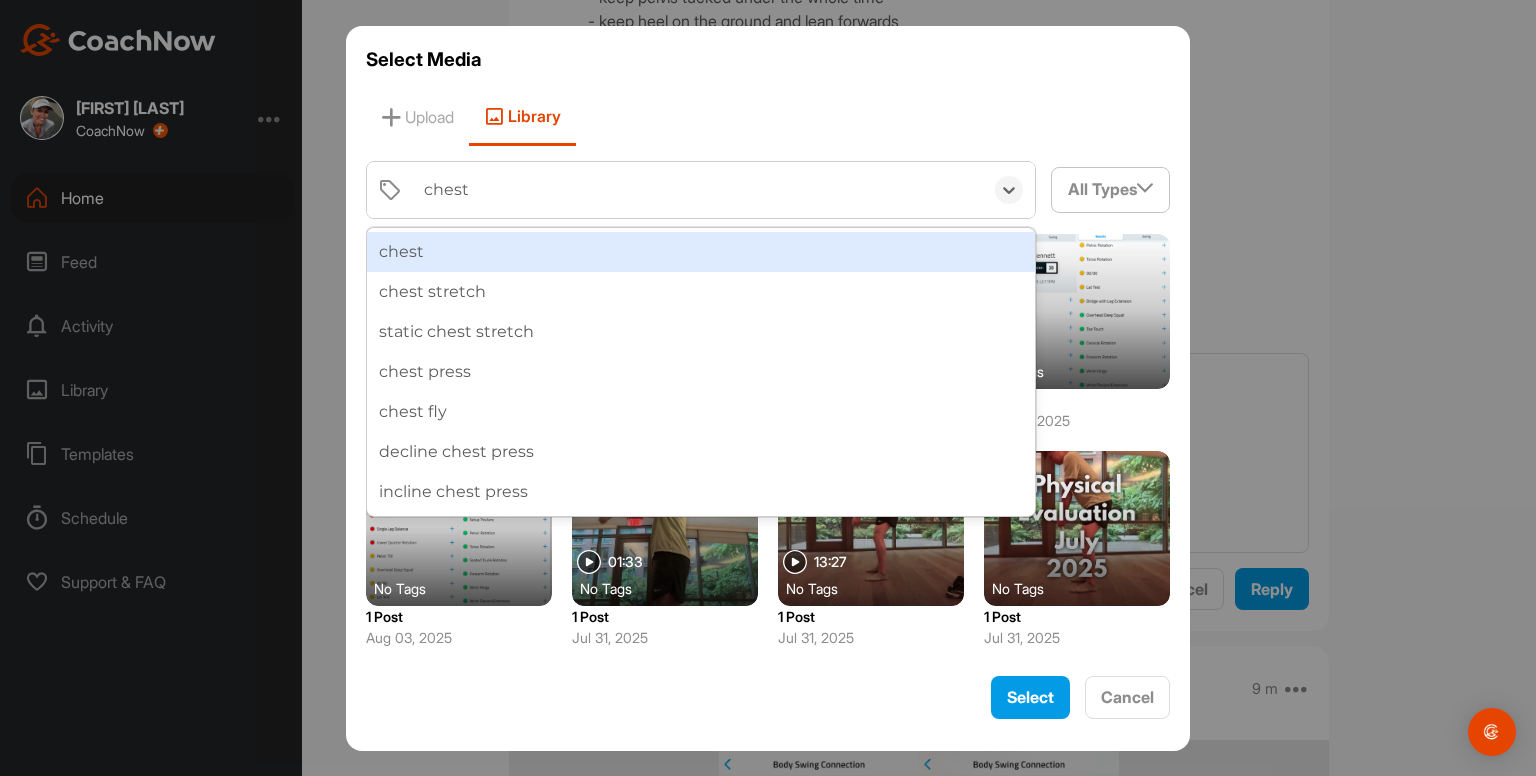 type on "chest s" 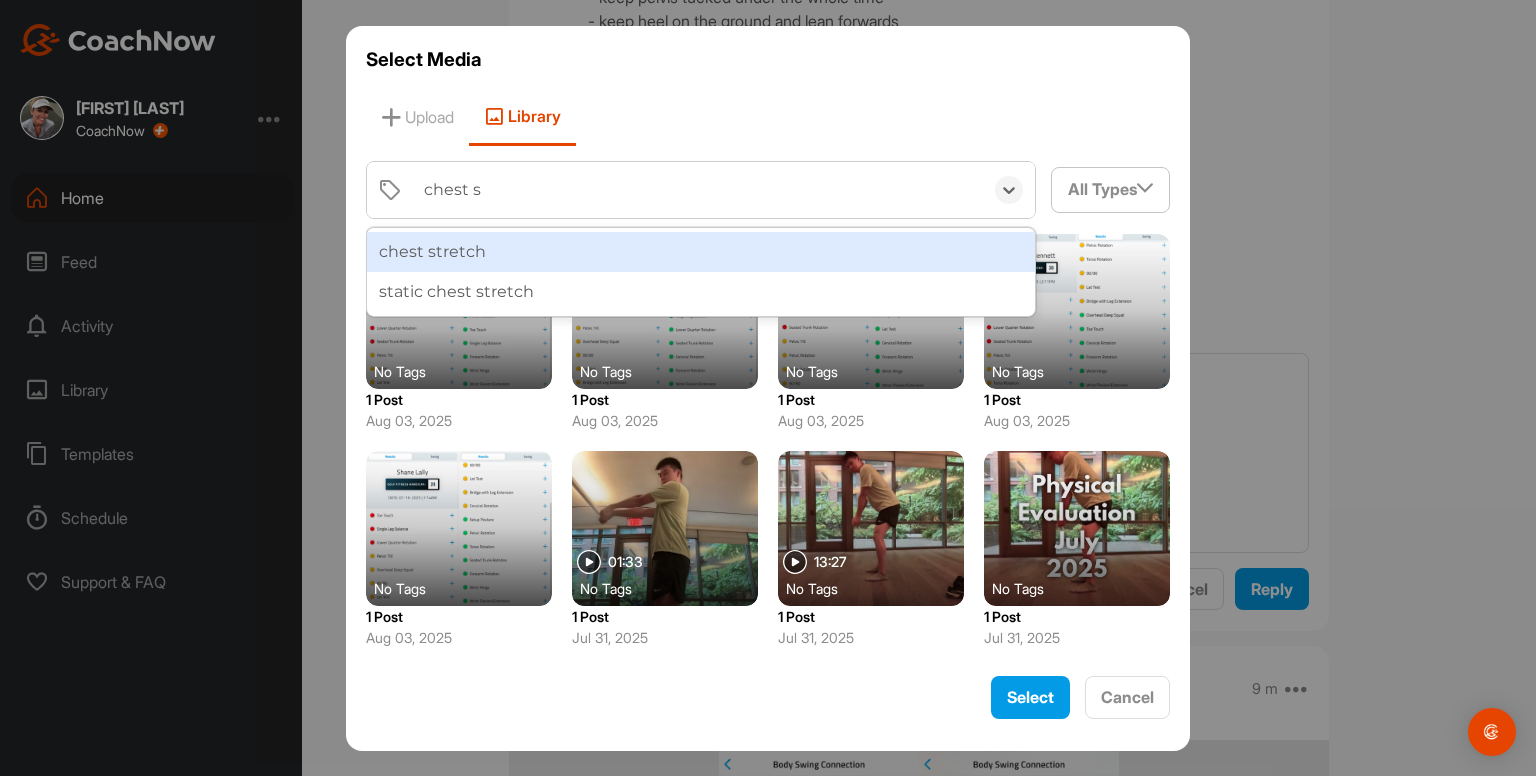 click on "chest stretch" at bounding box center (701, 252) 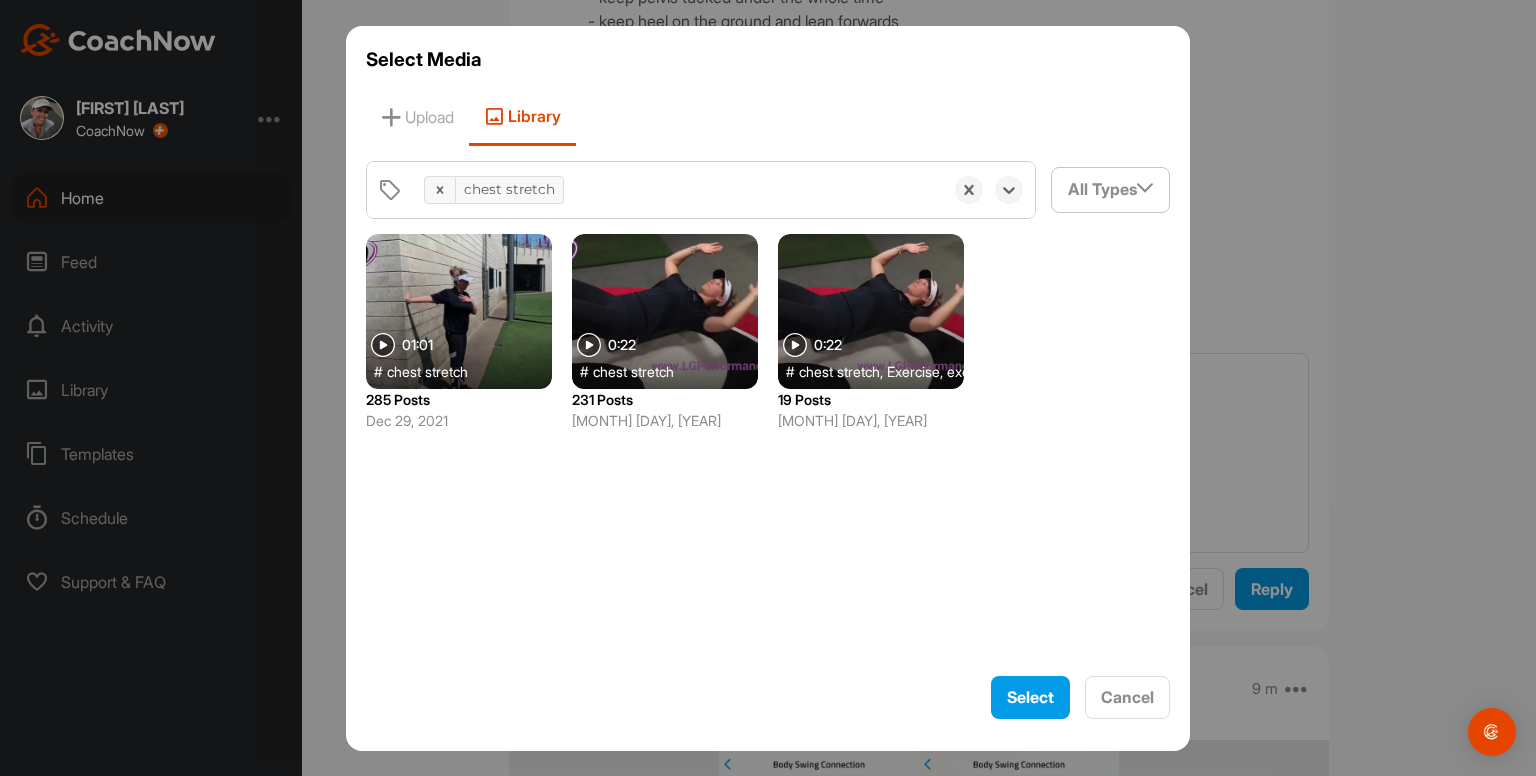 click at bounding box center [665, 311] 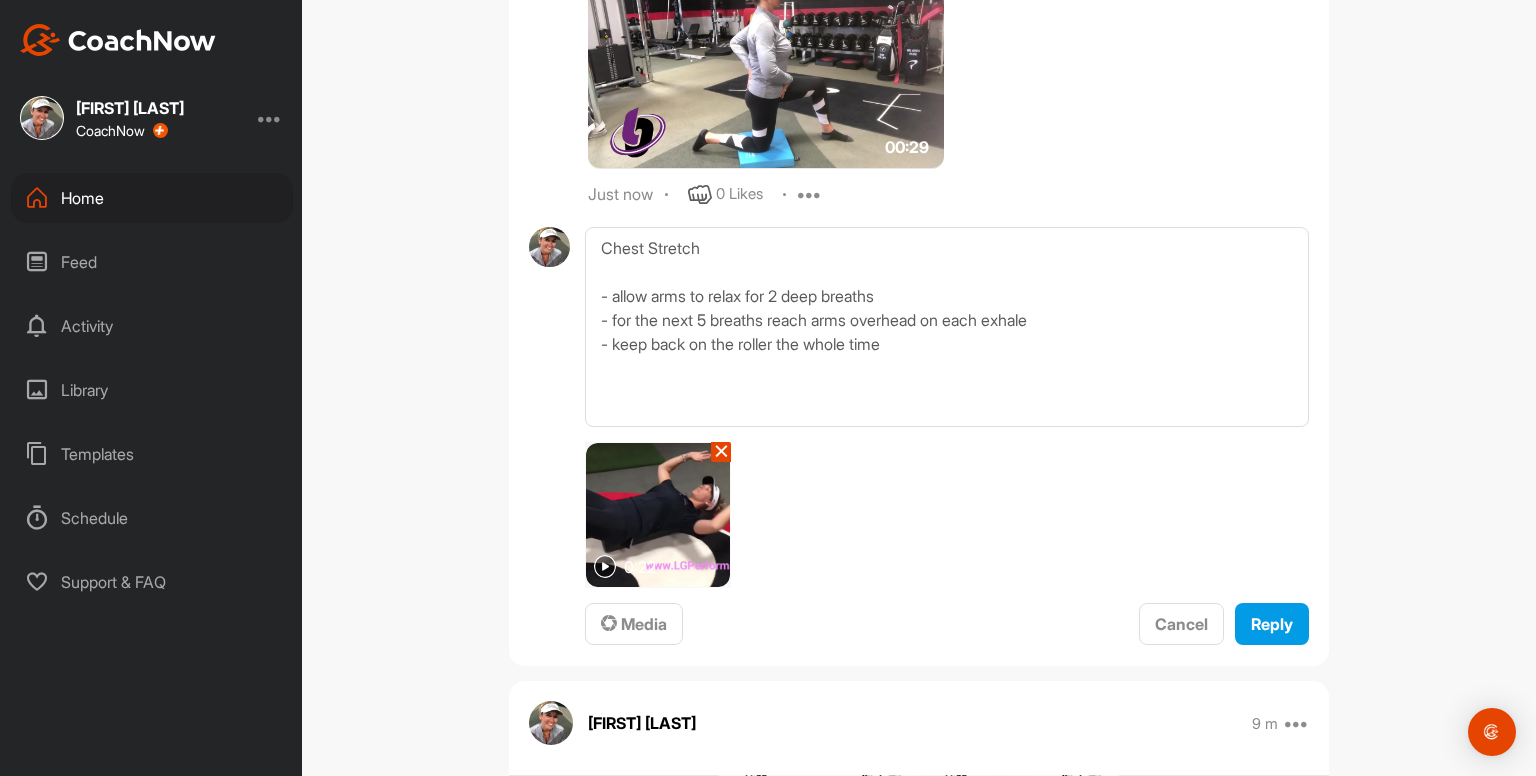 scroll, scrollTop: 8992, scrollLeft: 0, axis: vertical 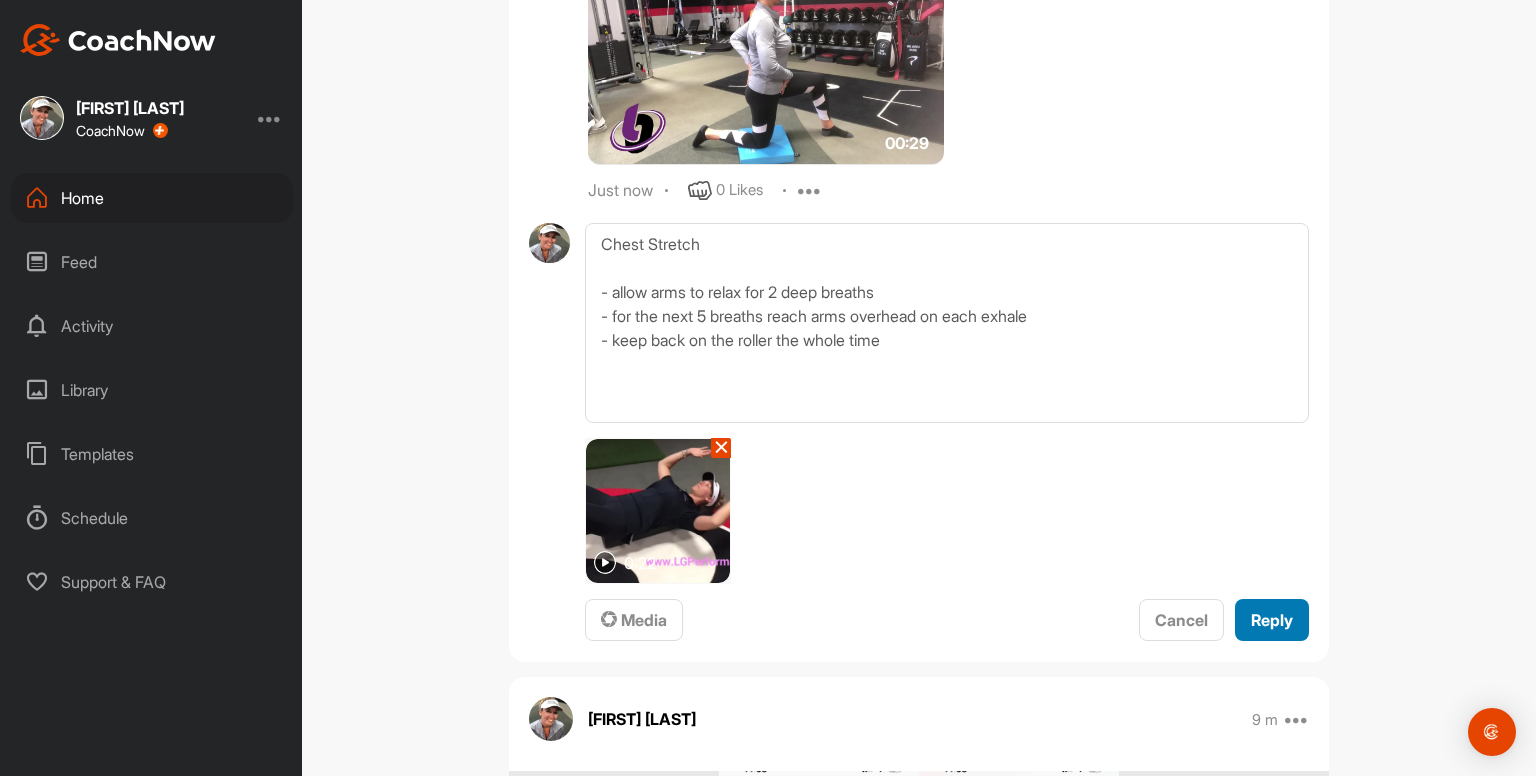click on "Reply" at bounding box center [1272, 620] 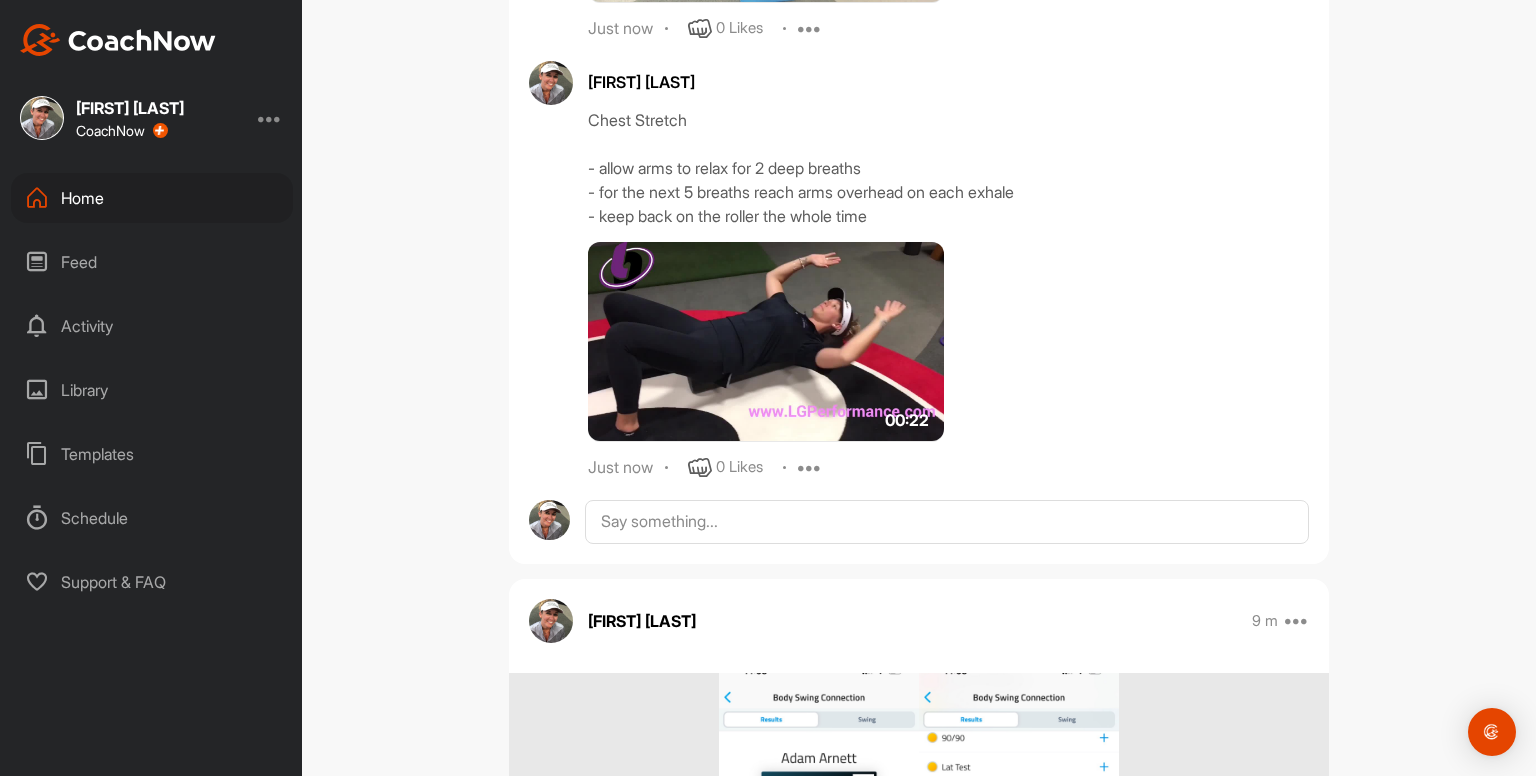 scroll, scrollTop: 9155, scrollLeft: 0, axis: vertical 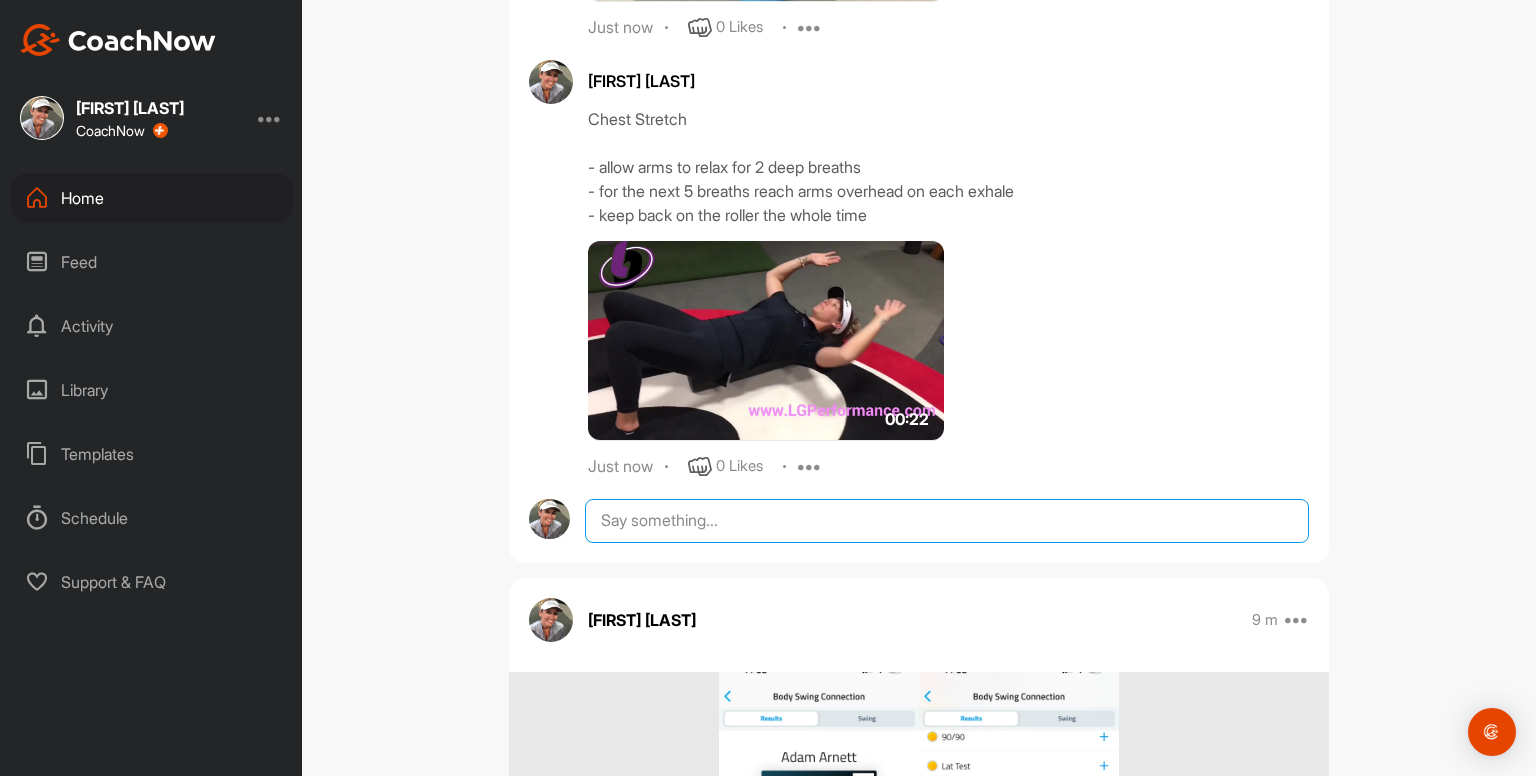 click at bounding box center [947, 521] 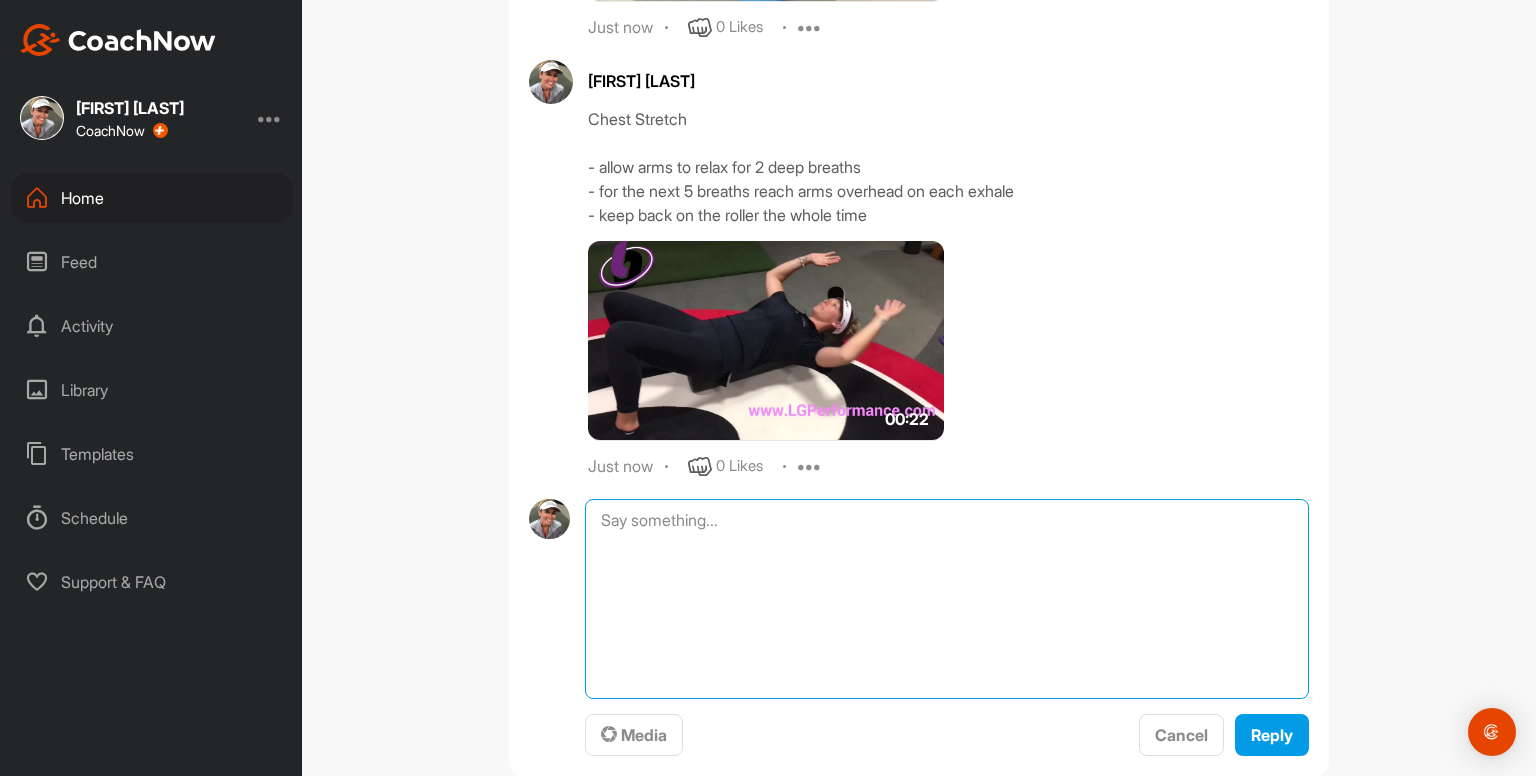 paste on "Chest Stretch
- allow arms to relax for 2 deep breaths
- for the next 5 breaths reach arms overhead on each exhale
- keep back on the roller the whole time
00:22media
18 m
0 Likes
avatar
[FIRST] [LAST]
Side Stretch
- cross outside ankle over
- reach outside arm up and hold something
- push hip out
- try and think about expanding ribcage as you breathe
- hold for at least 5 deep breaths each side" 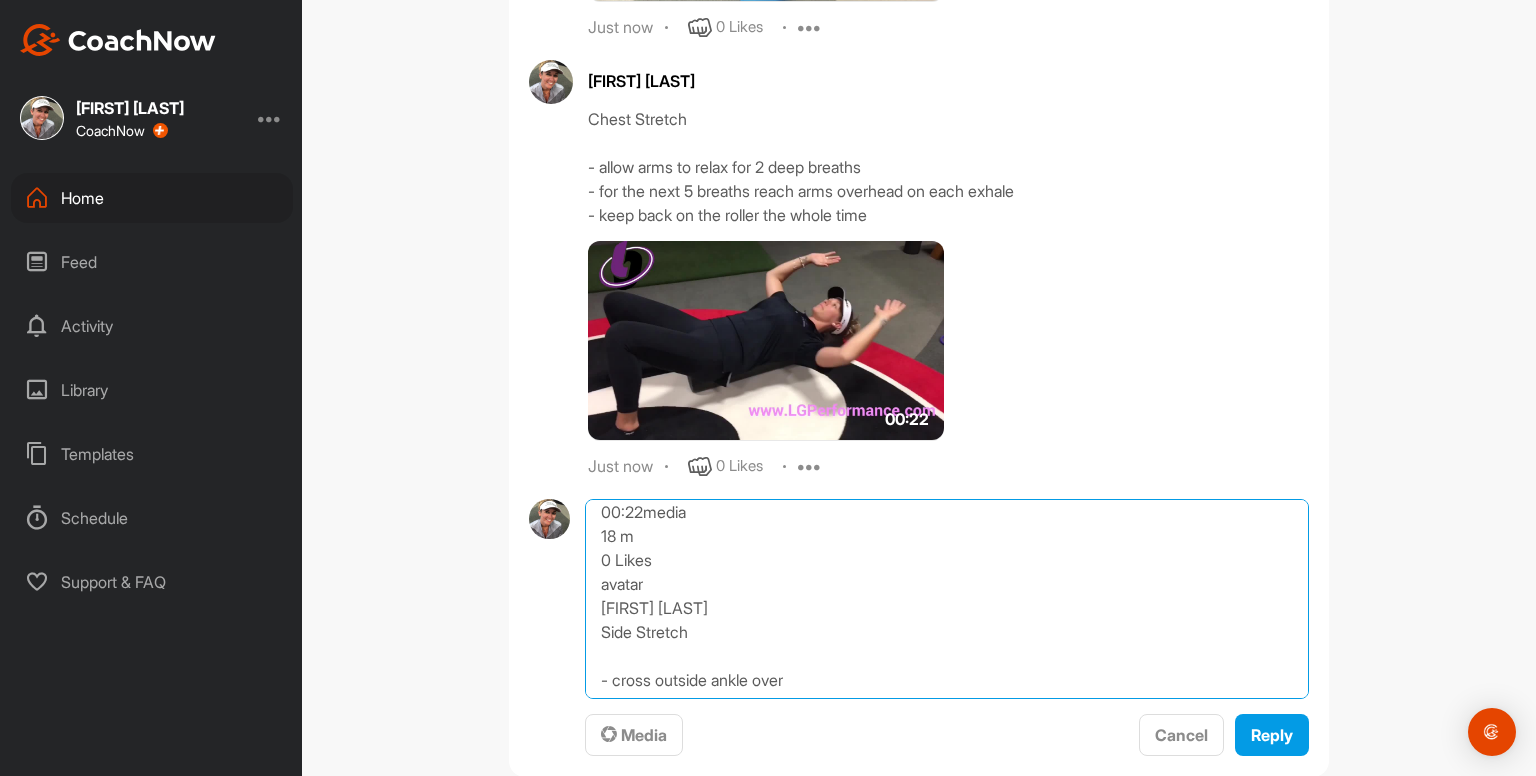 scroll, scrollTop: 0, scrollLeft: 0, axis: both 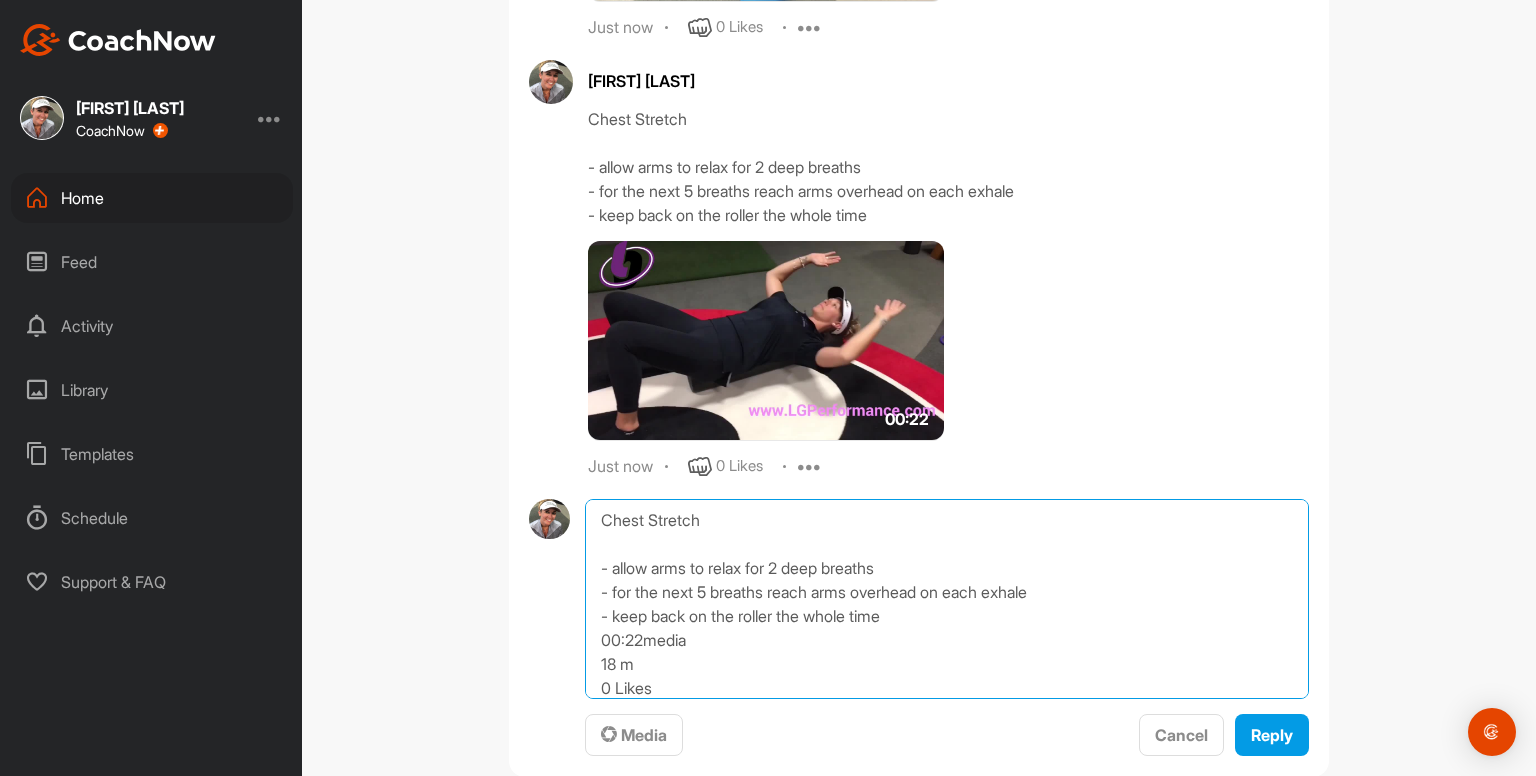 drag, startPoint x: 576, startPoint y: 562, endPoint x: 587, endPoint y: 376, distance: 186.32498 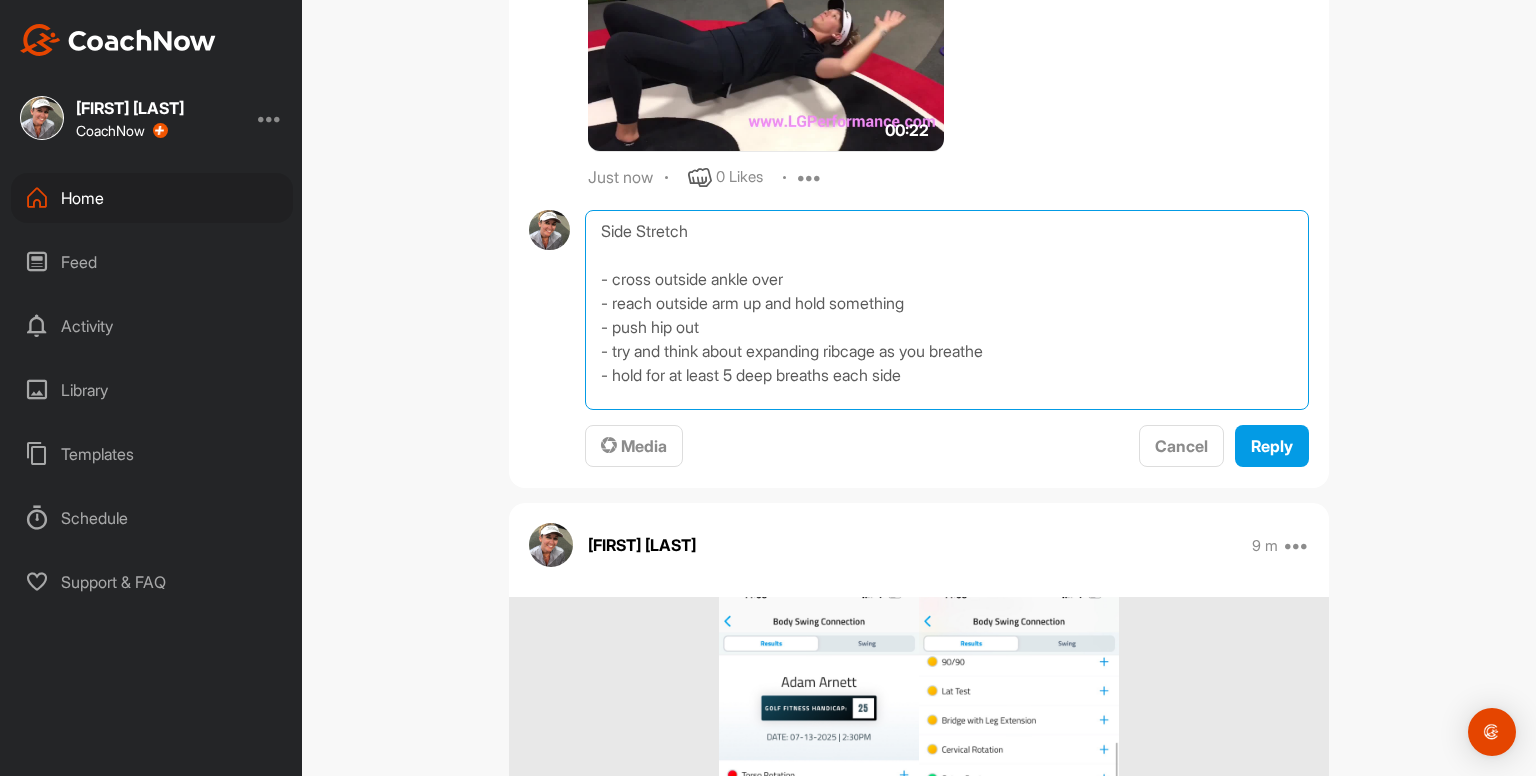 scroll, scrollTop: 9447, scrollLeft: 0, axis: vertical 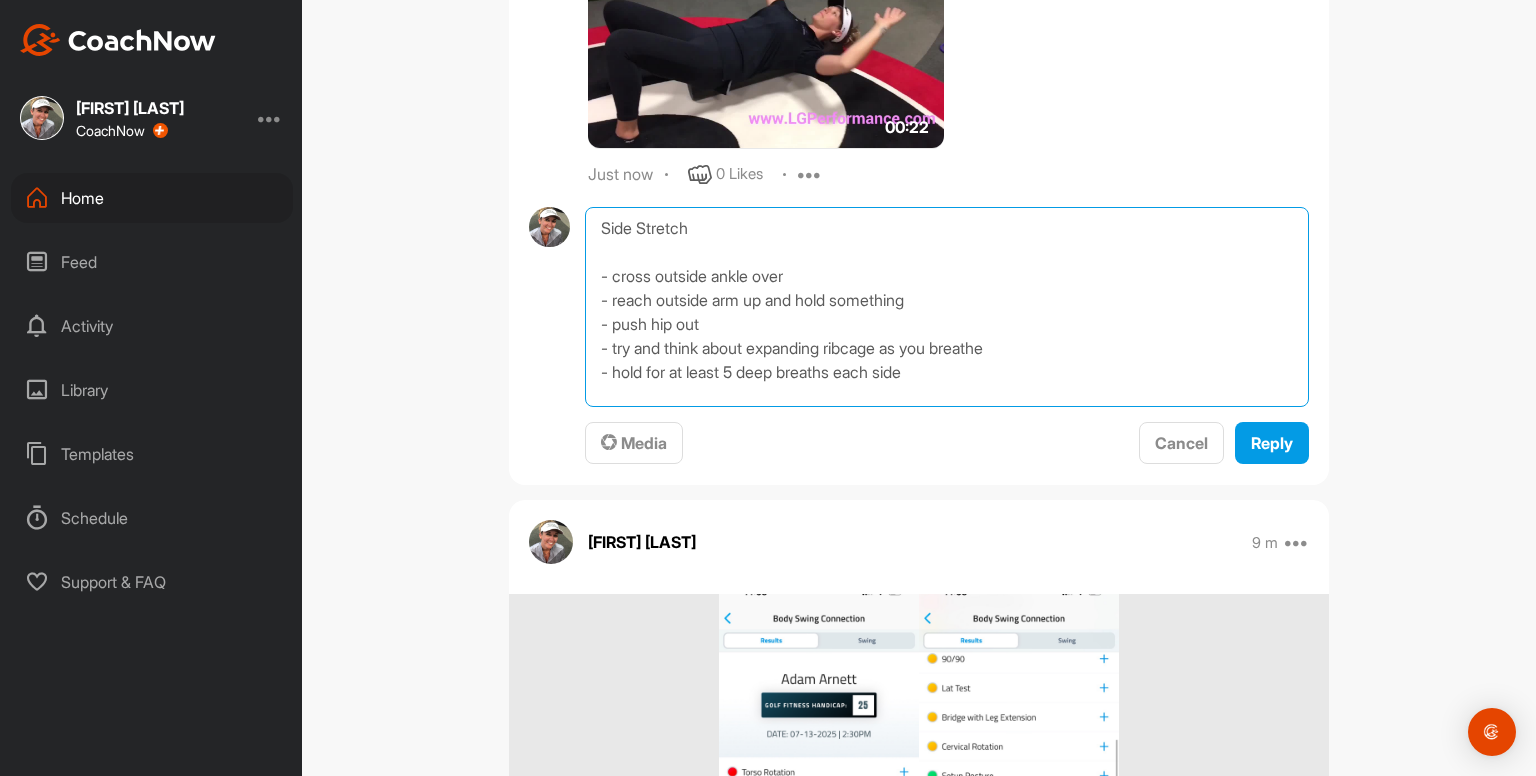 type on "Side Stretch
- cross outside ankle over
- reach outside arm up and hold something
- push hip out
- try and think about expanding ribcage as you breathe
- hold for at least 5 deep breaths each side" 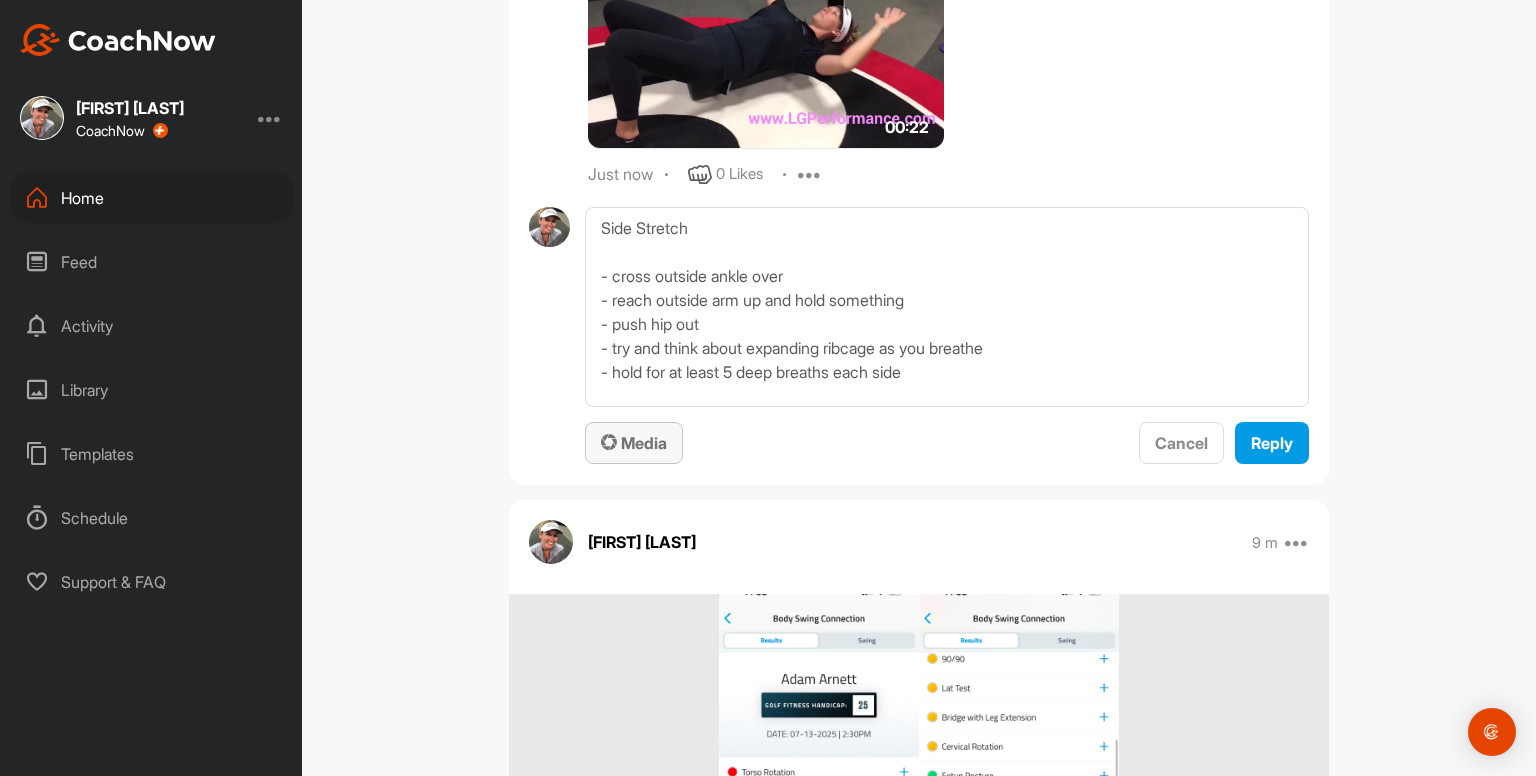 click on "Media" at bounding box center [634, 443] 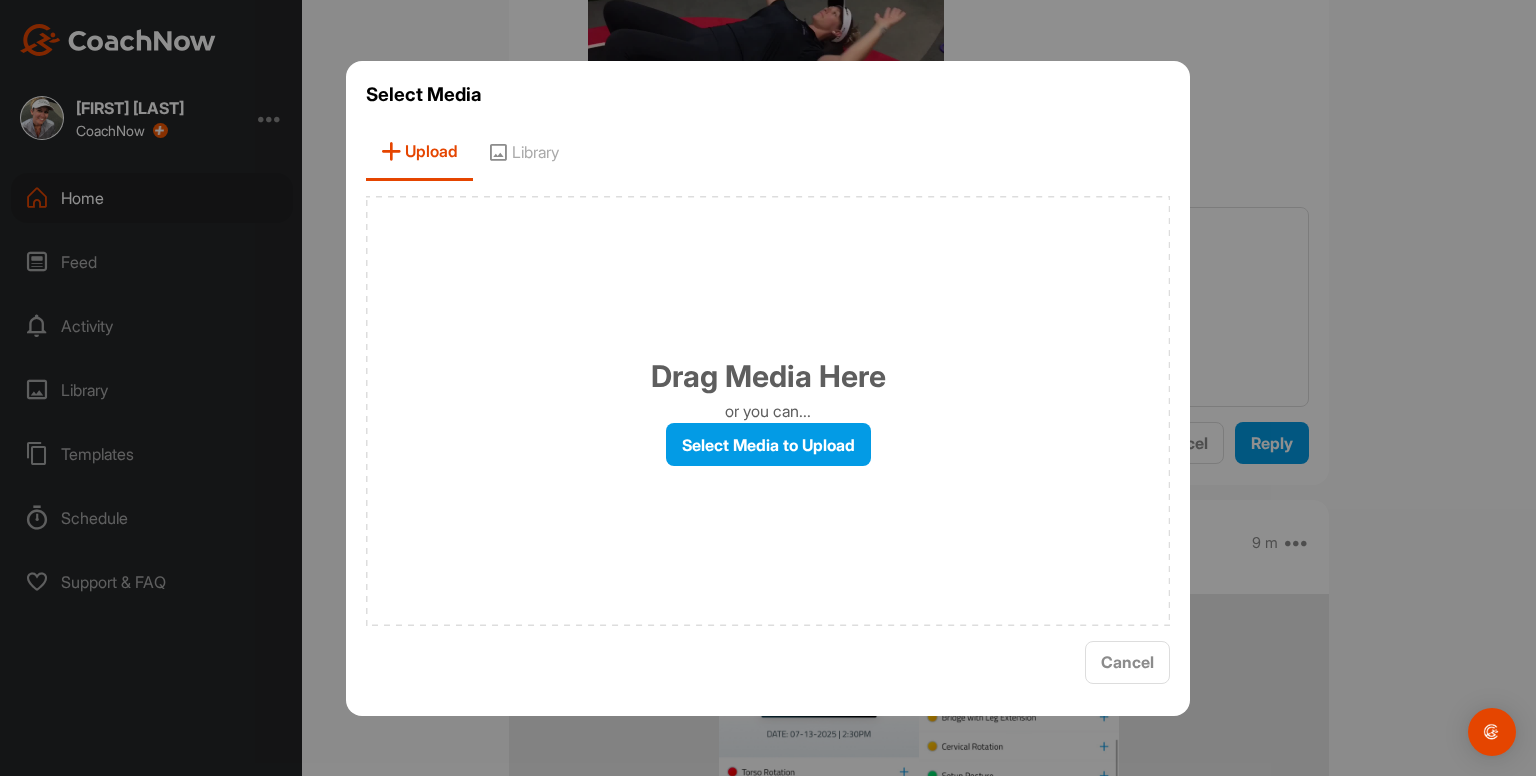 click on "Library" at bounding box center [523, 152] 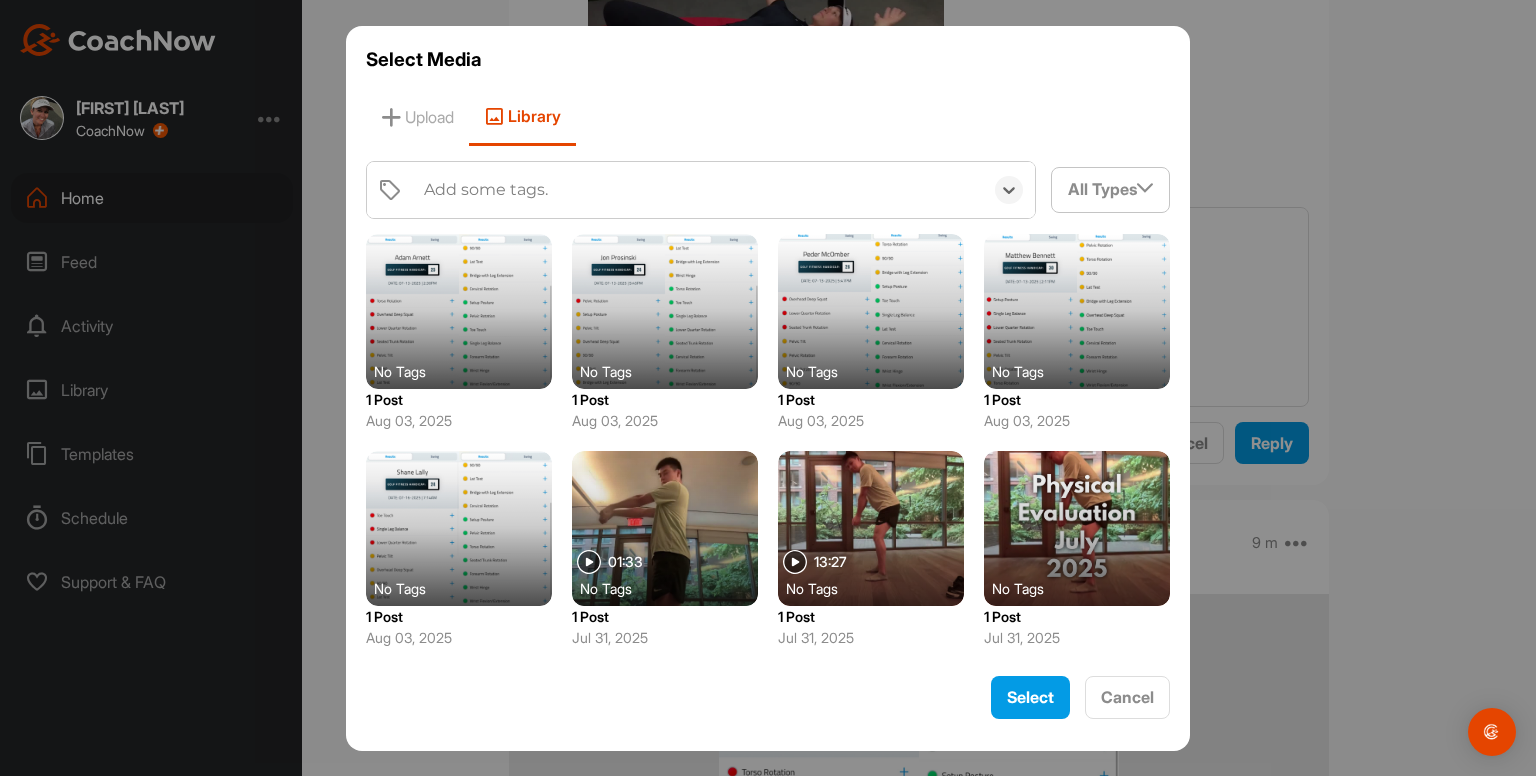 click on "Add some tags." at bounding box center (698, 190) 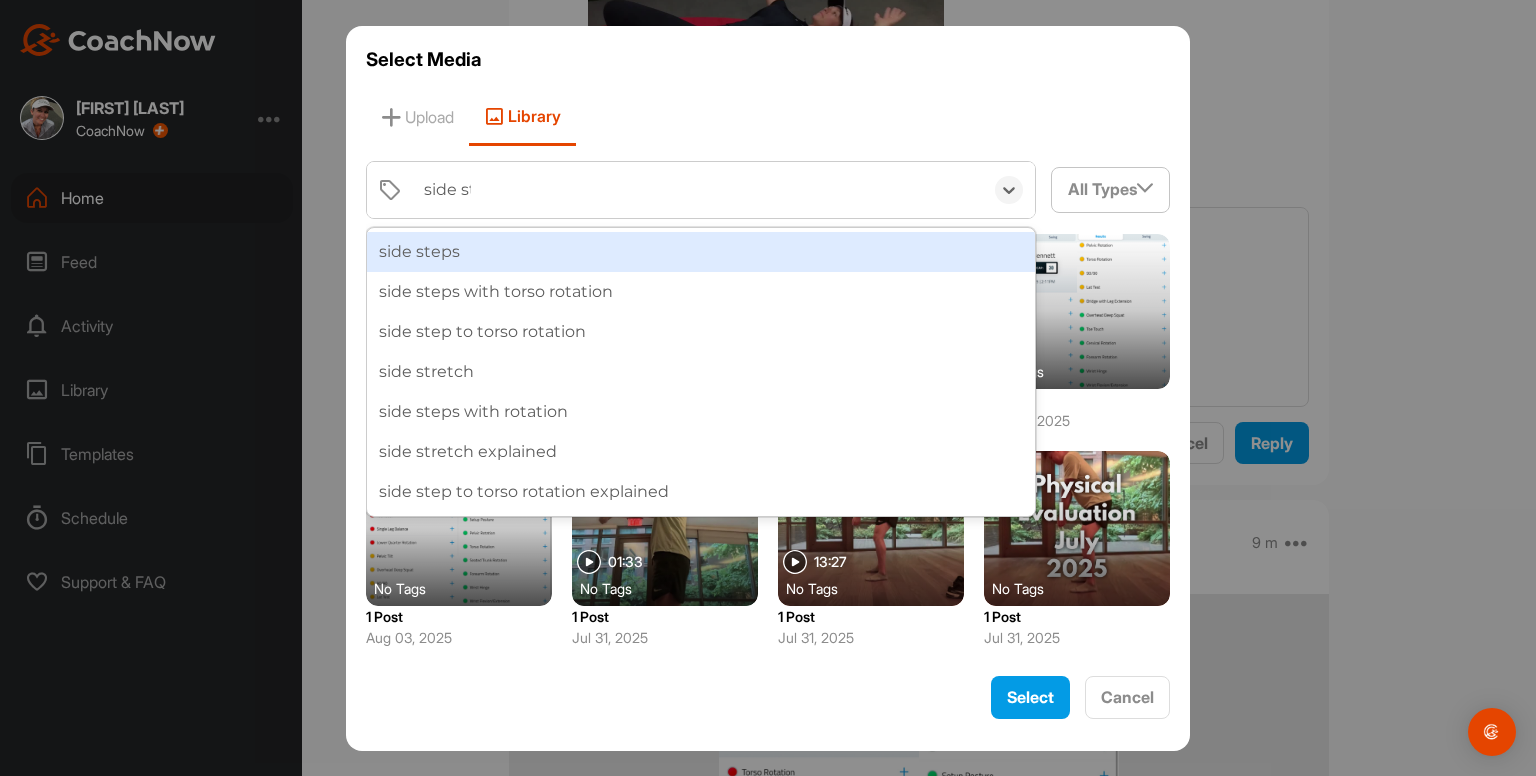 type on "side str" 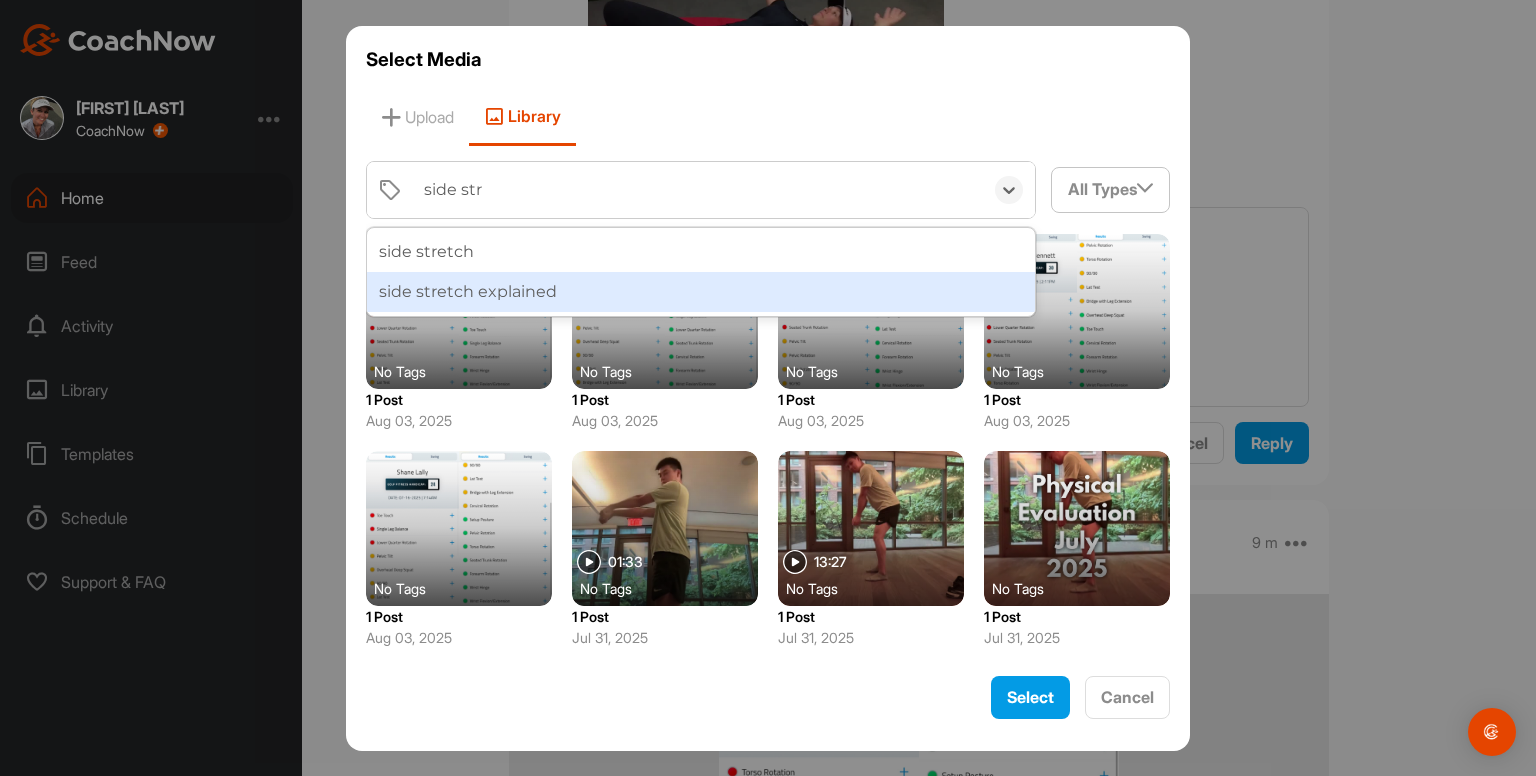 click on "side stretch explained" at bounding box center (701, 292) 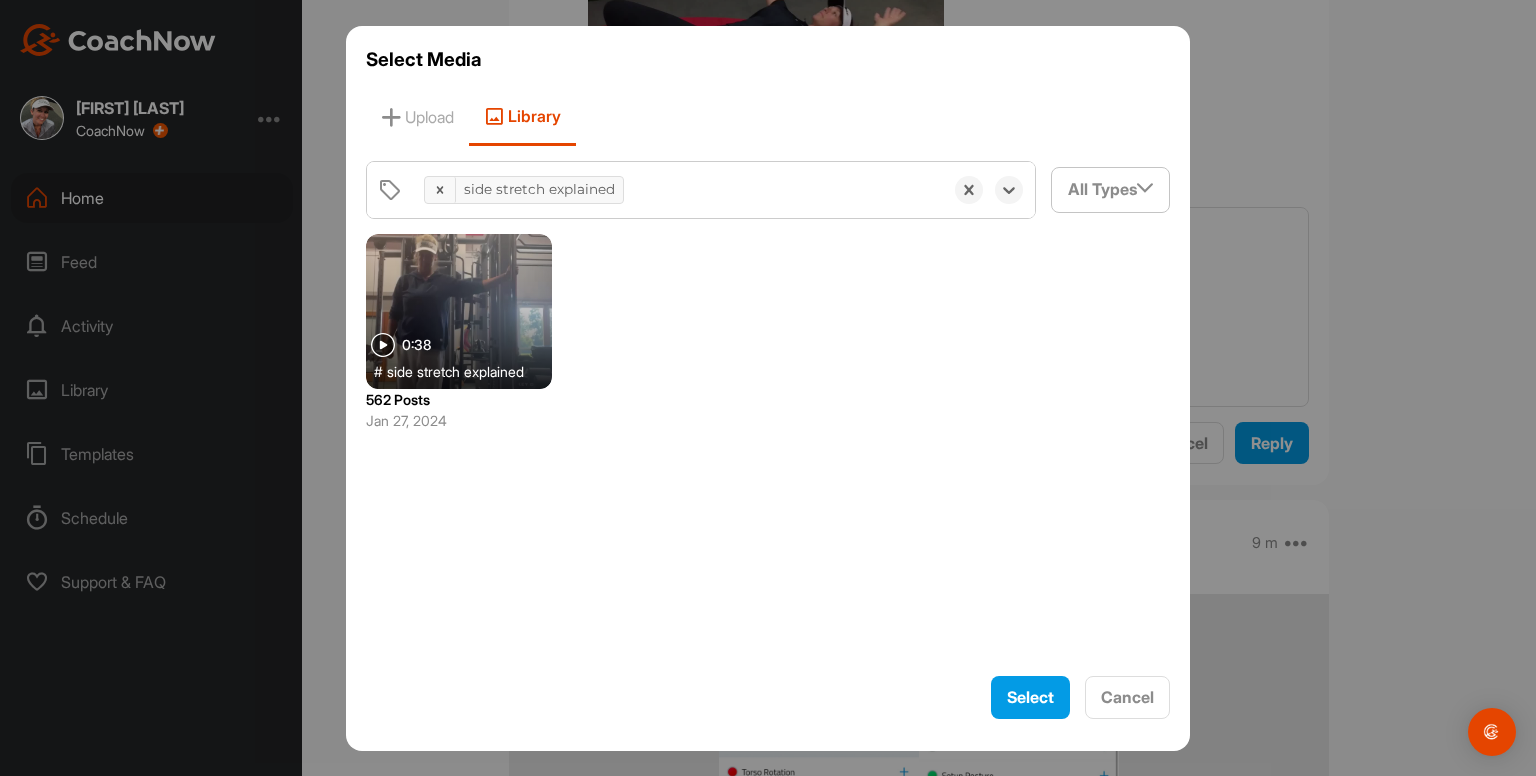 click at bounding box center [459, 311] 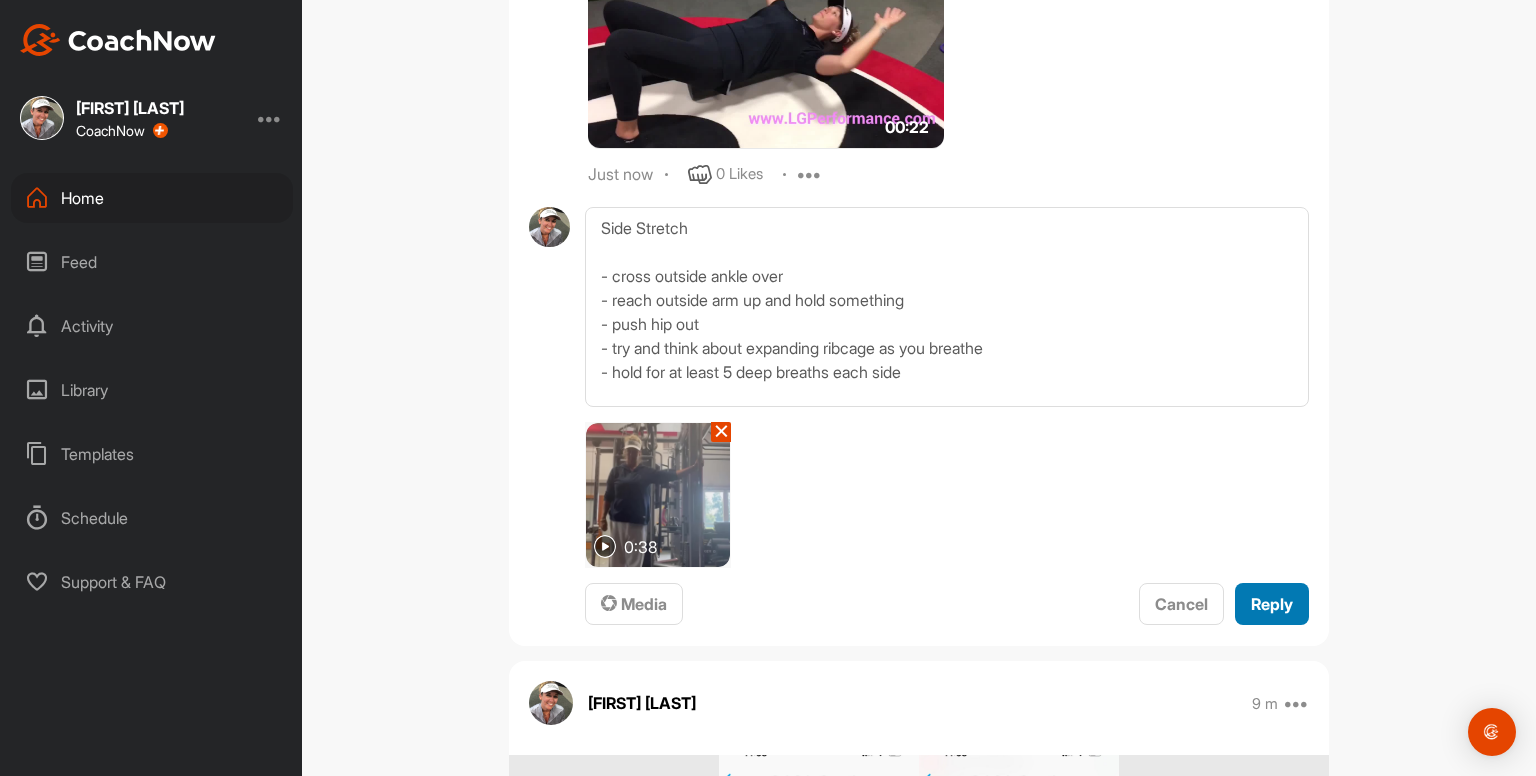 click on "Reply" at bounding box center [1272, 604] 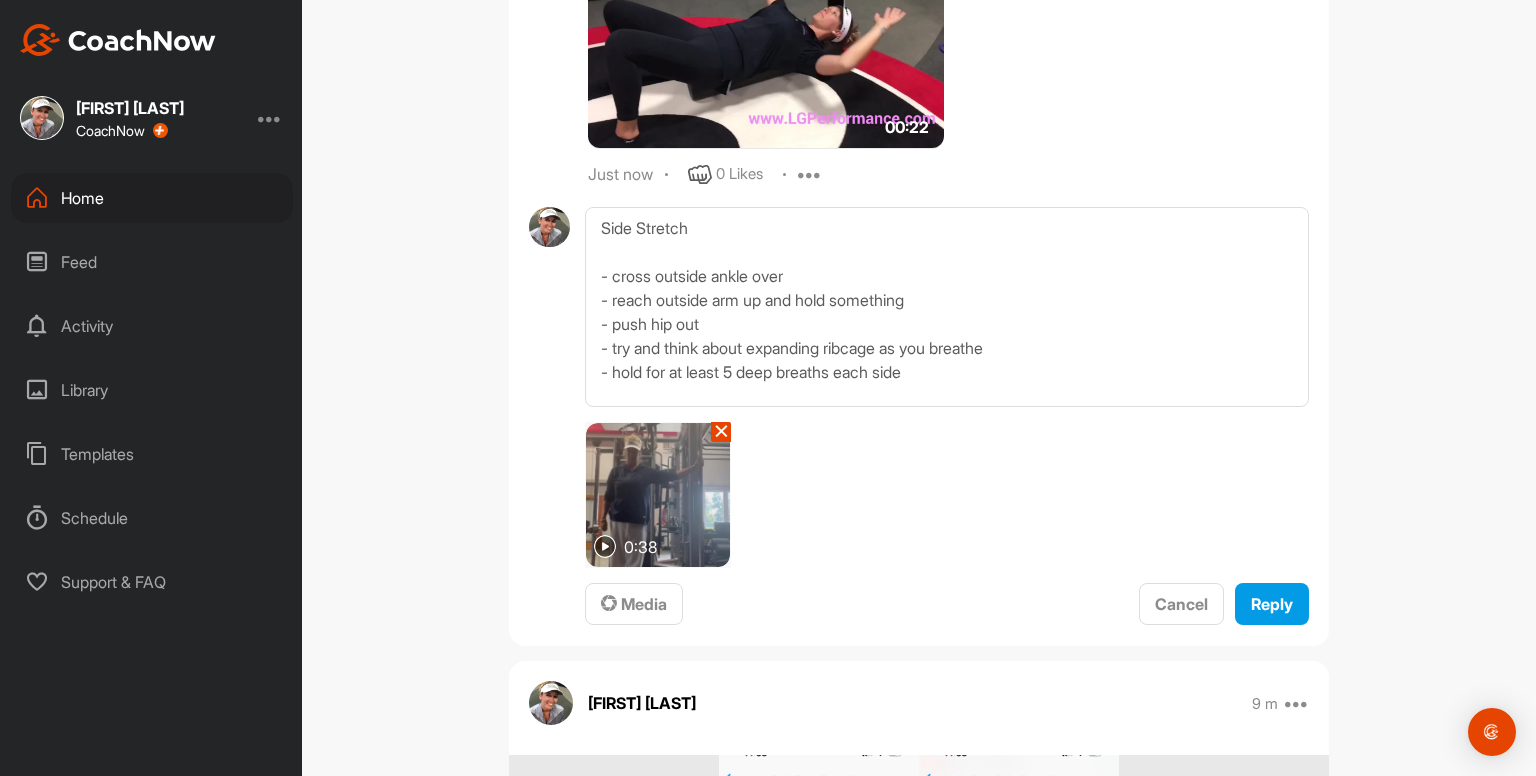 type 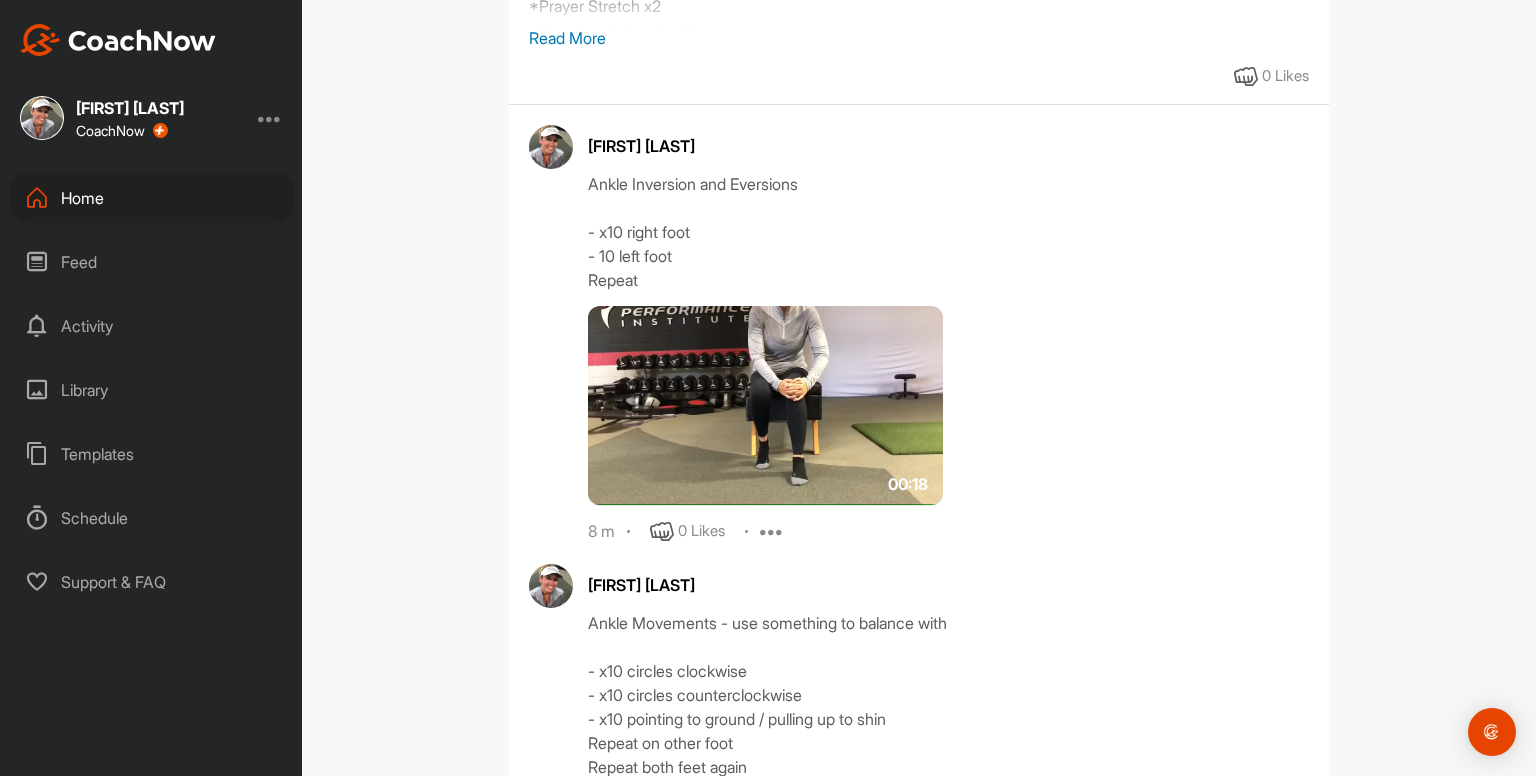 scroll, scrollTop: 0, scrollLeft: 0, axis: both 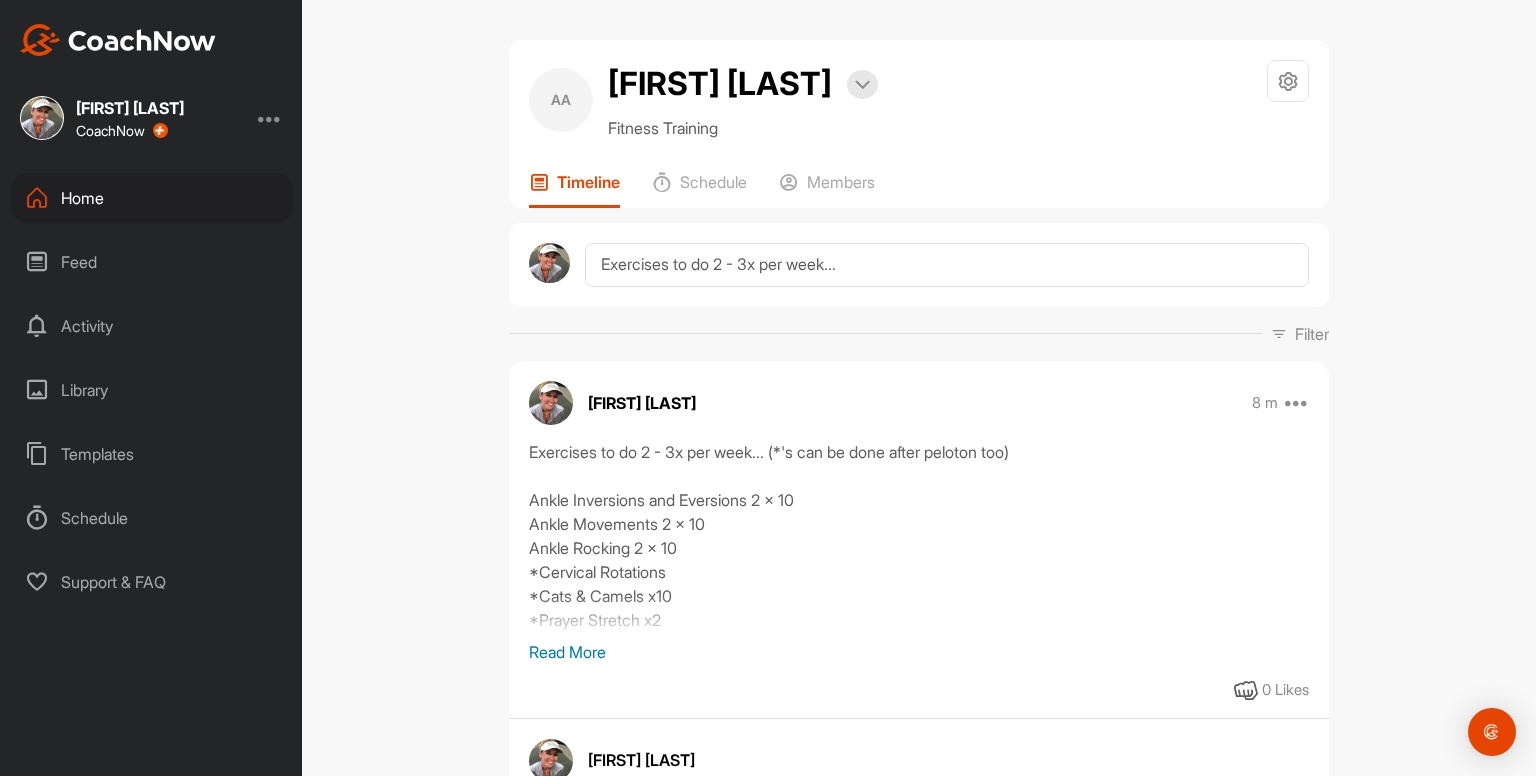 click on "Home" at bounding box center (152, 198) 